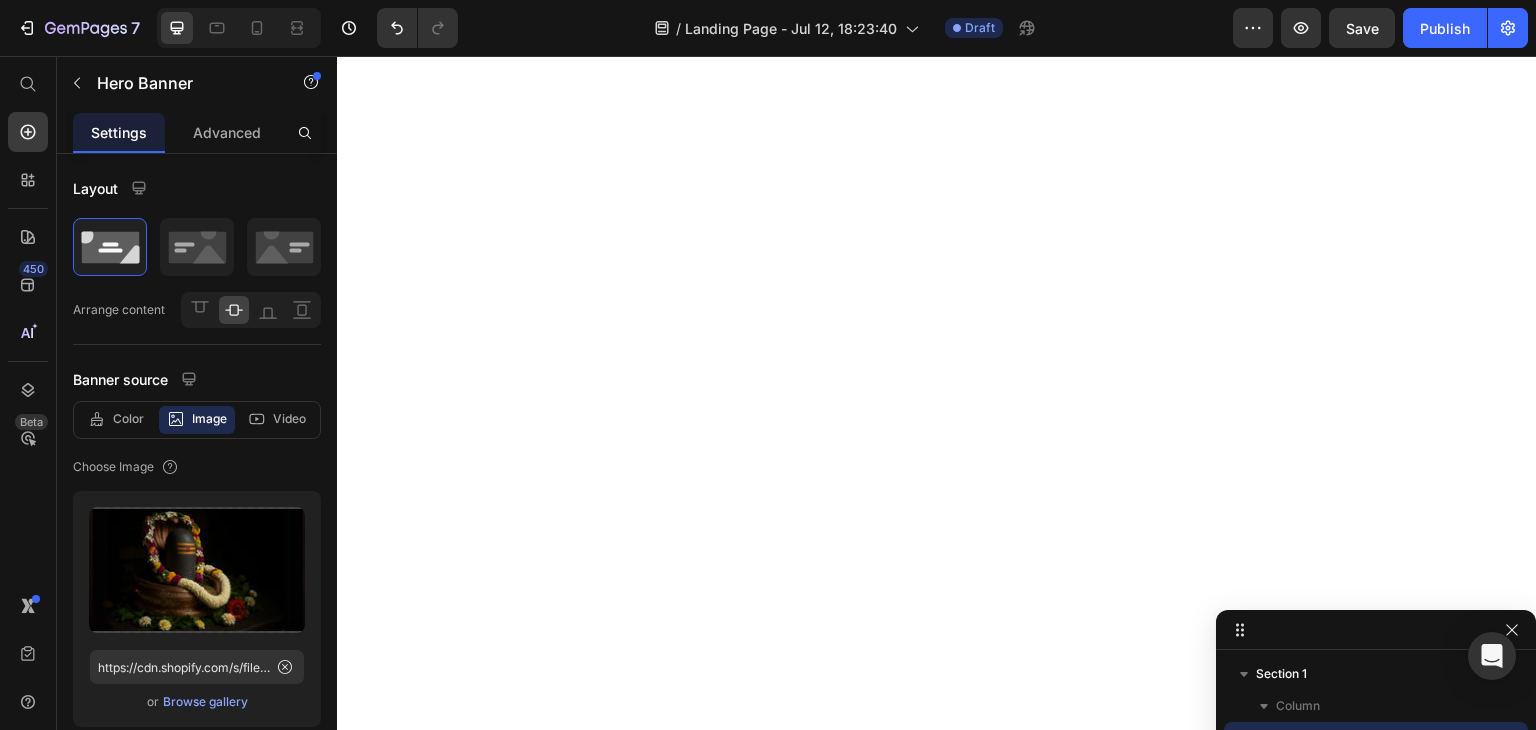 scroll, scrollTop: 0, scrollLeft: 0, axis: both 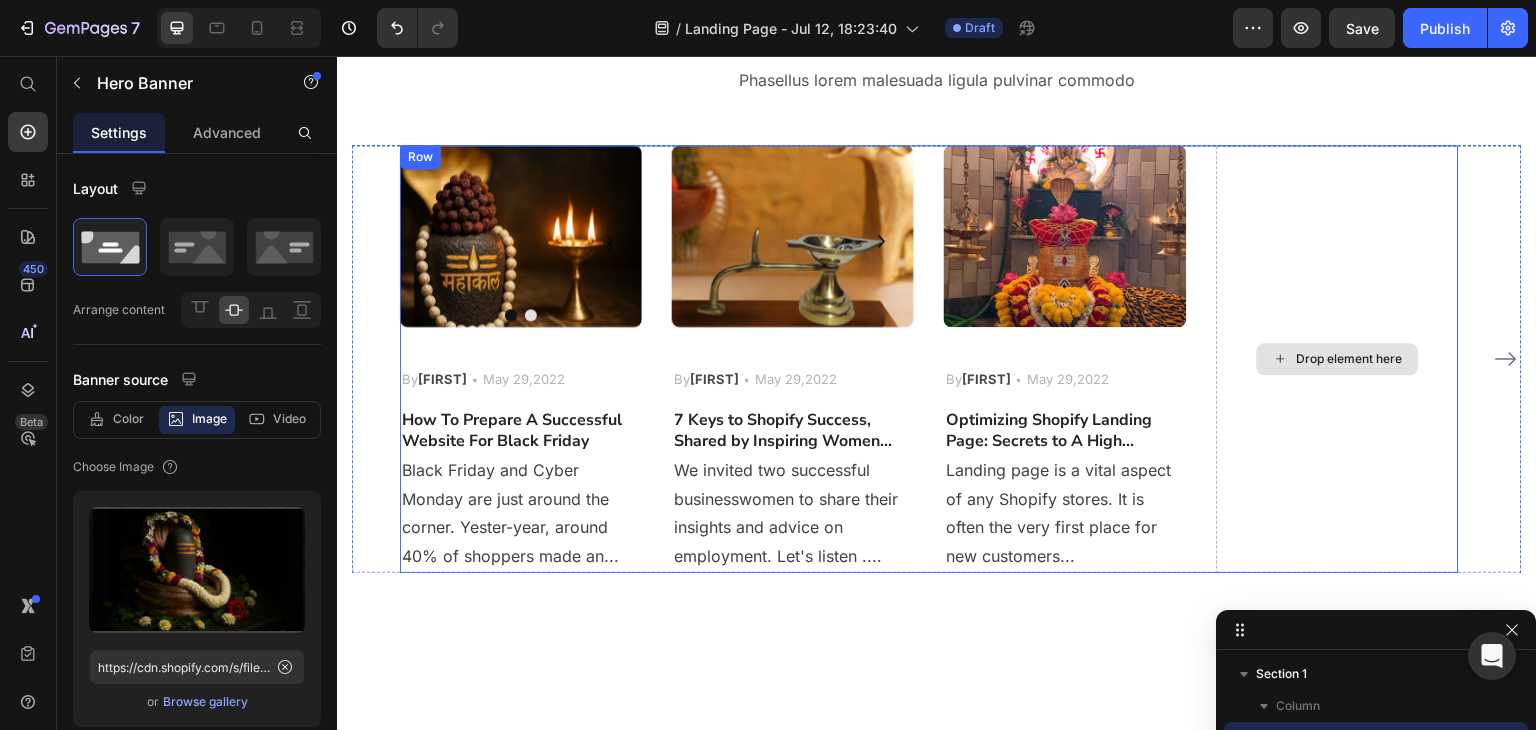 click on "Drop element here" at bounding box center [1338, 359] 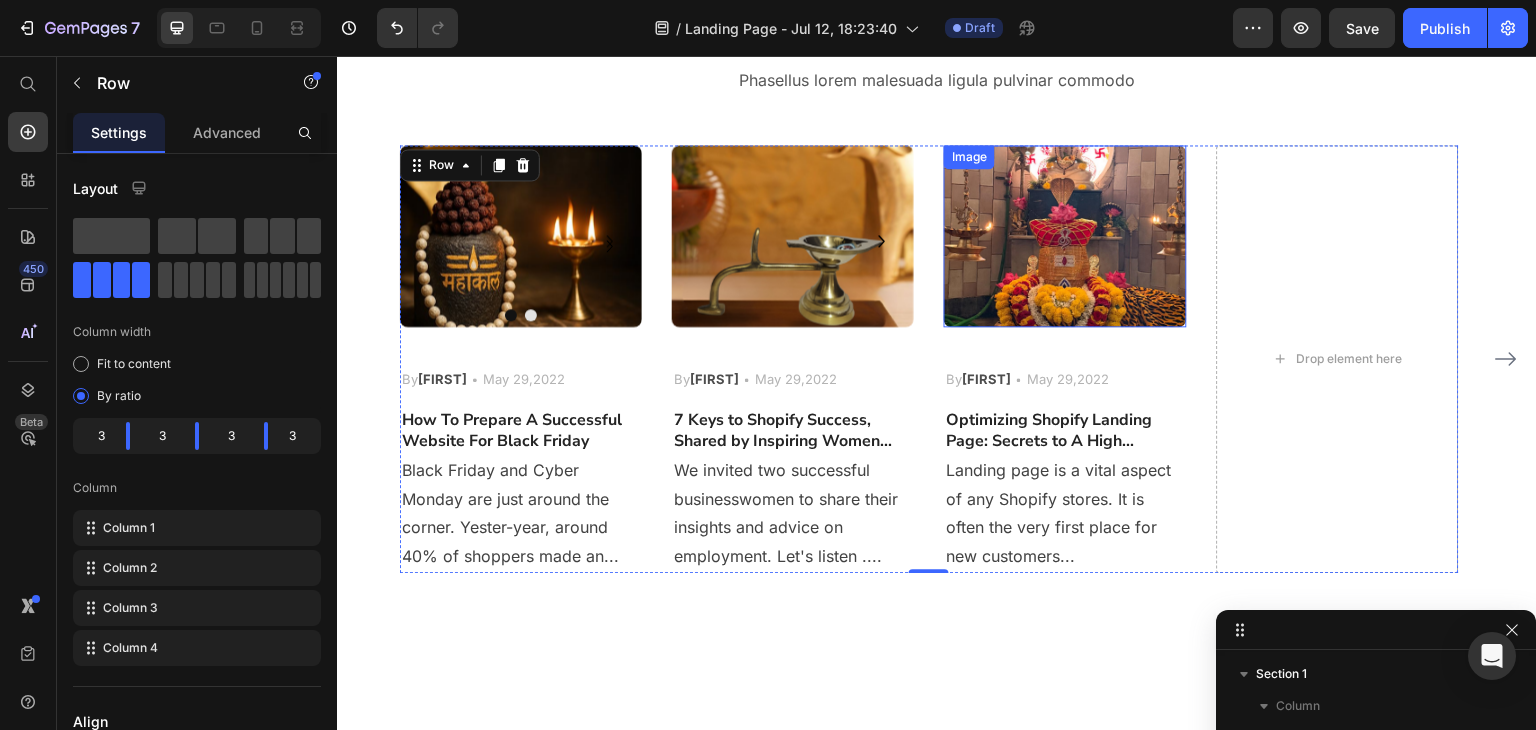 click at bounding box center [1065, 236] 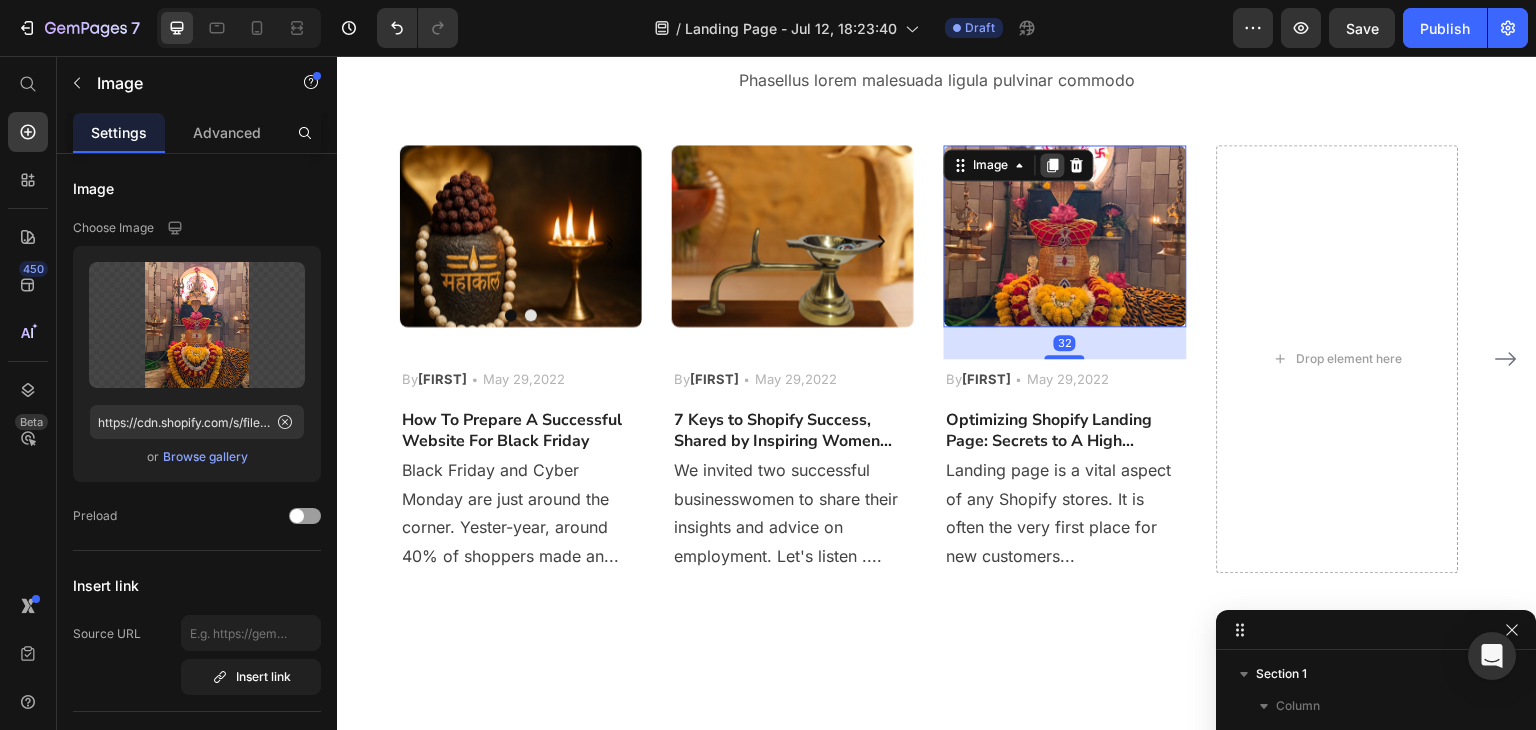 click at bounding box center (1053, 165) 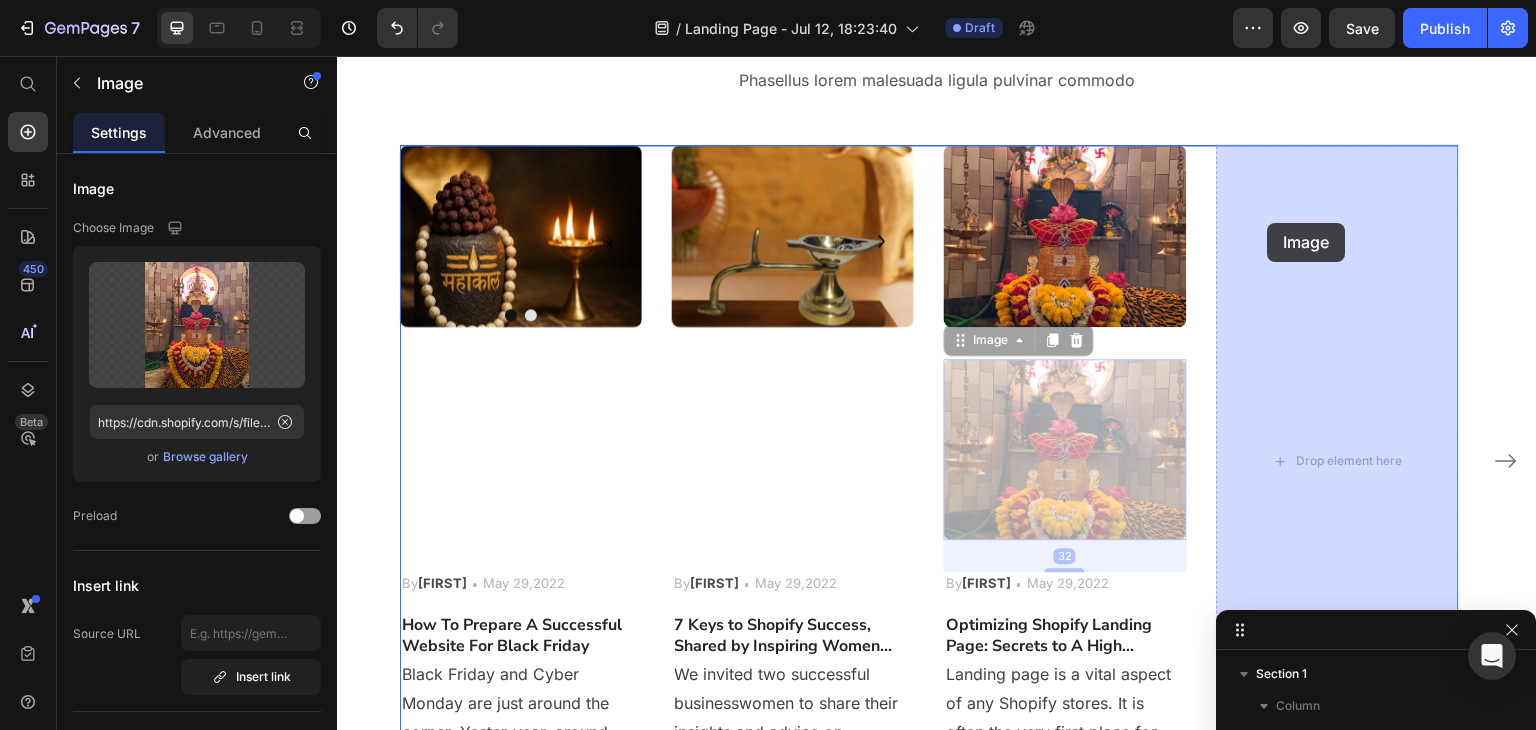 drag, startPoint x: 1030, startPoint y: 401, endPoint x: 1268, endPoint y: 223, distance: 297.20026 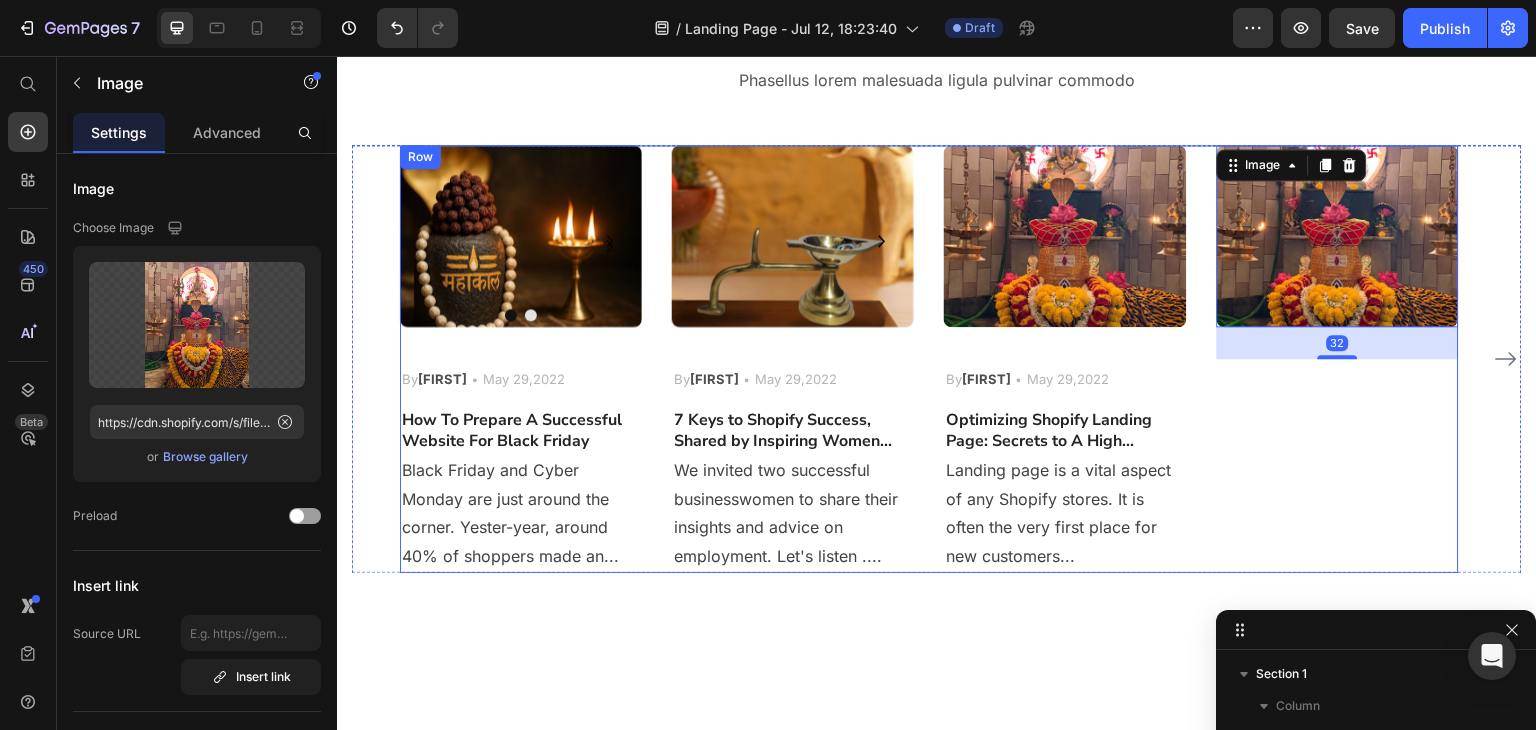 click on "May 29,2022" at bounding box center (1068, 380) 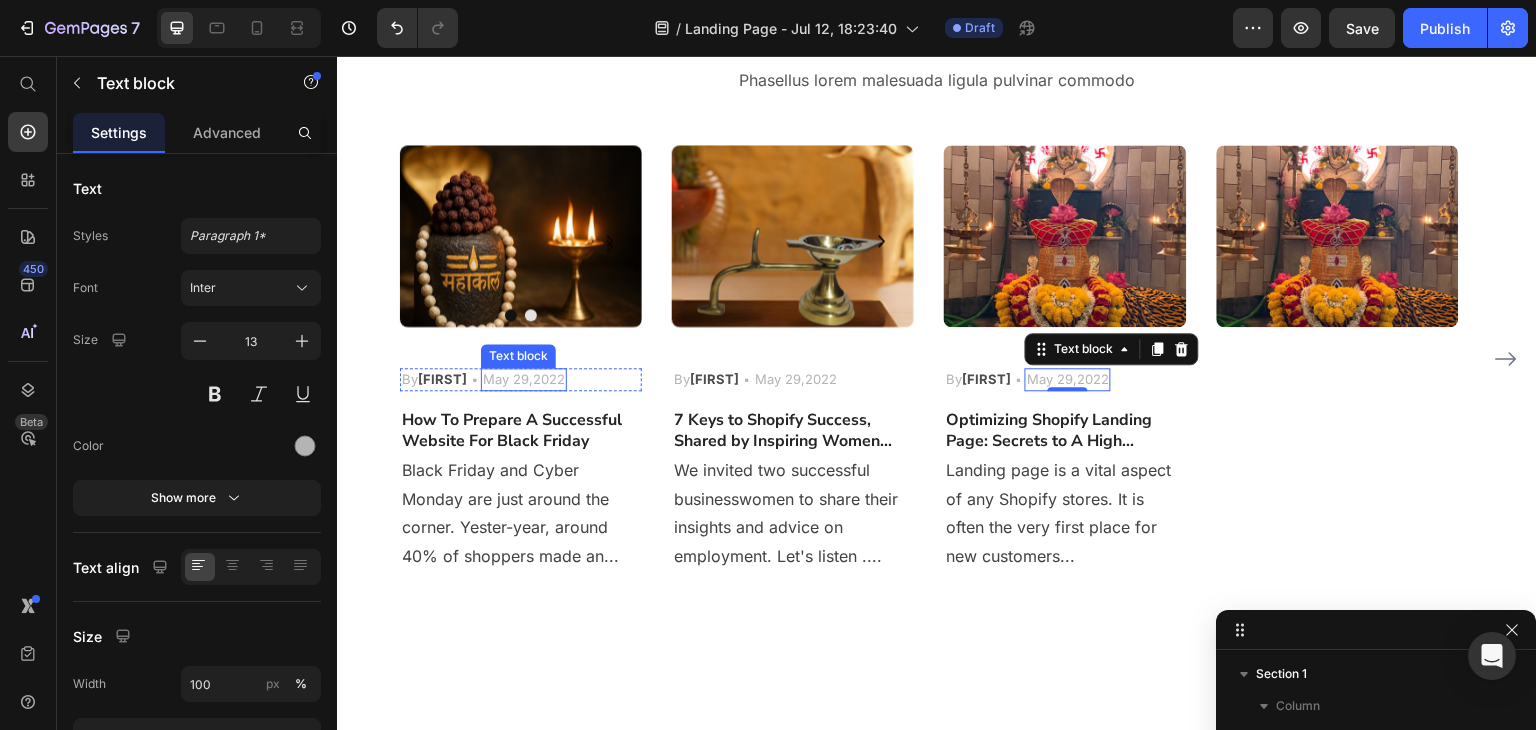 click on "May 29,2022" at bounding box center (524, 380) 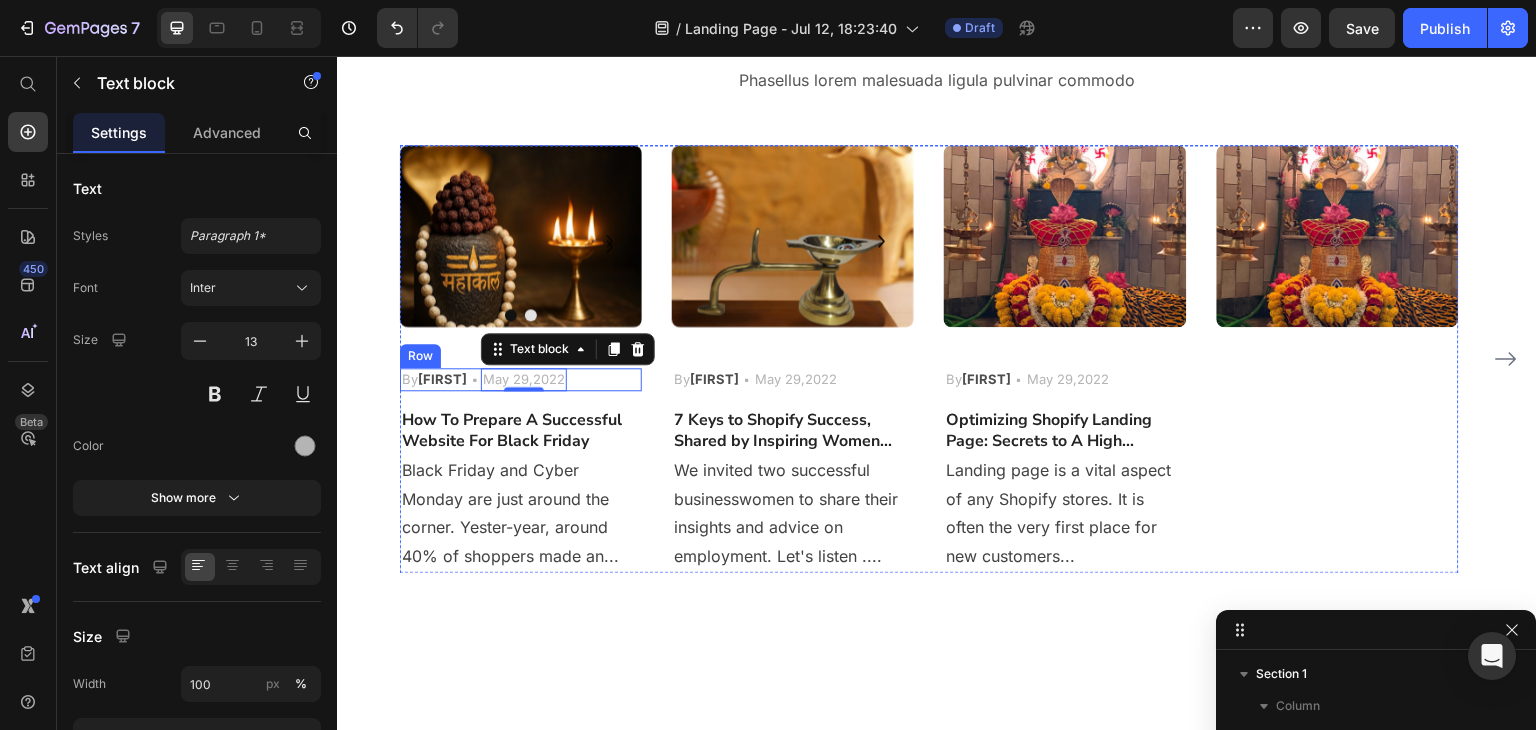 click on "By  Robin Text block
Icon May 29,2022 Text block   0 Row" at bounding box center [521, 380] 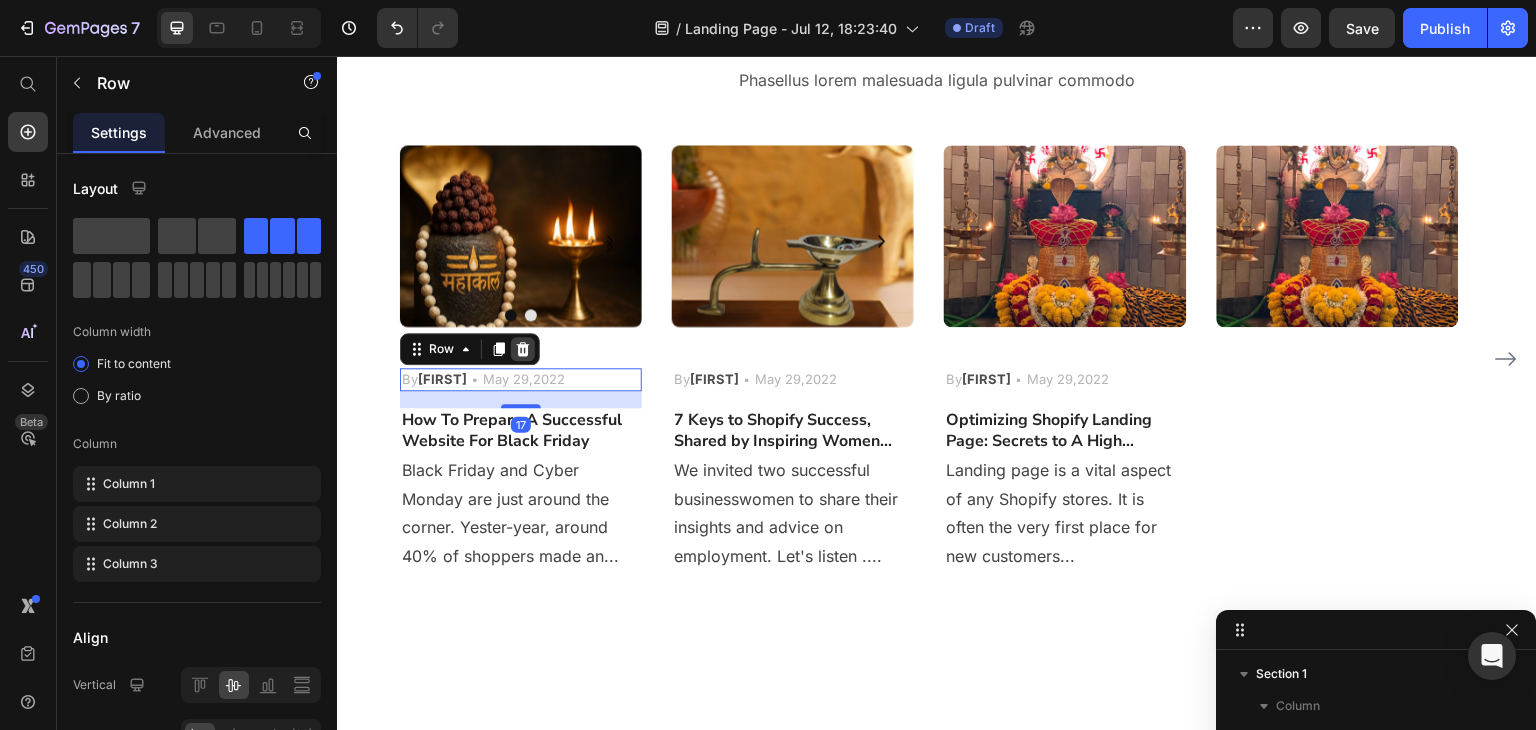 click 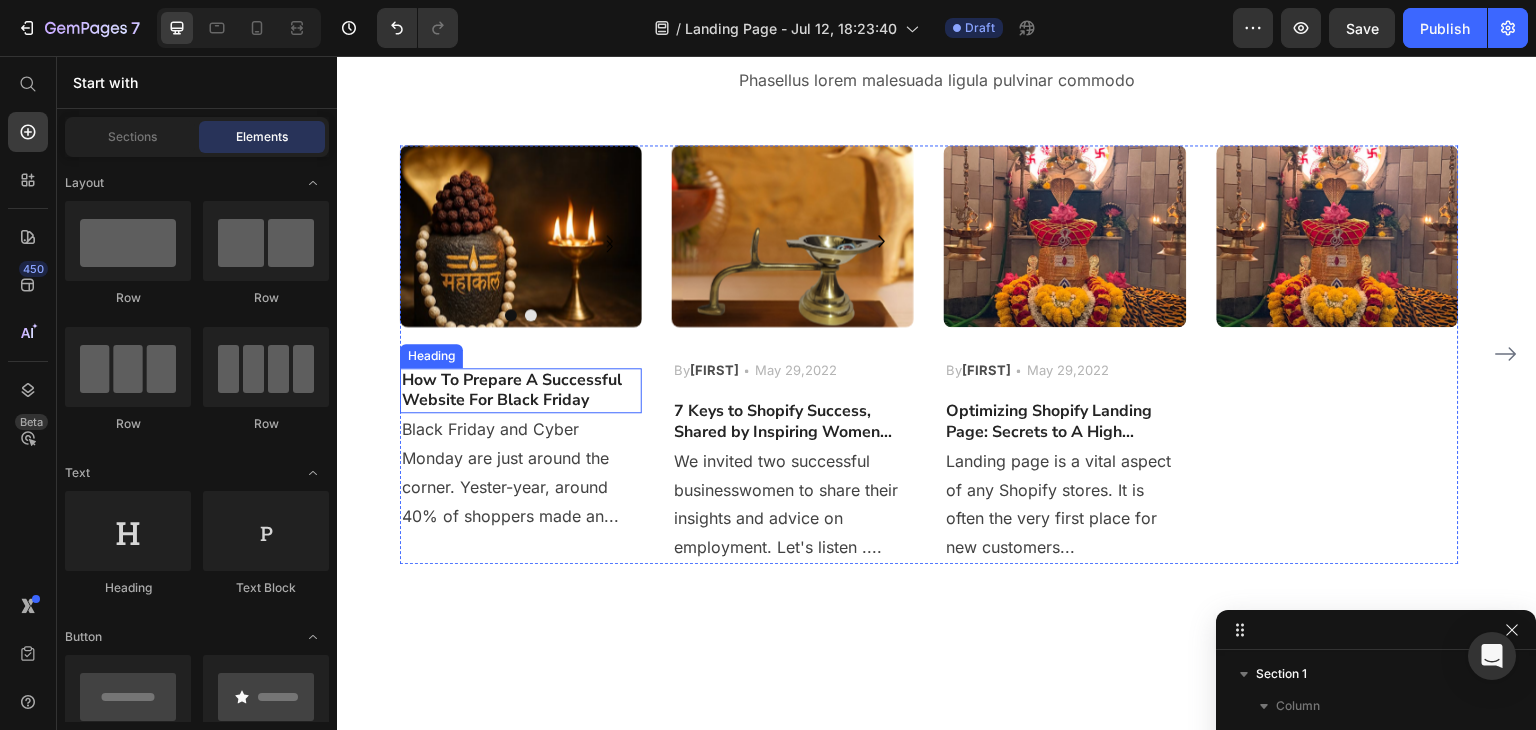 click on "Image
Drop element here
Carousel
Drop element here
Carousel" at bounding box center [521, 256] 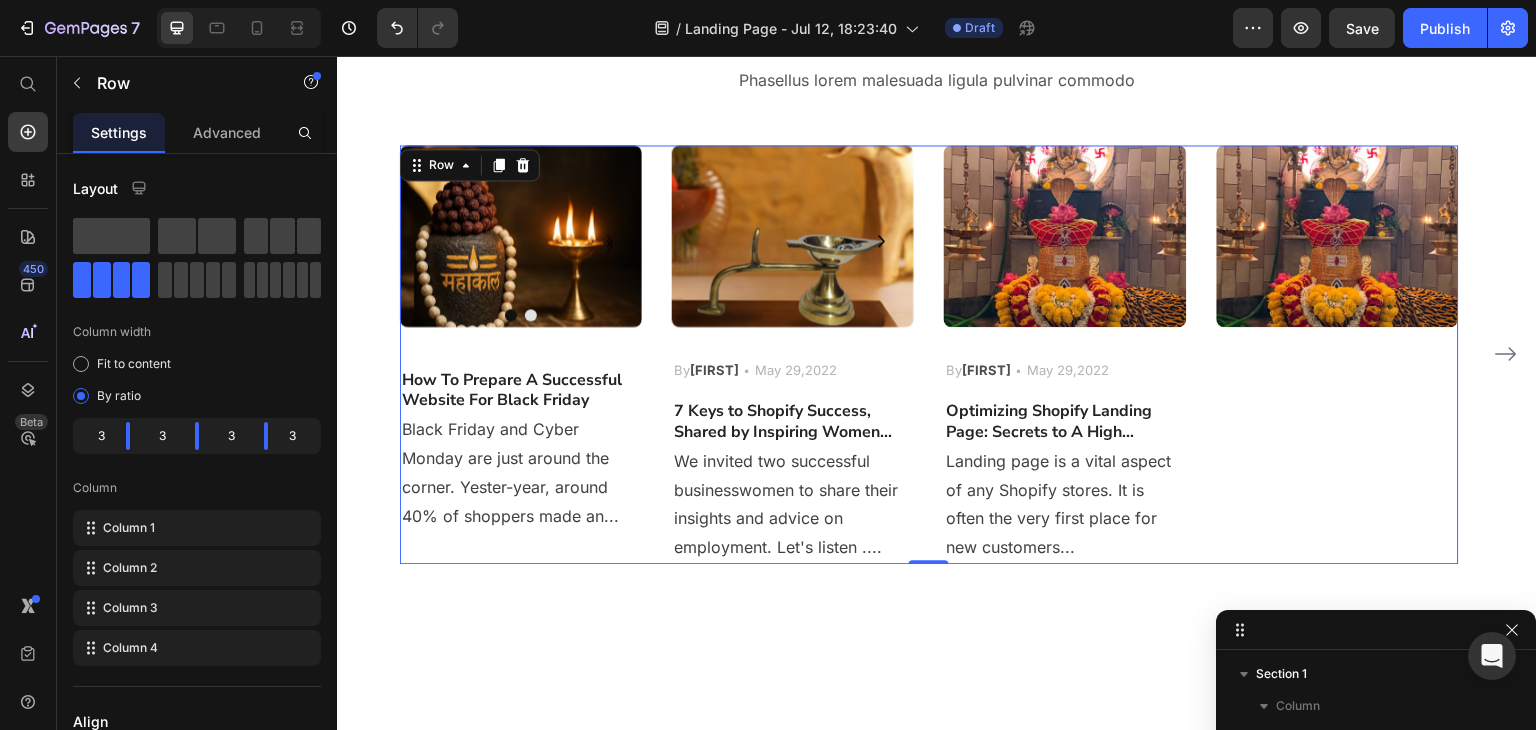click on "Image" at bounding box center [521, 241] 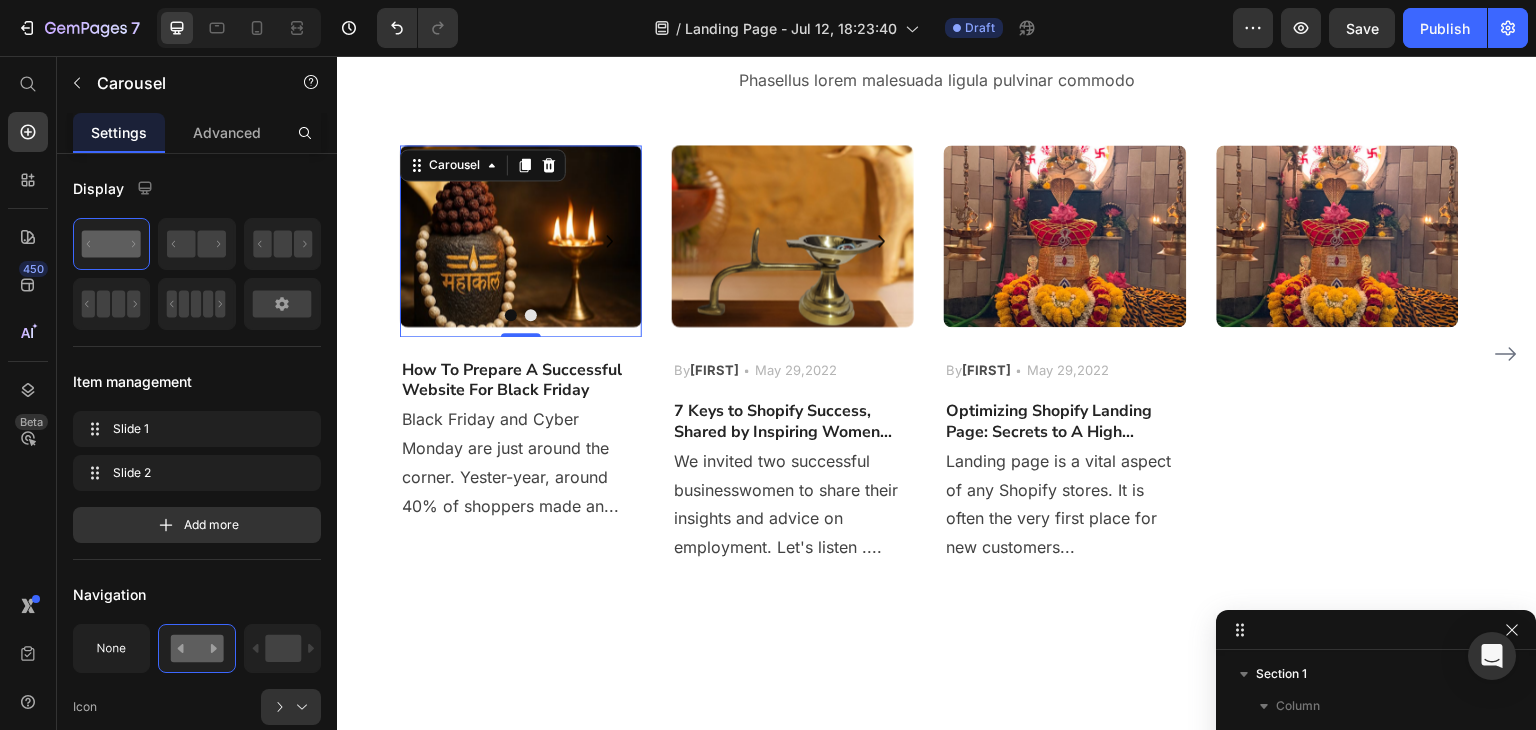 drag, startPoint x: 532, startPoint y: 345, endPoint x: 532, endPoint y: 325, distance: 20 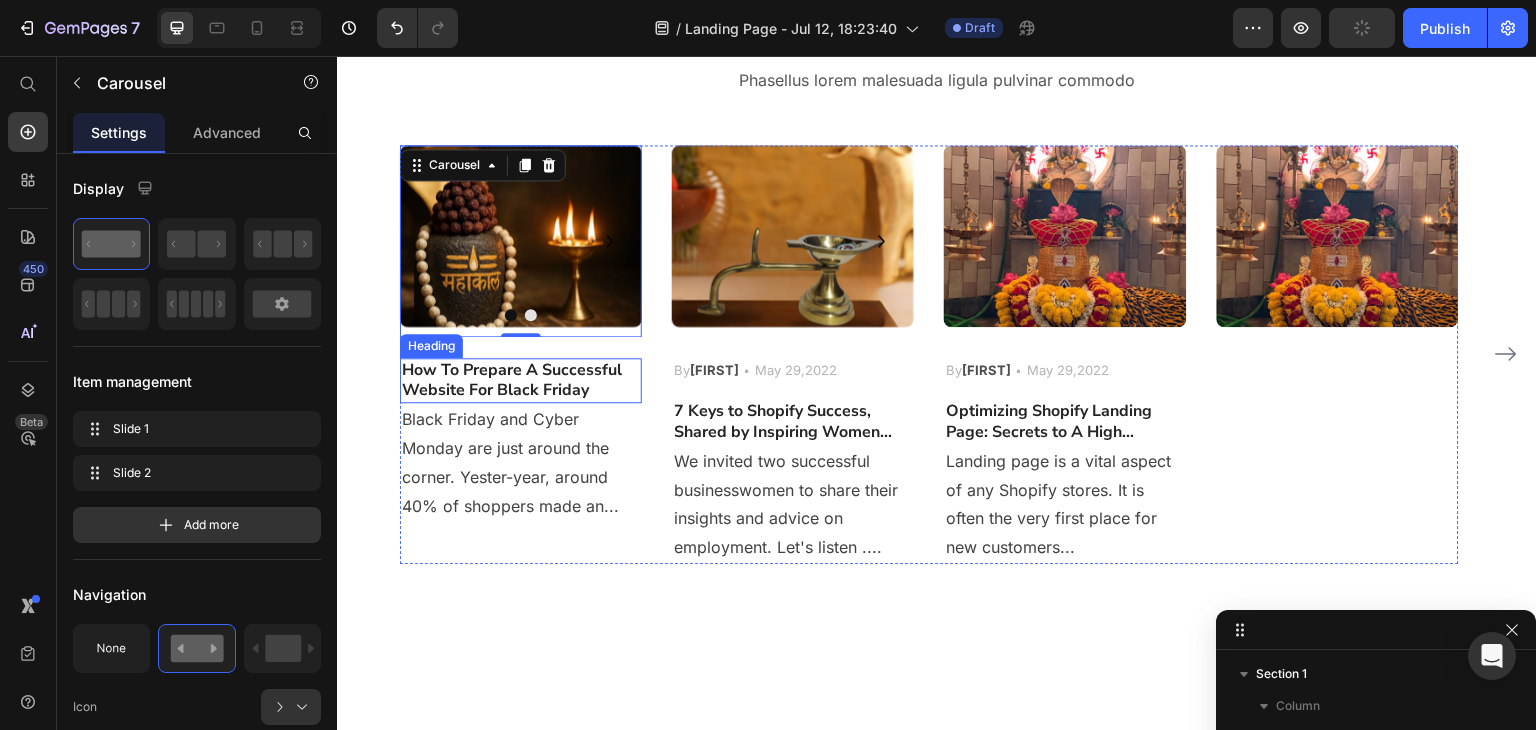 click on "How To Prepare A Successful Website For Black Friday" at bounding box center (521, 381) 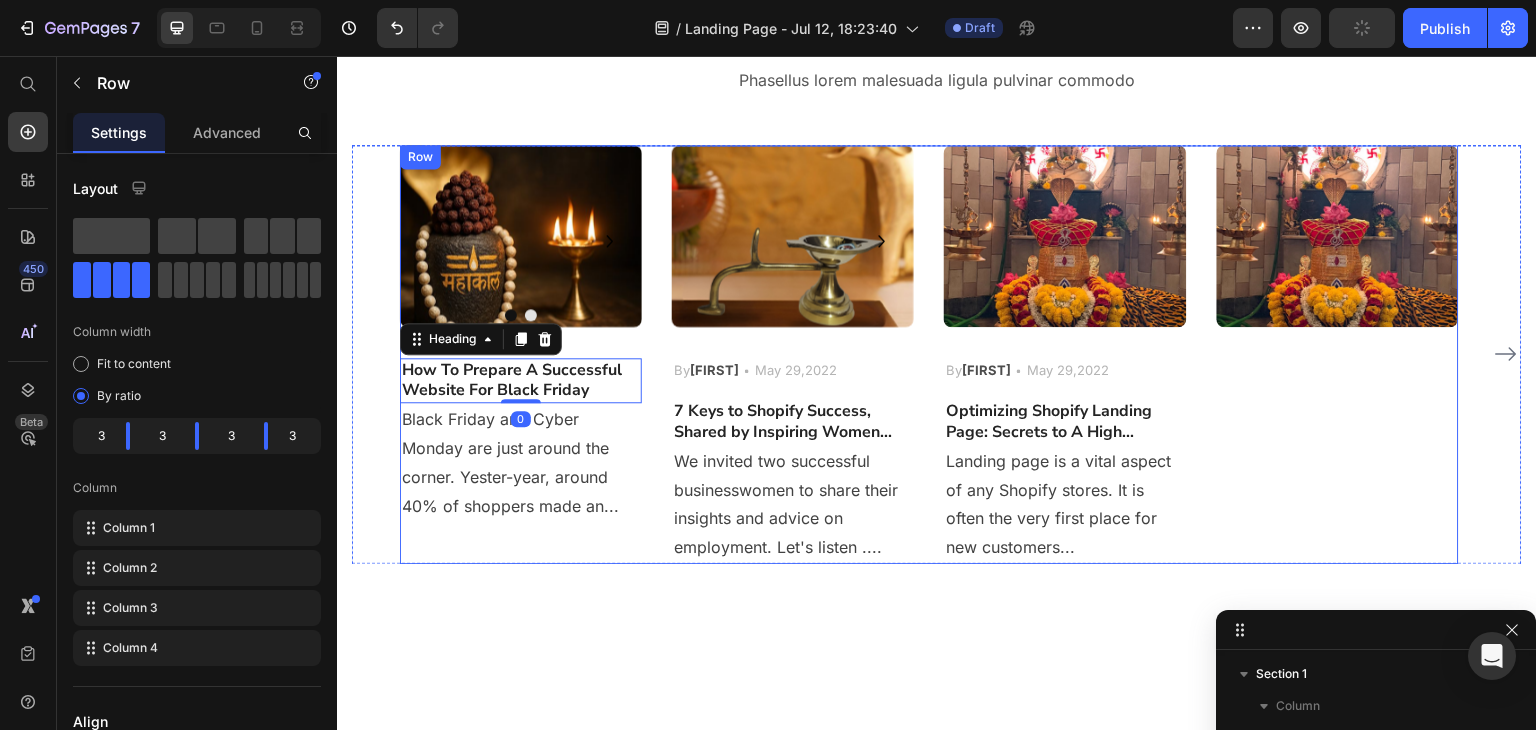 click on "Image
Drop element here
Carousel
Drop element here
Carousel" at bounding box center [521, 251] 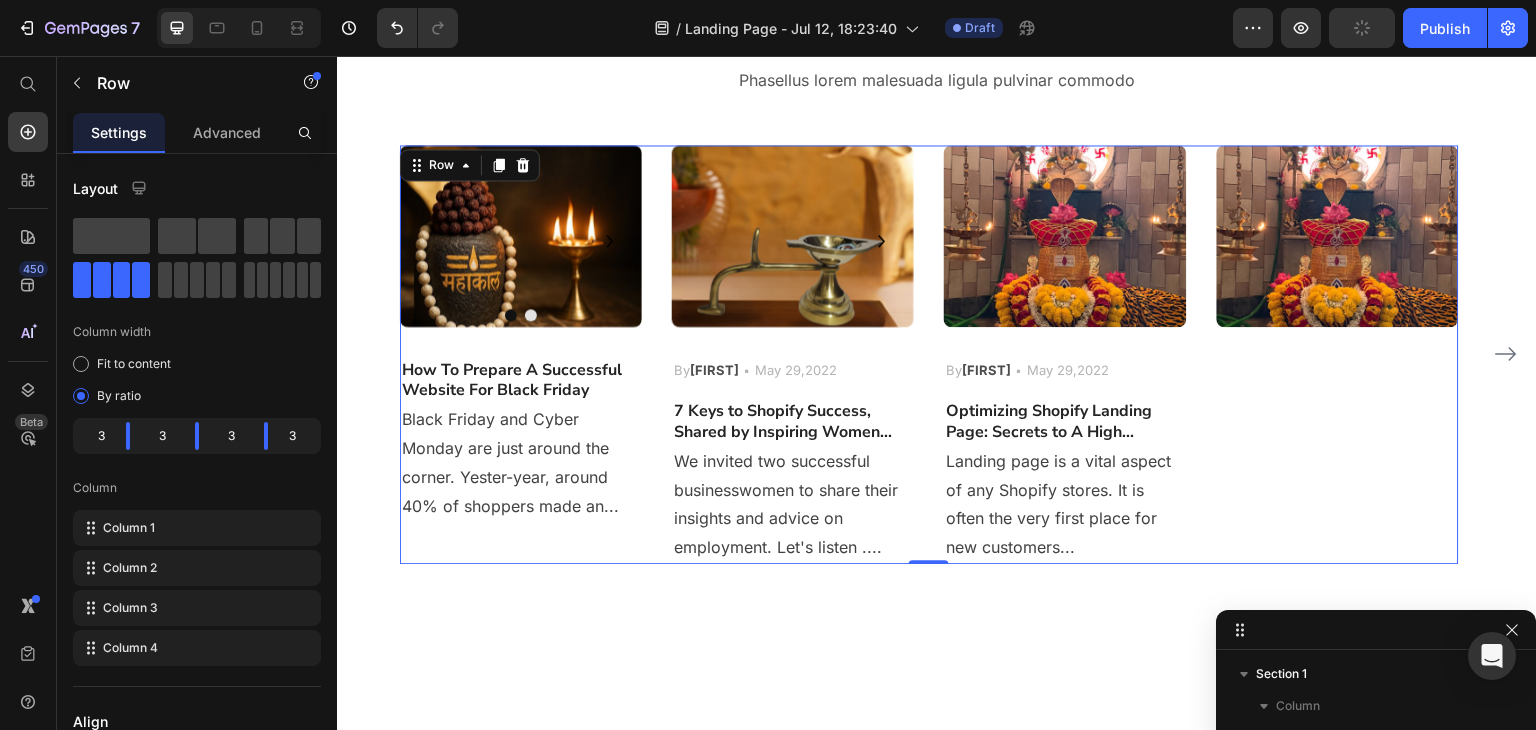 click on "Image
Drop element here
Carousel
Drop element here
Carousel" at bounding box center [521, 251] 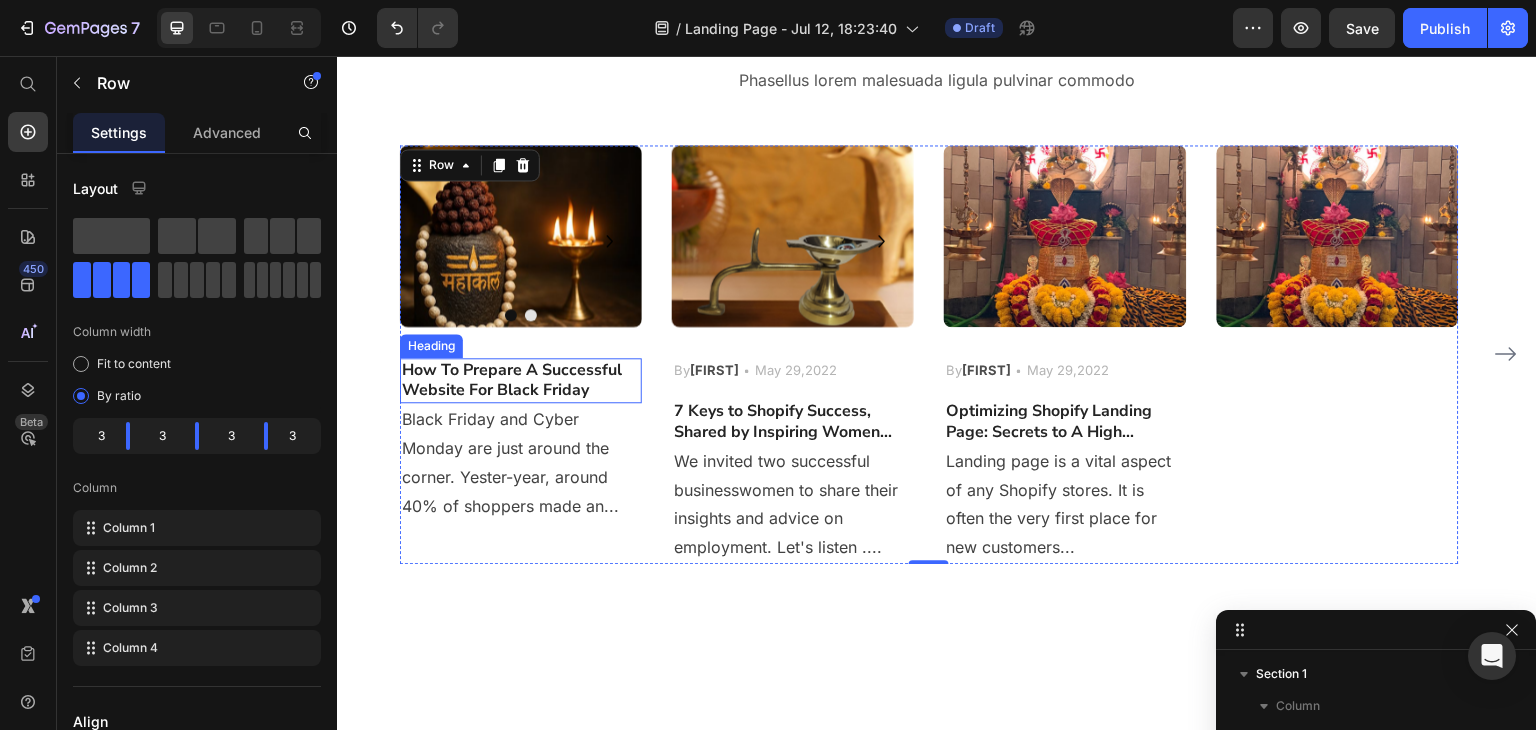 click on "How To Prepare A Successful Website For Black Friday" at bounding box center [521, 381] 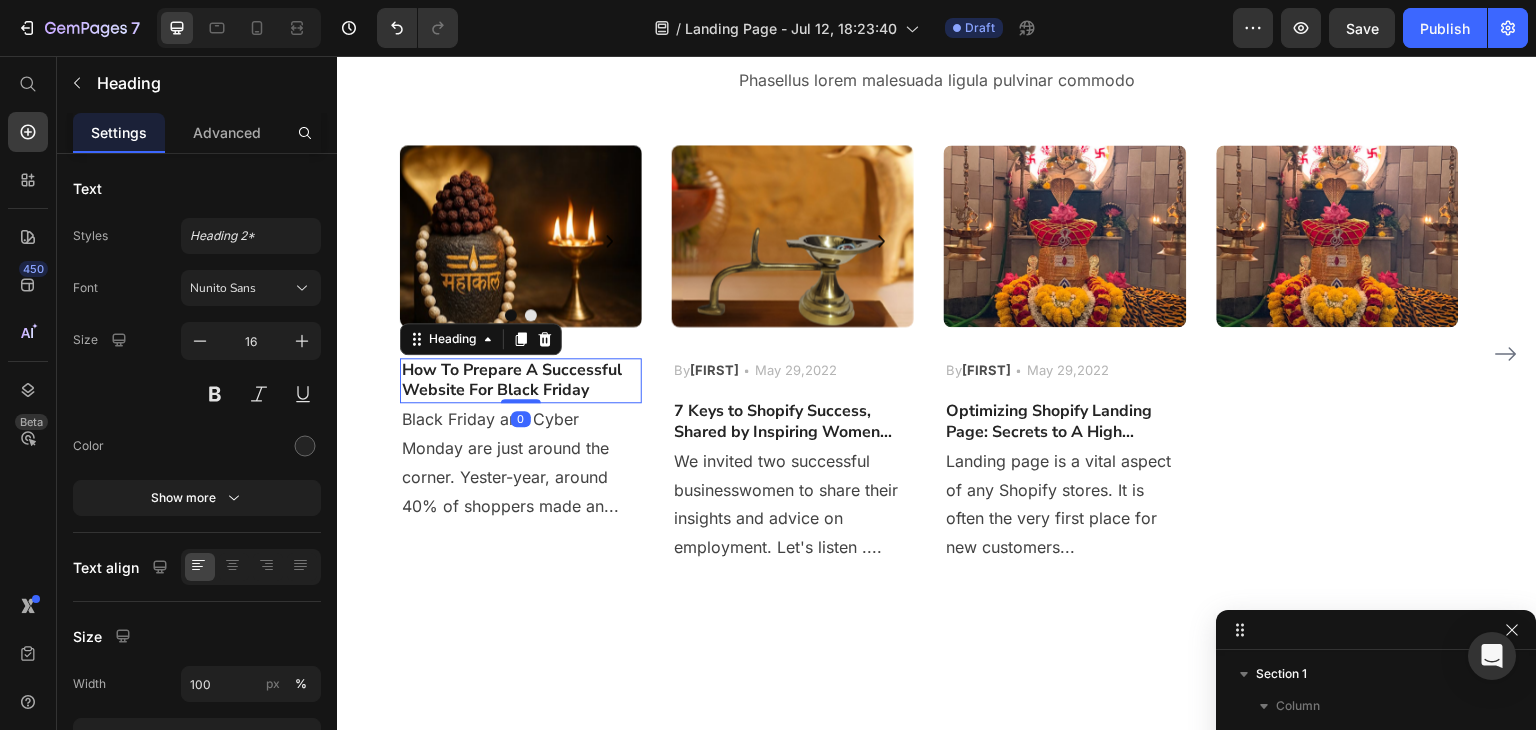 click on "May 29,2022" at bounding box center [796, 371] 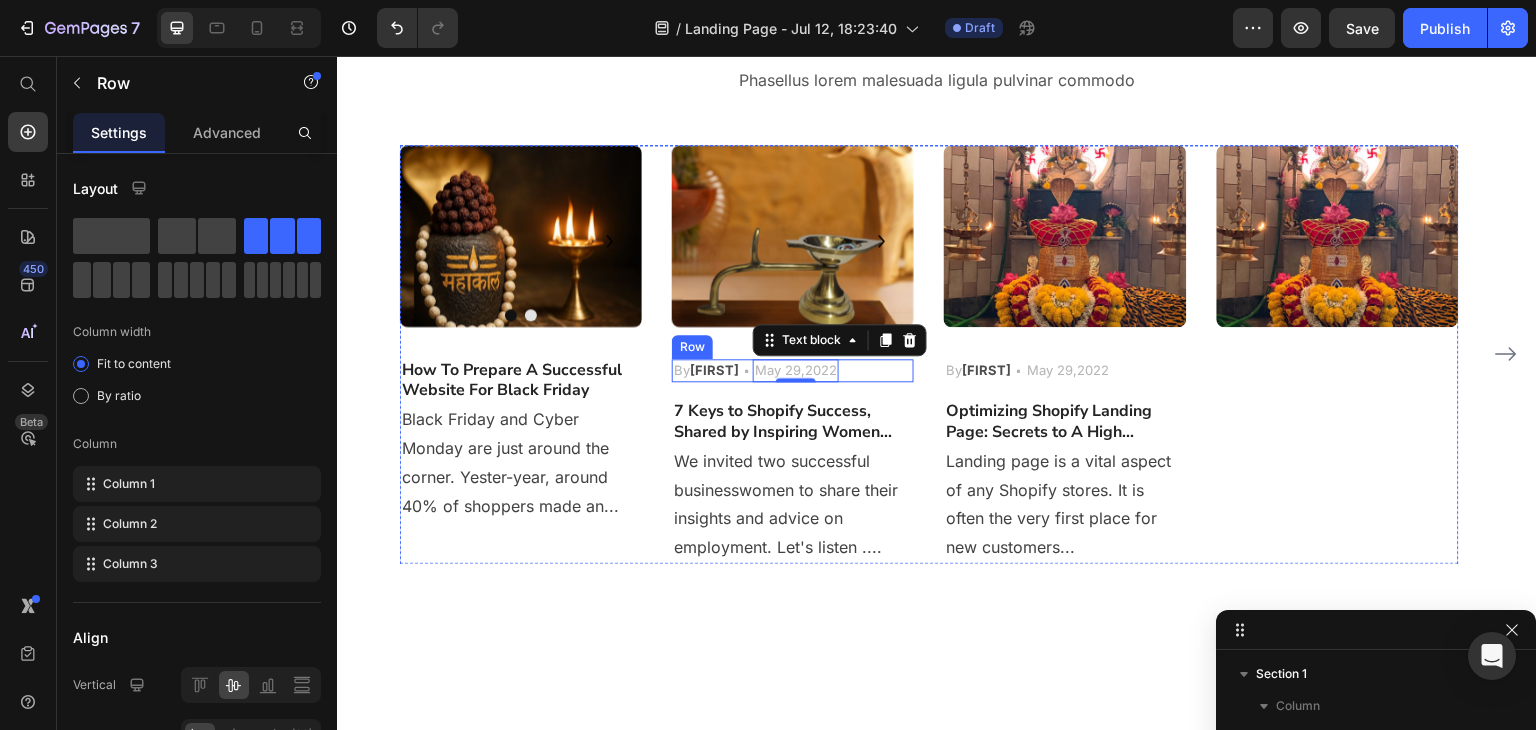 click on "By  Robin Text block
Icon May 29,2022 Text block   0 Row" at bounding box center (793, 371) 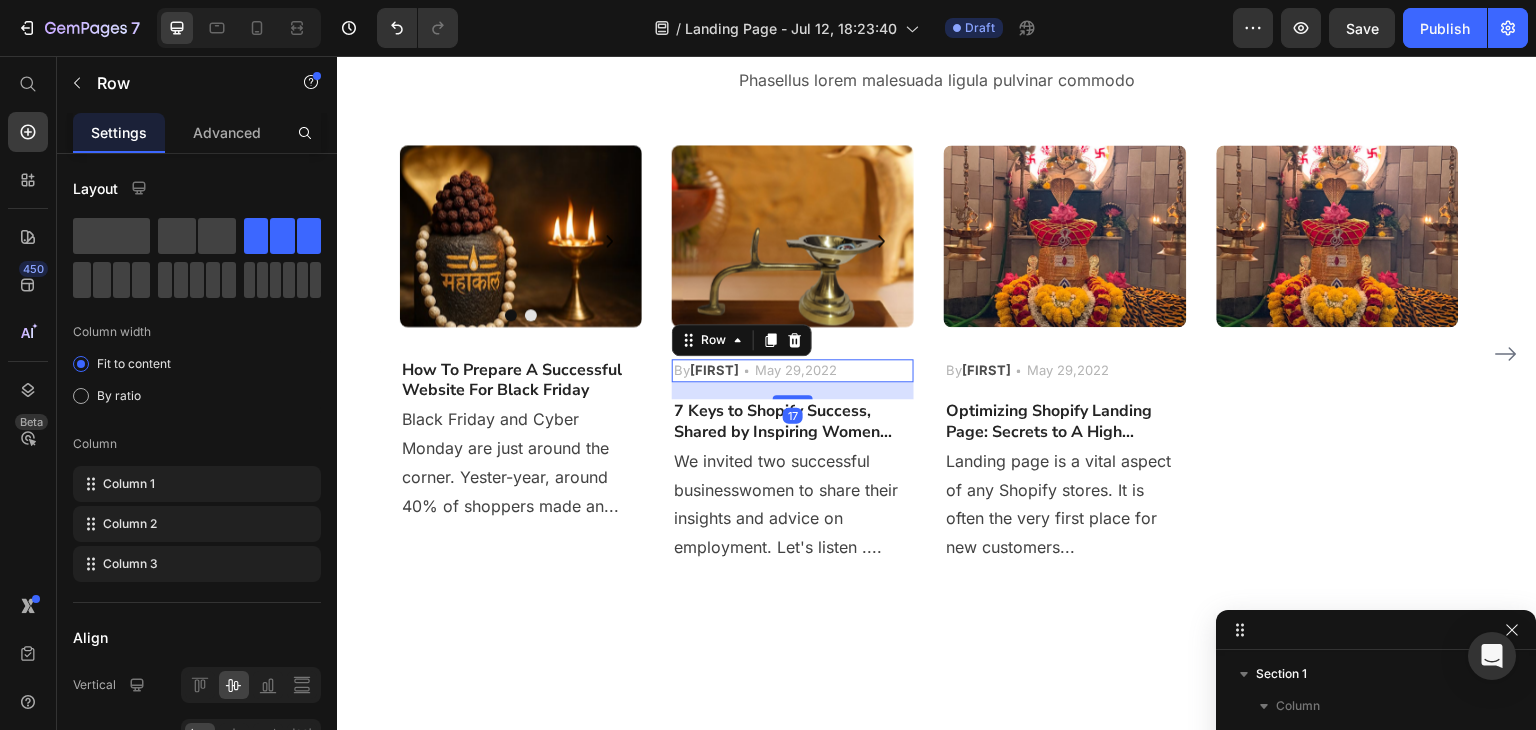 drag, startPoint x: 795, startPoint y: 336, endPoint x: 912, endPoint y: 336, distance: 117 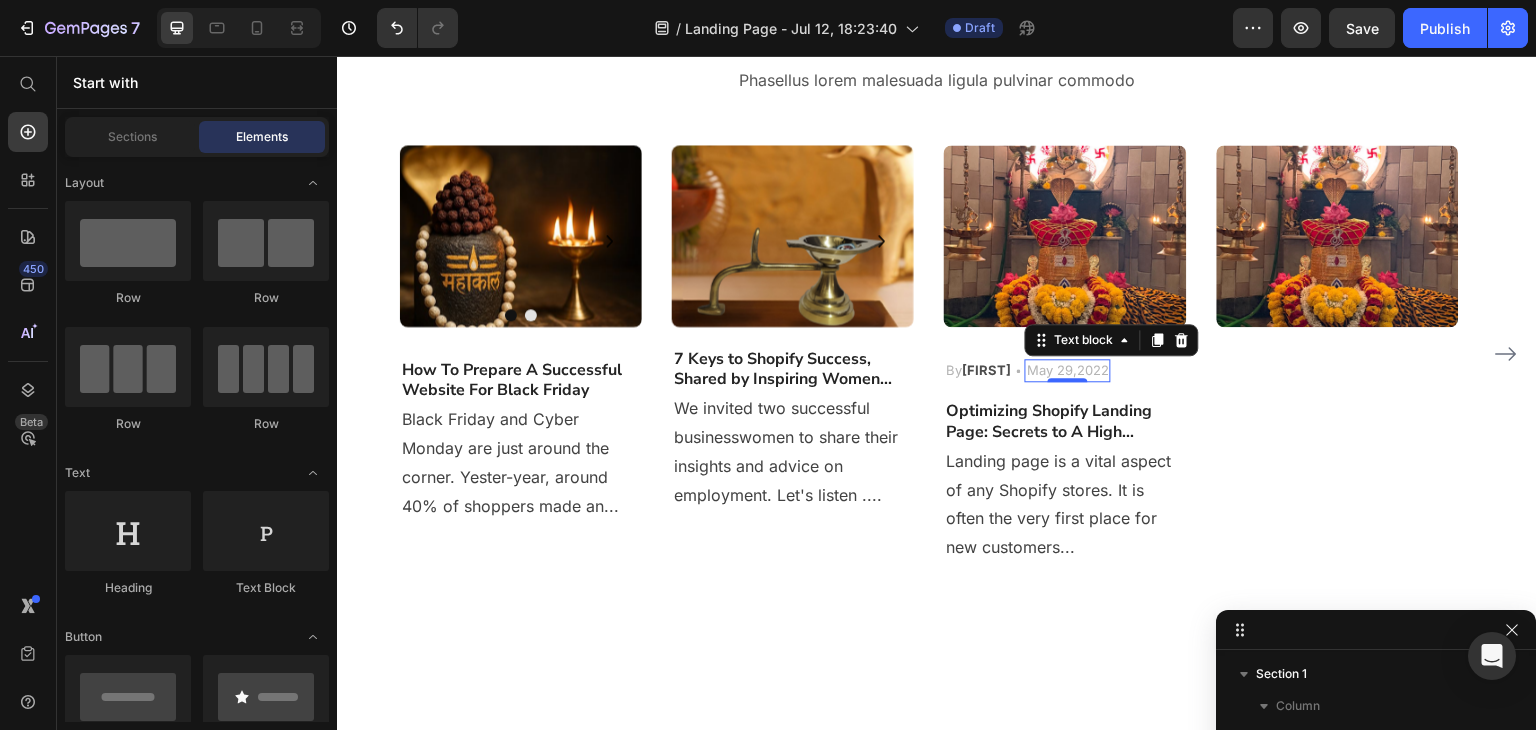 click on "May 29,2022" at bounding box center (1068, 371) 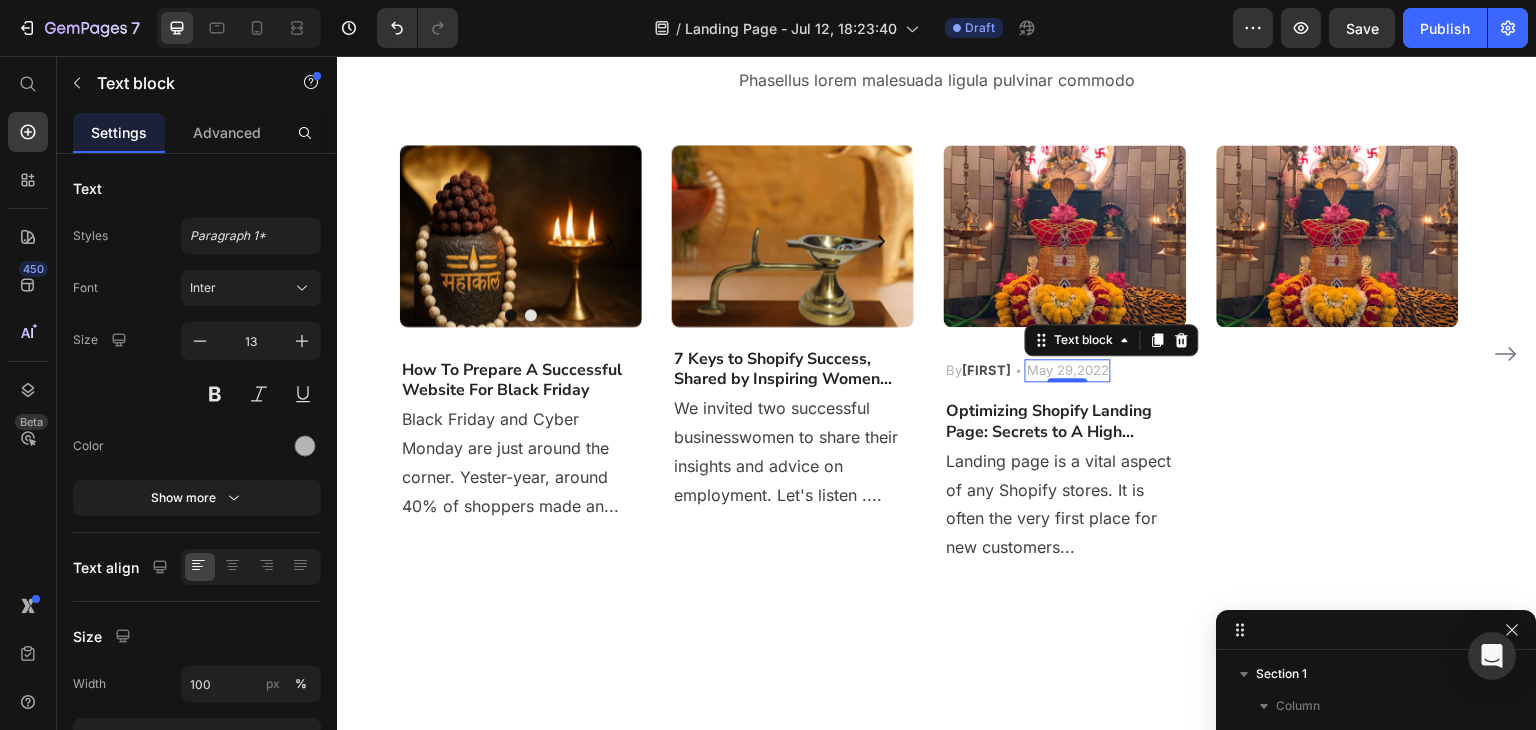click on "By  Robin Text block
Icon May 29,2022 Text block   0 Row" at bounding box center (1065, 371) 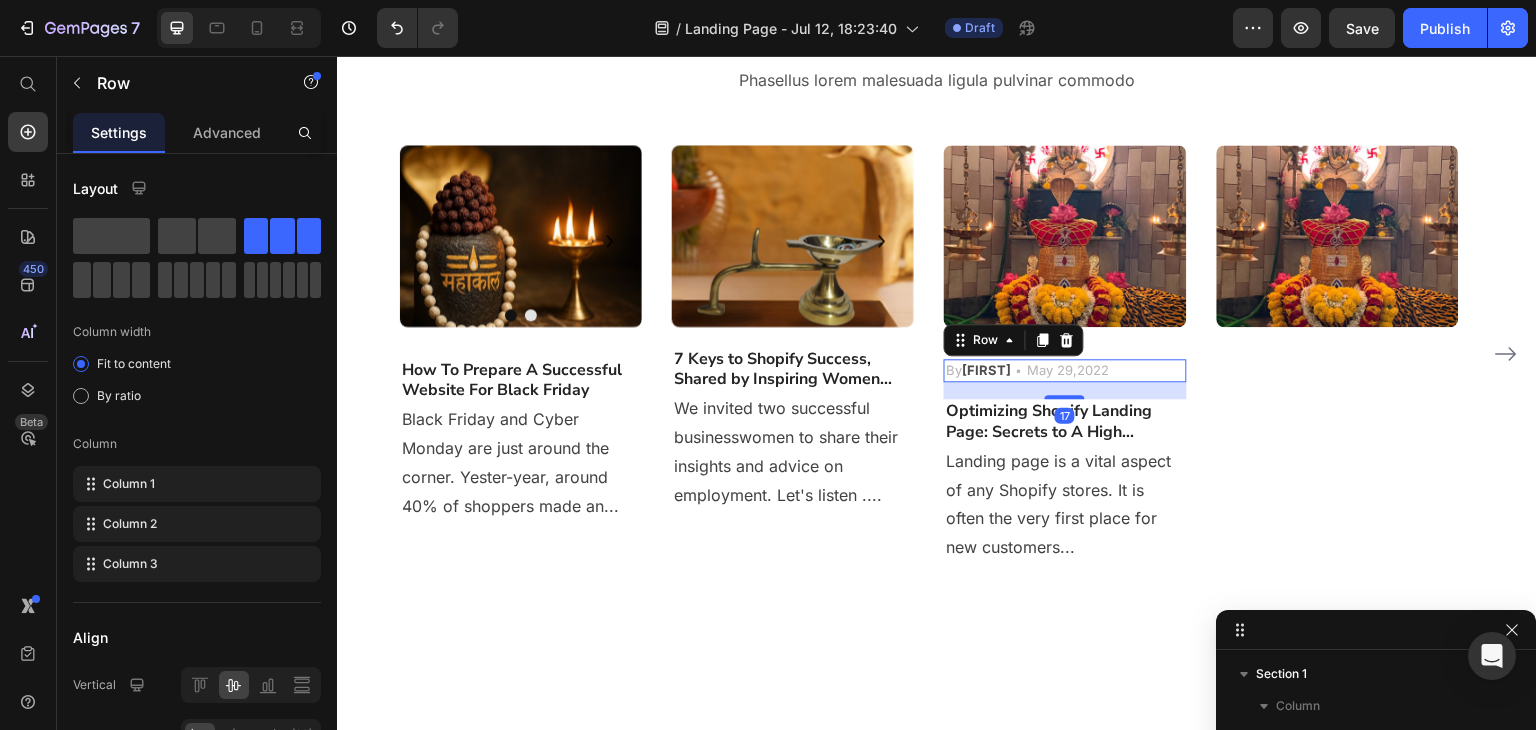 click at bounding box center [1067, 340] 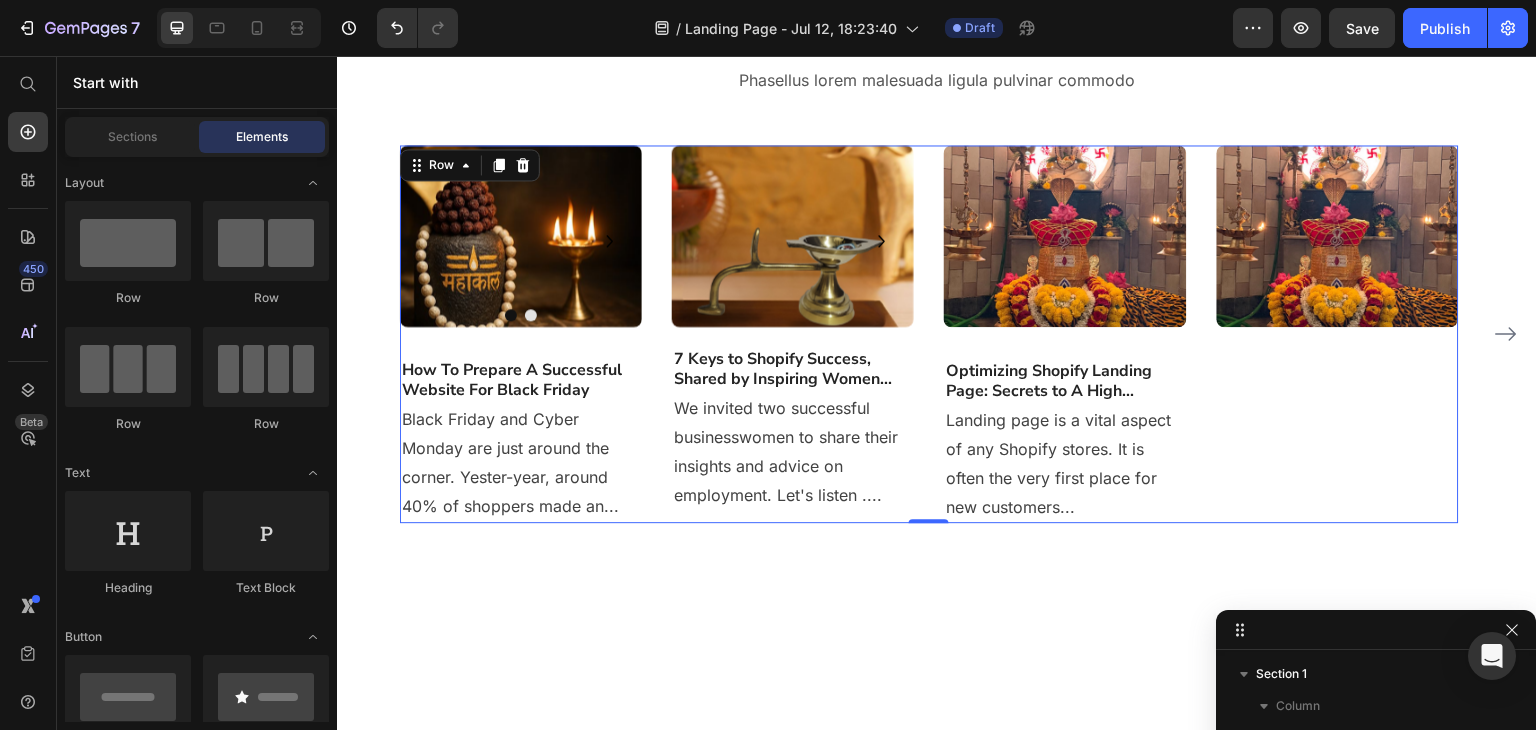 click on "Image Optimizing Shopify Landing Page: Secrets to A High... Heading Landing page is a vital aspect of any Shopify stores. It is often the very first place for new customers... Text block" at bounding box center [1065, 334] 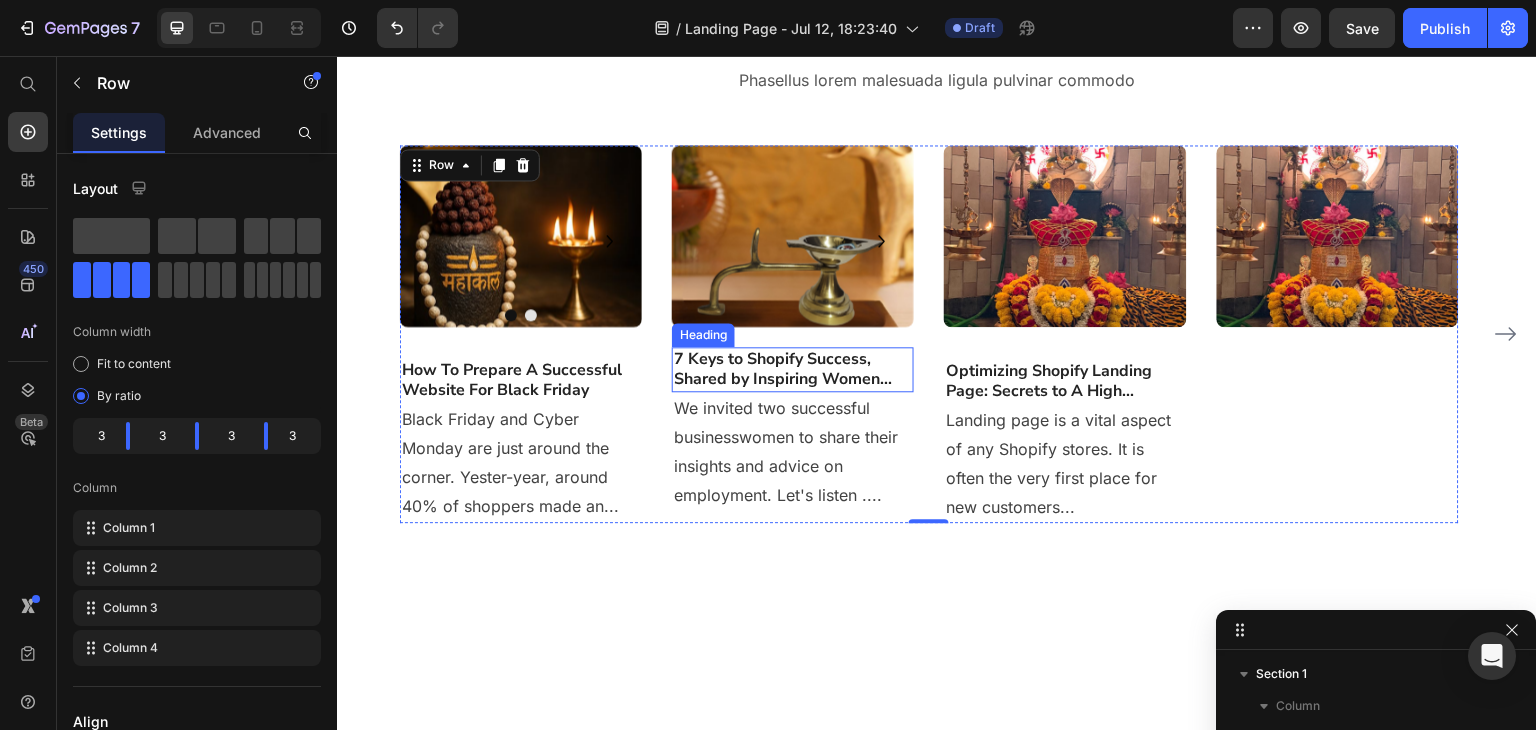 click on "7 Keys to Shopify Success, Shared by Inspiring Women..." at bounding box center [793, 370] 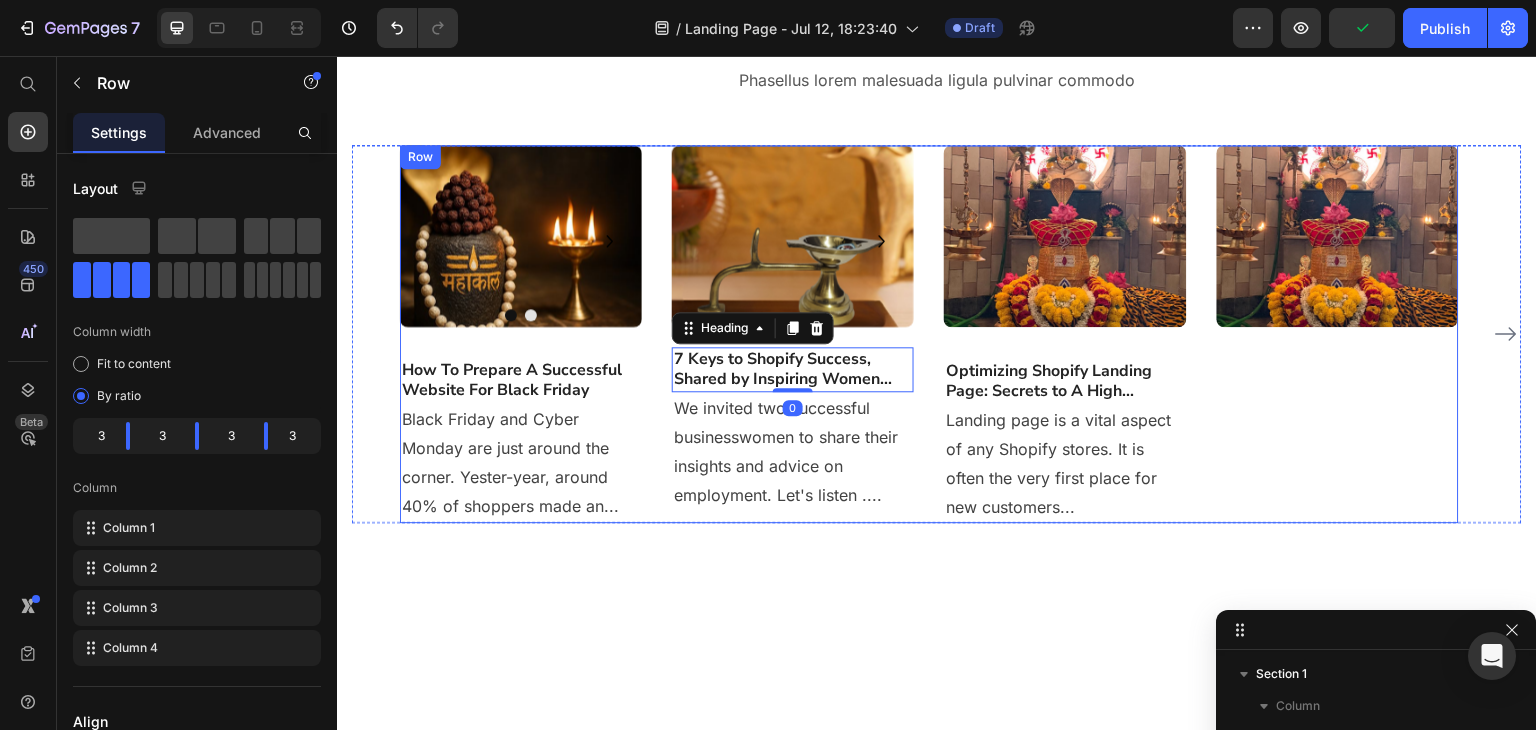 click on "Image Optimizing Shopify Landing Page: Secrets to A High... Heading Landing page is a vital aspect of any Shopify stores. It is often the very first place for new customers... Text block" at bounding box center (1065, 334) 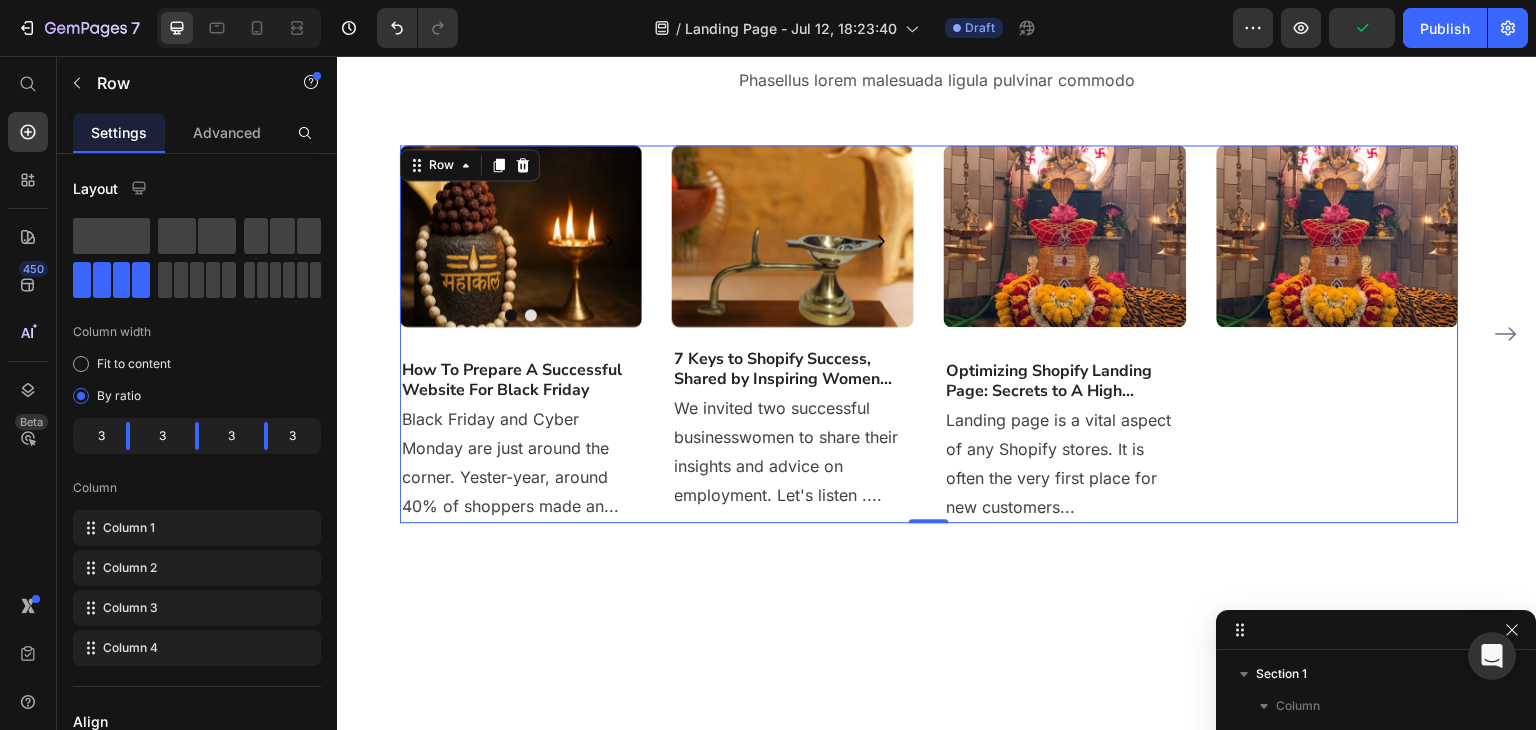 click on "Image Optimizing Shopify Landing Page: Secrets to A High... Heading Landing page is a vital aspect of any Shopify stores. It is often the very first place for new customers... Text block" at bounding box center [1065, 334] 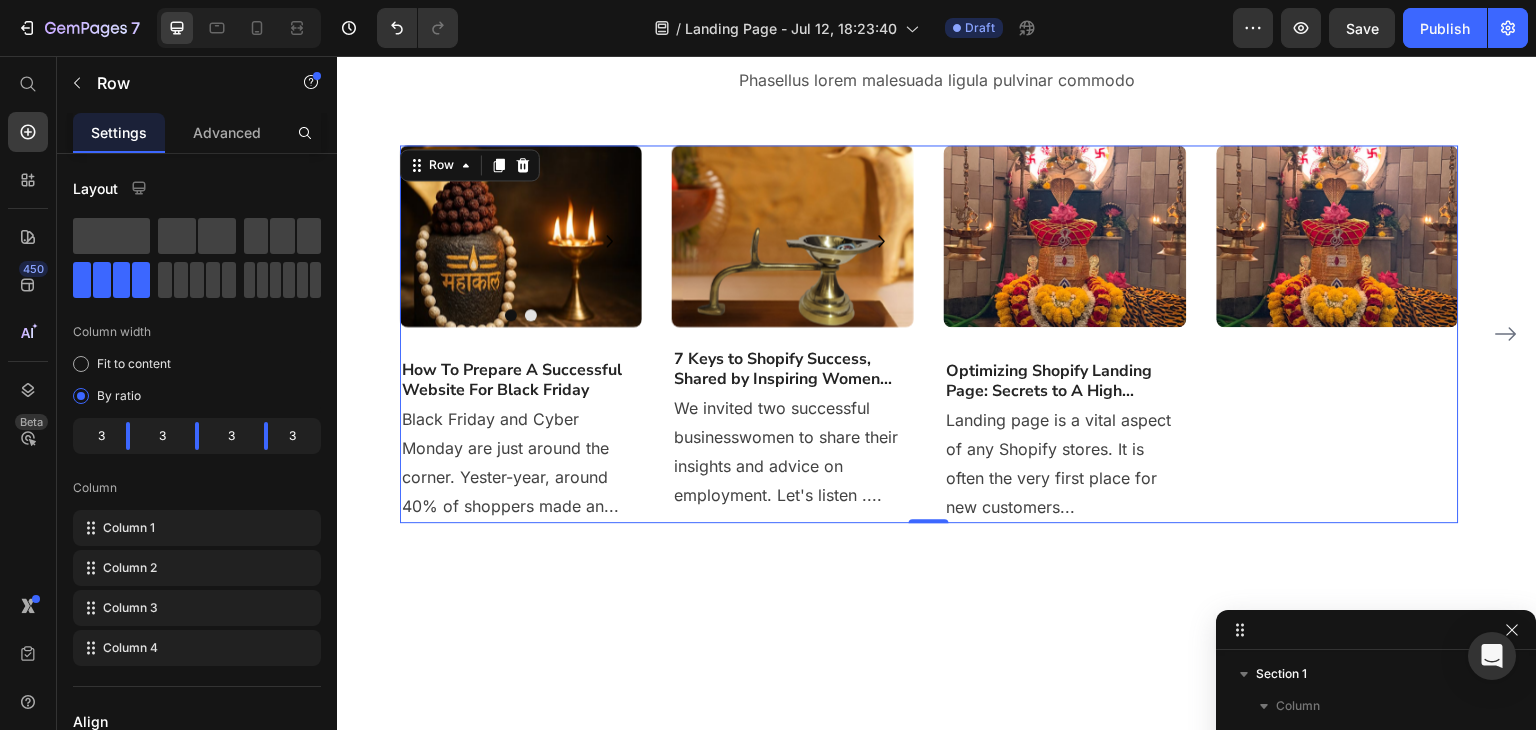 click on "Image
Drop element here
Carousel
Drop element here
Carousel" at bounding box center [521, 251] 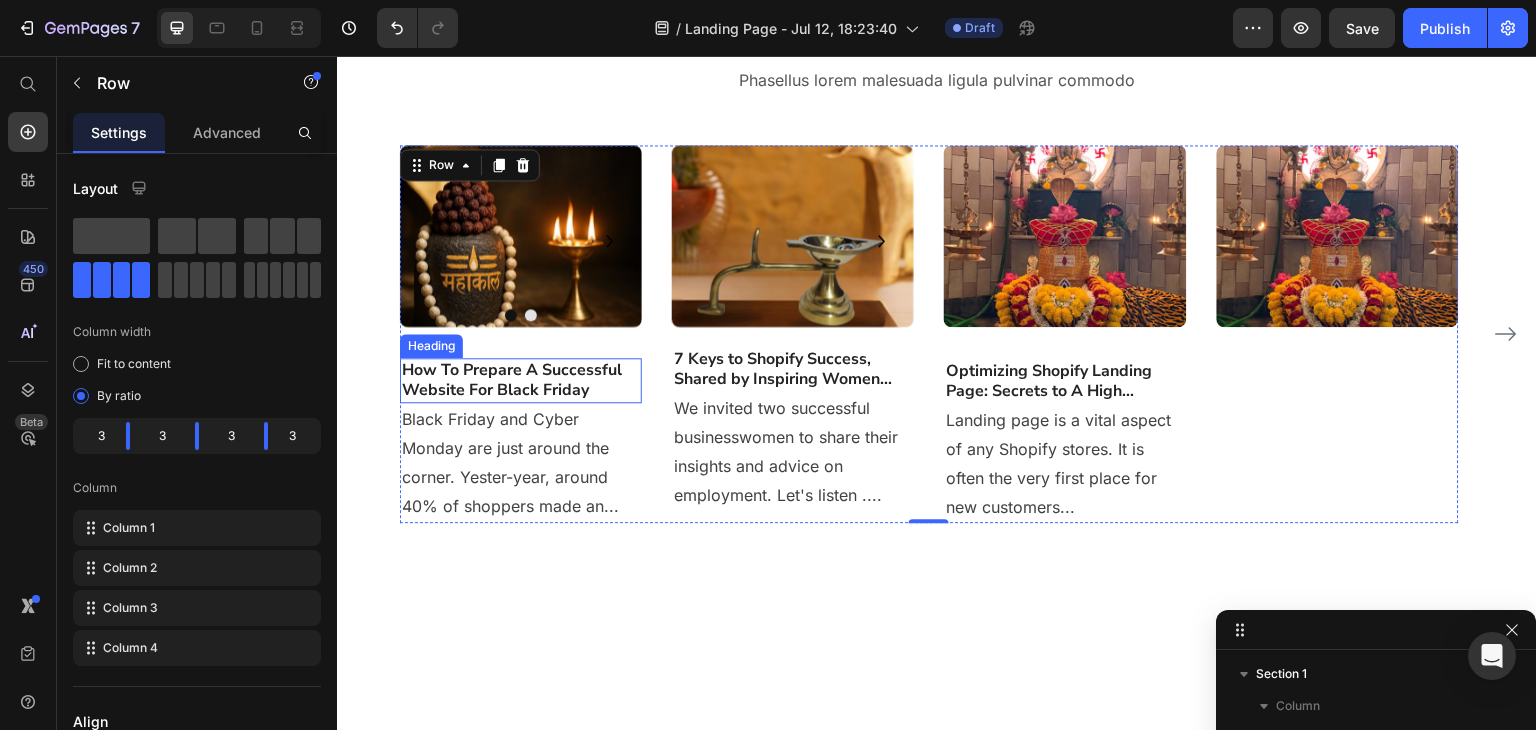 click on "How To Prepare A Successful Website For Black Friday" at bounding box center (521, 381) 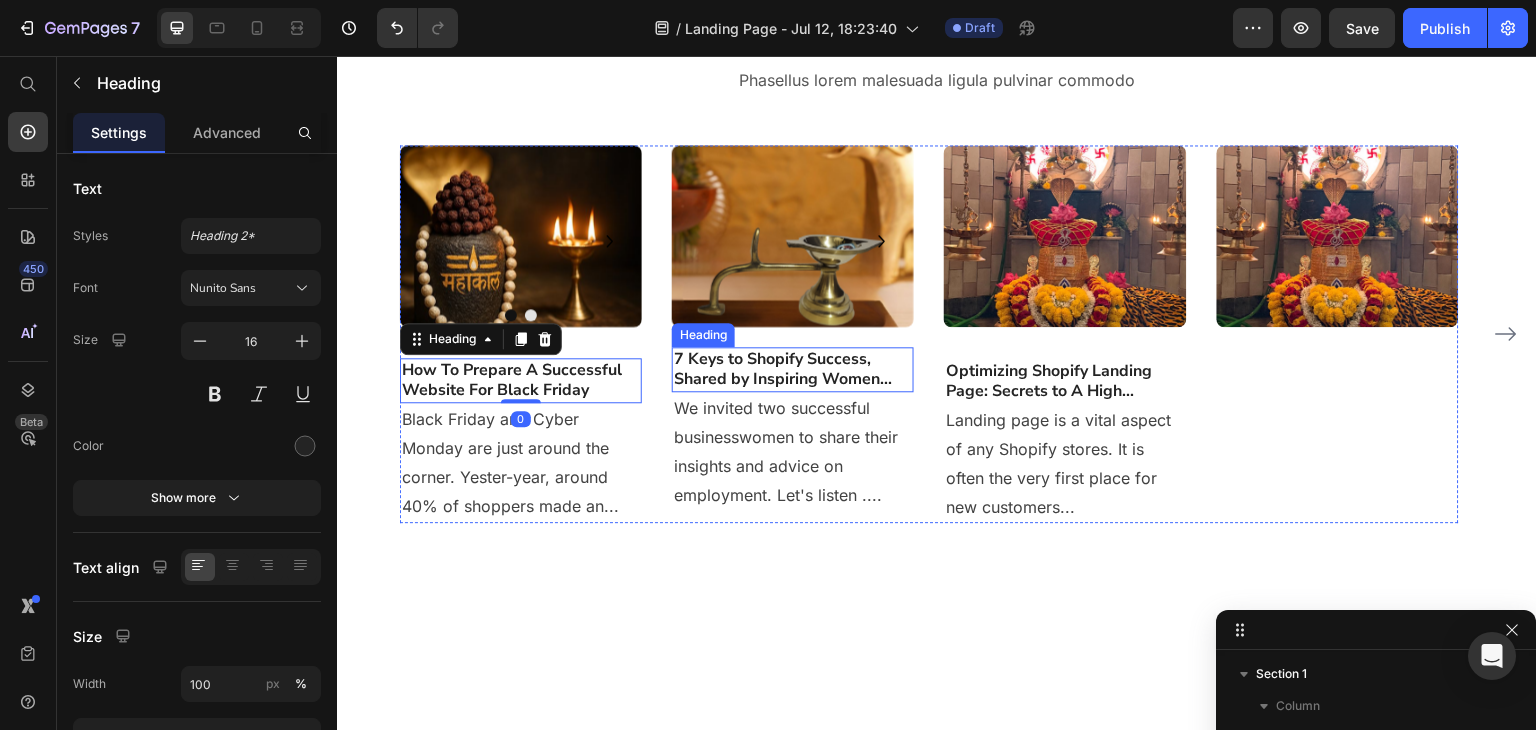 click on "7 Keys to Shopify Success, Shared by Inspiring Women..." at bounding box center (793, 370) 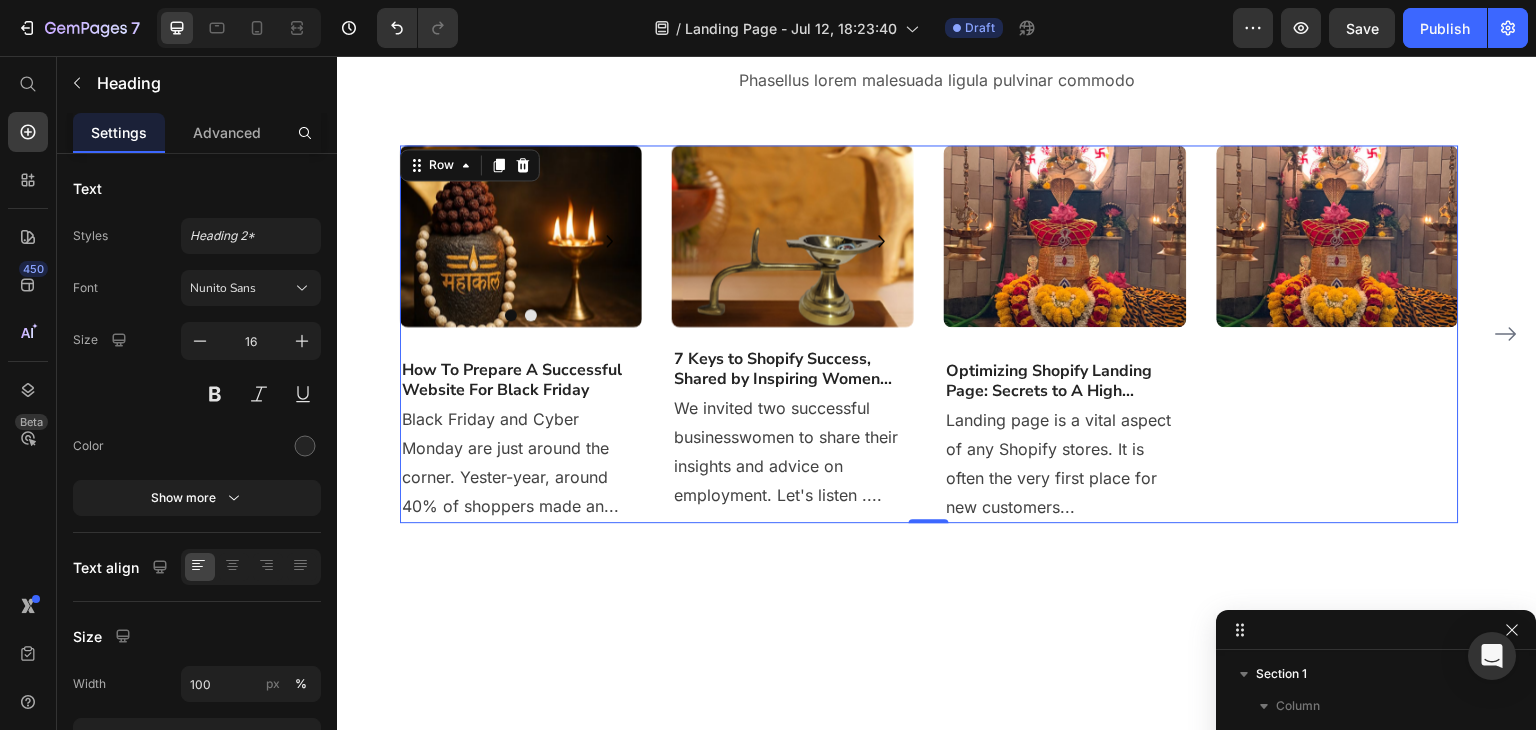 click on "Image
Drop element here
Carousel
Drop element here
Carousel" at bounding box center (521, 251) 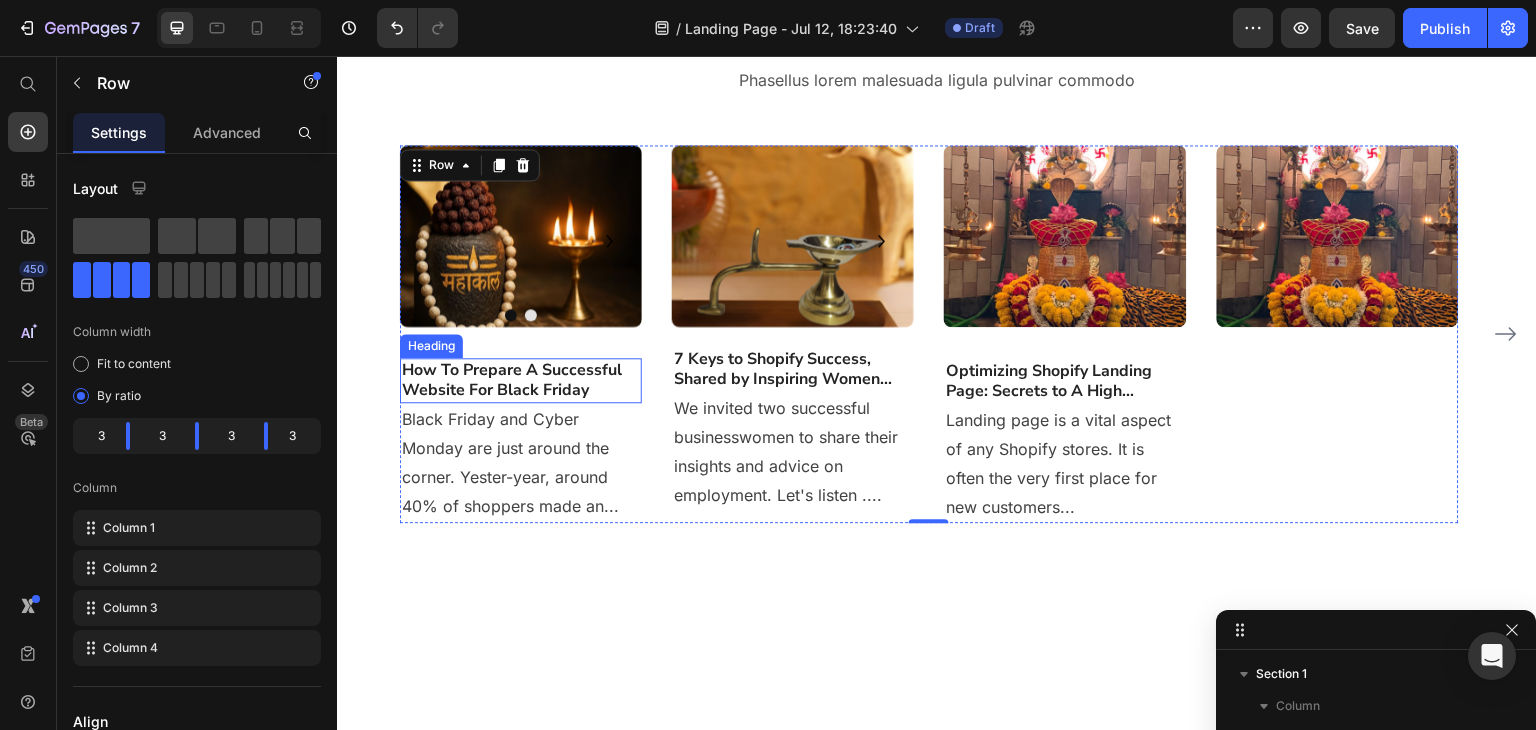 click on "How To Prepare A Successful Website For Black Friday" at bounding box center [521, 381] 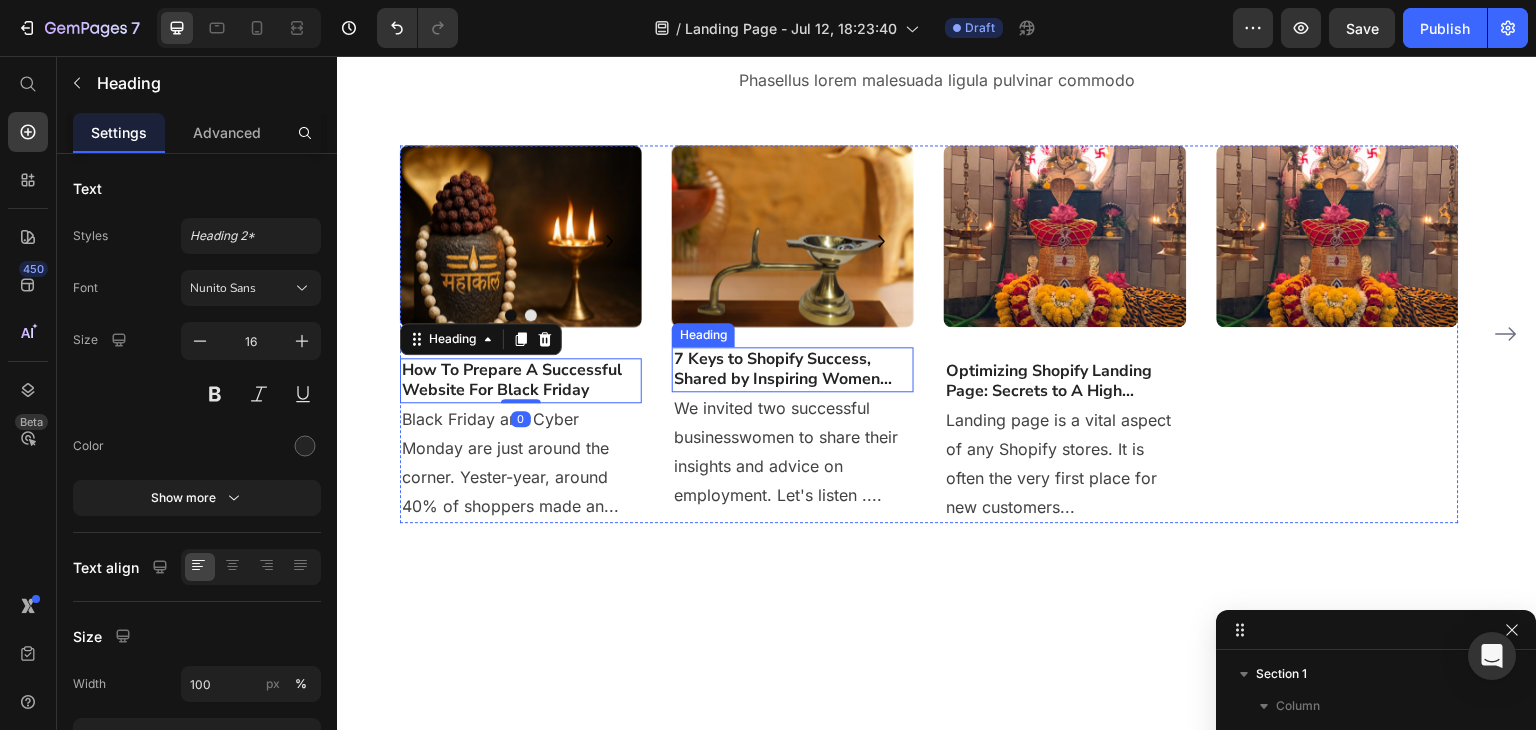 click on "7 Keys to Shopify Success, Shared by Inspiring Women..." at bounding box center (793, 370) 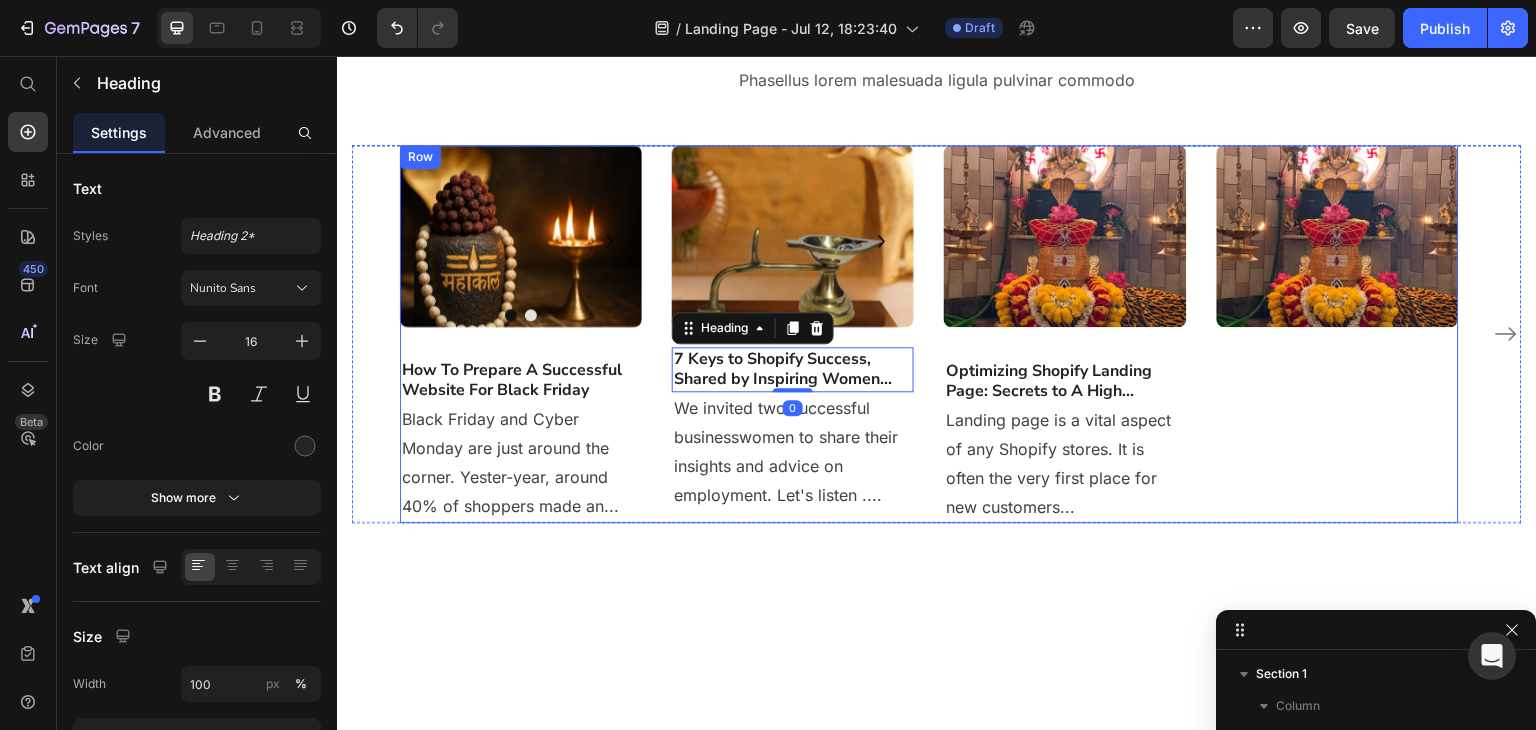 click on "Image
Drop element here
Carousel
Drop element here
Carousel" at bounding box center [521, 251] 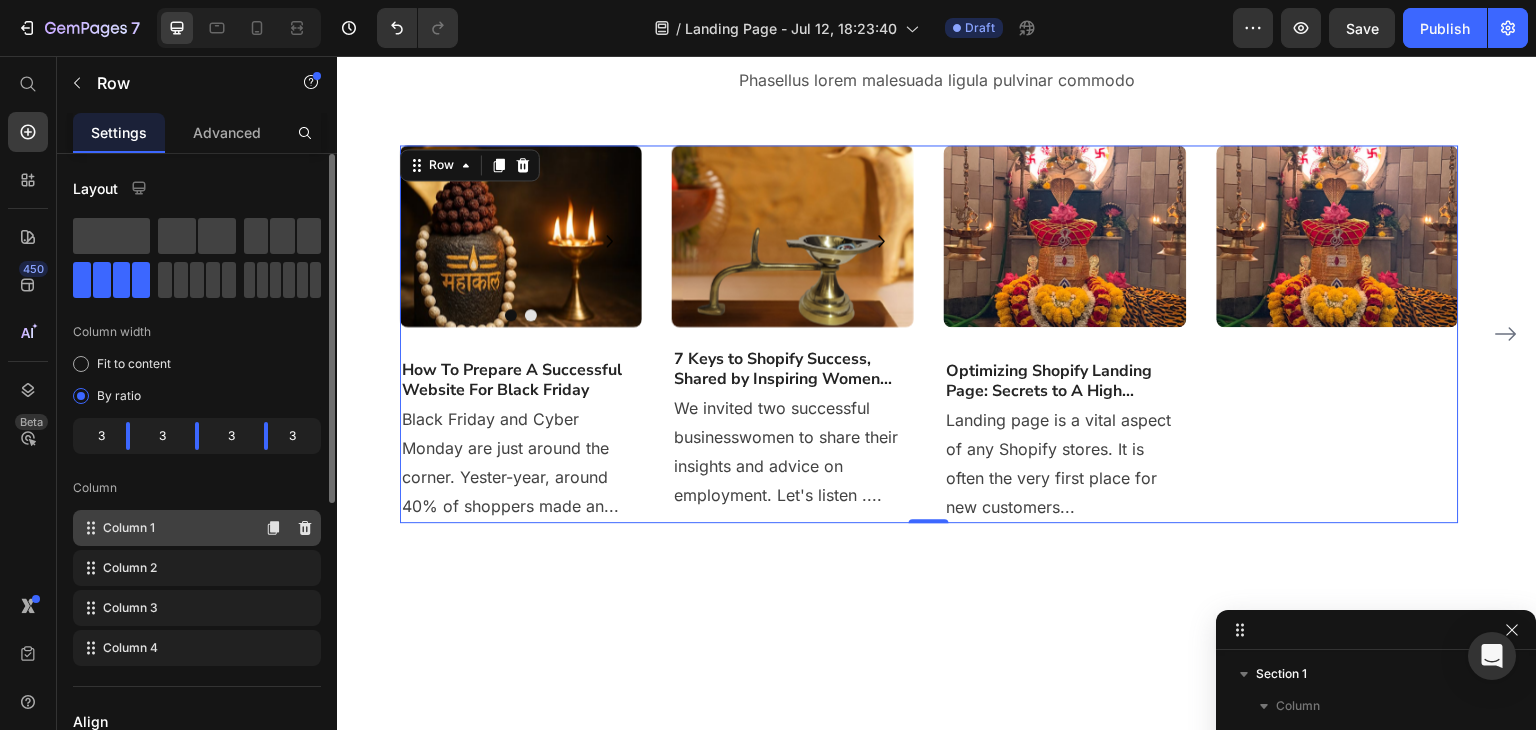 click on "Column 1" 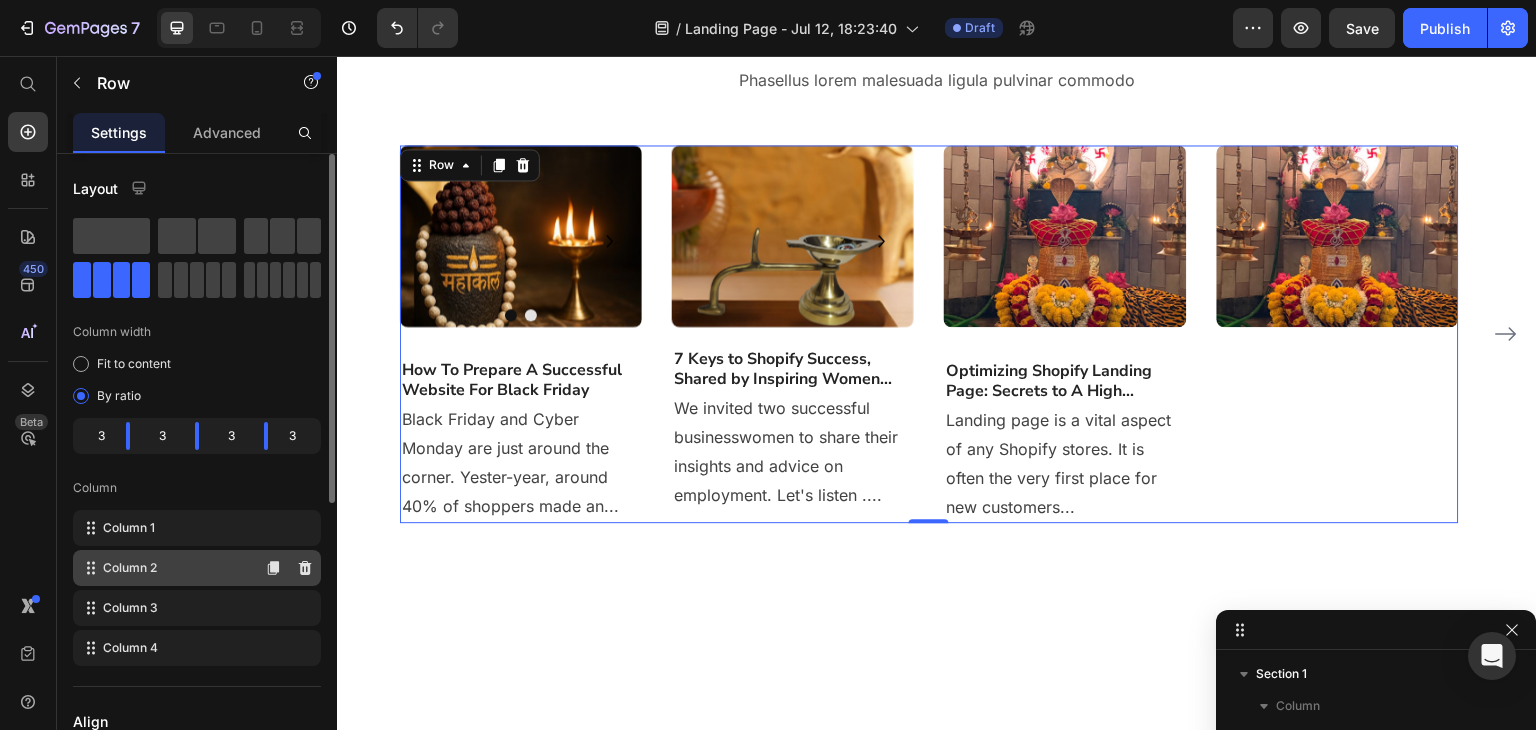click on "Column 2" 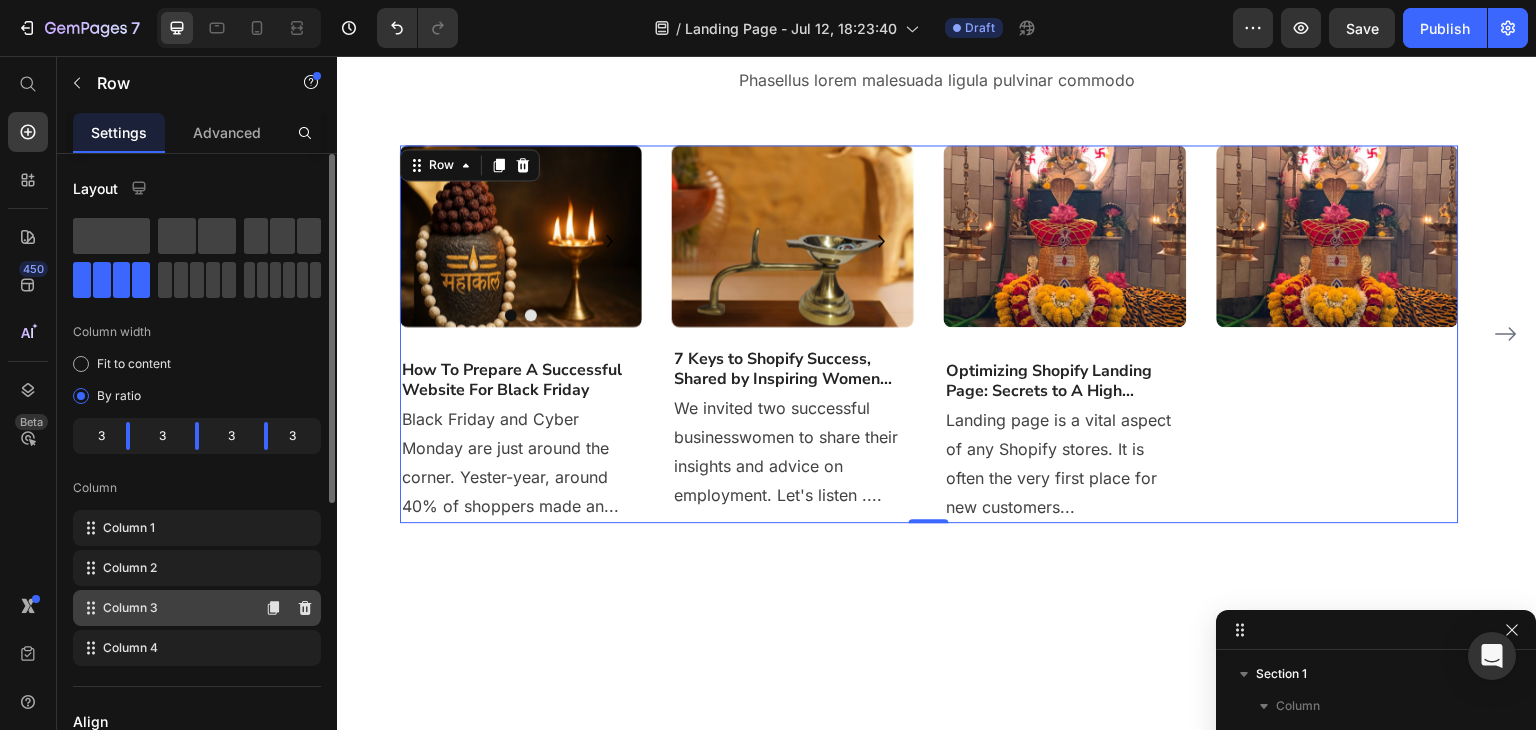 click on "Column 3" 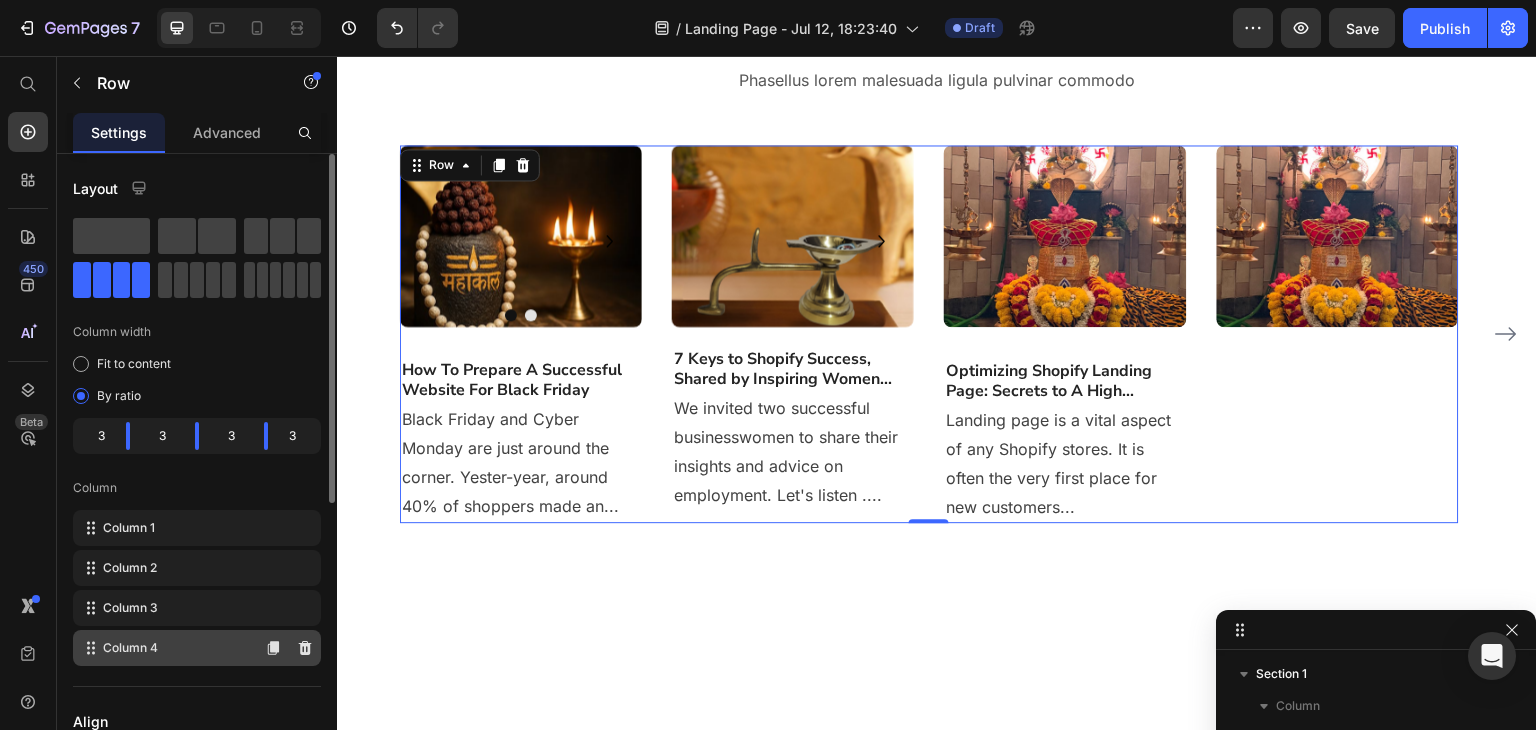click on "Column 4" at bounding box center (130, 648) 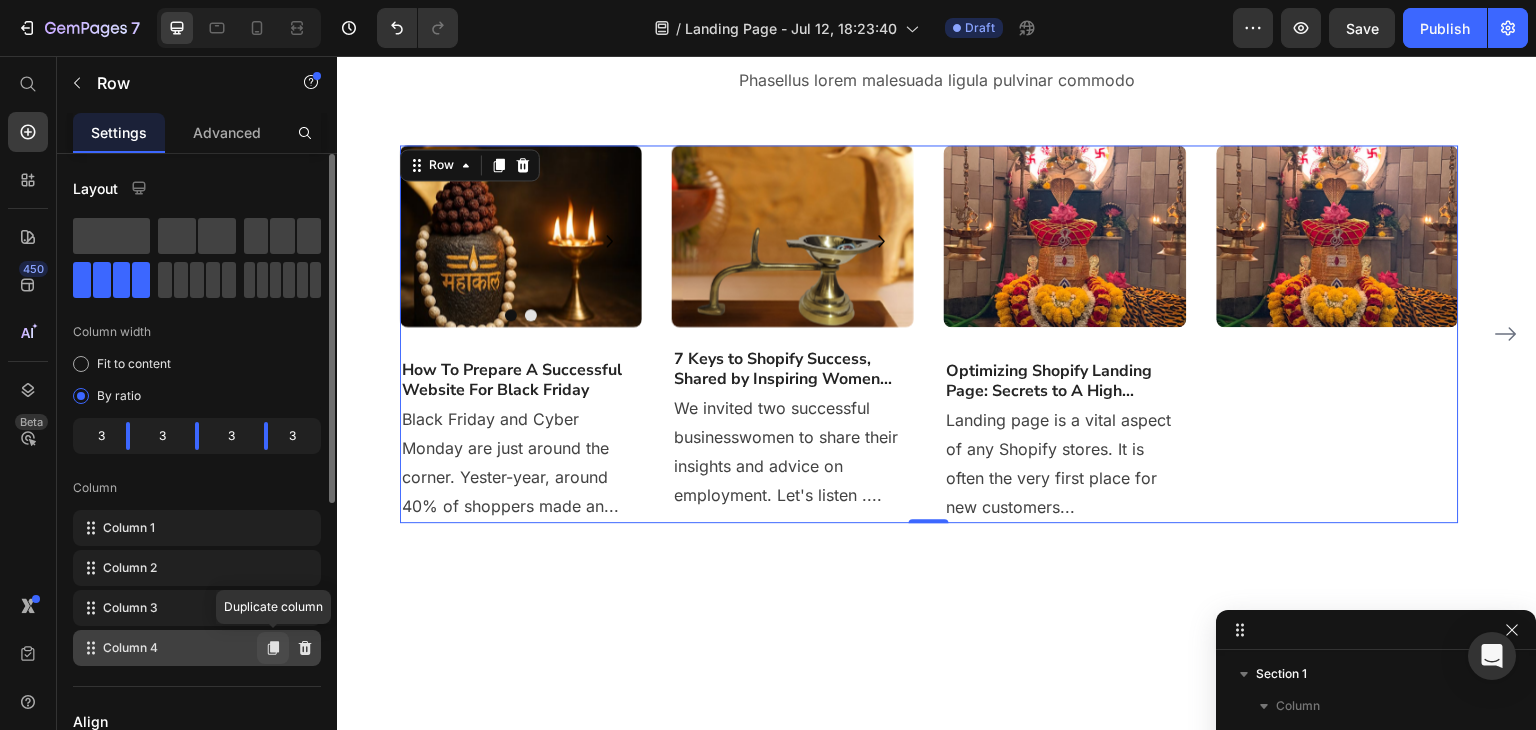 click 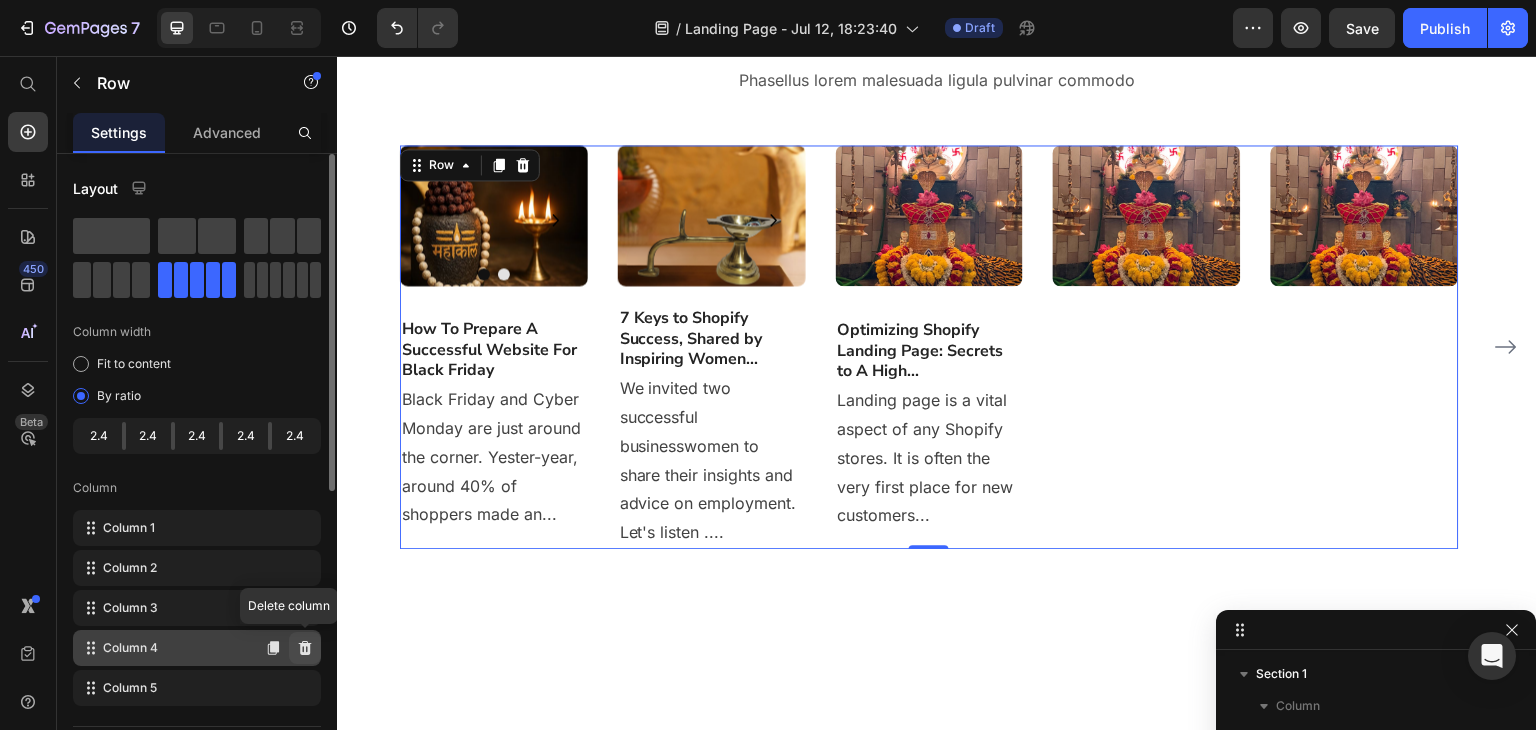 click 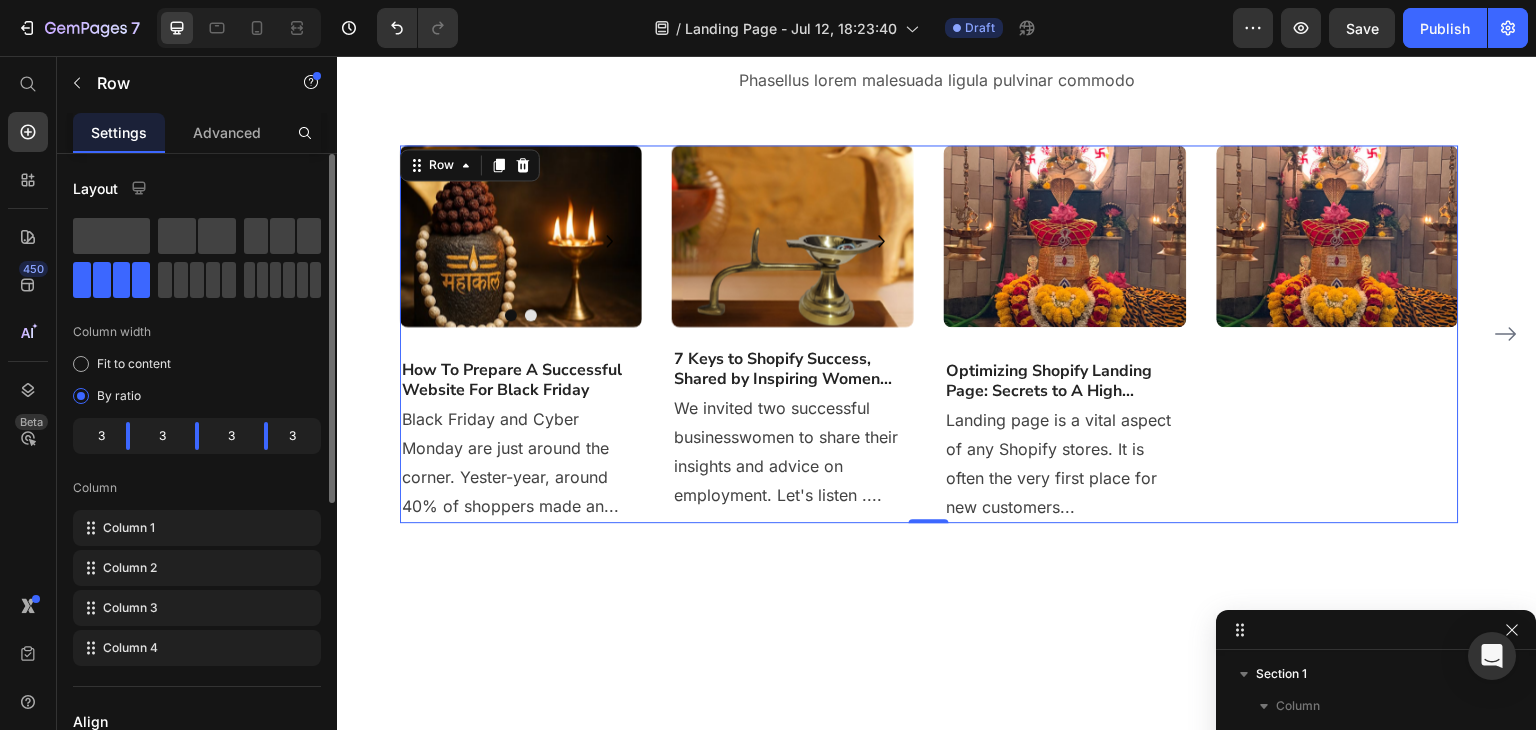 click on "Image" at bounding box center (1338, 334) 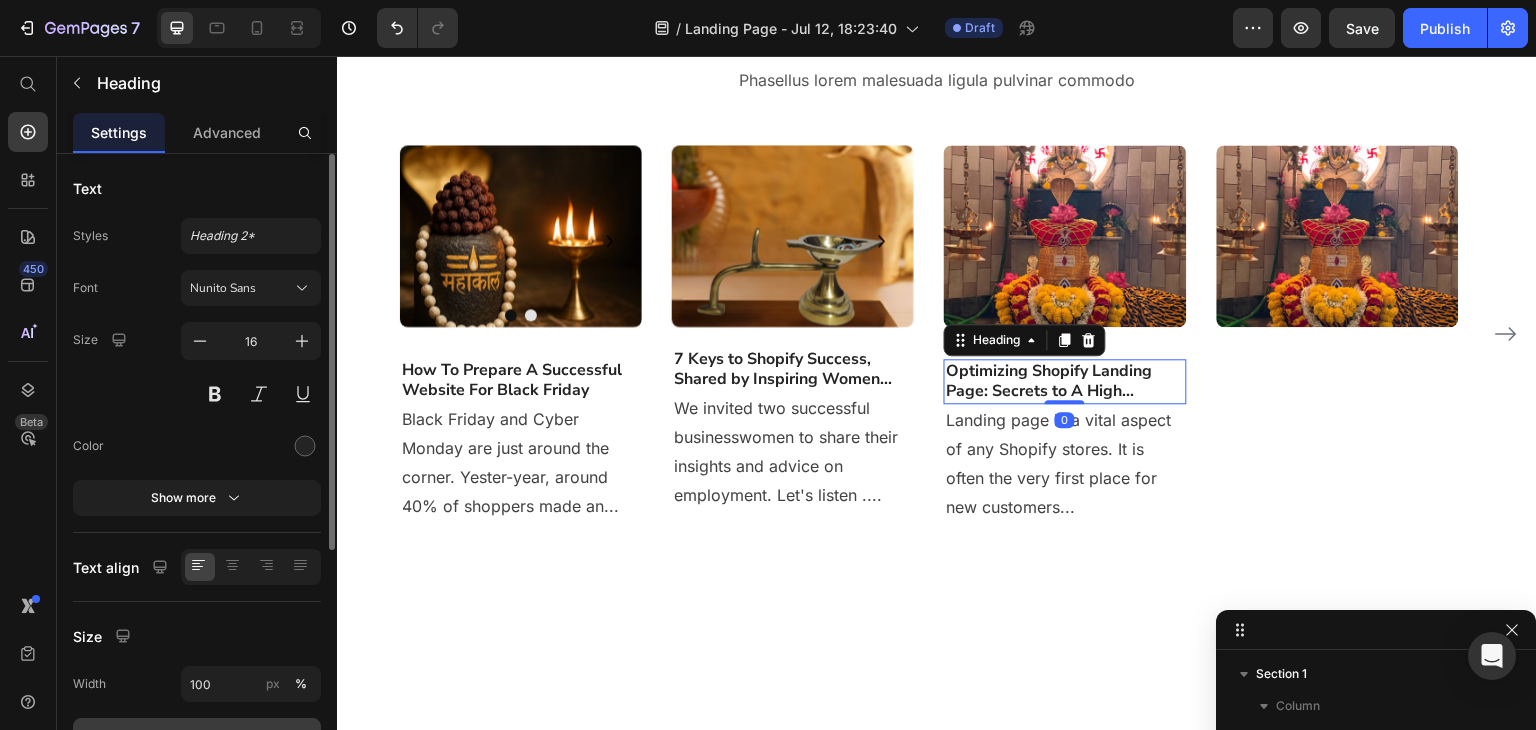 scroll, scrollTop: 376, scrollLeft: 0, axis: vertical 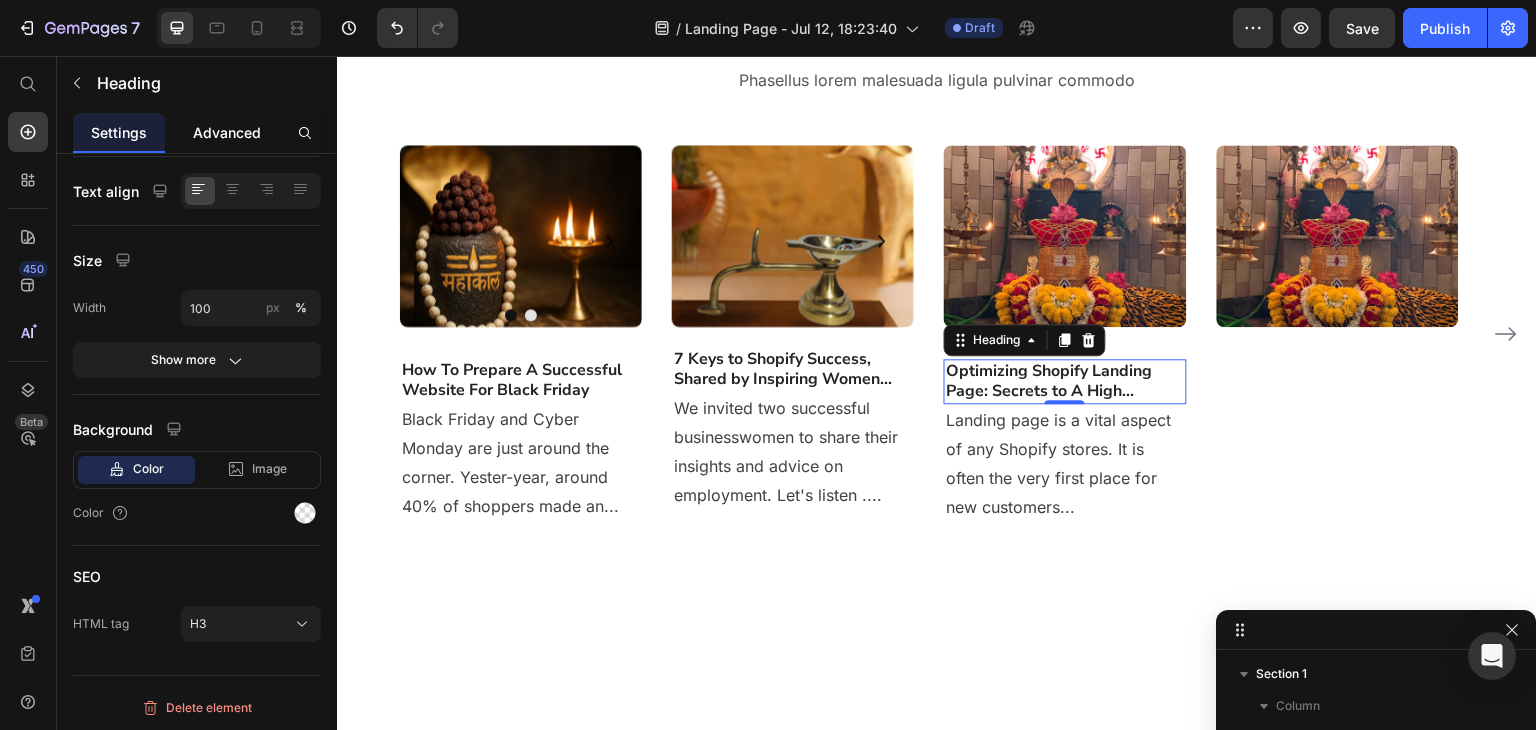 click on "Advanced" at bounding box center [227, 132] 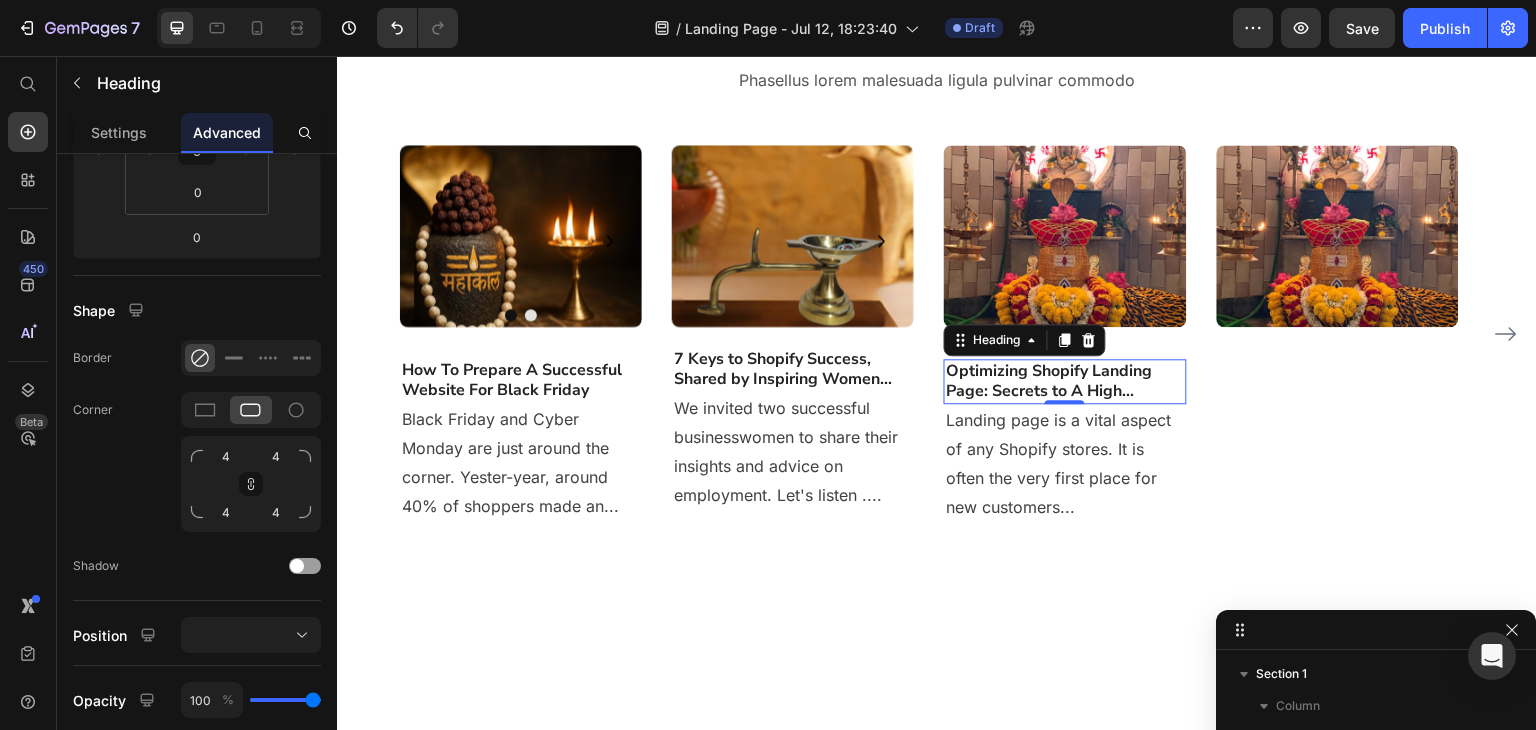 scroll, scrollTop: 0, scrollLeft: 0, axis: both 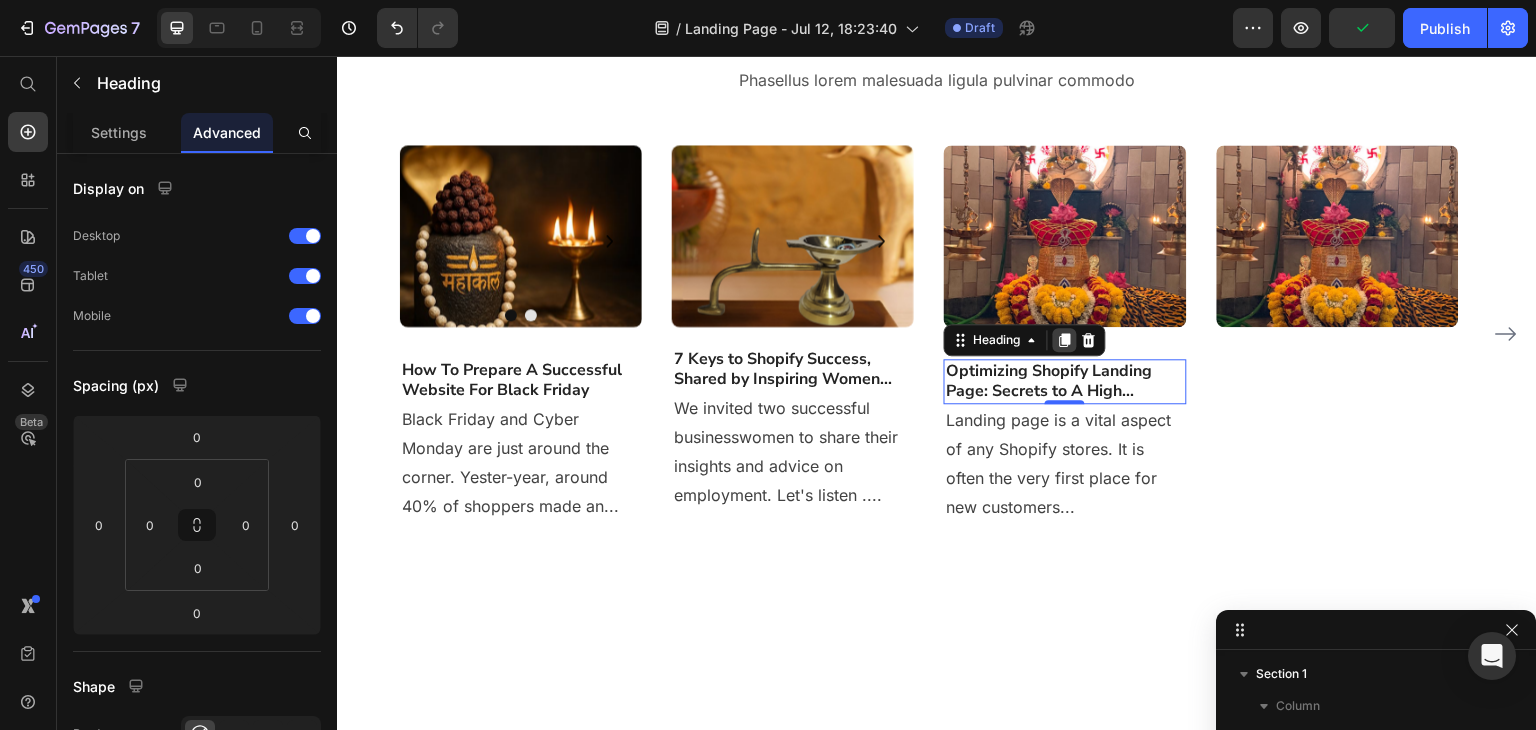 click 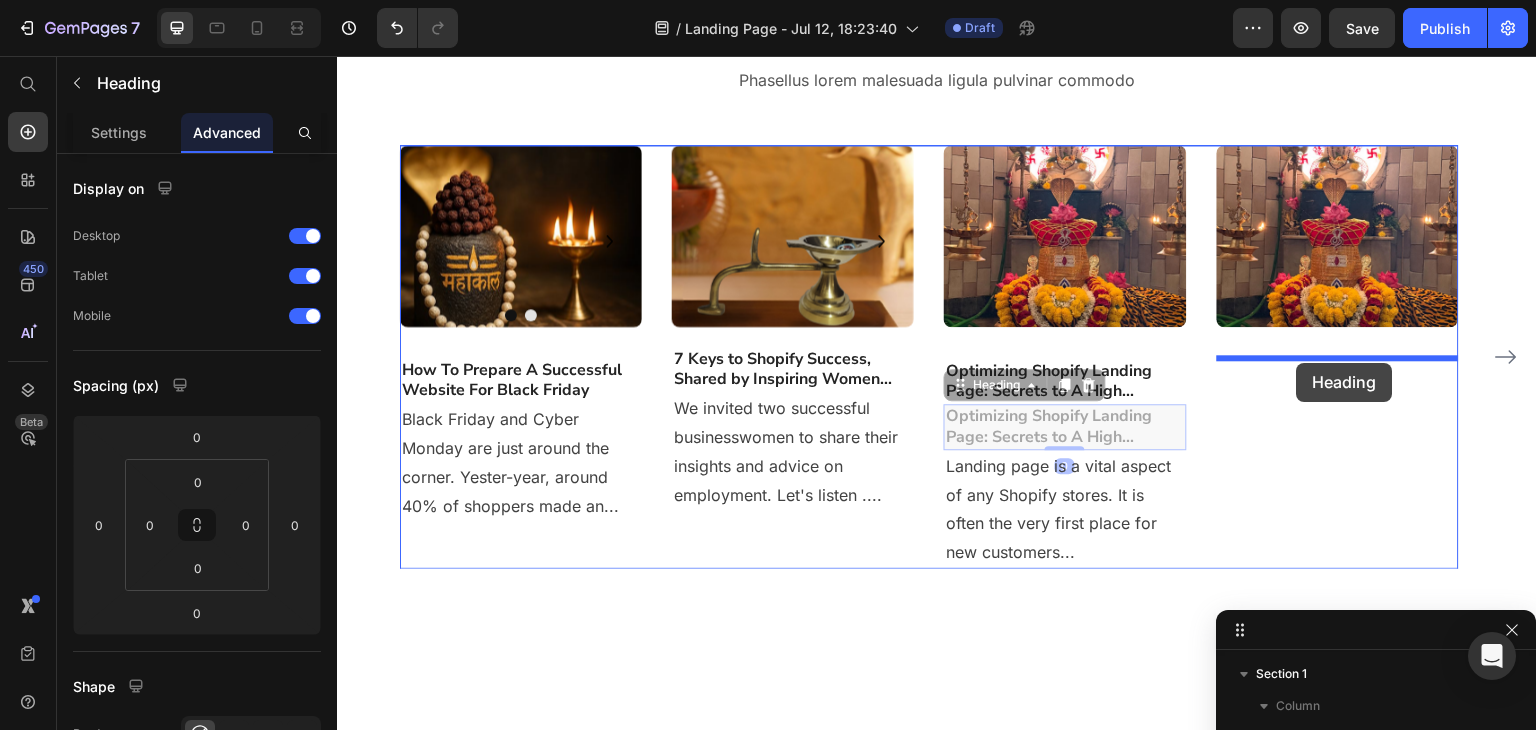 drag, startPoint x: 962, startPoint y: 386, endPoint x: 1297, endPoint y: 363, distance: 335.78864 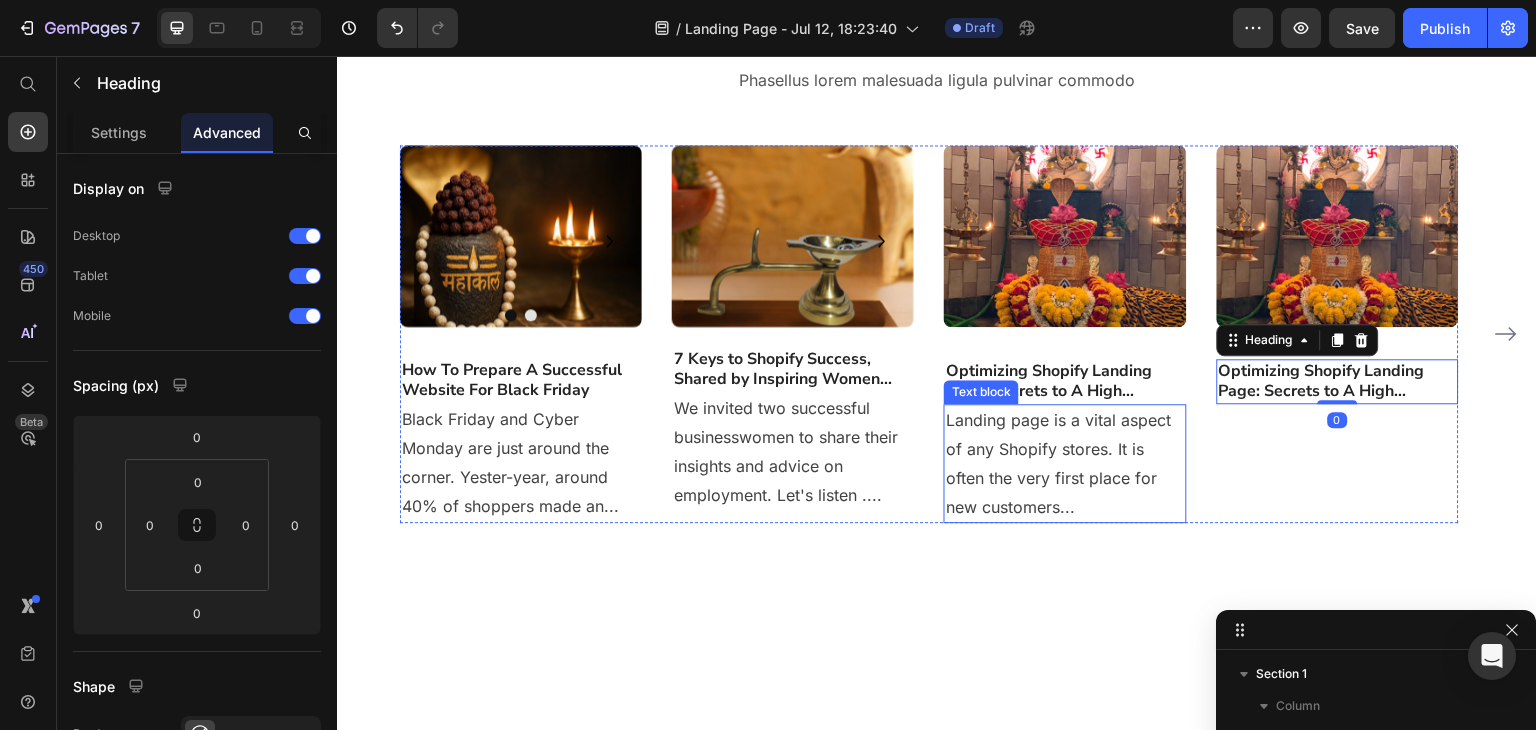 click on "Landing page is a vital aspect of any Shopify stores. It is often the very first place for new customers..." at bounding box center [1065, 463] 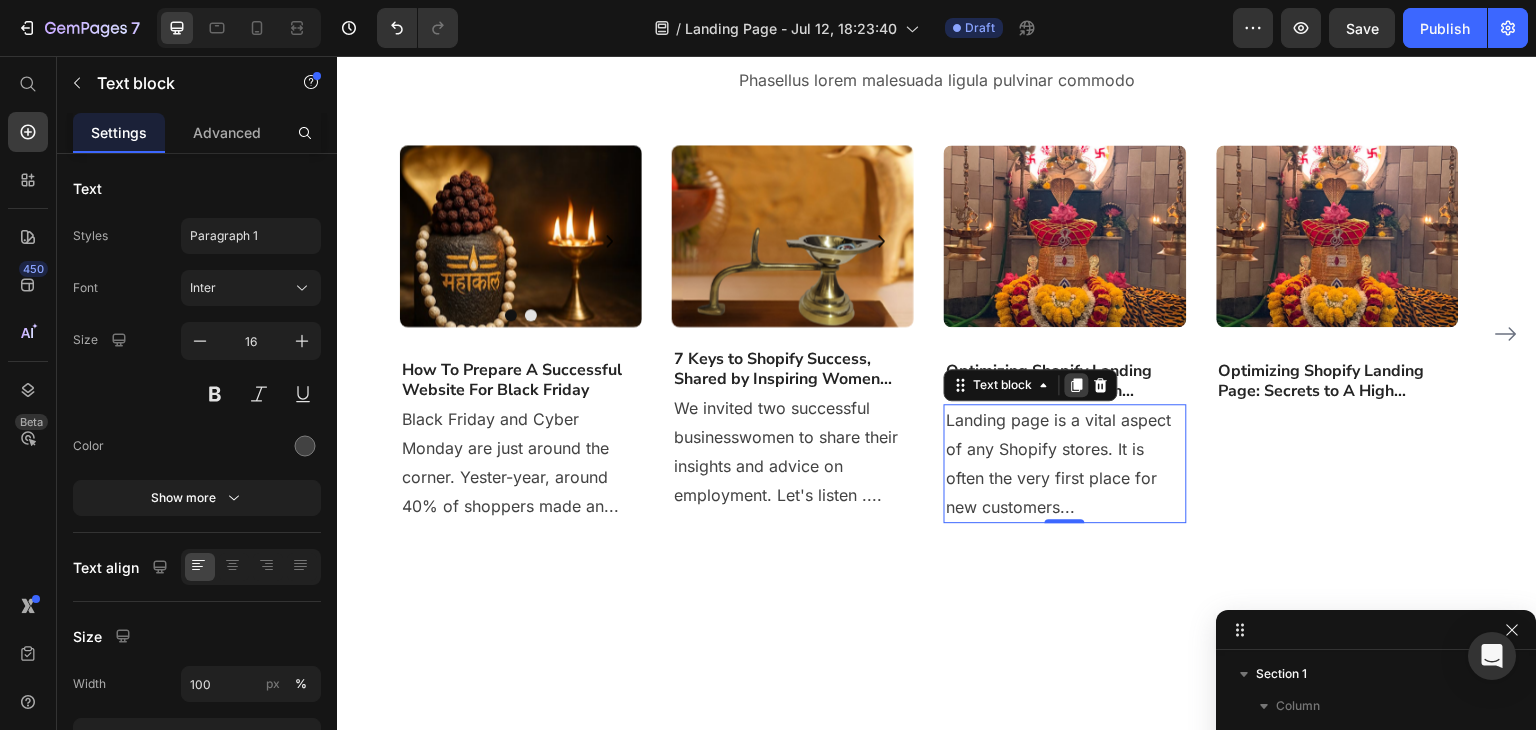 click 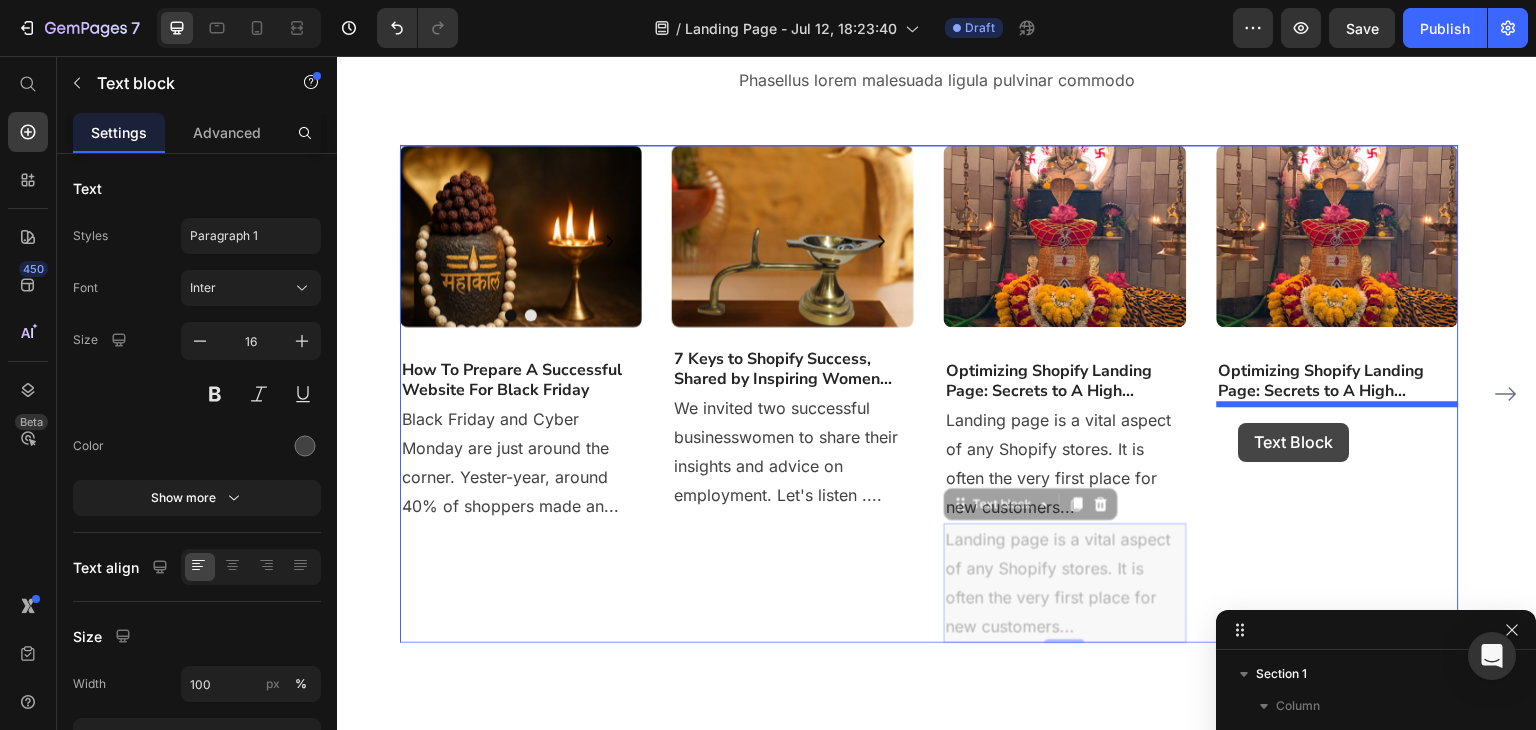 drag, startPoint x: 955, startPoint y: 502, endPoint x: 1239, endPoint y: 423, distance: 294.78296 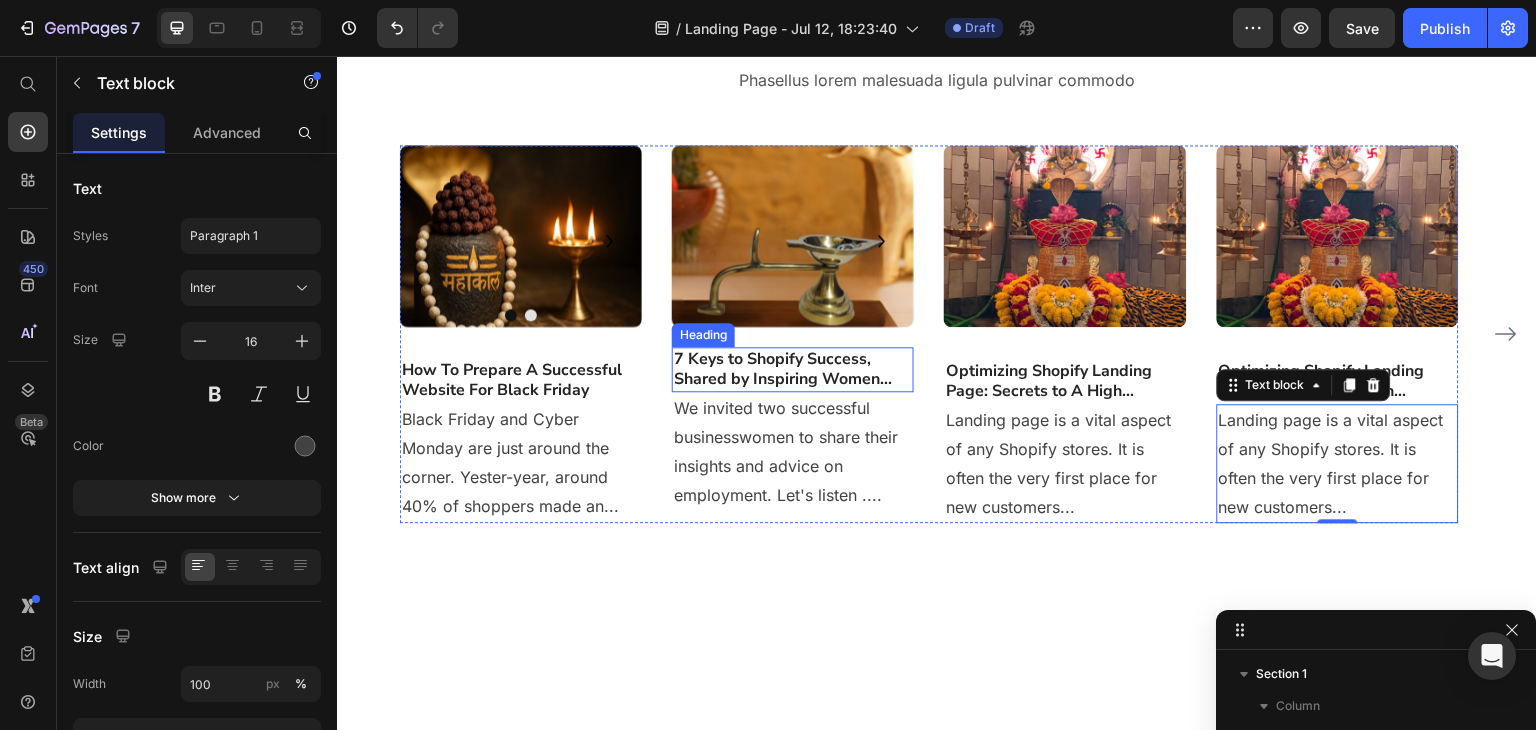 click on "7 Keys to Shopify Success, Shared by Inspiring Women..." at bounding box center [793, 370] 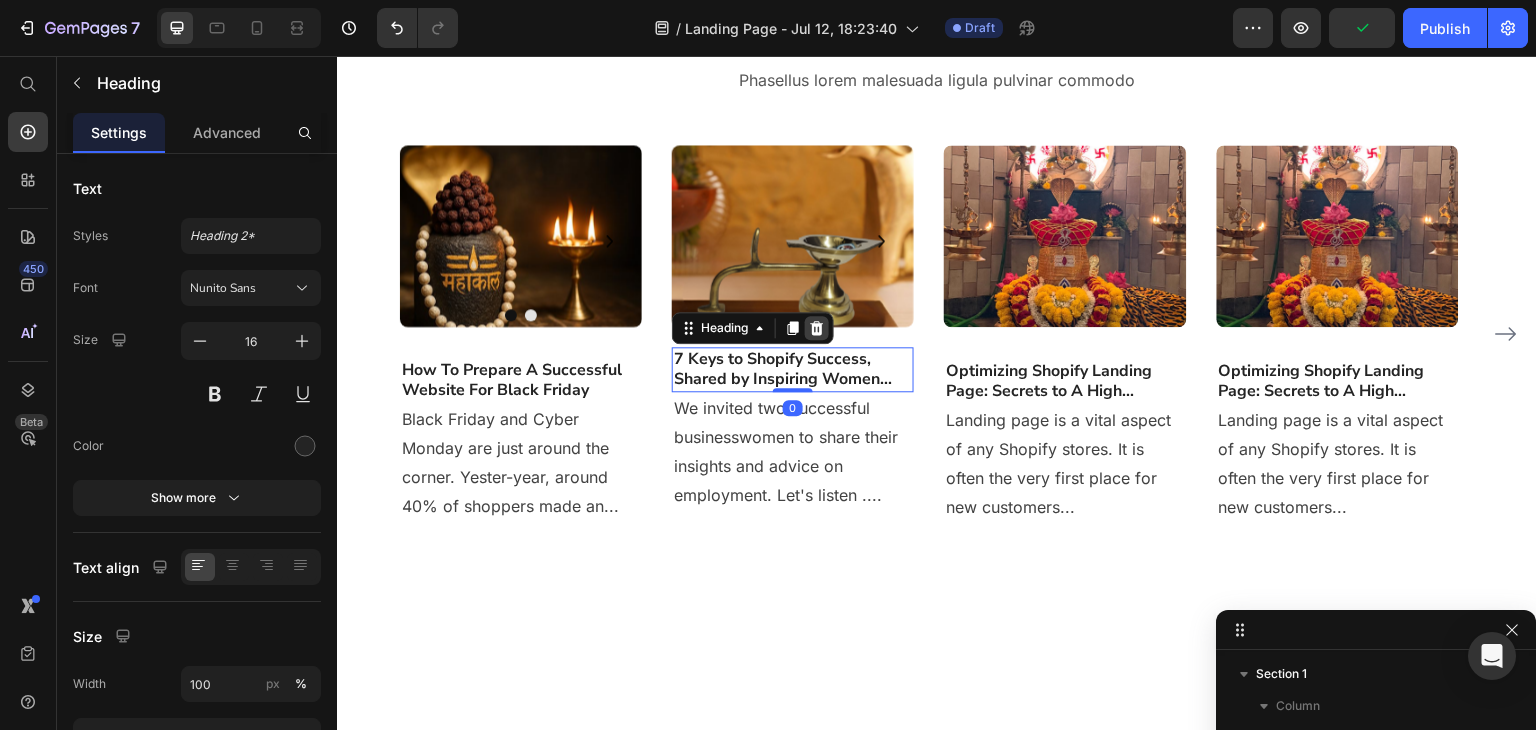 click 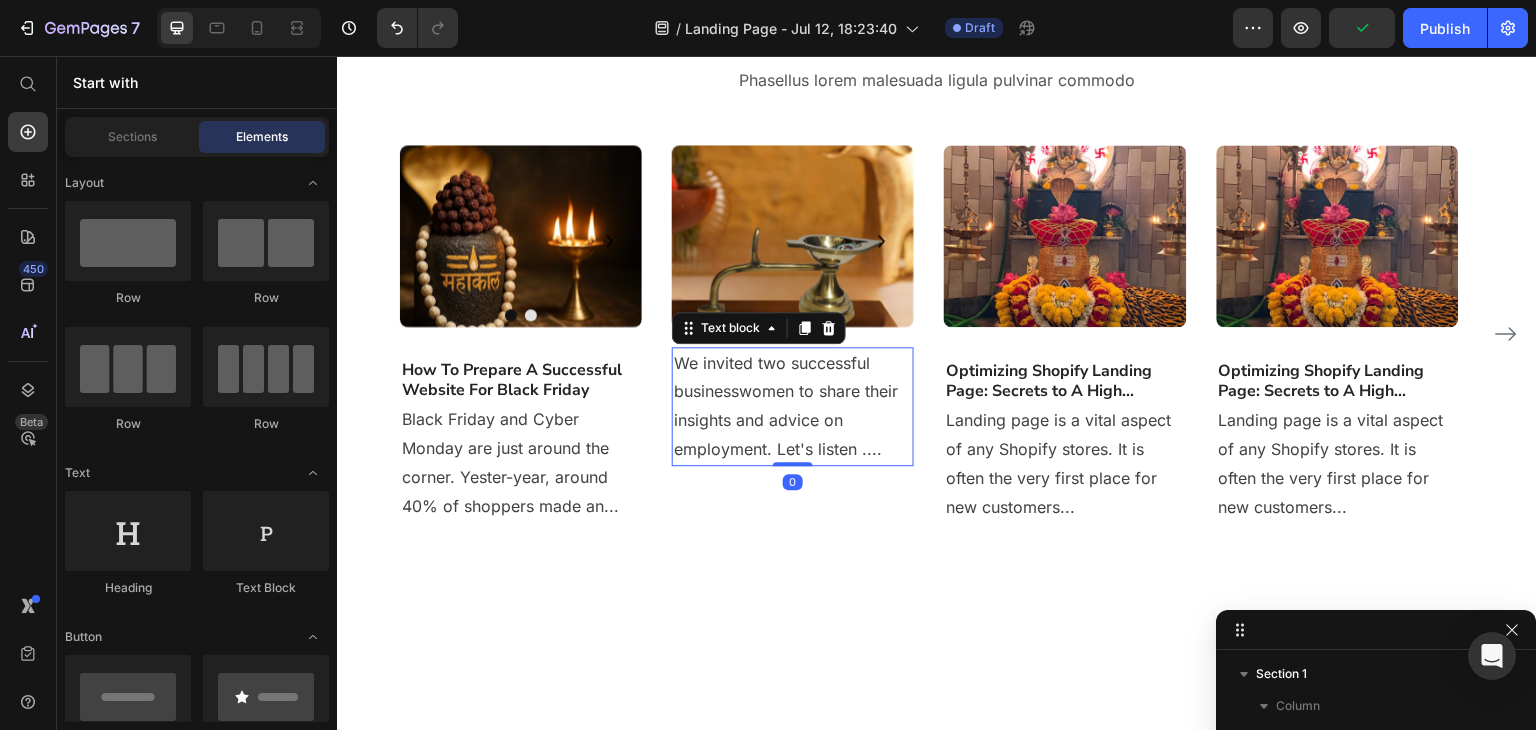click on "We invited two successful businesswomen to share their insights and advice on employment. Let's listen ...." at bounding box center [793, 406] 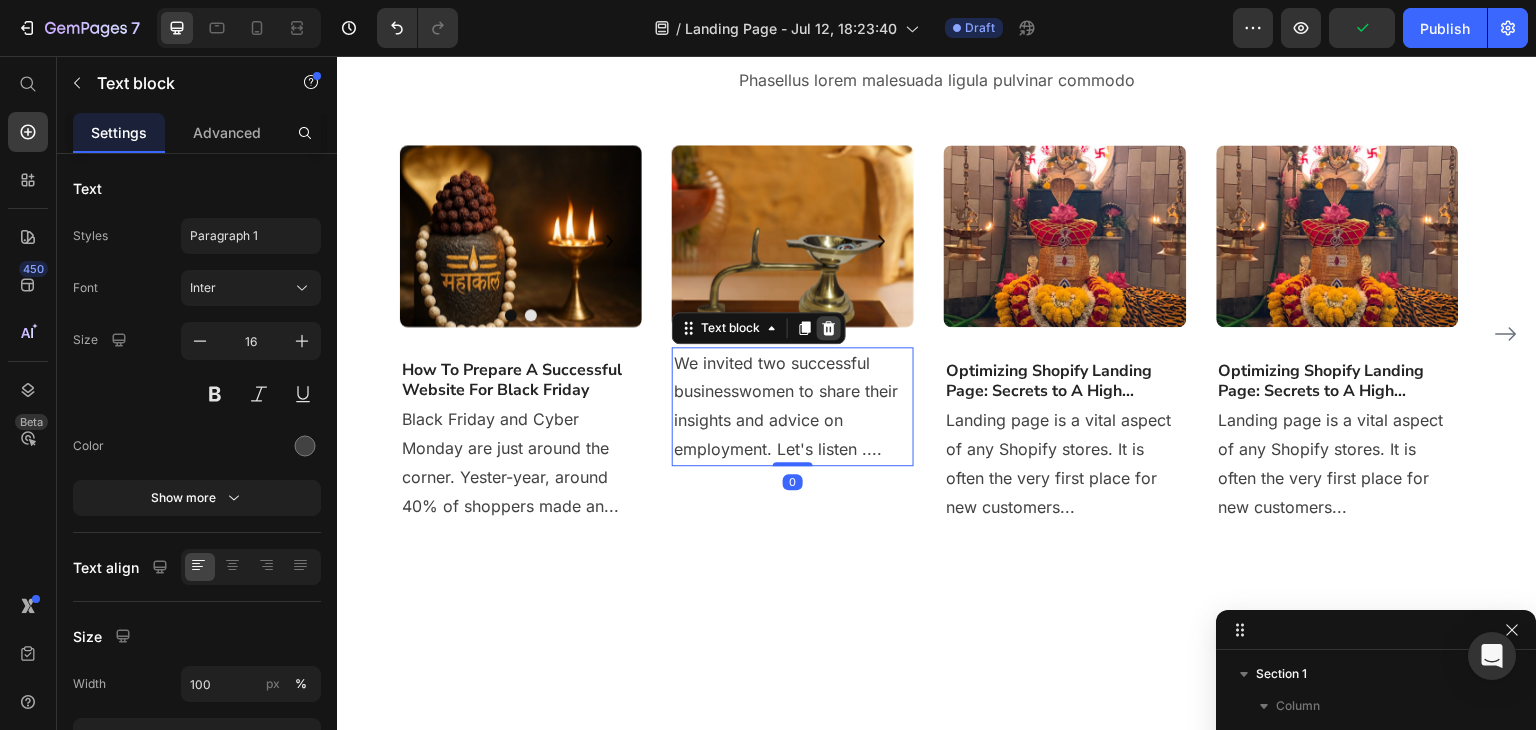 click at bounding box center [829, 328] 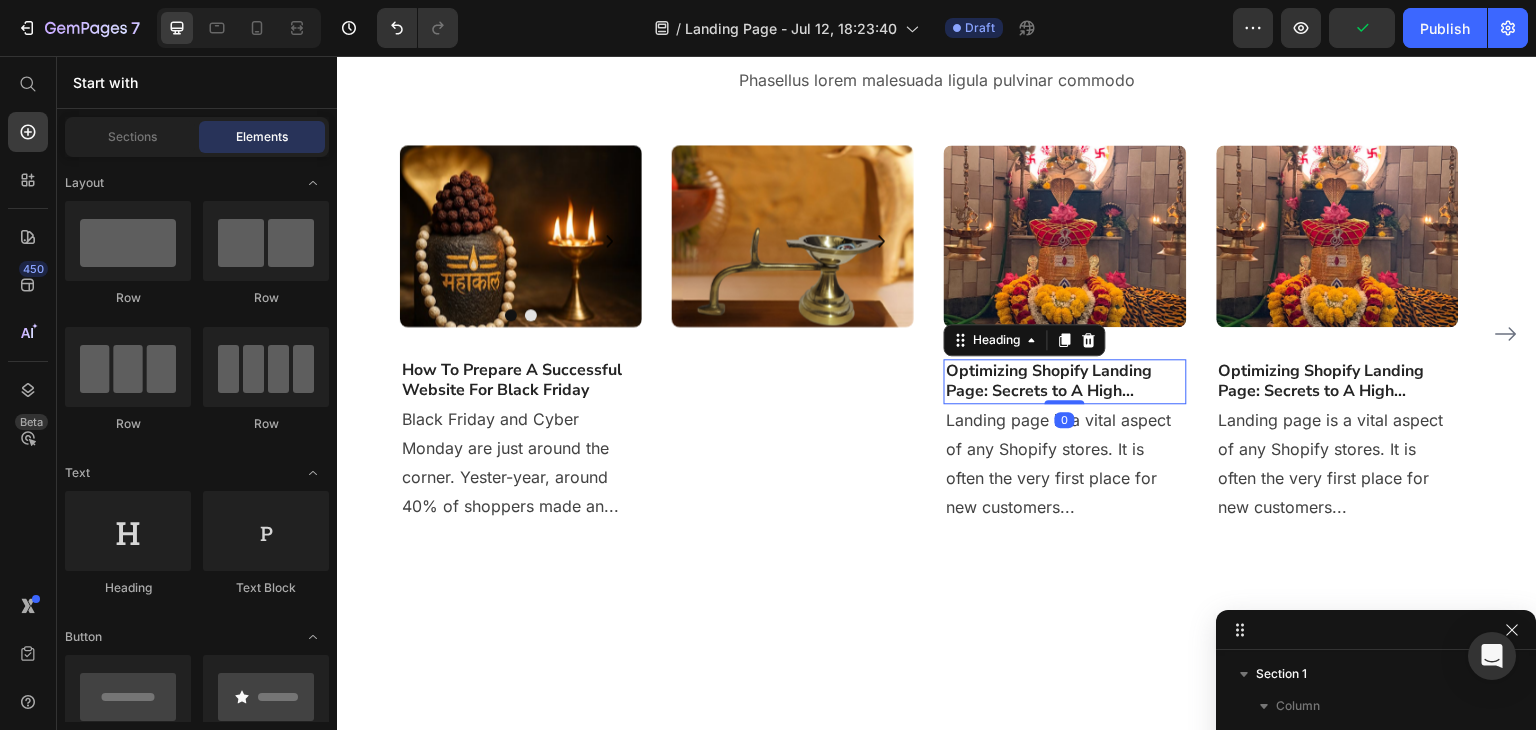 click on "Optimizing Shopify Landing Page: Secrets to A High..." at bounding box center [1065, 382] 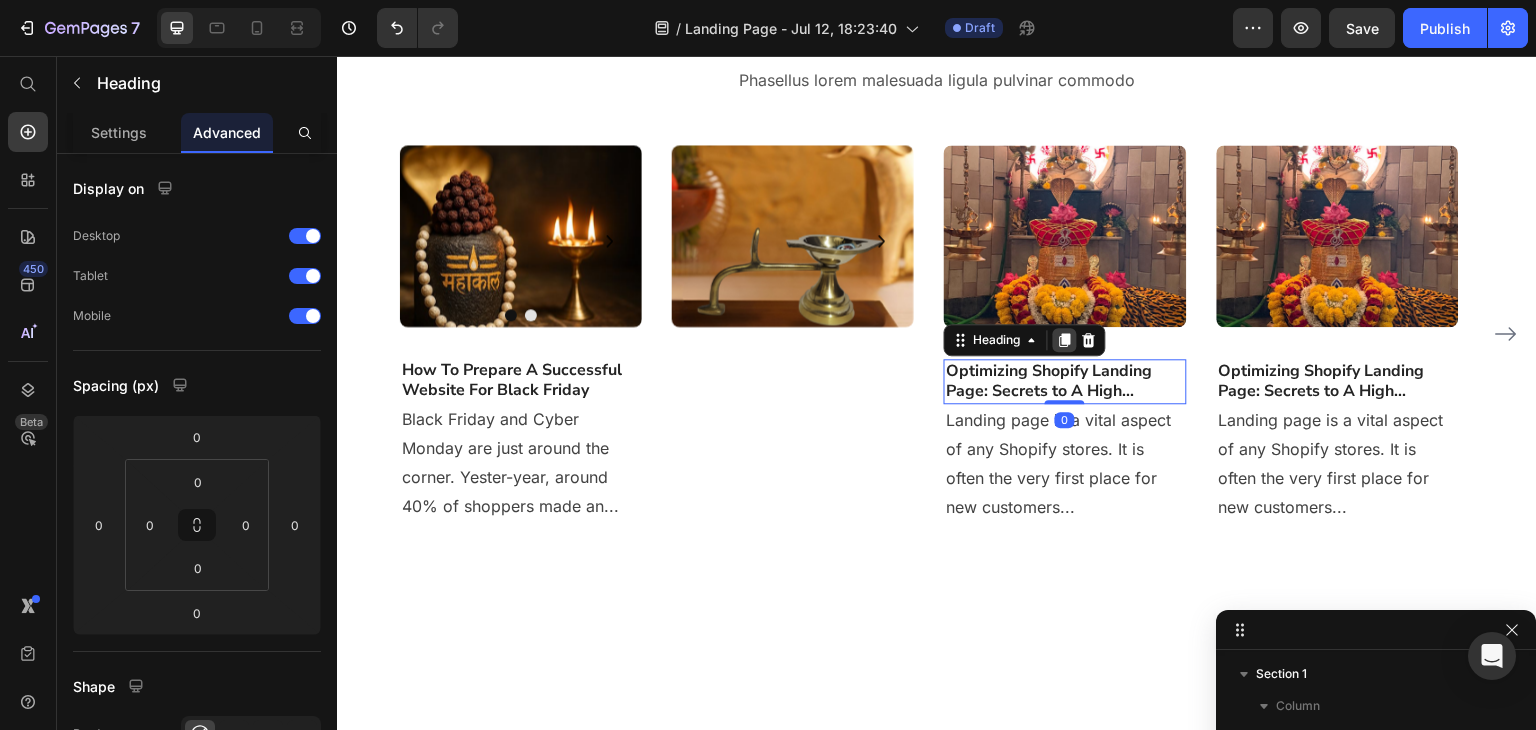 click 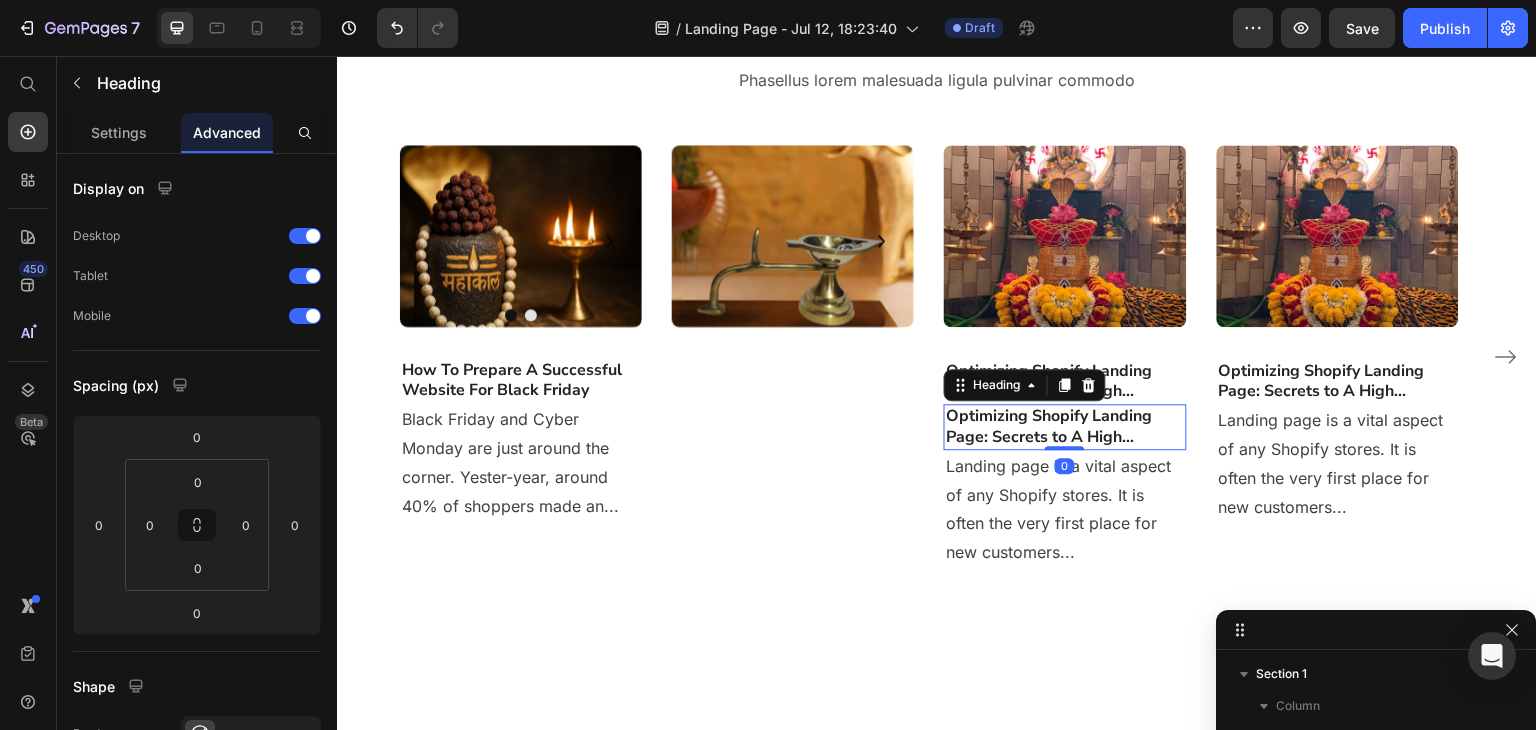 click on "Optimizing Shopify Landing Page: Secrets to A High..." at bounding box center (1065, 427) 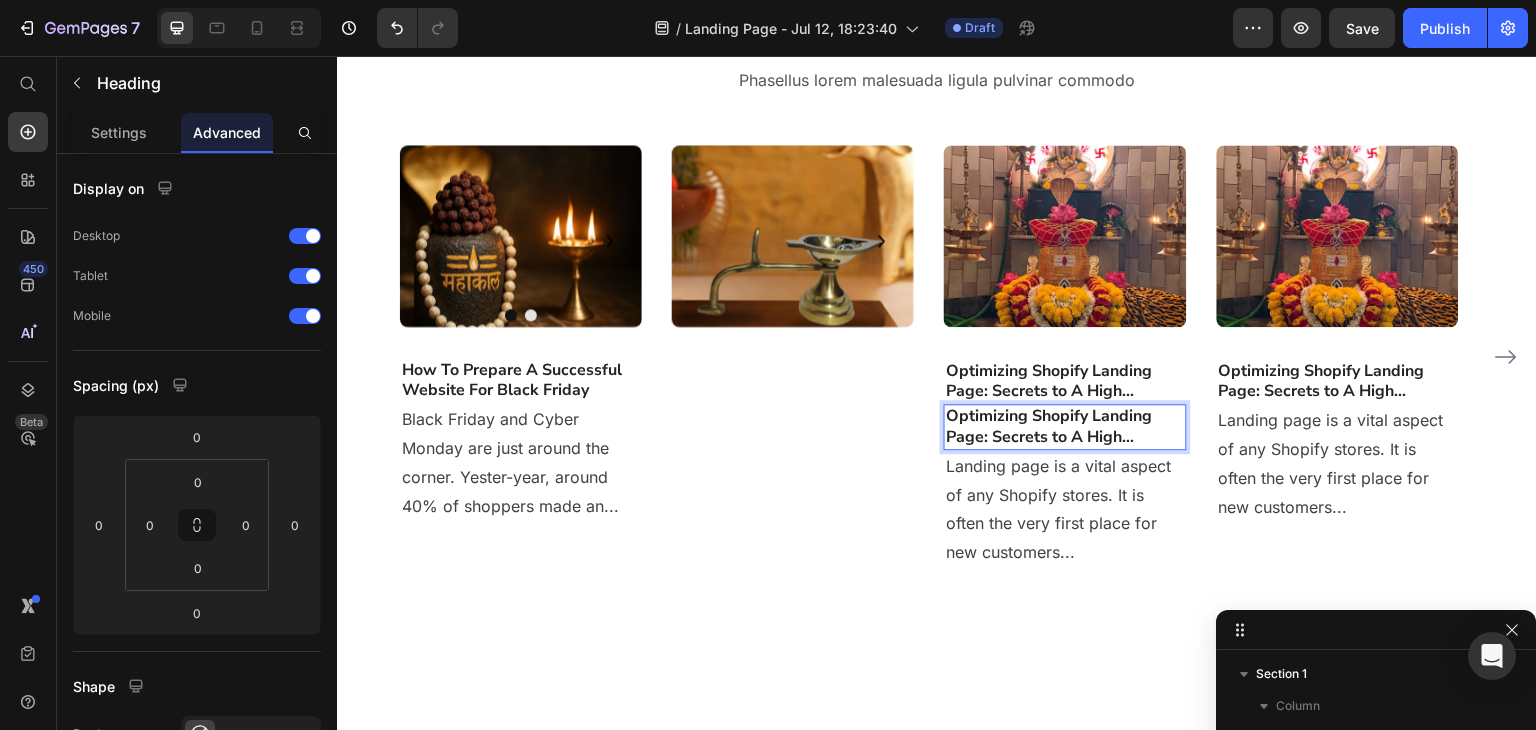 click on "Landing page is a vital aspect of any Shopify stores. It is often the very first place for new customers..." at bounding box center (1065, 509) 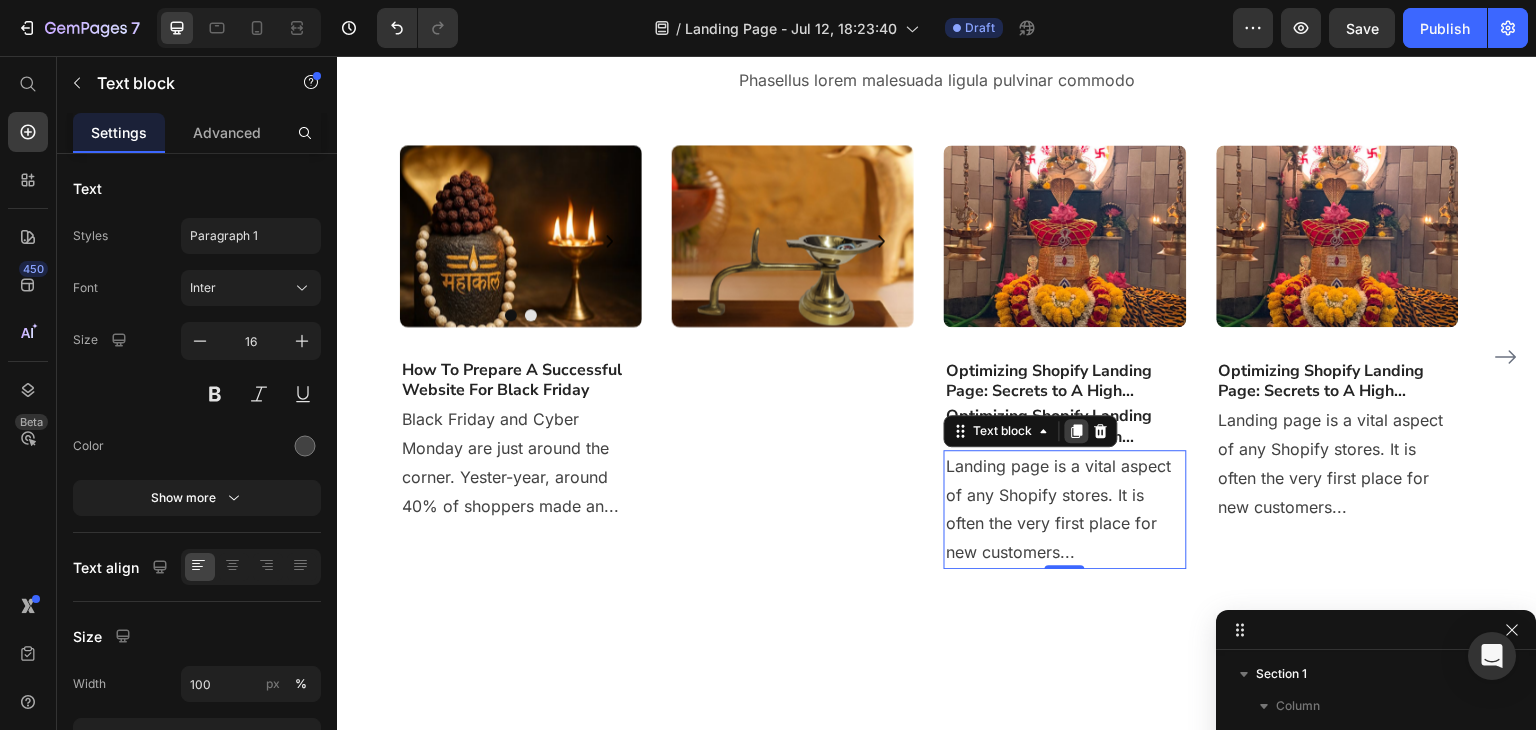 click at bounding box center (1077, 431) 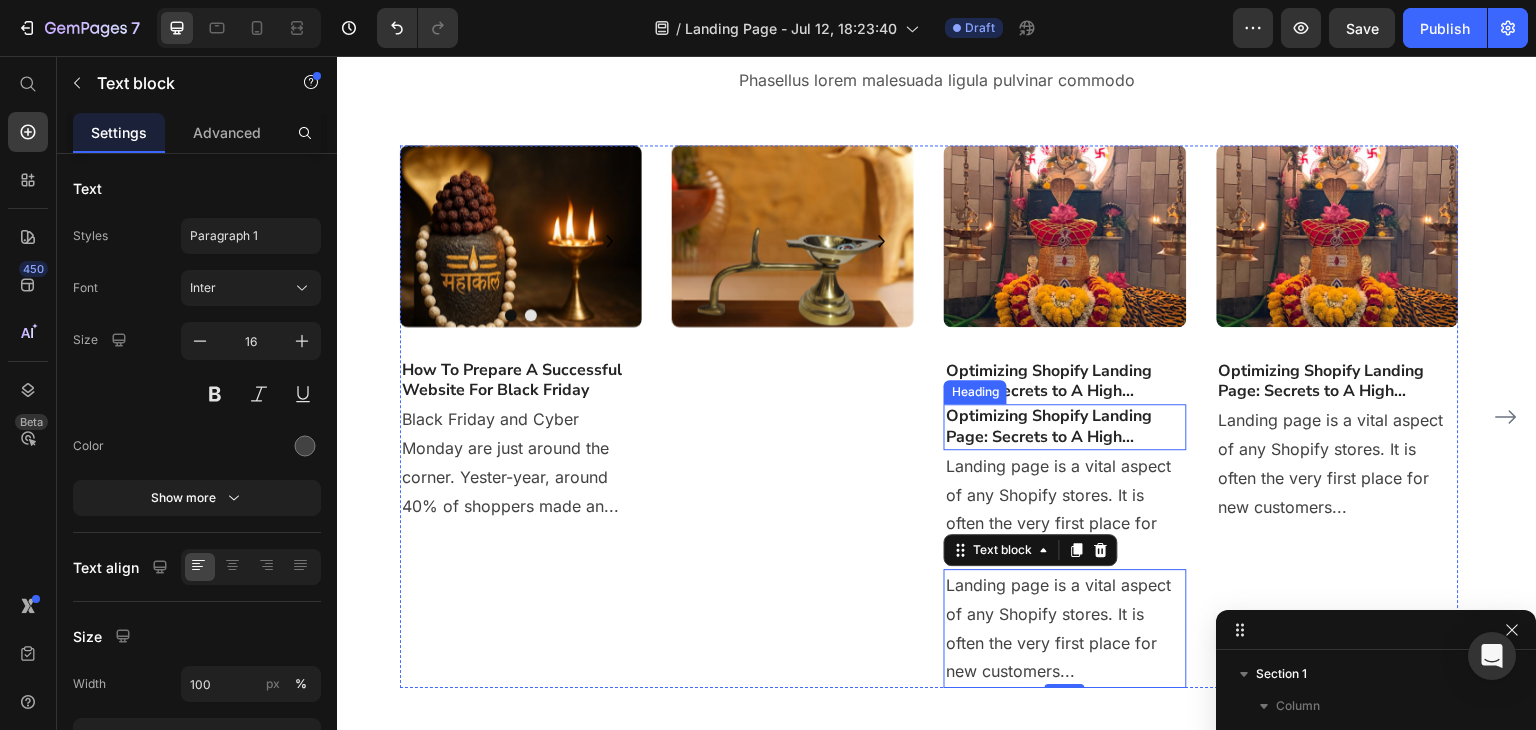 click on "Optimizing Shopify Landing Page: Secrets to A High..." at bounding box center [1065, 427] 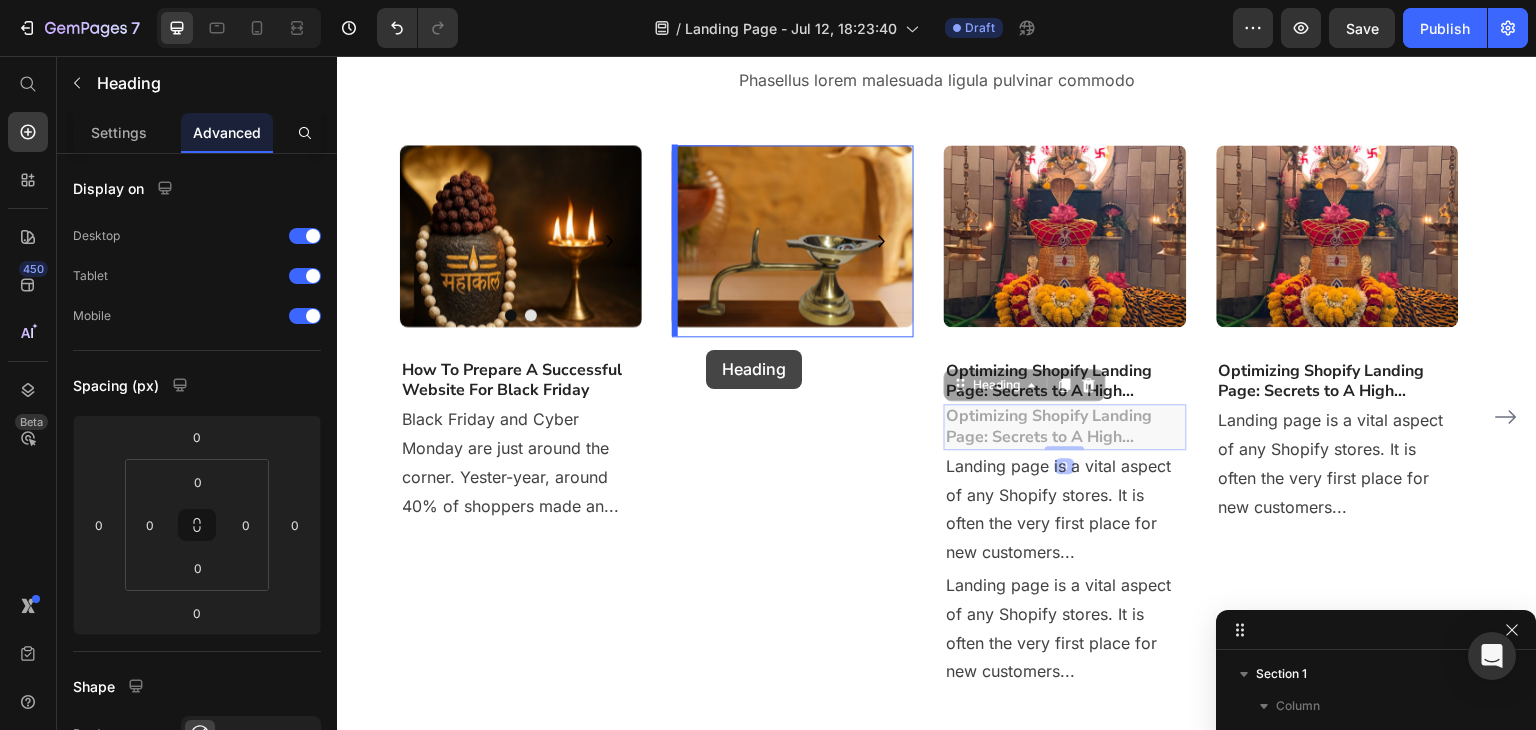 drag, startPoint x: 942, startPoint y: 386, endPoint x: 706, endPoint y: 350, distance: 238.72998 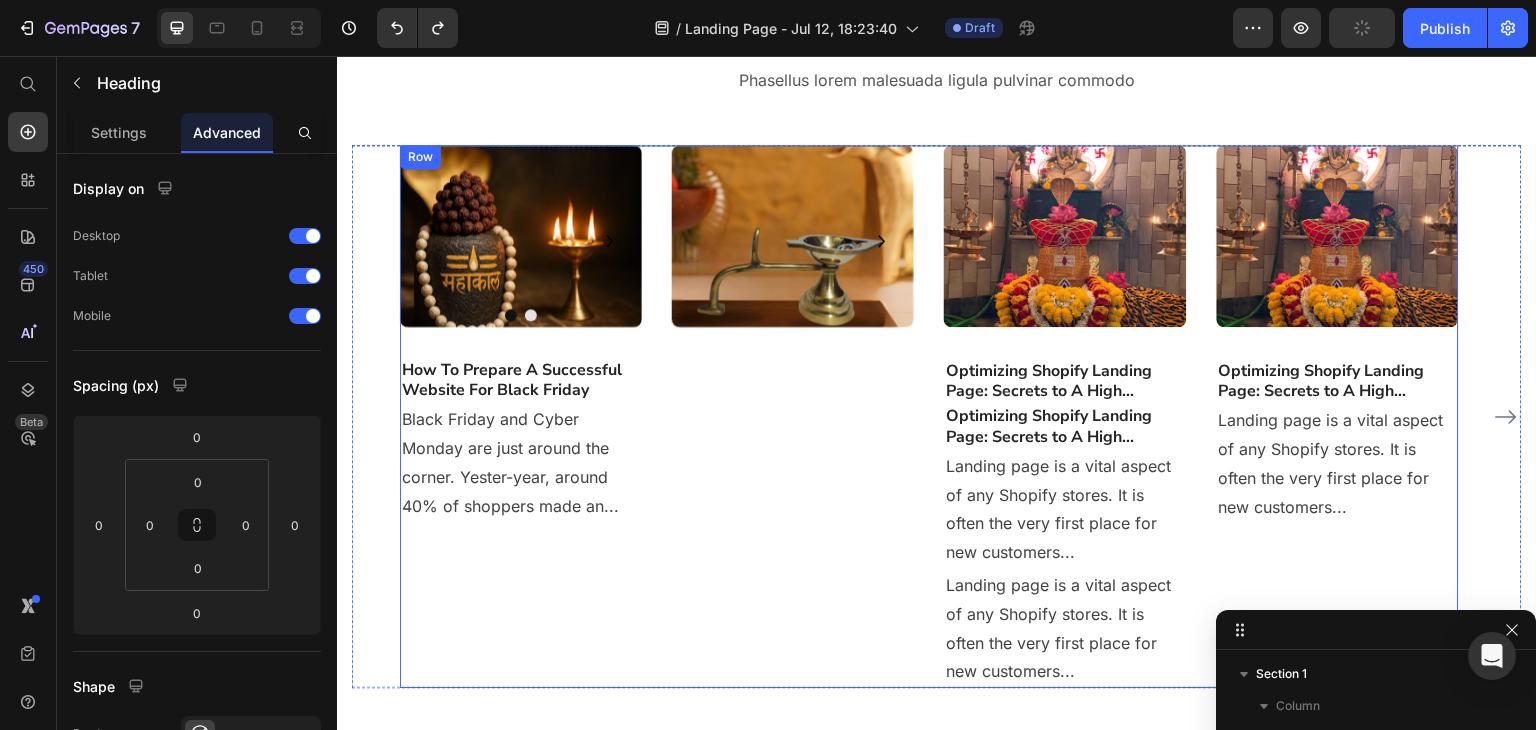 click on "Optimizing Shopify Landing Page: Secrets to A High..." at bounding box center [1065, 382] 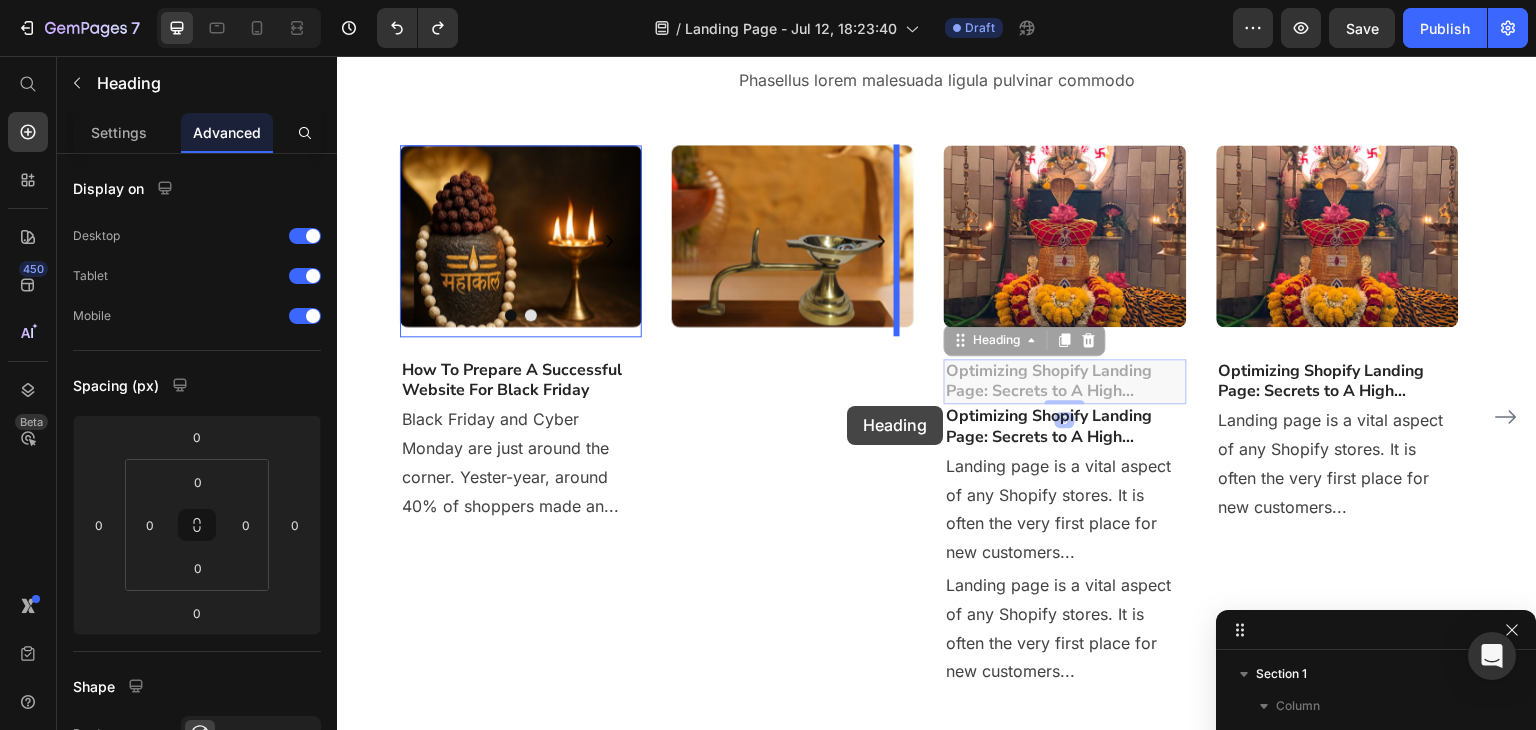 drag, startPoint x: 958, startPoint y: 346, endPoint x: 847, endPoint y: 406, distance: 126.178444 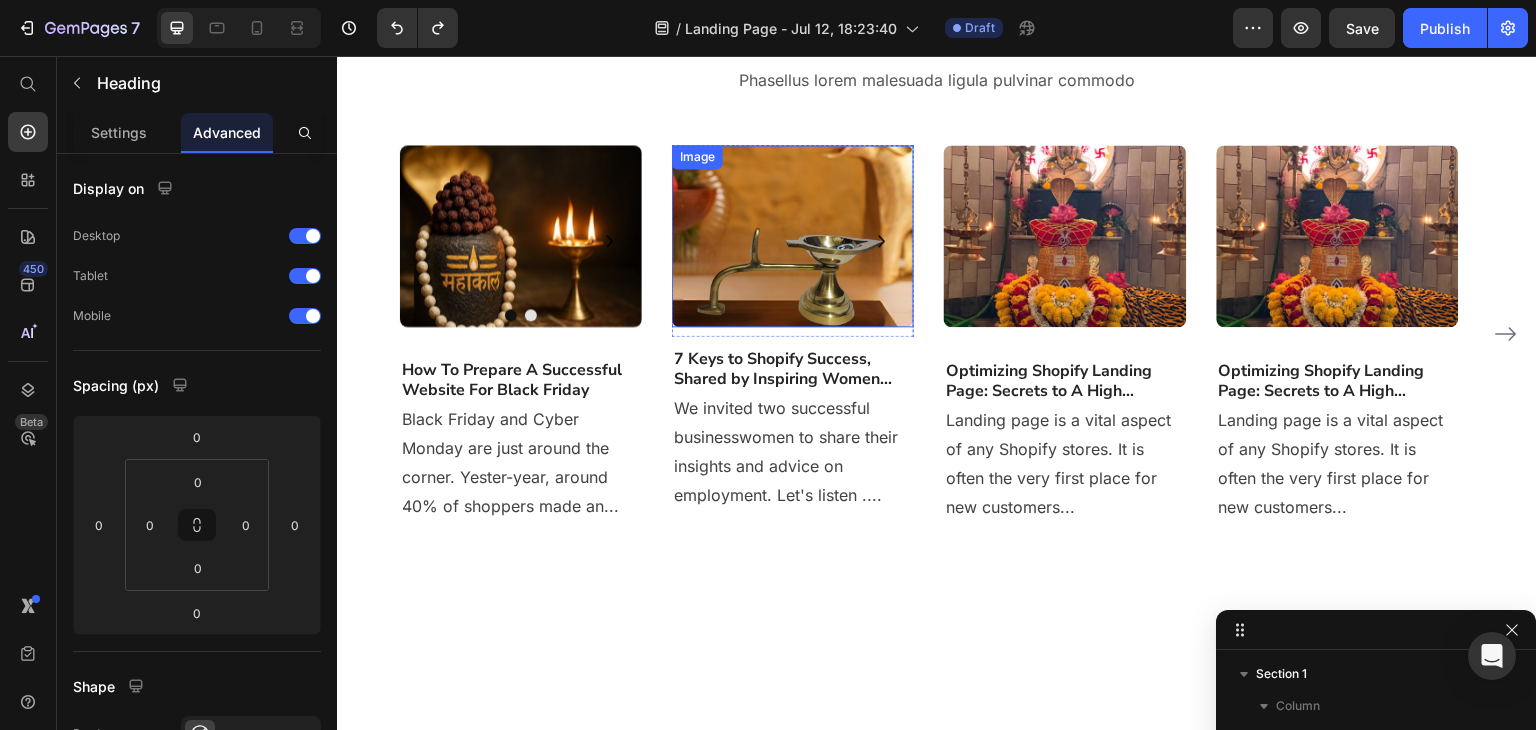 click at bounding box center [793, 236] 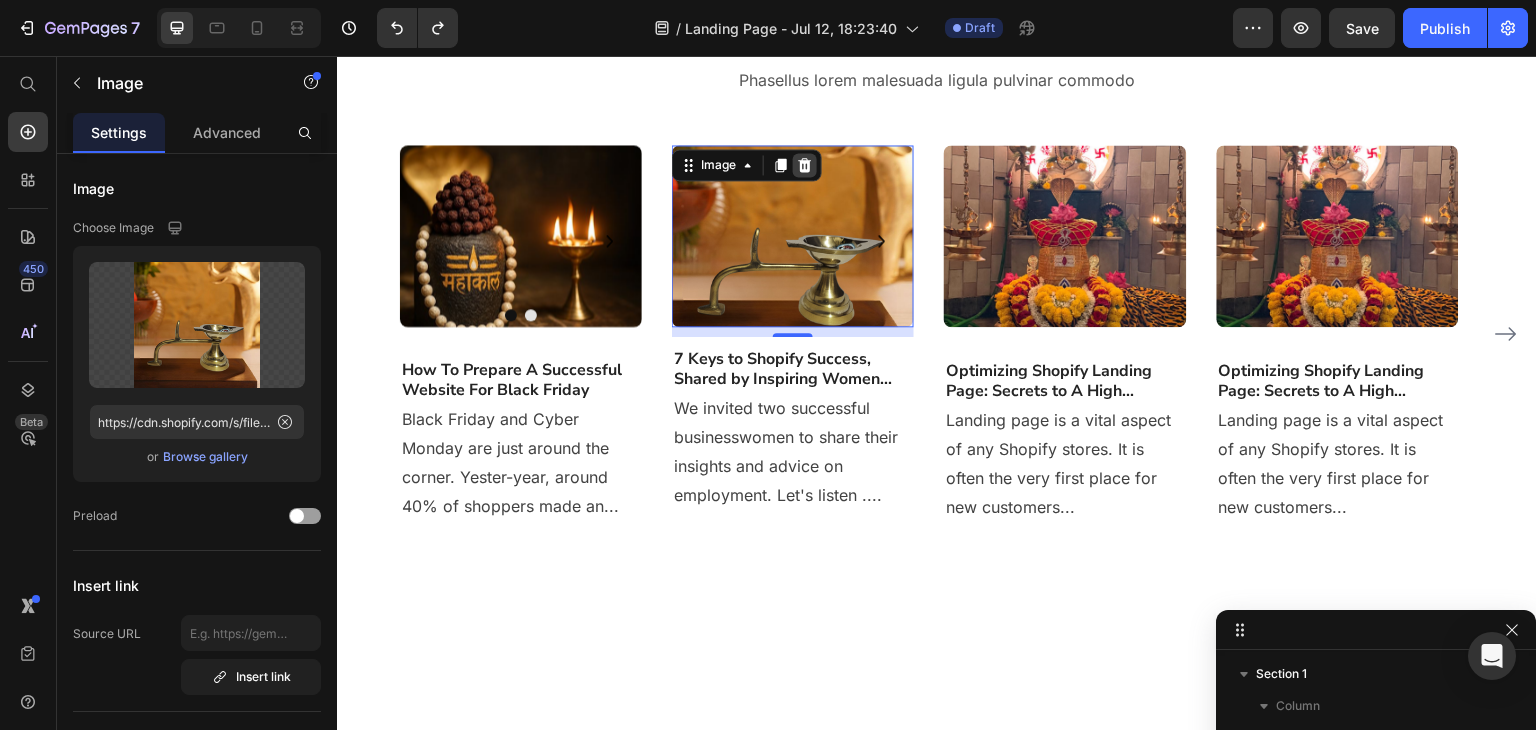 click 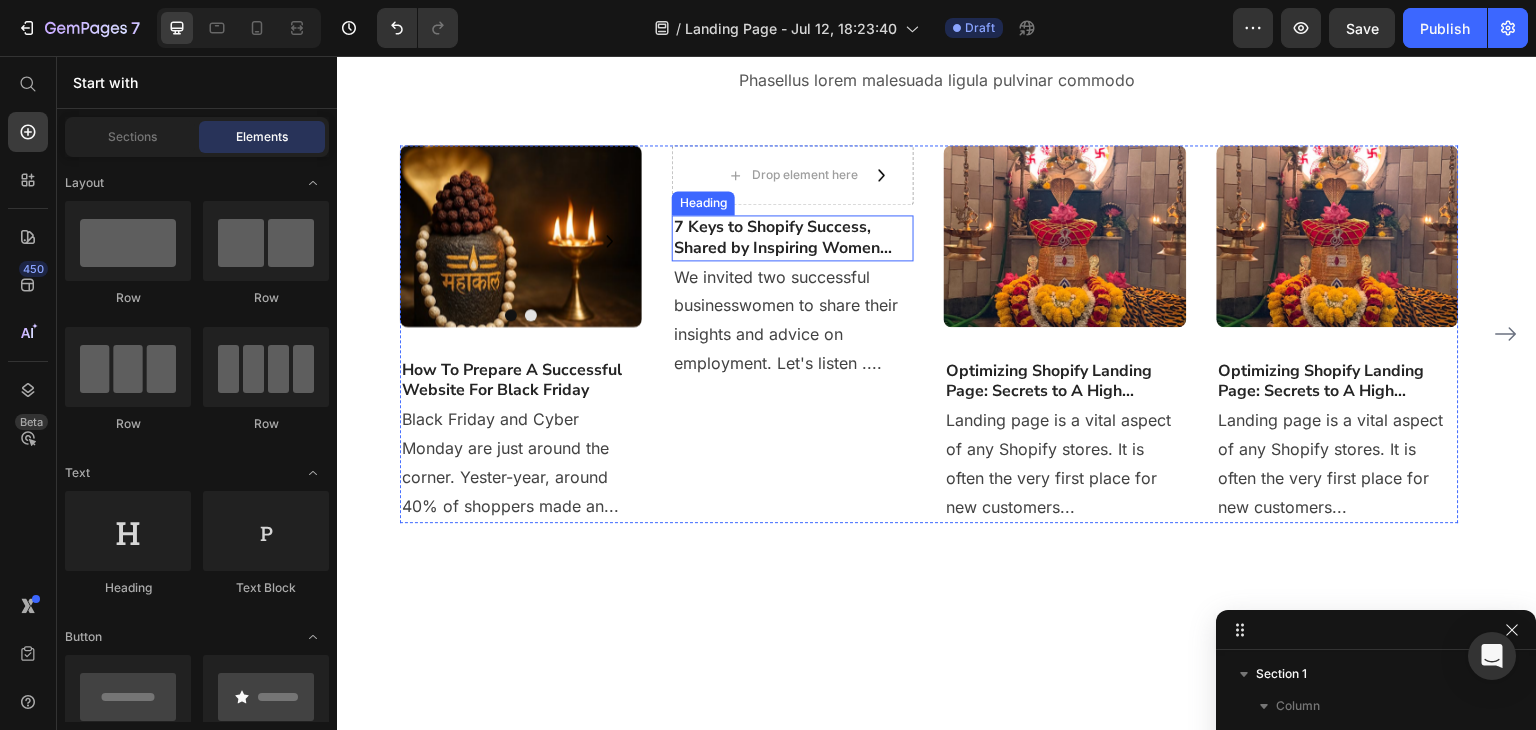 click on "7 Keys to Shopify Success, Shared by Inspiring Women..." at bounding box center [793, 238] 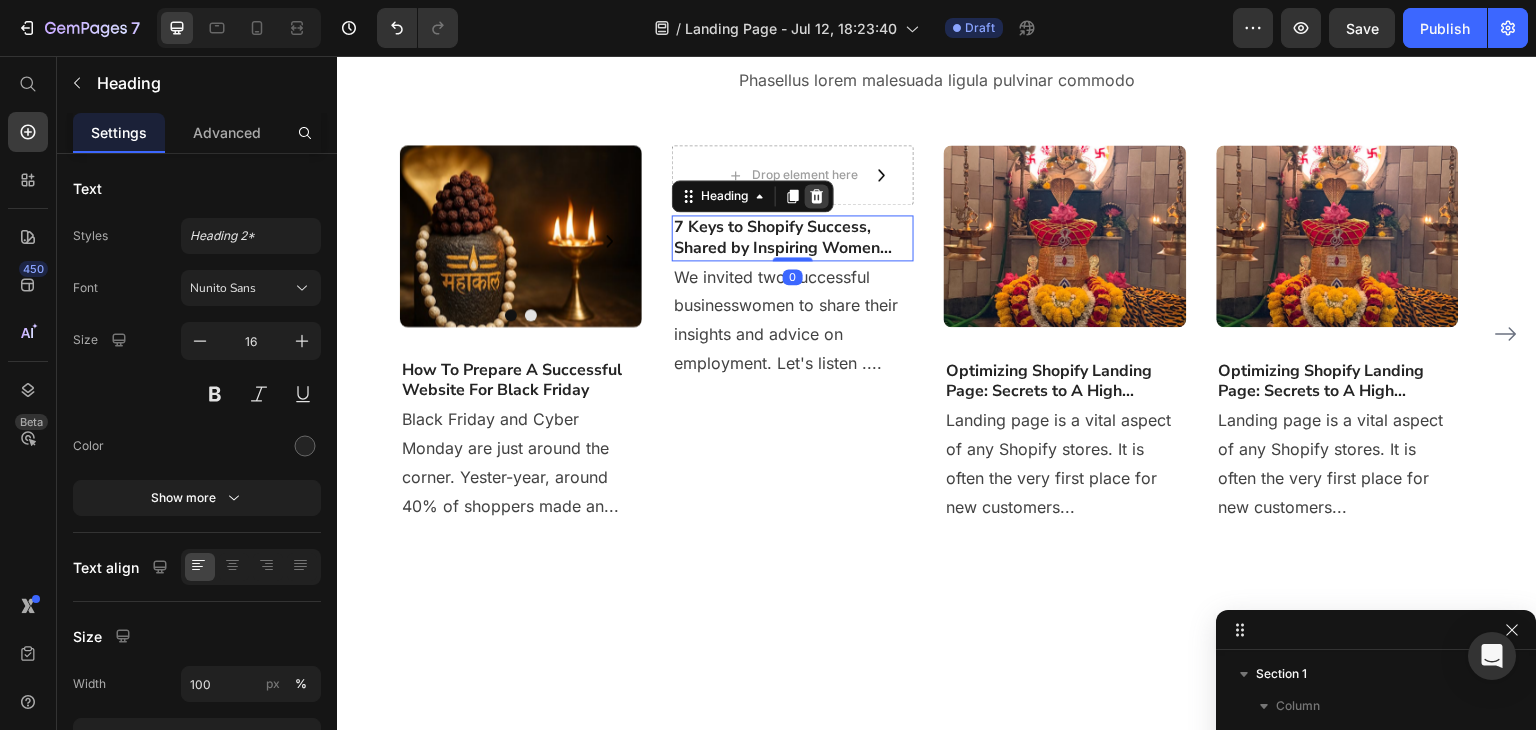 click 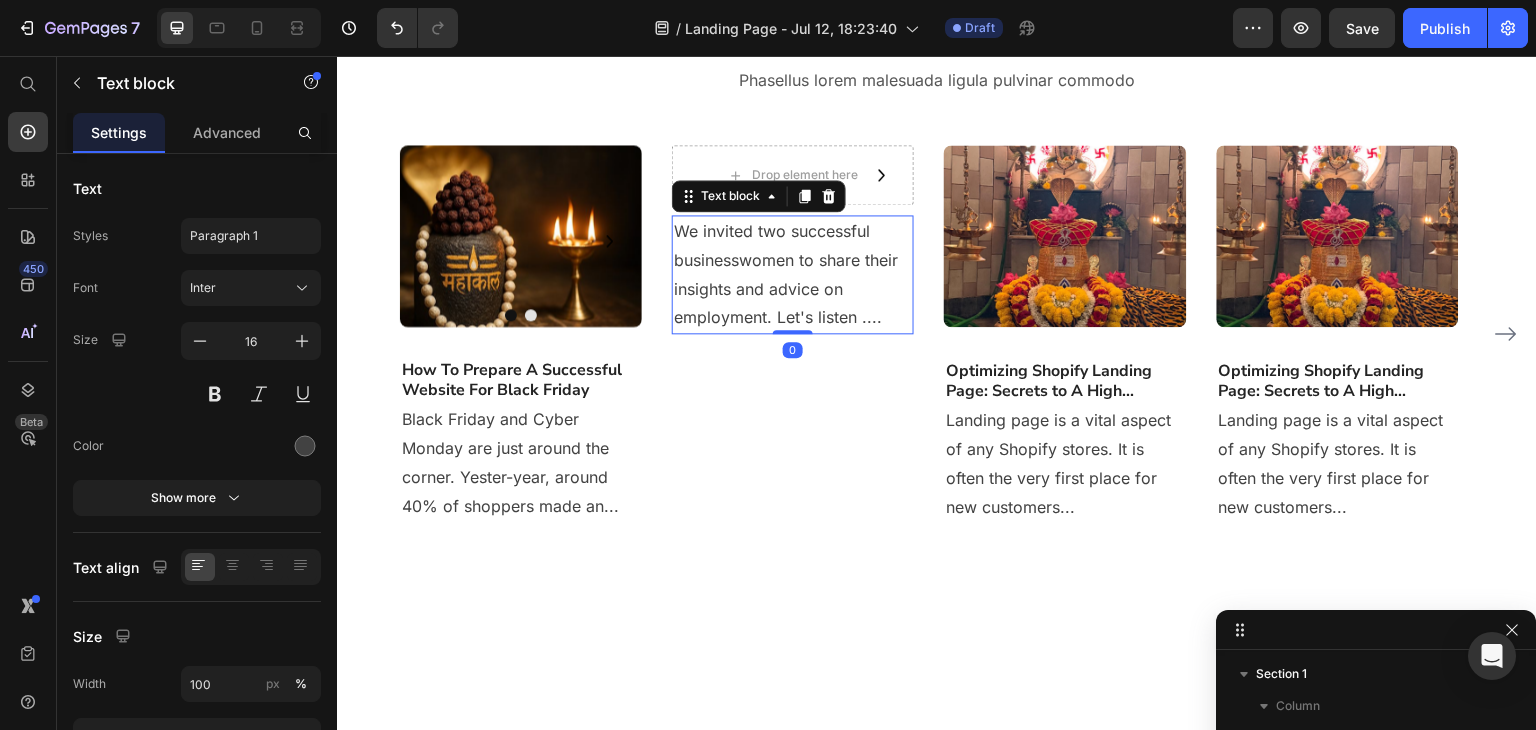 click on "We invited two successful businesswomen to share their insights and advice on employment. Let's listen ...." at bounding box center [793, 274] 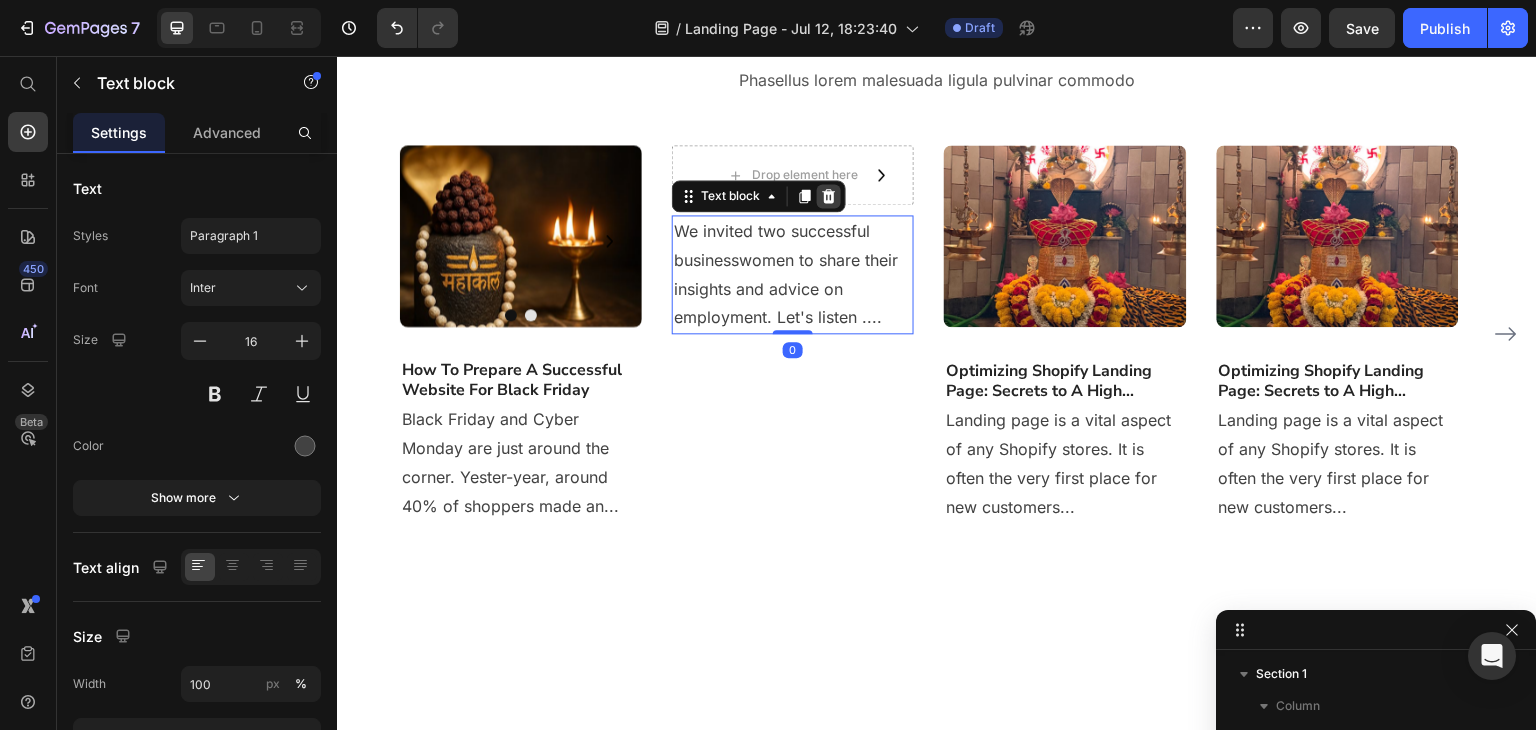 click 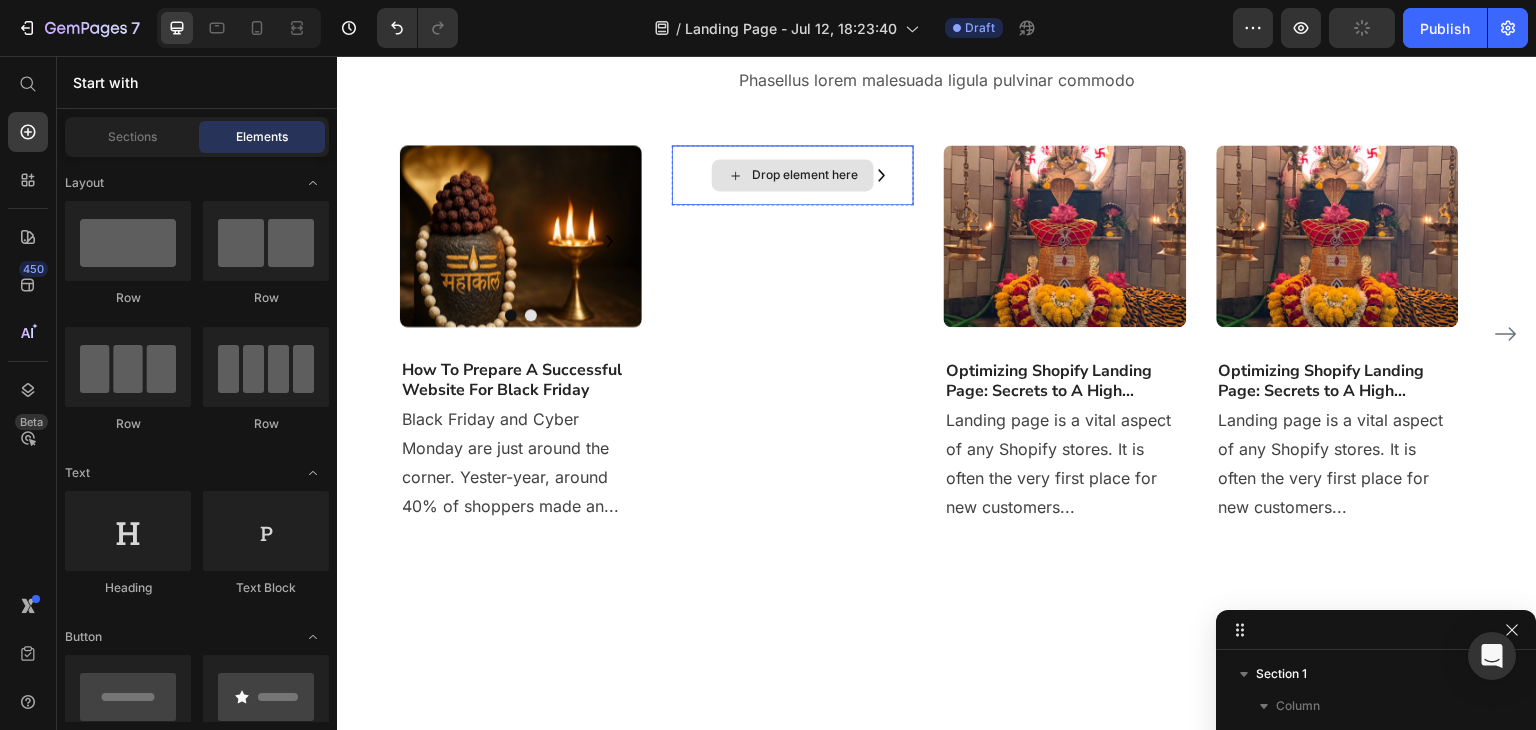 click on "Drop element here" at bounding box center [793, 175] 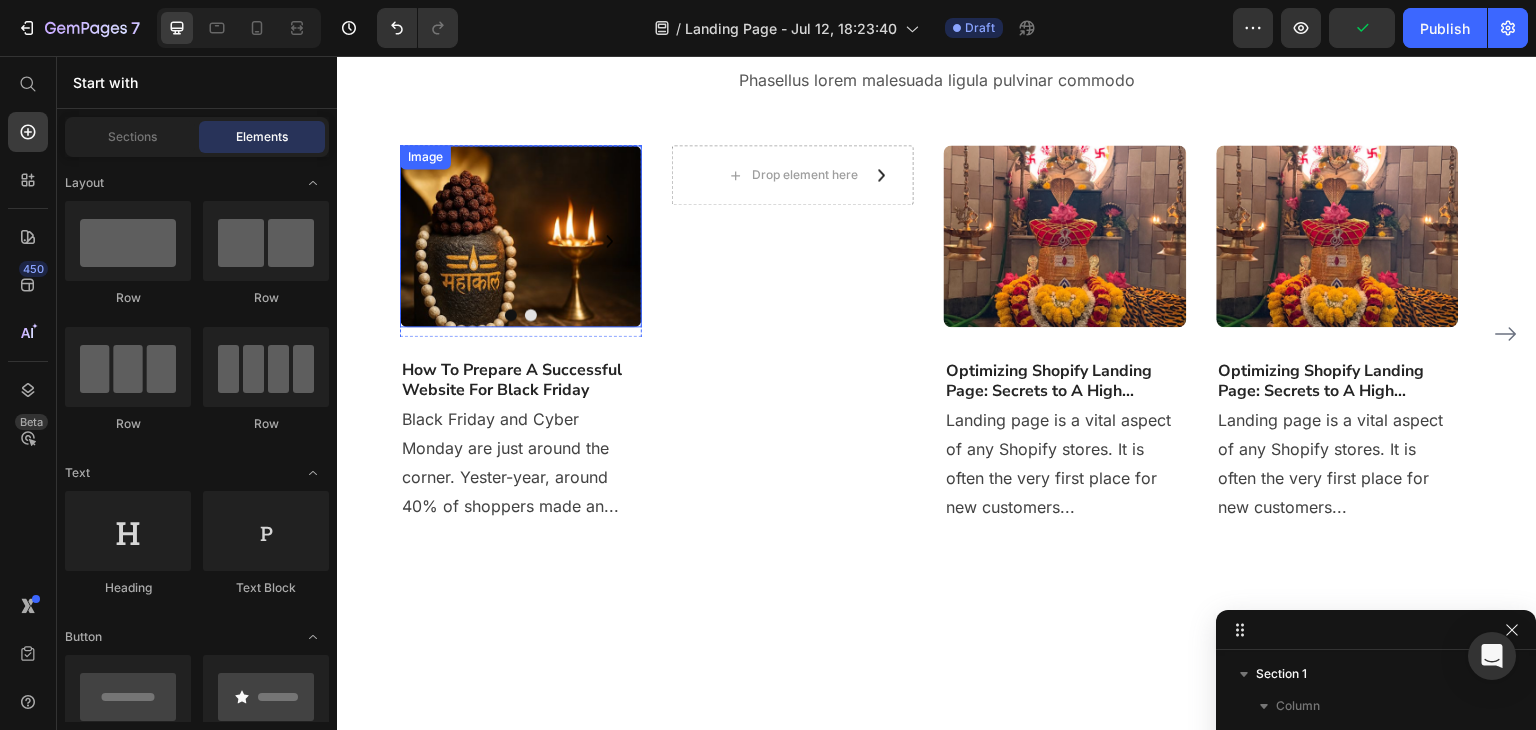 click at bounding box center [521, 236] 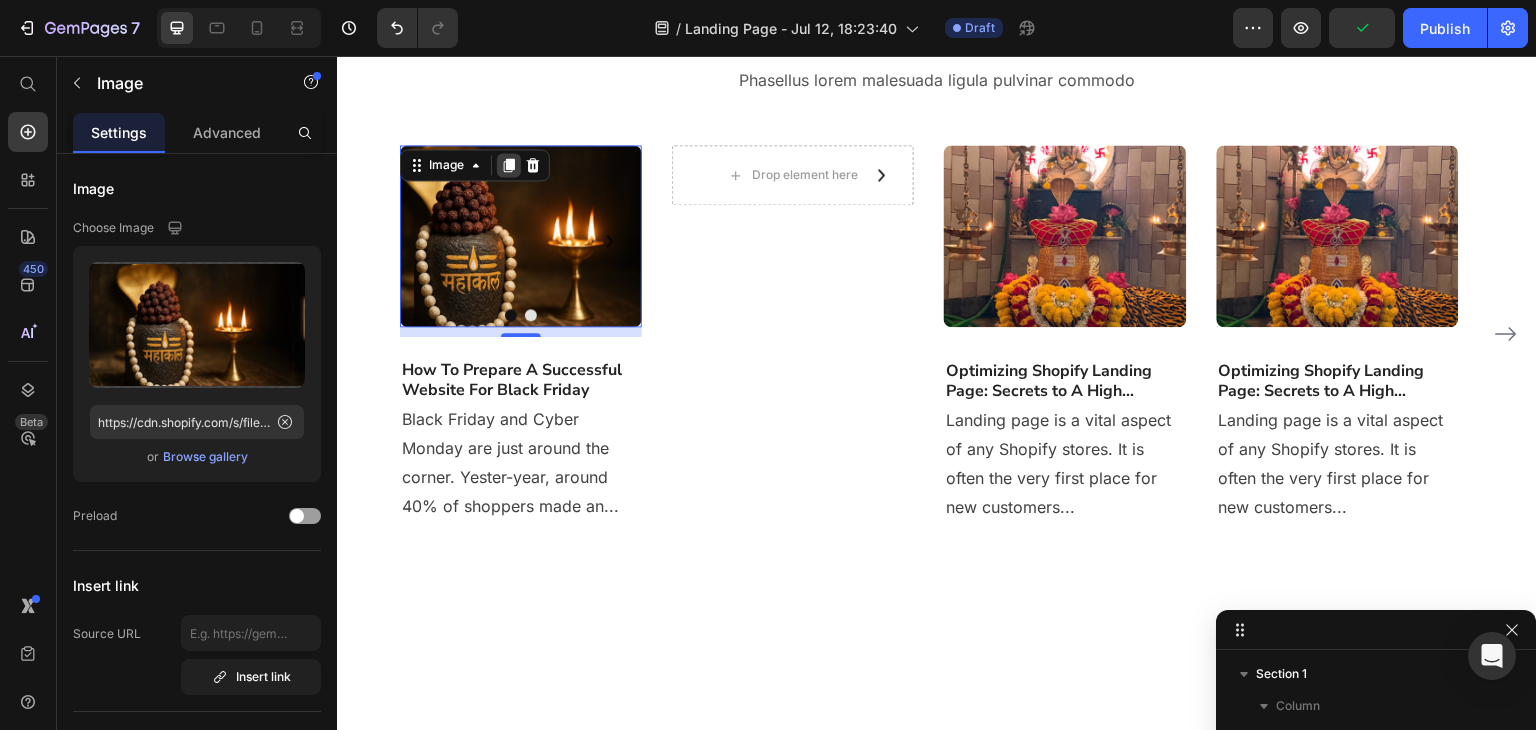 click 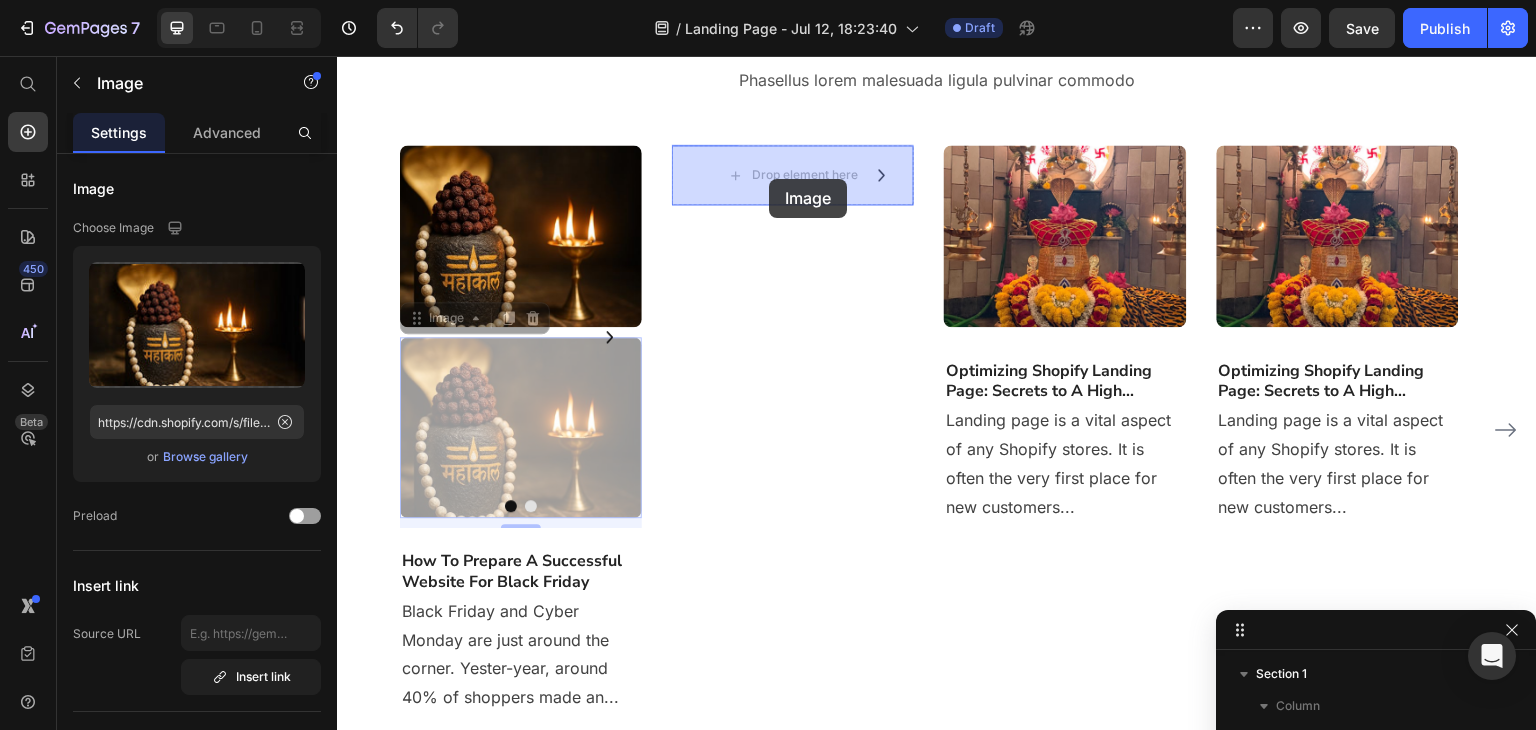 drag, startPoint x: 420, startPoint y: 318, endPoint x: 769, endPoint y: 179, distance: 375.66208 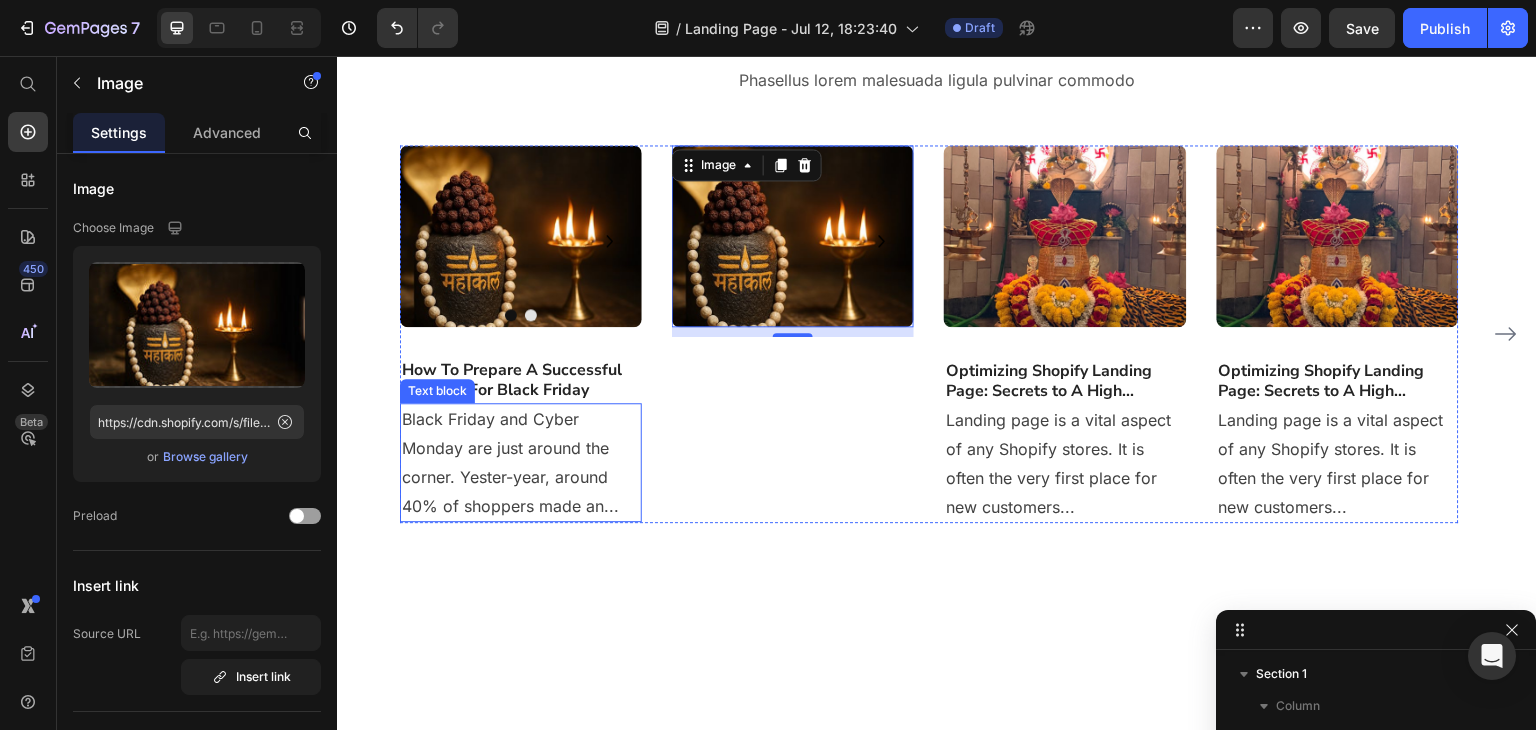 click on "How To Prepare A Successful Website For Black Friday" at bounding box center [521, 381] 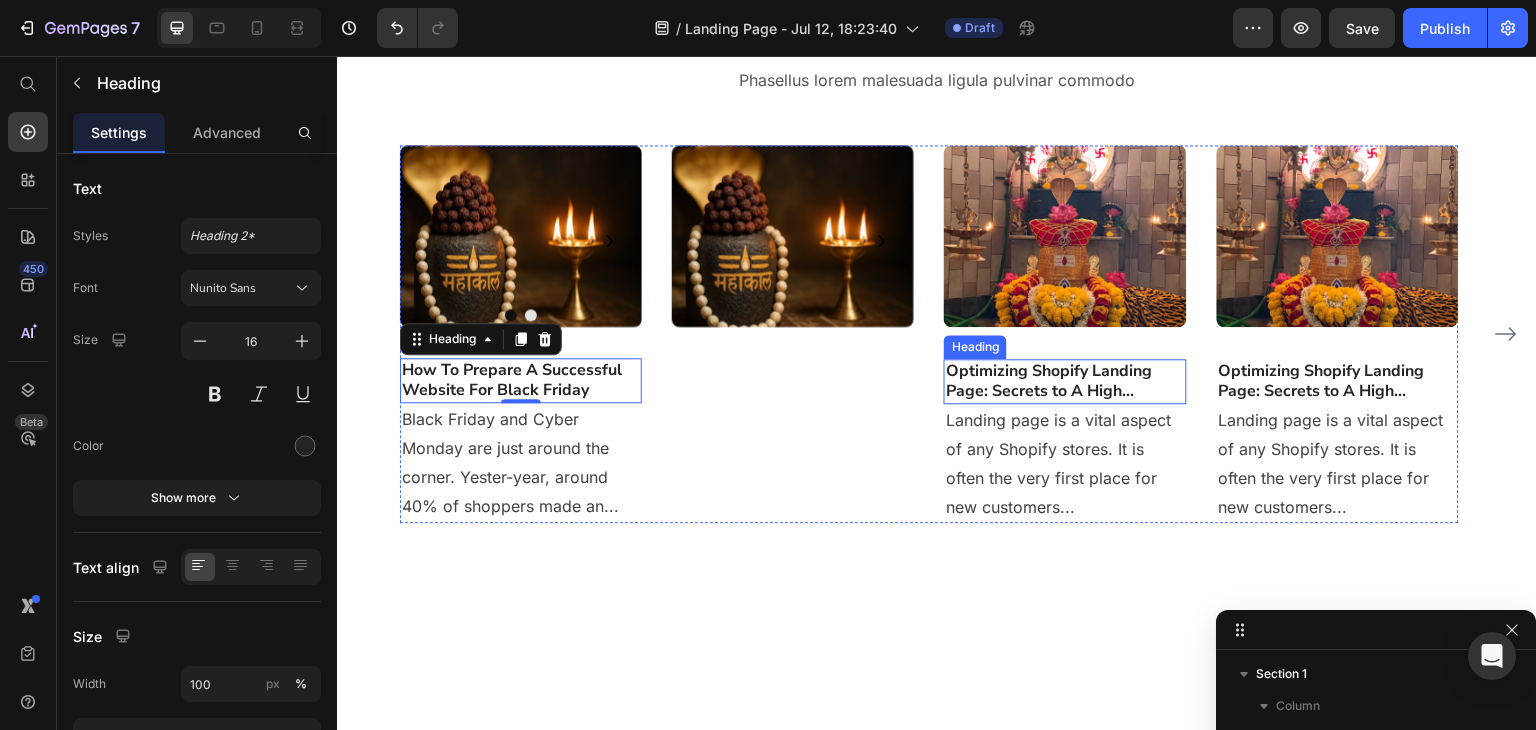 click on "Optimizing Shopify Landing Page: Secrets to A High..." at bounding box center (1065, 382) 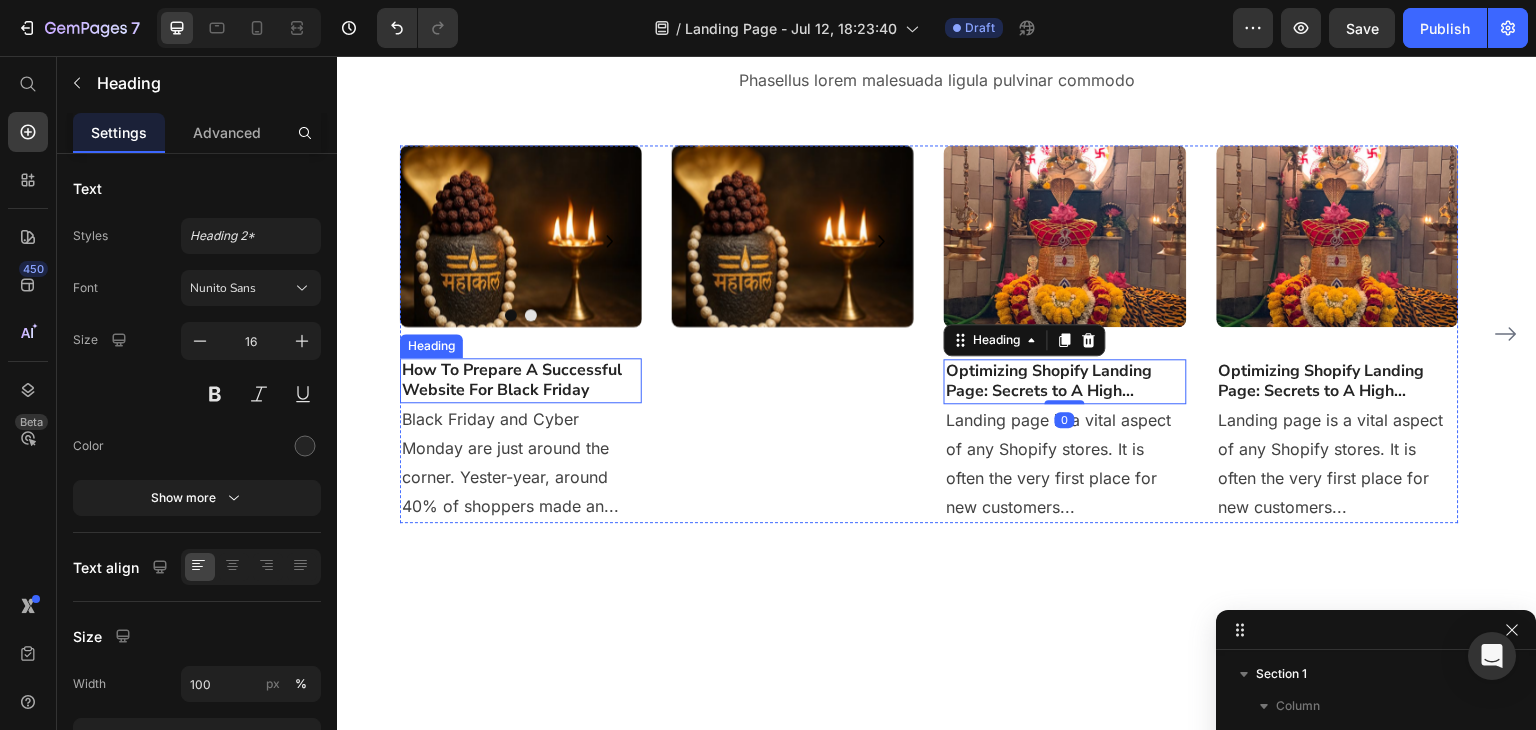 click on "How To Prepare A Successful Website For Black Friday" at bounding box center (521, 381) 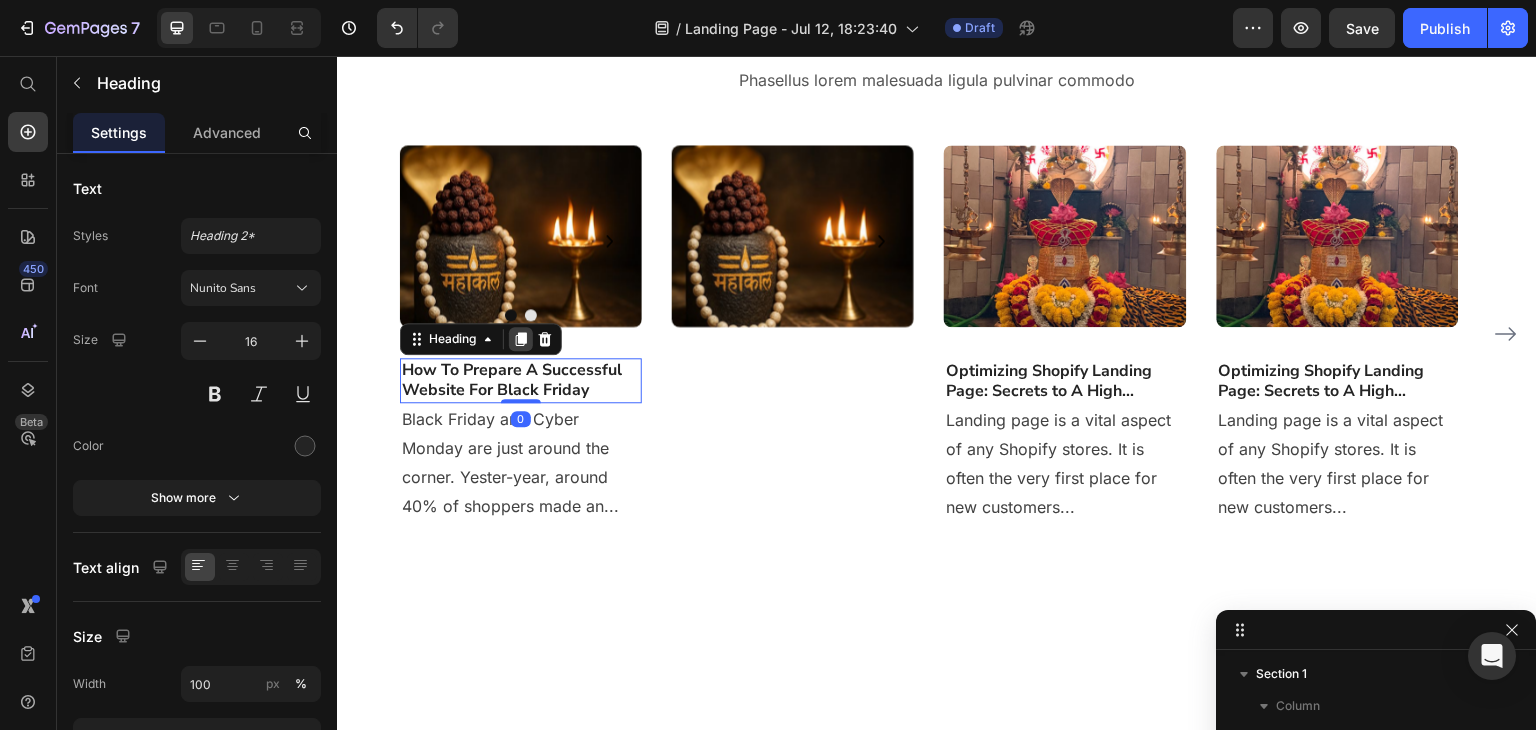 click 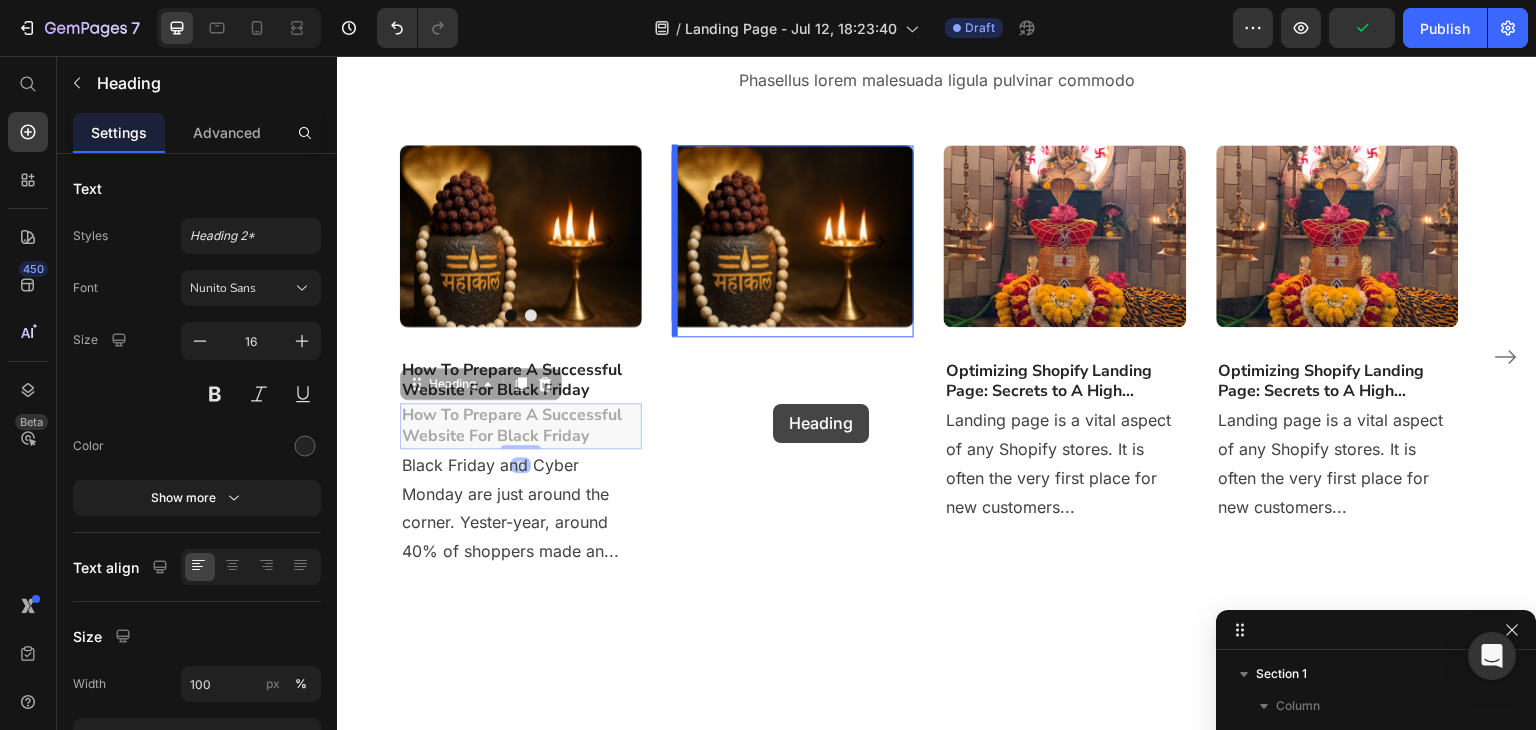 drag, startPoint x: 411, startPoint y: 373, endPoint x: 773, endPoint y: 404, distance: 363.32492 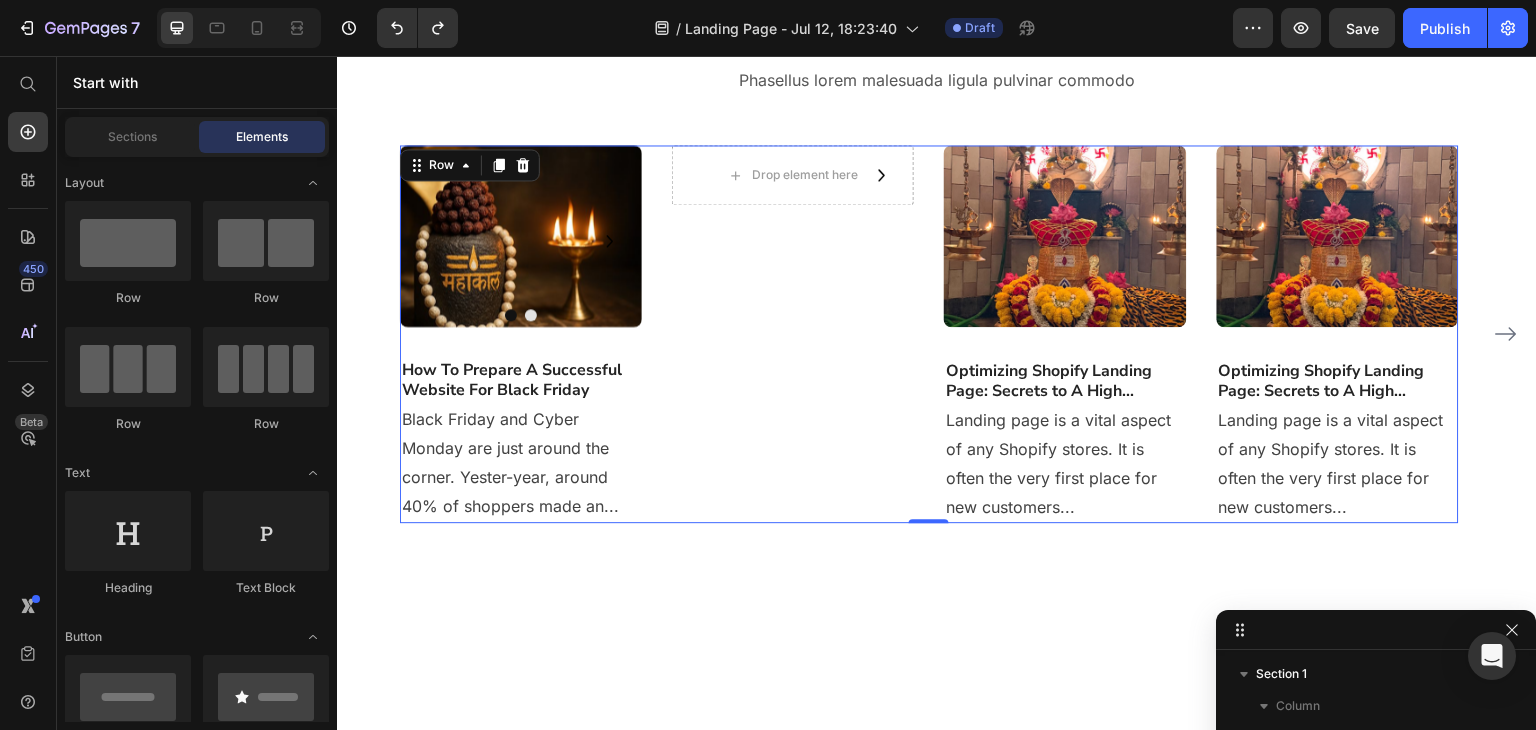 click on "Drop element here
Drop element here
Carousel
Drop element here
Carousel" at bounding box center [793, 334] 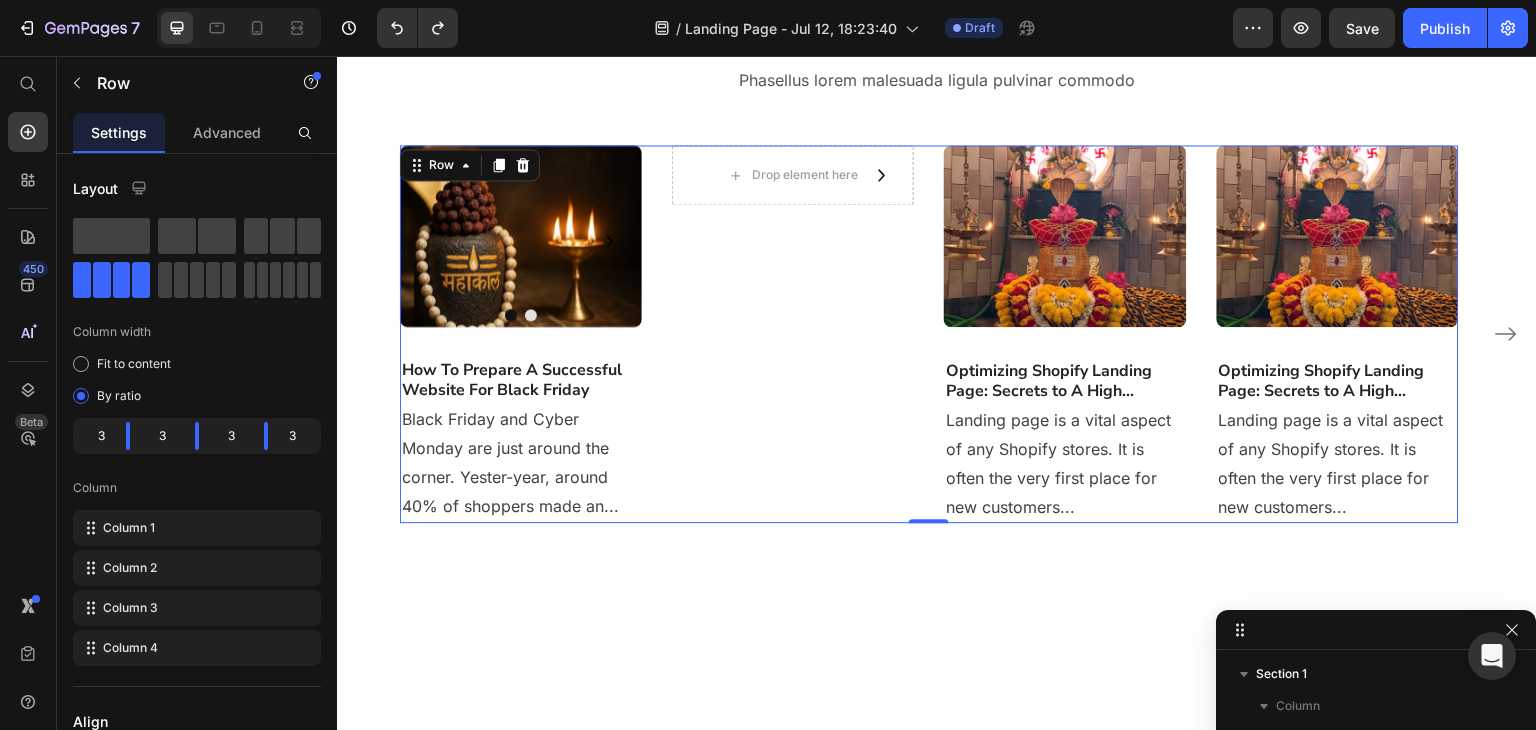click at bounding box center (521, 236) 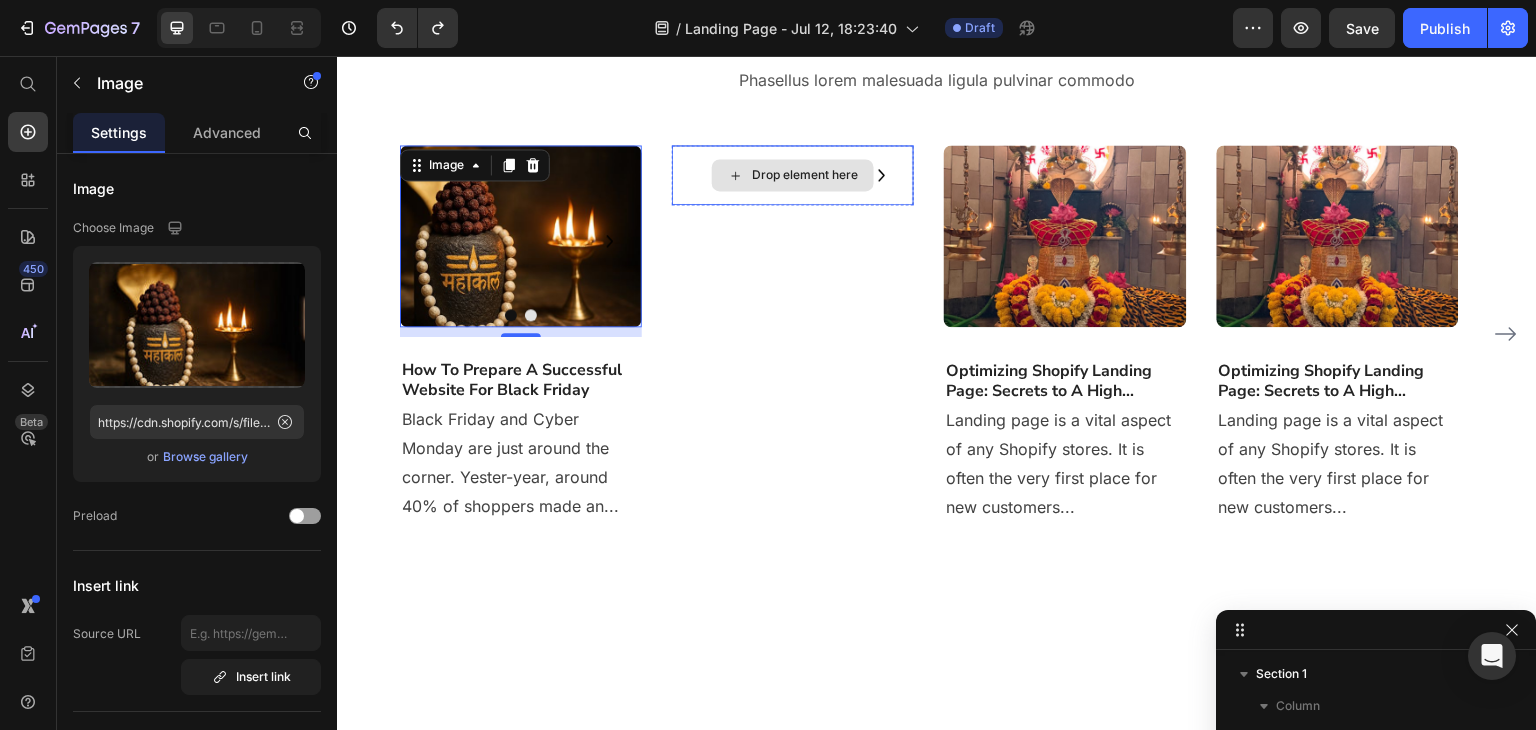 click on "Drop element here" at bounding box center (805, 175) 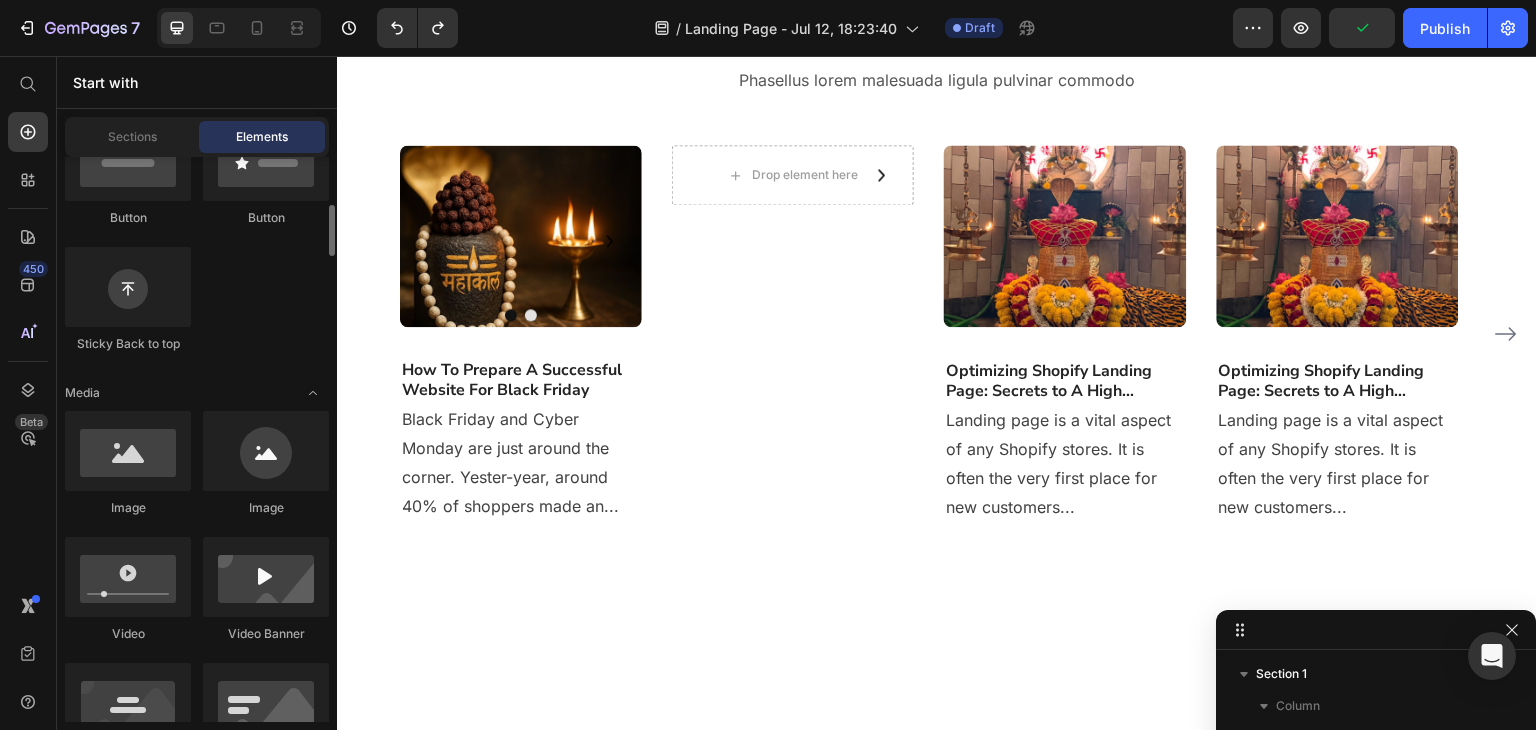 scroll, scrollTop: 400, scrollLeft: 0, axis: vertical 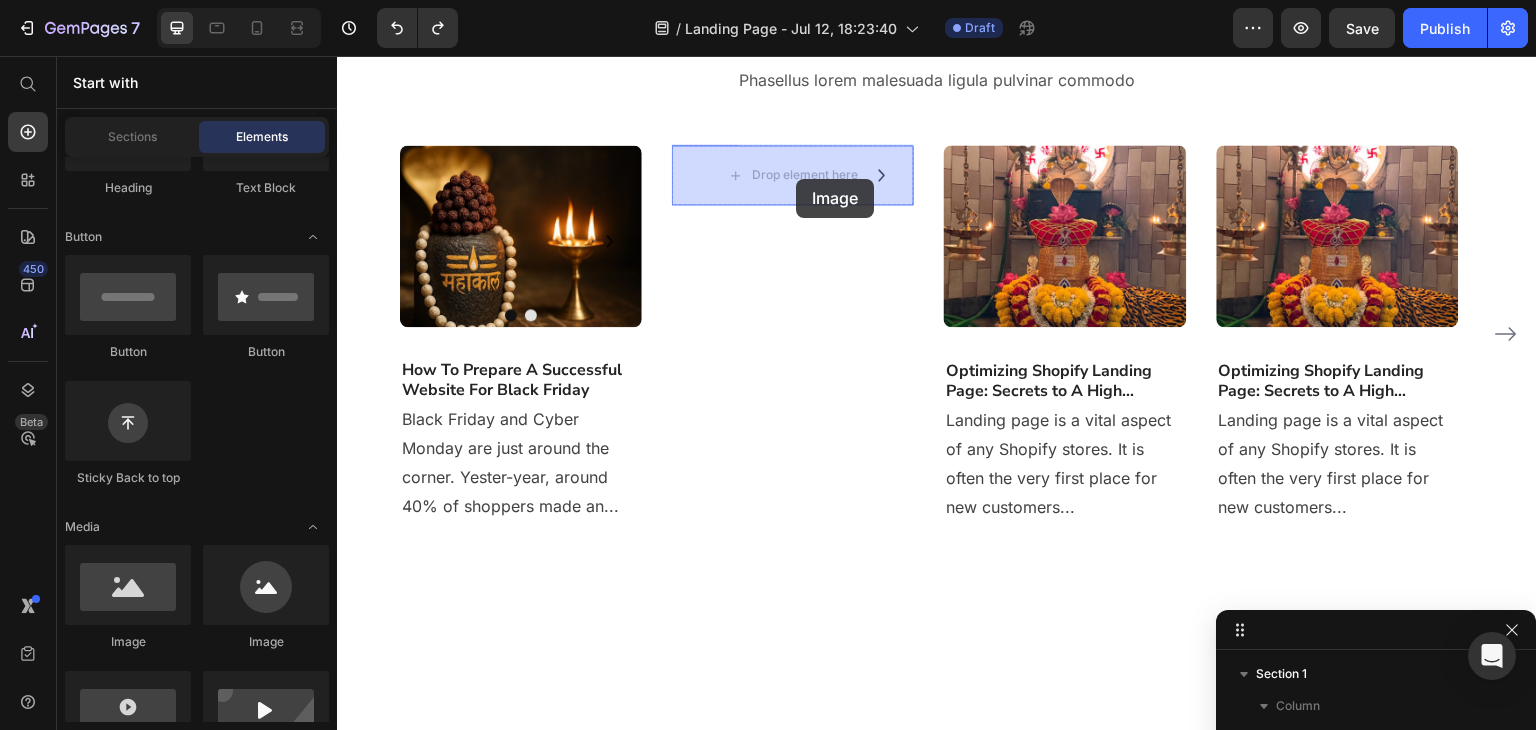 drag, startPoint x: 433, startPoint y: 641, endPoint x: 796, endPoint y: 179, distance: 587.5483 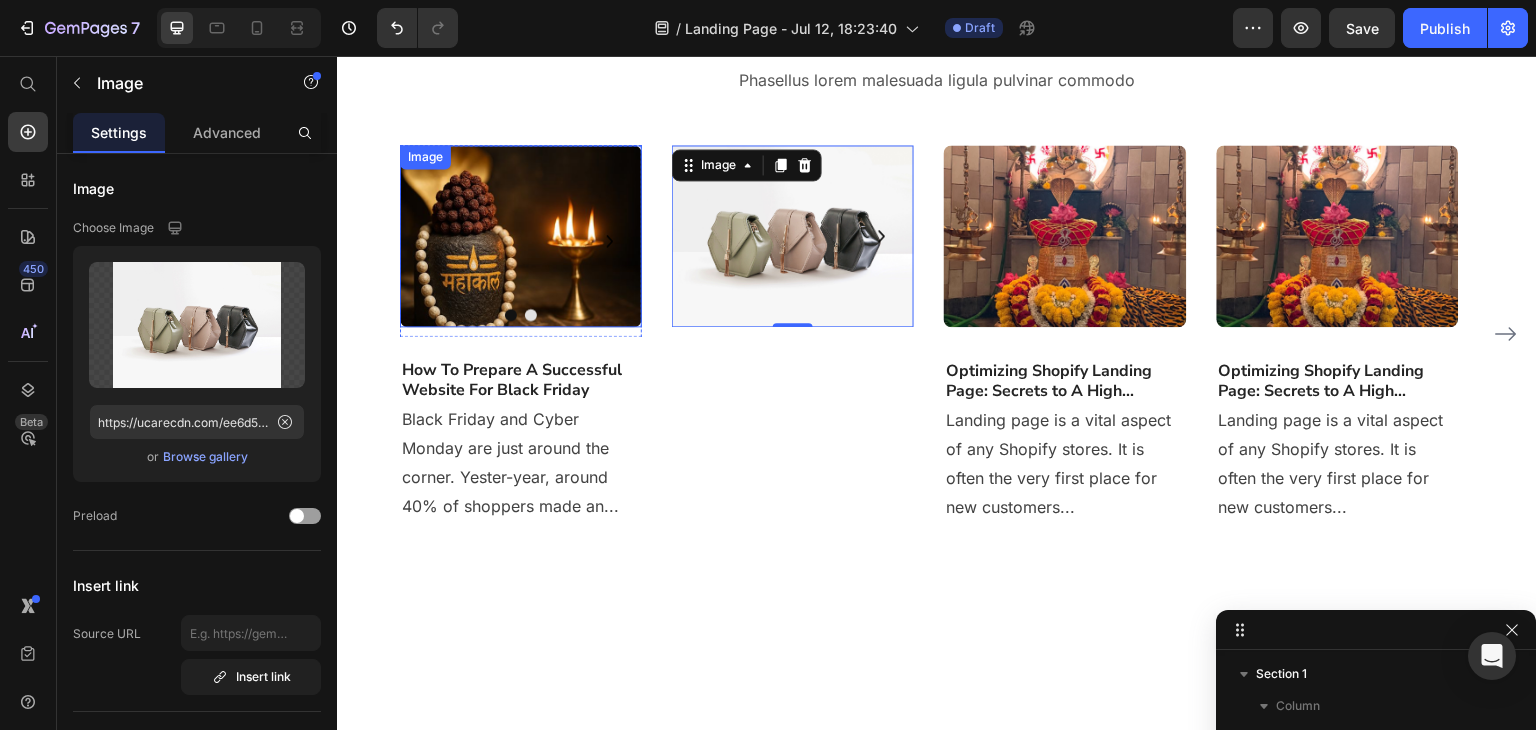click at bounding box center [521, 236] 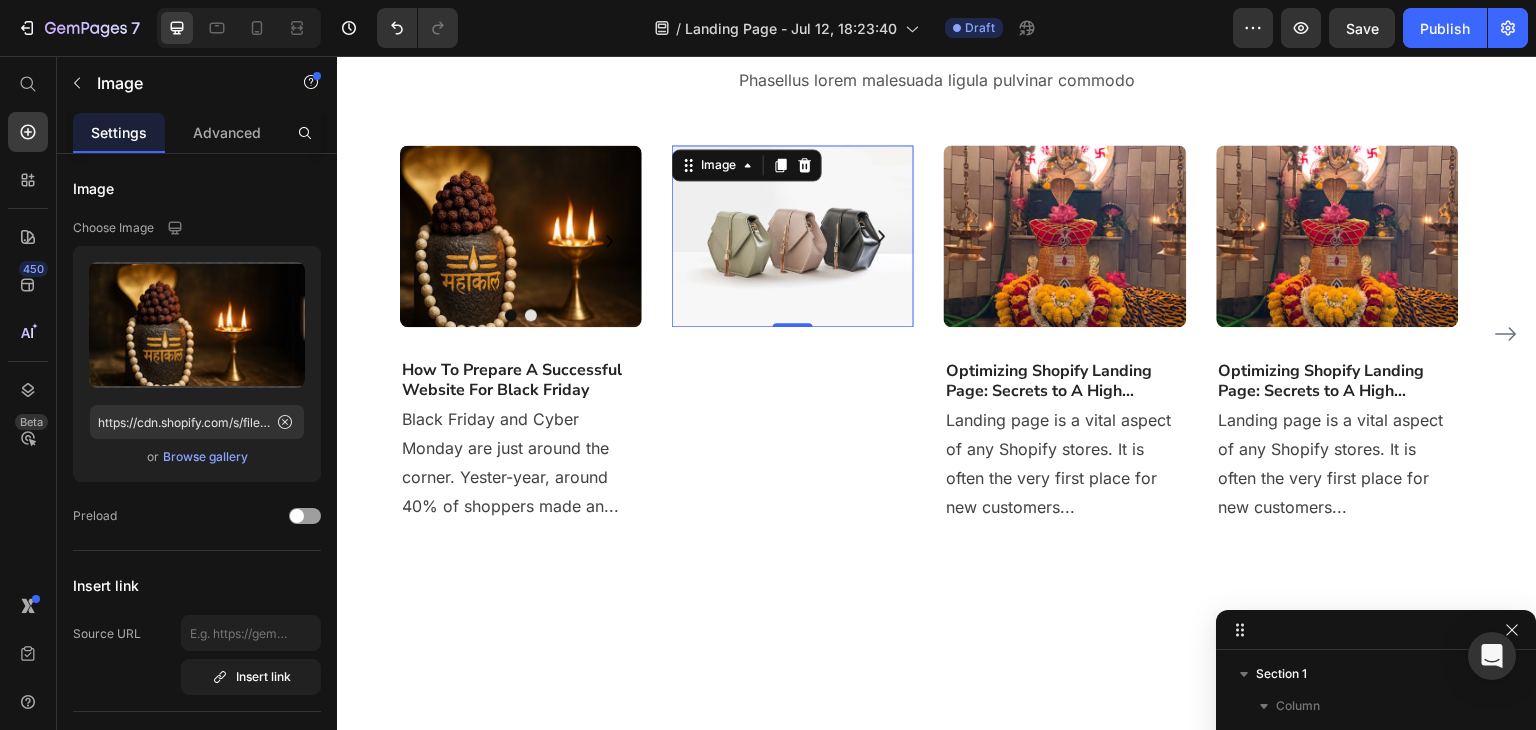 click at bounding box center (793, 236) 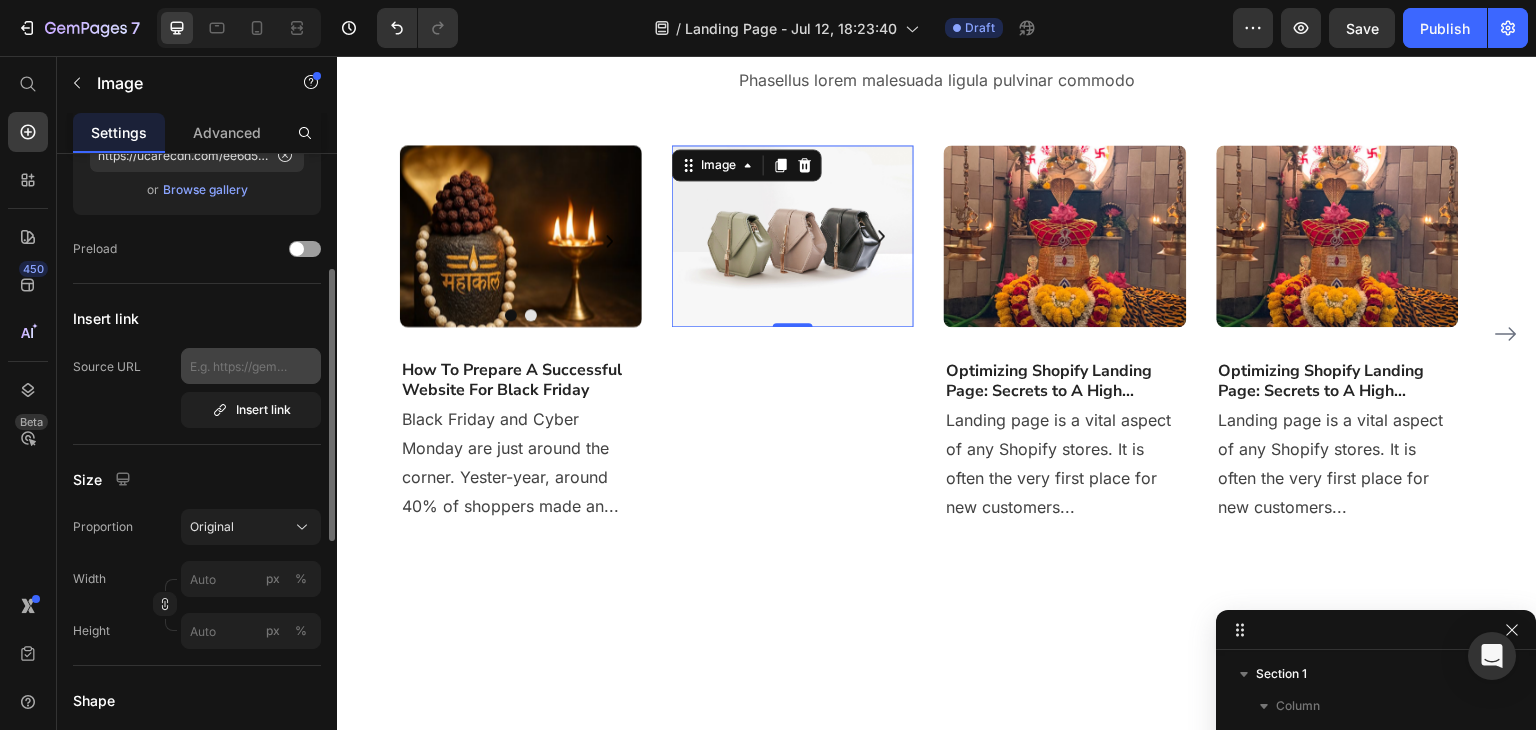 scroll, scrollTop: 400, scrollLeft: 0, axis: vertical 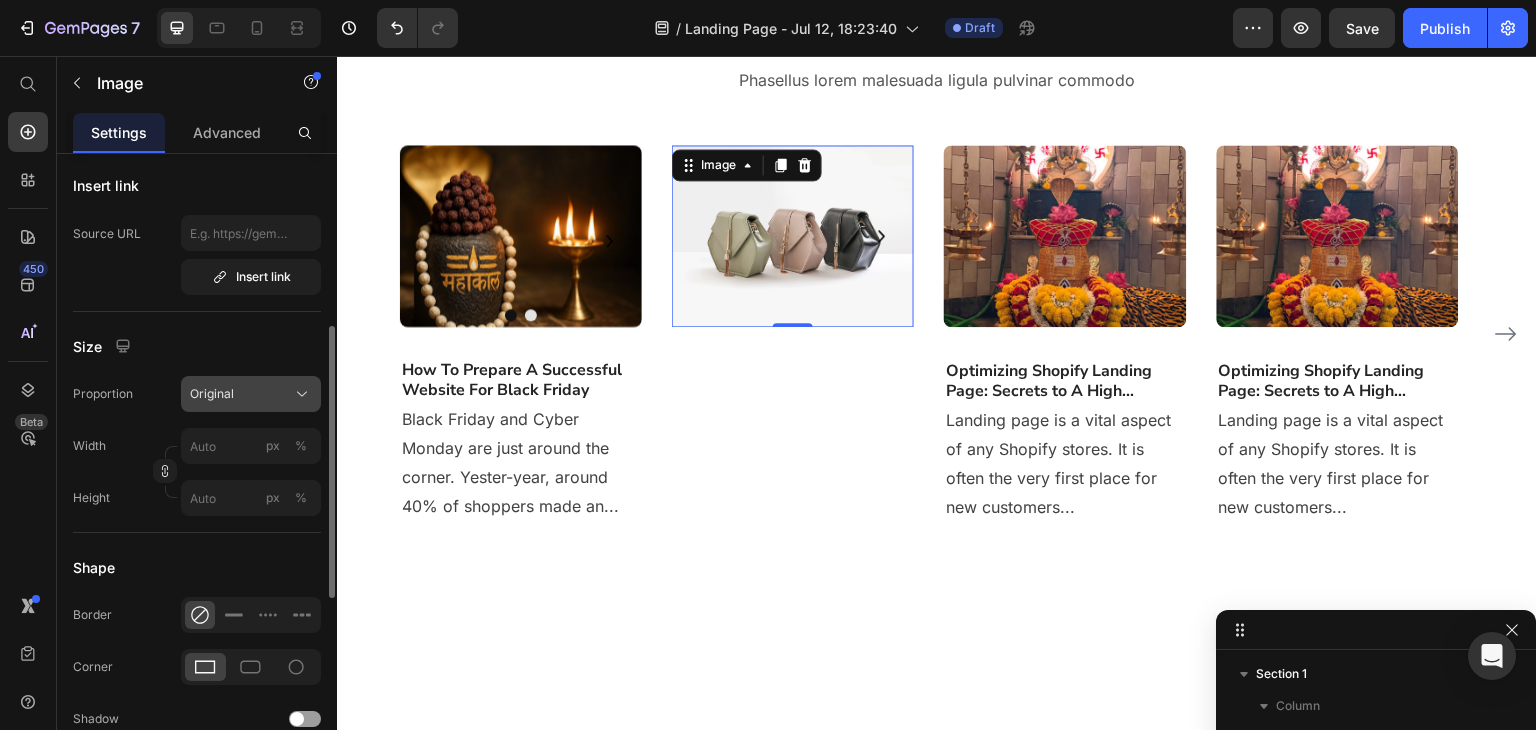 click on "Original" at bounding box center (251, 394) 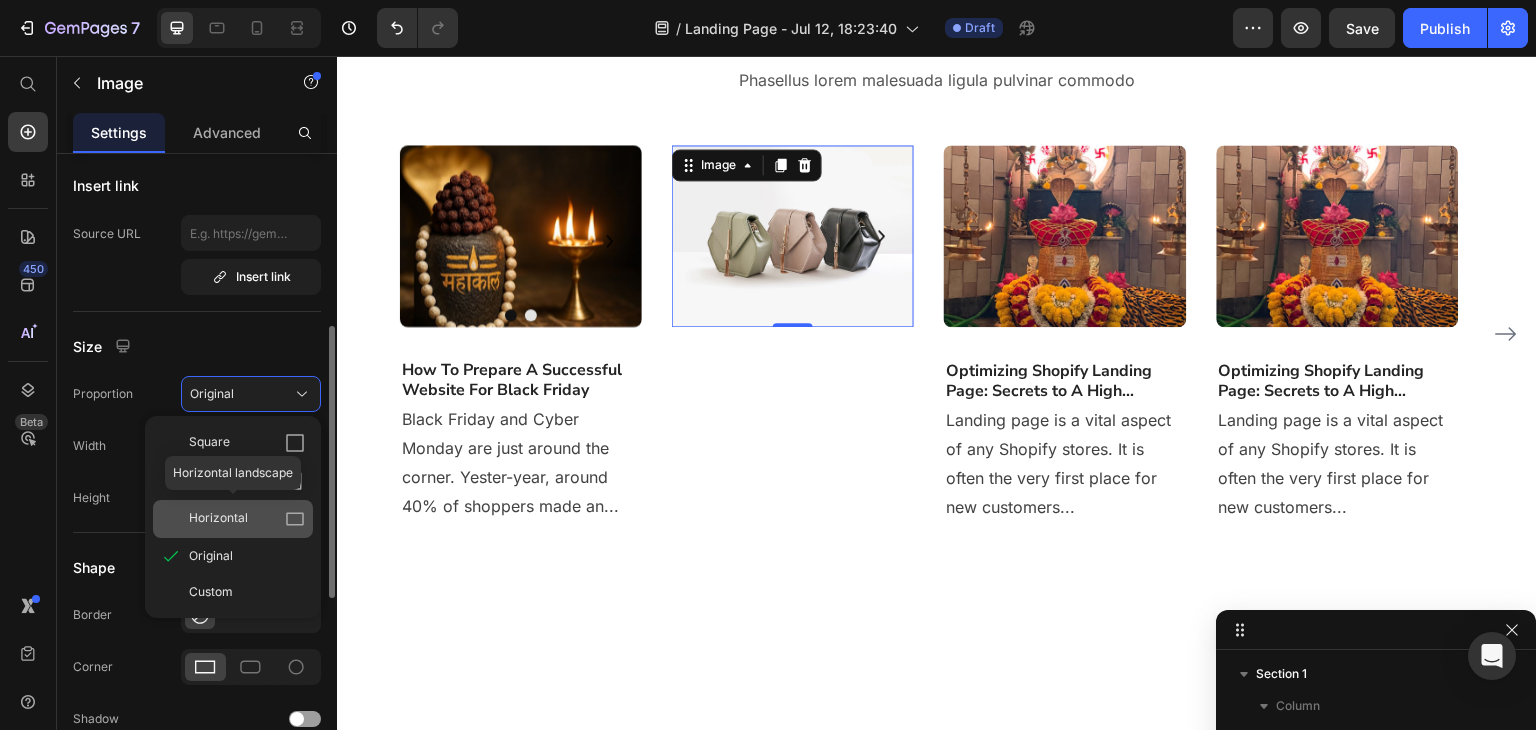 click on "Horizontal" 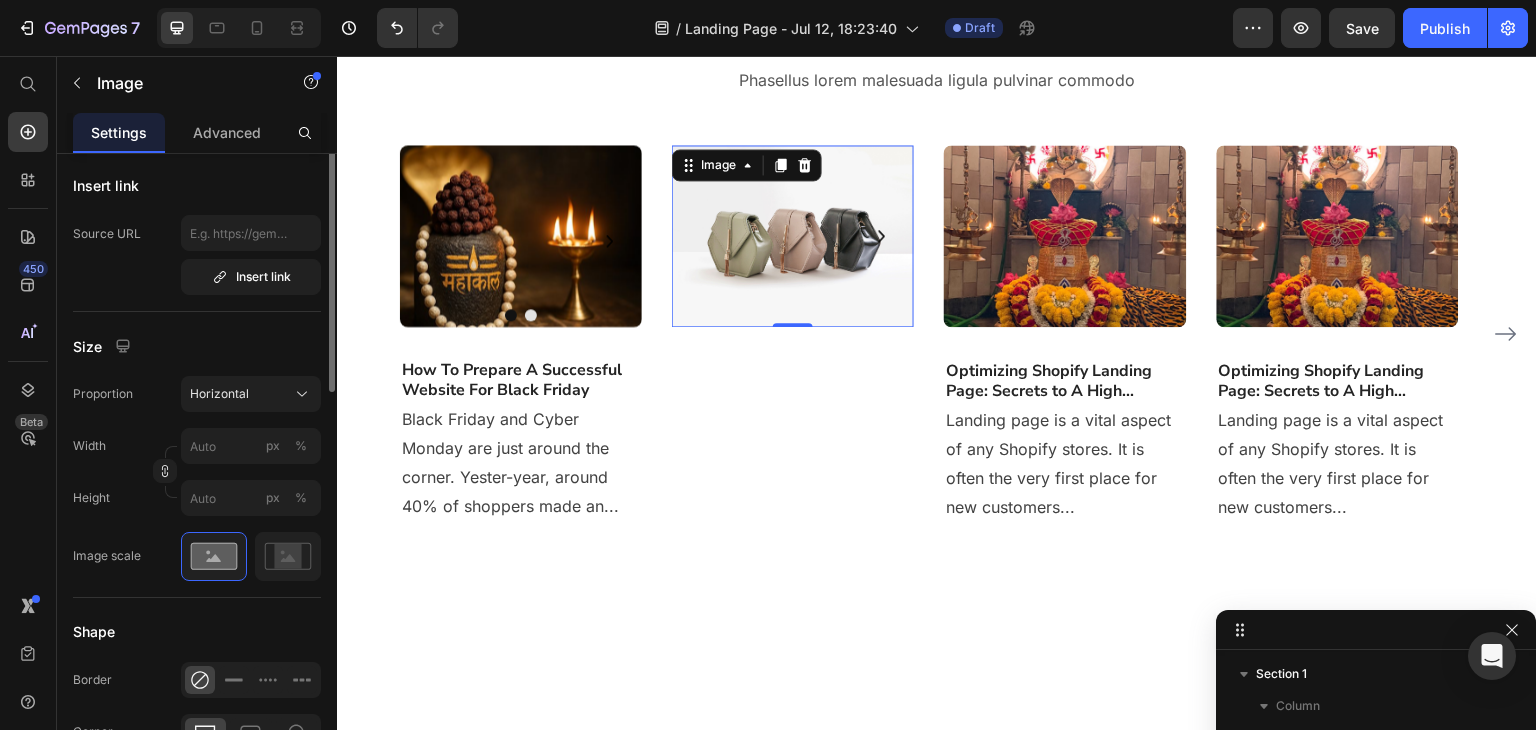 scroll, scrollTop: 0, scrollLeft: 0, axis: both 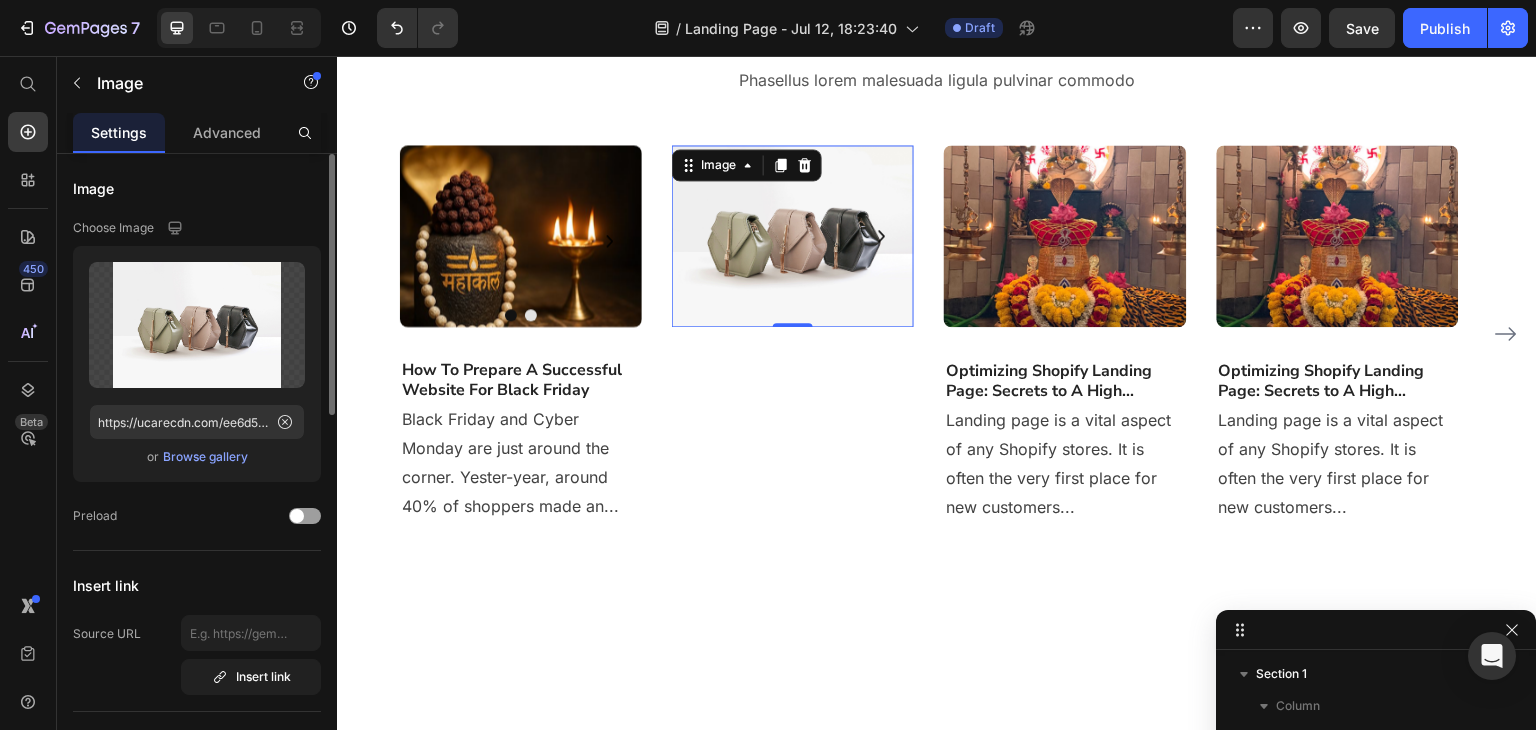 click on "Upload Image https://ucarecdn.com/ee6d5074-1640-4cc7-8933-47c8589c3dee/-/format/auto/  or   Browse gallery" 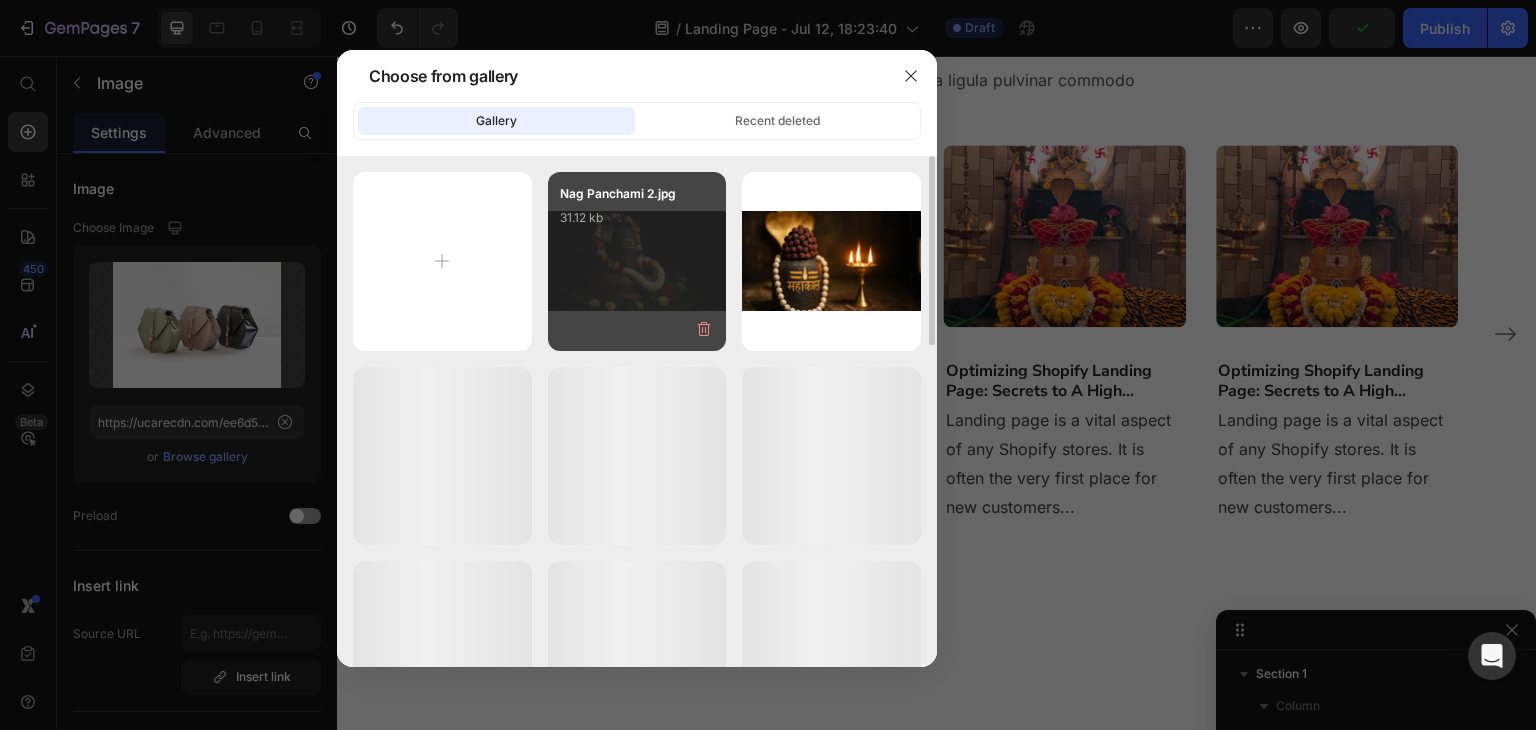 click on "Nag Panchami 2.jpg 31.12 kb" at bounding box center (637, 224) 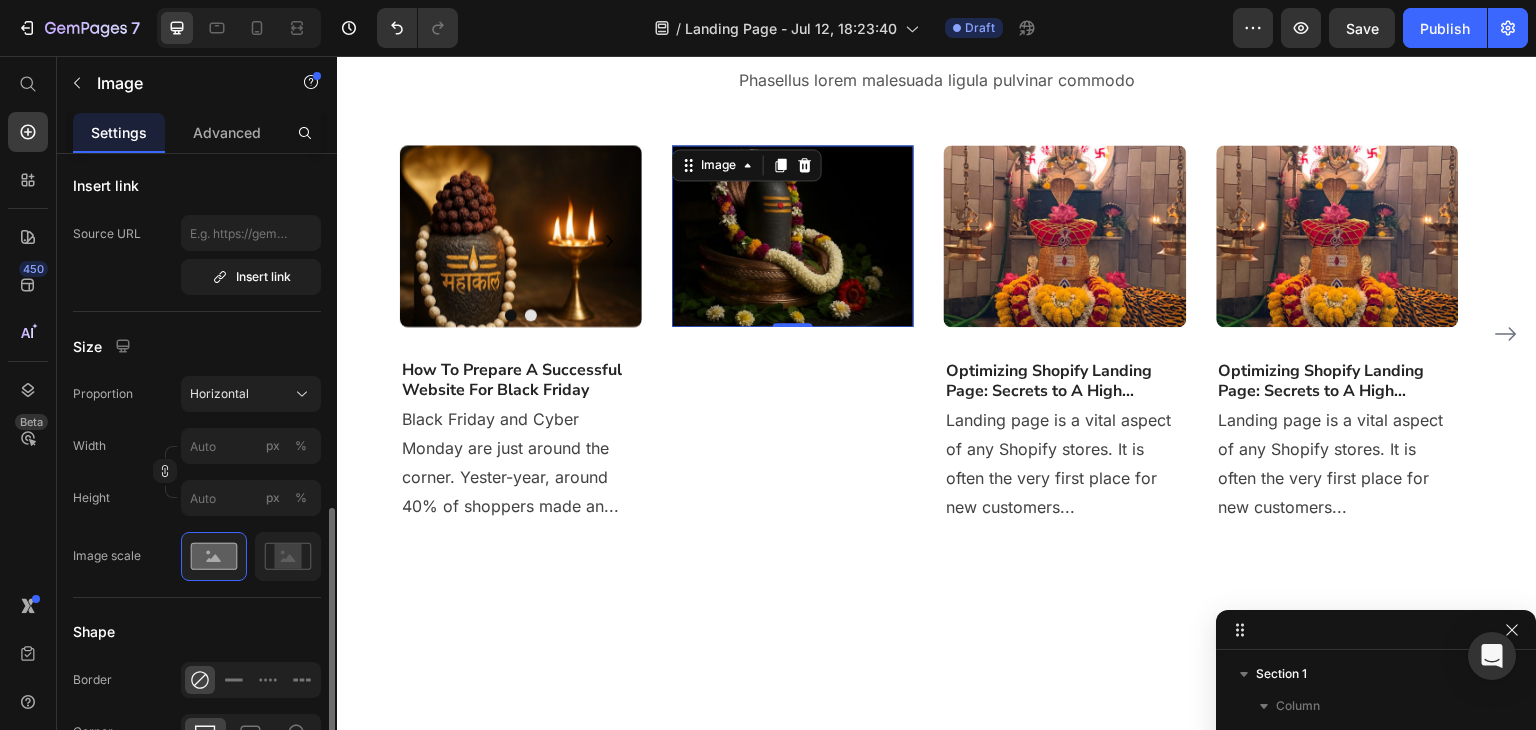 scroll, scrollTop: 534, scrollLeft: 0, axis: vertical 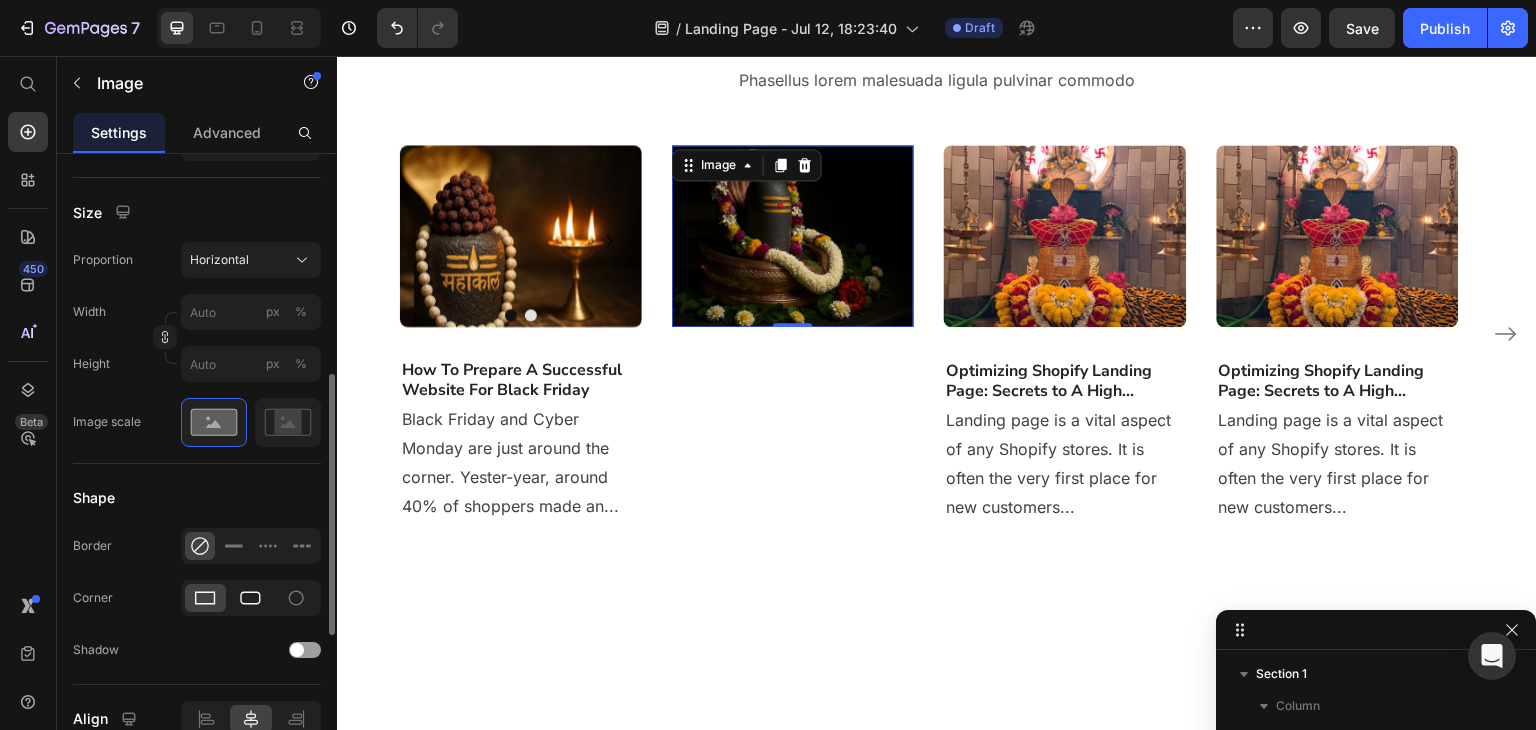 click 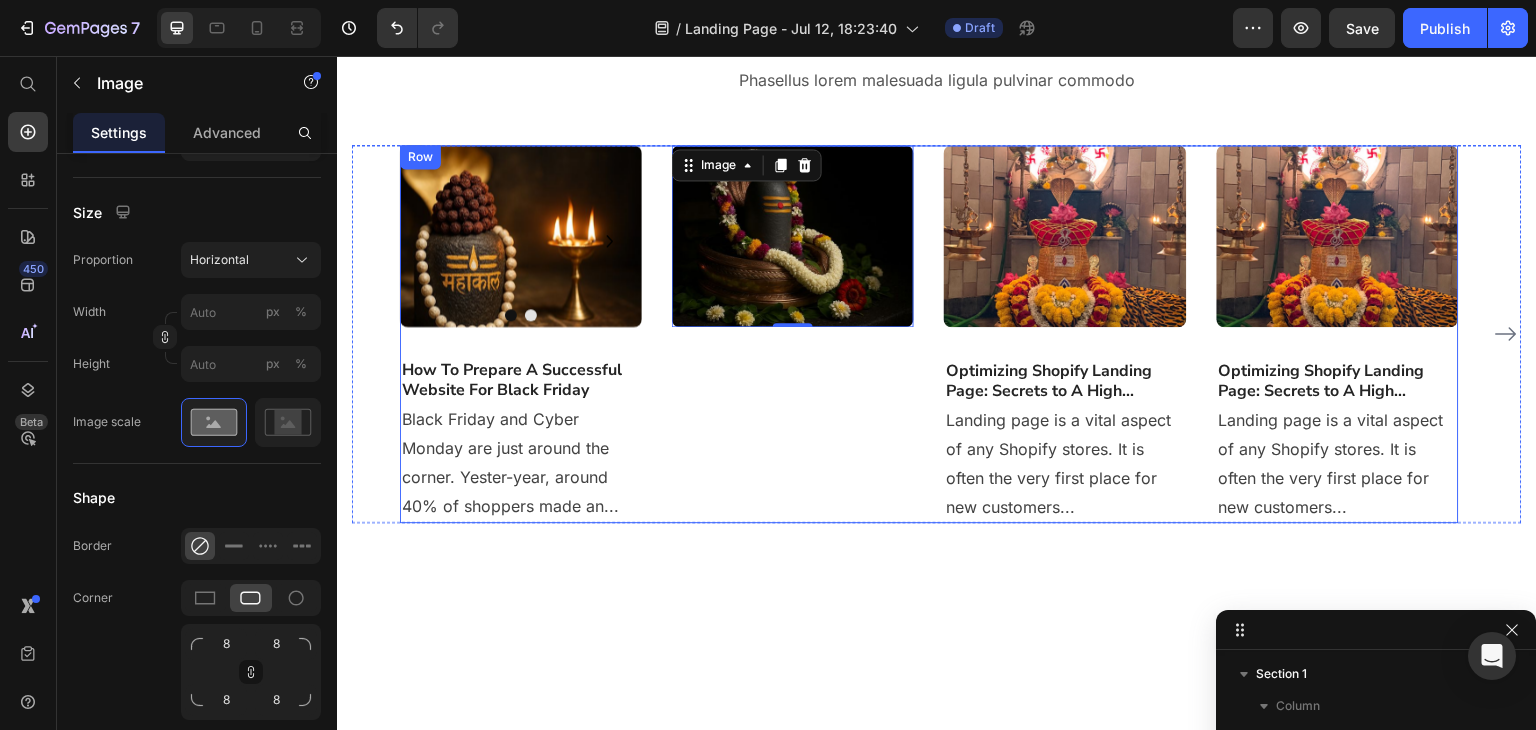 click on "Image   0
Drop element here
Carousel
Drop element here
Carousel" at bounding box center [793, 334] 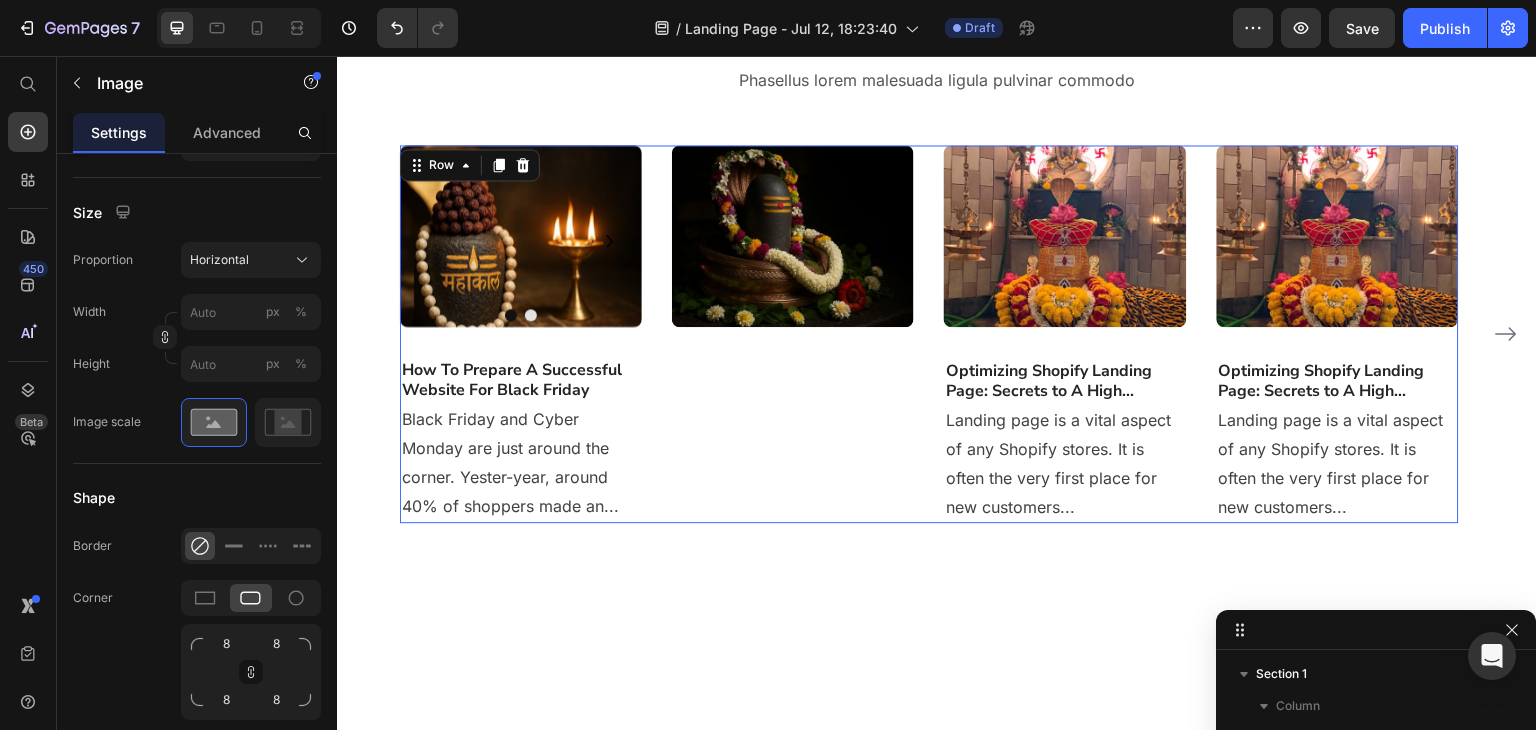 scroll, scrollTop: 0, scrollLeft: 0, axis: both 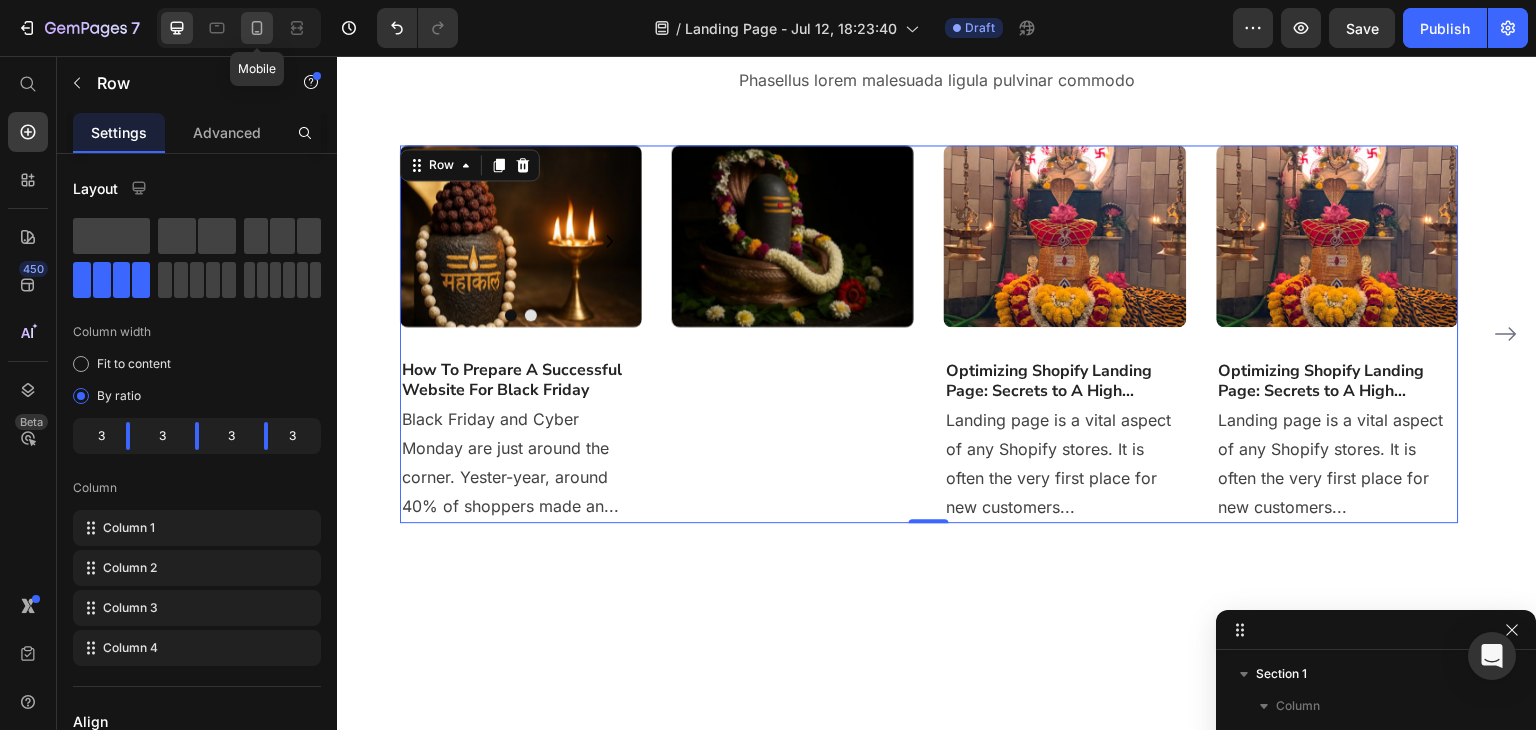 click 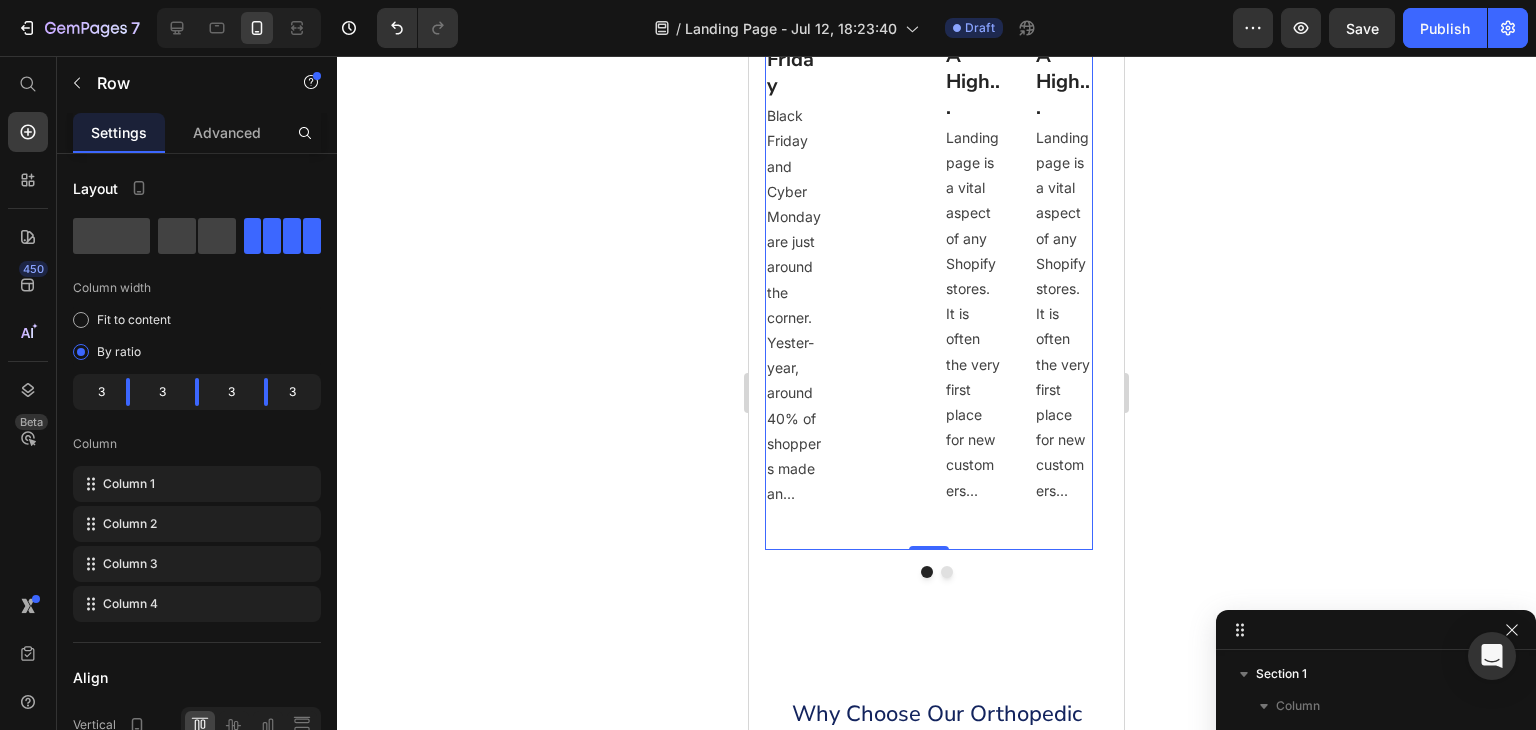 scroll, scrollTop: 533, scrollLeft: 0, axis: vertical 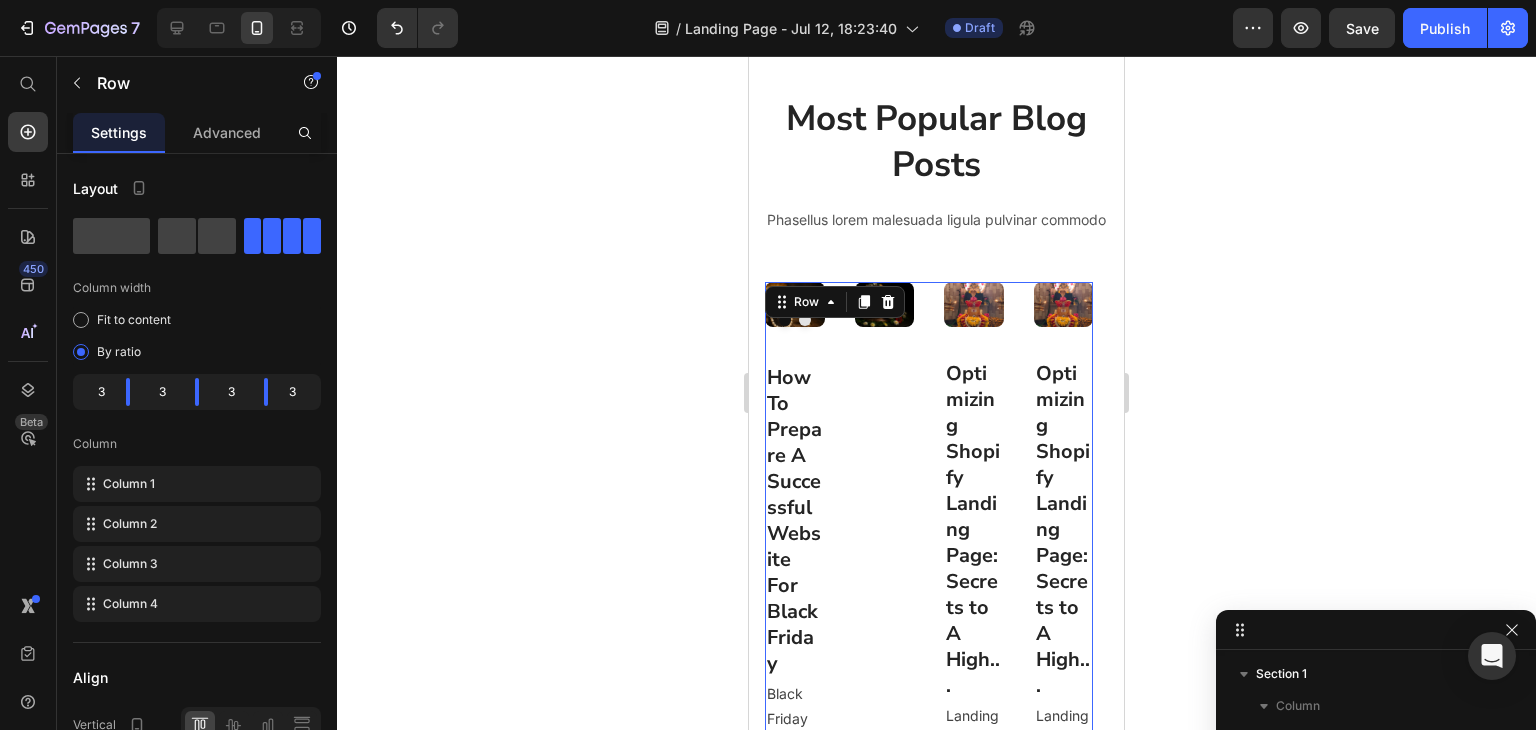 click on "Image
Carousel
Carousel How To Prepare A Successful Website For Black Friday Heading Black Friday and Cyber Monday are just around the corner. Yester-year, around 40% of shoppers made an... Text block
Image
Carousel
Carousel Image Optimizing Shopify Landing Page: Secrets to A High... Heading Landing page is a vital aspect of any Shopify stores. It is often the very first place for new customers... Text block Image Optimizing Shopify Landing Page: Secrets to A High... Heading Text block Row   0" at bounding box center [929, 705] 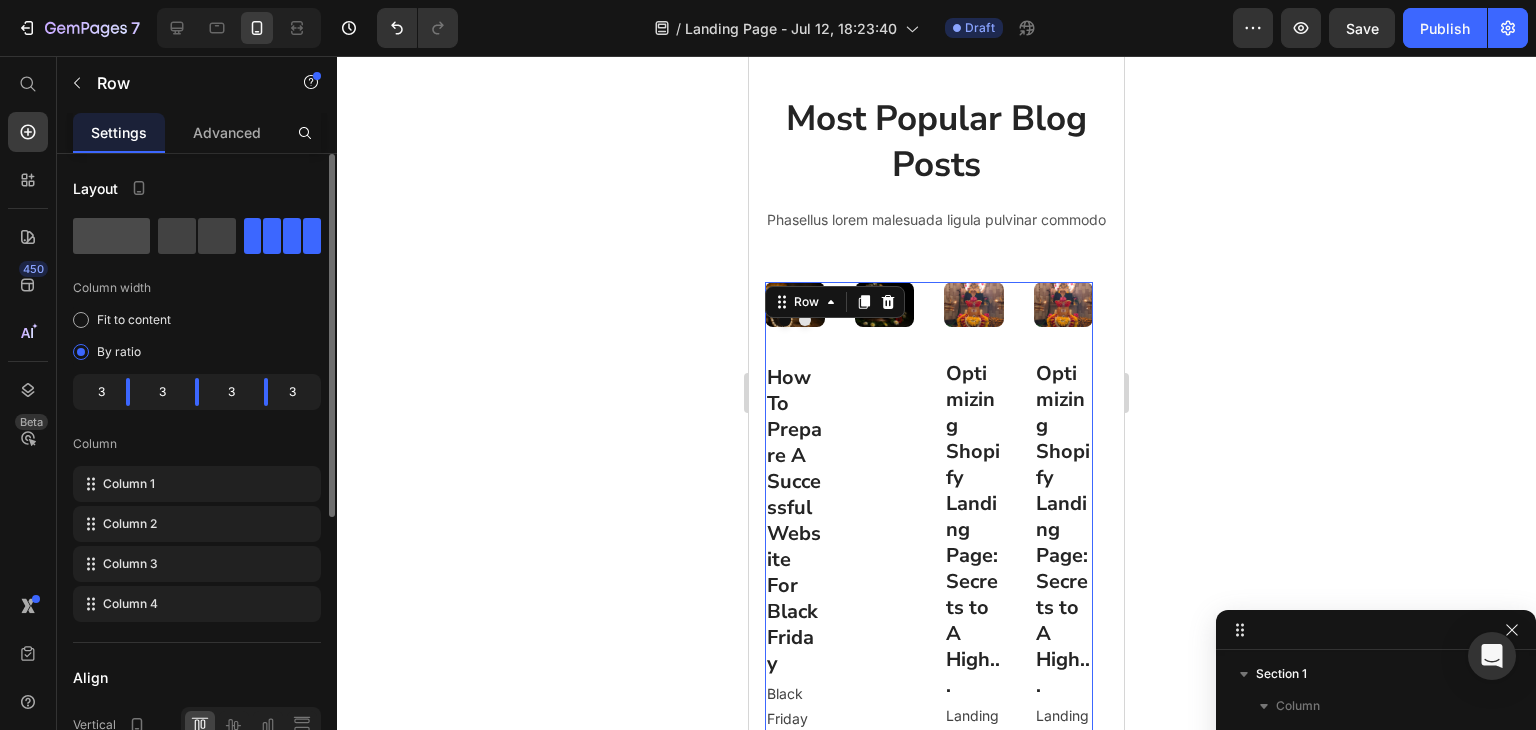 click 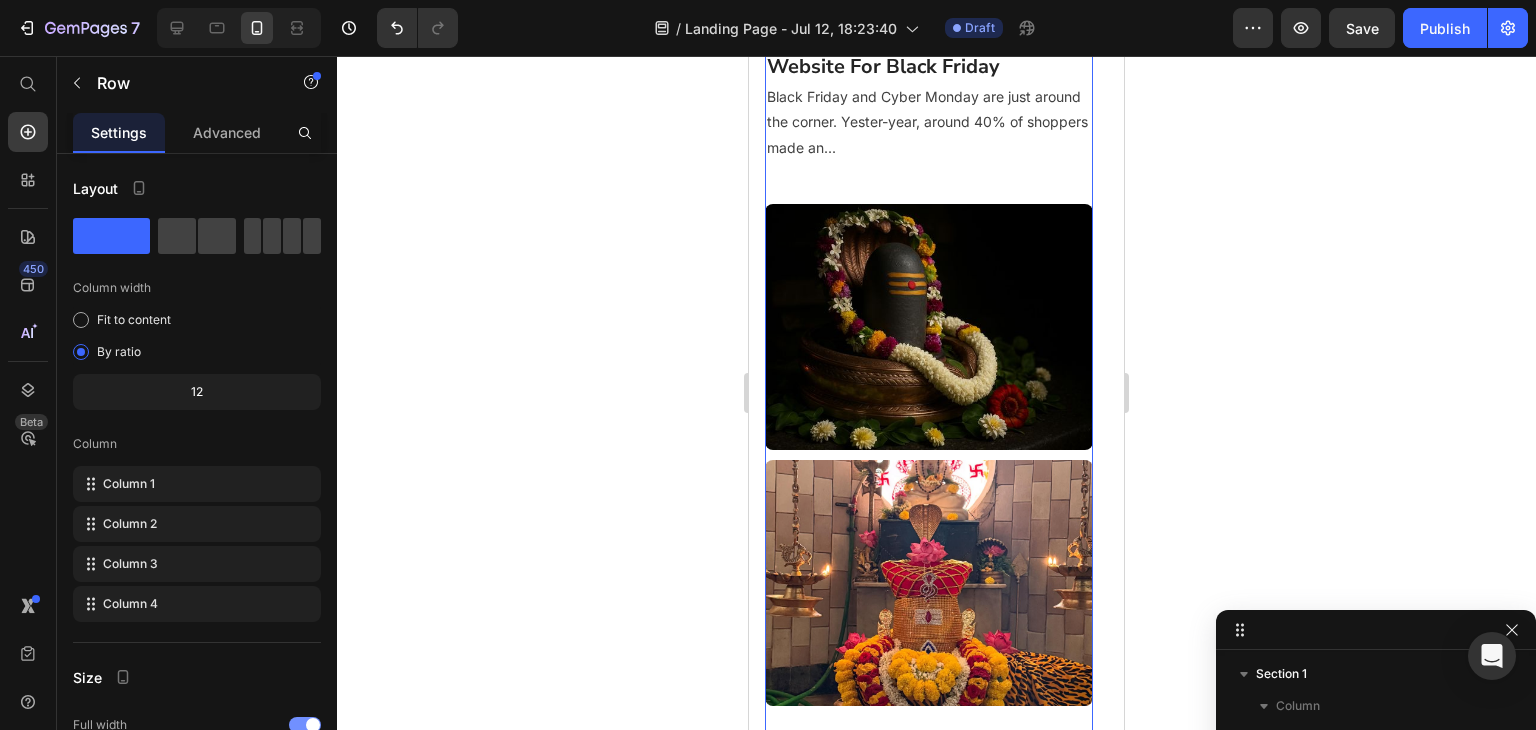 scroll, scrollTop: 666, scrollLeft: 0, axis: vertical 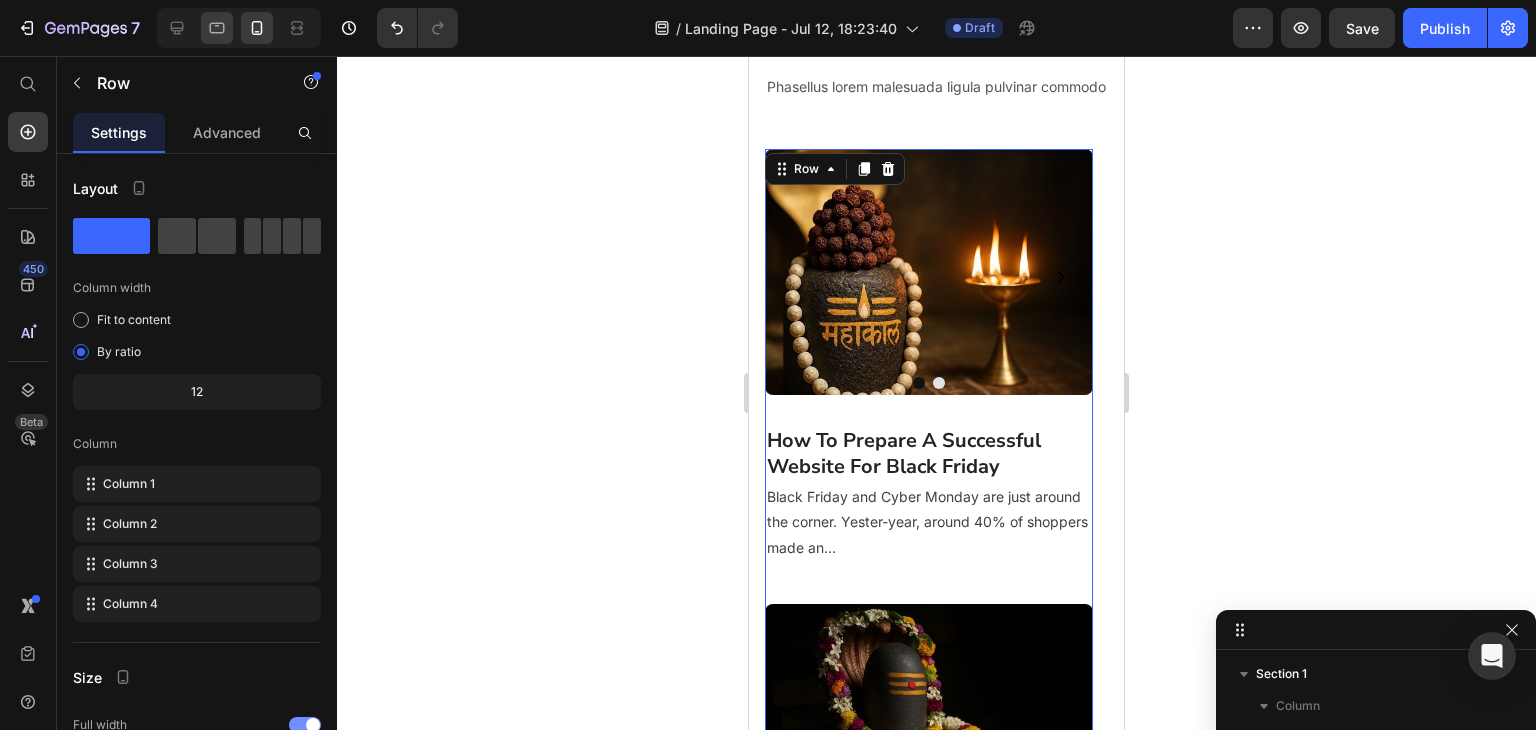 click 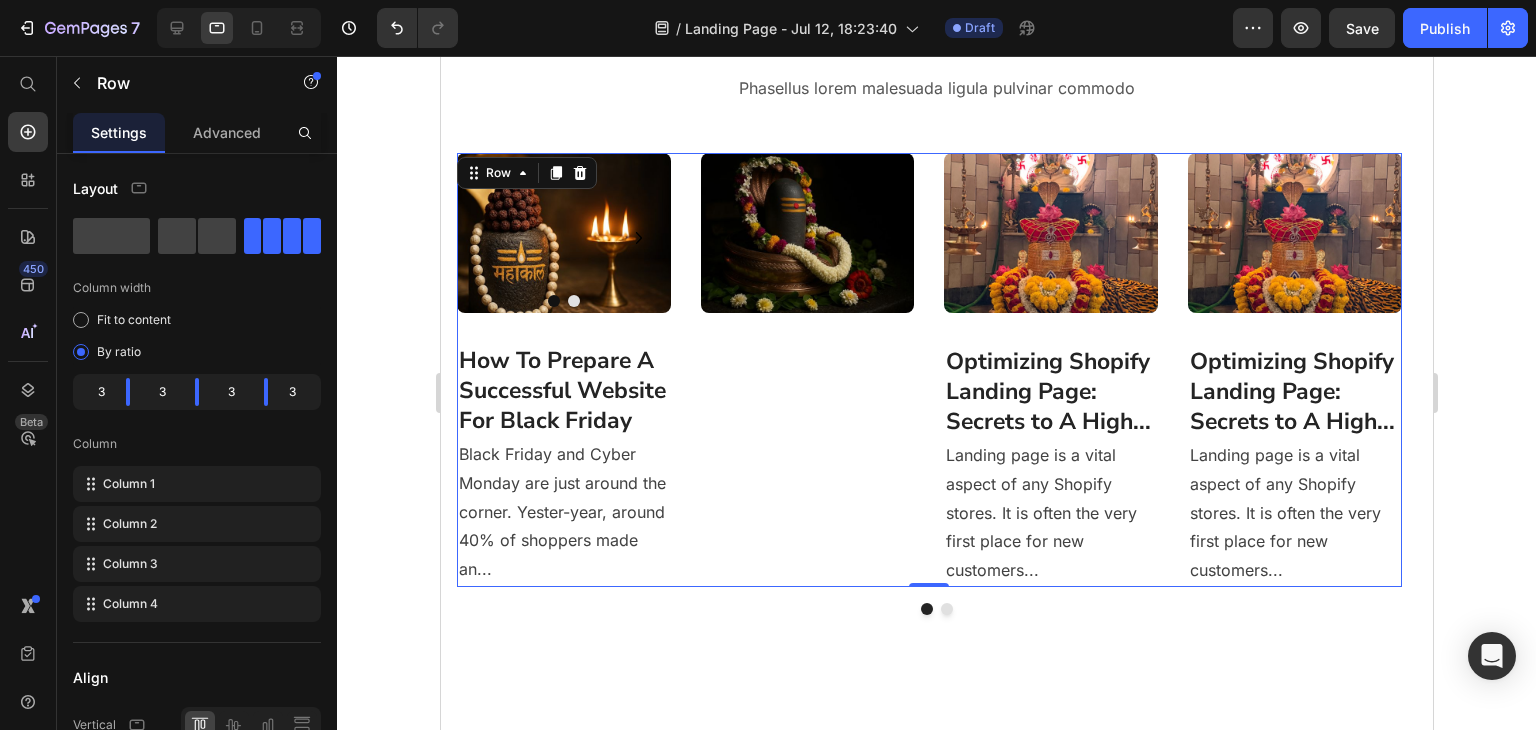 scroll, scrollTop: 551, scrollLeft: 0, axis: vertical 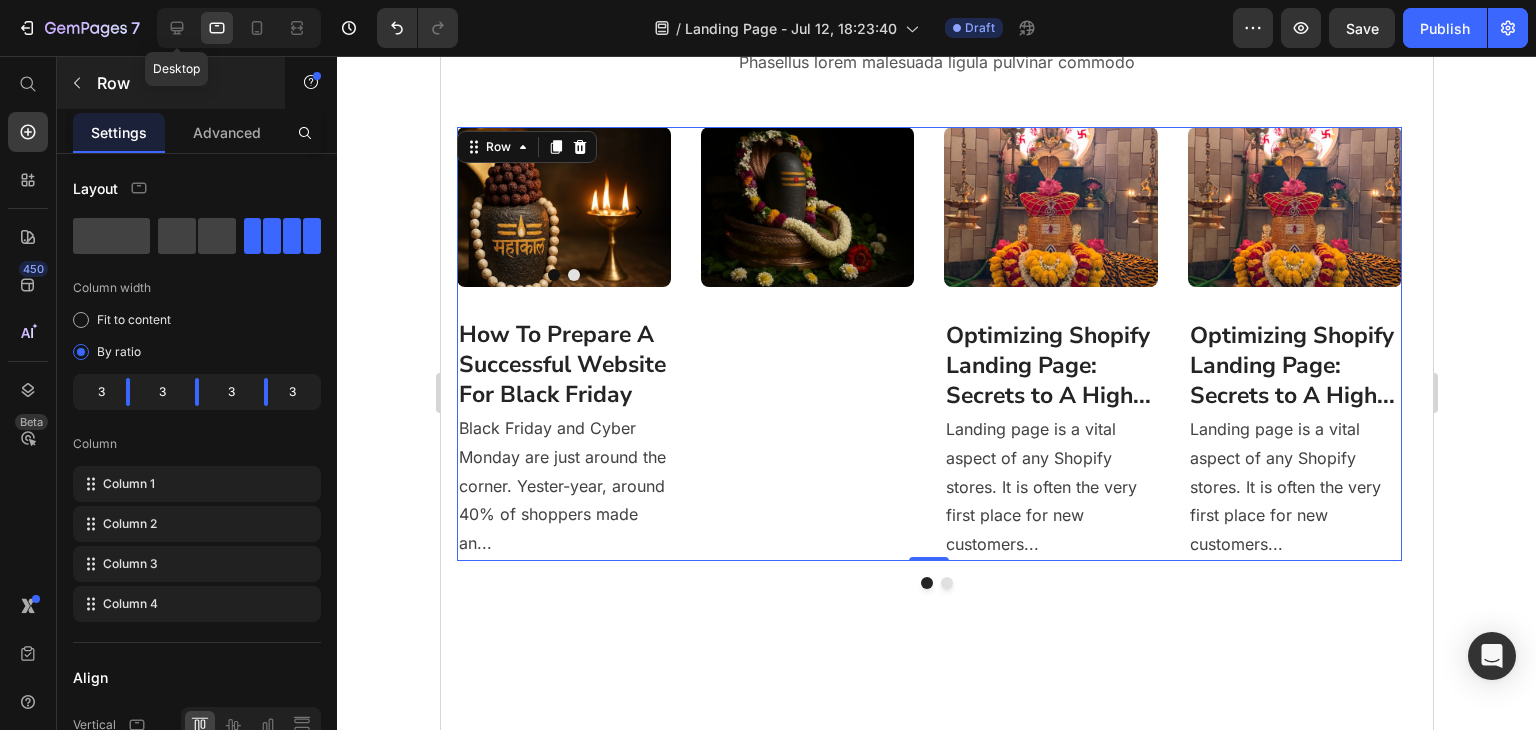drag, startPoint x: 180, startPoint y: 23, endPoint x: 217, endPoint y: 61, distance: 53.037724 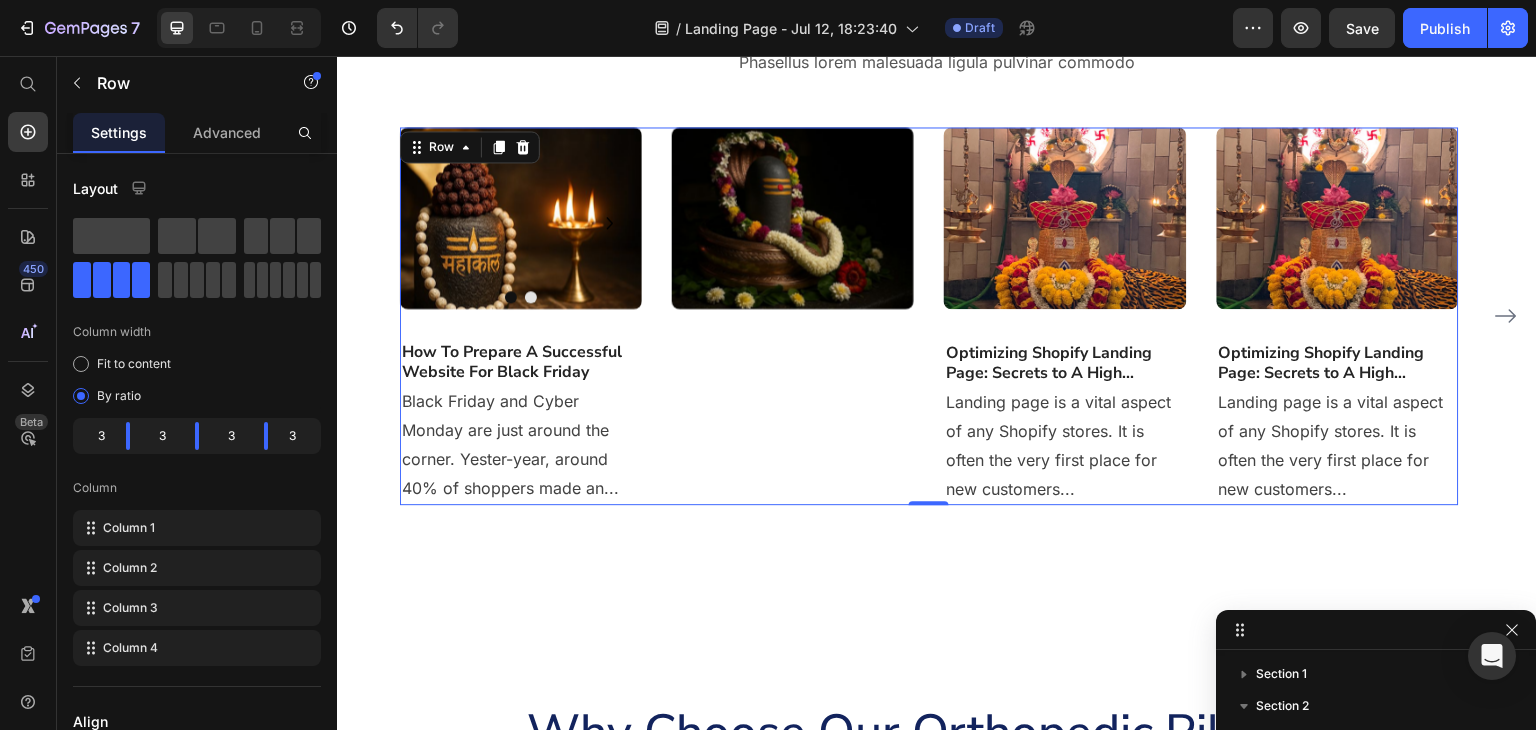 click on "Image
Drop element here
Carousel
Drop element here
Carousel" at bounding box center [793, 316] 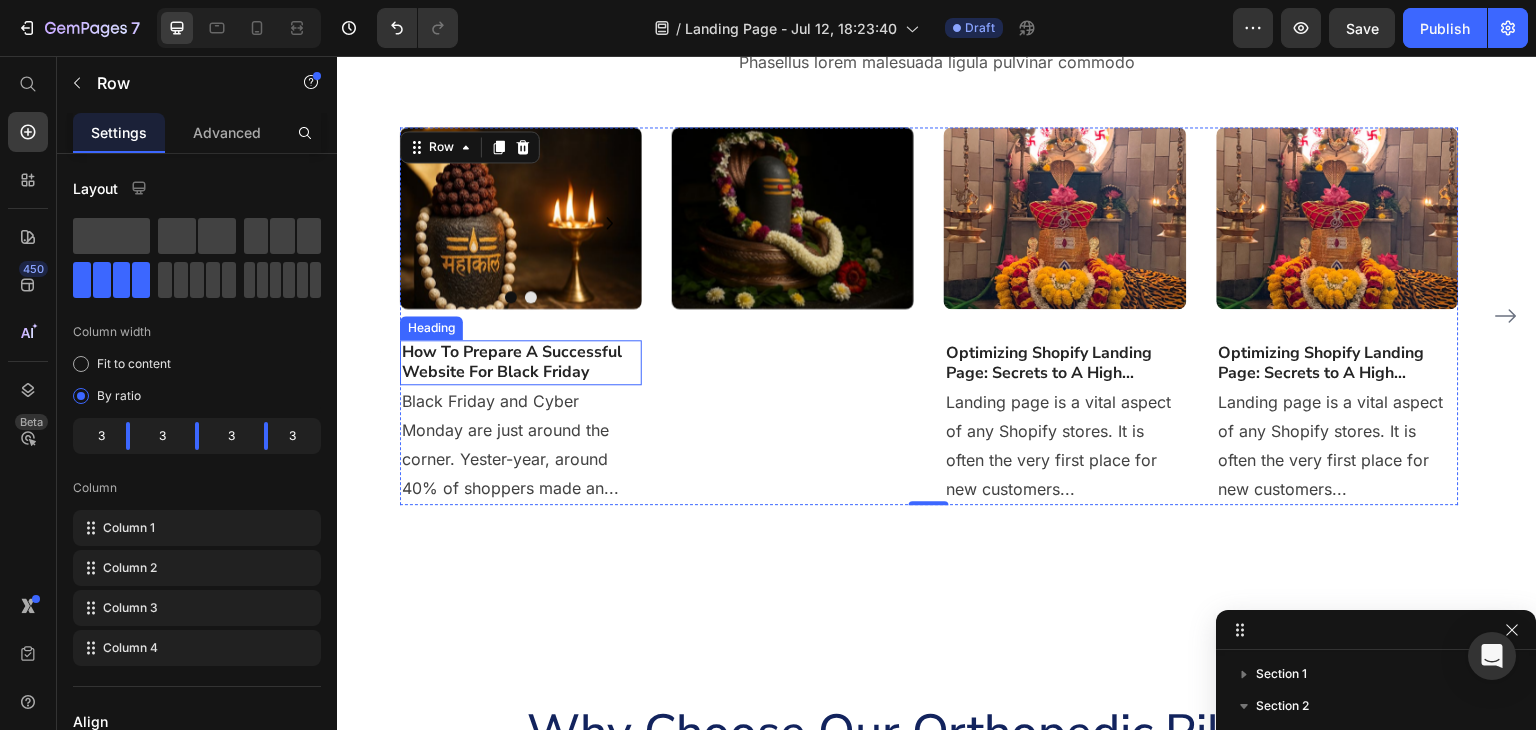 click on "How To Prepare A Successful Website For Black Friday" at bounding box center (521, 363) 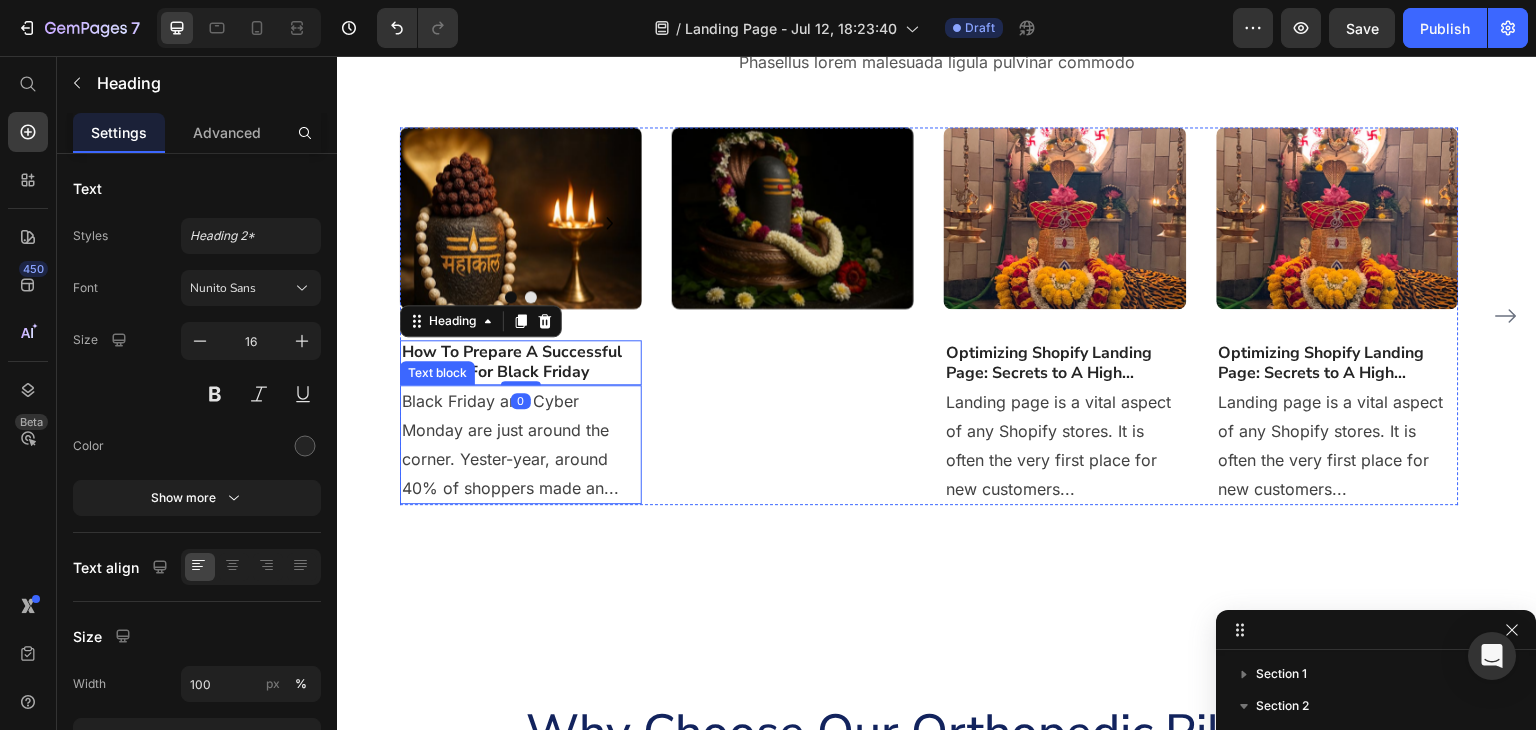 click on "Black Friday and Cyber Monday are just around the corner. Yester-year, around 40% of shoppers made an..." at bounding box center (521, 444) 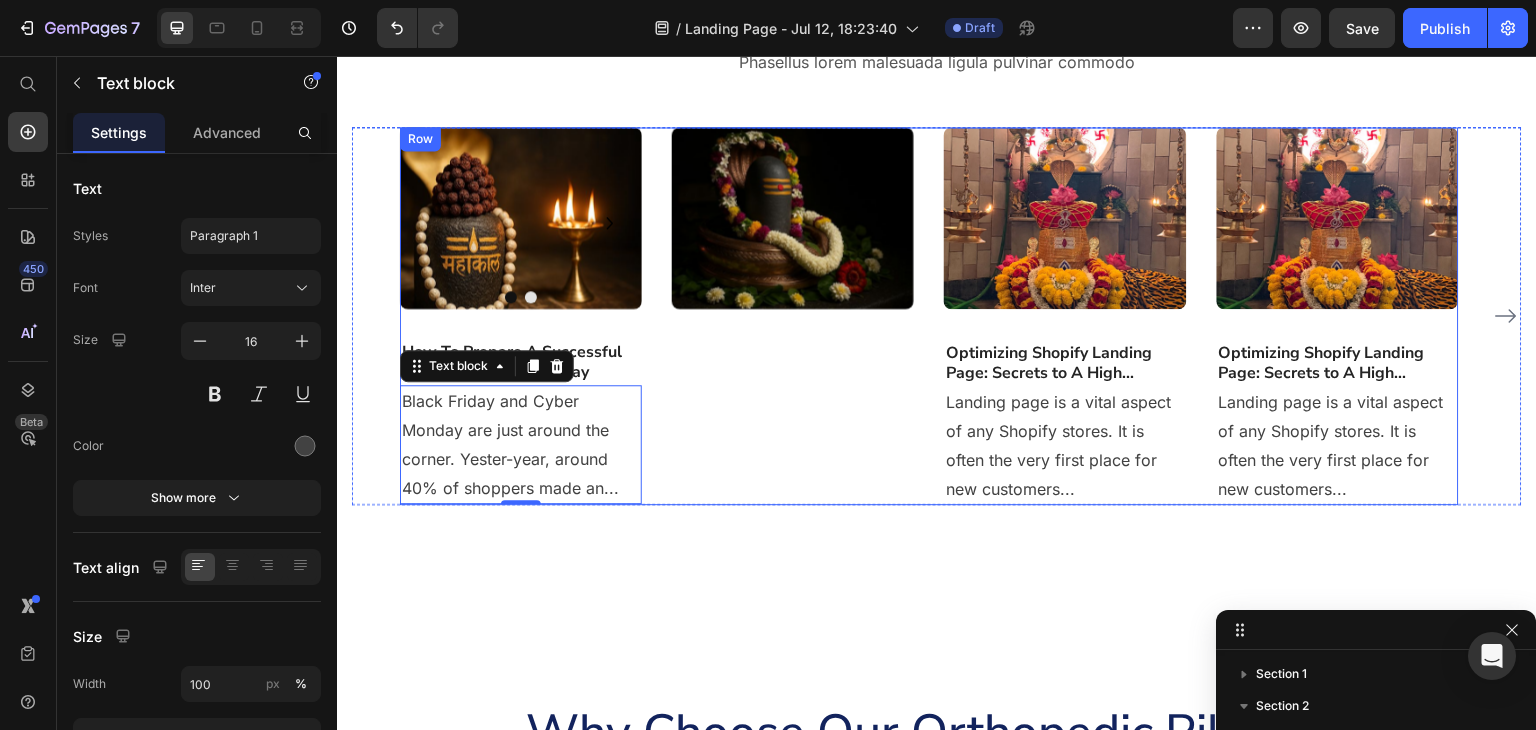 click on "Image
Drop element here
Carousel
Drop element here
Carousel How To Prepare A Successful Website For Black Friday Heading Black Friday and Cyber Monday are just around the corner. Yester-year, around 40% of shoppers made an... Text block   0
Image
Drop element here
Carousel
Drop element here
Carousel Image Optimizing Shopify Landing Page: Secrets to A High... Heading Landing page is a vital aspect of any Shopify stores. It is often the very first place for new customers... Text block Image Optimizing Shopify Landing Page: Secrets to A High... Heading Text block" at bounding box center [929, 316] 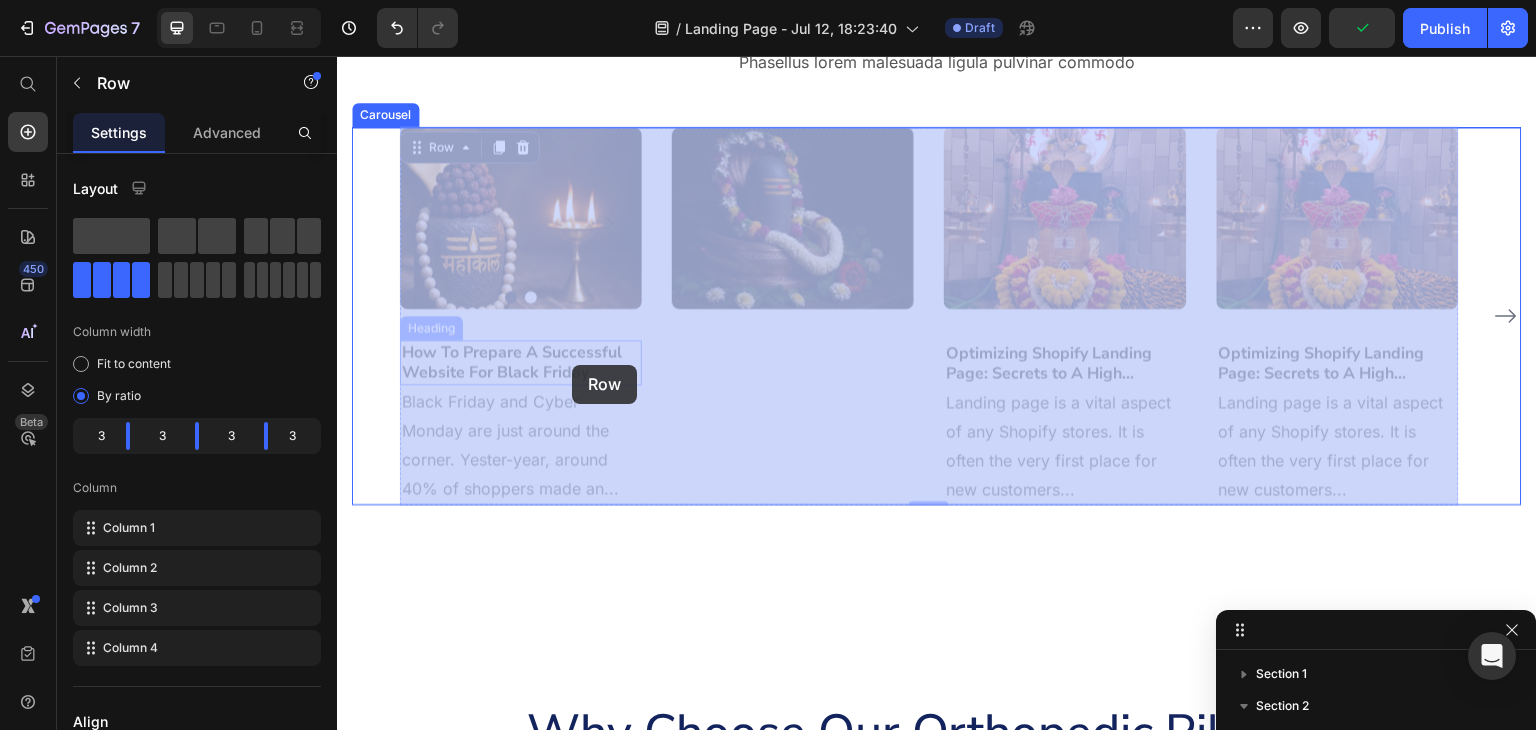 drag, startPoint x: 676, startPoint y: 425, endPoint x: 580, endPoint y: 366, distance: 112.68097 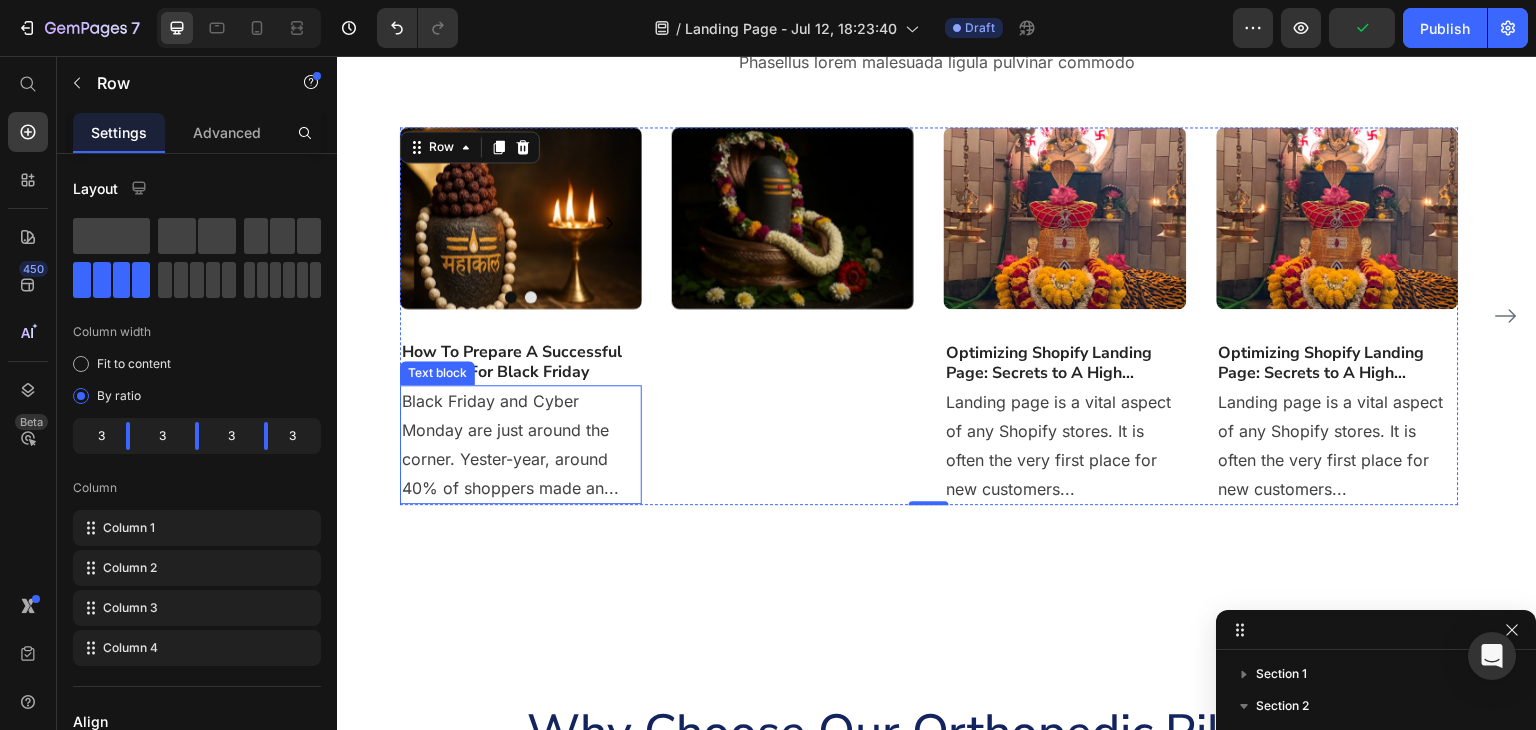click on "How To Prepare A Successful Website For Black Friday" at bounding box center [521, 363] 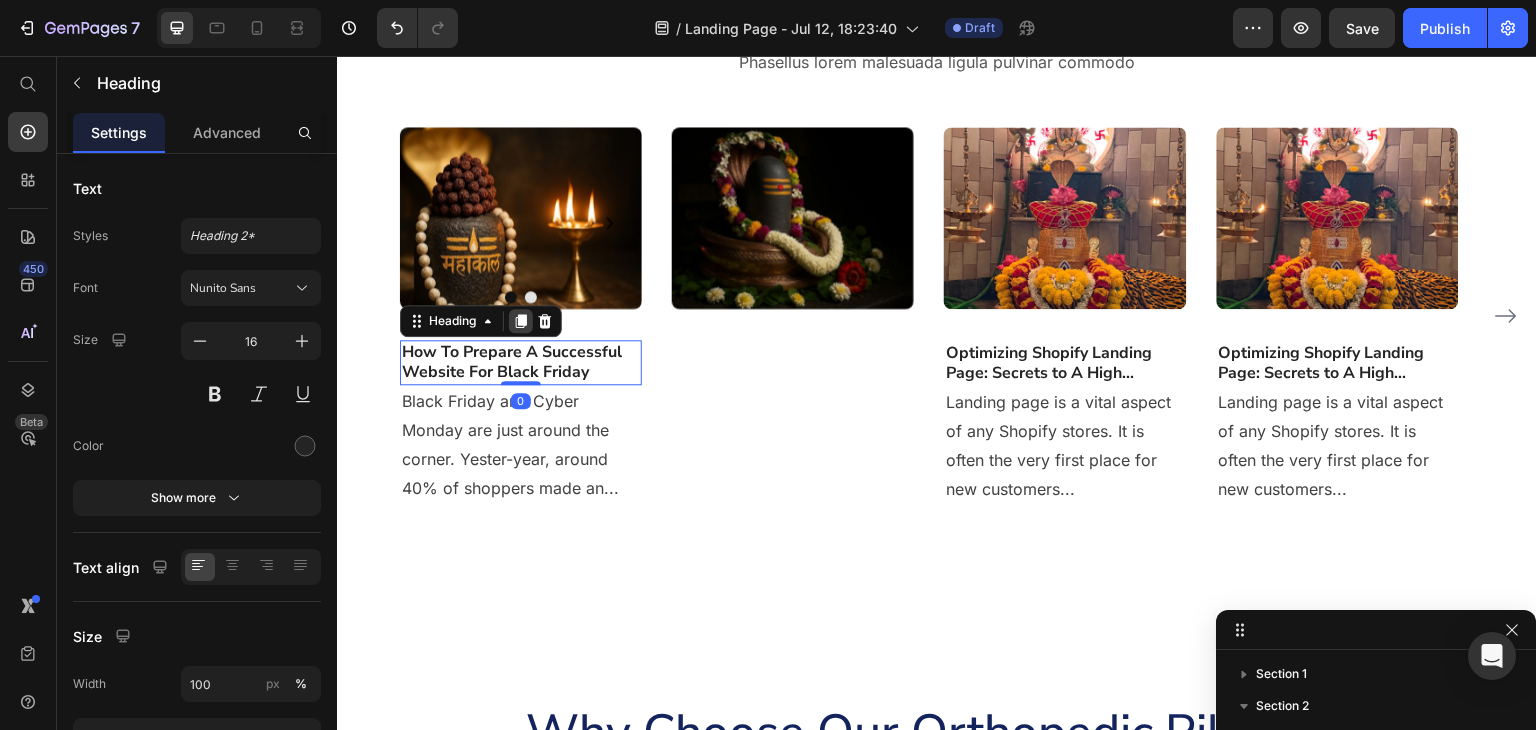 click 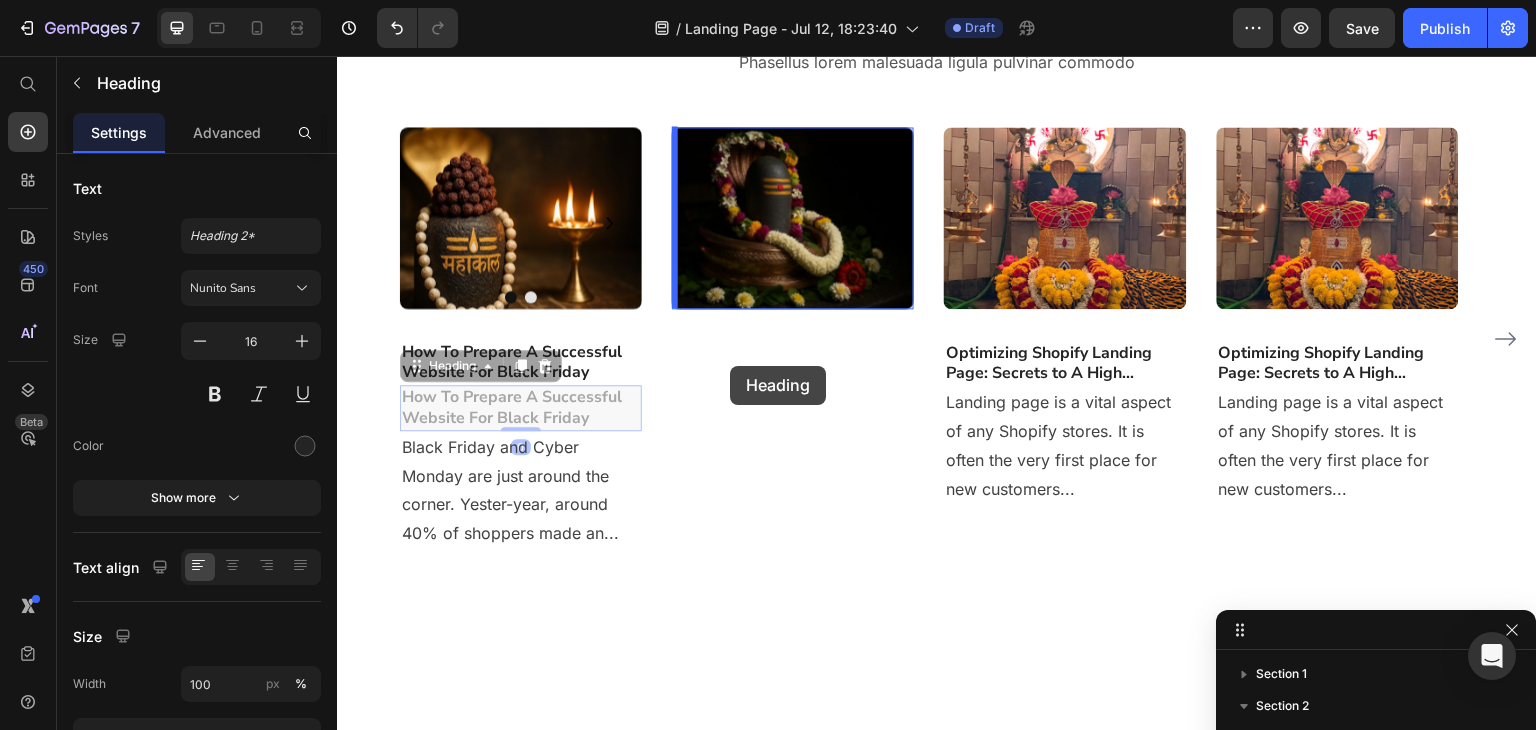 drag, startPoint x: 420, startPoint y: 362, endPoint x: 730, endPoint y: 366, distance: 310.02582 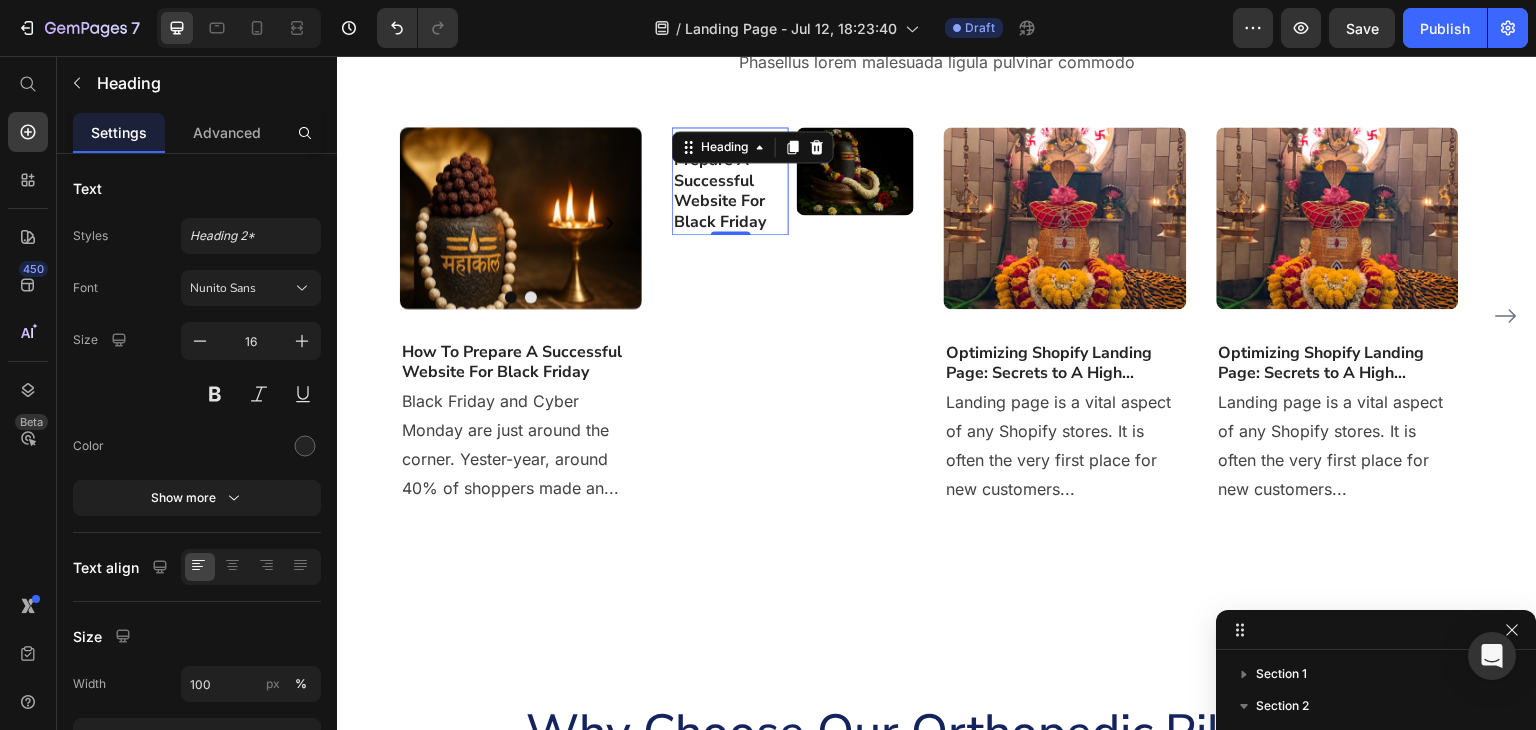 click on "How To Prepare A Successful Website For Black Friday" at bounding box center [730, 181] 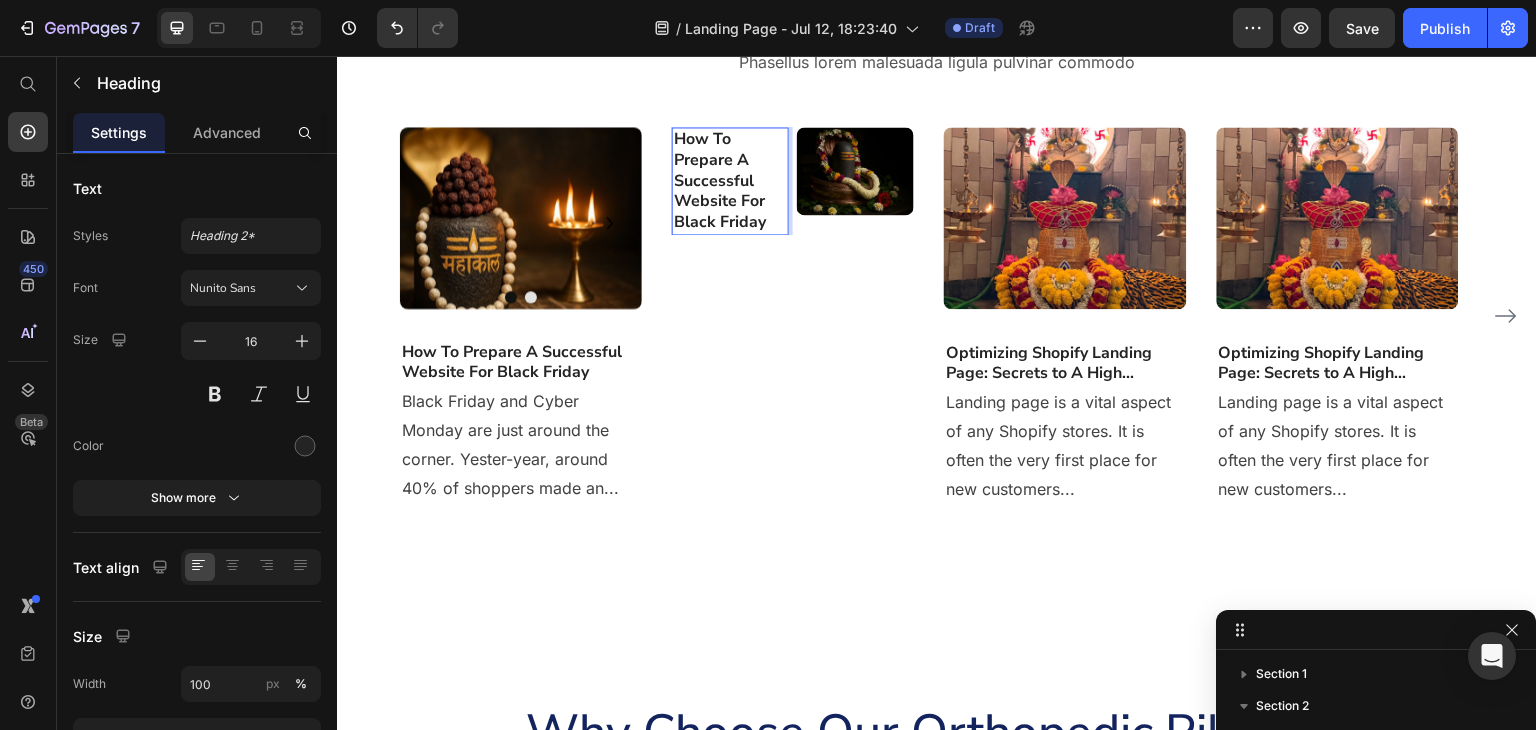 click at bounding box center (855, 171) 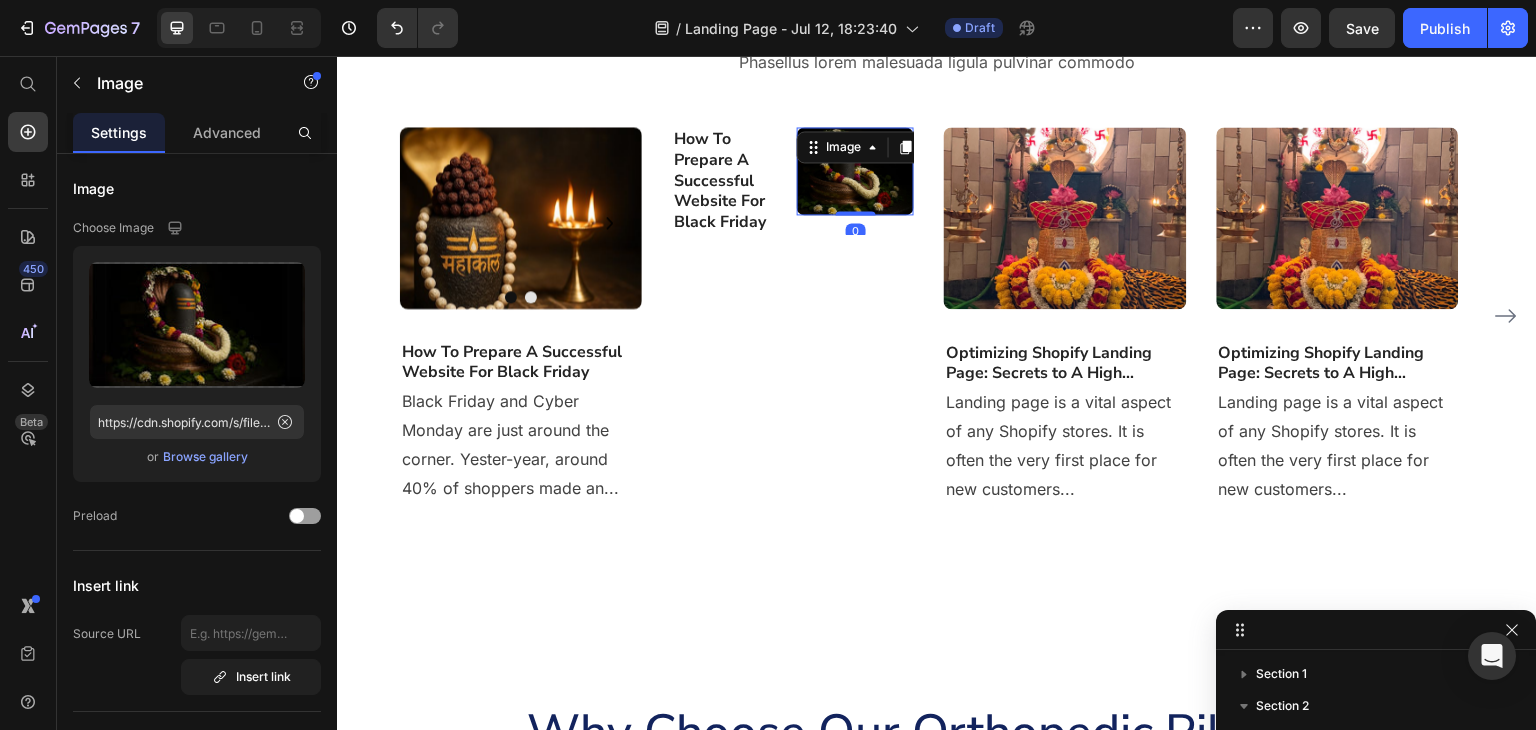 click at bounding box center [855, 171] 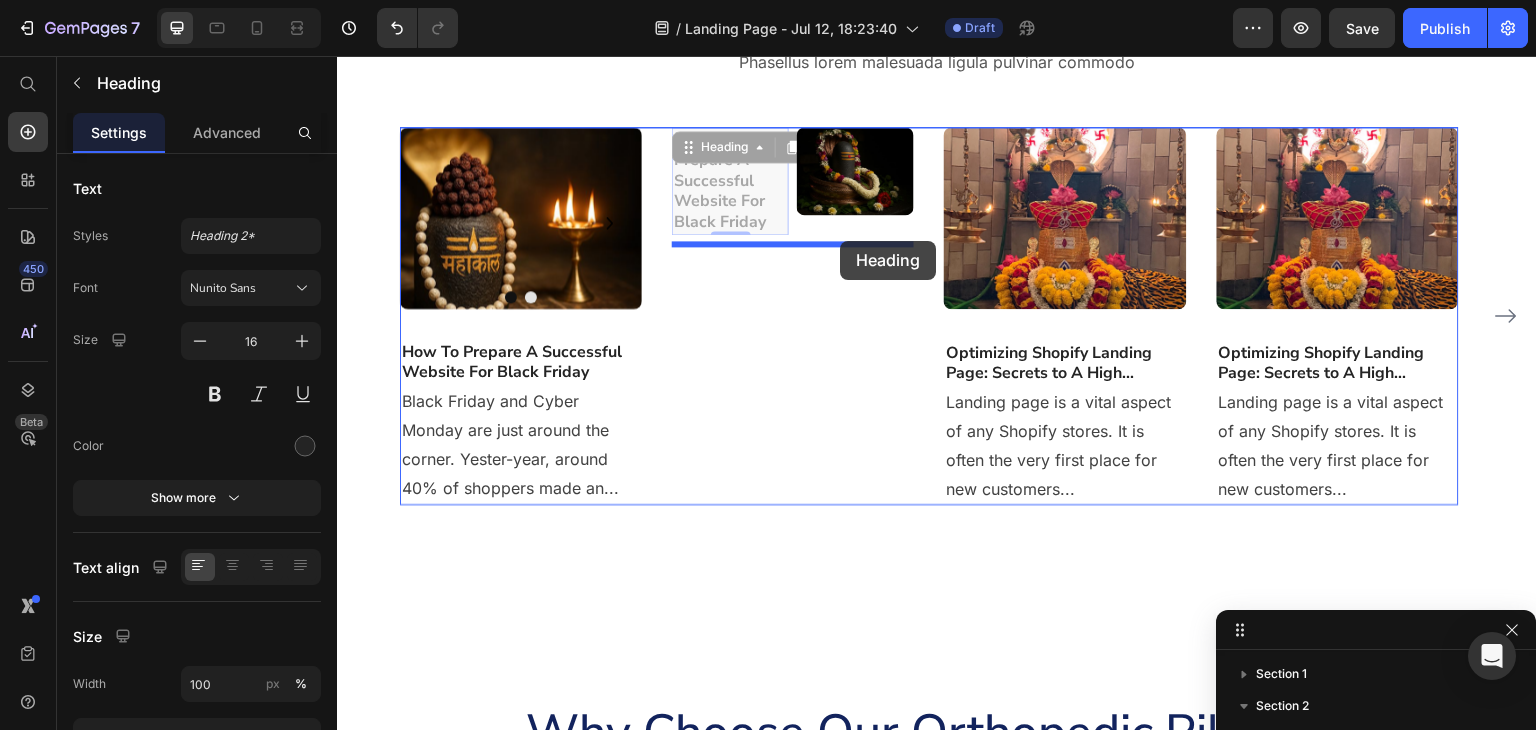 drag, startPoint x: 700, startPoint y: 175, endPoint x: 841, endPoint y: 241, distance: 155.68237 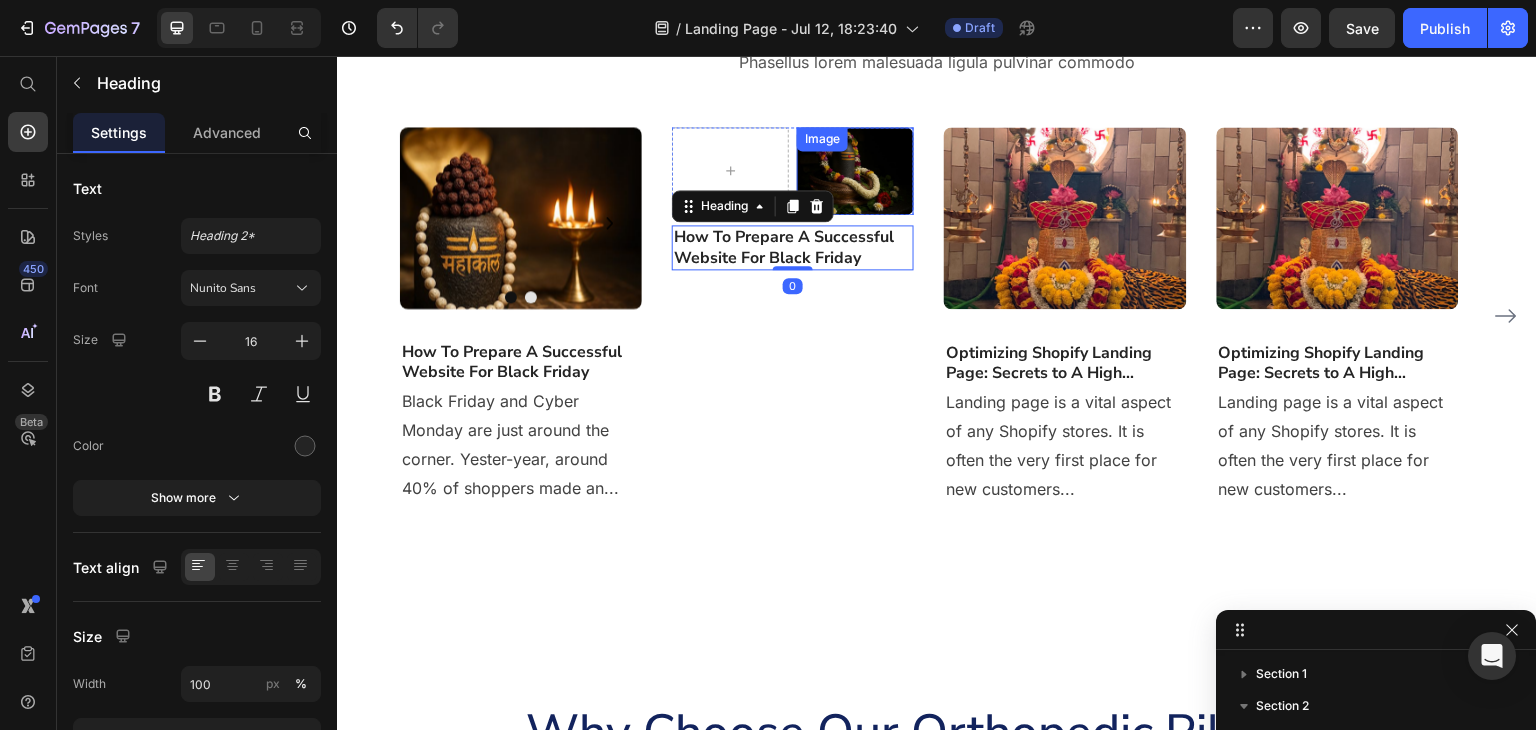 click on "Image" at bounding box center (855, 171) 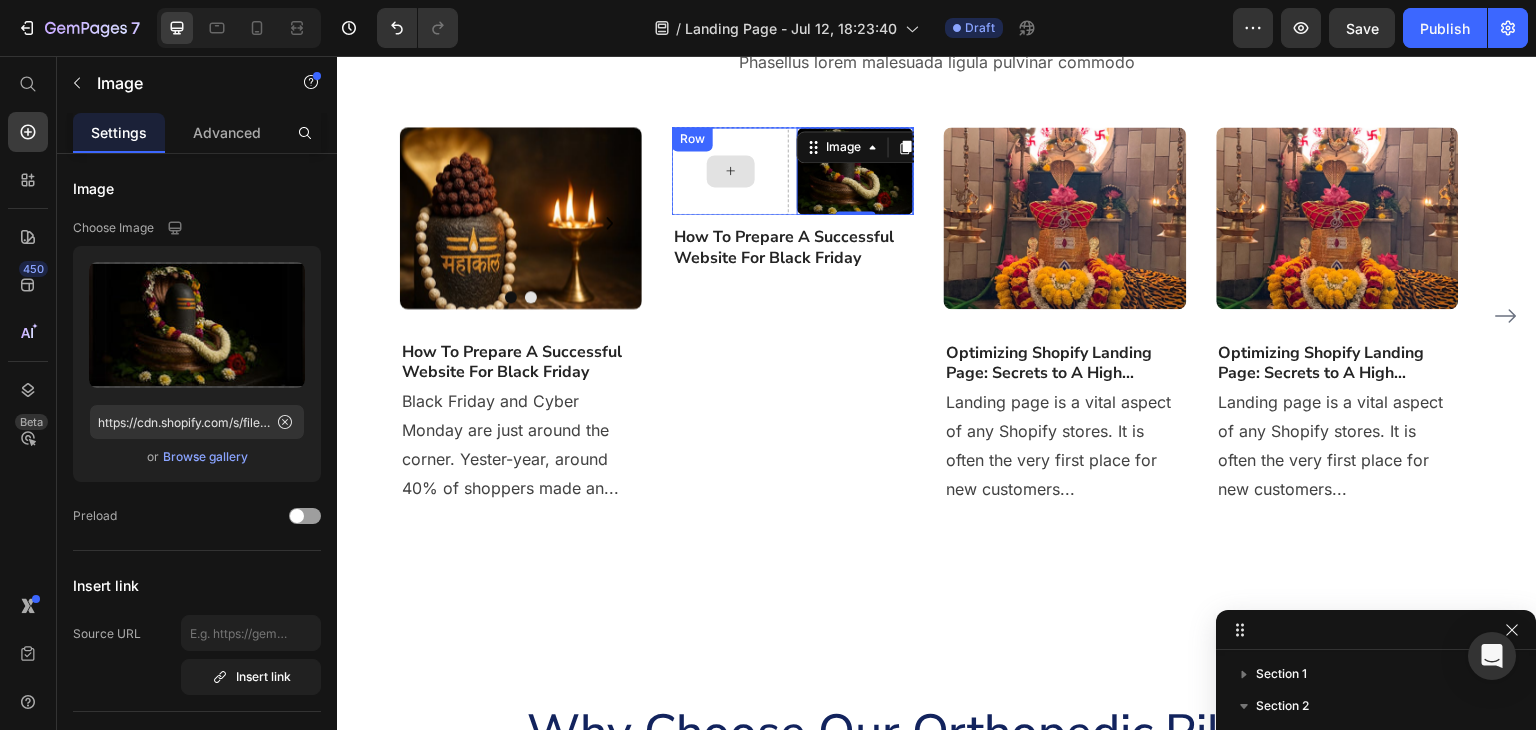 click at bounding box center [730, 171] 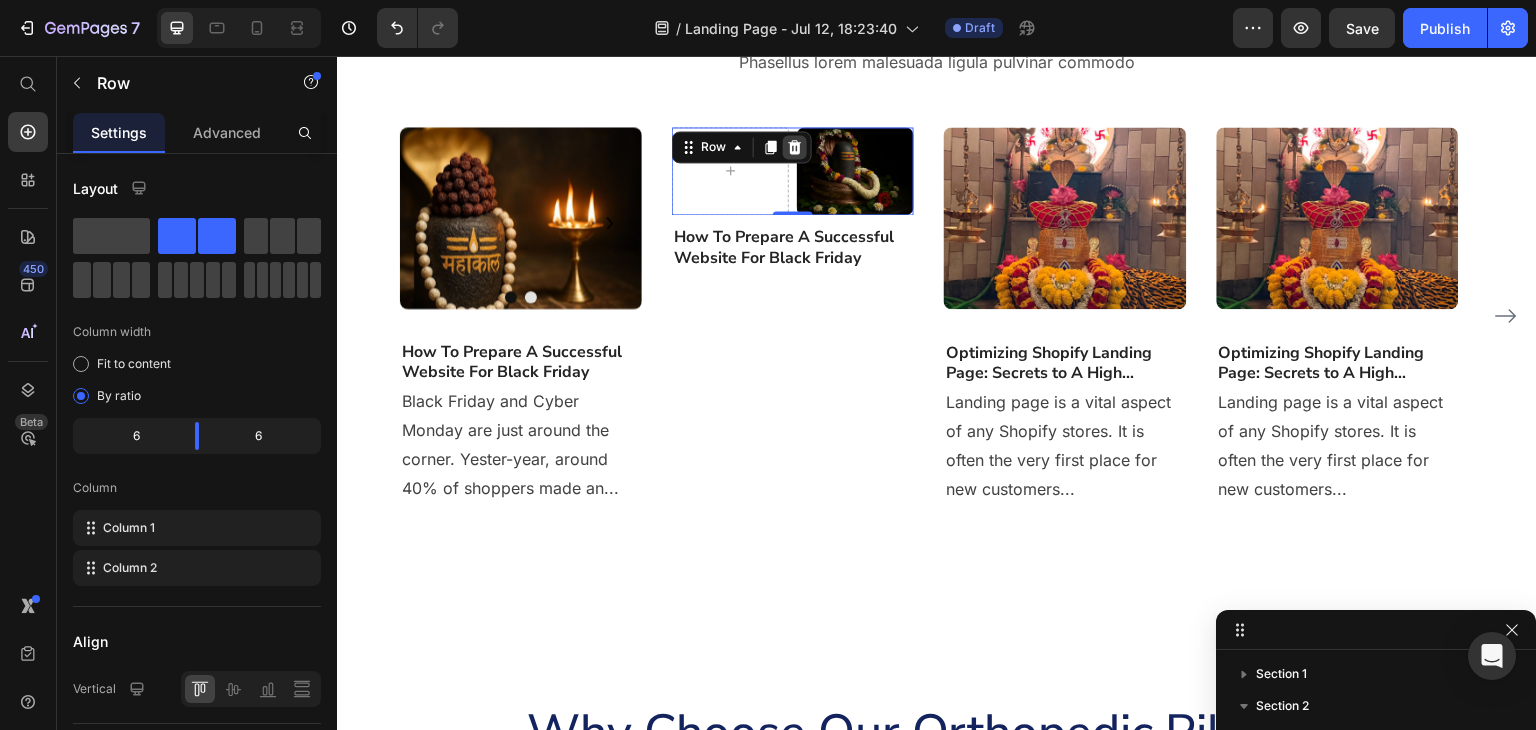 click 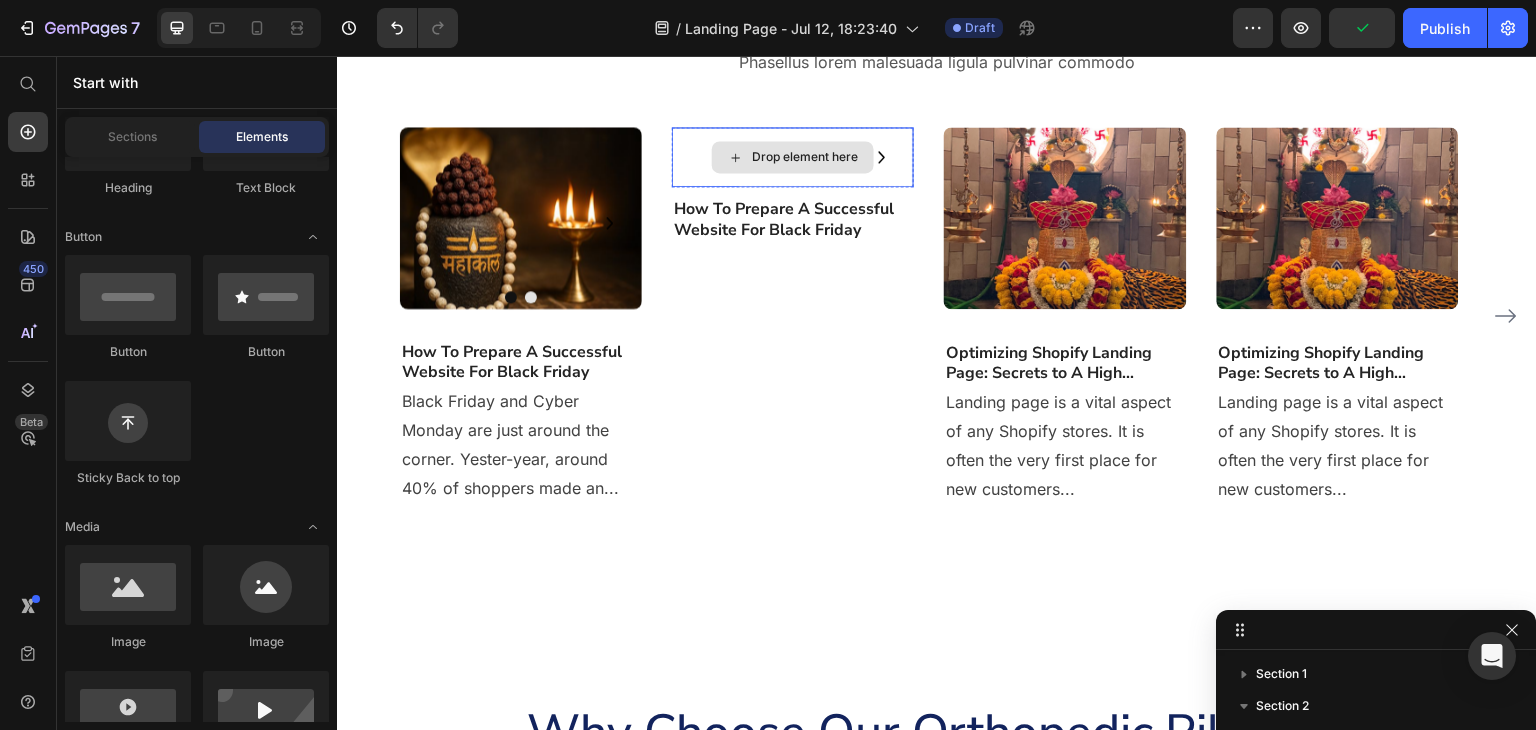 click on "Drop element here" at bounding box center (805, 157) 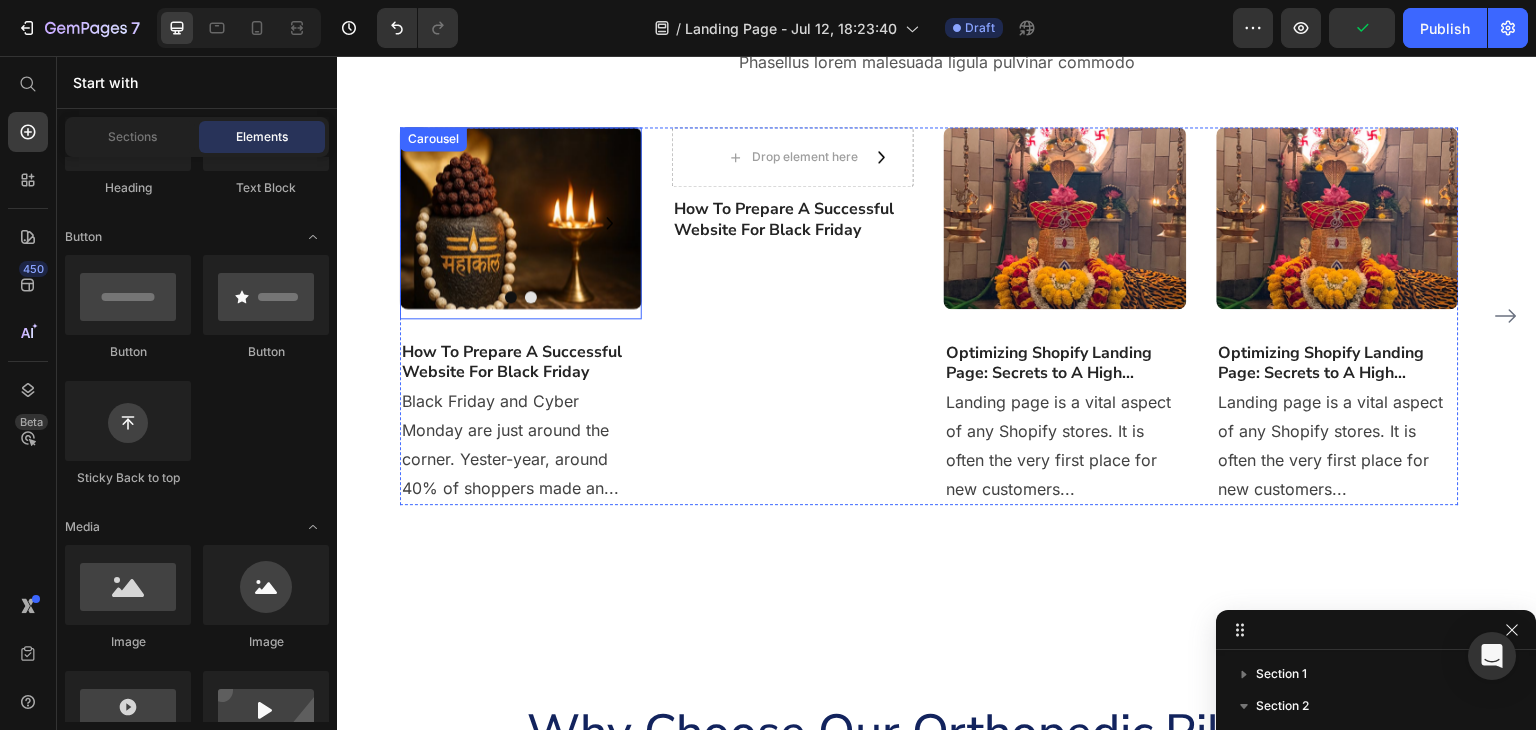click 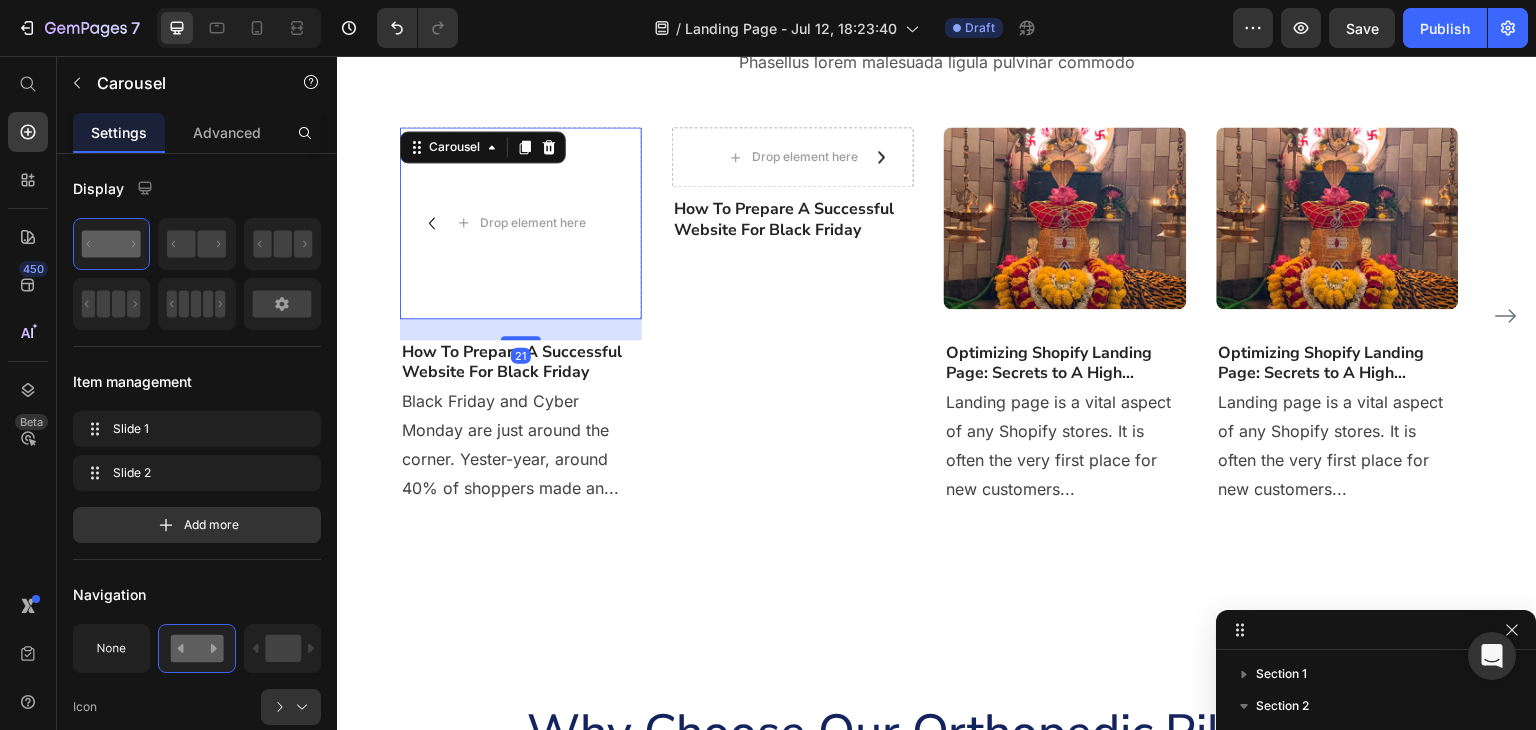 click 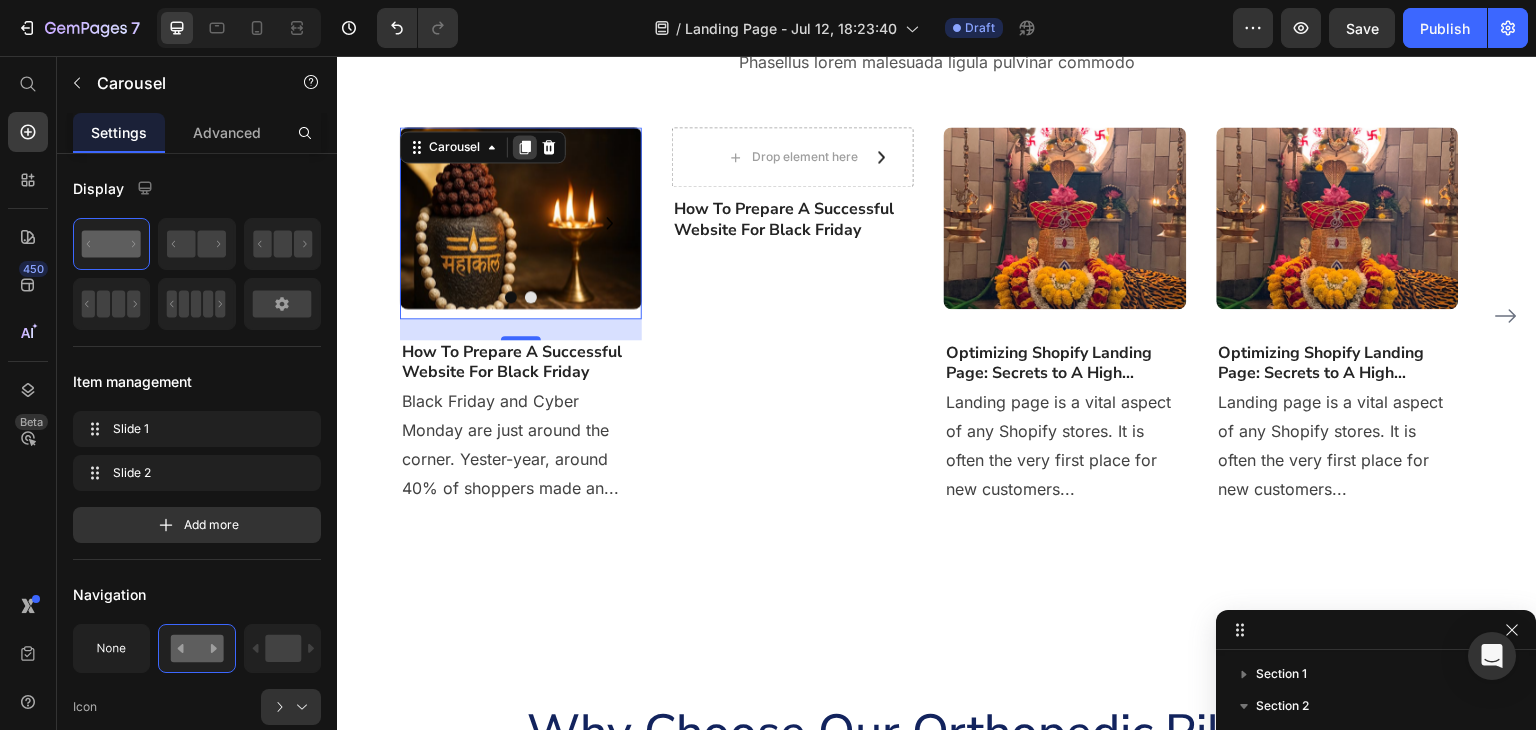 click 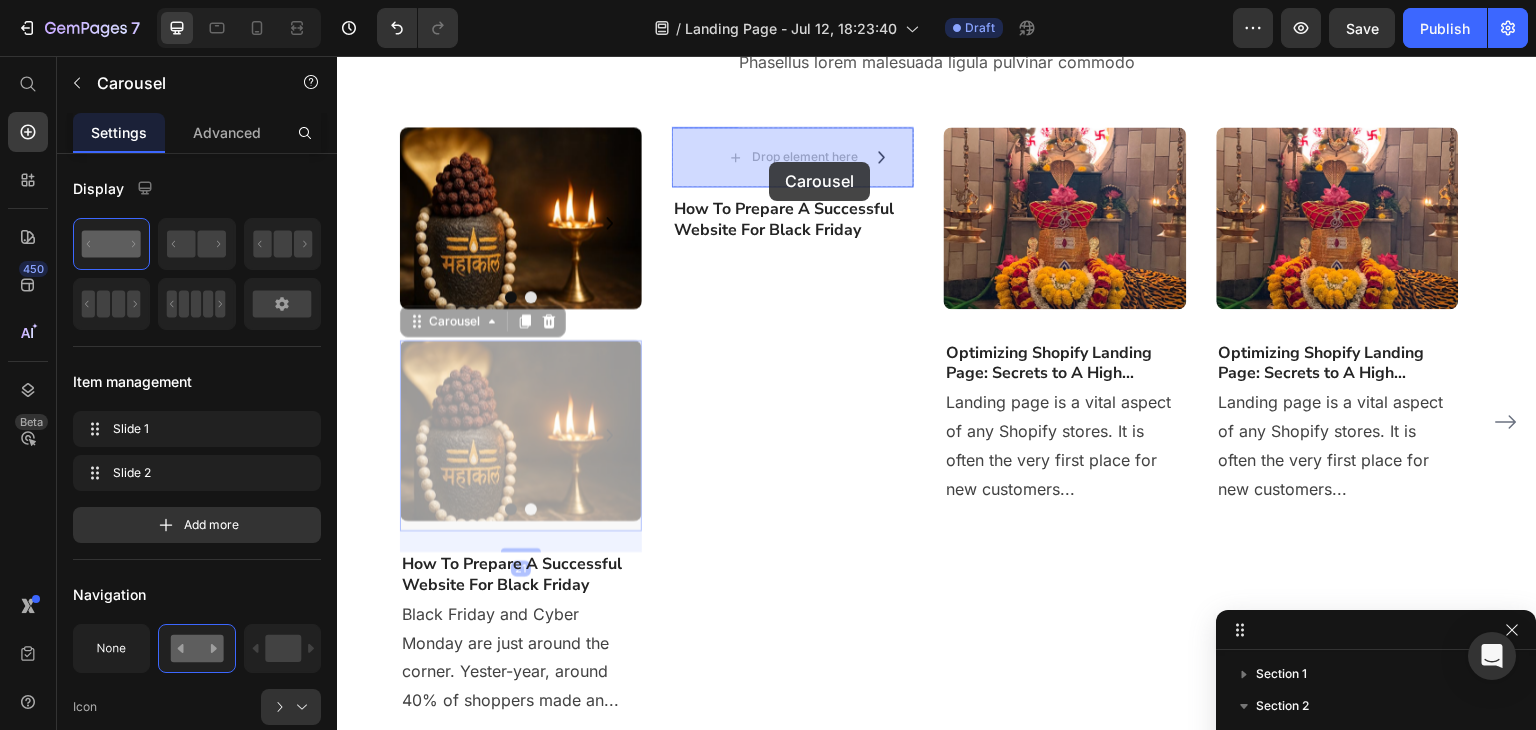 drag, startPoint x: 420, startPoint y: 324, endPoint x: 769, endPoint y: 162, distance: 384.76617 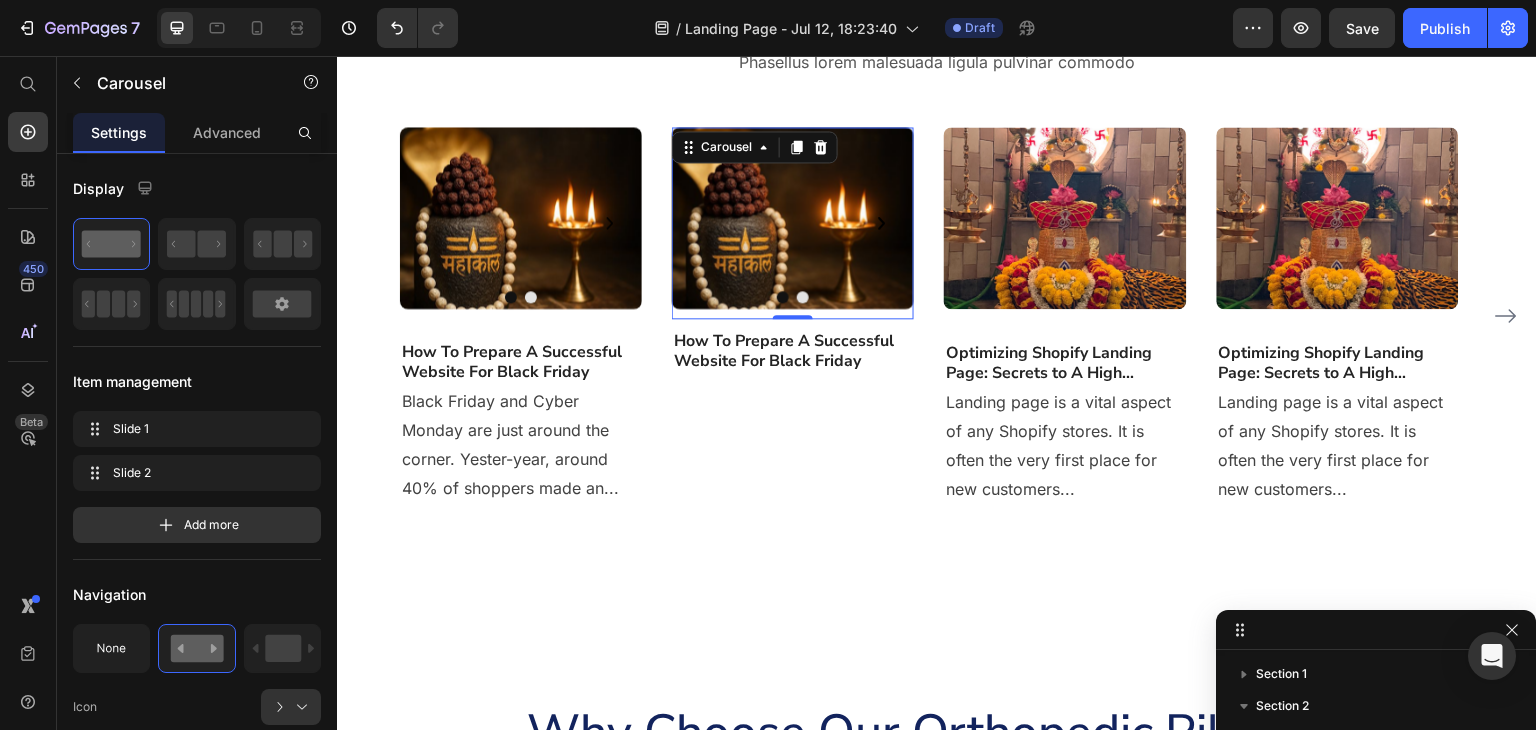 drag, startPoint x: 797, startPoint y: 338, endPoint x: 796, endPoint y: 309, distance: 29.017237 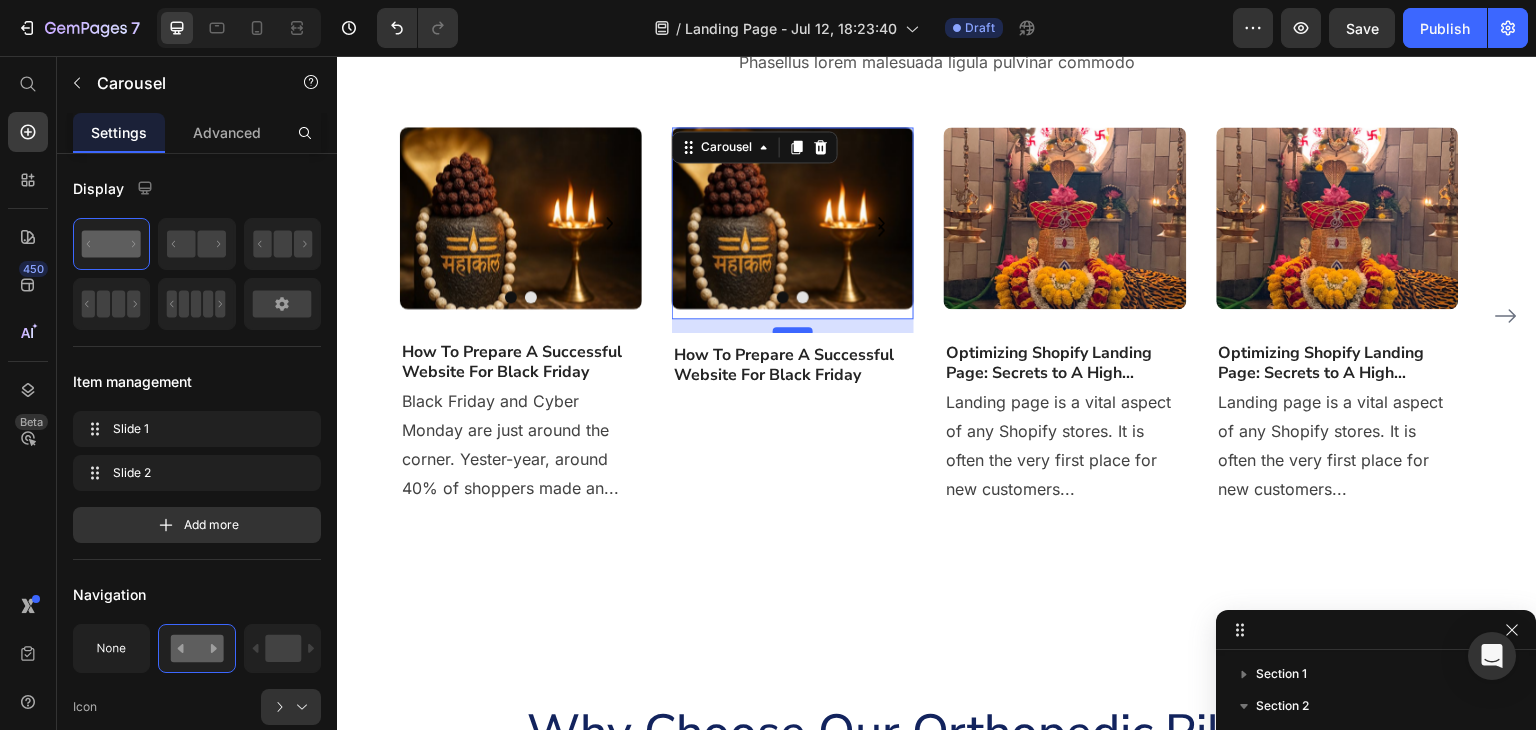 drag, startPoint x: 789, startPoint y: 316, endPoint x: 789, endPoint y: 330, distance: 14 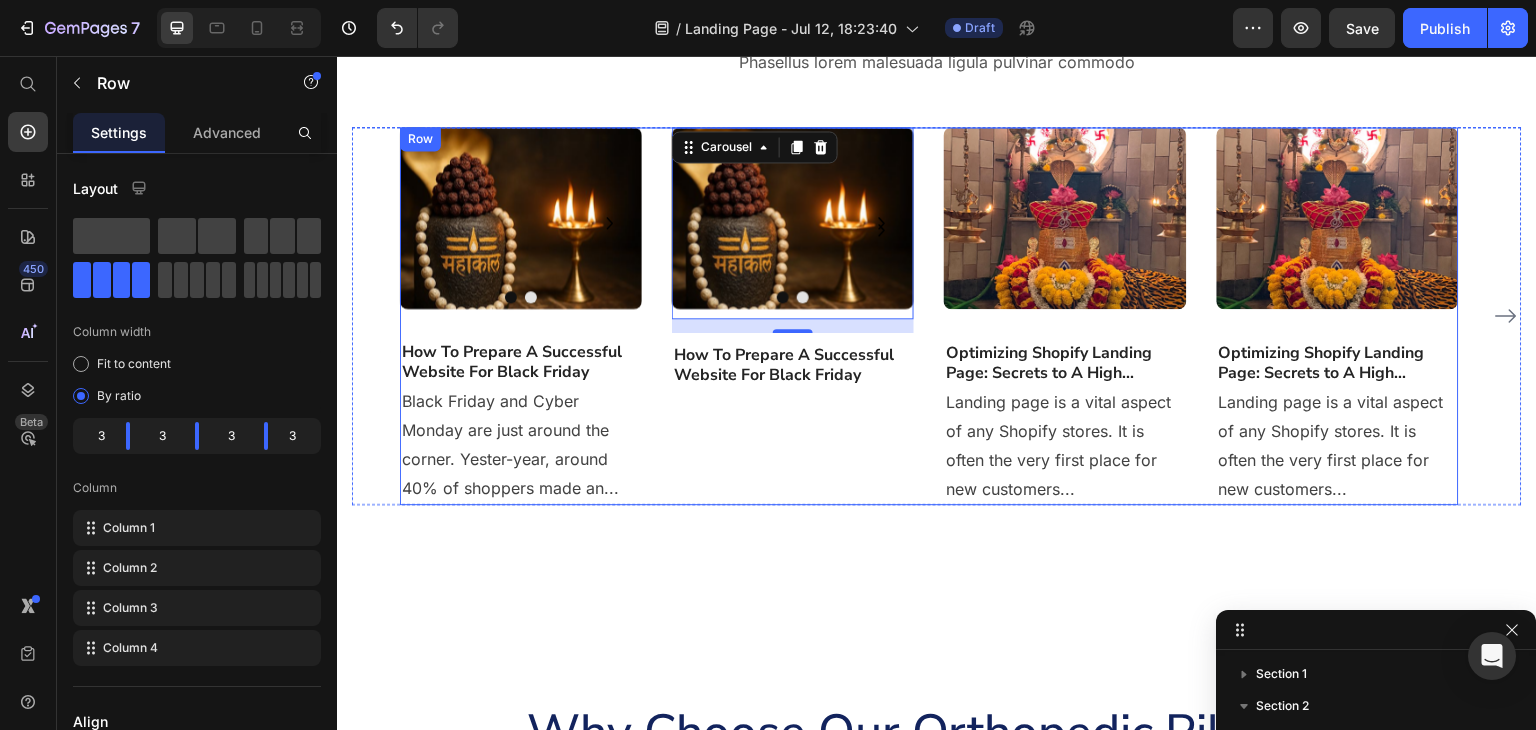 click on "Image
Drop element here
Carousel
Drop element here
Carousel" at bounding box center [521, 233] 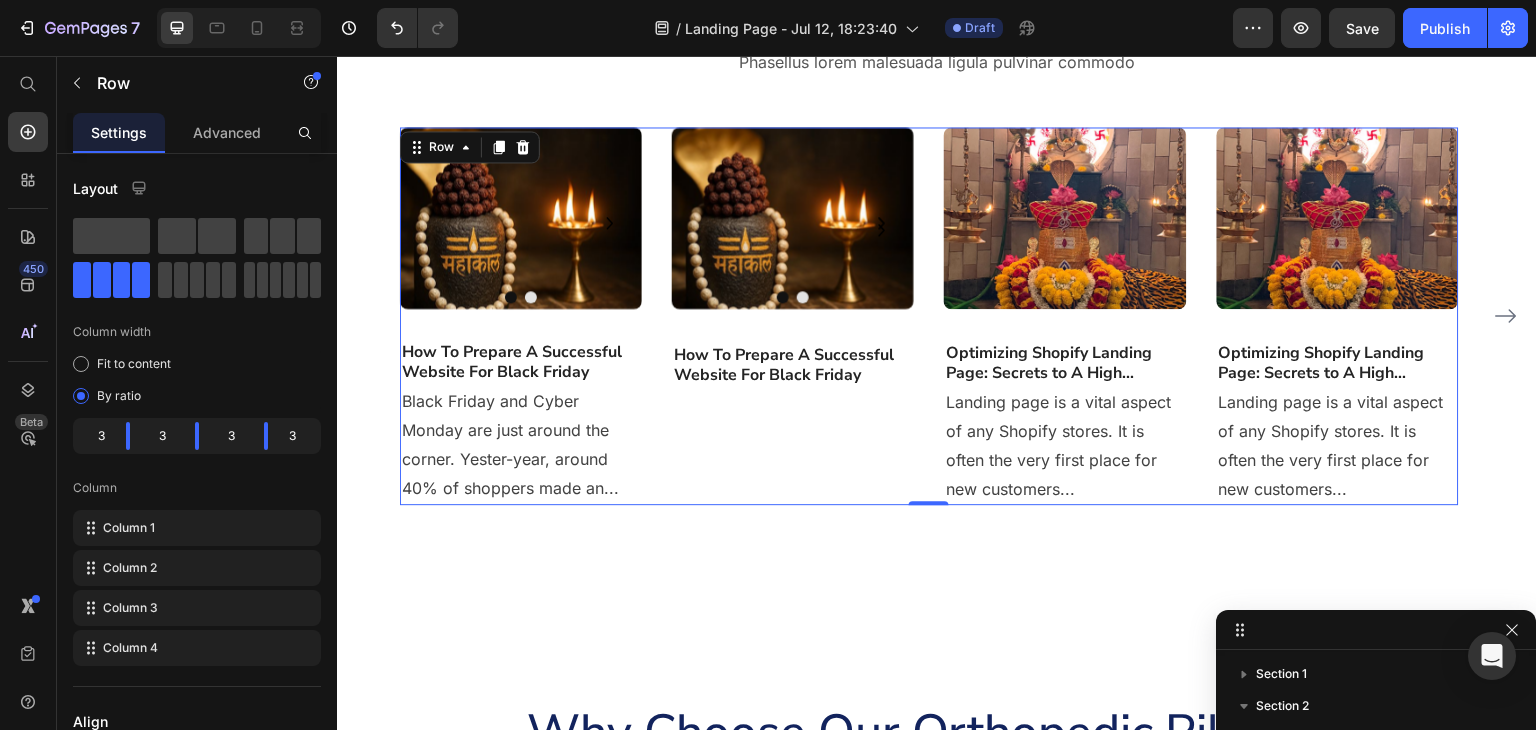 click at bounding box center (521, 218) 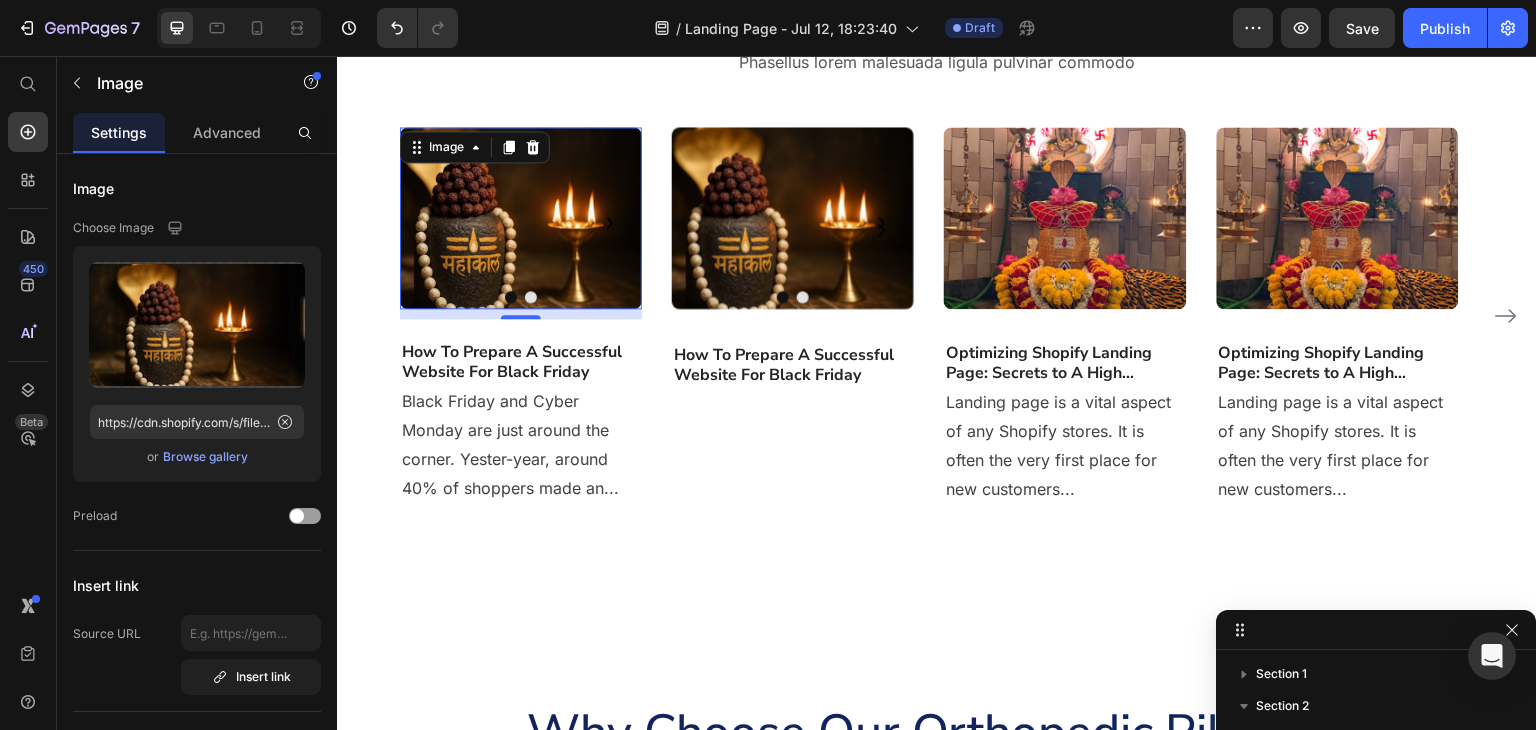 click on "10" at bounding box center [521, 314] 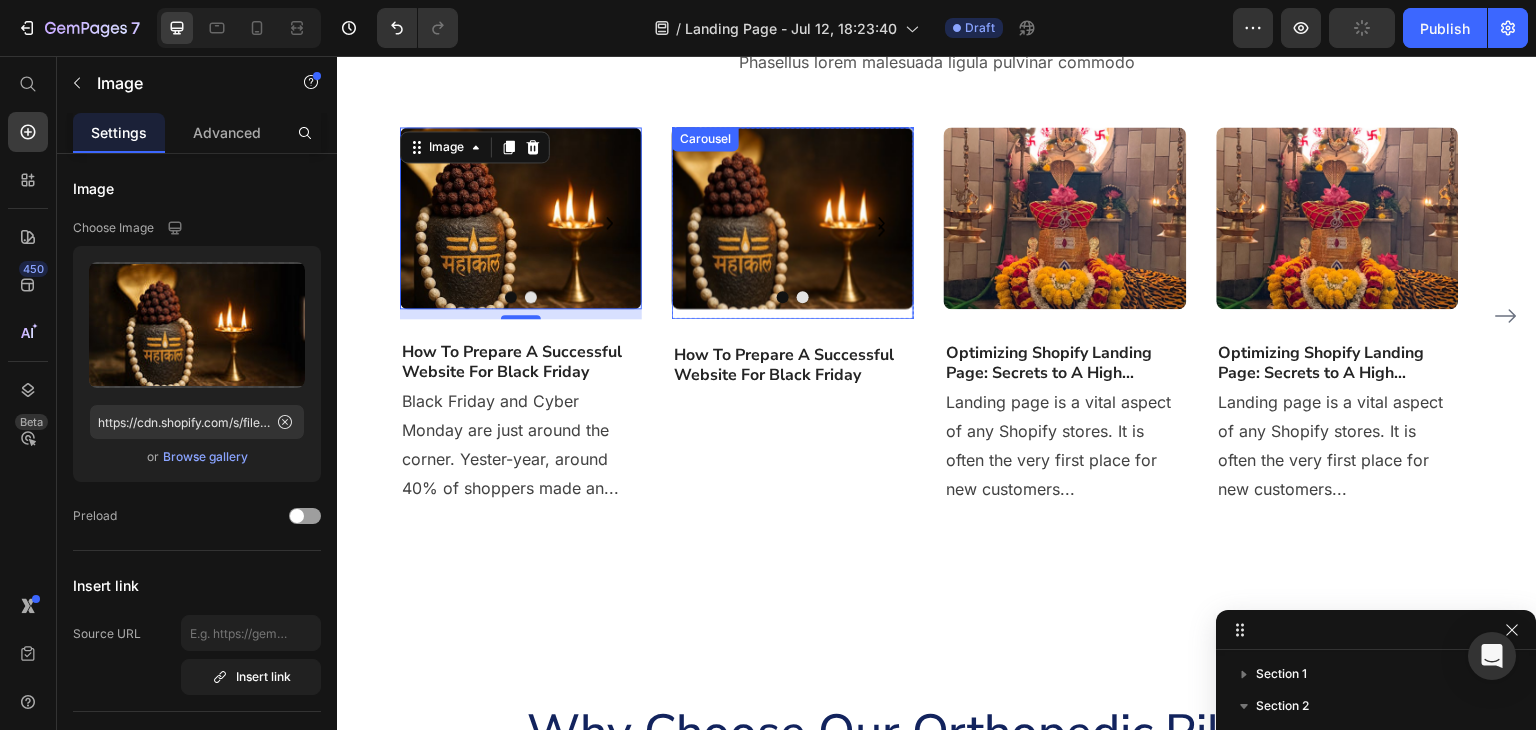 click on "Image" at bounding box center [793, 223] 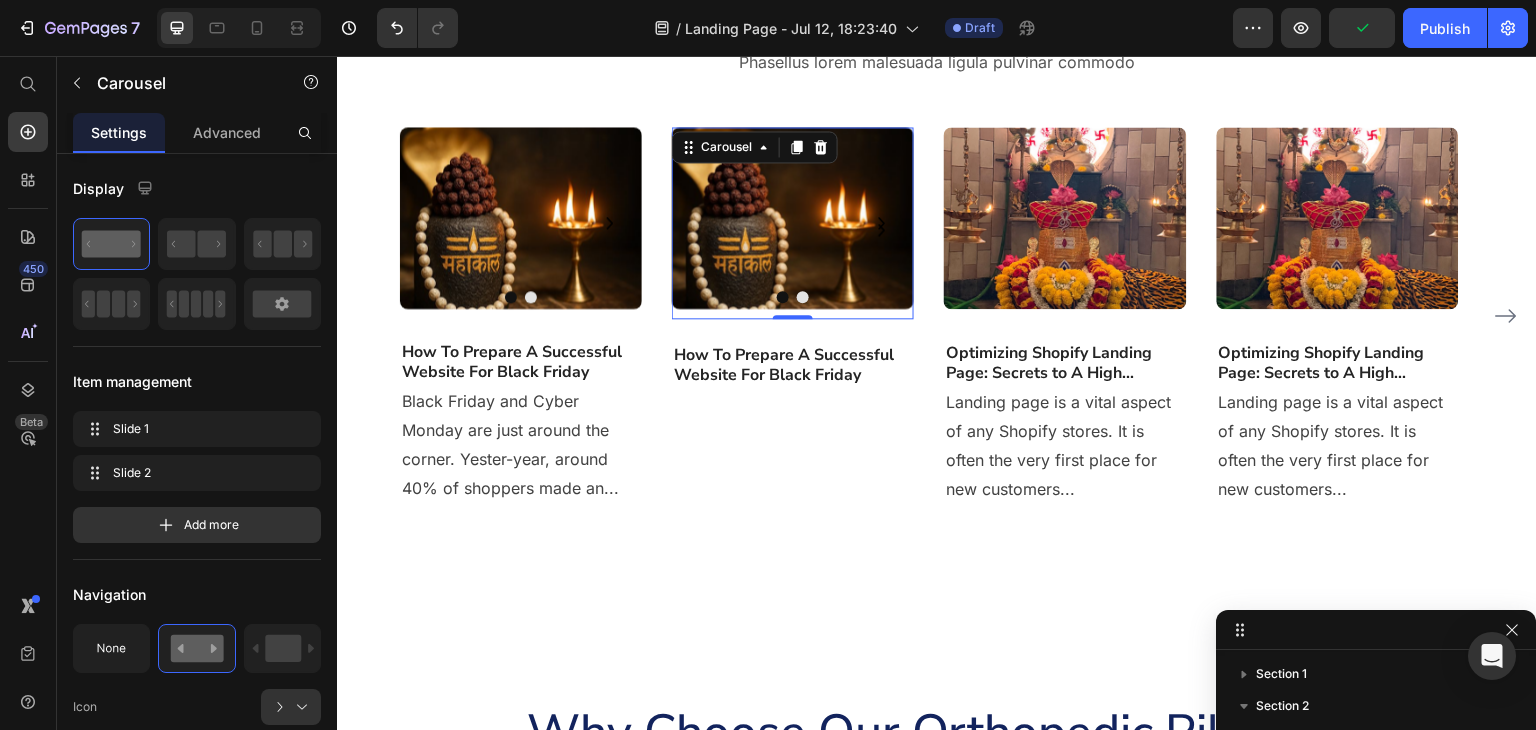 click on "Image" at bounding box center [793, 223] 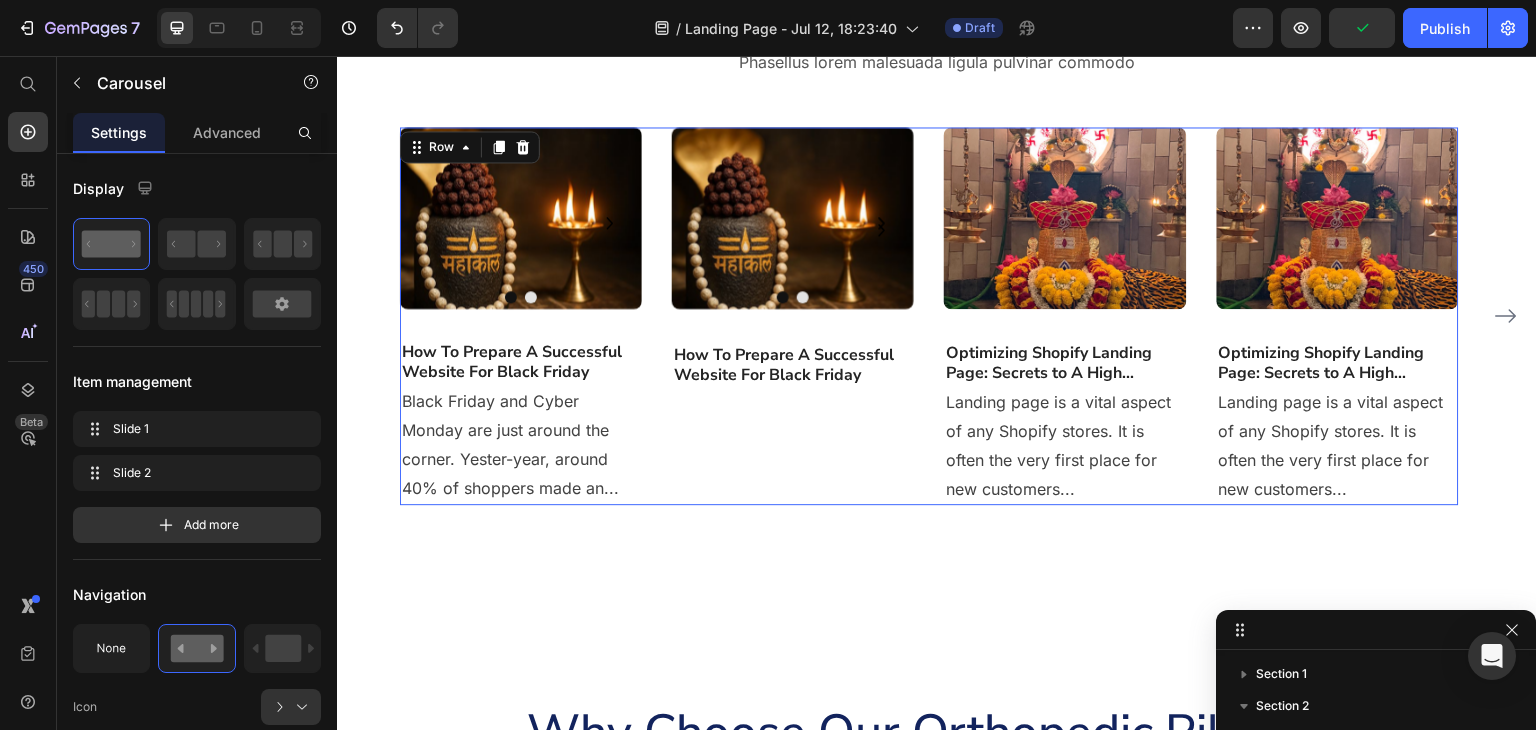 click on "Image Optimizing Shopify Landing Page: Secrets to A High... Heading Landing page is a vital aspect of any Shopify stores. It is often the very first place for new customers... Text block" at bounding box center (1065, 316) 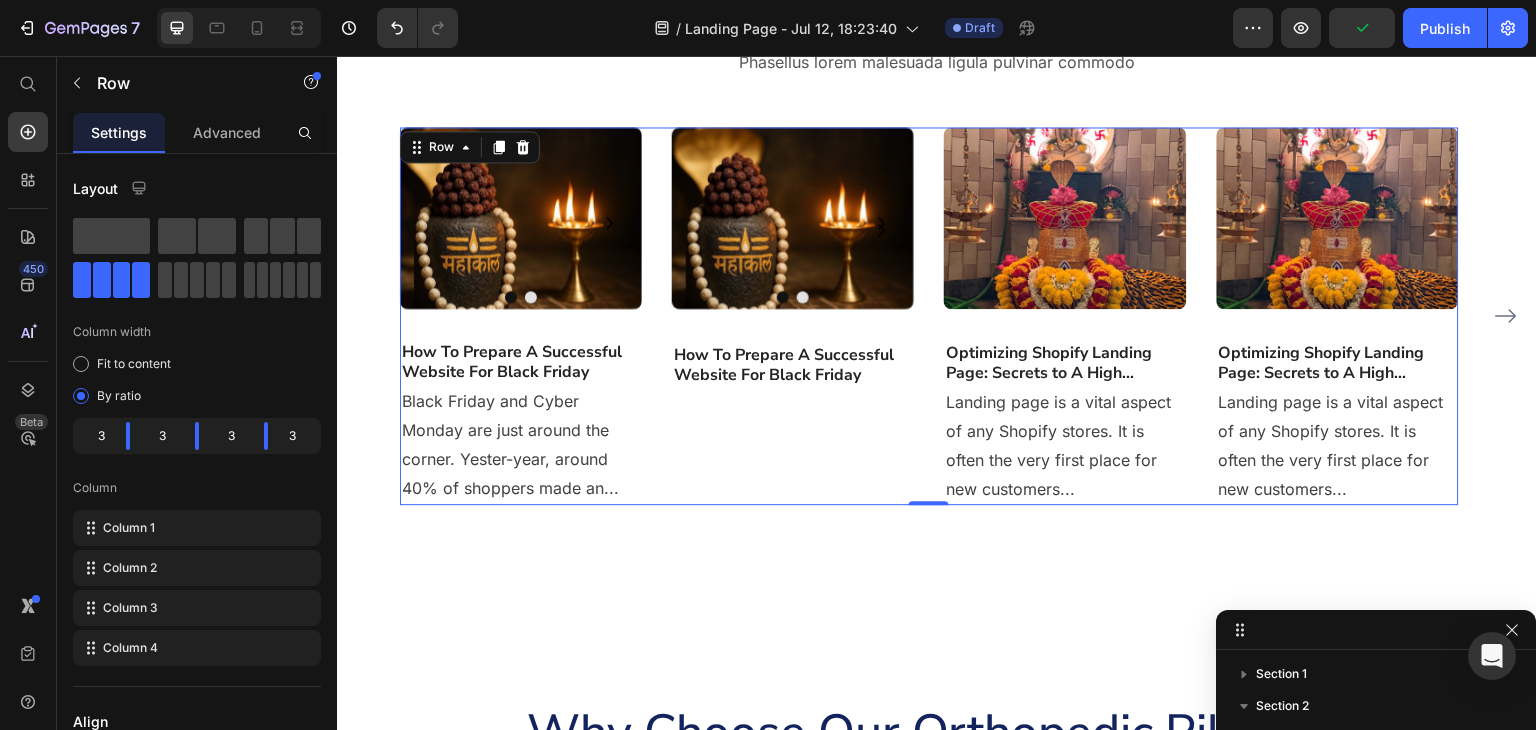 click on "Image Optimizing Shopify Landing Page: Secrets to A High... Heading Landing page is a vital aspect of any Shopify stores. It is often the very first place for new customers... Text block" at bounding box center (1065, 316) 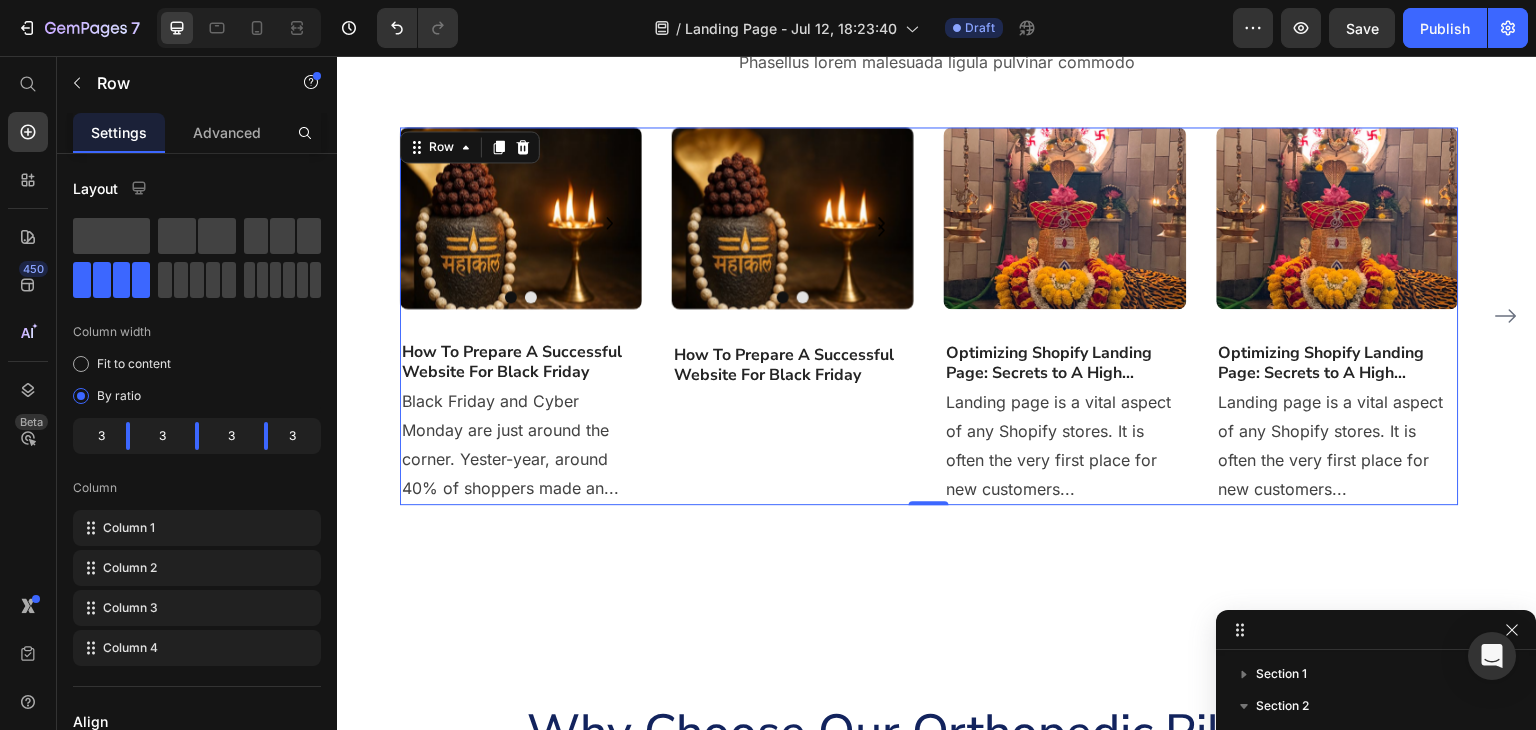 click on "Image" at bounding box center [793, 223] 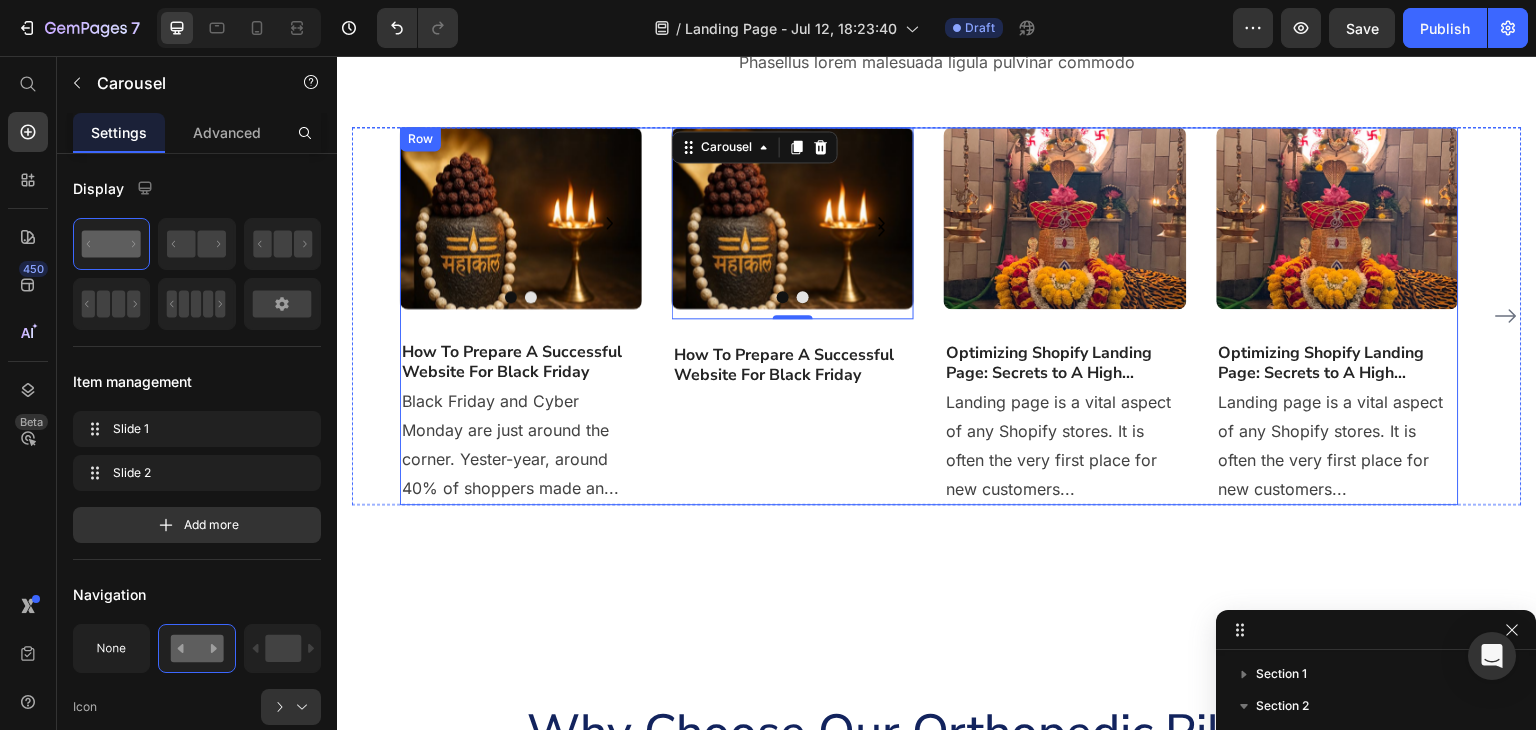 click on "Image Optimizing Shopify Landing Page: Secrets to A High... Heading Landing page is a vital aspect of any Shopify stores. It is often the very first place for new customers... Text block" at bounding box center [1065, 316] 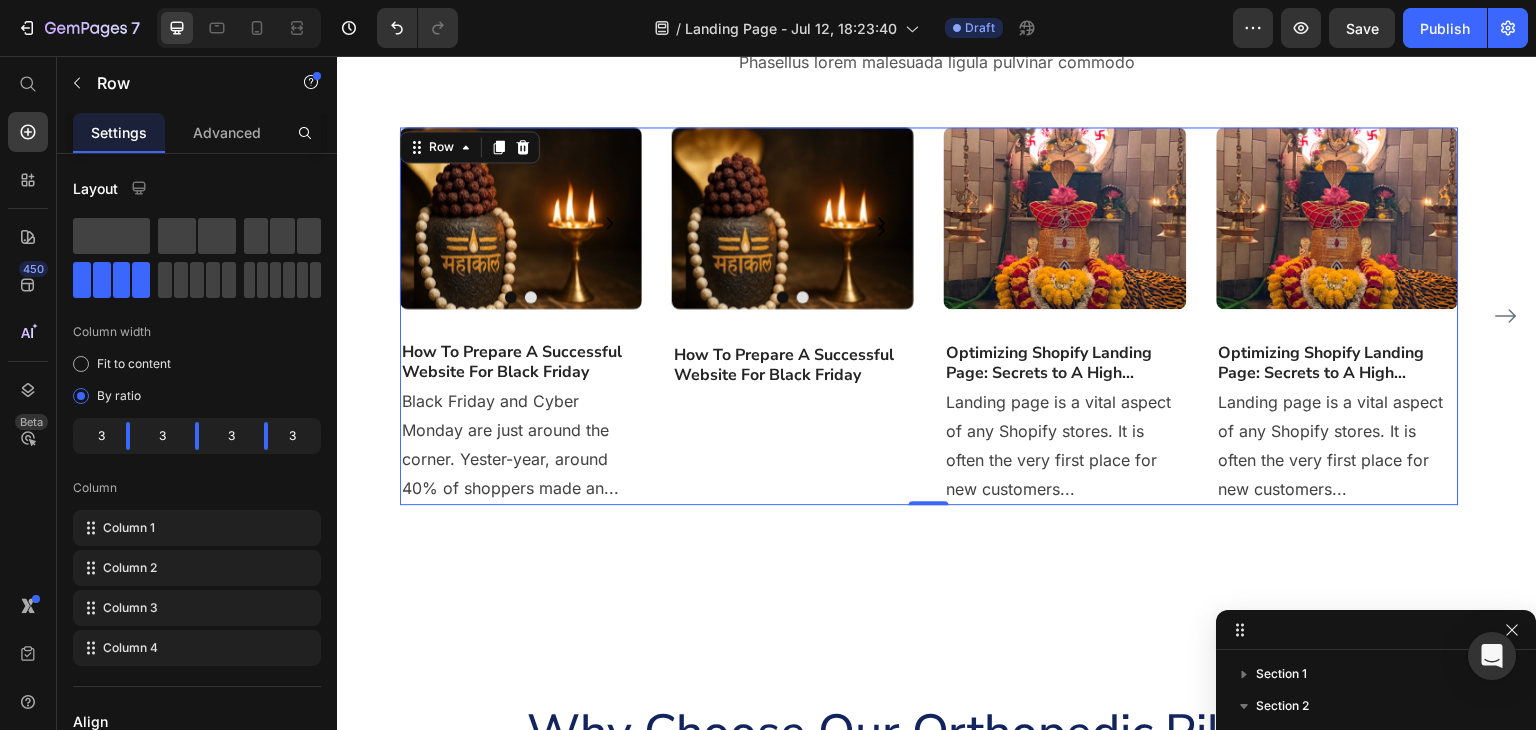 click on "Image Optimizing Shopify Landing Page: Secrets to A High... Heading Landing page is a vital aspect of any Shopify stores. It is often the very first place for new customers... Text block" at bounding box center (1065, 316) 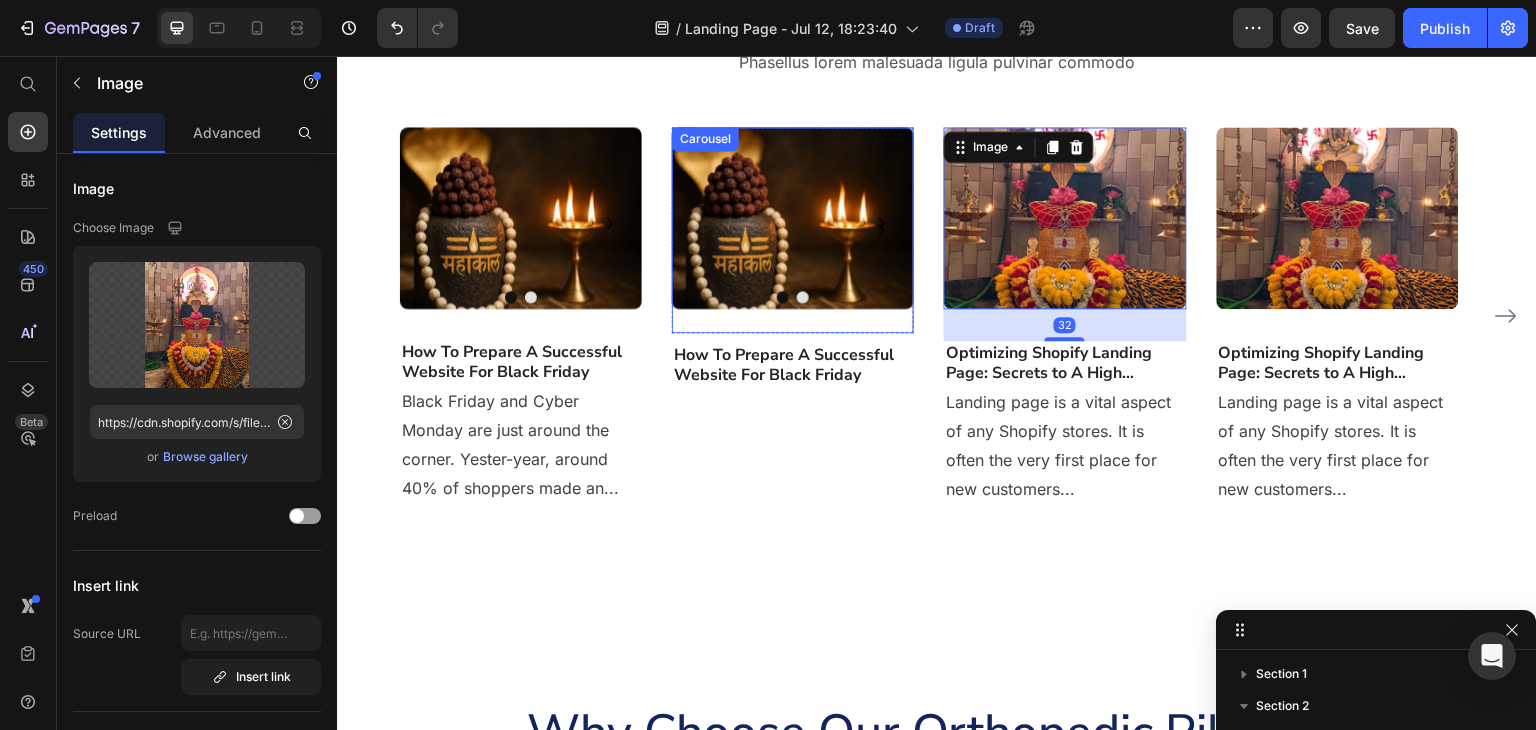 click on "Image
Drop element here
Carousel
Drop element here
Carousel" at bounding box center [793, 230] 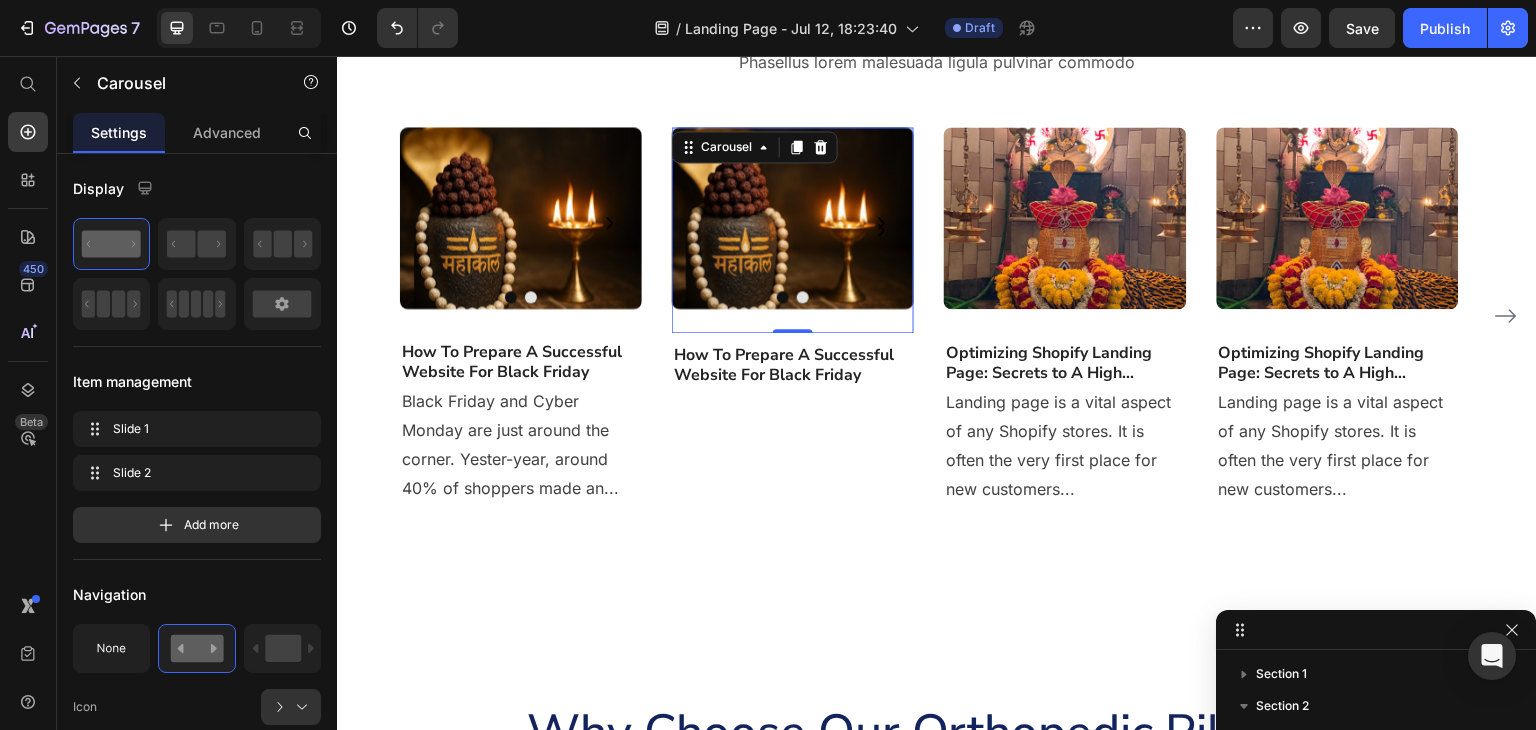 drag, startPoint x: 792, startPoint y: 330, endPoint x: 796, endPoint y: 306, distance: 24.33105 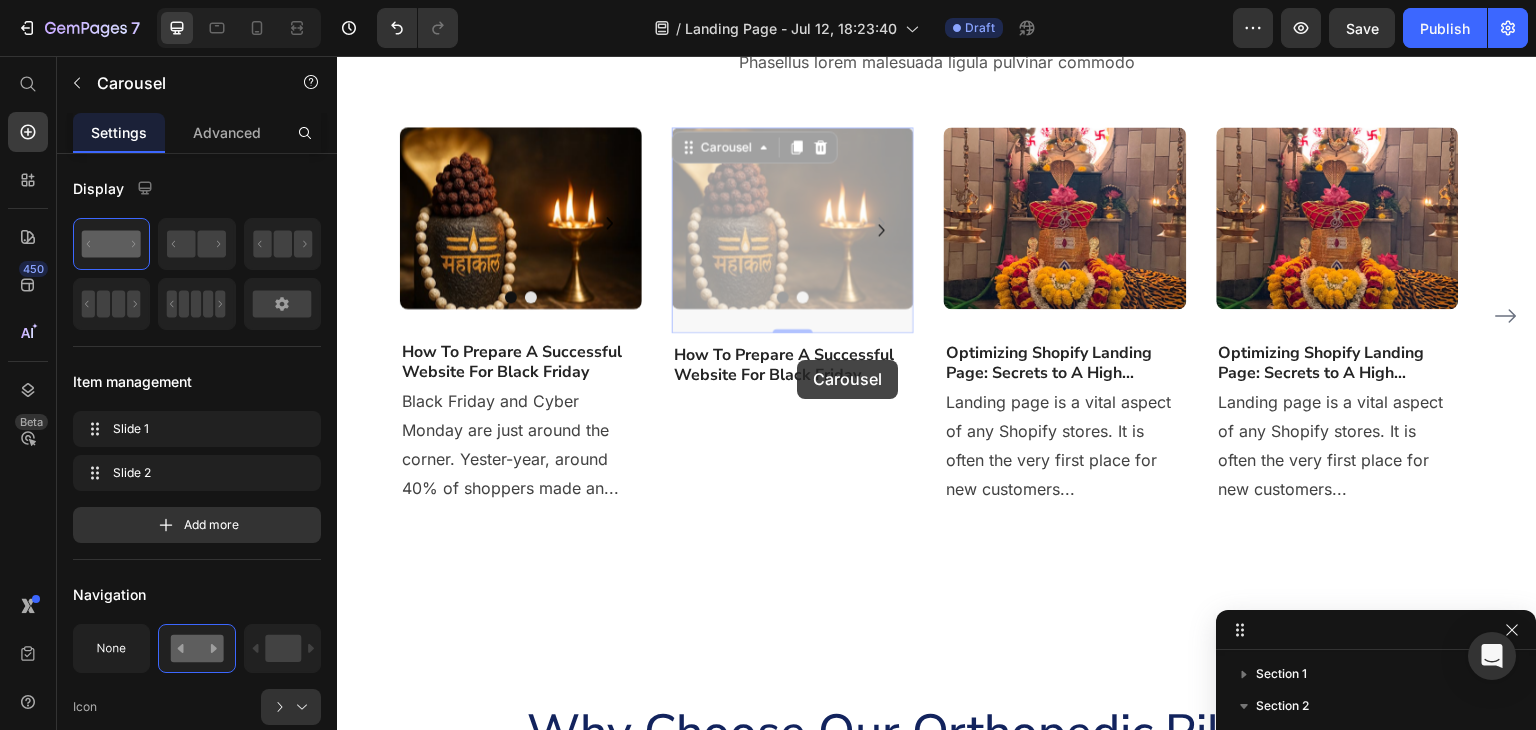 drag, startPoint x: 795, startPoint y: 331, endPoint x: 797, endPoint y: 360, distance: 29.068884 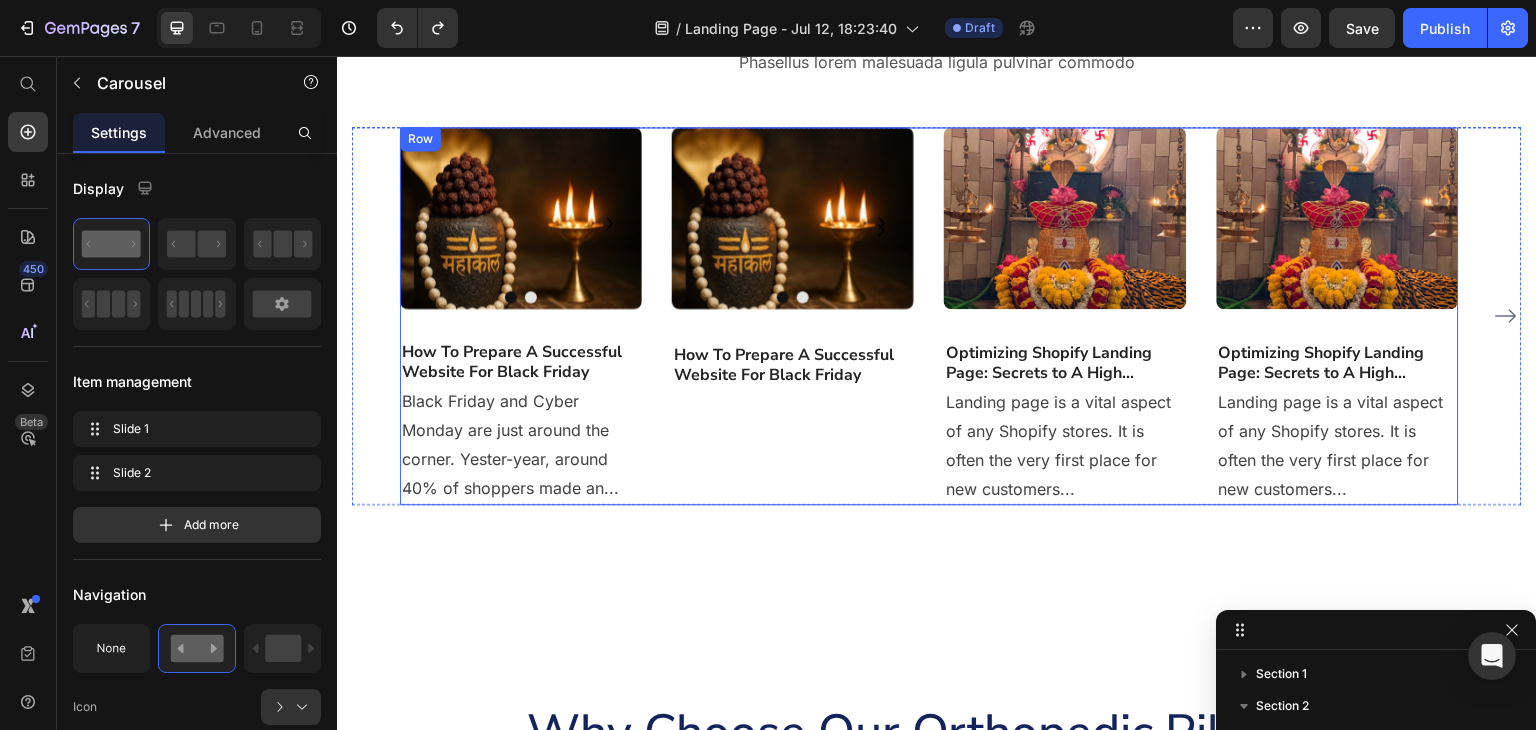 click on "Image" at bounding box center (793, 223) 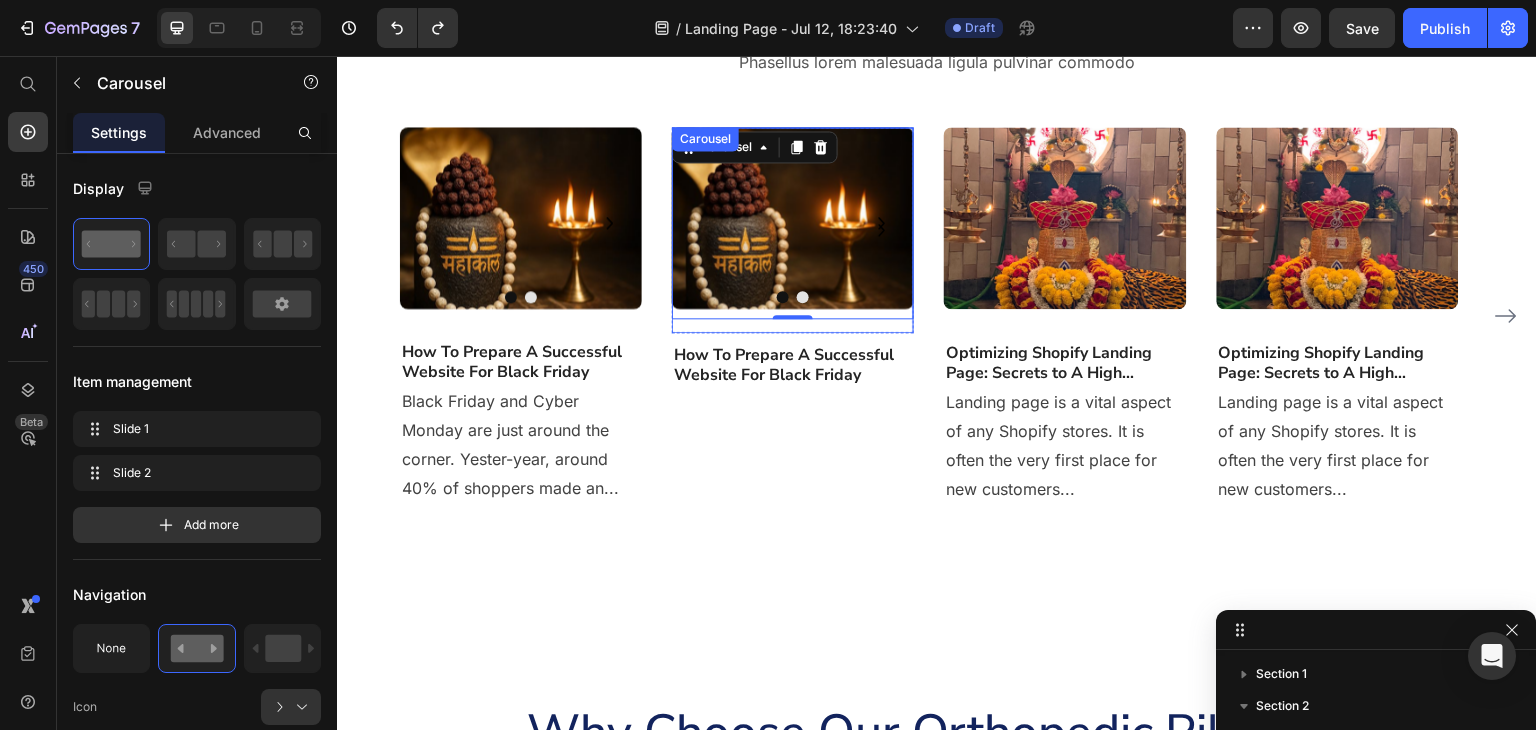 click on "Image
Drop element here
Carousel   0
Drop element here
Carousel" at bounding box center (793, 230) 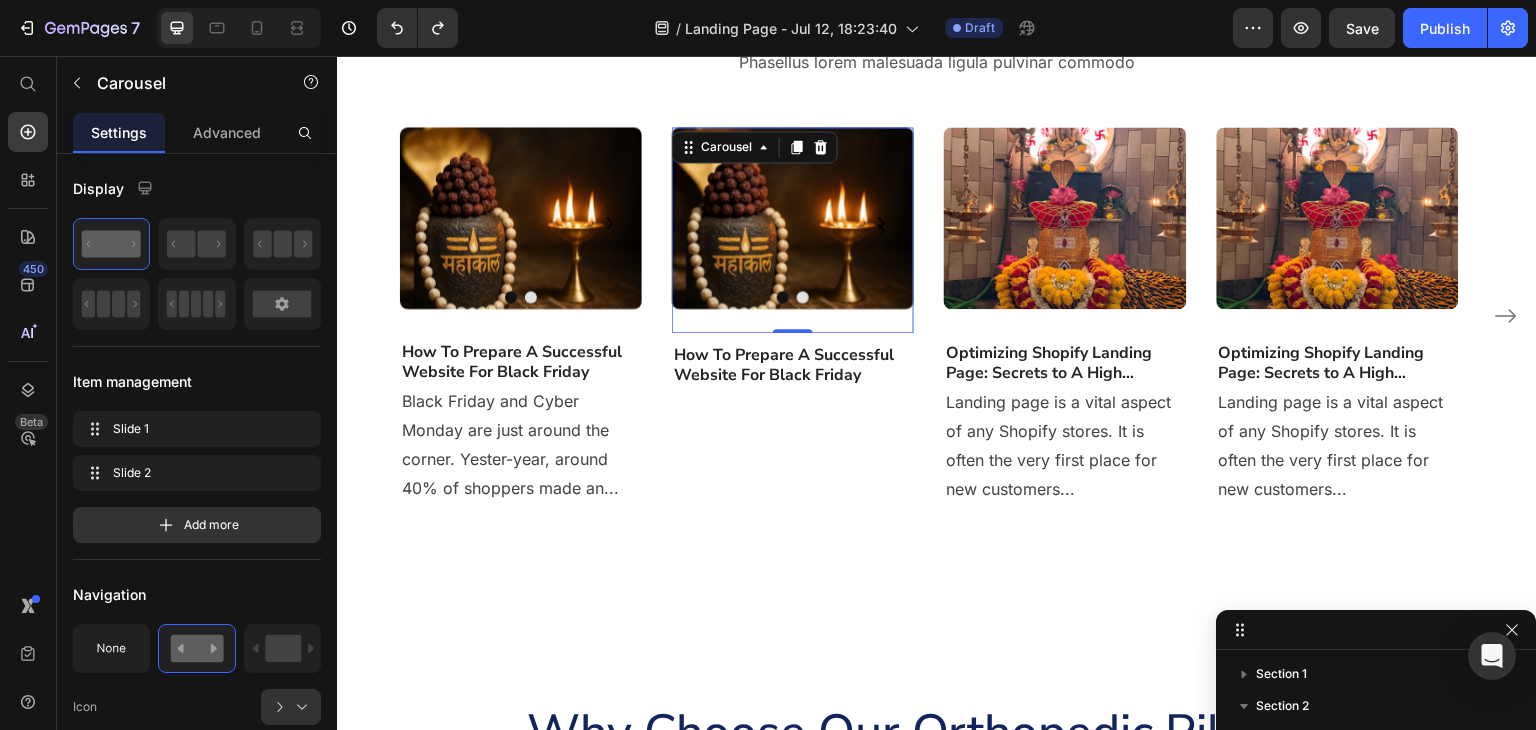 drag, startPoint x: 797, startPoint y: 327, endPoint x: 797, endPoint y: 313, distance: 14 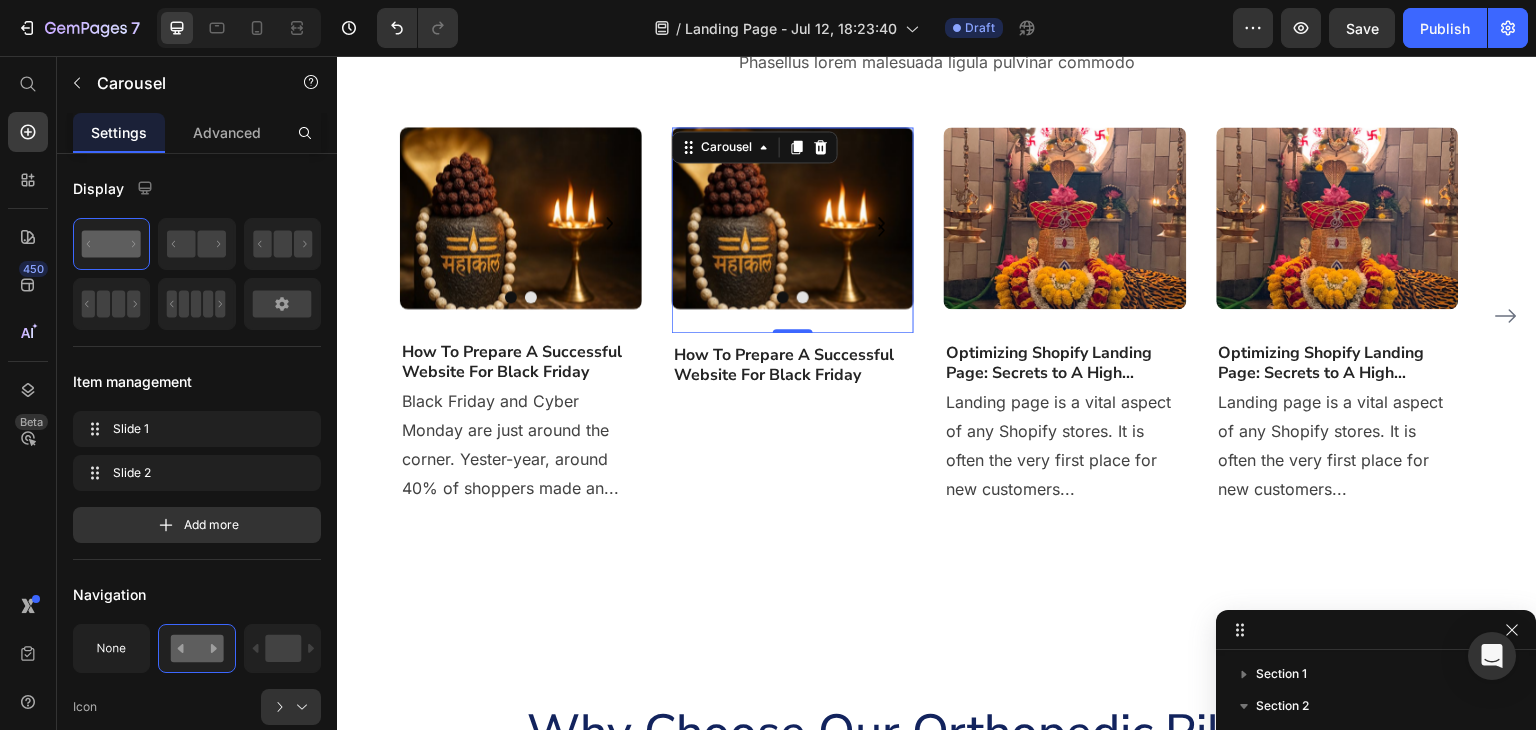 drag, startPoint x: 797, startPoint y: 330, endPoint x: 828, endPoint y: 320, distance: 32.572994 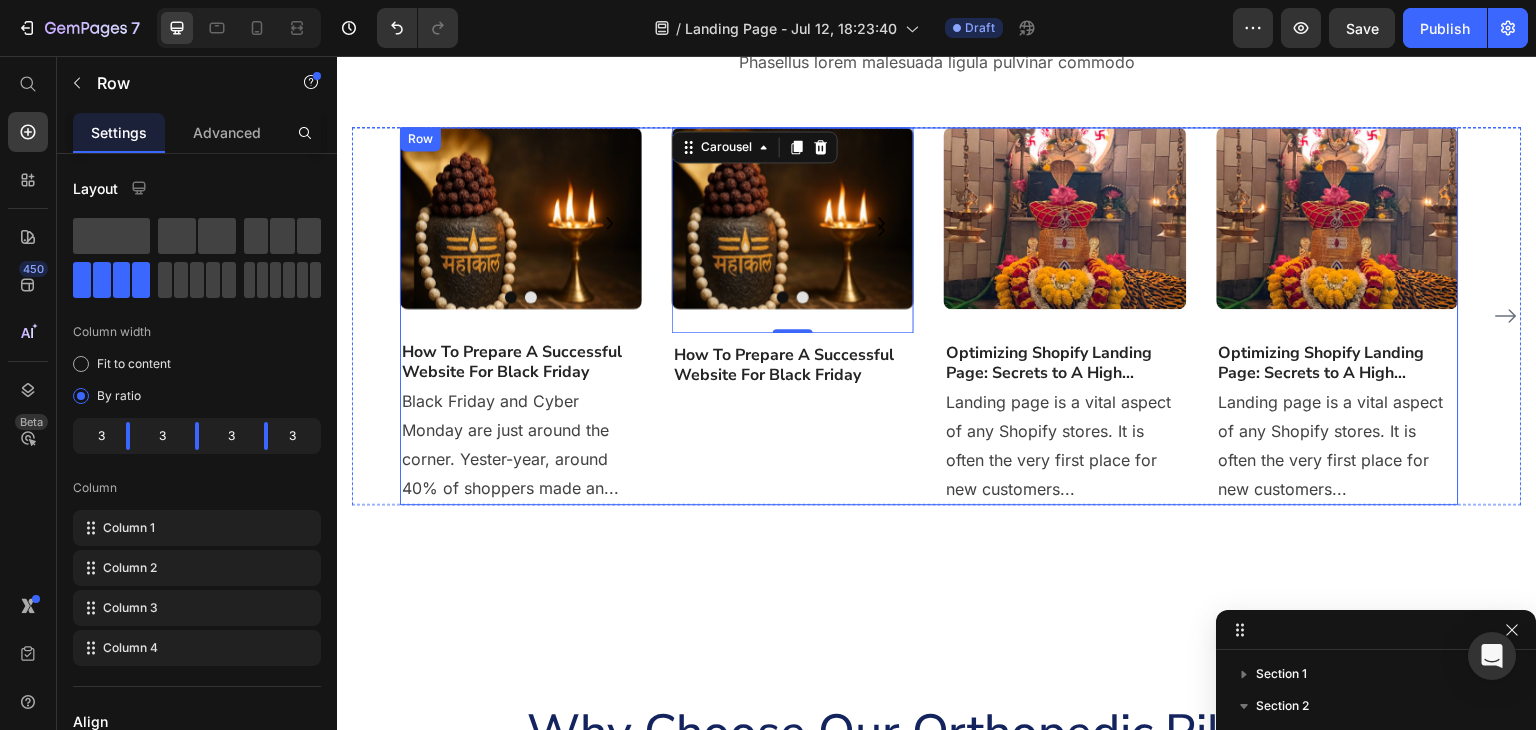 click on "Image Optimizing Shopify Landing Page: Secrets to A High... Heading Landing page is a vital aspect of any Shopify stores. It is often the very first place for new customers... Text block" at bounding box center (1065, 316) 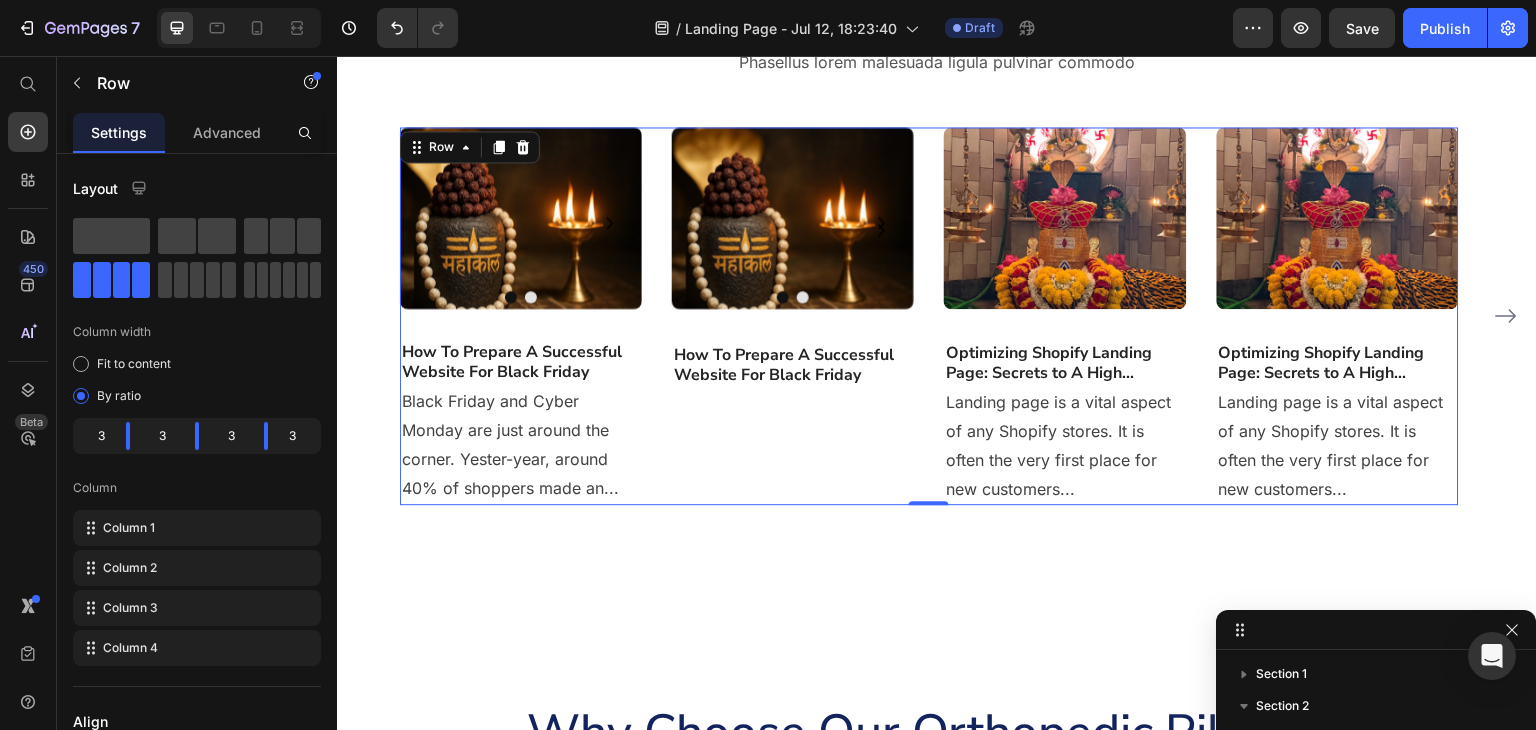click on "Image Optimizing Shopify Landing Page: Secrets to A High... Heading Landing page is a vital aspect of any Shopify stores. It is often the very first place for new customers... Text block" at bounding box center [1065, 316] 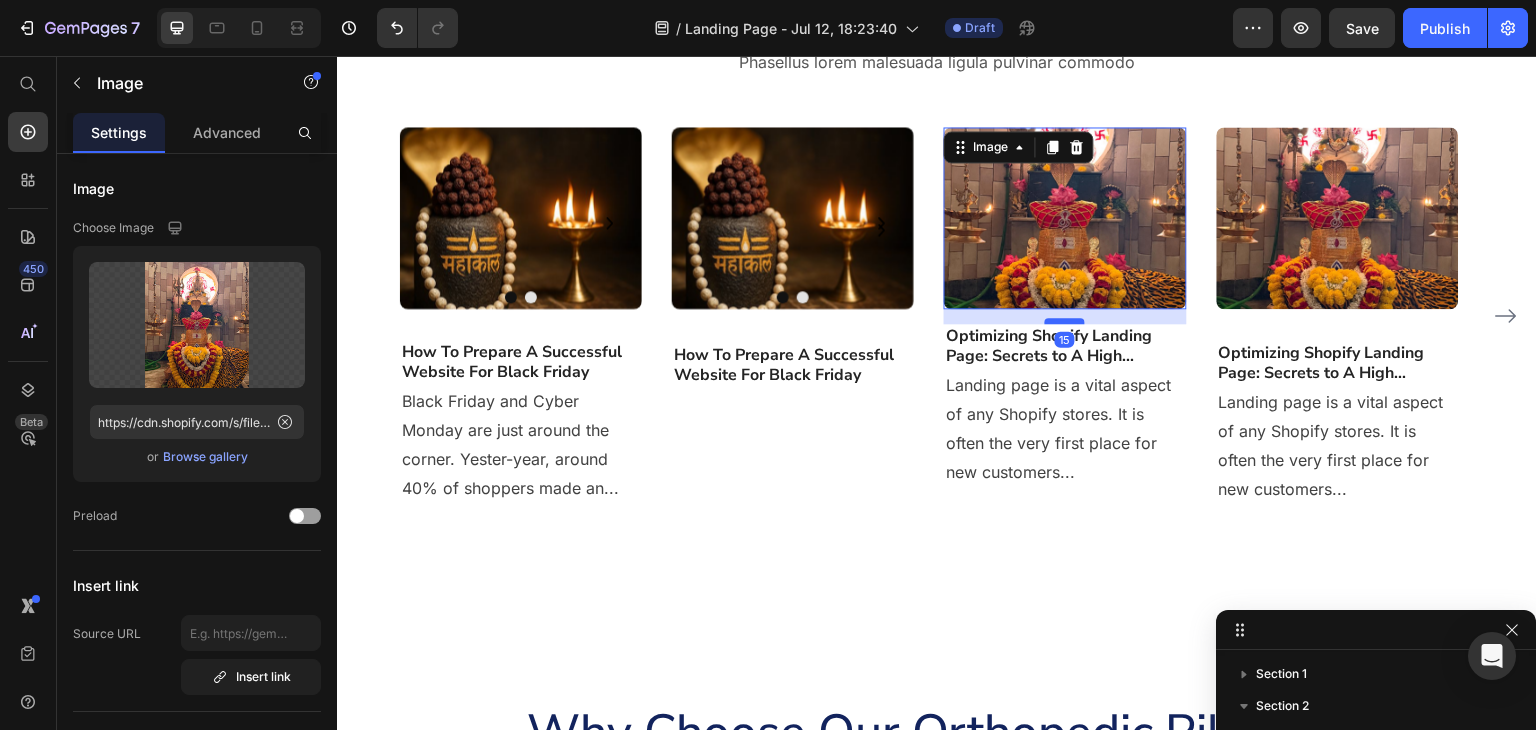 drag, startPoint x: 1055, startPoint y: 335, endPoint x: 1059, endPoint y: 318, distance: 17.464249 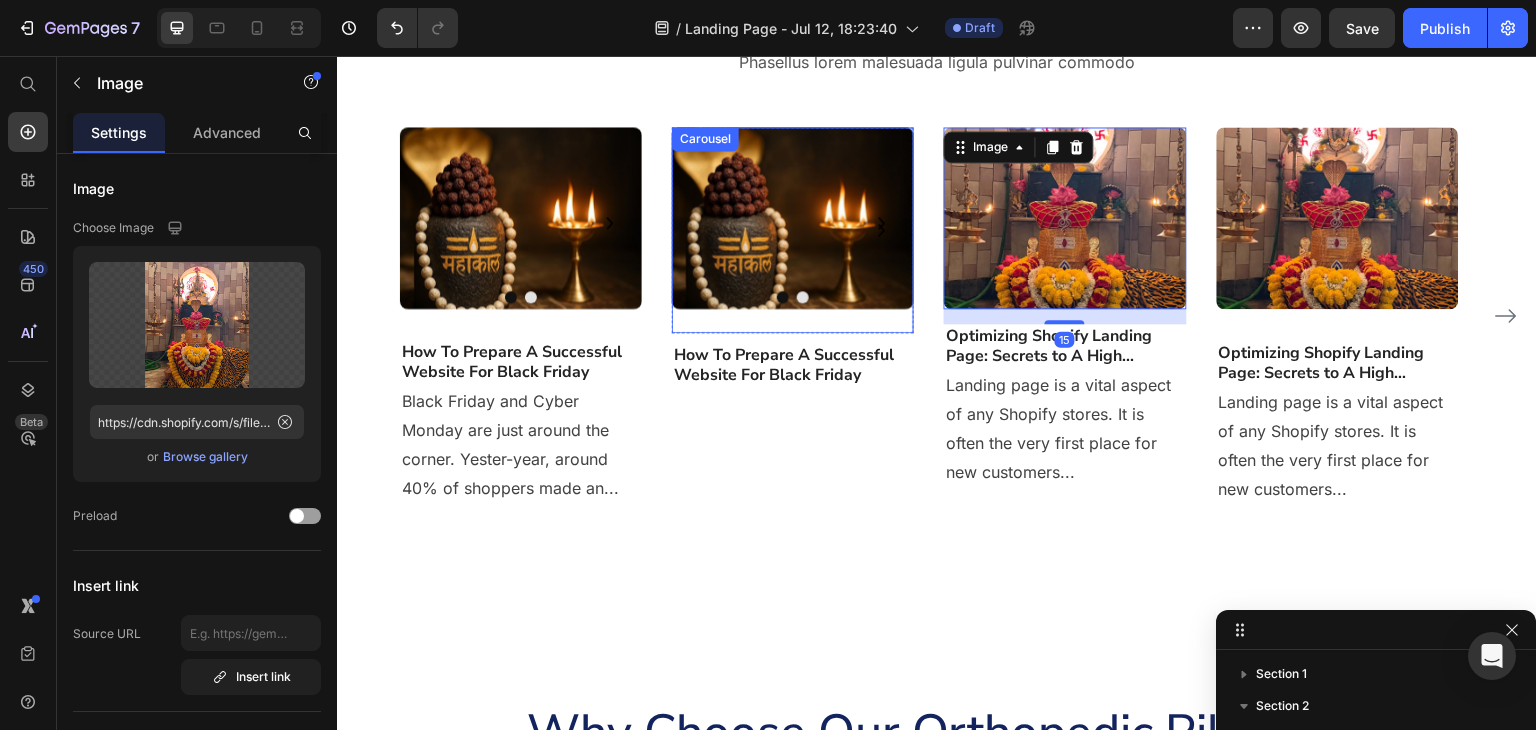 click on "Image" at bounding box center [793, 223] 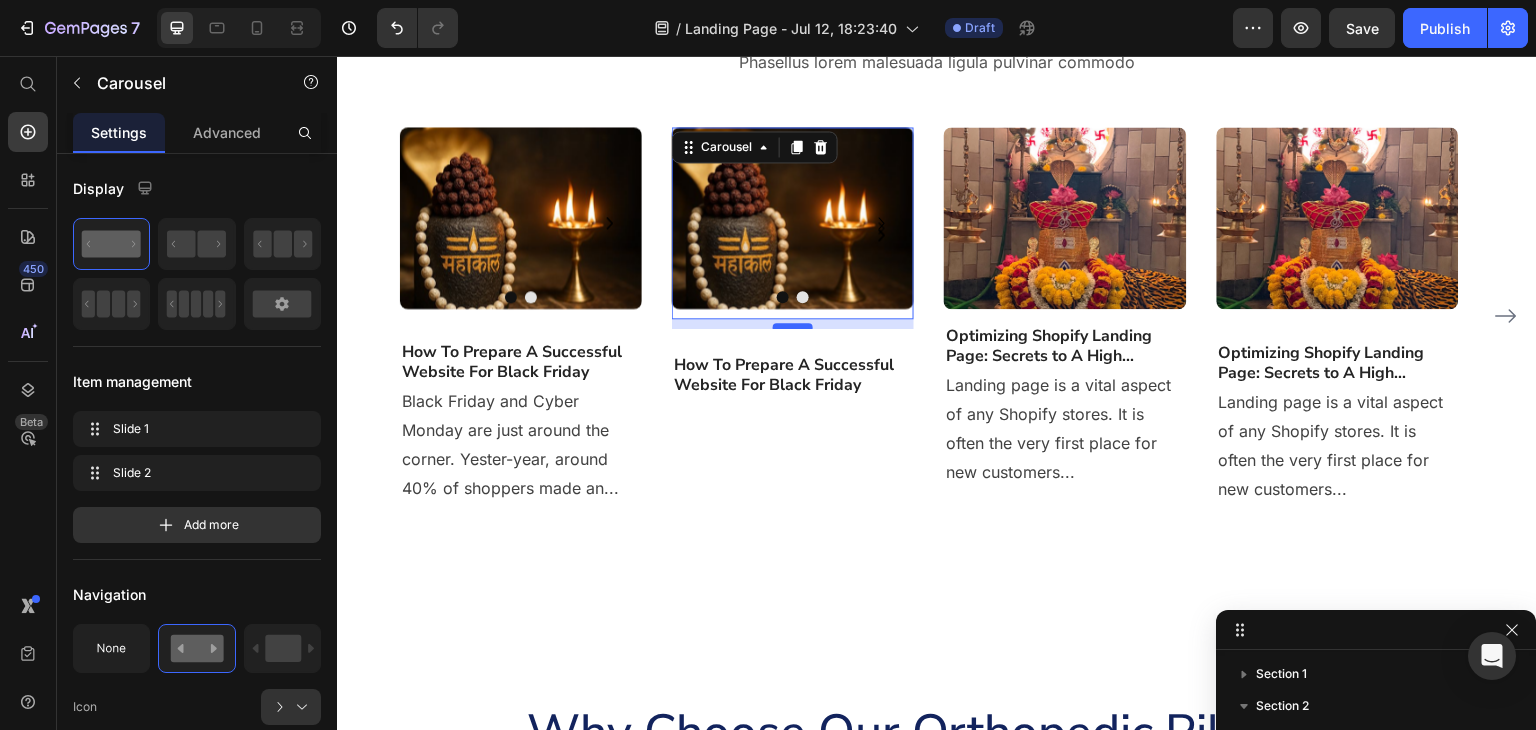 drag, startPoint x: 795, startPoint y: 316, endPoint x: 797, endPoint y: 326, distance: 10.198039 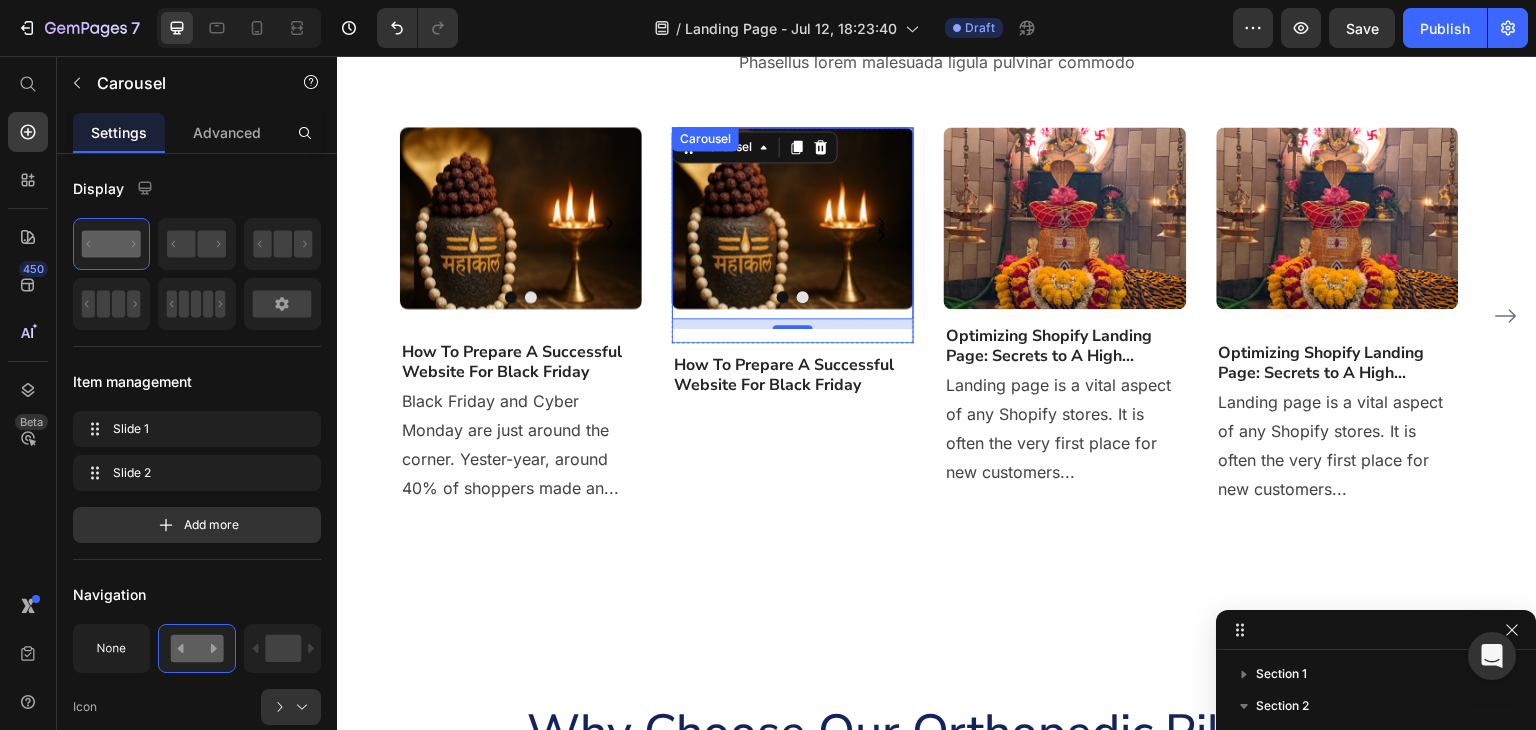 click on "How To Prepare A Successful Website For Black Friday" at bounding box center (793, 376) 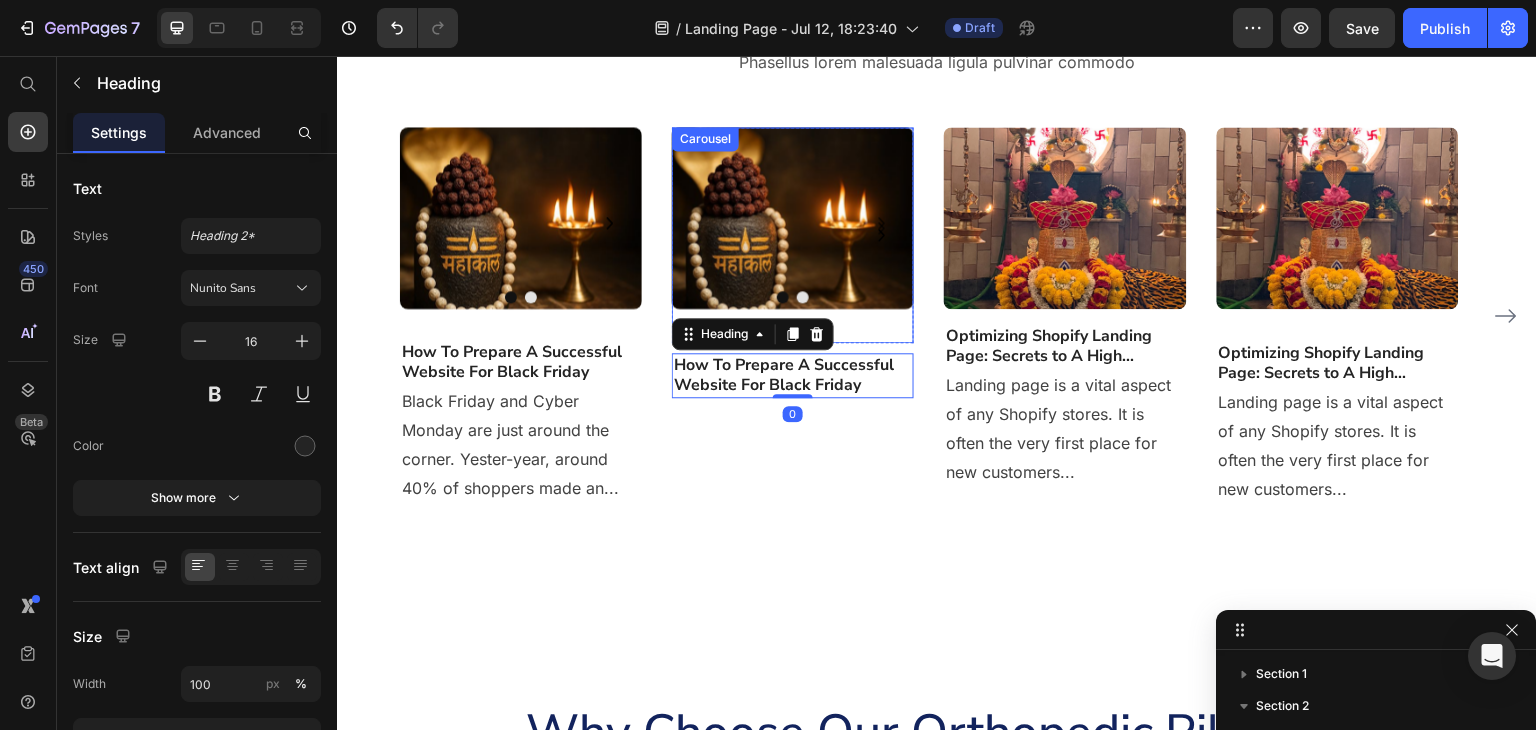 click on "Image
Drop element here
Carousel
Drop element here
Carousel" at bounding box center (793, 235) 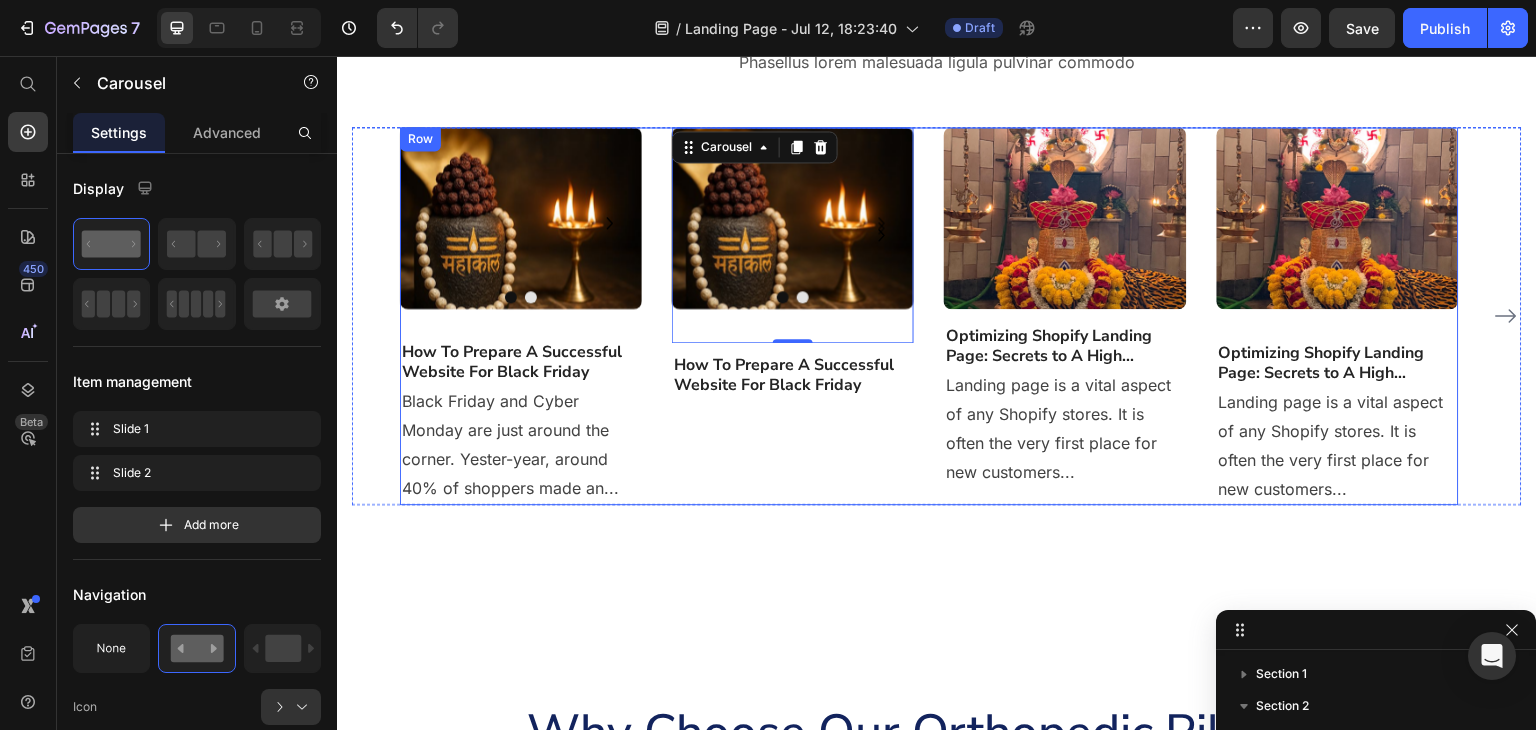 click on "Image
Drop element here
Carousel
Drop element here
Carousel
Drop element here
Carousel   0
Drop element here
Carousel" at bounding box center [793, 240] 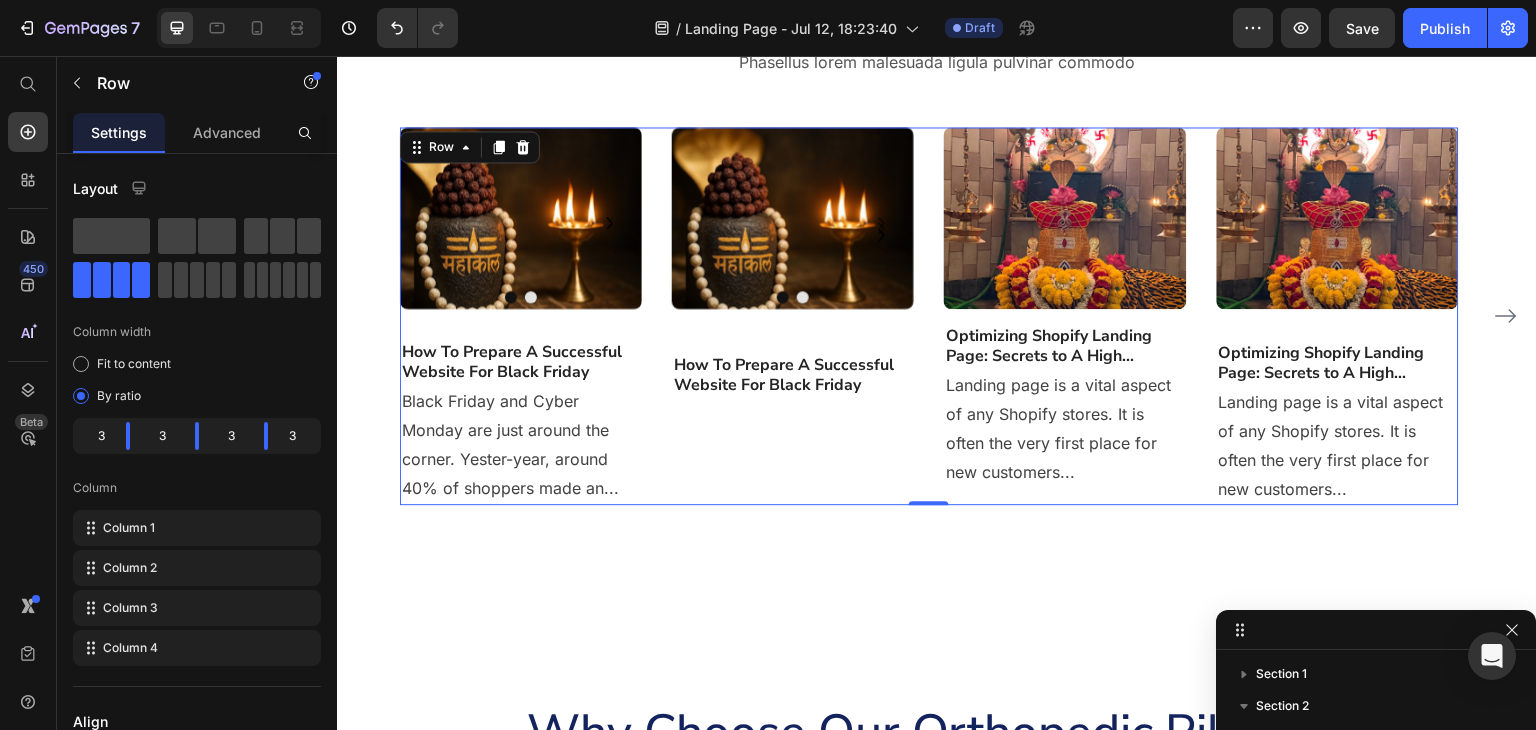 click on "Image
Drop element here
Carousel
Drop element here
Carousel" at bounding box center (793, 235) 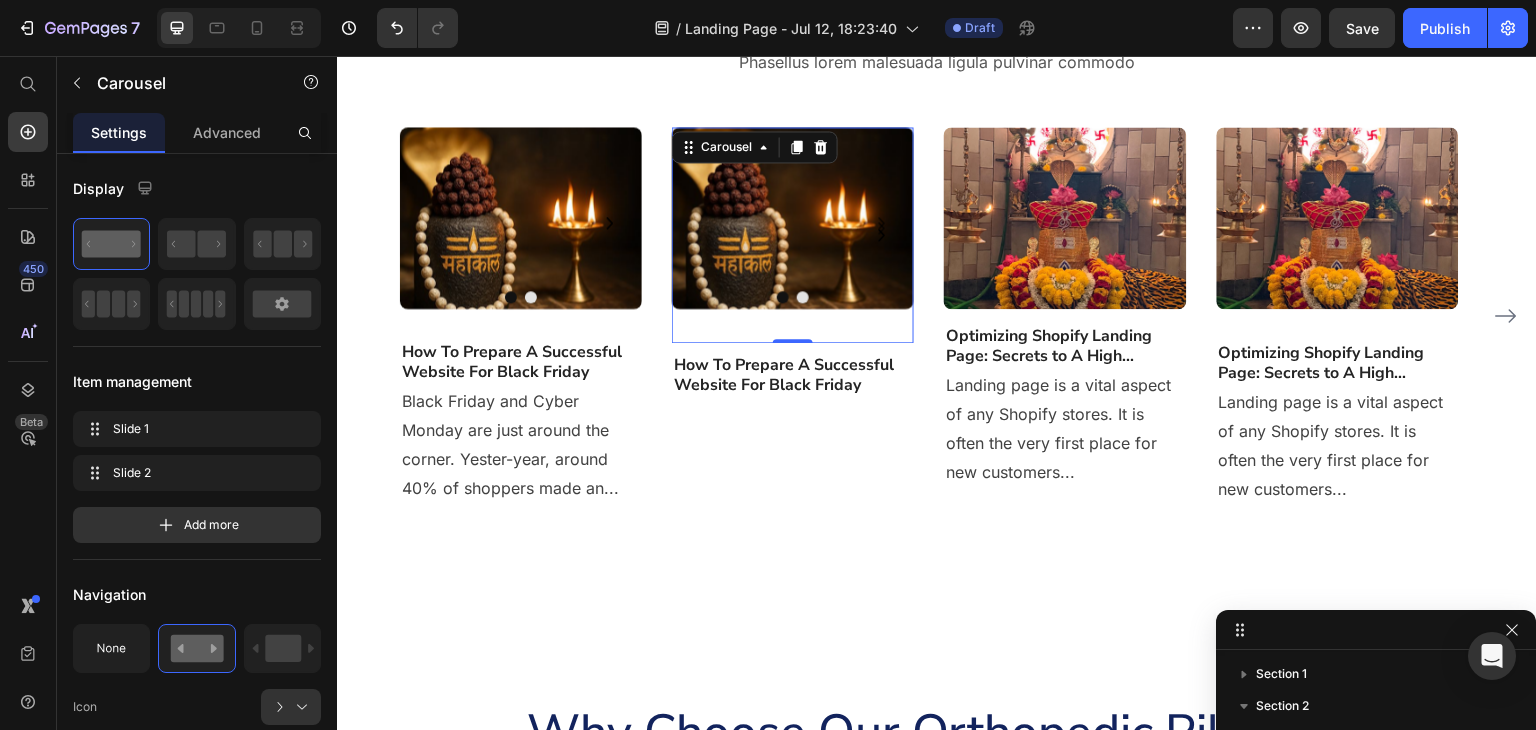 drag, startPoint x: 799, startPoint y: 337, endPoint x: 798, endPoint y: 310, distance: 27.018513 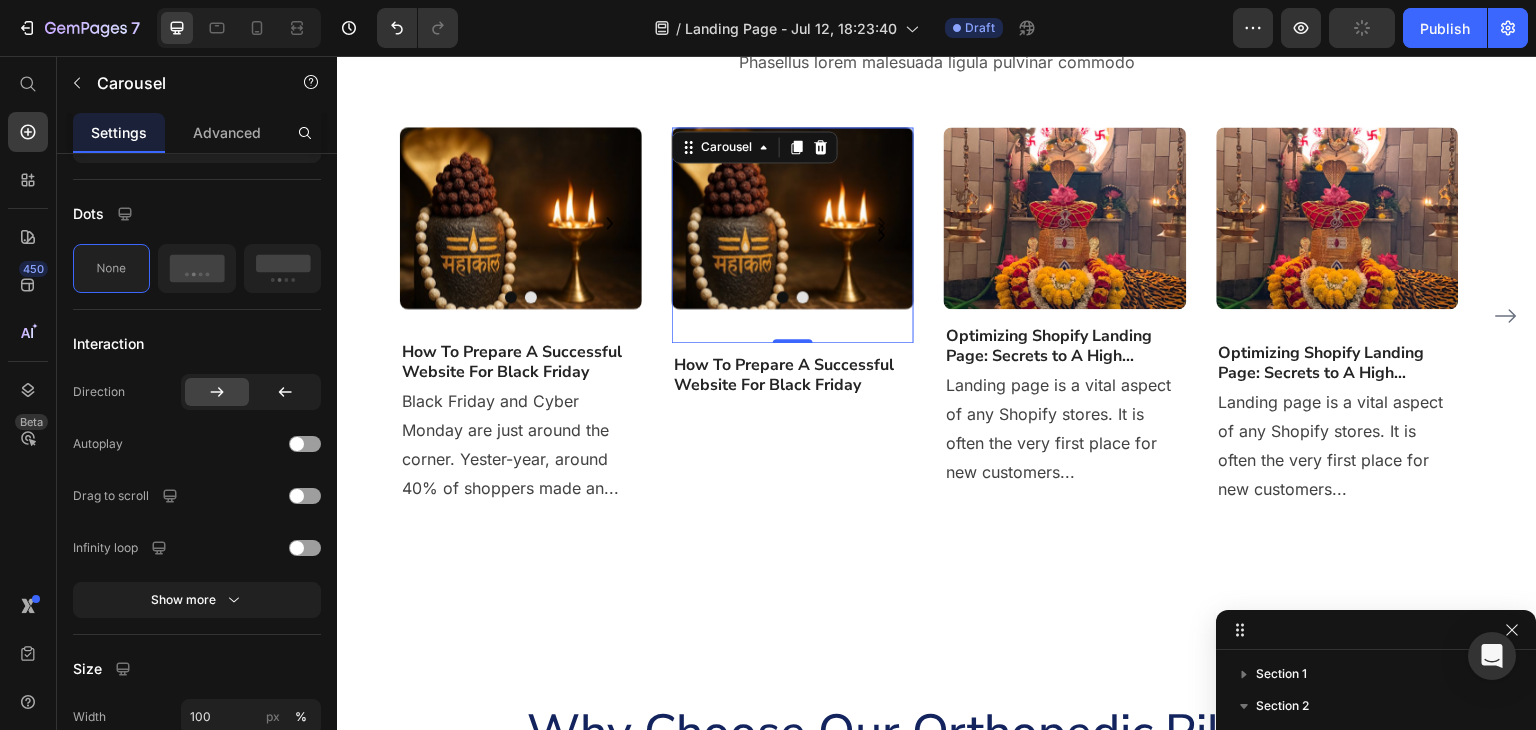 scroll, scrollTop: 935, scrollLeft: 0, axis: vertical 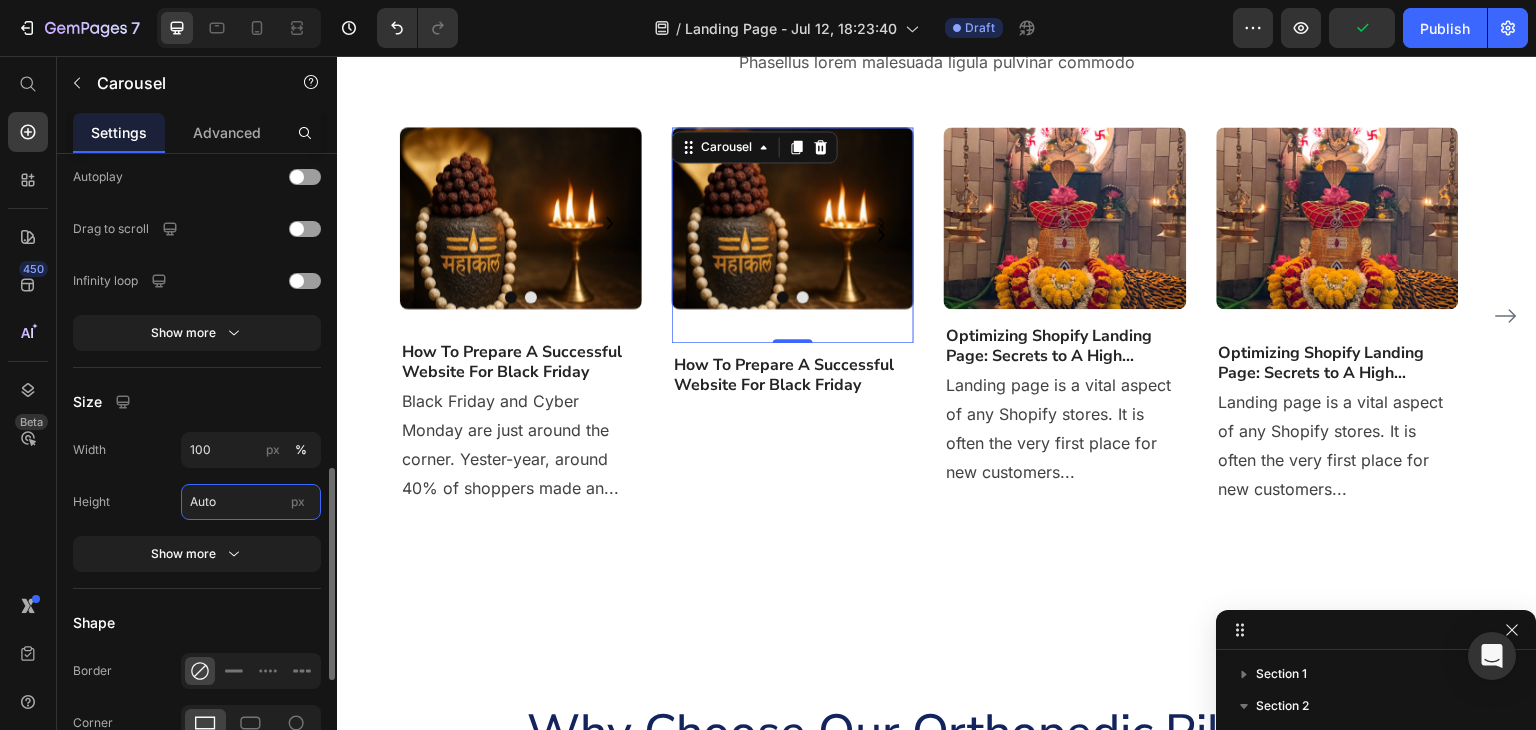 click on "Auto" at bounding box center (251, 502) 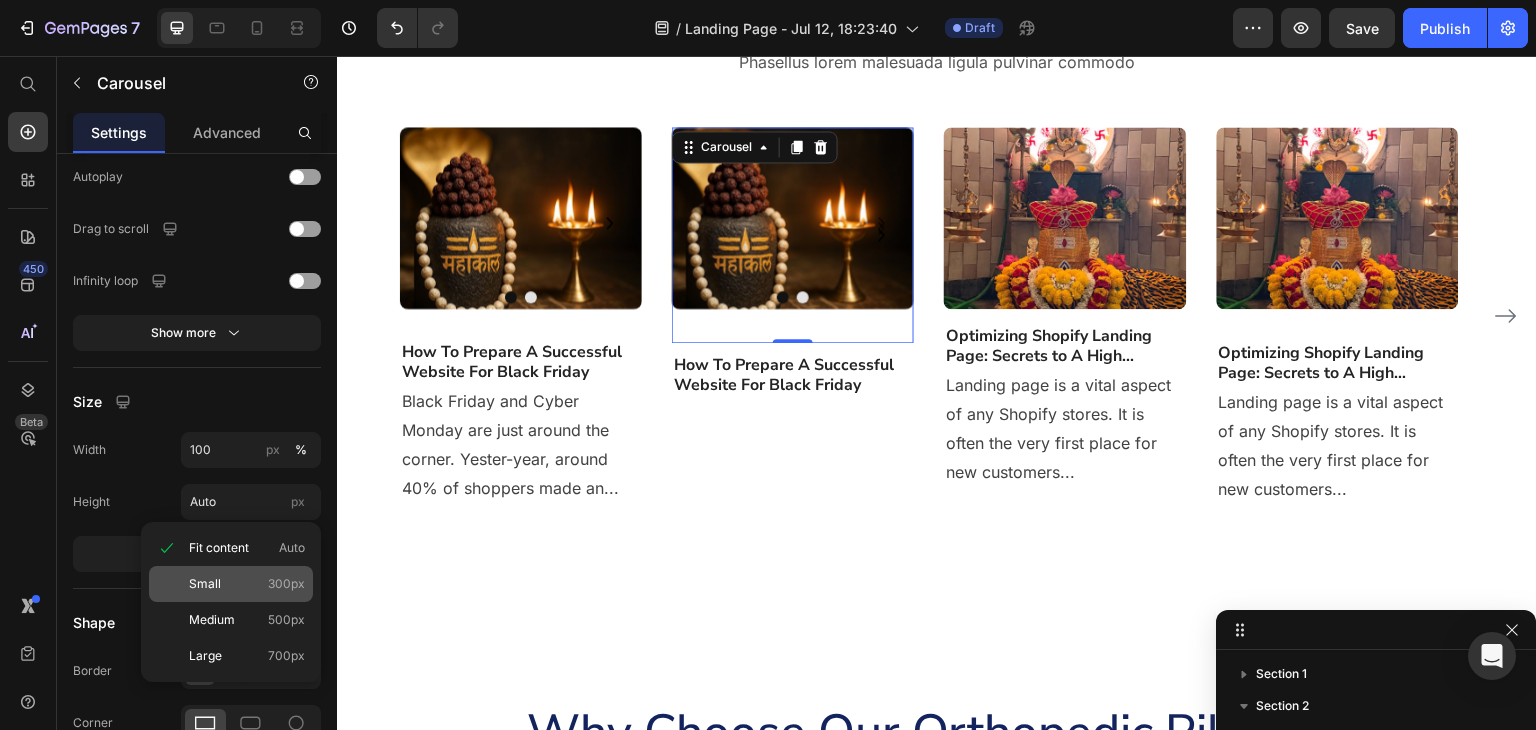 click on "Small" at bounding box center (205, 584) 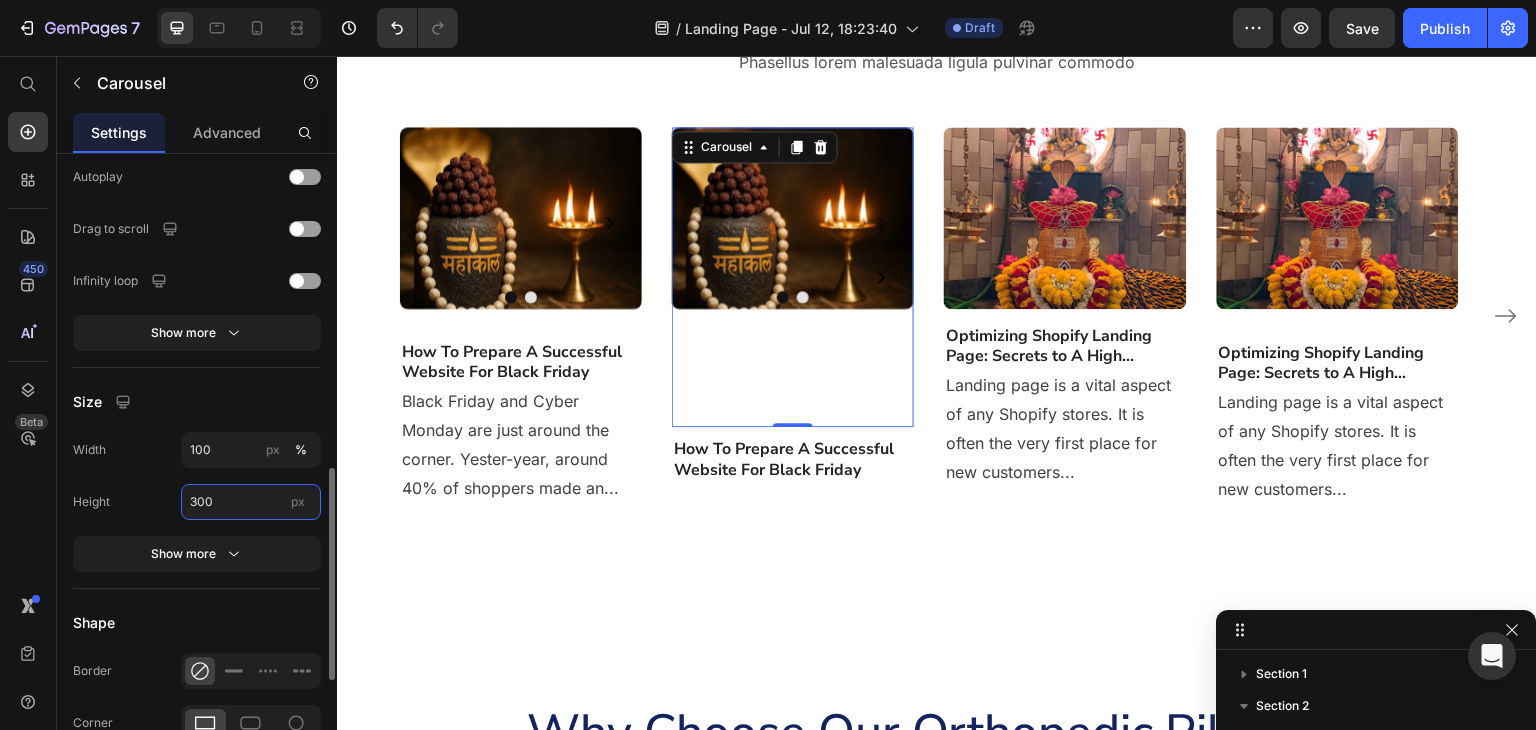 click on "300" at bounding box center (251, 502) 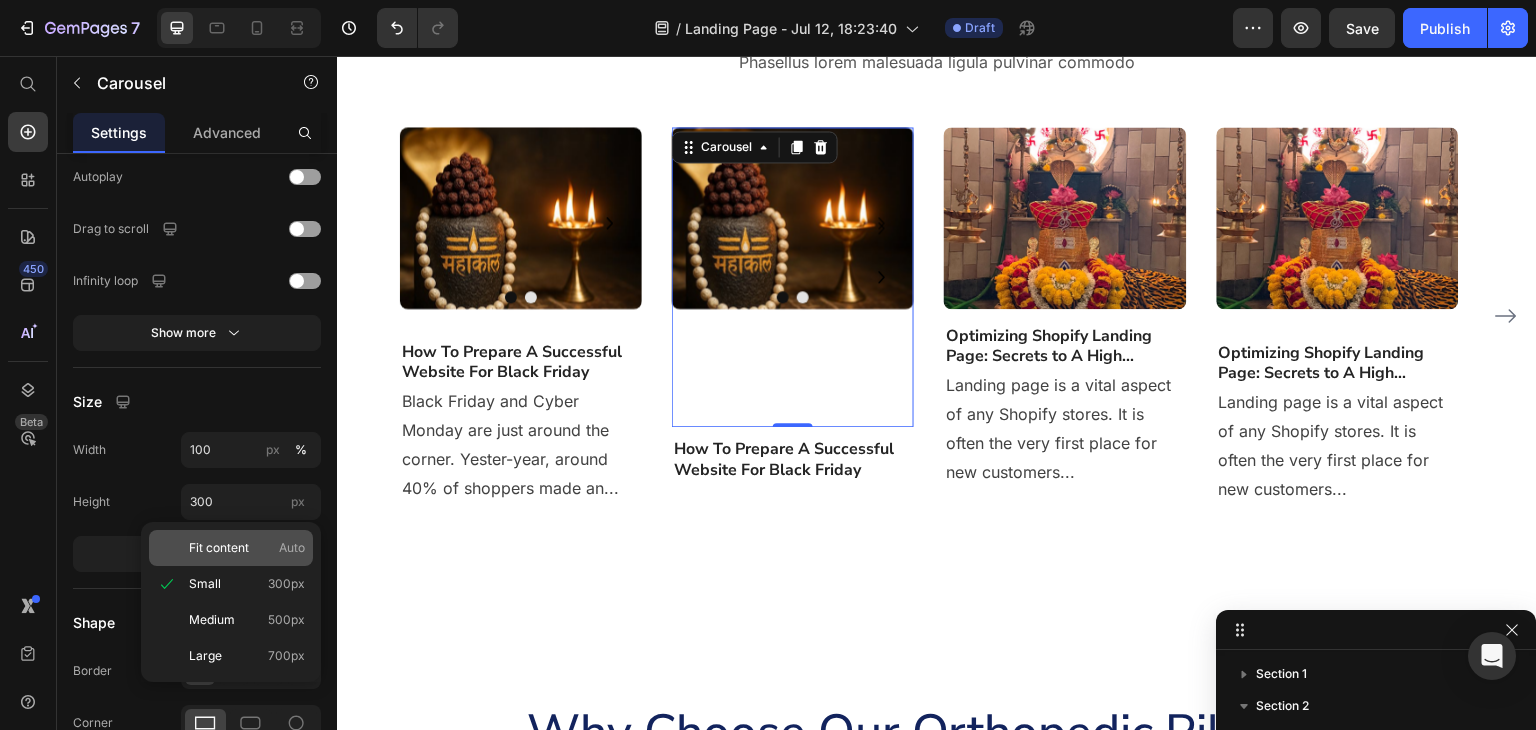 click on "Fit content Auto" 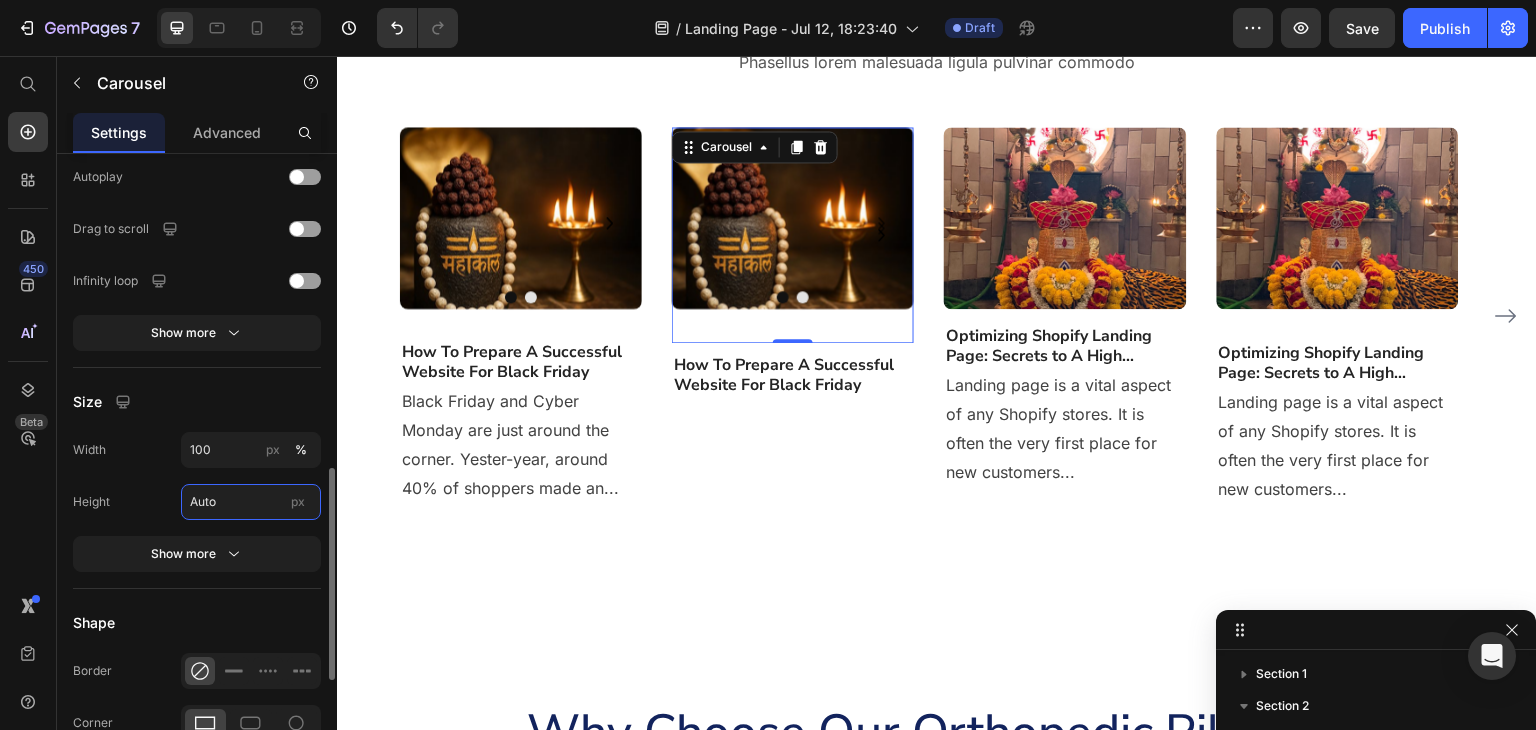 click on "Auto" at bounding box center [251, 502] 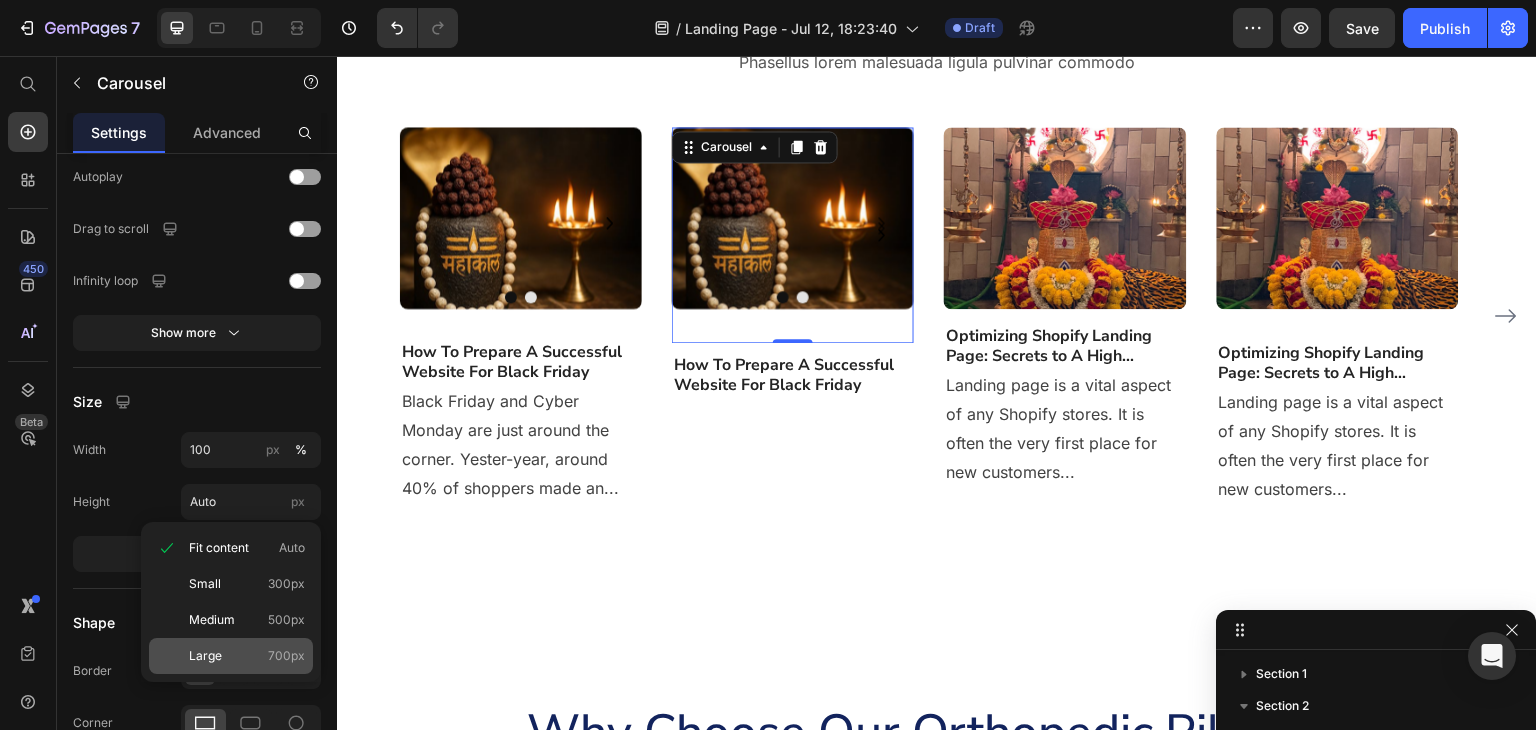click on "Large 700px" 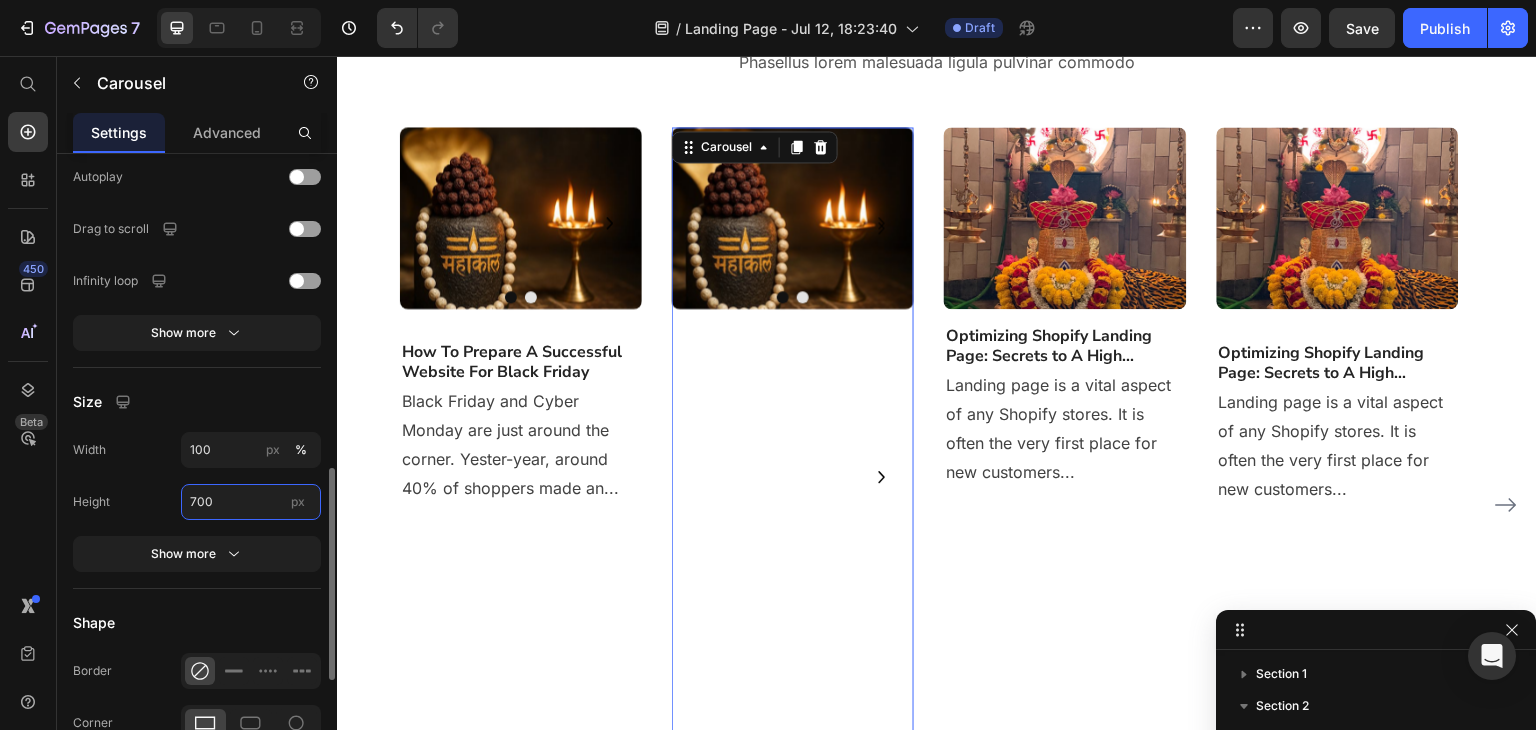 click on "700" at bounding box center (251, 502) 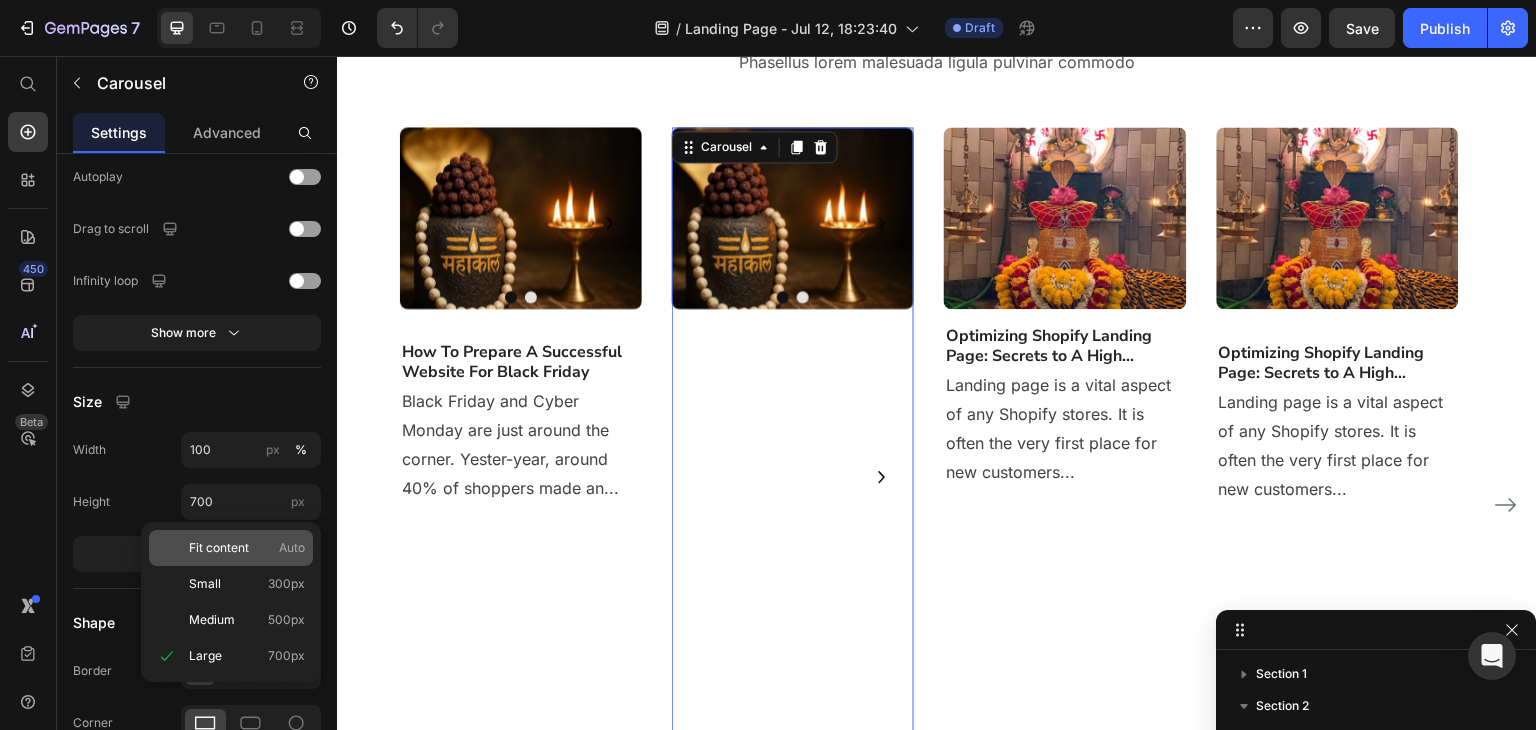 click on "Fit content Auto" 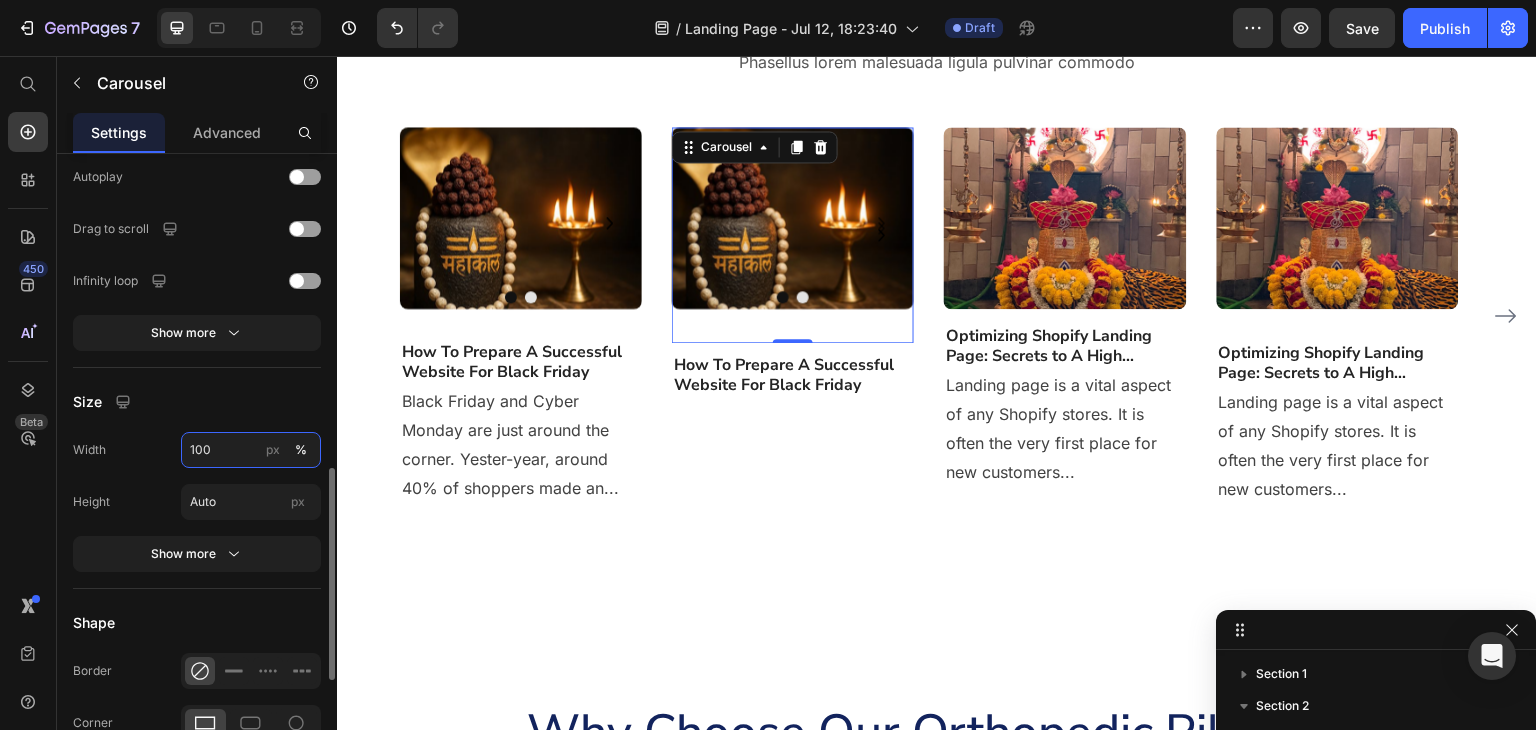 click on "100" at bounding box center [251, 450] 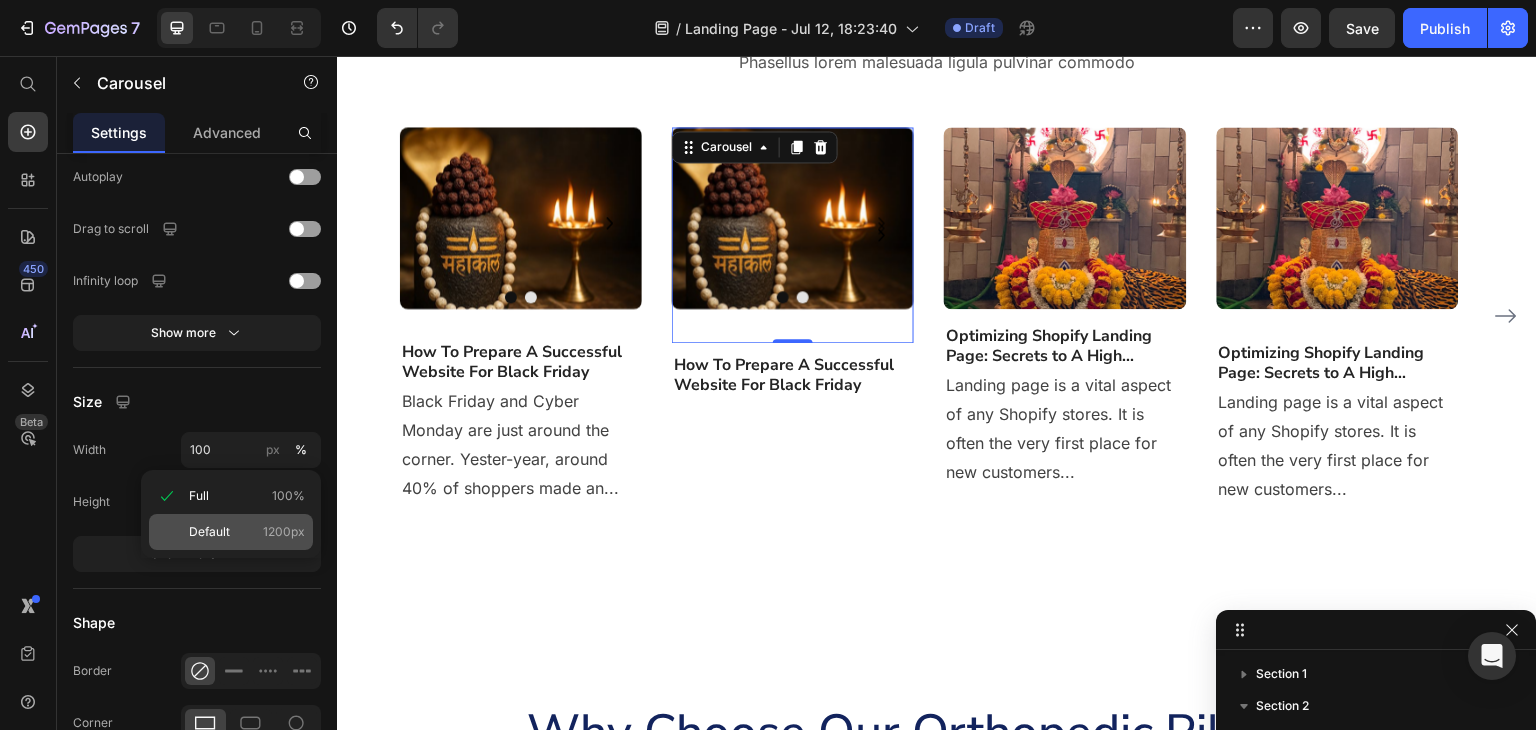 click on "Default 1200px" 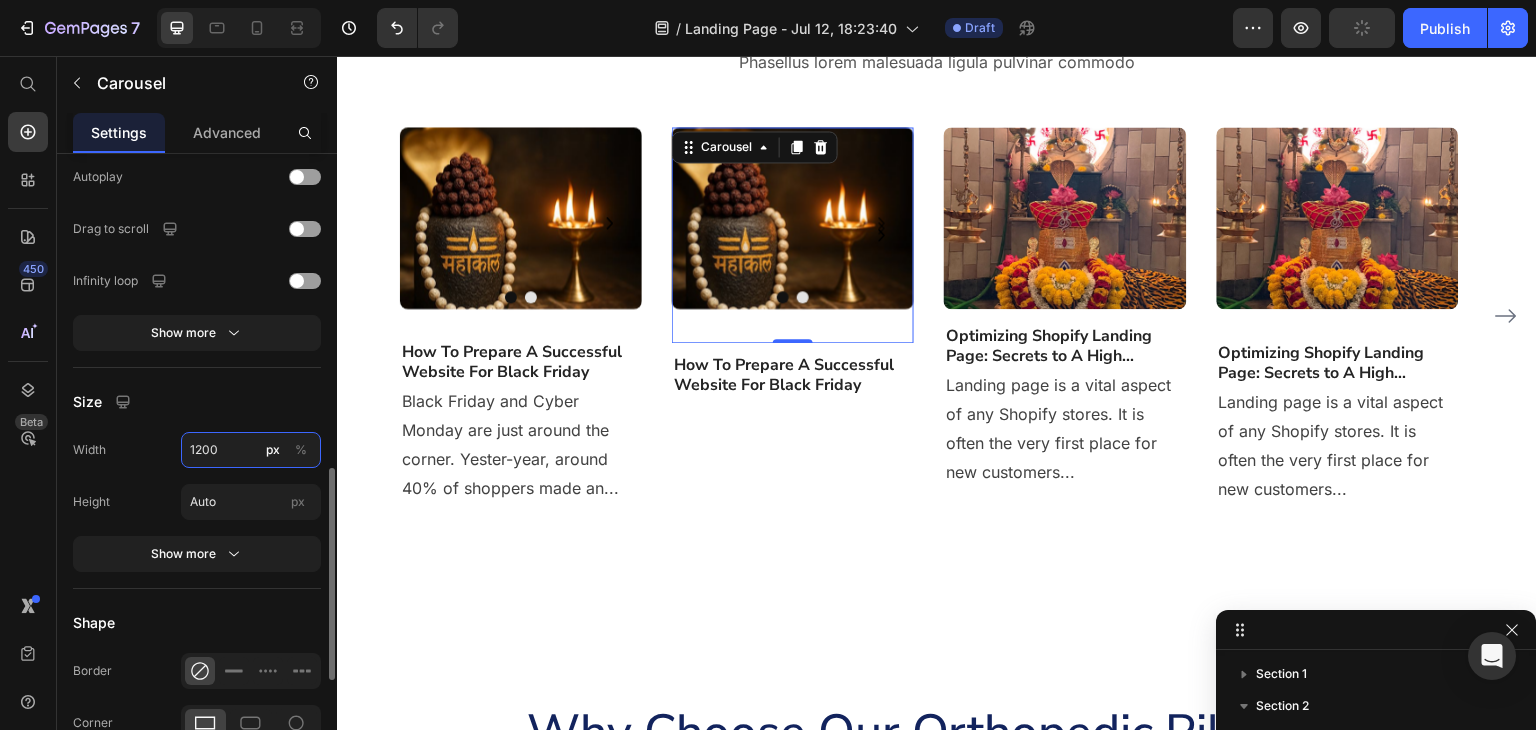 click on "1200" at bounding box center (251, 450) 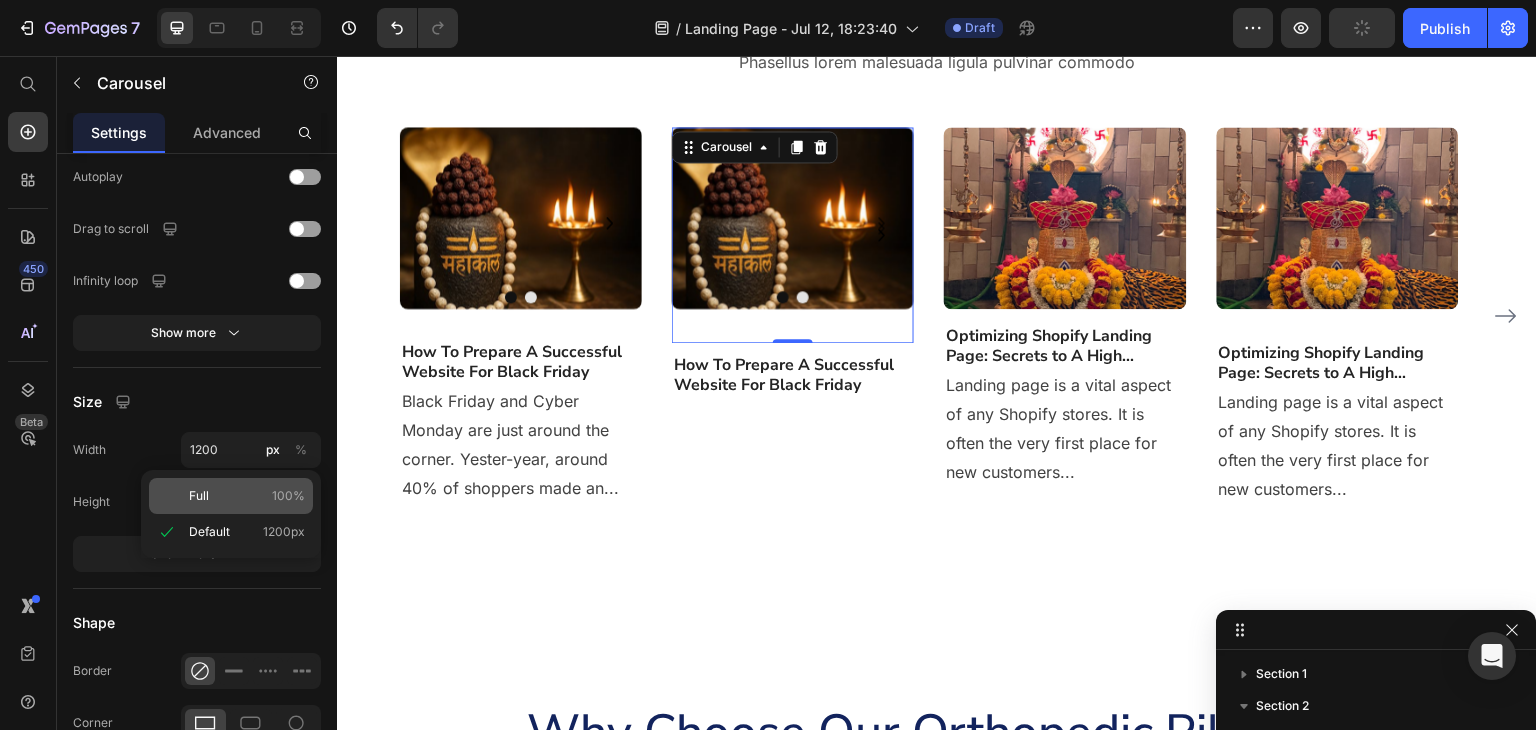 click on "Full 100%" 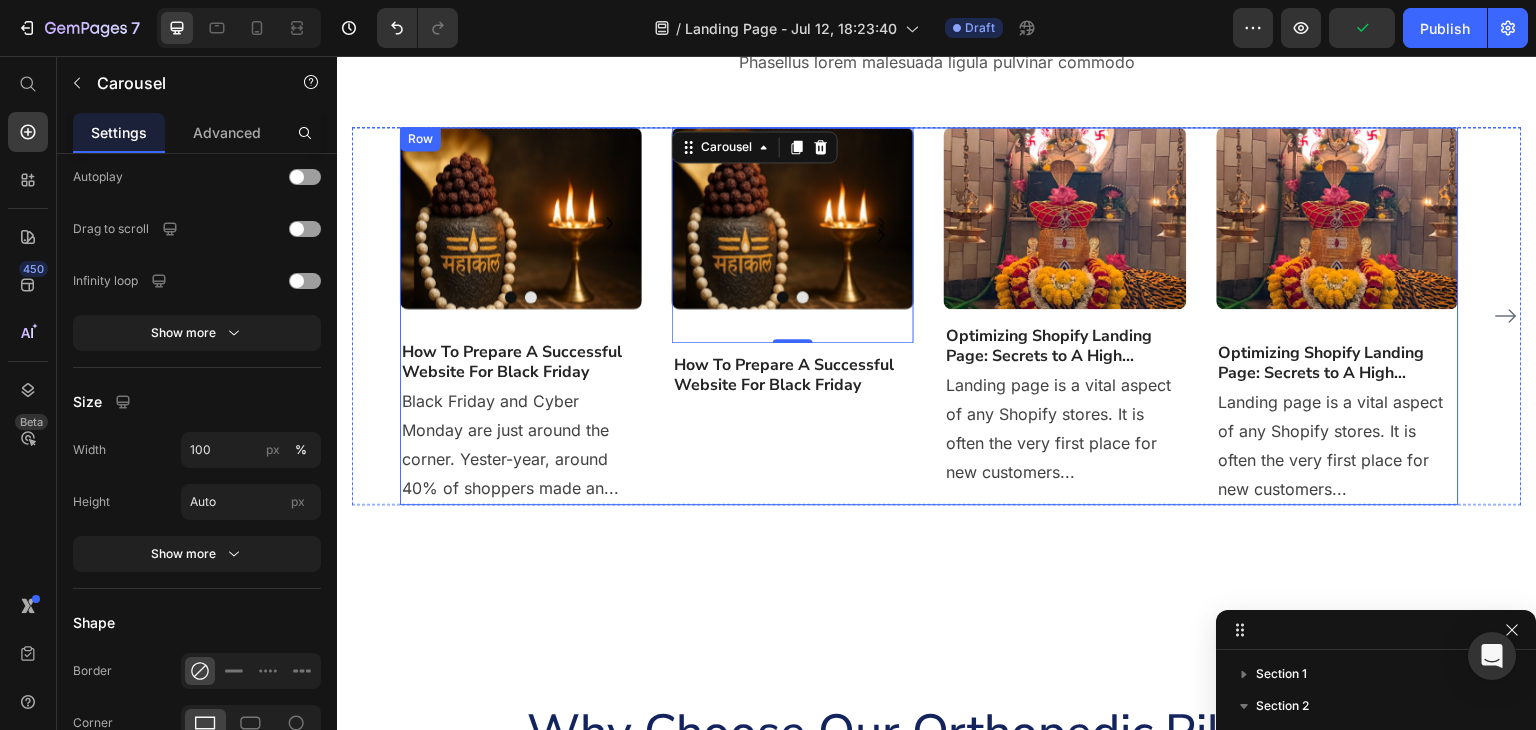 click on "How To Prepare A Successful Website For Black Friday" at bounding box center (793, 376) 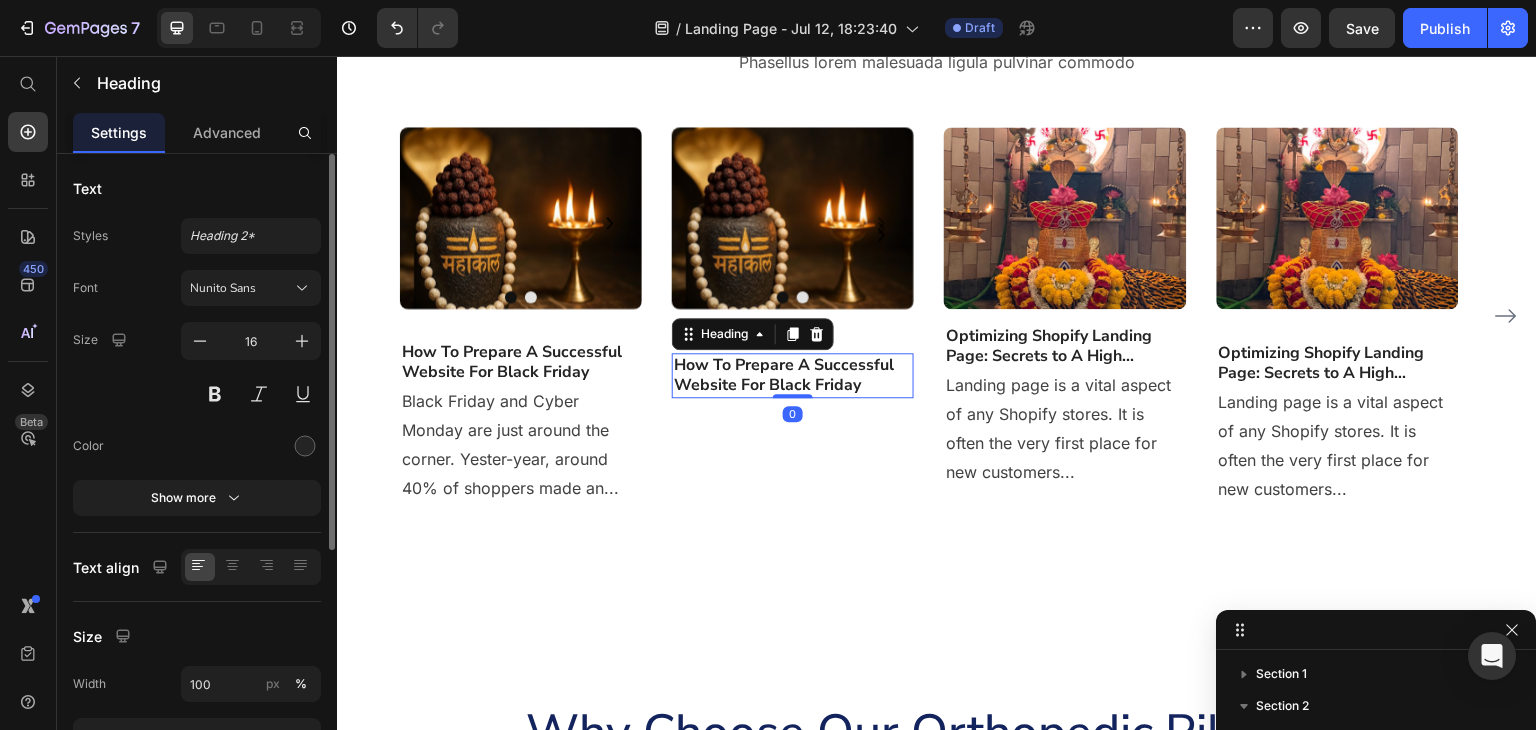 scroll, scrollTop: 133, scrollLeft: 0, axis: vertical 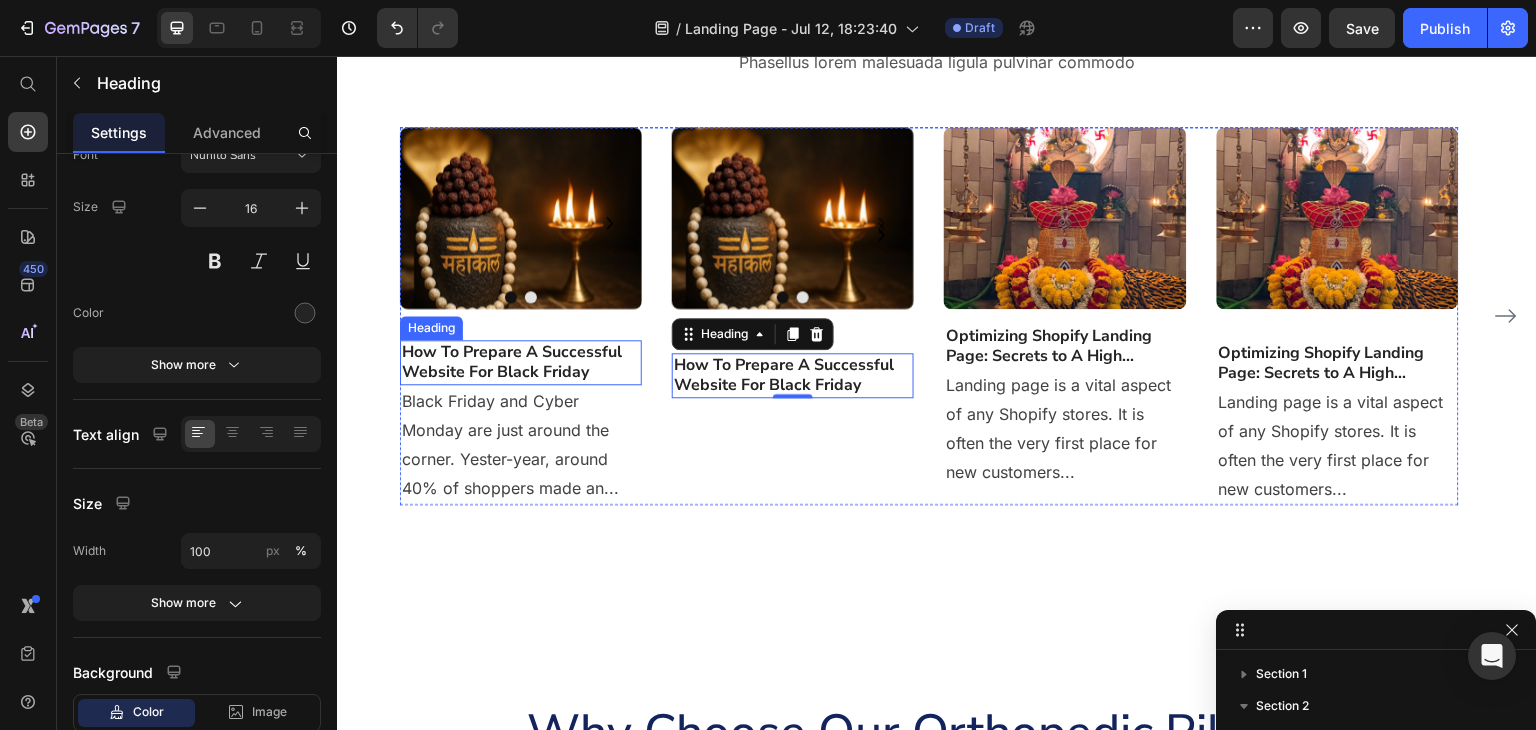 click on "How To Prepare A Successful Website For Black Friday" at bounding box center [521, 363] 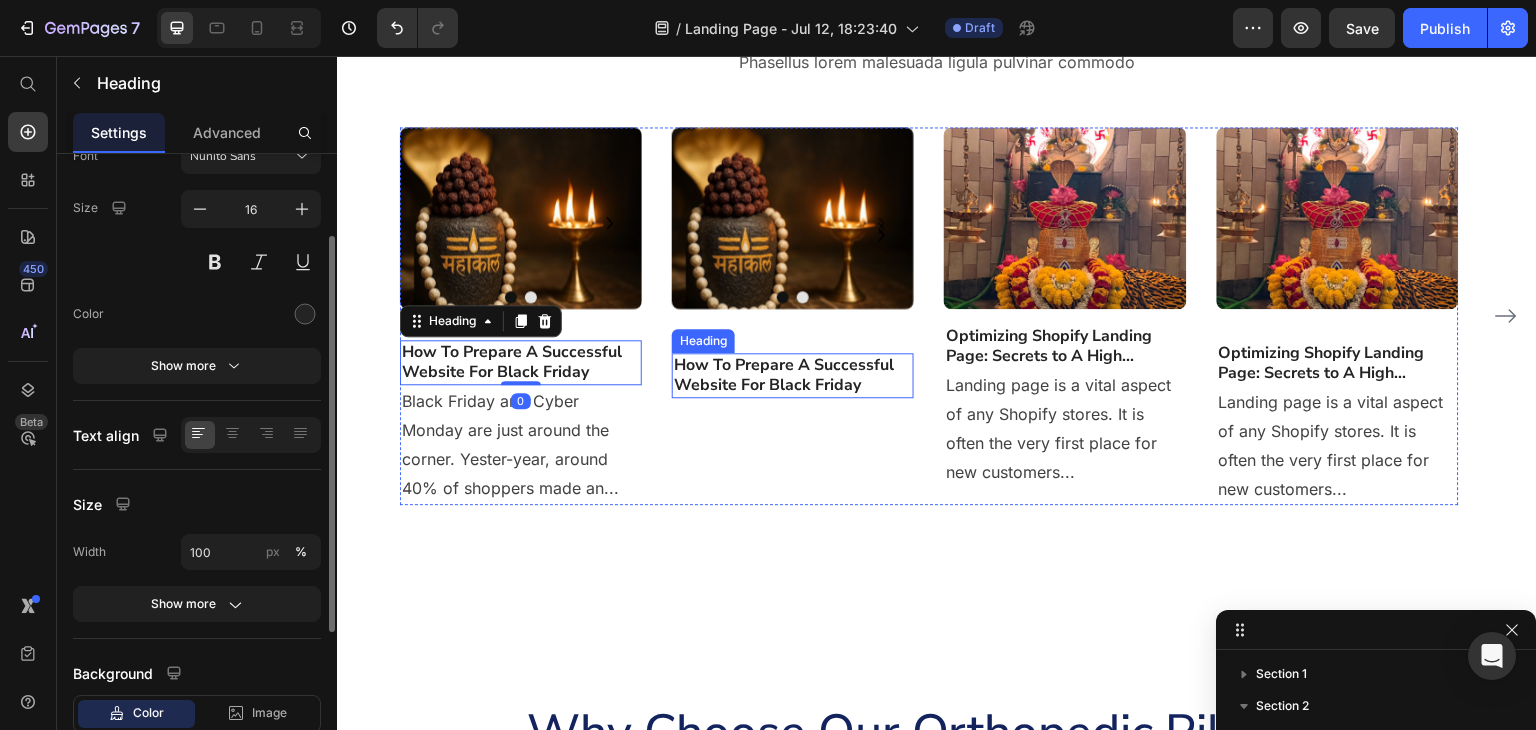 click on "How To Prepare A Successful Website For Black Friday" at bounding box center (793, 376) 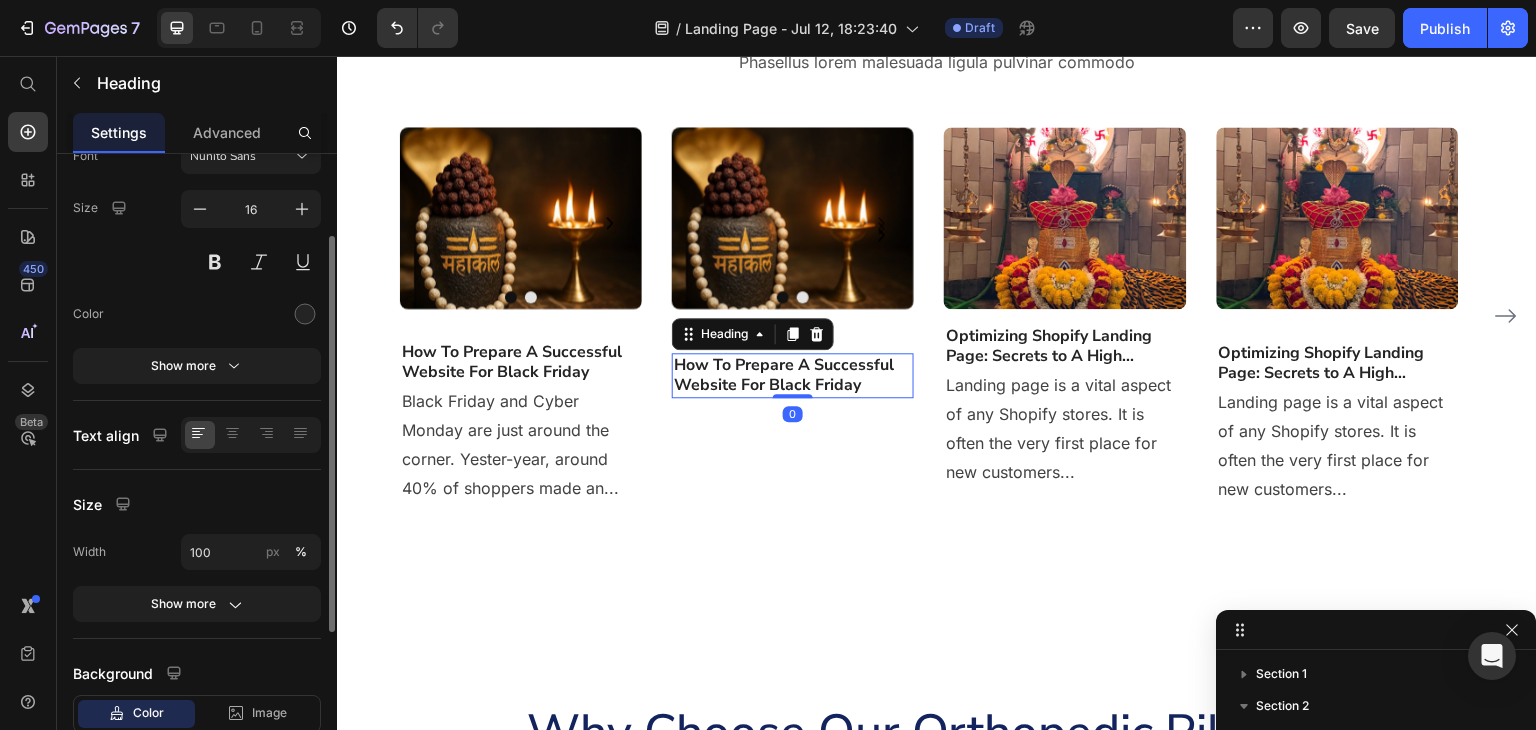 scroll, scrollTop: 132, scrollLeft: 0, axis: vertical 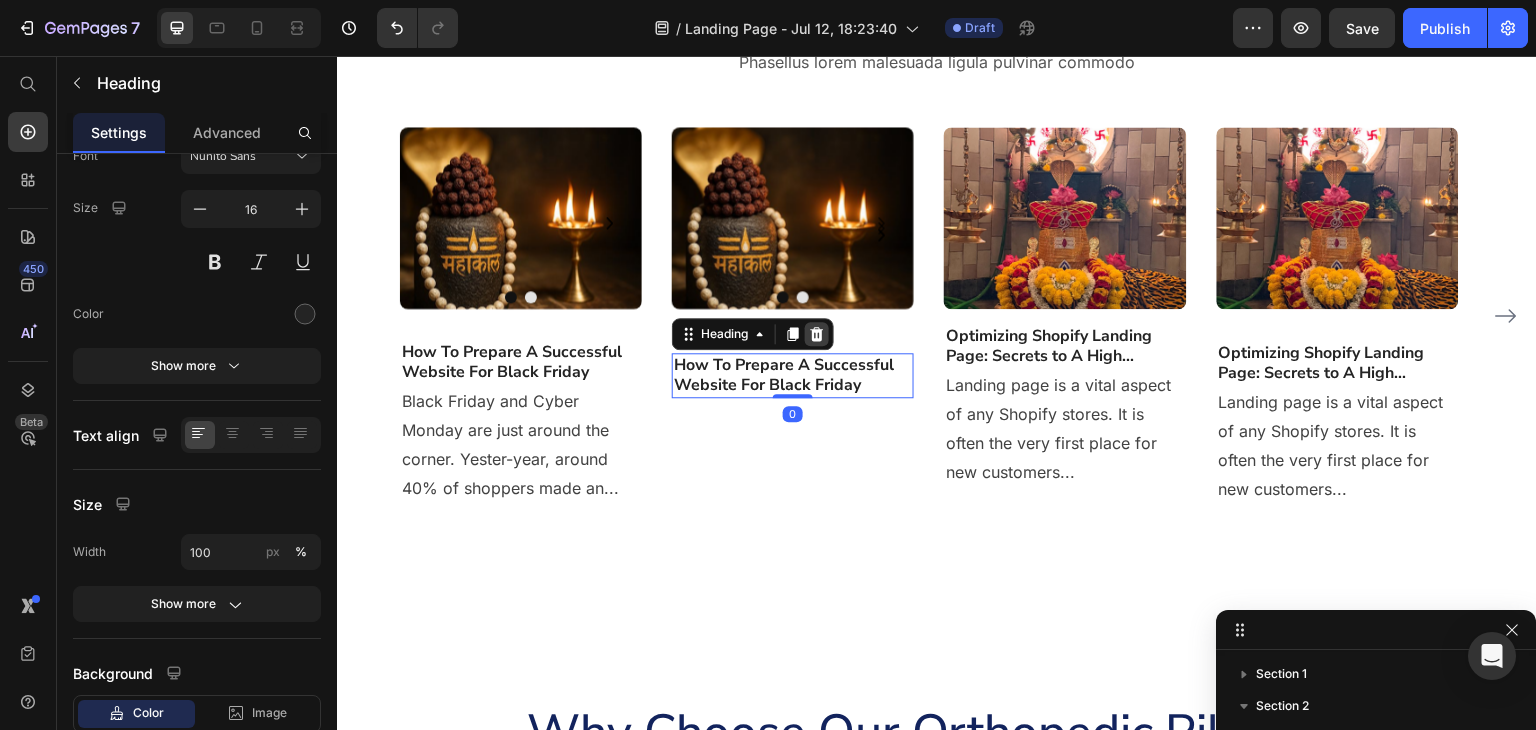 click 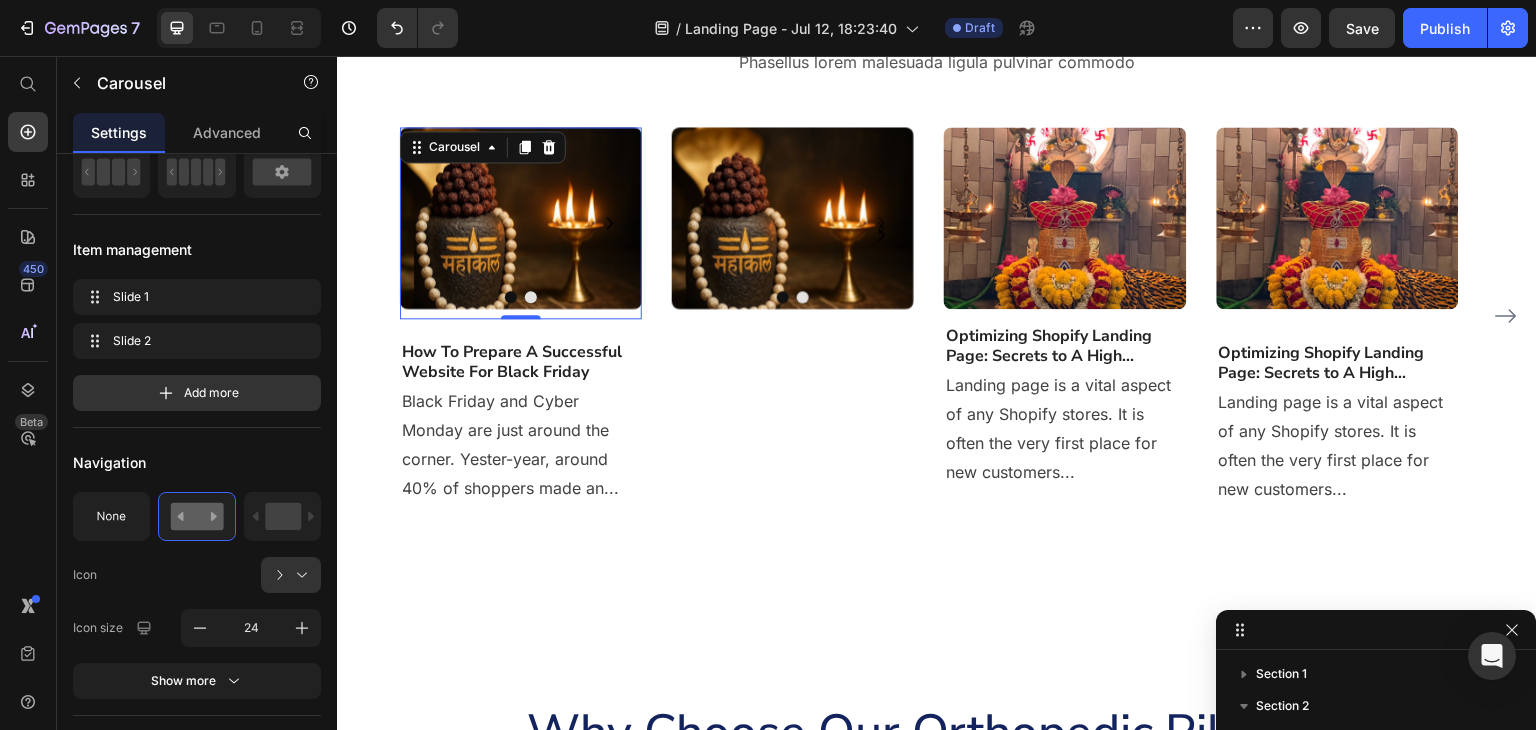 click on "Image" at bounding box center (521, 223) 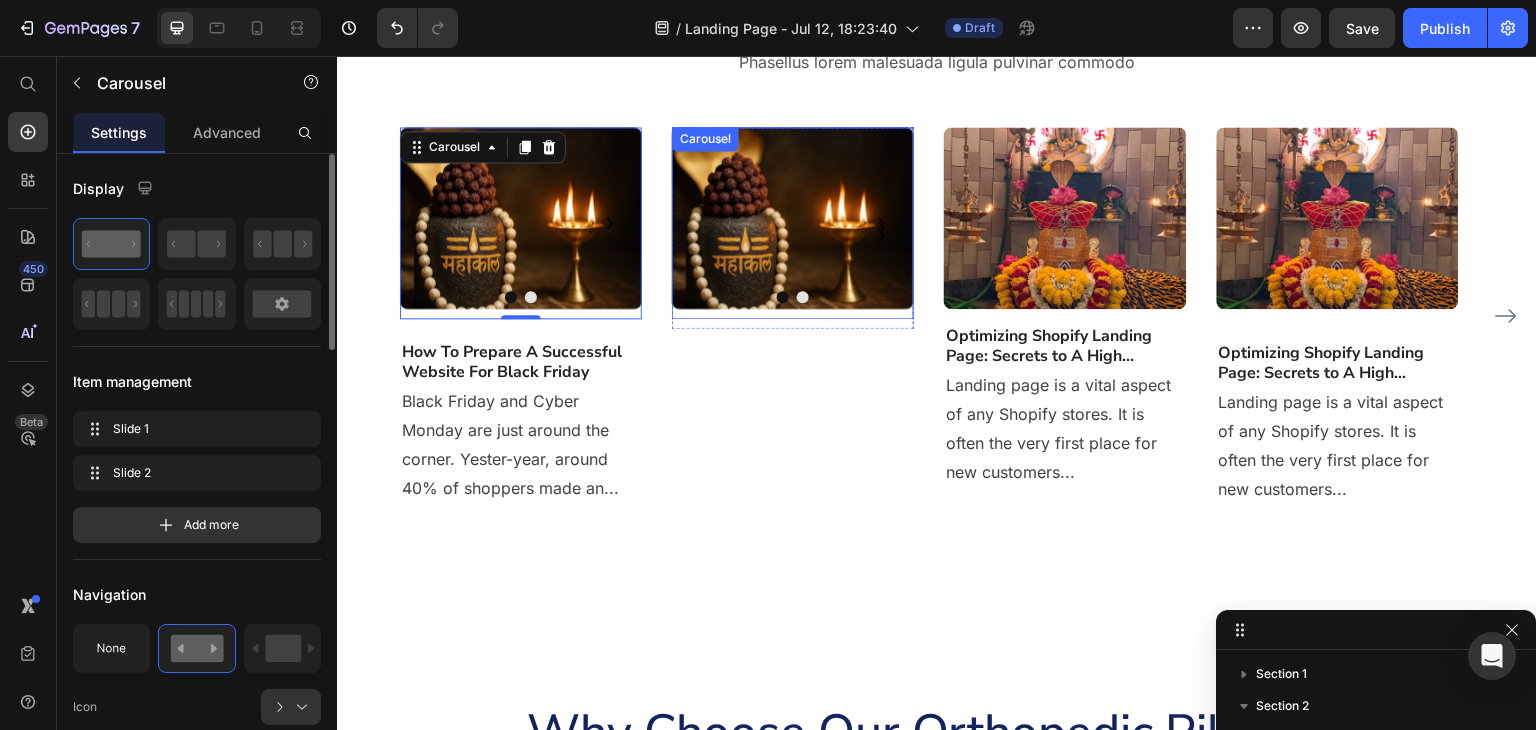 click on "Image" at bounding box center [793, 223] 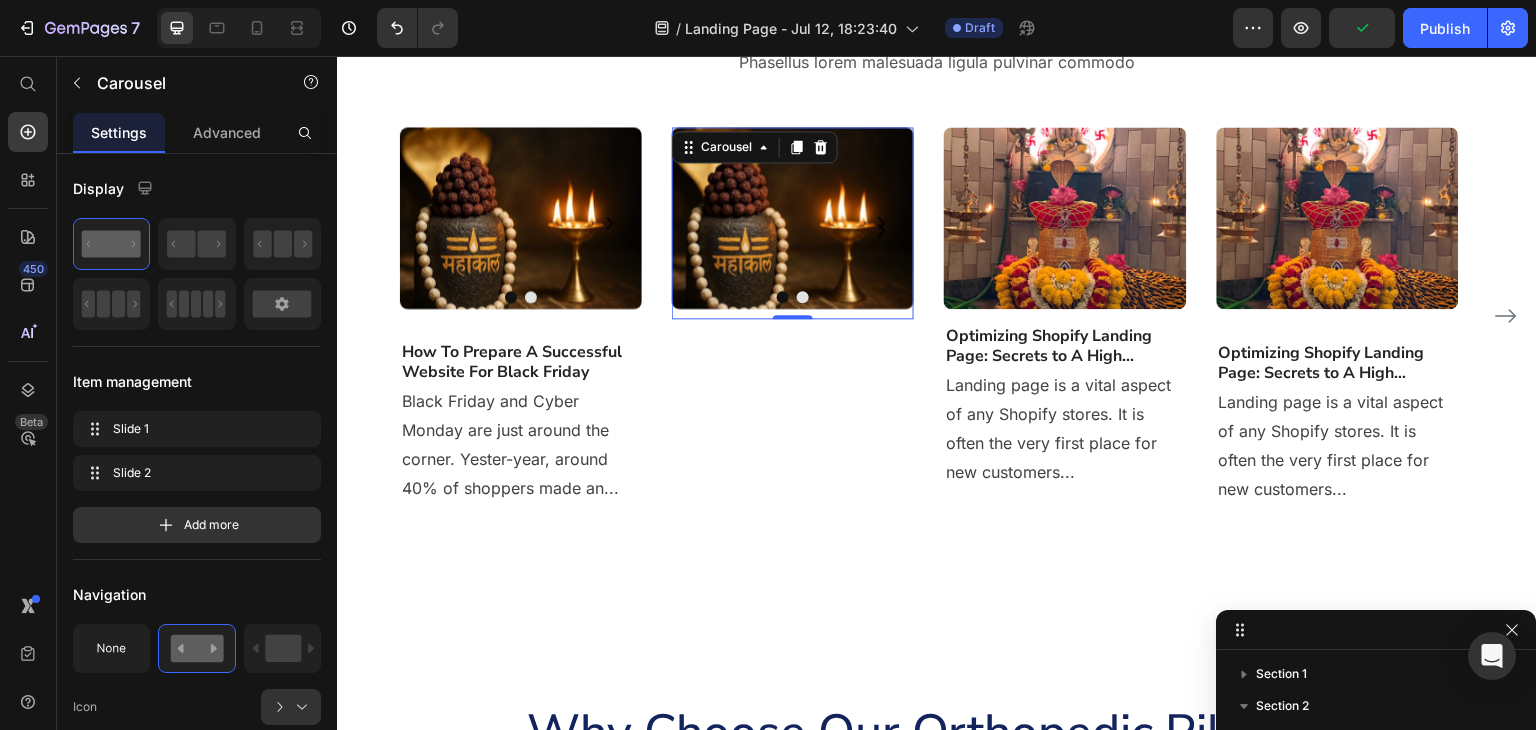 drag, startPoint x: 790, startPoint y: 326, endPoint x: 792, endPoint y: 310, distance: 16.124516 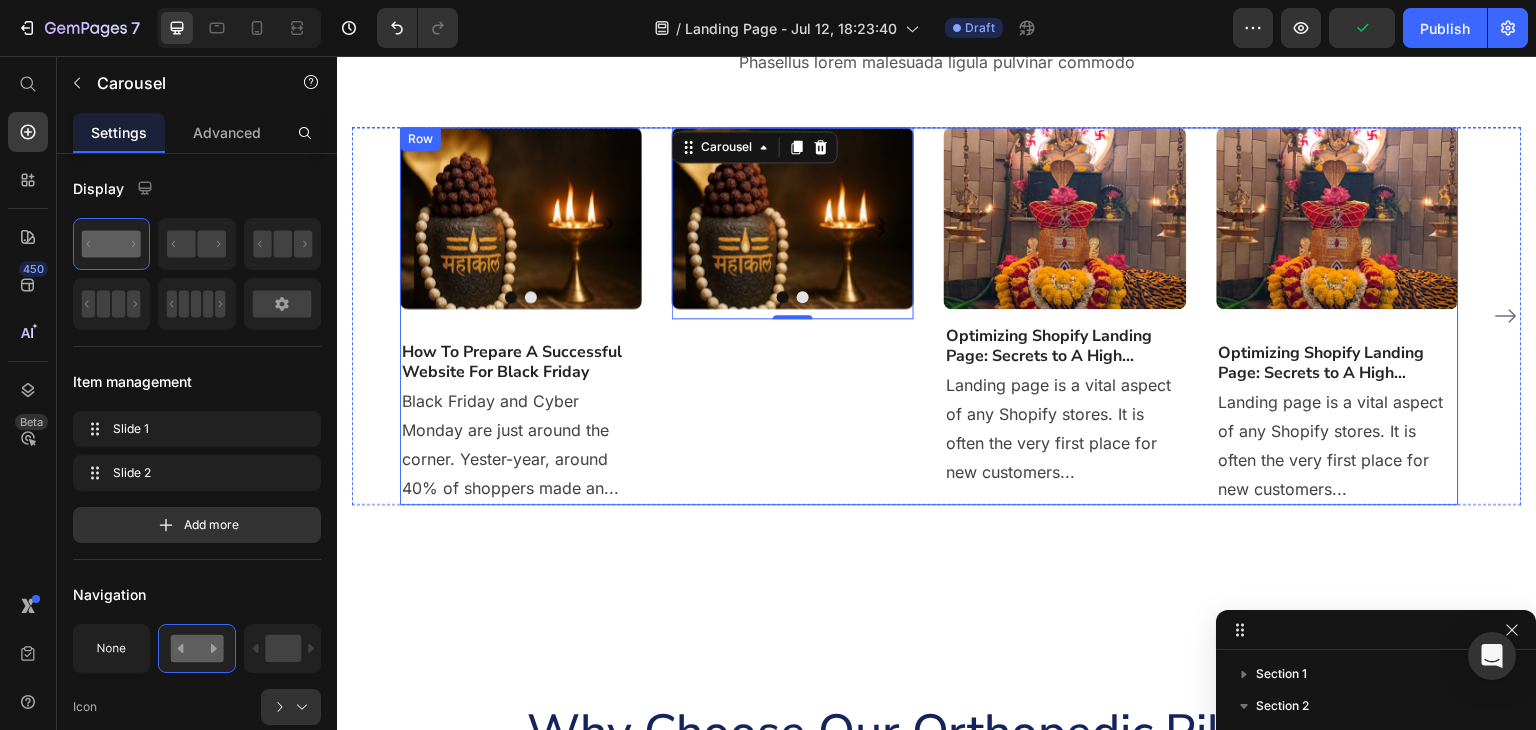 click on "Image
Drop element here
Carousel
Drop element here
Carousel" at bounding box center (521, 233) 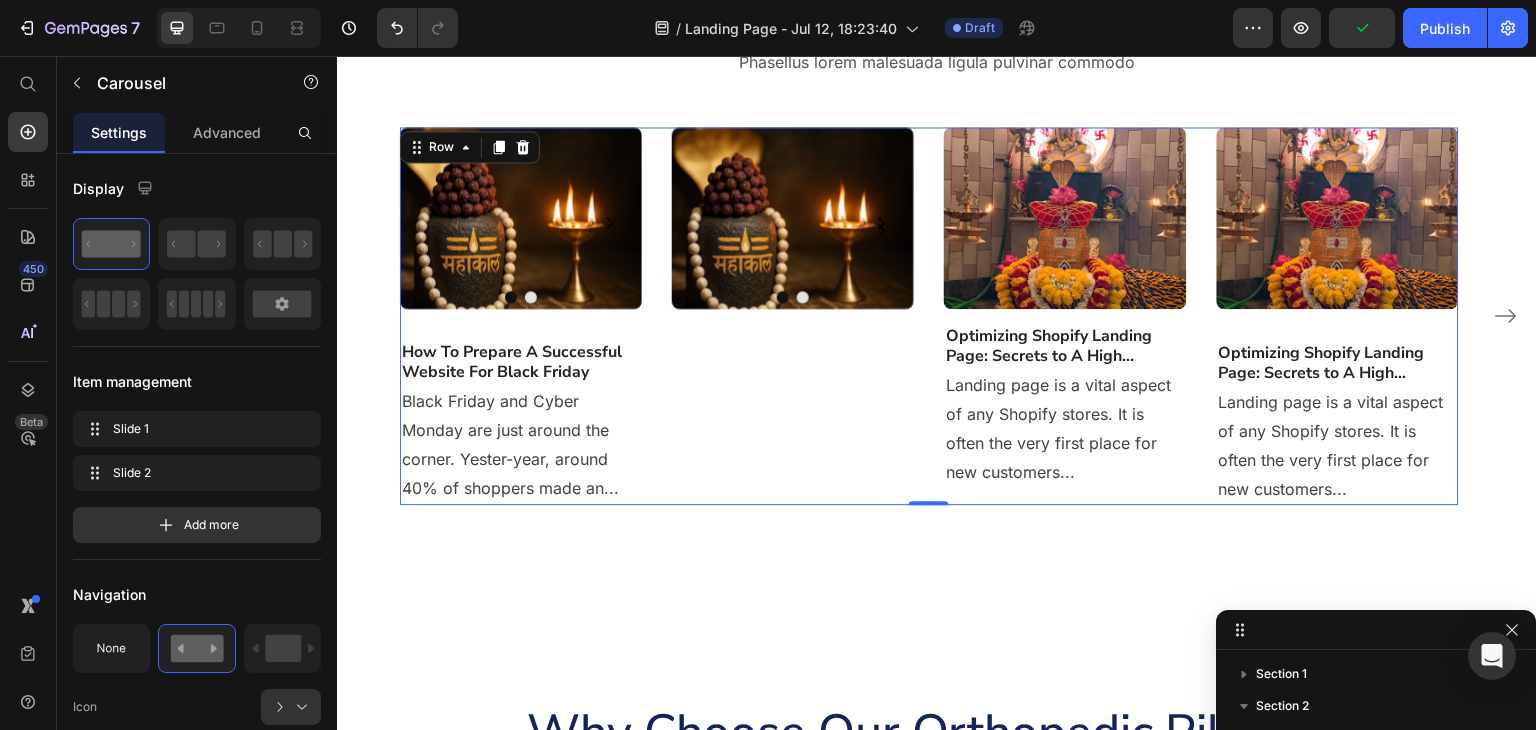 click on "Image
Drop element here
Carousel
Drop element here
Carousel" at bounding box center [521, 233] 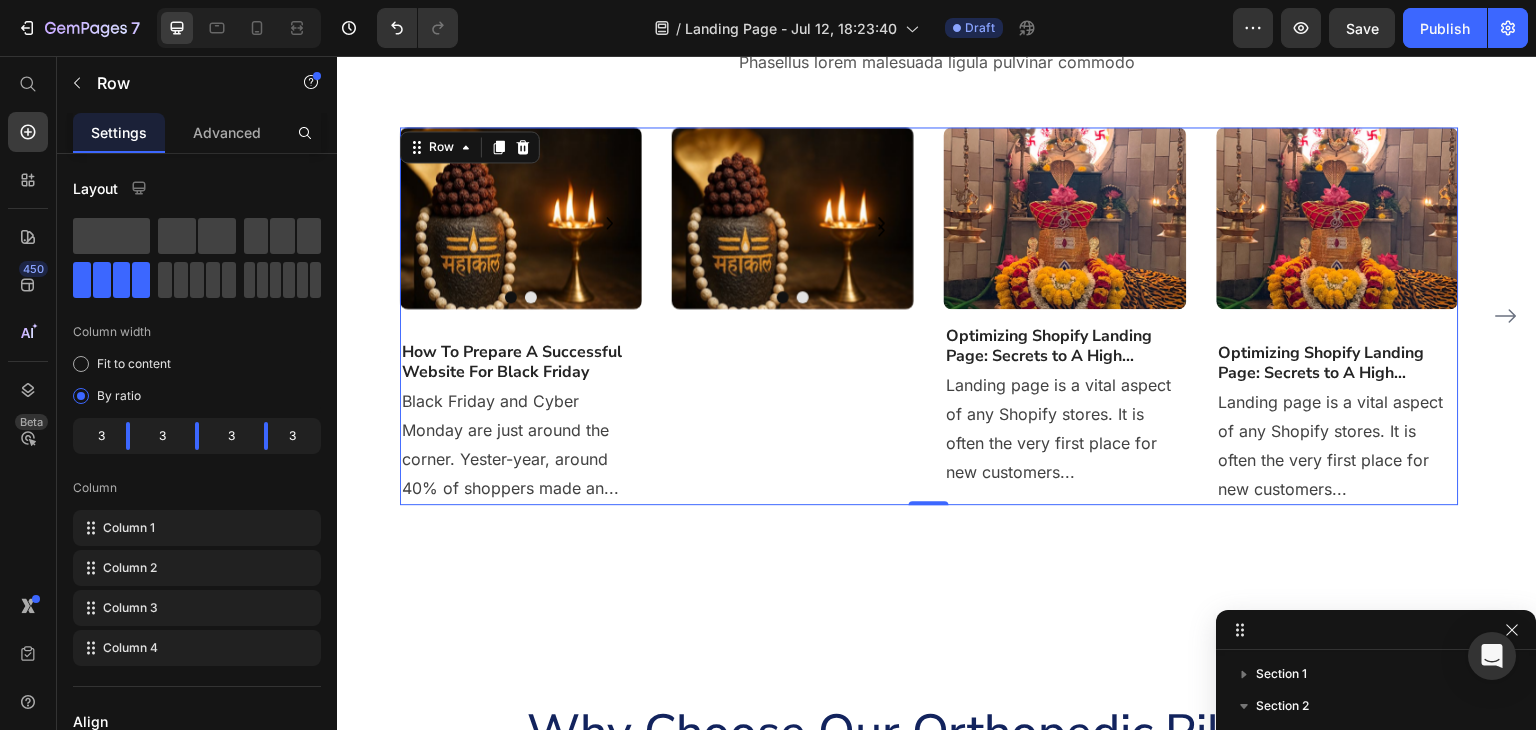 click on "Image Optimizing Shopify Landing Page: Secrets to A High... Heading Landing page is a vital aspect of any Shopify stores. It is often the very first place for new customers... Text block" at bounding box center [1065, 316] 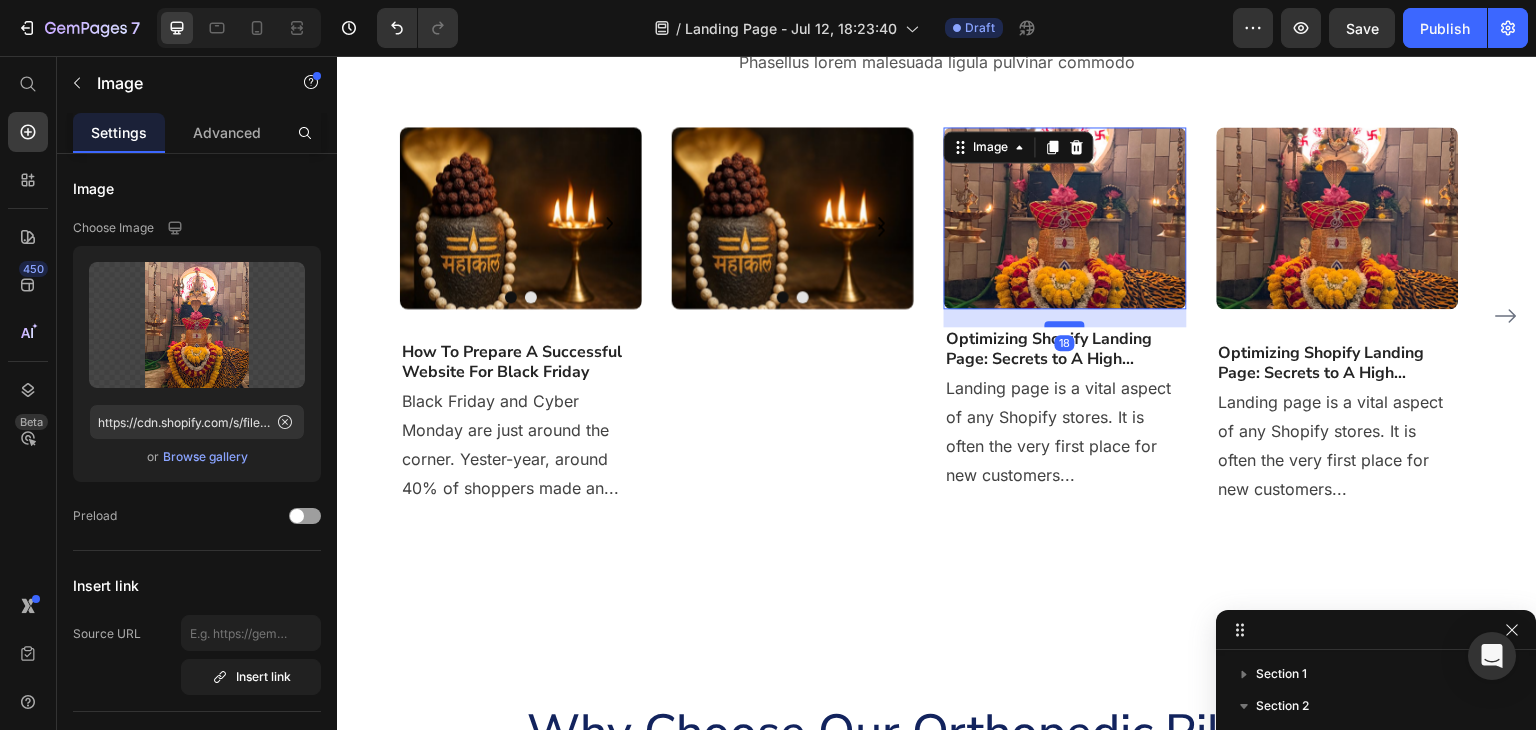click at bounding box center (1065, 324) 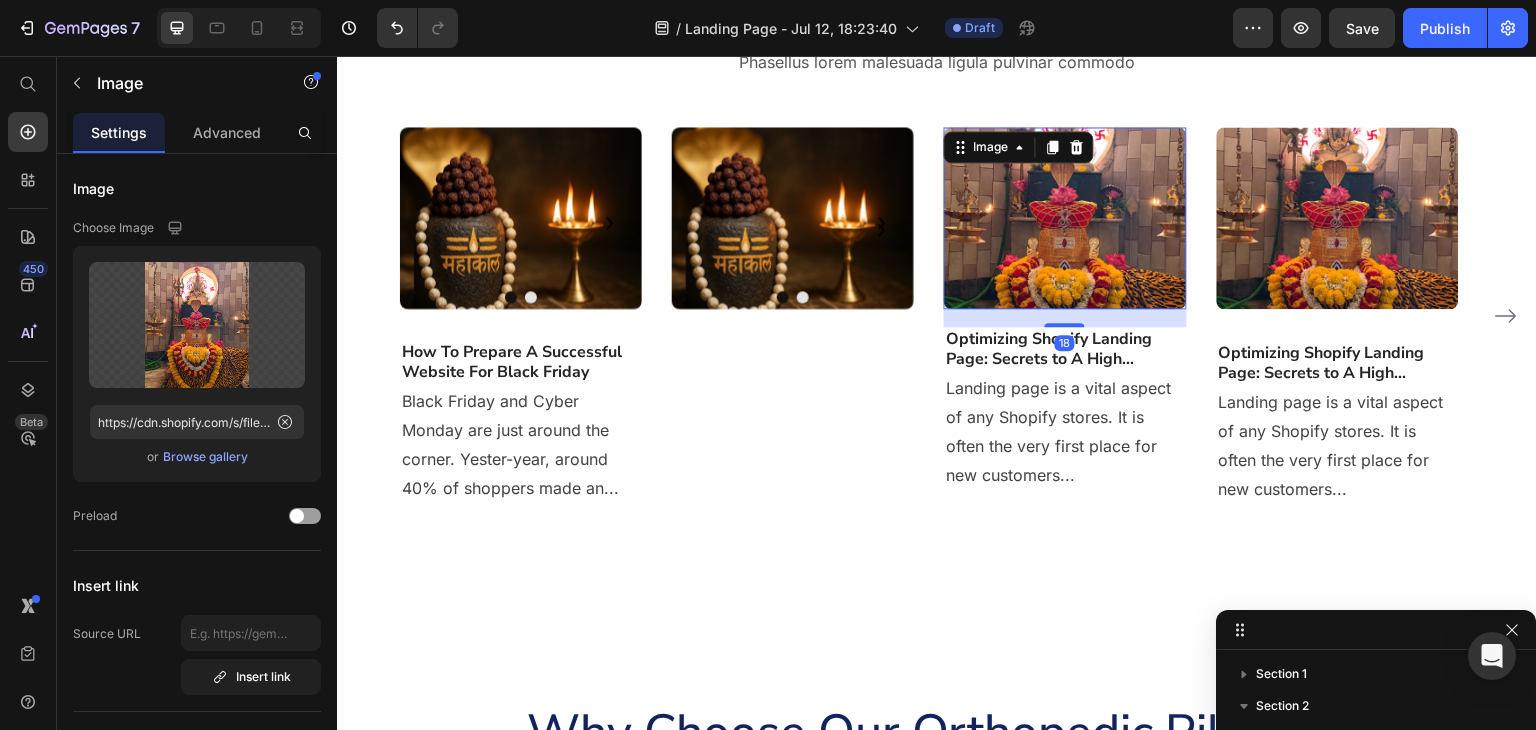 click at bounding box center (1065, 218) 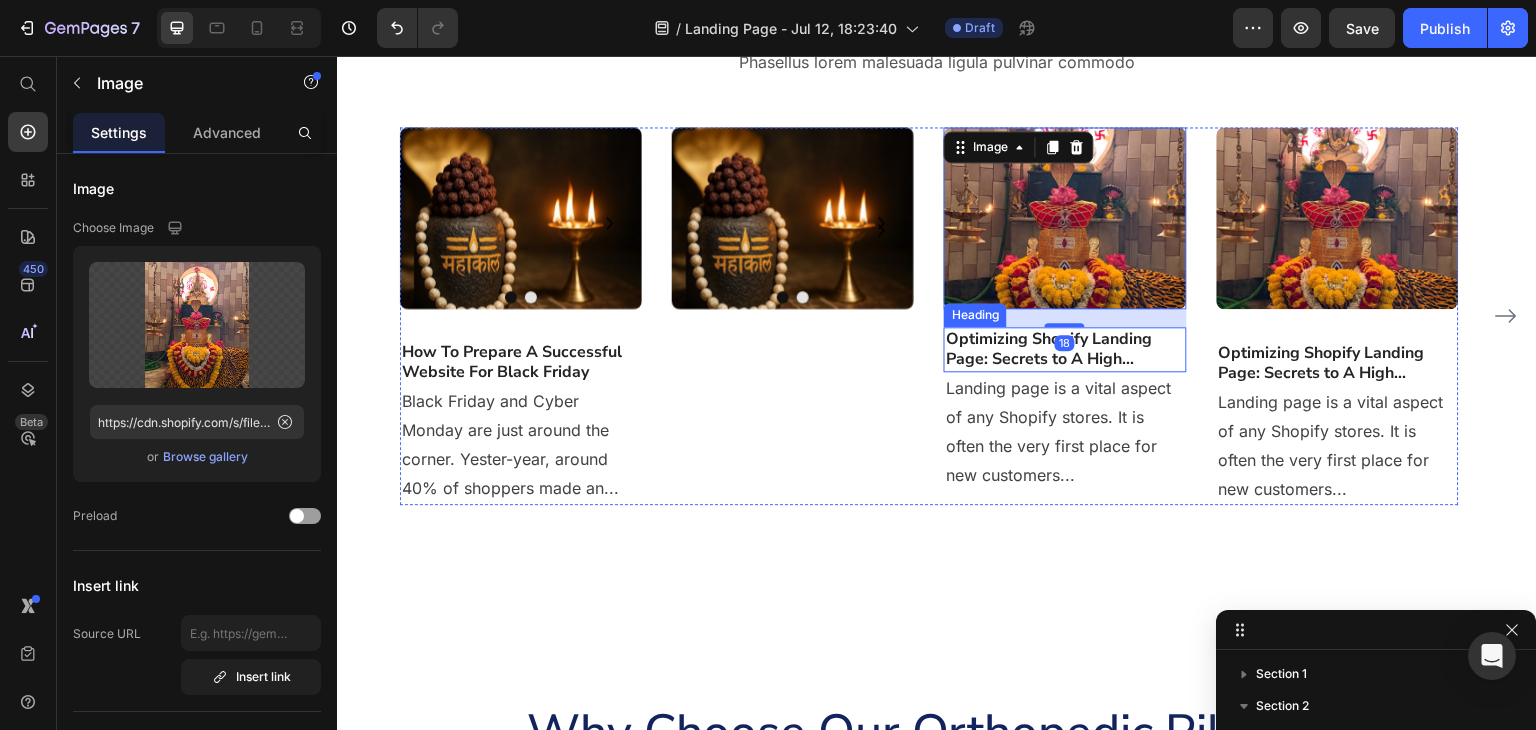 click on "Optimizing Shopify Landing Page: Secrets to A High..." at bounding box center [1065, 350] 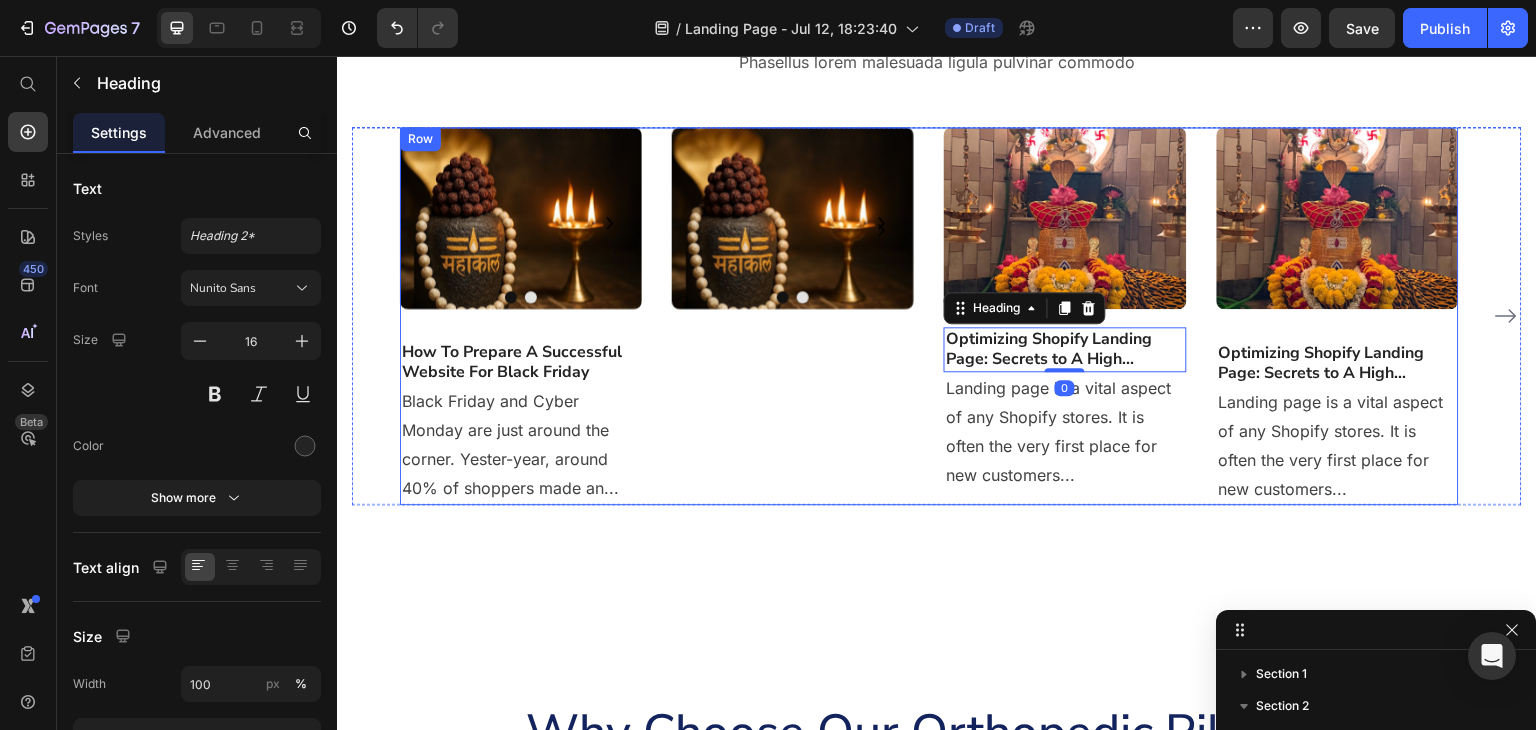 click on "Image Optimizing Shopify Landing Page: Secrets to A High... Heading   0 Landing page is a vital aspect of any Shopify stores. It is often the very first place for new customers... Text block" at bounding box center (1065, 316) 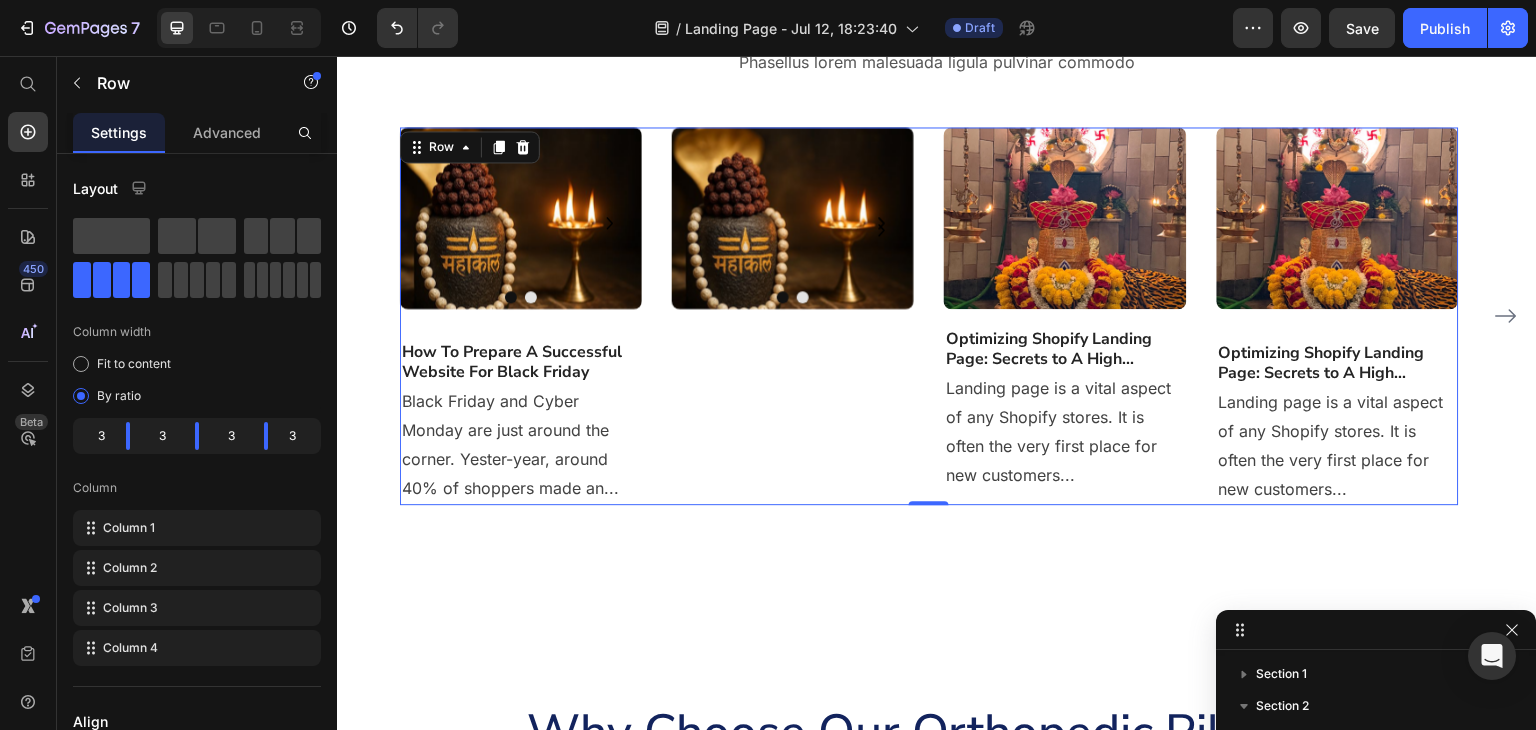 click at bounding box center (1065, 218) 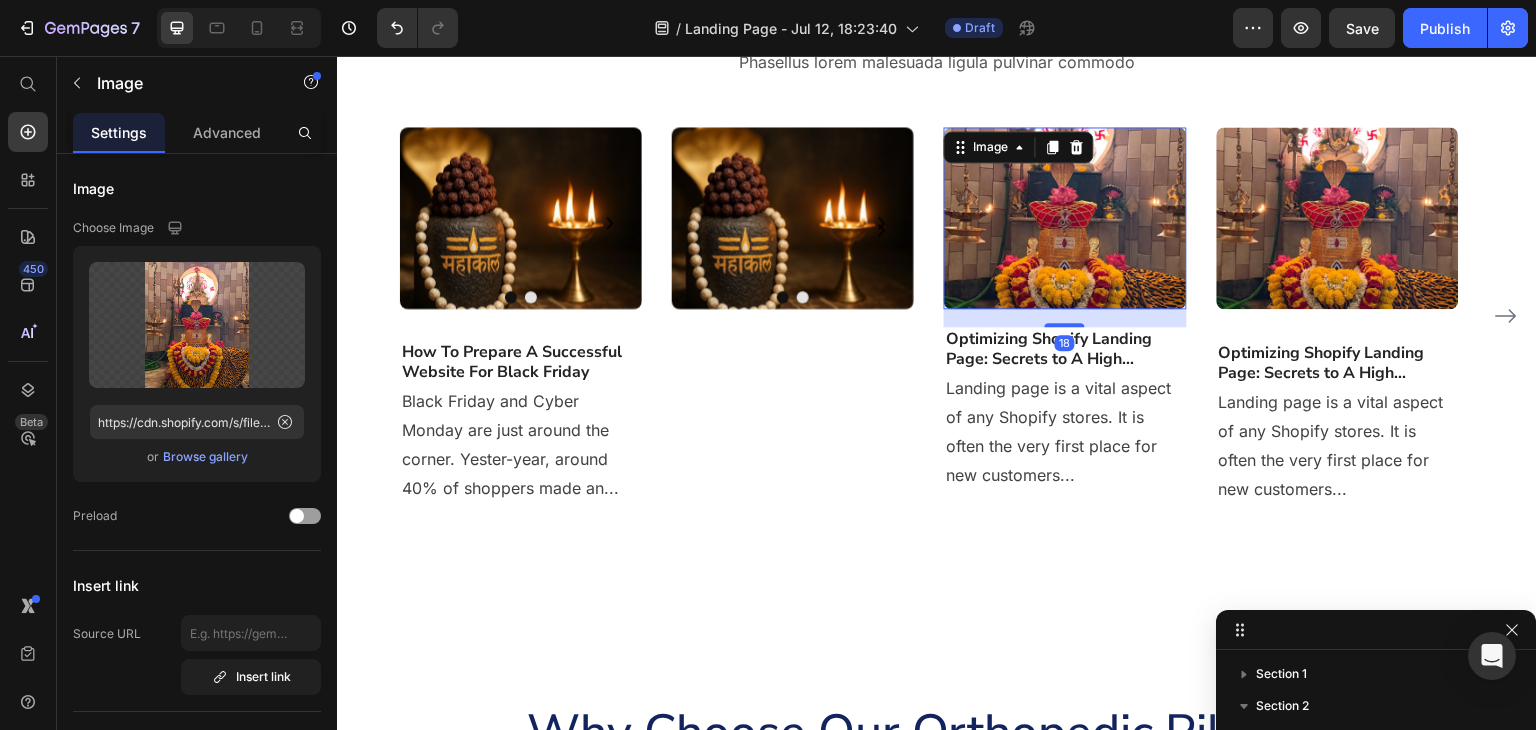 click at bounding box center [1065, 218] 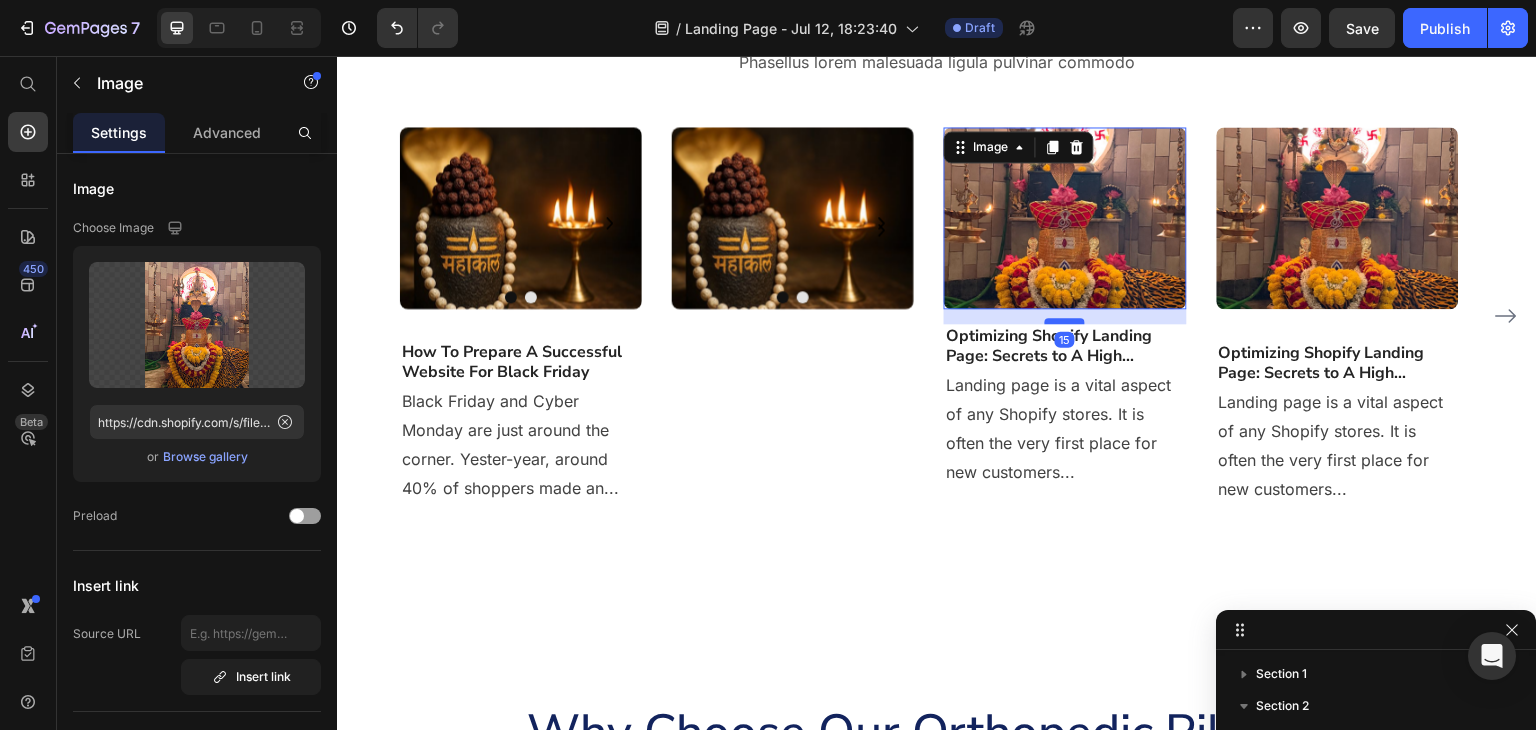 click at bounding box center (1065, 321) 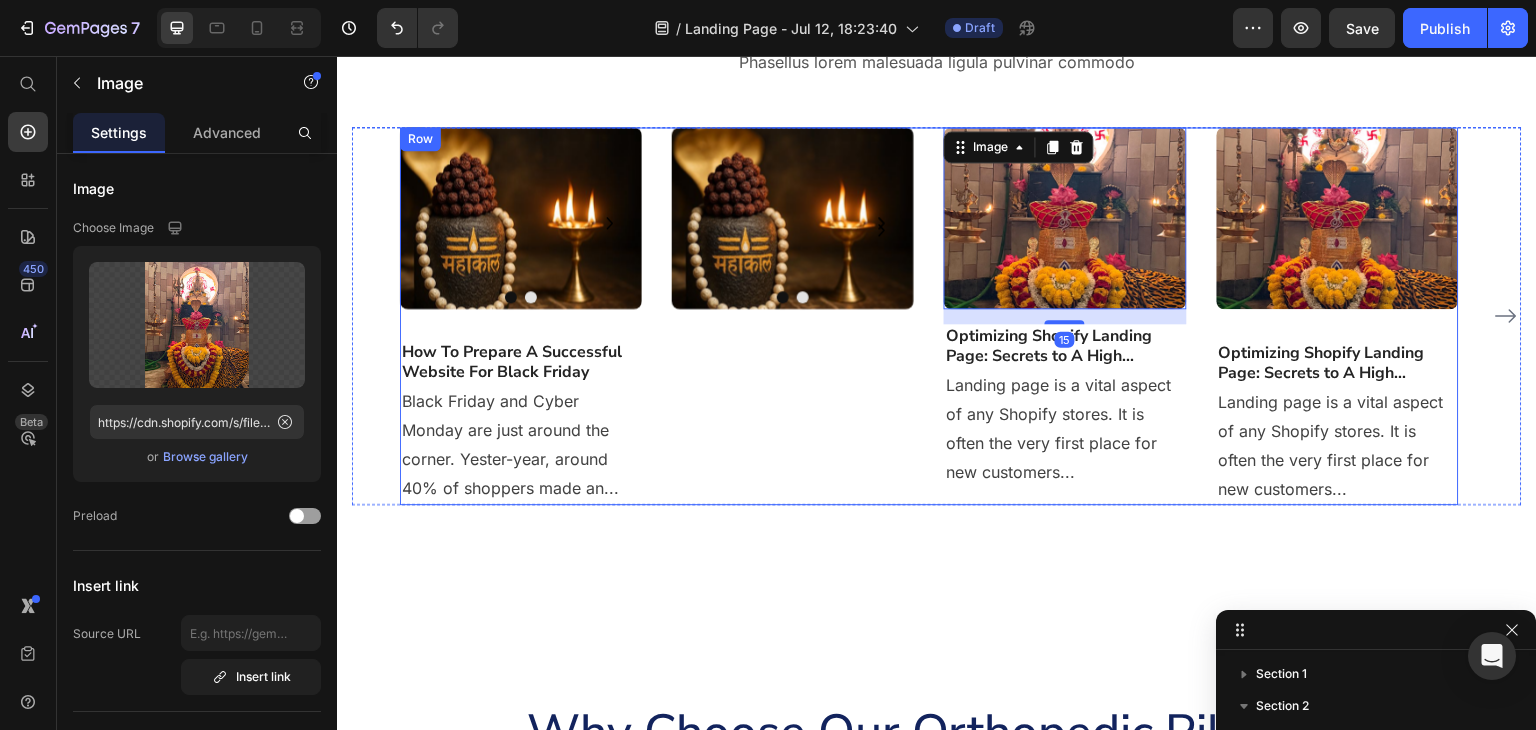 click on "Image Optimizing Shopify Landing Page: Secrets to A High... Heading Landing page is a vital aspect of any Shopify stores. It is often the very first place for new customers... Text block" at bounding box center [1338, 316] 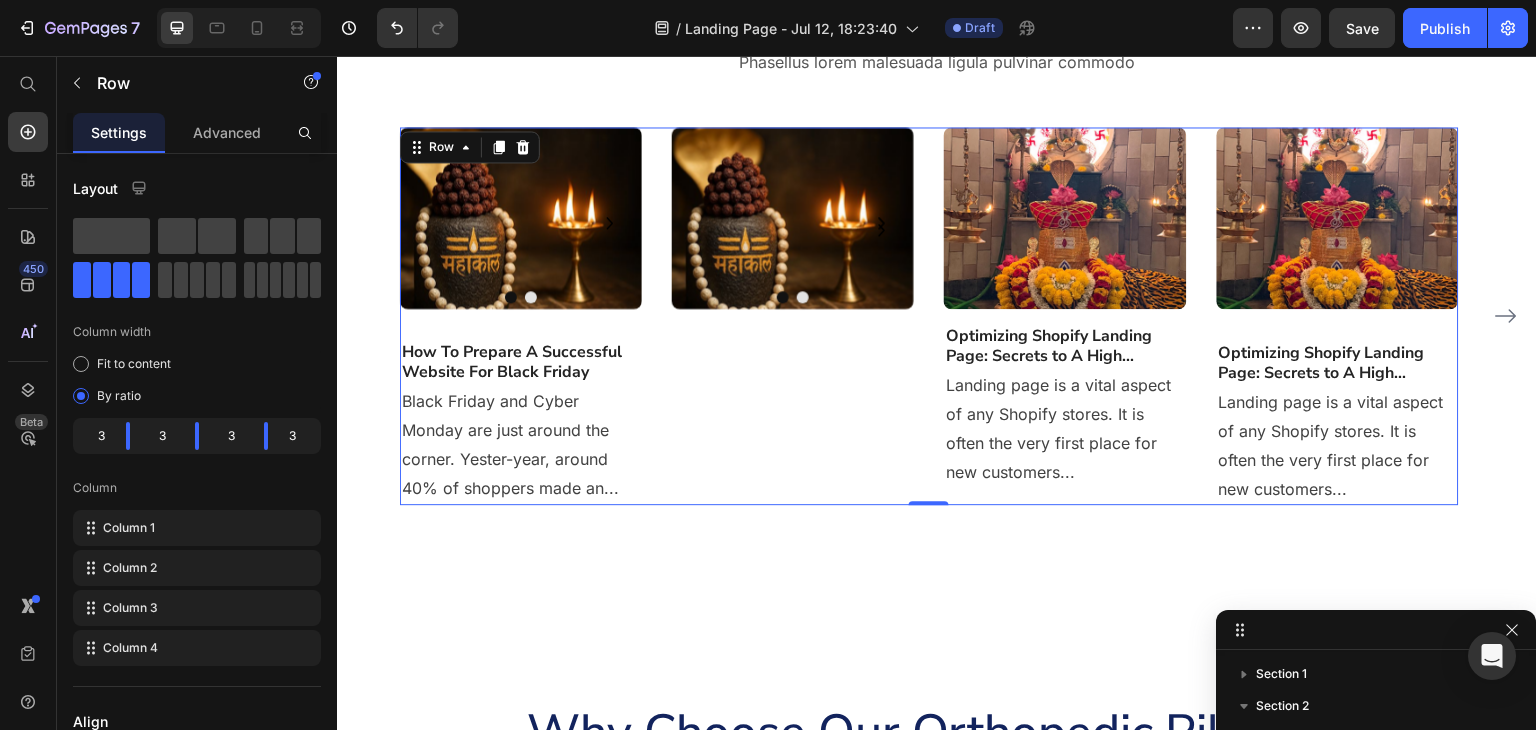 click at bounding box center (1338, 218) 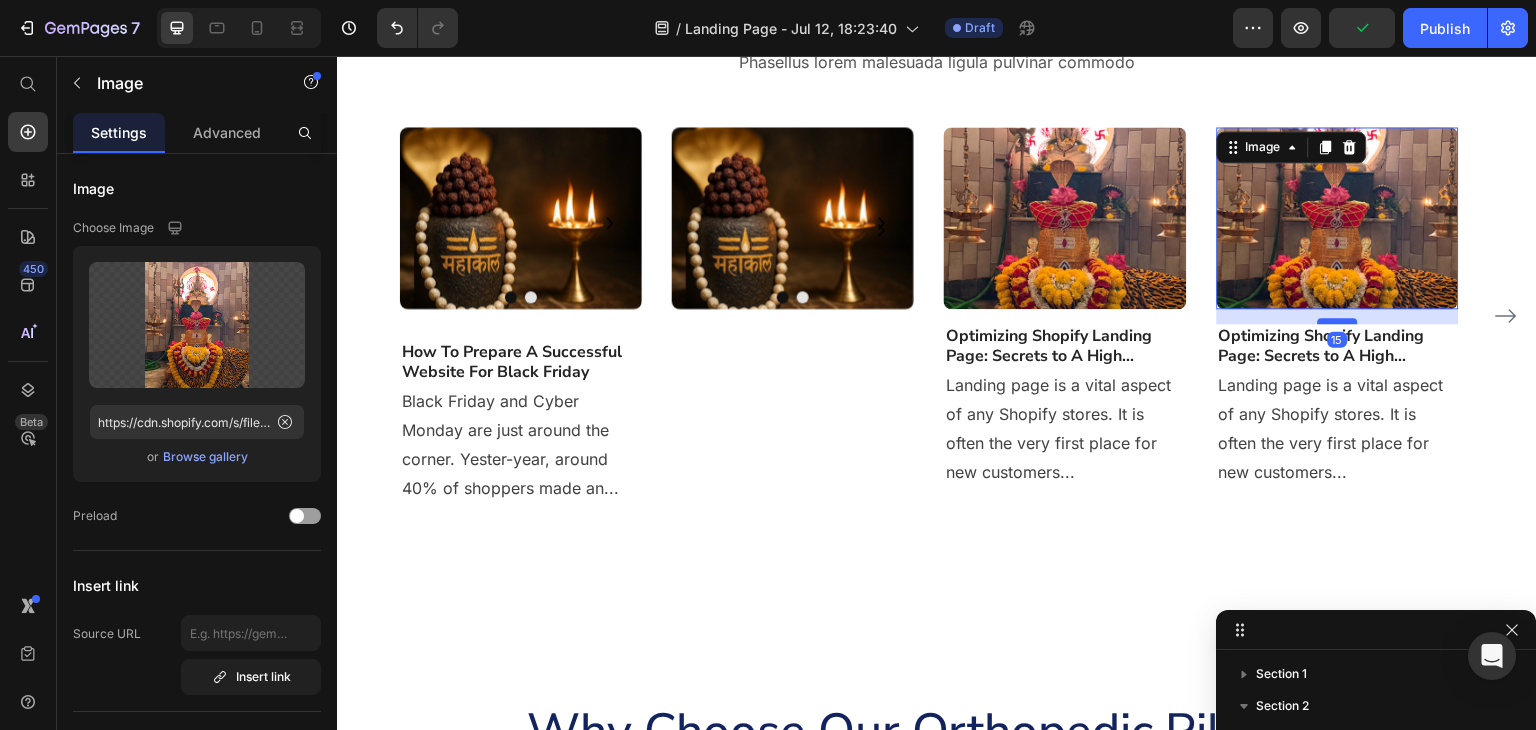 drag, startPoint x: 1342, startPoint y: 336, endPoint x: 1344, endPoint y: 319, distance: 17.117243 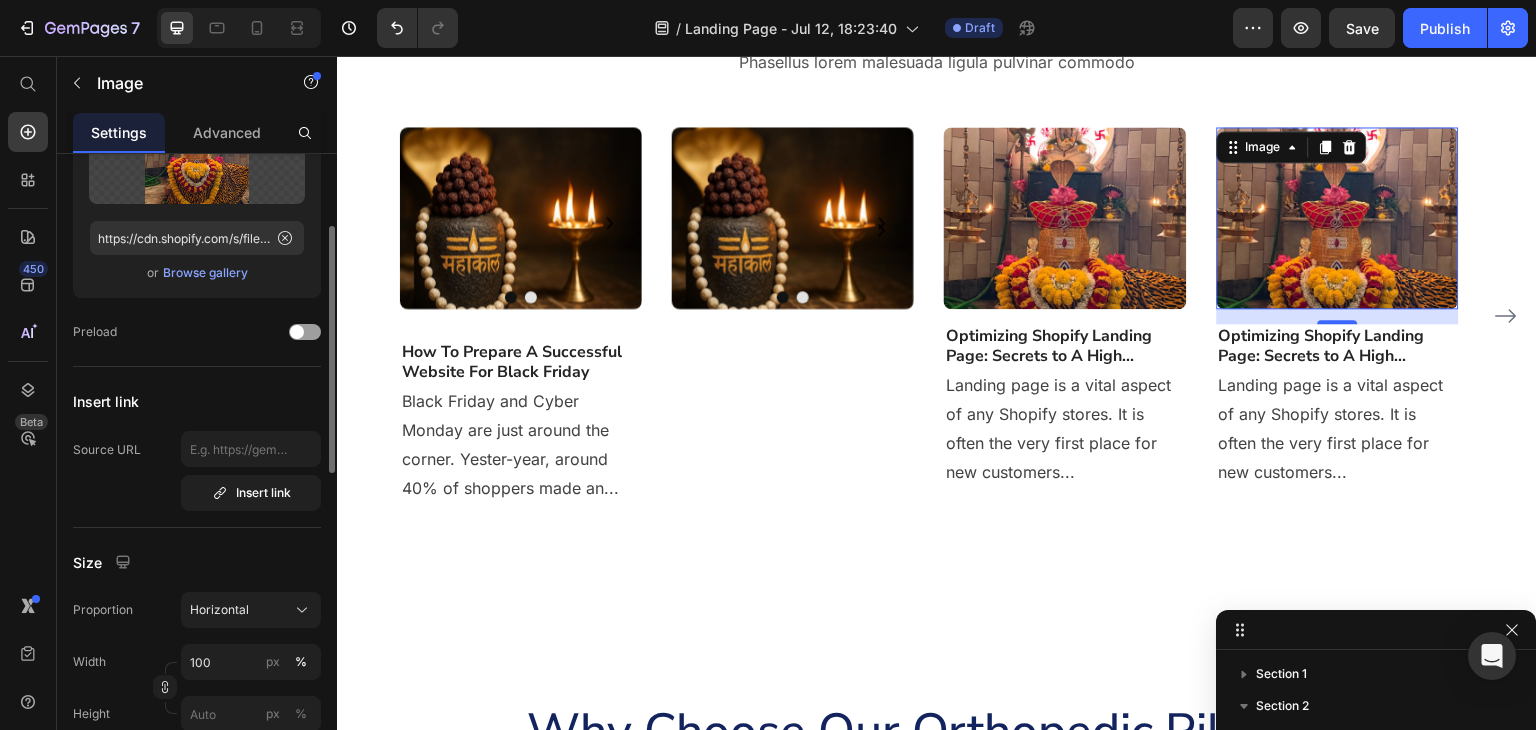 scroll, scrollTop: 0, scrollLeft: 0, axis: both 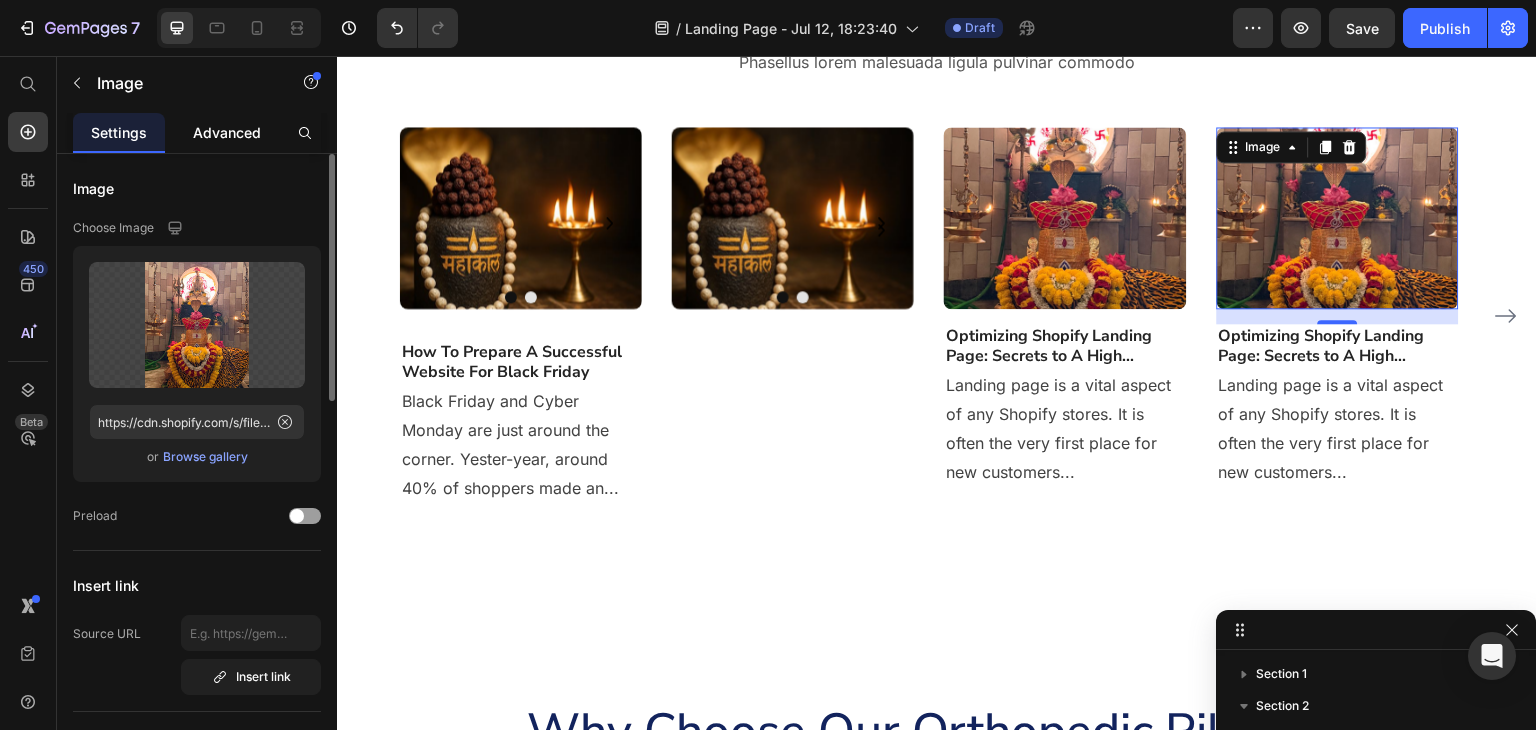 click on "Advanced" 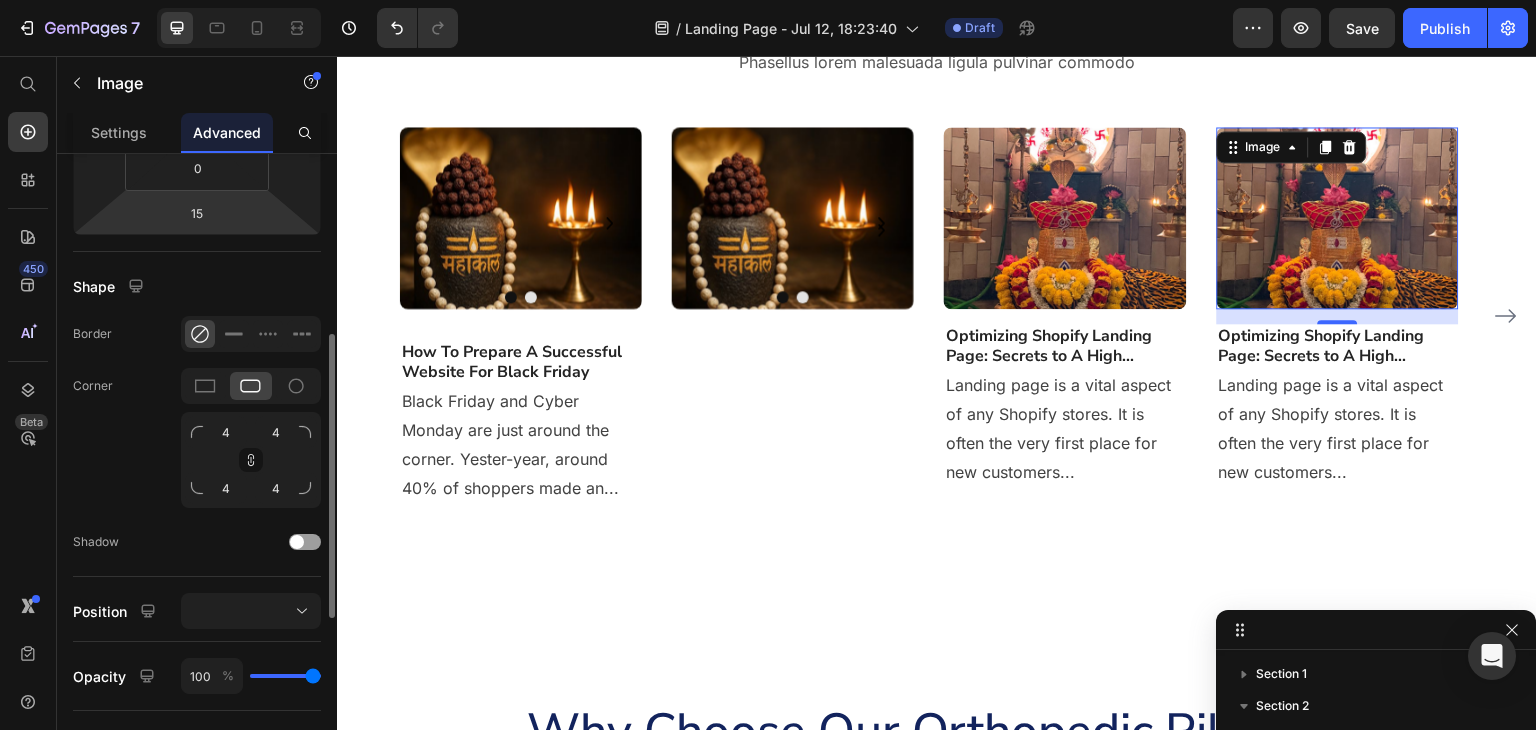 scroll, scrollTop: 133, scrollLeft: 0, axis: vertical 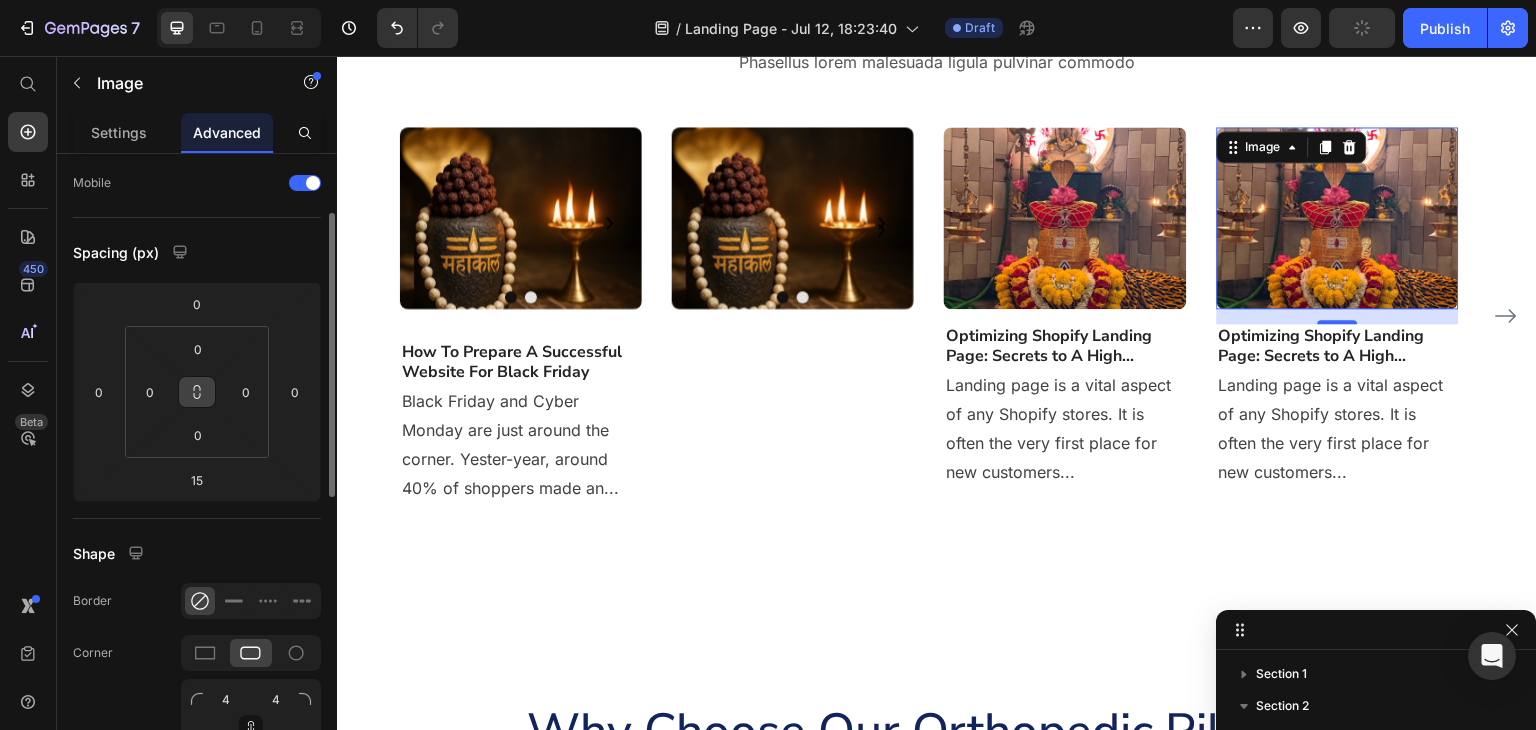 click 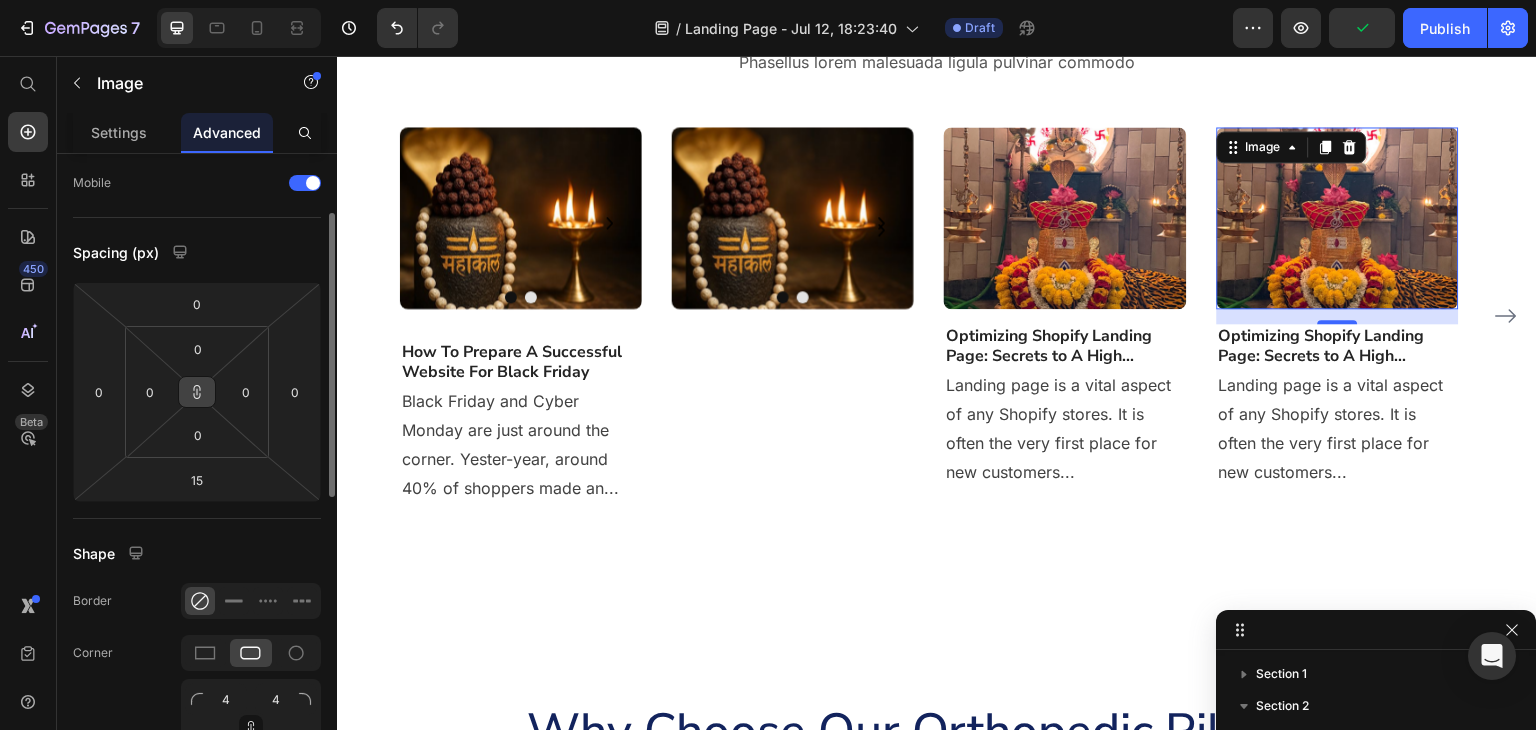 click 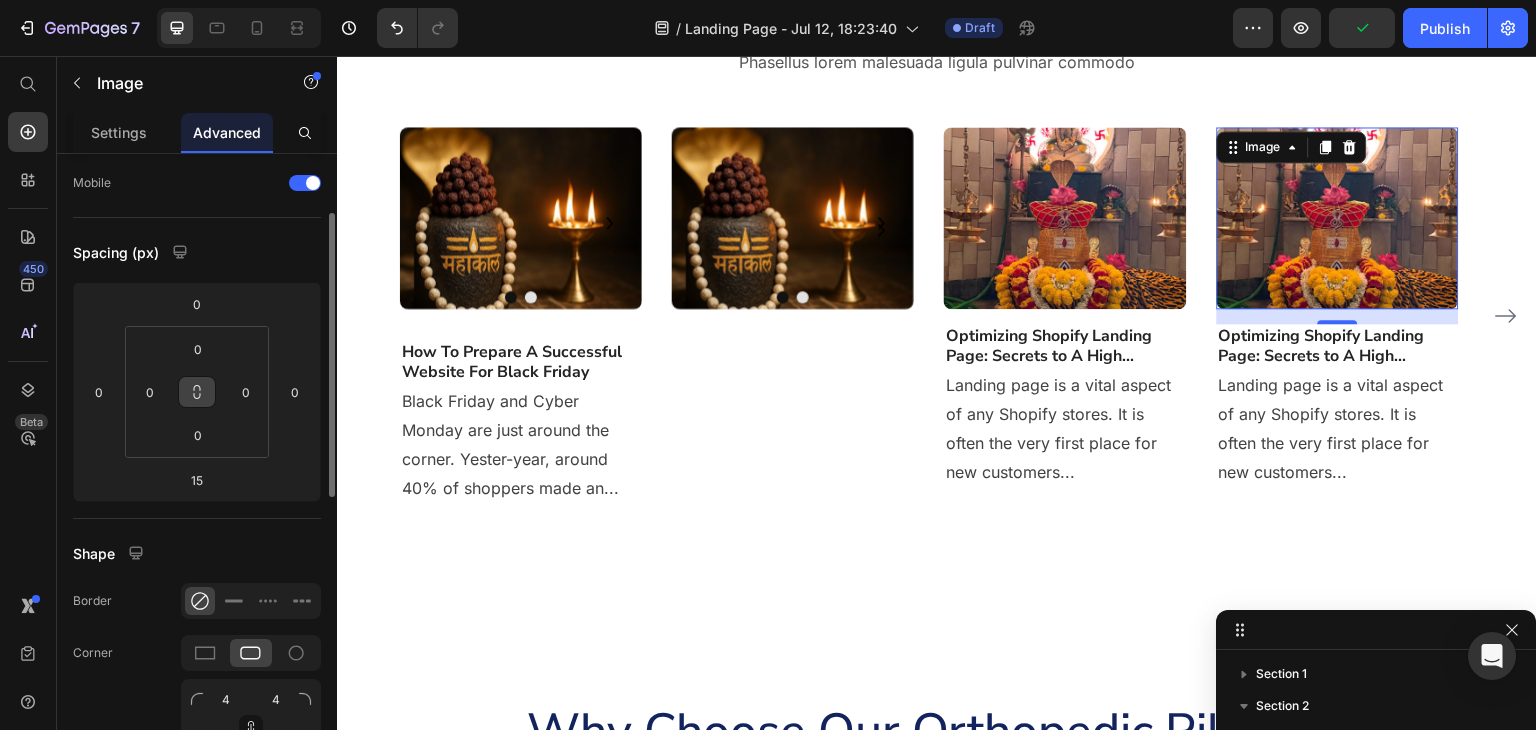 click 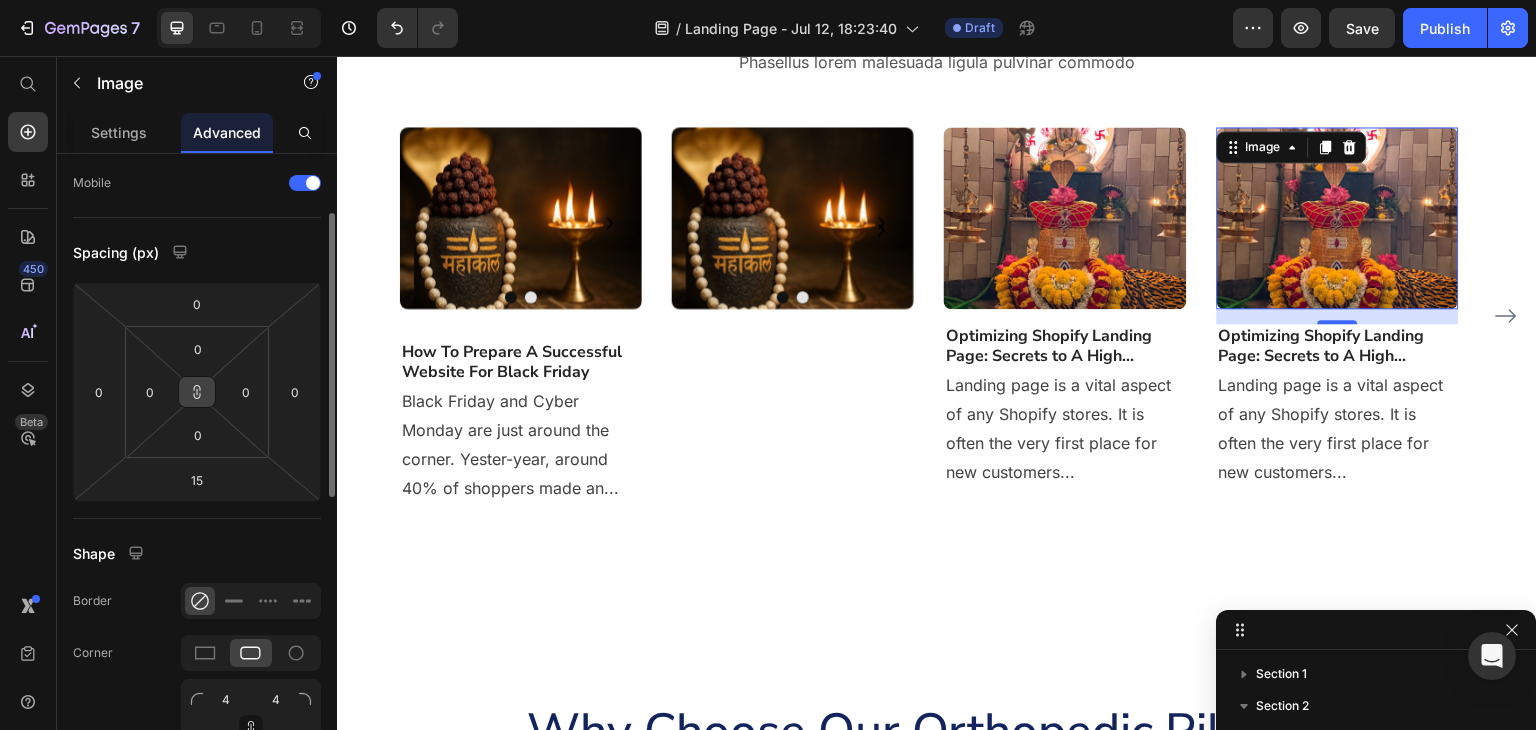 click 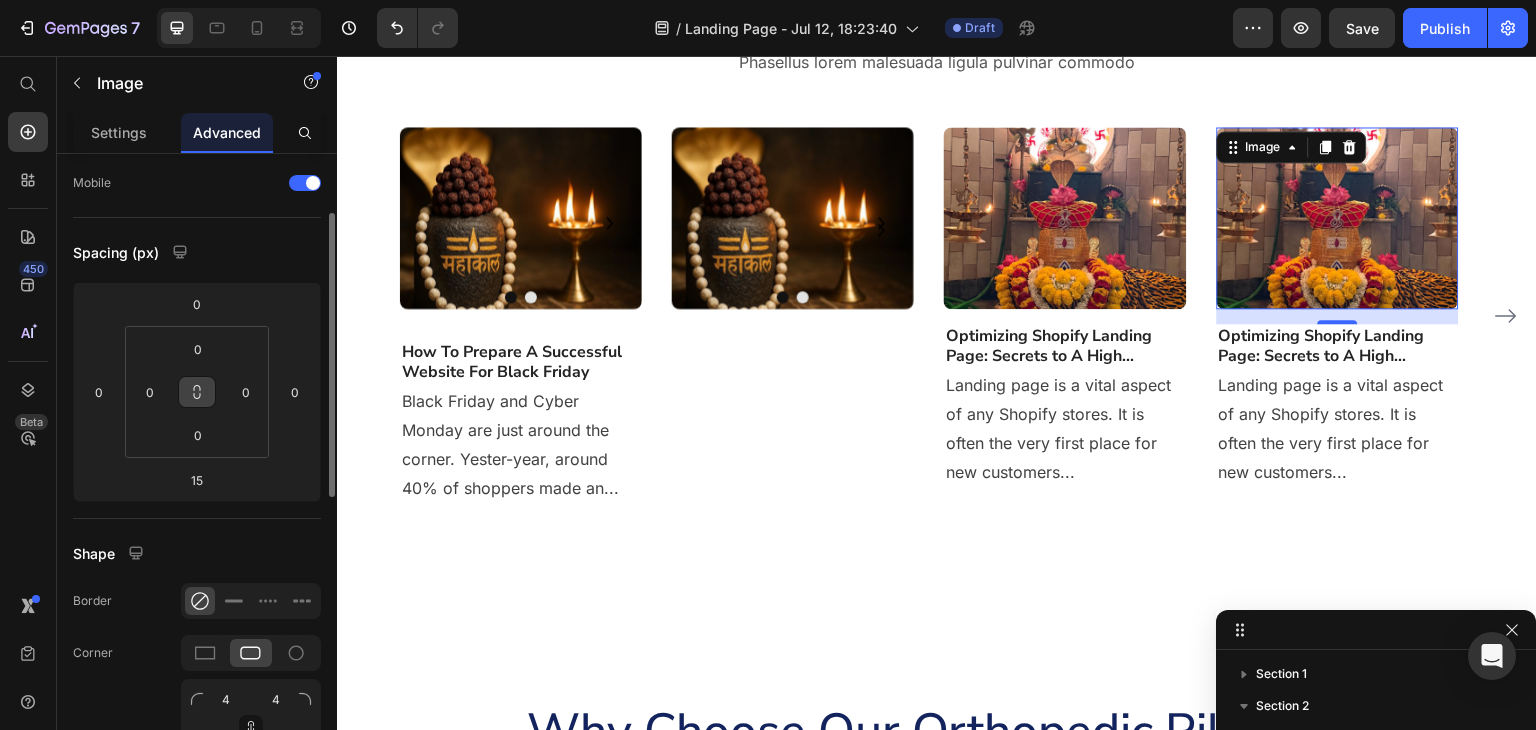 type 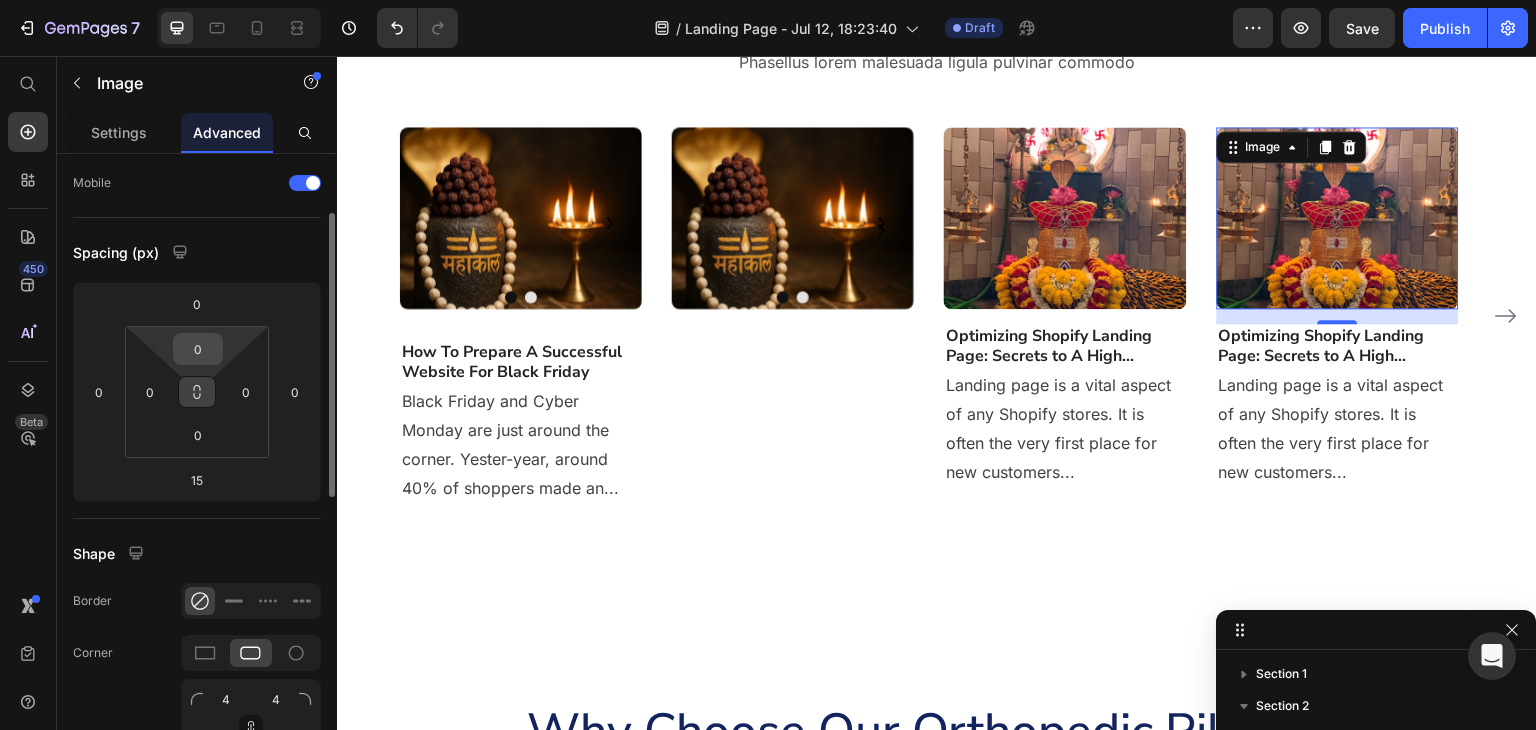 click on "0" at bounding box center [198, 349] 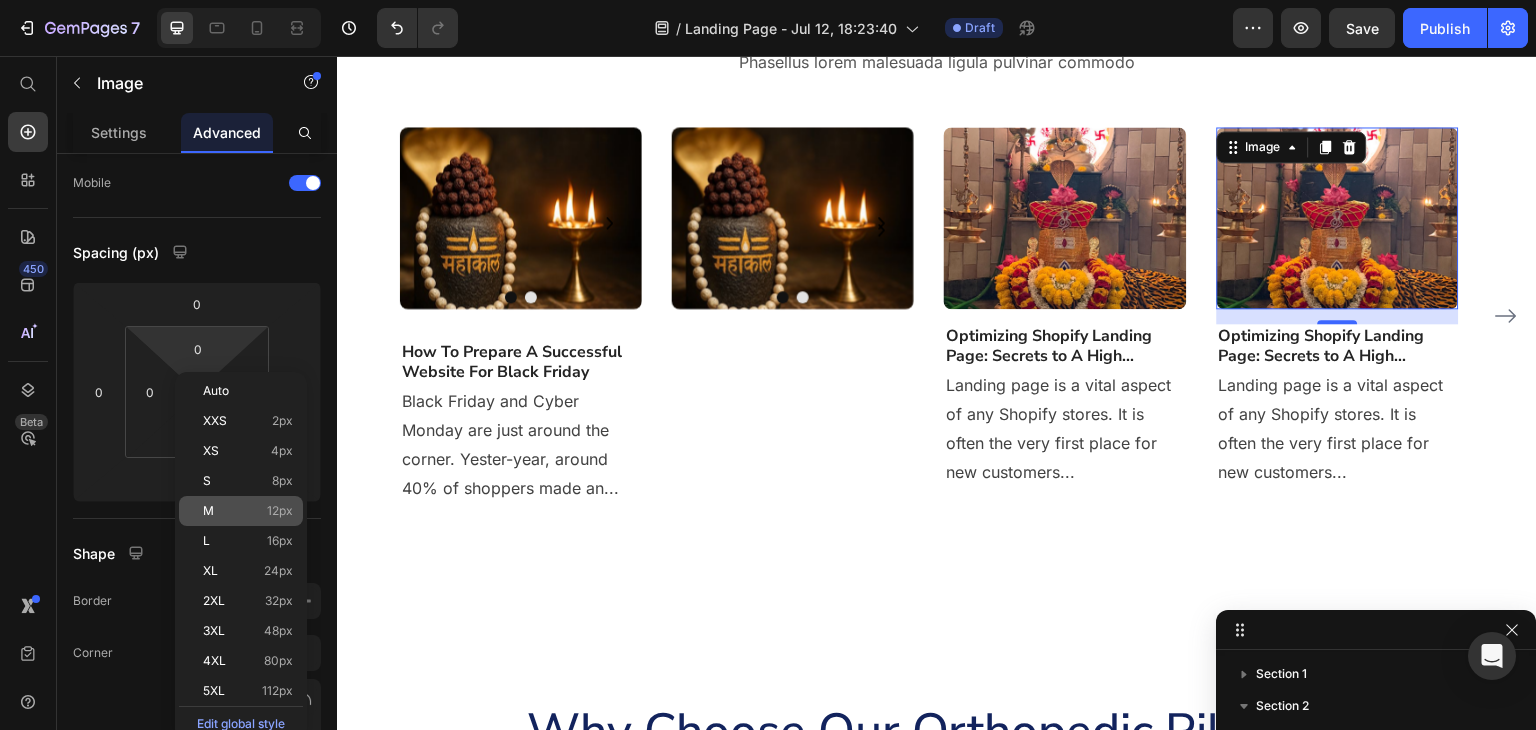 click on "M" at bounding box center (208, 511) 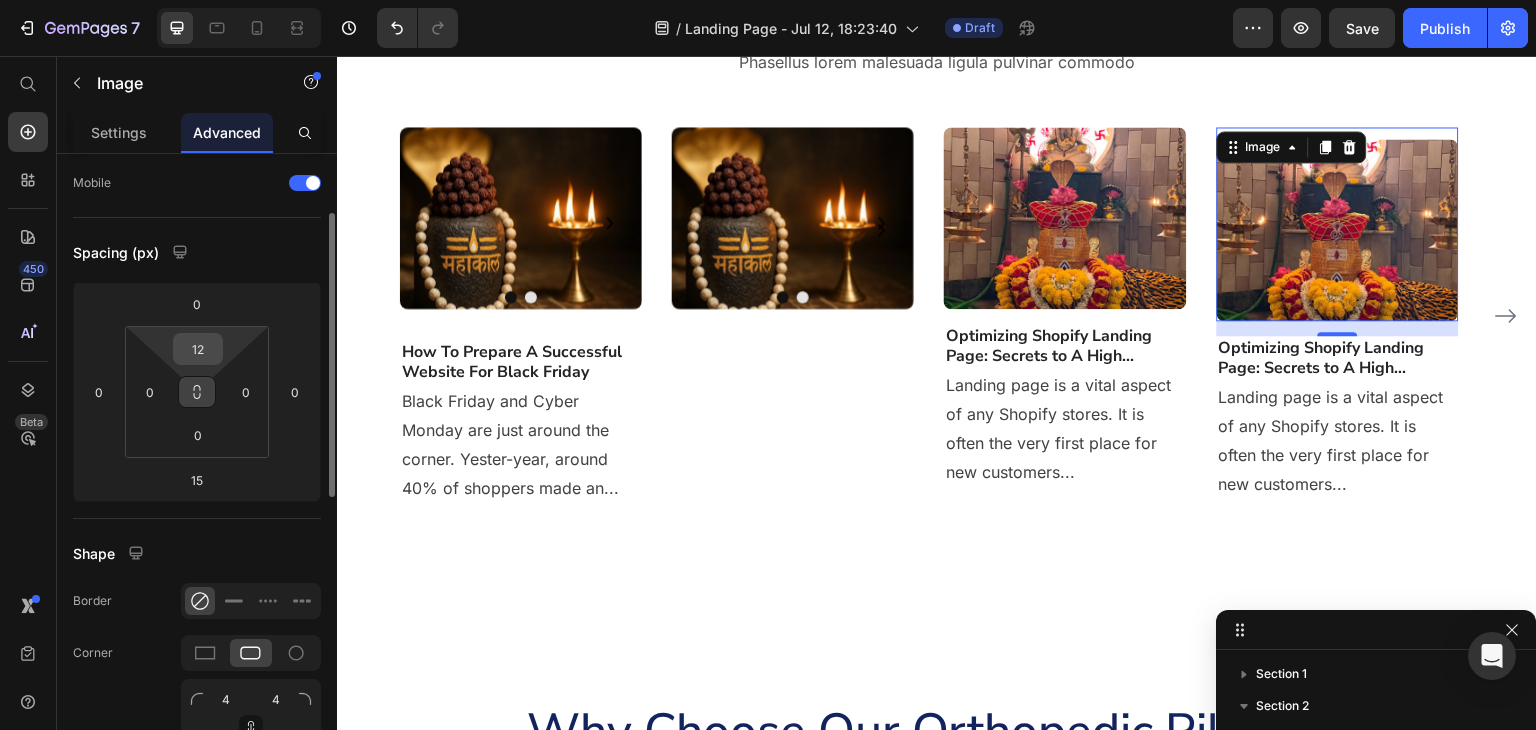 click on "12" at bounding box center (198, 349) 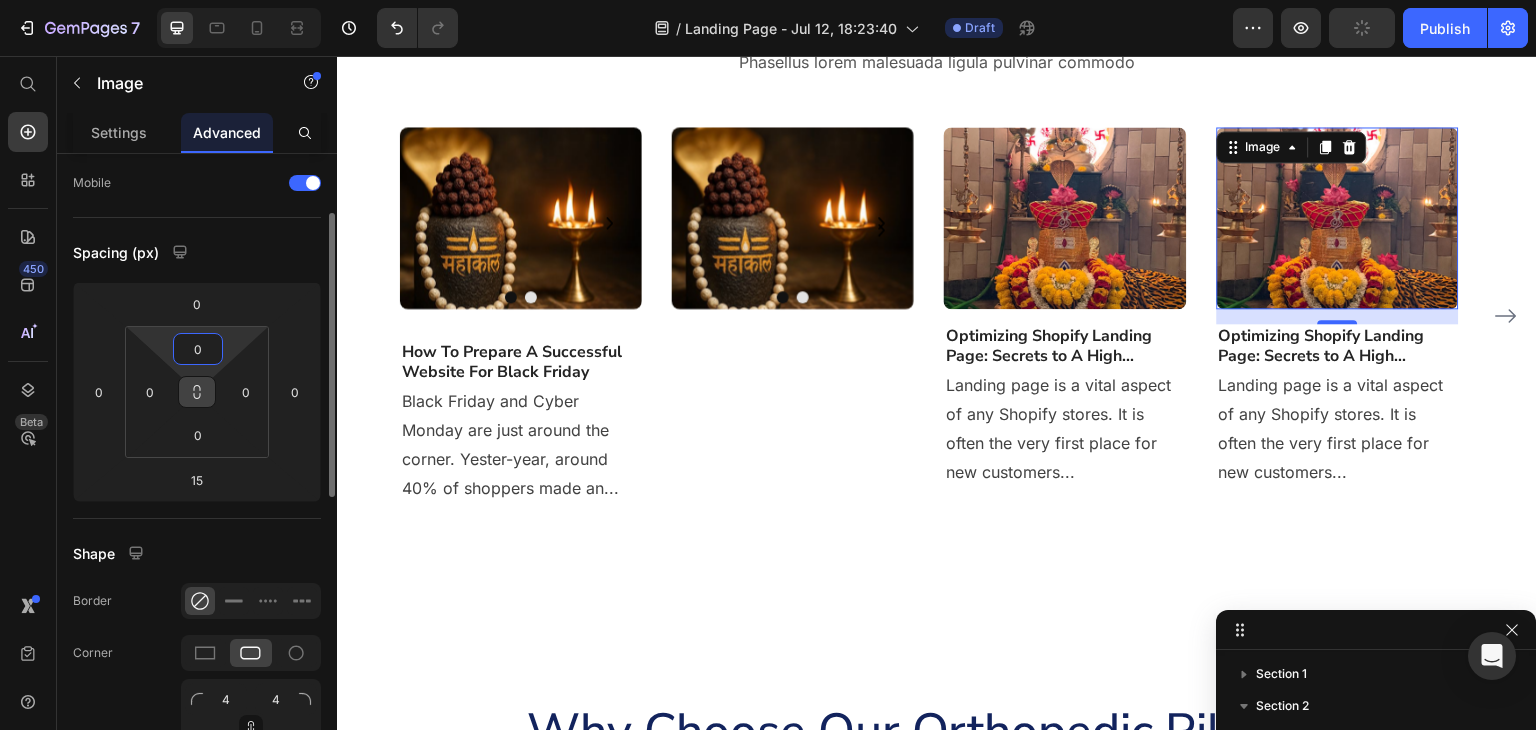 type on "1" 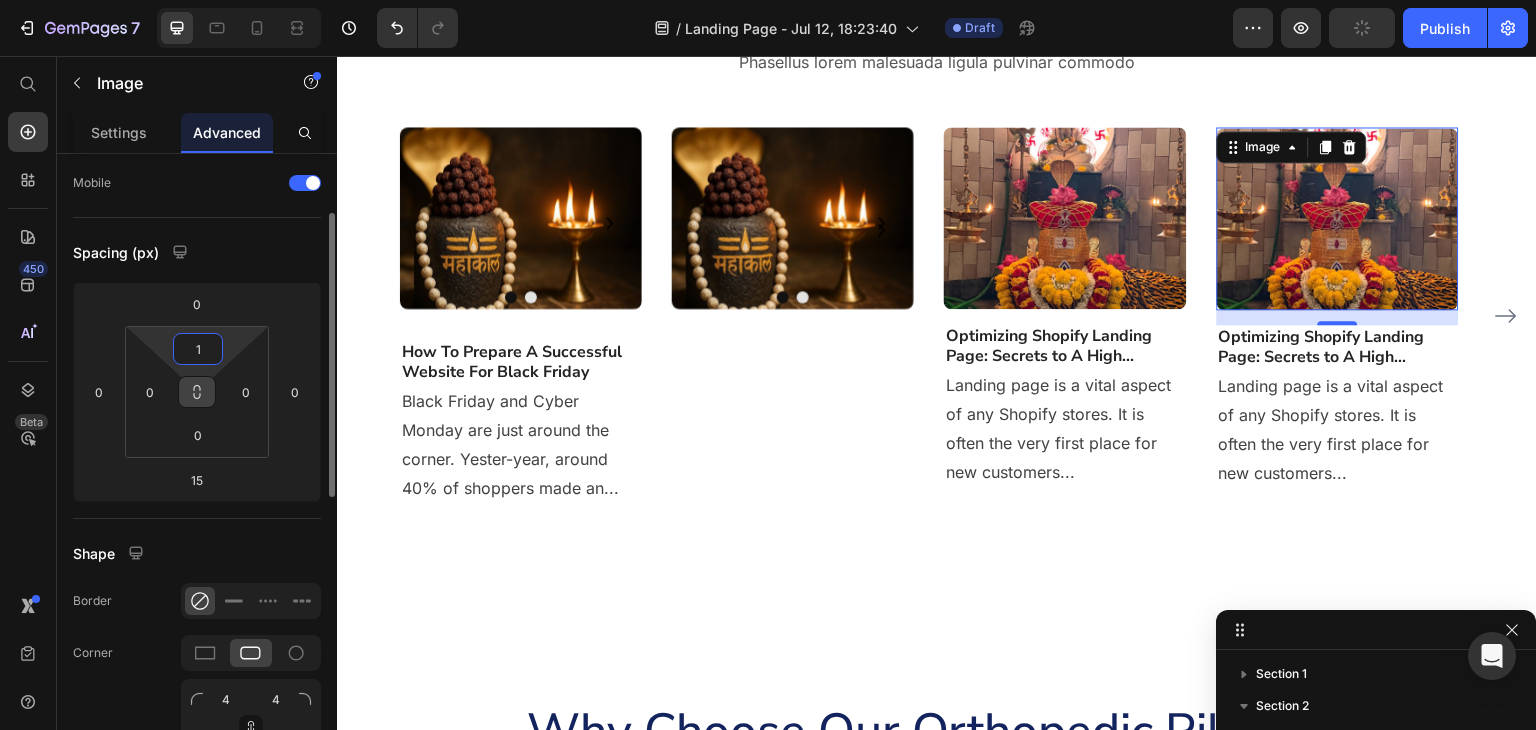 scroll, scrollTop: 0, scrollLeft: 0, axis: both 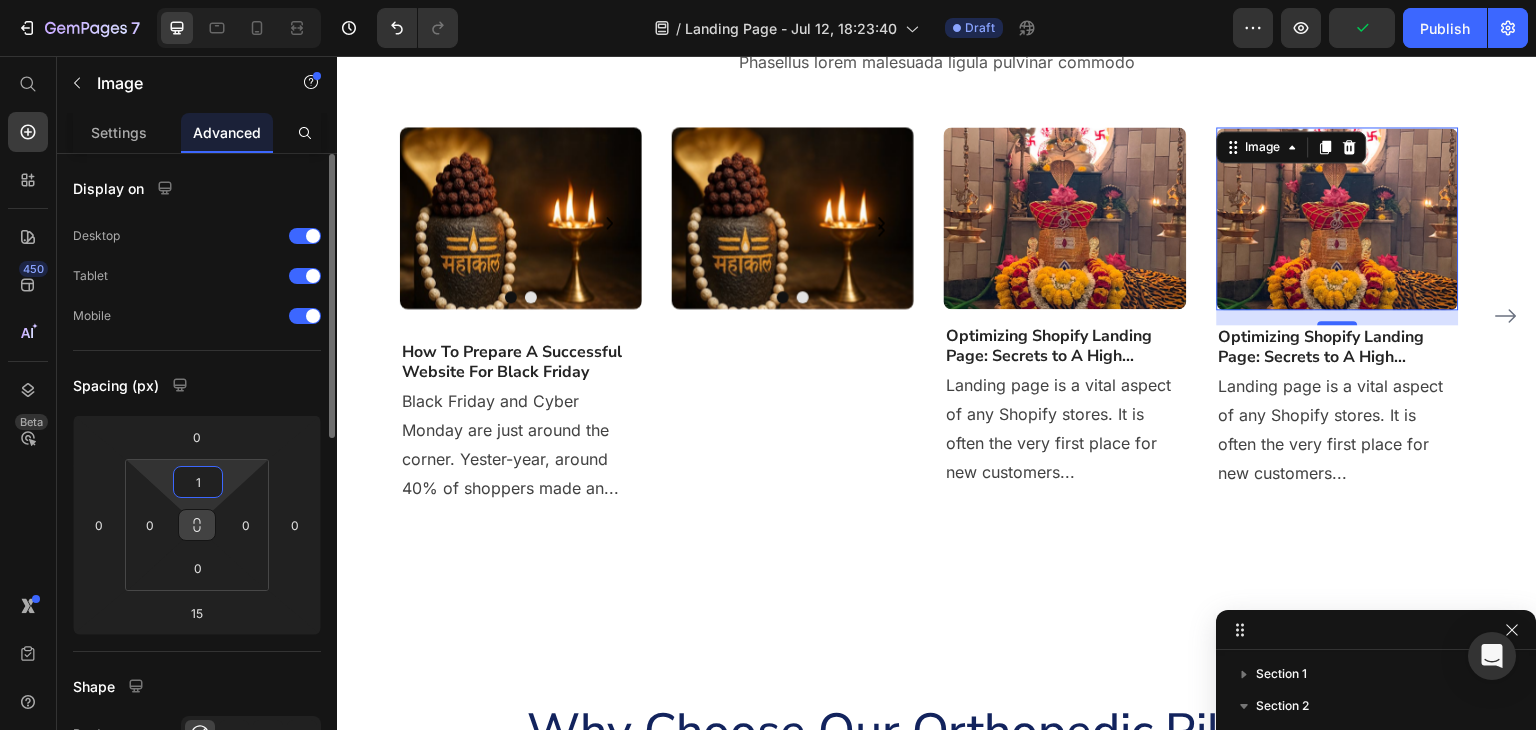 click on "1" at bounding box center [198, 482] 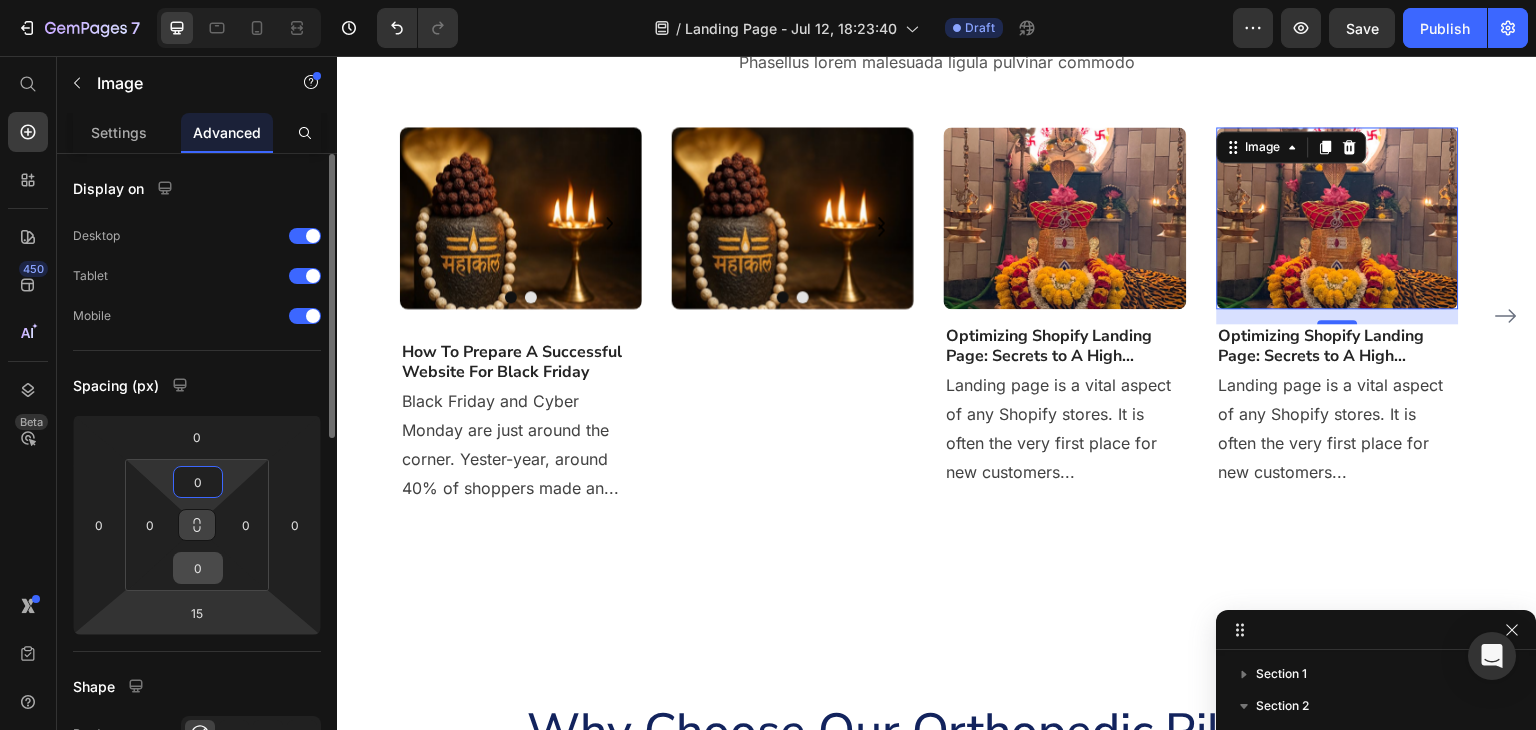 type on "0" 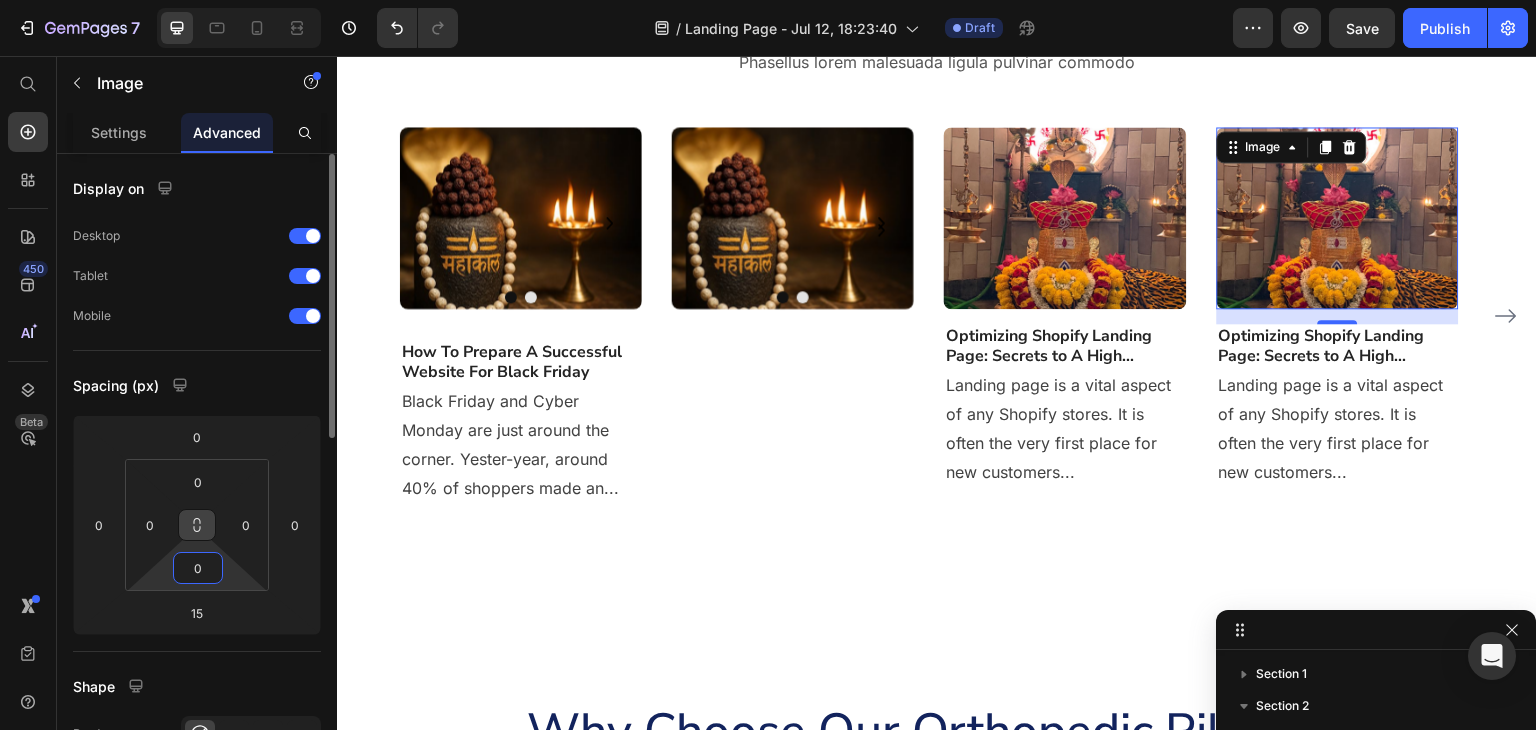 click on "0" at bounding box center [198, 568] 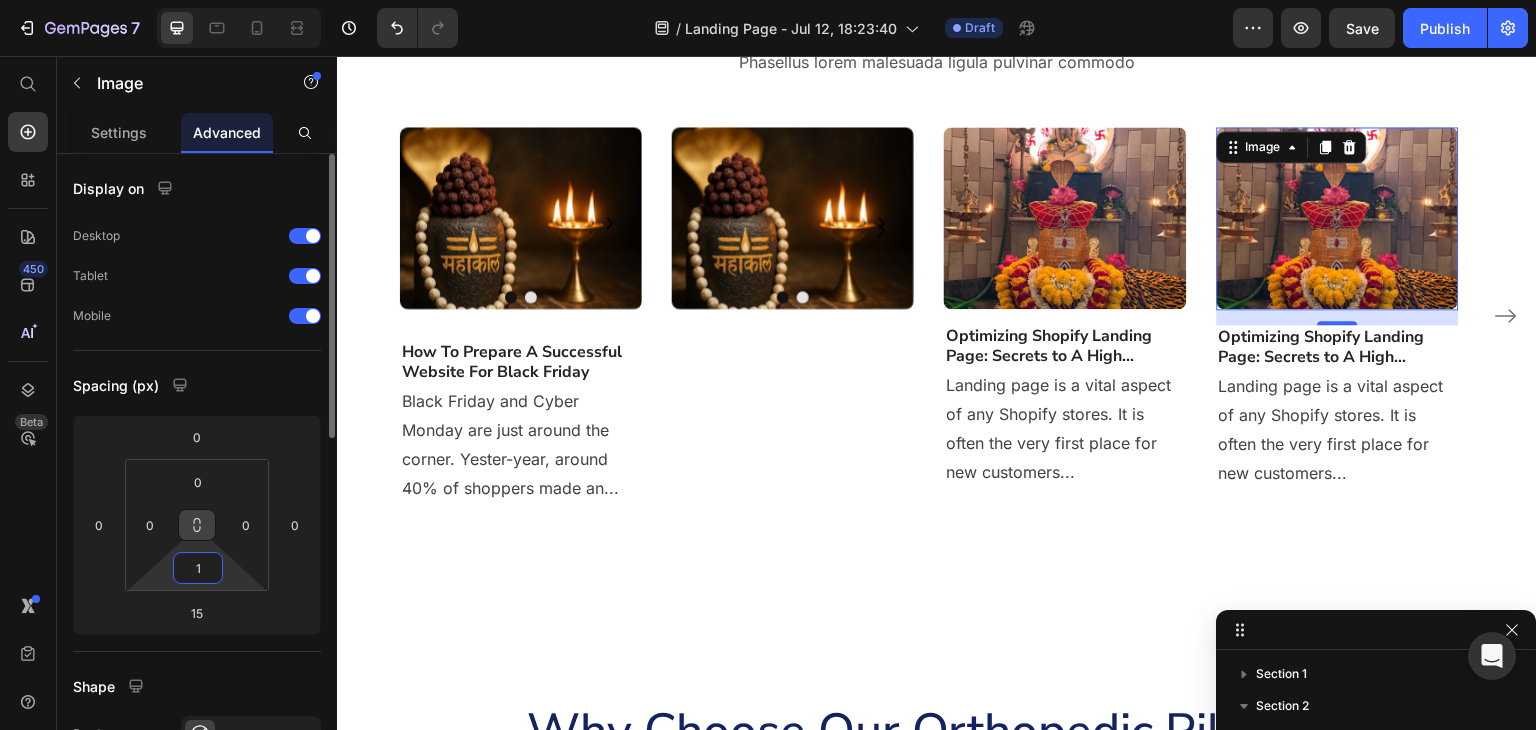 type on "10" 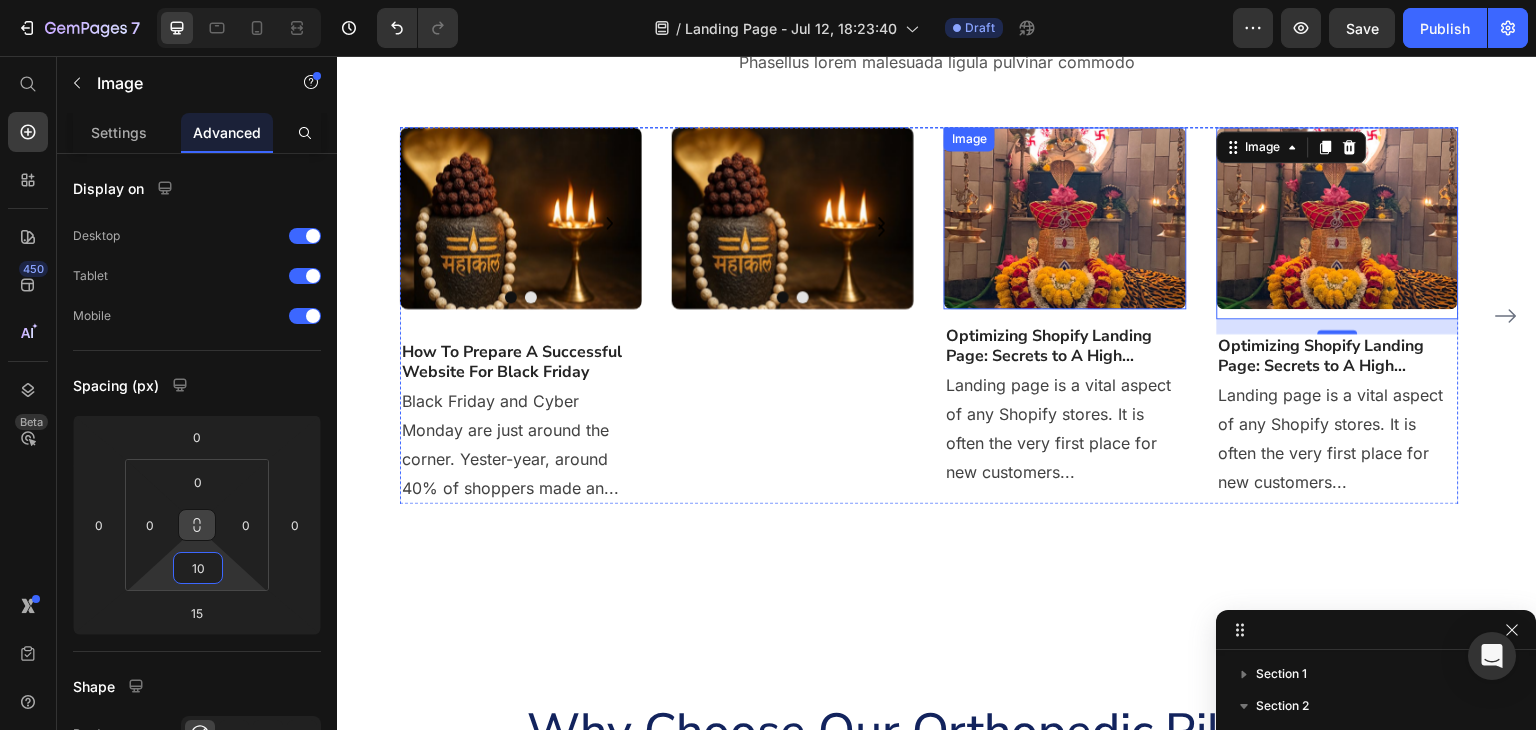 click at bounding box center [1065, 218] 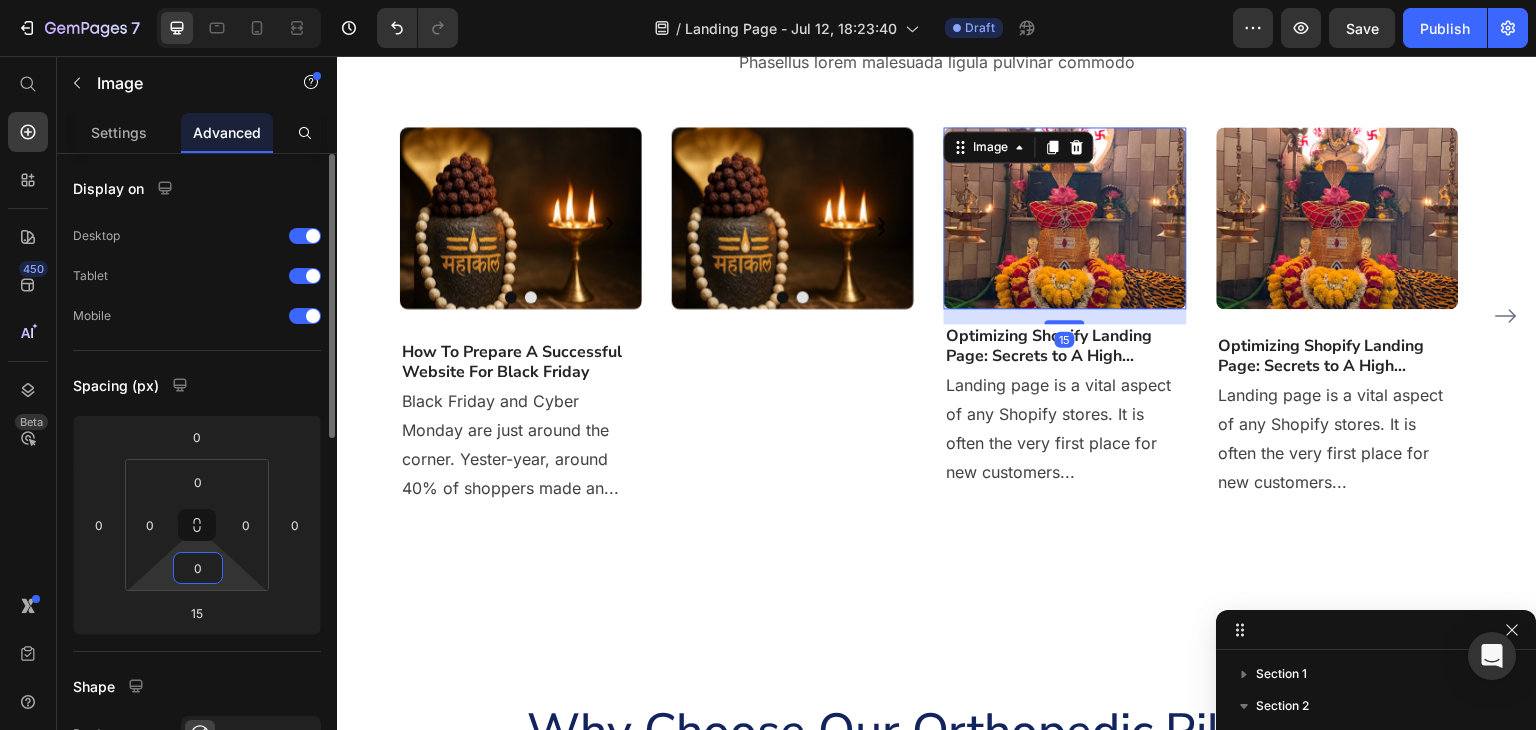 click on "0" at bounding box center (198, 568) 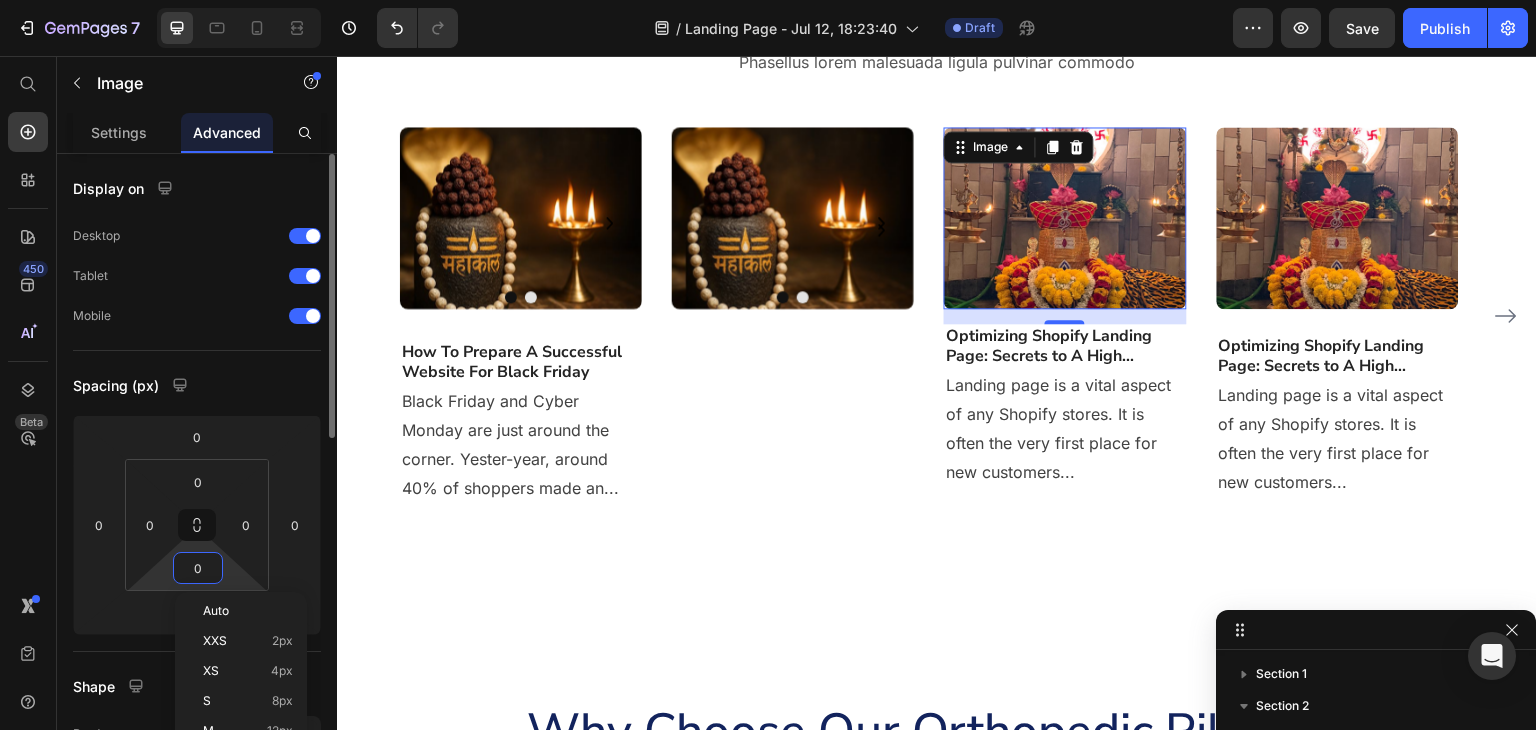 click on "0" at bounding box center [198, 568] 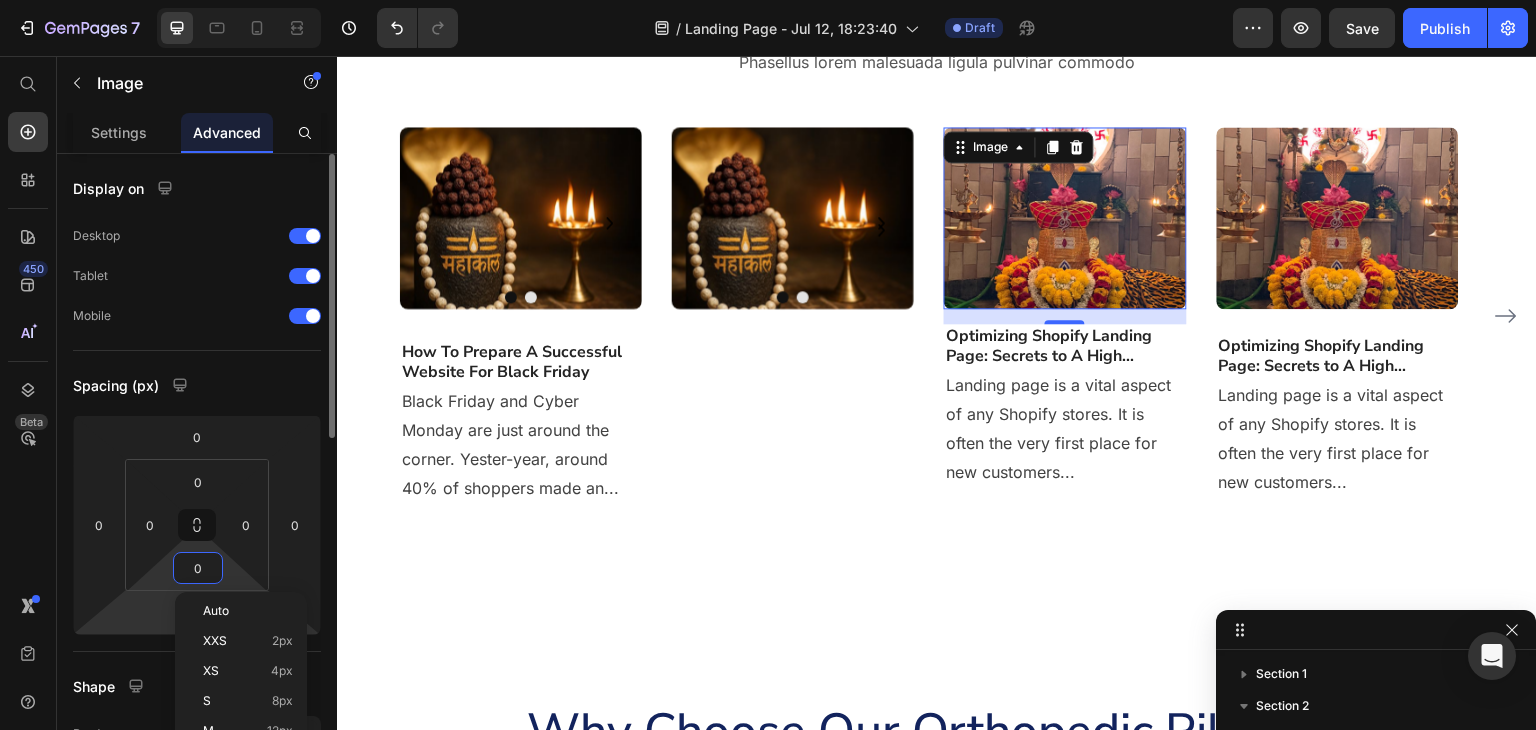 click on "Spacing (px) 0 0 15 0 0 0 0 0" 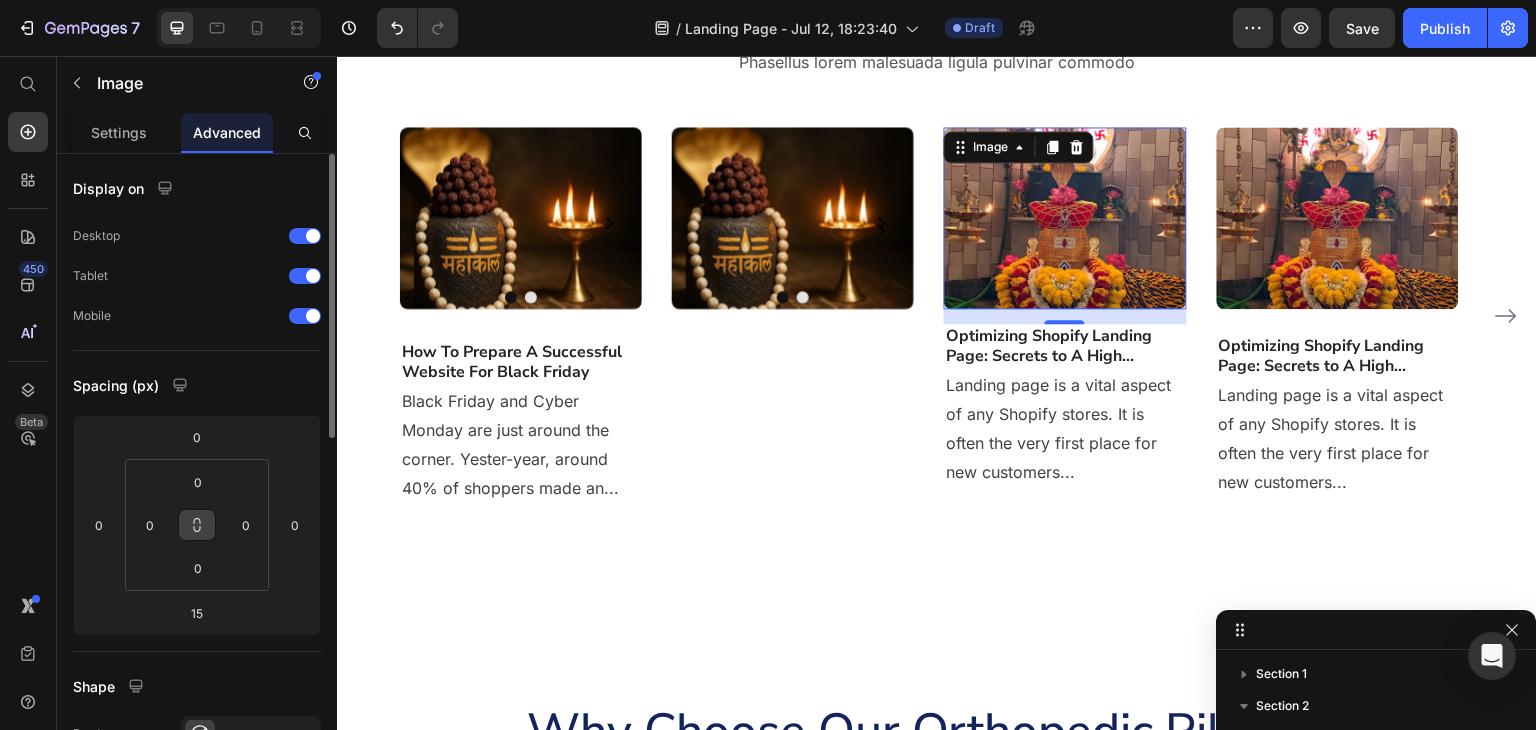 click 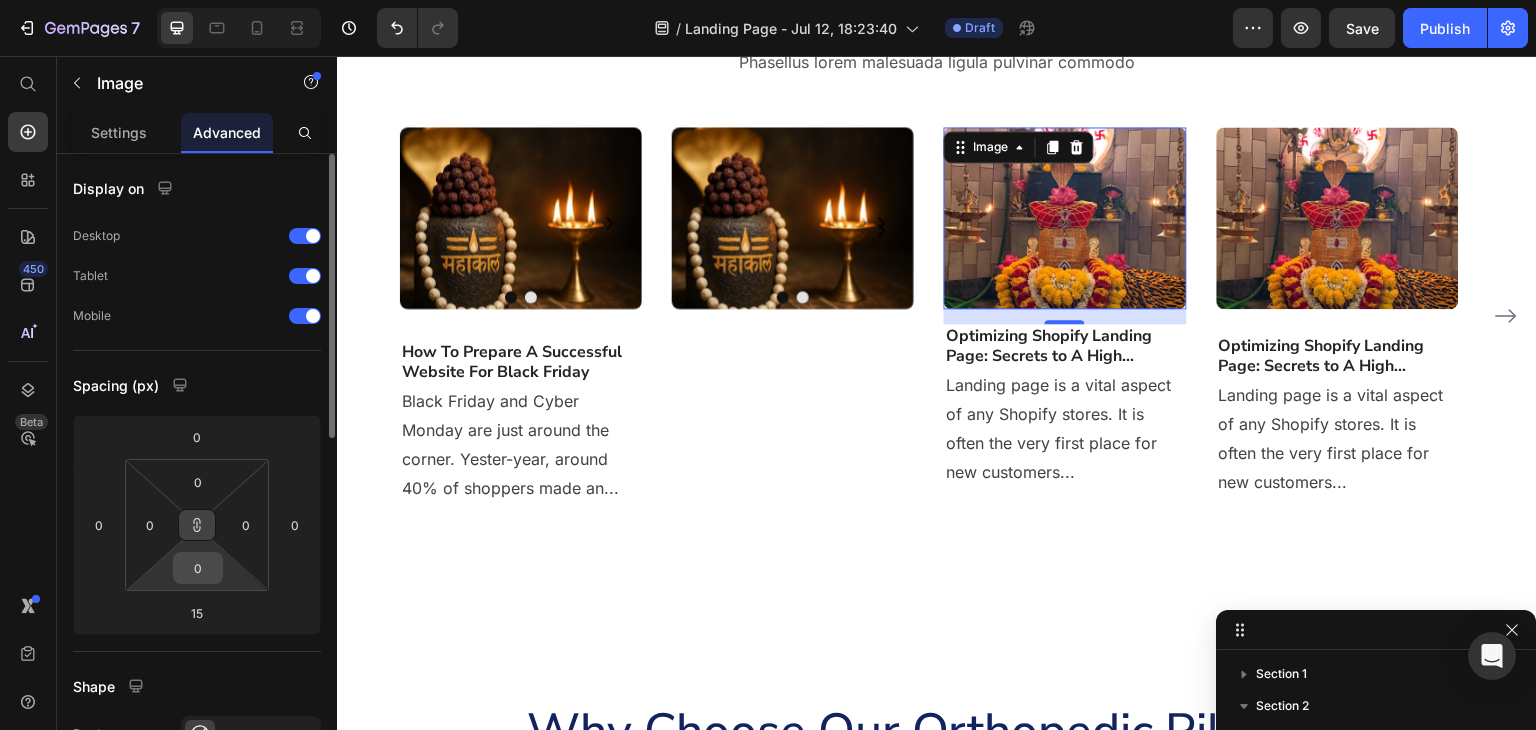click on "0" at bounding box center [198, 568] 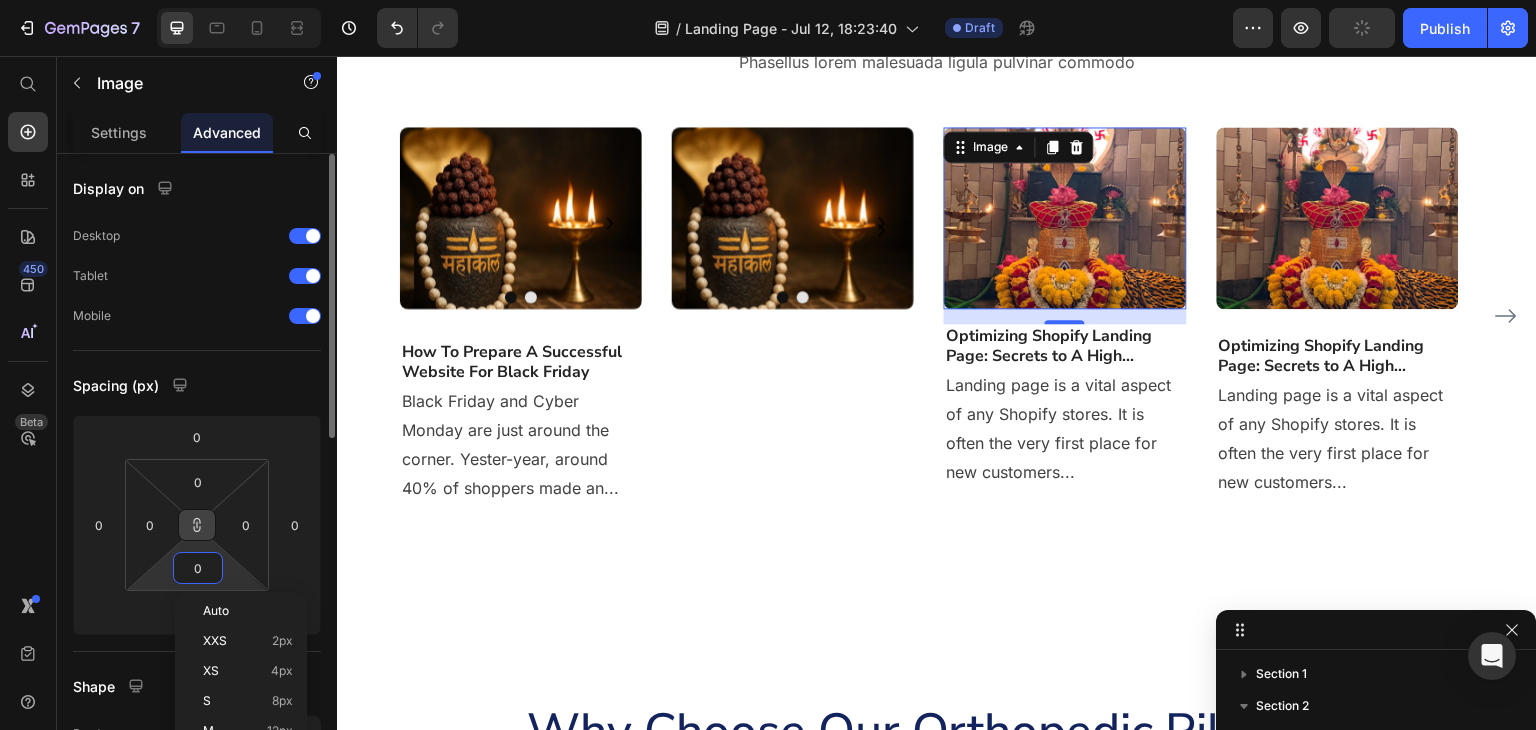 type on "1" 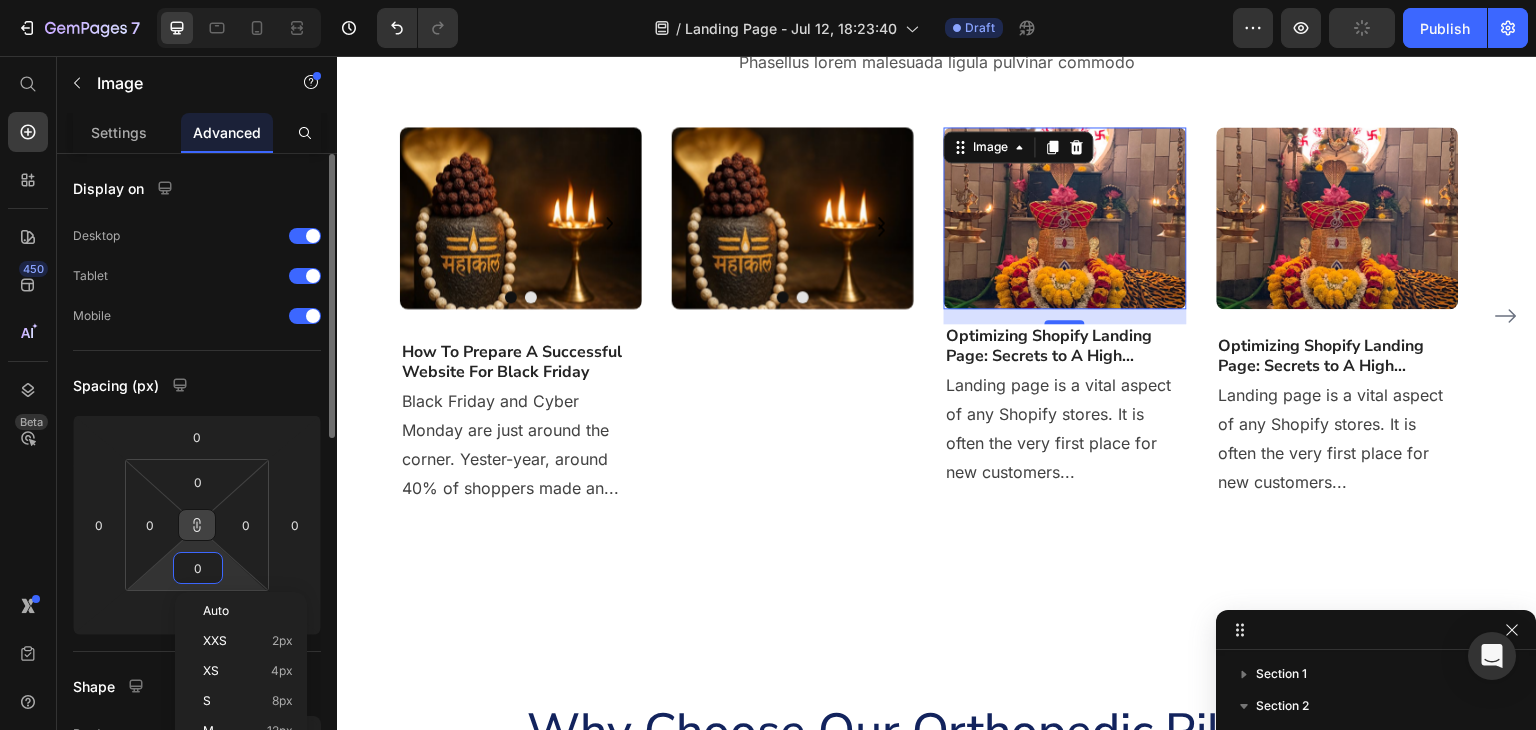 type on "1" 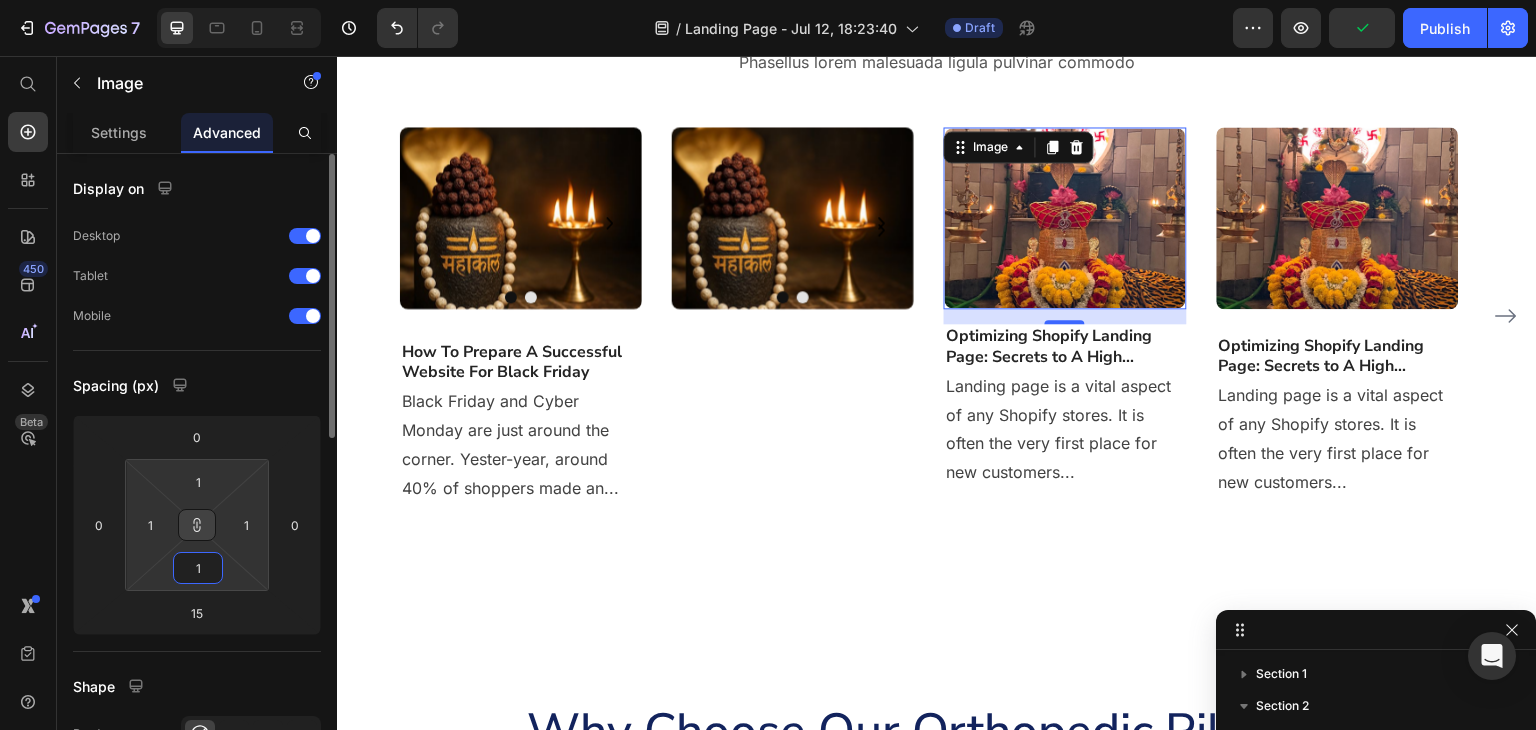 type on "10" 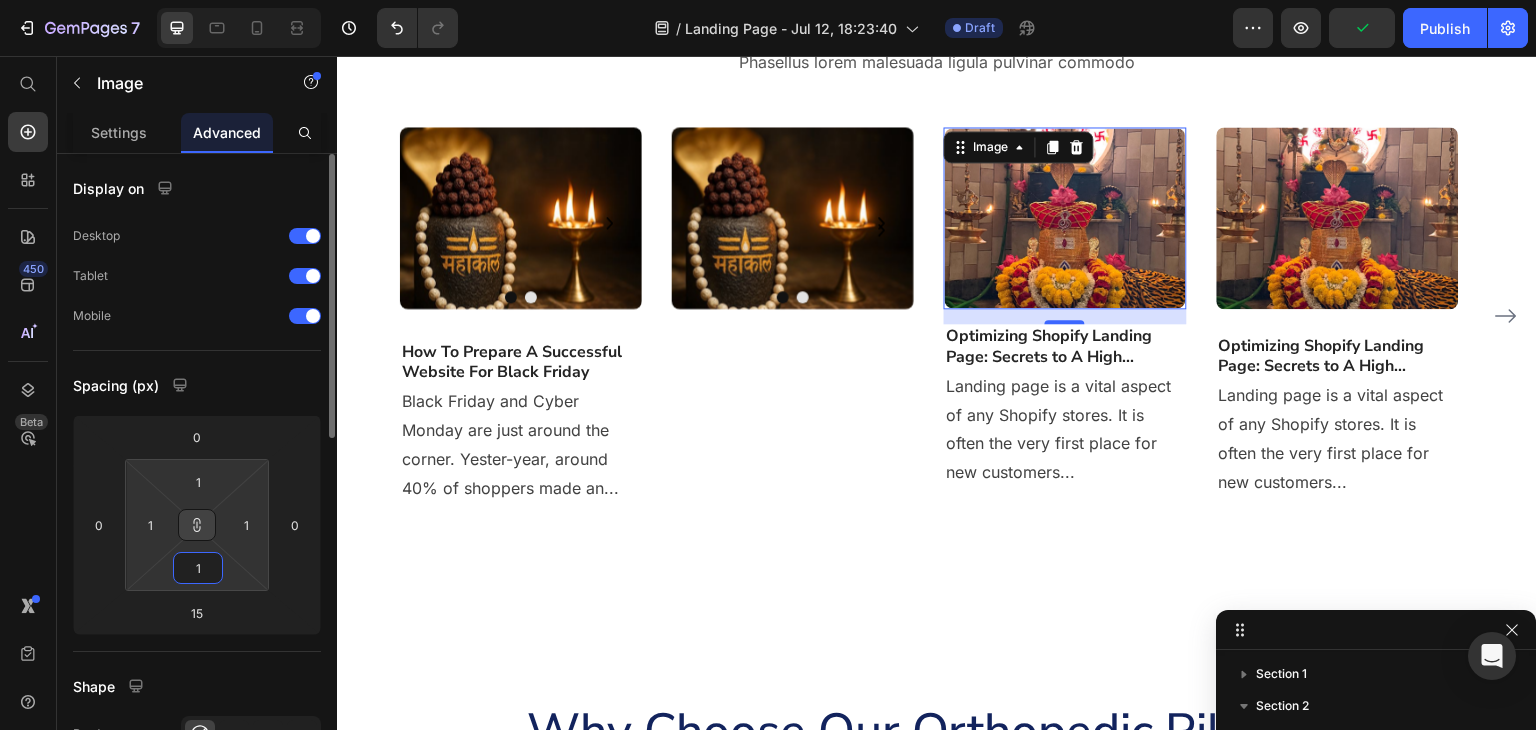 type on "10" 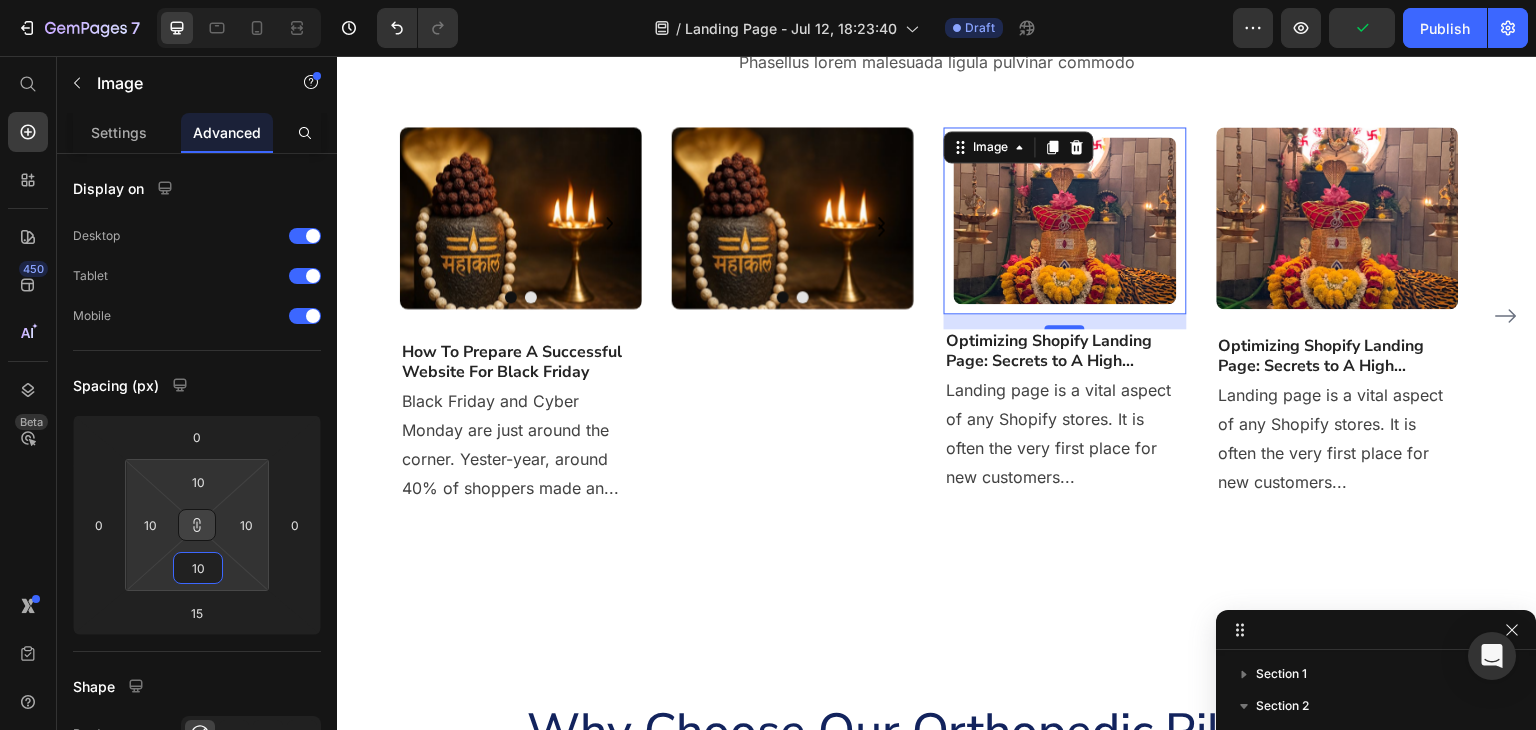 type on "10" 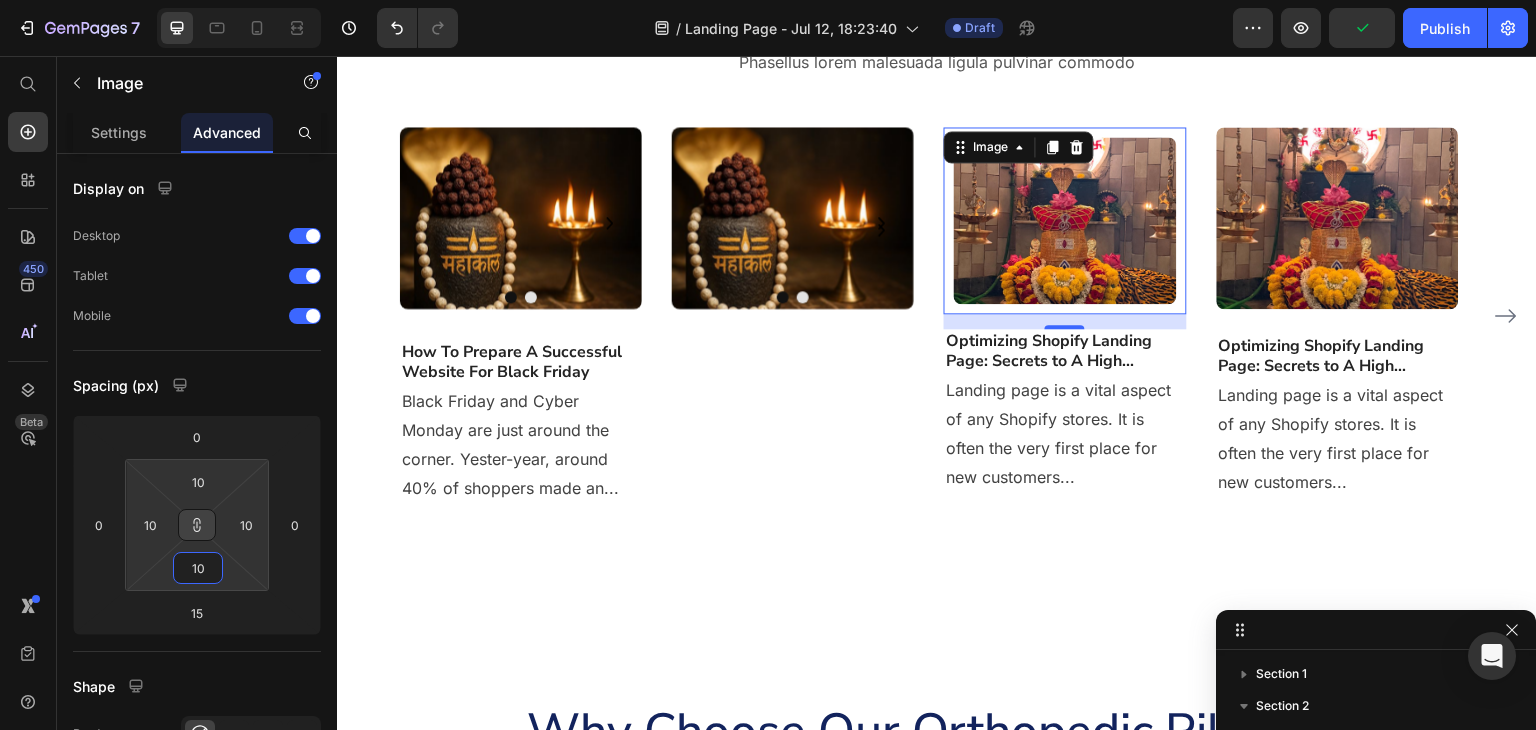 click at bounding box center (197, 525) 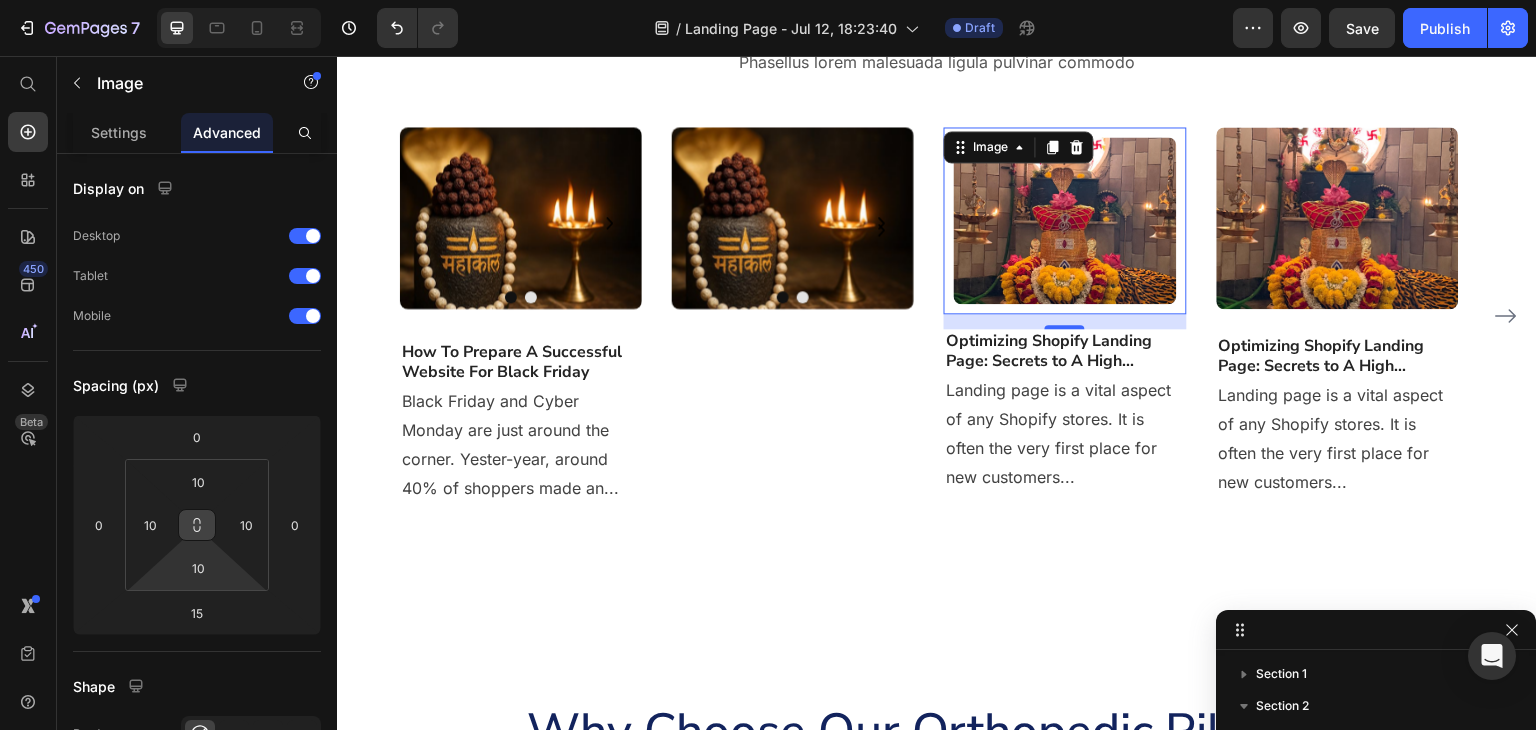 click 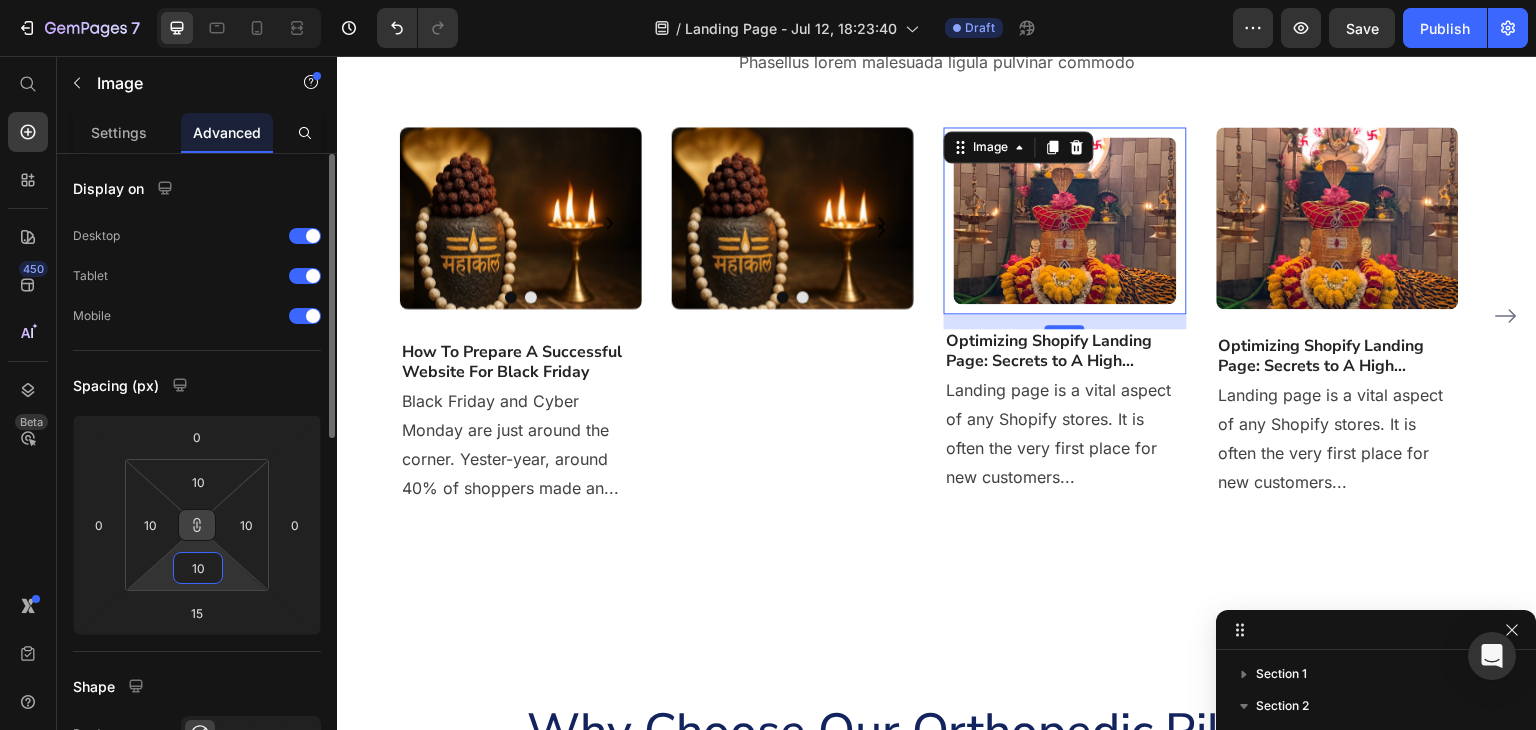 click on "10" at bounding box center (198, 568) 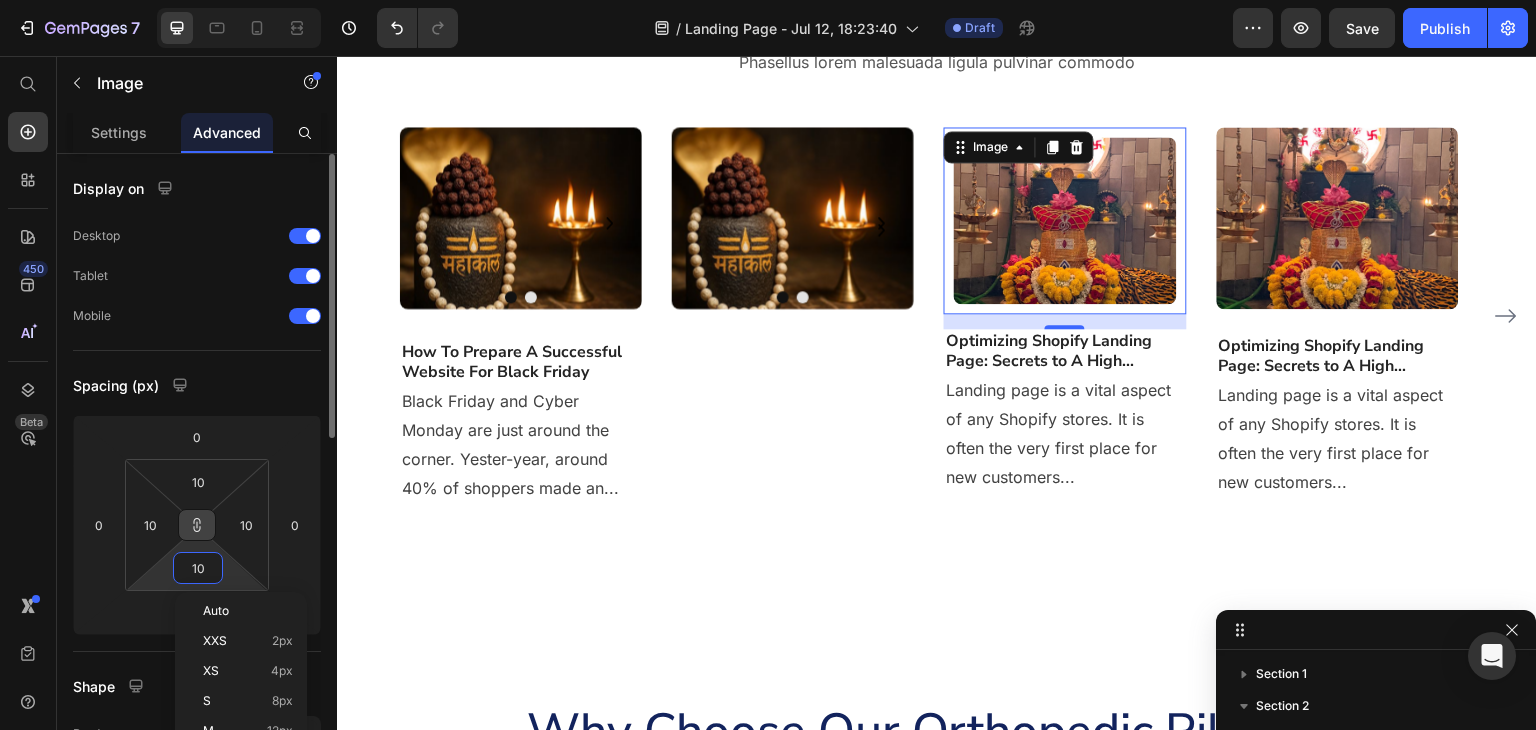 type on "100" 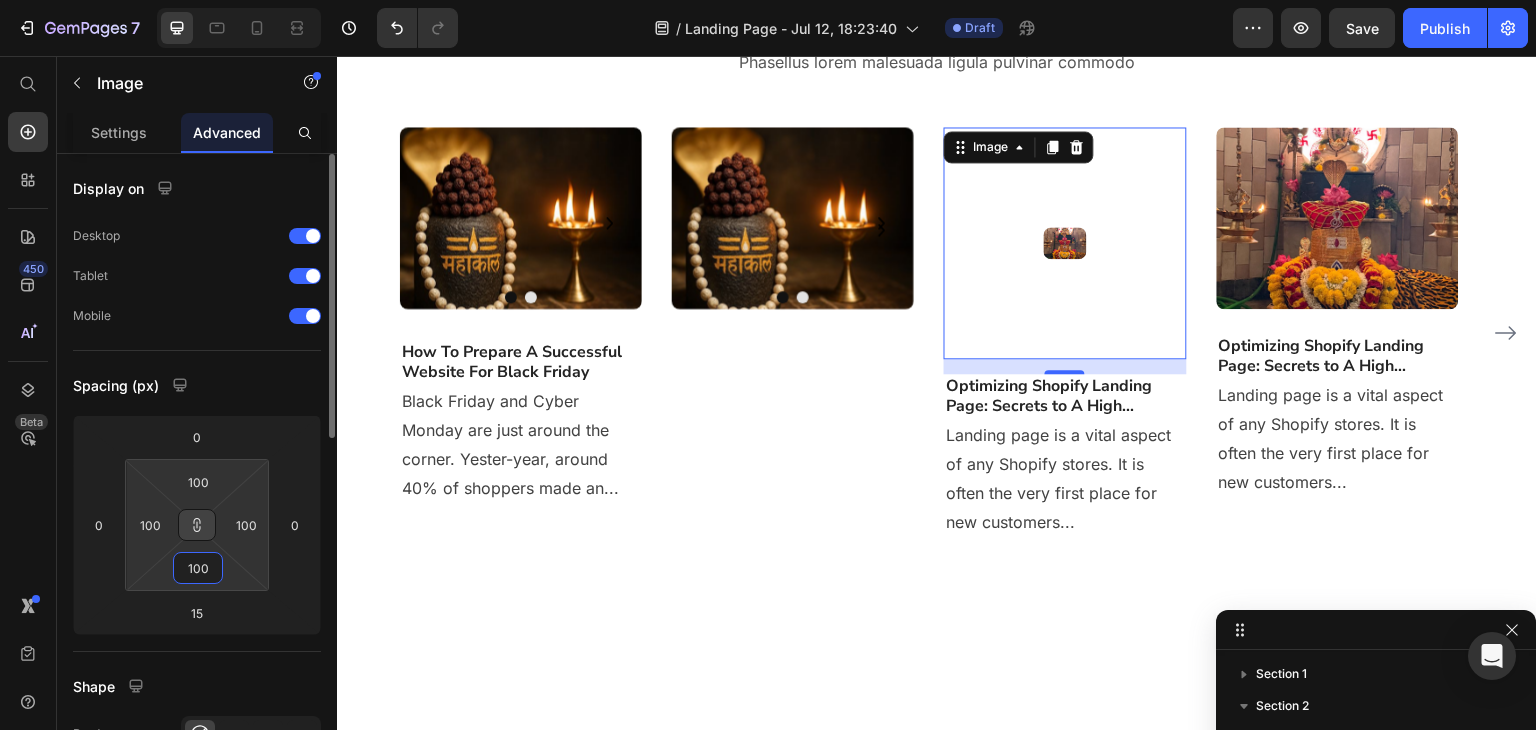type on "1000" 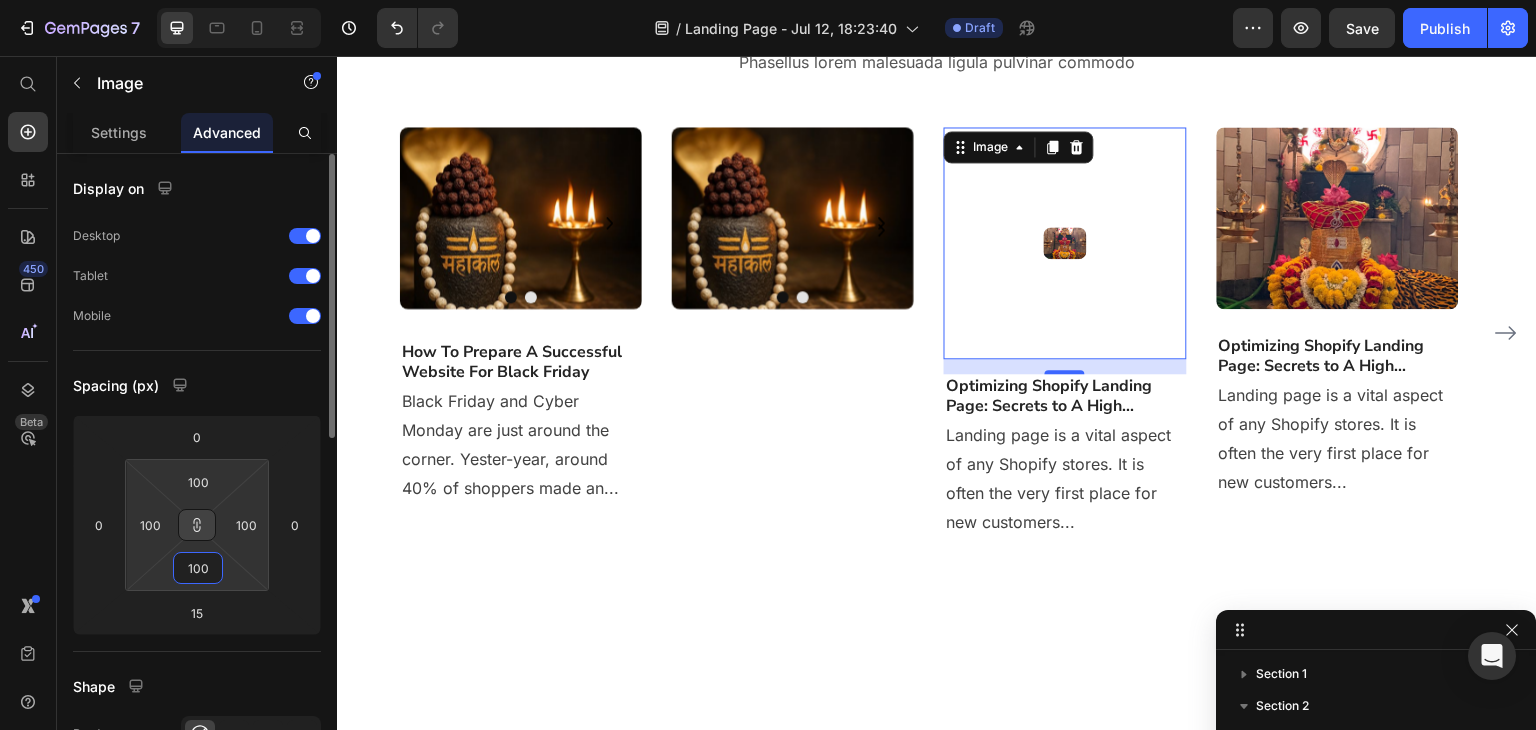type on "1000" 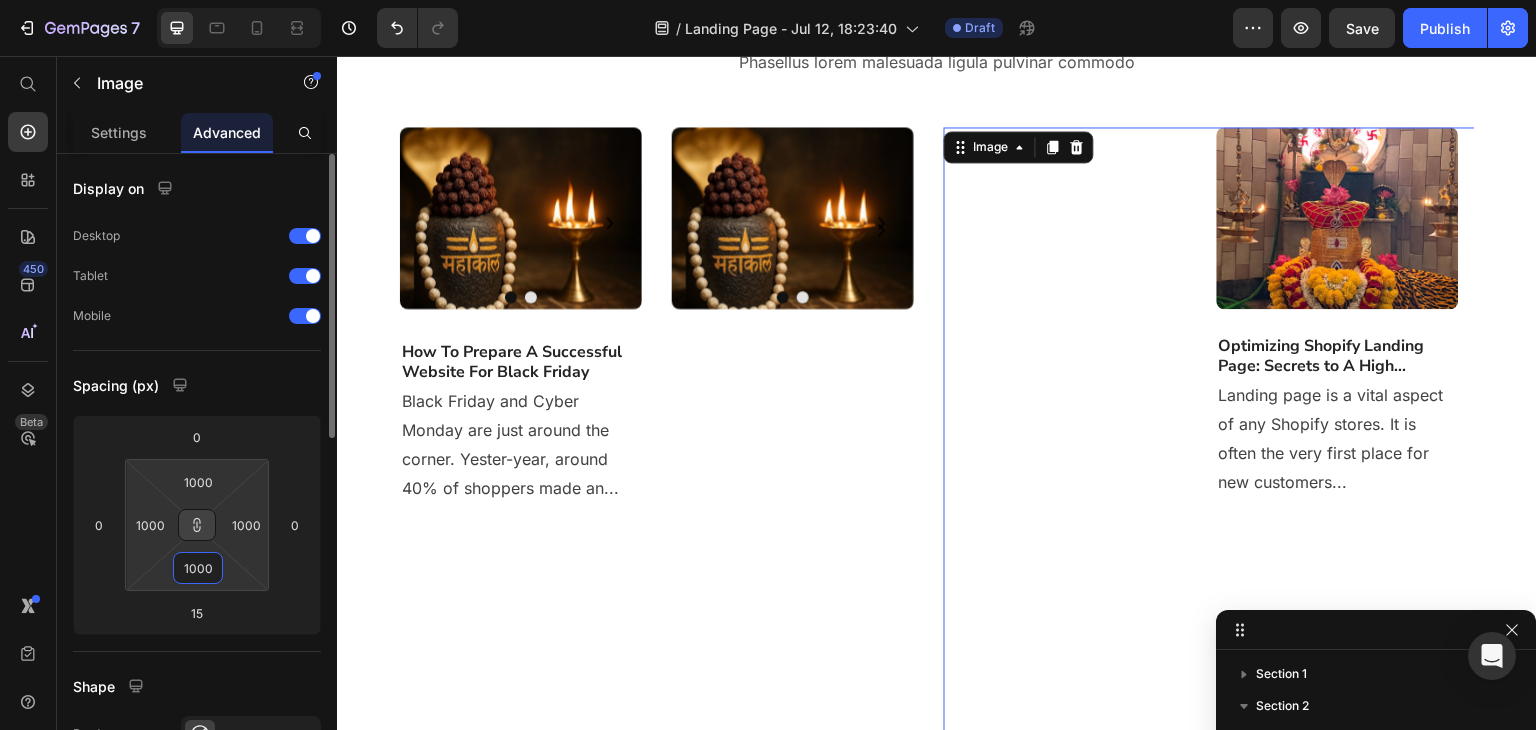 type on "10000" 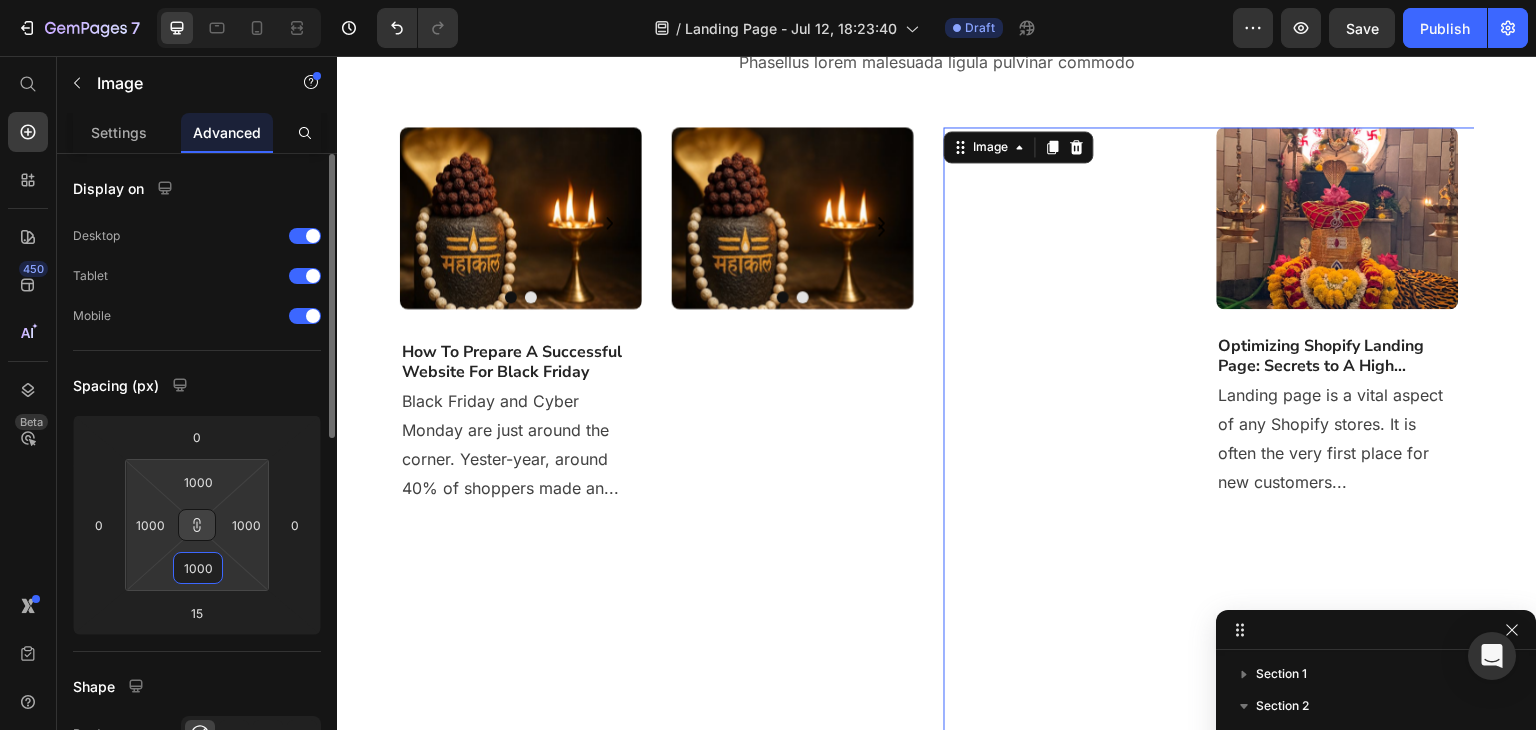 type on "10000" 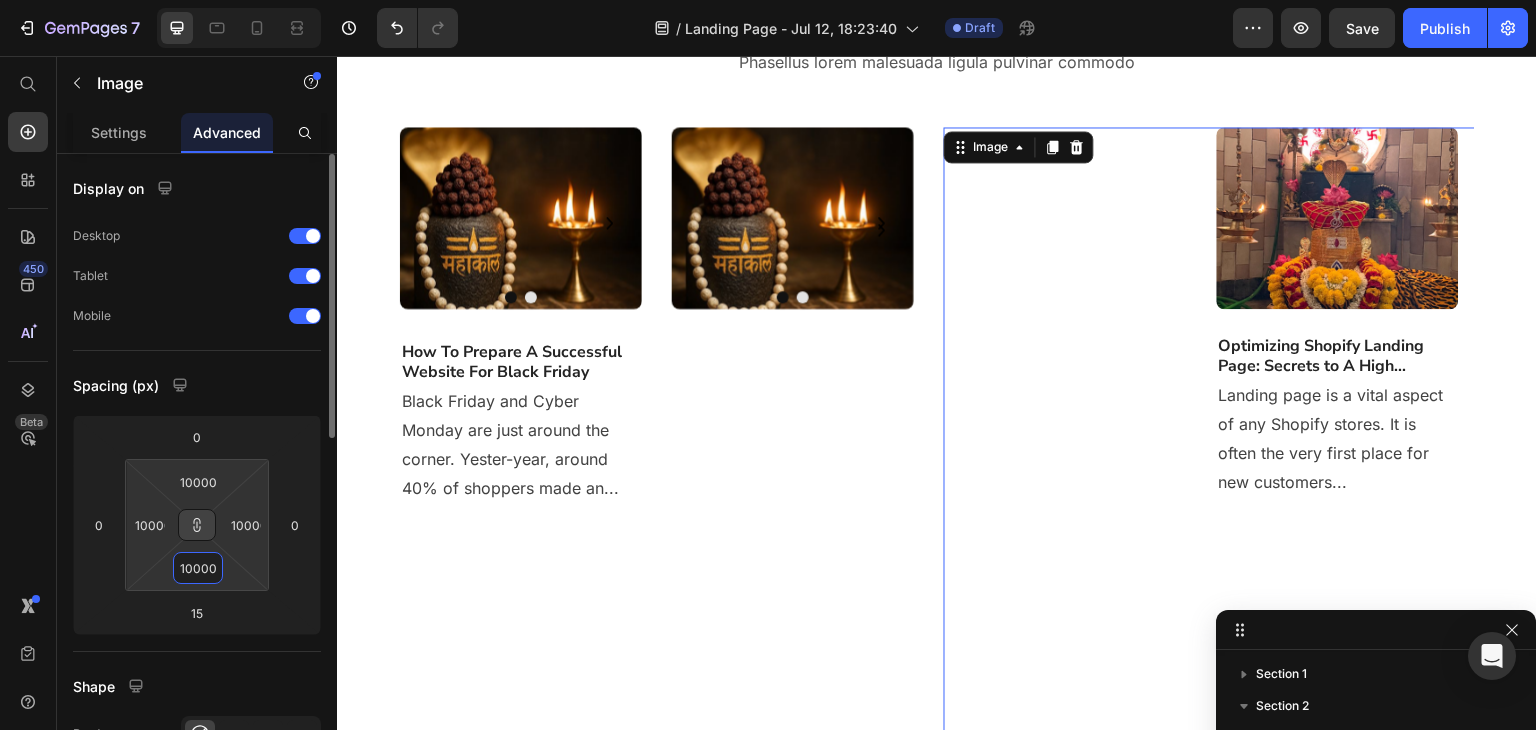 type on "1000" 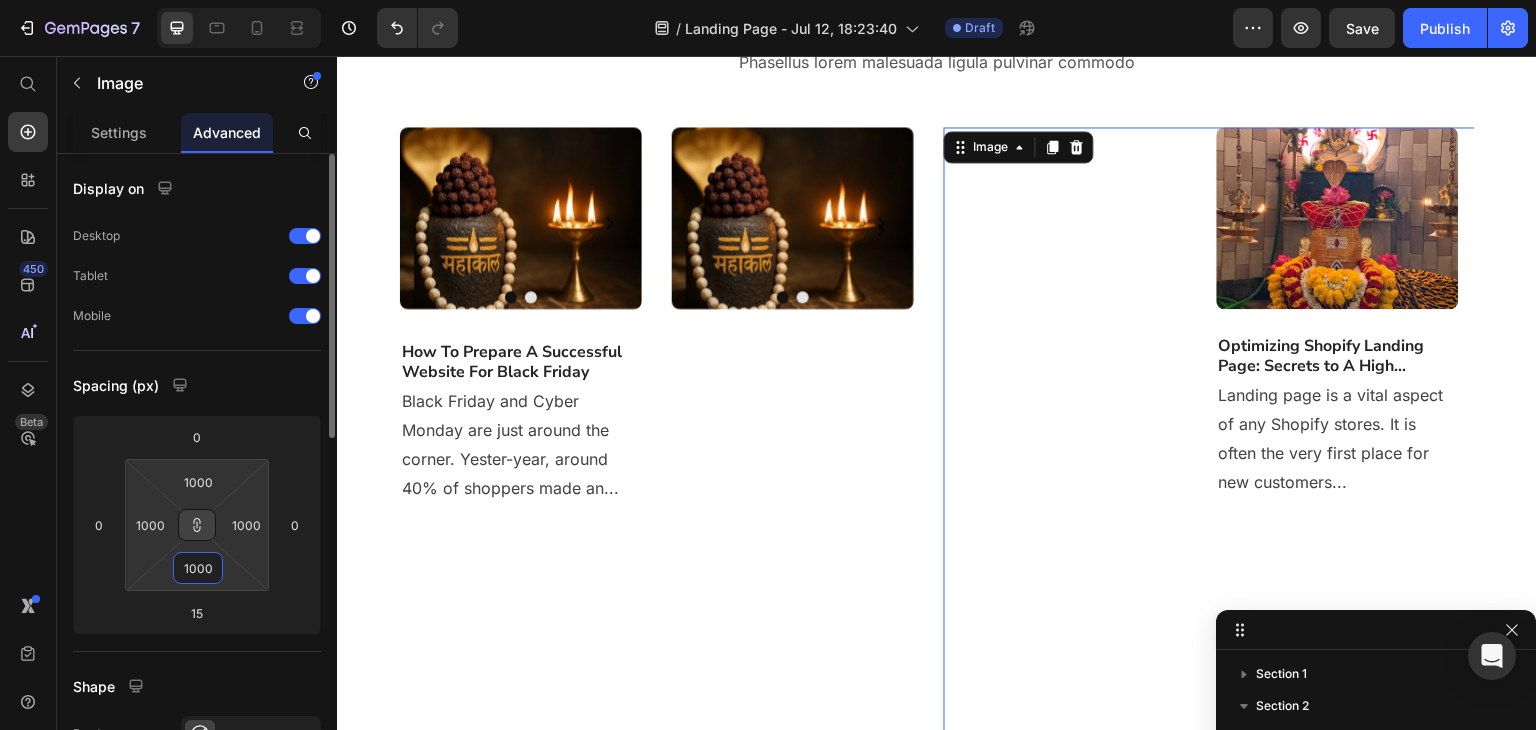 type on "100" 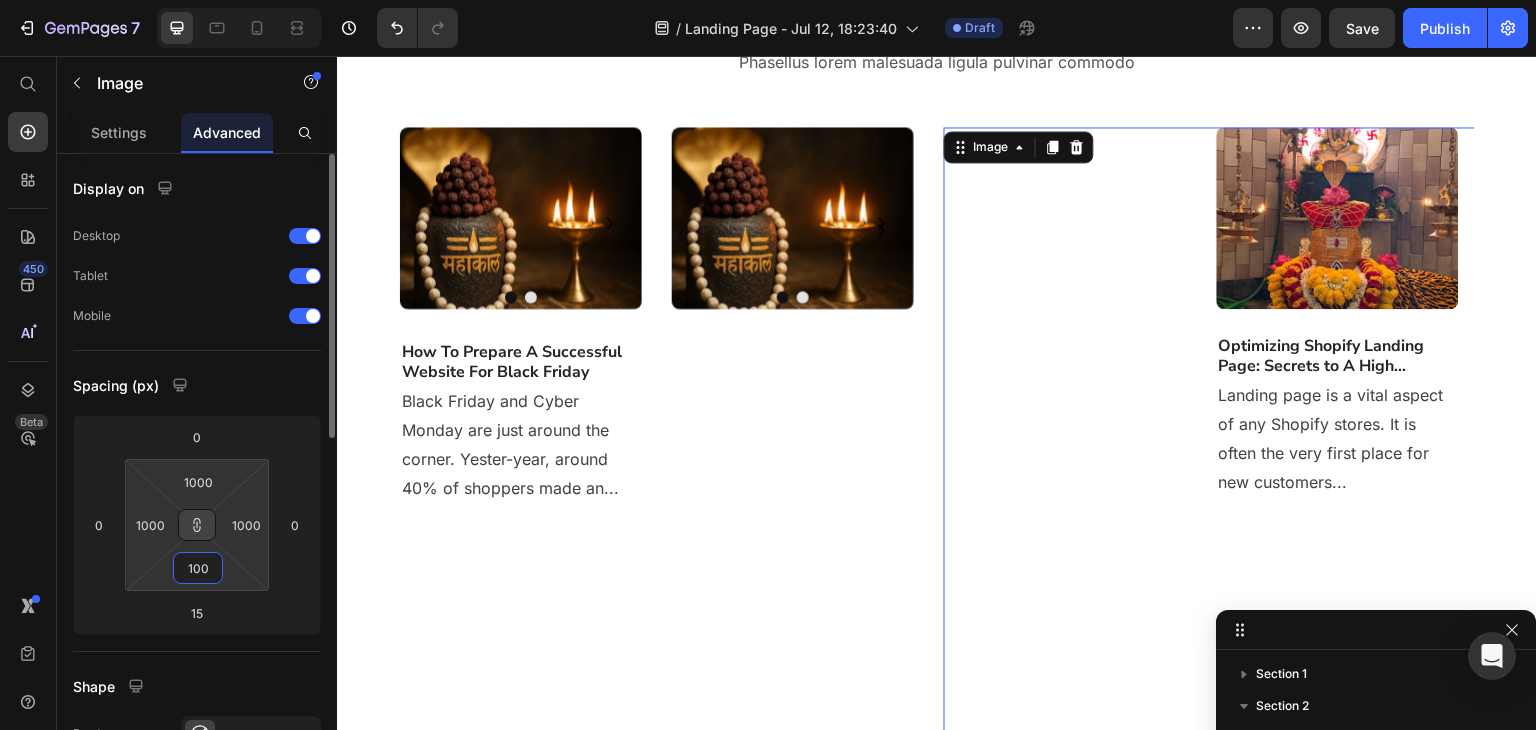 type on "100" 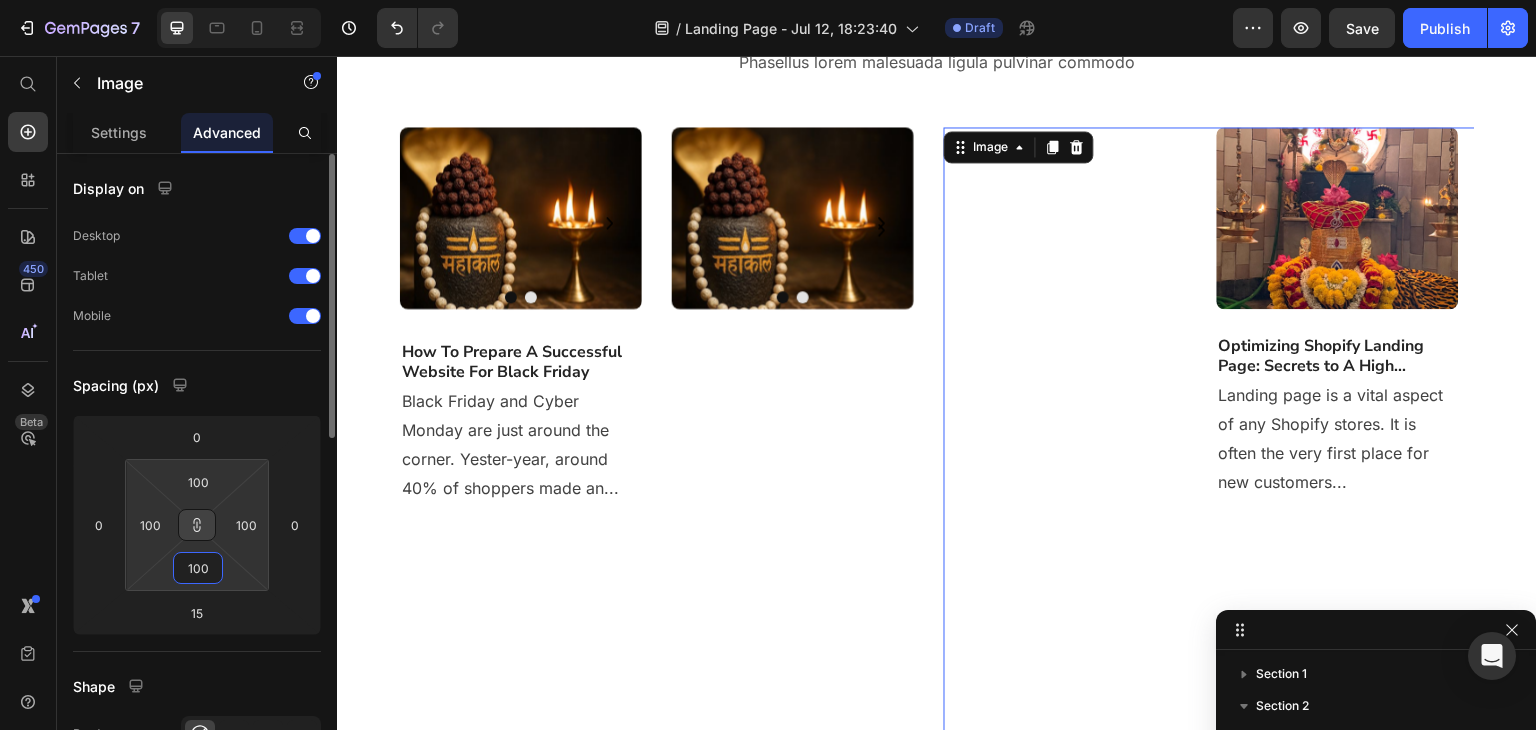 type on "10" 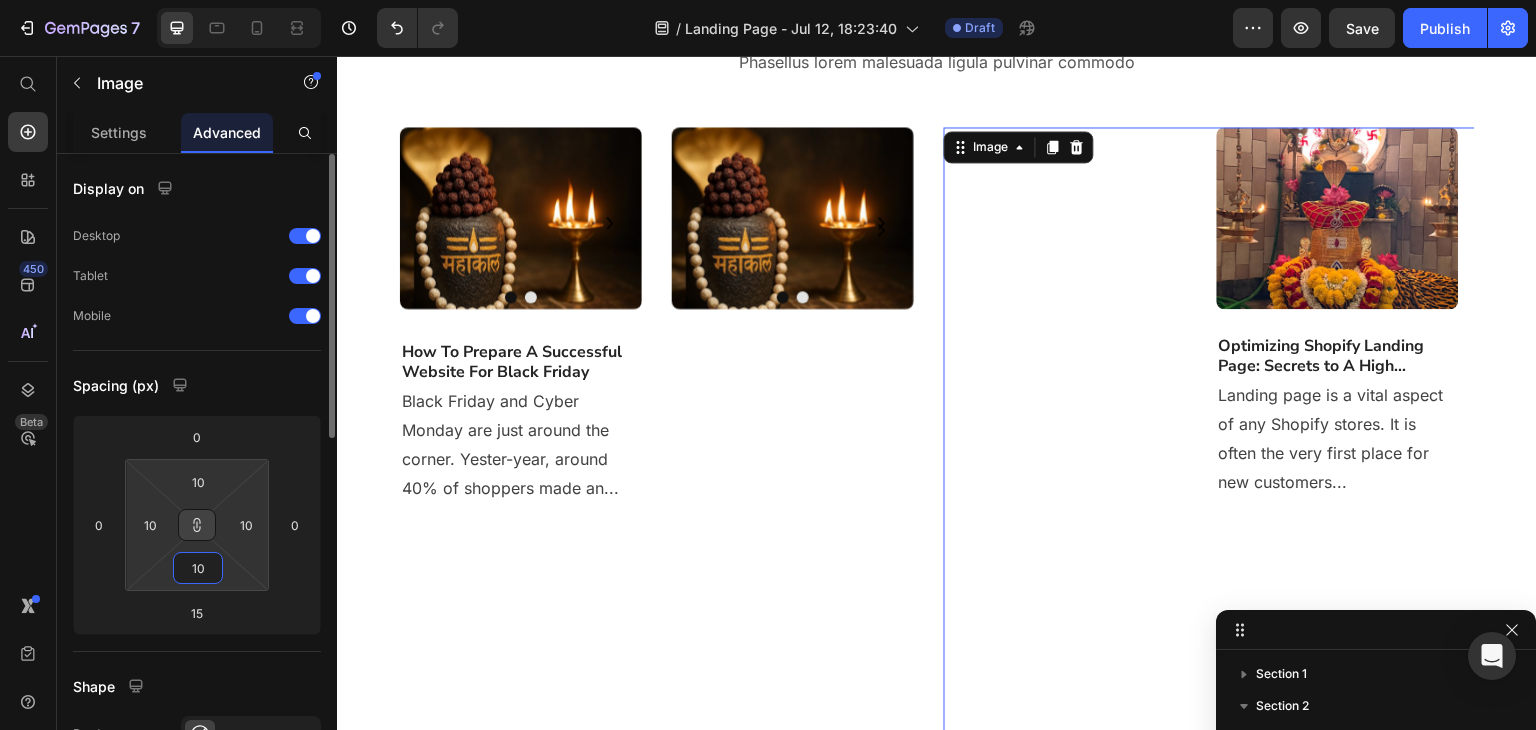 type on "0" 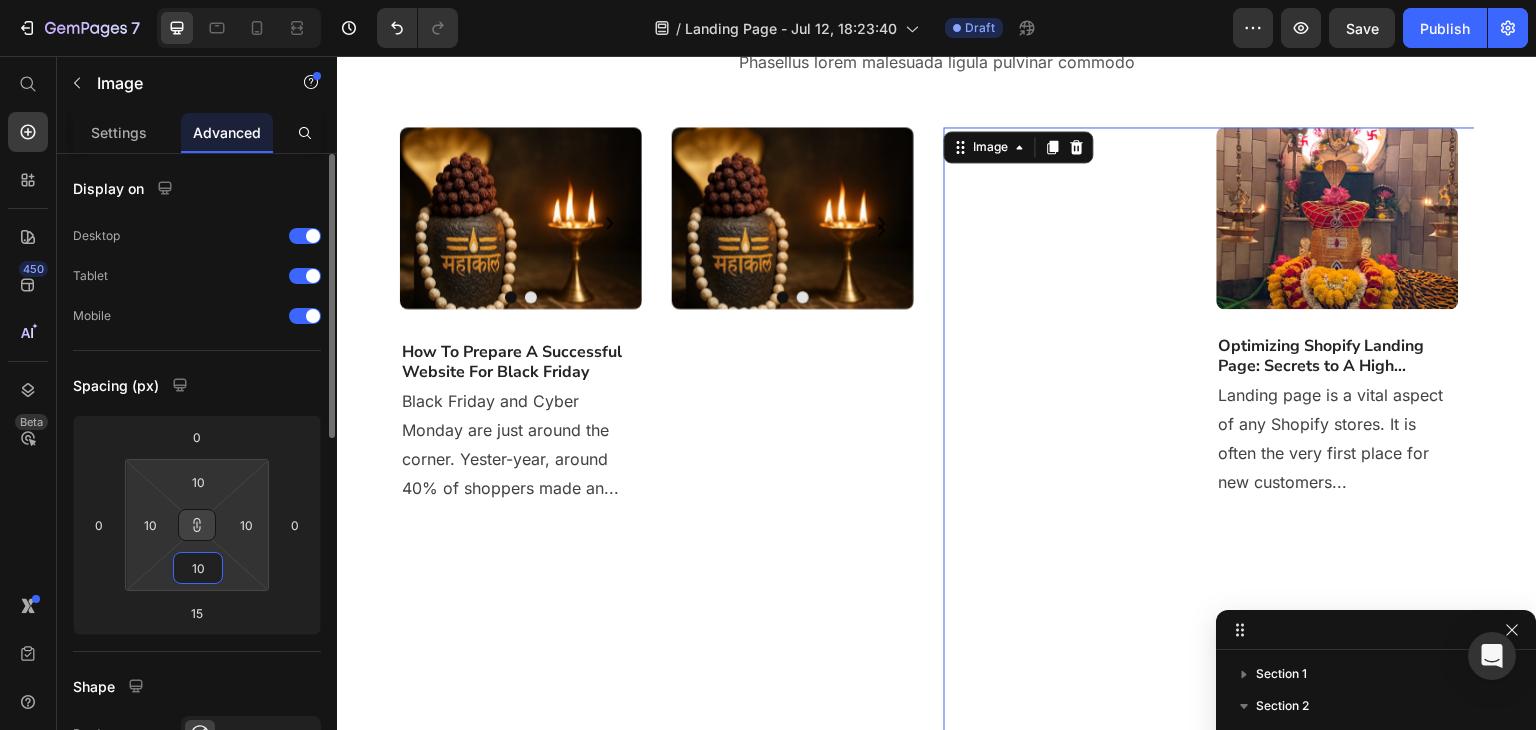 type on "0" 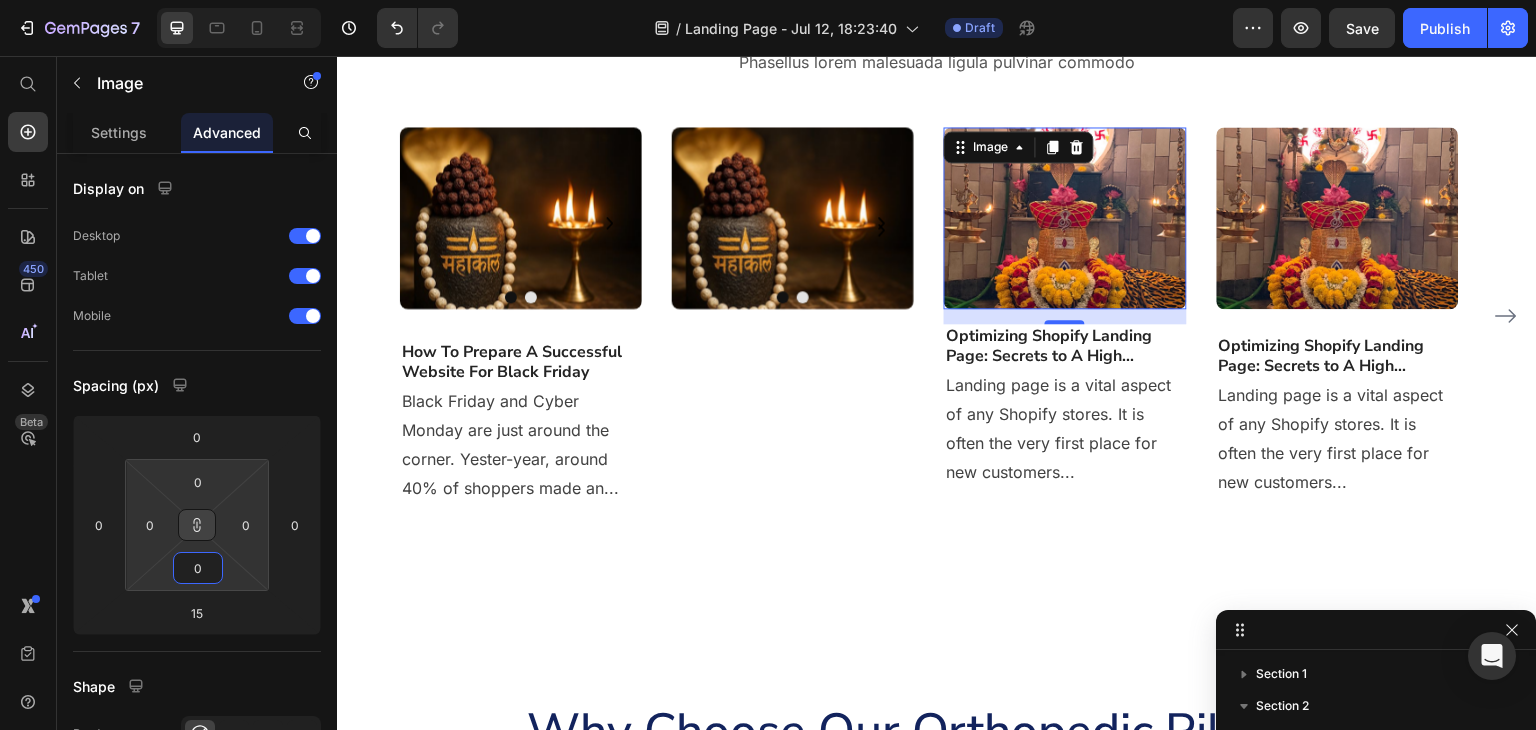 type on "0" 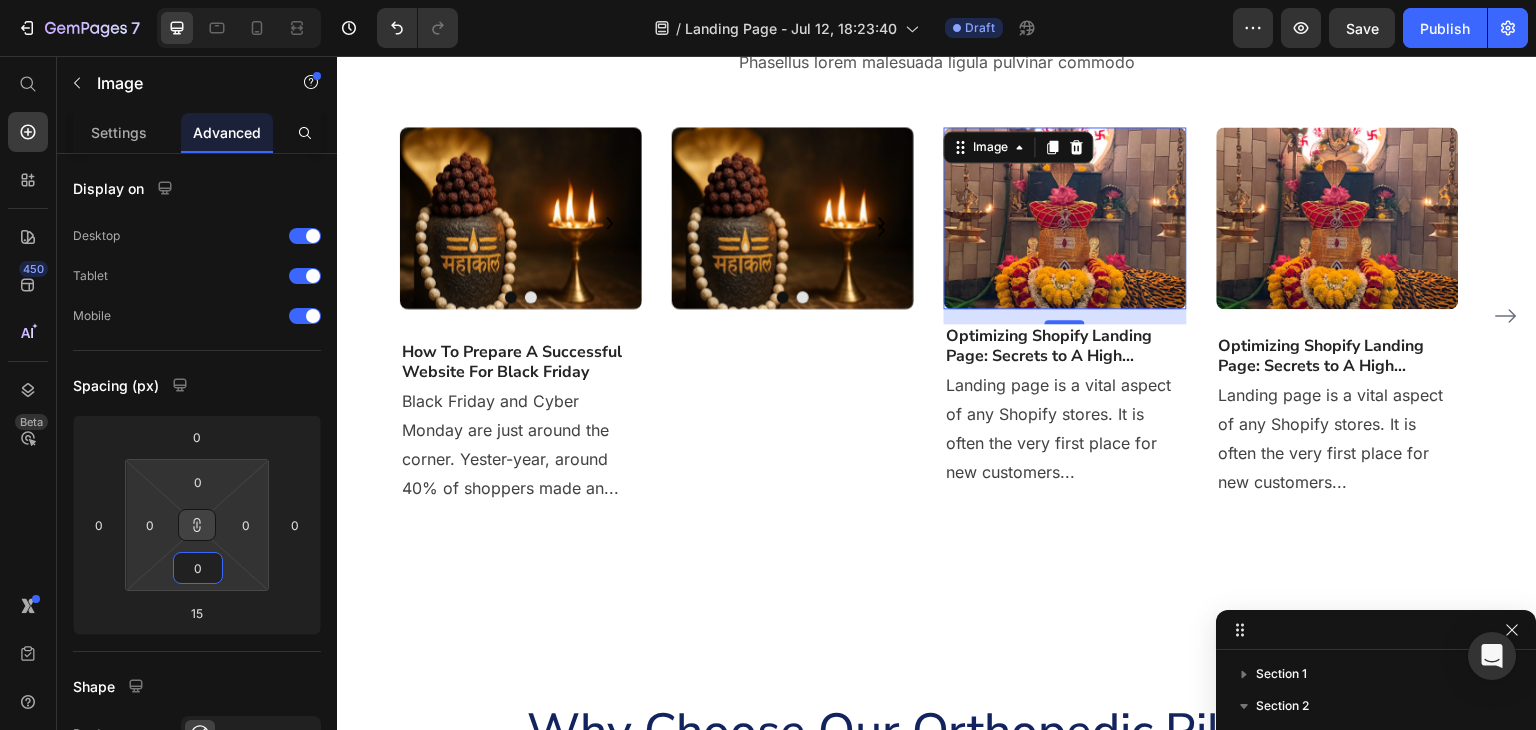 click 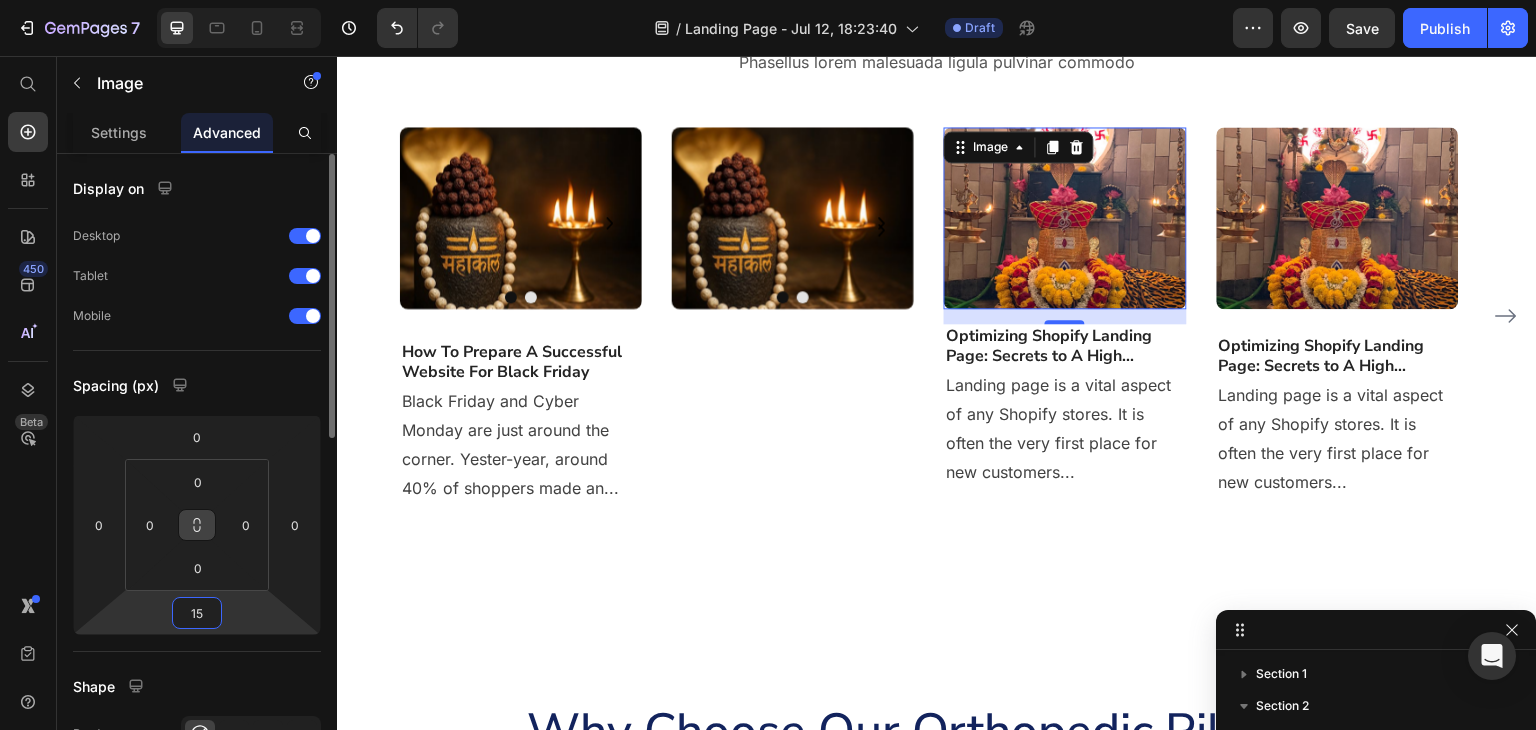click on "15" at bounding box center [197, 613] 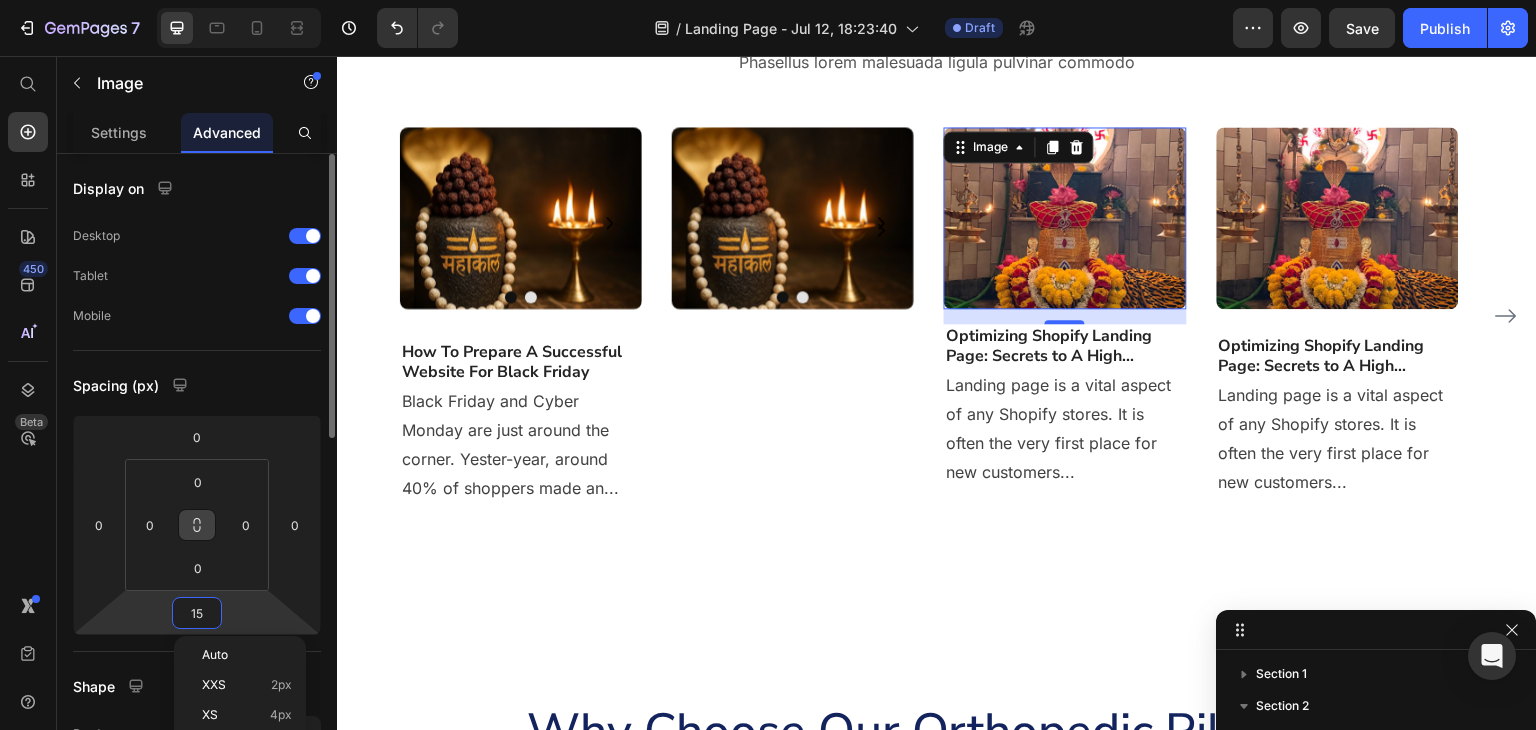 type on "0" 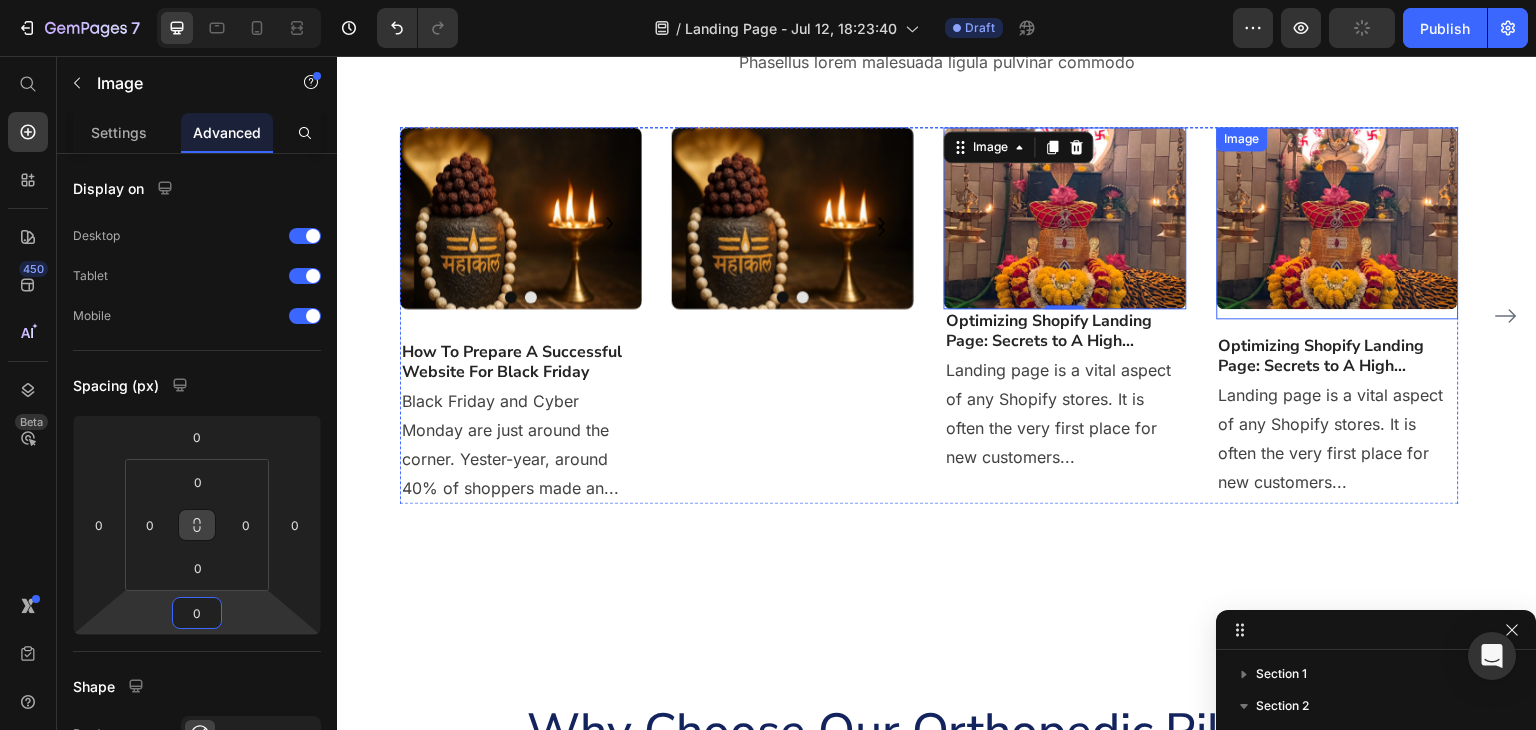 click at bounding box center [1338, 223] 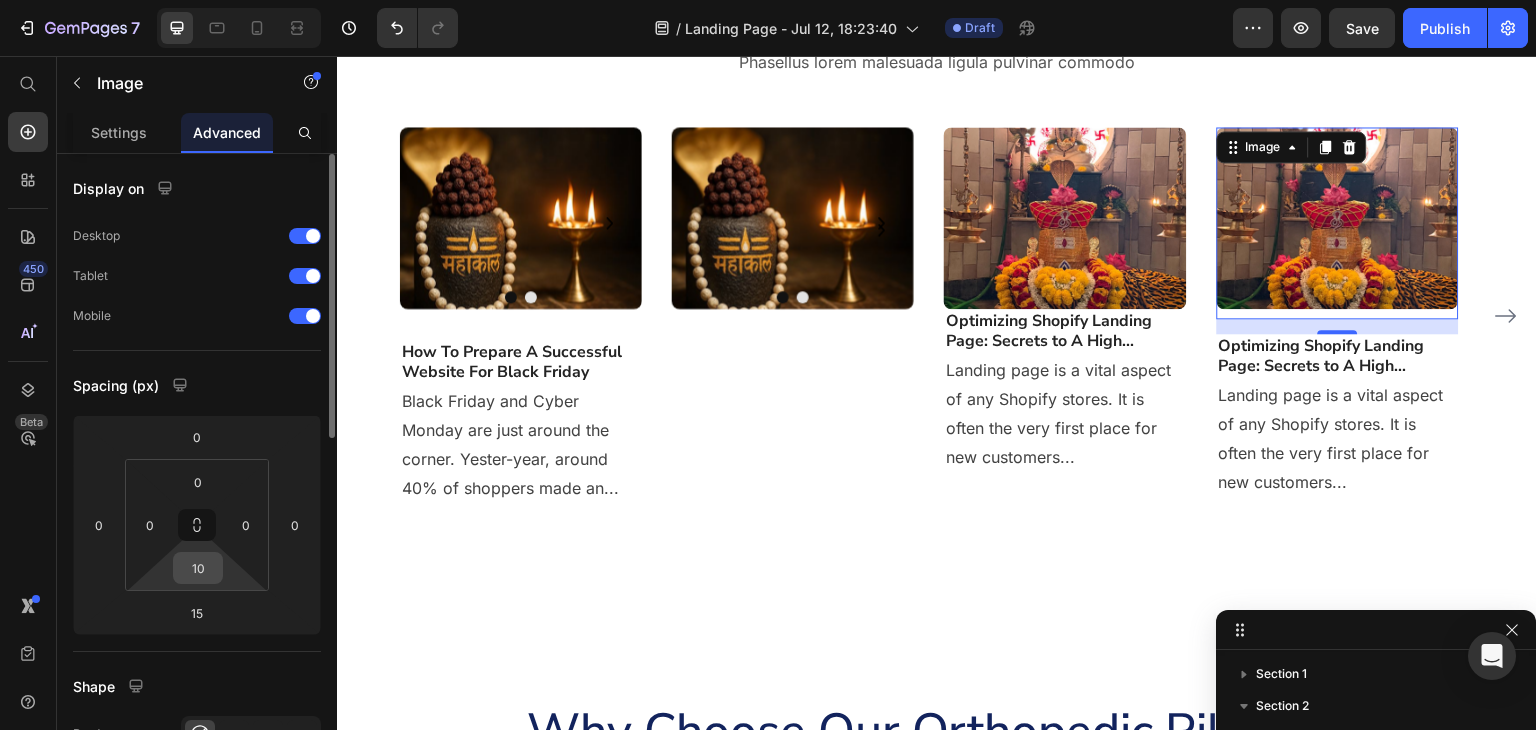 click on "10" at bounding box center (198, 568) 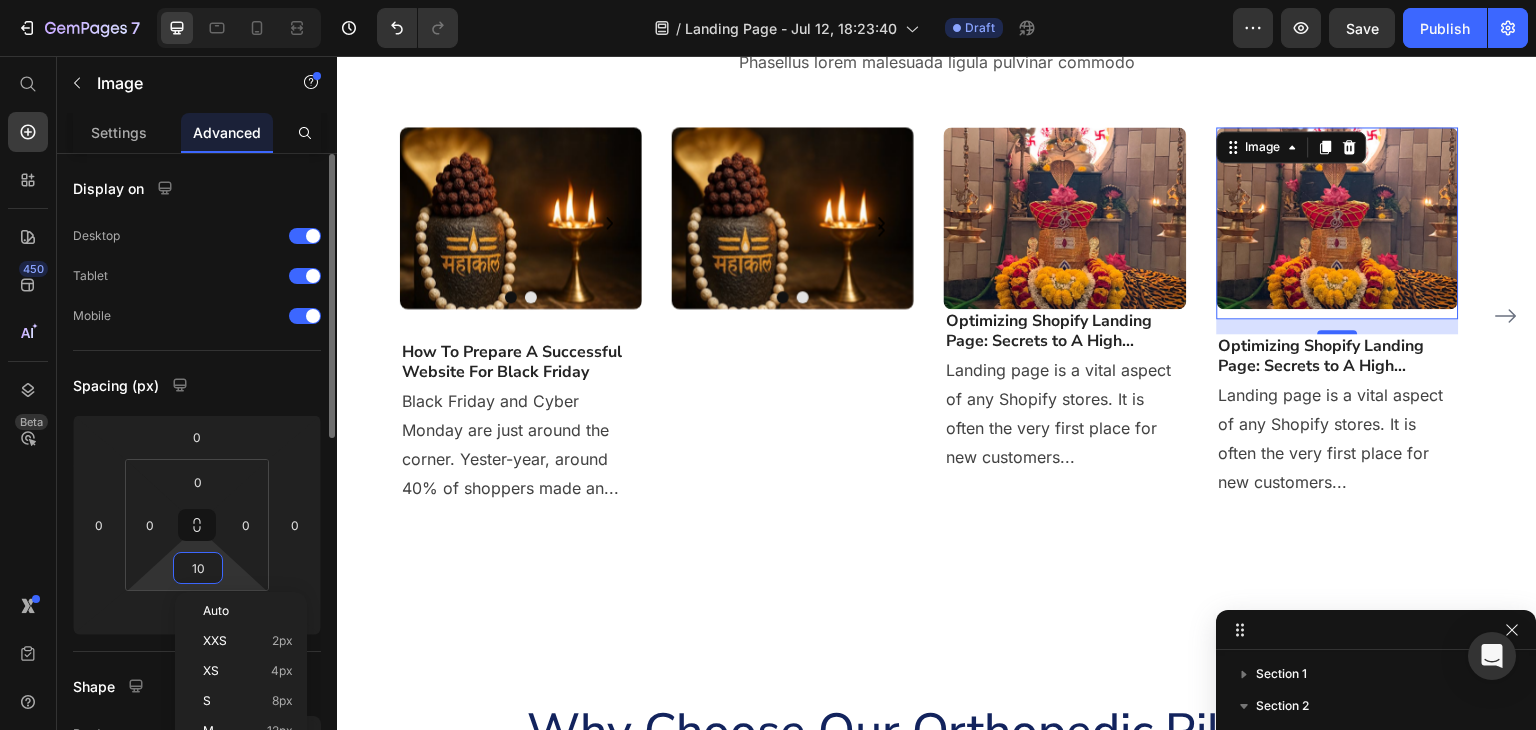 type on "0" 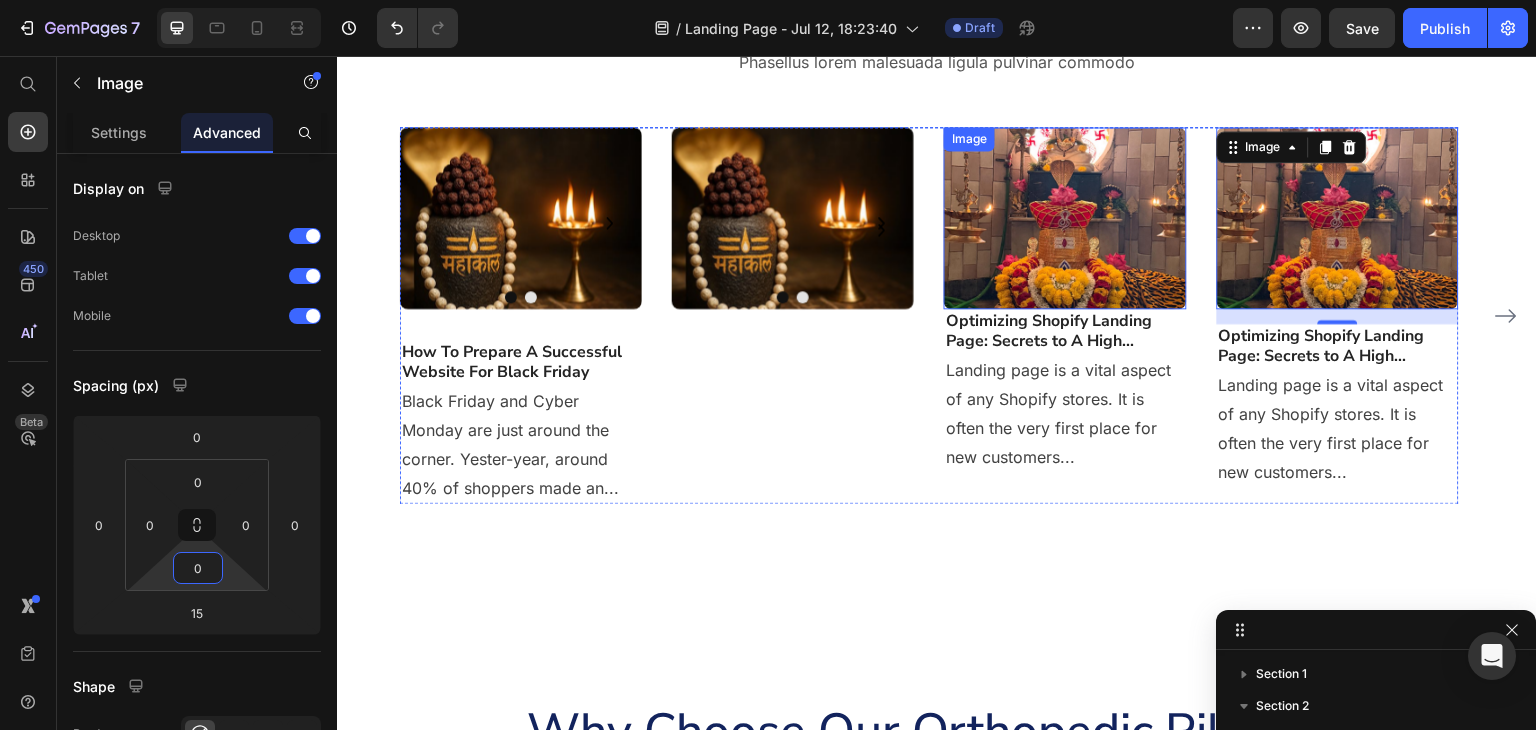 click at bounding box center [1065, 218] 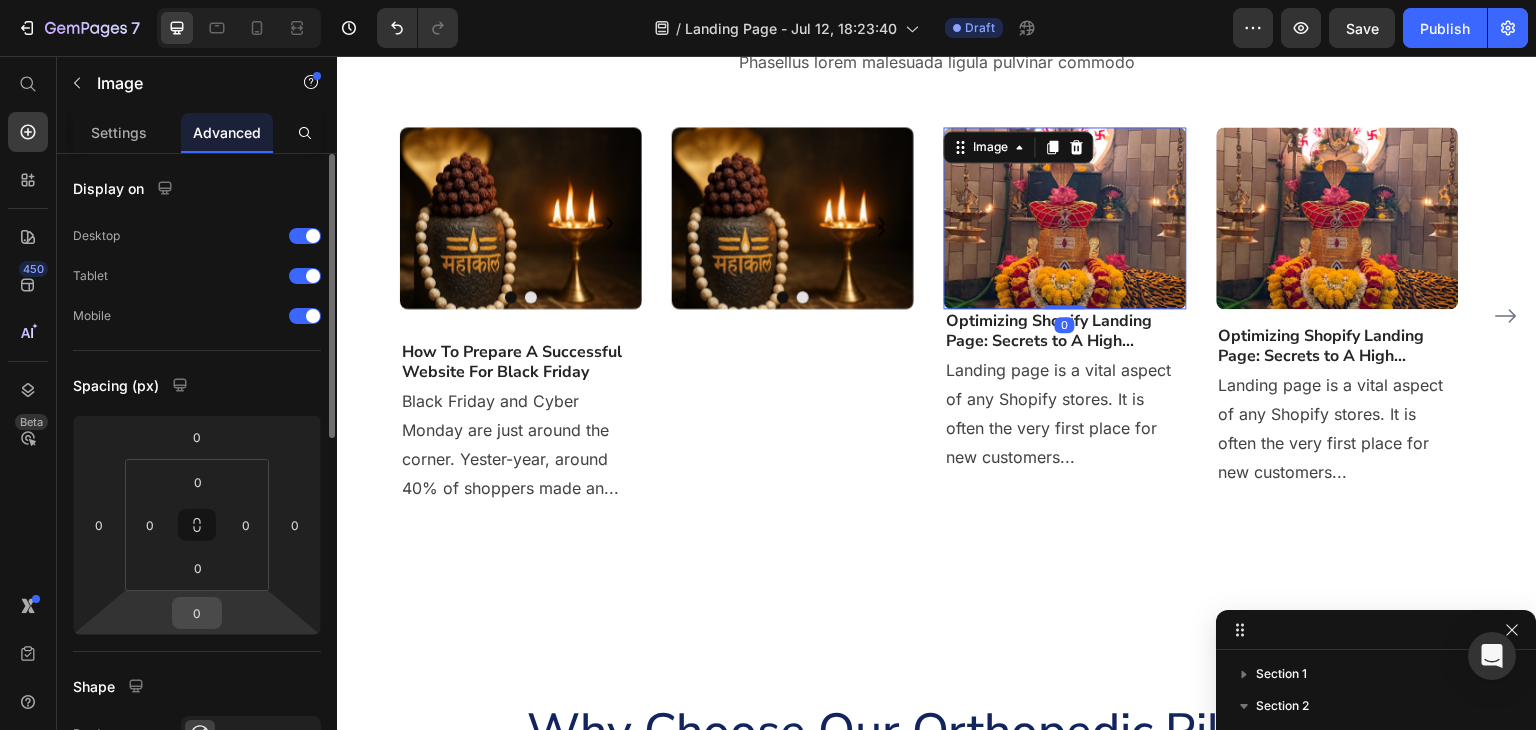 click on "0" at bounding box center (197, 613) 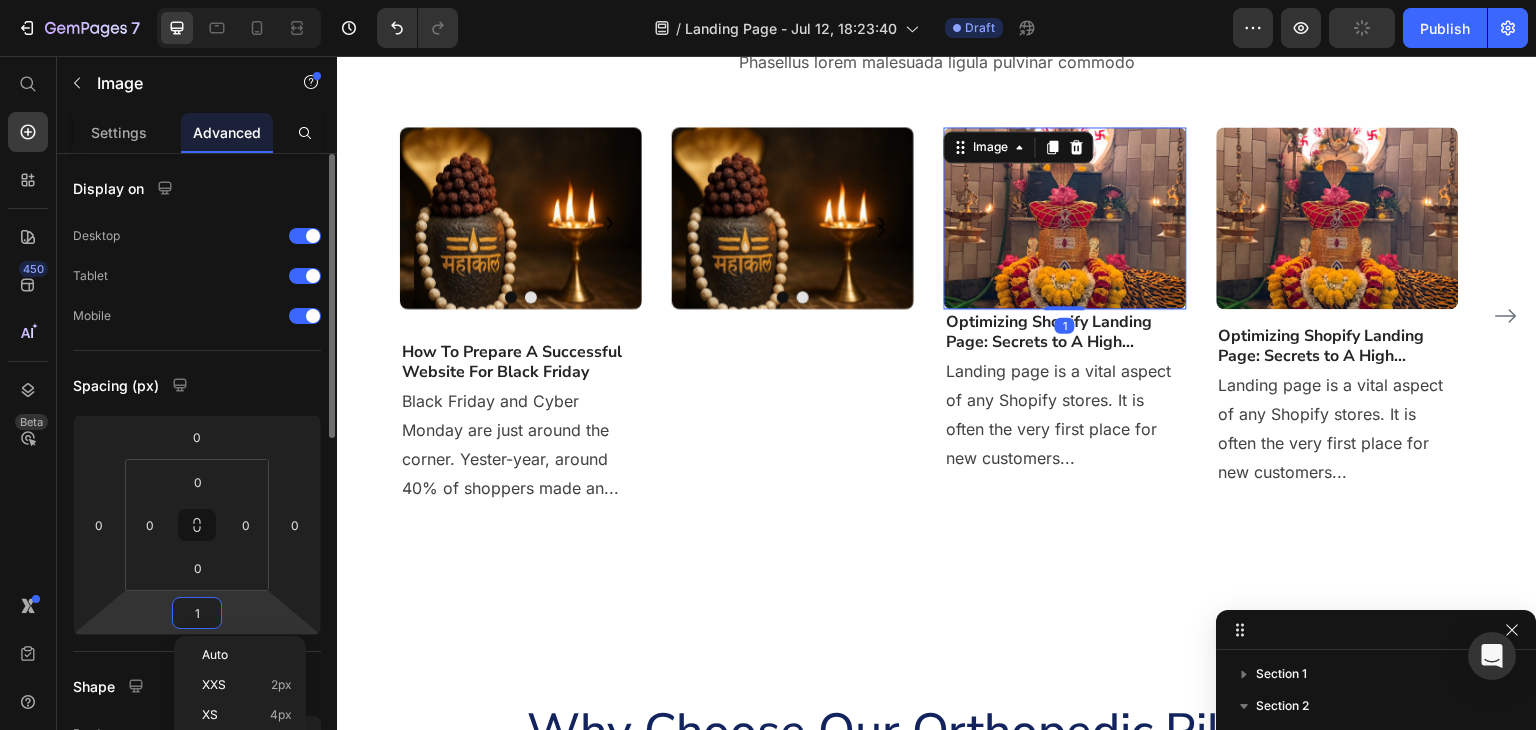 type on "15" 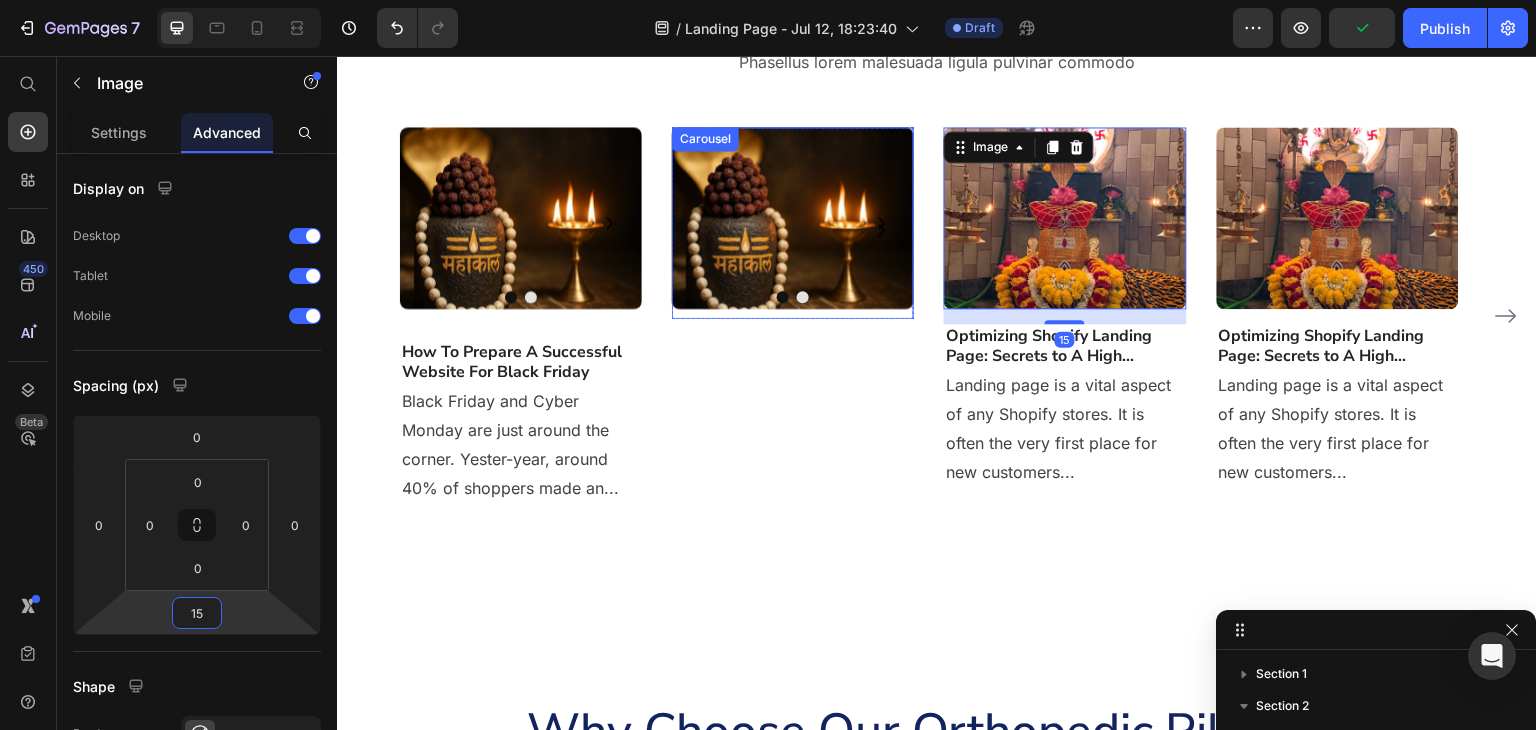 click on "Image" at bounding box center [793, 223] 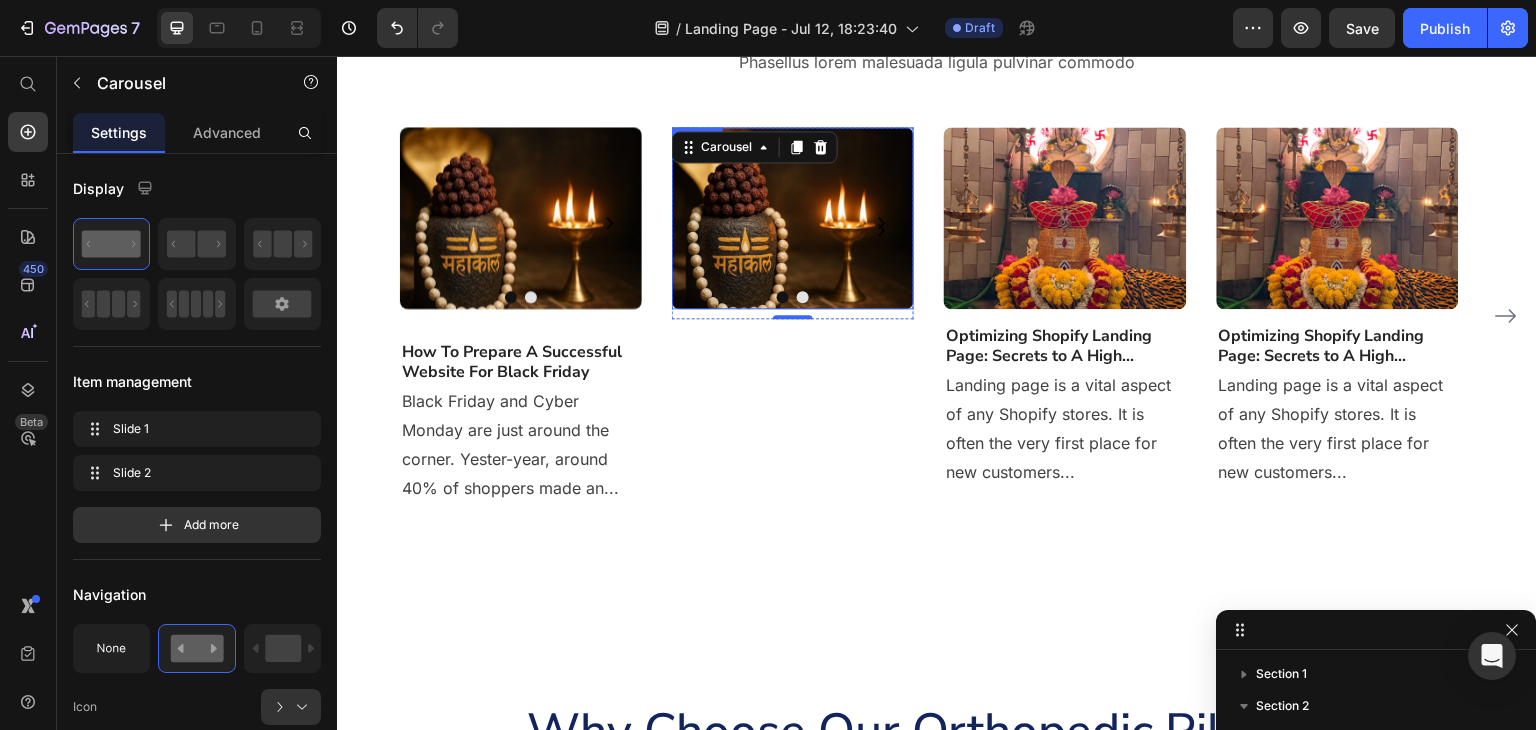 click at bounding box center (793, 218) 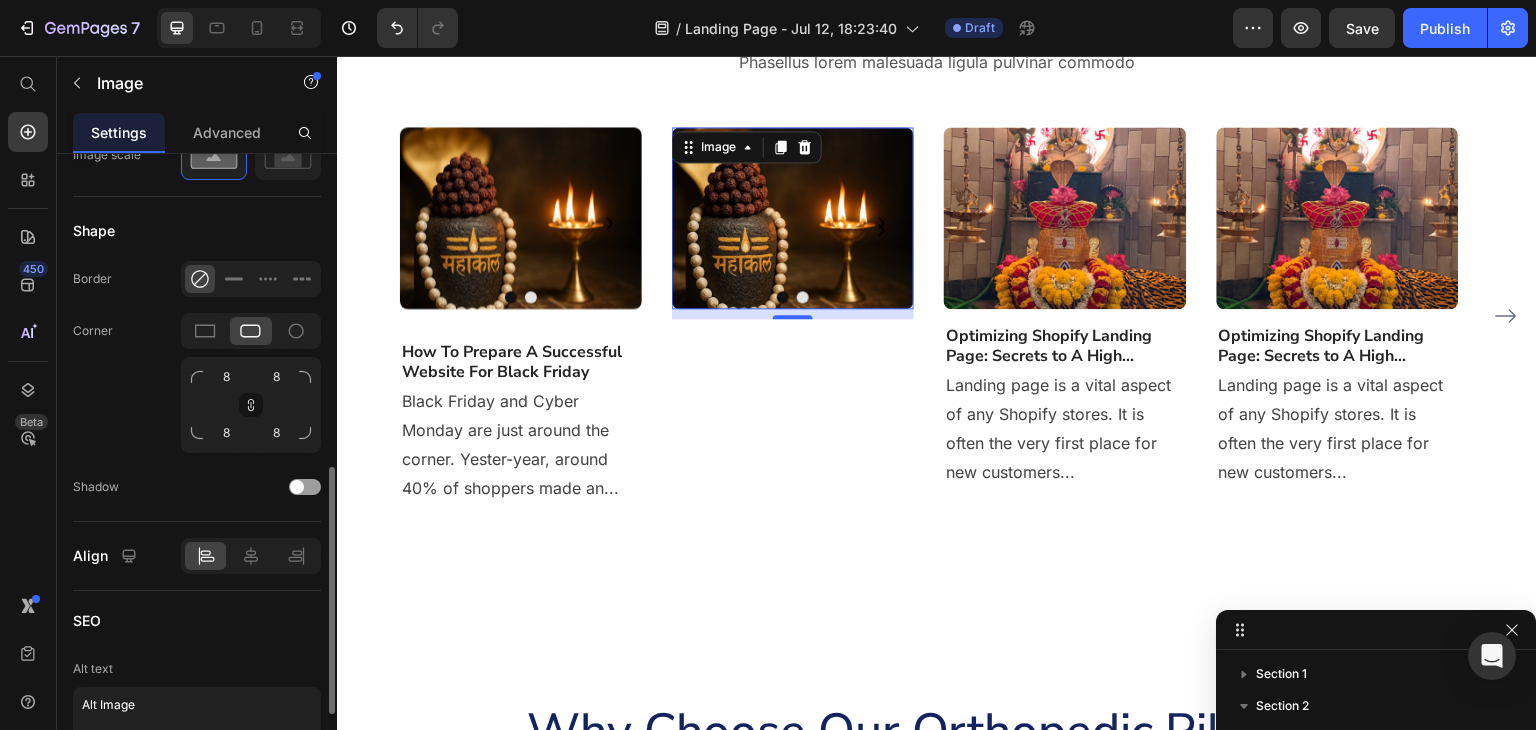 scroll, scrollTop: 935, scrollLeft: 0, axis: vertical 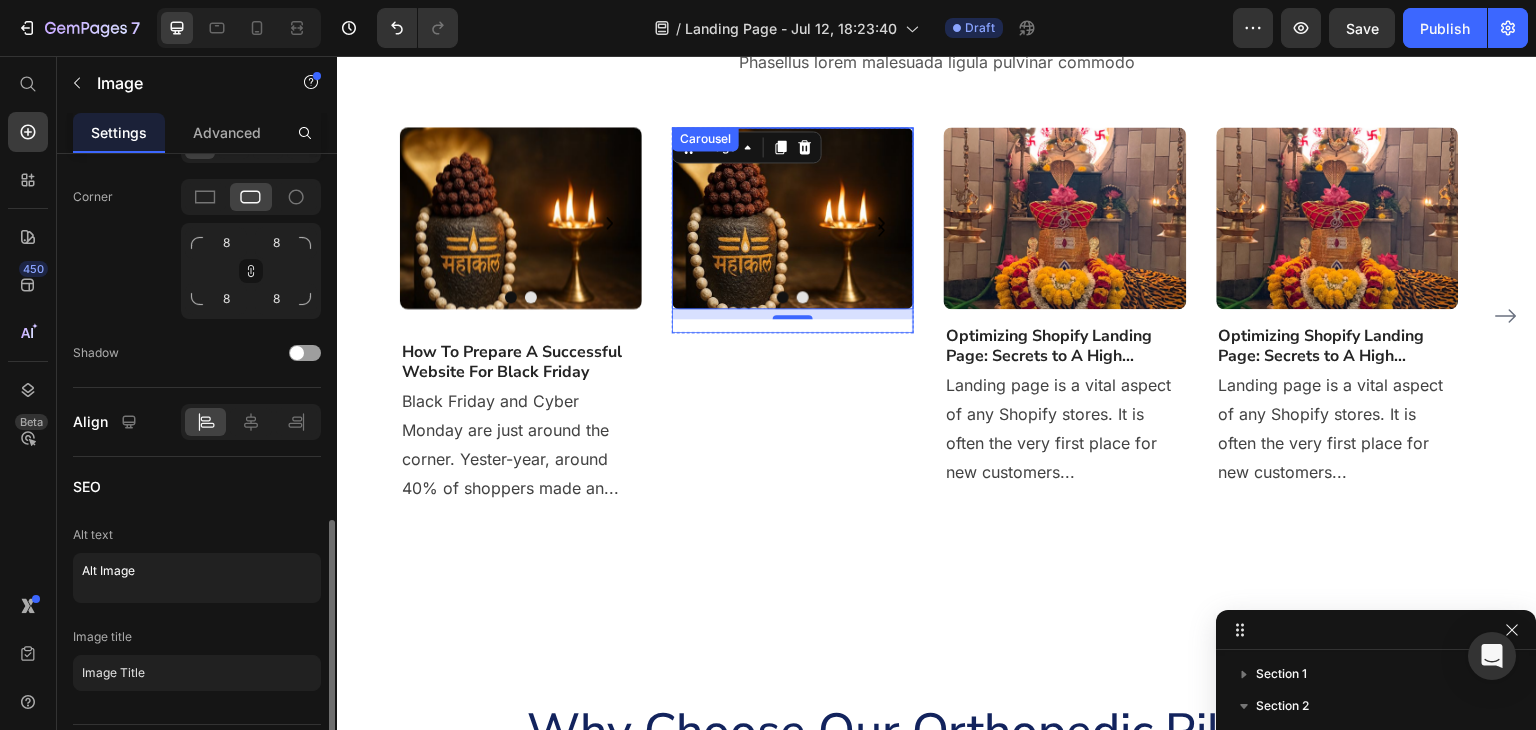click at bounding box center [793, 297] 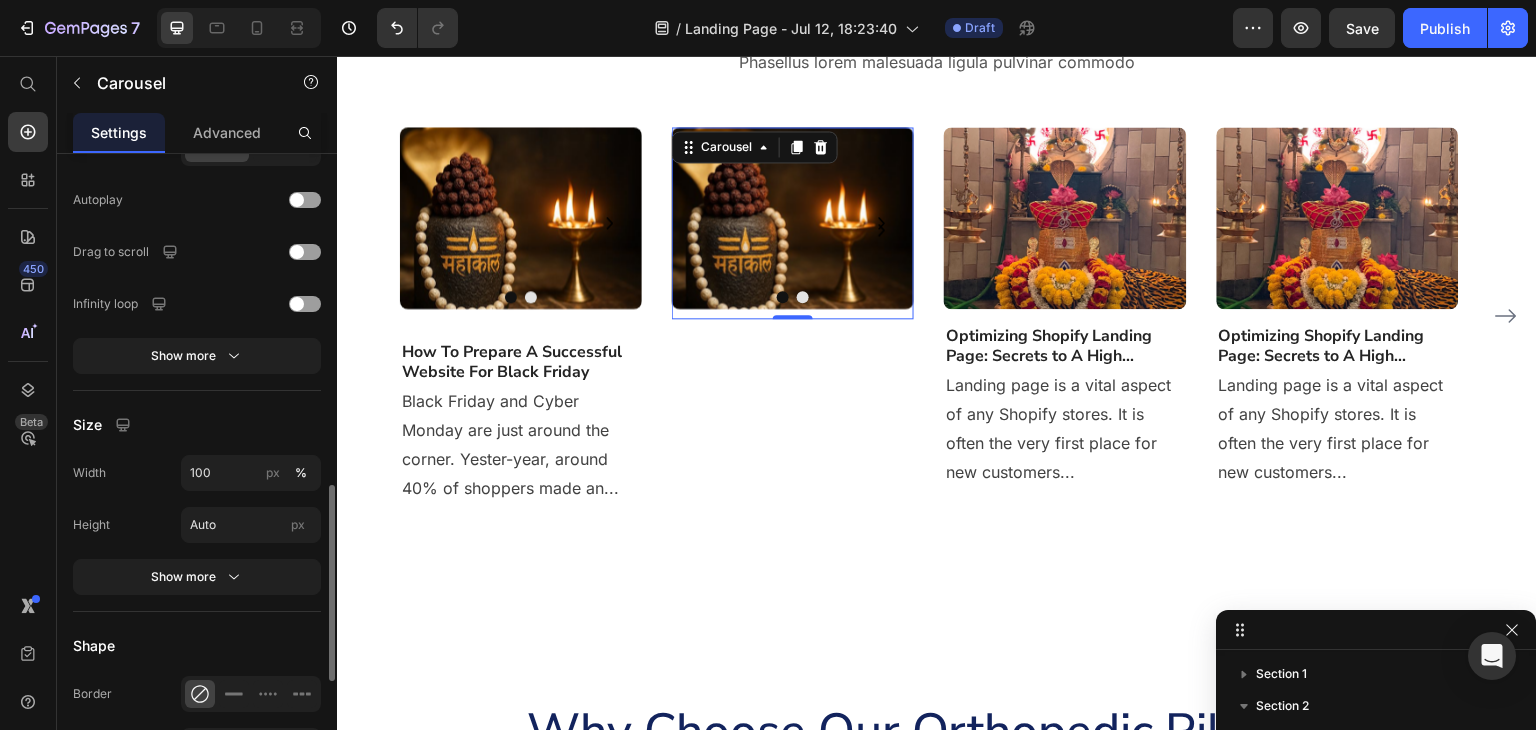 scroll, scrollTop: 1408, scrollLeft: 0, axis: vertical 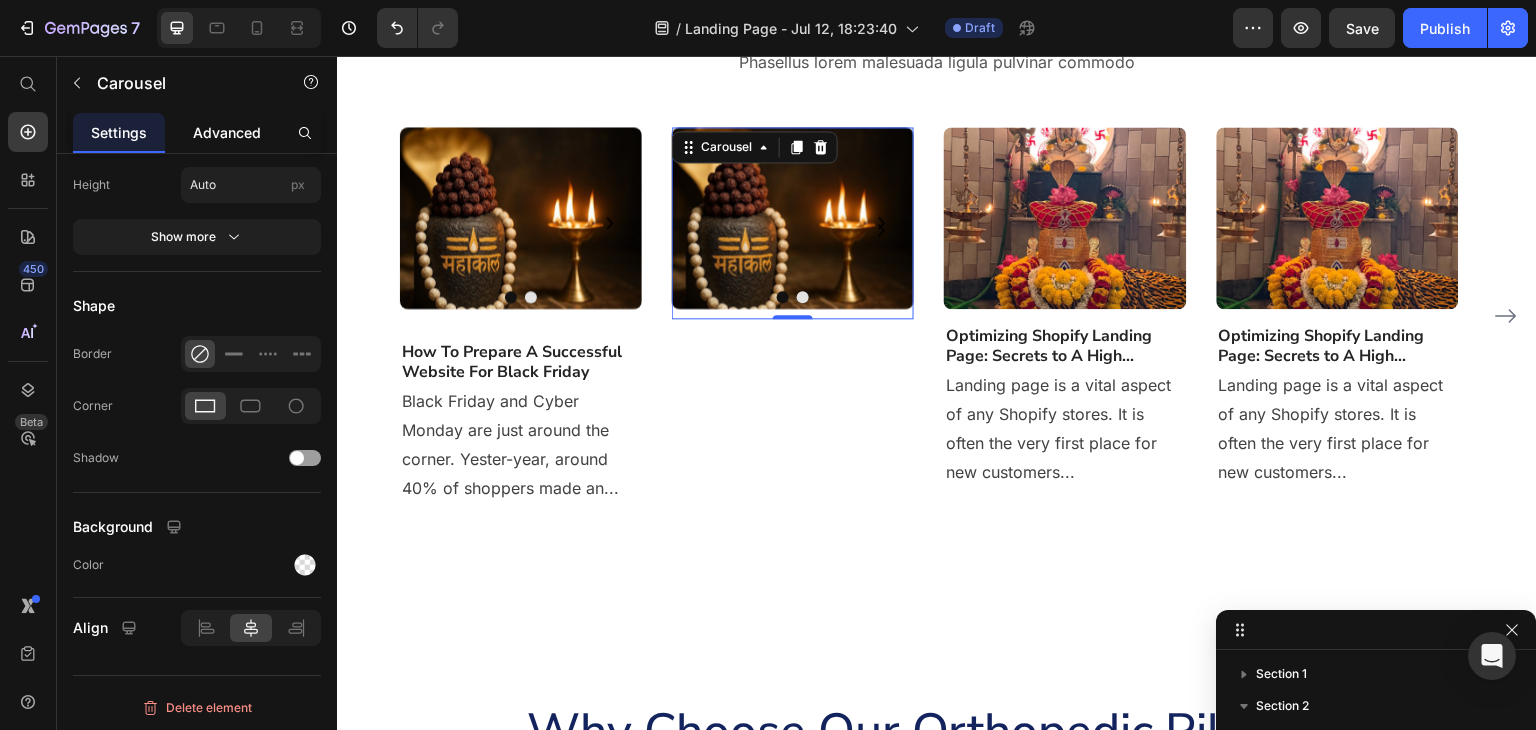 click on "Advanced" at bounding box center [227, 132] 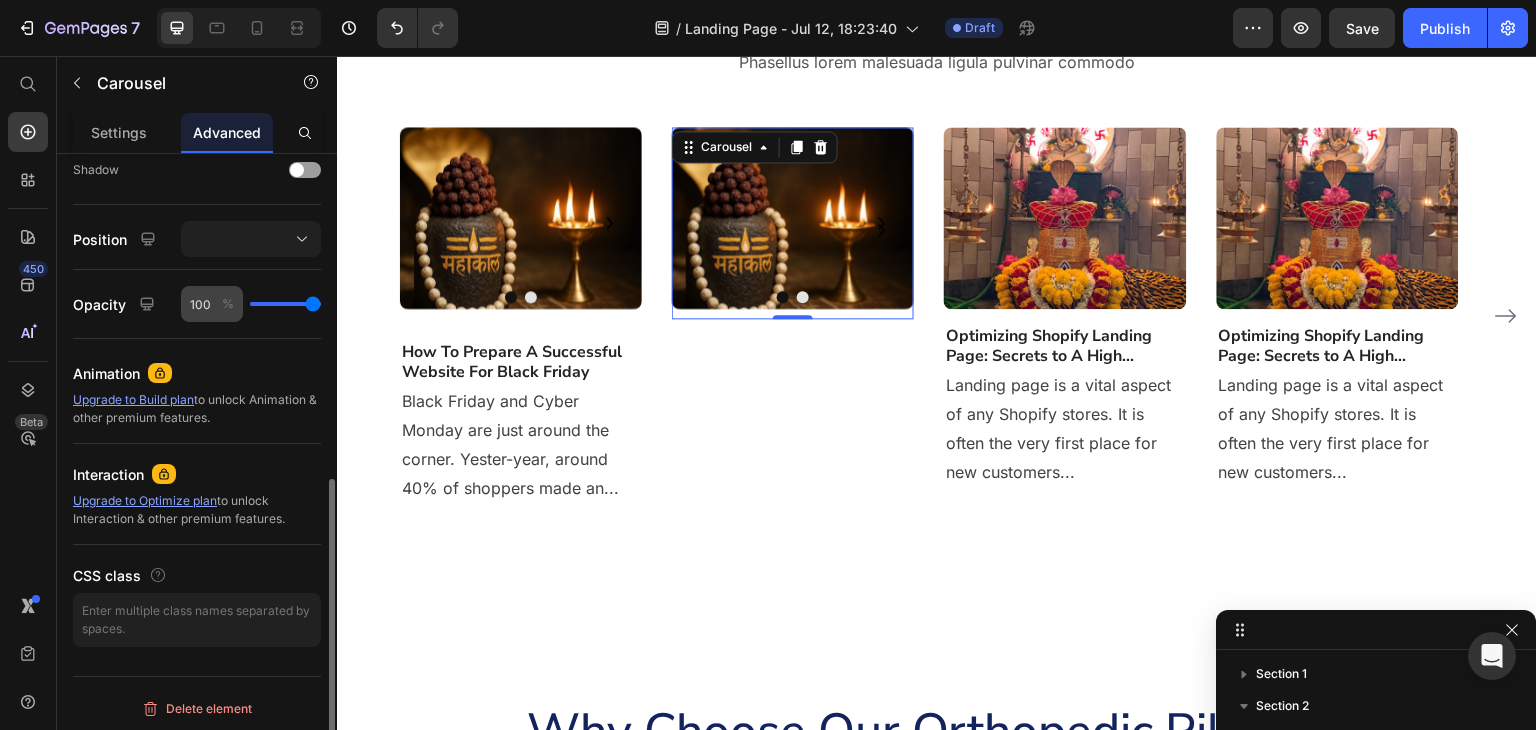 scroll, scrollTop: 133, scrollLeft: 0, axis: vertical 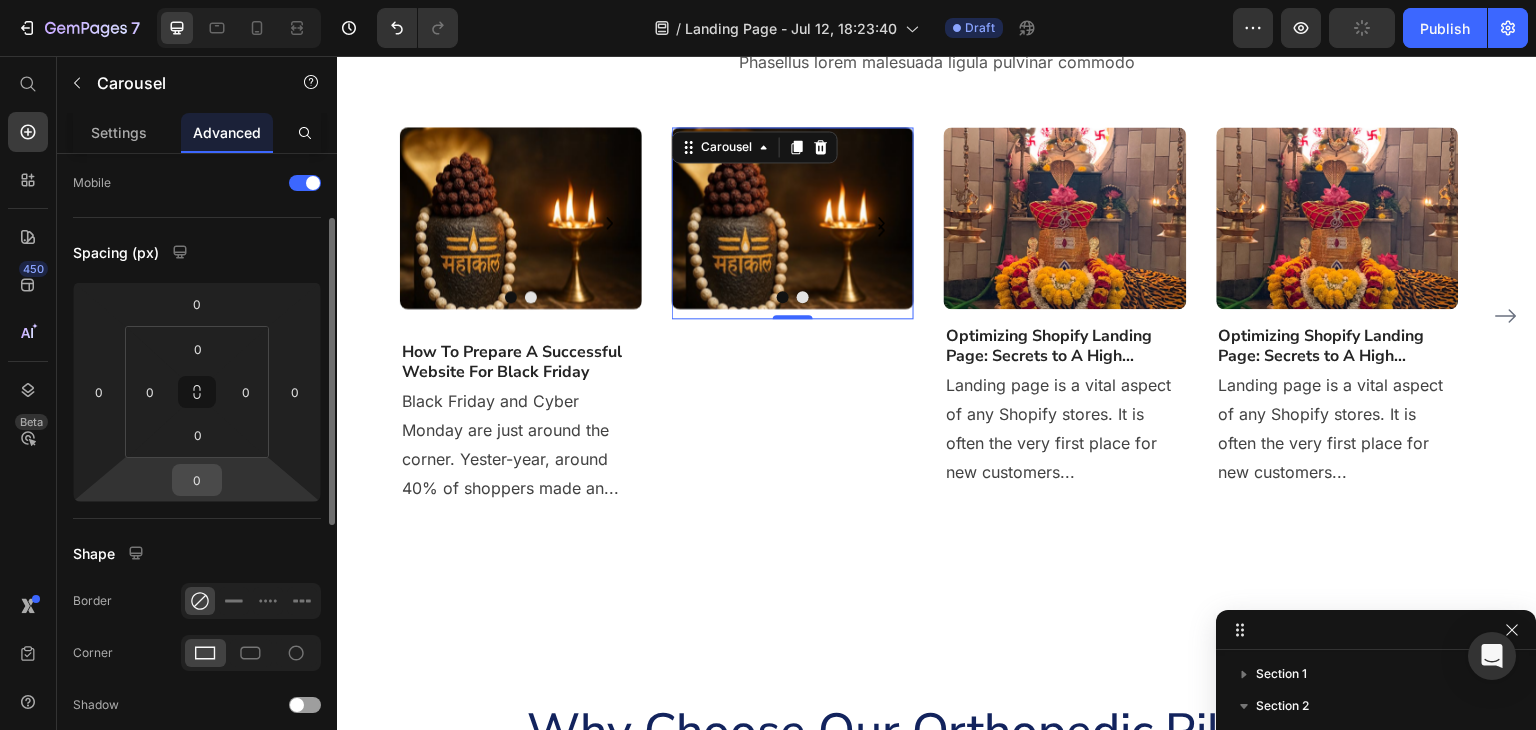 click on "0" at bounding box center [197, 480] 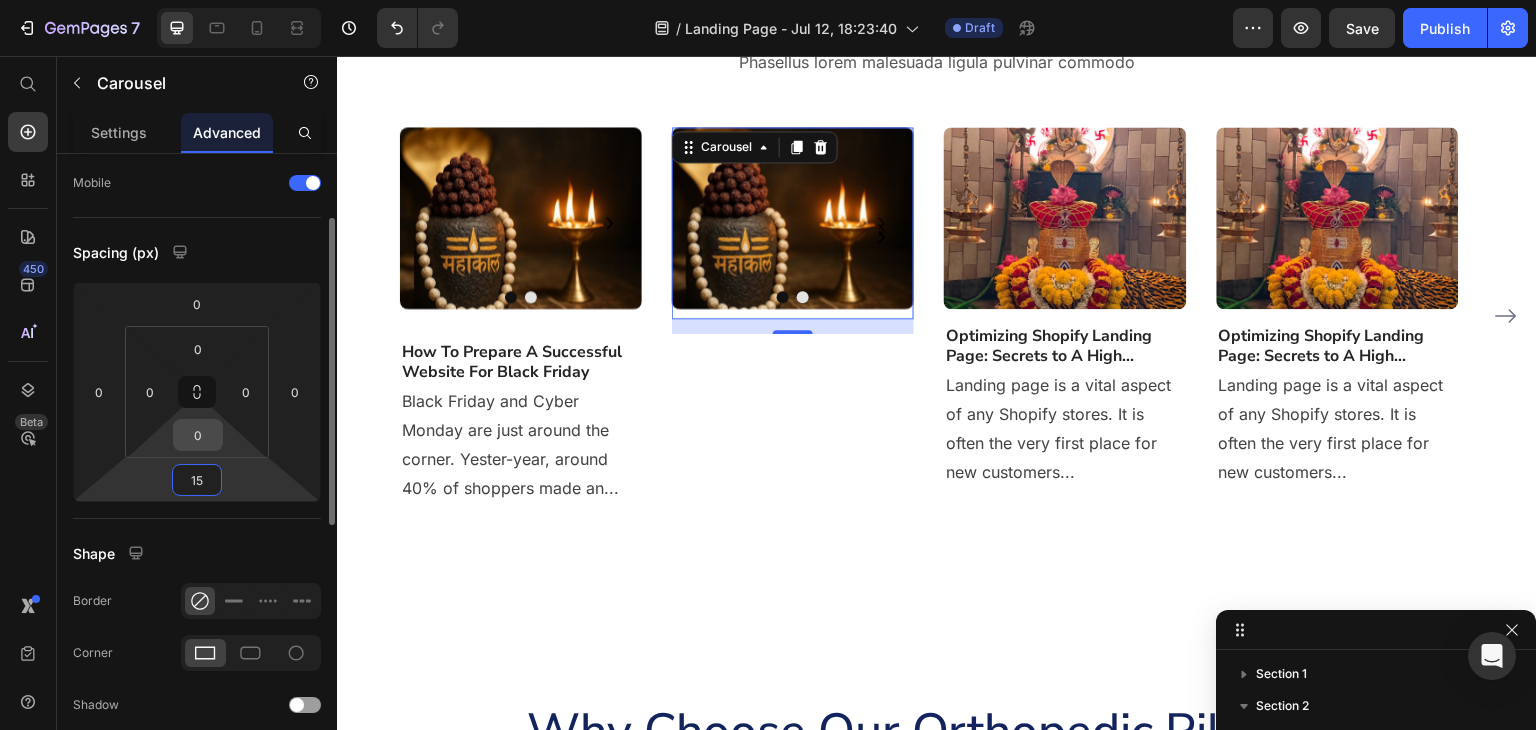 type on "15" 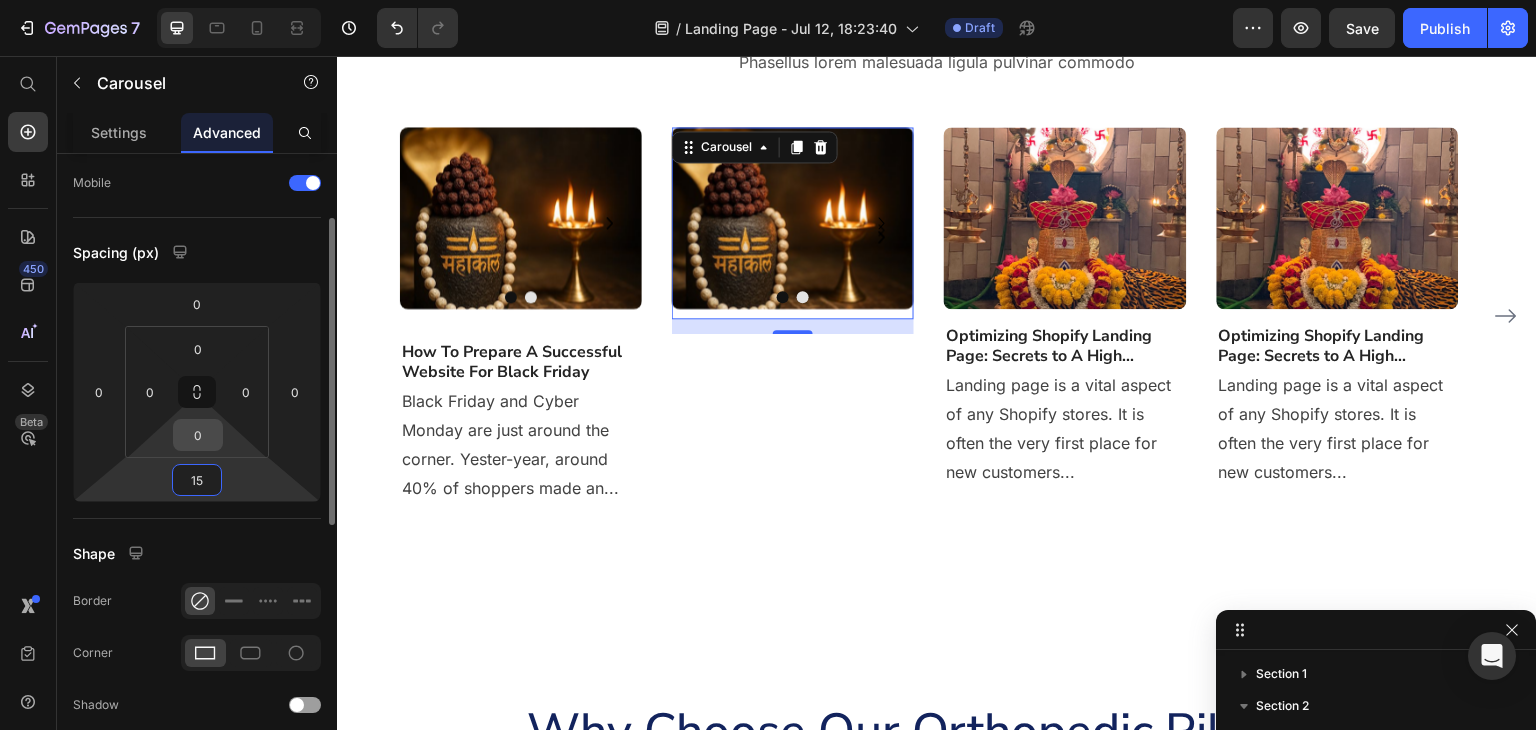click on "0" at bounding box center (198, 435) 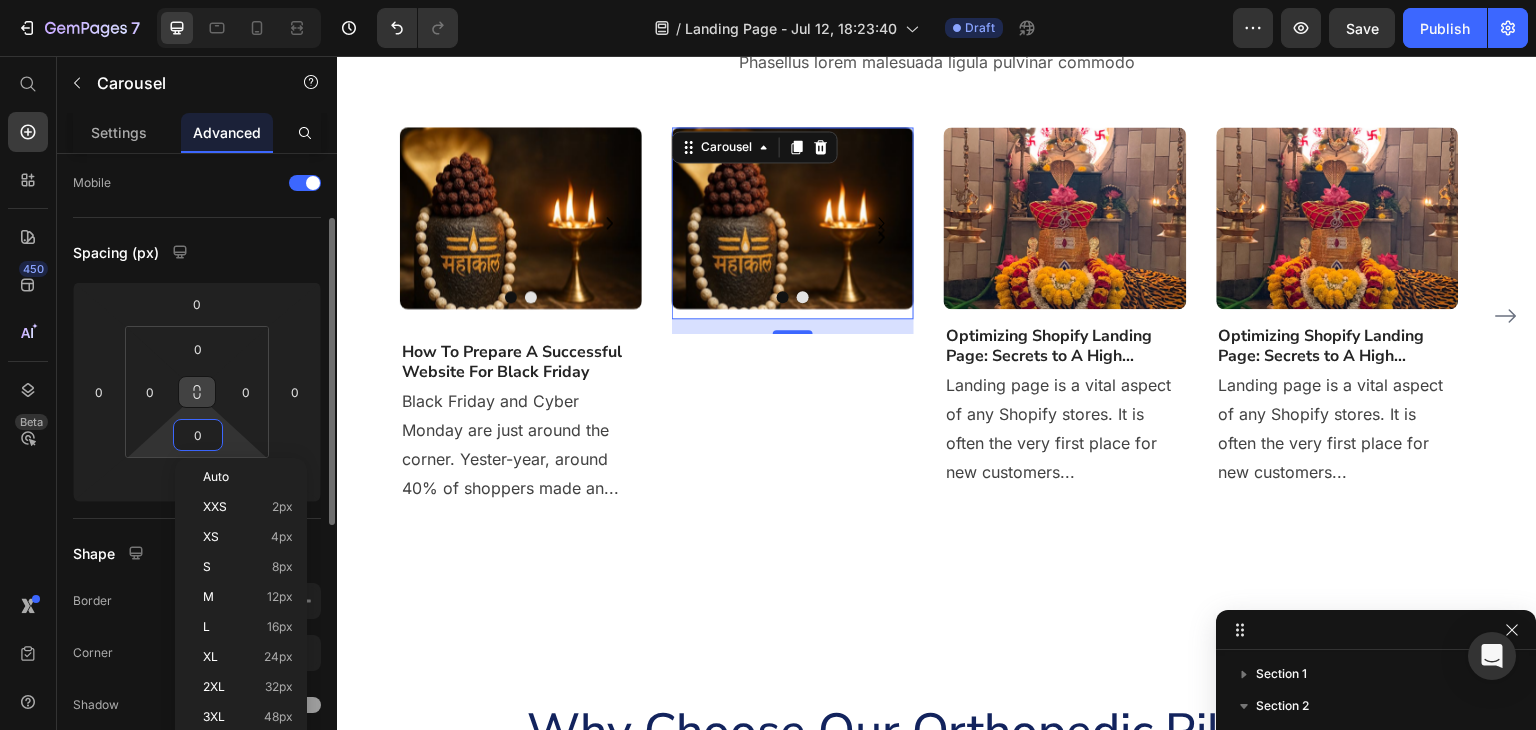 click 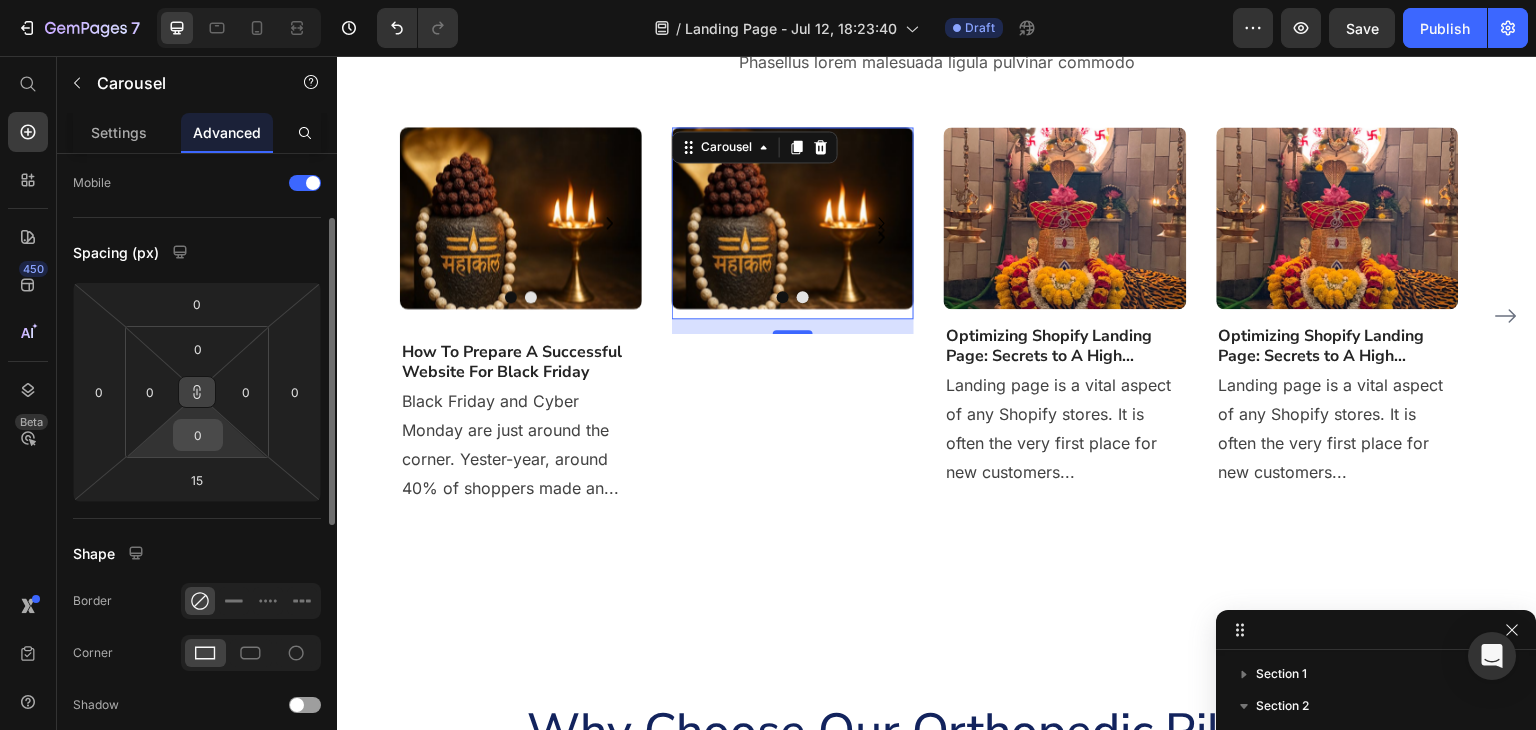 click on "0" at bounding box center (198, 435) 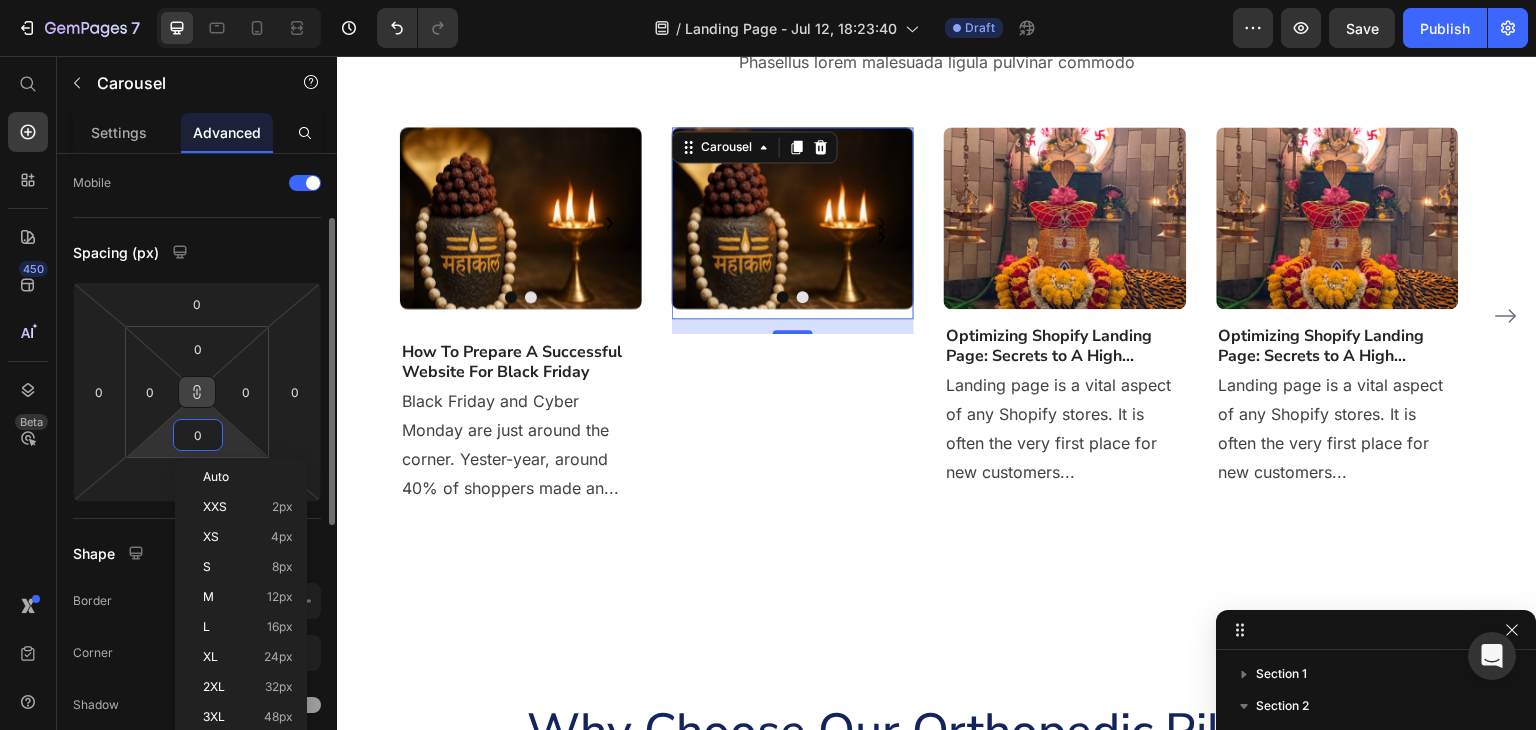 type on "1" 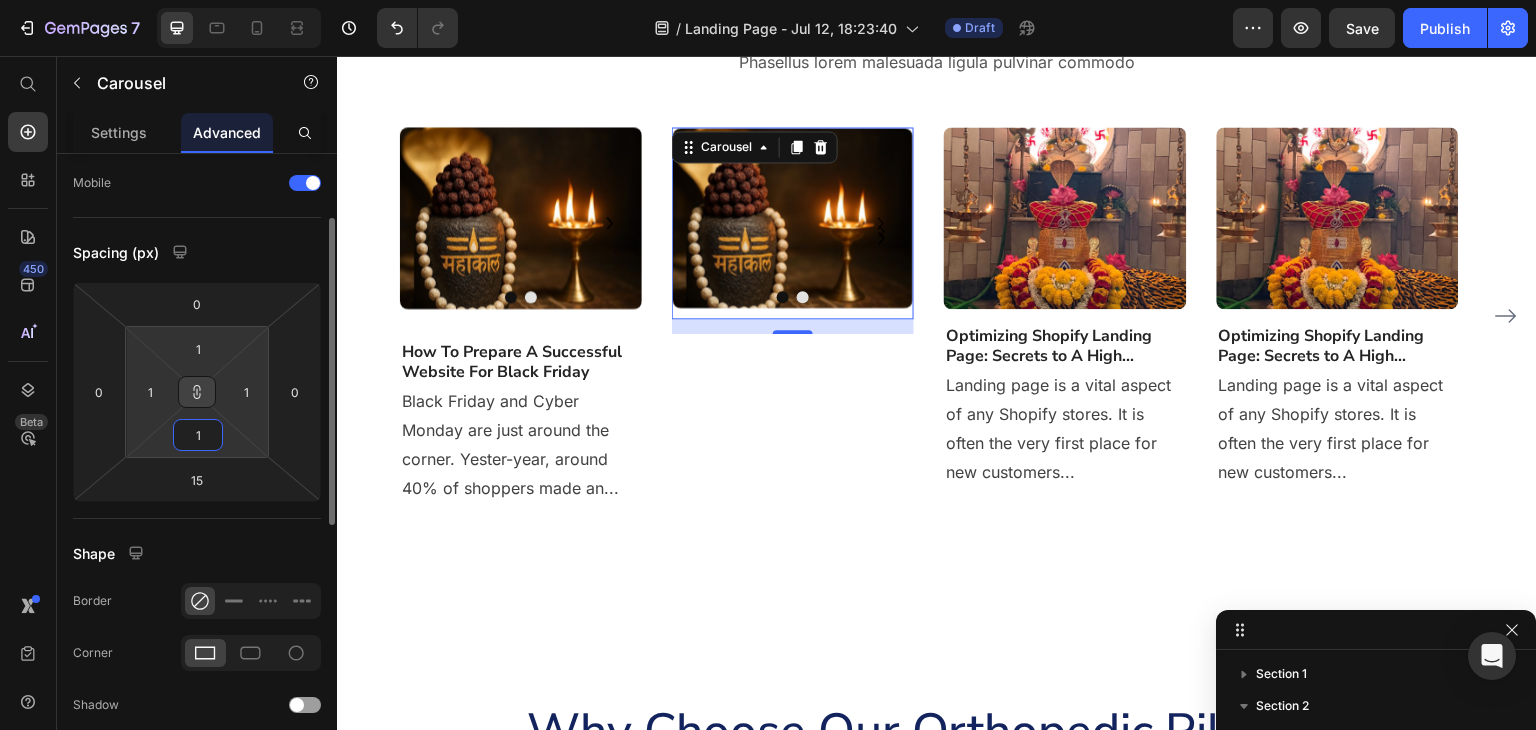 type on "10" 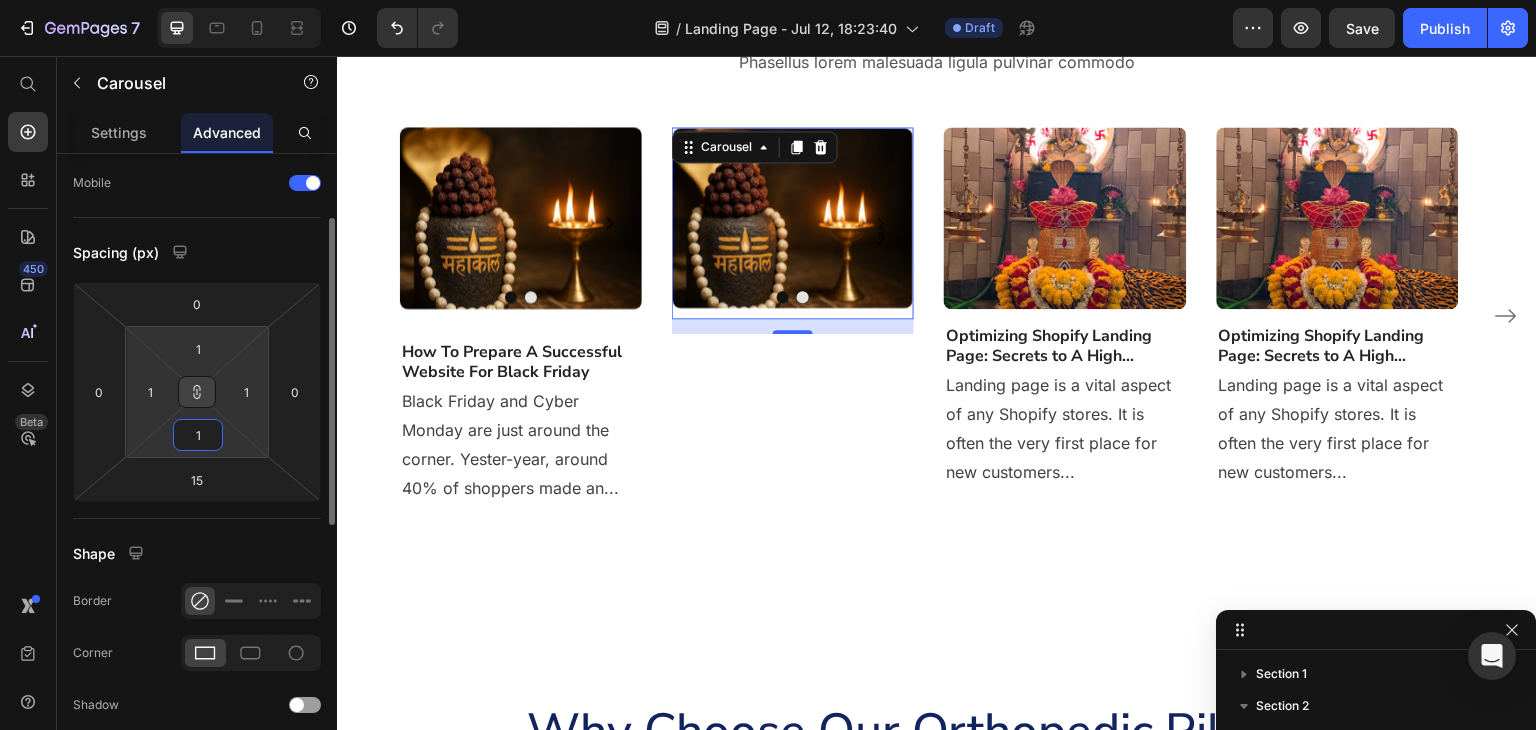 type on "10" 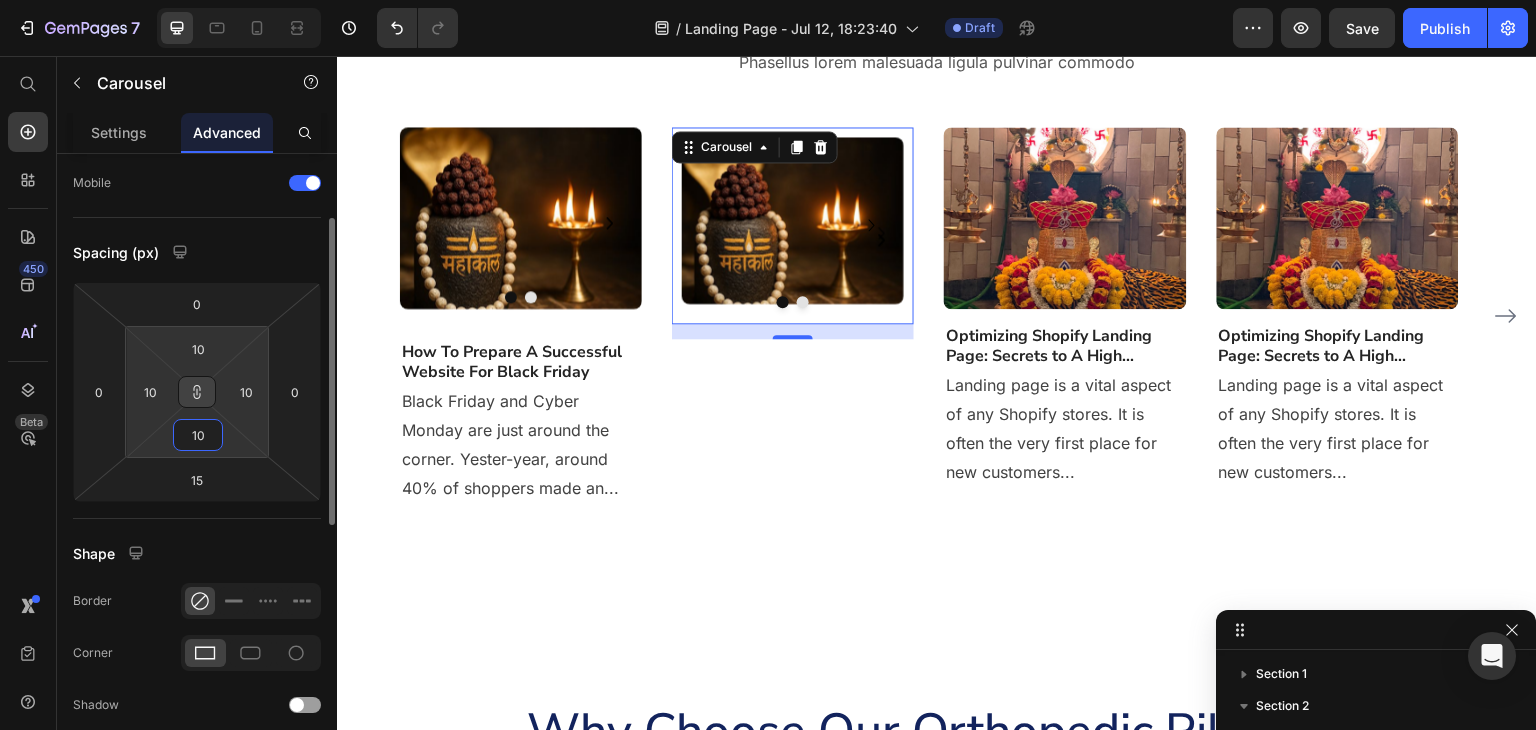 type on "1" 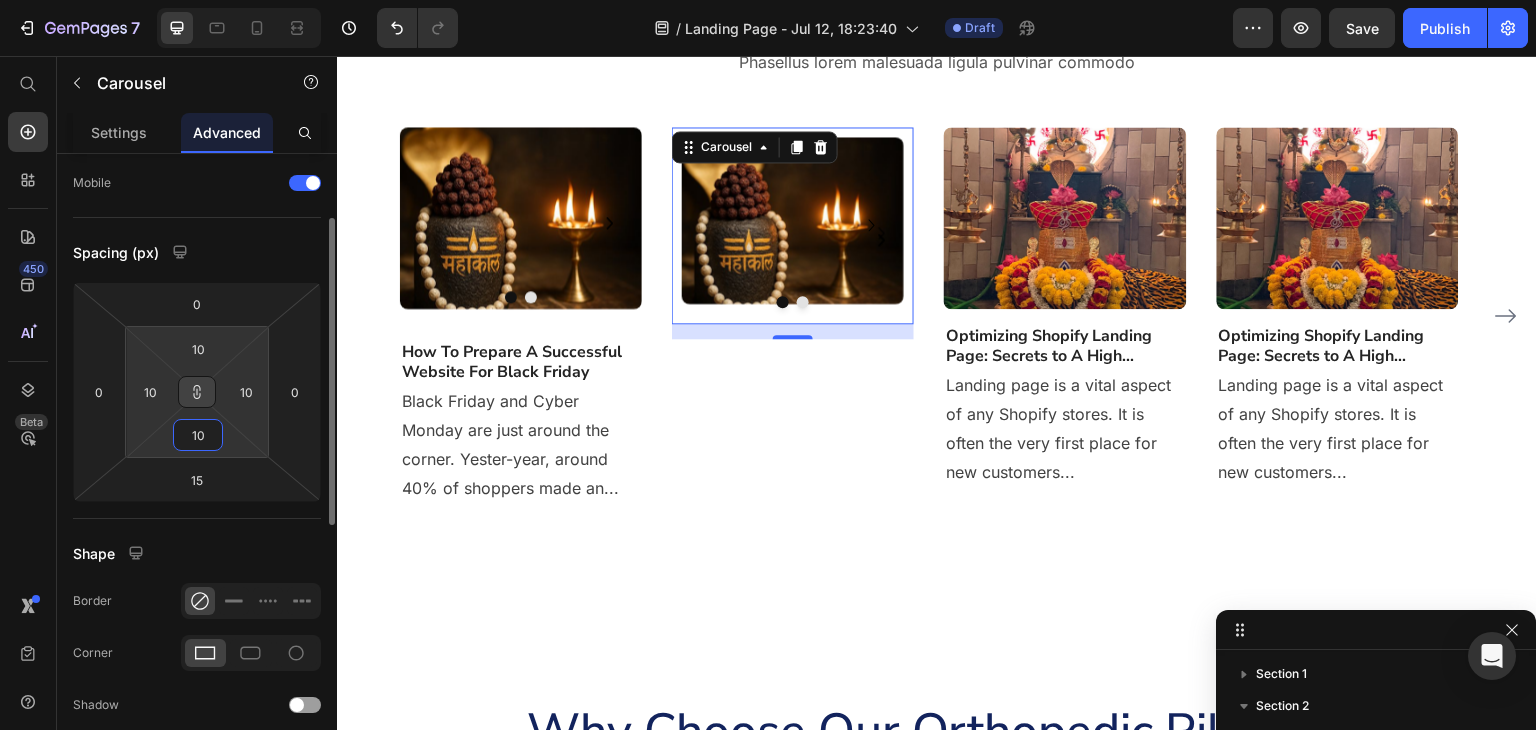 type on "1" 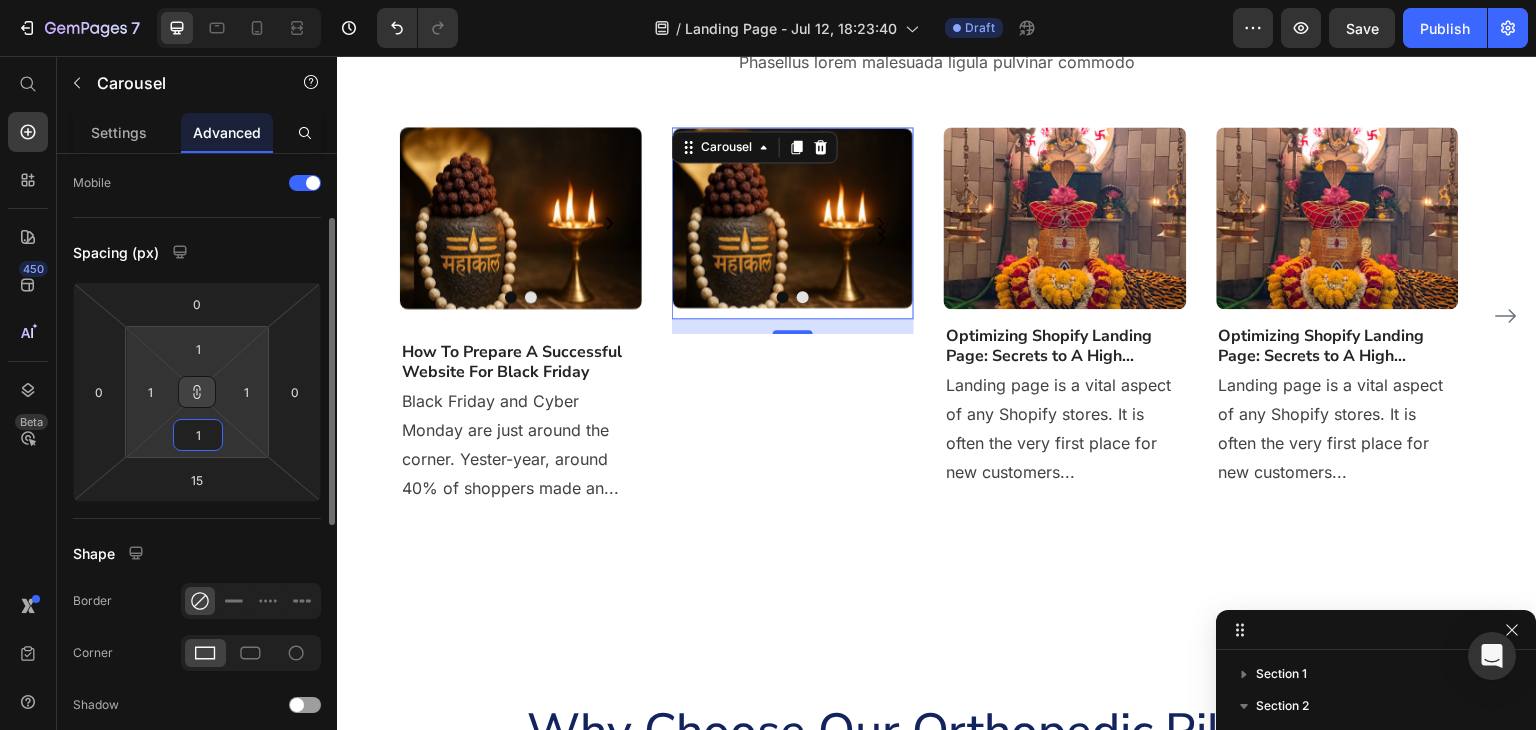 type on "0" 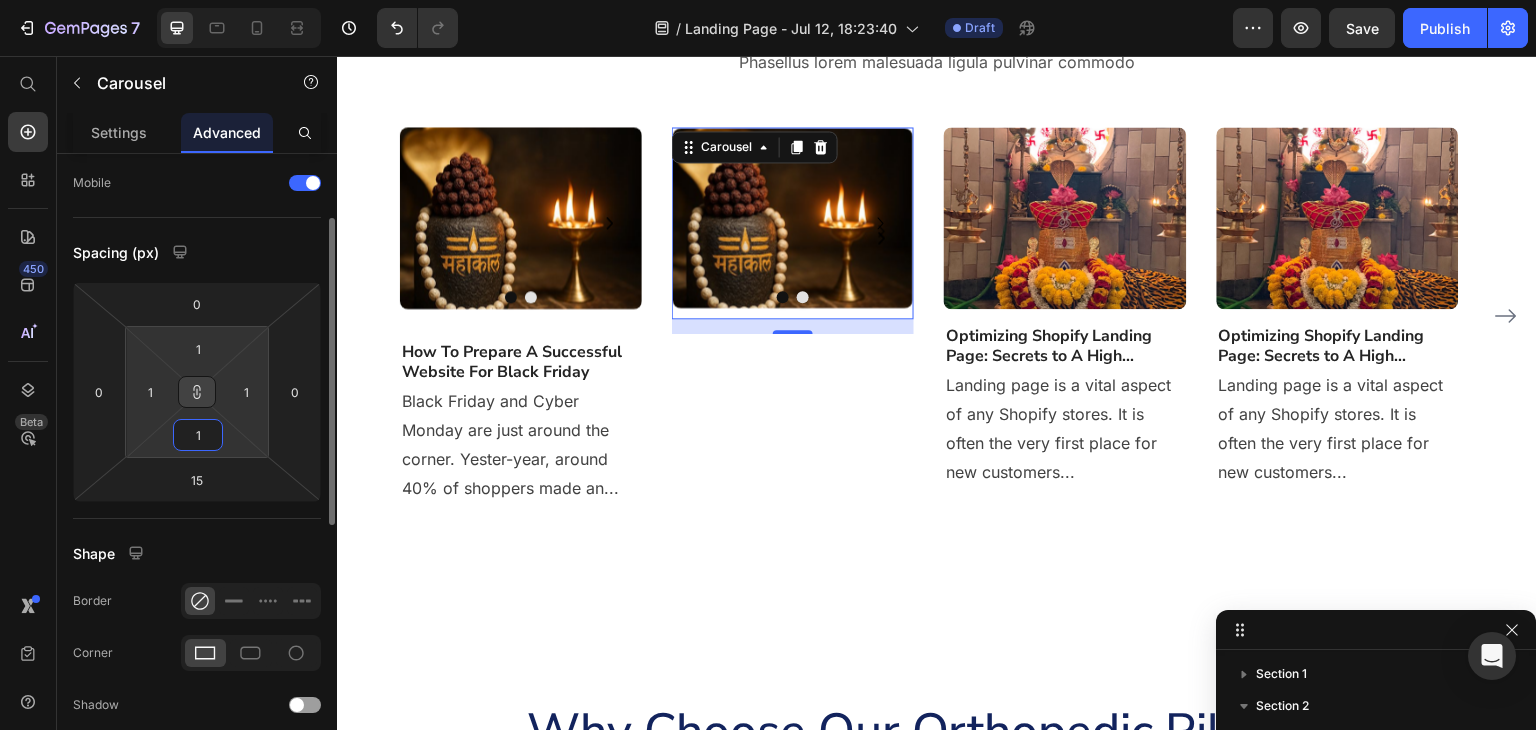 type on "0" 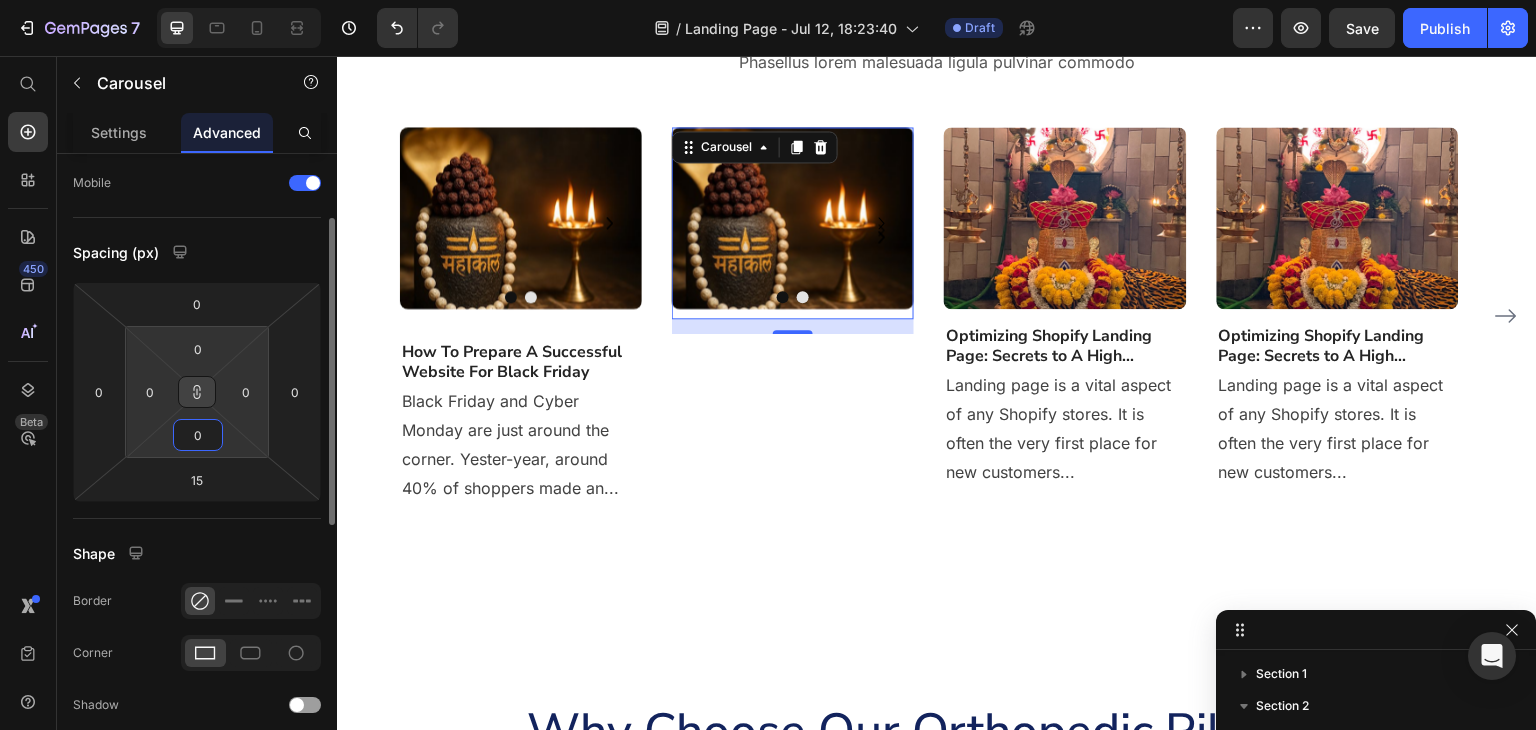 type on "2" 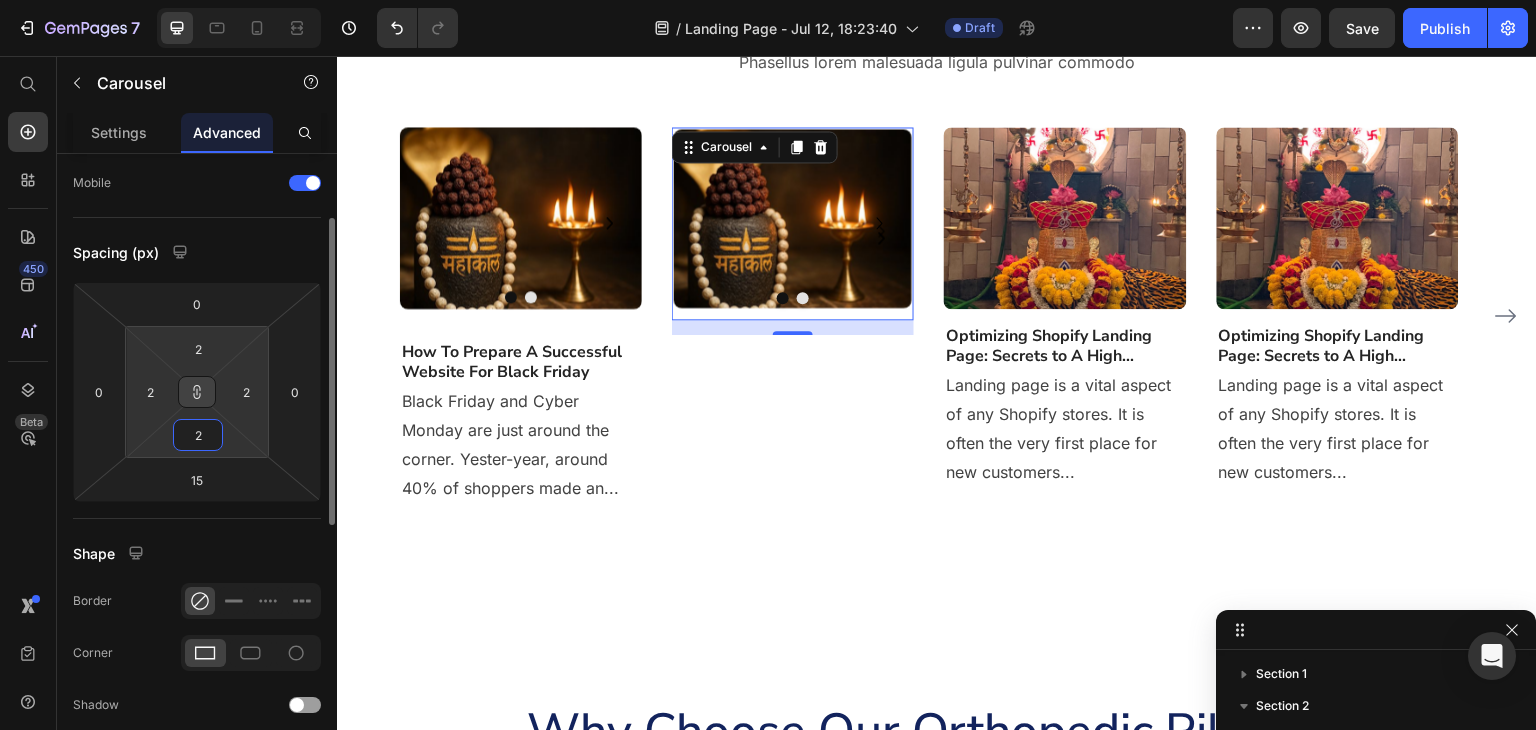 type on "0" 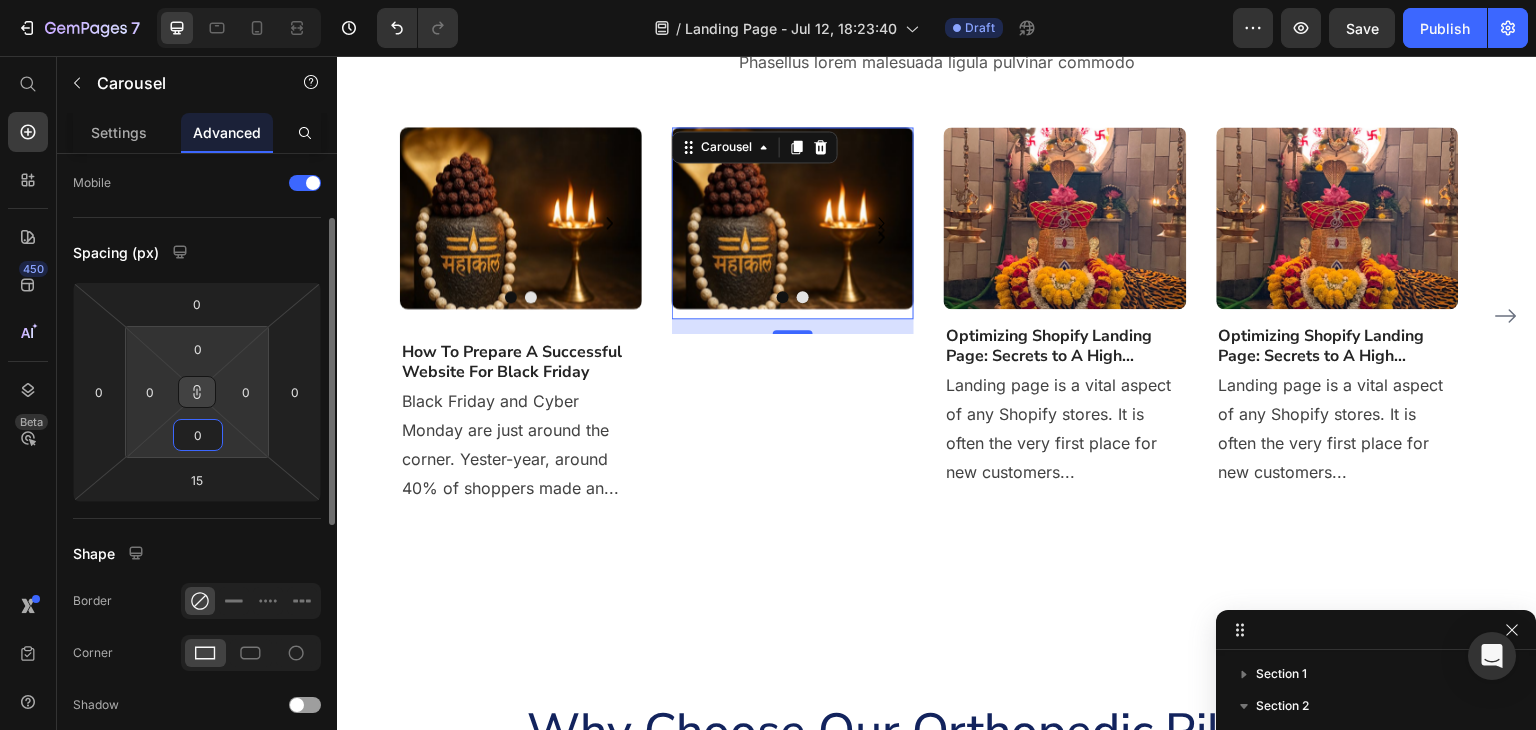type on "0" 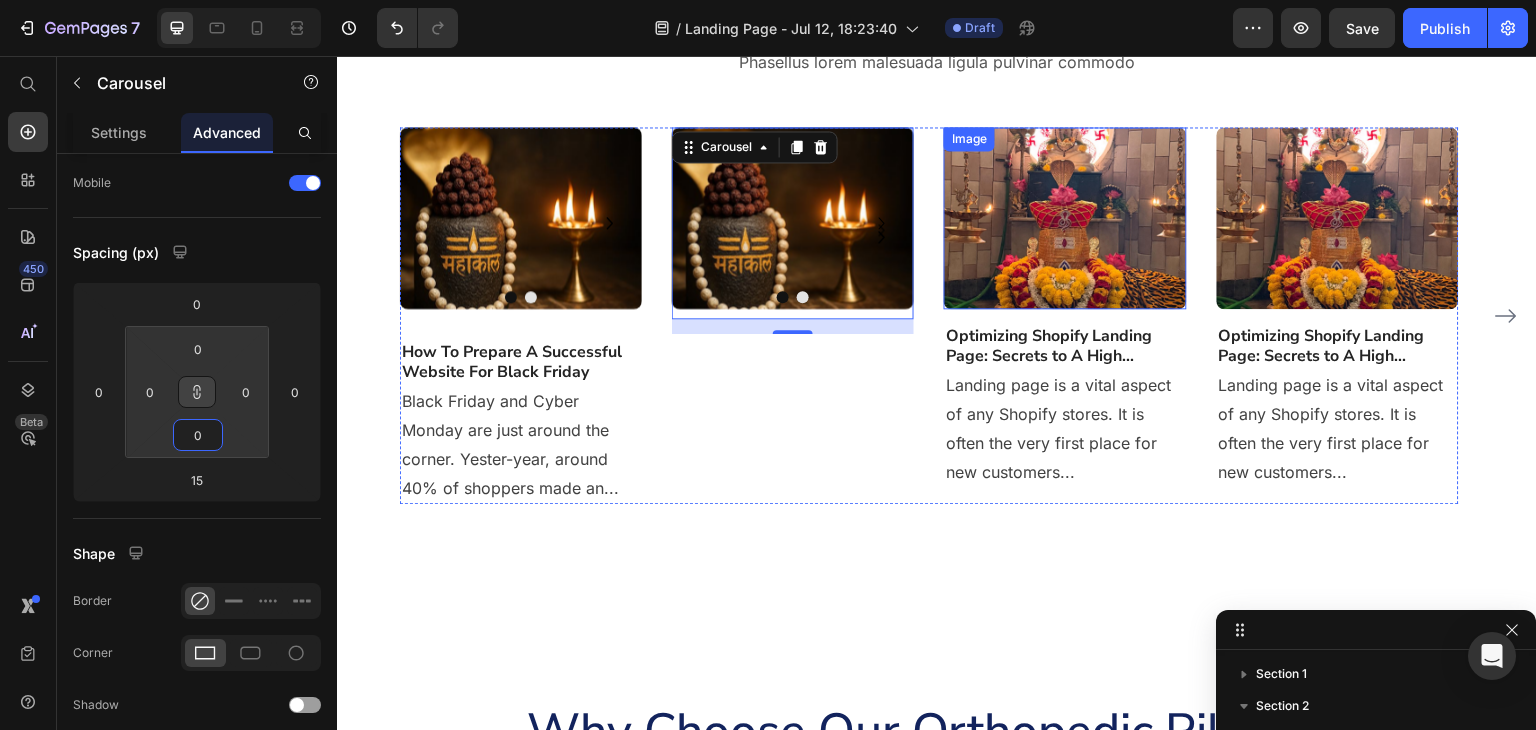 click at bounding box center [1065, 218] 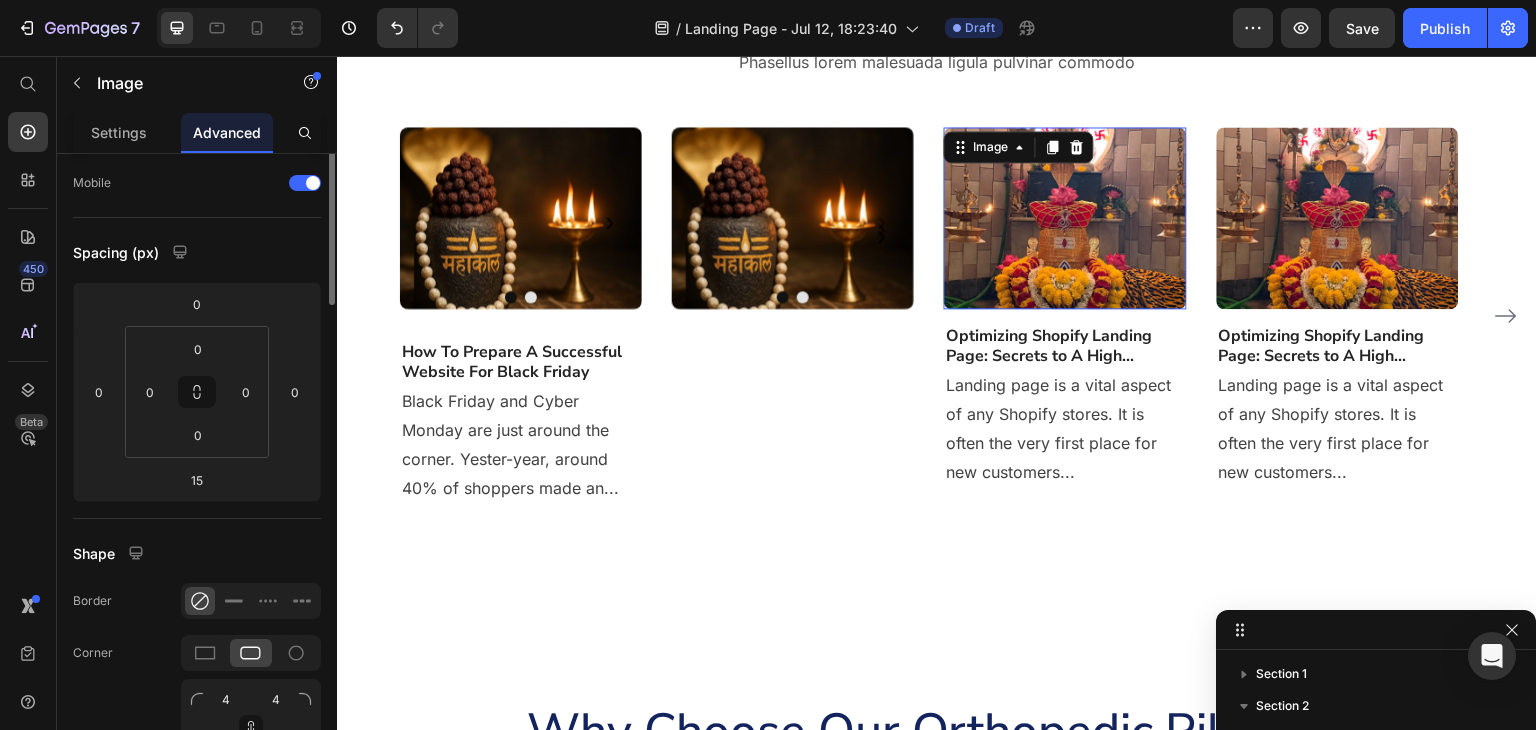 scroll, scrollTop: 0, scrollLeft: 0, axis: both 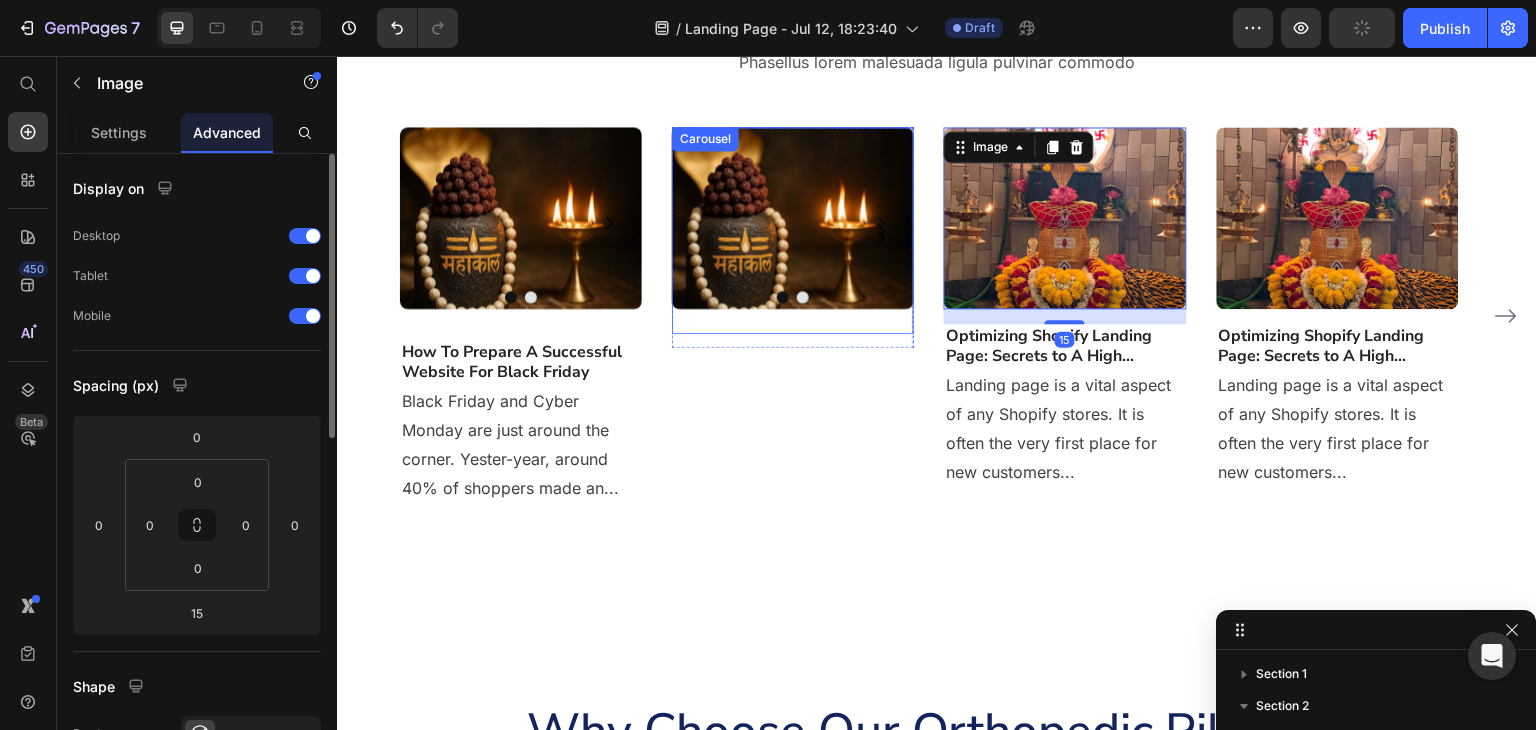 click on "Image" at bounding box center [793, 223] 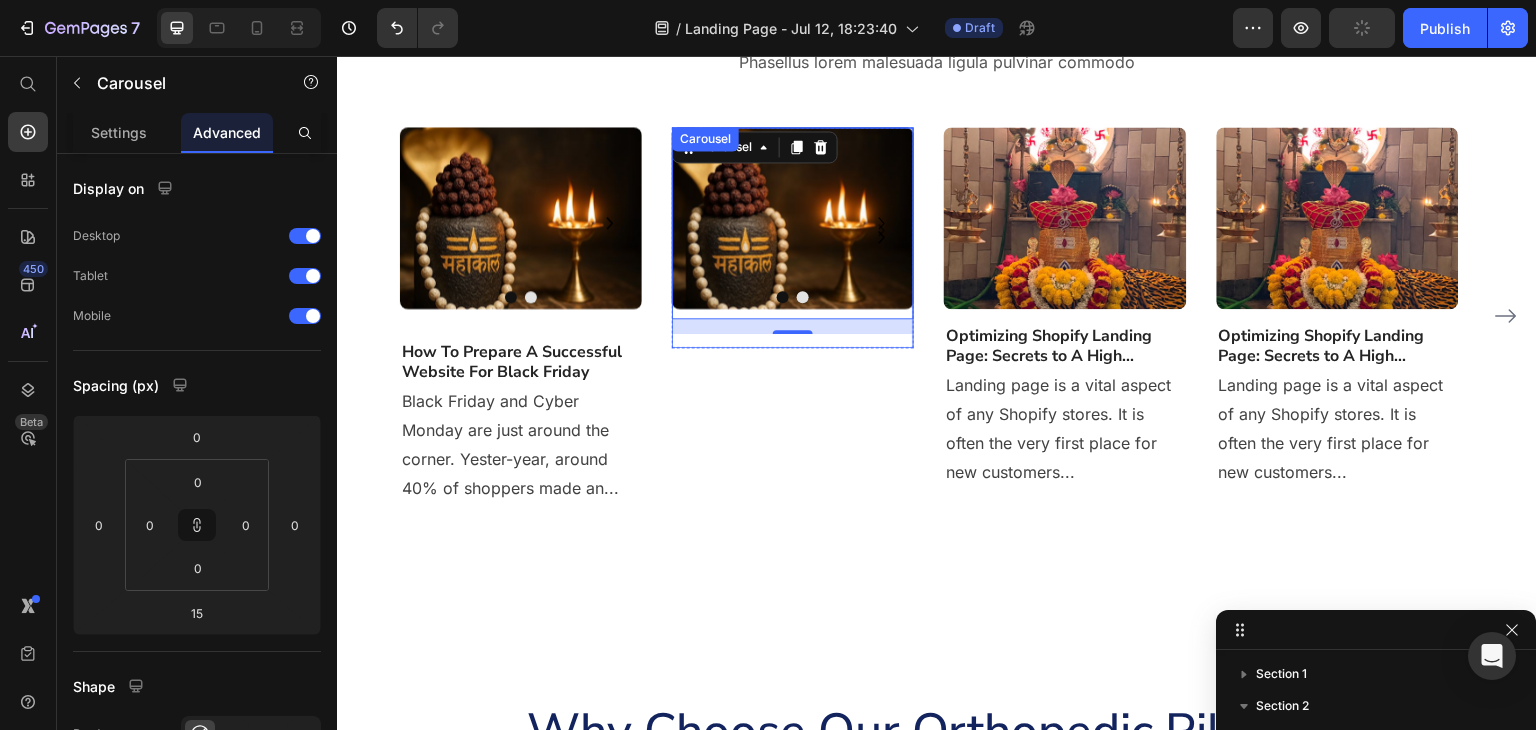 click on "Image
Drop element here
Carousel   15
Drop element here
Carousel" at bounding box center [793, 237] 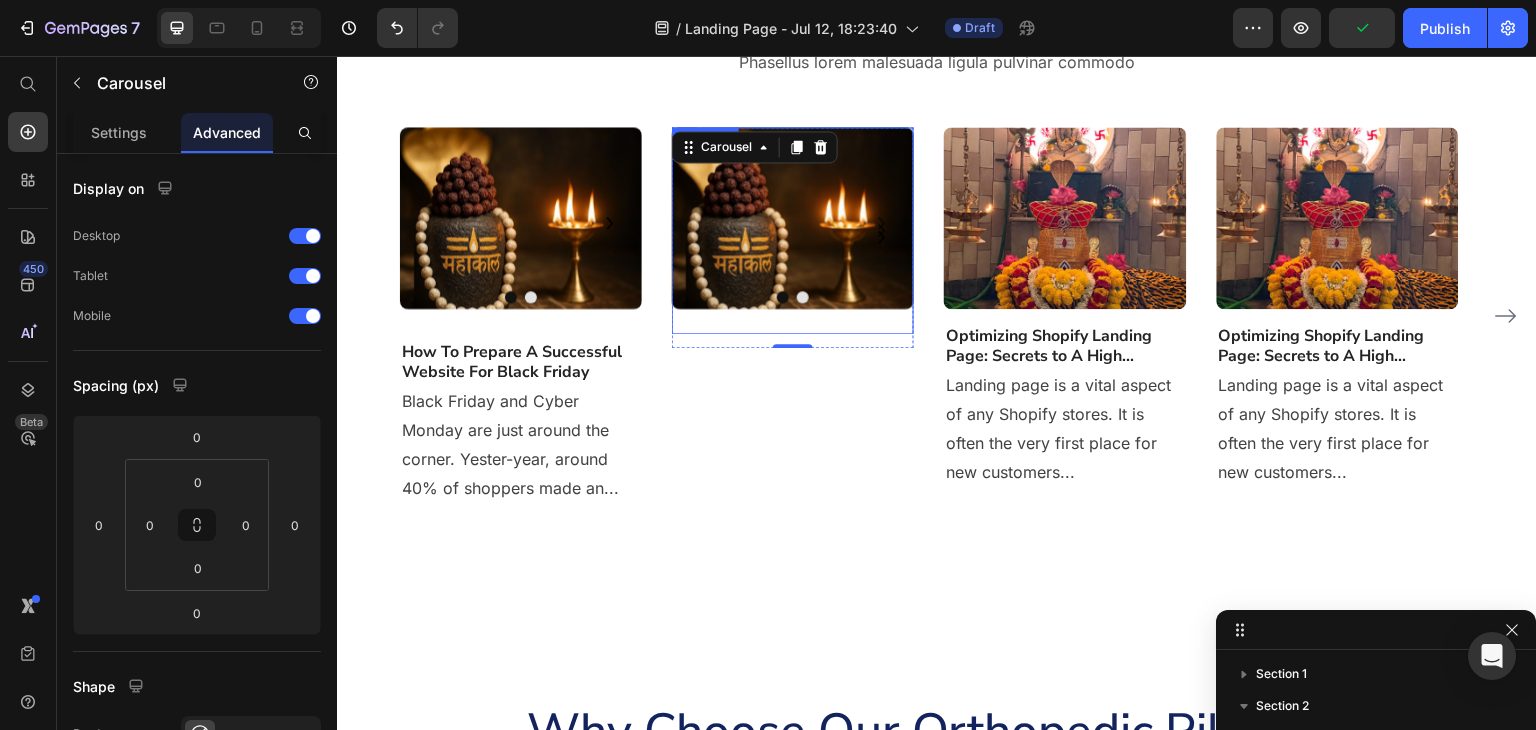 click on "Image
Drop element here
Carousel" at bounding box center (793, 230) 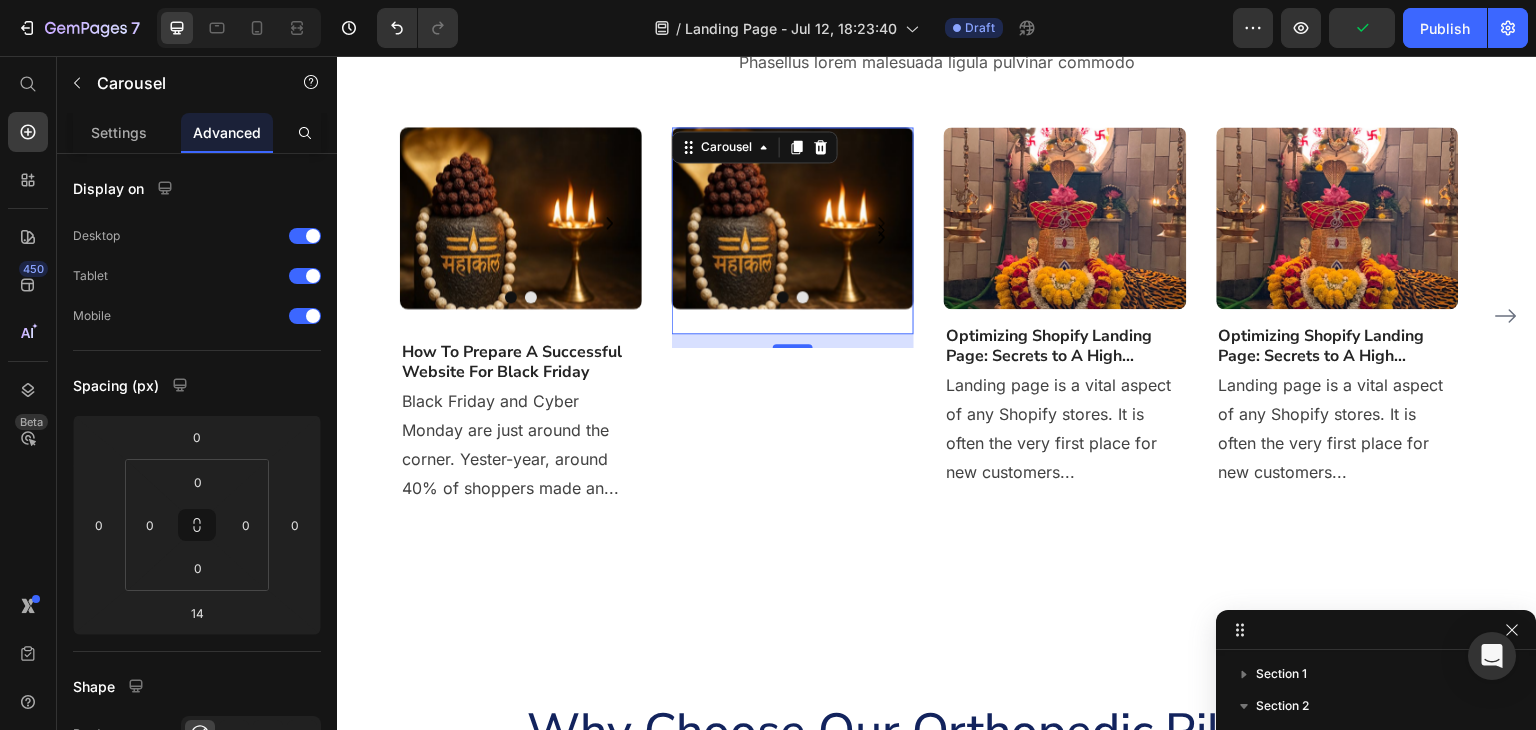 click on "14" at bounding box center [793, 341] 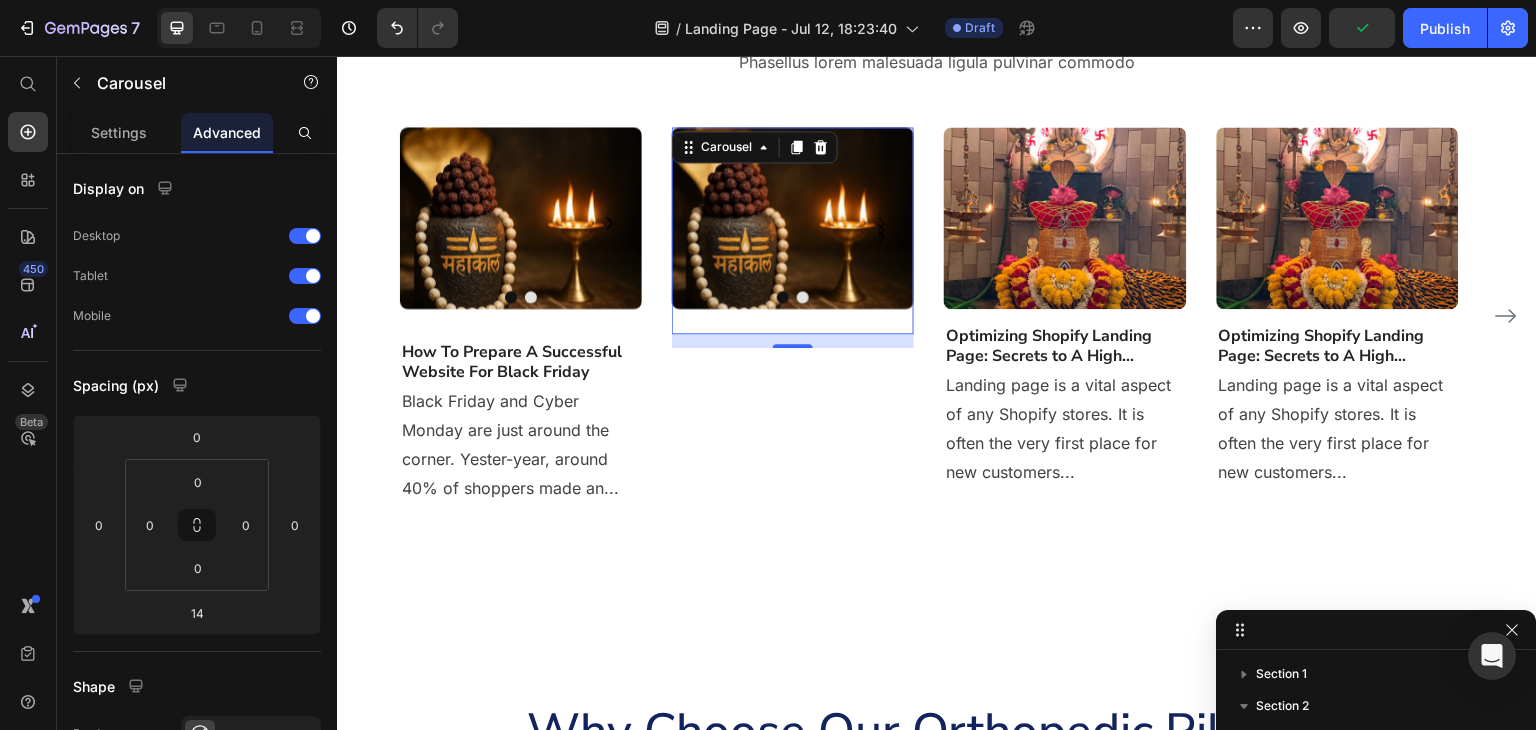 click on "14" at bounding box center [793, 341] 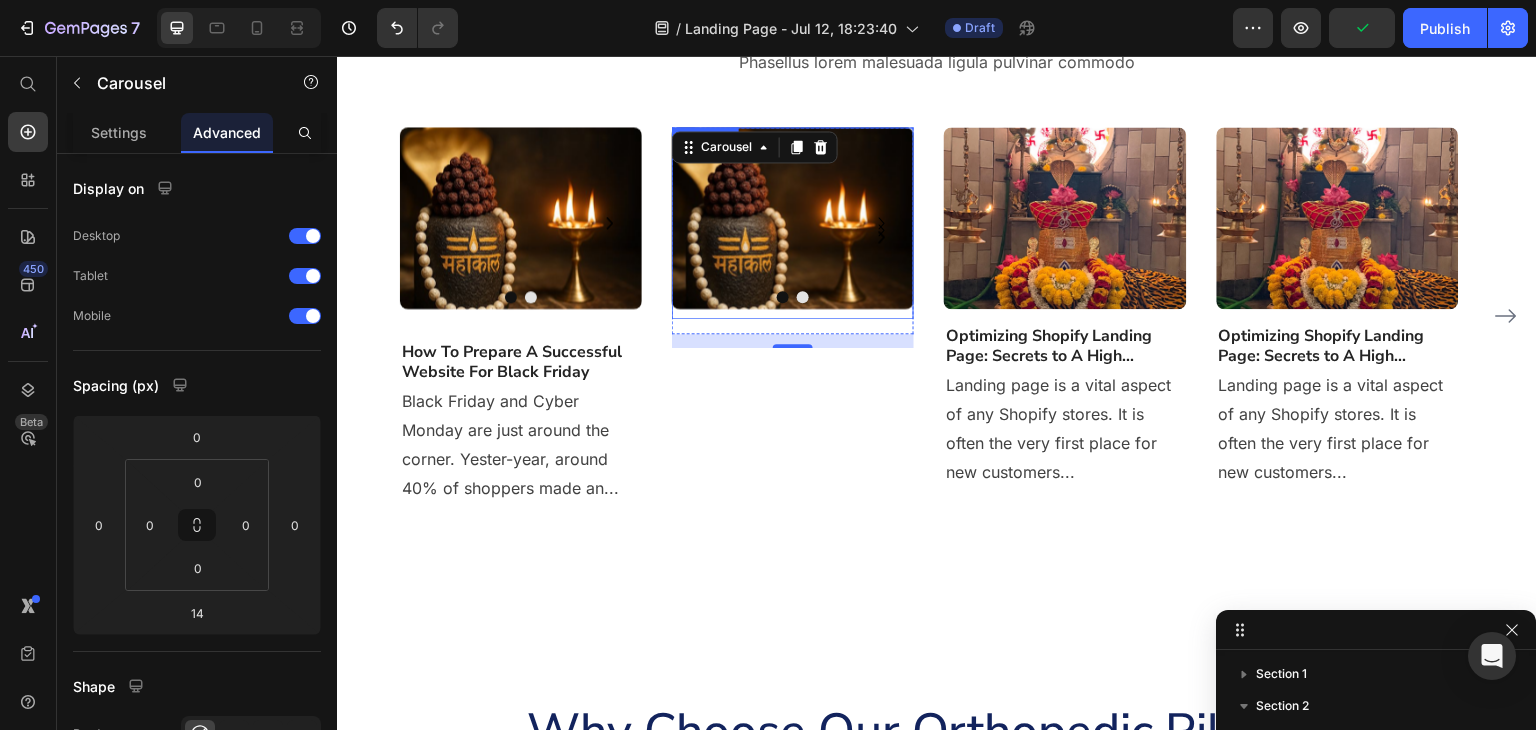 click on "Image" at bounding box center [793, 223] 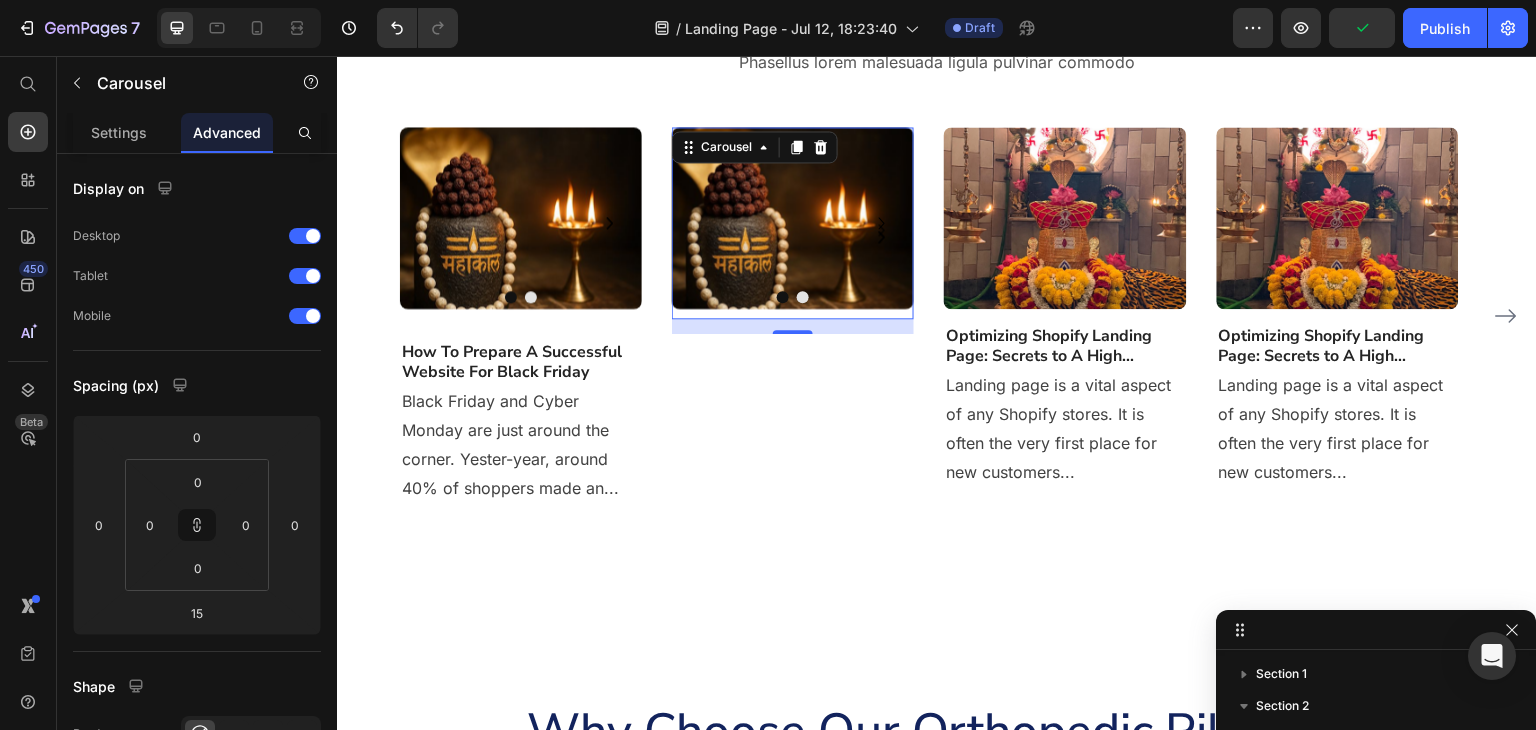 click on "Image
Drop element here
Carousel   15
Drop element here
Carousel" at bounding box center (793, 237) 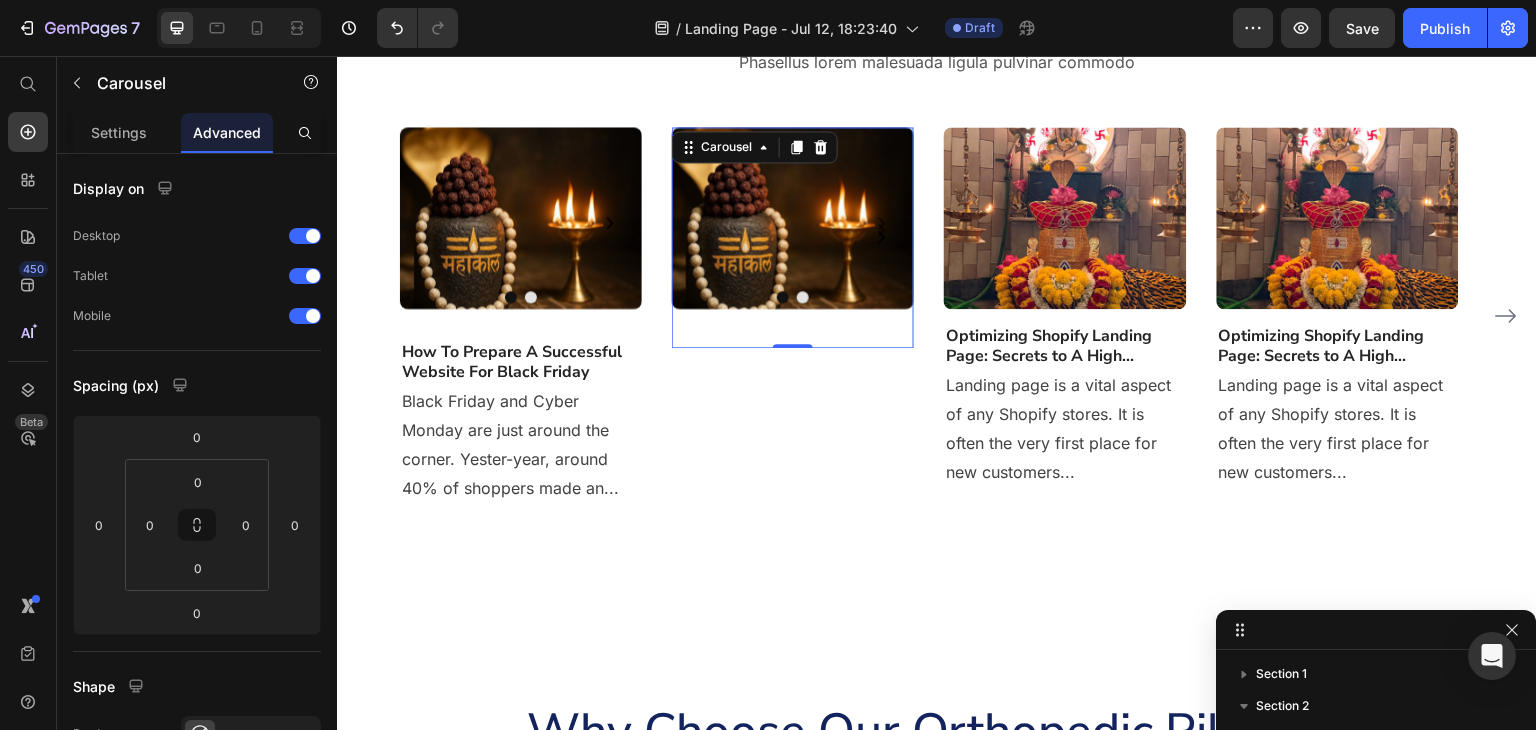 drag, startPoint x: 802, startPoint y: 342, endPoint x: 805, endPoint y: 319, distance: 23.194826 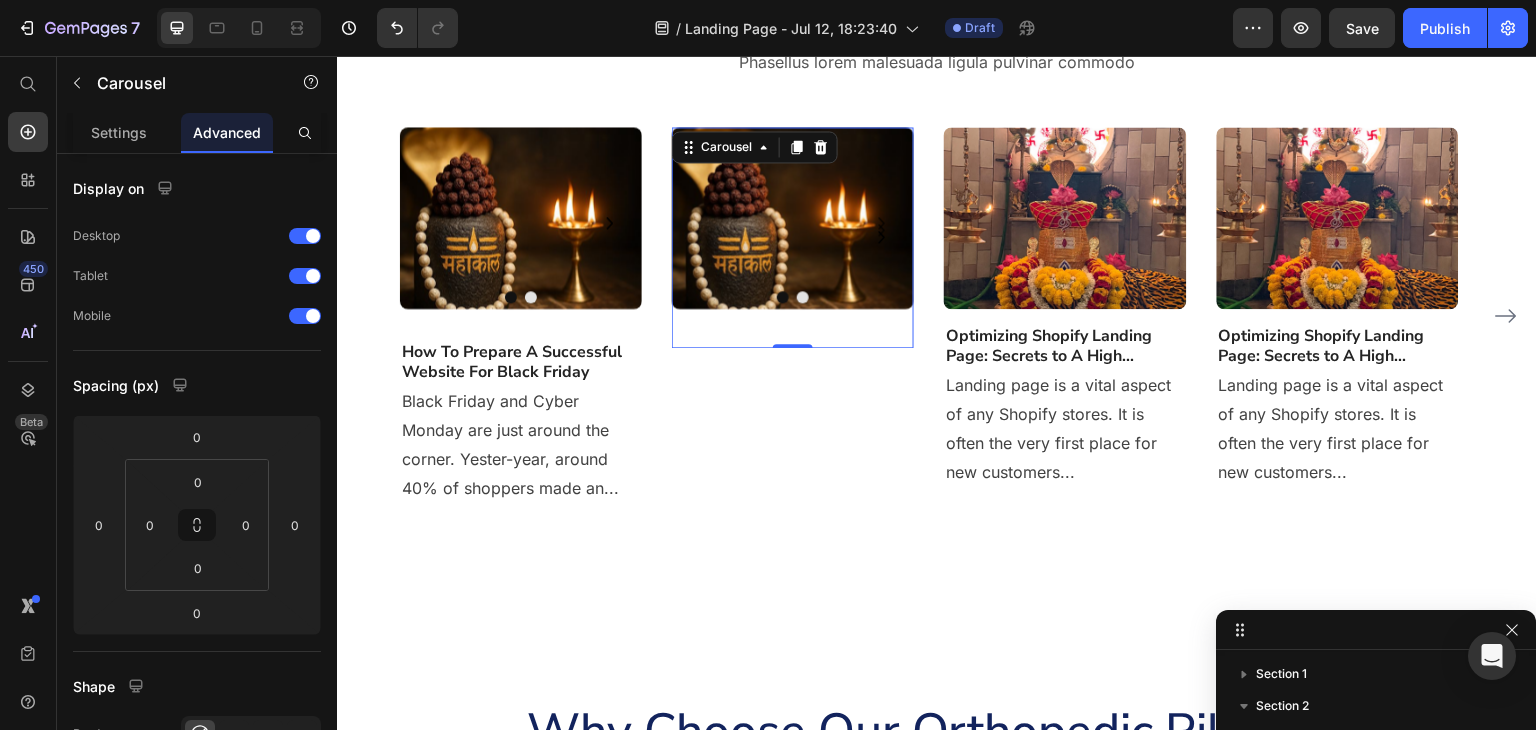 click on "Image
Drop element here
Carousel
Drop element here
Carousel
Drop element here
Carousel   0" at bounding box center (793, 237) 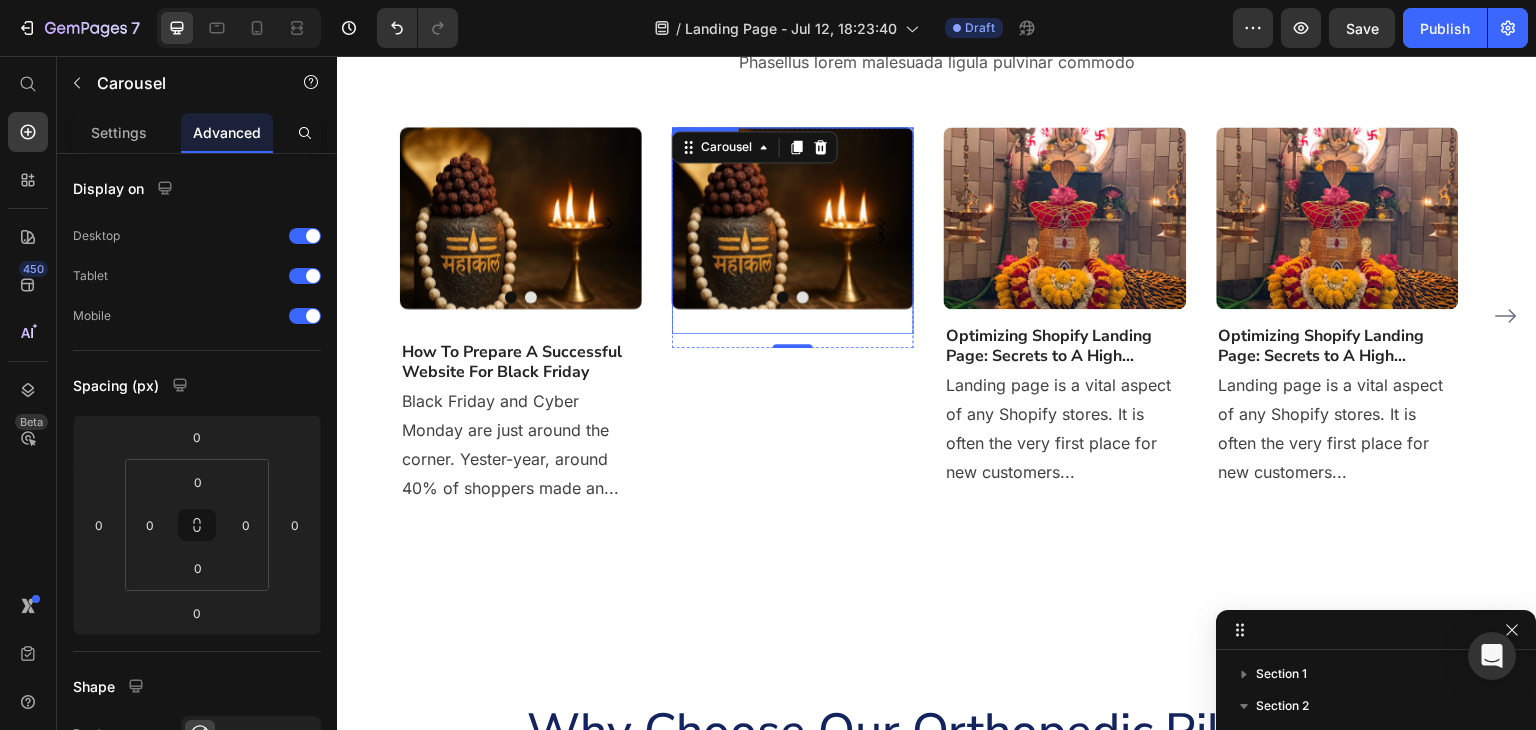 click on "Image" at bounding box center [793, 223] 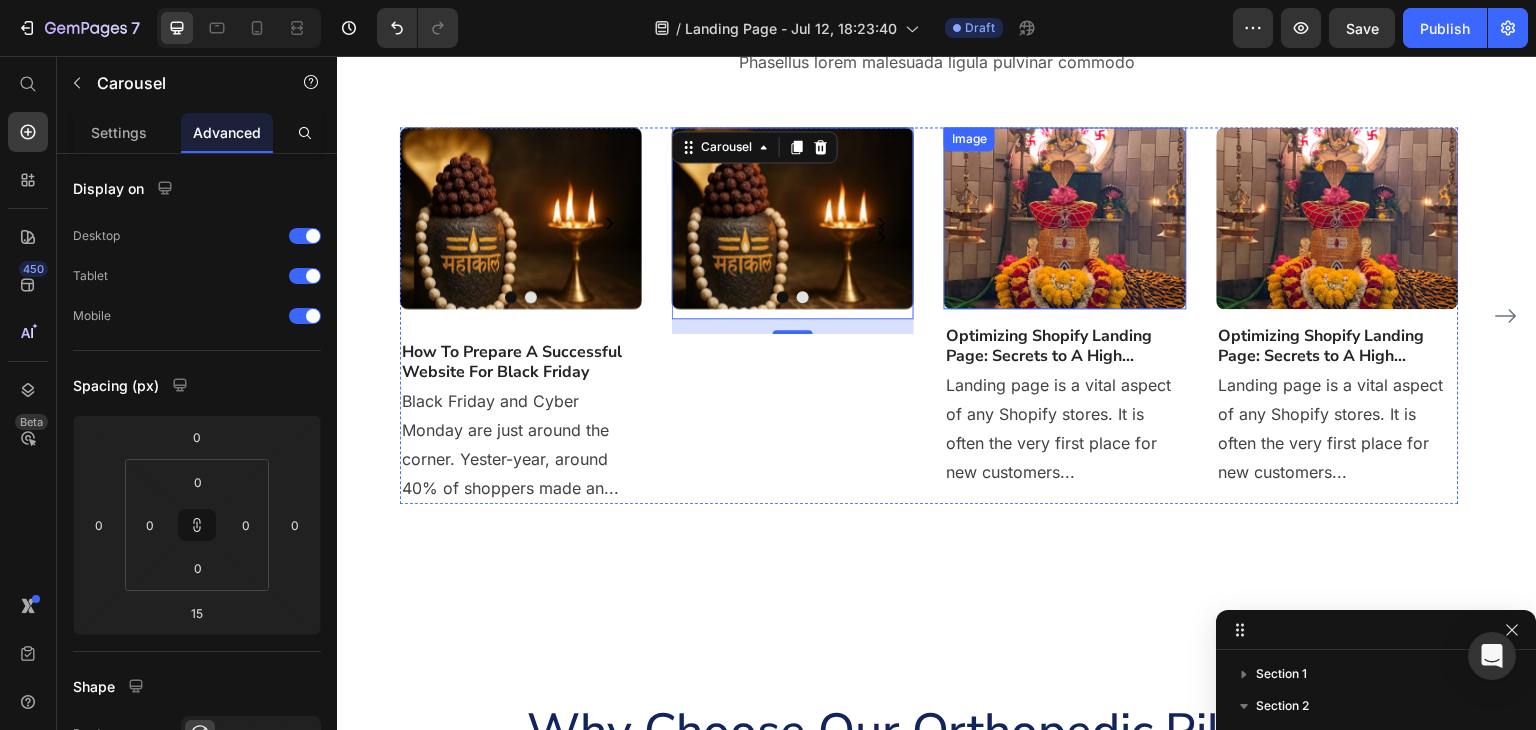 click at bounding box center (1065, 218) 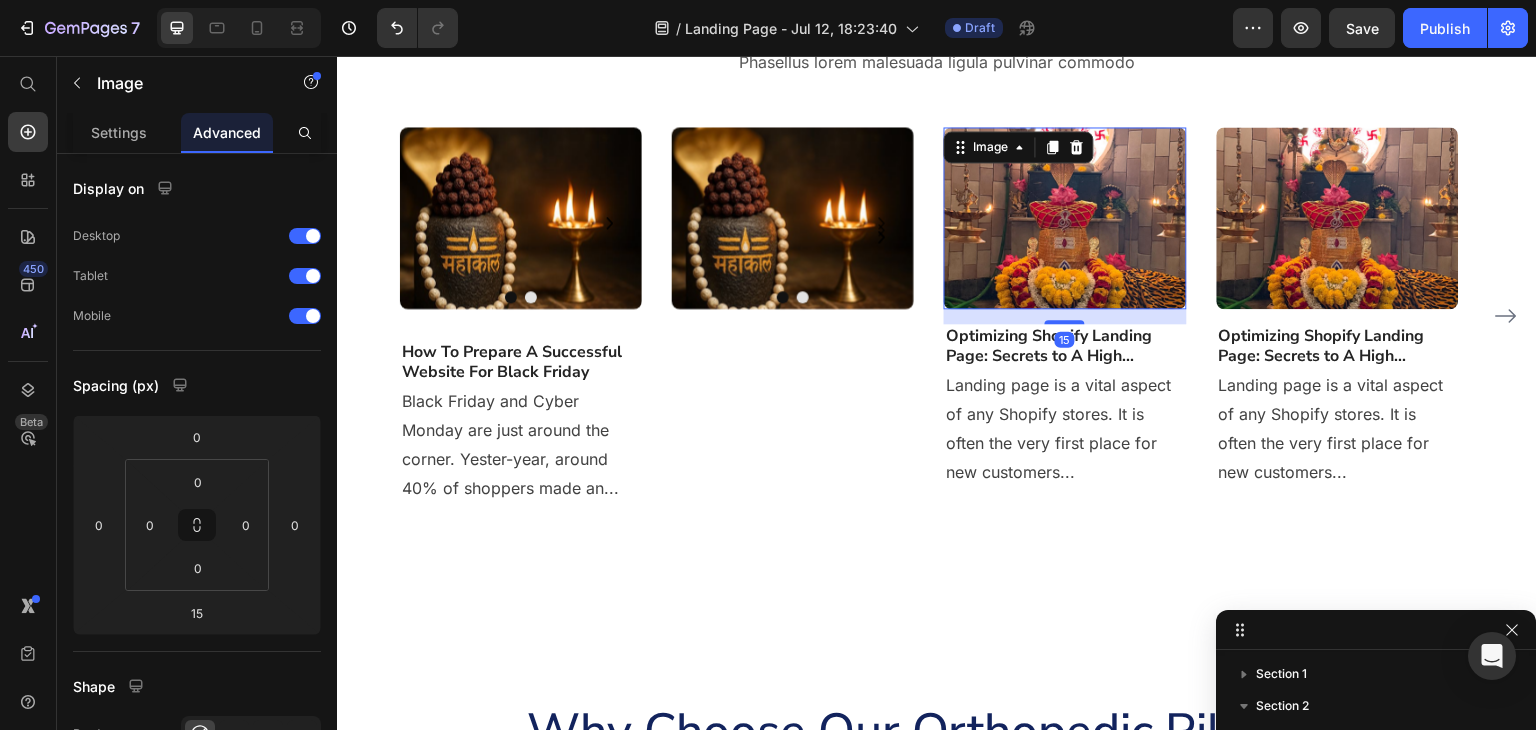 click at bounding box center [1065, 218] 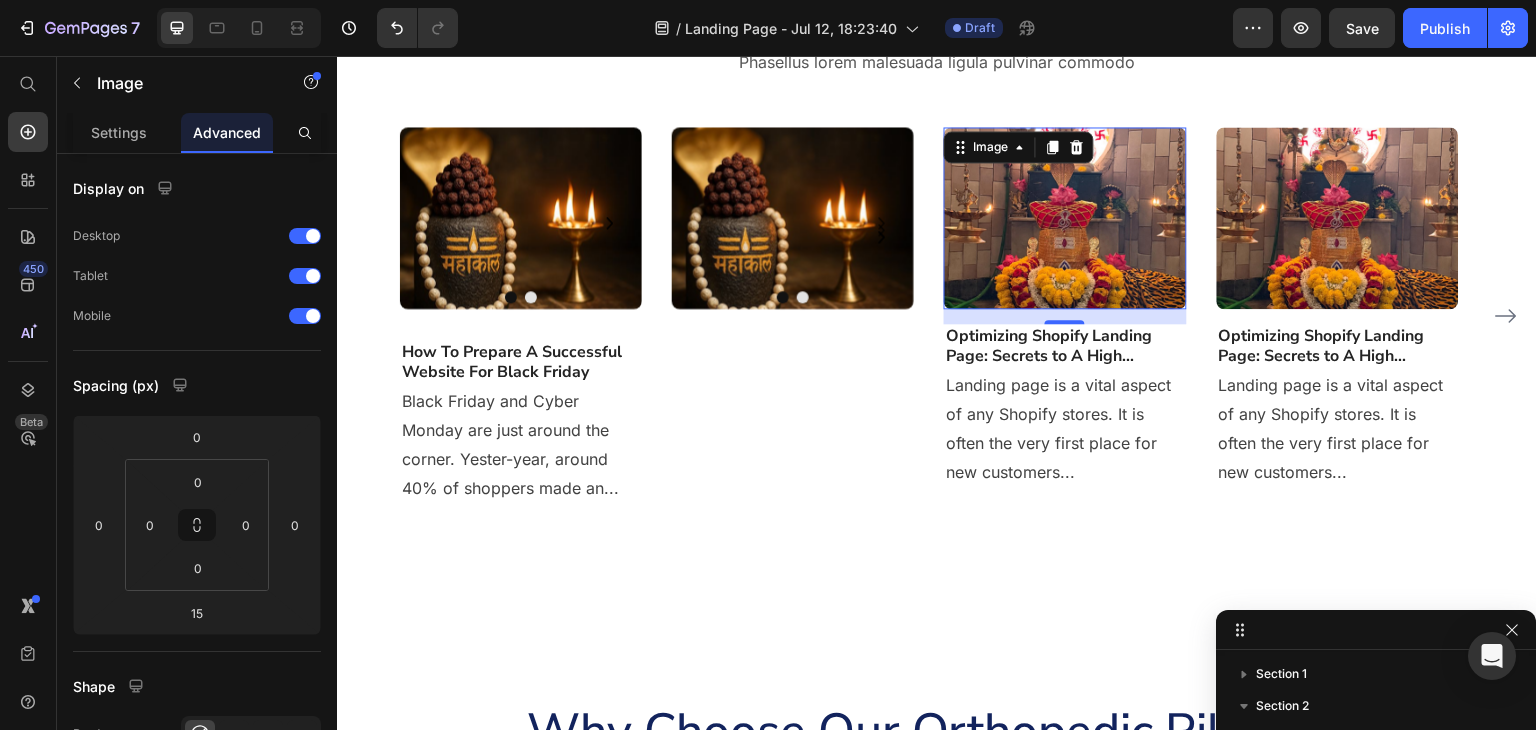 click on "15" at bounding box center [1065, 316] 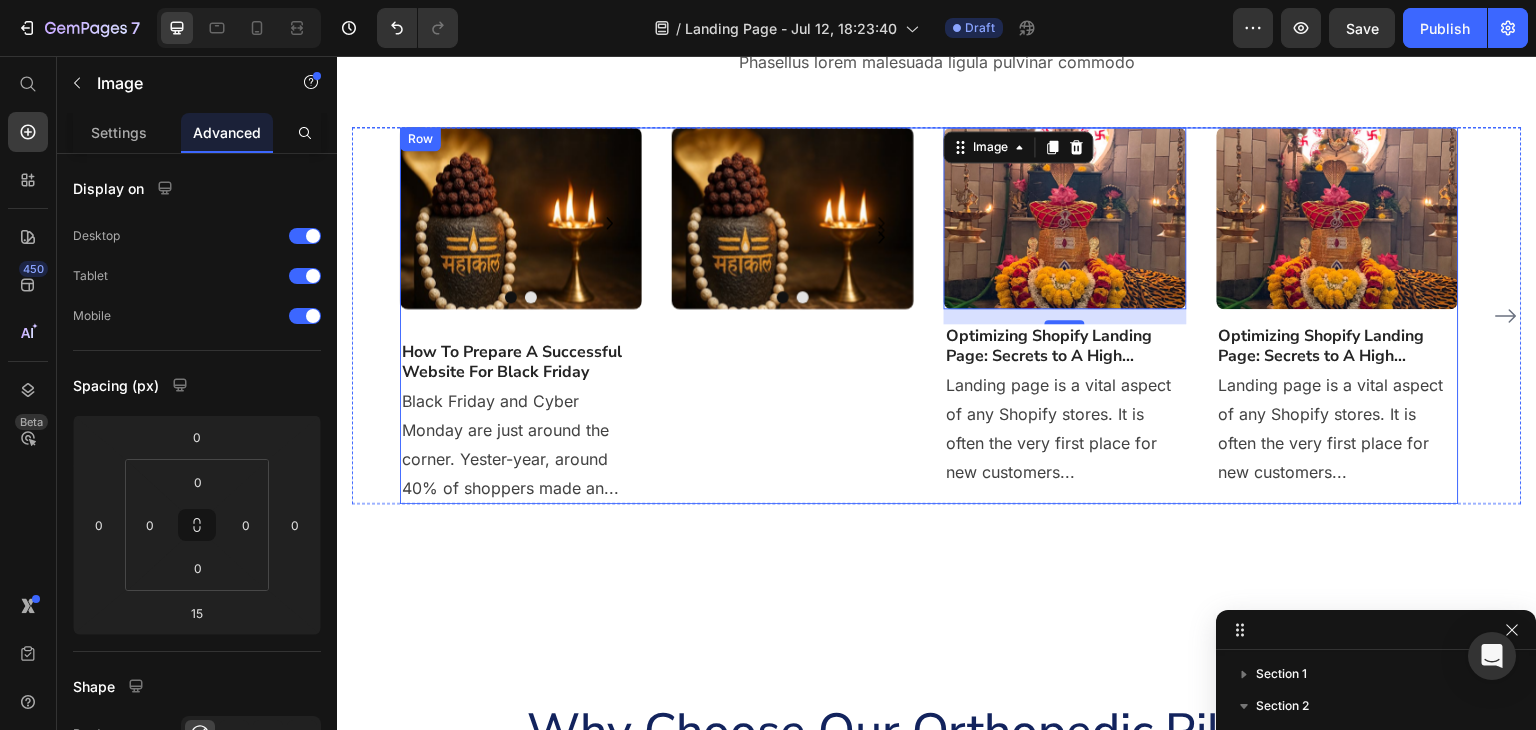 click on "Image
Drop element here
Carousel
Drop element here
Carousel How To Prepare A Successful Website For Black Friday Heading Black Friday and Cyber Monday are just around the corner. Yester-year, around 40% of shoppers made an... Text block
Image
Drop element here
Carousel
Drop element here
Carousel
Drop element here
Carousel
Drop element here
Carousel Image" at bounding box center (929, 315) 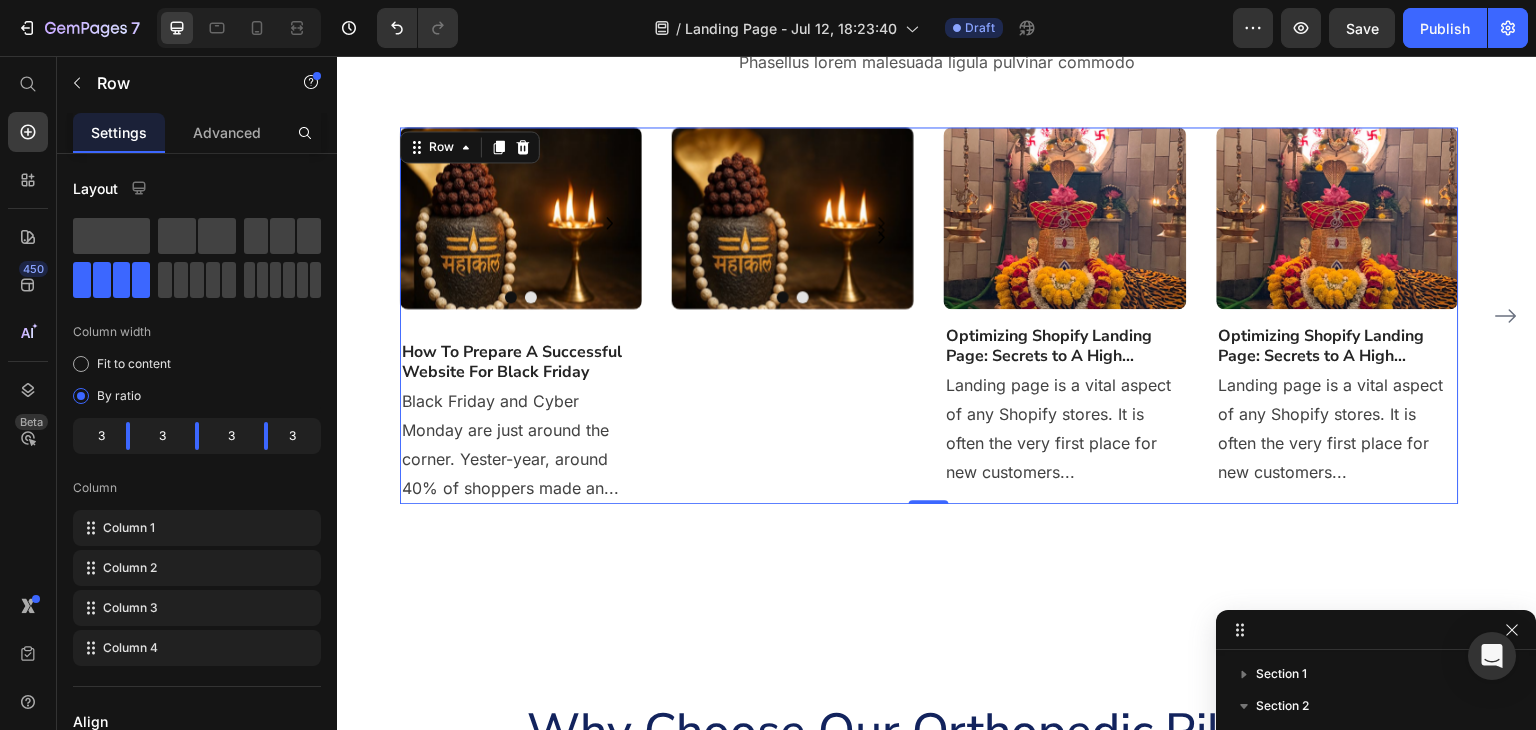 click on "Image Optimizing Shopify Landing Page: Secrets to A High... Heading Landing page is a vital aspect of any Shopify stores. It is often the very first place for new customers... Text block" at bounding box center [1065, 315] 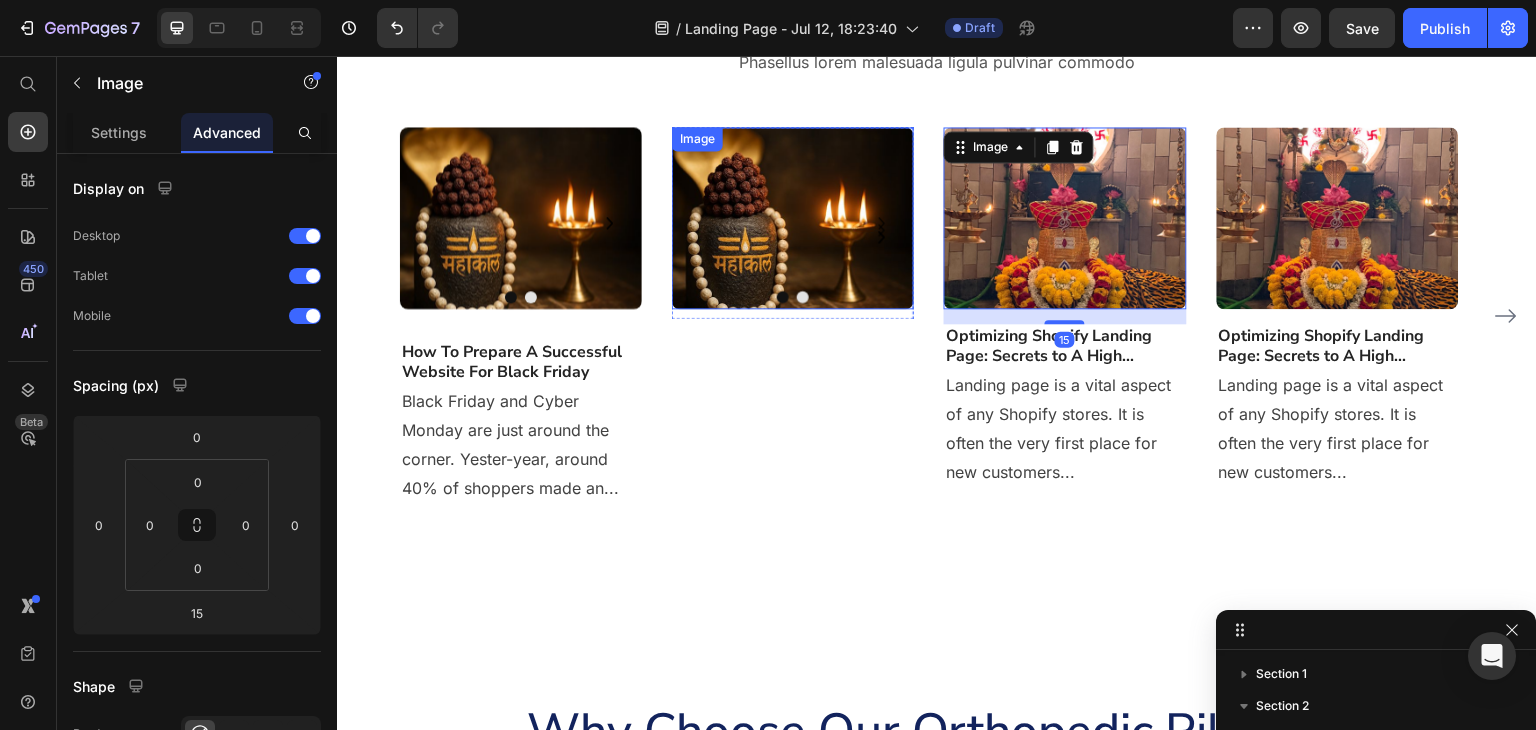 click at bounding box center [793, 218] 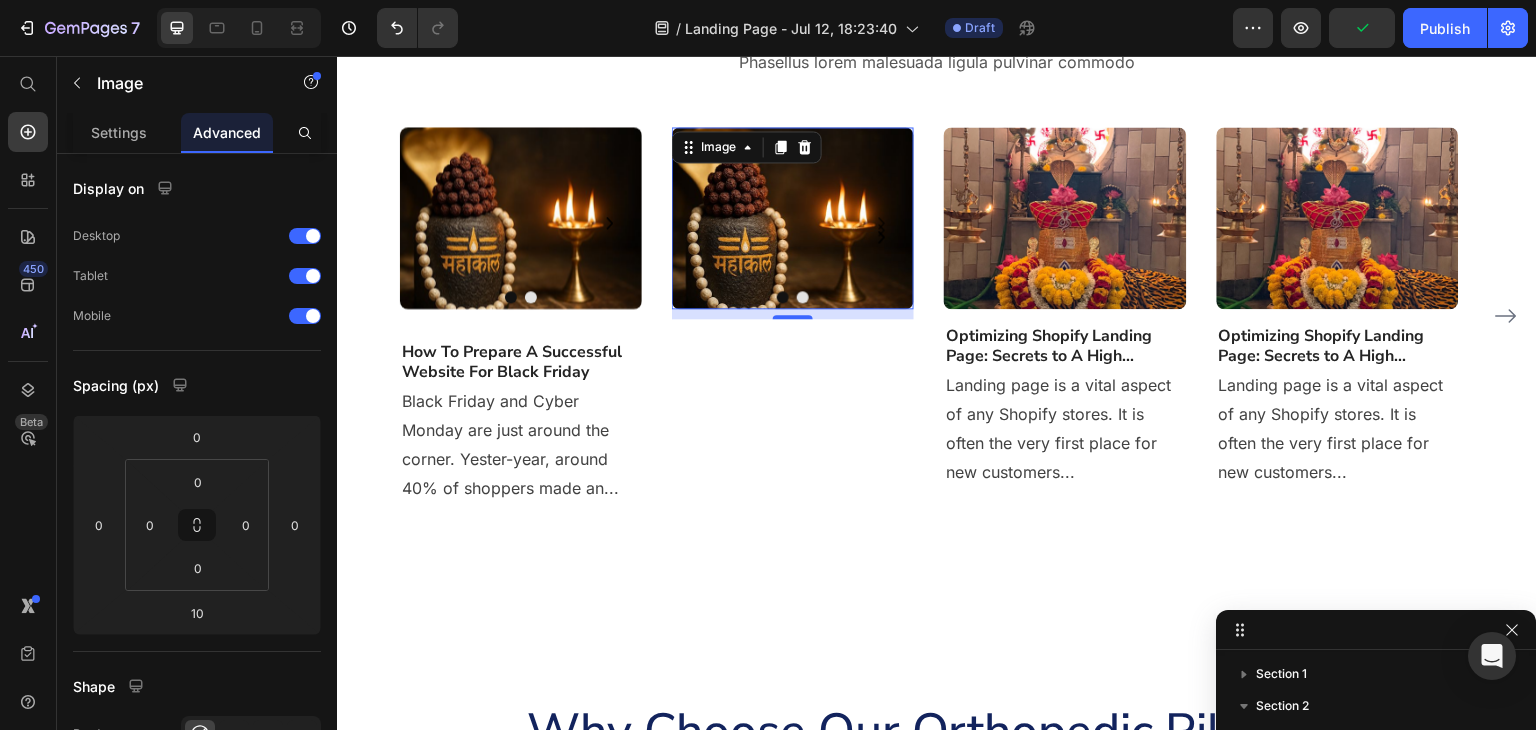 click on "10" at bounding box center (793, 314) 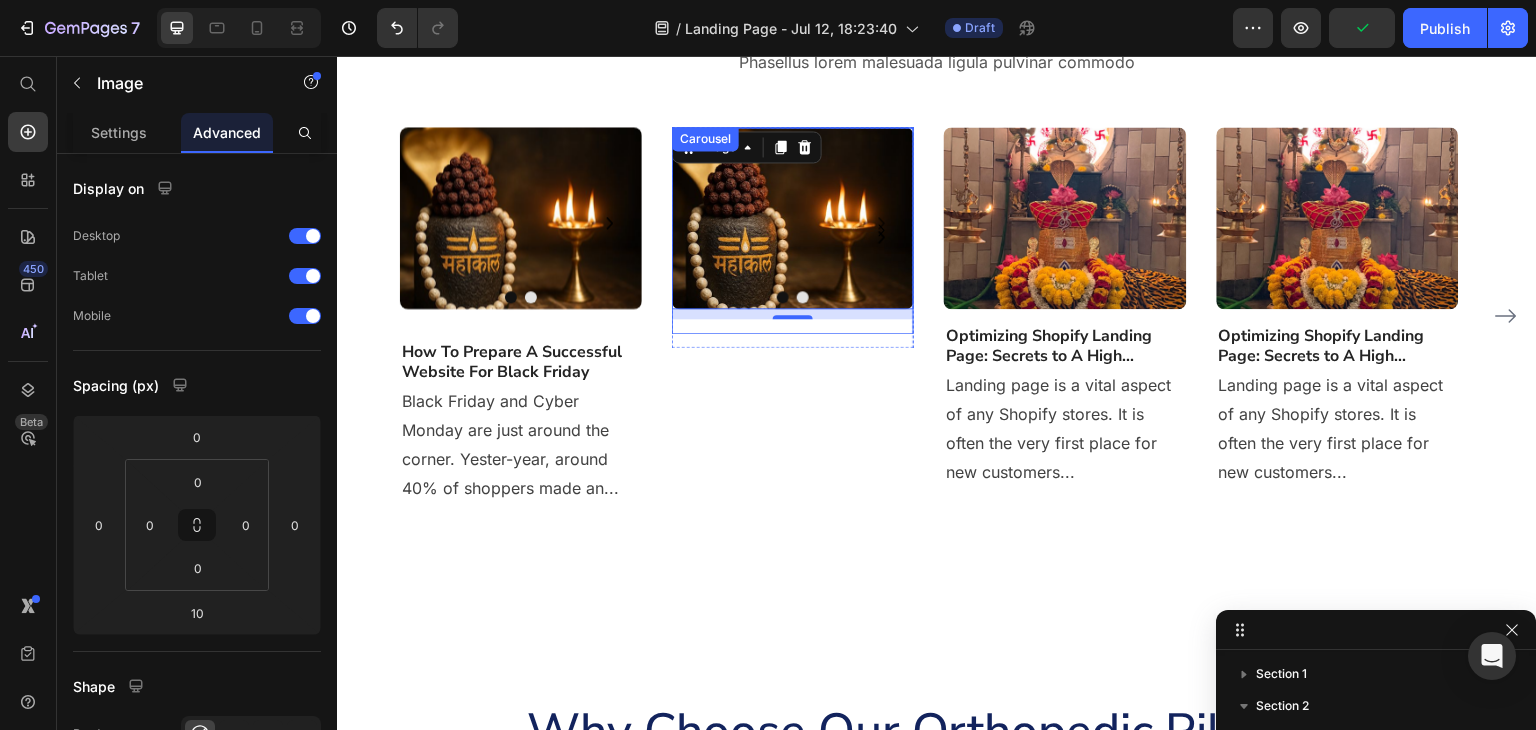 click on "Image   10
Drop element here
Carousel" at bounding box center [793, 230] 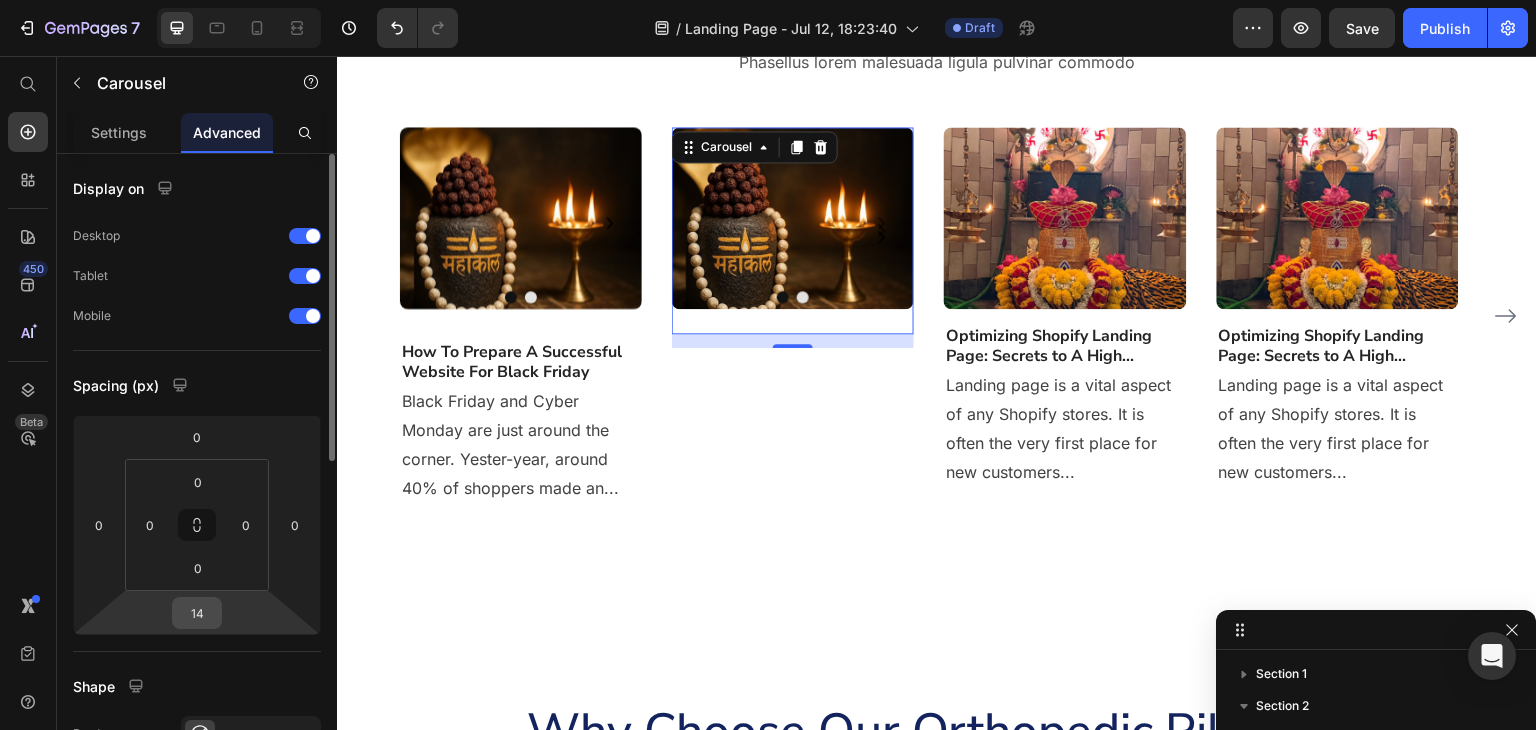 click on "14" at bounding box center [197, 613] 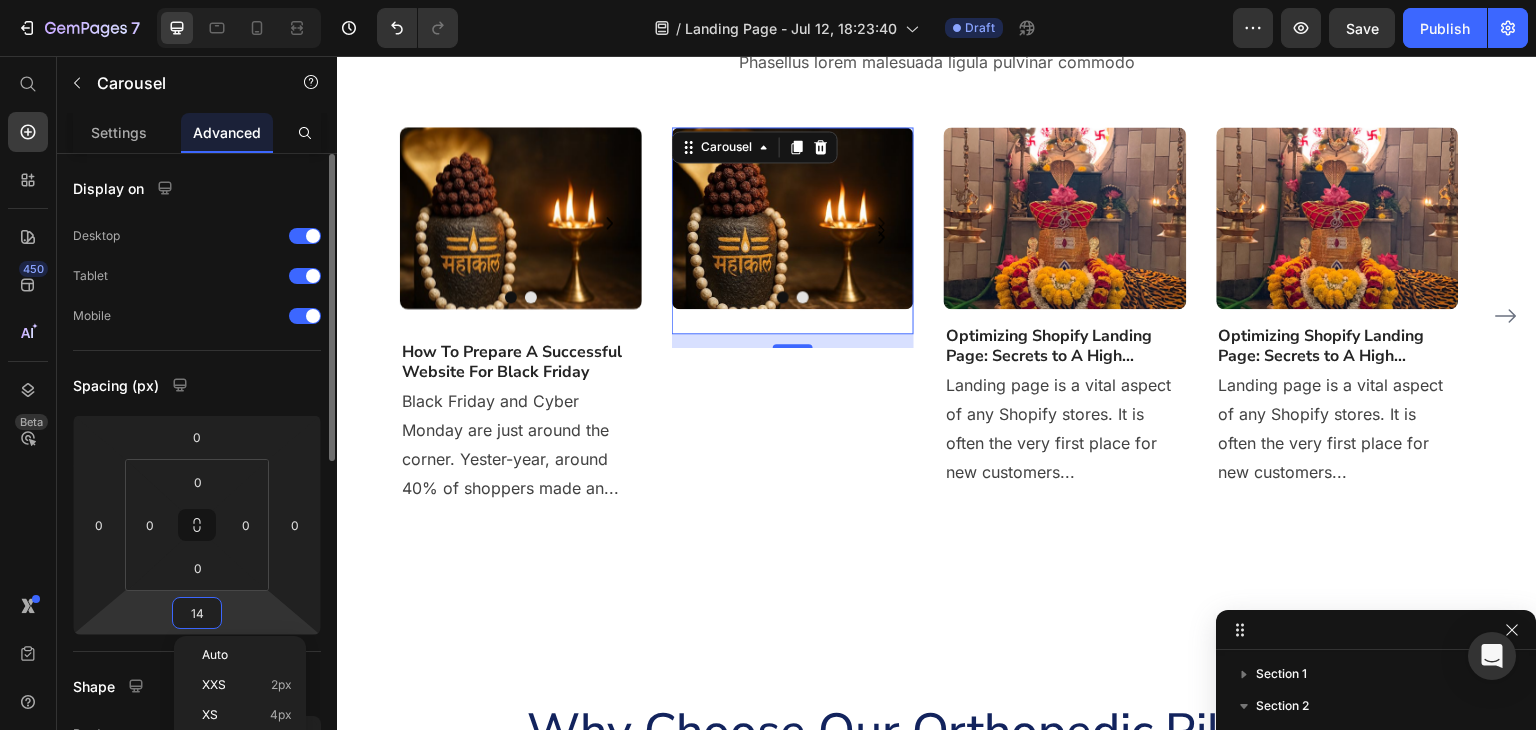 type on "0" 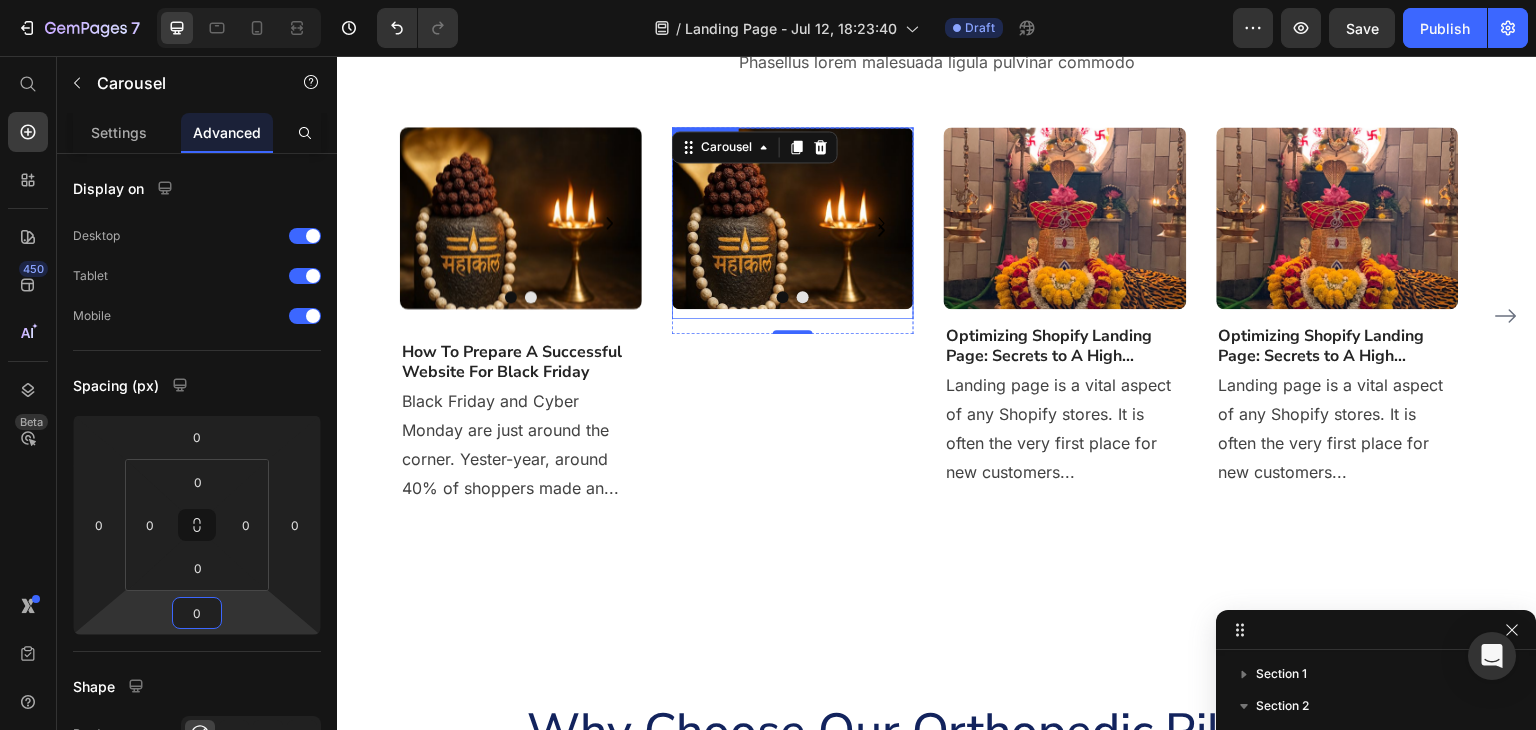 click on "Image" at bounding box center (793, 223) 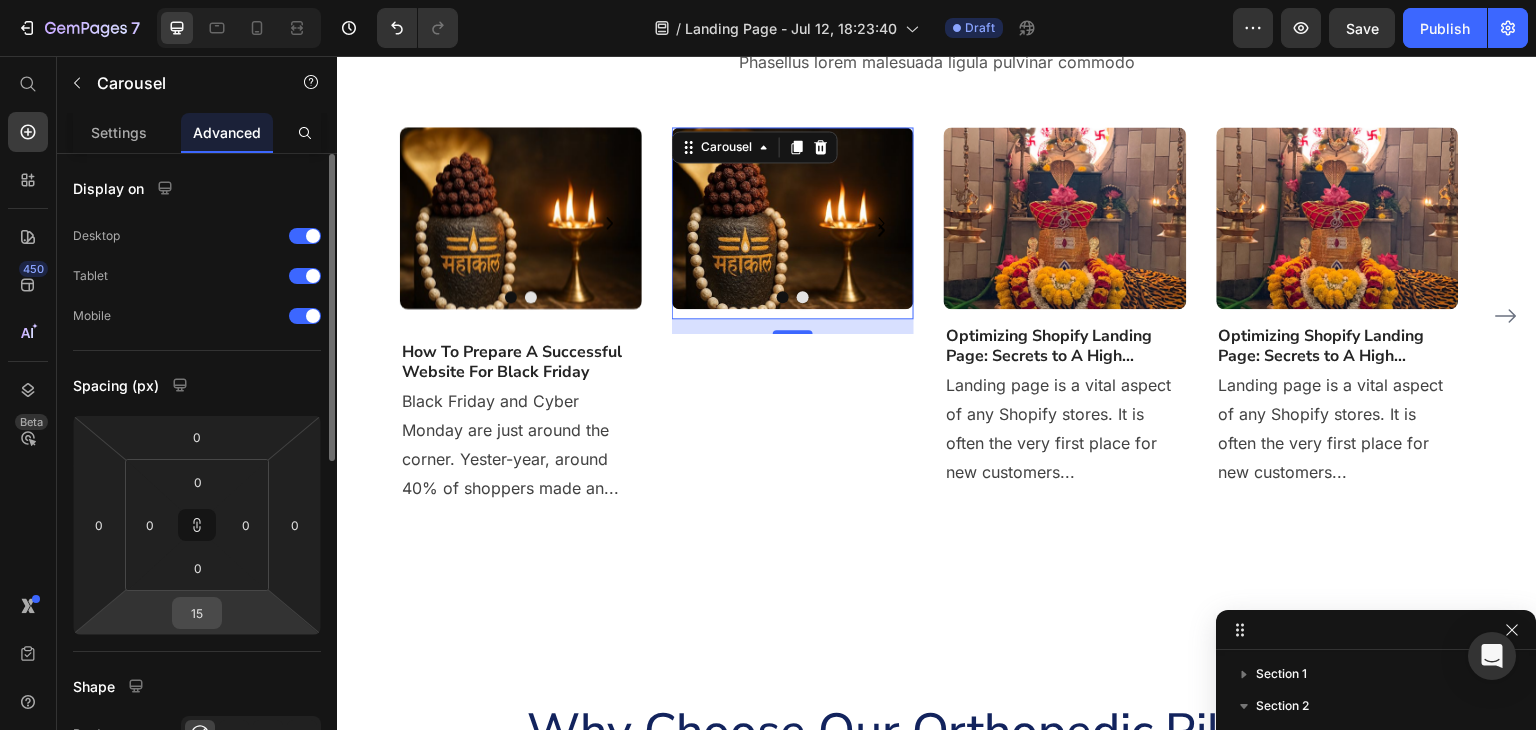 click on "15" at bounding box center [197, 613] 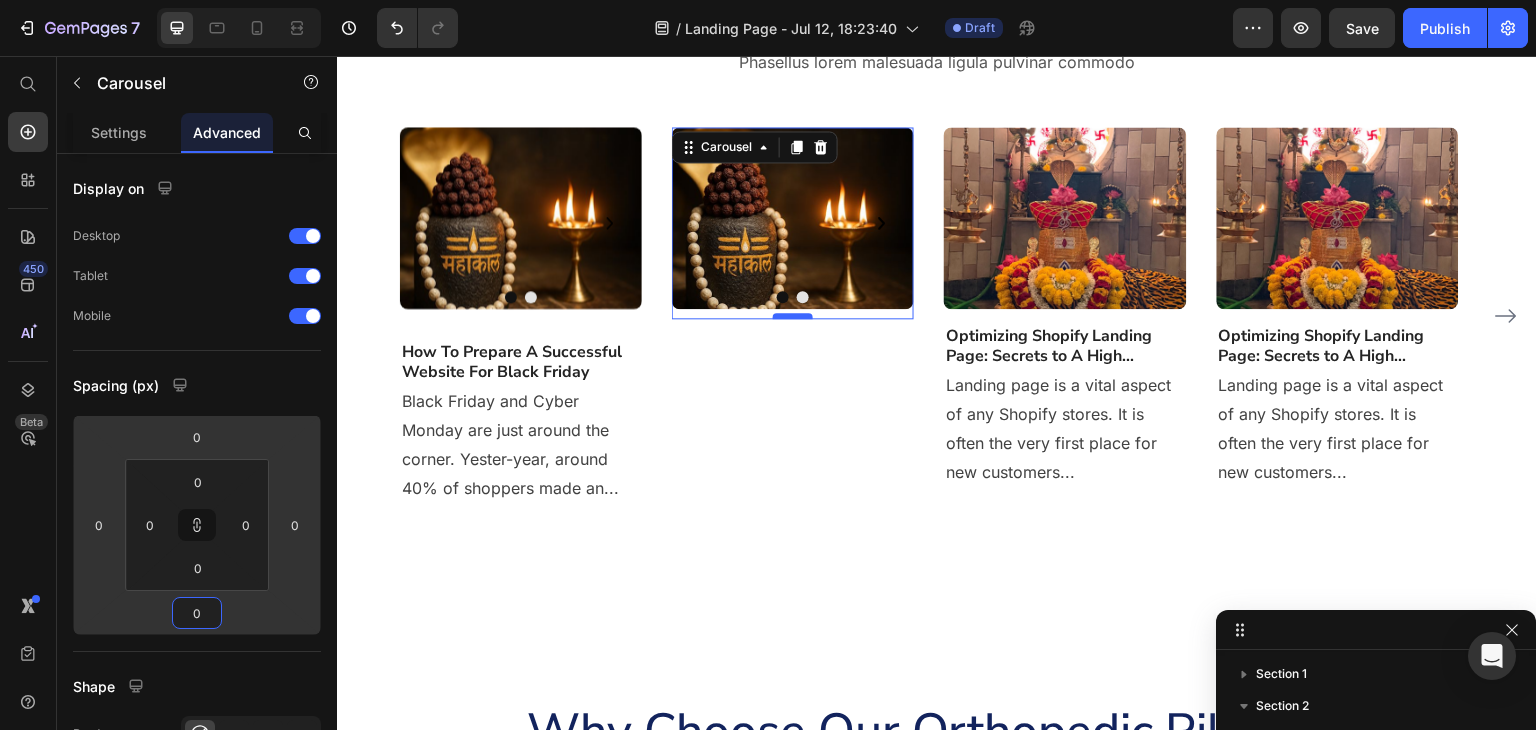 type on "0" 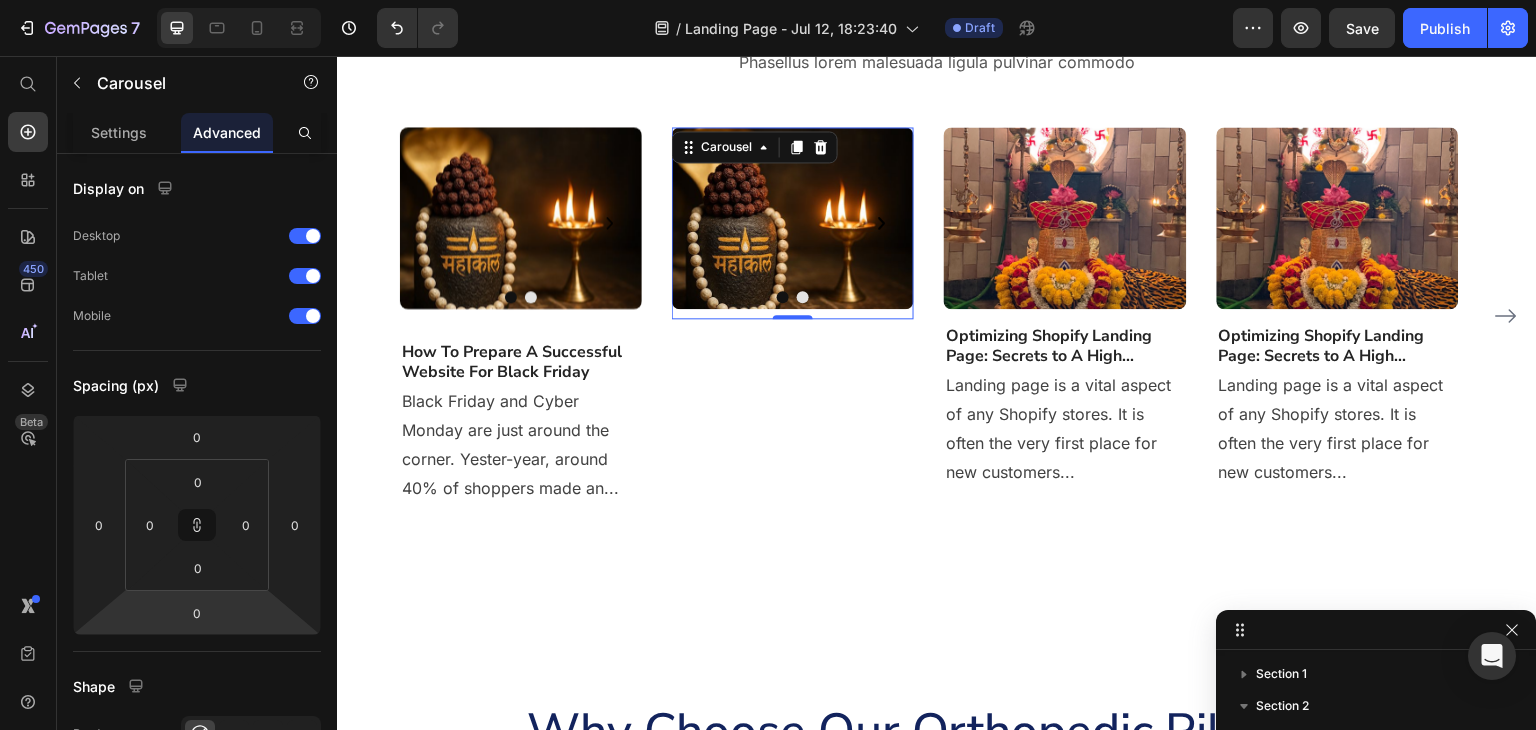 click on "Image
Drop element here
Carousel   0" at bounding box center [793, 223] 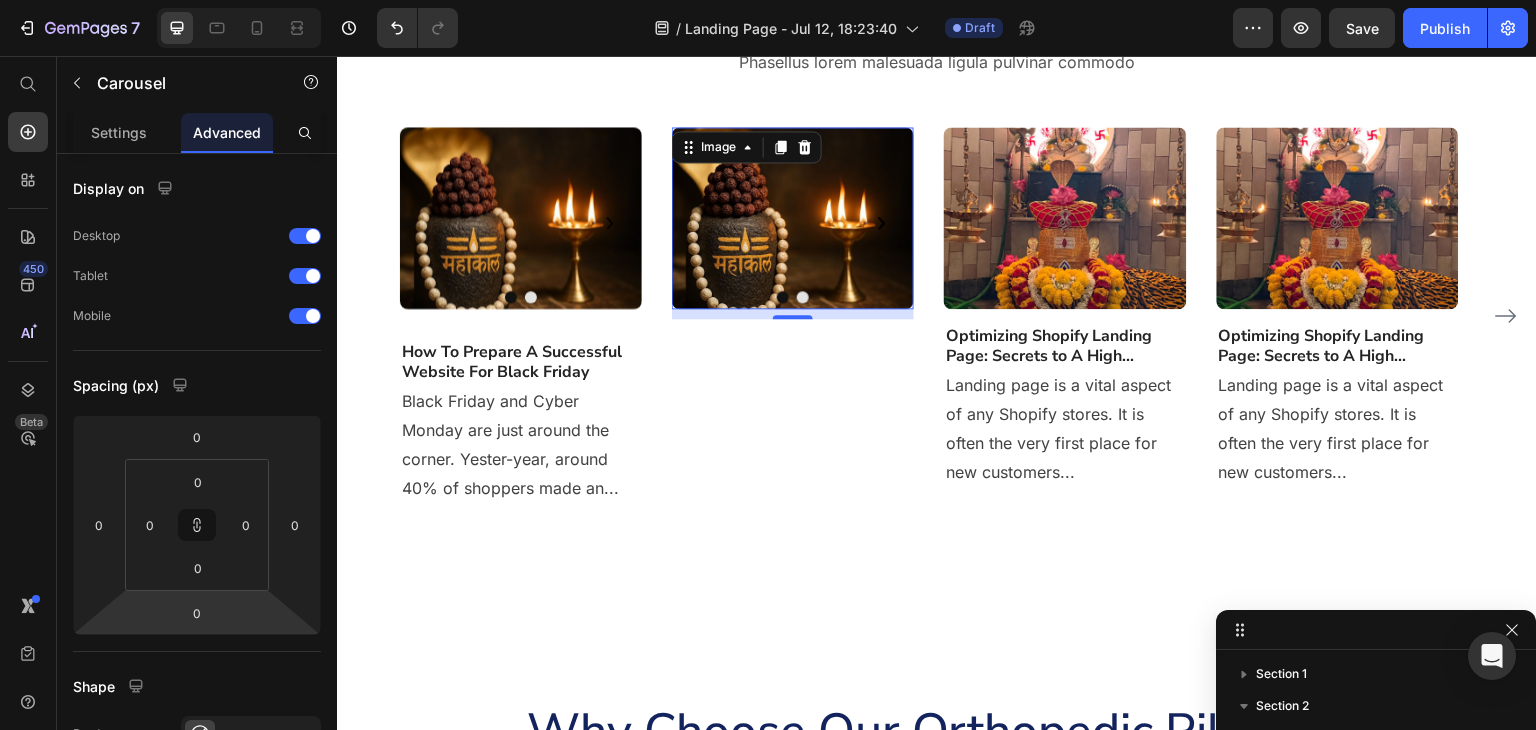 click at bounding box center (793, 218) 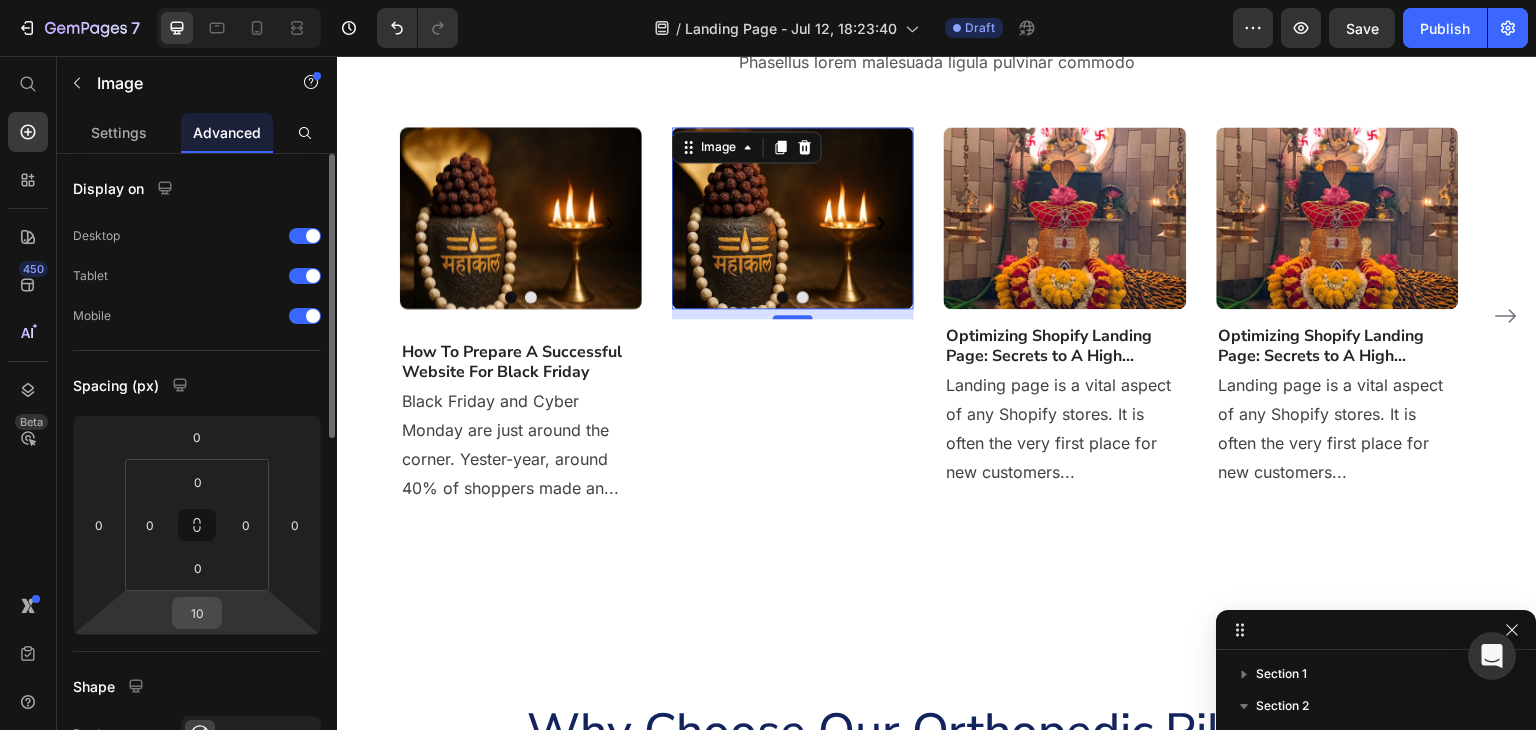 click on "10" at bounding box center (197, 613) 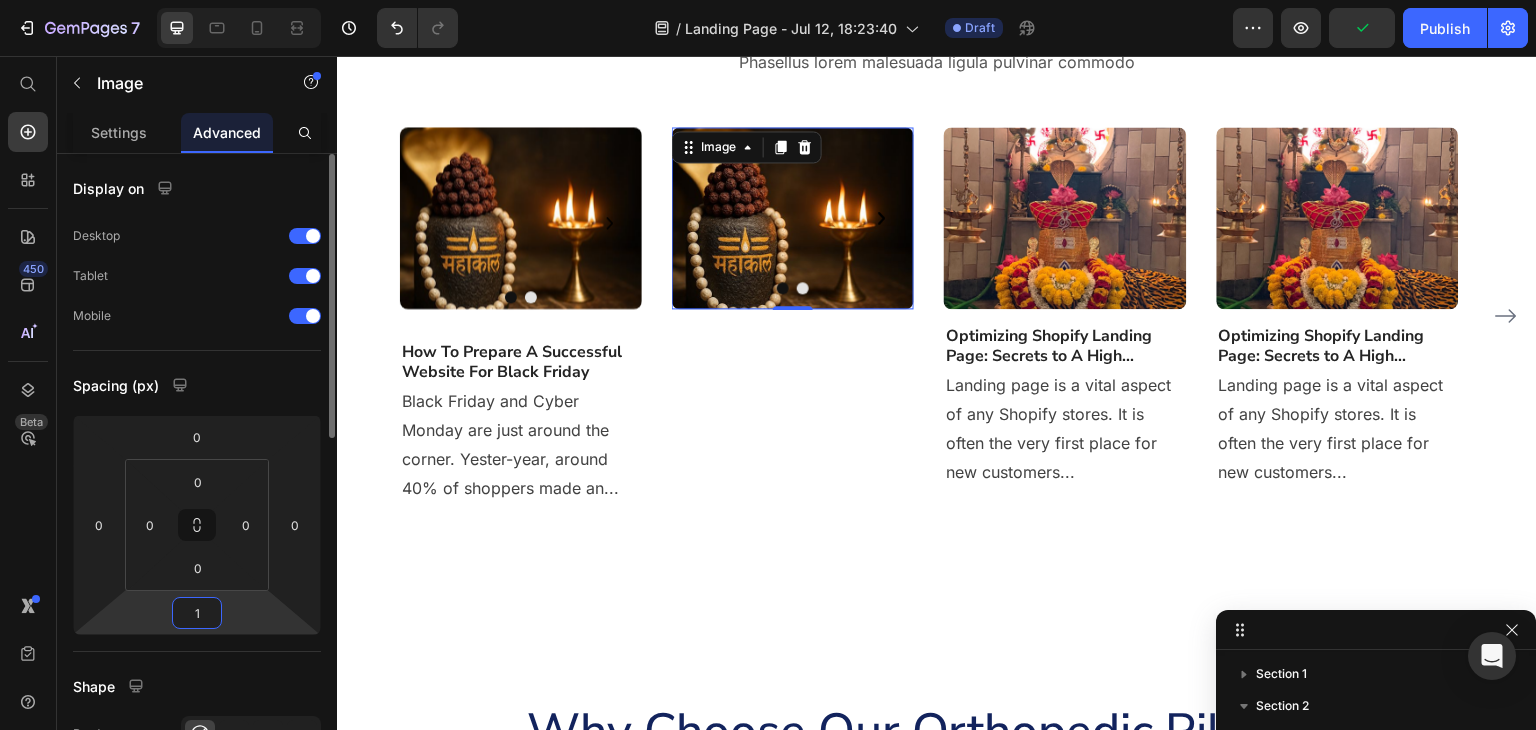type on "15" 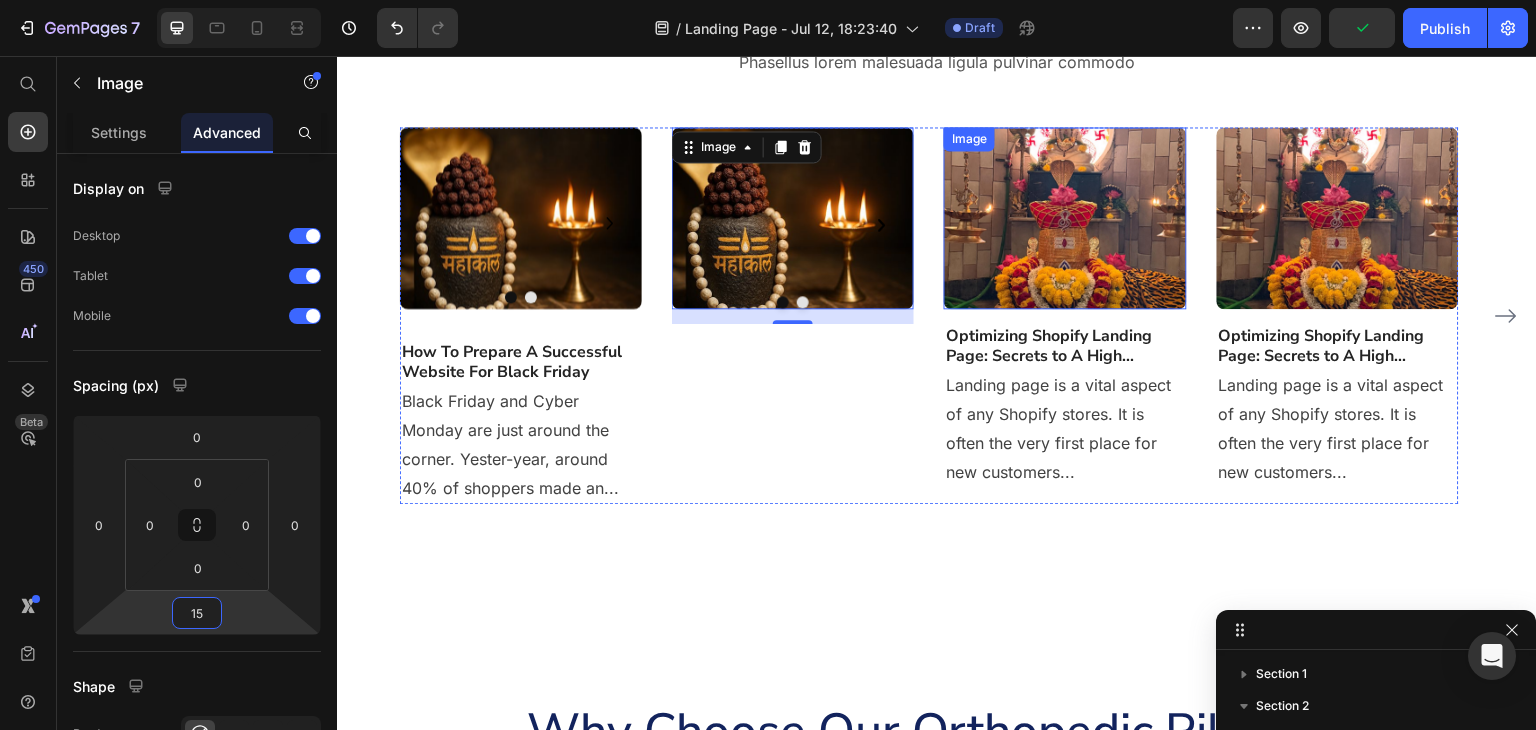 click at bounding box center [1065, 218] 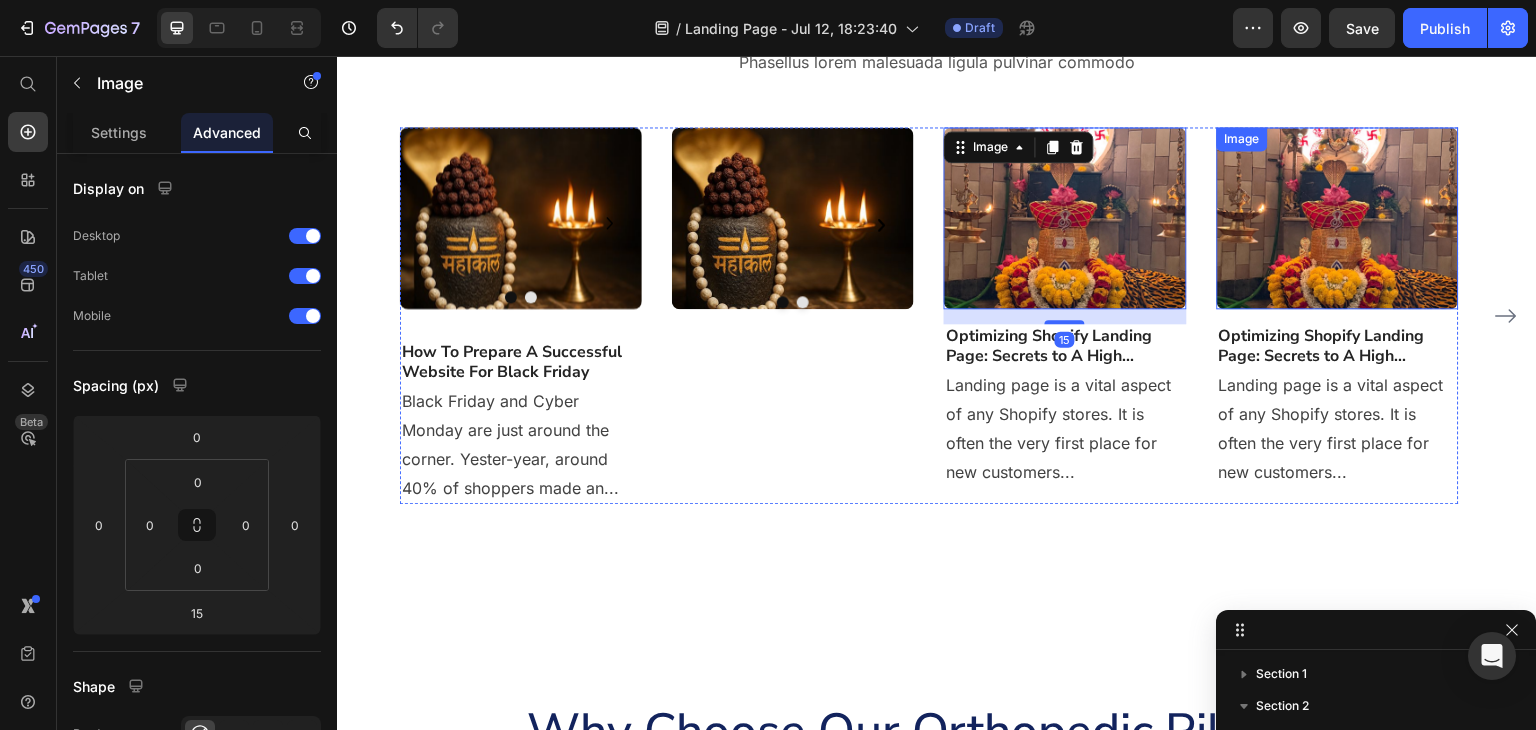click at bounding box center [1338, 218] 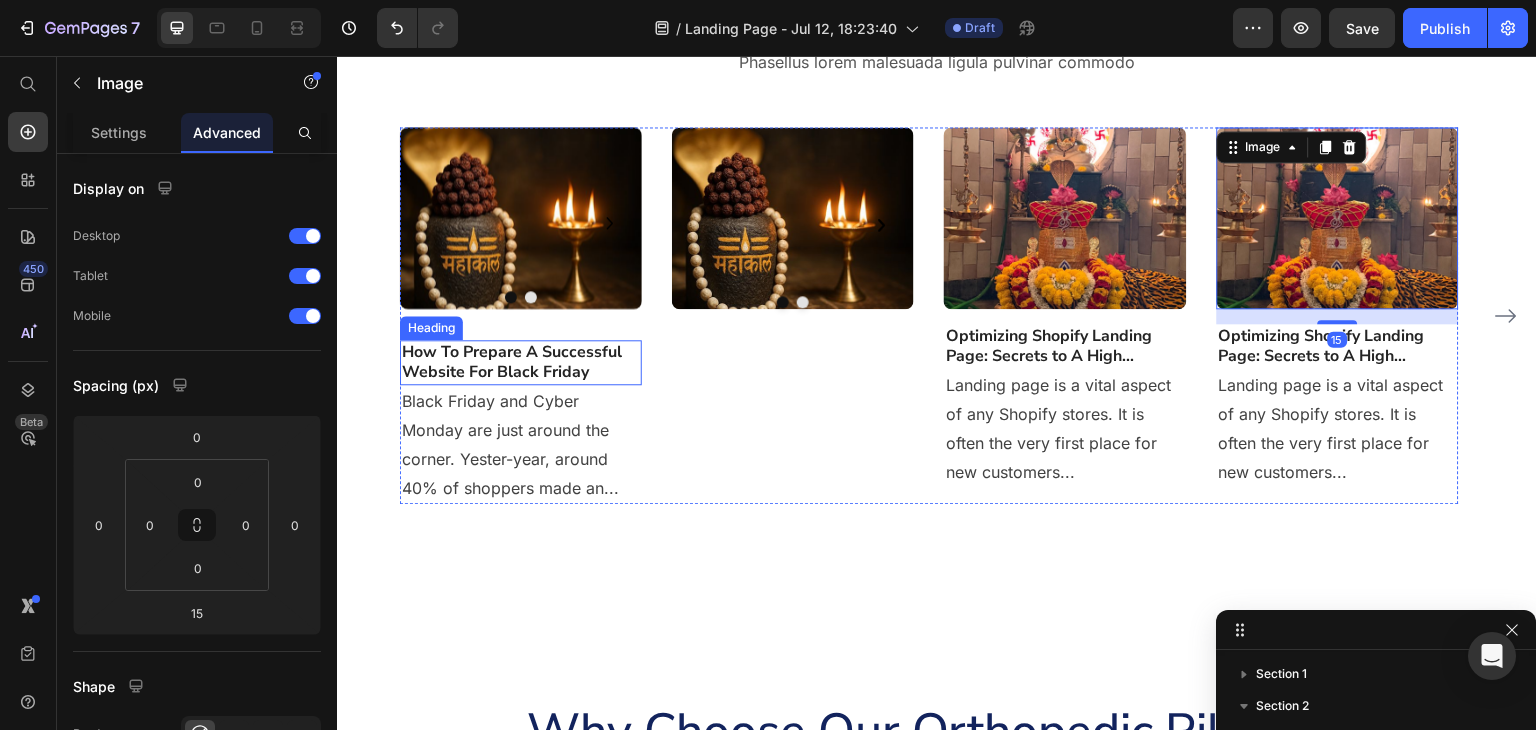 click on "Image" at bounding box center (521, 223) 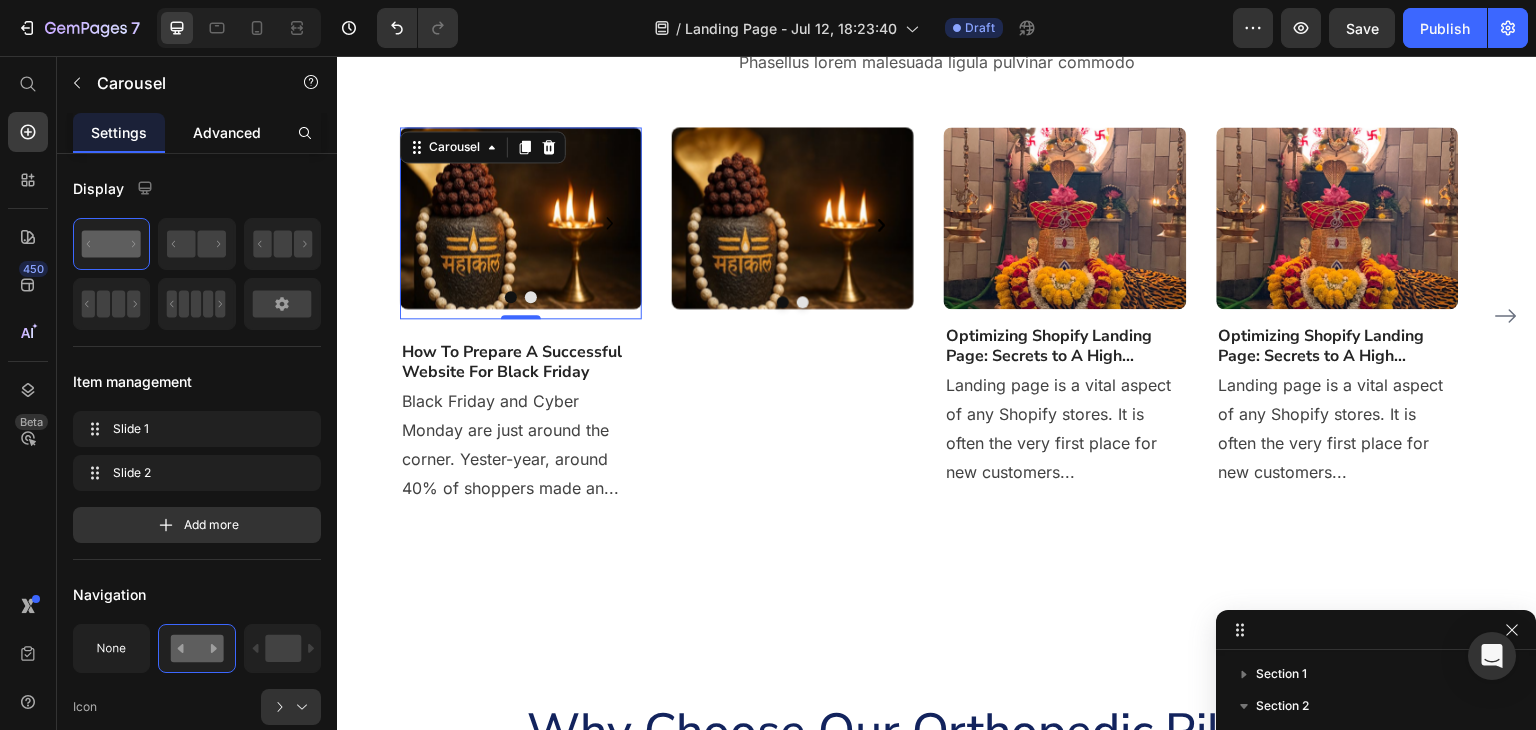 click on "Advanced" at bounding box center [227, 132] 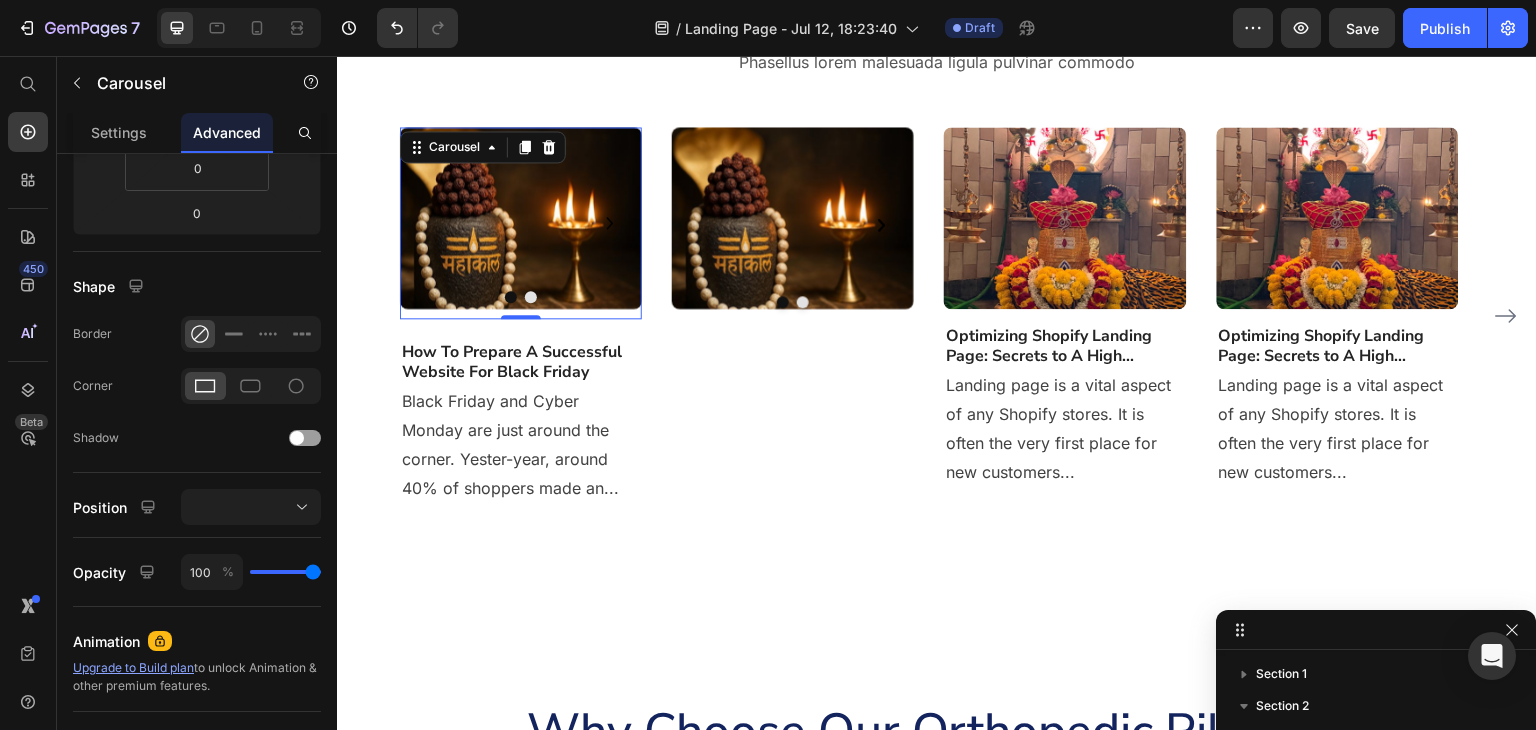 scroll, scrollTop: 0, scrollLeft: 0, axis: both 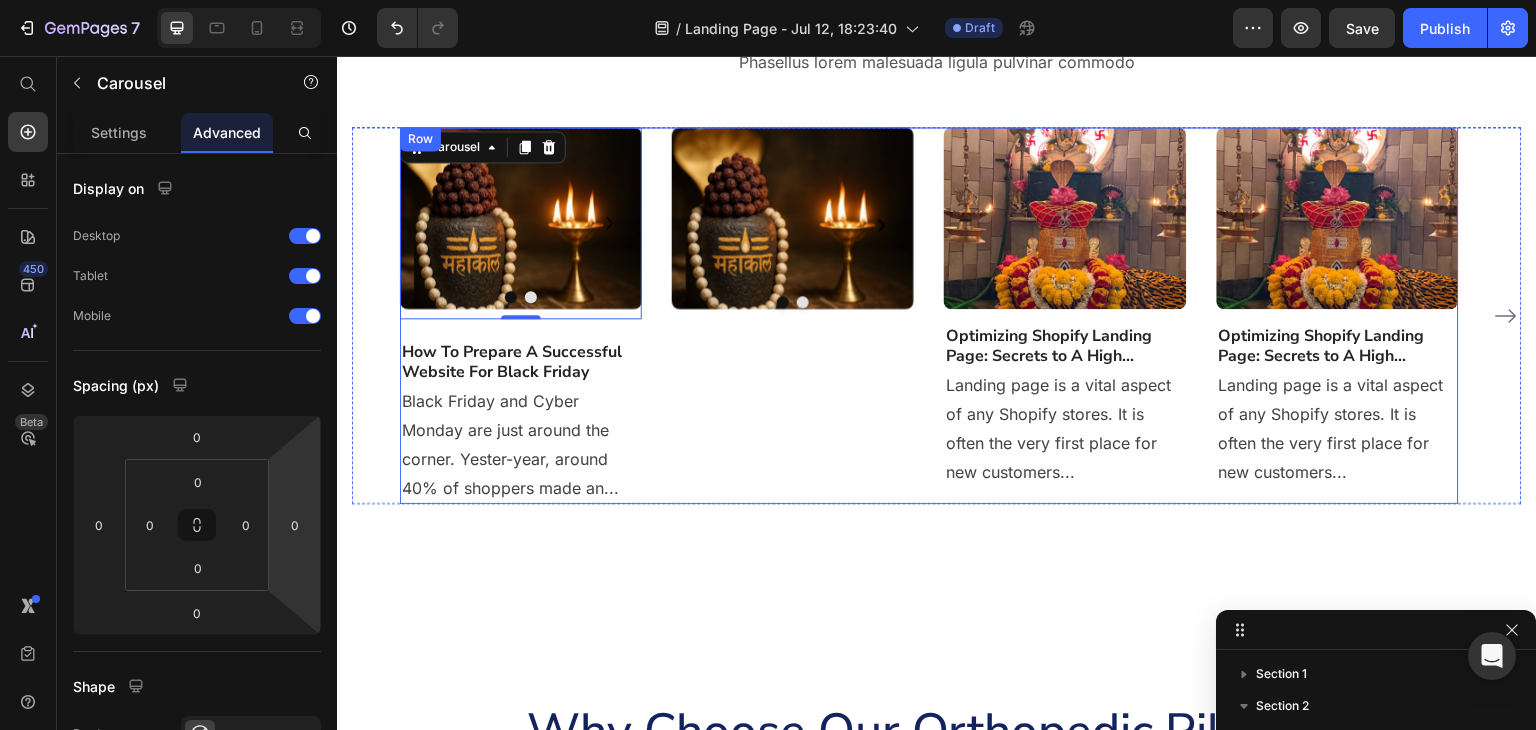 click on "Image
Drop element here
Carousel   0
Drop element here
Carousel" at bounding box center [521, 233] 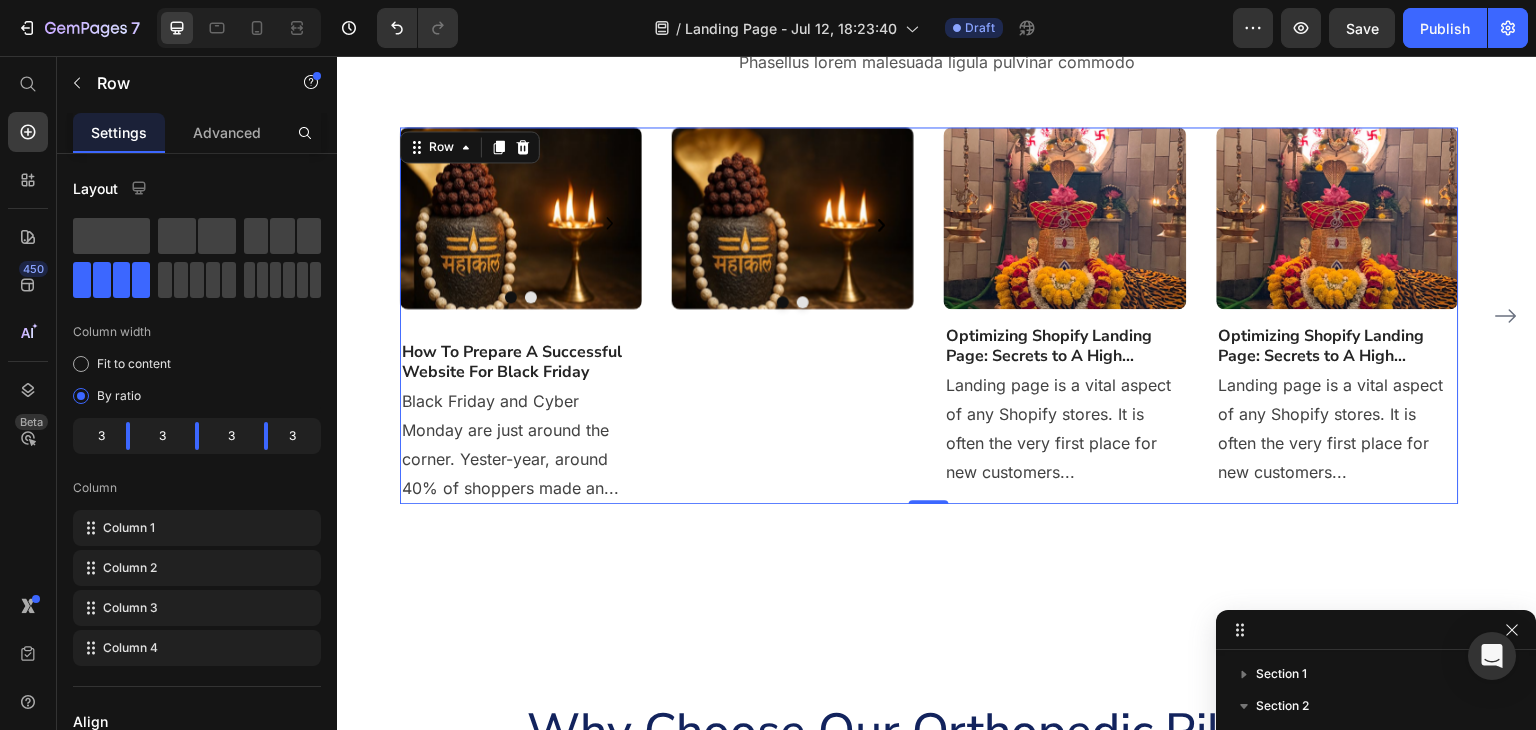 click on "Image
Drop element here
Carousel
Drop element here
Carousel" at bounding box center (521, 233) 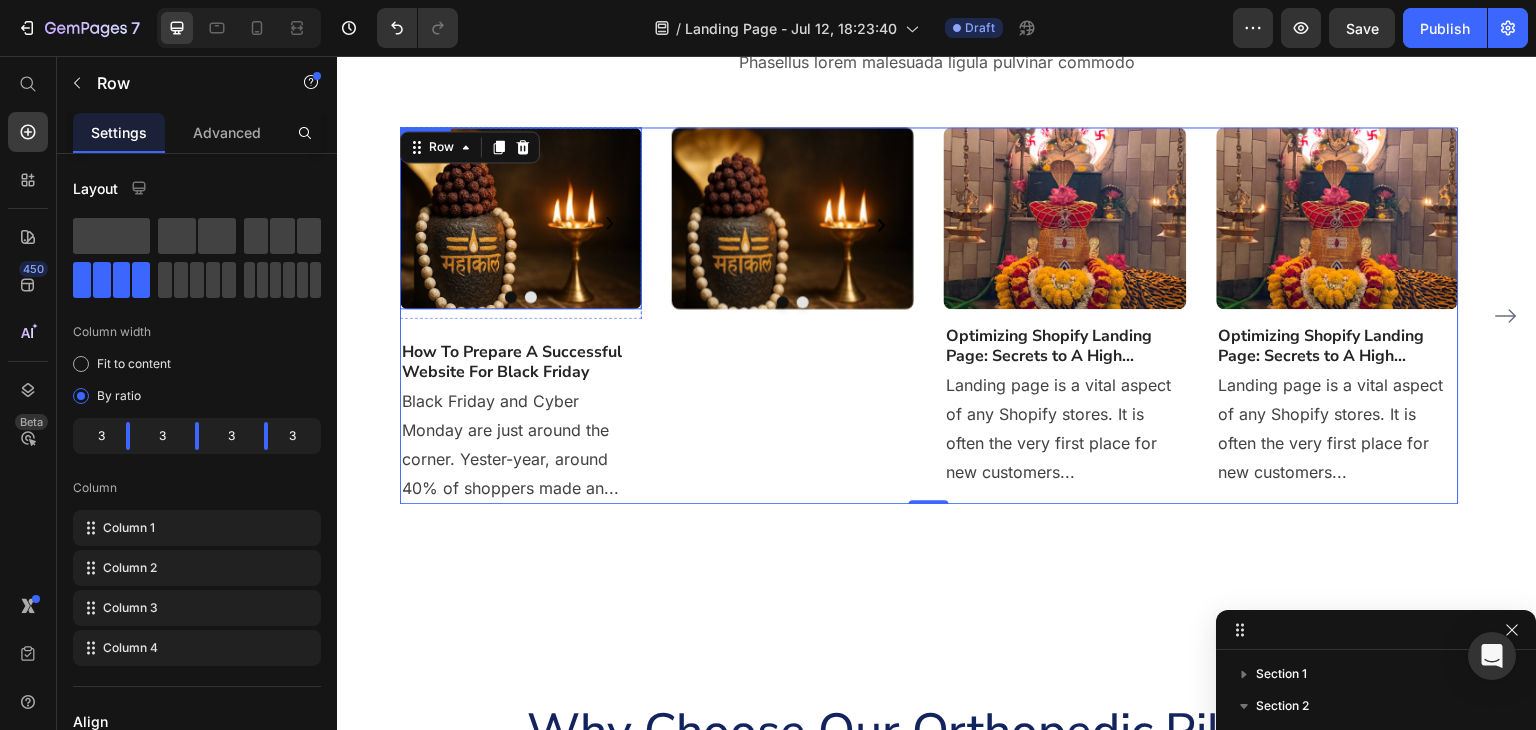 click at bounding box center [521, 218] 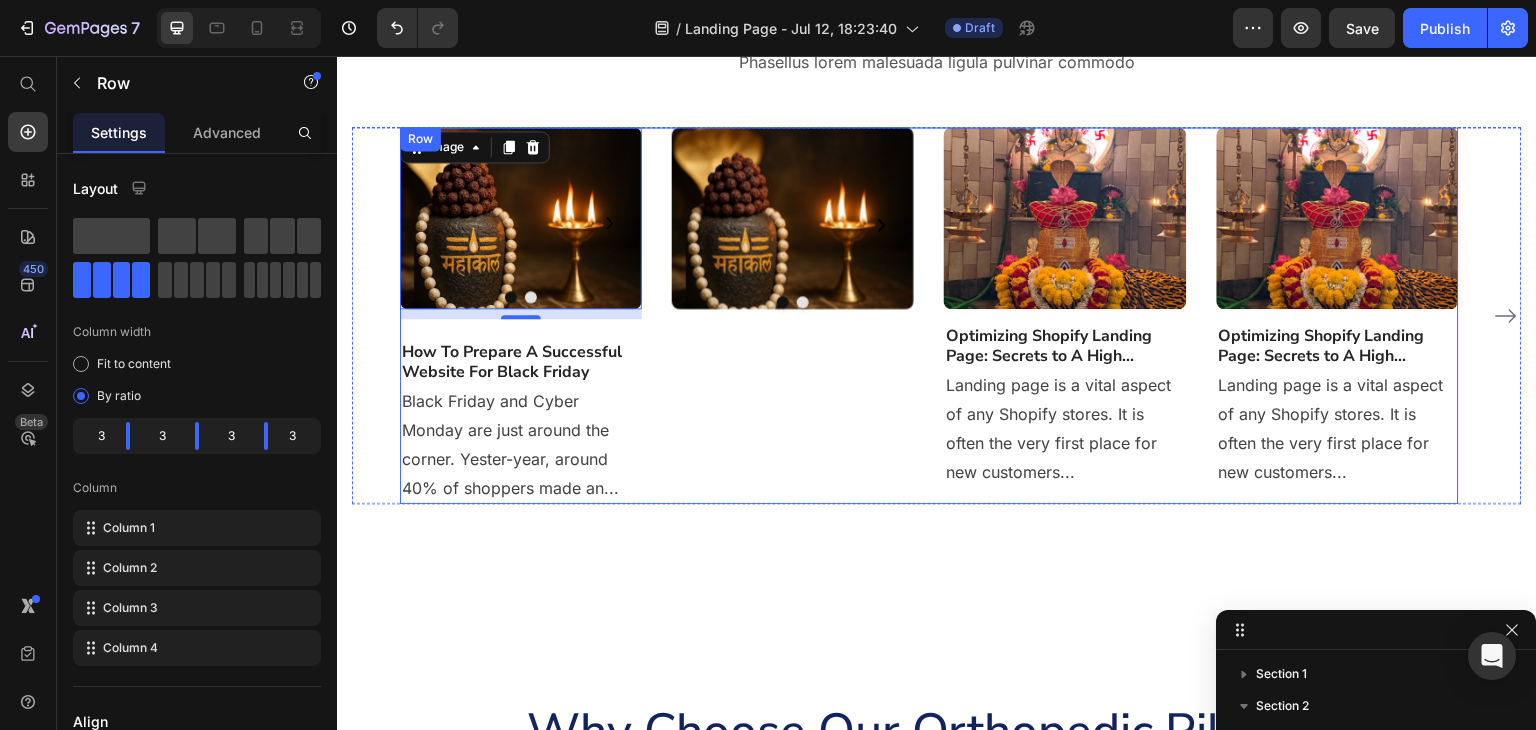 click on "Image   10
Drop element here
Carousel
Drop element here
Carousel" at bounding box center [521, 233] 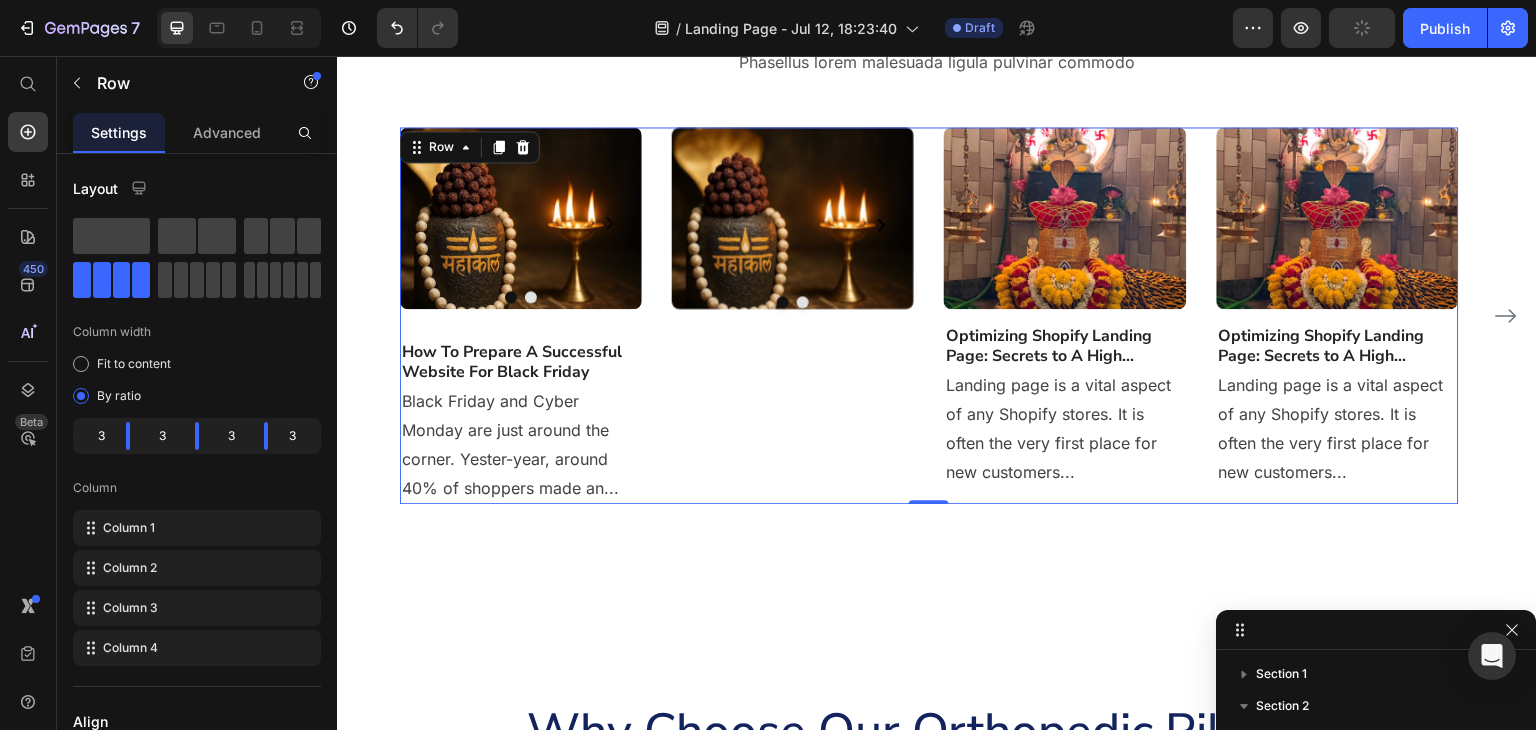 click on "Image" at bounding box center [521, 223] 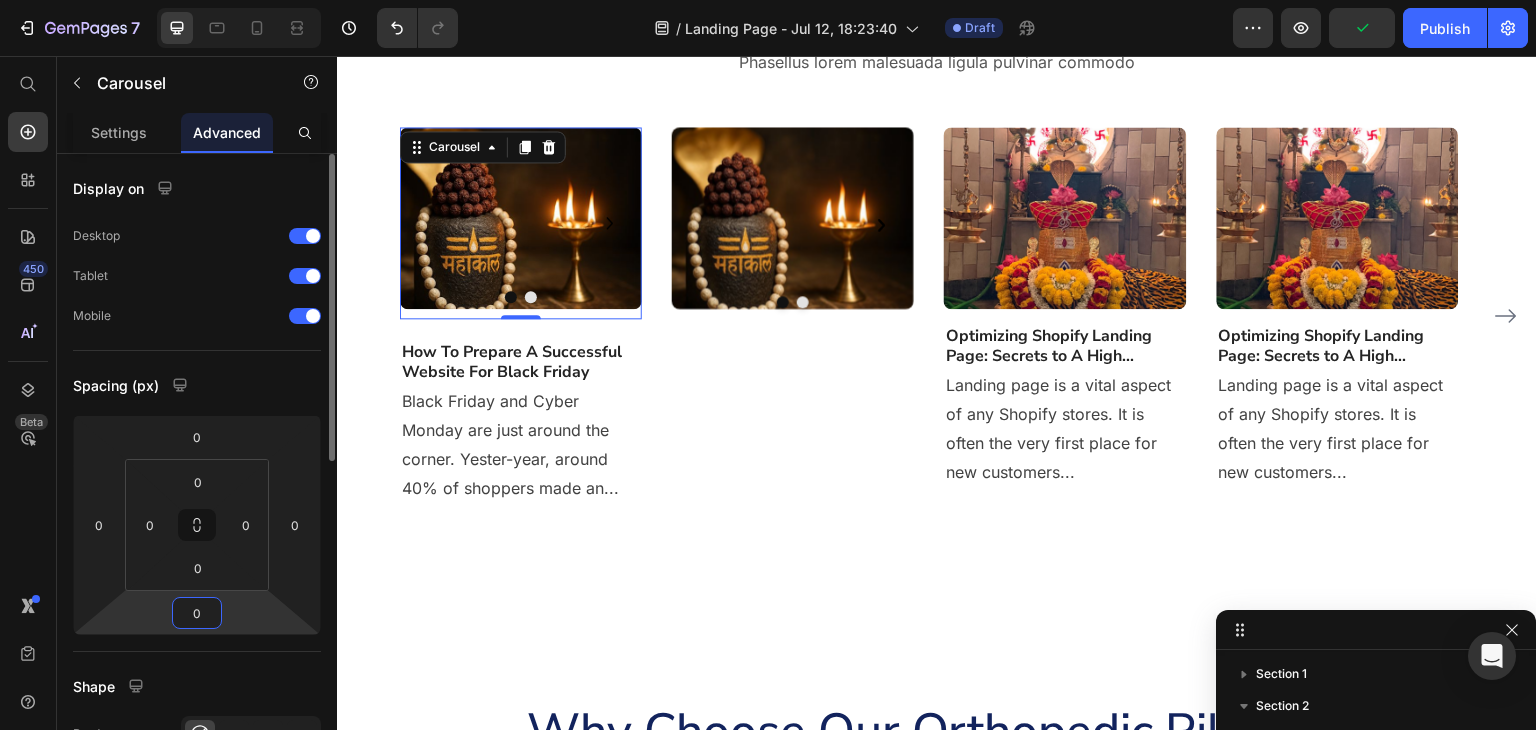 click on "0" at bounding box center (197, 613) 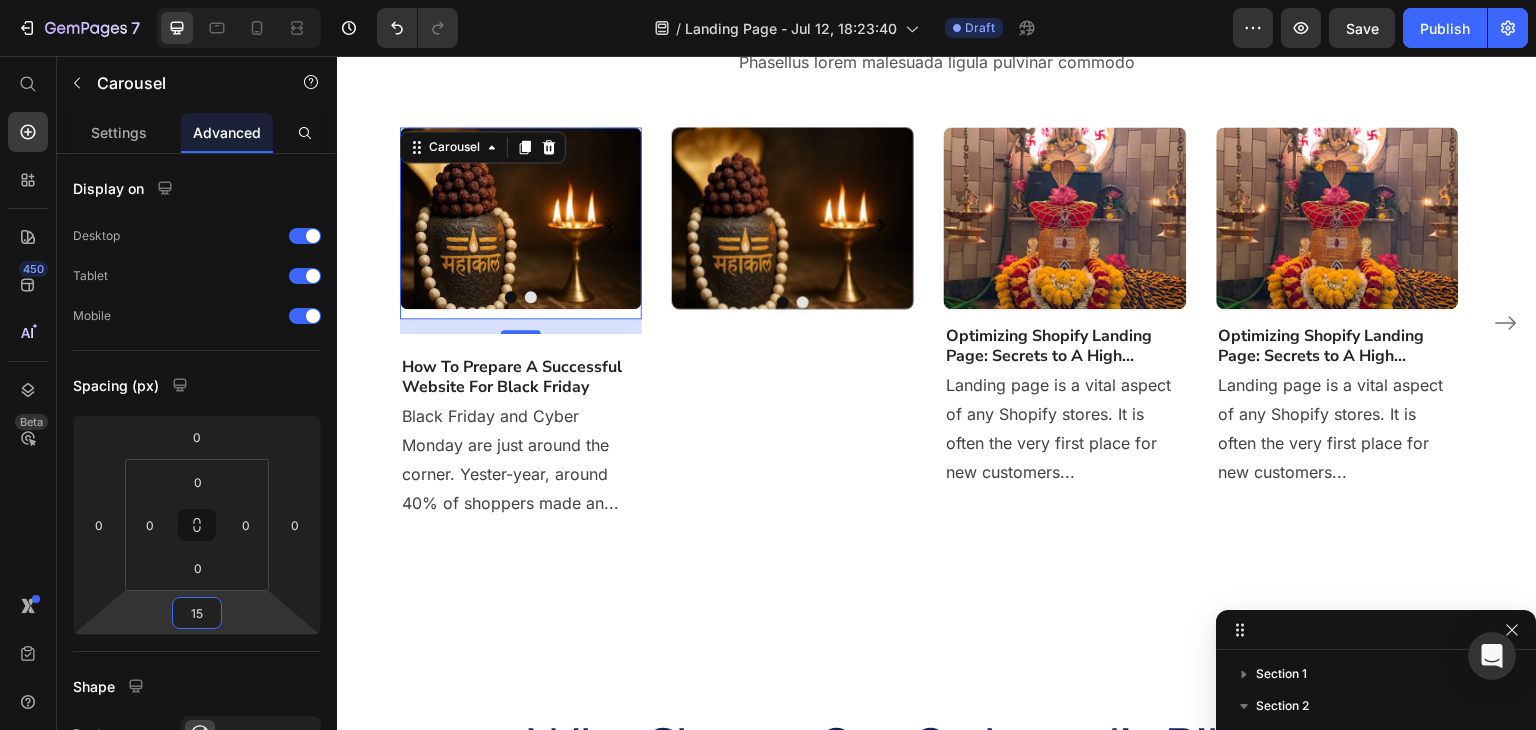 type on "15" 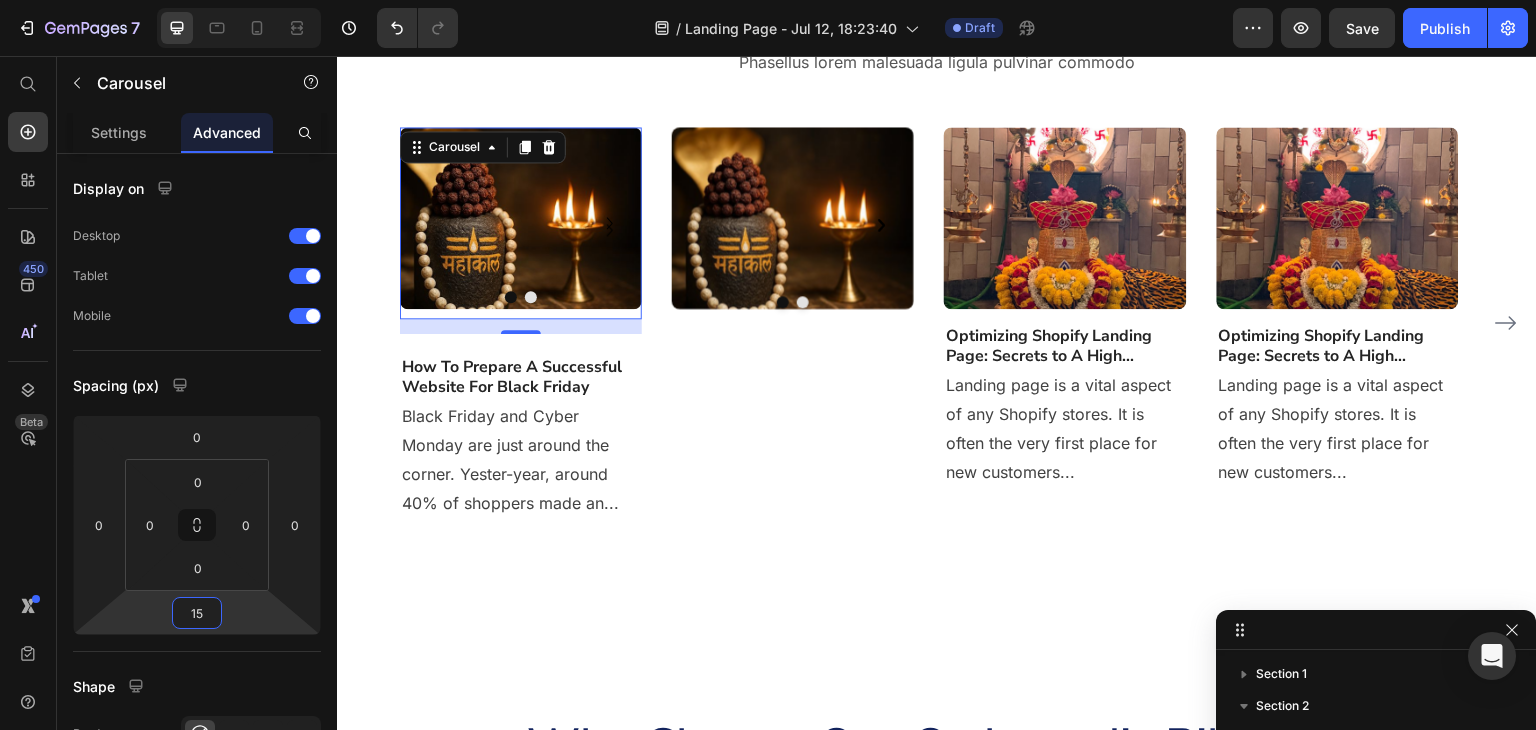 click on "15" at bounding box center [521, 326] 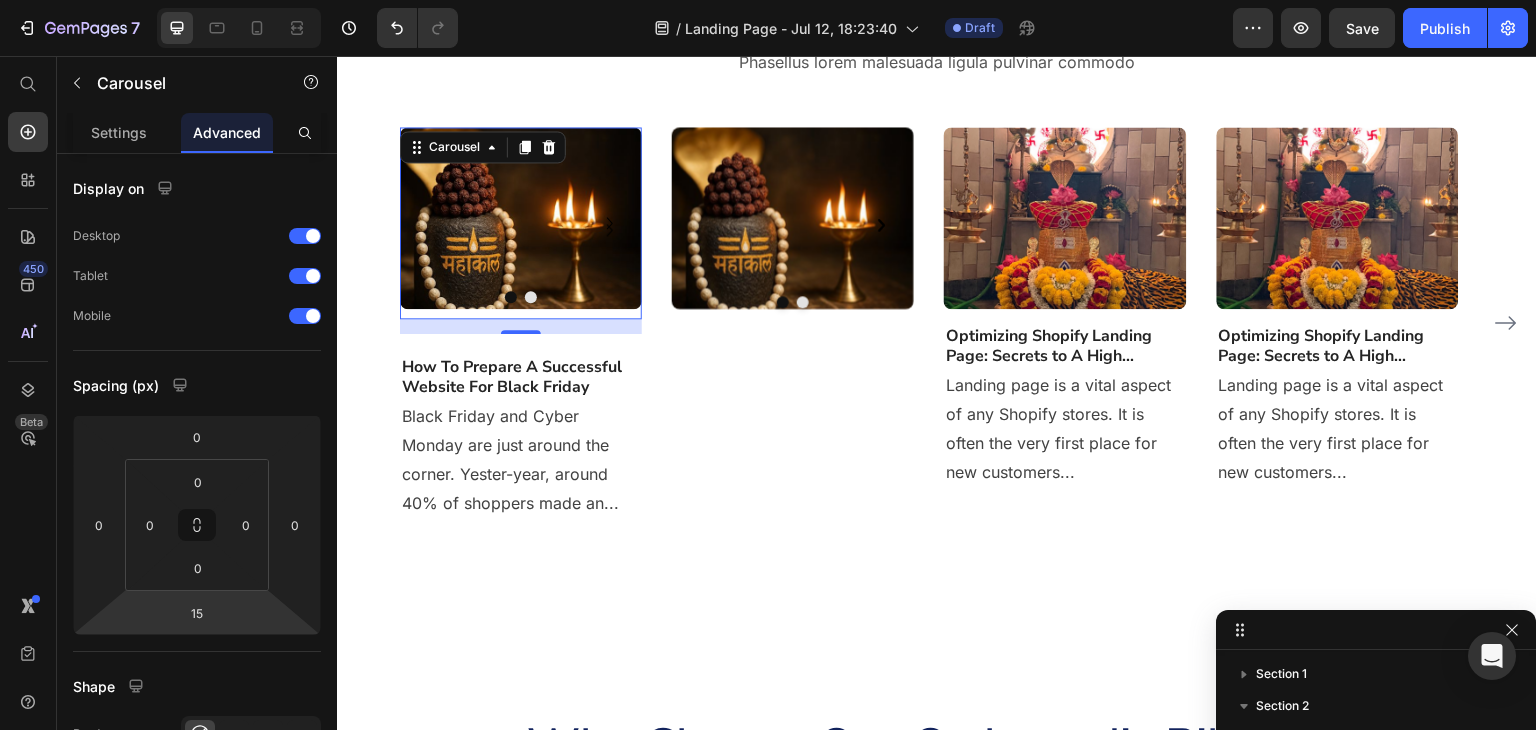 click at bounding box center [521, 218] 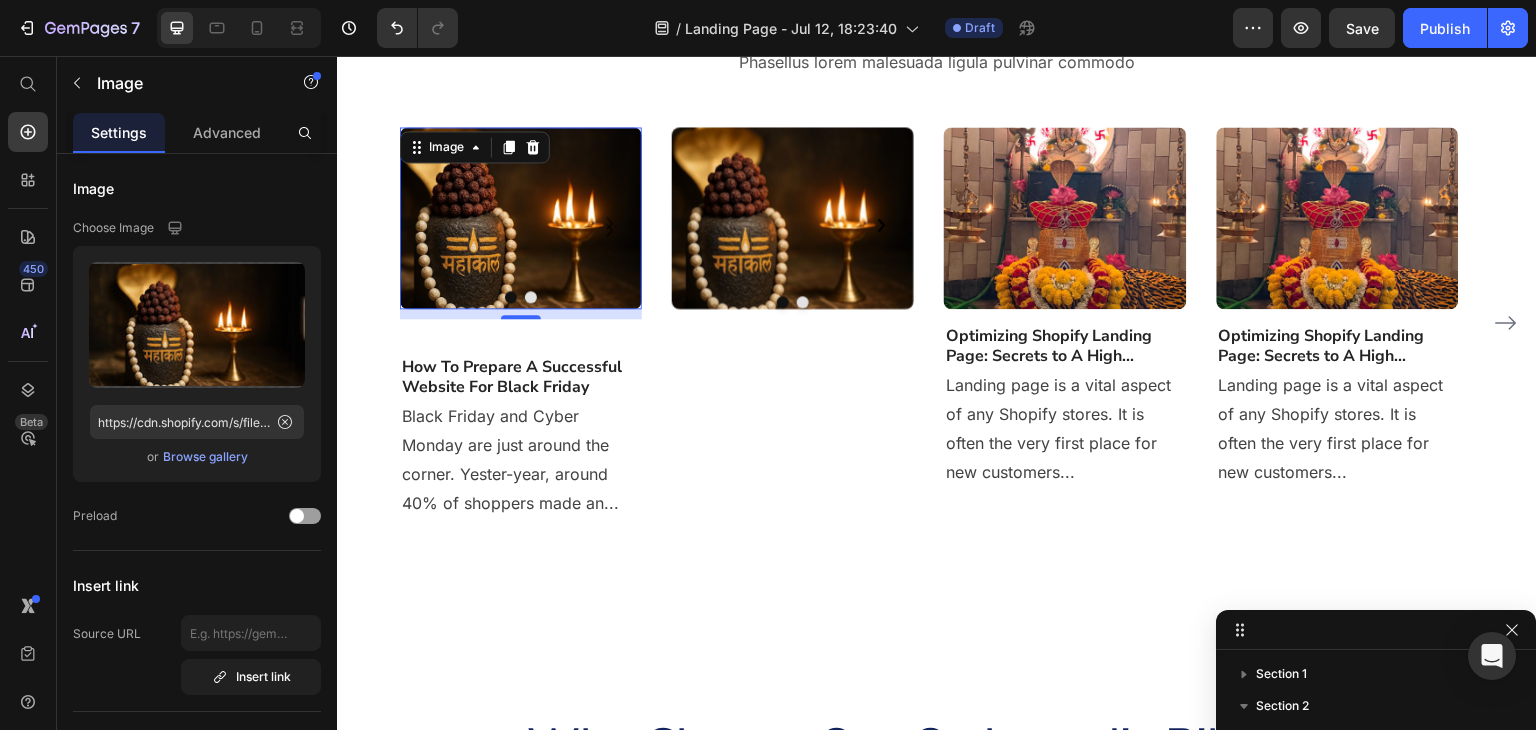 click on "10" at bounding box center (521, 314) 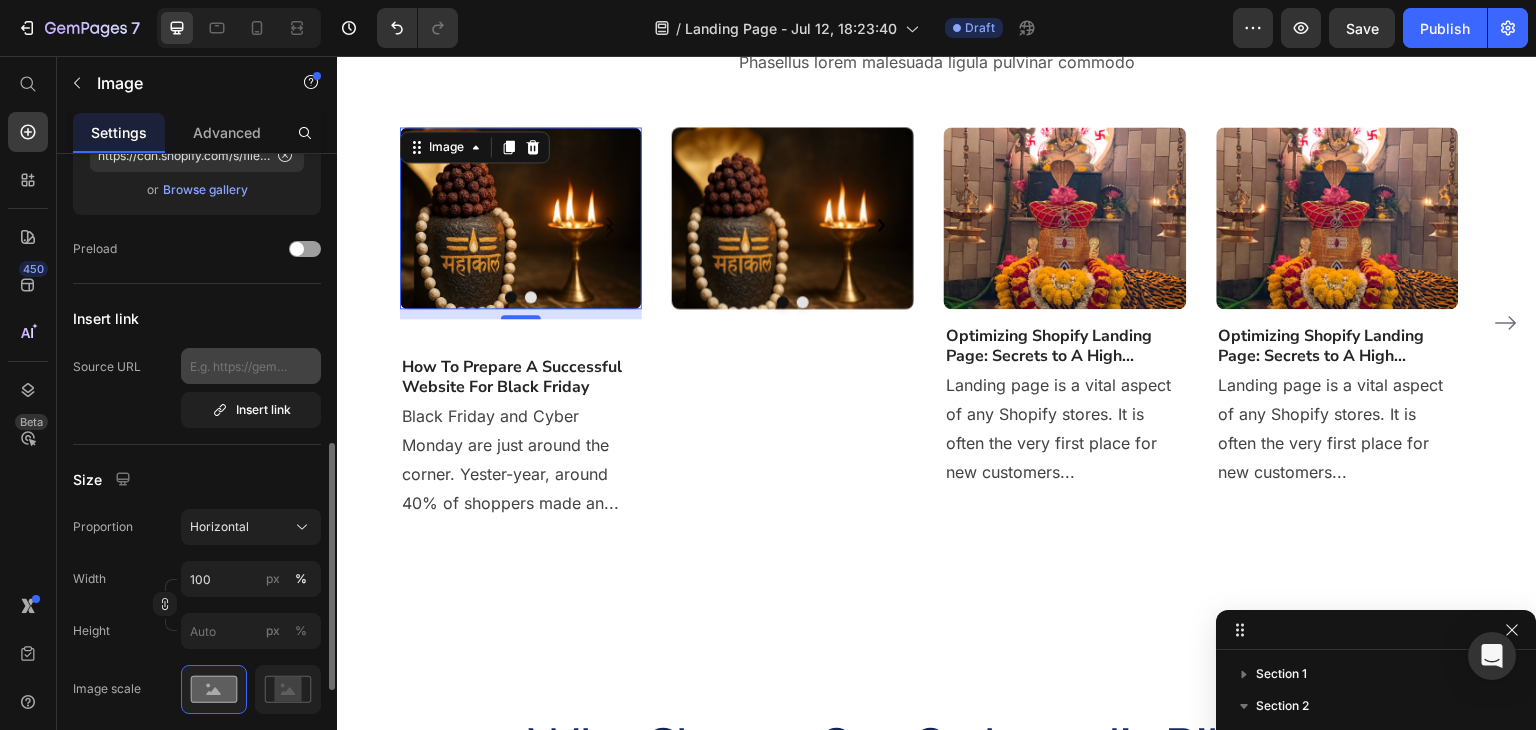 scroll, scrollTop: 400, scrollLeft: 0, axis: vertical 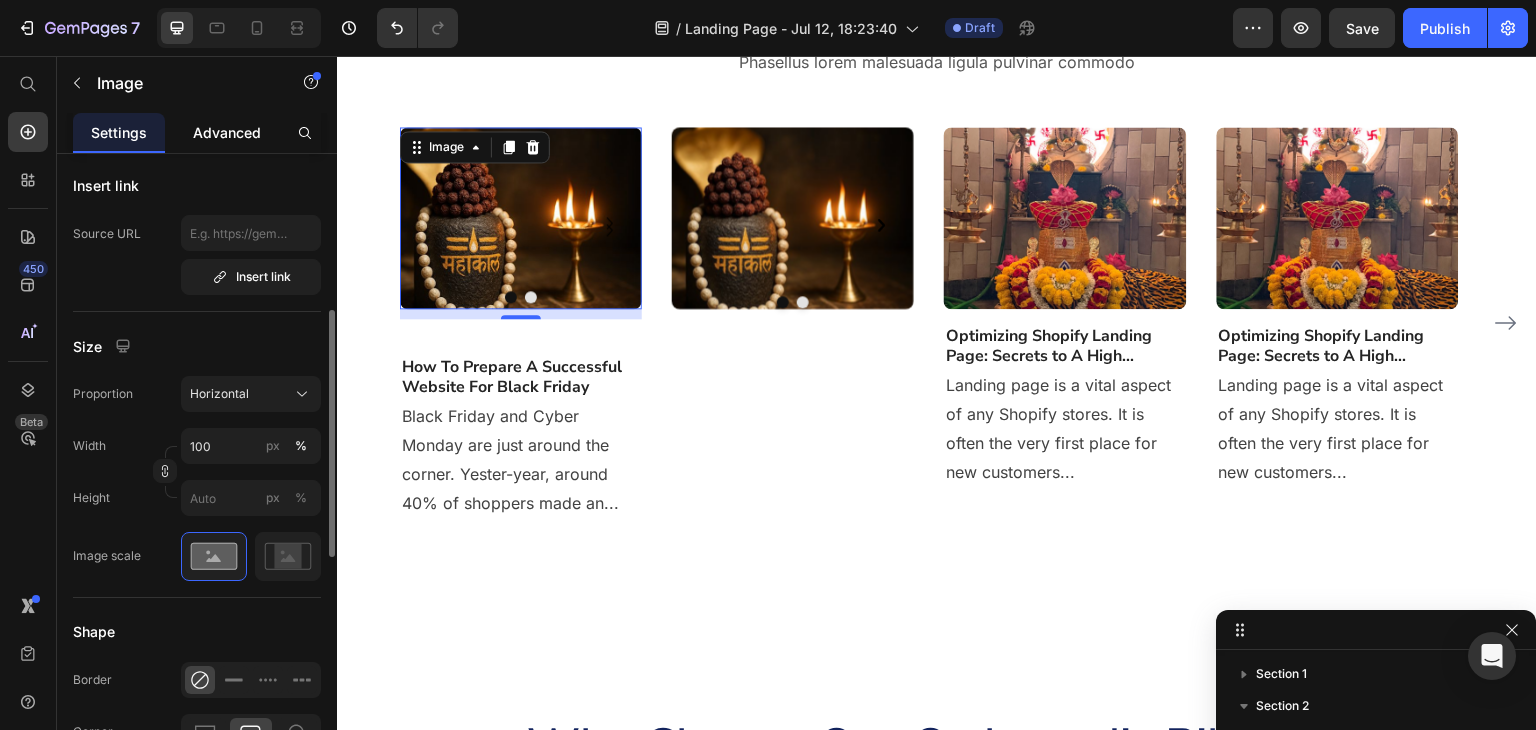 click on "Advanced" at bounding box center [227, 132] 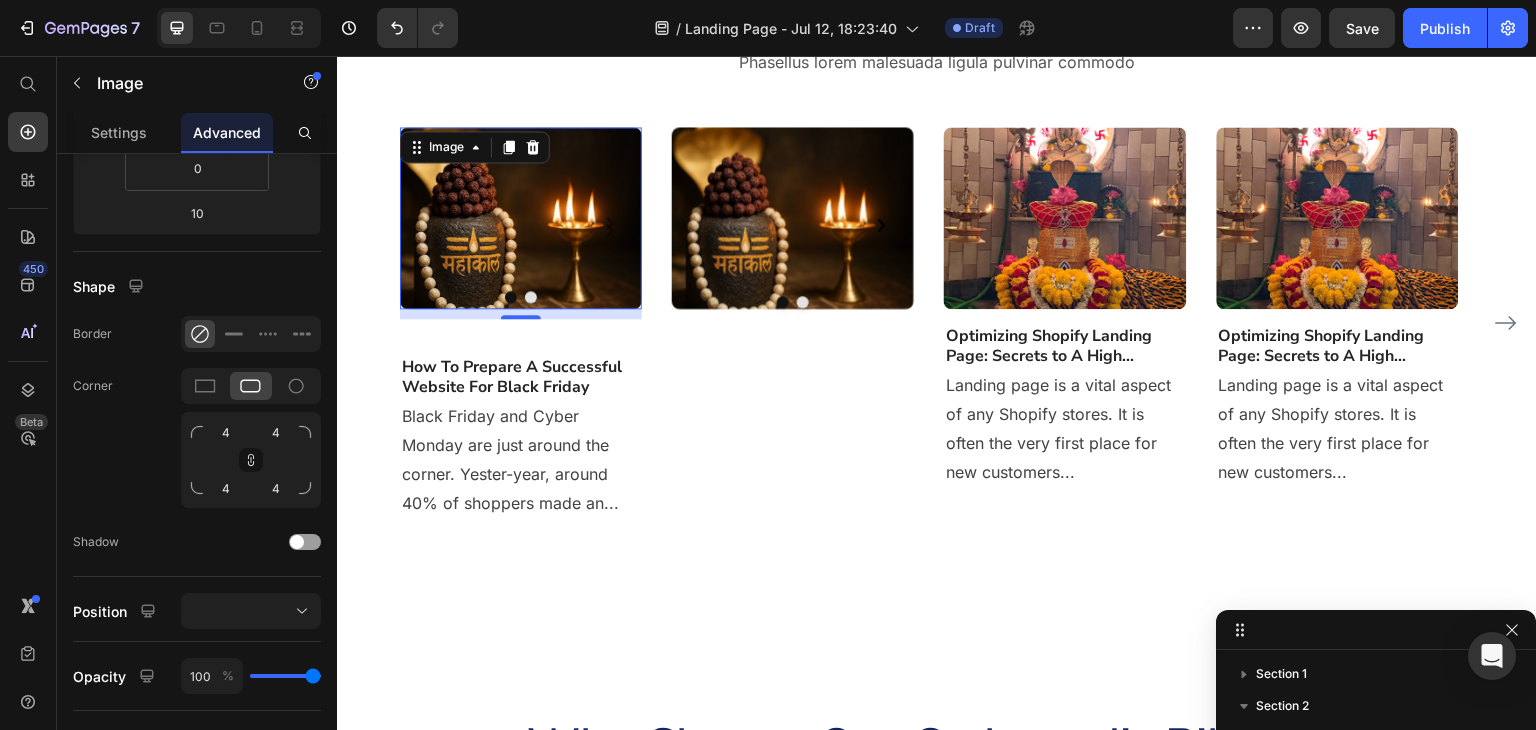scroll, scrollTop: 0, scrollLeft: 0, axis: both 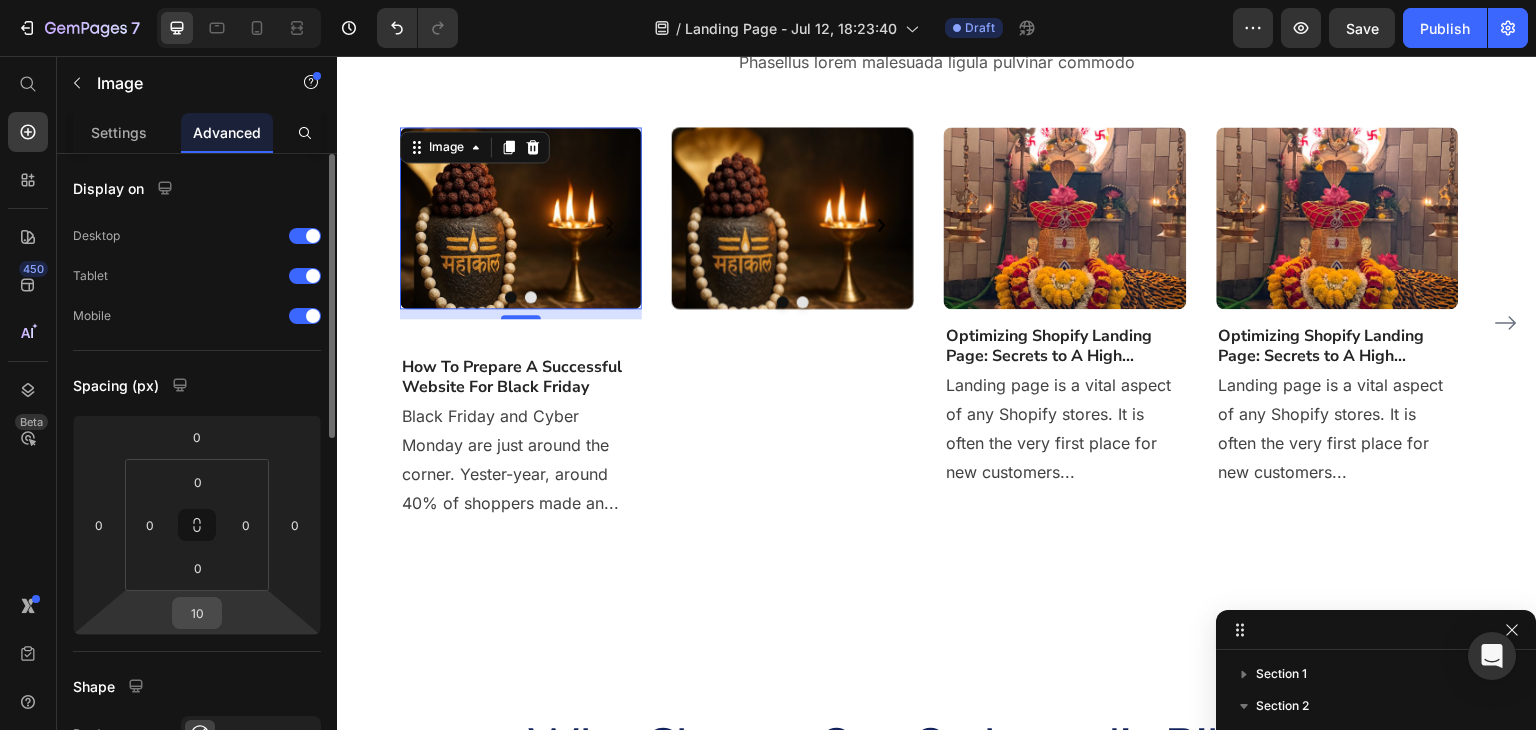 click on "10" at bounding box center [197, 613] 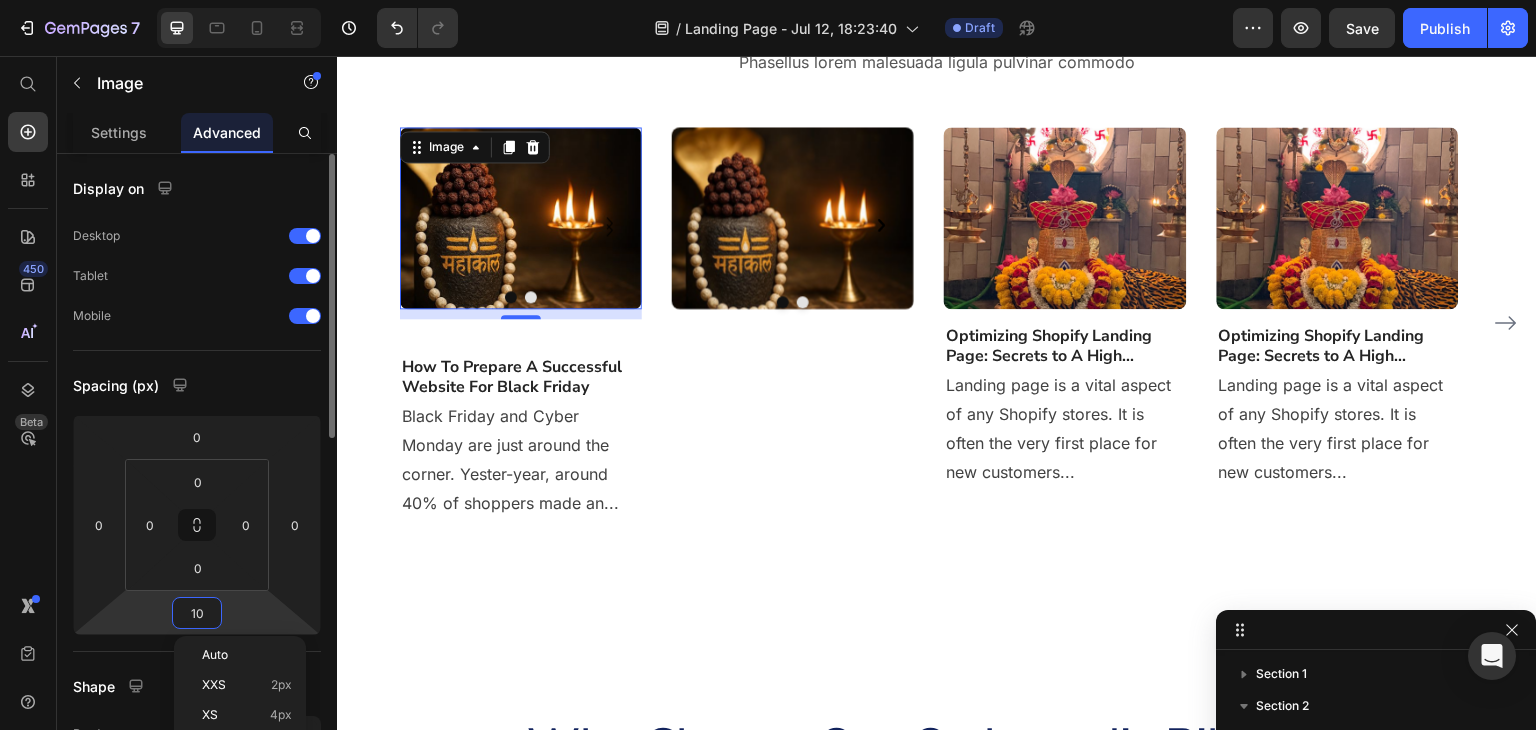 type on "0" 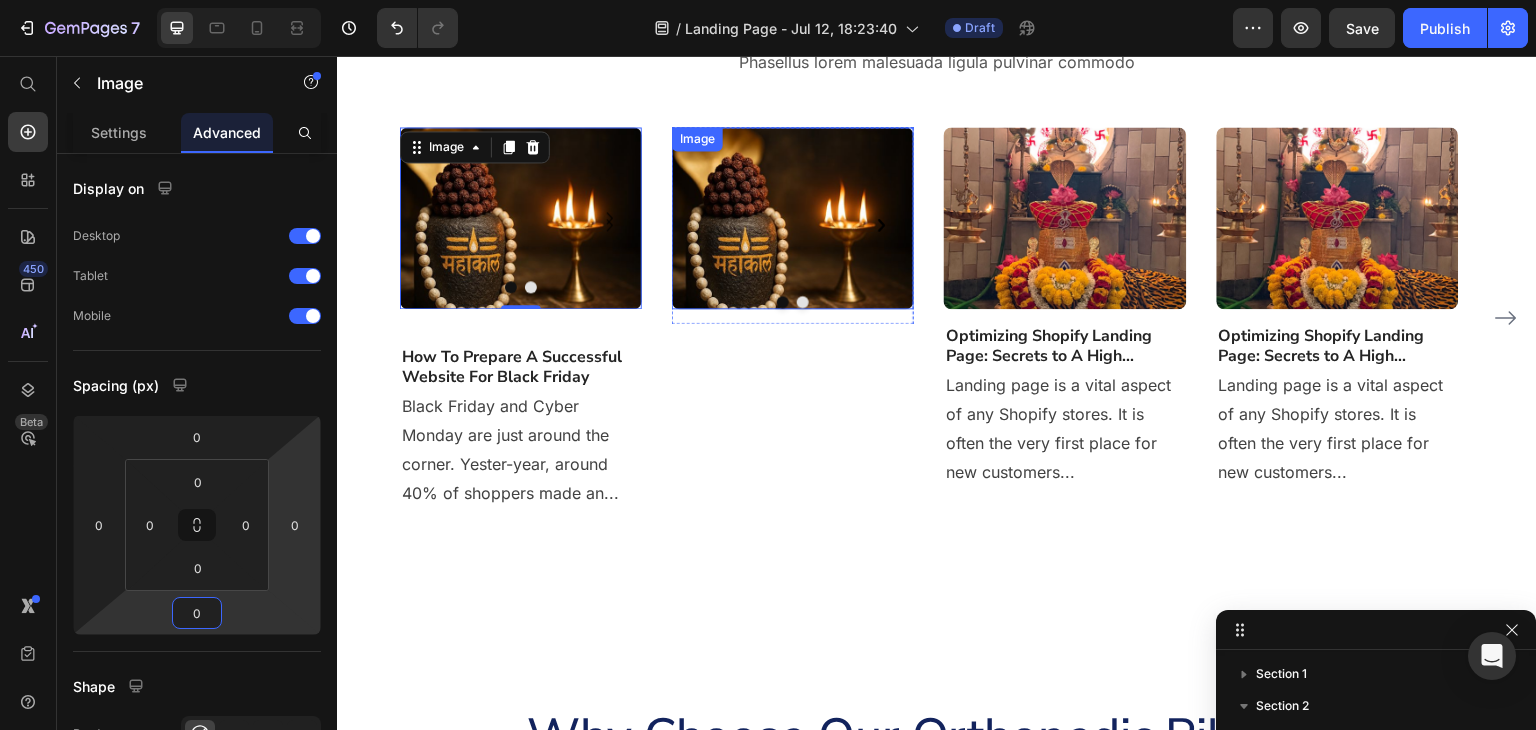 click at bounding box center [793, 218] 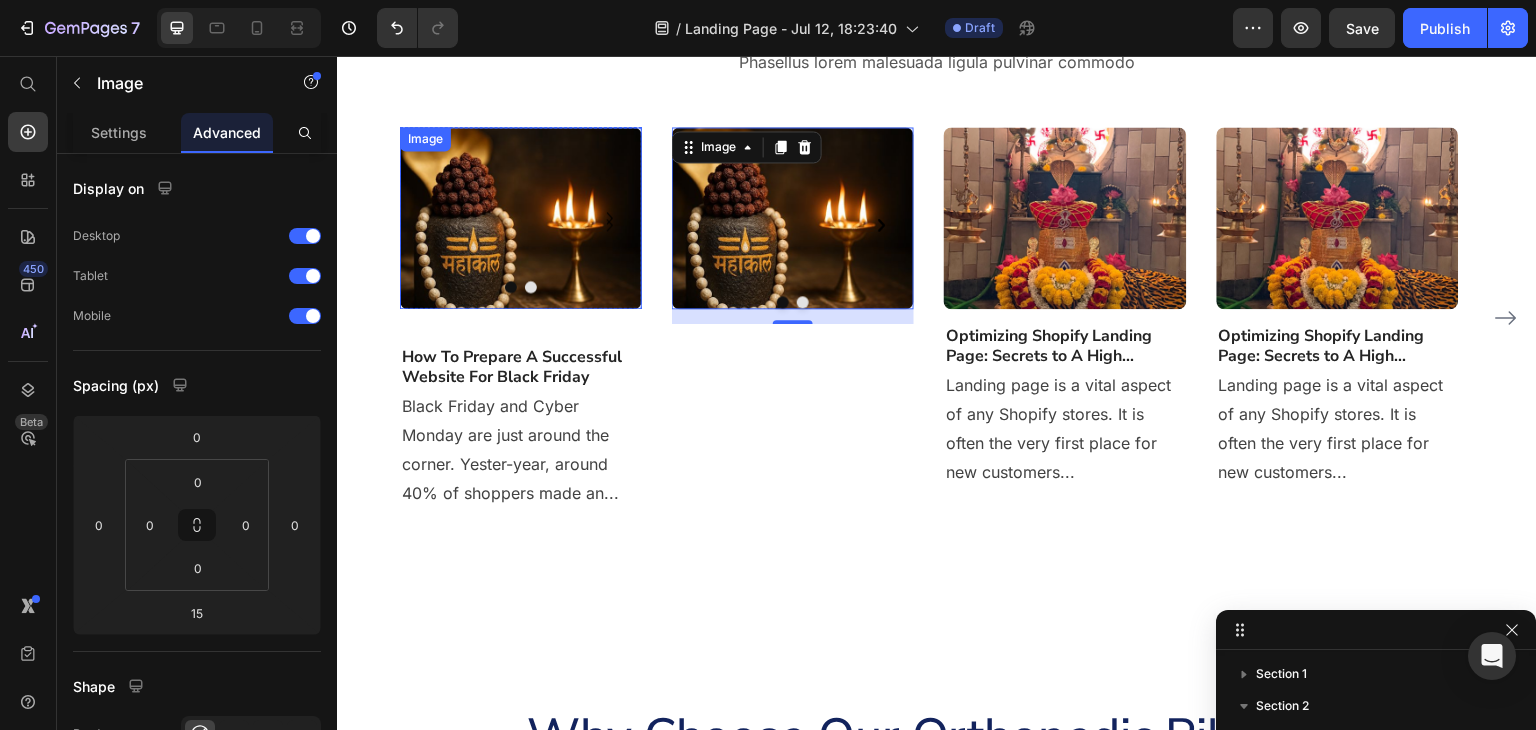 click at bounding box center [521, 218] 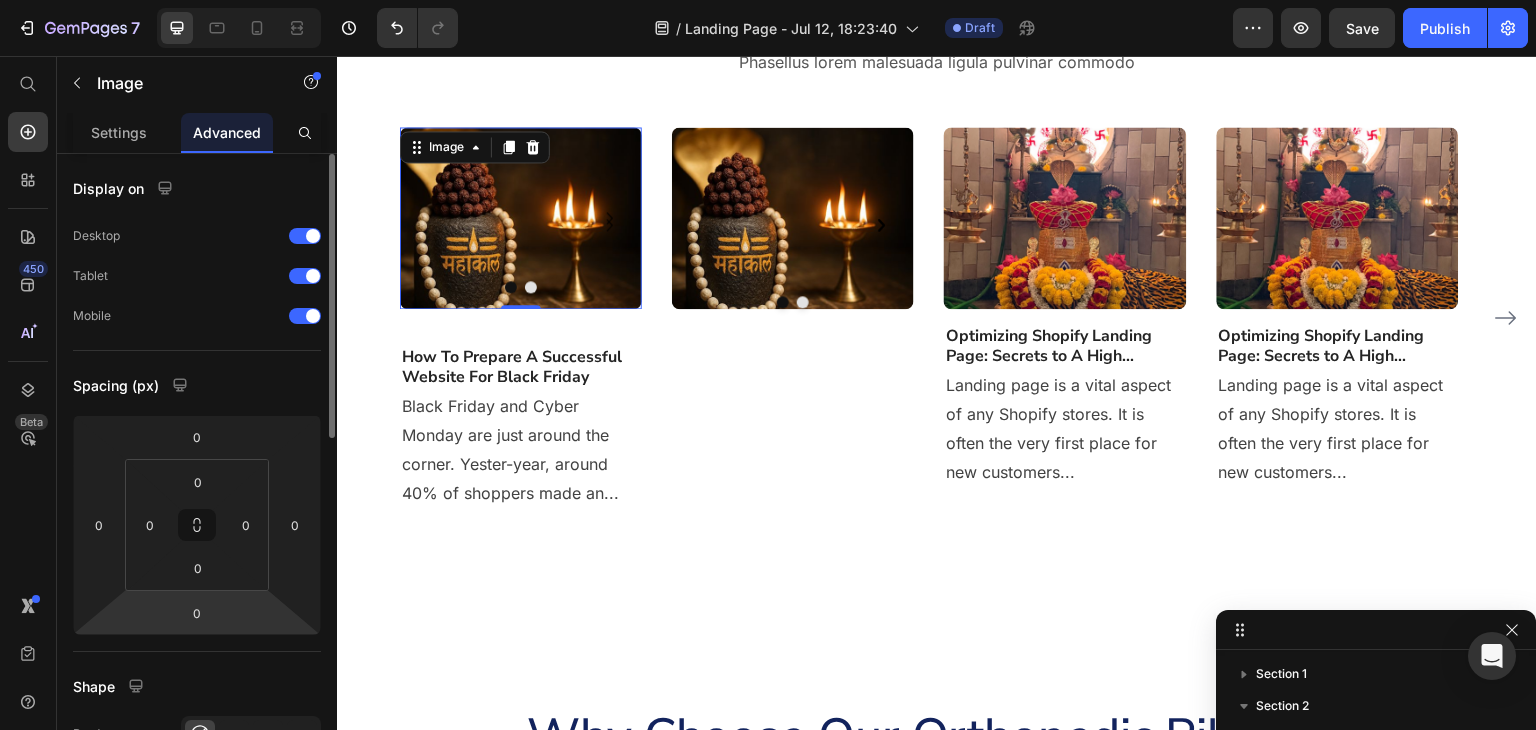 click on "7   /  Landing Page - Jul 12, 18:23:40 Draft Preview  Save   Publish  450 Beta Start with Sections Elements Hero Section Product Detail Brands Trusted Badges Guarantee Product Breakdown How to use Testimonials Compare Bundle FAQs Social Proof Brand Story Product List Collection Blog List Contact Sticky Add to Cart Custom Footer Browse Library 450 Layout
Row
Row
Row
Row Text
Heading
Text Block Button
Button
Button
Sticky Back to top Media
Image" at bounding box center (768, 0) 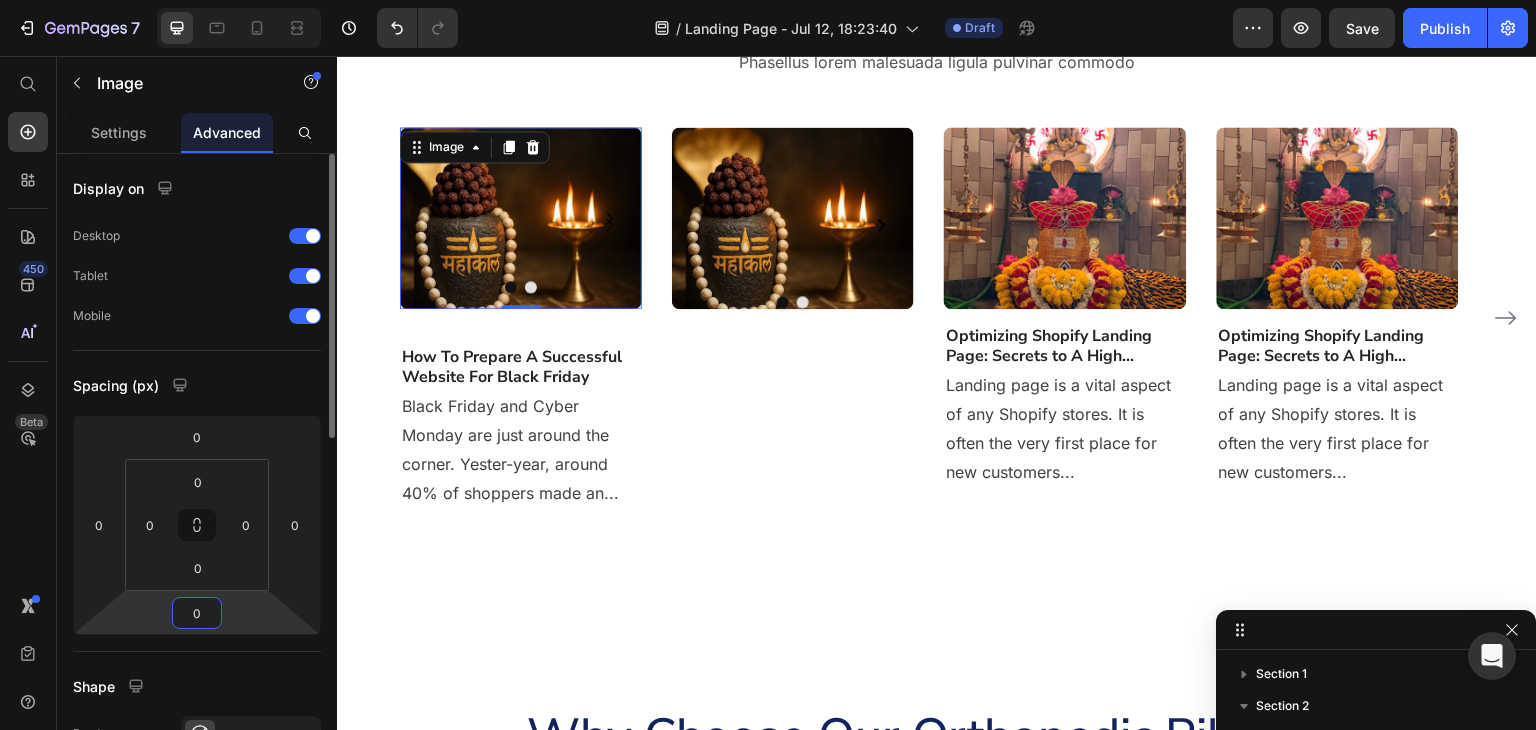 click on "0" at bounding box center [197, 613] 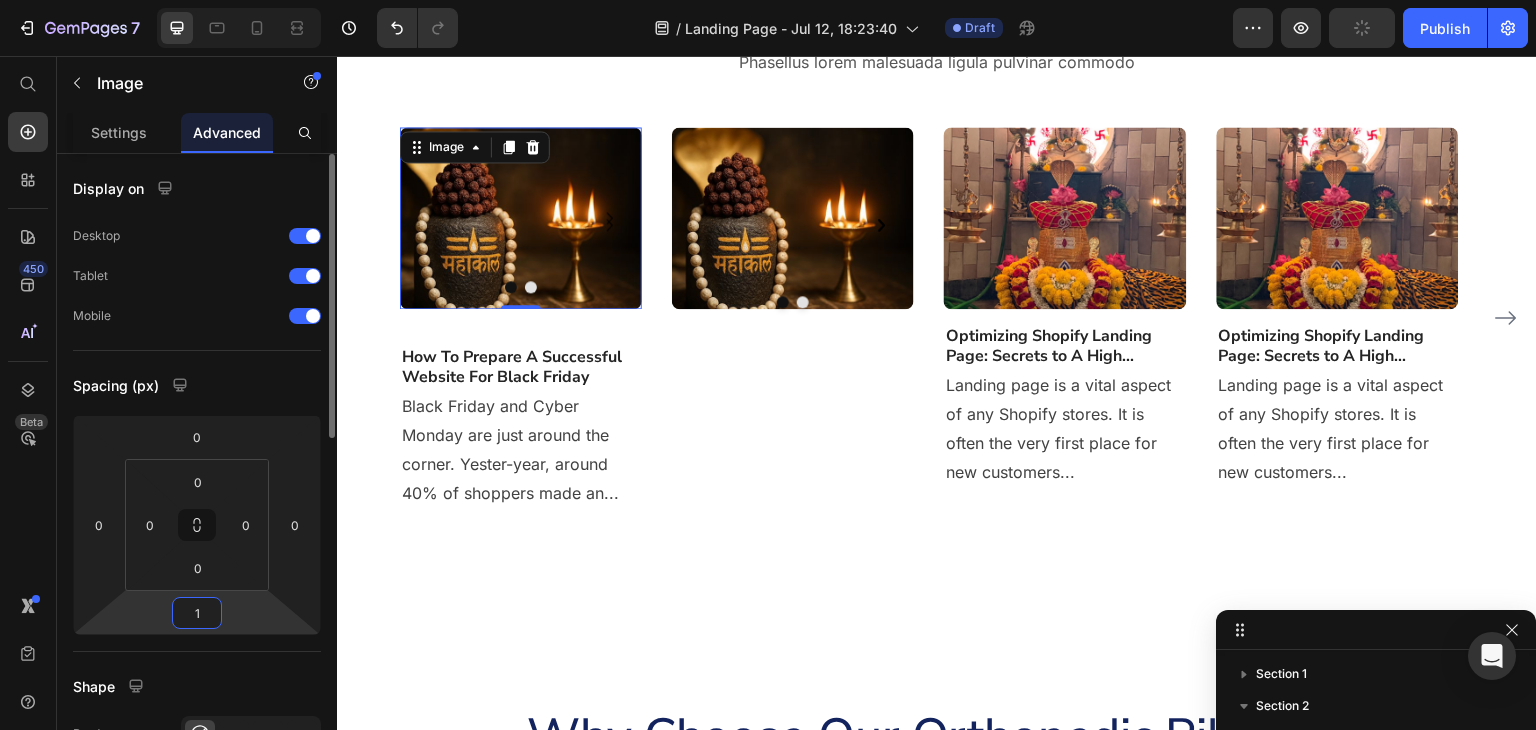 type on "15" 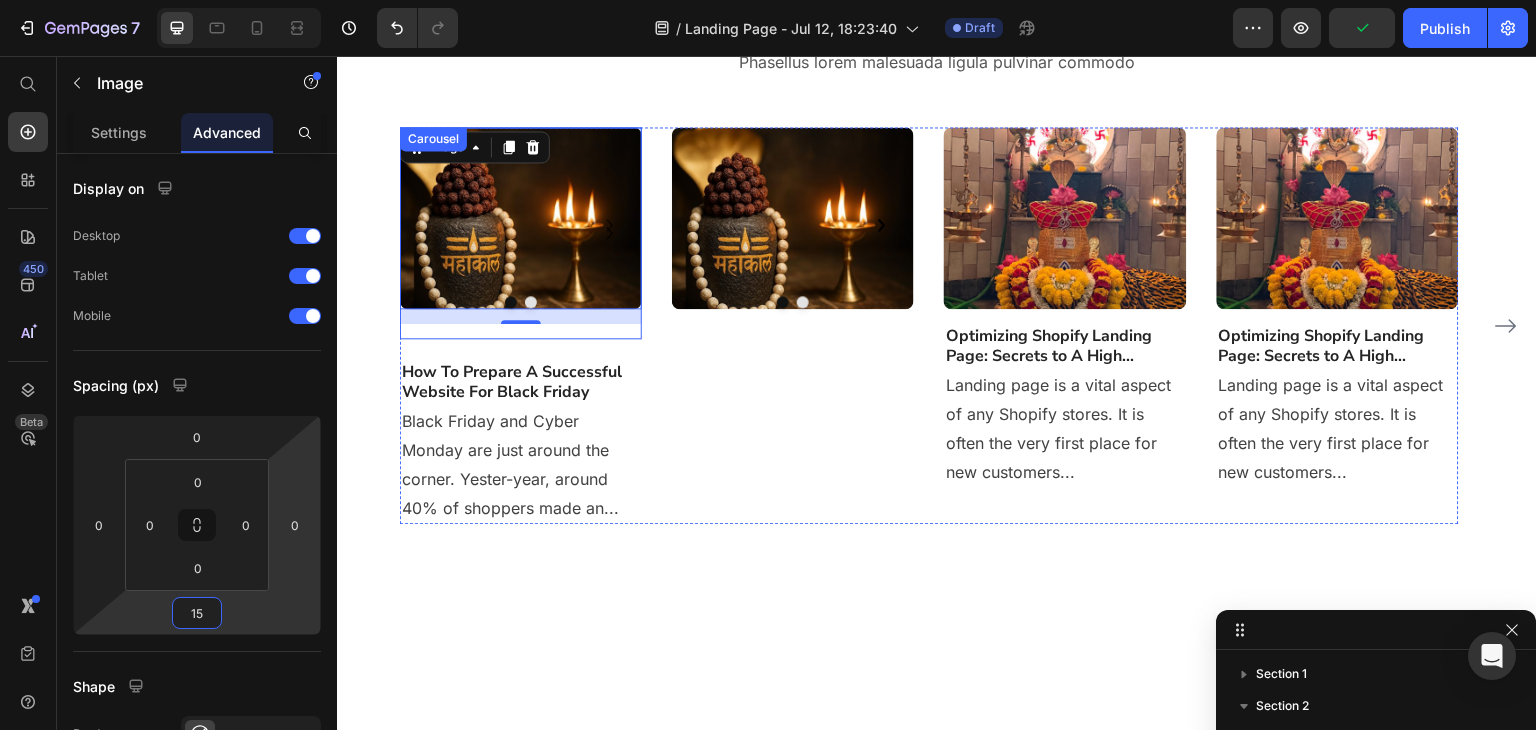 click on "Image   15
Drop element here
Carousel" at bounding box center (521, 233) 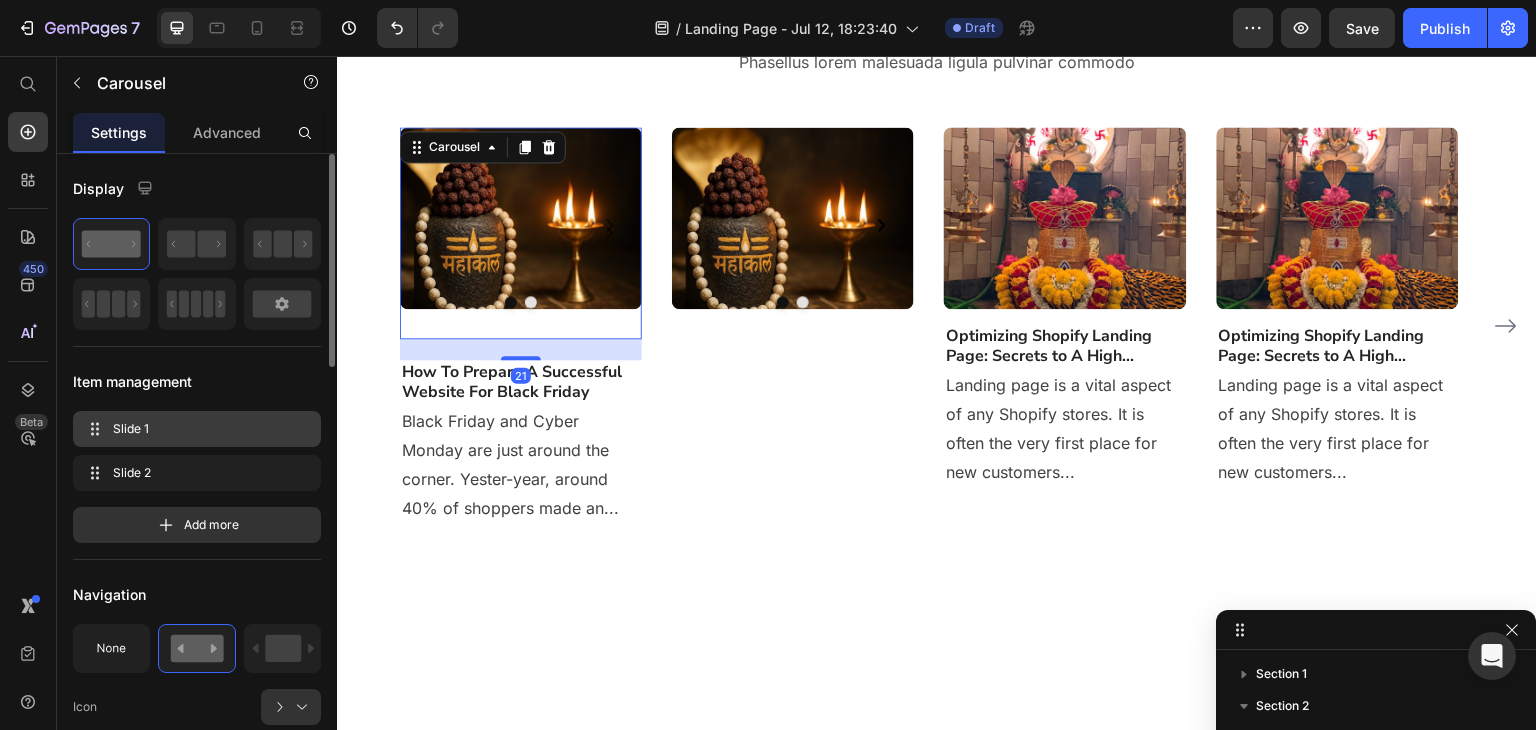 scroll, scrollTop: 133, scrollLeft: 0, axis: vertical 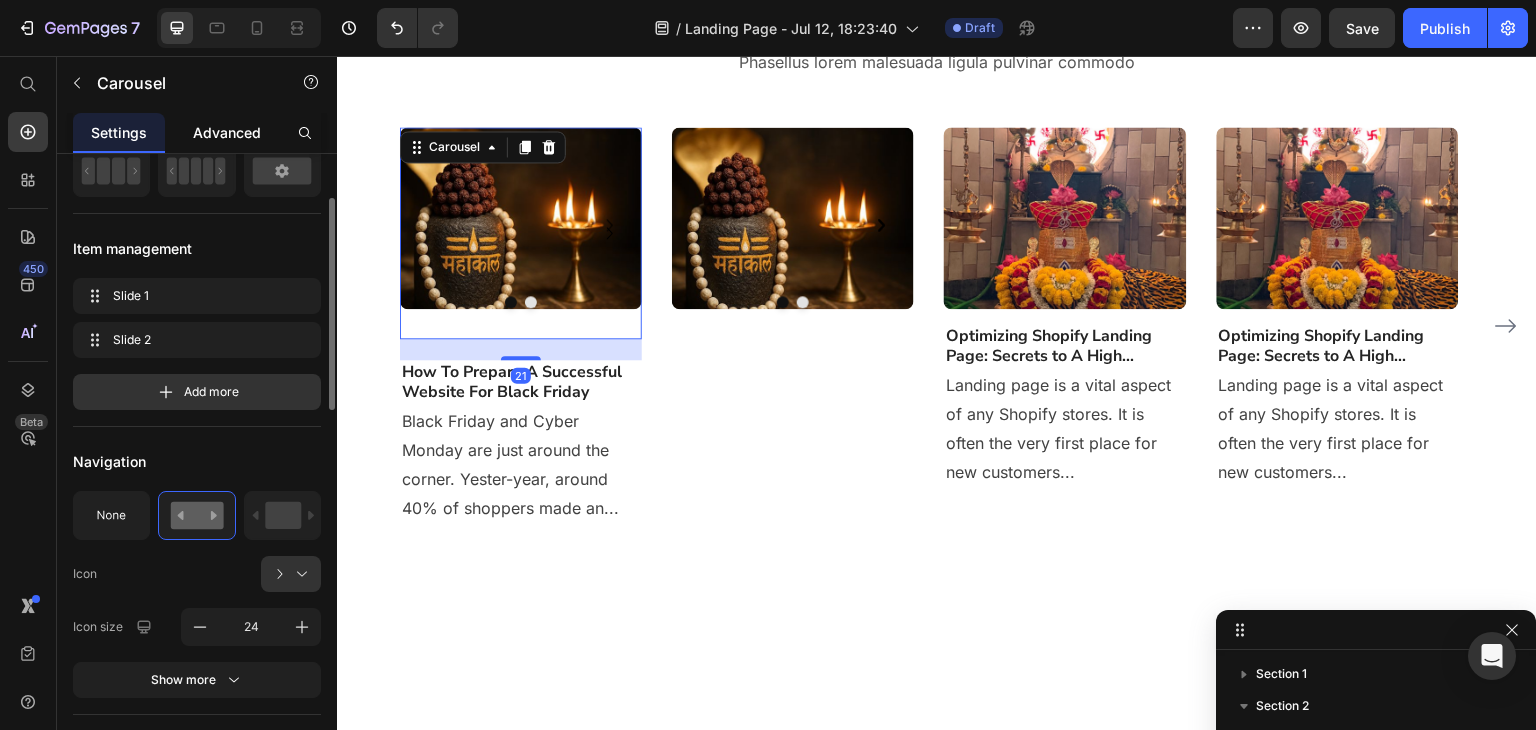 click on "Advanced" at bounding box center (227, 132) 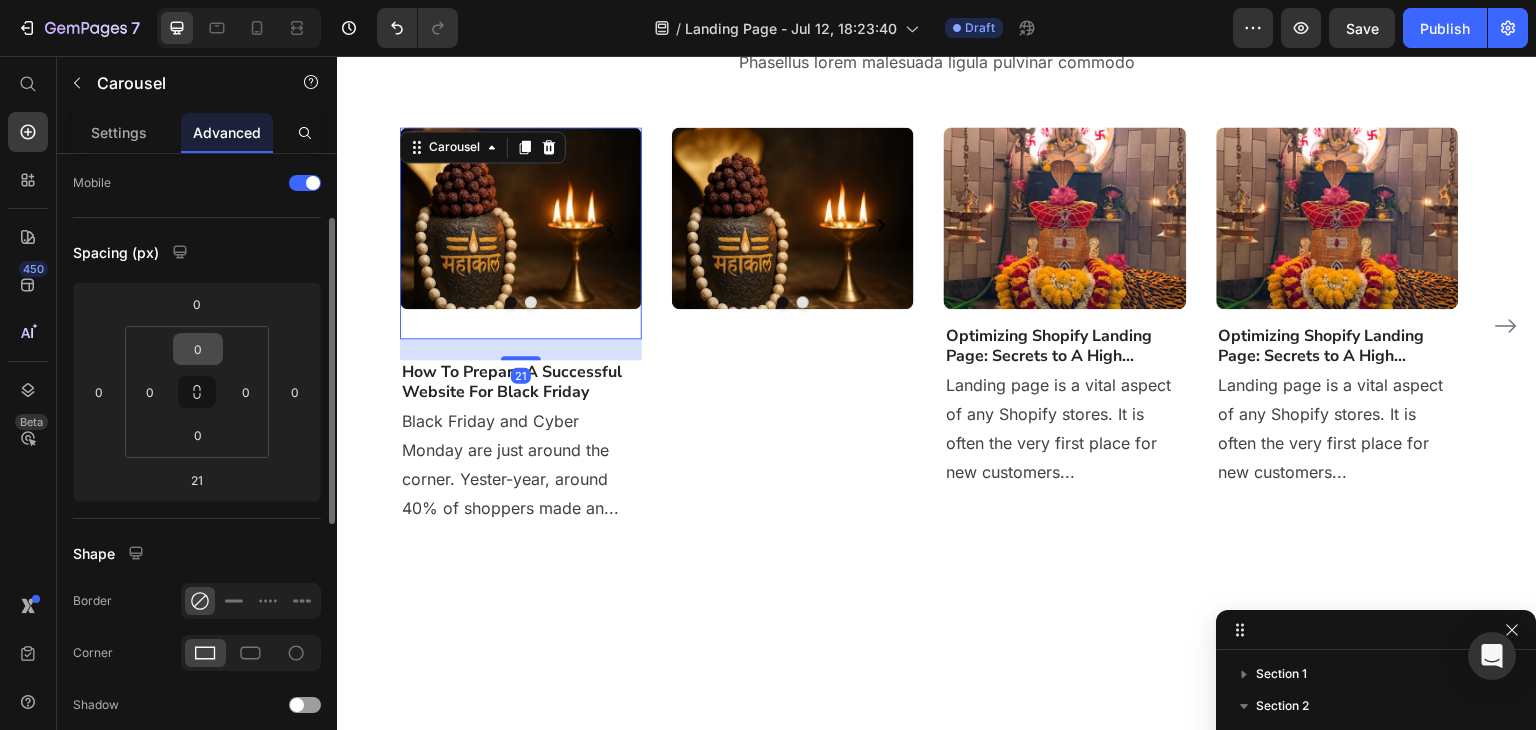scroll, scrollTop: 0, scrollLeft: 0, axis: both 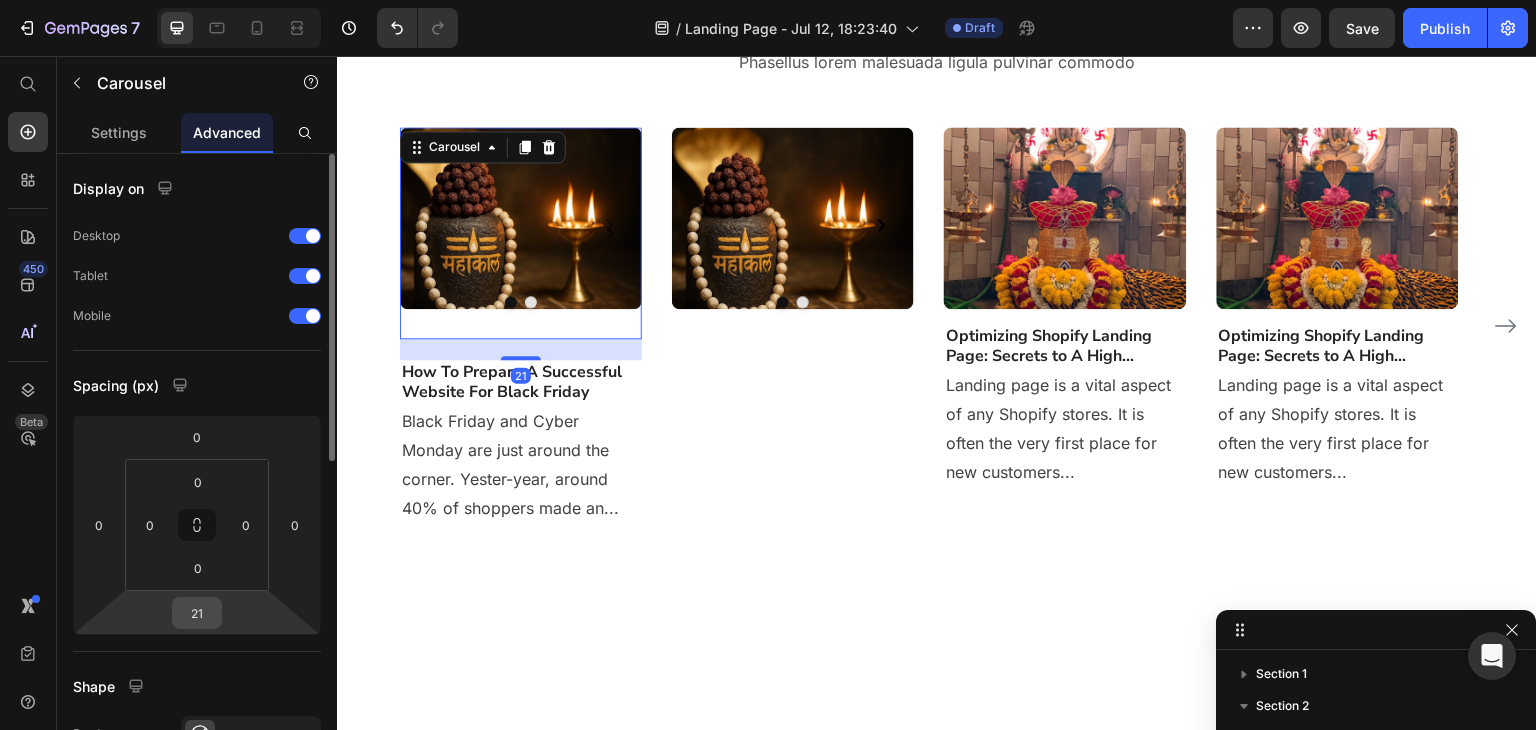 click on "21" at bounding box center [197, 613] 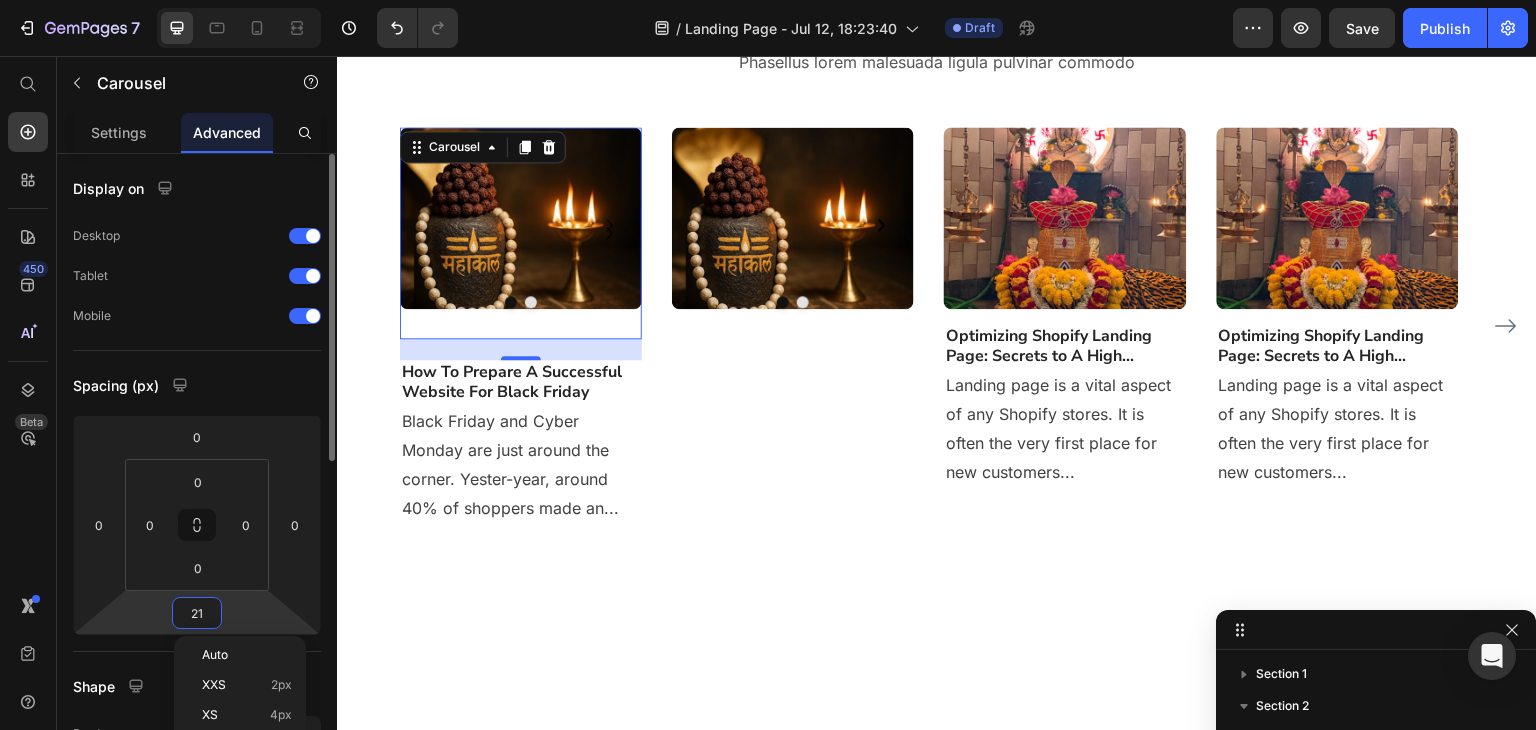 type on "0" 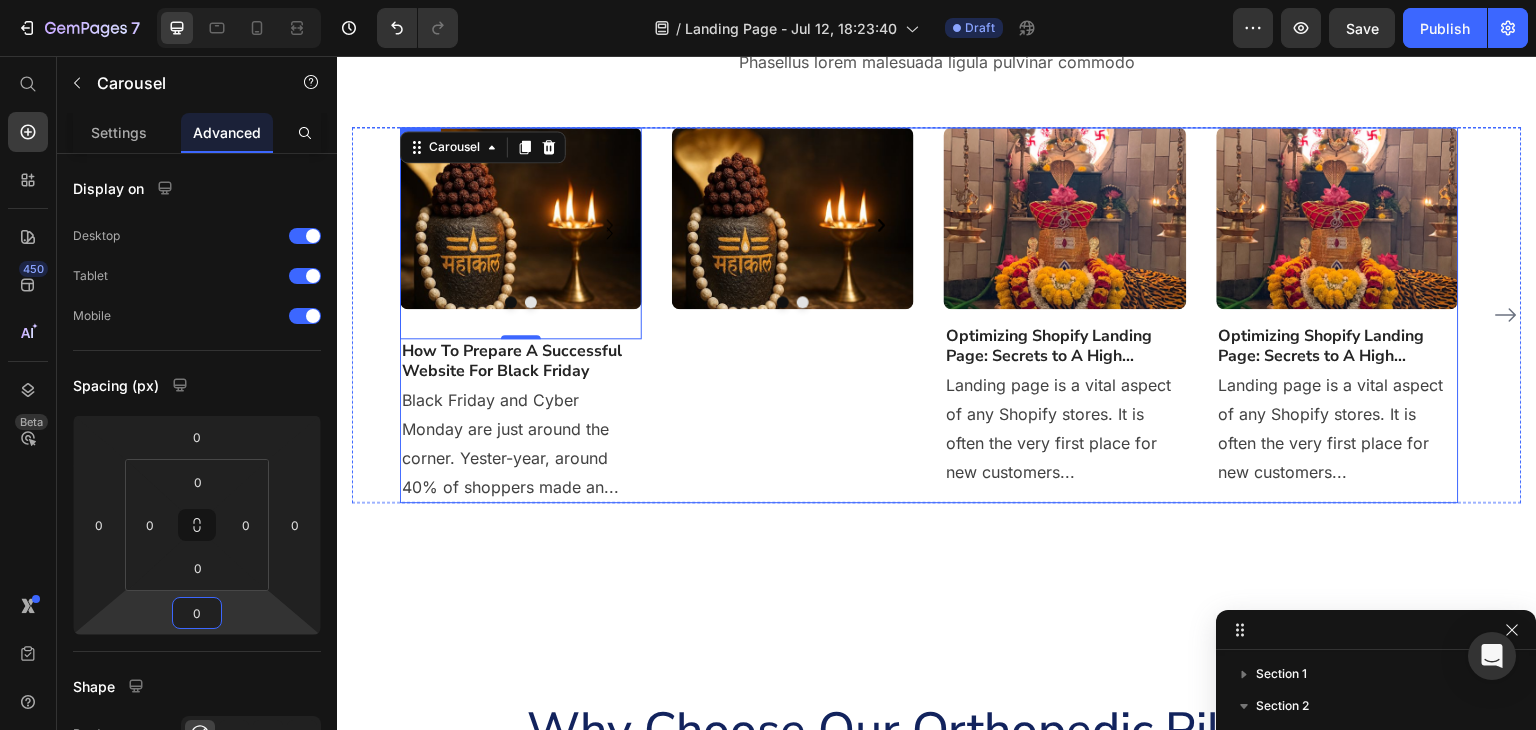 click on "Image" at bounding box center (793, 225) 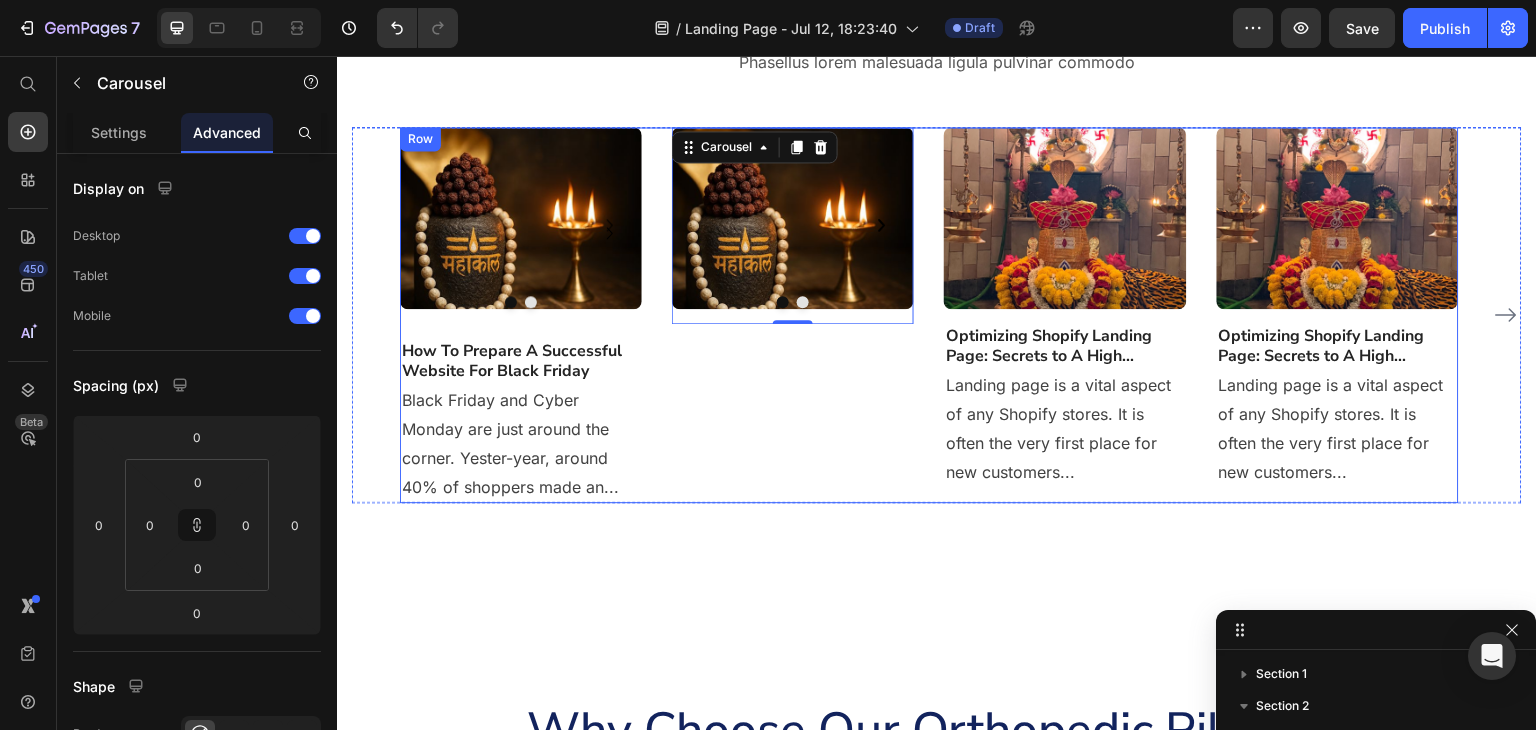 click on "Image
Drop element here
Carousel" at bounding box center [521, 233] 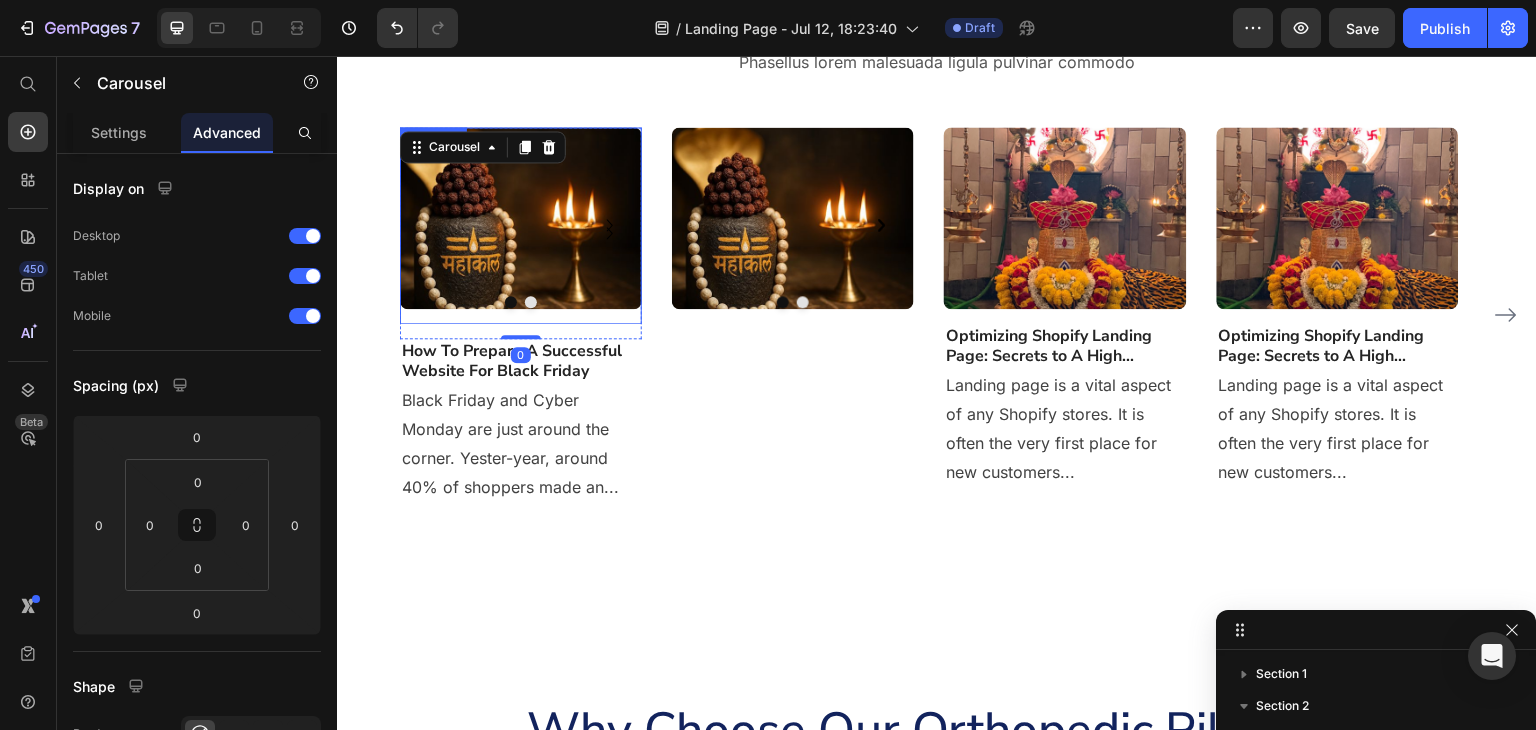 click on "Image" at bounding box center (521, 225) 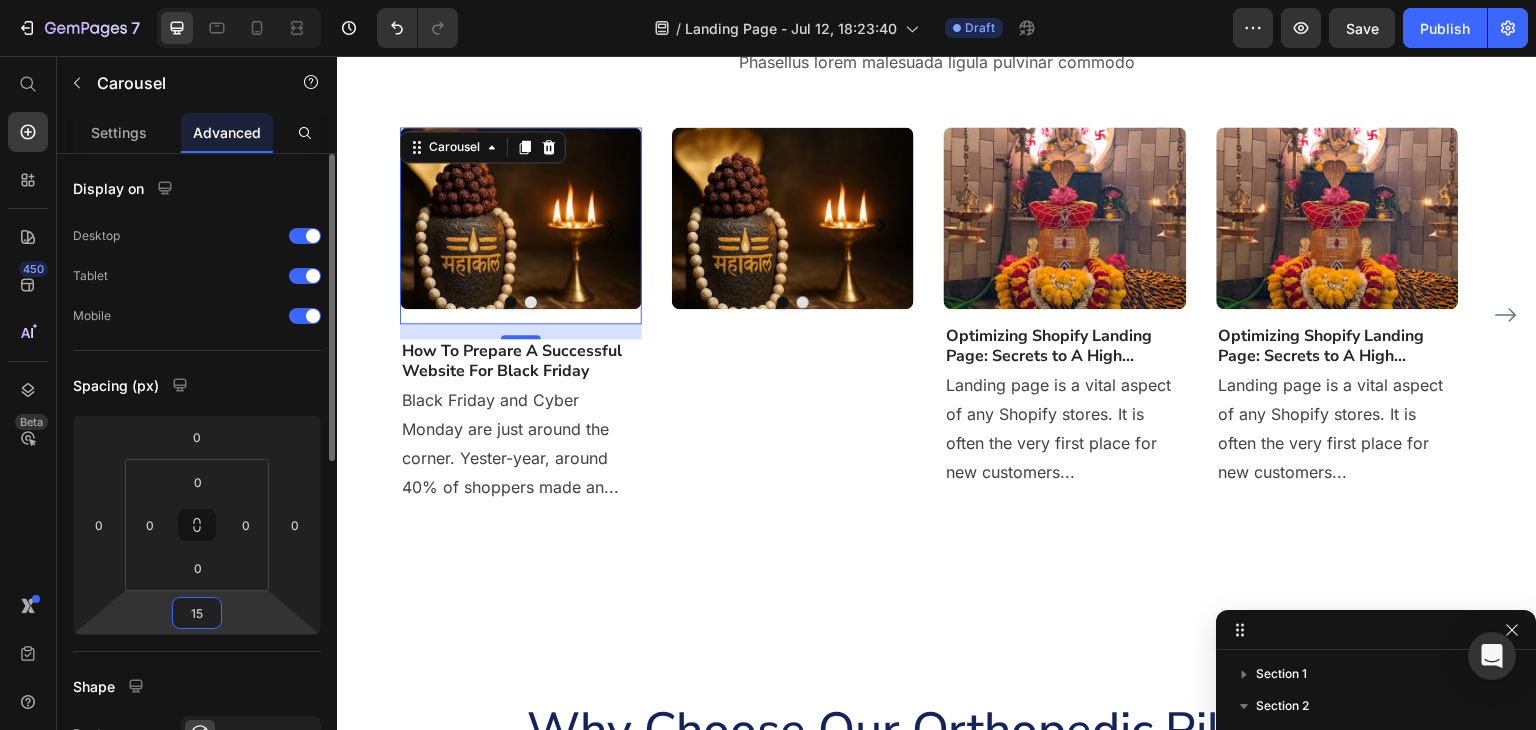 click on "15" at bounding box center (197, 613) 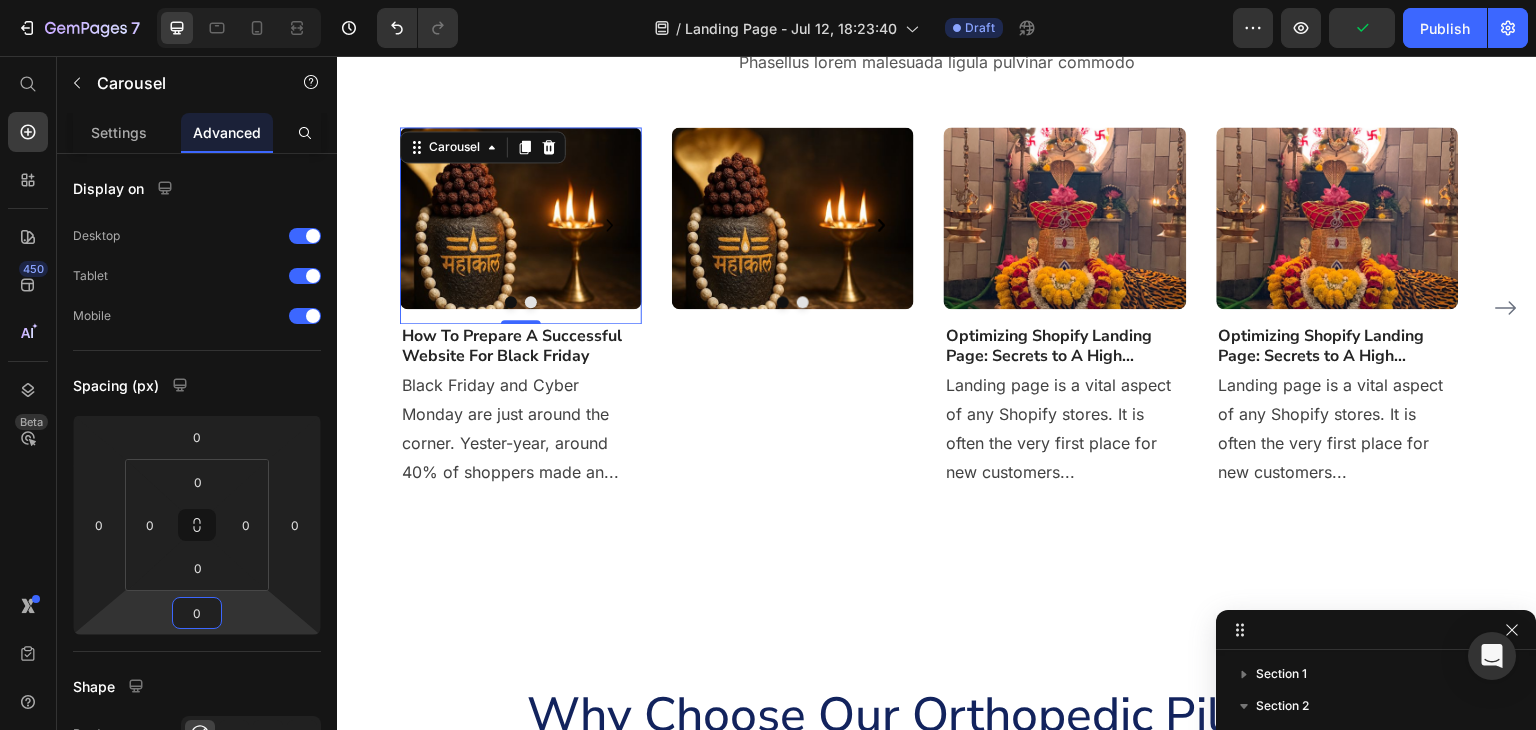type on "0" 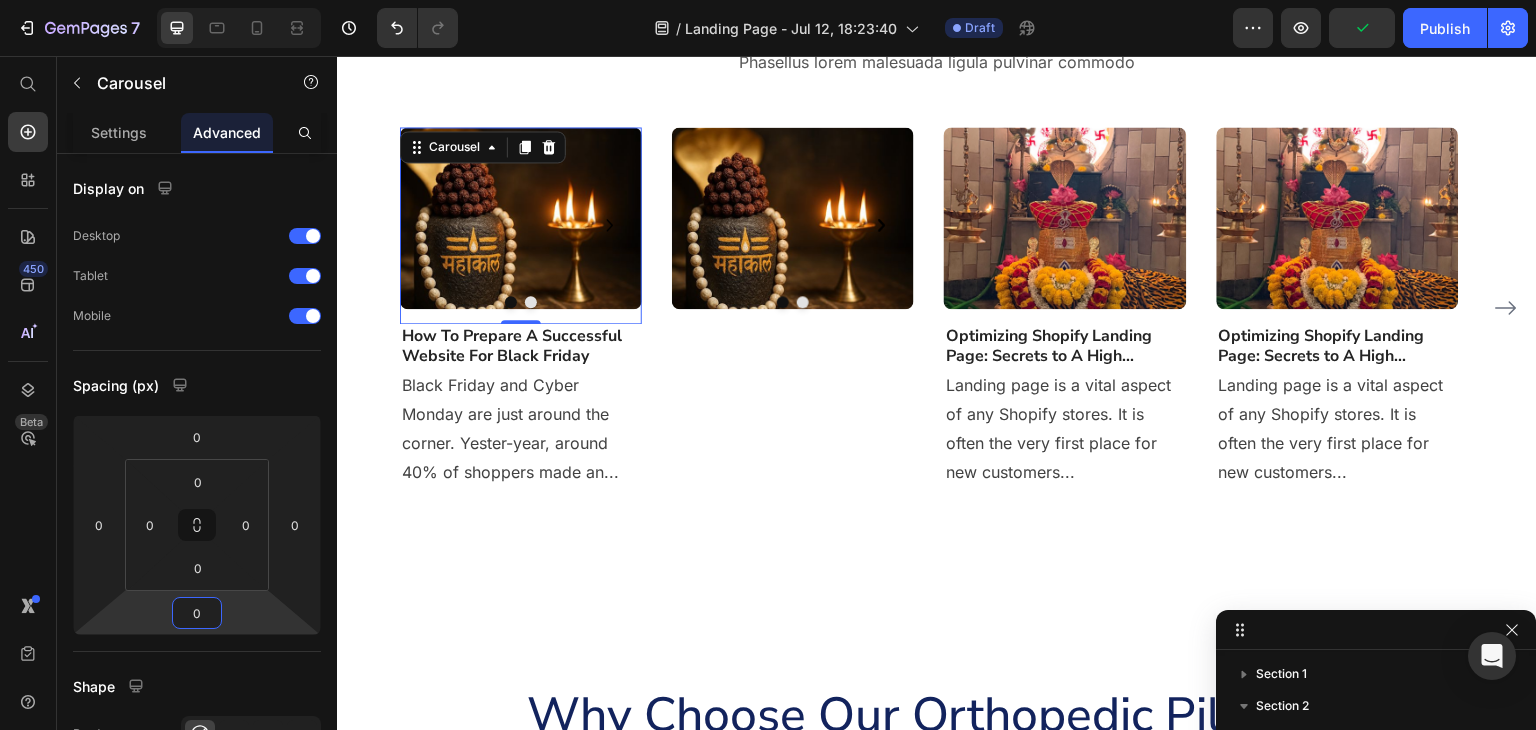 click on "Image" at bounding box center (521, 225) 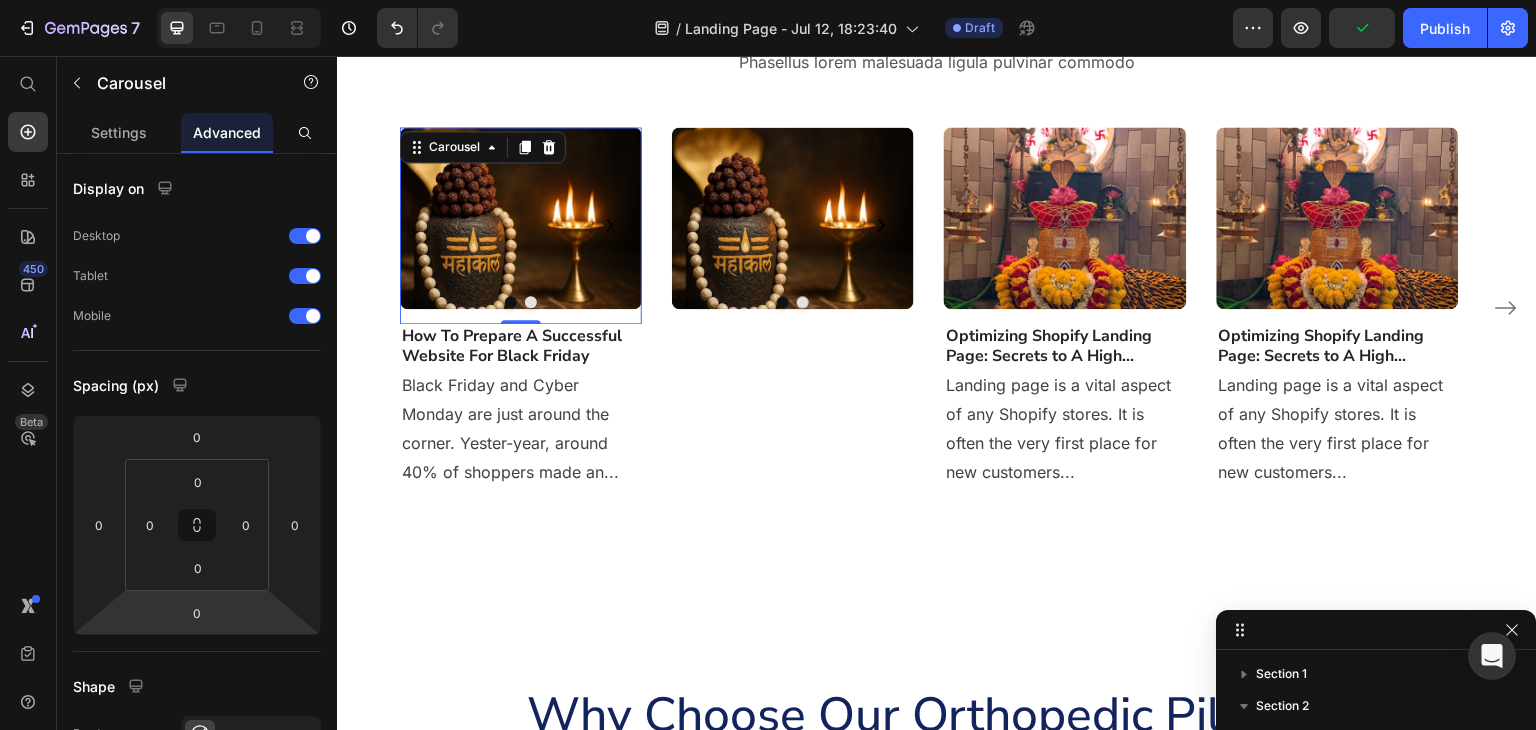 click at bounding box center (521, 302) 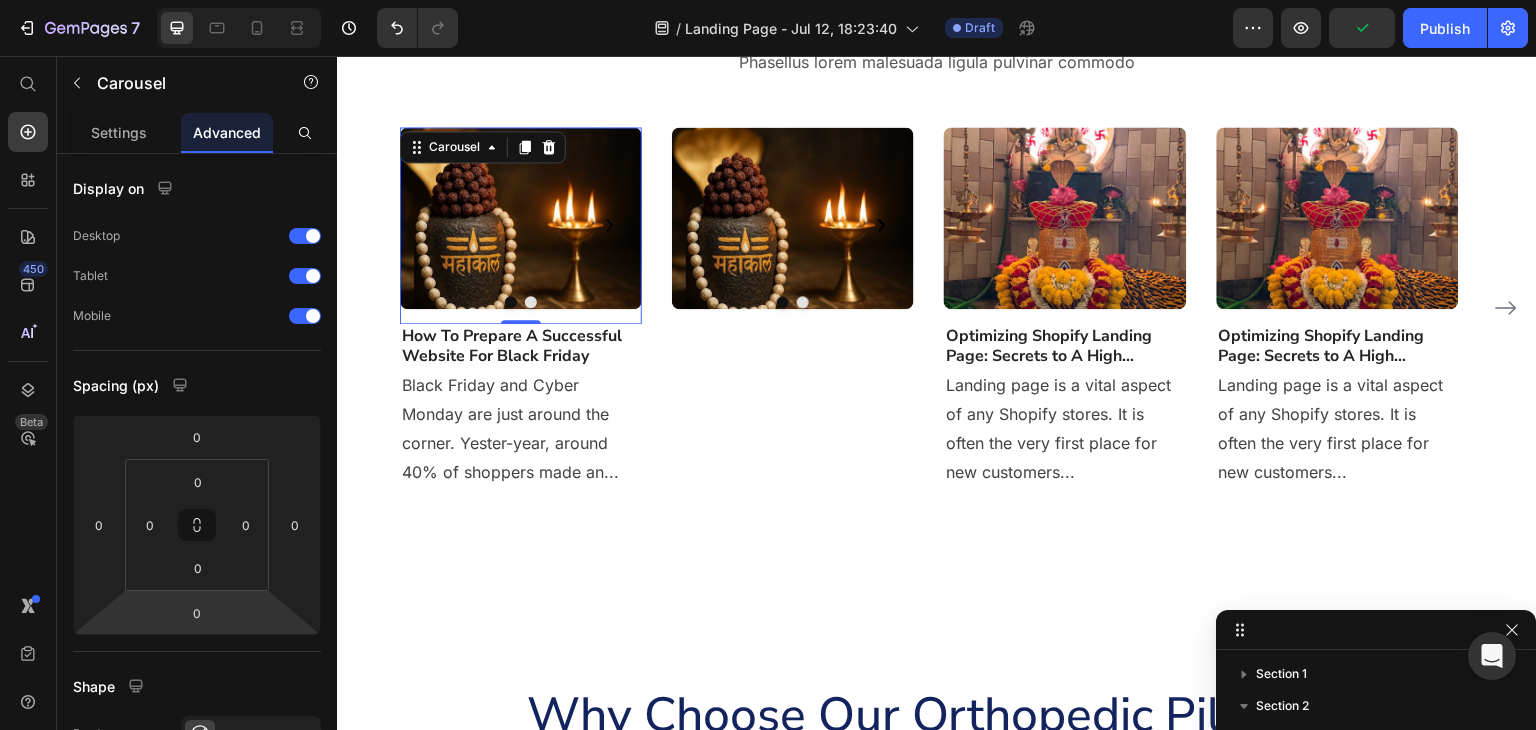 click at bounding box center [521, 302] 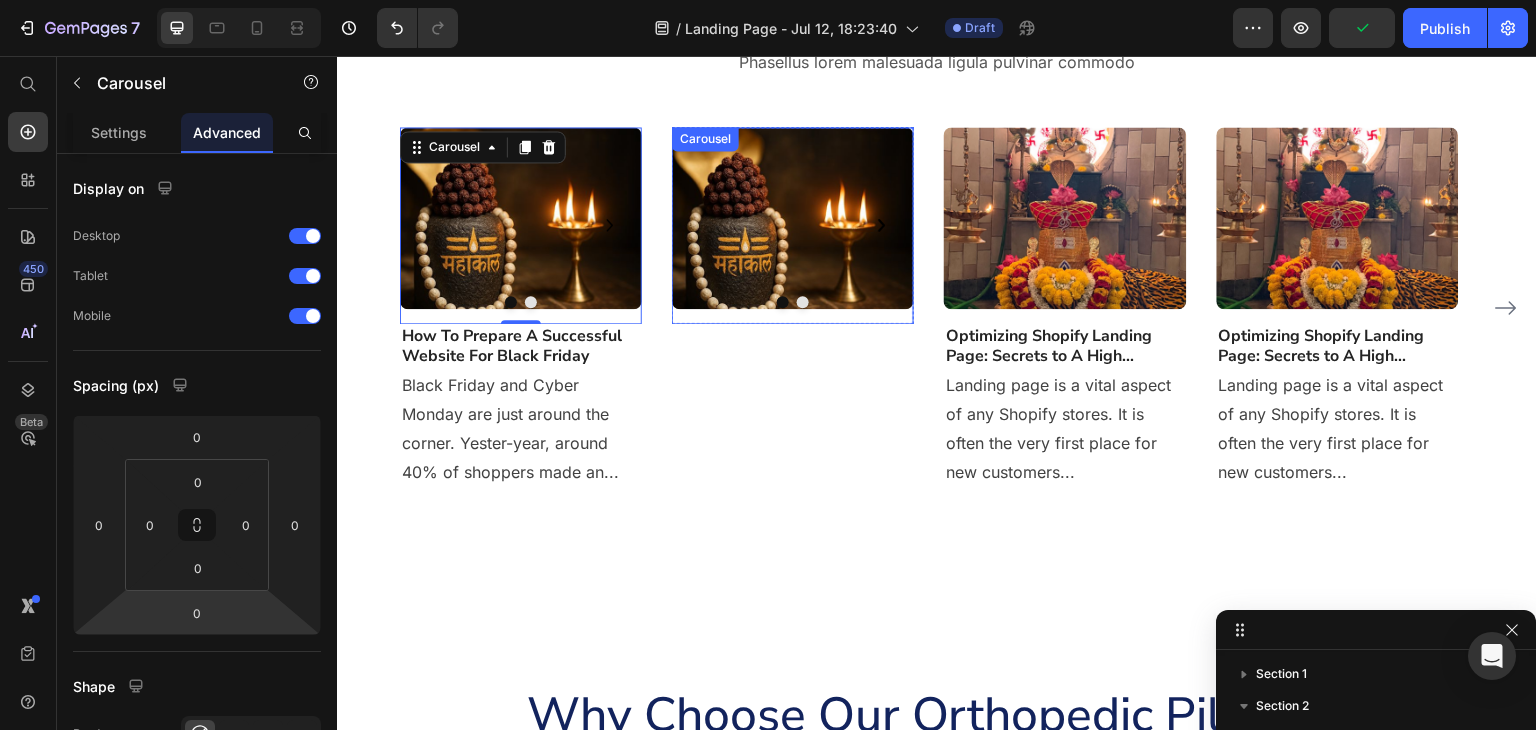 click at bounding box center (793, 218) 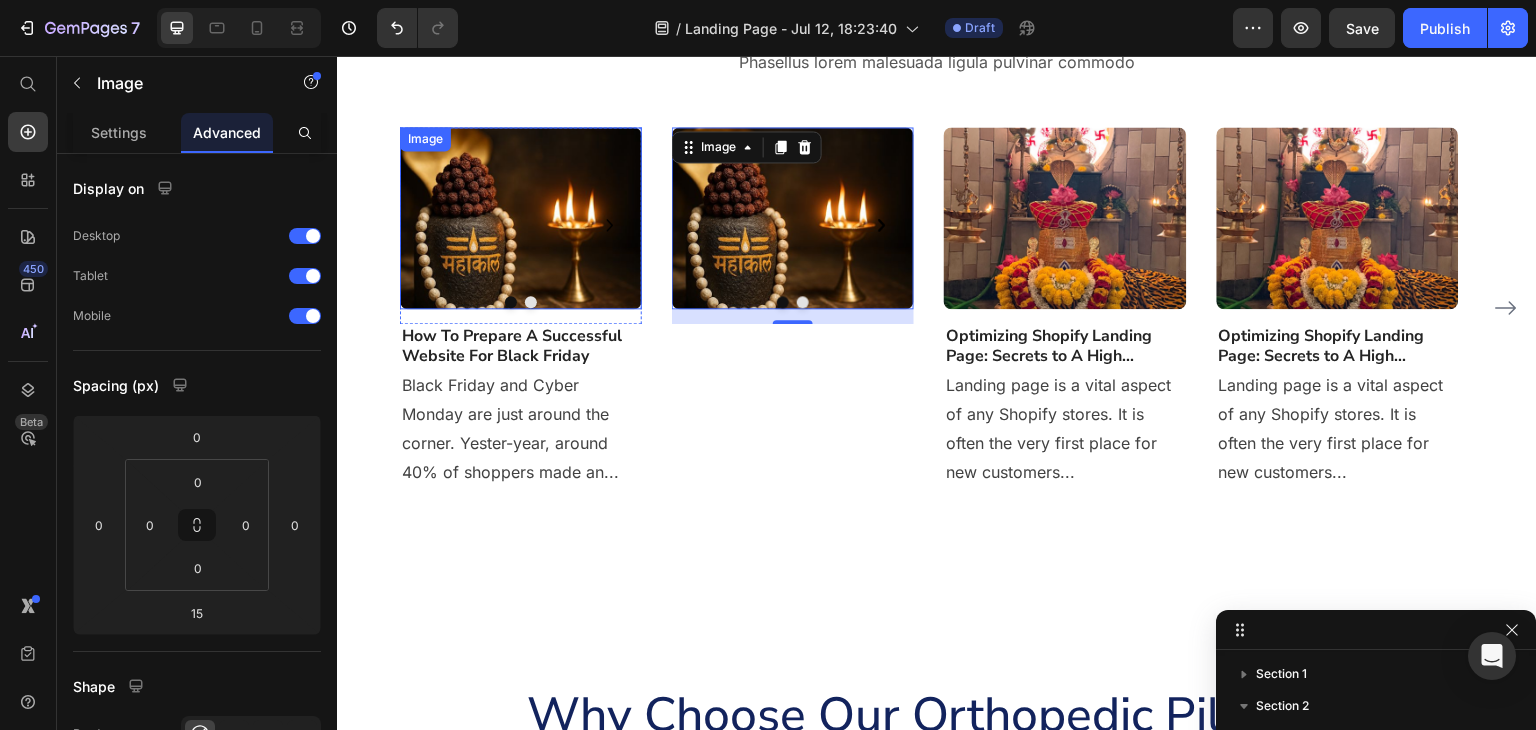 click at bounding box center (521, 218) 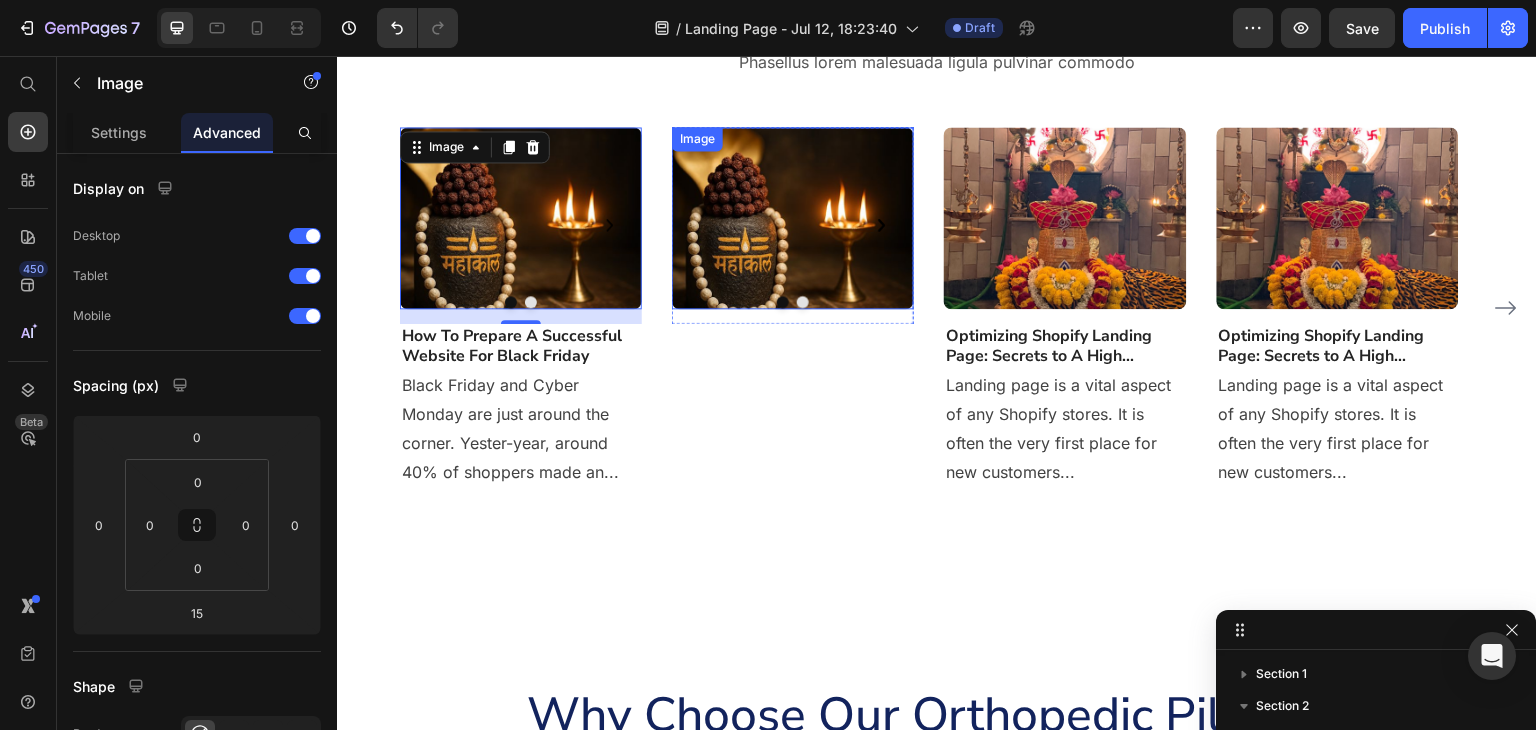 click at bounding box center [793, 218] 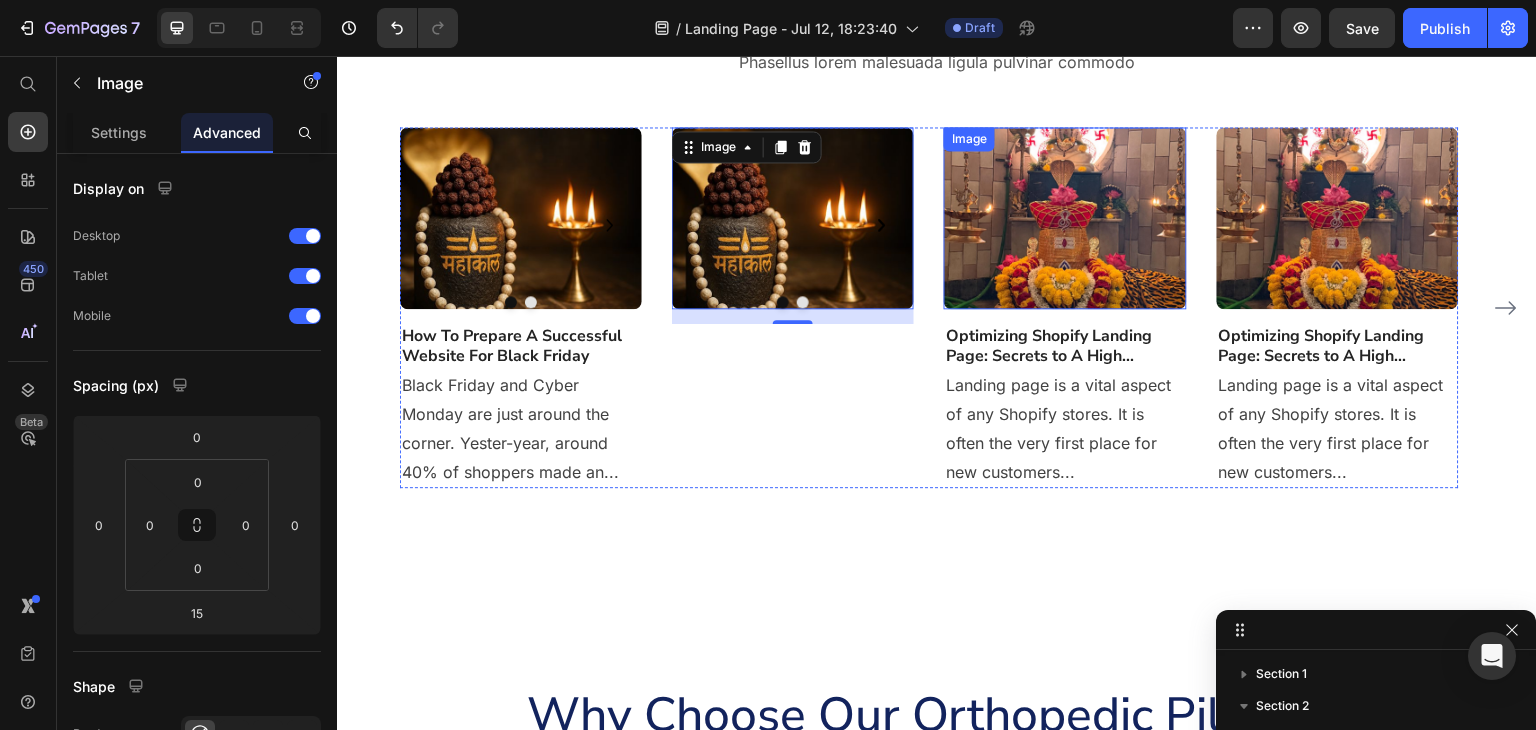 click at bounding box center (1065, 218) 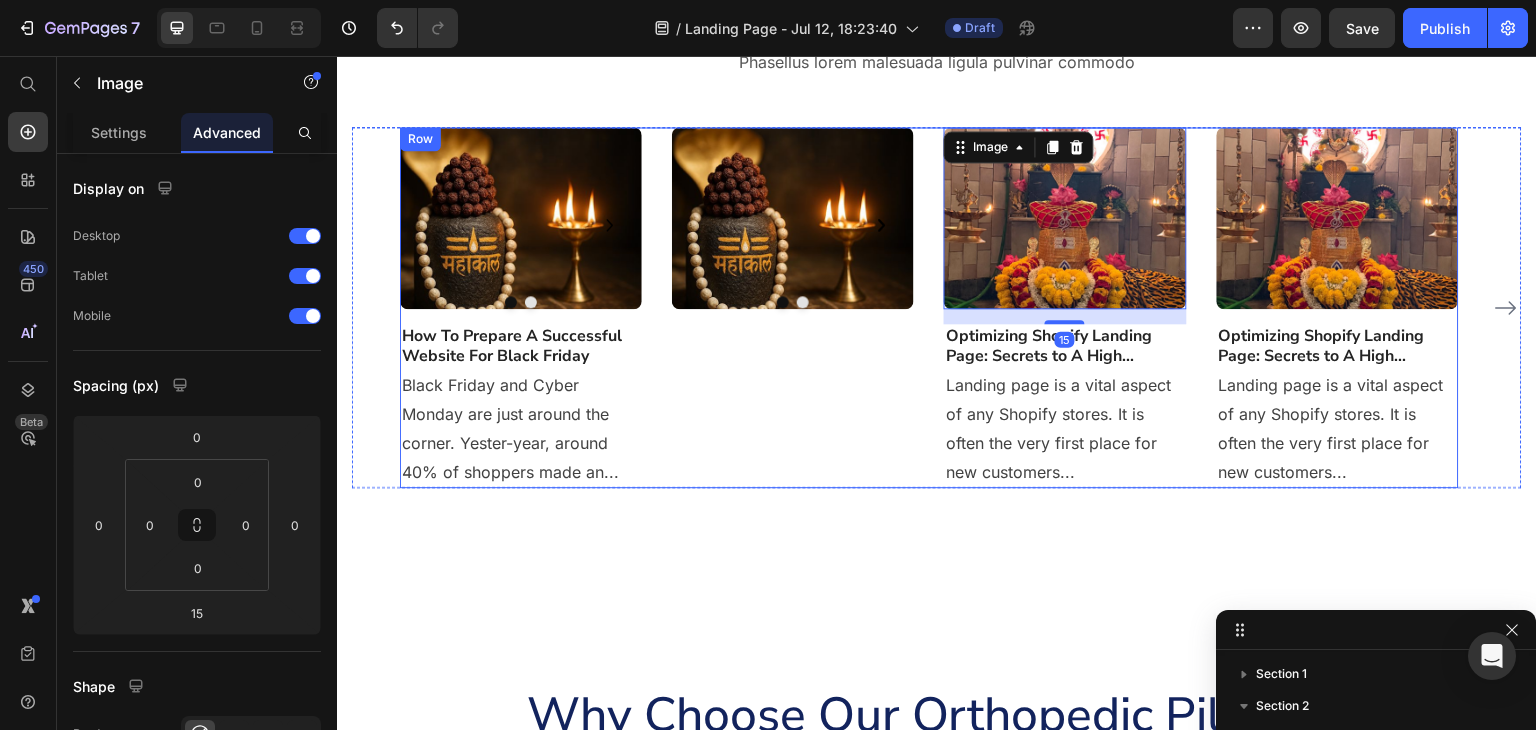 click on "Image
Drop element here
Carousel
Drop element here
Carousel
Drop element here
Carousel
Drop element here
Carousel" at bounding box center [793, 230] 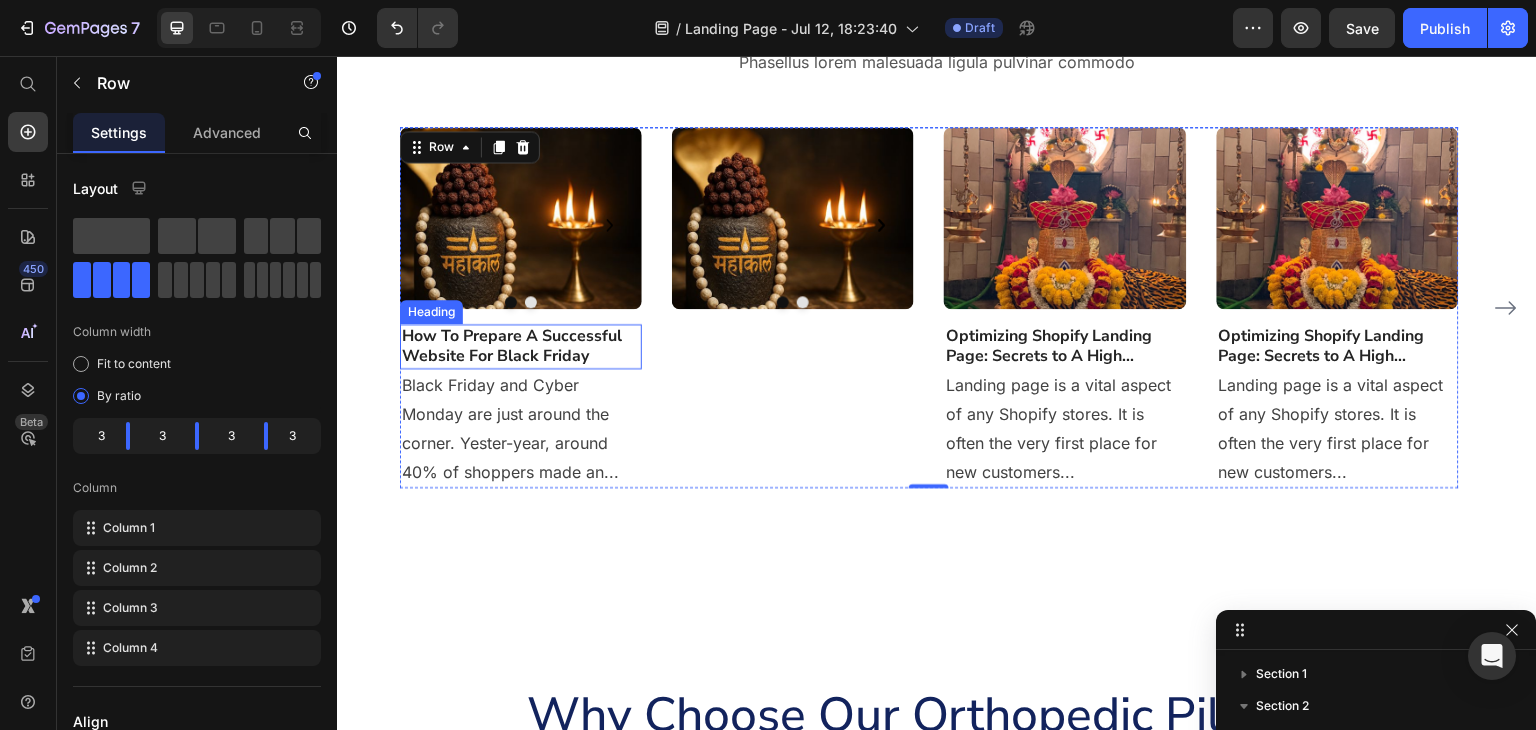 click on "How To Prepare A Successful Website For Black Friday" at bounding box center (521, 347) 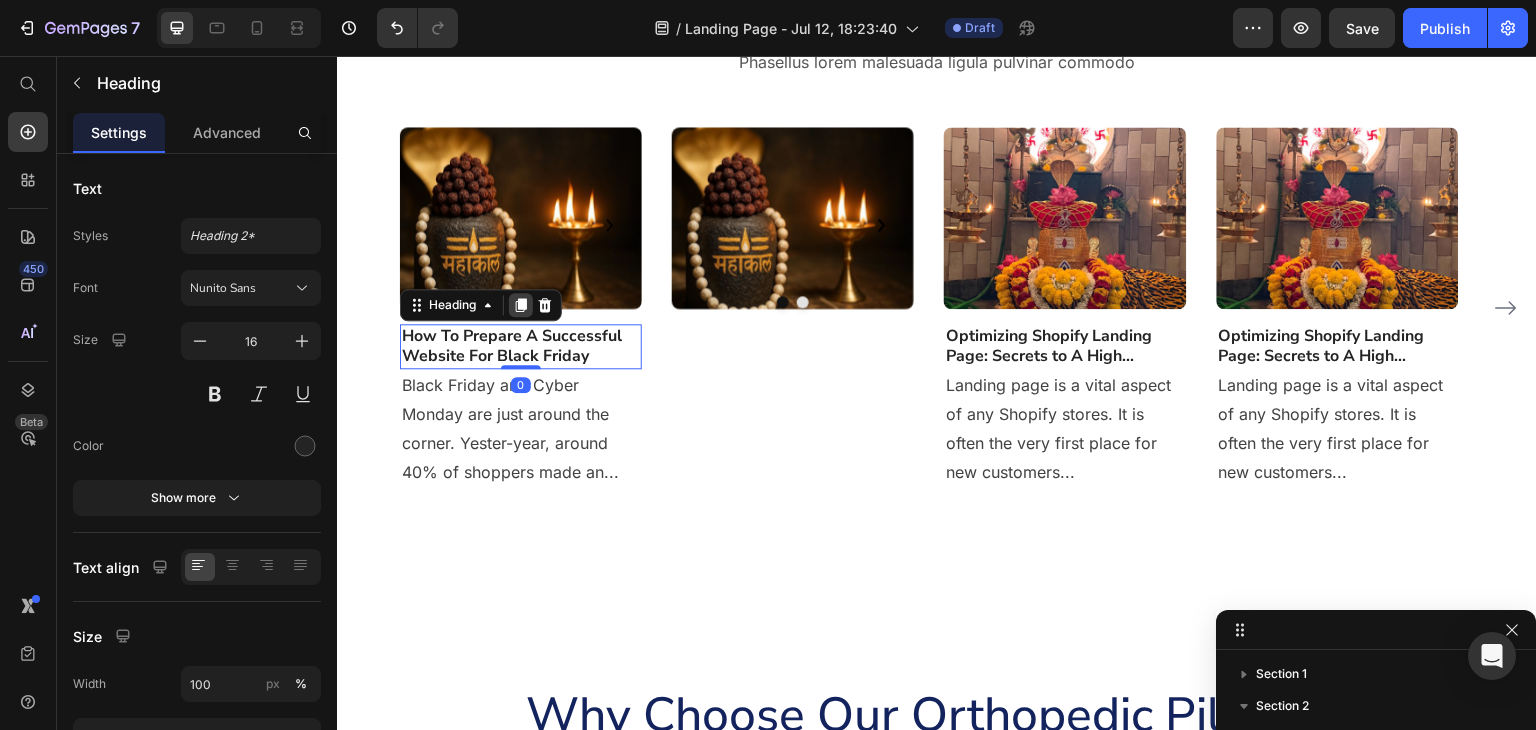 click 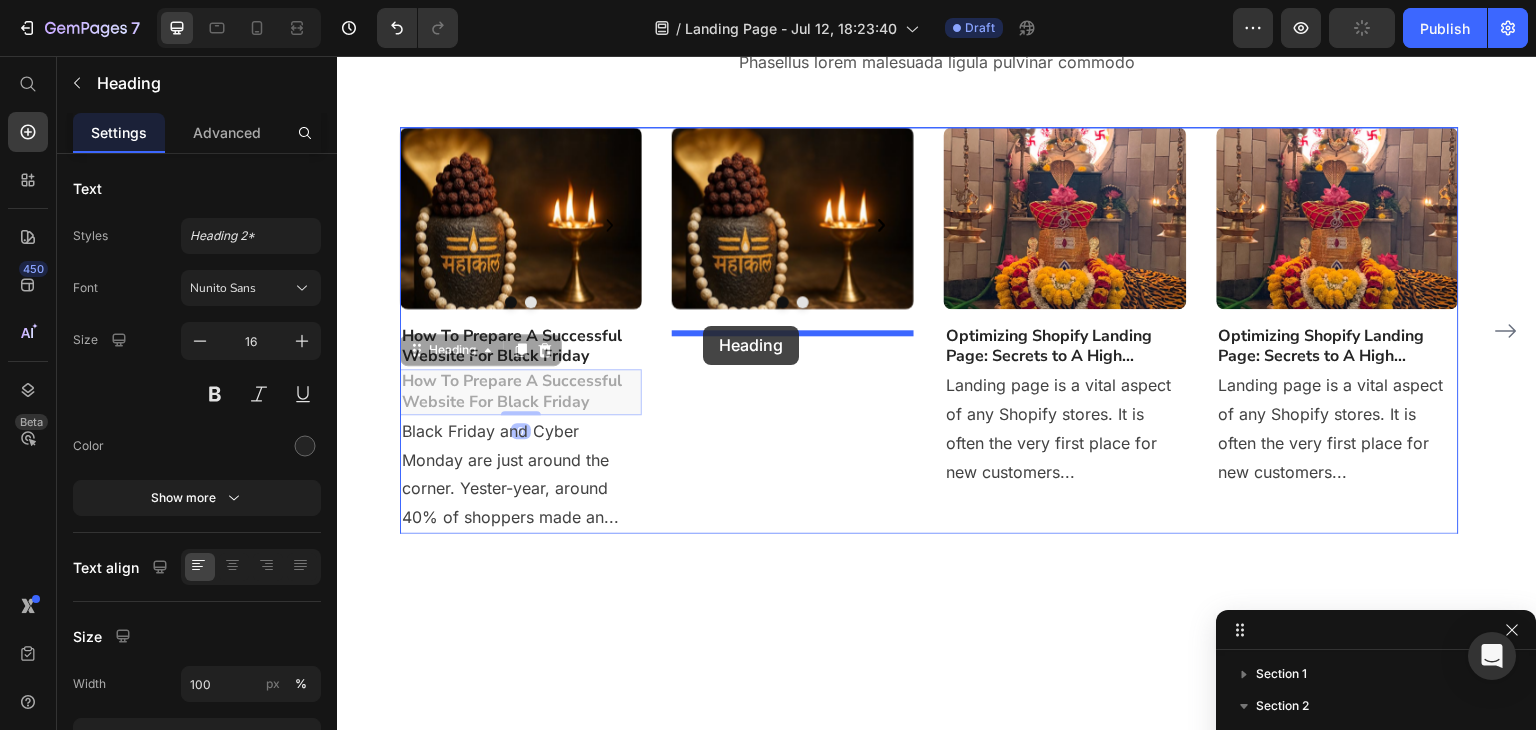 drag, startPoint x: 412, startPoint y: 346, endPoint x: 703, endPoint y: 326, distance: 291.68646 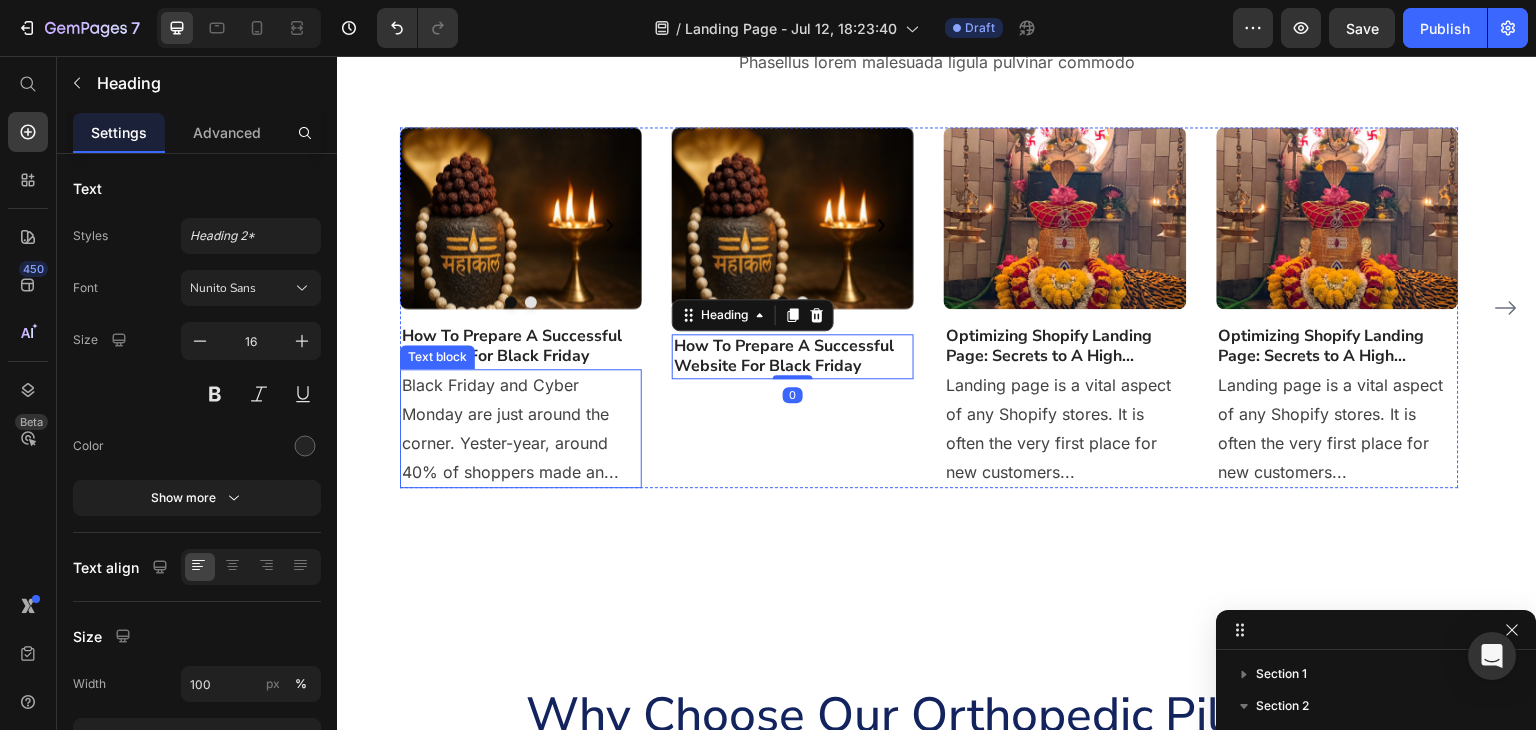 click on "Black Friday and Cyber Monday are just around the corner. Yester-year, around 40% of shoppers made an..." at bounding box center [521, 428] 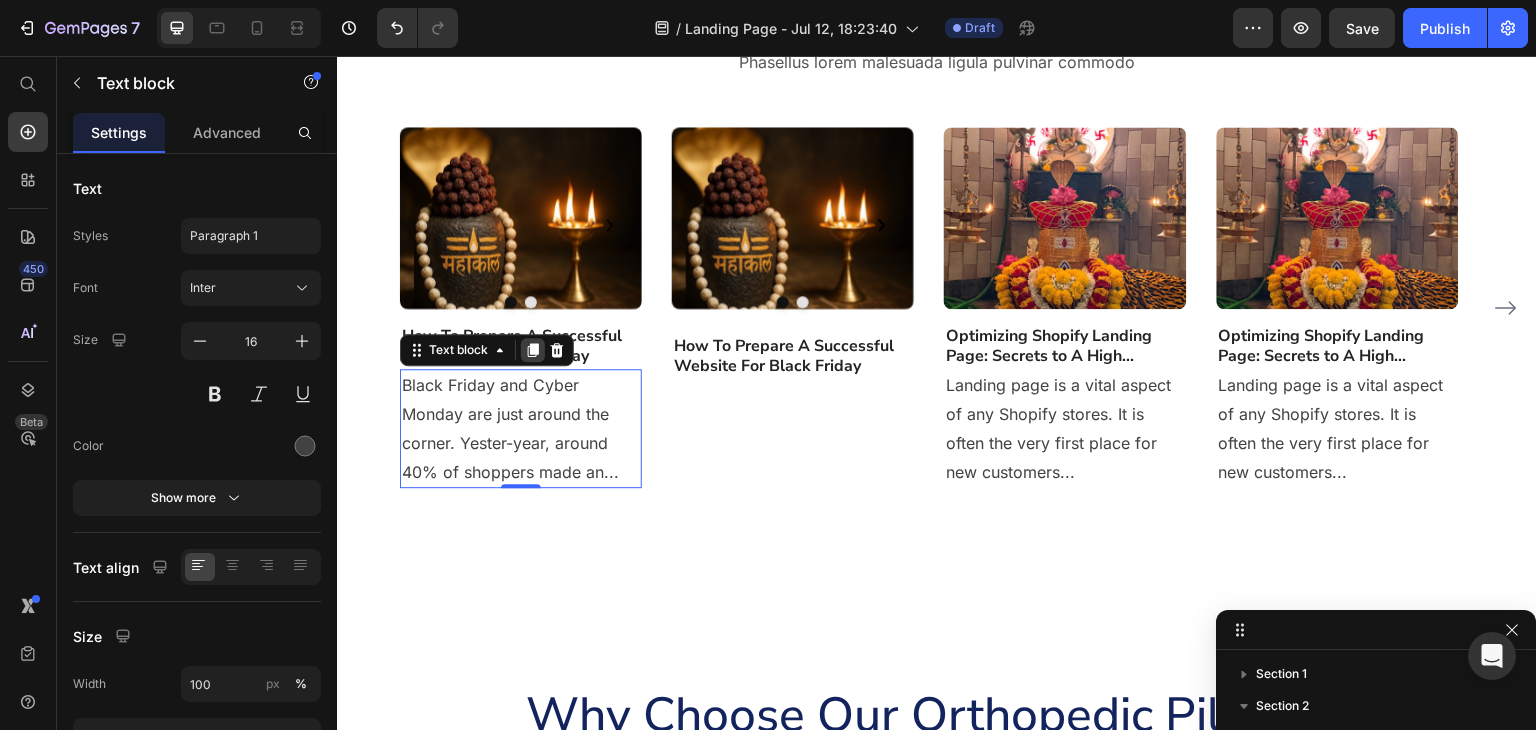 click 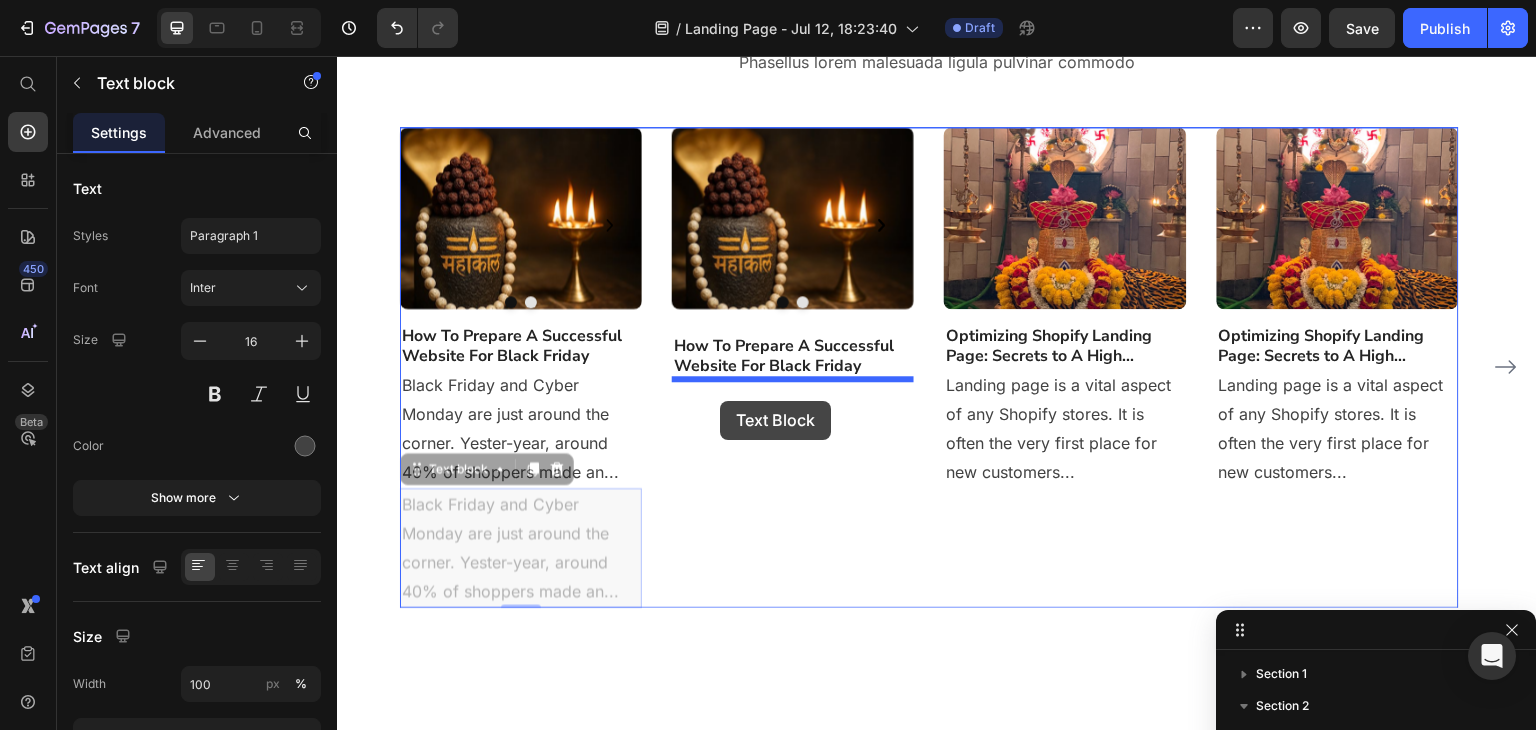 drag, startPoint x: 417, startPoint y: 470, endPoint x: 720, endPoint y: 401, distance: 310.75714 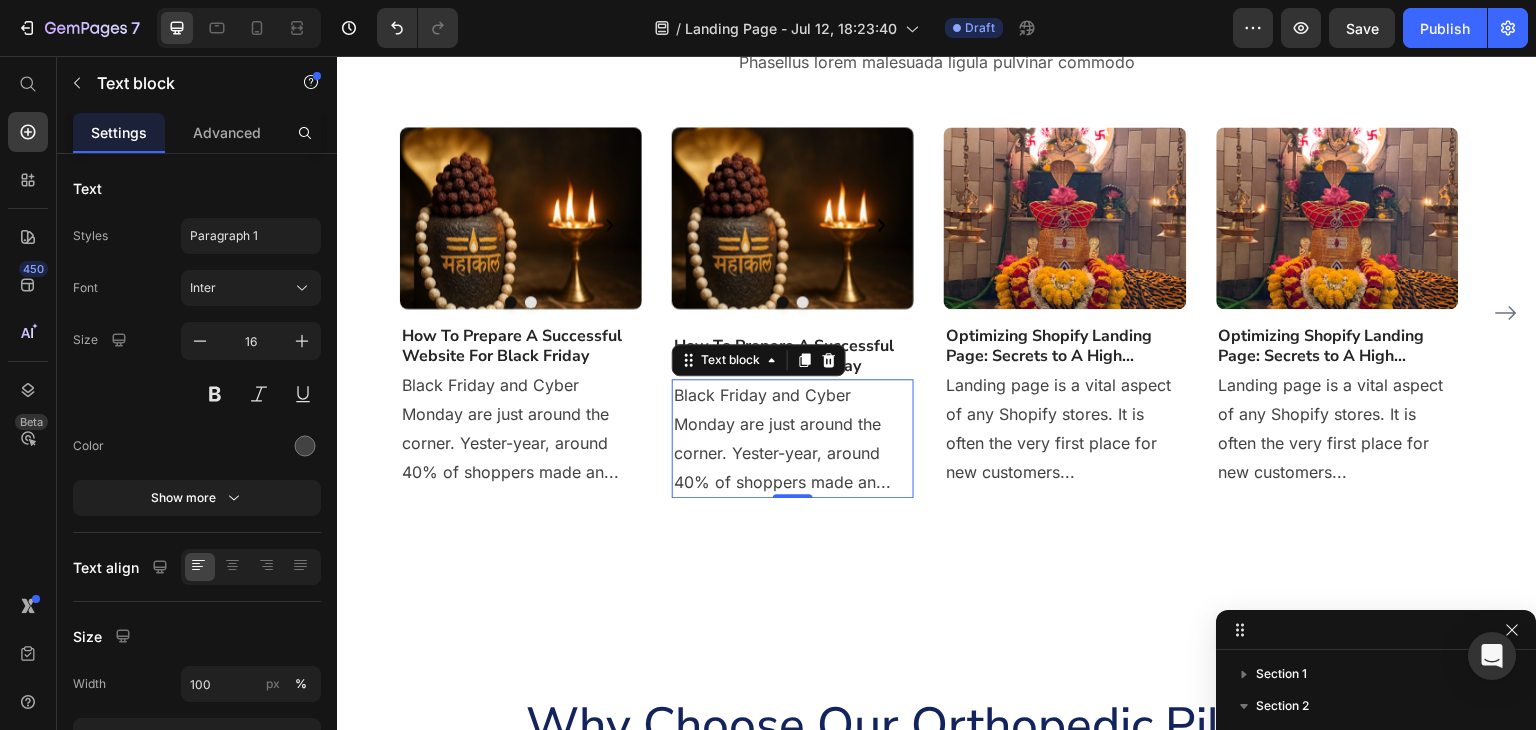 click on "Why Choose Our Orthopedic Pillows? Heading Image Supportive Design Text Block Ergonomically engineered for optimal spinal alignment Text Block Hero Banner Image Pressure Relief Text Block Reduces neck and shoulder discomfort Text Block Hero Banner Image Breathable Materials Text Block Ensures cool, comfortable sleep Text Block Hero Banner Row Image Supportive Design Text Block Ergonomically engineered for optimal spinal alignment Text Block Hero Banner Image Pressure Relief Text Block Reduces neck and shoulder discomfort Text Block Hero Banner Row Image Breathable Materials Text Block Ensures cool, comfortable sleep Text Block Hero Banner Row Section 3" at bounding box center [937, 859] 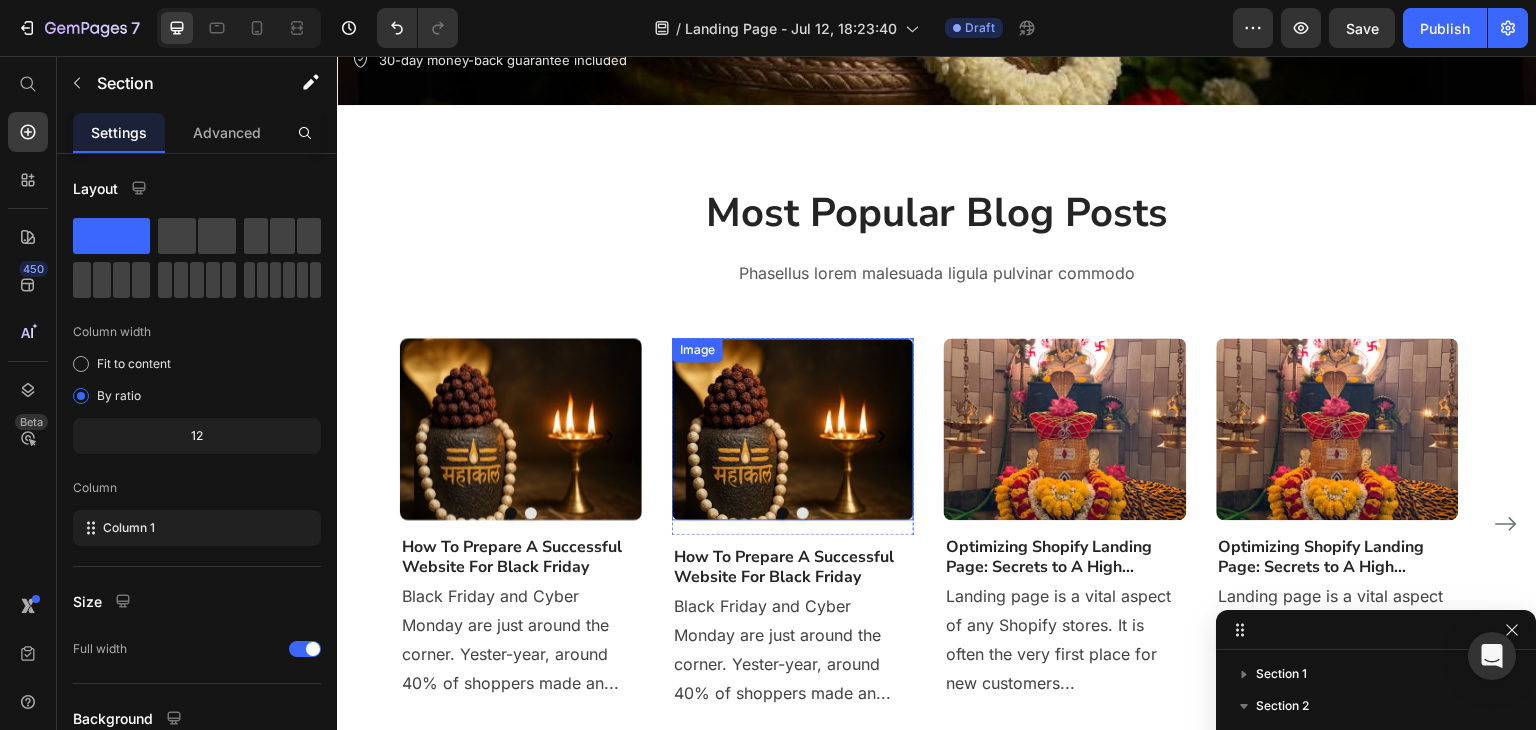 scroll, scrollTop: 418, scrollLeft: 0, axis: vertical 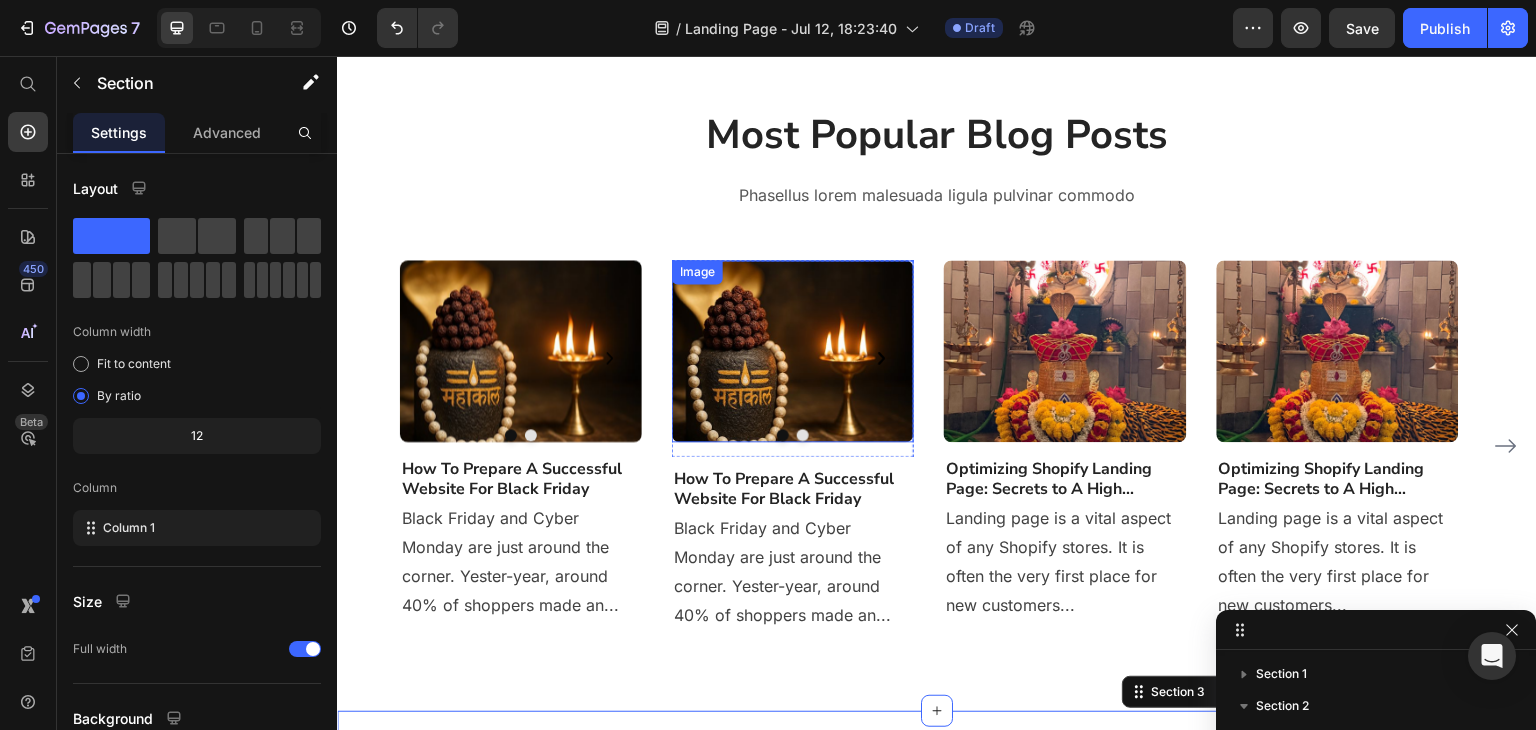 click 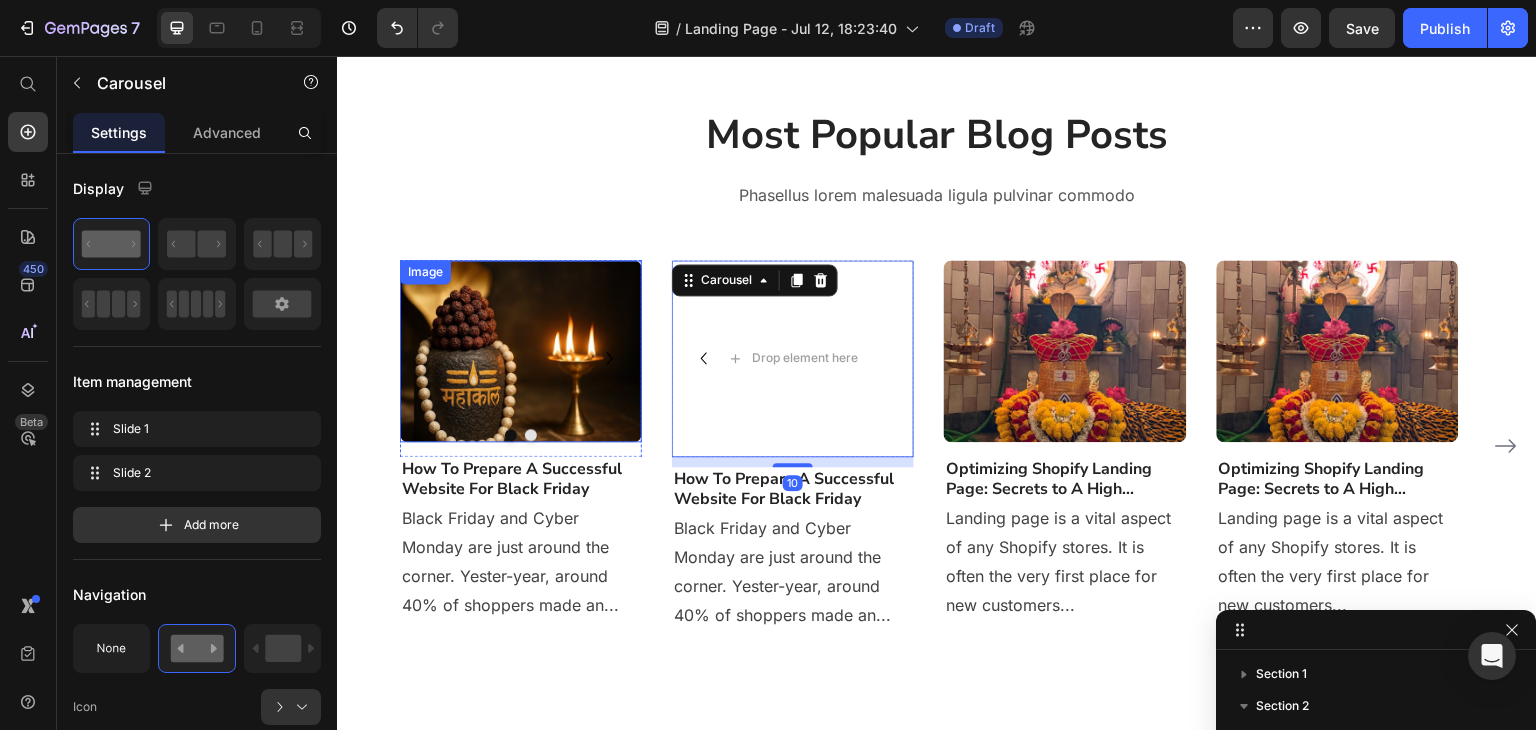 click at bounding box center (521, 351) 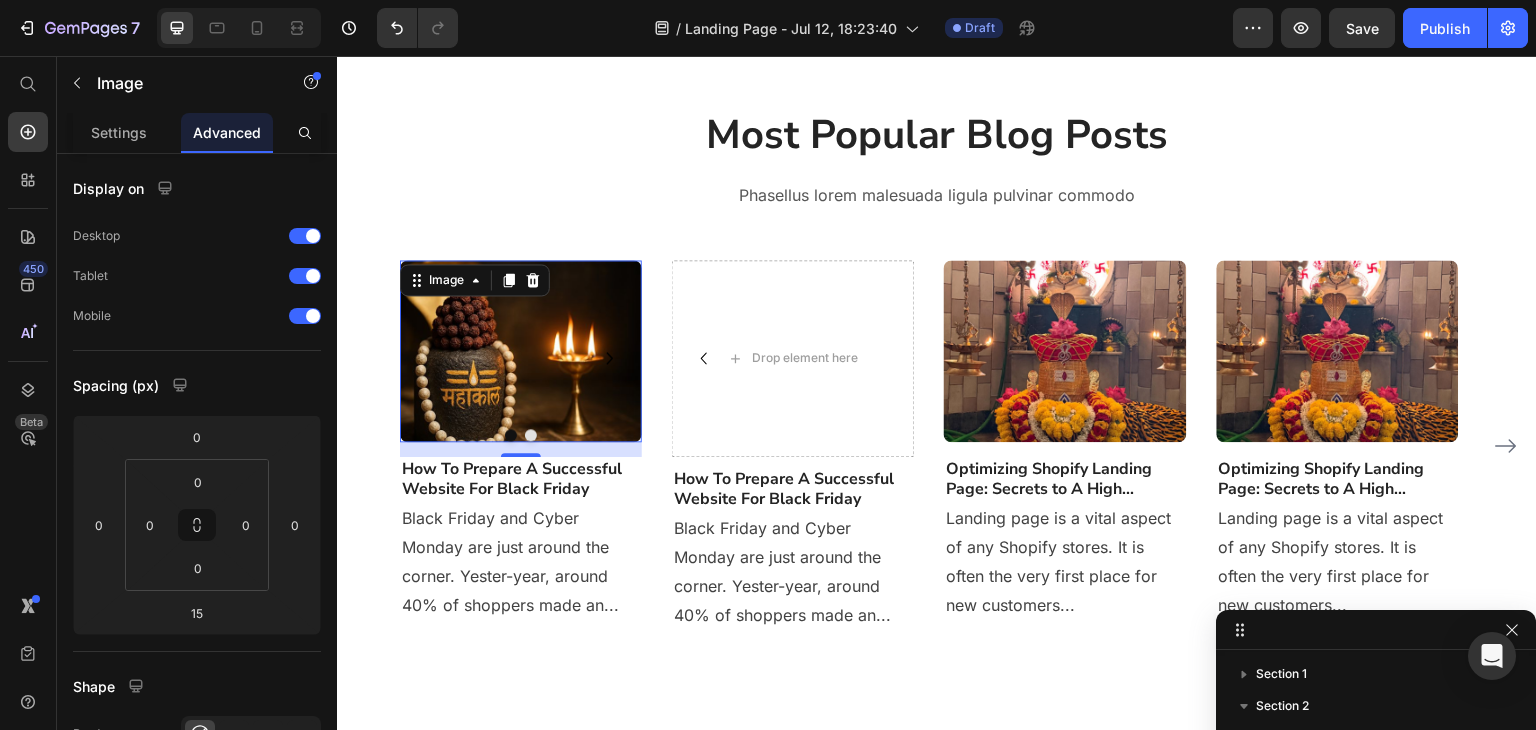 click at bounding box center [521, 351] 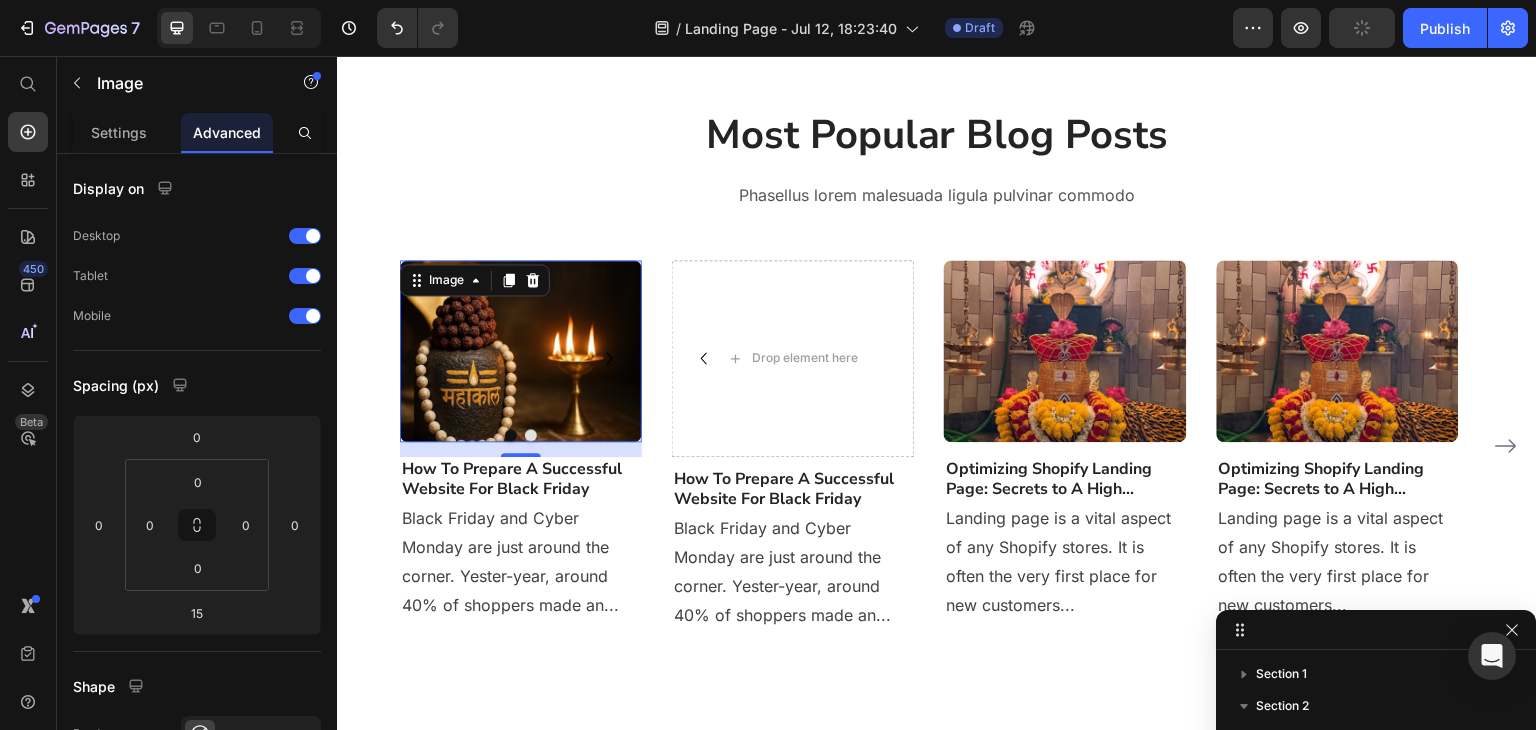 click at bounding box center (521, 351) 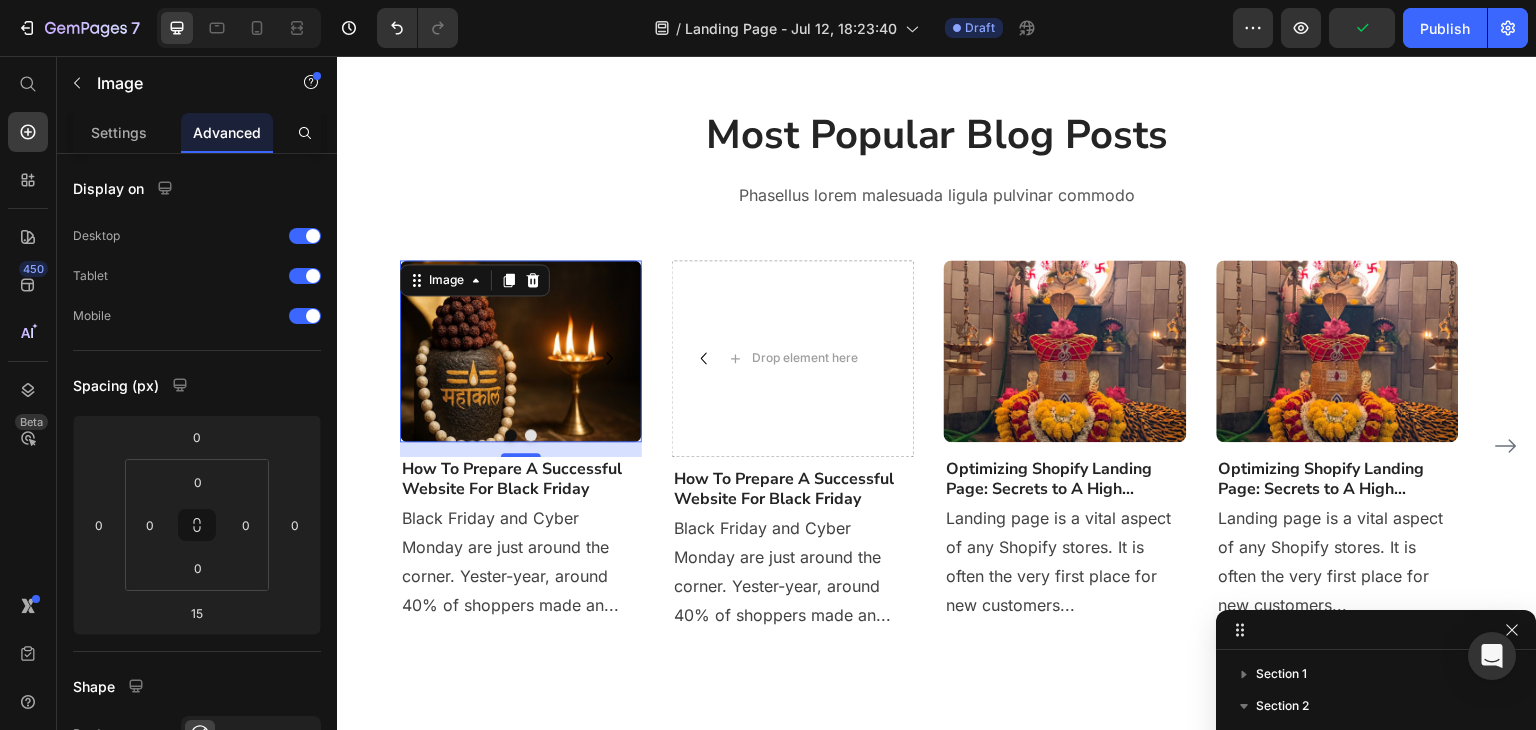 click at bounding box center [610, 358] 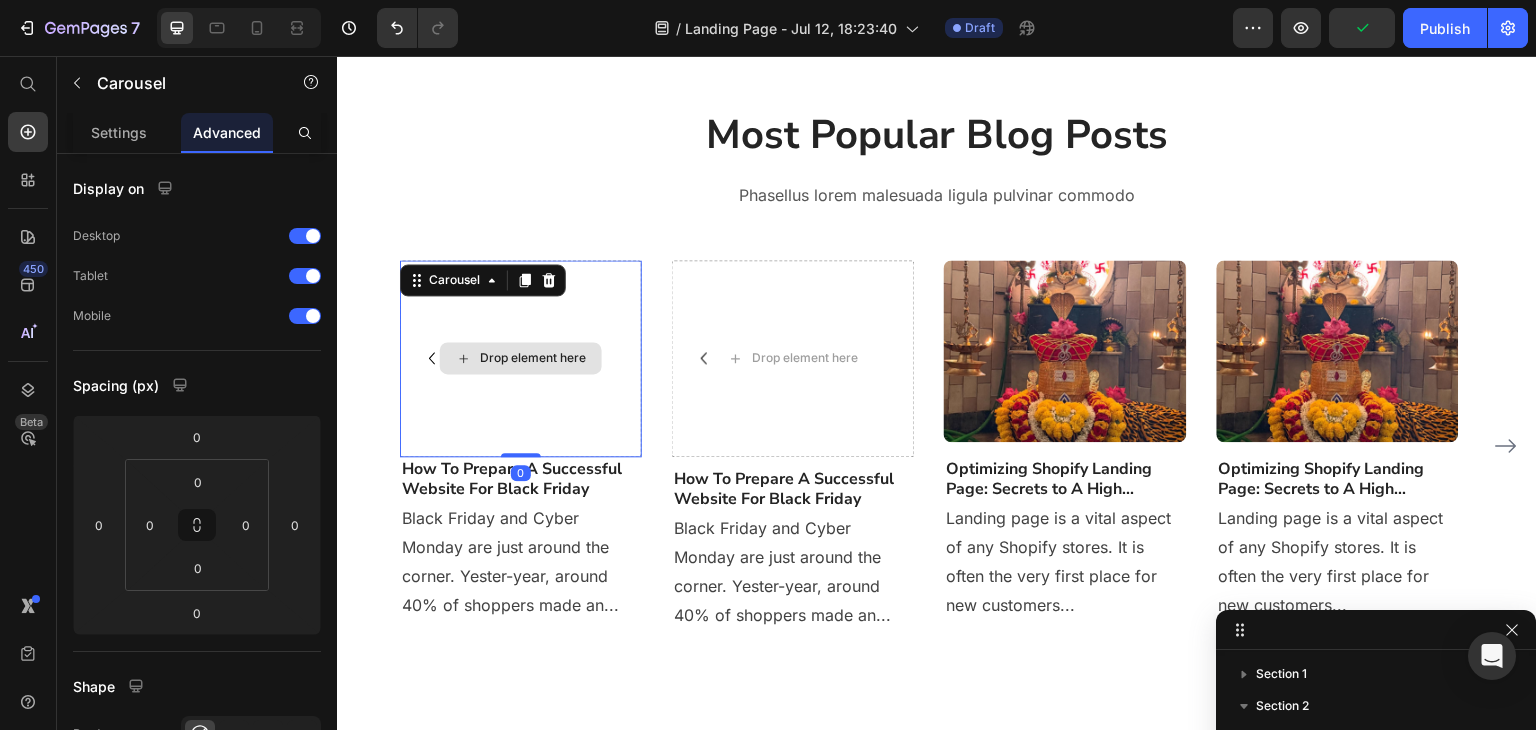 click on "Drop element here" at bounding box center (521, 358) 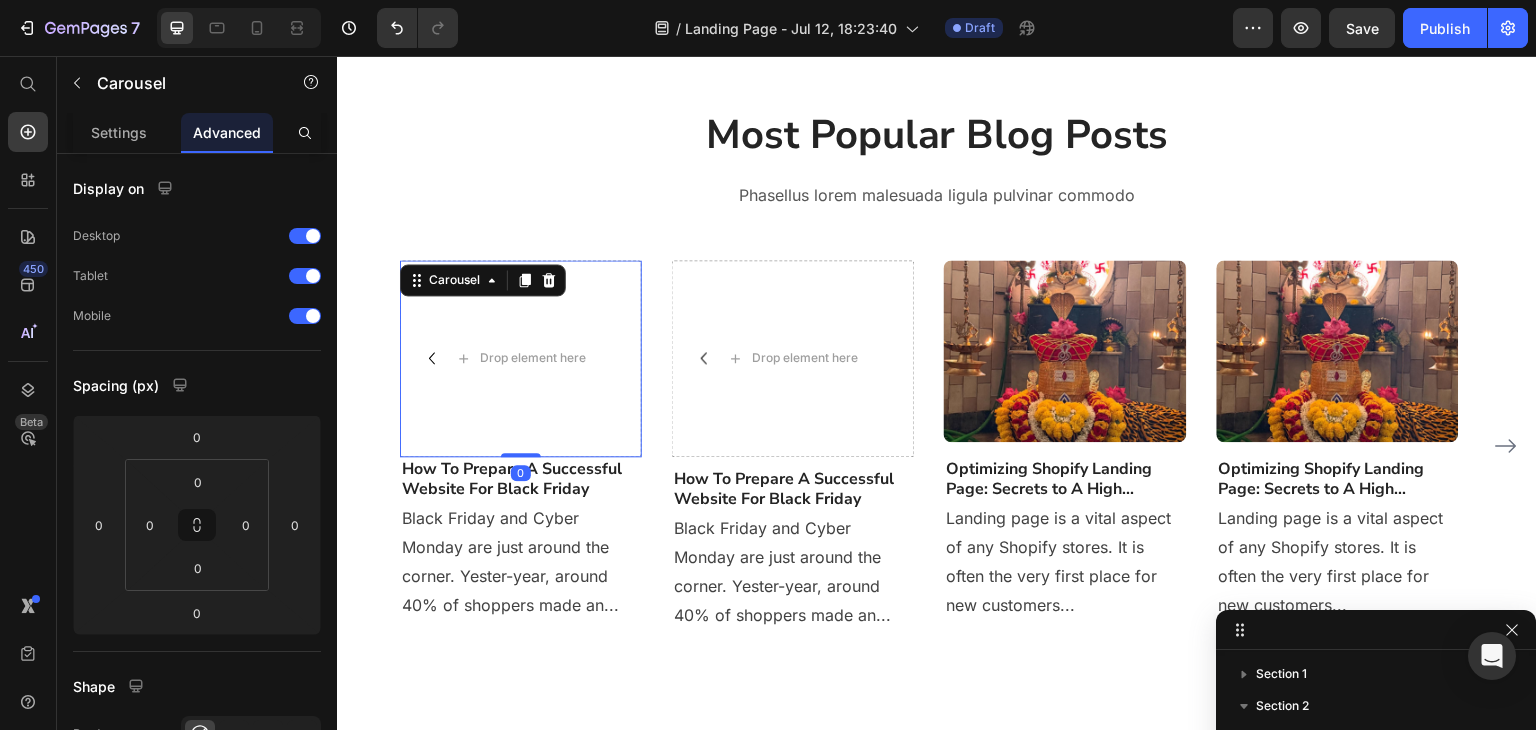 click 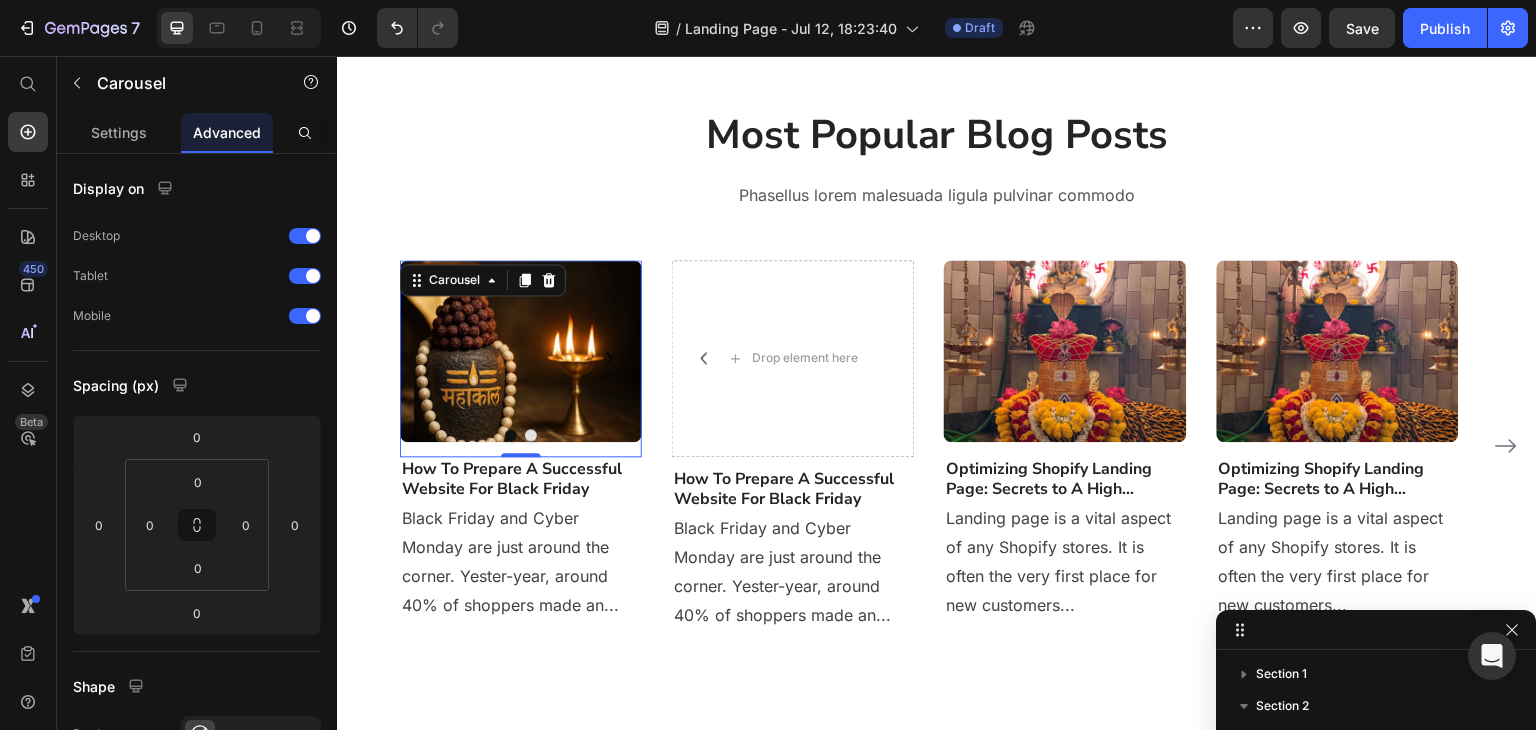 click 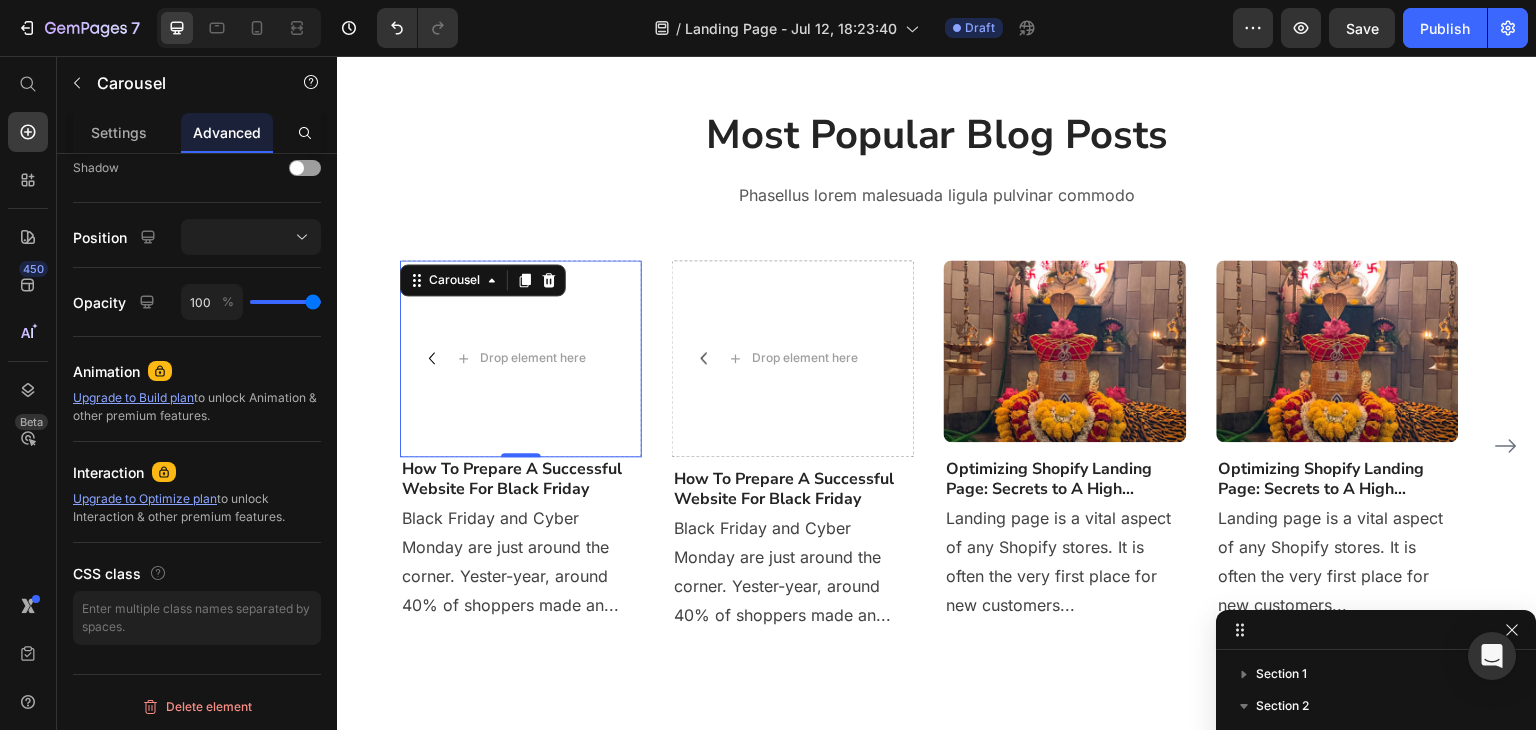 scroll, scrollTop: 0, scrollLeft: 0, axis: both 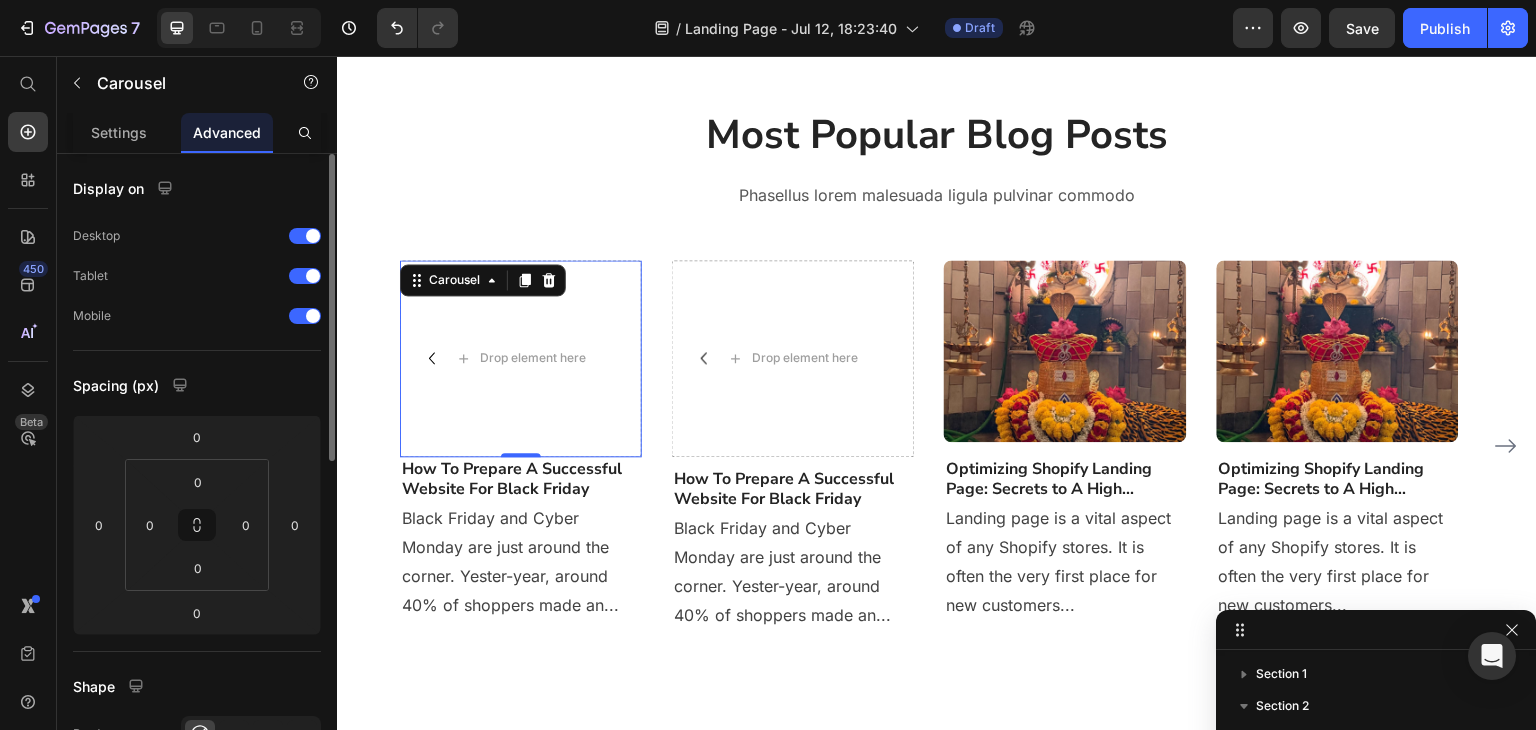 click on "Carousel" 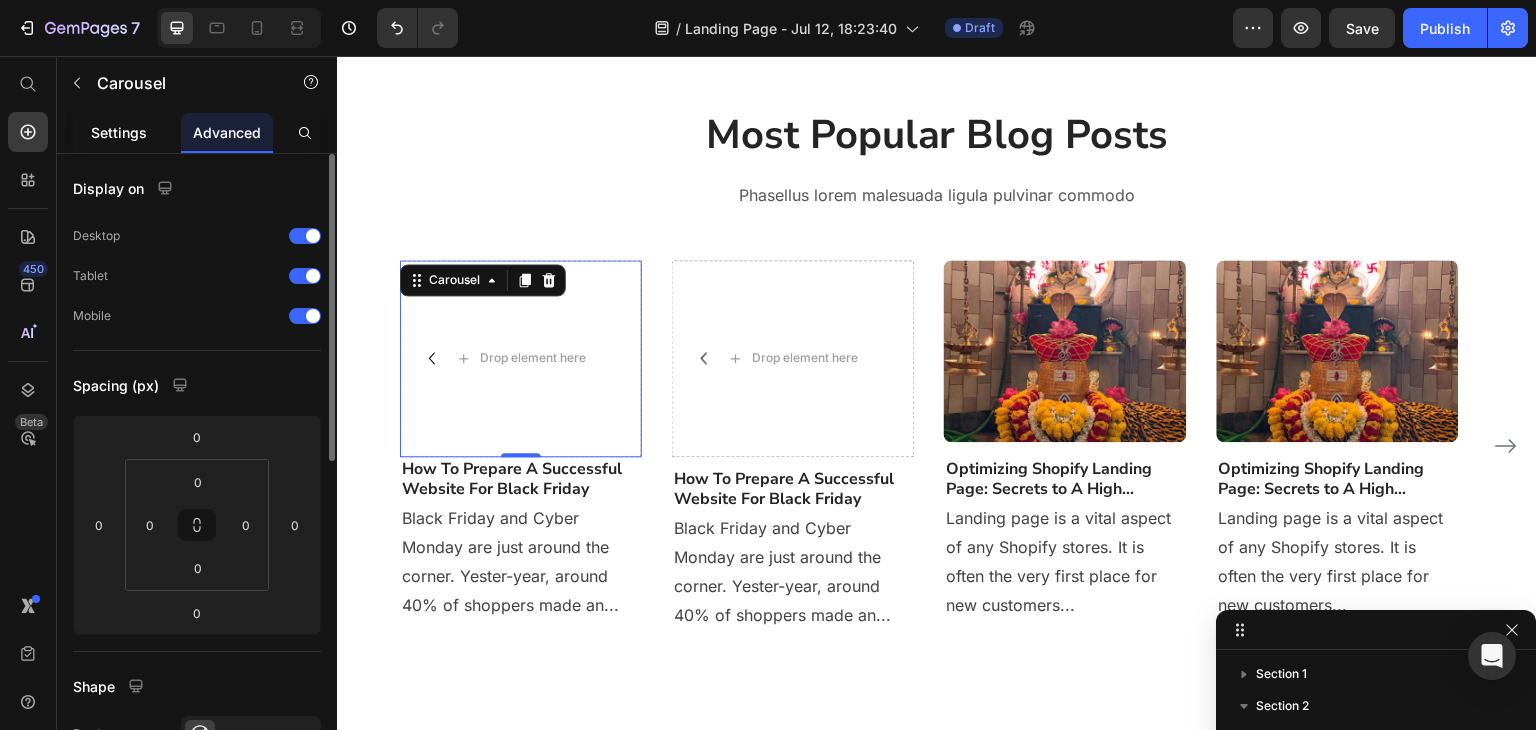 click on "Settings" at bounding box center [119, 132] 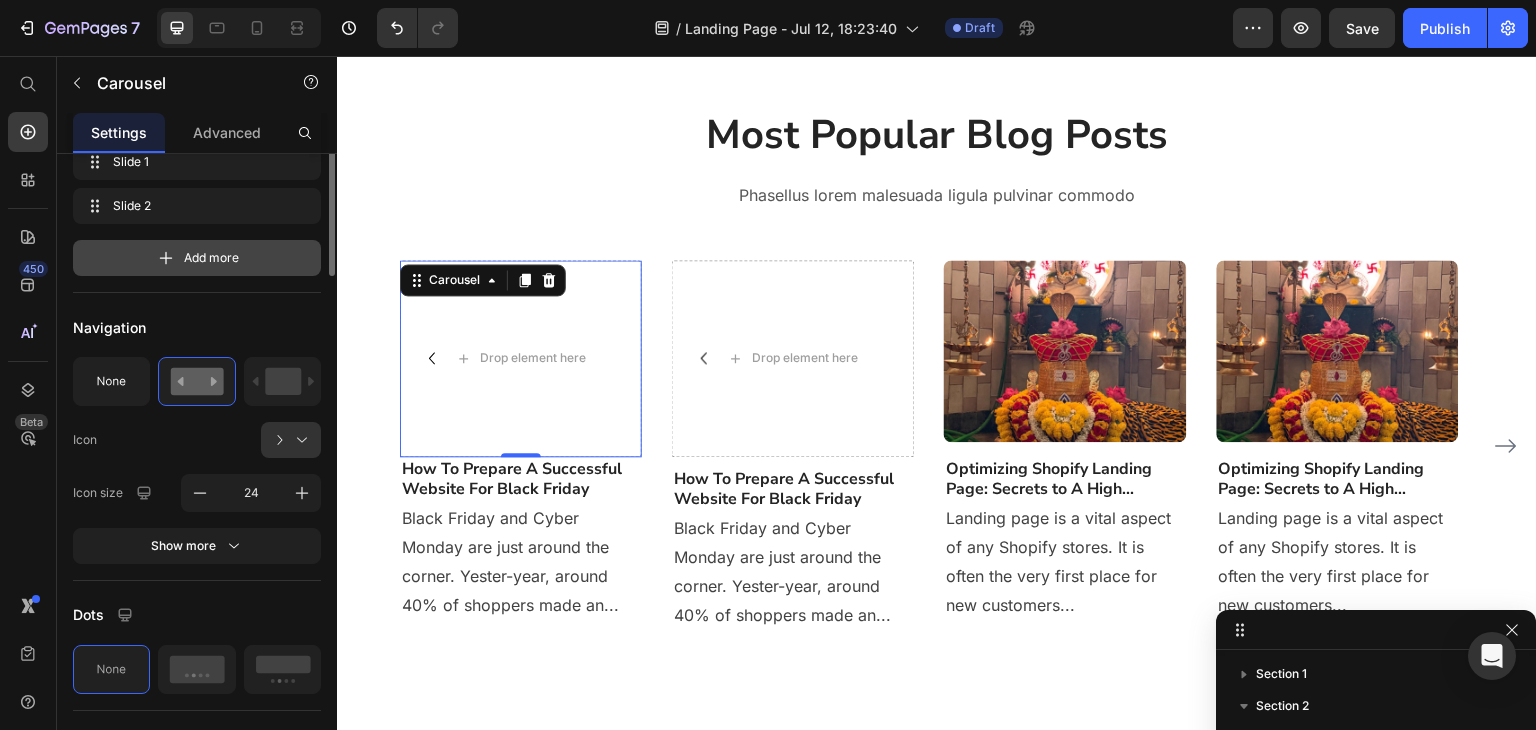 scroll, scrollTop: 0, scrollLeft: 0, axis: both 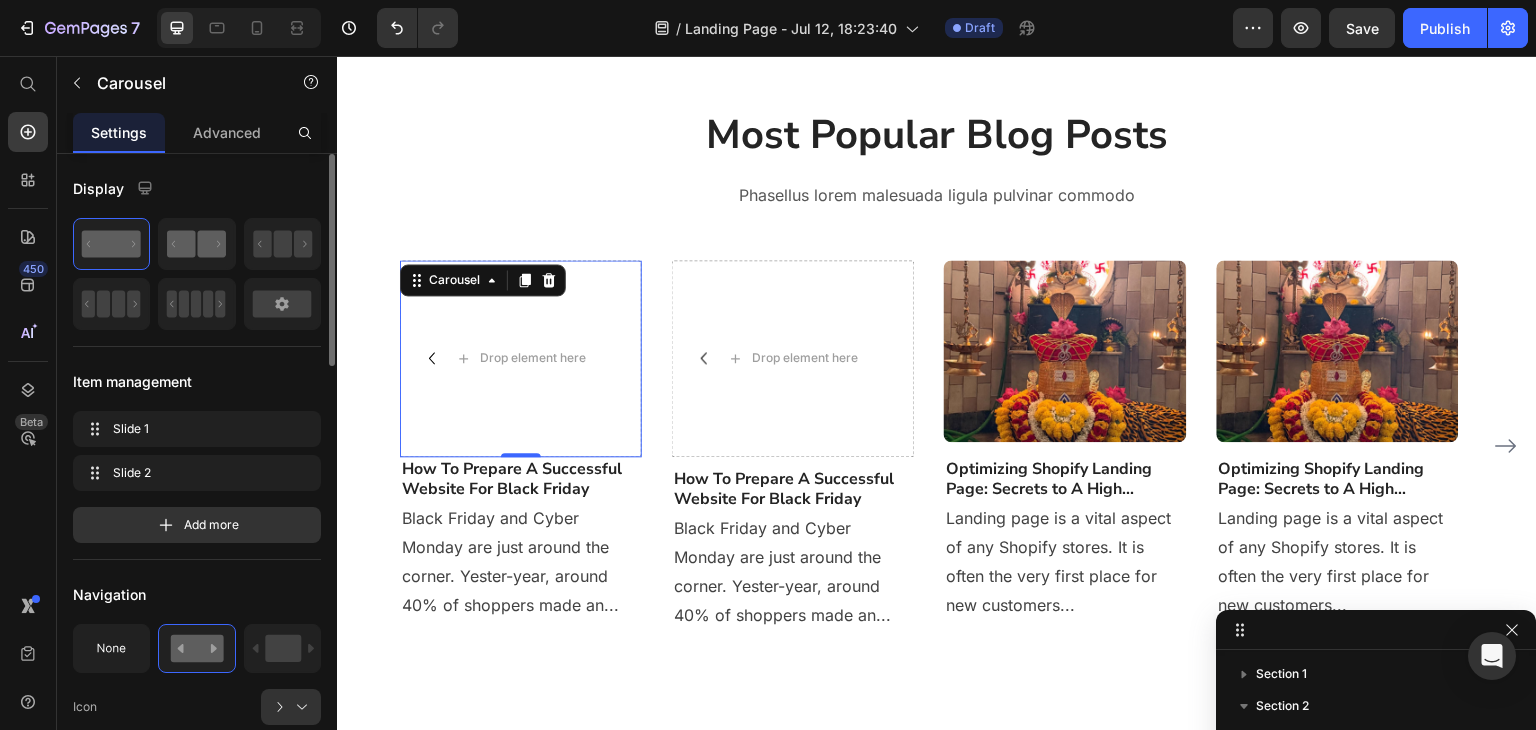 click 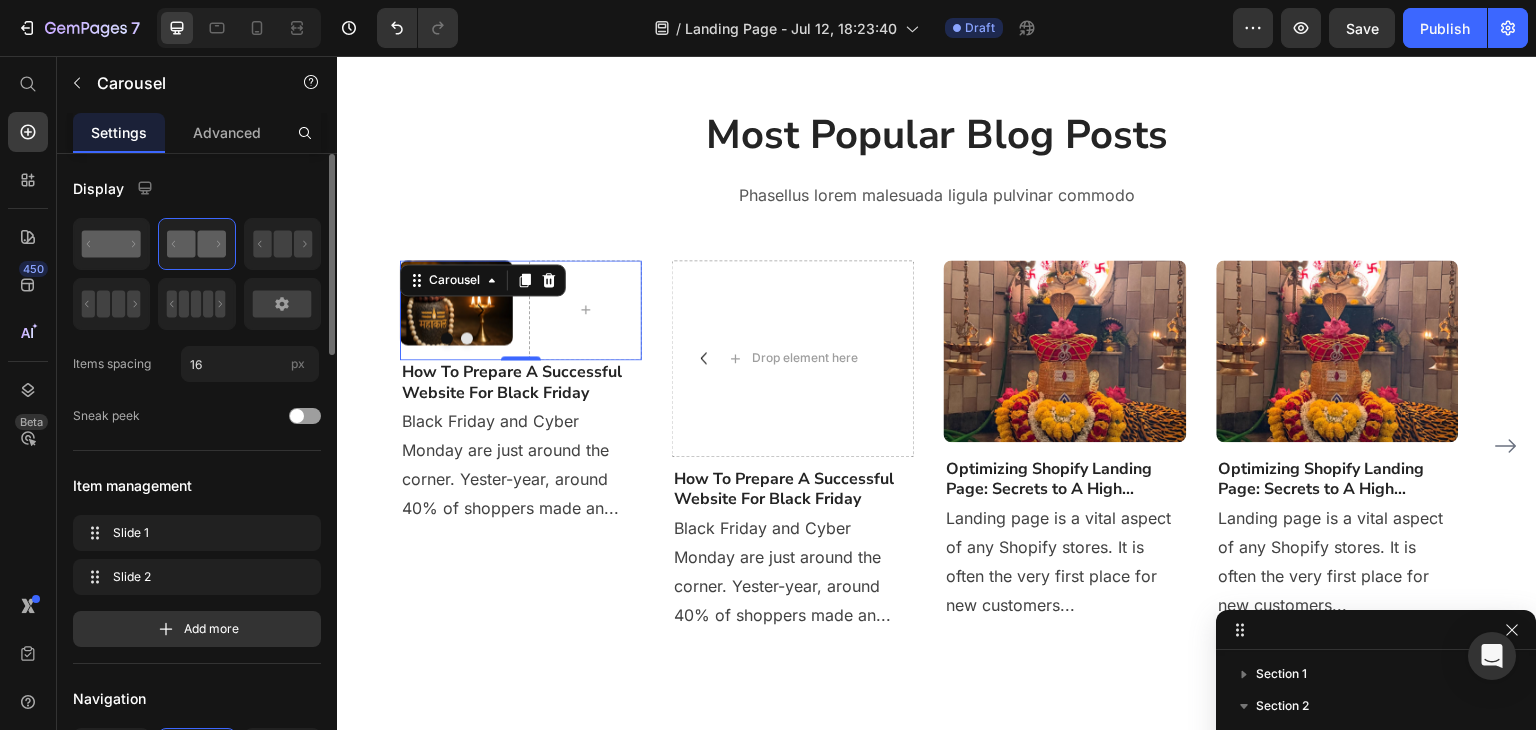 click 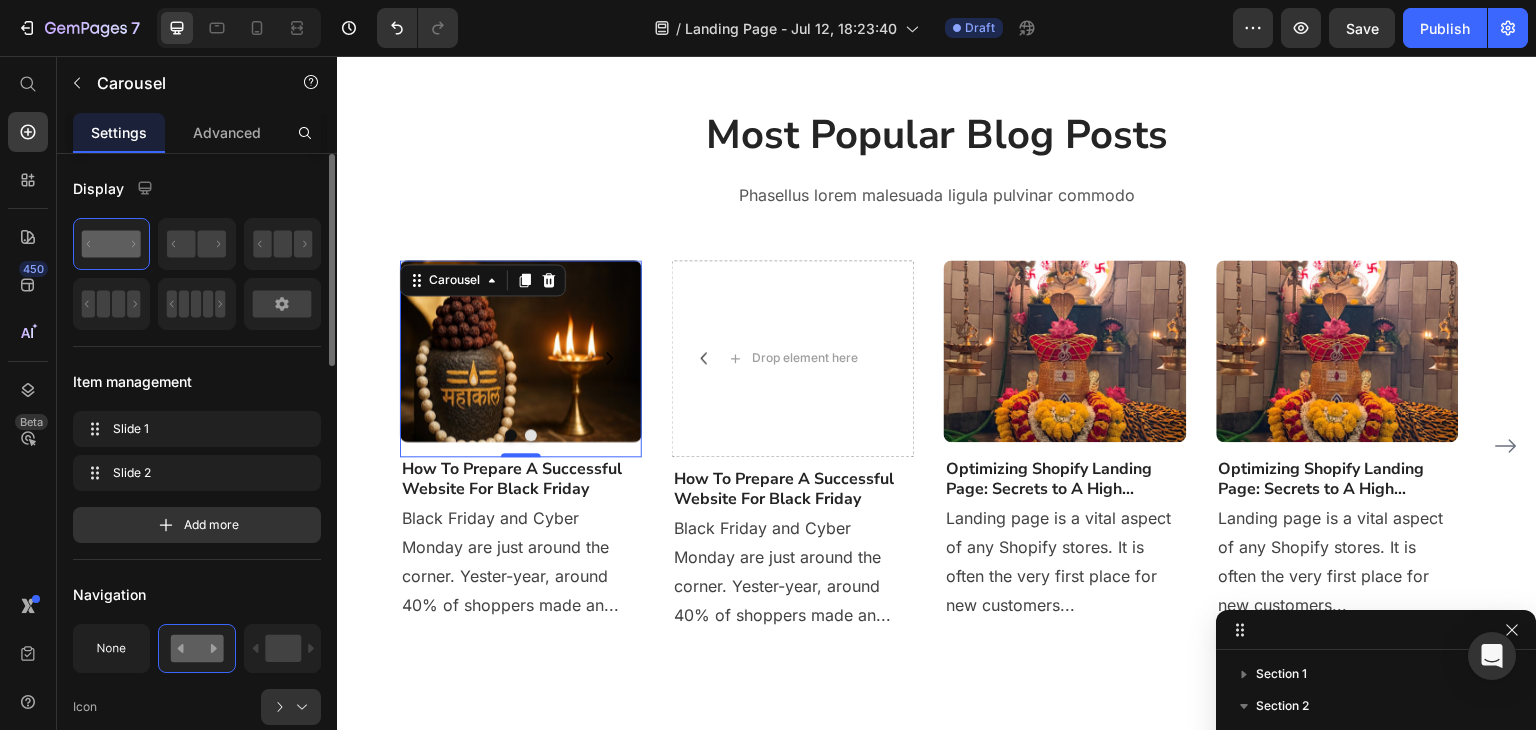 scroll, scrollTop: 133, scrollLeft: 0, axis: vertical 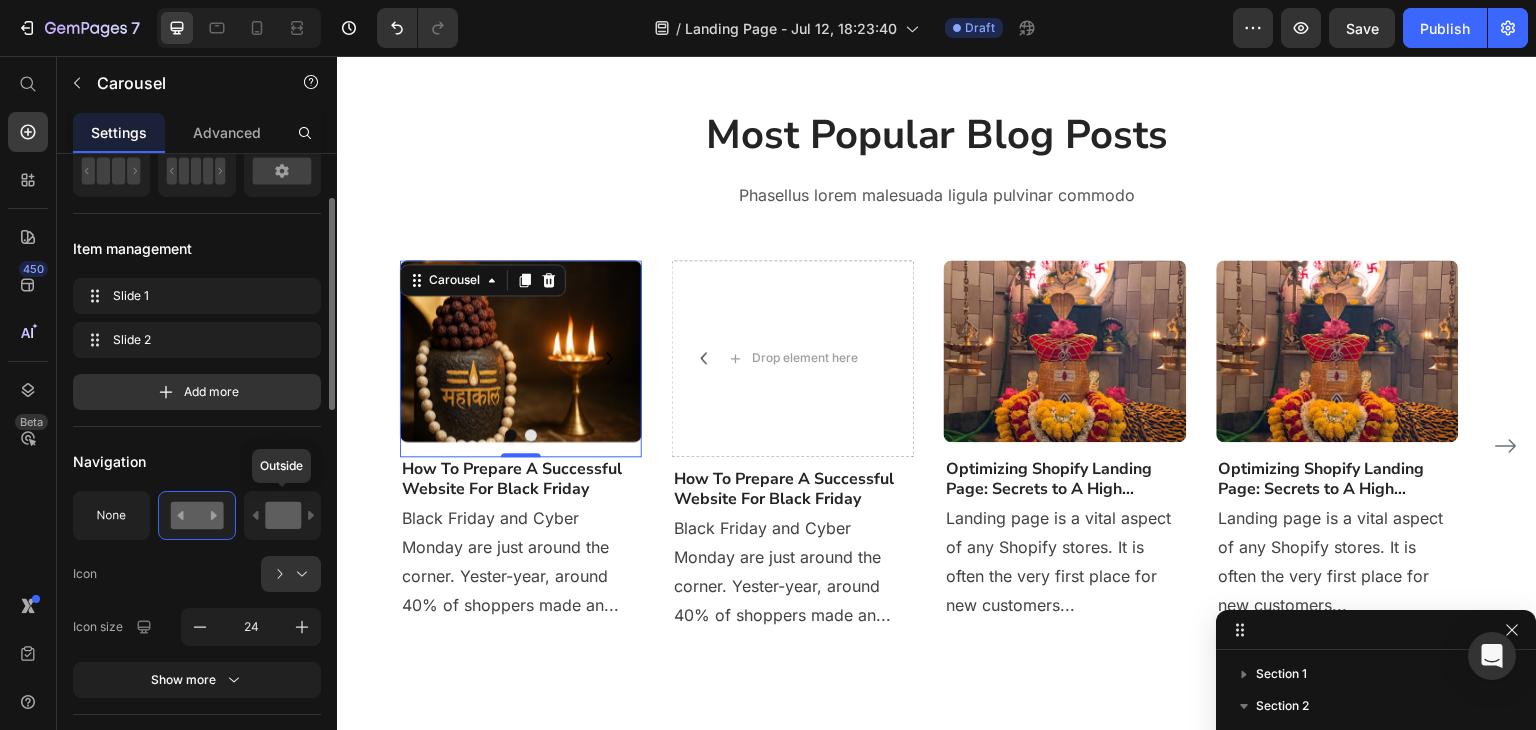 click 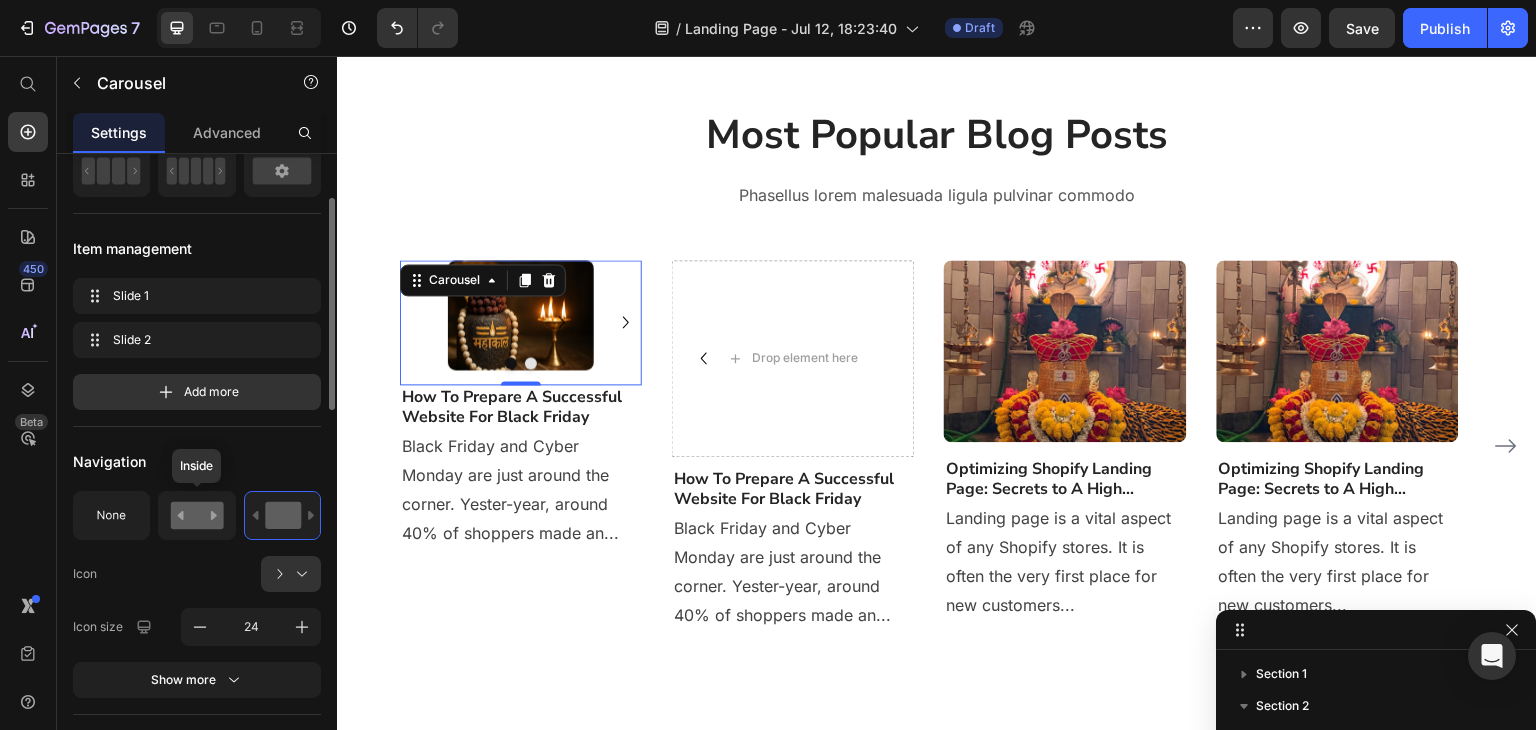 click 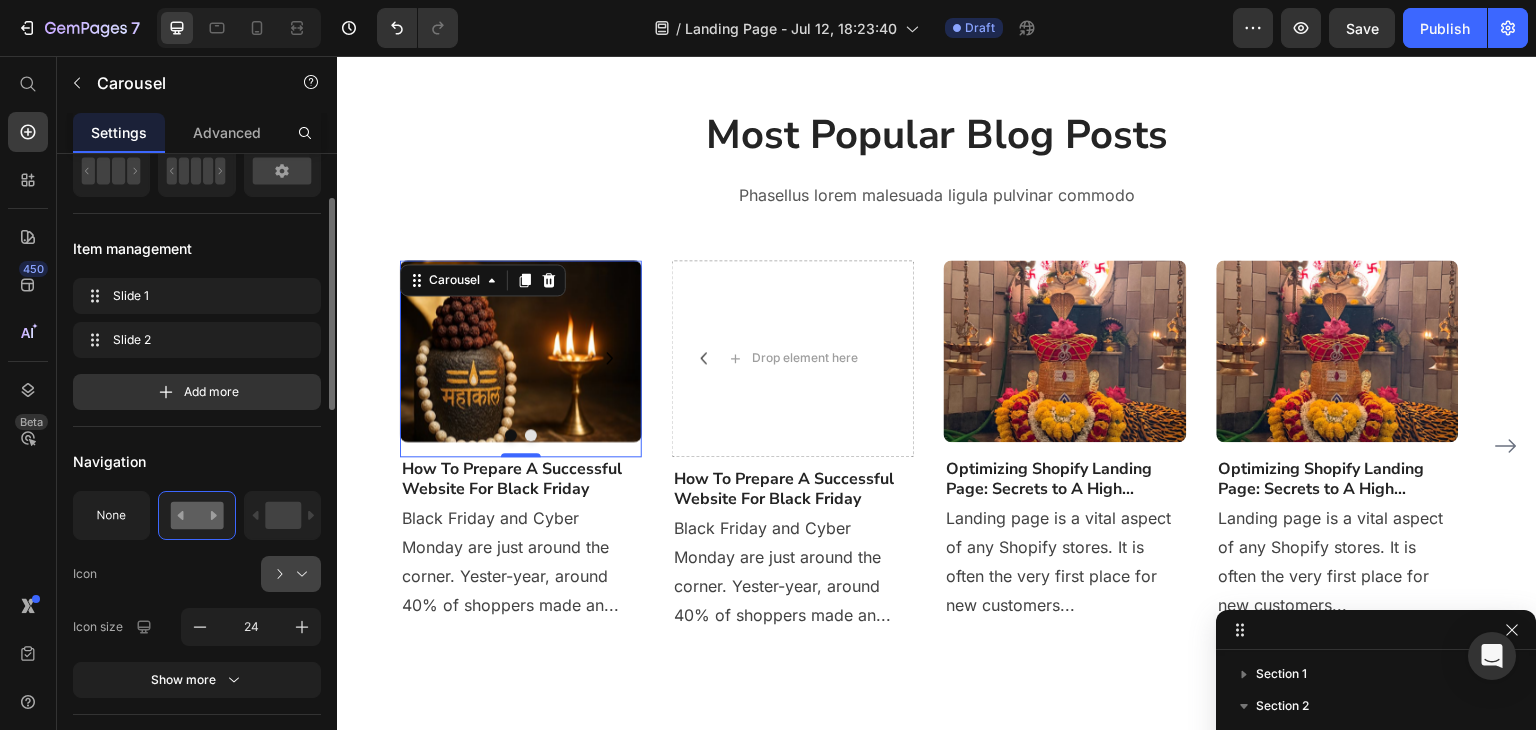 click at bounding box center [299, 574] 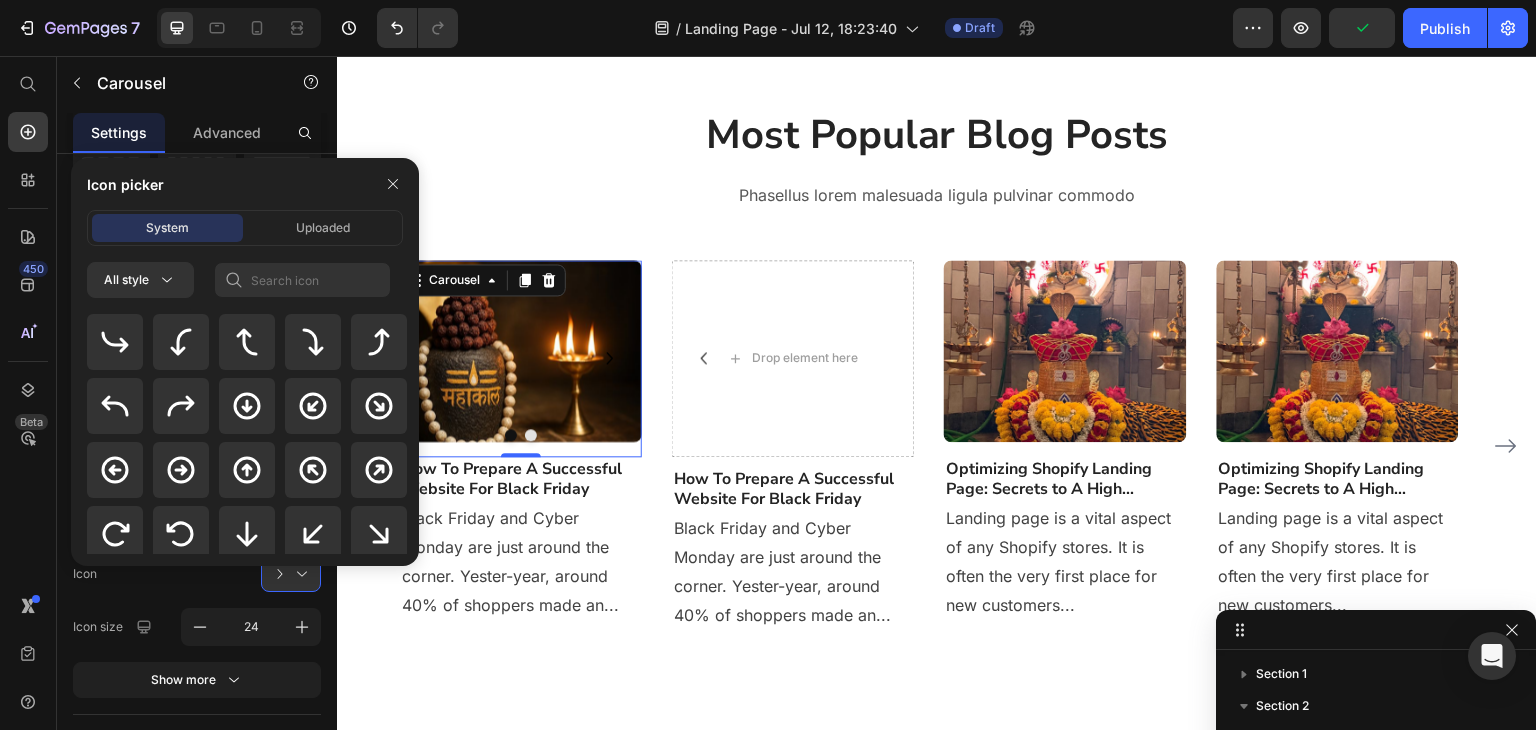 scroll, scrollTop: 528, scrollLeft: 0, axis: vertical 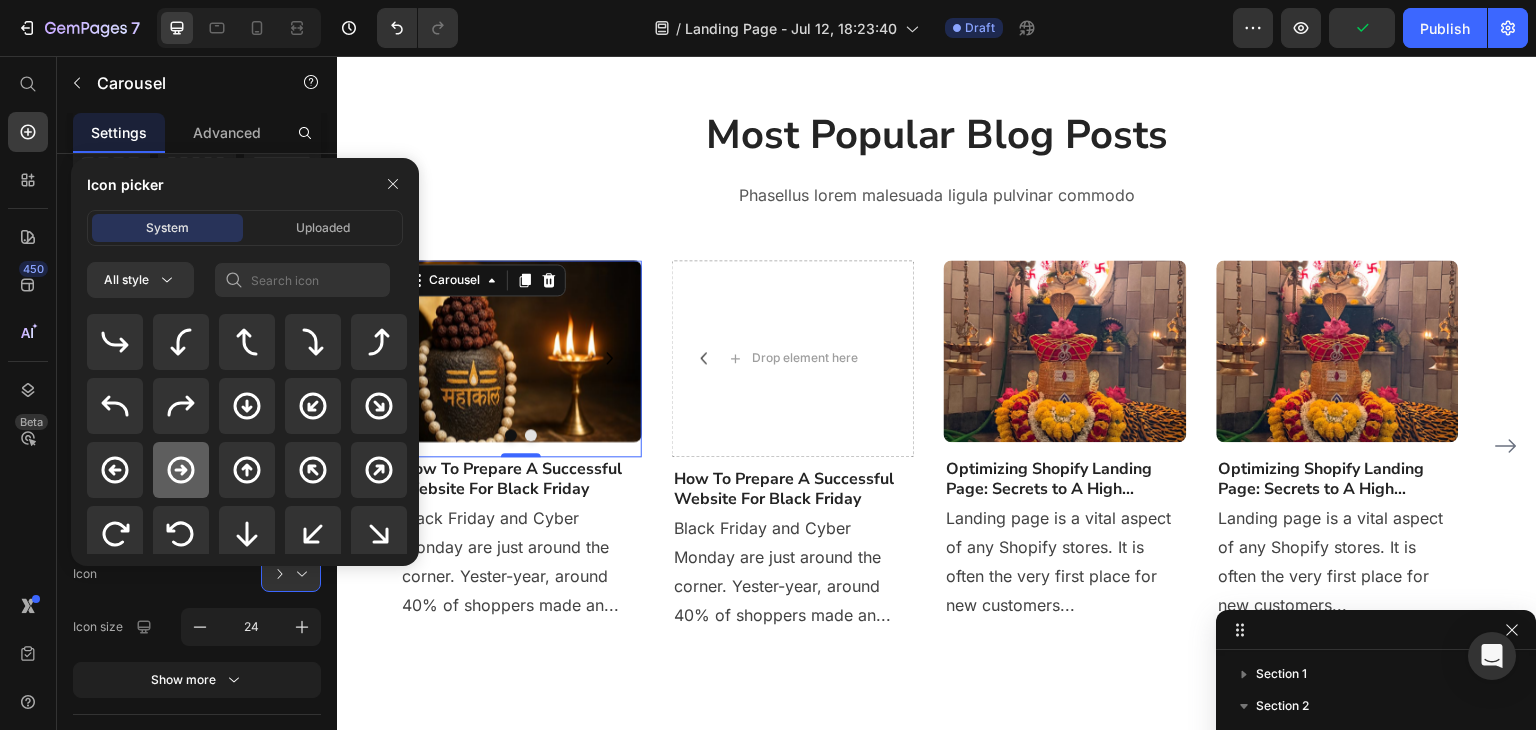 click 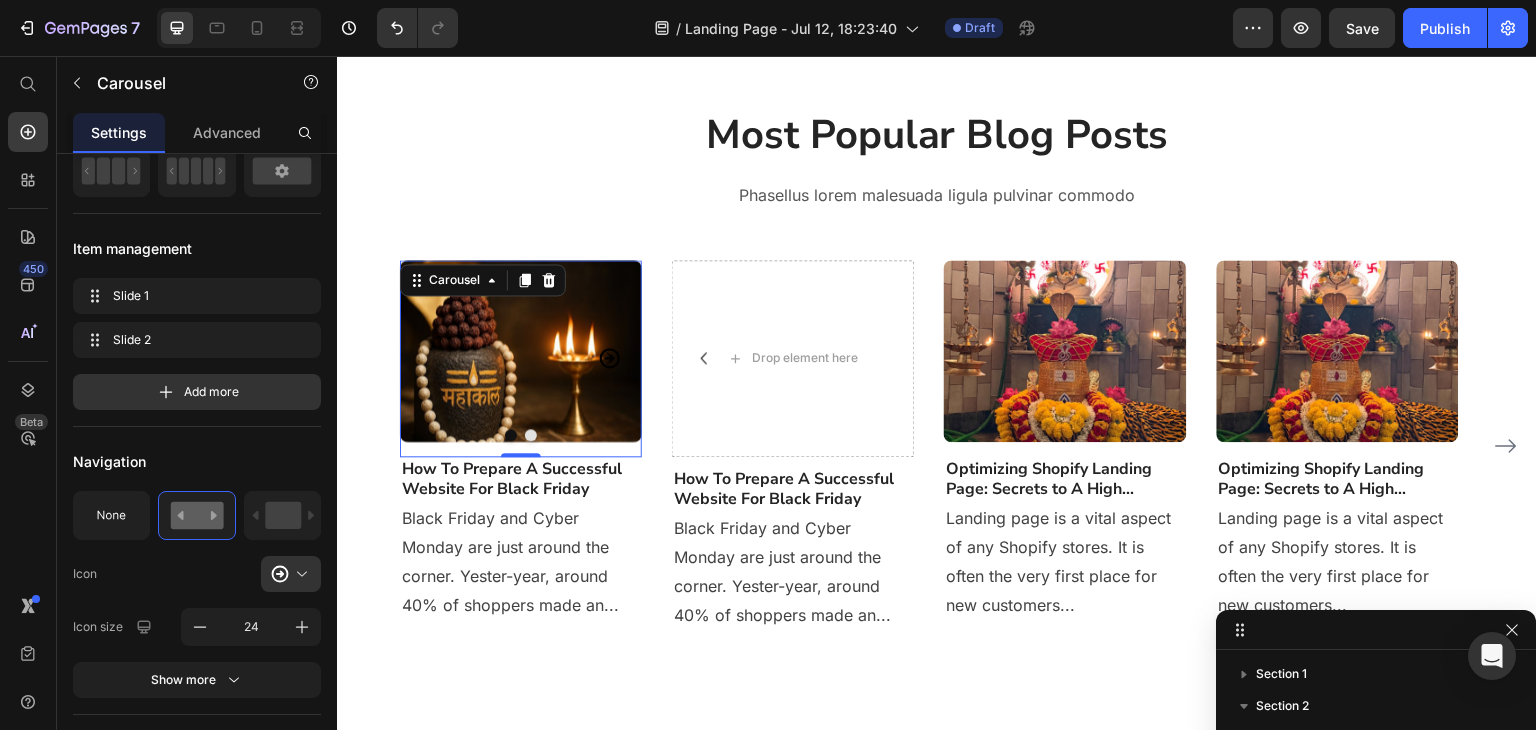 click at bounding box center [299, 574] 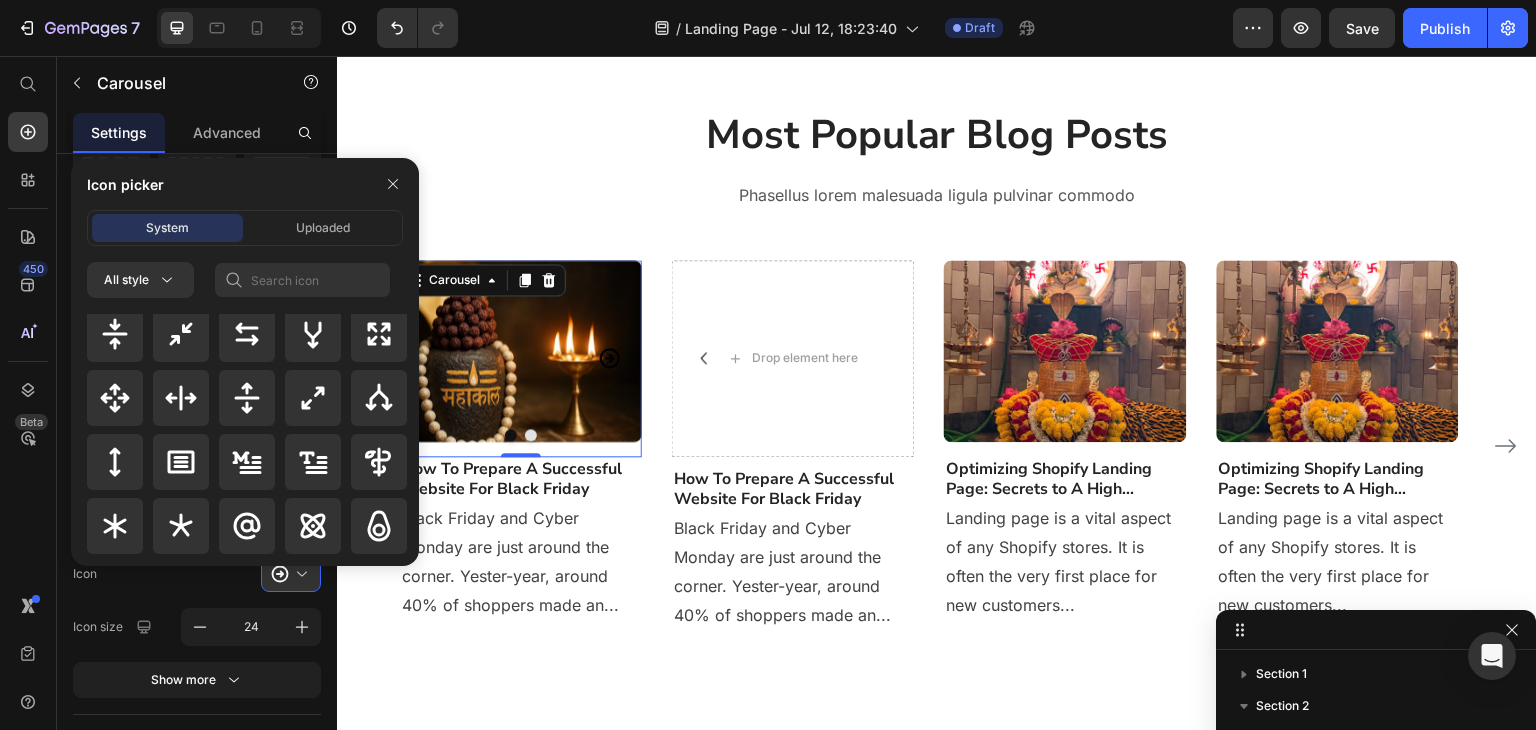 scroll, scrollTop: 1461, scrollLeft: 0, axis: vertical 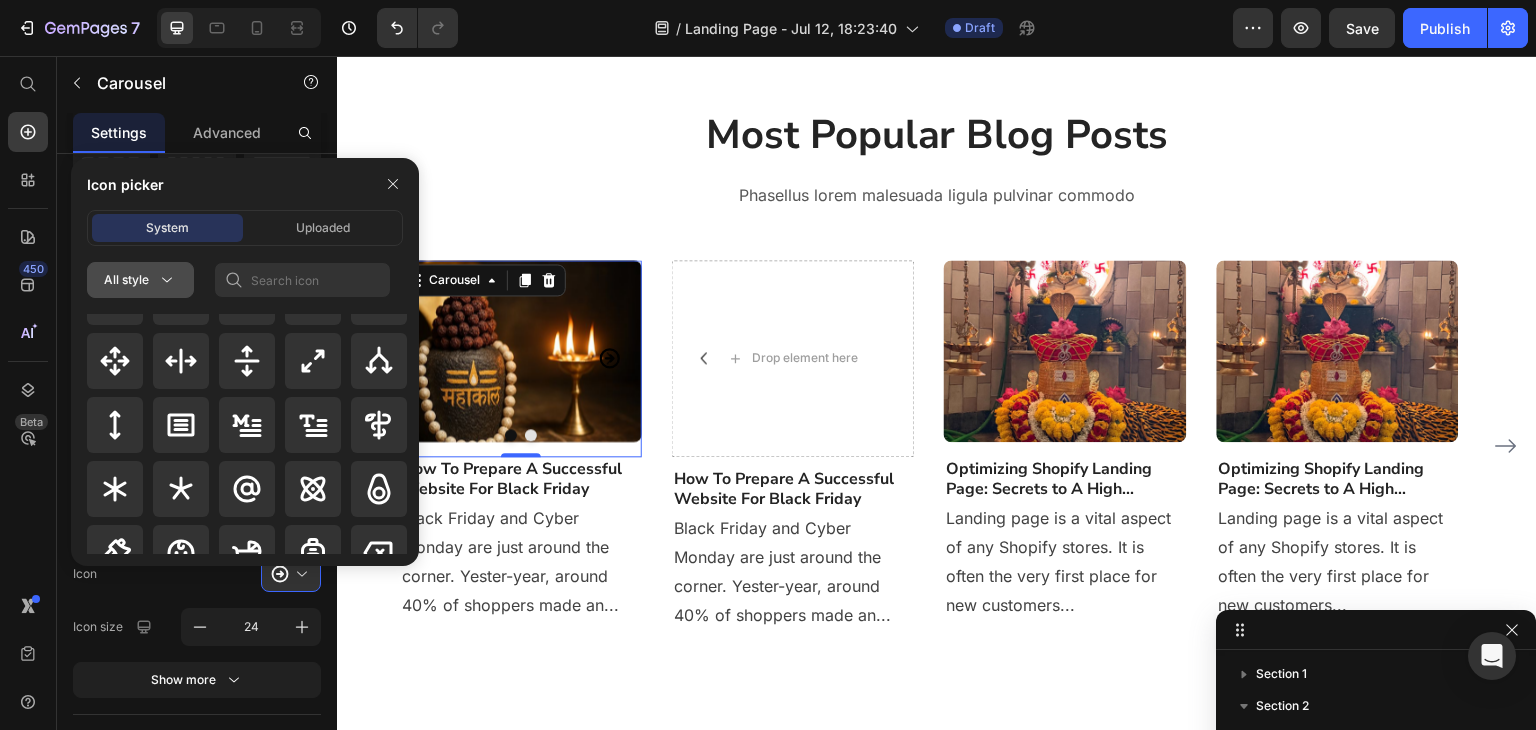click on "All style" at bounding box center [140, 280] 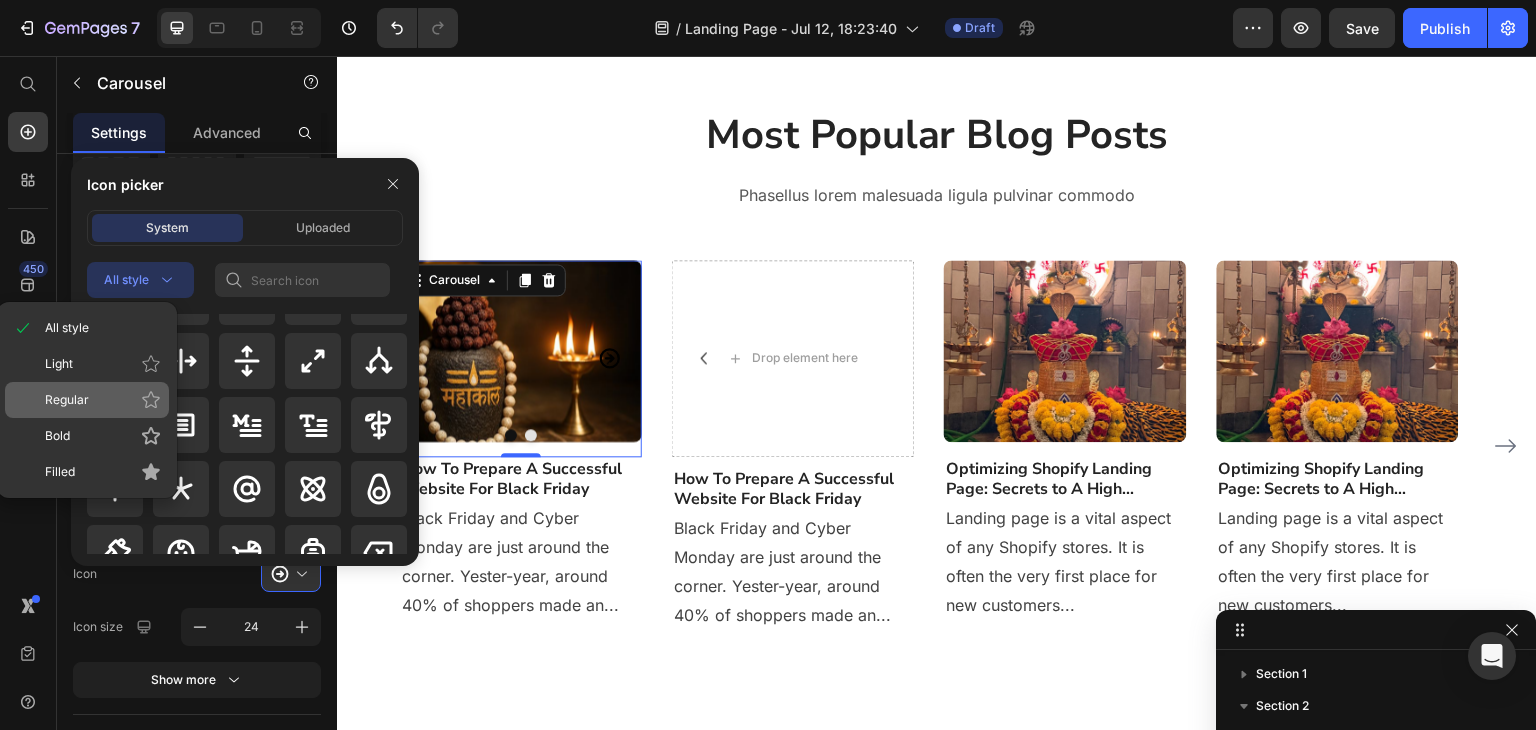 click on "Regular" at bounding box center (103, 400) 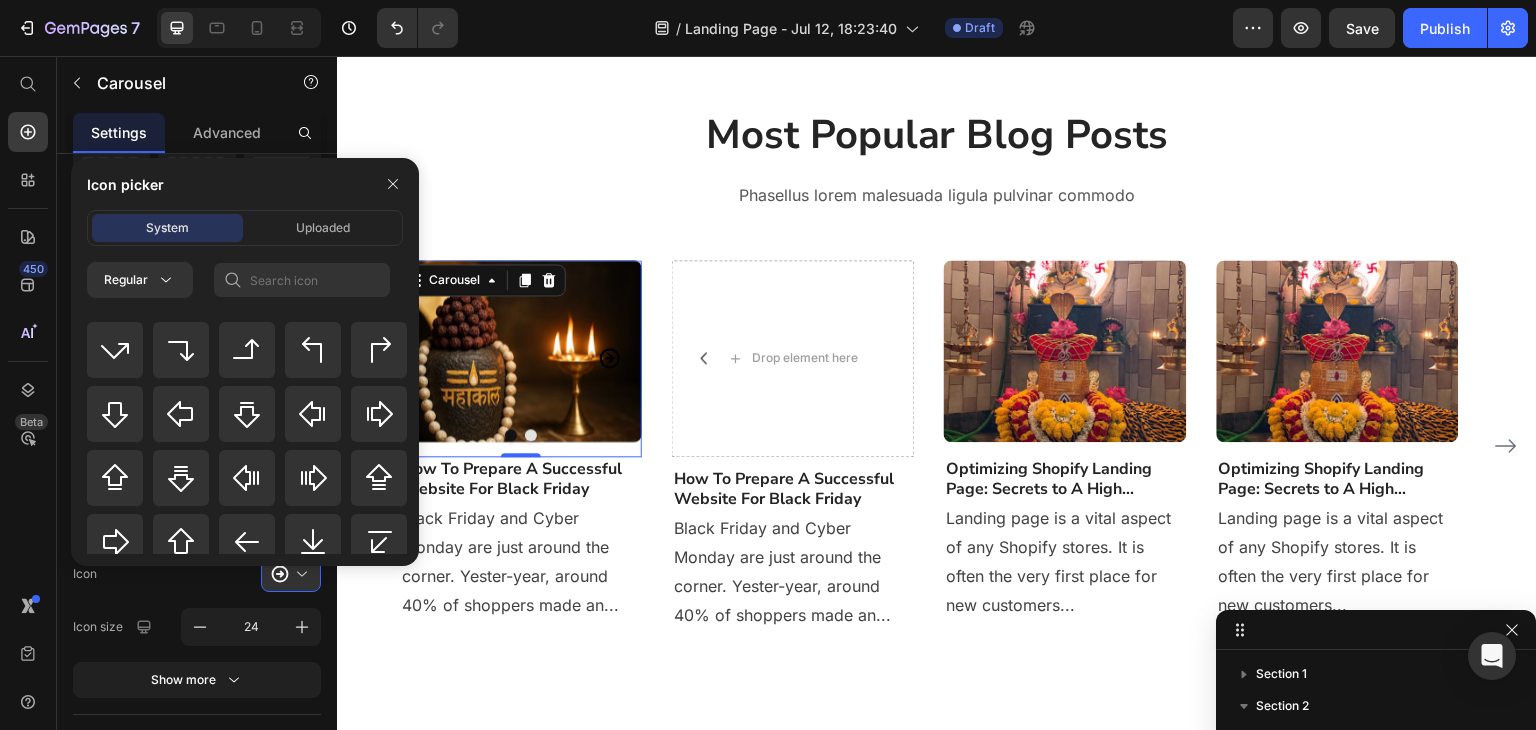 scroll, scrollTop: 666, scrollLeft: 0, axis: vertical 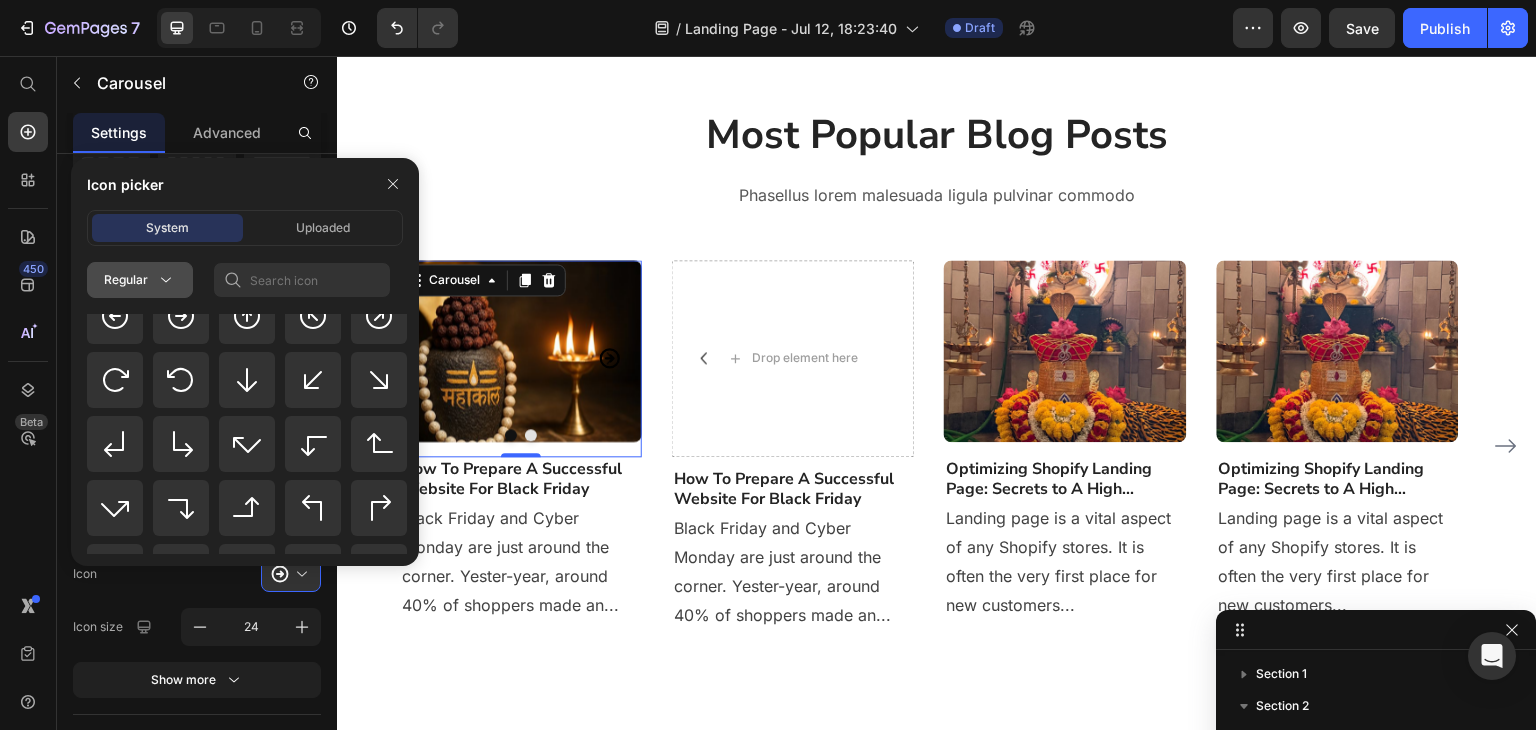 click 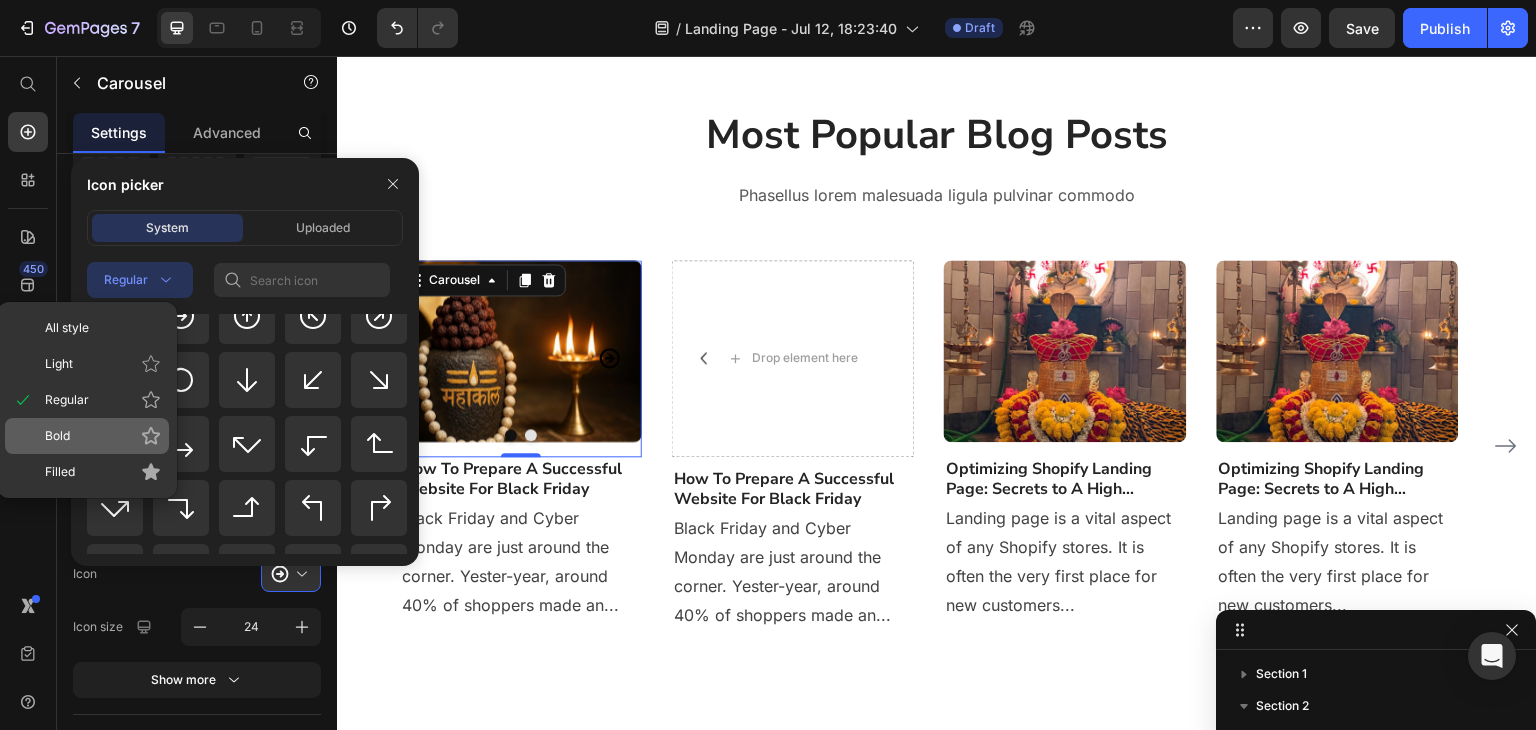 click on "Bold" 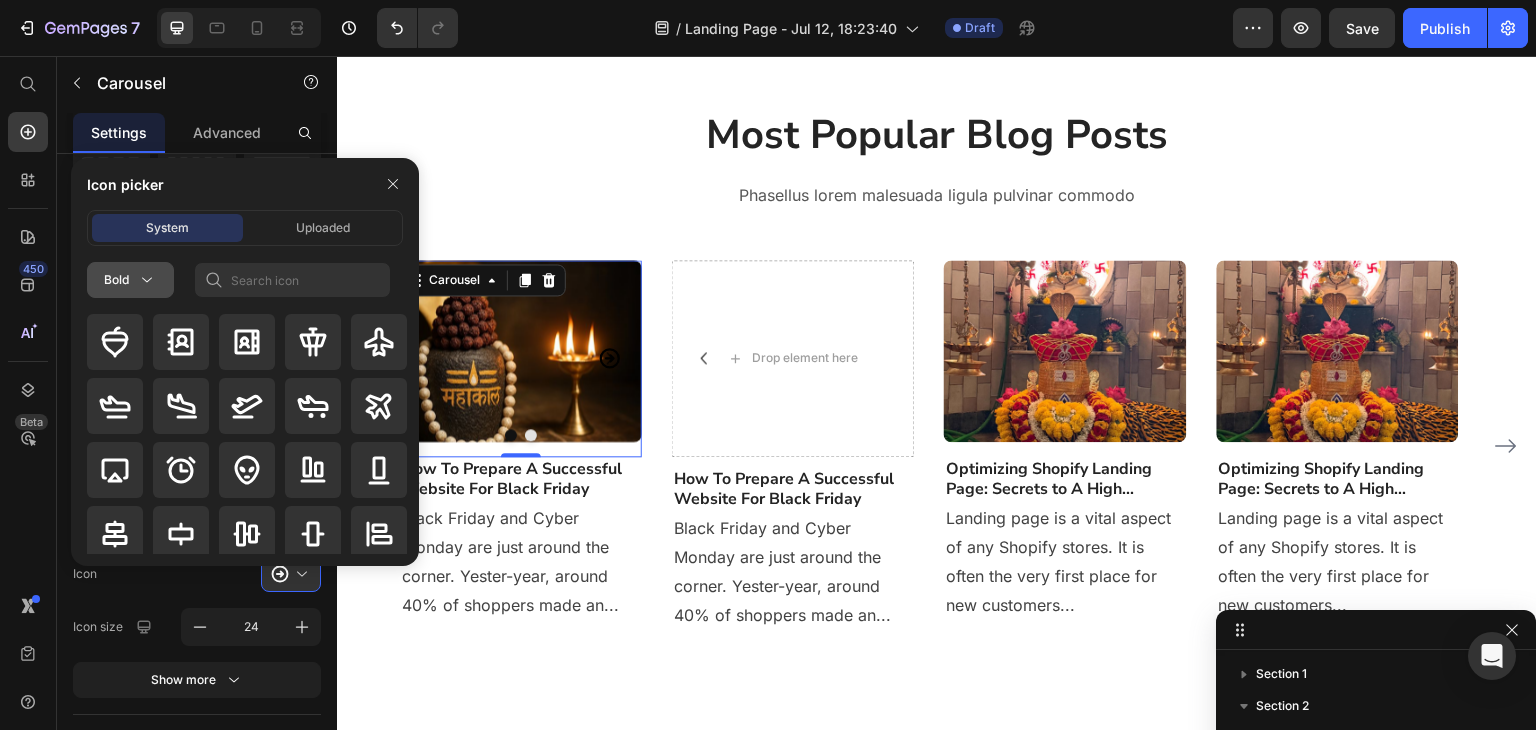 click on "Bold" at bounding box center [130, 280] 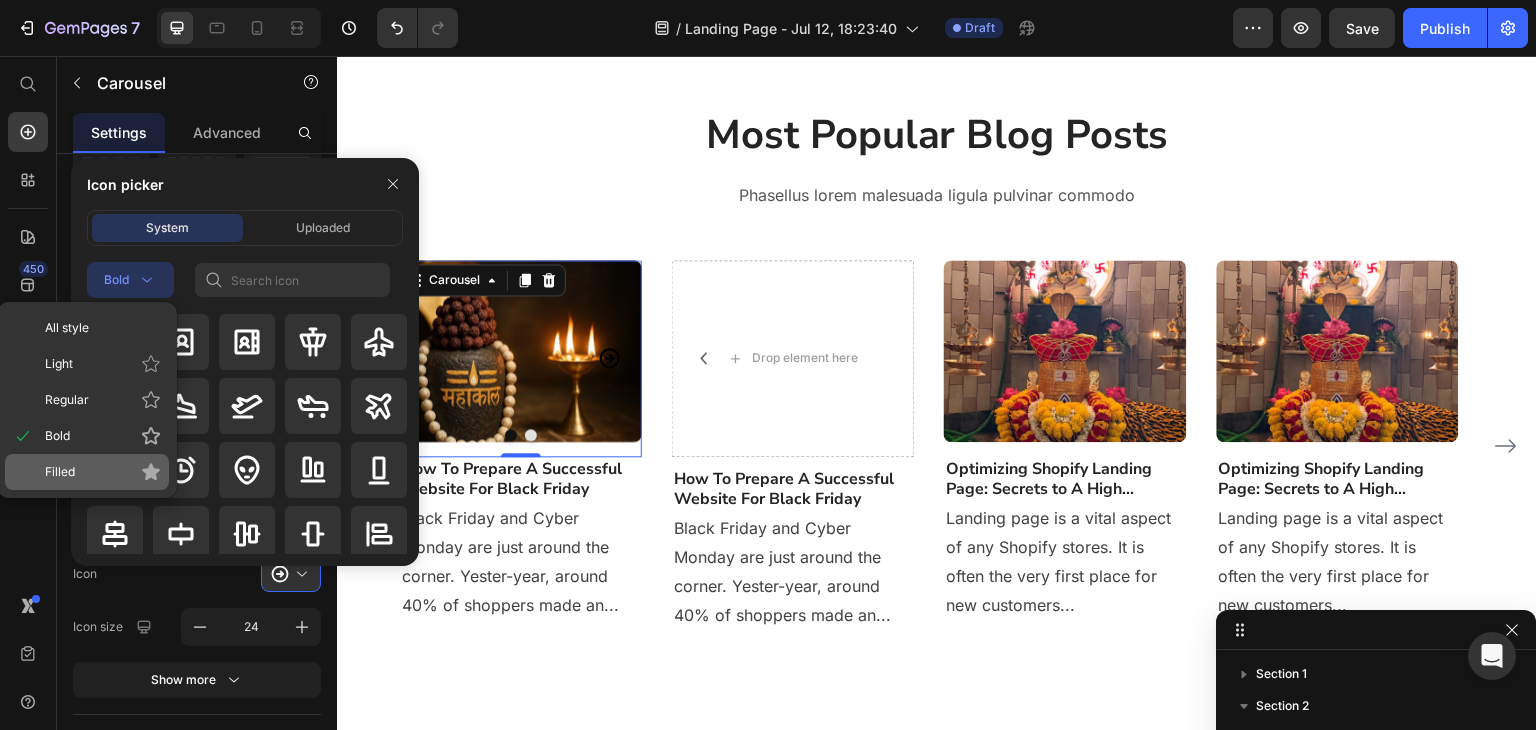 click on "Filled" 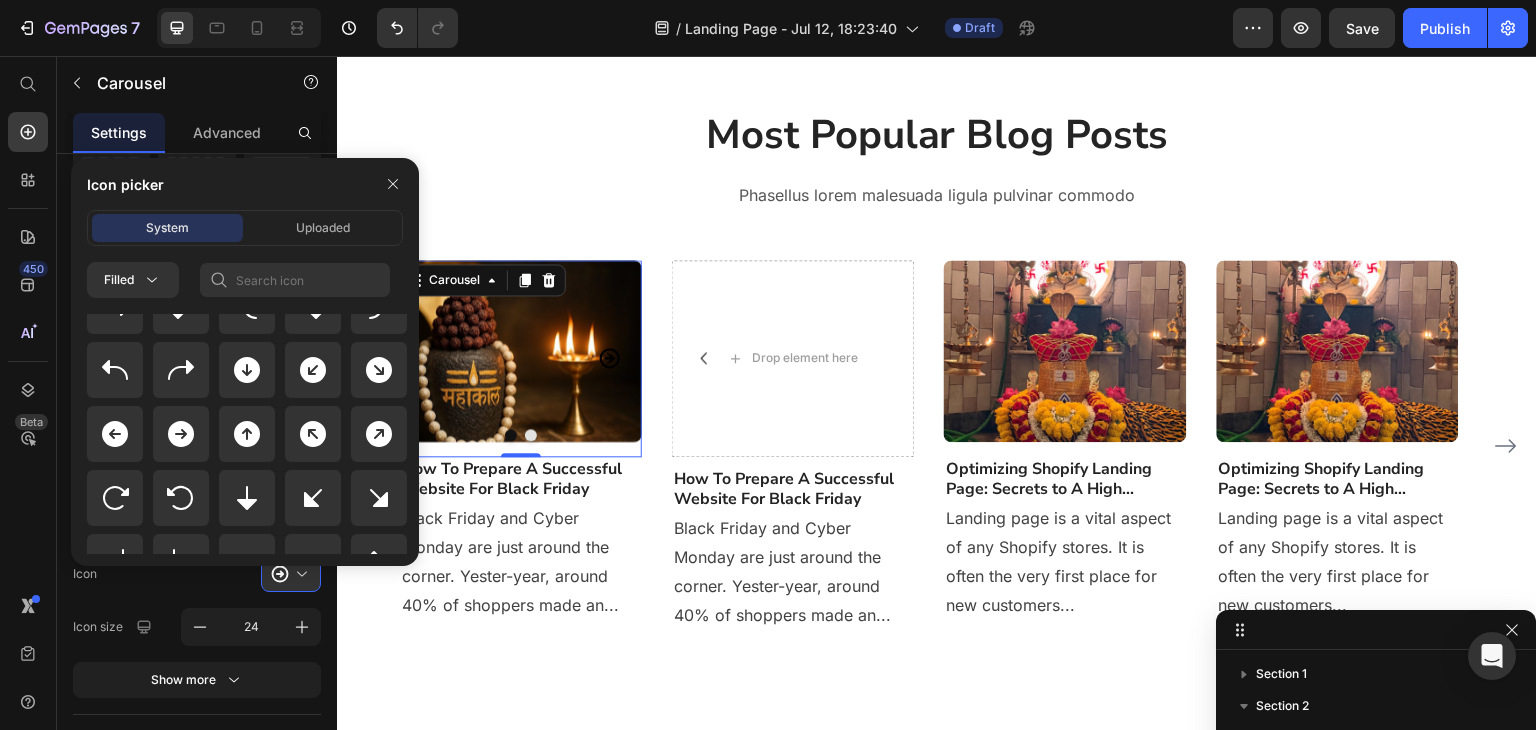 scroll, scrollTop: 533, scrollLeft: 0, axis: vertical 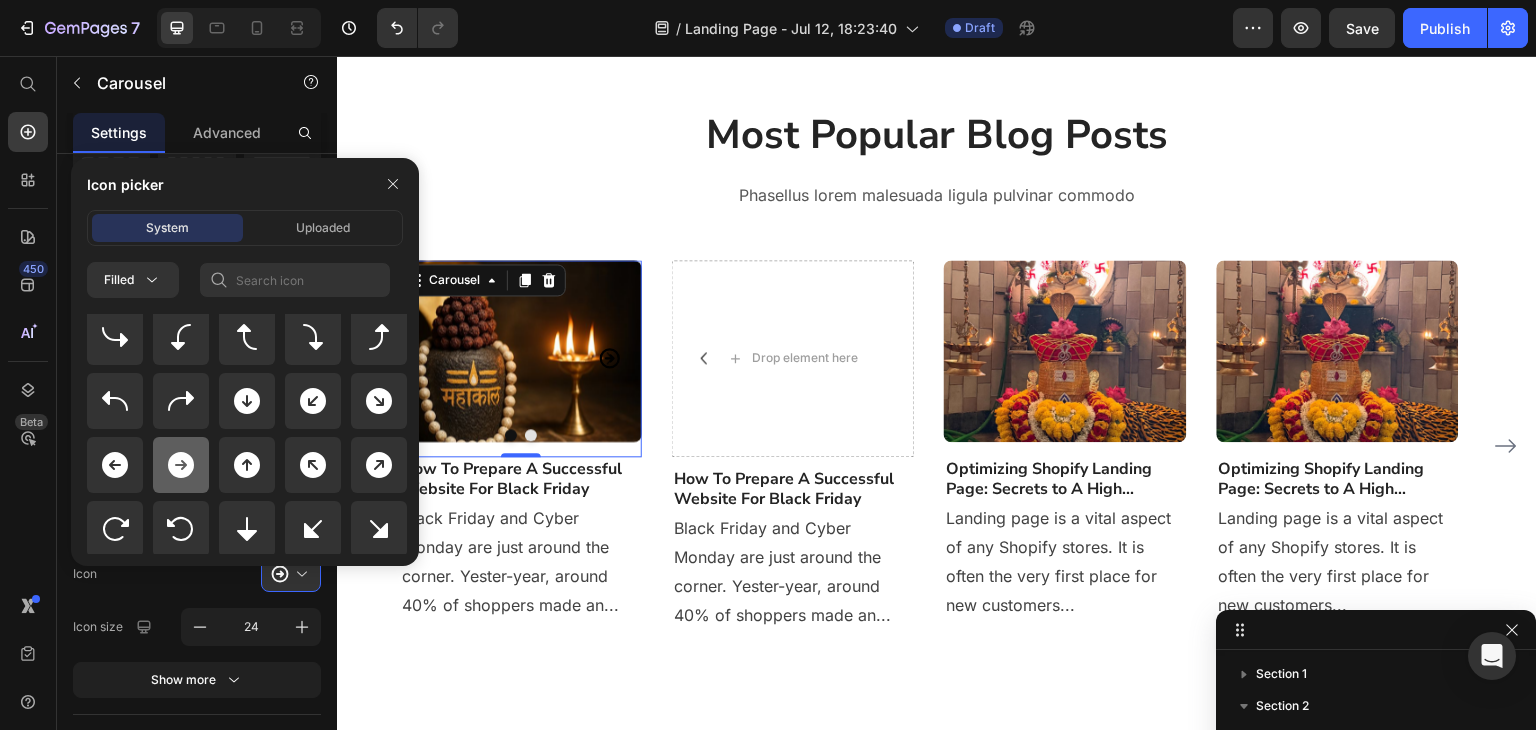 click 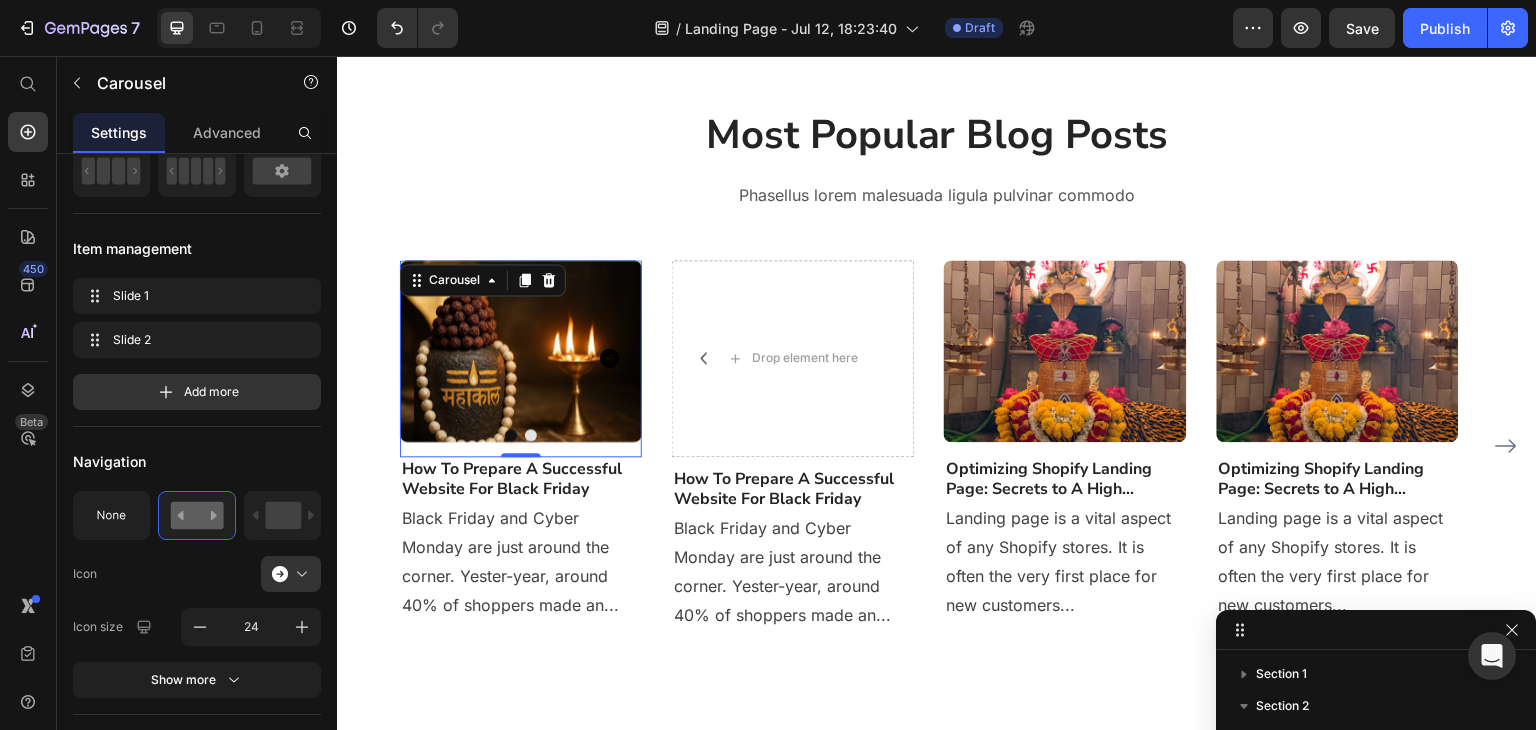 click 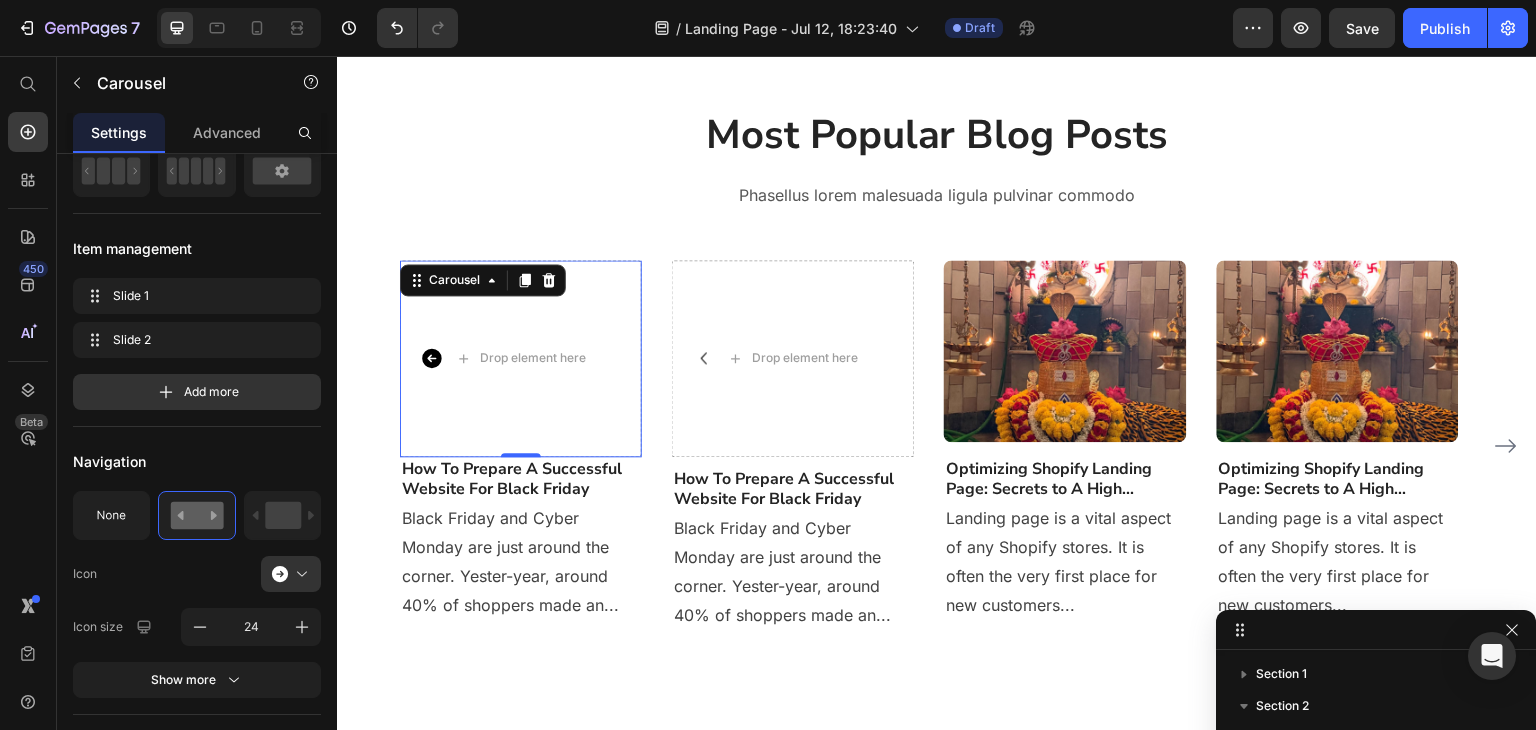 click 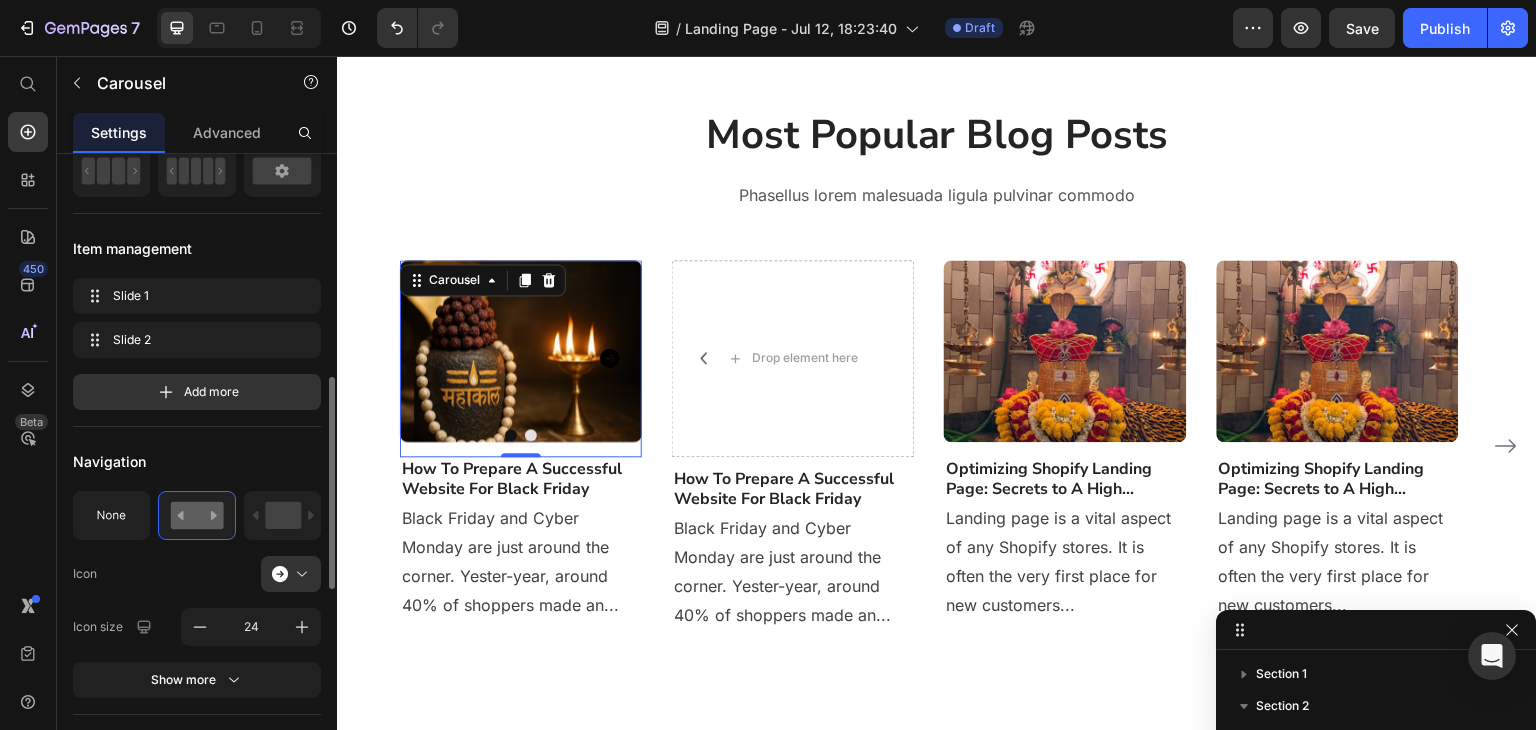 scroll, scrollTop: 267, scrollLeft: 0, axis: vertical 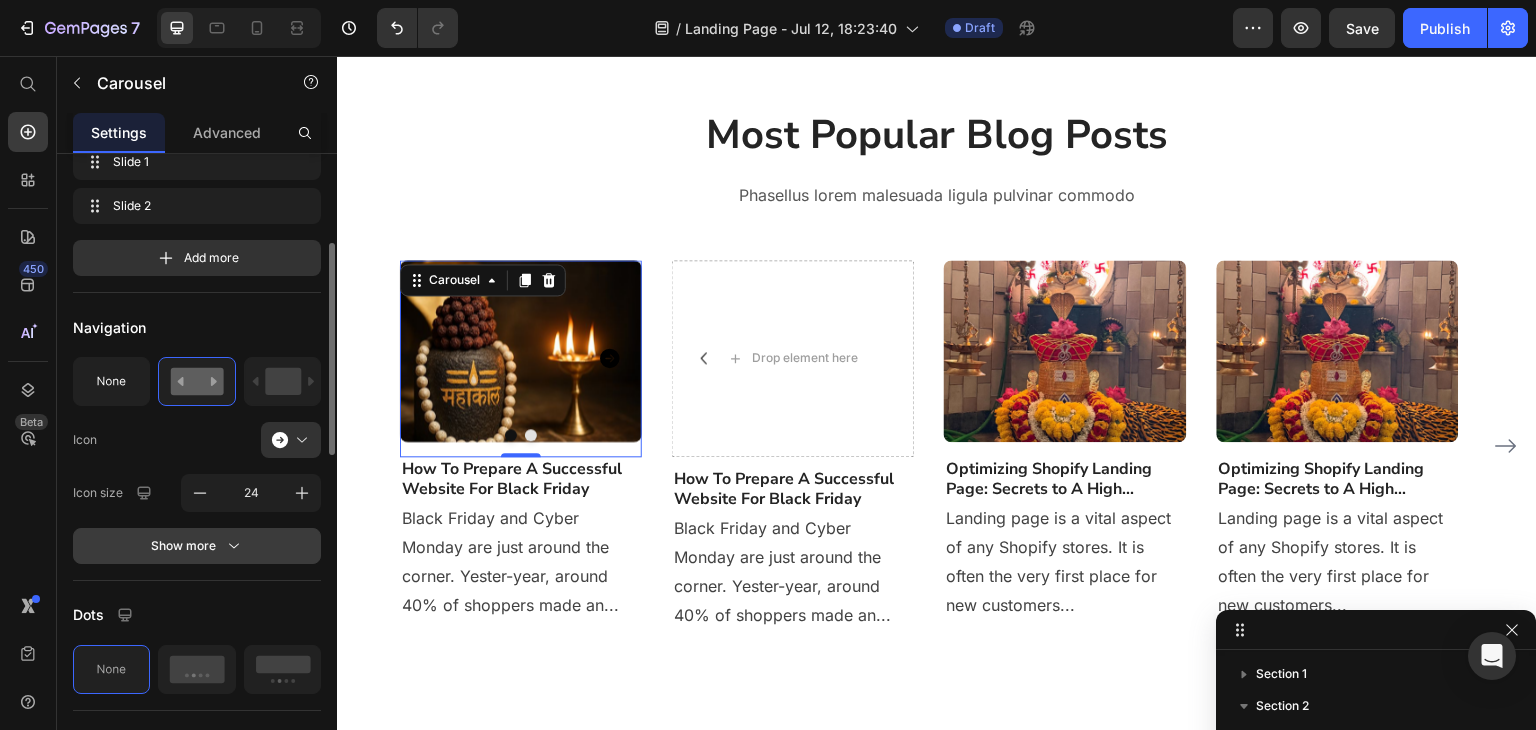 click on "Show more" at bounding box center (197, 546) 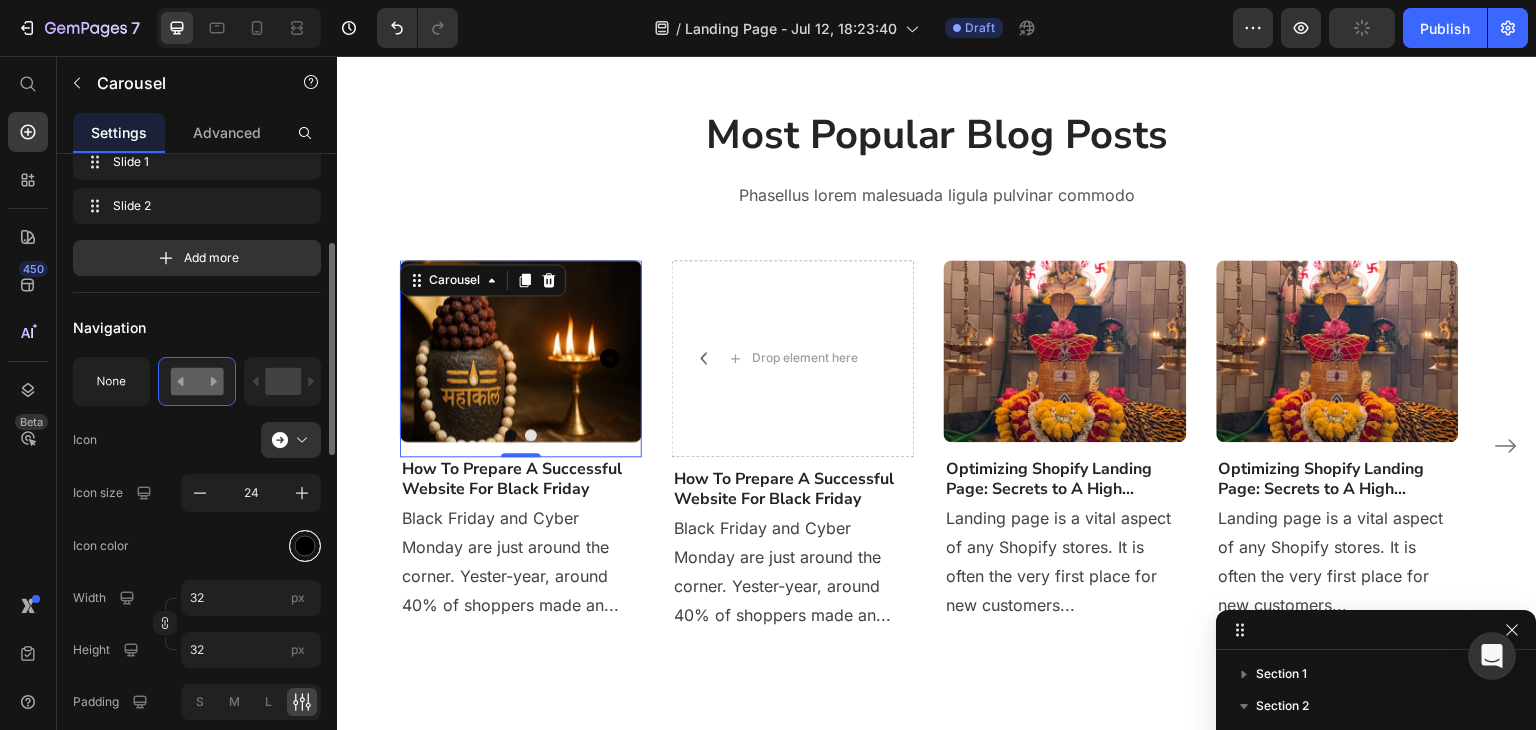 click at bounding box center (305, 545) 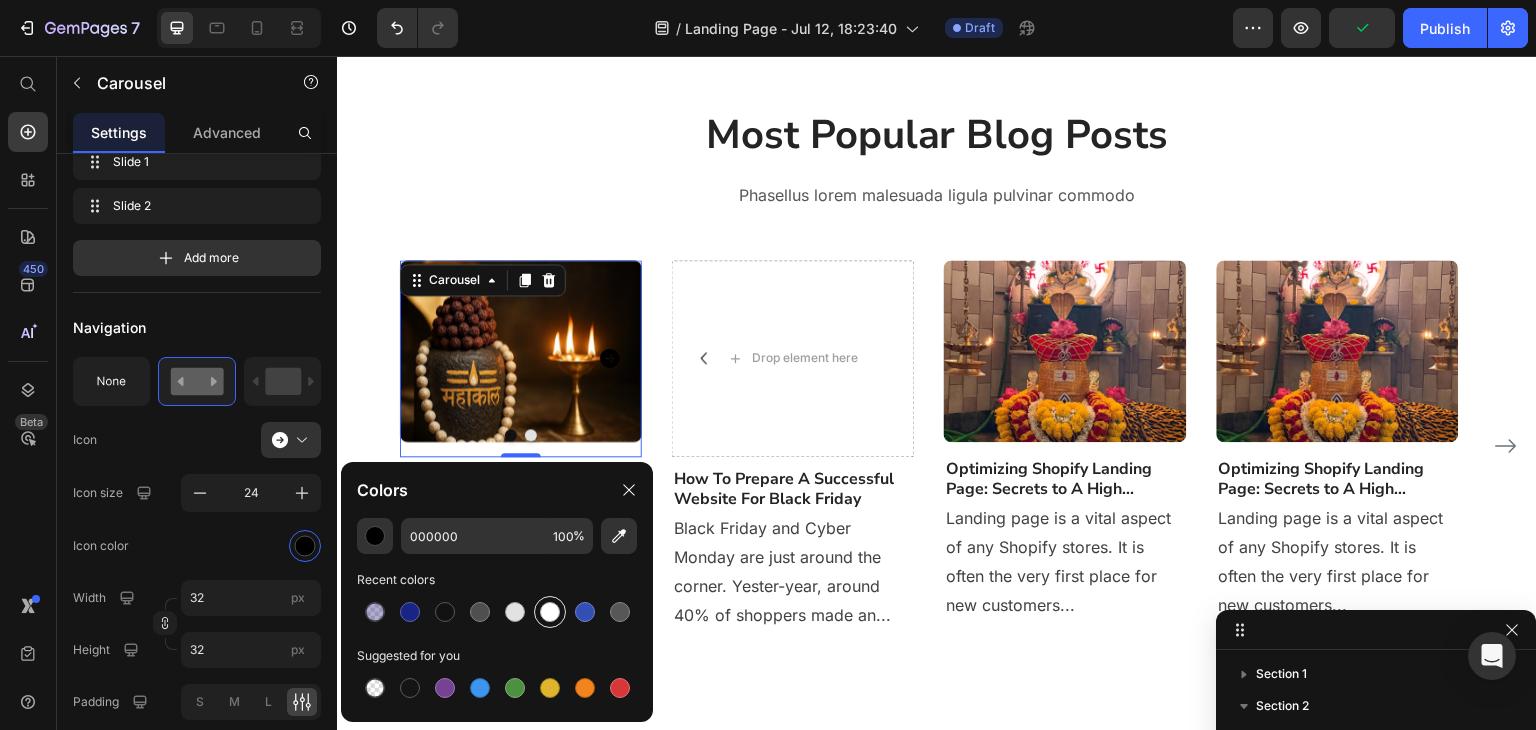 click at bounding box center (550, 612) 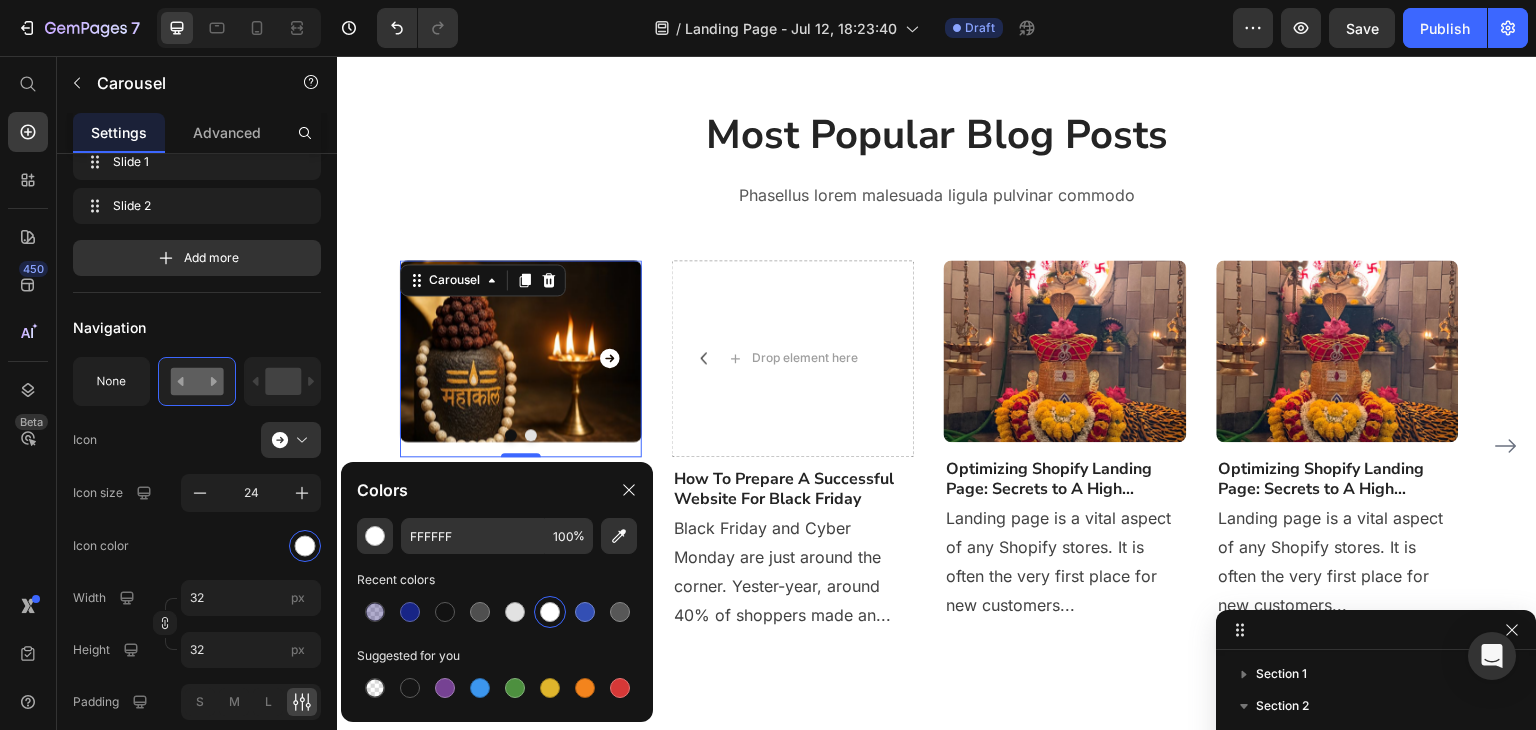 click 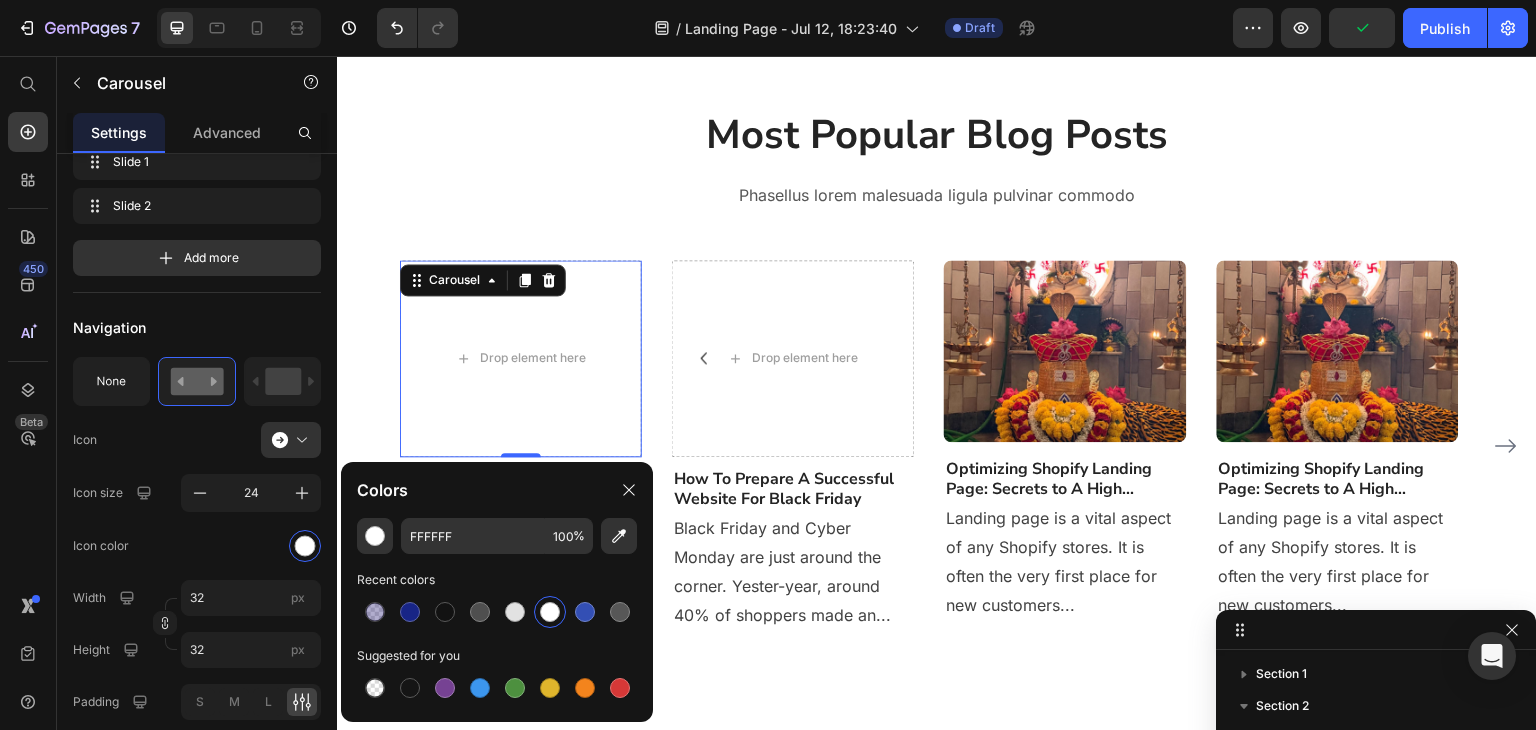 click 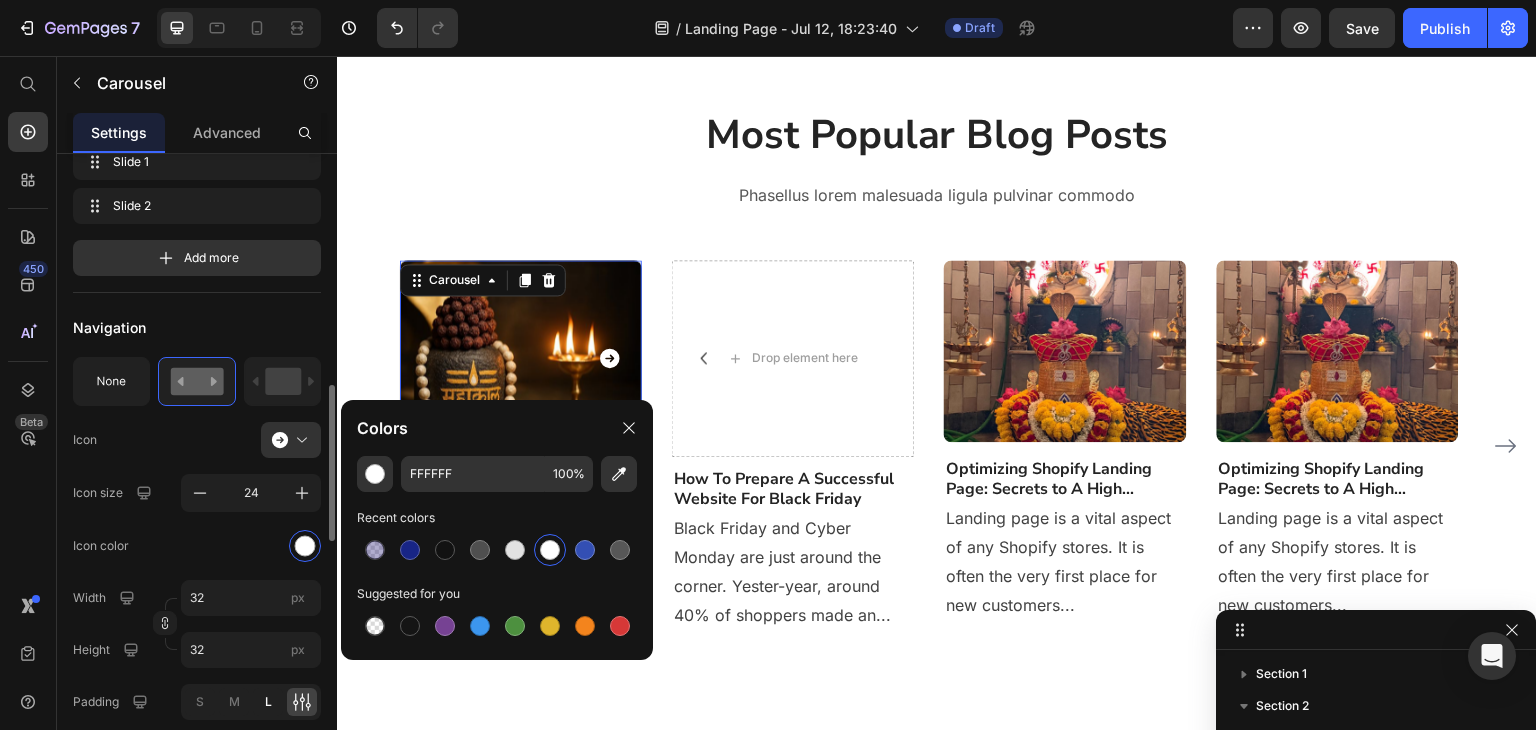 scroll, scrollTop: 400, scrollLeft: 0, axis: vertical 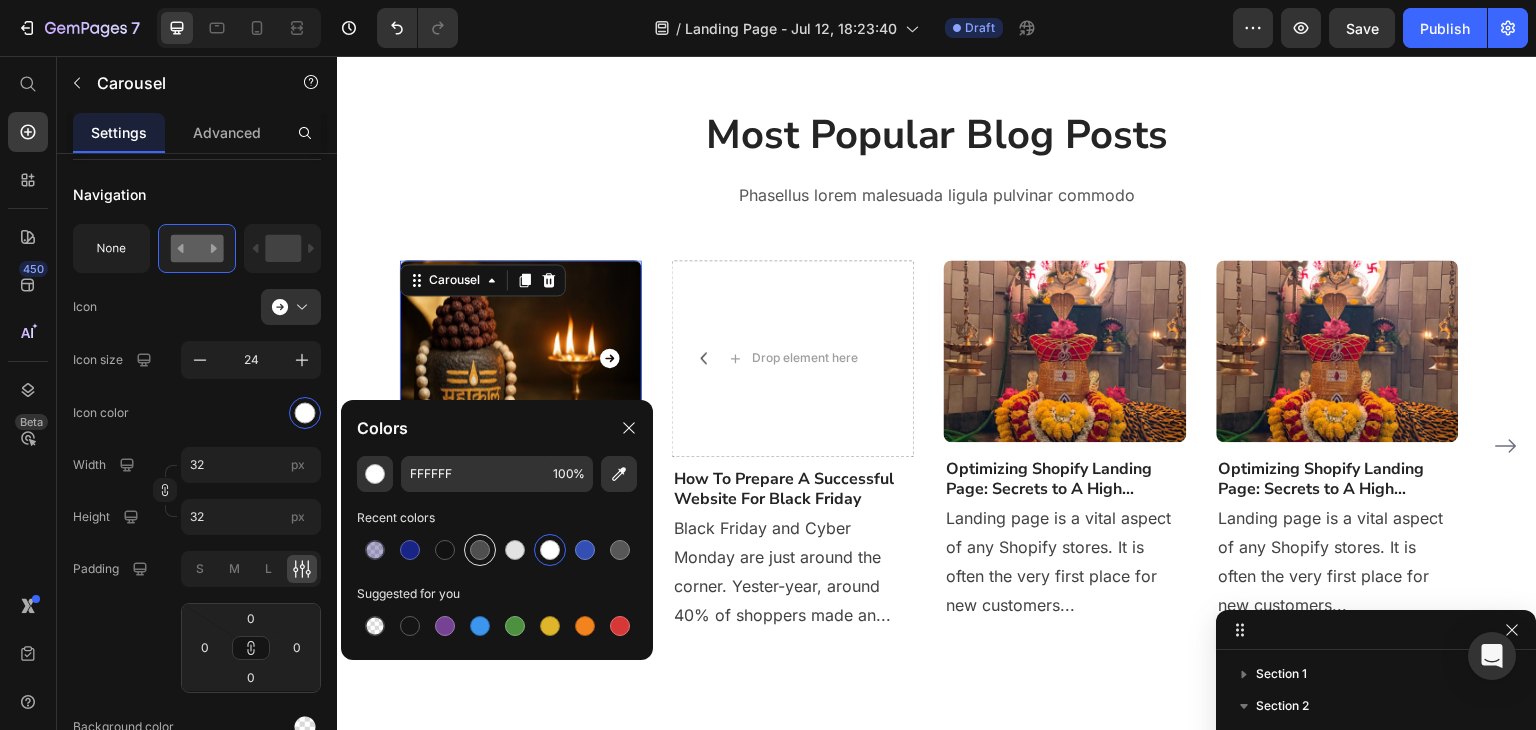 click at bounding box center [480, 550] 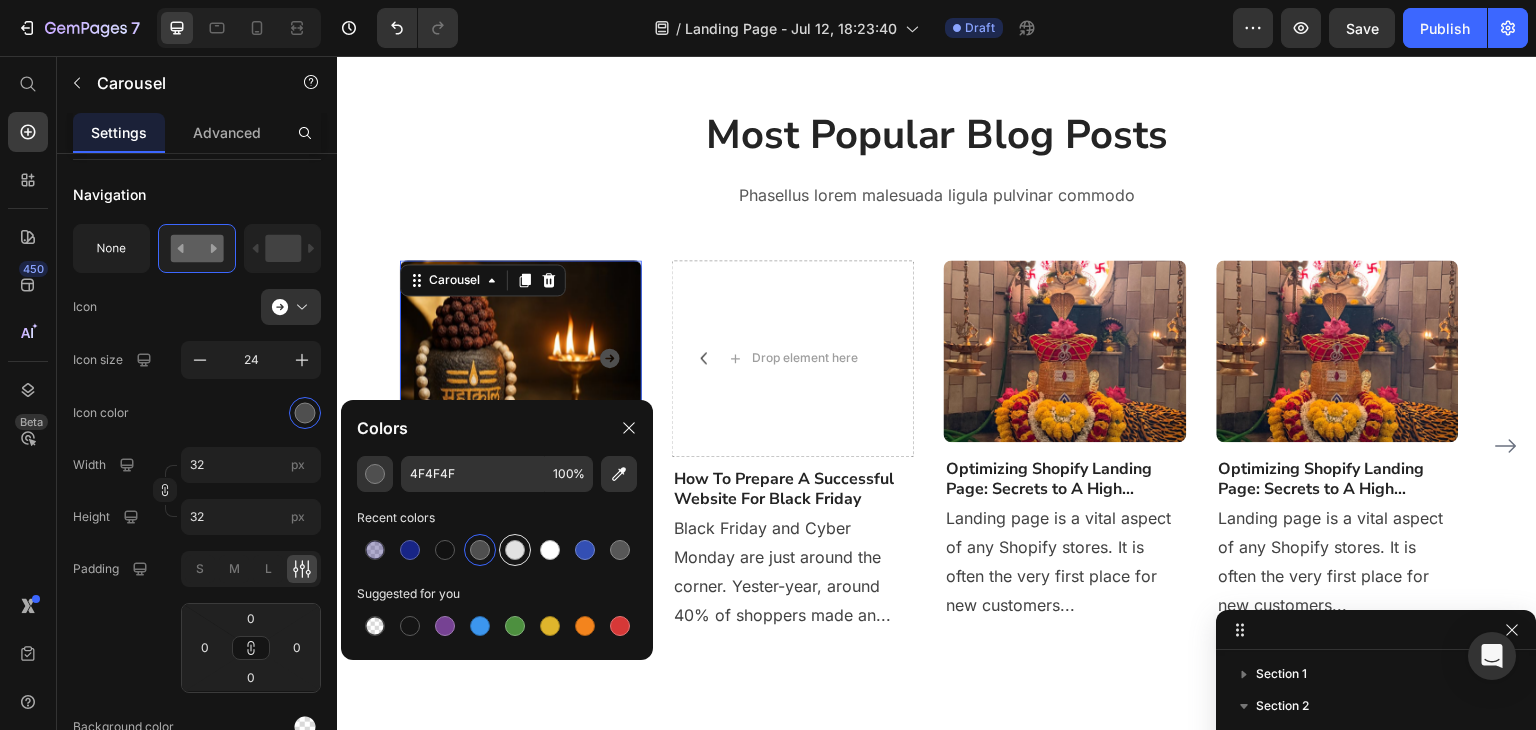 click at bounding box center (515, 550) 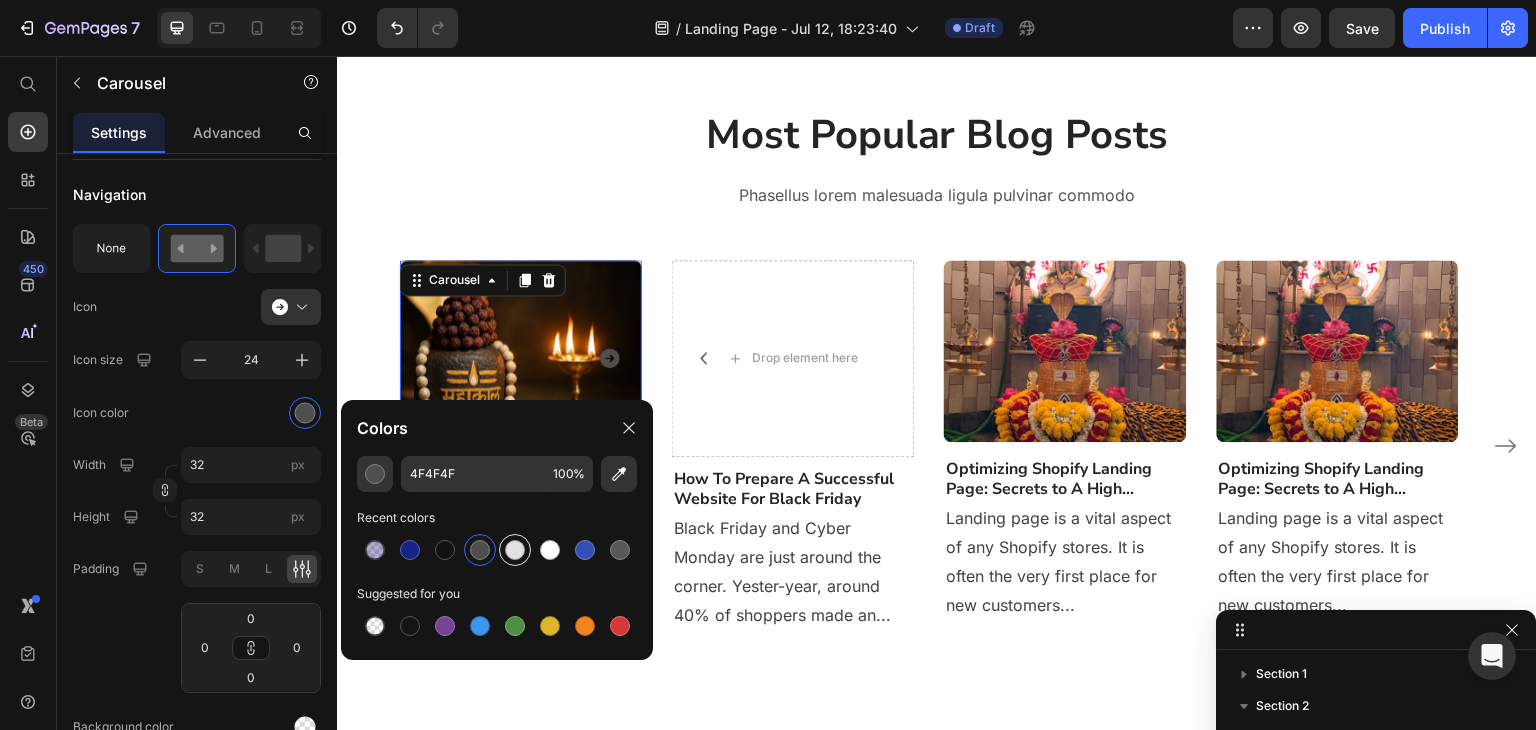 type on "E2E2E2" 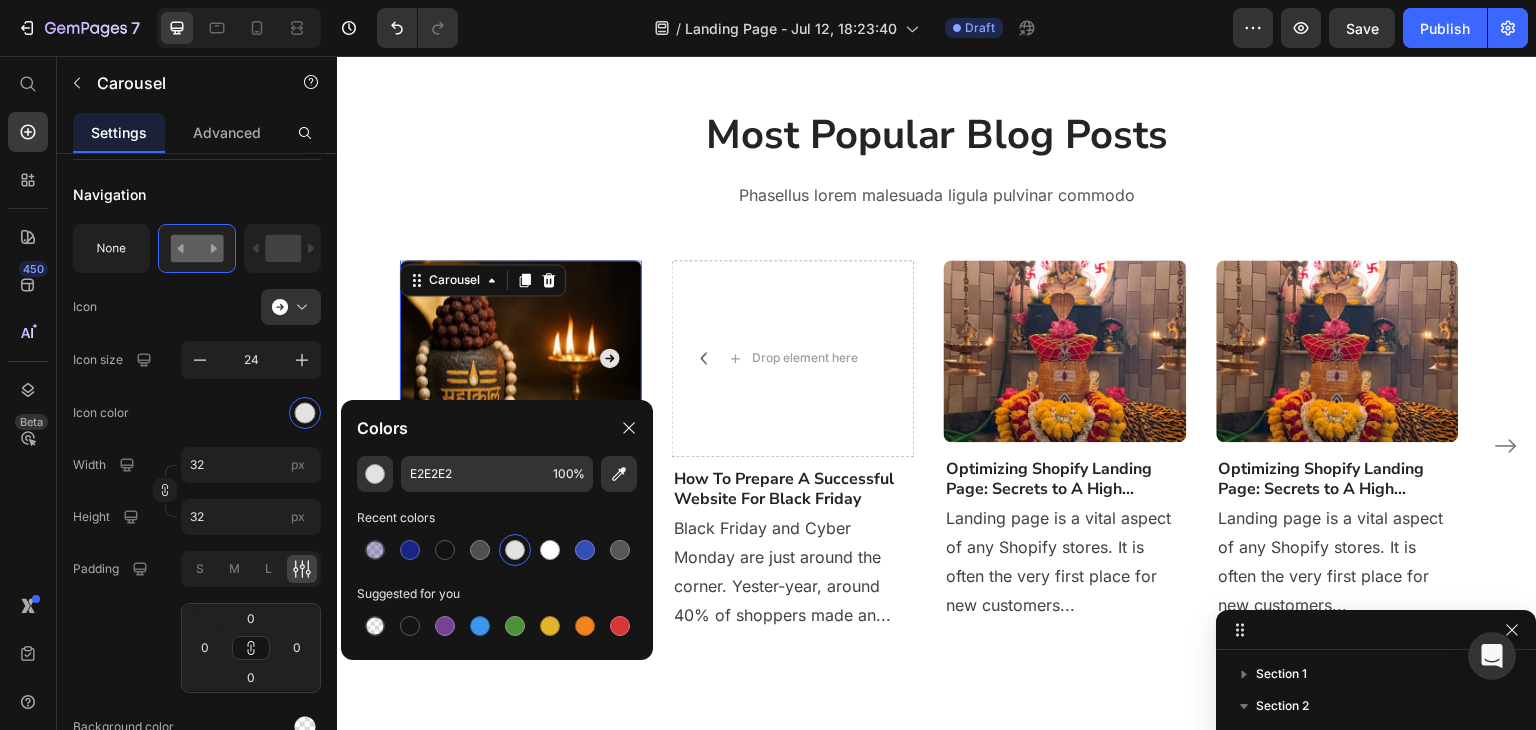 scroll, scrollTop: 684, scrollLeft: 0, axis: vertical 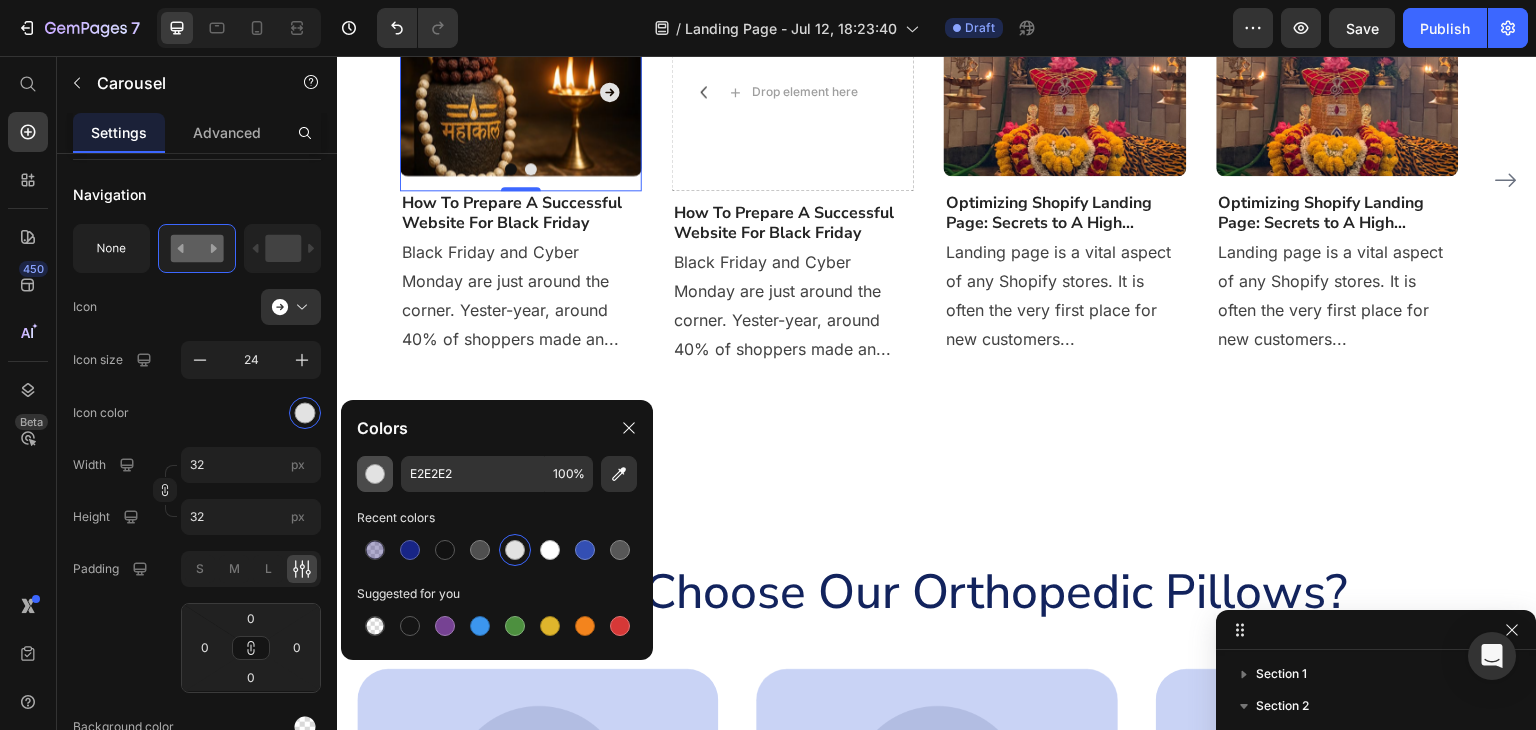 click at bounding box center (375, 474) 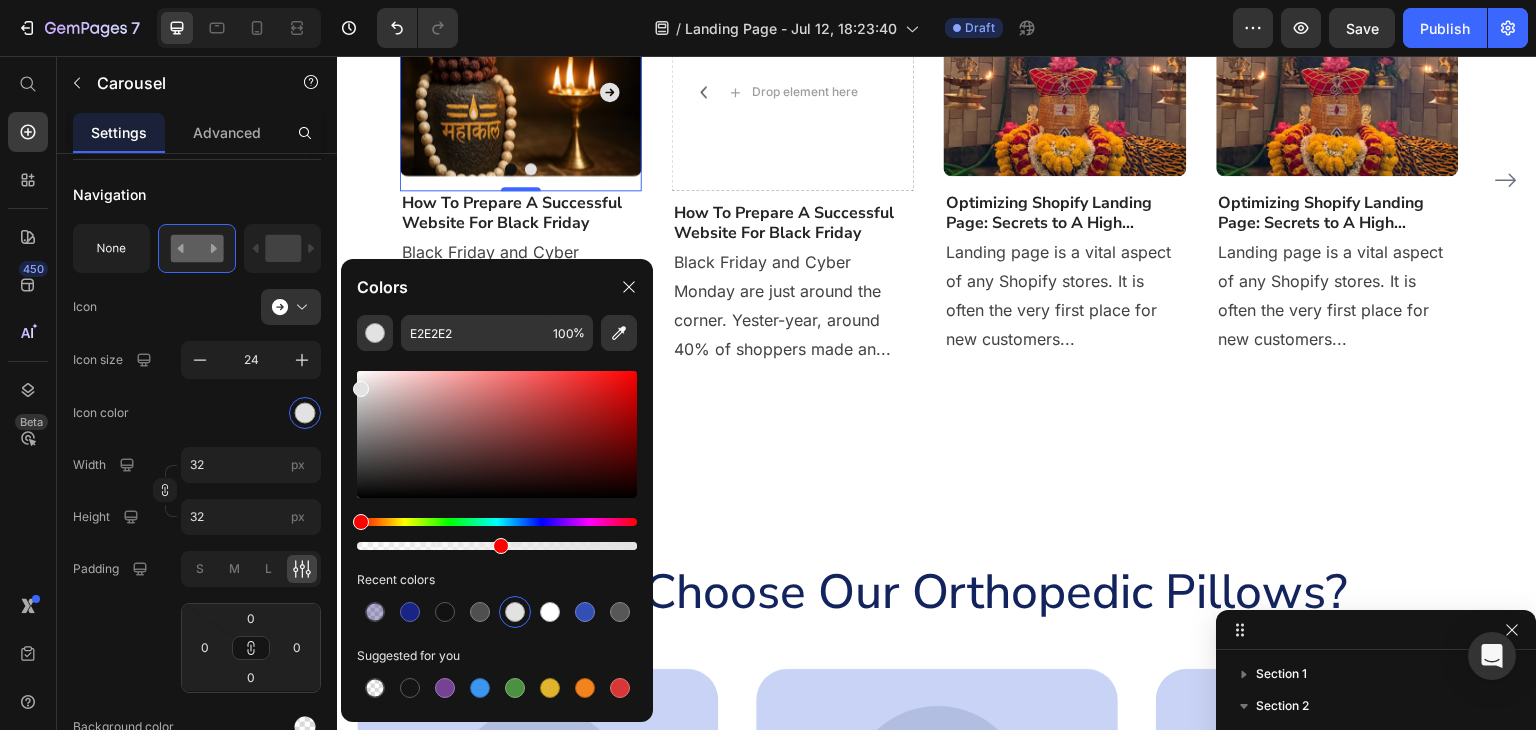 type on "50" 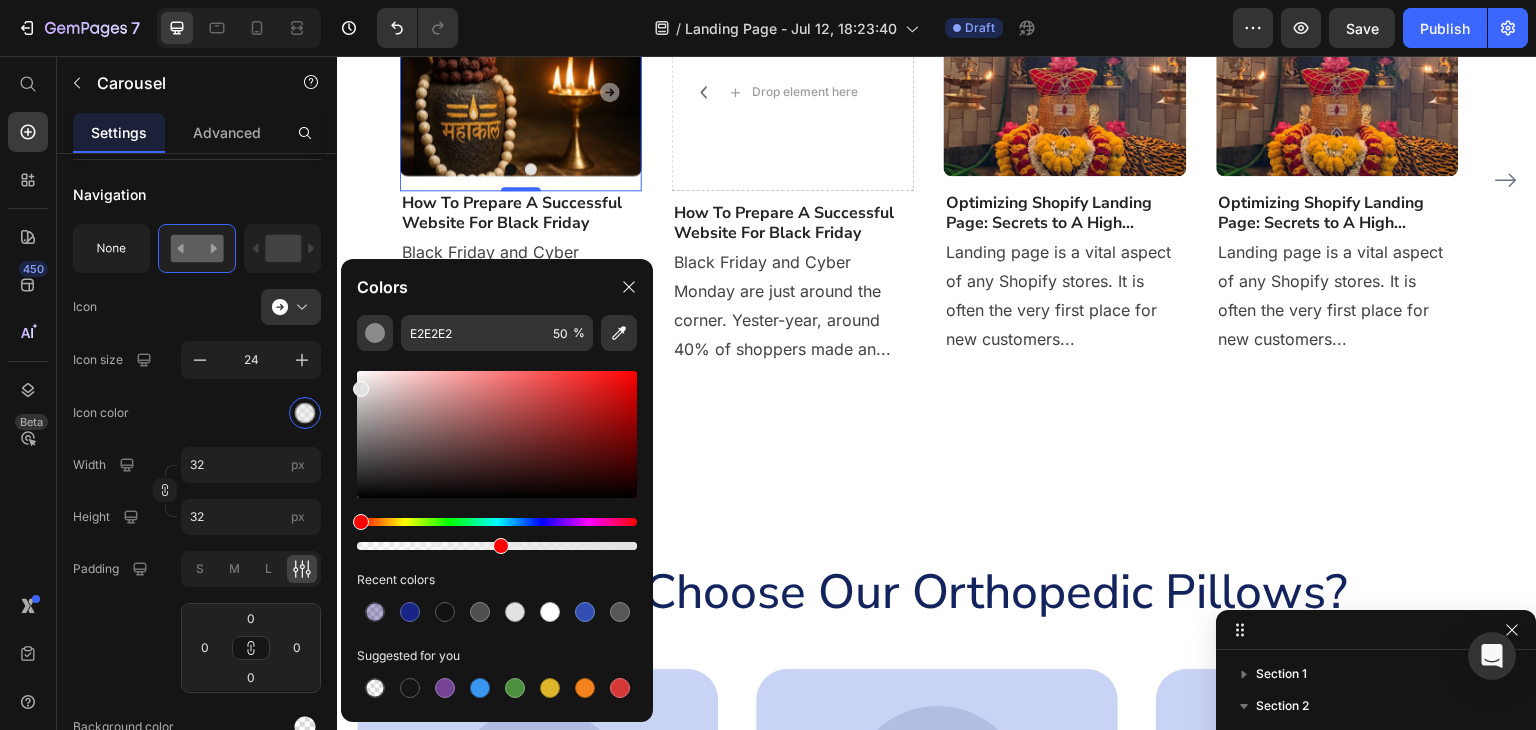 drag, startPoint x: 633, startPoint y: 545, endPoint x: 498, endPoint y: 542, distance: 135.03333 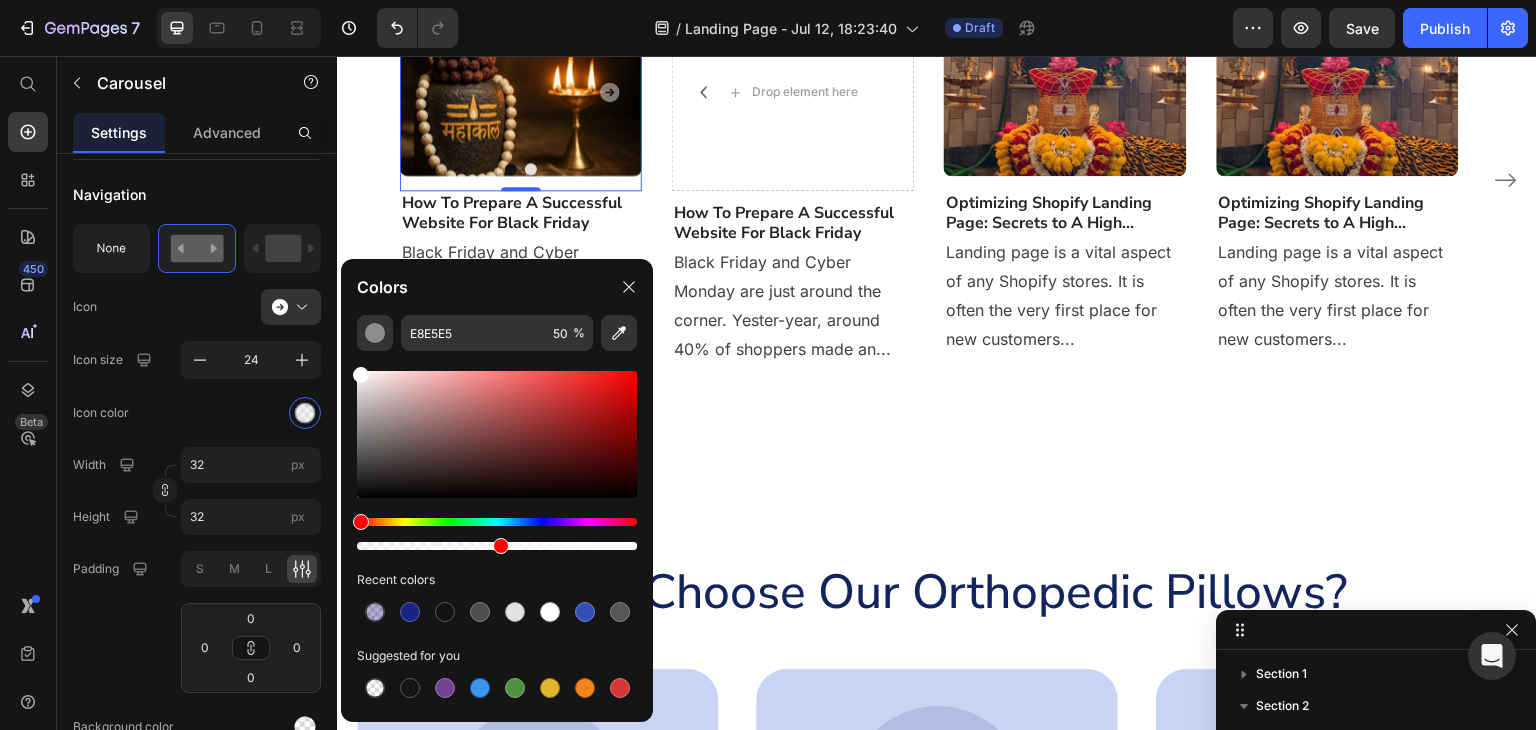 type on "FFFFFF" 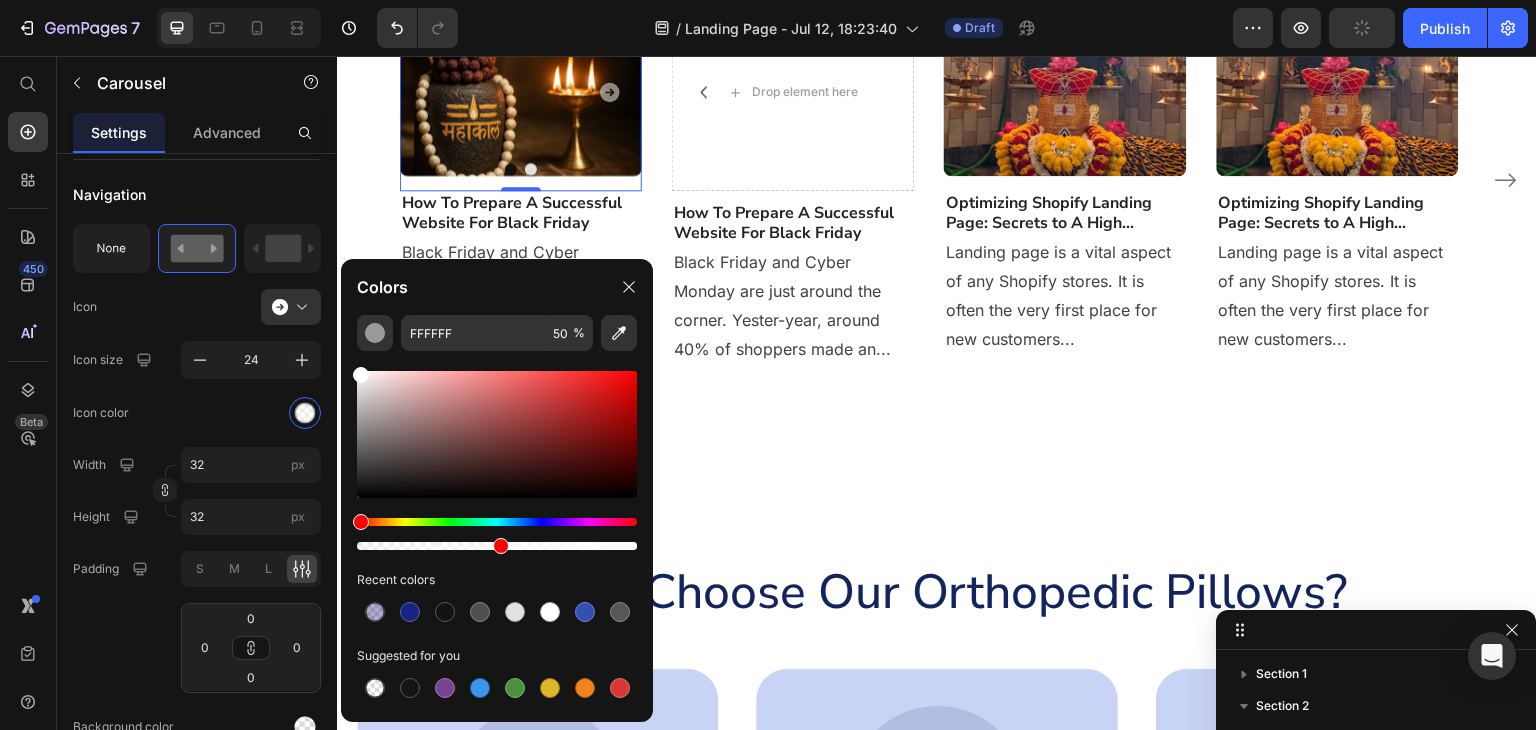 drag, startPoint x: 360, startPoint y: 392, endPoint x: 354, endPoint y: 349, distance: 43.416588 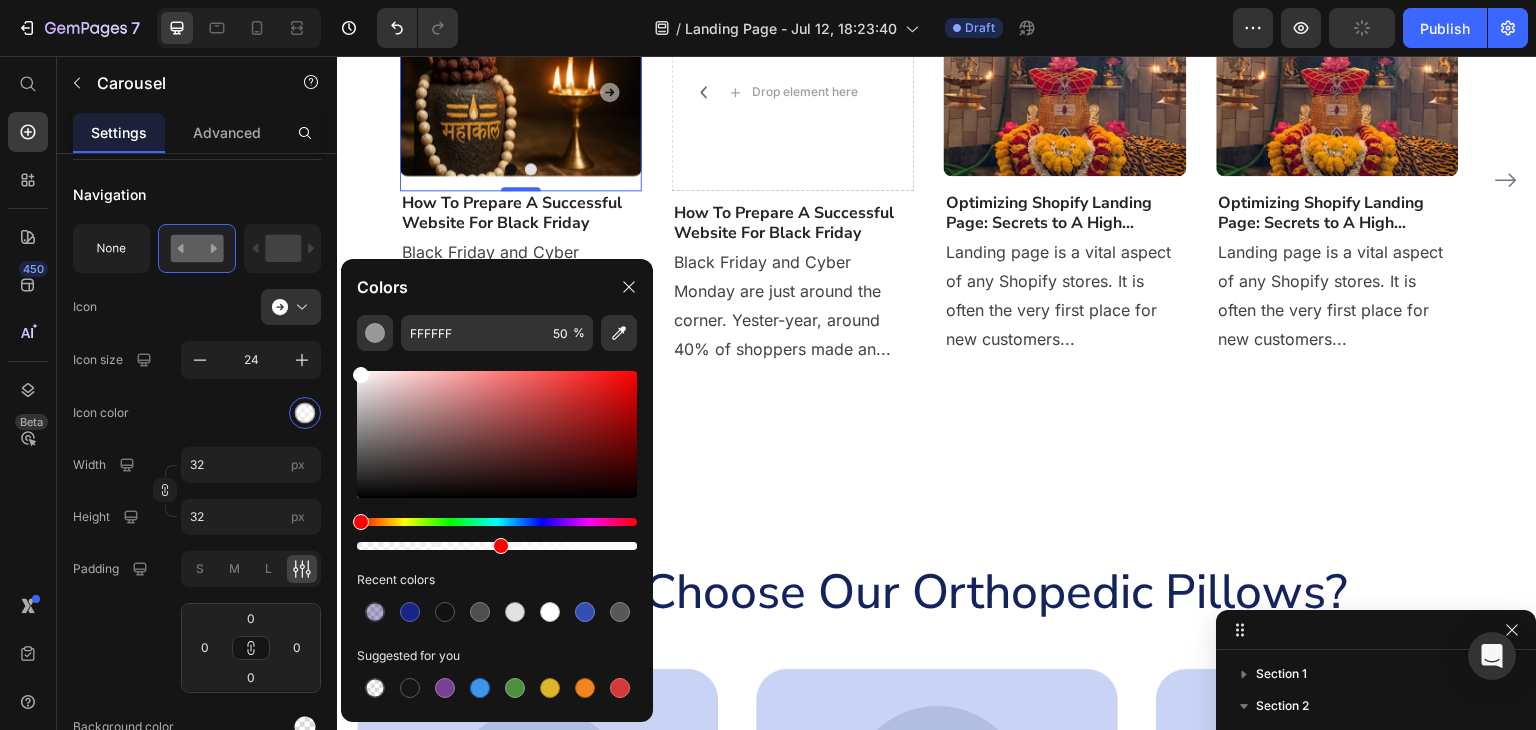 click on "FFFFFF 50 % Recent colors Suggested for you" 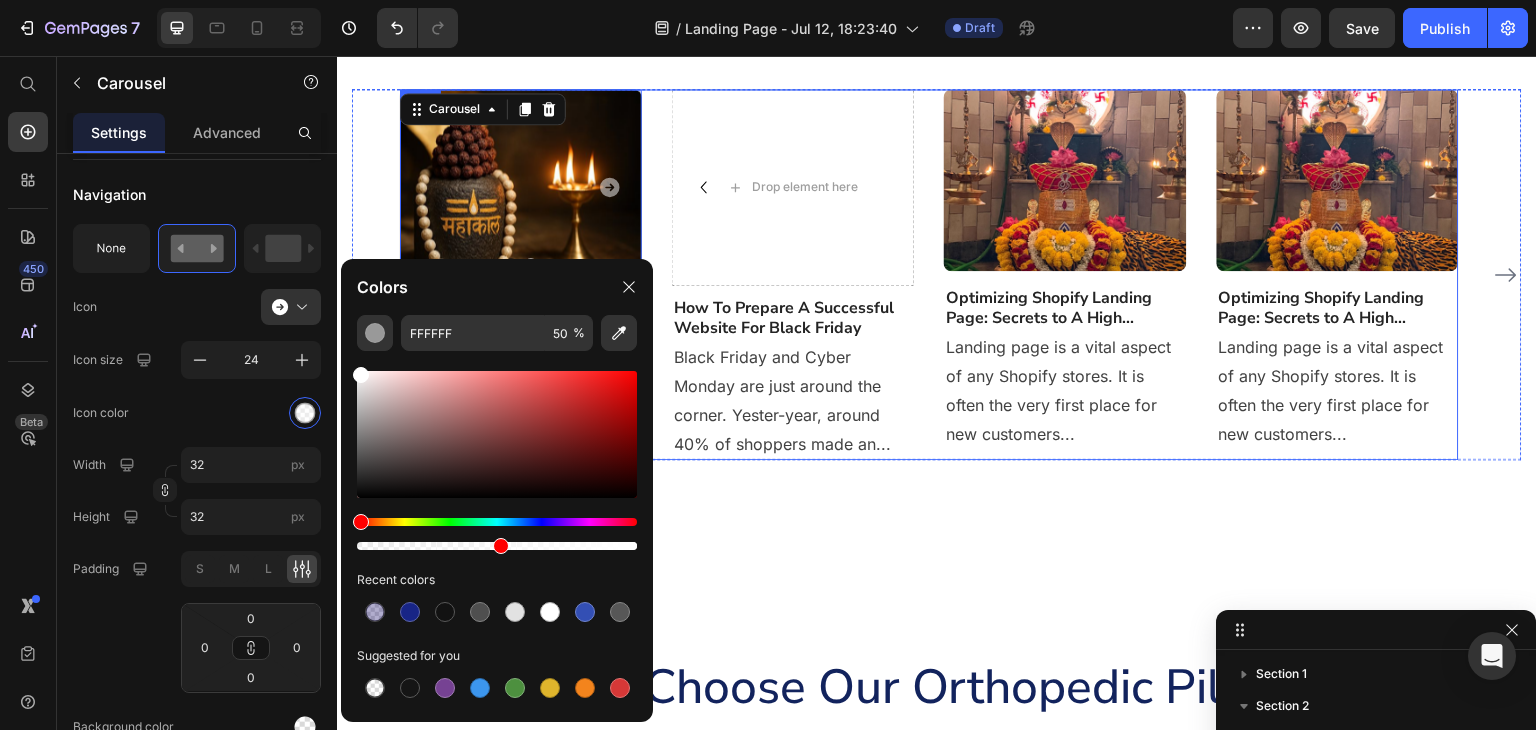 scroll, scrollTop: 551, scrollLeft: 0, axis: vertical 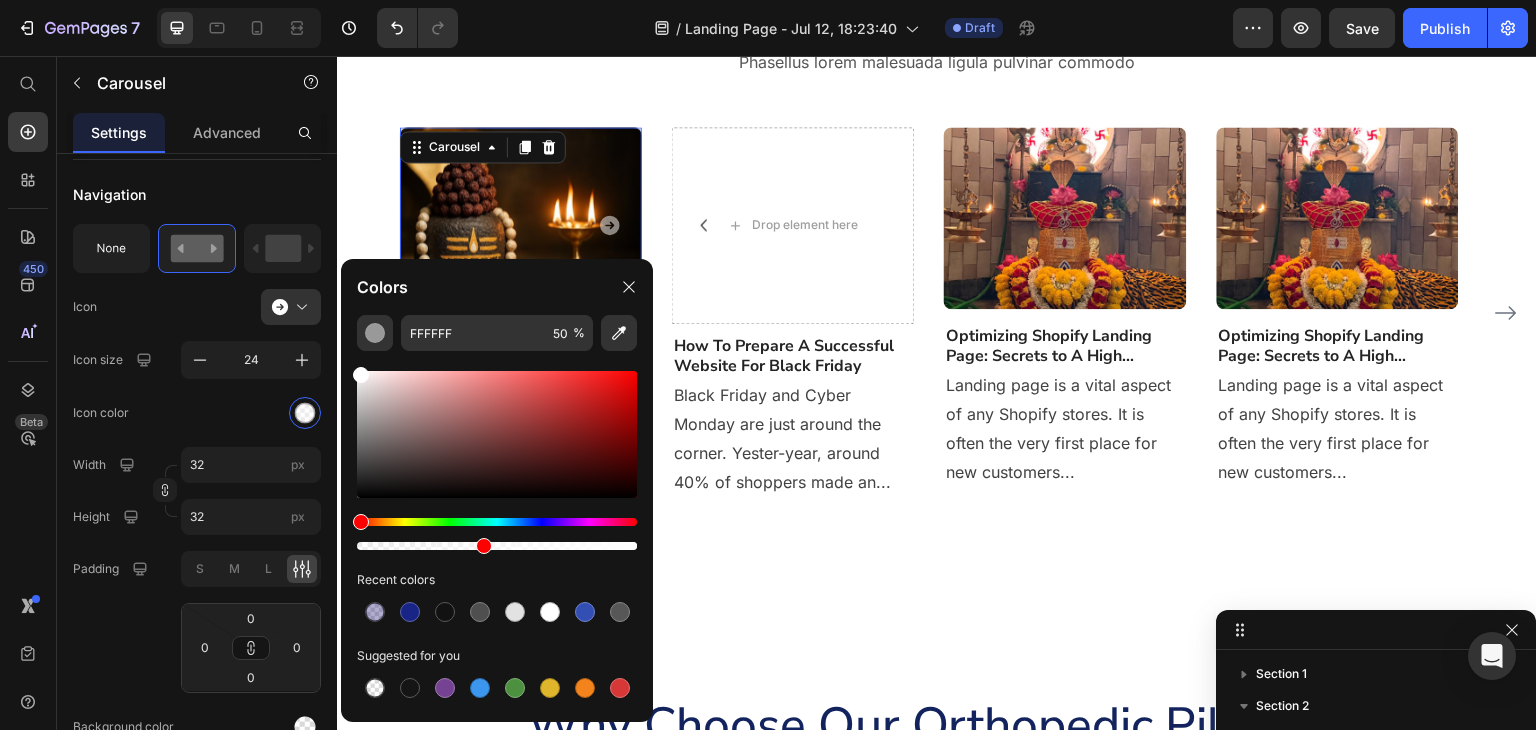 type on "44" 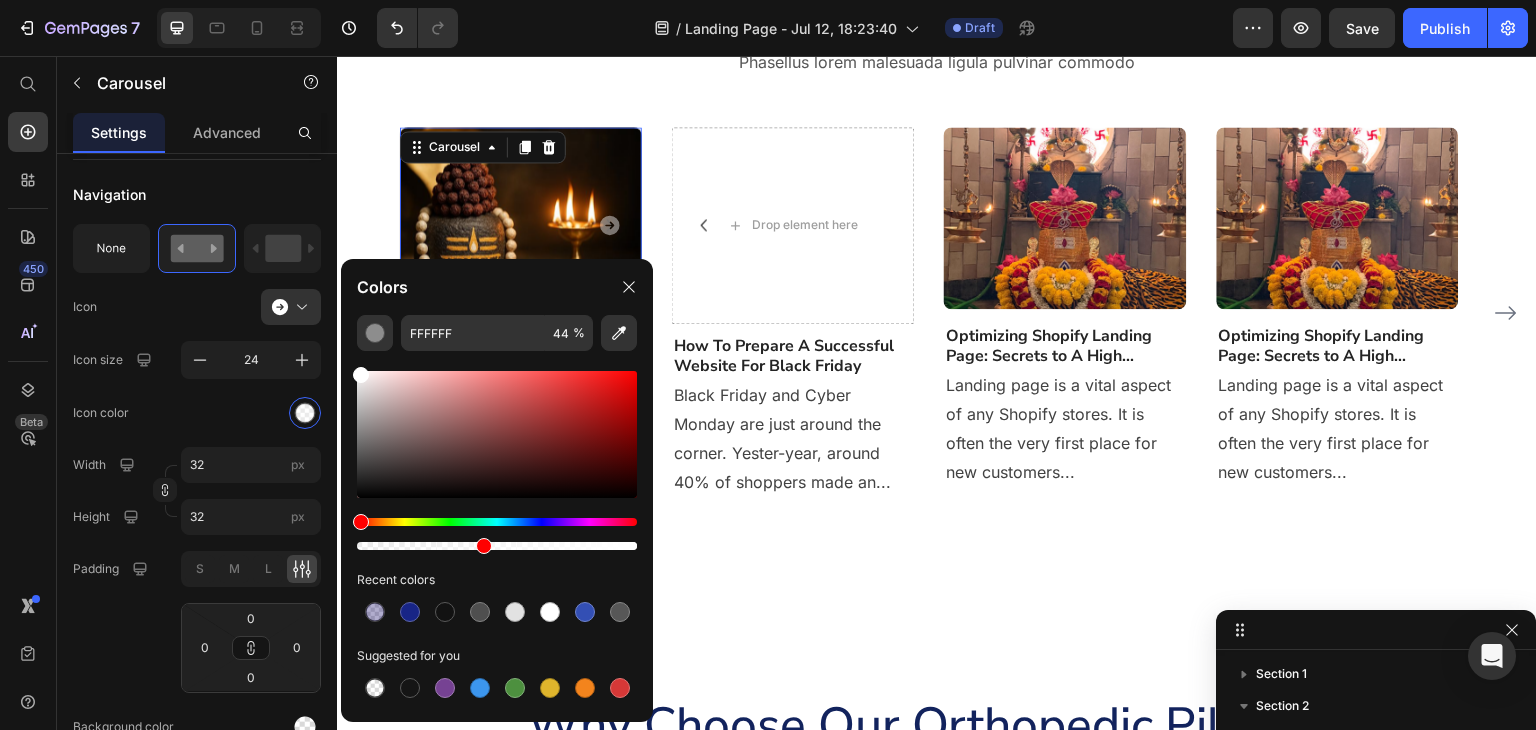 drag, startPoint x: 500, startPoint y: 544, endPoint x: 479, endPoint y: 542, distance: 21.095022 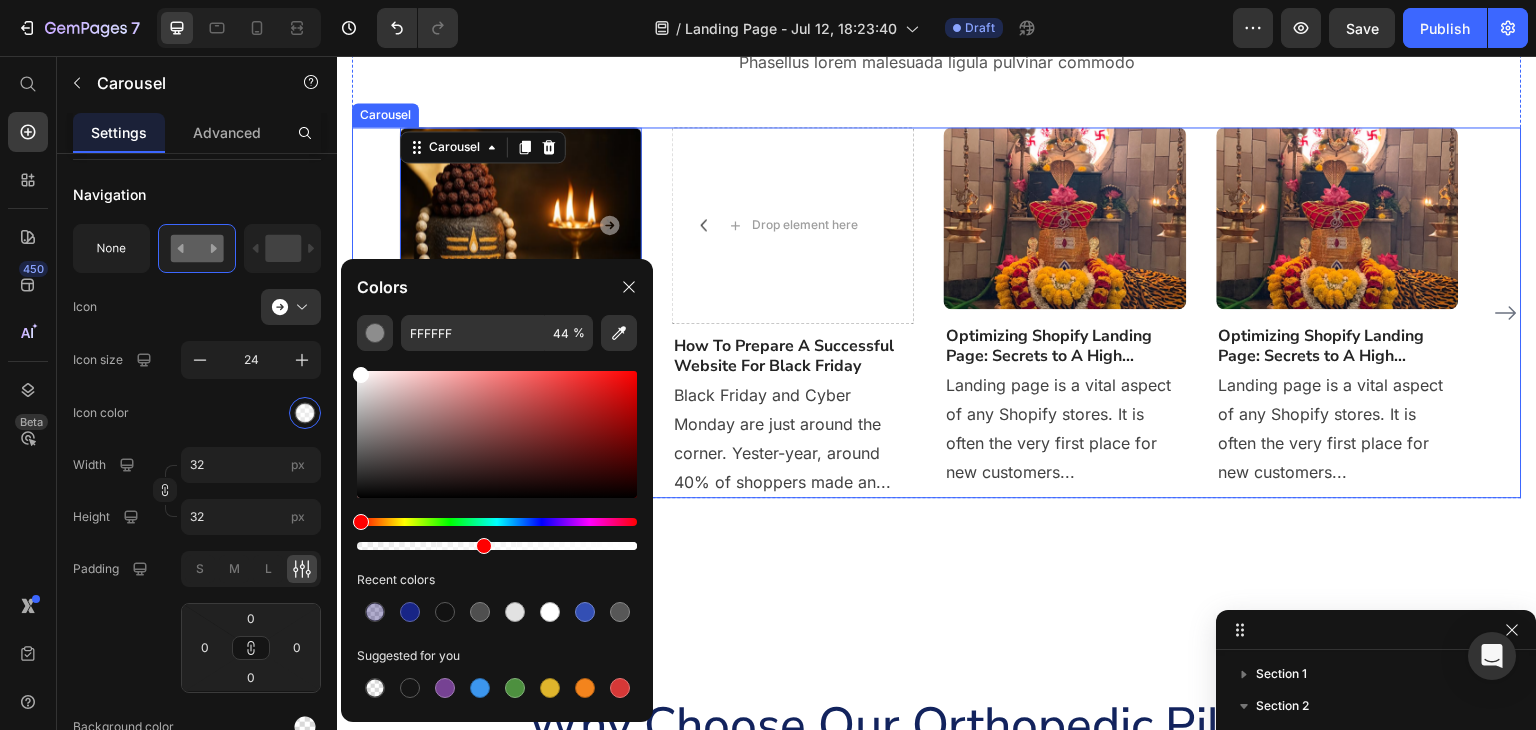 click on "Image
Drop element here
Carousel
Drop element here
Carousel   0 How To Prepare A Successful Website For Black Friday Heading Black Friday and Cyber Monday are just around the corner. Yester-year, around 40% of shoppers made an... Text block
Image
Drop element here
Carousel
Drop element here
Carousel
Drop element here
Carousel
Drop element here
Carousel Heading Text block Image Heading" at bounding box center [937, 312] 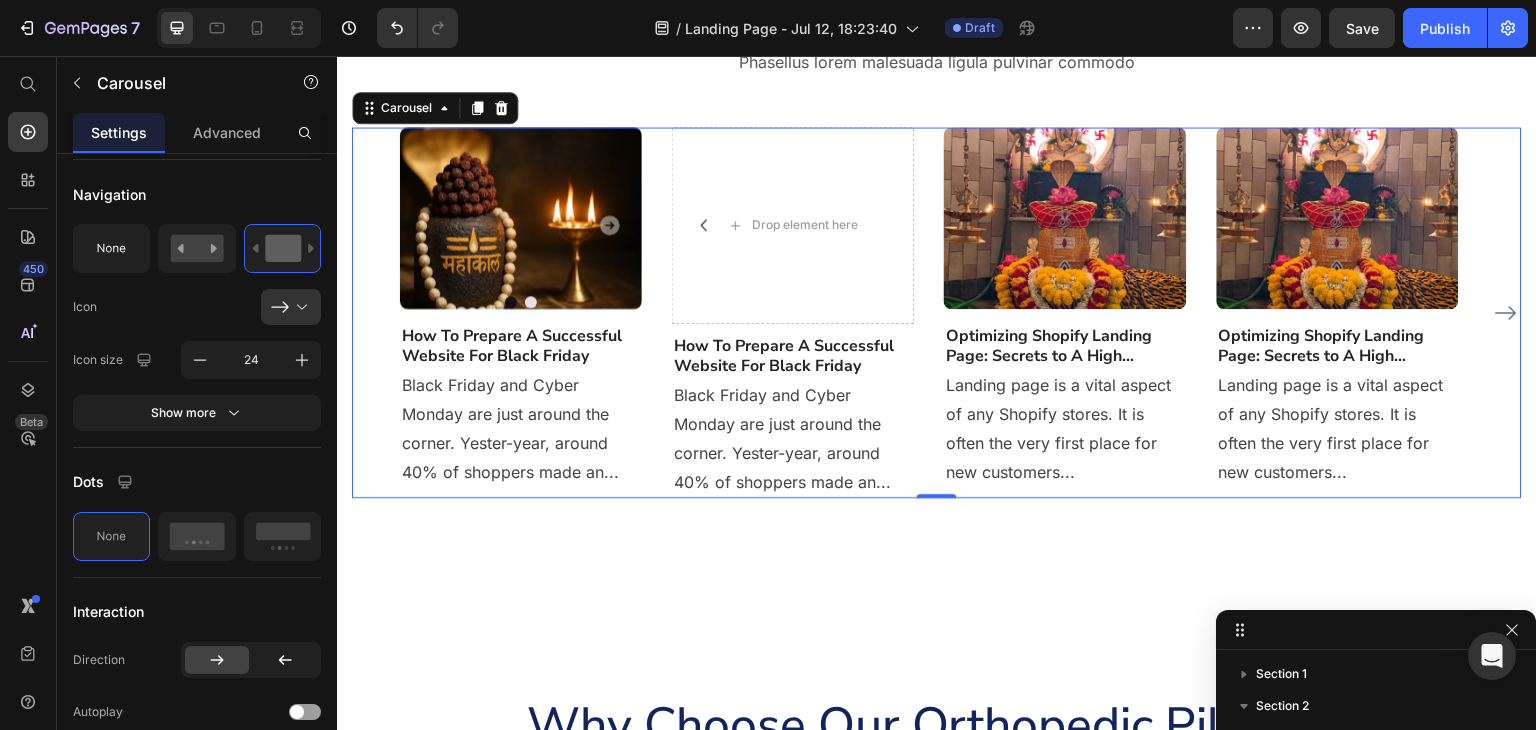 scroll, scrollTop: 400, scrollLeft: 0, axis: vertical 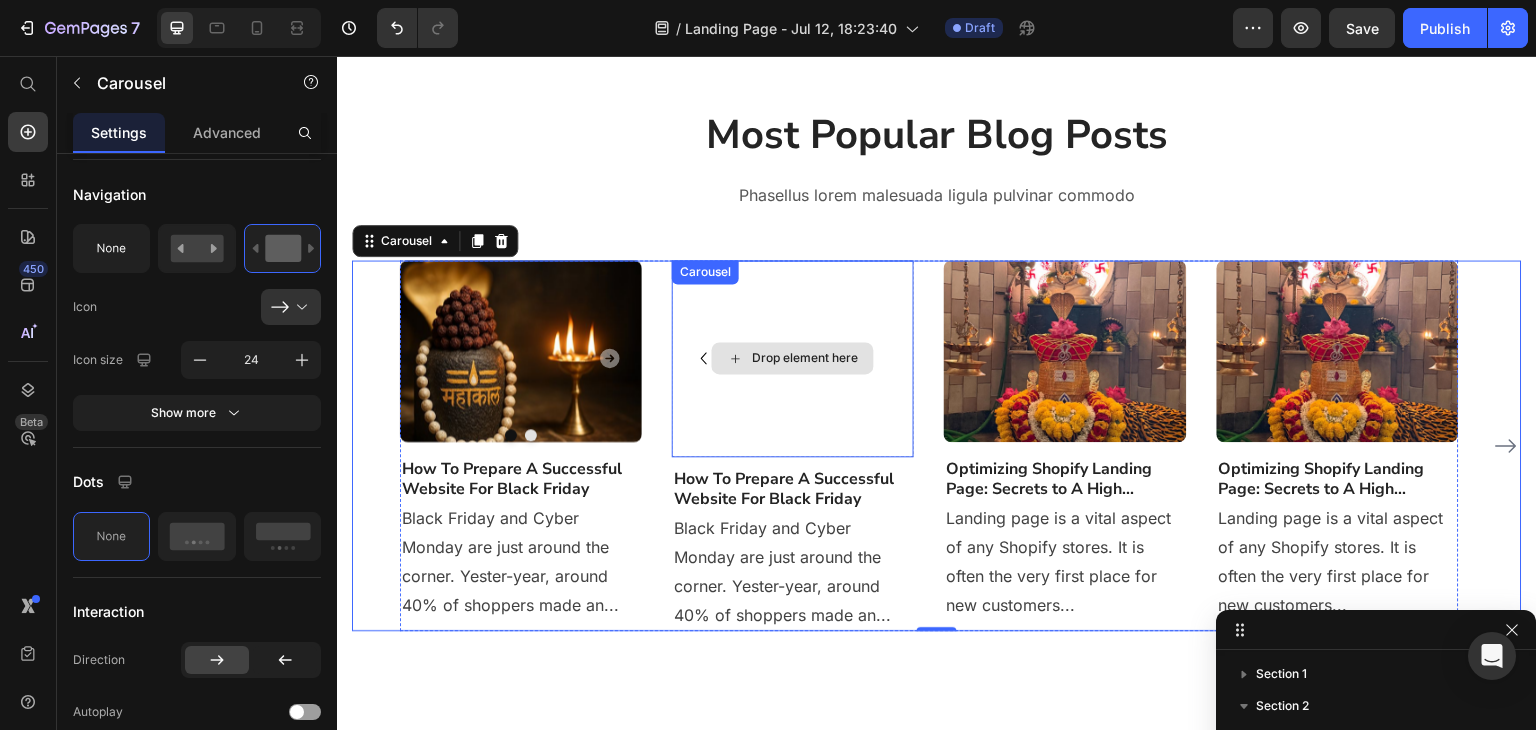 click on "Drop element here" at bounding box center (793, 358) 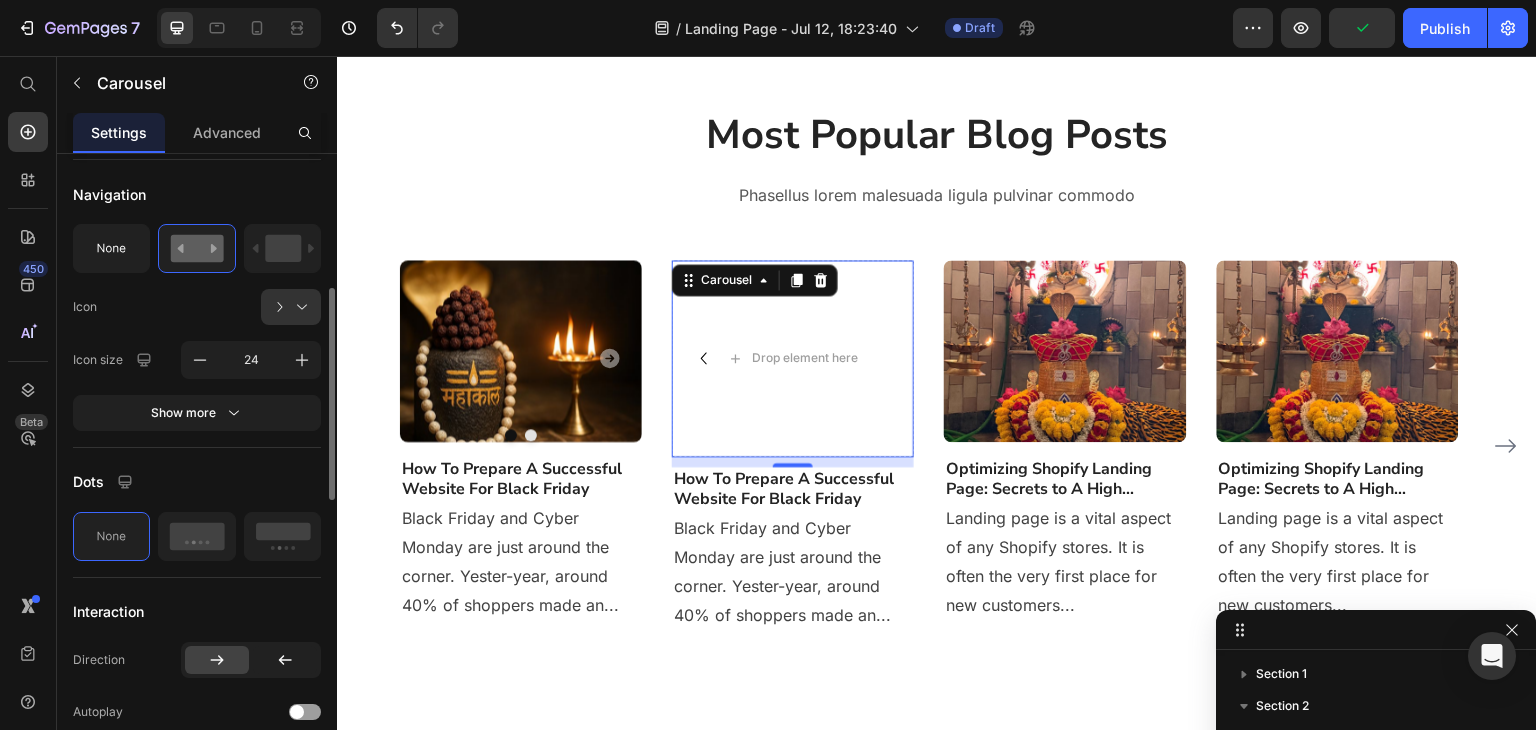 scroll, scrollTop: 132, scrollLeft: 0, axis: vertical 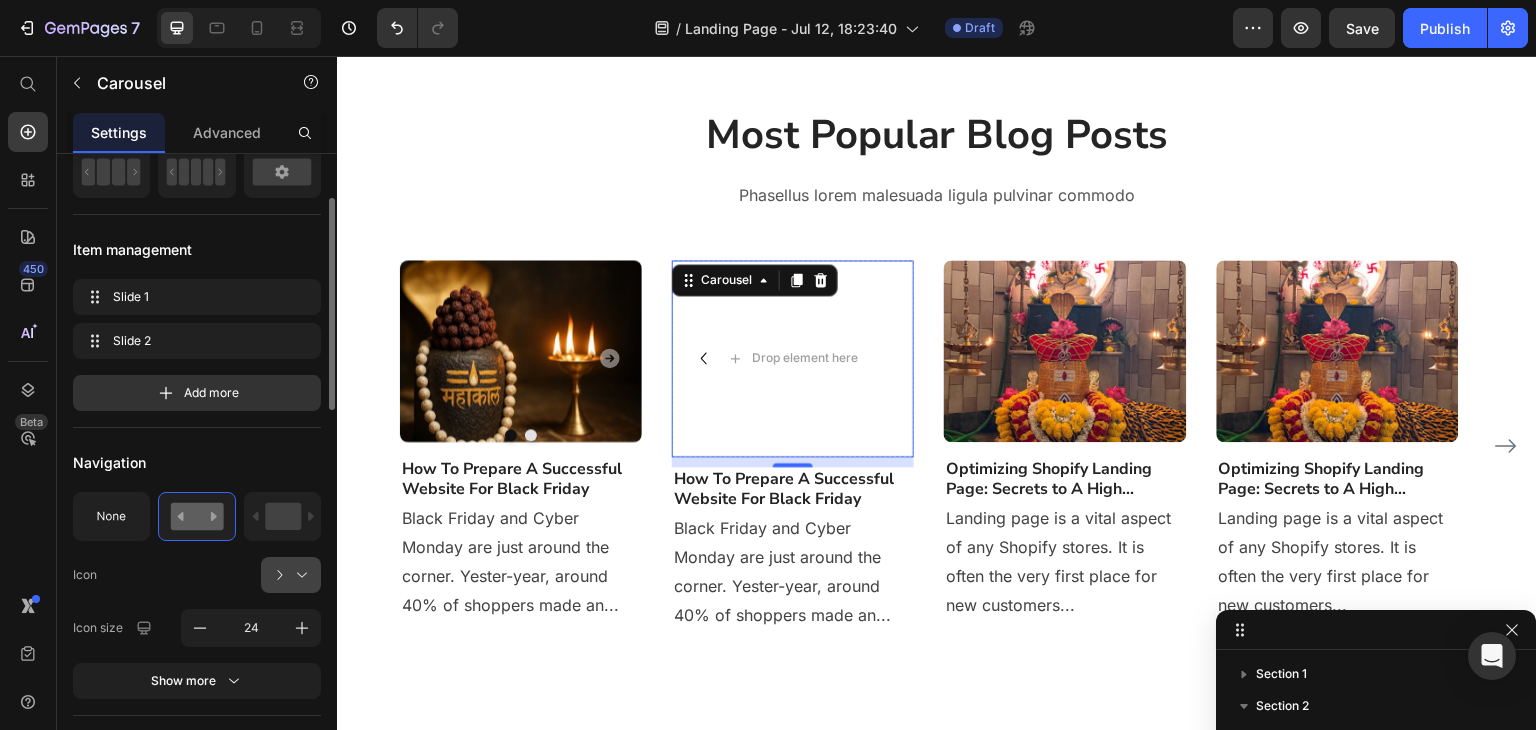 click at bounding box center (299, 575) 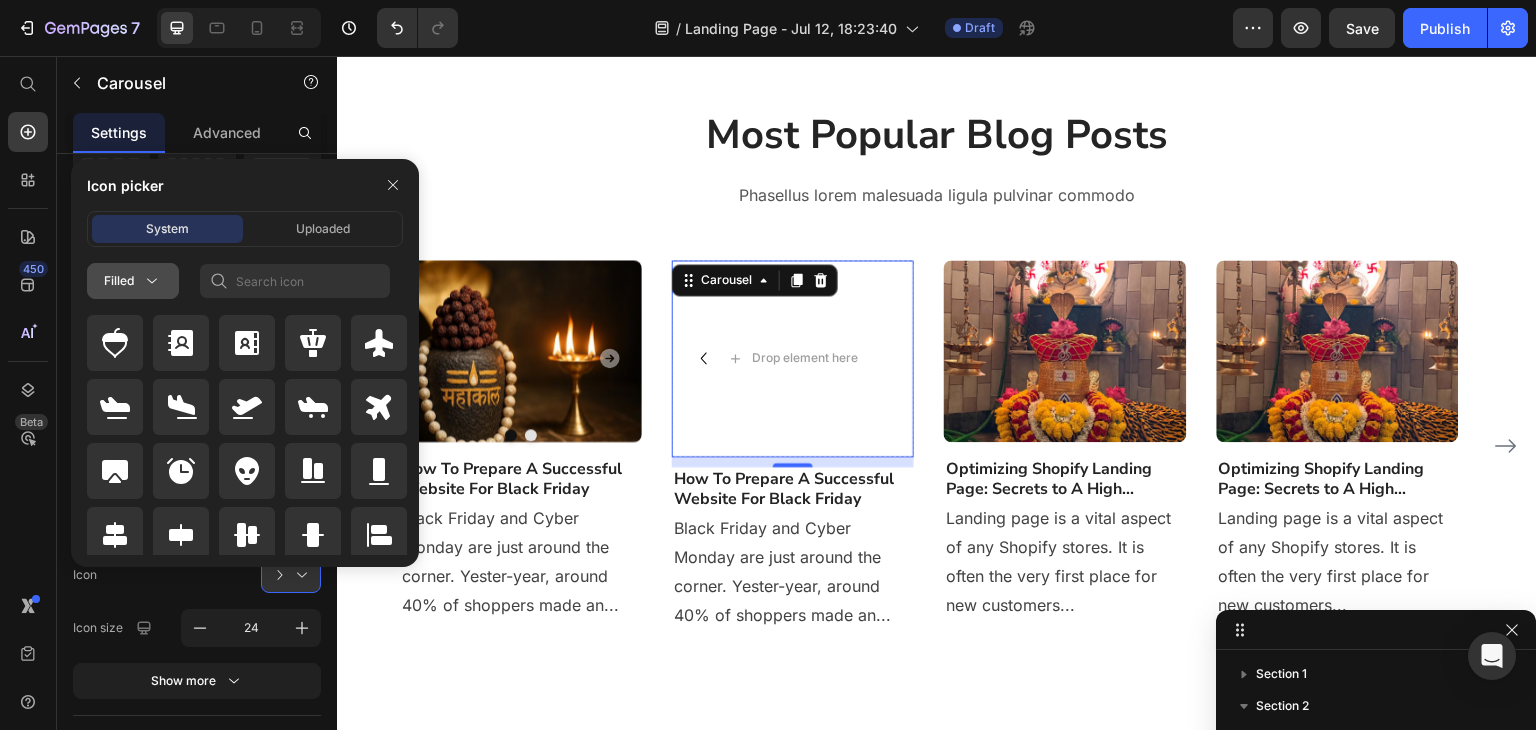 click 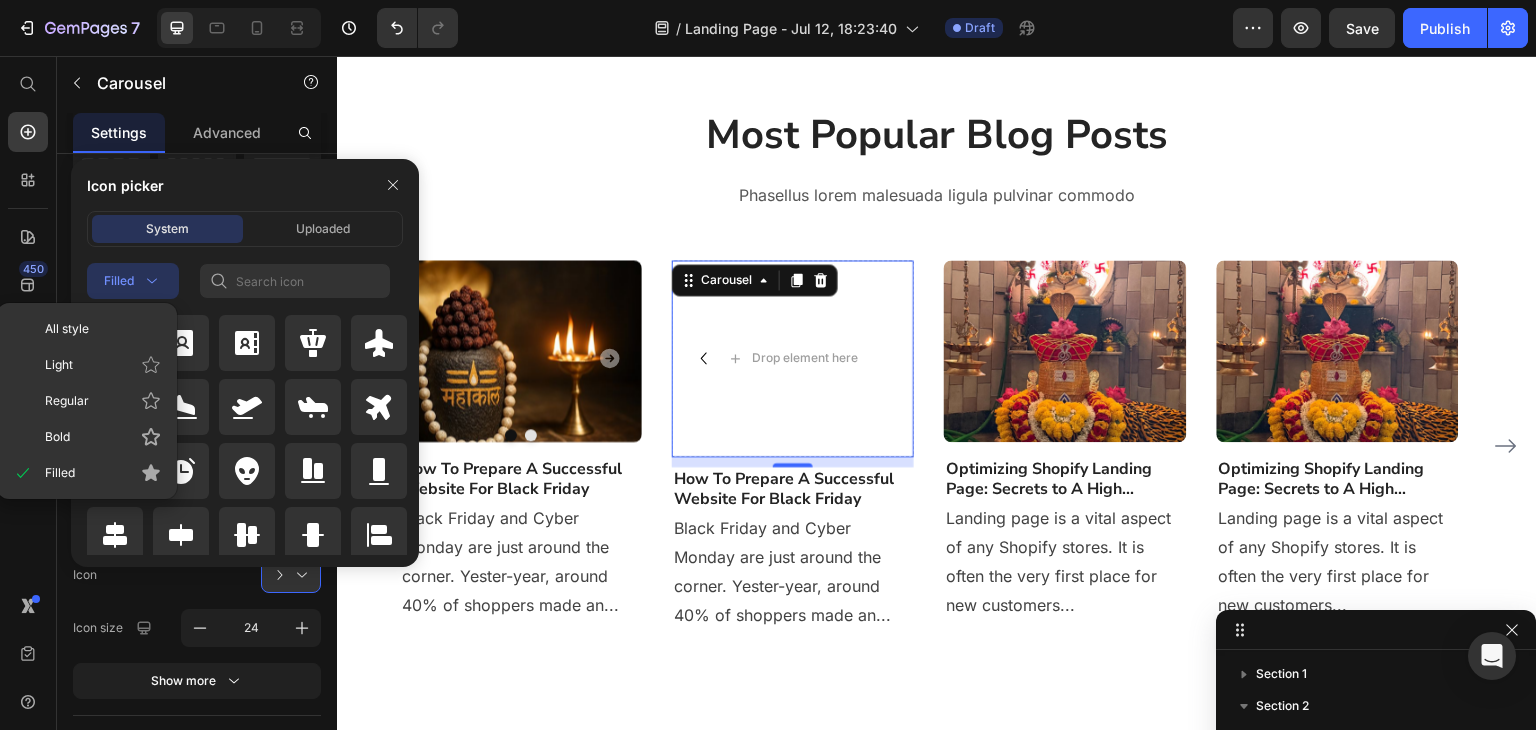 click 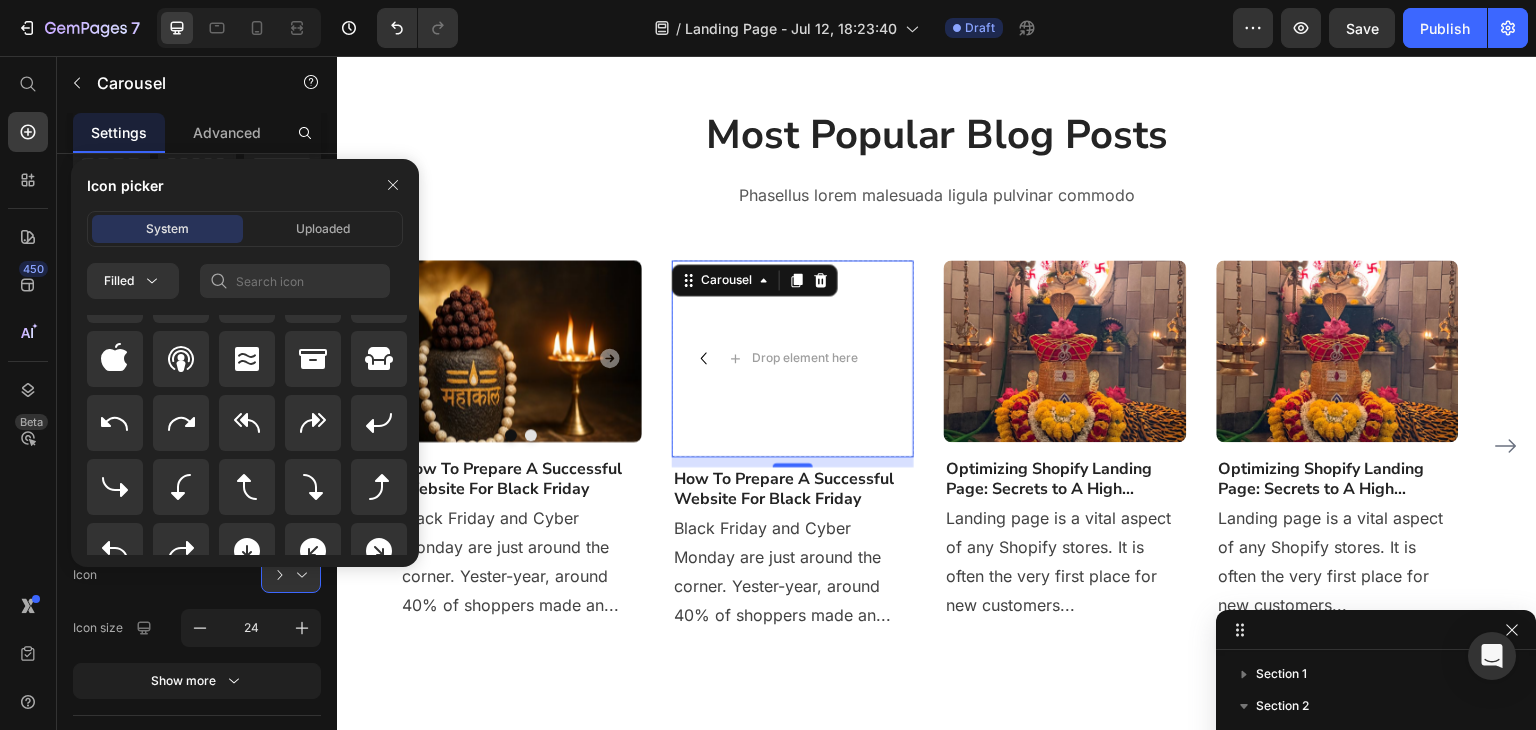 scroll, scrollTop: 533, scrollLeft: 0, axis: vertical 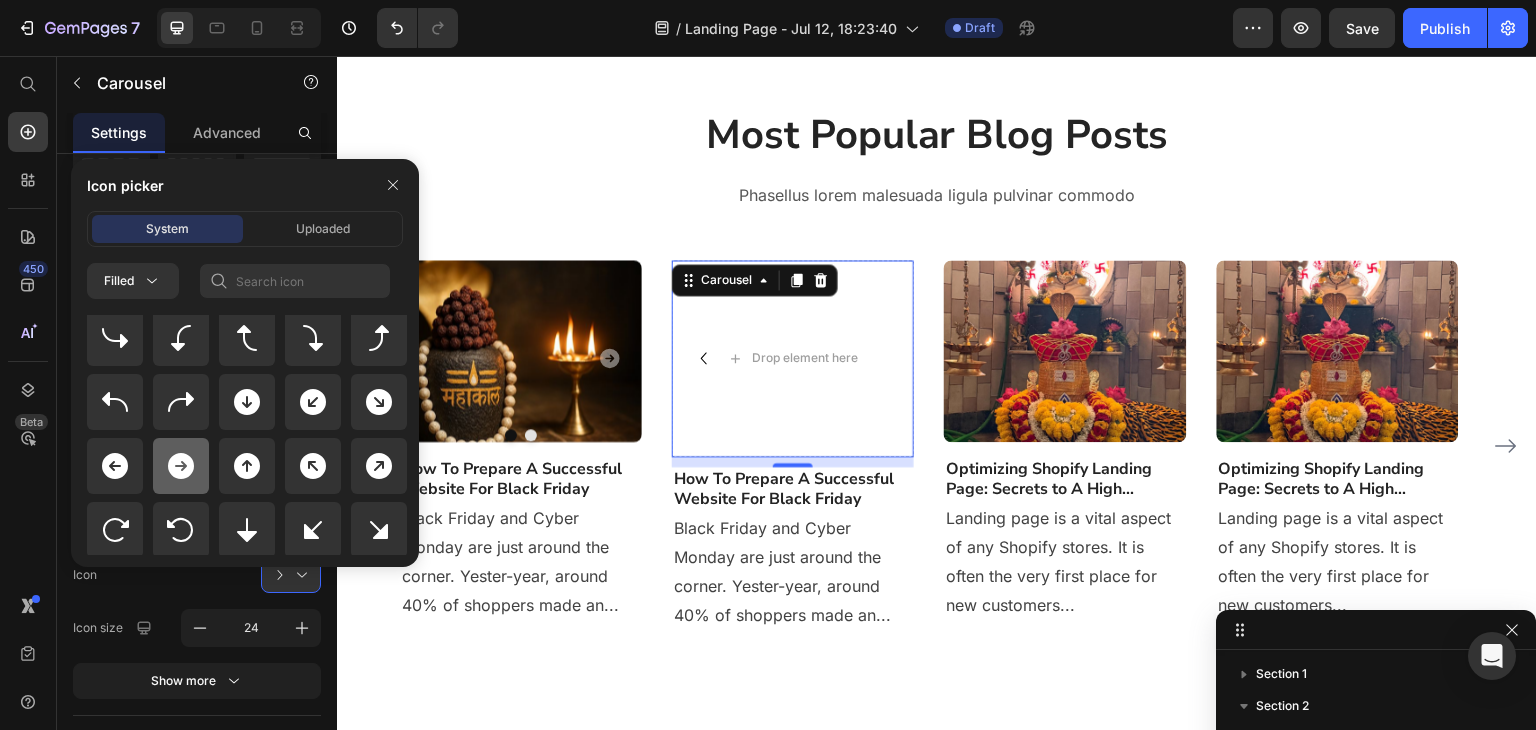 click 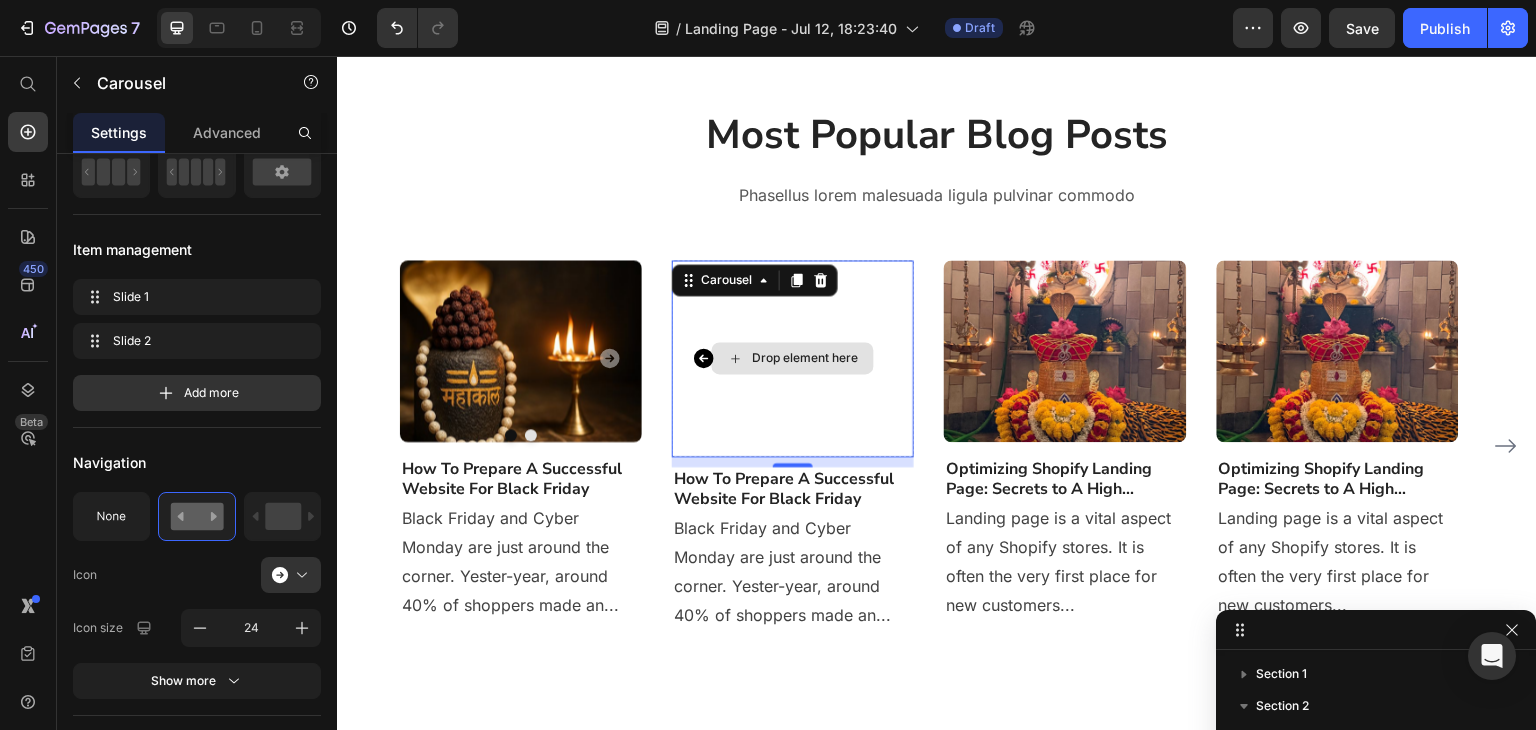 click on "Drop element here" at bounding box center [793, 358] 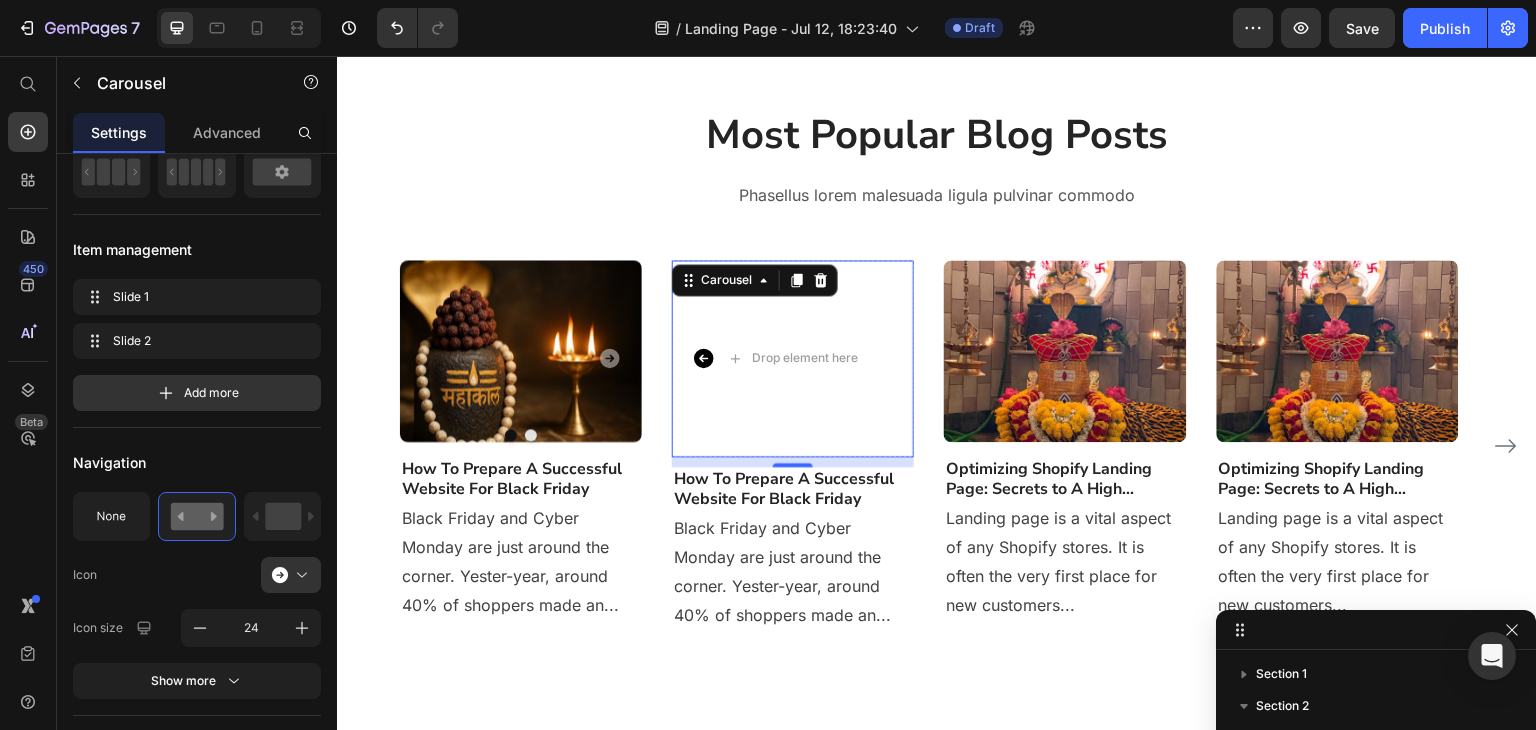 click 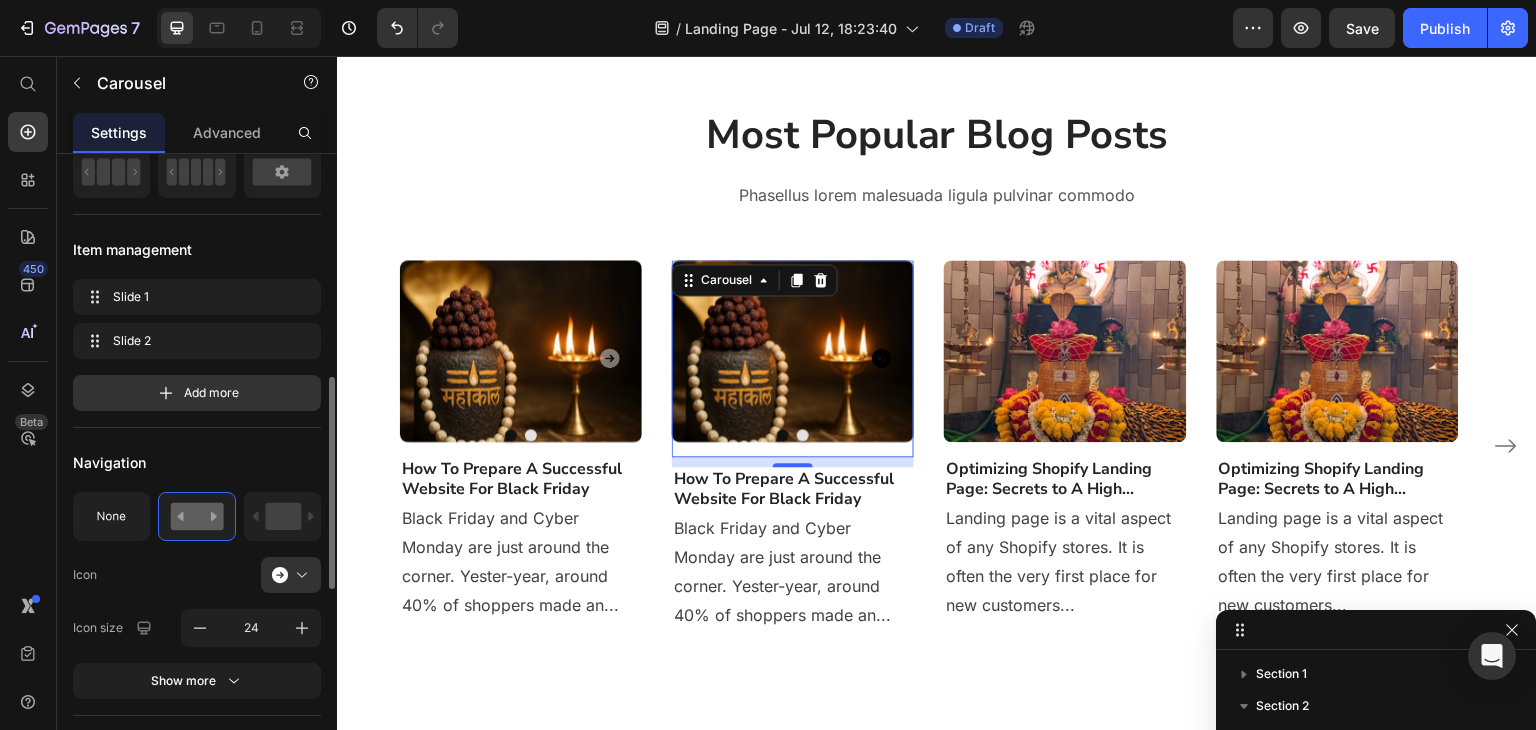 scroll, scrollTop: 266, scrollLeft: 0, axis: vertical 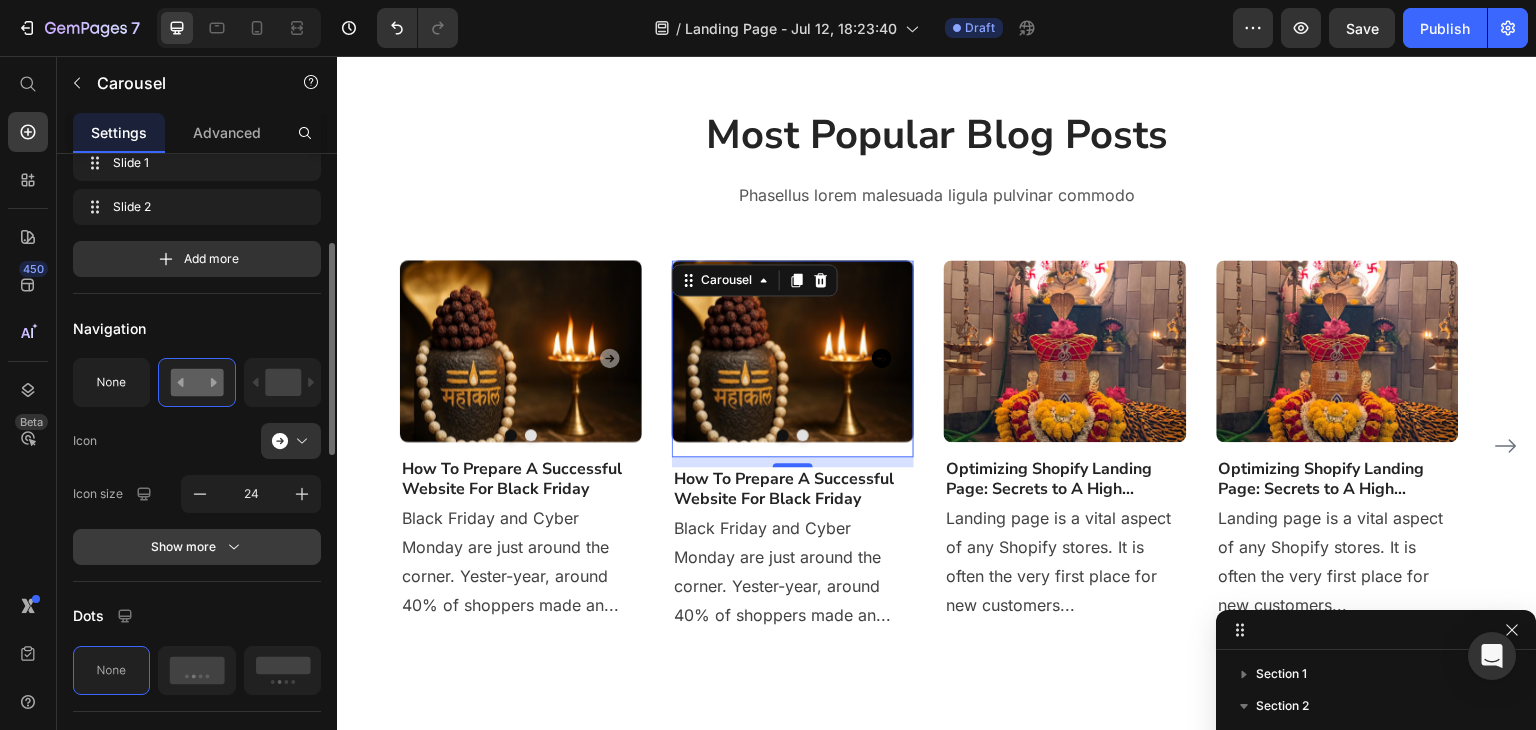 click 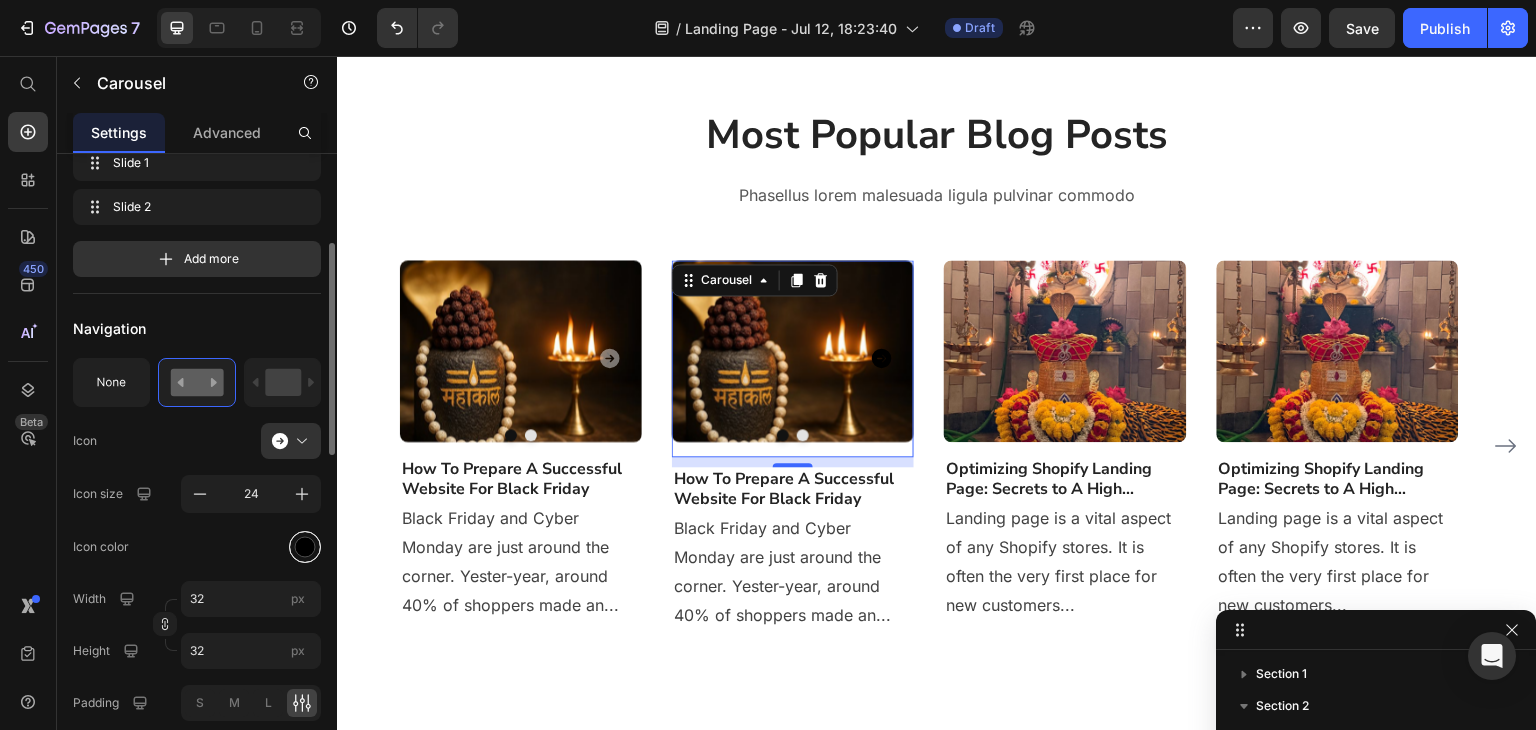 click at bounding box center [305, 547] 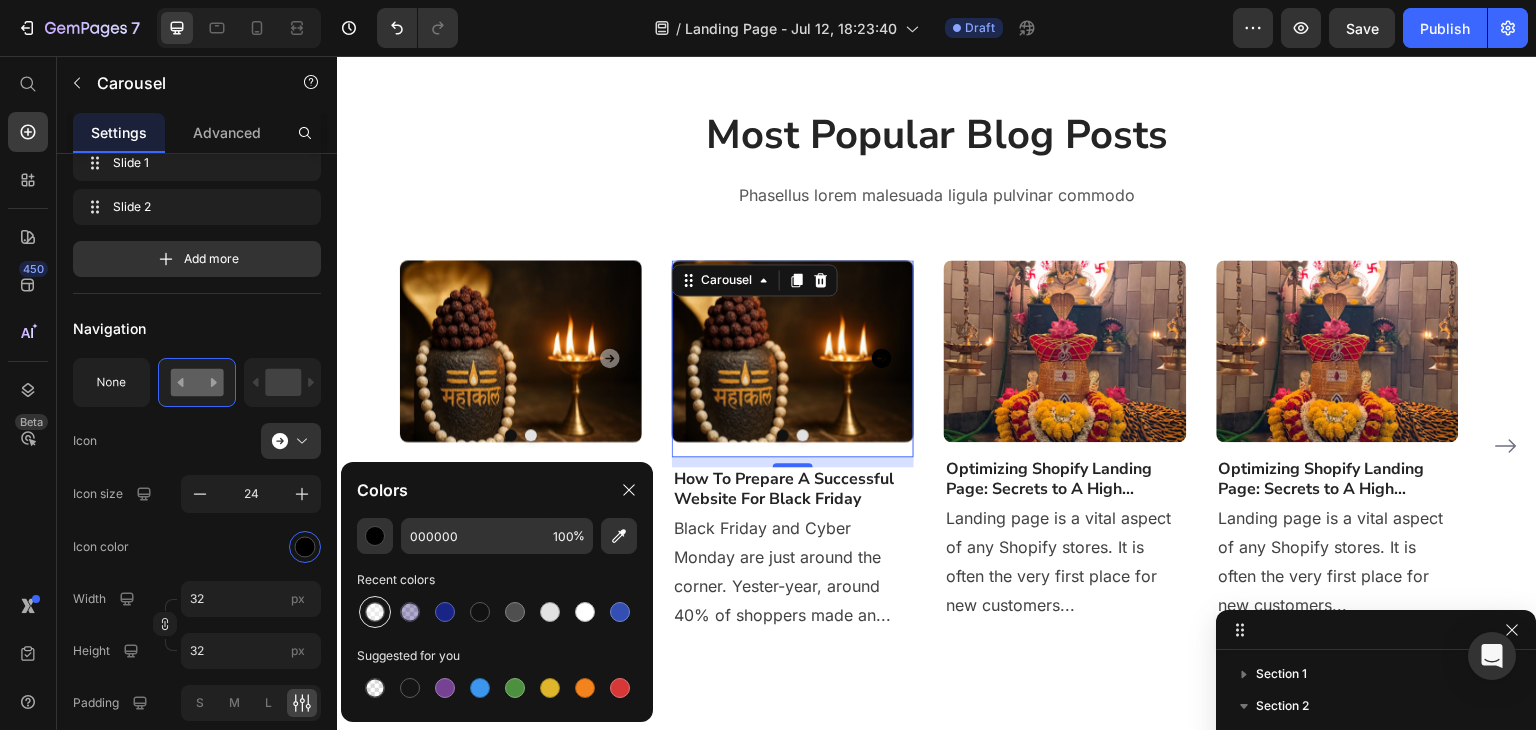 click at bounding box center [375, 612] 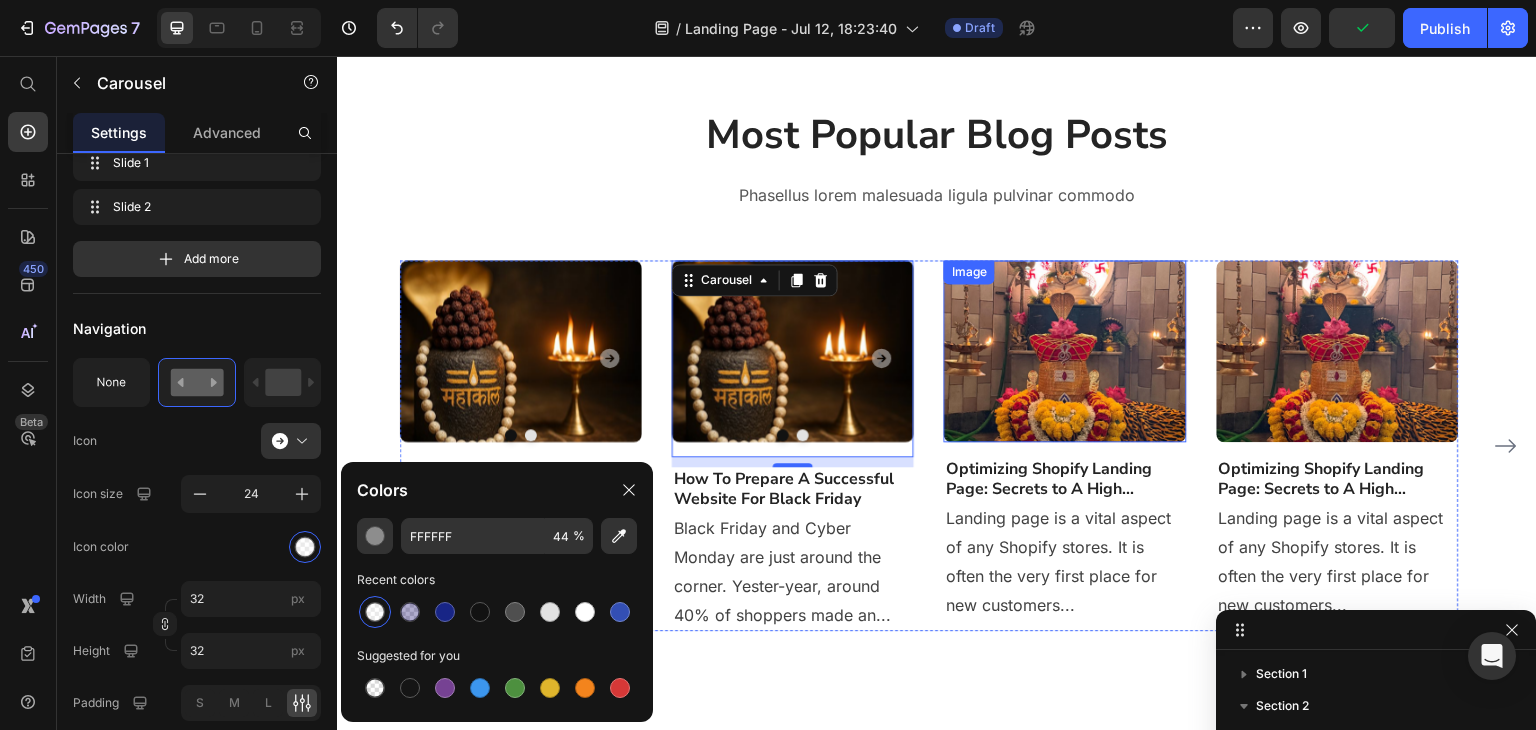 click at bounding box center [1065, 351] 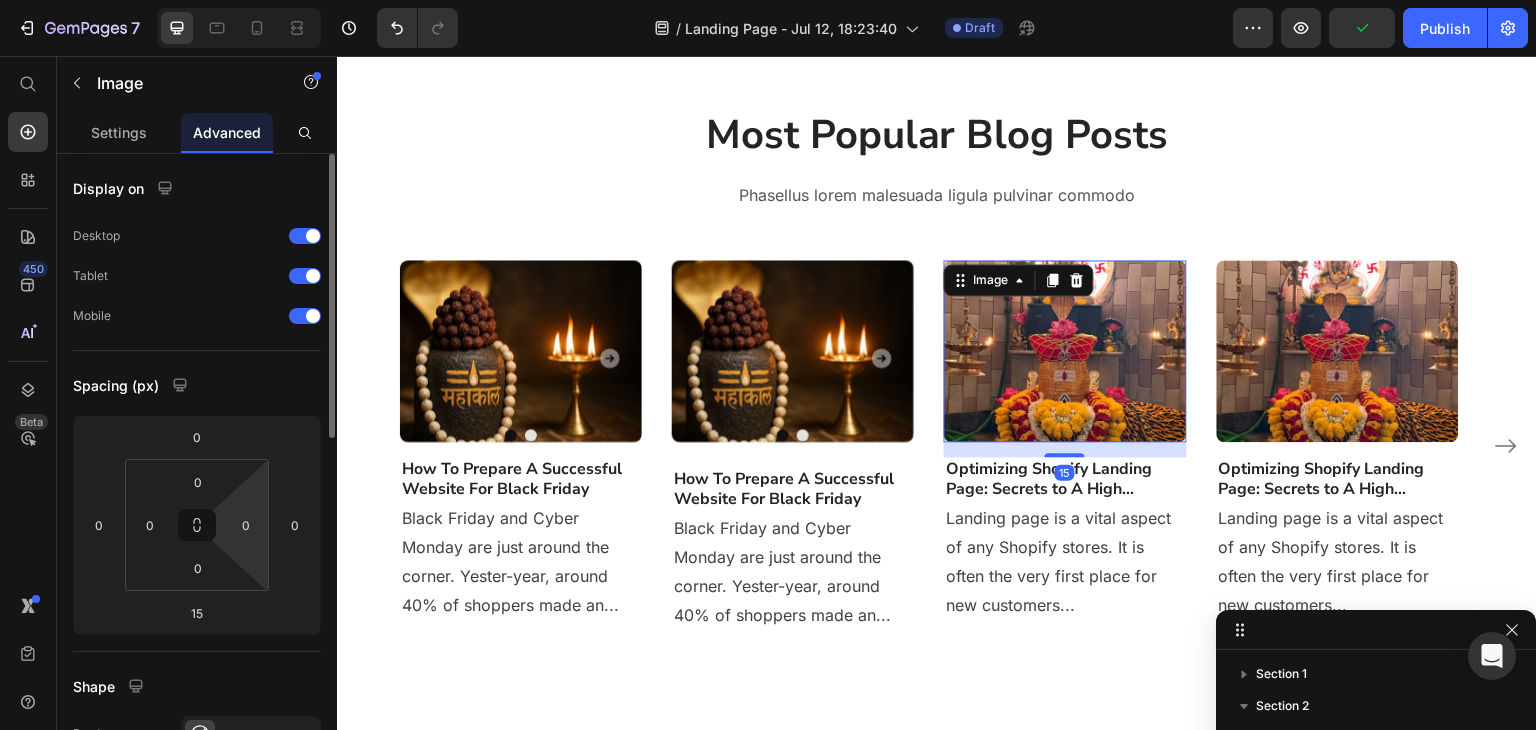 scroll, scrollTop: 267, scrollLeft: 0, axis: vertical 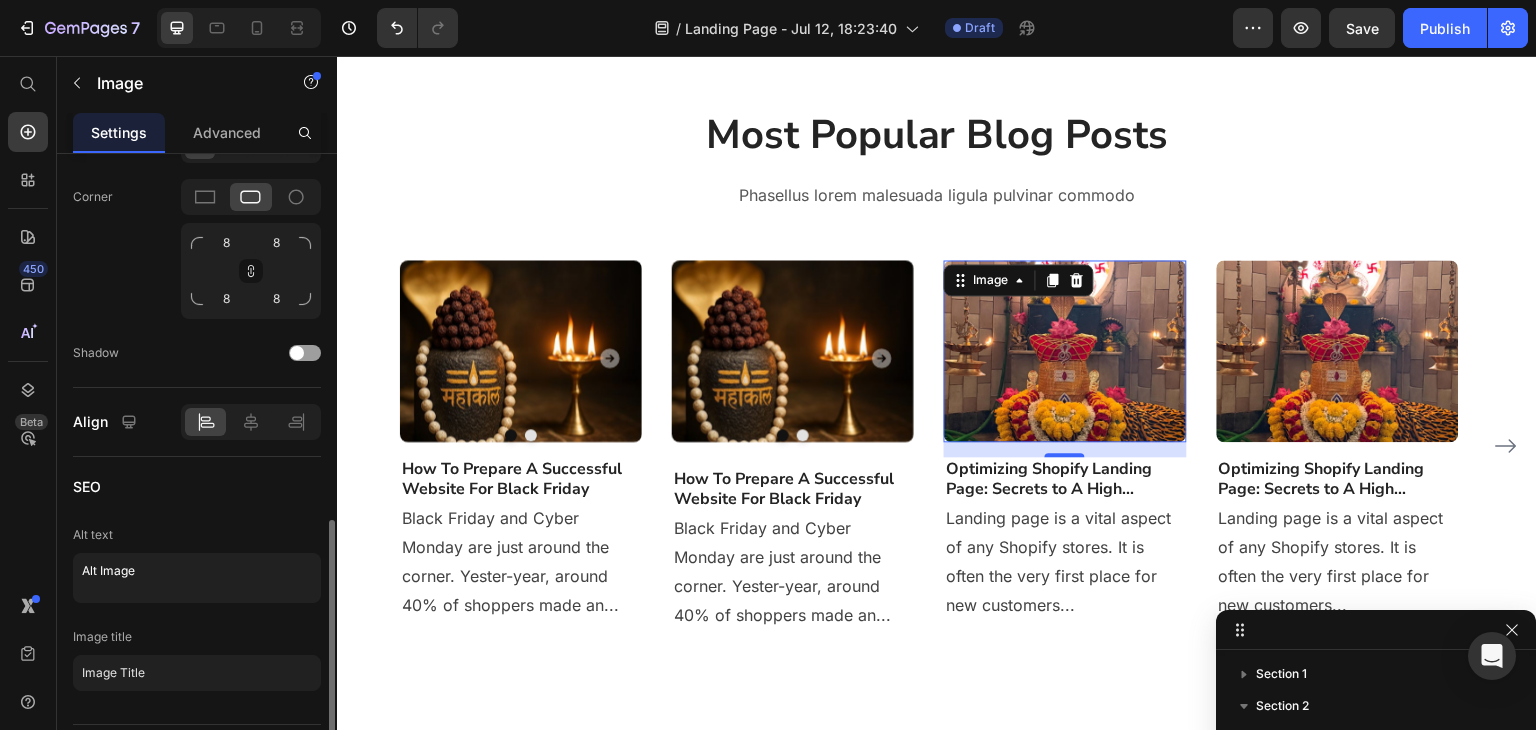 click at bounding box center [1065, 351] 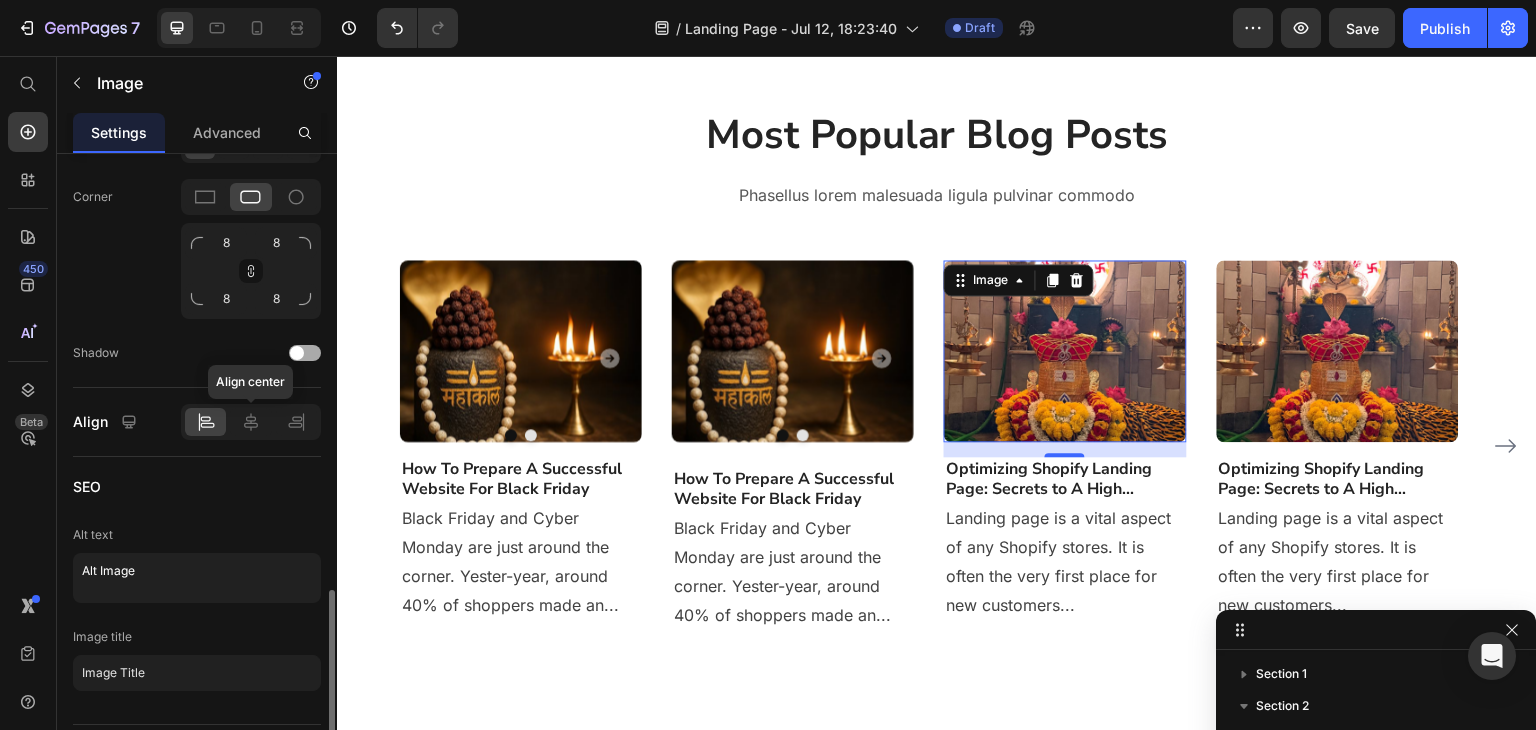 scroll, scrollTop: 985, scrollLeft: 0, axis: vertical 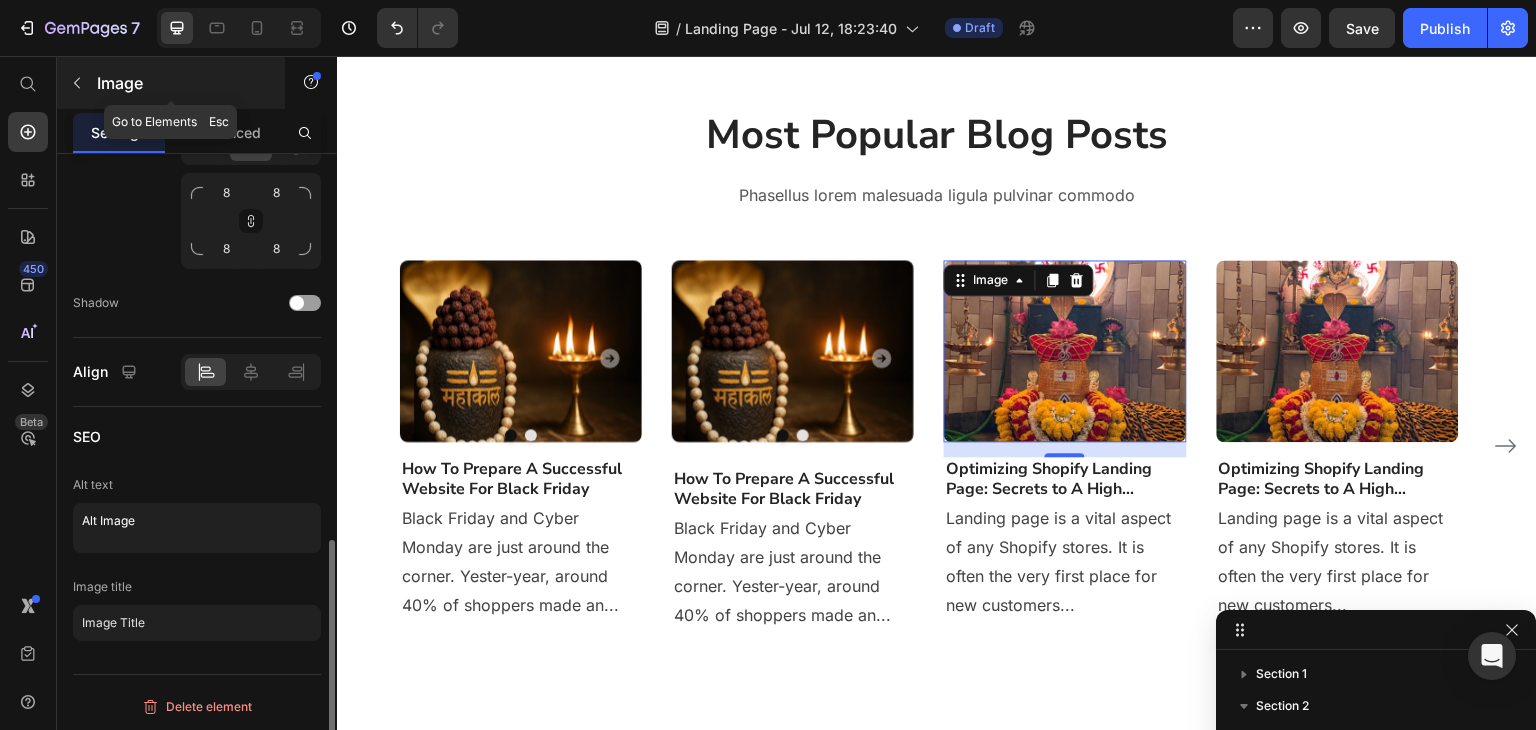 click on "Image" at bounding box center (171, 83) 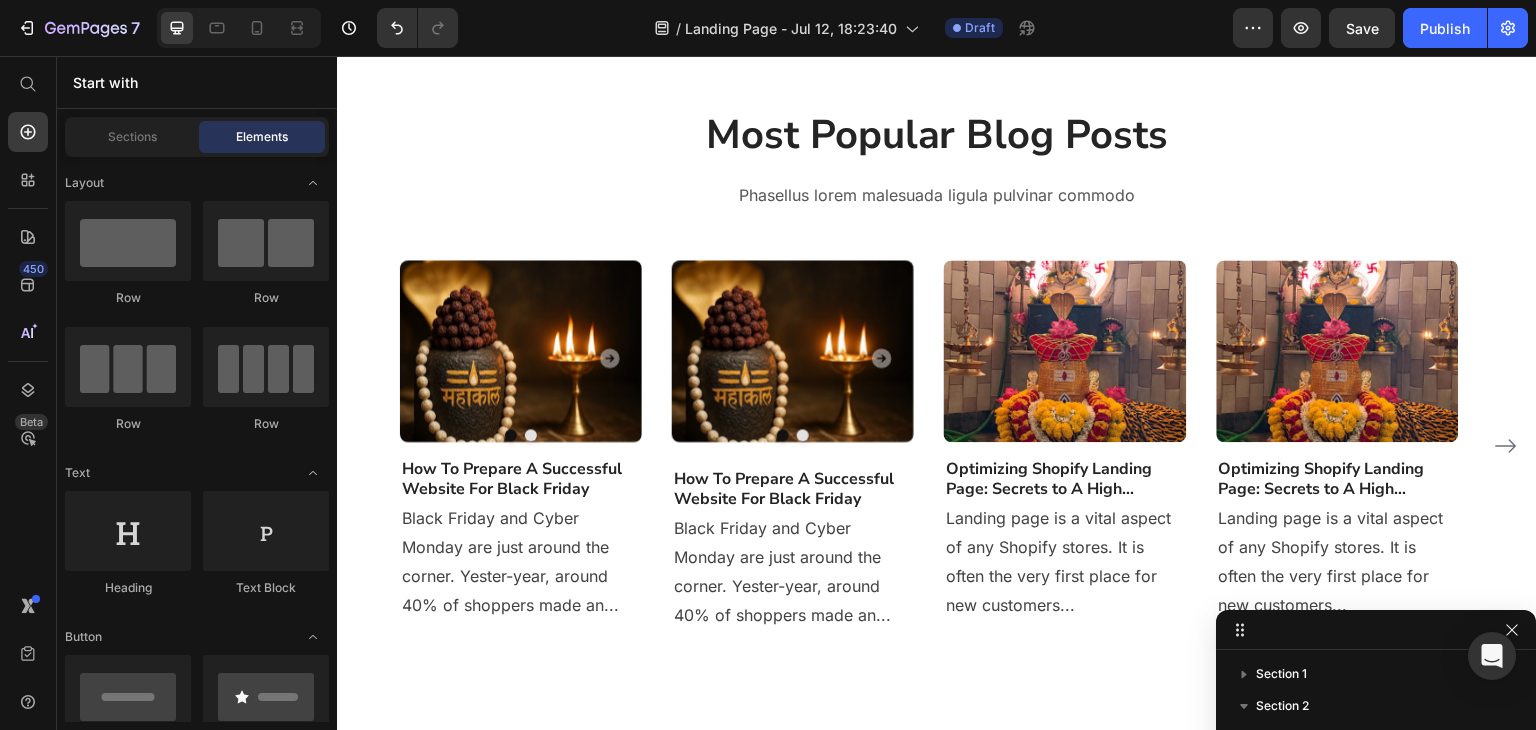 click on "Elements" at bounding box center (262, 137) 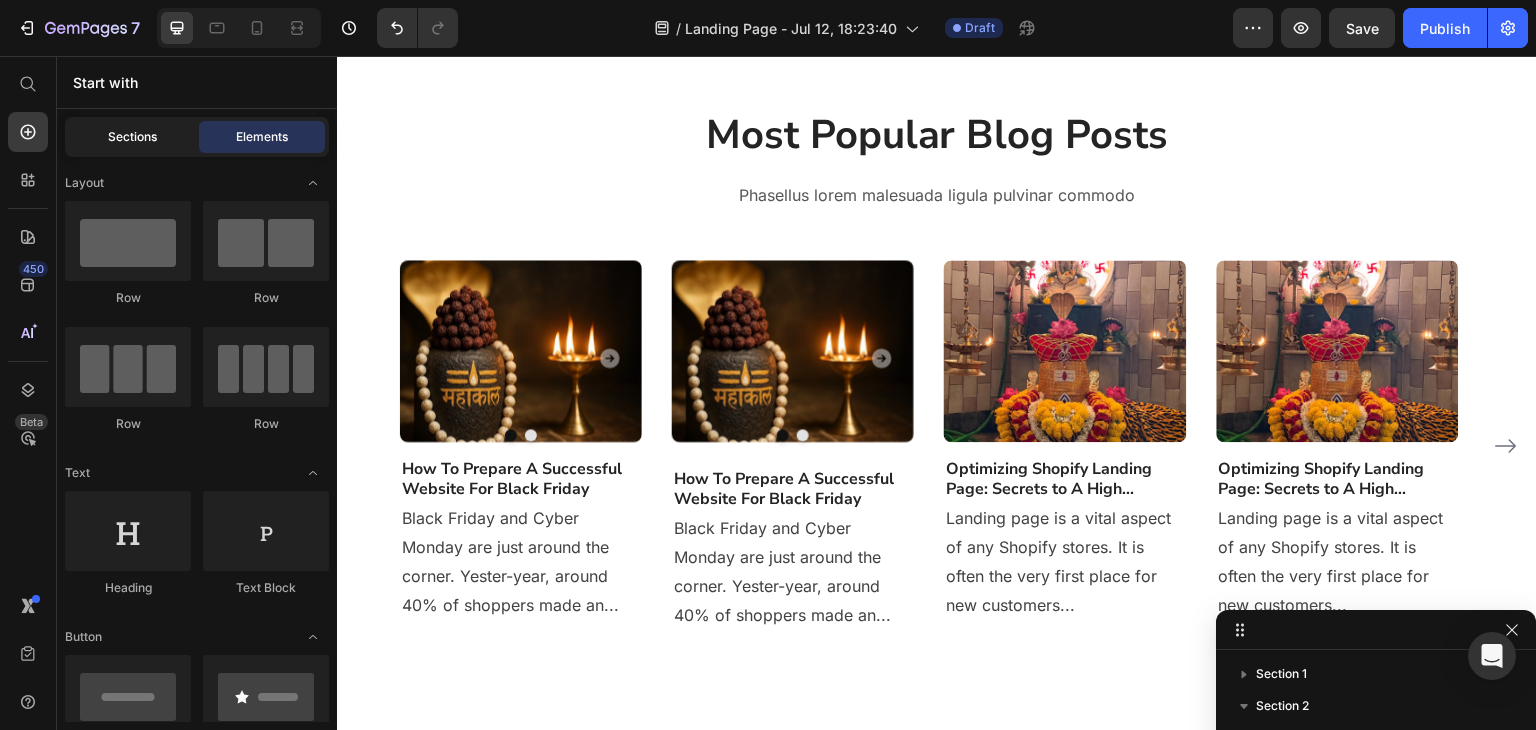 click on "Sections" 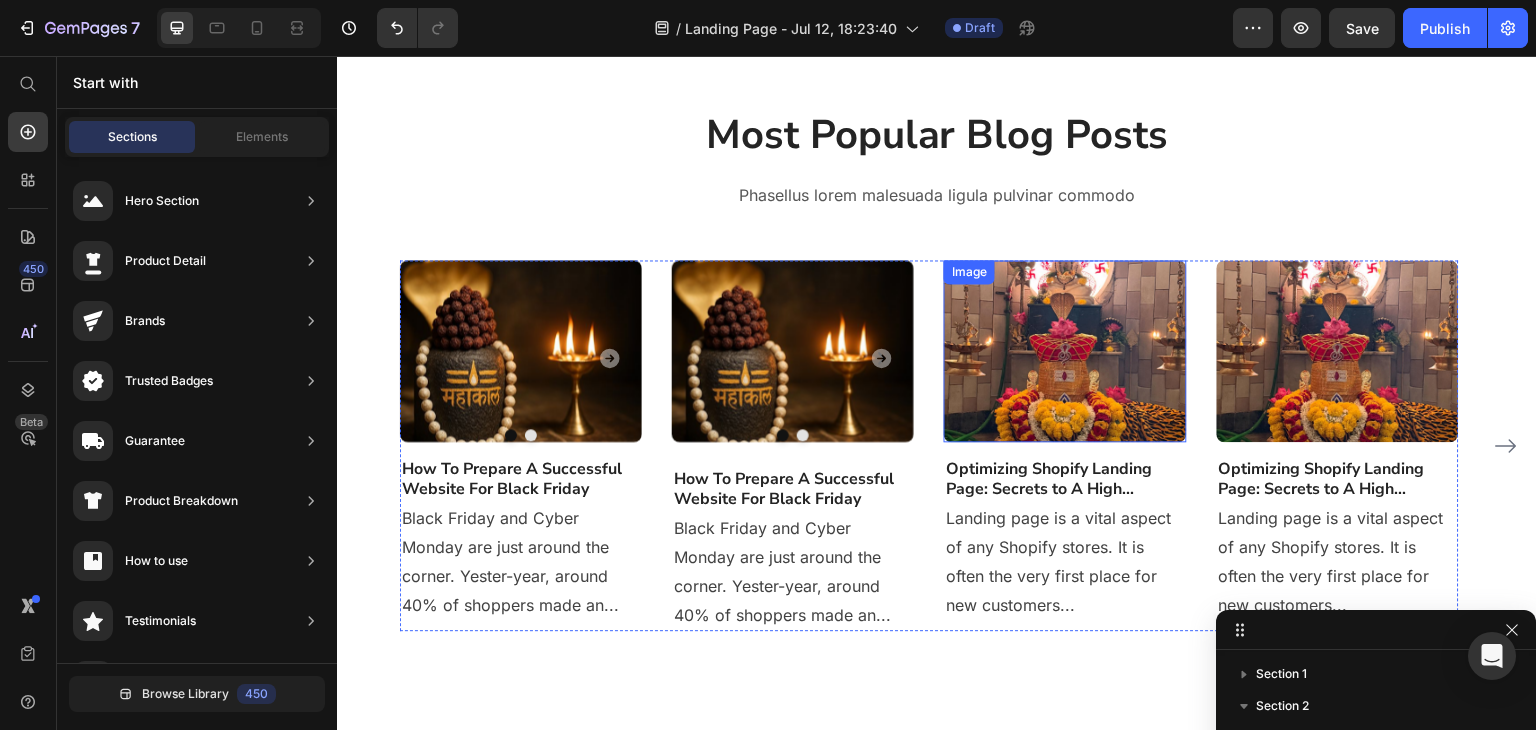 click at bounding box center (1065, 351) 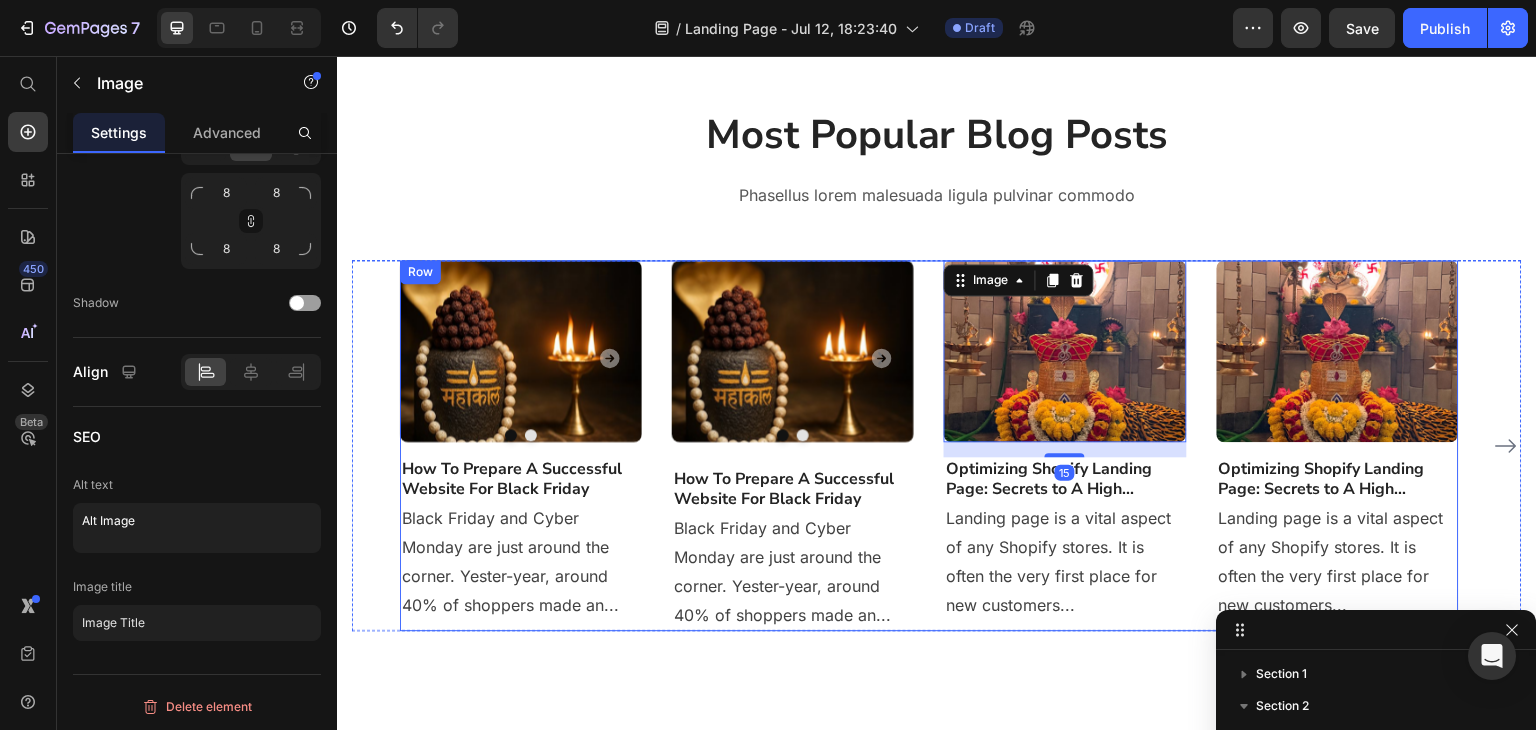click at bounding box center (1065, 351) 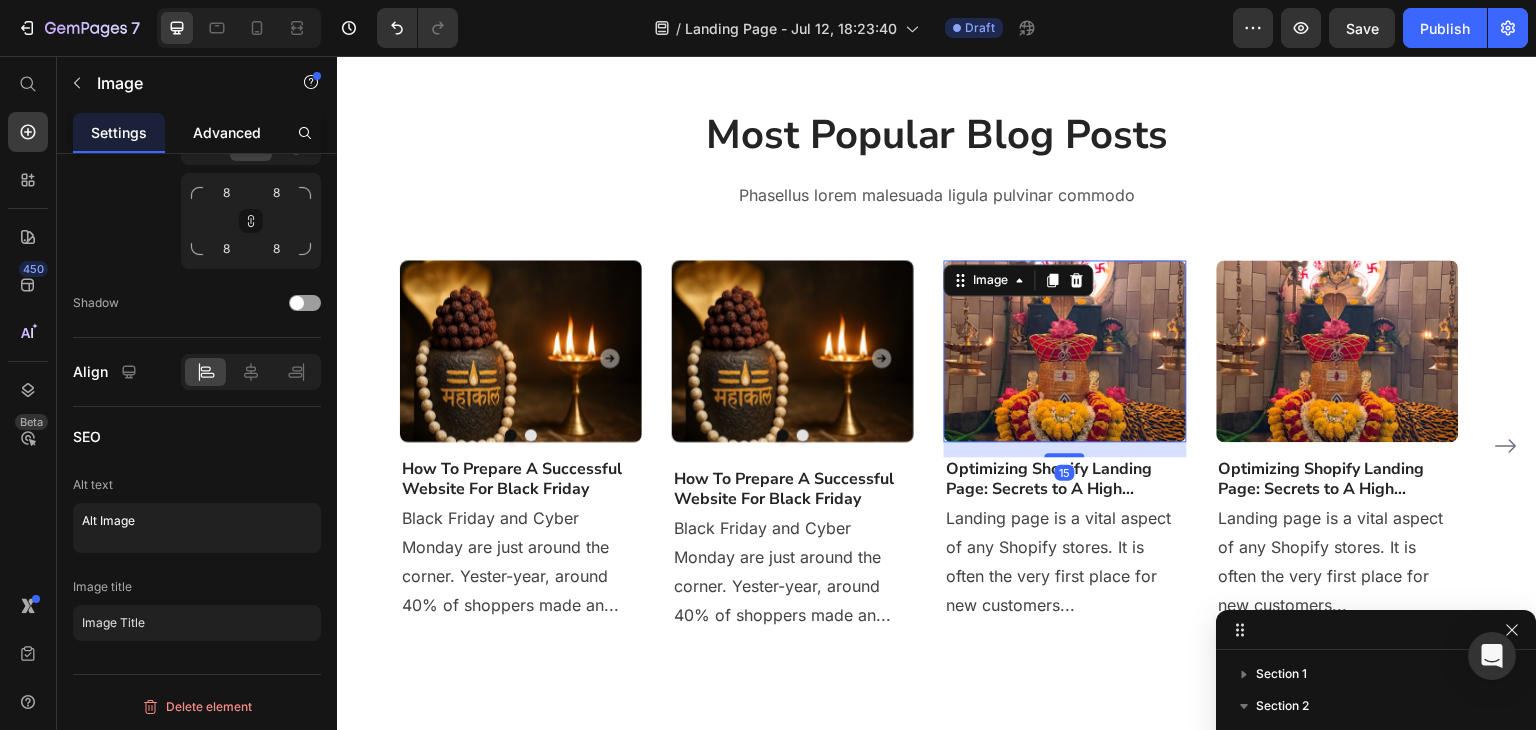 click on "Advanced" at bounding box center [227, 132] 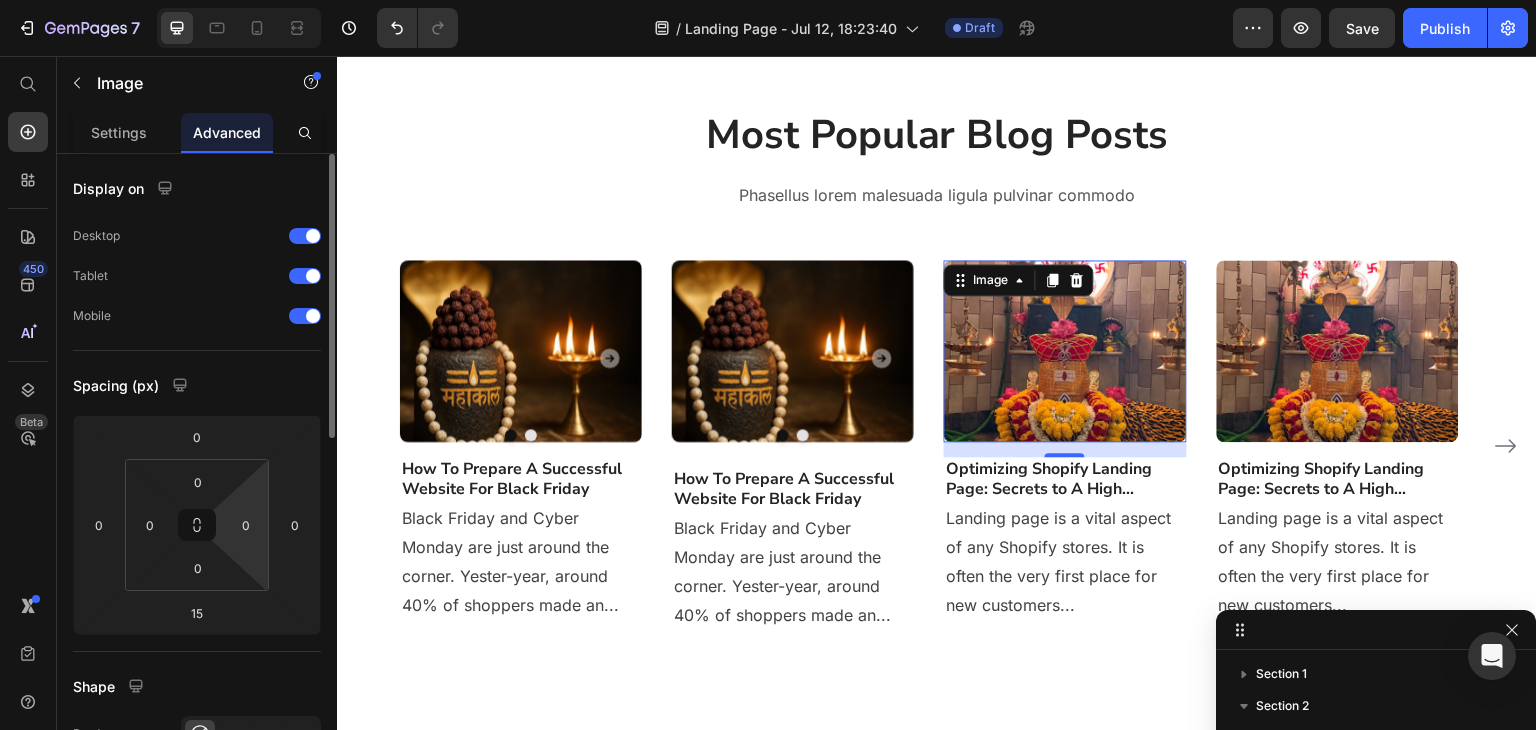 scroll, scrollTop: 133, scrollLeft: 0, axis: vertical 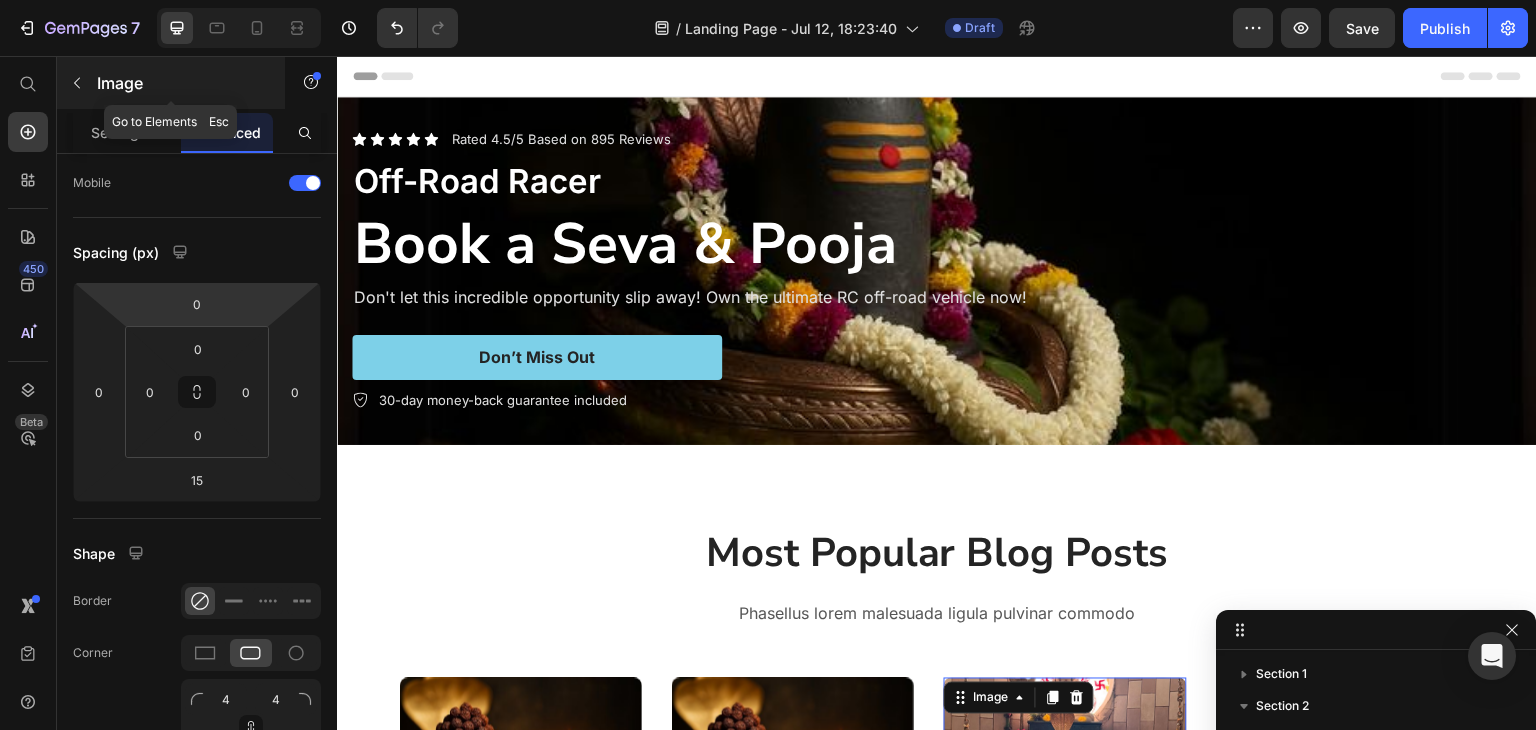 click 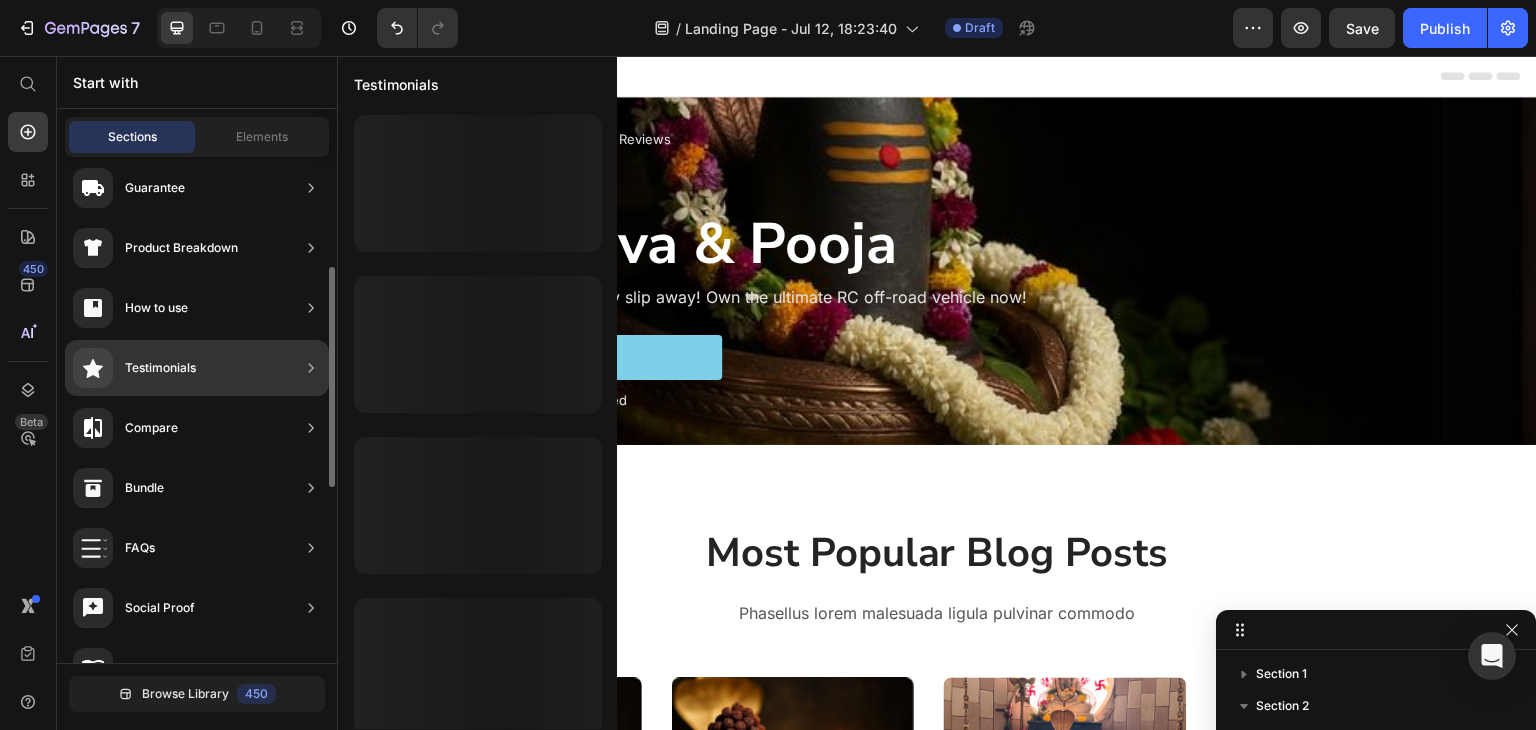 scroll, scrollTop: 0, scrollLeft: 0, axis: both 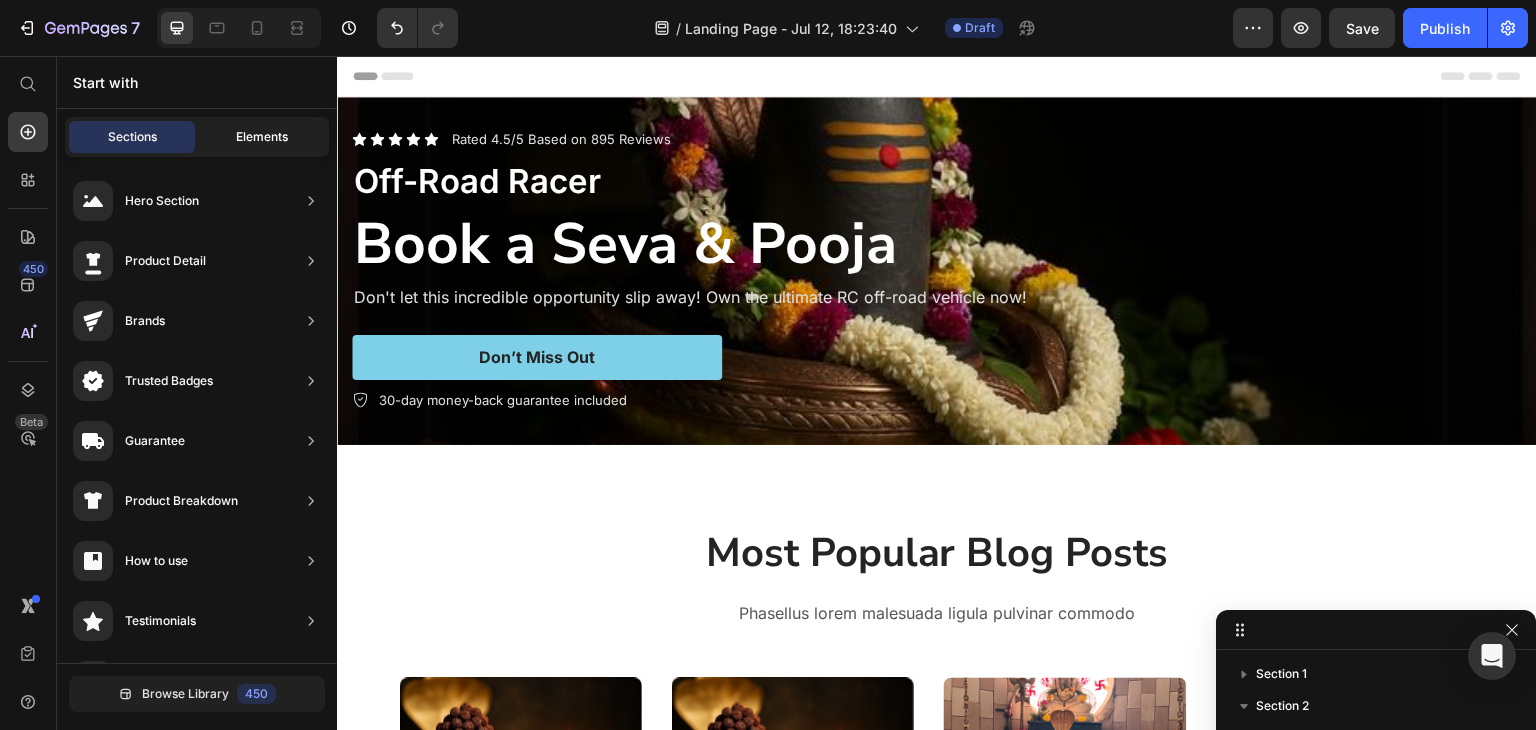 click on "Elements" at bounding box center (262, 137) 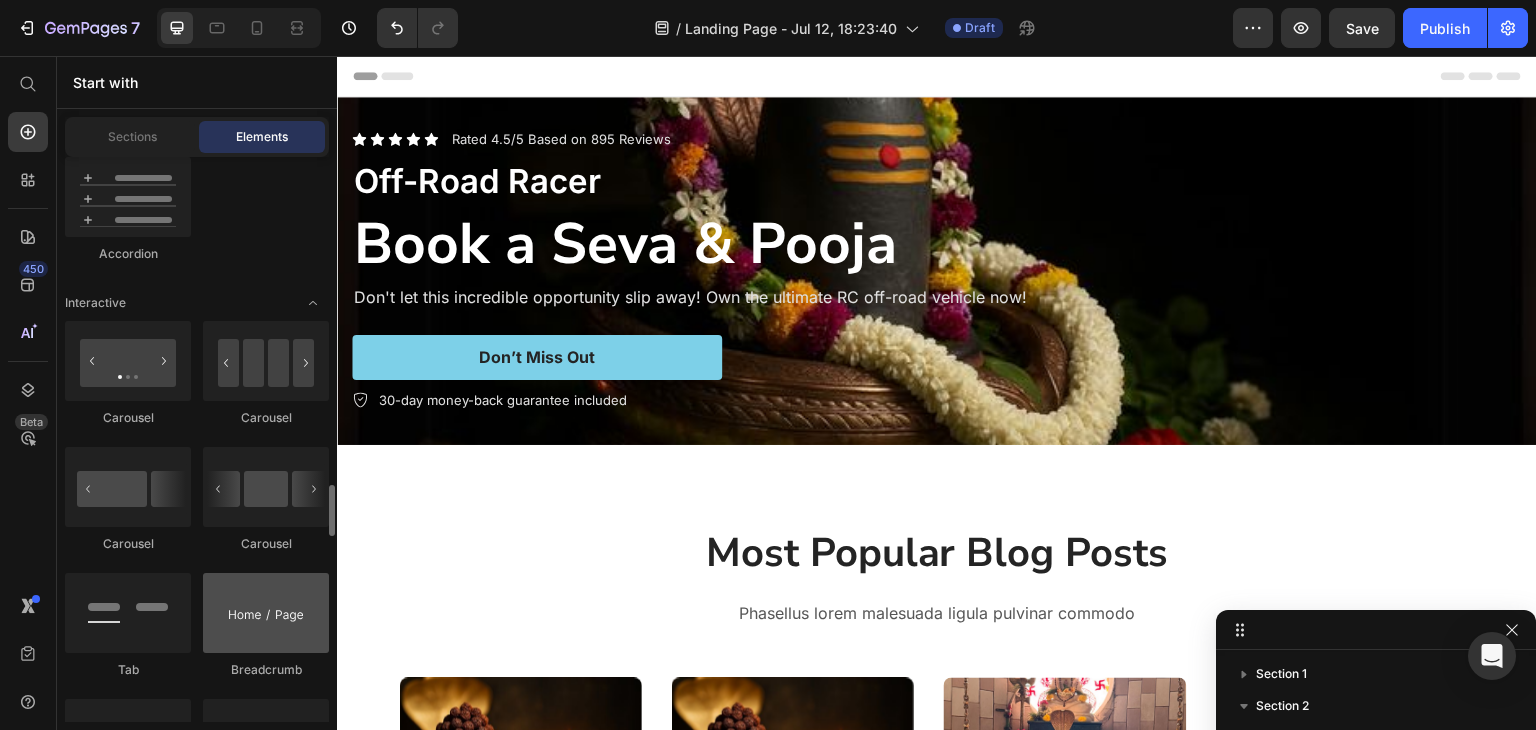 scroll, scrollTop: 2137, scrollLeft: 0, axis: vertical 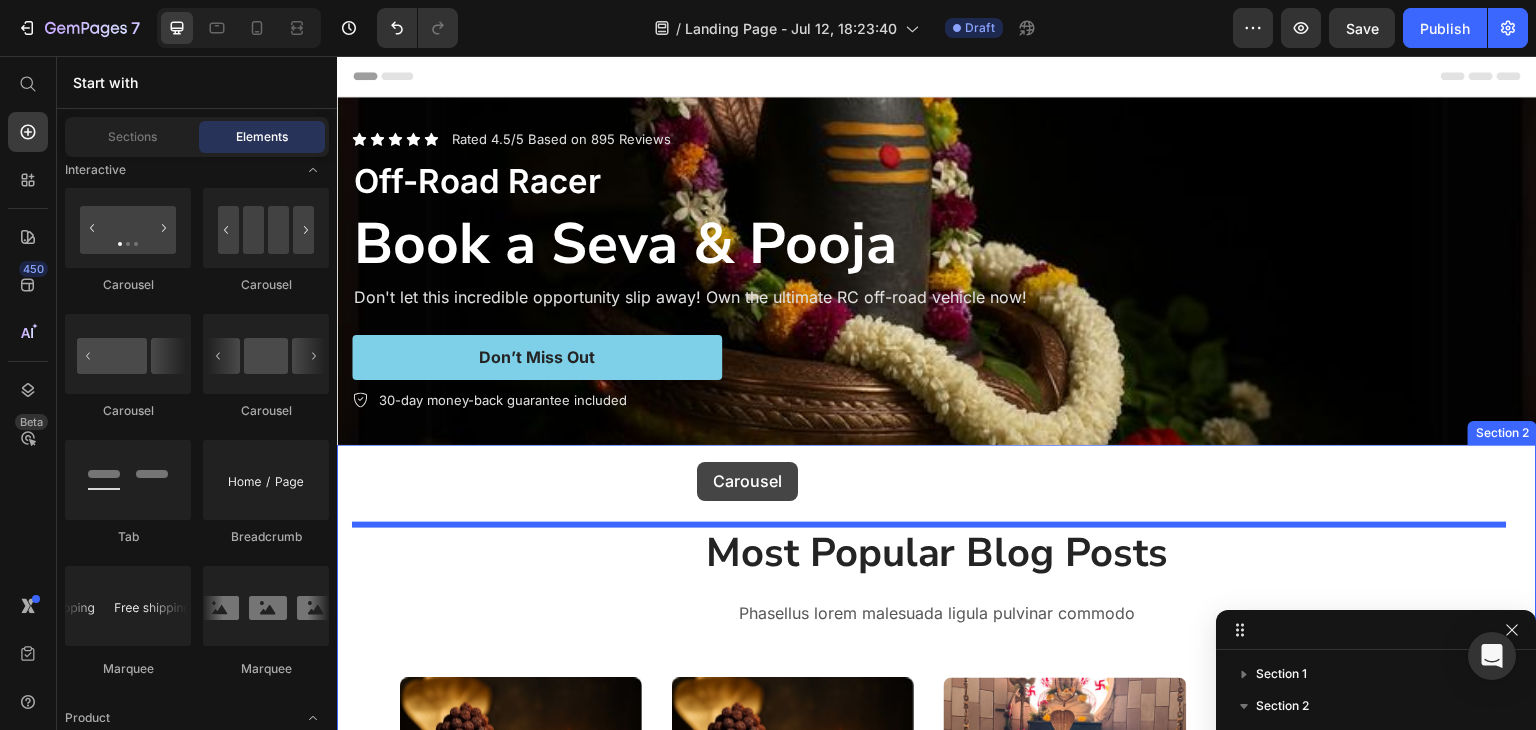 drag, startPoint x: 592, startPoint y: 387, endPoint x: 697, endPoint y: 462, distance: 129.03488 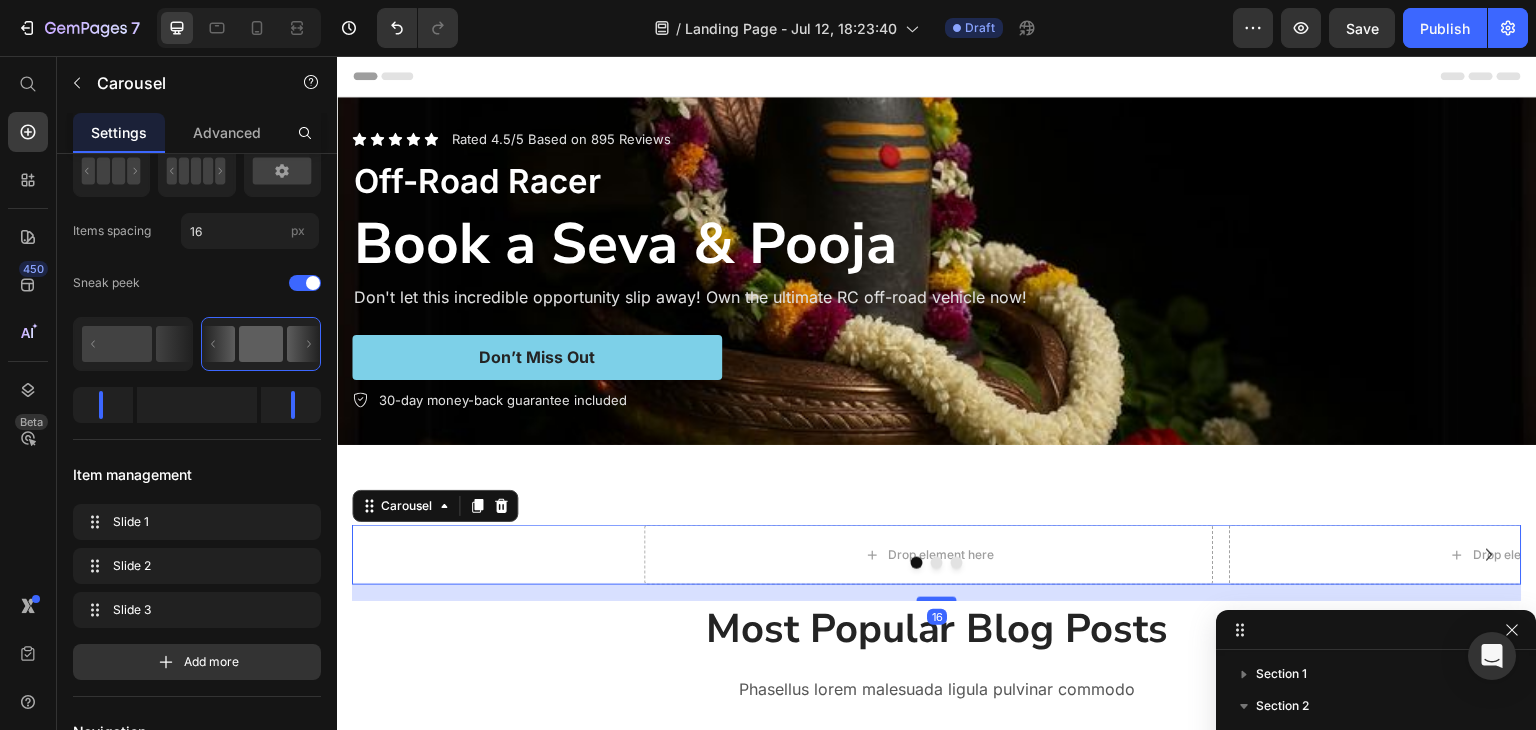 scroll, scrollTop: 0, scrollLeft: 0, axis: both 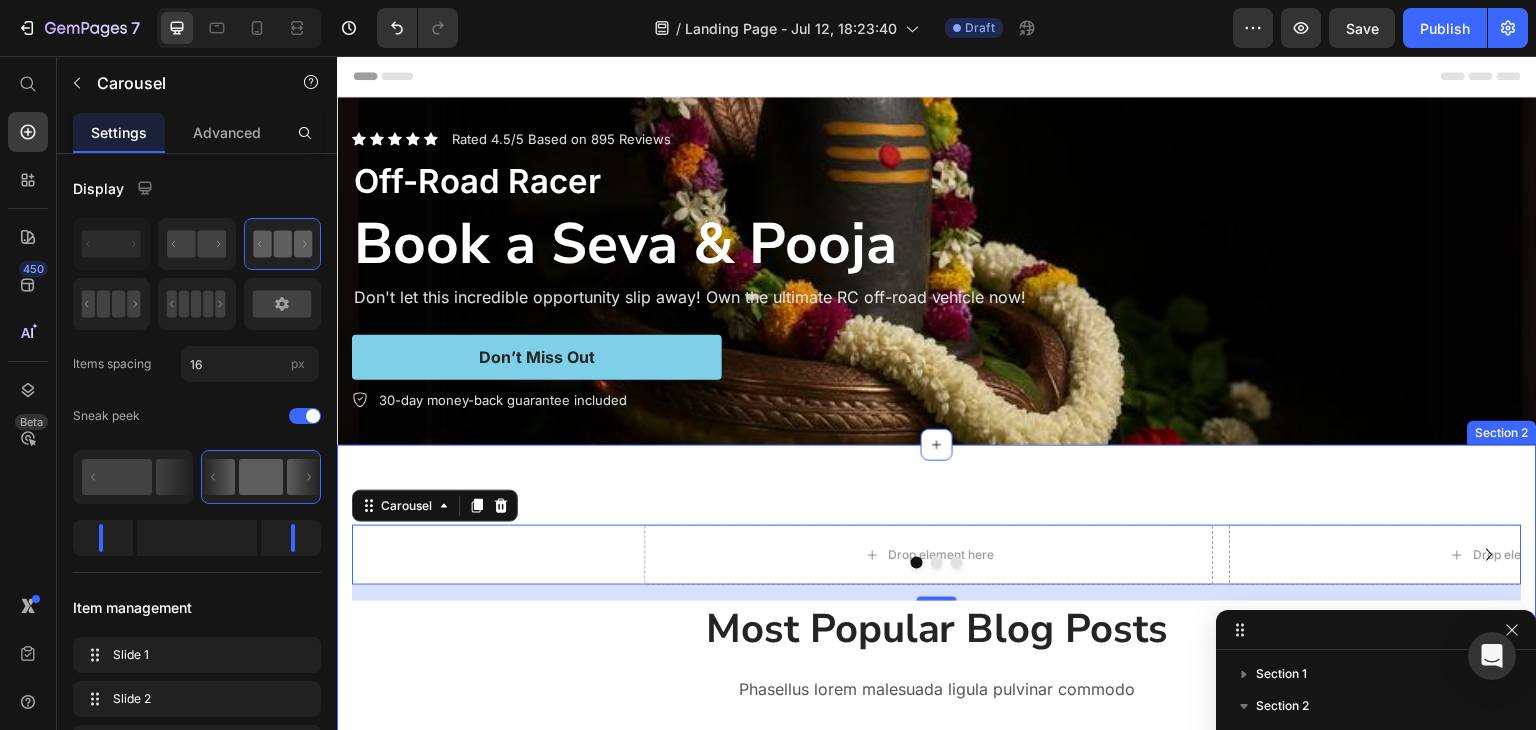 drag, startPoint x: 525, startPoint y: 349, endPoint x: 780, endPoint y: 511, distance: 302.1076 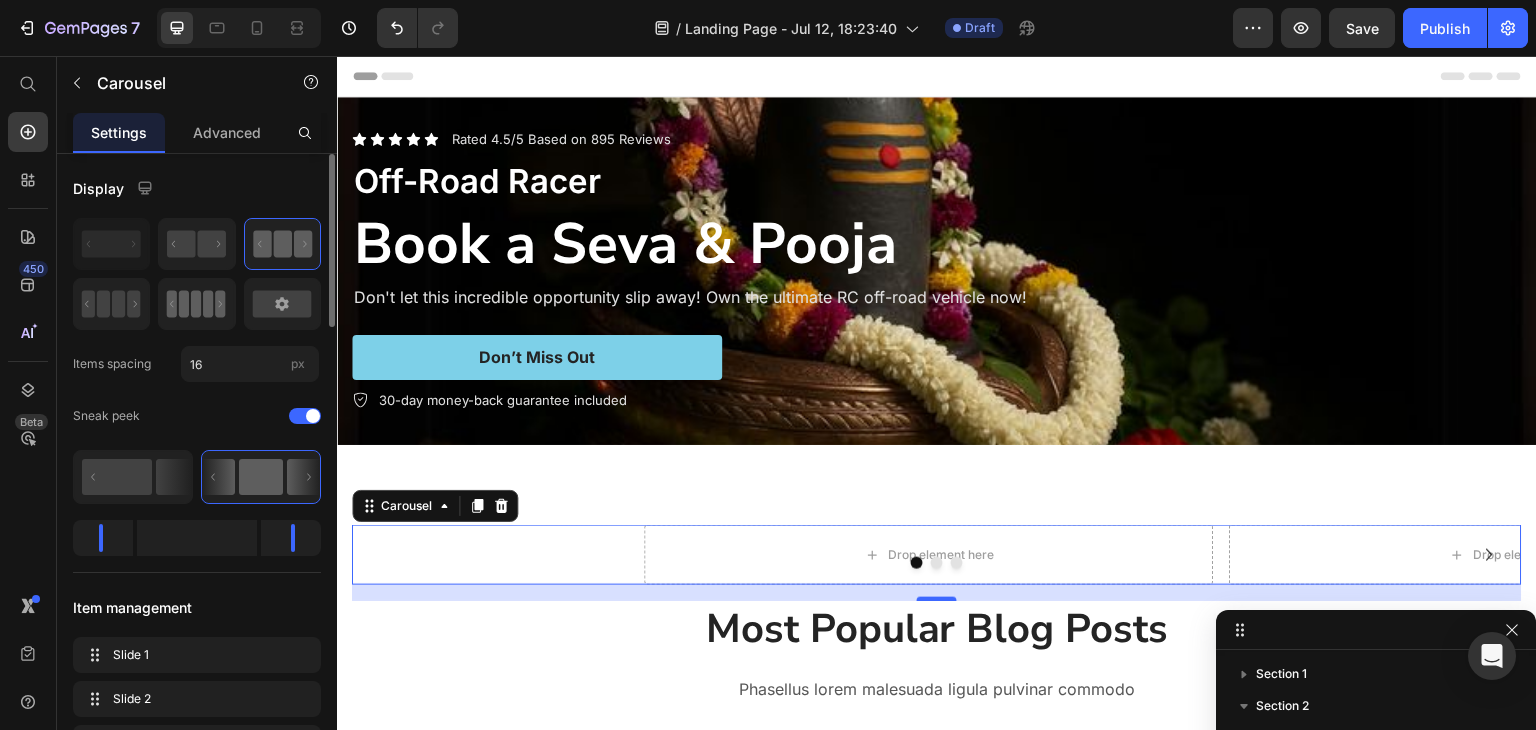 click 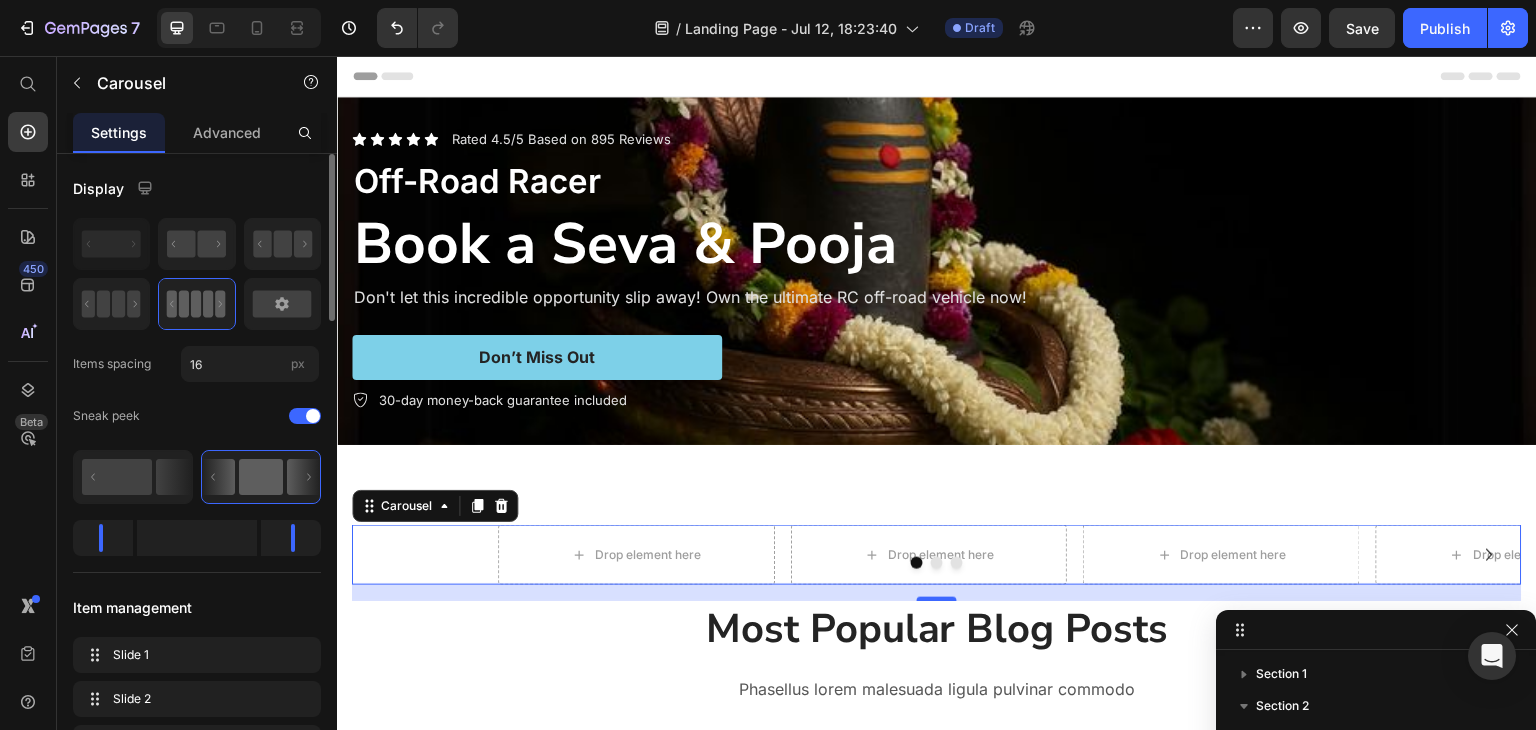 click 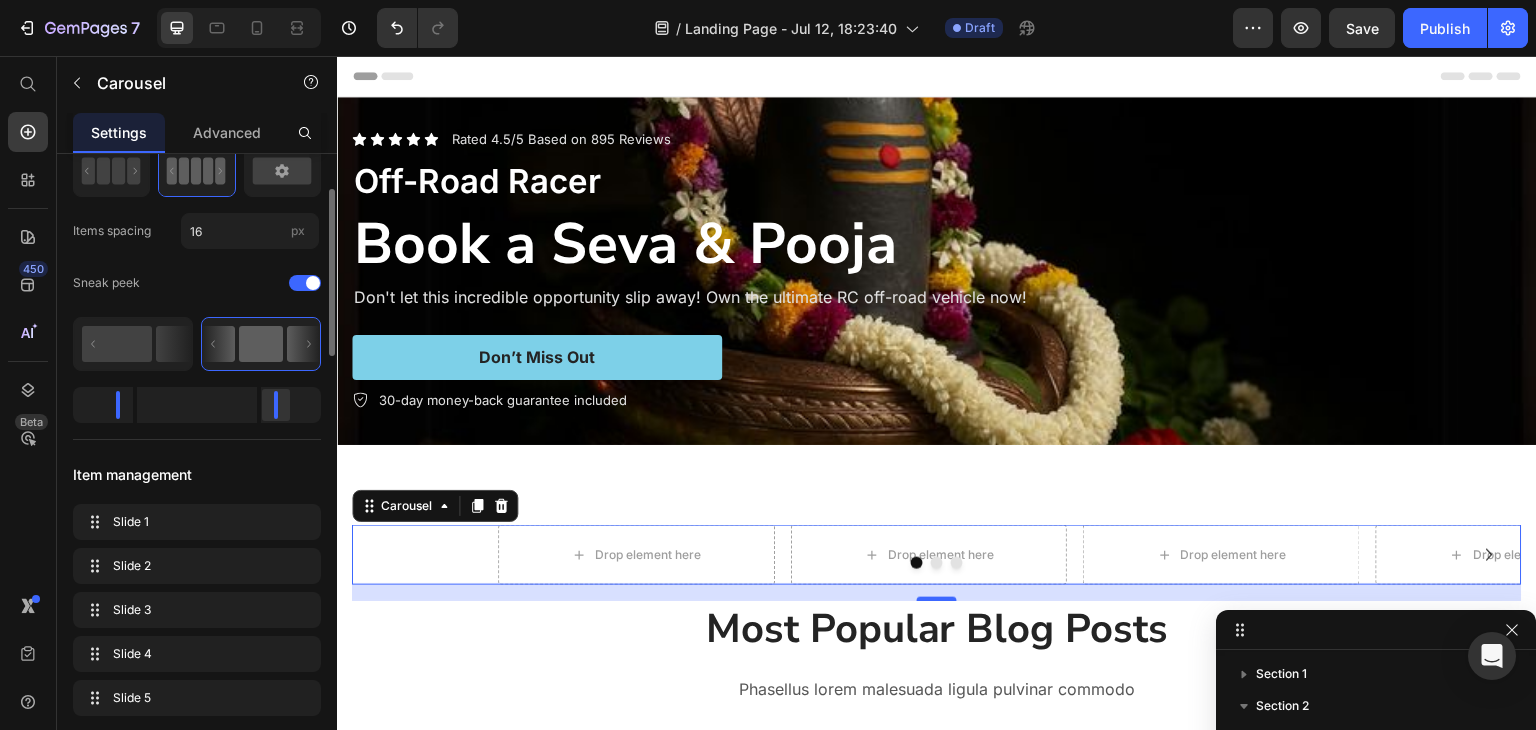 drag, startPoint x: 292, startPoint y: 407, endPoint x: 271, endPoint y: 404, distance: 21.213203 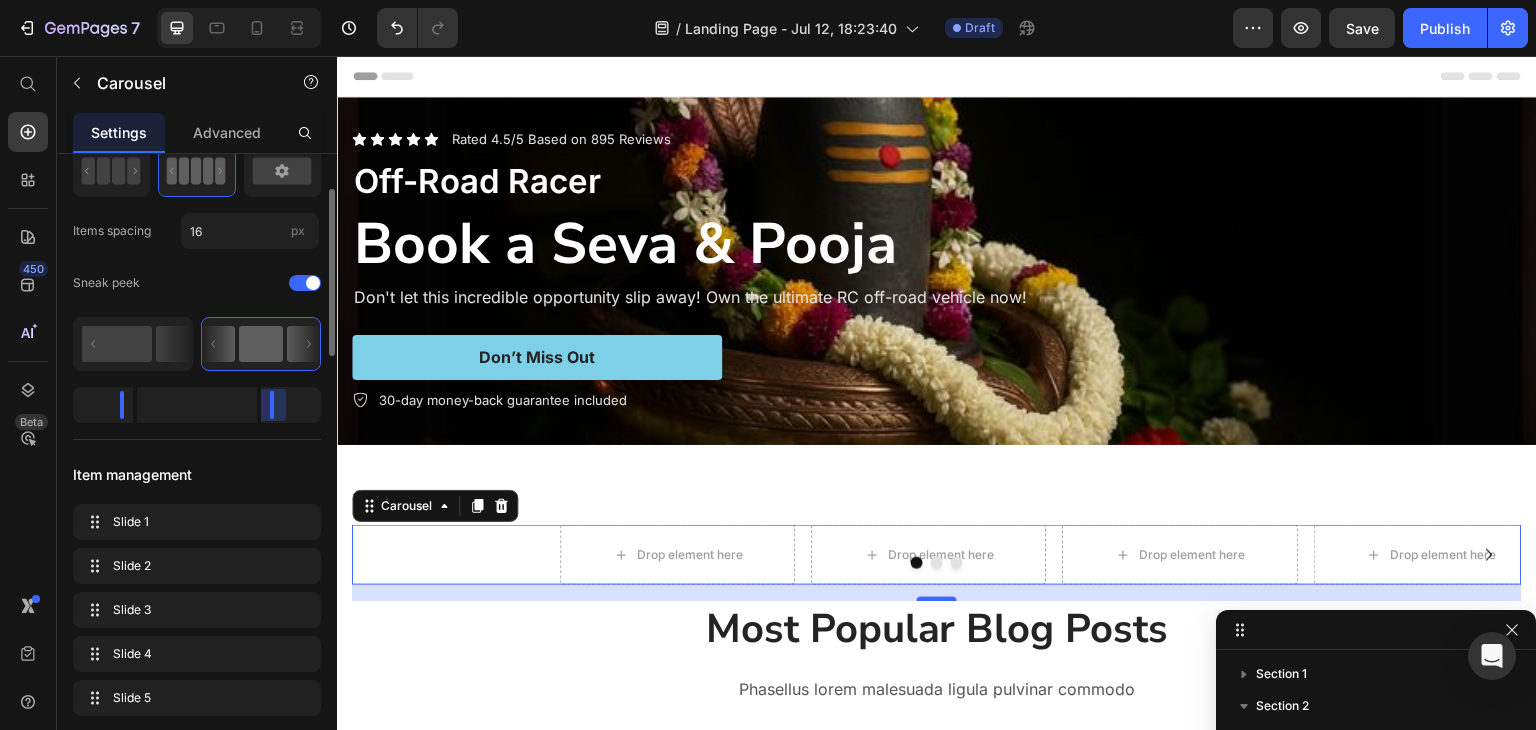 click at bounding box center [197, 405] 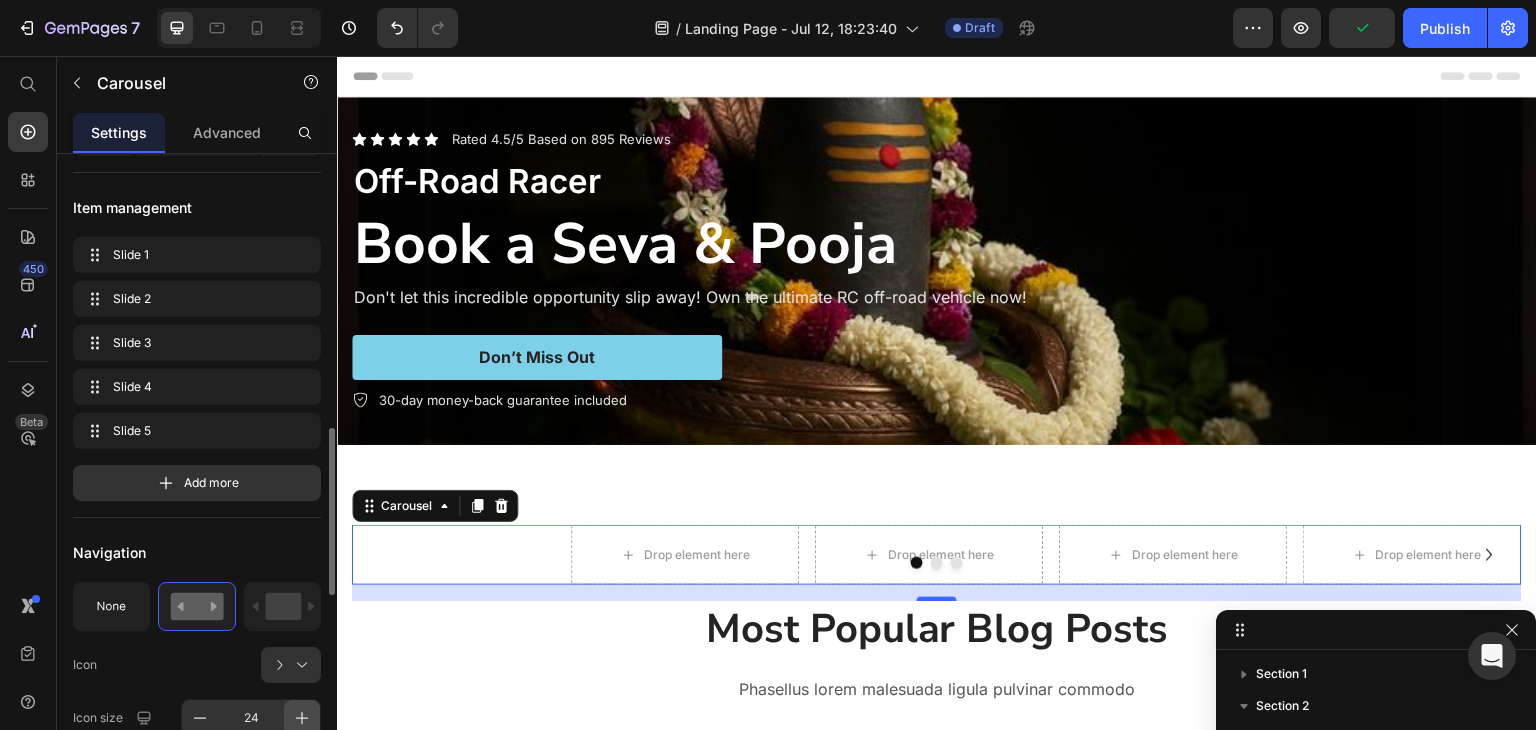 scroll, scrollTop: 534, scrollLeft: 0, axis: vertical 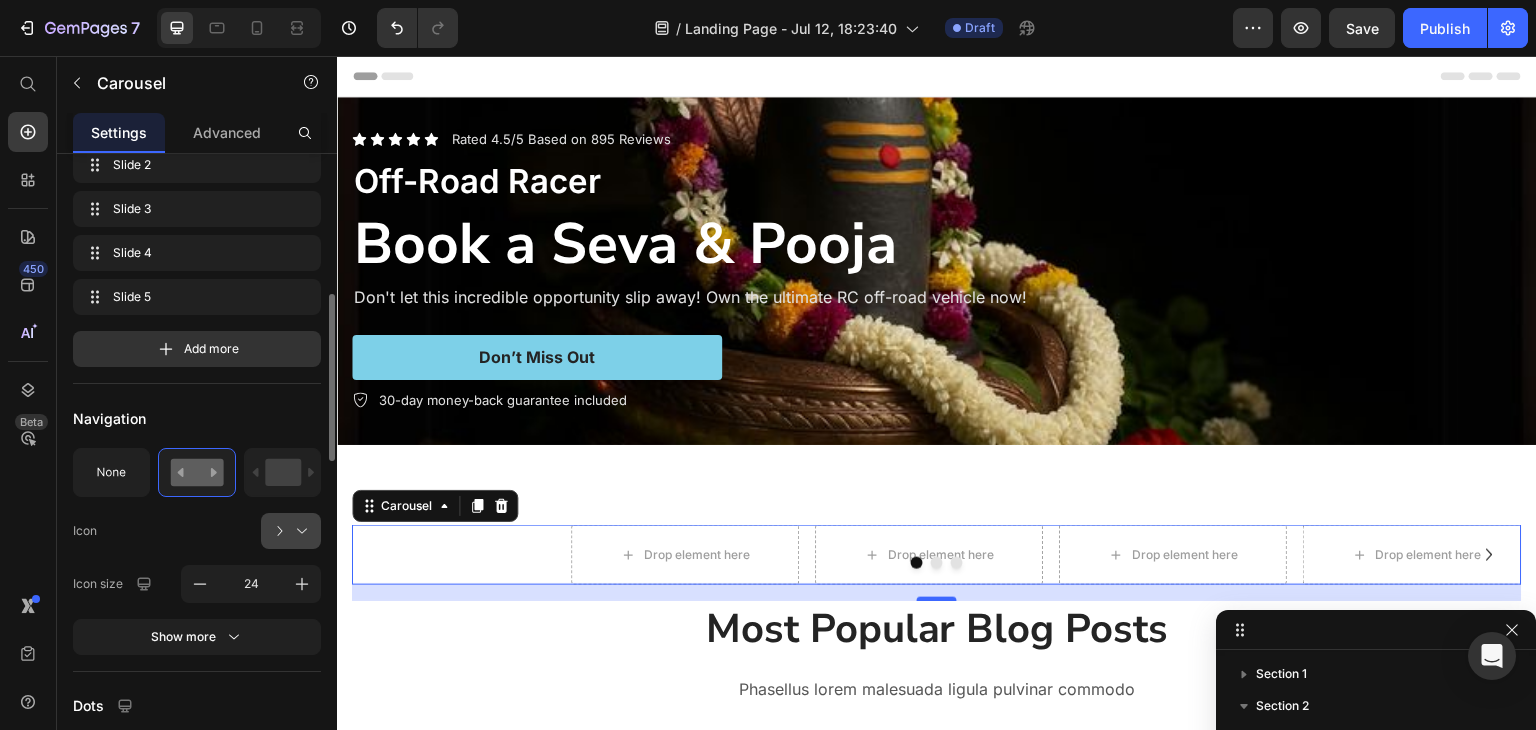 click at bounding box center [299, 531] 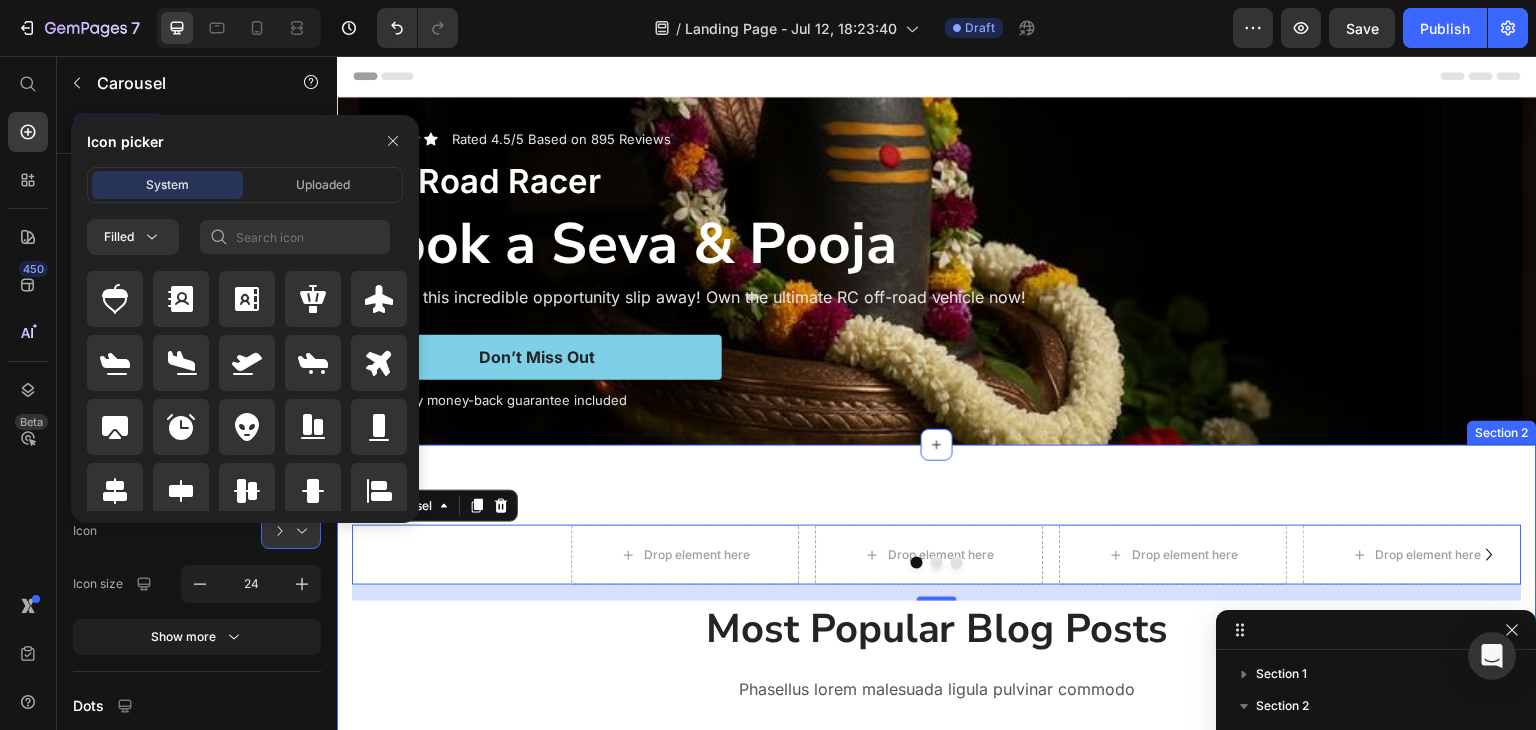 click on "Drop element here
Drop element here
Drop element here
Drop element here
Drop element here
Carousel   16 Most Popular Blog Posts Heading Phasellus lorem malesuada ligula pulvinar commodo Text block
Image
Drop element here
Carousel
Drop element here
Carousel How To Prepare A Successful Website For Black Friday Heading Black Friday and Cyber Monday are just around the corner. Yester-year, around 40% of shoppers made an... Text block
Image
Drop element here" at bounding box center [937, 825] 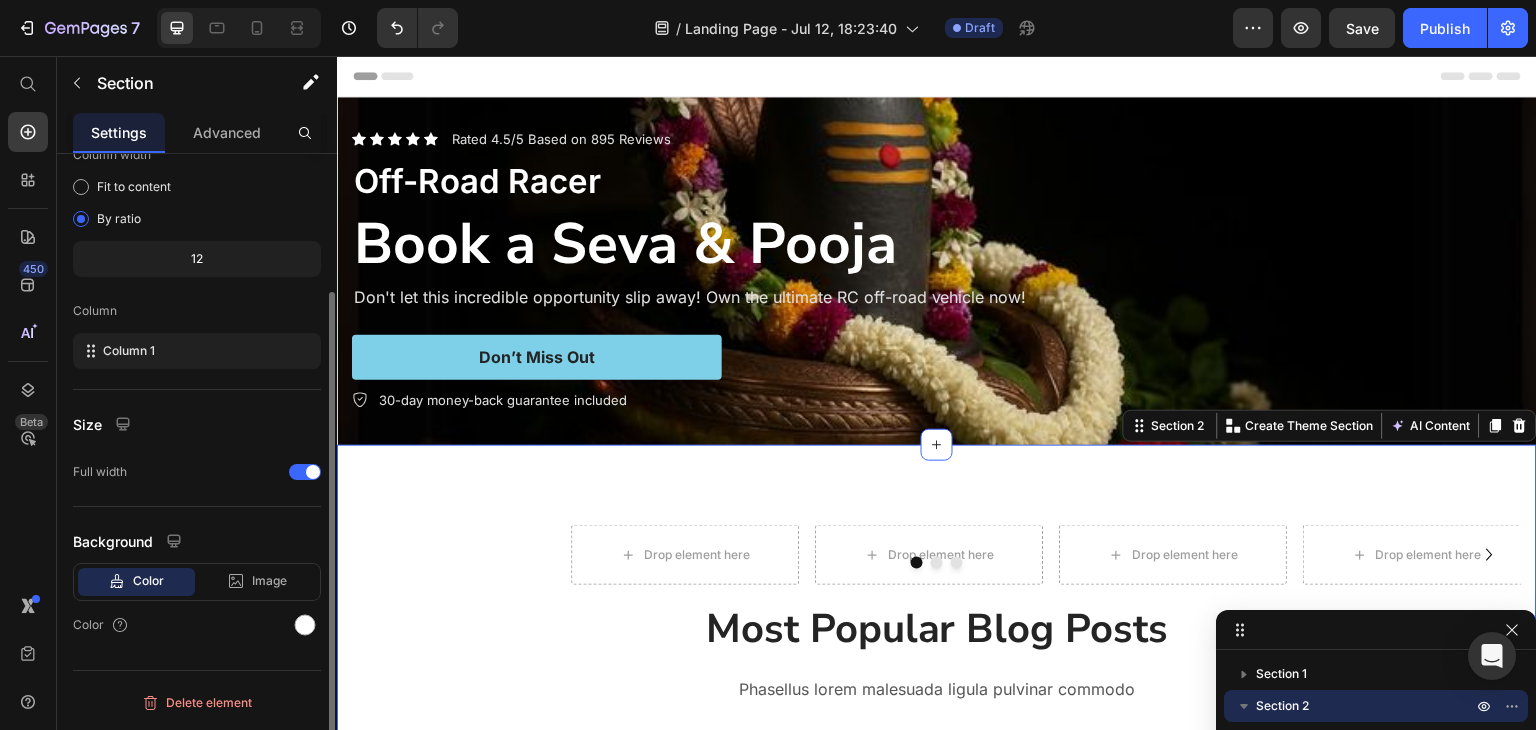 scroll, scrollTop: 0, scrollLeft: 0, axis: both 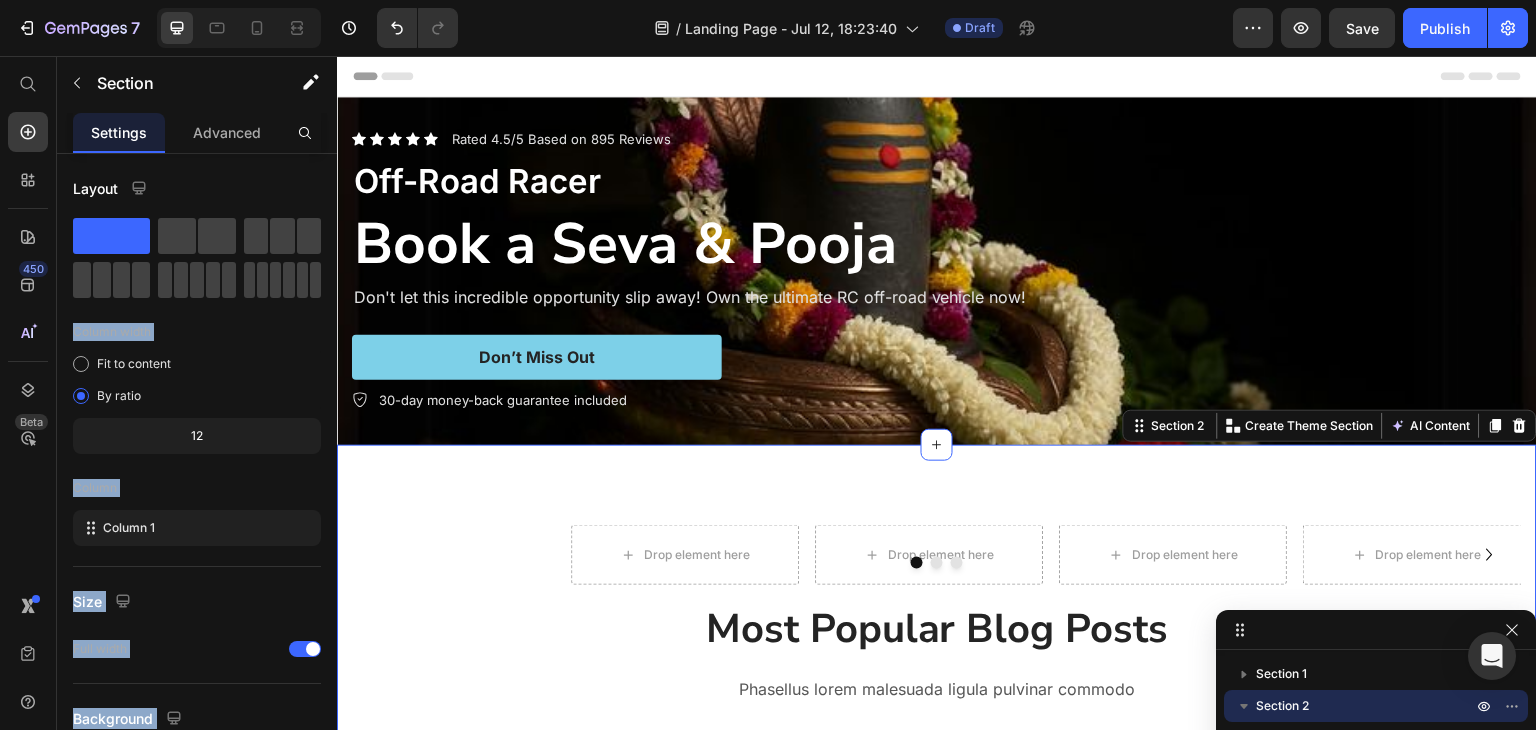 drag, startPoint x: 624, startPoint y: 340, endPoint x: 643, endPoint y: 502, distance: 163.1104 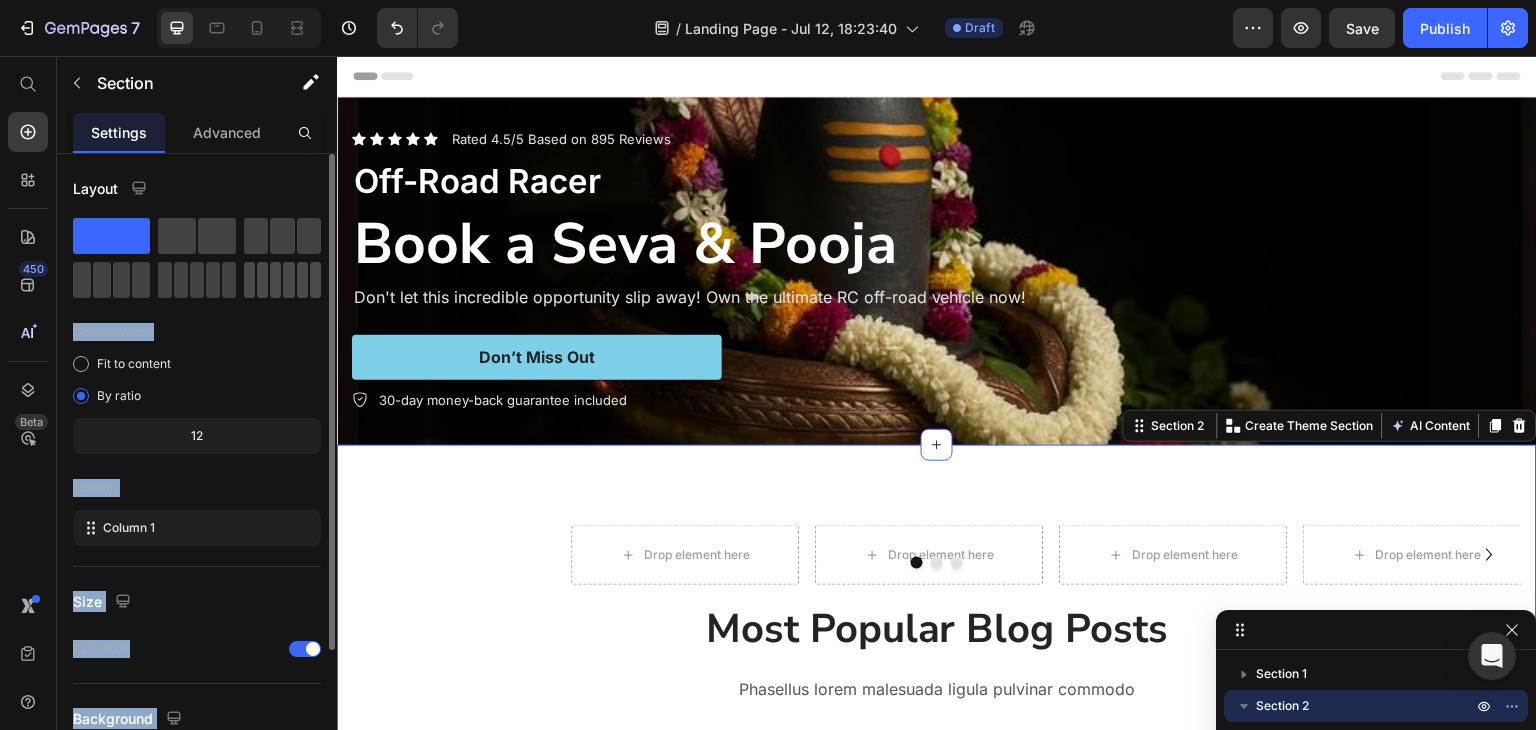click 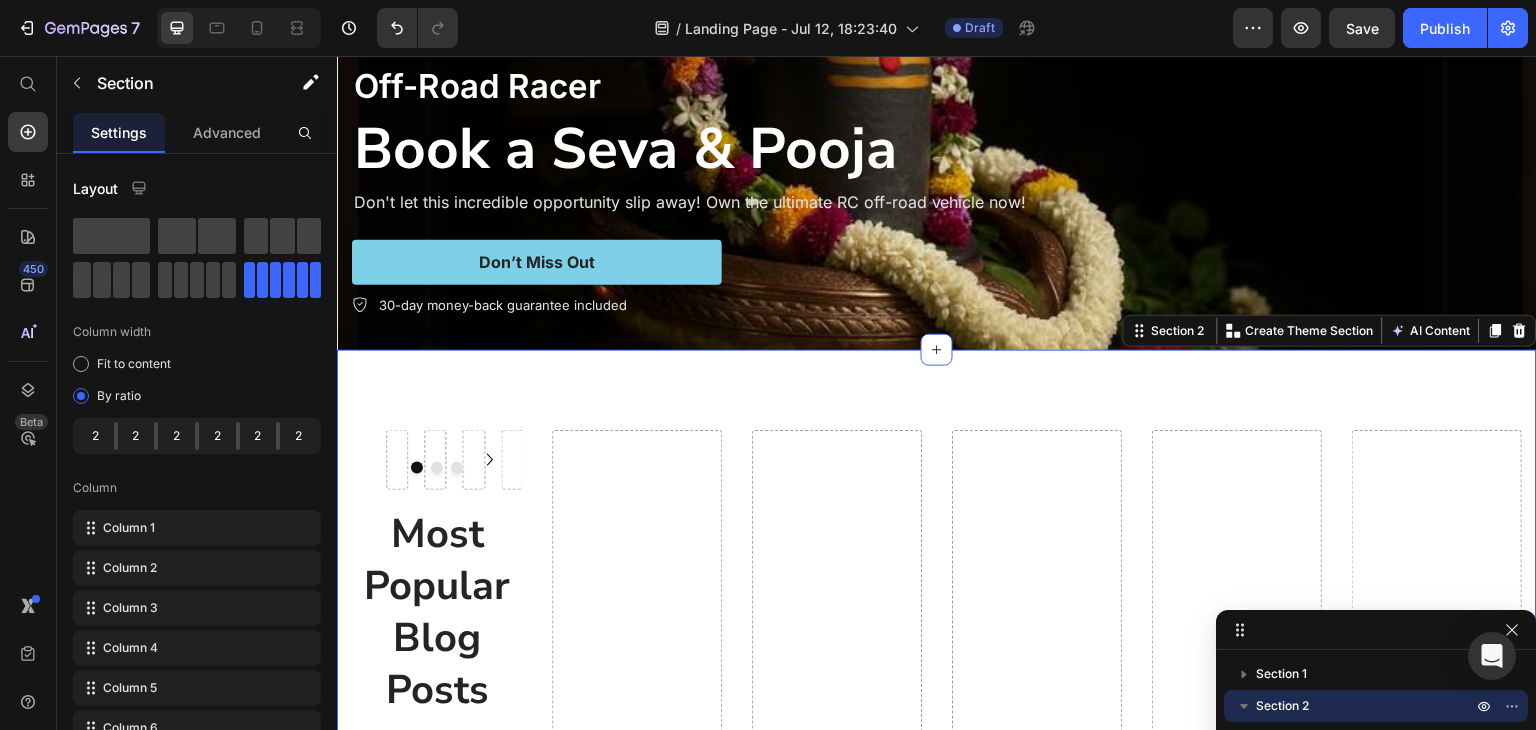 scroll, scrollTop: 133, scrollLeft: 0, axis: vertical 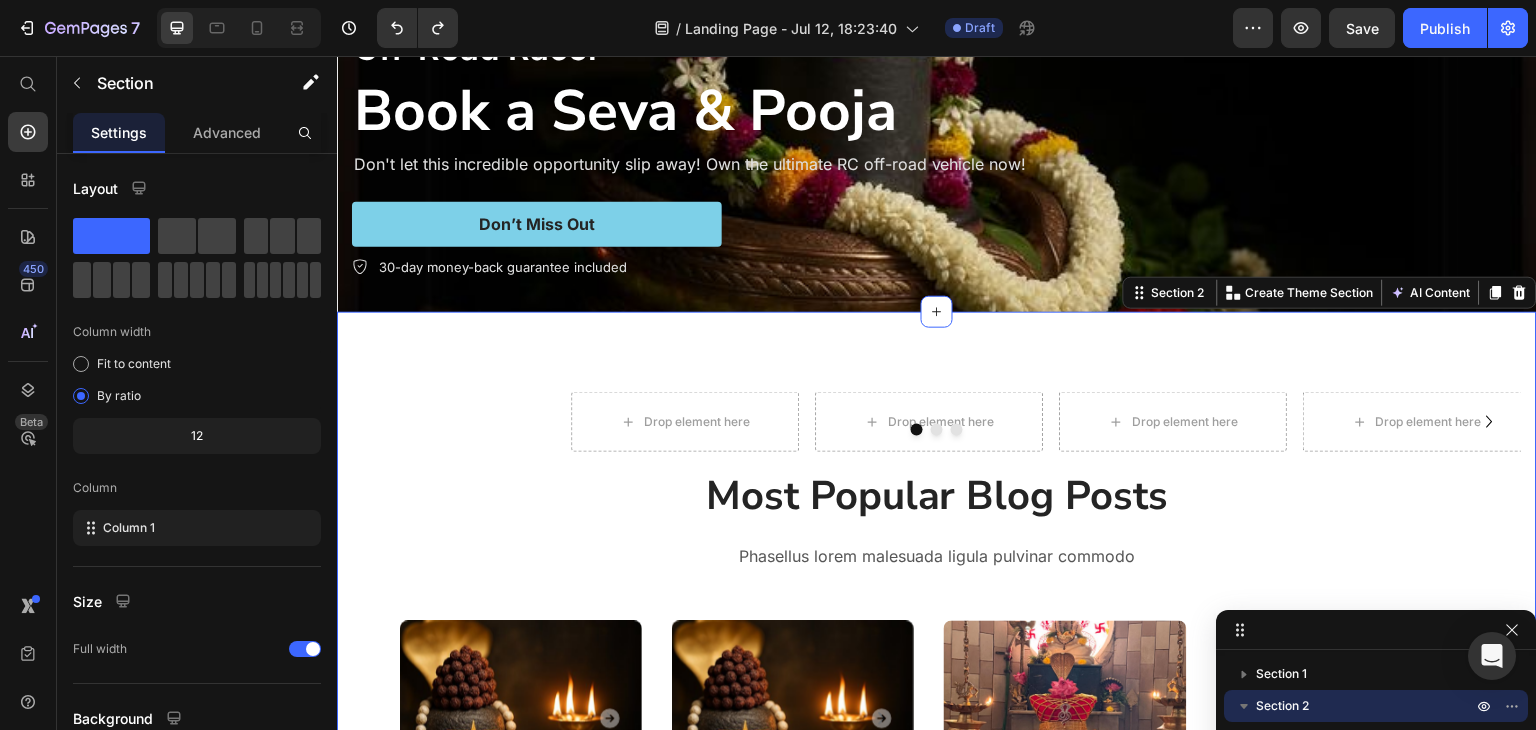 click on "Drop element here
Drop element here
Drop element here
Drop element here
Drop element here
Carousel Most Popular Blog Posts Heading Phasellus lorem malesuada ligula pulvinar commodo Text block
Image
Drop element here
Carousel
Drop element here
Carousel How To Prepare A Successful Website For Black Friday Heading Black Friday and Cyber Monday are just around the corner. Yester-year, around 40% of shoppers made an... Text block
Image
Drop element here
Carousel" at bounding box center [937, 692] 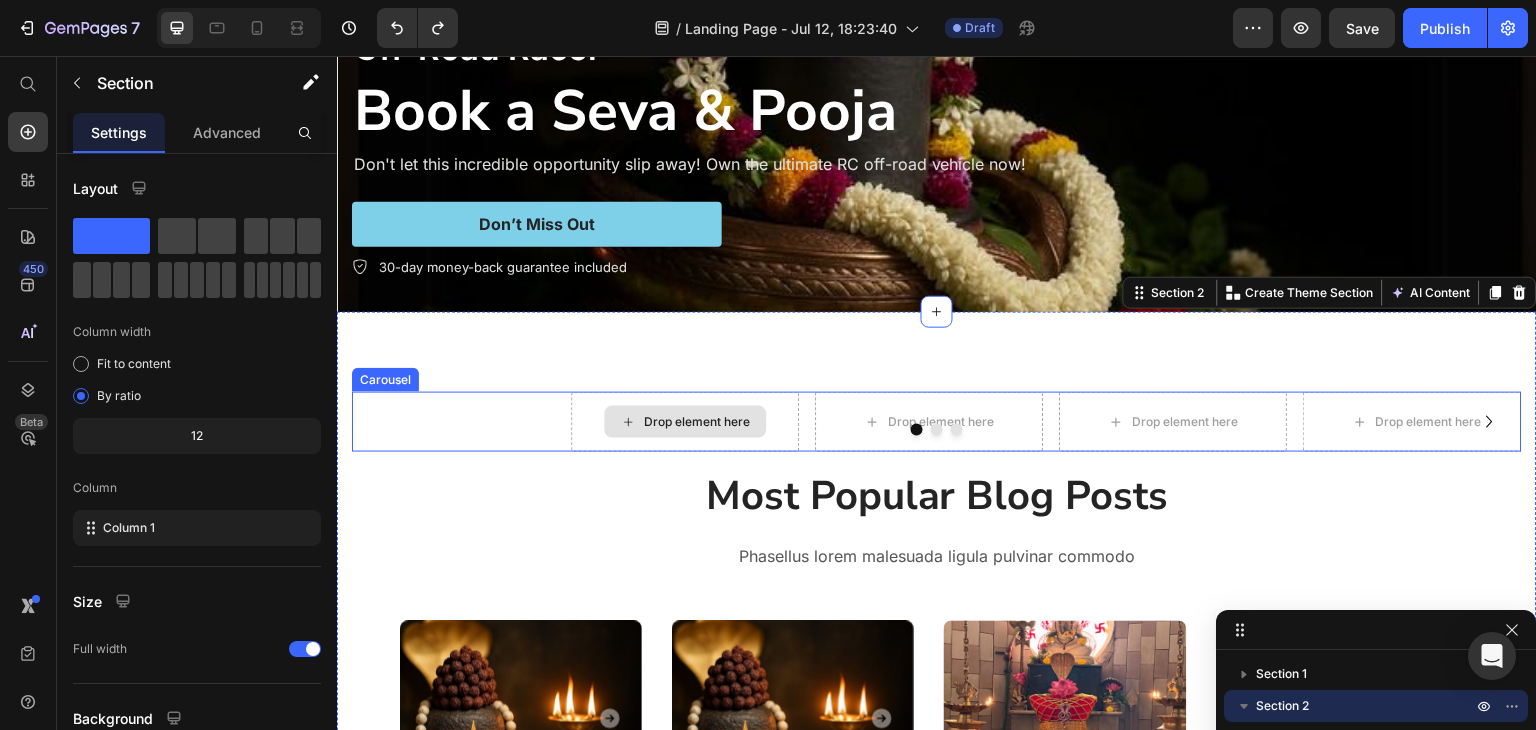 click on "Drop element here
Drop element here
Drop element here
Drop element here
Drop element here" at bounding box center (937, 422) 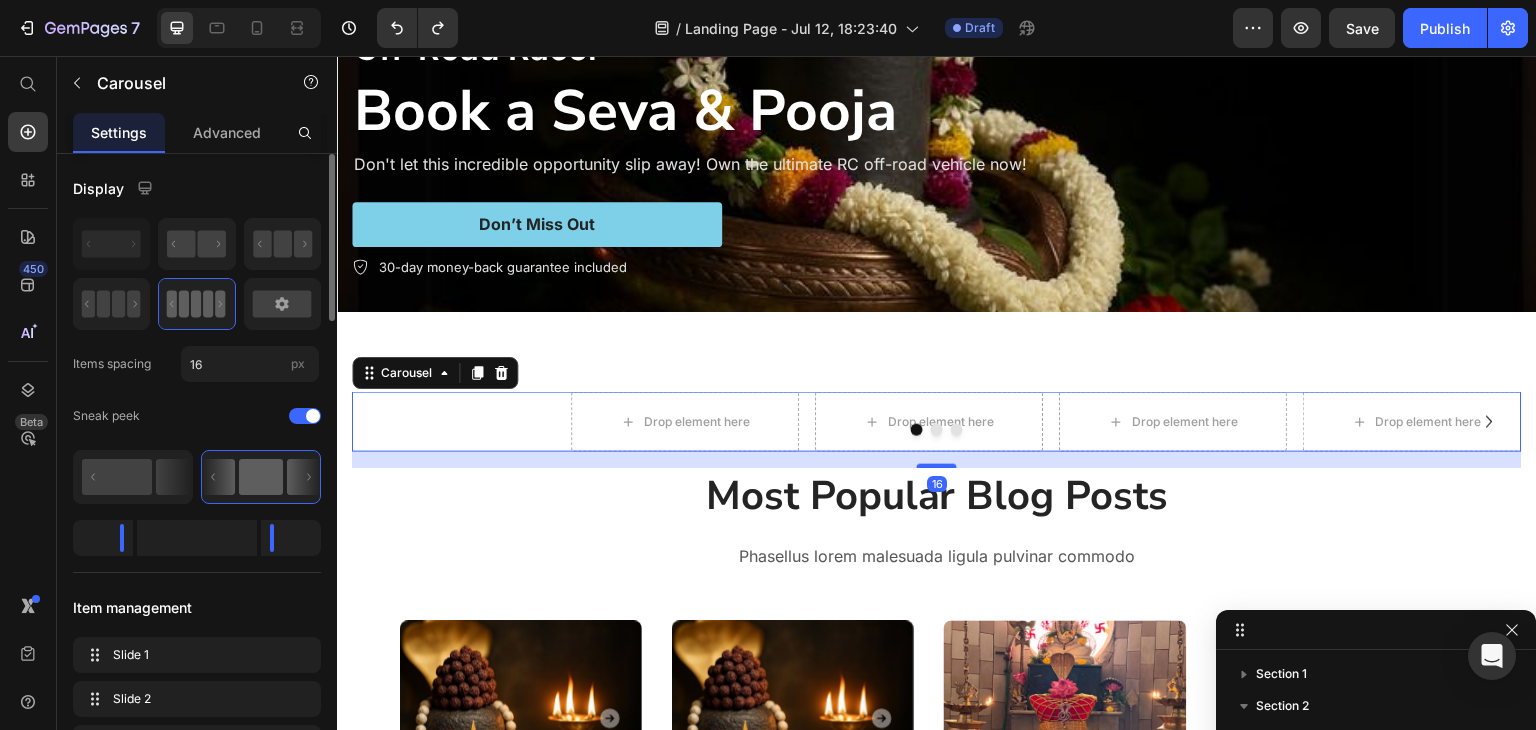 click 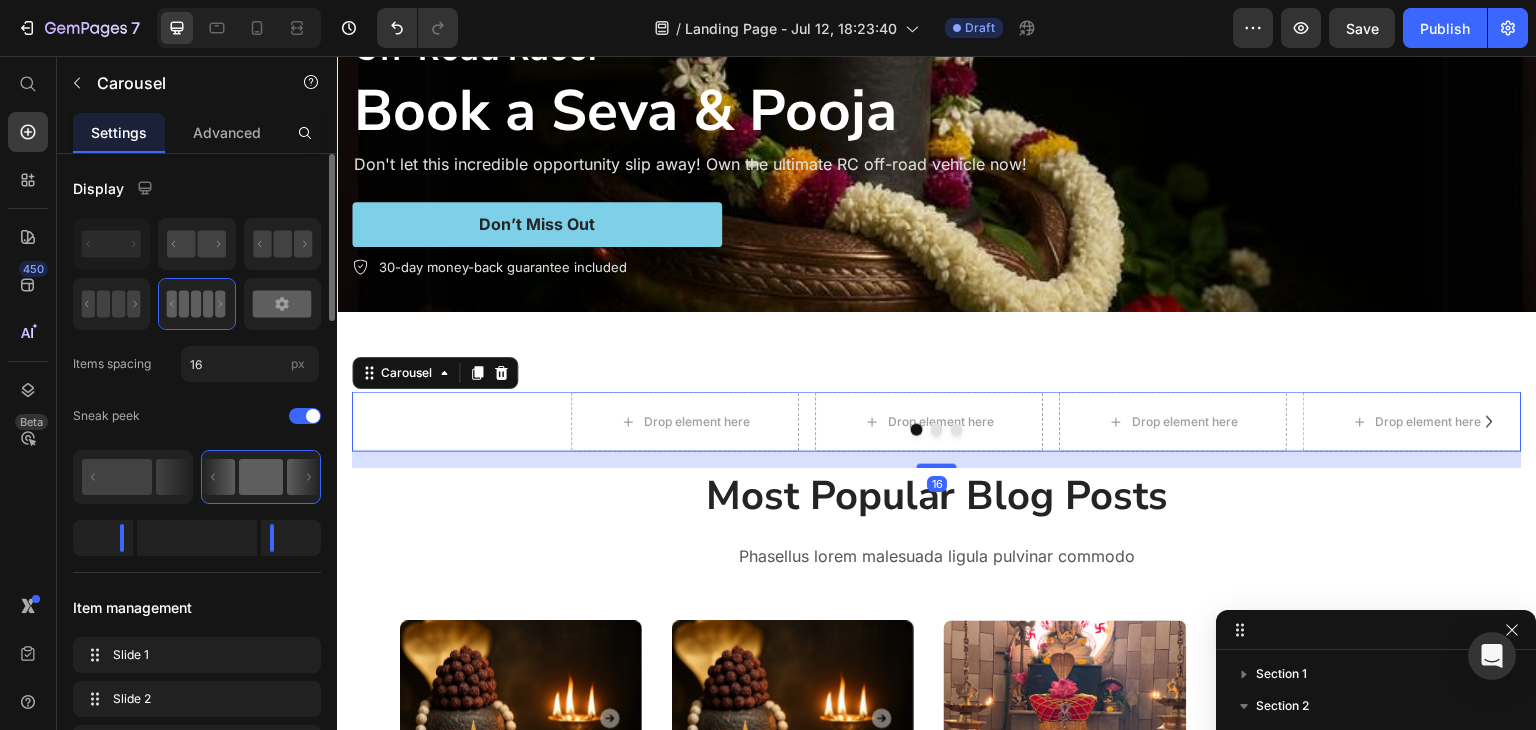 click 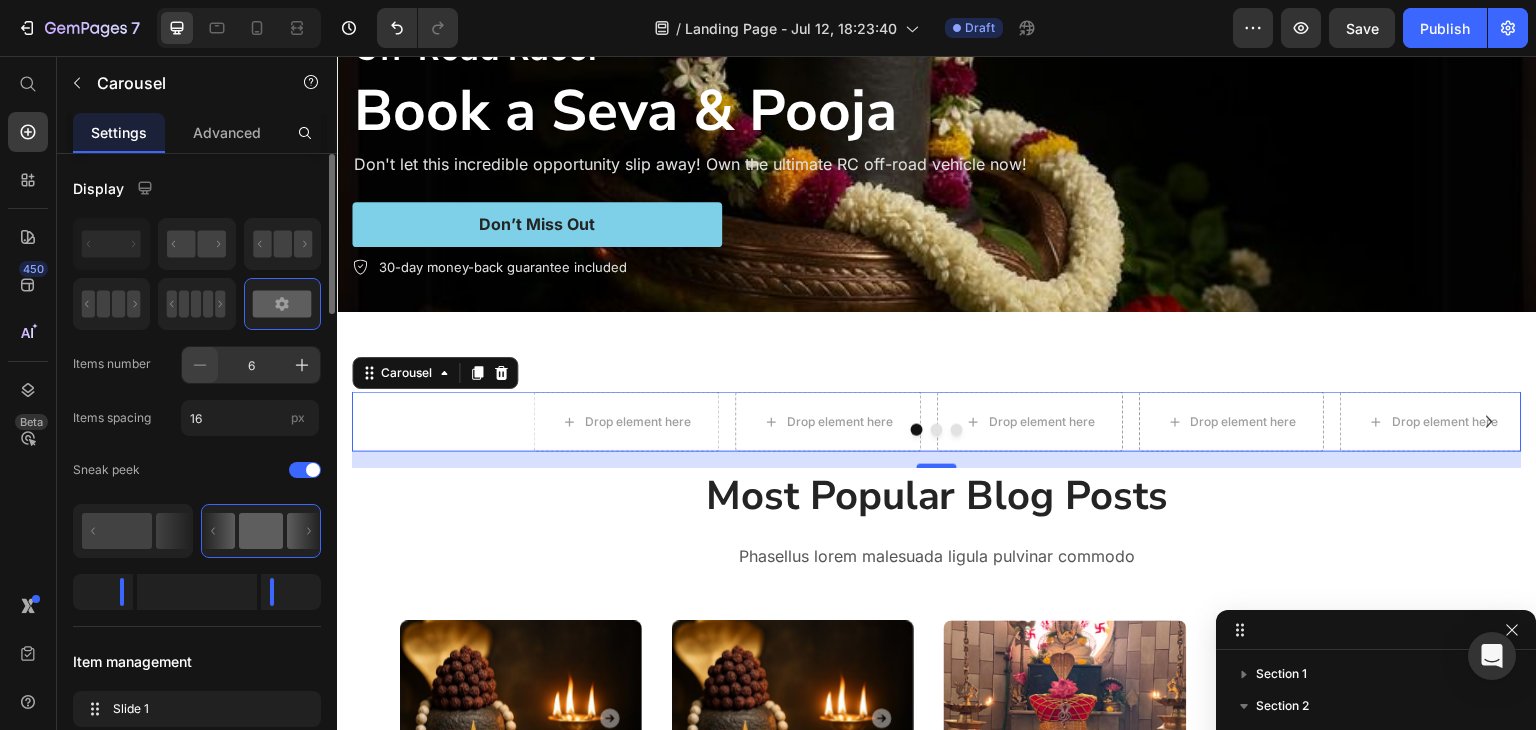 click 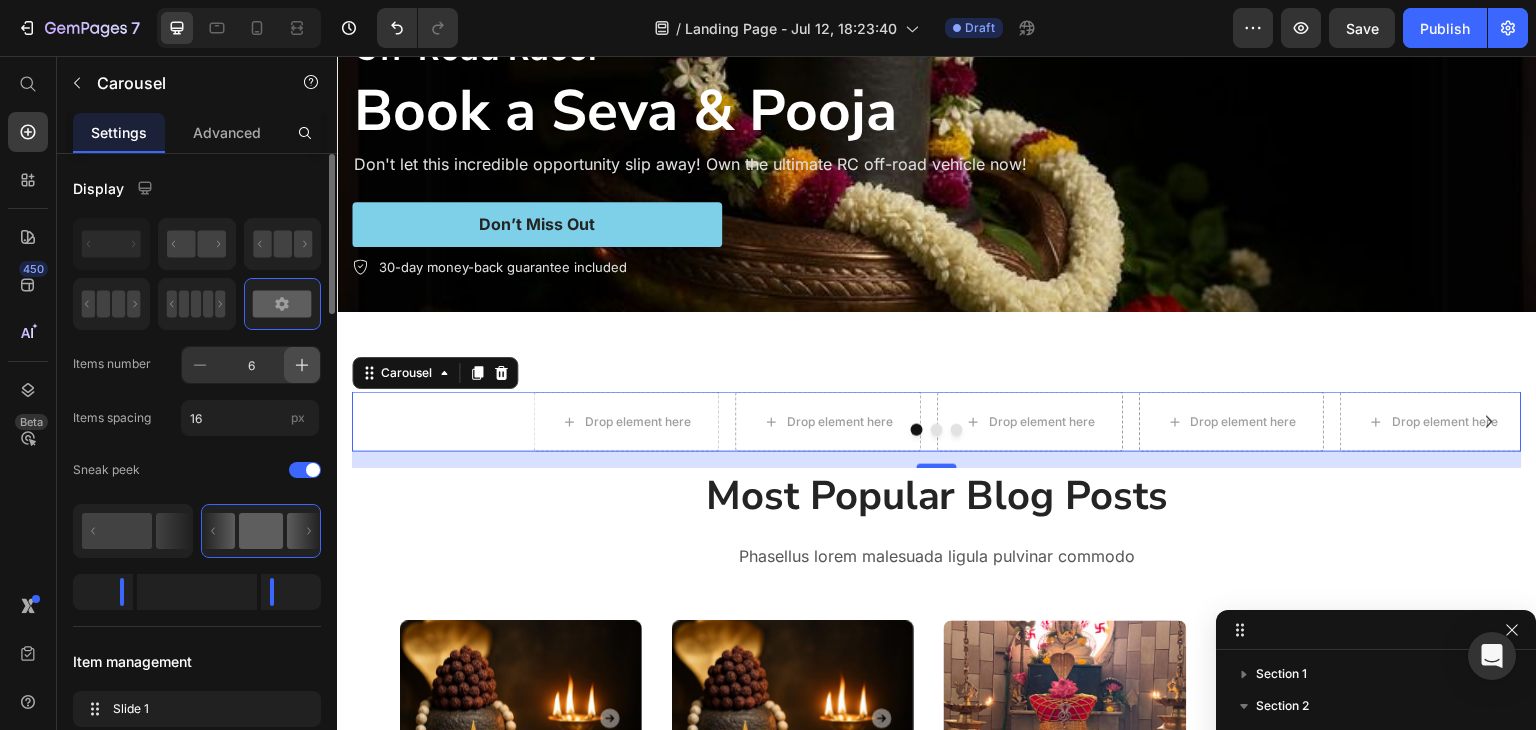 click 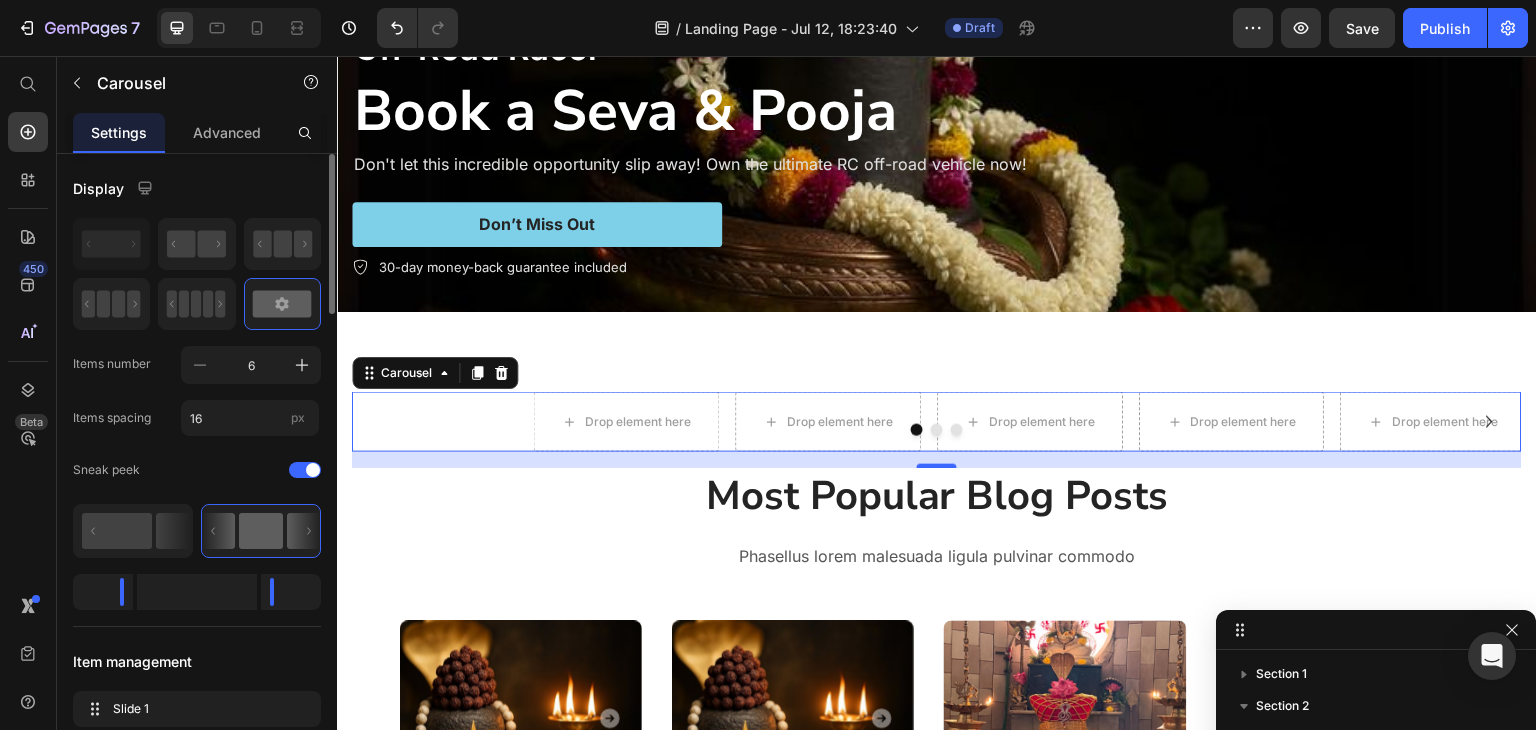click 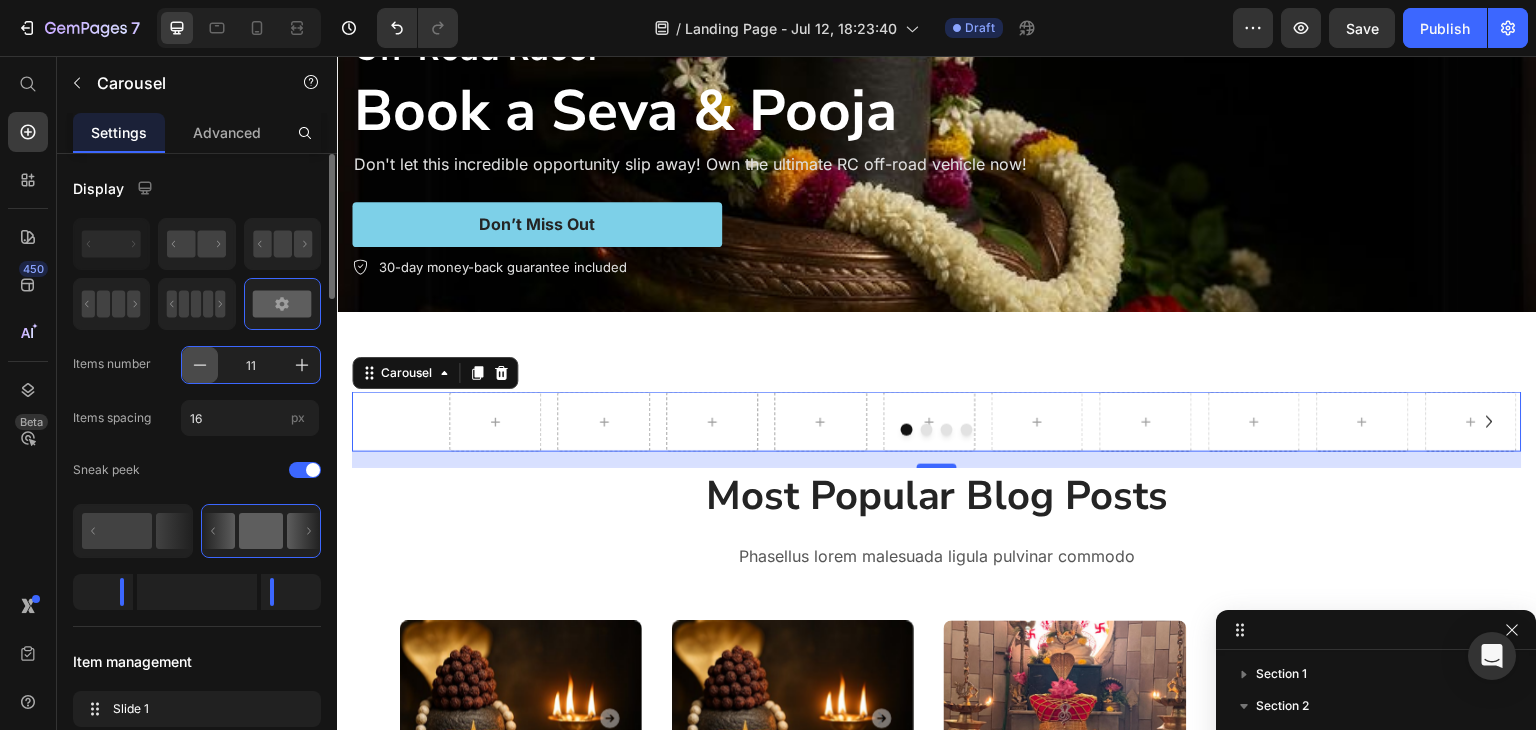 click 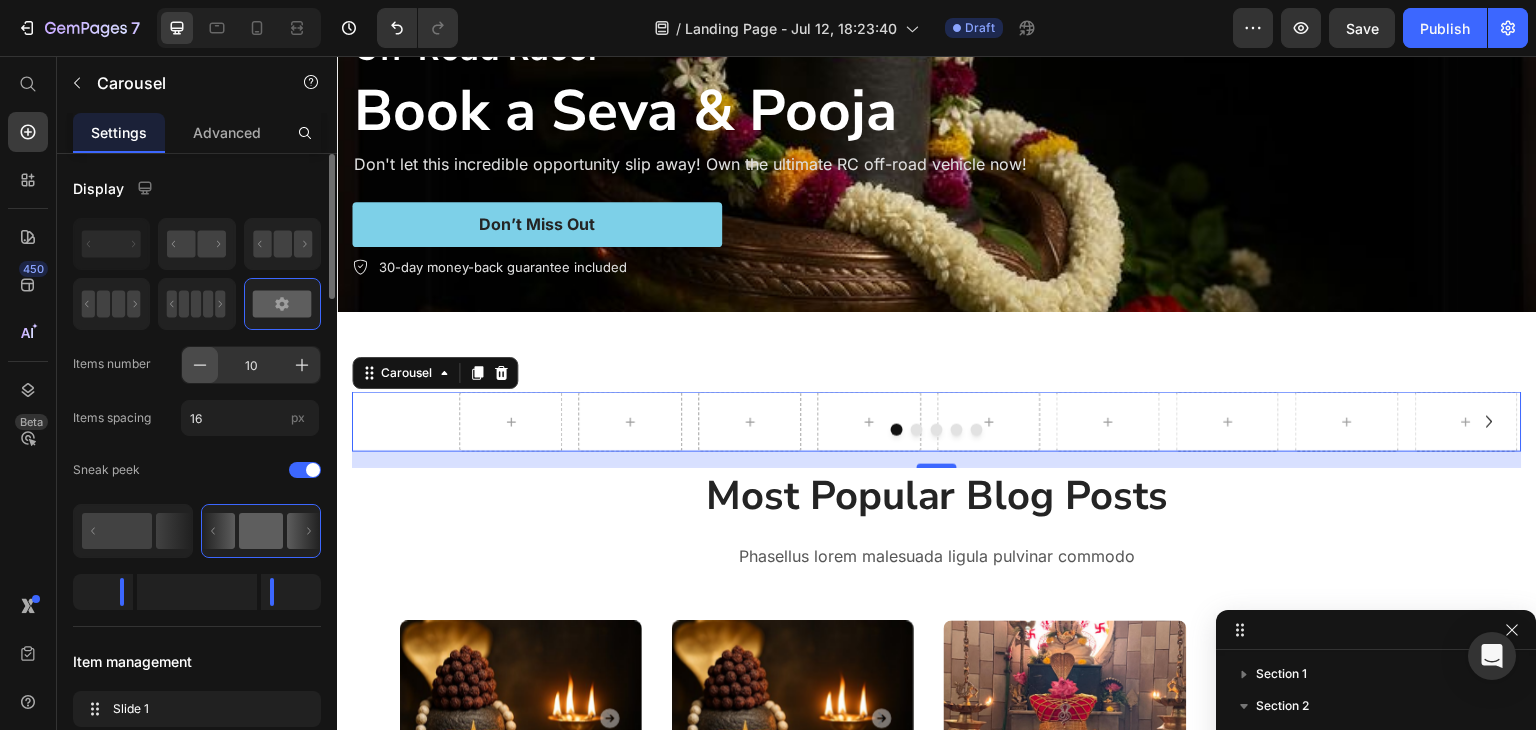 click 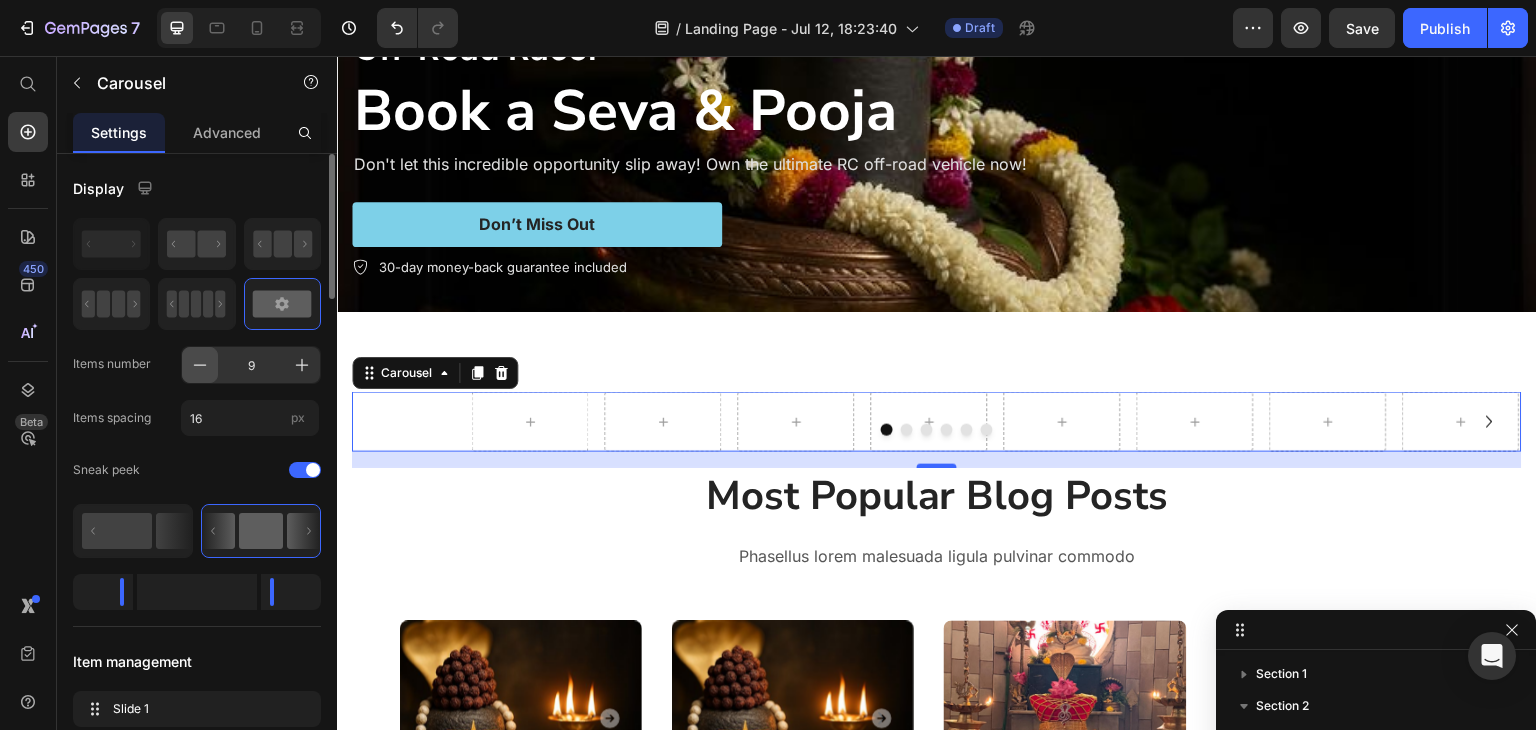 click 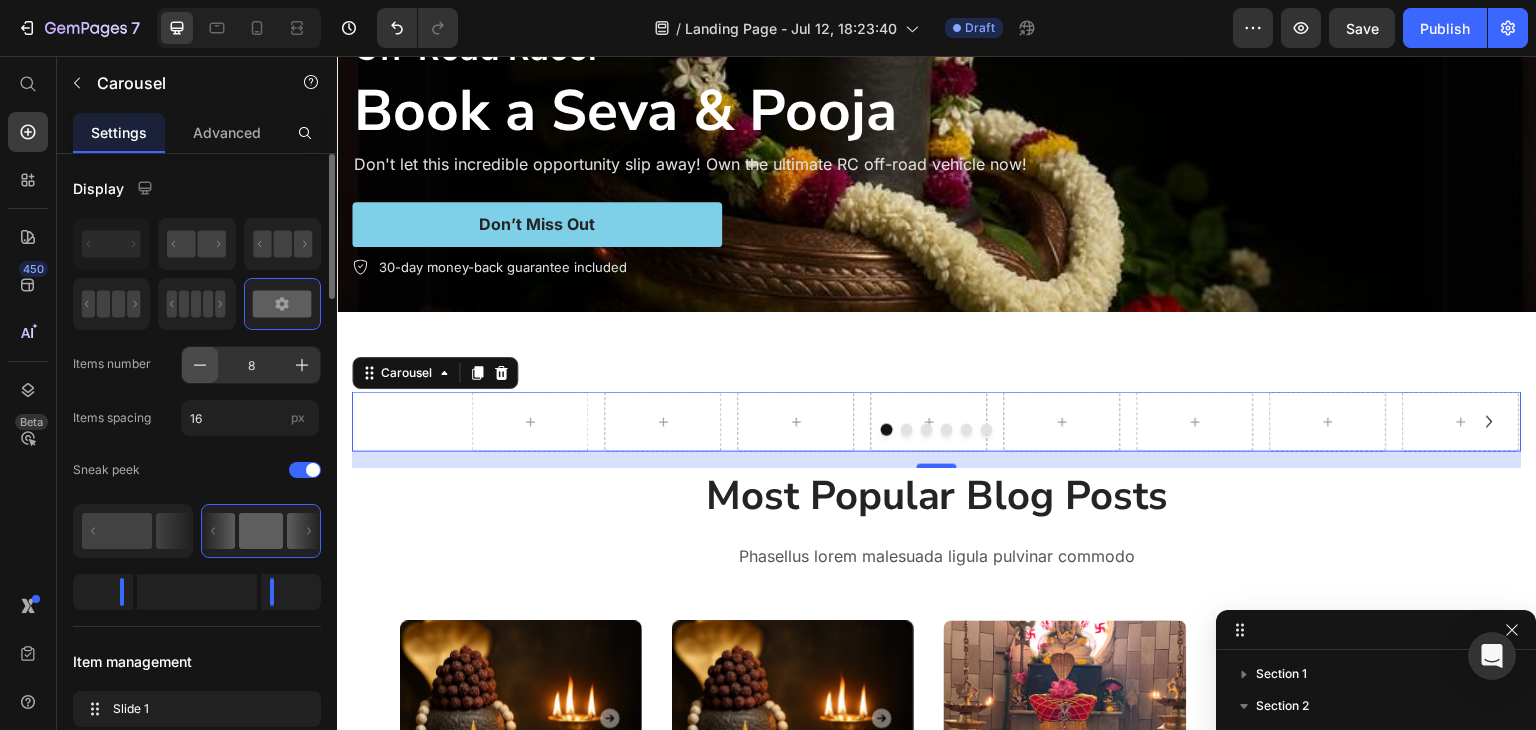 click 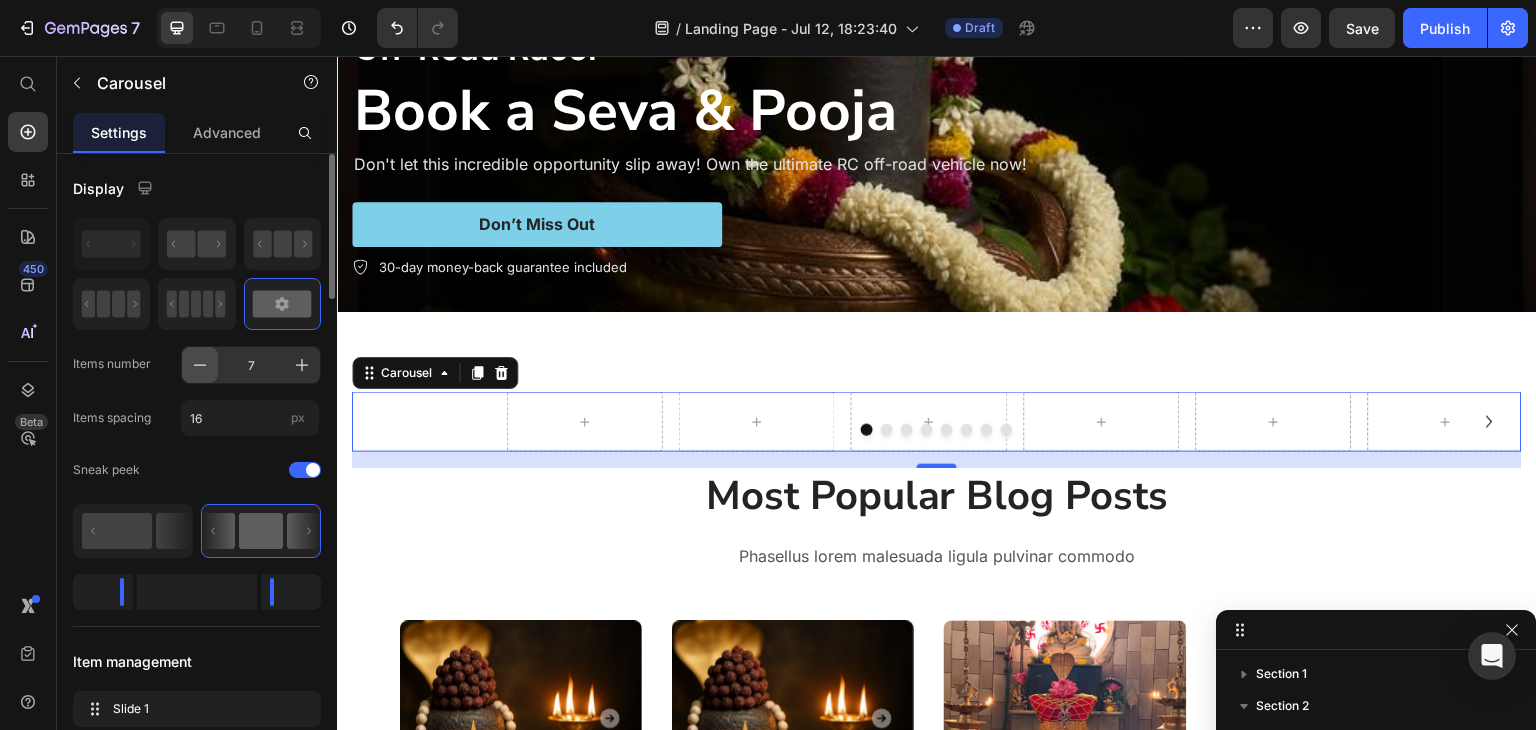 click 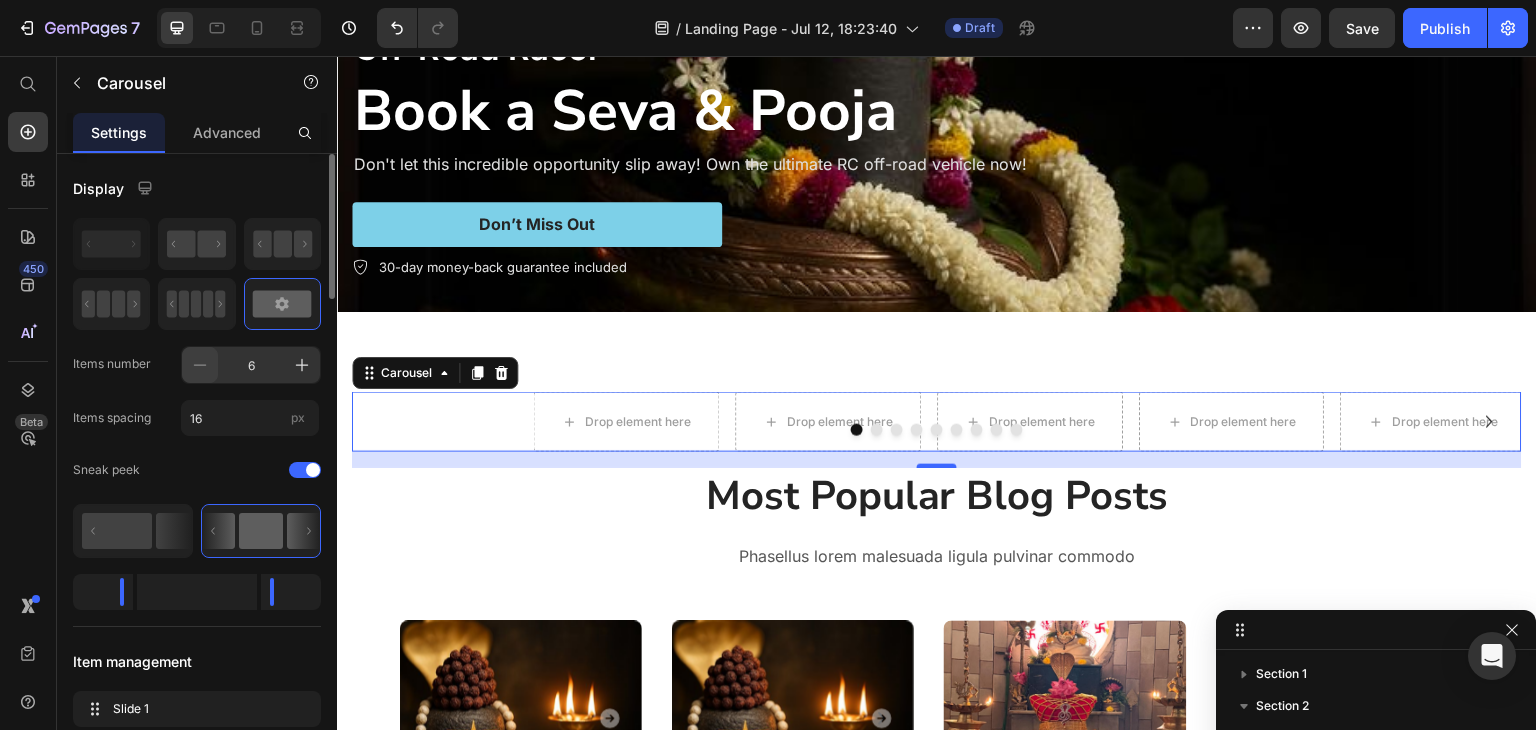 click 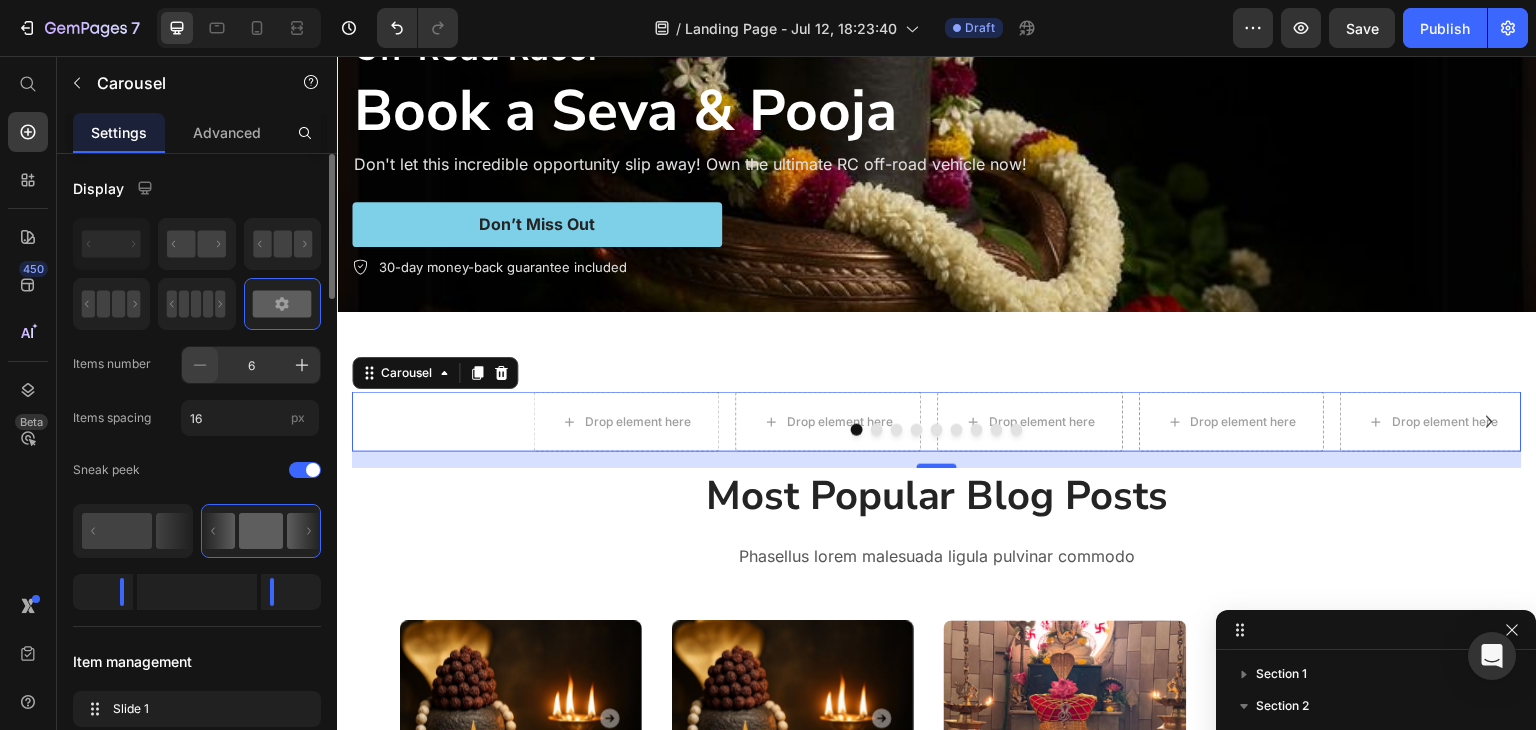 click 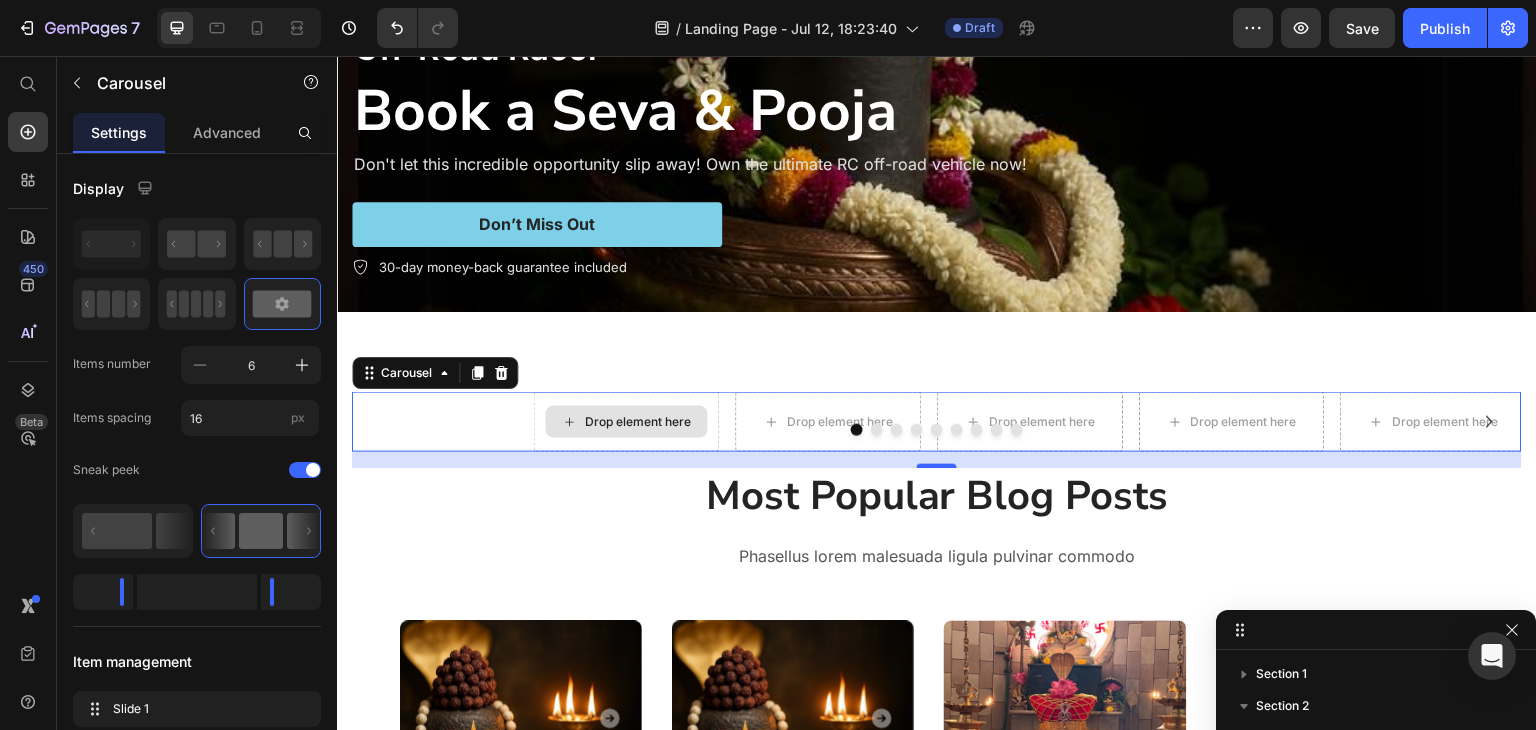 click at bounding box center (937, 430) 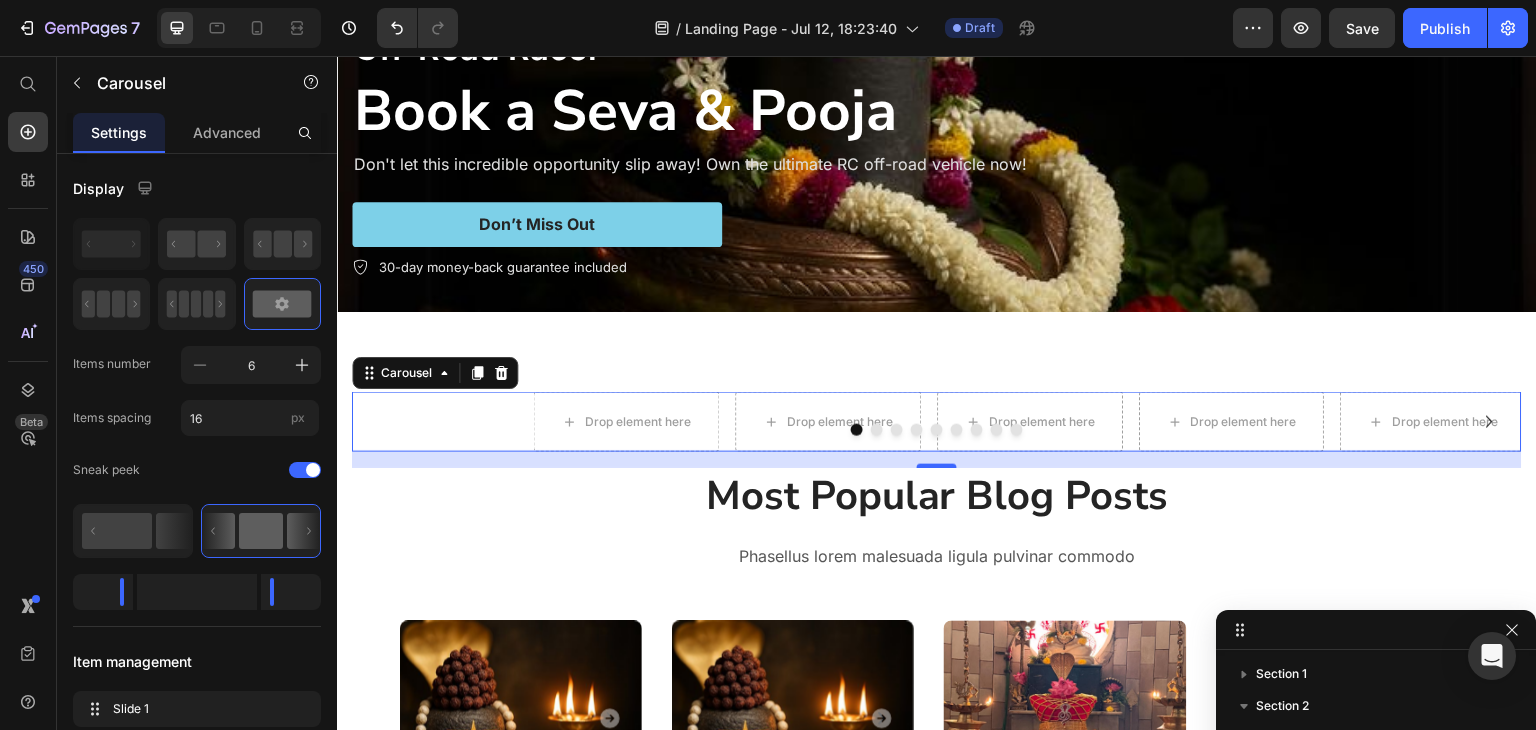 click on "Drop element here
Drop element here
Drop element here
Drop element here
Drop element here
Drop element here
Drop element here
Drop element here
Drop element here
Drop element here
Drop element here
Drop element here" at bounding box center [937, 422] 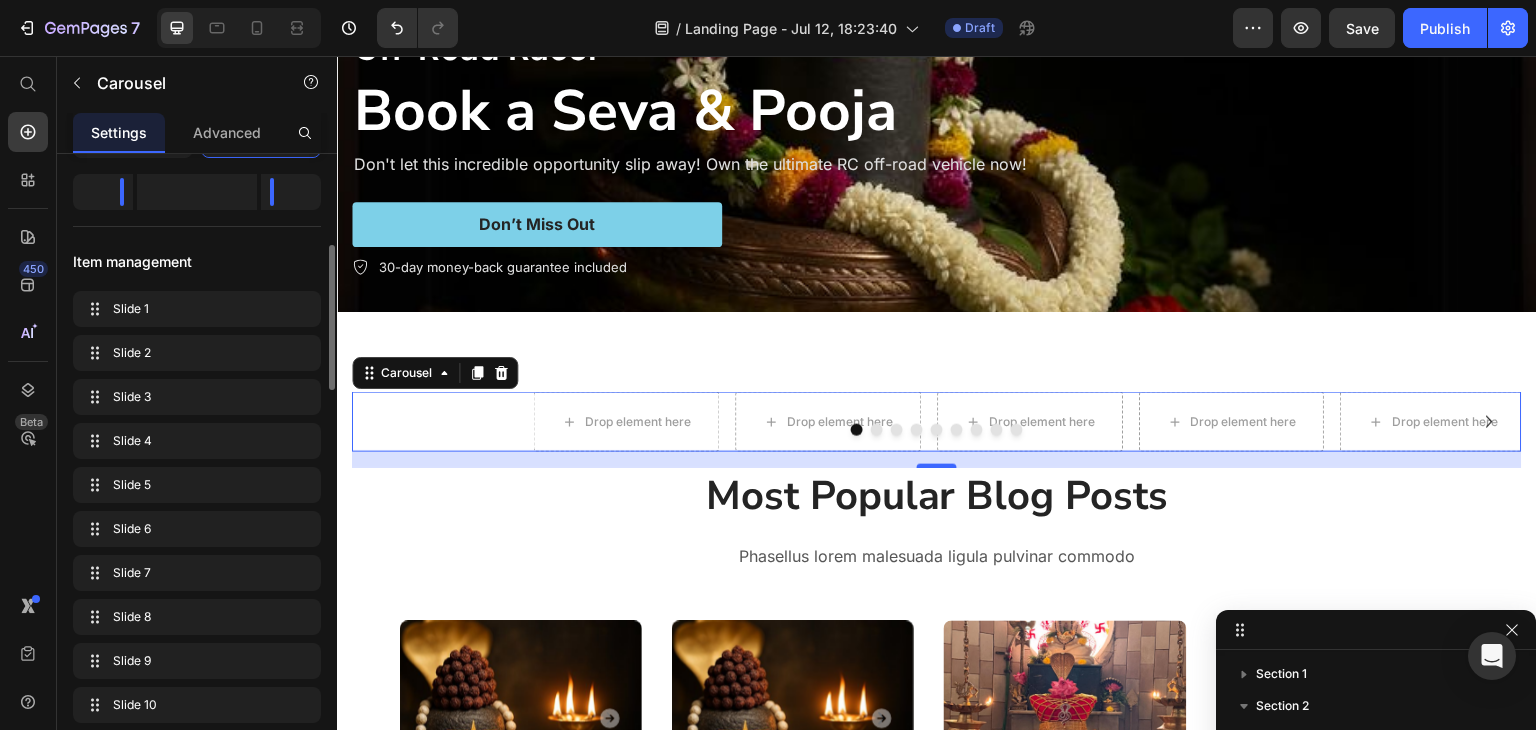 scroll, scrollTop: 668, scrollLeft: 0, axis: vertical 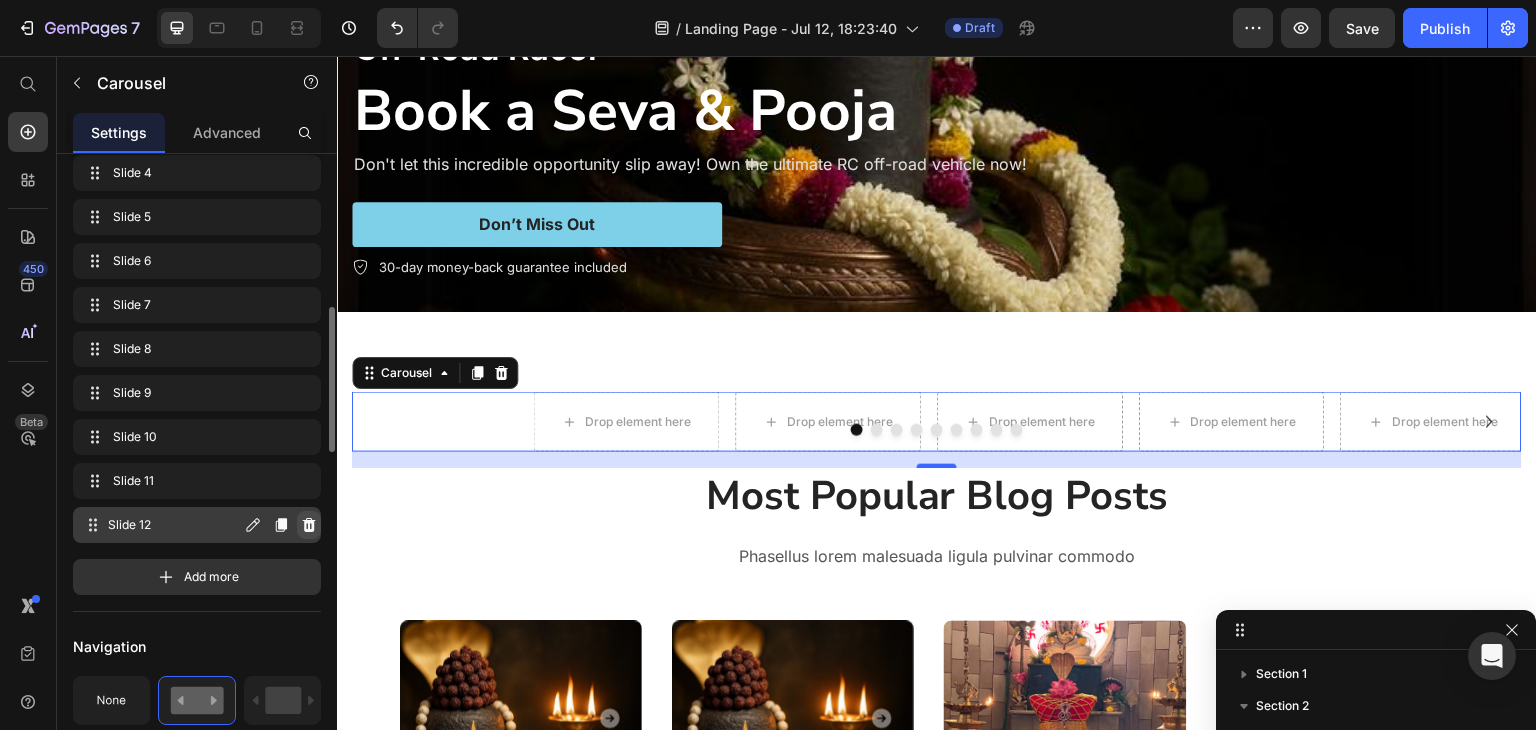 click 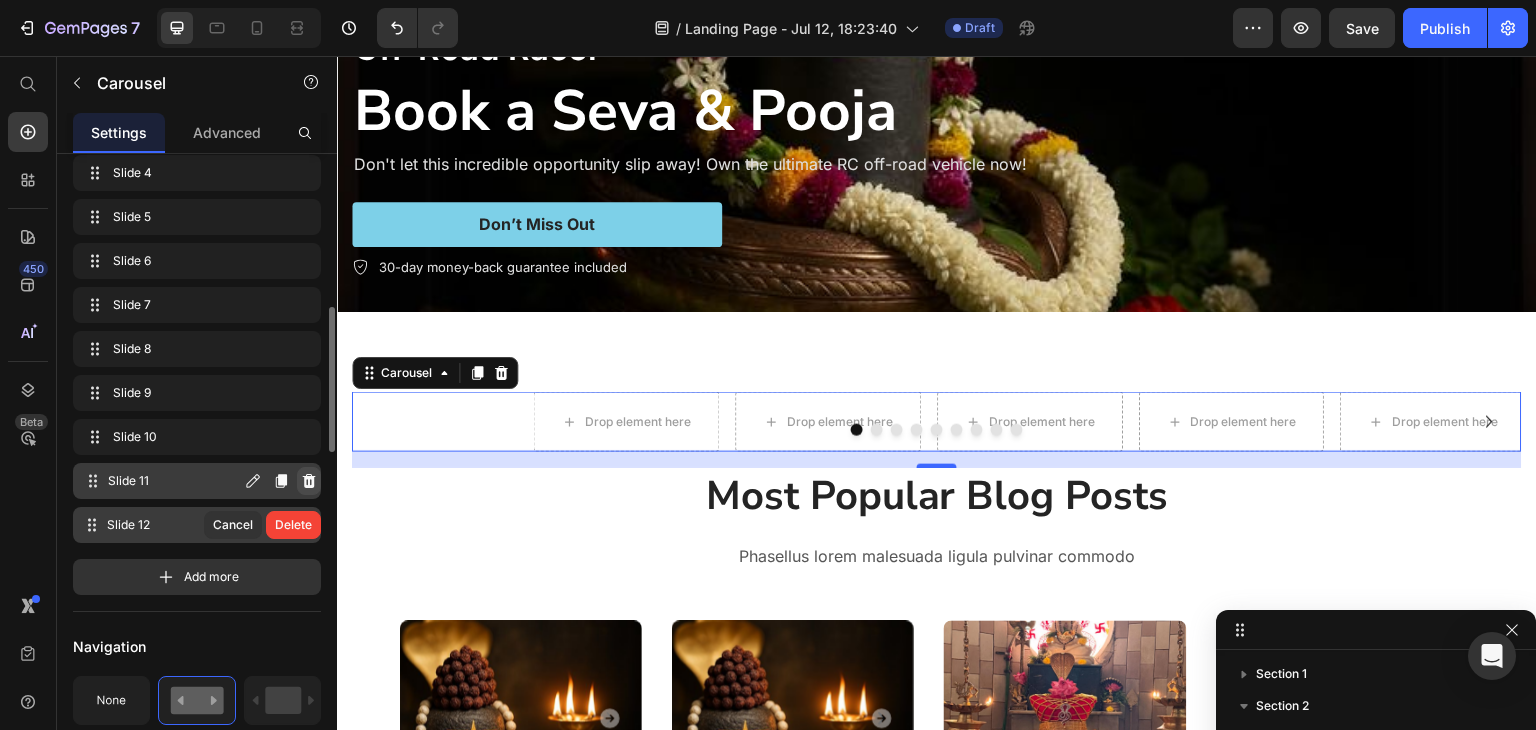 click 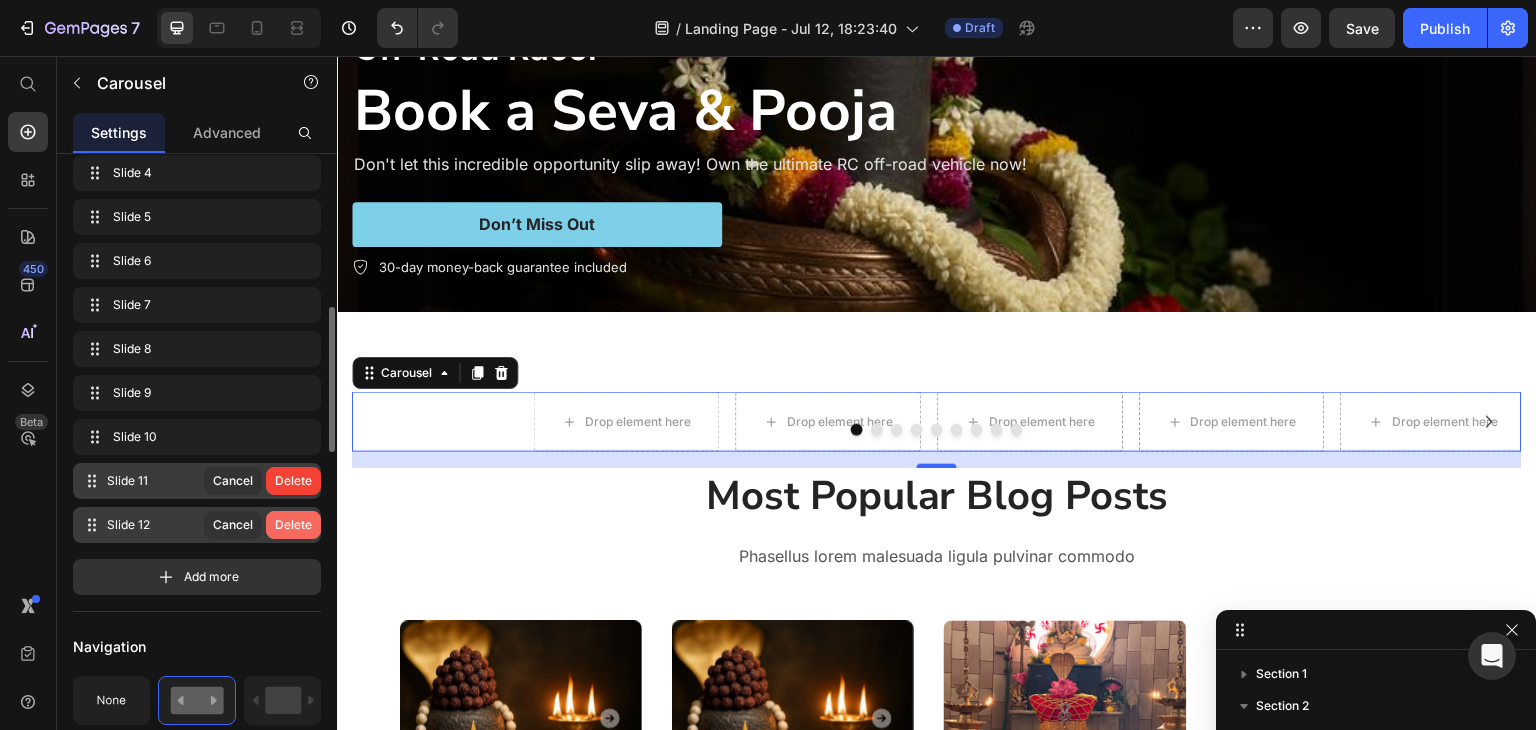click on "Delete" at bounding box center [293, 525] 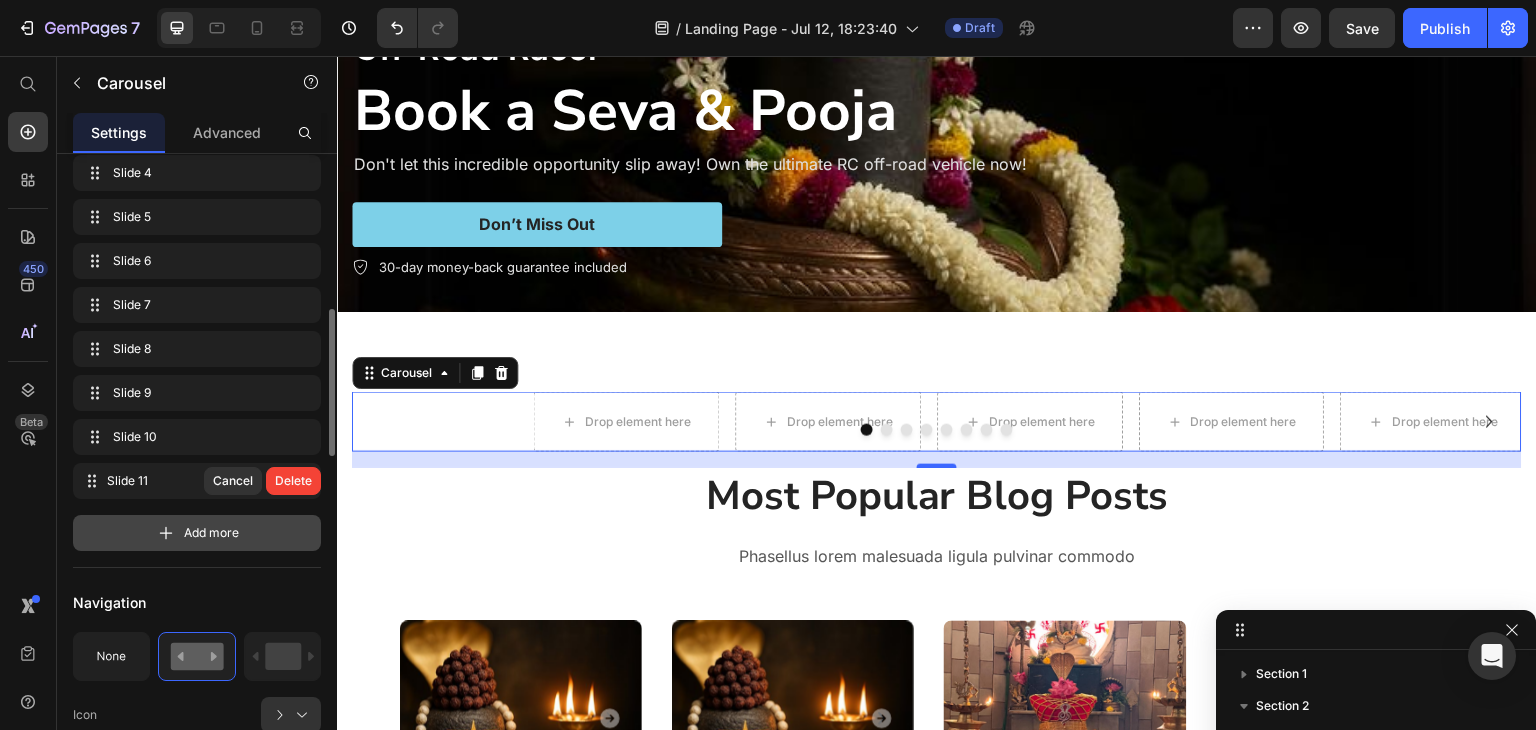 click on "Add more" at bounding box center (197, 533) 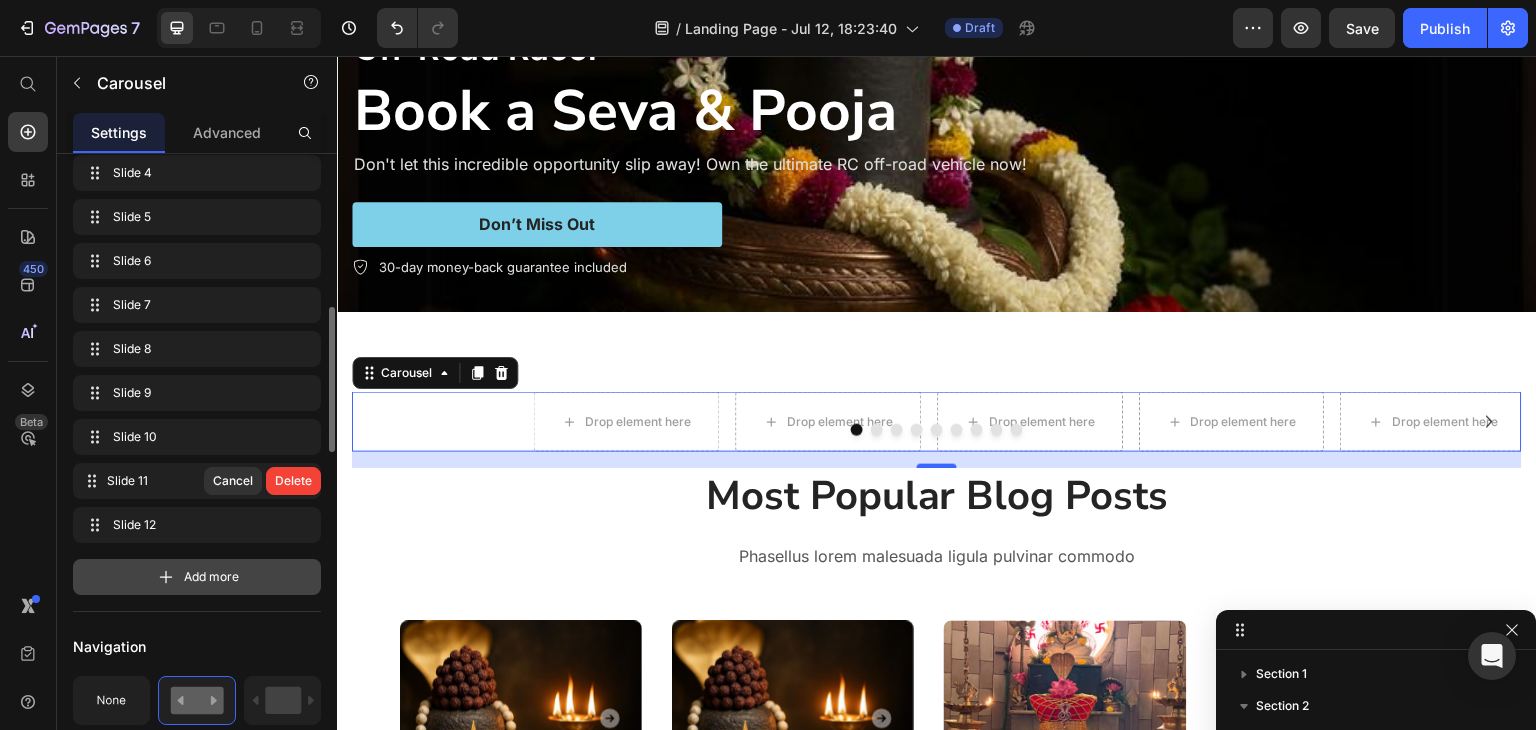 click on "Delete" at bounding box center (293, 481) 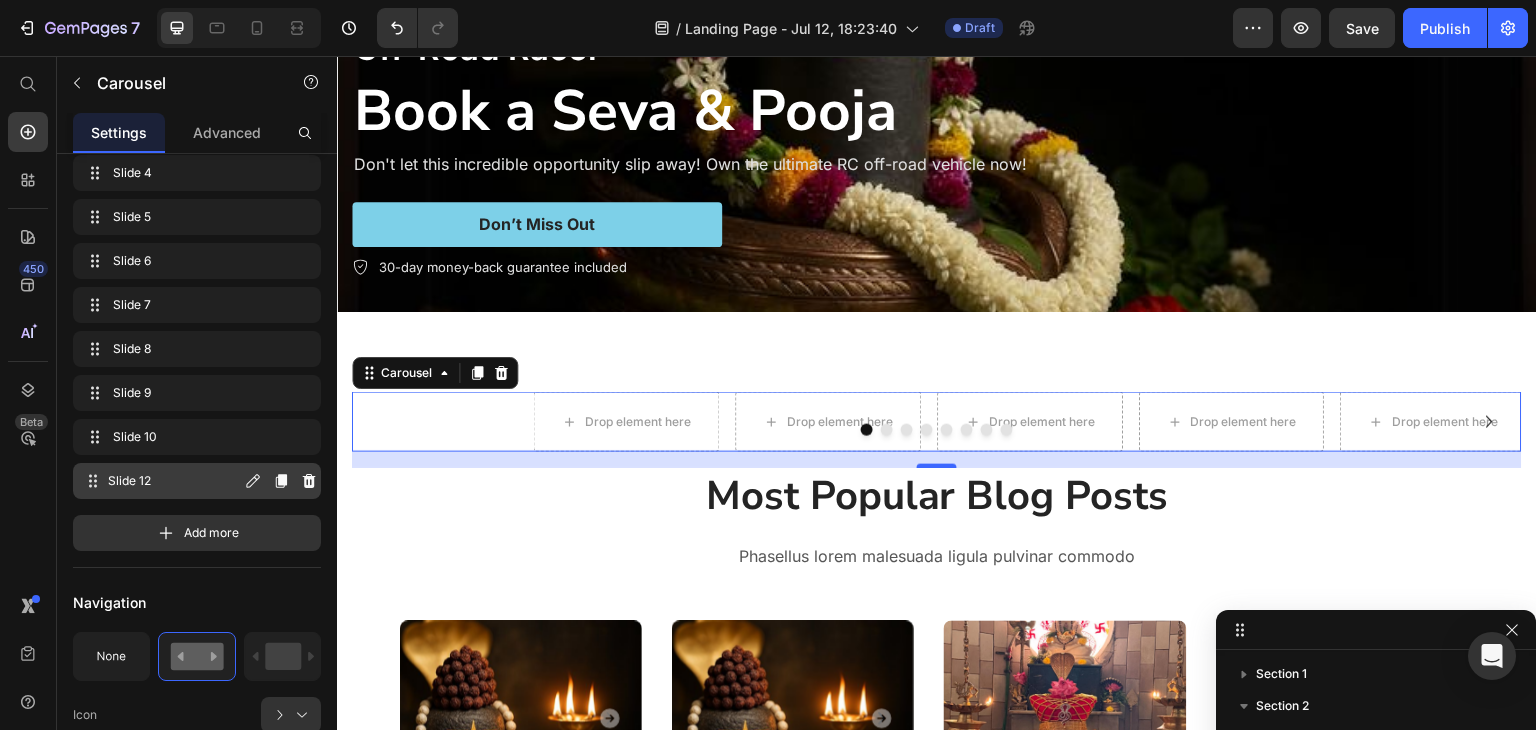 click 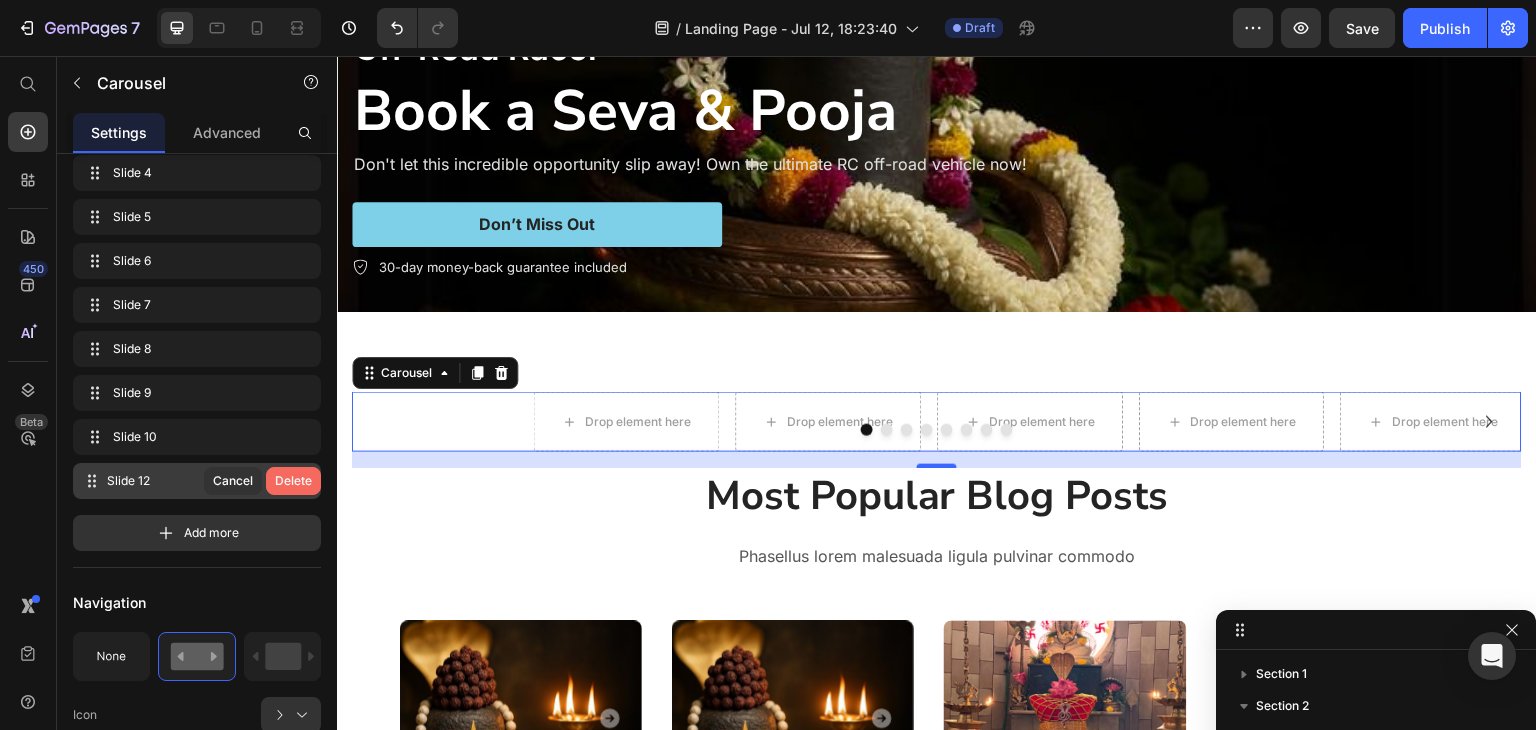 click on "Delete" at bounding box center (293, 481) 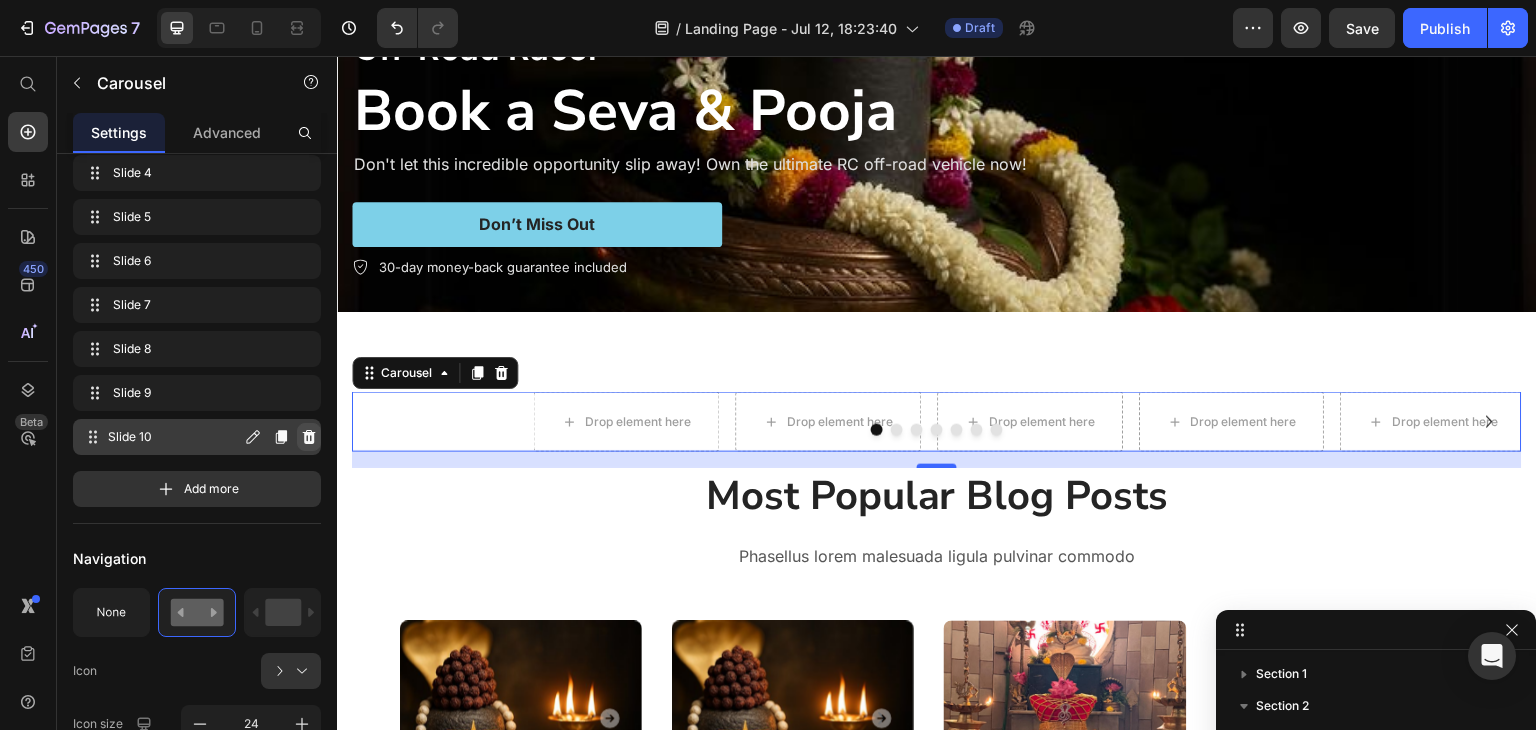 click 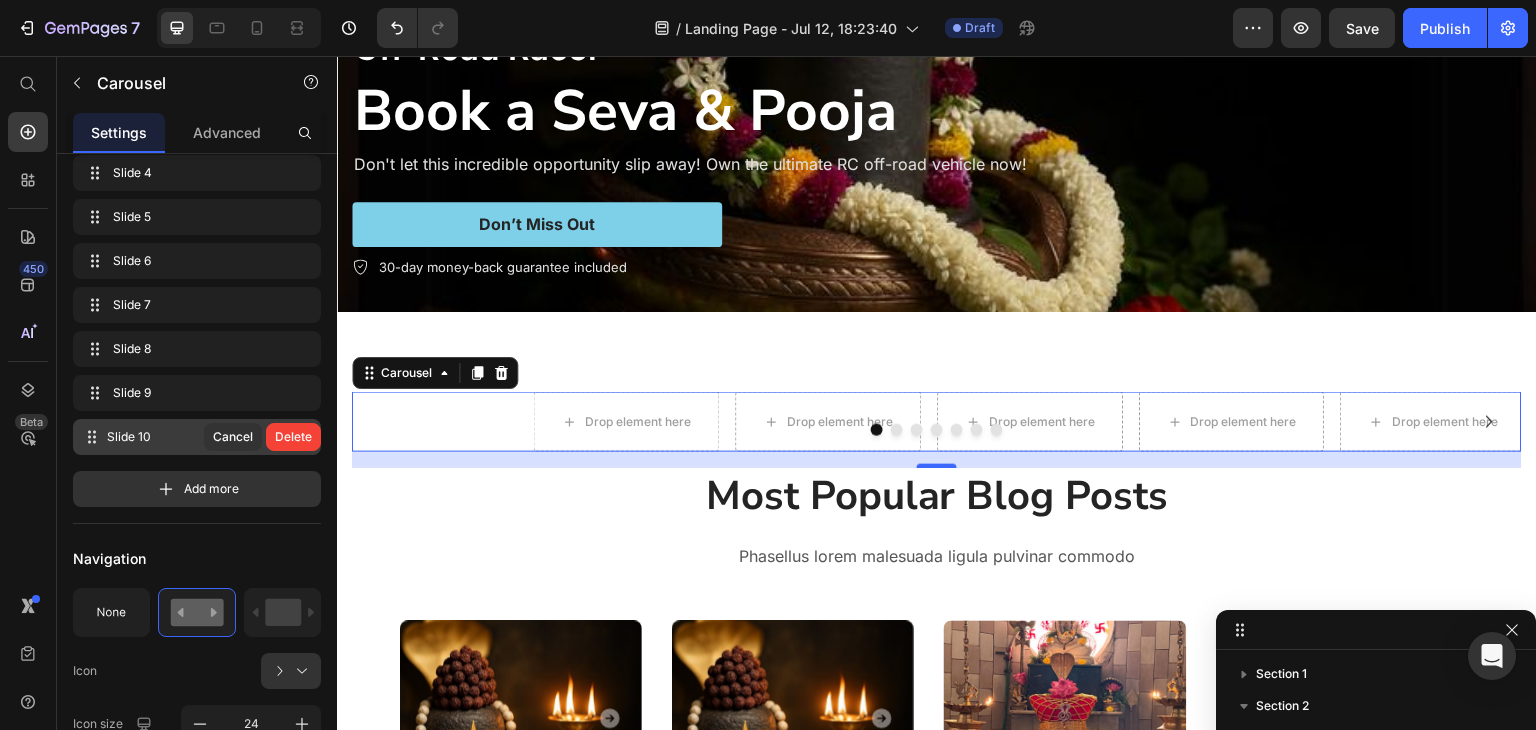 click on "Delete" at bounding box center [293, 437] 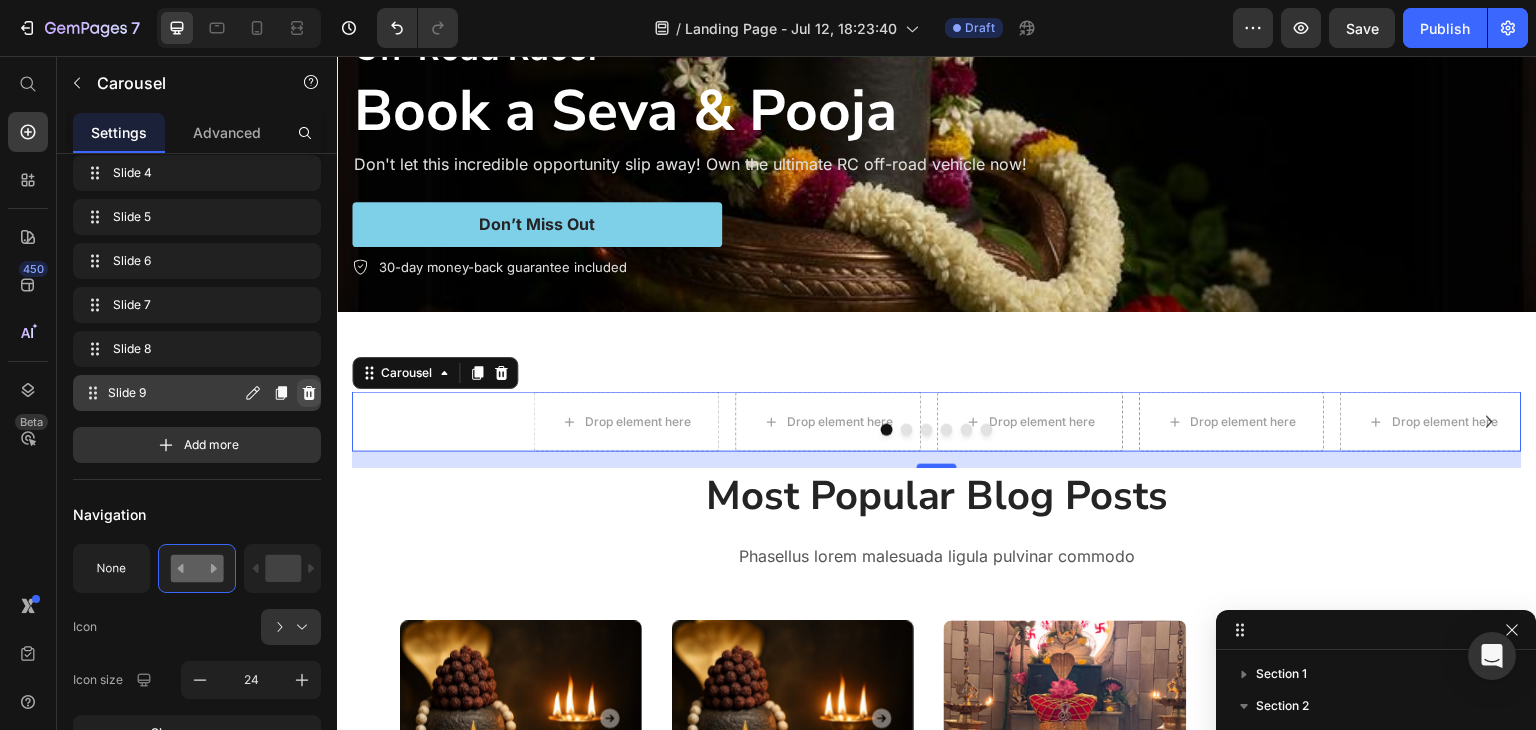 click 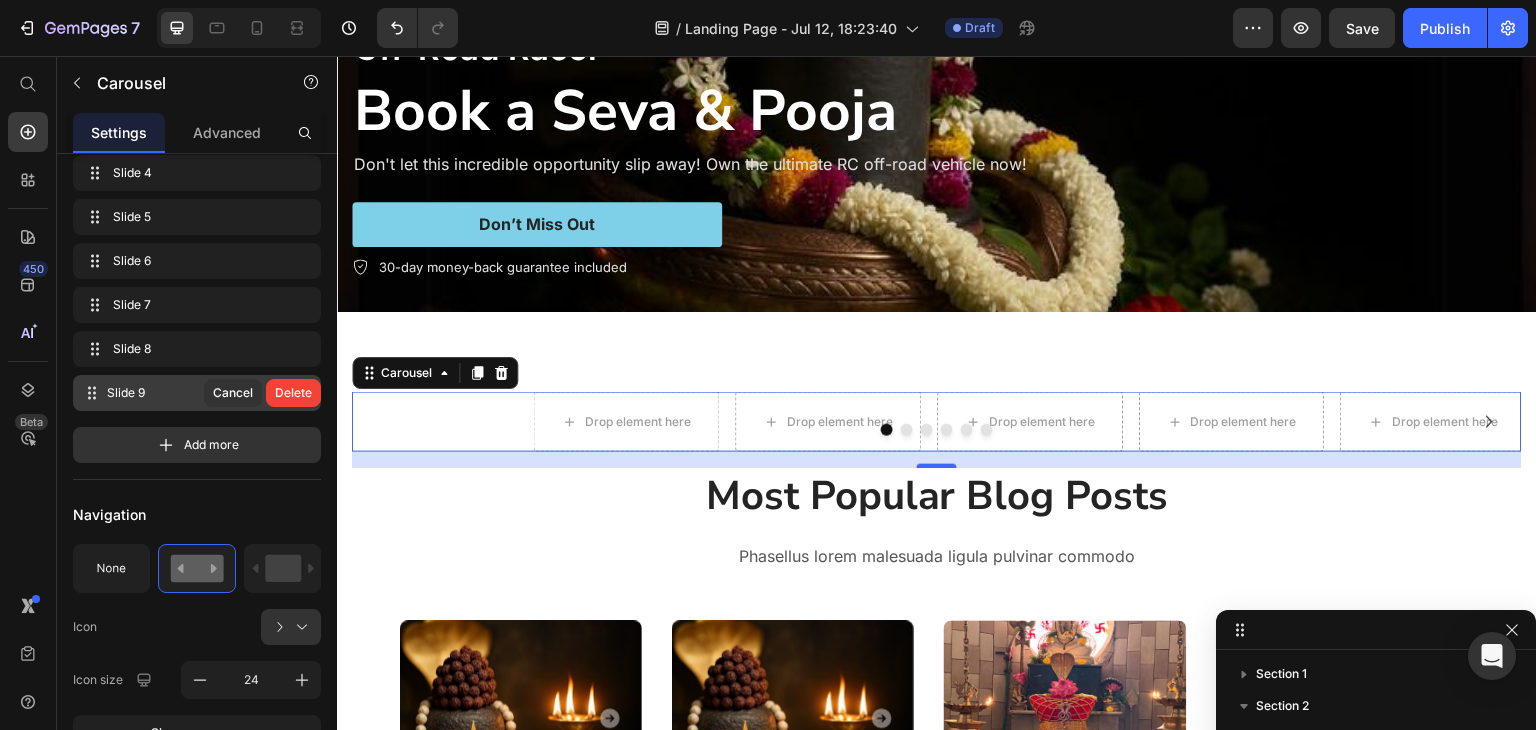 click on "Delete" at bounding box center (293, 393) 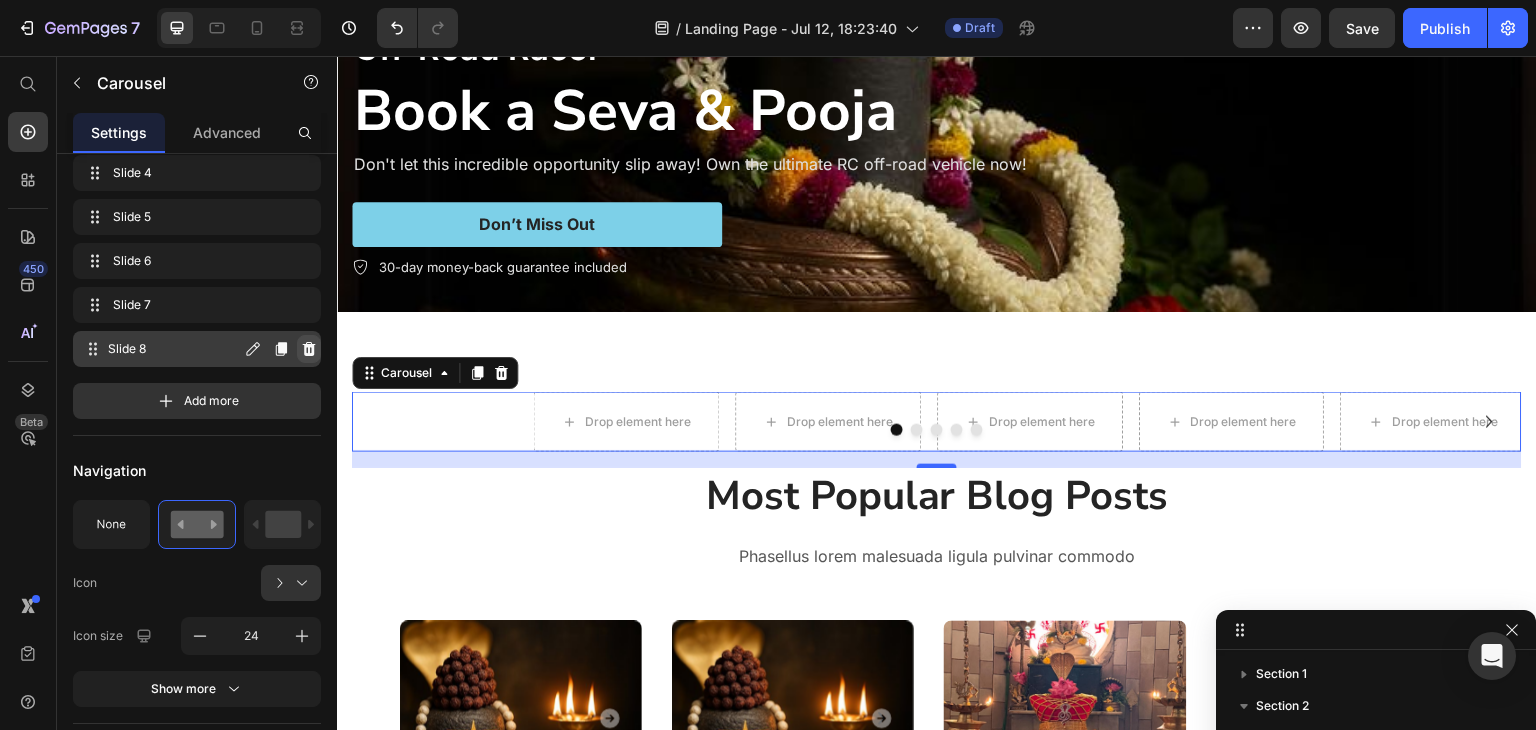 click 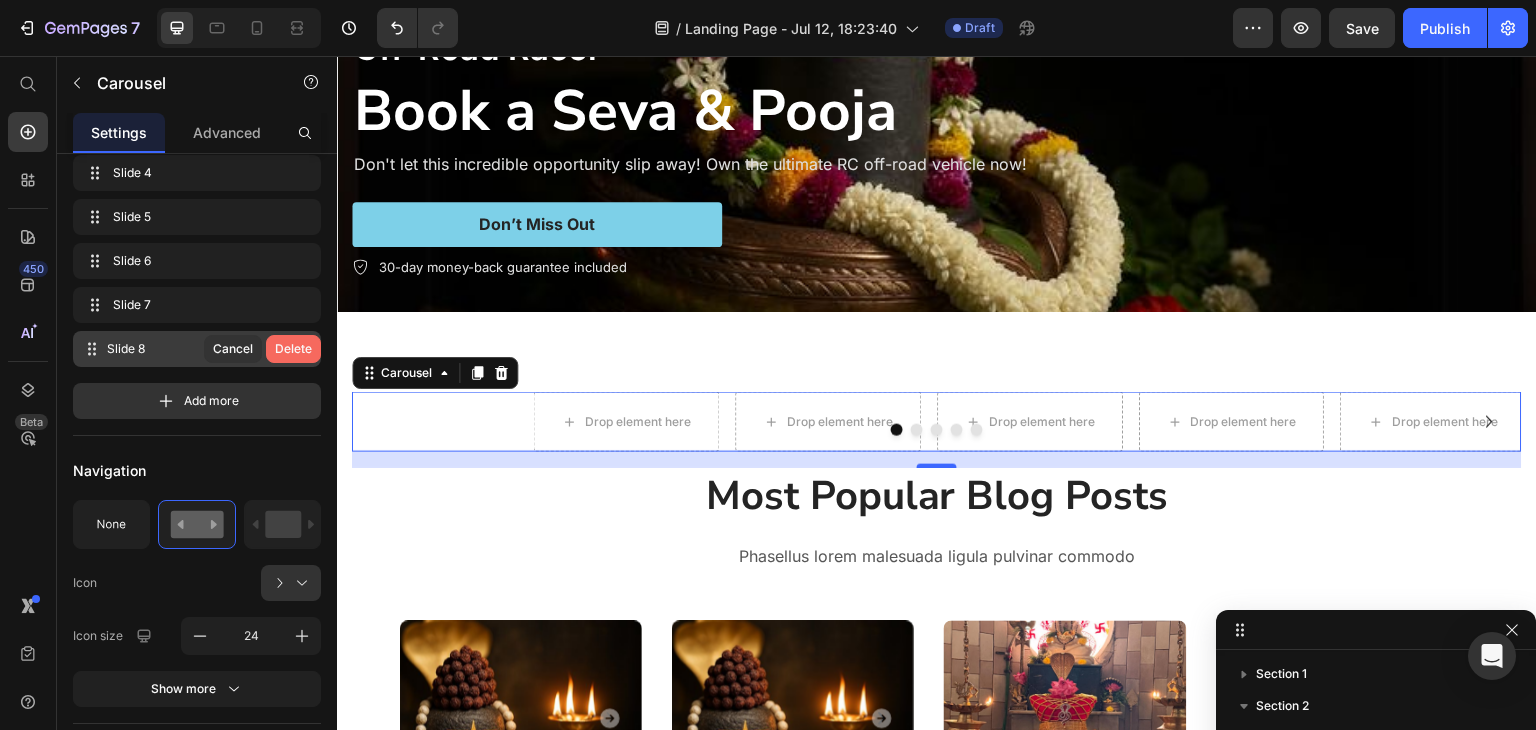 click on "Delete" at bounding box center (293, 349) 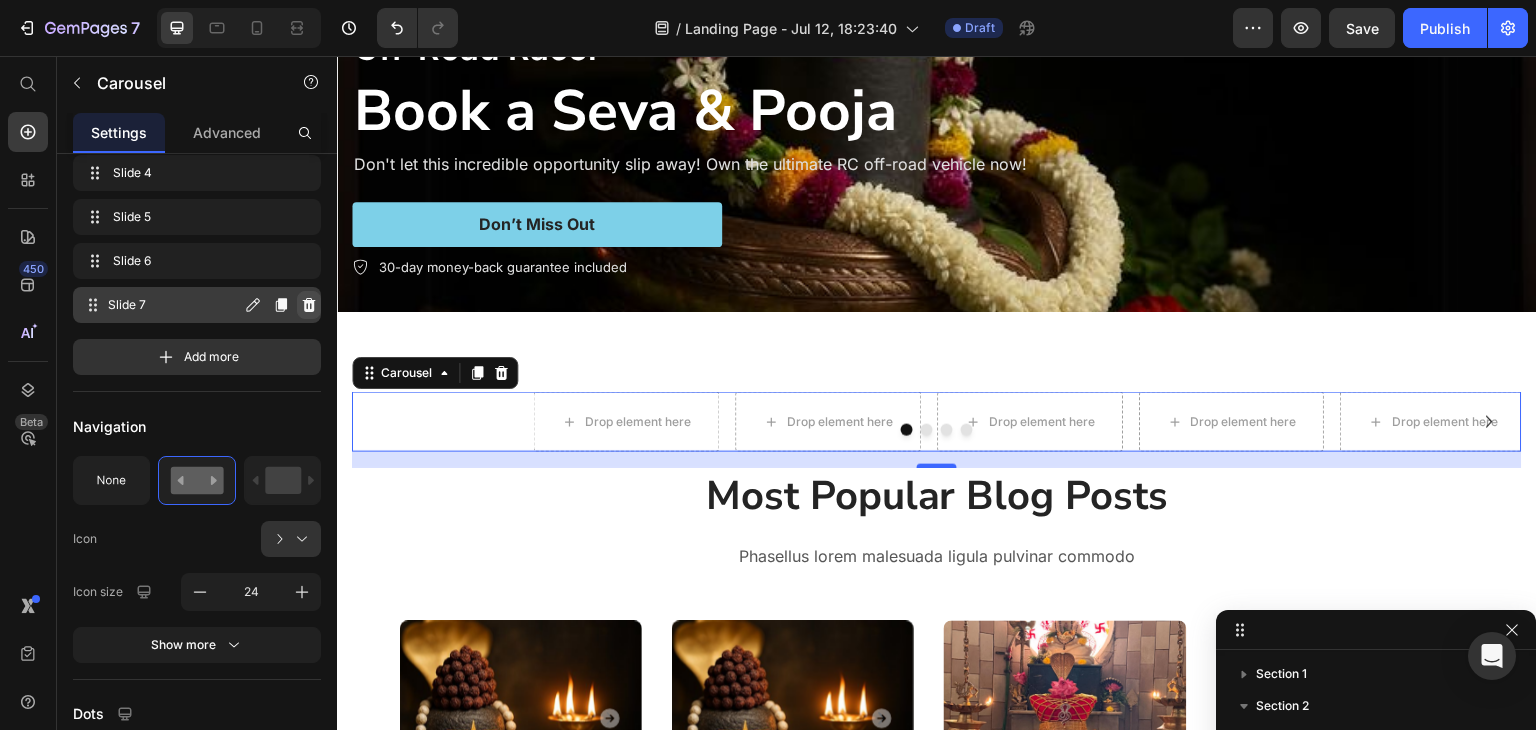 click 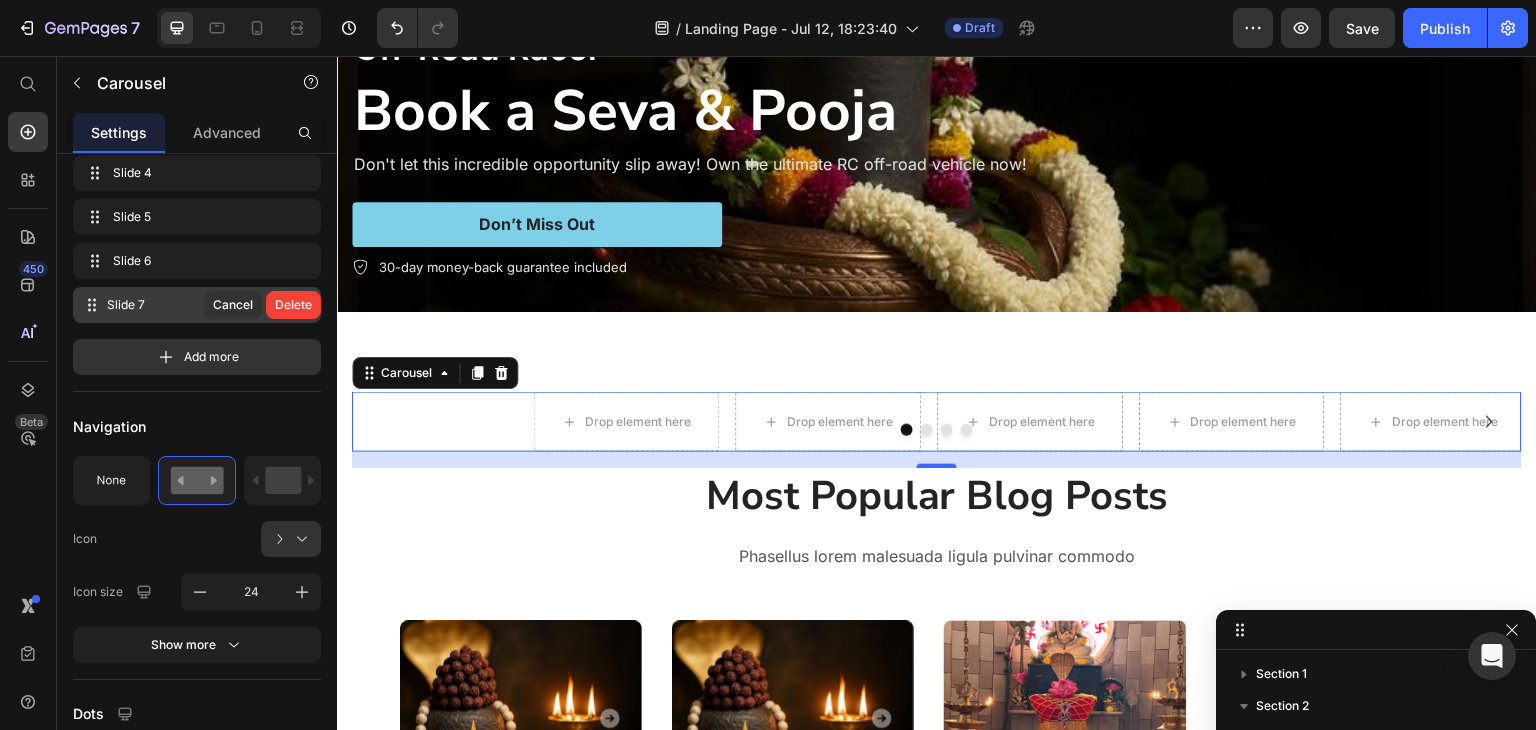 click on "Delete" at bounding box center [293, 305] 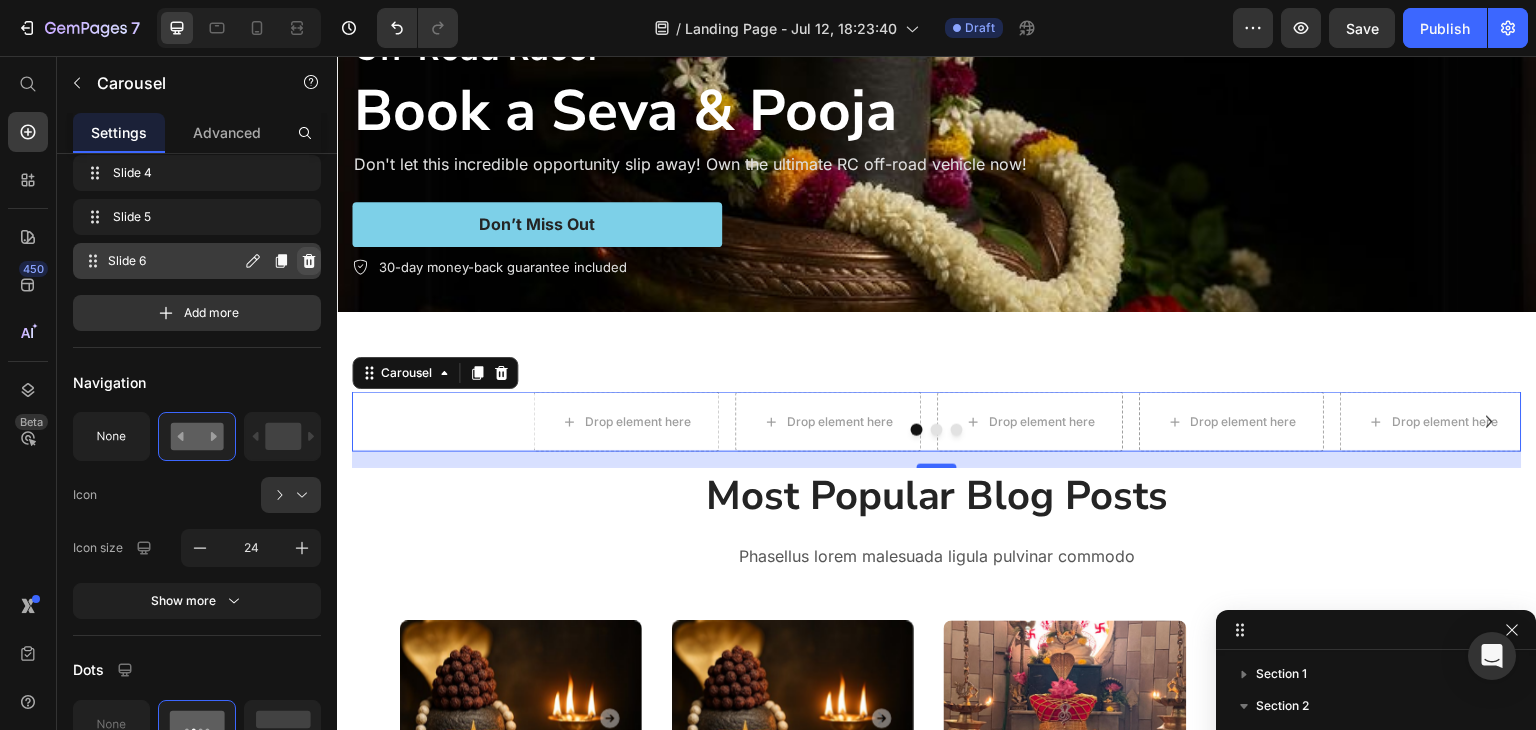 click 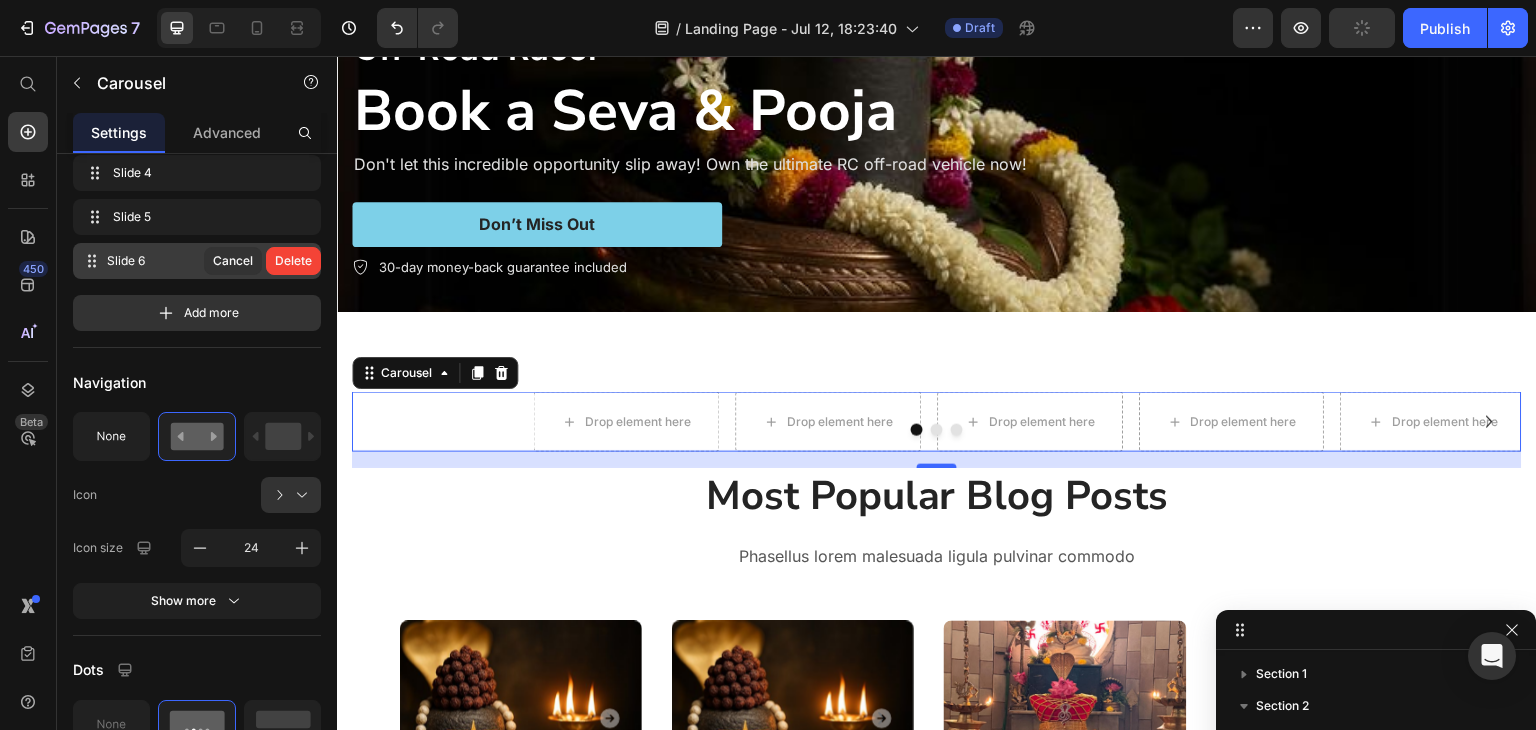 click on "Delete" at bounding box center (293, 261) 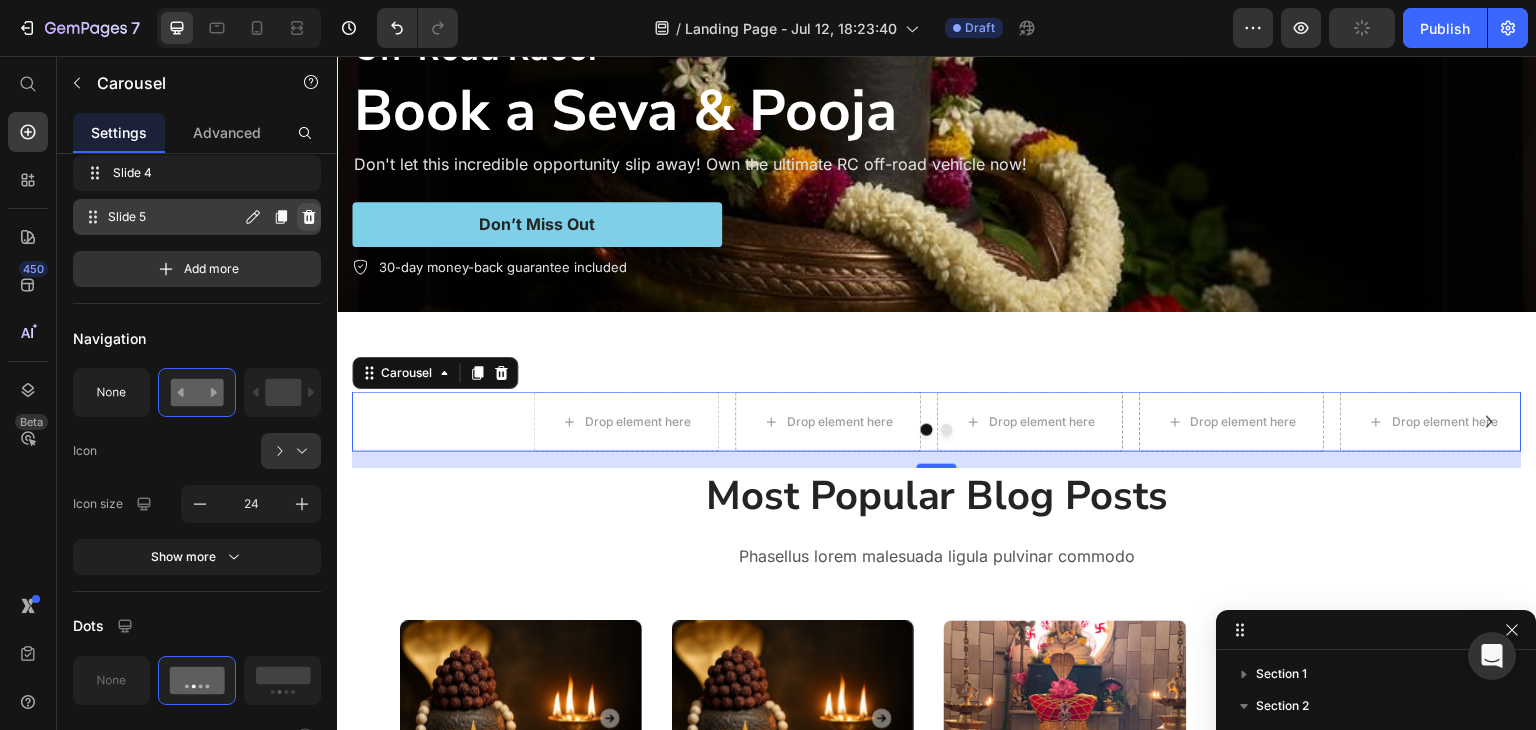 click 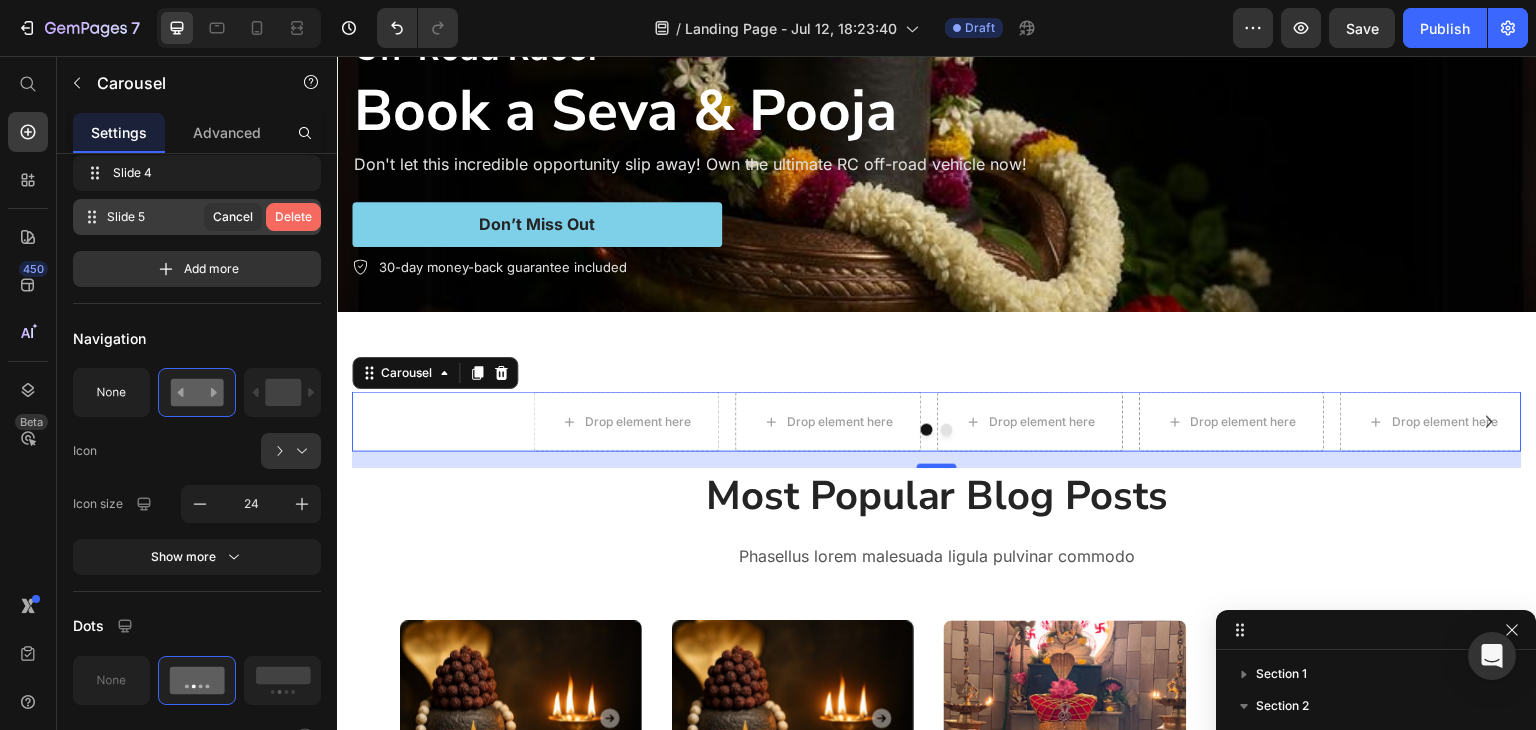 click on "Delete" at bounding box center [293, 217] 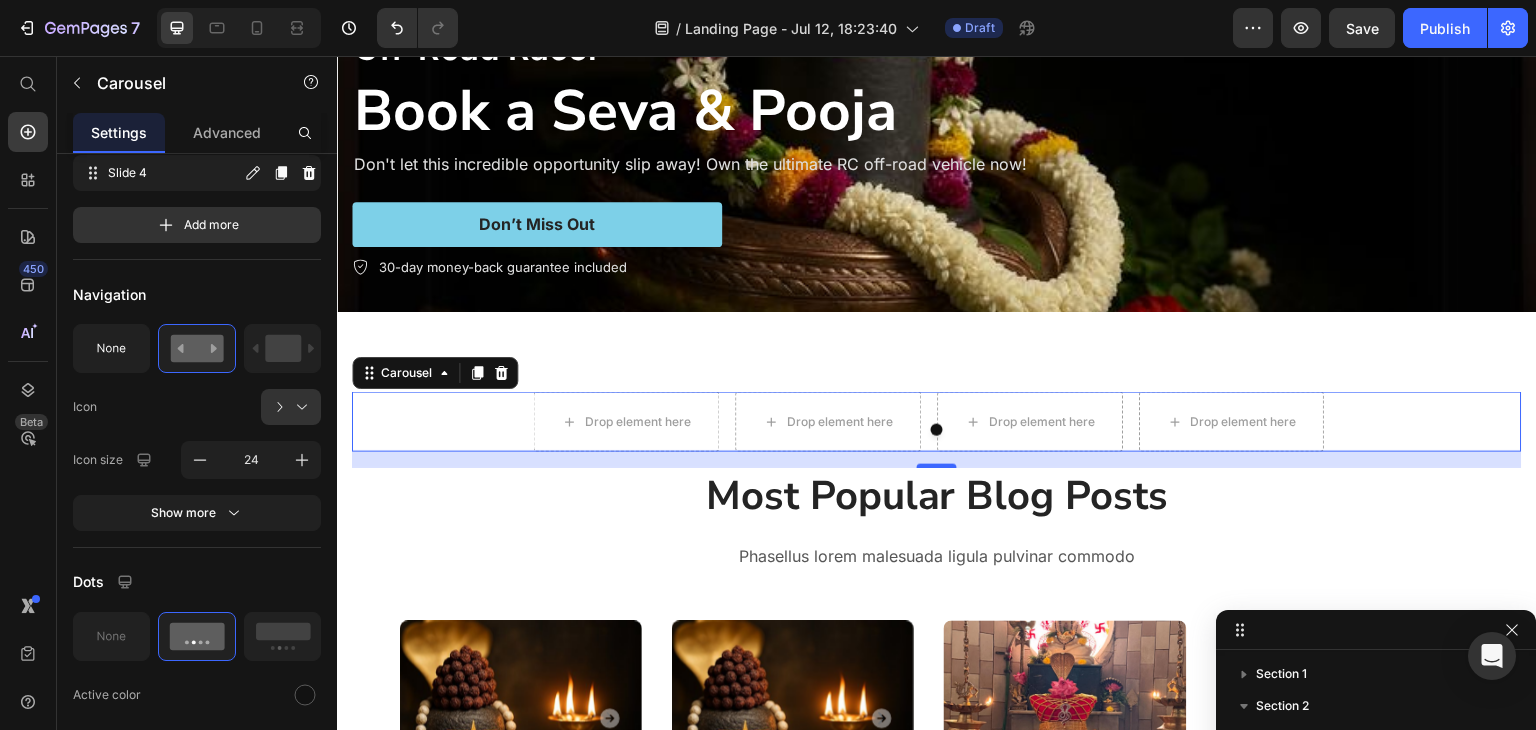 click 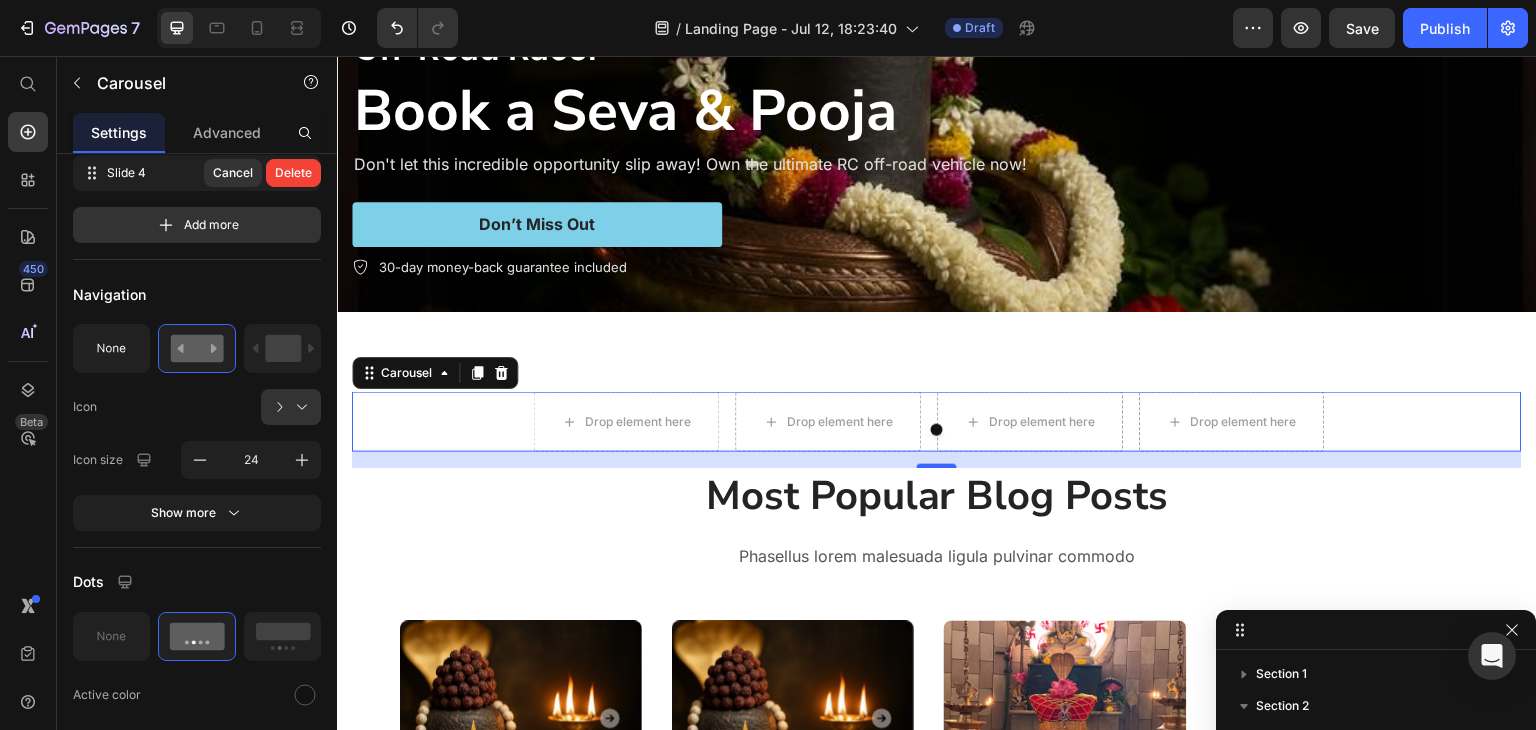 click on "Delete" at bounding box center [293, 173] 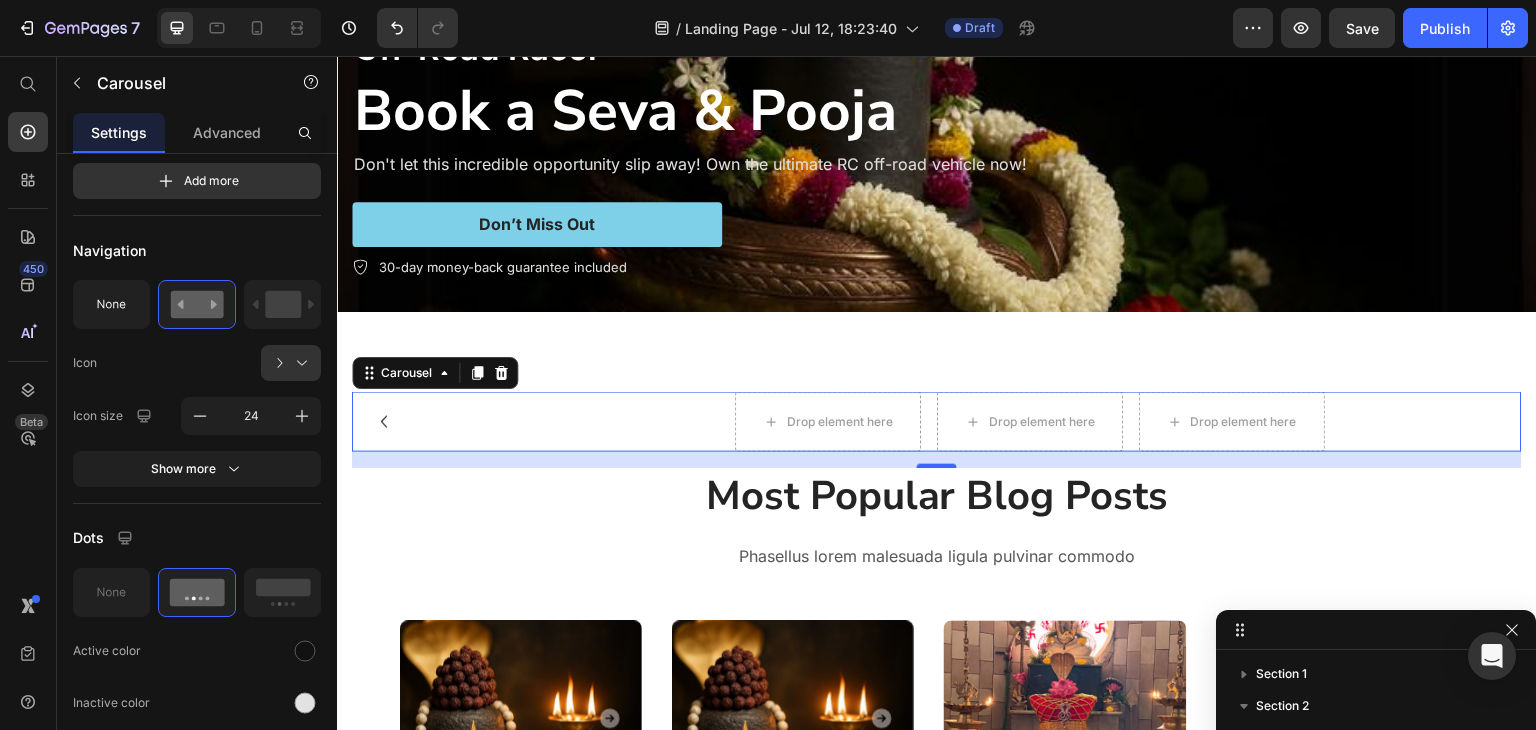 click on "Drop element here
Drop element here
Drop element here" at bounding box center (937, 422) 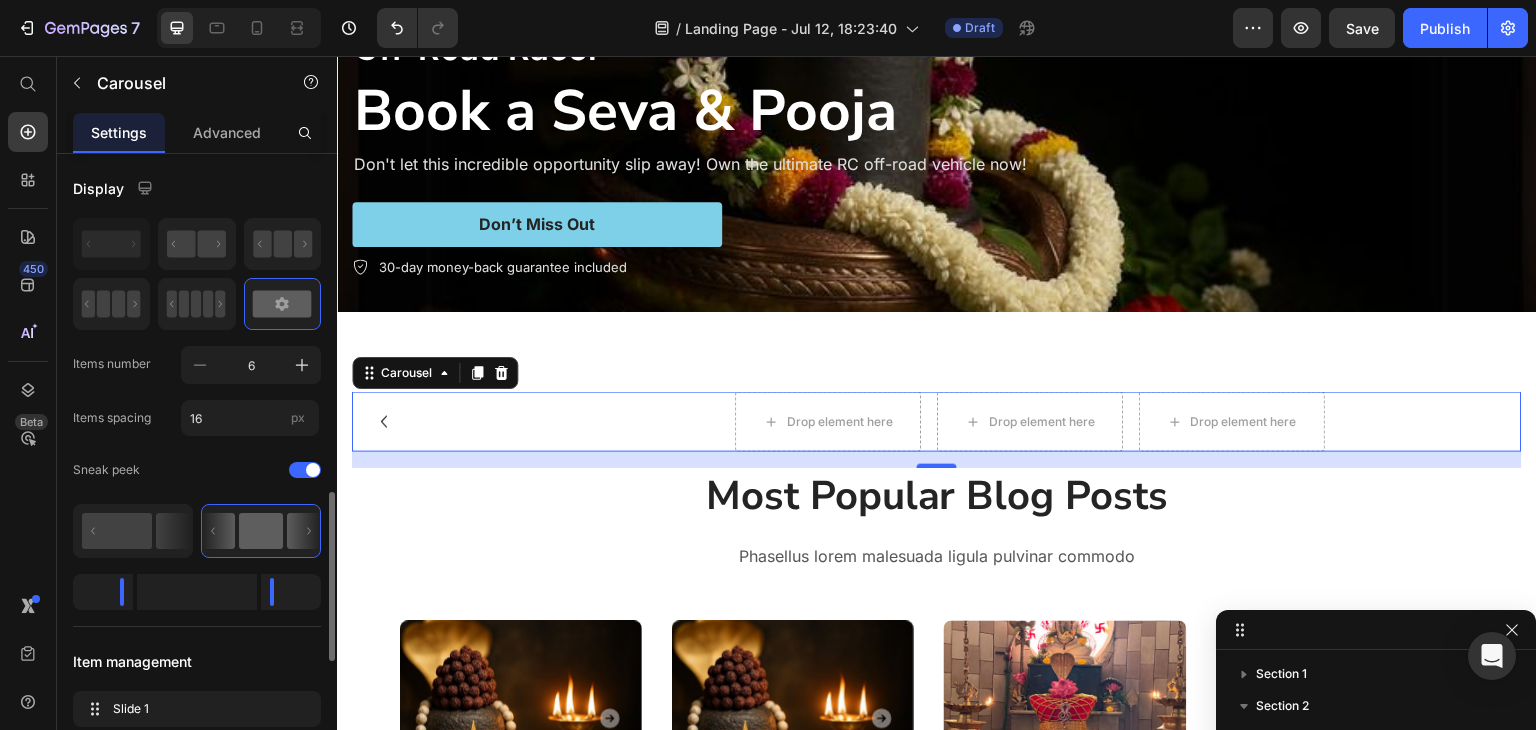 scroll, scrollTop: 267, scrollLeft: 0, axis: vertical 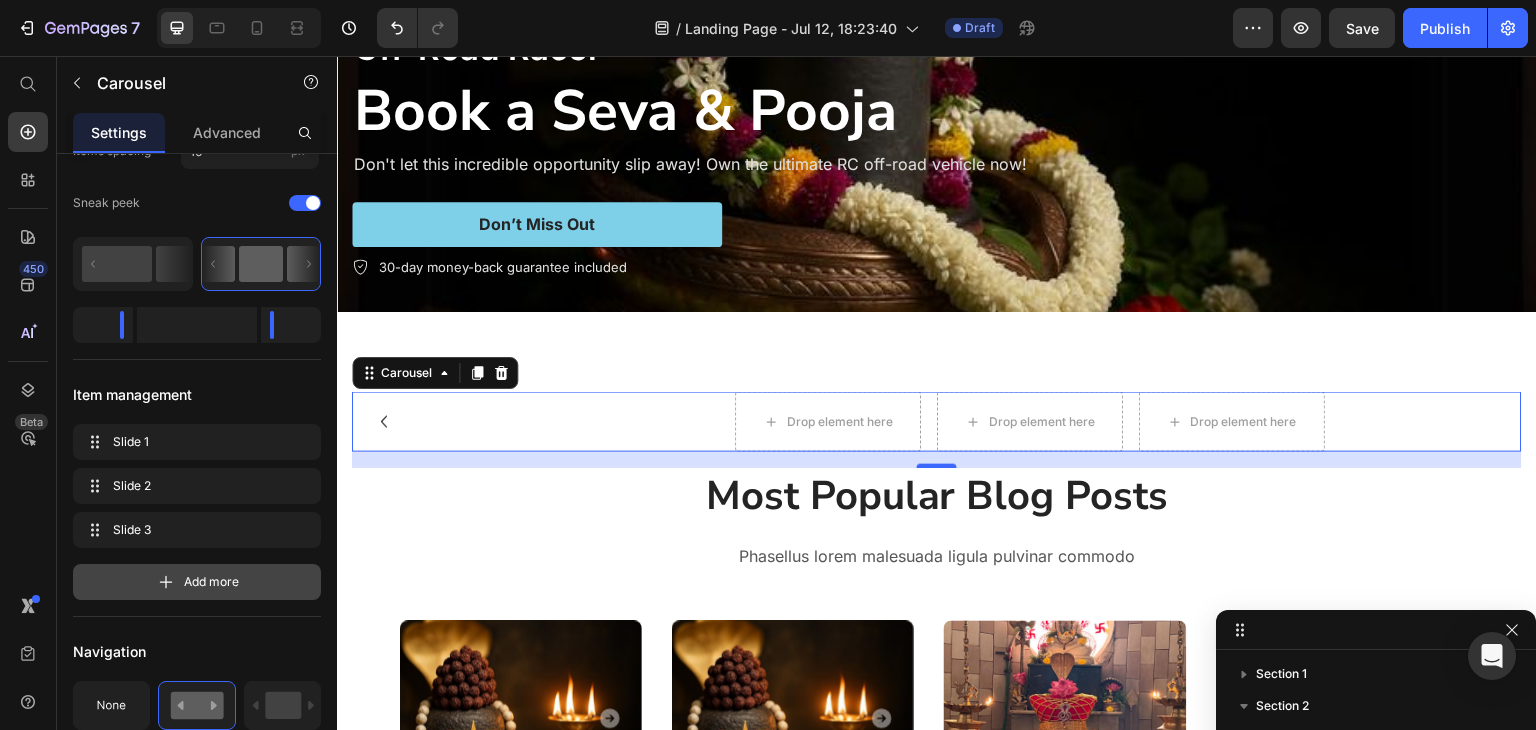 click on "Add more" at bounding box center [211, 582] 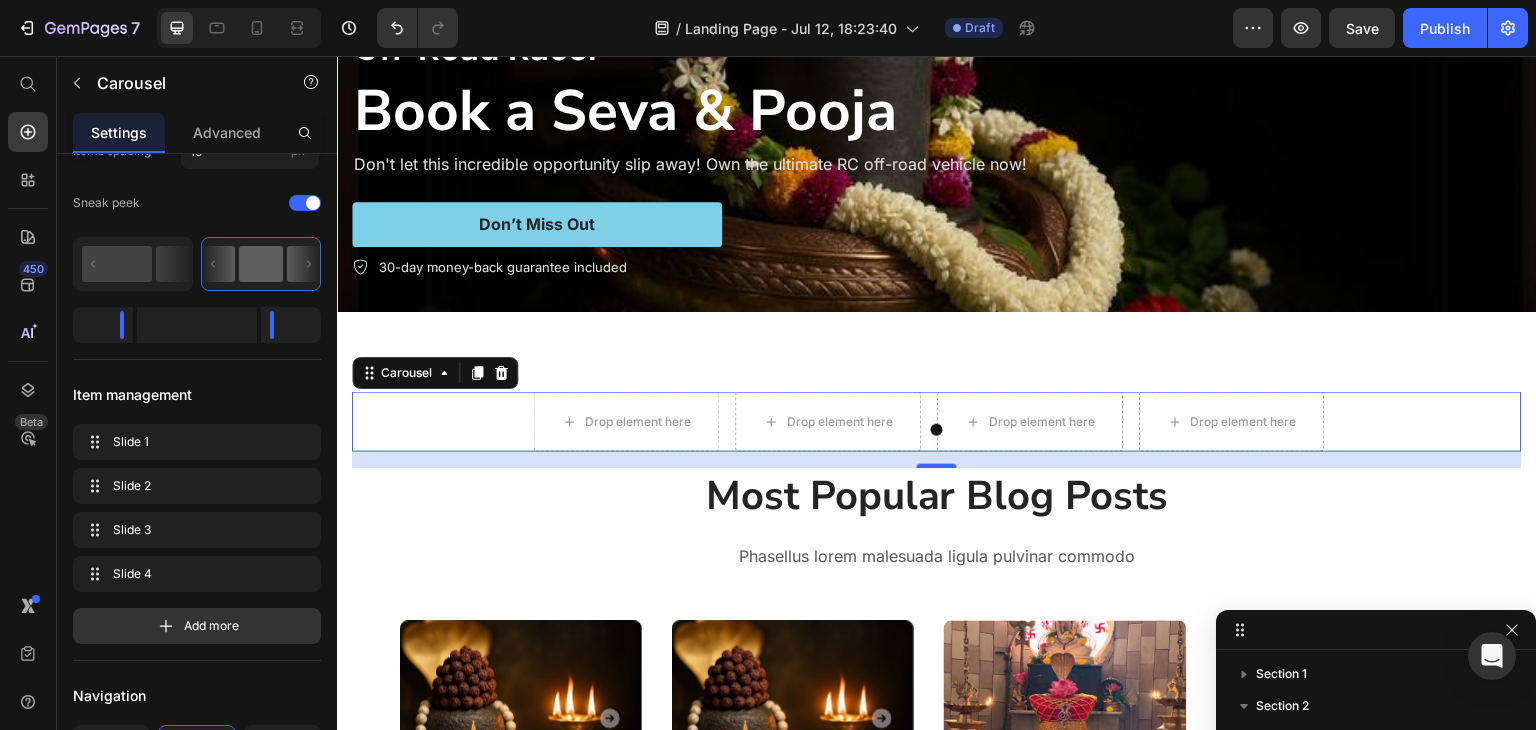 scroll, scrollTop: 0, scrollLeft: 0, axis: both 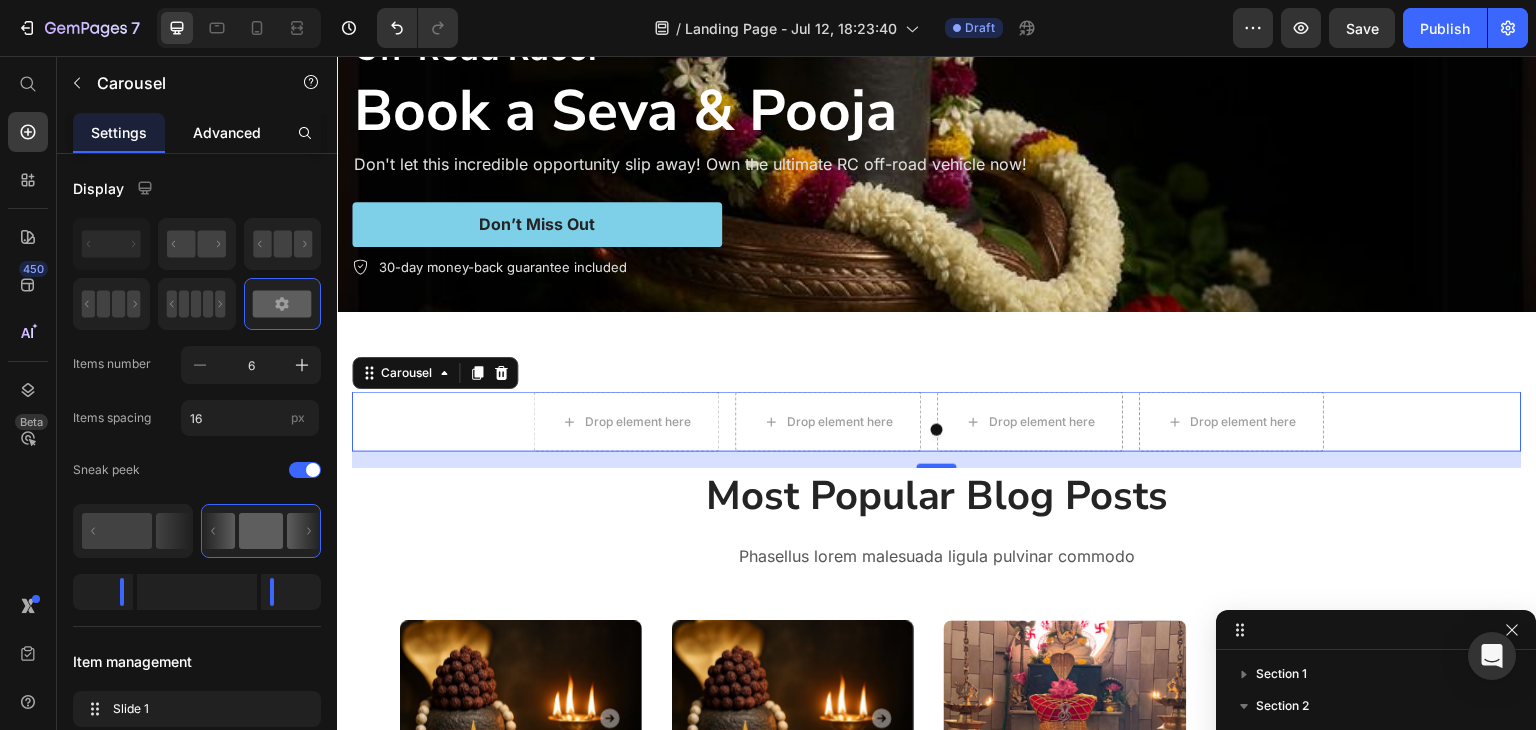 click on "Advanced" at bounding box center (227, 132) 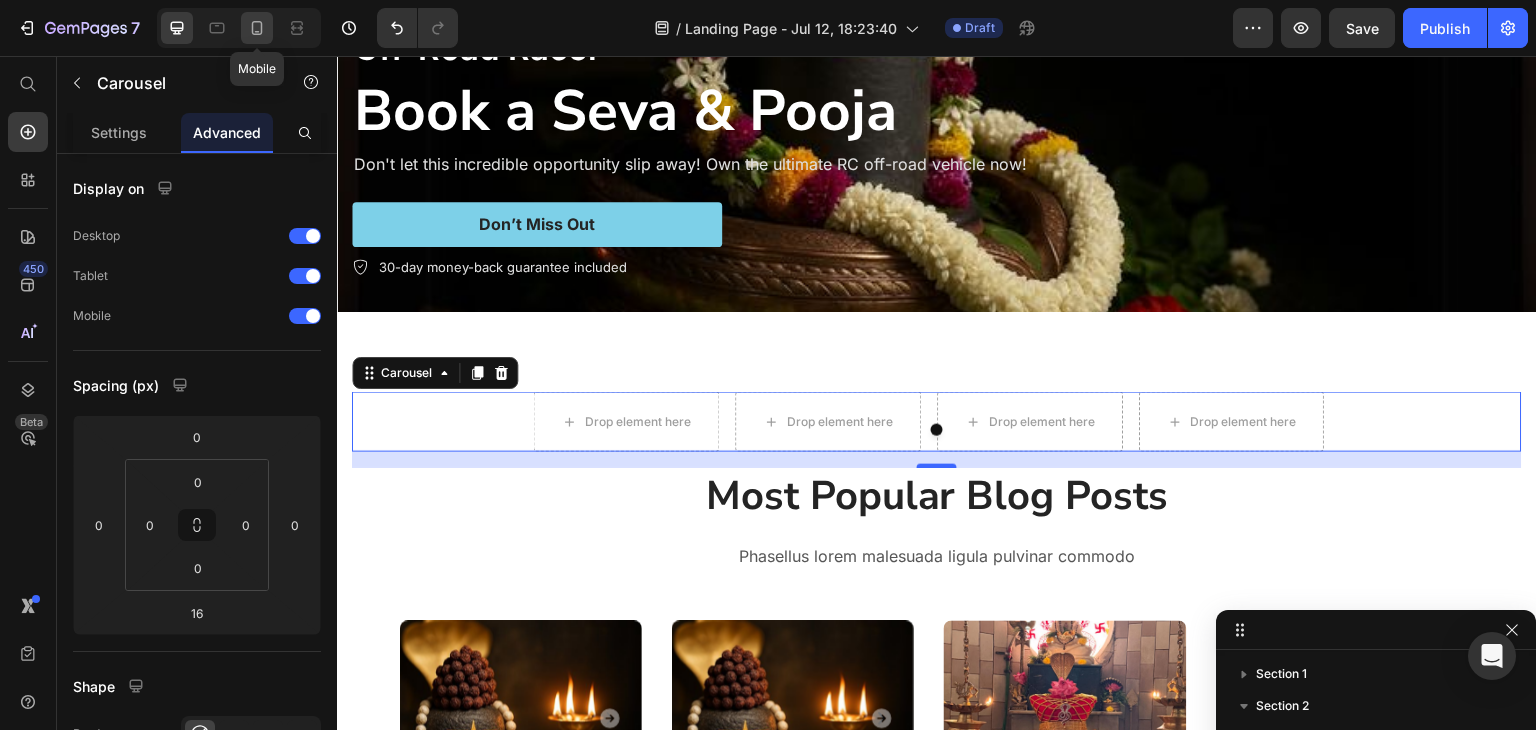 click 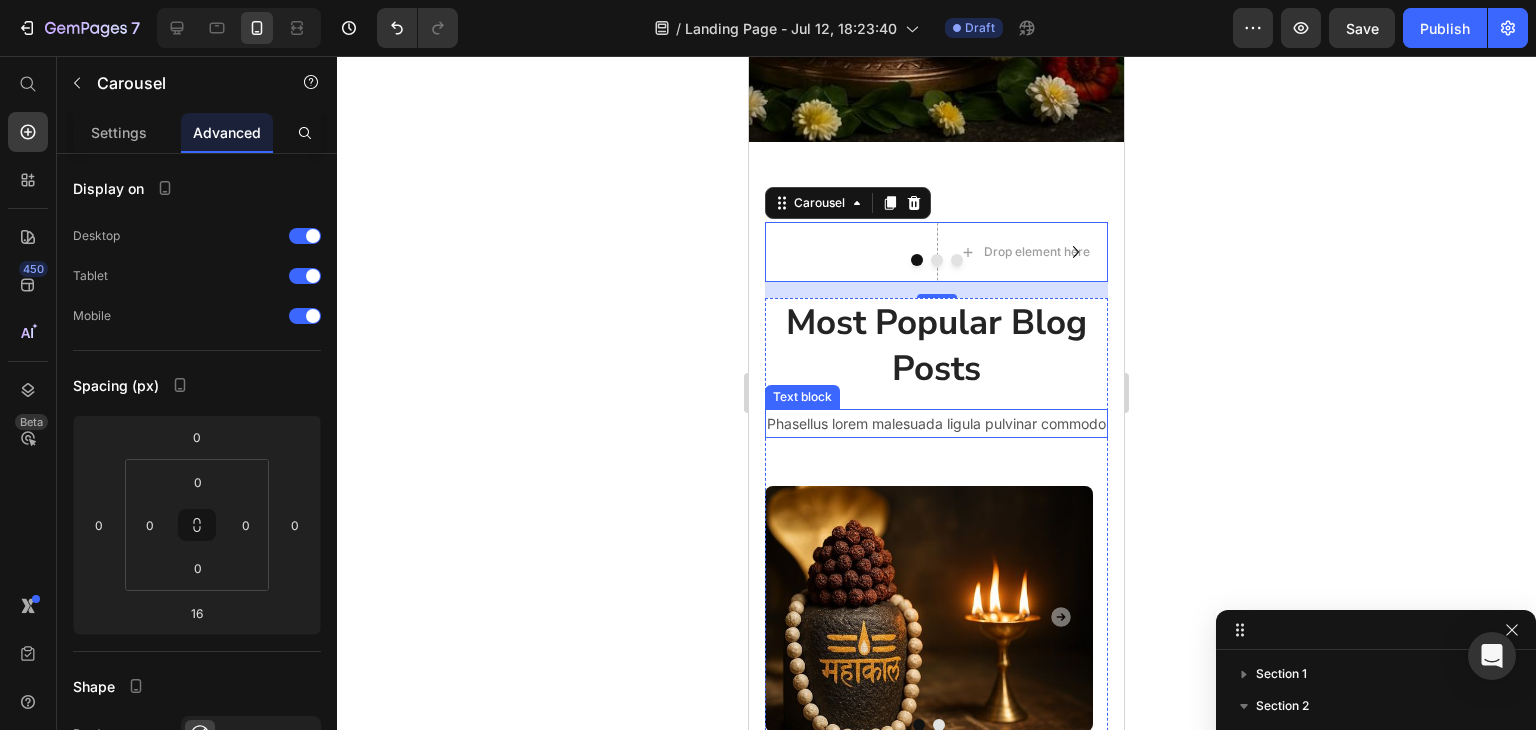 scroll, scrollTop: 233, scrollLeft: 0, axis: vertical 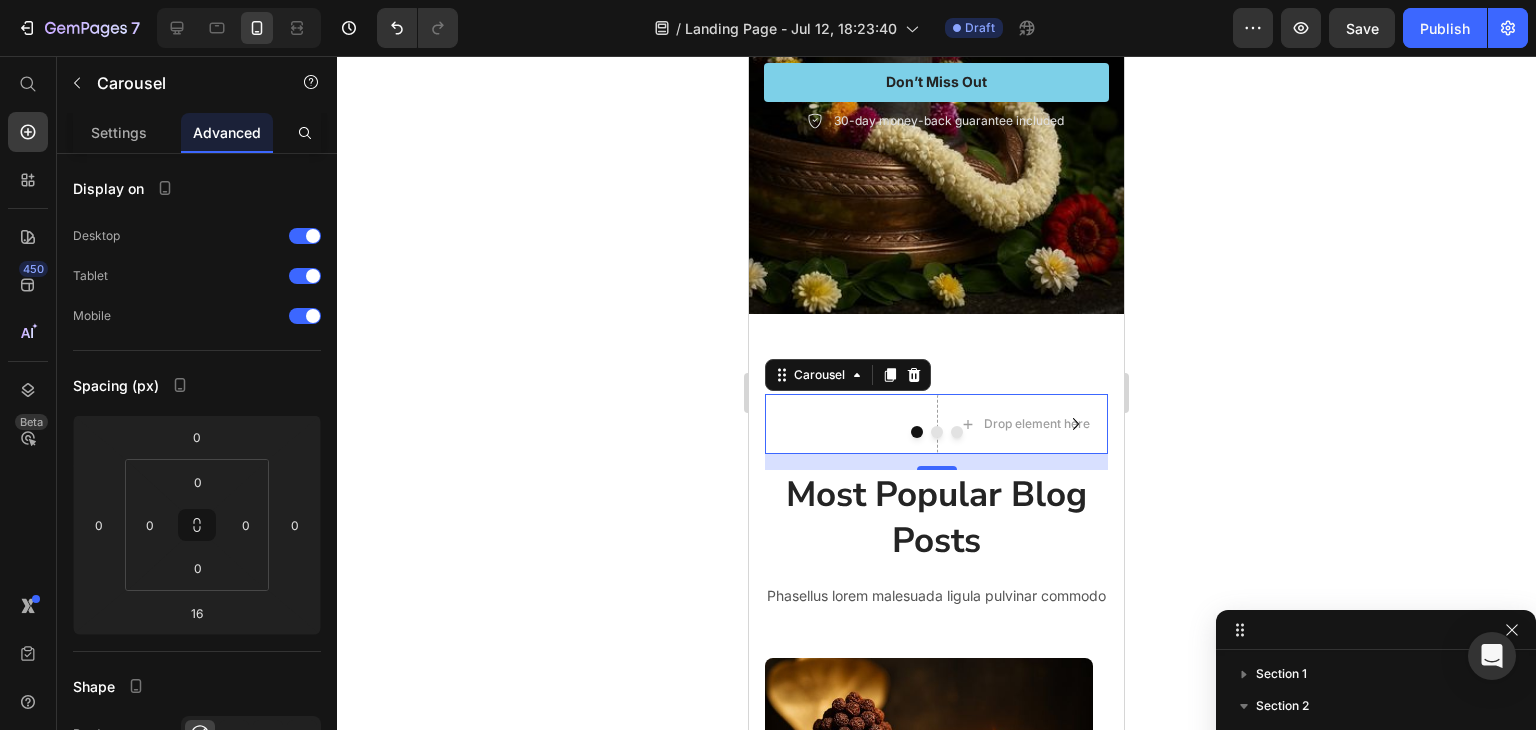 click on "Drop element here
Drop element here
Drop element here
Drop element here" at bounding box center [936, 424] 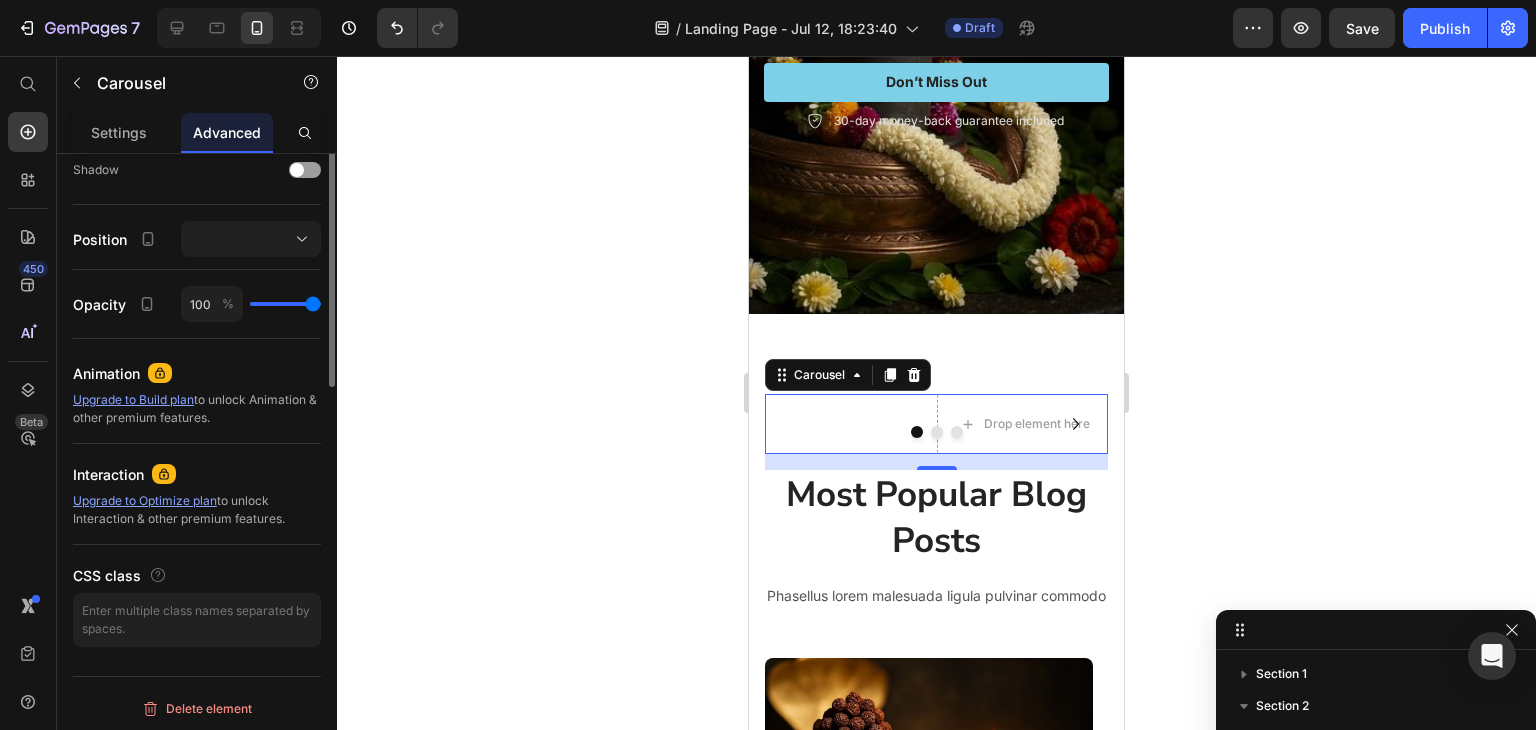 scroll, scrollTop: 400, scrollLeft: 0, axis: vertical 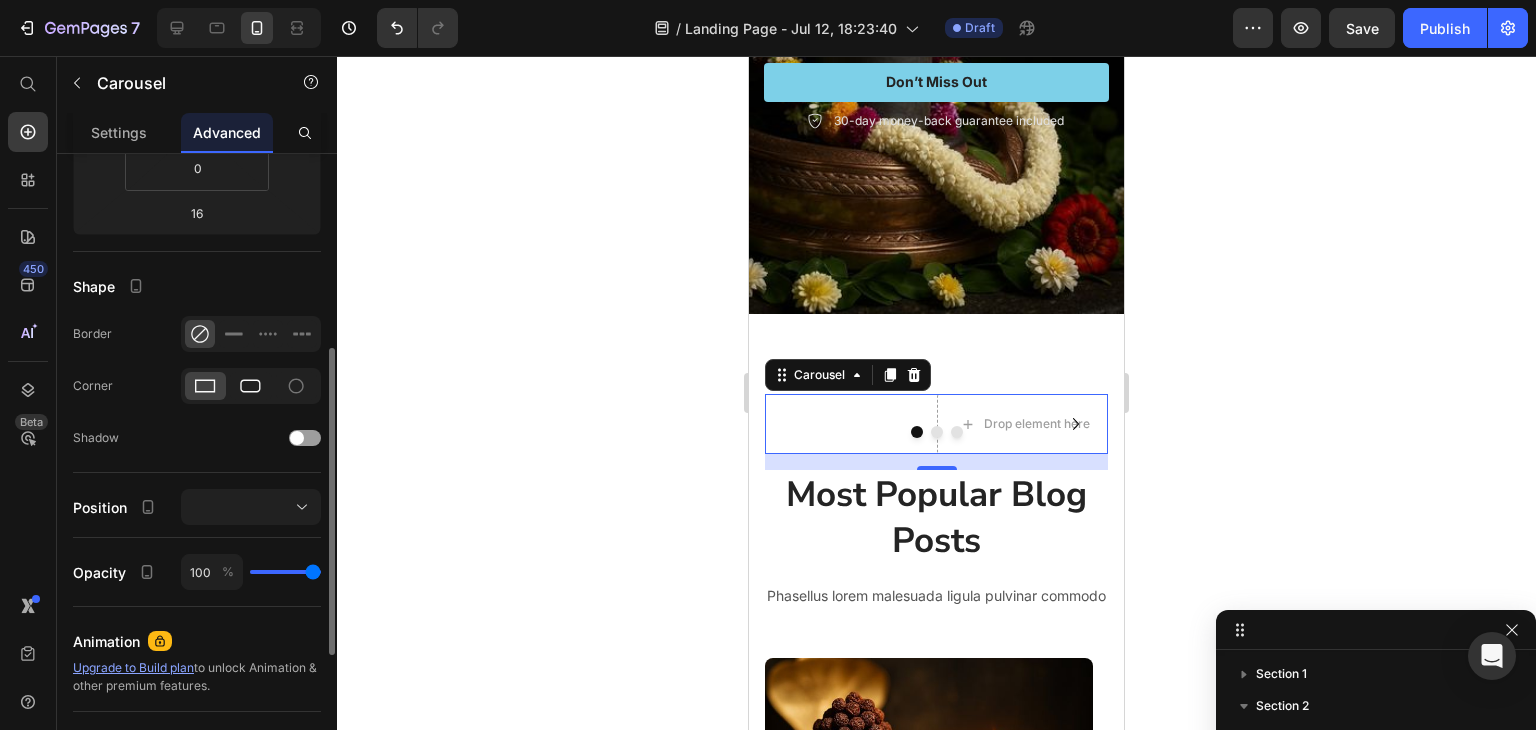 click 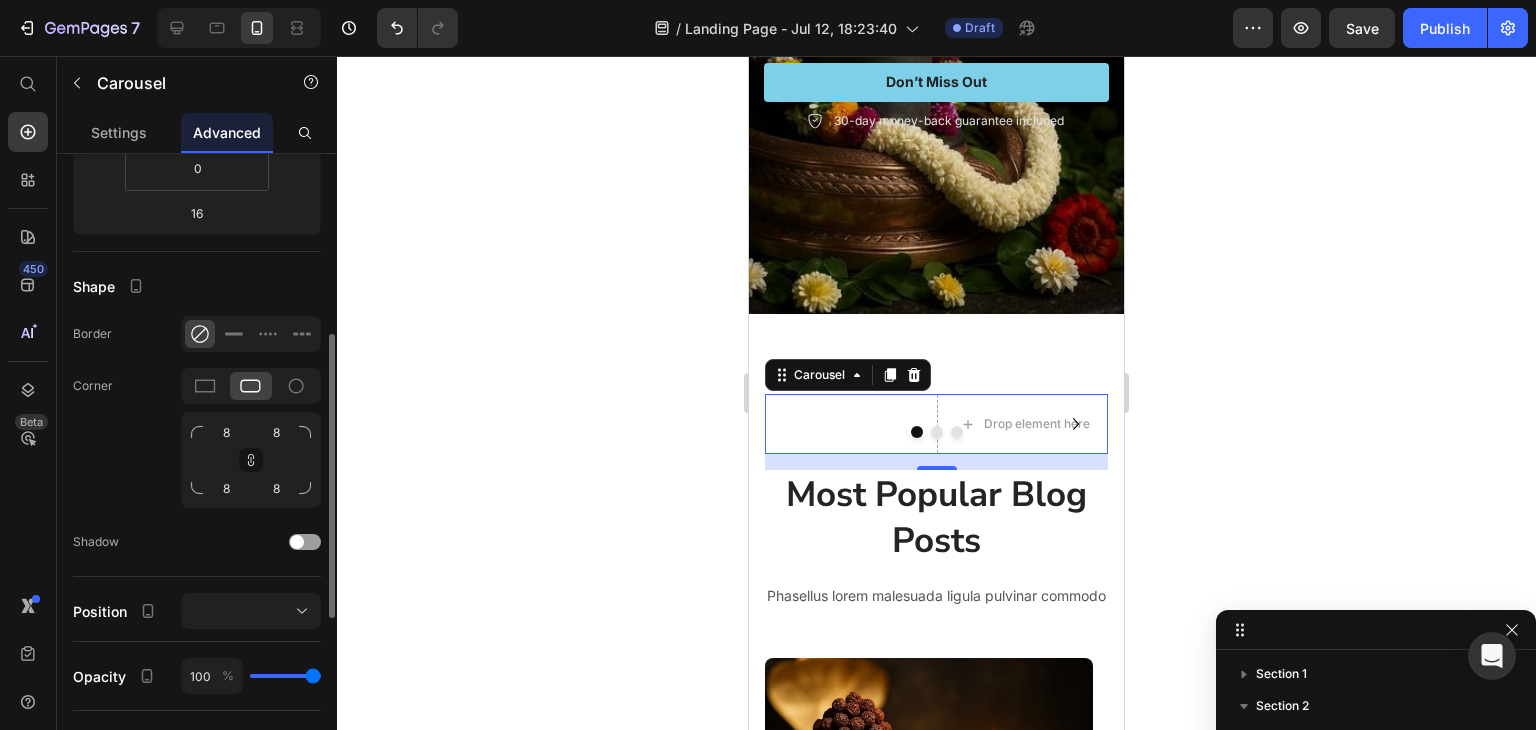 scroll, scrollTop: 0, scrollLeft: 0, axis: both 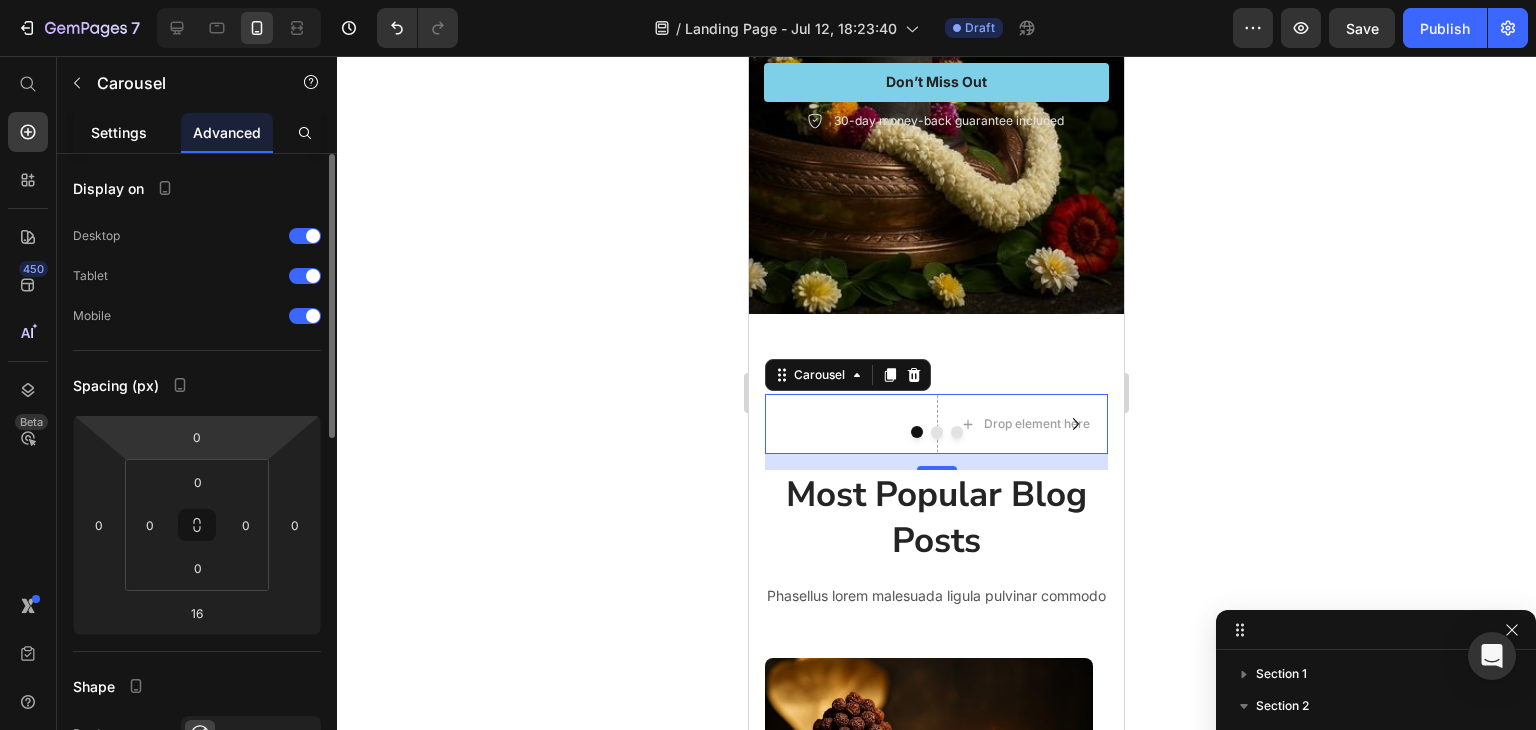 click on "Settings" at bounding box center (119, 132) 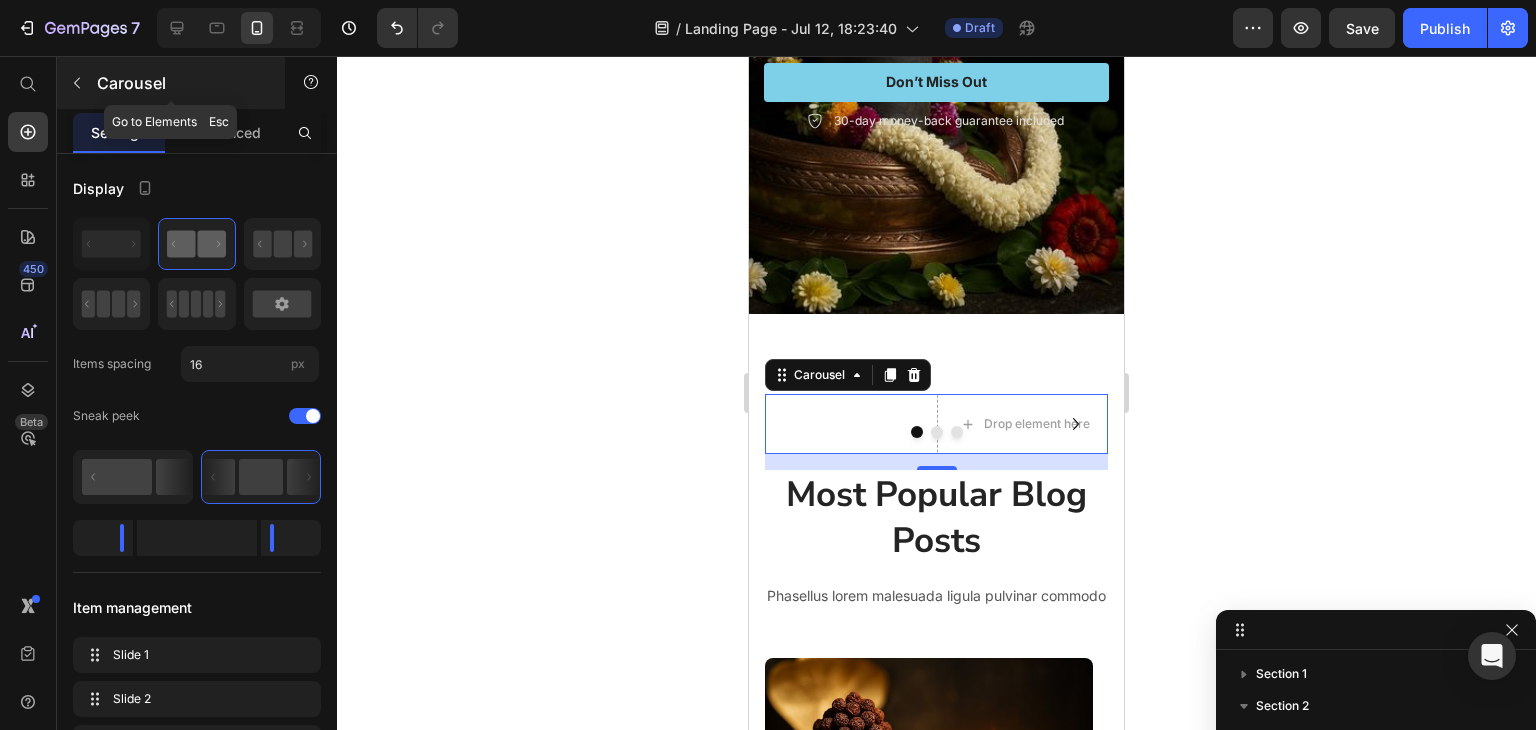 click 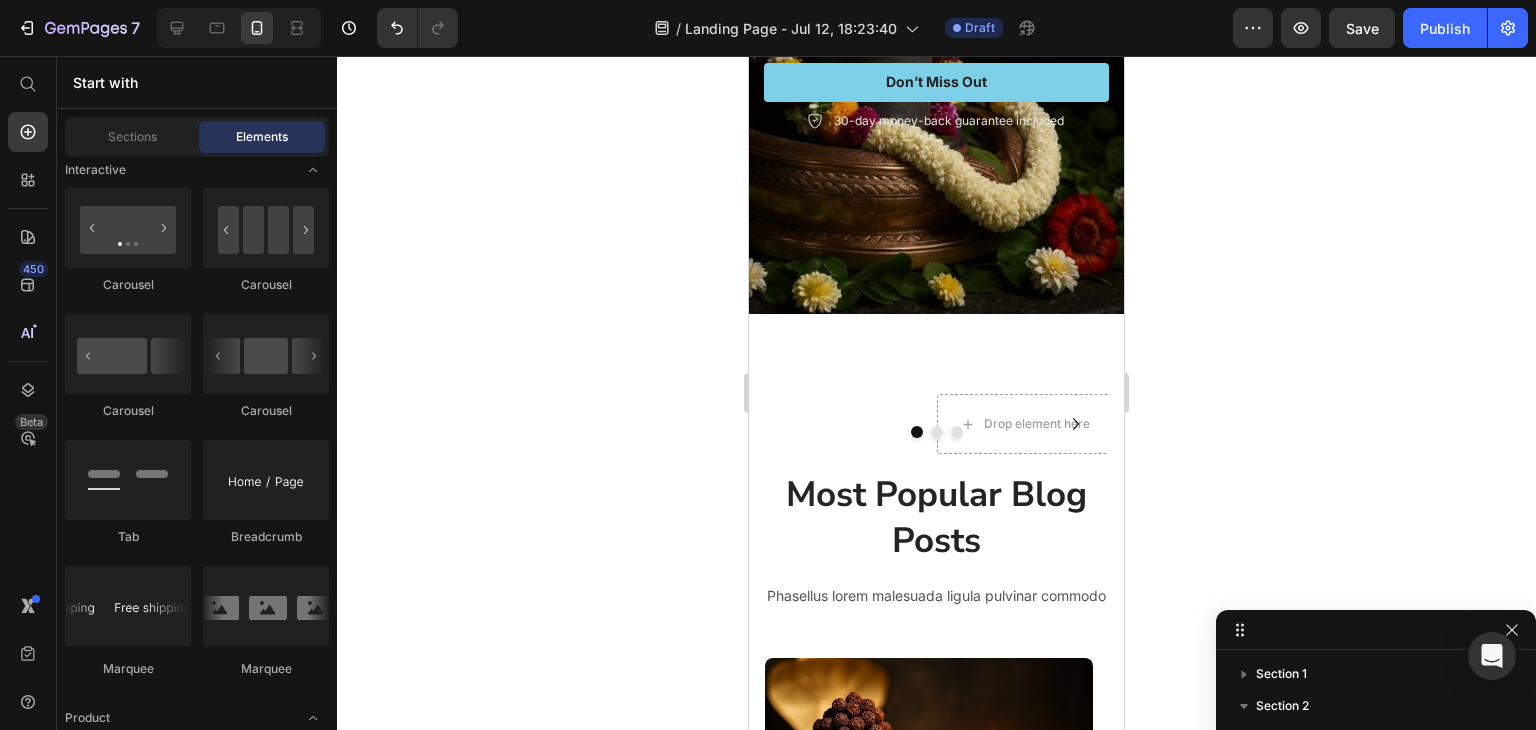 scroll, scrollTop: 1870, scrollLeft: 0, axis: vertical 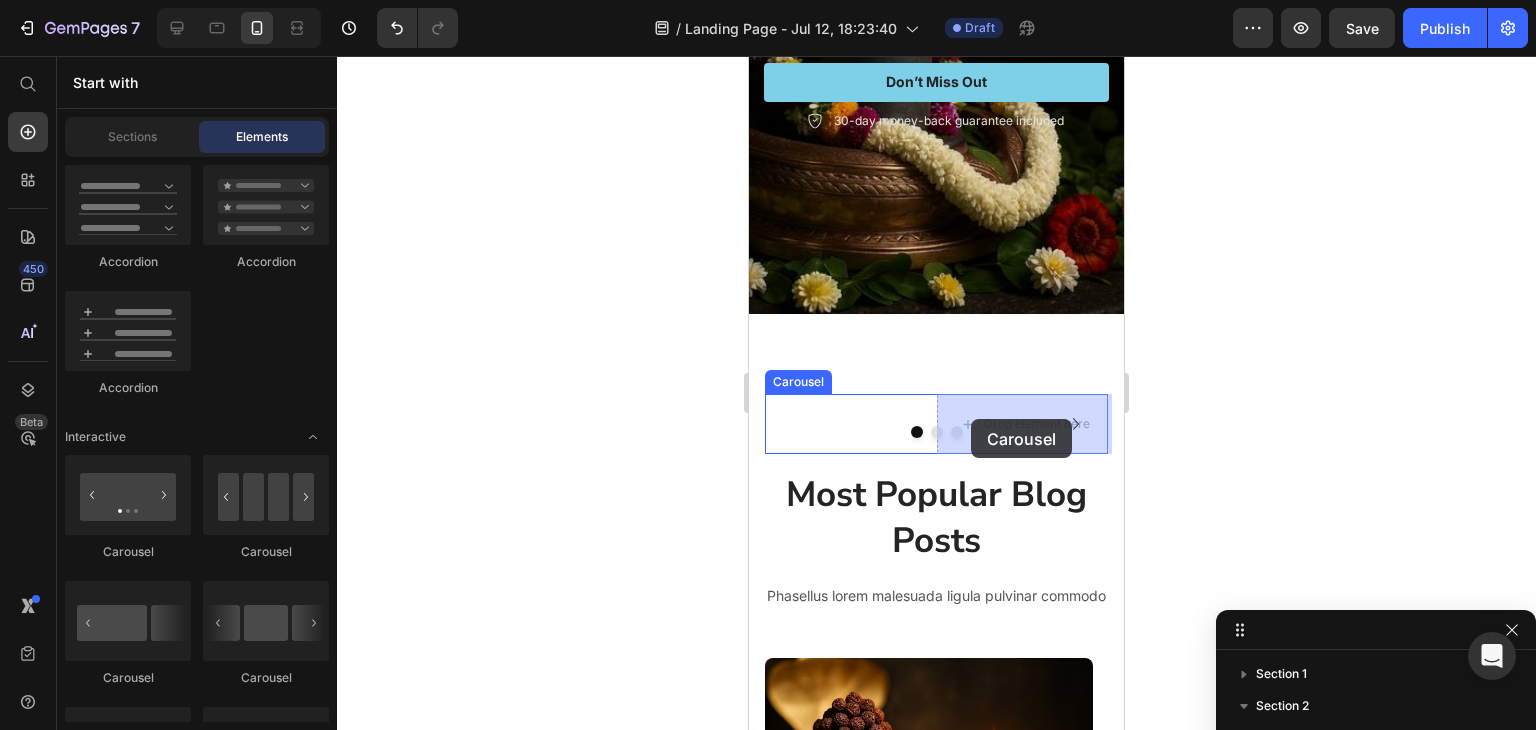 drag, startPoint x: 1011, startPoint y: 566, endPoint x: 971, endPoint y: 419, distance: 152.345 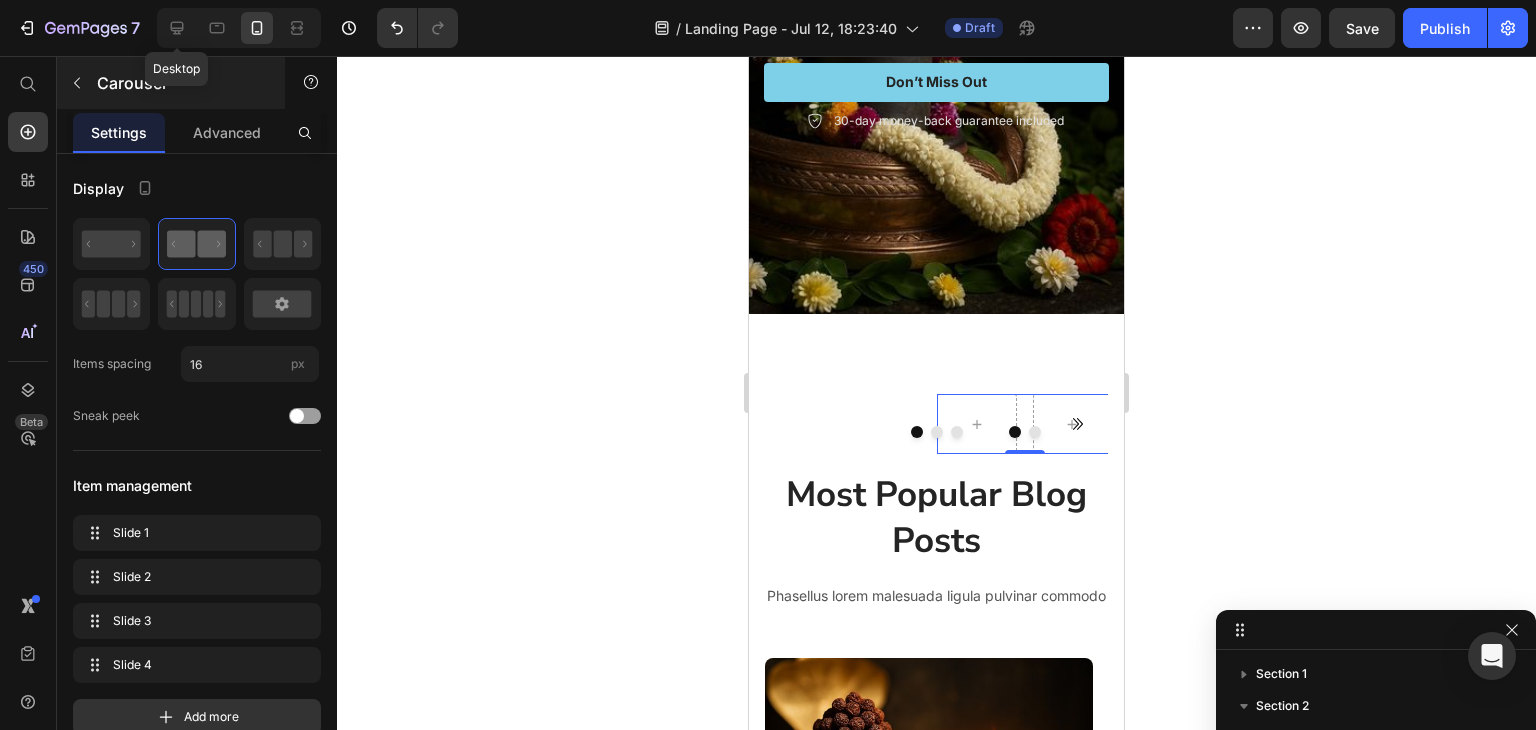click 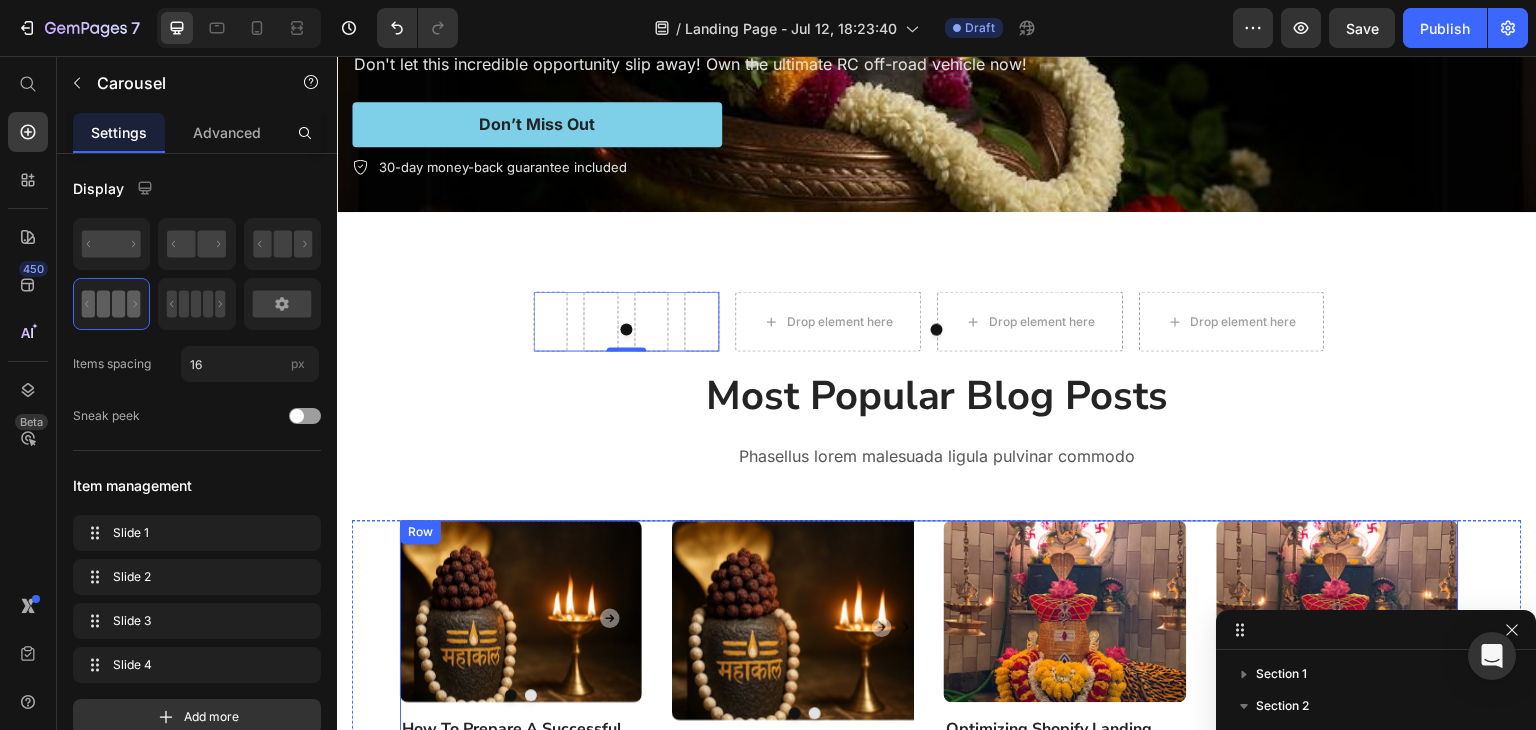 scroll, scrollTop: 398, scrollLeft: 0, axis: vertical 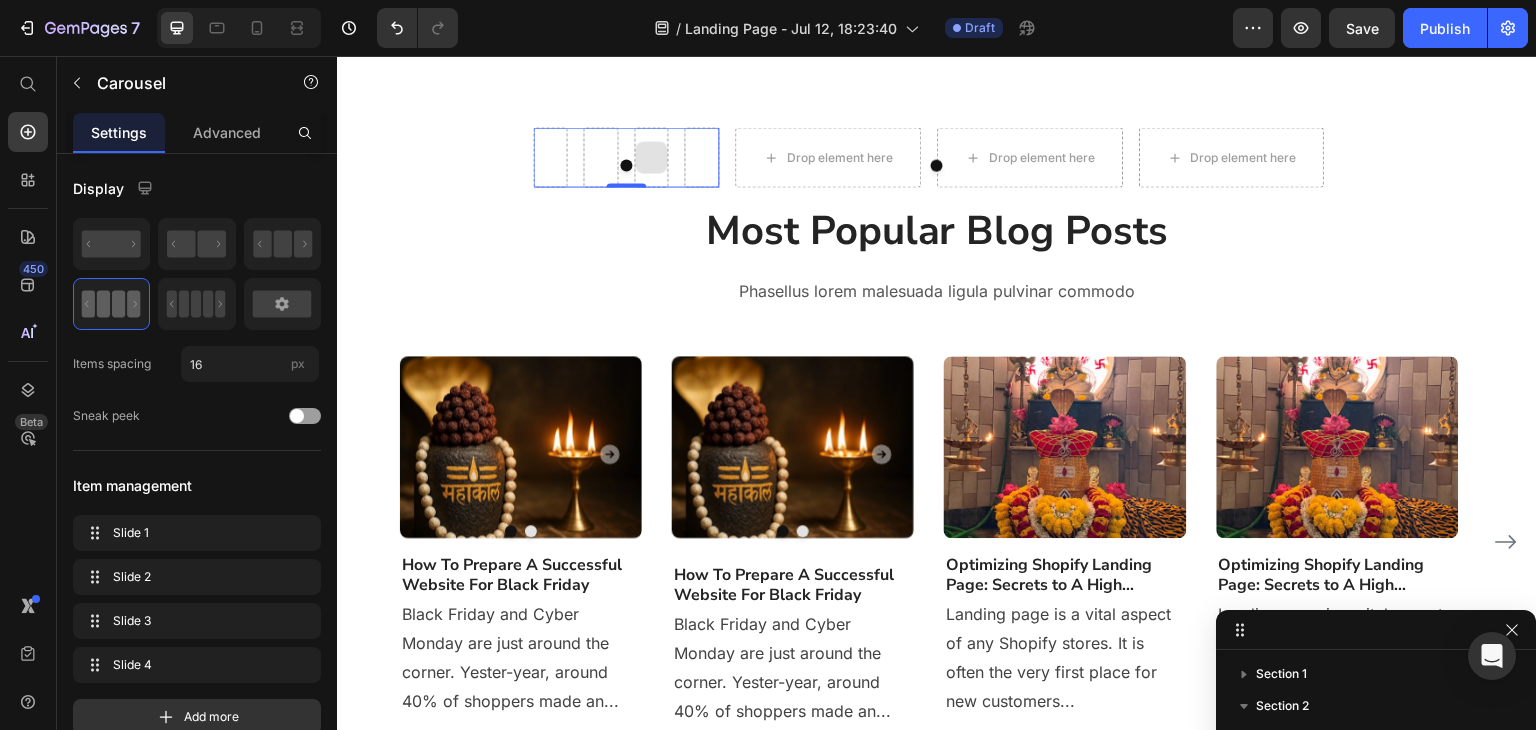 click at bounding box center (652, 157) 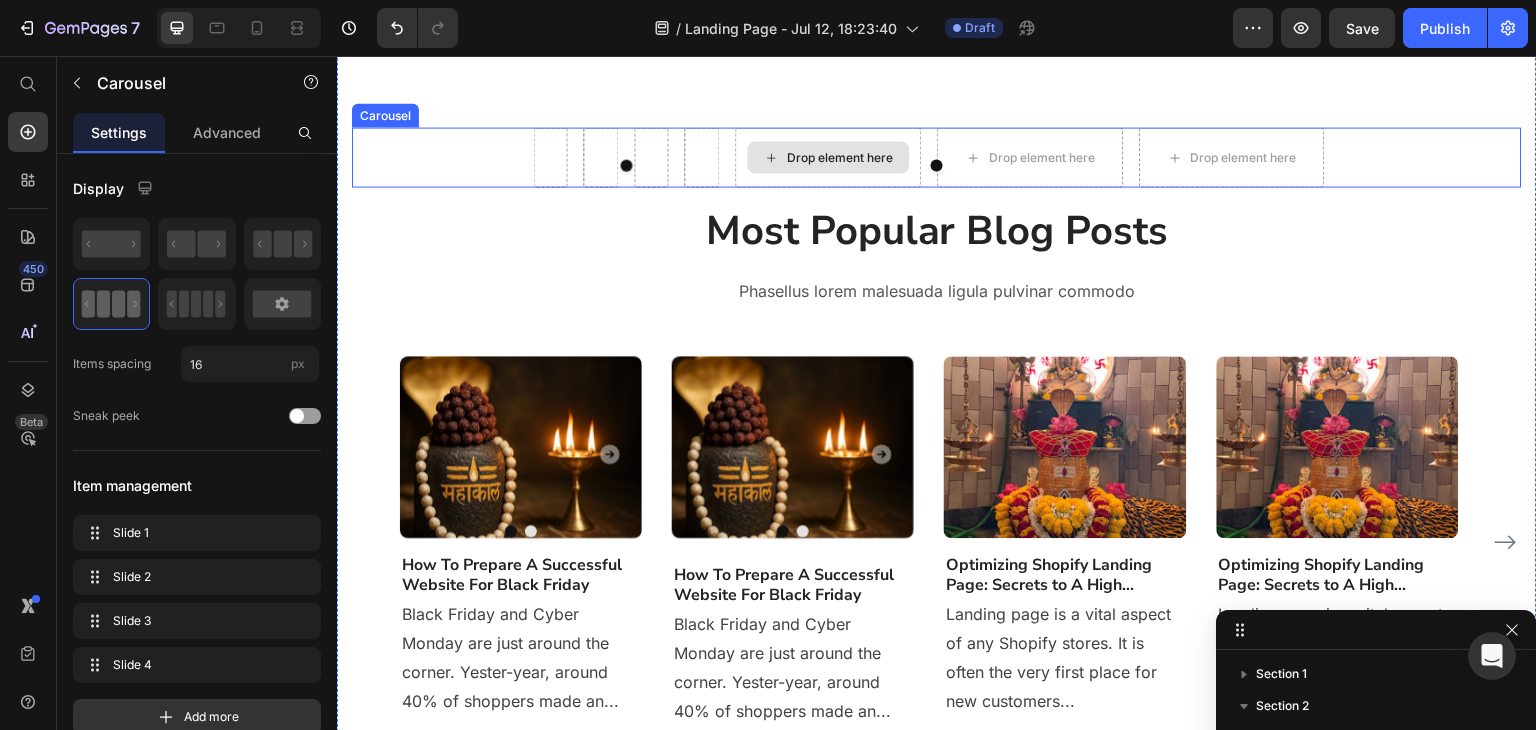 click on "Drop element here" at bounding box center (828, 157) 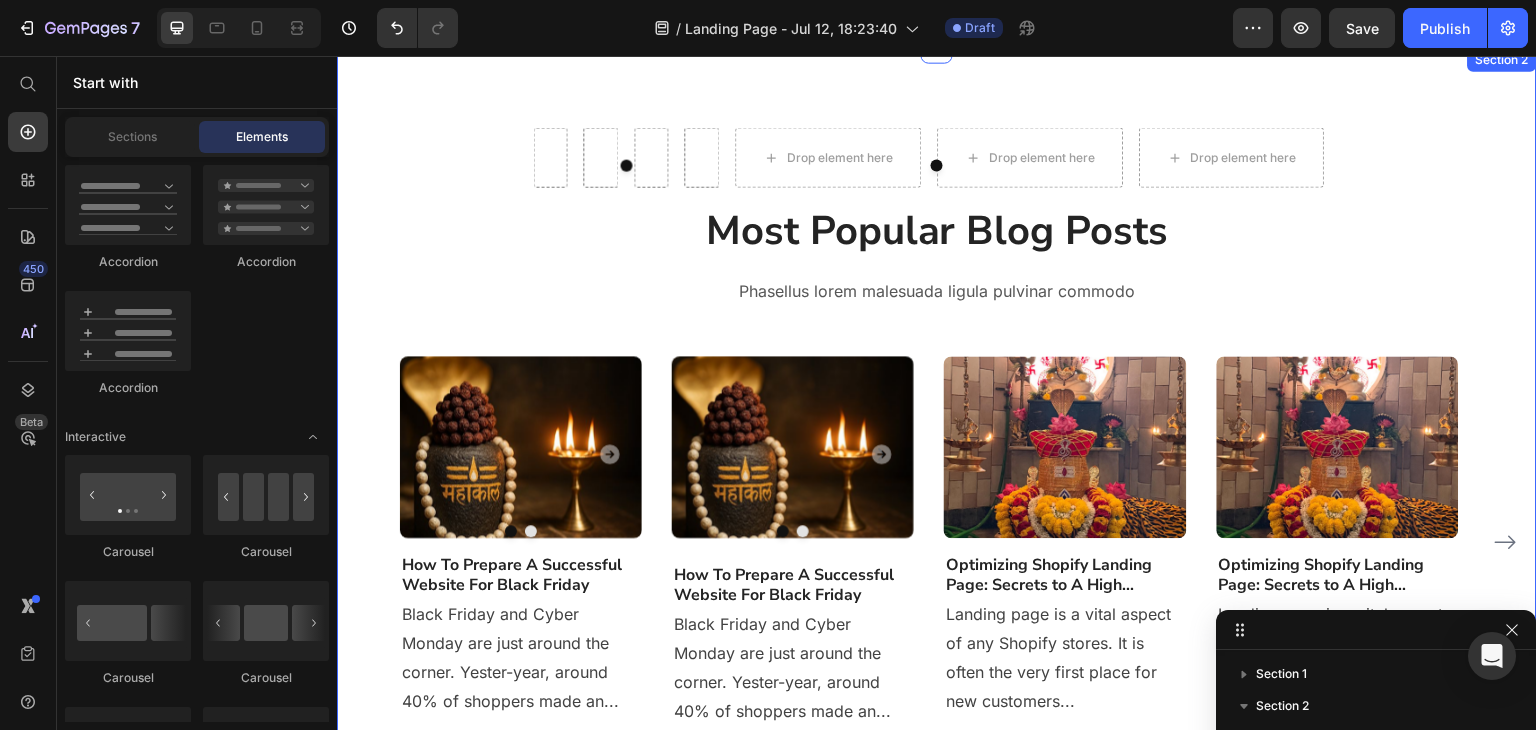 click on "Carousel
Drop element here
Drop element here
Drop element here" at bounding box center (937, 157) 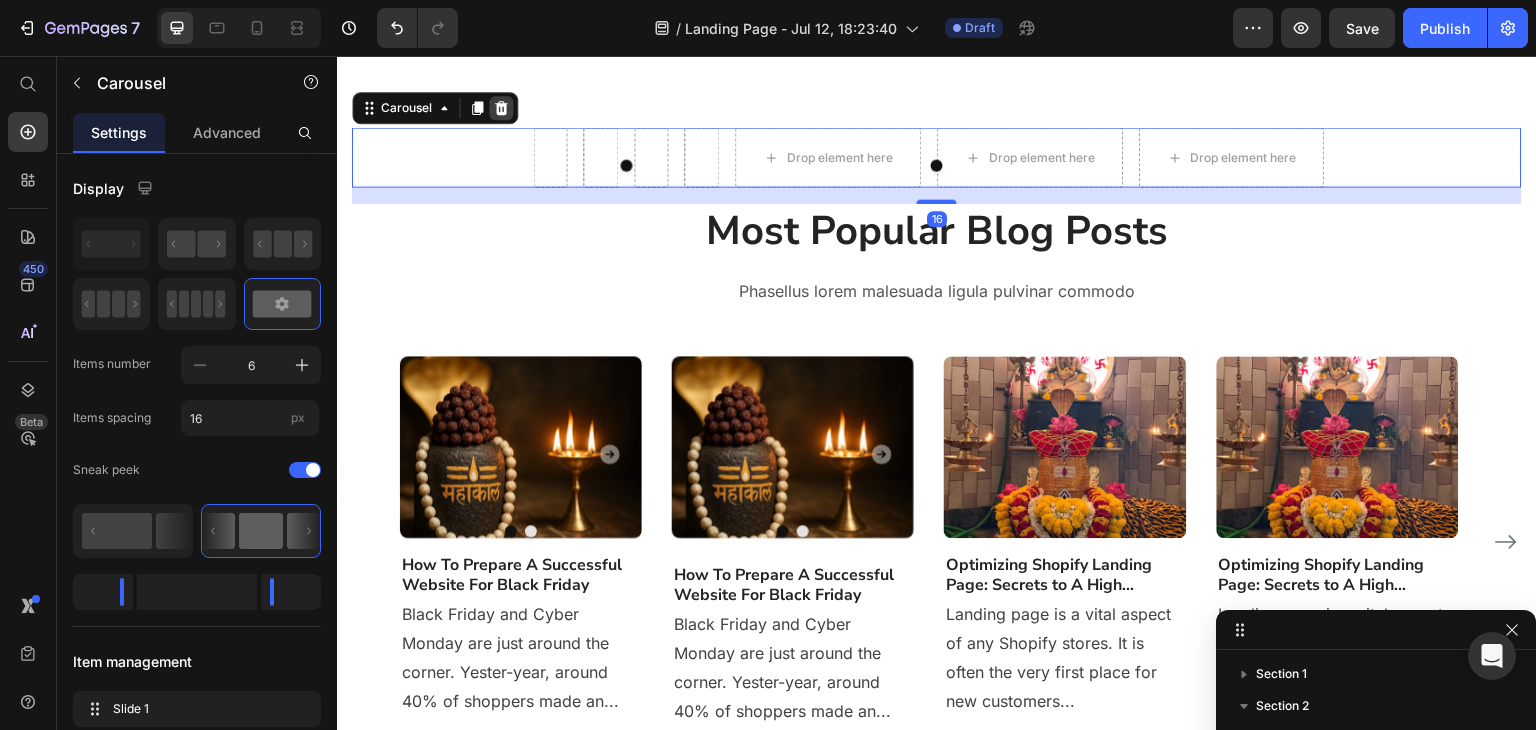 click 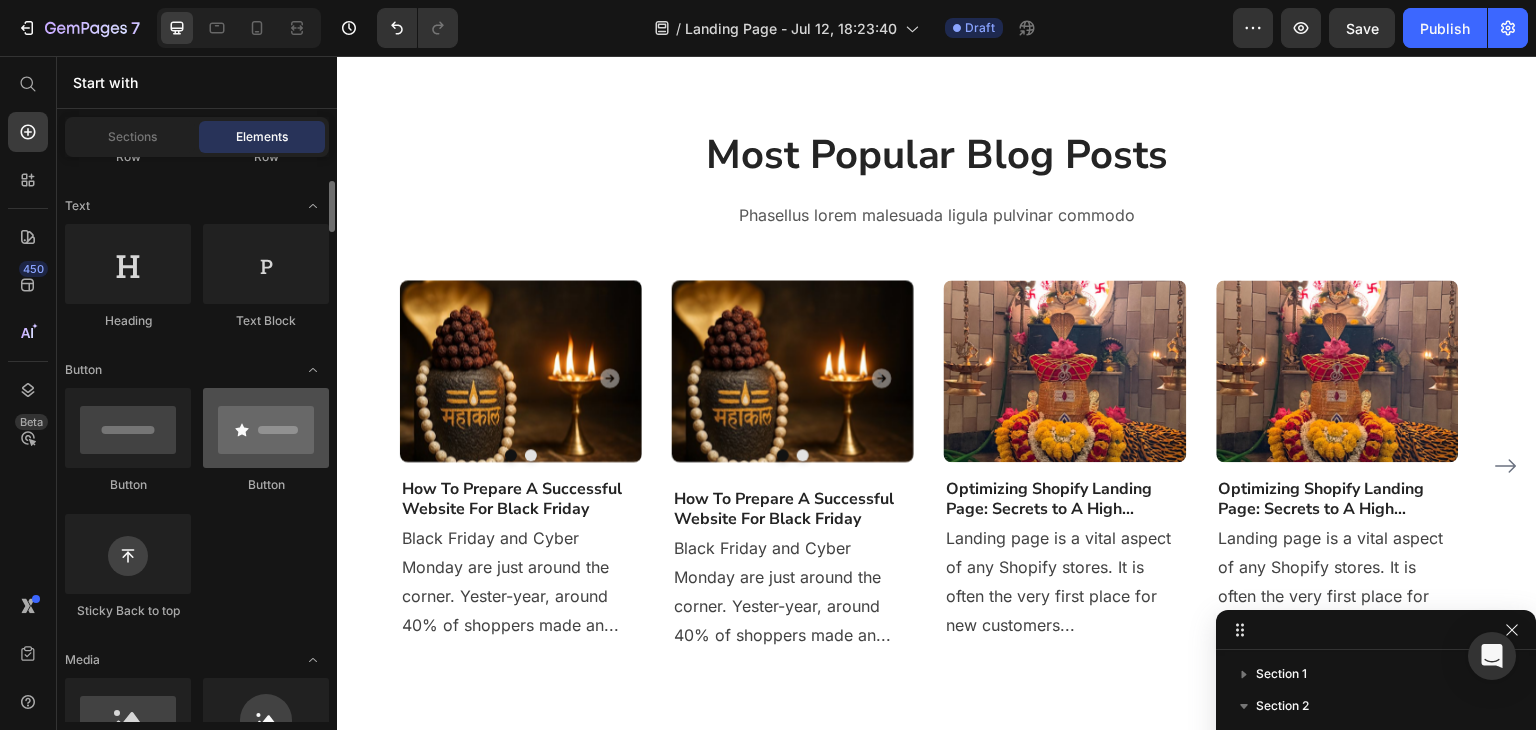 scroll, scrollTop: 0, scrollLeft: 0, axis: both 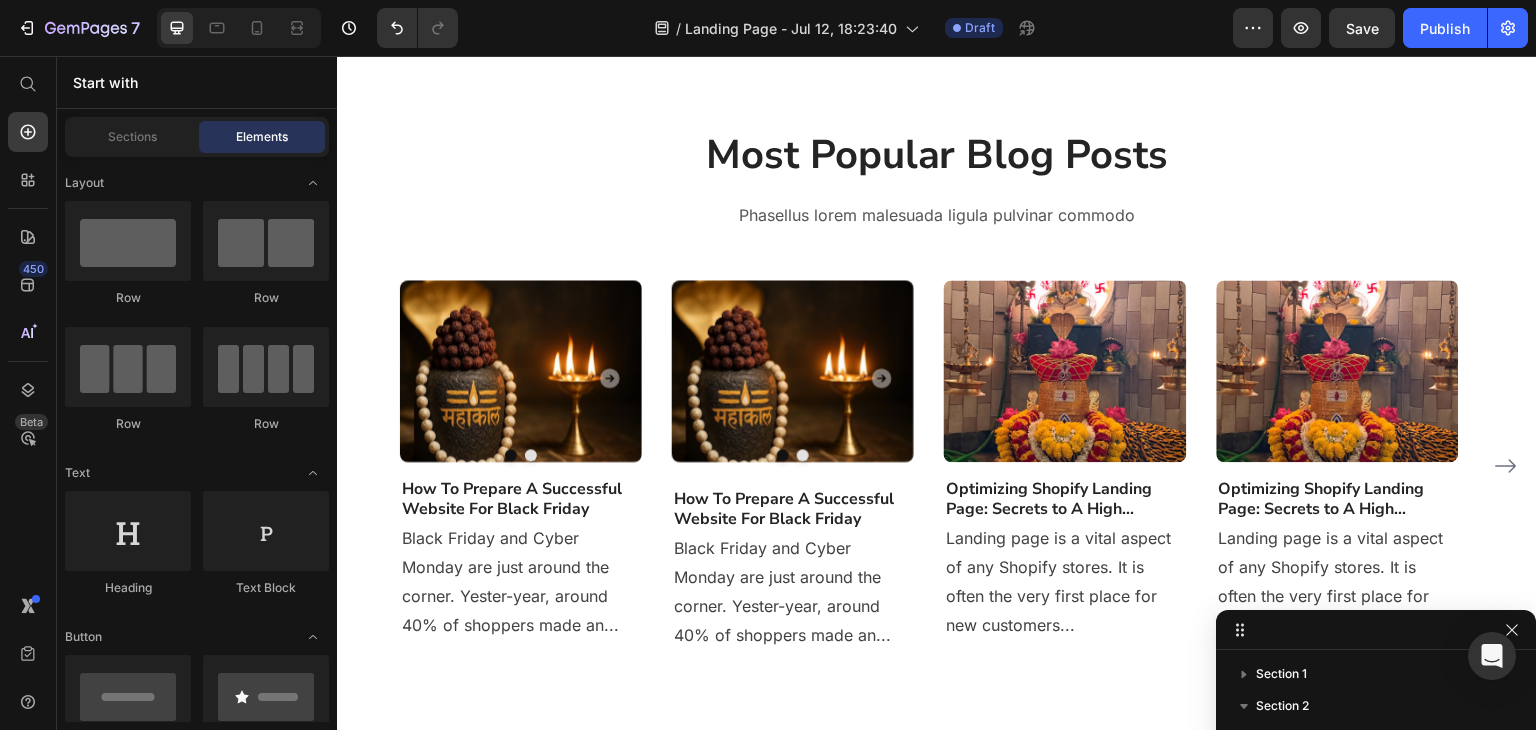 click on "Sections Elements" at bounding box center (197, 137) 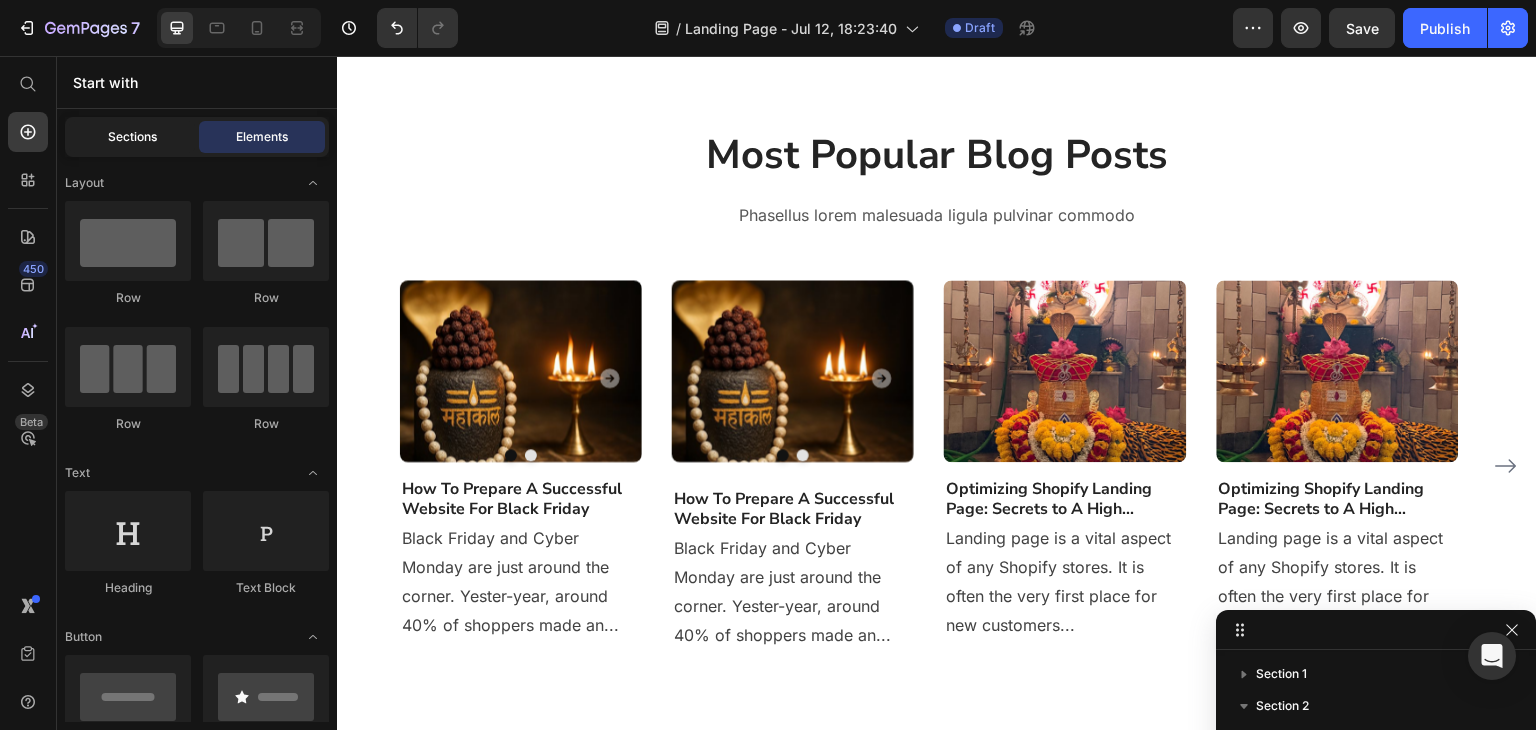 click on "Sections" 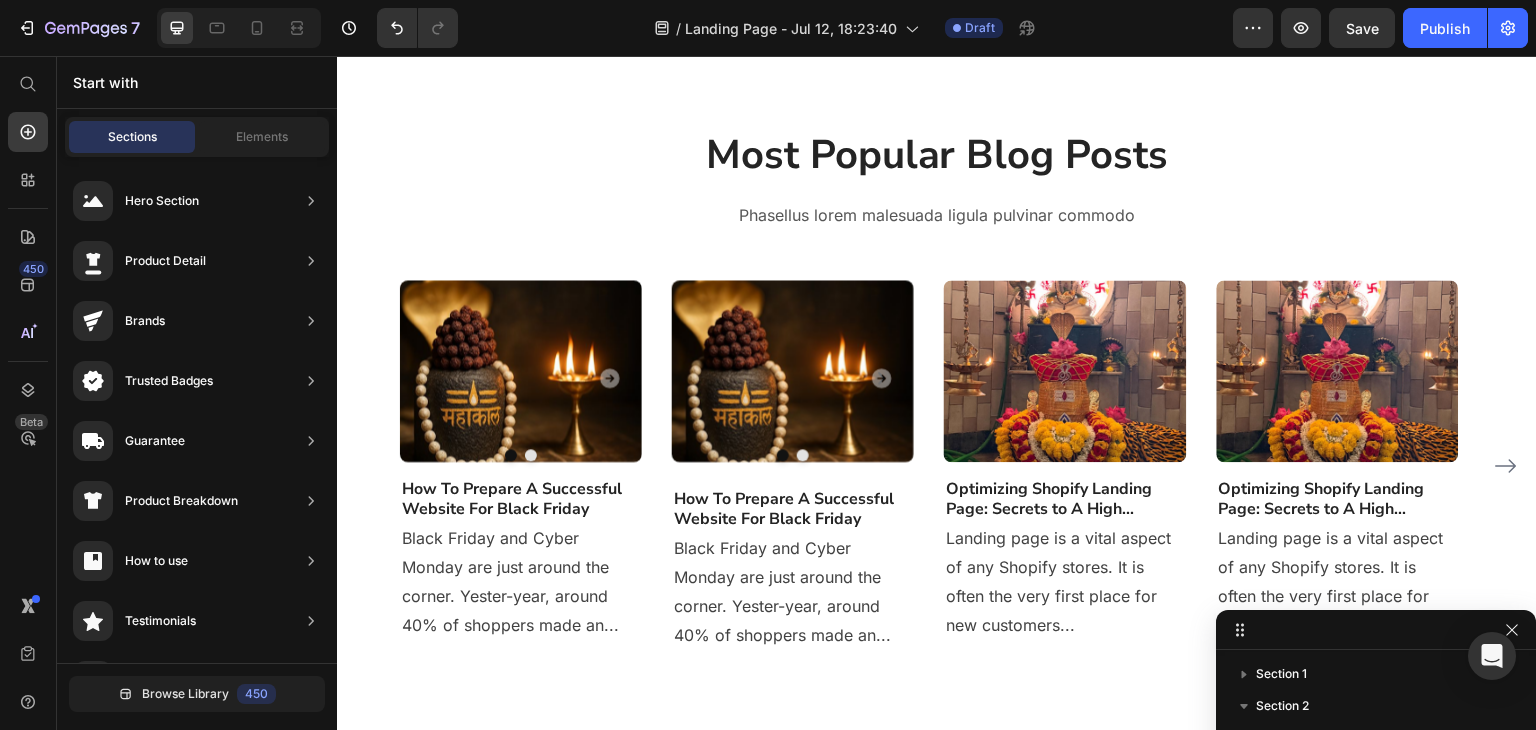 click on "Start with Sections Elements Hero Section Product Detail Brands Trusted Badges Guarantee Product Breakdown How to use Testimonials Compare Bundle FAQs Social Proof Brand Story Product List Collection Blog List Contact Sticky Add to Cart Custom Footer Browse Library 450 Layout
Row
Row
Row
Row Text
Heading
Text Block Button
Button
Button
Sticky Back to top Media
Image
Image" at bounding box center [197, 393] 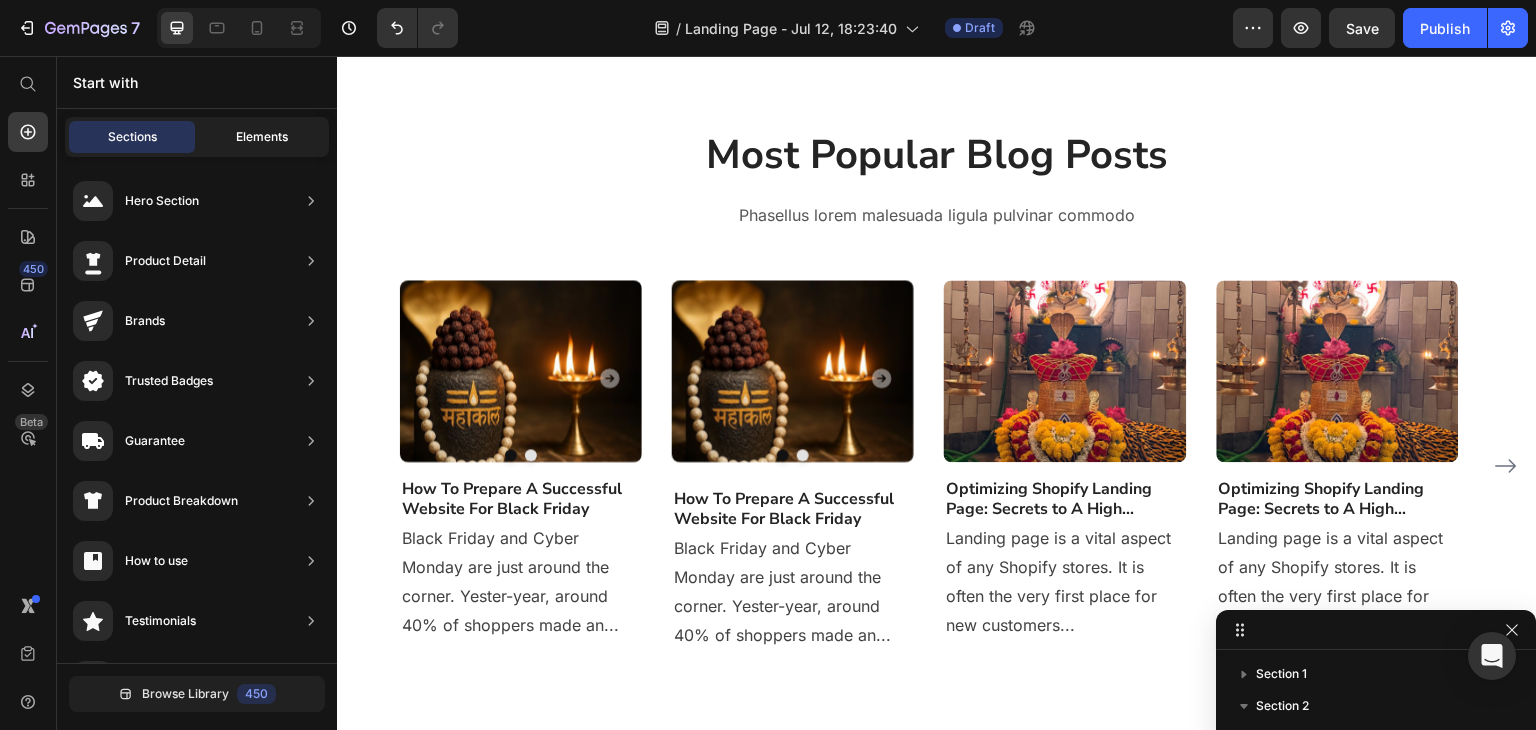 click on "Elements" at bounding box center (262, 137) 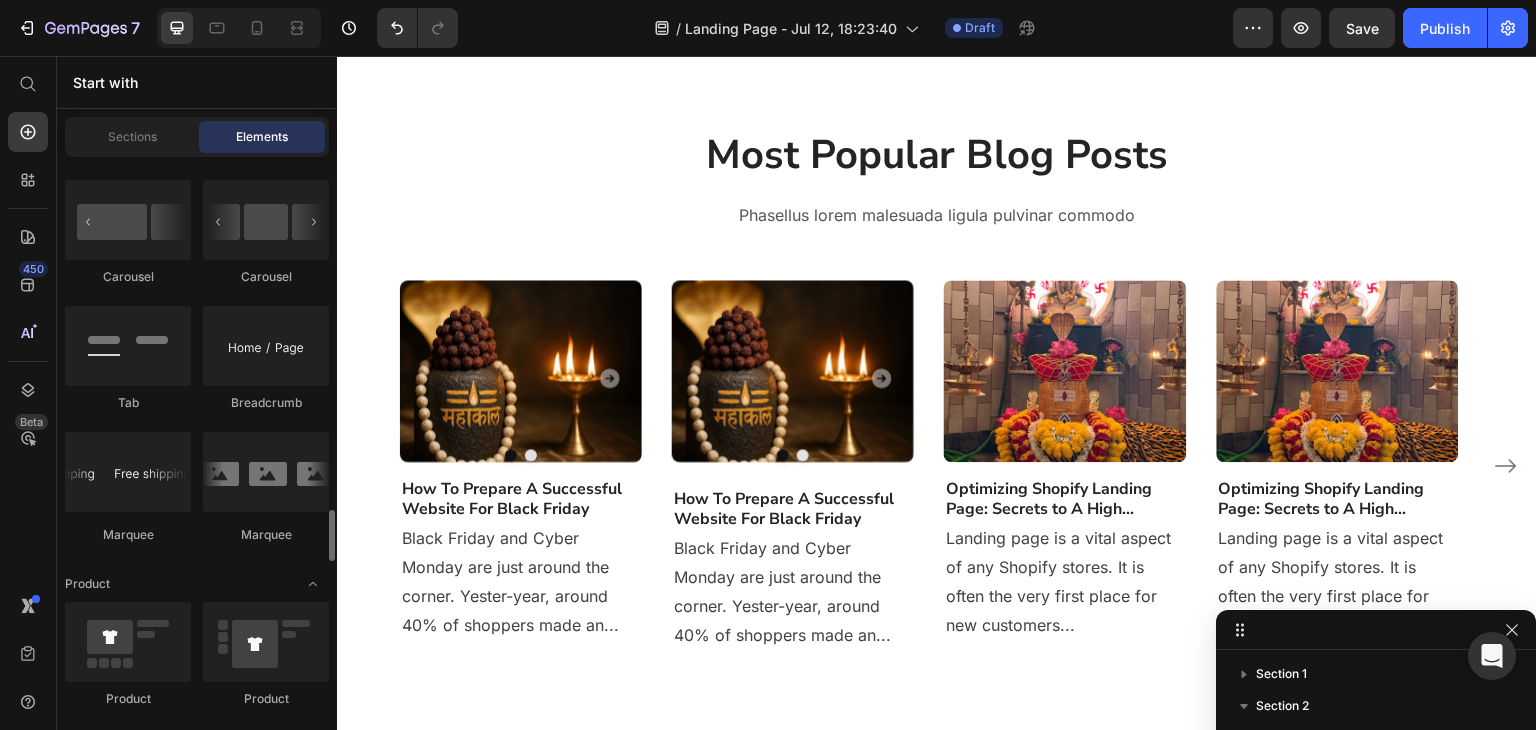 scroll, scrollTop: 2404, scrollLeft: 0, axis: vertical 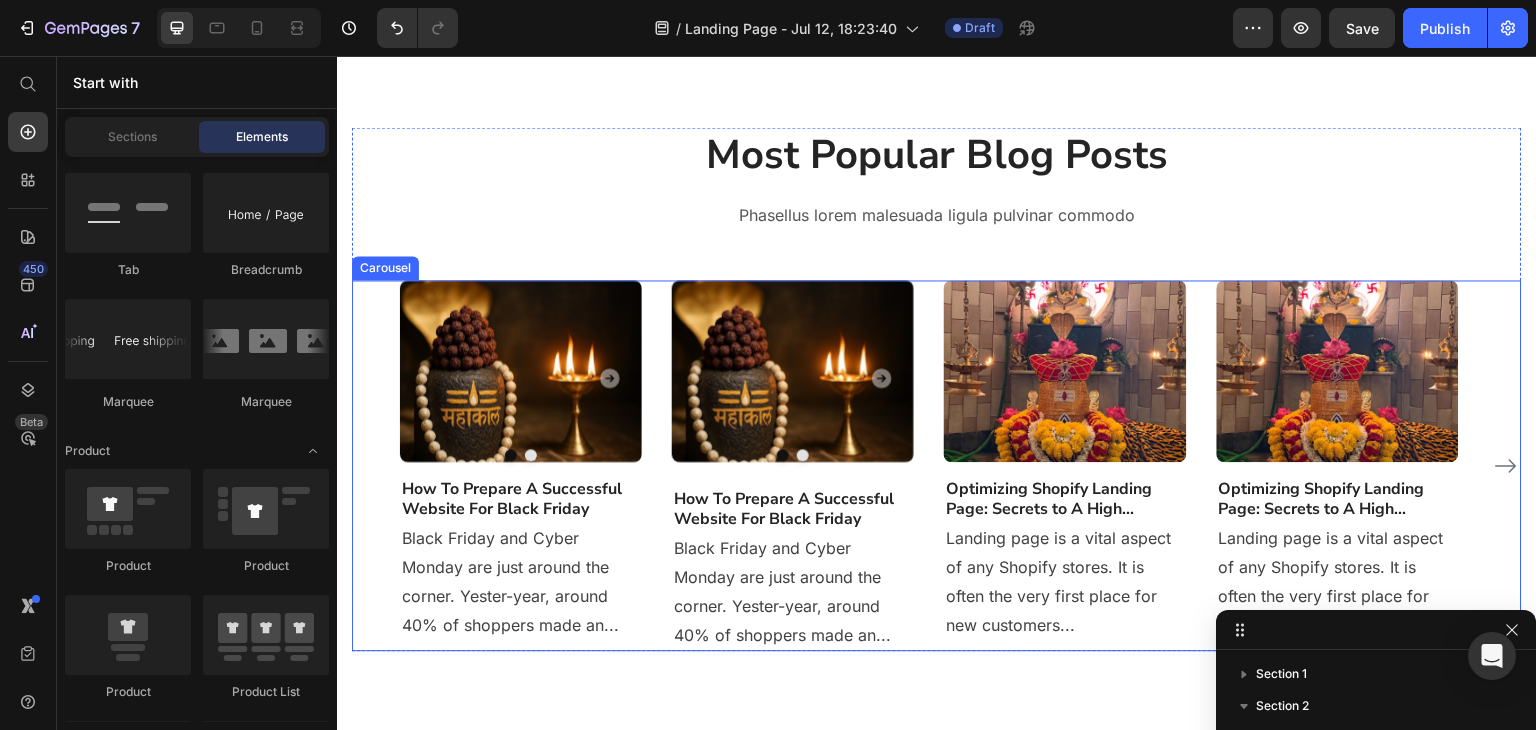 click 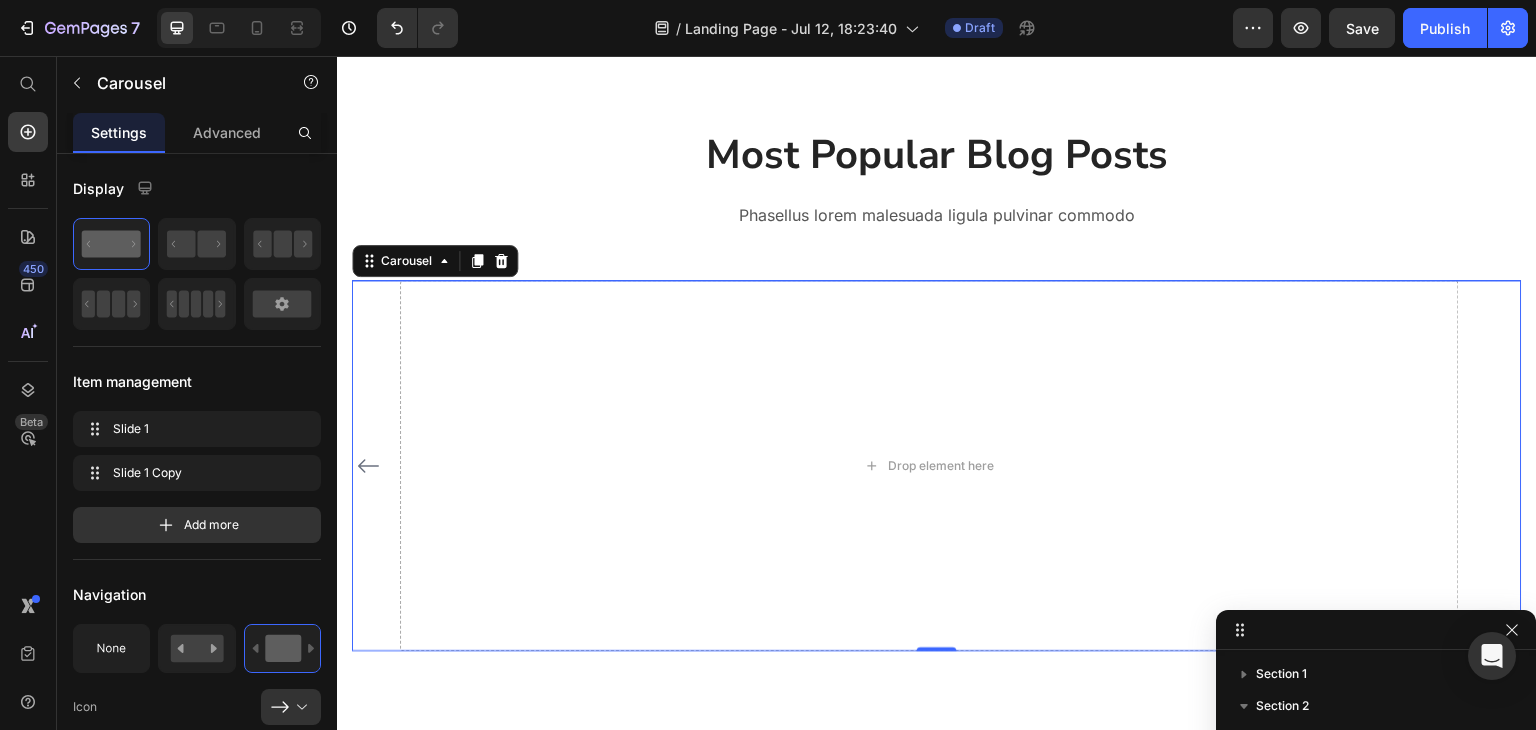 click 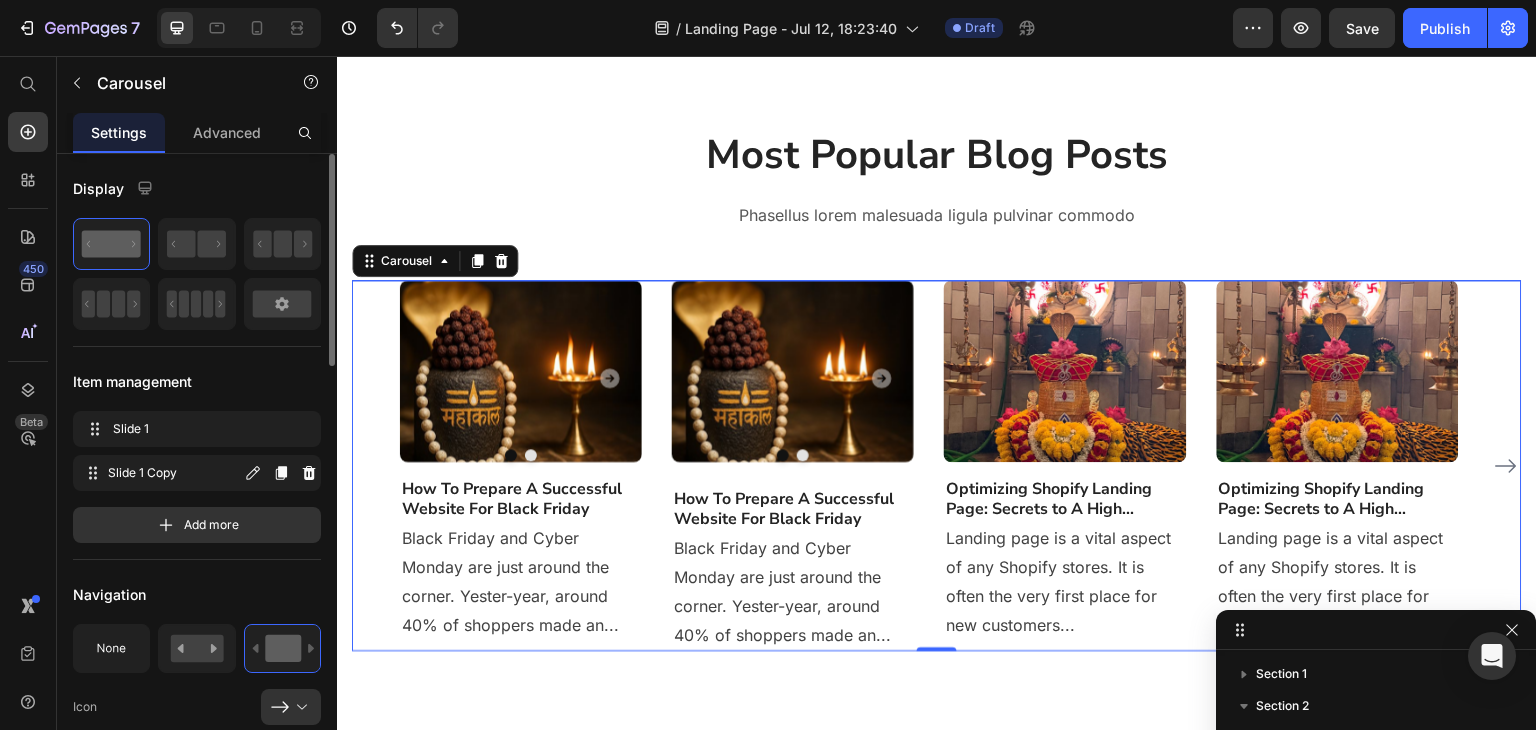 scroll, scrollTop: 133, scrollLeft: 0, axis: vertical 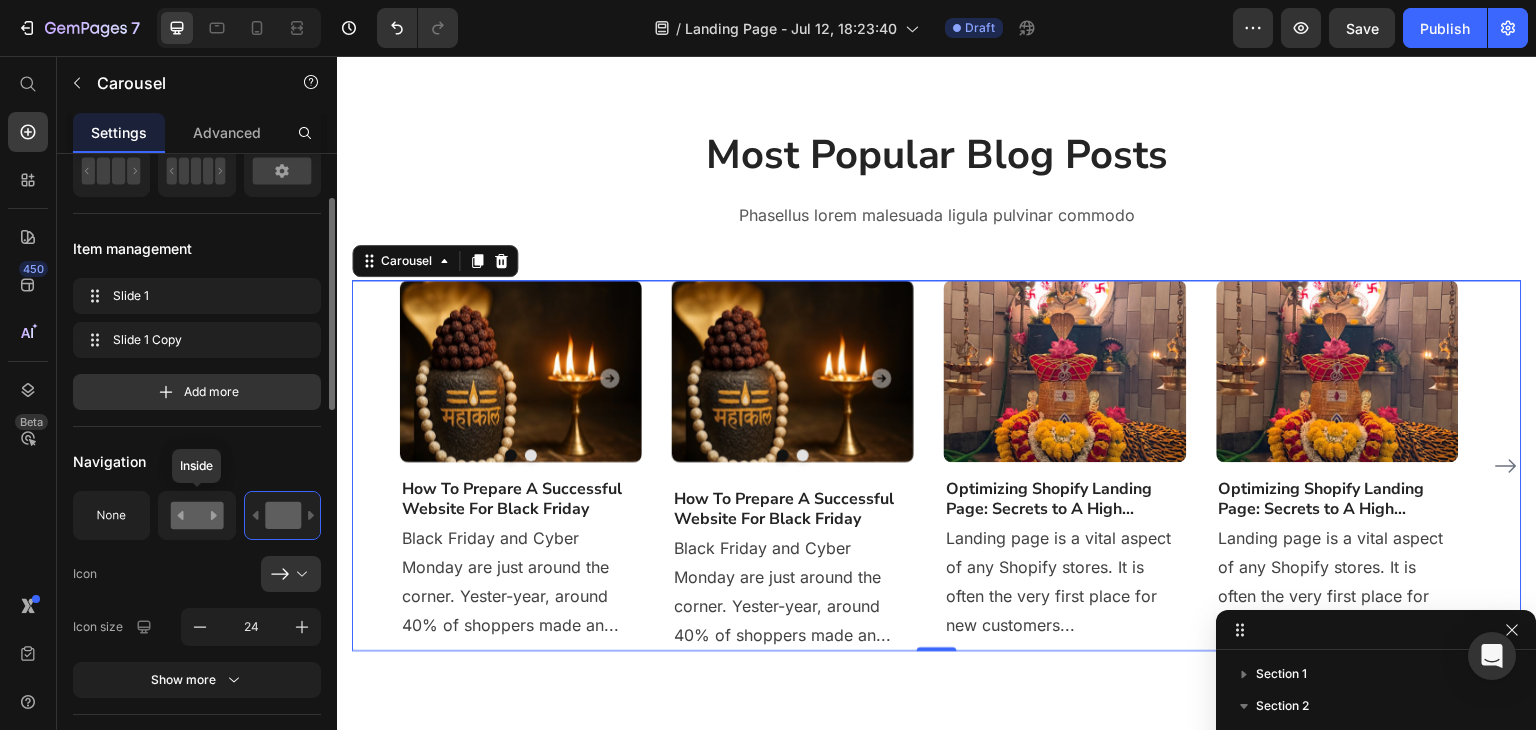 click 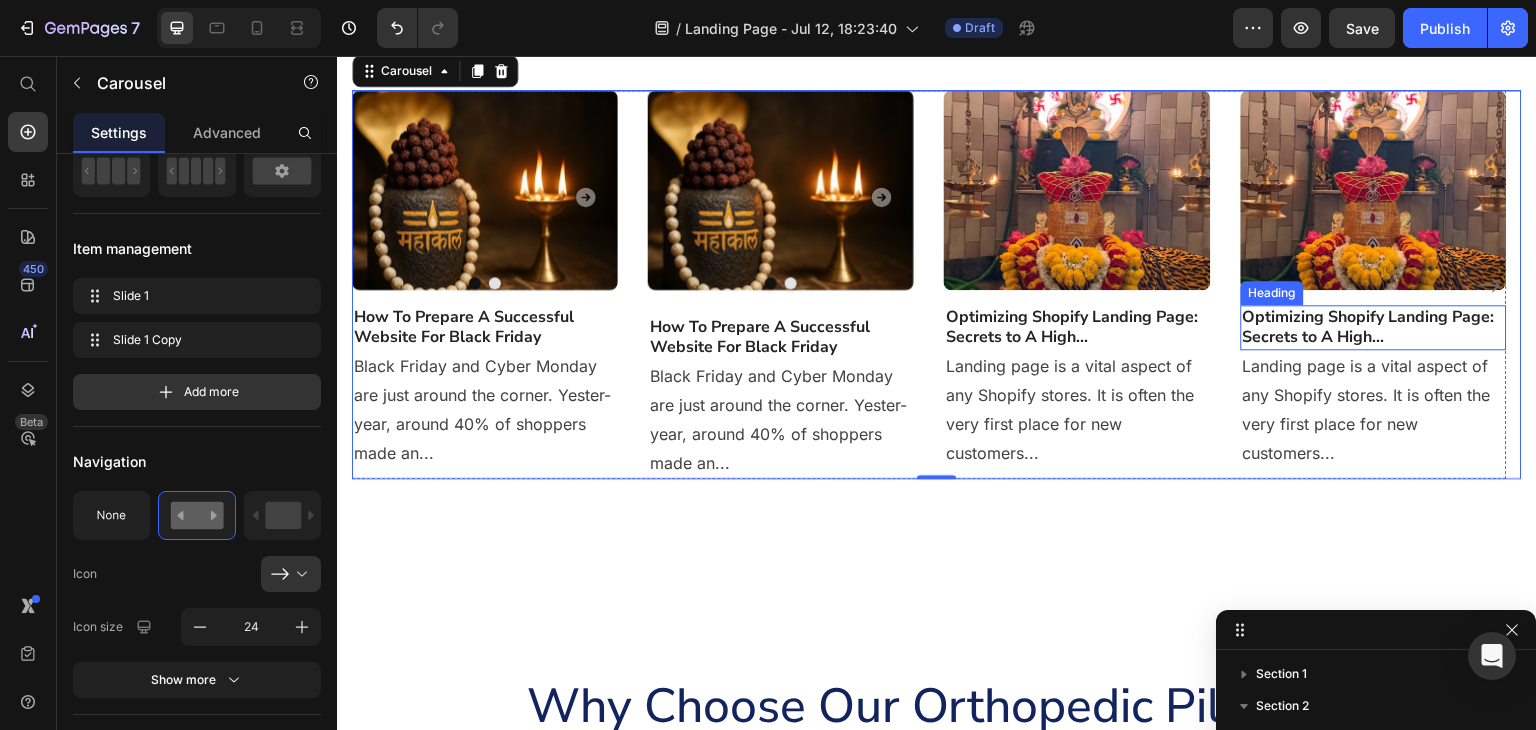 scroll, scrollTop: 532, scrollLeft: 0, axis: vertical 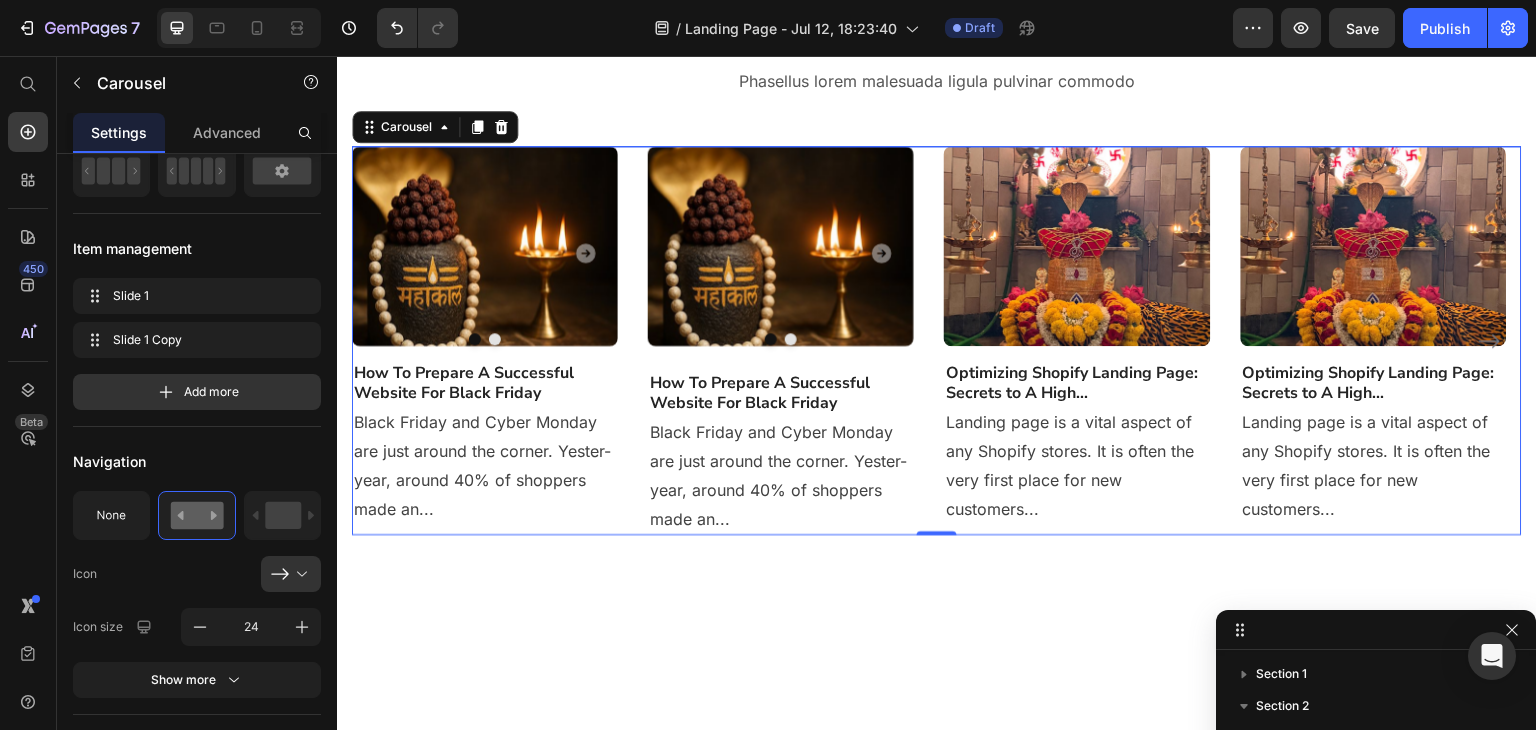 click 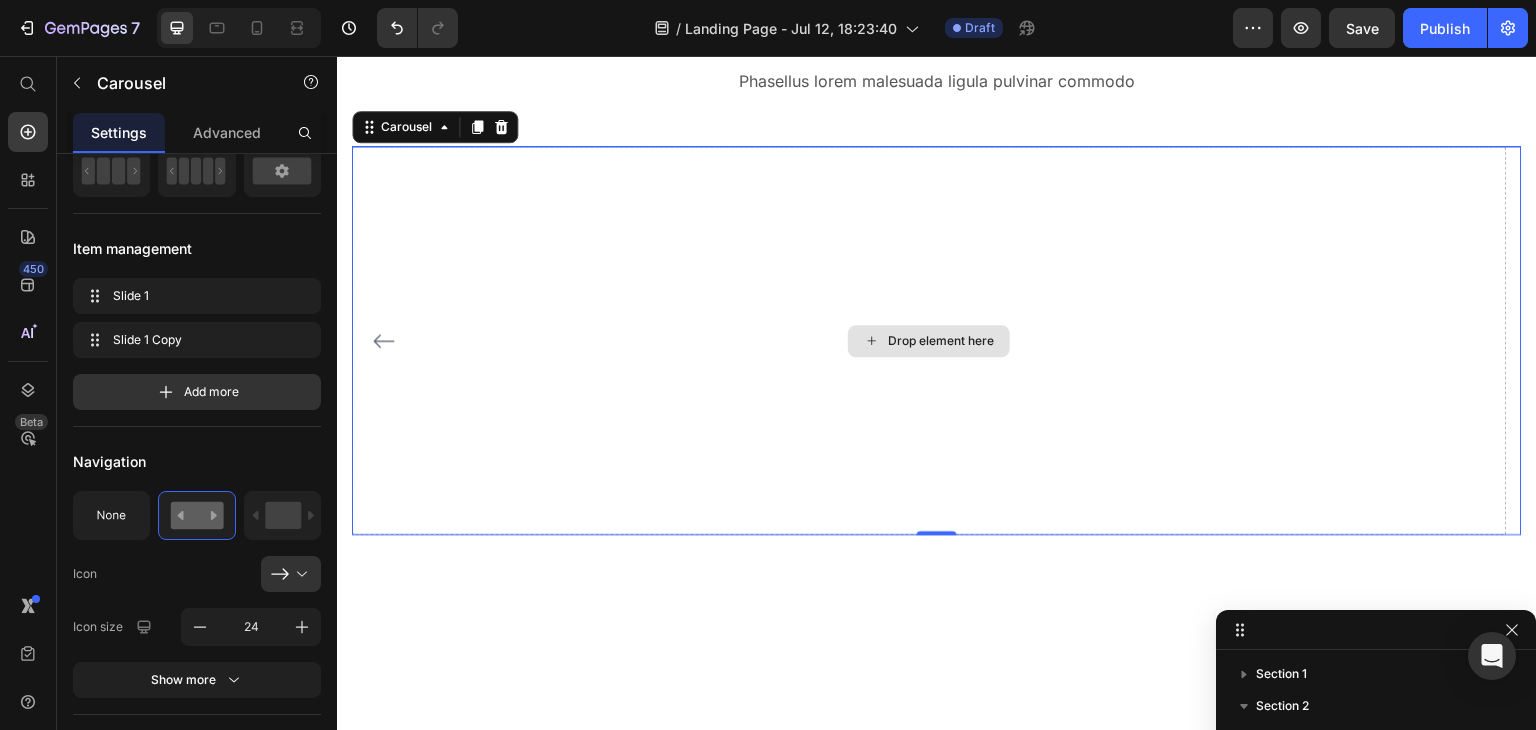 click on "Drop element here" at bounding box center [929, 340] 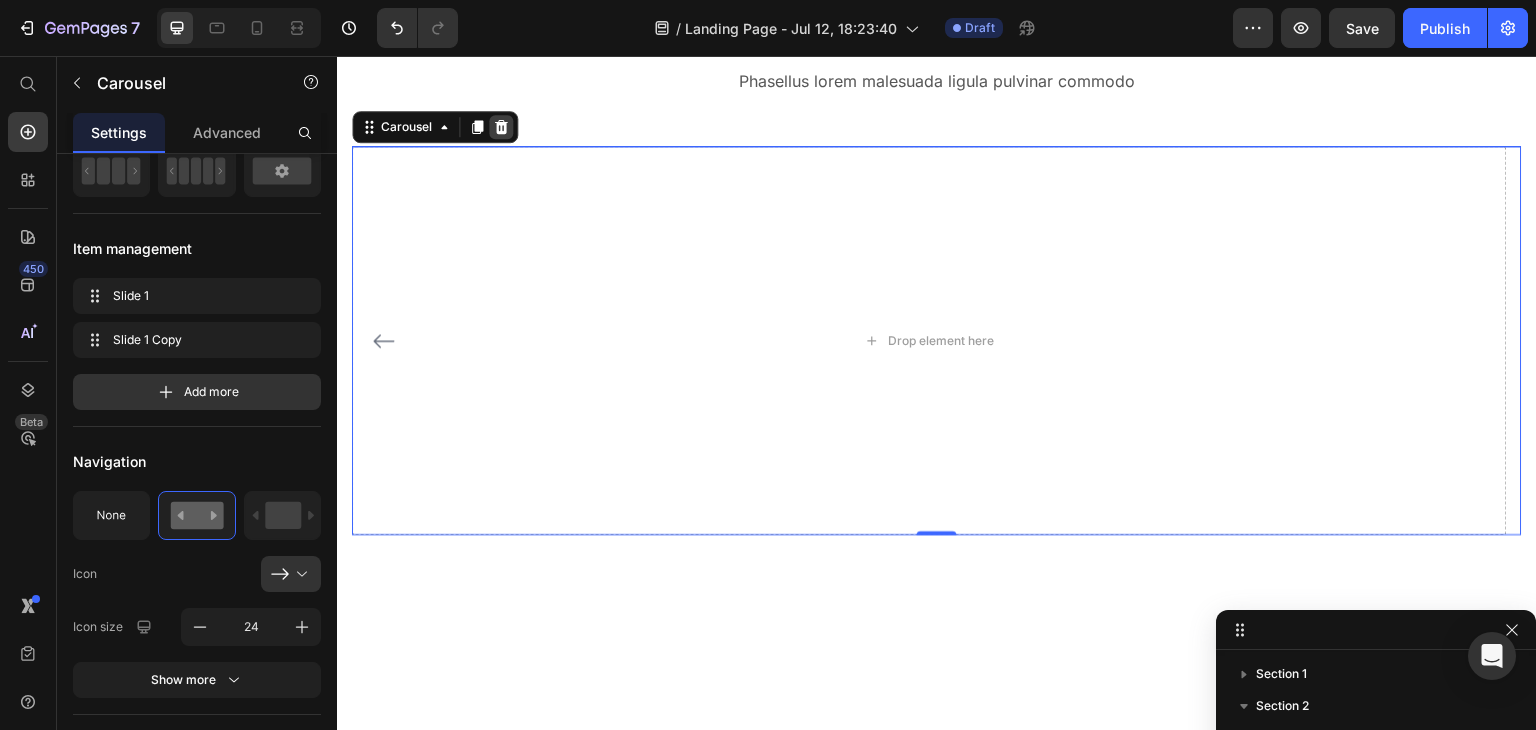 click at bounding box center [501, 127] 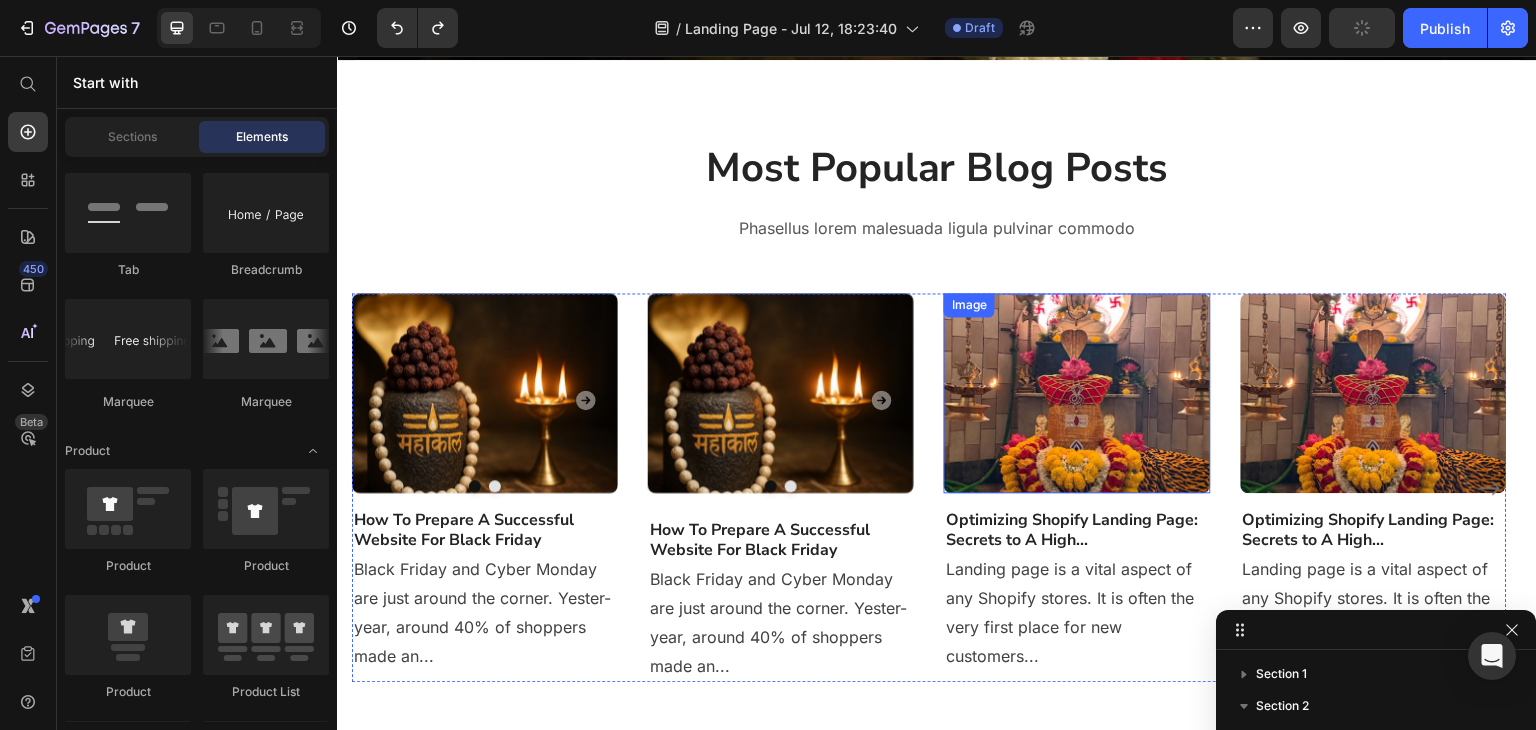 scroll, scrollTop: 398, scrollLeft: 0, axis: vertical 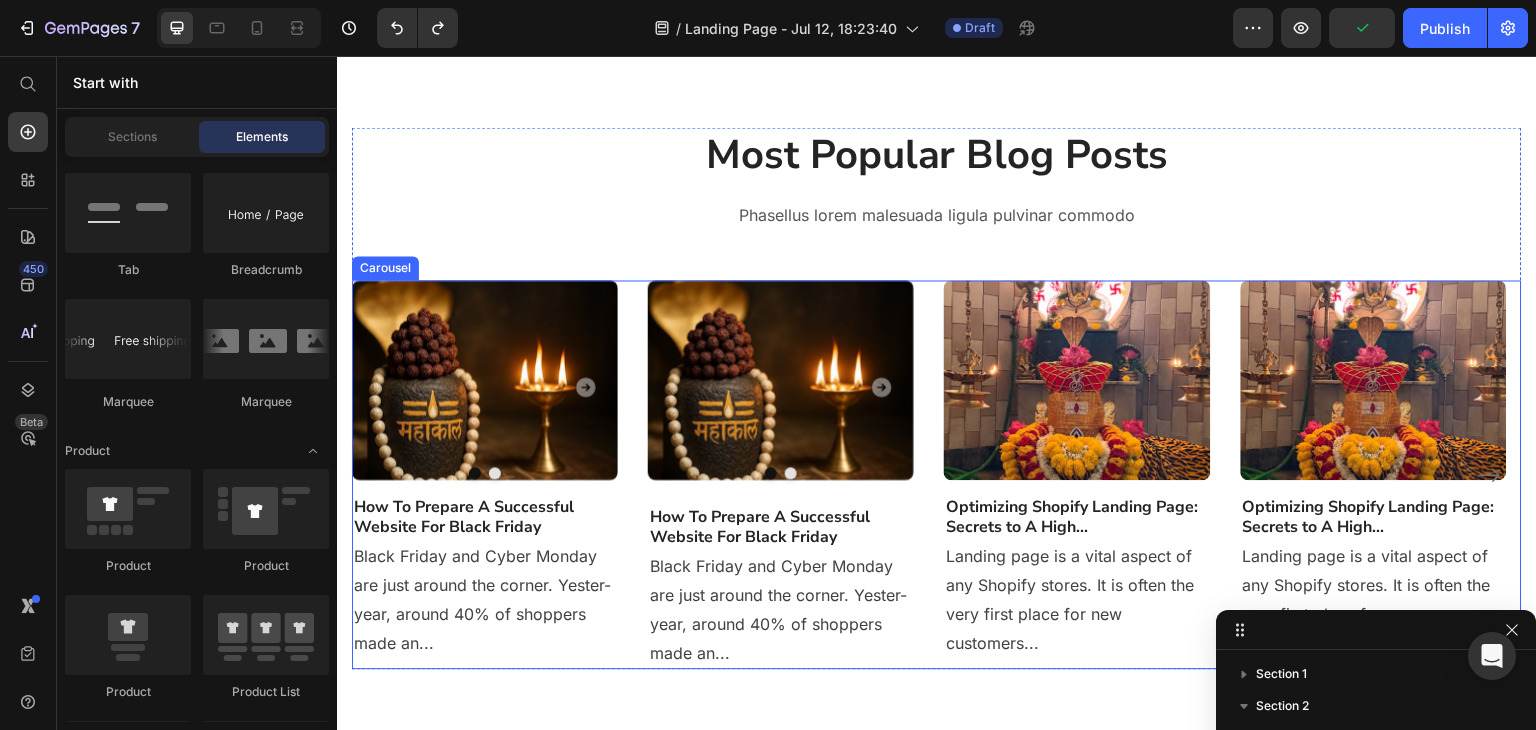 click 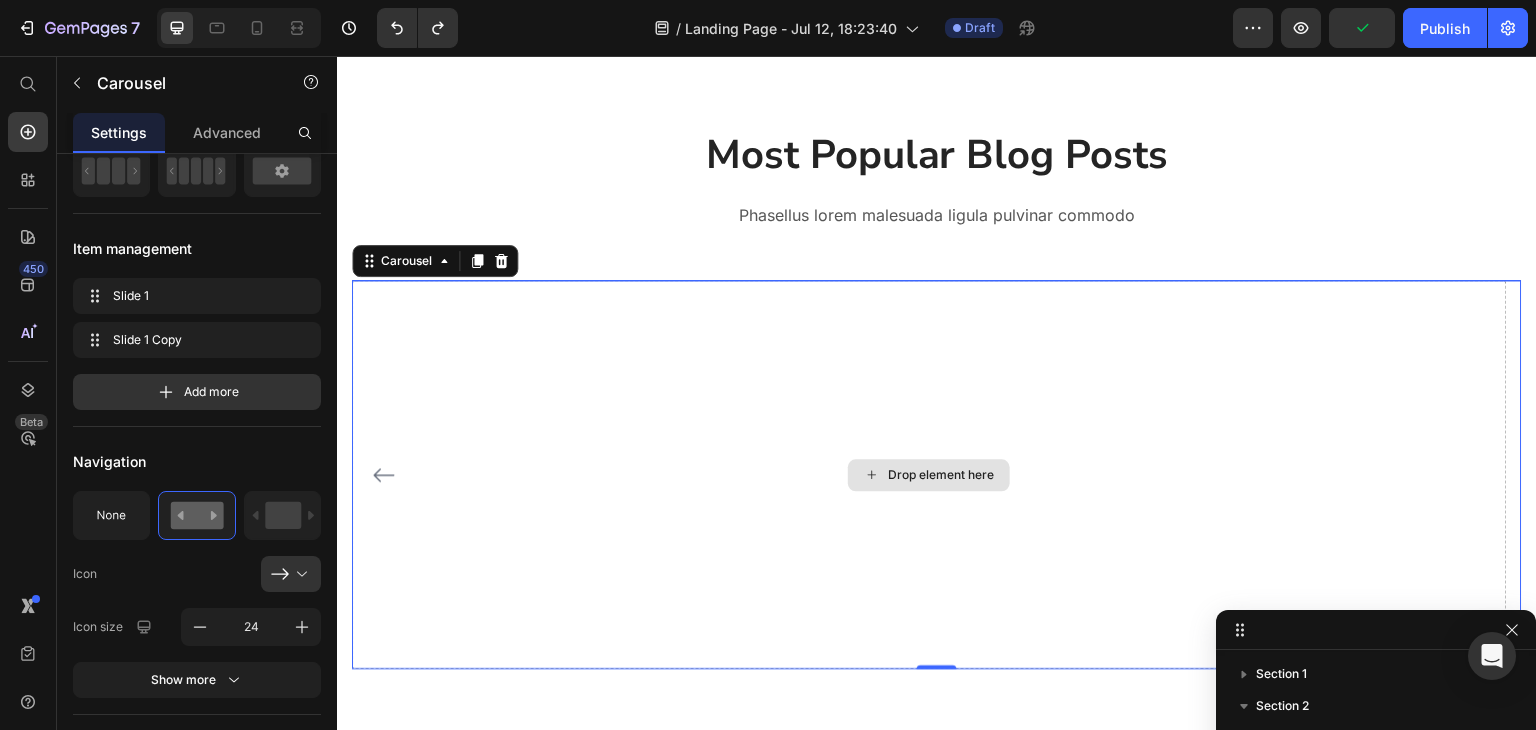 click on "Drop element here" at bounding box center (929, 474) 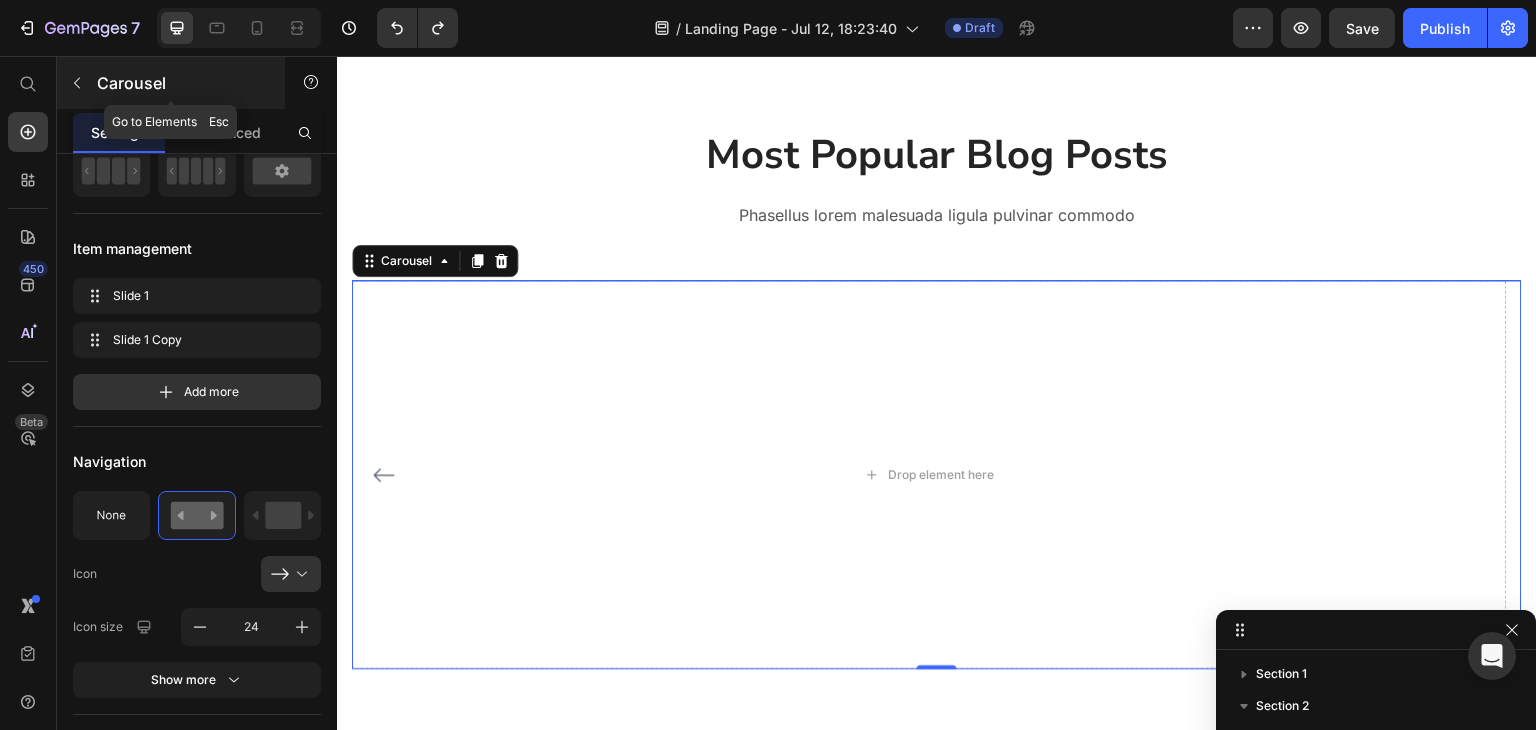click 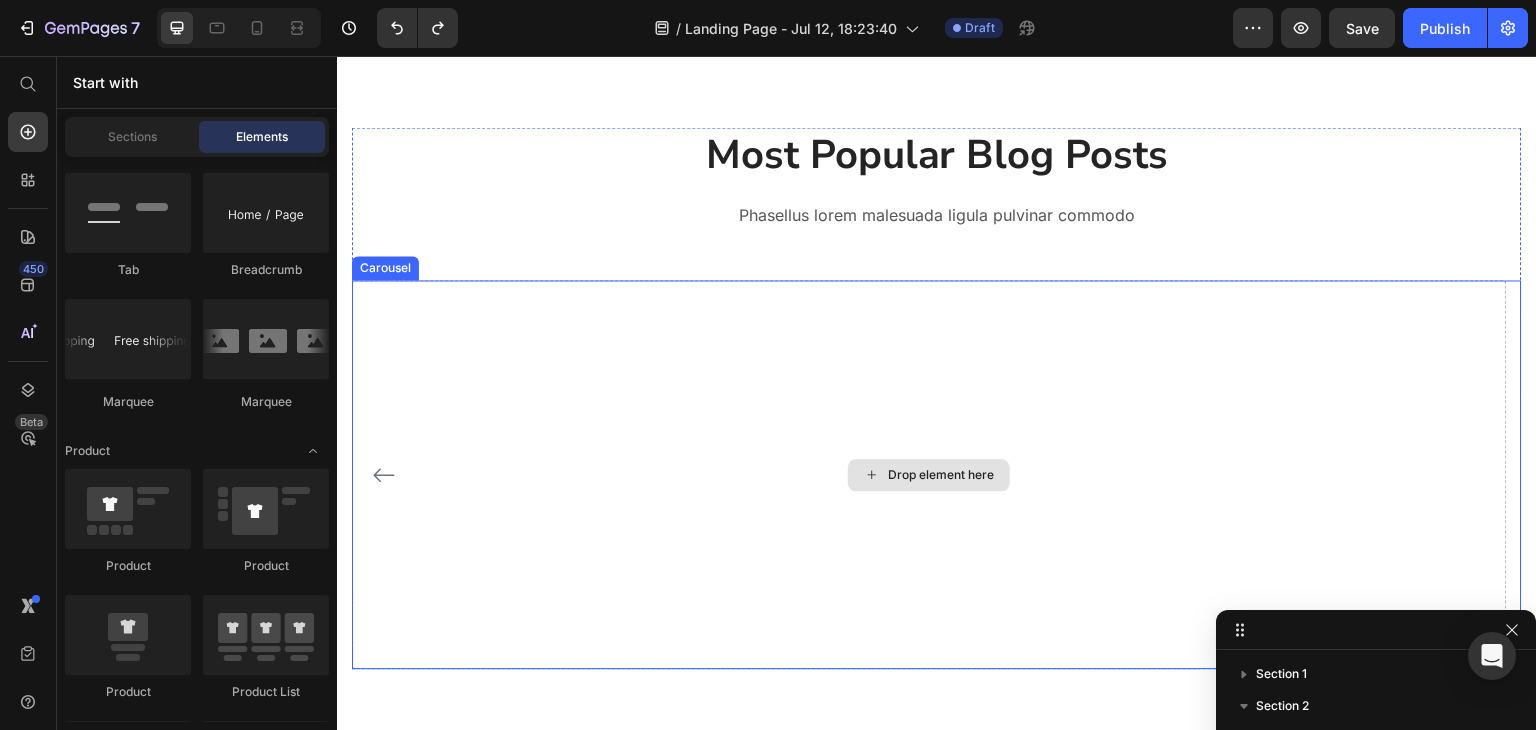 click on "Most Popular Blog Posts Heading Phasellus lorem malesuada ligula pulvinar commodo Text block
Image
Drop element here
Carousel
Drop element here
Carousel How To Prepare A Successful Website For Black Friday Heading Black Friday and Cyber Monday are just around the corner. Yester-year, around 40% of shoppers made an... Text block
Image
Drop element here
Carousel
Drop element here
Carousel
Drop element here
Carousel
Drop element here
Carousel Heading" at bounding box center (937, 398) 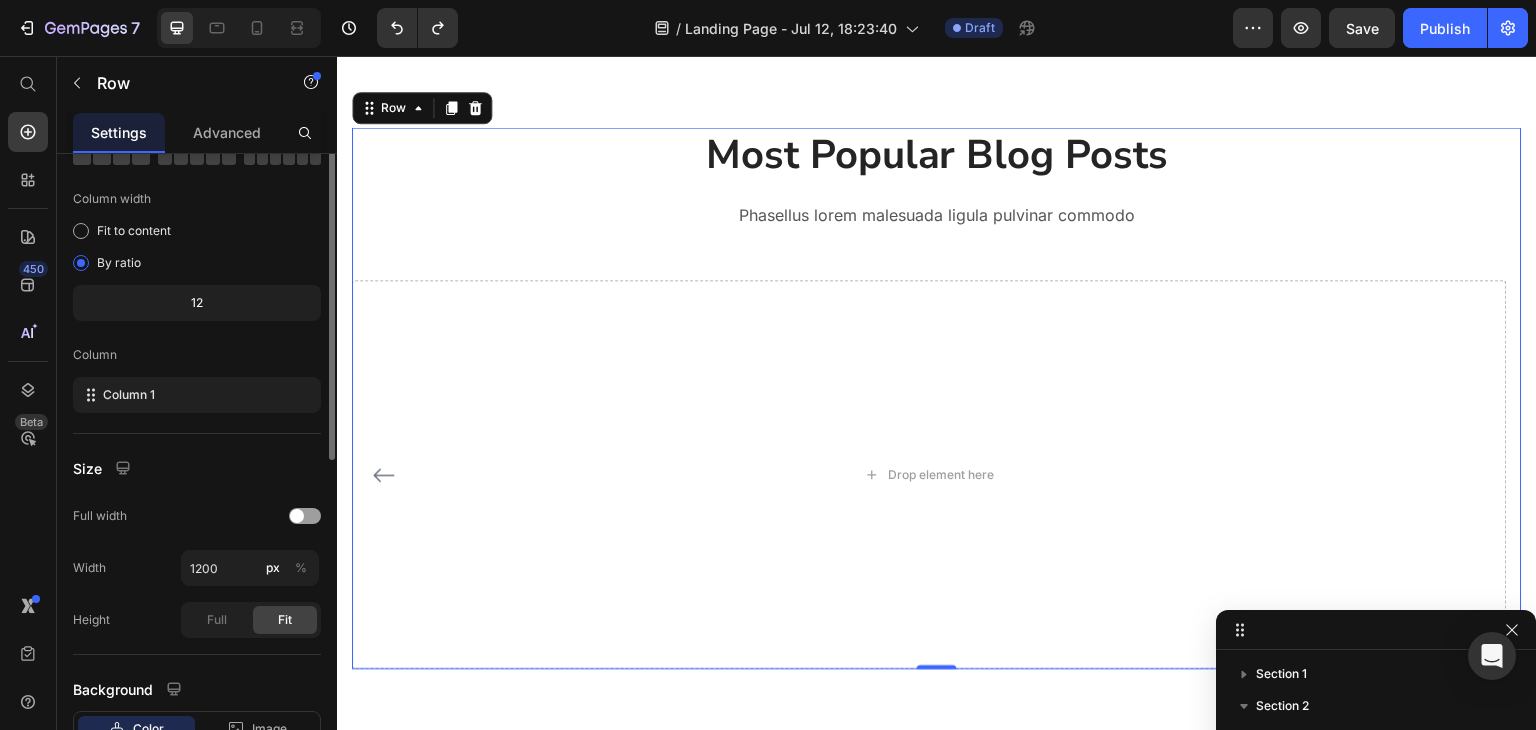 scroll, scrollTop: 0, scrollLeft: 0, axis: both 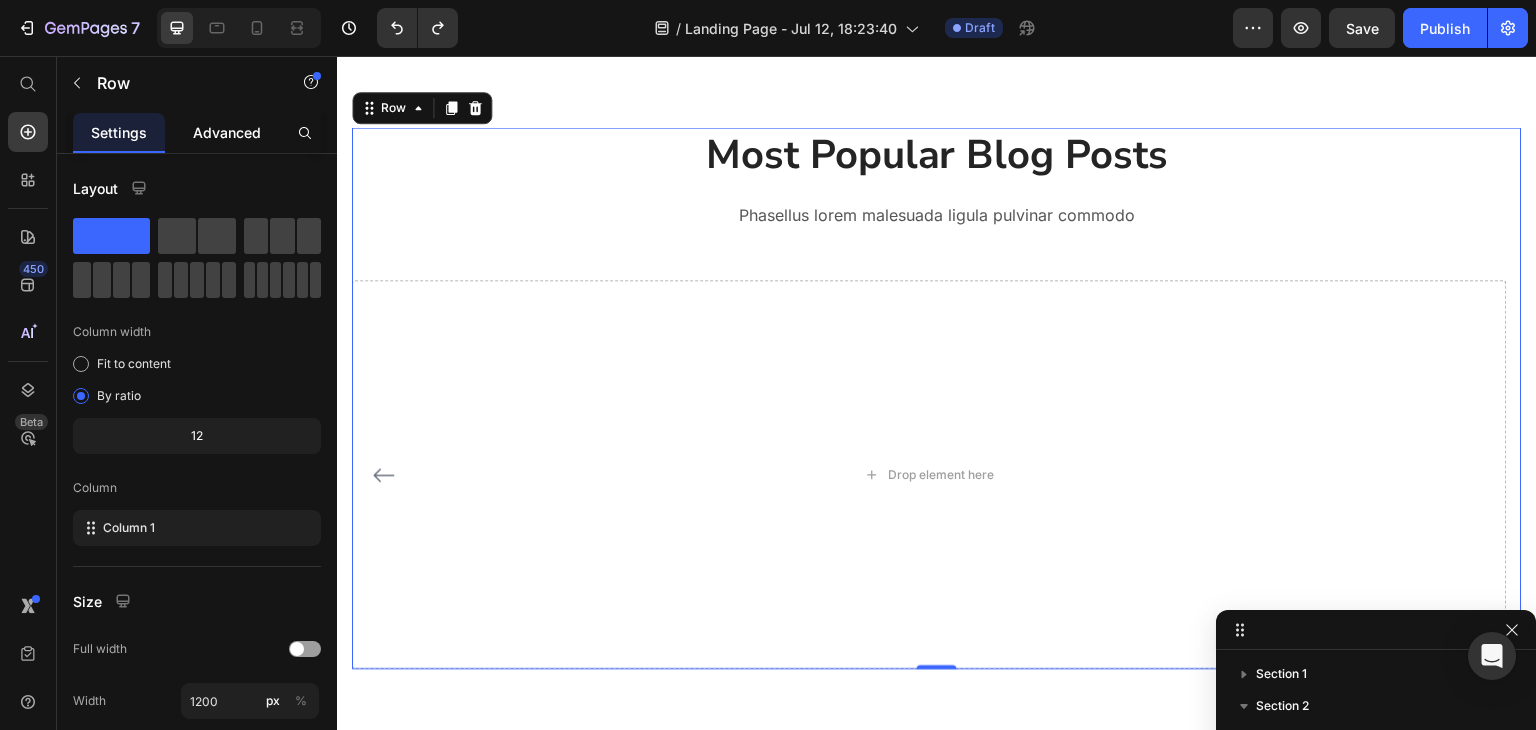 click on "Advanced" at bounding box center [227, 132] 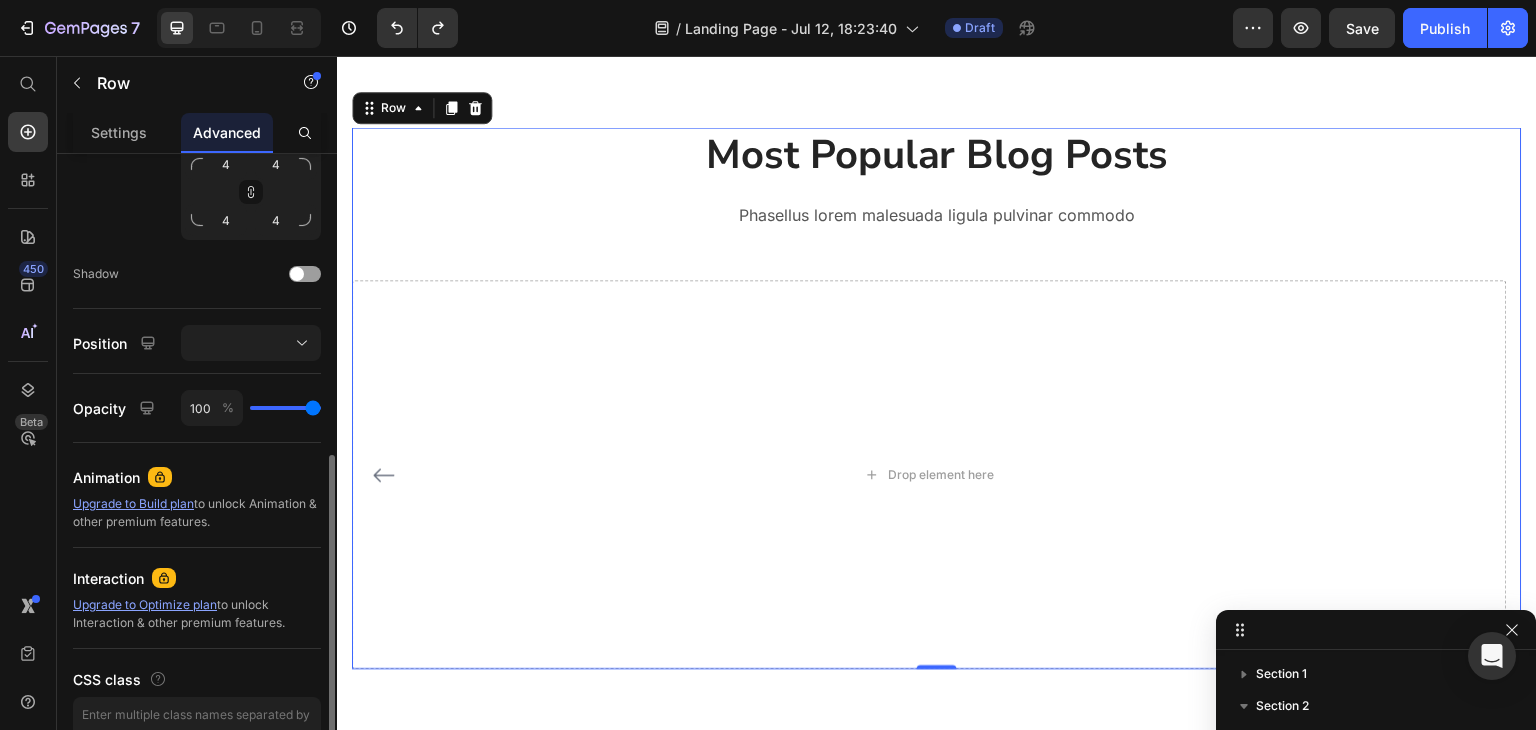 scroll, scrollTop: 774, scrollLeft: 0, axis: vertical 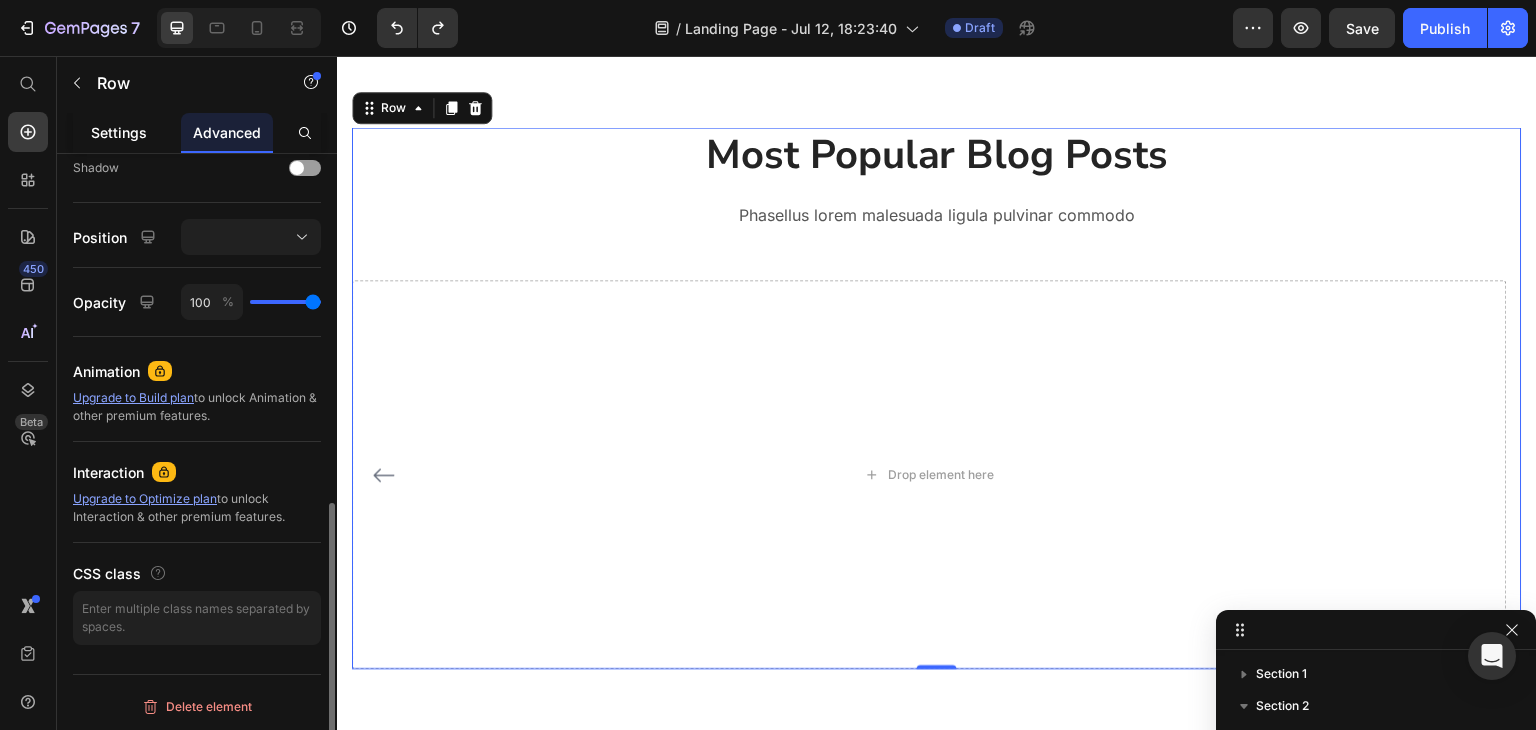 click on "Settings" at bounding box center (119, 132) 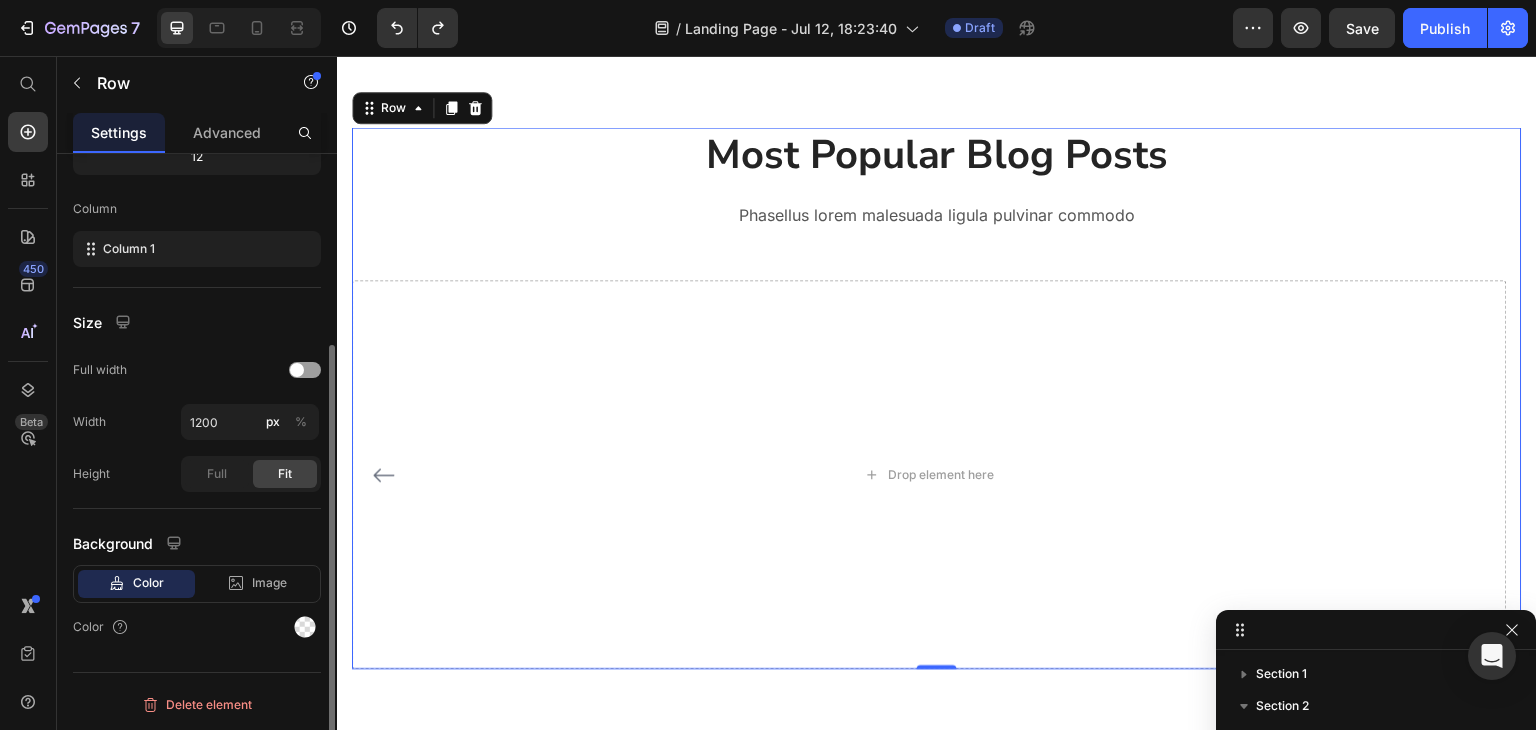 scroll, scrollTop: 0, scrollLeft: 0, axis: both 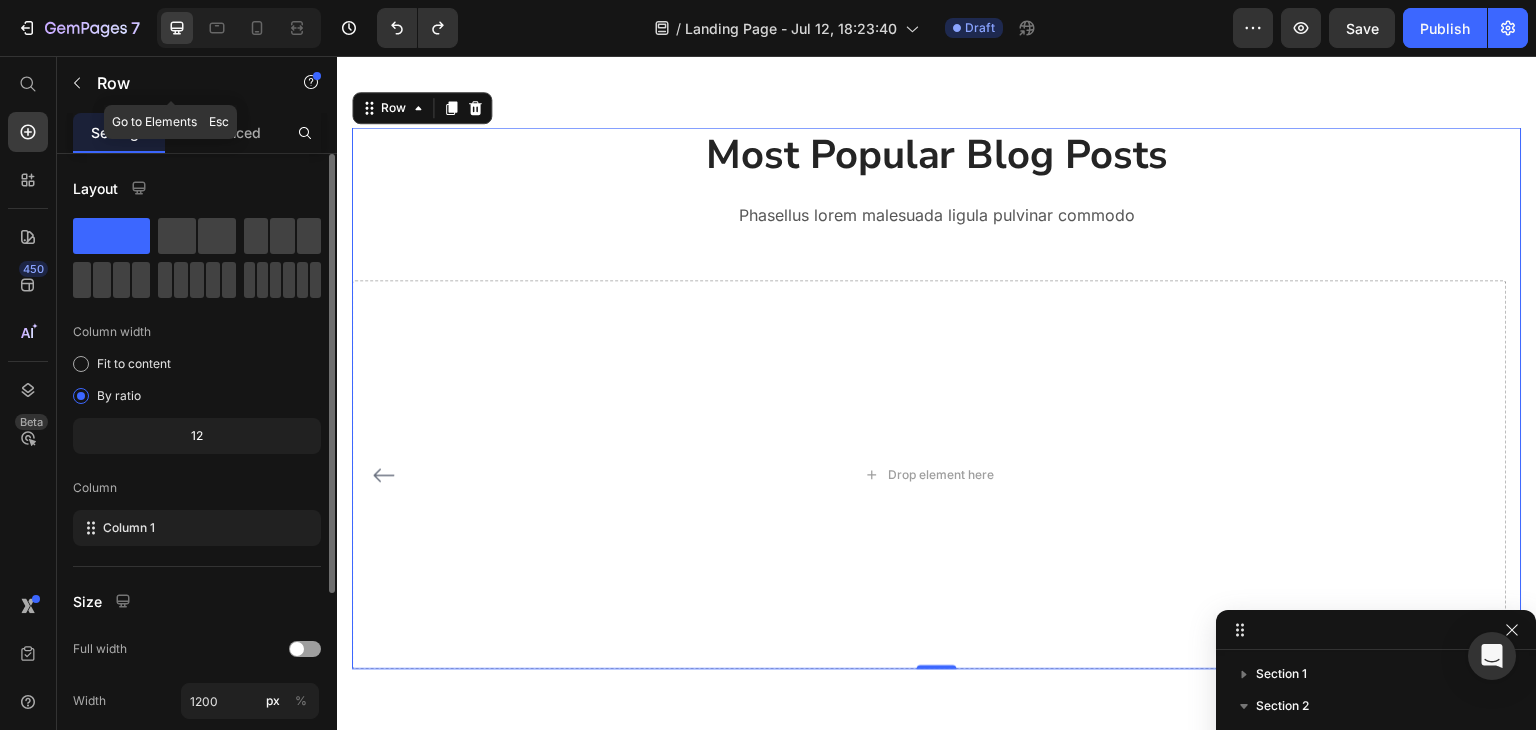 click 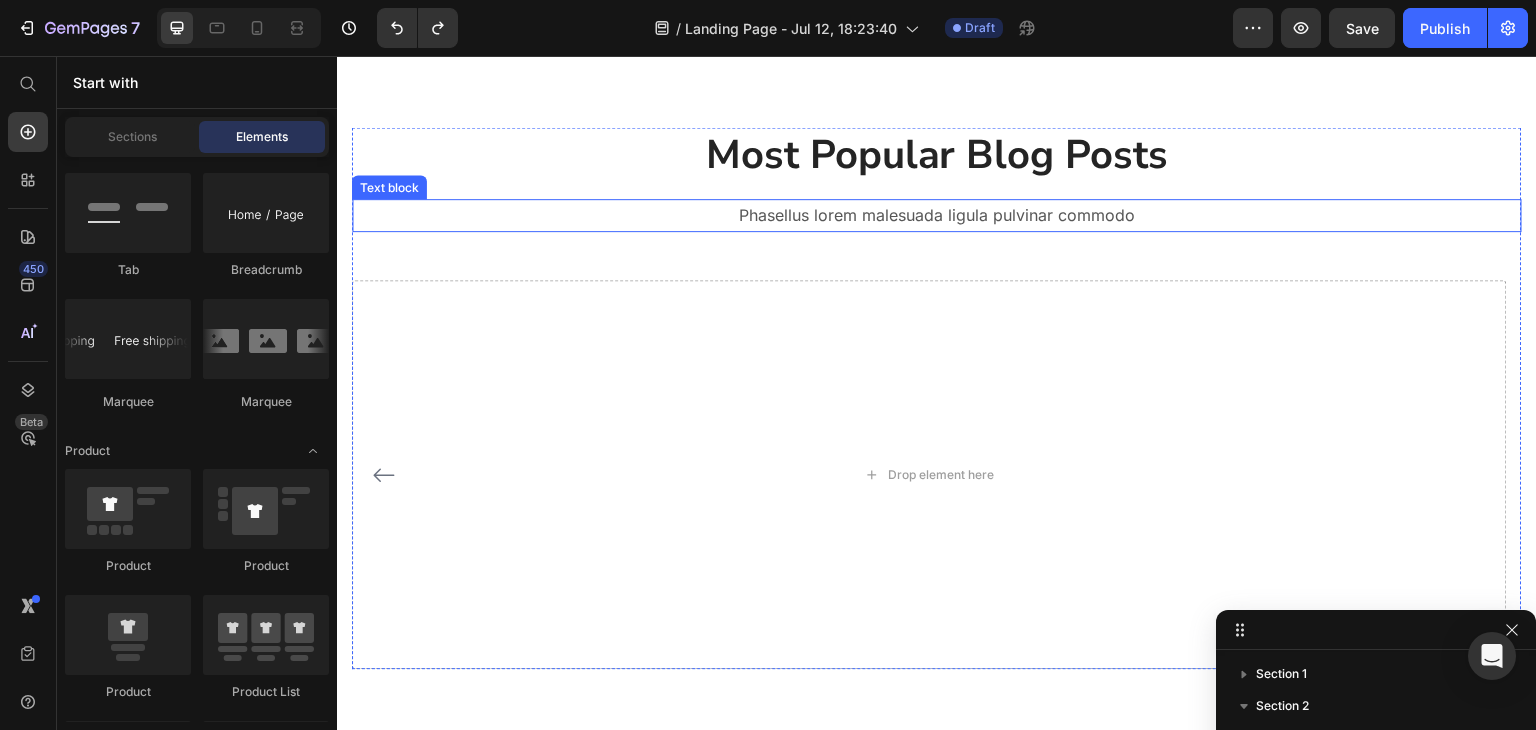 click on "Phasellus lorem malesuada ligula pulvinar commodo" at bounding box center (937, 215) 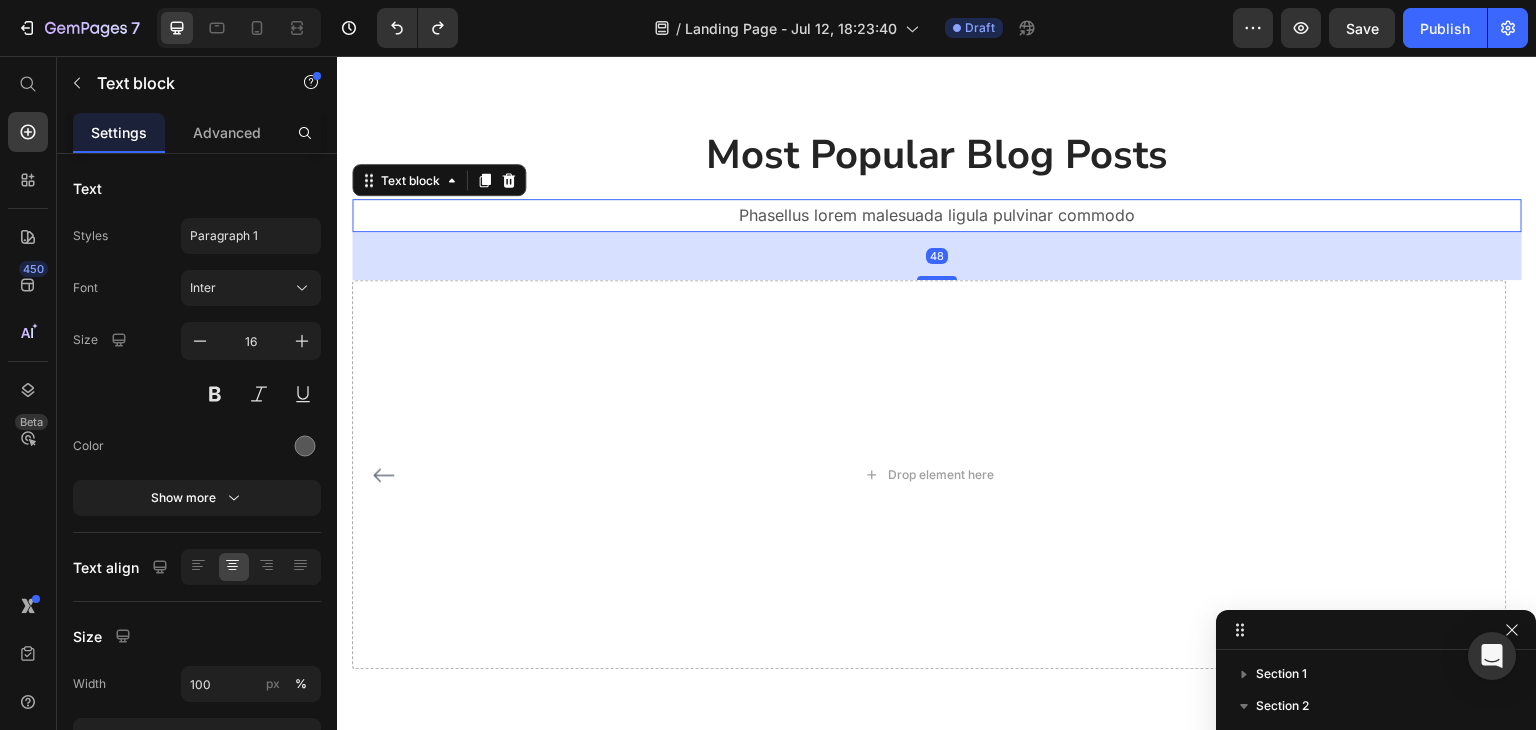 click on "48" at bounding box center [937, 256] 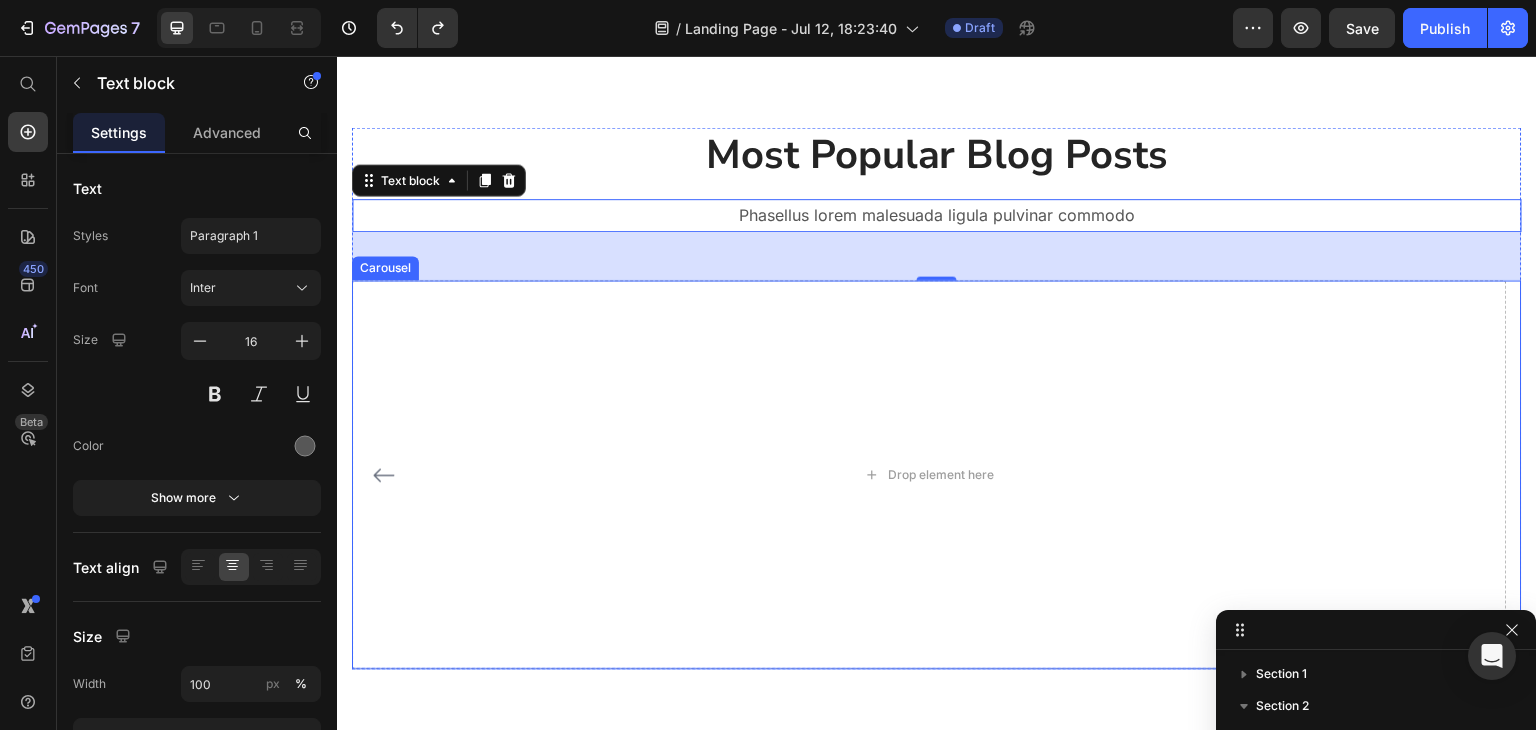 click 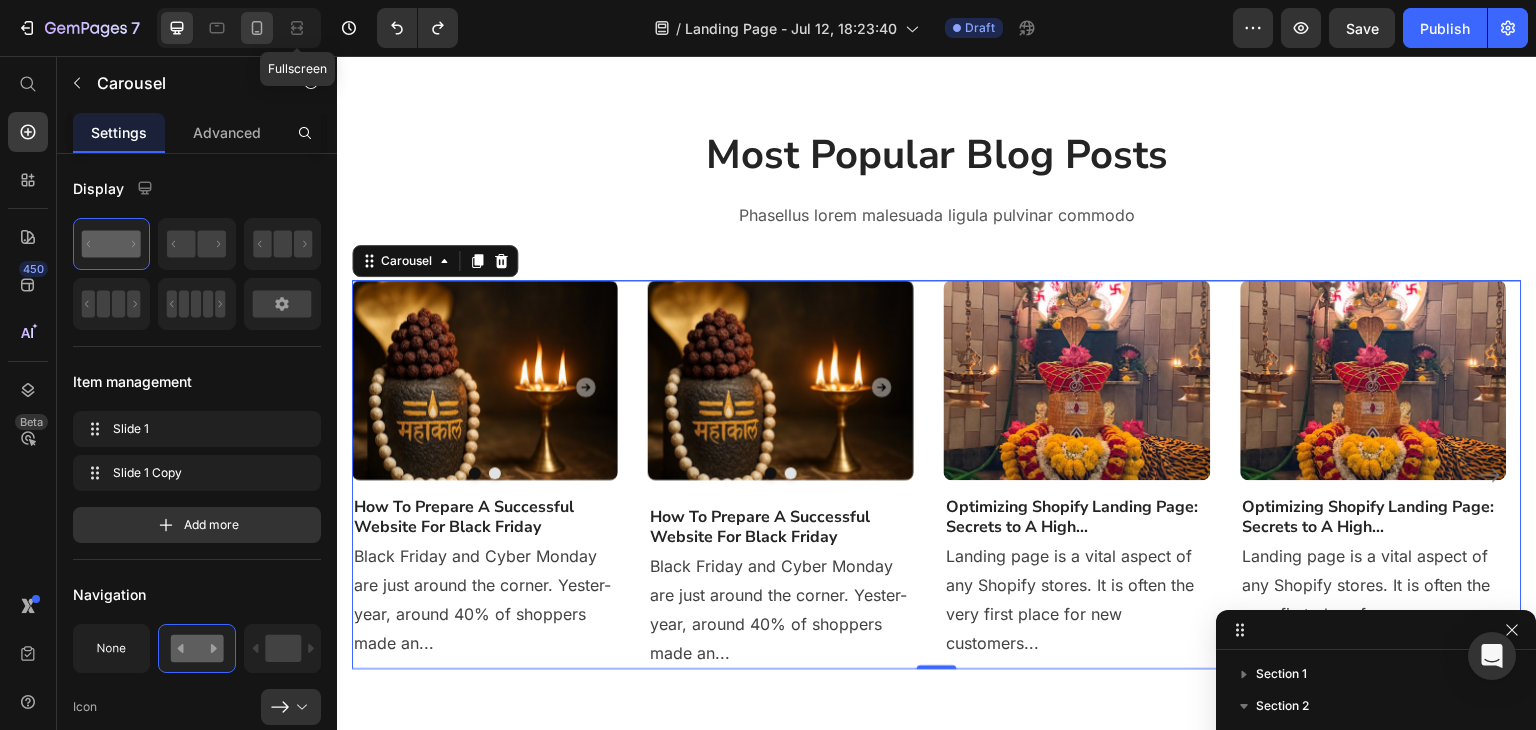 click 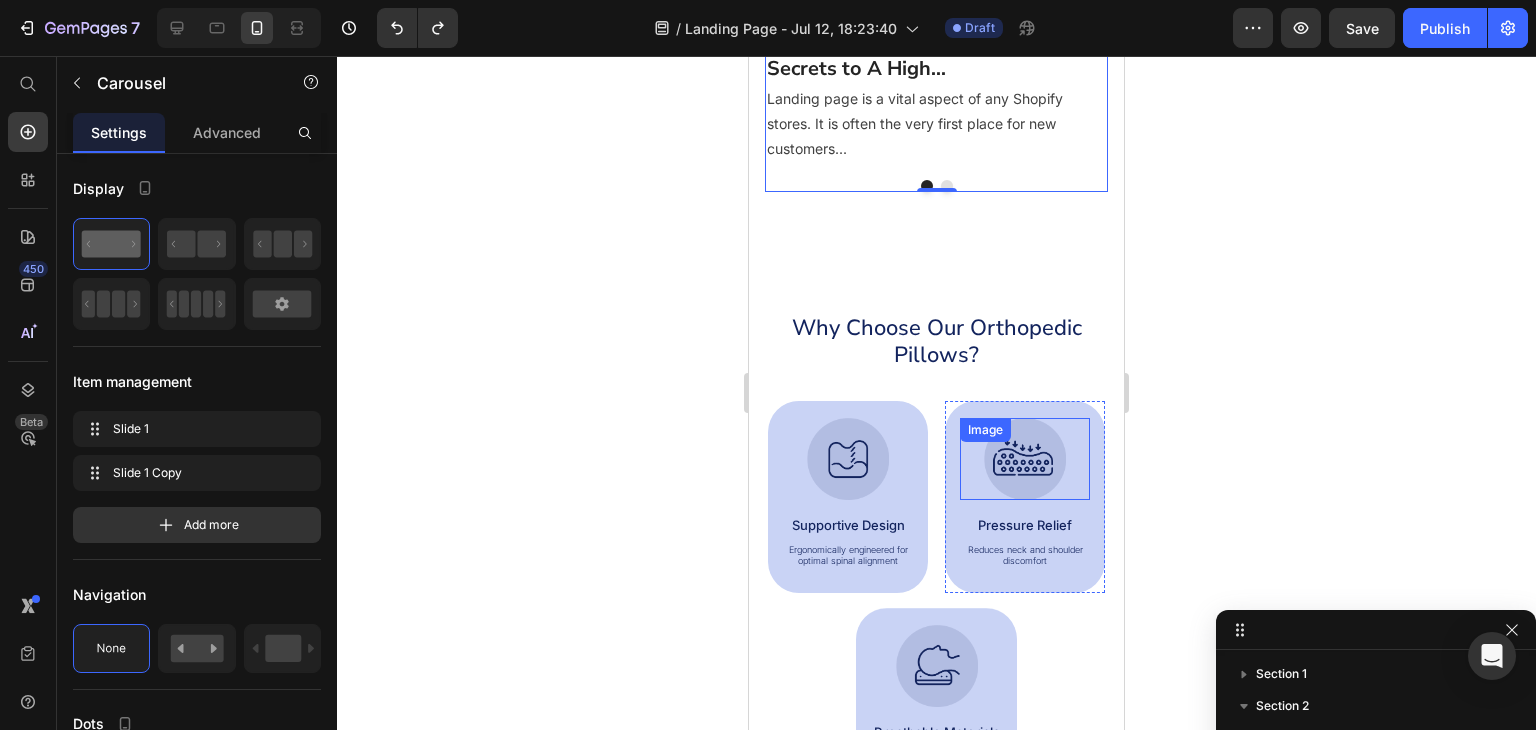 scroll, scrollTop: 2314, scrollLeft: 0, axis: vertical 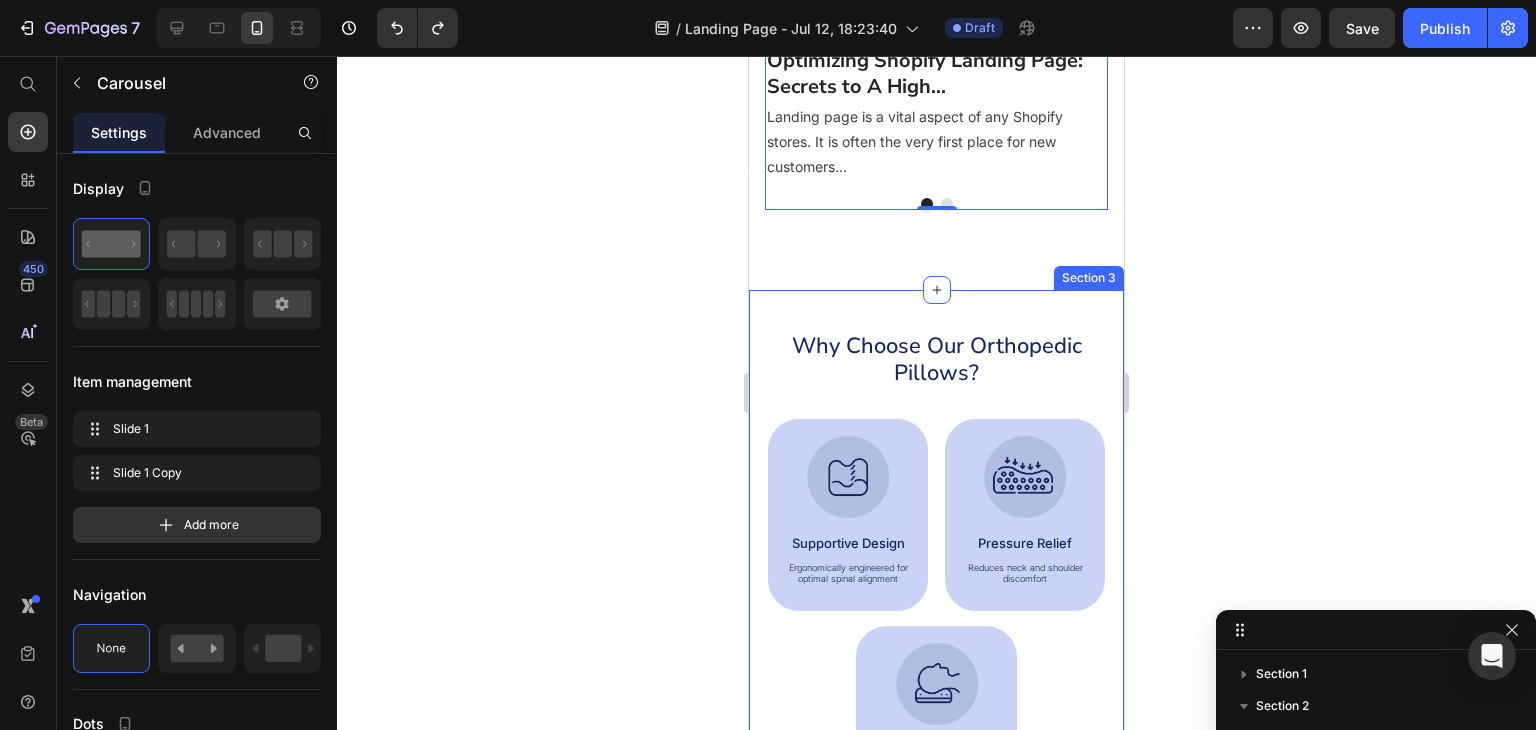 click on "Most Popular Blog Posts Heading Phasellus lorem malesuada ligula pulvinar commodo Text block
Image
Drop element here
Carousel
Drop element here
Carousel How To Prepare A Successful Website For Black Friday Heading Black Friday and Cyber Monday are just around the corner. Yester-year, around 40% of shoppers made an... Text block
Image
Drop element here
Carousel
Drop element here
Carousel
Drop element here
Carousel
Drop element here
Carousel Heading Text block Image" at bounding box center (936, -739) 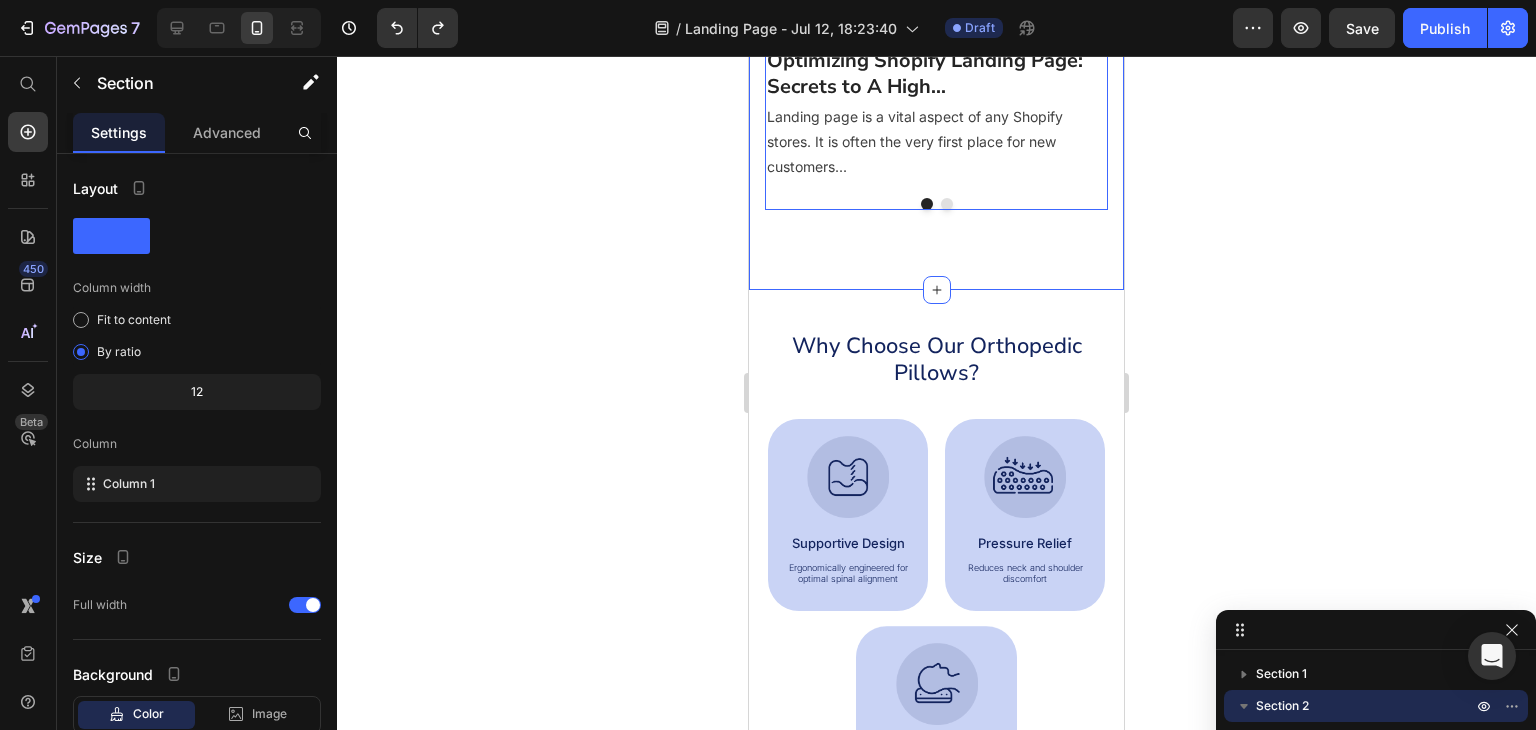 click at bounding box center [947, 204] 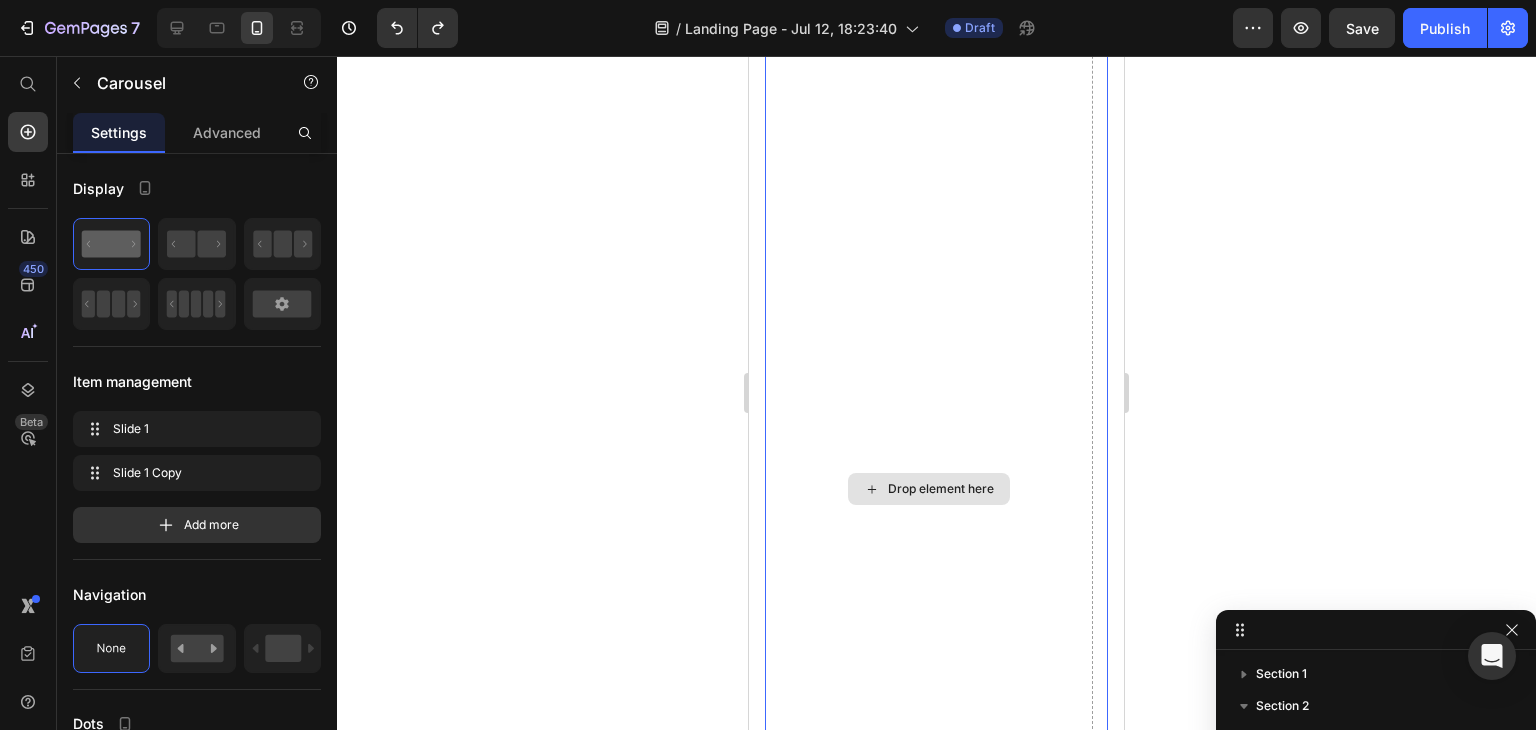 scroll, scrollTop: 1114, scrollLeft: 0, axis: vertical 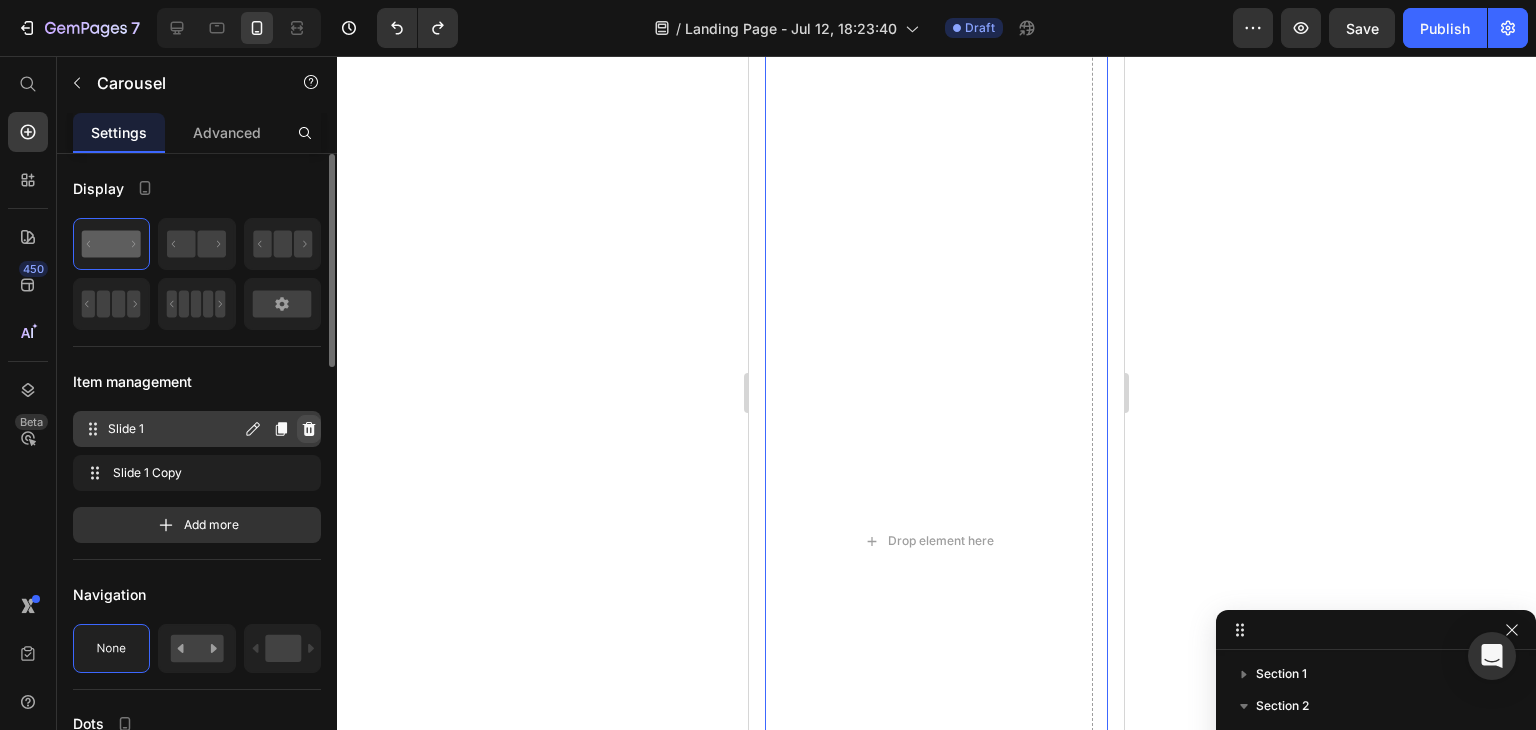 click 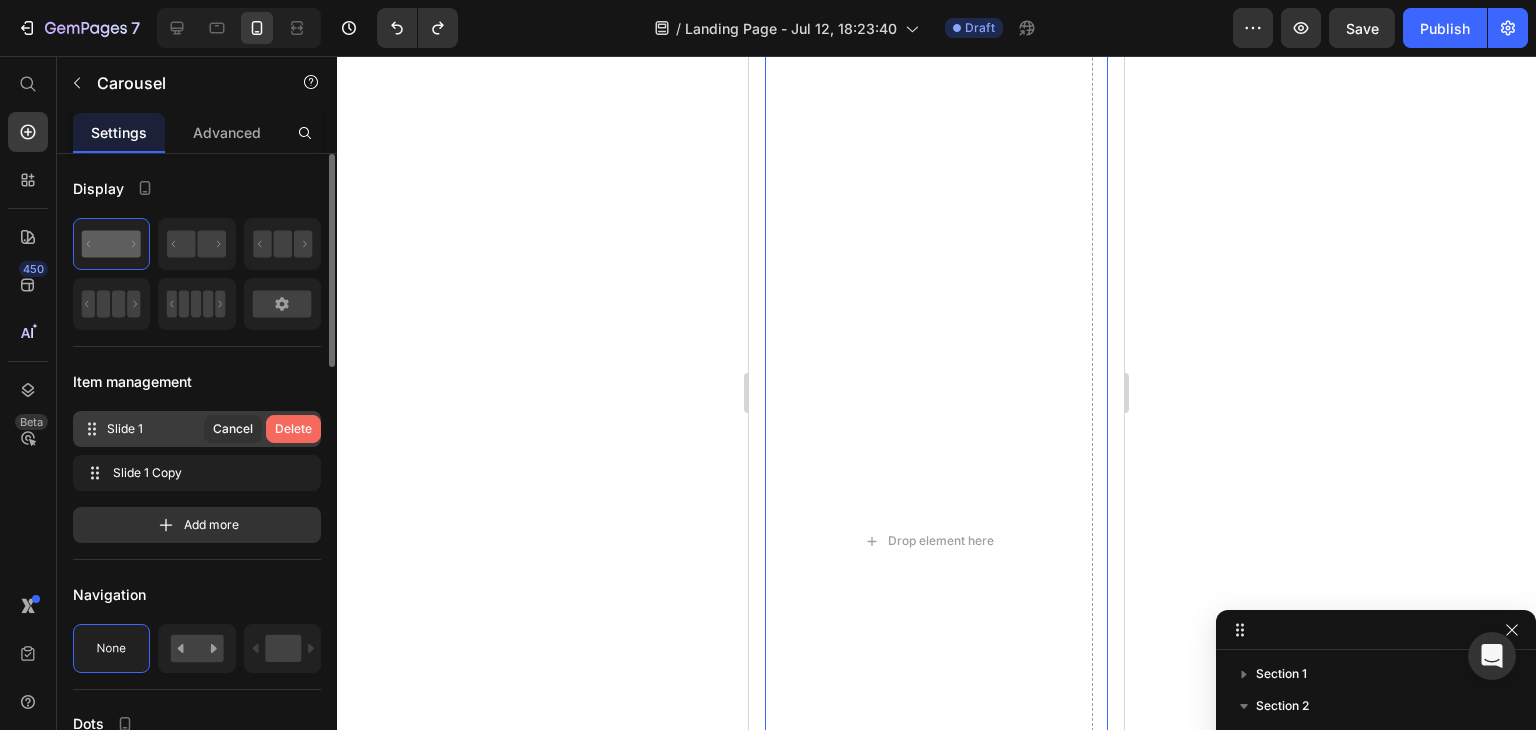 click on "Delete" at bounding box center [293, 429] 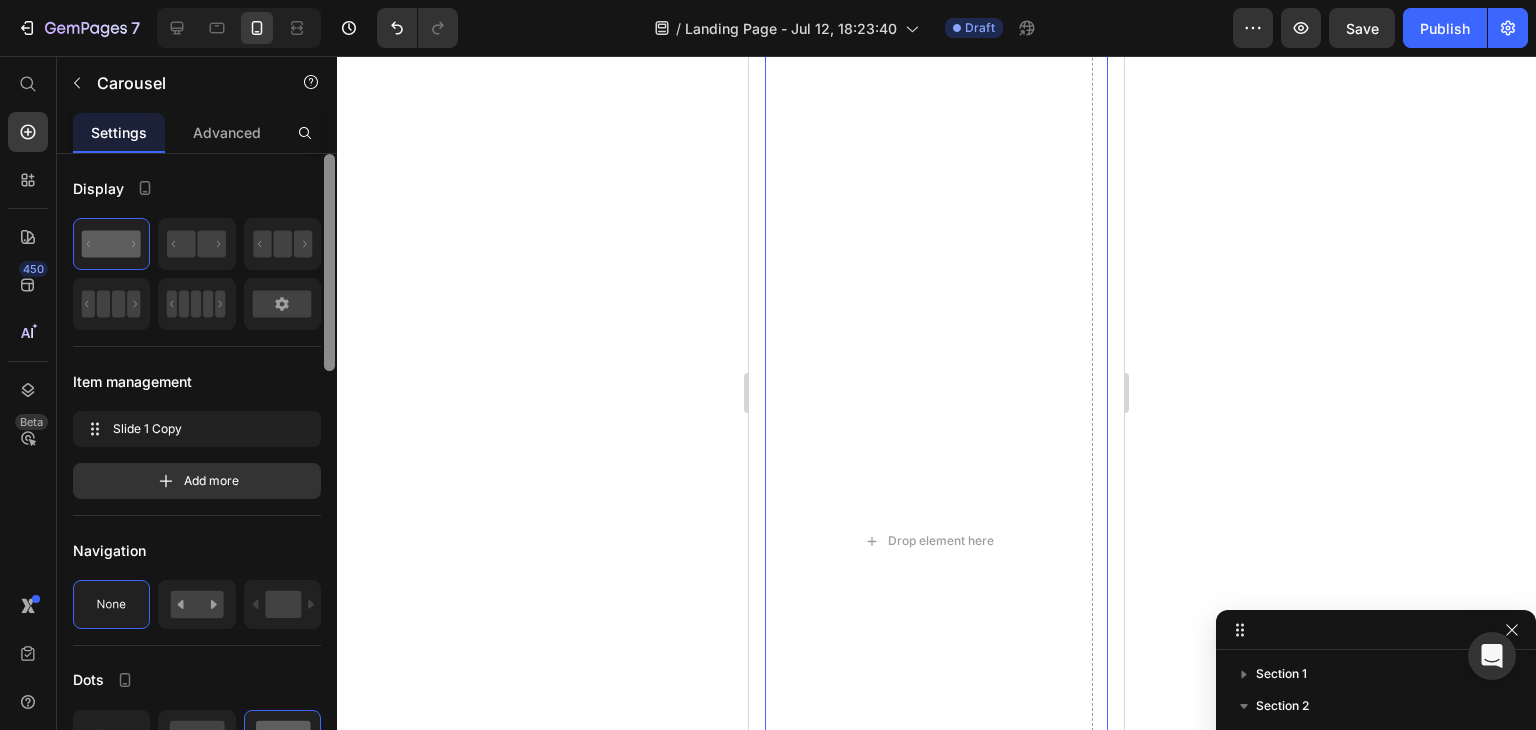scroll, scrollTop: 304, scrollLeft: 0, axis: vertical 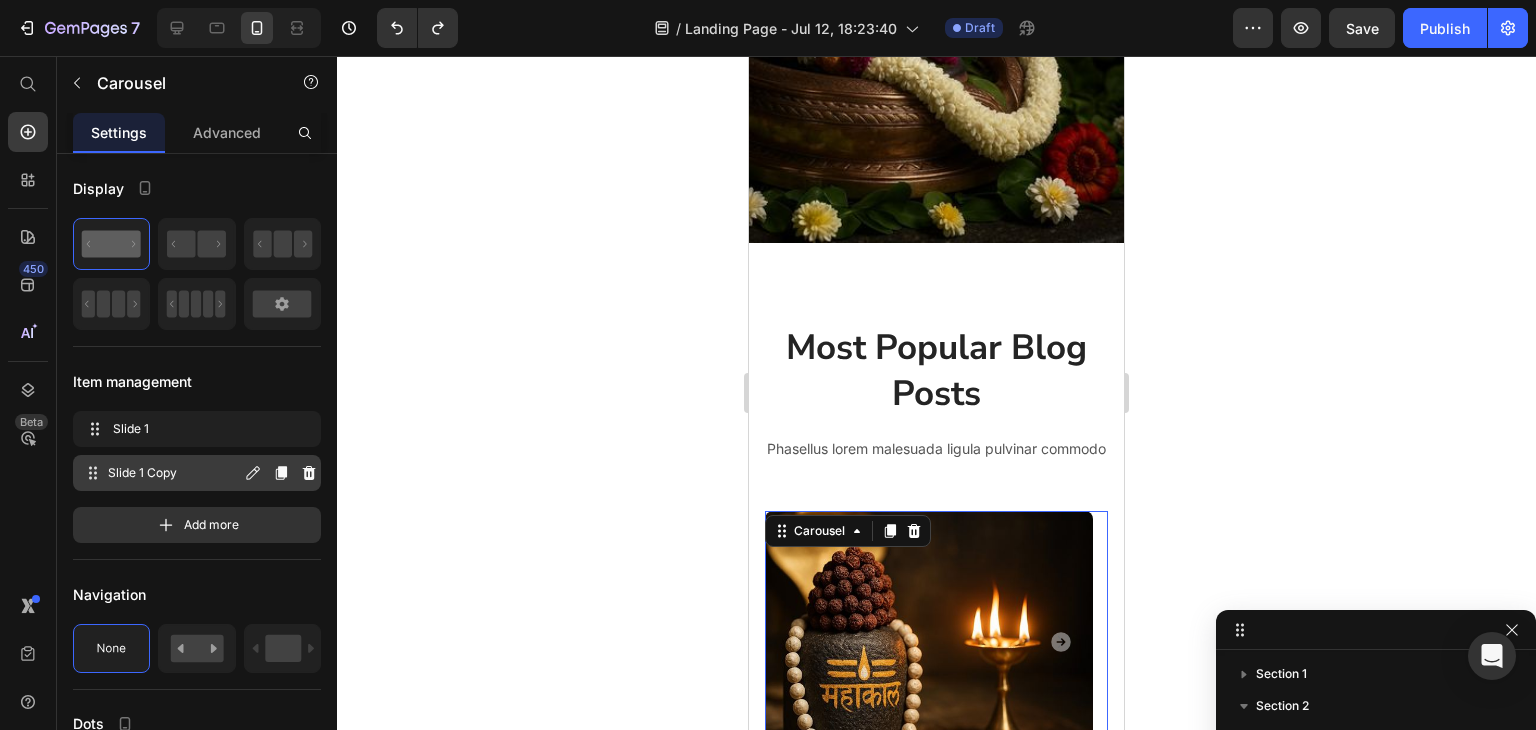 click on "Slide 1 Copy" at bounding box center [174, 473] 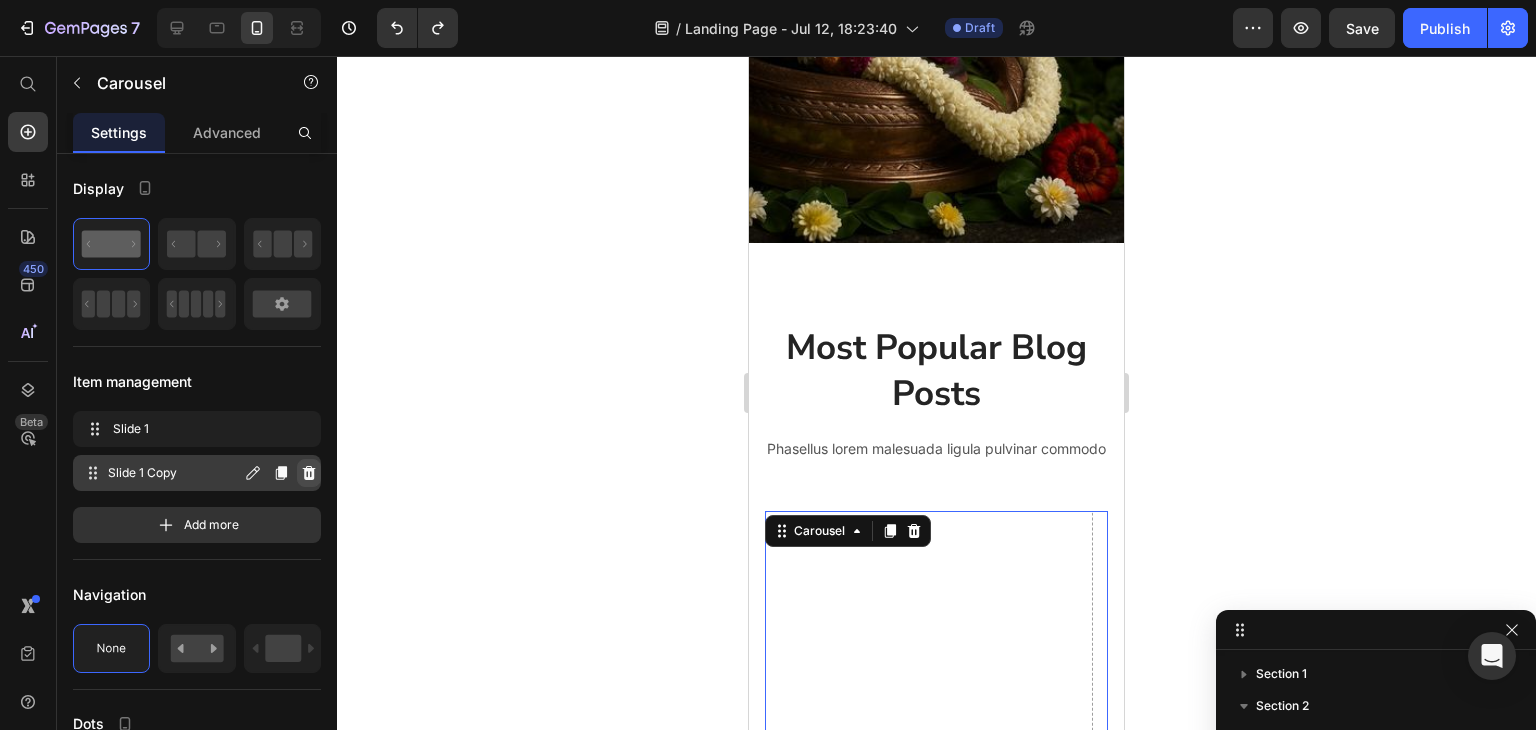 click 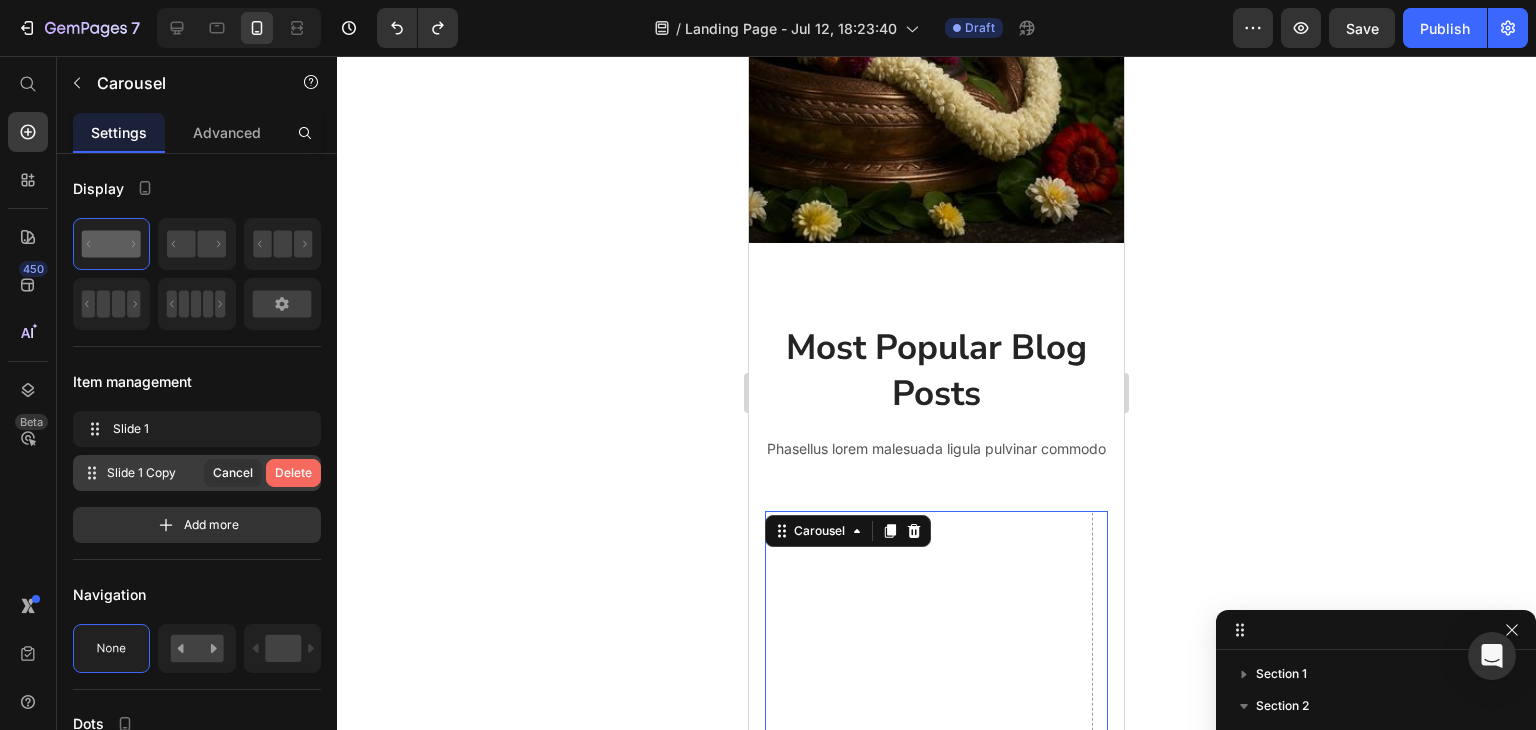 click on "Delete" at bounding box center (293, 473) 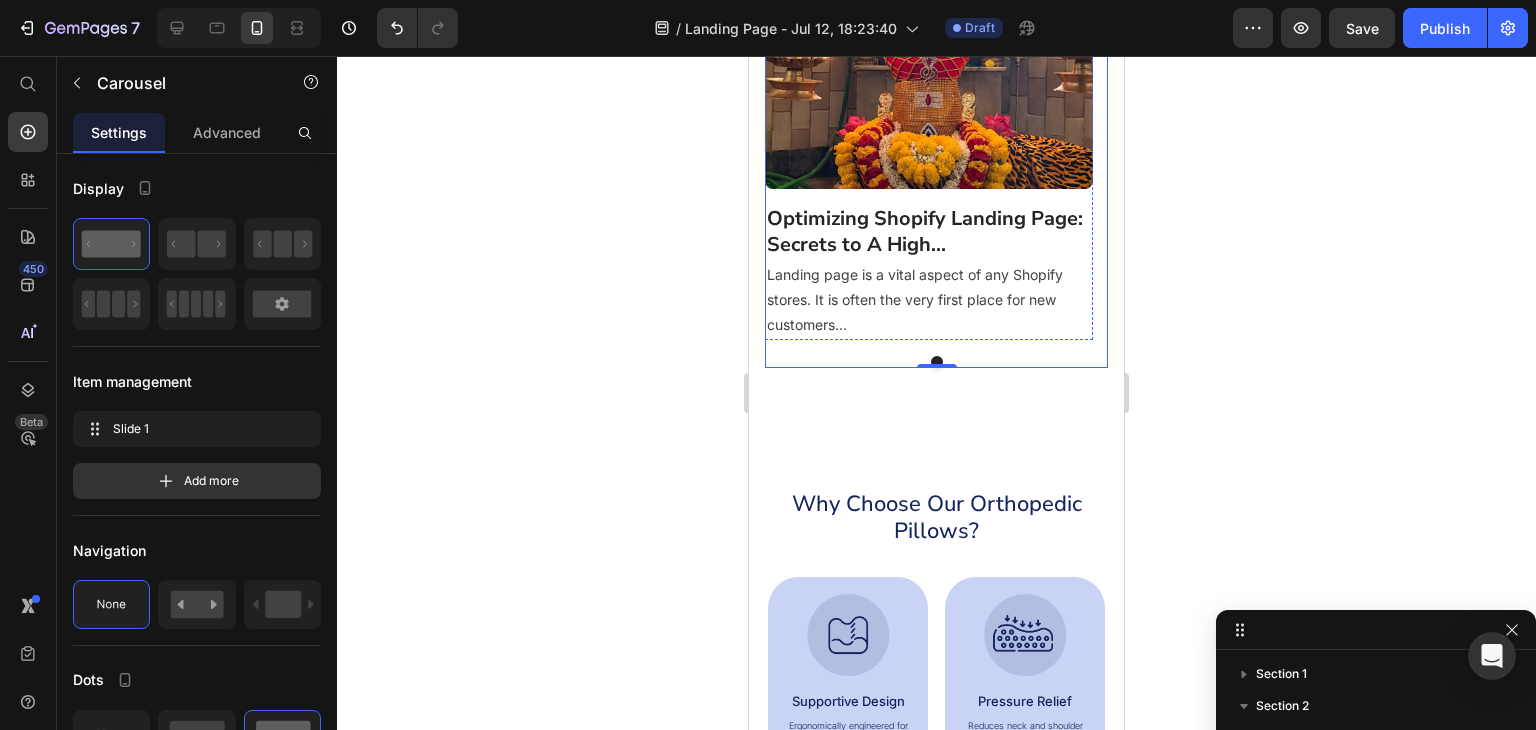 scroll, scrollTop: 2304, scrollLeft: 0, axis: vertical 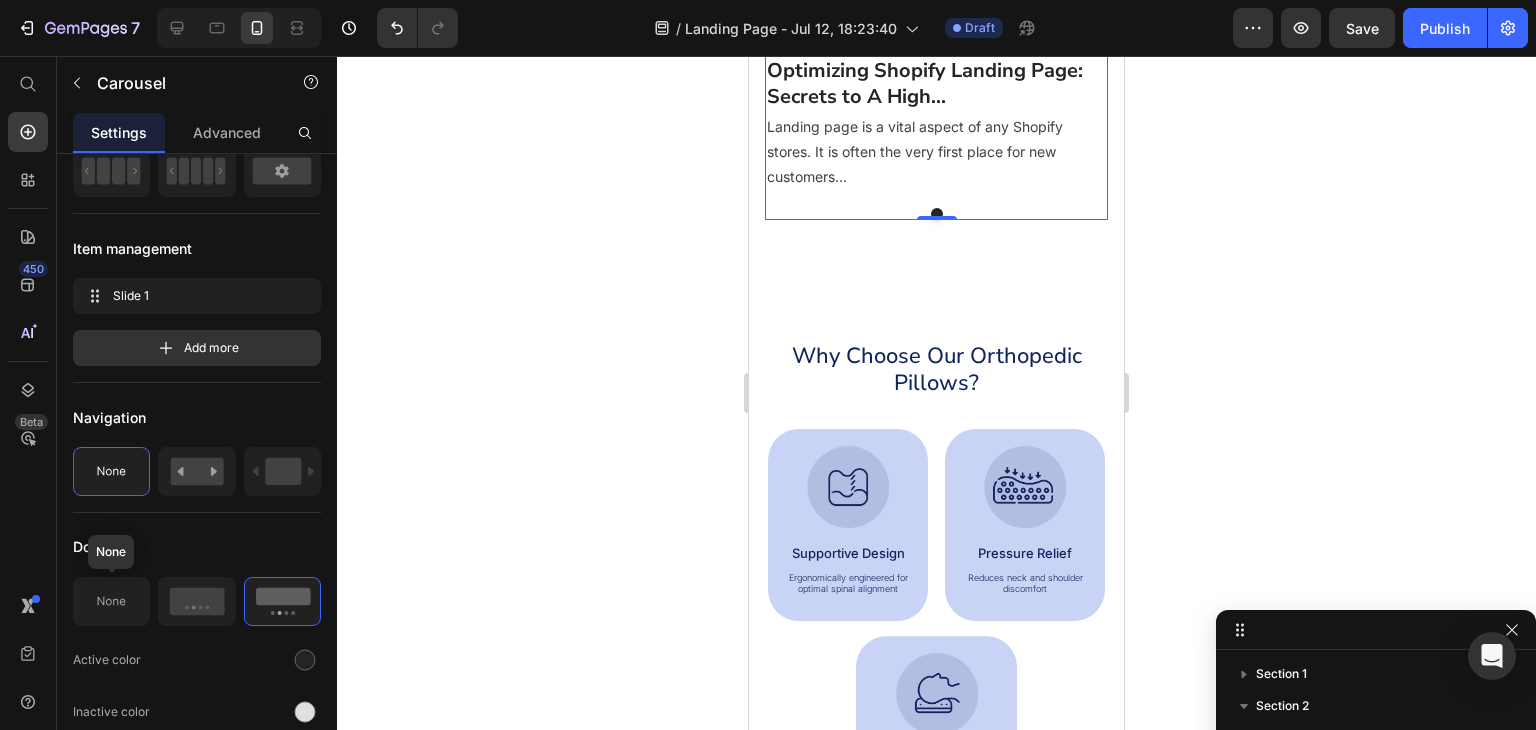 click 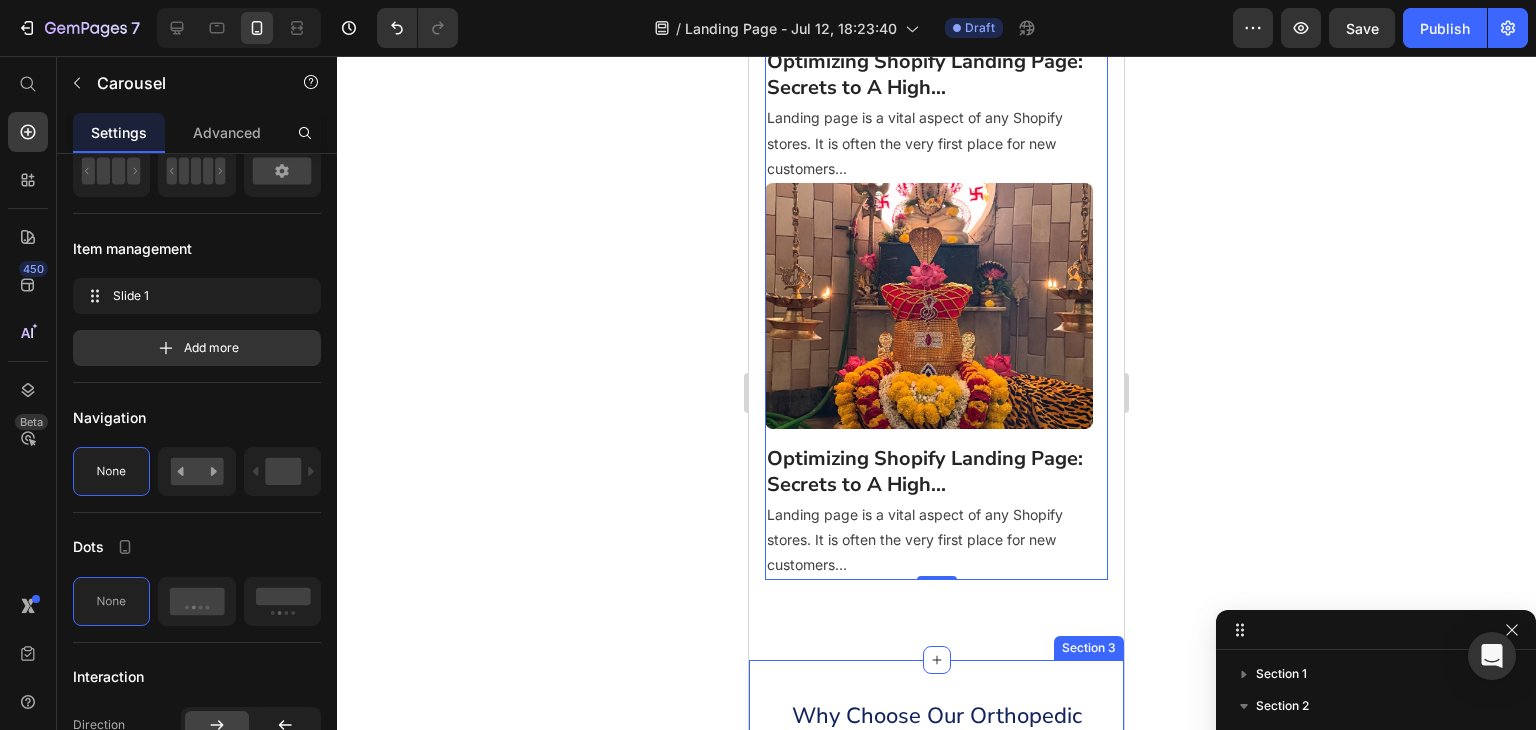 scroll, scrollTop: 1904, scrollLeft: 0, axis: vertical 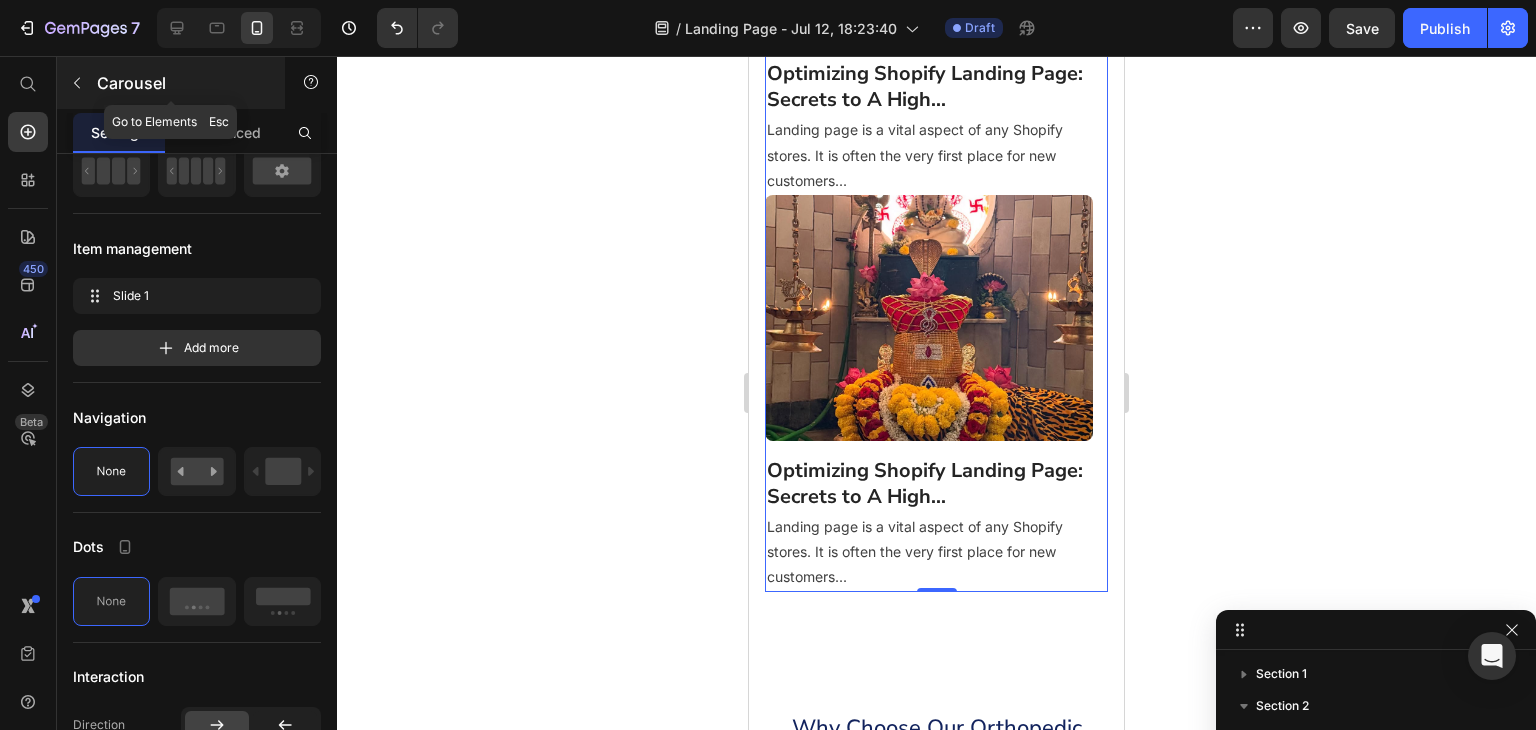 click 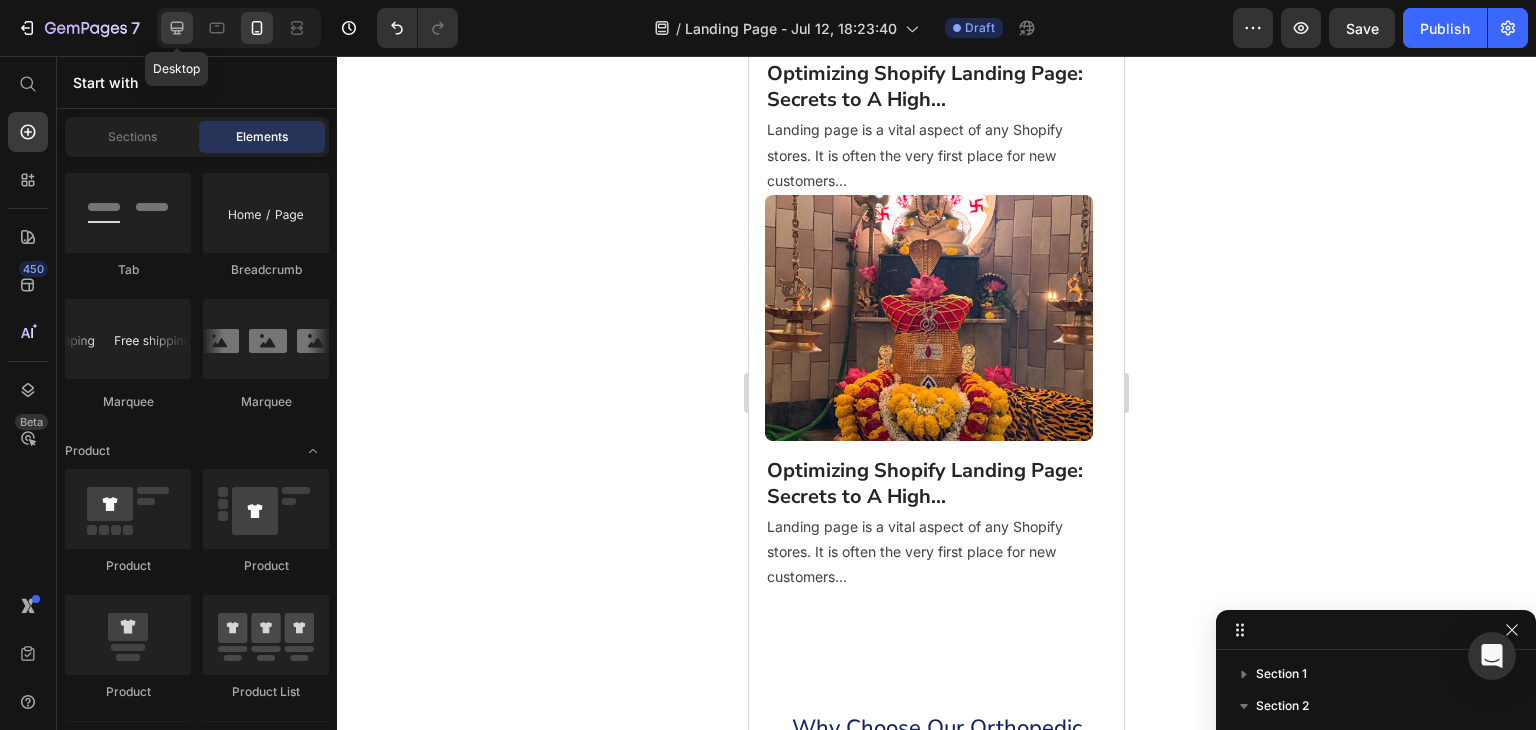 drag, startPoint x: 175, startPoint y: 30, endPoint x: 213, endPoint y: 67, distance: 53.037724 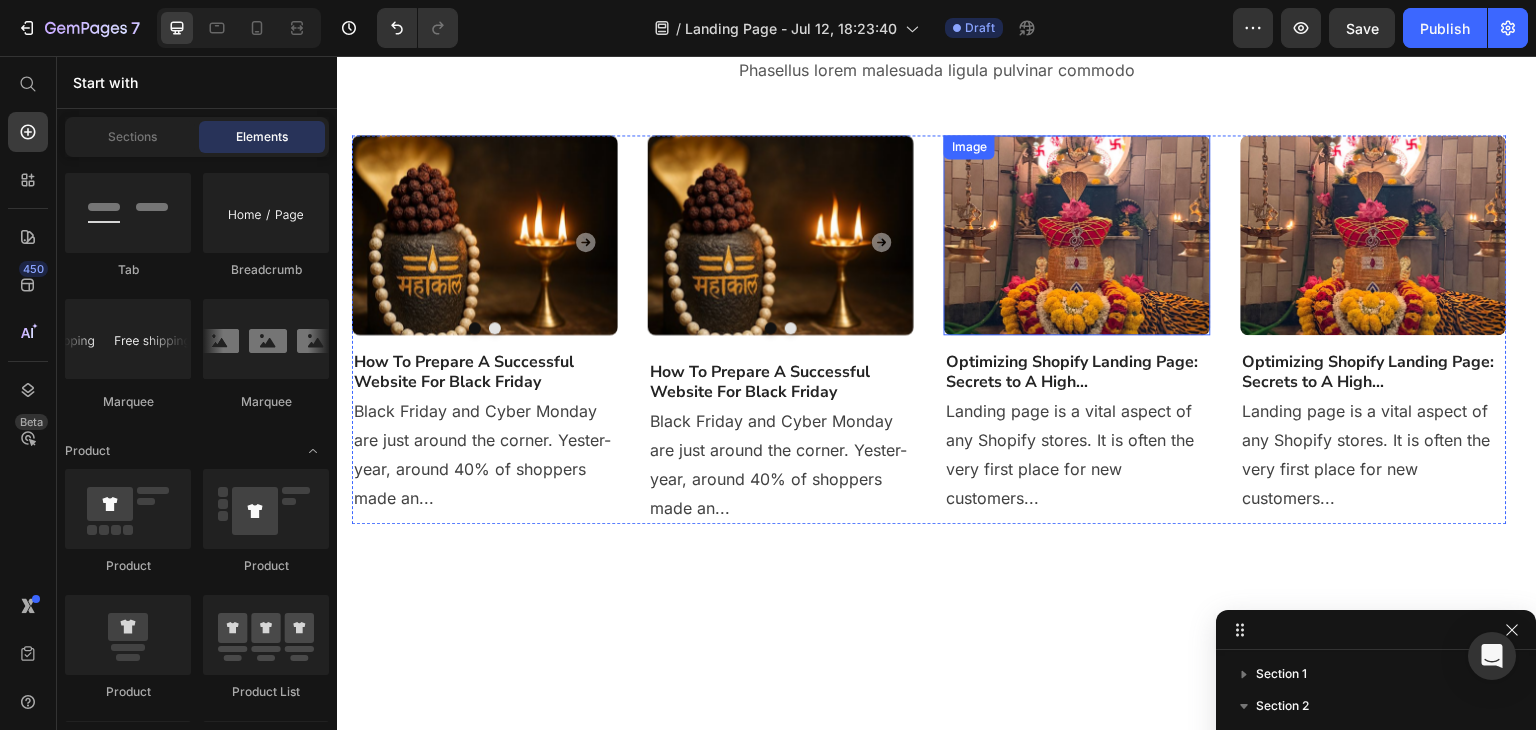scroll, scrollTop: 598, scrollLeft: 0, axis: vertical 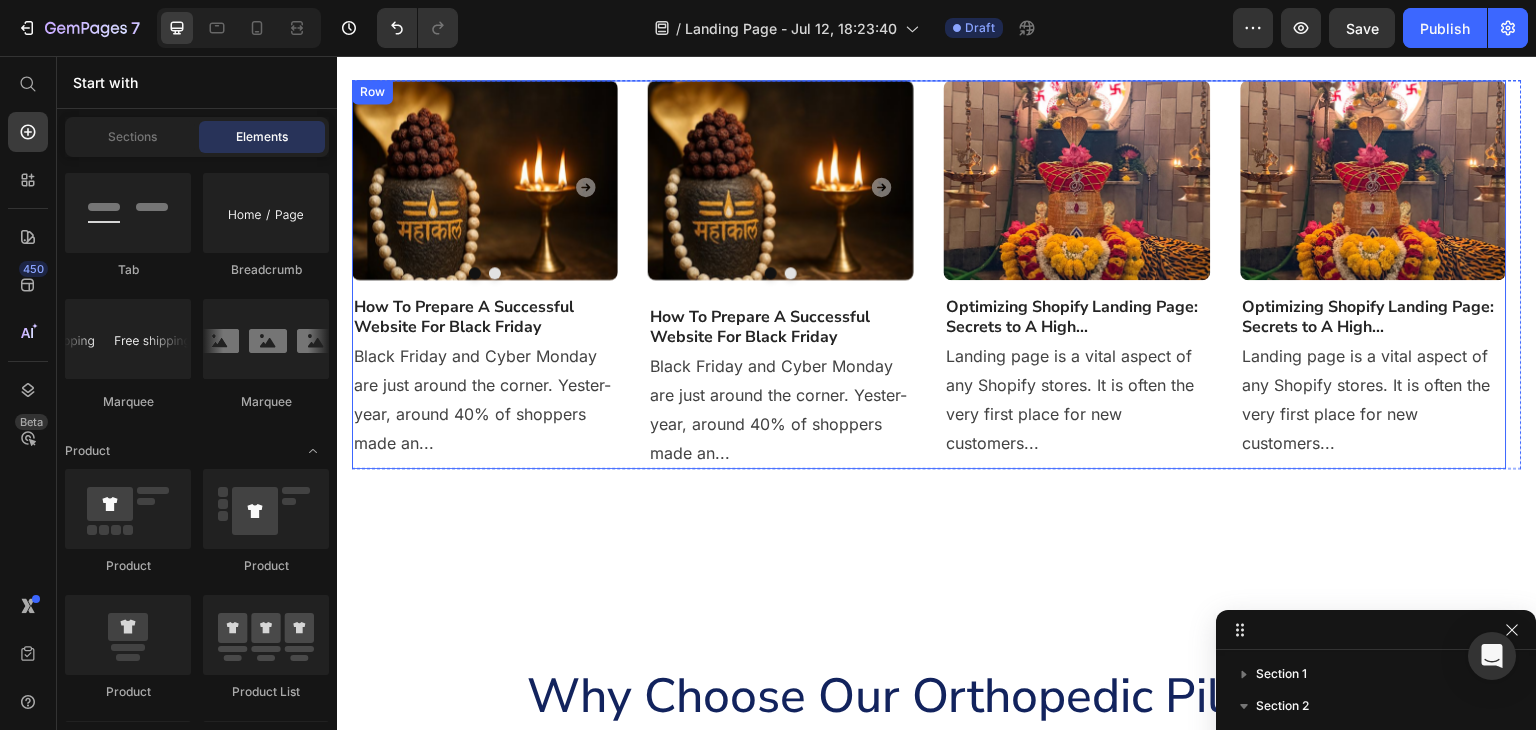 click on "Image
Drop element here
Carousel
Drop element here
Carousel How To Prepare A Successful Website For Black Friday Heading Black Friday and Cyber Monday are just around the corner. Yester-year, around 40% of shoppers made an... Text block
Image
Drop element here
Carousel
Drop element here
Carousel
Drop element here
Carousel
Drop element here
Carousel How To Prepare A Successful Website For Black Friday Heading Text block Image Heading Text block Image Heading Row" at bounding box center (929, 274) 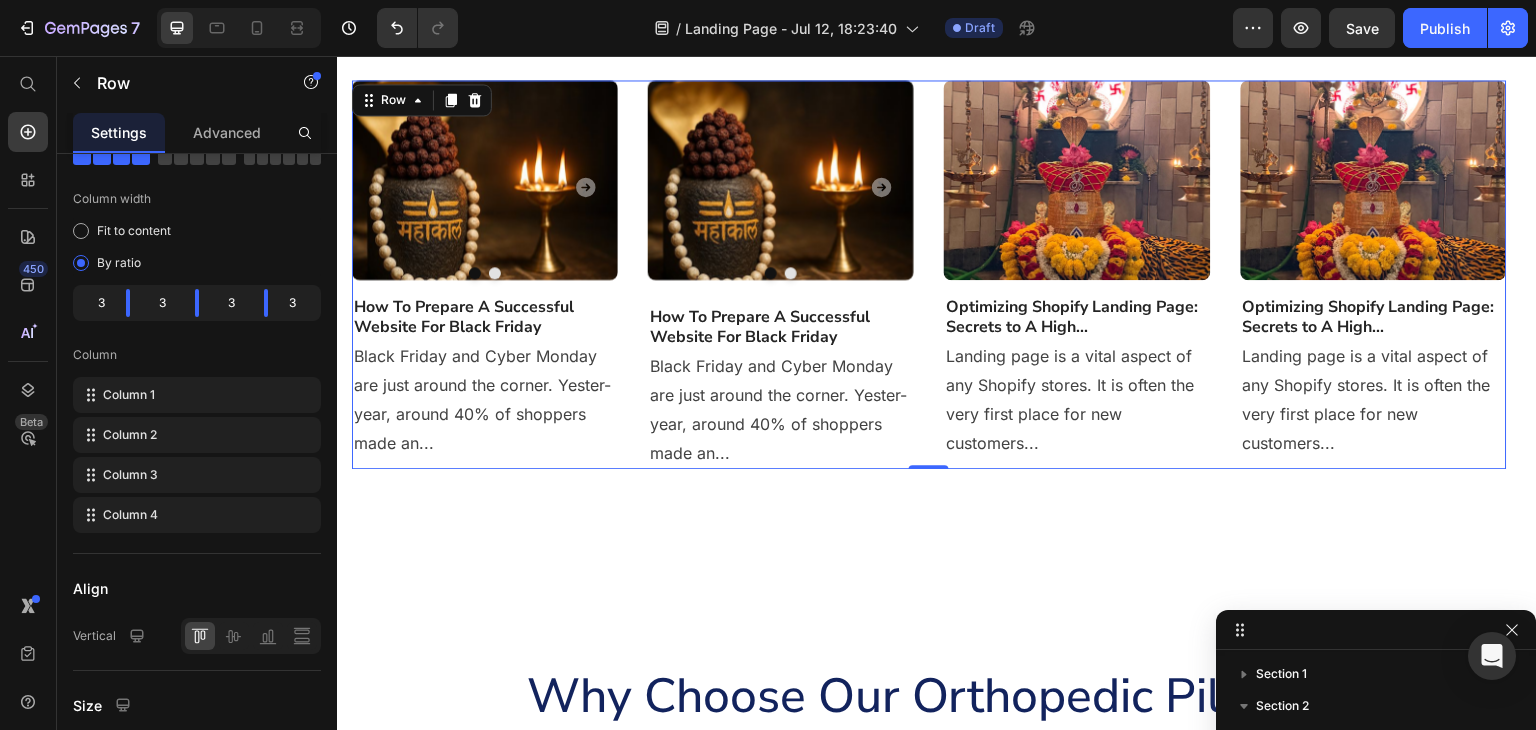 scroll, scrollTop: 0, scrollLeft: 0, axis: both 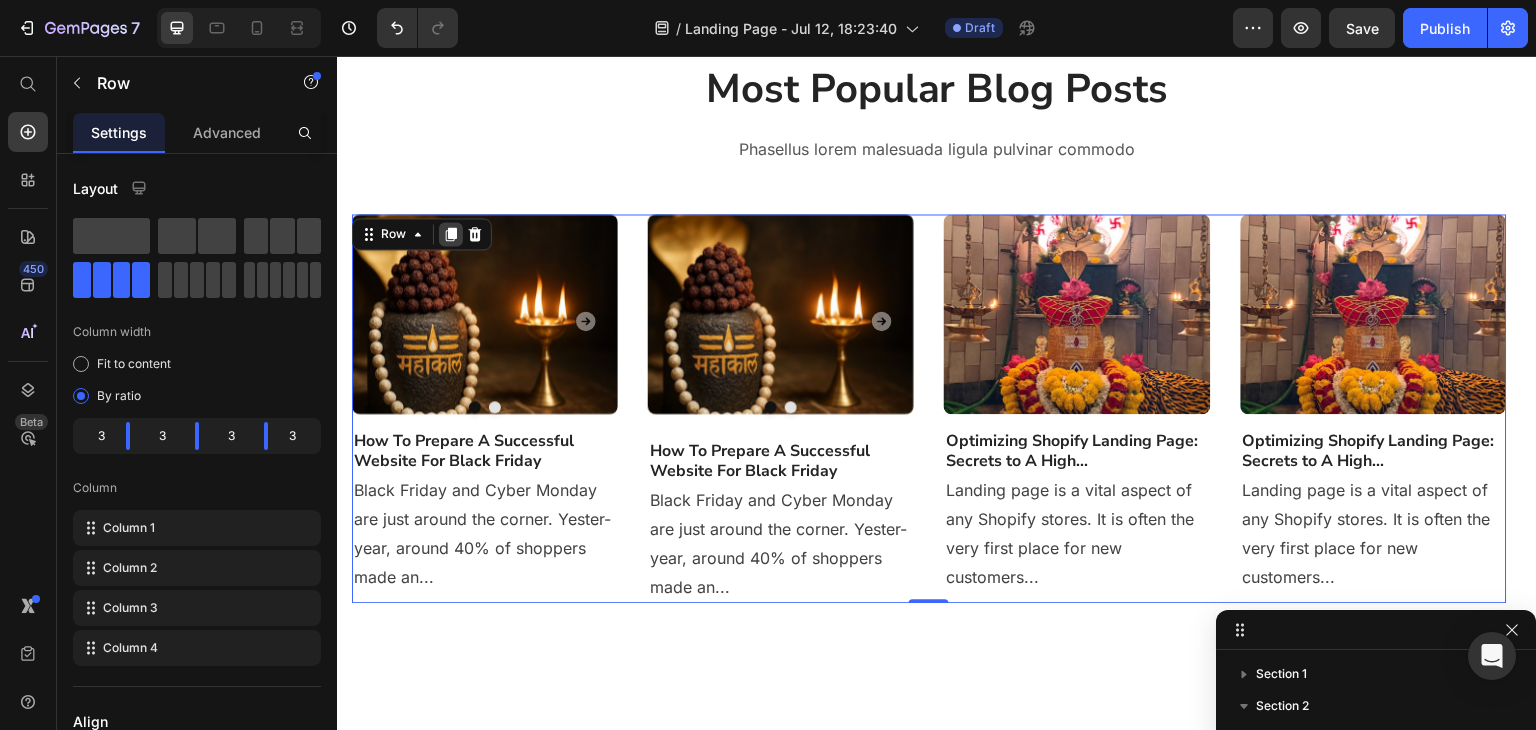 click 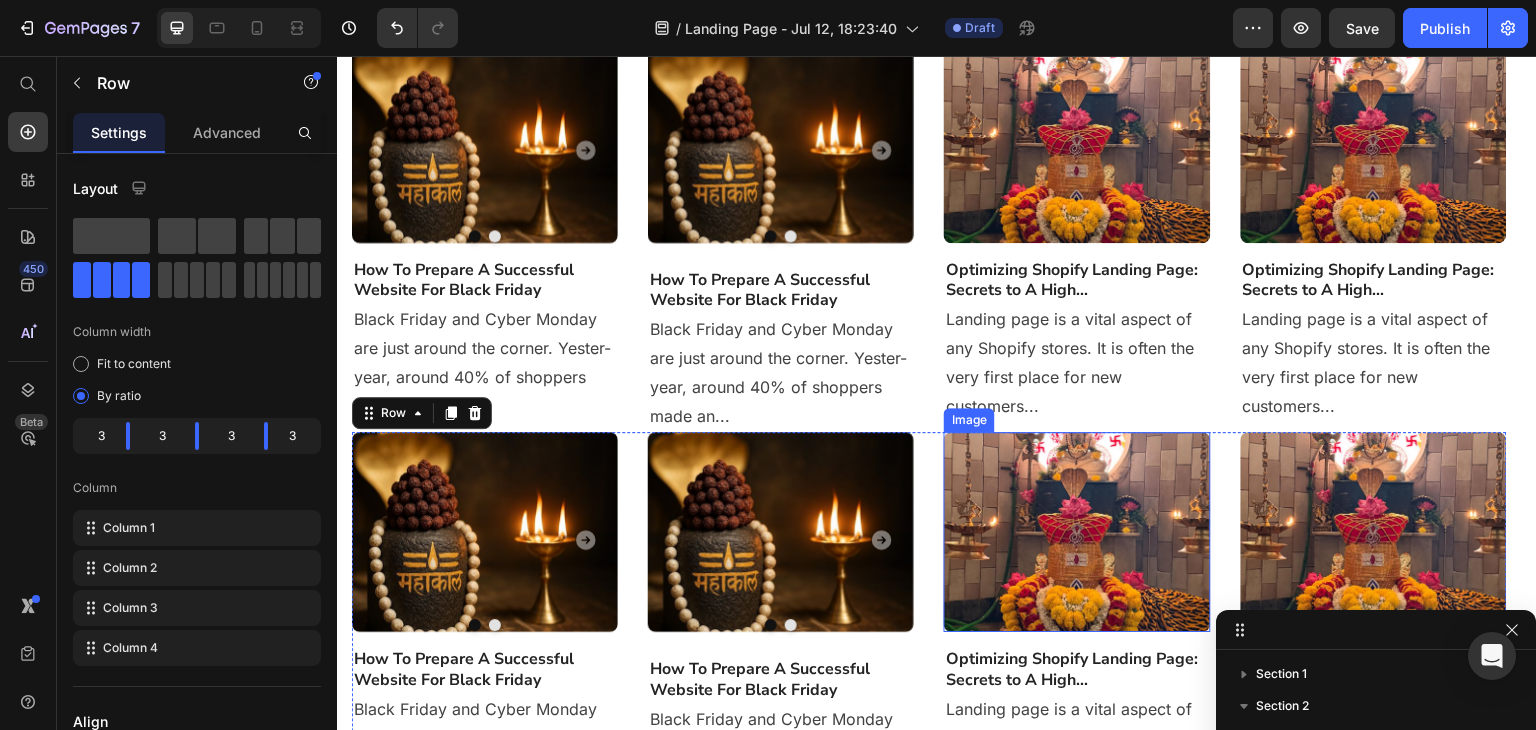 scroll, scrollTop: 537, scrollLeft: 0, axis: vertical 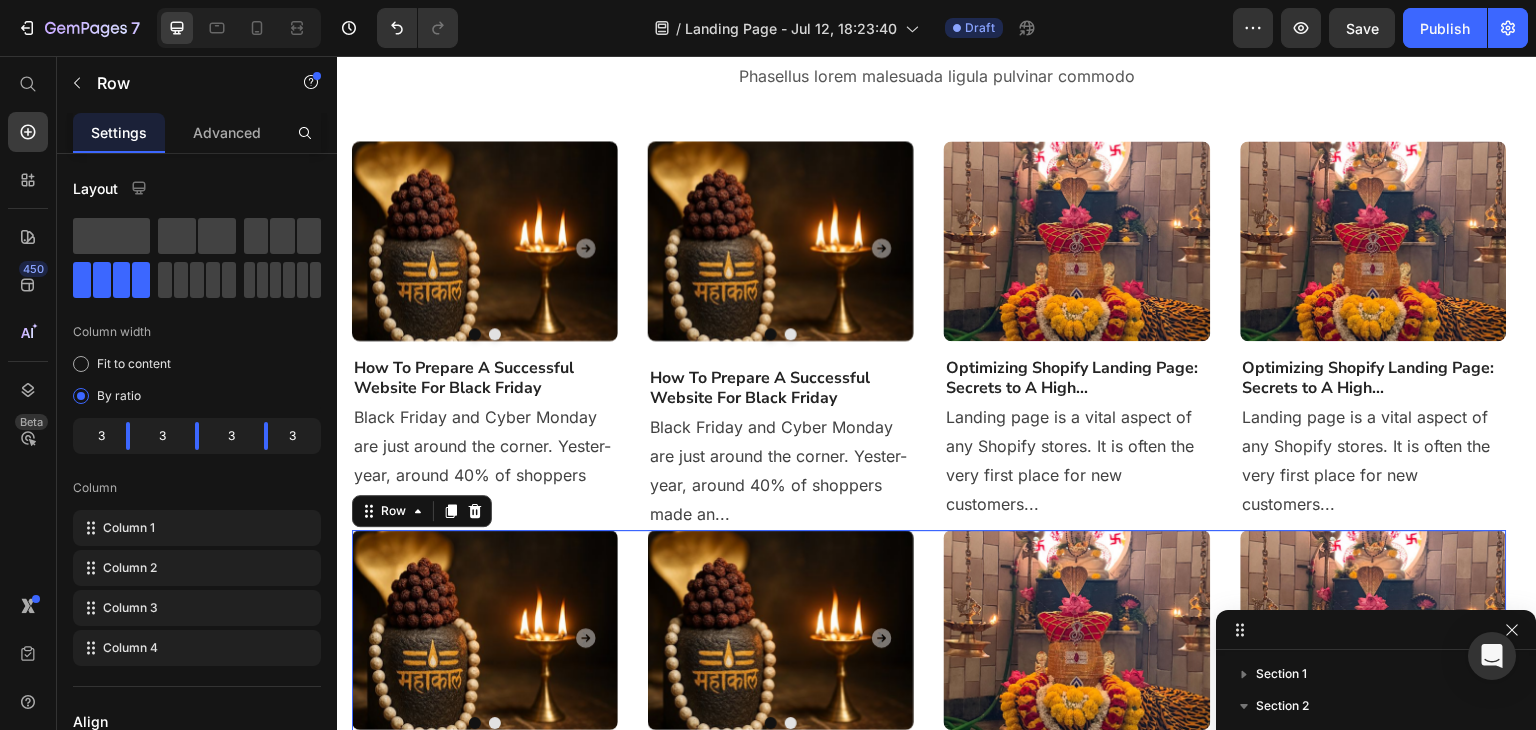 click on "Image
Drop element here
Carousel
Drop element here
Carousel How To Prepare A Successful Website For Black Friday Heading Black Friday and Cyber Monday are just around the corner. Yester-year, around 40% of shoppers made an... Text block
Image
Drop element here
Carousel
Drop element here
Carousel
Drop element here
Carousel
Drop element here
Carousel How To Prepare A Successful Website For Black Friday Heading Text block Image Heading Text block Image Heading Row" at bounding box center (929, 724) 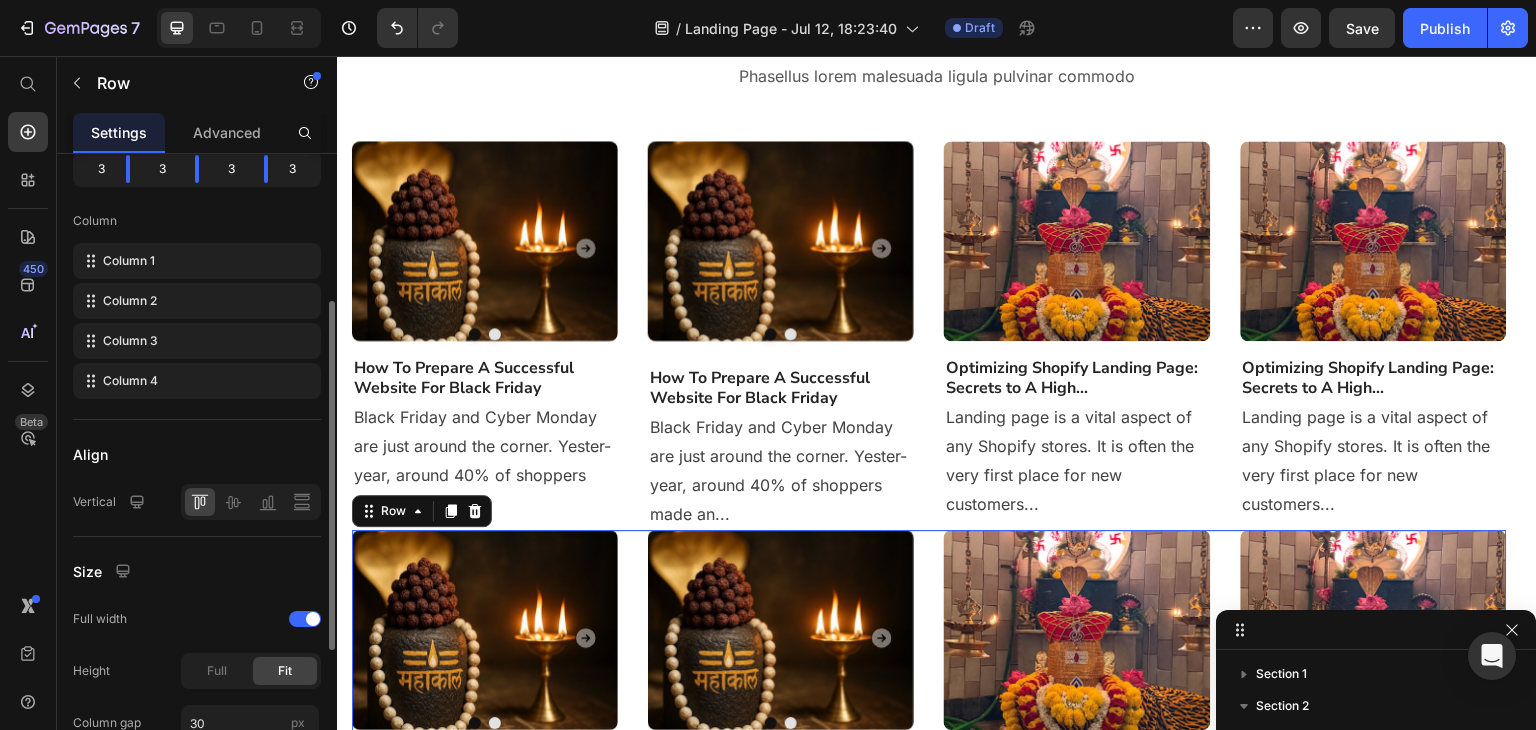 scroll, scrollTop: 400, scrollLeft: 0, axis: vertical 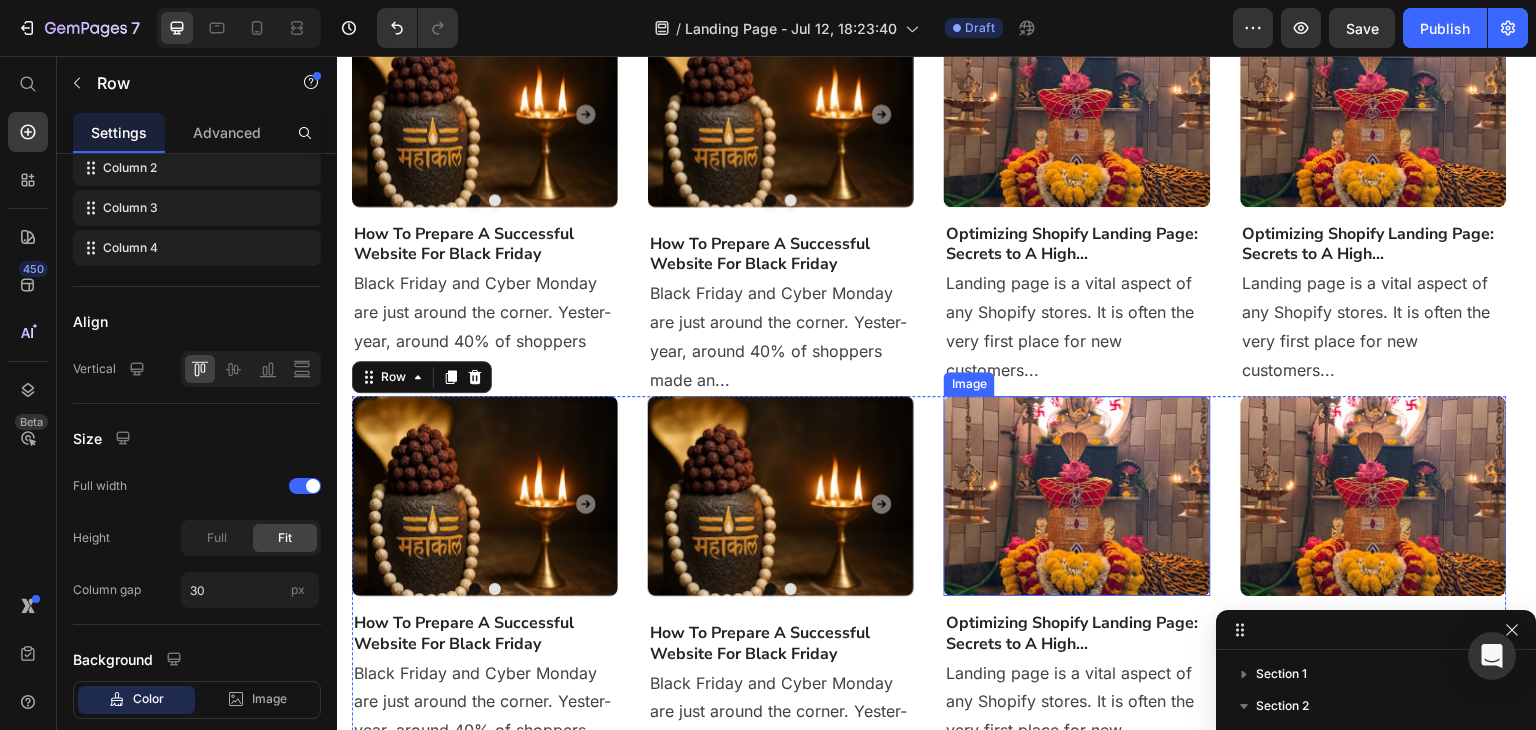 click on "Image
Drop element here
Carousel
Drop element here
Carousel How To Prepare A Successful Website For Black Friday Heading Black Friday and Cyber Monday are just around the corner. Yester-year, around 40% of shoppers made an... Text block
Image
Drop element here
Carousel
Drop element here
Carousel
Drop element here
Carousel
Drop element here
Carousel How To Prepare A Successful Website For Black Friday Heading Text block Image Heading Text block Image Heading Row" at bounding box center (929, 590) 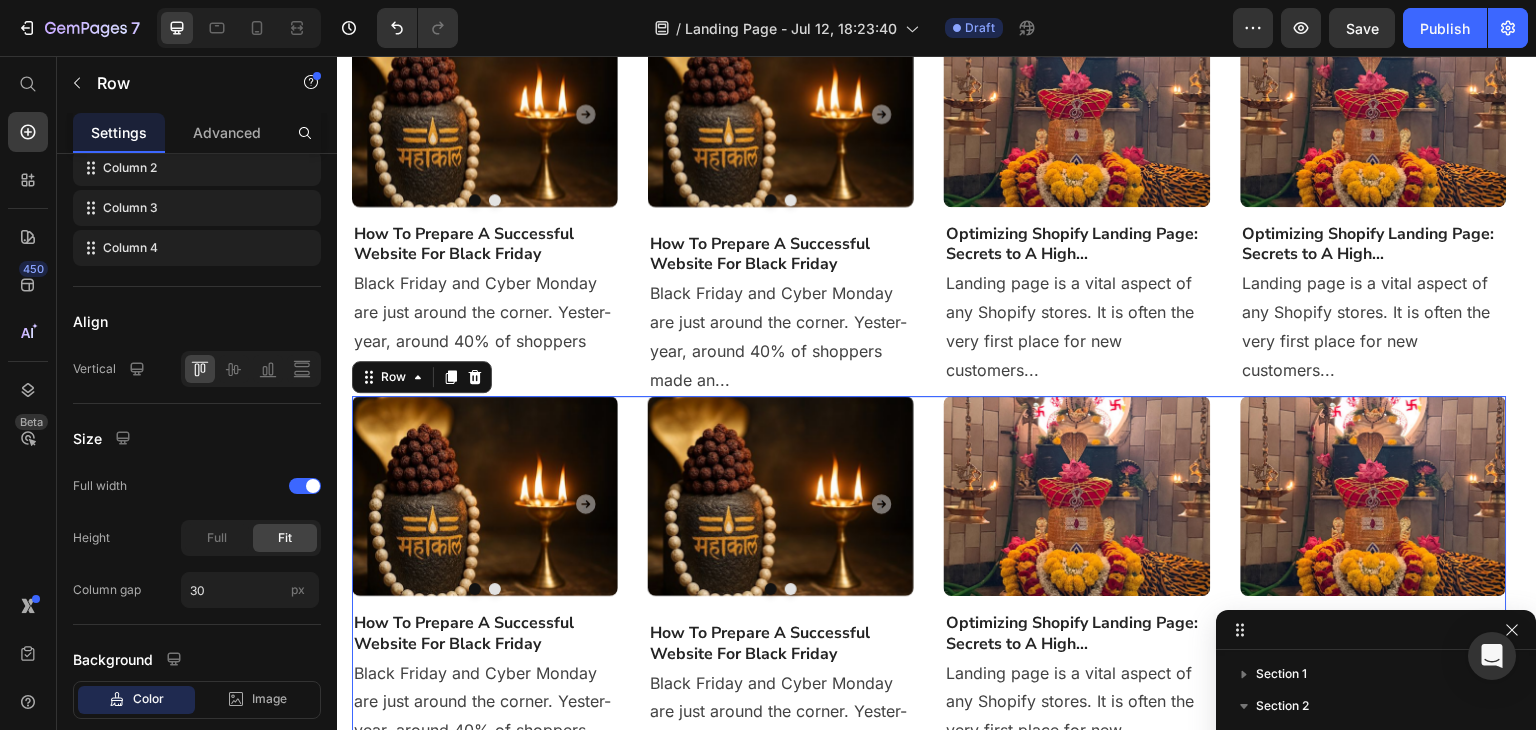 click on "Image
Drop element here
Carousel
Drop element here
Carousel How To Prepare A Successful Website For Black Friday Heading Black Friday and Cyber Monday are just around the corner. Yester-year, around 40% of shoppers made an... Text block
Image
Drop element here
Carousel
Drop element here
Carousel
Drop element here
Carousel
Drop element here
Carousel How To Prepare A Successful Website For Black Friday Heading Text block Image Heading Text block Image Heading Row" at bounding box center [929, 590] 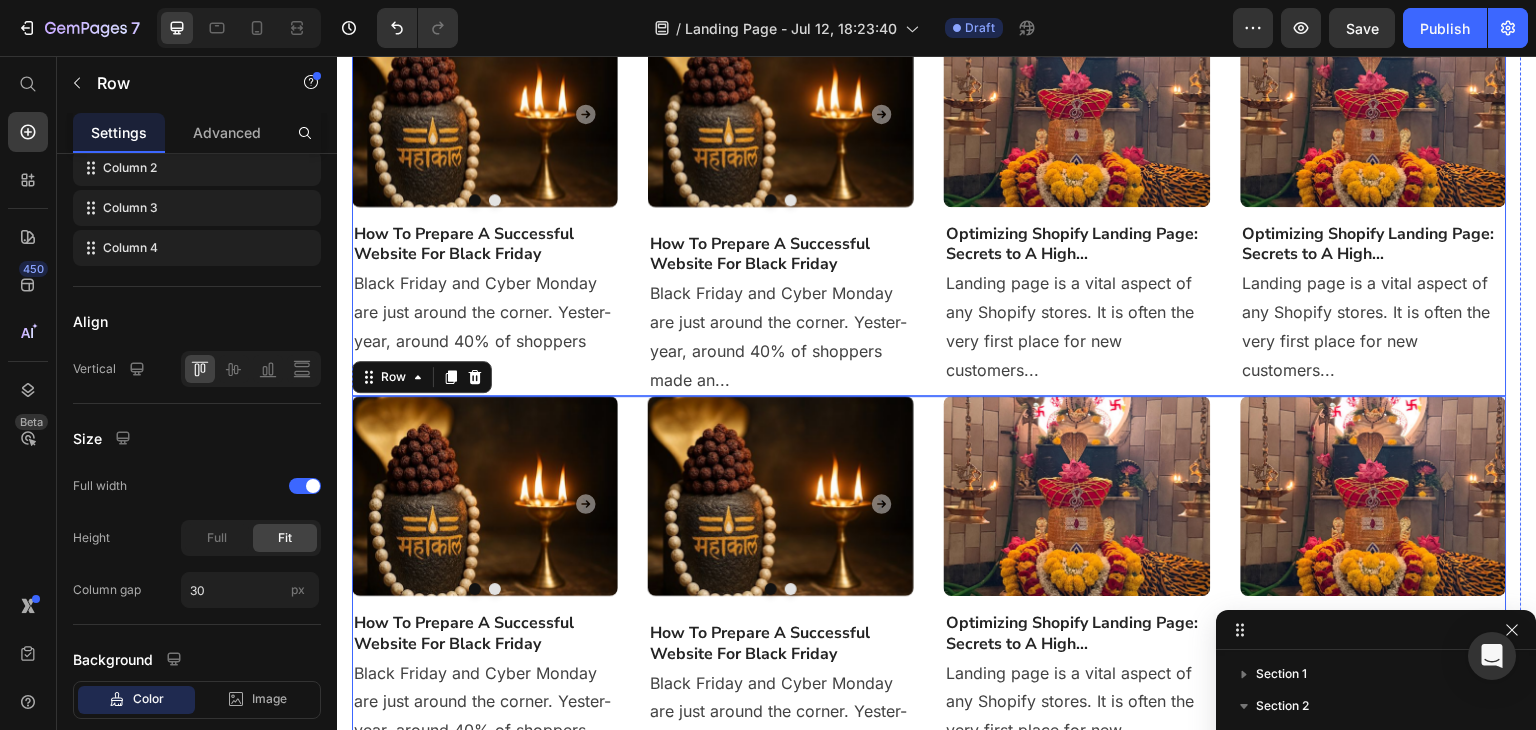 click on "Image
Drop element here
Carousel
Drop element here
Carousel How To Prepare A Successful Website For Black Friday Heading Black Friday and Cyber Monday are just around the corner. Yester-year, around 40% of shoppers made an... Text block
Image
Drop element here
Carousel
Drop element here
Carousel
Drop element here
Carousel
Drop element here
Carousel How To Prepare A Successful Website For Black Friday Heading Text block Image Heading Text block Image Heading Row" at bounding box center [929, 590] 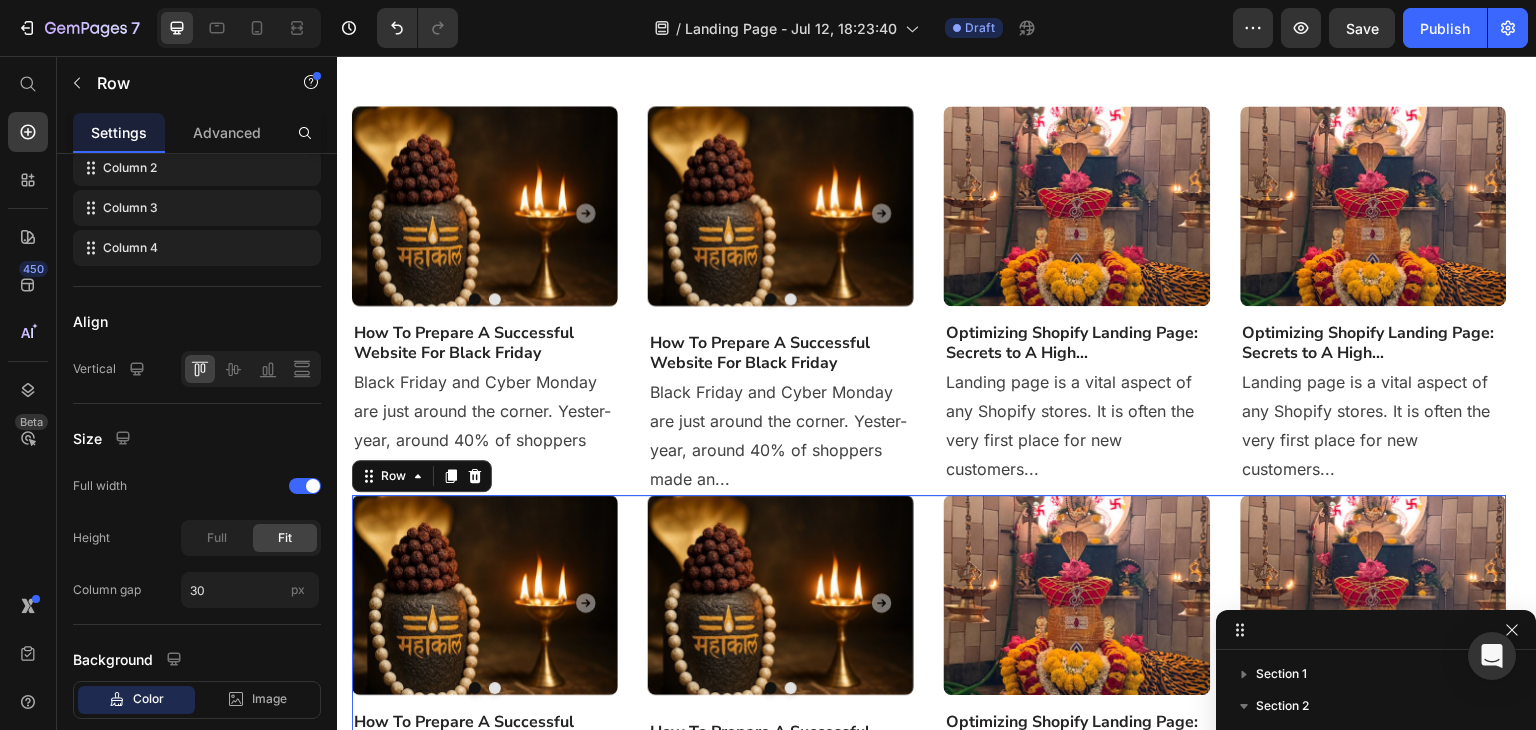 scroll, scrollTop: 537, scrollLeft: 0, axis: vertical 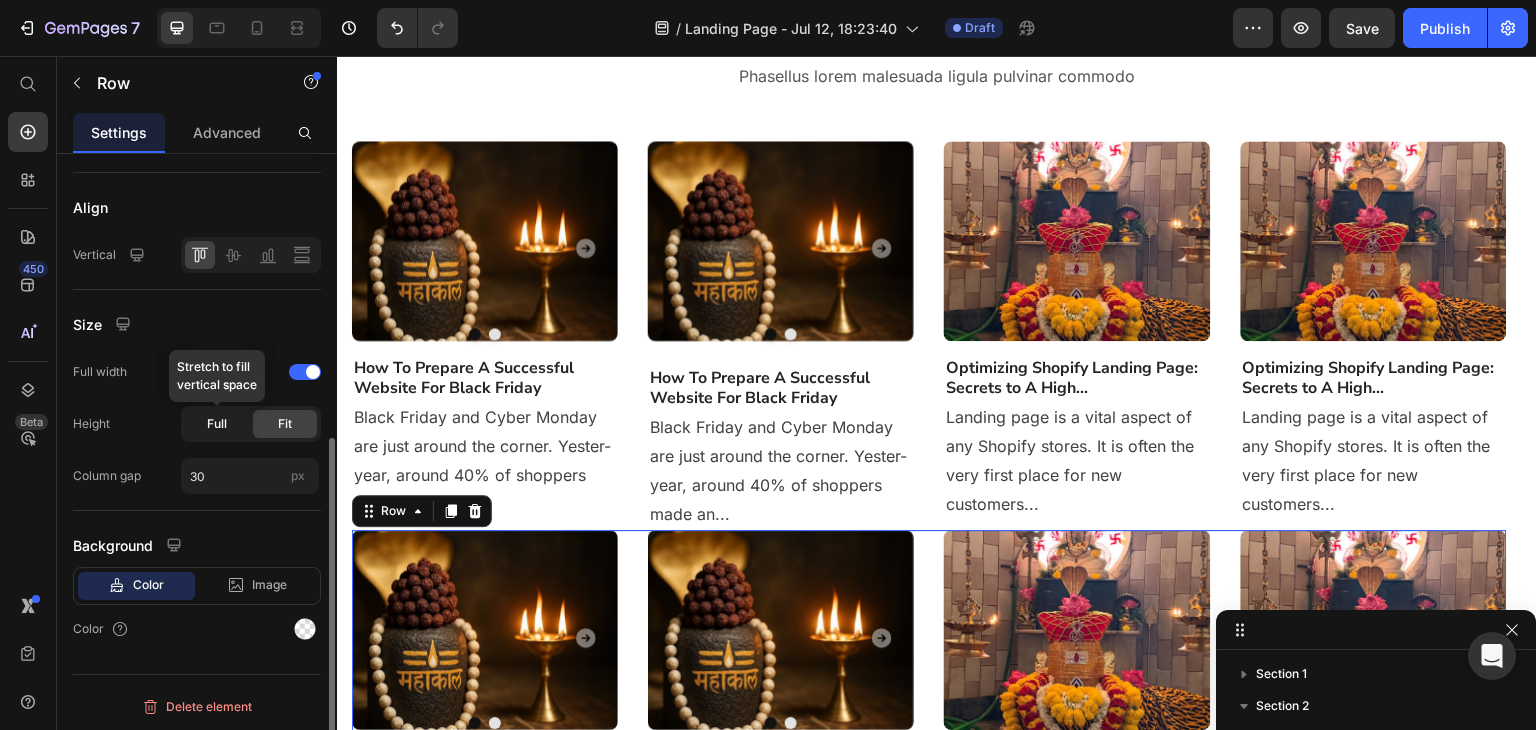 click on "Full" 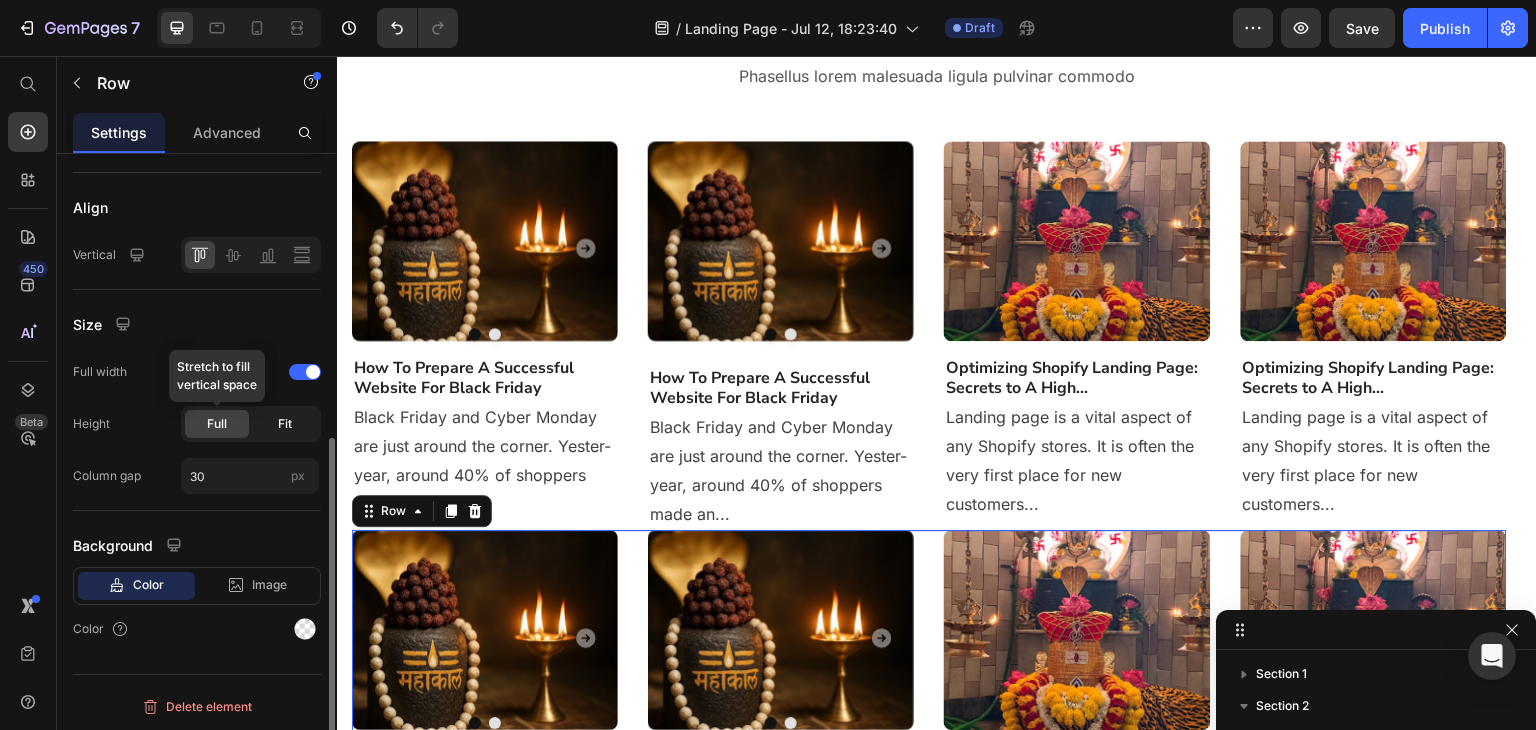 click on "Fit" 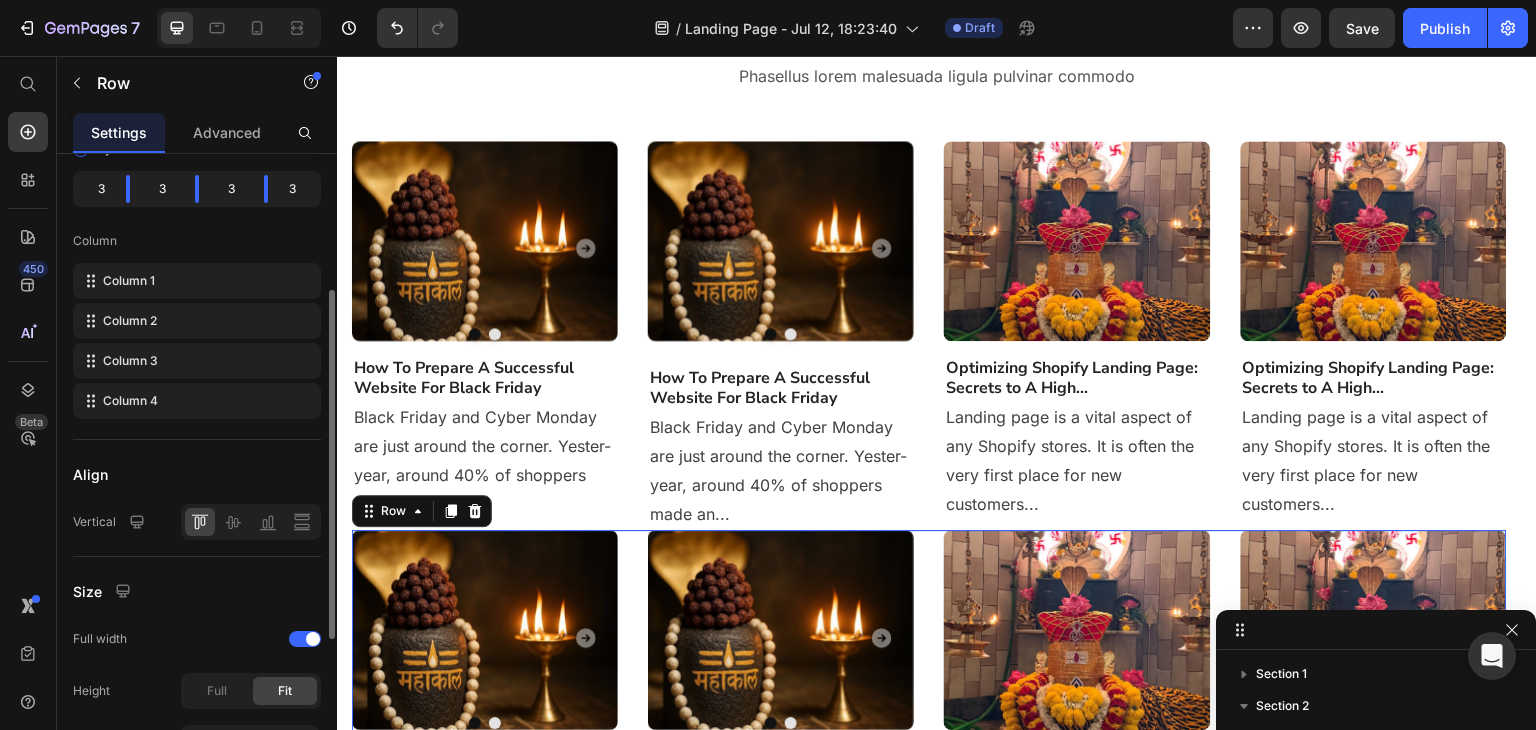 scroll, scrollTop: 0, scrollLeft: 0, axis: both 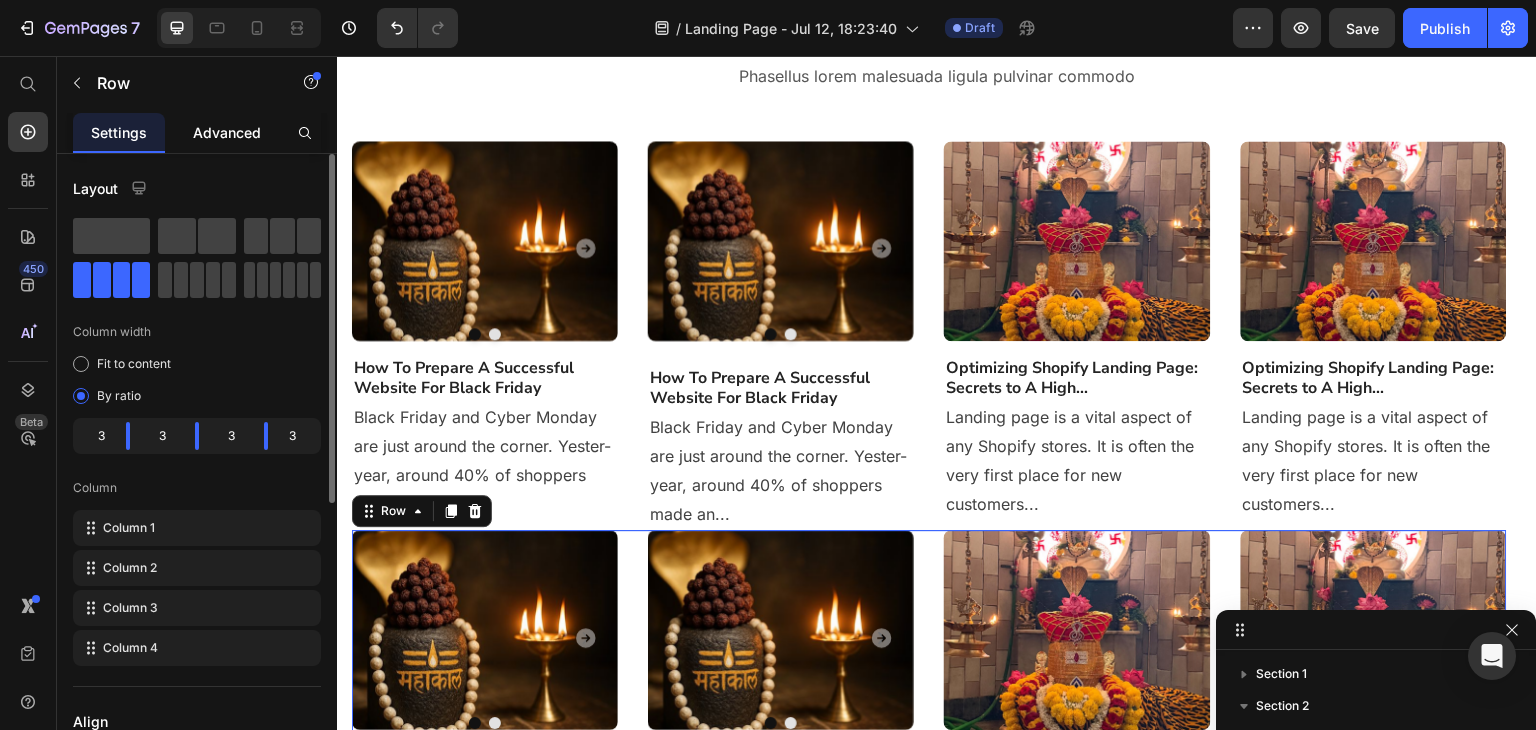 click on "Advanced" at bounding box center (227, 132) 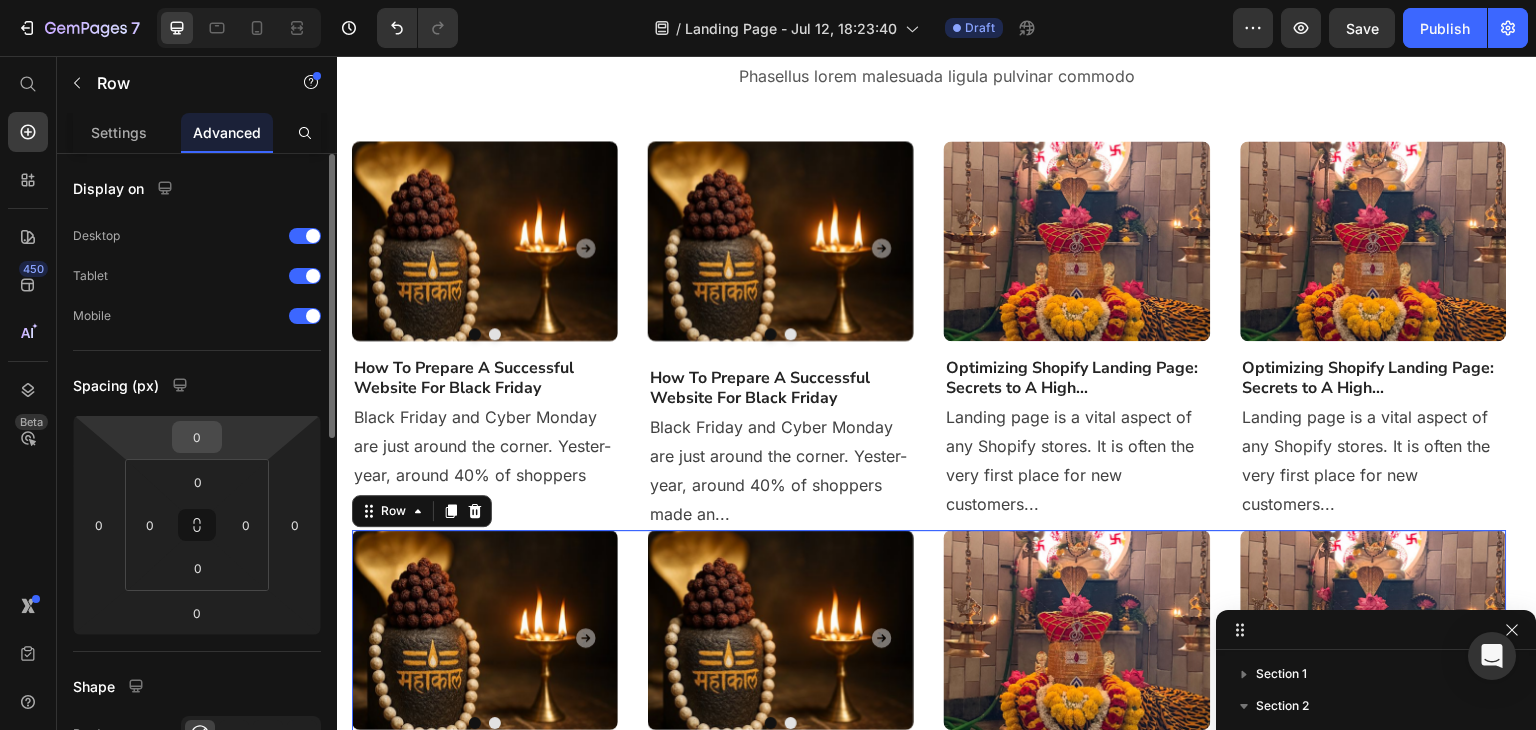 click on "0" at bounding box center [197, 437] 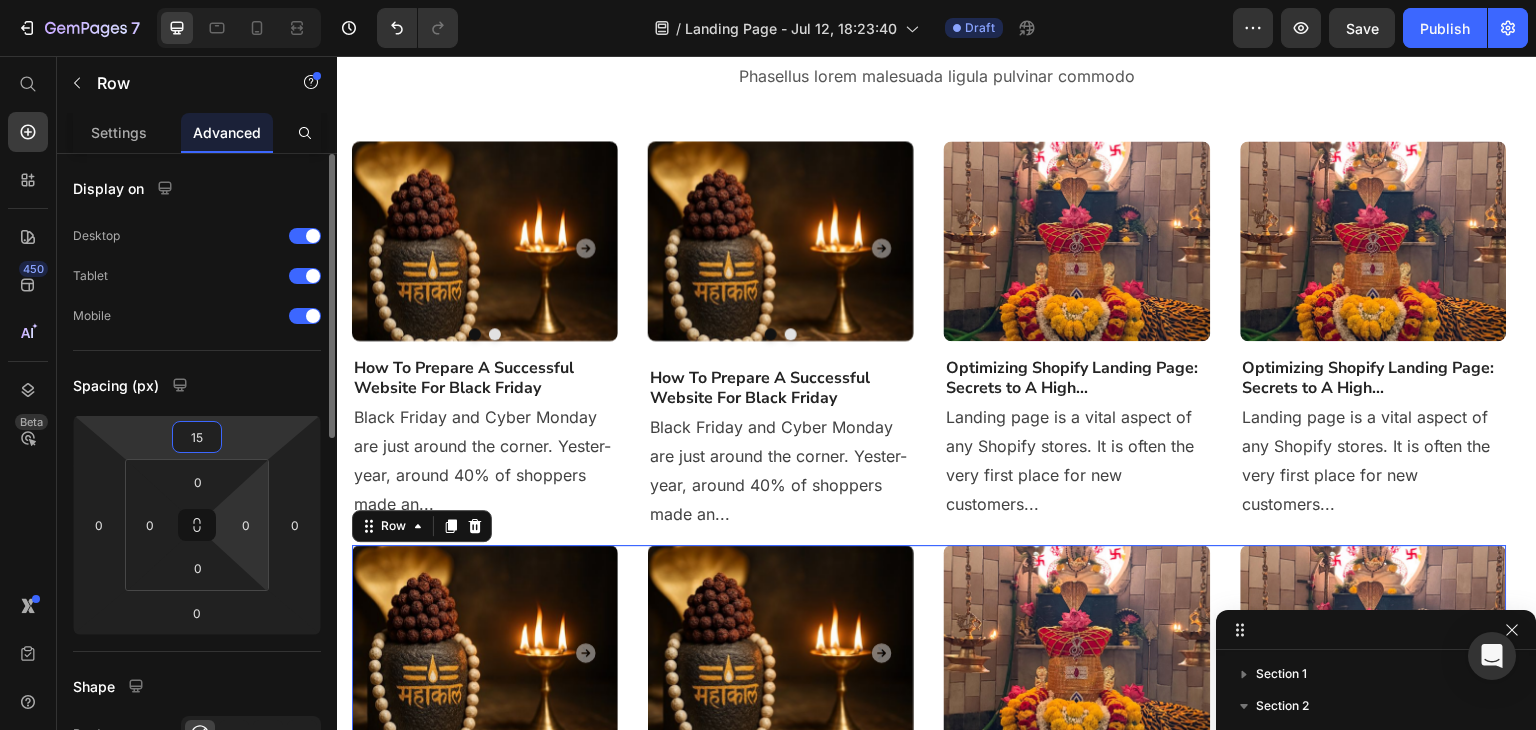 scroll, scrollTop: 133, scrollLeft: 0, axis: vertical 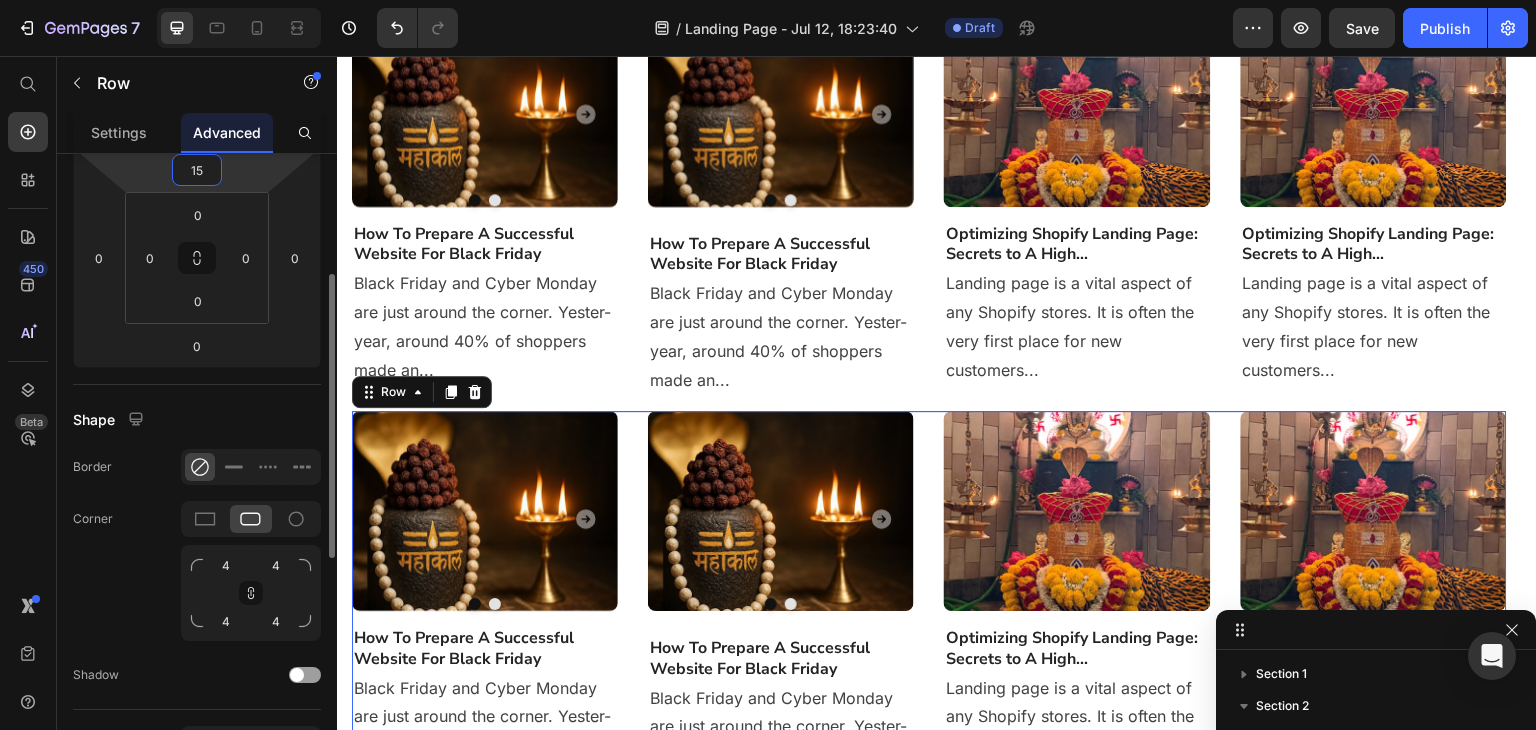 type on "15" 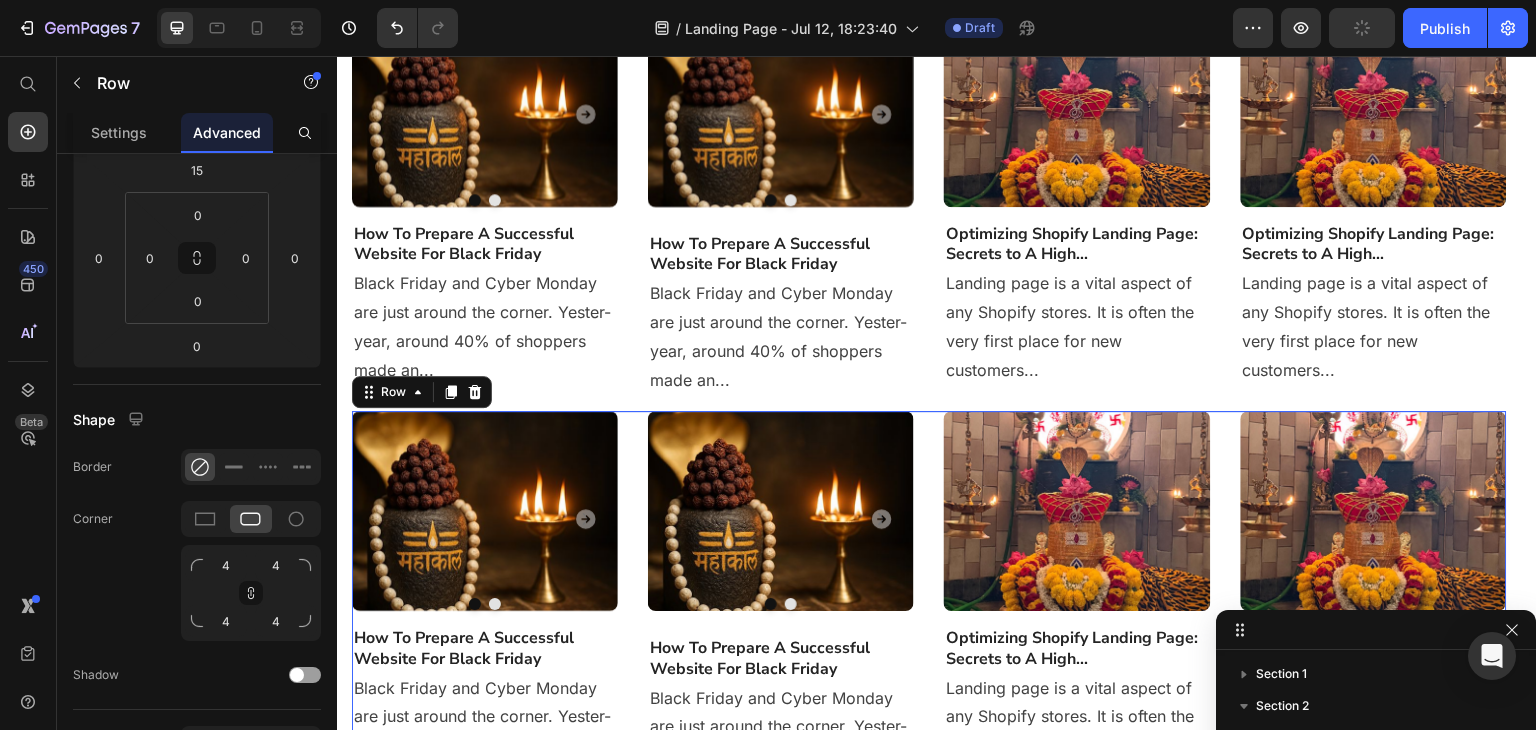 click on "Image
Drop element here
Carousel
Drop element here
Carousel How To Prepare A Successful Website For Black Friday Heading Black Friday and Cyber Monday are just around the corner. Yester-year, around 40% of shoppers made an... Text block
Image
Drop element here
Carousel
Drop element here
Carousel
Drop element here
Carousel
Drop element here
Carousel How To Prepare A Successful Website For Black Friday Heading Text block Image Heading Text block Image Heading Row" at bounding box center [929, 605] 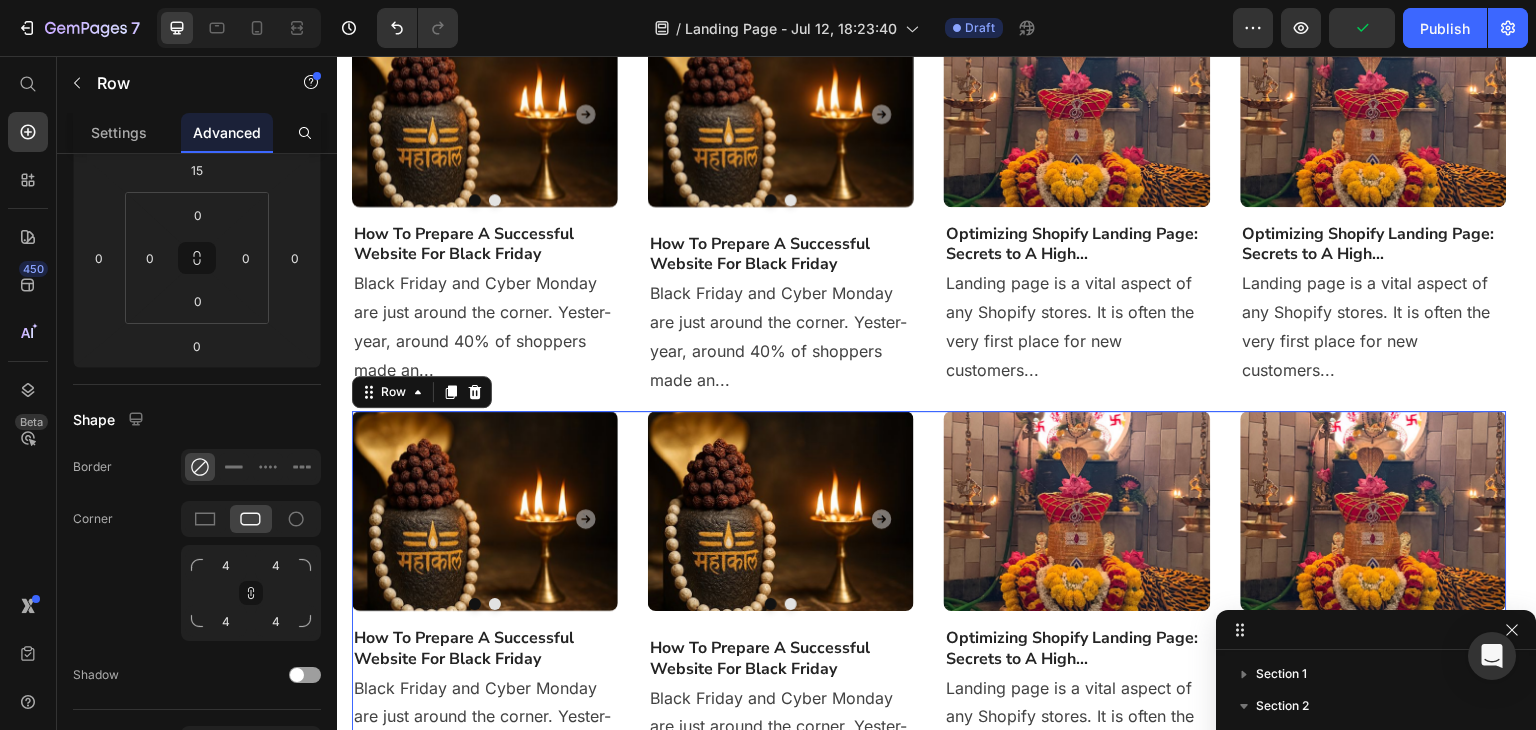click on "Image
Drop element here
Carousel
Drop element here
Carousel How To Prepare A Successful Website For Black Friday Heading Black Friday and Cyber Monday are just around the corner. Yester-year, around 40% of shoppers made an... Text block
Image
Drop element here
Carousel
Drop element here
Carousel
Drop element here
Carousel
Drop element here
Carousel How To Prepare A Successful Website For Black Friday Heading Text block Image Heading Text block Image Heading Row" at bounding box center (929, 605) 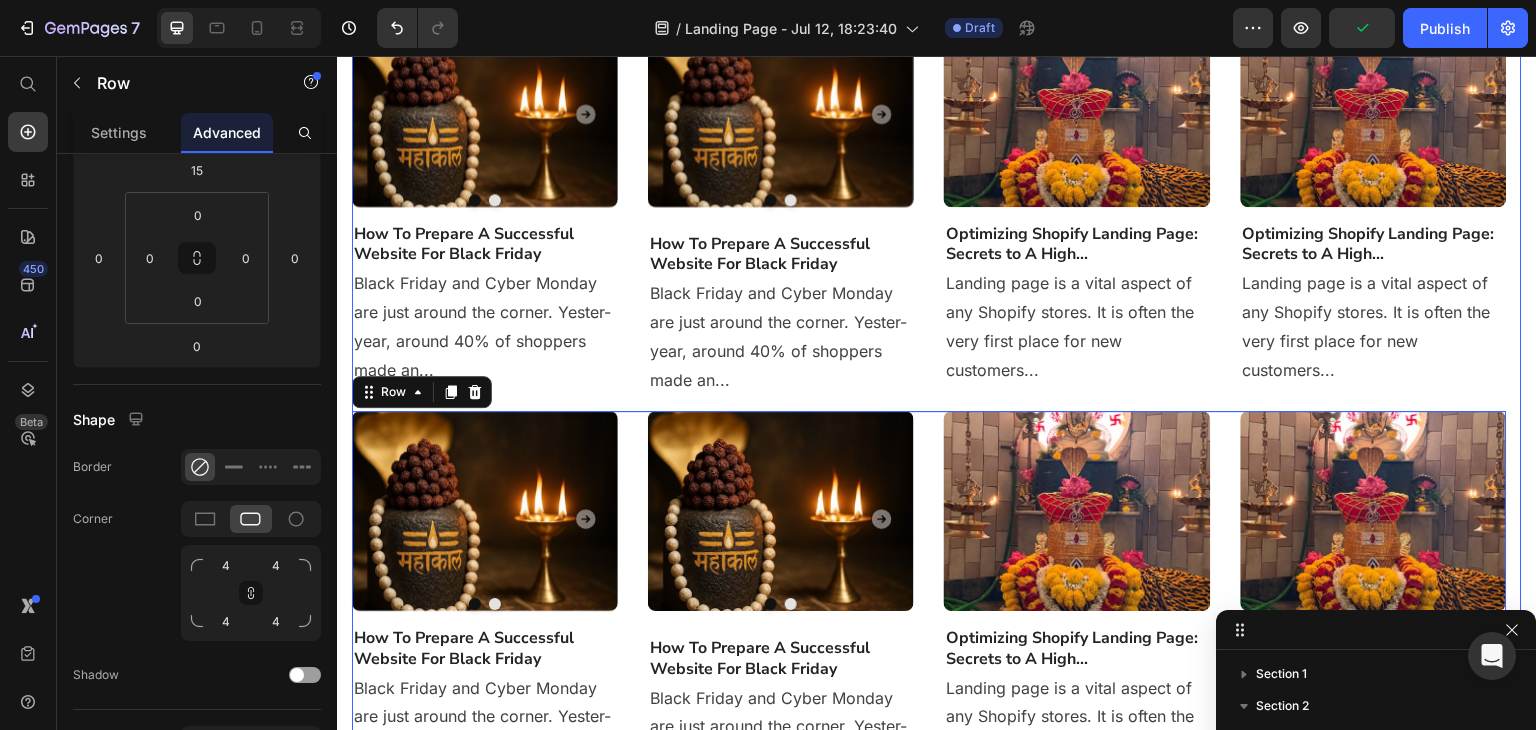 click on "Image
Drop element here
Carousel
Drop element here
Carousel How To Prepare A Successful Website For Black Friday Heading Black Friday and Cyber Monday are just around the corner. Yester-year, around 40% of shoppers made an... Text block
Image
Drop element here
Carousel
Drop element here
Carousel
Drop element here
Carousel
Drop element here
Carousel How To Prepare A Successful Website For Black Friday Heading Text block Image Heading Text block Image Heading Row" at bounding box center (929, 404) 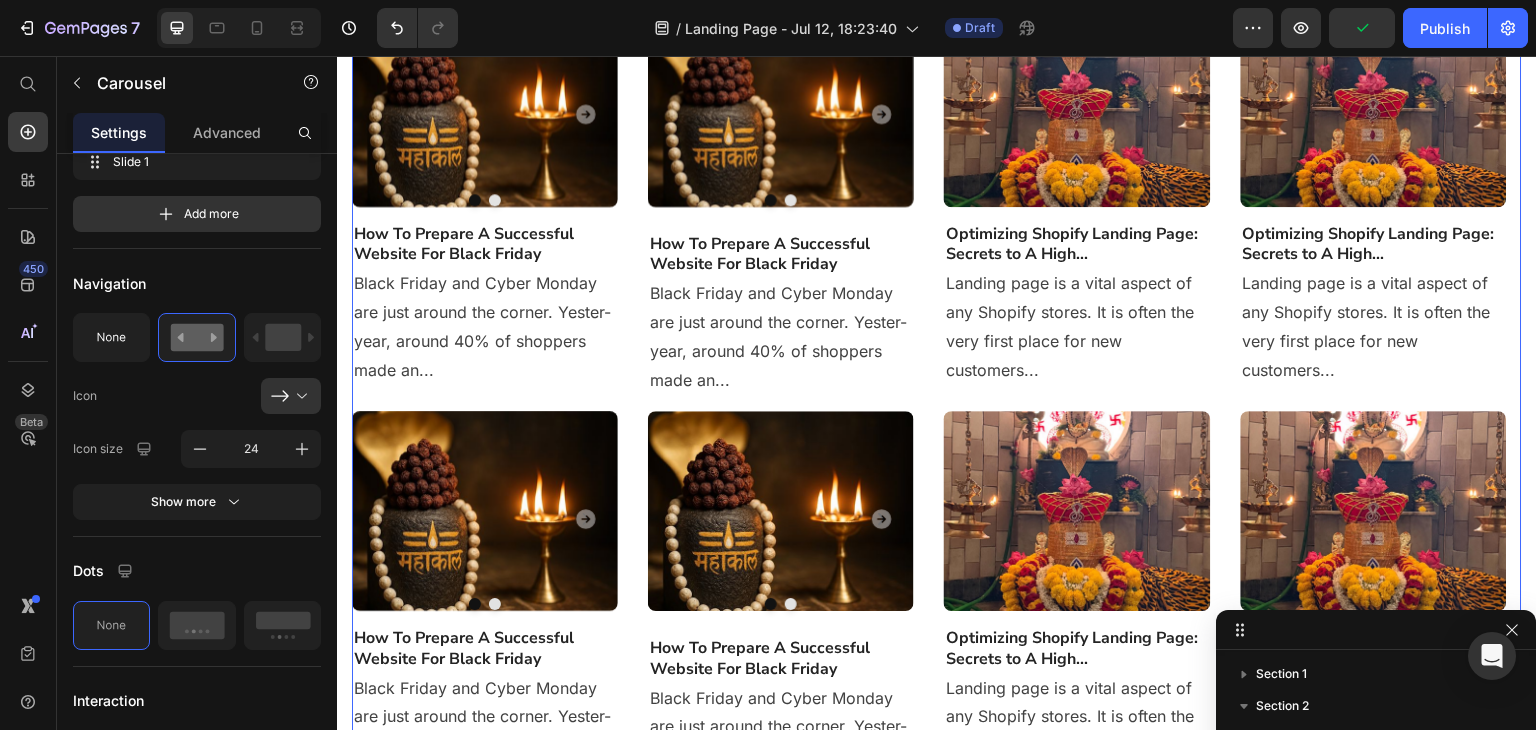 scroll, scrollTop: 0, scrollLeft: 0, axis: both 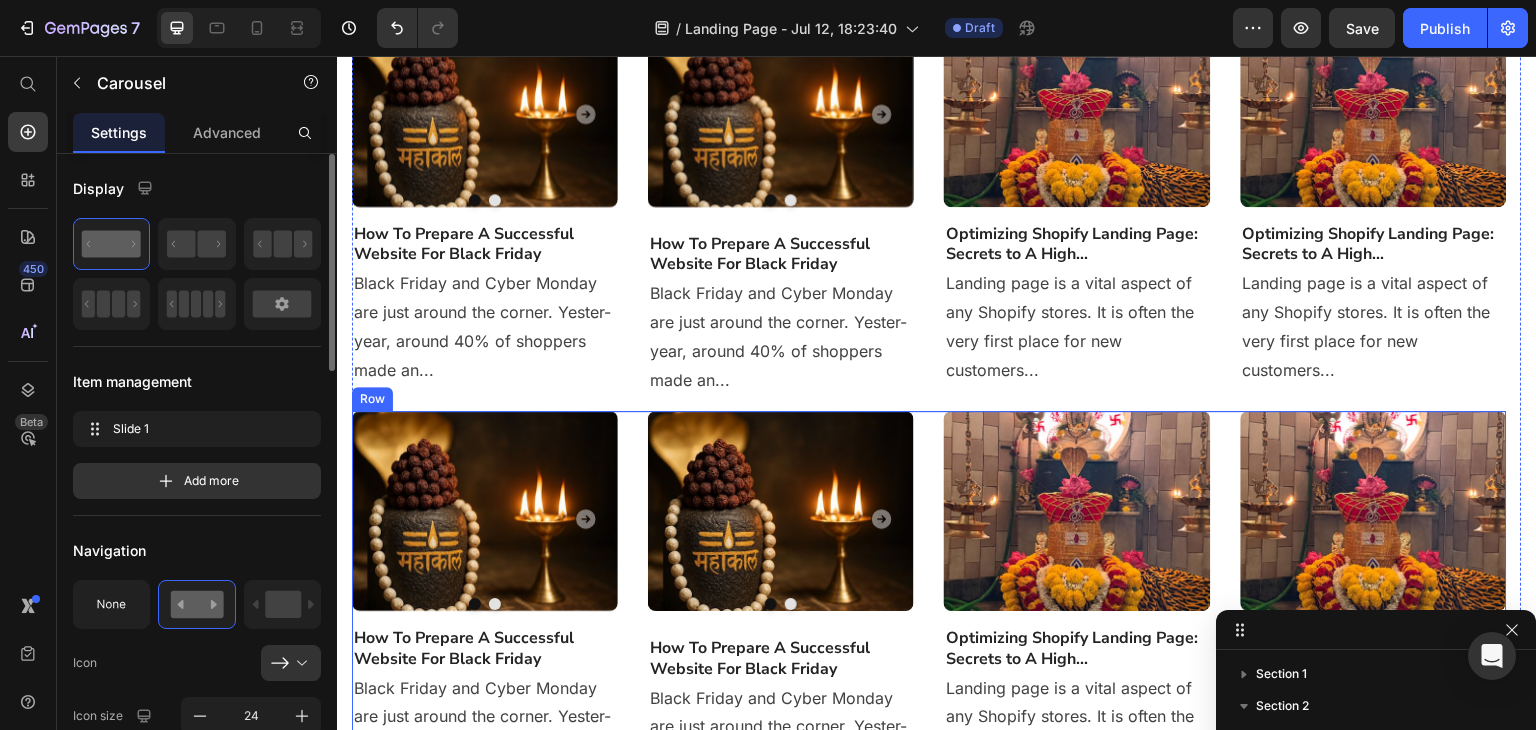 click on "Image
Drop element here
Carousel
Drop element here
Carousel How To Prepare A Successful Website For Black Friday Heading Black Friday and Cyber Monday are just around the corner. Yester-year, around 40% of shoppers made an... Text block
Image
Drop element here
Carousel
Drop element here
Carousel
Drop element here
Carousel
Drop element here
Carousel How To Prepare A Successful Website For Black Friday Heading Text block Image Heading Text block Image Heading Row" at bounding box center (929, 605) 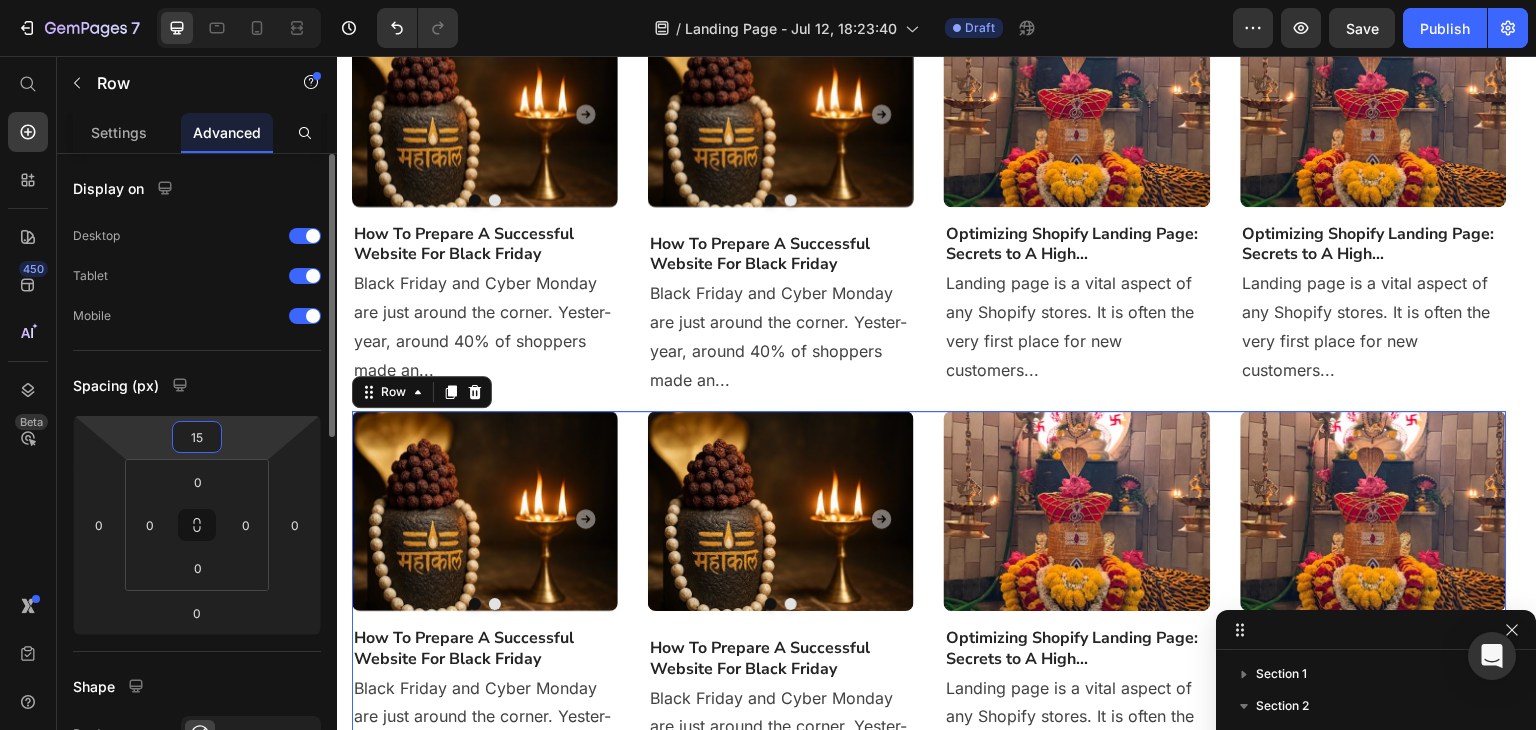 click on "15" at bounding box center (197, 437) 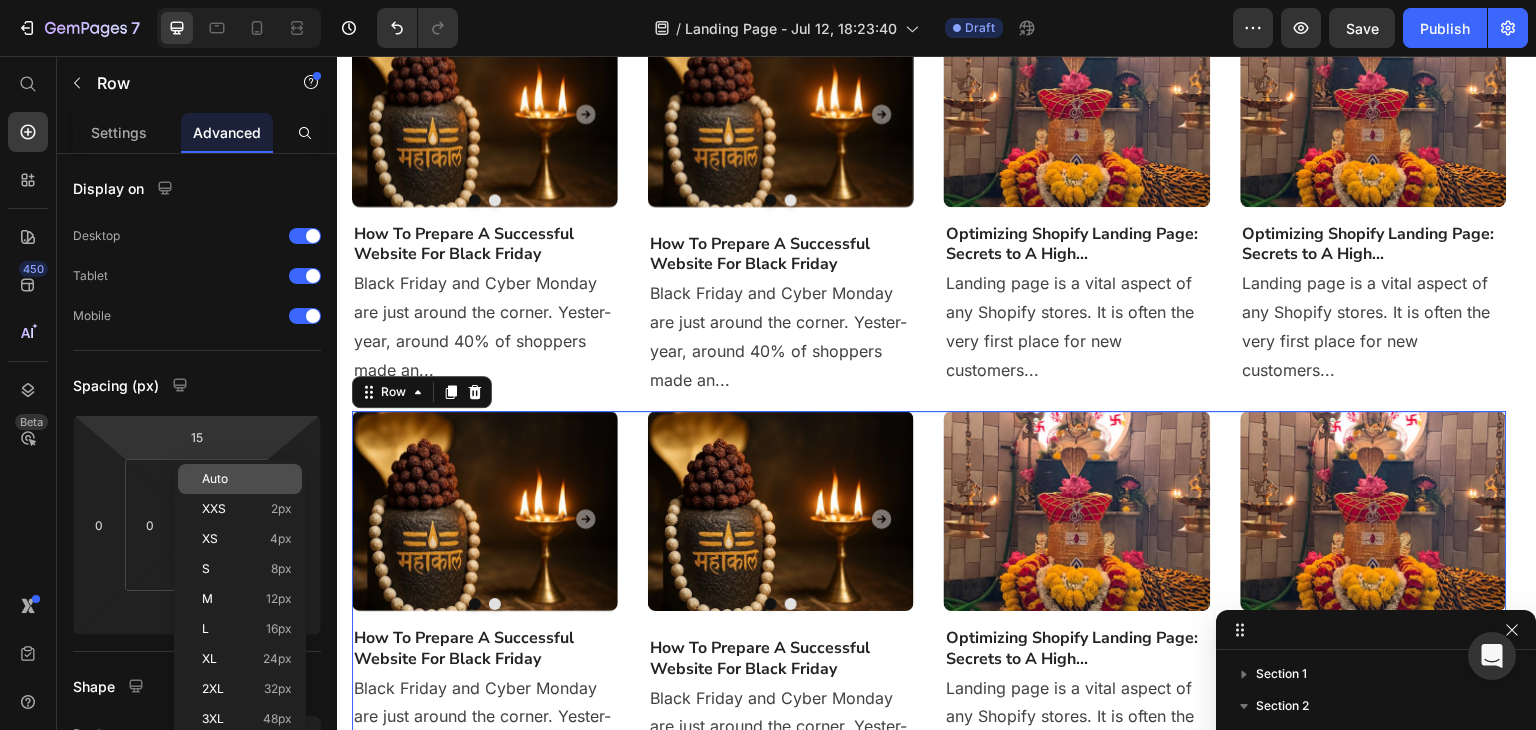 click on "Auto" 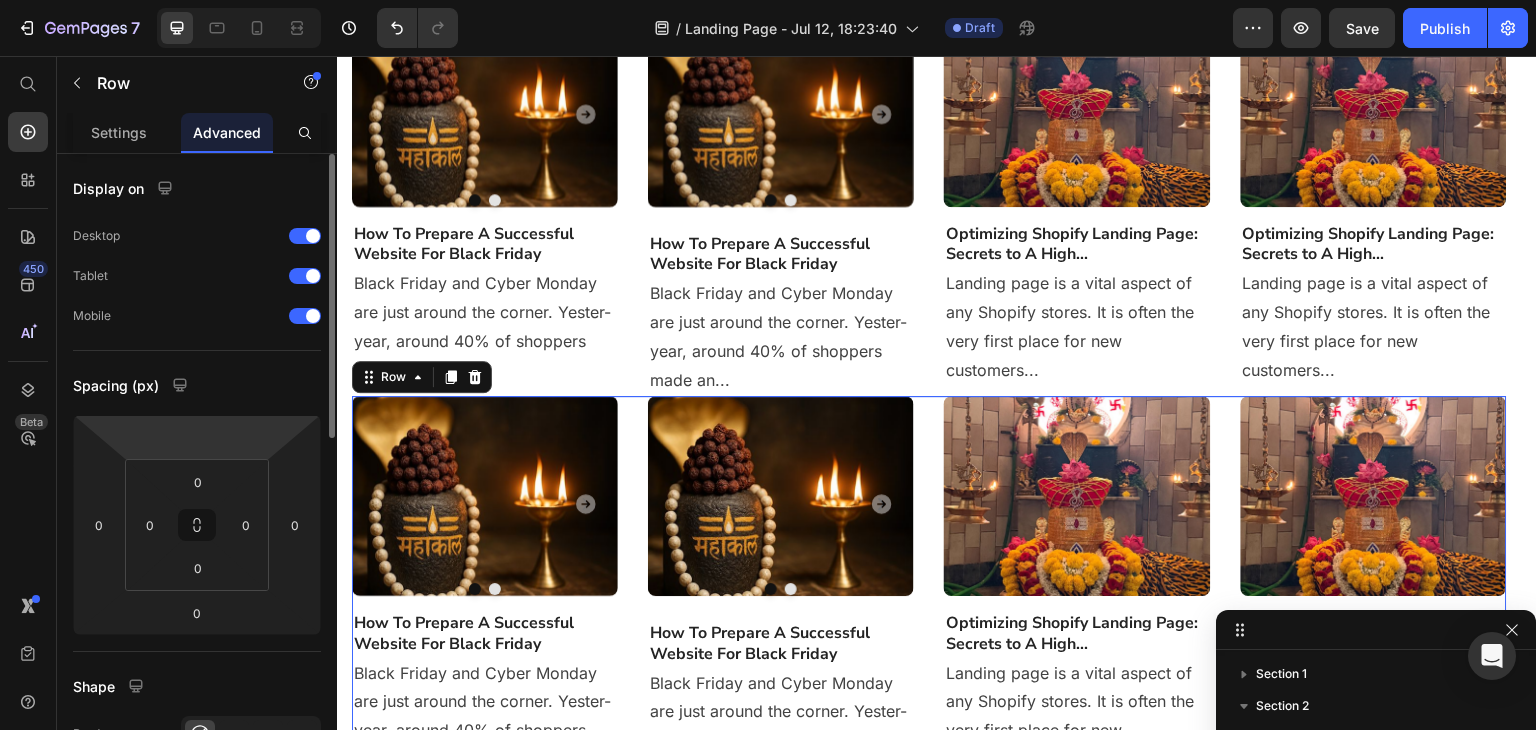 click on "7   /  Landing Page - Jul 12, 18:23:40 Draft Preview  Save   Publish  450 Beta Start with Sections Elements Hero Section Product Detail Brands Trusted Badges Guarantee Product Breakdown How to use Testimonials Compare Bundle FAQs Social Proof Brand Story Product List Collection Blog List Contact Sticky Add to Cart Custom Footer Browse Library 450 Layout
Row
Row
Row
Row Text
Heading
Text Block Button
Button
Button
Sticky Back to top Media
Image" at bounding box center (768, 0) 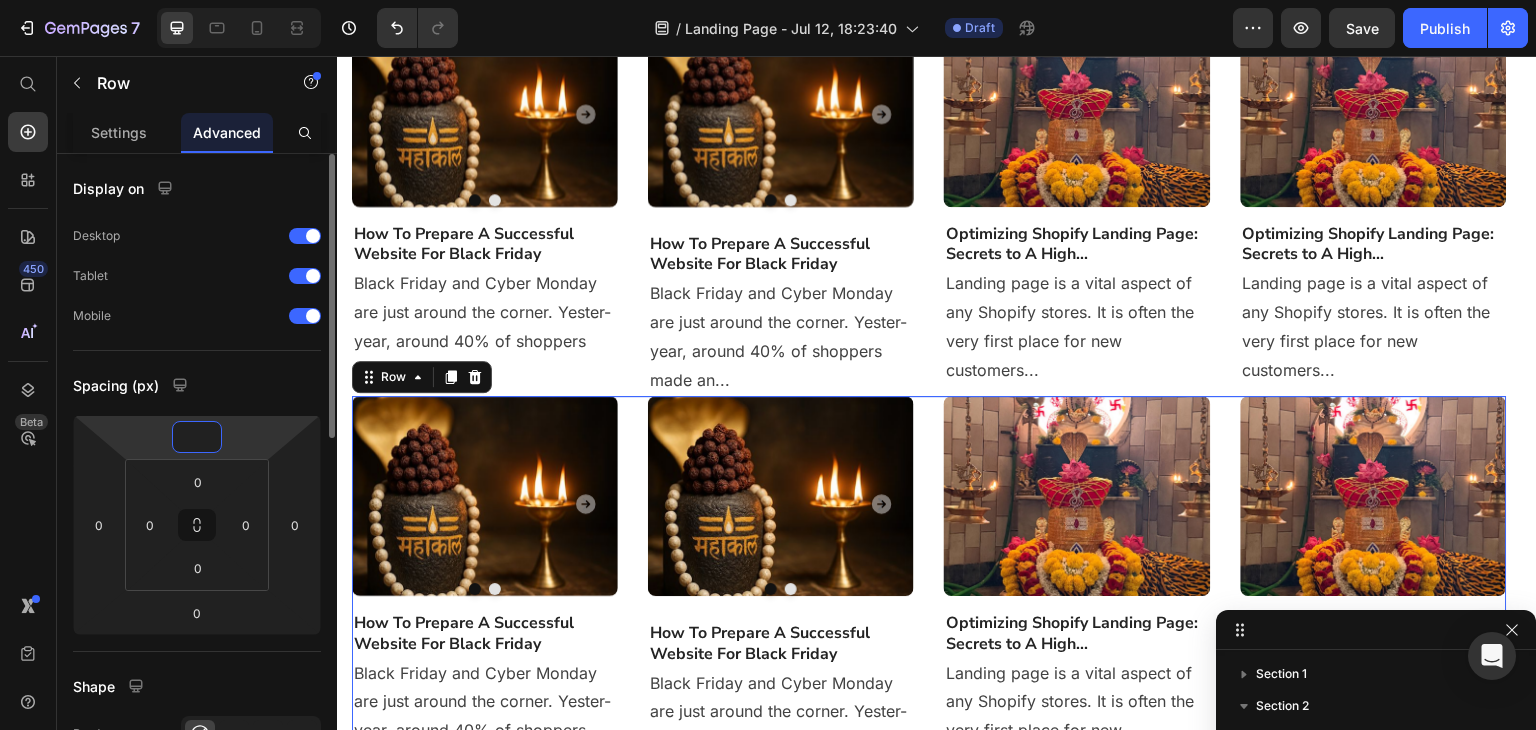 click at bounding box center [197, 437] 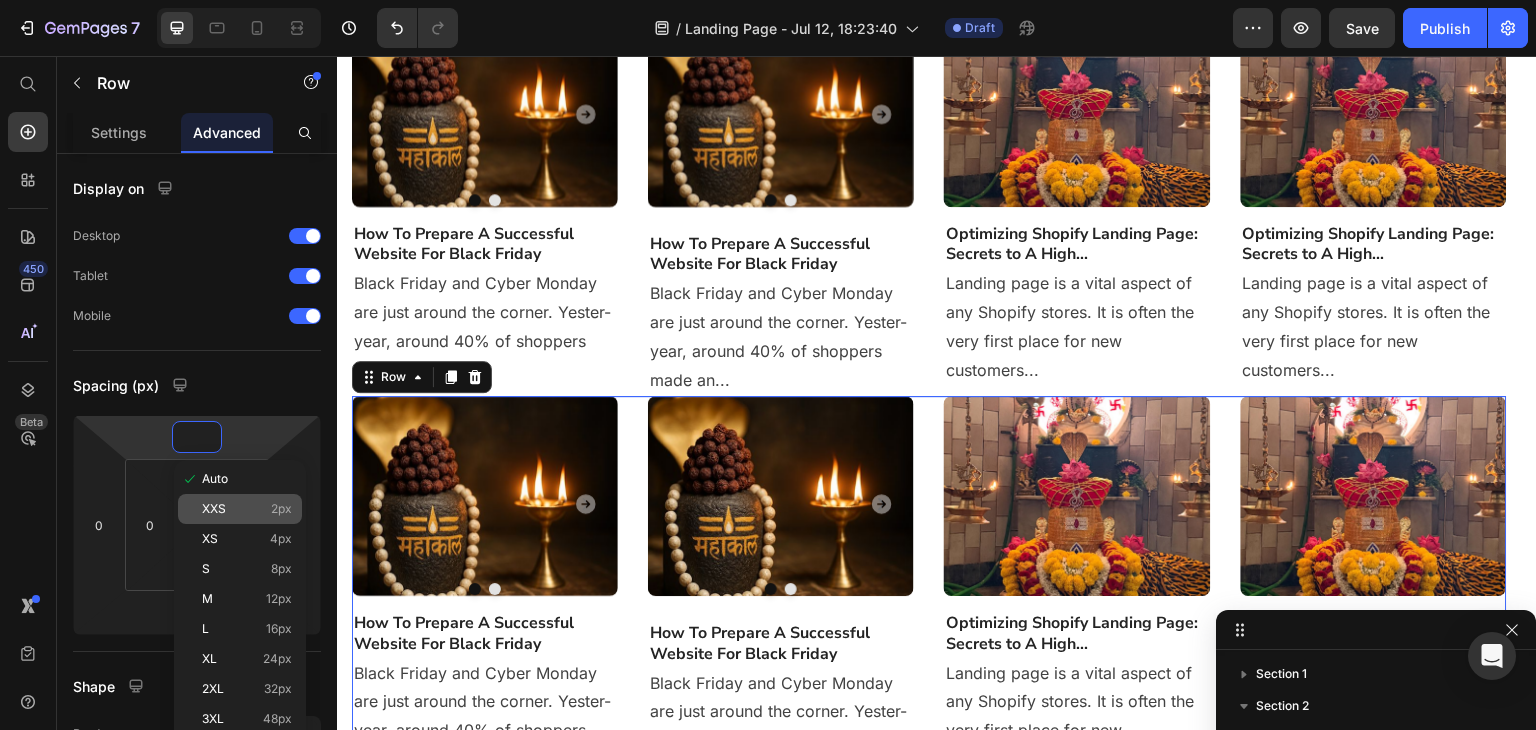 click on "XXS" at bounding box center [214, 509] 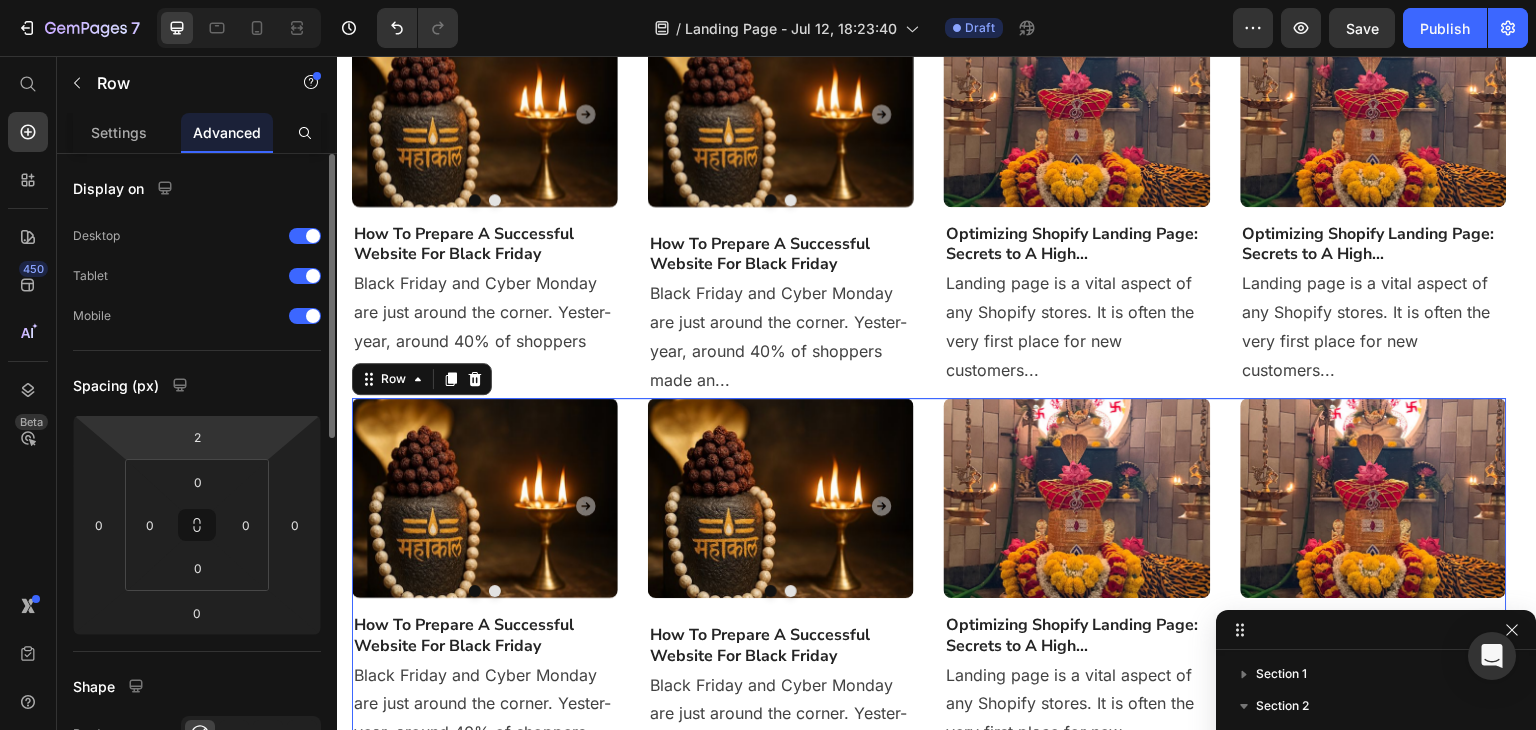 click on "7   /  Landing Page - Jul 12, 18:23:40 Draft Preview  Save   Publish  450 Beta Start with Sections Elements Hero Section Product Detail Brands Trusted Badges Guarantee Product Breakdown How to use Testimonials Compare Bundle FAQs Social Proof Brand Story Product List Collection Blog List Contact Sticky Add to Cart Custom Footer Browse Library 450 Layout
Row
Row
Row
Row Text
Heading
Text Block Button
Button
Button
Sticky Back to top Media
Image" at bounding box center [768, 0] 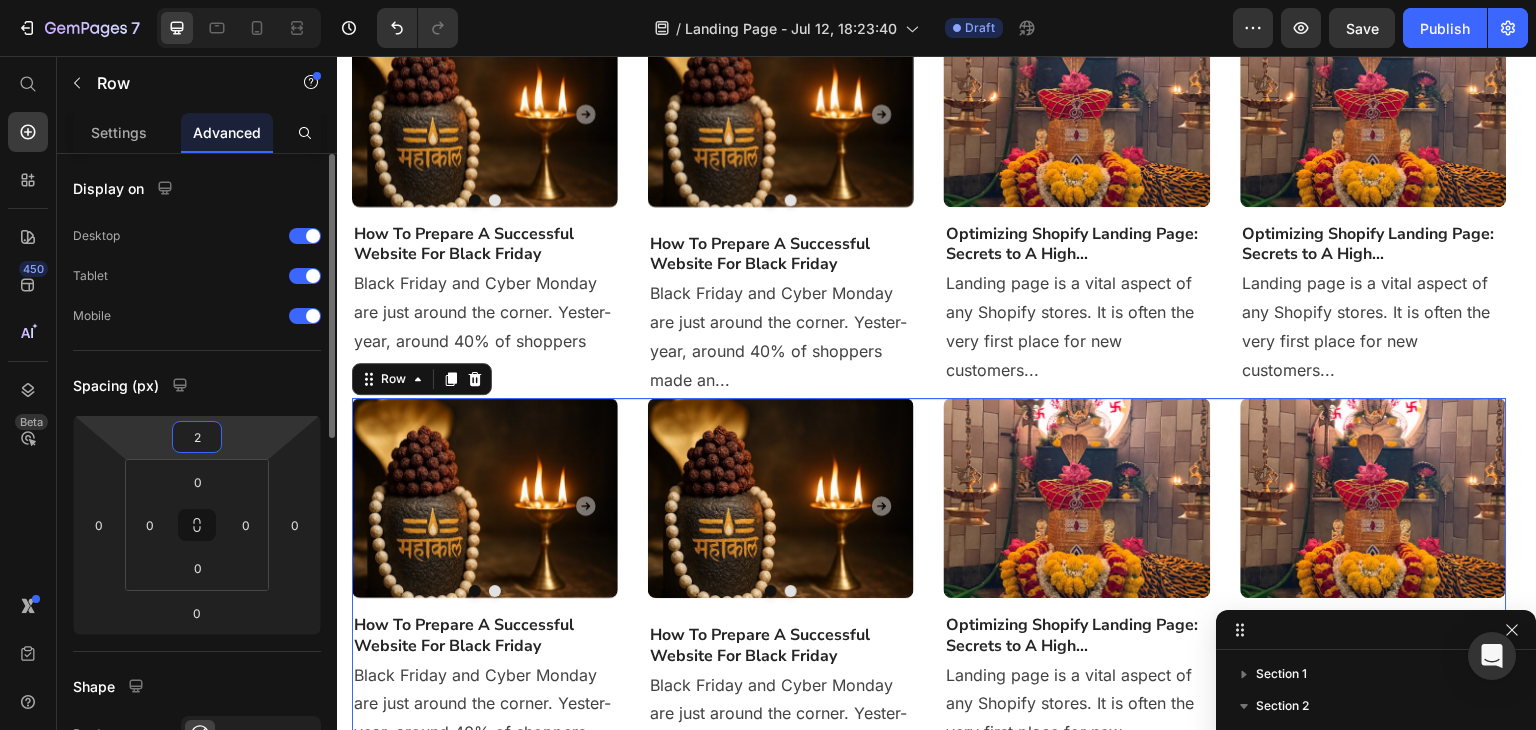 click on "2" at bounding box center (197, 437) 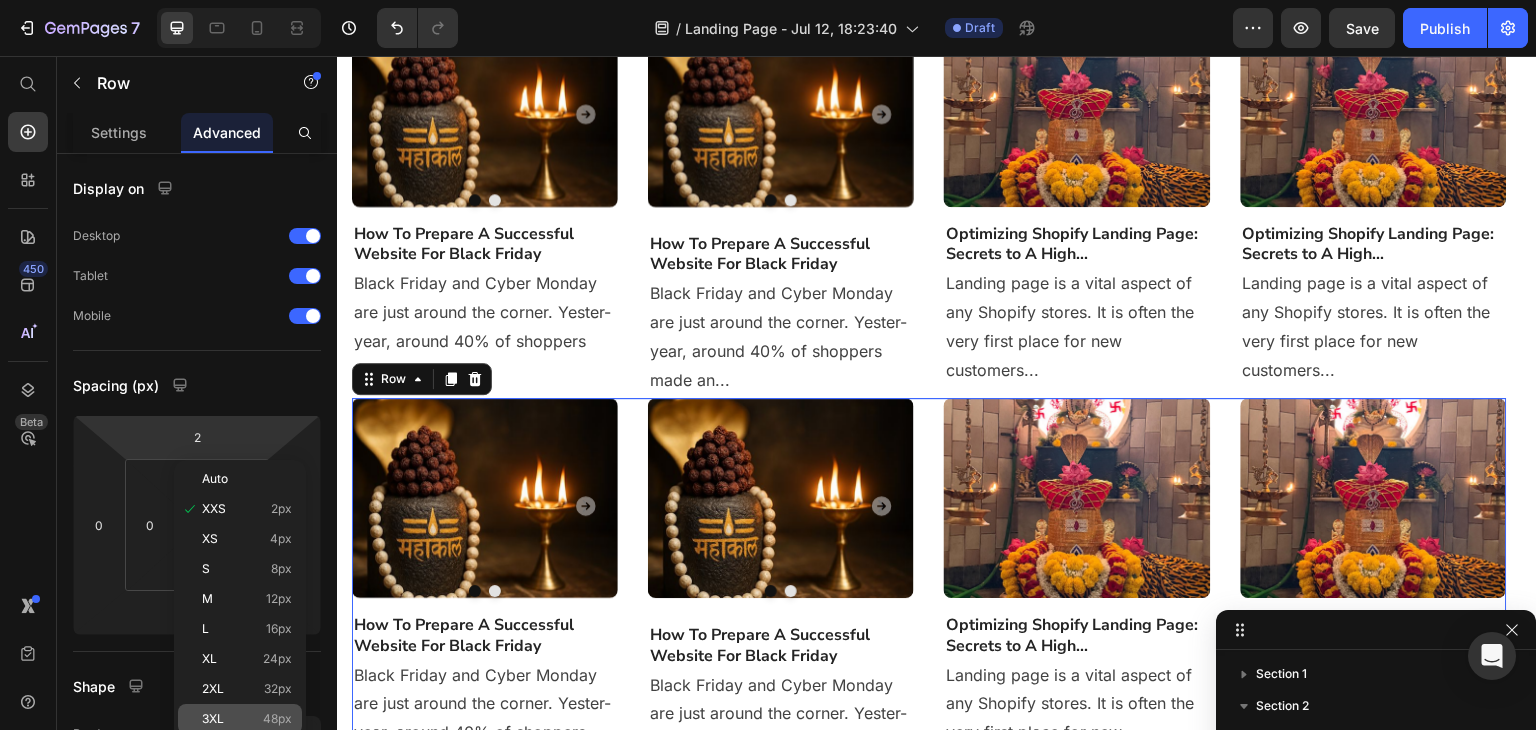 click on "3XL" at bounding box center [213, 719] 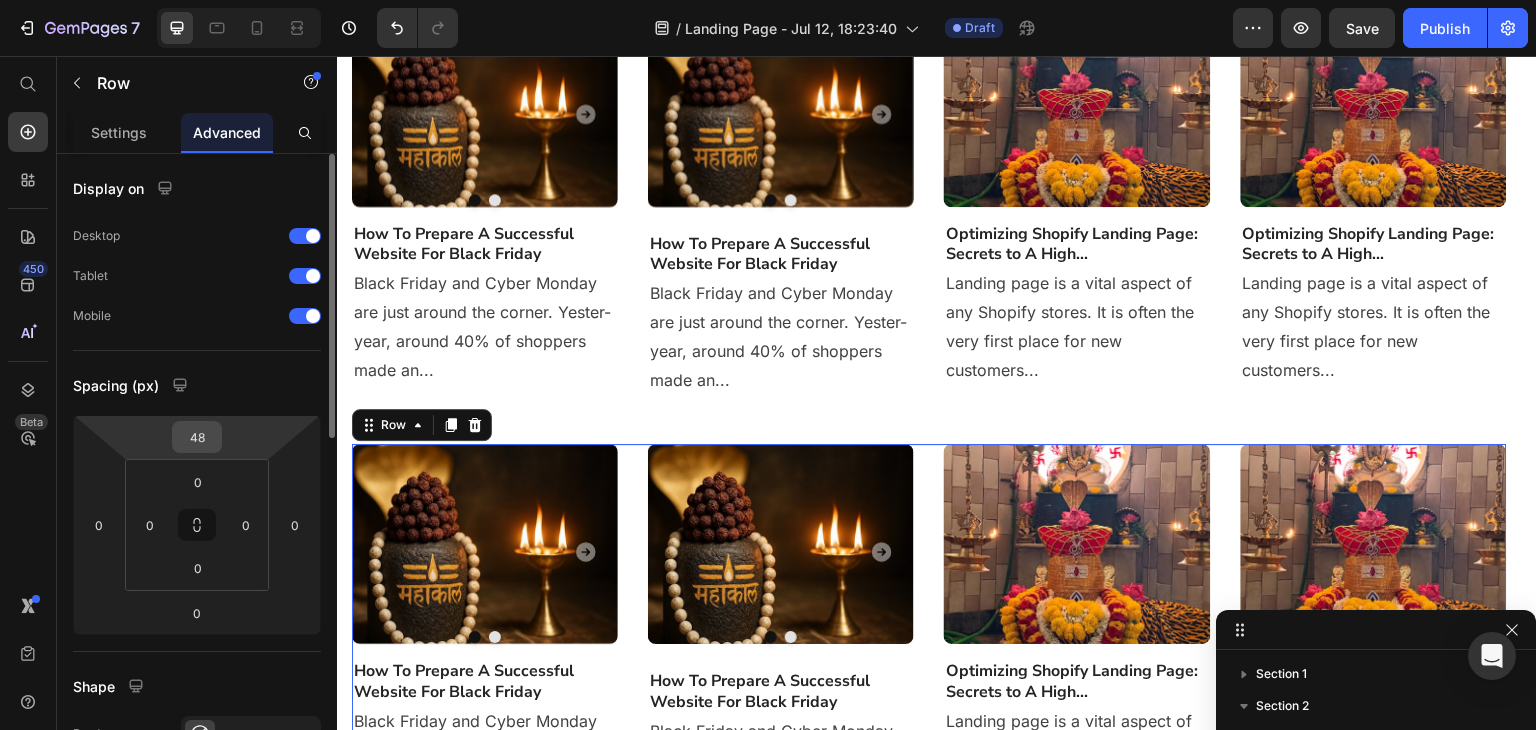 click on "48" at bounding box center (197, 437) 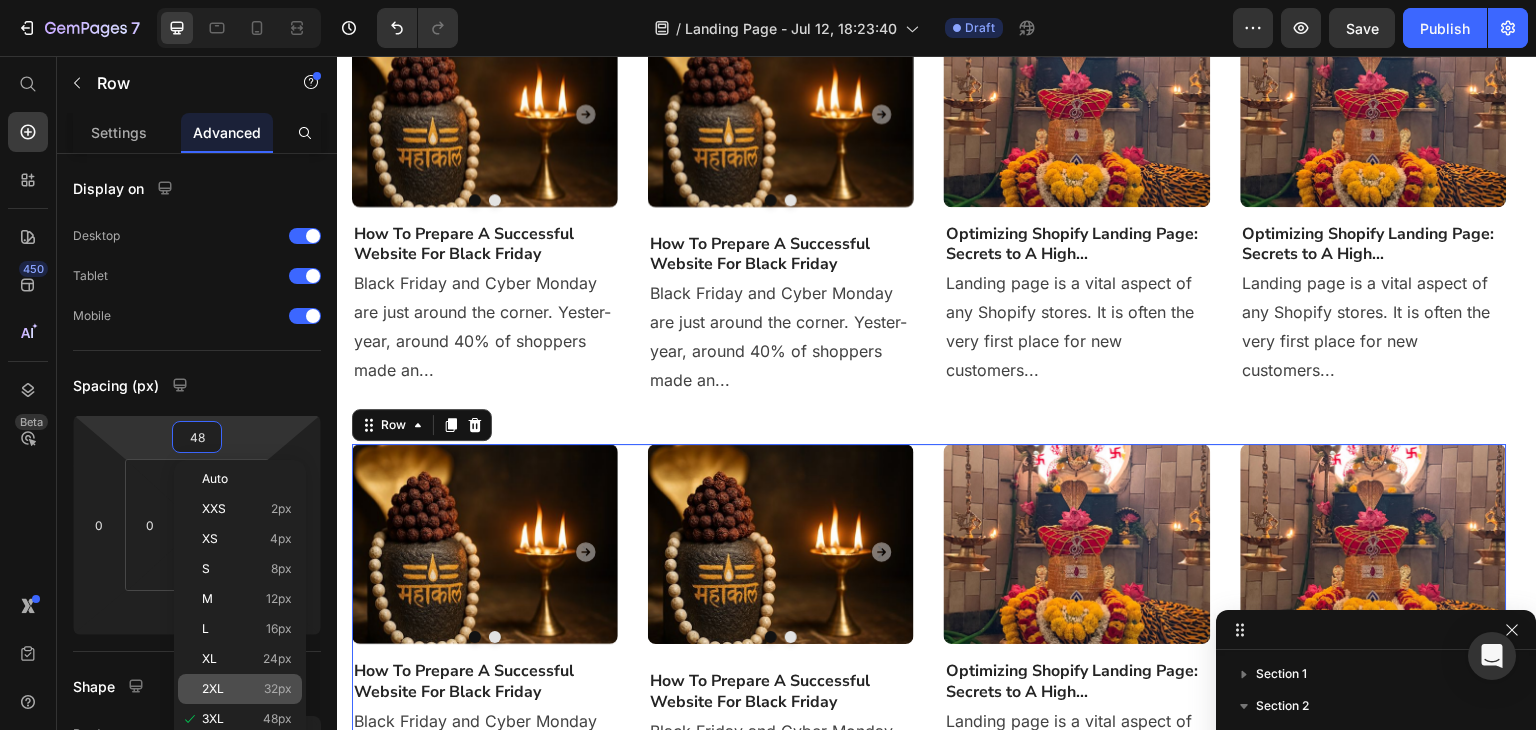 click on "2XL 32px" 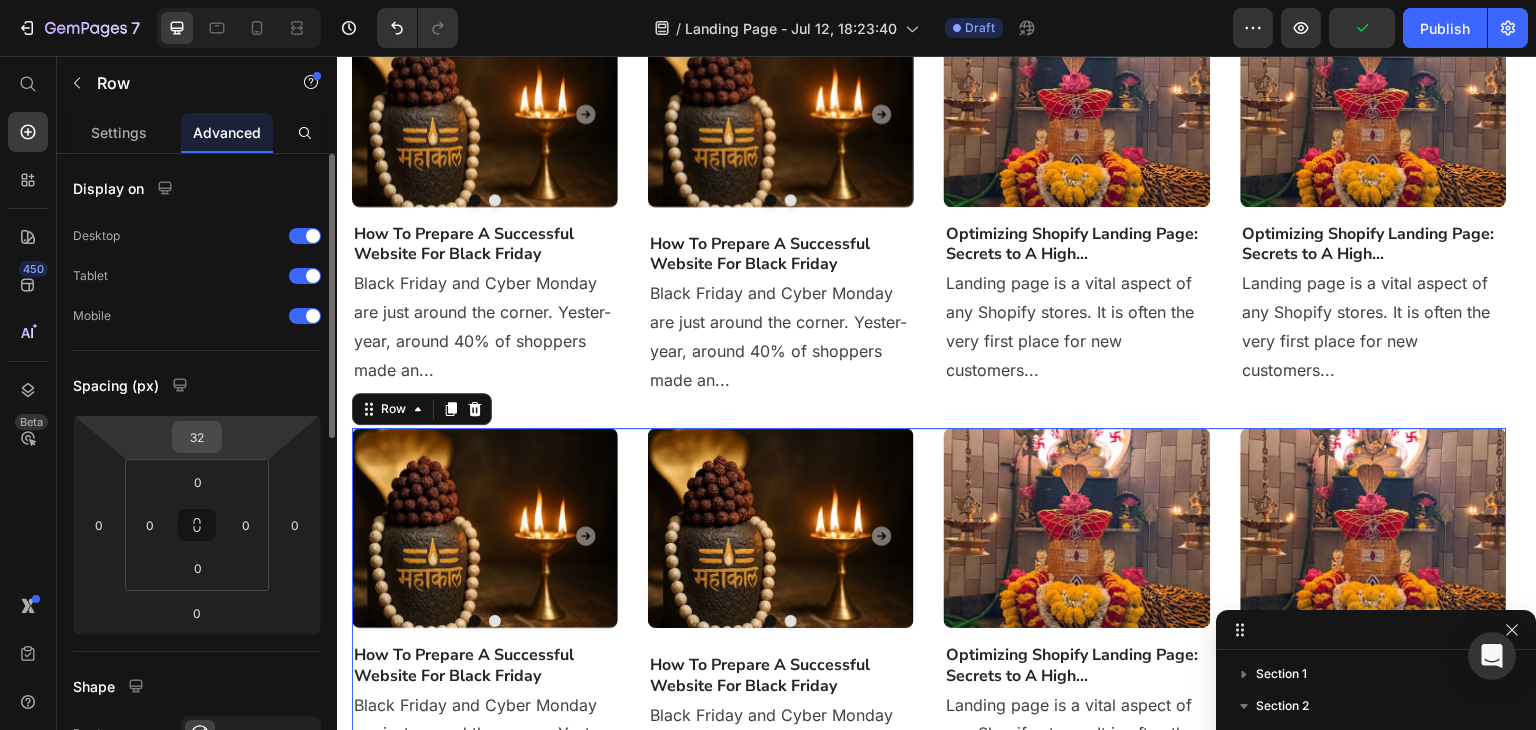 click on "32" at bounding box center [197, 437] 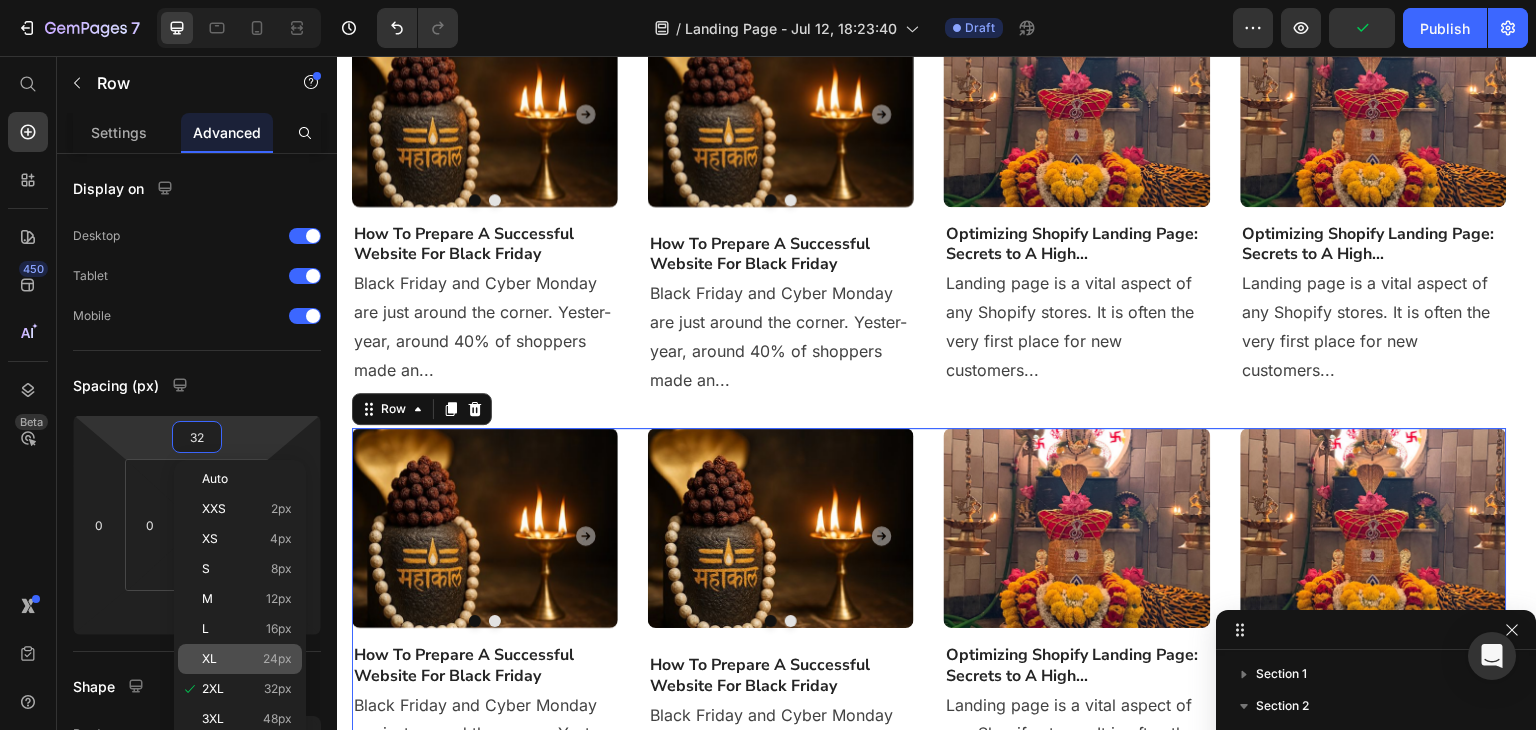 click on "XL 24px" 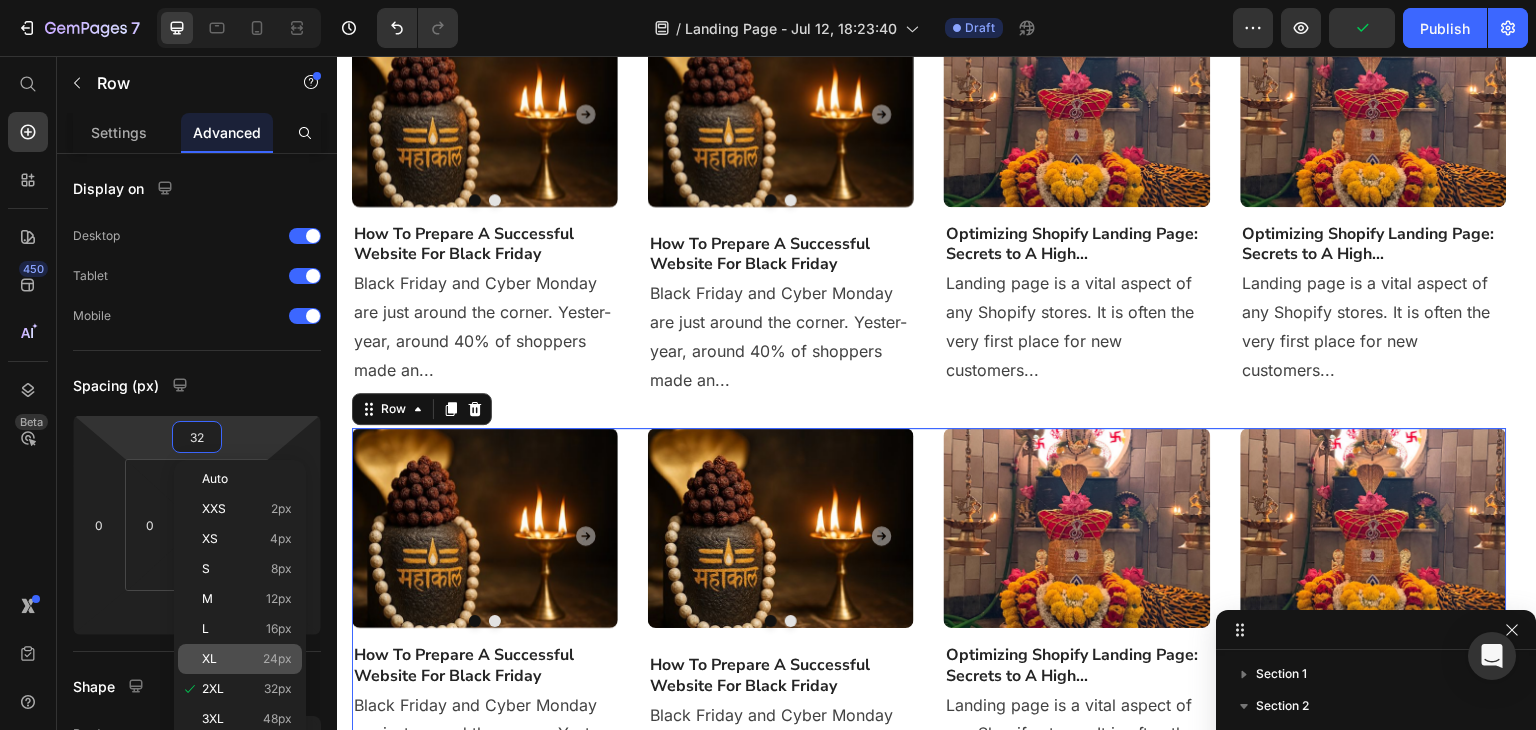 type on "24" 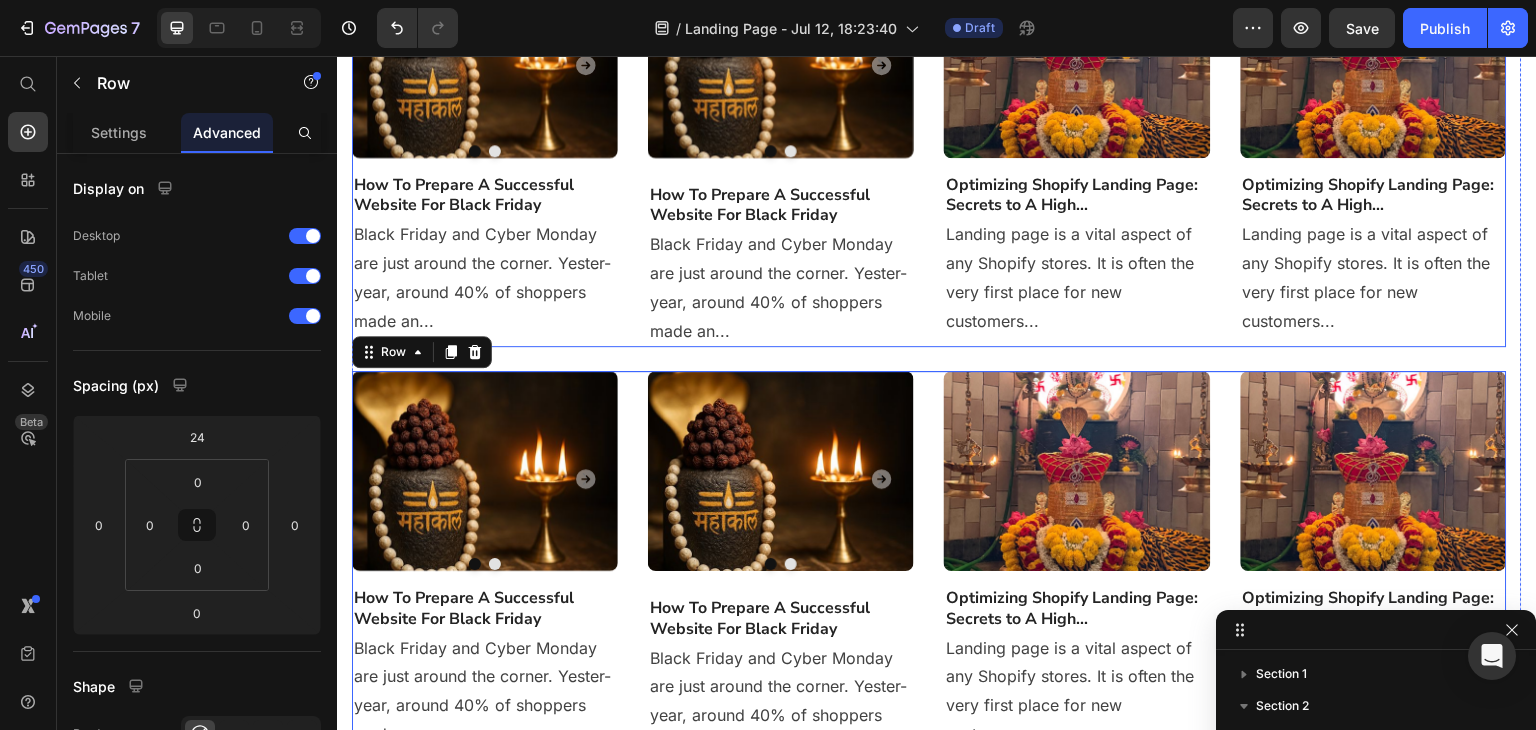 scroll, scrollTop: 671, scrollLeft: 0, axis: vertical 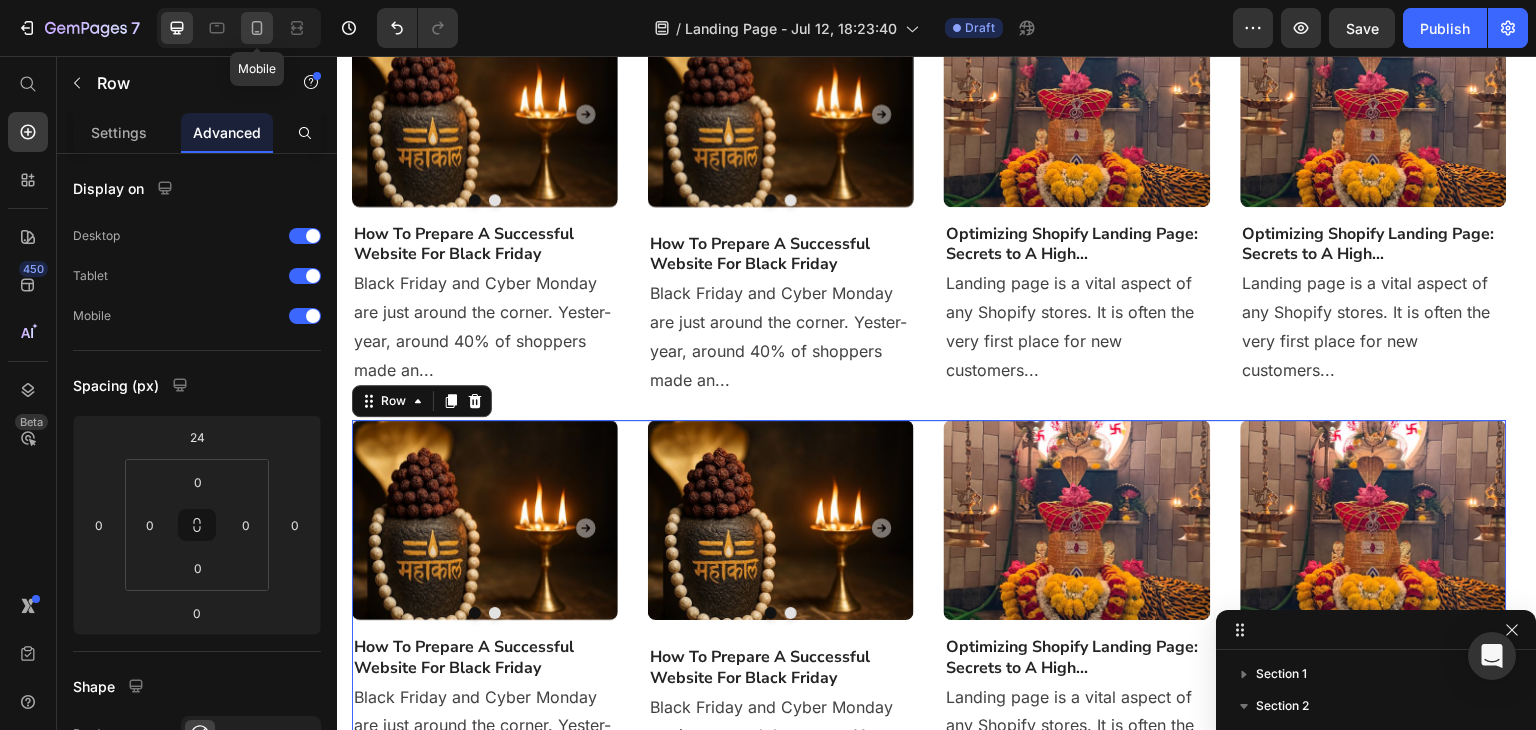 click 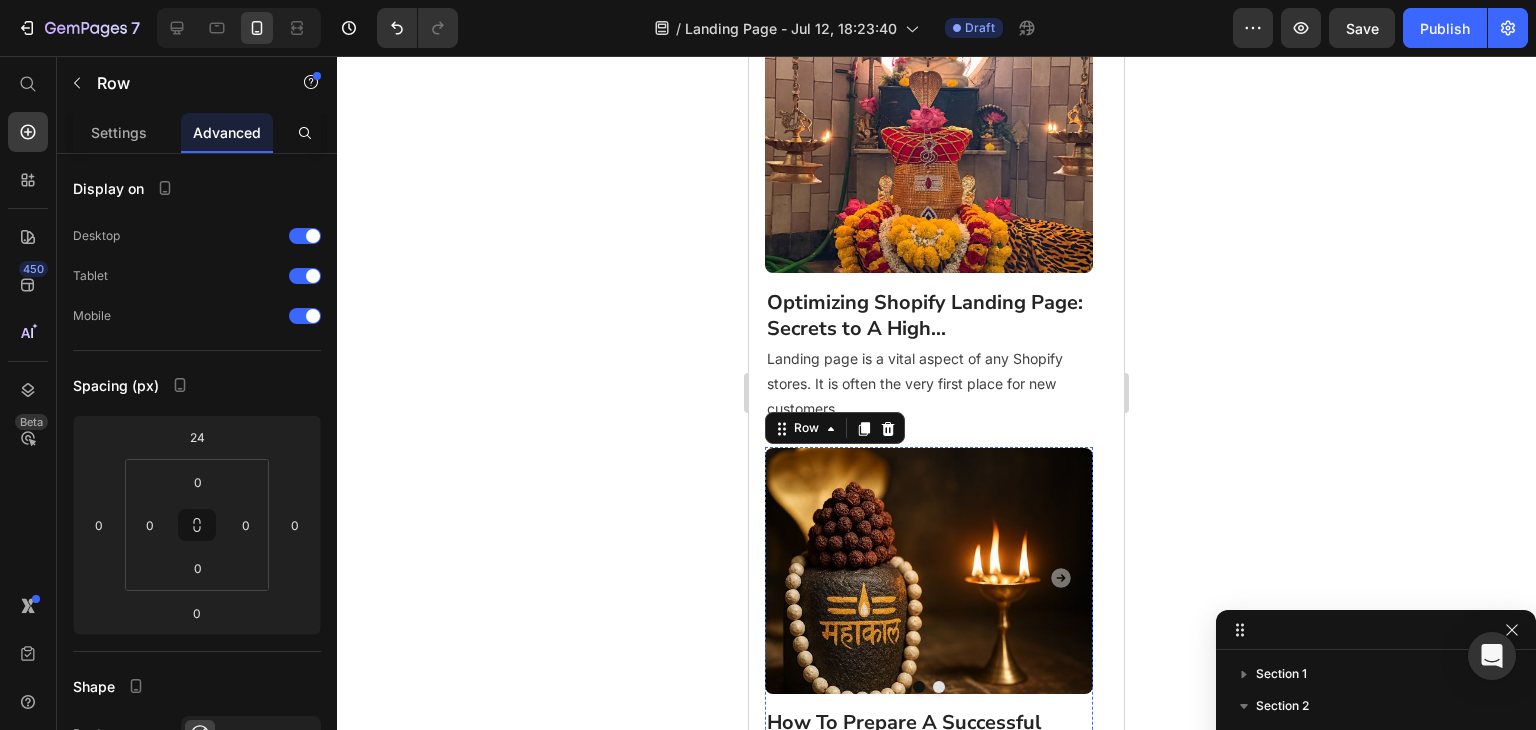 scroll, scrollTop: 1884, scrollLeft: 0, axis: vertical 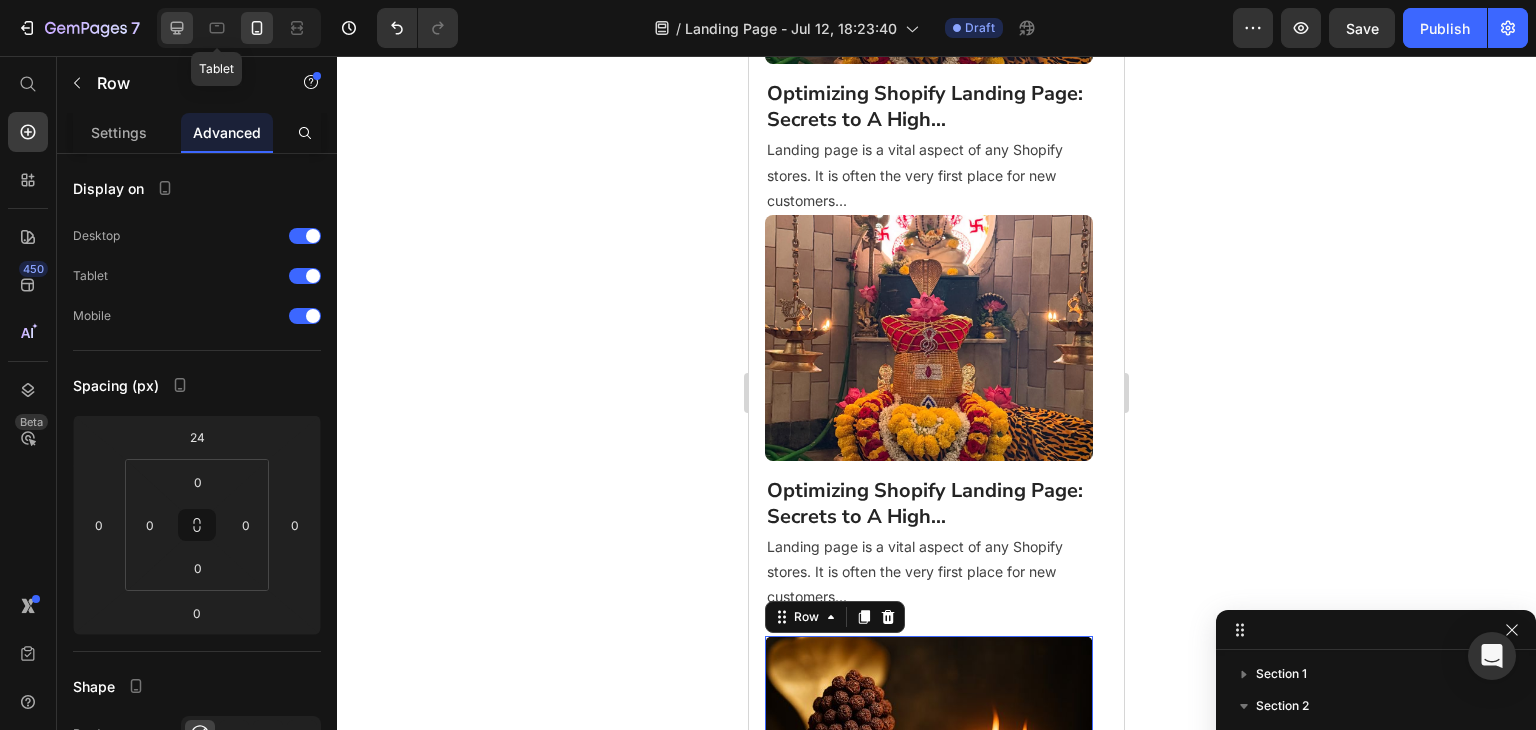 click 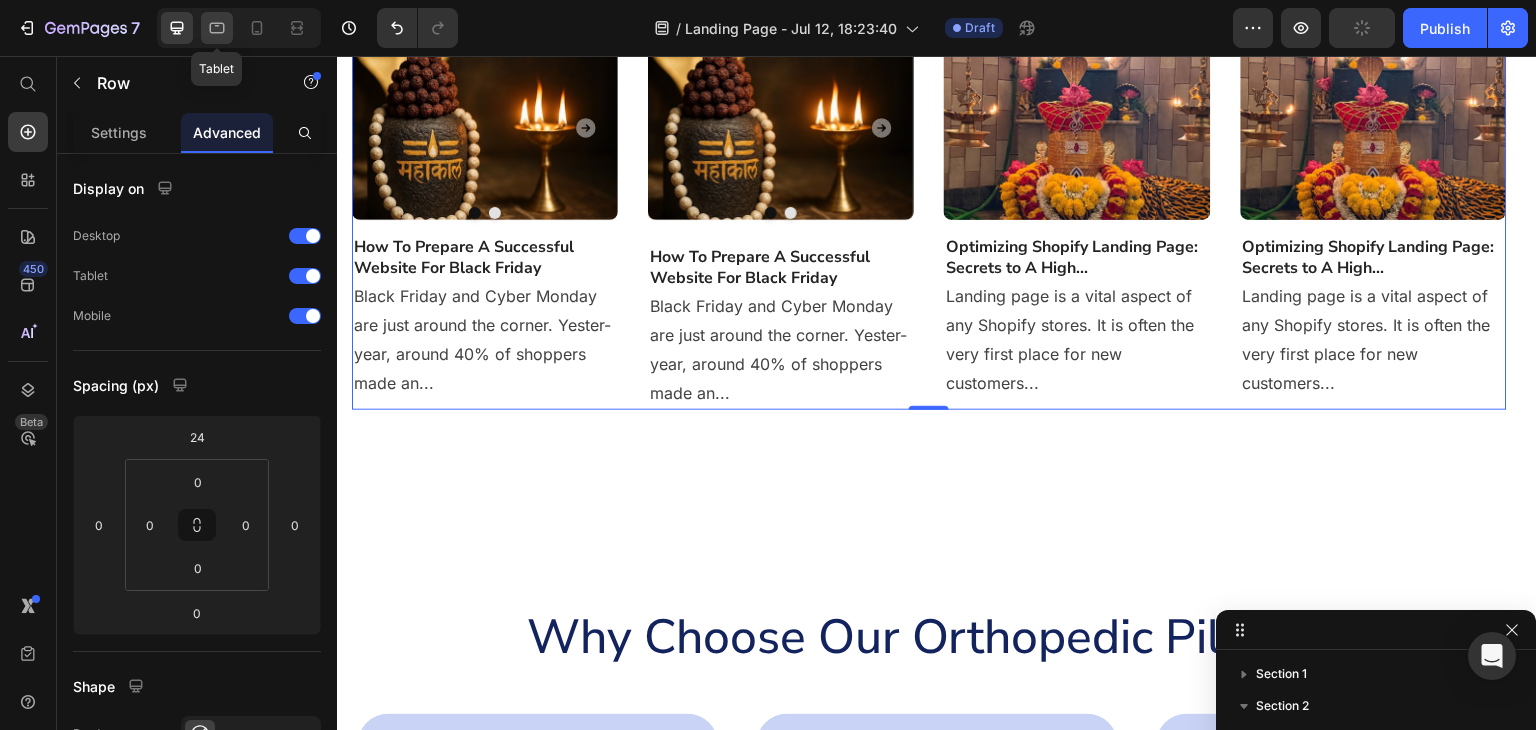 click 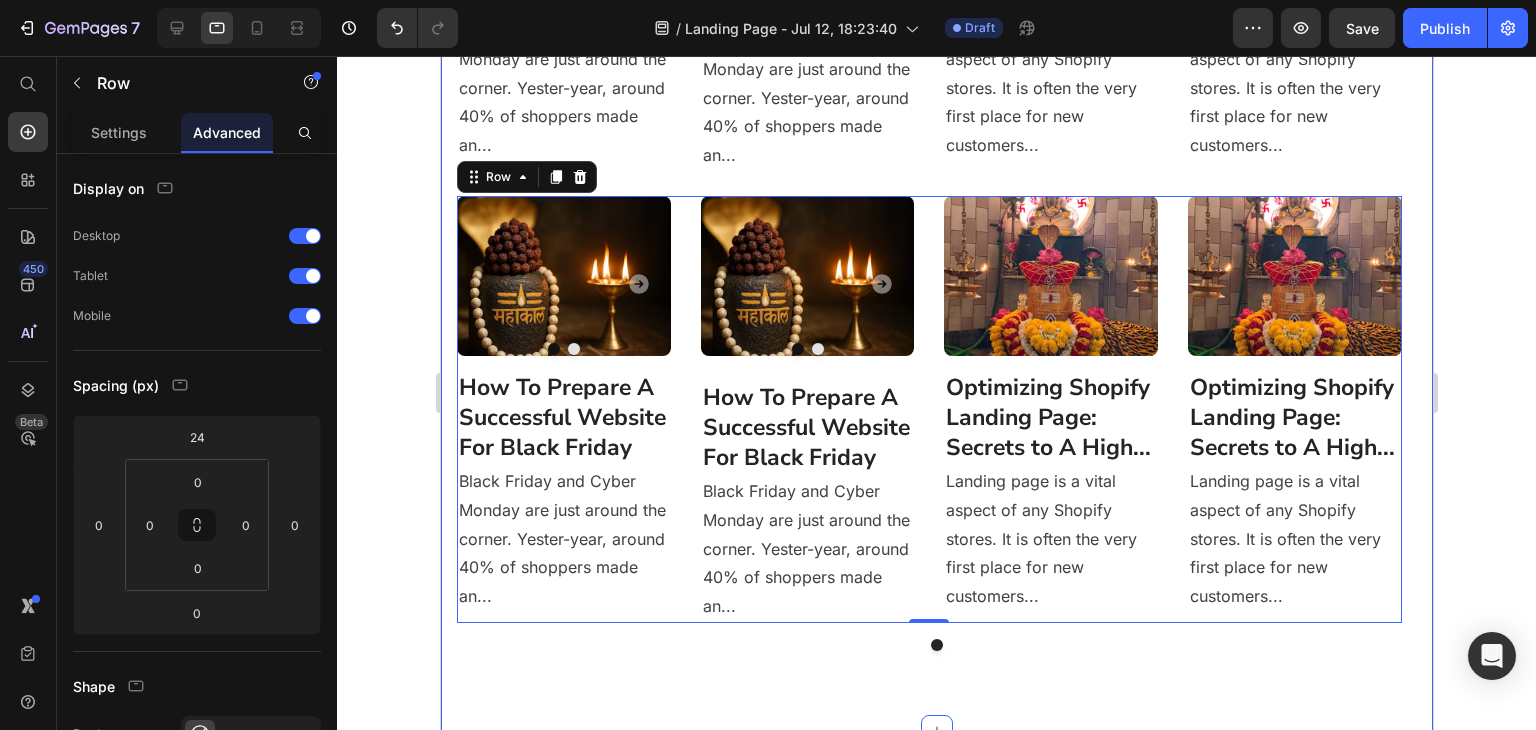 scroll, scrollTop: 0, scrollLeft: 0, axis: both 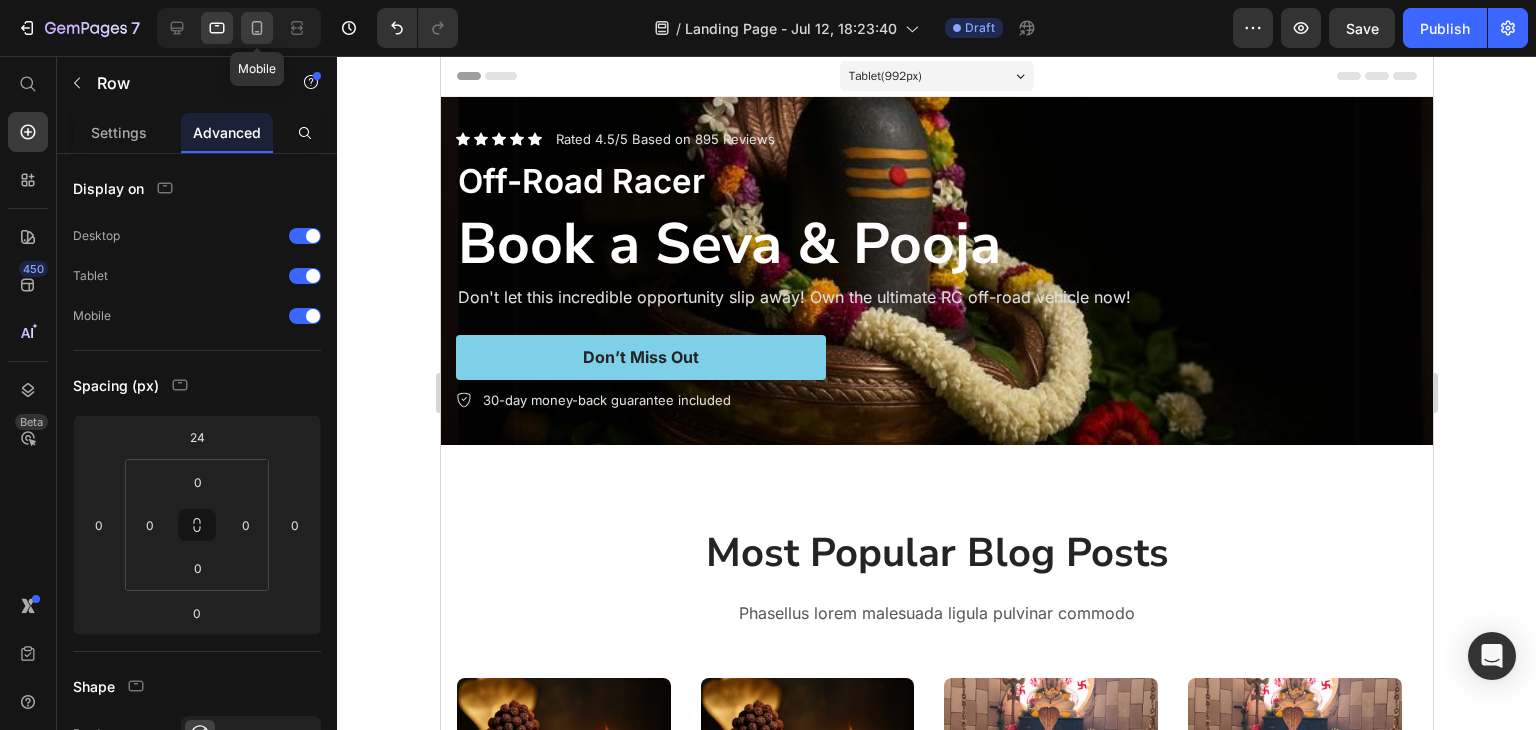 click 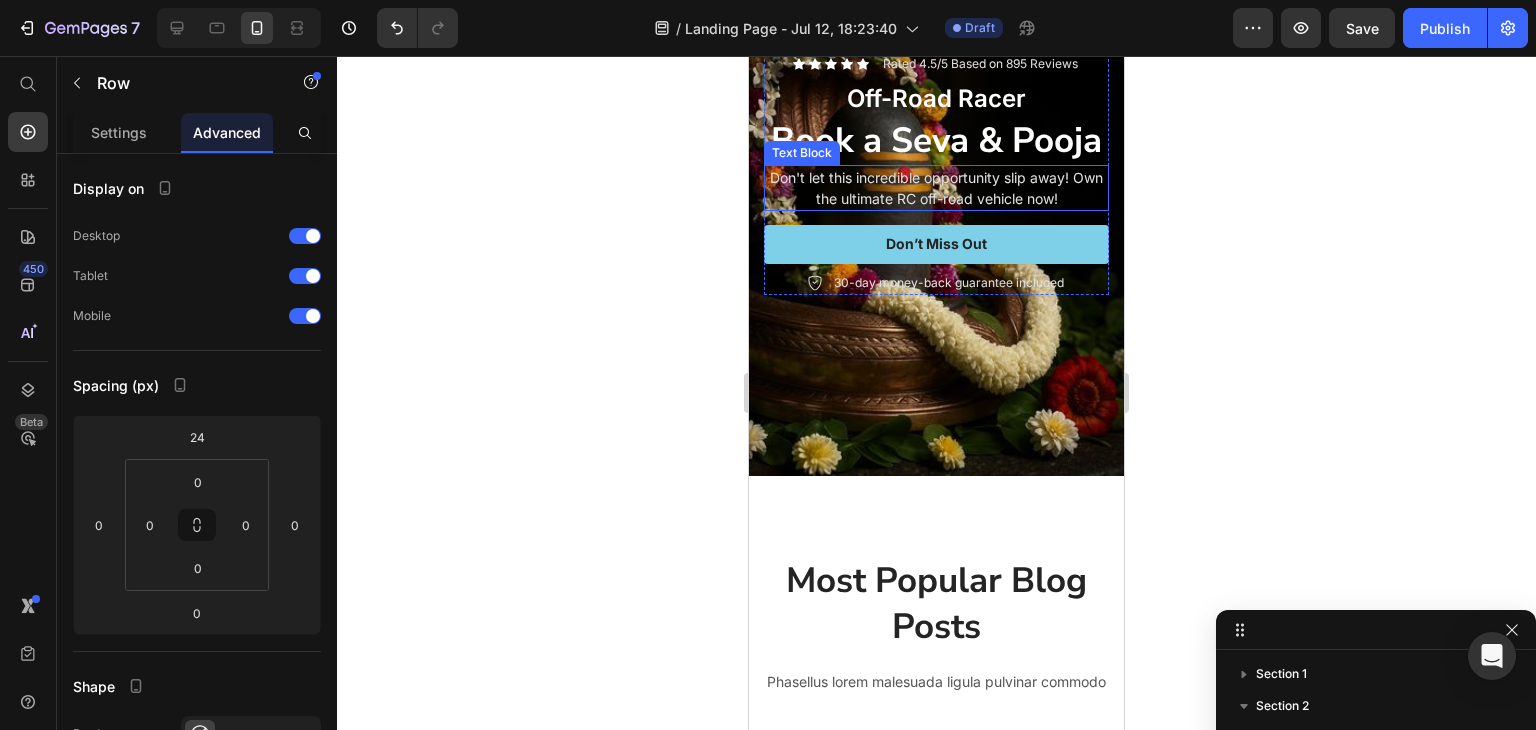 scroll, scrollTop: 0, scrollLeft: 0, axis: both 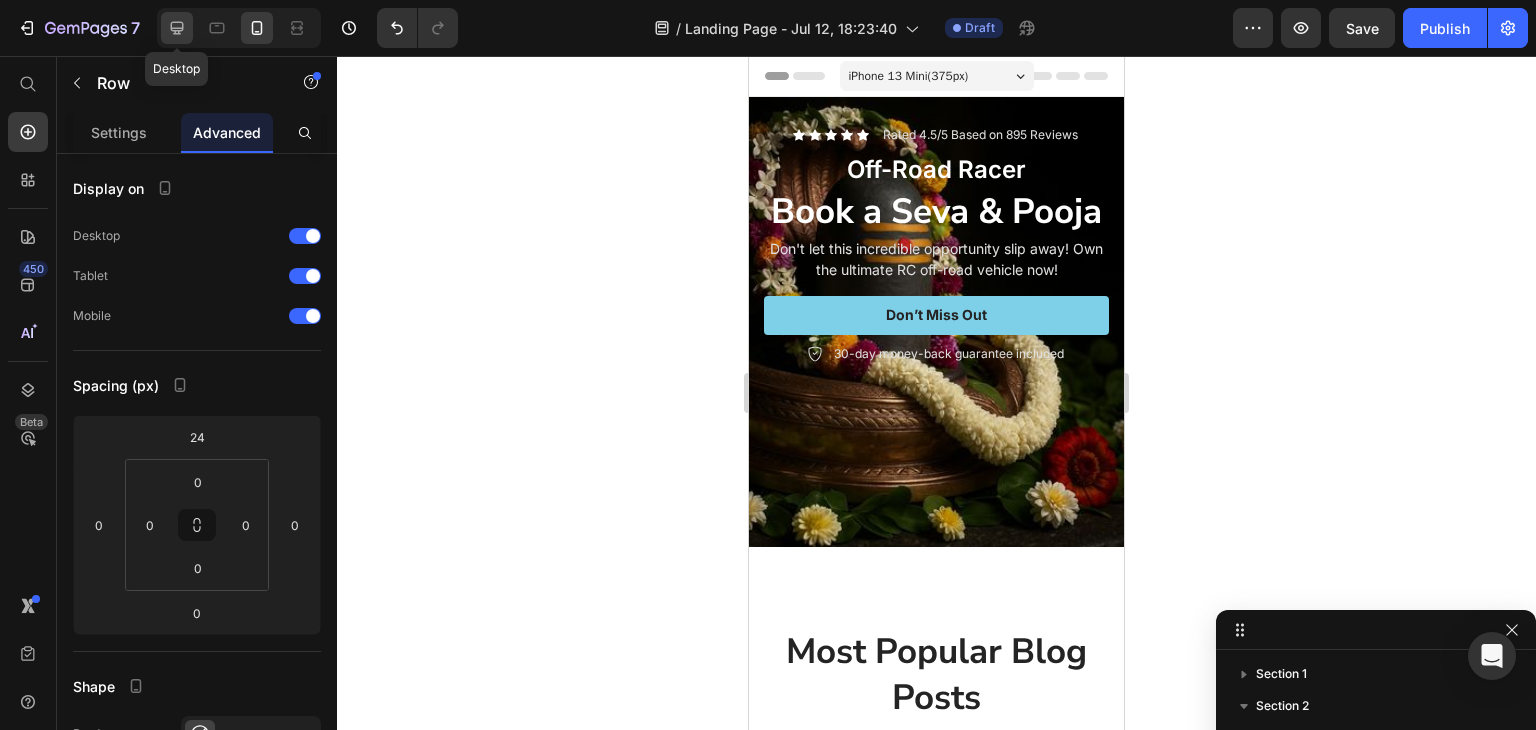 click 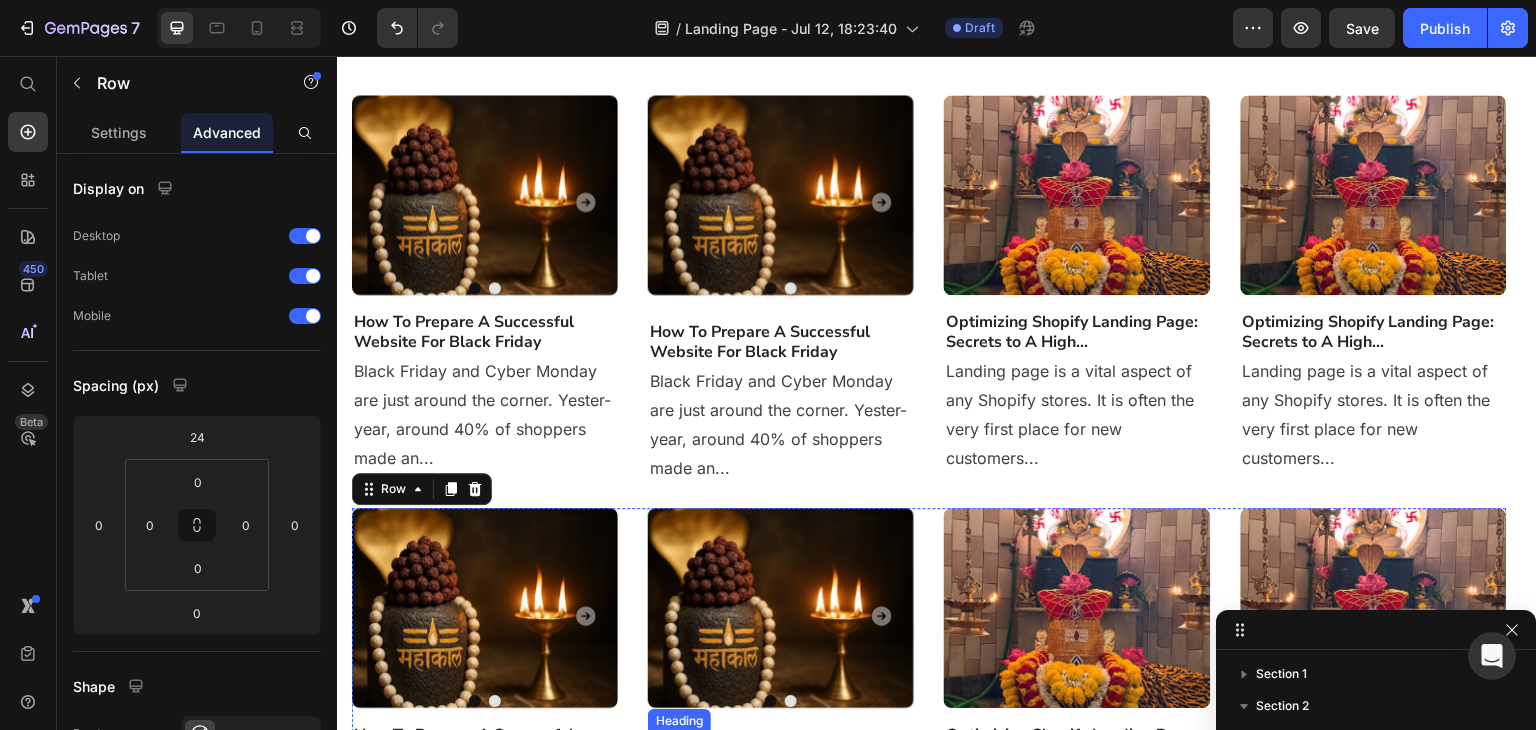 scroll, scrollTop: 562, scrollLeft: 0, axis: vertical 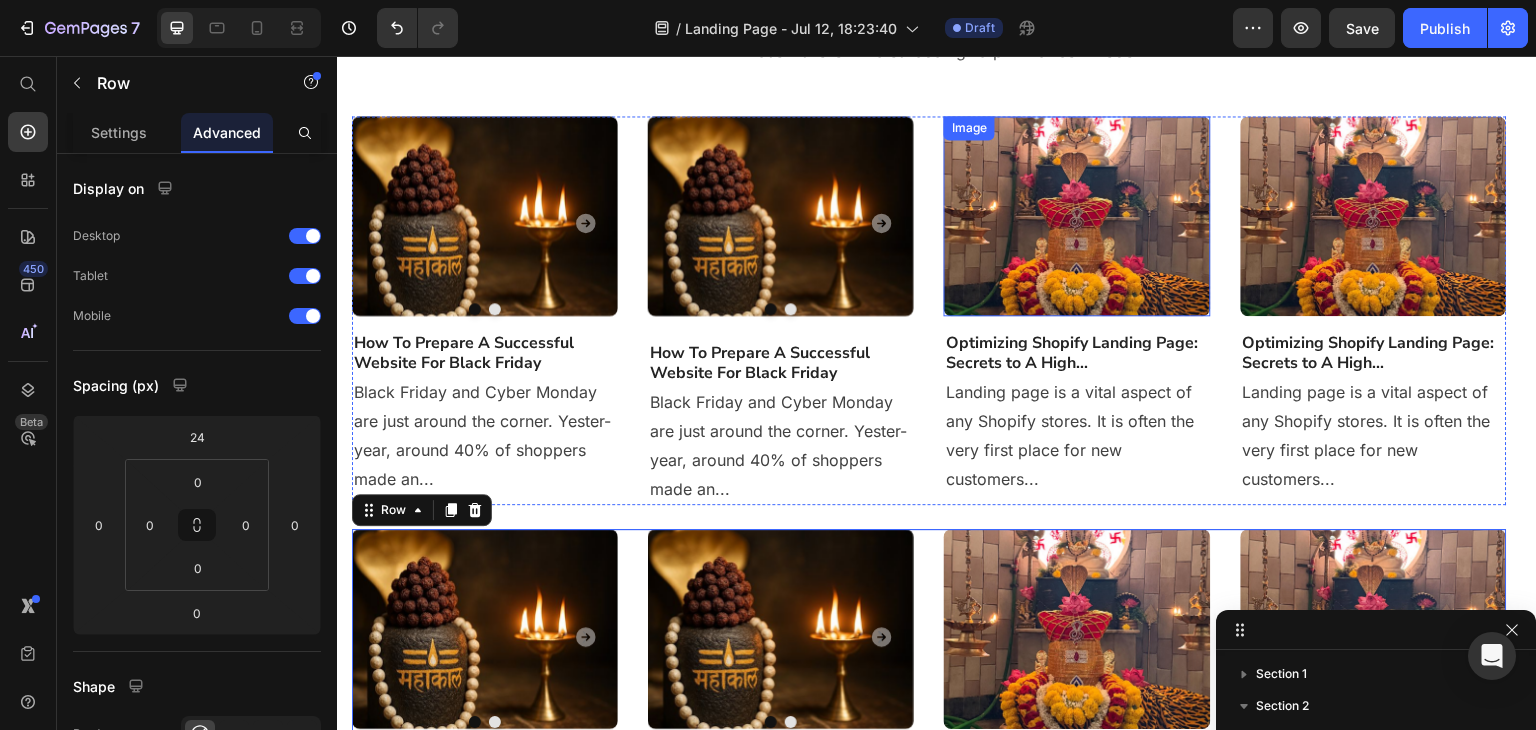 click at bounding box center (1077, 216) 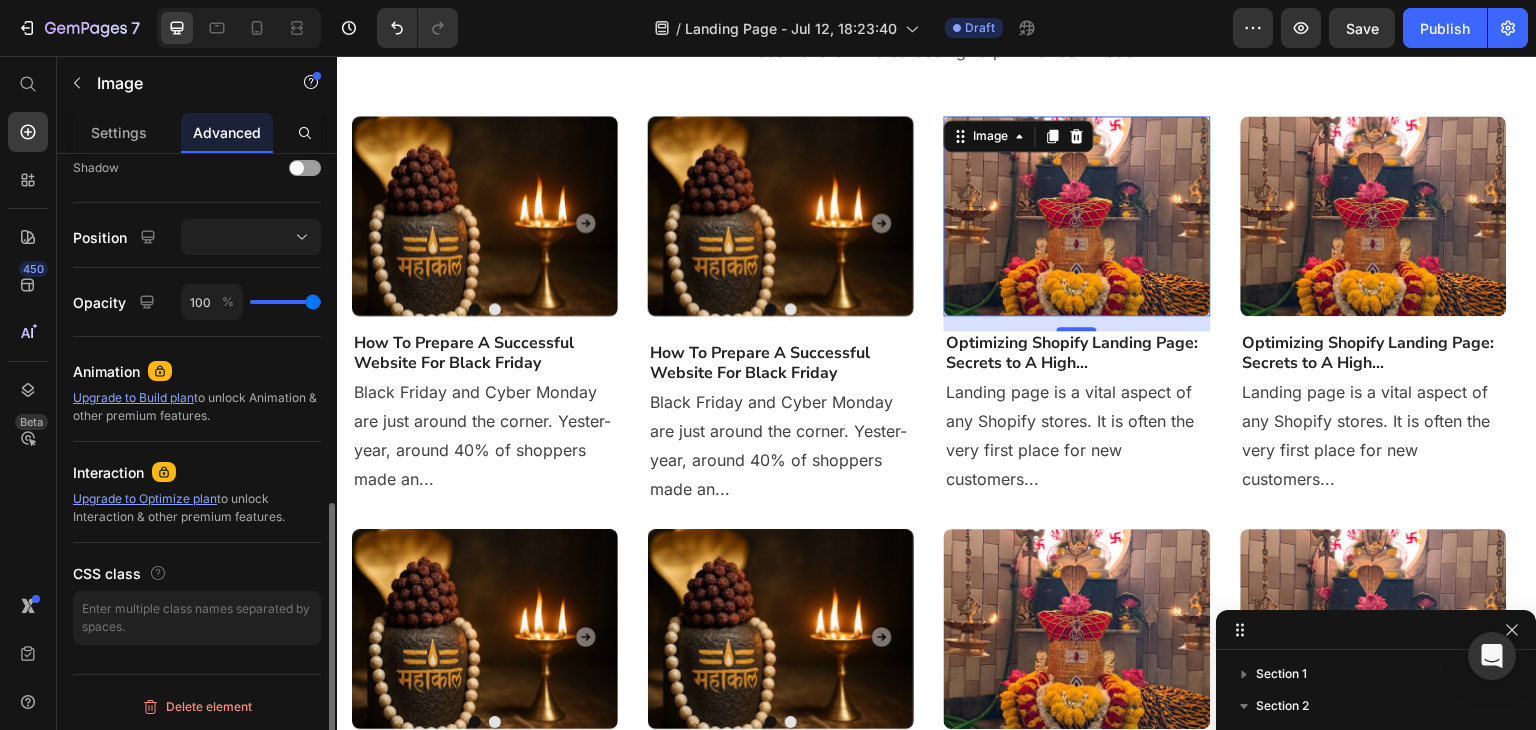 scroll, scrollTop: 0, scrollLeft: 0, axis: both 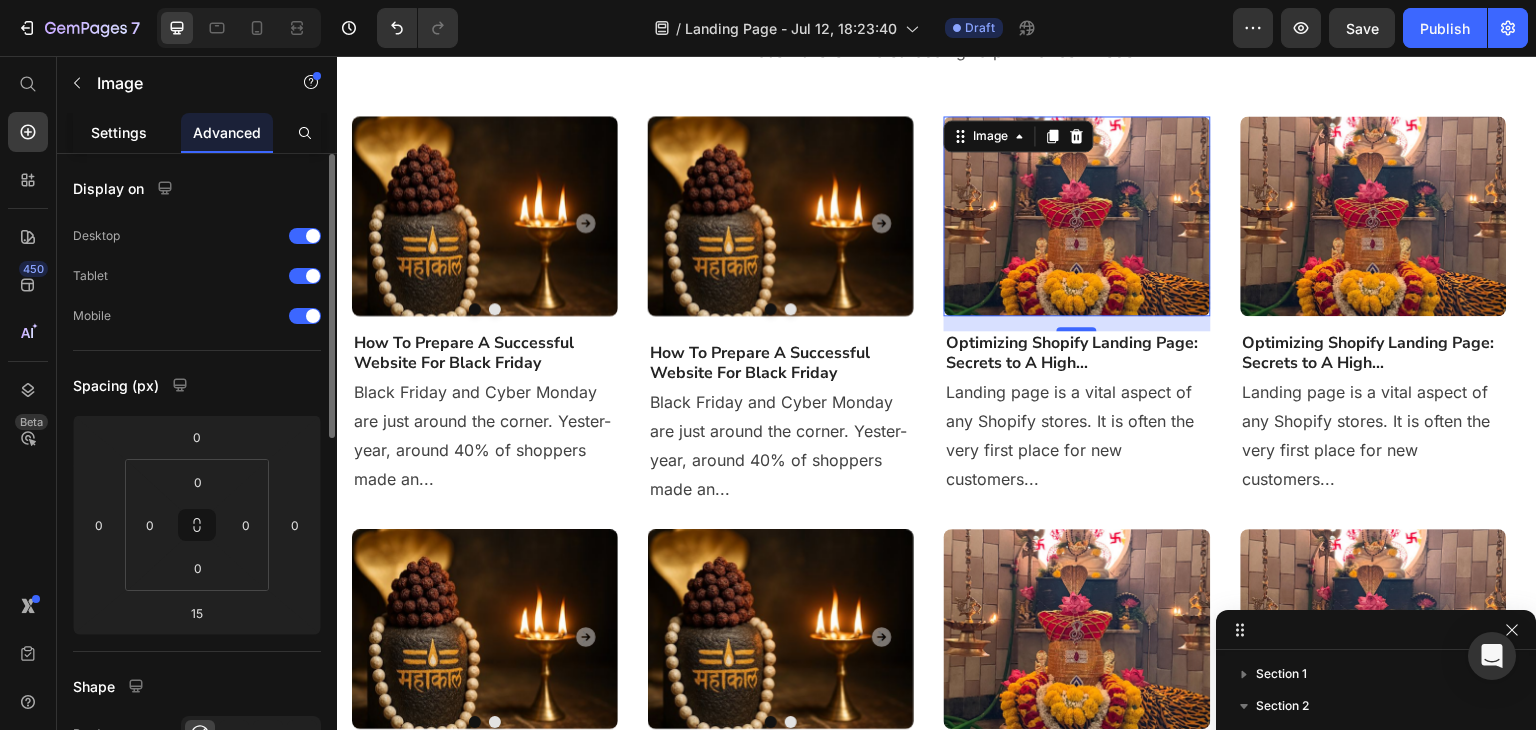click on "Settings" at bounding box center (119, 132) 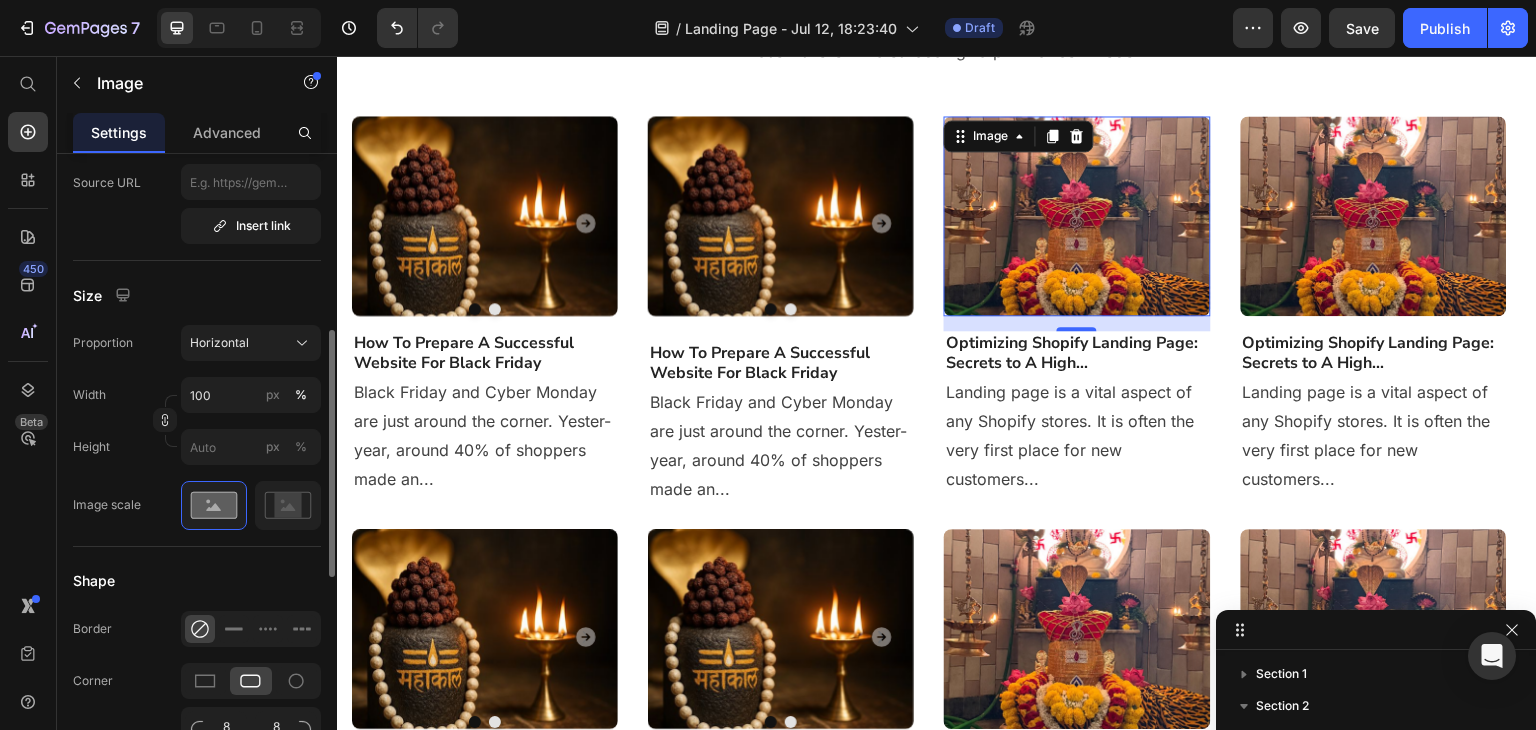 scroll, scrollTop: 50, scrollLeft: 0, axis: vertical 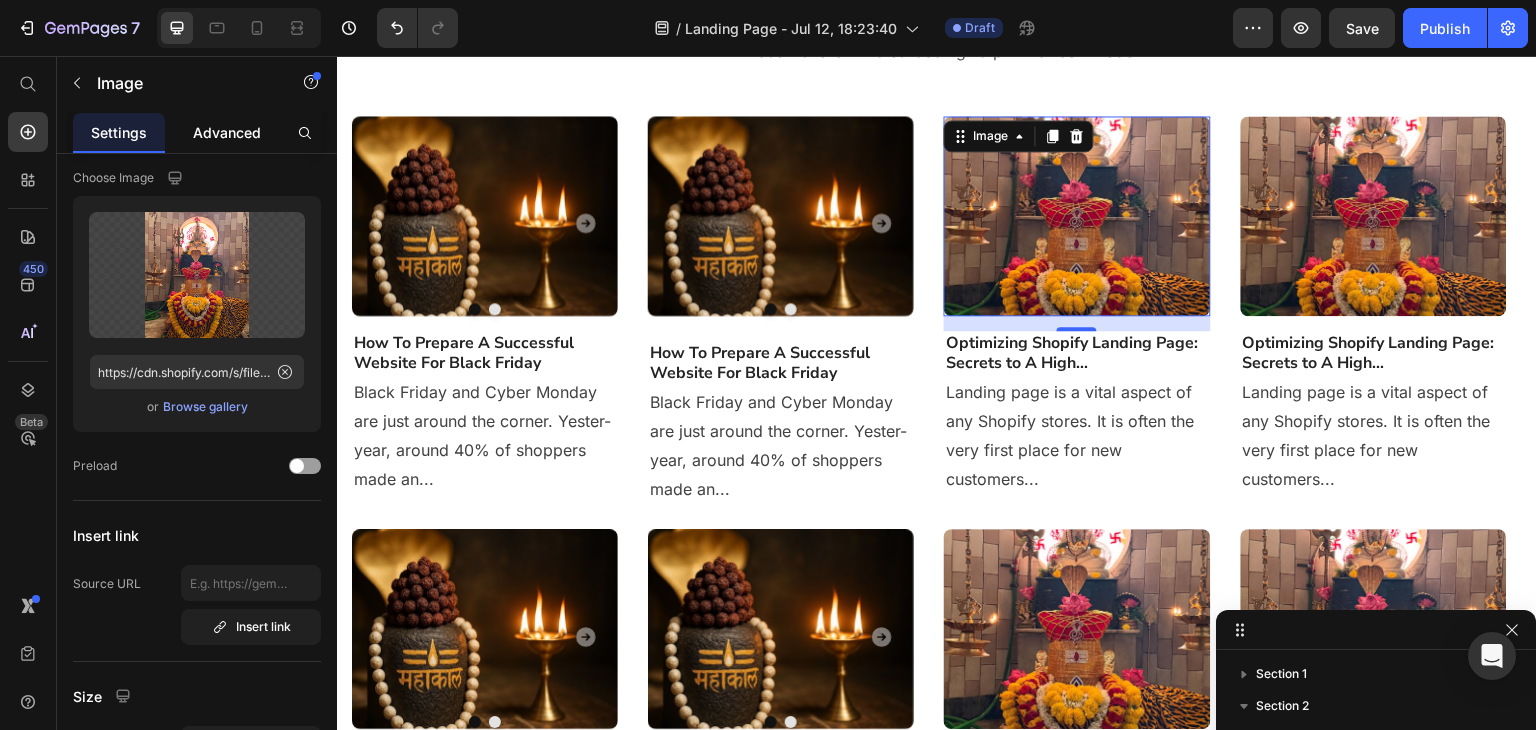 click on "Advanced" 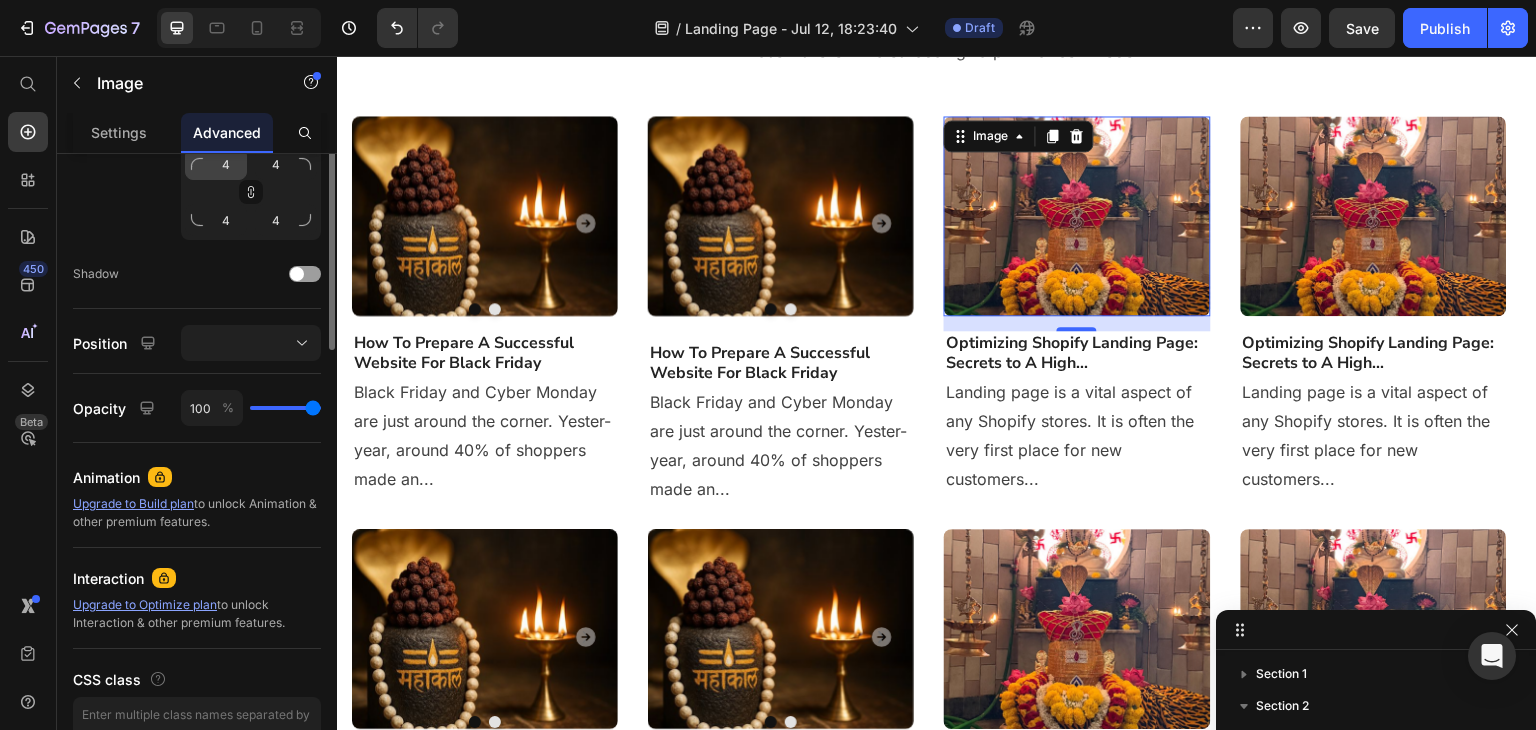 scroll, scrollTop: 267, scrollLeft: 0, axis: vertical 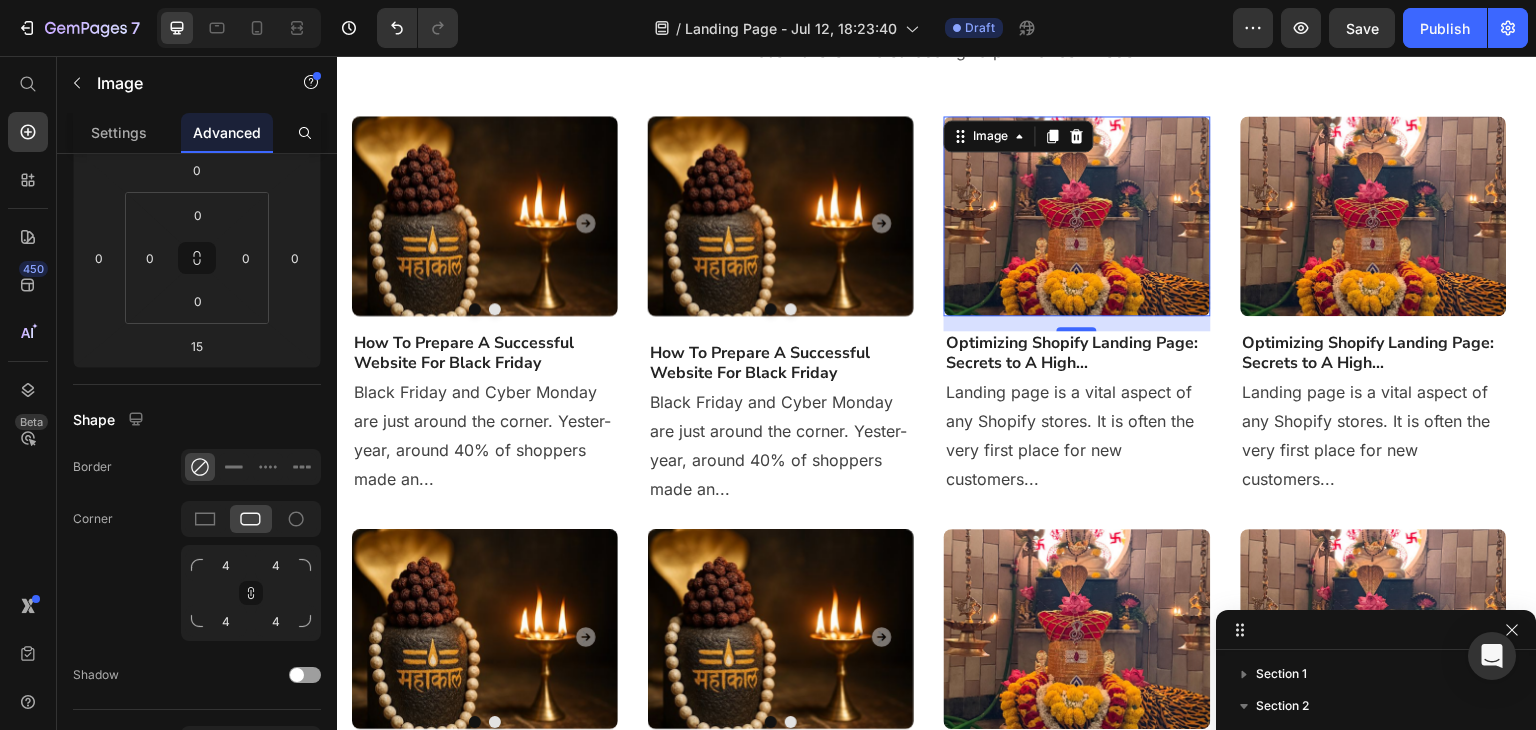 click at bounding box center (1077, 216) 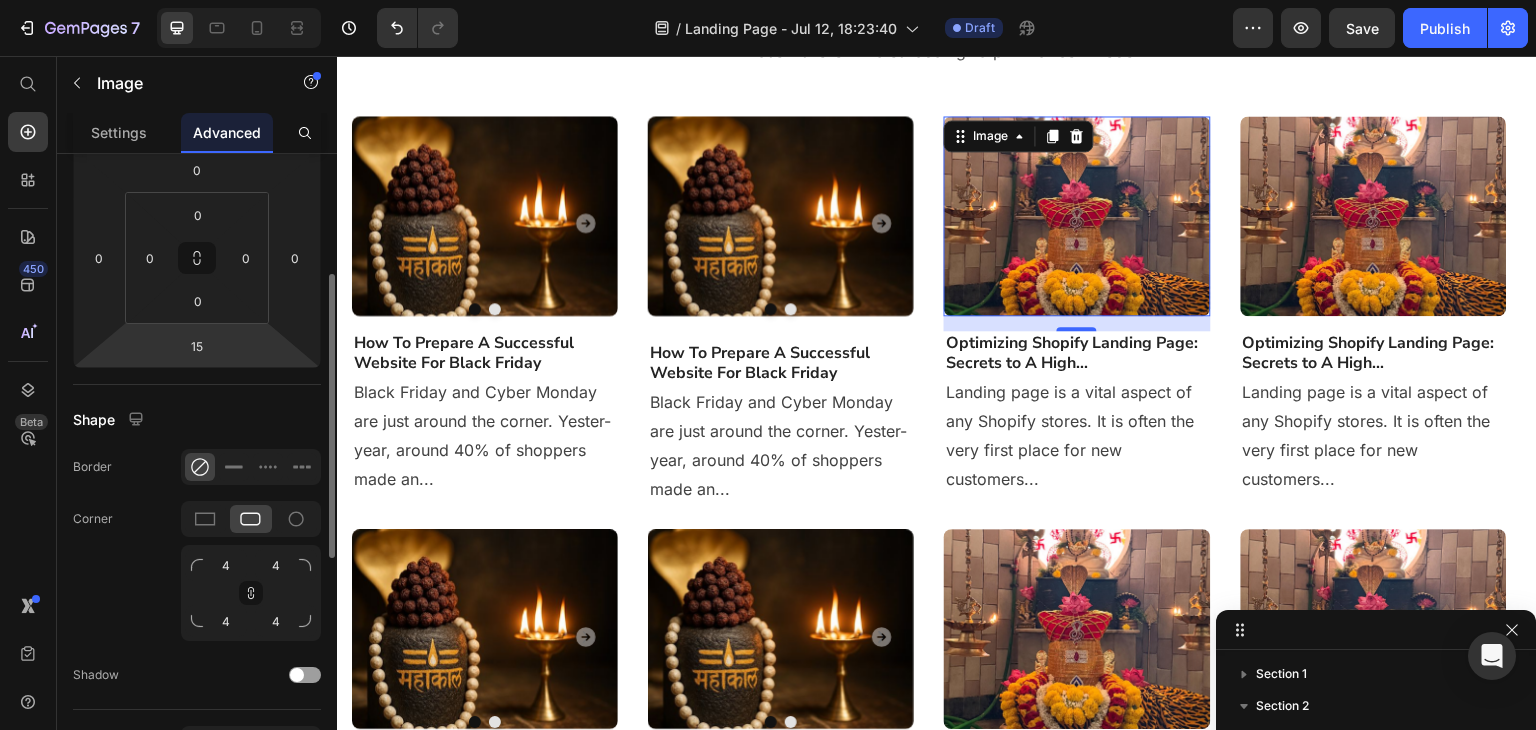 scroll, scrollTop: 0, scrollLeft: 0, axis: both 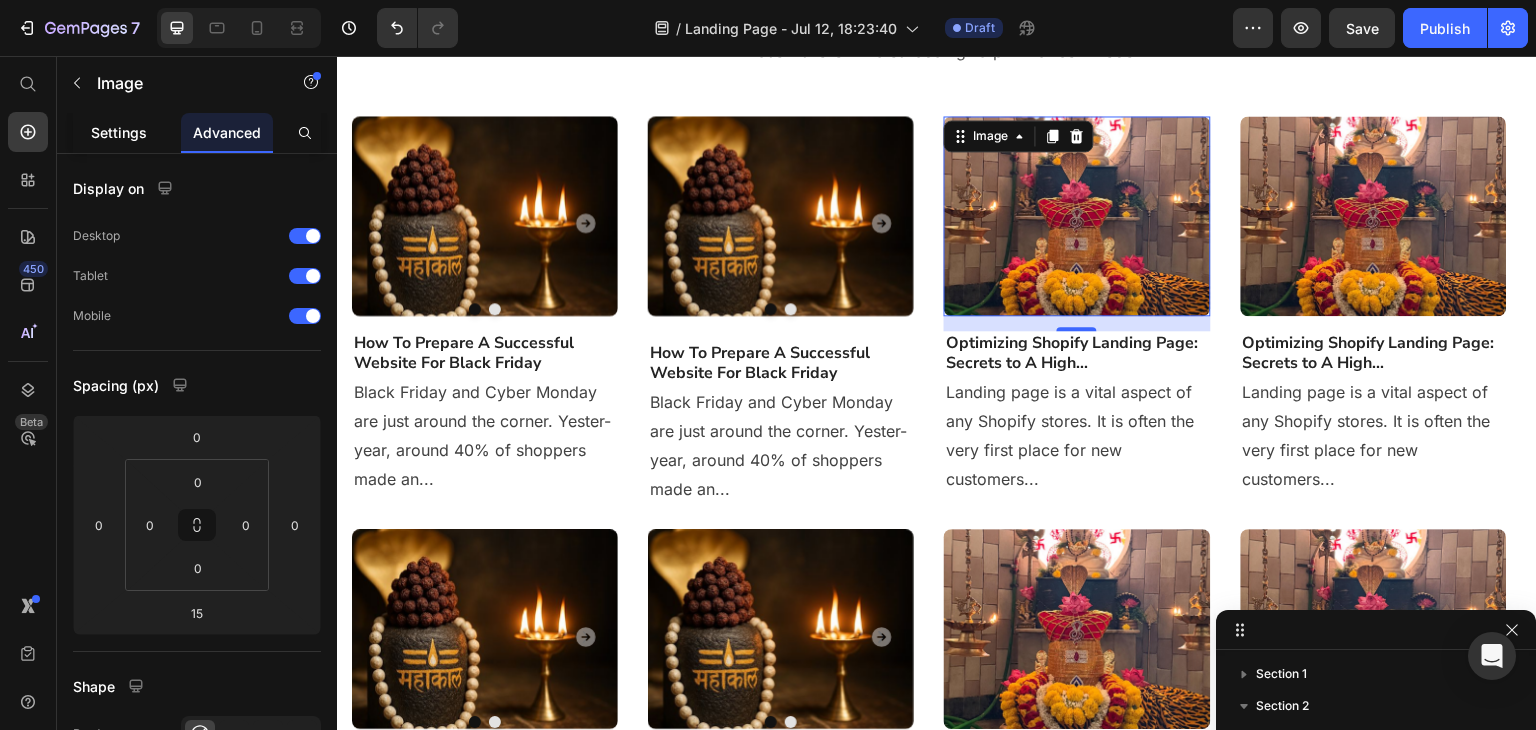 click on "Settings" at bounding box center [119, 132] 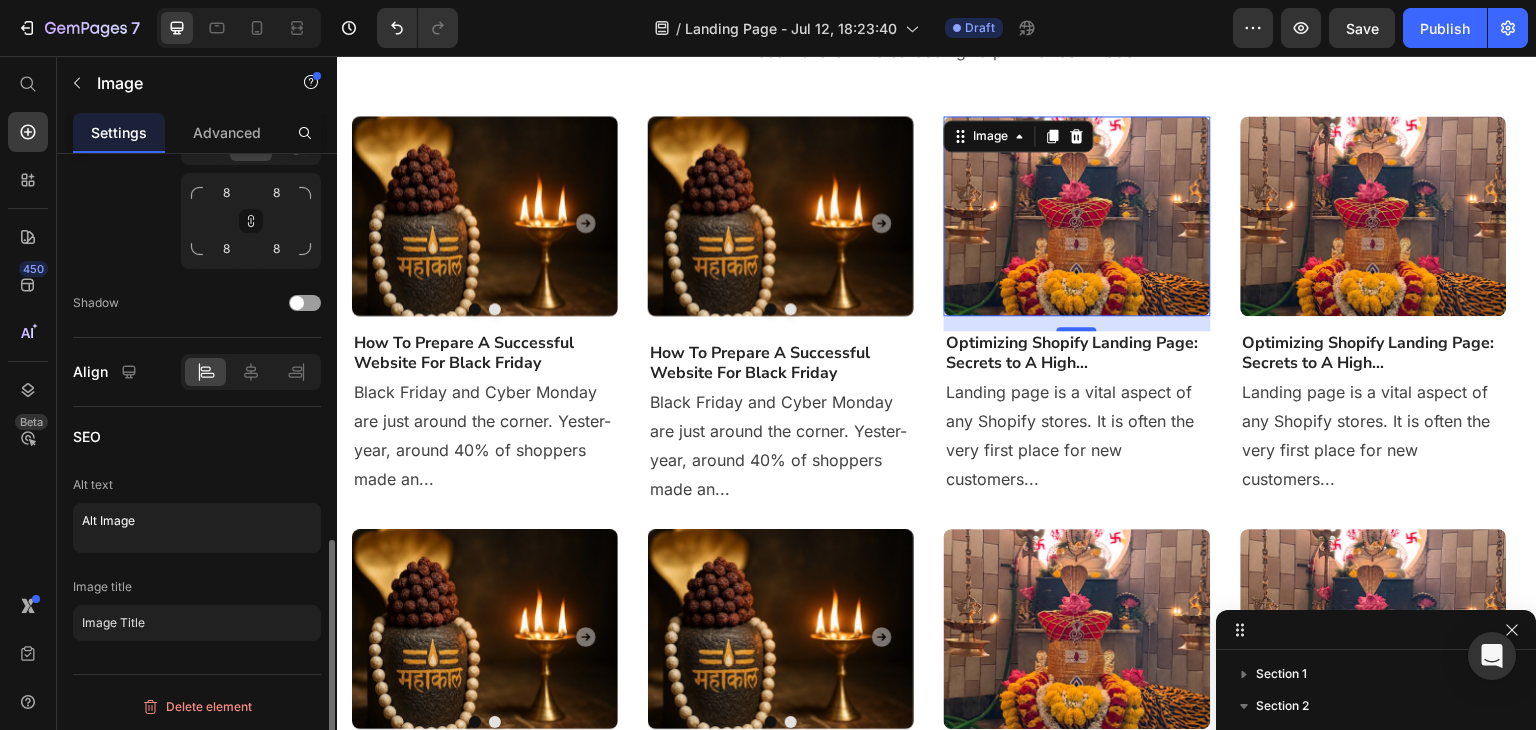 scroll, scrollTop: 451, scrollLeft: 0, axis: vertical 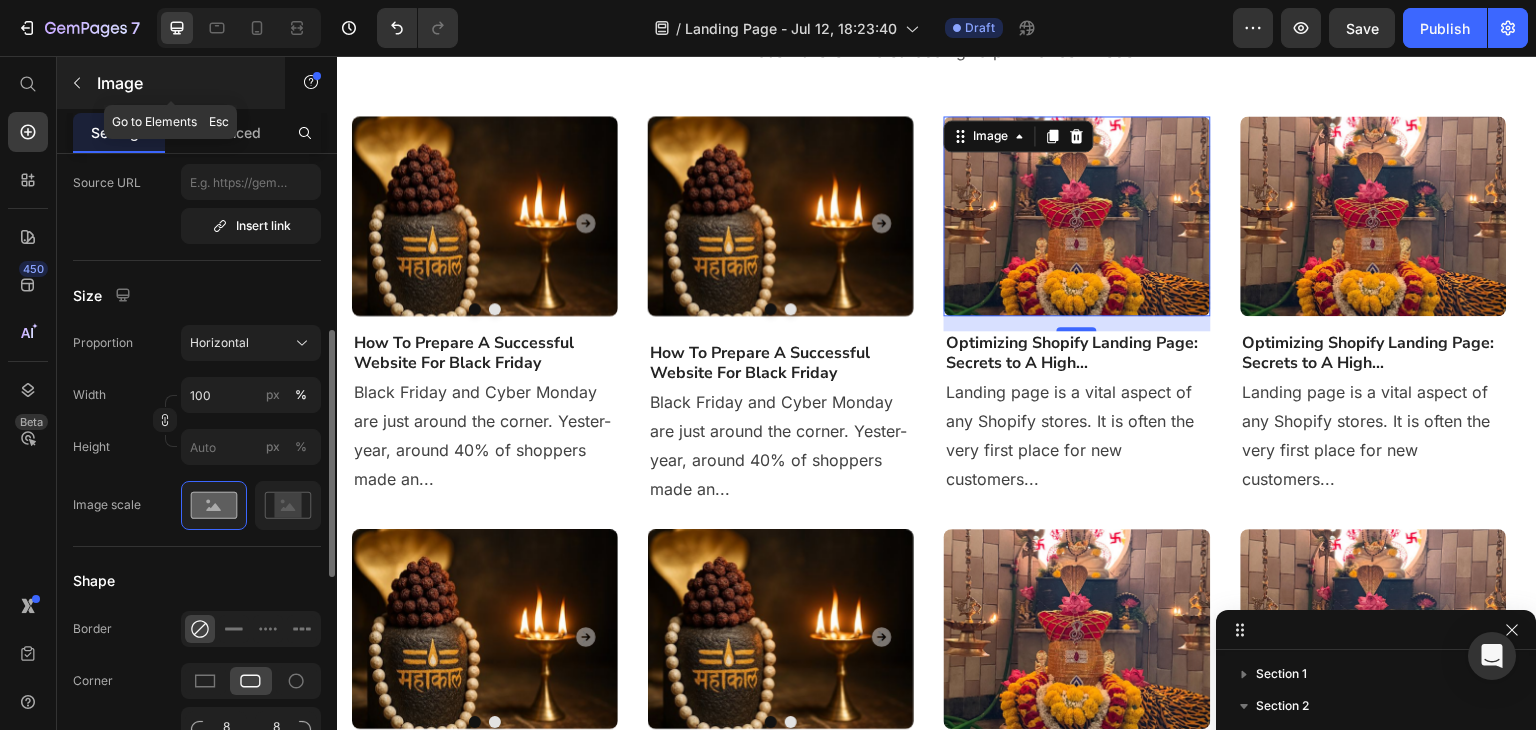 click 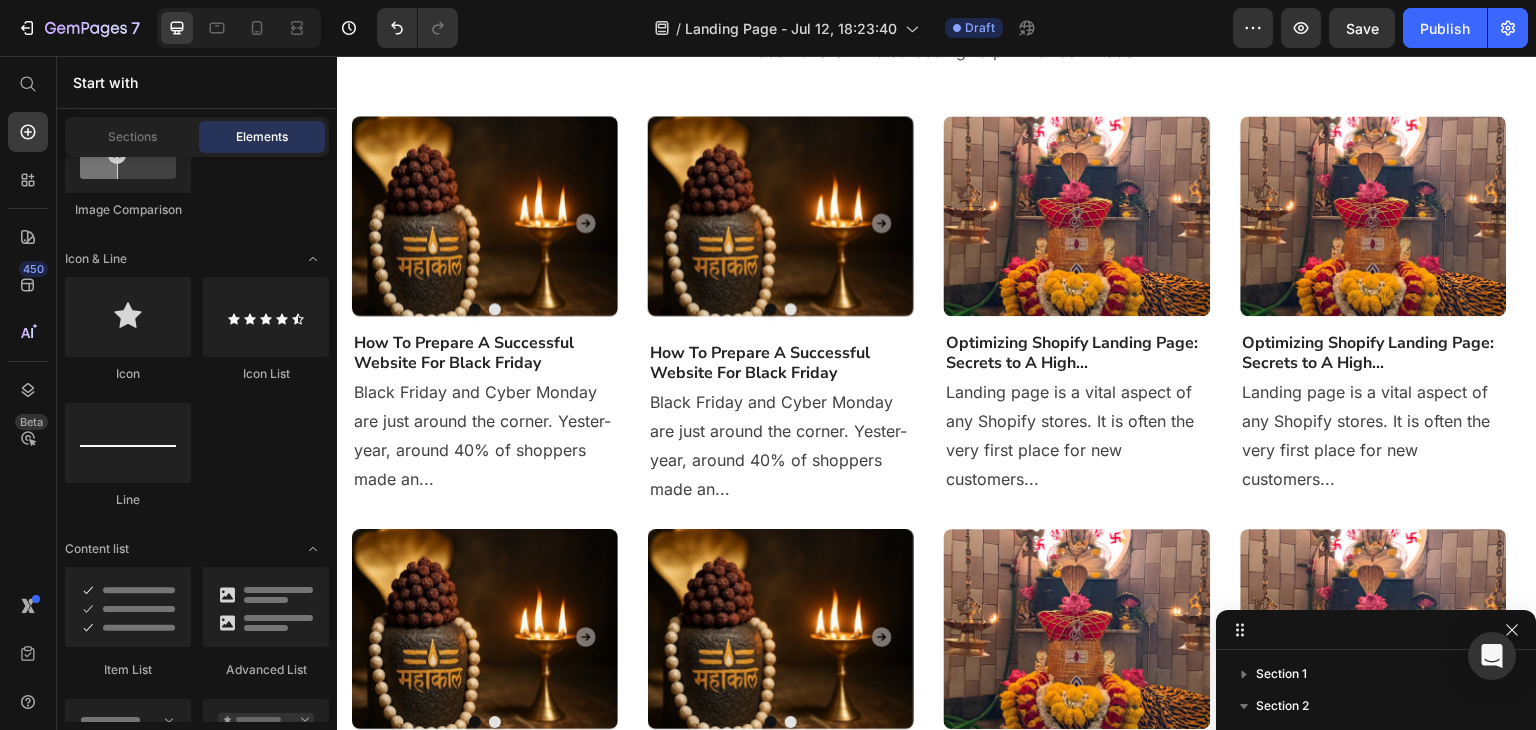 scroll, scrollTop: 534, scrollLeft: 0, axis: vertical 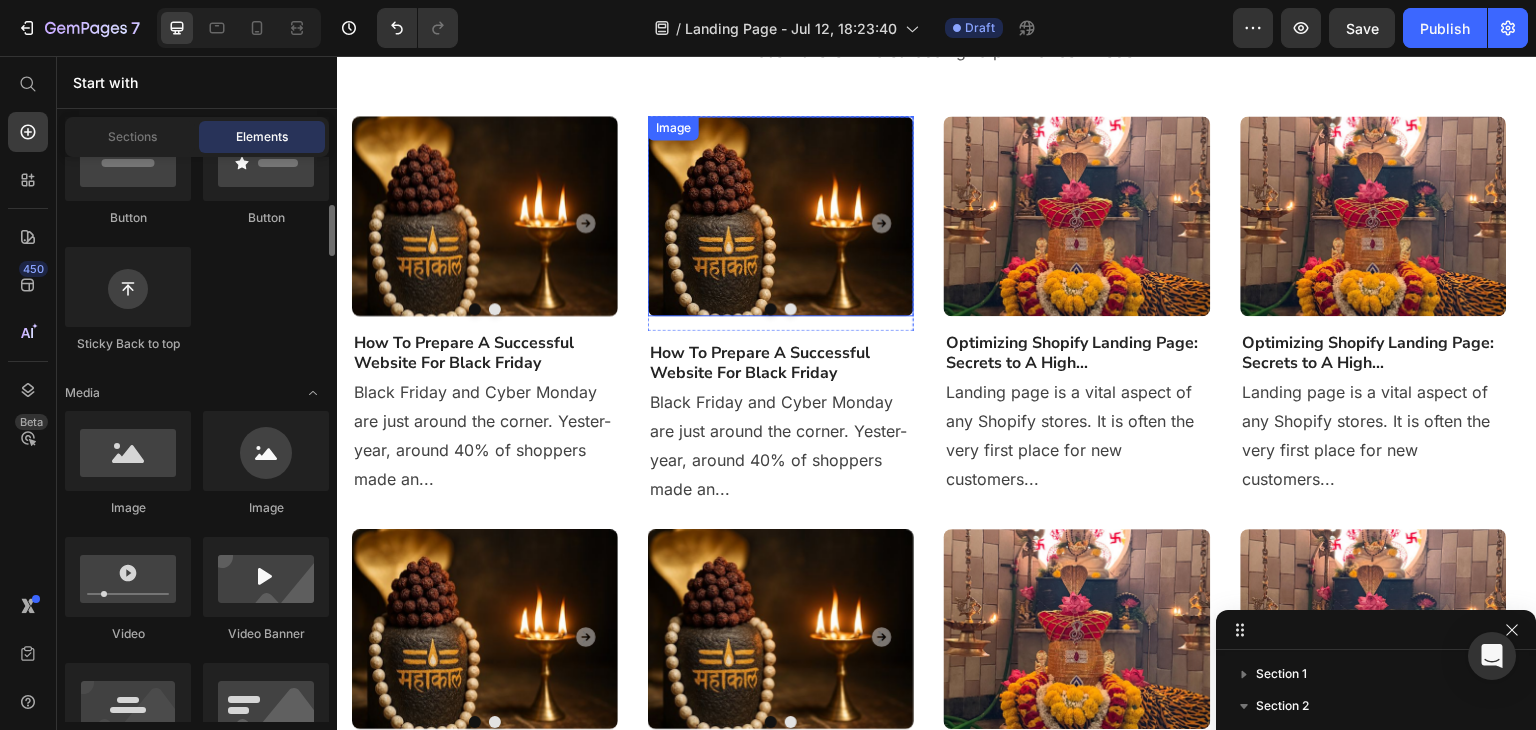 click at bounding box center [1077, 216] 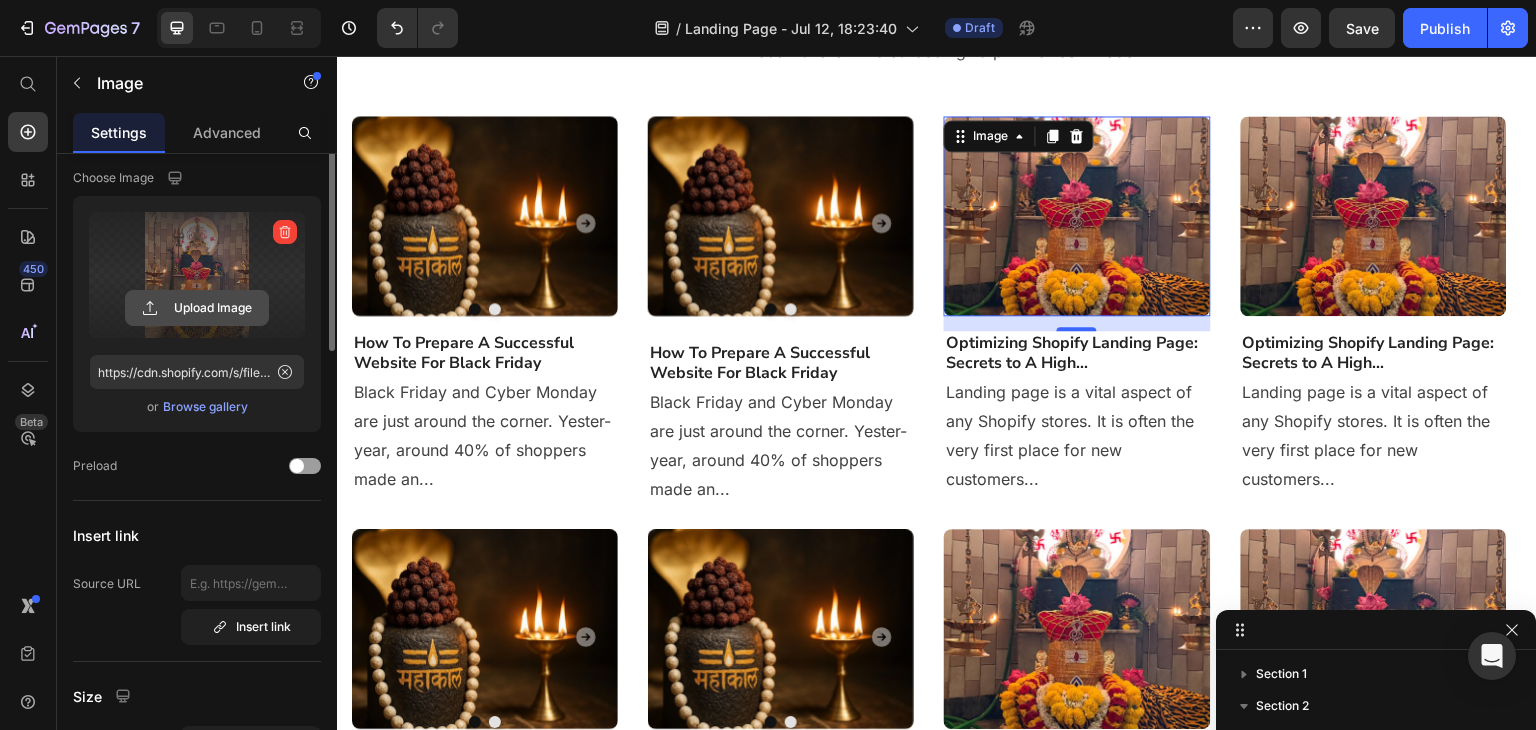 scroll, scrollTop: 0, scrollLeft: 0, axis: both 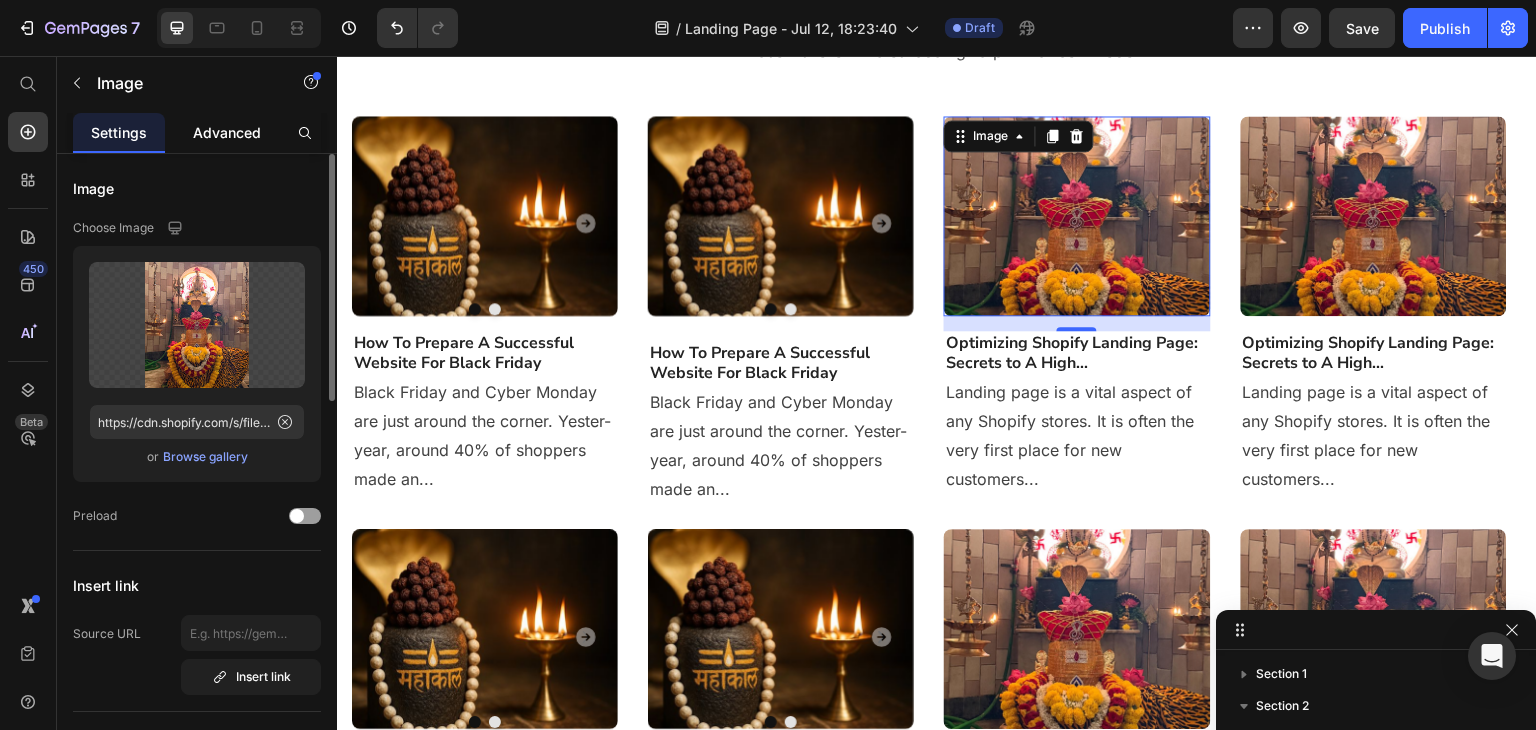click on "Advanced" at bounding box center (227, 132) 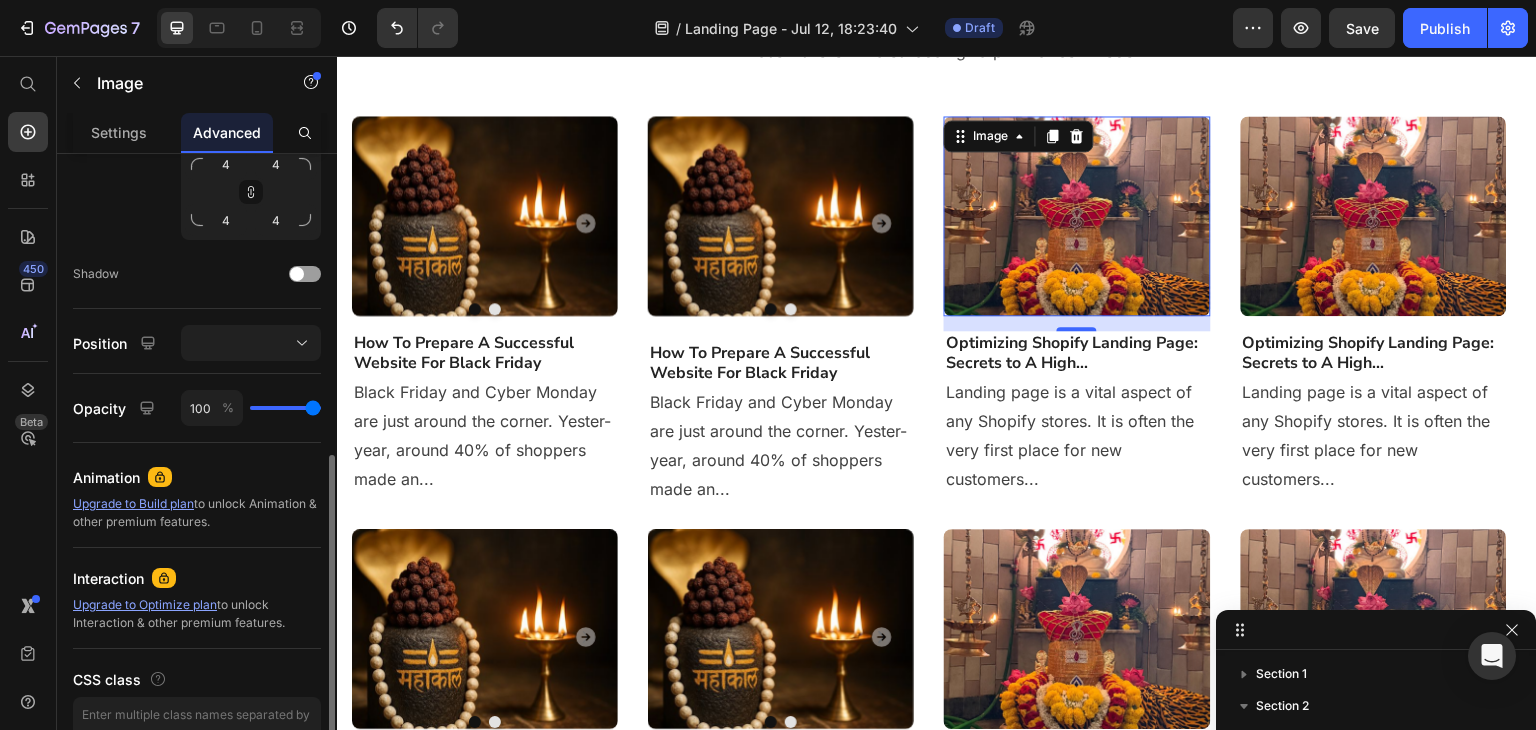 scroll, scrollTop: 774, scrollLeft: 0, axis: vertical 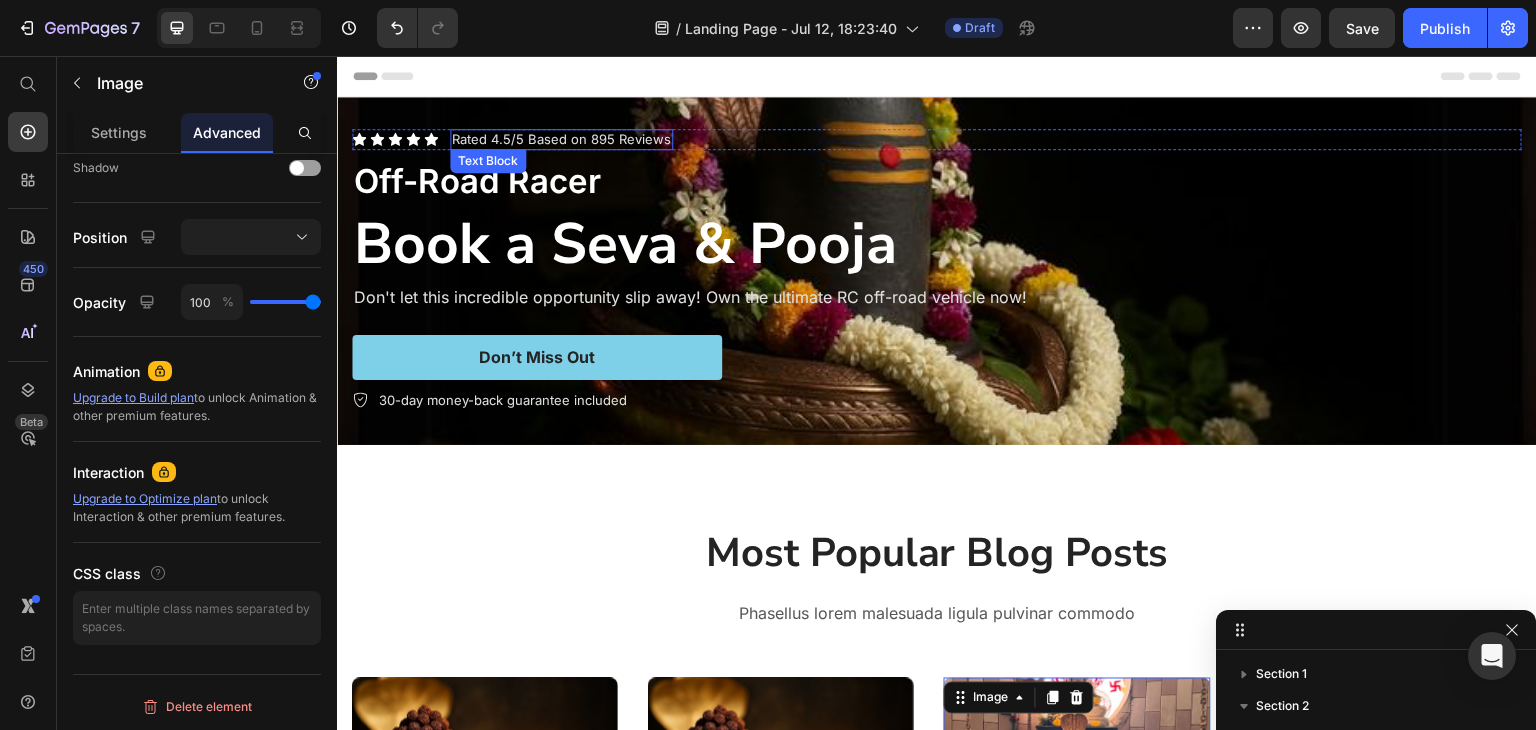 click on "Rated 4.5/5 Based on 895 Reviews" at bounding box center (561, 139) 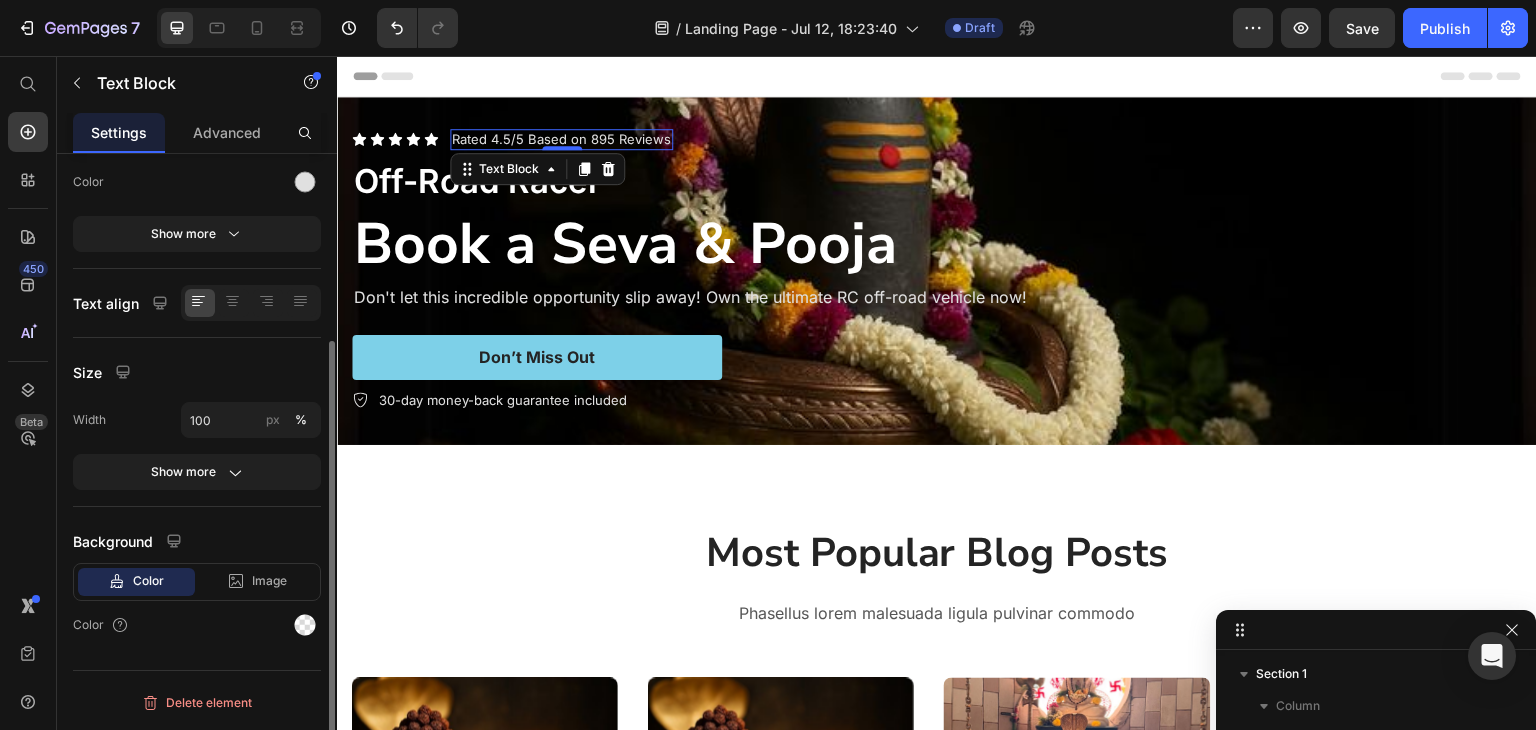 scroll, scrollTop: 0, scrollLeft: 0, axis: both 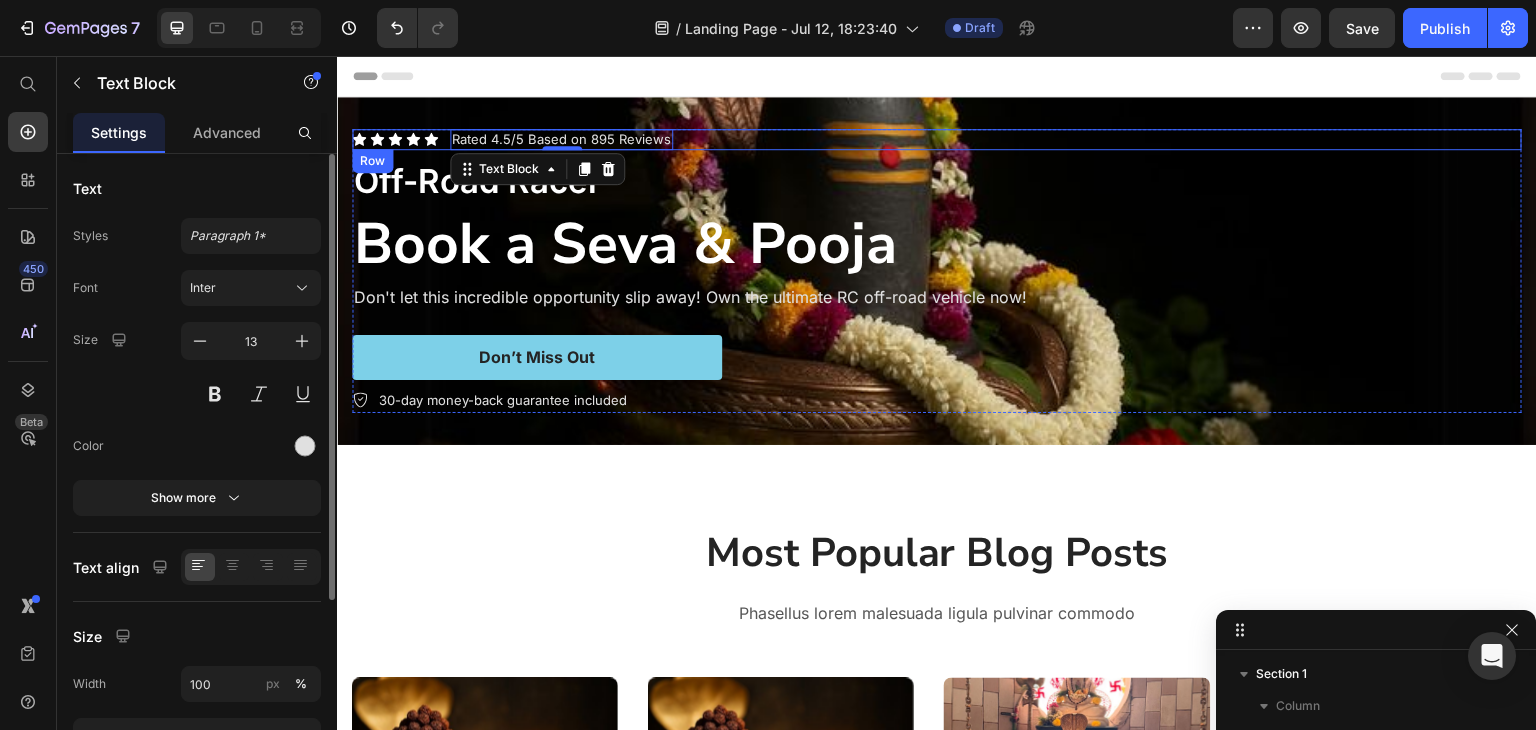 click on "Icon Icon Icon Icon Icon Icon List Rated 4.5/5 Based on 895 Reviews Text Block   0 Row" at bounding box center (937, 139) 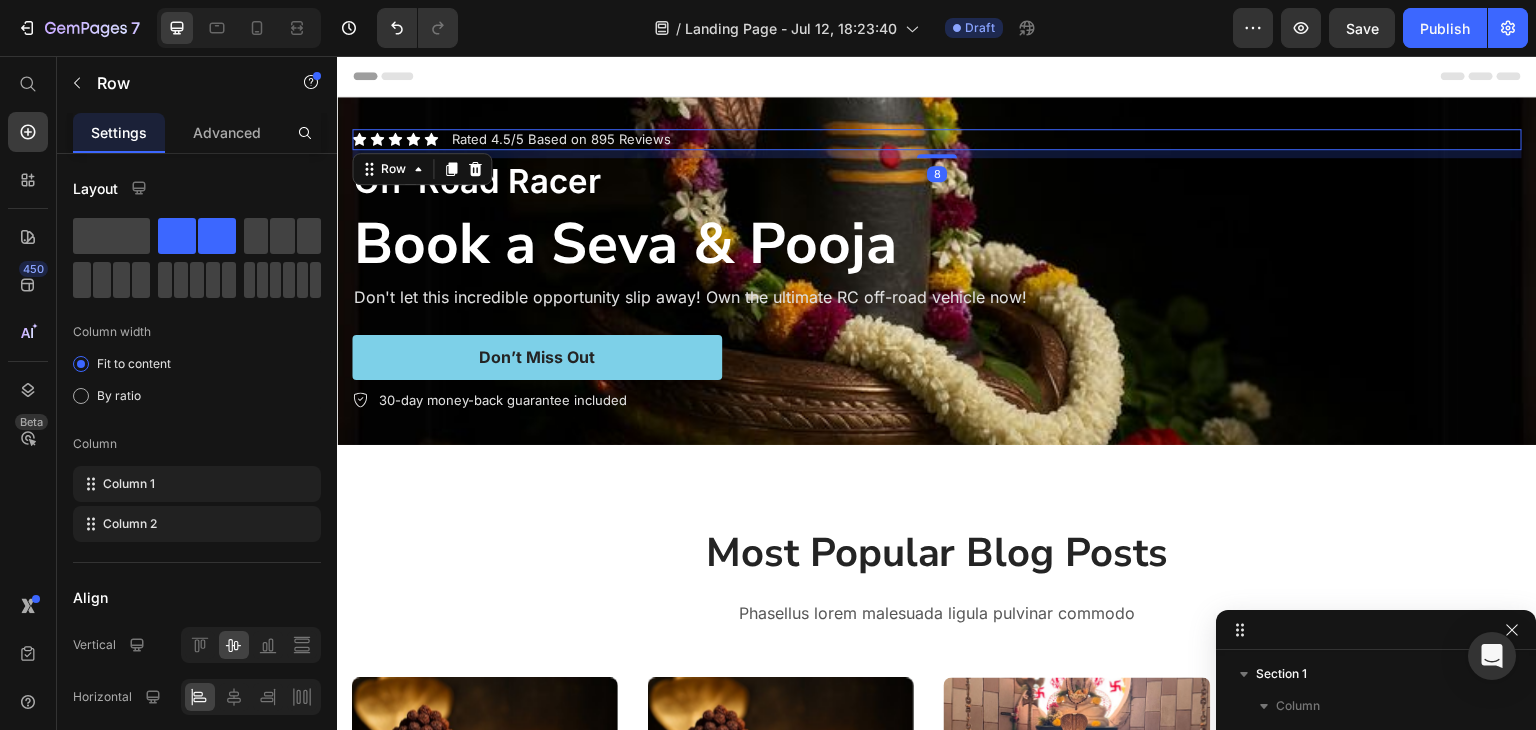 click 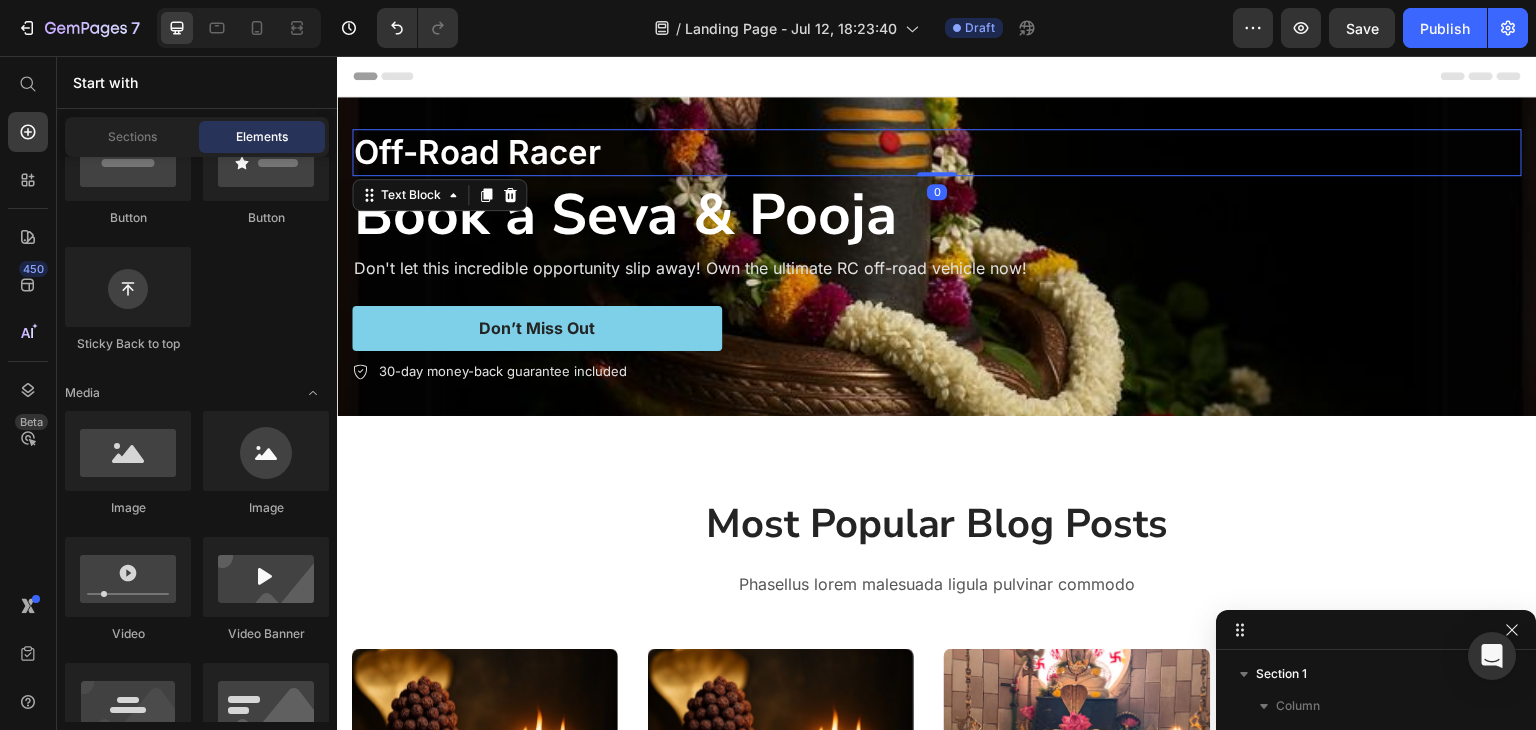 click on "Off-Road Racer" at bounding box center (937, 152) 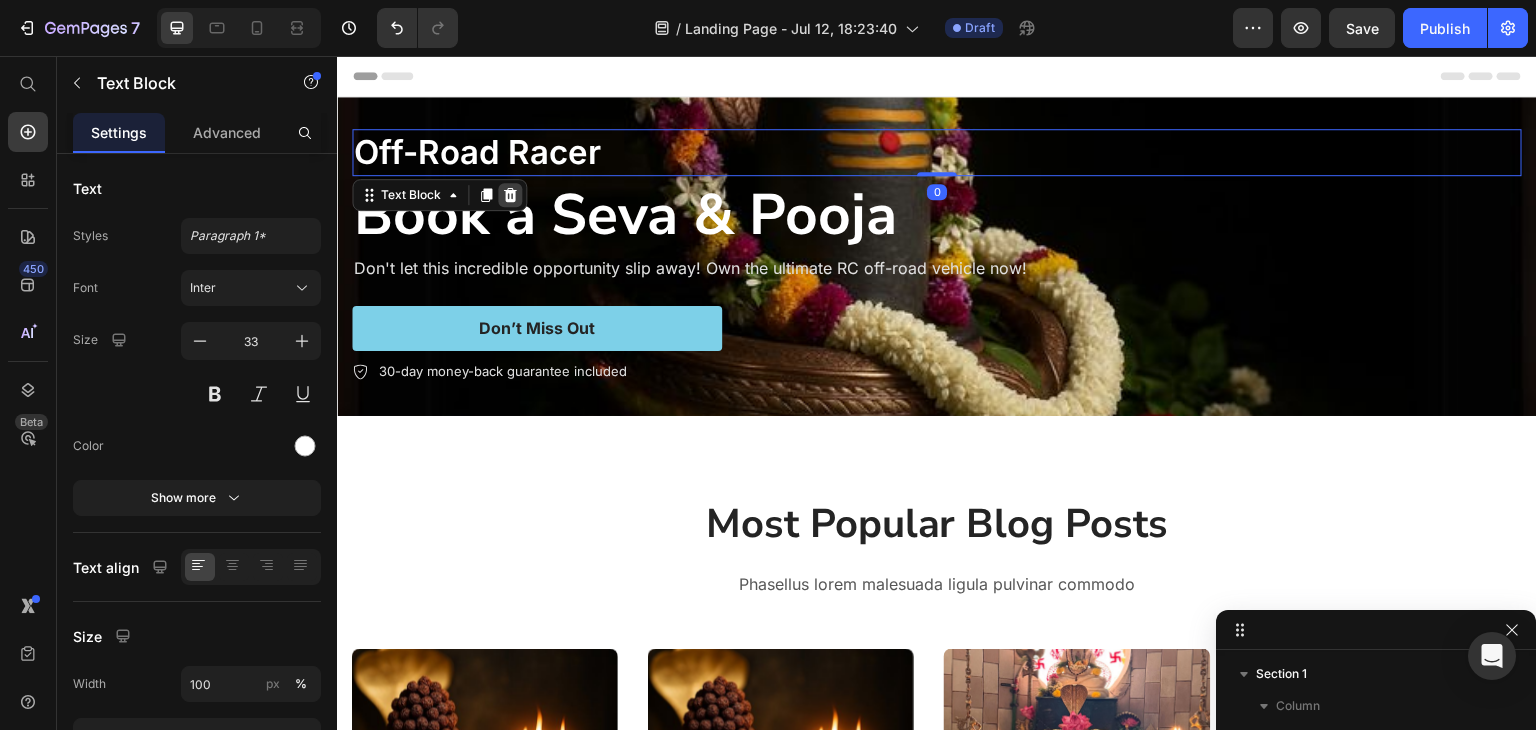 click 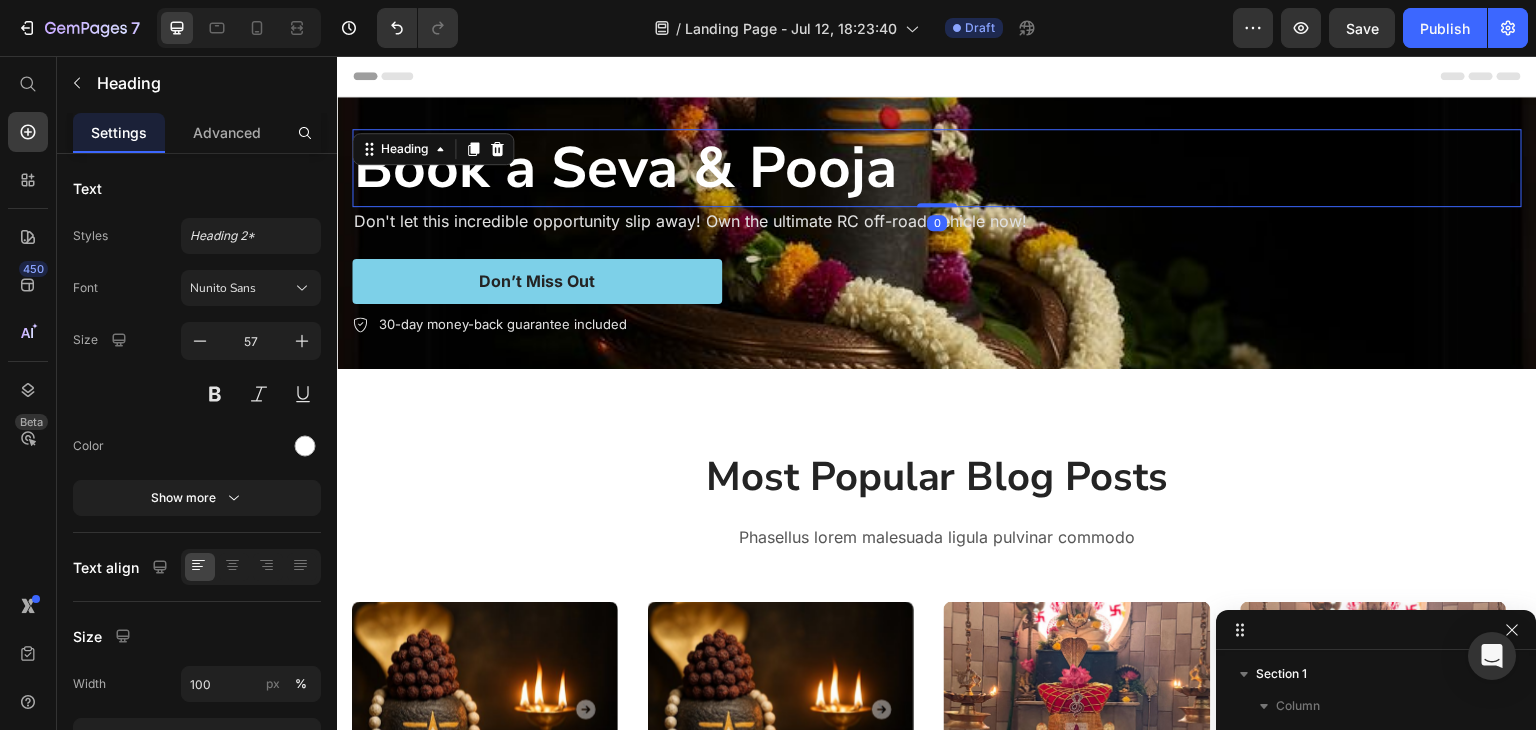 click on "Book a Seva & Pooja" at bounding box center [937, 168] 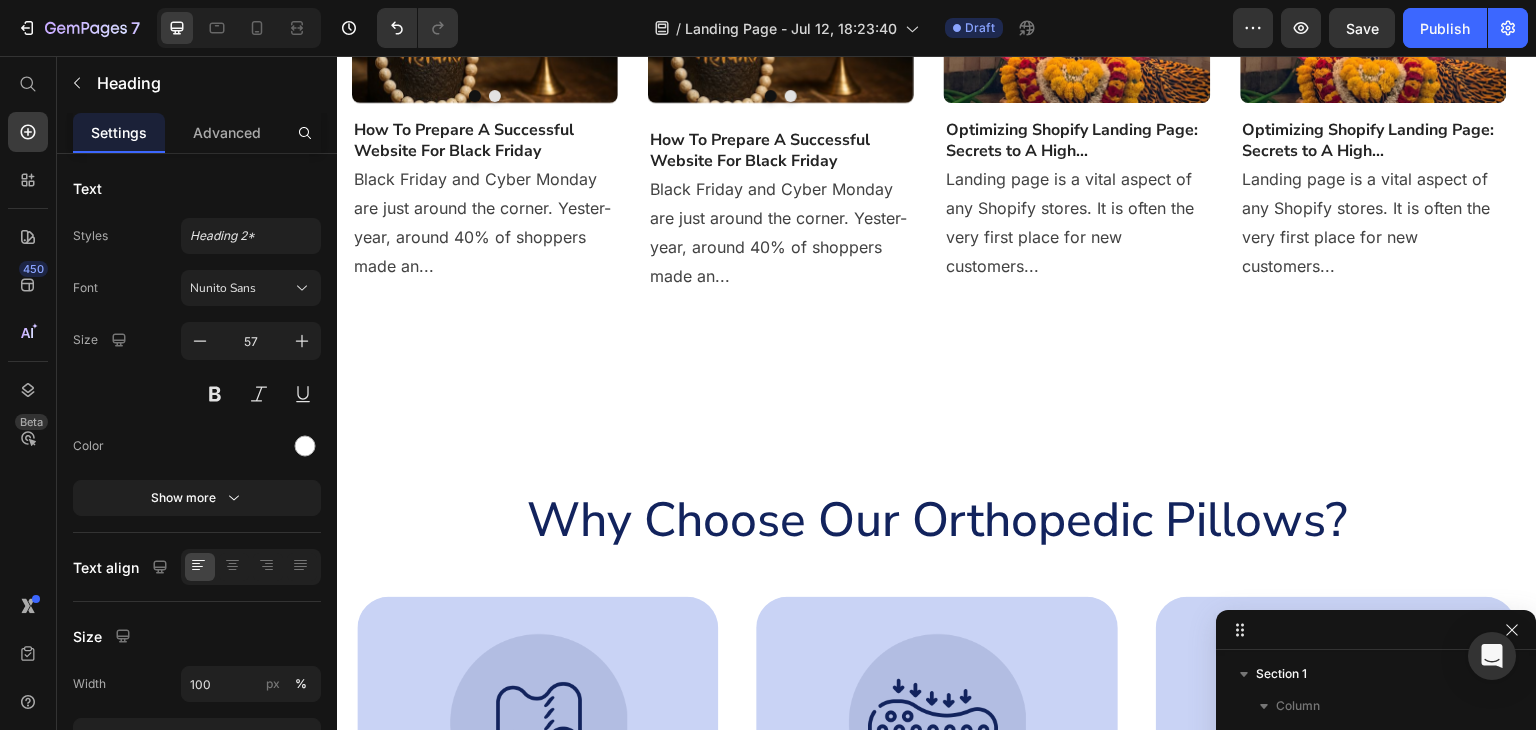 scroll, scrollTop: 1333, scrollLeft: 0, axis: vertical 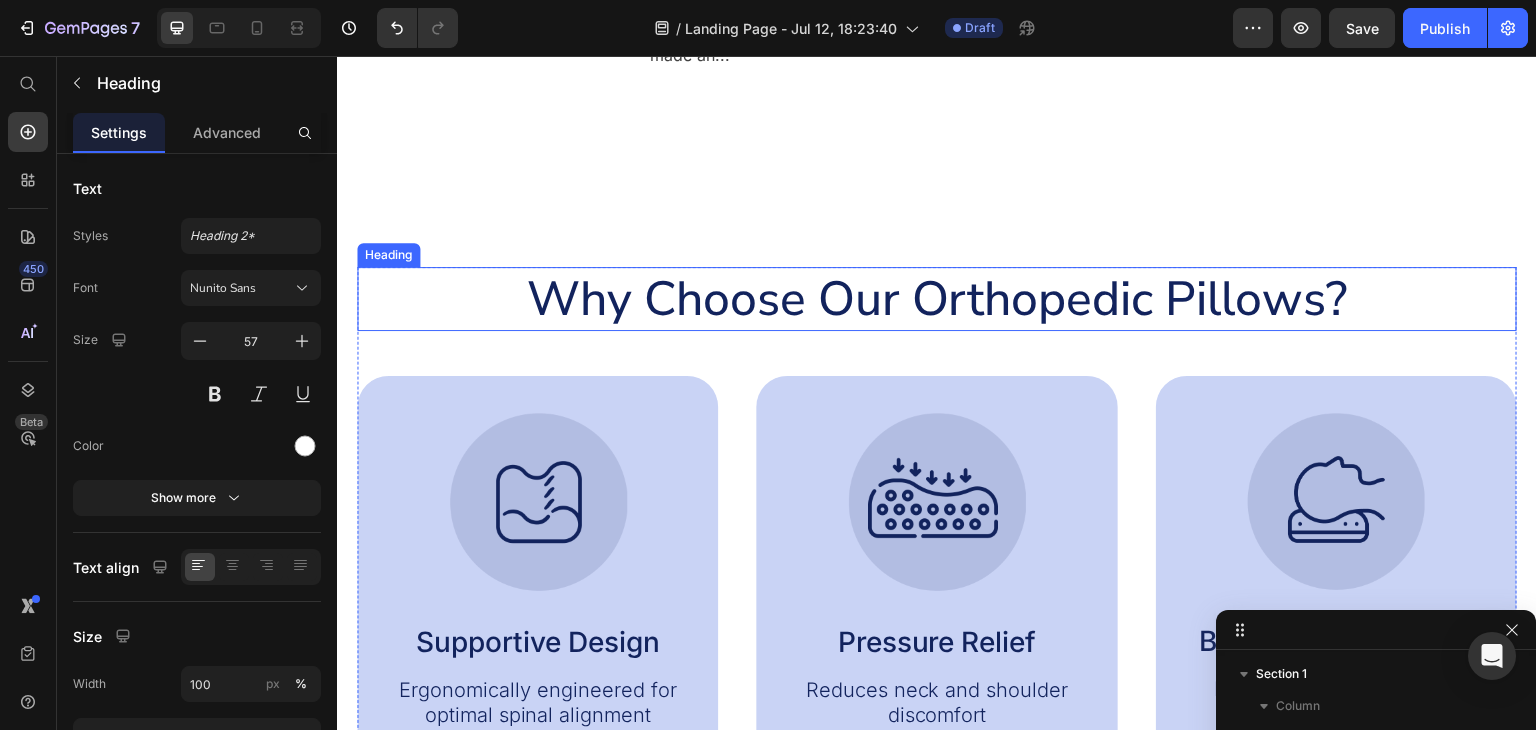 click on "Why Choose Our Orthopedic Pillows?" at bounding box center [937, 299] 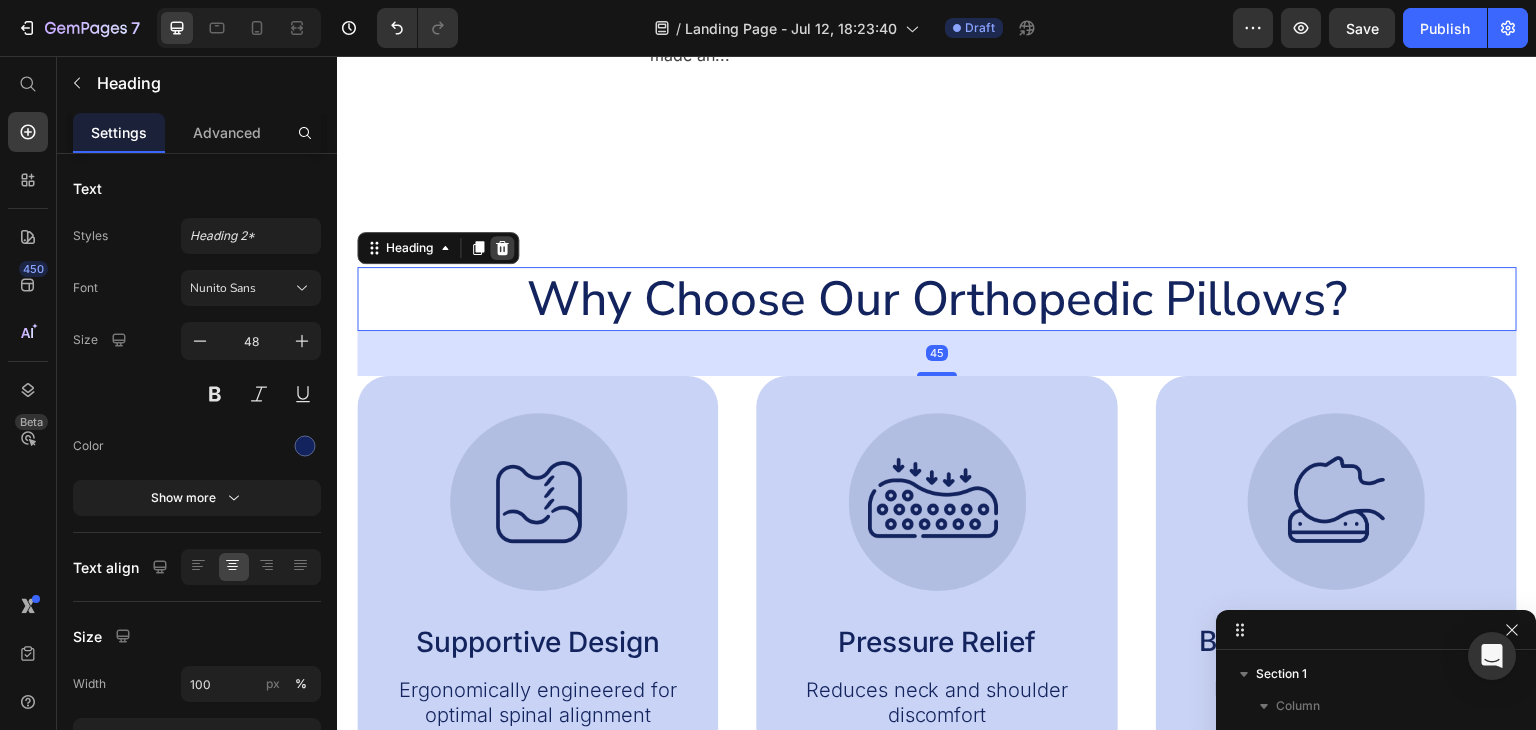 click 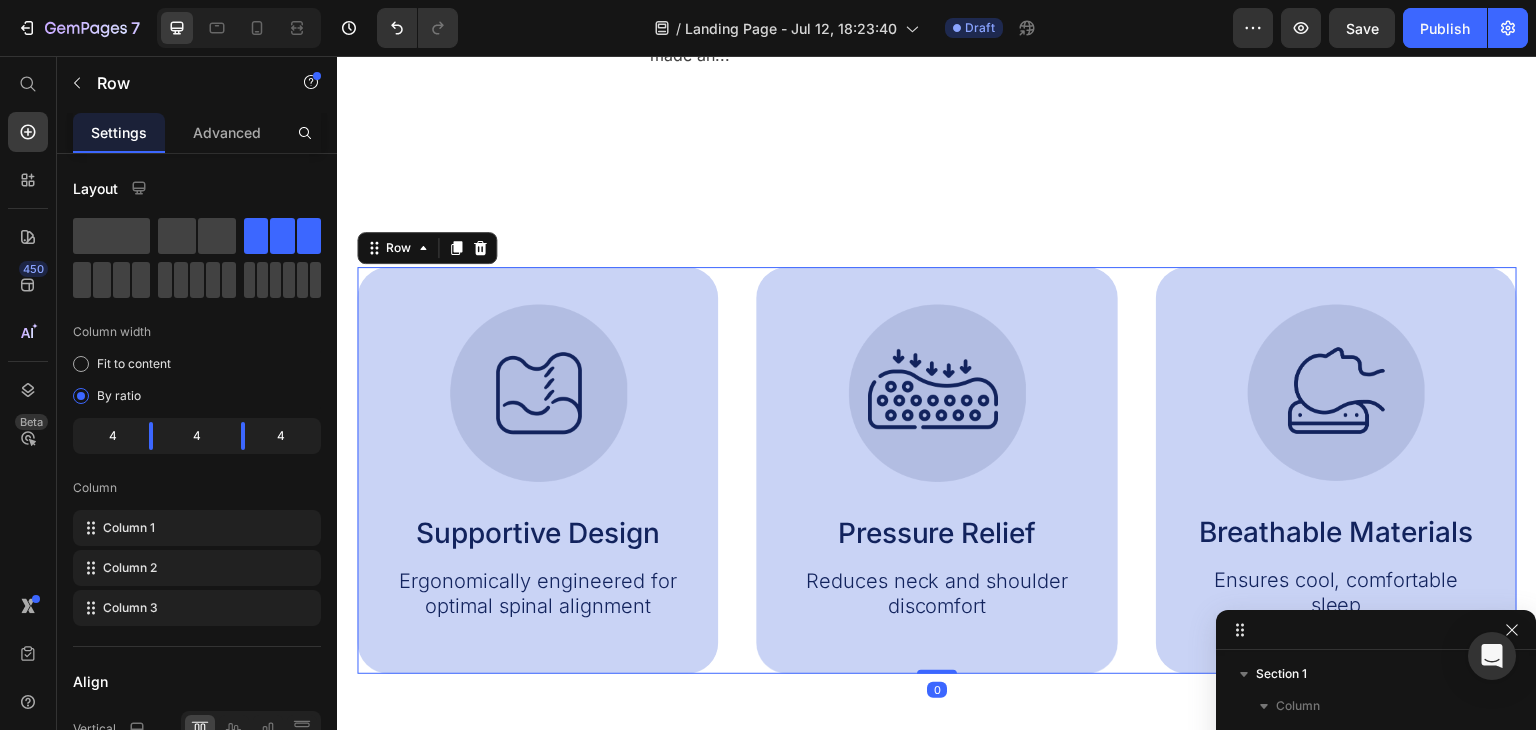click on "Image Supportive Design Text Block Ergonomically engineered for optimal spinal alignment Text Block Hero Banner Image Pressure Relief Text Block Reduces neck and shoulder discomfort Text Block Hero Banner Image Breathable Materials Text Block Ensures cool, comfortable sleep Text Block Hero Banner Row   0" at bounding box center (937, 470) 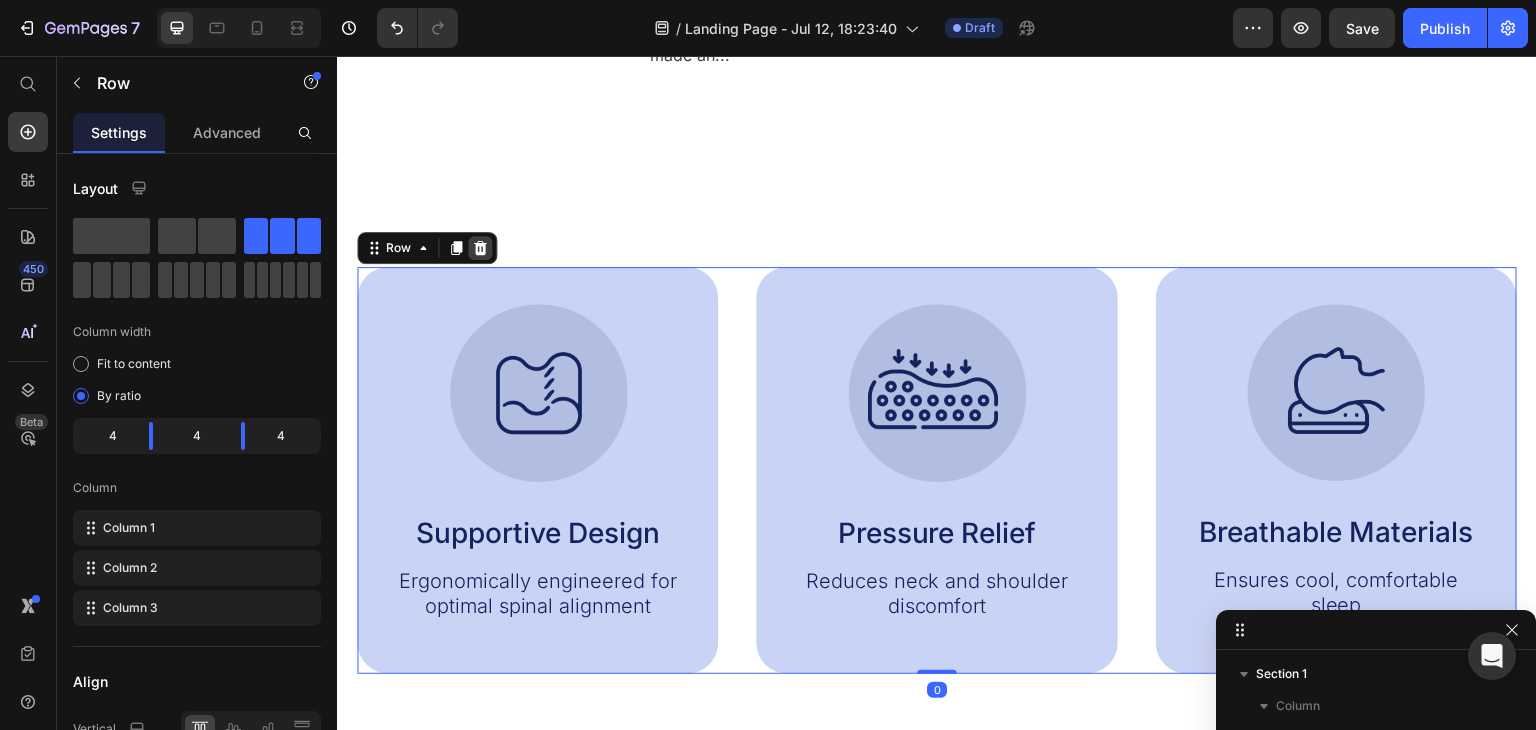 click 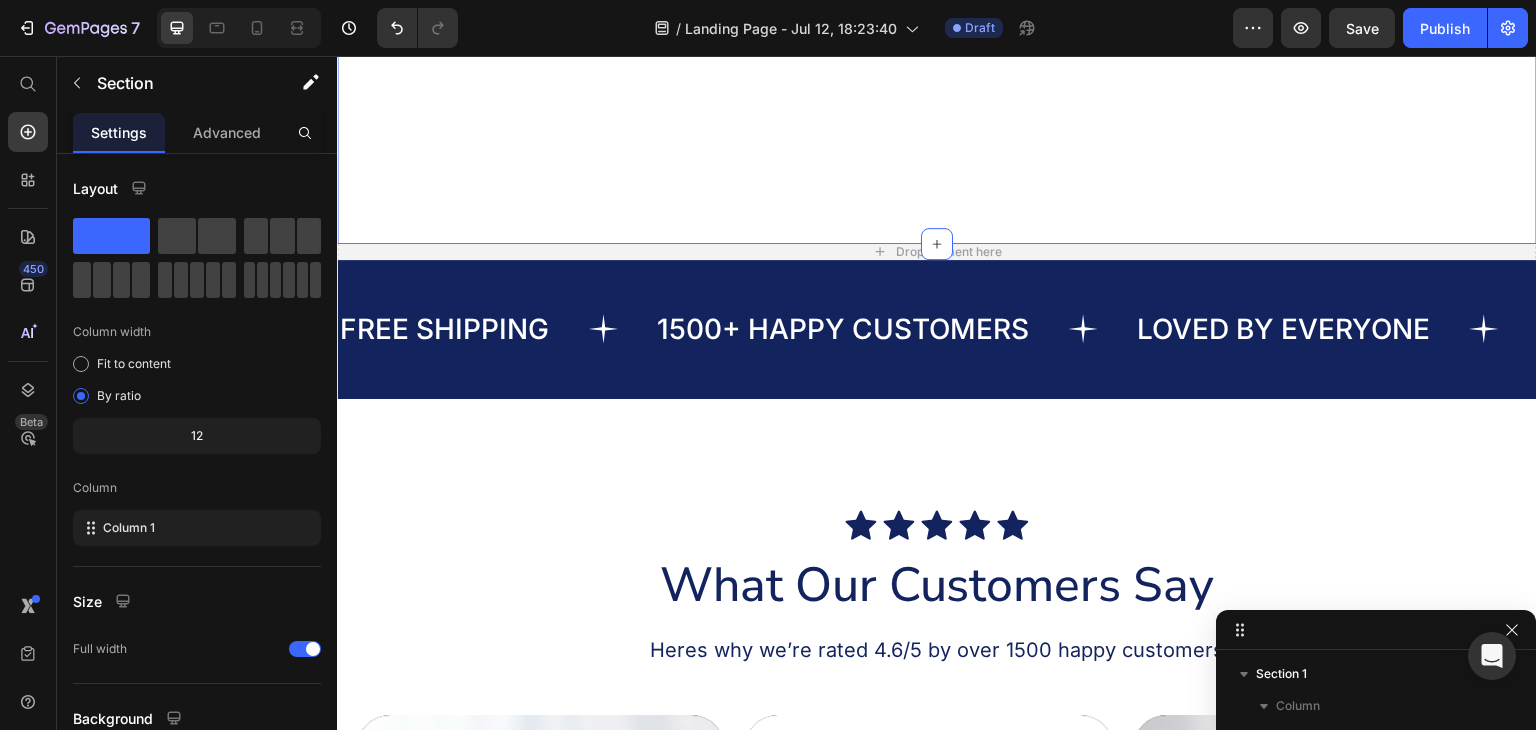 click on "Image Supportive Design Text Block Ergonomically engineered for optimal spinal alignment Text Block Hero Banner Image Pressure Relief Text Block Reduces neck and shoulder discomfort Text Block Hero Banner Row Image Breathable Materials Text Block Ensures cool, comfortable sleep Text Block Hero Banner Row Section 3" at bounding box center (937, 131) 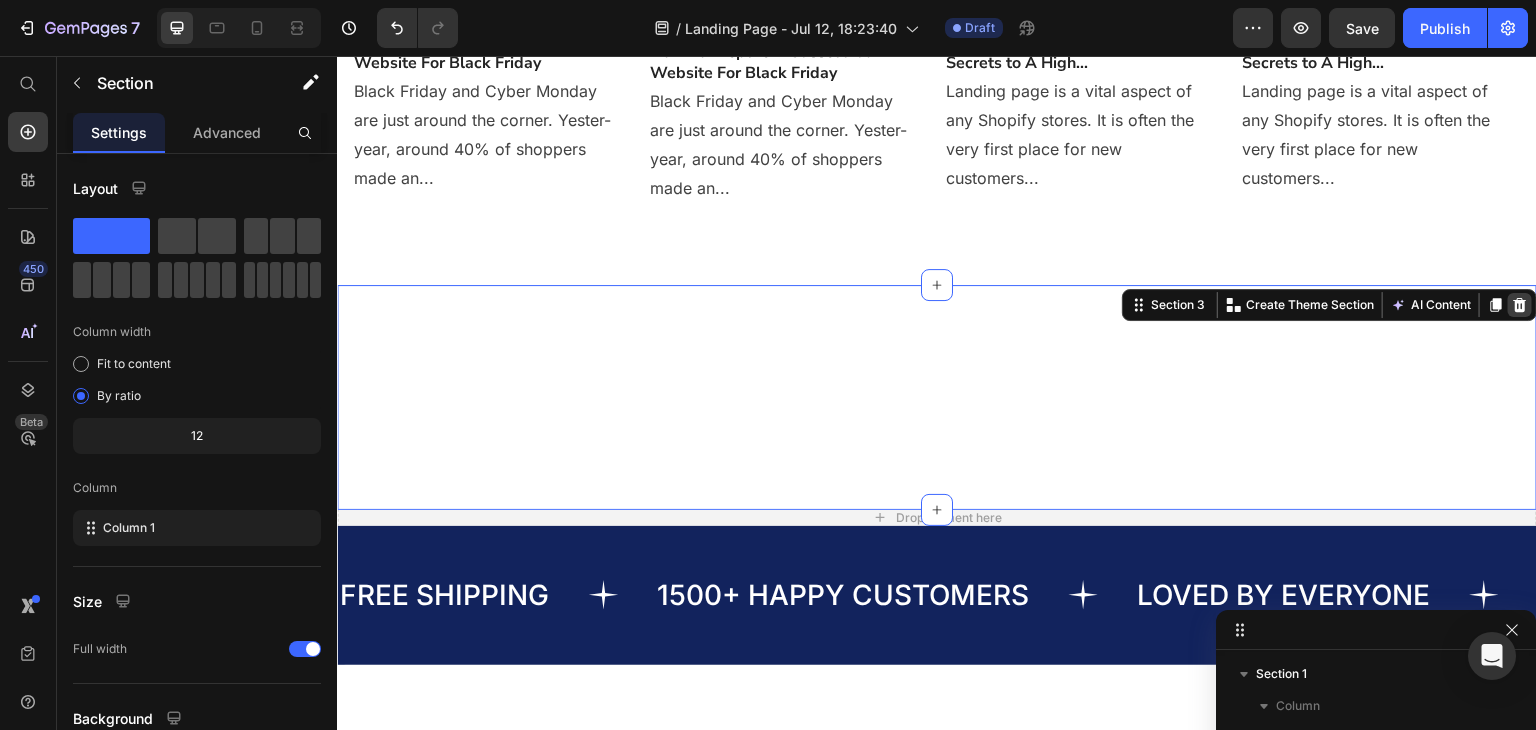 click 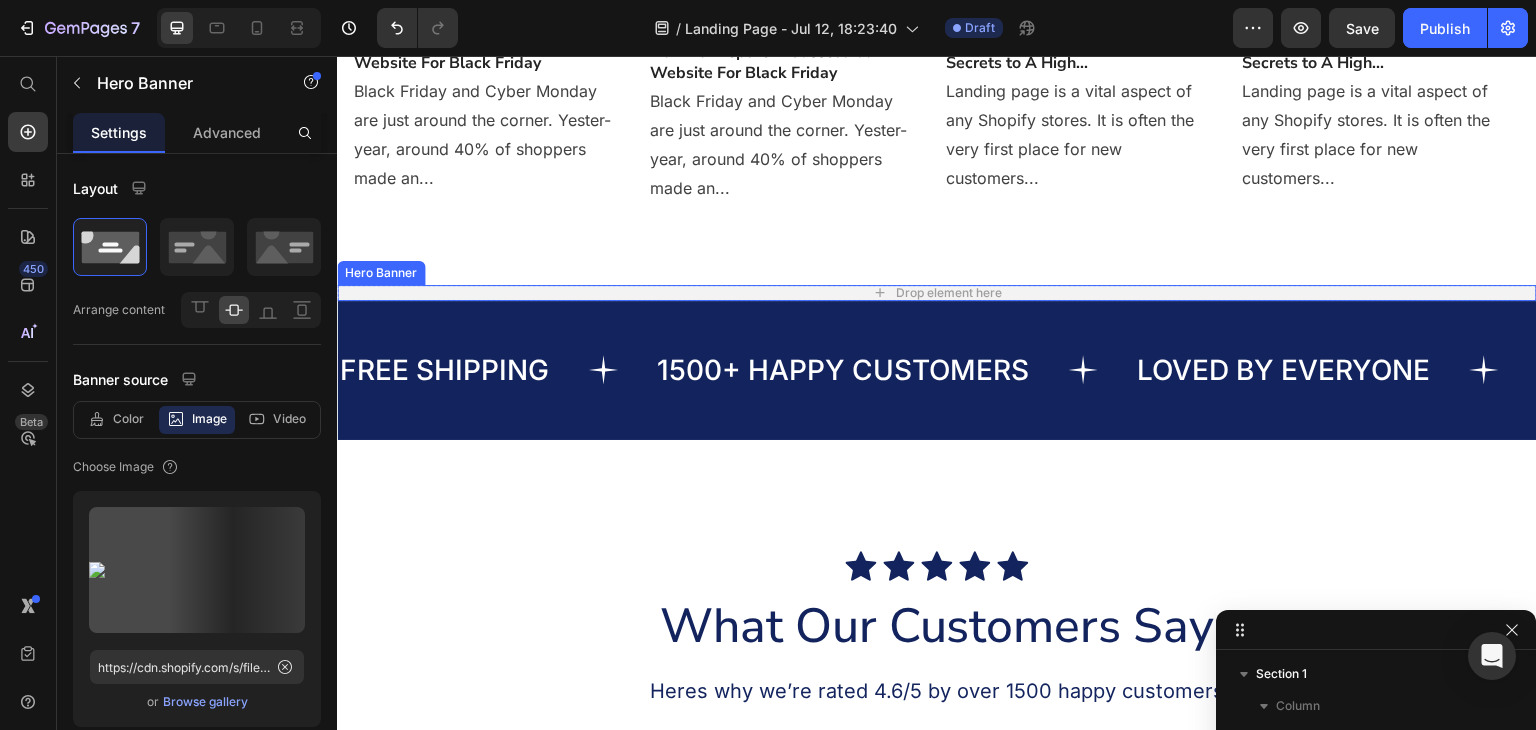 click at bounding box center (937, 293) 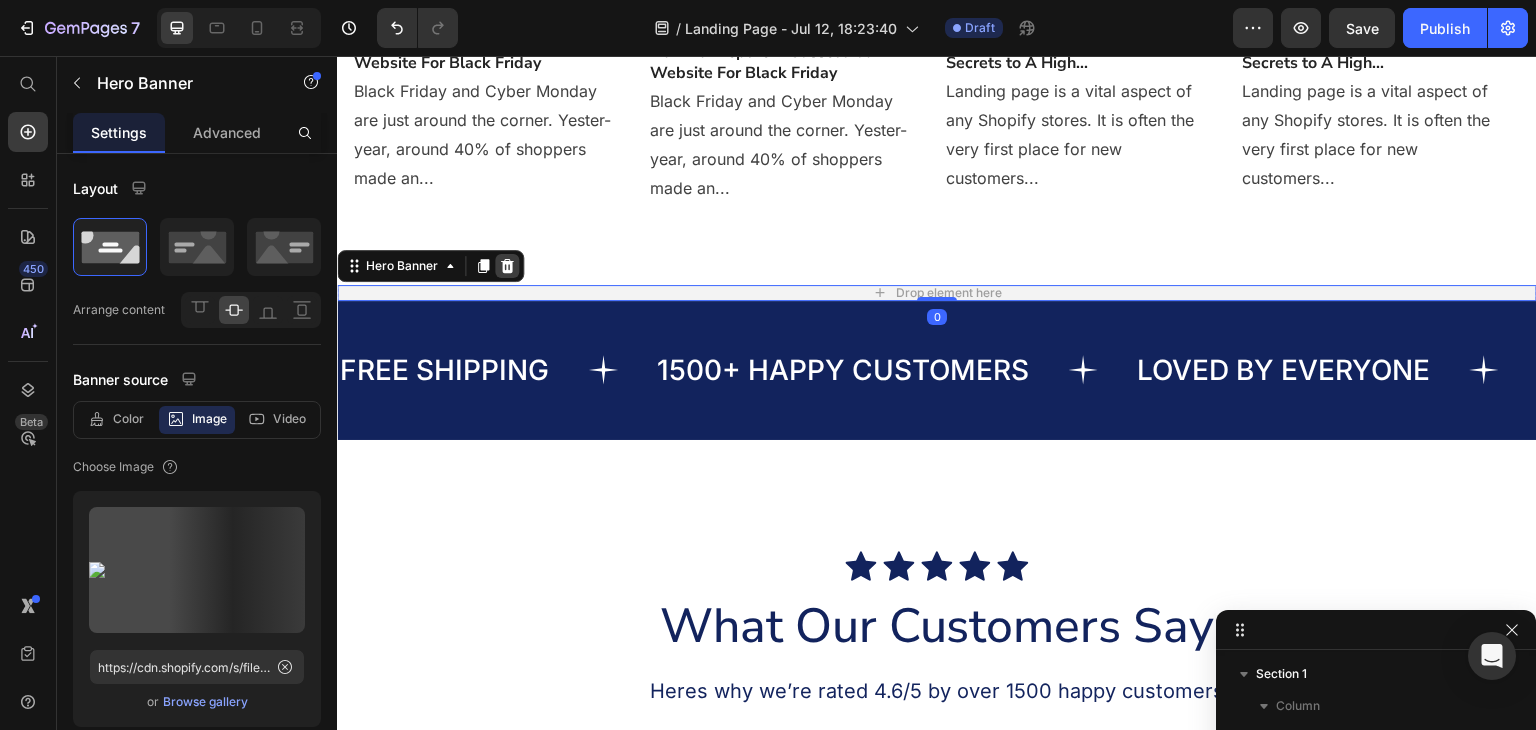 click 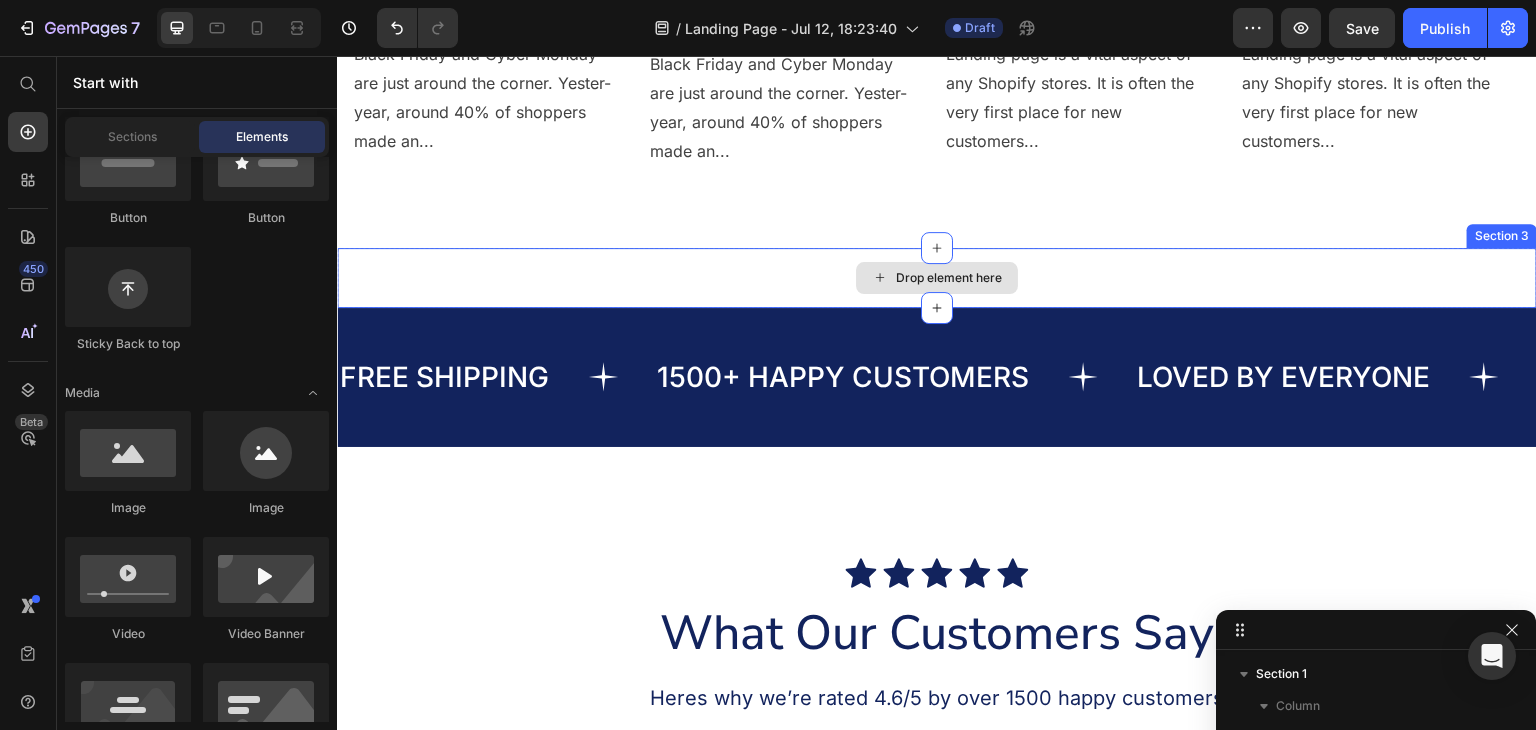 scroll, scrollTop: 1333, scrollLeft: 0, axis: vertical 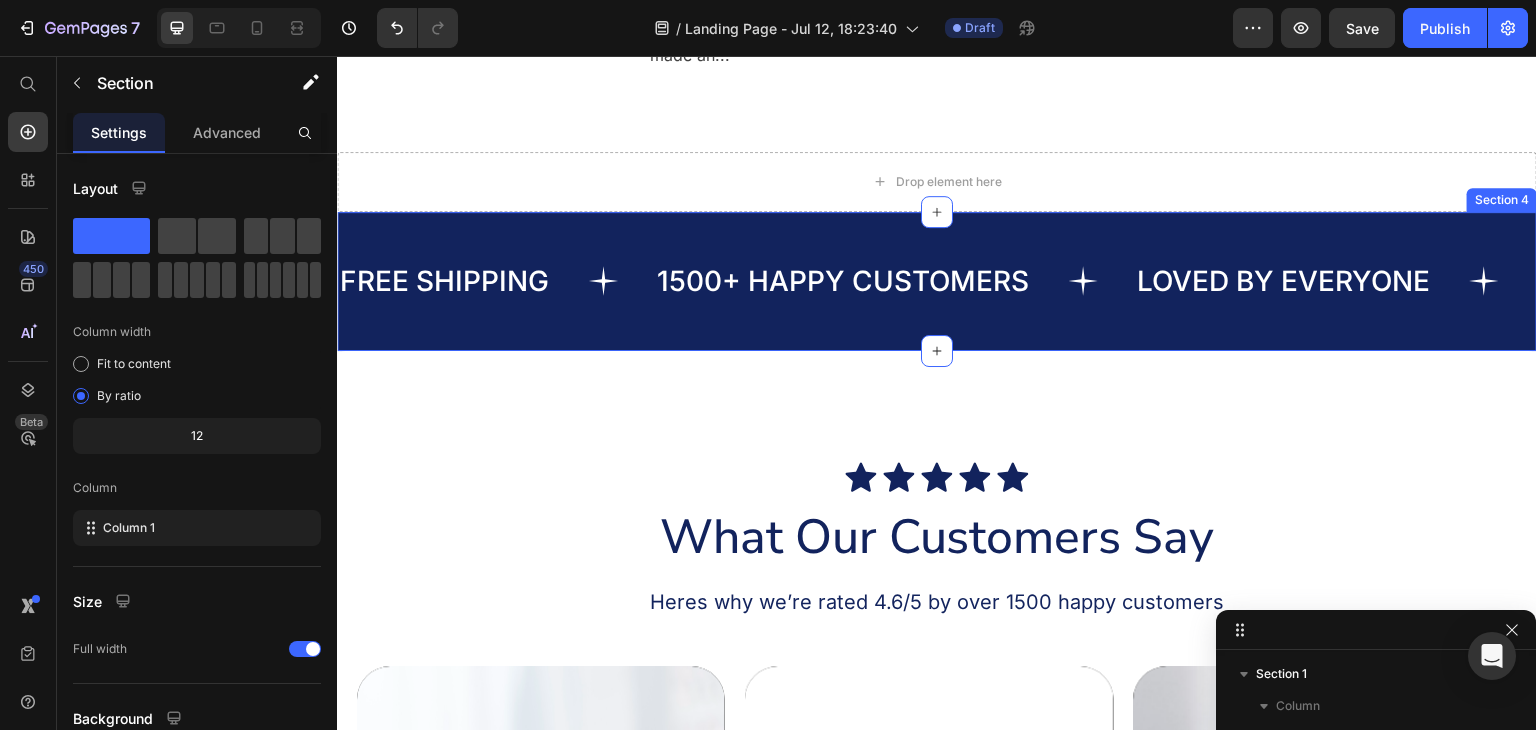 click on "FREE SHIPPING Text
1500+ HAPPY CUSTOMERS Text
LOVED BY EVERYONE Text
FREE SHIPPING Text
1500+ HAPPY CUSTOMERS Text
LOVED BY EVERYONE Text
Marquee Section 4" at bounding box center (937, 281) 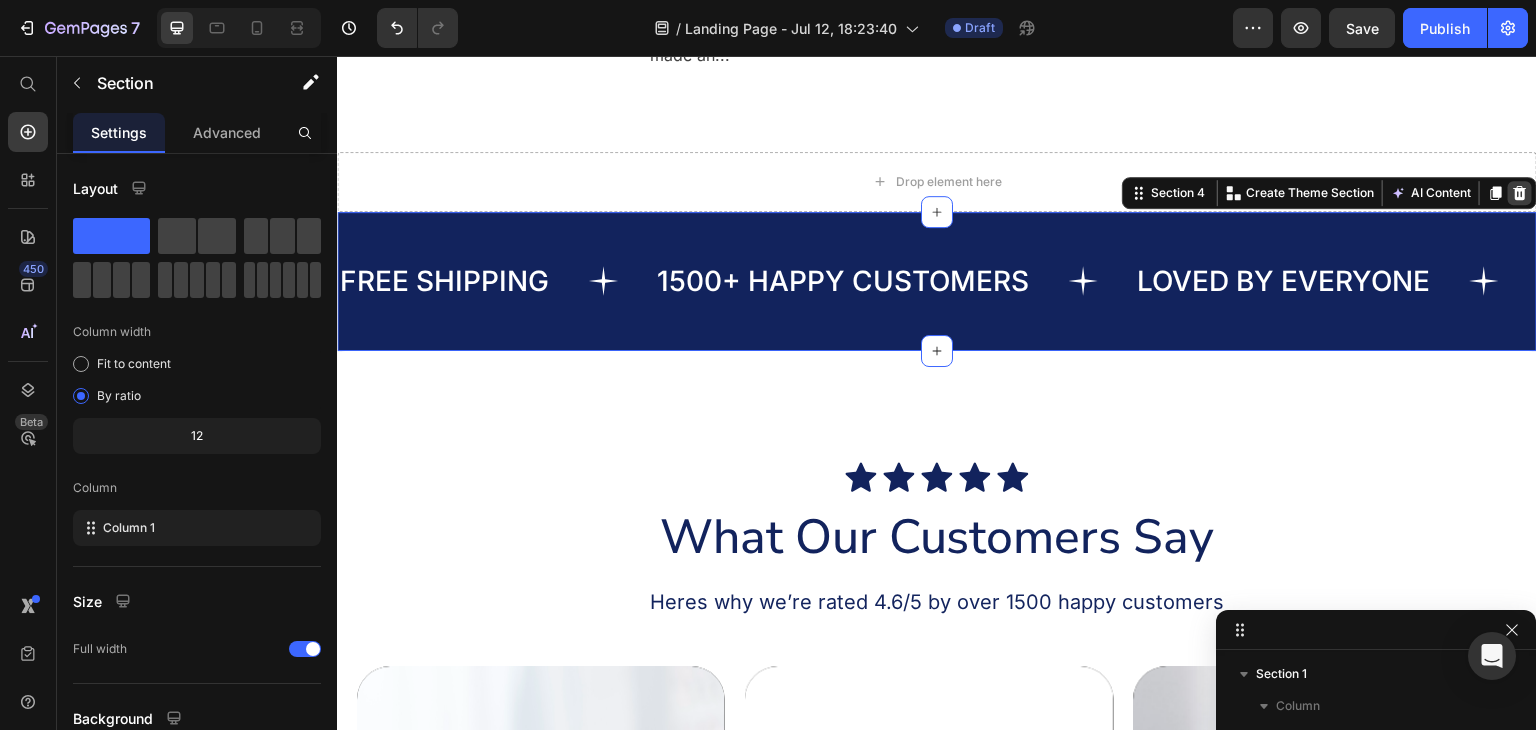 click 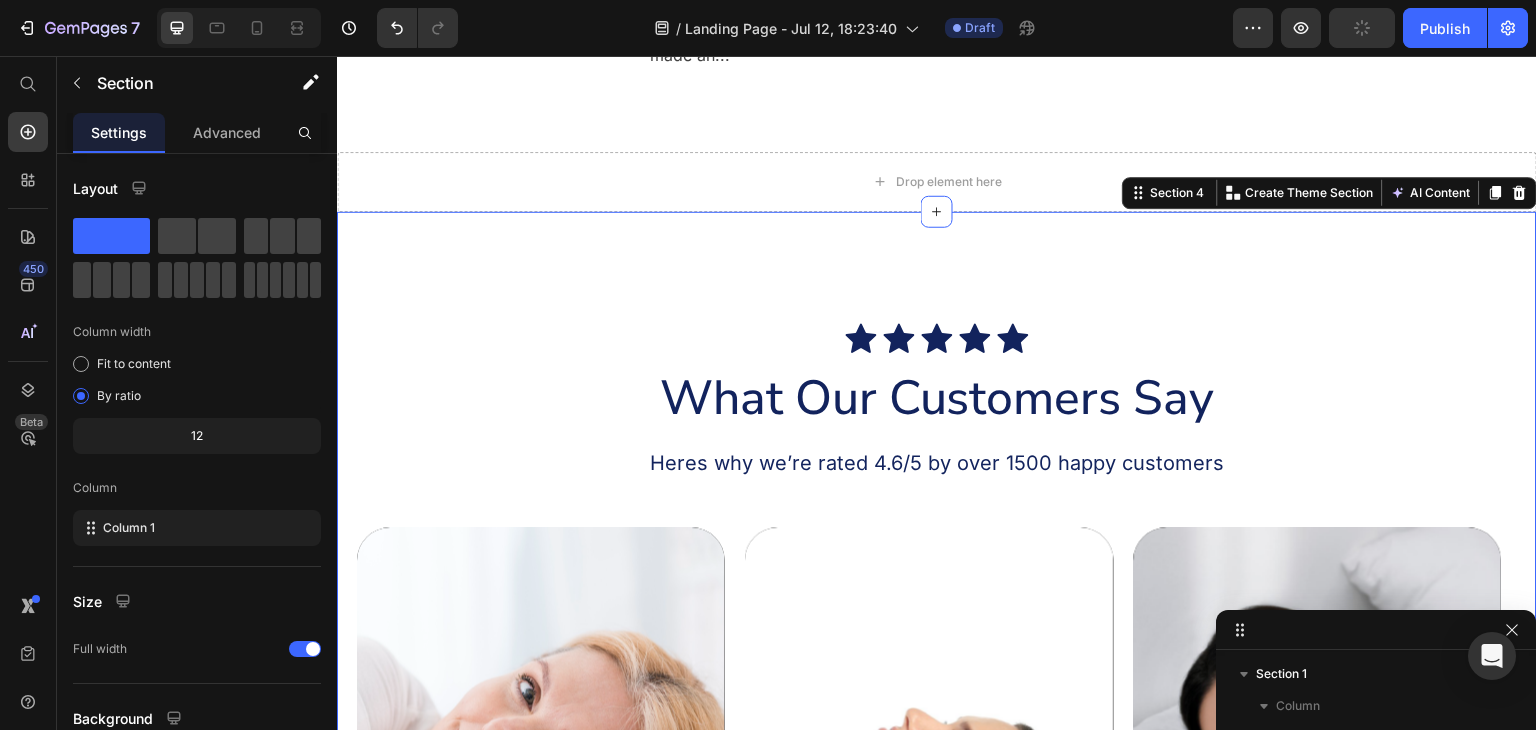 click on "Icon
Icon
Icon
Icon
Icon Icon List What Our Customers Say Heading Heres why we’re rated 4.6/5 by over 1500 happy customers Text Block Video Video Video Carousel GET YOURS NOW Button Row Section 4   You can create reusable sections Create Theme Section AI Content Write with GemAI What would you like to describe here? Tone and Voice Persuasive Product Single Aarti Diya Show more Generate" at bounding box center (937, 722) 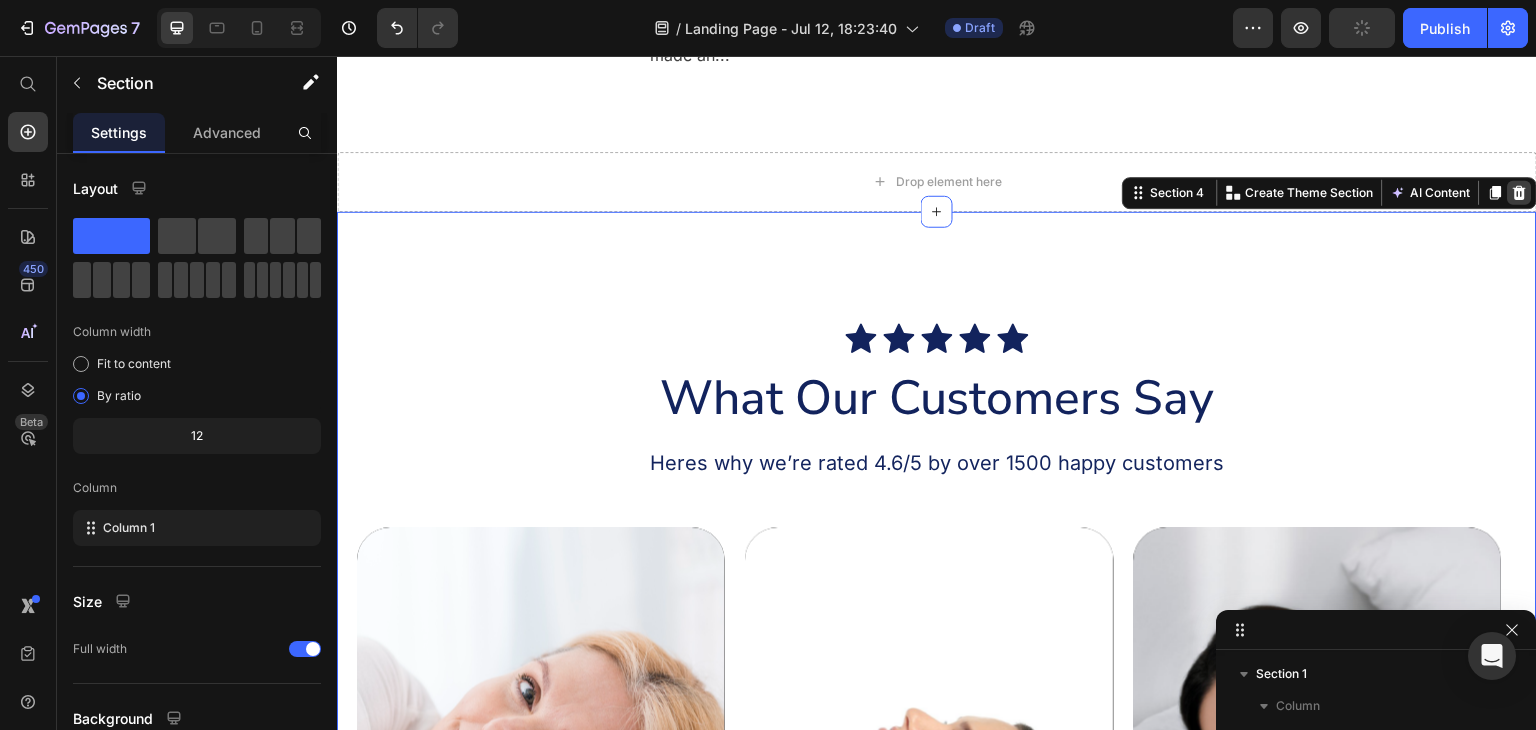 click 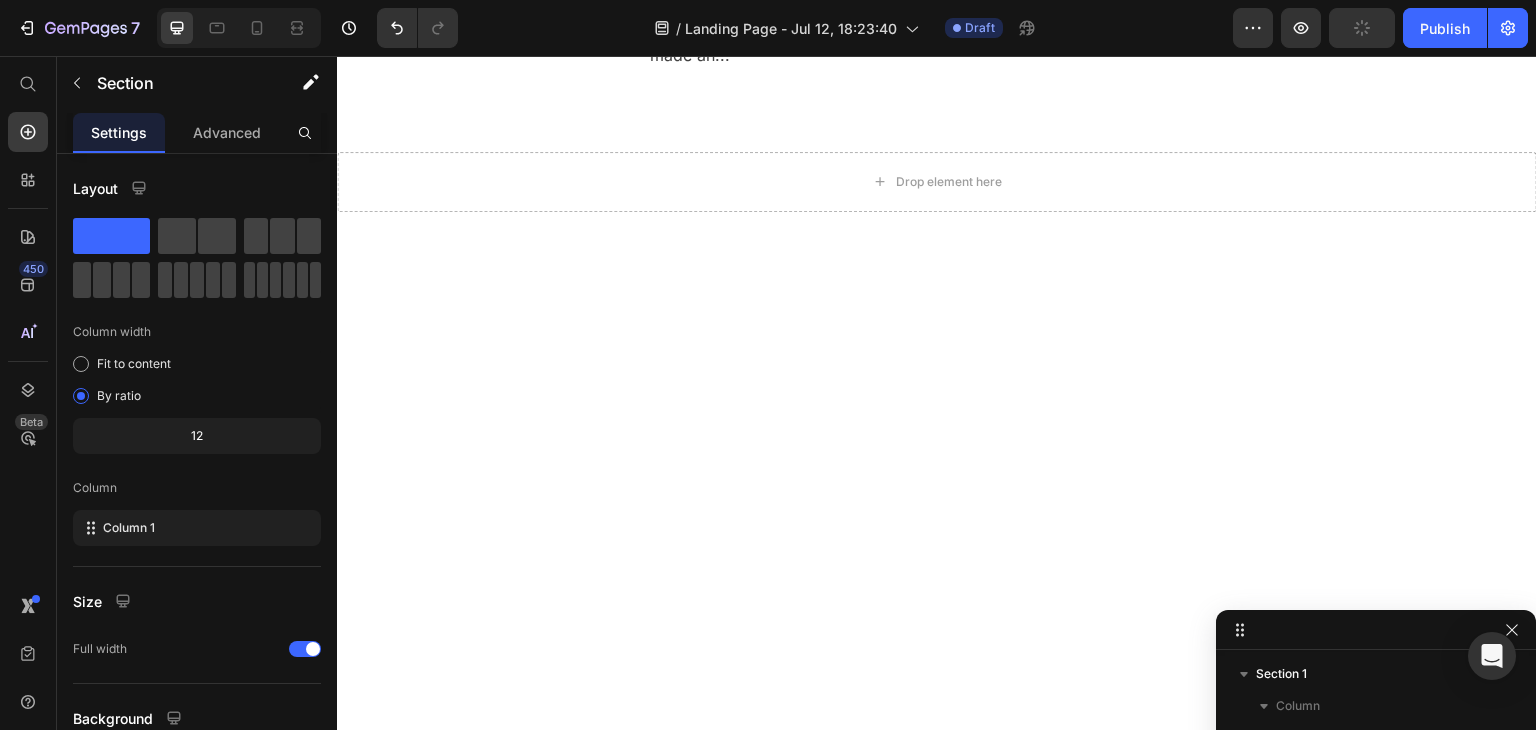 click at bounding box center (937, 720) 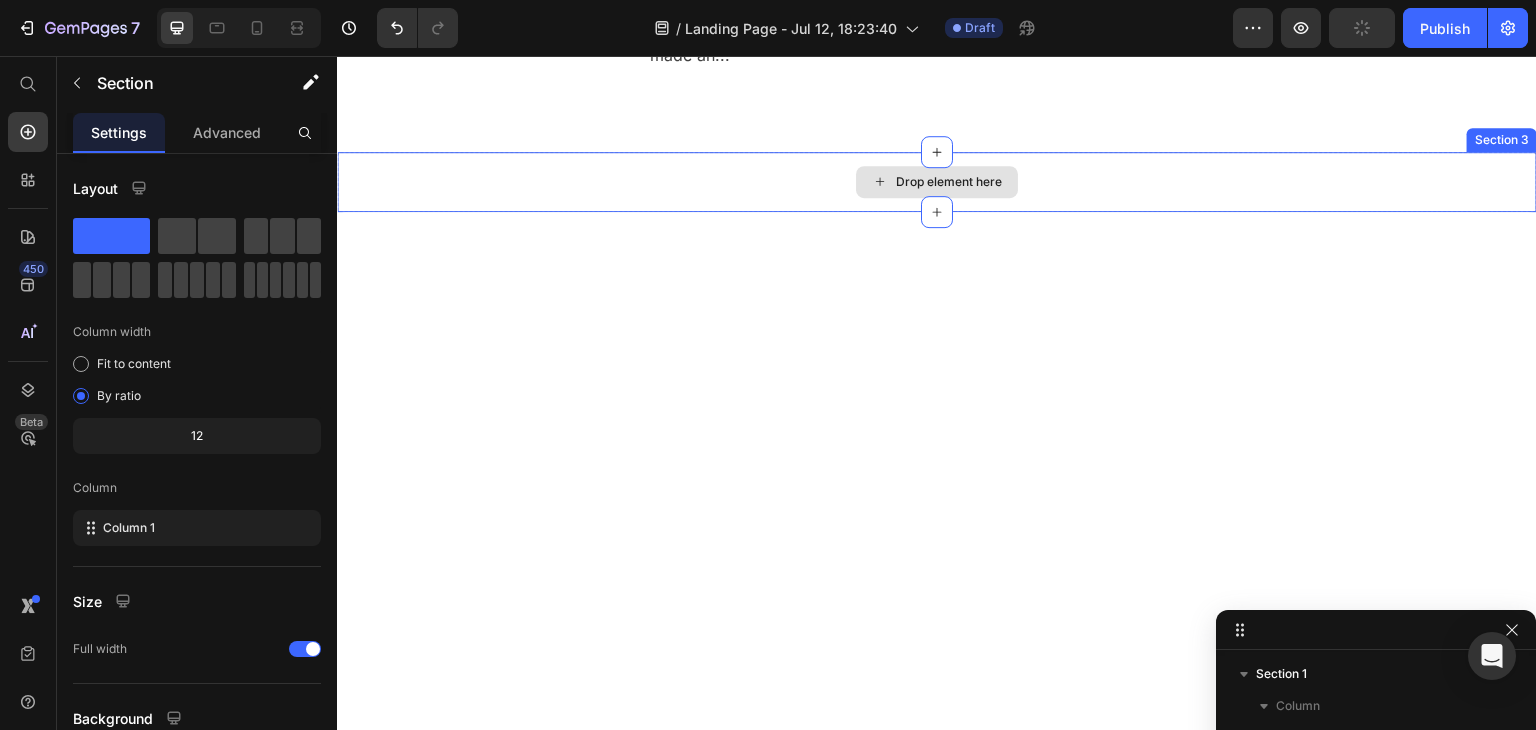 click on "Drop element here" at bounding box center [937, 182] 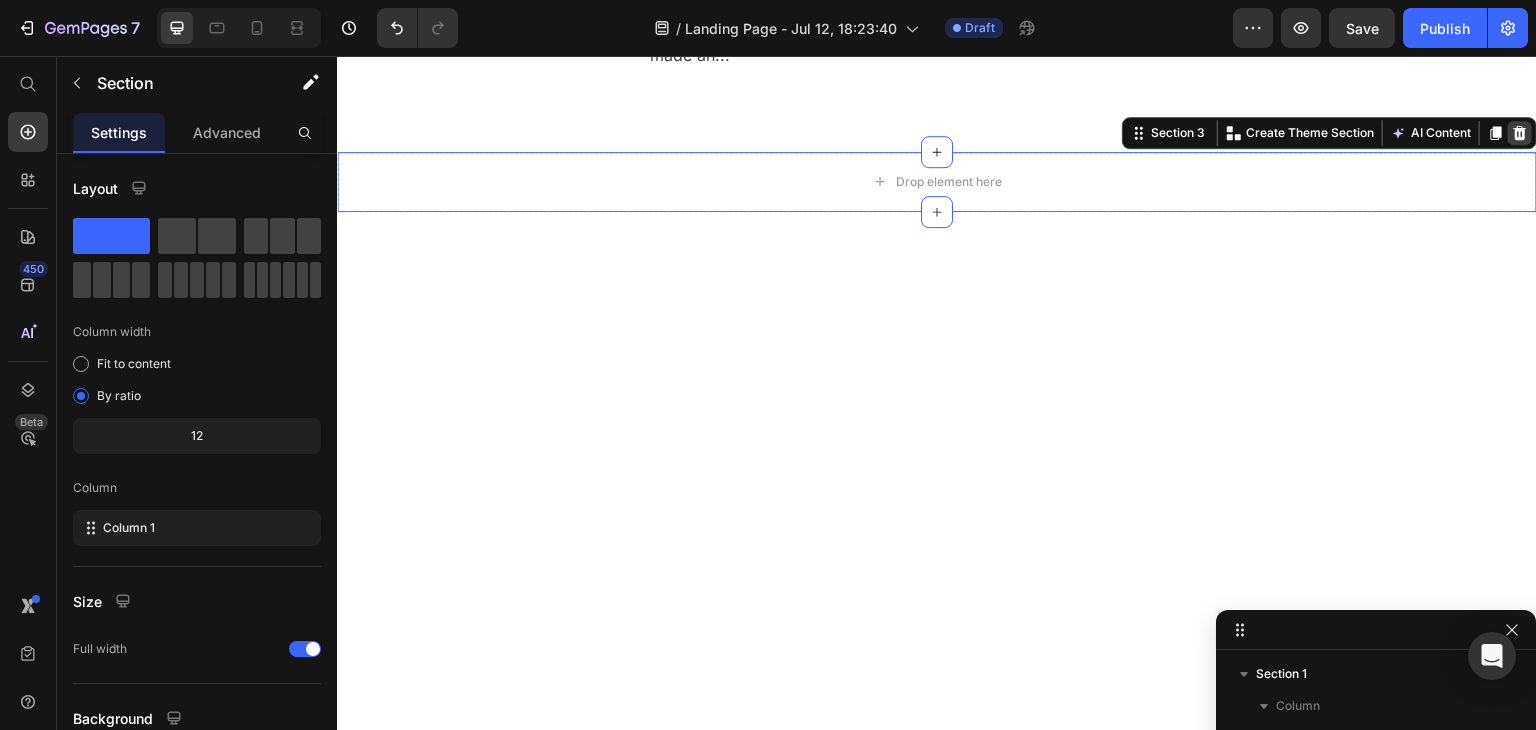 click 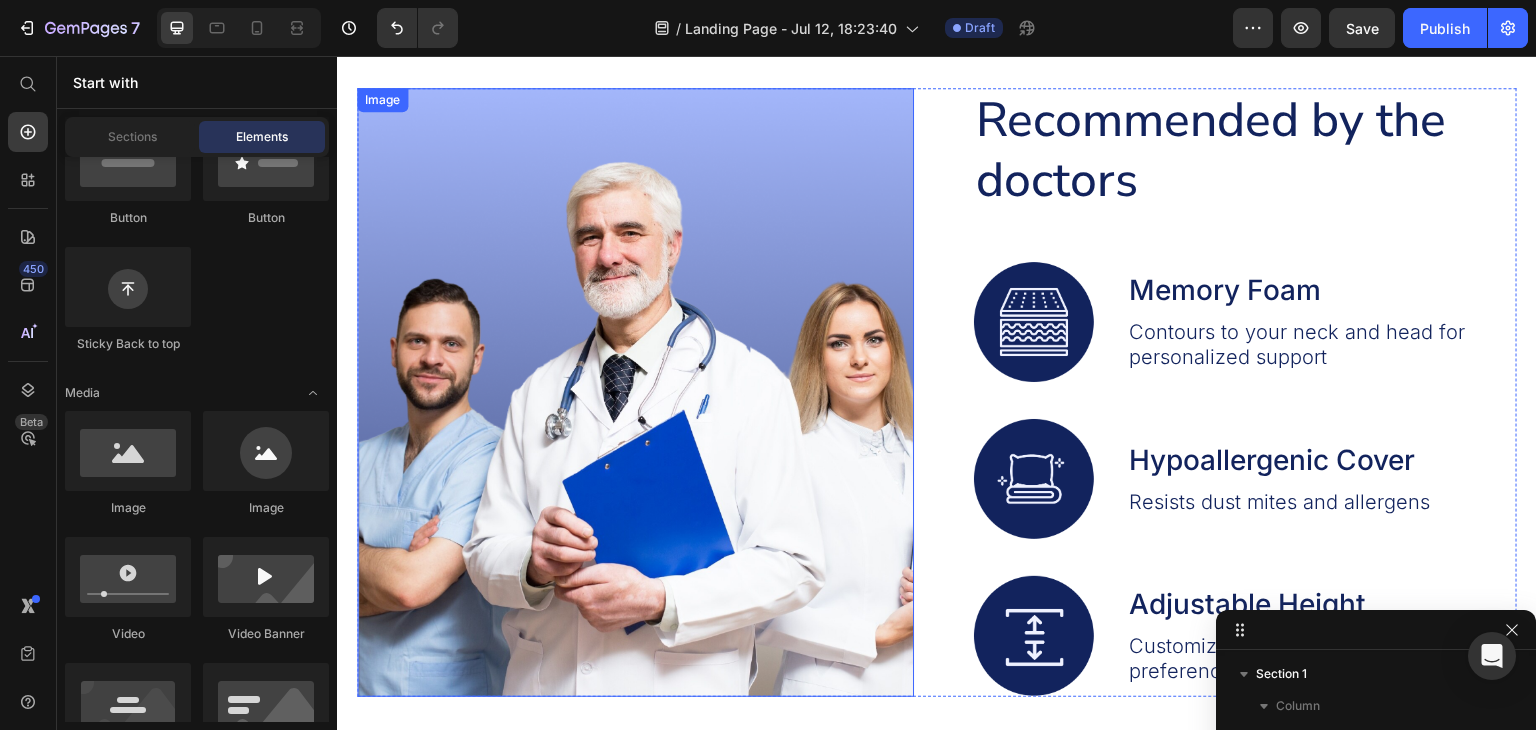 scroll, scrollTop: 1333, scrollLeft: 0, axis: vertical 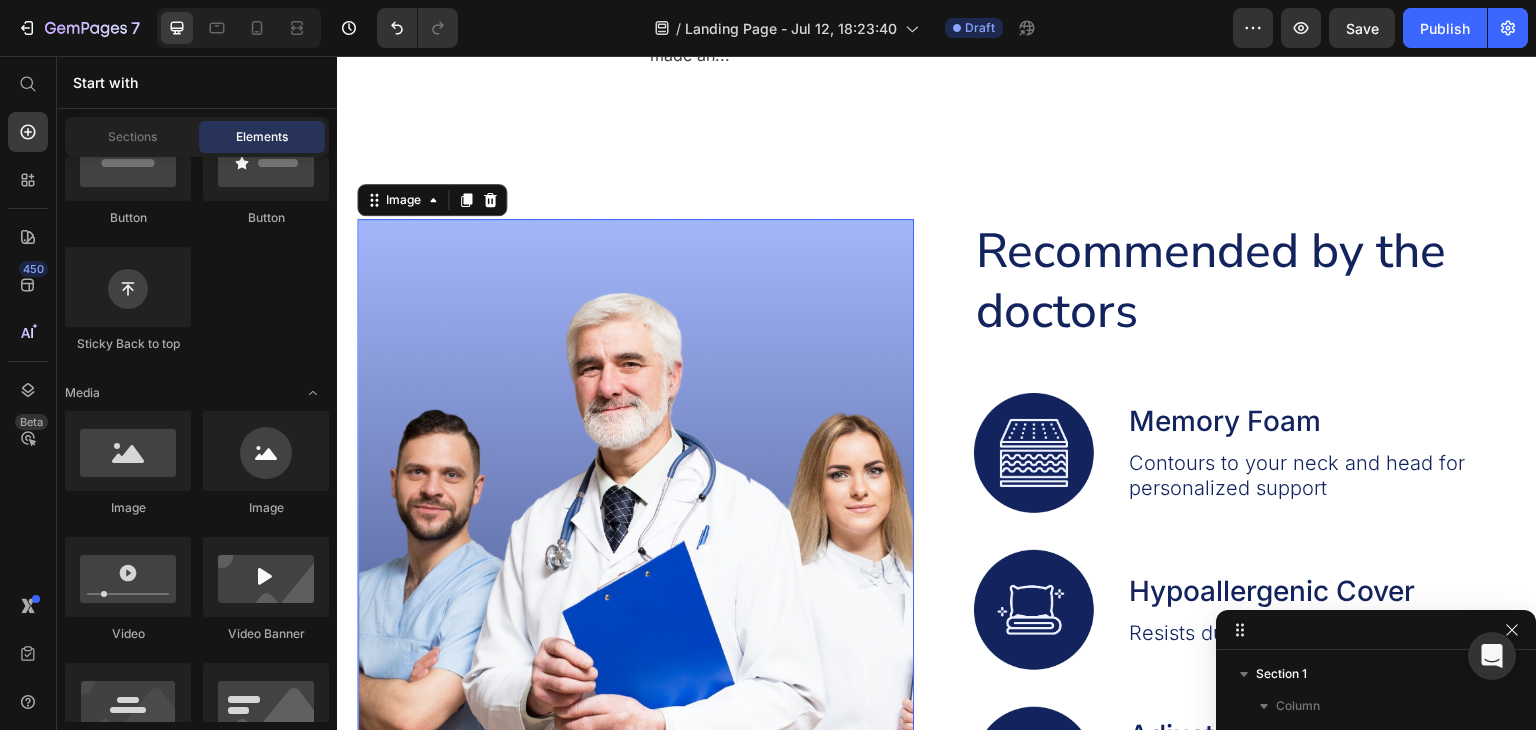 click at bounding box center (635, 524) 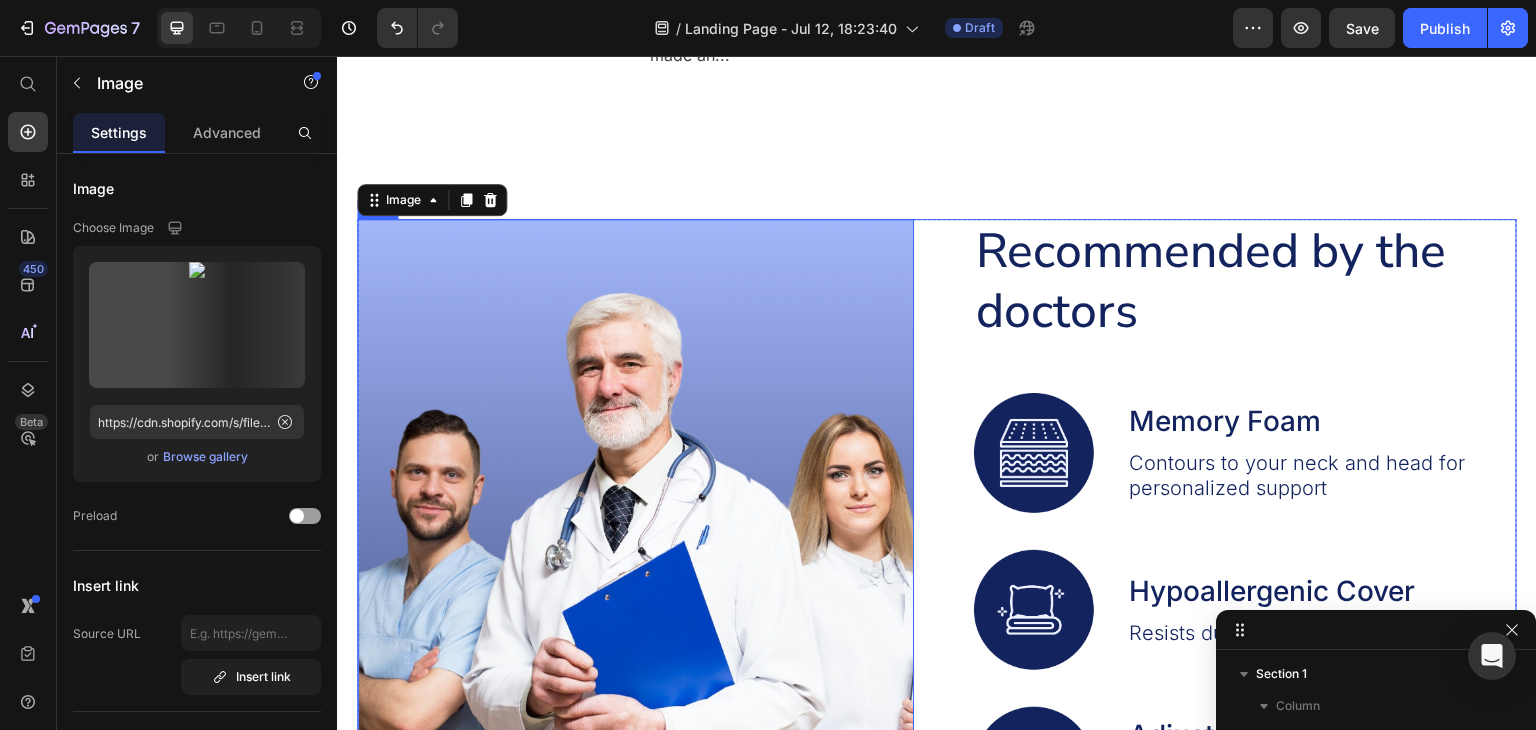click on "Image   0 Recommended by the doctors Heading Image Memory Foam Text Block Contours to your neck and head for personalized support Text Block Row Image Hypoallergenic Cover Text Block Resists dust mites and allergens Text Block Row Image Adjustable Height Text Block Customize pillow loft to your preference Text Block Row Row Row" at bounding box center (937, 524) 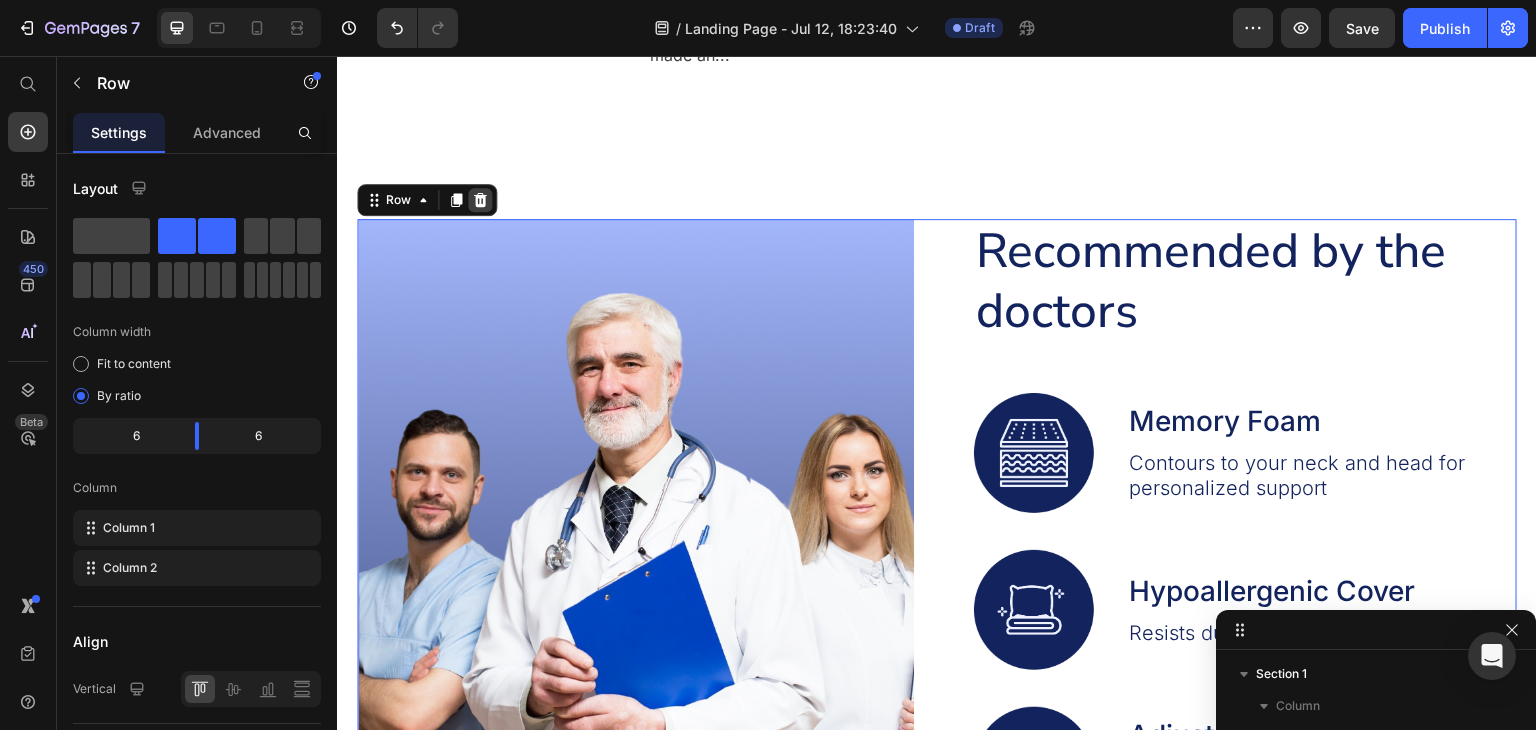 click at bounding box center [480, 200] 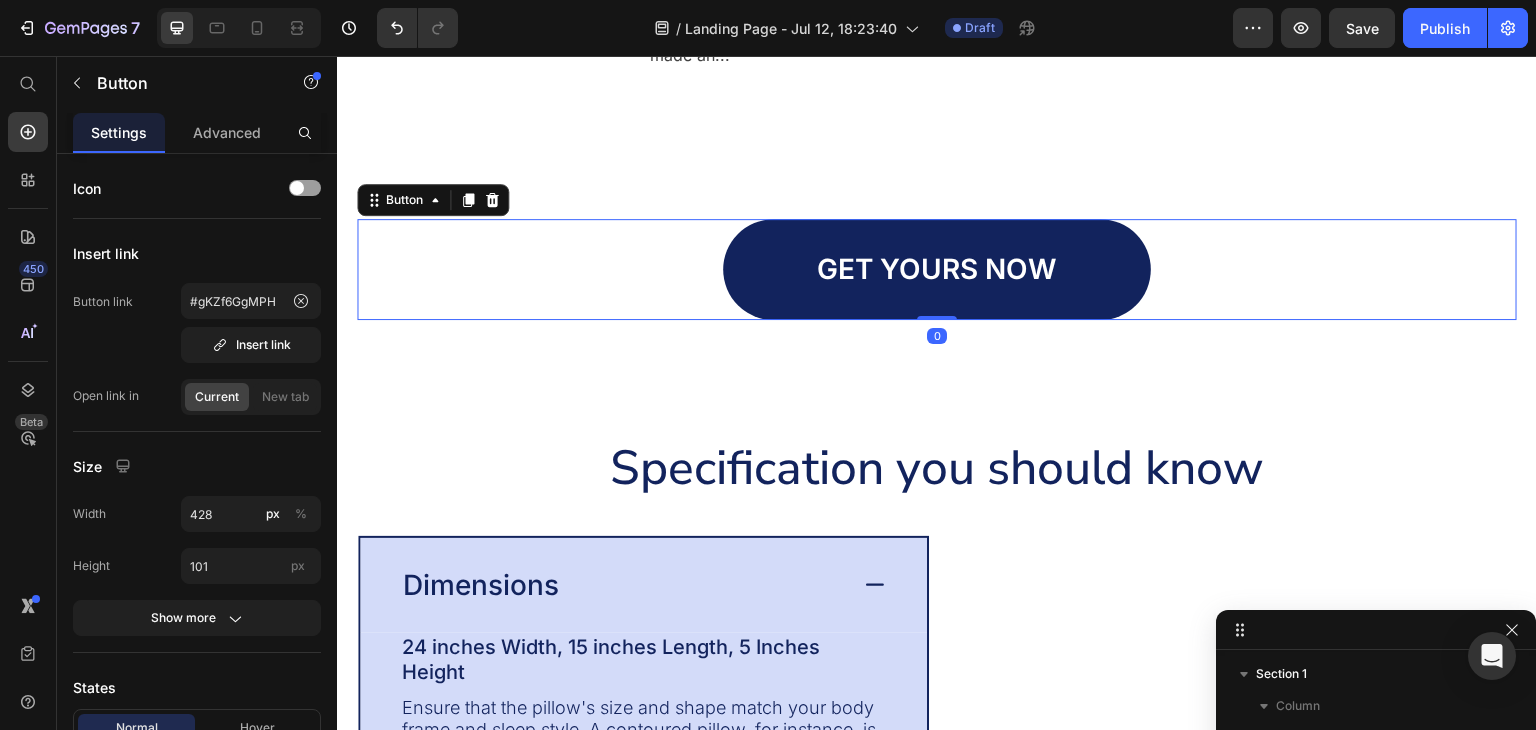 click on "GET YOURS NOW Button   0" at bounding box center [937, 269] 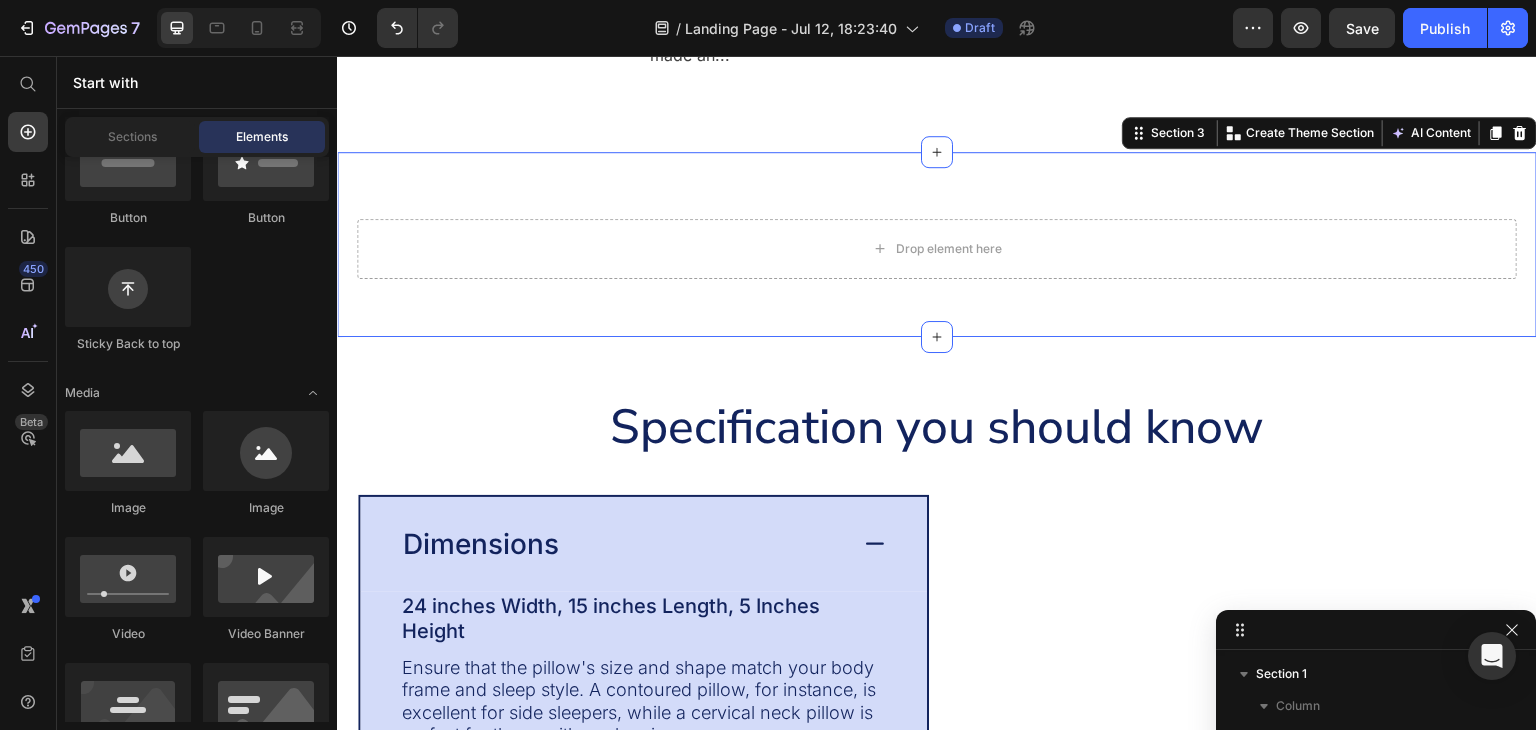 click on "Drop element here Row Section 3   You can create reusable sections Create Theme Section AI Content Write with GemAI What would you like to describe here? Tone and Voice Persuasive Product Show more Generate" at bounding box center [937, 244] 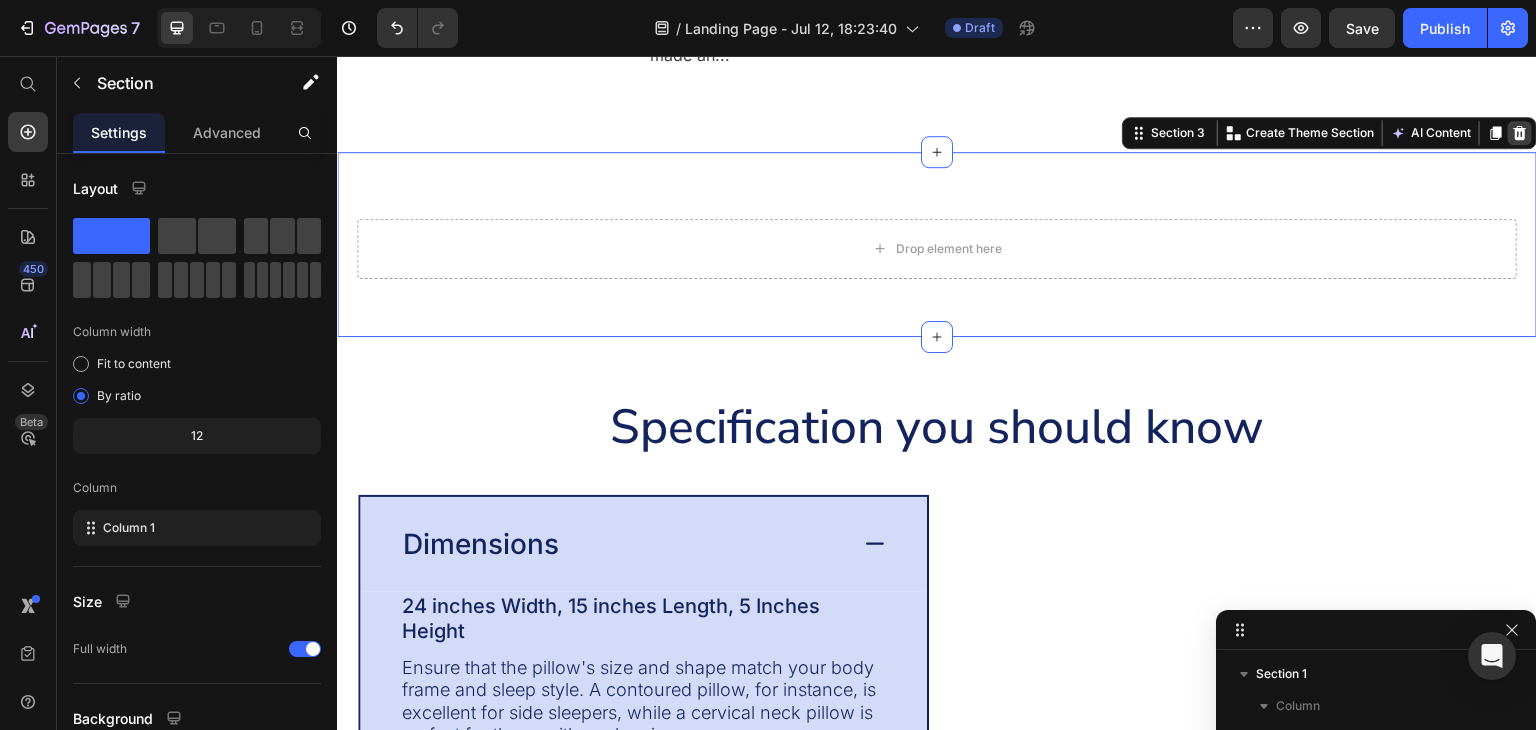 click at bounding box center (1520, 133) 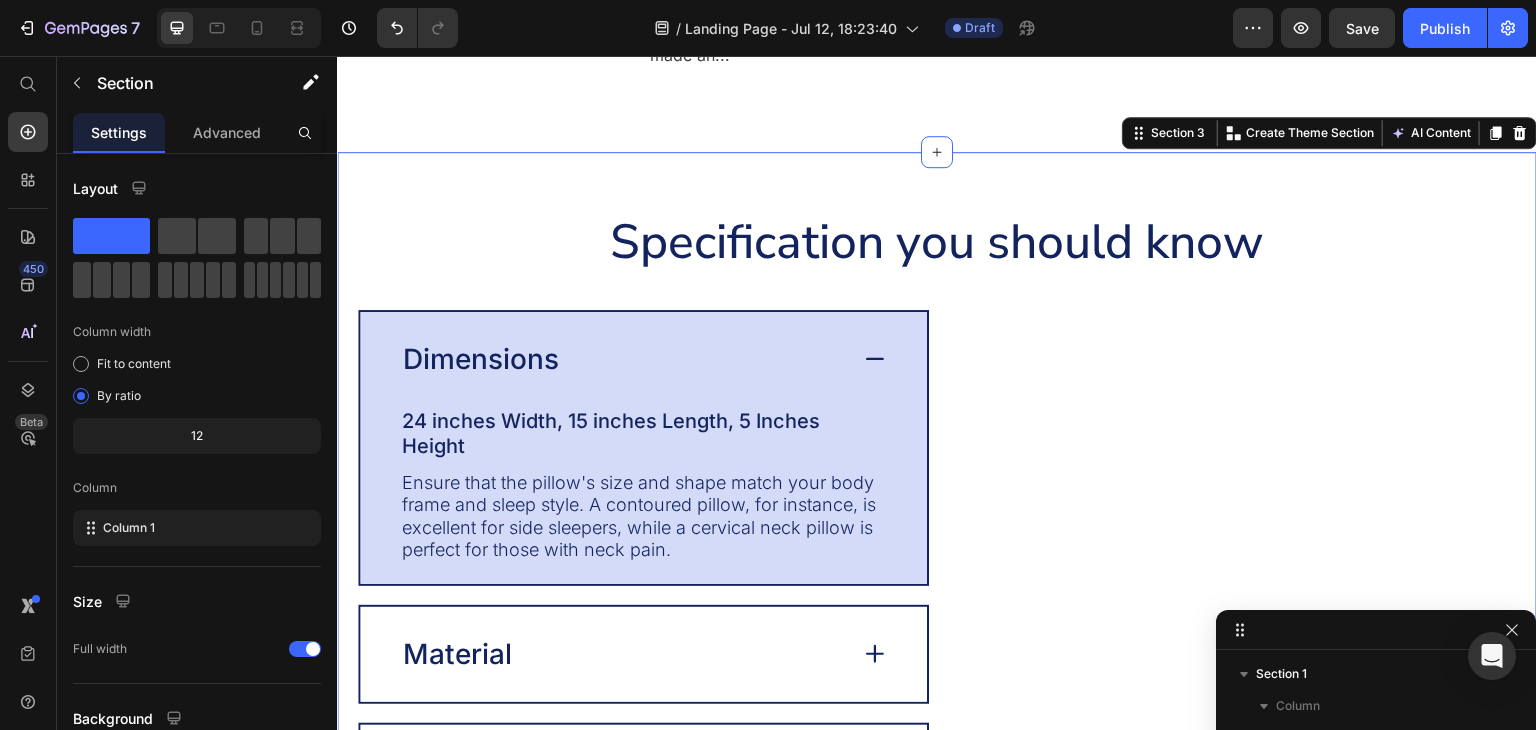 click on "Image
Dimensions 24 inches Width, 15 inches Length, 5 Inches Height Text Block Ensure that the pillow's size and shape match your body frame and sleep style. A contoured pillow, for instance, is excellent for side sleepers, while a cervical neck pillow is perfect for those with neck pain. Text Block Row
Material
Care Instructions Accordion Row Row Section 3   You can create reusable sections Create Theme Section AI Content Write with GemAI What would you like to describe here? Tone and Voice Persuasive Product Single Aarti Diya Show more Generate" at bounding box center (937, 546) 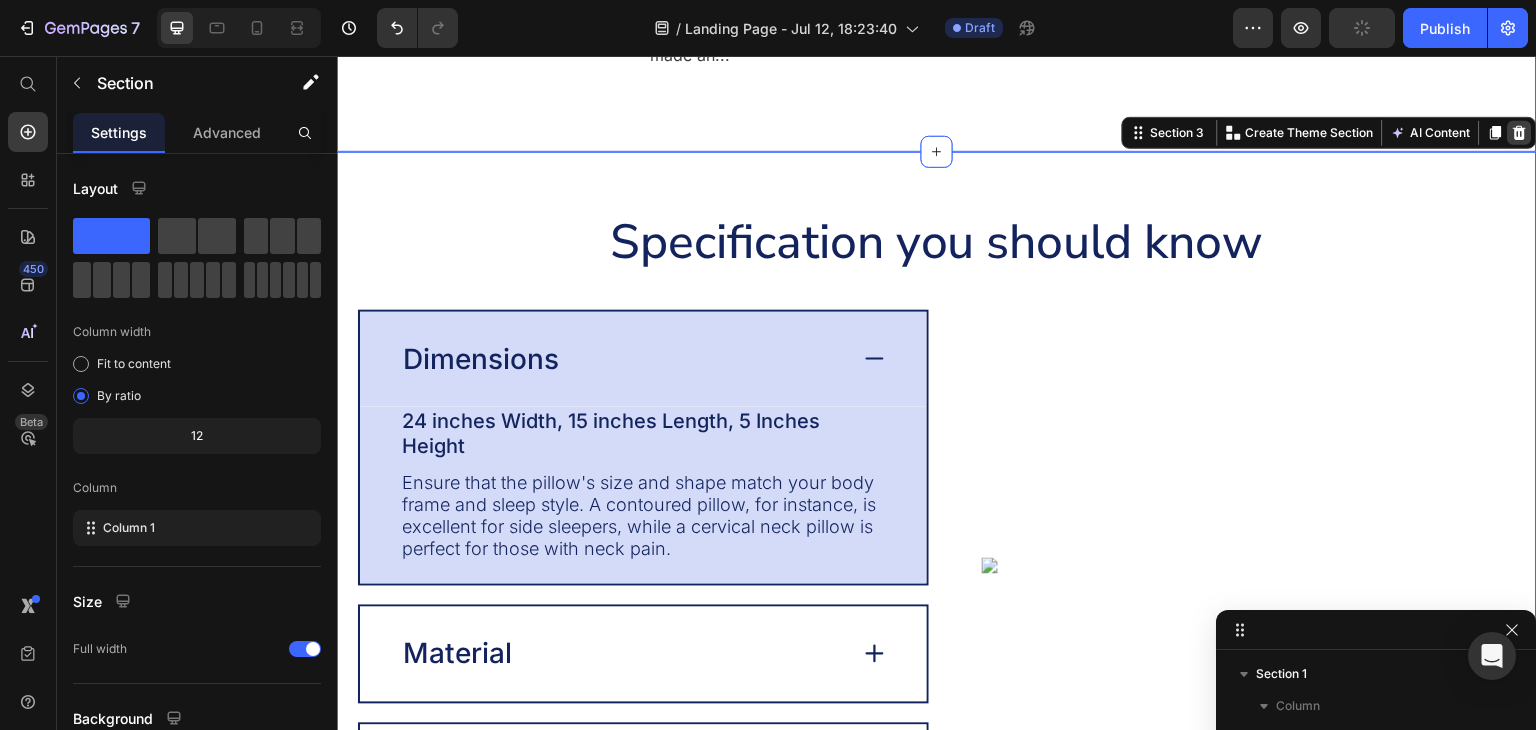 click 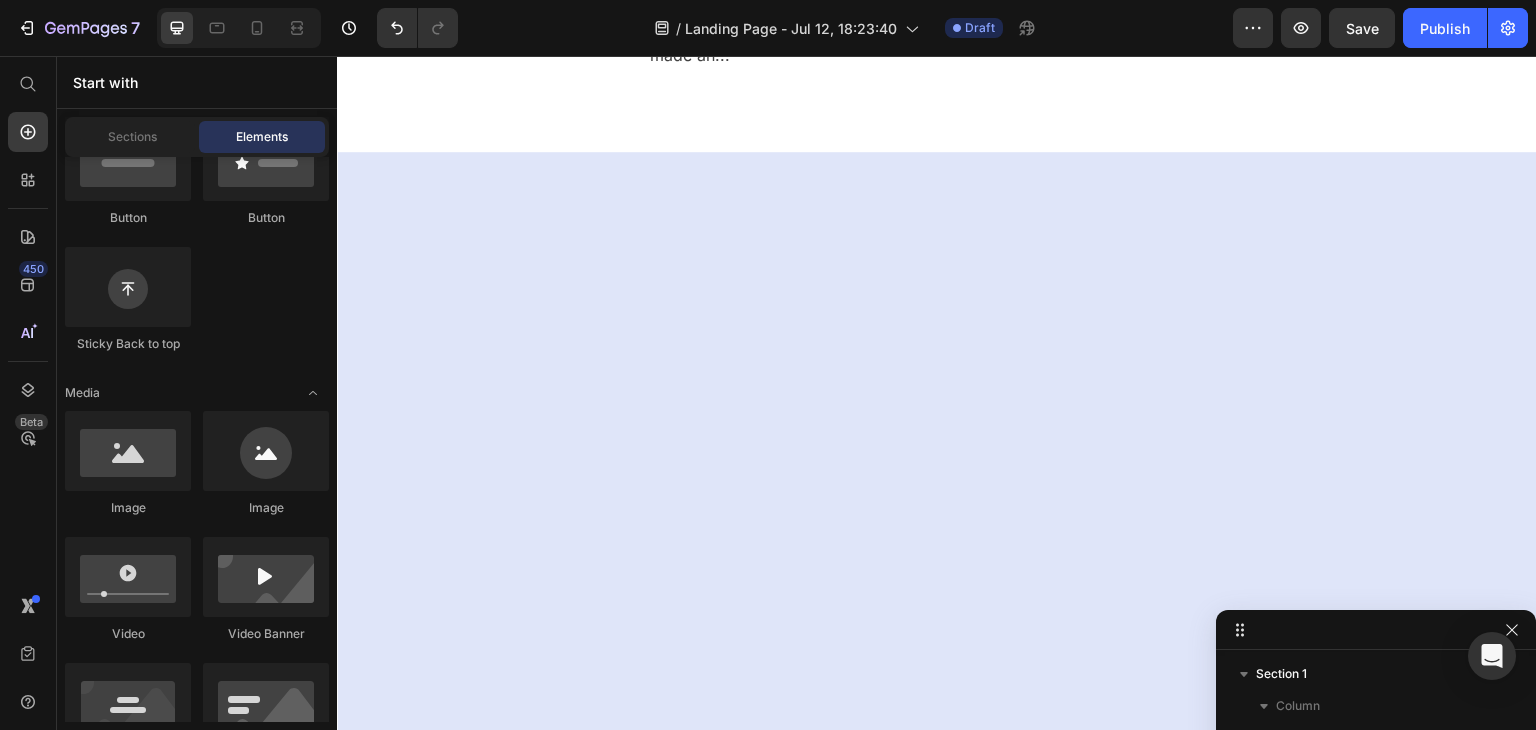 click at bounding box center (937, 664) 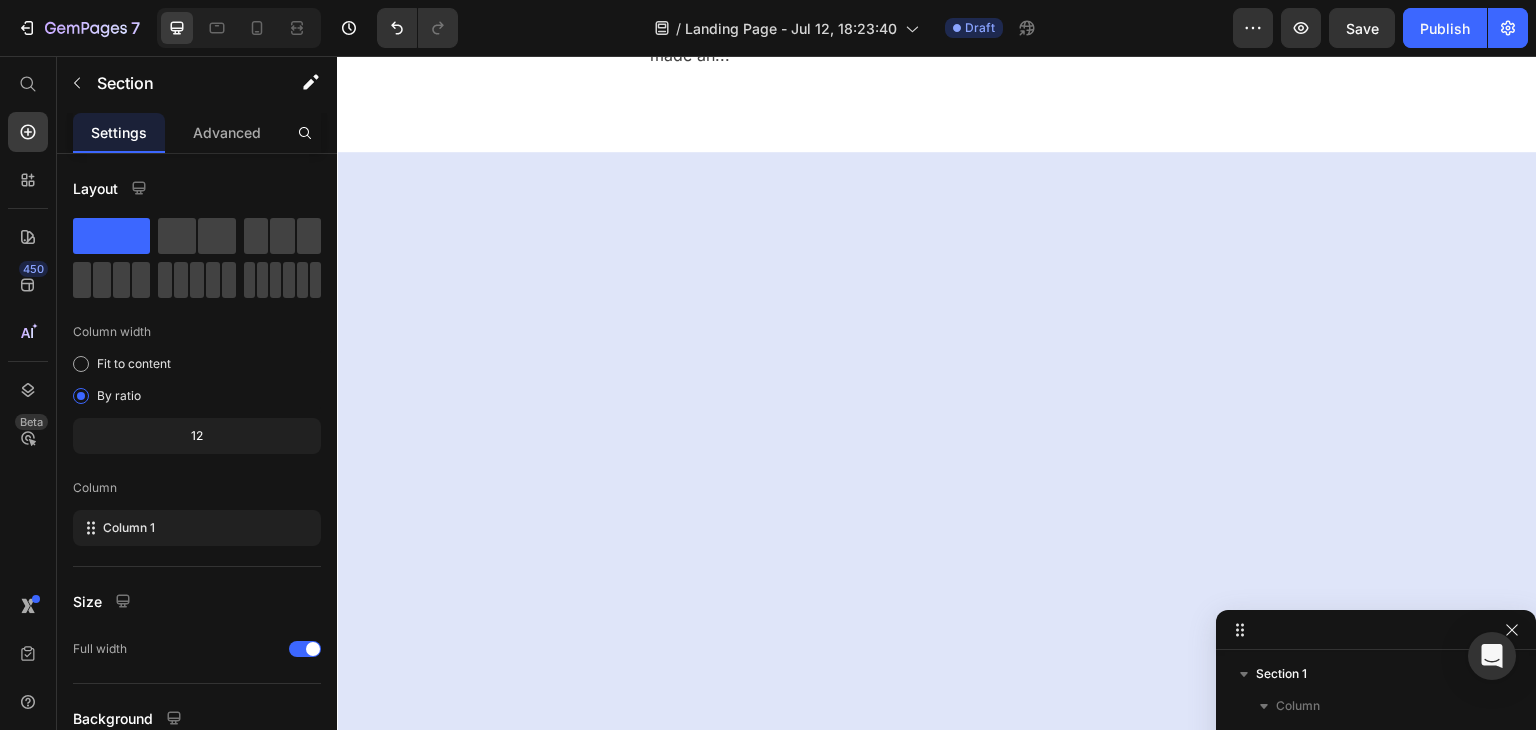 click at bounding box center [937, 664] 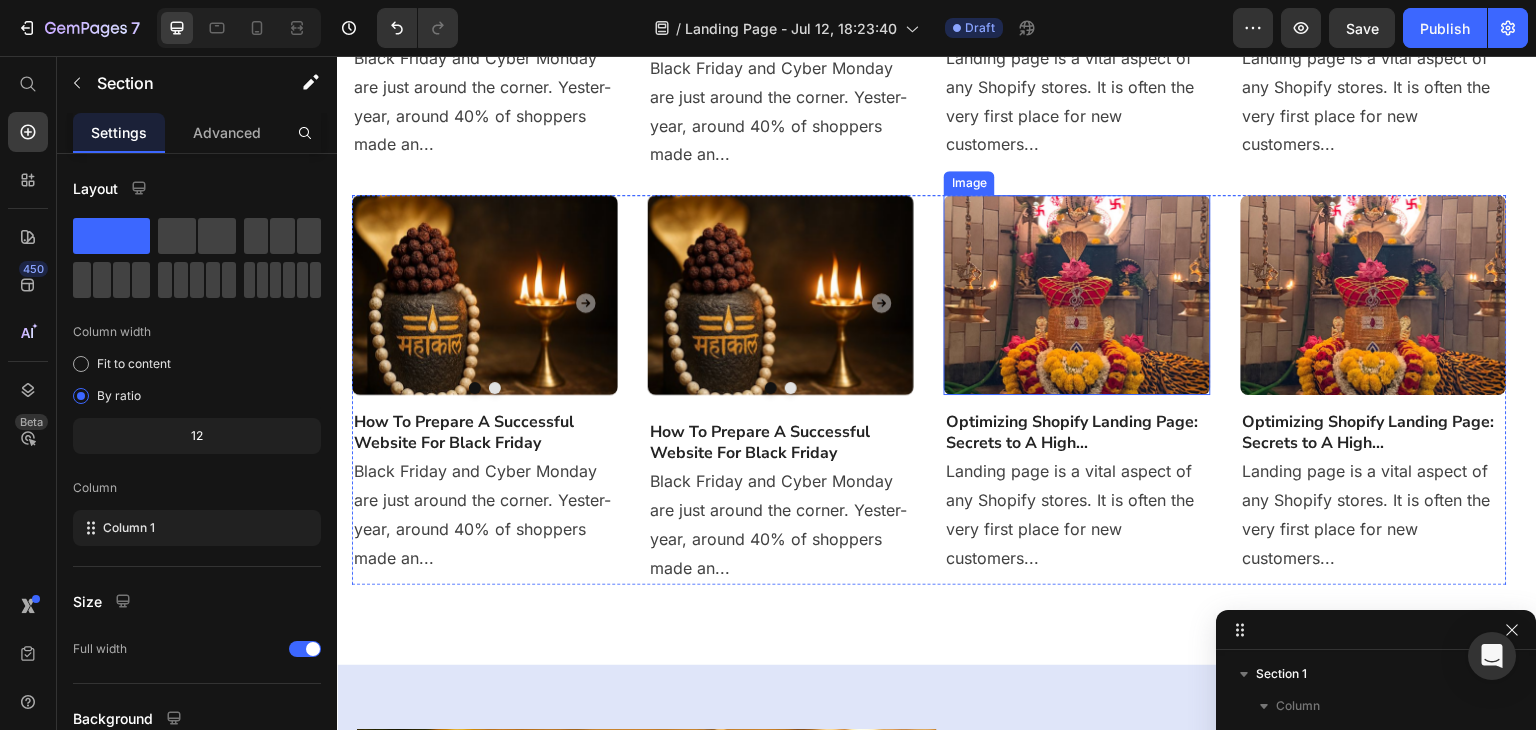scroll, scrollTop: 1333, scrollLeft: 0, axis: vertical 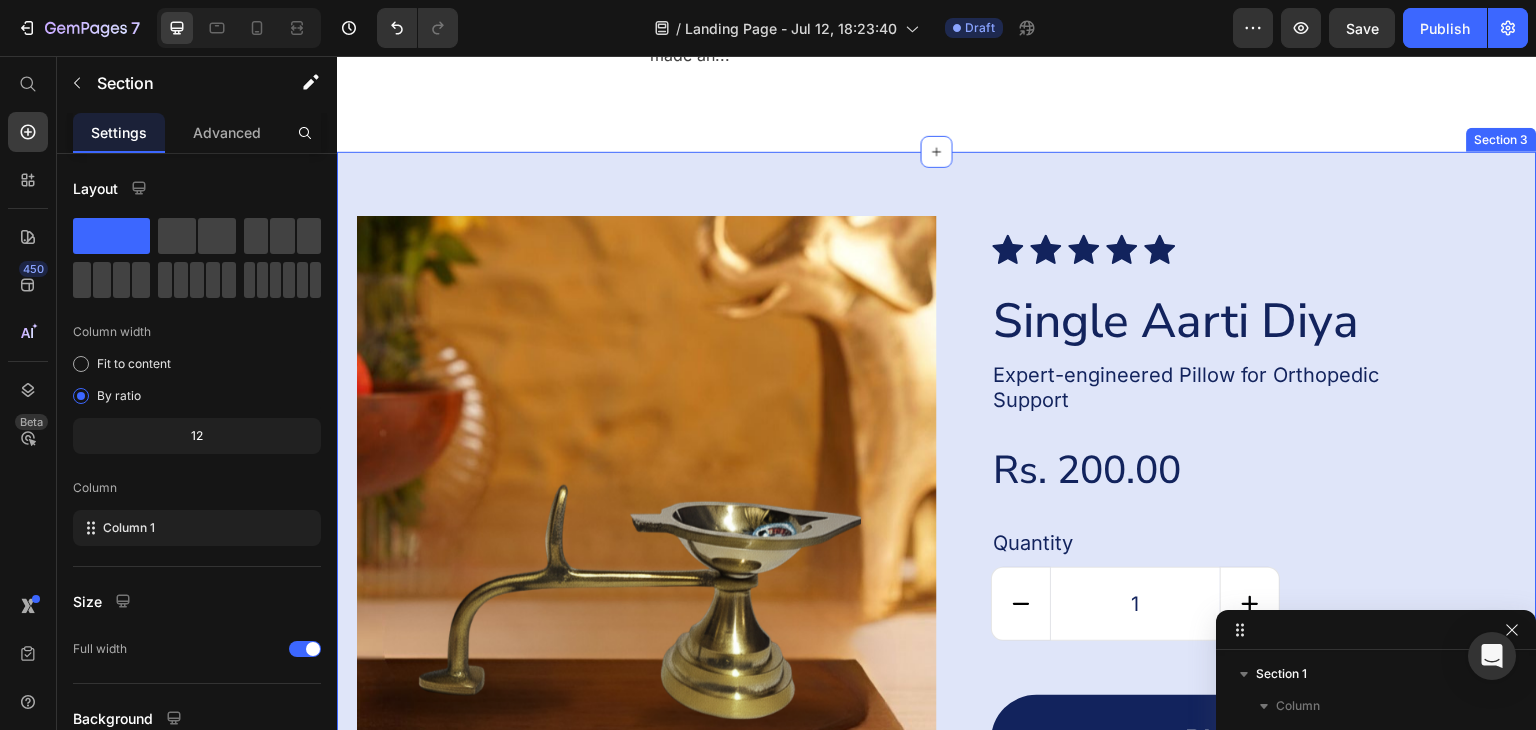 click on "Icon
Icon
Icon
Icon
Icon Icon List Single Aarti Diya Product Title Expert-engineered Pillow for Orthopedic Support Text Block Rs. [PRICE] Product Price Quantity Text Block 1 Product Quantity buy now Add to Cart Row Product Name: Single Aarti Material: Brass
Description: Illuminate your prayers with this elegant Single Aarti crafted from pure brass. Featuring a traditional design with a sturdy handle and deep diya bowl this piece is perfect for daily rituals poojas and festive ceremonies. The brass construction ensures durability and a timeless shine adding a sacred glow to your devotional space. Show more Product Description Product Section 3" at bounding box center (937, 664) 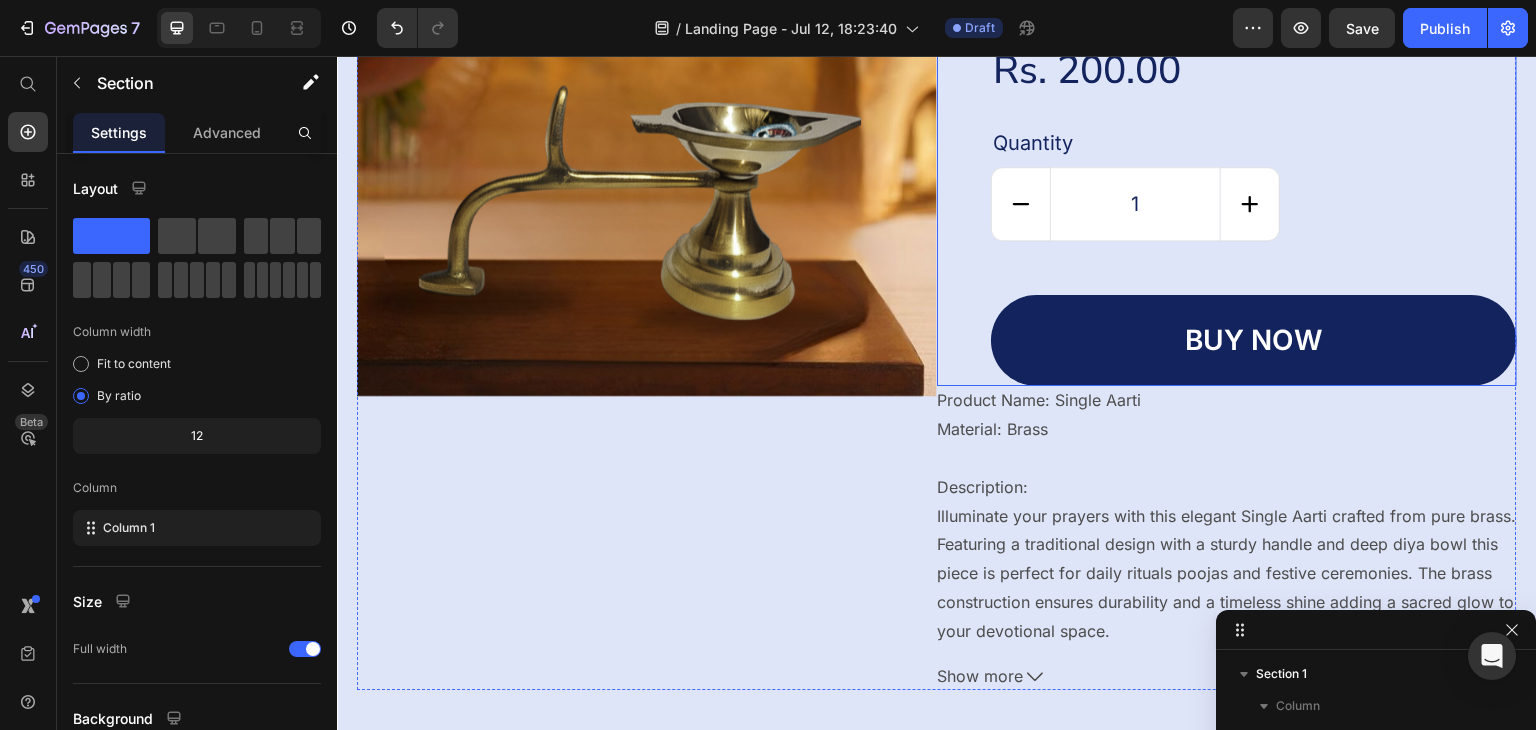 scroll, scrollTop: 2133, scrollLeft: 0, axis: vertical 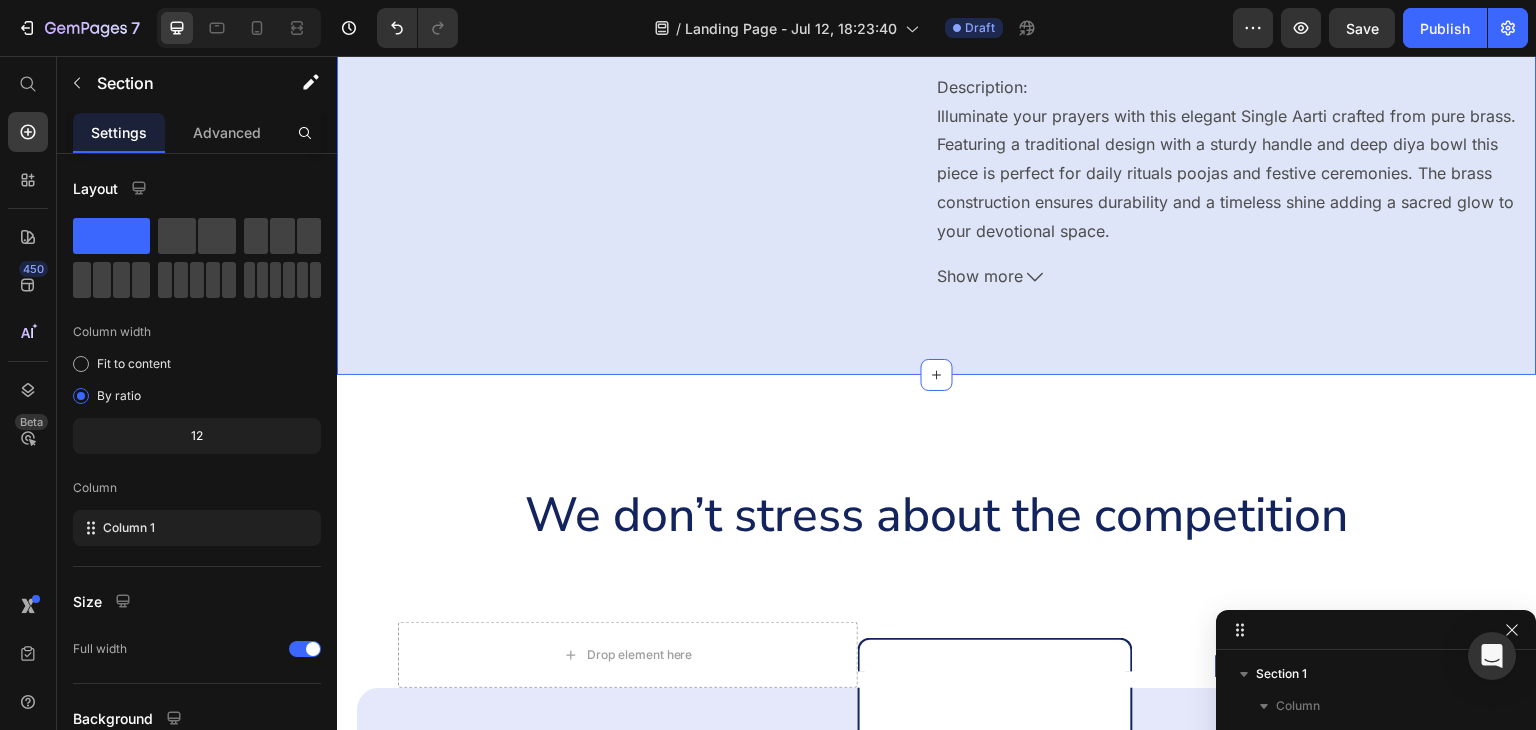 click on "Icon
Icon
Icon
Icon
Icon Icon List Single Aarti Diya Product Title Expert-engineered Pillow for Orthopedic Support Text Block Rs. [PRICE] Product Price Quantity Text Block 1 Product Quantity buy now Add to Cart Row Product Name: Single Aarti Material: Brass
Description: Illuminate your prayers with this elegant Single Aarti crafted from pure brass. Featuring a traditional design with a sturdy handle and deep diya bowl this piece is perfect for daily rituals poojas and festive ceremonies. The brass construction ensures durability and a timeless shine adding a sacred glow to your devotional space. Show more Product Description Product Section 3" at bounding box center [937, -136] 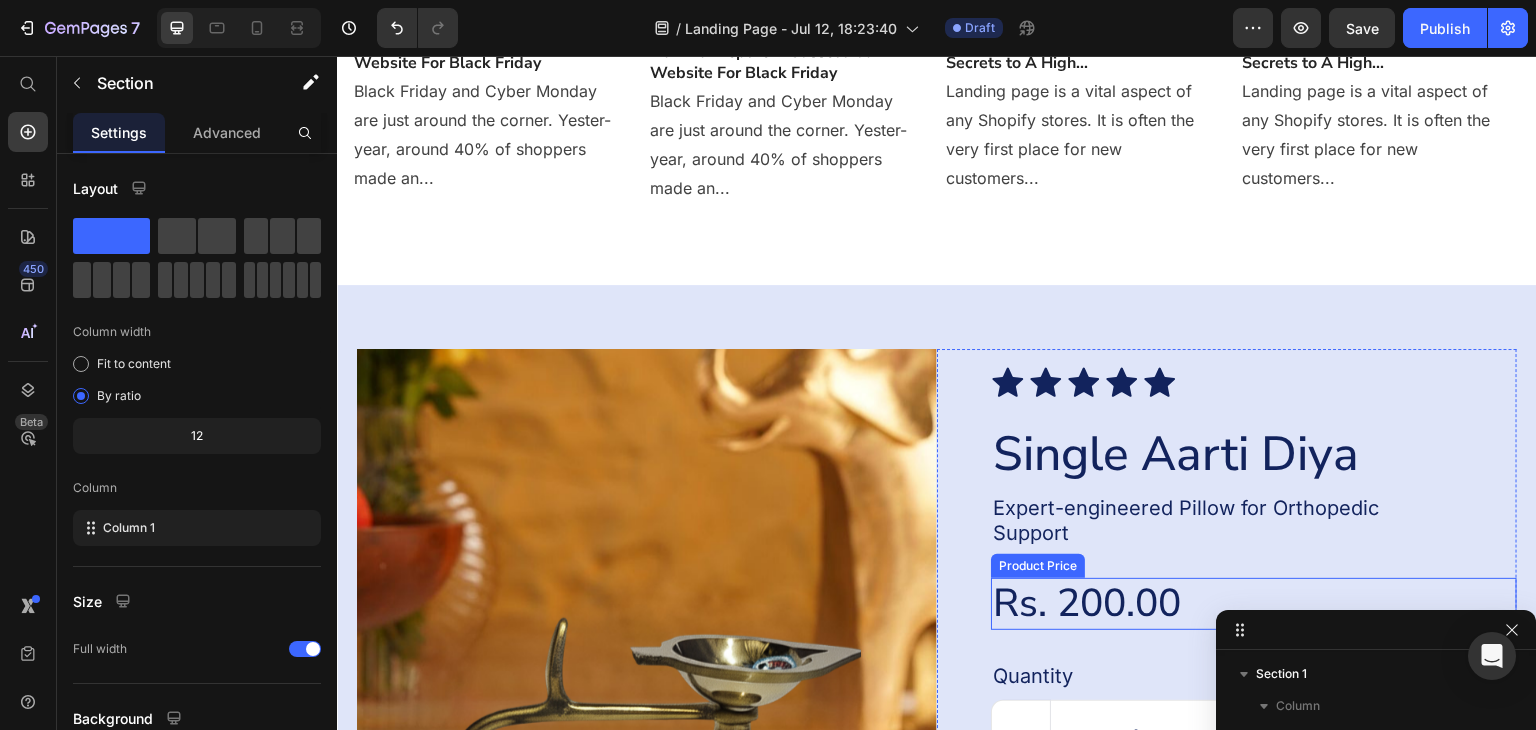 scroll, scrollTop: 1200, scrollLeft: 0, axis: vertical 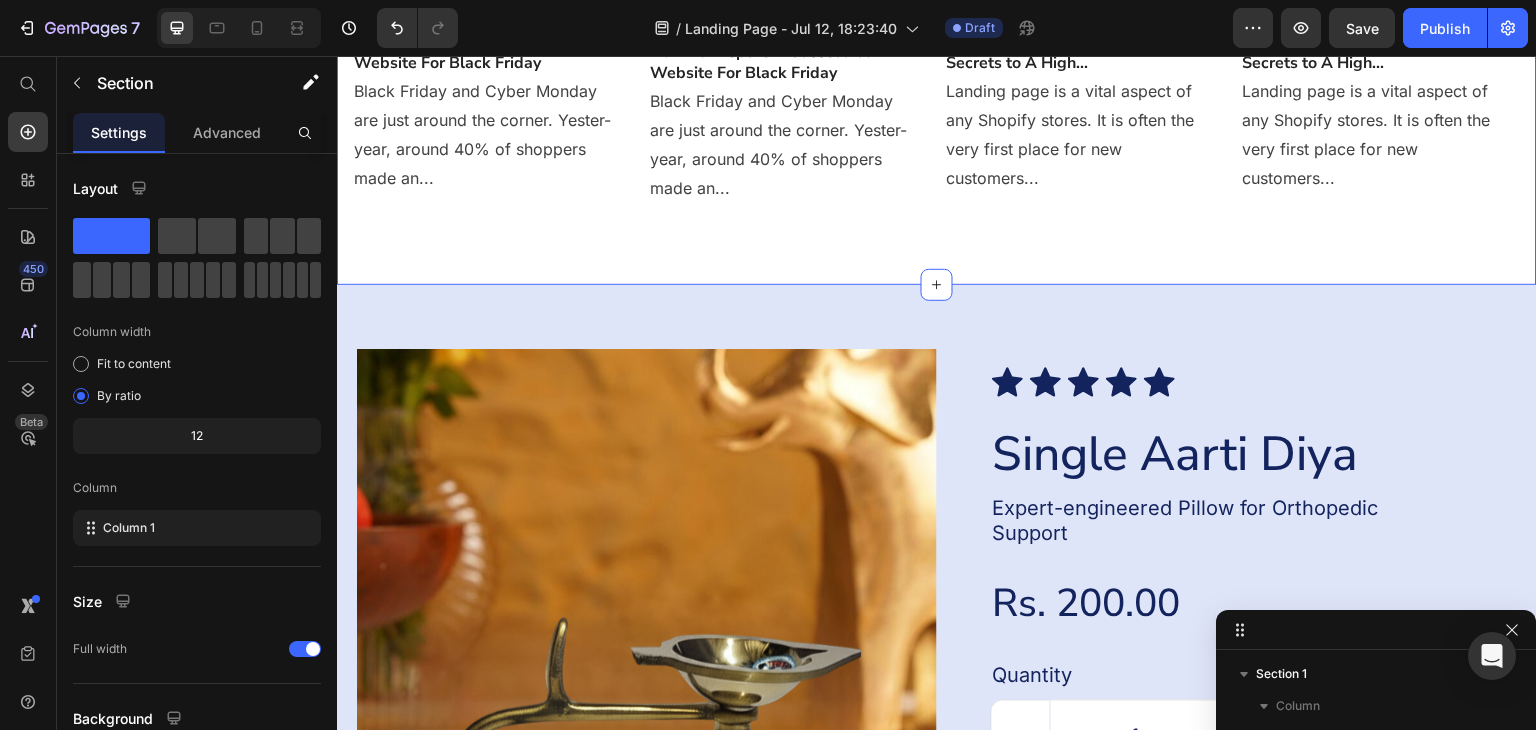 drag, startPoint x: 841, startPoint y: 248, endPoint x: 827, endPoint y: 264, distance: 21.260292 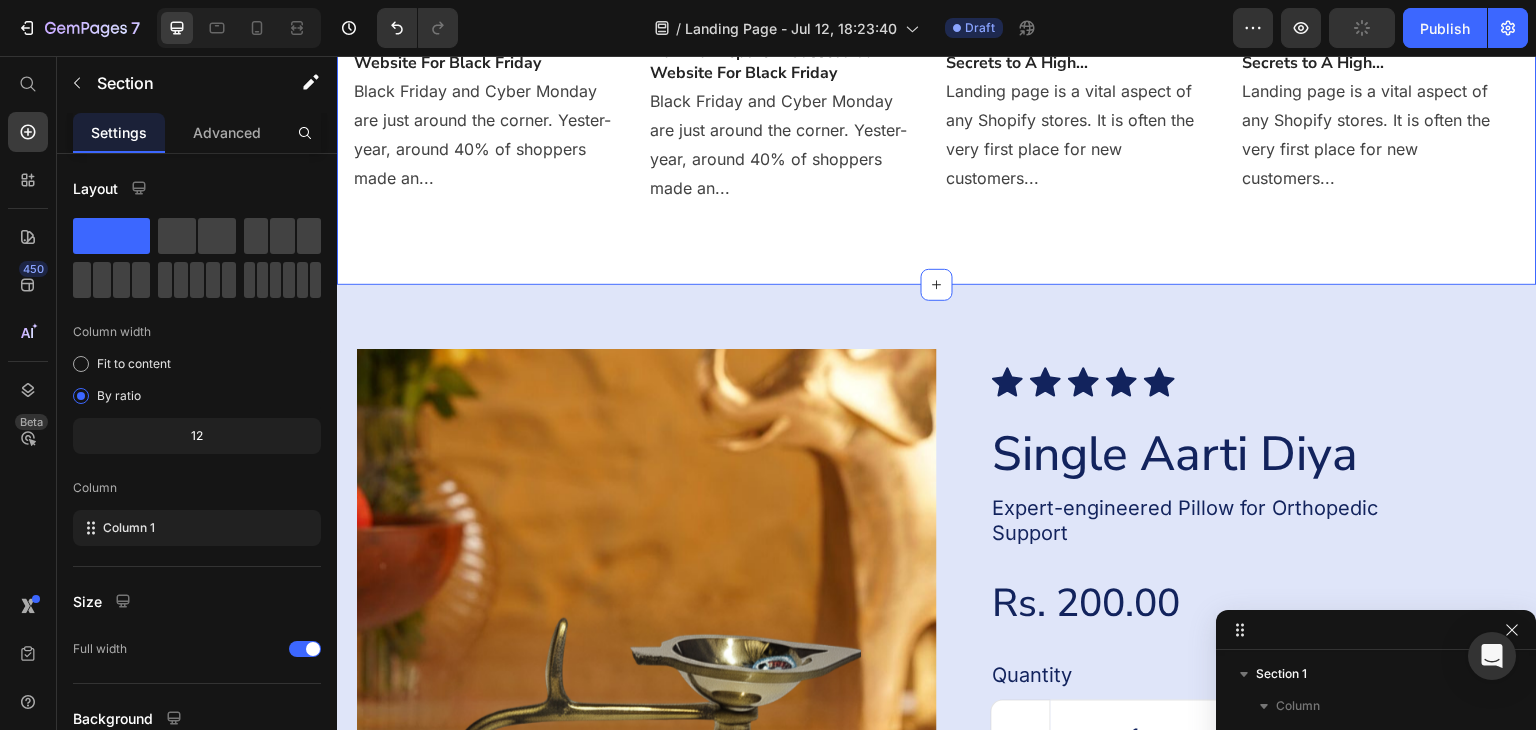 click on "Icon
Icon
Icon
Icon
Icon Icon List Single Aarti Diya Product Title Expert-engineered Pillow for Orthopedic Support Text Block Rs. [PRICE] Product Price Quantity Text Block 1 Product Quantity buy now Add to Cart Row Product Name: Single Aarti Material: Brass
Description: Illuminate your prayers with this elegant Single Aarti crafted from pure brass. Featuring a traditional design with a sturdy handle and deep diya bowl this piece is perfect for daily rituals poojas and festive ceremonies. The brass construction ensures durability and a timeless shine adding a sacred glow to your devotional space. Show more Product Description Product Section 3" at bounding box center (937, 797) 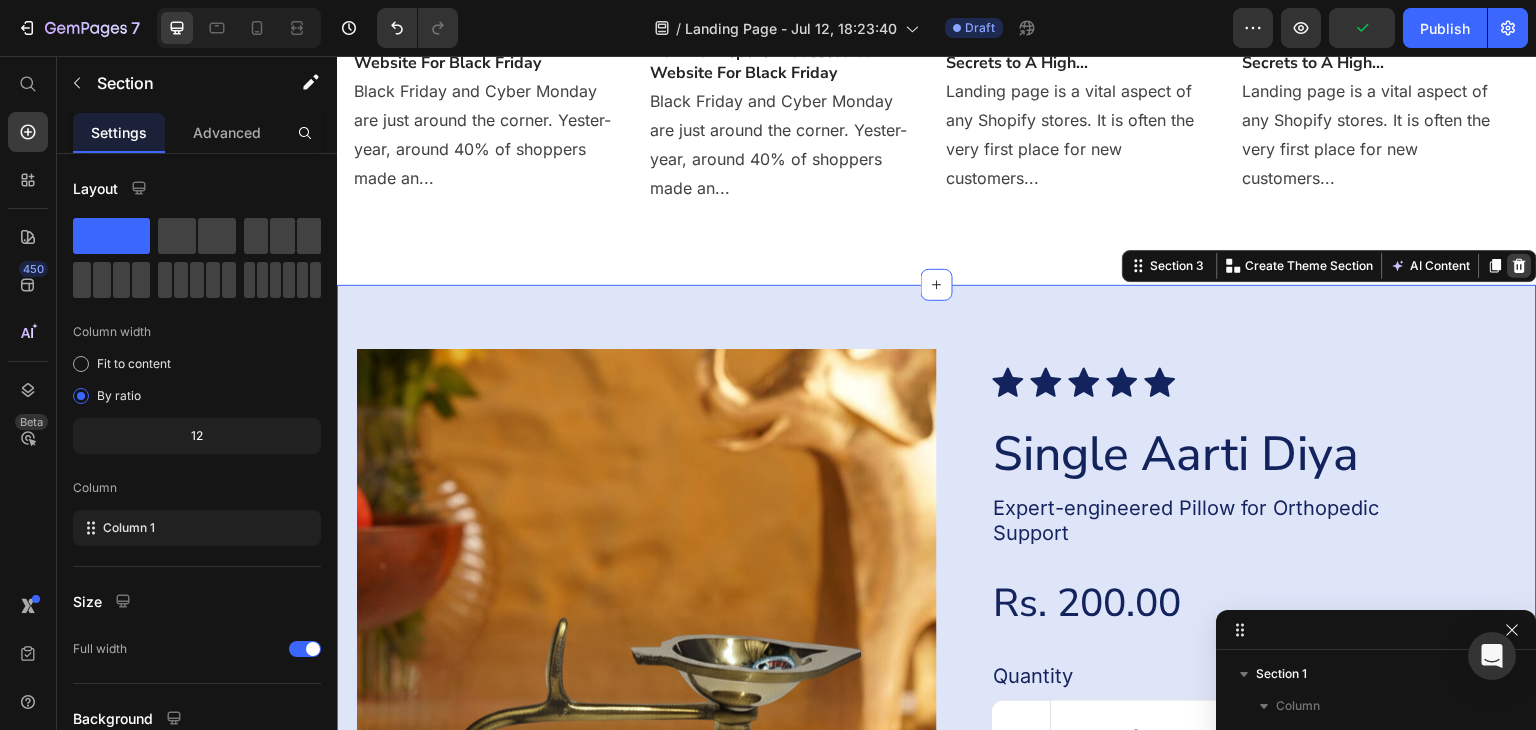 click 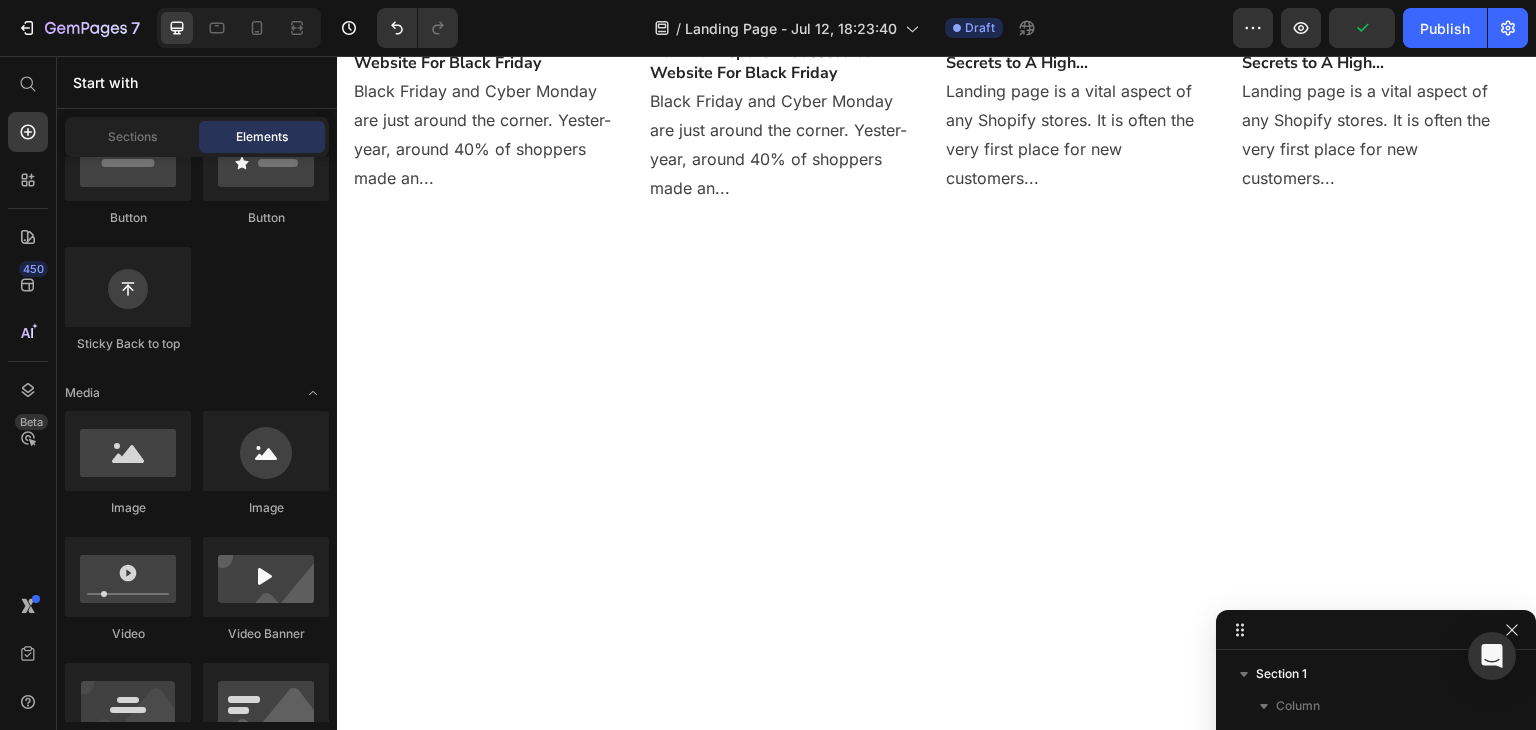 click at bounding box center (937, 874) 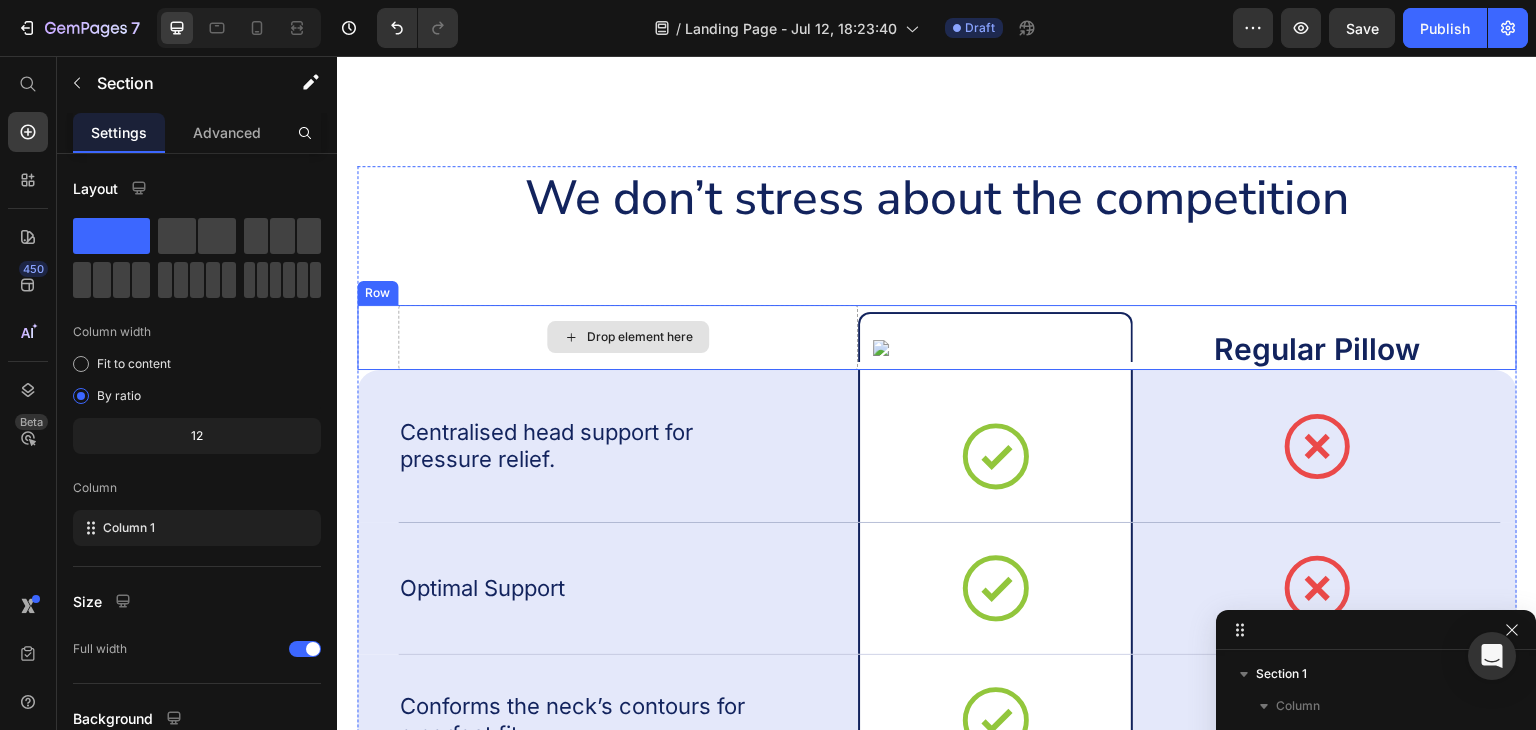 scroll, scrollTop: 1200, scrollLeft: 0, axis: vertical 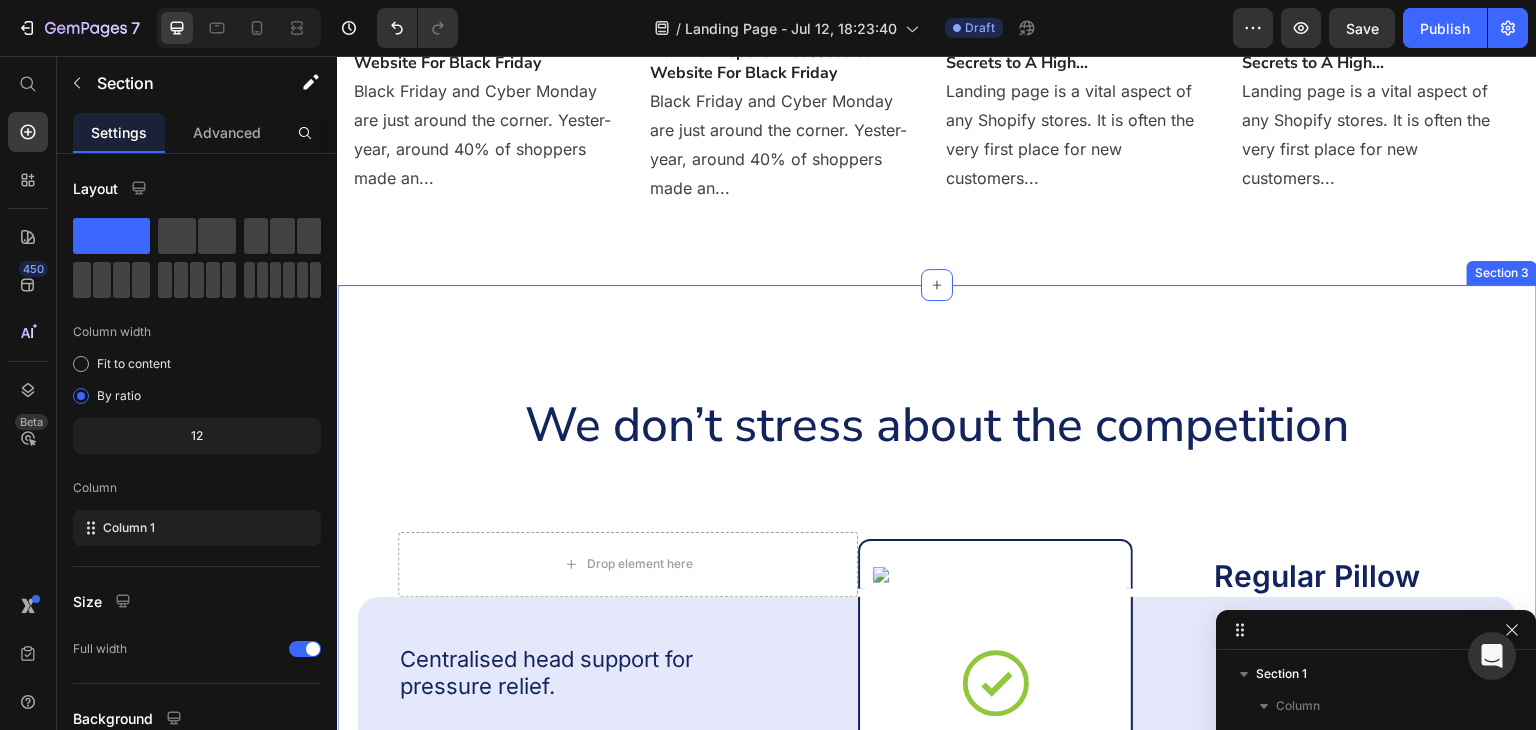 click on "We don’t stress about the competition Heading
Drop element here Image Row Regular Pillow Text Block Row Centralised head support for pressure relief. Text Block
Icon Row
Icon Row Row Optimal Support Text Block
Icon Row
Icon Row Row Conforms the neck’s contours for a perfect fit Text Block
Icon Row
Icon Row Row Relives face and ear pressure for the side sleepers. Text Block
Icon Row
Icon Row Row
Drop element here
Drop element here Row
Drop element here Row Row Row
Drop element here
Drop element here Row
Drop element here Row Row Section 3" at bounding box center [937, 855] 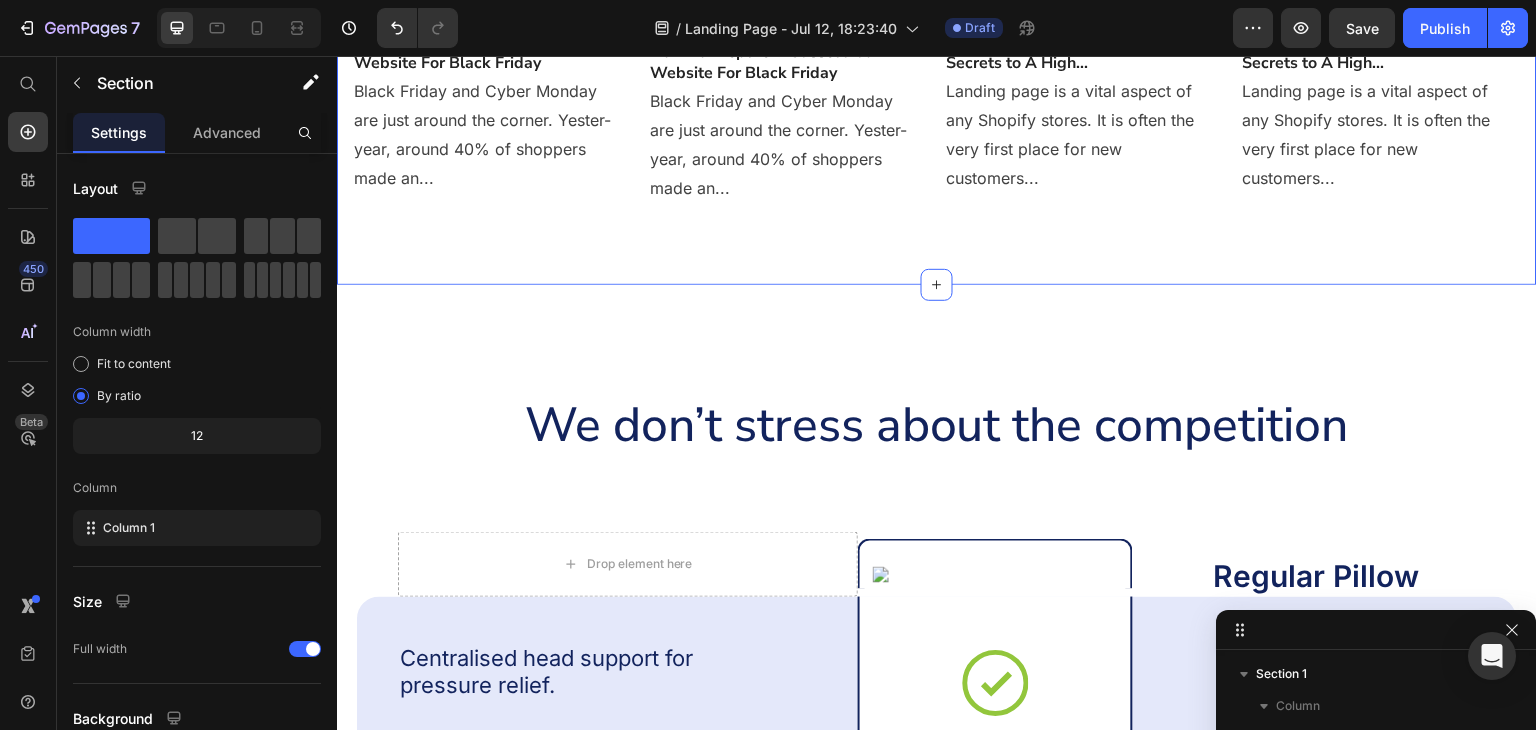click on "We don’t stress about the competition Heading
Drop element here Image Row Regular Pillow Text Block Row Centralised head support for pressure relief. Text Block
Icon Row
Icon Row Row Optimal Support Text Block
Icon Row
Icon Row Row Conforms the neck’s contours for a perfect fit Text Block
Icon Row
Icon Row Row Relives face and ear pressure for the side sleepers. Text Block
Icon Row
Icon Row Row
Drop element here
Drop element here Row
Drop element here Row Row Row
Drop element here
Drop element here Row
Drop element here Row Row Section 3" at bounding box center [937, 855] 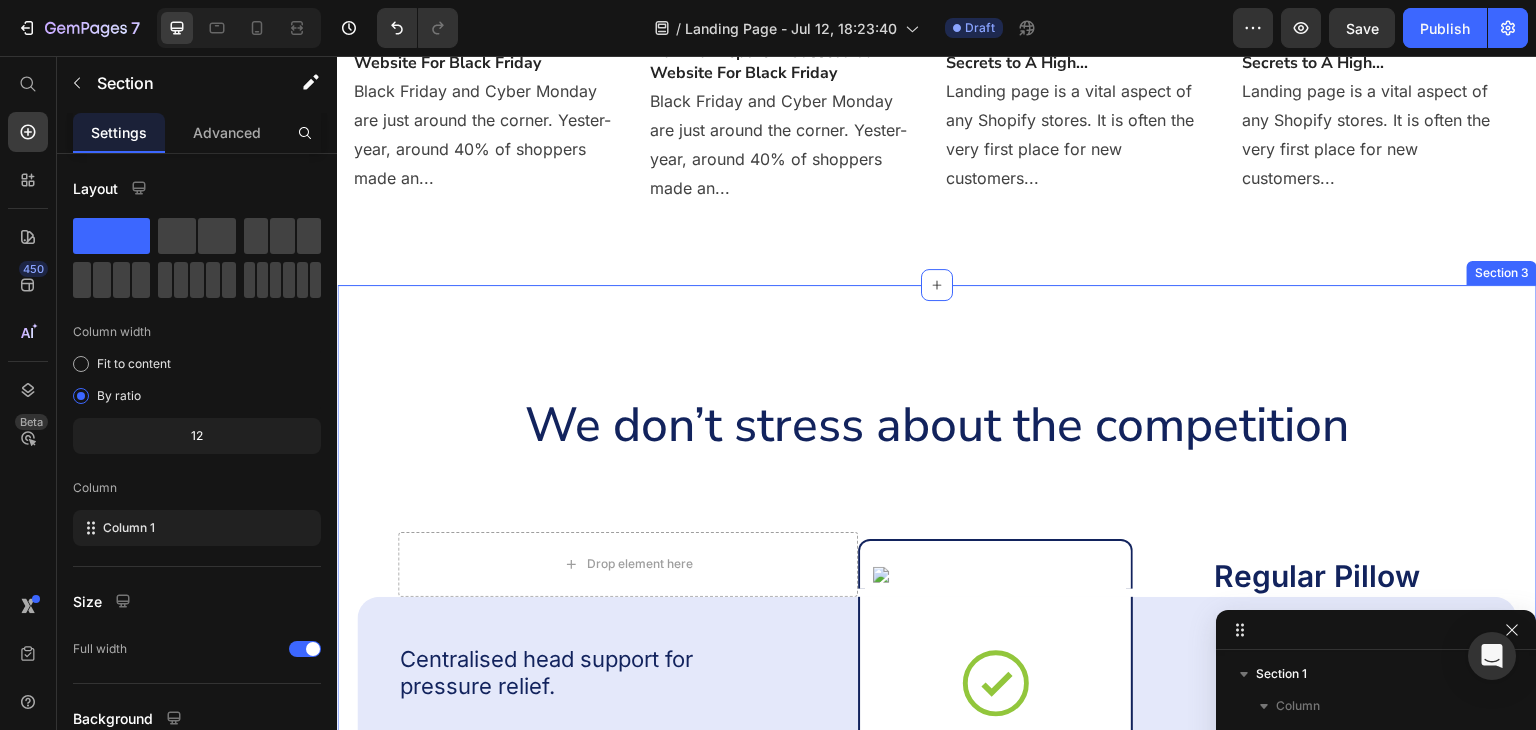 click on "We don’t stress about the competition Heading
Drop element here Image Row Regular Pillow Text Block Row Centralised head support for pressure relief. Text Block
Icon Row
Icon Row Row Optimal Support Text Block
Icon Row
Icon Row Row Conforms the neck’s contours for a perfect fit Text Block
Icon Row
Icon Row Row Relives face and ear pressure for the side sleepers. Text Block
Icon Row
Icon Row Row
Drop element here
Drop element here Row
Drop element here Row Row Row
Drop element here
Drop element here Row
Drop element here Row Row Section 3" at bounding box center (937, 855) 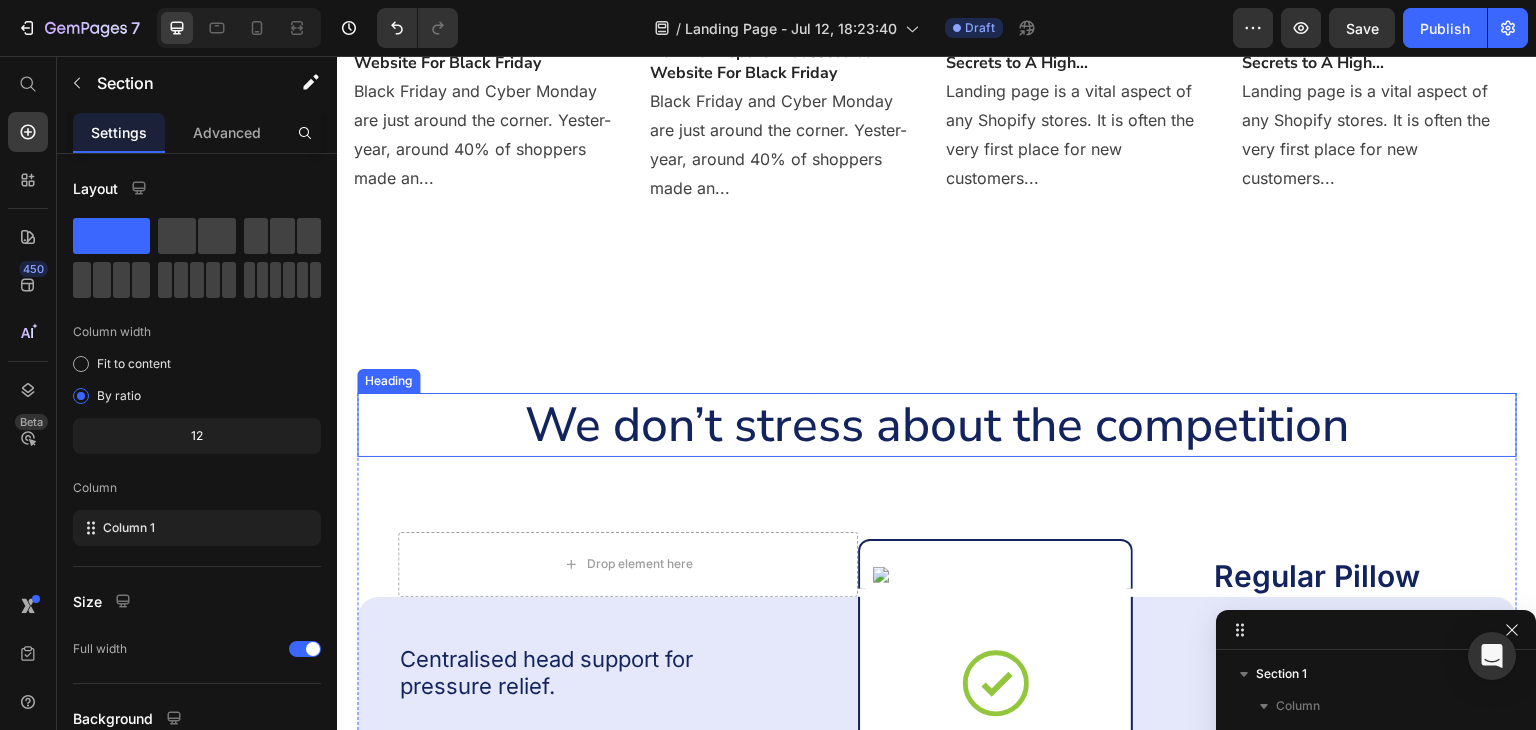 click on "We don’t stress about the competition" at bounding box center (937, 425) 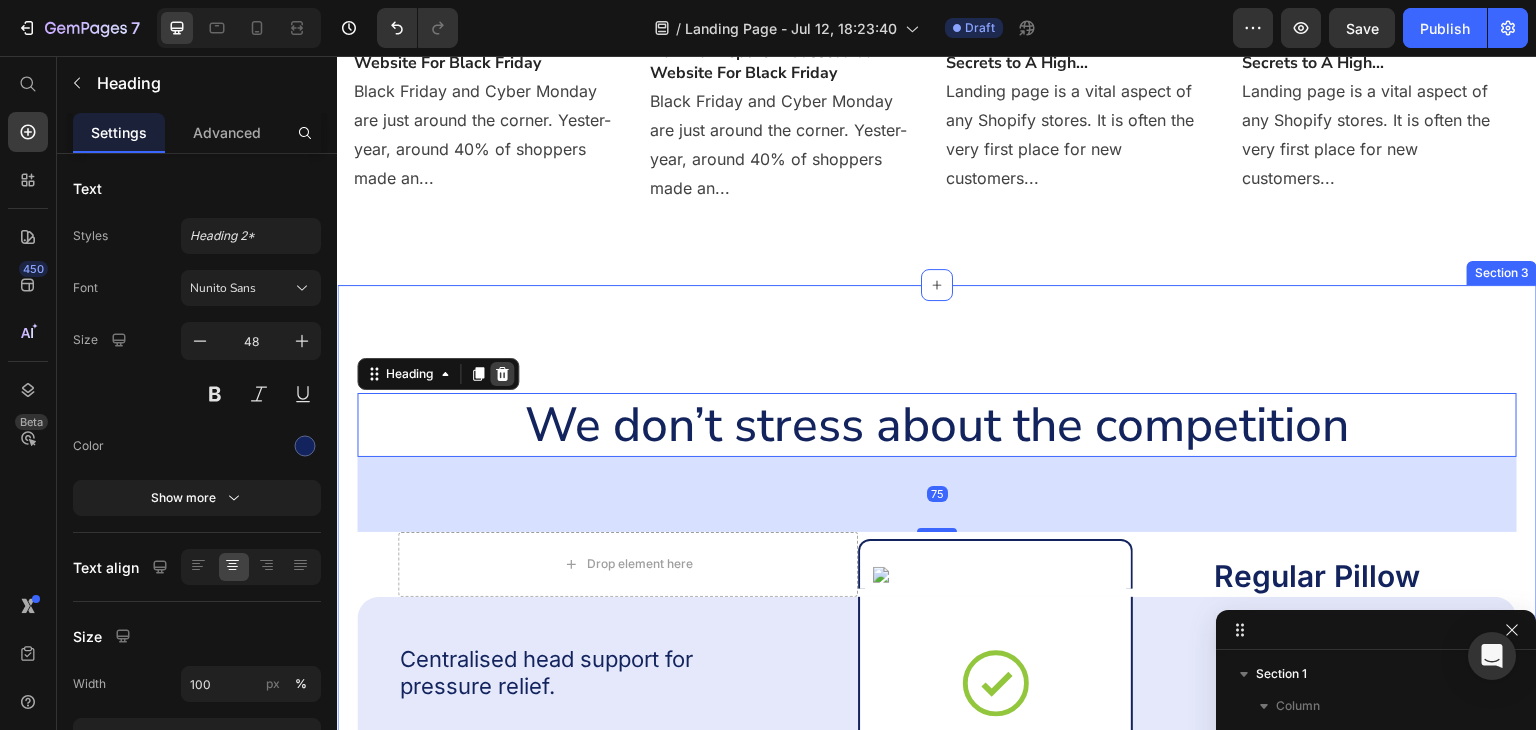 click 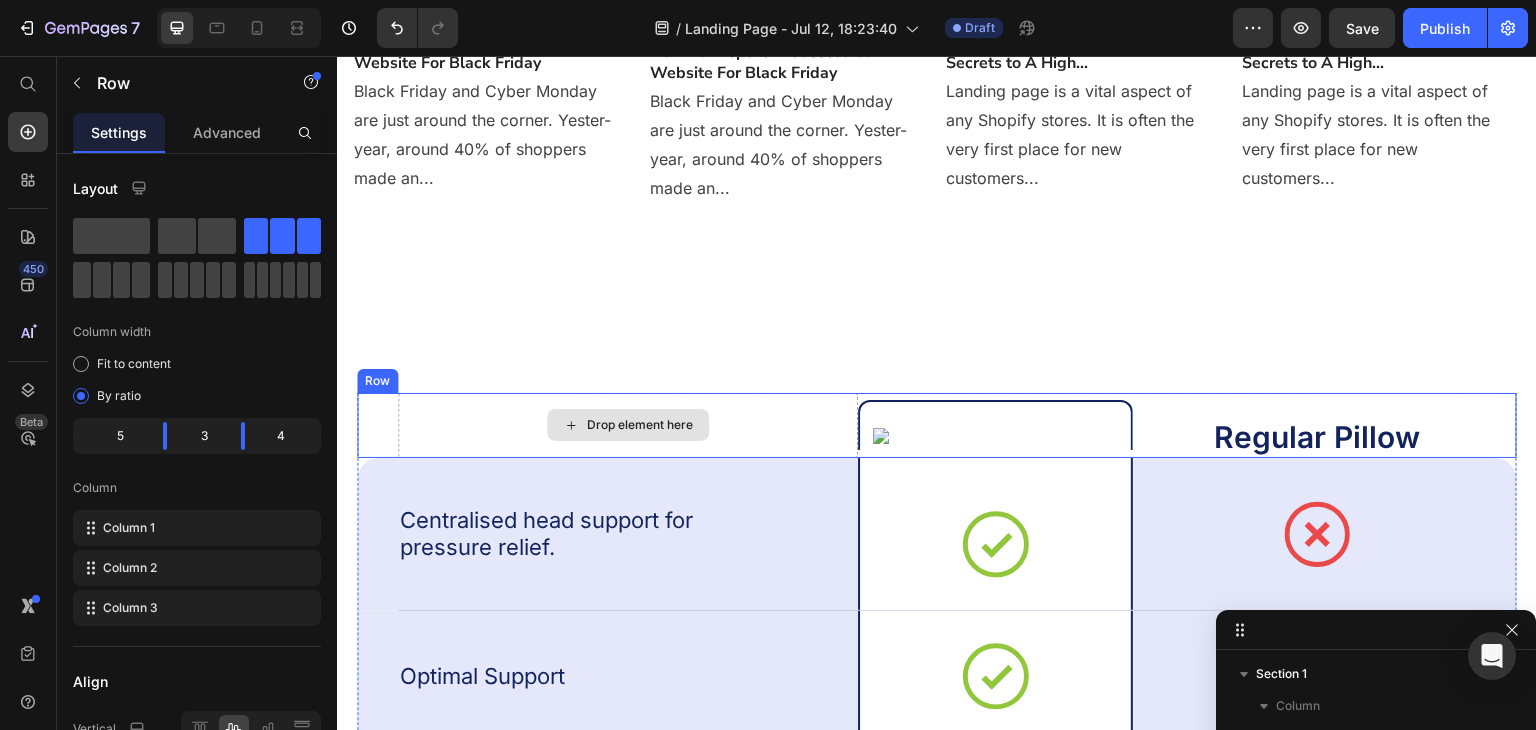 click on "Drop element here" at bounding box center [628, 426] 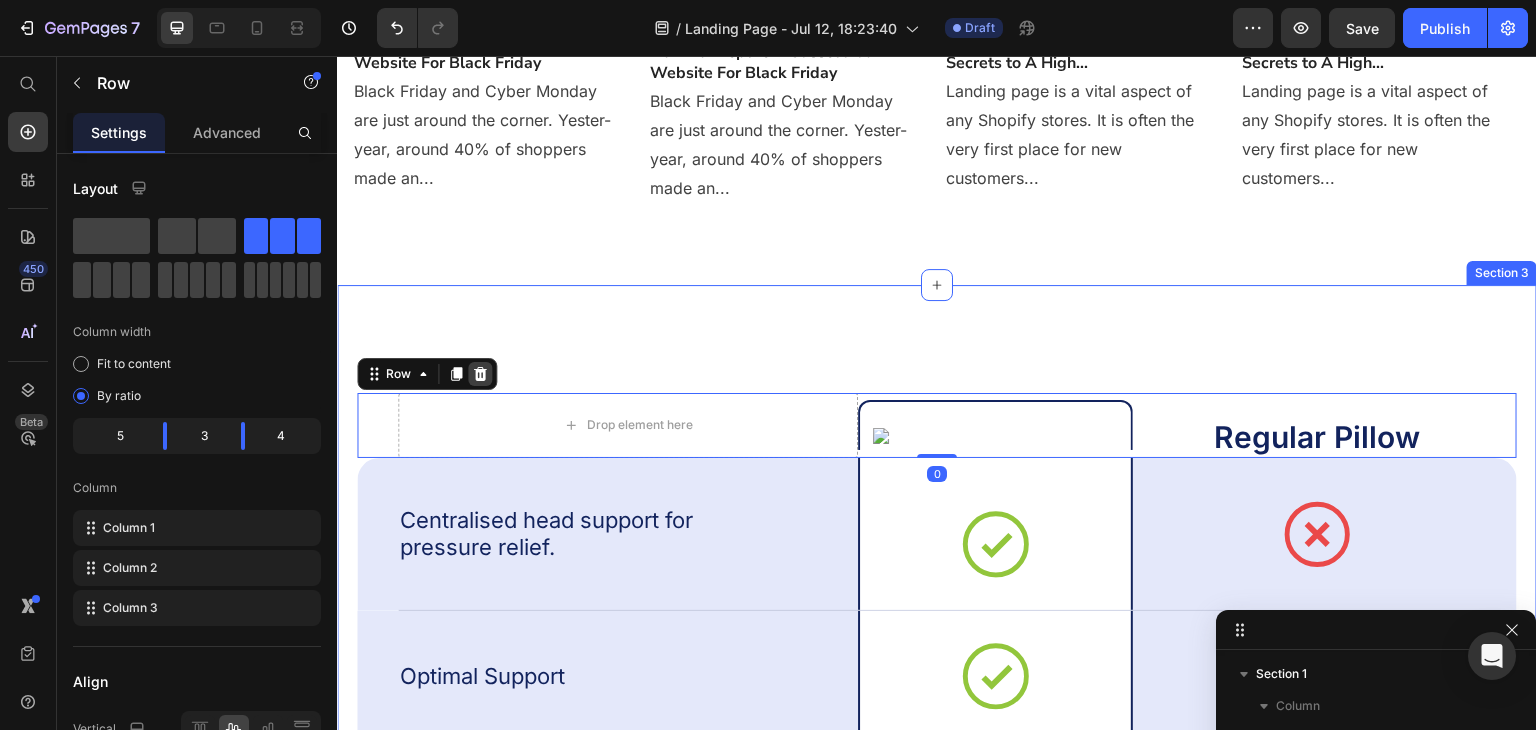 click 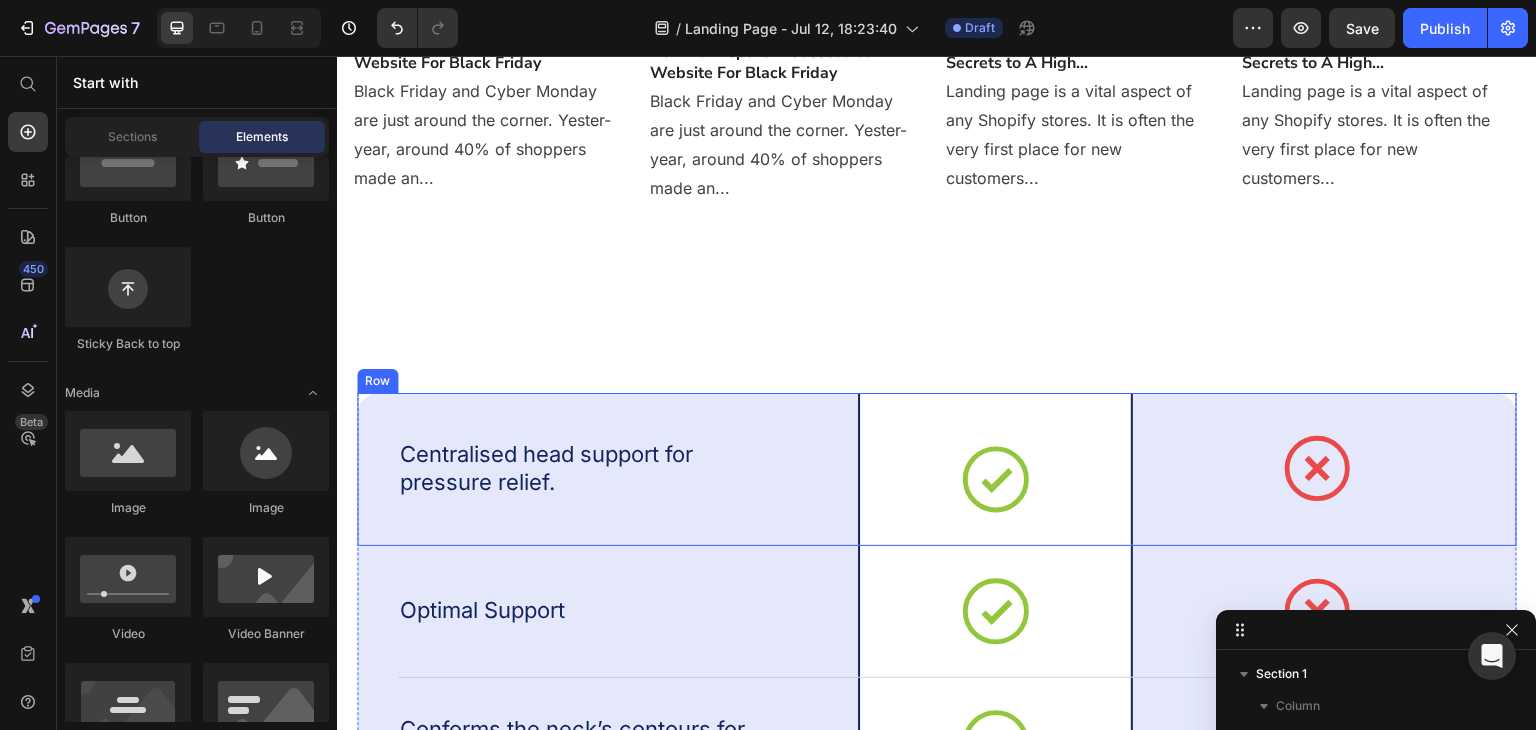 click on "Centralised head support for pressure relief. Text Block
Icon Row
Icon Row Row Optimal Support Text Block
Icon Row
Icon Row Row Conforms the neck’s contours for a perfect fit Text Block
Icon Row
Icon Row Row Relives face and ear pressure for the side sleepers. Text Block
Icon Row
Icon Row Row
Drop element here
Drop element here Row
Drop element here Row Row Row
Drop element here
Drop element here Row
Drop element here Row Row Section 3" at bounding box center [937, 753] 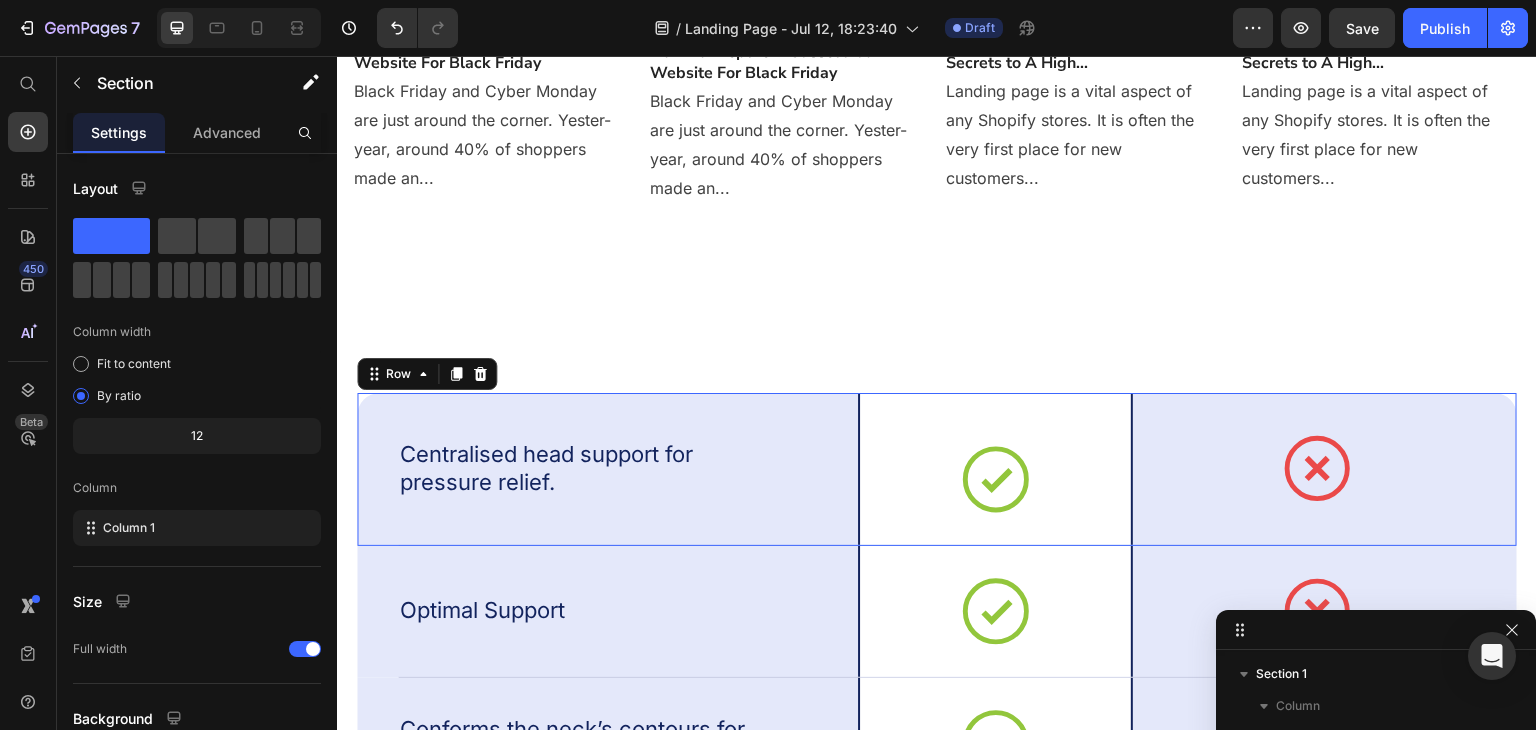 click on "Centralised head support for pressure relief. Text Block
Icon Row
Icon Row Row   0" at bounding box center (937, 469) 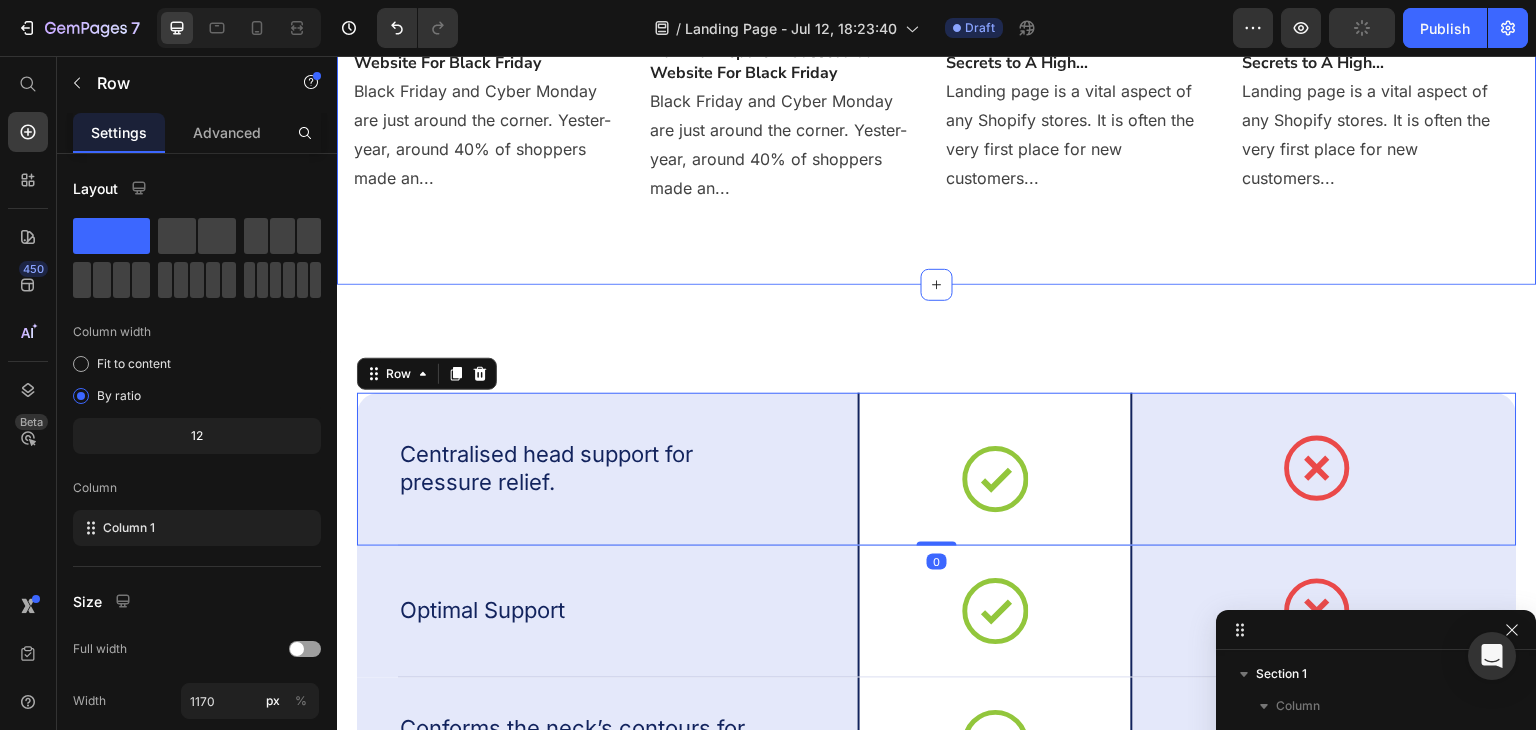 click on "Most Popular Blog Posts Heading Phasellus lorem malesuada ligula pulvinar commodo Text block
Image
Drop element here
Carousel
Drop element here
Carousel How To Prepare A Successful Website For Black Friday Heading Black Friday and Cyber Monday are just around the corner. Yester-year, around 40% of shoppers made an... Text block
Image
Drop element here
Carousel
Drop element here
Carousel
Drop element here
Carousel
Drop element here
Carousel Heading" at bounding box center (937, -273) 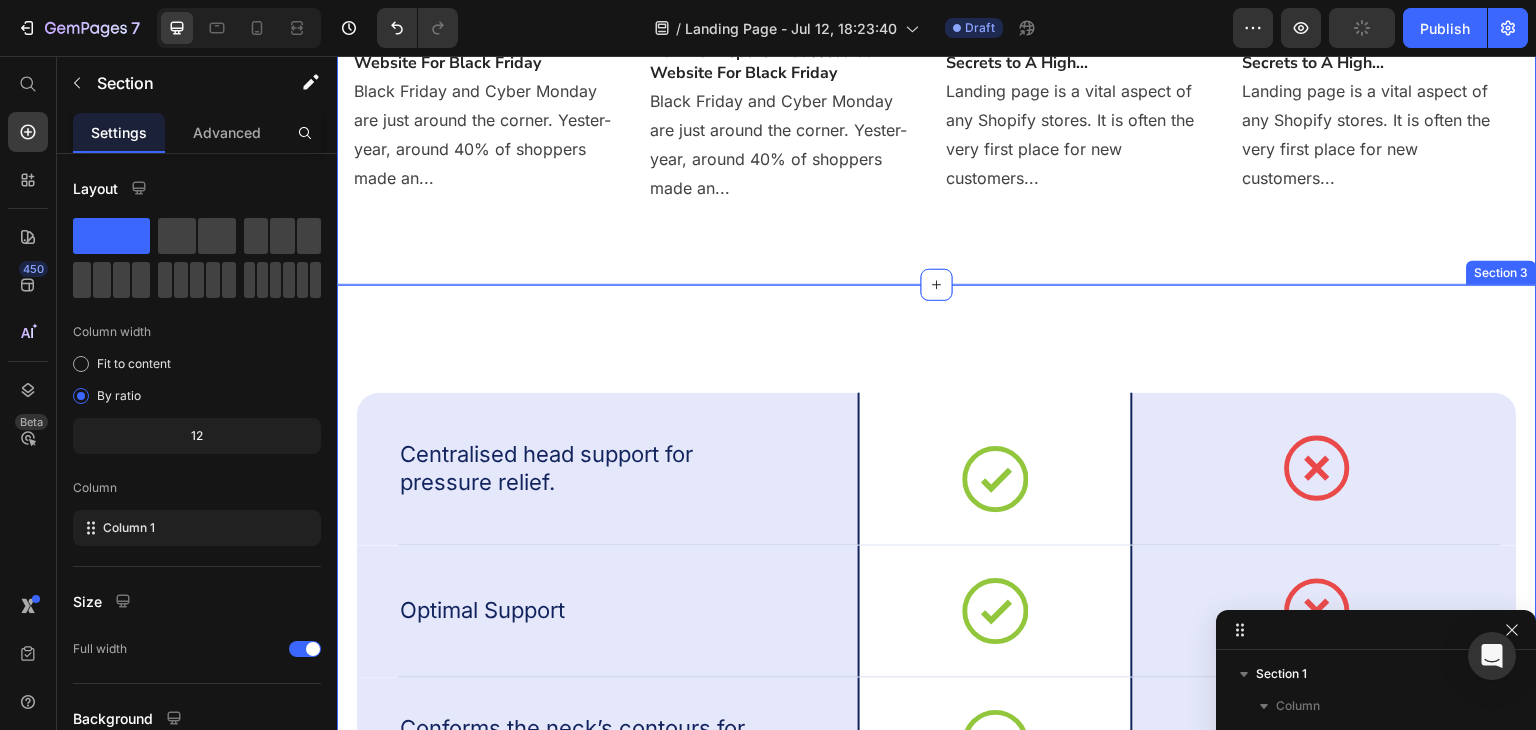 click on "Centralised head support for pressure relief. Text Block
Icon Row
Icon Row Row Optimal Support Text Block
Icon Row
Icon Row Row Conforms the neck’s contours for a perfect fit Text Block
Icon Row
Icon Row Row Relives face and ear pressure for the side sleepers. Text Block
Icon Row
Icon Row Row
Drop element here
Drop element here Row
Drop element here Row Row Row
Drop element here
Drop element here Row
Drop element here Row Row Section 3" at bounding box center [937, 753] 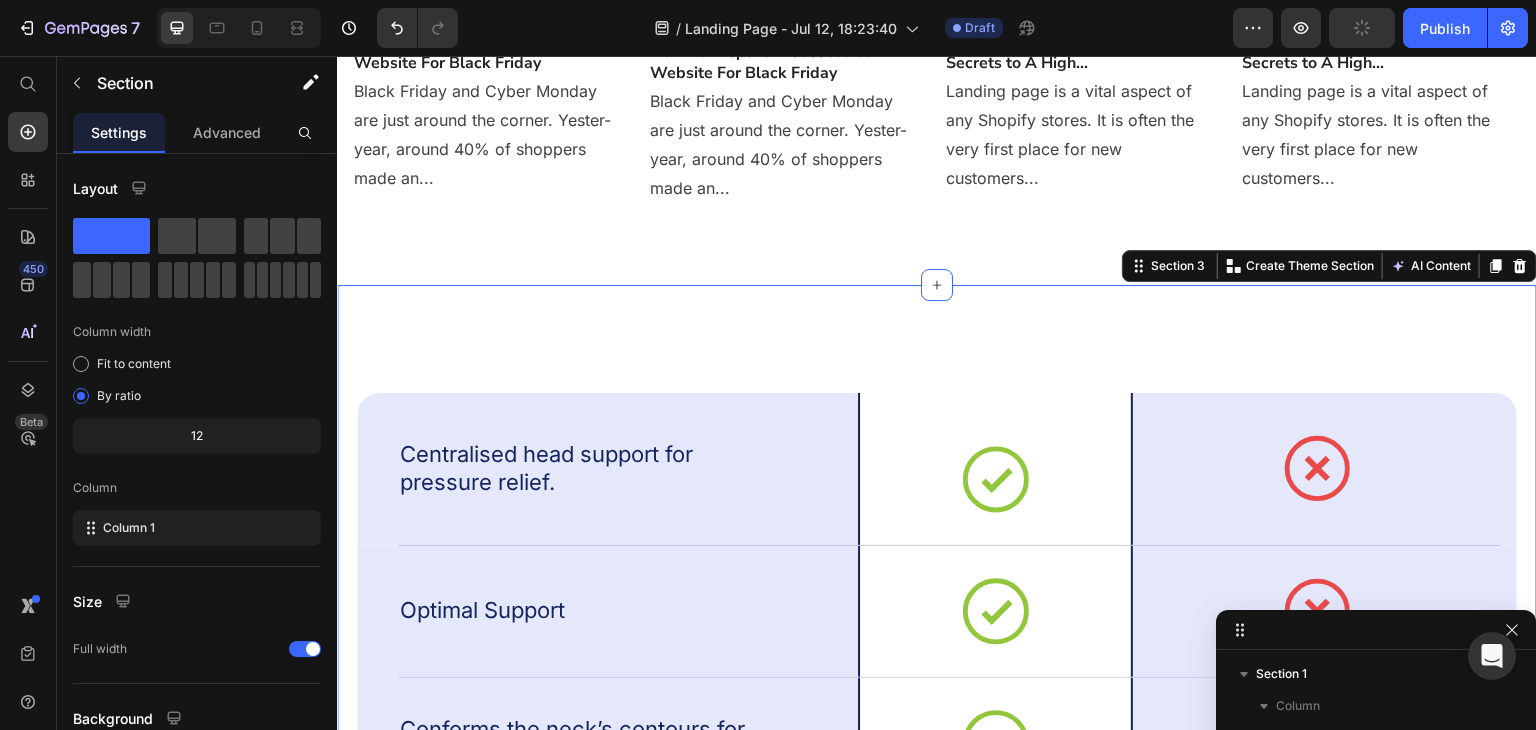 click 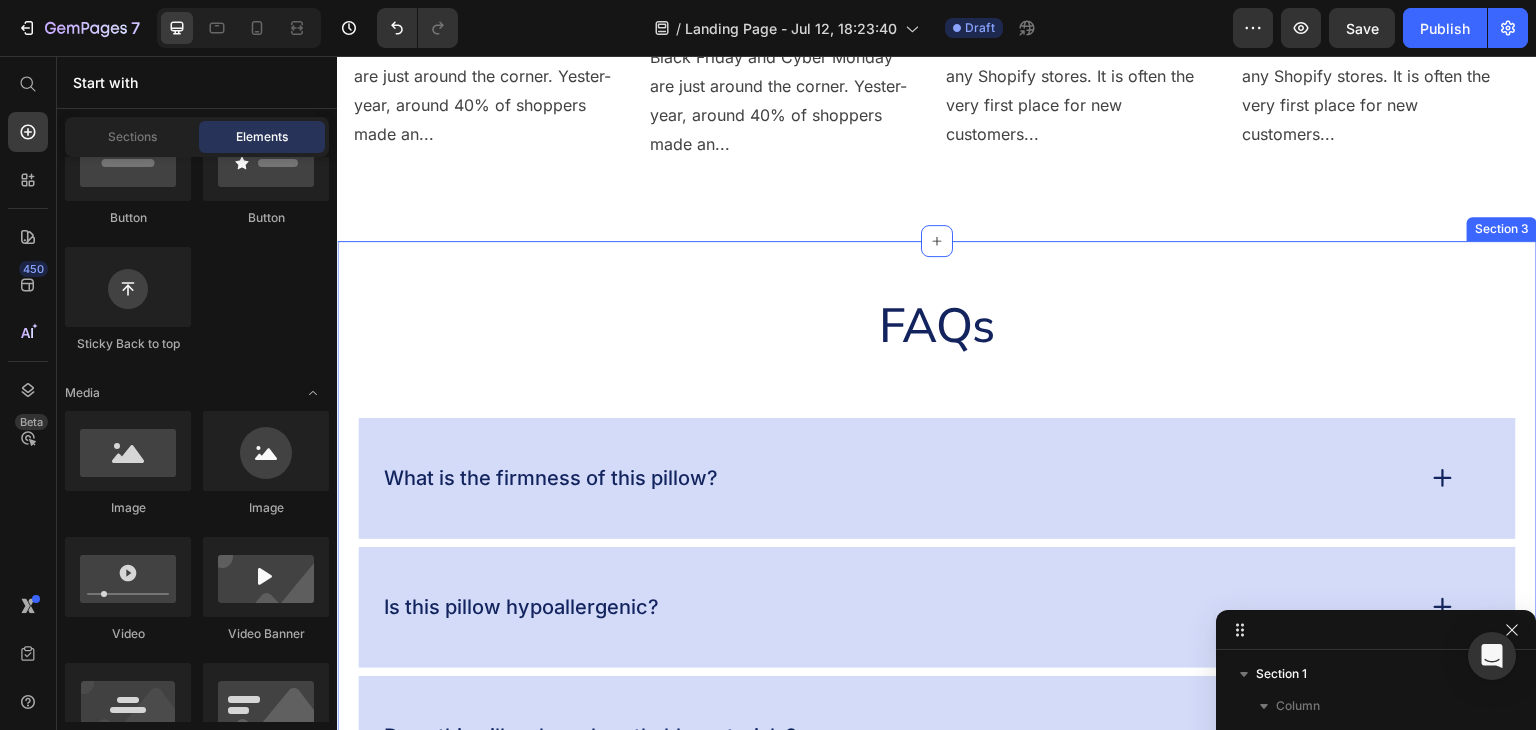 scroll, scrollTop: 1200, scrollLeft: 0, axis: vertical 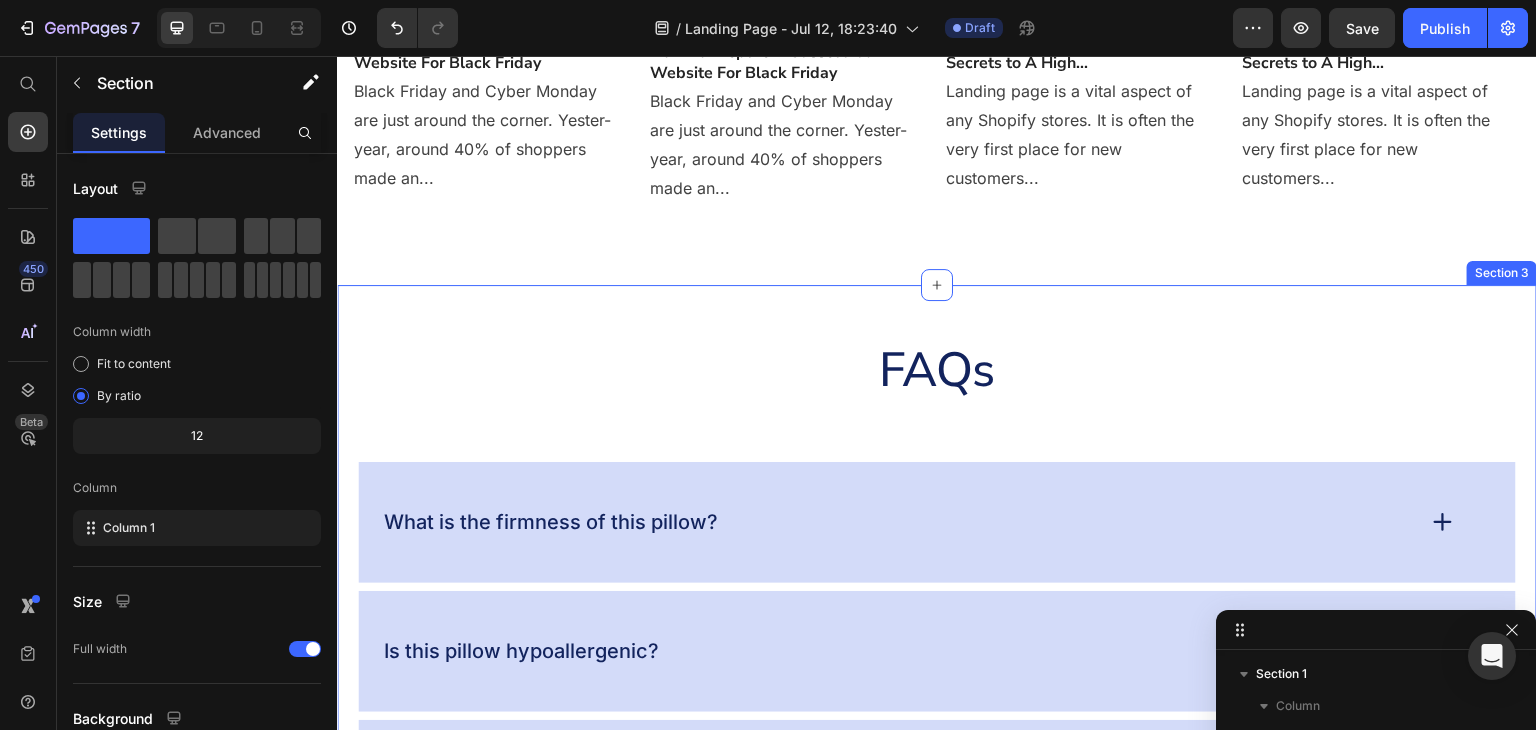 click on "FAQs Heading
What is the firmness of this pillow?
Is this pillow hypoallergenic?
Does this pillow have breathable materials?
What are the benefits of using this pillow?
How does this pillow differ from a regular pillow? Accordion Row Section 3" at bounding box center (937, 745) 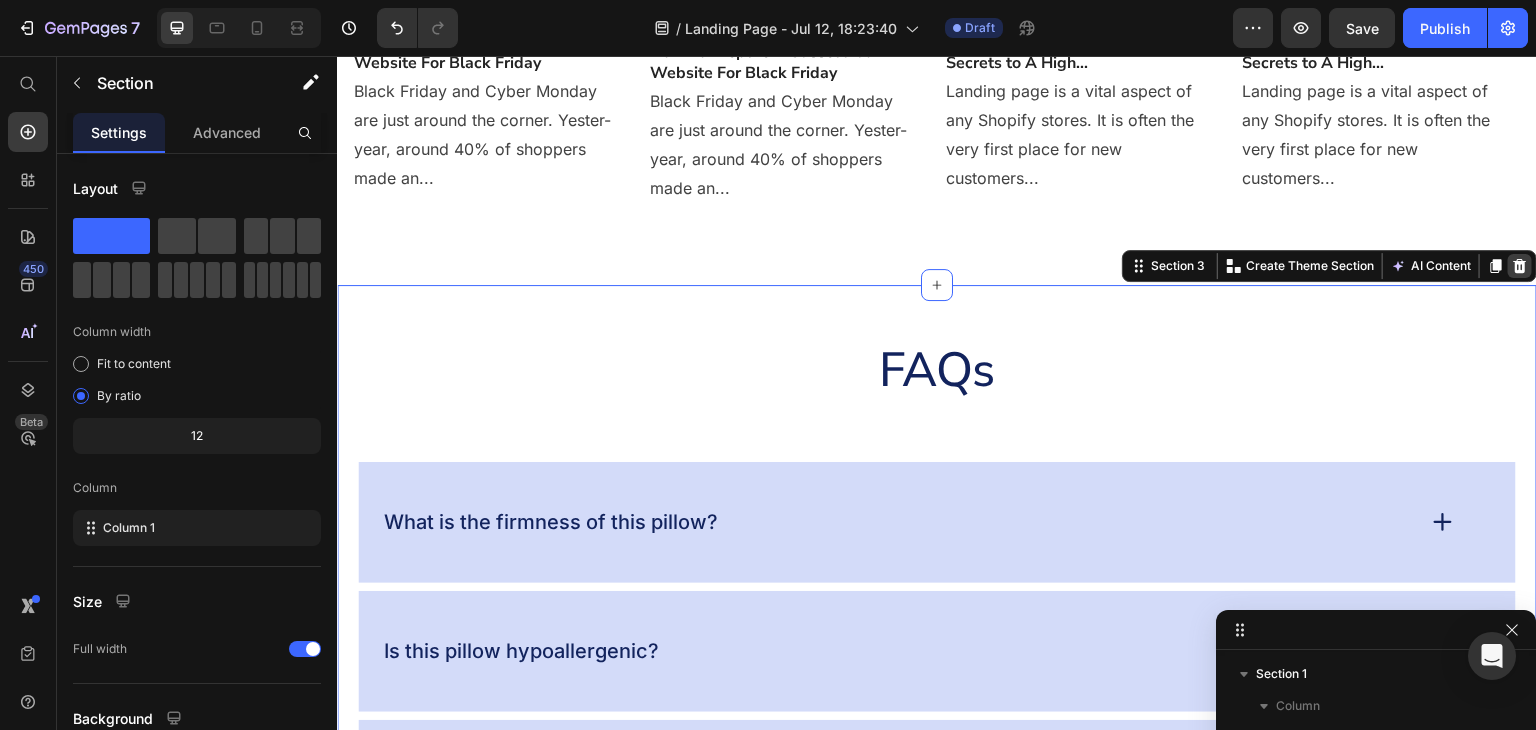 click 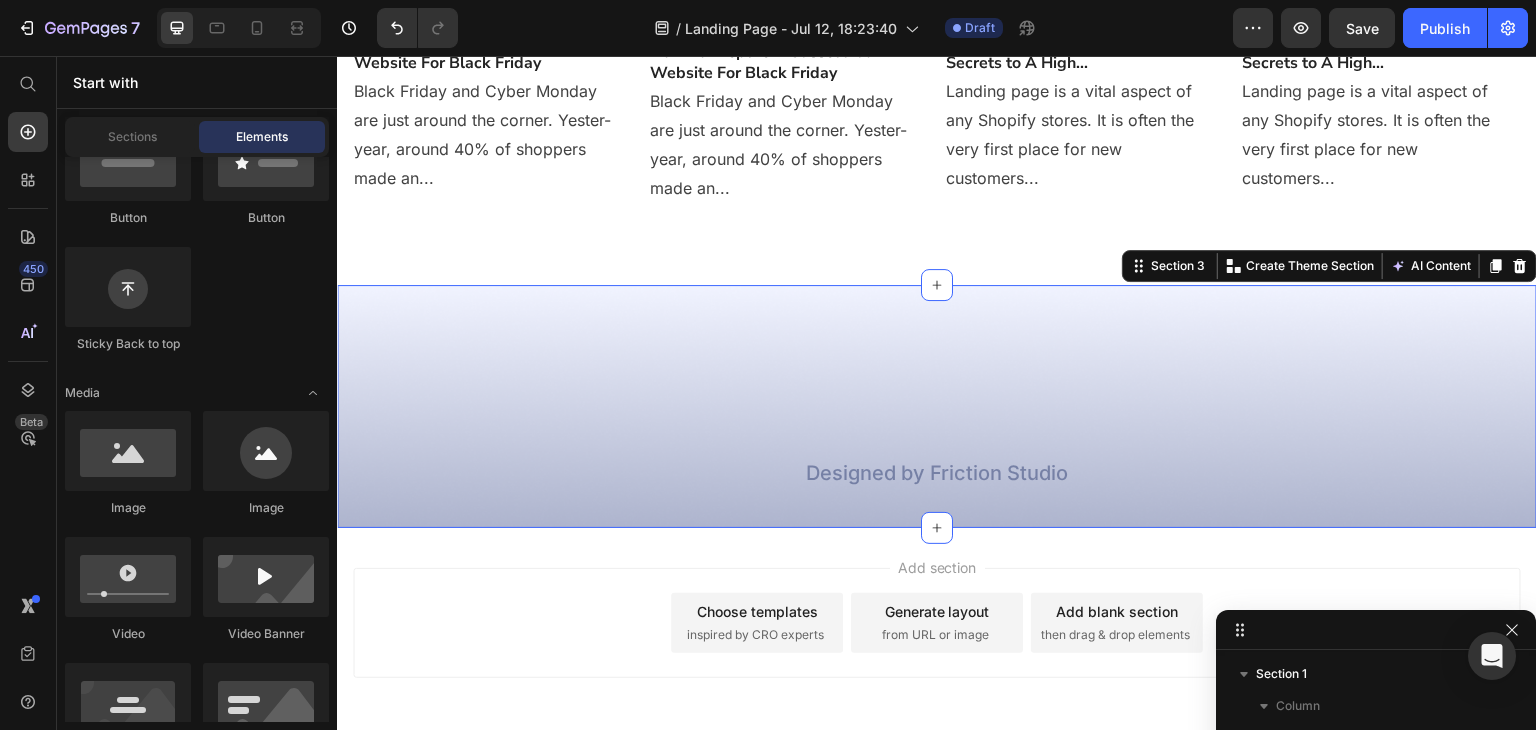 drag, startPoint x: 1315, startPoint y: 292, endPoint x: 1448, endPoint y: 287, distance: 133.09395 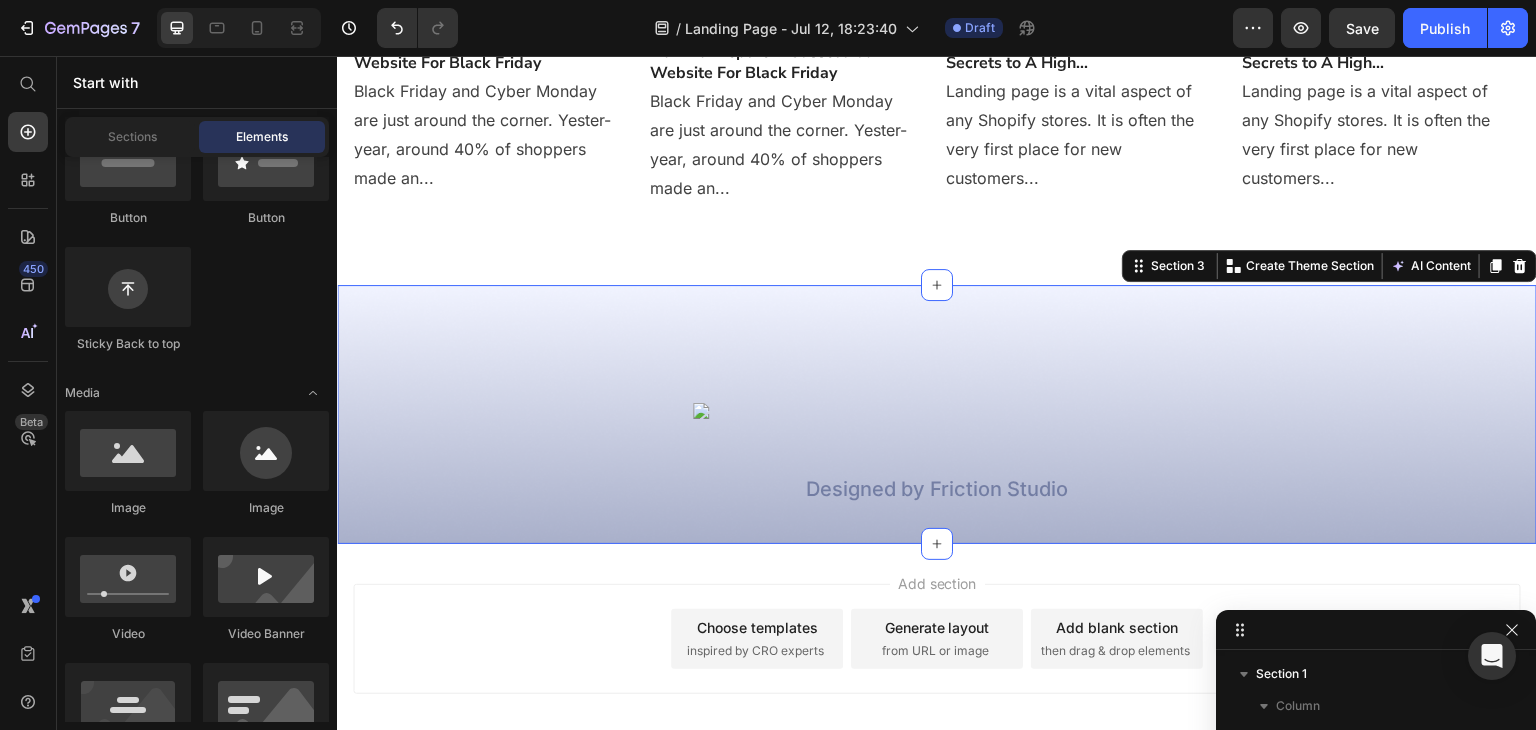 click on "Image Designed by Friction Studio Text Block Row Section 3   You can create reusable sections Create Theme Section AI Content Write with GemAI What would you like to describe here? Tone and Voice Persuasive Product Single Aarti Diya Show more Generate" at bounding box center (937, 414) 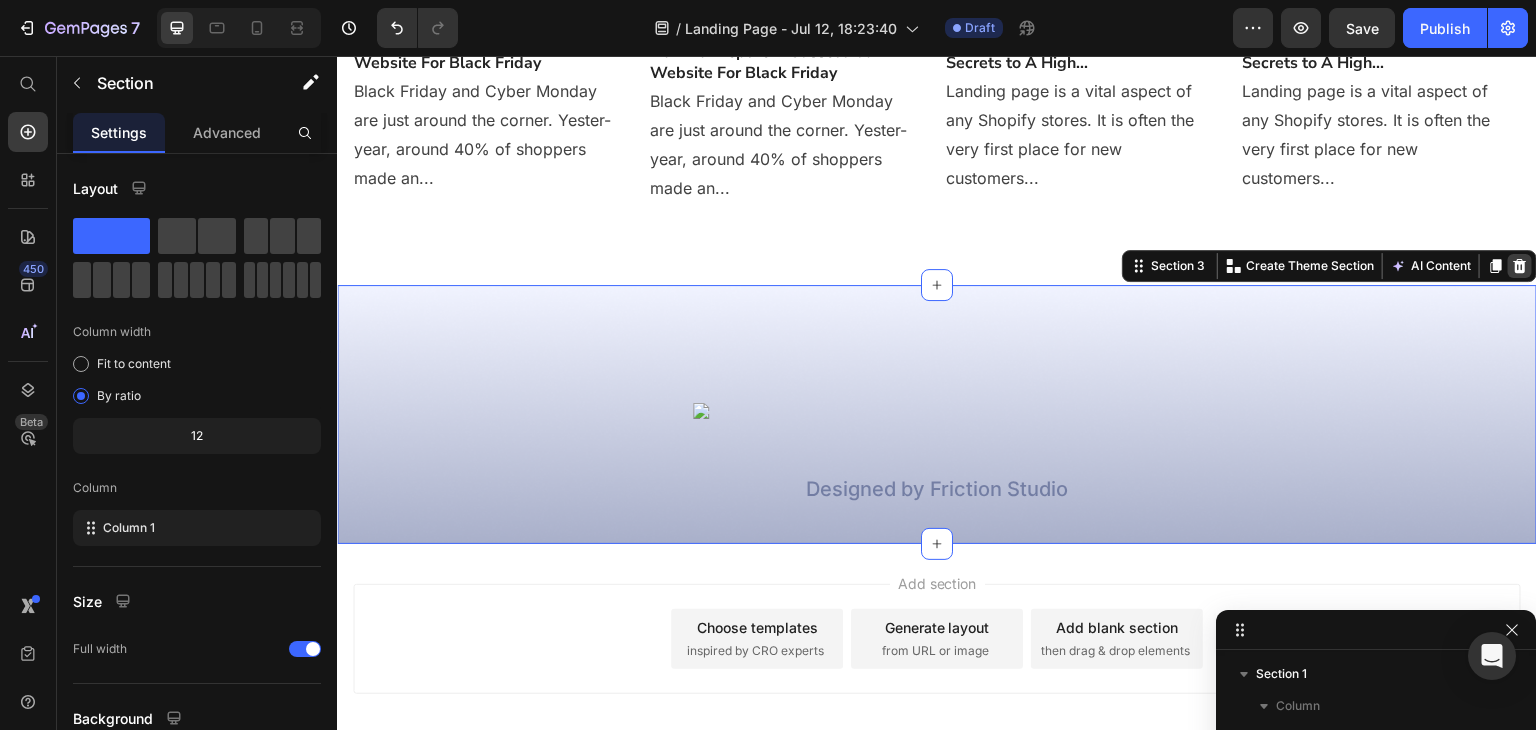 click 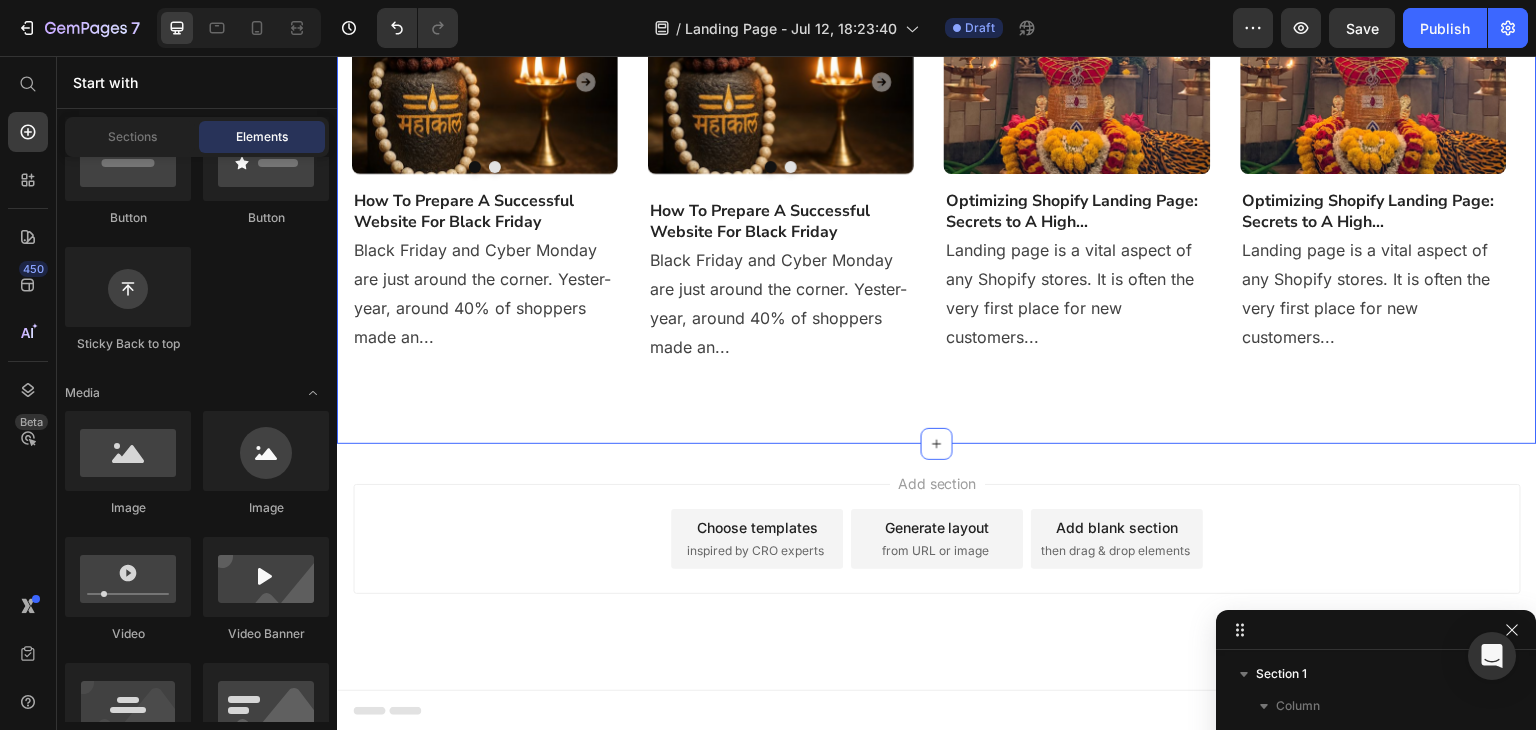 click on "Most Popular Blog Posts Heading Phasellus lorem malesuada ligula pulvinar commodo Text block
Image
Drop element here
Carousel
Drop element here
Carousel How To Prepare A Successful Website For Black Friday Heading Black Friday and Cyber Monday are just around the corner. Yester-year, around 40% of shoppers made an... Text block
Image
Drop element here
Carousel
Drop element here
Carousel
Drop element here
Carousel
Drop element here
Carousel Heading" at bounding box center (937, -114) 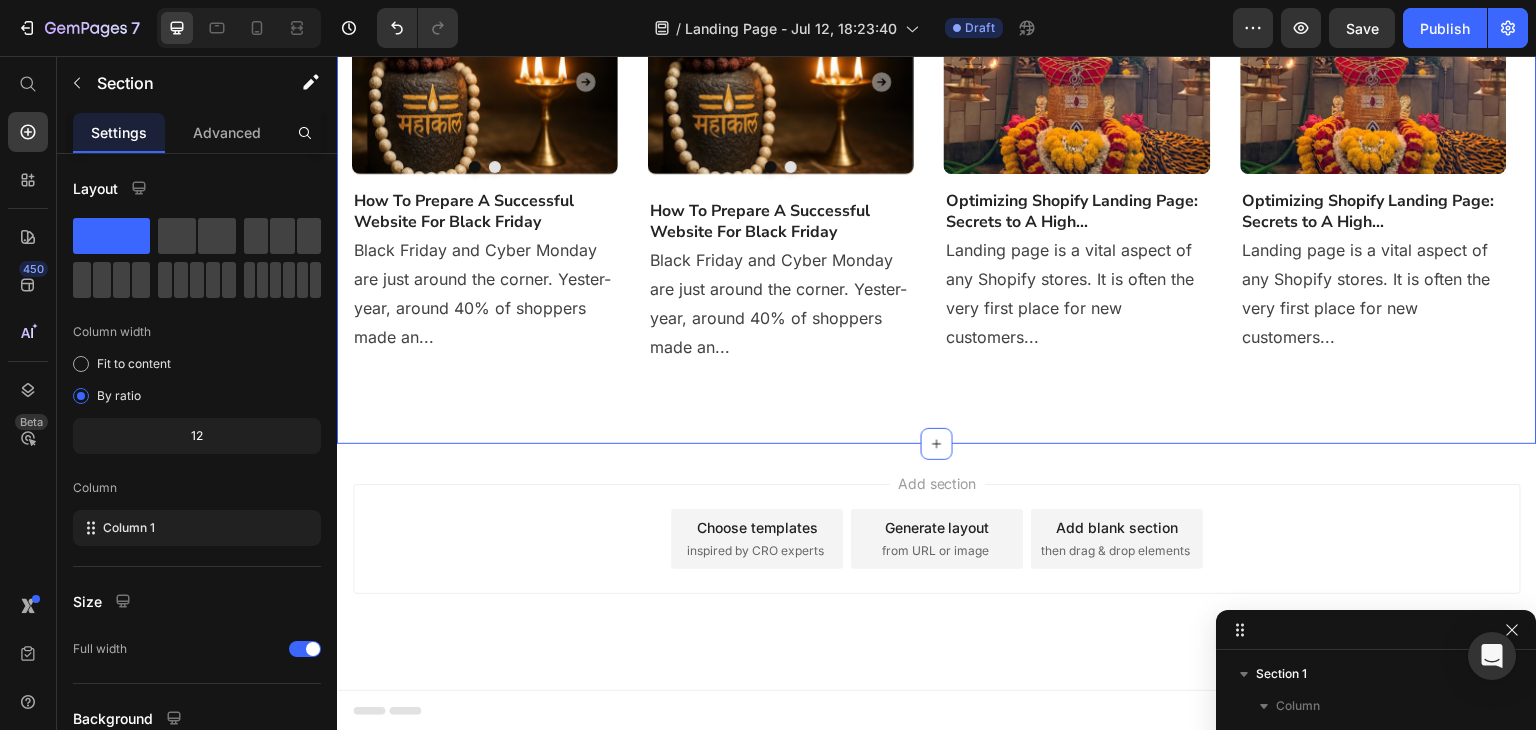 click on "Most Popular Blog Posts Heading Phasellus lorem malesuada ligula pulvinar commodo Text block
Image
Drop element here
Carousel
Drop element here
Carousel How To Prepare A Successful Website For Black Friday Heading Black Friday and Cyber Monday are just around the corner. Yester-year, around 40% of shoppers made an... Text block
Image
Drop element here
Carousel
Drop element here
Carousel
Drop element here
Carousel
Drop element here
Carousel Heading" at bounding box center (937, -114) 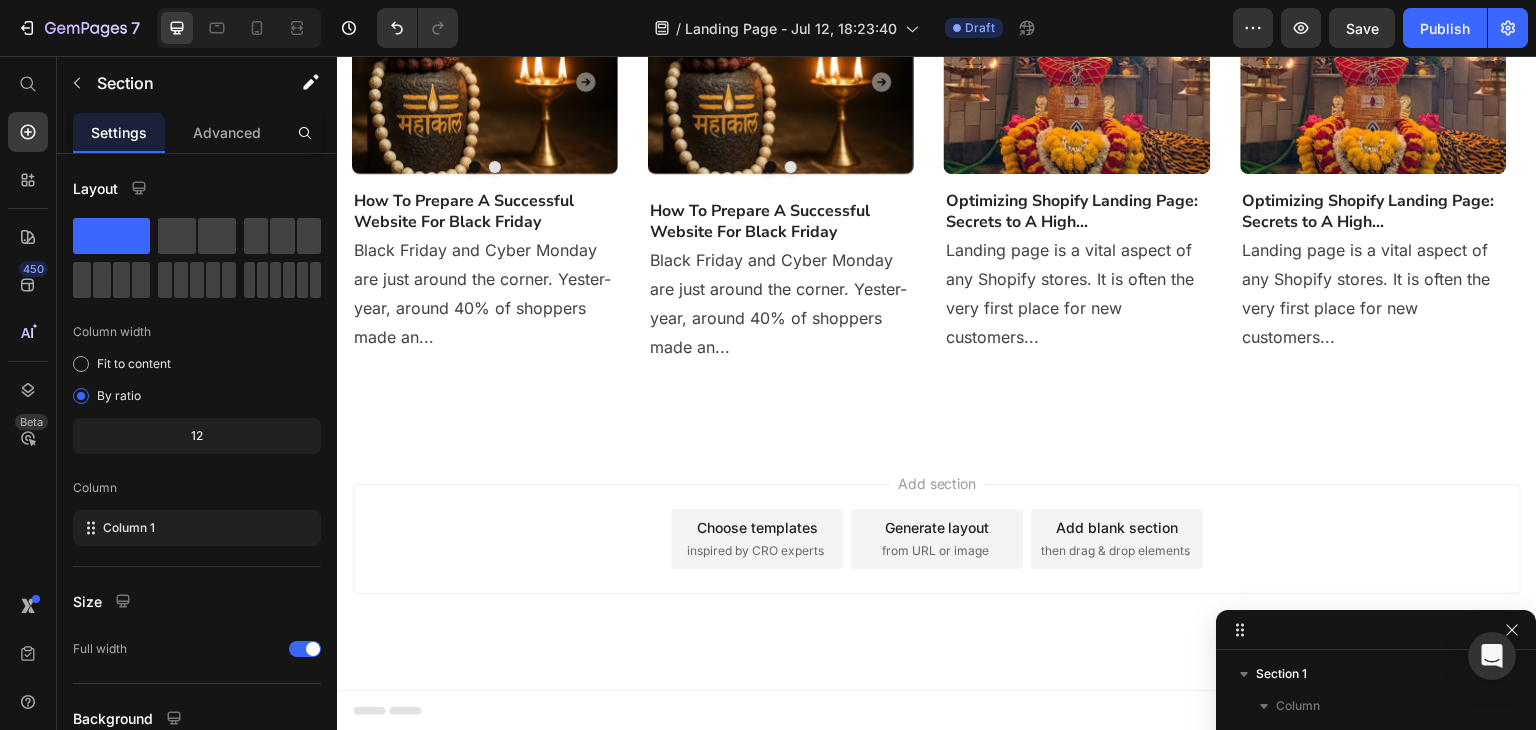 click on "Add section Choose templates inspired by CRO experts Generate layout from URL or image Add blank section then drag & drop elements" at bounding box center [937, 567] 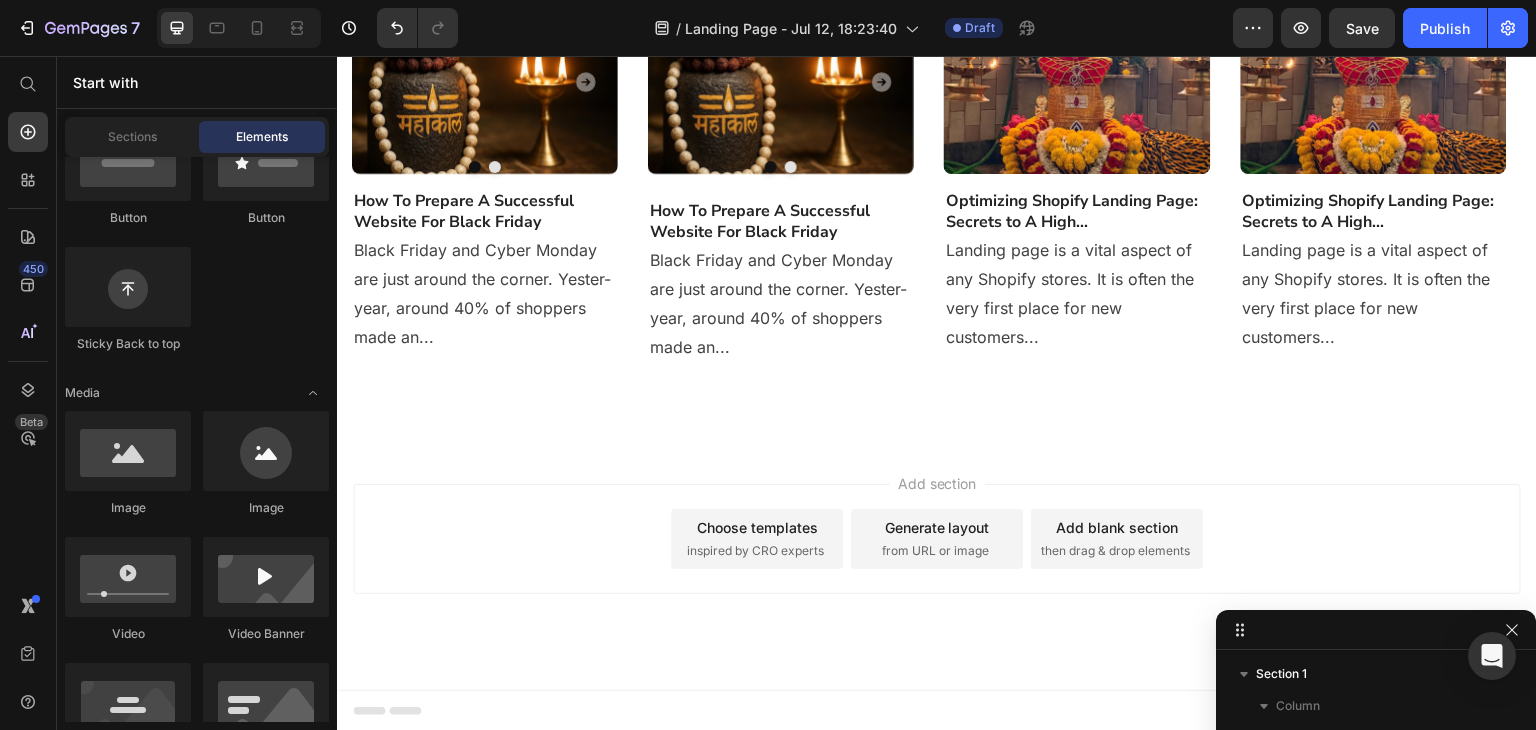 click on "Add section Choose templates inspired by CRO experts Generate layout from URL or image Add blank section then drag & drop elements" at bounding box center [937, 567] 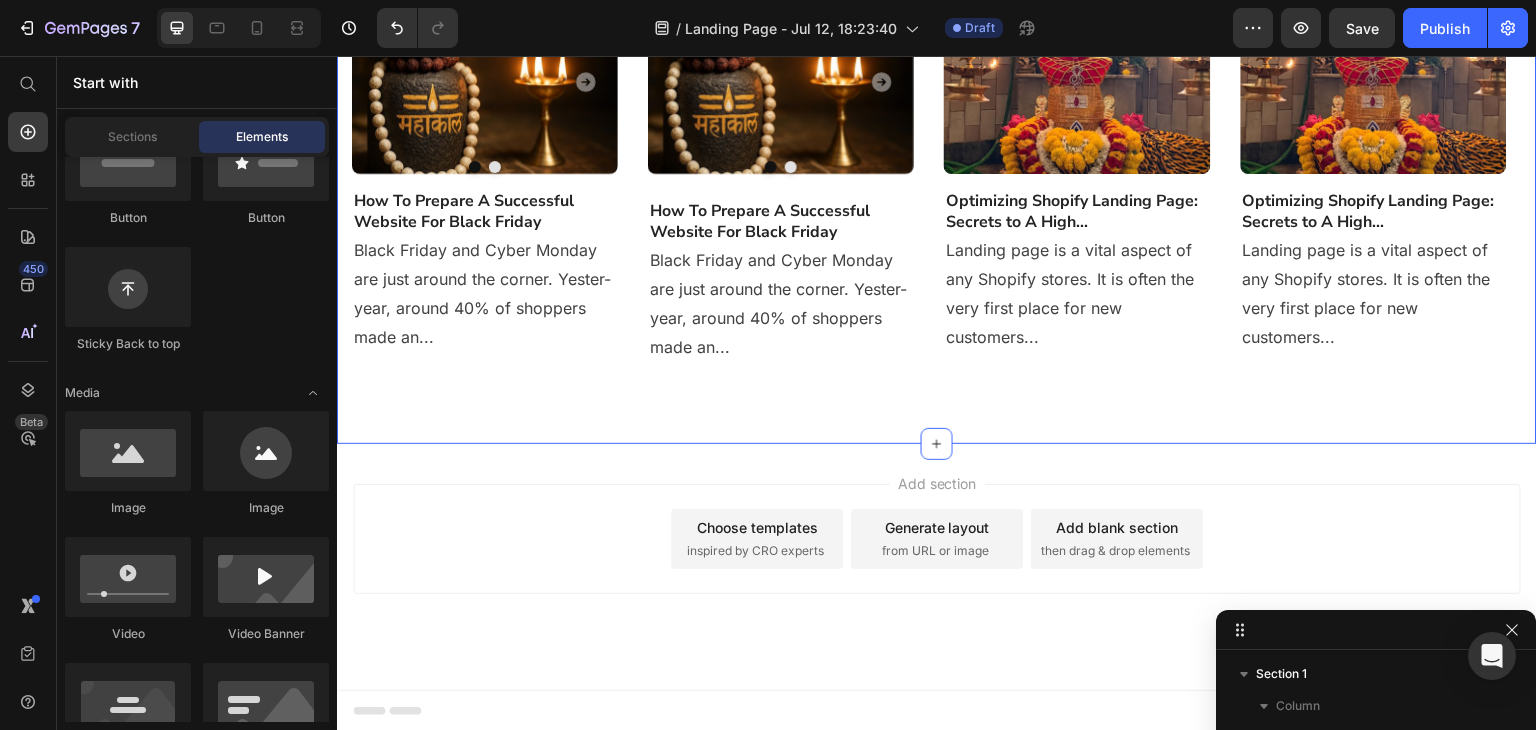 click on "Add section Choose templates inspired by CRO experts Generate layout from URL or image Add blank section then drag & drop elements" at bounding box center [937, 567] 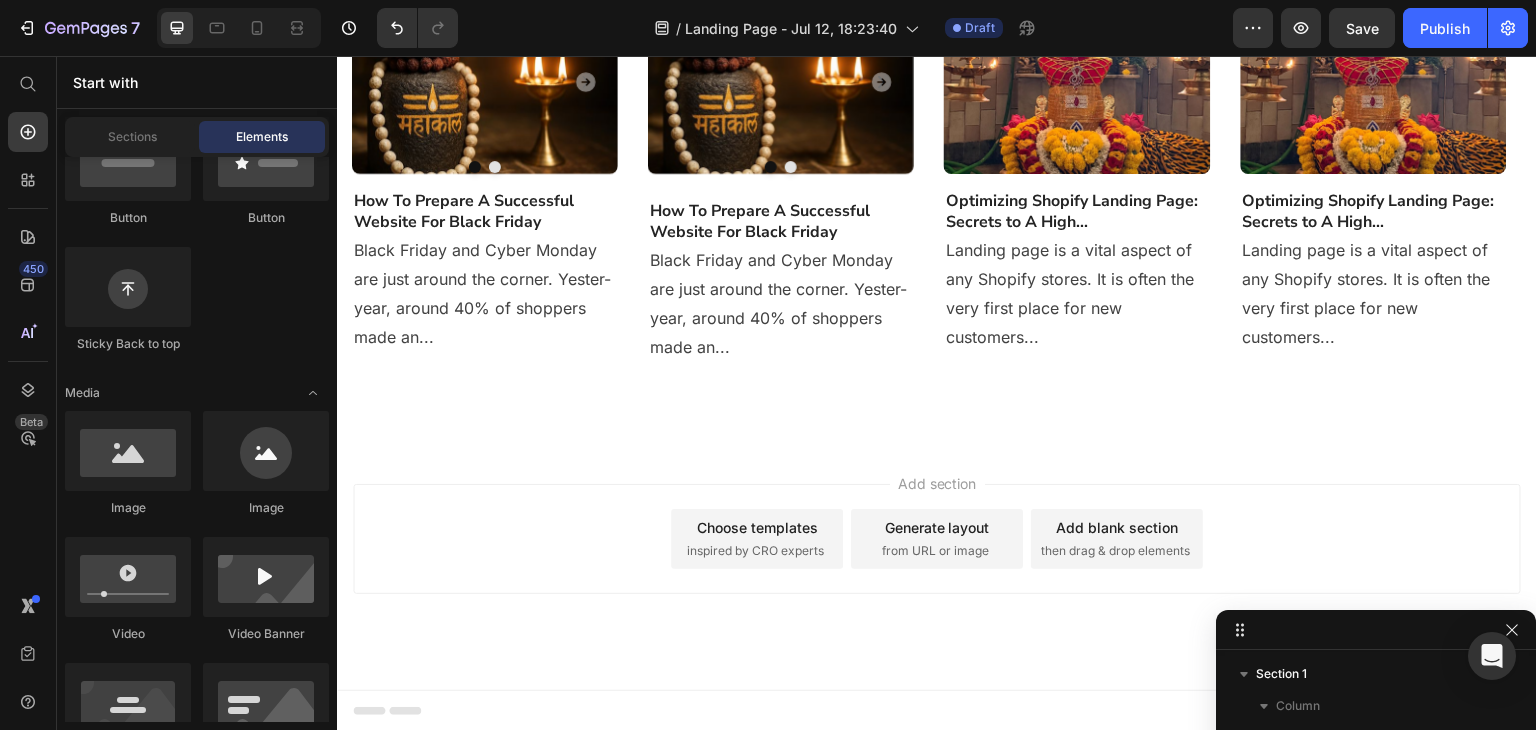 click on "Add section Choose templates inspired by CRO experts Generate layout from URL or image Add blank section then drag & drop elements" at bounding box center [937, 539] 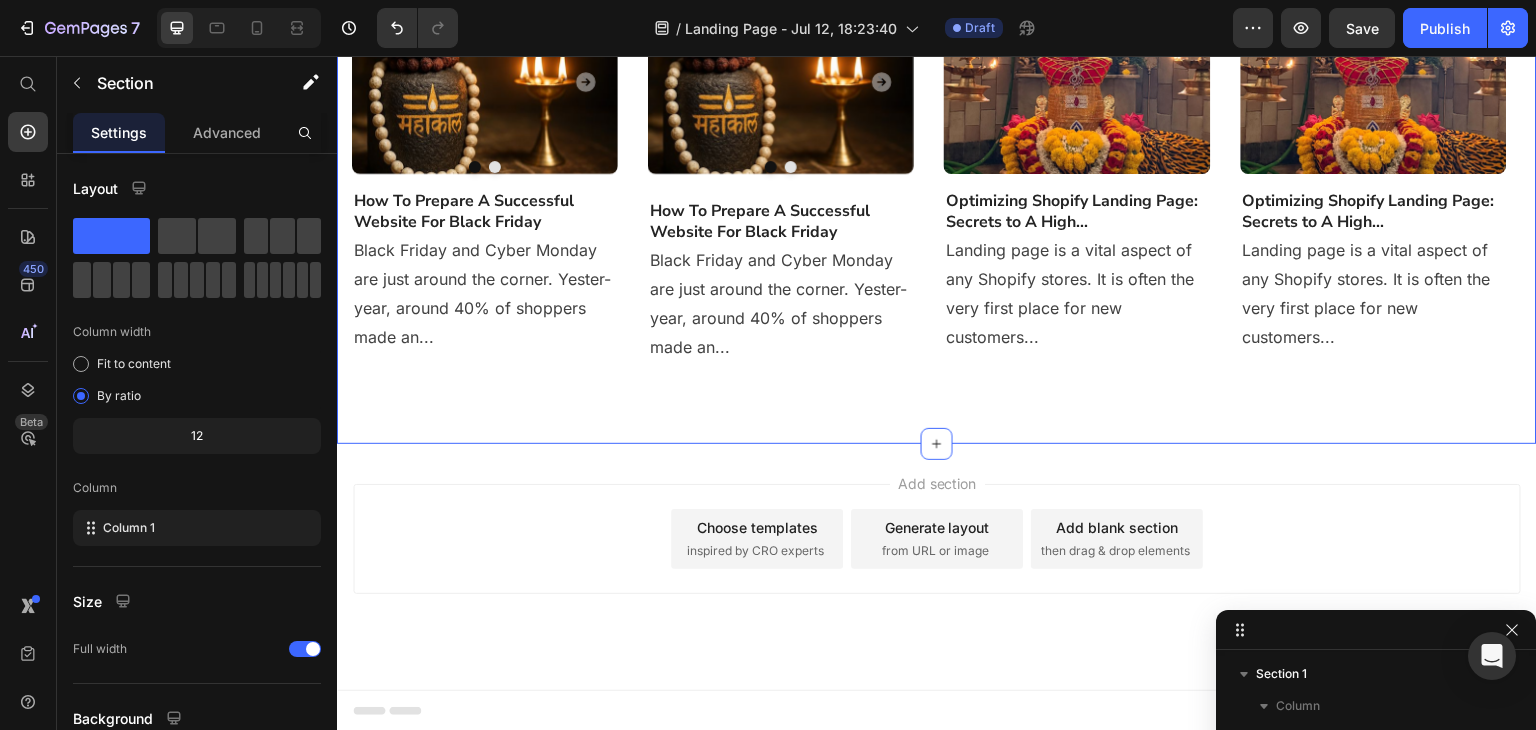 click on "Most Popular Blog Posts Heading Phasellus lorem malesuada ligula pulvinar commodo Text block
Image
Drop element here
Carousel
Drop element here
Carousel How To Prepare A Successful Website For Black Friday Heading Black Friday and Cyber Monday are just around the corner. Yester-year, around 40% of shoppers made an... Text block
Image
Drop element here
Carousel
Drop element here
Carousel
Drop element here
Carousel
Drop element here
Carousel Heading" at bounding box center (937, -114) 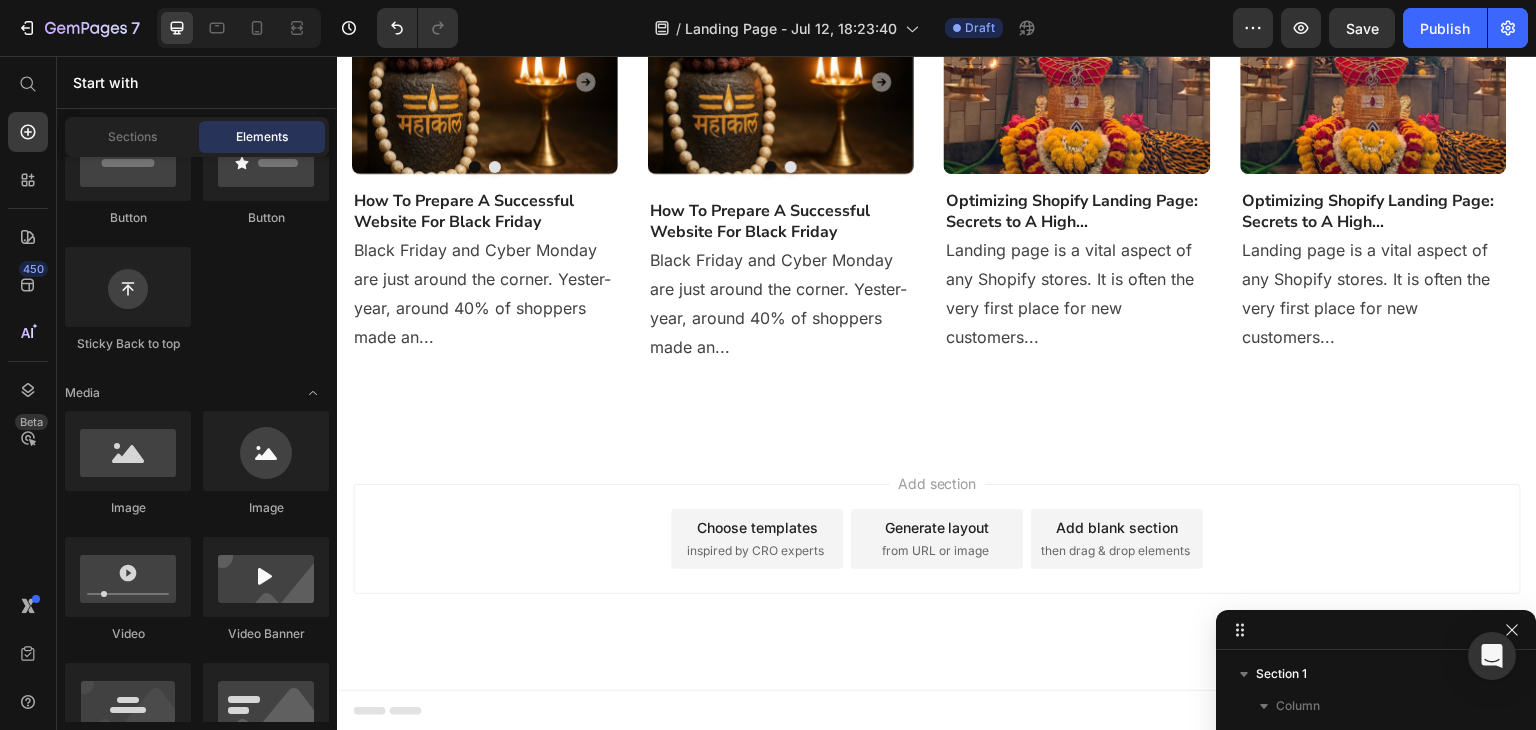 click on "Add section Choose templates inspired by CRO experts Generate layout from URL or image Add blank section then drag & drop elements" at bounding box center [937, 567] 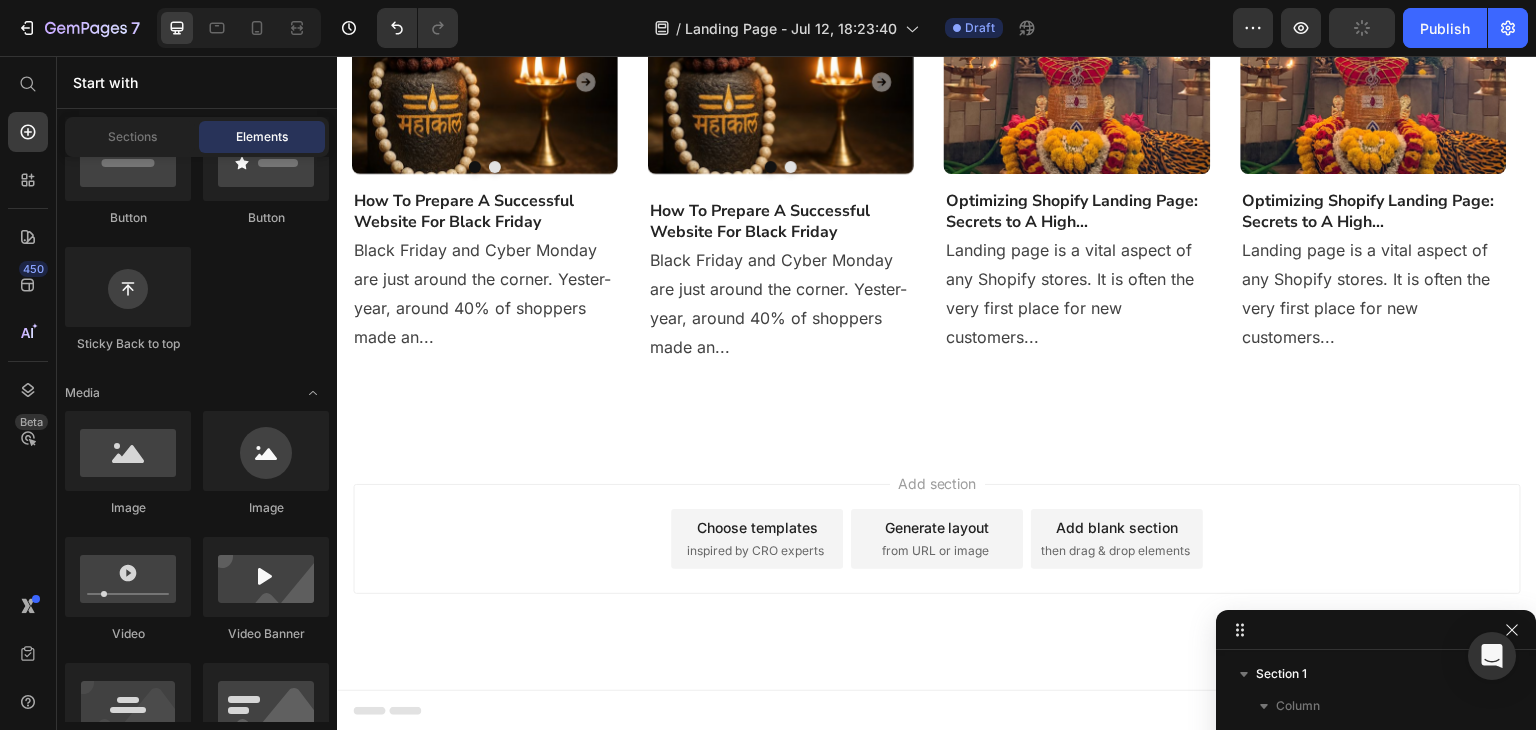 click on "Add section Choose templates inspired by CRO experts Generate layout from URL or image Add blank section then drag & drop elements" at bounding box center [937, 539] 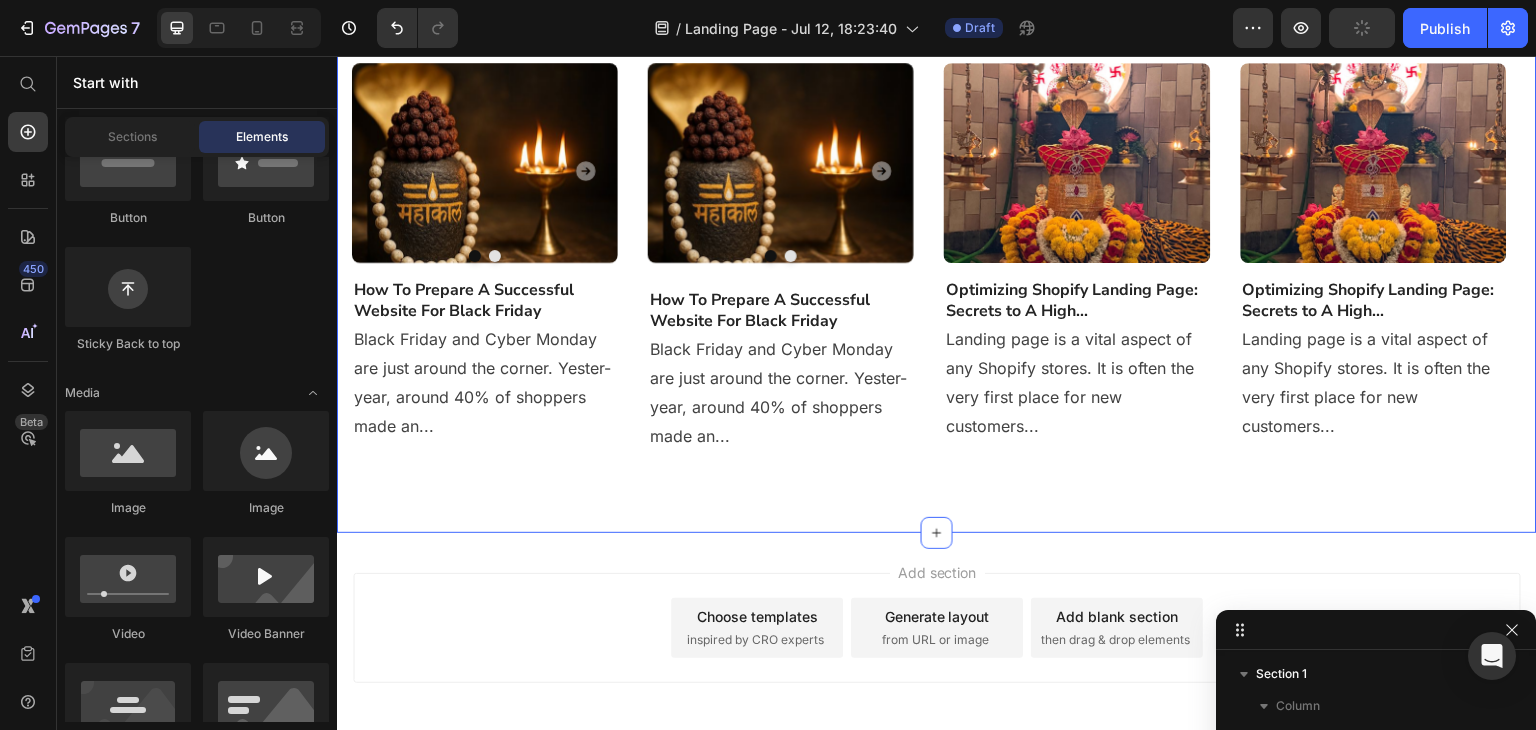 scroll, scrollTop: 1041, scrollLeft: 0, axis: vertical 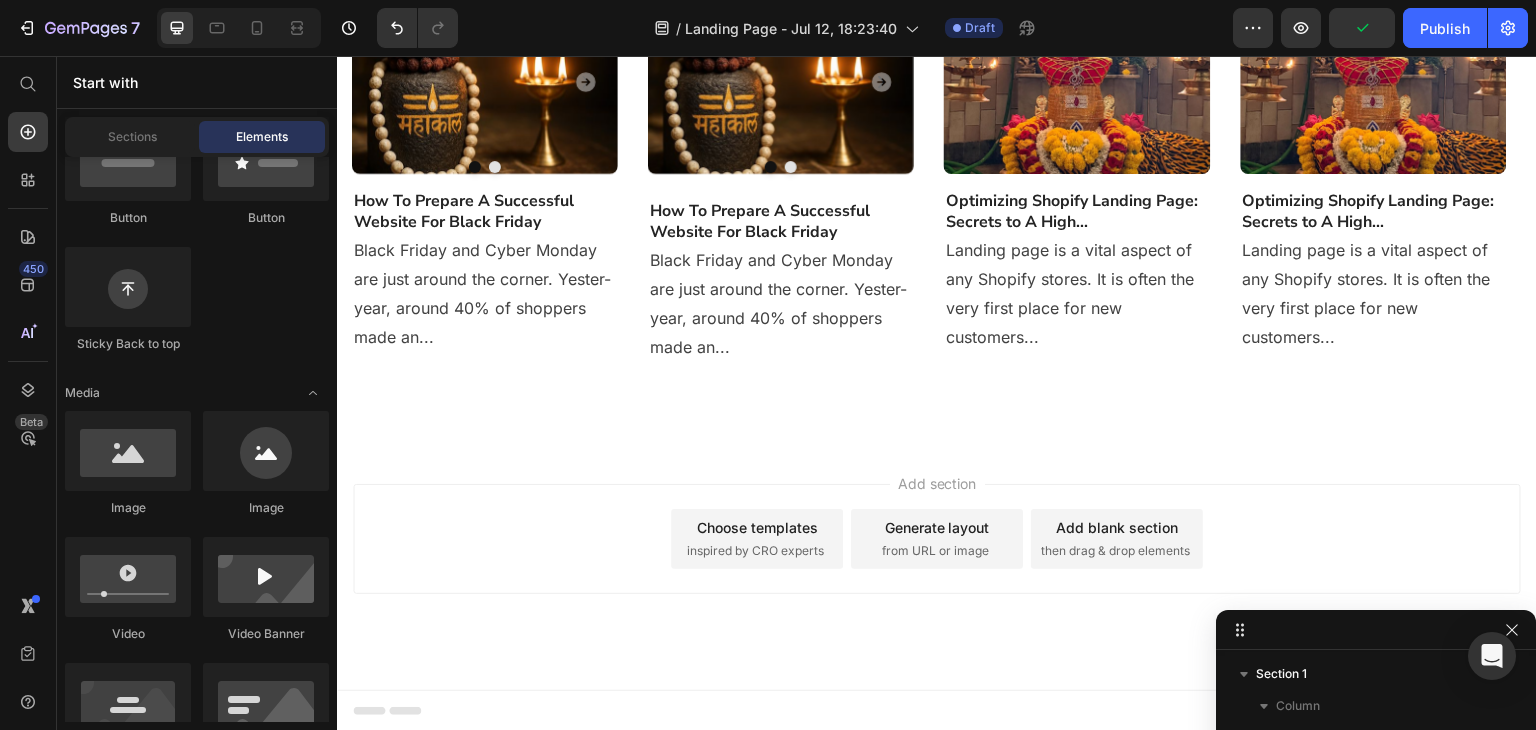click on "Add section Choose templates inspired by CRO experts Generate layout from URL or image Add blank section then drag & drop elements" at bounding box center [937, 567] 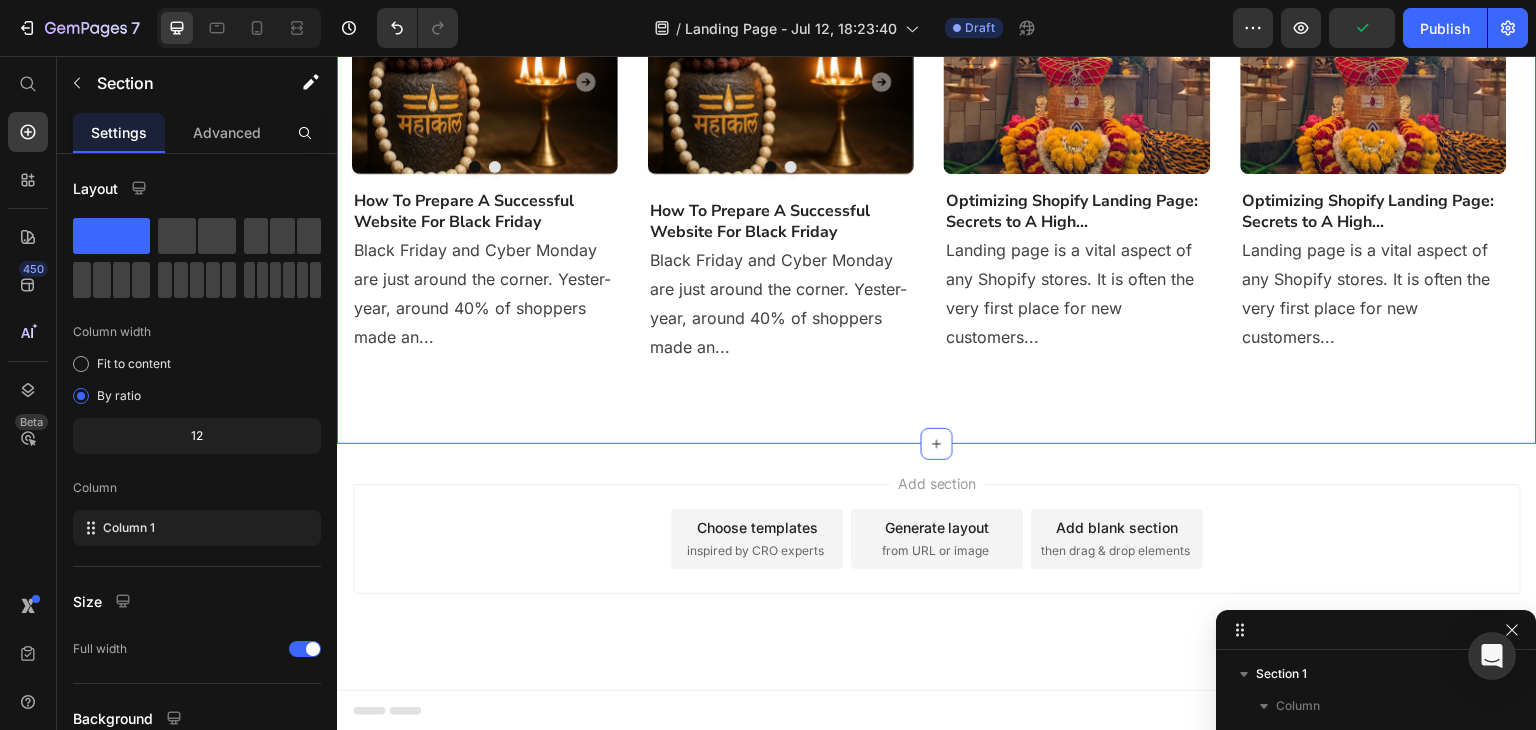 click on "Most Popular Blog Posts Heading Phasellus lorem malesuada ligula pulvinar commodo Text block
Image
Drop element here
Carousel
Drop element here
Carousel How To Prepare A Successful Website For Black Friday Heading Black Friday and Cyber Monday are just around the corner. Yester-year, around 40% of shoppers made an... Text block
Image
Drop element here
Carousel
Drop element here
Carousel
Drop element here
Carousel
Drop element here
Carousel Heading" at bounding box center (937, -114) 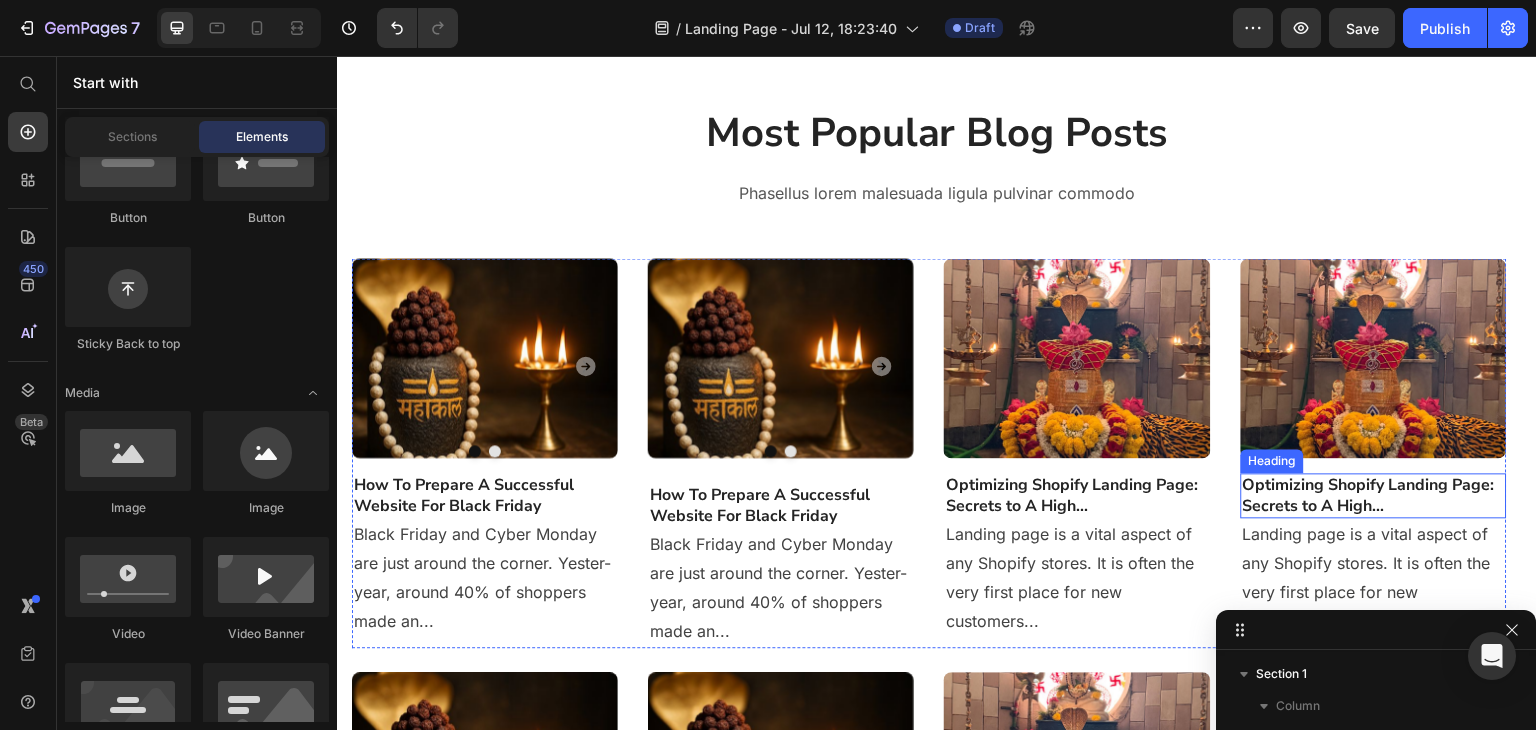 scroll, scrollTop: 400, scrollLeft: 0, axis: vertical 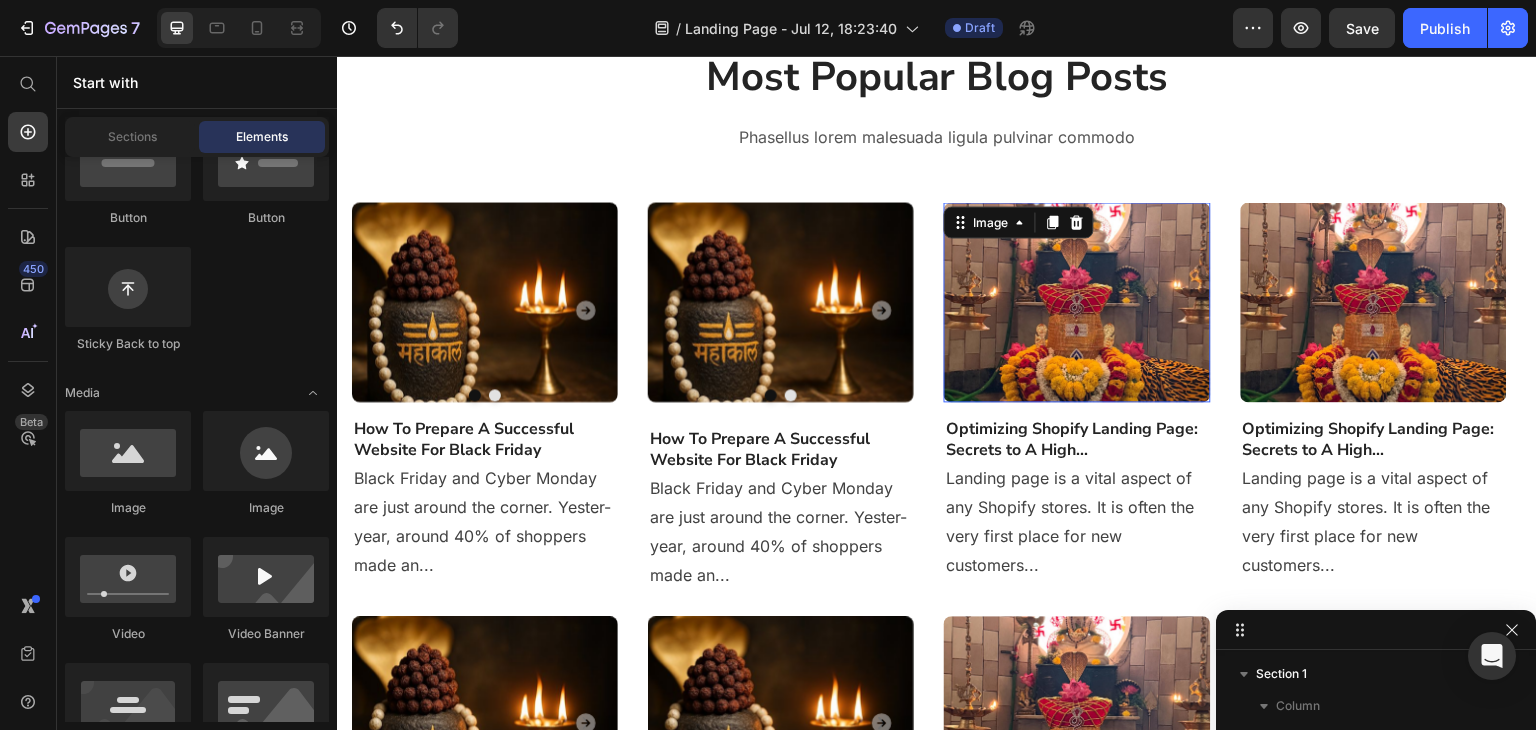 click at bounding box center (1077, 302) 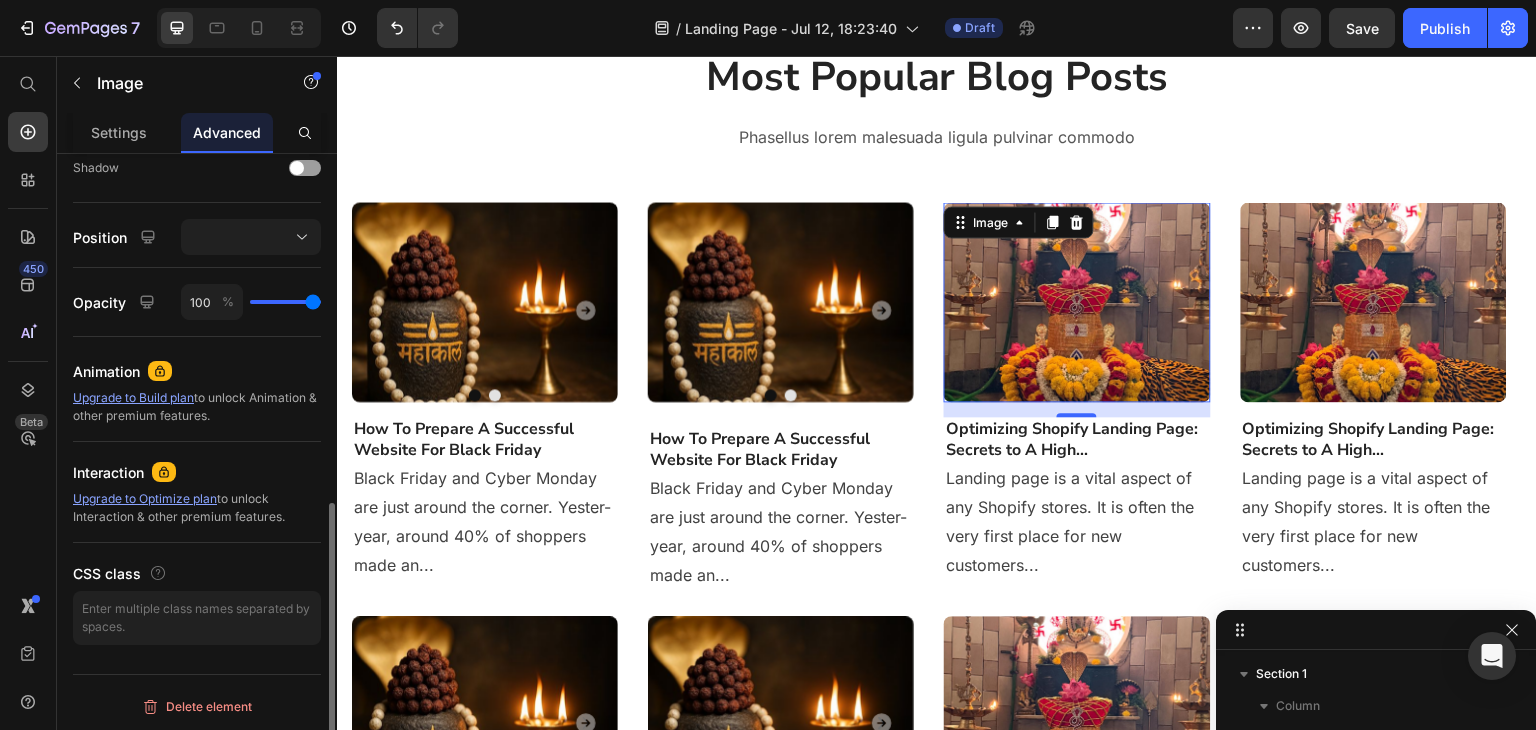 scroll, scrollTop: 0, scrollLeft: 0, axis: both 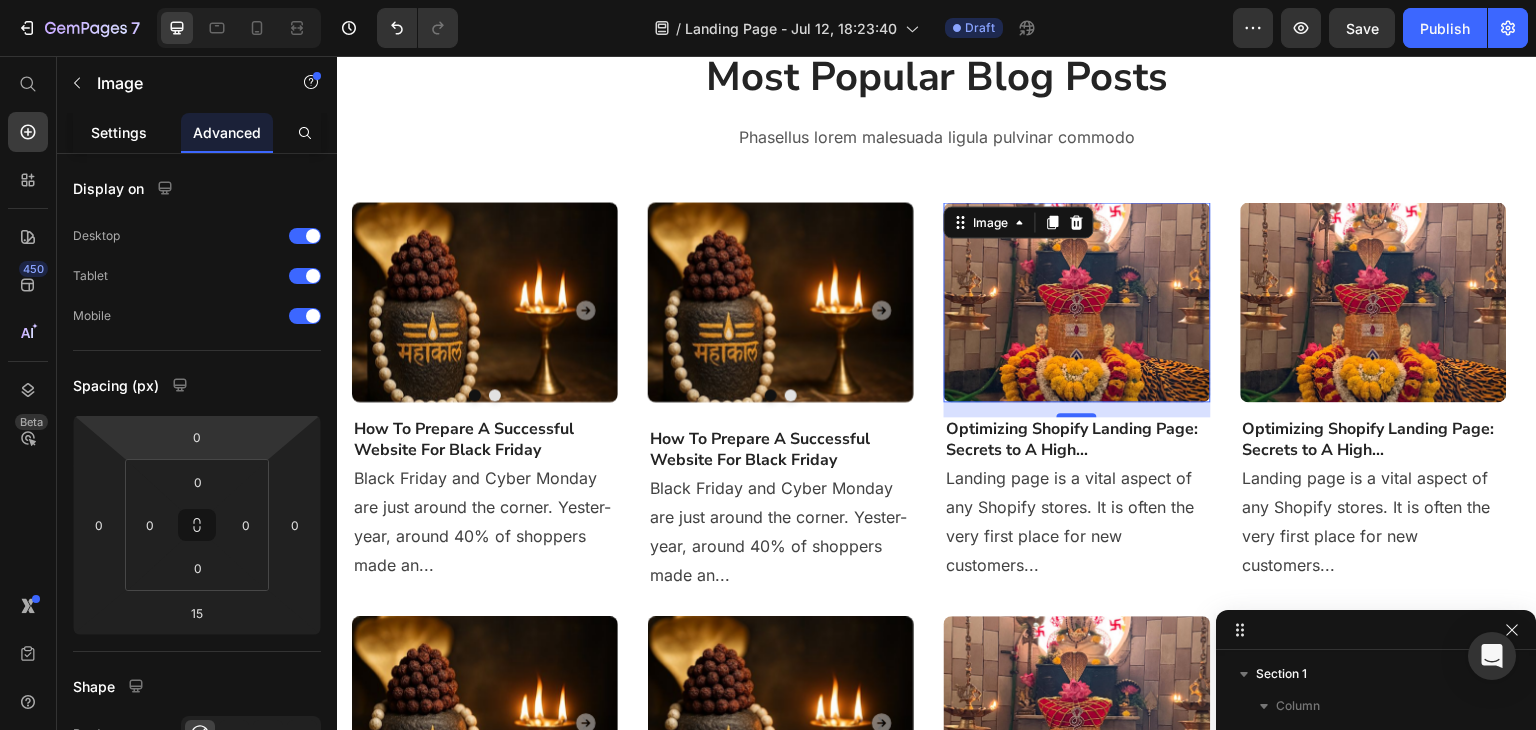 click on "Settings" at bounding box center [119, 132] 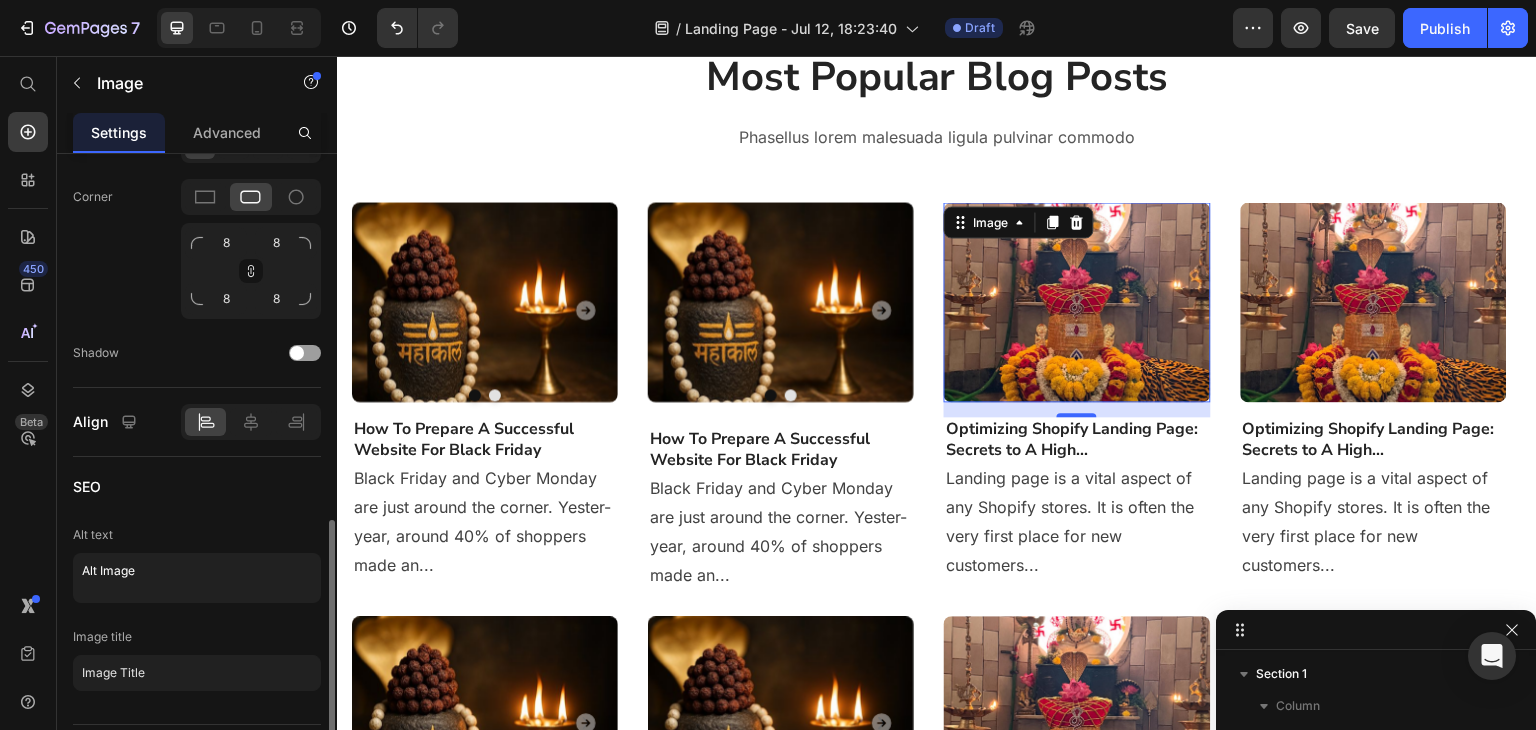 scroll, scrollTop: 801, scrollLeft: 0, axis: vertical 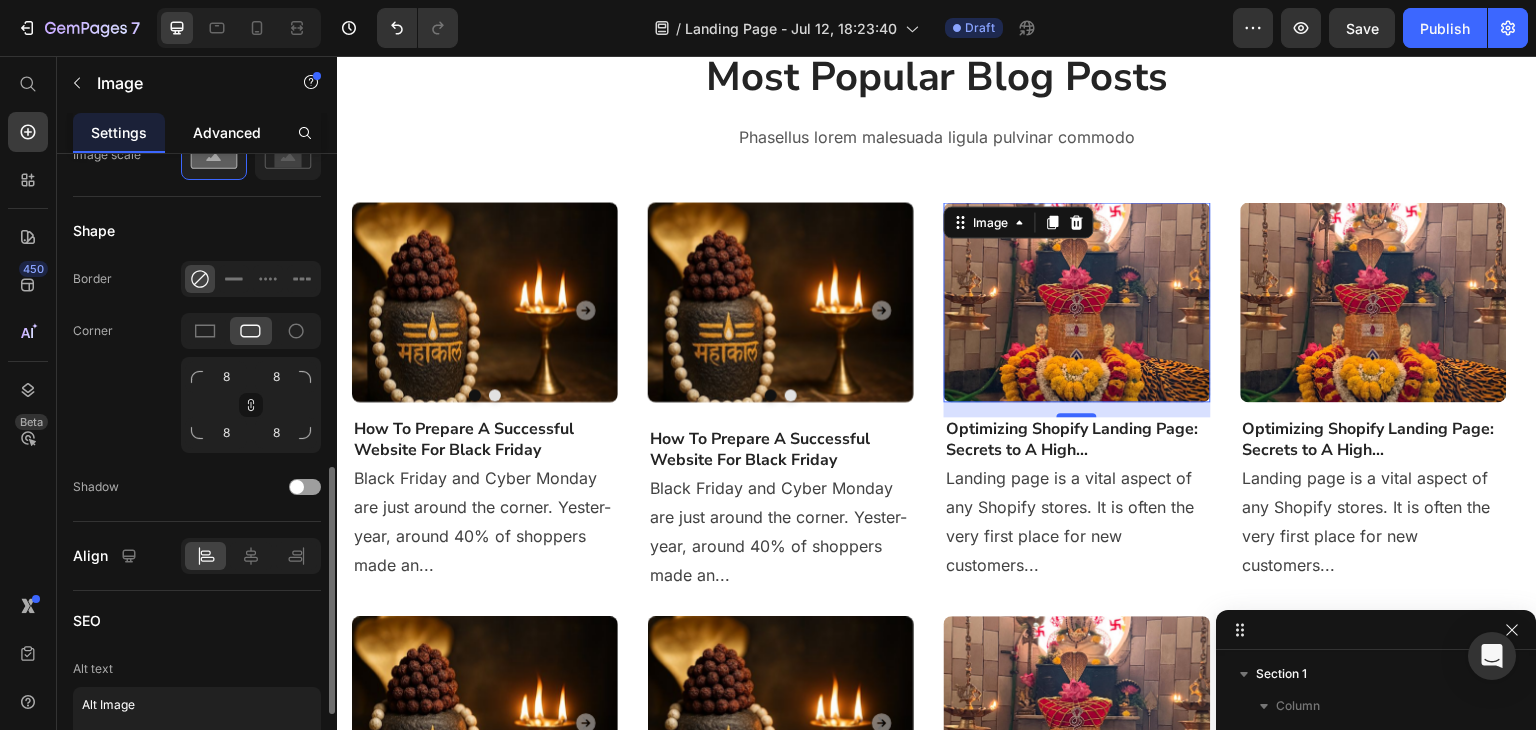 click on "Advanced" at bounding box center (227, 132) 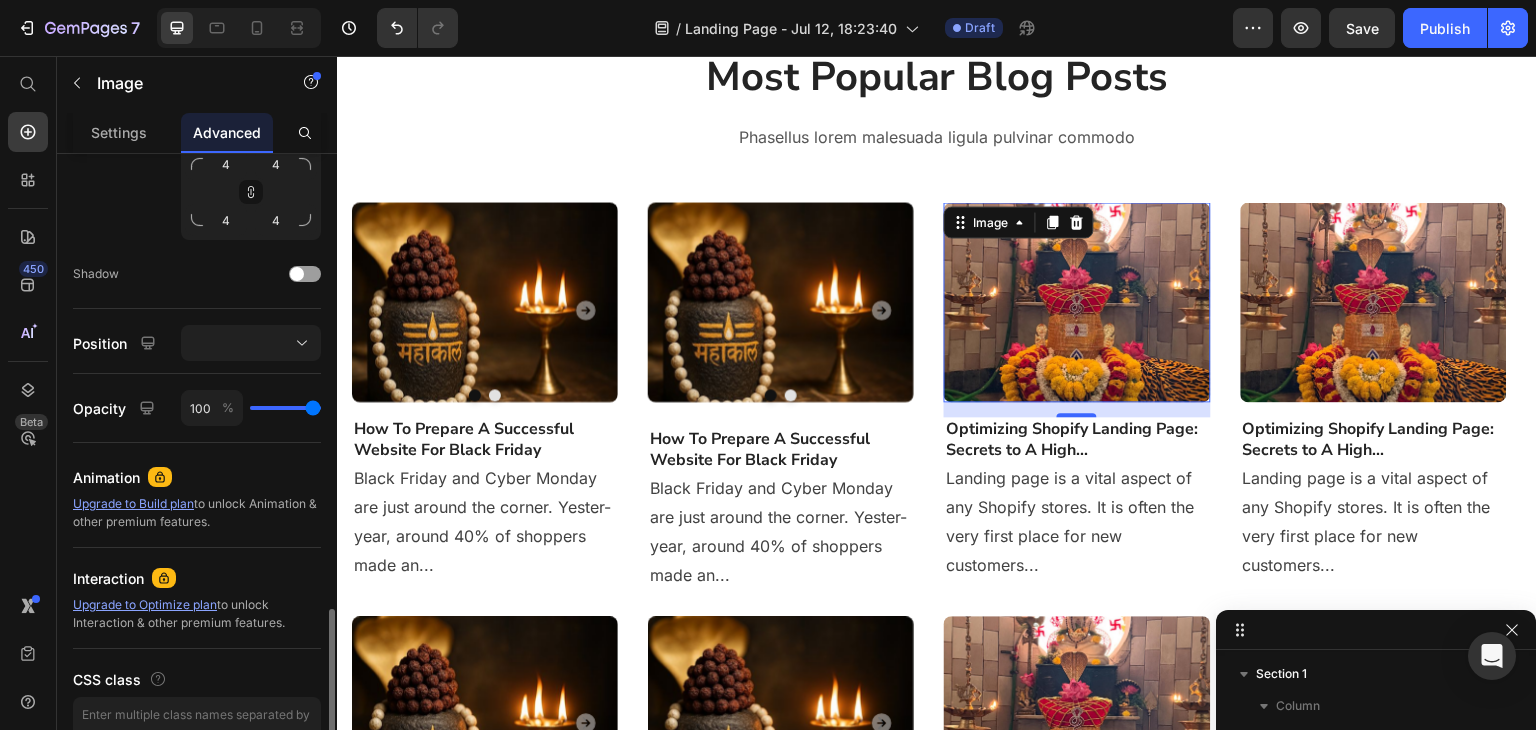 scroll, scrollTop: 774, scrollLeft: 0, axis: vertical 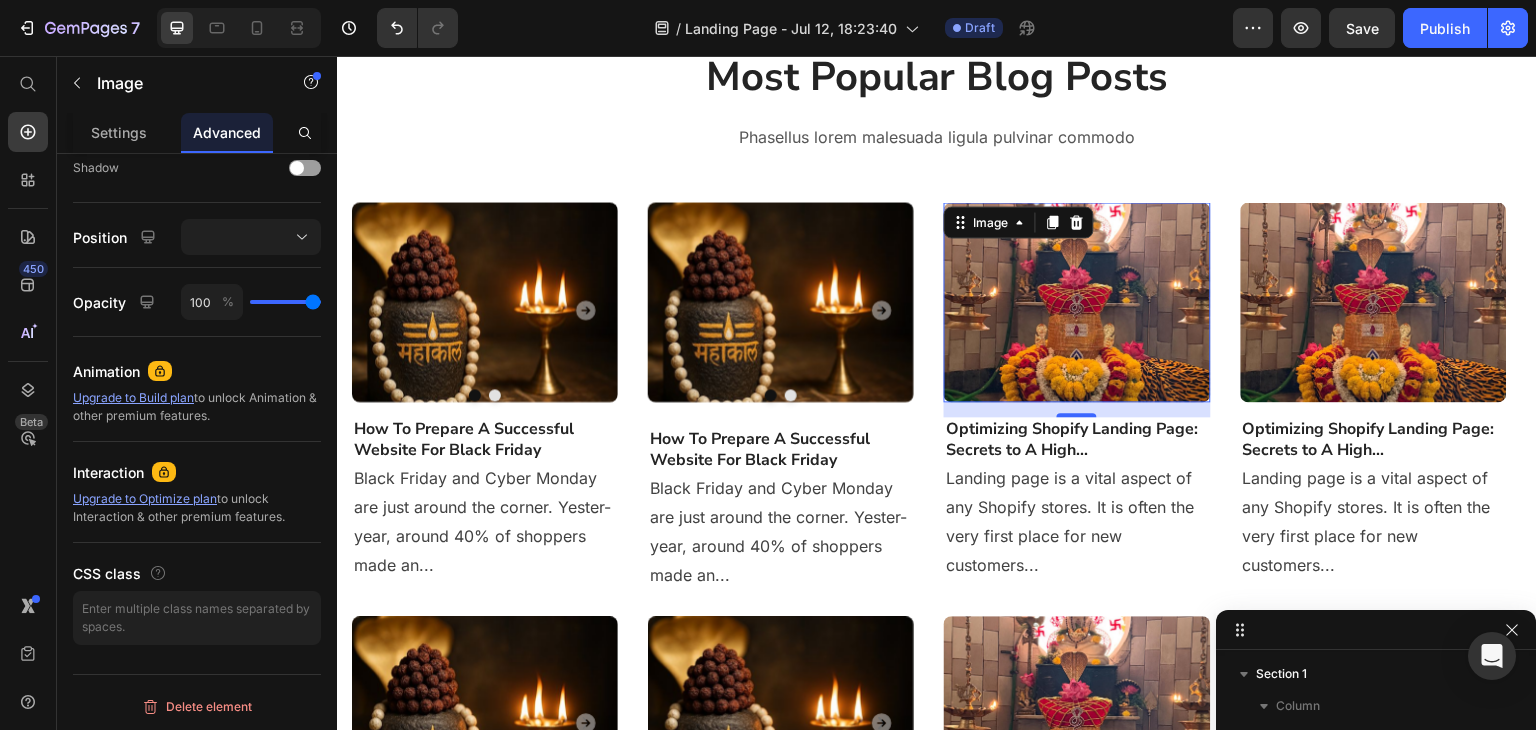 click at bounding box center [485, 302] 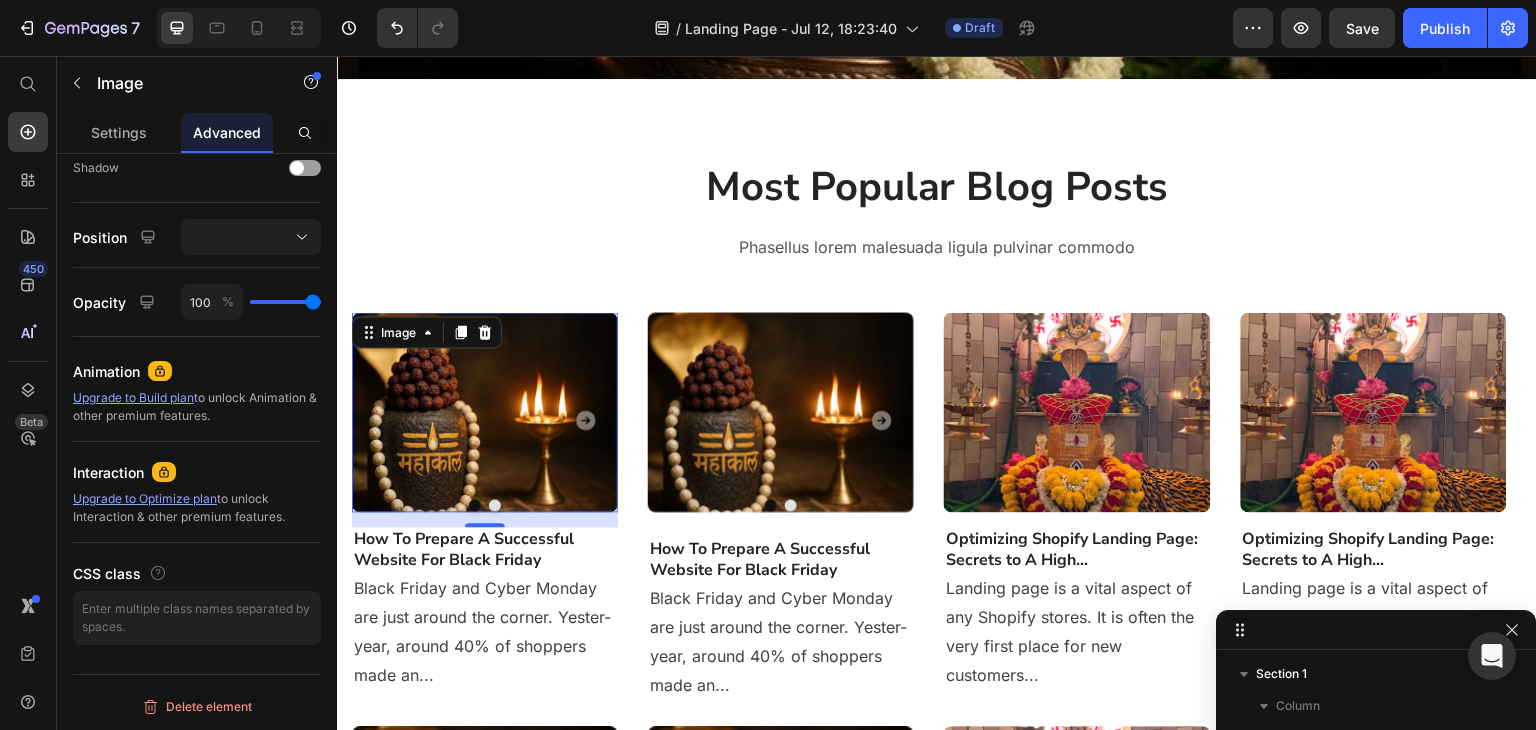 scroll, scrollTop: 133, scrollLeft: 0, axis: vertical 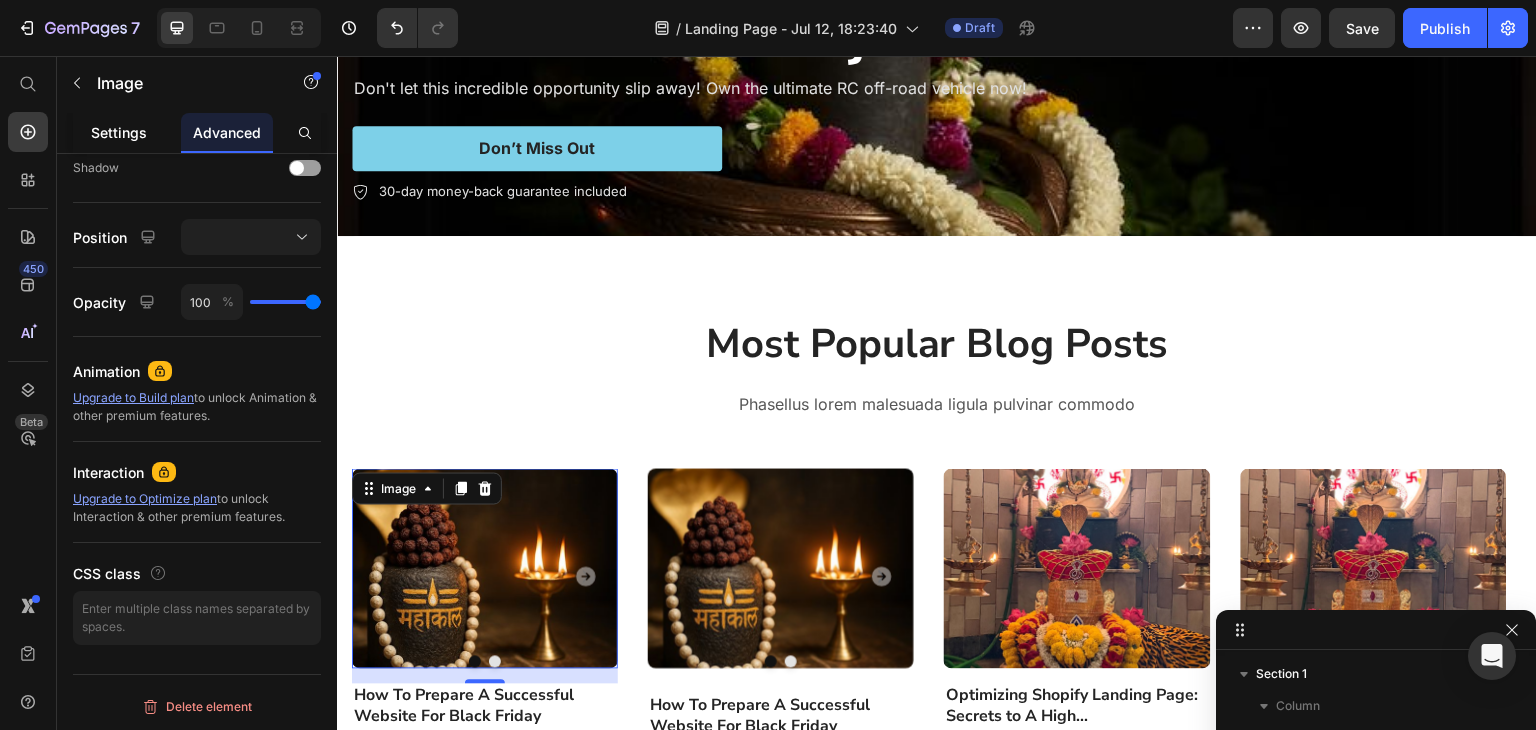 click on "Settings" 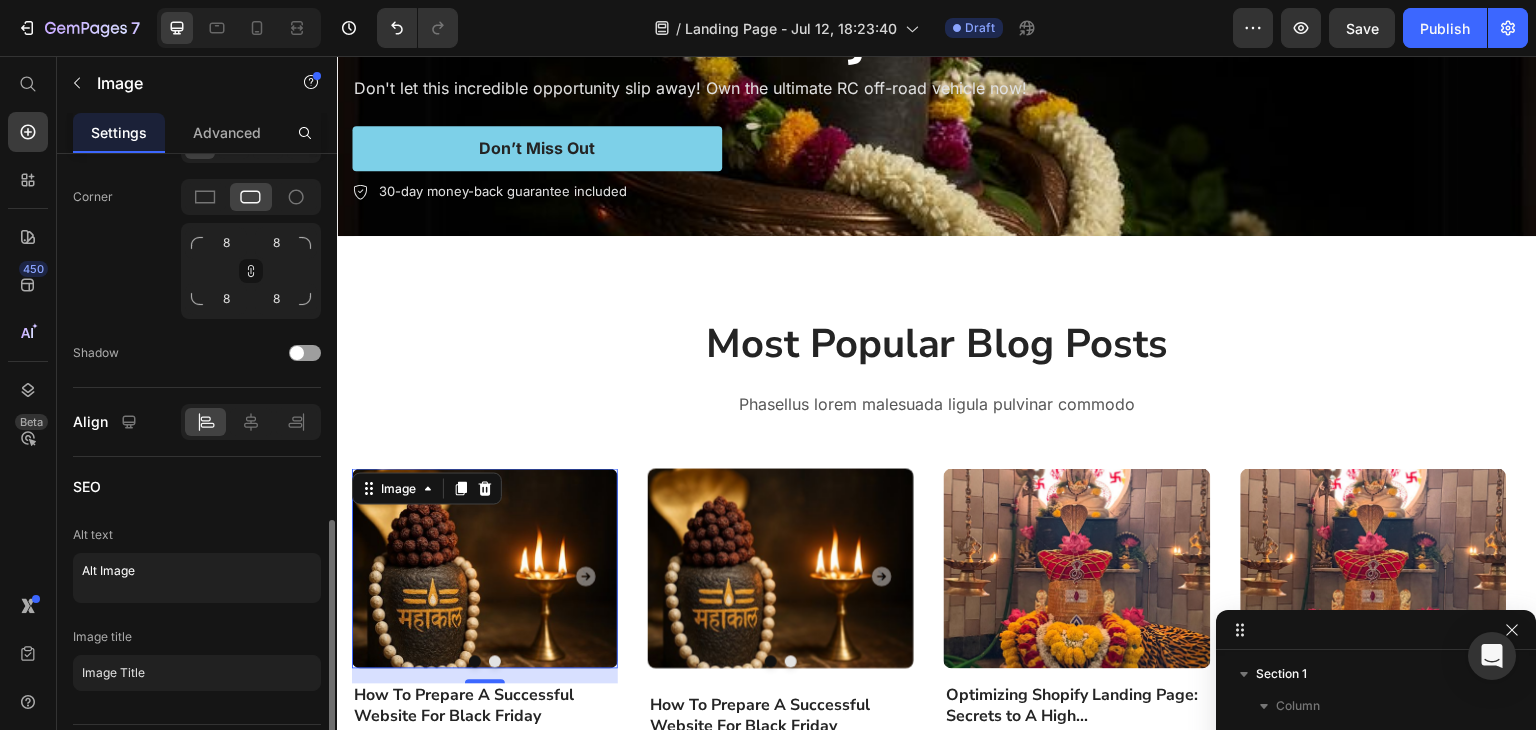 scroll, scrollTop: 985, scrollLeft: 0, axis: vertical 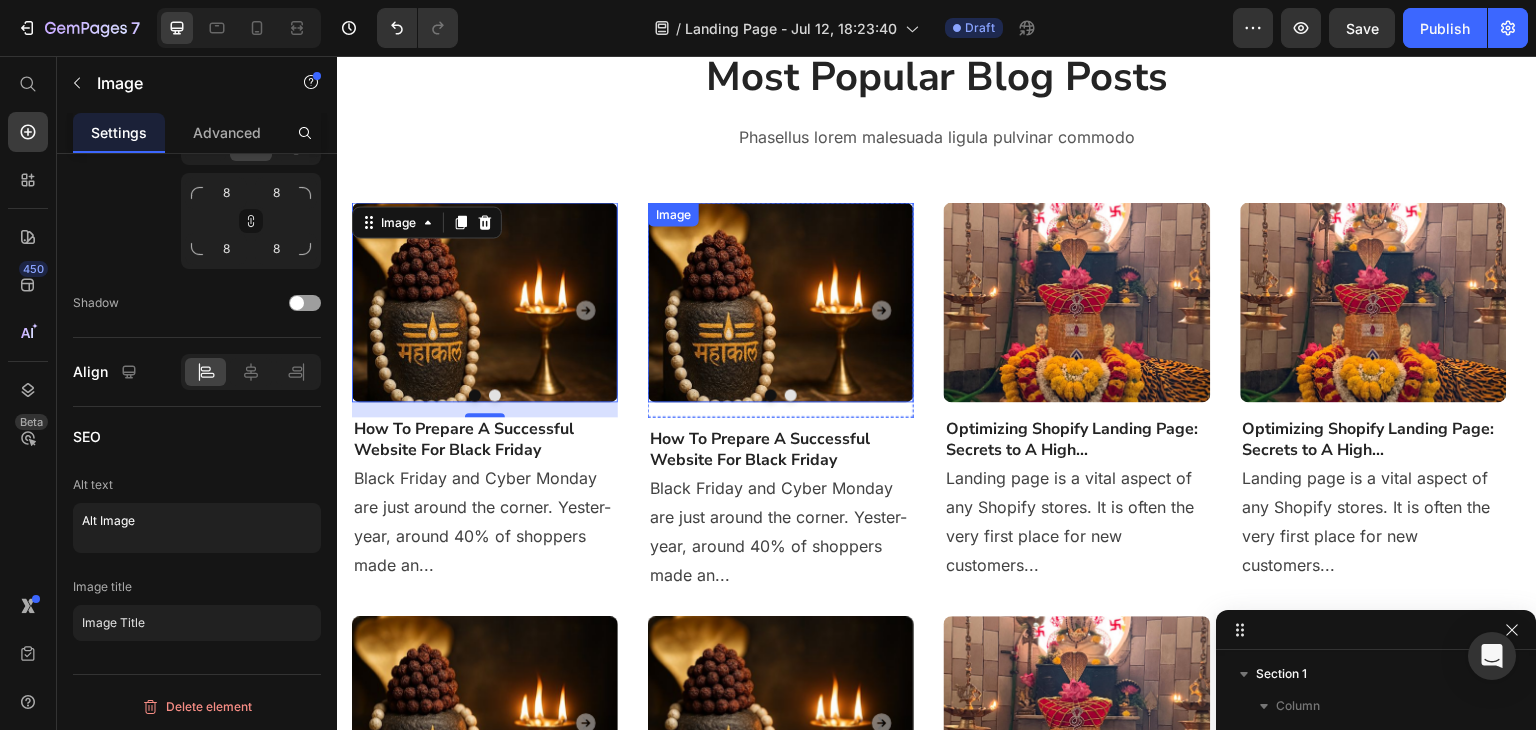 click at bounding box center [781, 302] 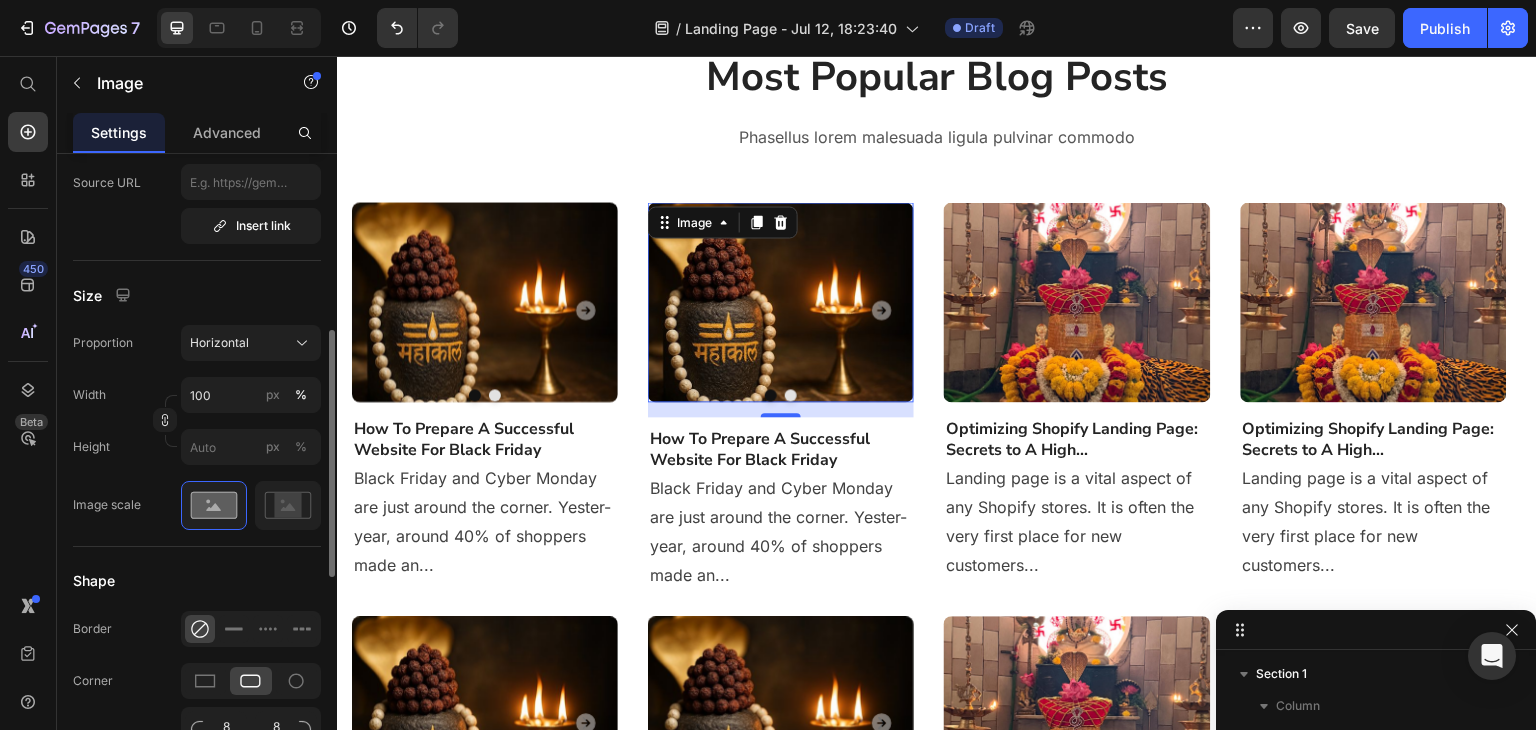 scroll, scrollTop: 184, scrollLeft: 0, axis: vertical 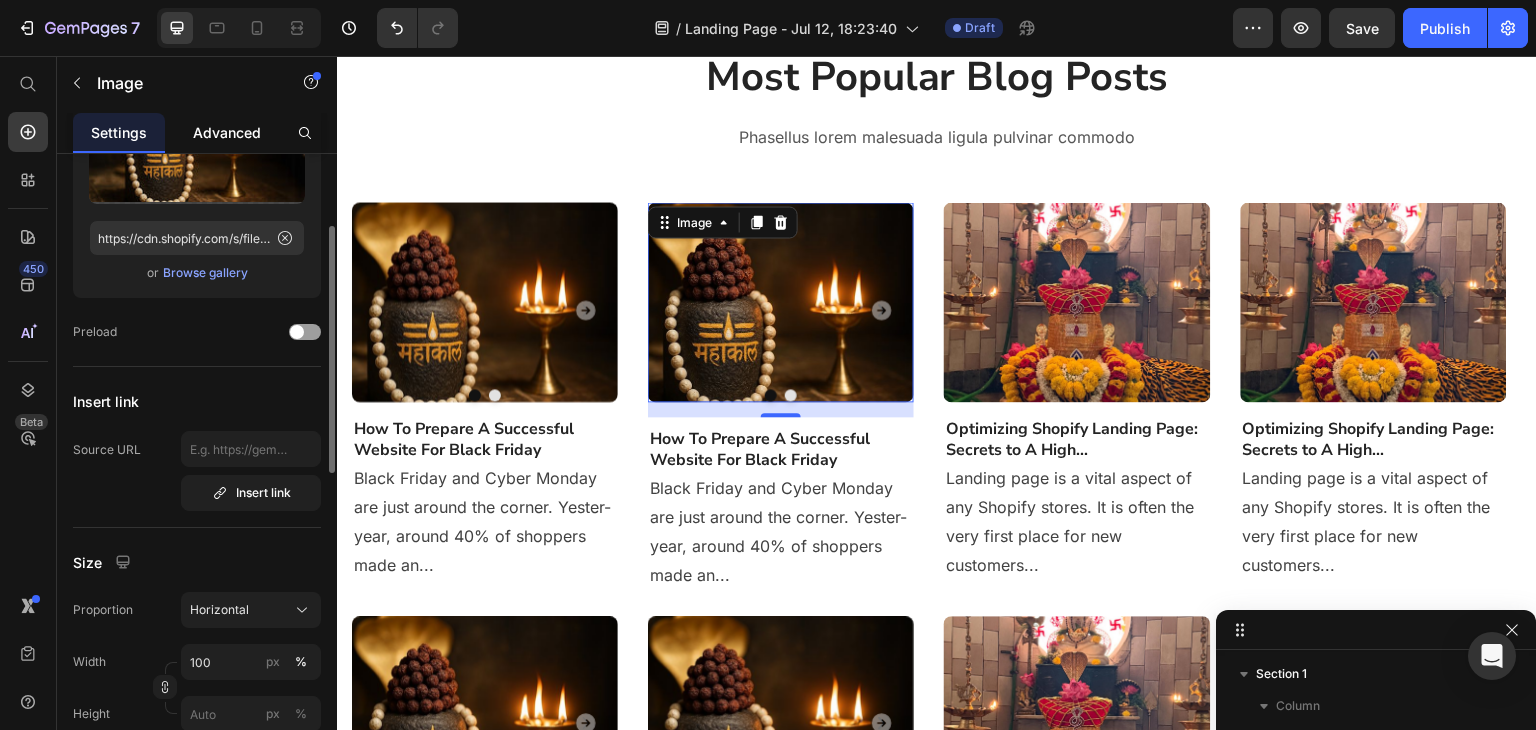 click on "Advanced" at bounding box center (227, 132) 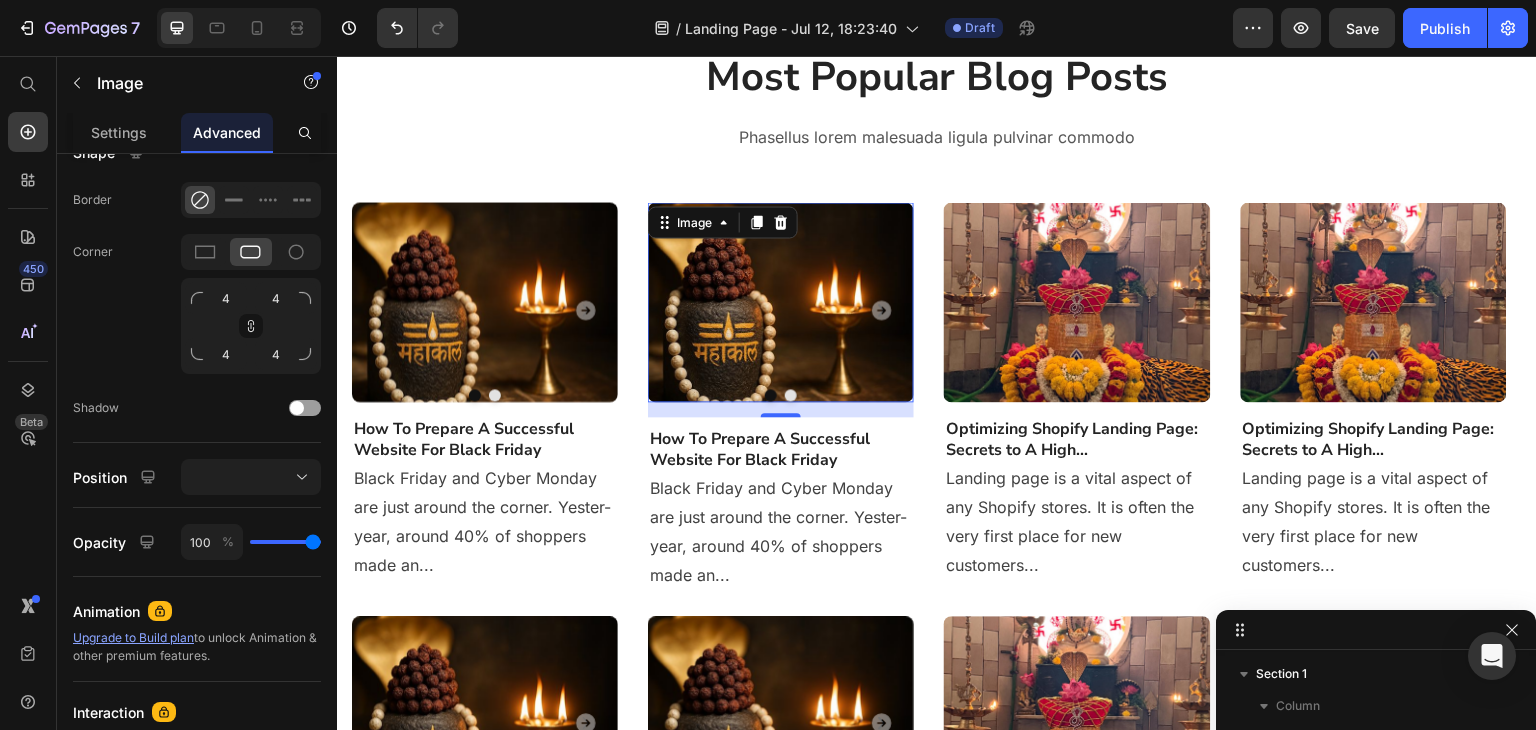 scroll, scrollTop: 774, scrollLeft: 0, axis: vertical 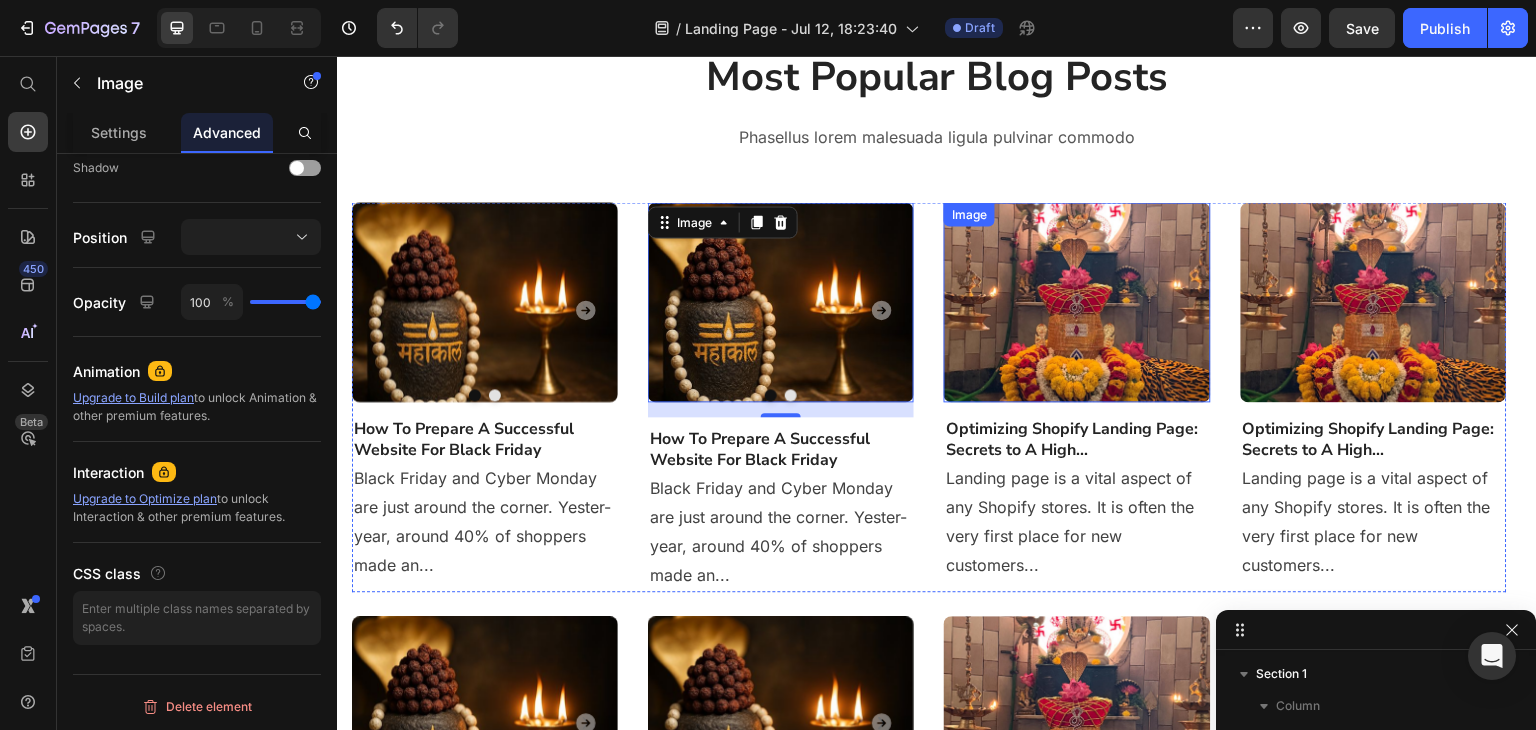 click at bounding box center (1077, 302) 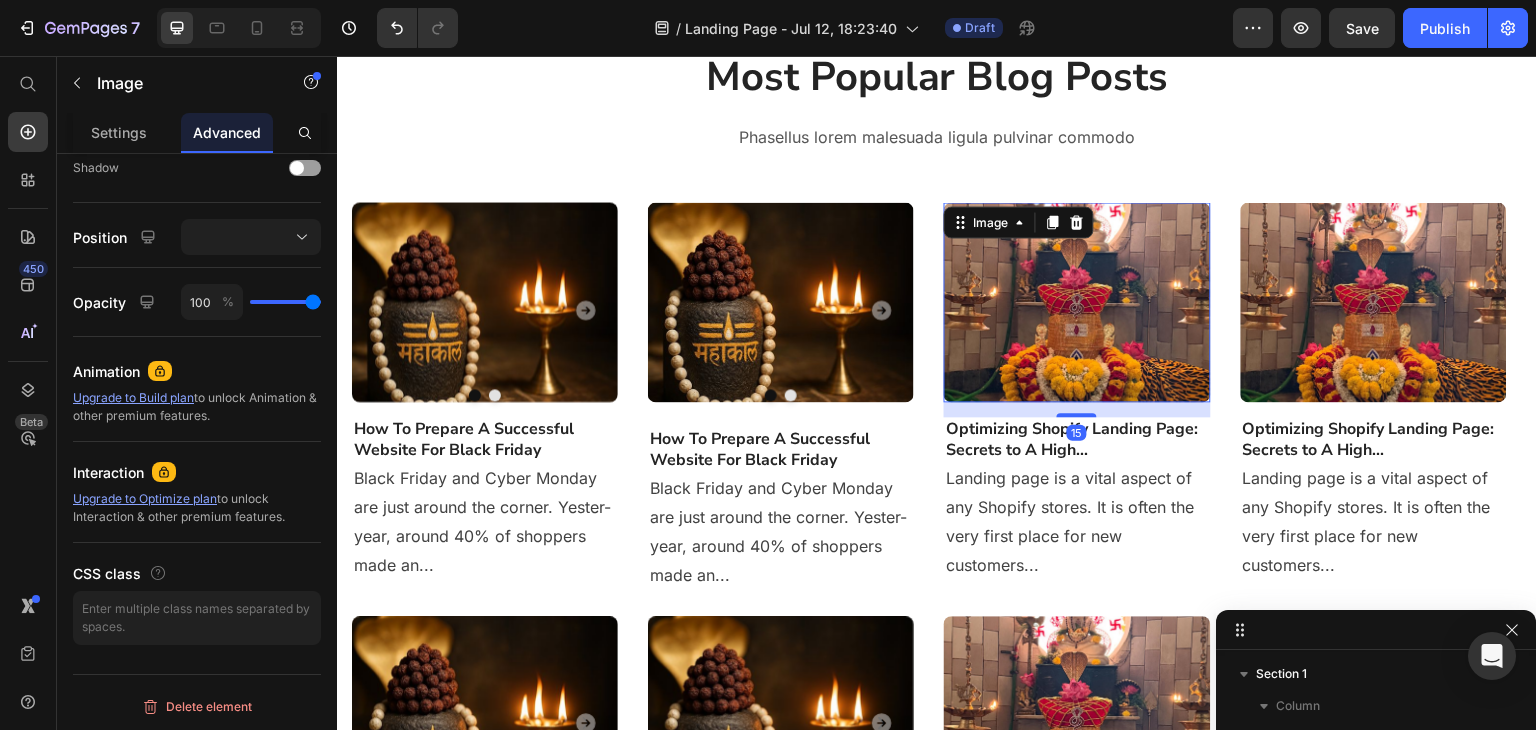 click on "15" at bounding box center (1077, 409) 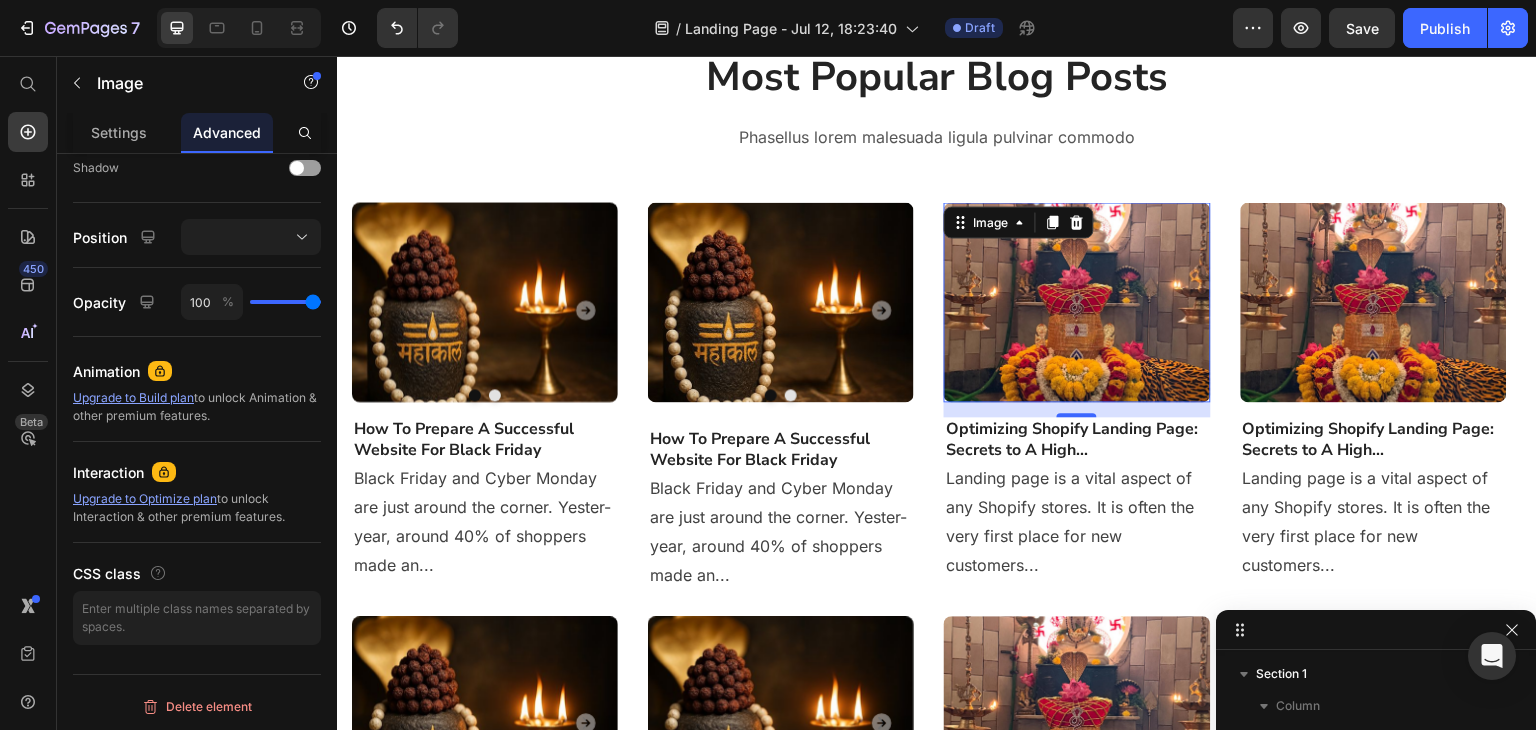 click on "15" at bounding box center [1077, 409] 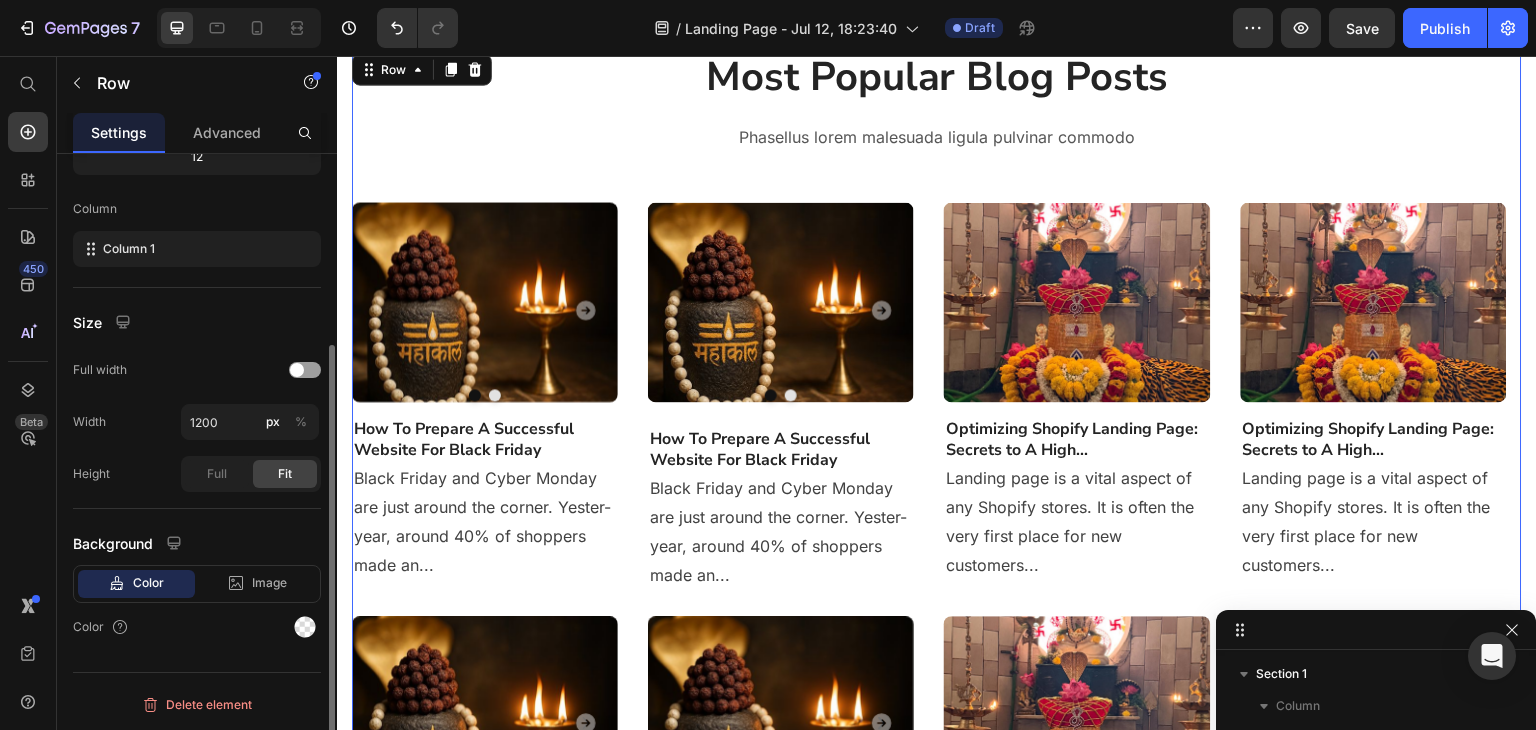 scroll, scrollTop: 0, scrollLeft: 0, axis: both 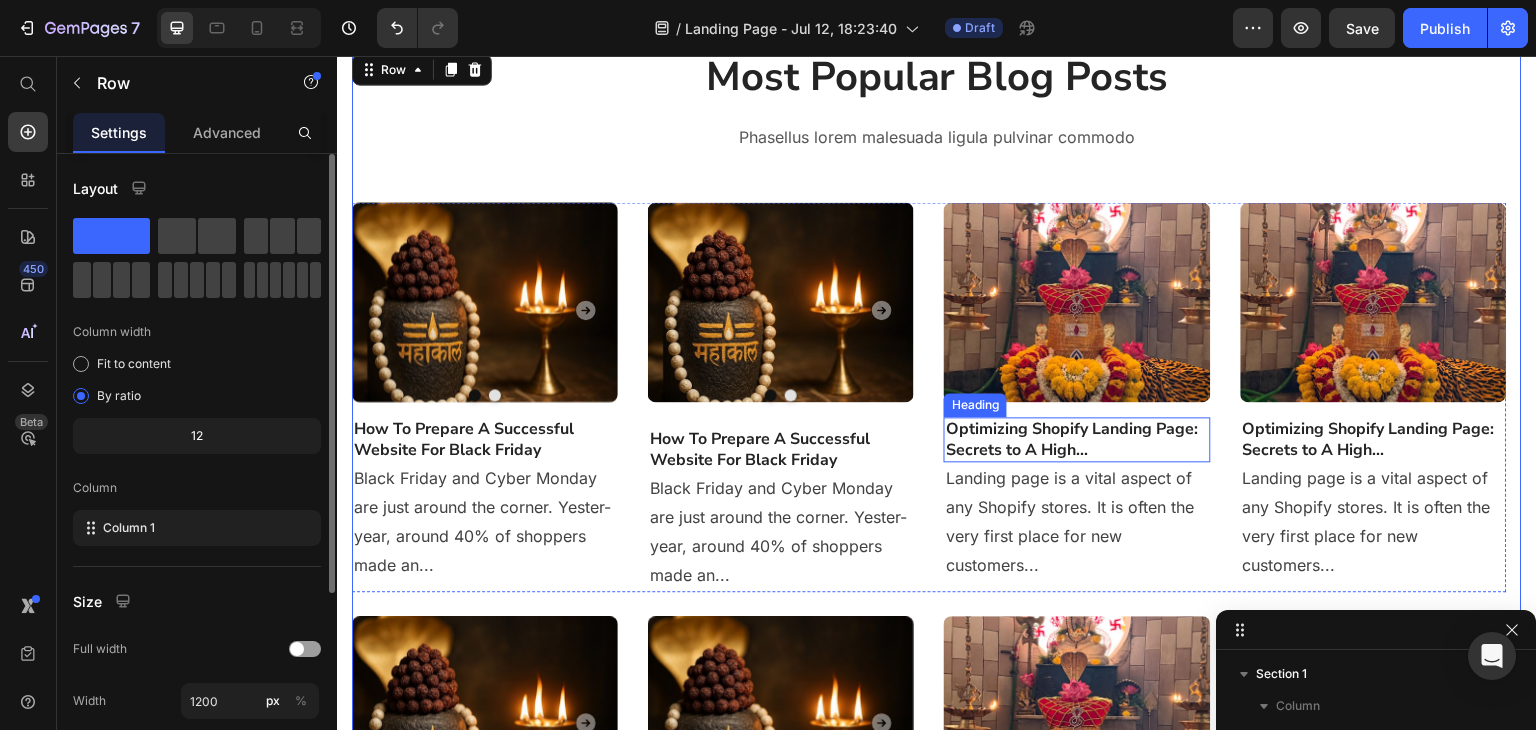 click on "Optimizing Shopify Landing Page: Secrets to A High..." at bounding box center [1077, 440] 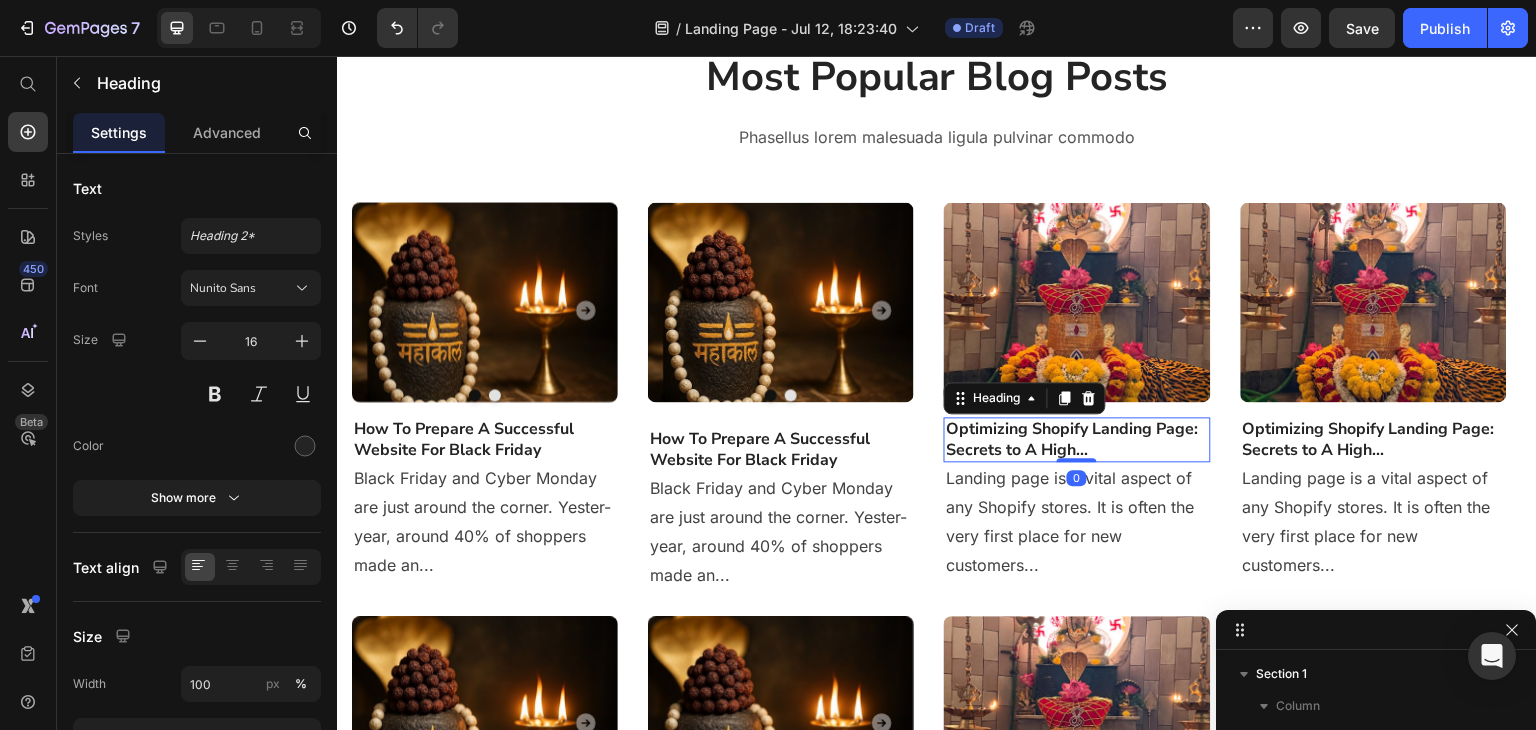 click on "Image Optimizing Shopify Landing Page: Secrets to A High... Heading   0 Landing page is a vital aspect of any Shopify stores. It is often the very first place for new customers... Text block" at bounding box center [1077, 396] 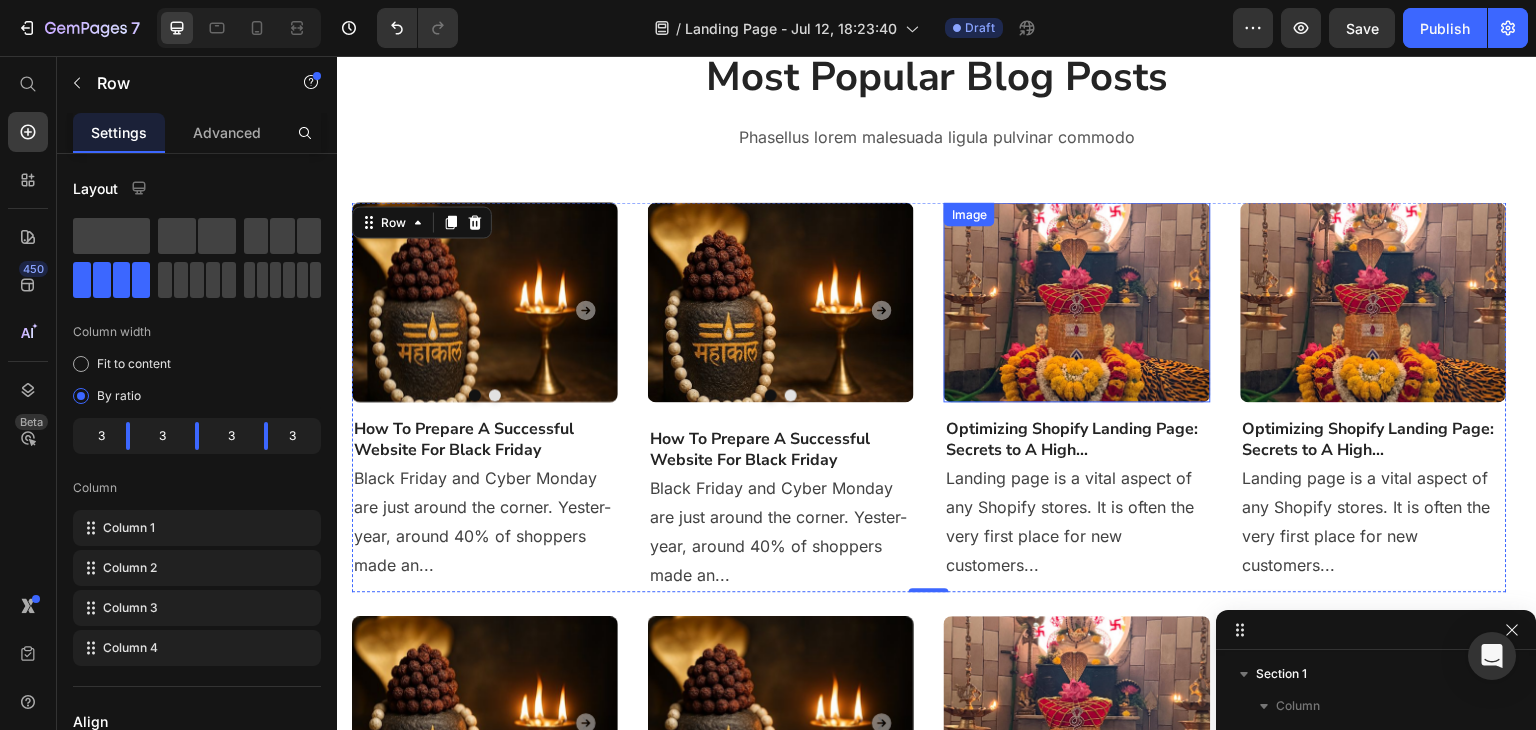 click at bounding box center [1077, 302] 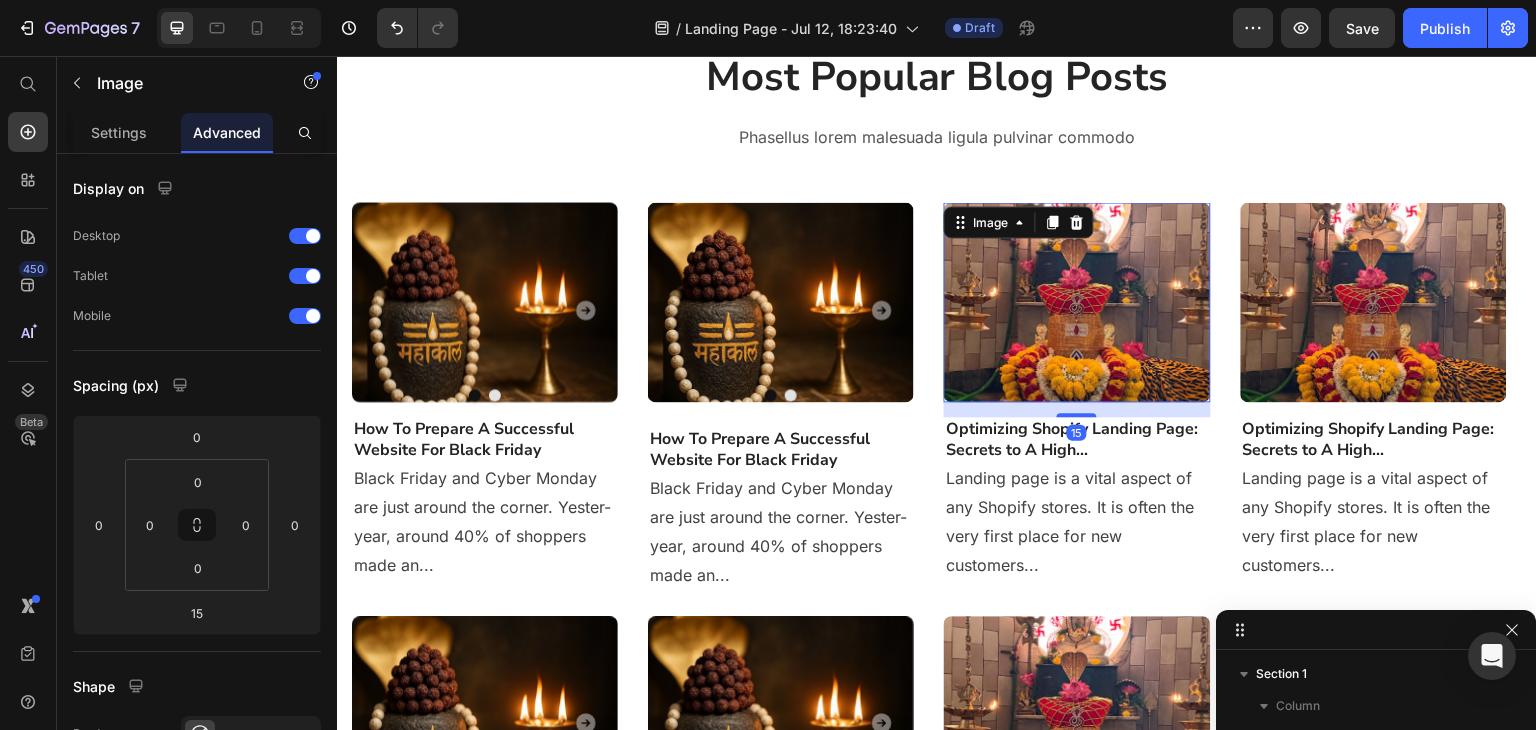click on "15" at bounding box center [1077, 409] 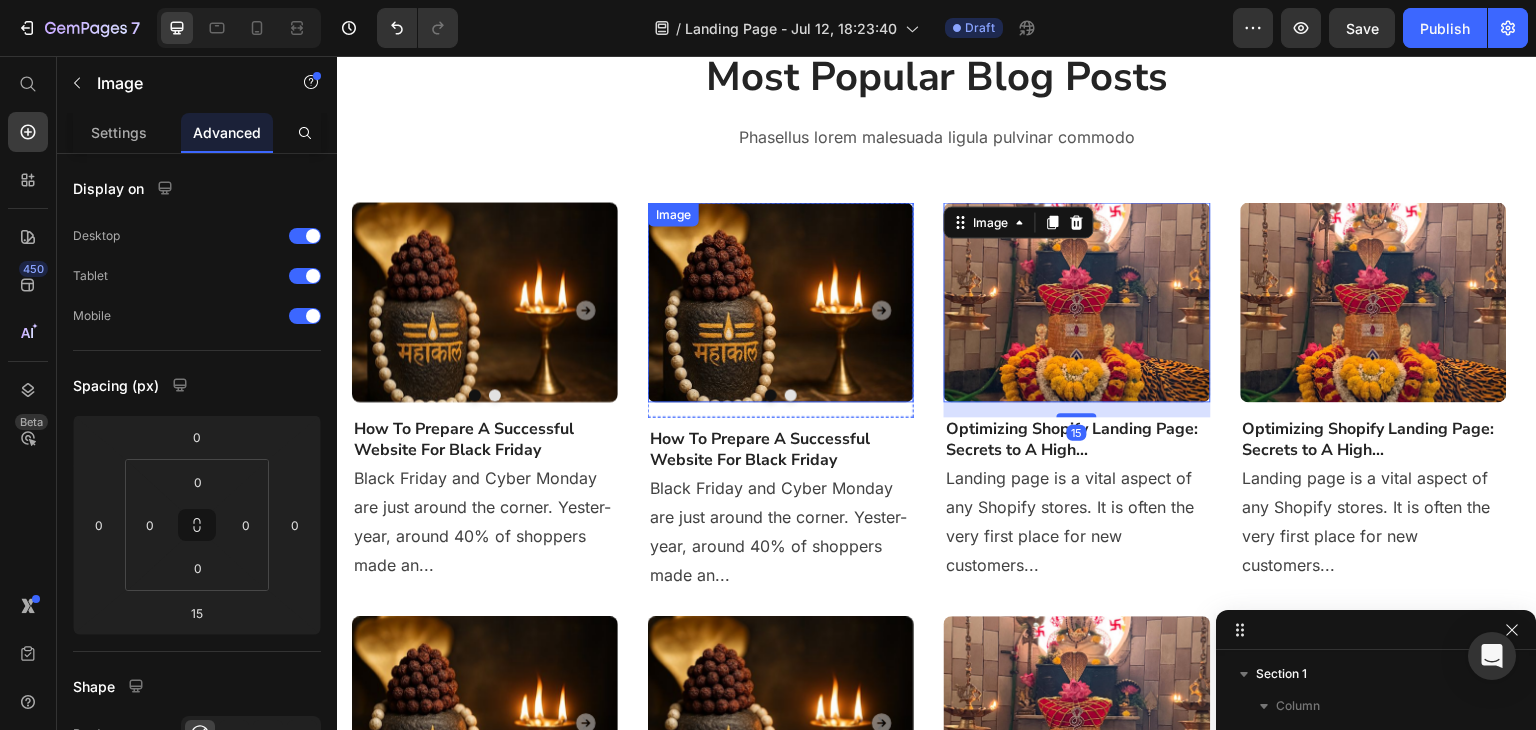click at bounding box center (781, 302) 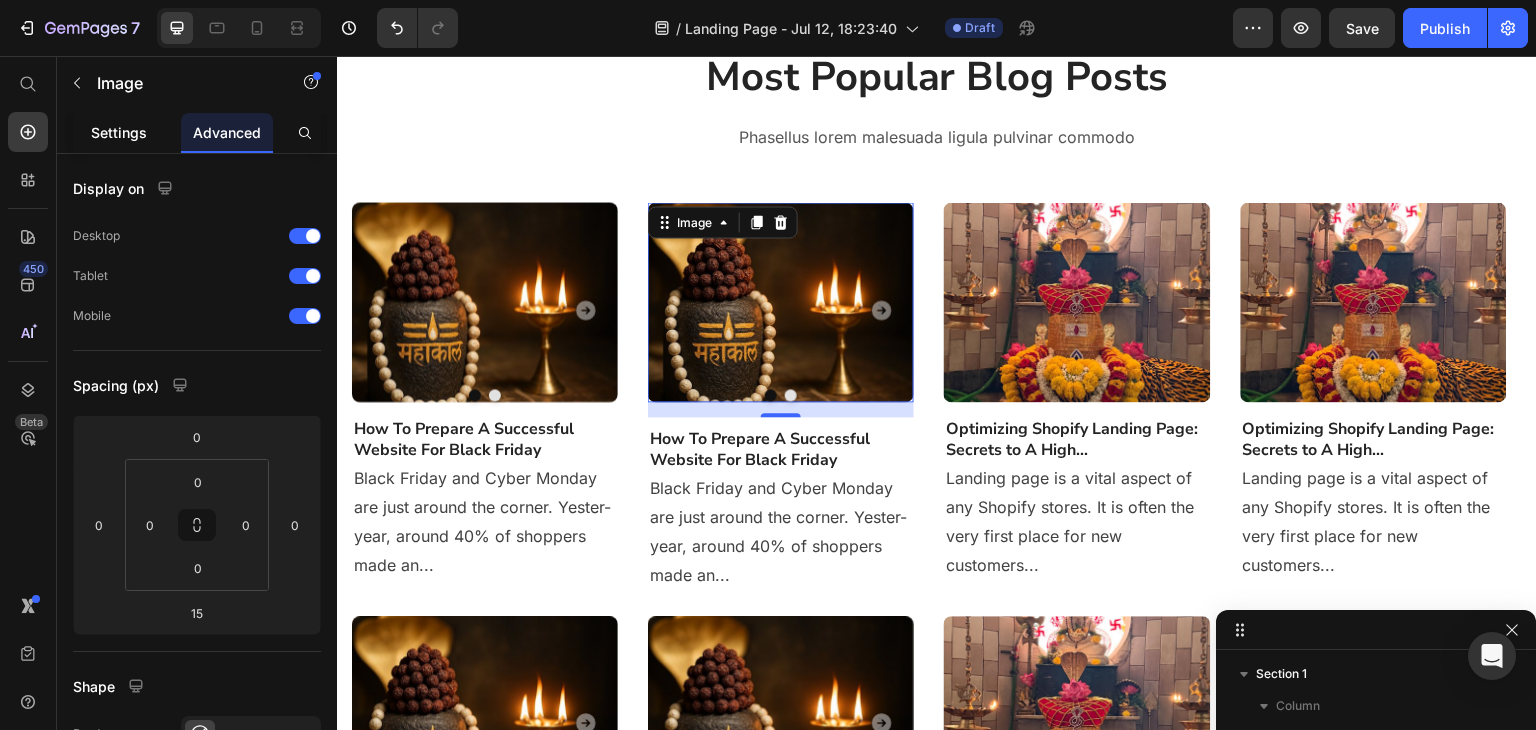 click on "Settings" at bounding box center (119, 132) 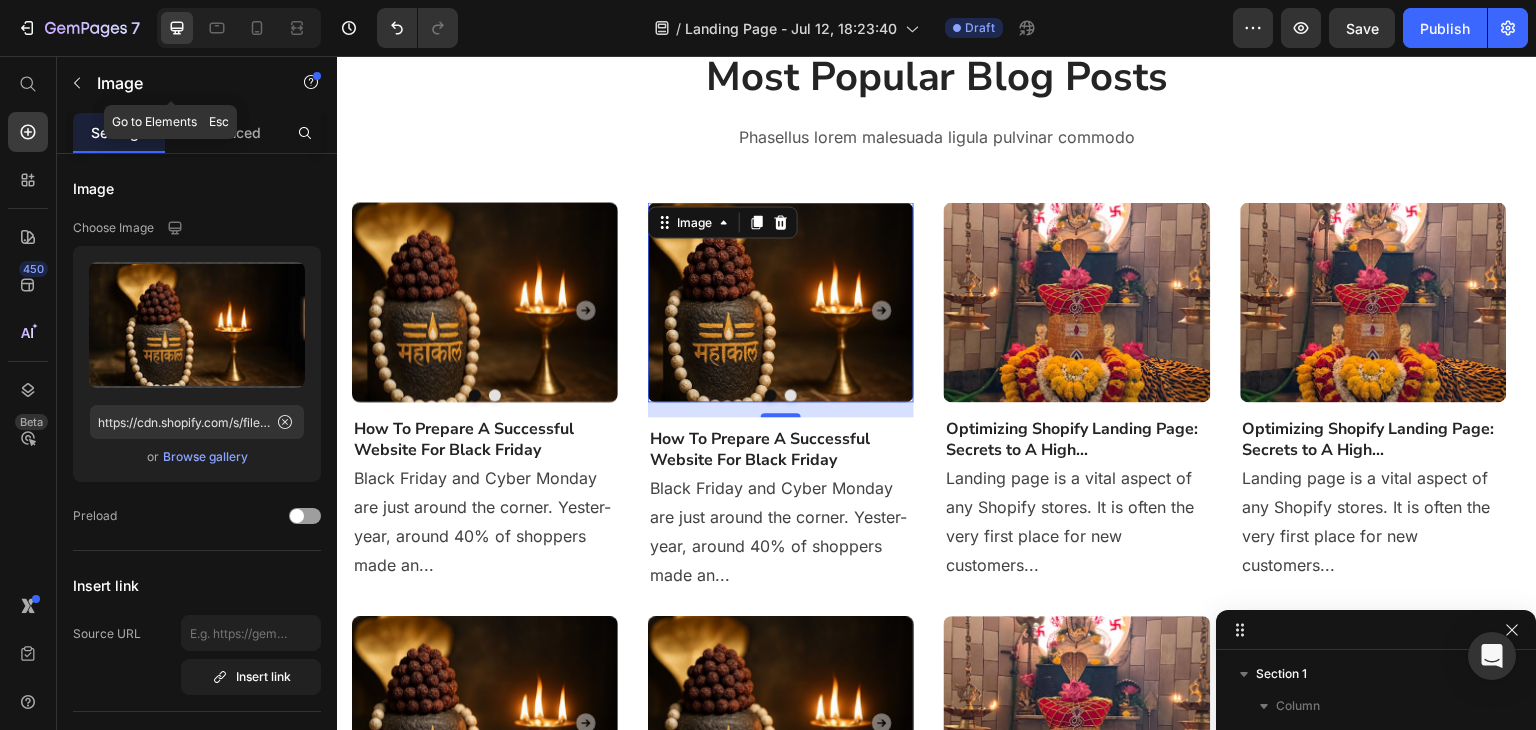 click at bounding box center [77, 83] 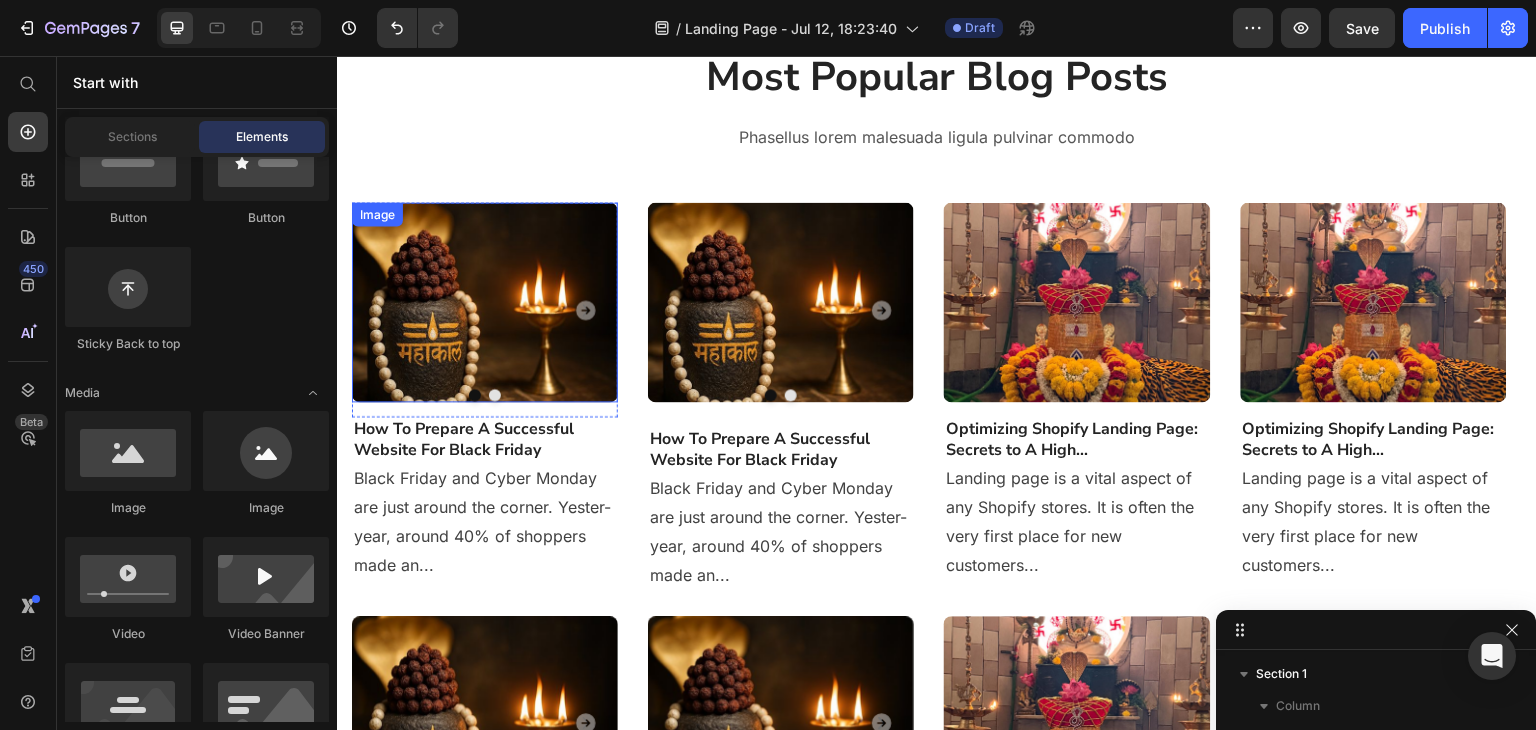 click at bounding box center (1077, 302) 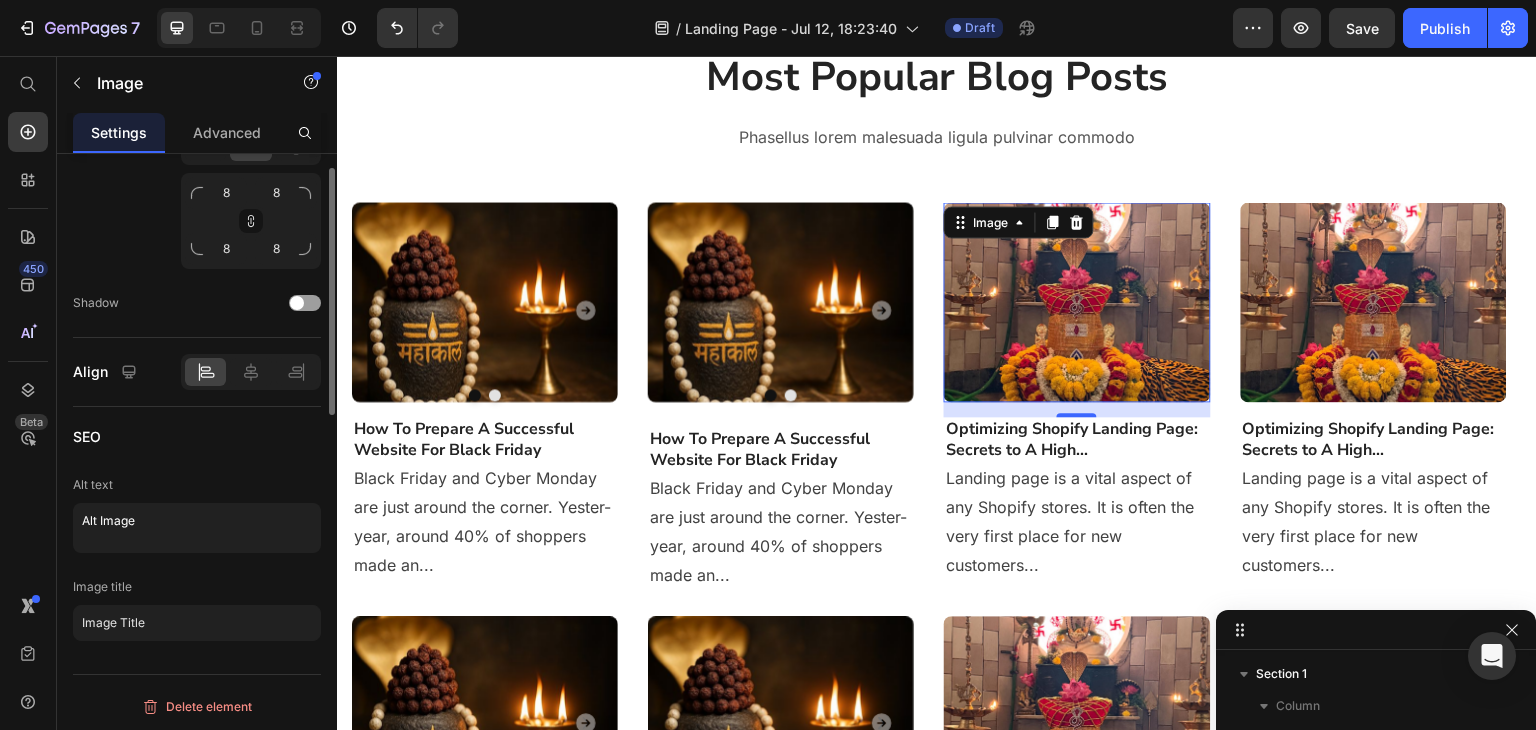 scroll, scrollTop: 718, scrollLeft: 0, axis: vertical 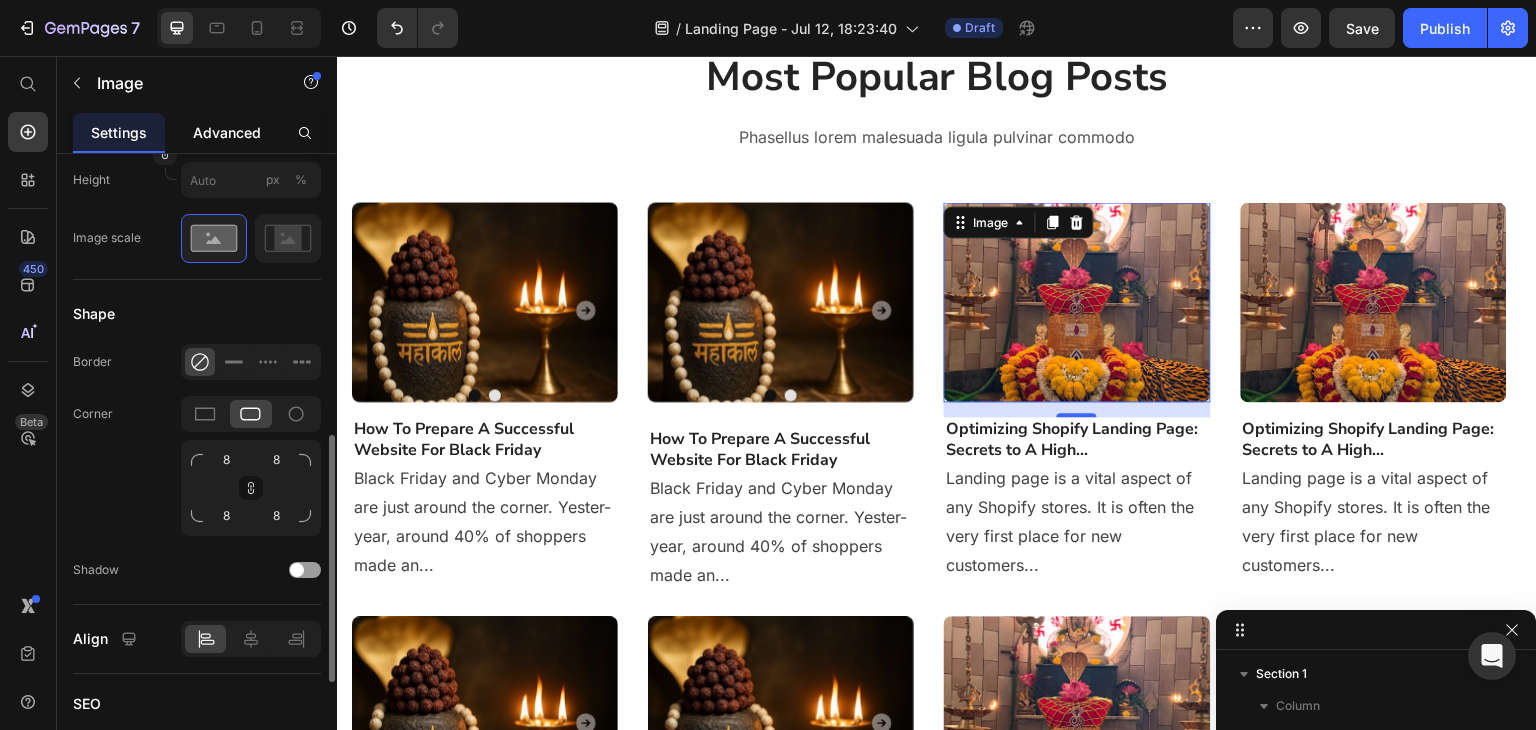click on "Advanced" at bounding box center (227, 132) 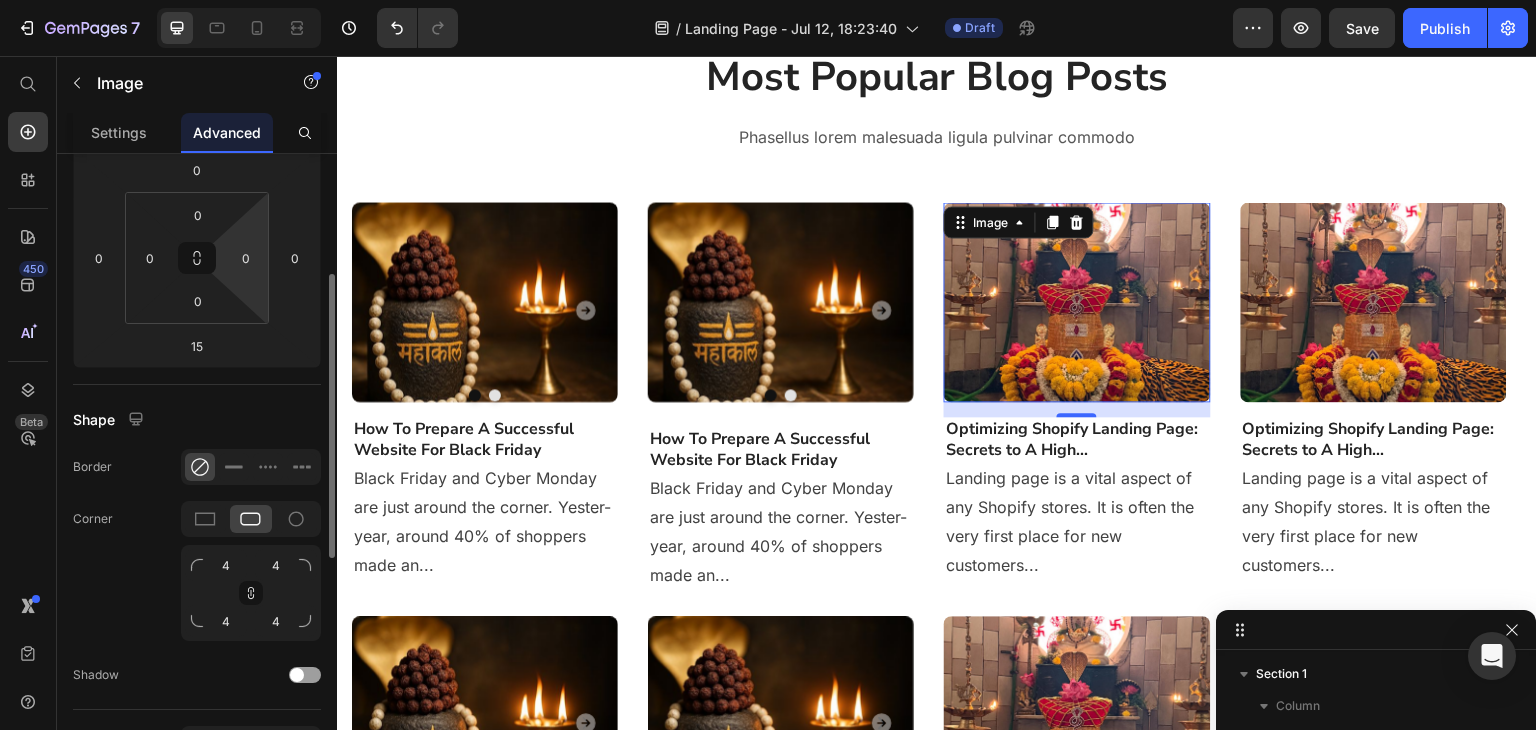 scroll, scrollTop: 0, scrollLeft: 0, axis: both 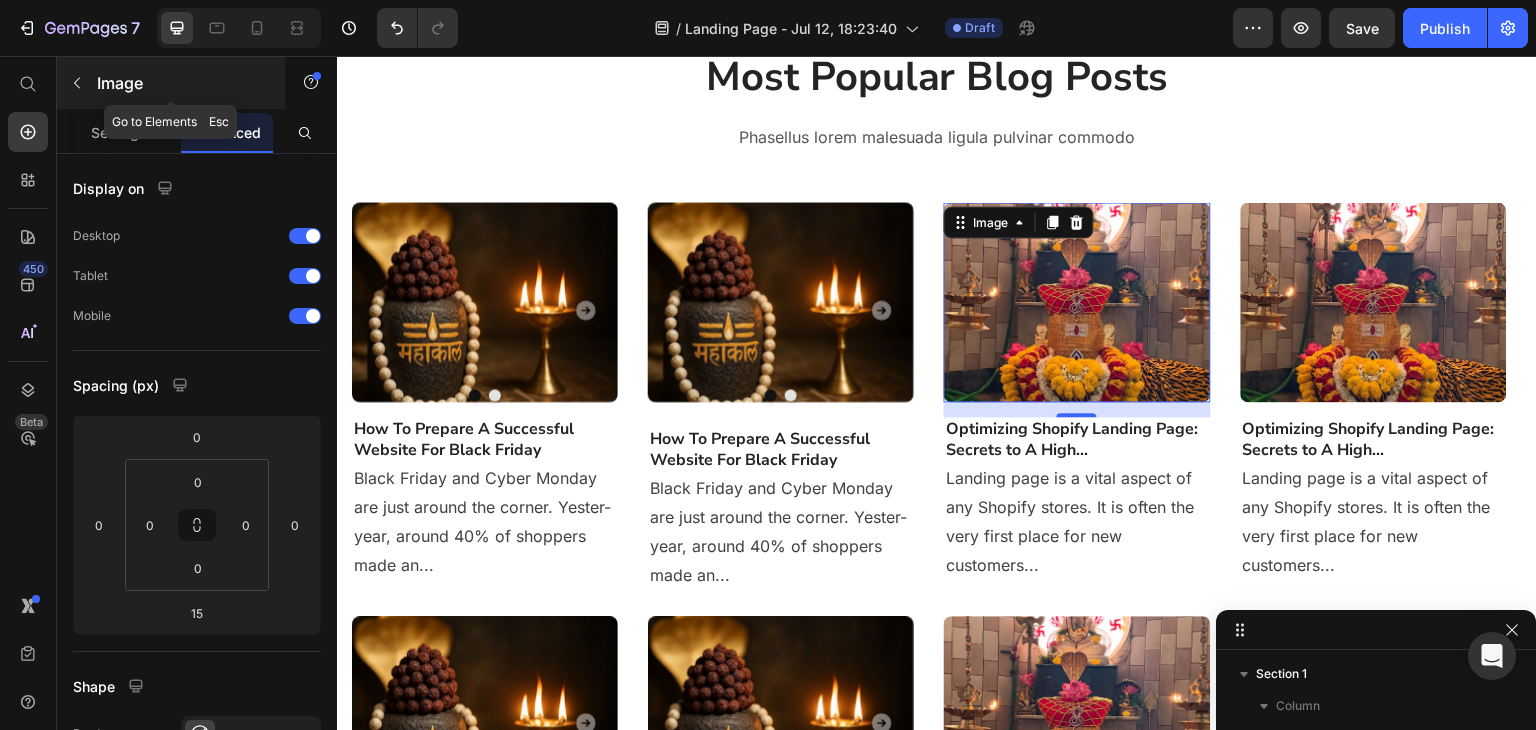 click 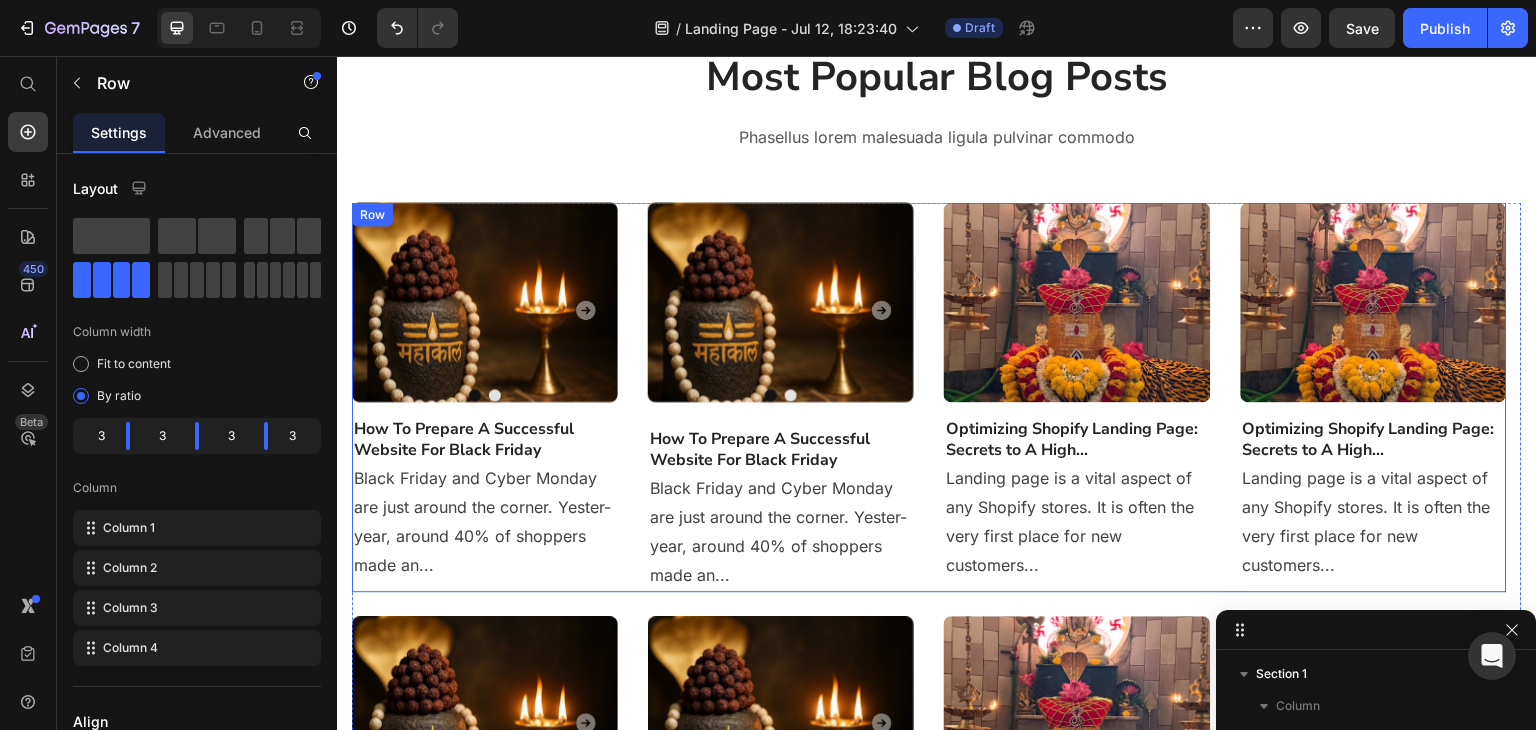 click on "Image Optimizing Shopify Landing Page: Secrets to A High... Heading Landing page is a vital aspect of any Shopify stores. It is often the very first place for new customers... Text block" at bounding box center [1077, 396] 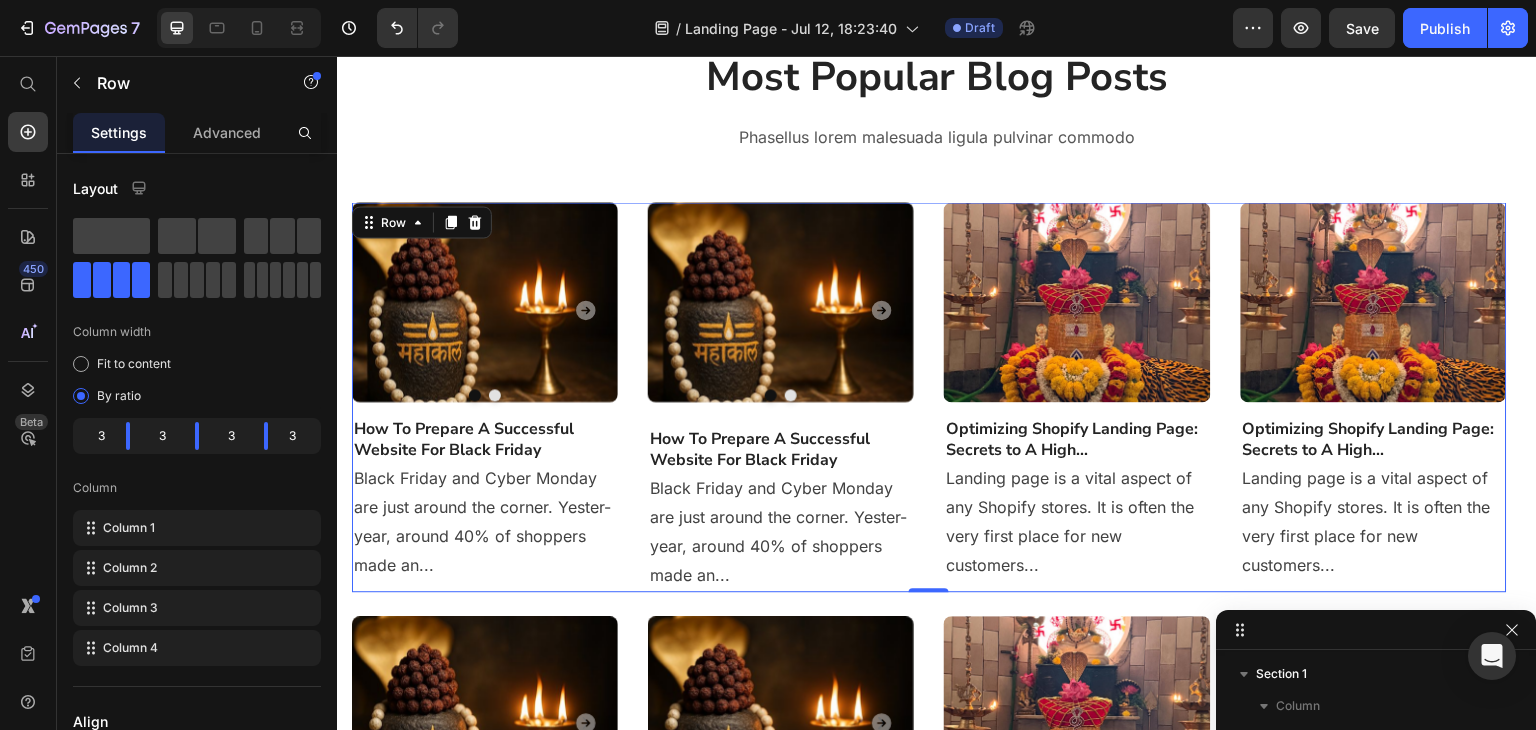 click on "Image Optimizing Shopify Landing Page: Secrets to A High... Heading Landing page is a vital aspect of any Shopify stores. It is often the very first place for new customers... Text block" at bounding box center (1077, 396) 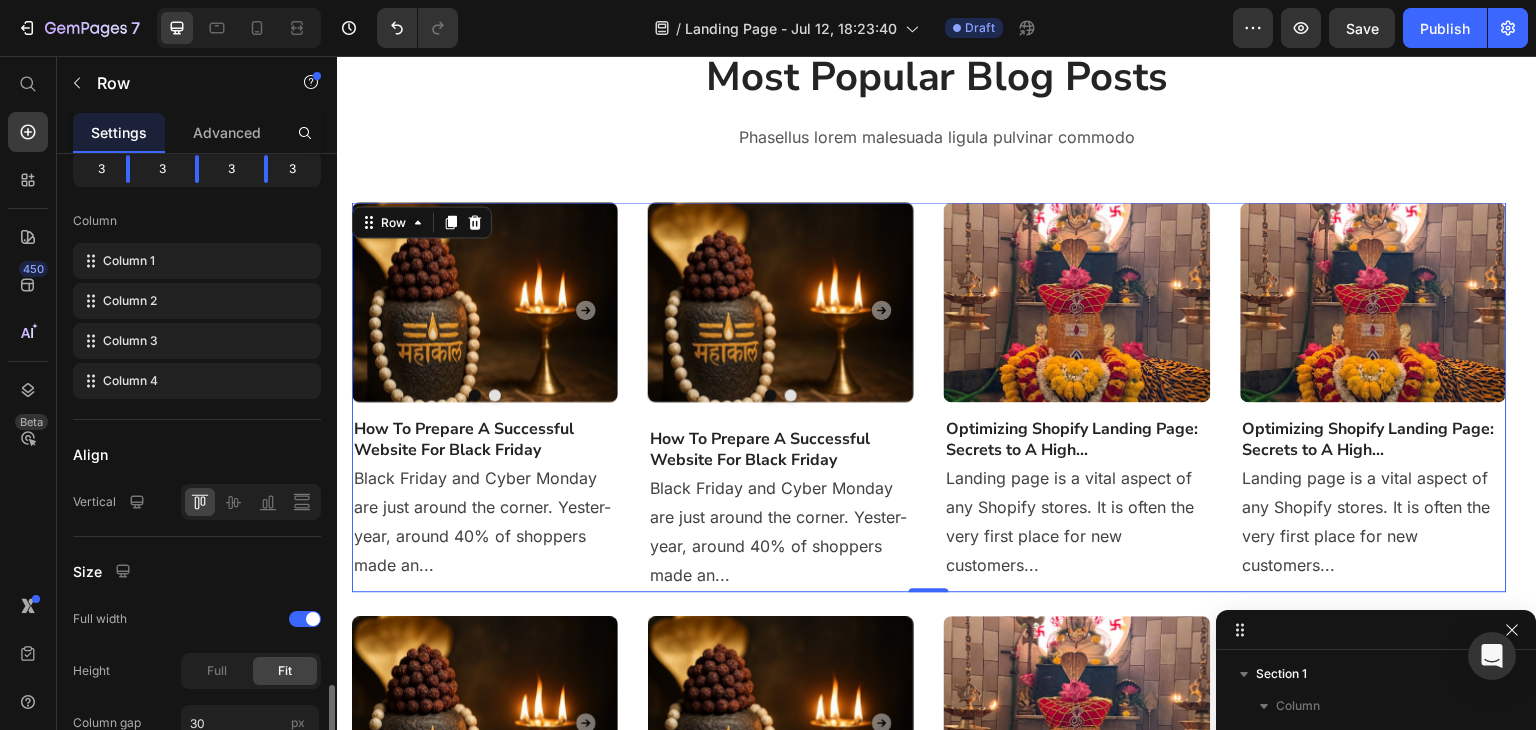 scroll, scrollTop: 514, scrollLeft: 0, axis: vertical 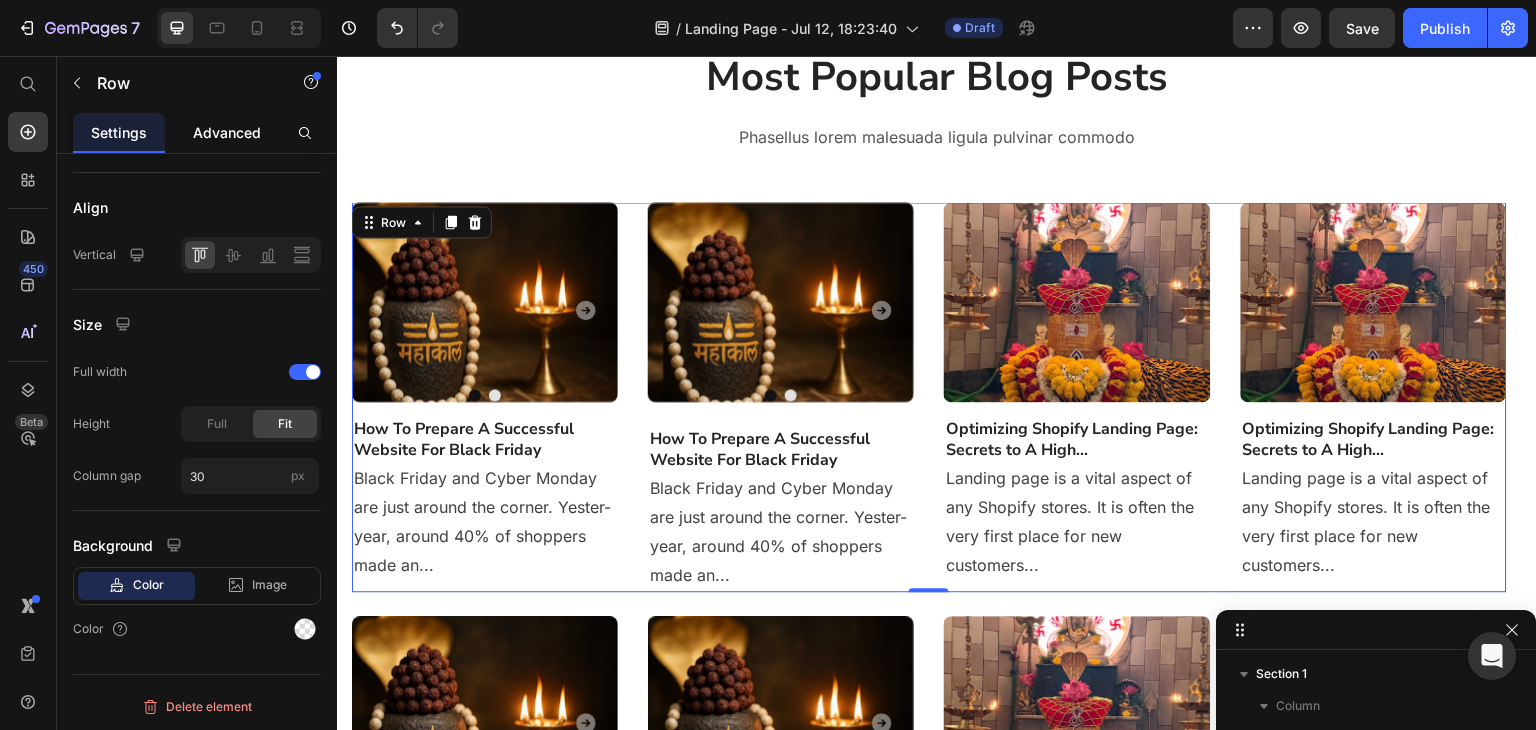 click on "Advanced" at bounding box center (227, 132) 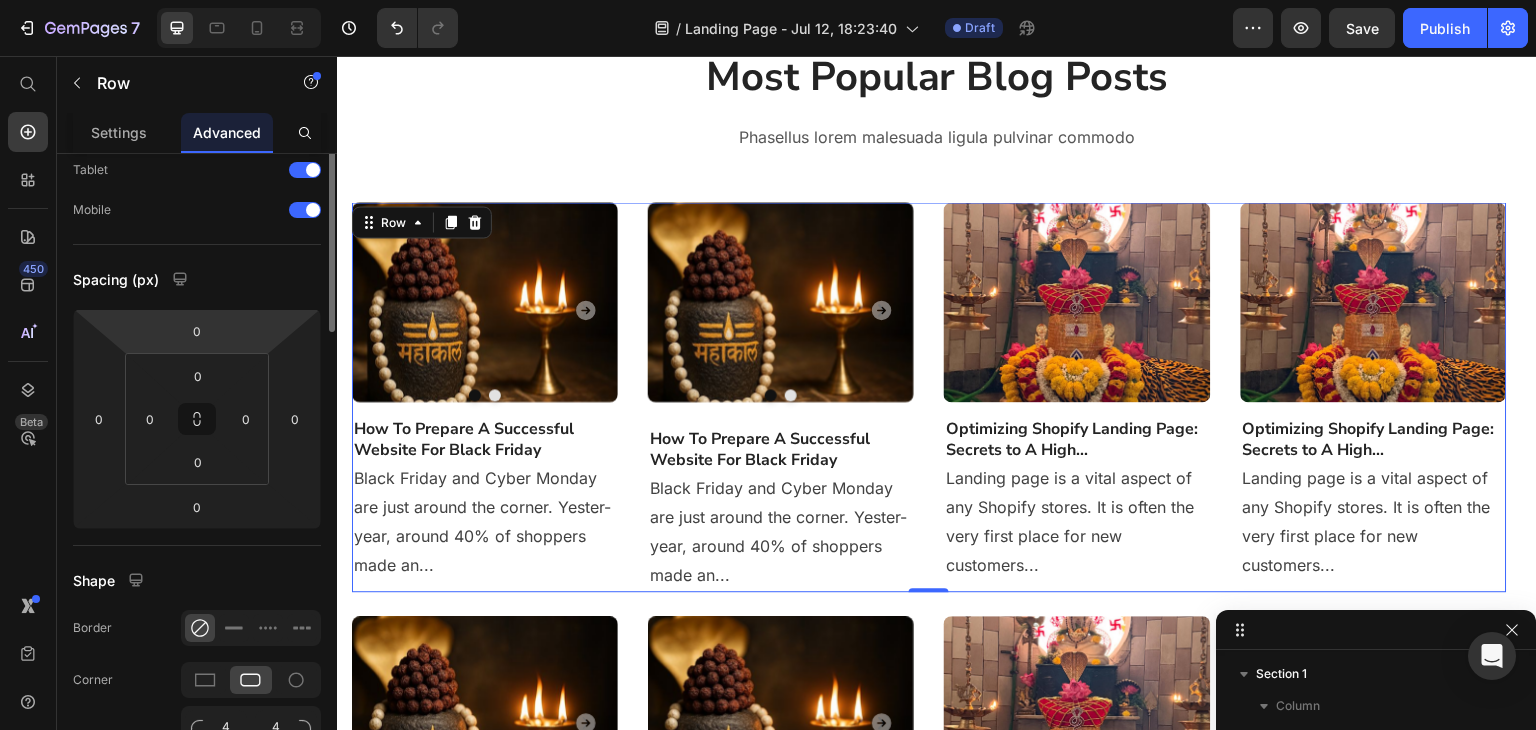 scroll, scrollTop: 0, scrollLeft: 0, axis: both 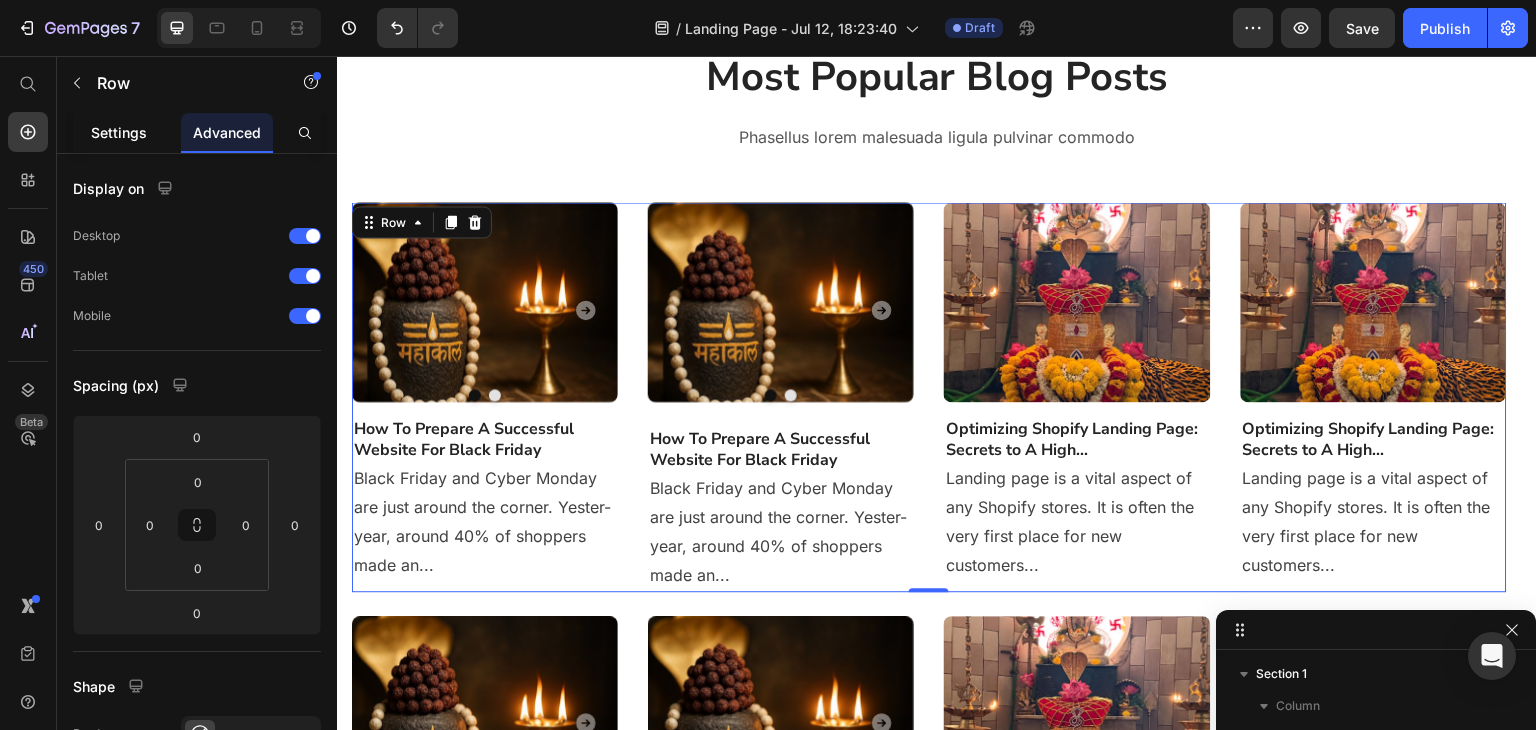 click on "Settings" at bounding box center (119, 132) 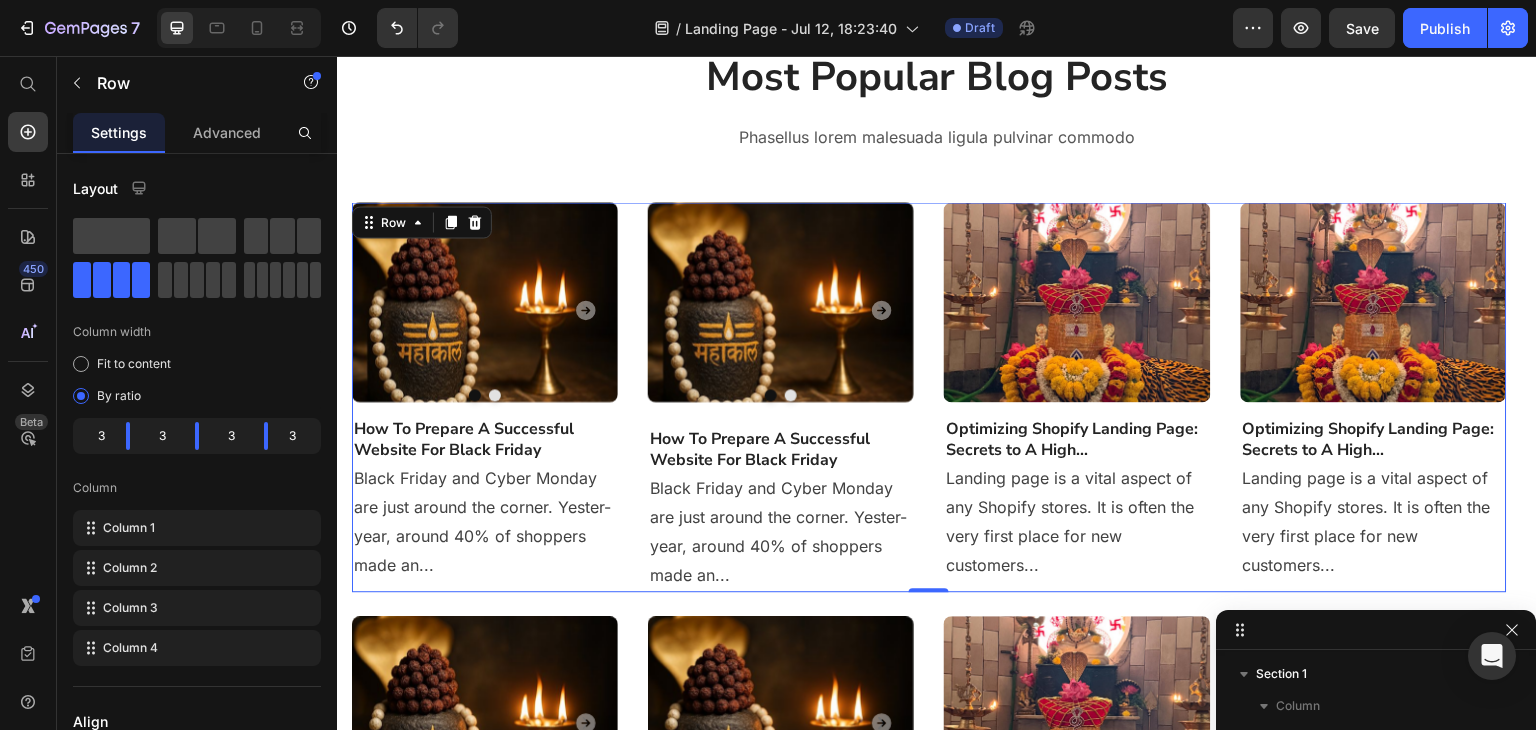 click on "Image Optimizing Shopify Landing Page: Secrets to A High... Heading Landing page is a vital aspect of any Shopify stores. It is often the very first place for new customers... Text block" at bounding box center [1077, 396] 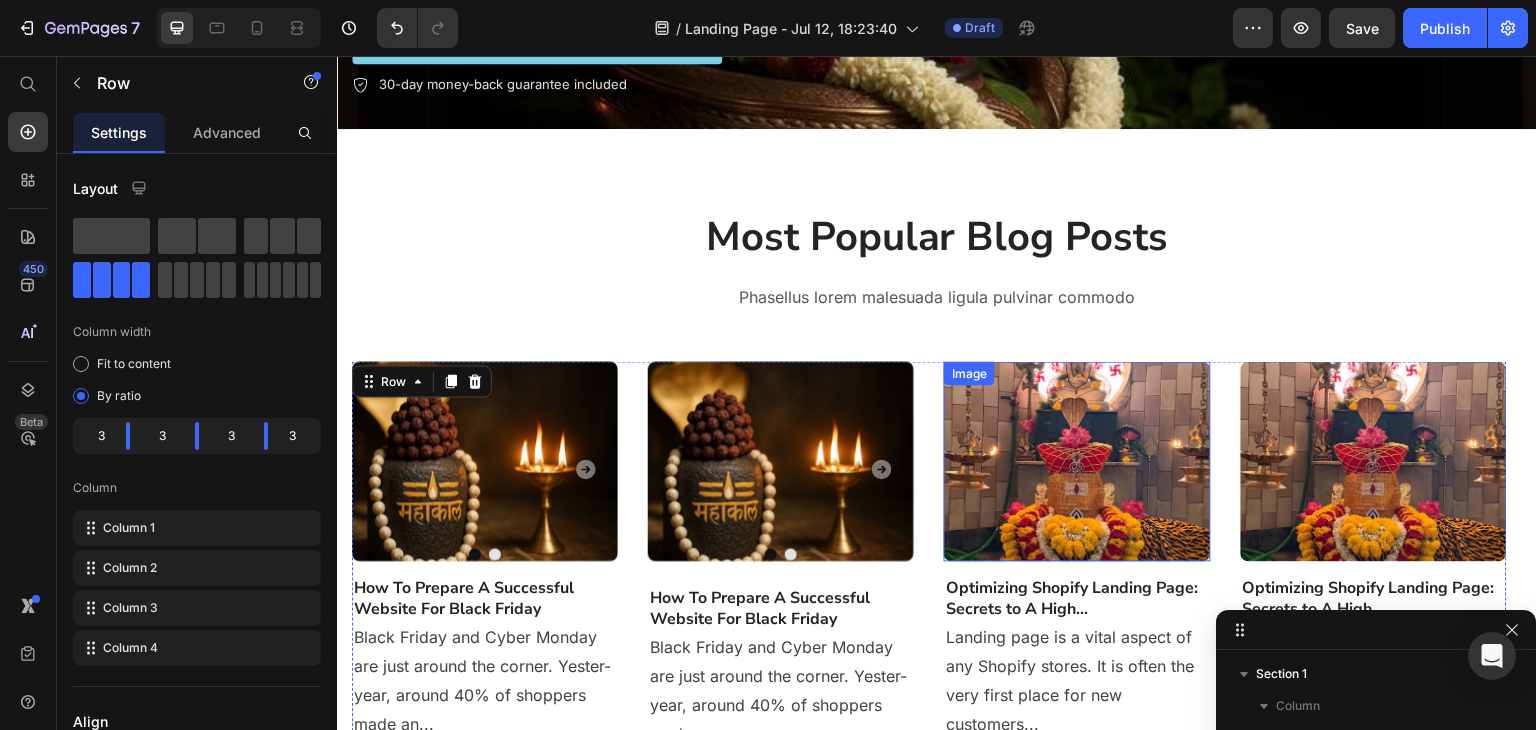 scroll, scrollTop: 0, scrollLeft: 0, axis: both 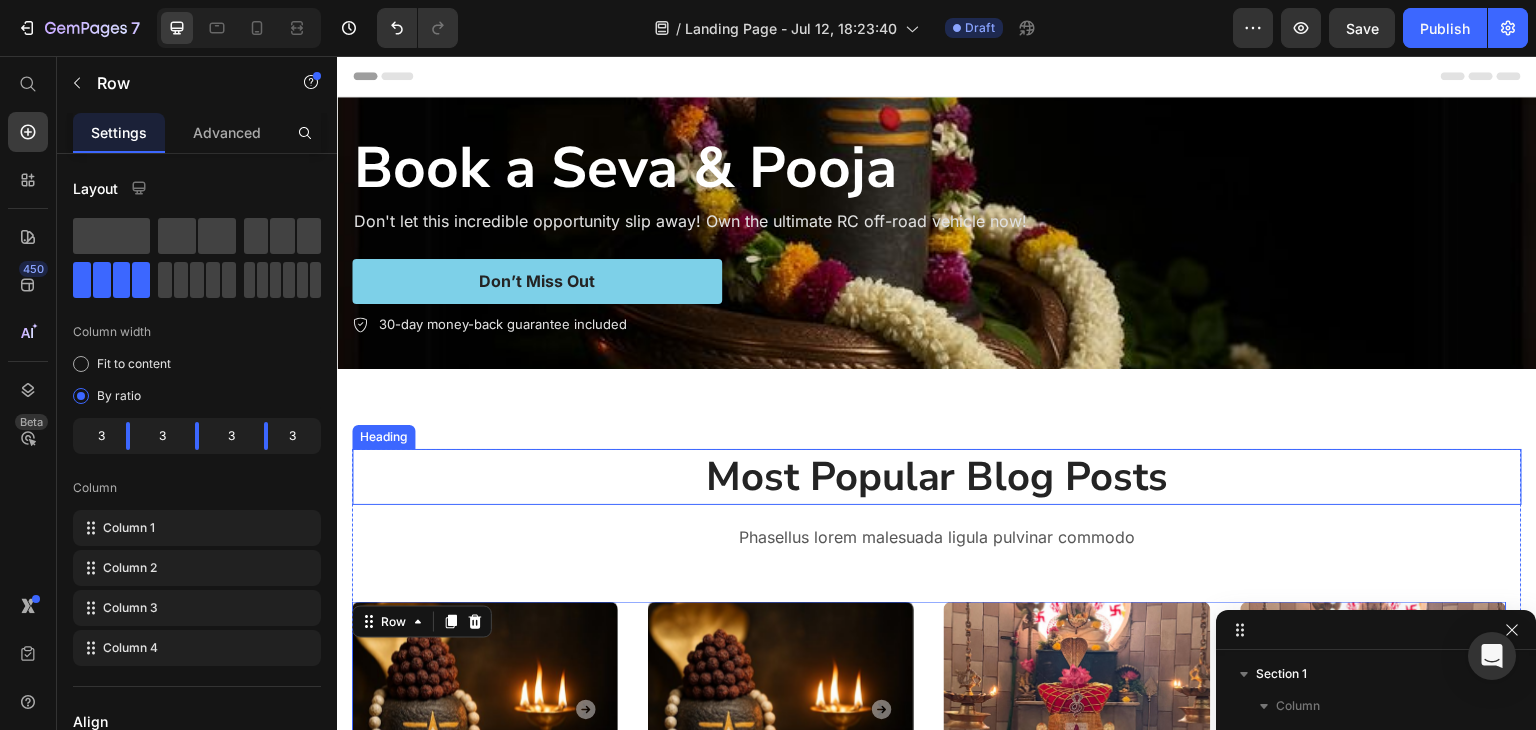 click on "Most Popular Blog Posts" at bounding box center (937, 477) 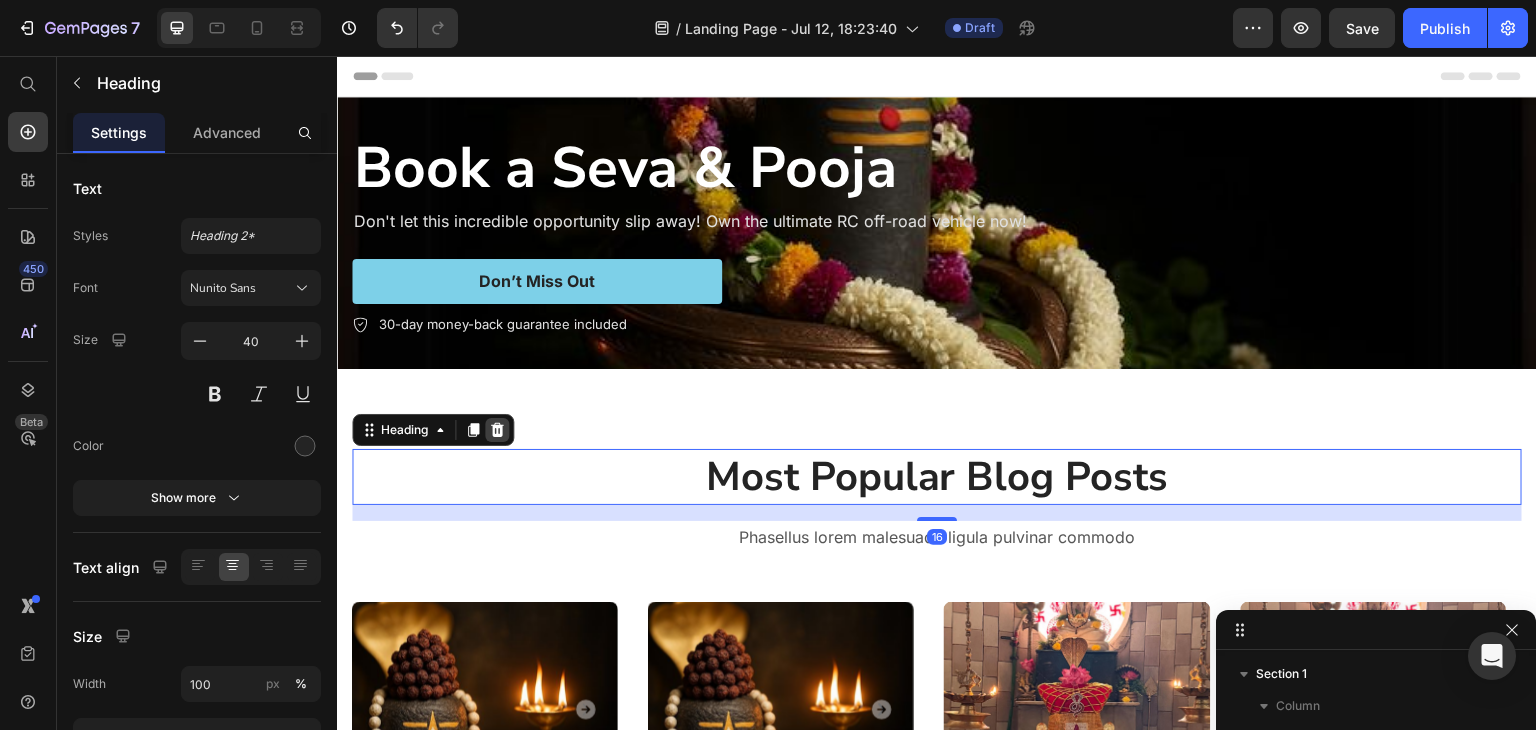 click 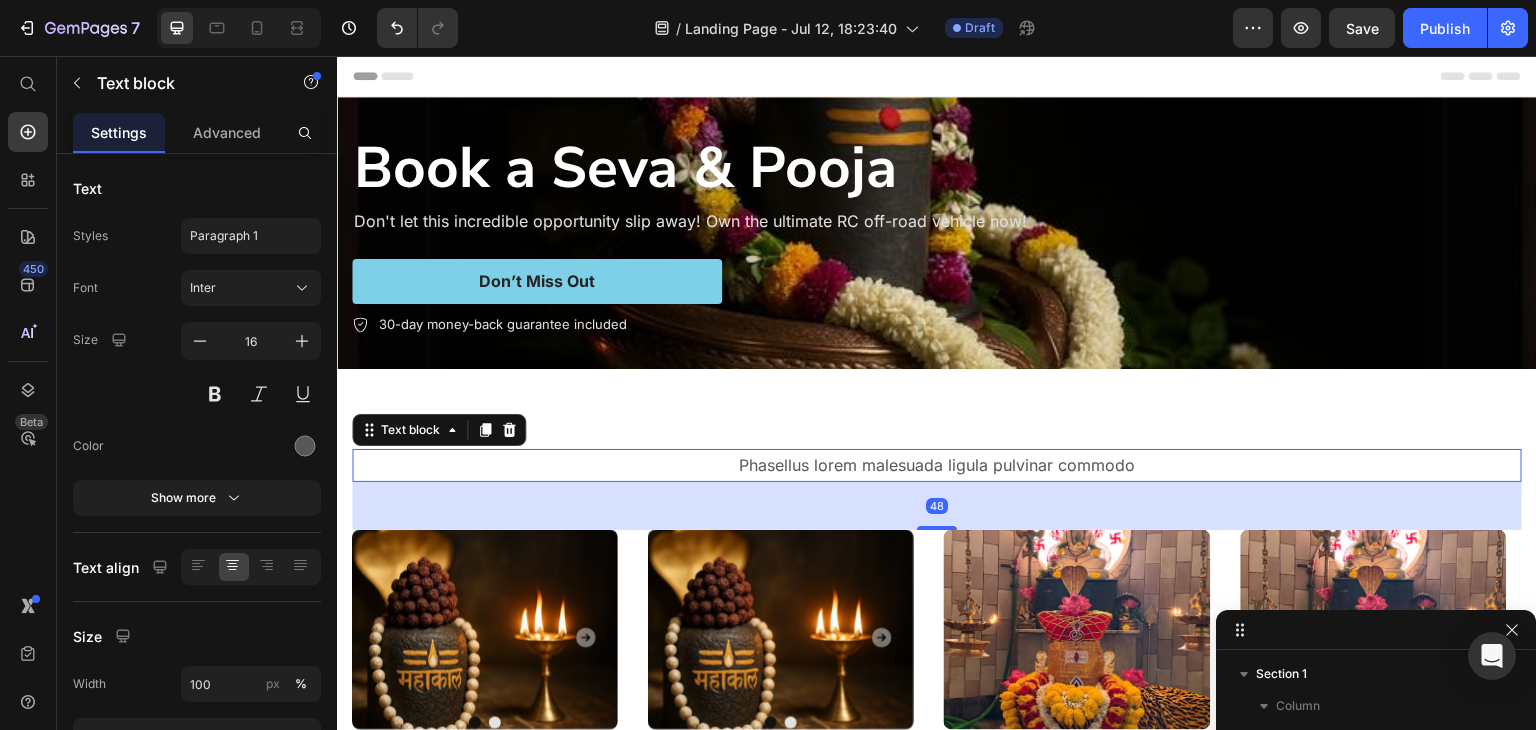 click on "Phasellus lorem malesuada ligula pulvinar commodo" at bounding box center (937, 465) 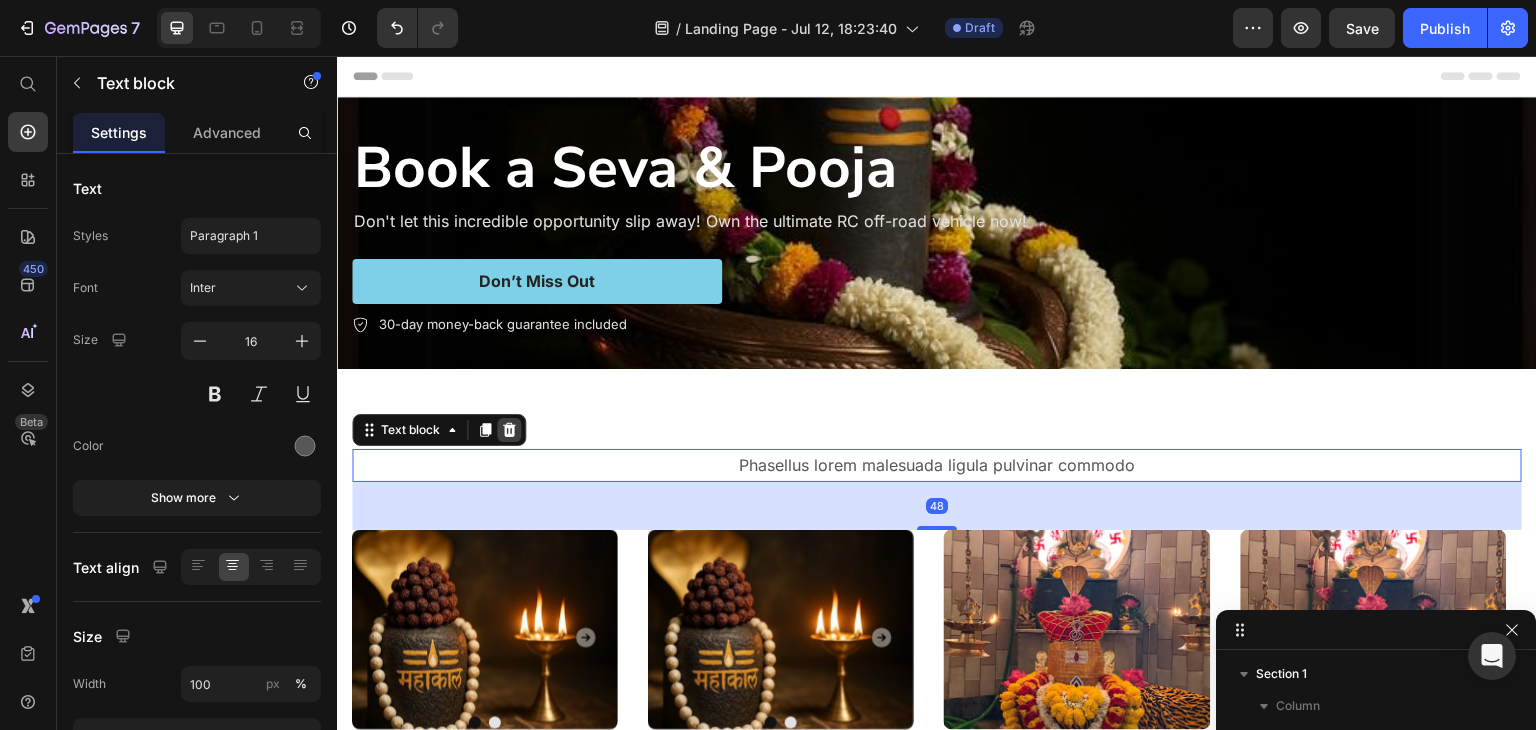 click 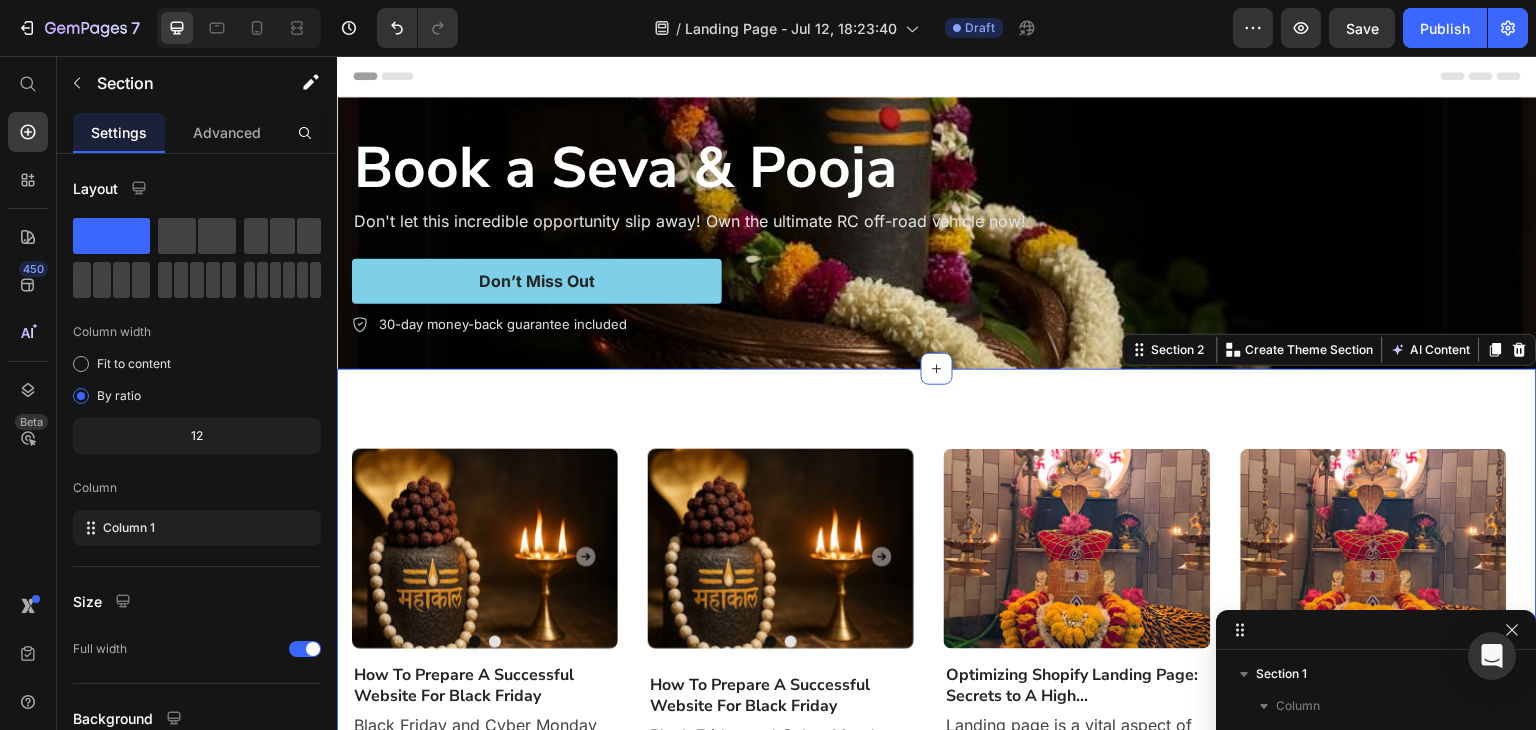 click on "Image
Drop element here
Carousel
Drop element here
Carousel How To Prepare A Successful Website For Black Friday Heading Black Friday and Cyber Monday are just around the corner. Yester-year, around 40% of shoppers made an... Text block
Image
Drop element here
Carousel
Drop element here
Carousel
Drop element here
Carousel
Drop element here
Carousel How To Prepare A Successful Website For Black Friday Heading Text block Image Heading Text block Row" at bounding box center [937, 850] 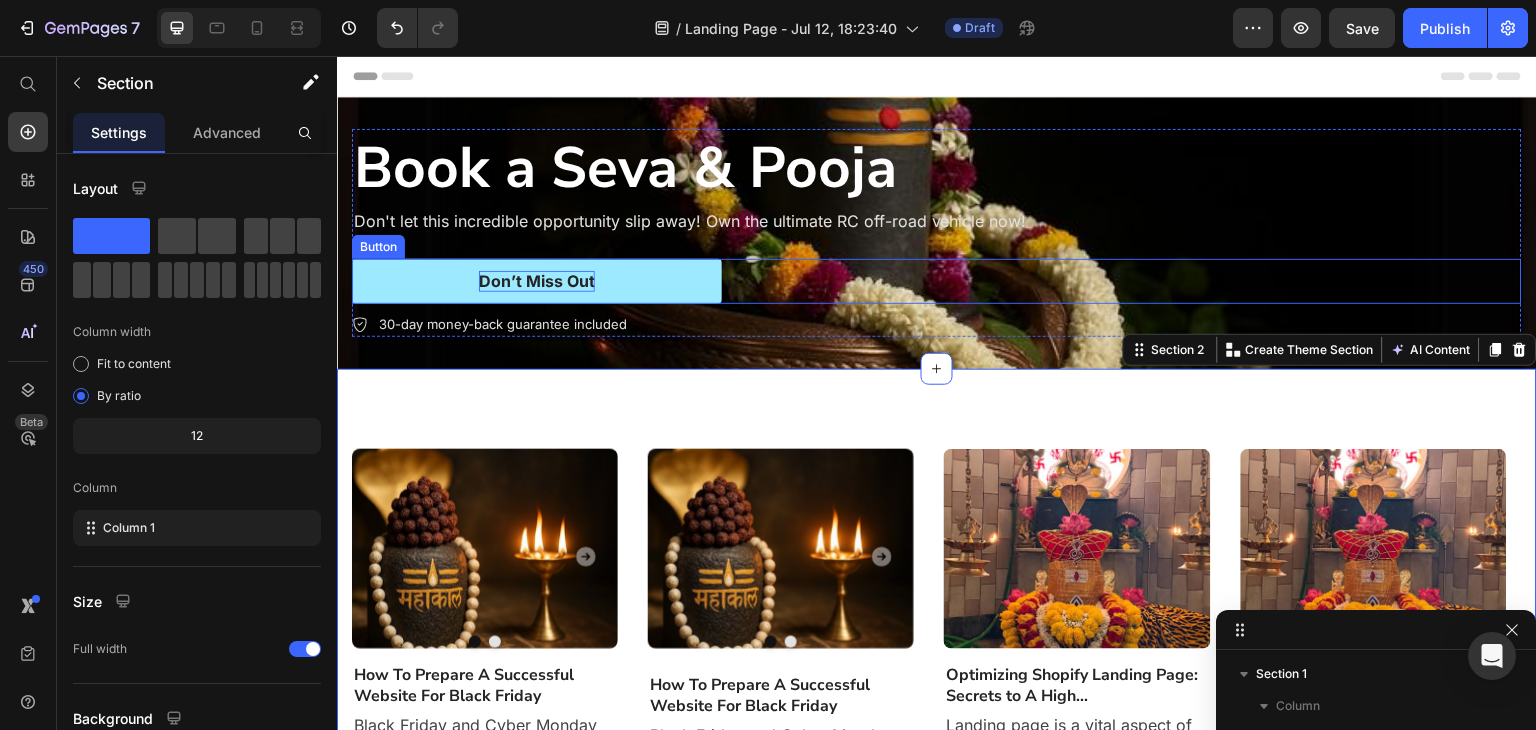 click on "Don’t Miss Out" at bounding box center (537, 281) 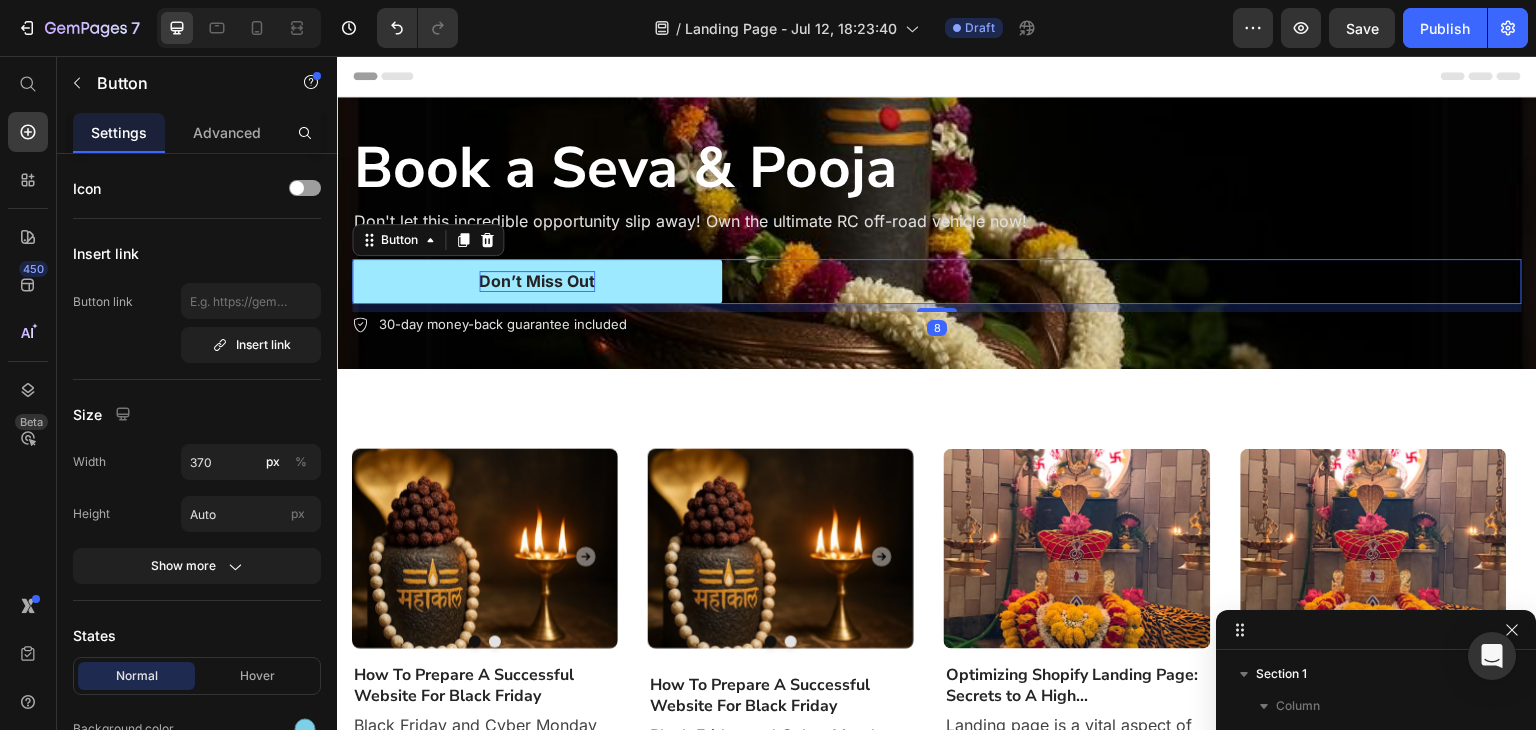 click on "Don’t Miss Out" at bounding box center [537, 281] 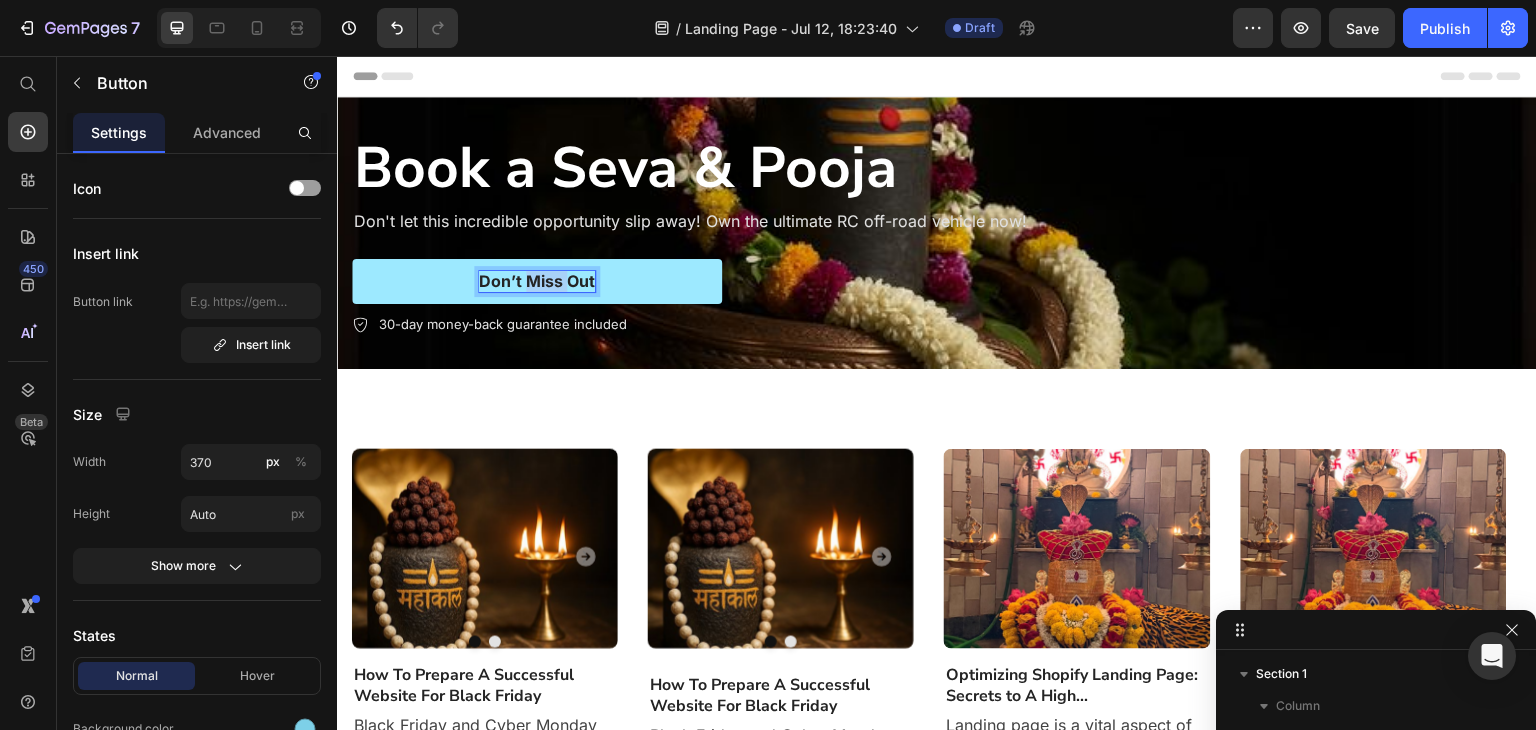 click on "Don’t Miss Out" at bounding box center [537, 281] 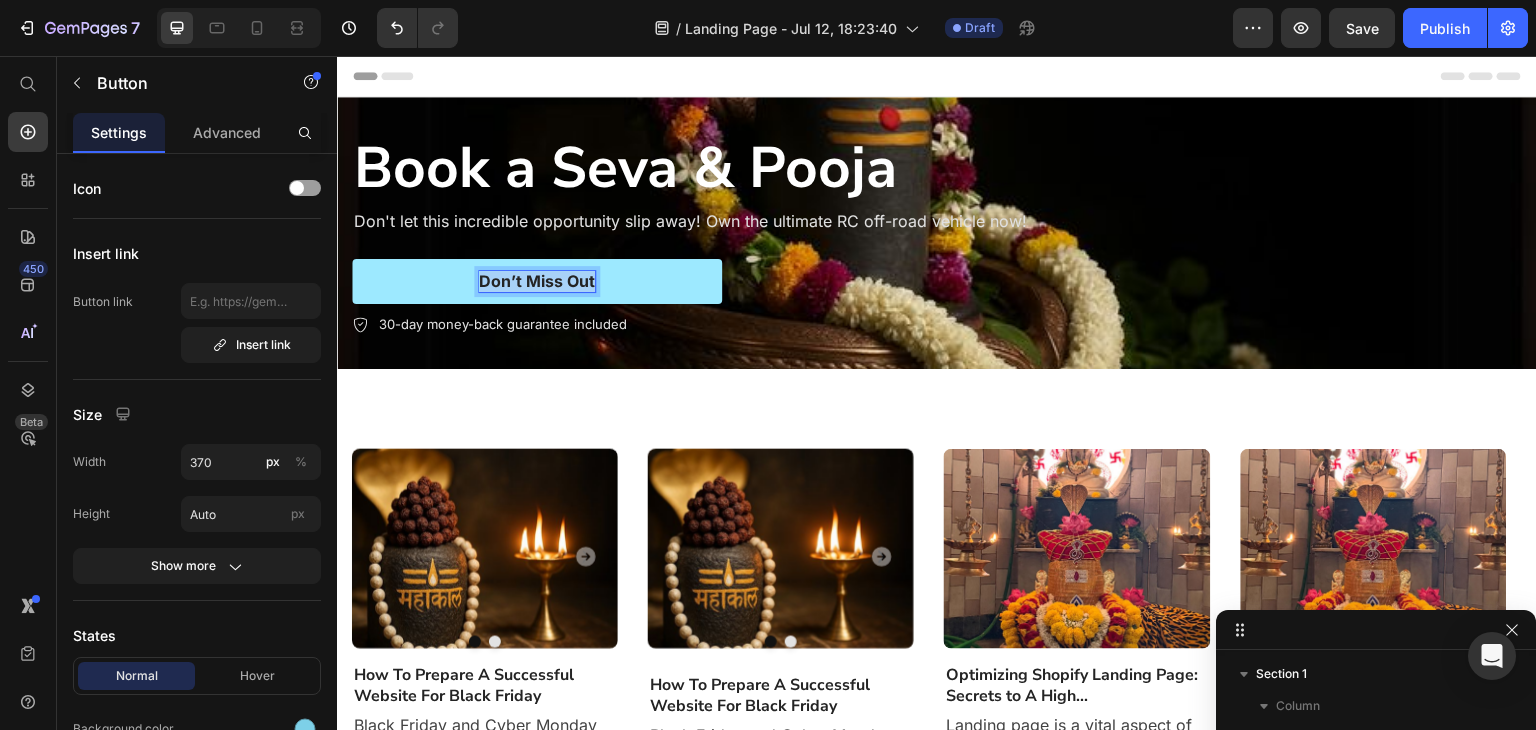 click on "Don’t Miss Out" at bounding box center (537, 281) 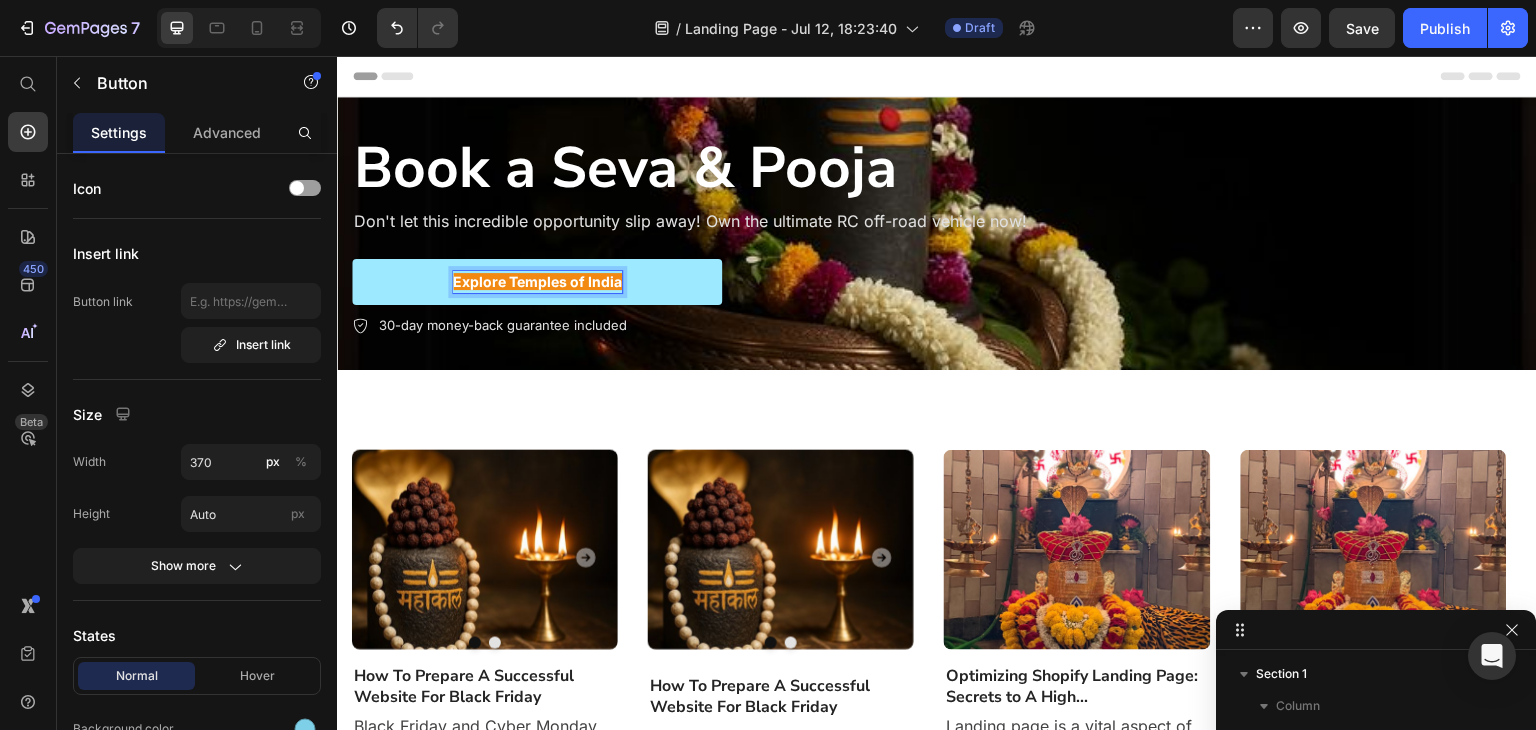 click on "Explore Temples of India" at bounding box center (537, 281) 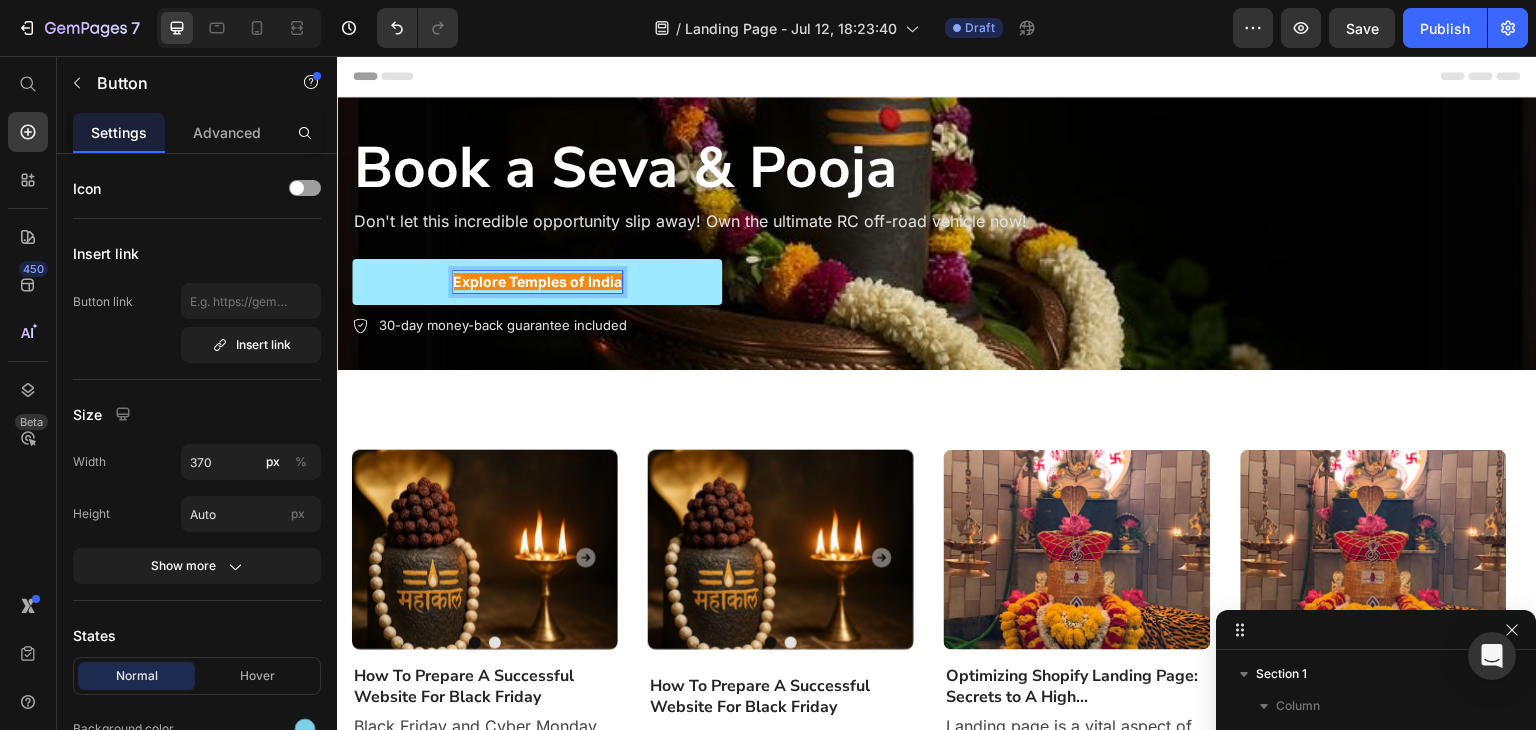 click on "Explore Temples of India" at bounding box center (537, 281) 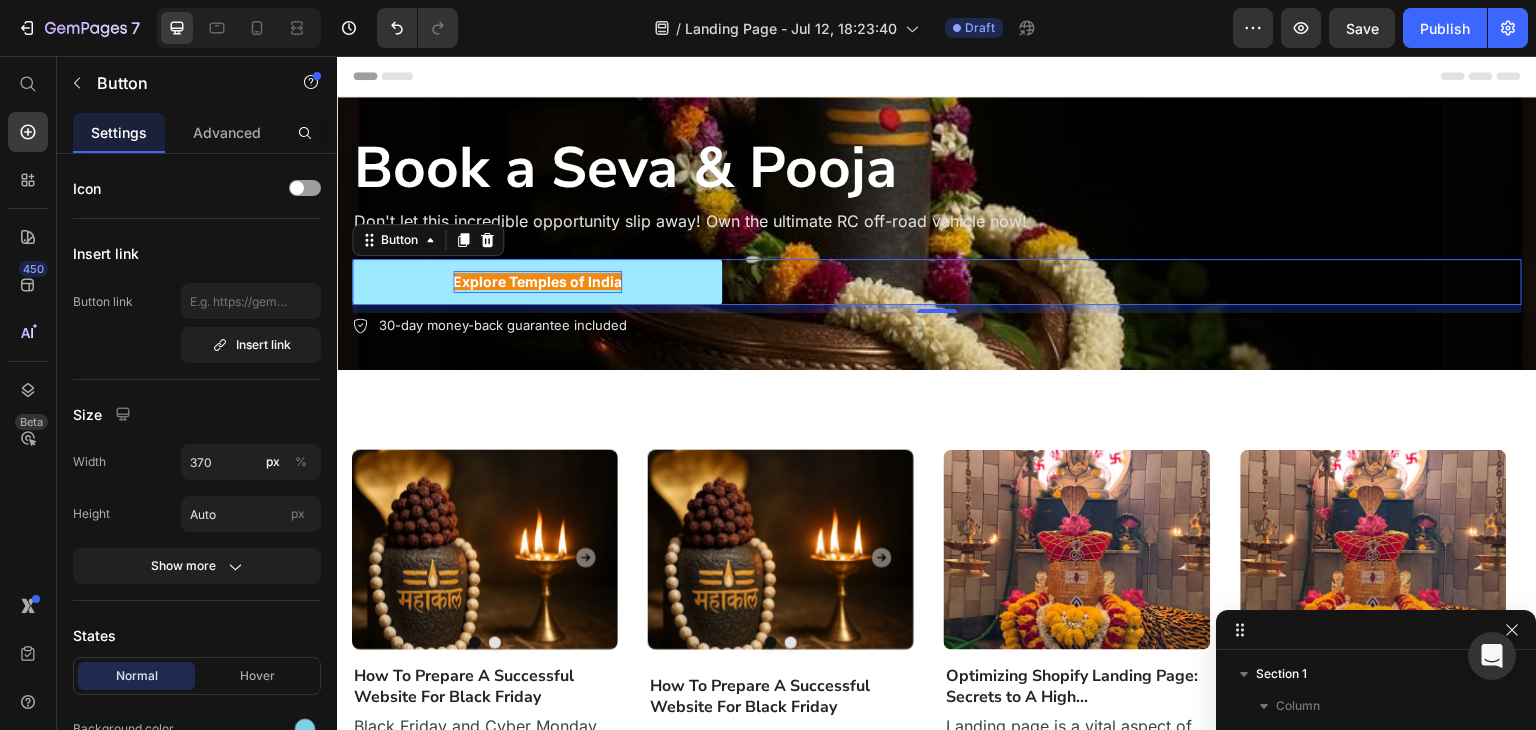 type 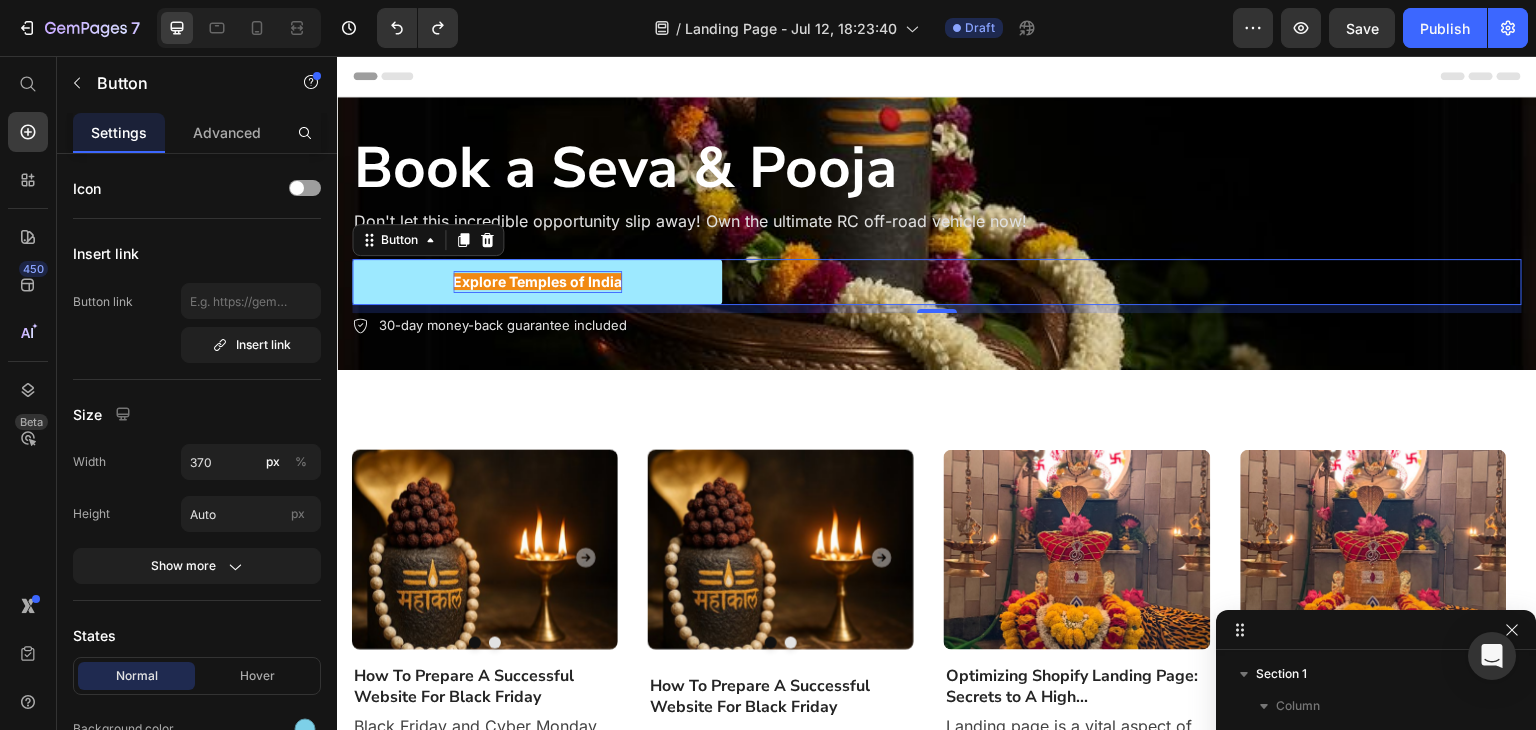 click on "Explore Temples of India" at bounding box center (537, 281) 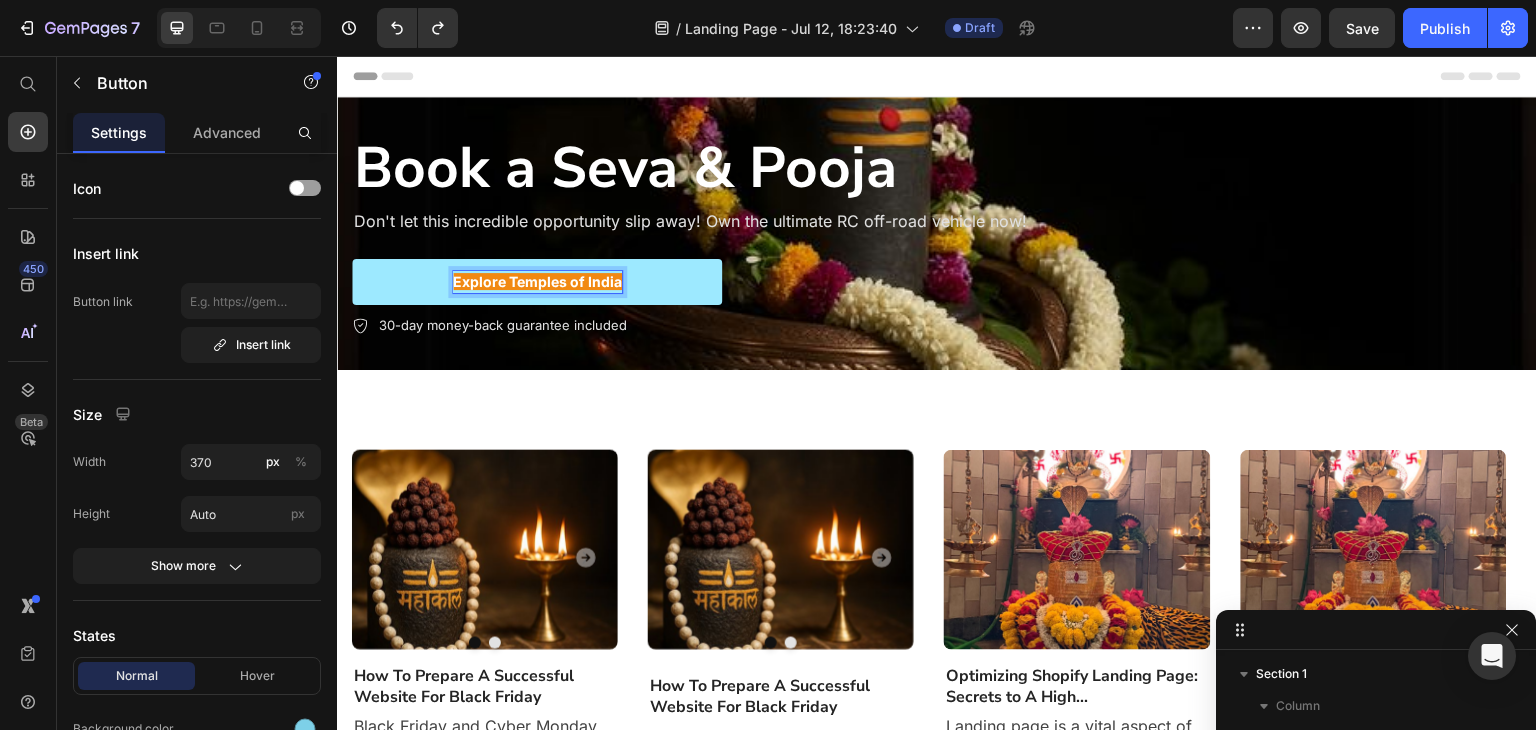 click on "Explore Temples of India" at bounding box center [537, 281] 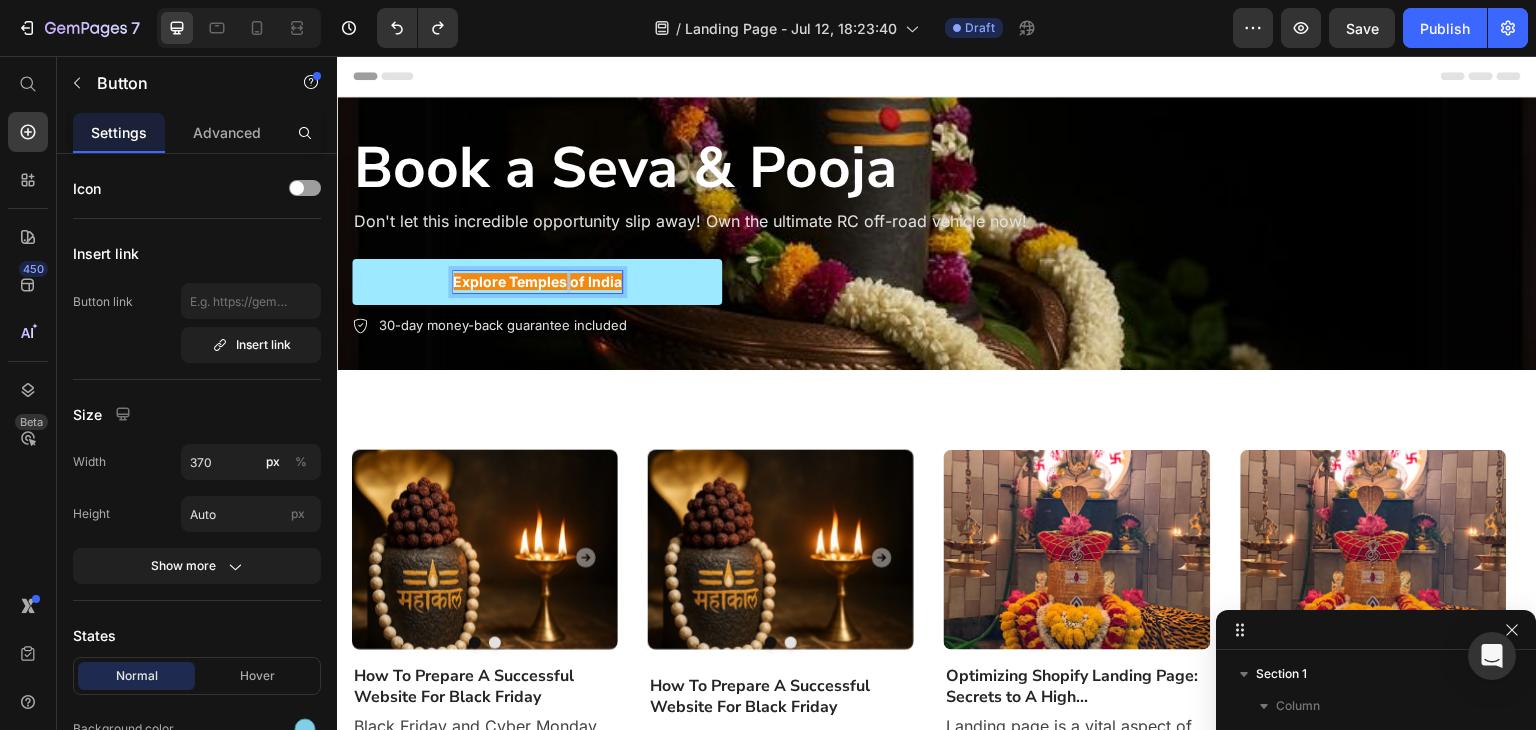 click on "Explore Temples of India" at bounding box center (537, 281) 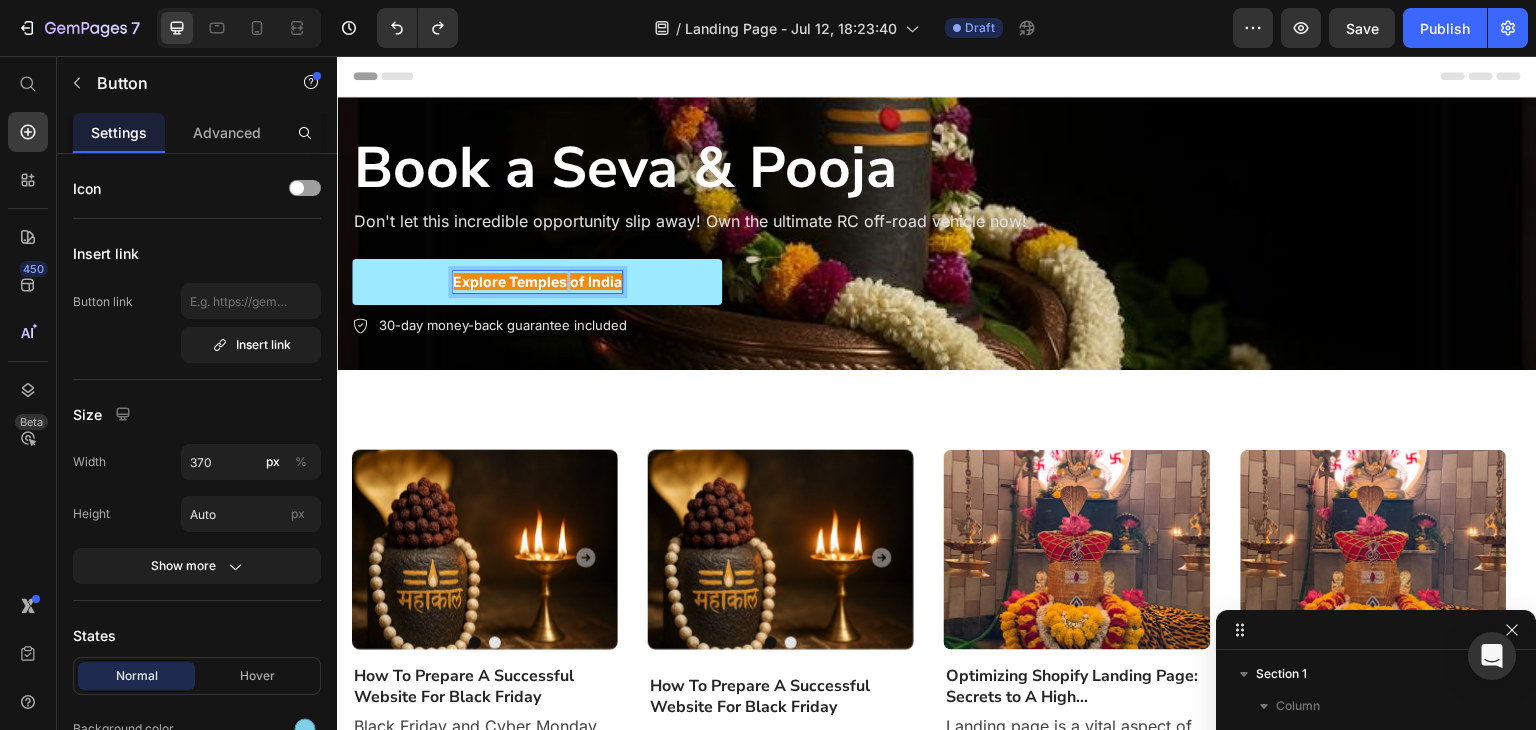 click on "Explore Temples of India" at bounding box center [537, 281] 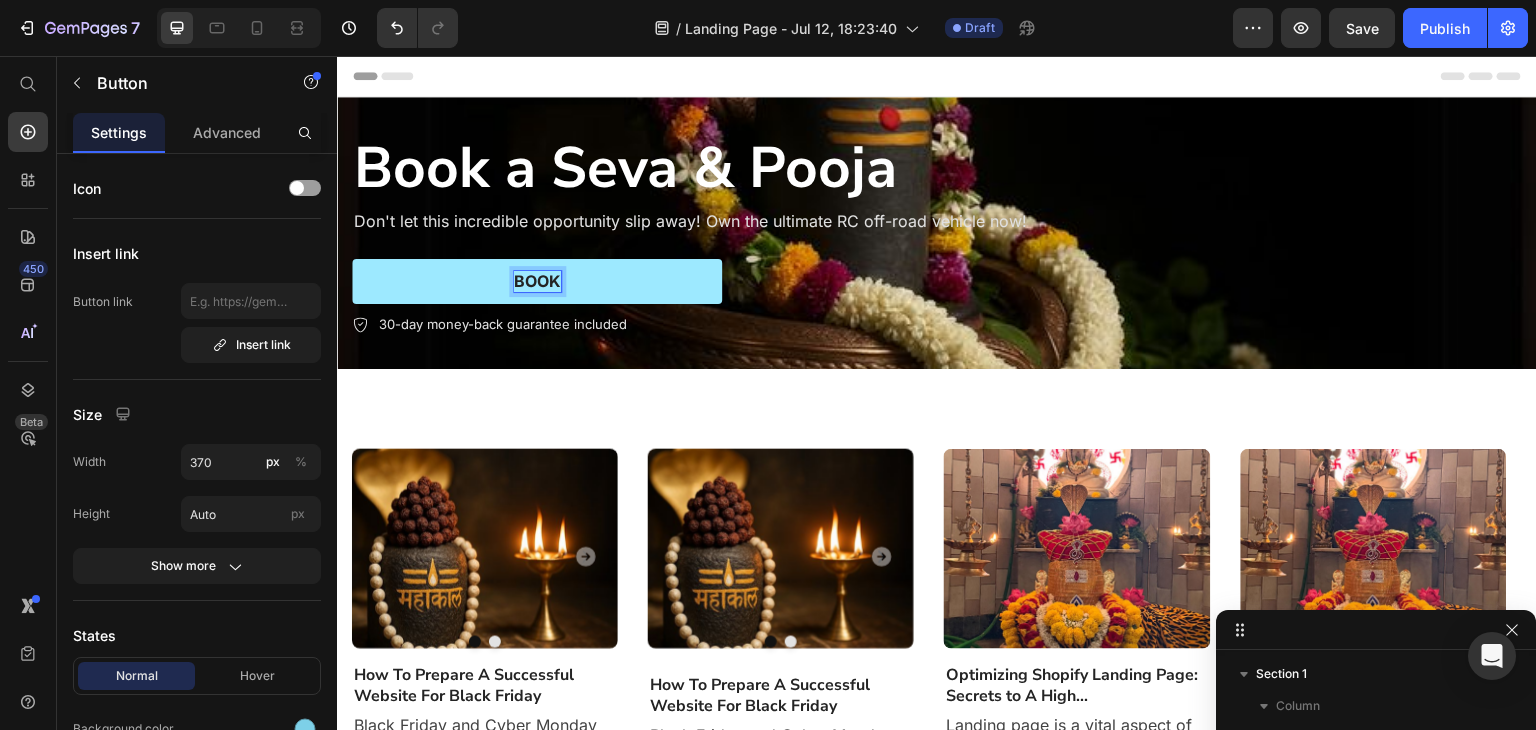 click on "BOOK" at bounding box center (537, 281) 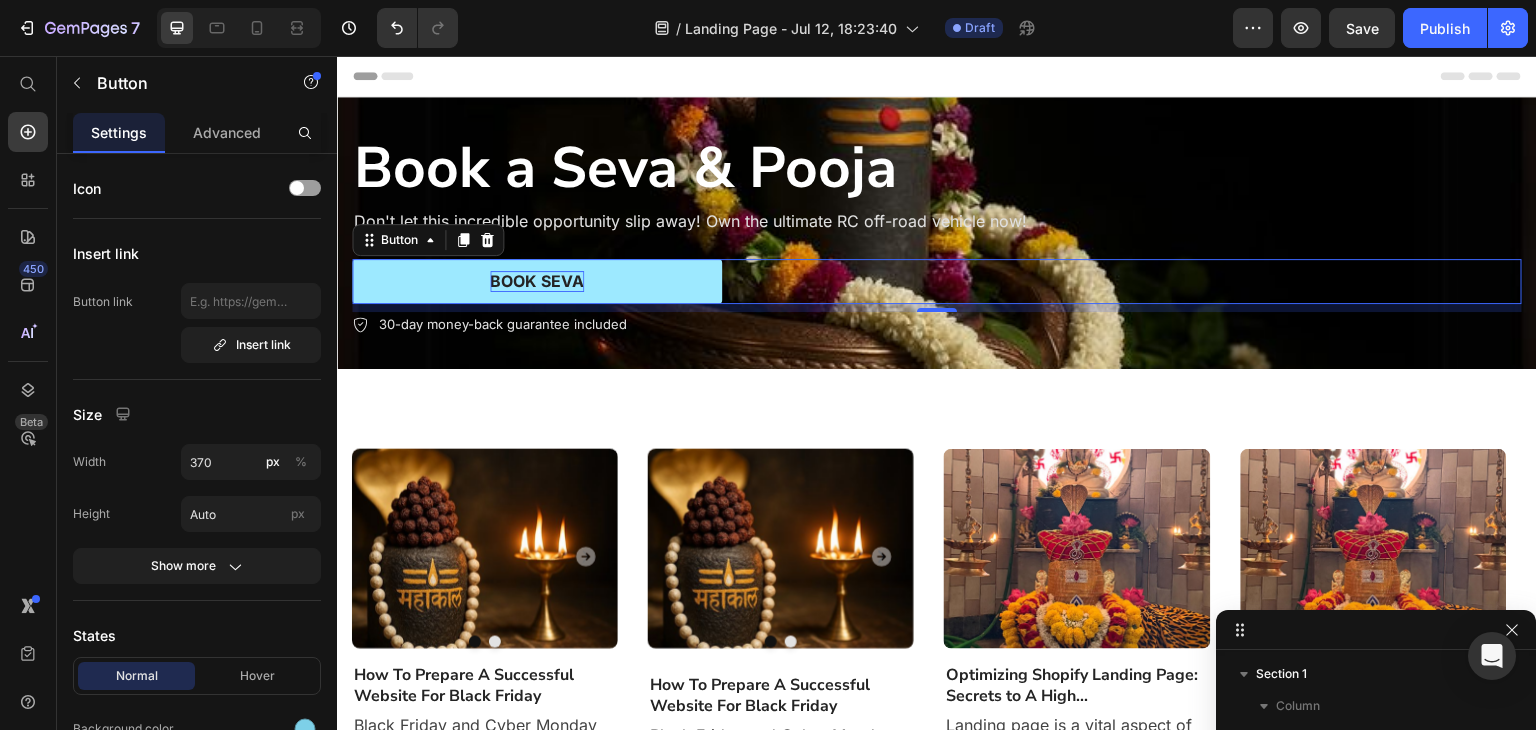click on "BOOK SEVA Button   8" at bounding box center [937, 281] 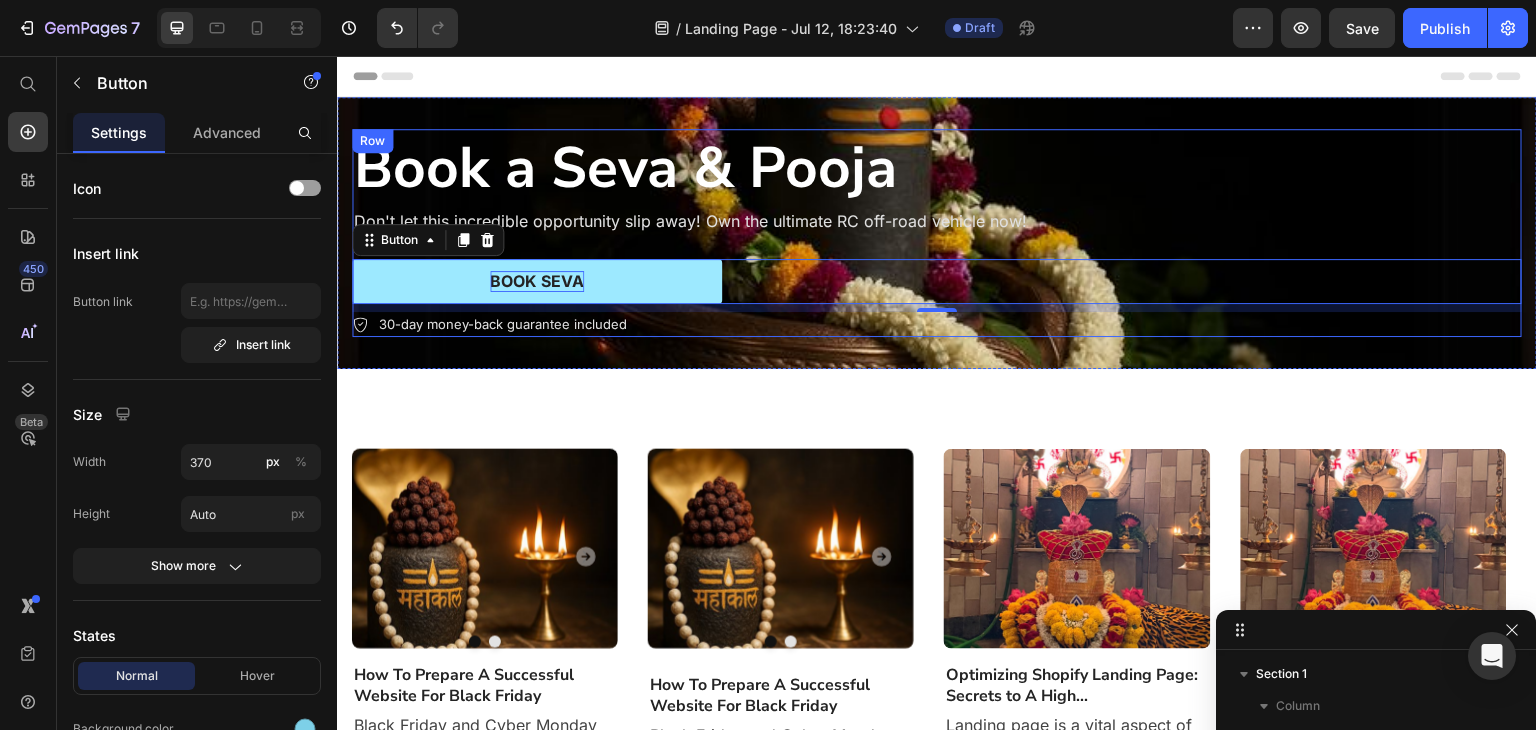 click on "Don't let this incredible opportunity slip away! Own the ultimate RC off-road vehicle now!" at bounding box center [937, 221] 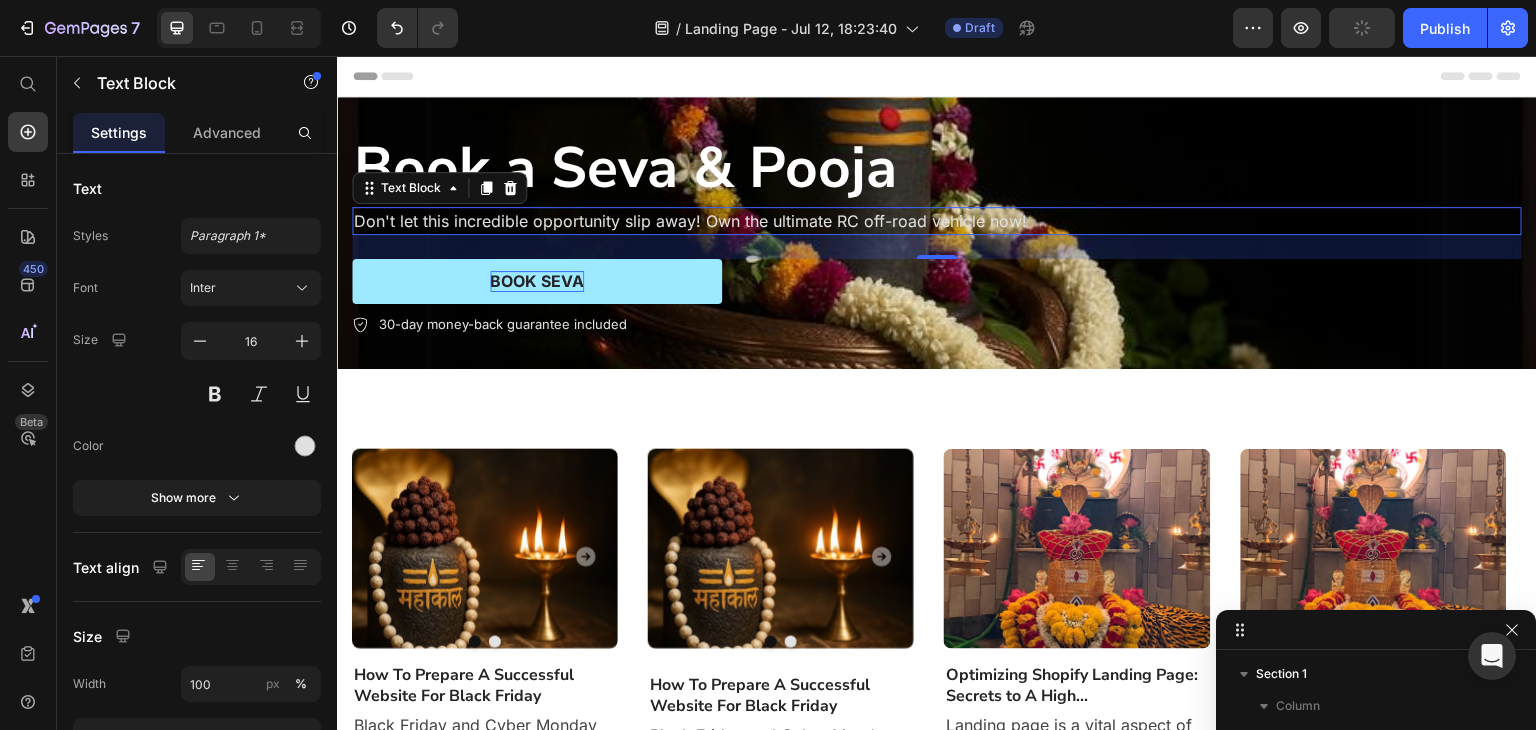 click on "Don't let this incredible opportunity slip away! Own the ultimate RC off-road vehicle now!" at bounding box center (937, 221) 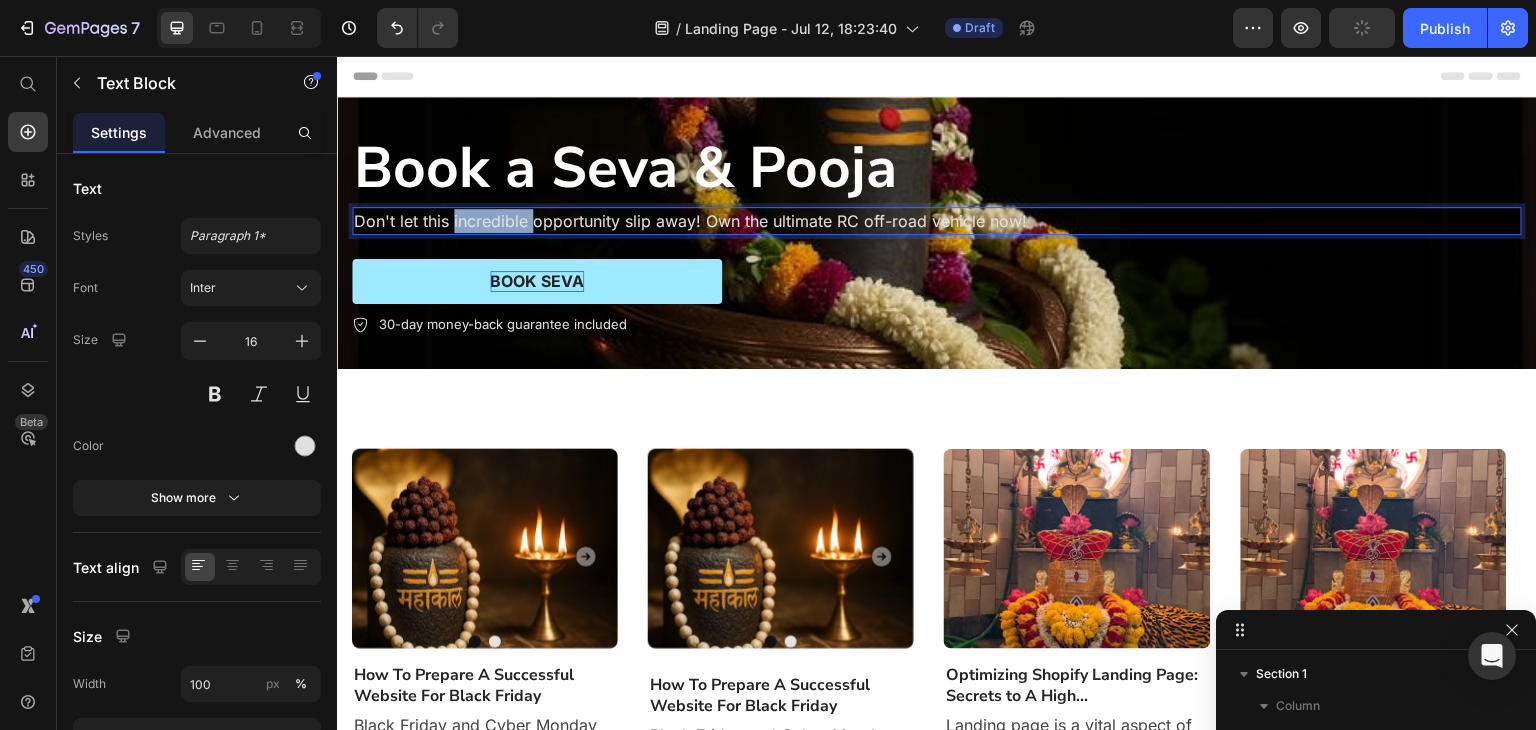 click on "Don't let this incredible opportunity slip away! Own the ultimate RC off-road vehicle now!" at bounding box center [937, 221] 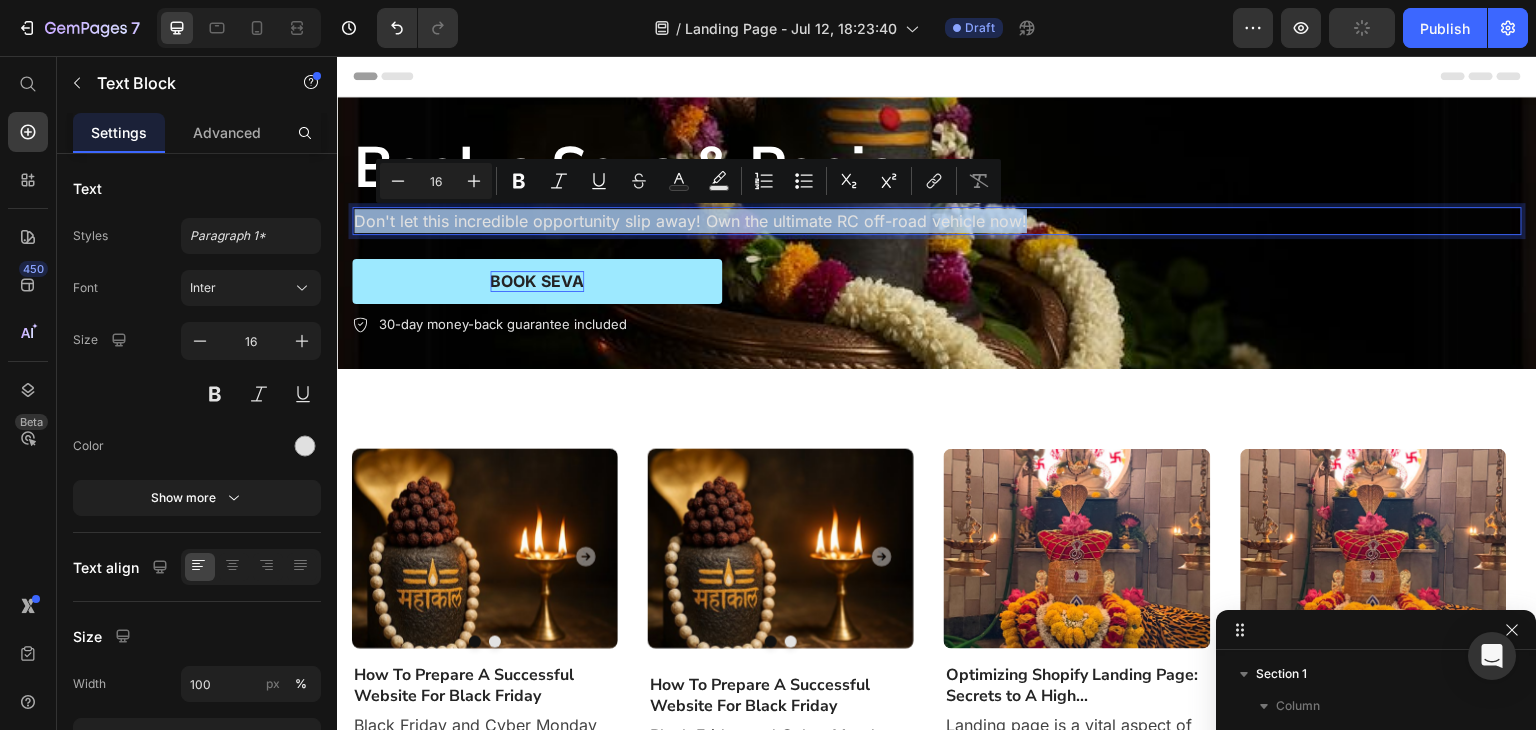 type on "13" 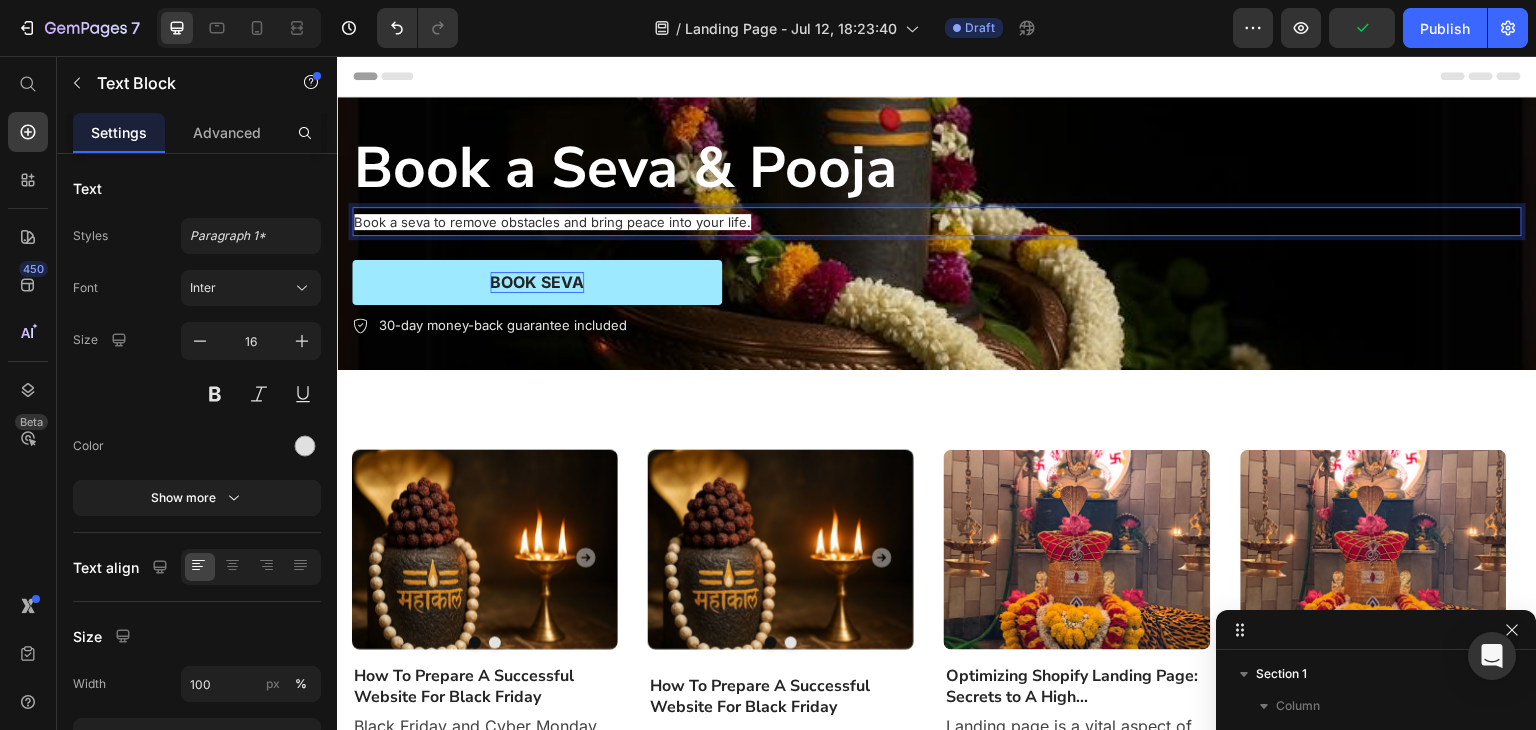 click on "Book a seva to remove obstacles and bring peace into your life." at bounding box center [552, 222] 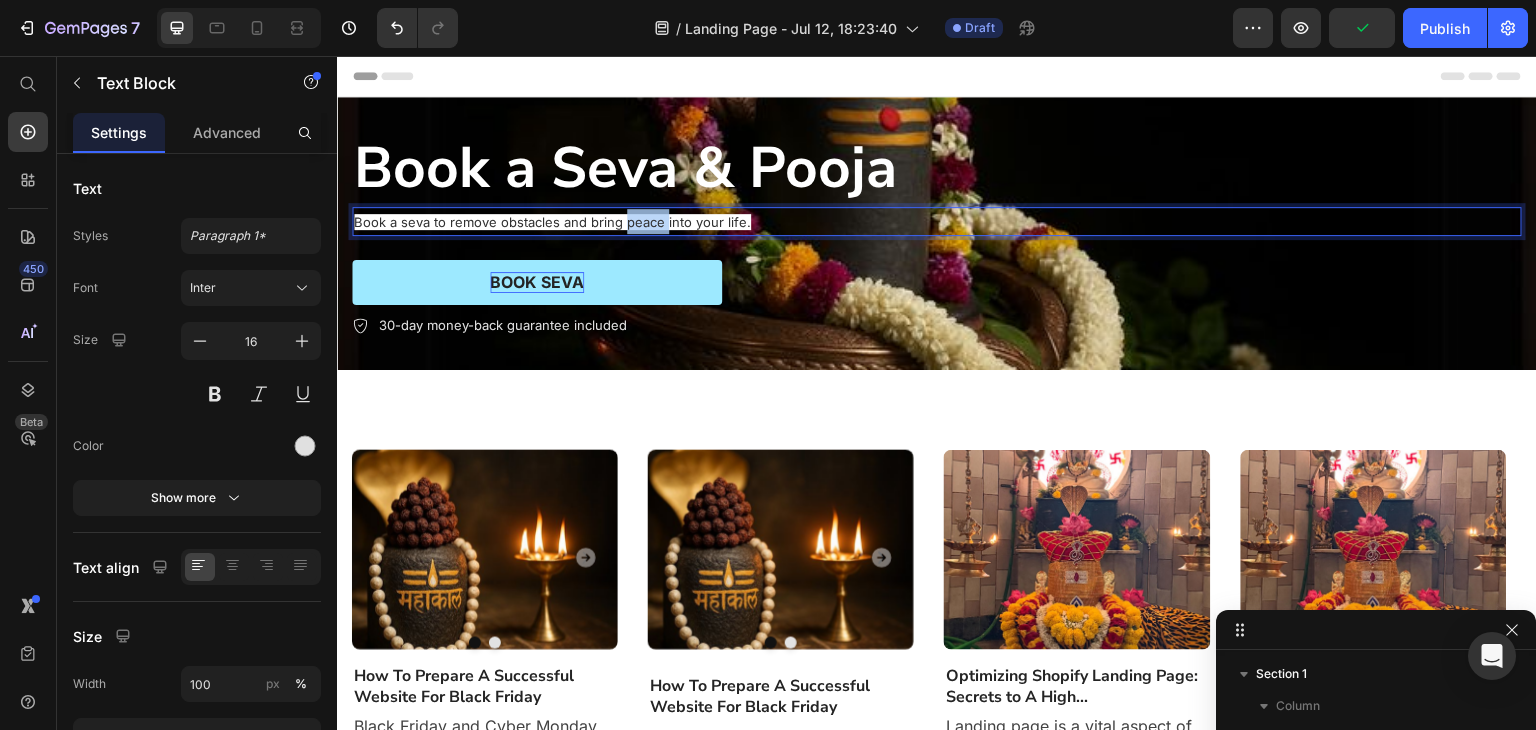 click on "Book a seva to remove obstacles and bring peace into your life." at bounding box center (552, 222) 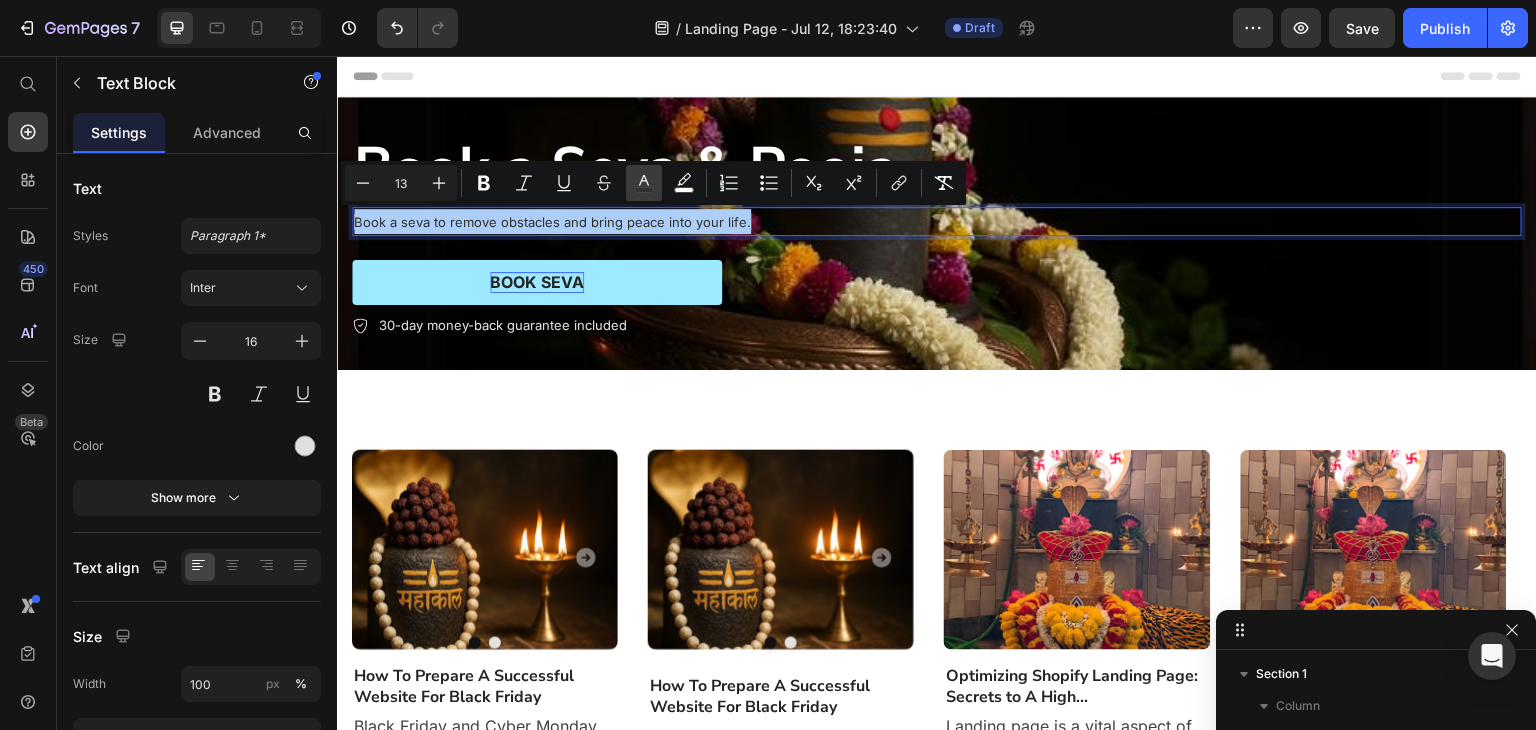 click 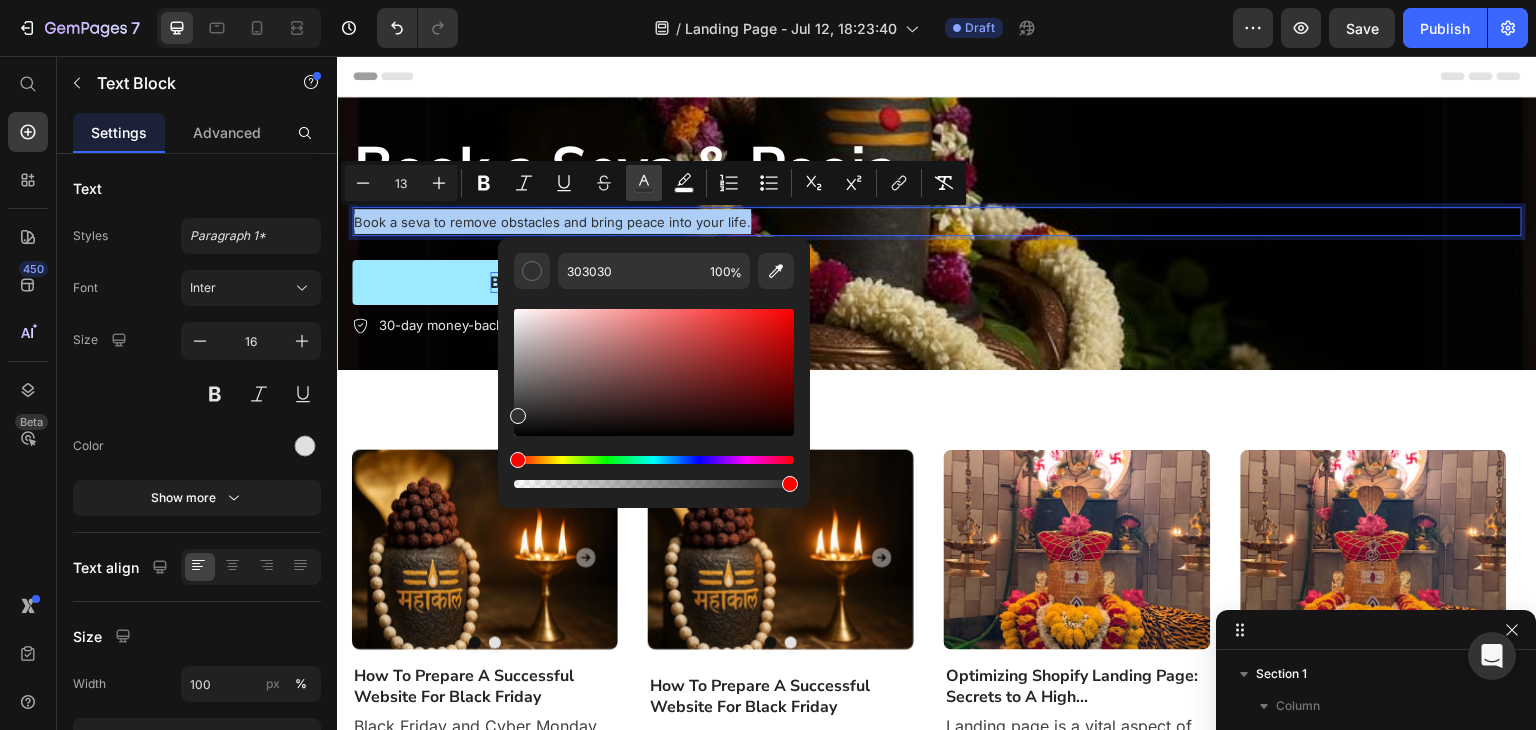 click 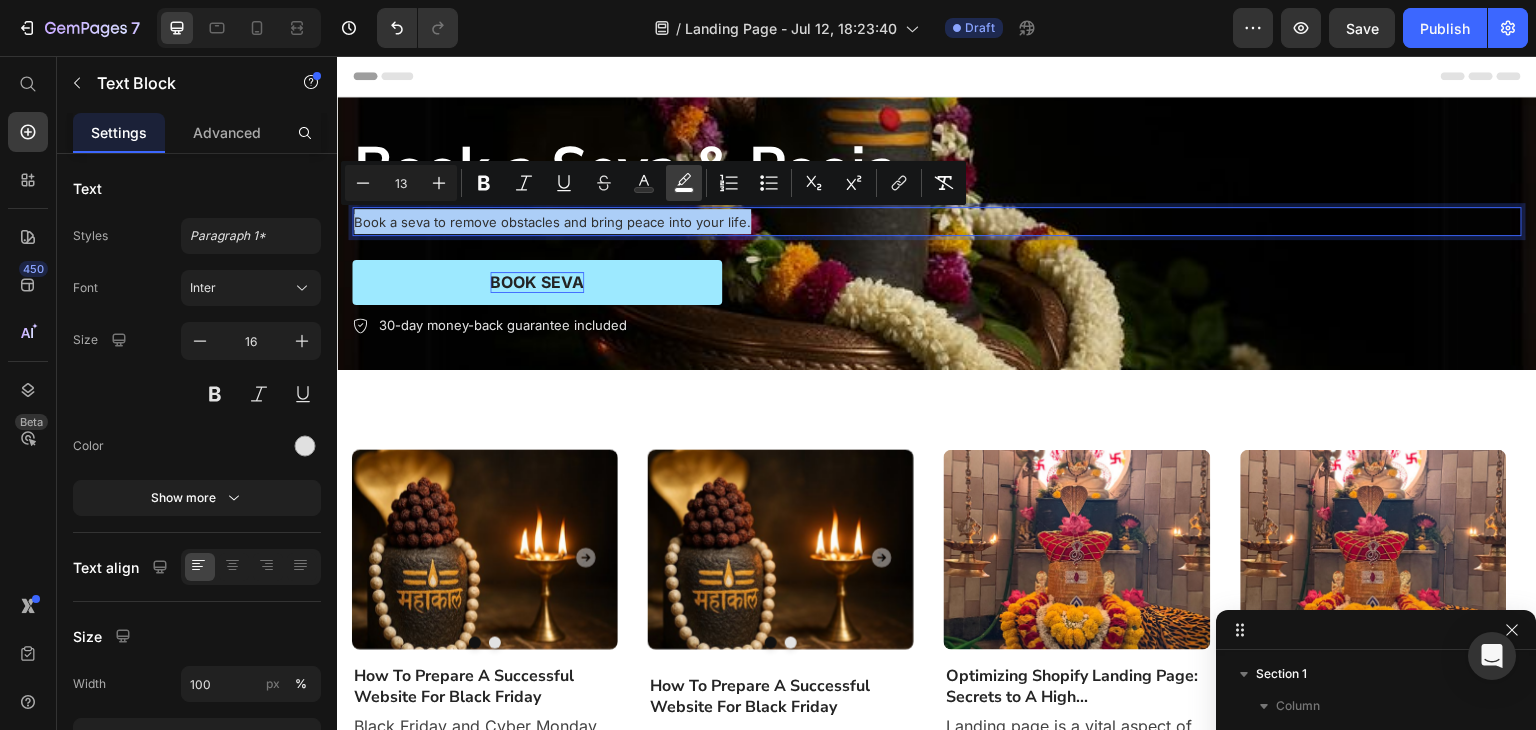click 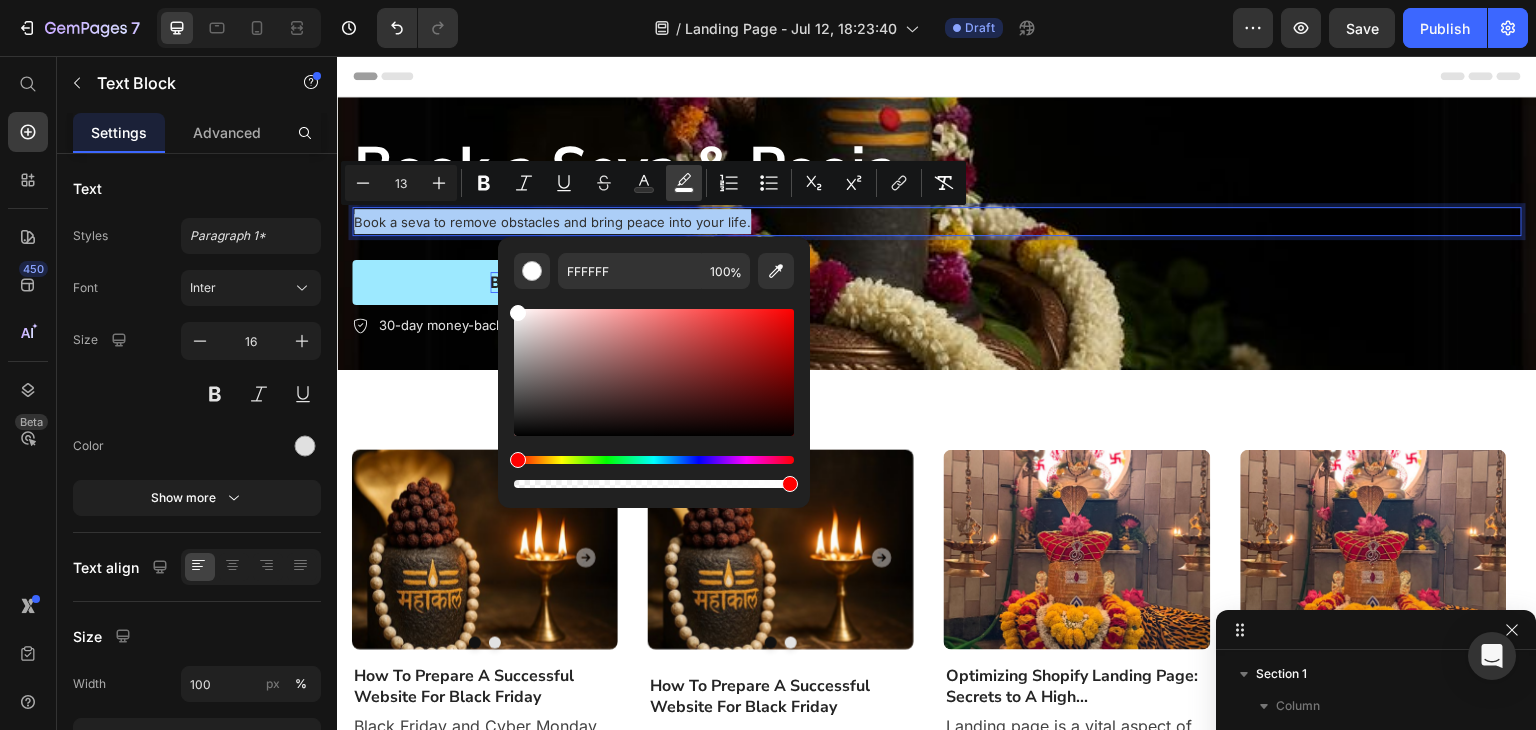 click 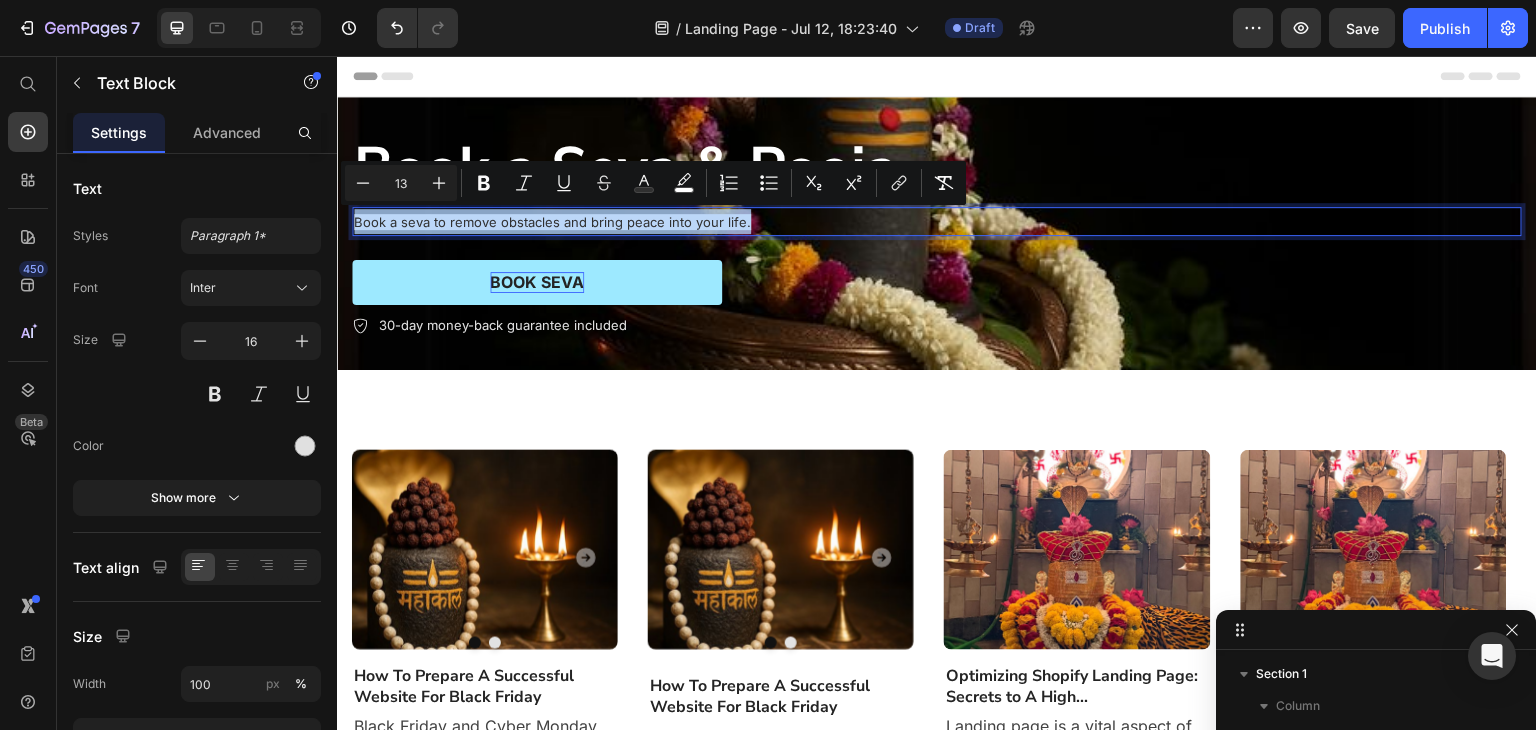 click on "Book a seva to remove obstacles and bring peace into your life." at bounding box center (937, 221) 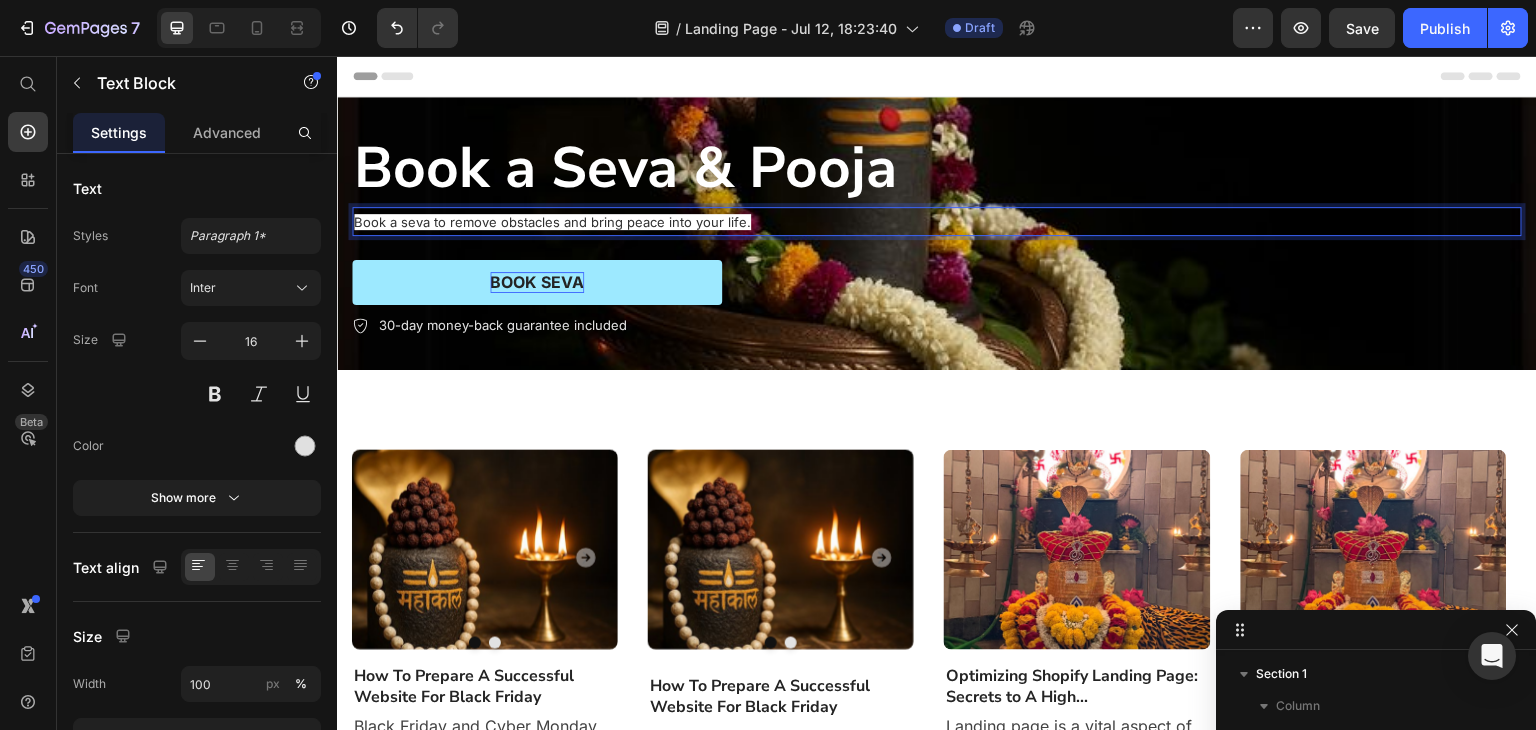 click on "Book a seva to remove obstacles and bring peace into your life." at bounding box center [937, 221] 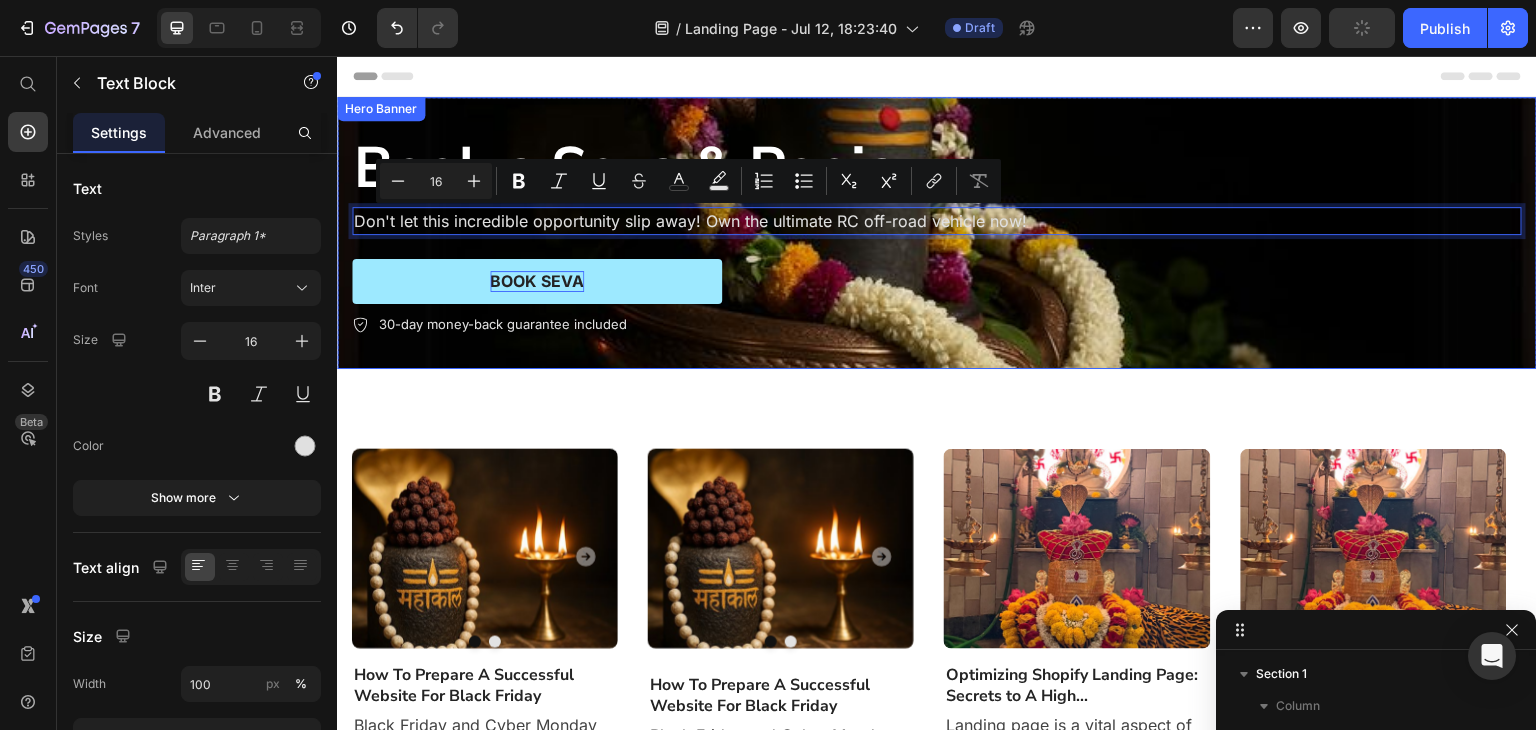 click on "BOOK SEVA Button" at bounding box center [937, 281] 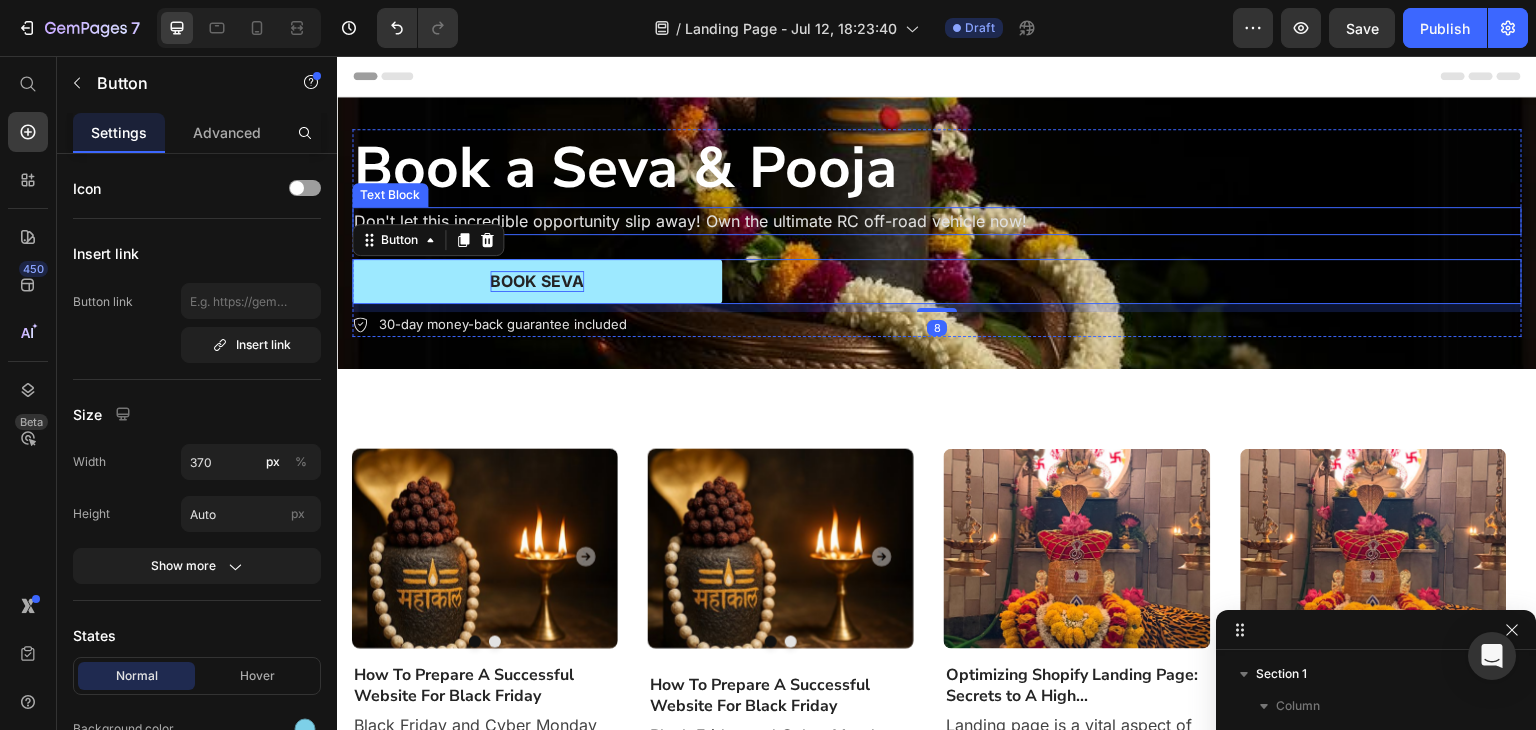 click on "Don't let this incredible opportunity slip away! Own the ultimate RC off-road vehicle now!" at bounding box center [937, 221] 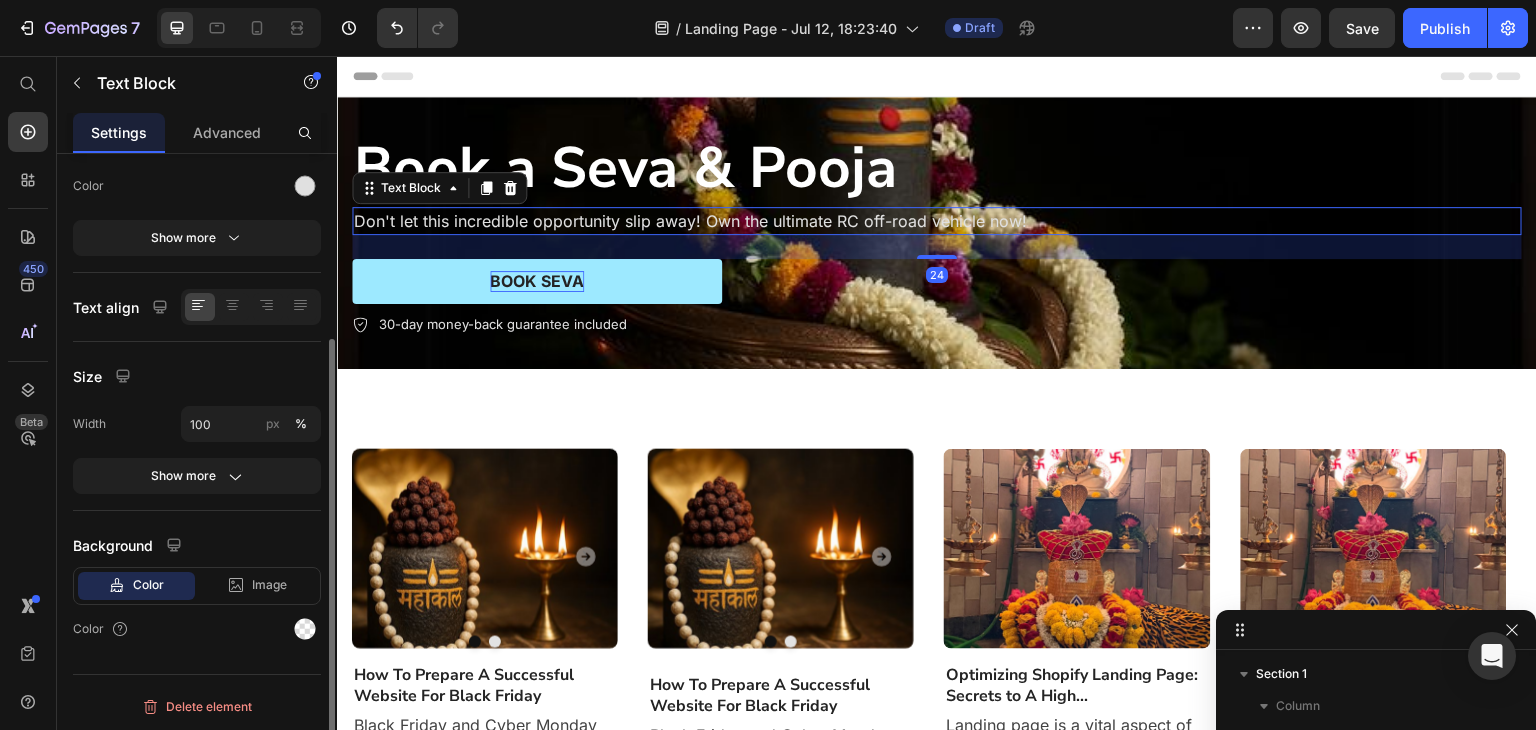 scroll, scrollTop: 0, scrollLeft: 0, axis: both 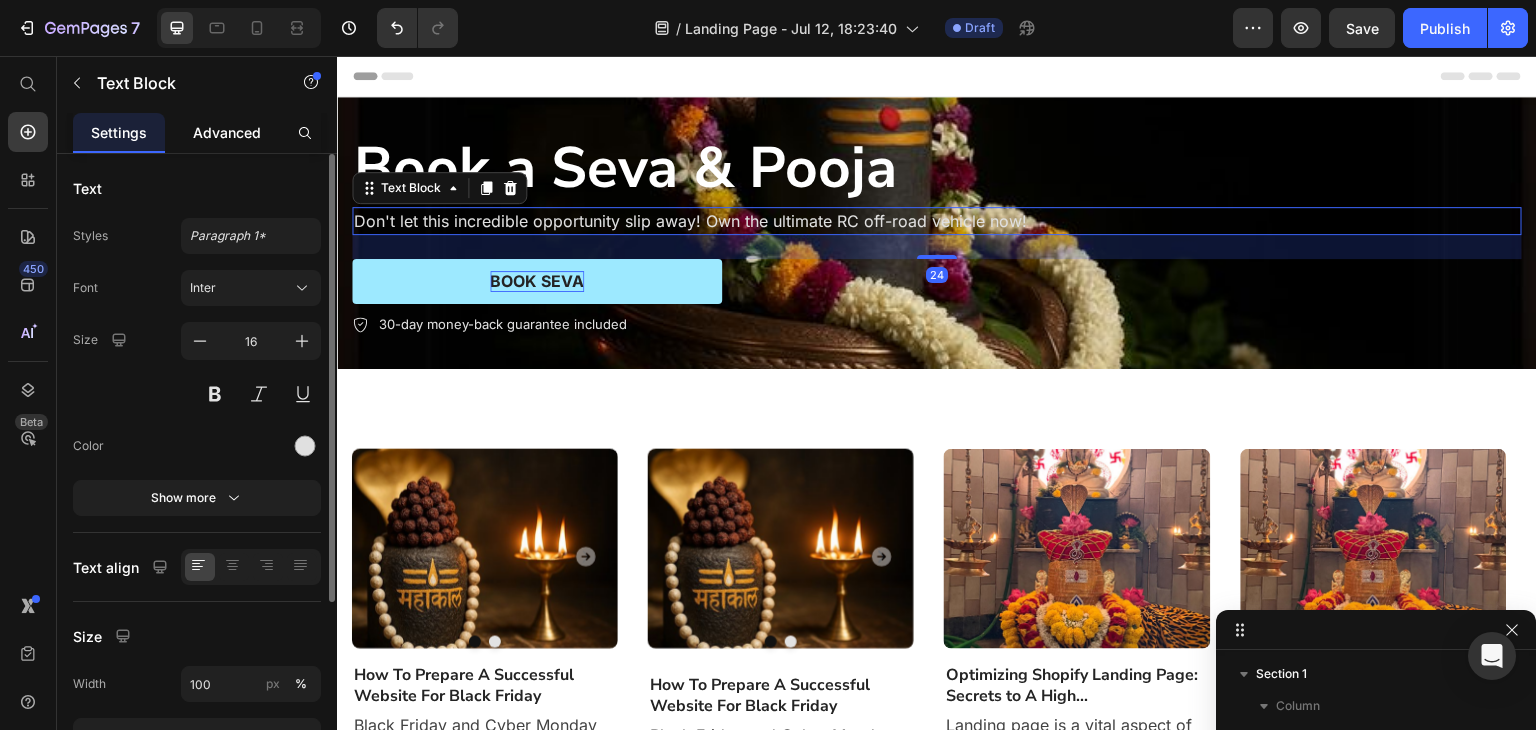 click on "Advanced" at bounding box center [227, 132] 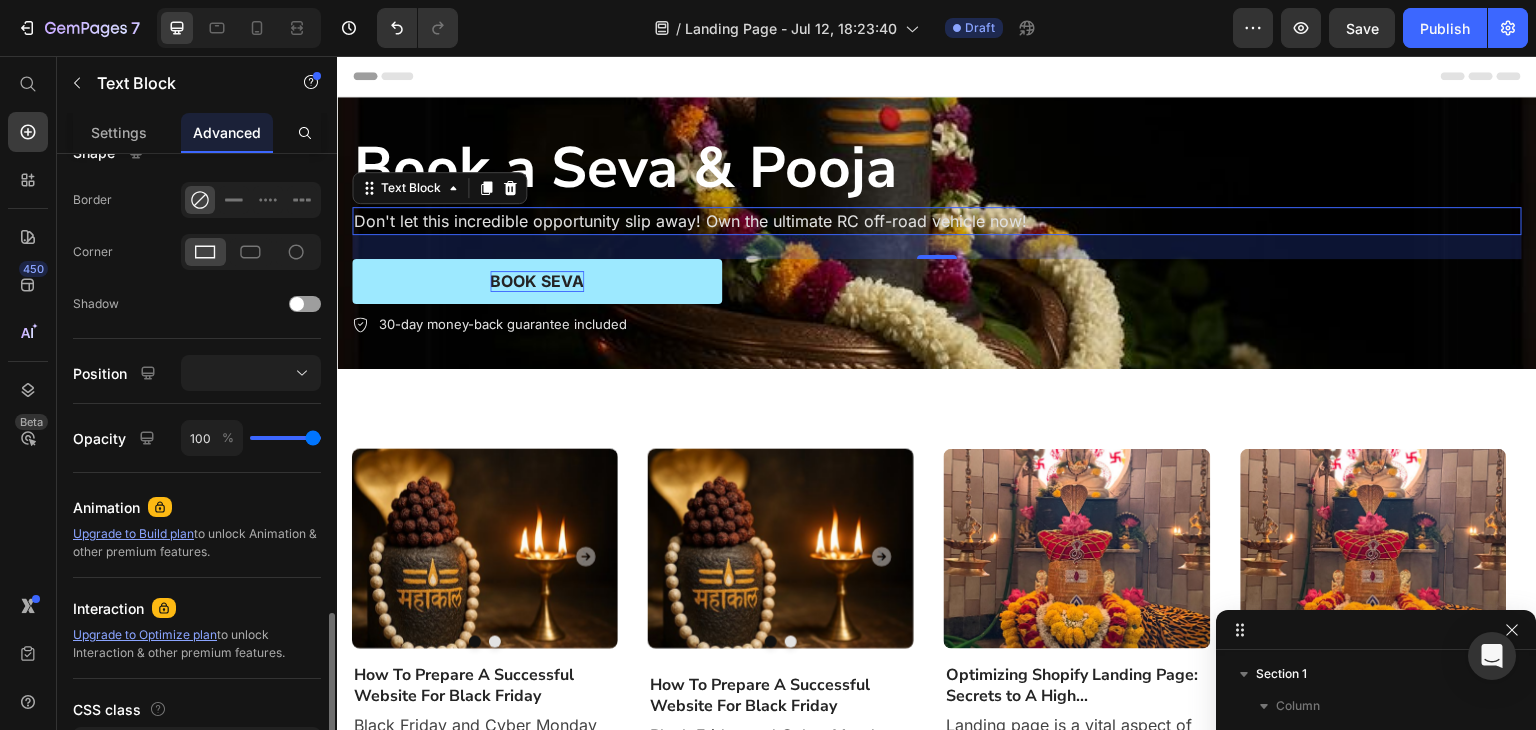 scroll, scrollTop: 670, scrollLeft: 0, axis: vertical 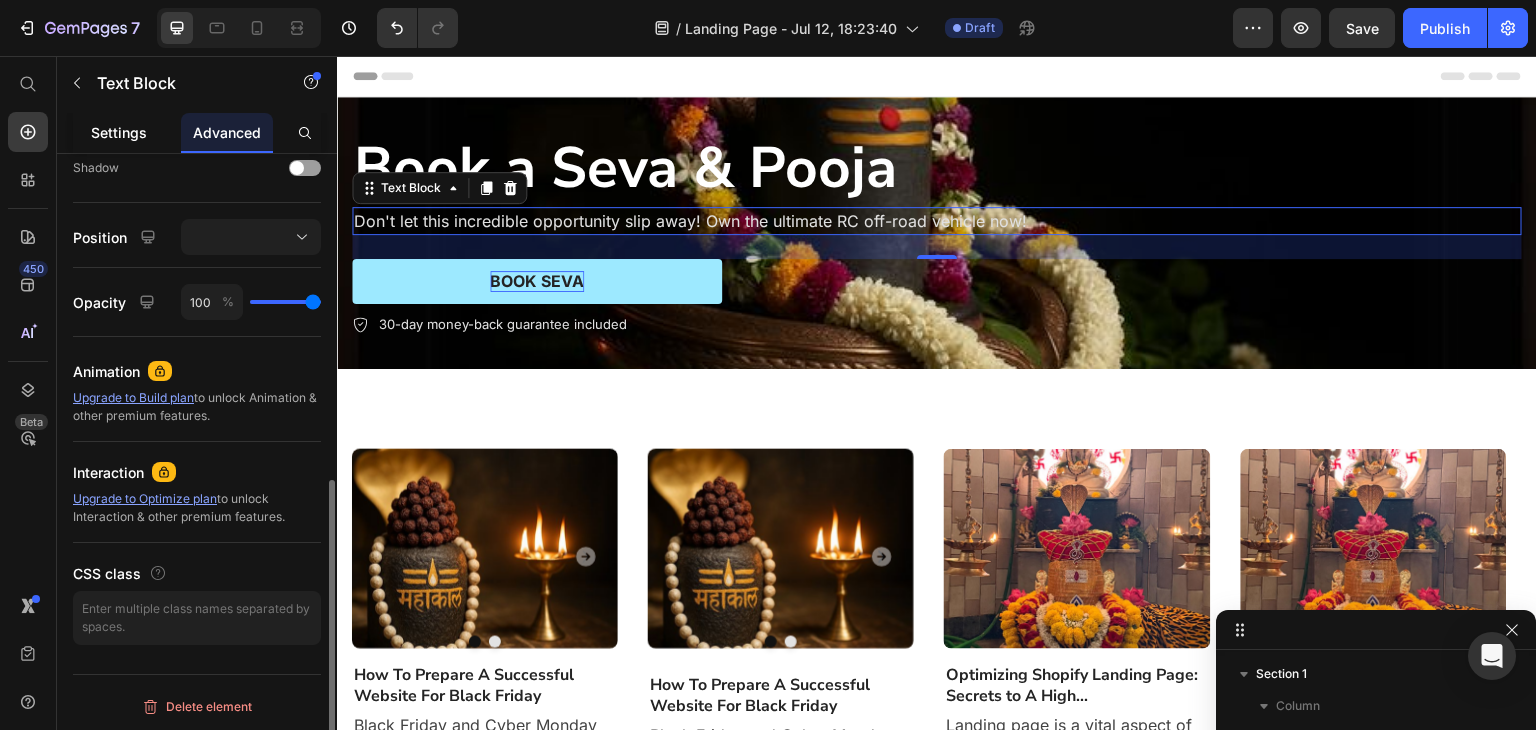 click on "Settings" 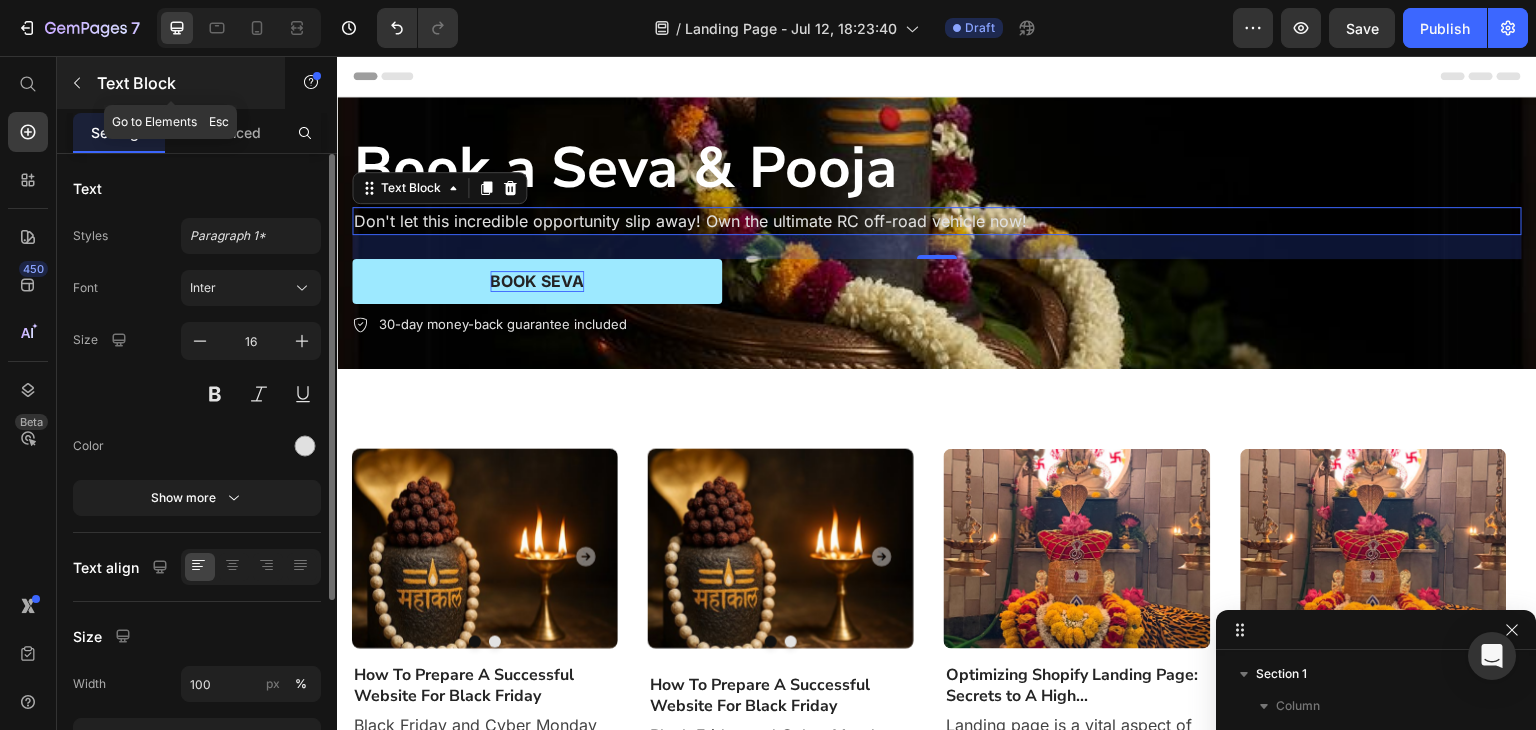 click at bounding box center (77, 83) 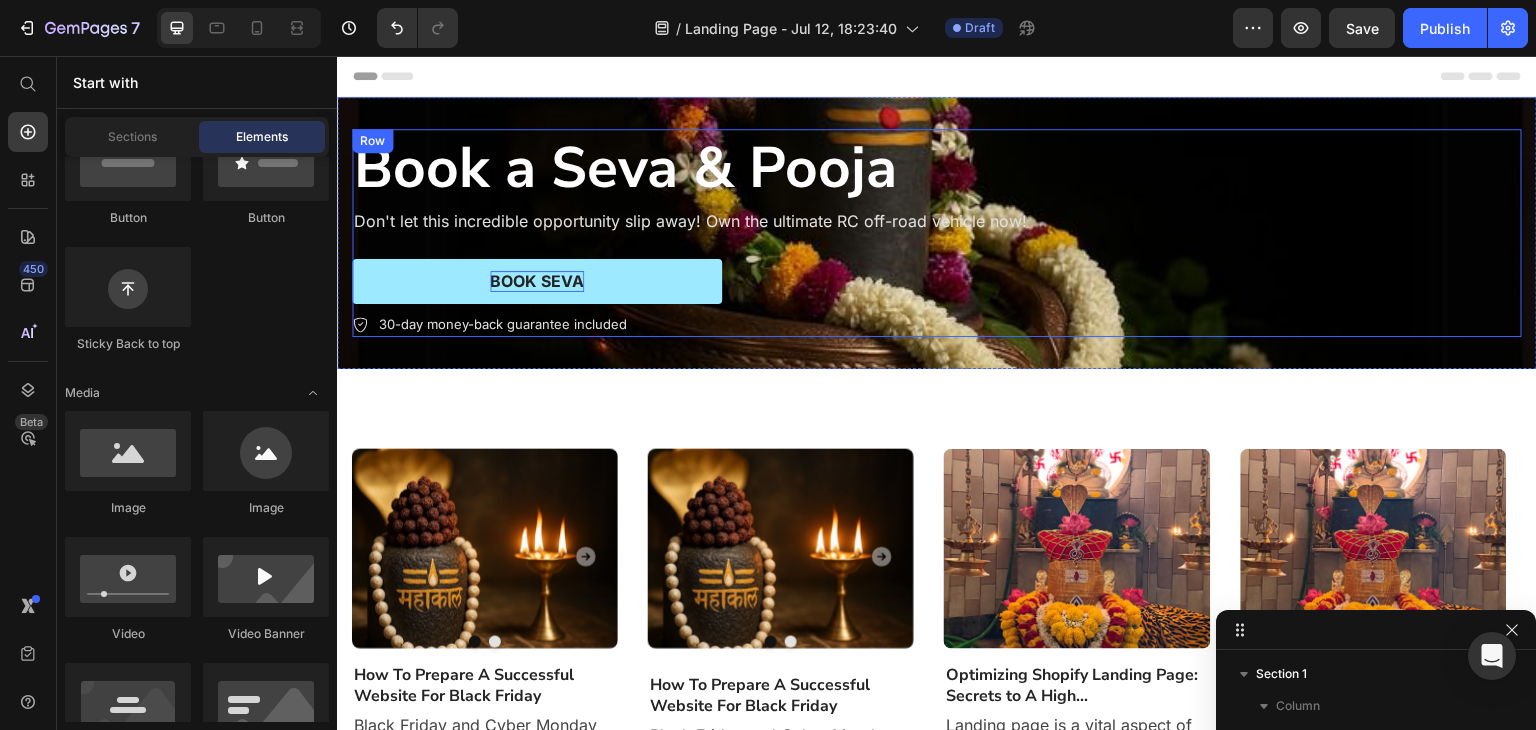 click on "Don't let this incredible opportunity slip away! Own the ultimate RC off-road vehicle now!" at bounding box center (937, 221) 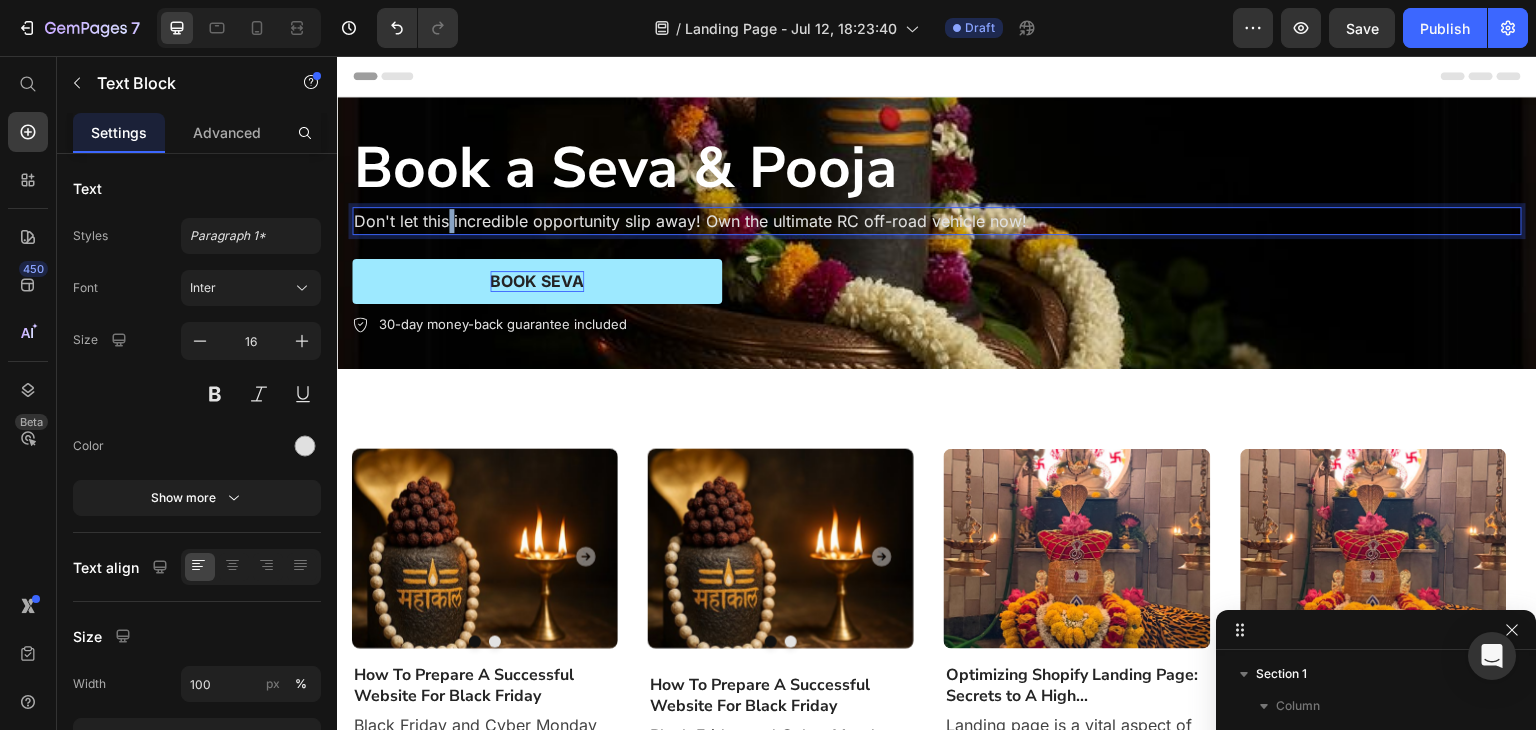 click on "Don't let this incredible opportunity slip away! Own the ultimate RC off-road vehicle now!" at bounding box center [937, 221] 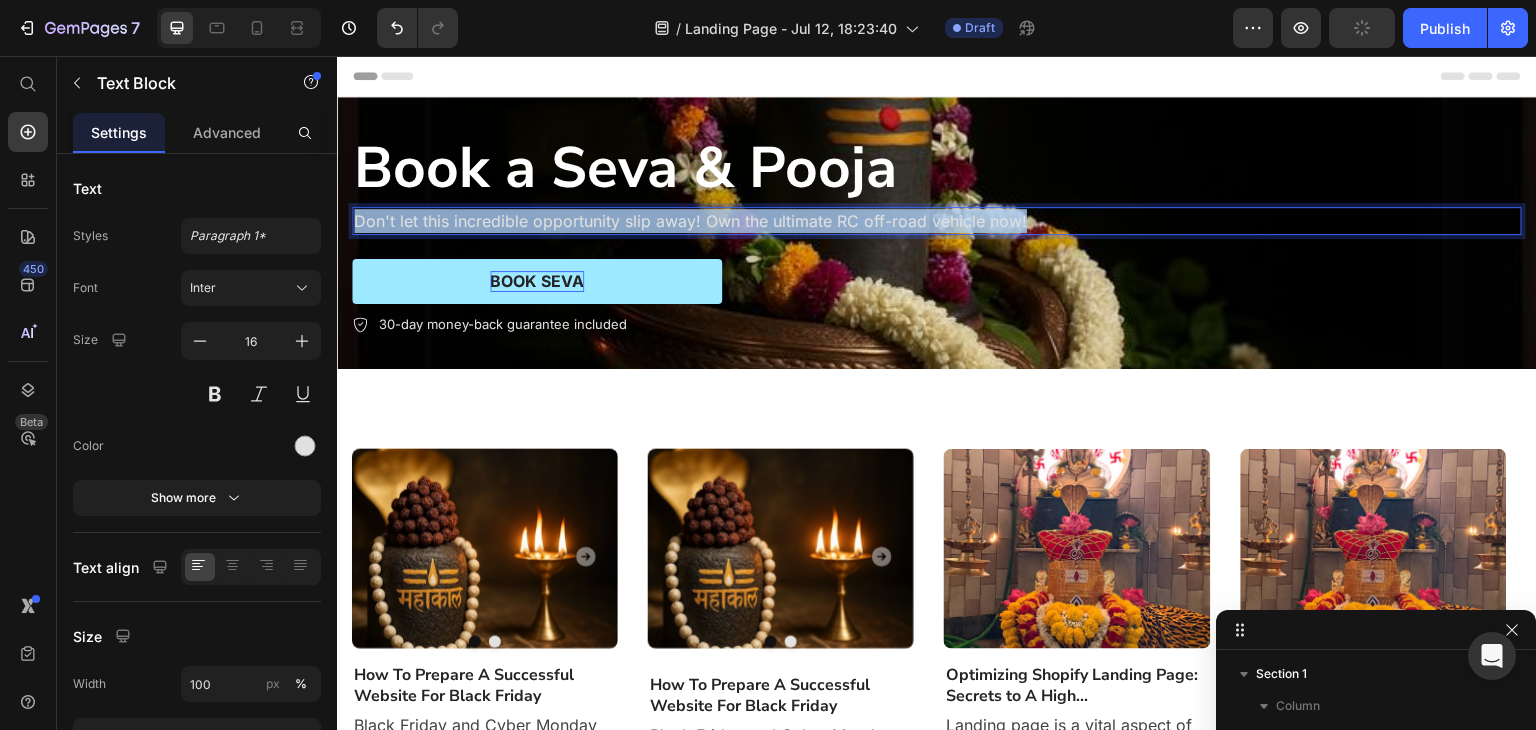 click on "Don't let this incredible opportunity slip away! Own the ultimate RC off-road vehicle now!" at bounding box center (937, 221) 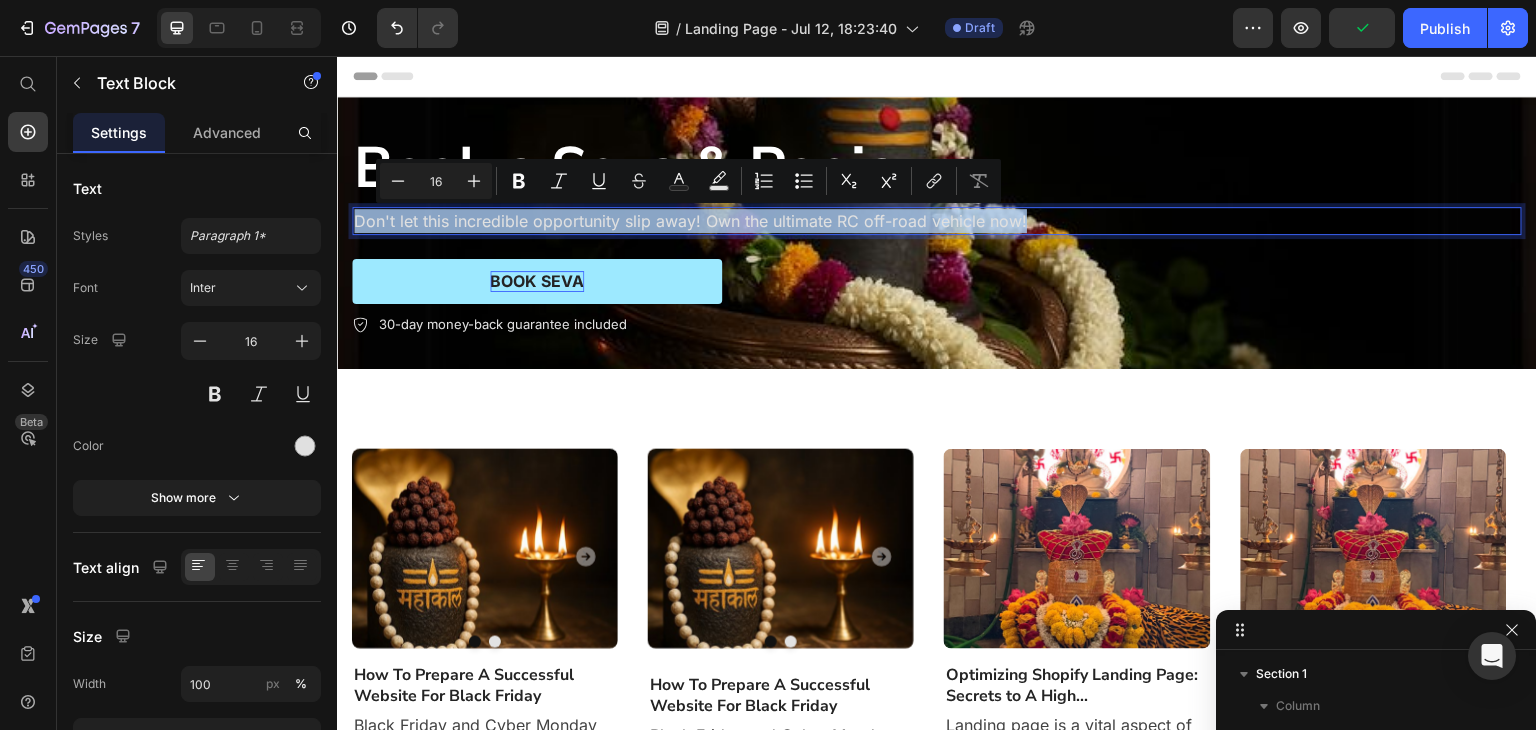 click on "Don't let this incredible opportunity slip away! Own the ultimate RC off-road vehicle now!" at bounding box center (937, 221) 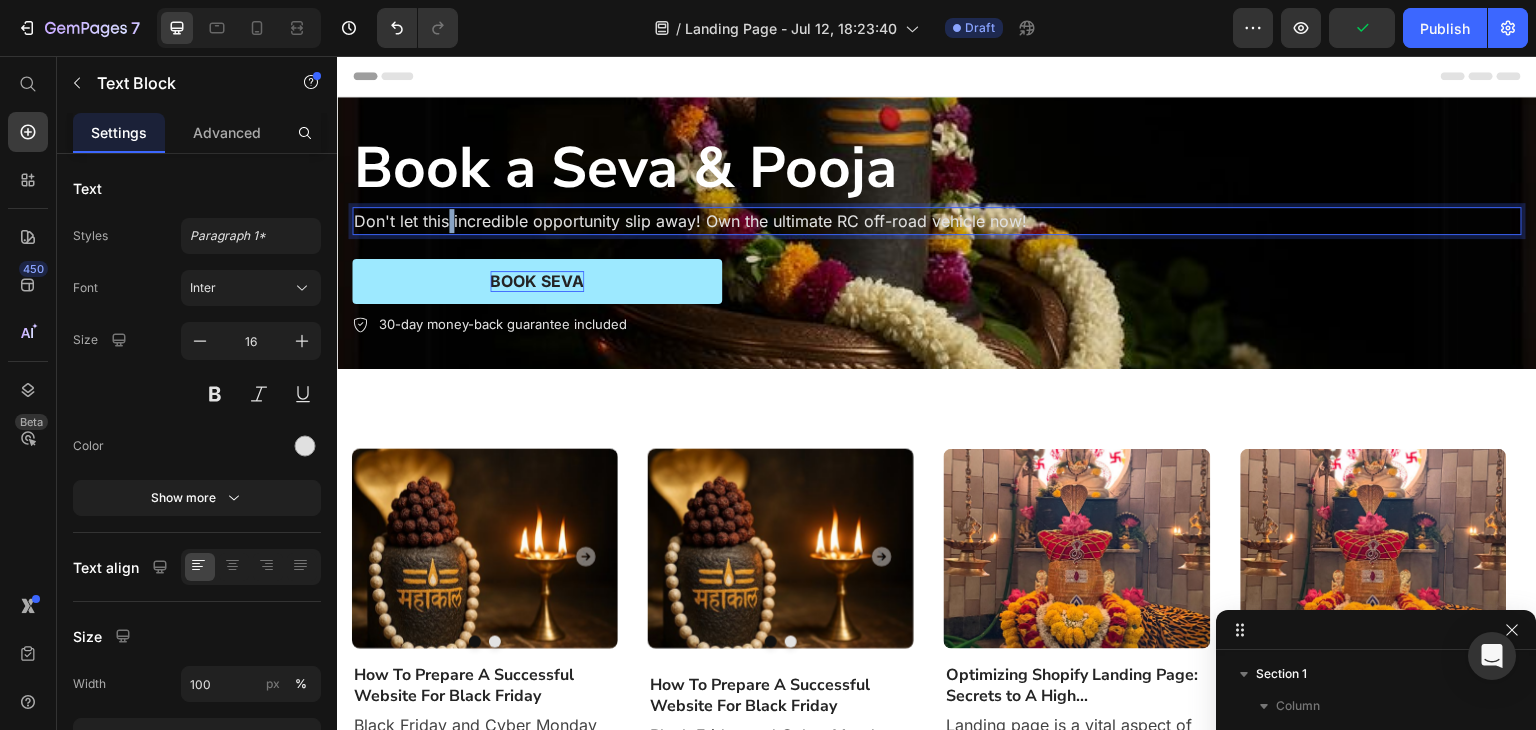 click on "Don't let this incredible opportunity slip away! Own the ultimate RC off-road vehicle now!" at bounding box center (937, 221) 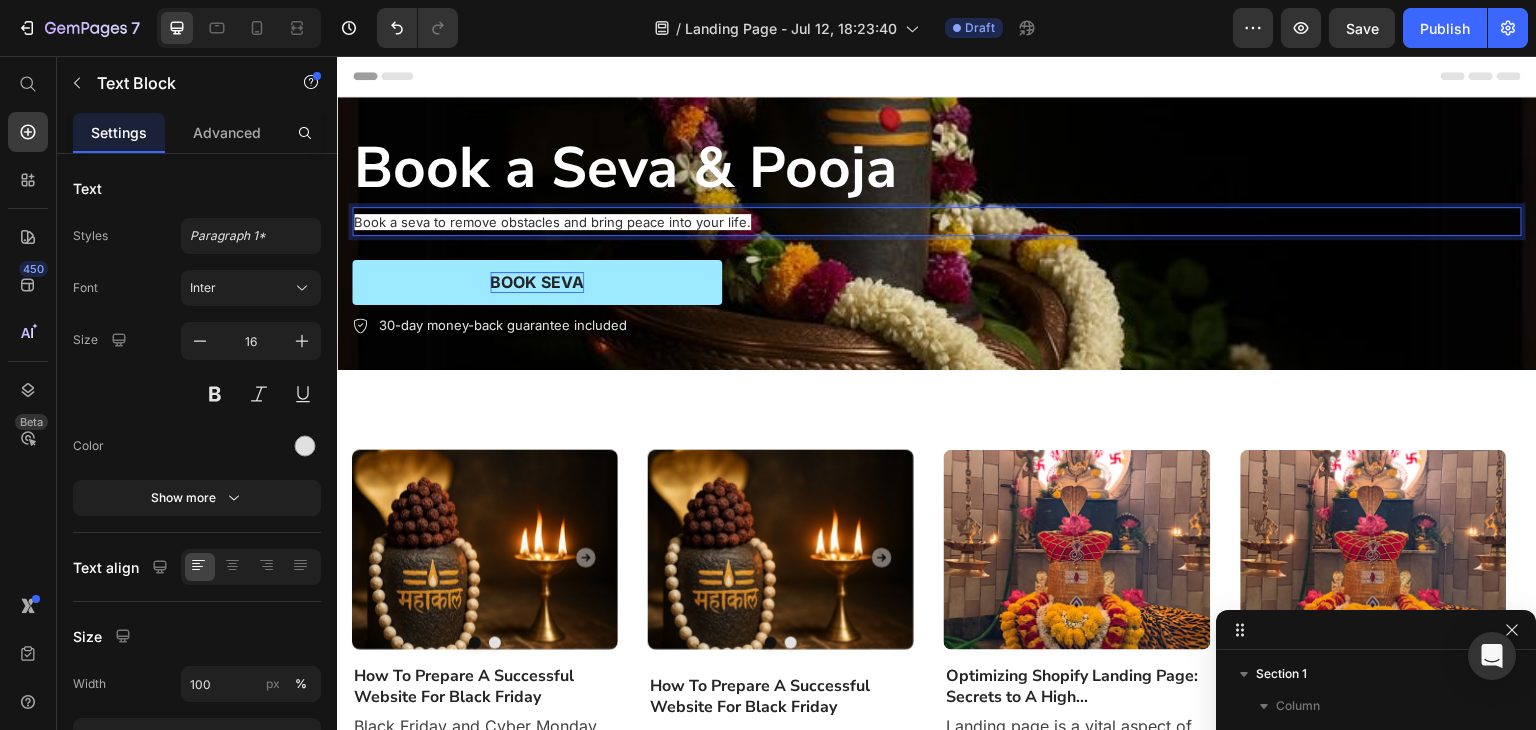 click on "Book a seva to remove obstacles and bring peace into your life." at bounding box center [552, 222] 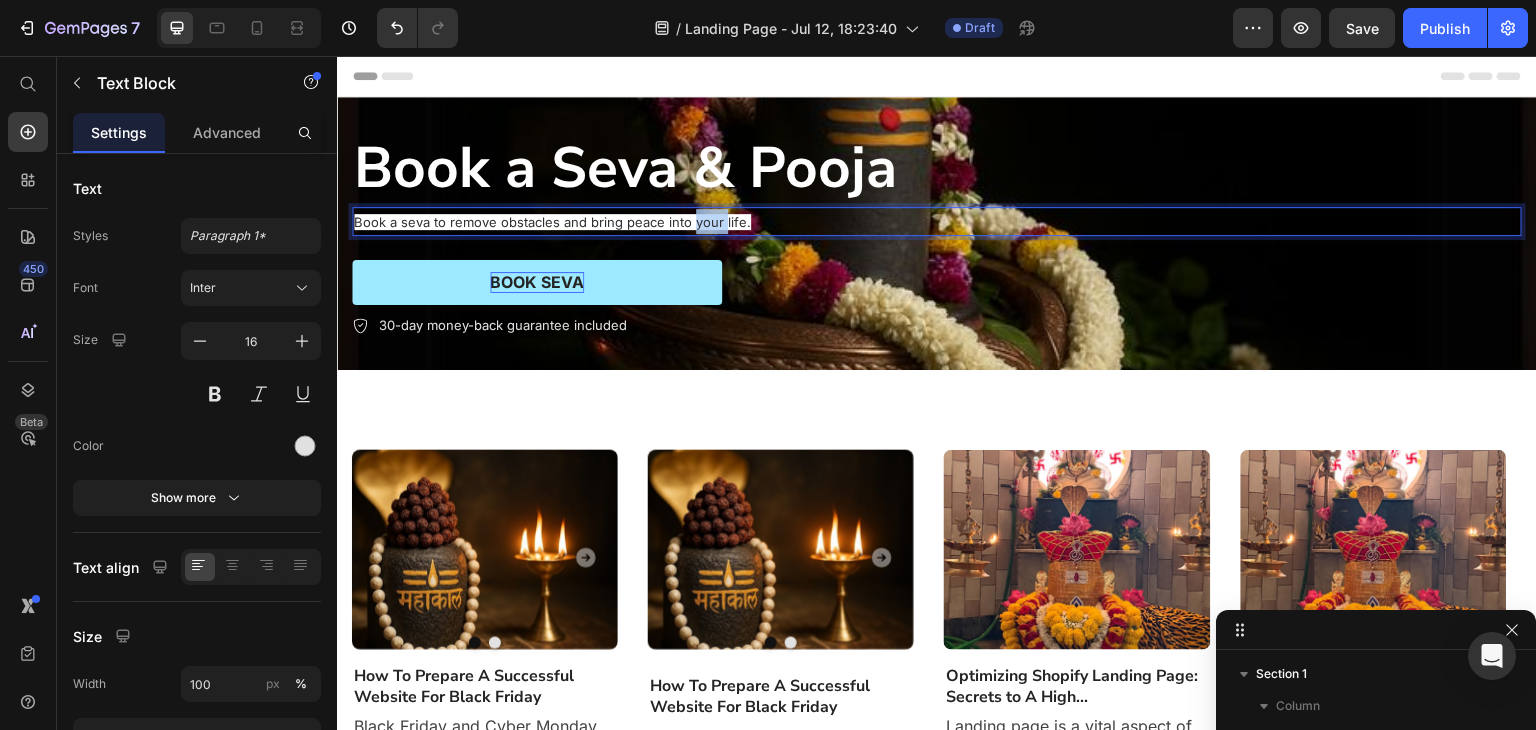 click on "Book a seva to remove obstacles and bring peace into your life." at bounding box center (552, 222) 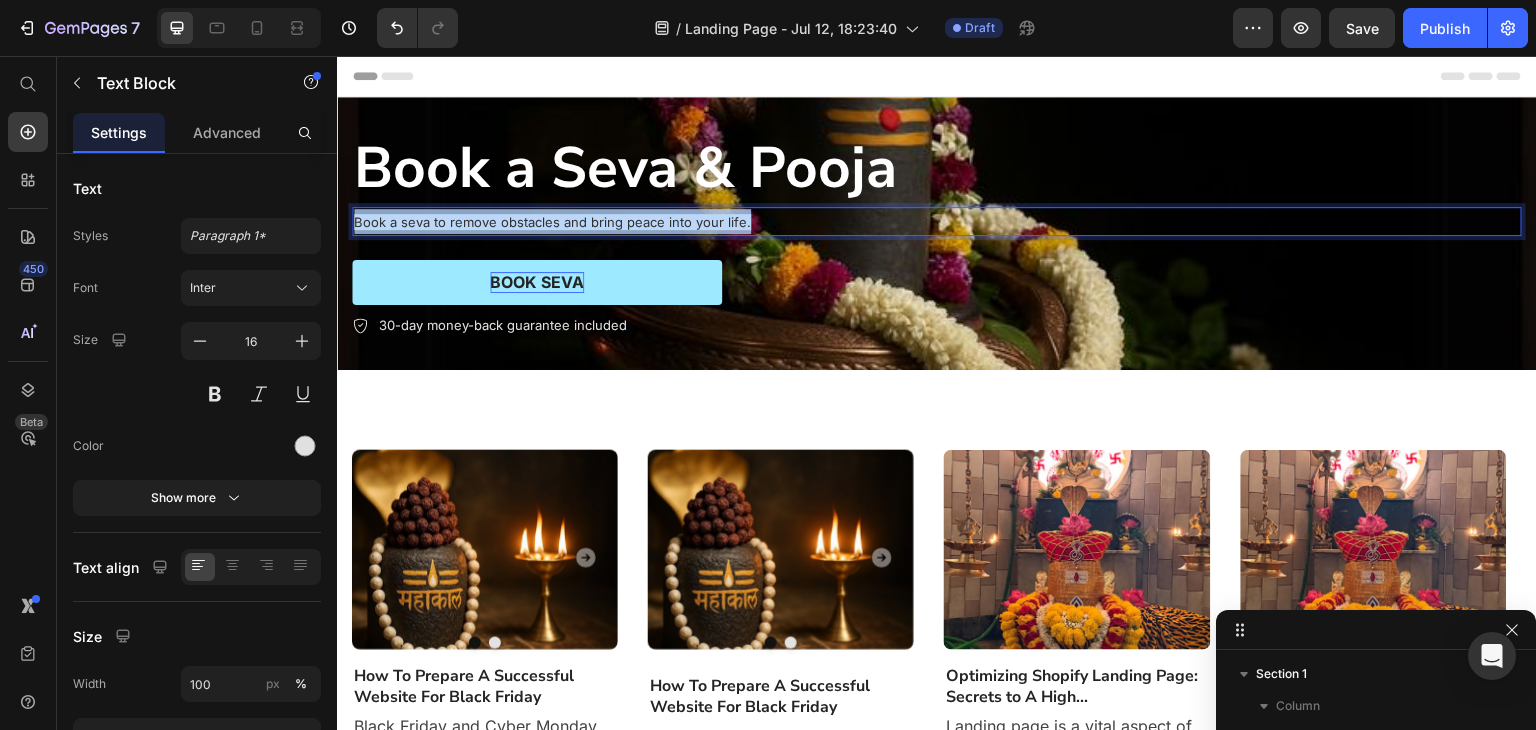 click on "Book a seva to remove obstacles and bring peace into your life." at bounding box center (552, 222) 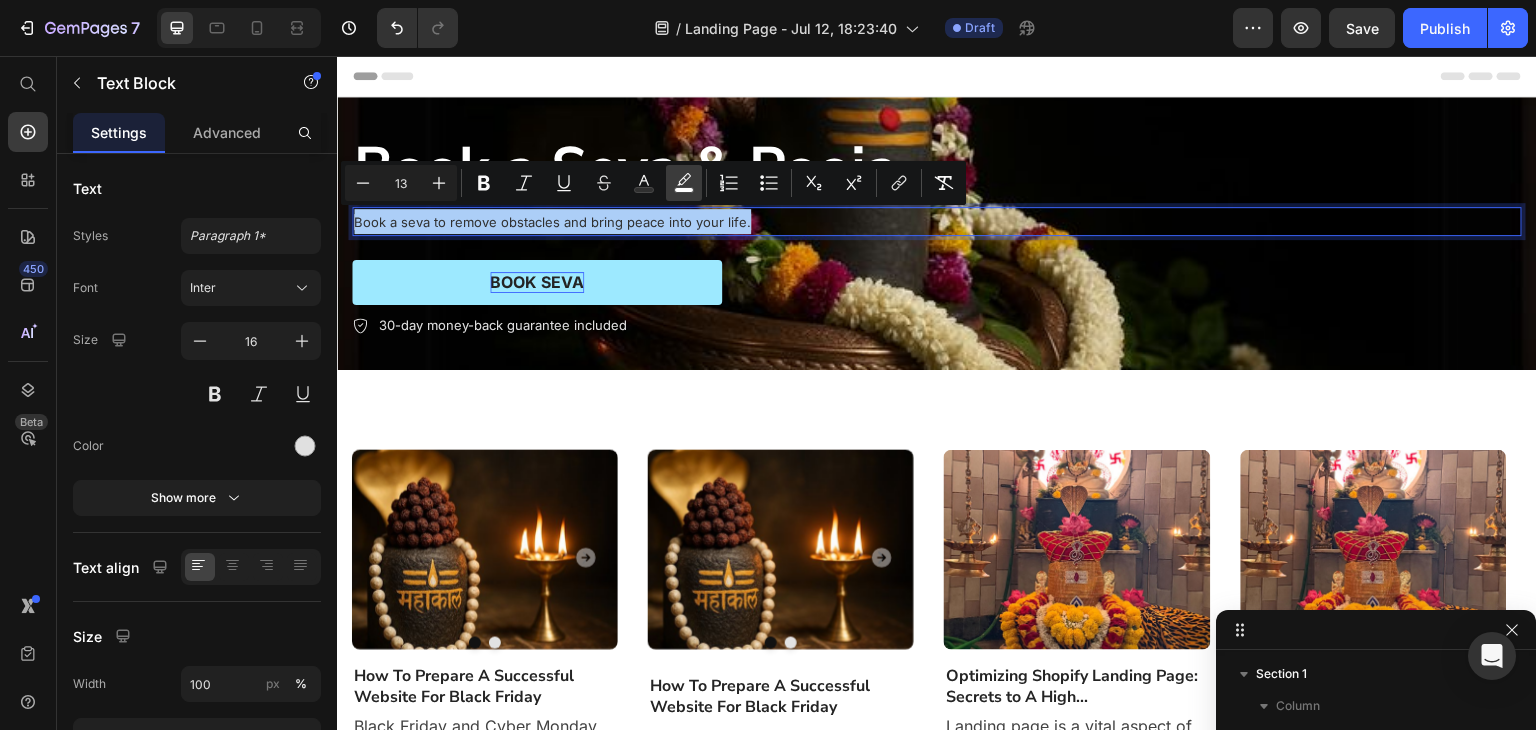 click 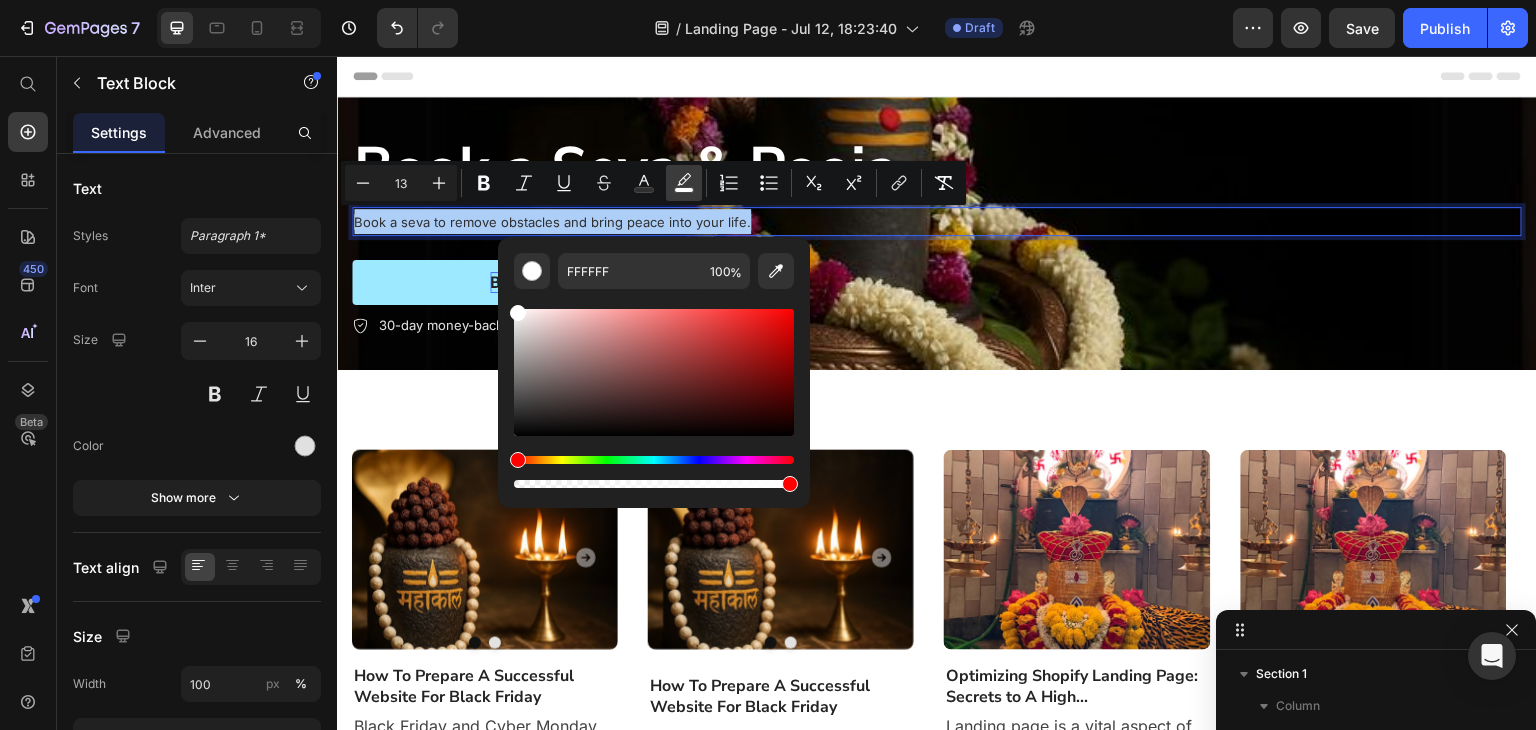 click 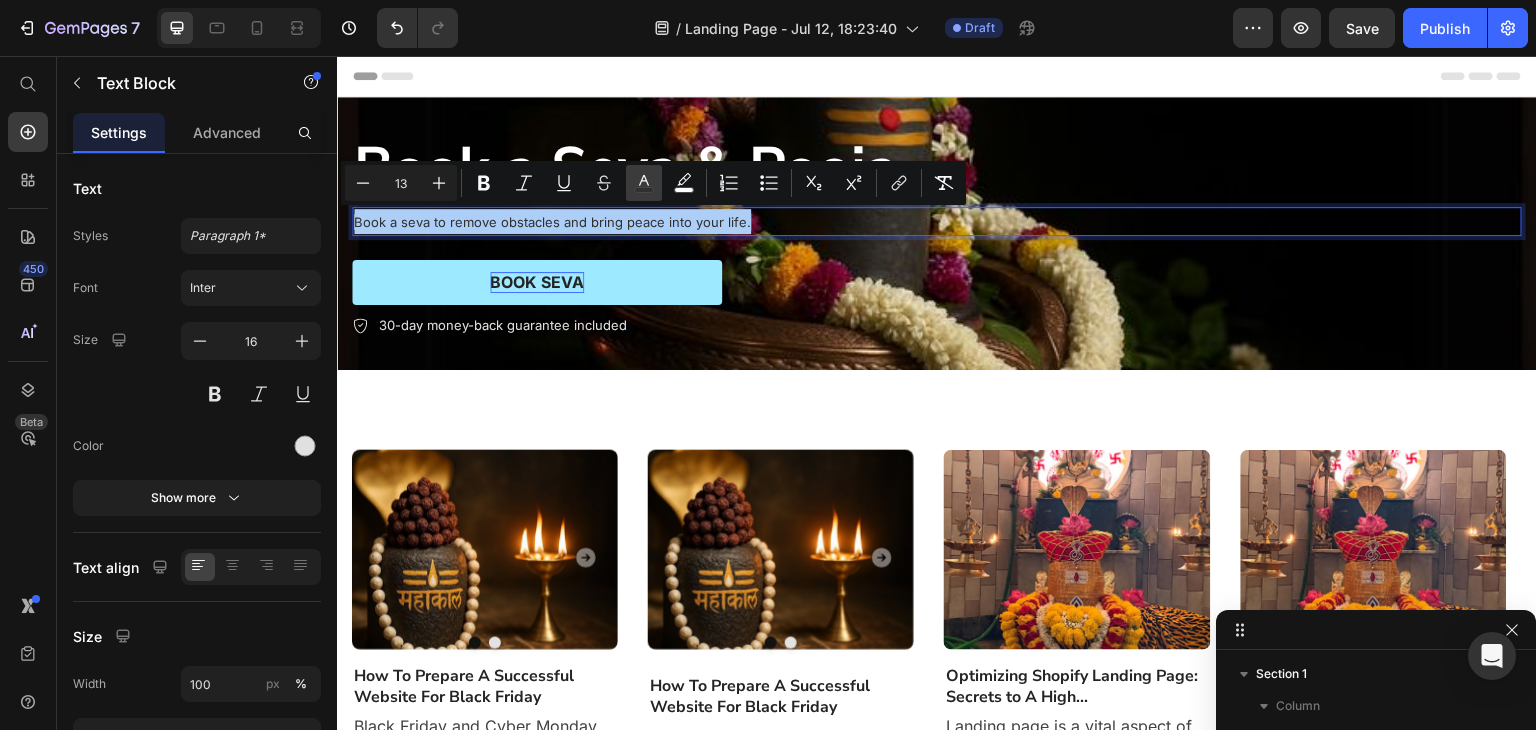 click 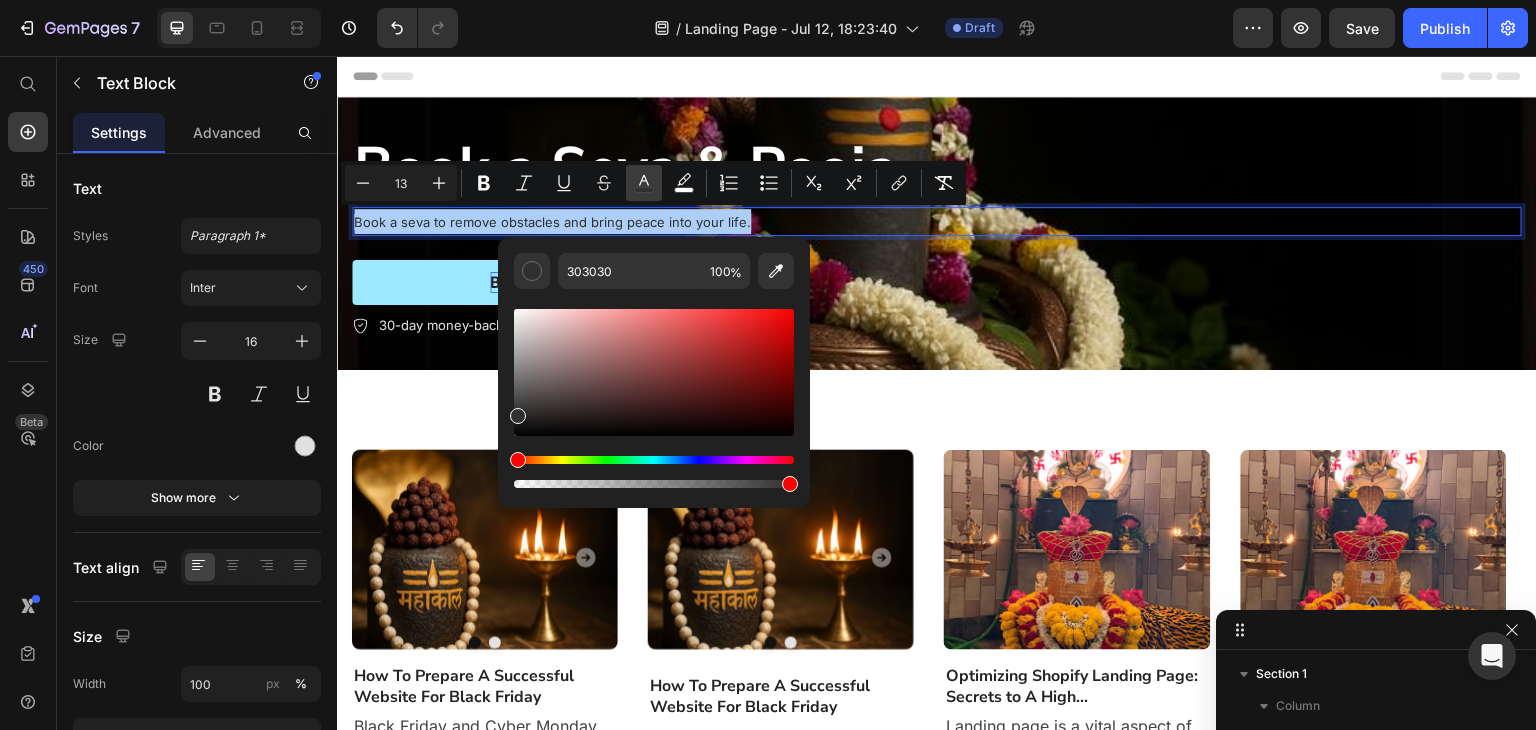 click 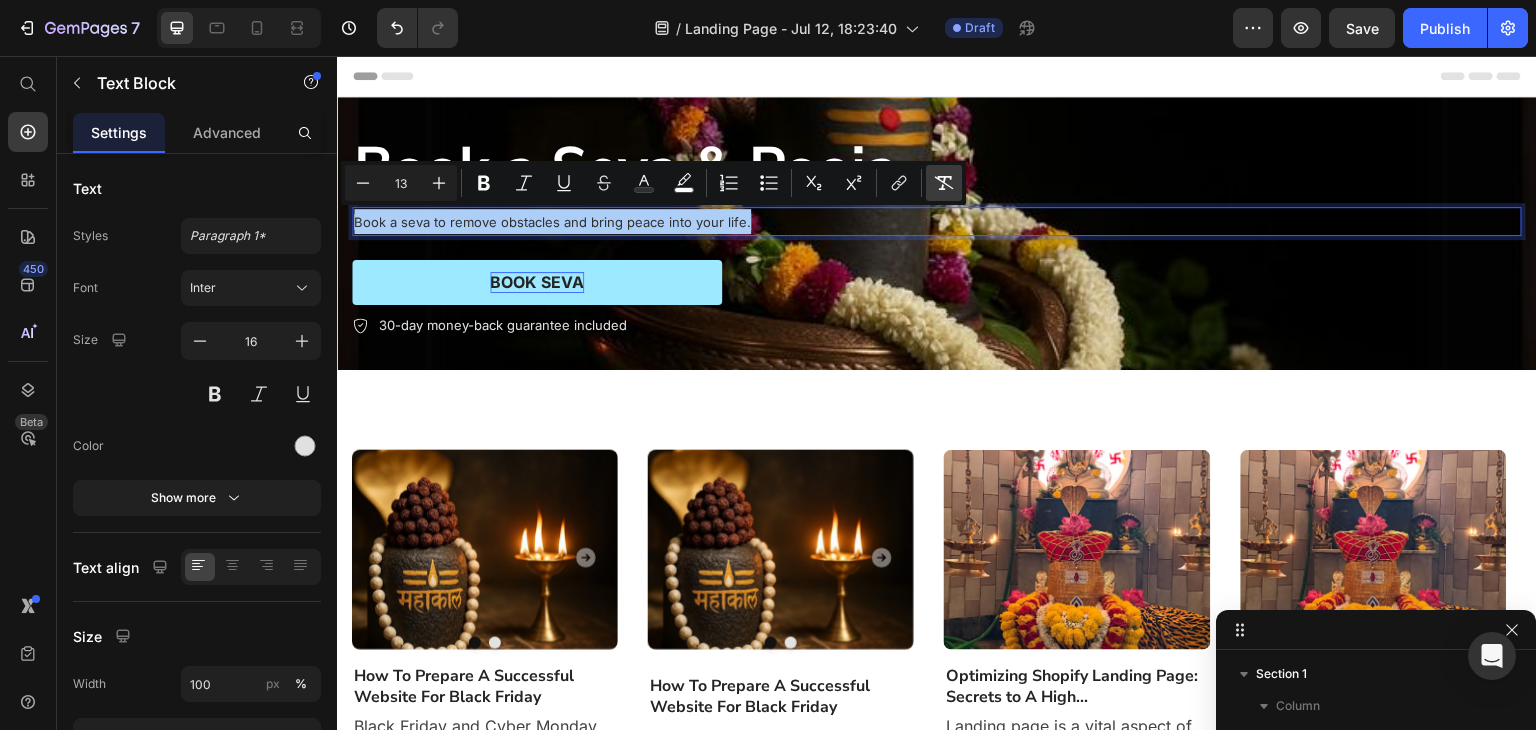 click 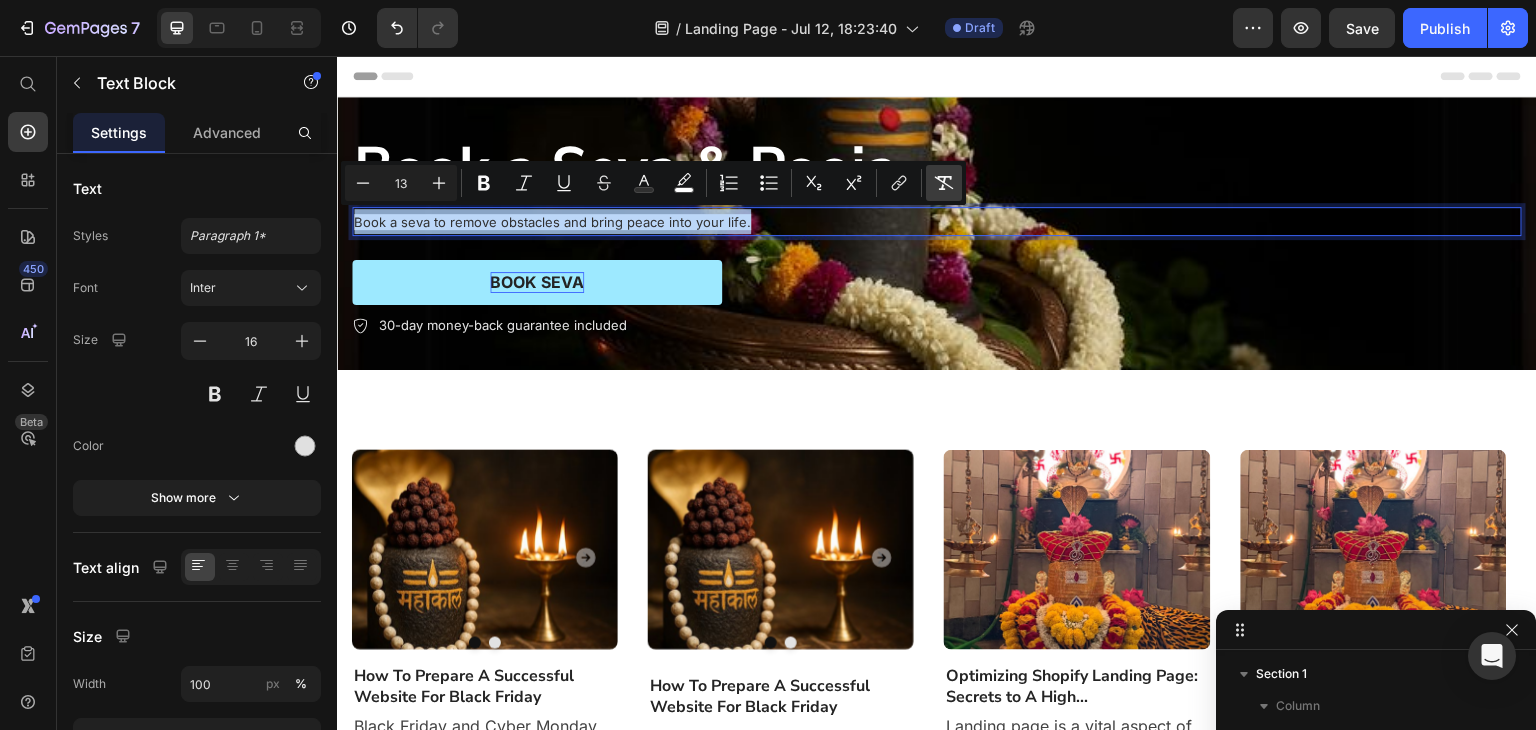 type on "16" 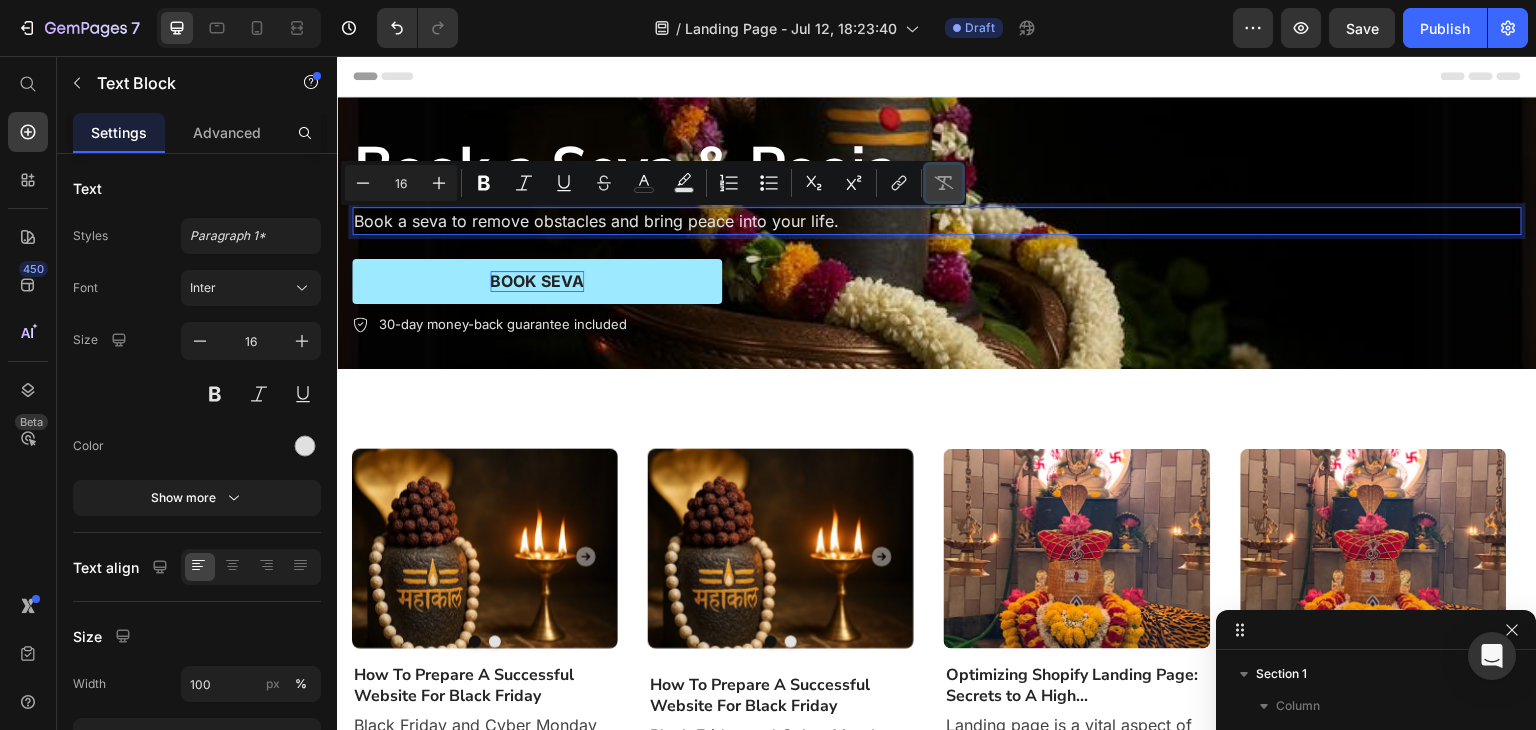 click 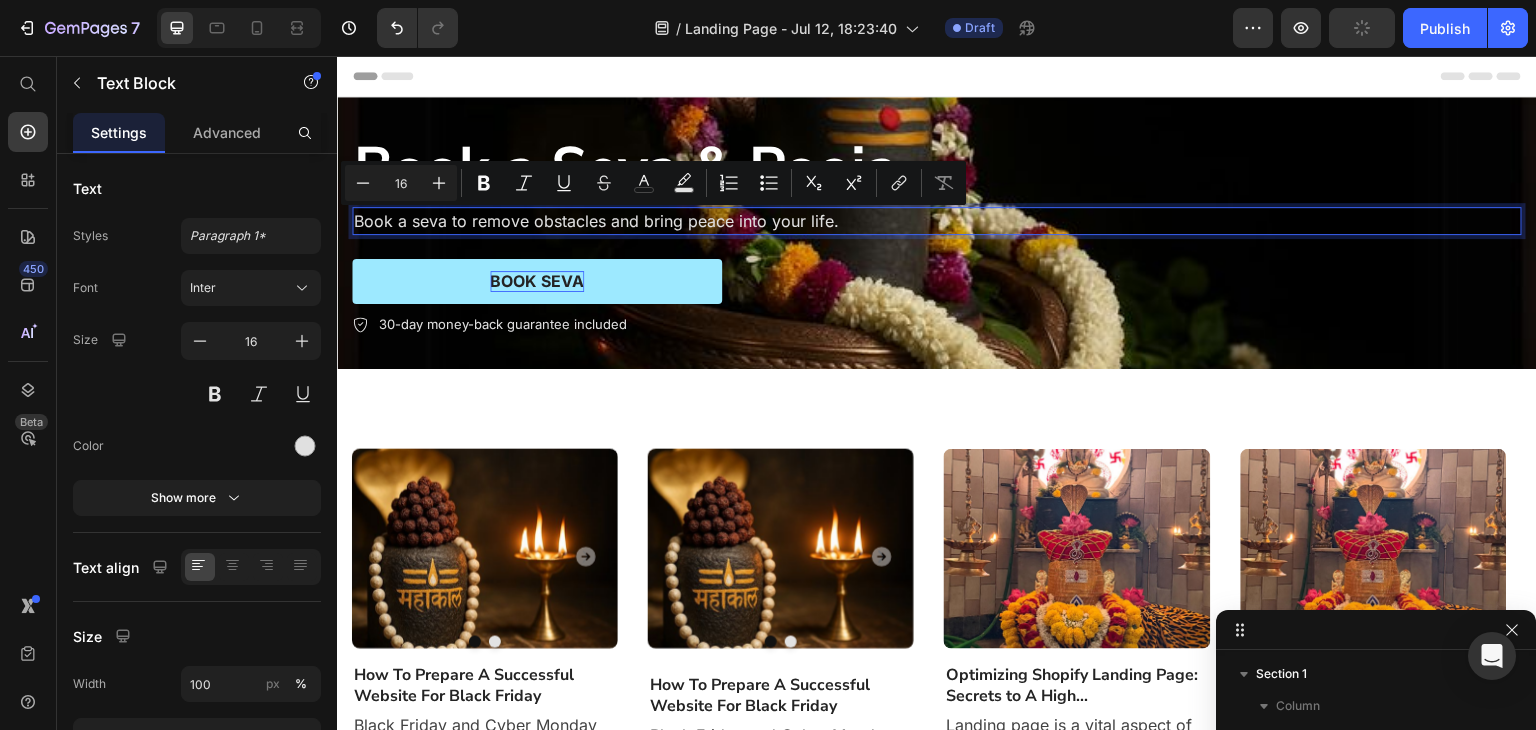 click on "Book a Seva & Pooja Heading Book a seva to remove obstacles and bring peace into your life. Text Block   24 BOOK SEVA Button
30-day money-back guarantee included  Item List" at bounding box center (937, 233) 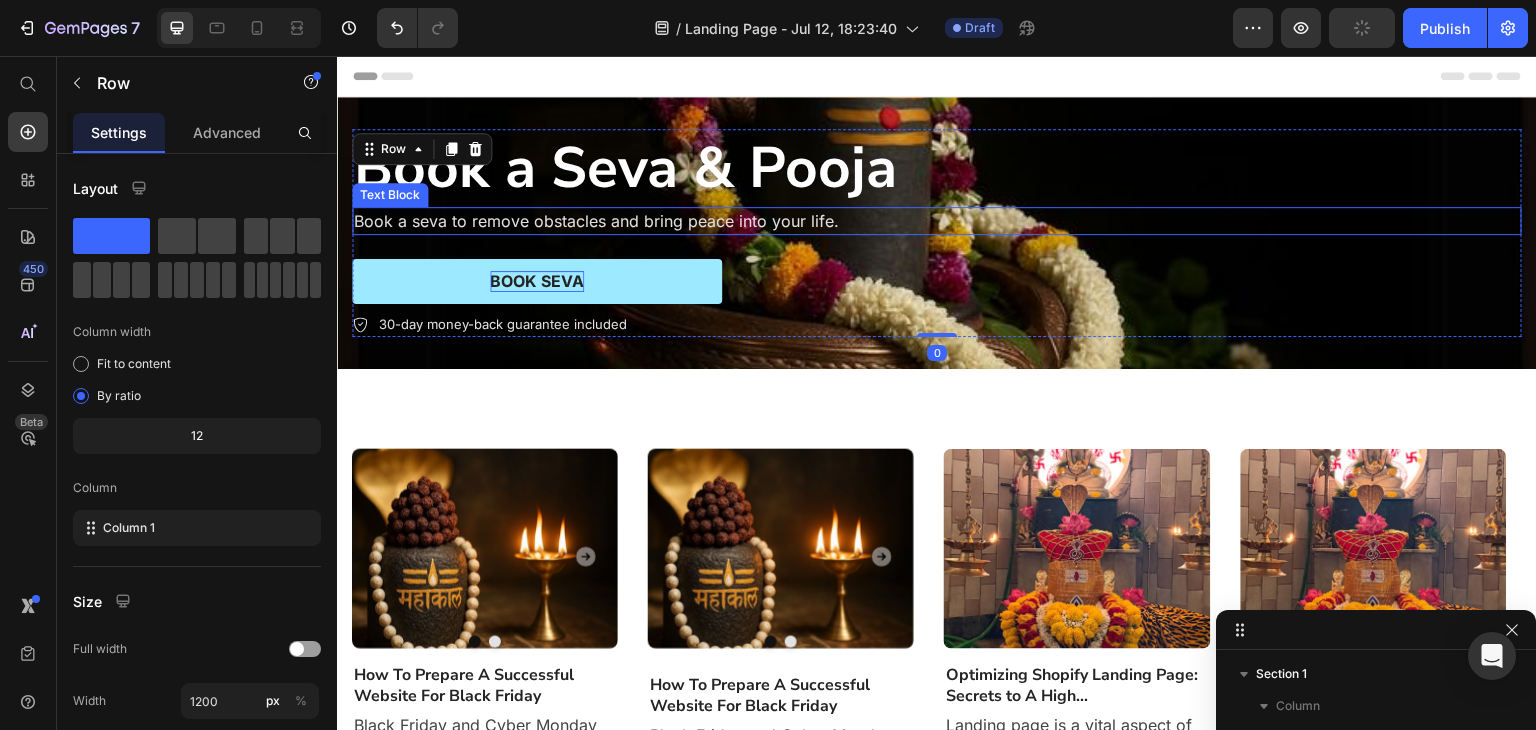 click on "Book a seva to remove obstacles and bring peace into your life." at bounding box center [937, 221] 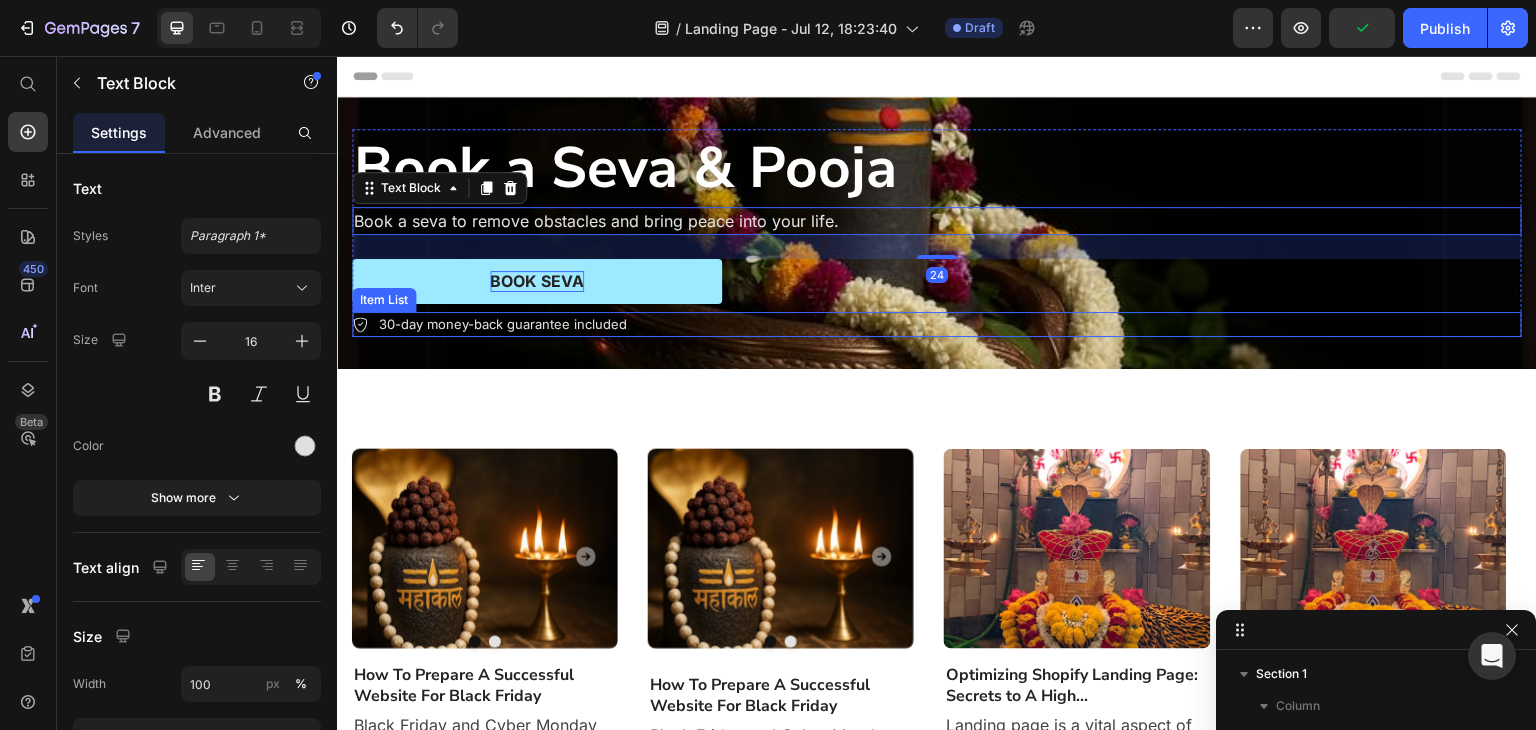 click on "30-day money-back guarantee included" at bounding box center [503, 325] 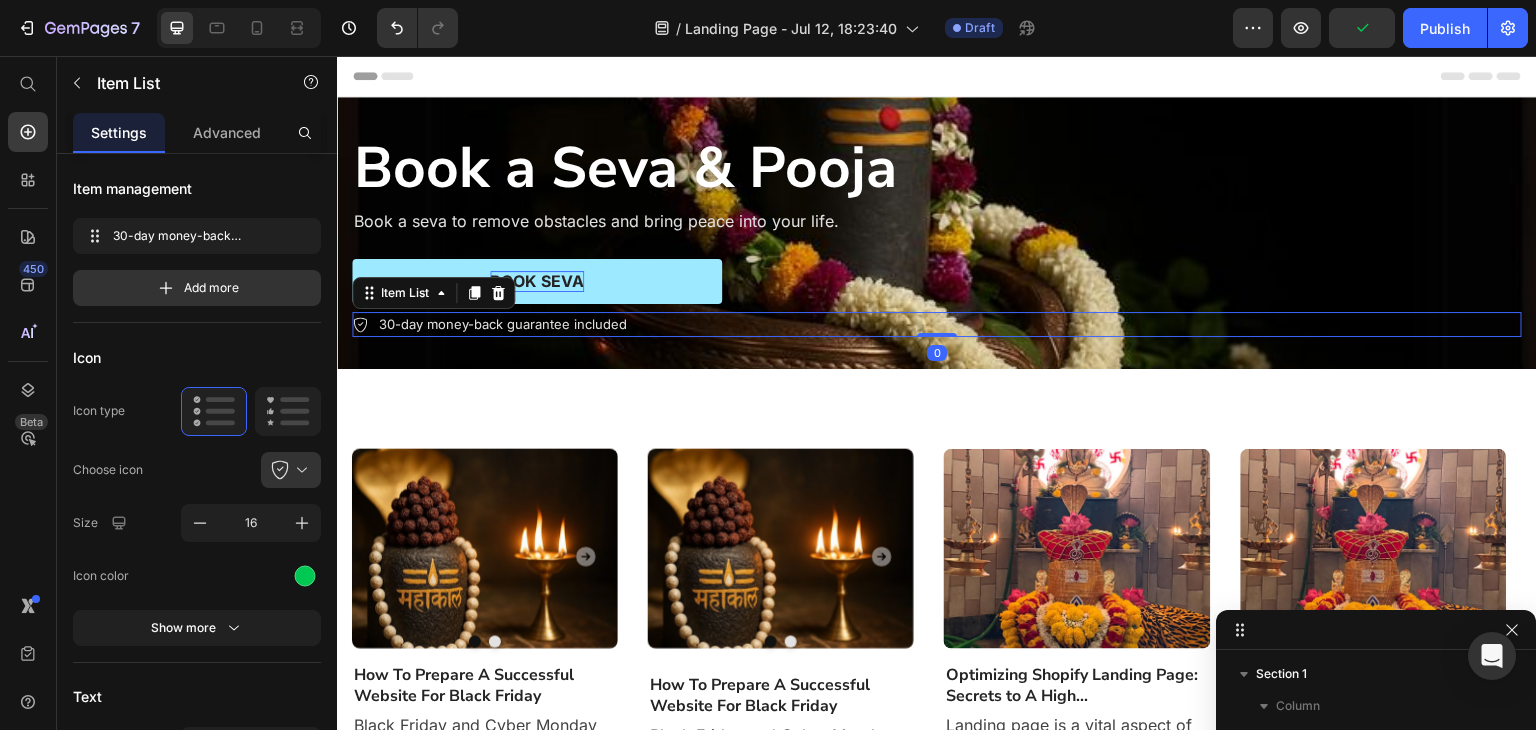 click on "30-day money-back guarantee included" at bounding box center (937, 325) 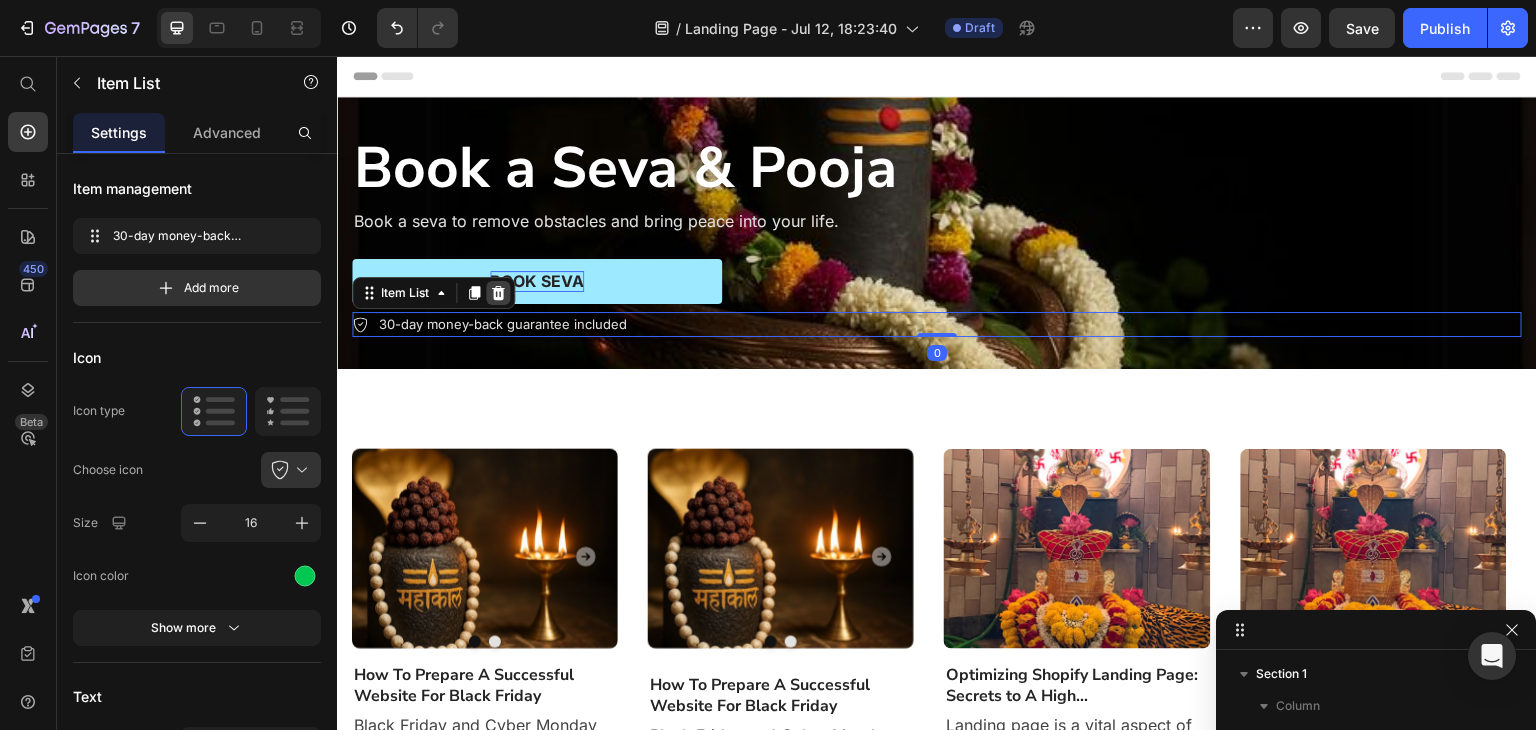 click 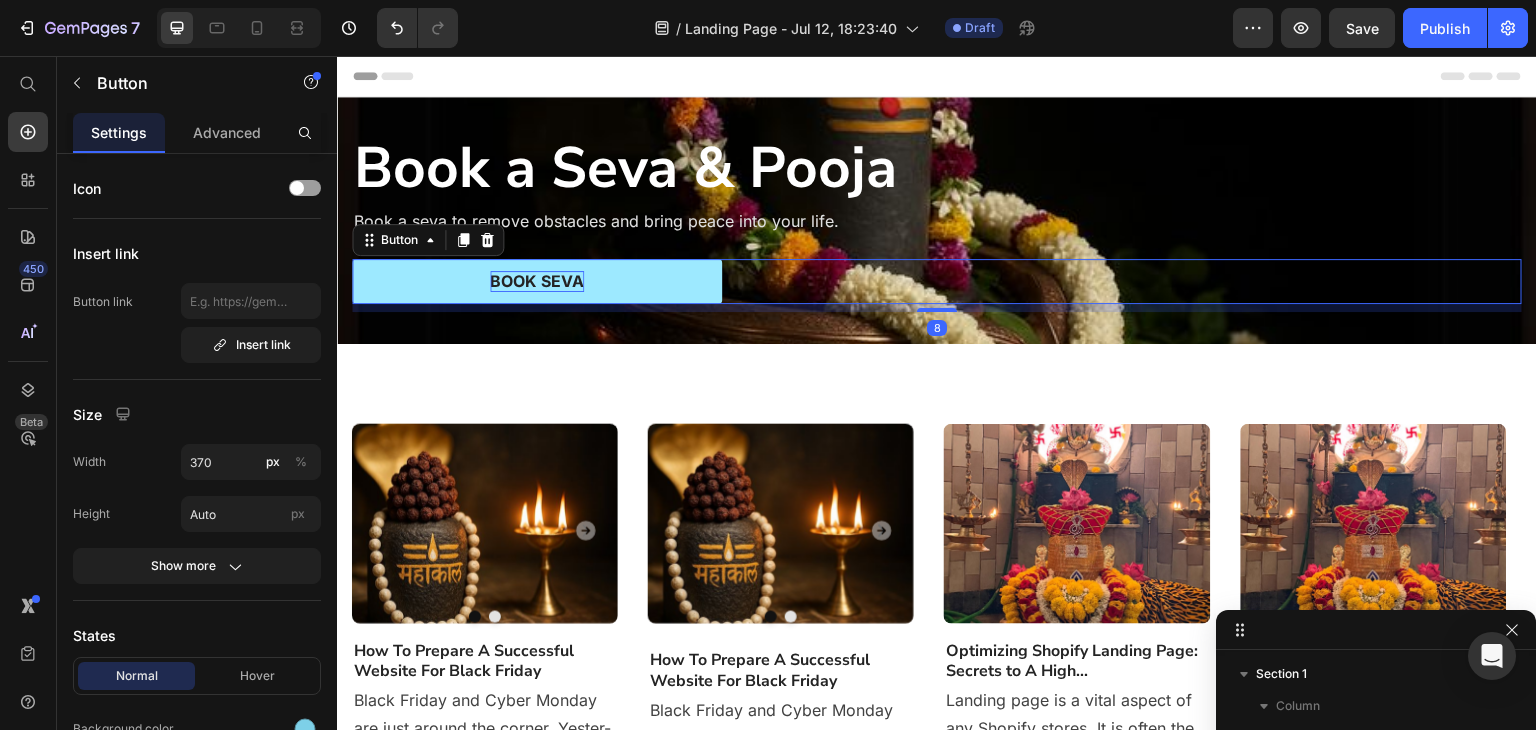 click on "BOOK SEVA Button   8" at bounding box center [937, 281] 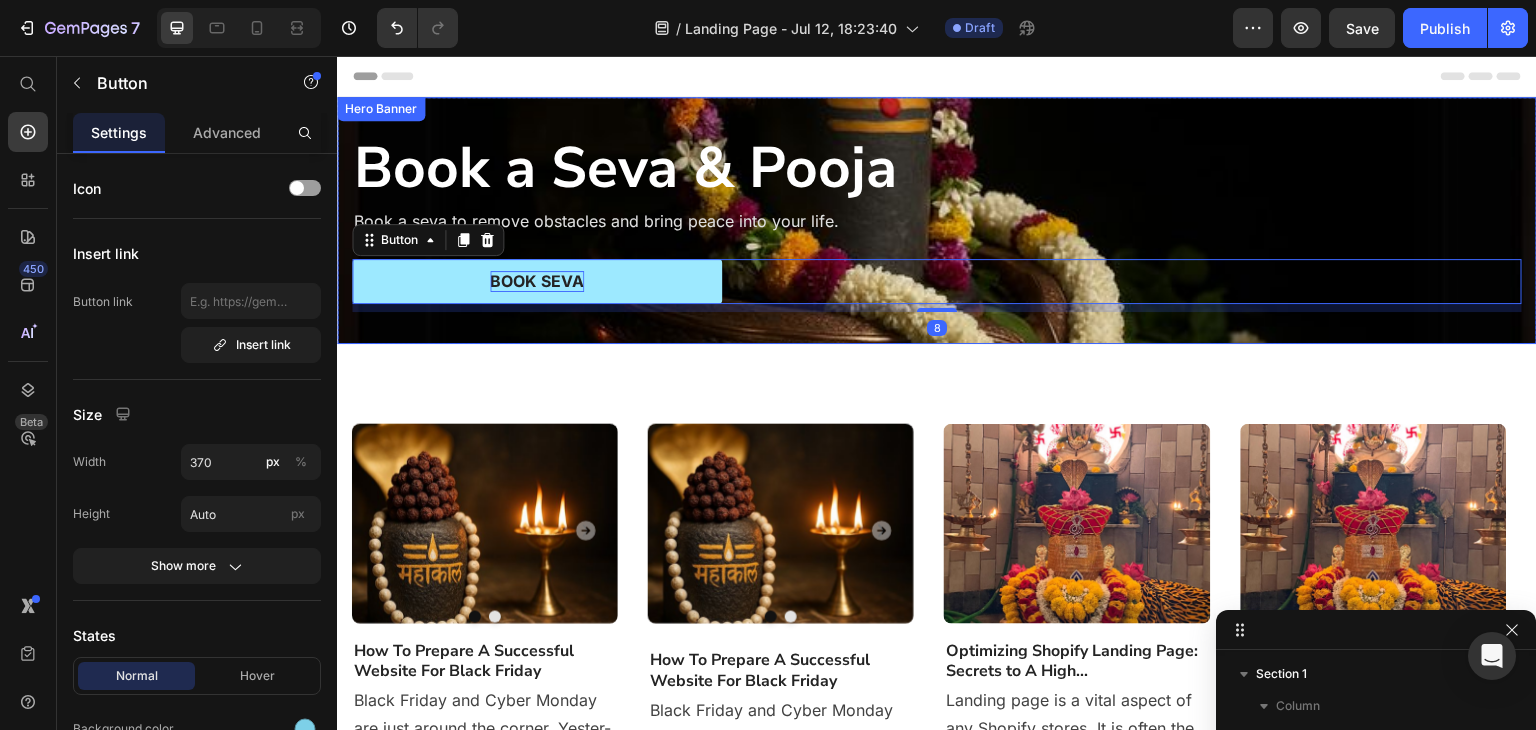 click on "Book a Seva & Pooja Heading Book a seva to remove obstacles and bring peace into your life. Text Block BOOK SEVA Button   8 Row" at bounding box center [937, 220] 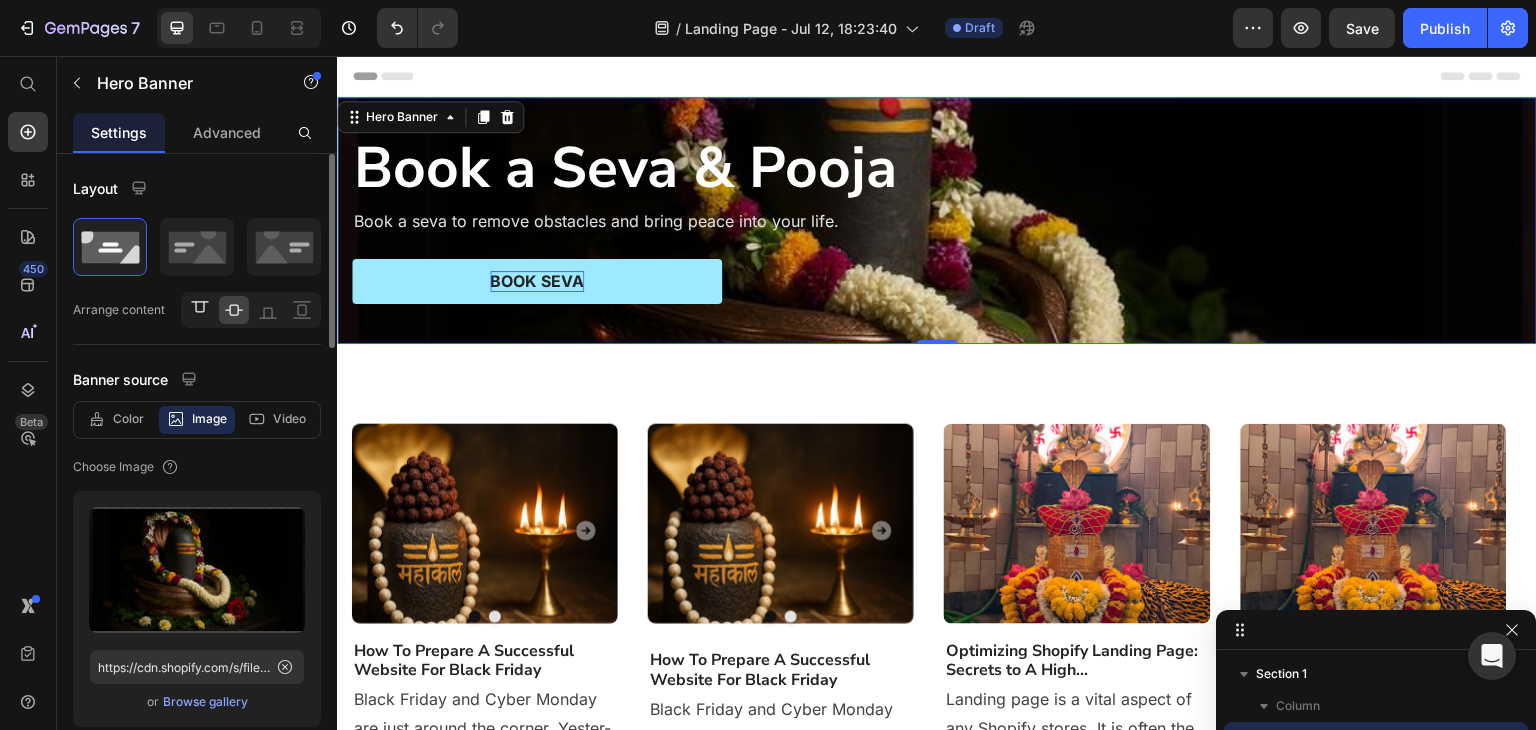 click 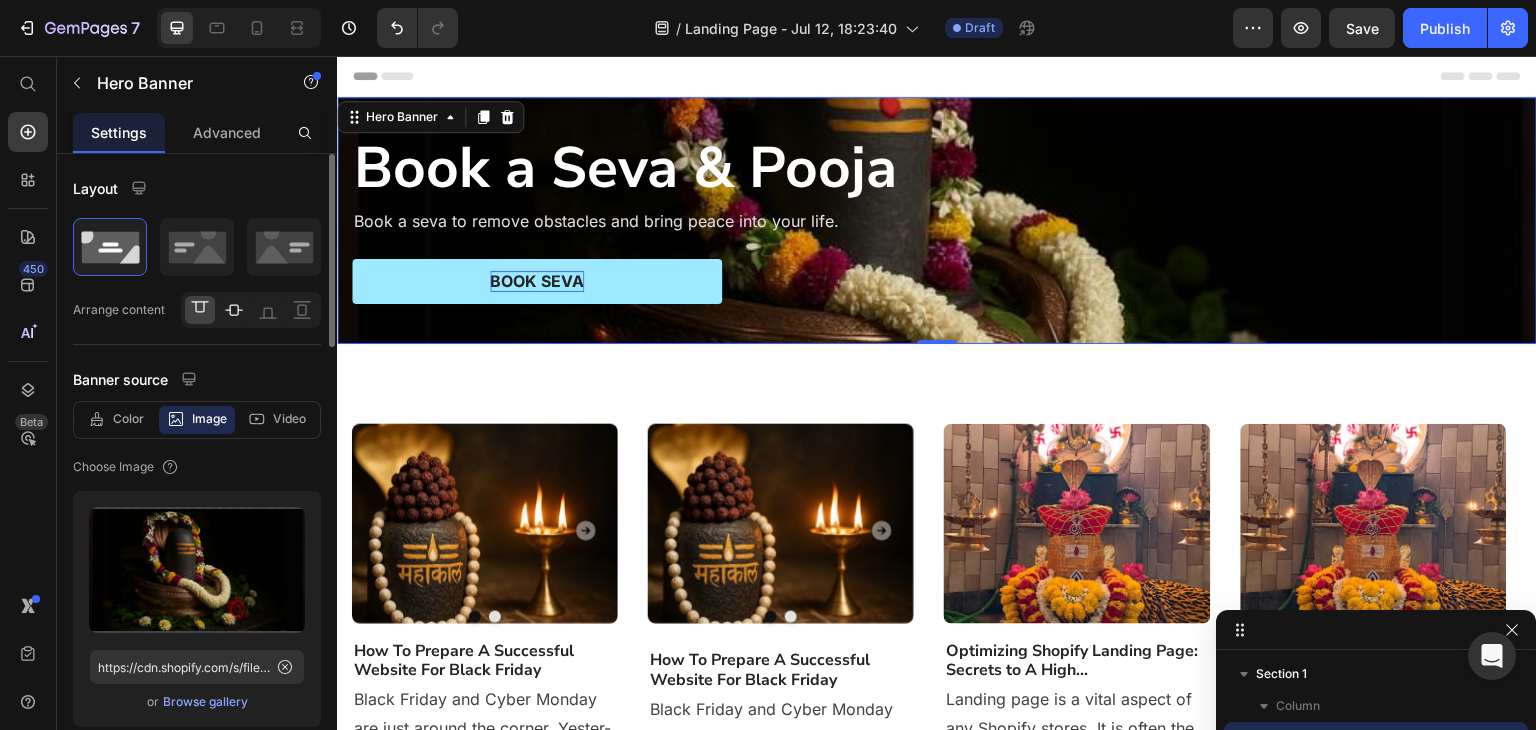 click 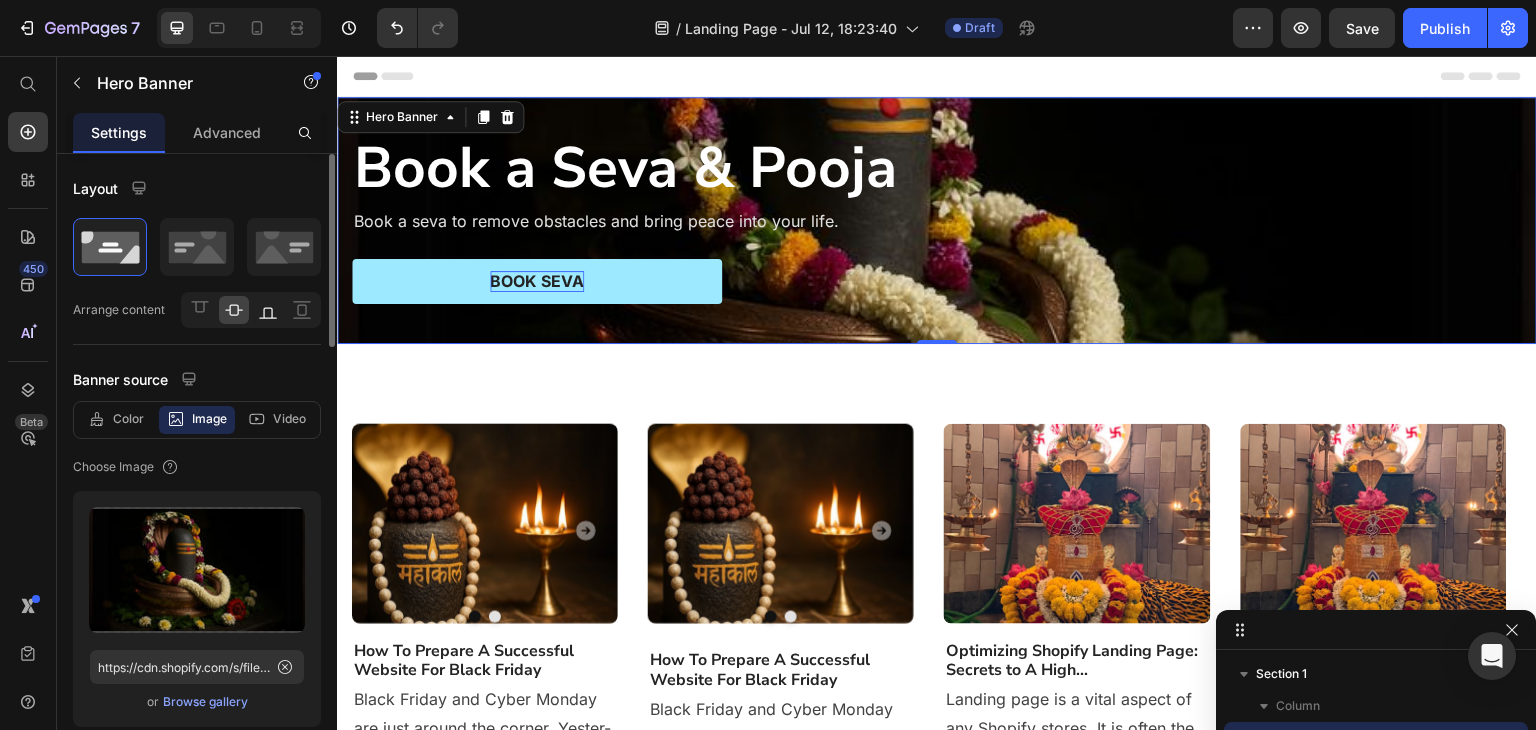 click 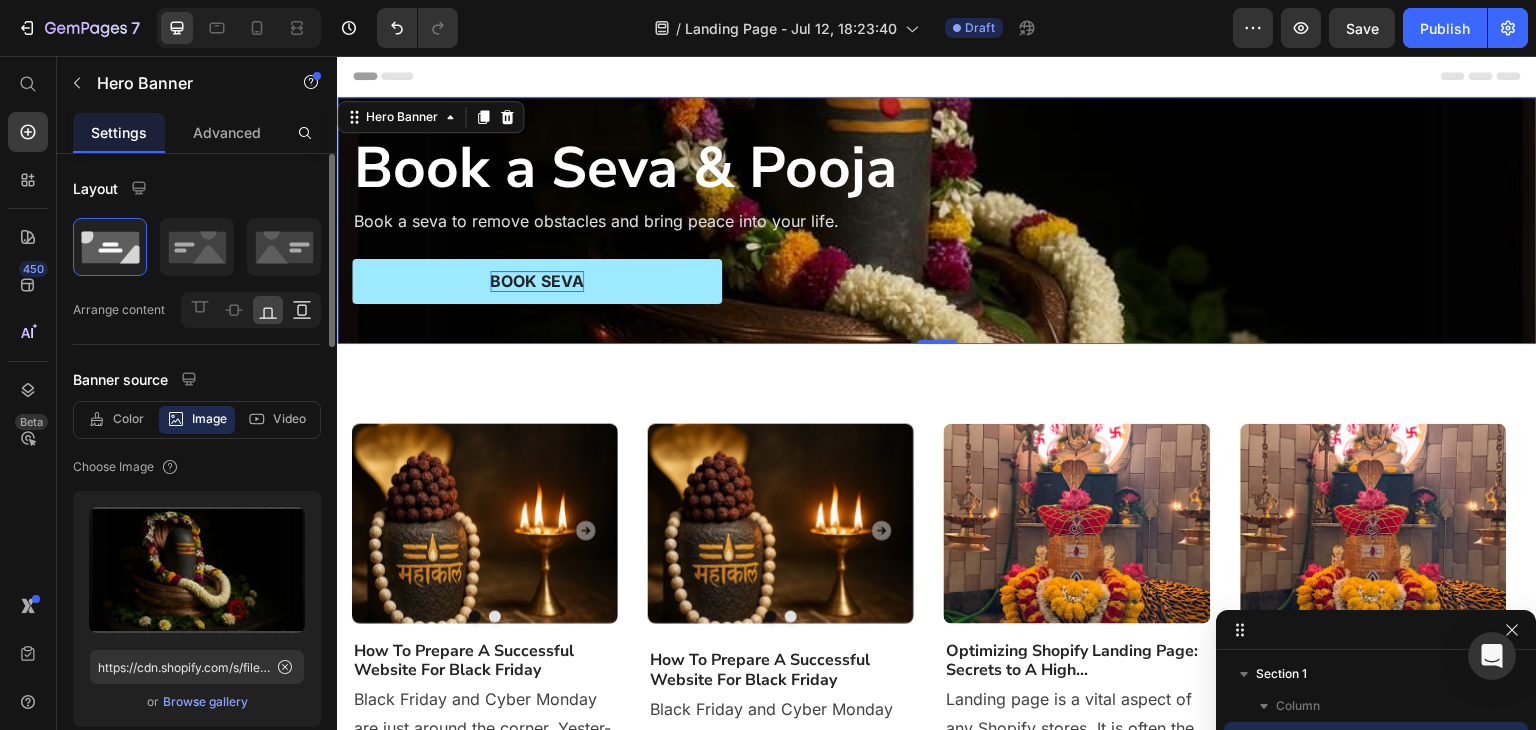 click 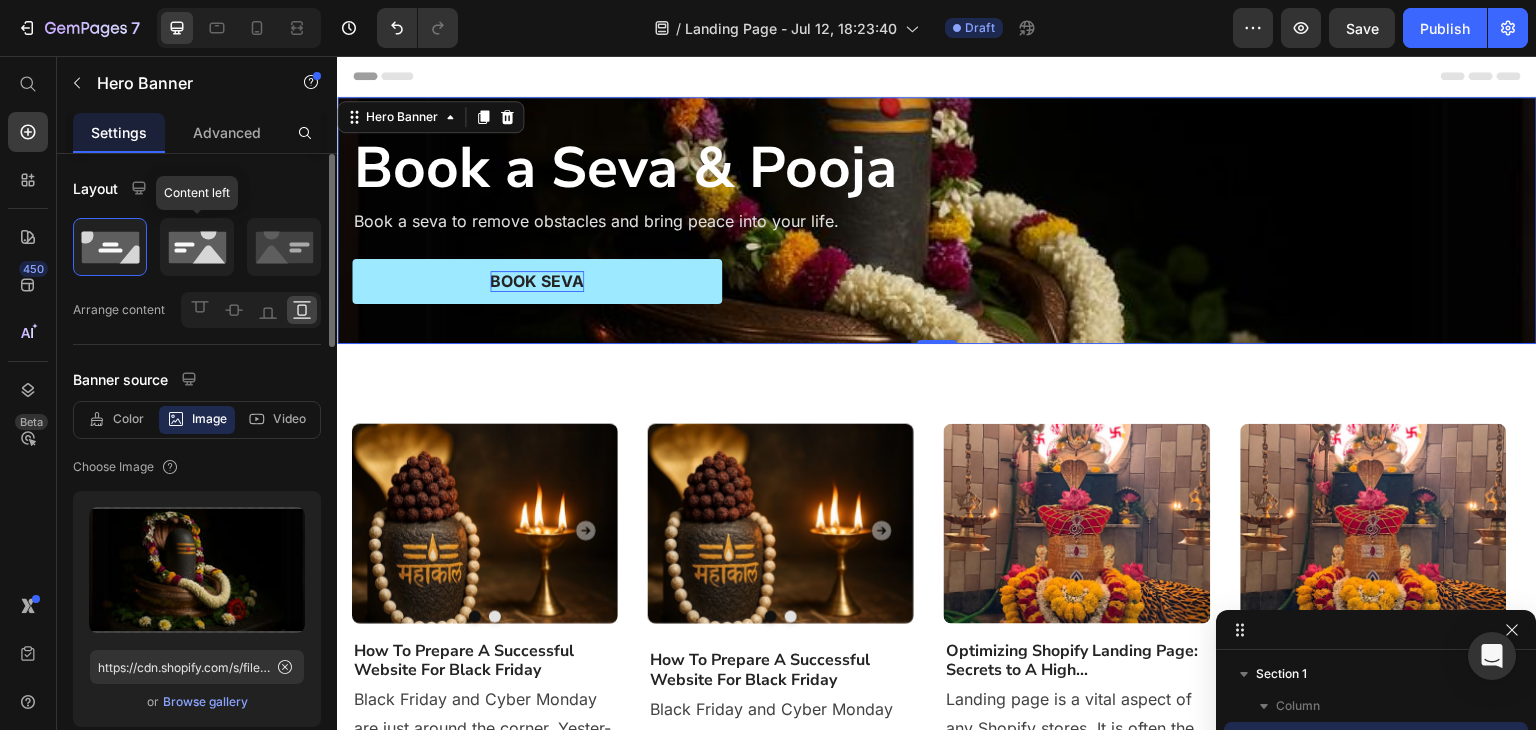 click 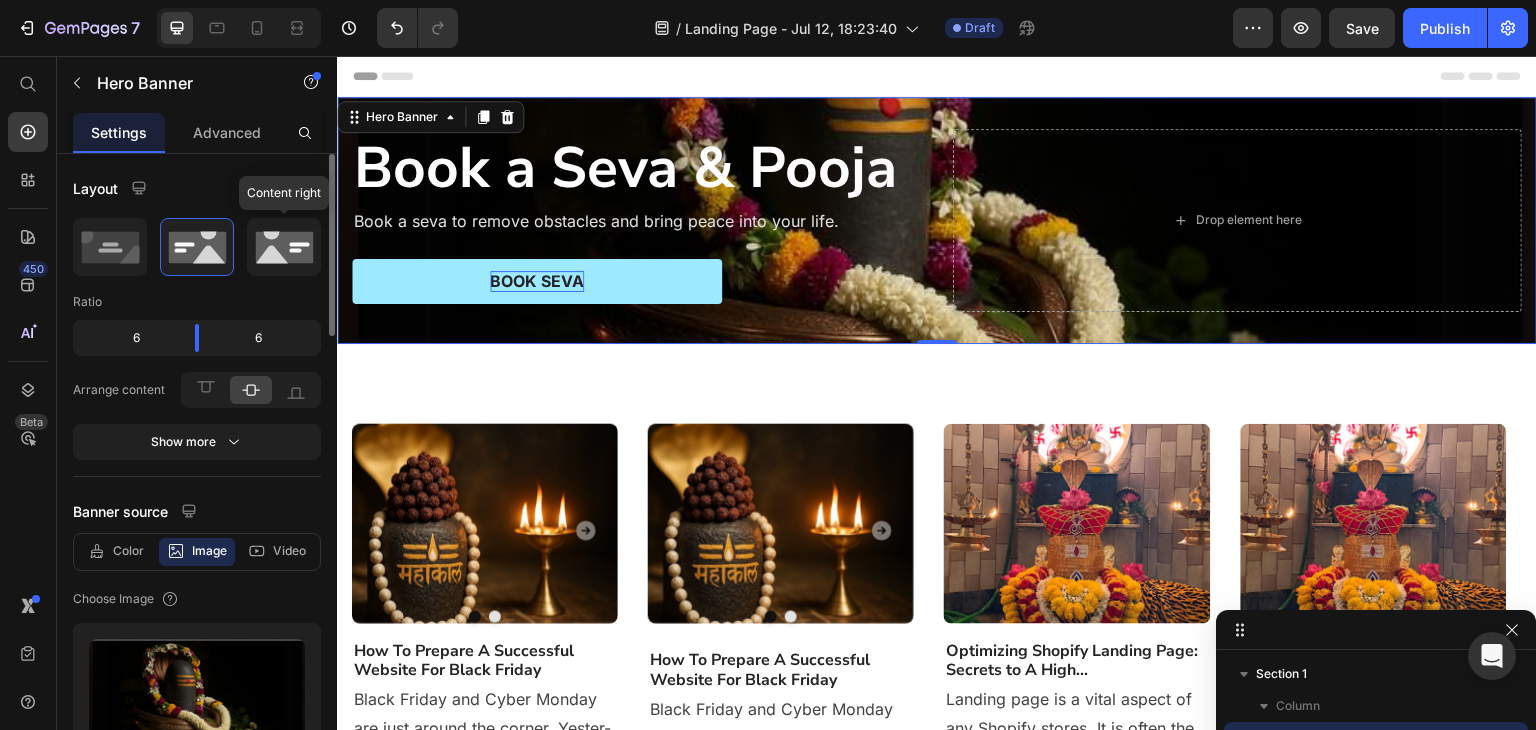click 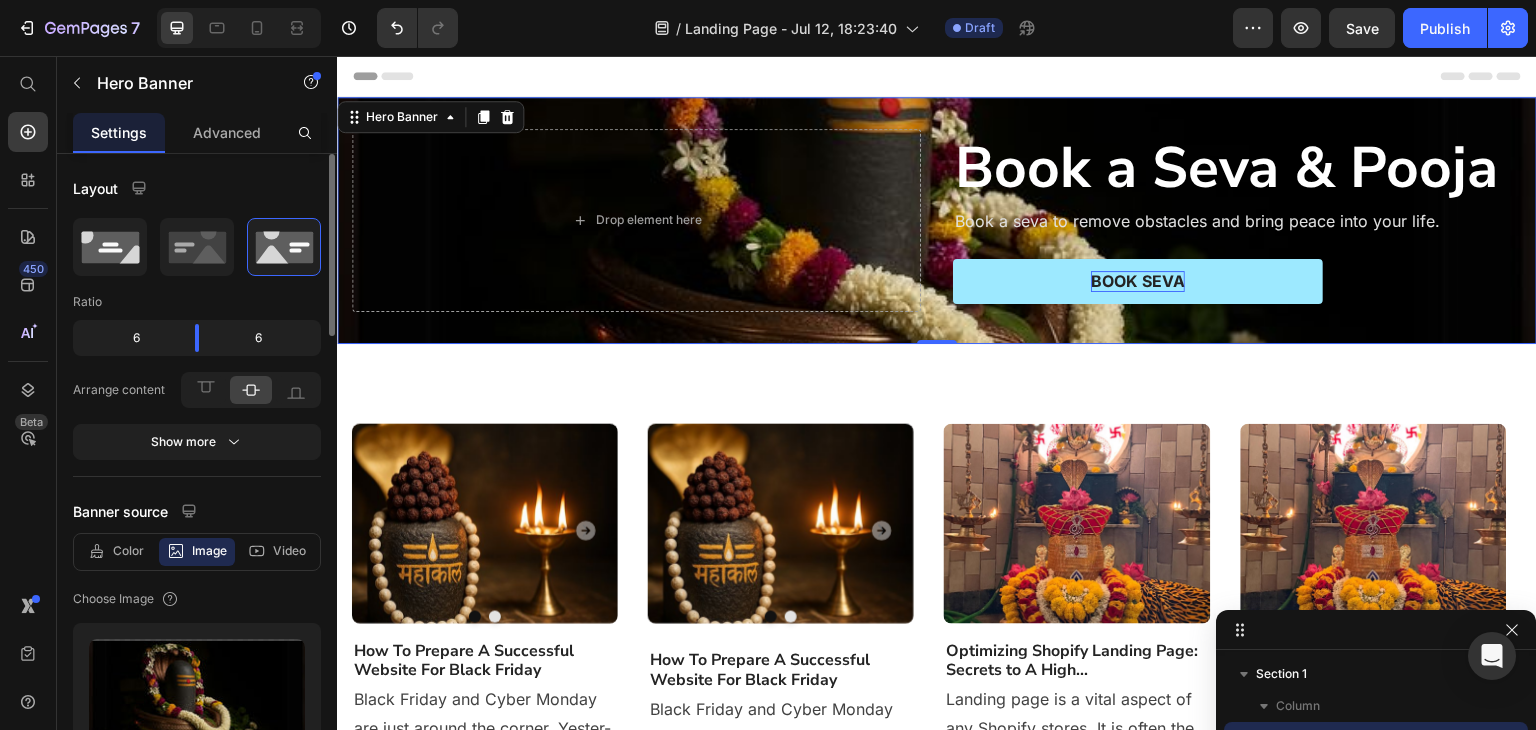 click 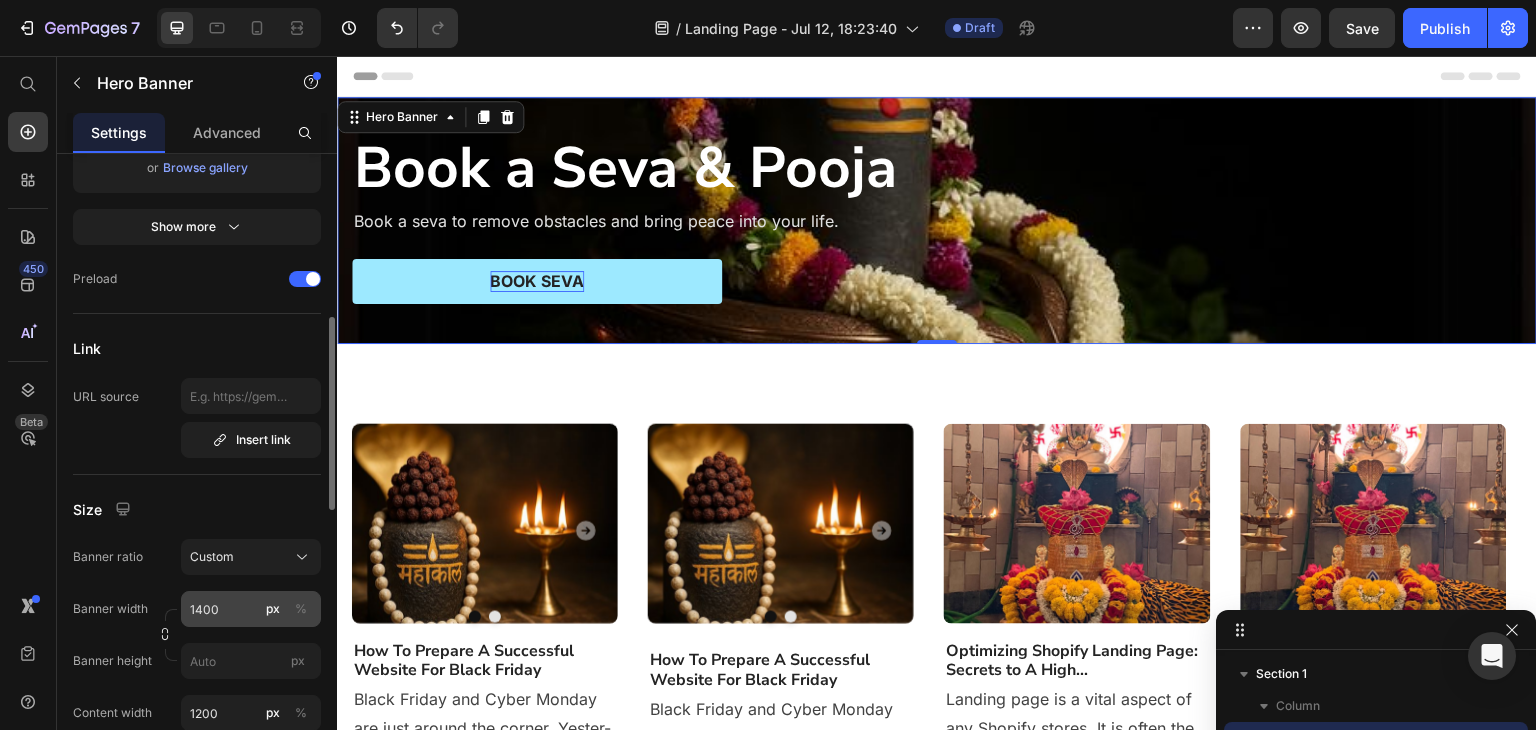 scroll, scrollTop: 668, scrollLeft: 0, axis: vertical 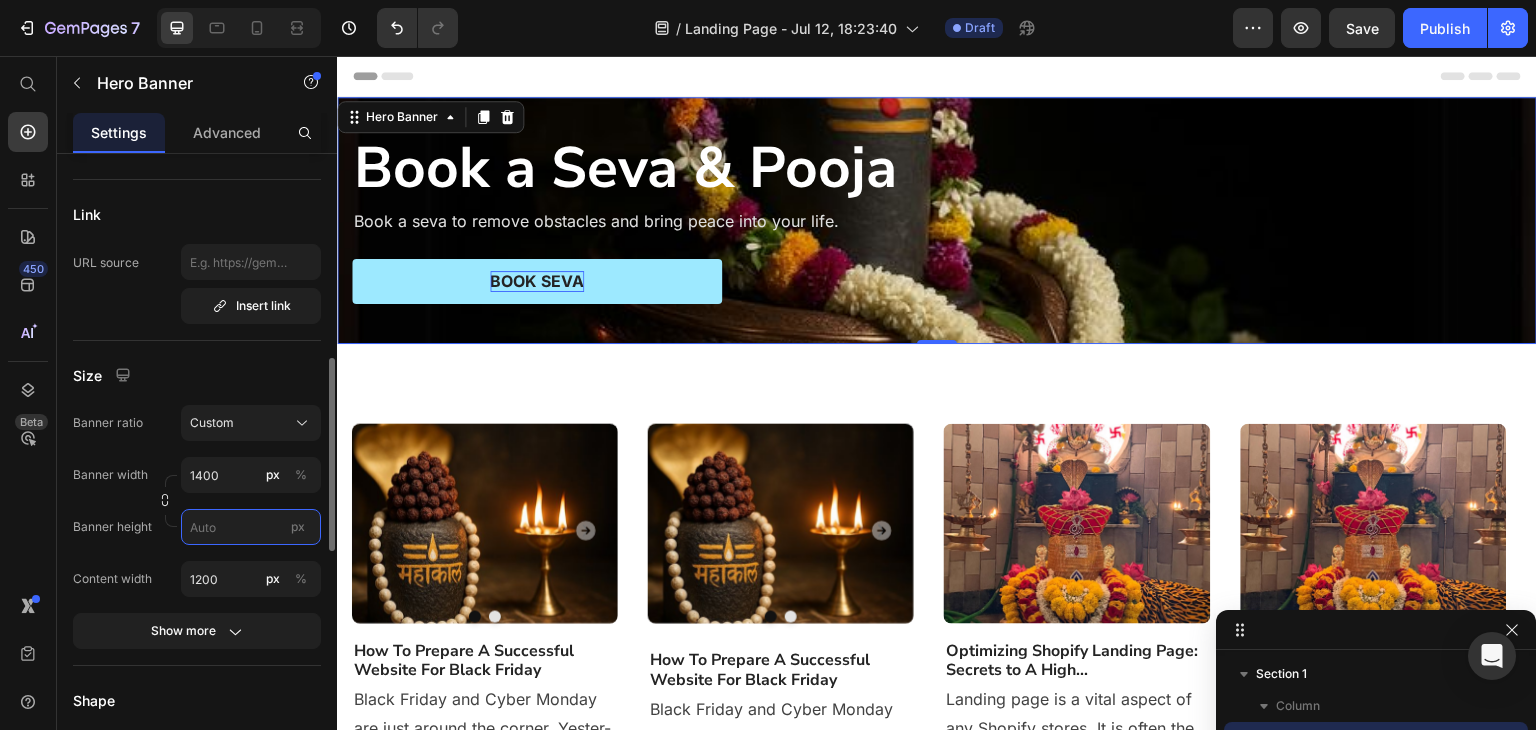click on "px" at bounding box center (251, 527) 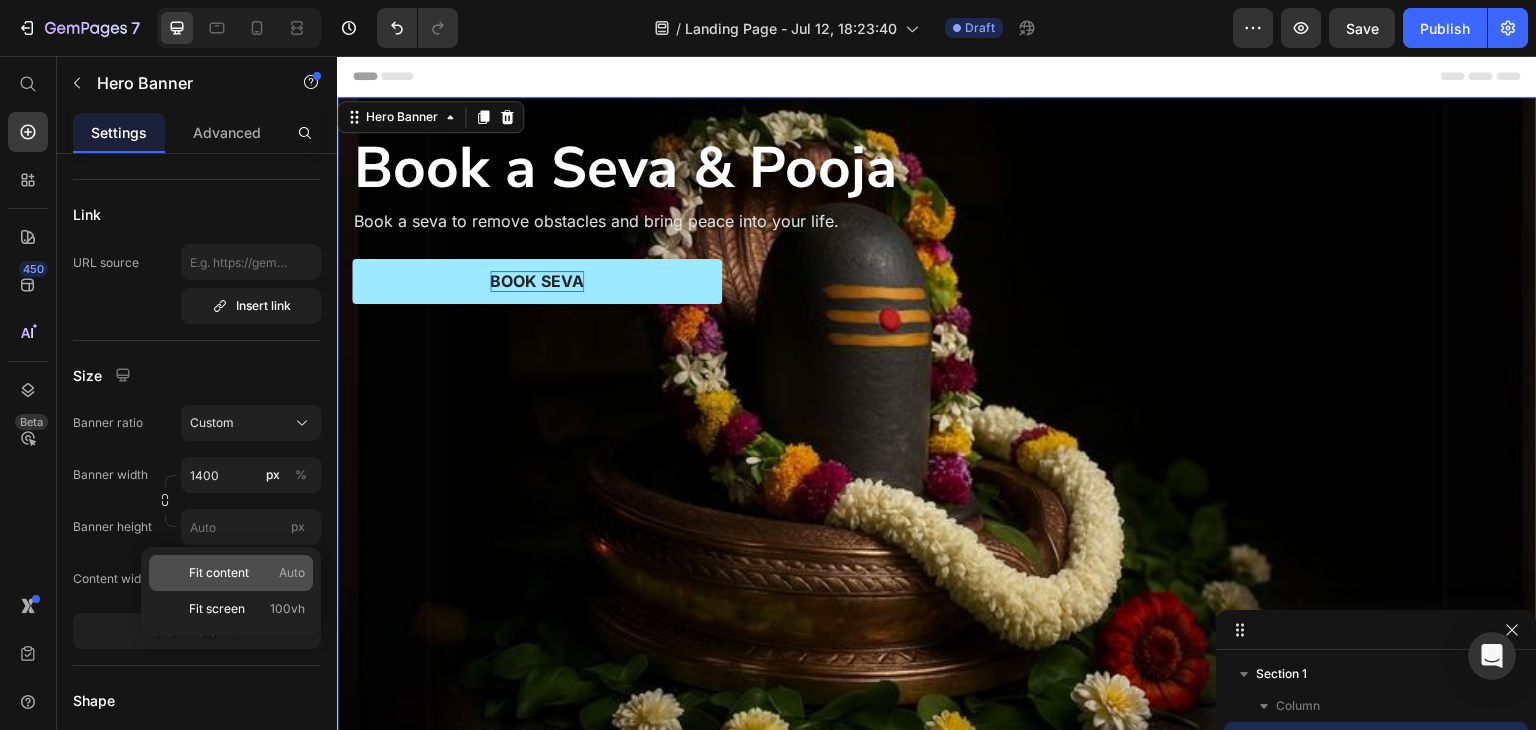 click on "Fit content" at bounding box center (219, 573) 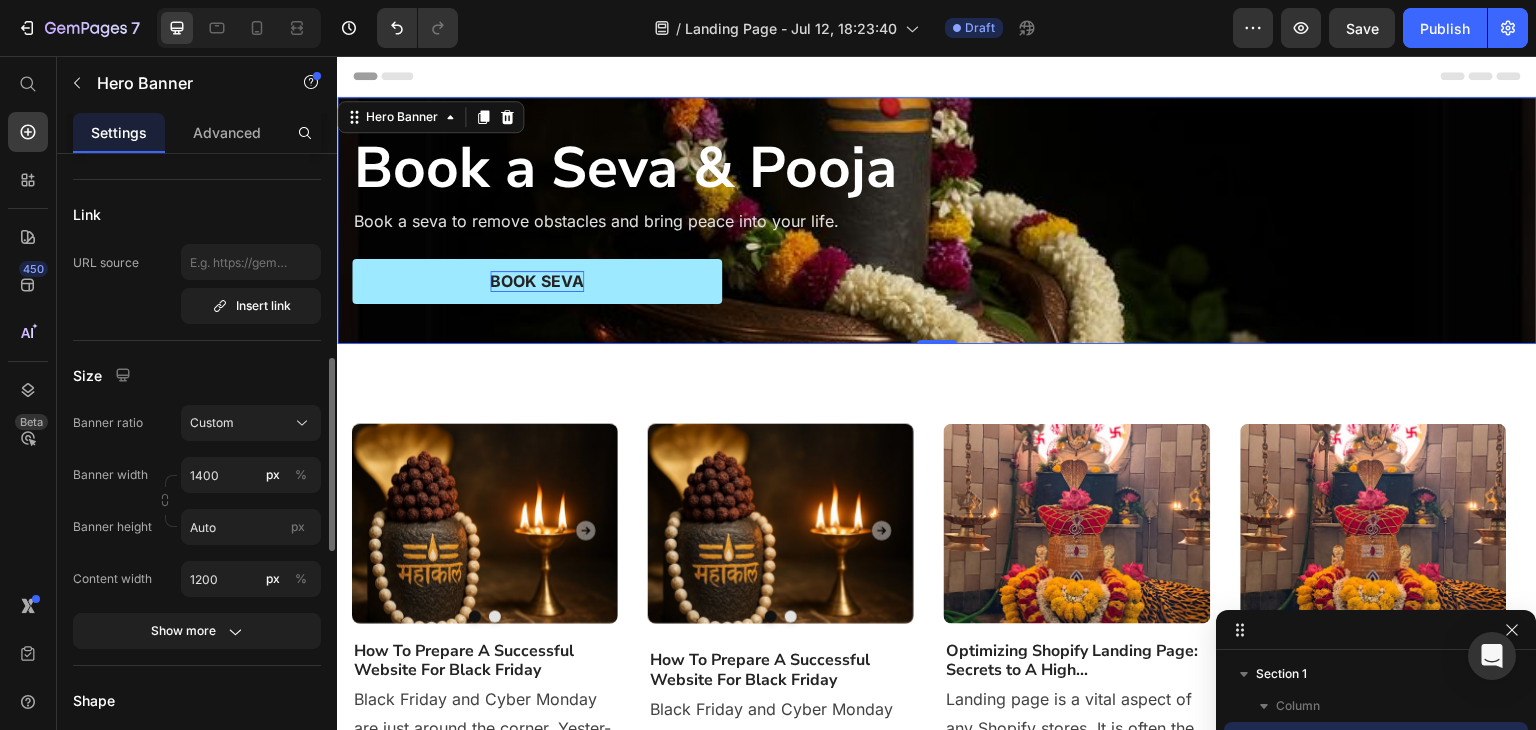 click on "Banner width 1400 px % Banner height Auto px" 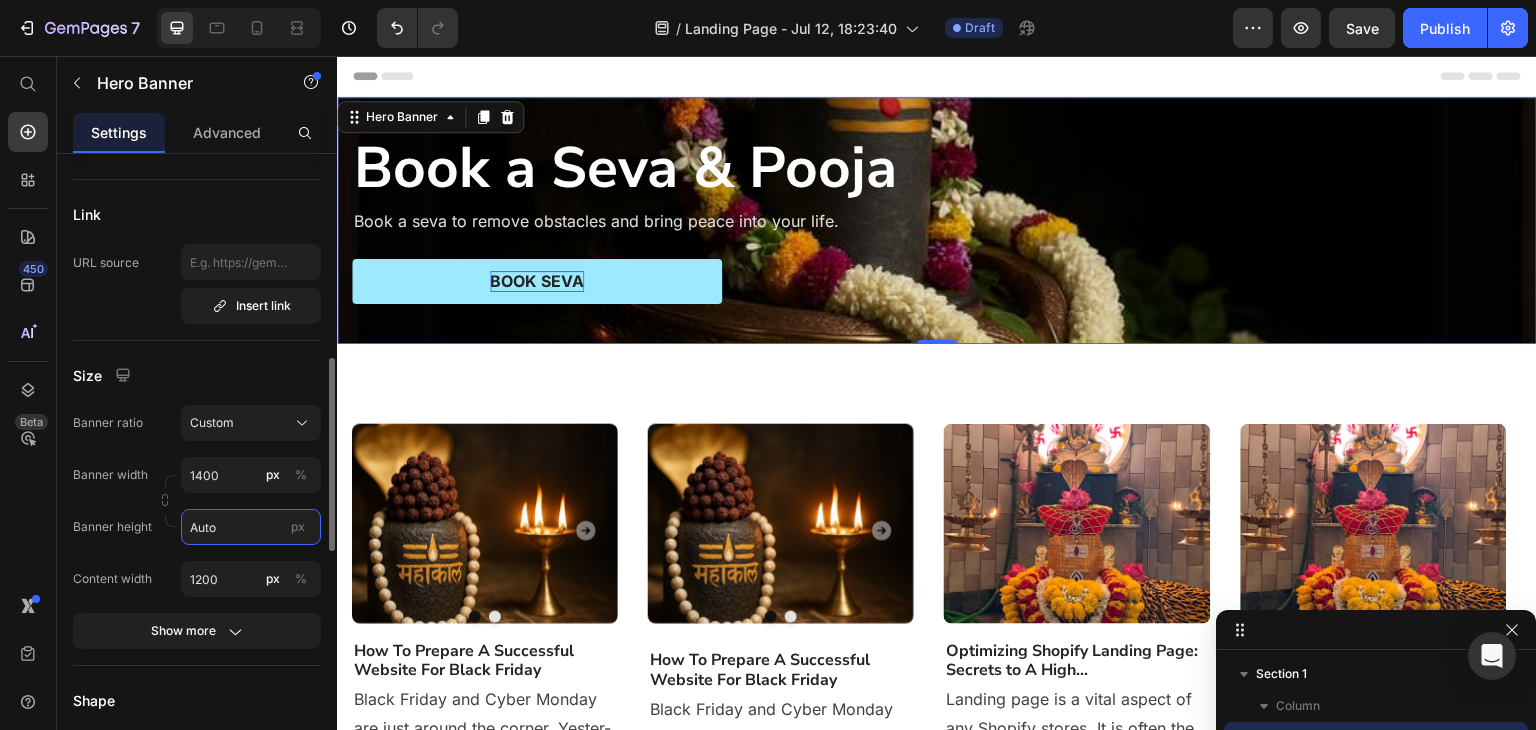 click on "Auto" at bounding box center (251, 527) 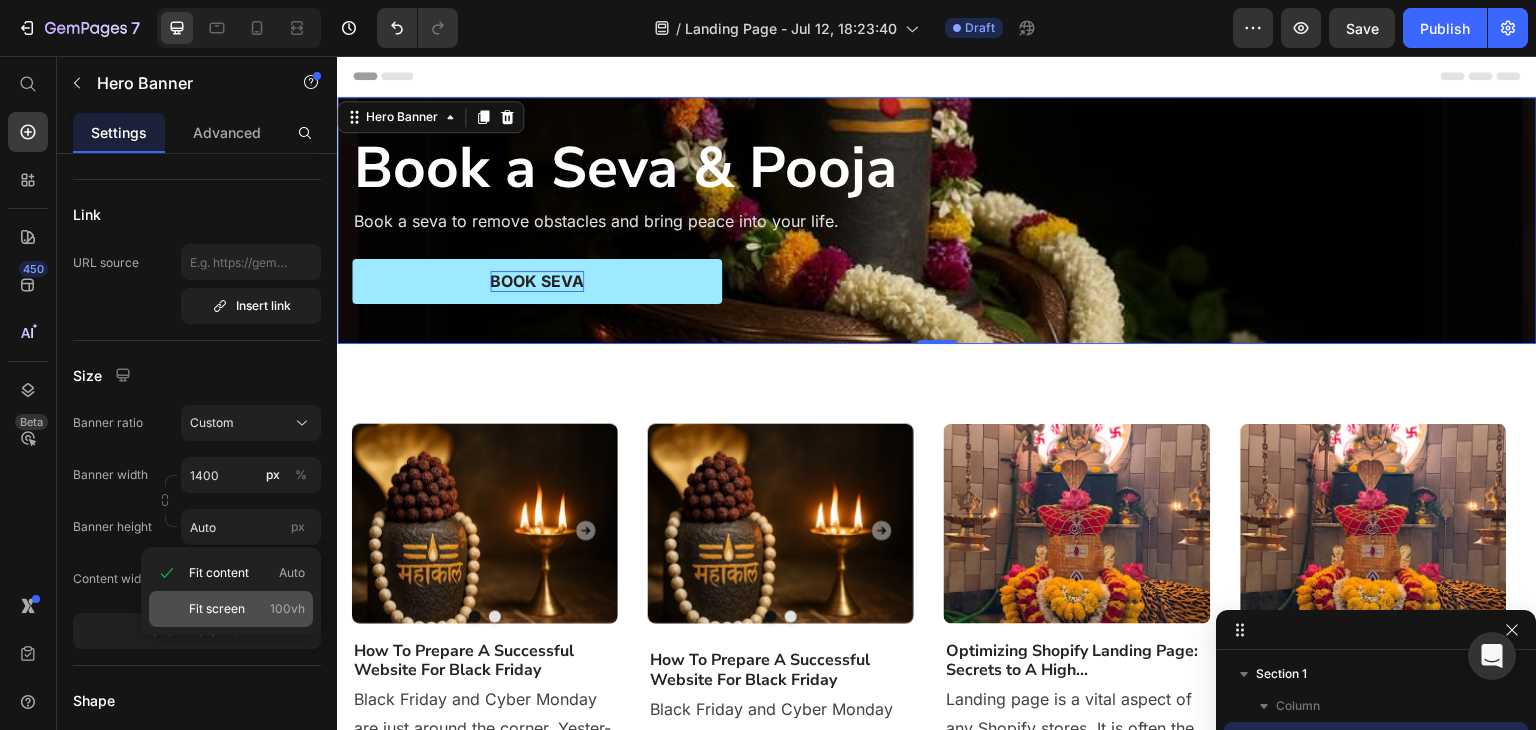 click on "Fit screen 100vh" 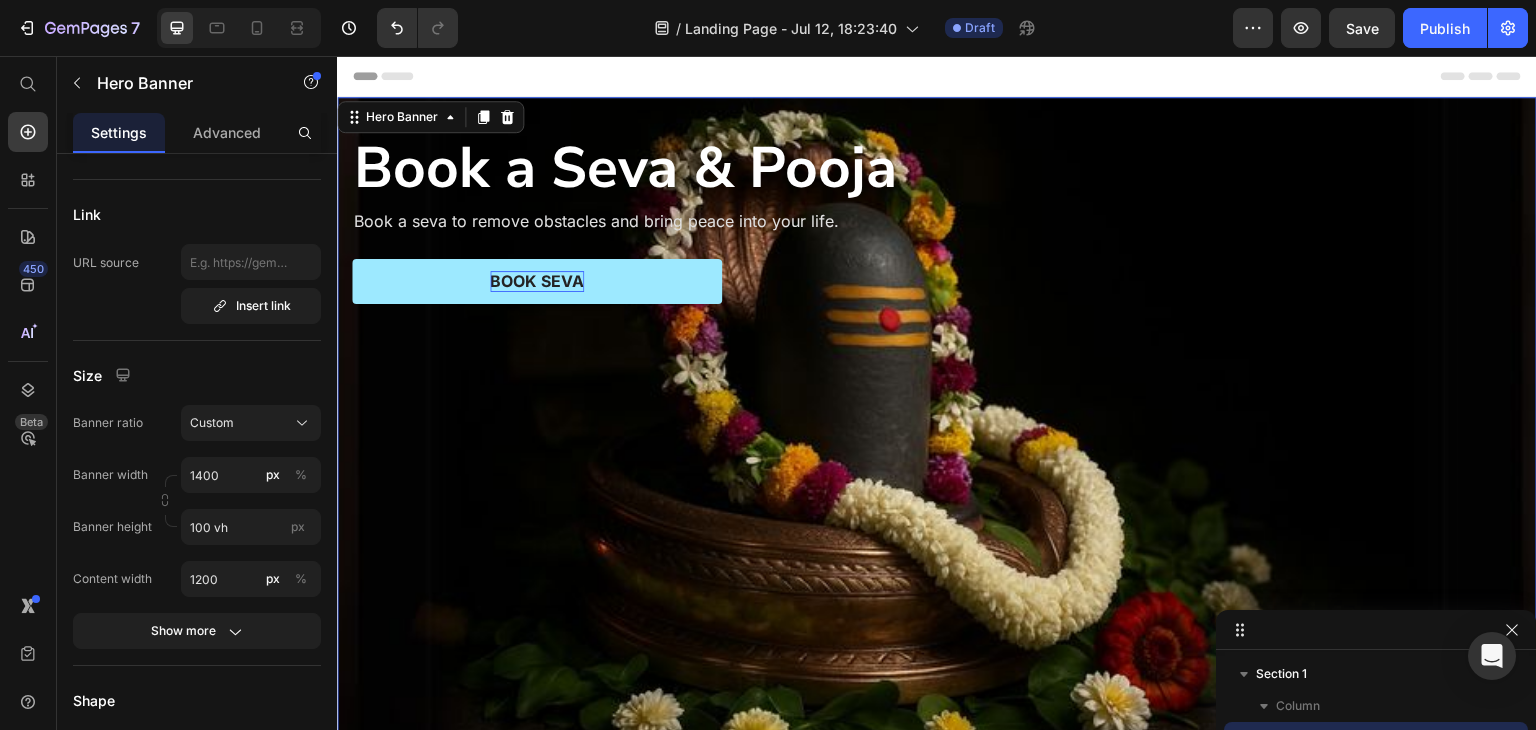 scroll, scrollTop: 266, scrollLeft: 0, axis: vertical 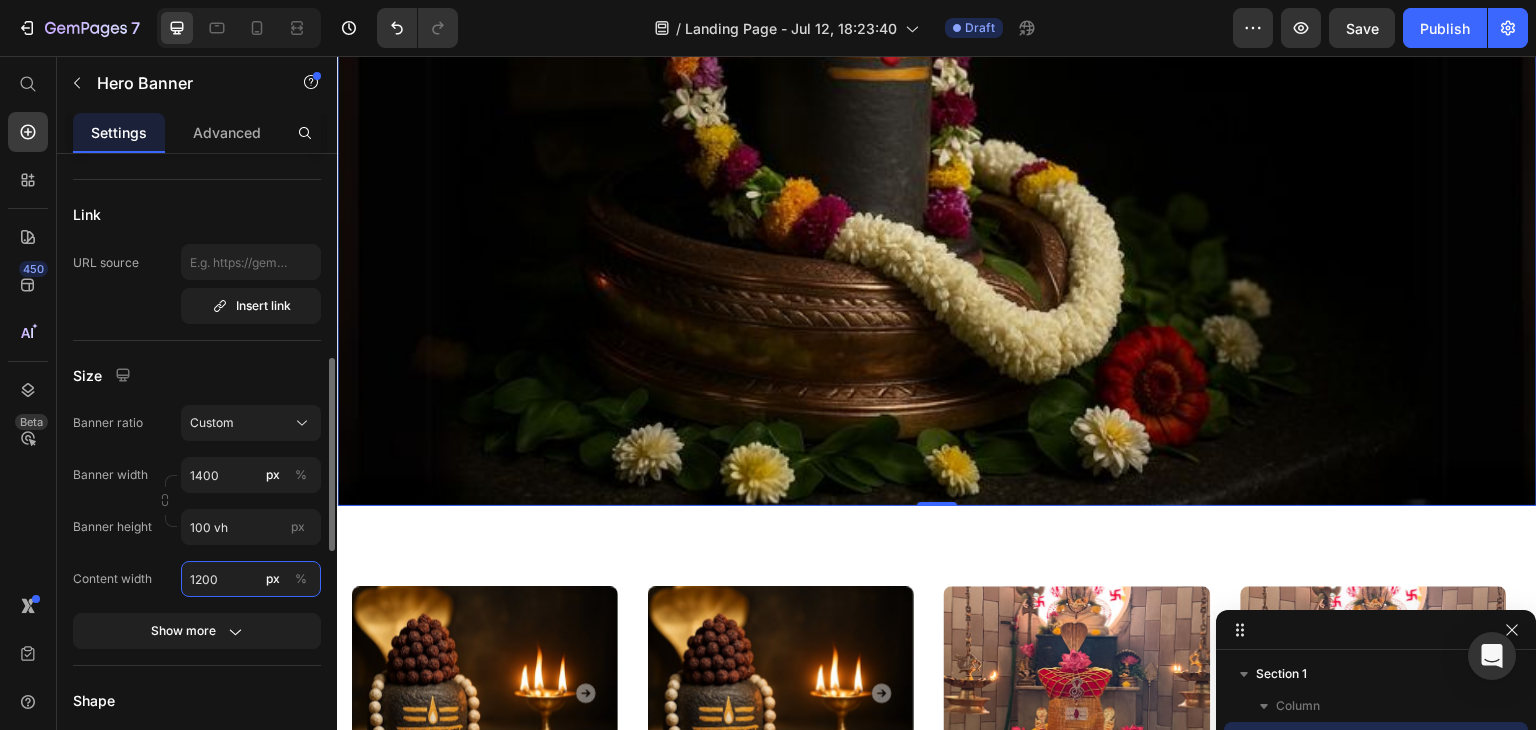 click on "1200" at bounding box center (251, 579) 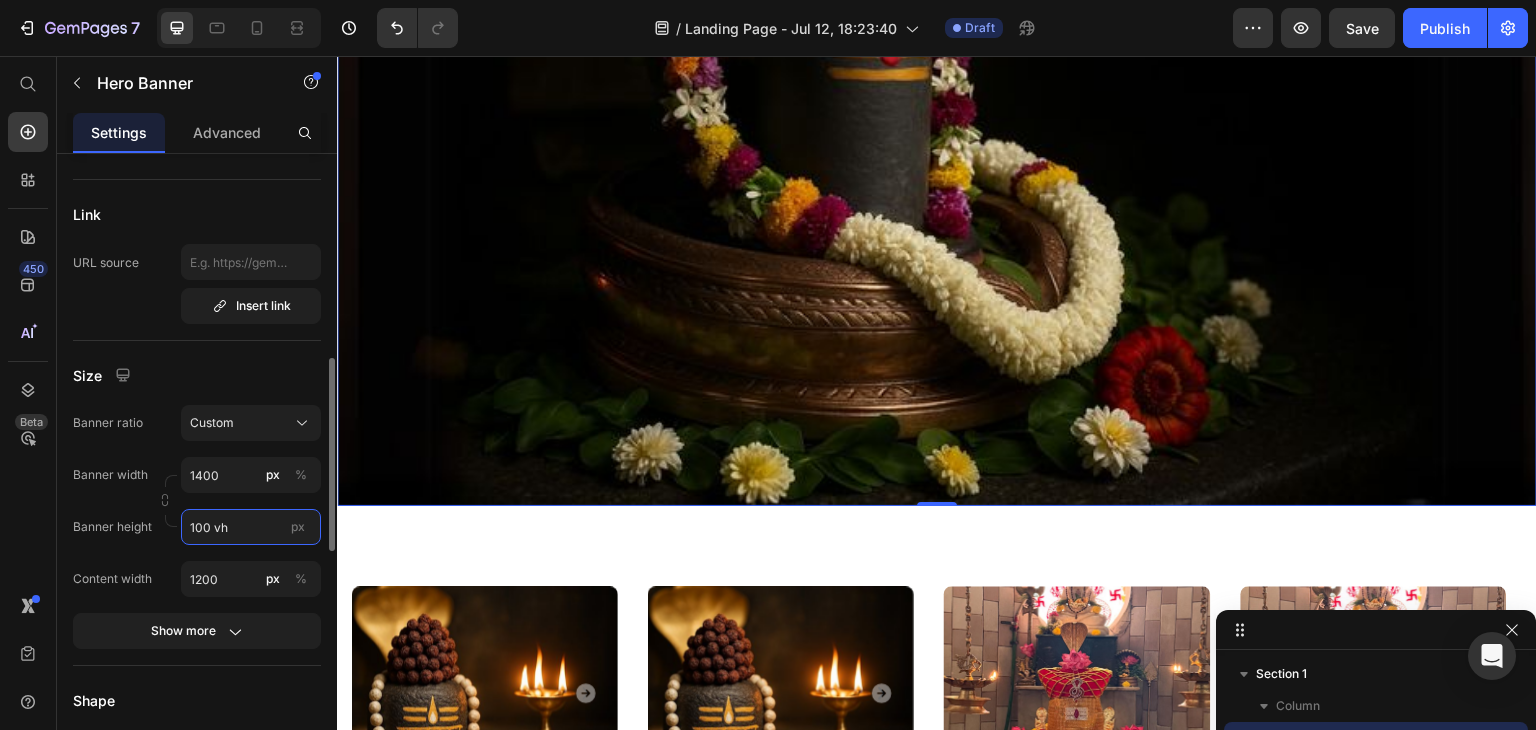 click on "100 vh" at bounding box center [251, 527] 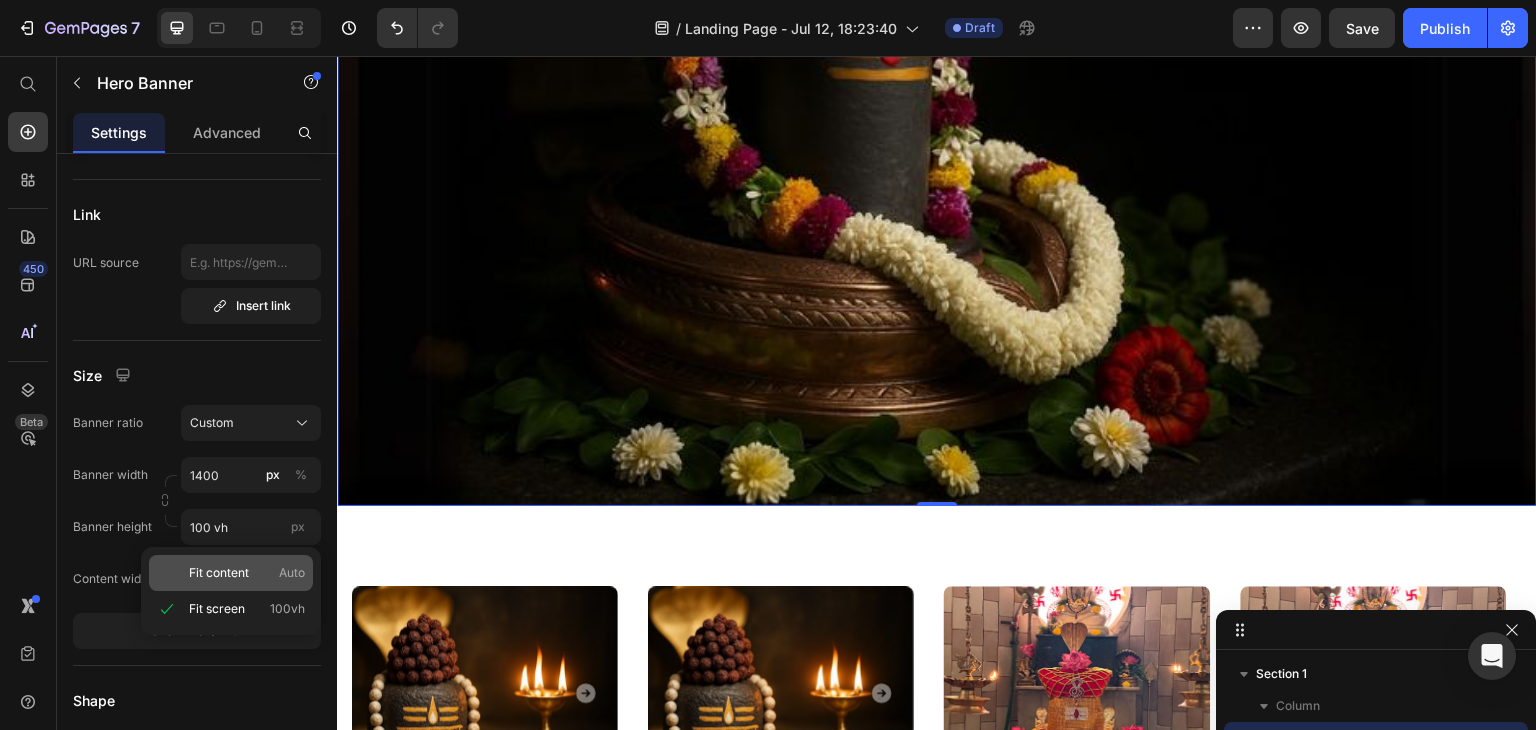 click on "Fit content Auto" 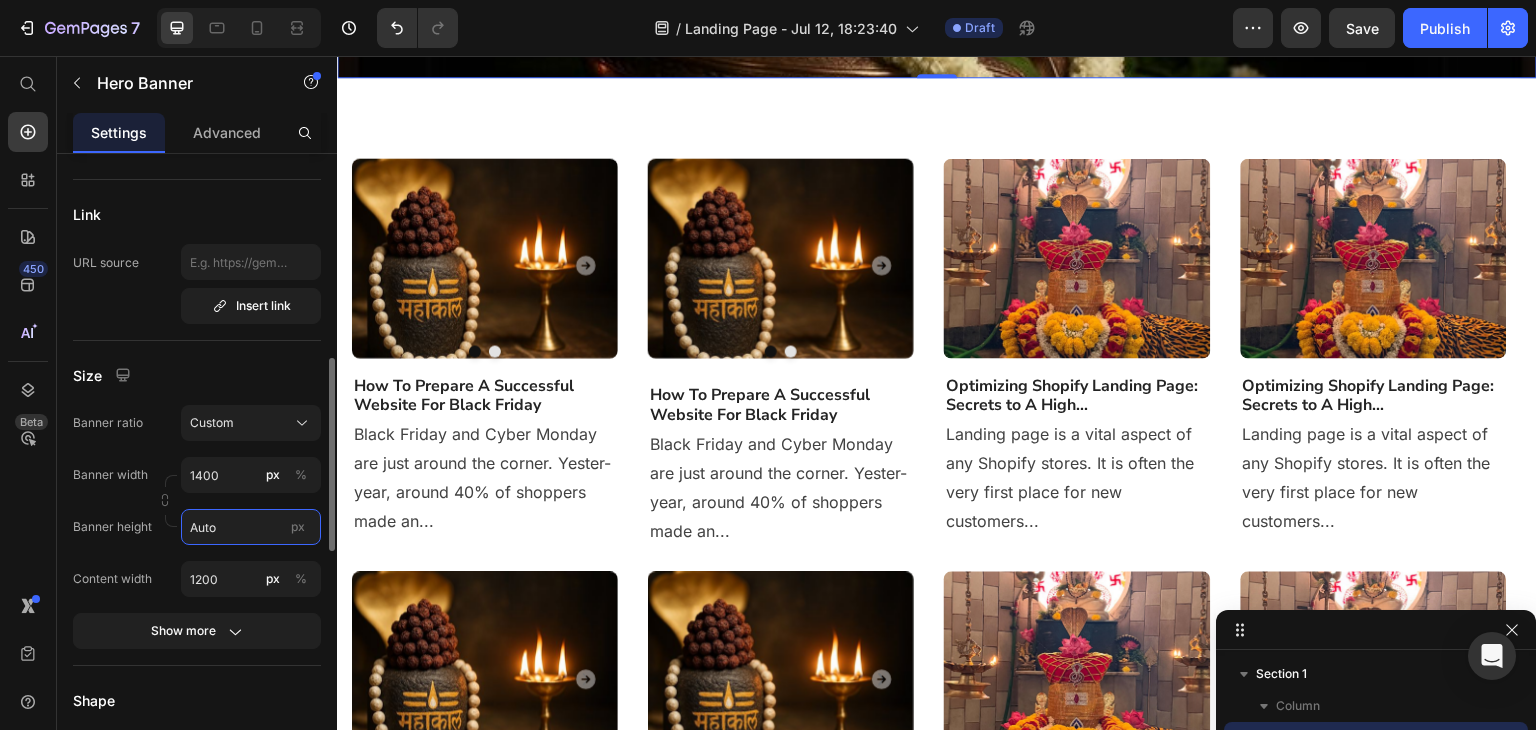 click on "Auto" at bounding box center (251, 527) 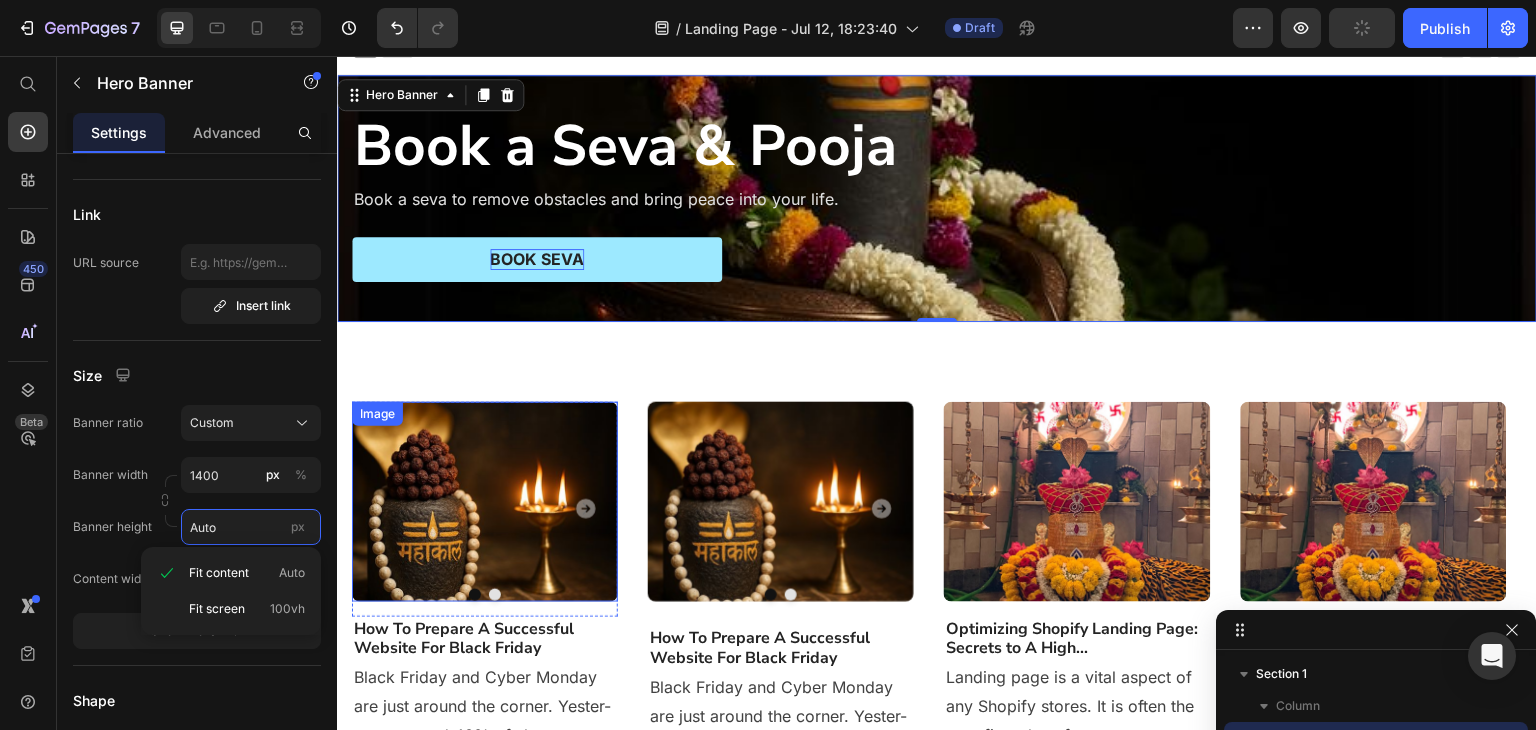 scroll, scrollTop: 0, scrollLeft: 0, axis: both 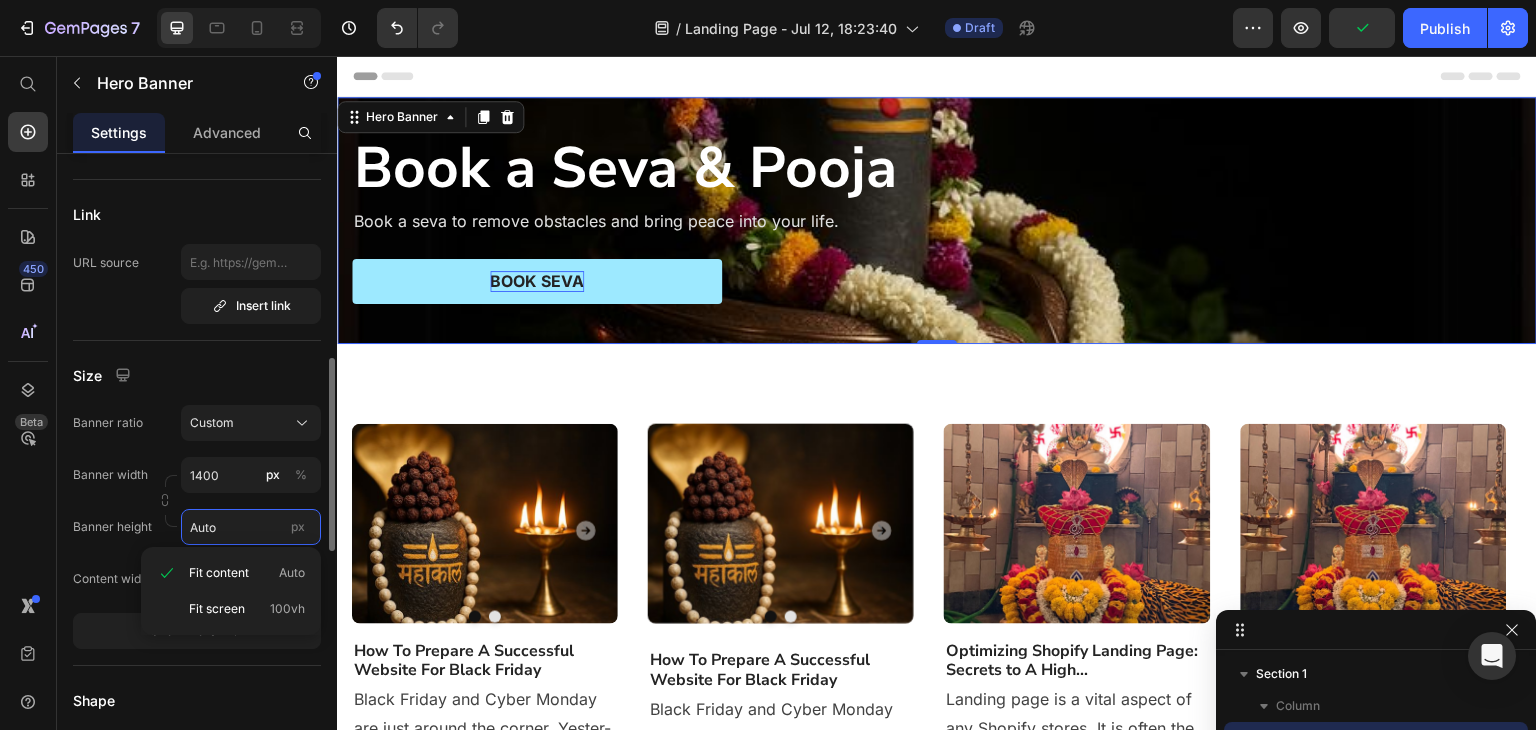 type on "8" 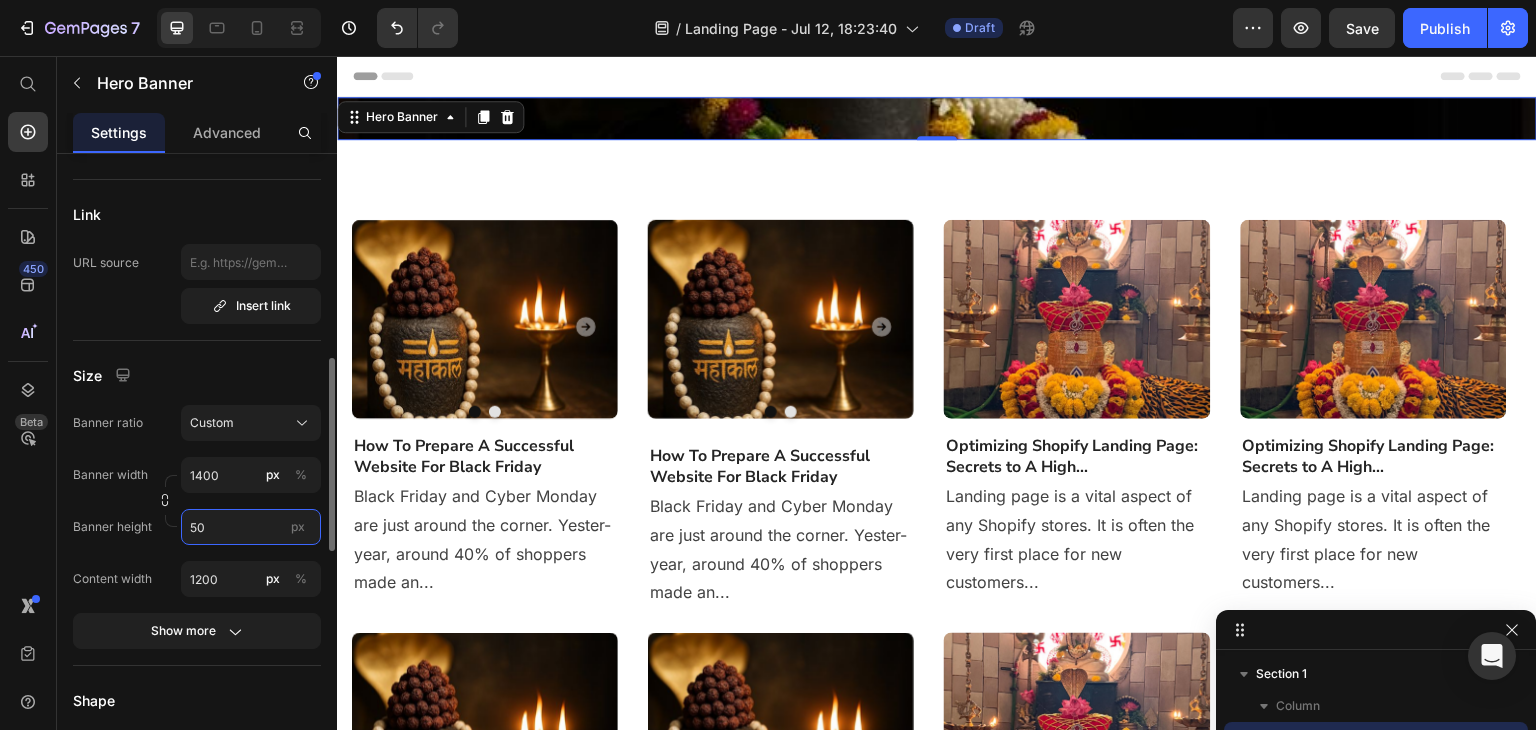 type on "5" 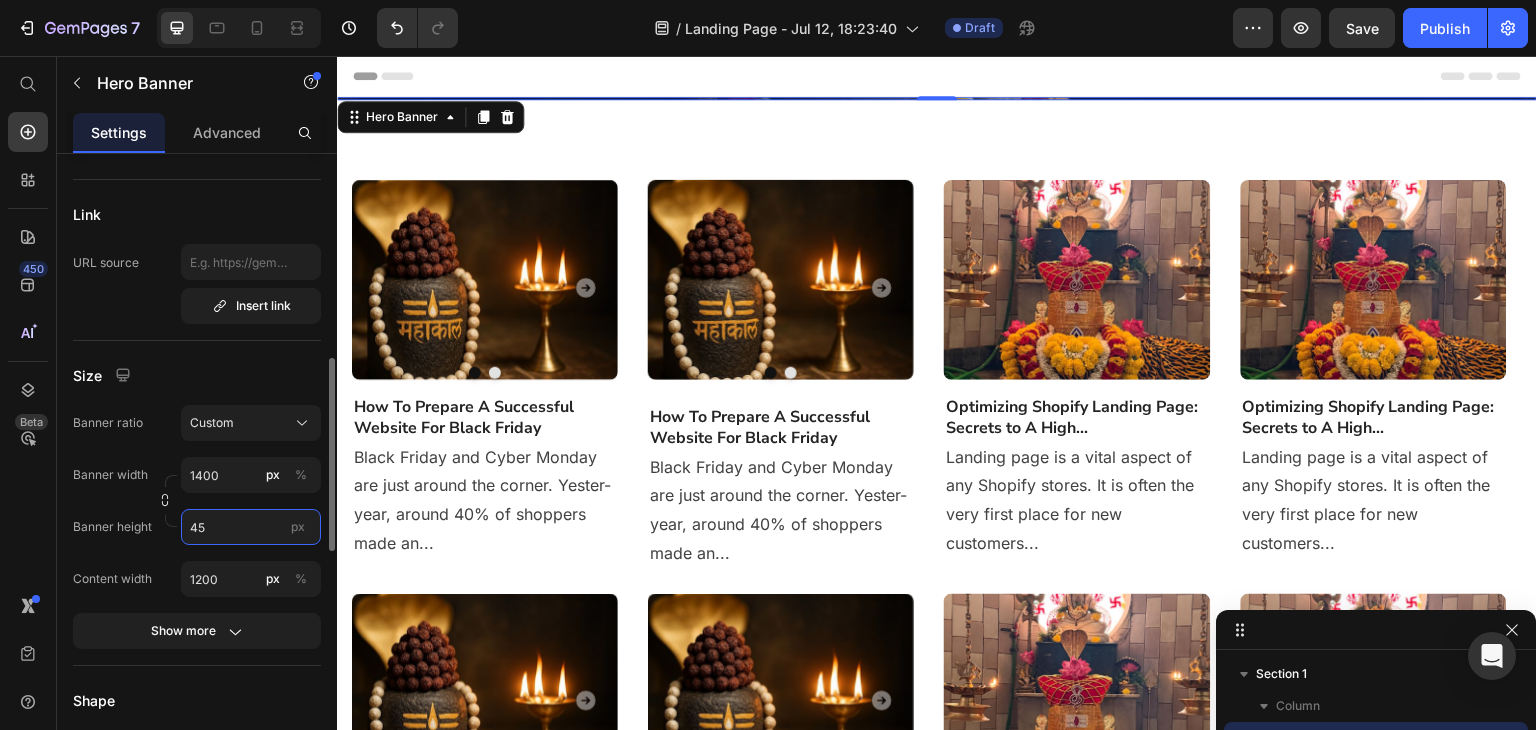 type on "450" 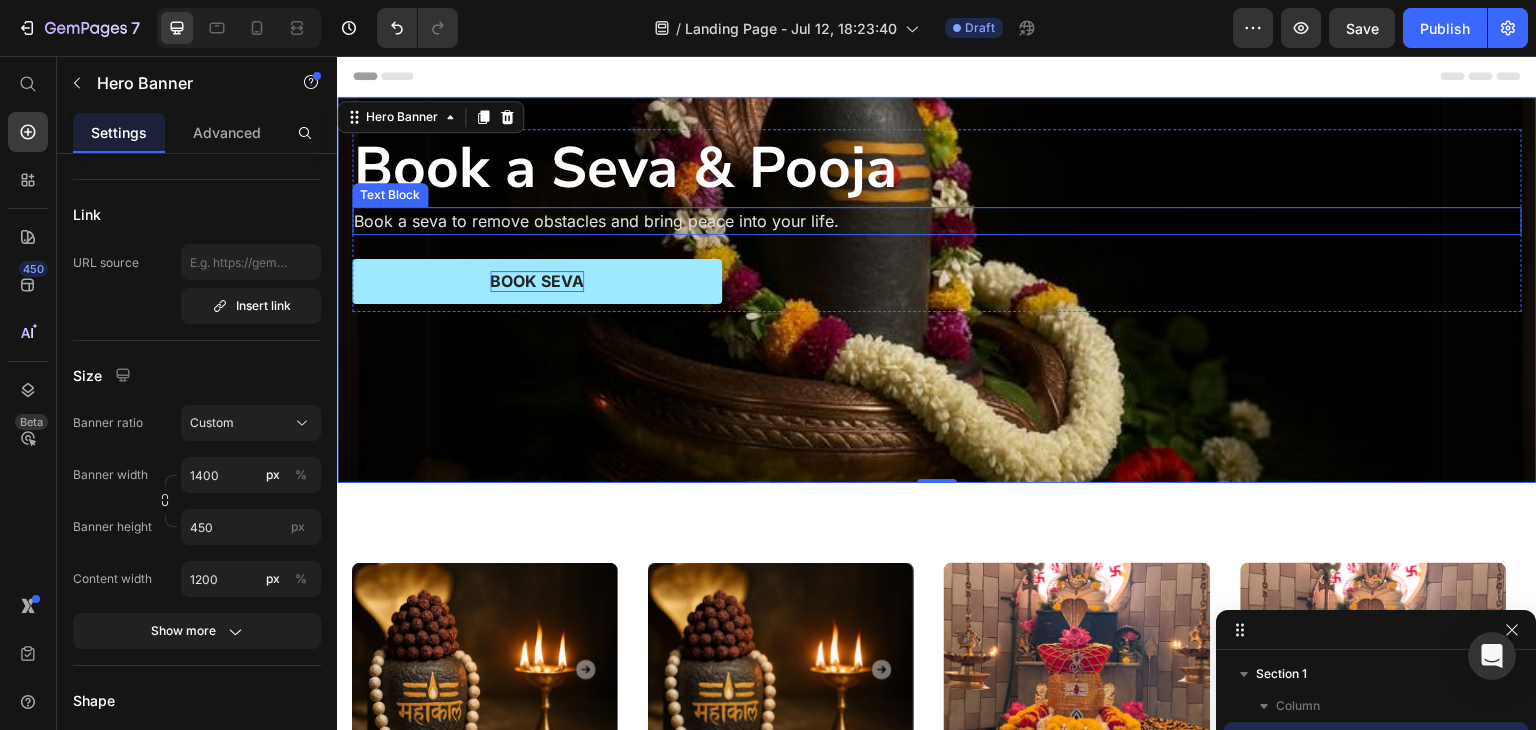 click on "Book a seva to remove obstacles and bring peace into your life." at bounding box center (937, 221) 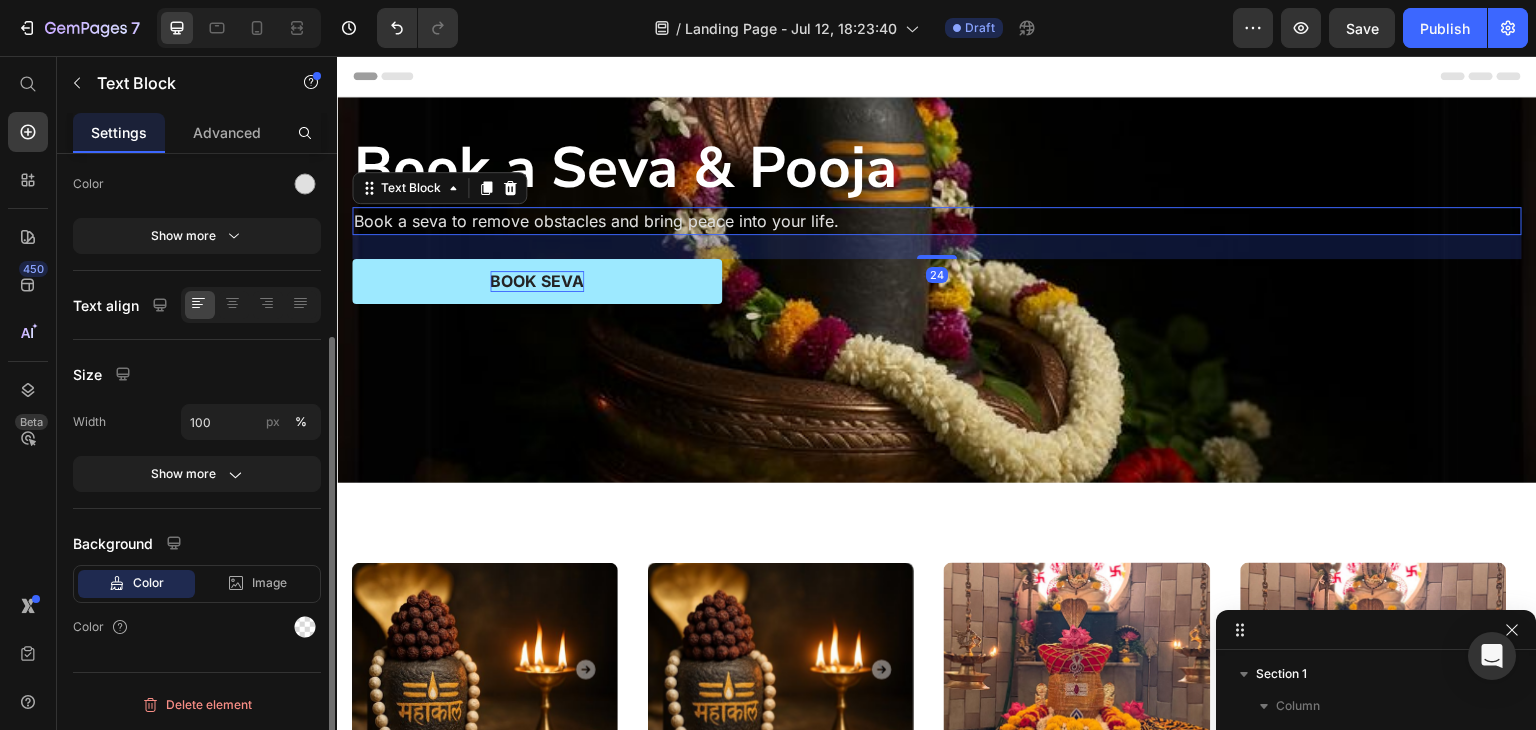 scroll, scrollTop: 0, scrollLeft: 0, axis: both 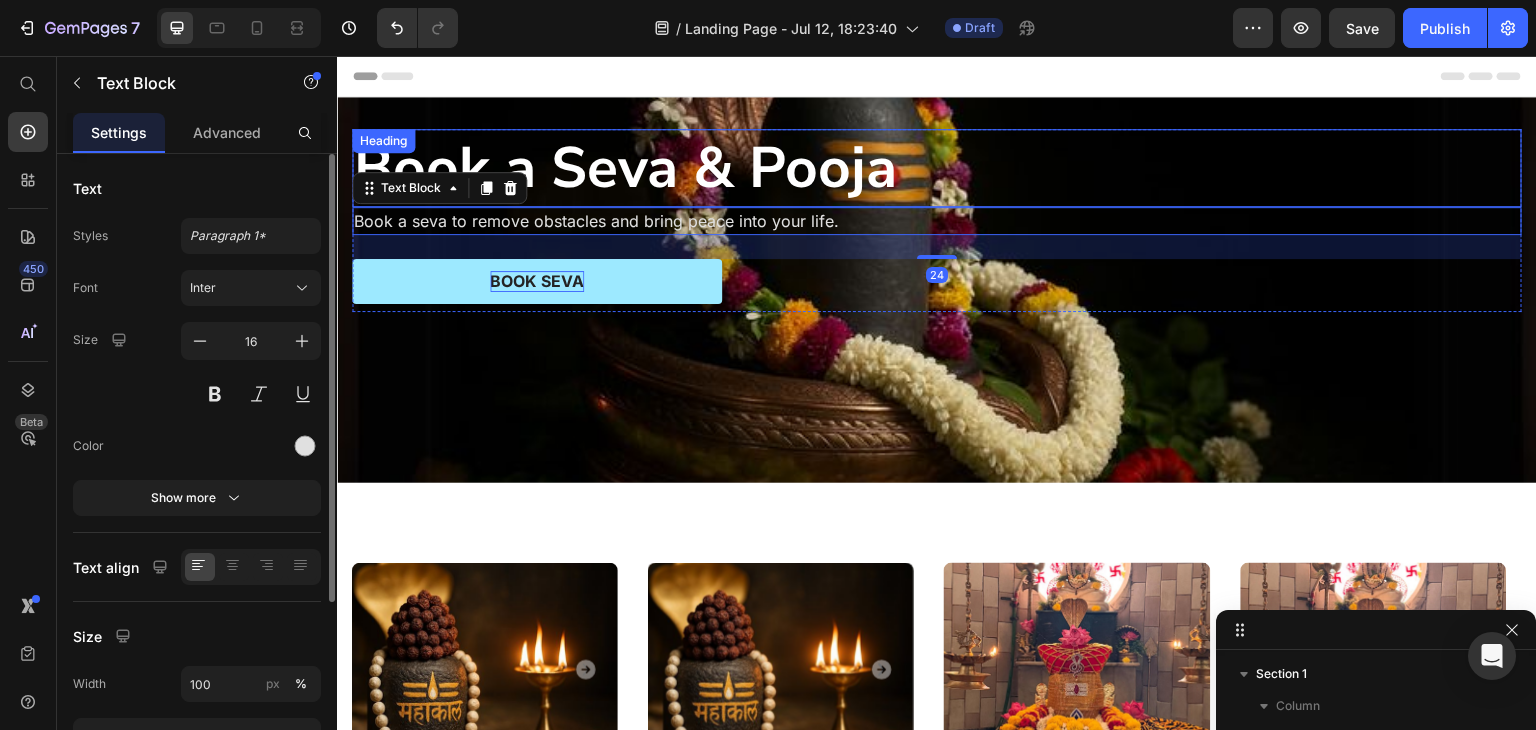 click on "Book a Seva & Pooja" at bounding box center (937, 168) 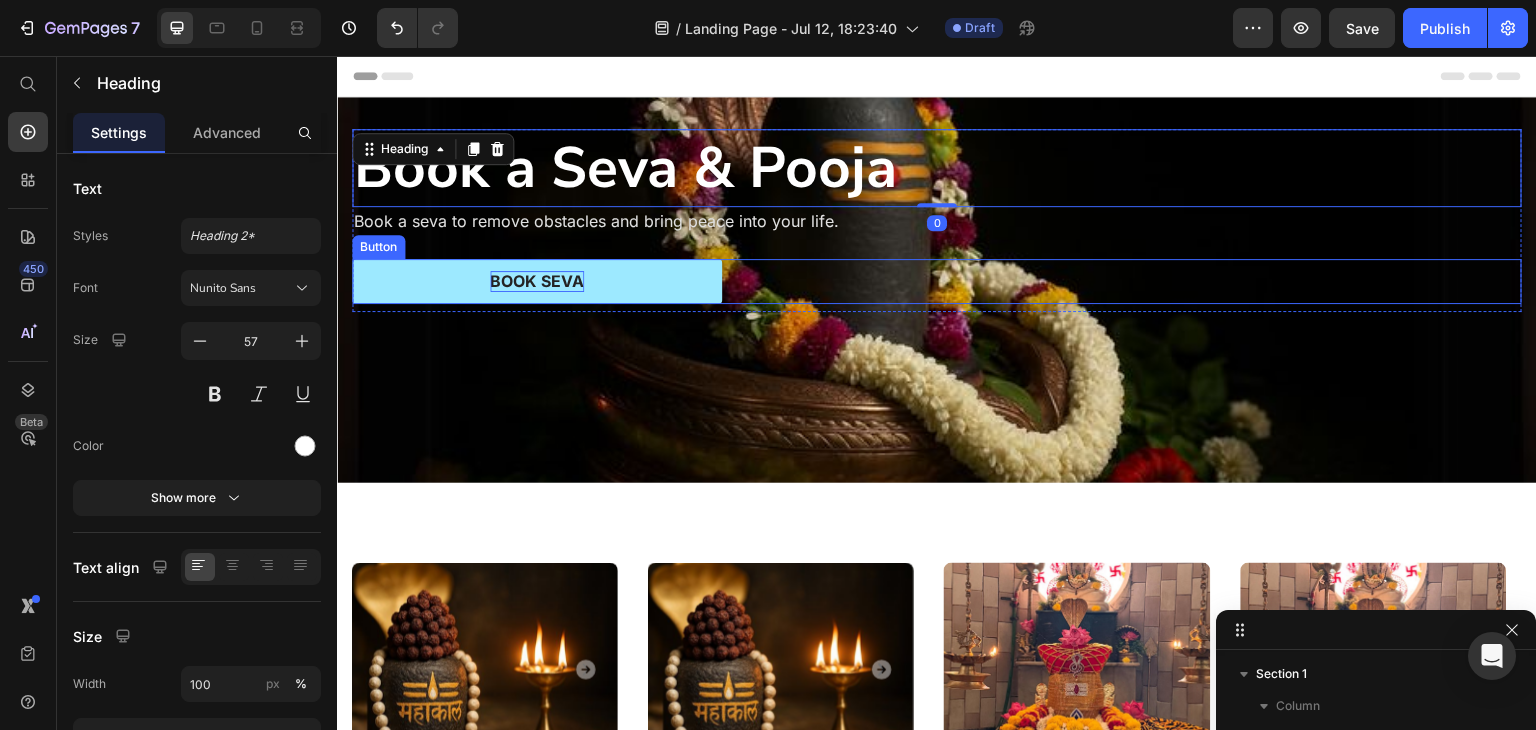 click on "Book a Seva & Pooja Heading   0 Book a seva to remove obstacles and bring peace into your life. Text Block BOOK SEVA Button Row" at bounding box center [937, 290] 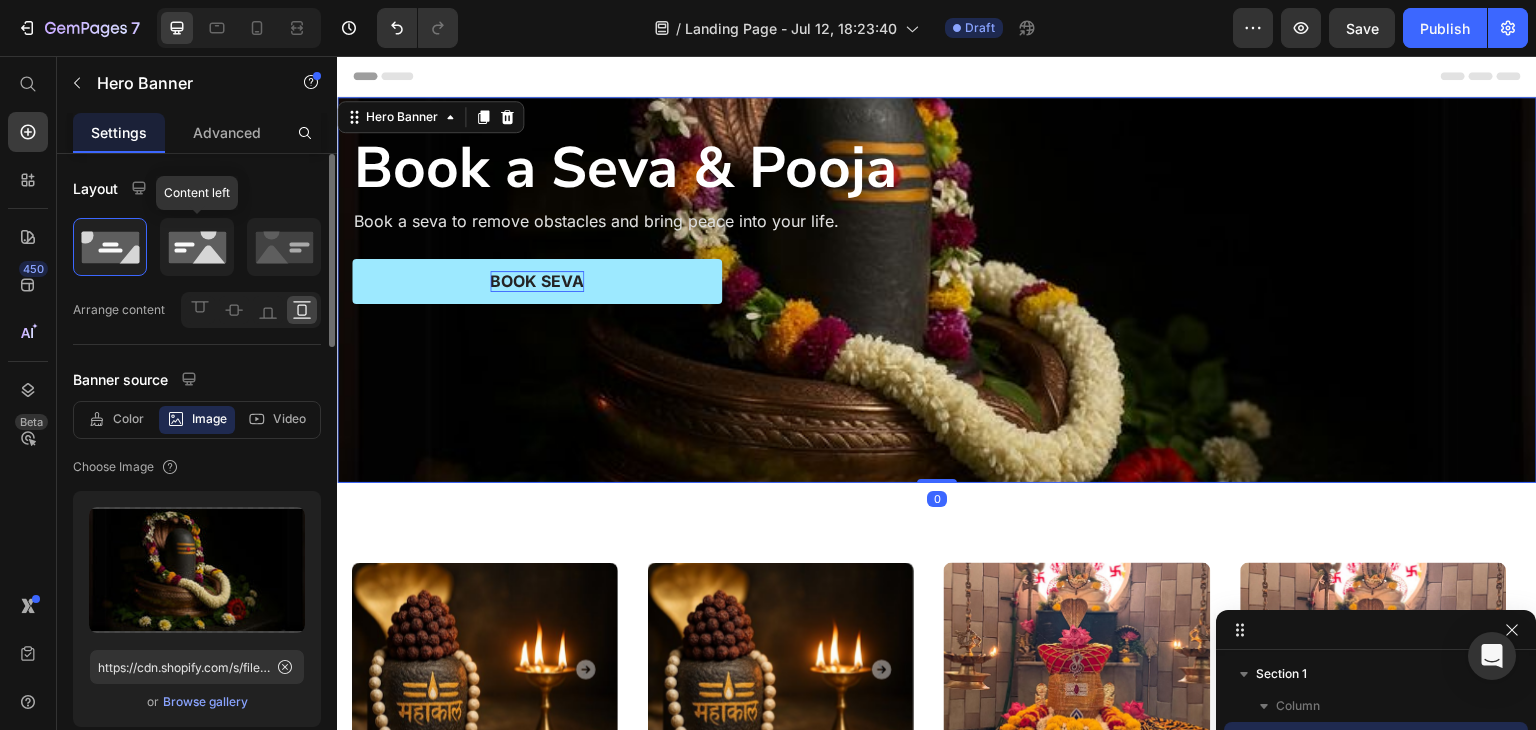 click 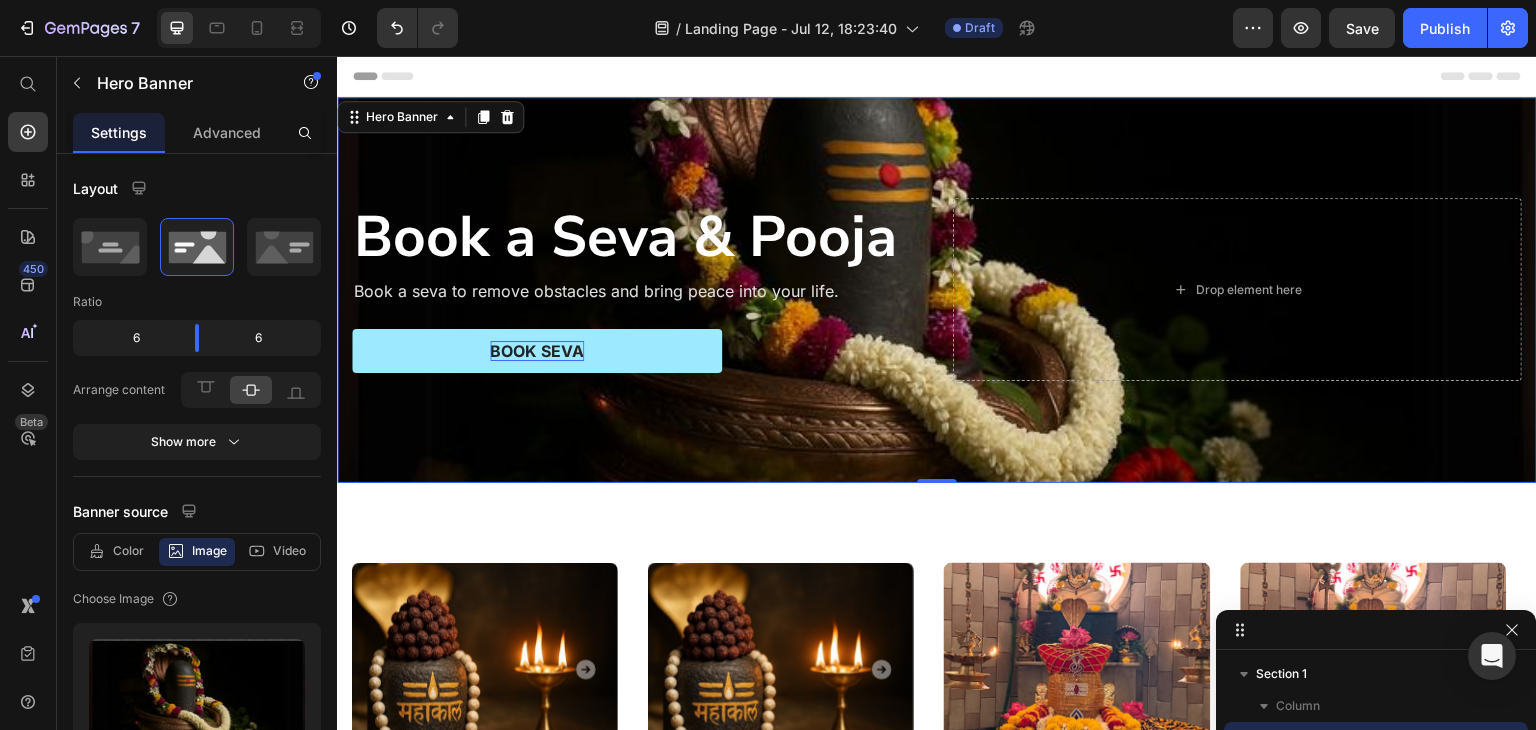 click on "Book a Seva & Pooja Heading Book a seva to remove obstacles and bring peace into your life. Text Block BOOK SEVA Button Row
Drop element here" at bounding box center (937, 289) 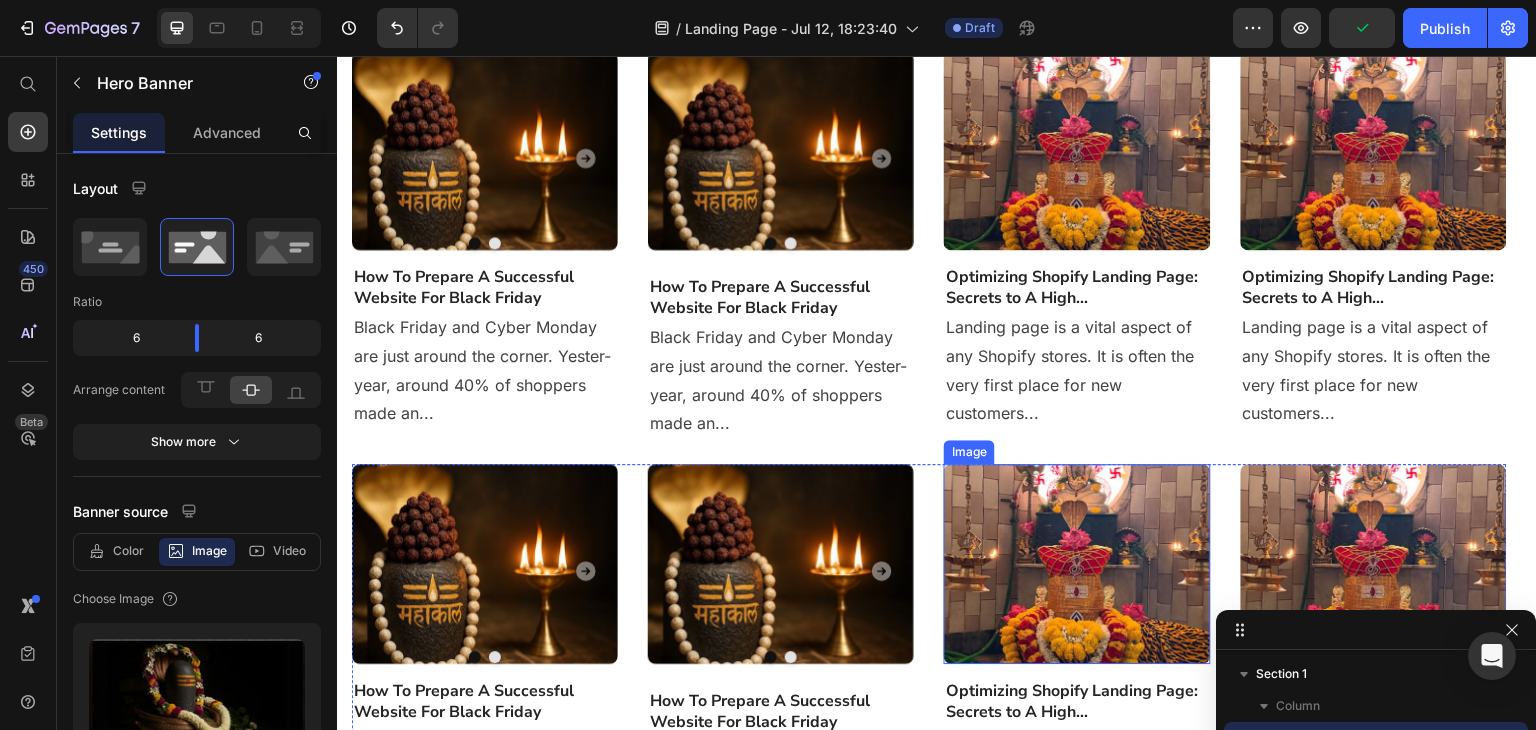 scroll, scrollTop: 400, scrollLeft: 0, axis: vertical 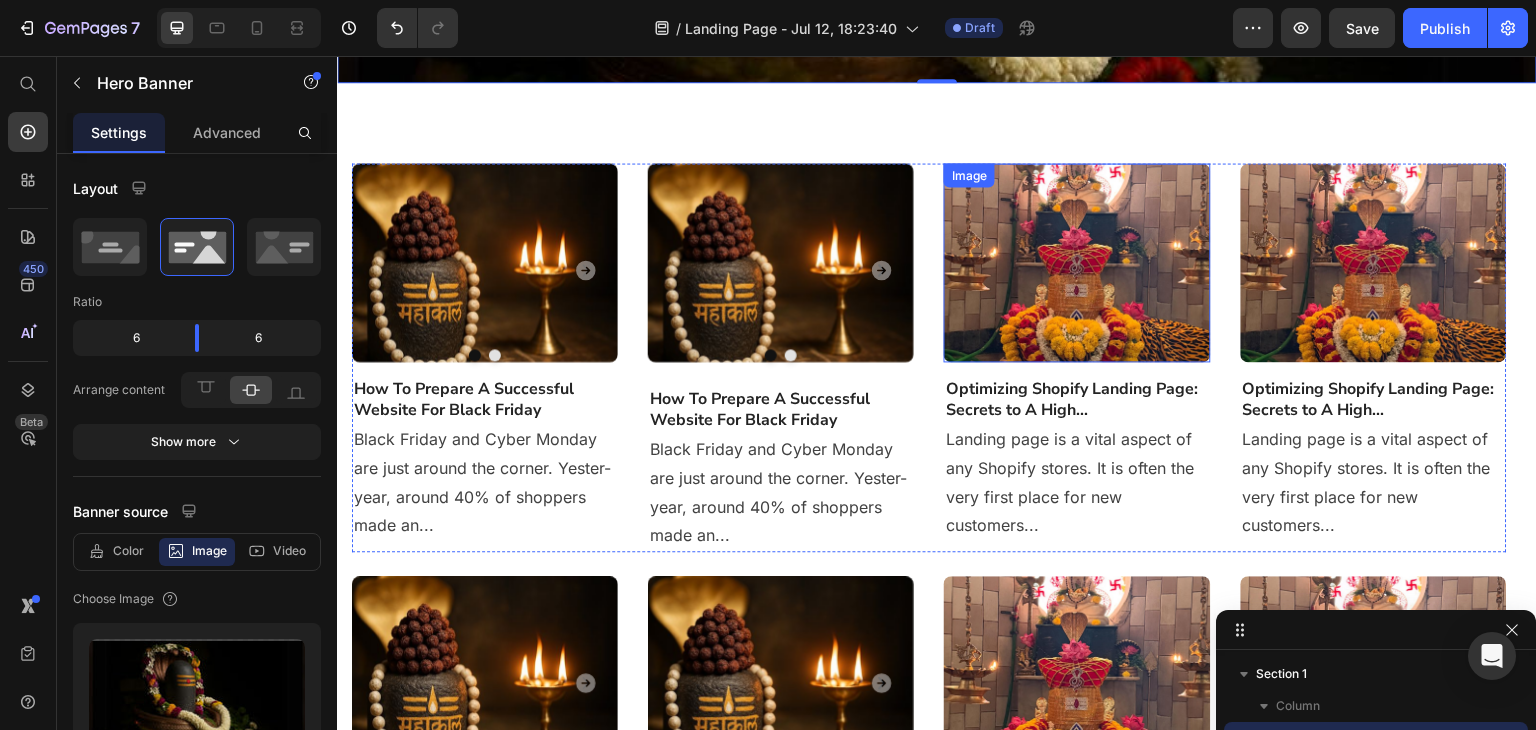 click at bounding box center (1077, 263) 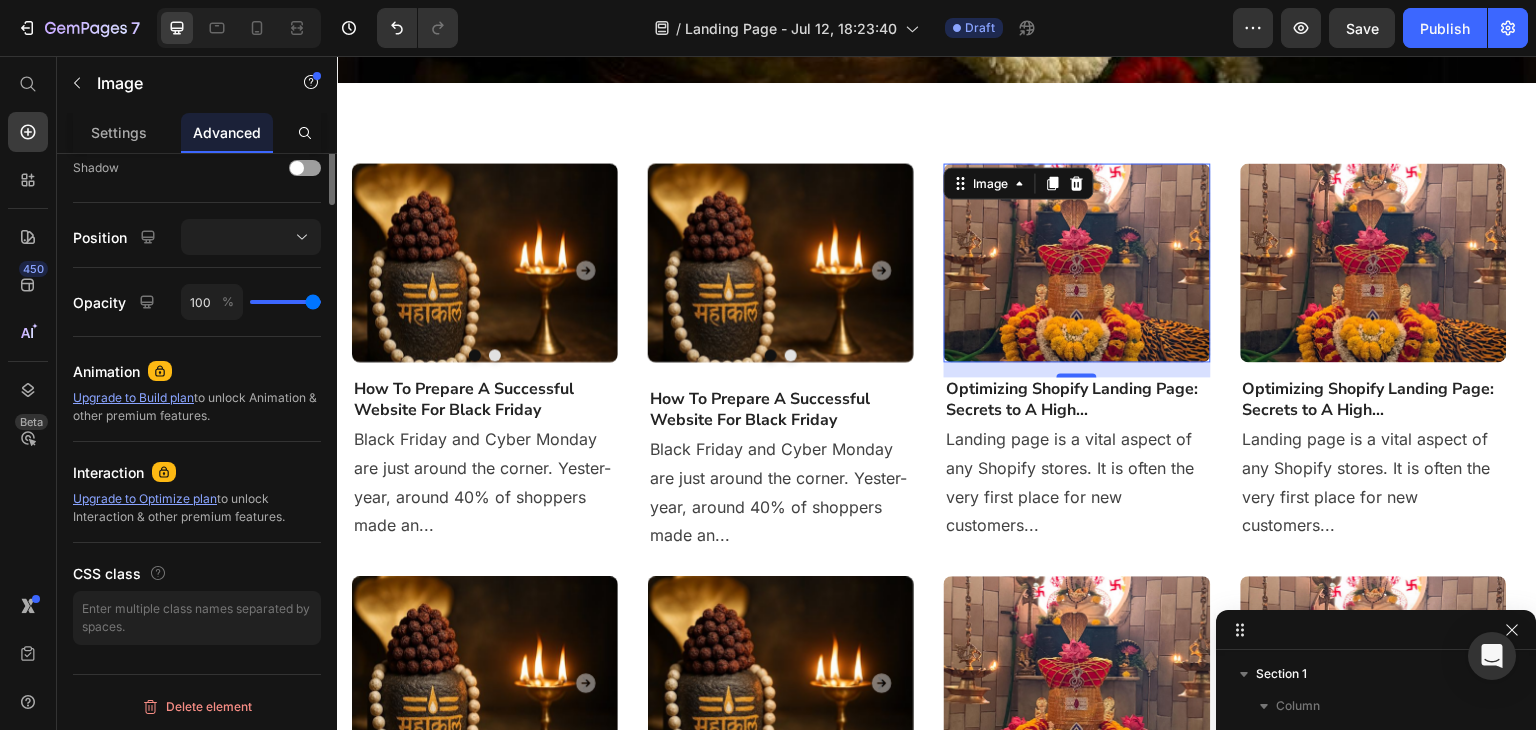 scroll, scrollTop: 373, scrollLeft: 0, axis: vertical 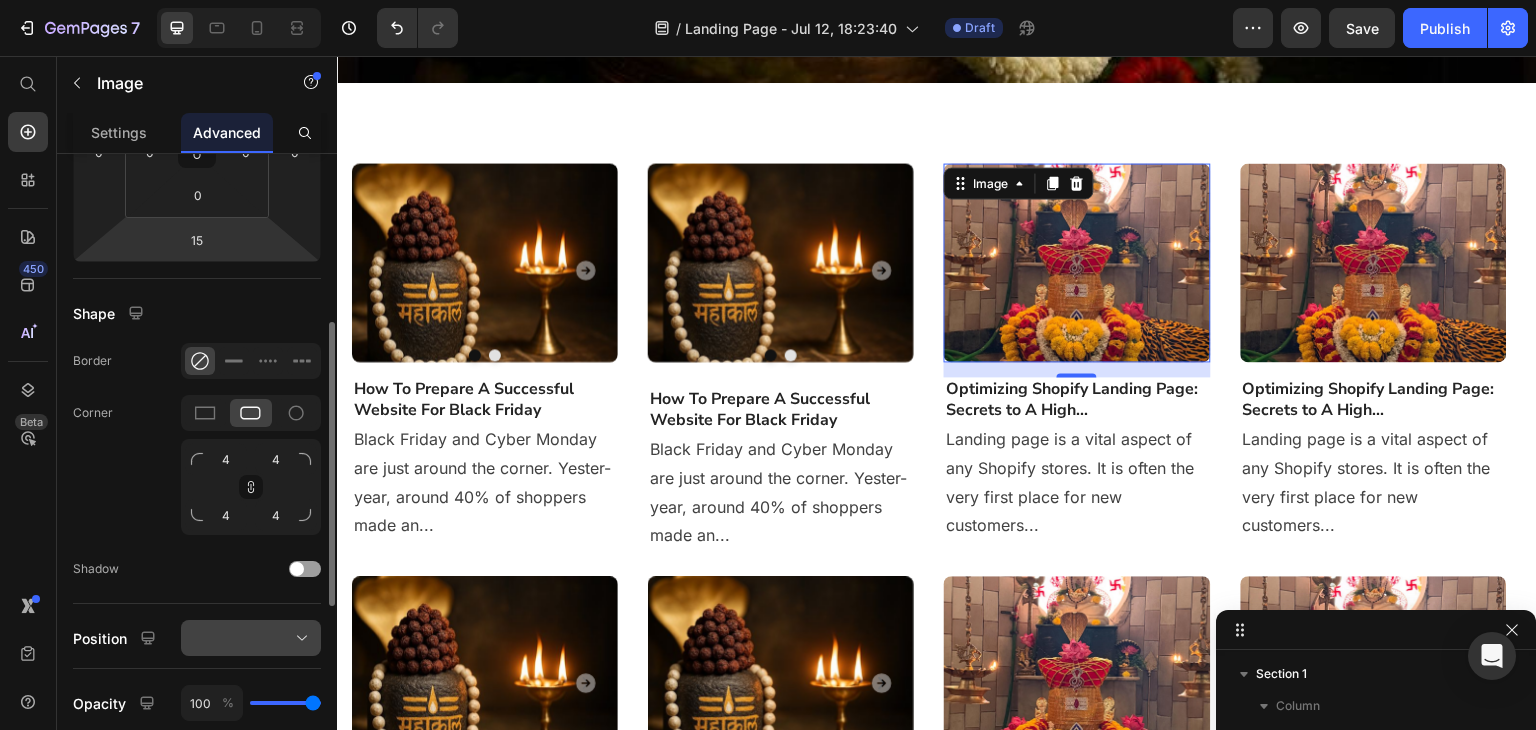 click at bounding box center (251, 638) 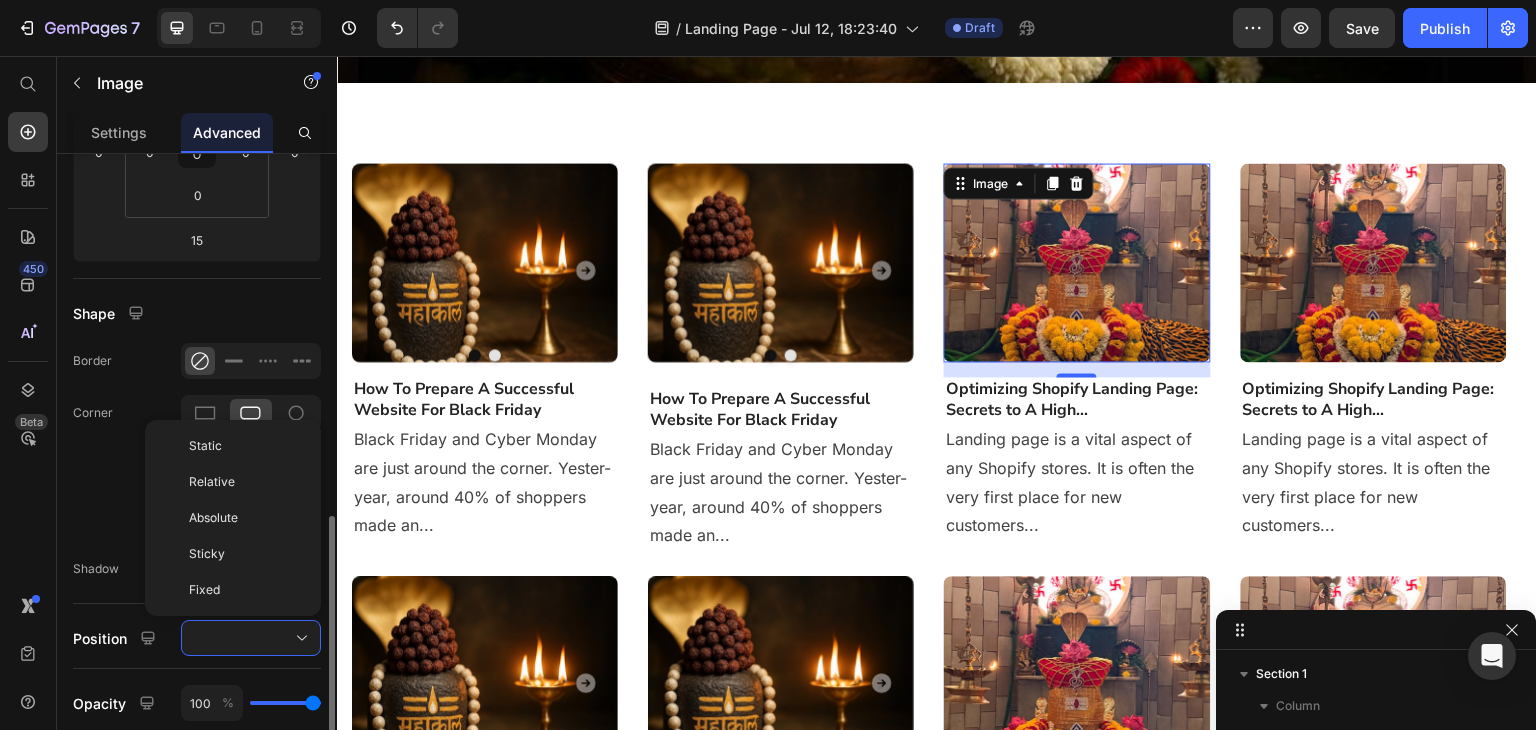 scroll, scrollTop: 507, scrollLeft: 0, axis: vertical 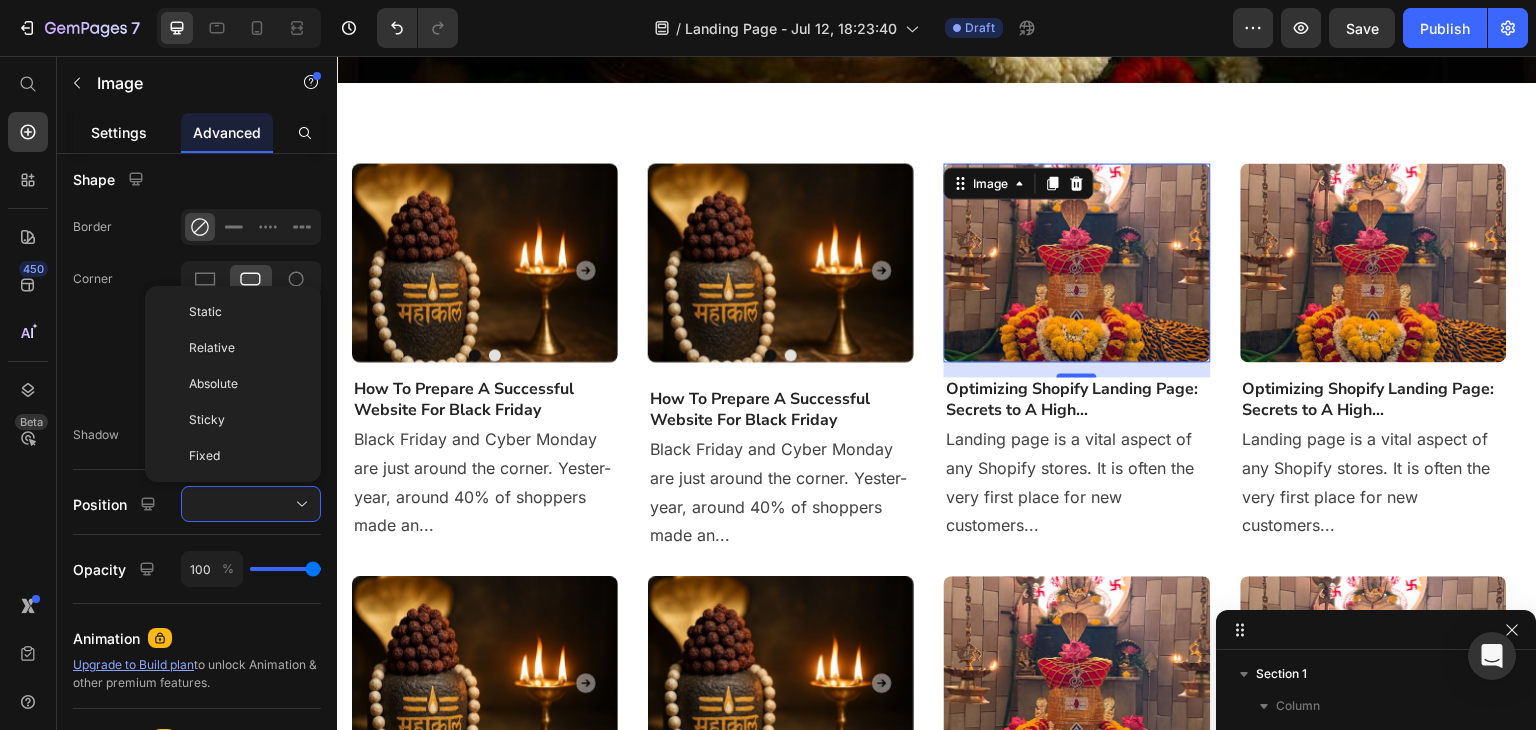 click on "Settings" at bounding box center (119, 132) 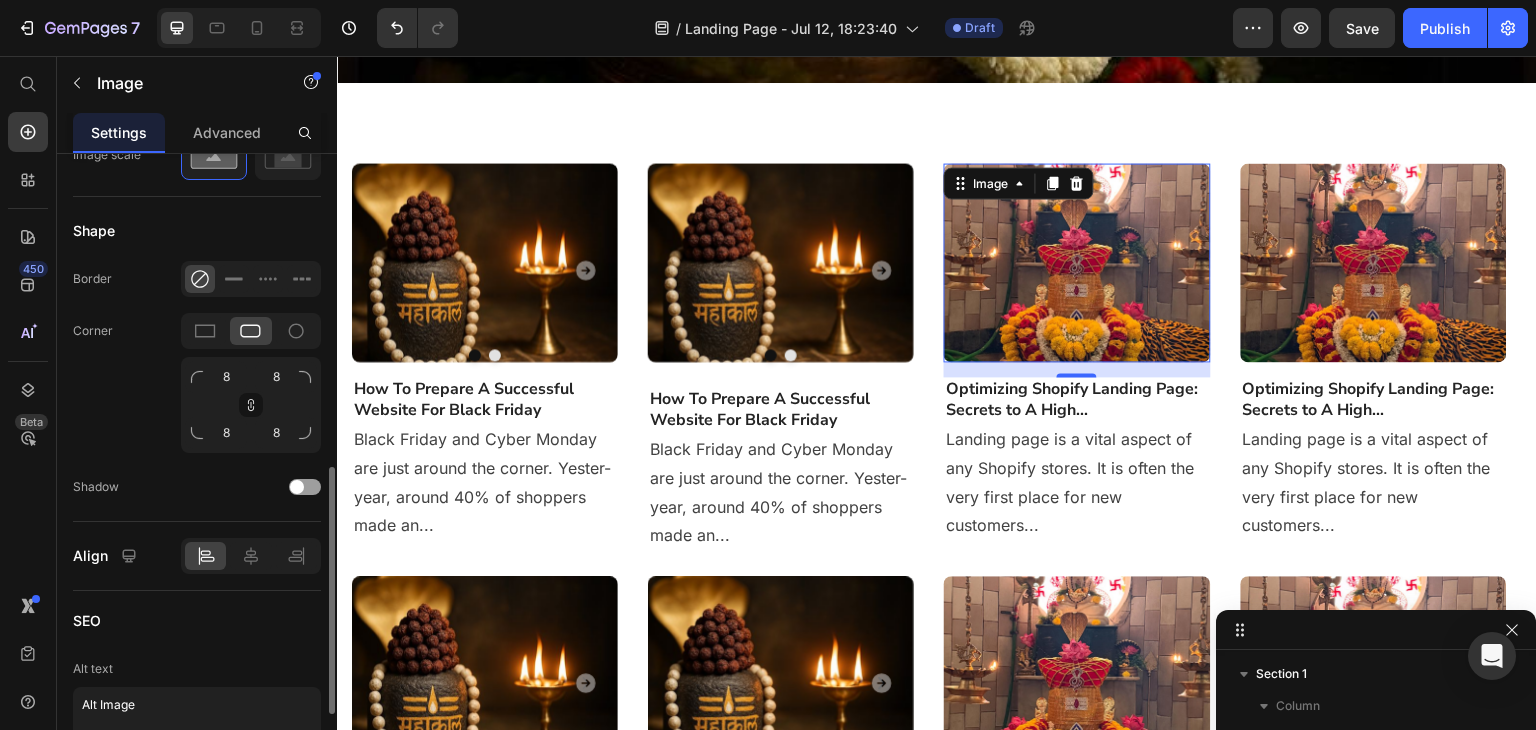 scroll, scrollTop: 985, scrollLeft: 0, axis: vertical 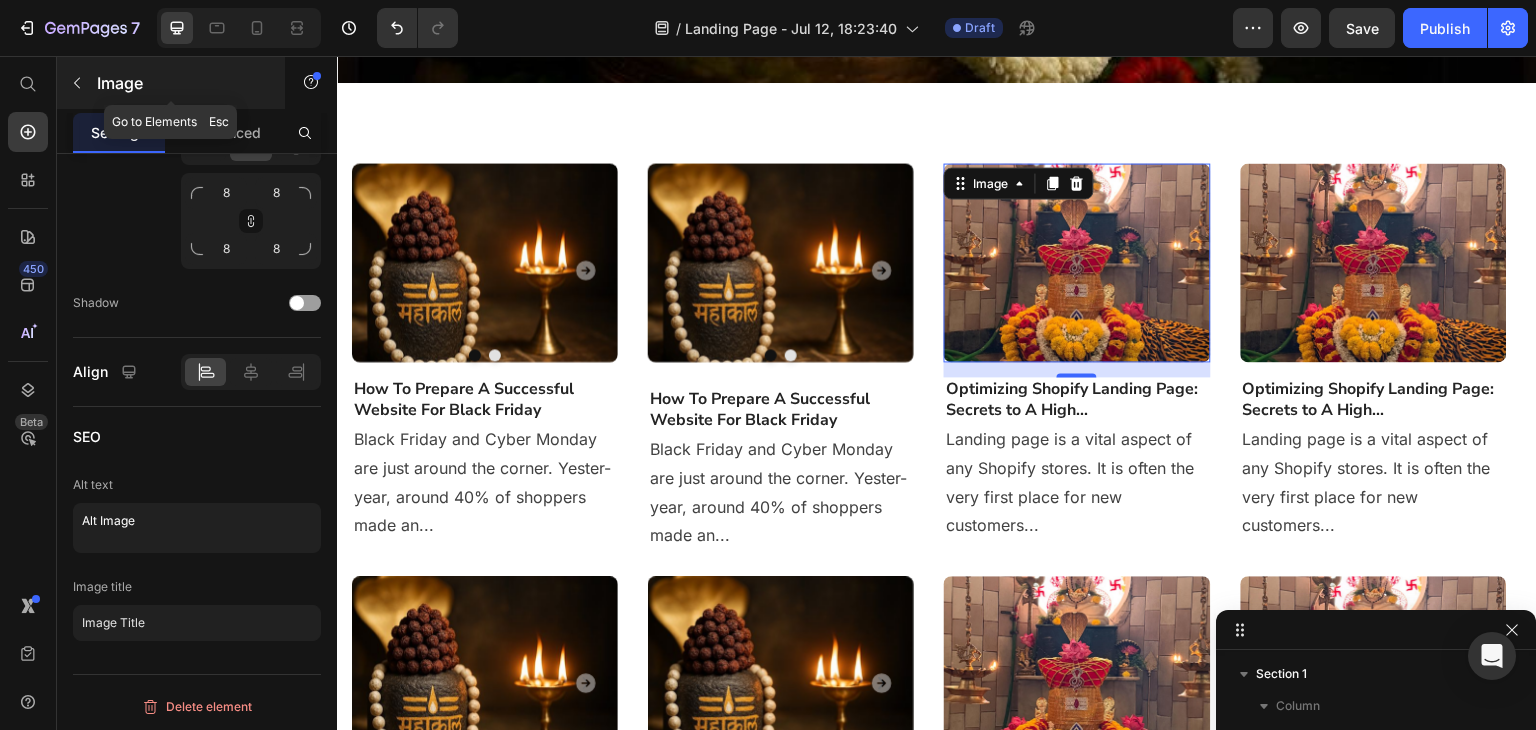 click 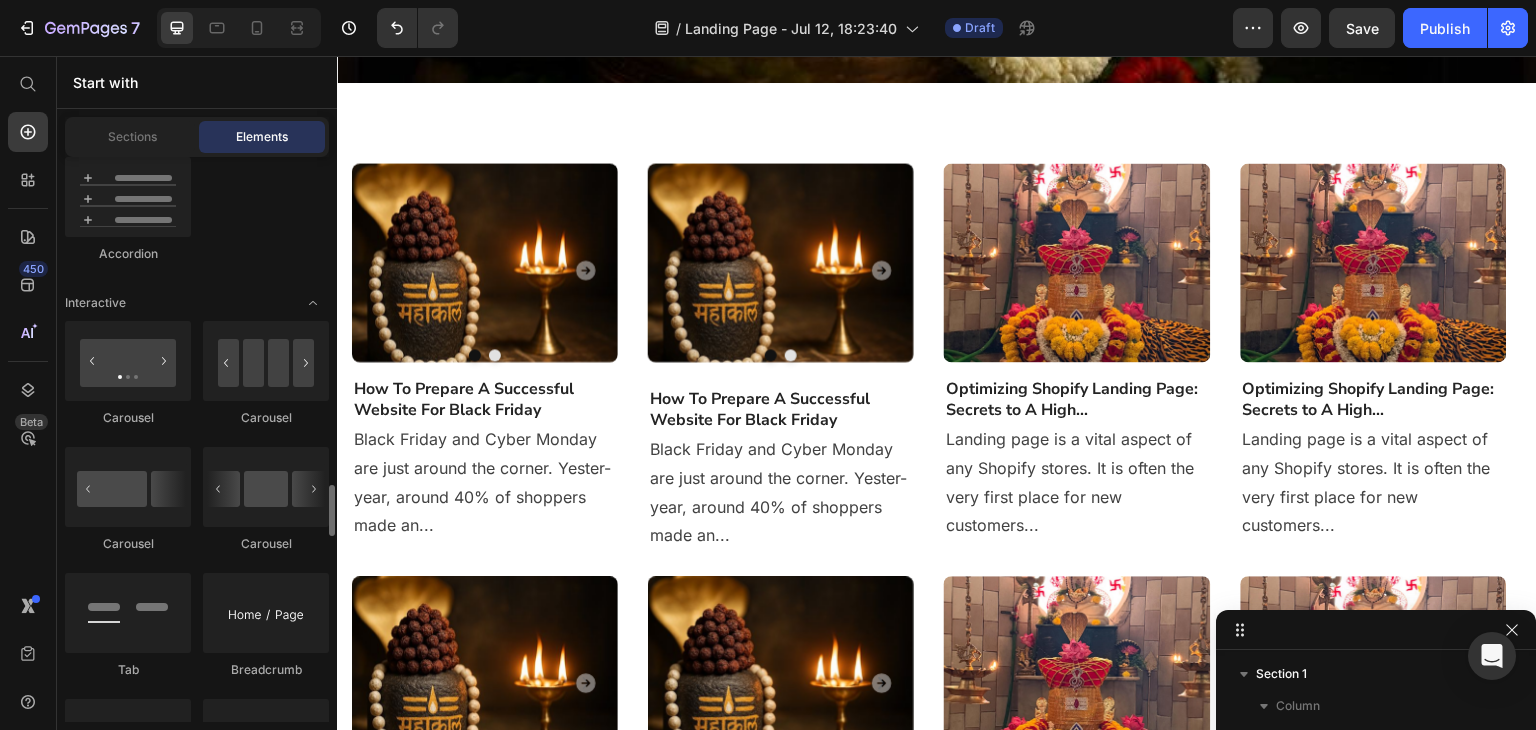 scroll, scrollTop: 2137, scrollLeft: 0, axis: vertical 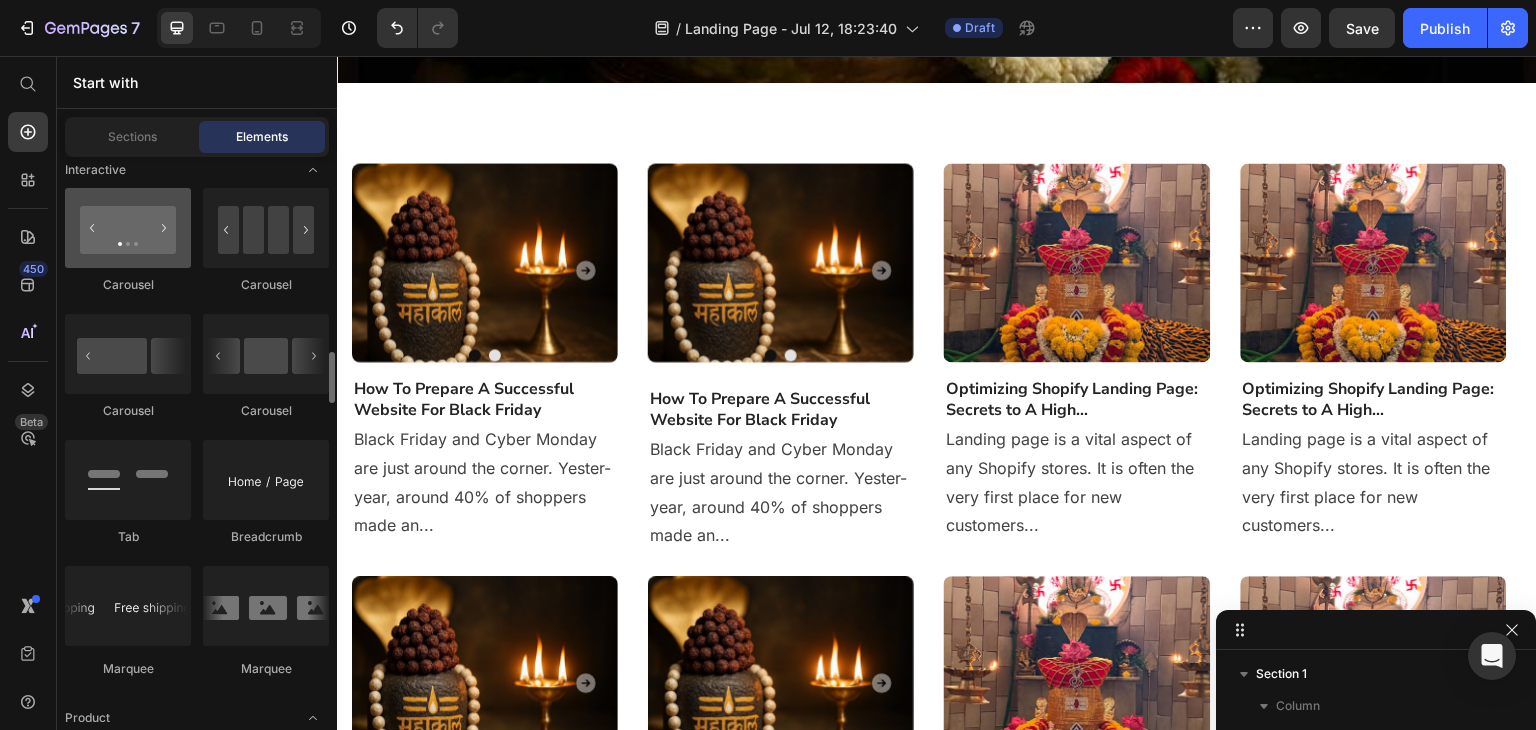 click at bounding box center [128, 228] 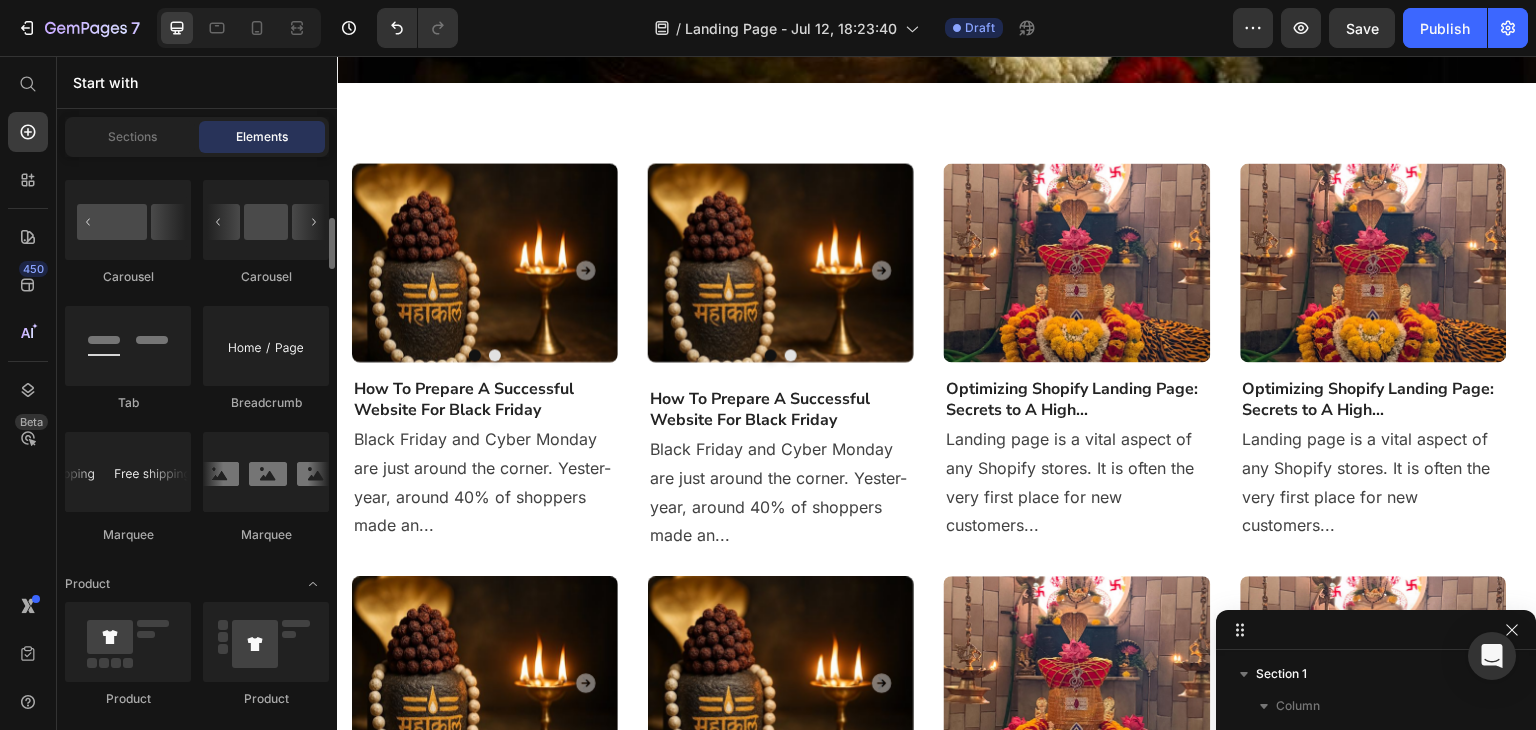 scroll, scrollTop: 2137, scrollLeft: 0, axis: vertical 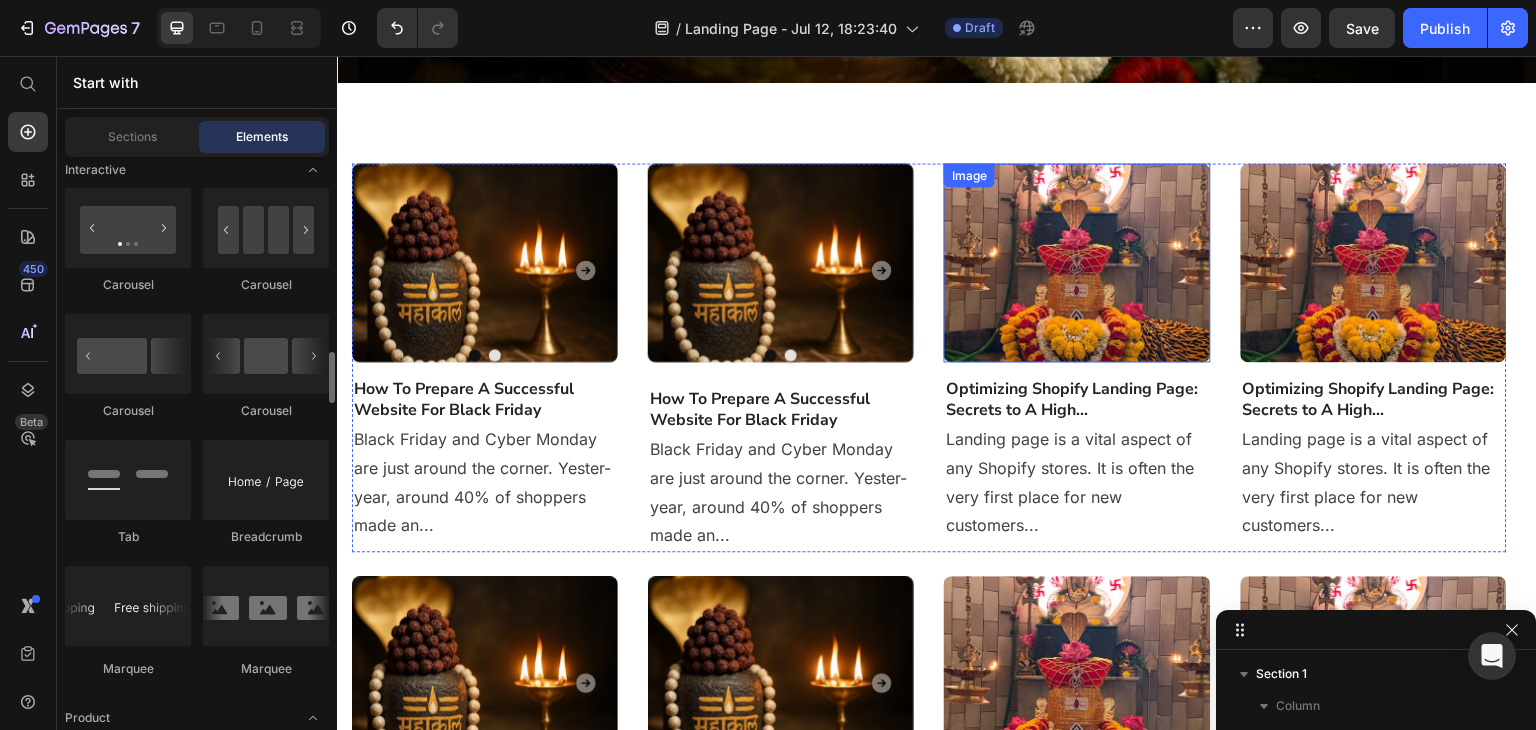 click at bounding box center [1077, 263] 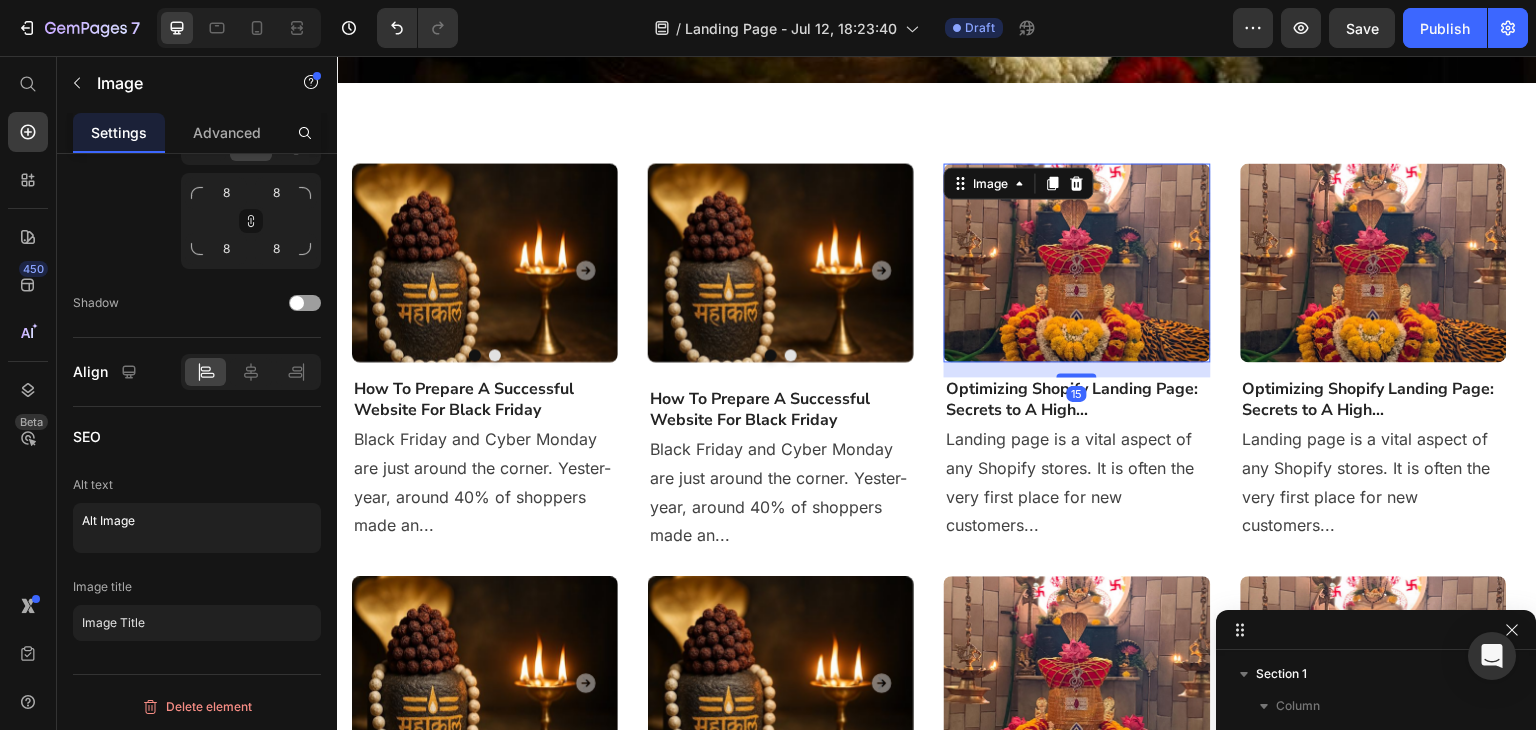 click at bounding box center [1077, 263] 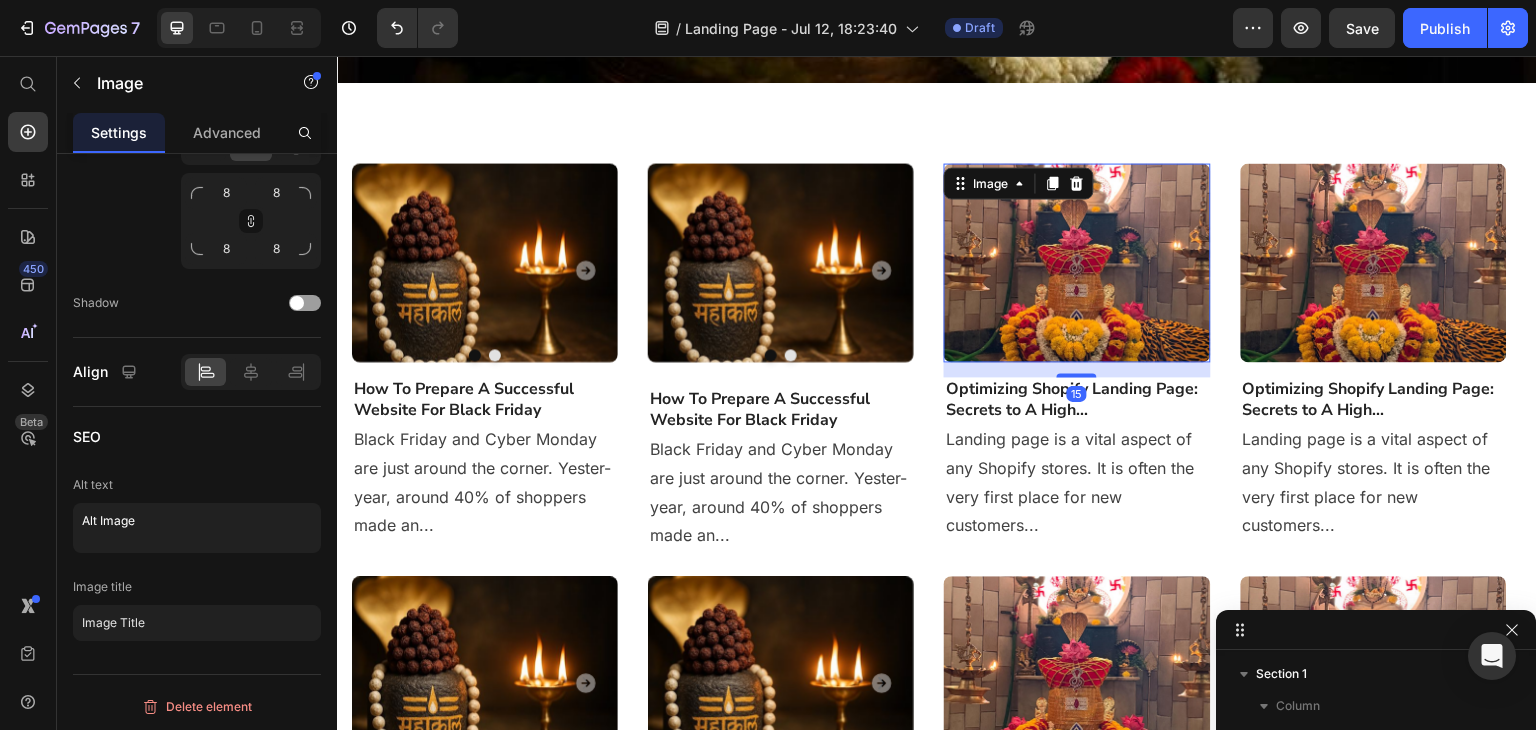 click at bounding box center [1077, 263] 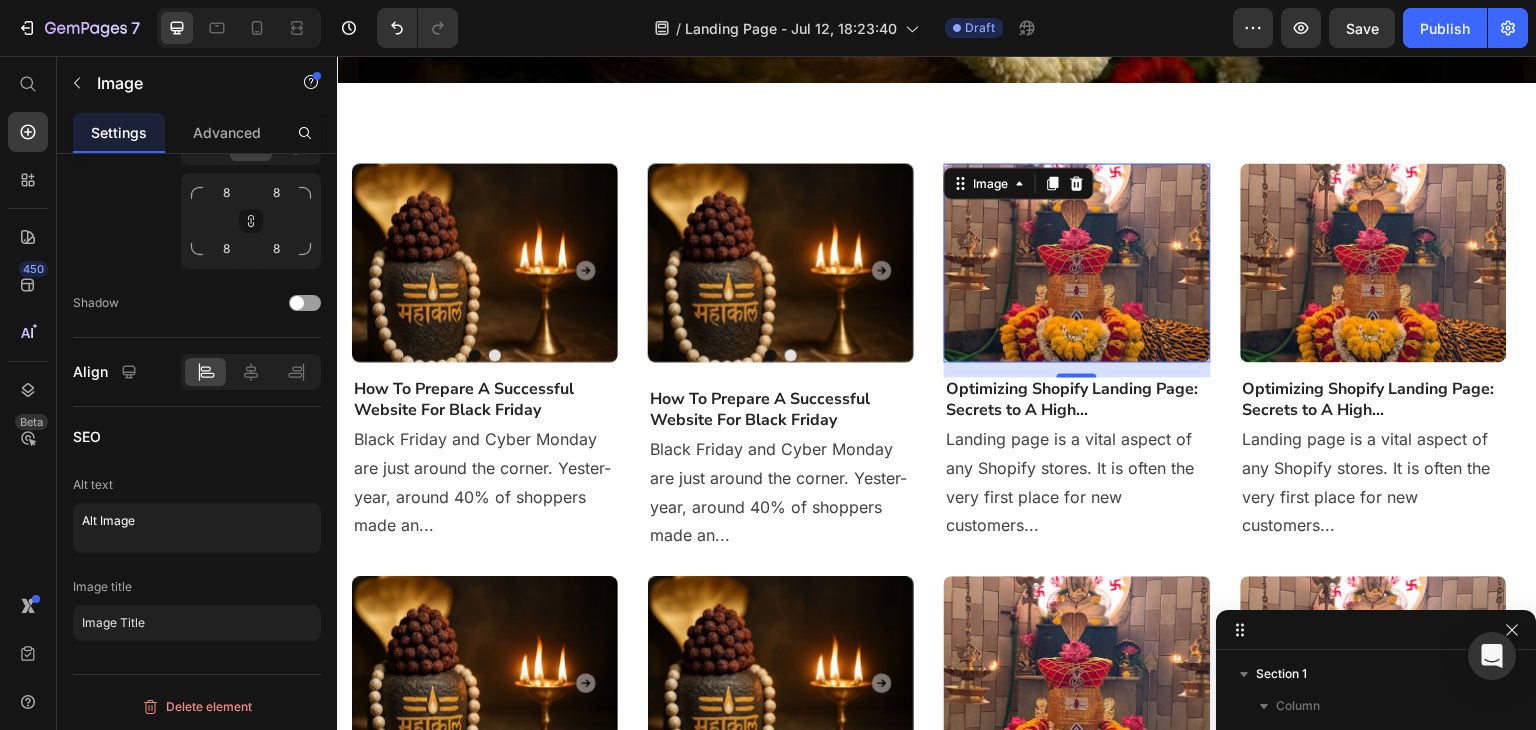 click at bounding box center [1077, 263] 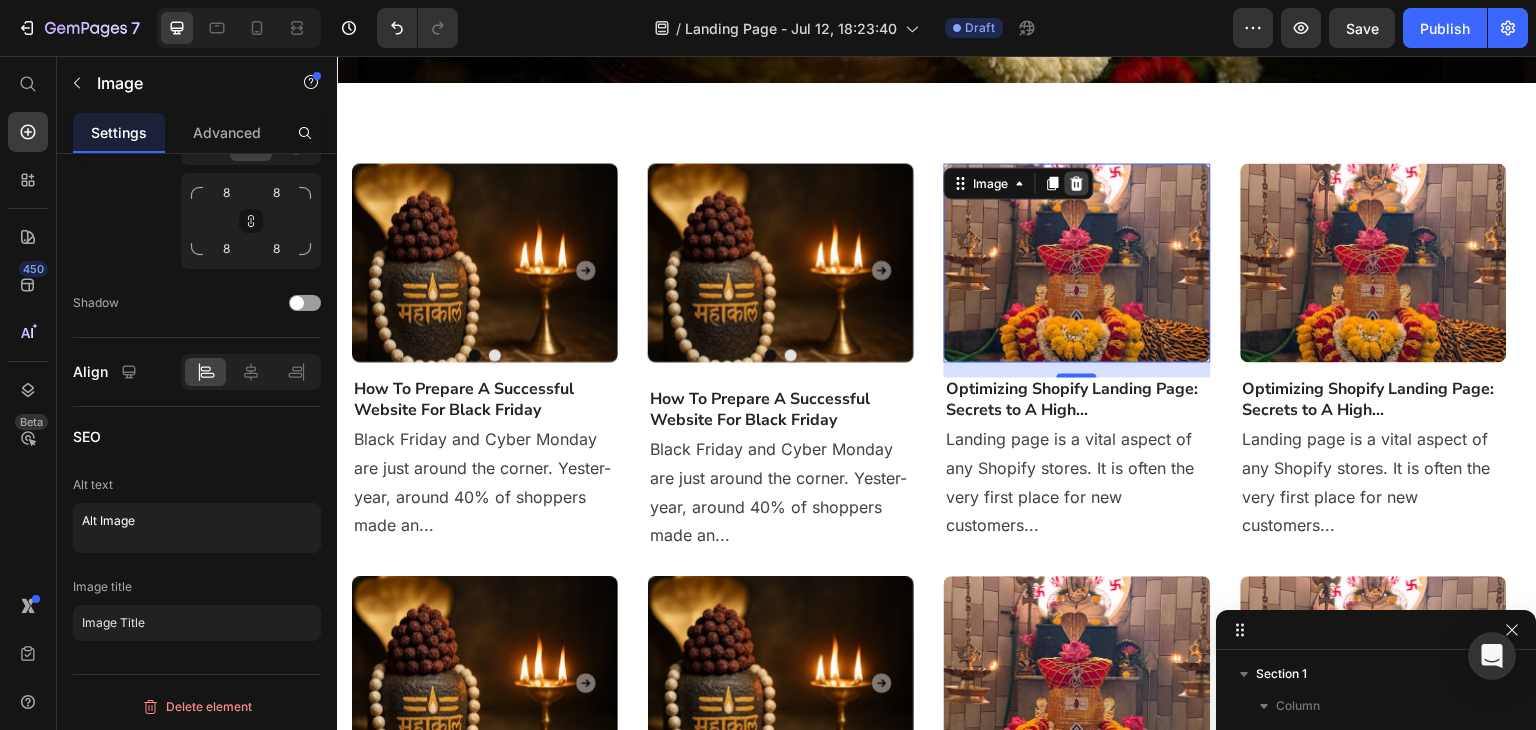 click at bounding box center [1077, 183] 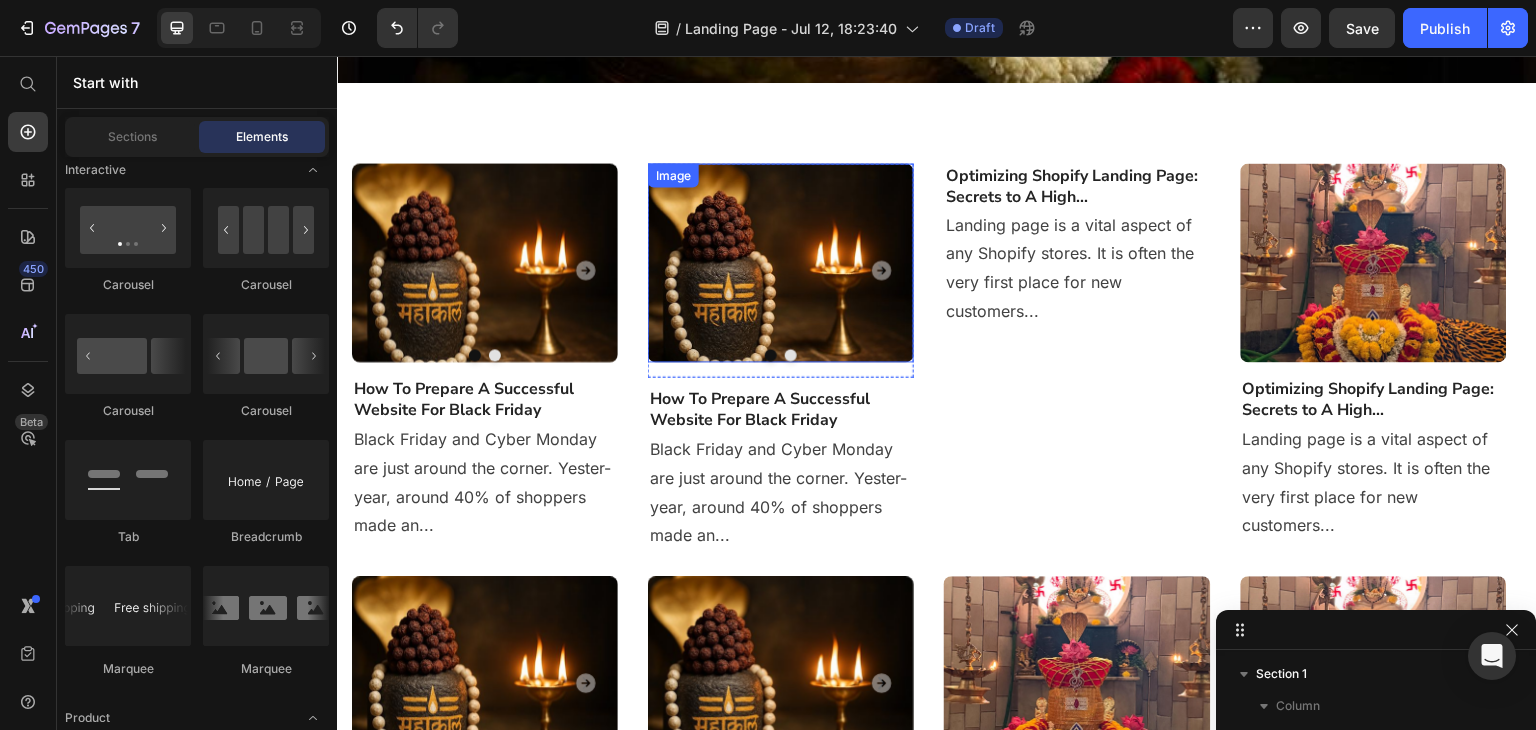 click at bounding box center [781, 263] 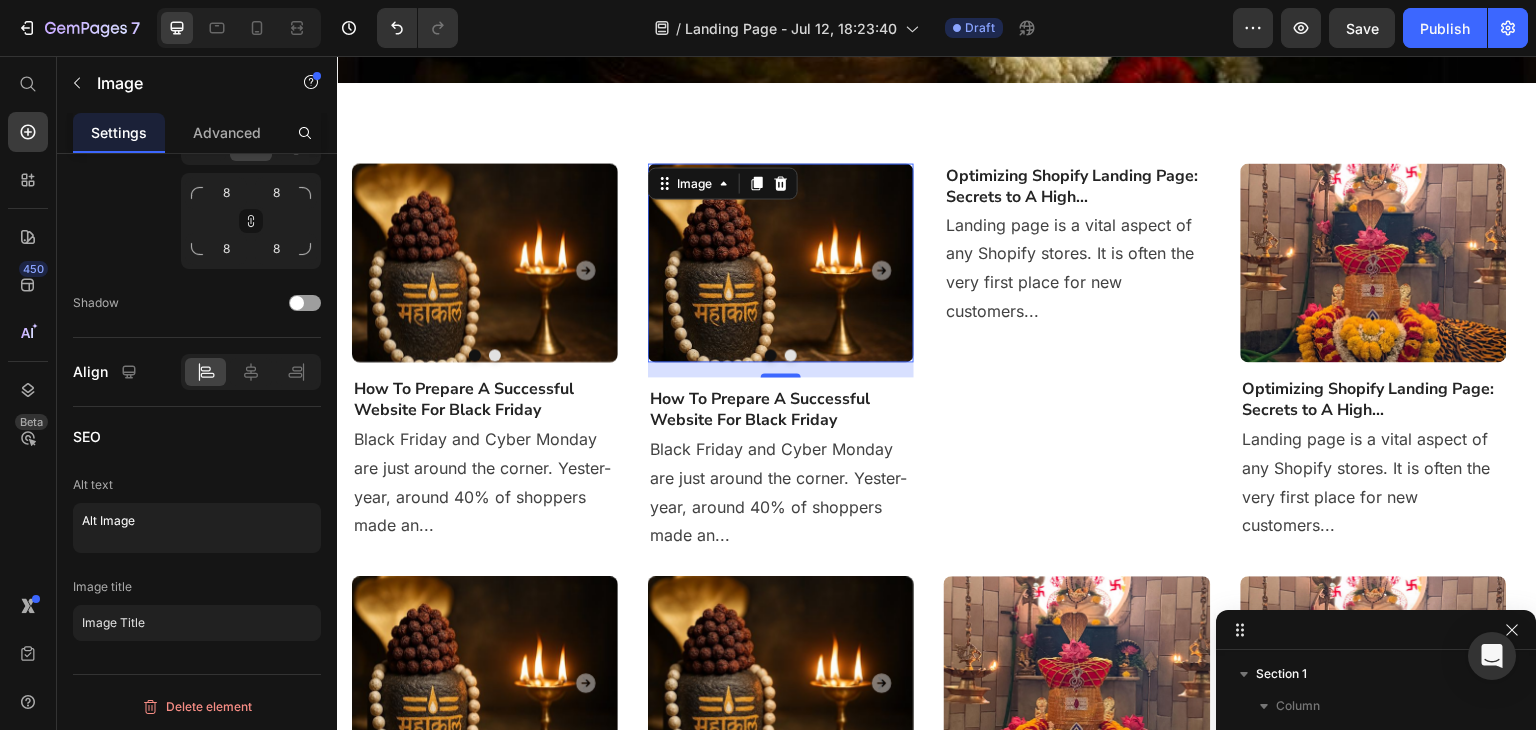 click 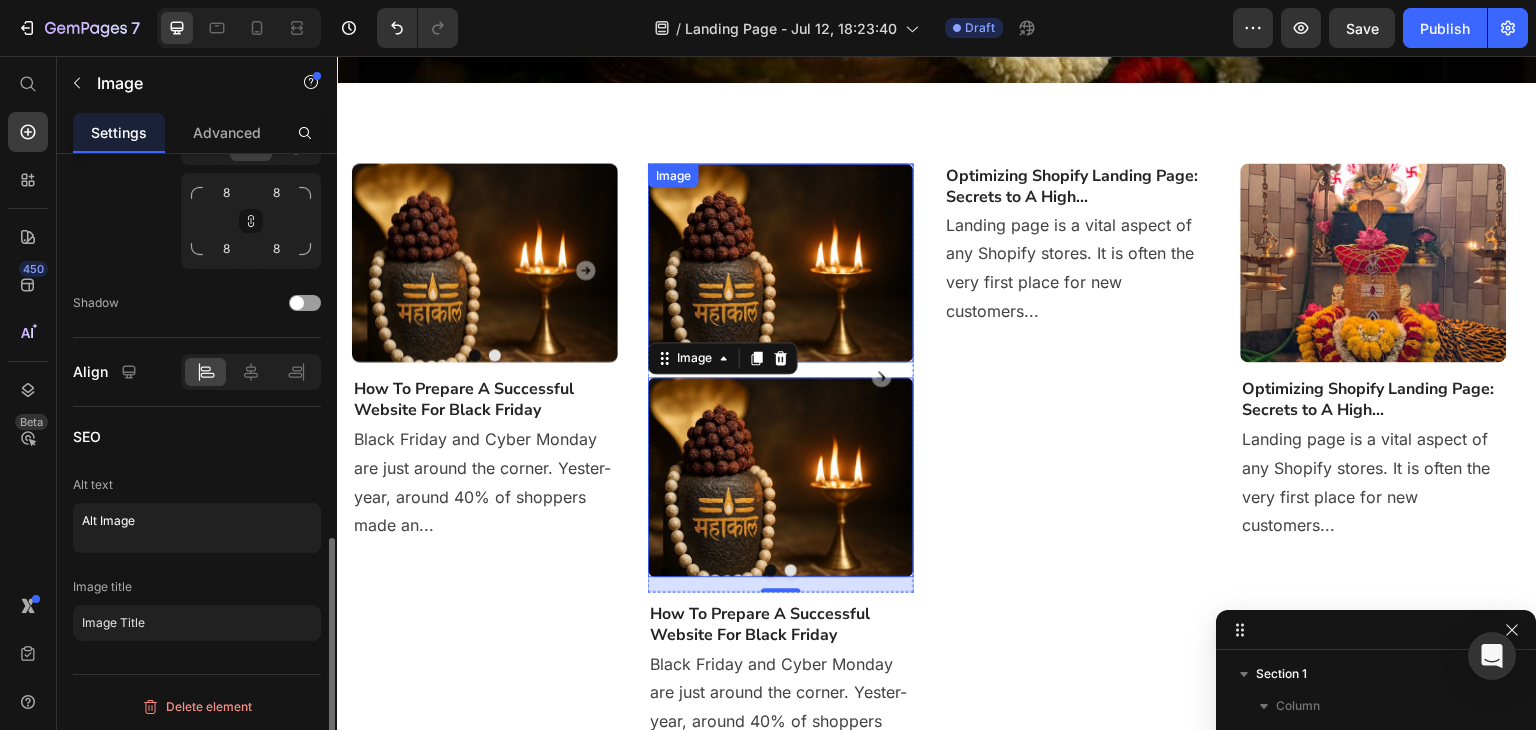 scroll, scrollTop: 984, scrollLeft: 0, axis: vertical 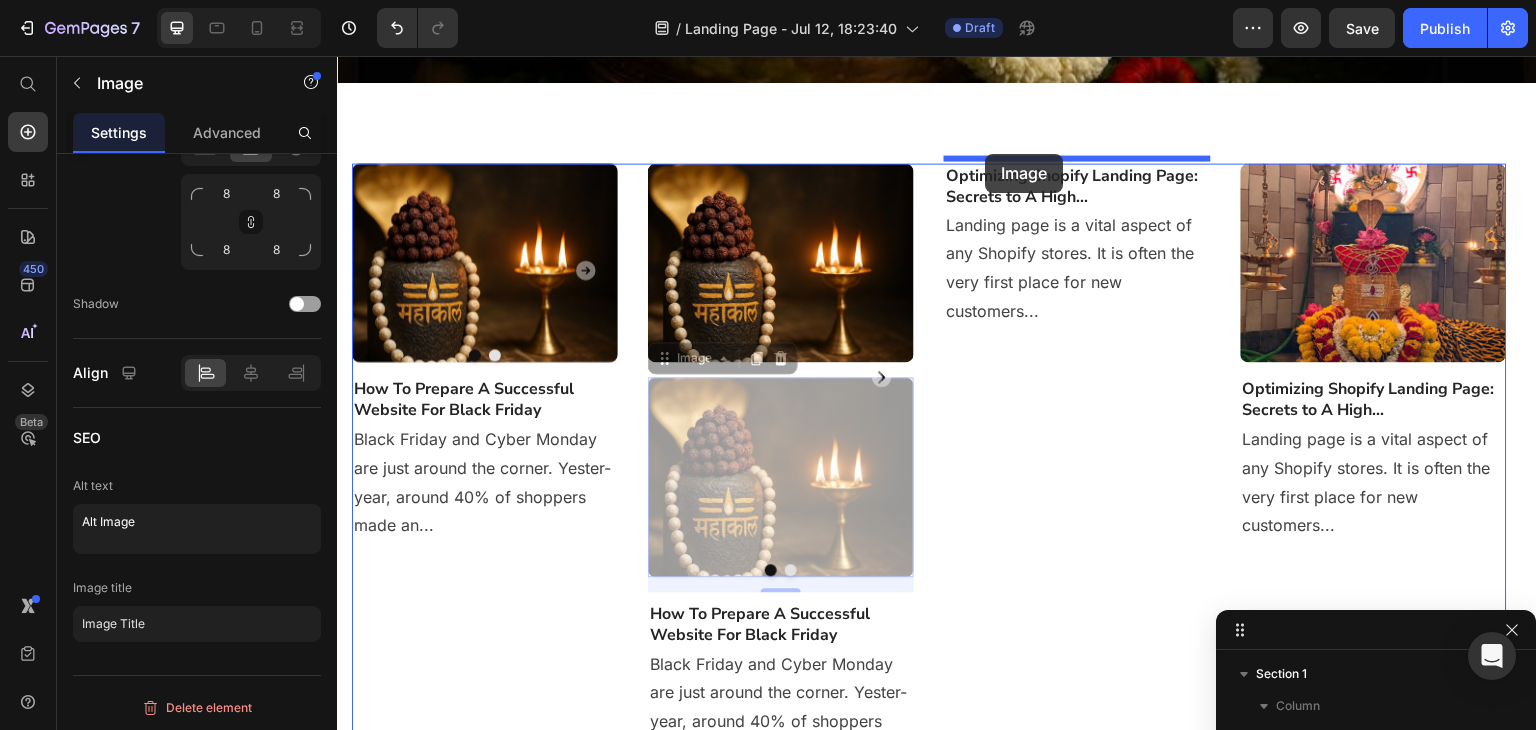 drag, startPoint x: 663, startPoint y: 355, endPoint x: 986, endPoint y: 154, distance: 380.43396 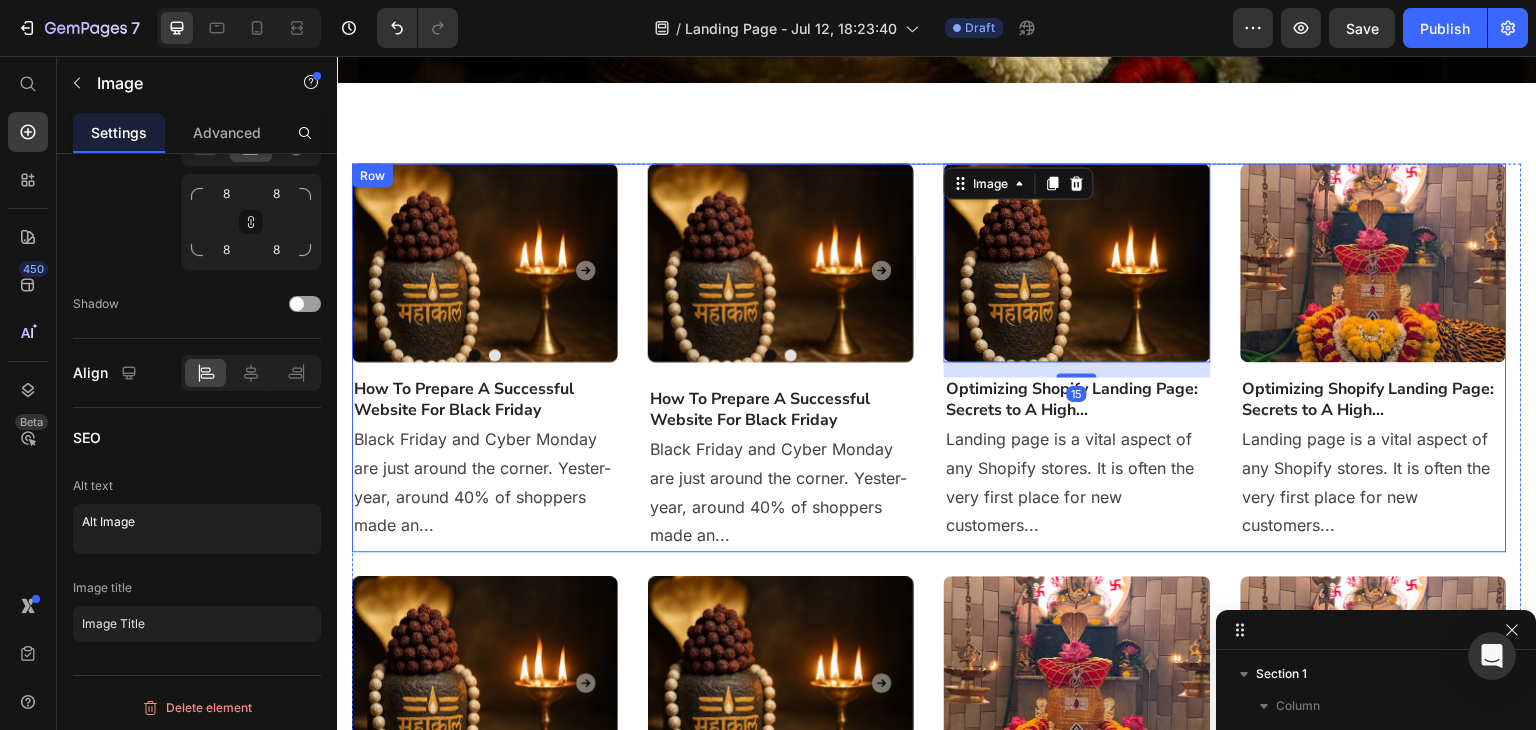 click at bounding box center (1374, 263) 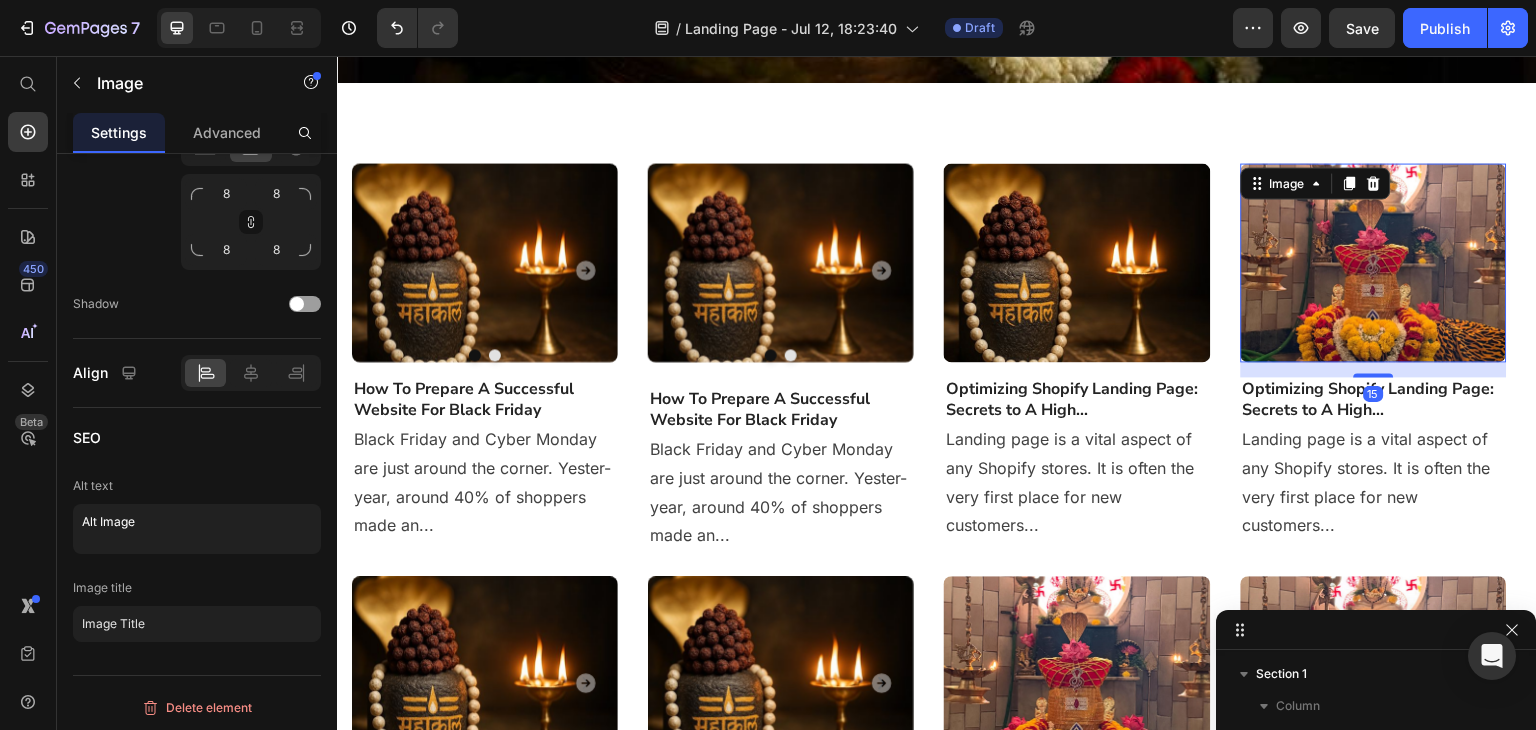 scroll, scrollTop: 984, scrollLeft: 0, axis: vertical 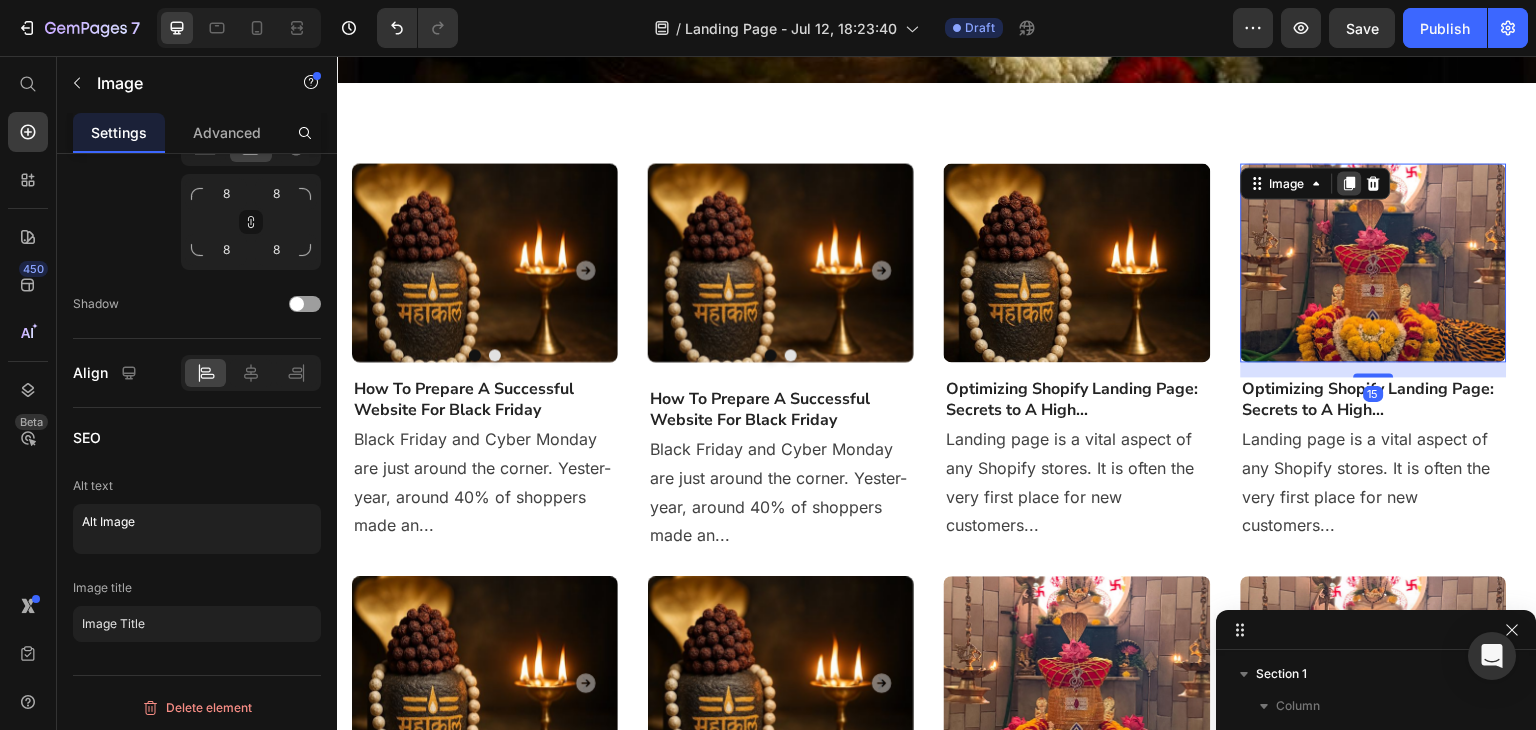 click 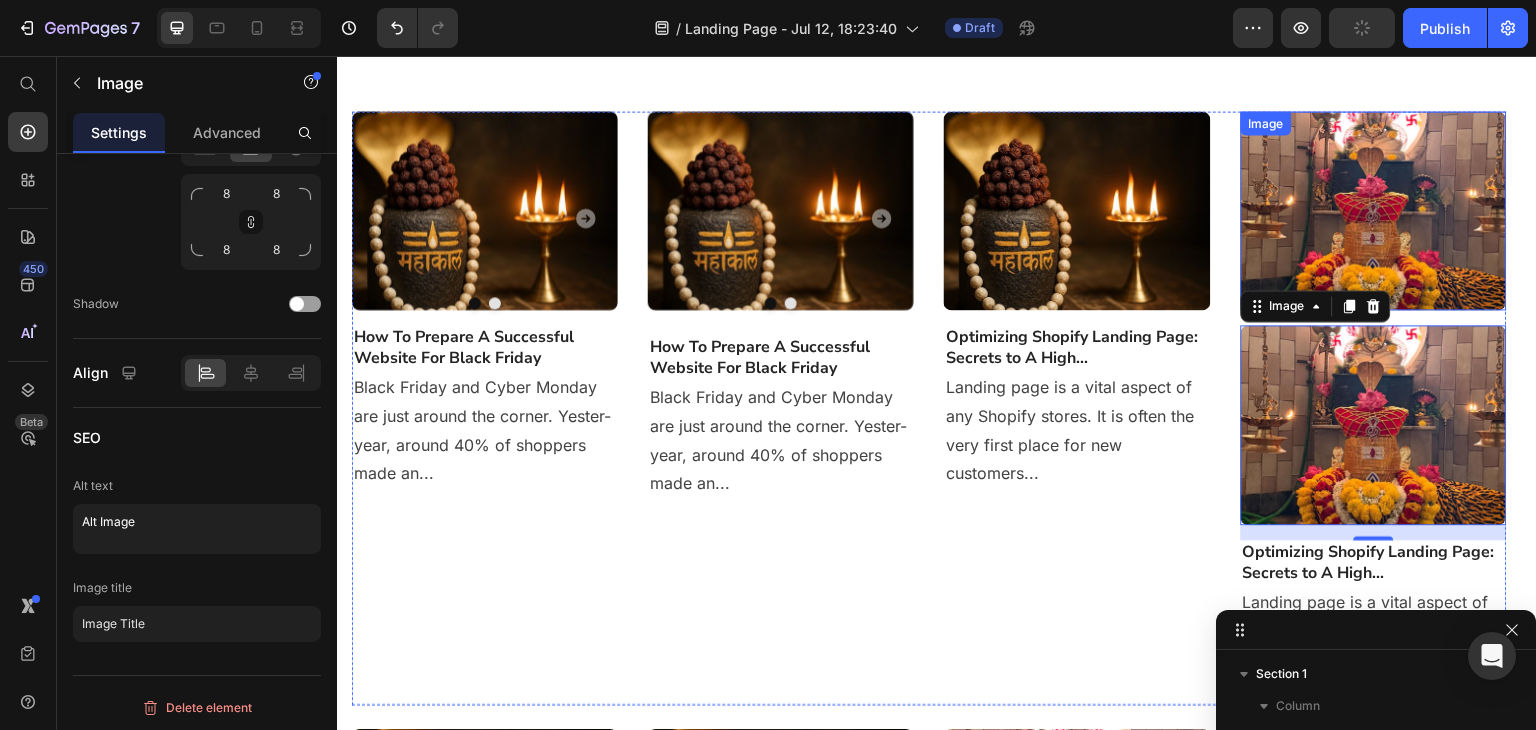 scroll, scrollTop: 400, scrollLeft: 0, axis: vertical 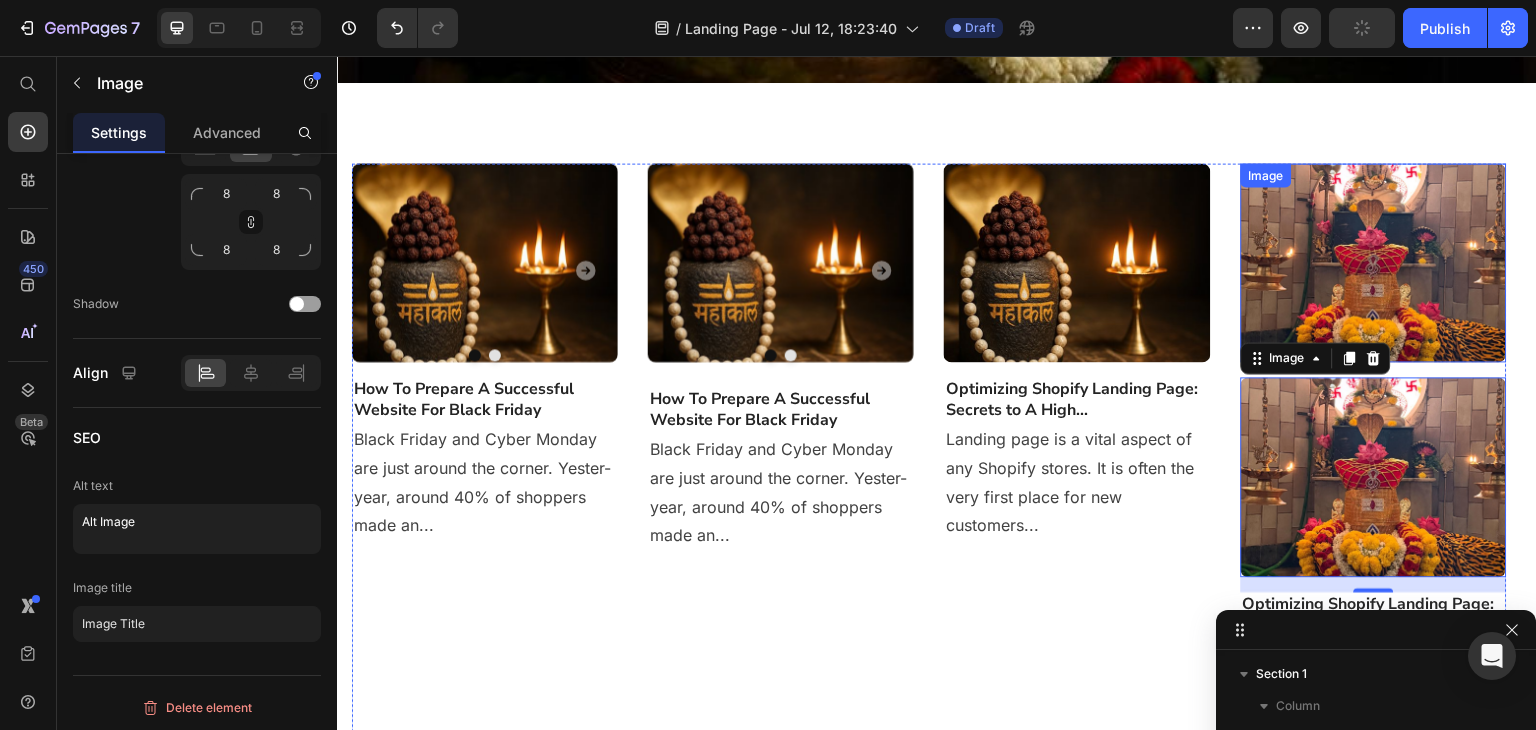 click at bounding box center [1374, 263] 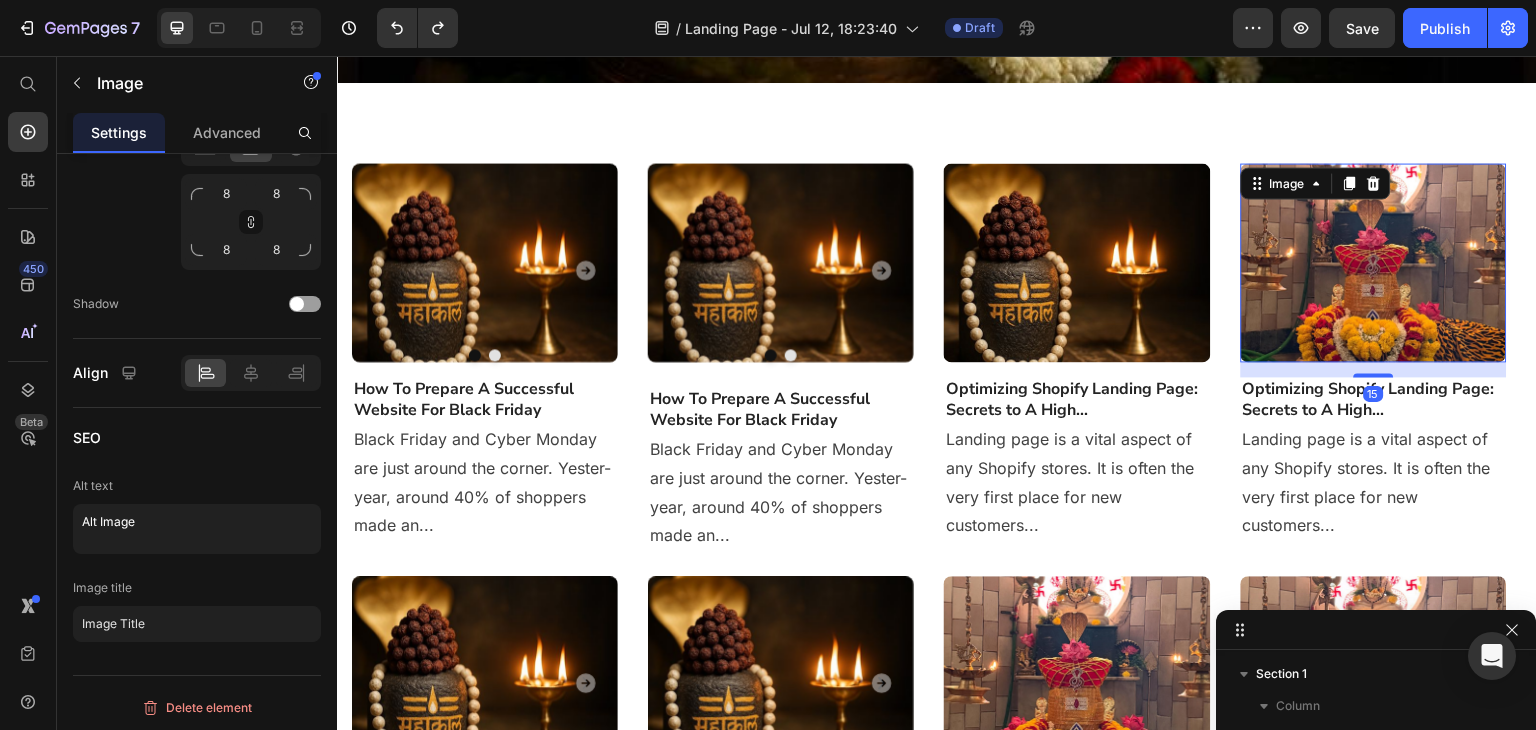 click at bounding box center (1374, 263) 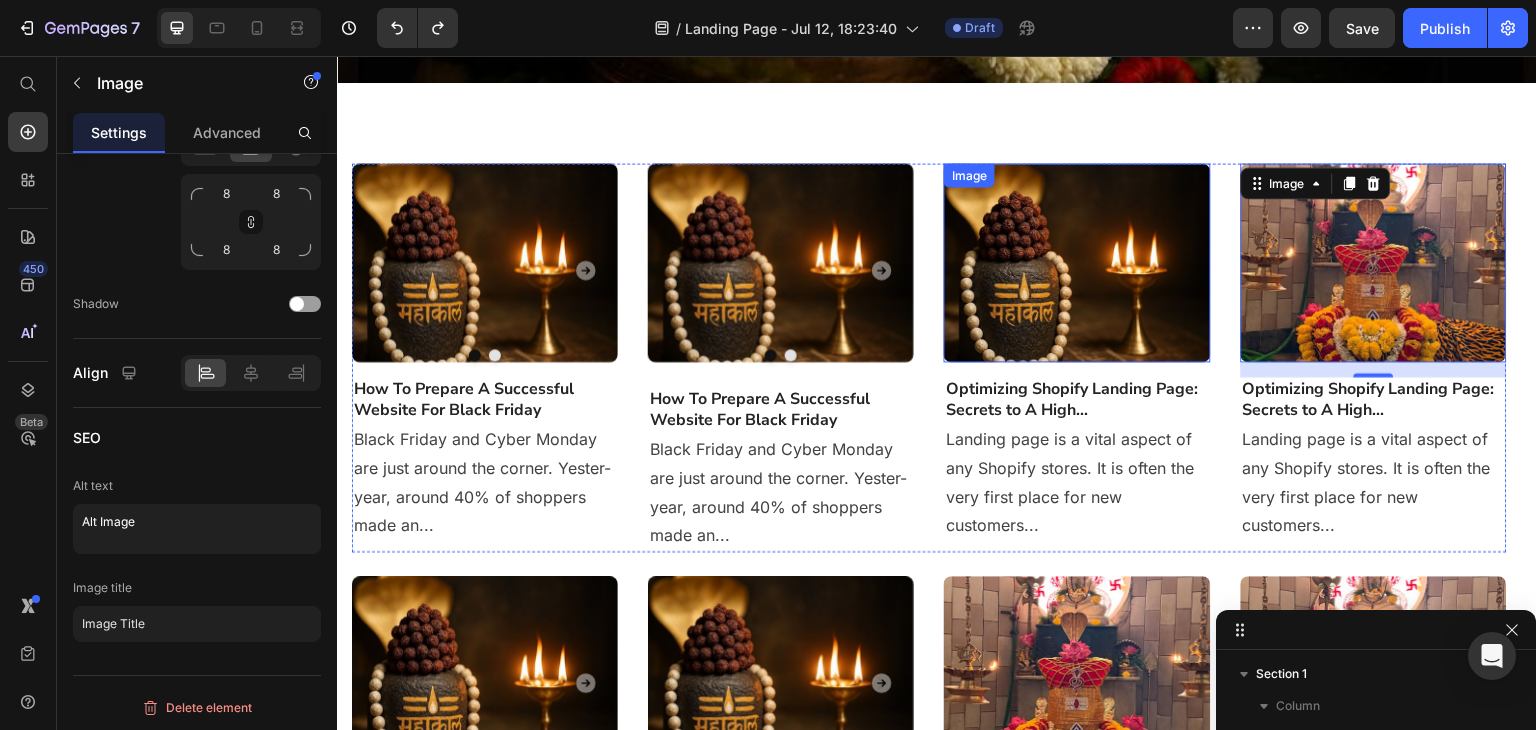 click at bounding box center (1077, 263) 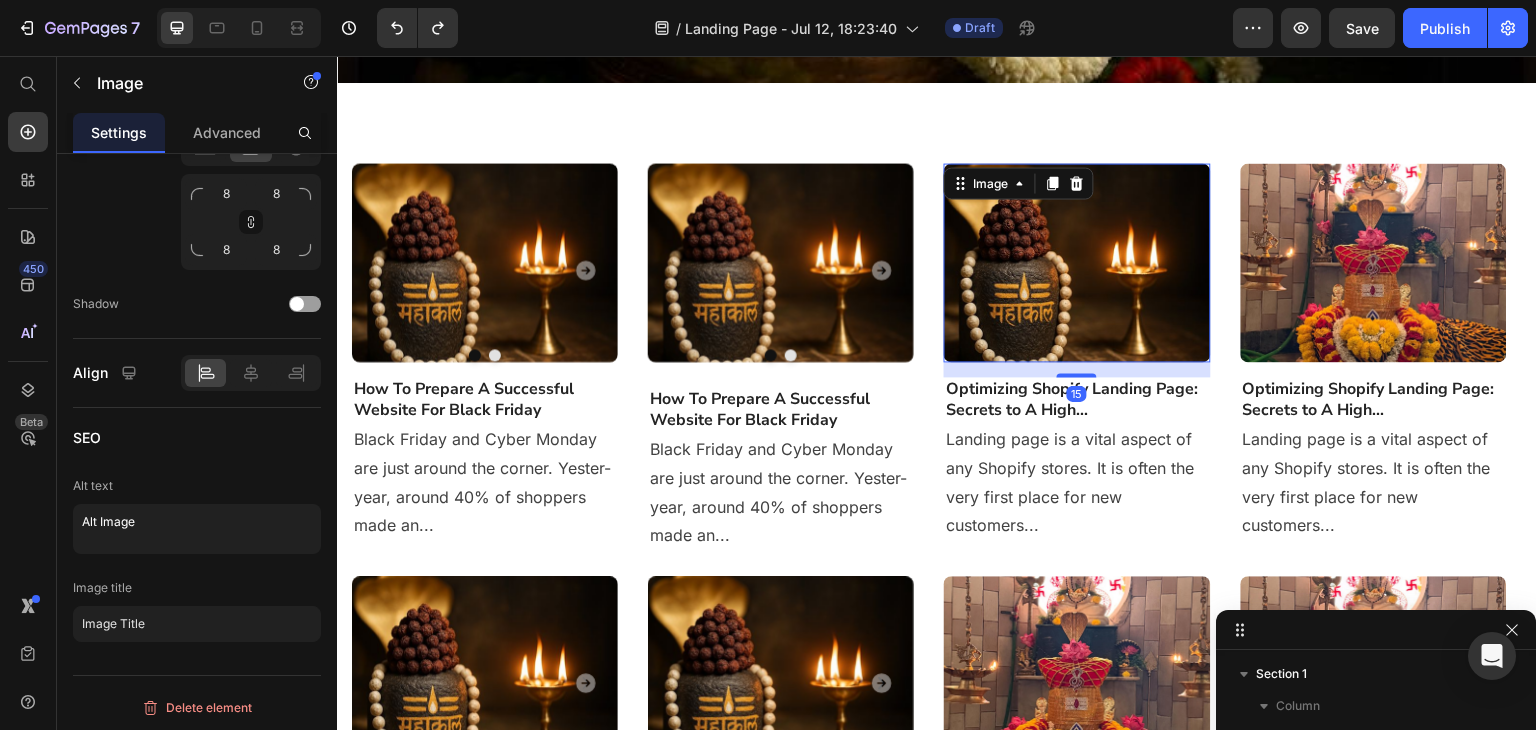 click 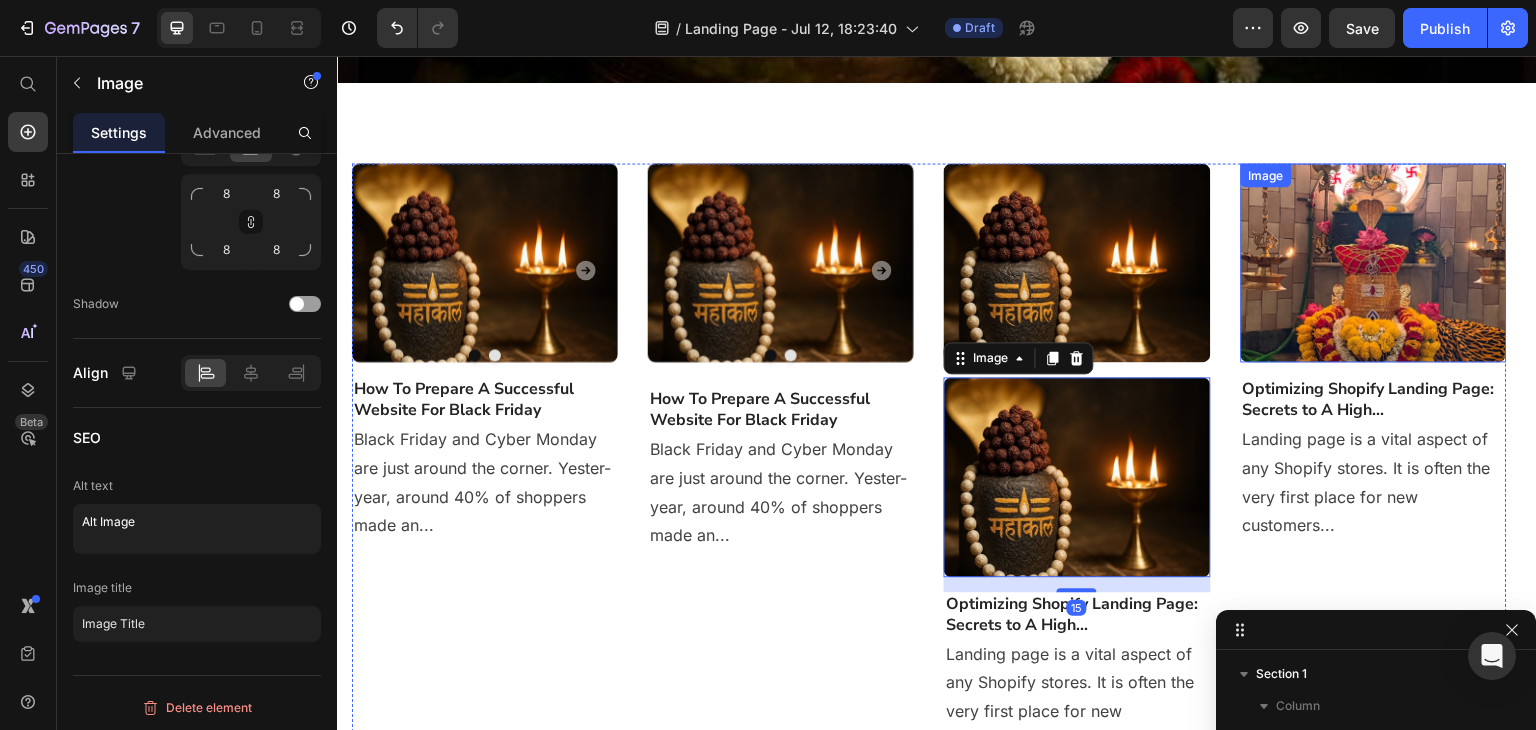 click at bounding box center [1374, 263] 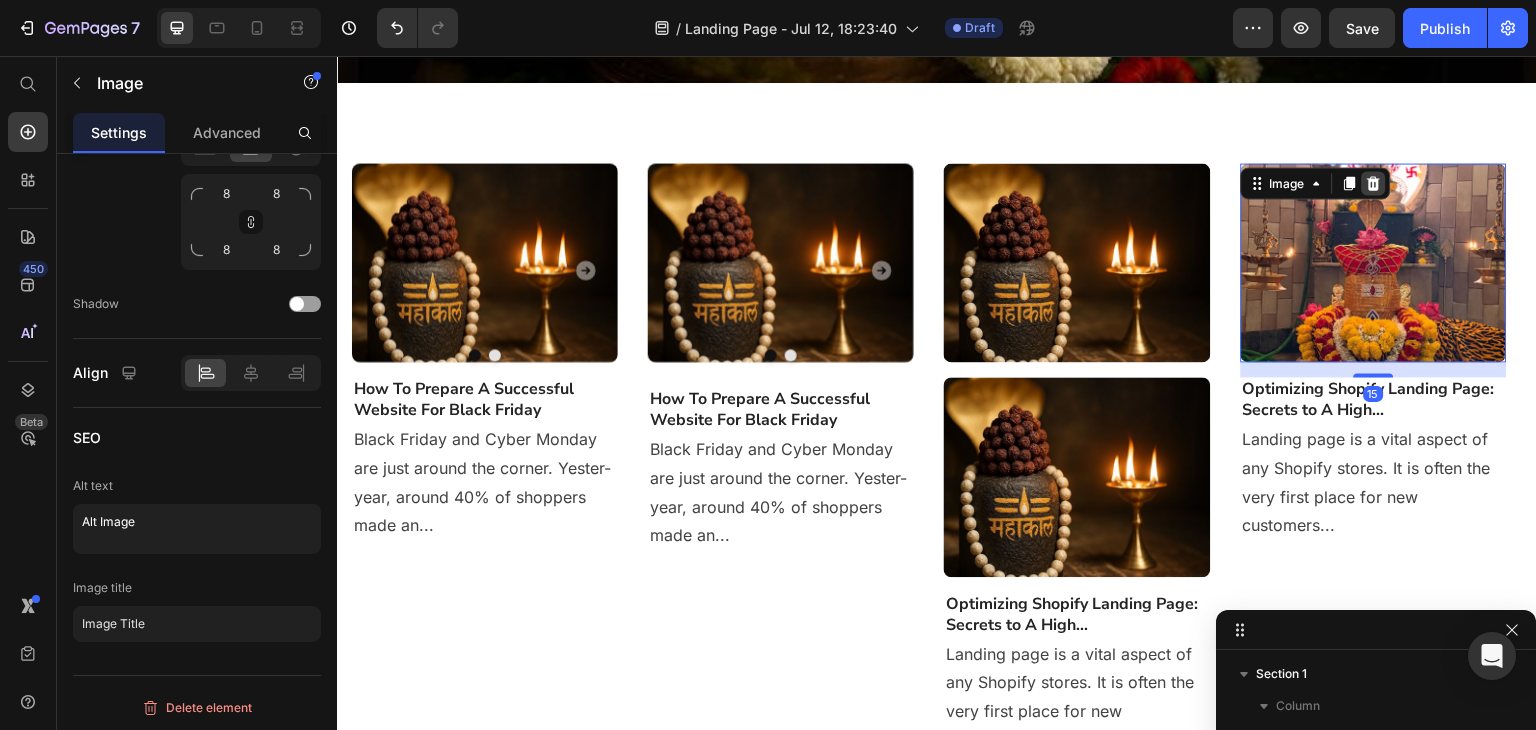 click 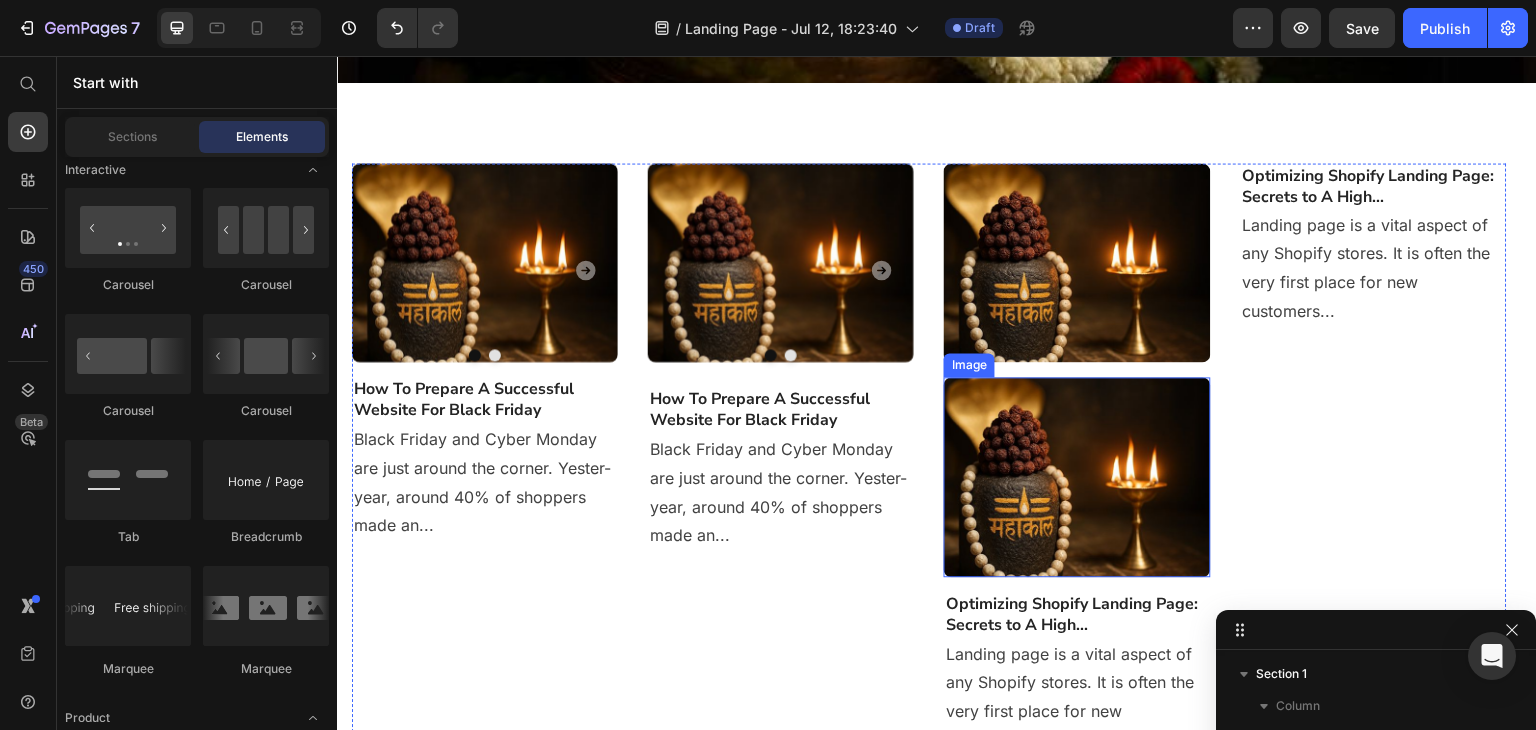 click at bounding box center (1077, 477) 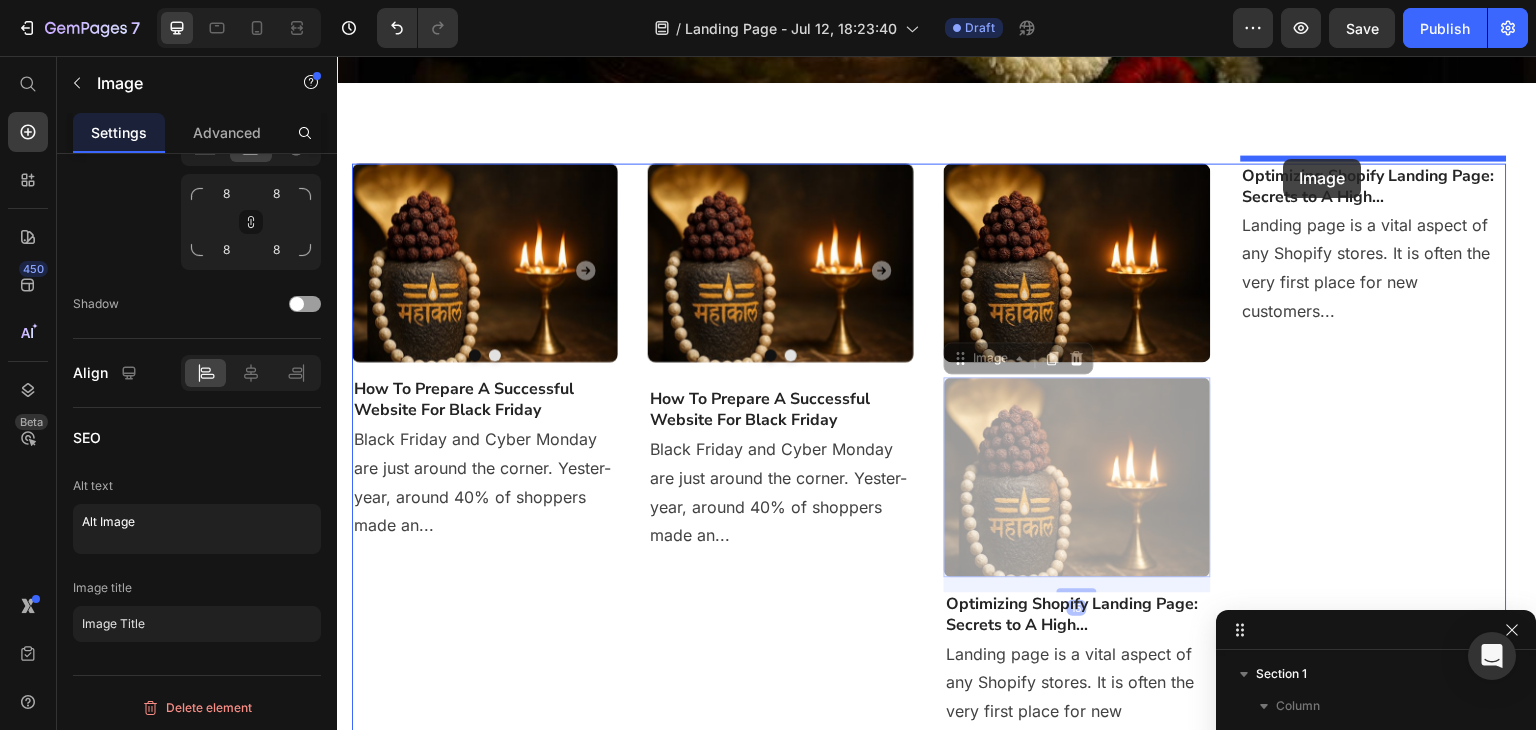 drag, startPoint x: 965, startPoint y: 357, endPoint x: 1284, endPoint y: 159, distance: 375.45306 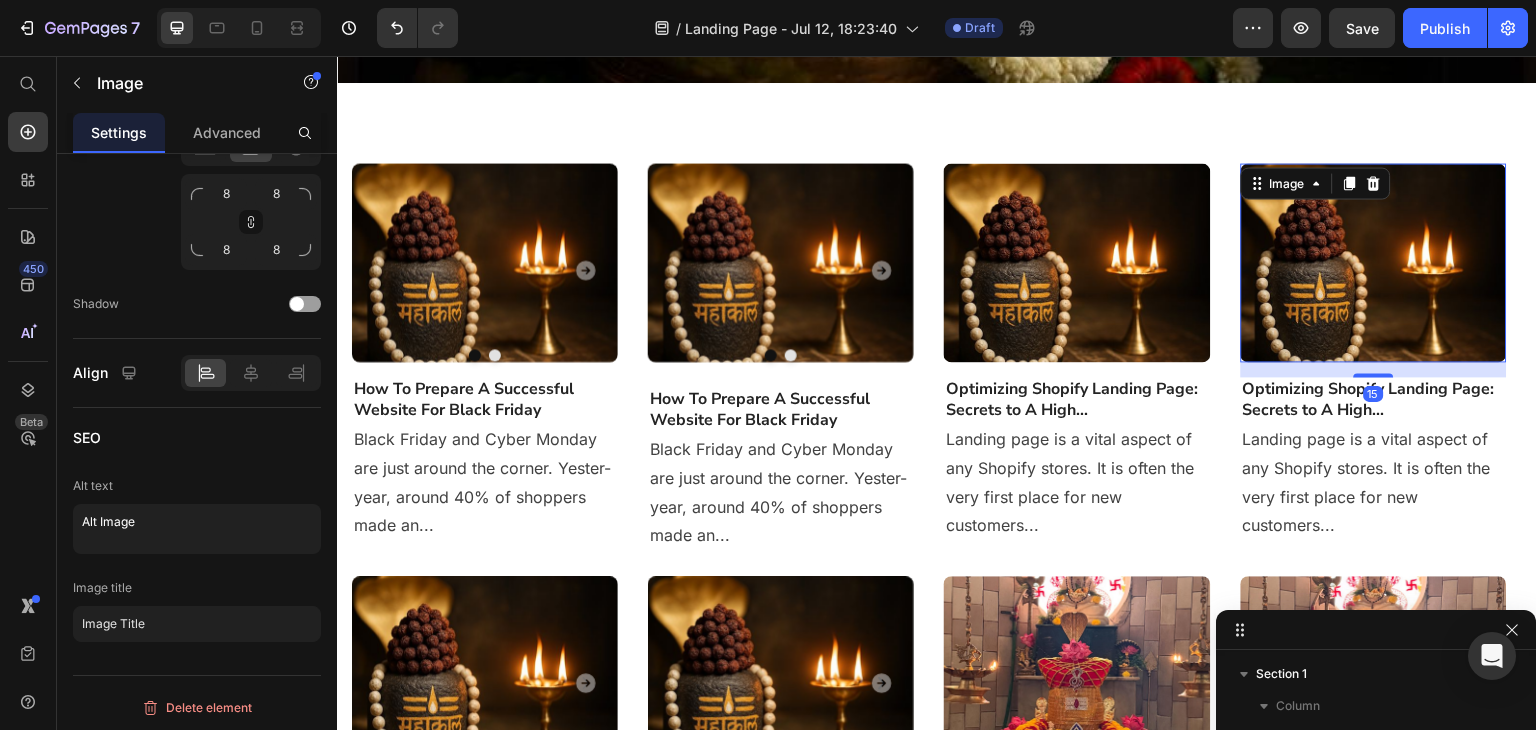 click at bounding box center (1374, 263) 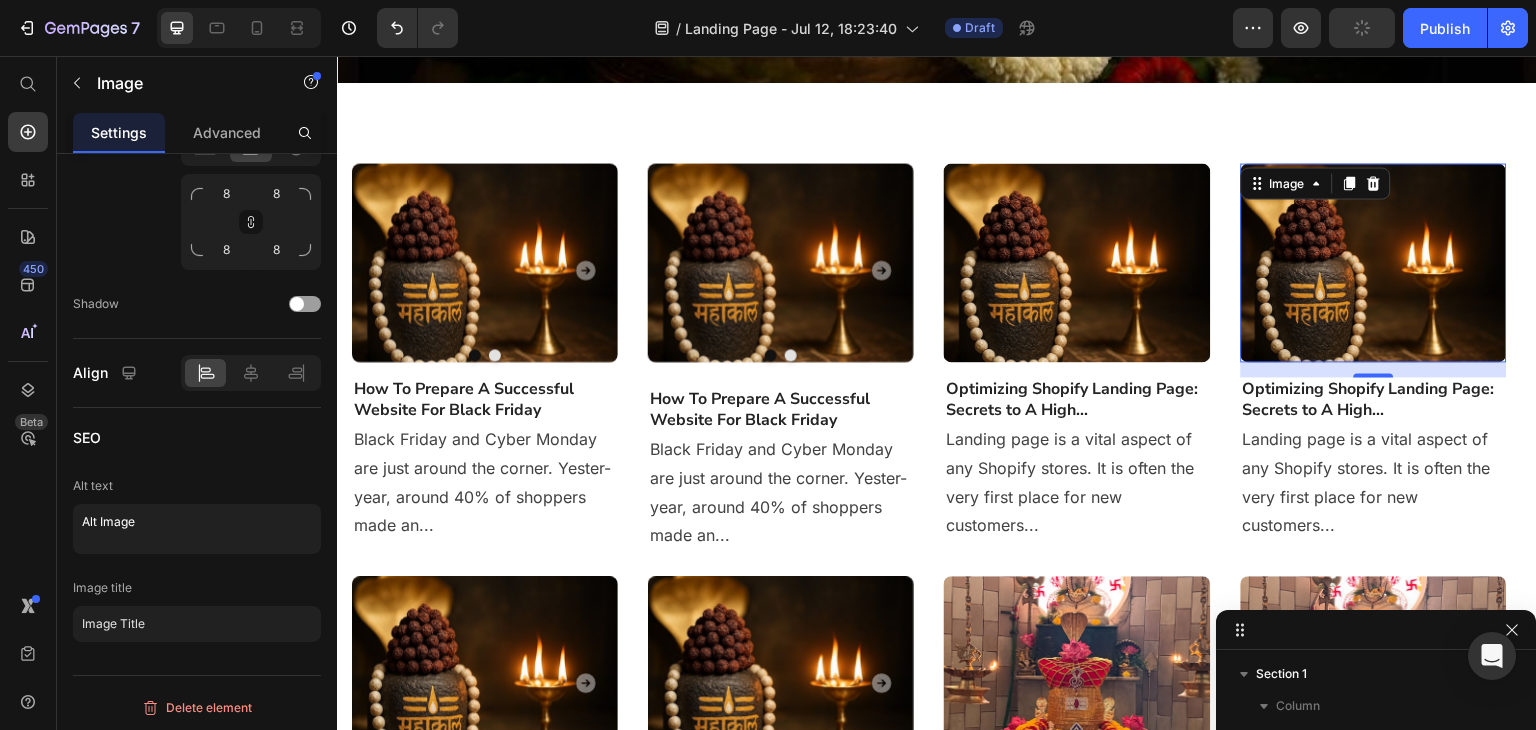 click at bounding box center (1374, 263) 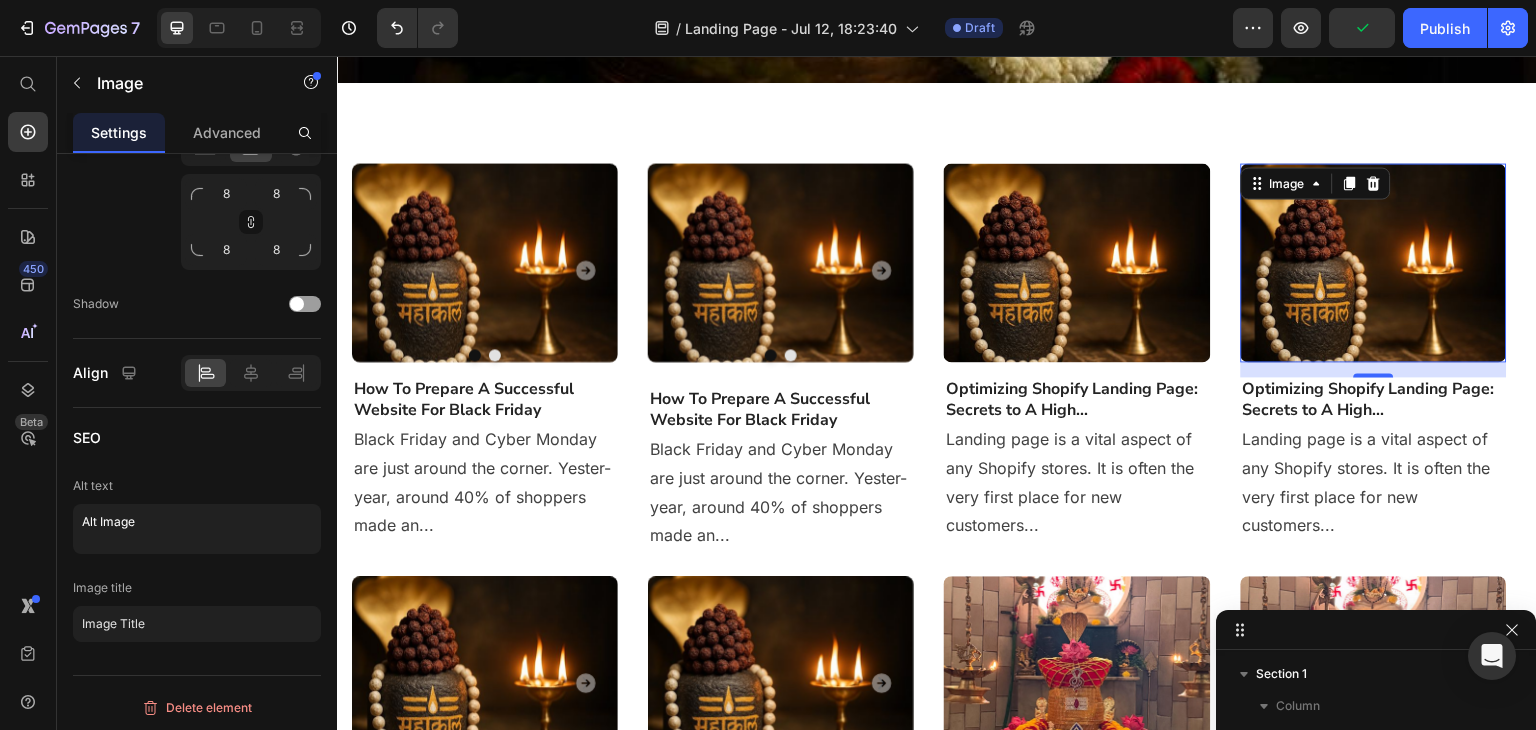 click on "Image
Drop element here
Carousel
Drop element here
Carousel How To Prepare A Successful Website For Black Friday Heading Black Friday and Cyber Monday are just around the corner. Yester-year, around 40% of shoppers made an... Text block
Image
Drop element here
Carousel
Drop element here
Carousel
Drop element here
Carousel
Drop element here
Carousel How To Prepare A Successful Website For Black Friday Heading Text block Image Heading Text block Image   15 Heading" at bounding box center (929, 357) 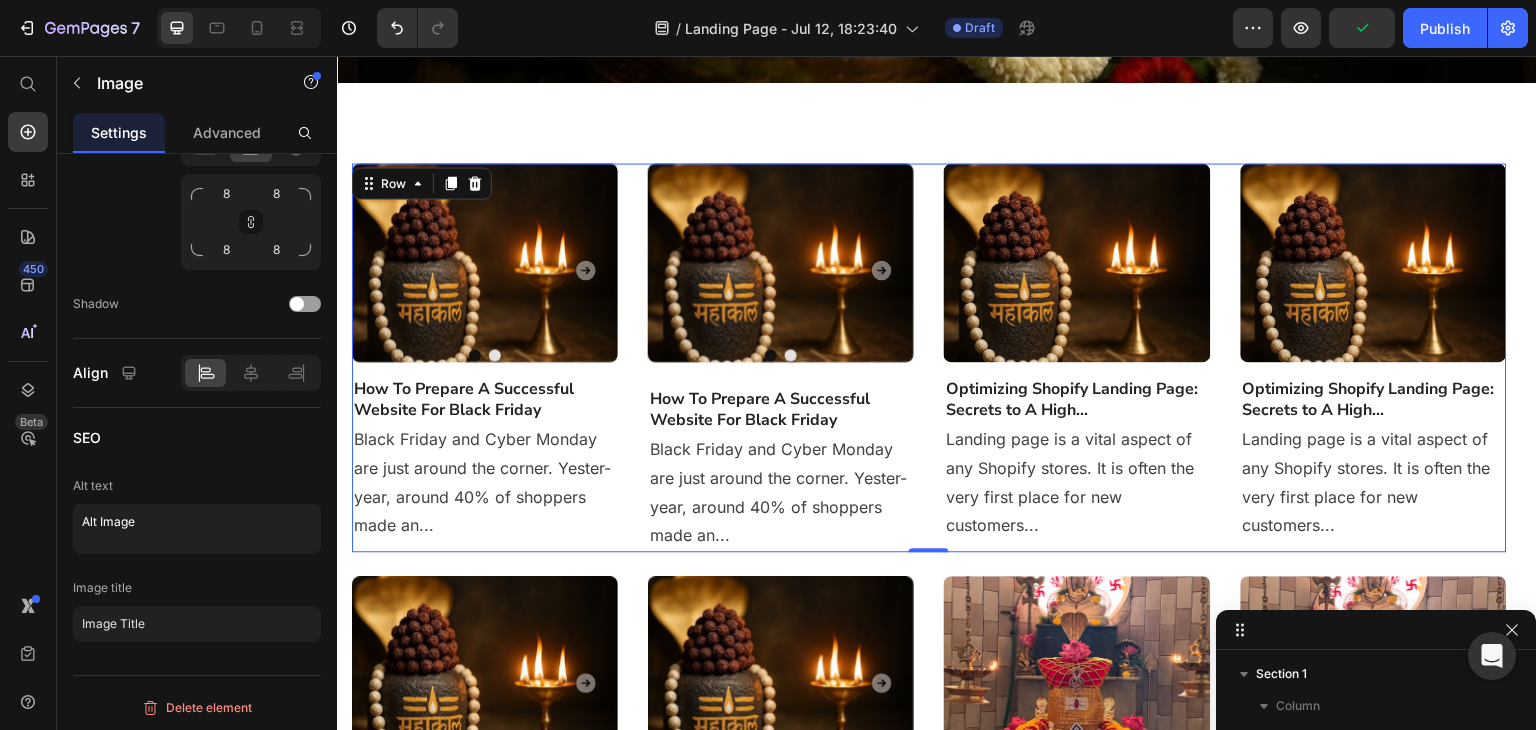 scroll, scrollTop: 0, scrollLeft: 0, axis: both 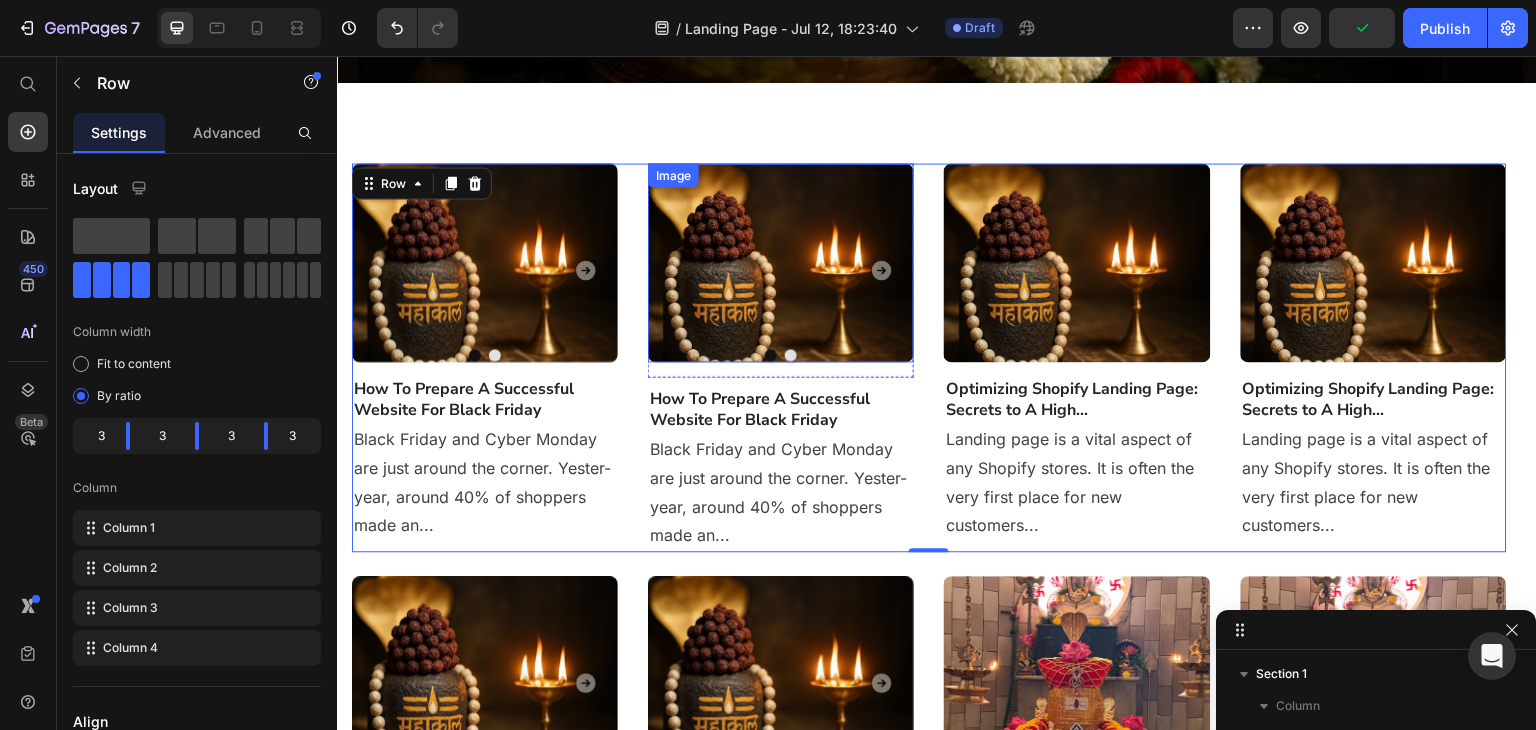 drag, startPoint x: 869, startPoint y: 281, endPoint x: 951, endPoint y: 274, distance: 82.29824 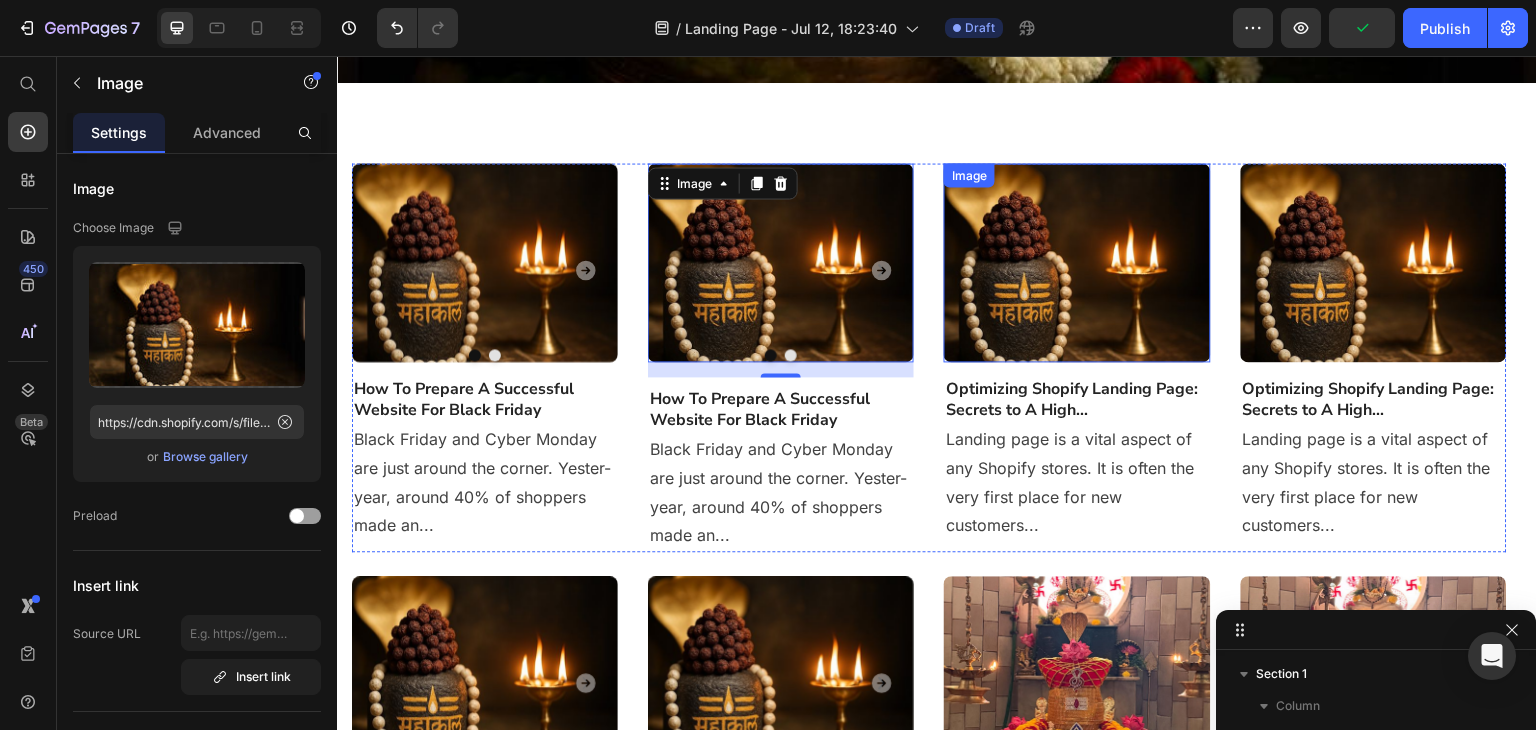 click at bounding box center (1077, 263) 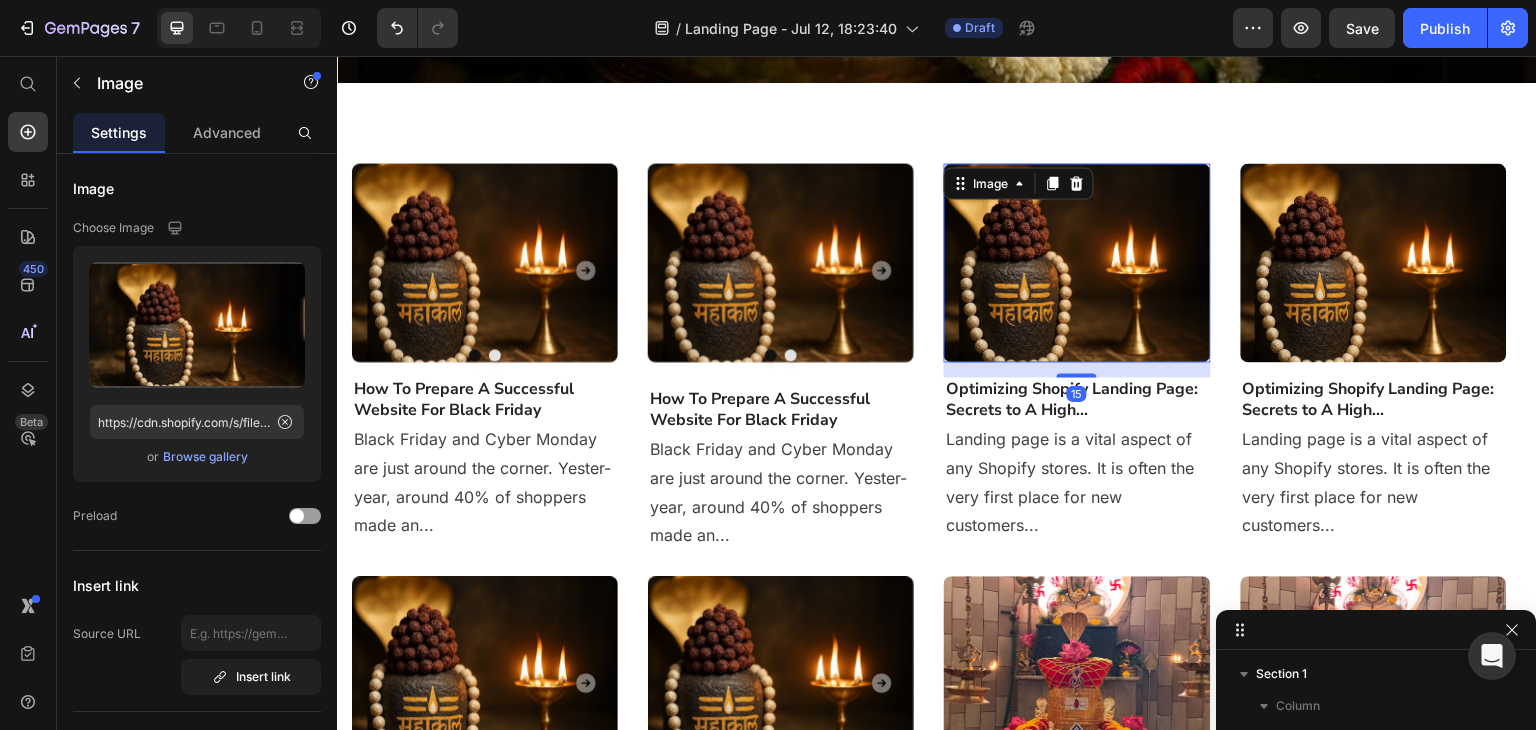 click at bounding box center (781, 263) 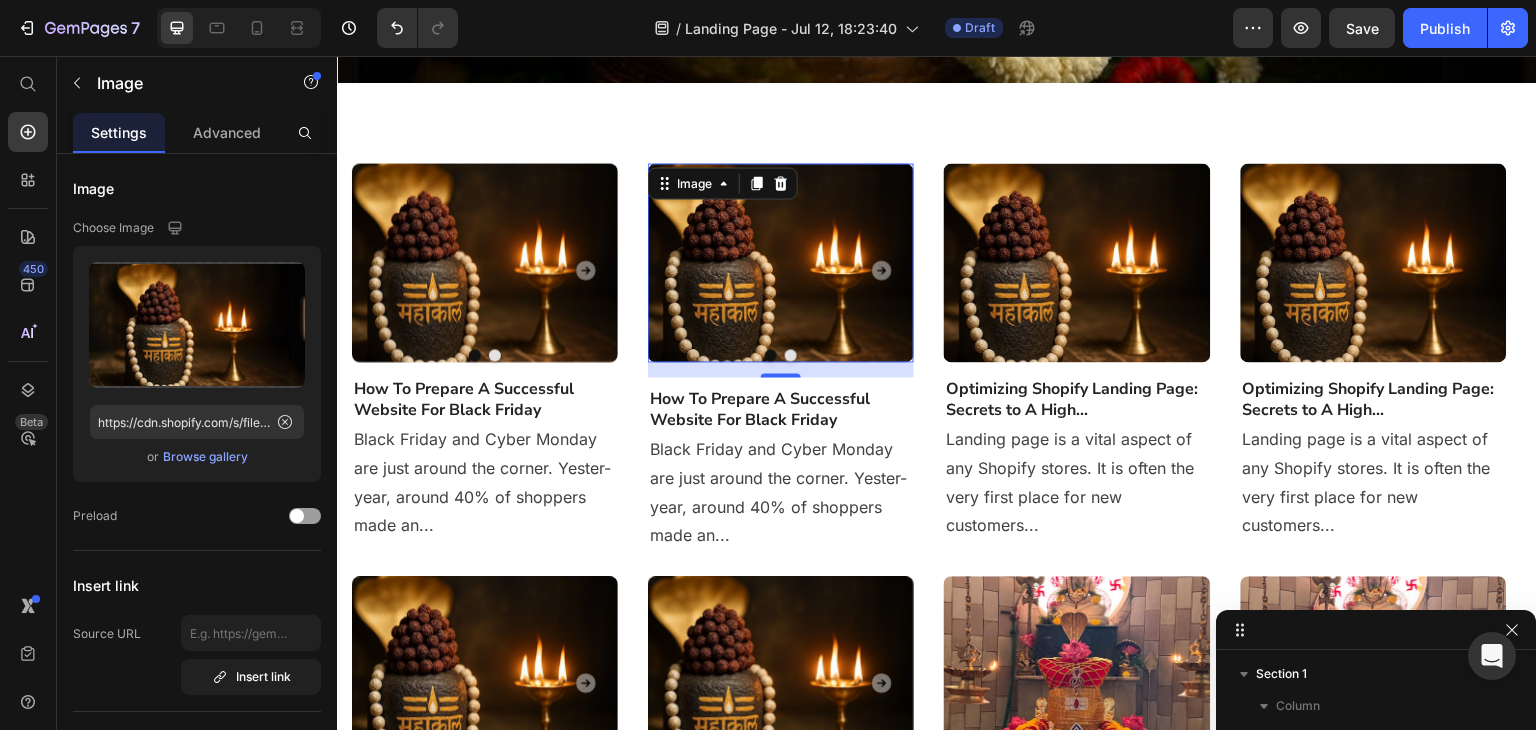 click at bounding box center (781, 263) 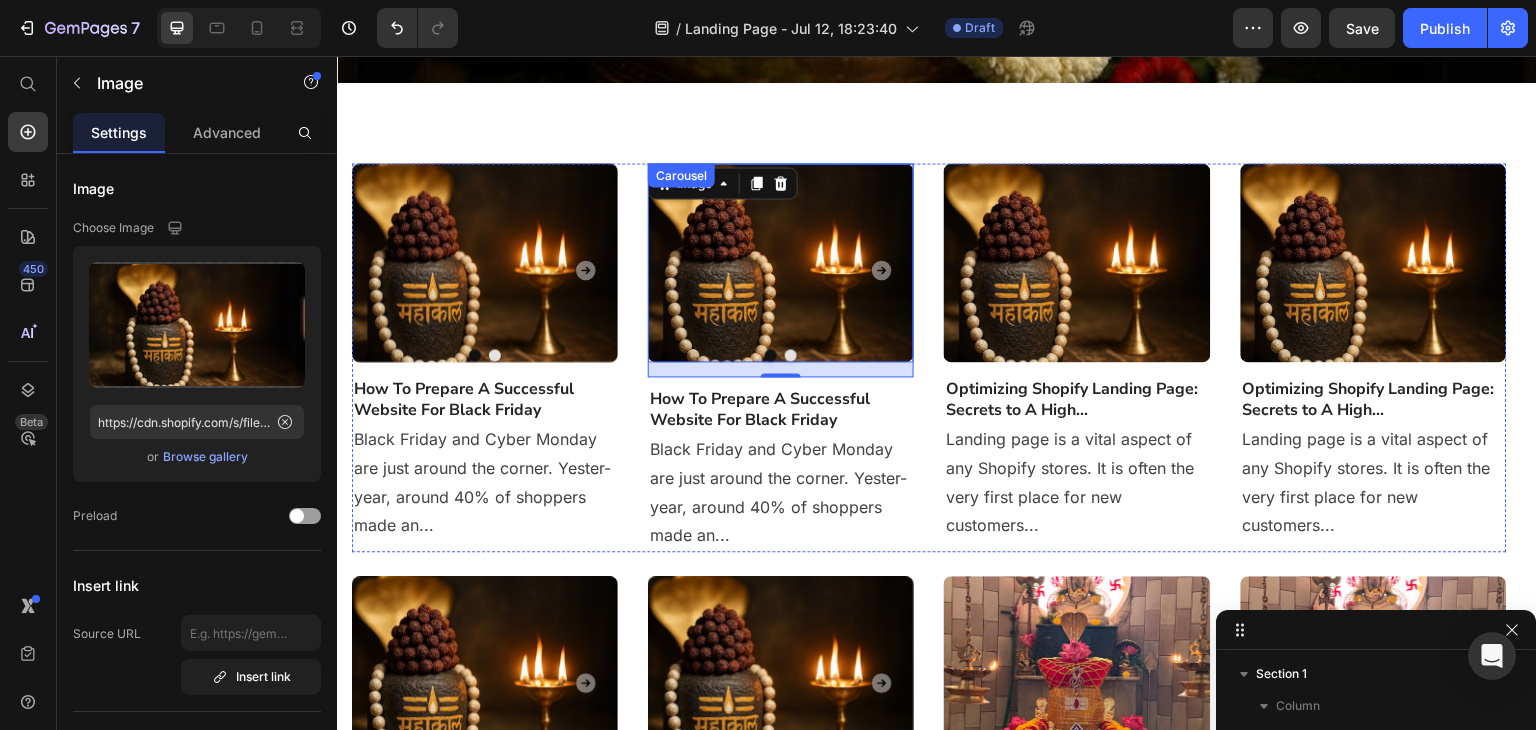 click 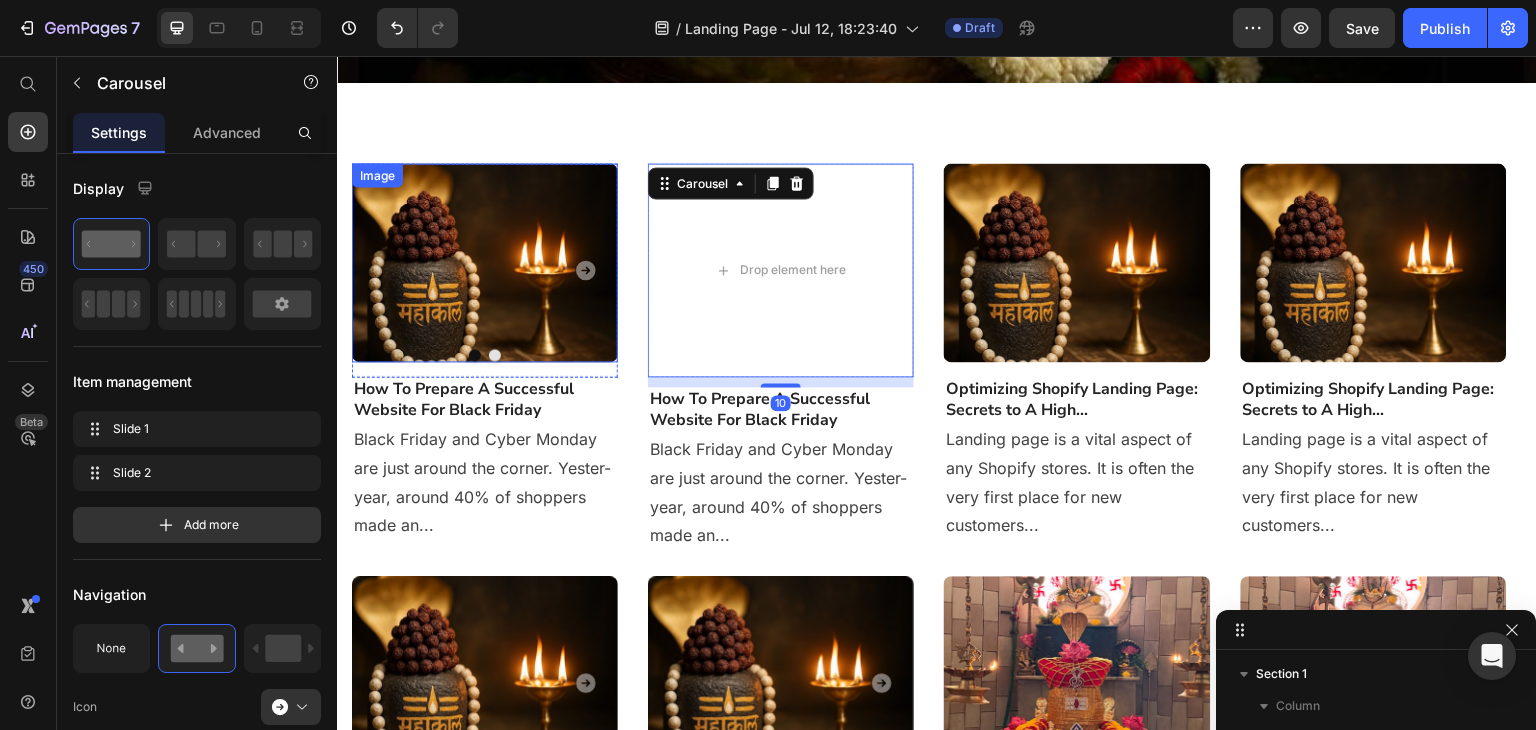 click at bounding box center (485, 263) 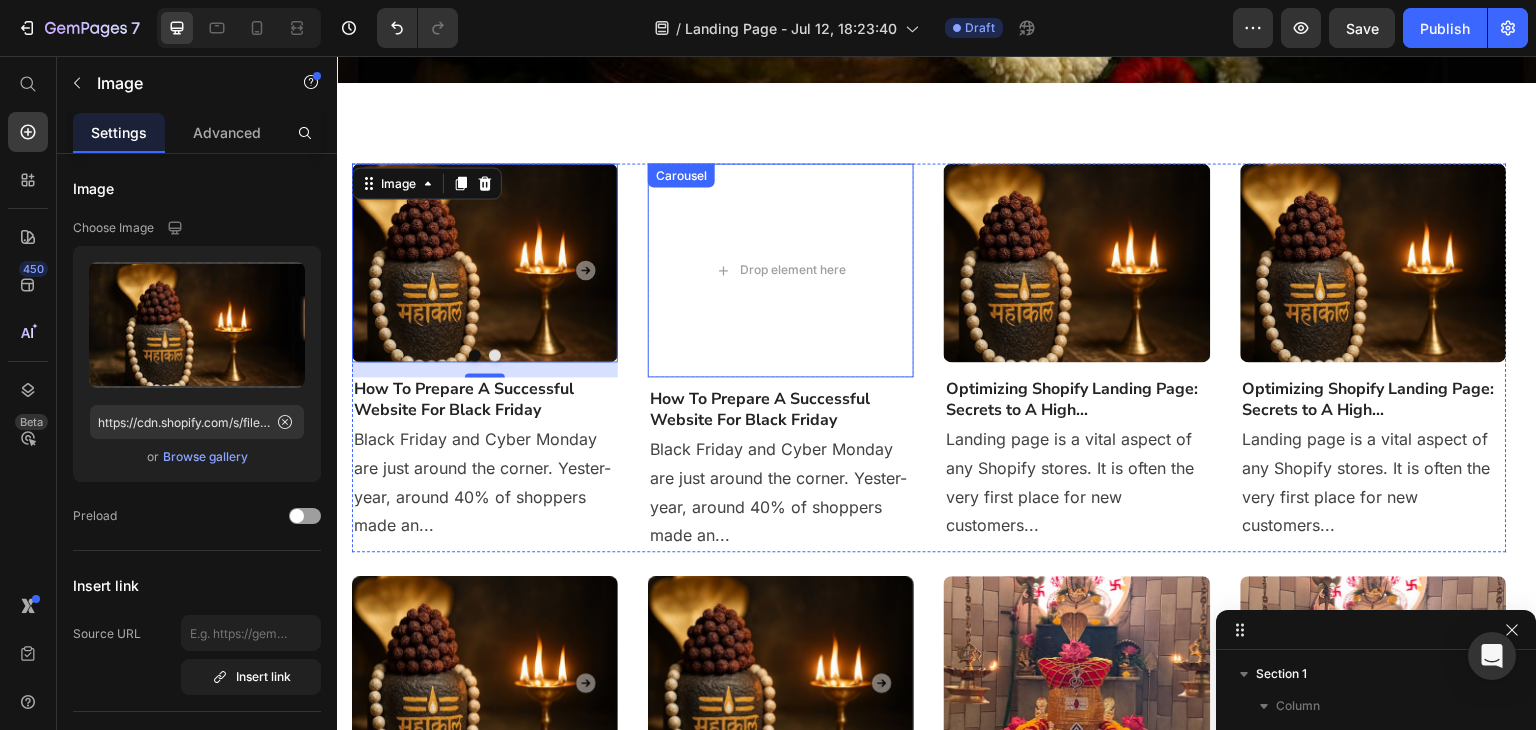 click at bounding box center [680, 270] 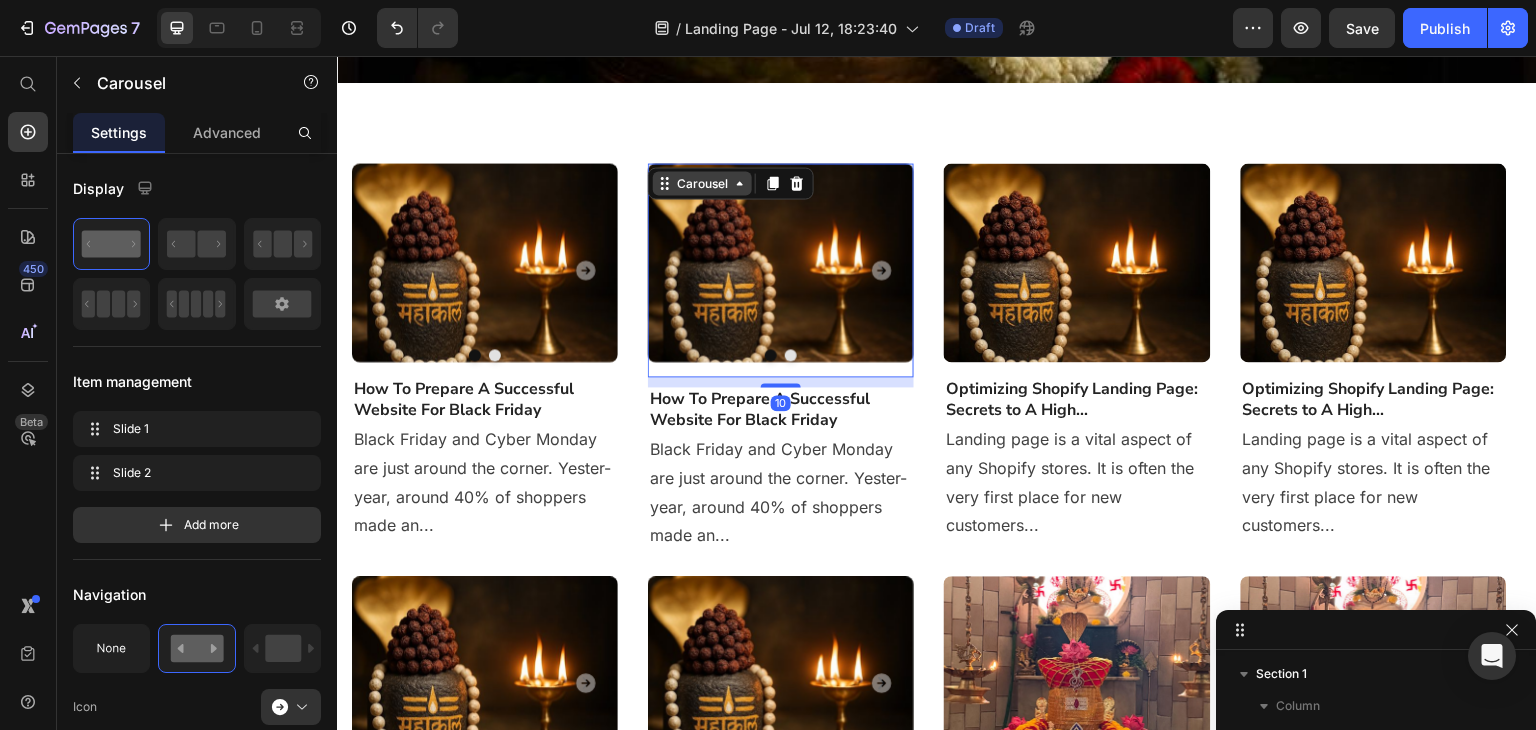 click 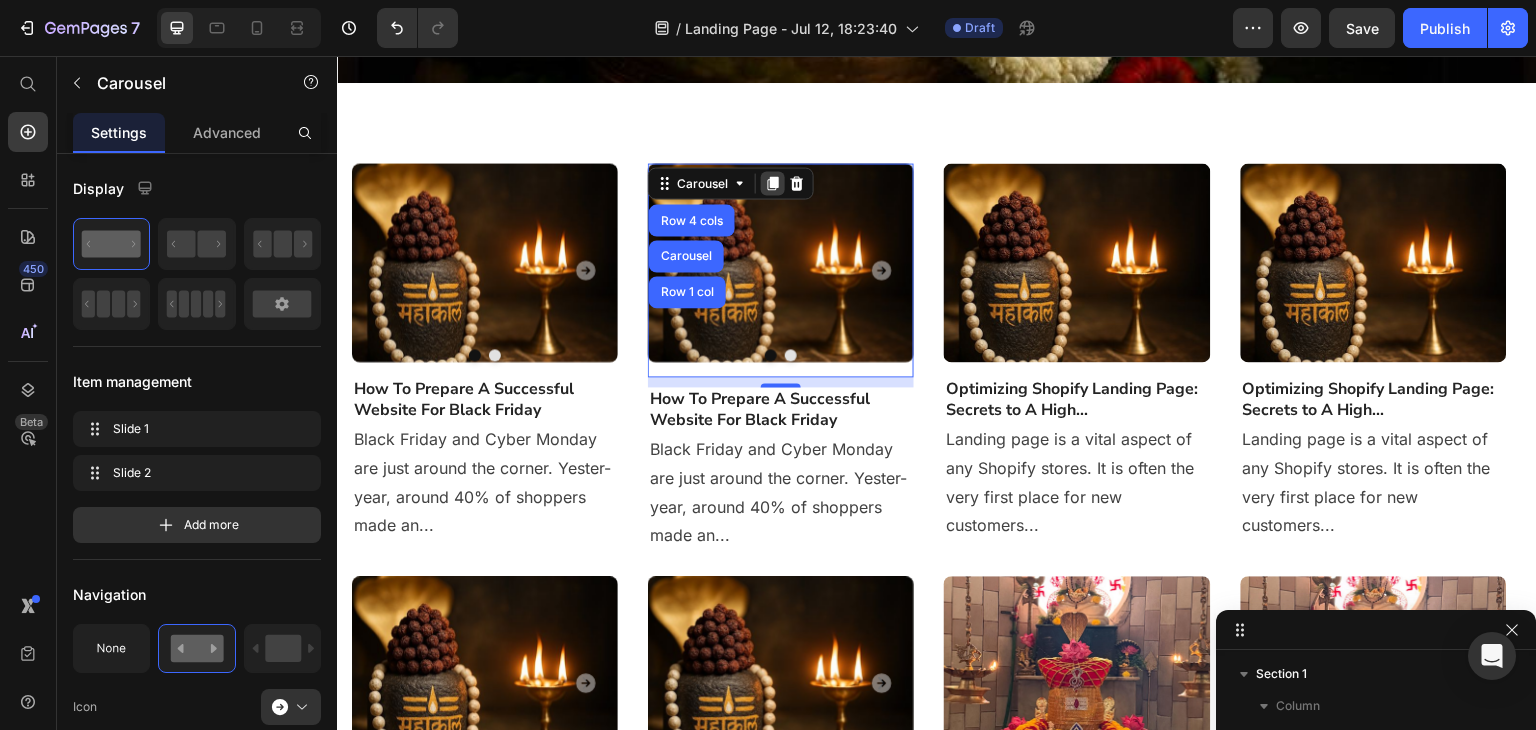 click 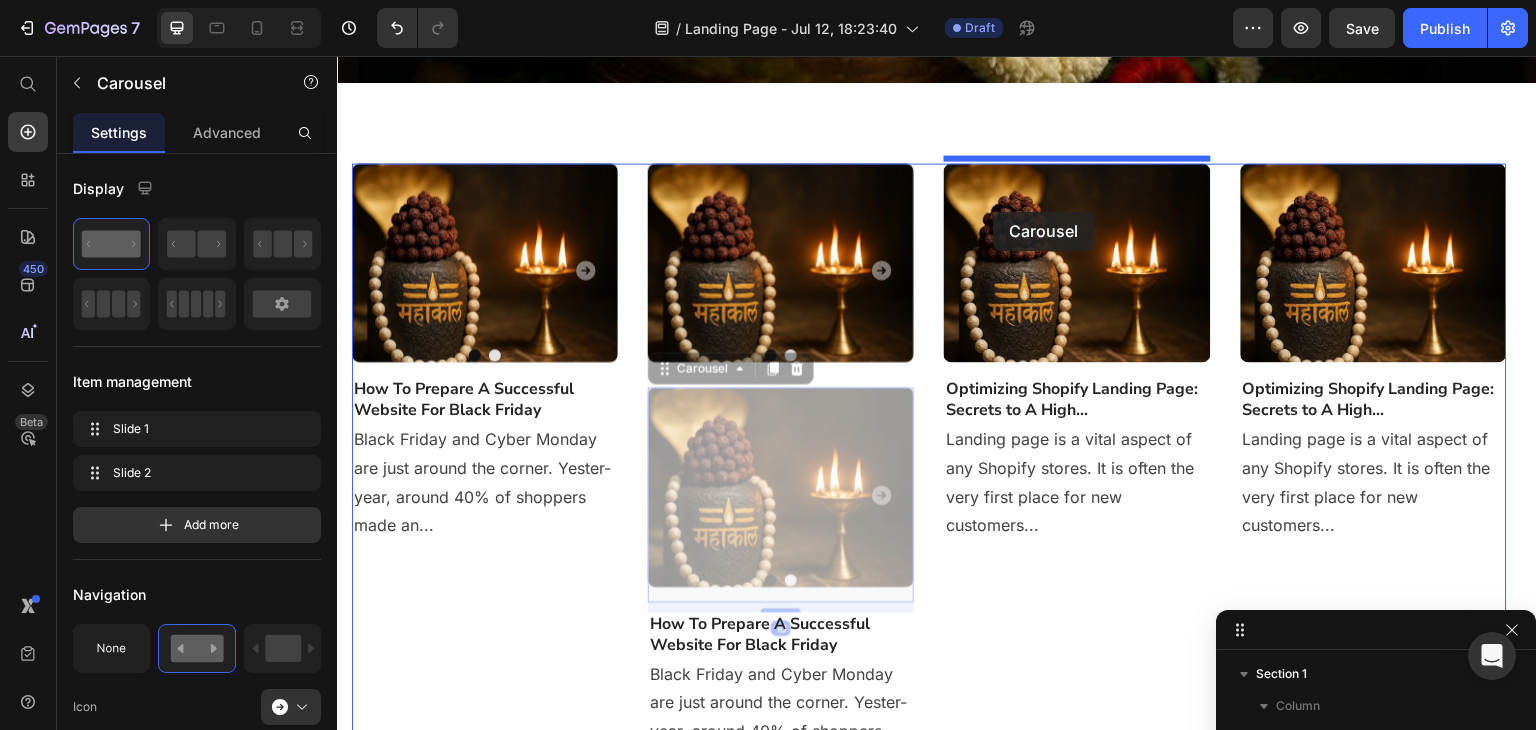 drag, startPoint x: 665, startPoint y: 366, endPoint x: 994, endPoint y: 212, distance: 363.25885 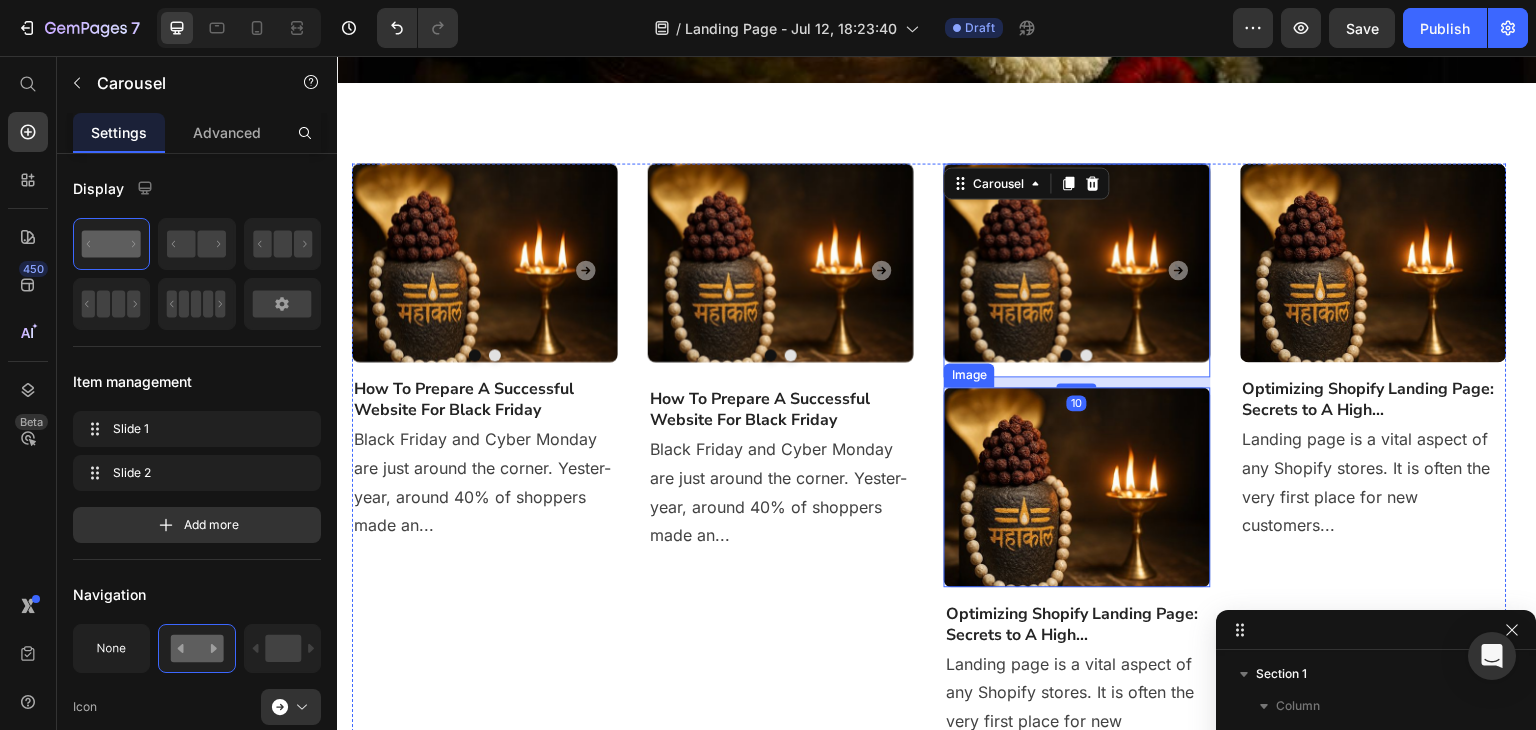 click at bounding box center (1077, 487) 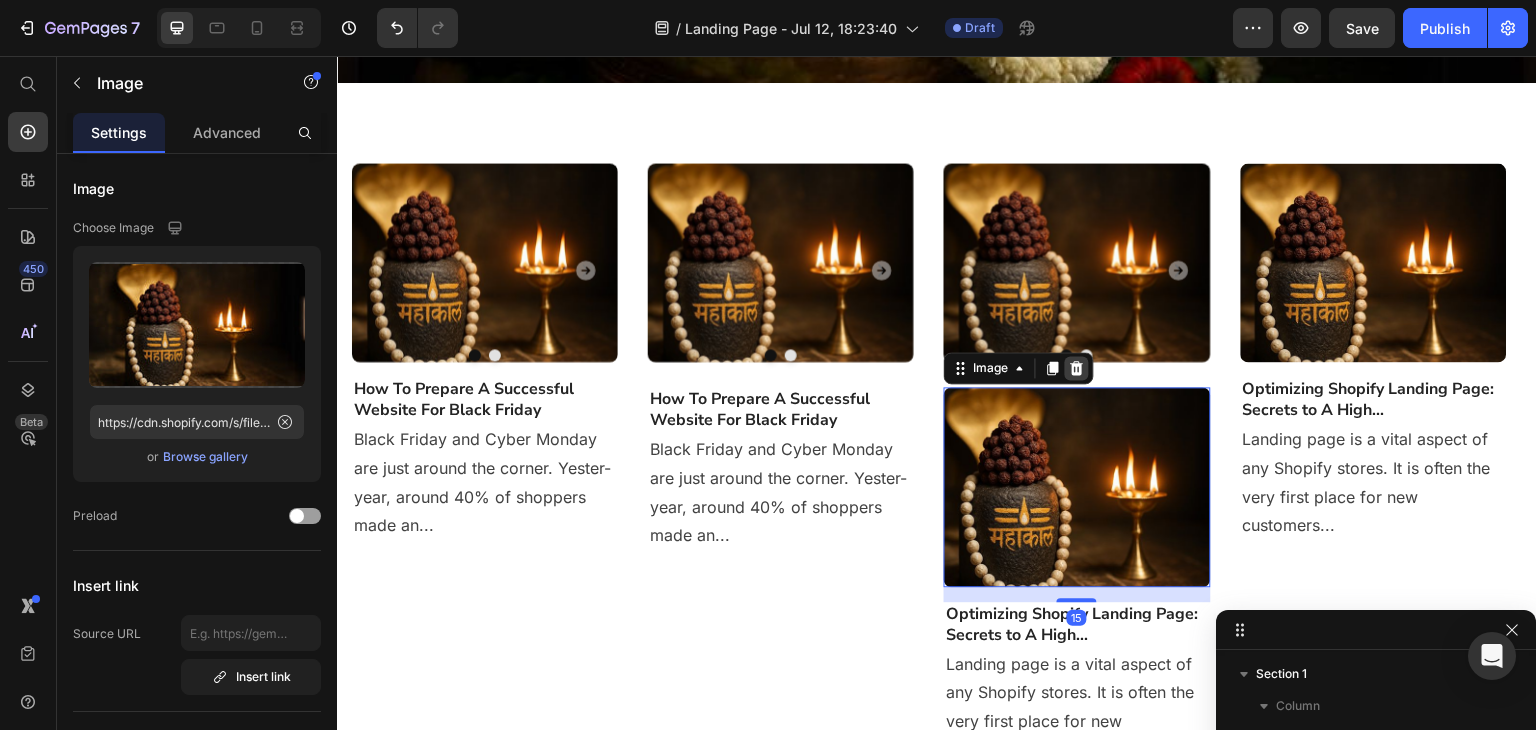 click 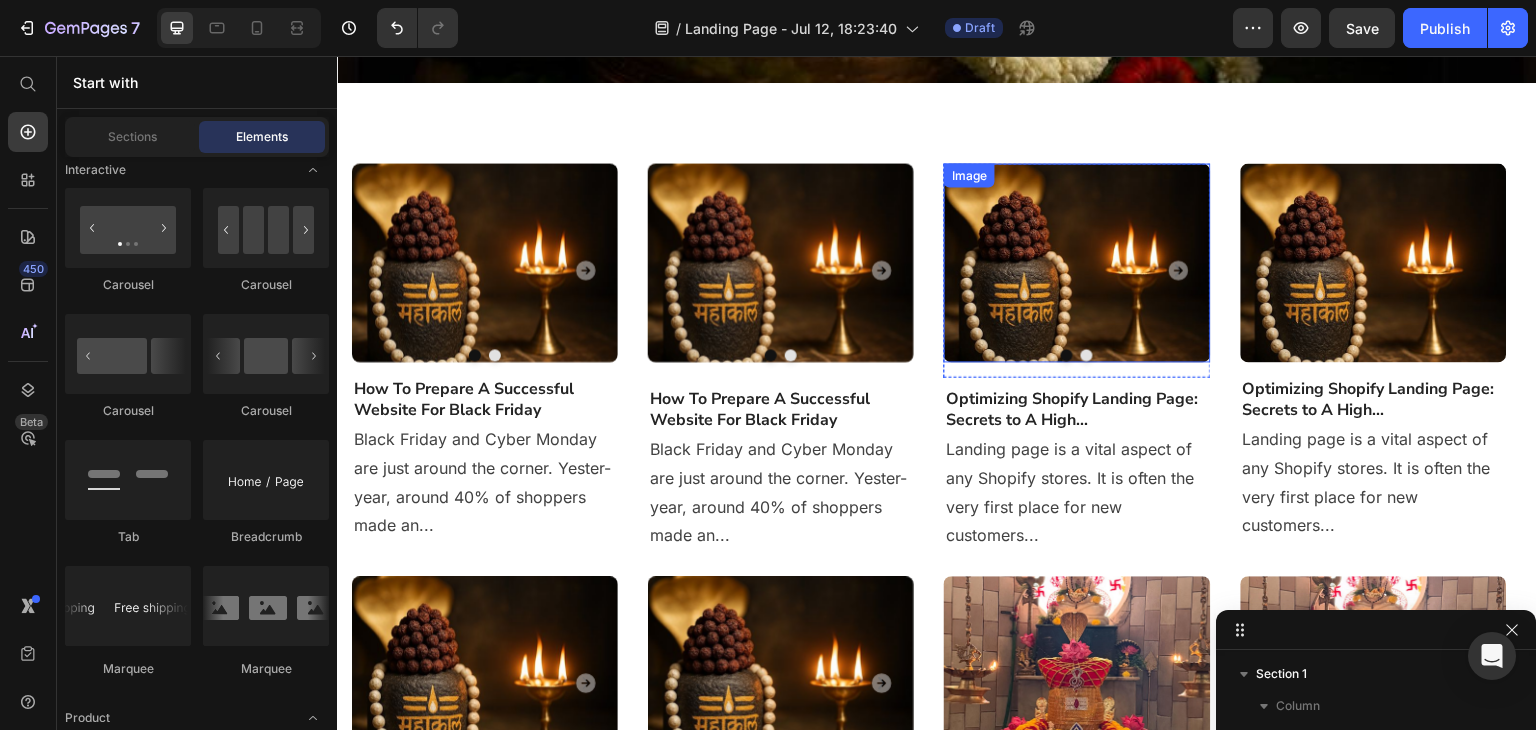 click at bounding box center [1077, 263] 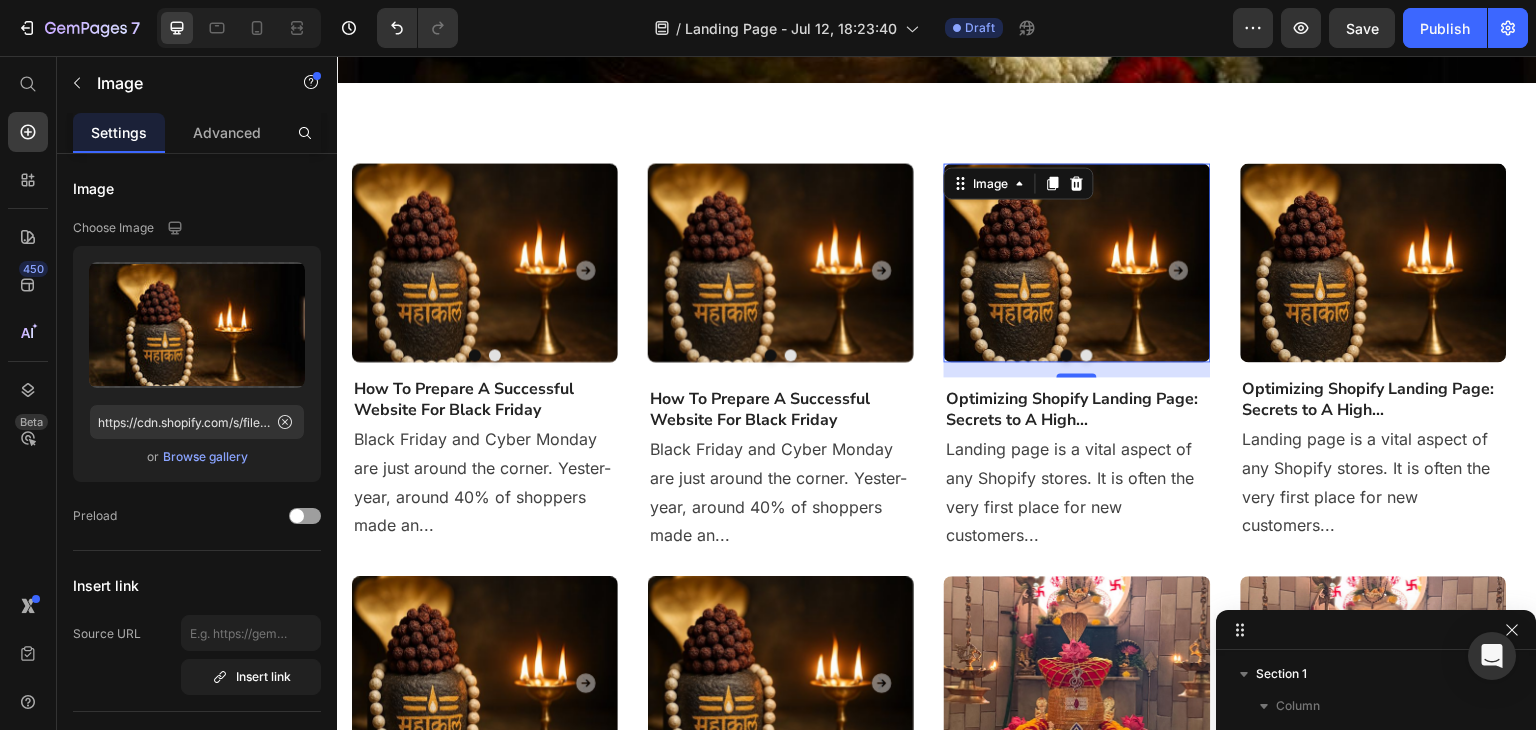 click 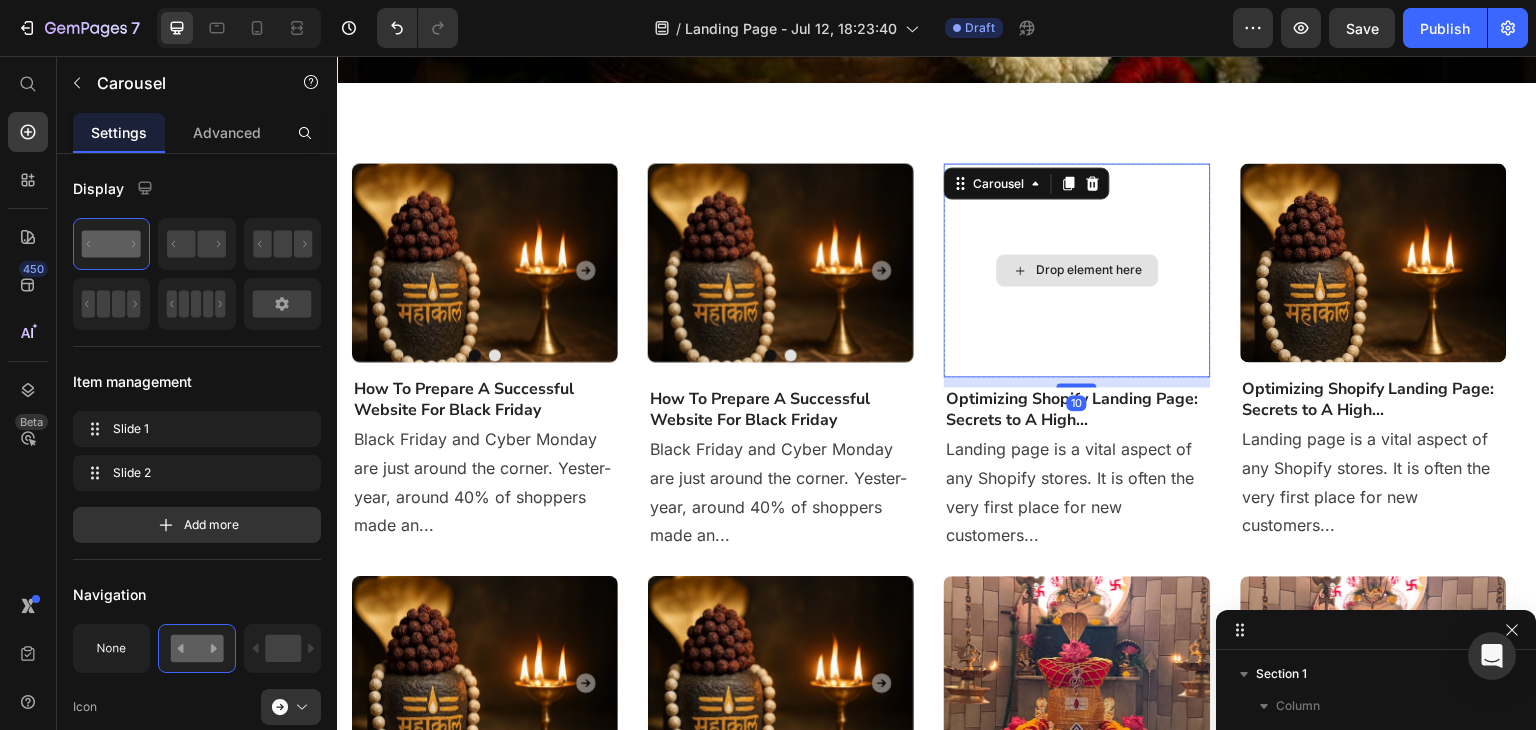 click on "Drop element here" at bounding box center (1077, 270) 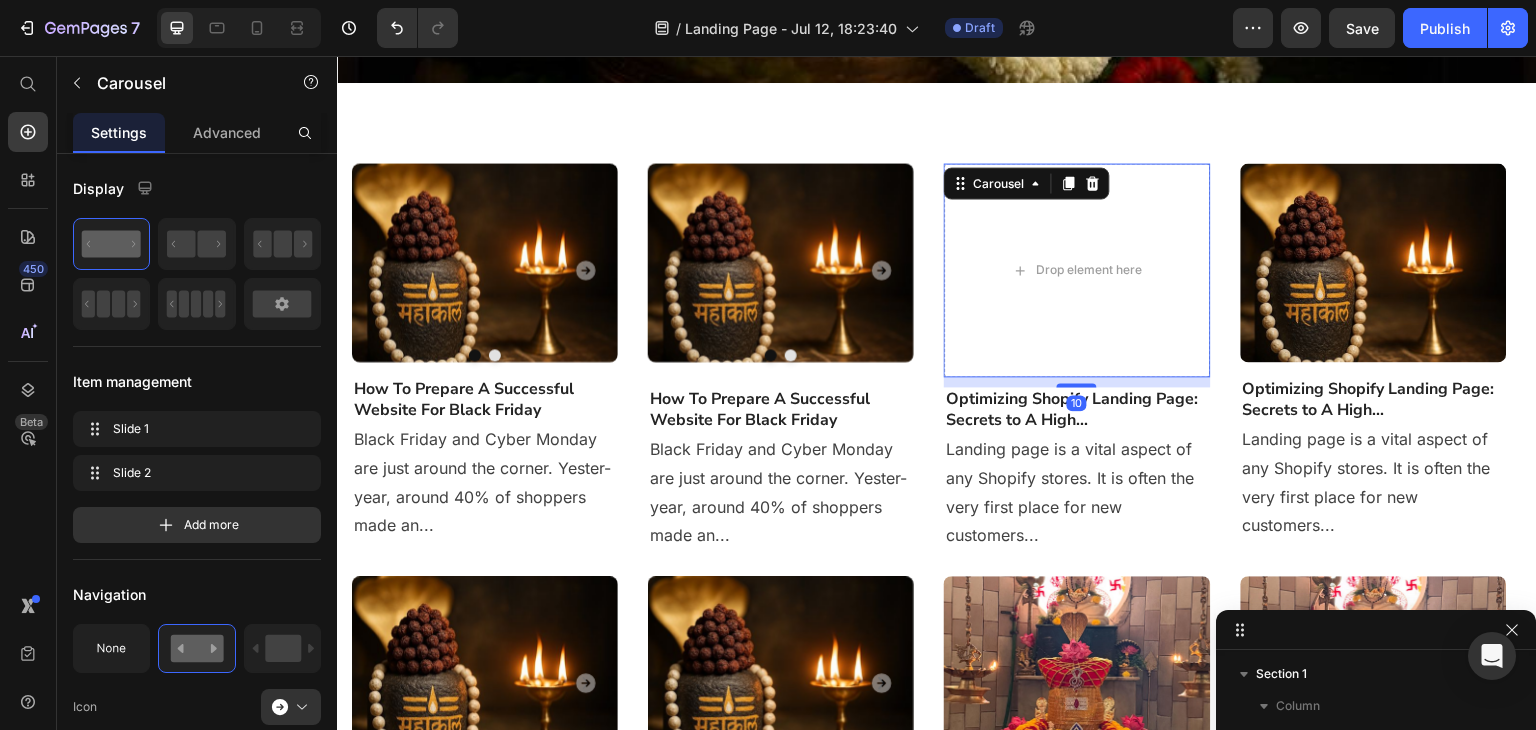 click 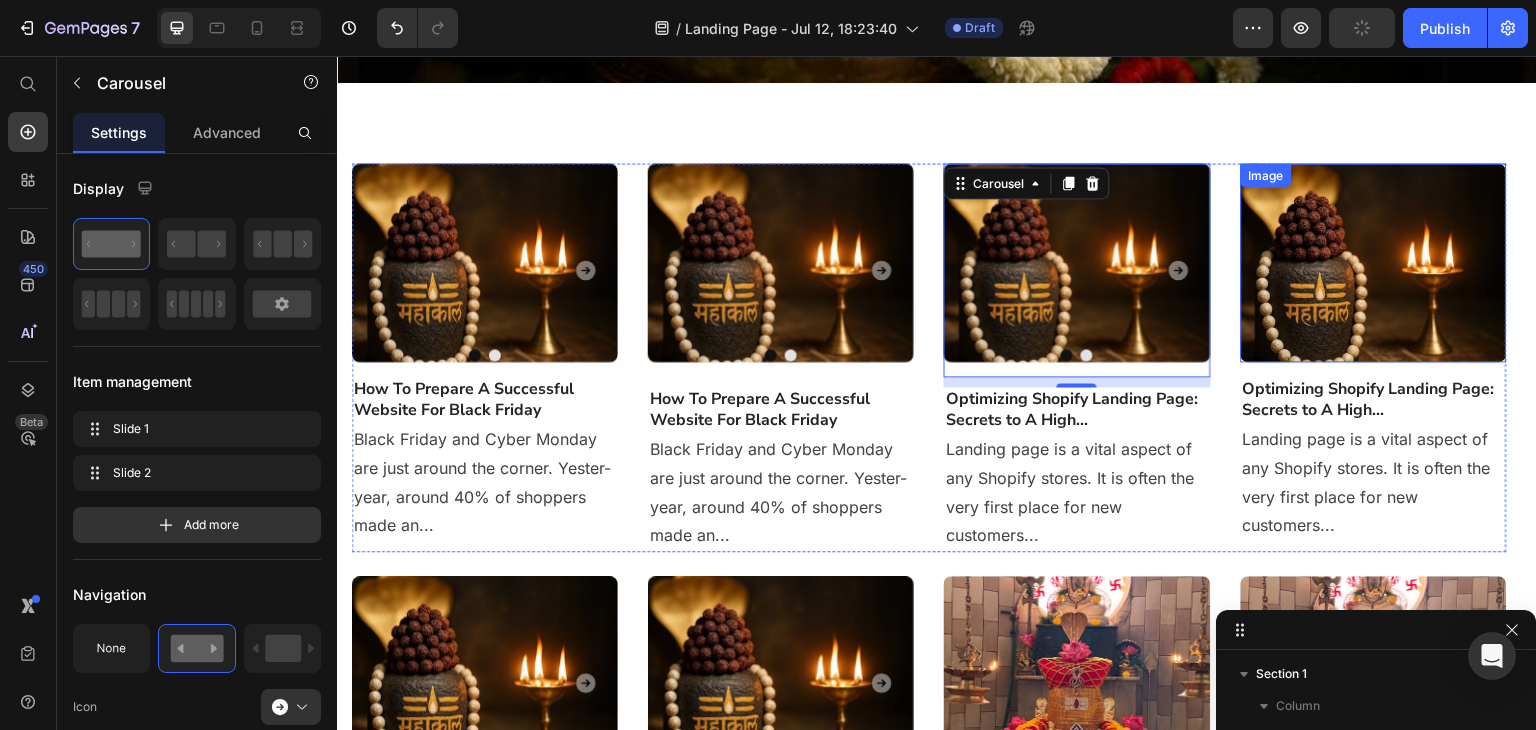 click at bounding box center (1374, 263) 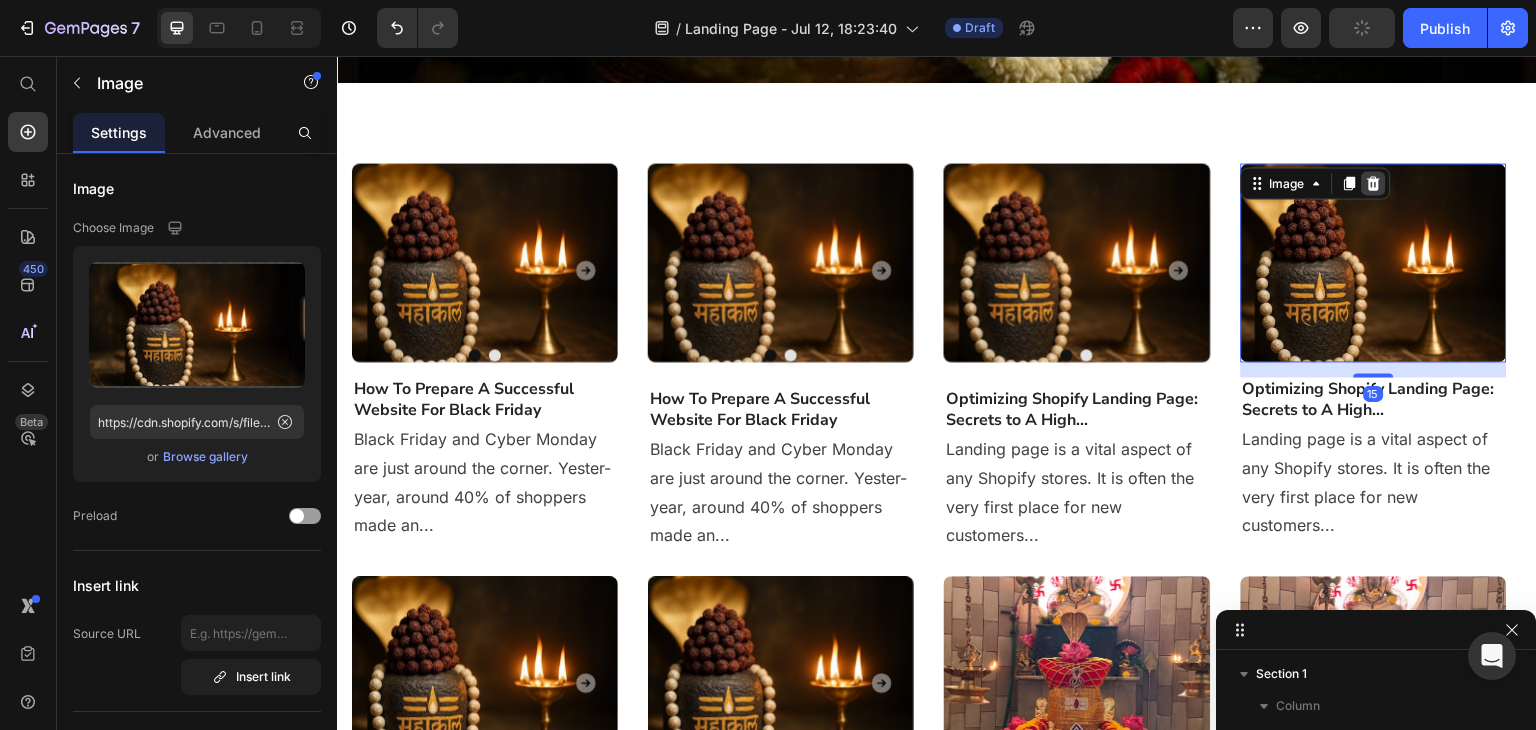 click 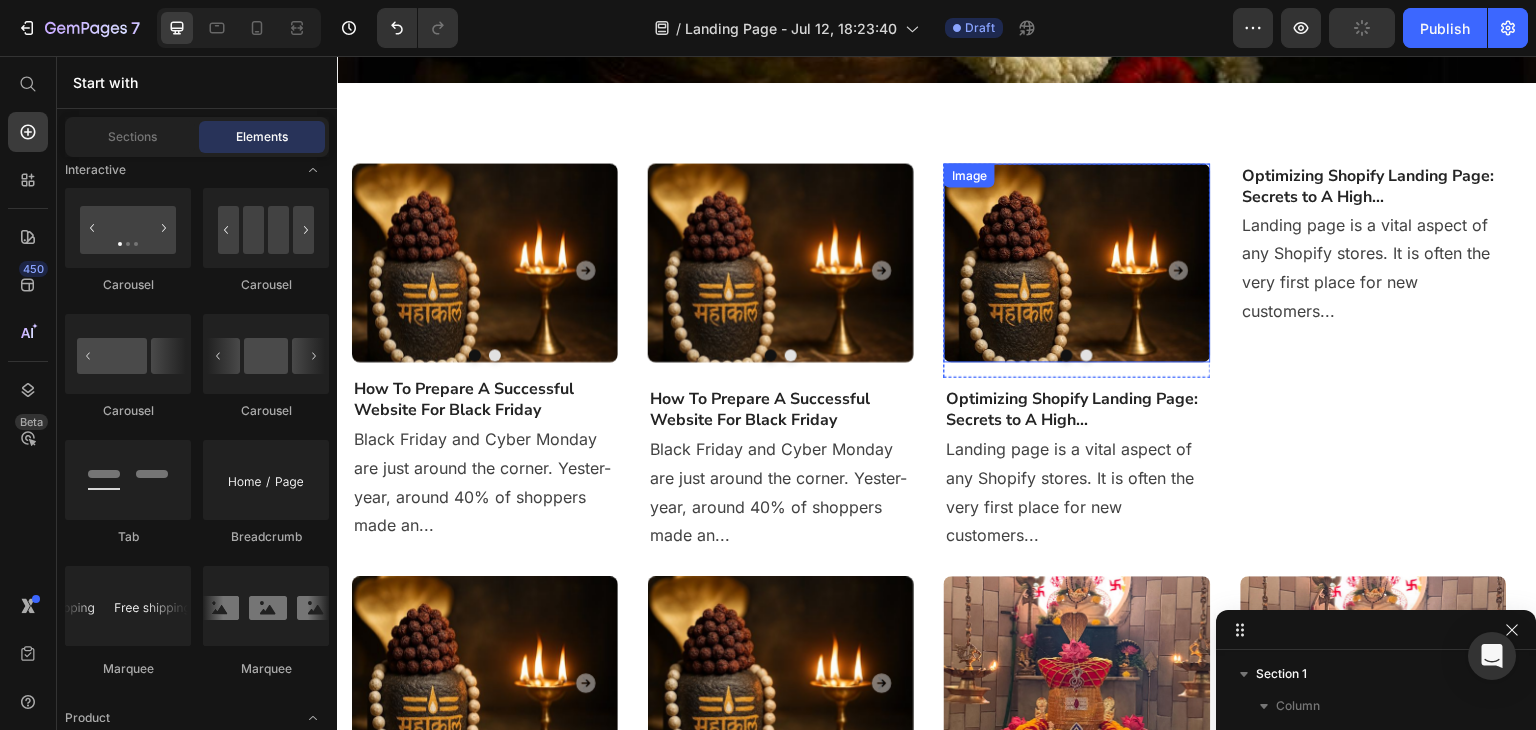 click at bounding box center (1077, 263) 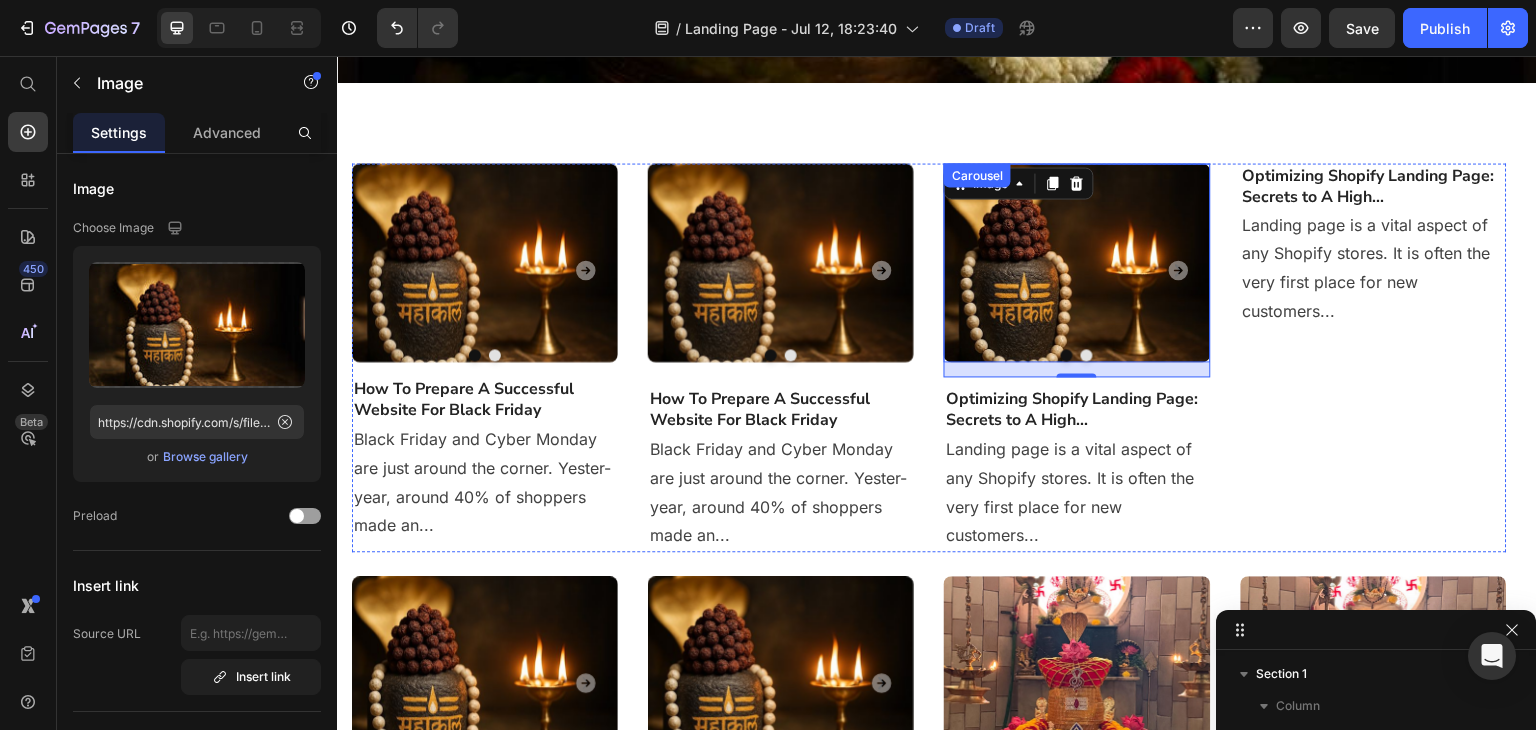 click 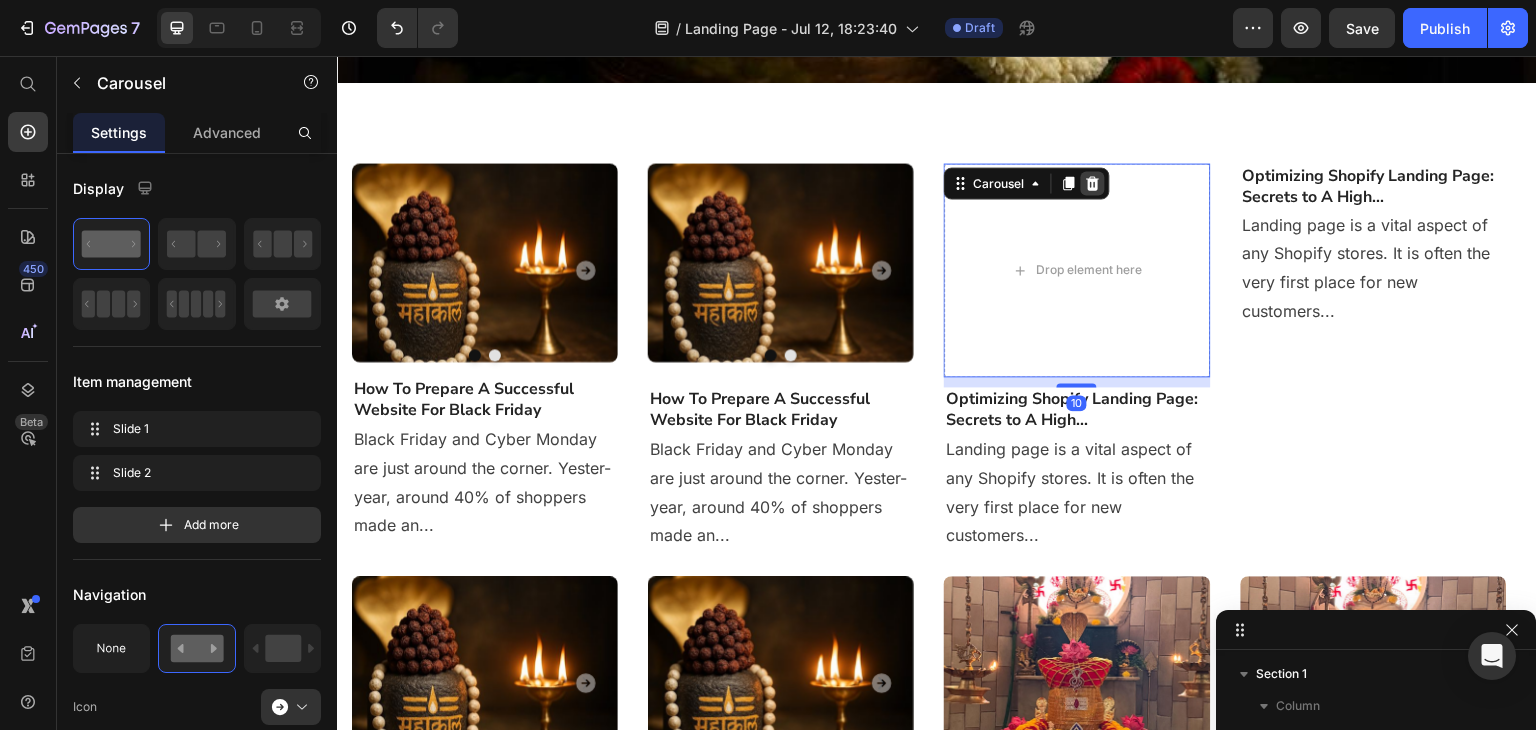 click 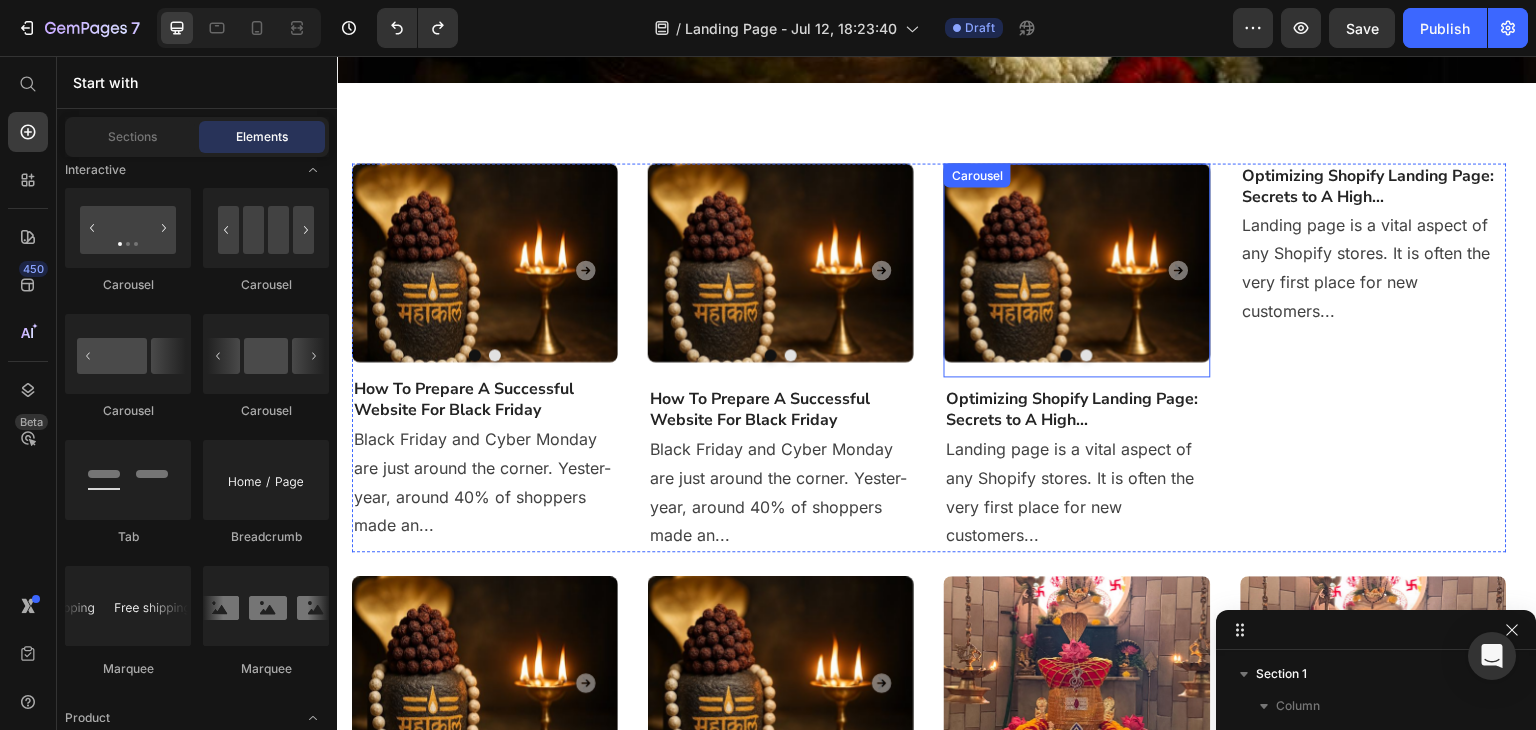 click 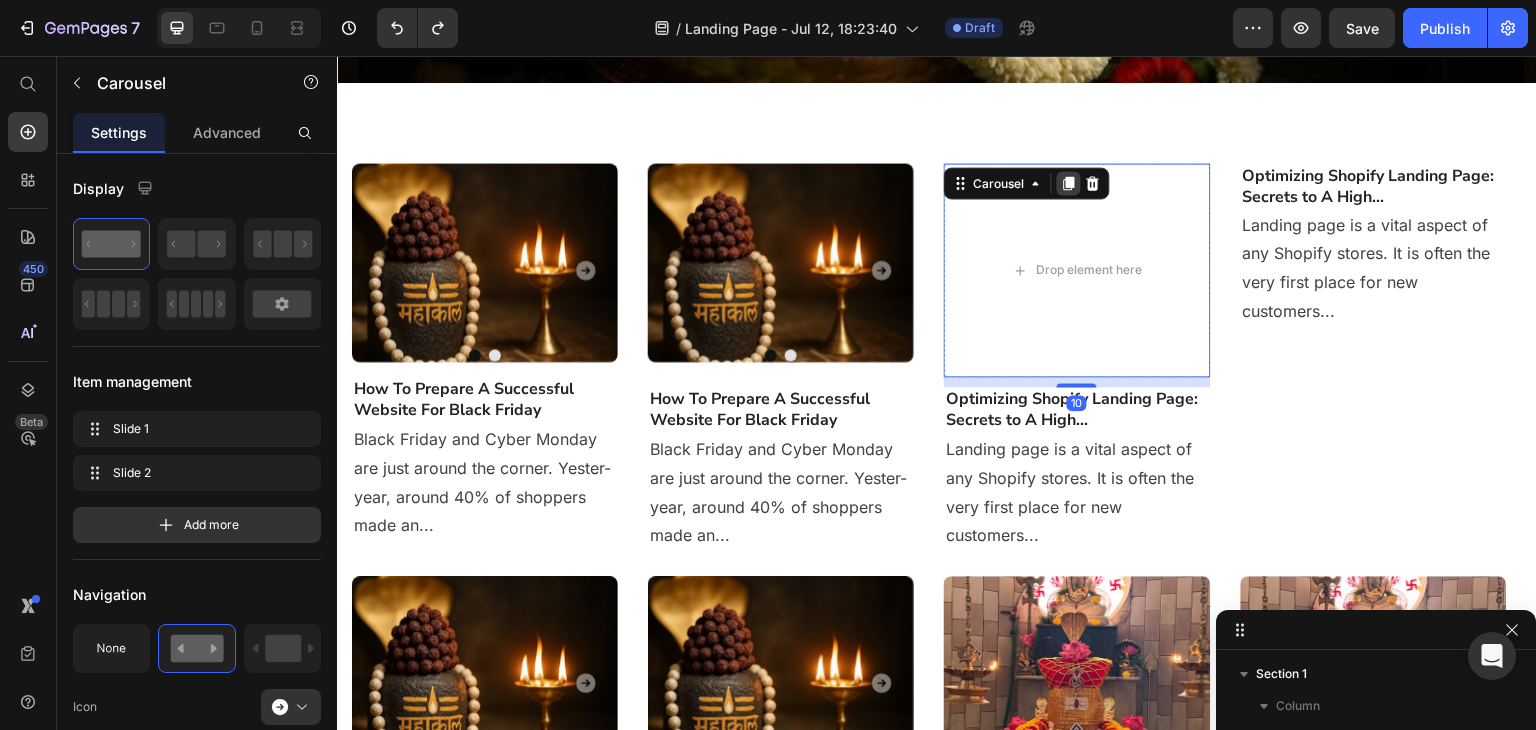 click 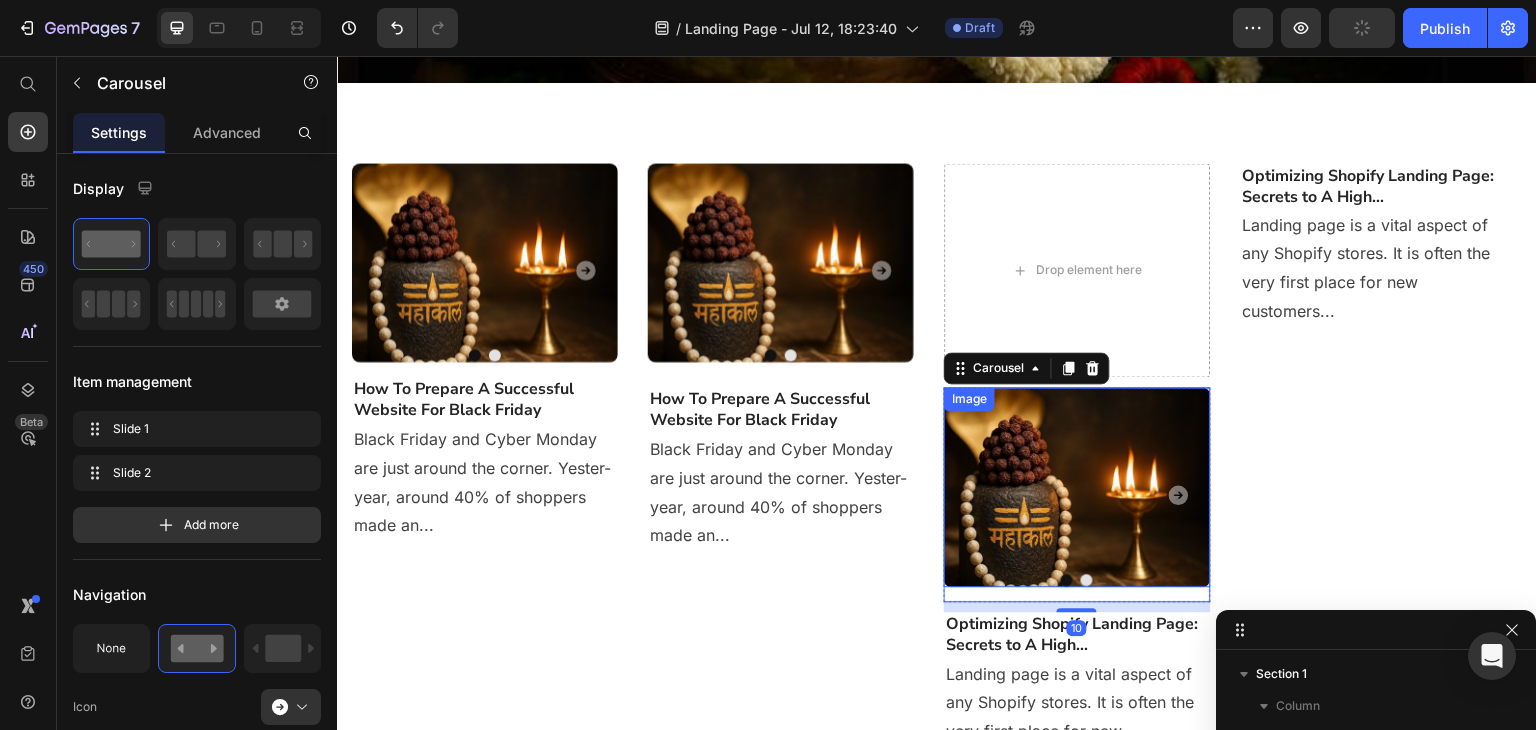 click on "Drop element here" at bounding box center [1077, 270] 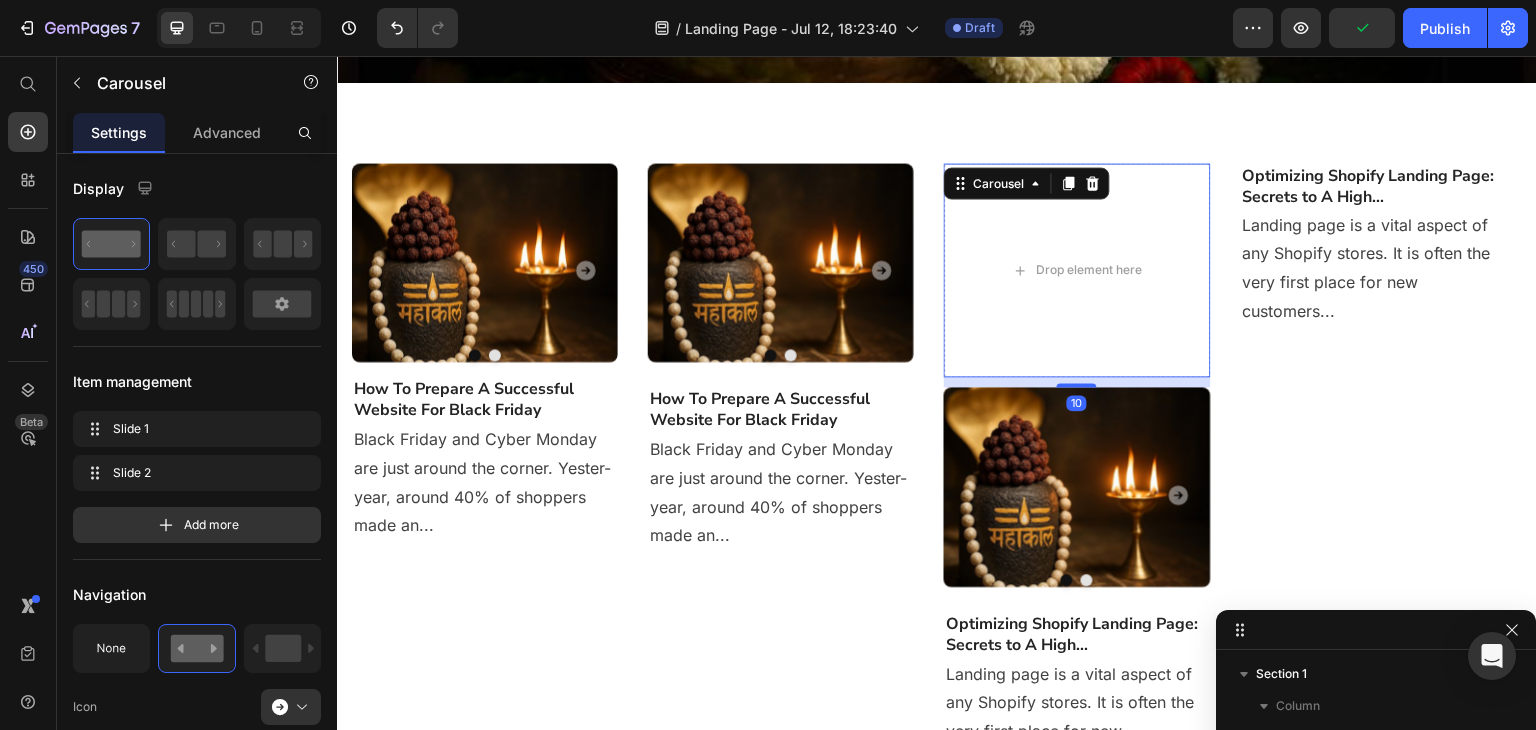 click 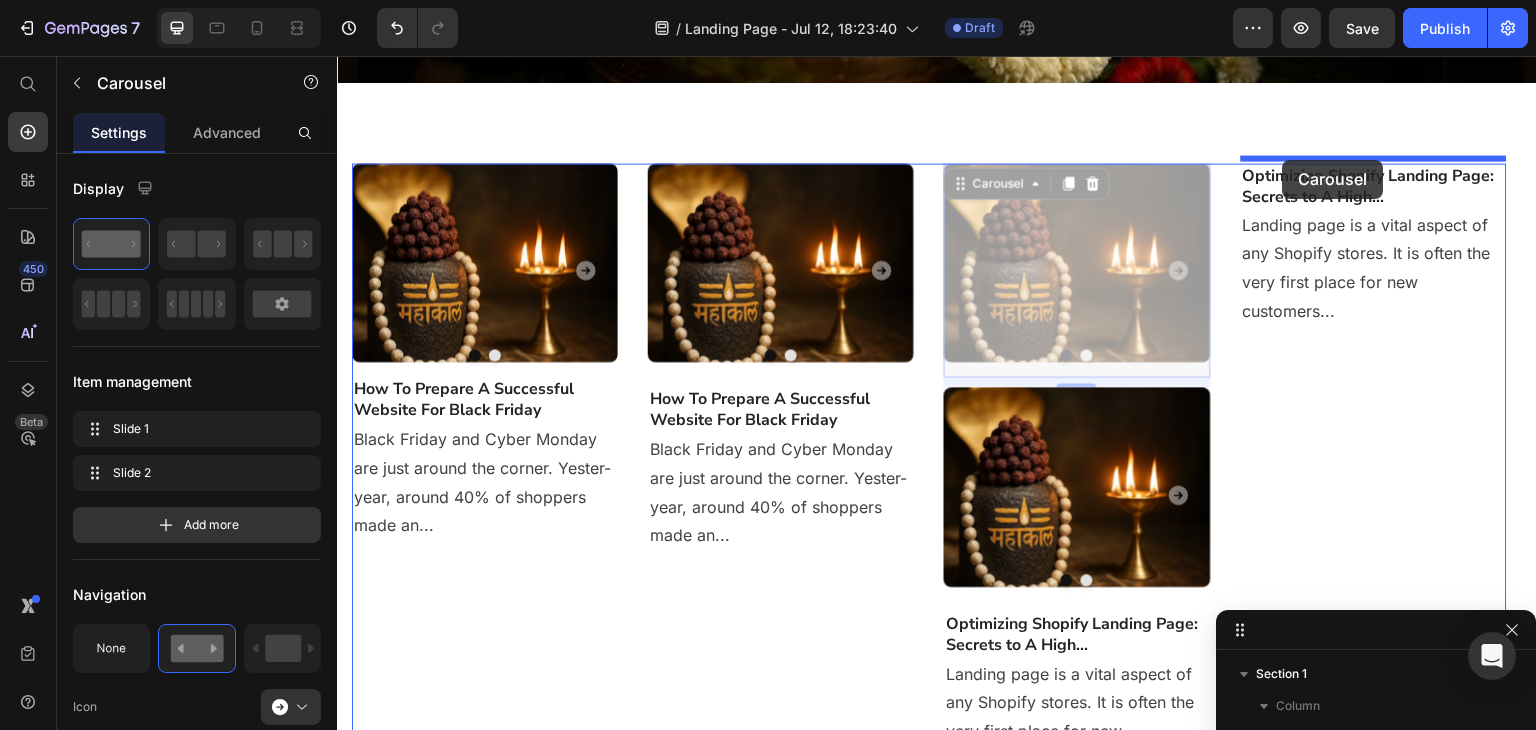 drag, startPoint x: 962, startPoint y: 180, endPoint x: 1283, endPoint y: 160, distance: 321.62244 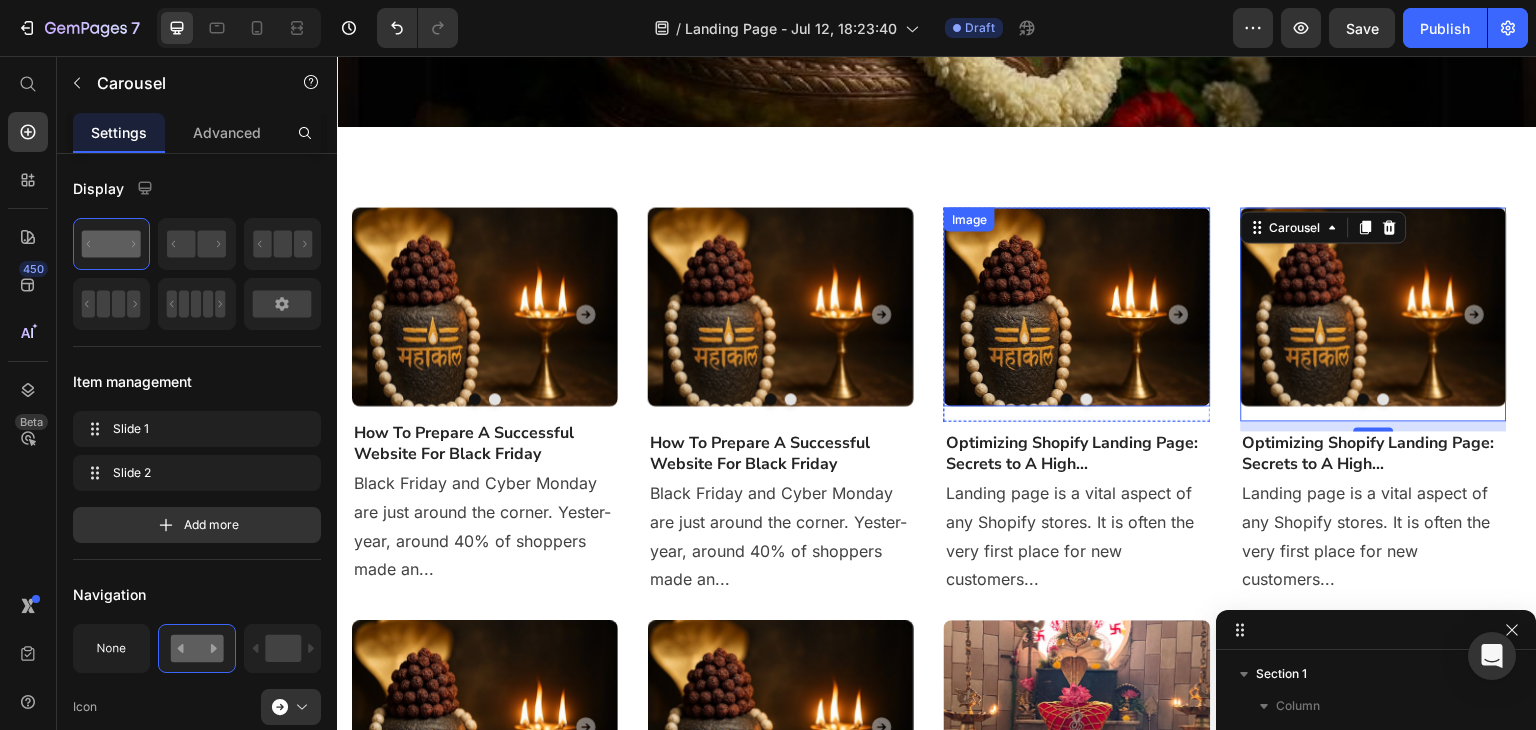 scroll, scrollTop: 533, scrollLeft: 0, axis: vertical 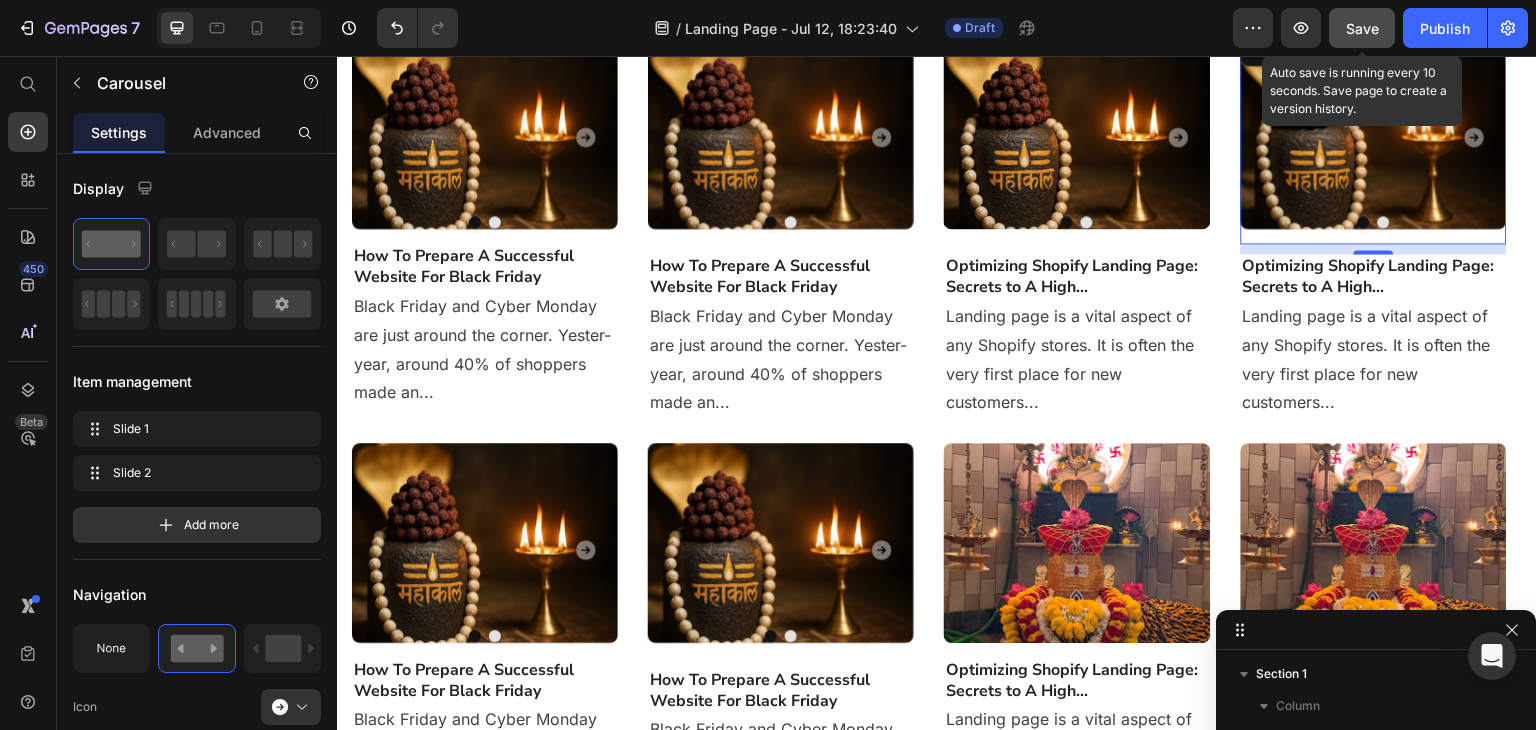 click on "Save" at bounding box center (1362, 28) 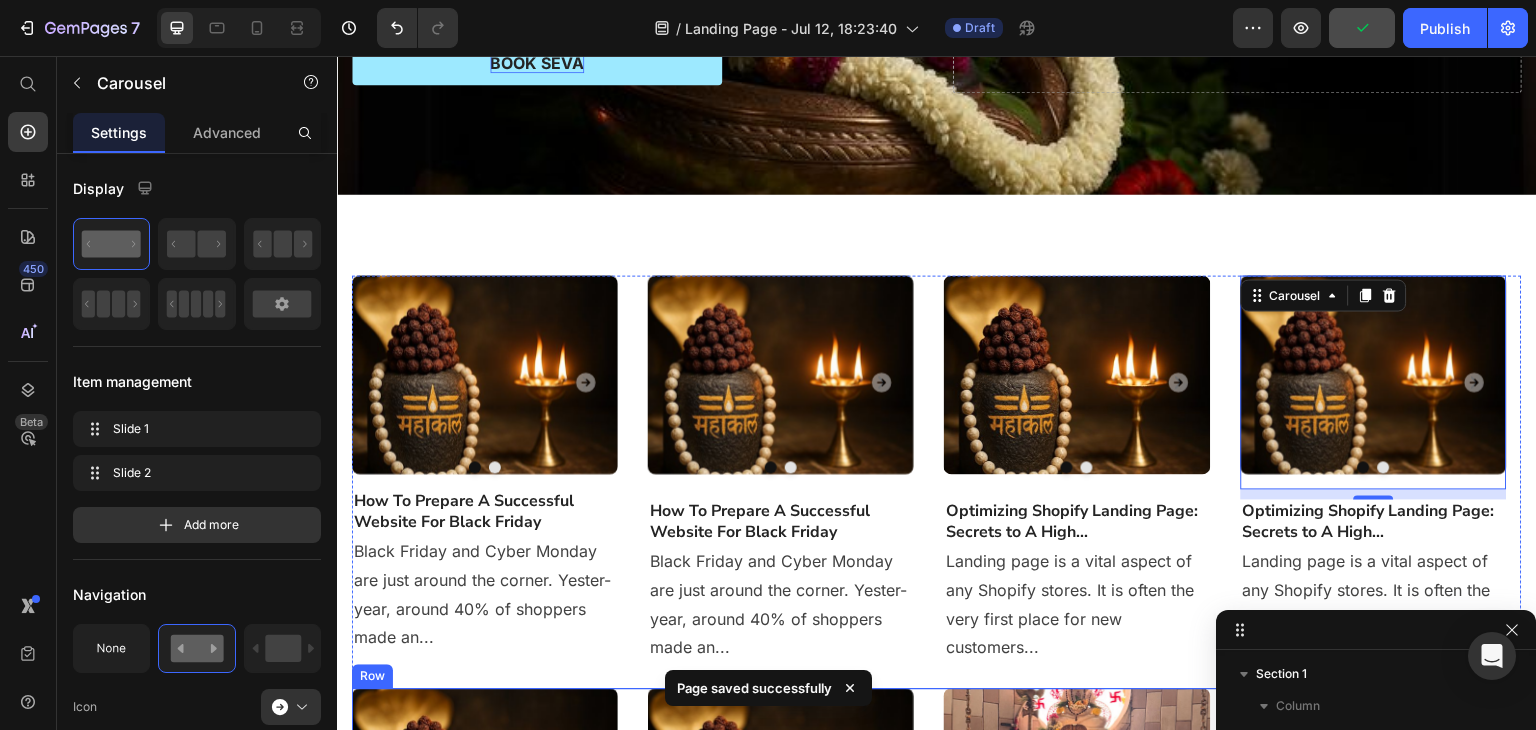scroll, scrollTop: 0, scrollLeft: 0, axis: both 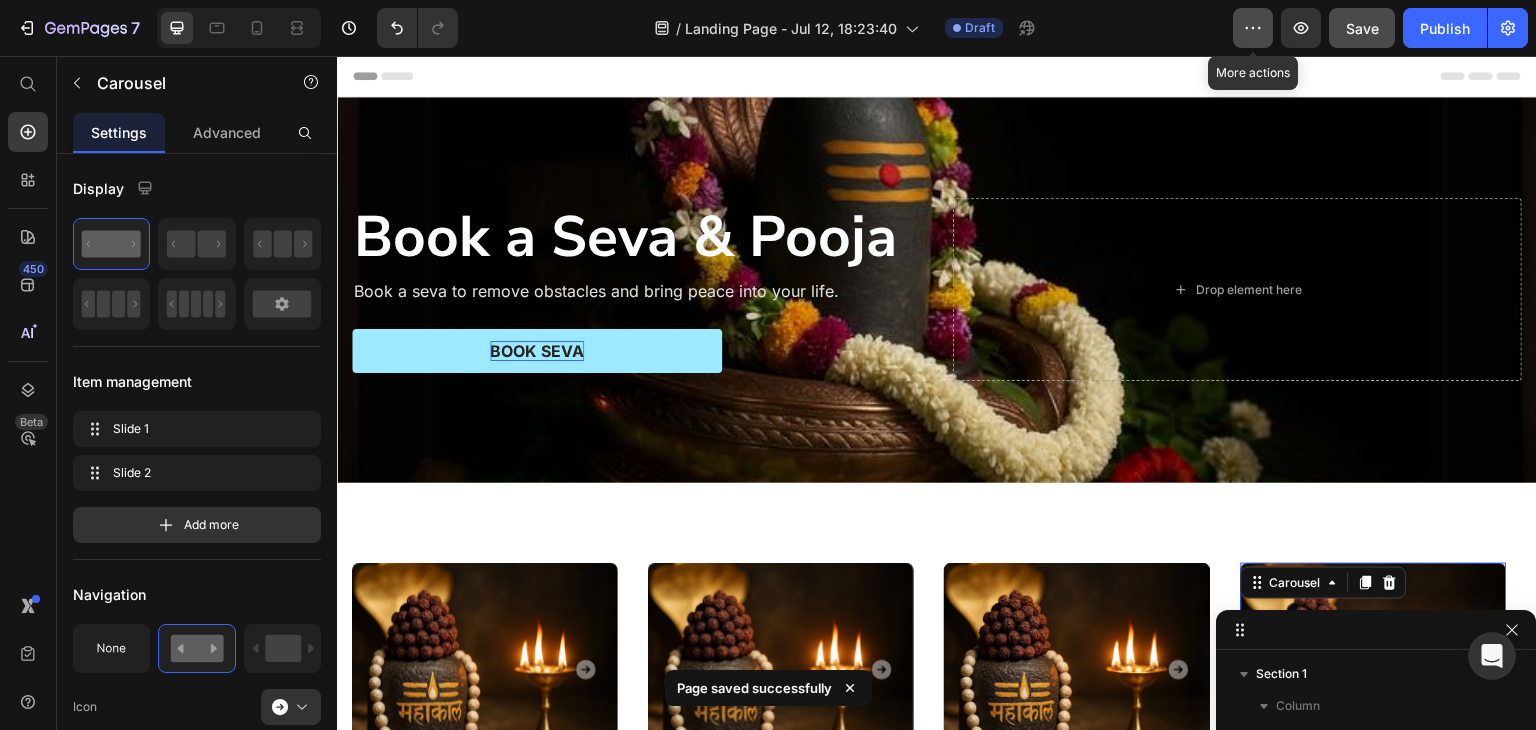 click 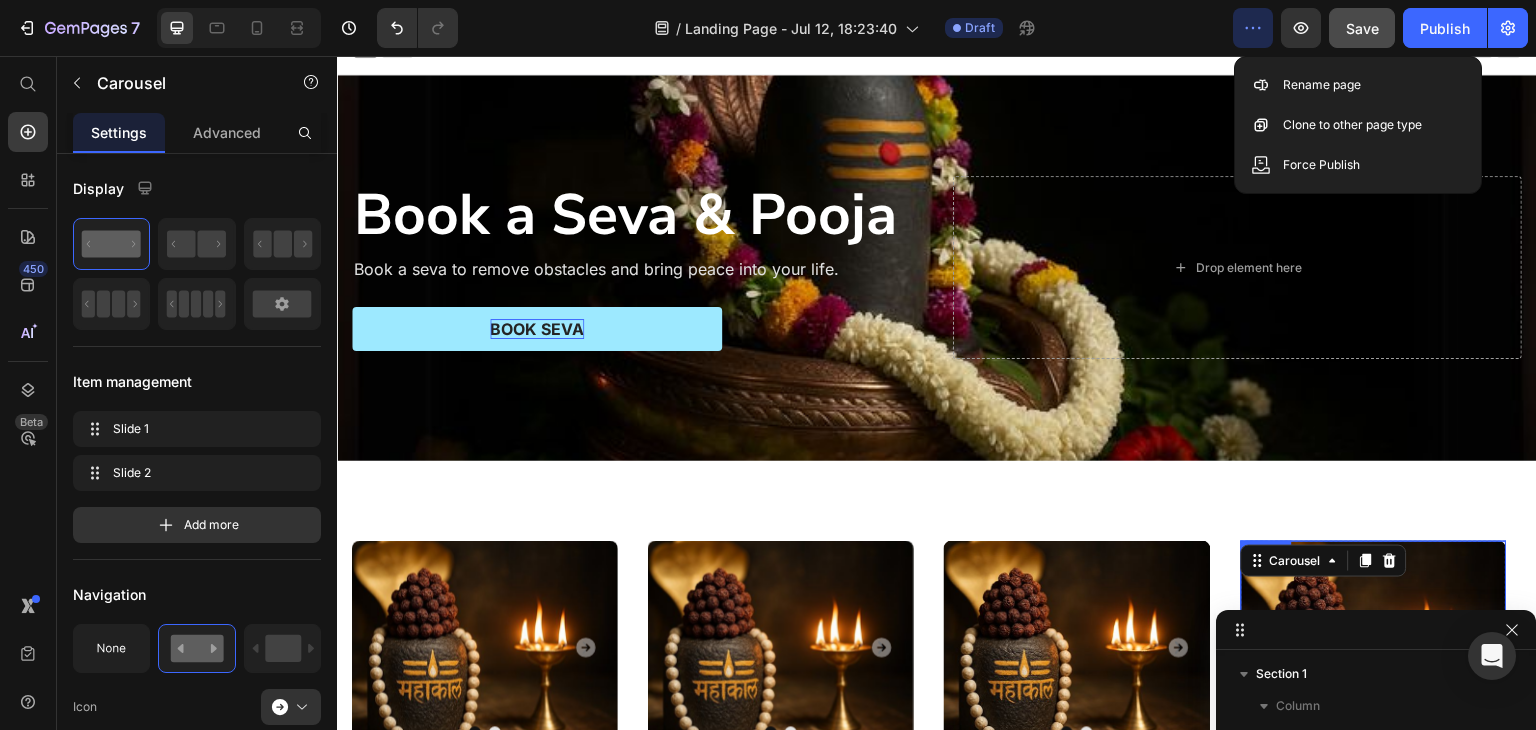 scroll, scrollTop: 0, scrollLeft: 0, axis: both 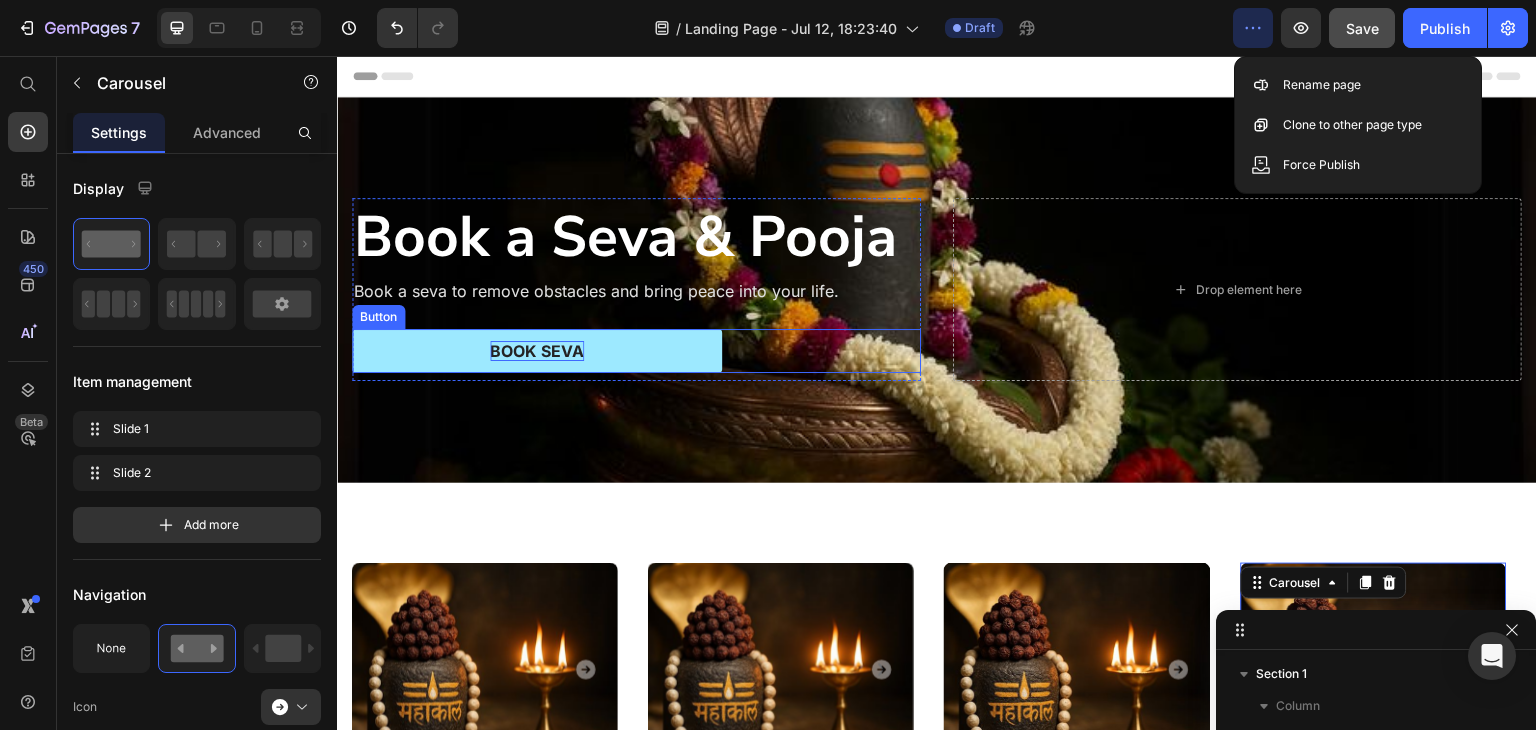 click on "BOOK SEVA" at bounding box center [537, 351] 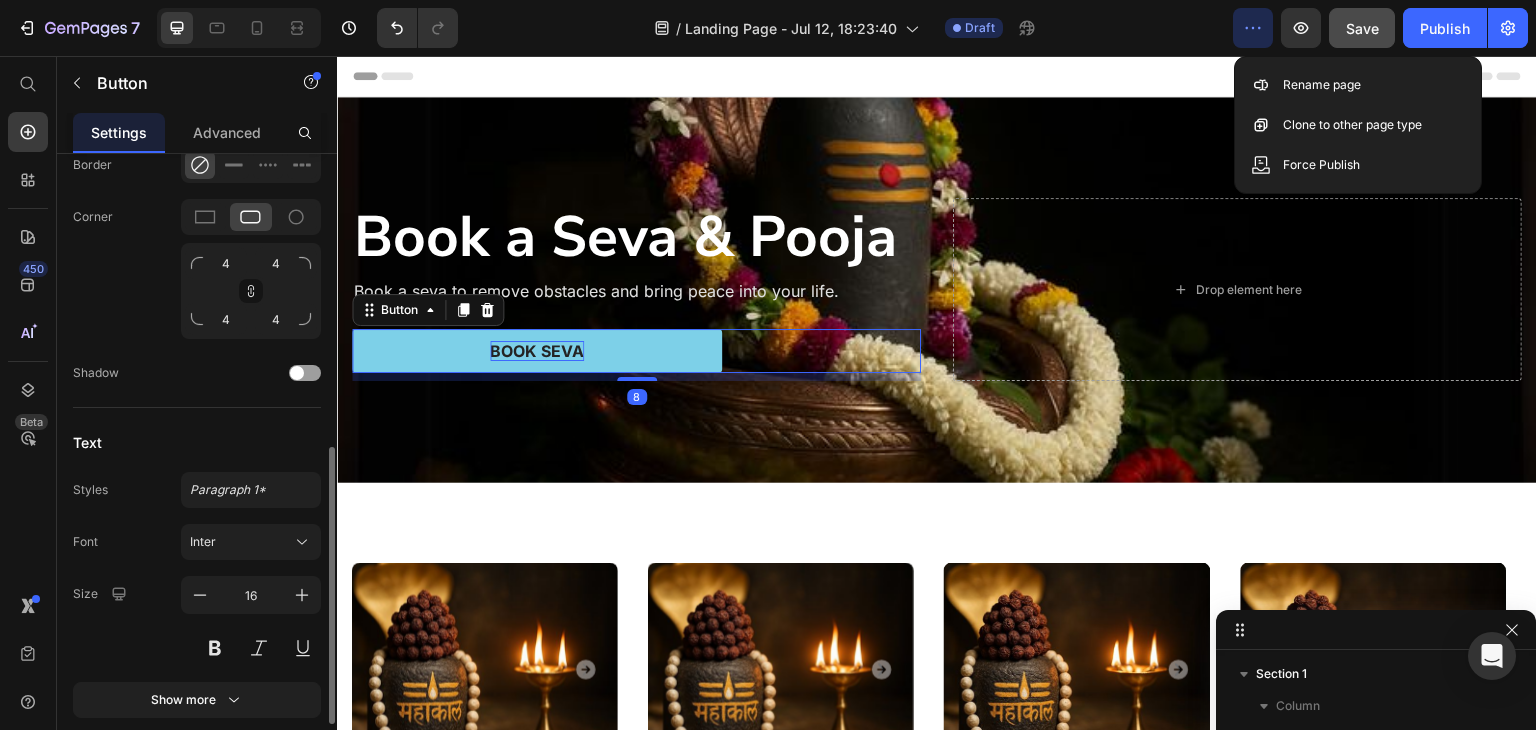 scroll, scrollTop: 267, scrollLeft: 0, axis: vertical 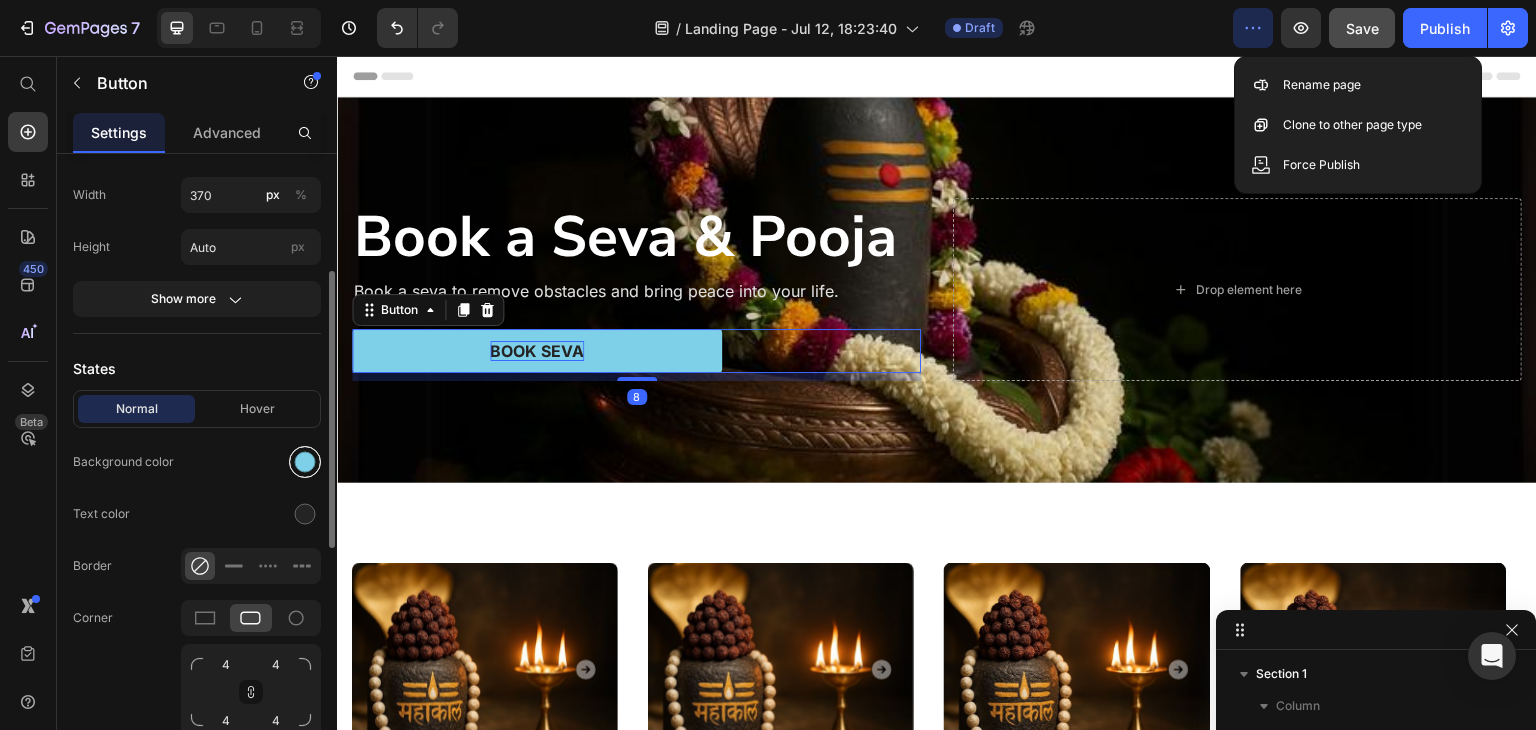click at bounding box center [305, 462] 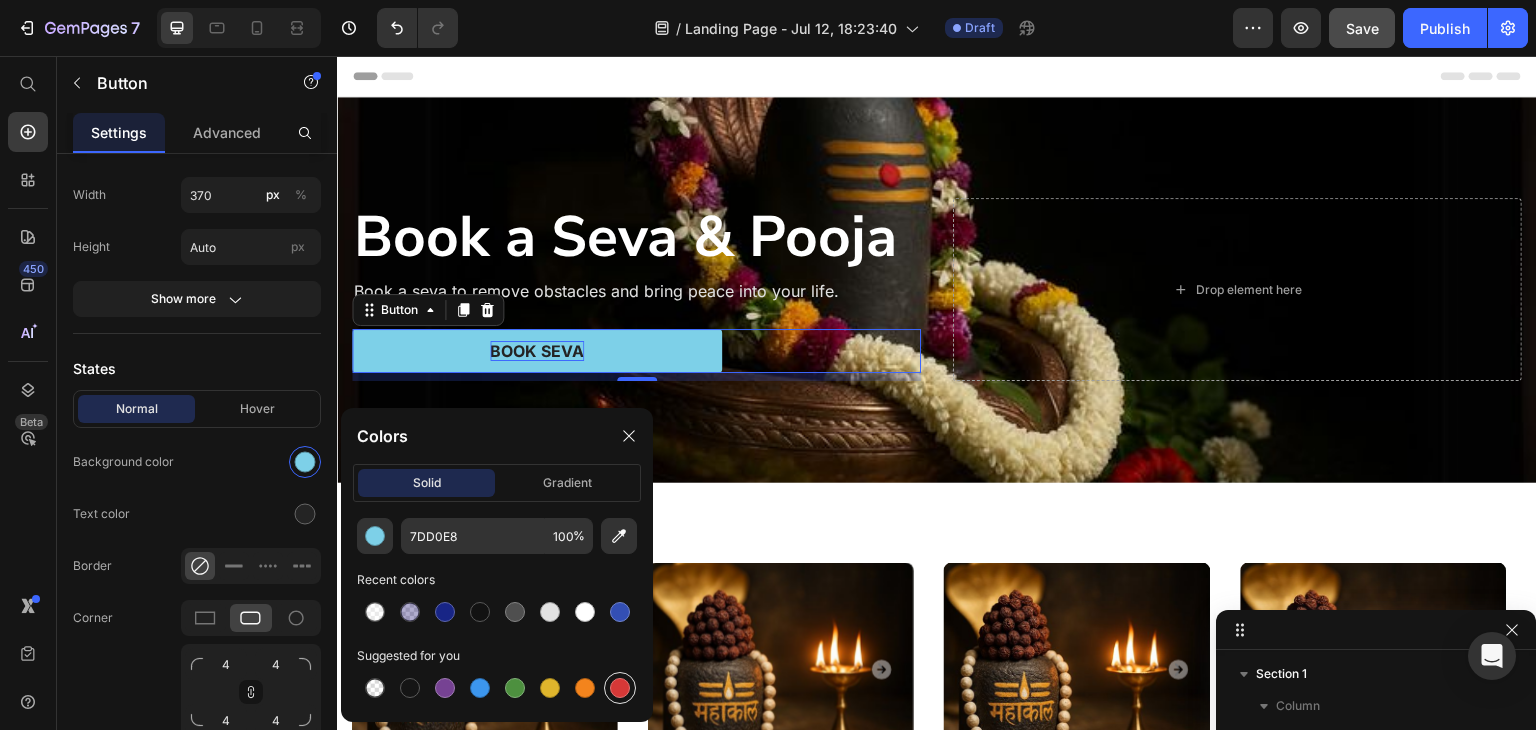 click at bounding box center [620, 688] 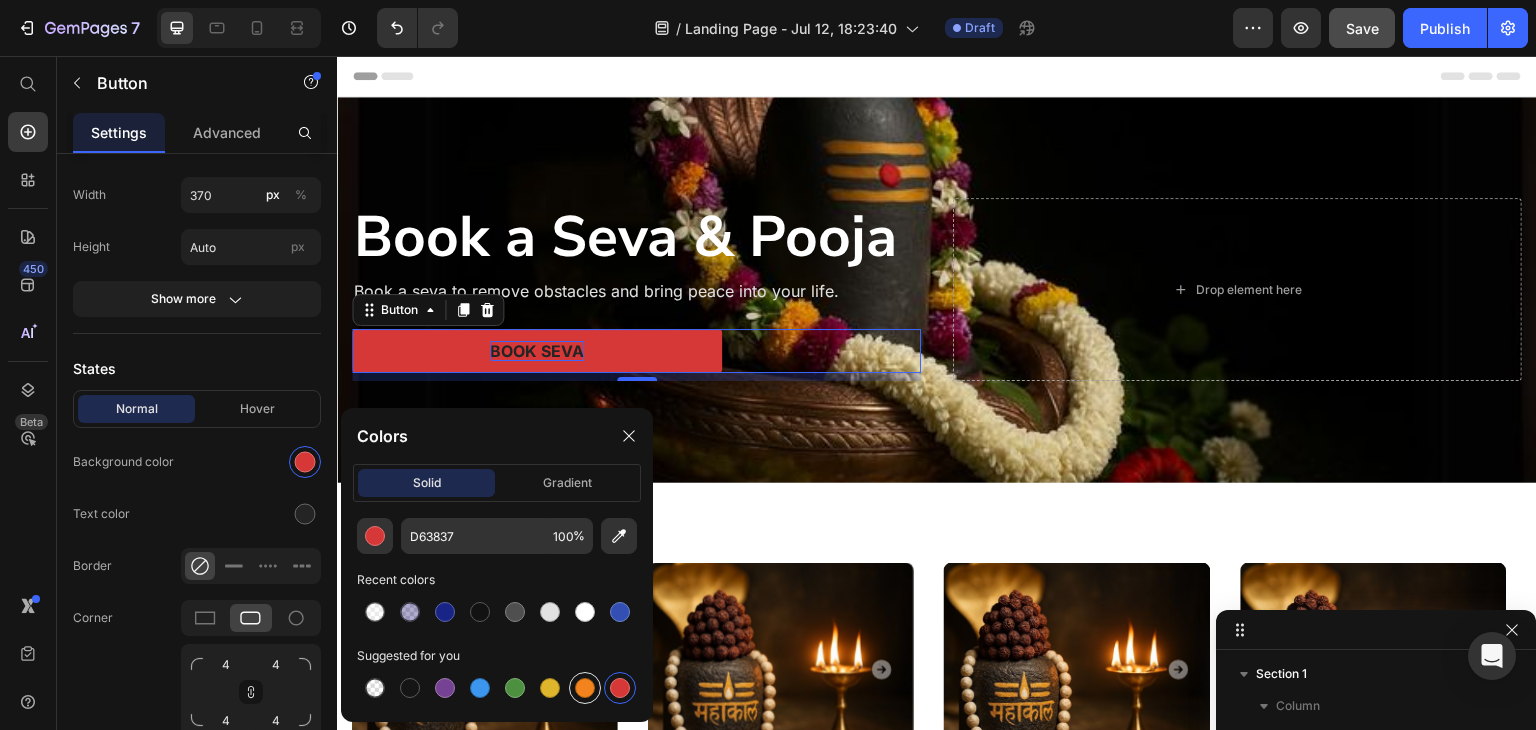 click at bounding box center [585, 688] 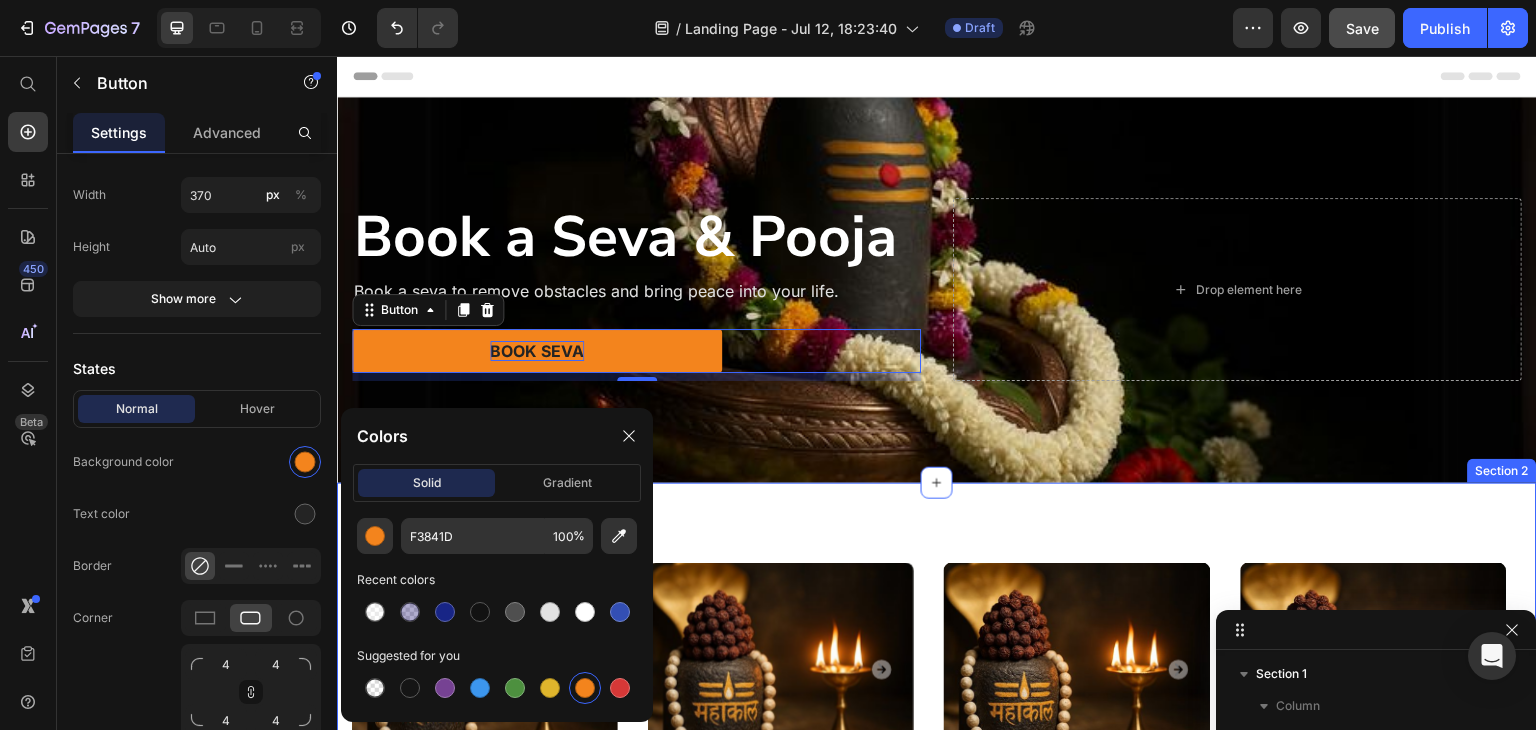 click on "Image
Drop element here
Carousel
Drop element here
Carousel How To Prepare A Successful Website For Black Friday Heading Black Friday and Cyber Monday are just around the corner. Yester-year, around 40% of shoppers made an... Text block
Image
Drop element here
Carousel
Drop element here
Carousel
Drop element here
Carousel
Drop element here
Carousel How To Prepare A Successful Website For Black Friday Heading Text block
Image" at bounding box center [937, 964] 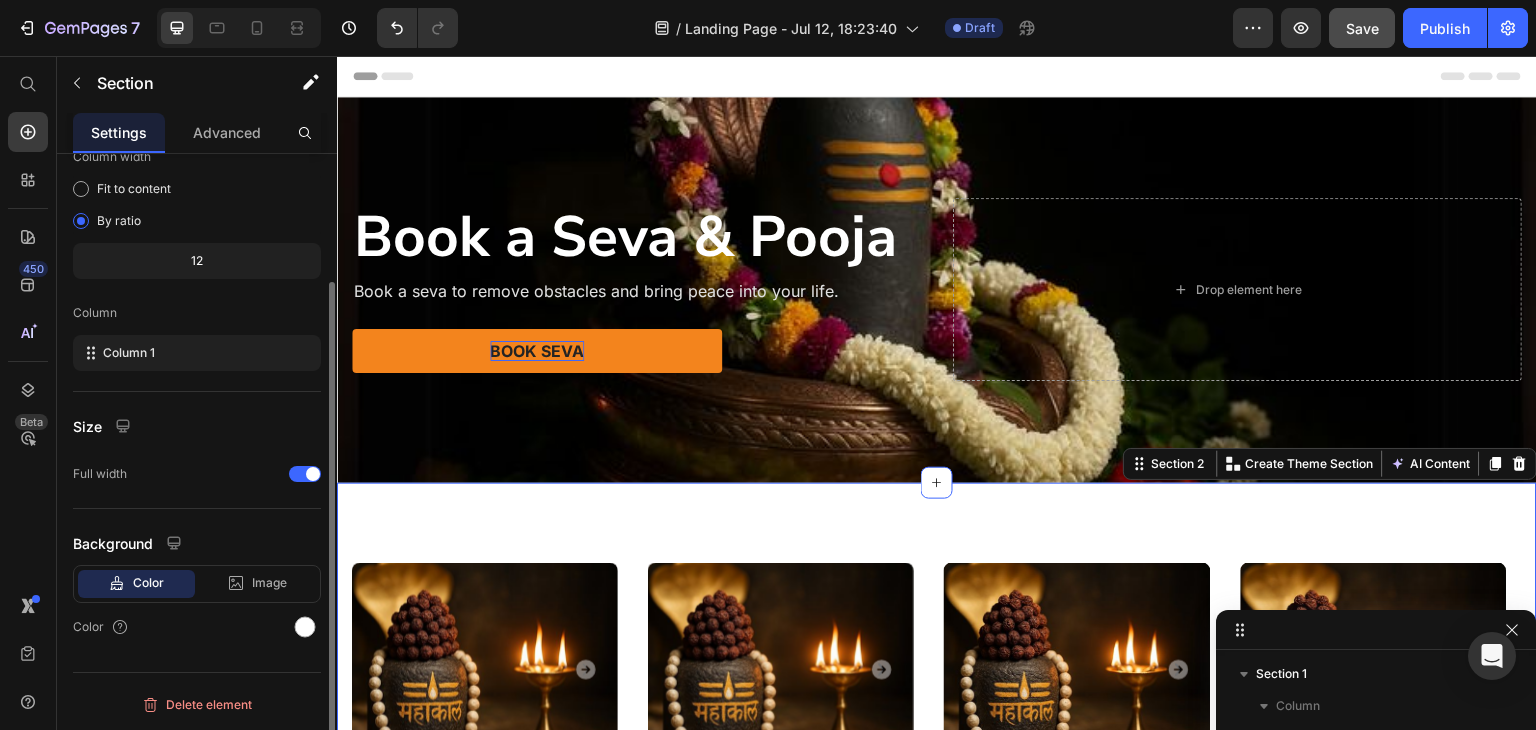 scroll, scrollTop: 0, scrollLeft: 0, axis: both 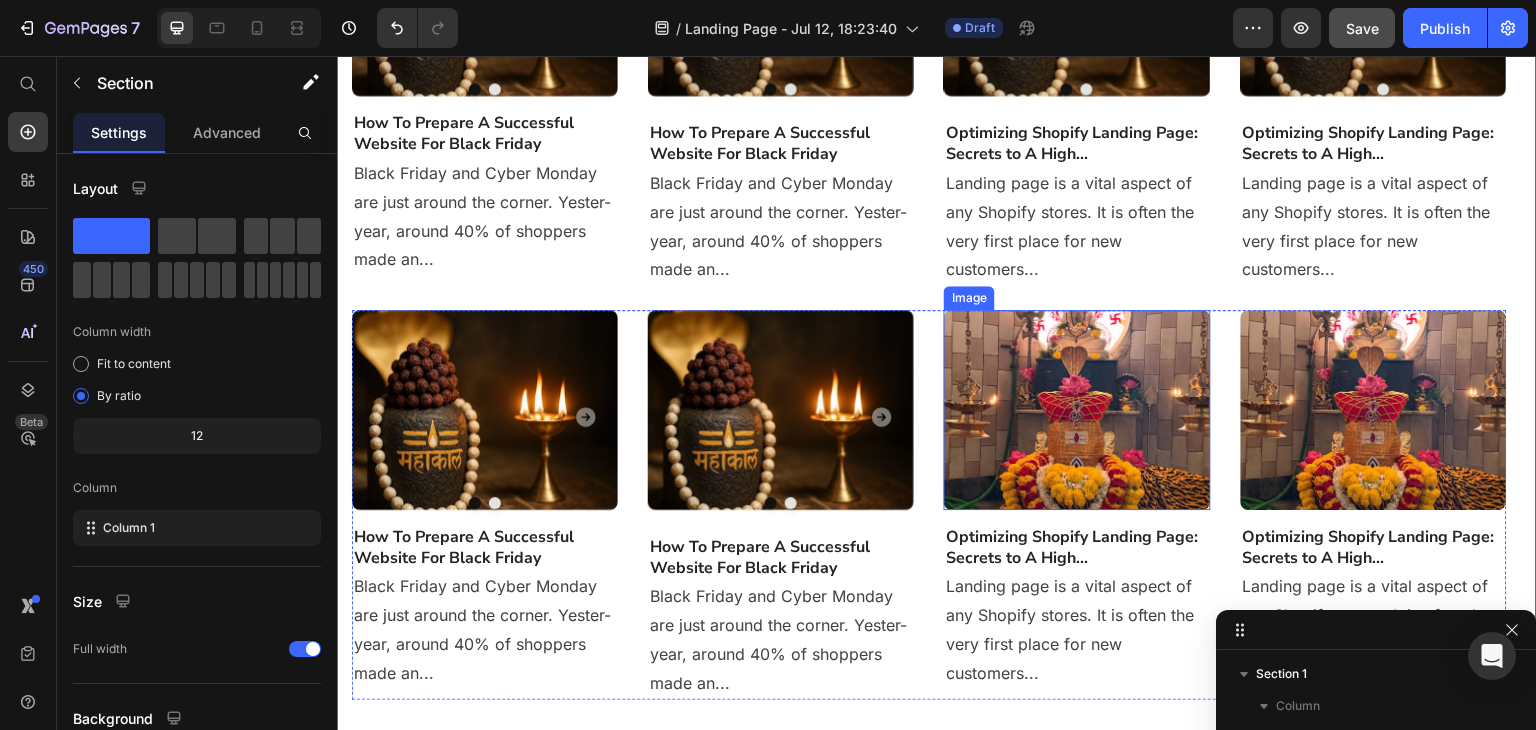 click at bounding box center (1077, 410) 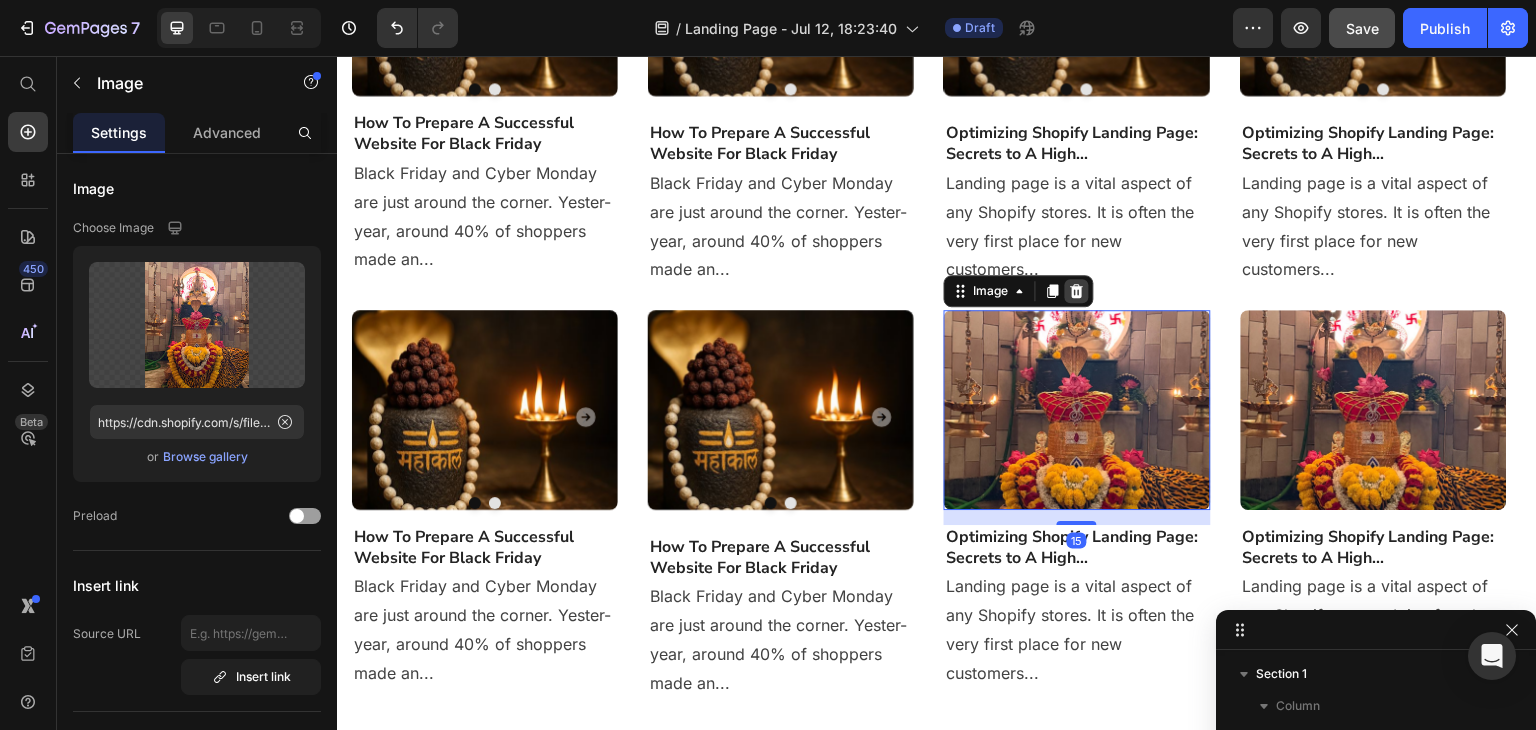 click 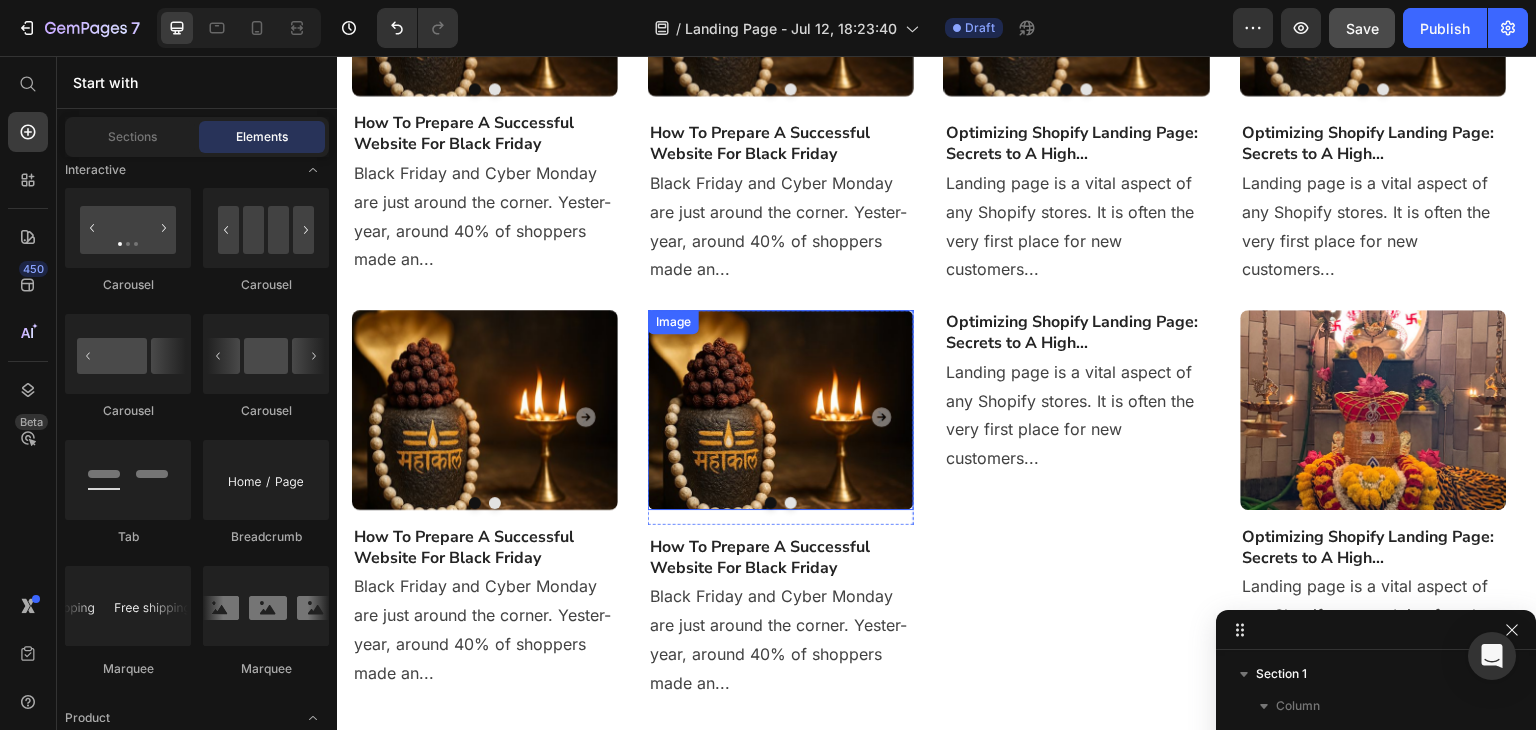 click 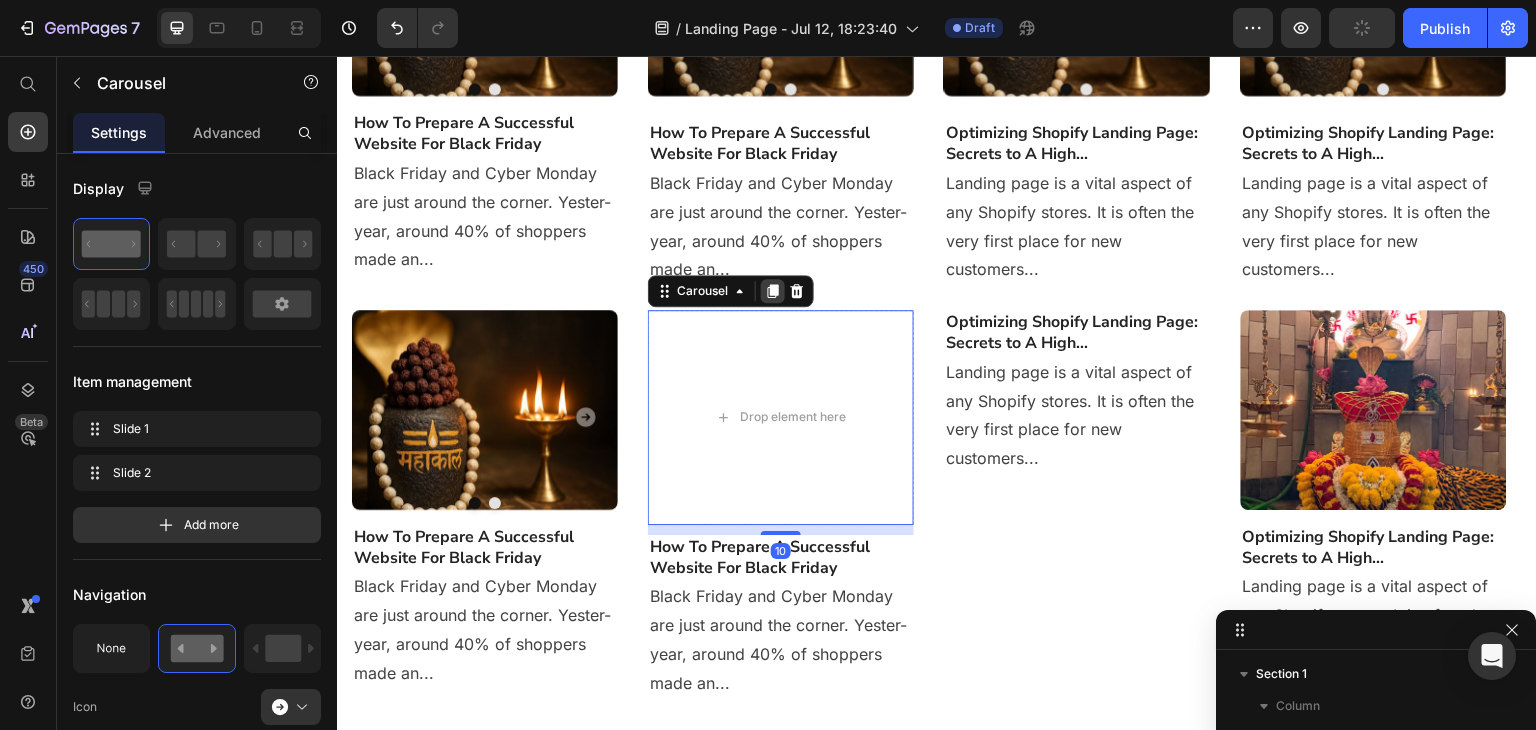 click 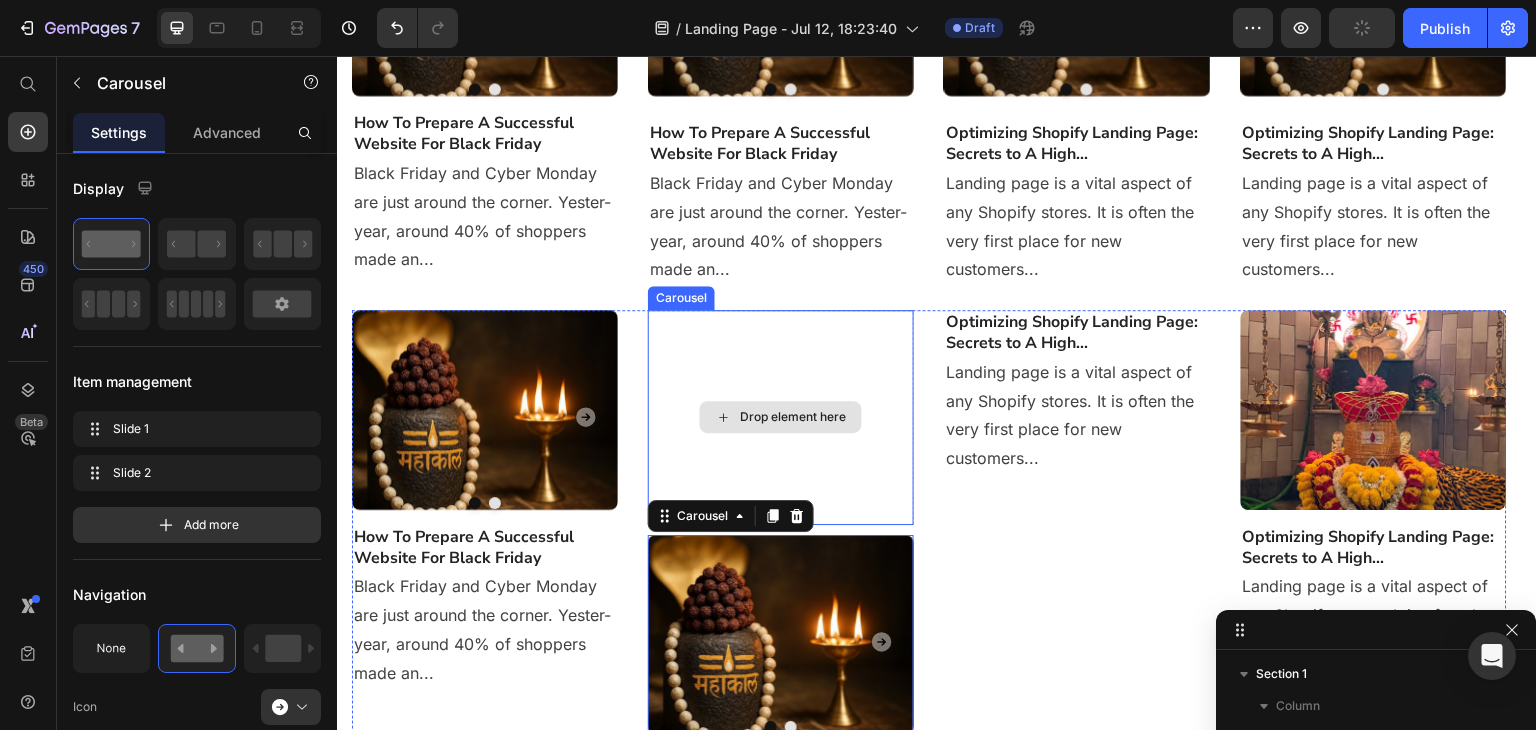 click on "Drop element here" at bounding box center (781, 417) 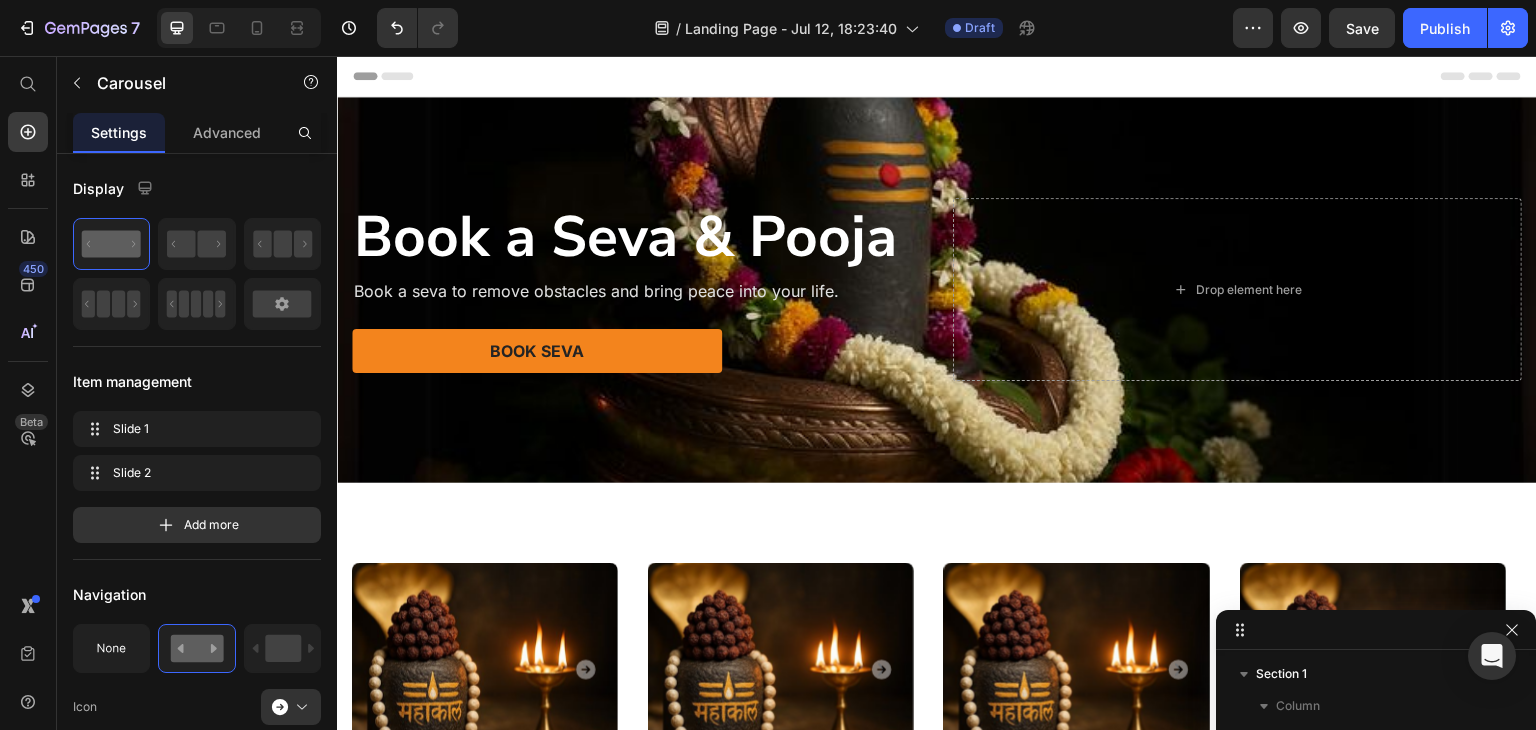 scroll, scrollTop: 666, scrollLeft: 0, axis: vertical 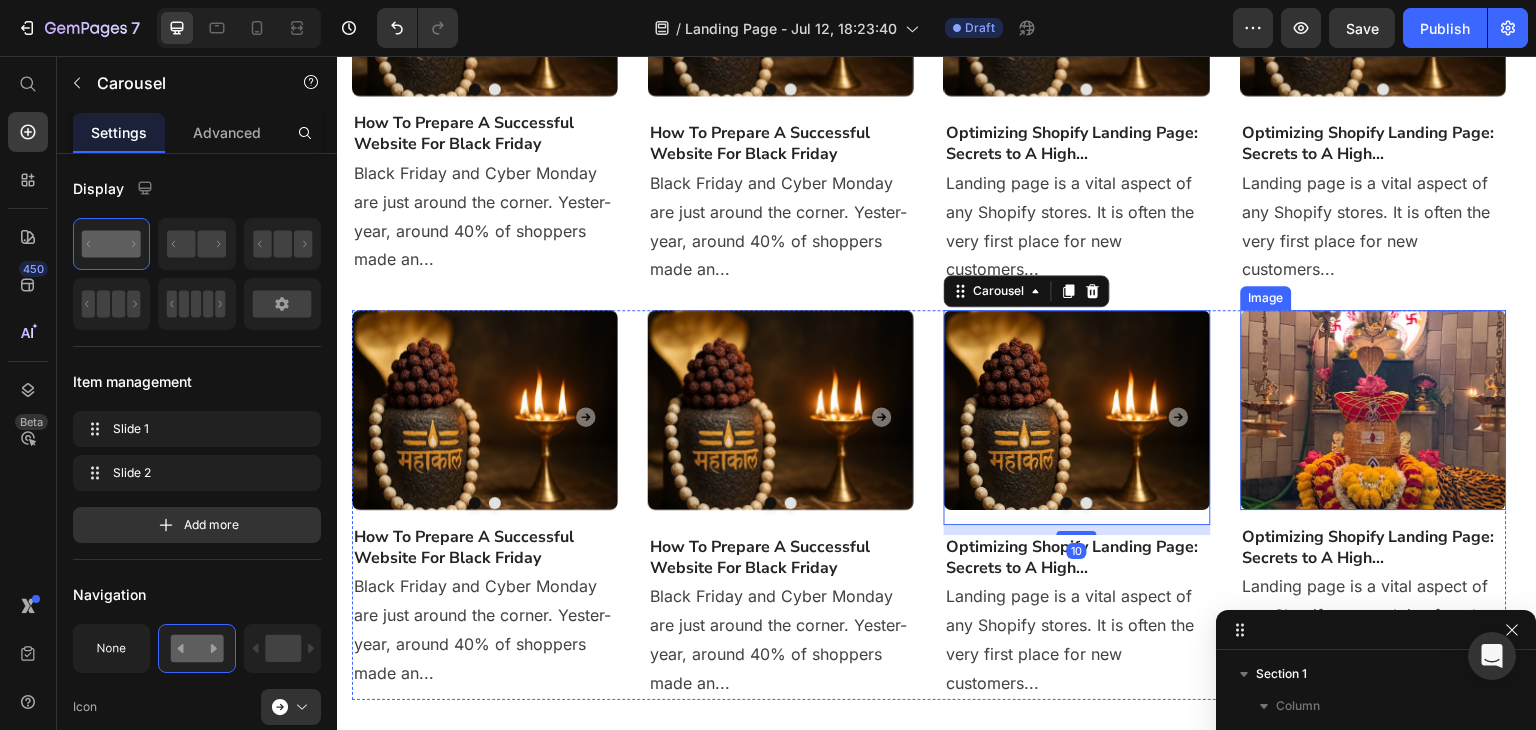 click at bounding box center [1374, 410] 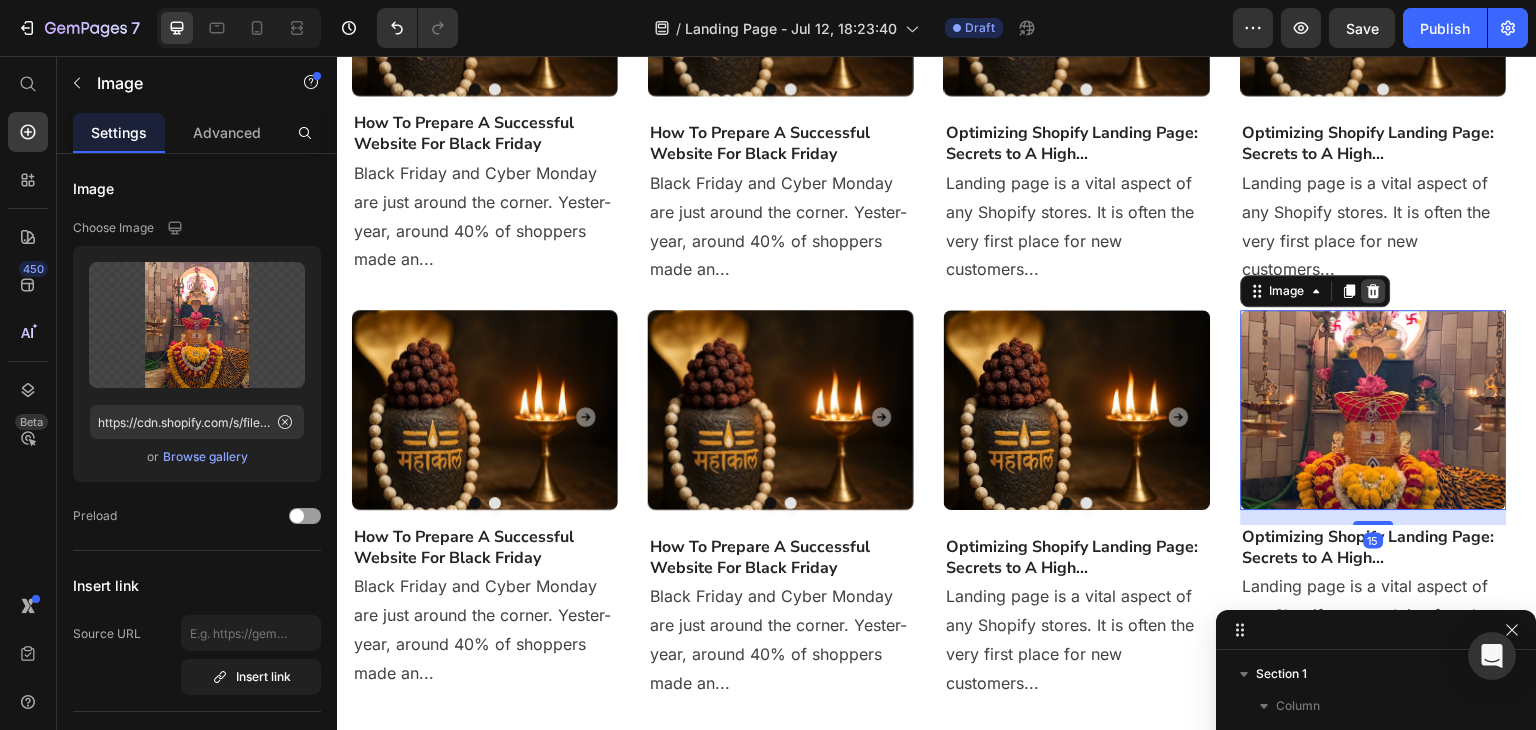 click 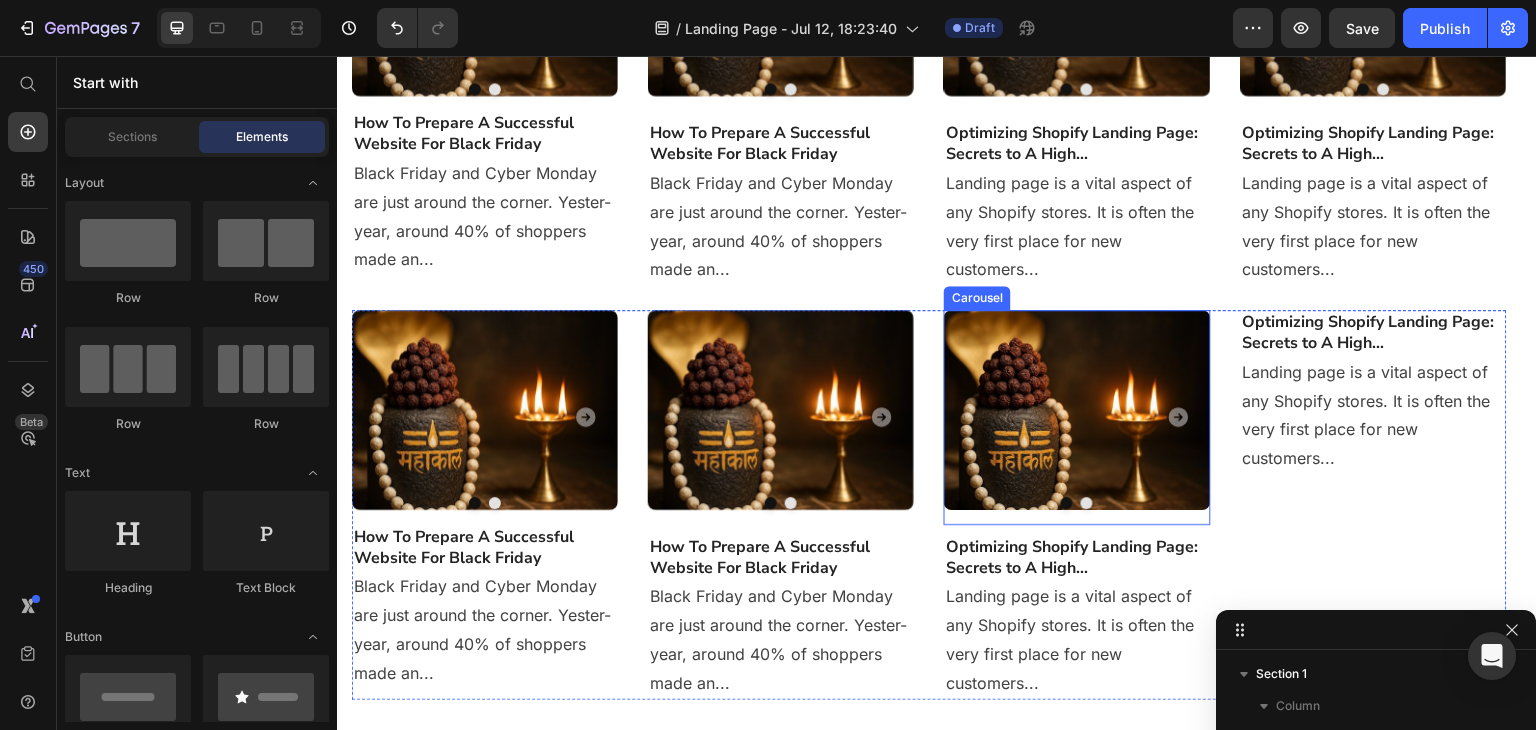 click 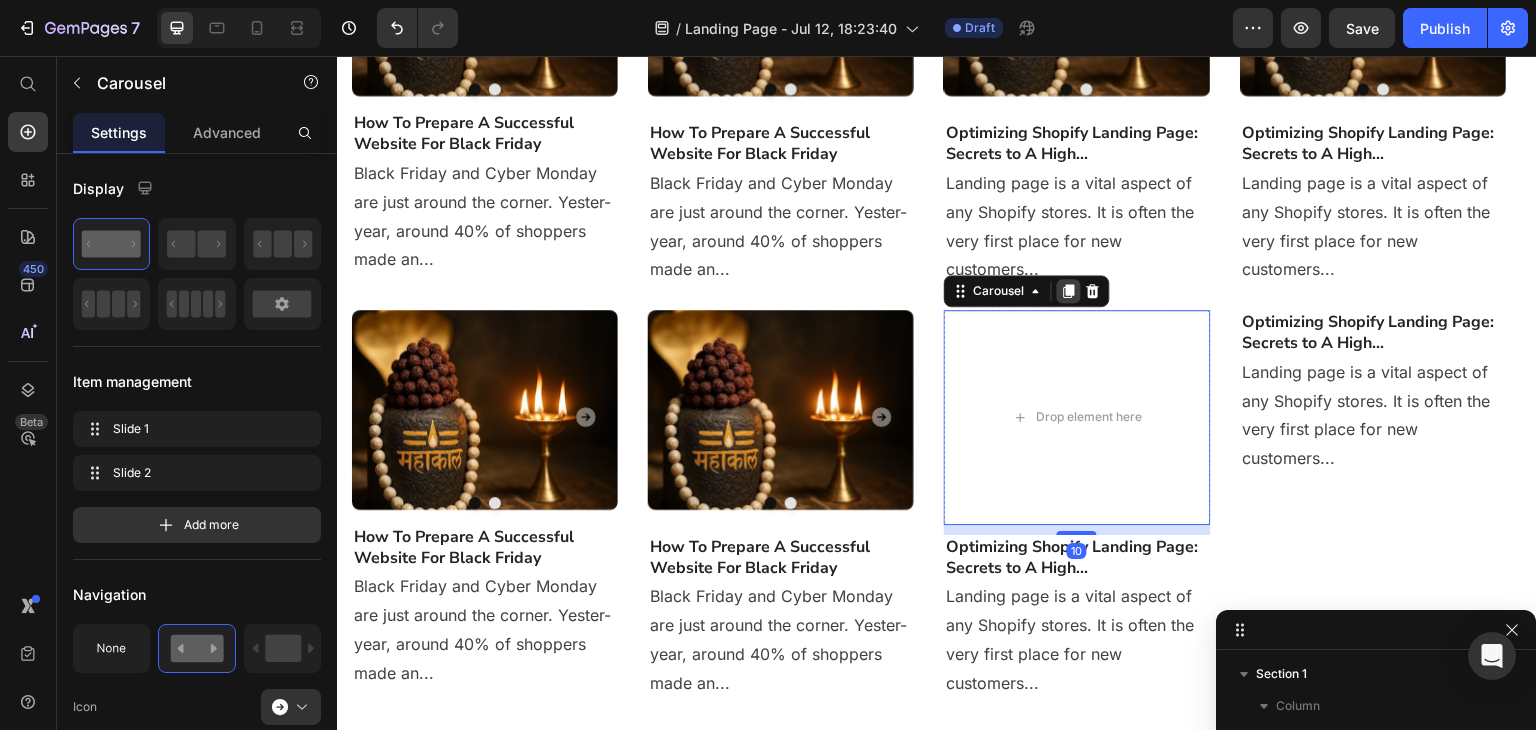 click 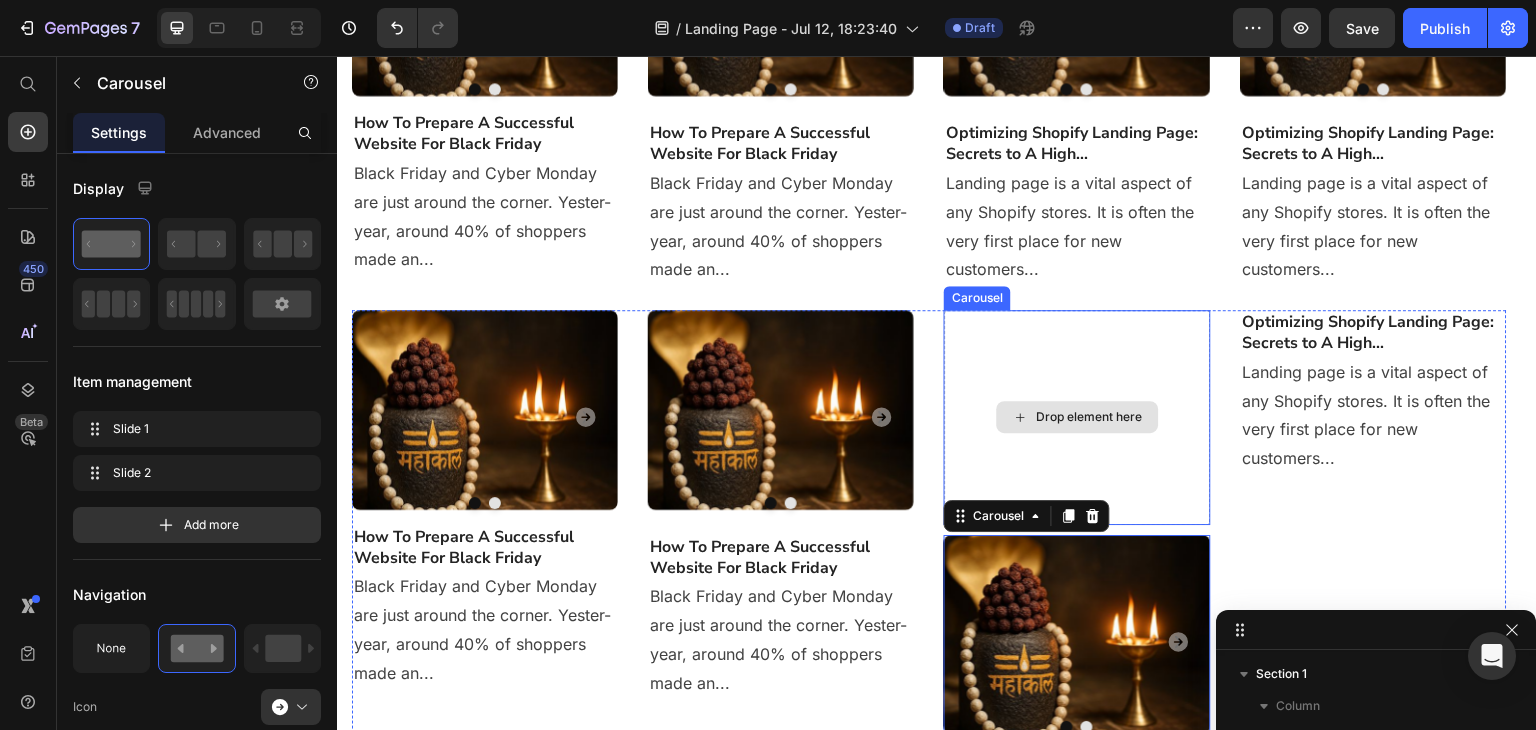 click 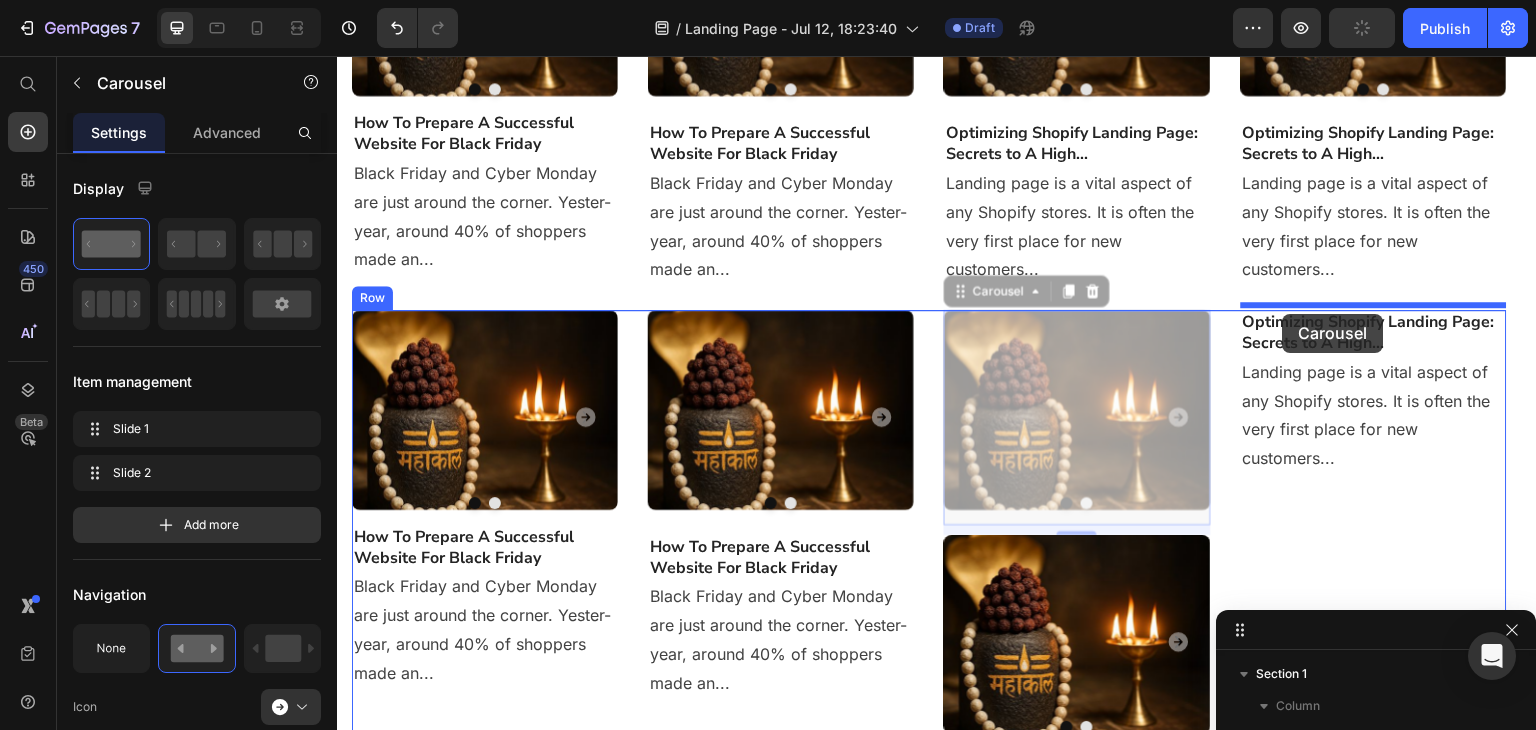 drag, startPoint x: 955, startPoint y: 289, endPoint x: 1283, endPoint y: 314, distance: 328.95135 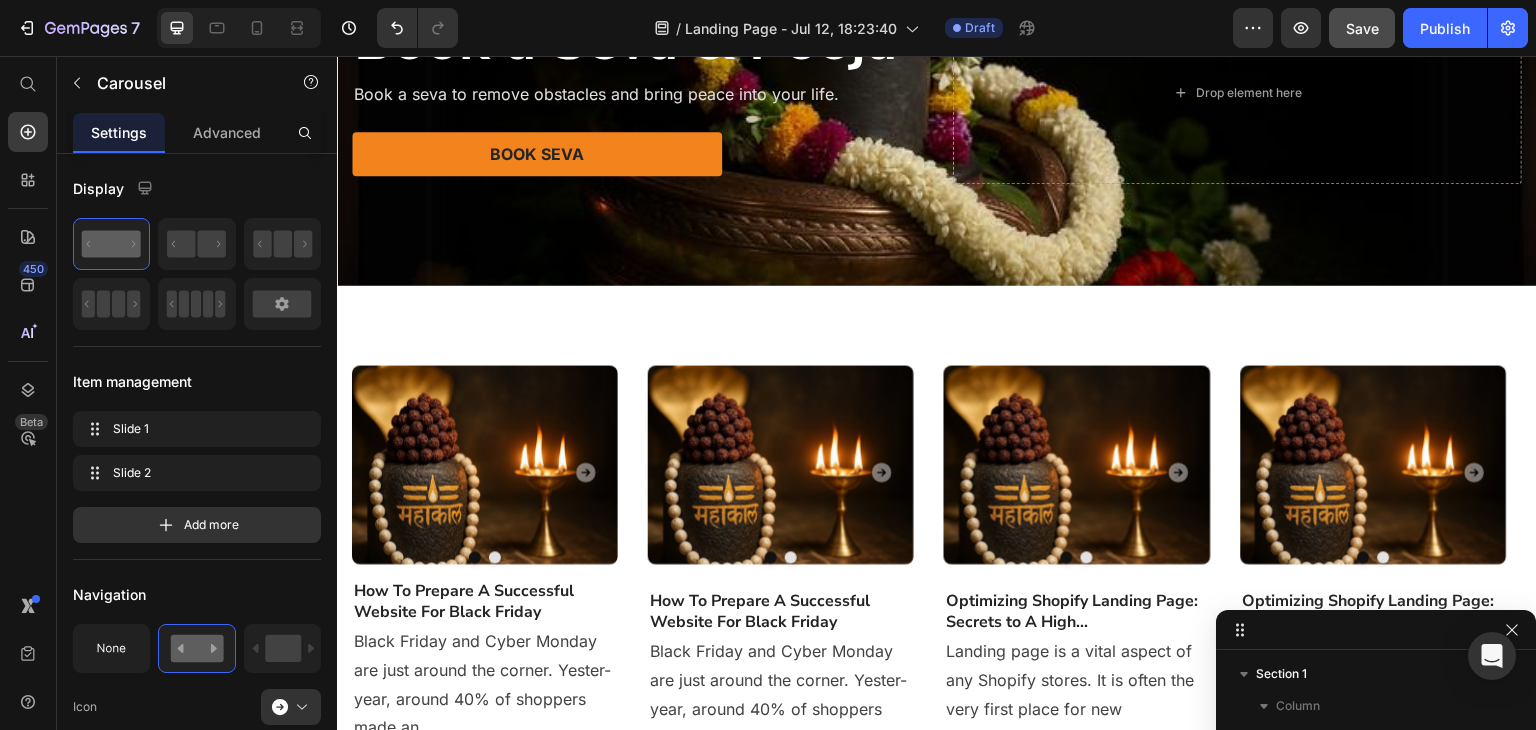 click on "Save" at bounding box center [1362, 28] 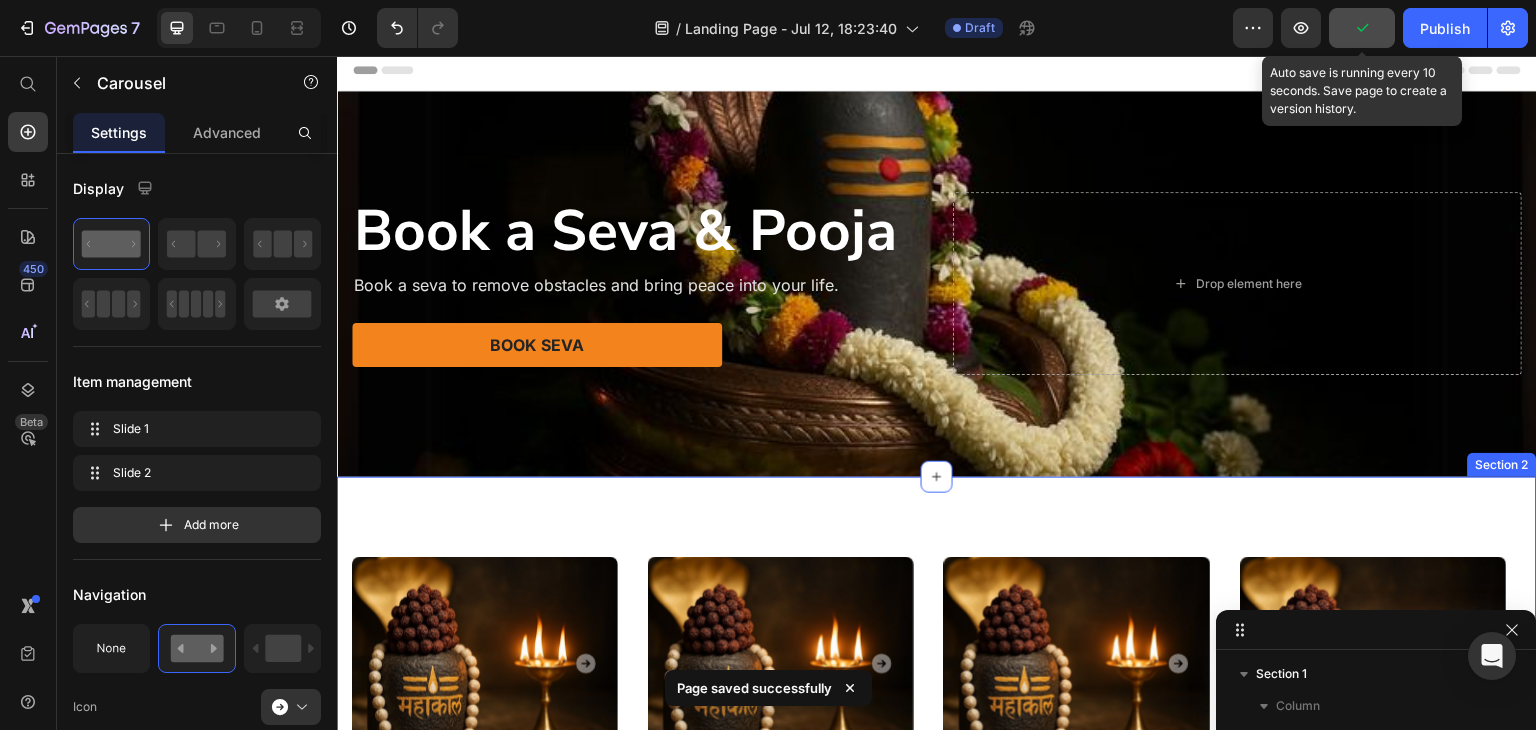 scroll, scrollTop: 0, scrollLeft: 0, axis: both 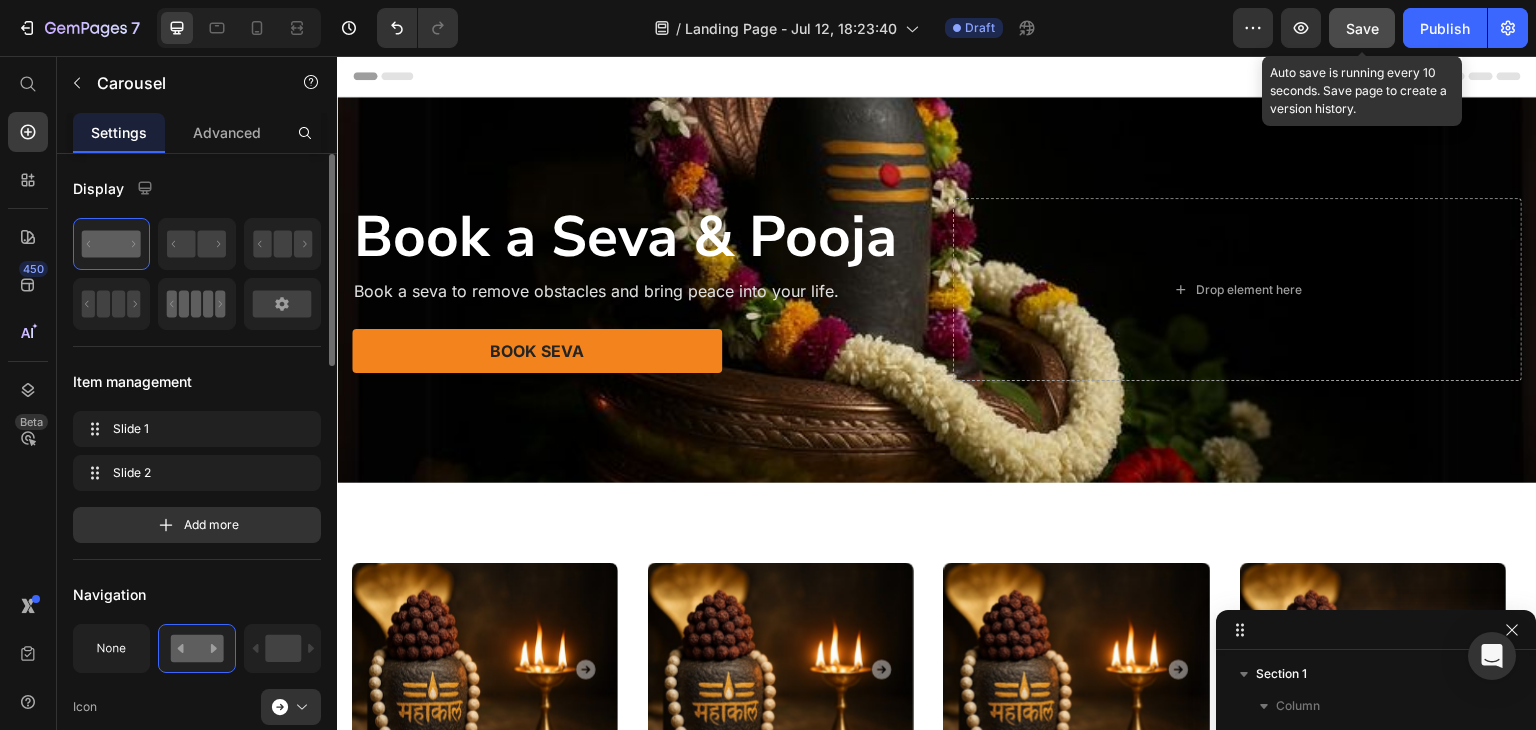 click 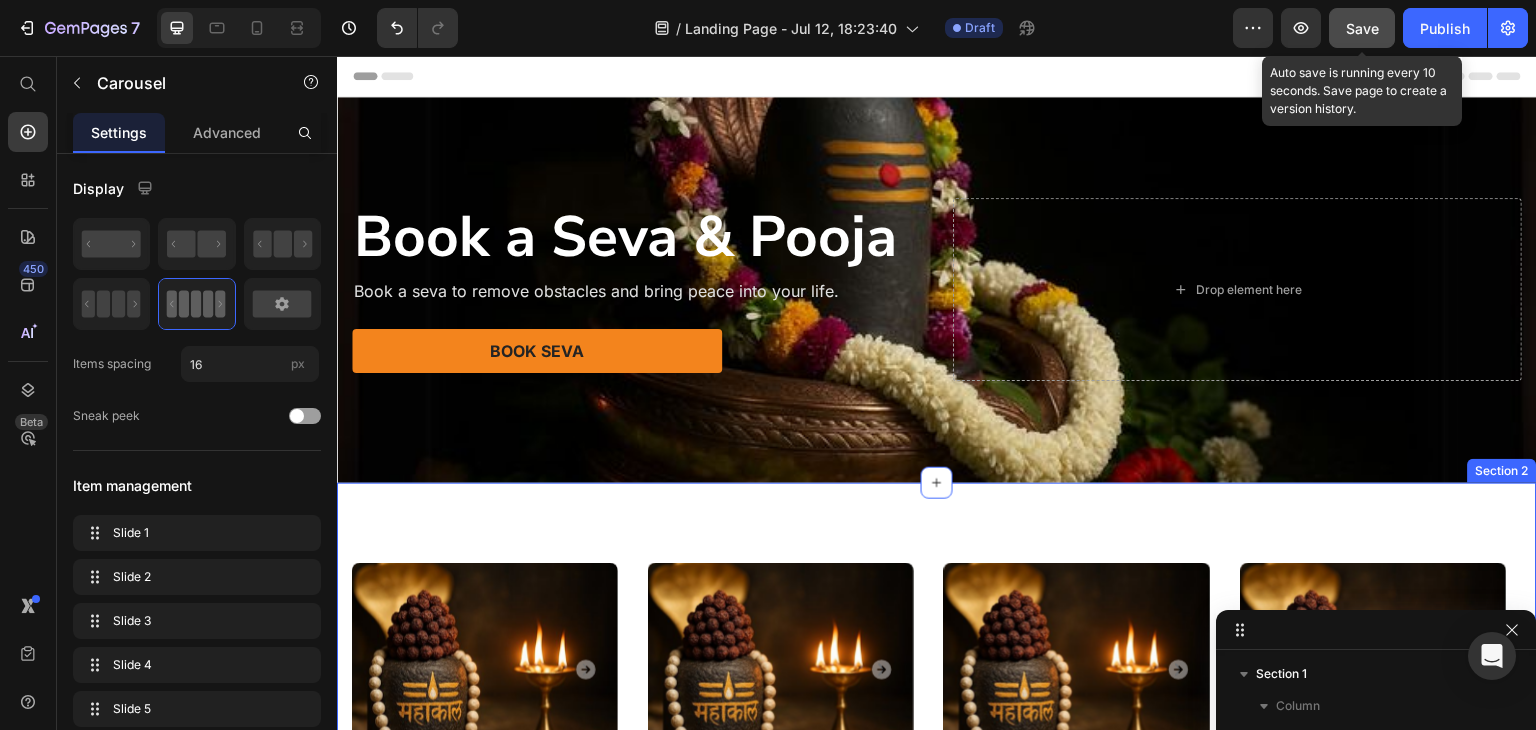 drag, startPoint x: 526, startPoint y: 357, endPoint x: 471, endPoint y: 446, distance: 104.62313 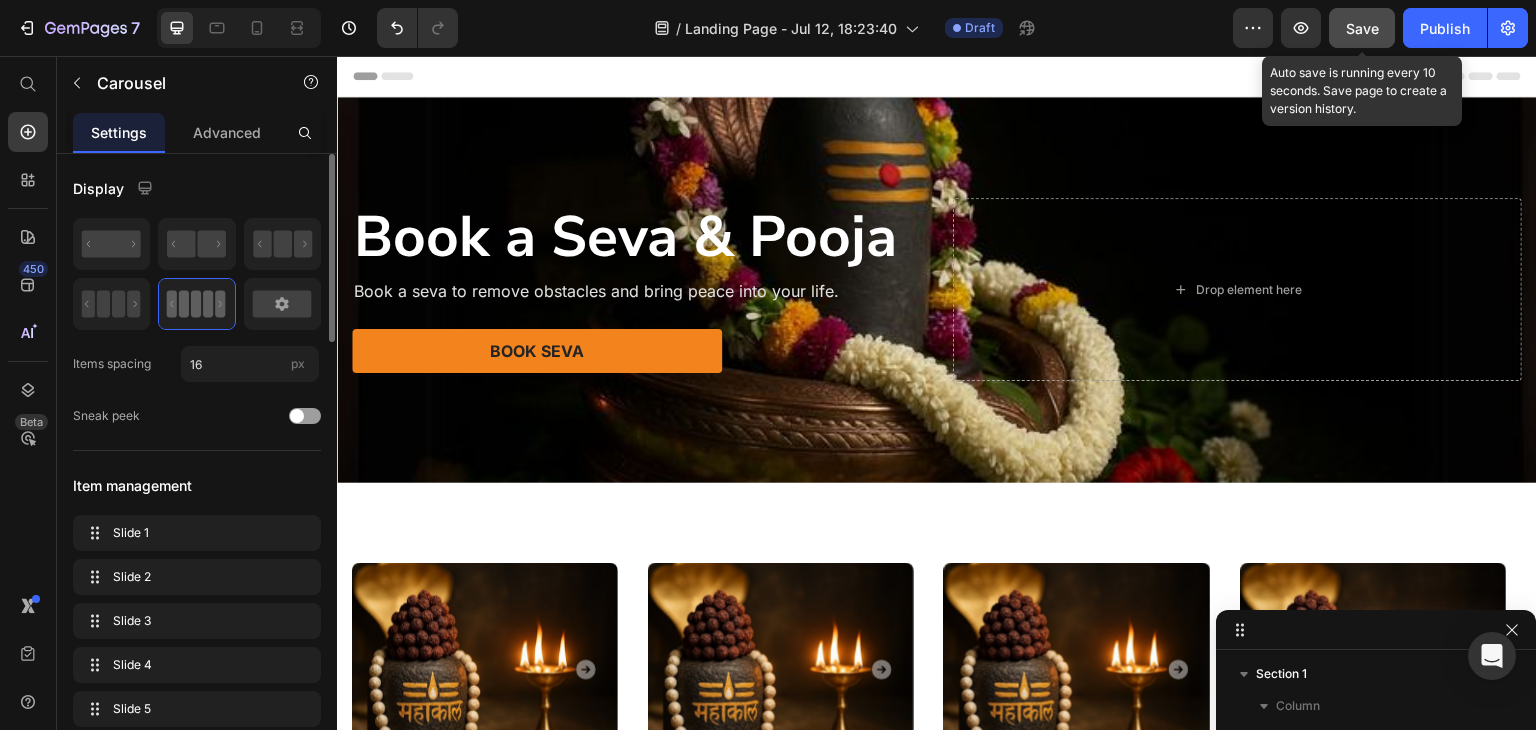 drag, startPoint x: 204, startPoint y: 304, endPoint x: 167, endPoint y: 393, distance: 96.38464 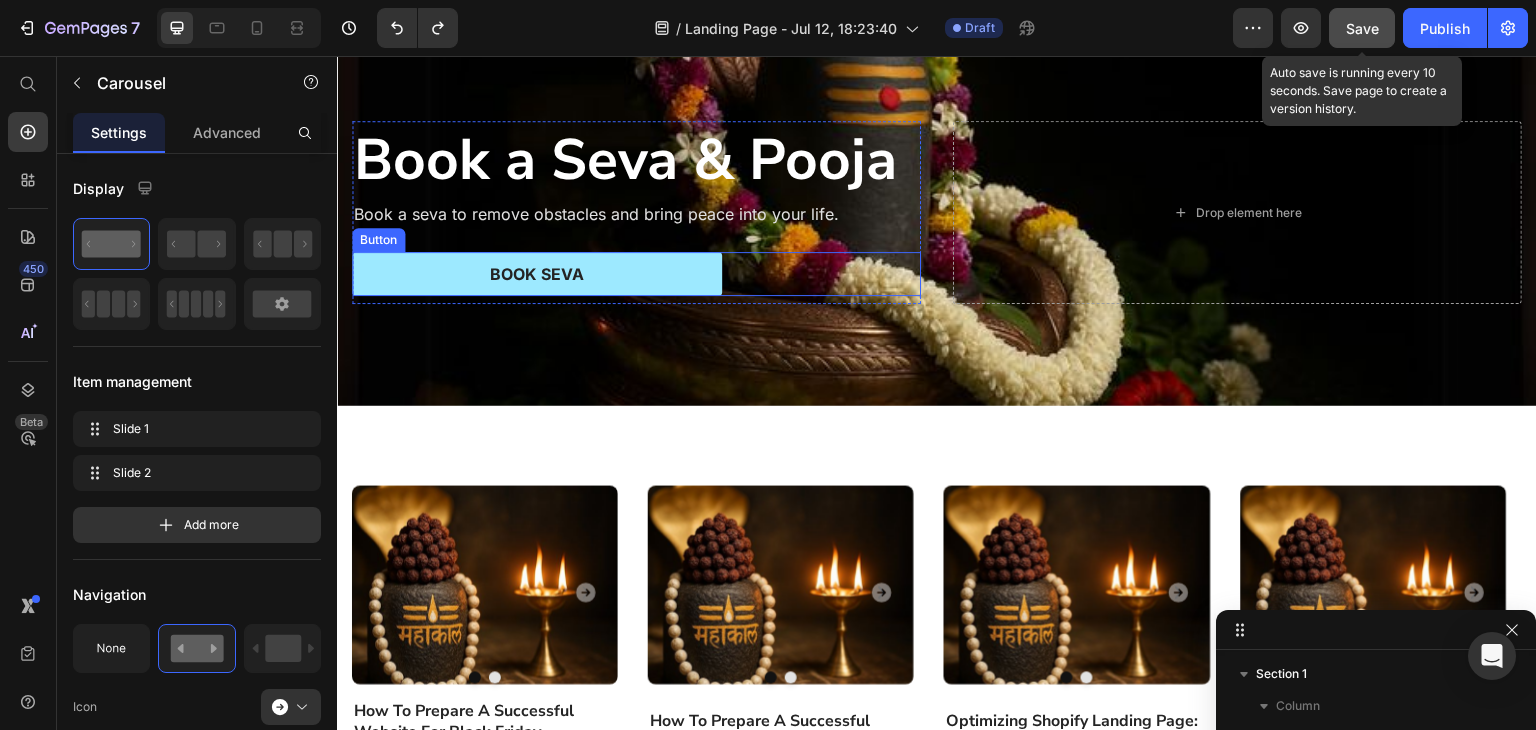scroll, scrollTop: 0, scrollLeft: 0, axis: both 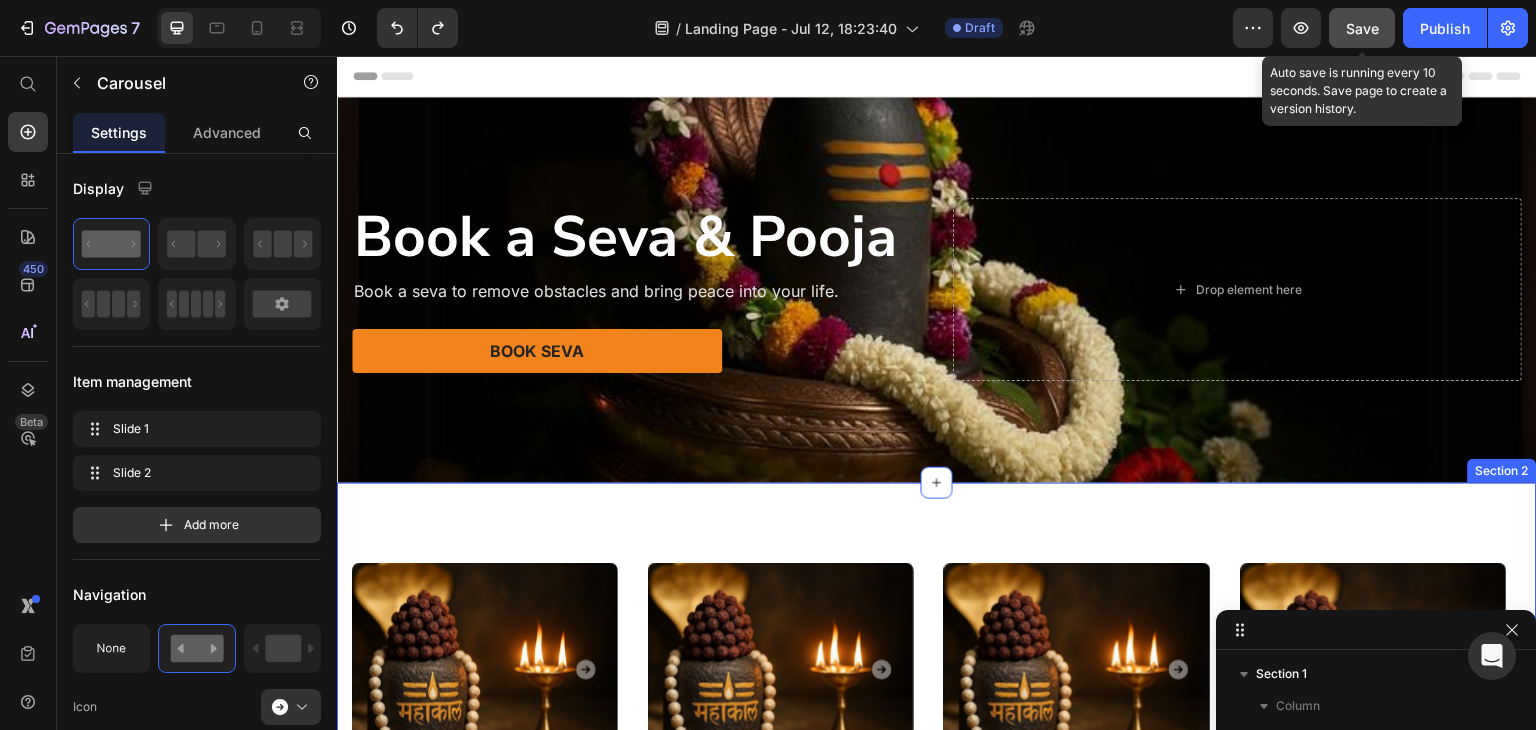 click on "Image" at bounding box center (781, 663) 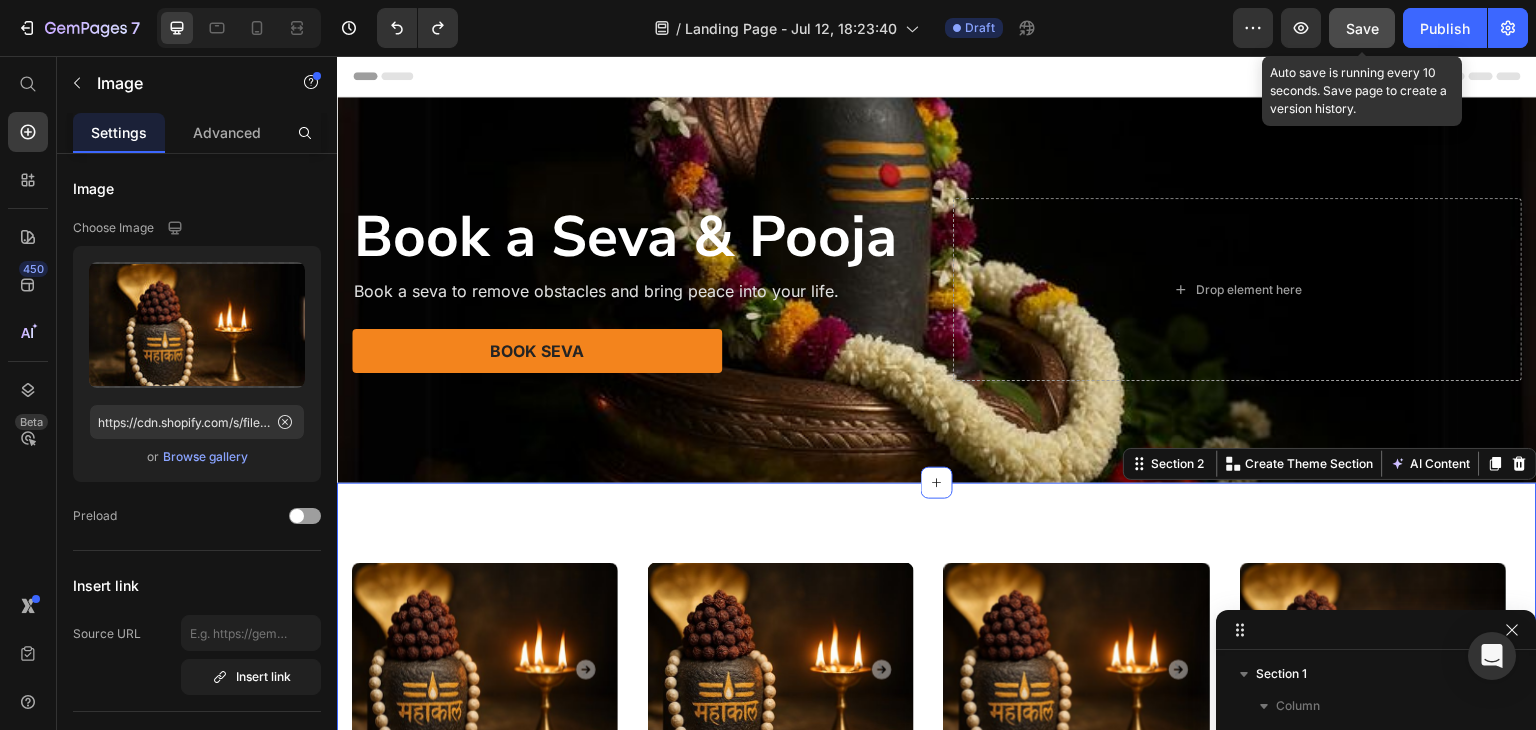 click on "Image
Drop element here
Carousel
Drop element here
Carousel How To Prepare A Successful Website For Black Friday Heading Black Friday and Cyber Monday are just around the corner. Yester-year, around 40% of shoppers made an... Text block
Image
Drop element here
Carousel
Drop element here
Carousel
Drop element here
Carousel
Drop element here
Carousel How To Prepare A Successful Website For Black Friday Heading Text block
Image" at bounding box center (937, 964) 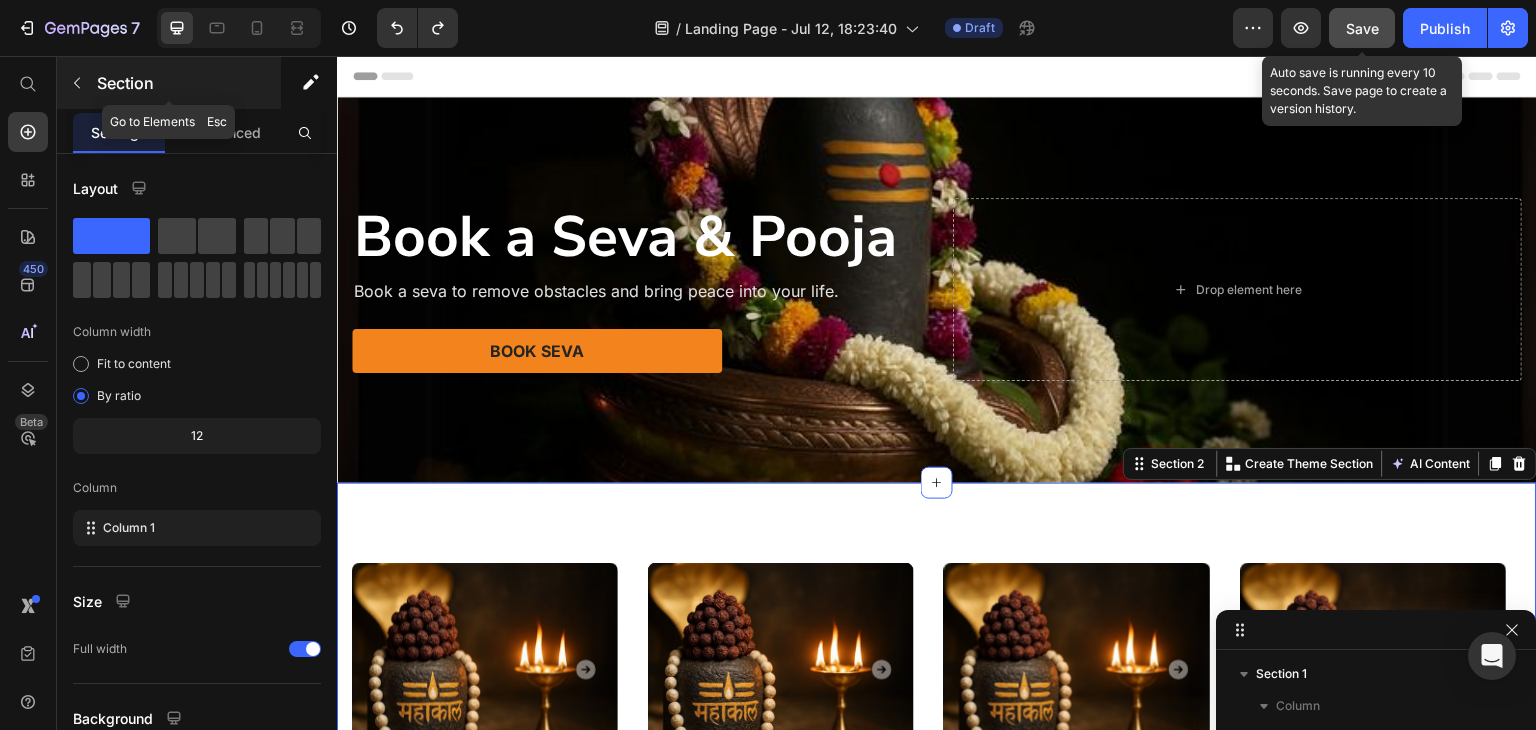 click 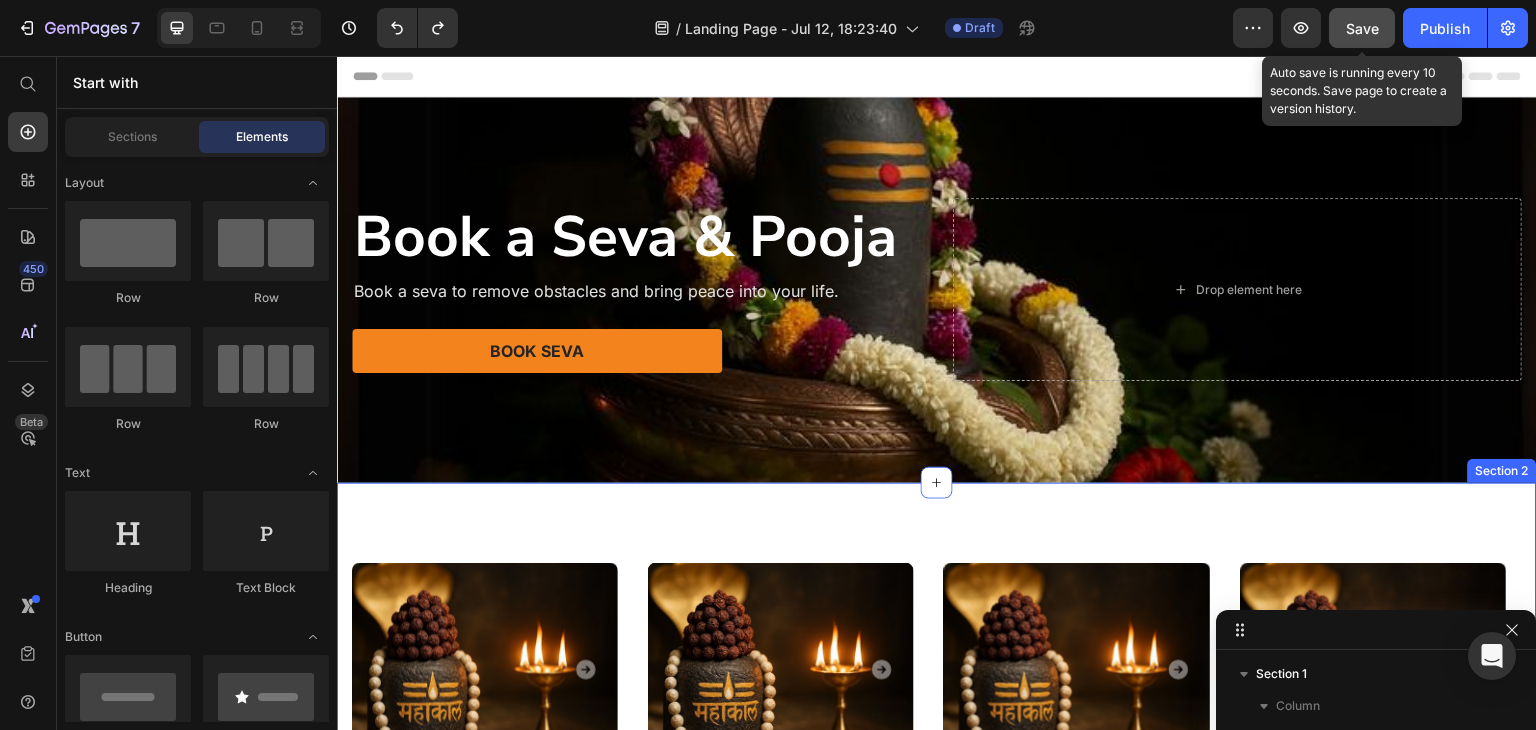 click on "Image
Drop element here
Carousel
Drop element here
Carousel How To Prepare A Successful Website For Black Friday Heading Black Friday and Cyber Monday are just around the corner. Yester-year, around 40% of shoppers made an... Text block
Image
Drop element here
Carousel
Drop element here
Carousel
Drop element here
Carousel
Drop element here
Carousel How To Prepare A Successful Website For Black Friday Heading Text block
Image" at bounding box center [937, 964] 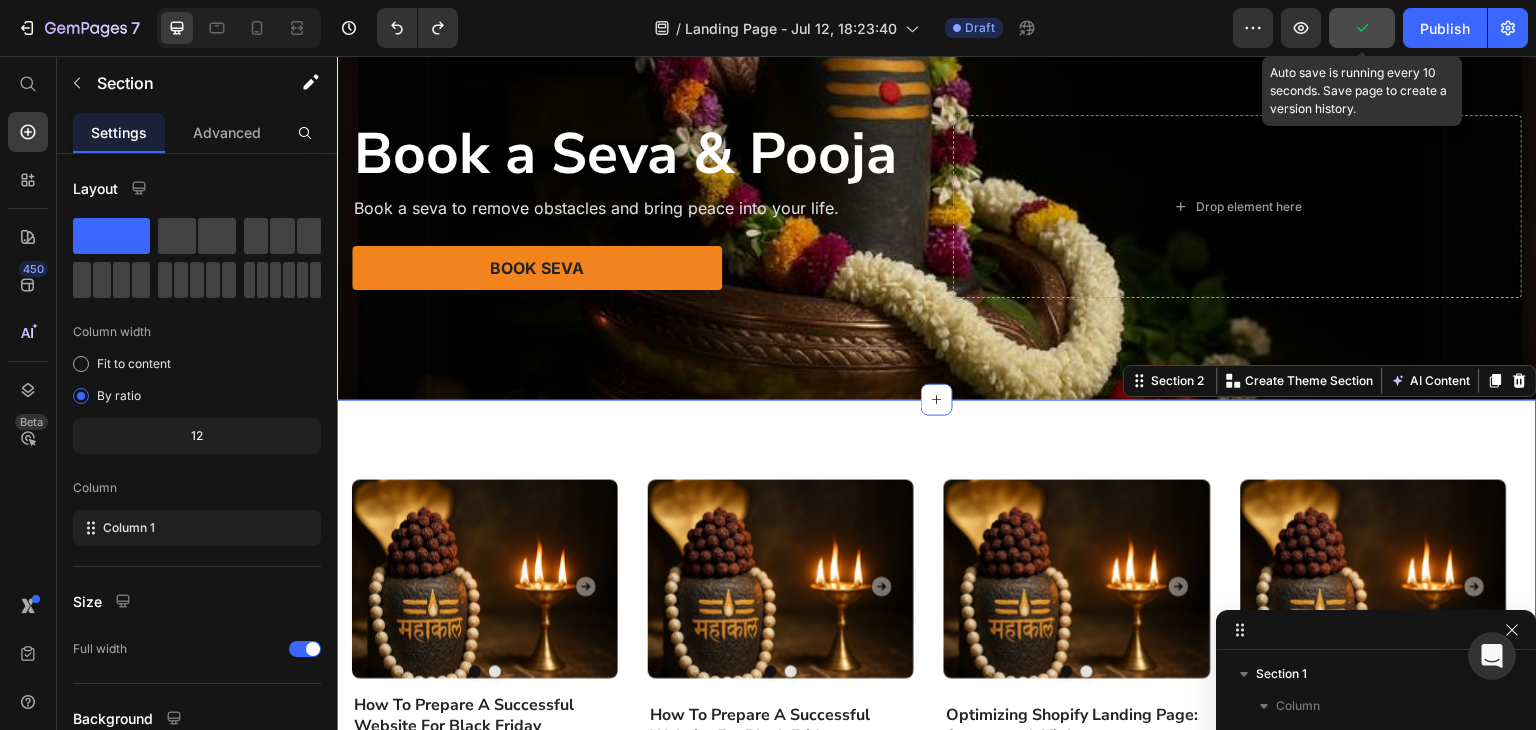scroll, scrollTop: 133, scrollLeft: 0, axis: vertical 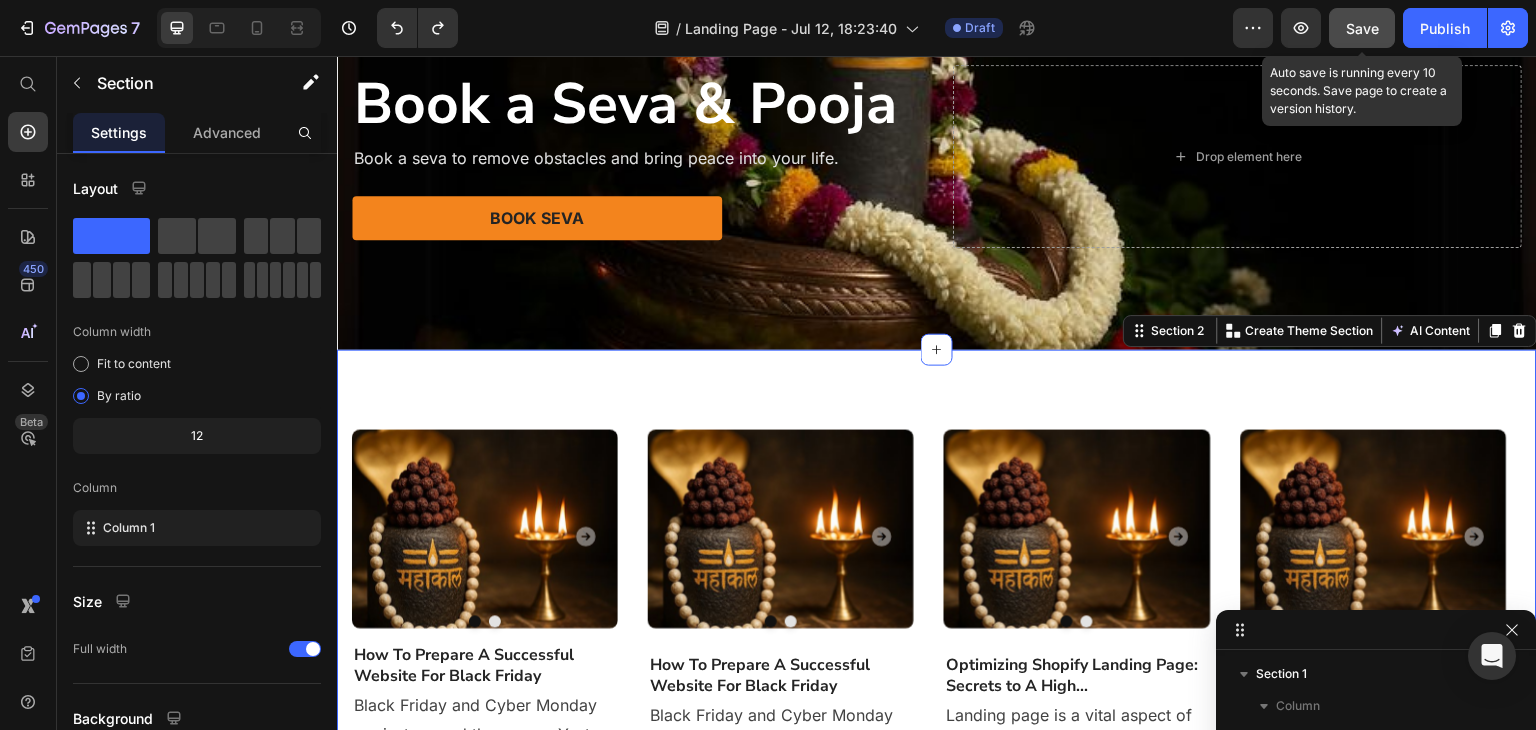drag, startPoint x: 609, startPoint y: 338, endPoint x: 610, endPoint y: 371, distance: 33.01515 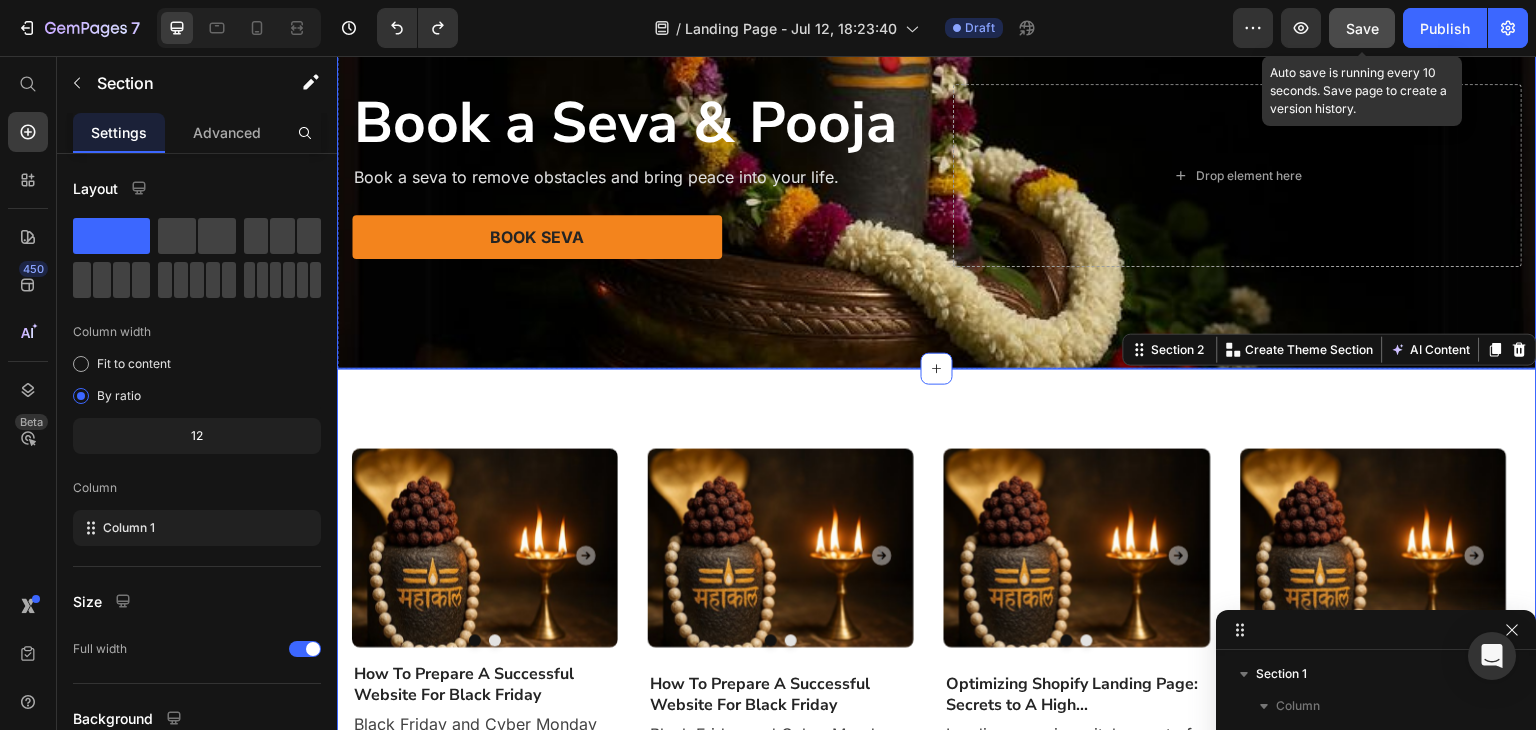 scroll, scrollTop: 64, scrollLeft: 0, axis: vertical 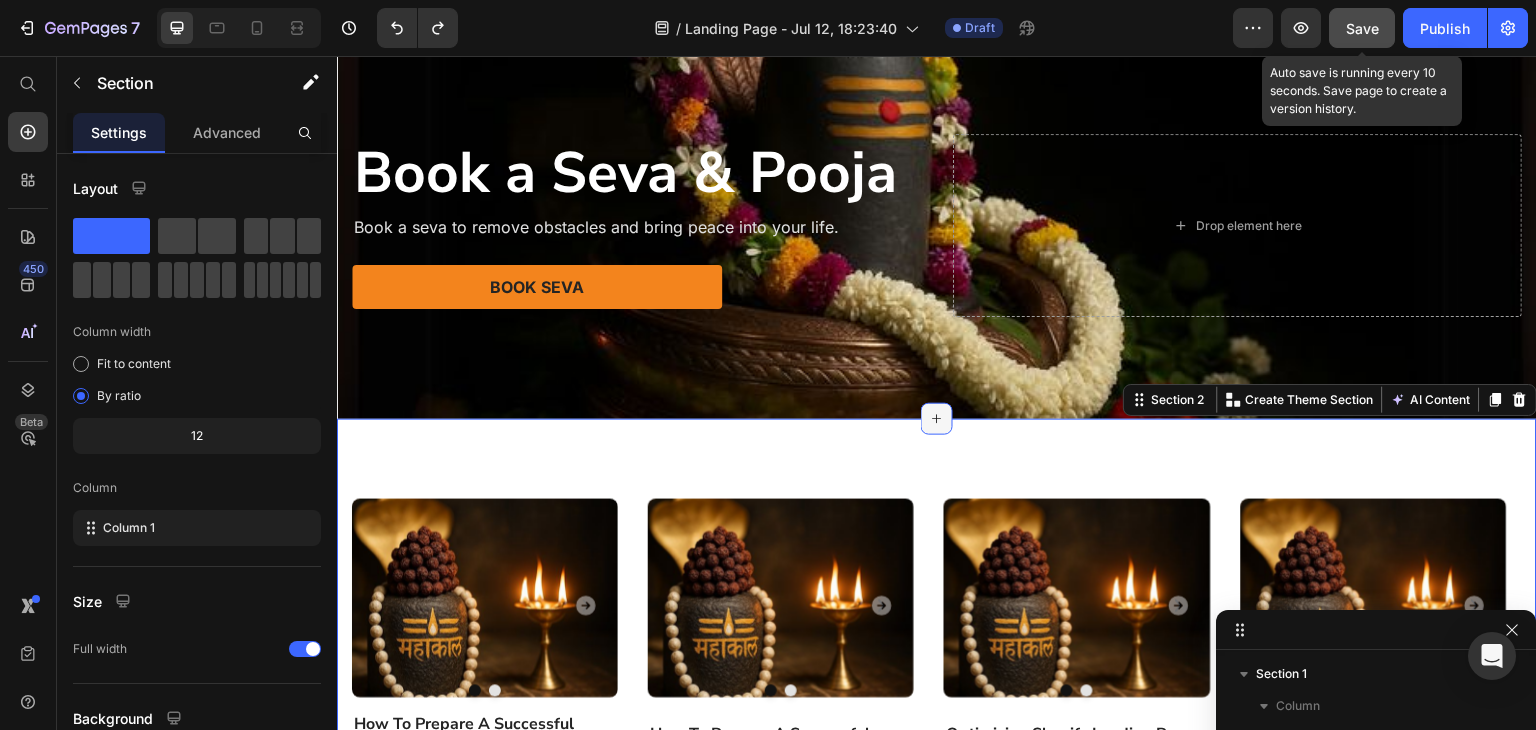 click 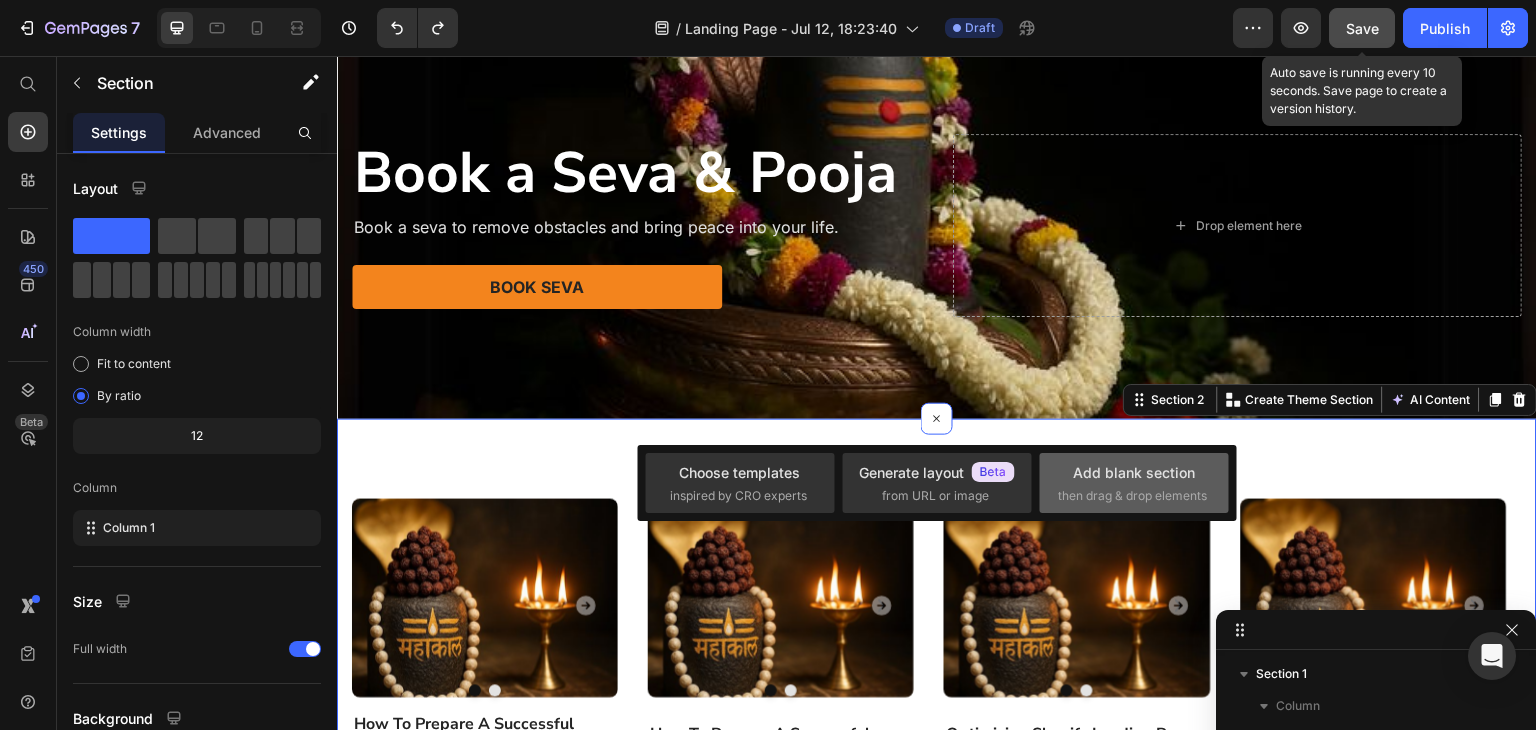 click on "then drag & drop elements" at bounding box center [1132, 496] 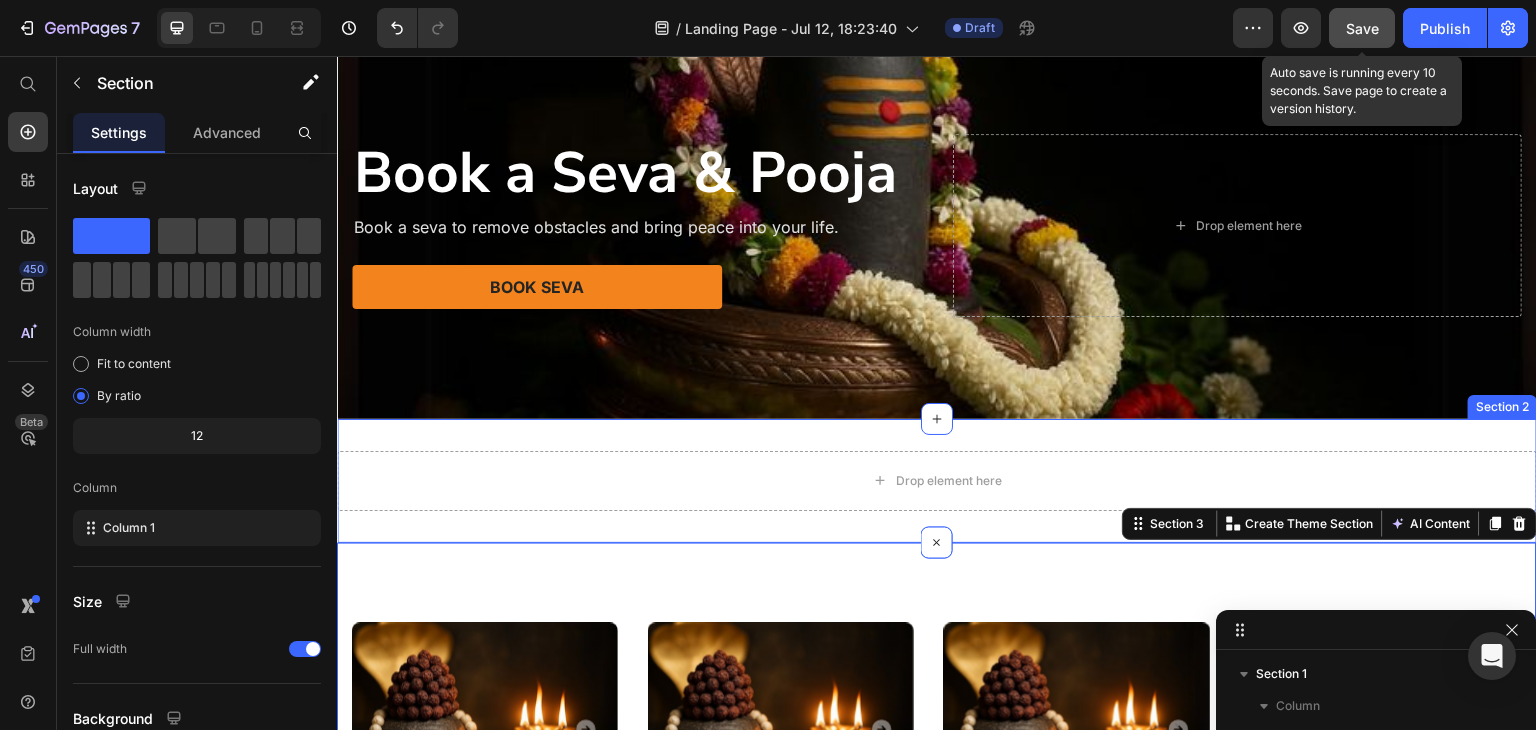 click on "Drop element here Section 2" at bounding box center [937, 481] 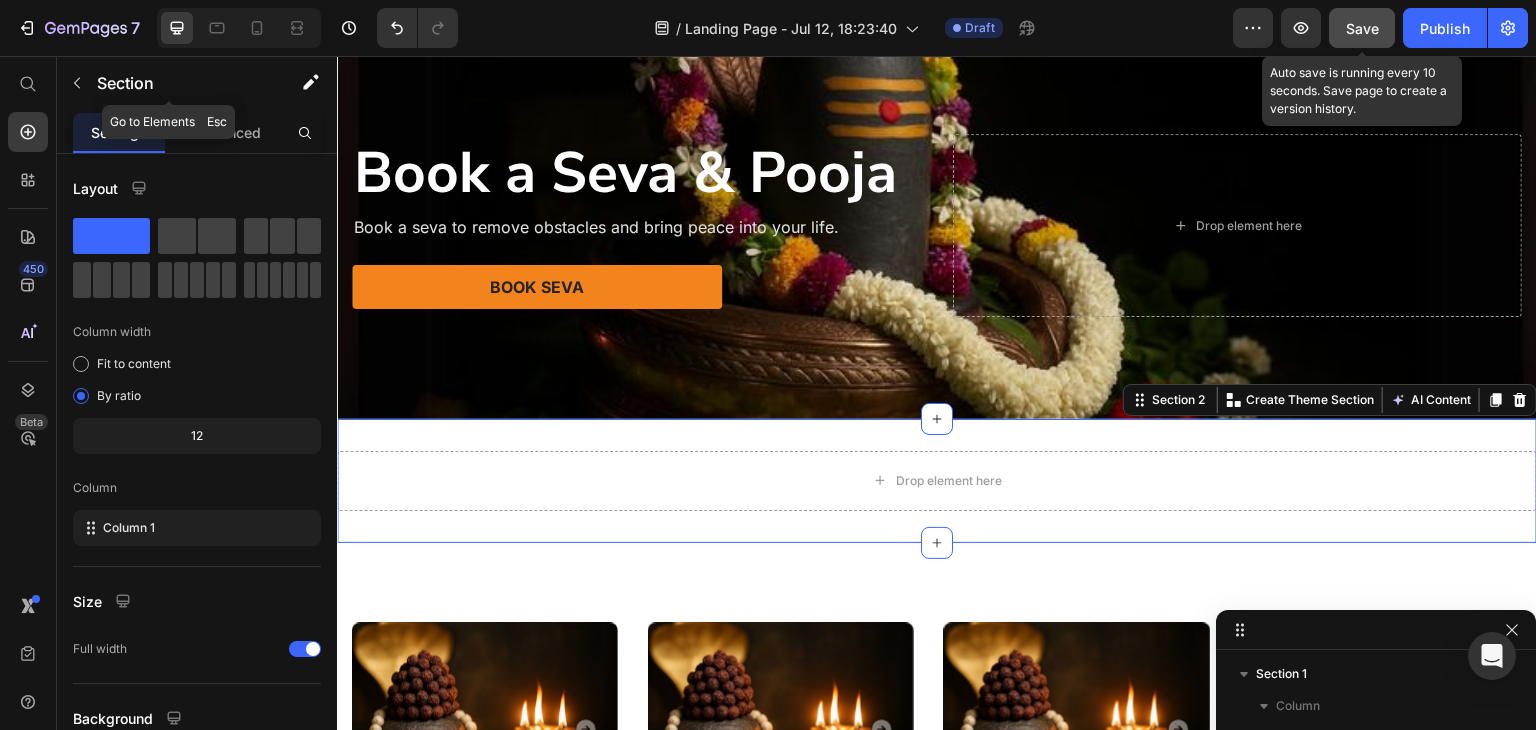 click 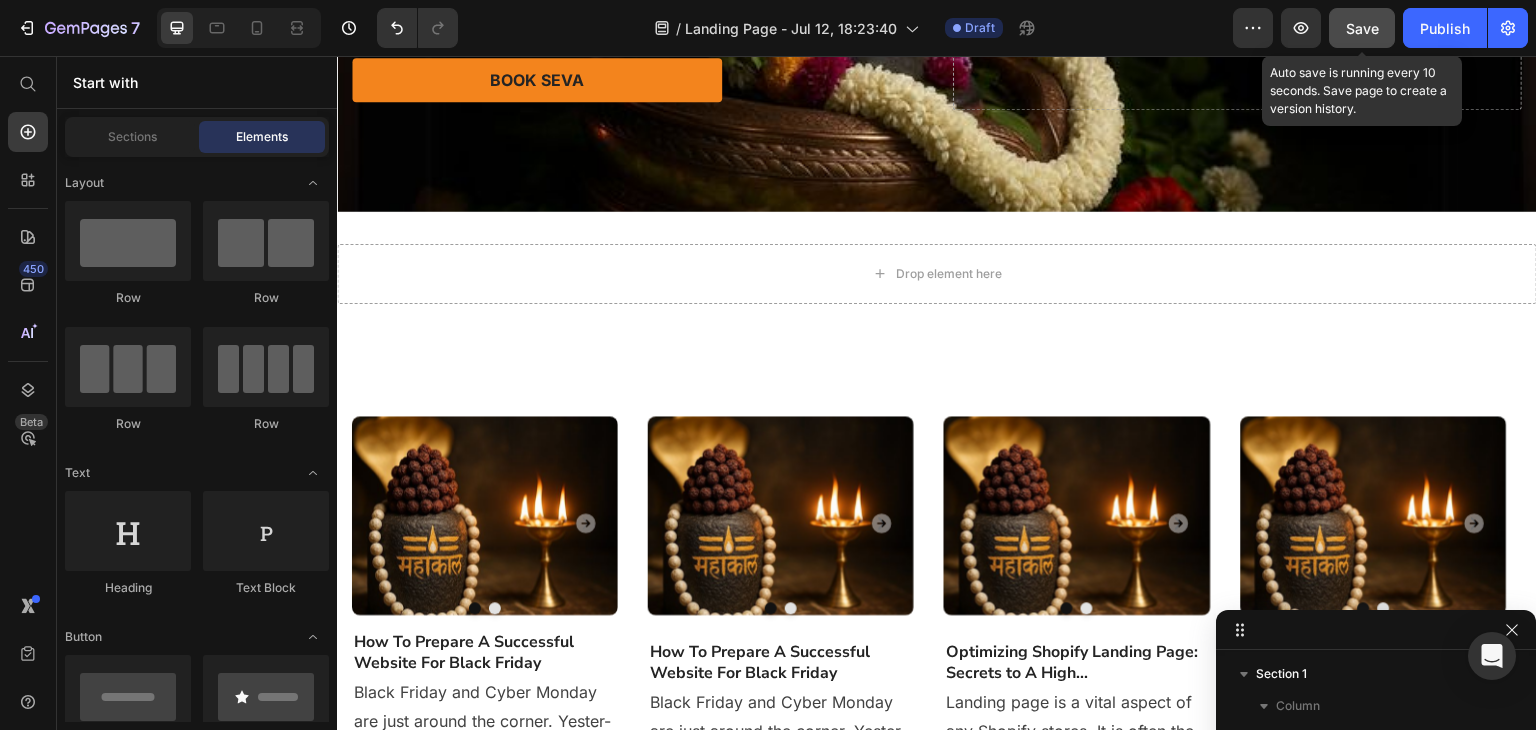 scroll, scrollTop: 331, scrollLeft: 0, axis: vertical 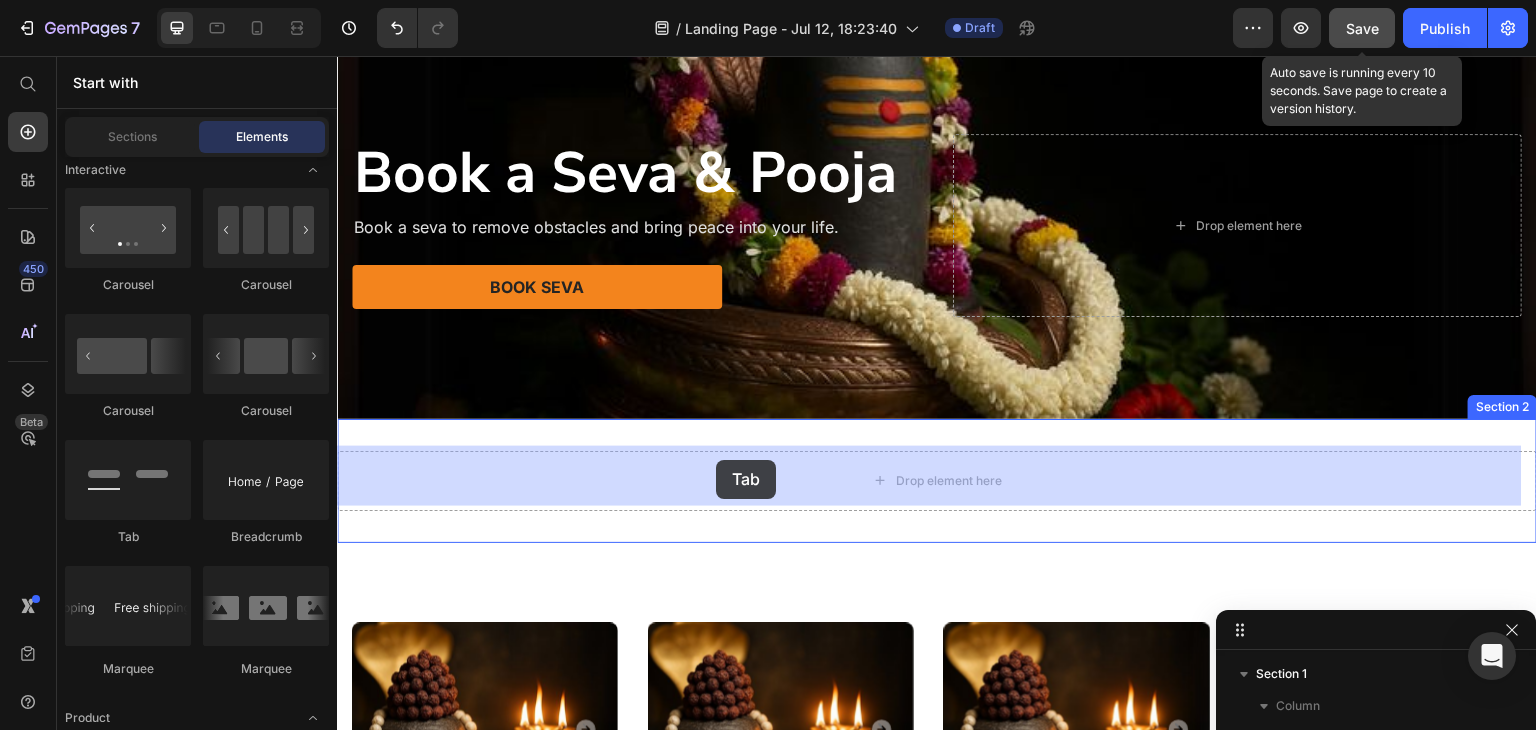 drag, startPoint x: 437, startPoint y: 549, endPoint x: 716, endPoint y: 460, distance: 292.8515 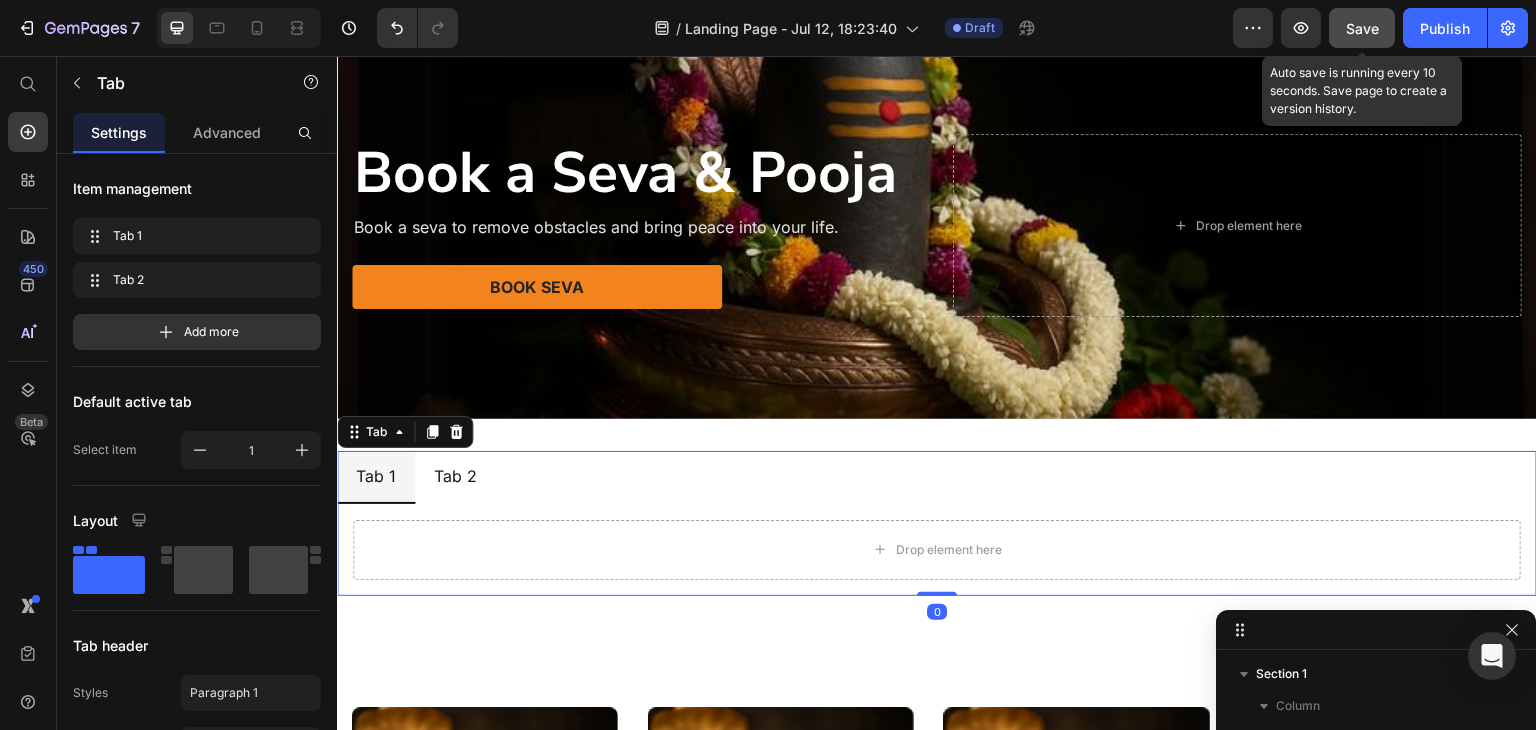 click on "Tab 2" at bounding box center (455, 476) 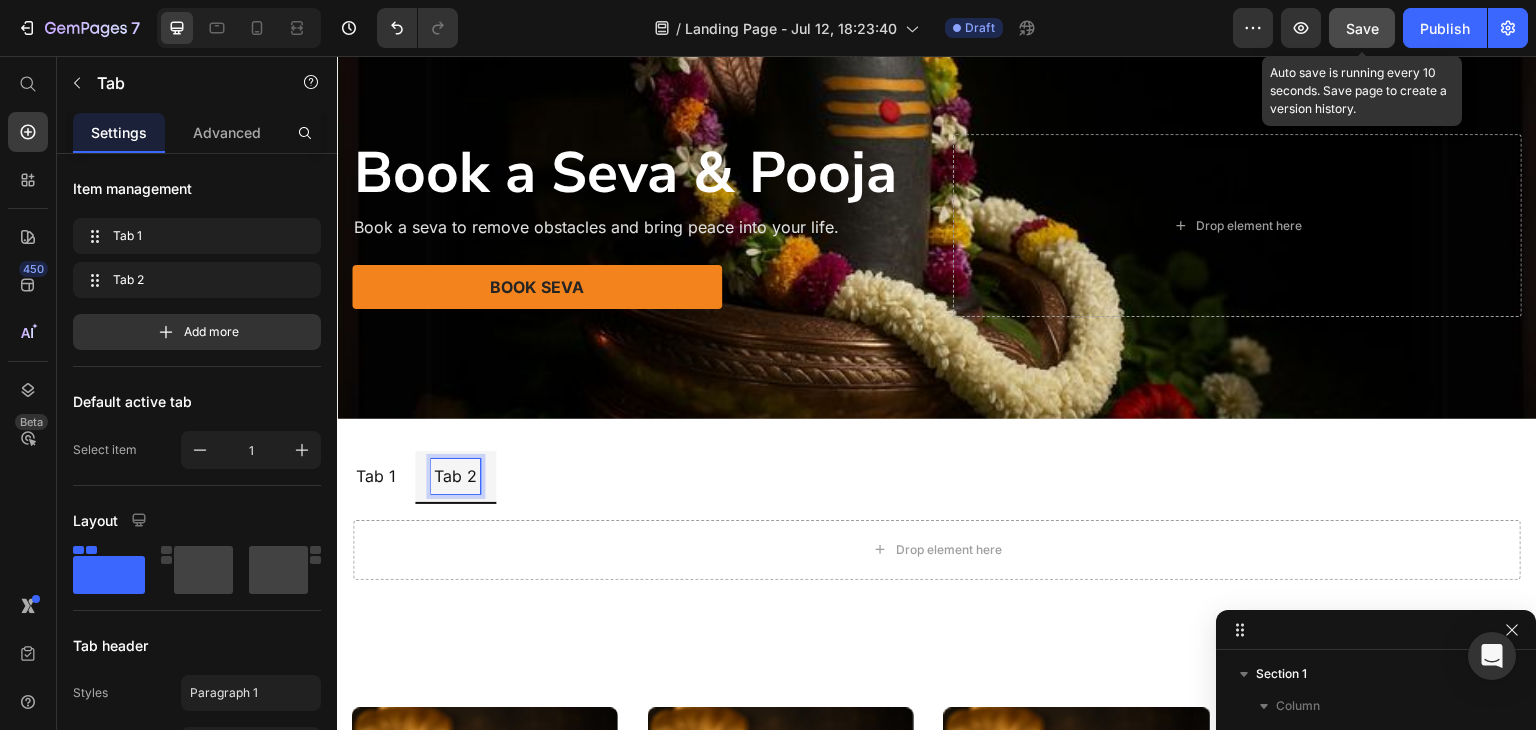 click on "Tab 1" at bounding box center [376, 476] 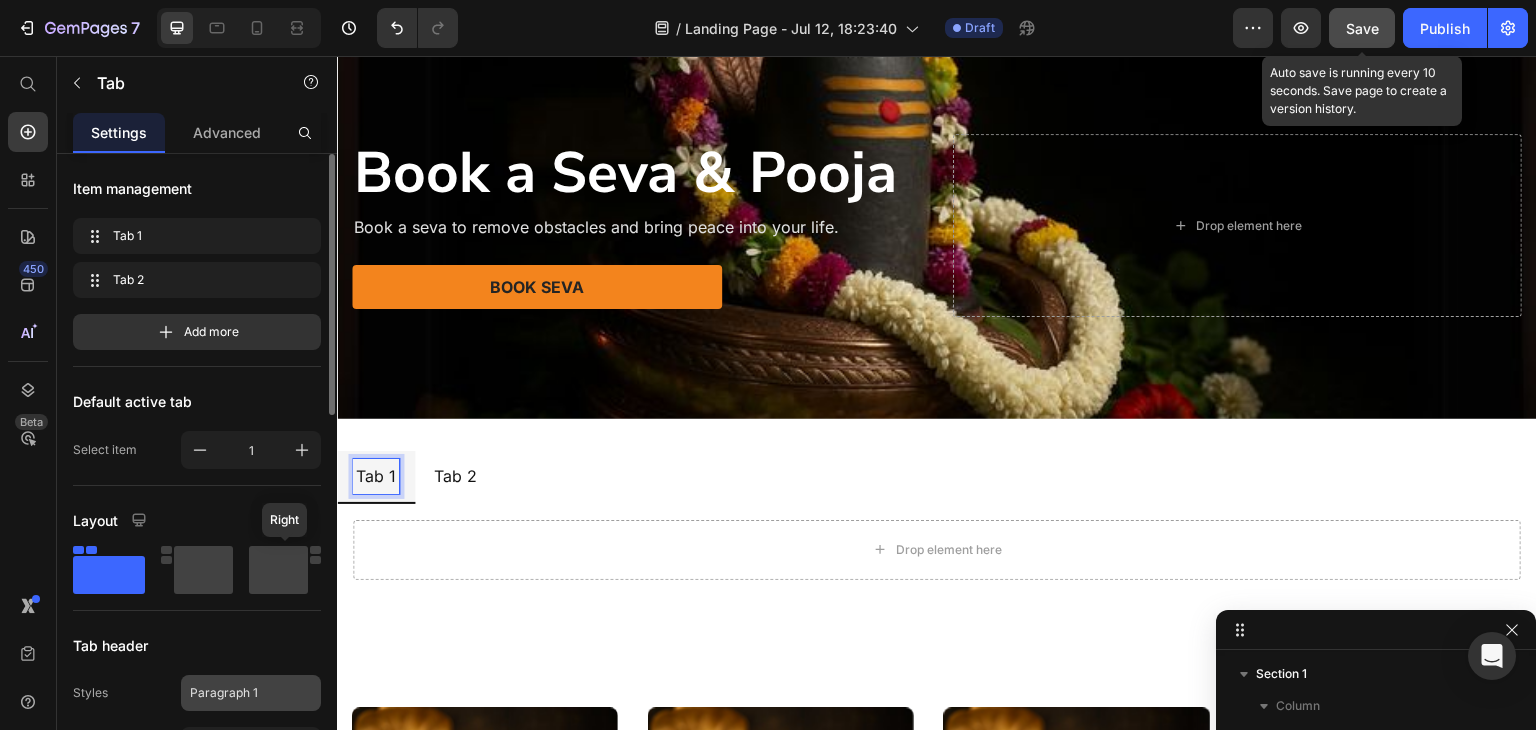 scroll, scrollTop: 133, scrollLeft: 0, axis: vertical 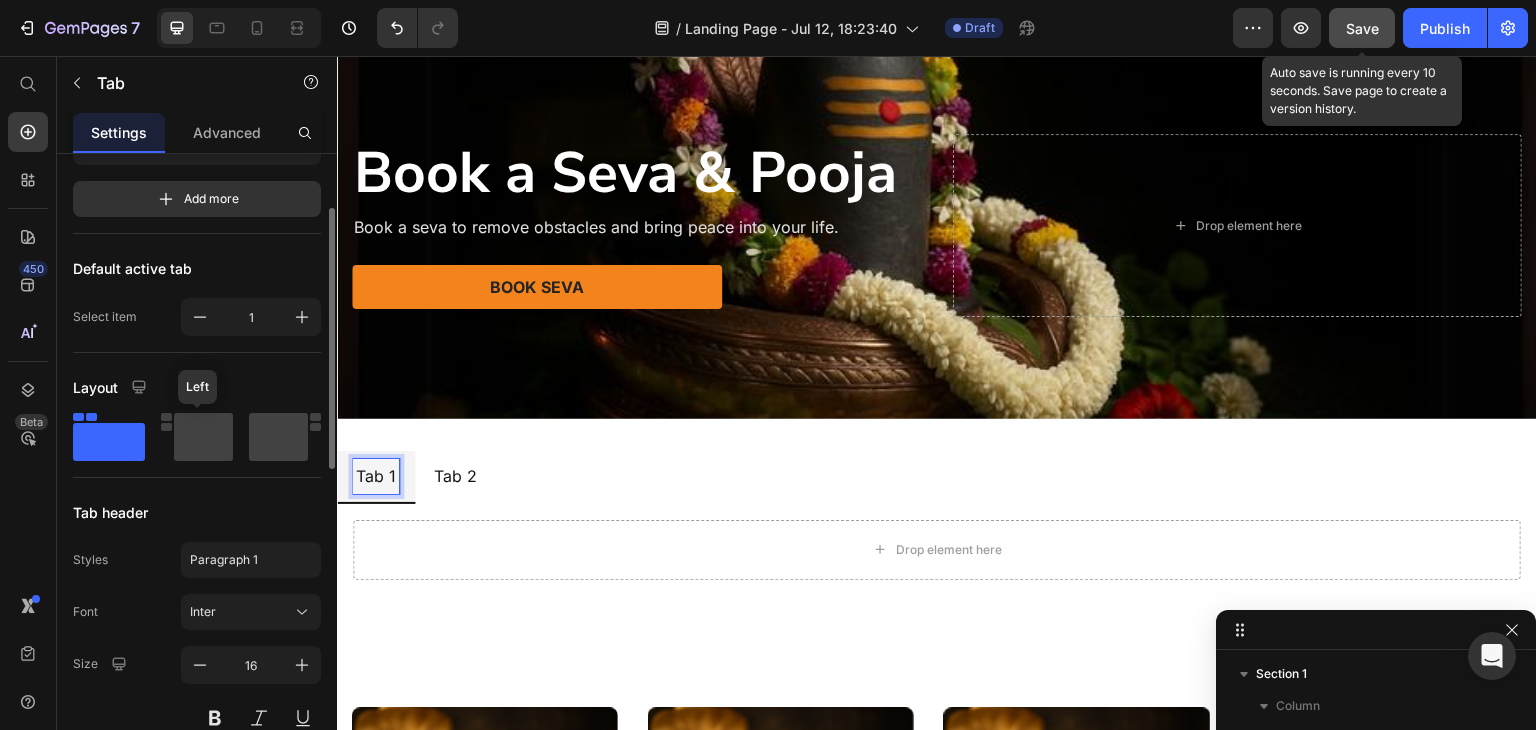 click 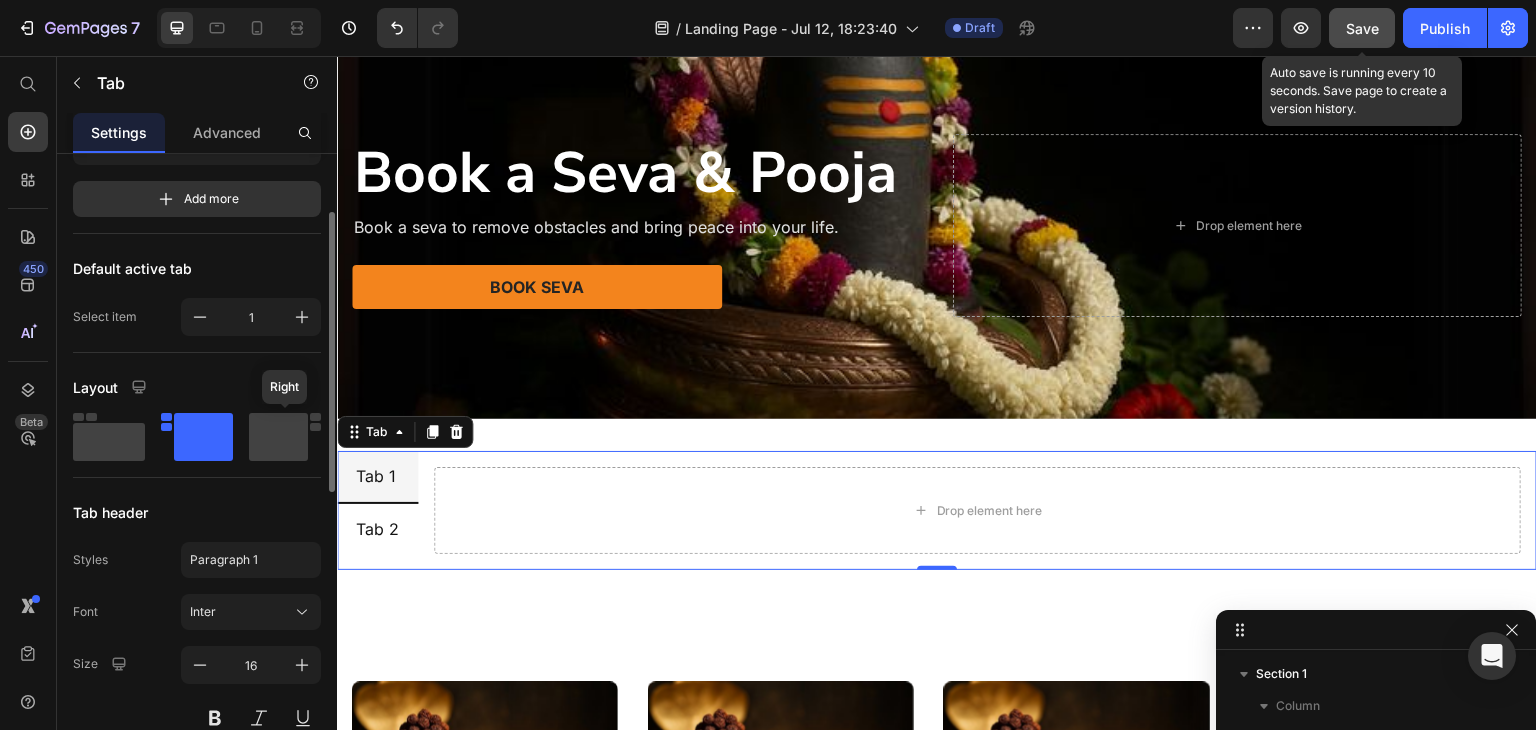 click 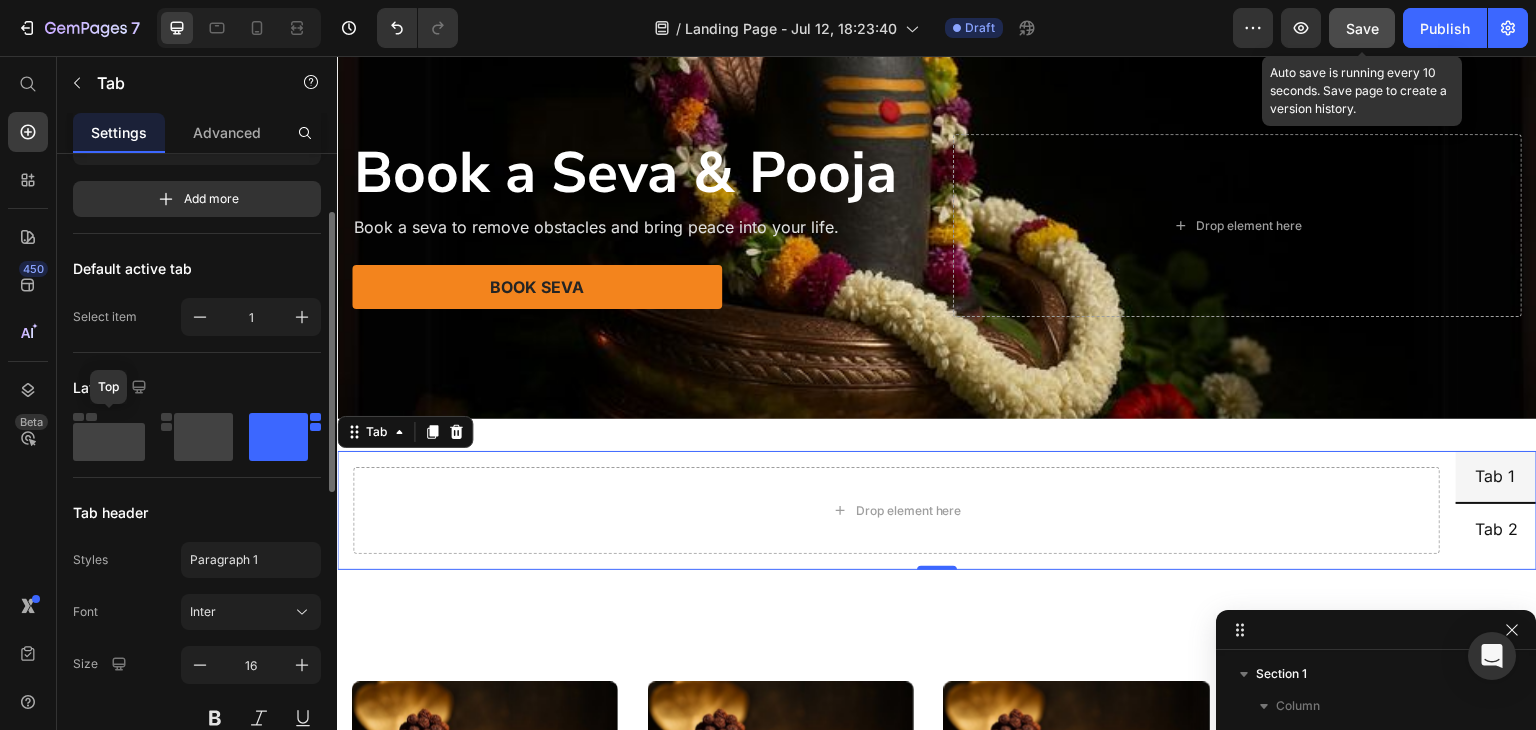 click 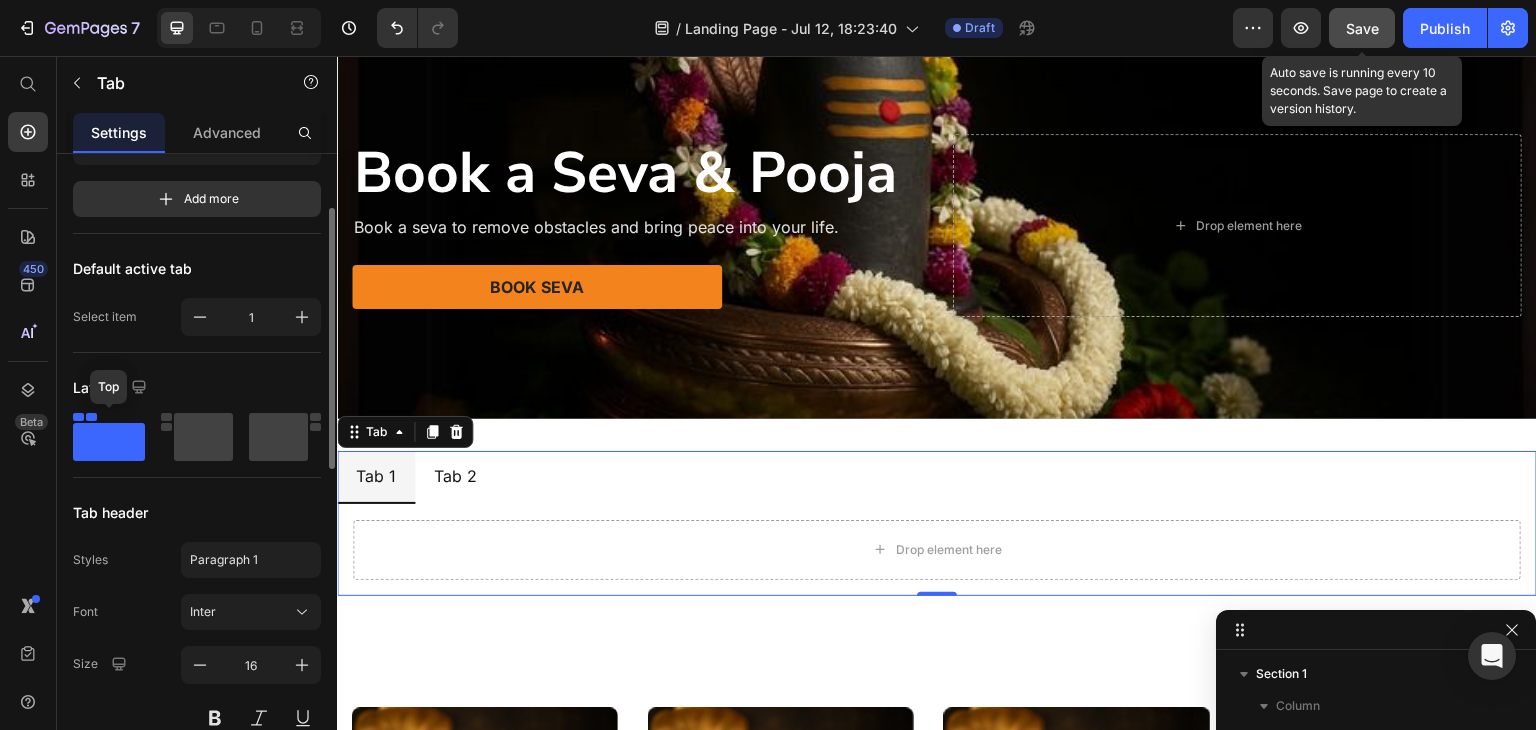 scroll, scrollTop: 0, scrollLeft: 0, axis: both 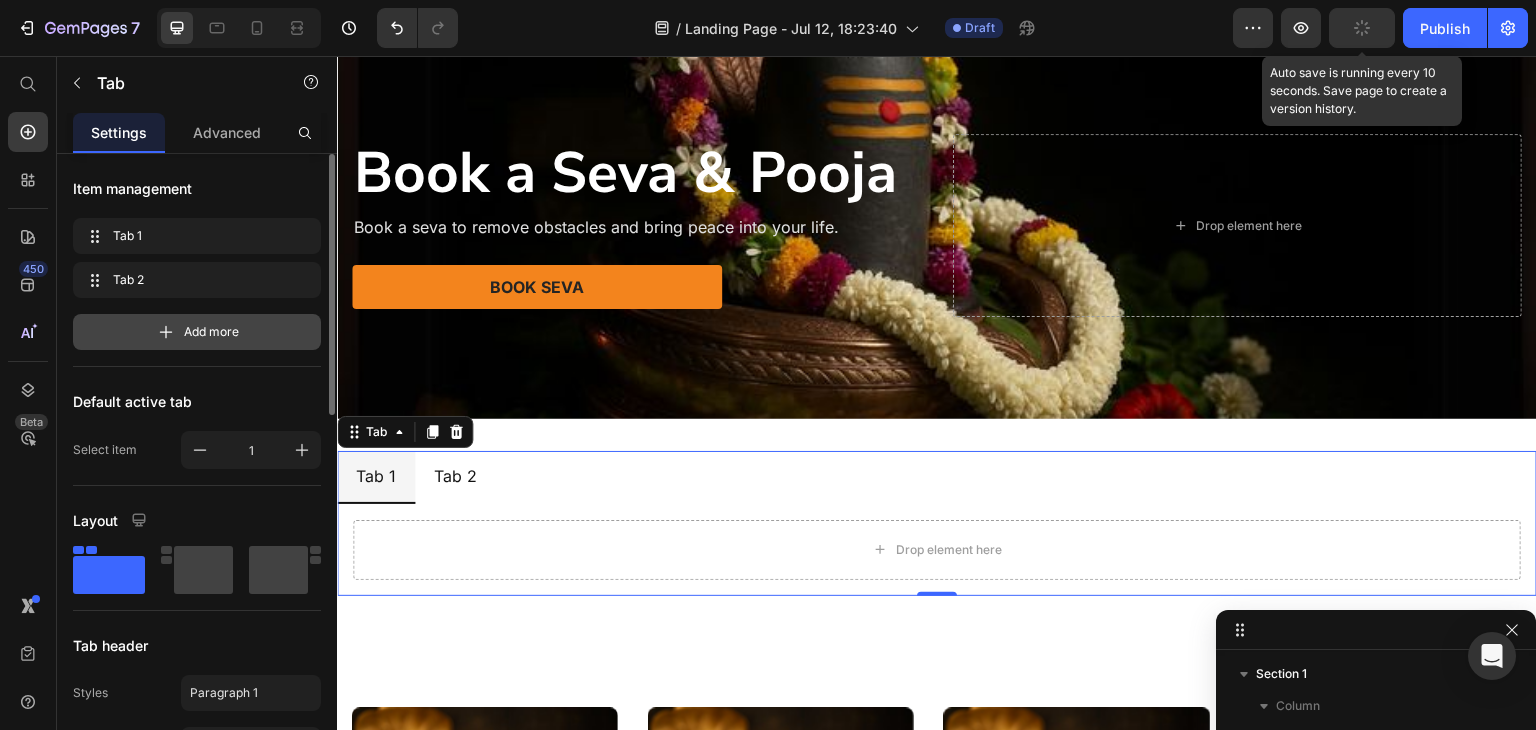 click on "Add more" at bounding box center [211, 332] 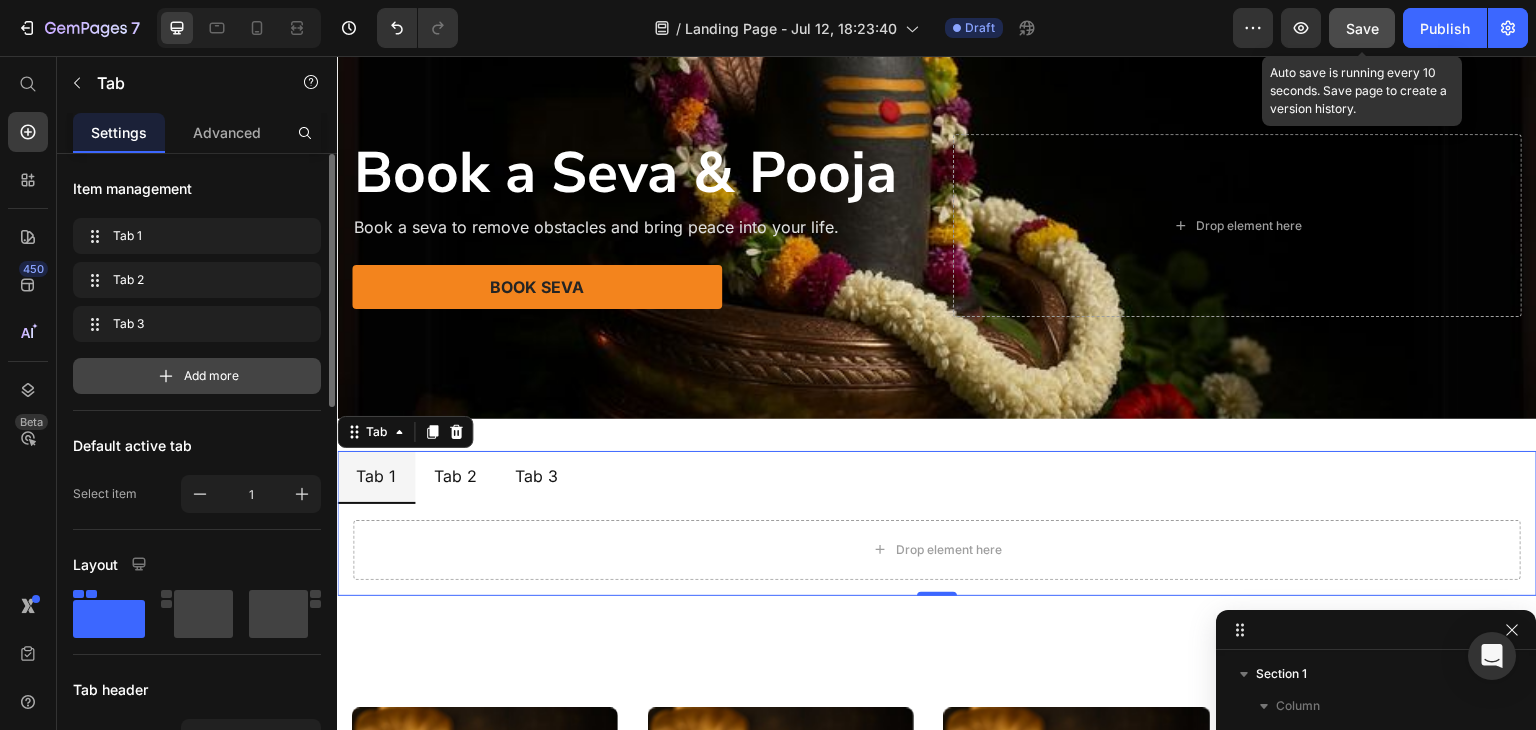 click on "Add more" at bounding box center [211, 376] 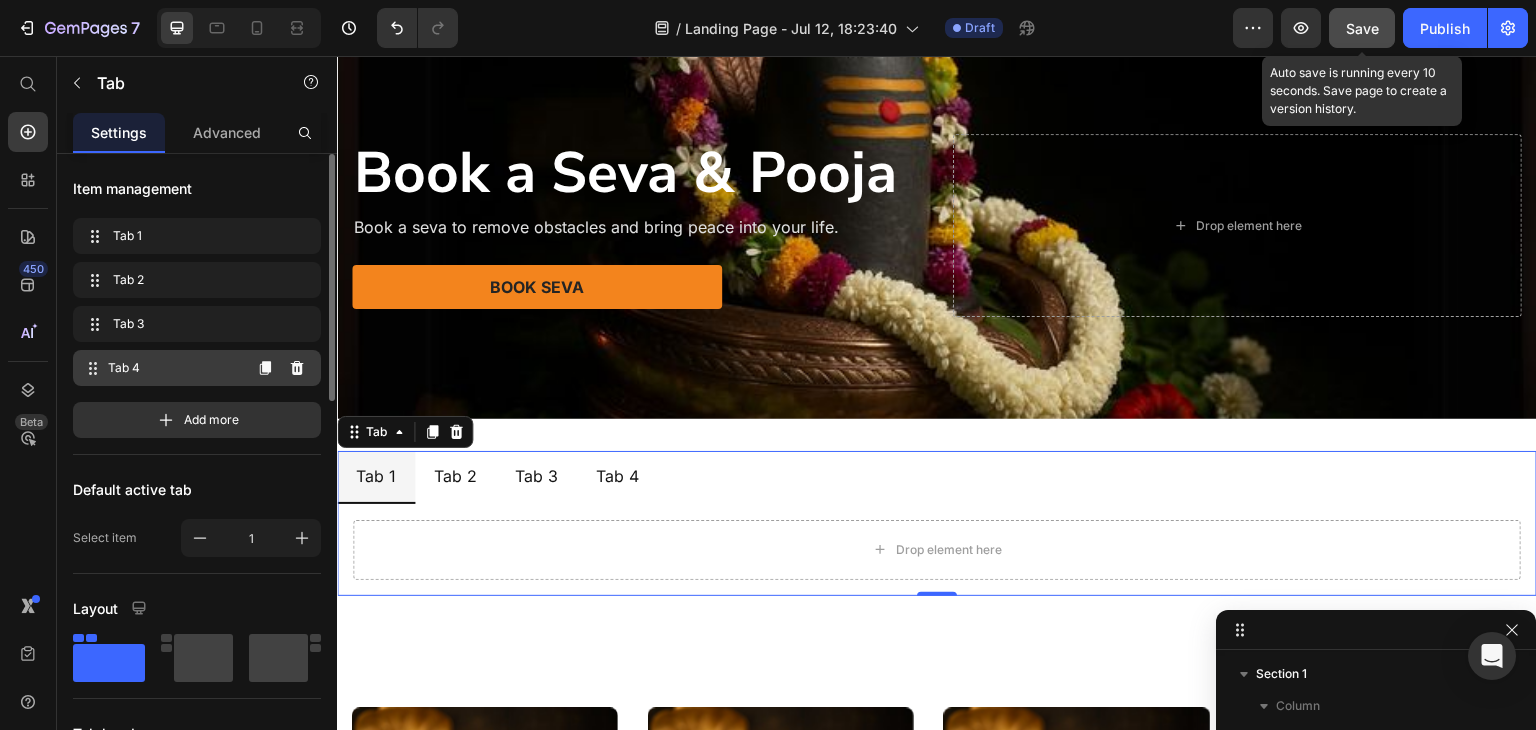 click on "Tab 4" at bounding box center [174, 368] 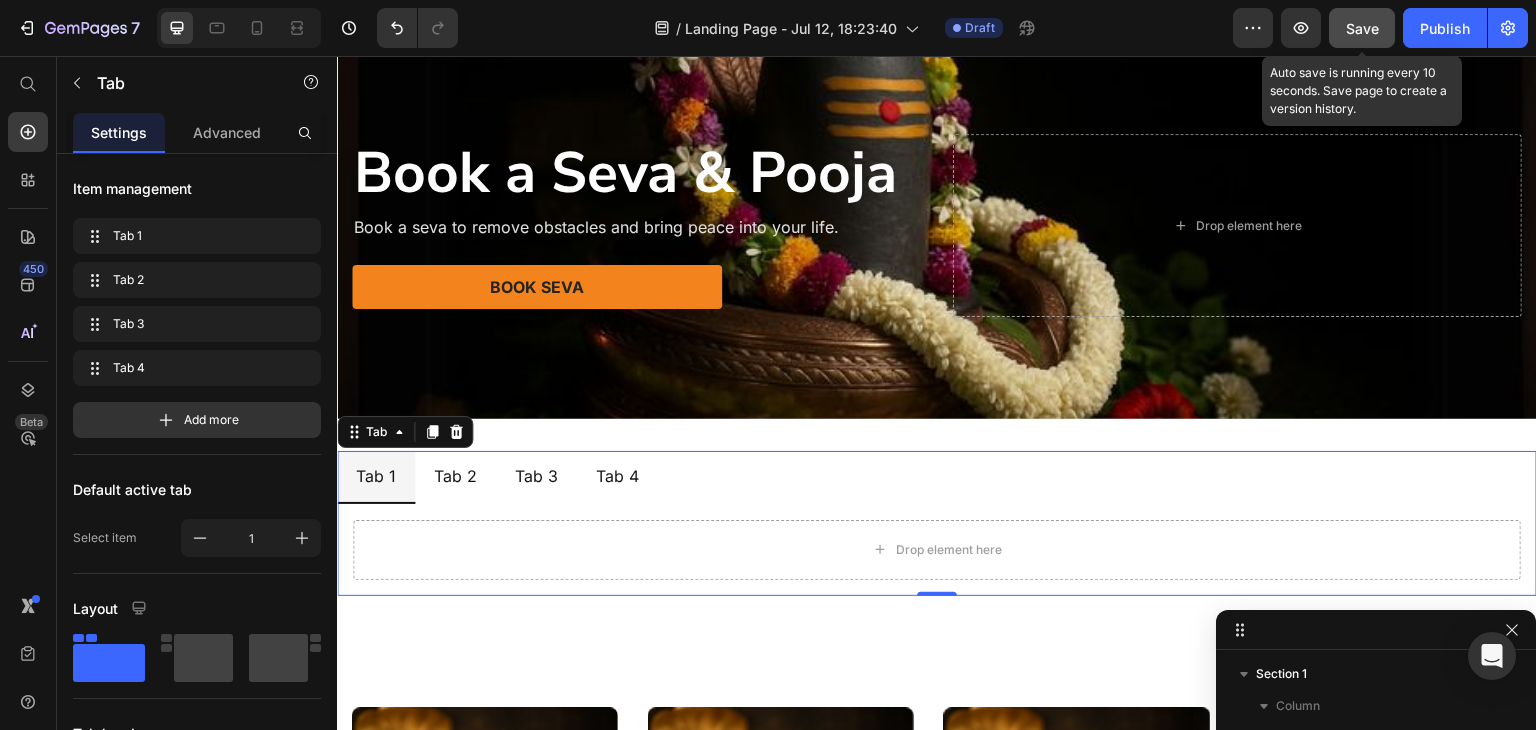 click on "Tab 2" at bounding box center (455, 476) 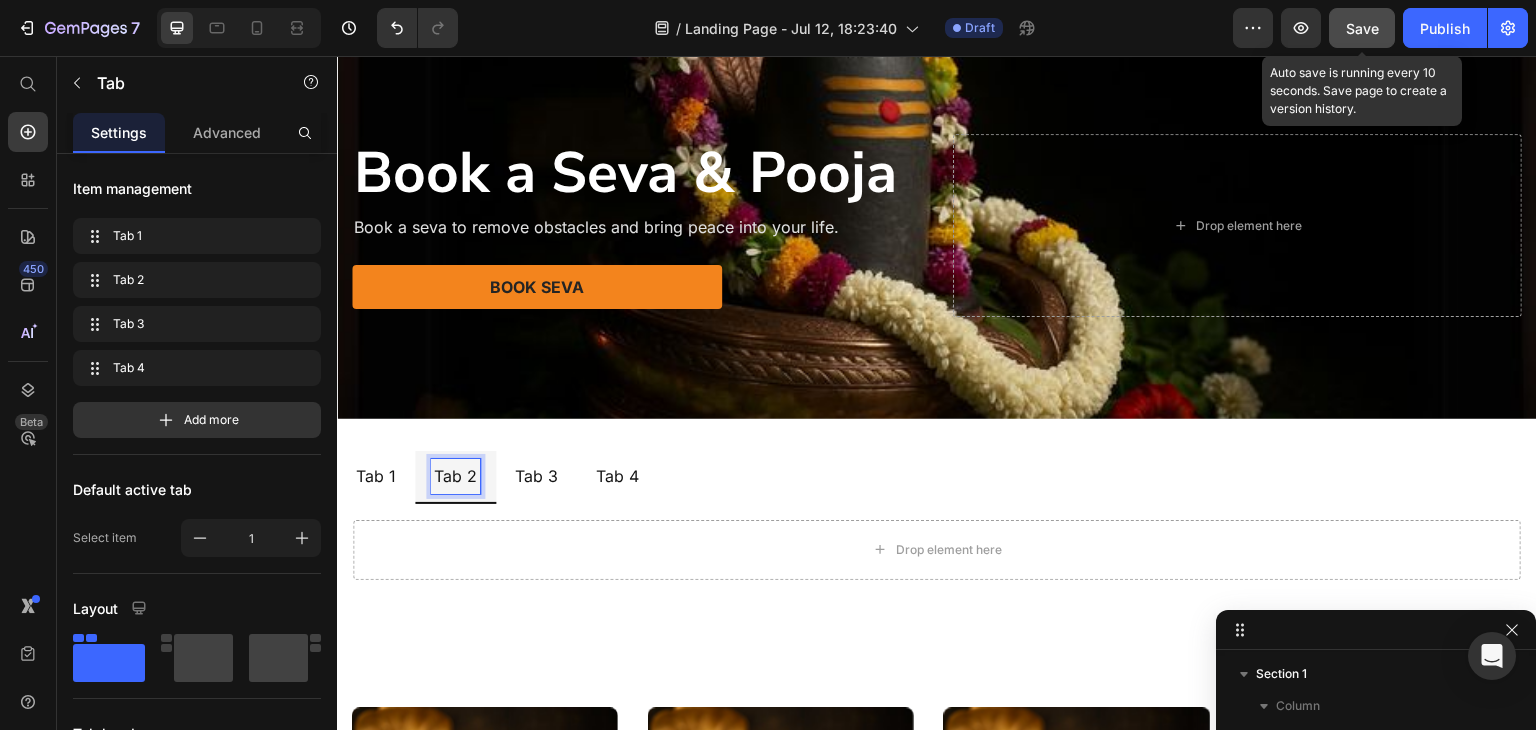 click on "Tab 3" at bounding box center [536, 476] 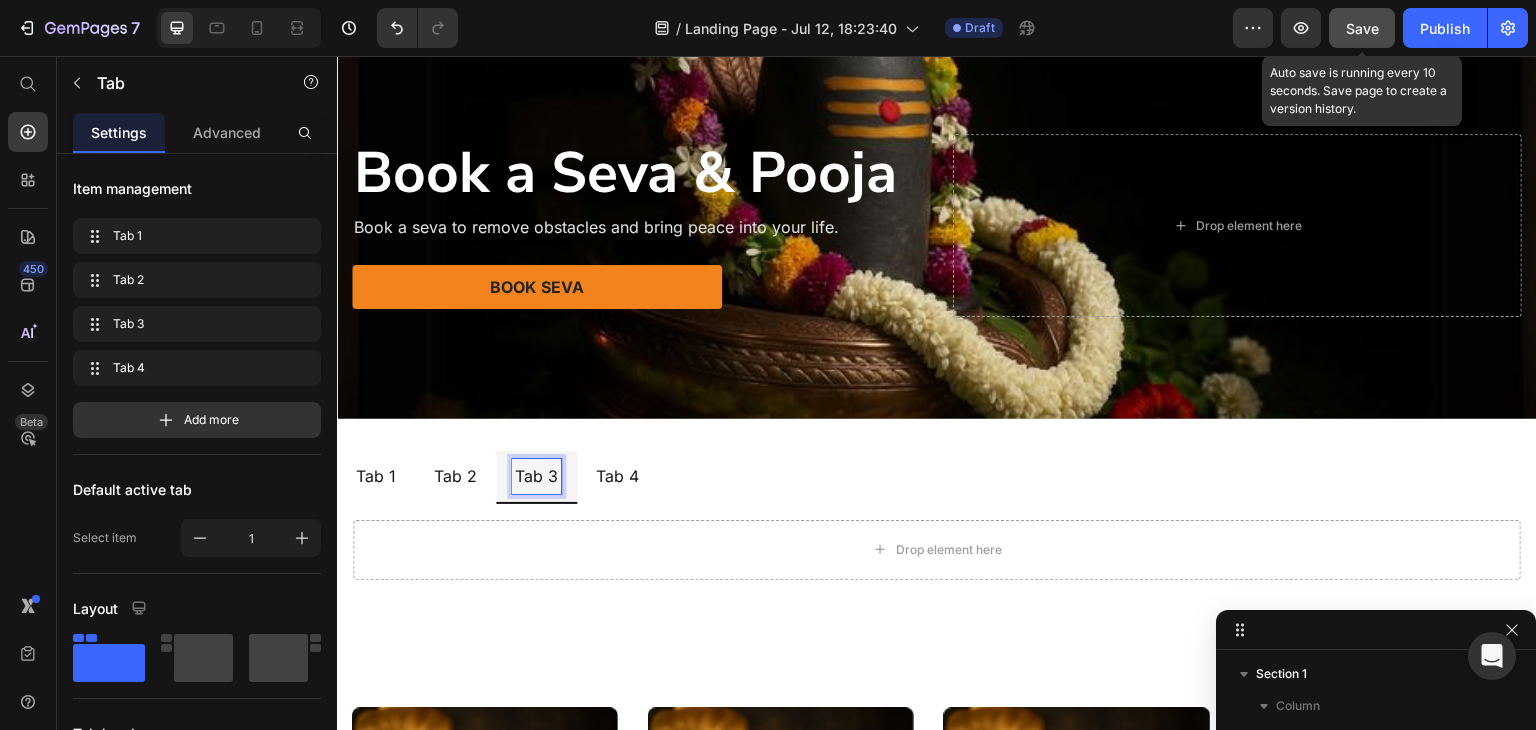 click on "Tab 4" at bounding box center (617, 476) 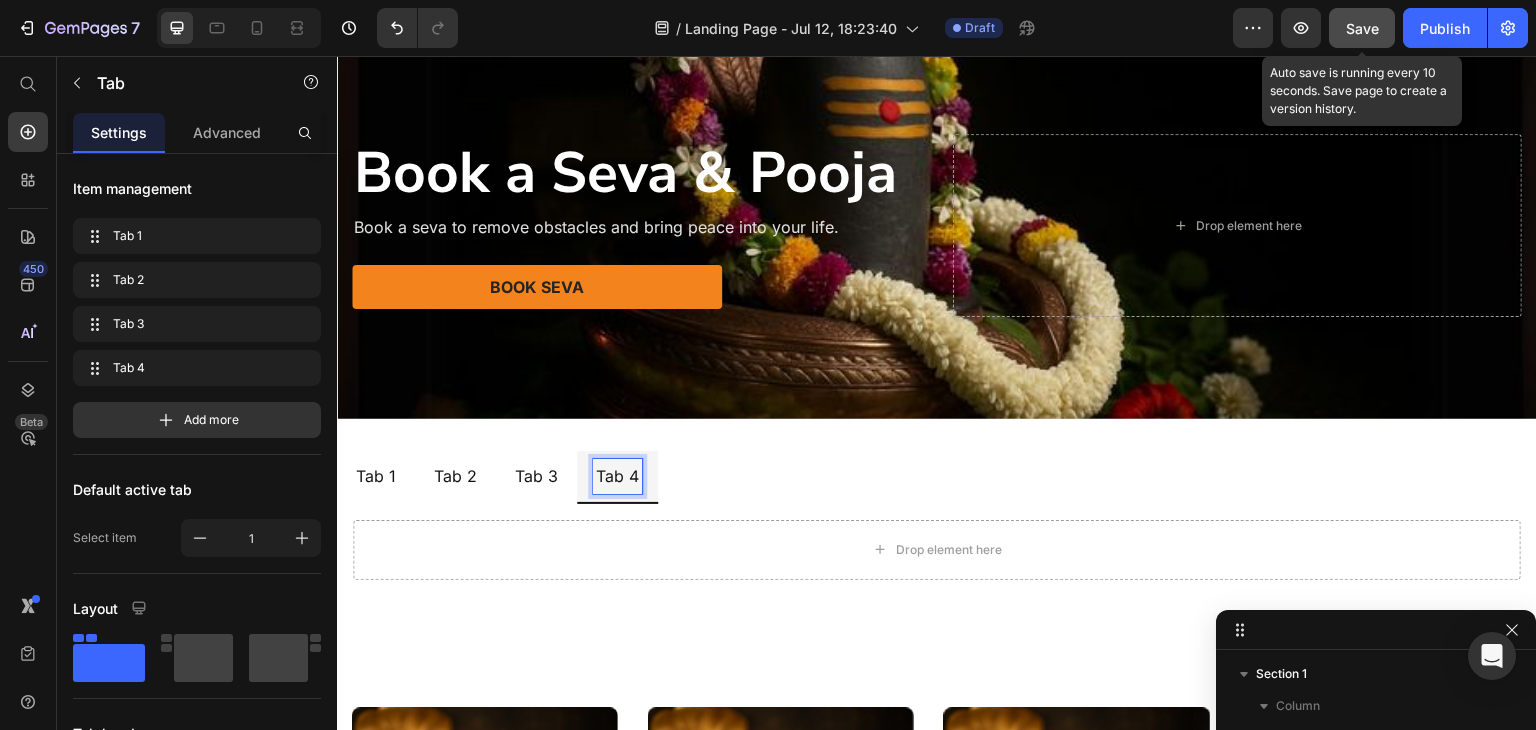 click on "Tab 1" at bounding box center [376, 476] 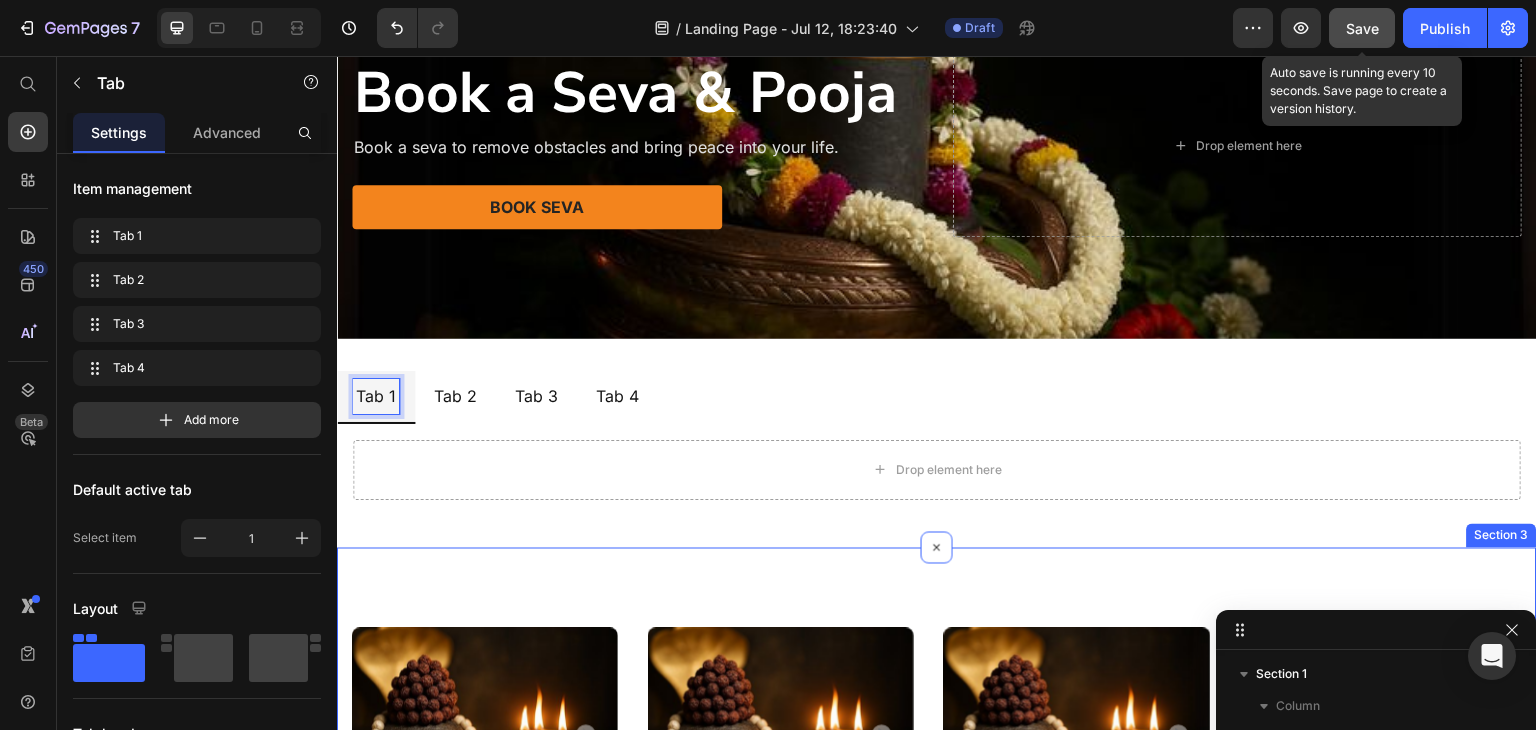 scroll, scrollTop: 197, scrollLeft: 0, axis: vertical 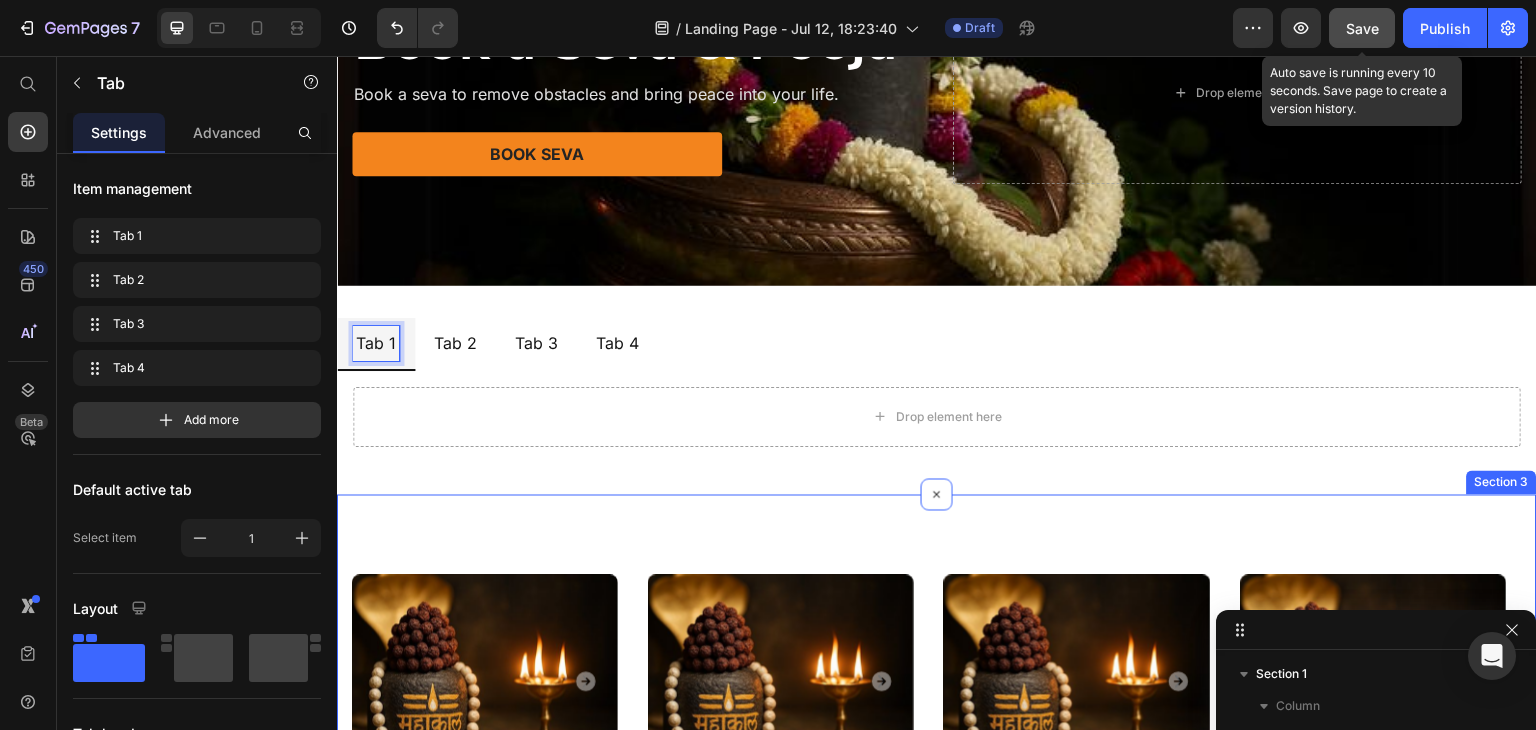click on "Image
Drop element here
Carousel
Drop element here
Carousel How To Prepare A Successful Website For Black Friday Heading Black Friday and Cyber Monday are just around the corner. Yester-year, around 40% of shoppers made an... Text block
Image
Drop element here
Carousel
Drop element here
Carousel
Drop element here
Carousel
Drop element here
Carousel How To Prepare A Successful Website For Black Friday Heading Text block
Image" at bounding box center [937, 976] 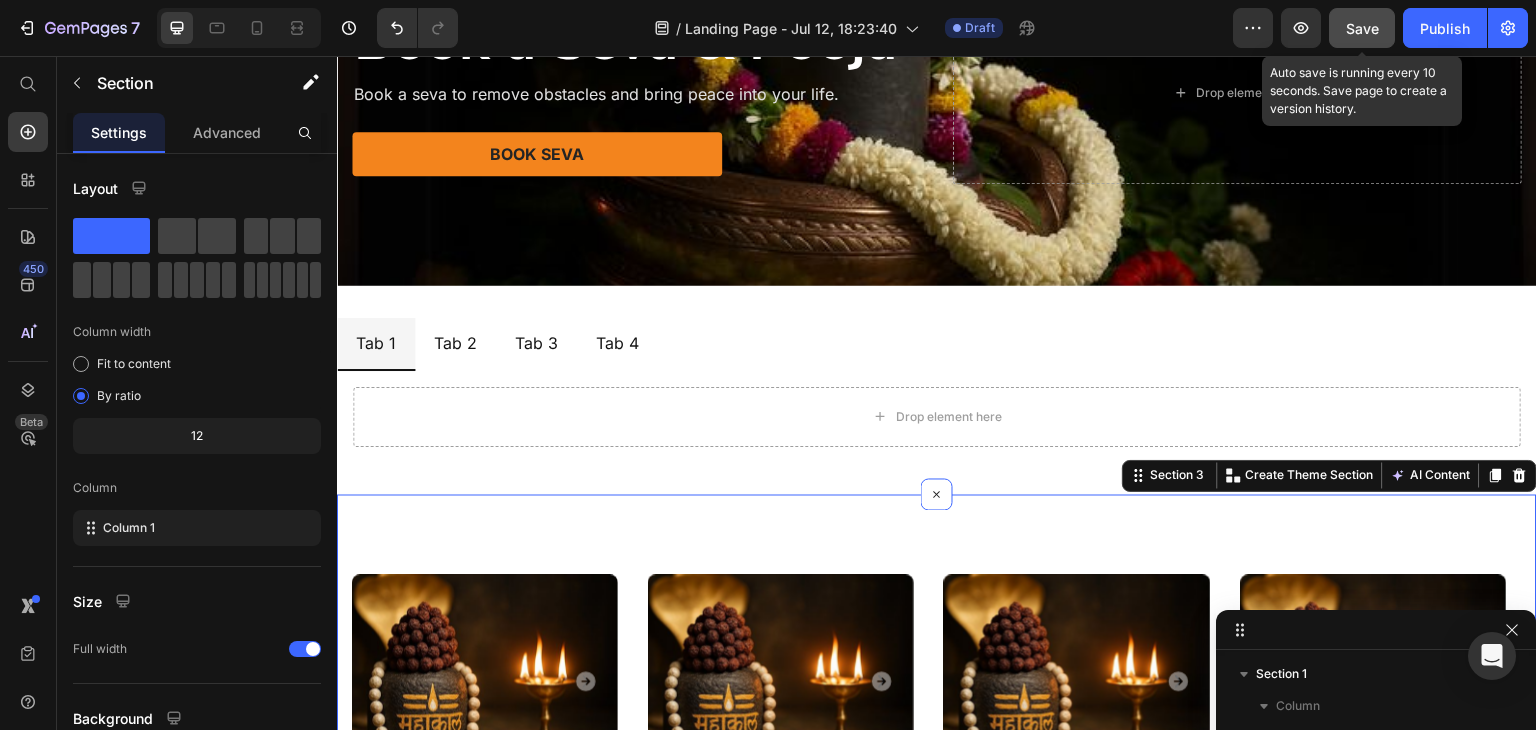 click on "Image
Drop element here
Carousel
Drop element here
Carousel How To Prepare A Successful Website For Black Friday Heading Black Friday and Cyber Monday are just around the corner. Yester-year, around 40% of shoppers made an... Text block
Image
Drop element here
Carousel
Drop element here
Carousel
Drop element here
Carousel
Drop element here
Carousel How To Prepare A Successful Website For Black Friday Heading Text block
Image" at bounding box center (929, 769) 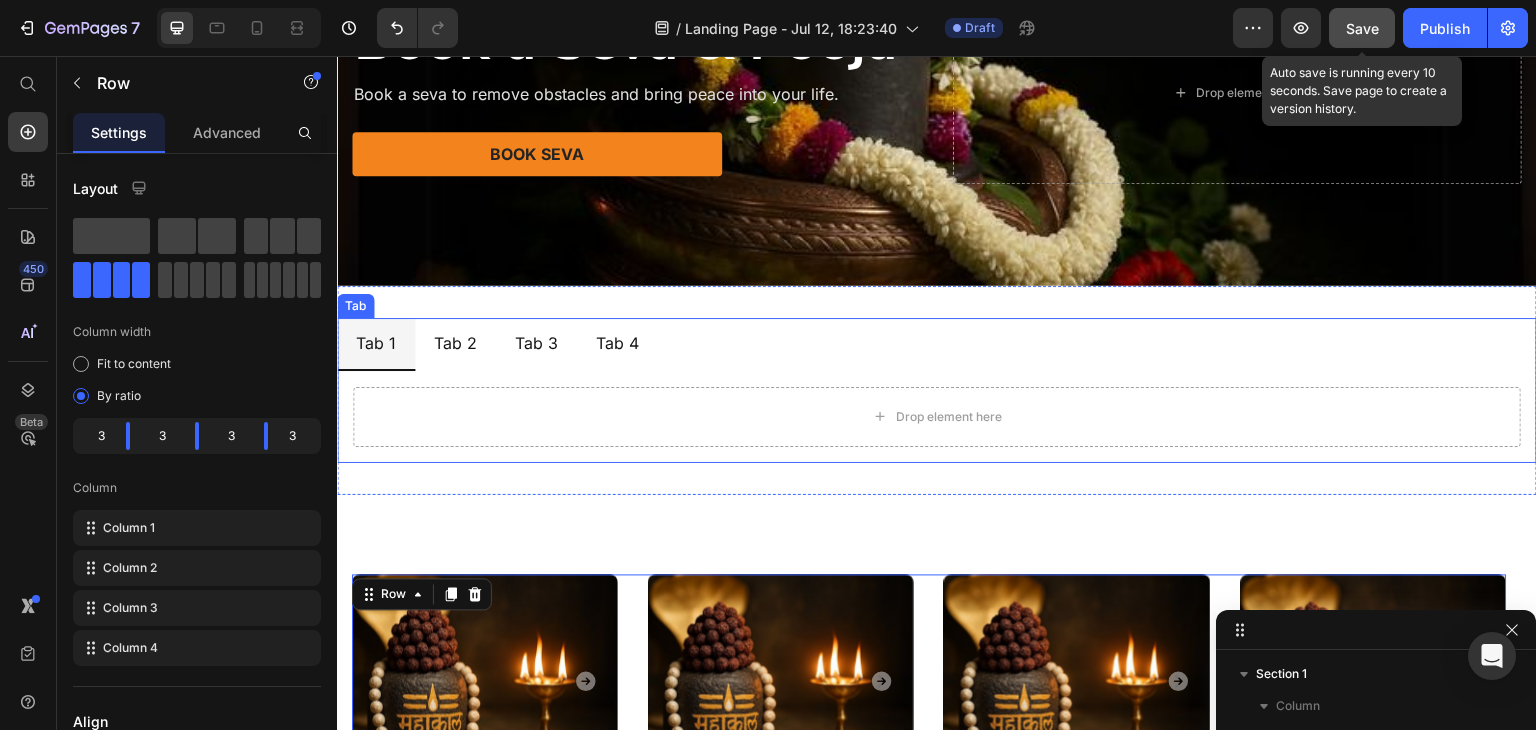 click on "Tab 1" at bounding box center (376, 343) 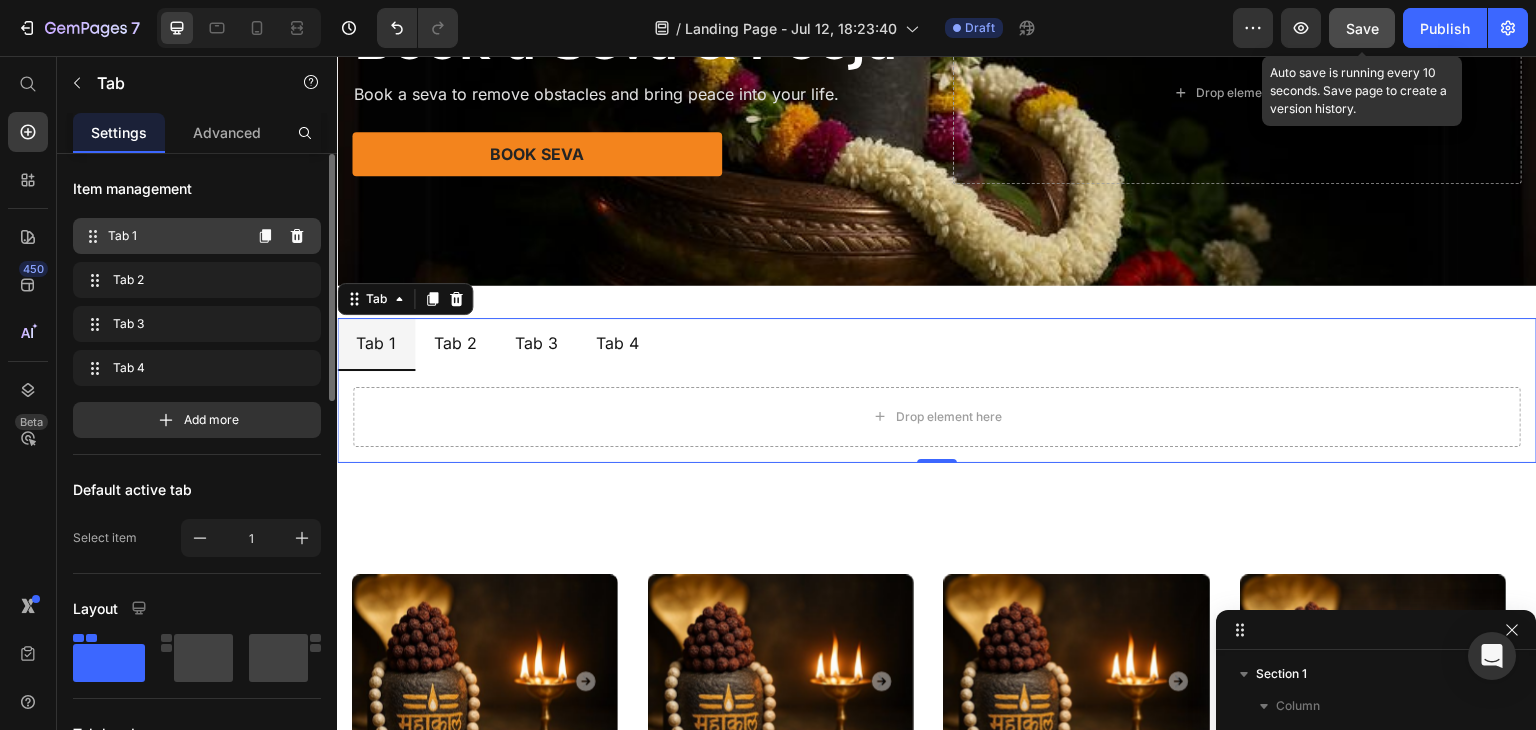 click on "Tab 1 Tab 1" at bounding box center (197, 236) 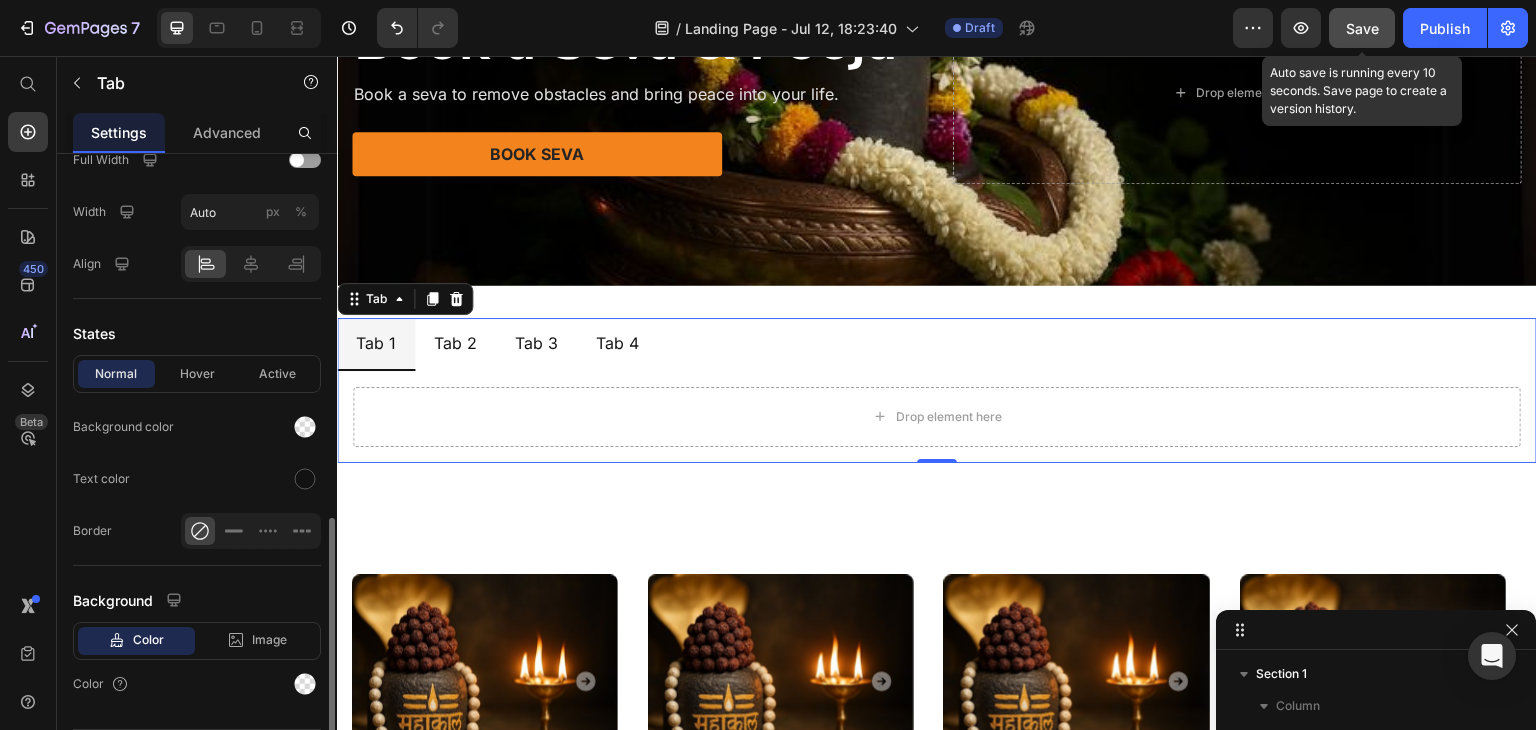 scroll, scrollTop: 988, scrollLeft: 0, axis: vertical 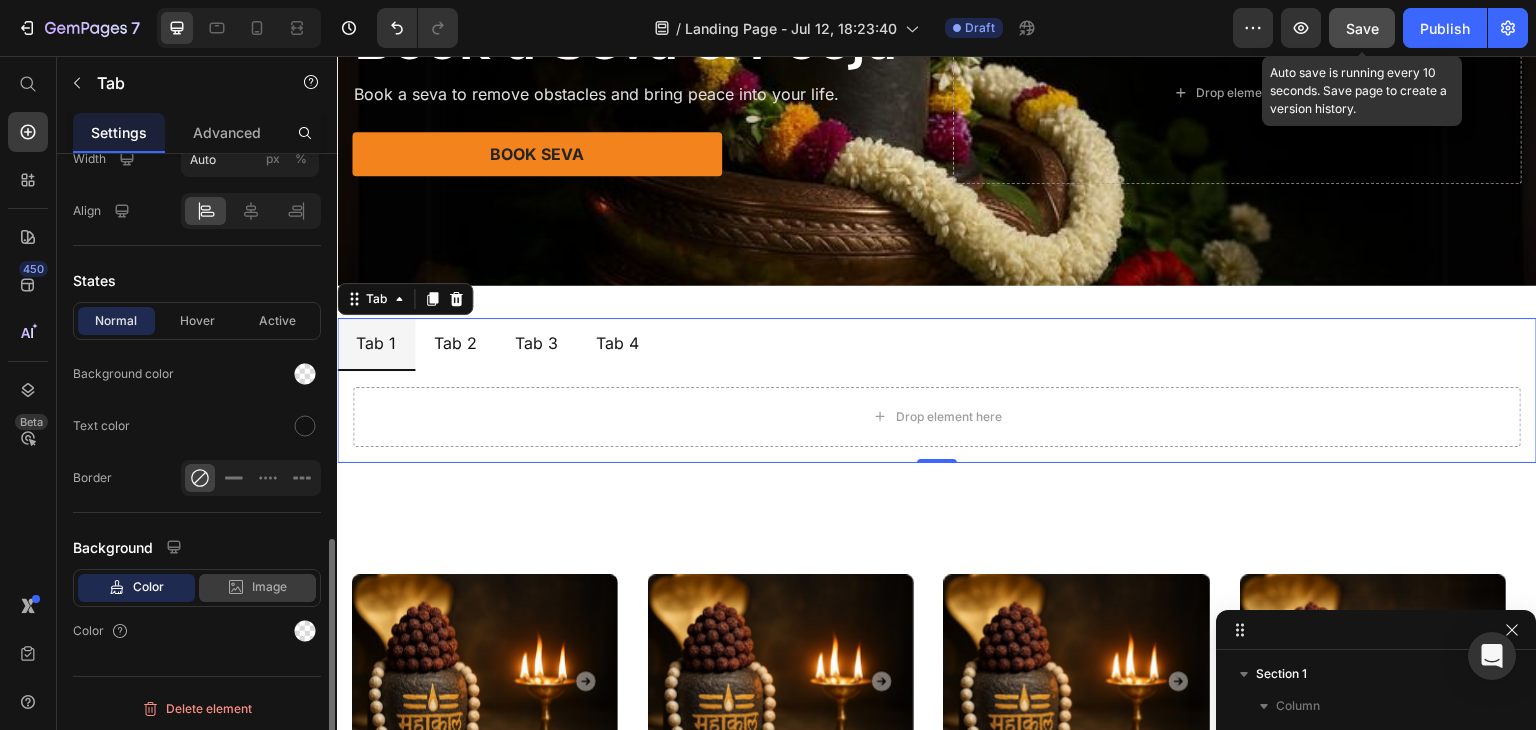 click on "Image" 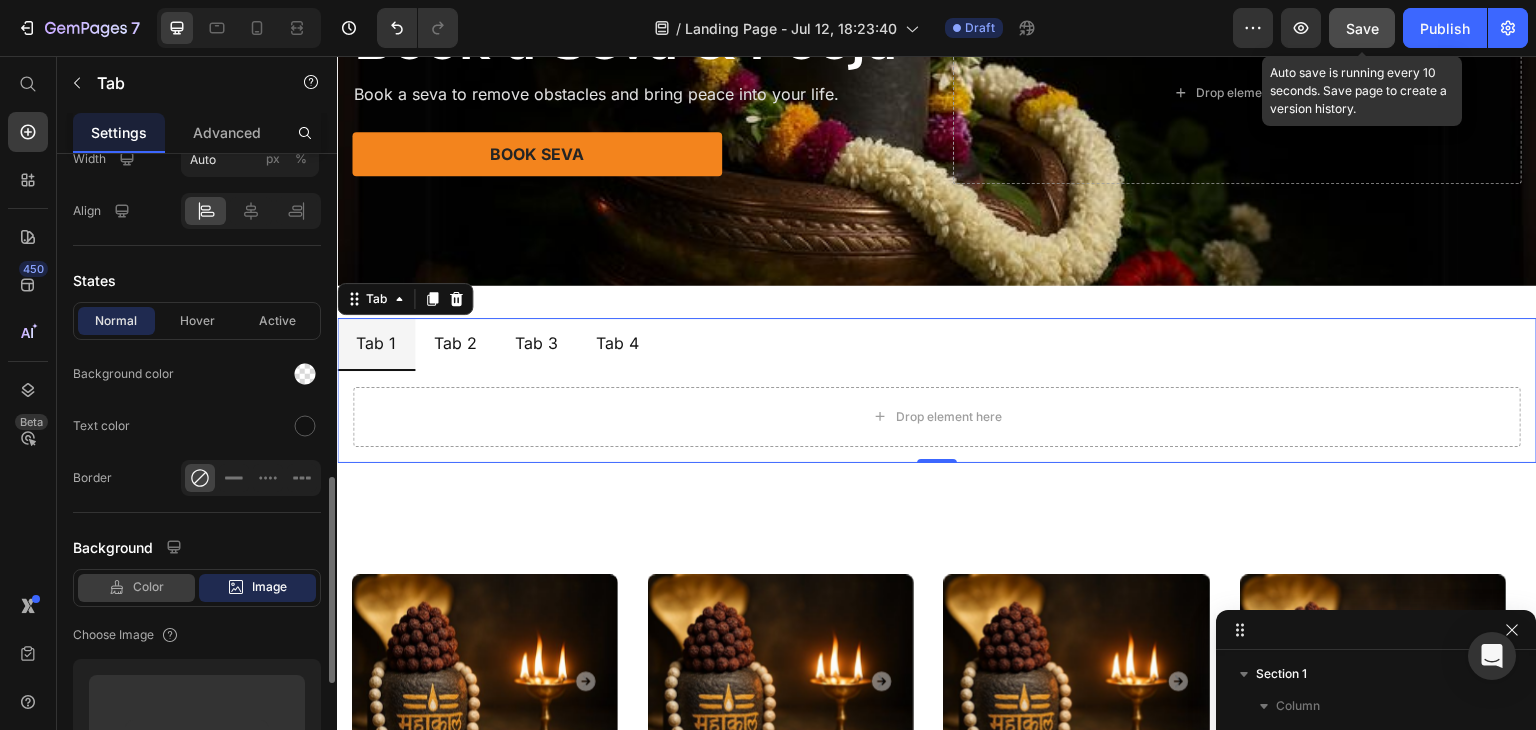click on "Color" 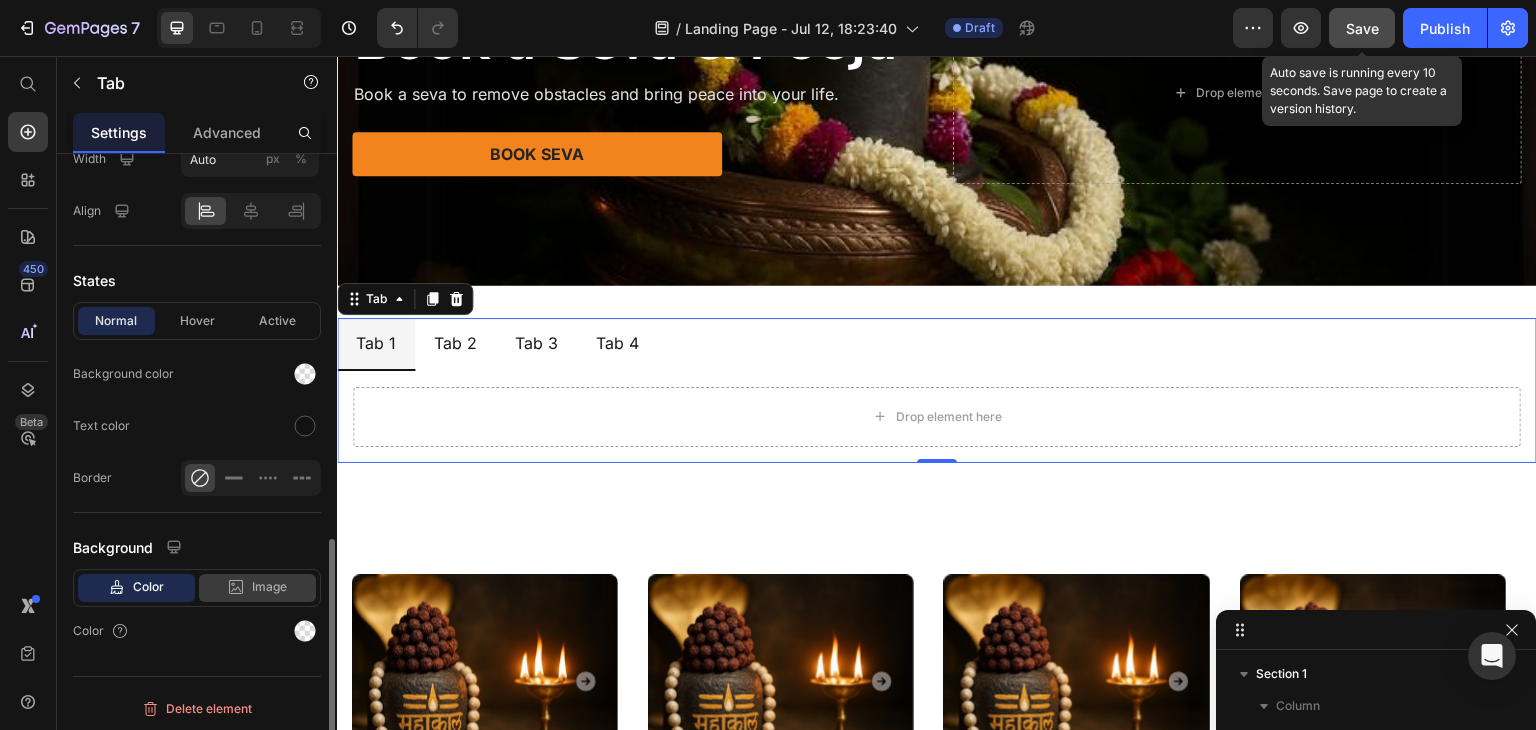 click on "Image" at bounding box center (269, 587) 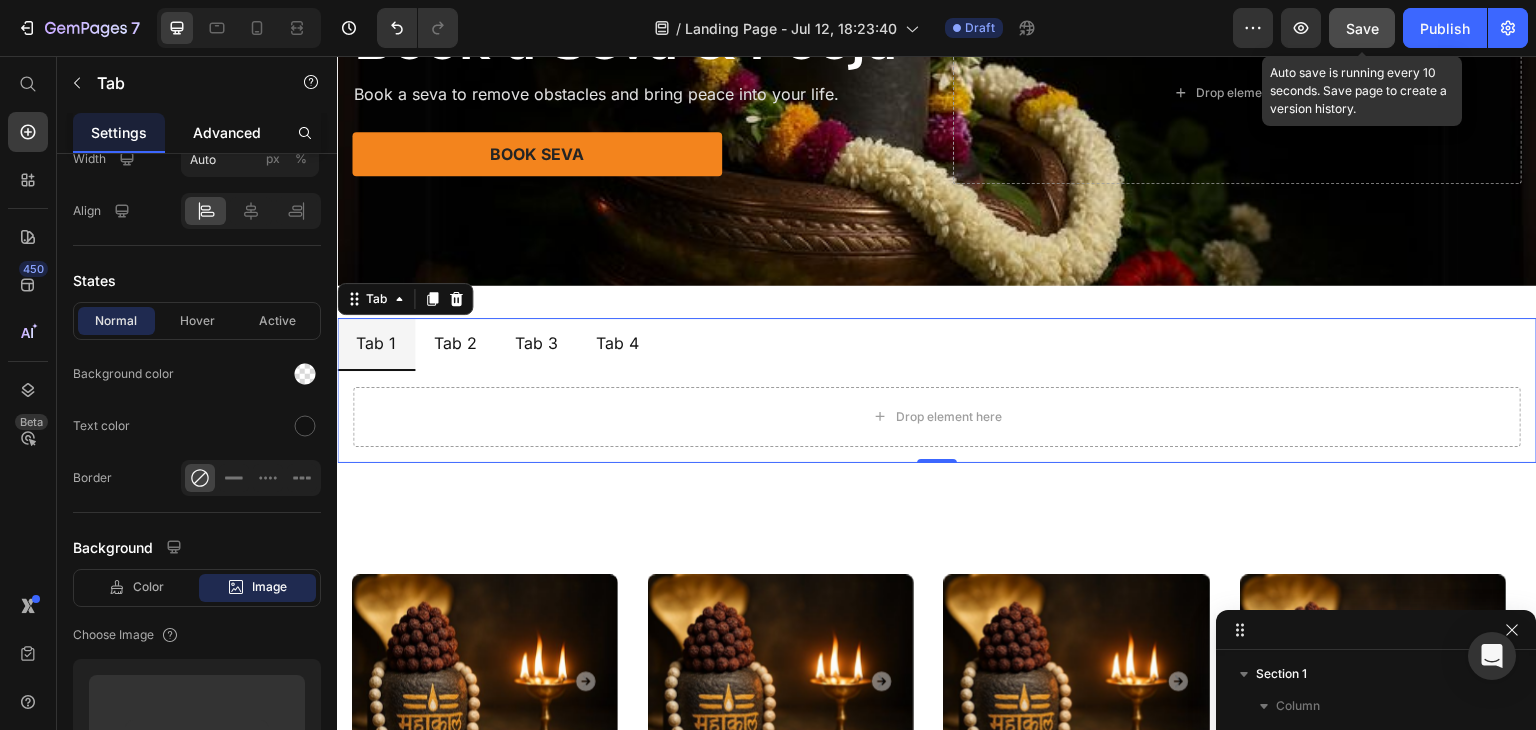 click on "Advanced" 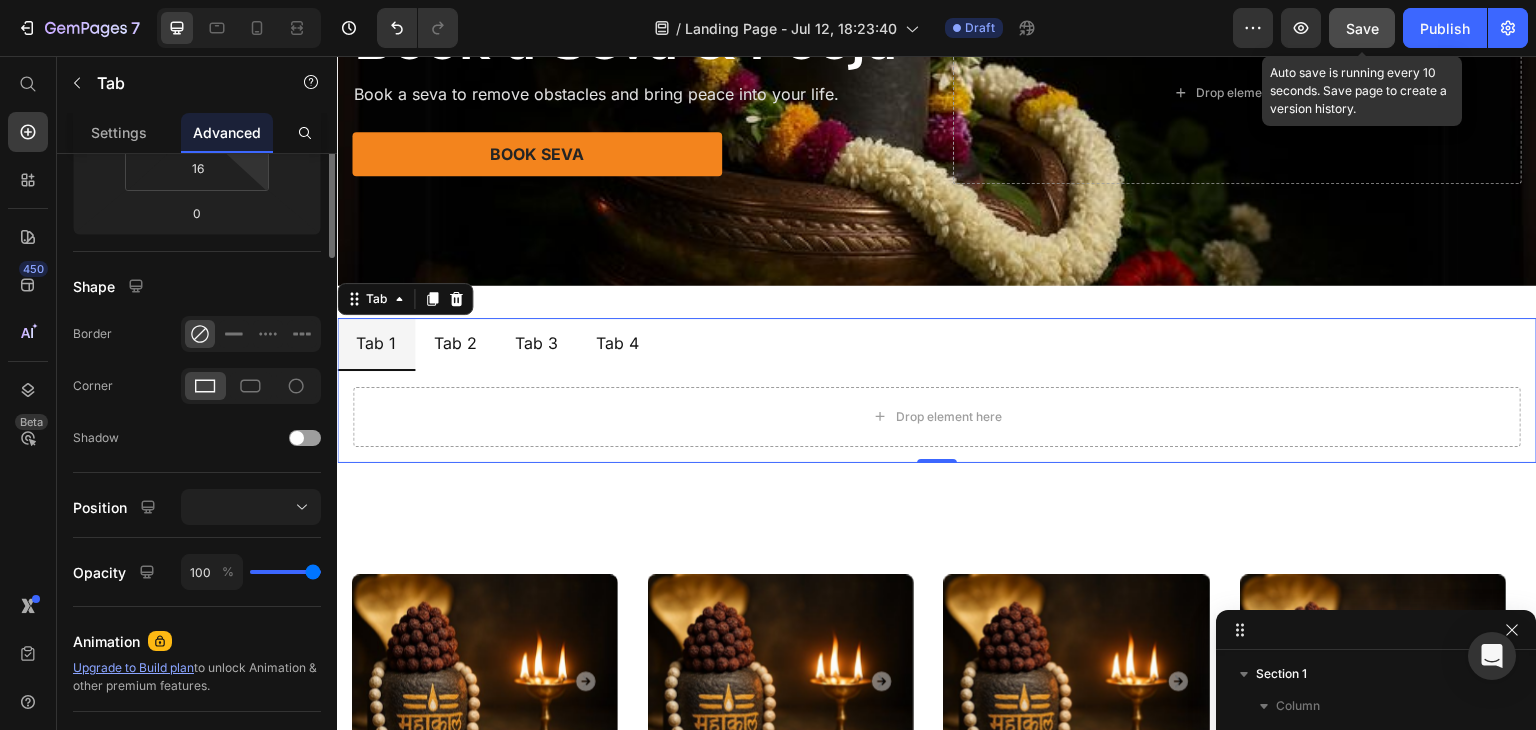 scroll, scrollTop: 0, scrollLeft: 0, axis: both 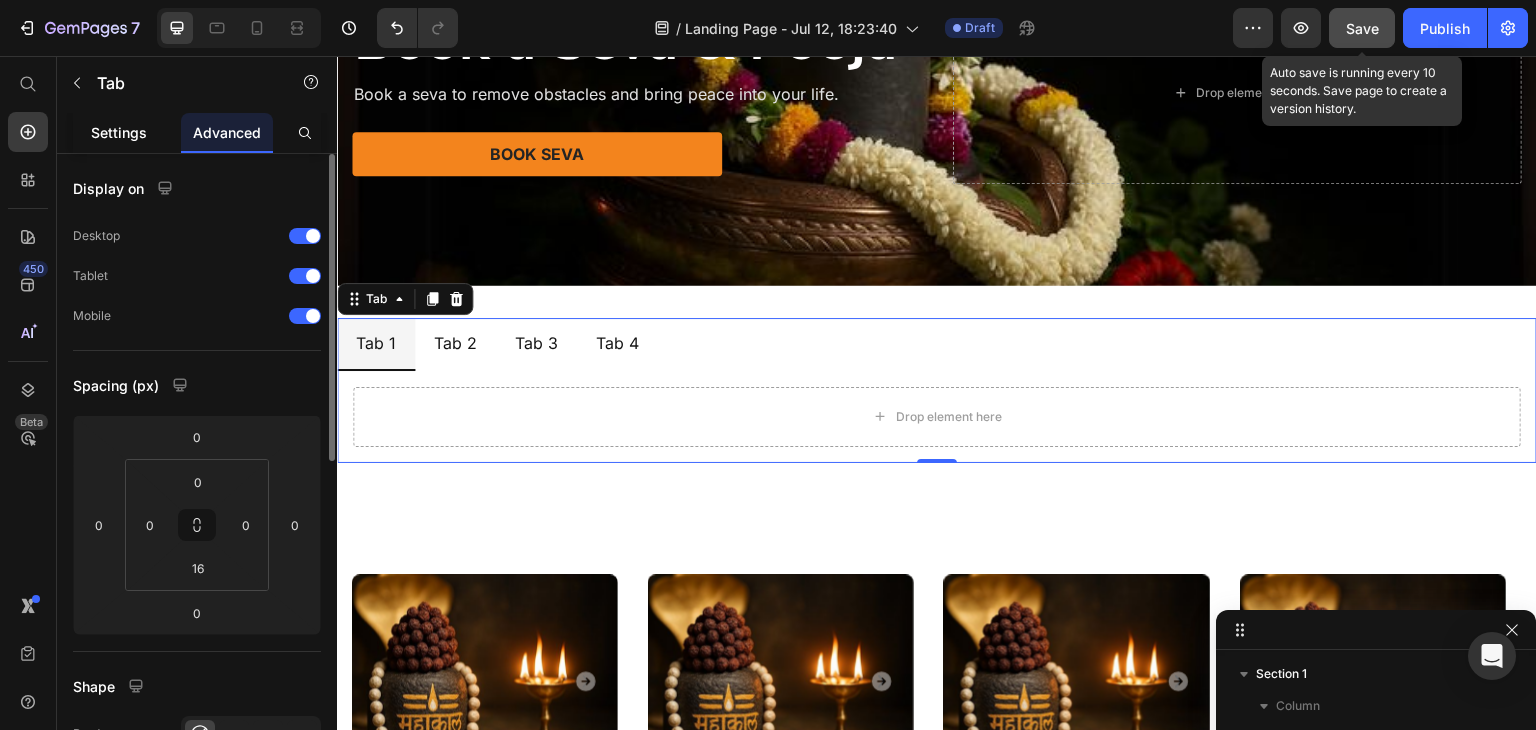 click on "Settings" at bounding box center [119, 132] 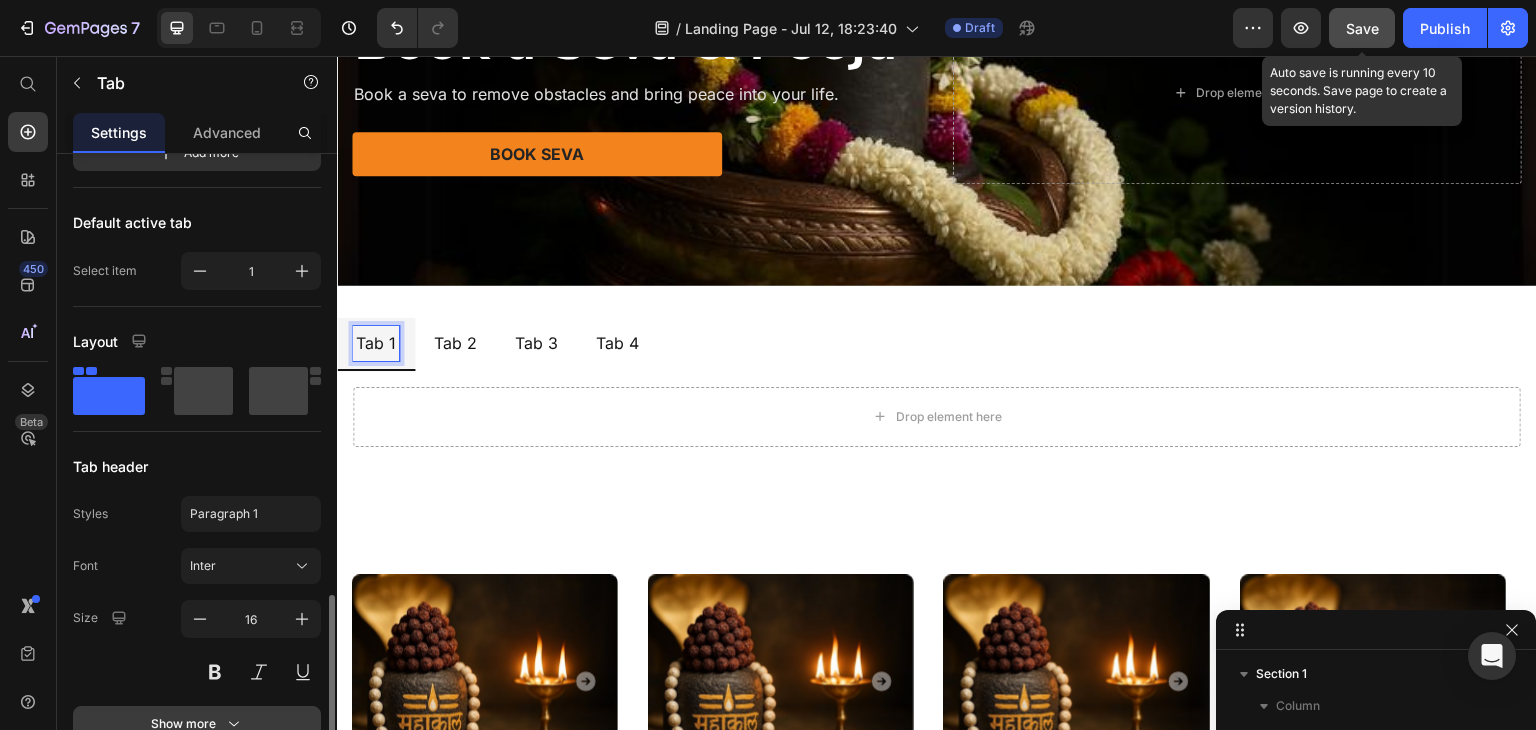 scroll, scrollTop: 534, scrollLeft: 0, axis: vertical 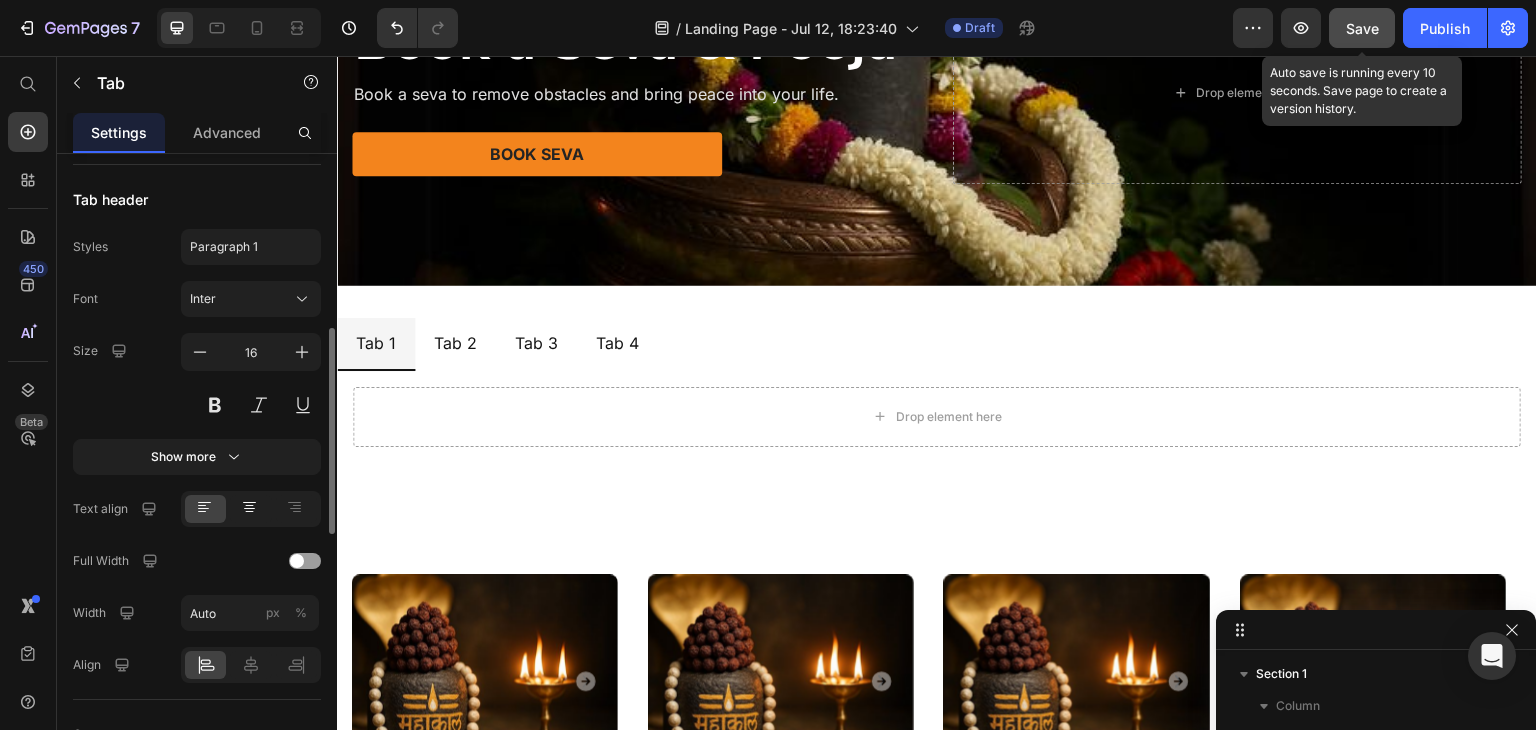 click 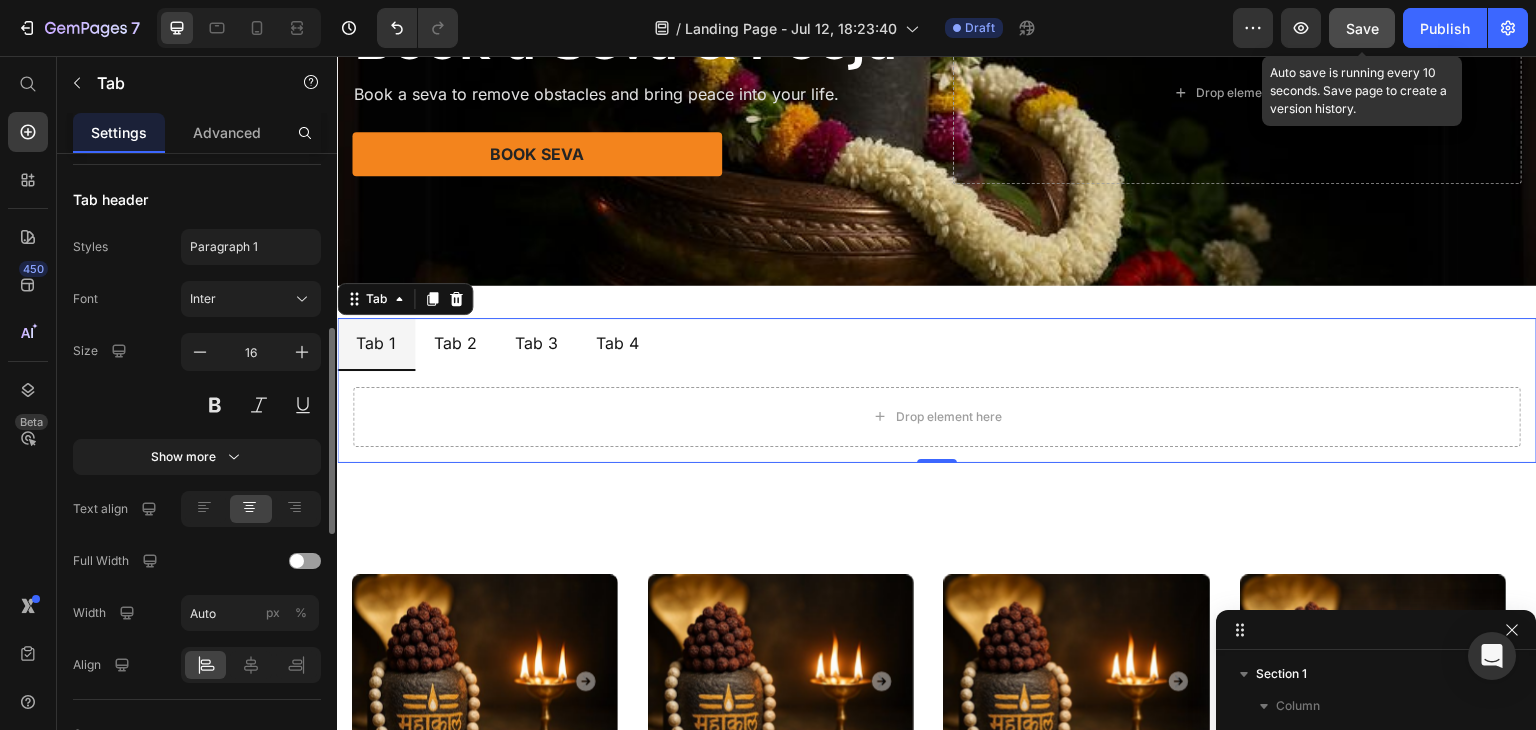 click 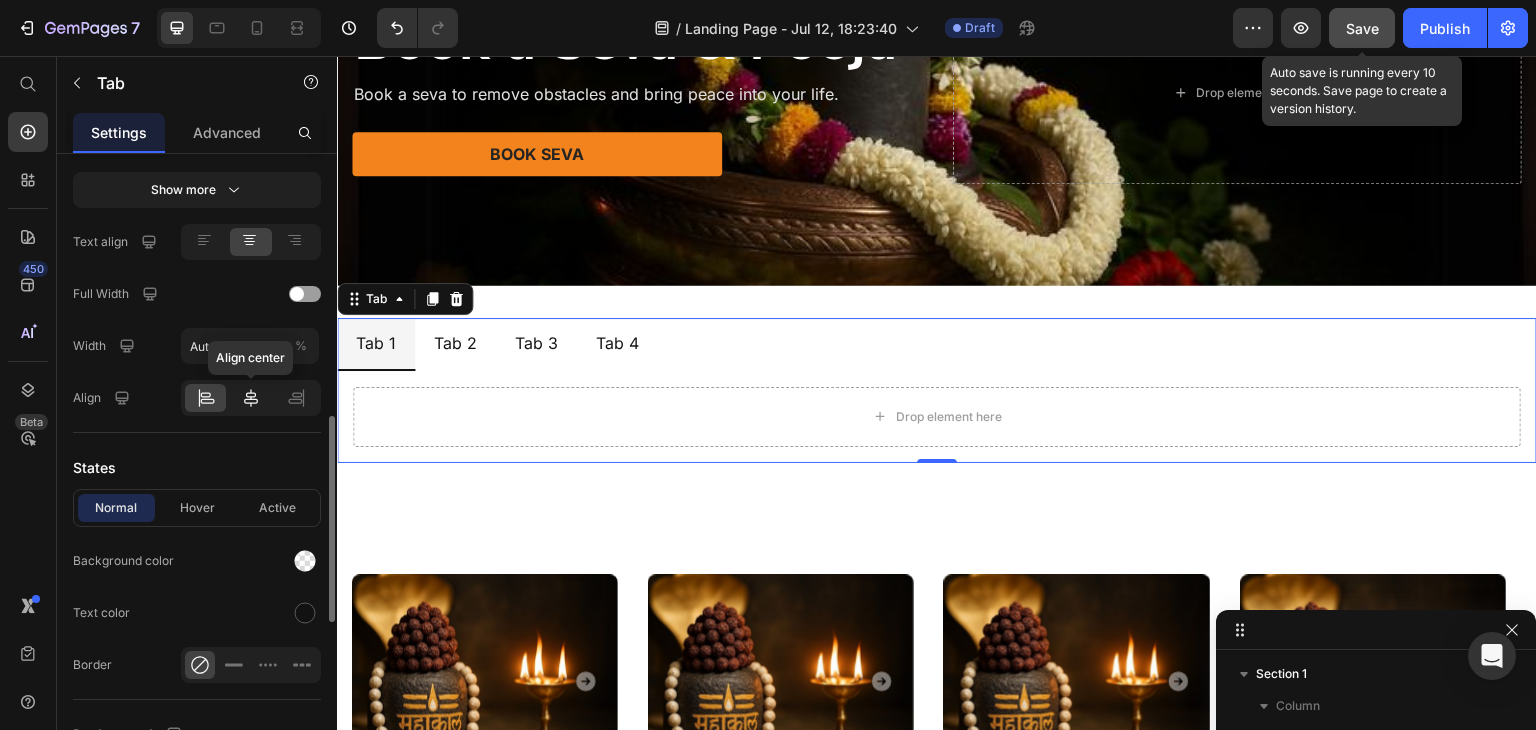 click 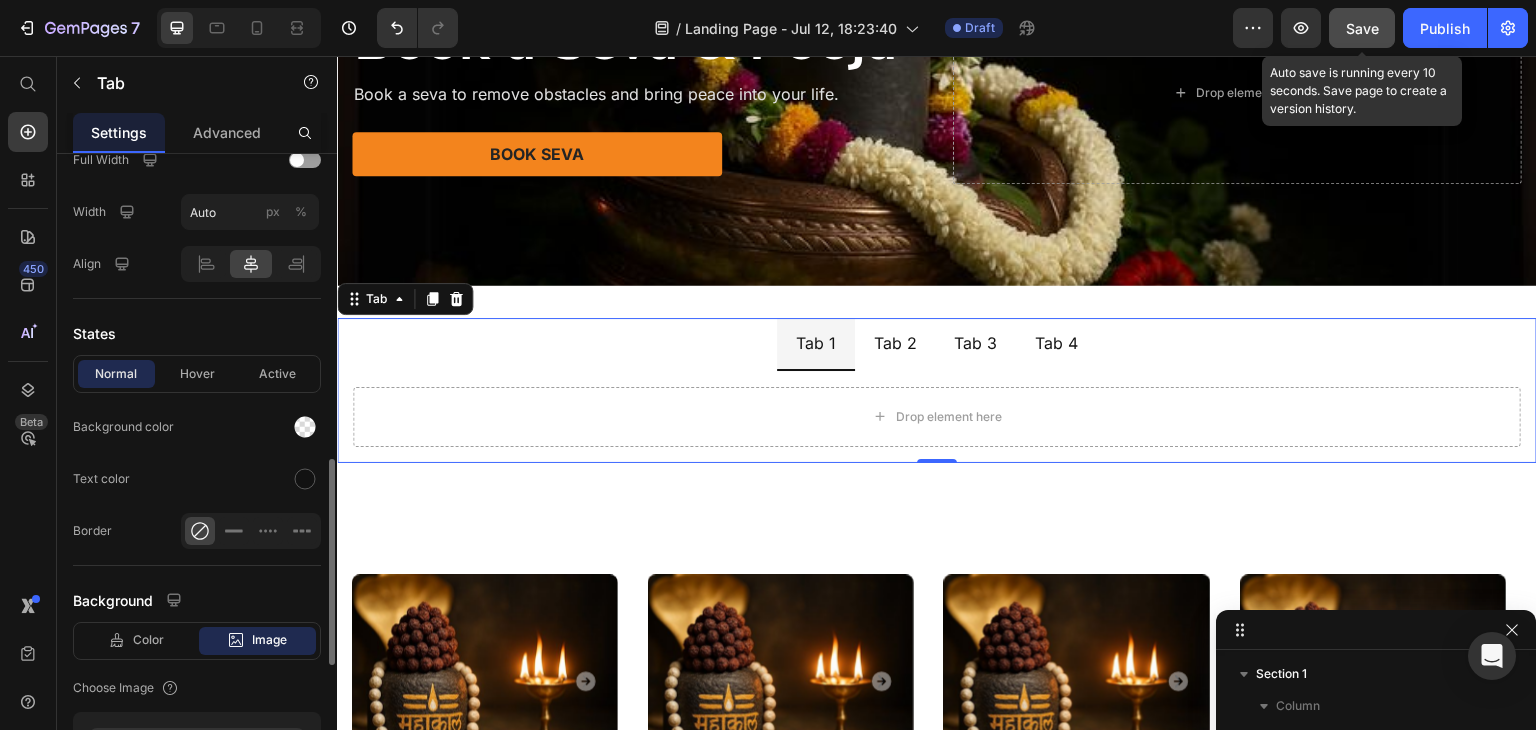 scroll, scrollTop: 1202, scrollLeft: 0, axis: vertical 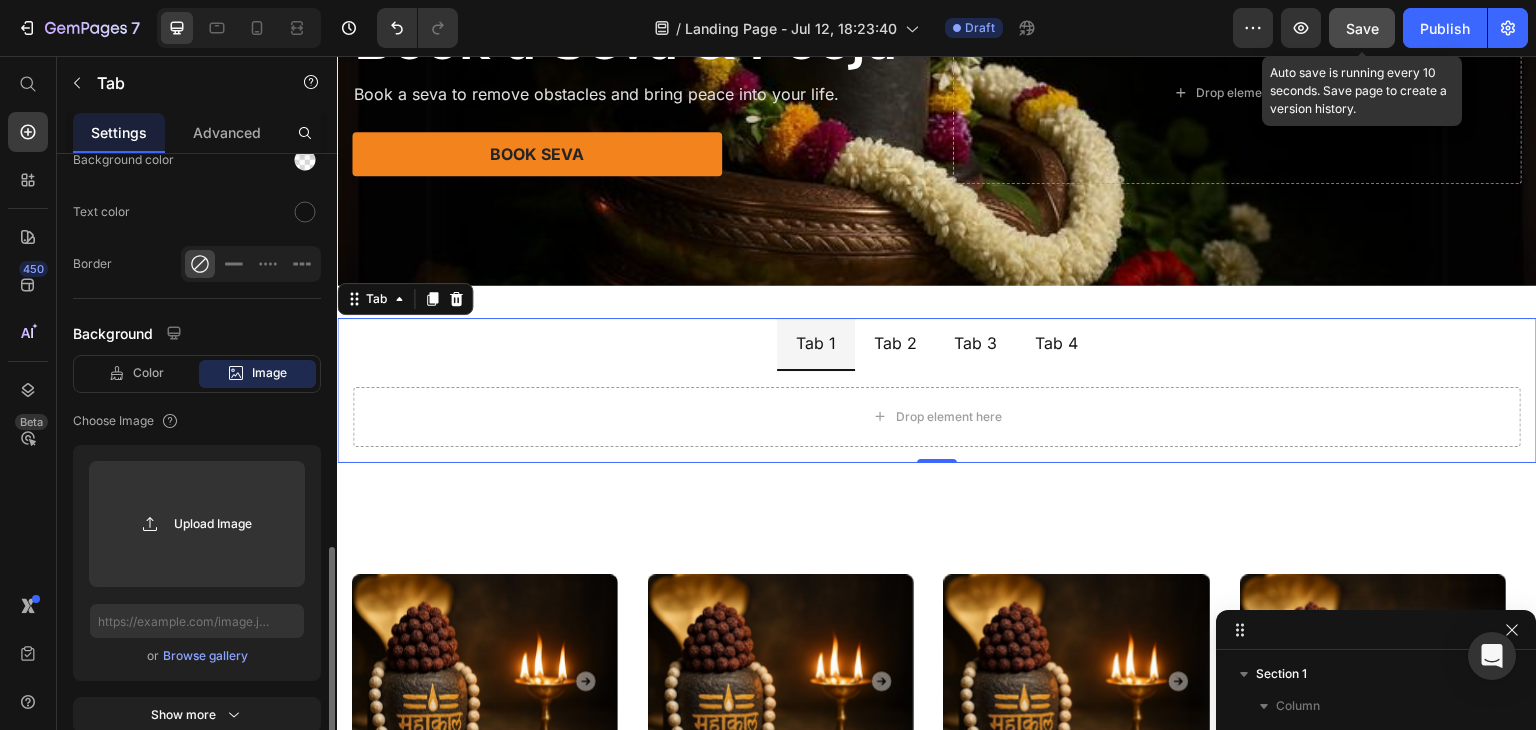 click on "Image" 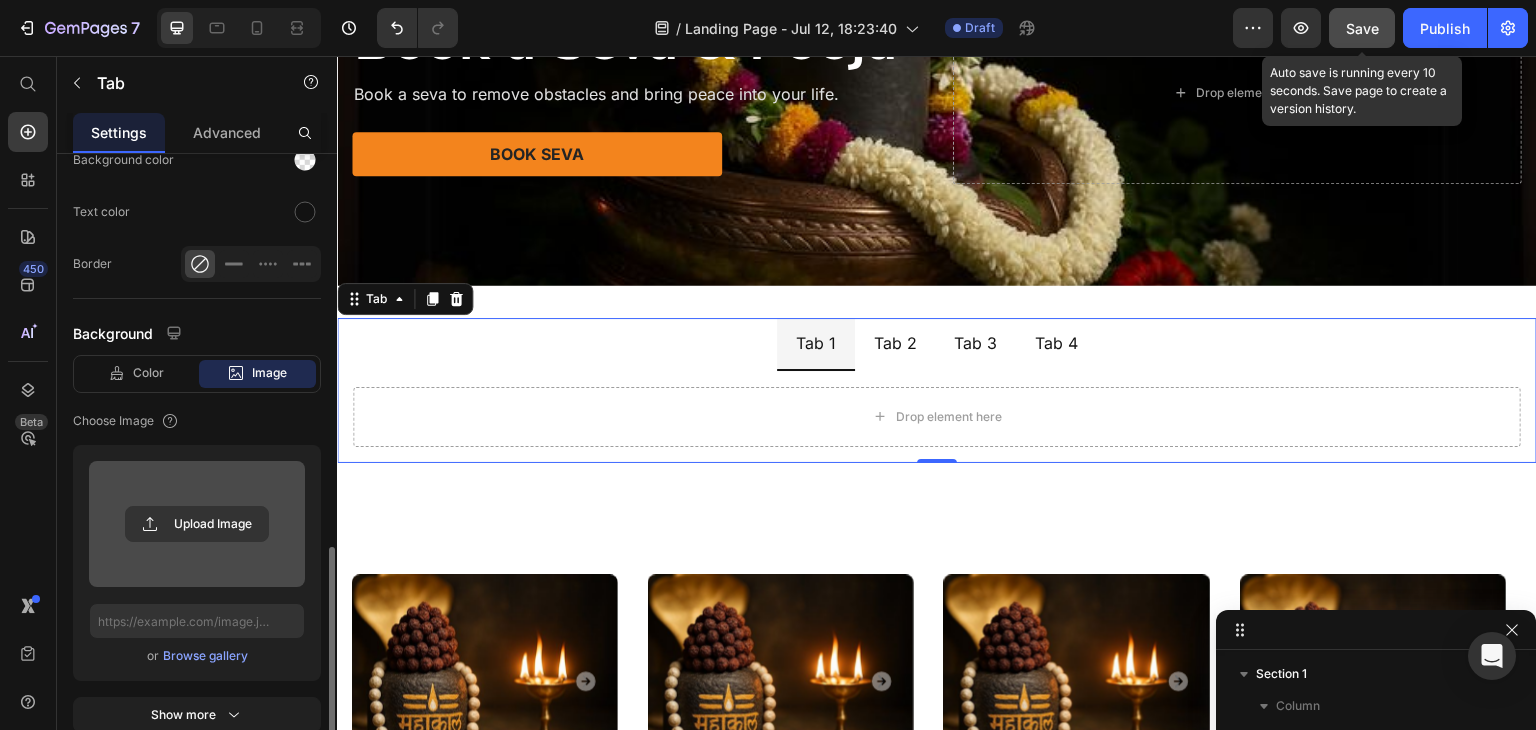 click at bounding box center (197, 524) 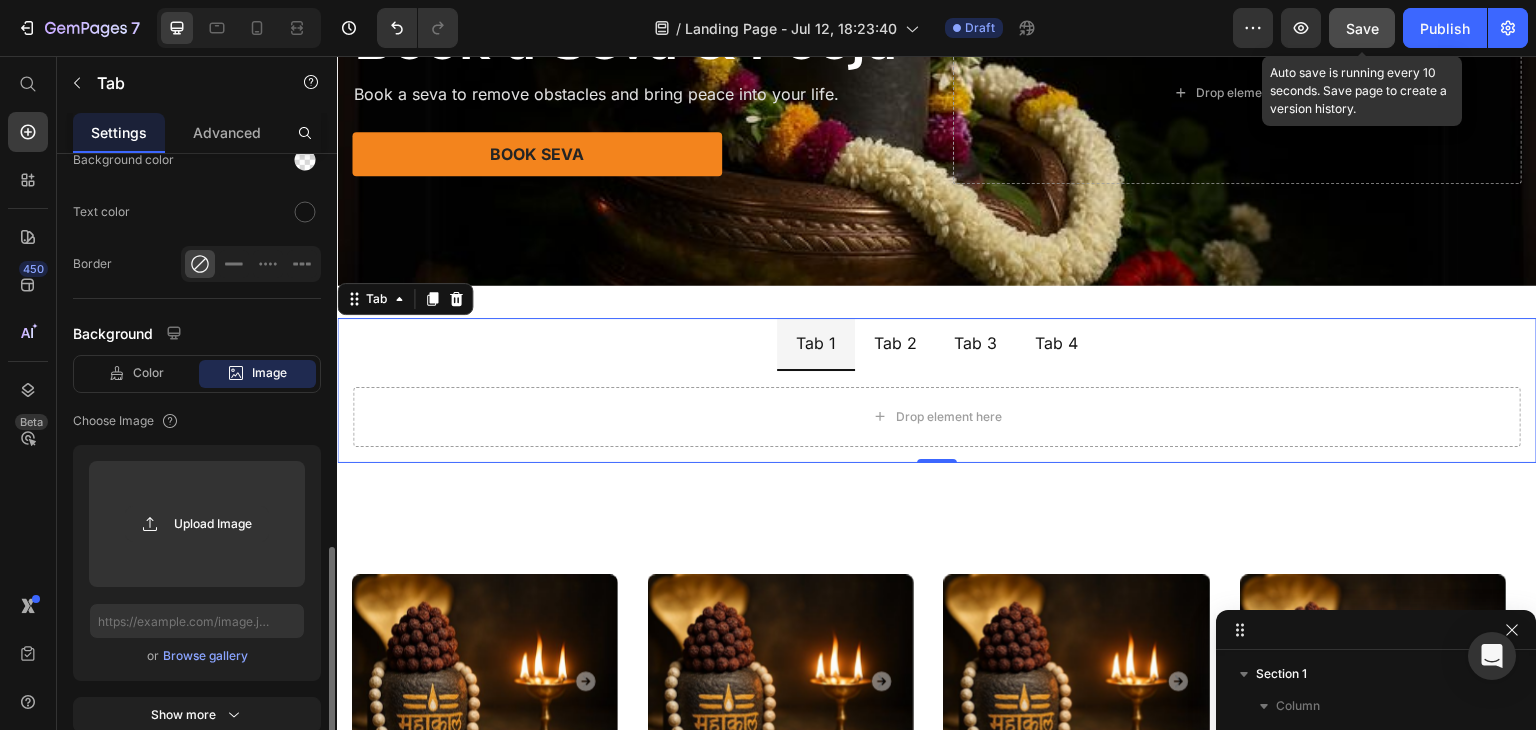 click on "Browse gallery" at bounding box center (205, 656) 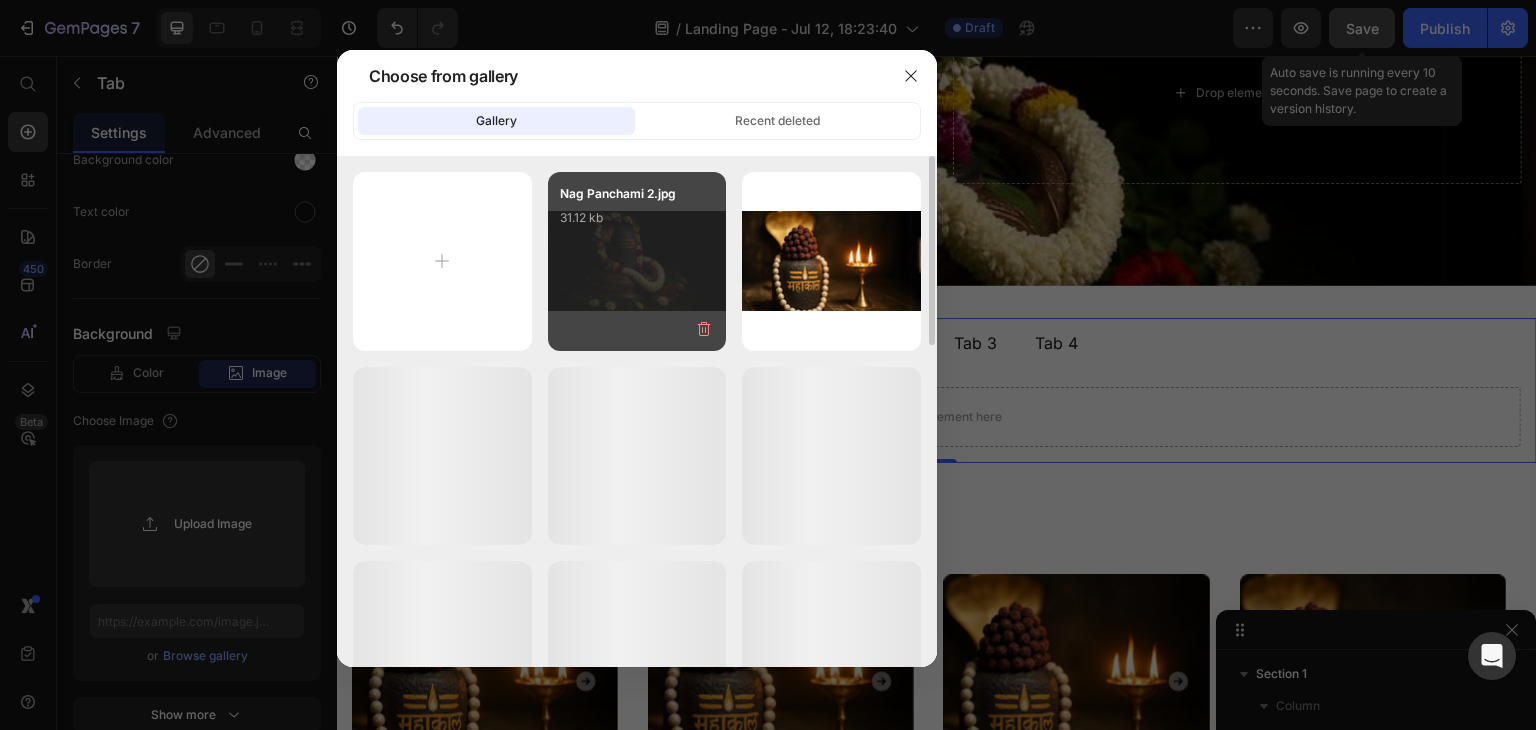 drag, startPoint x: 689, startPoint y: 270, endPoint x: 694, endPoint y: 280, distance: 11.18034 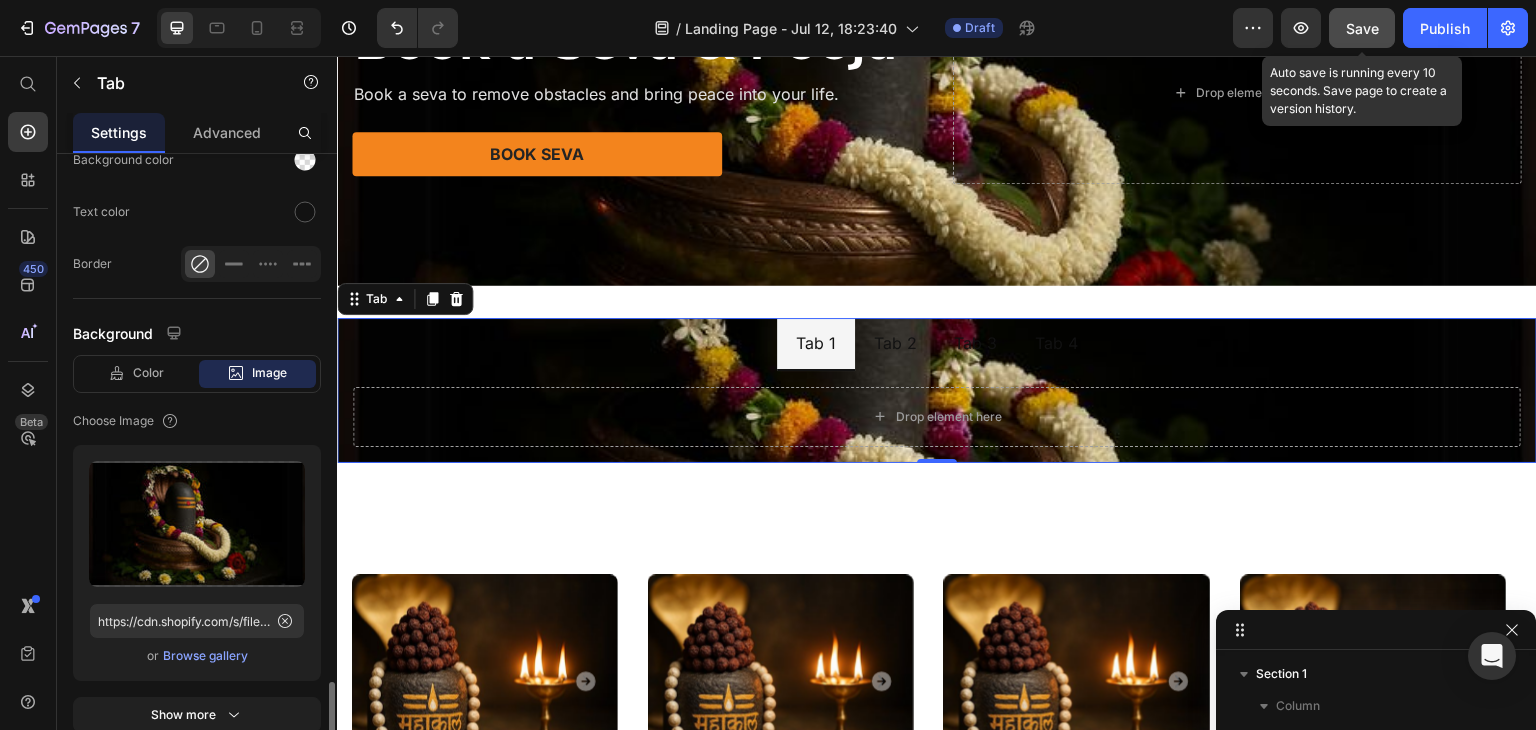 scroll, scrollTop: 1304, scrollLeft: 0, axis: vertical 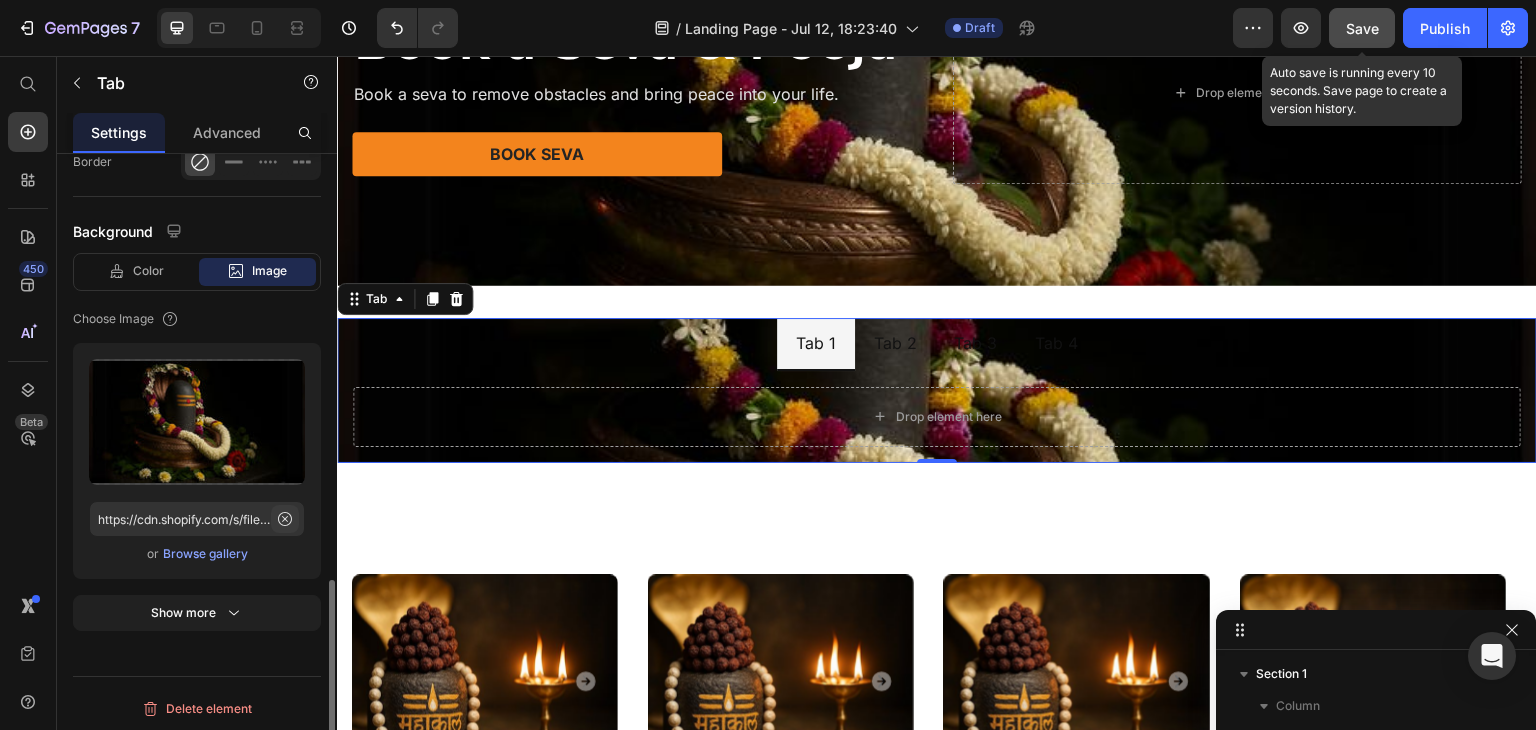 click 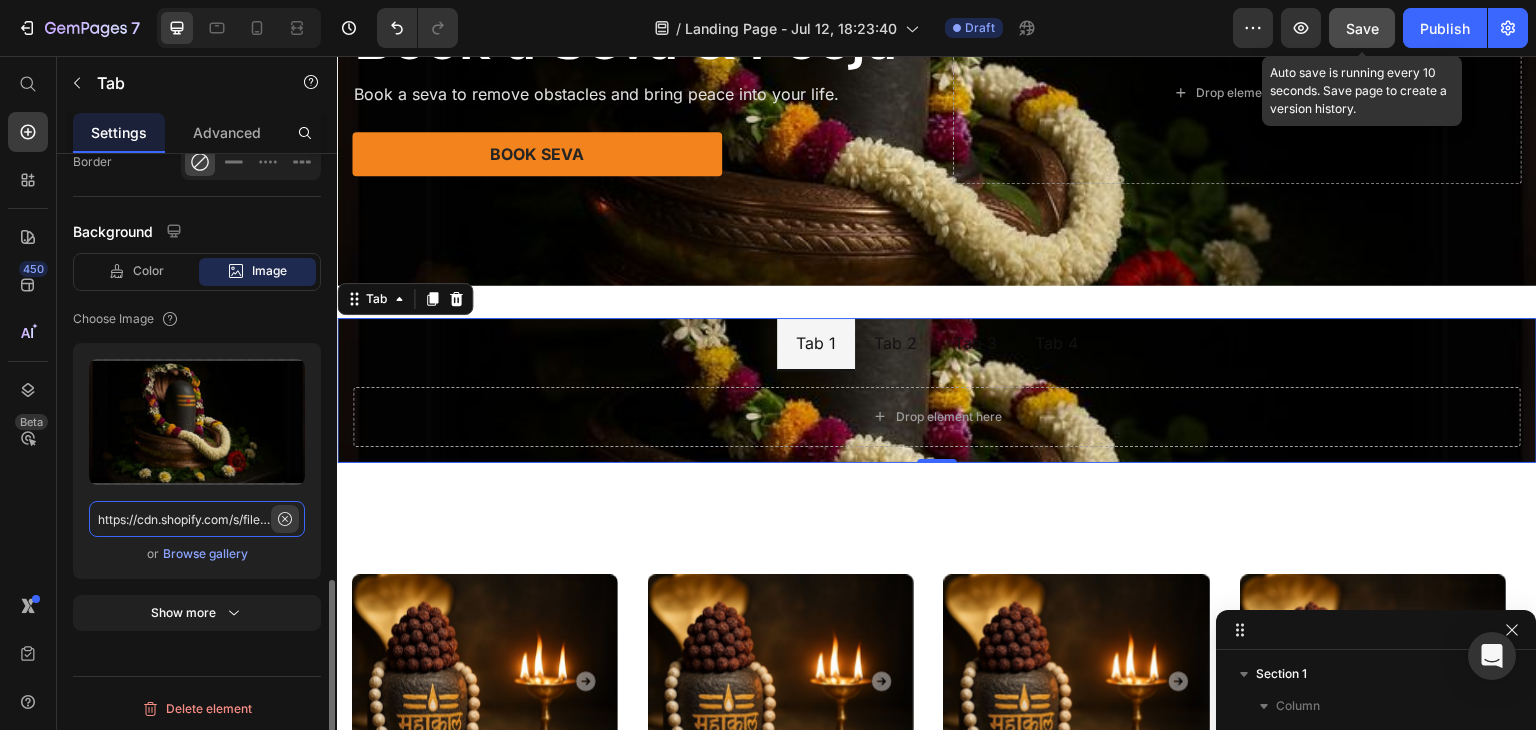 type 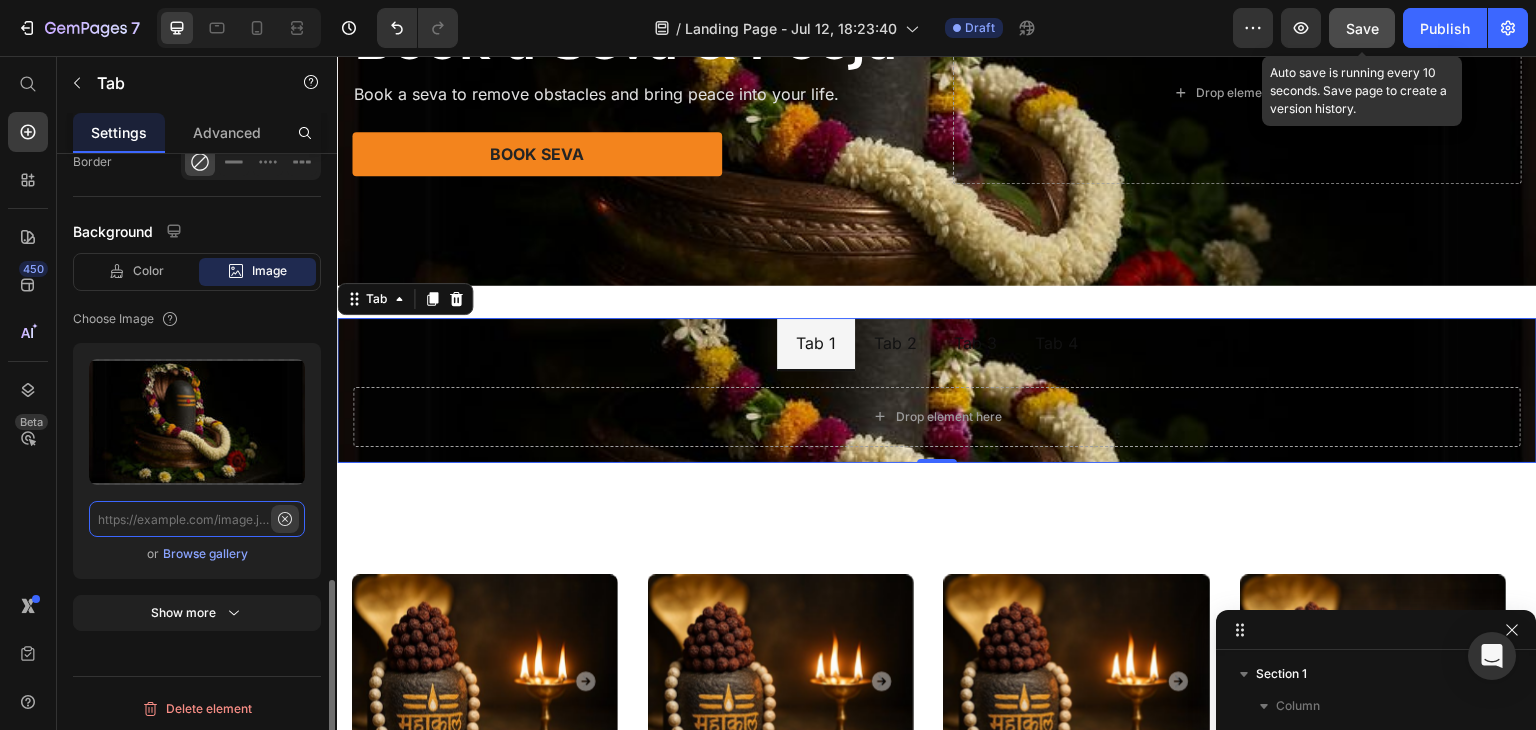 scroll, scrollTop: 0, scrollLeft: 0, axis: both 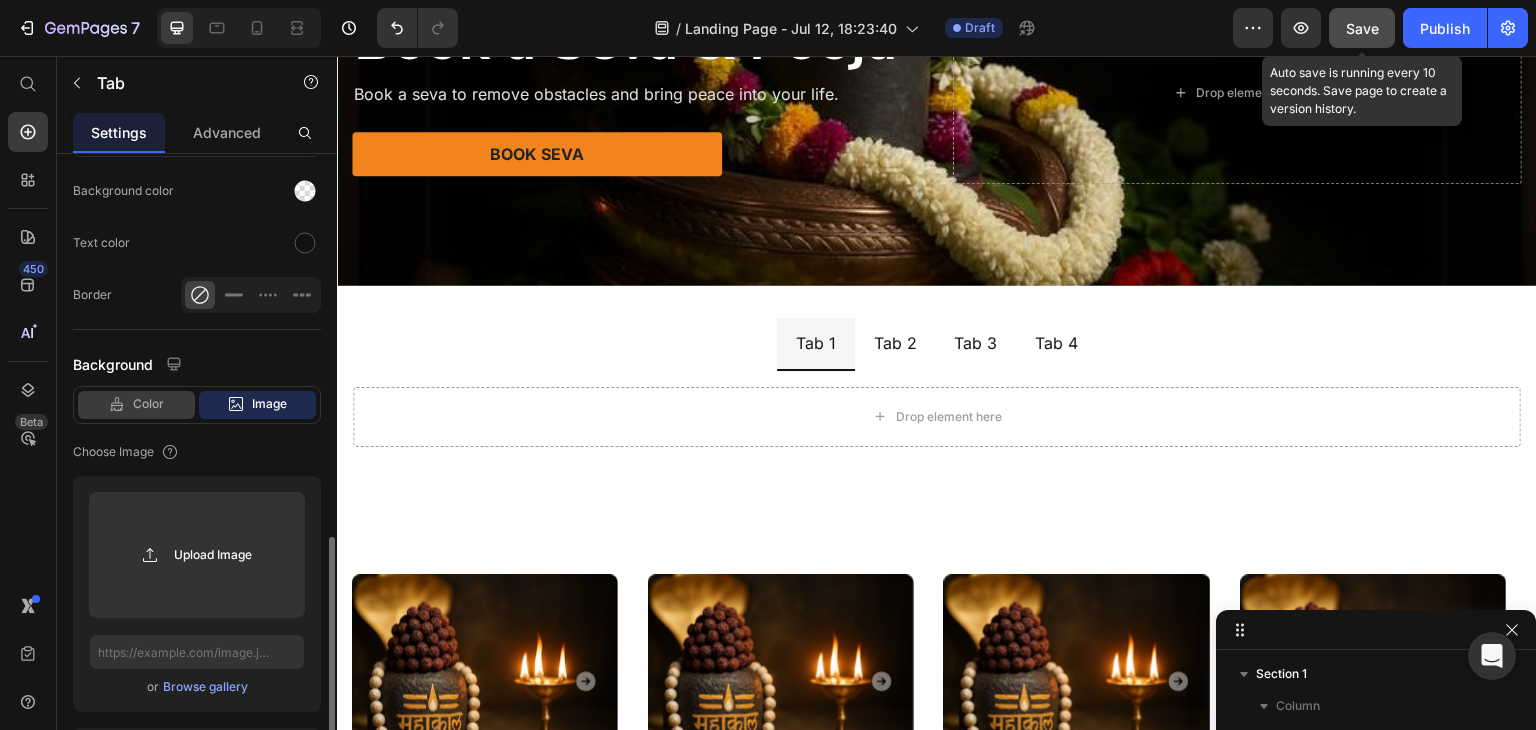 click 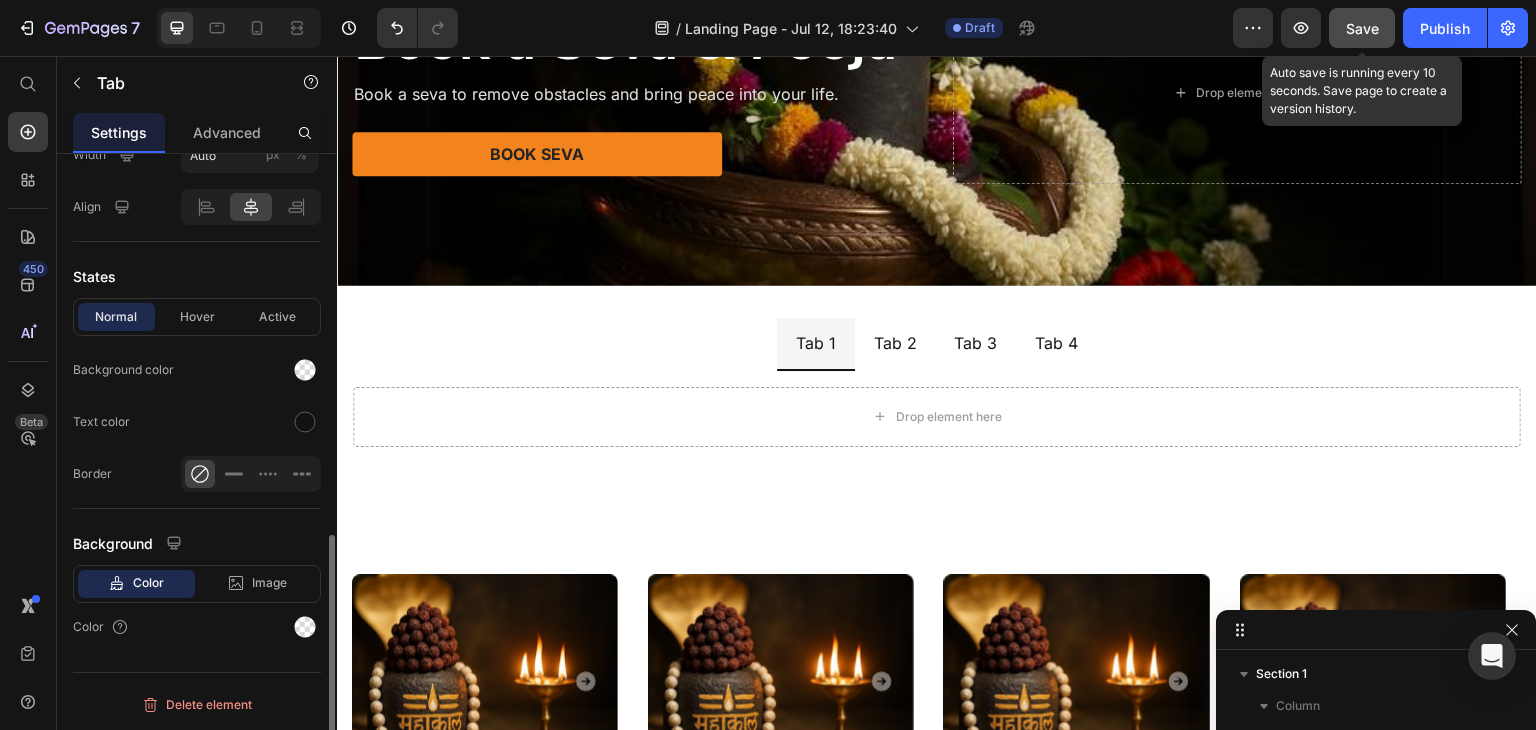 scroll, scrollTop: 988, scrollLeft: 0, axis: vertical 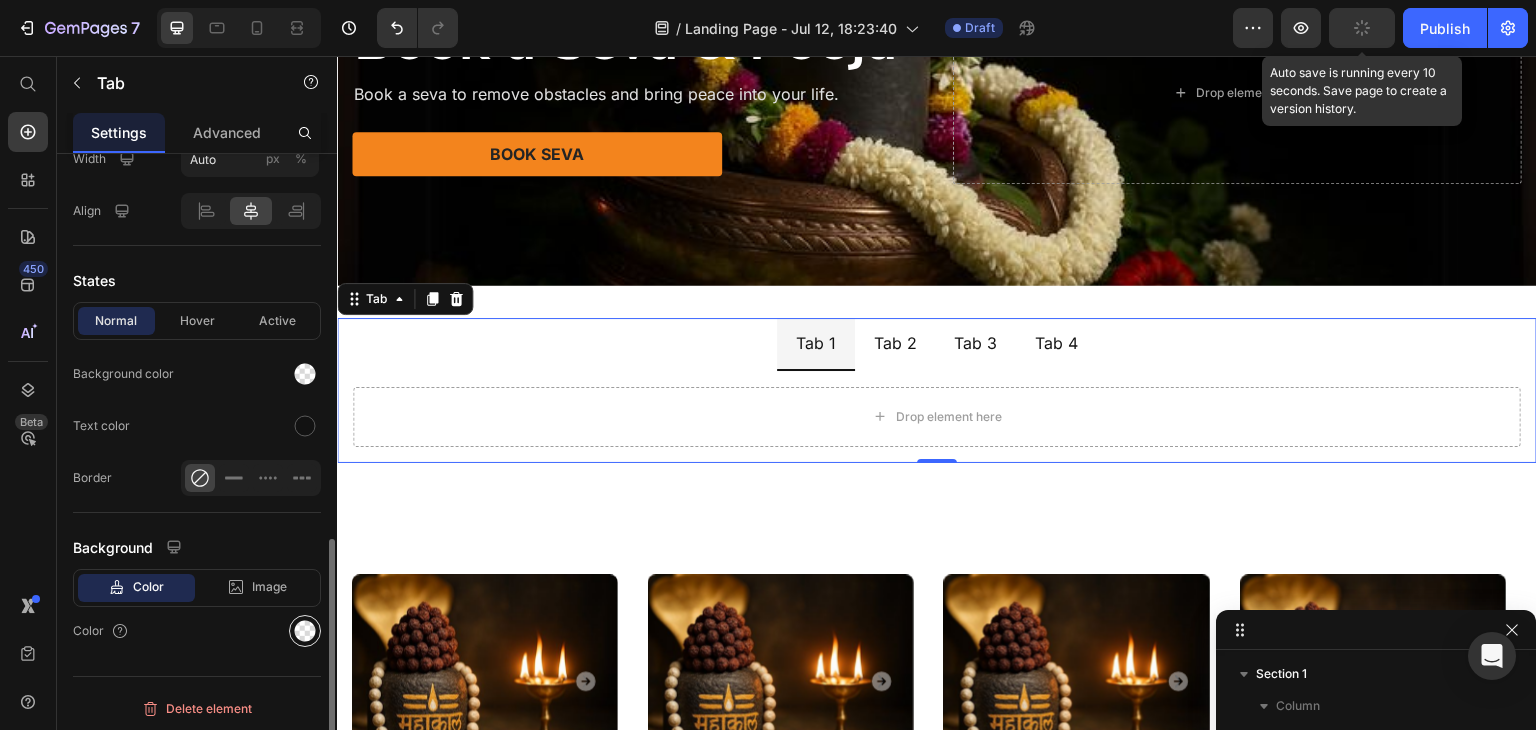 click at bounding box center (305, 631) 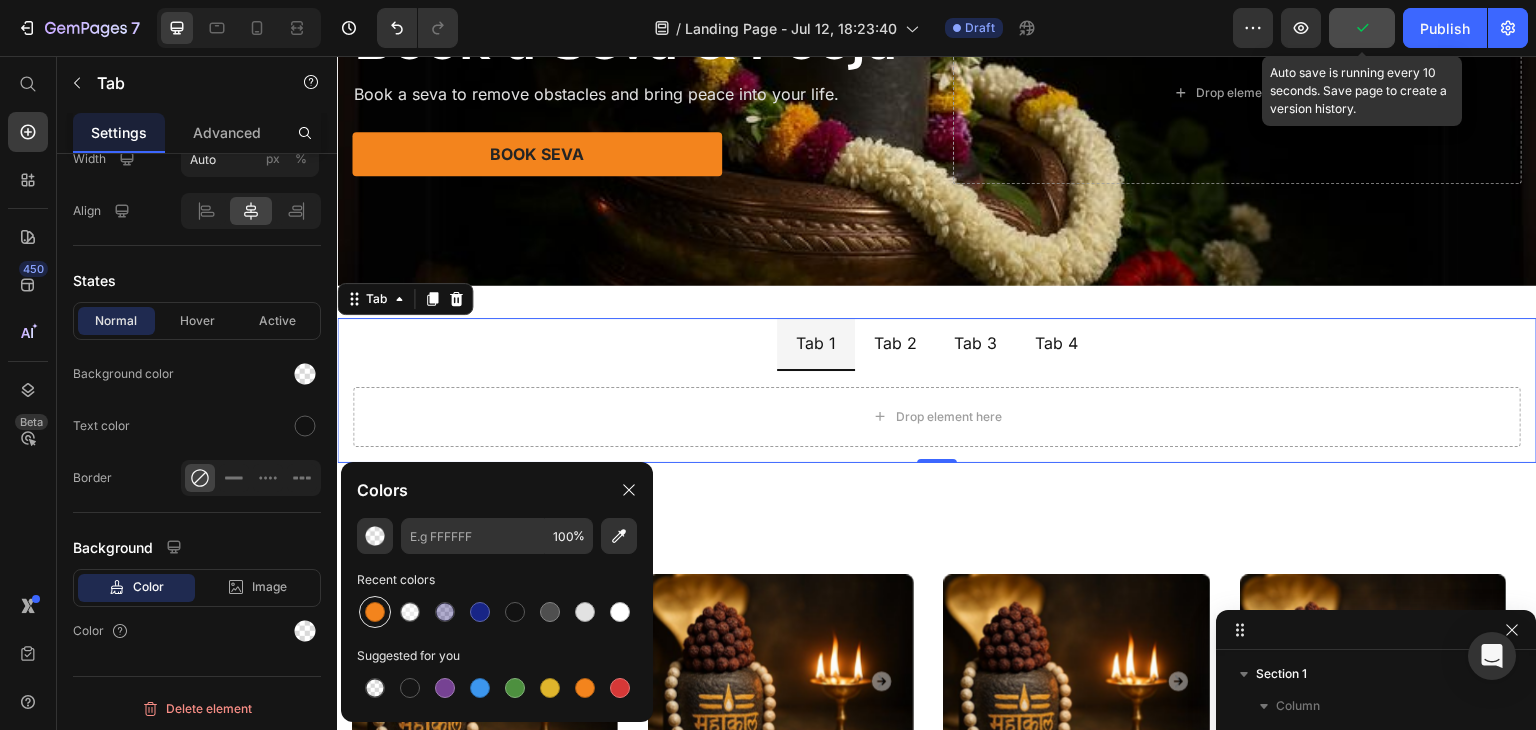 click at bounding box center [375, 612] 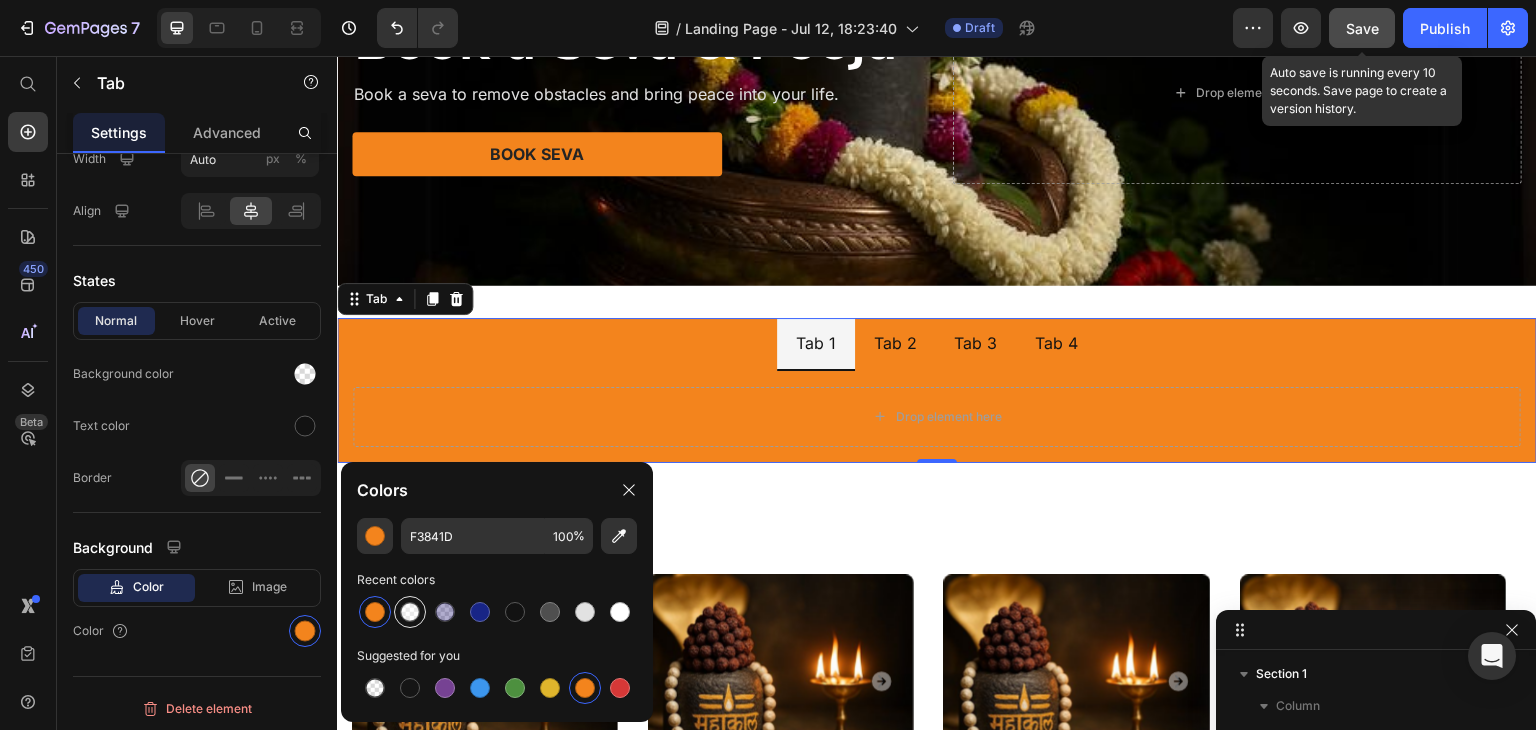 click at bounding box center (410, 612) 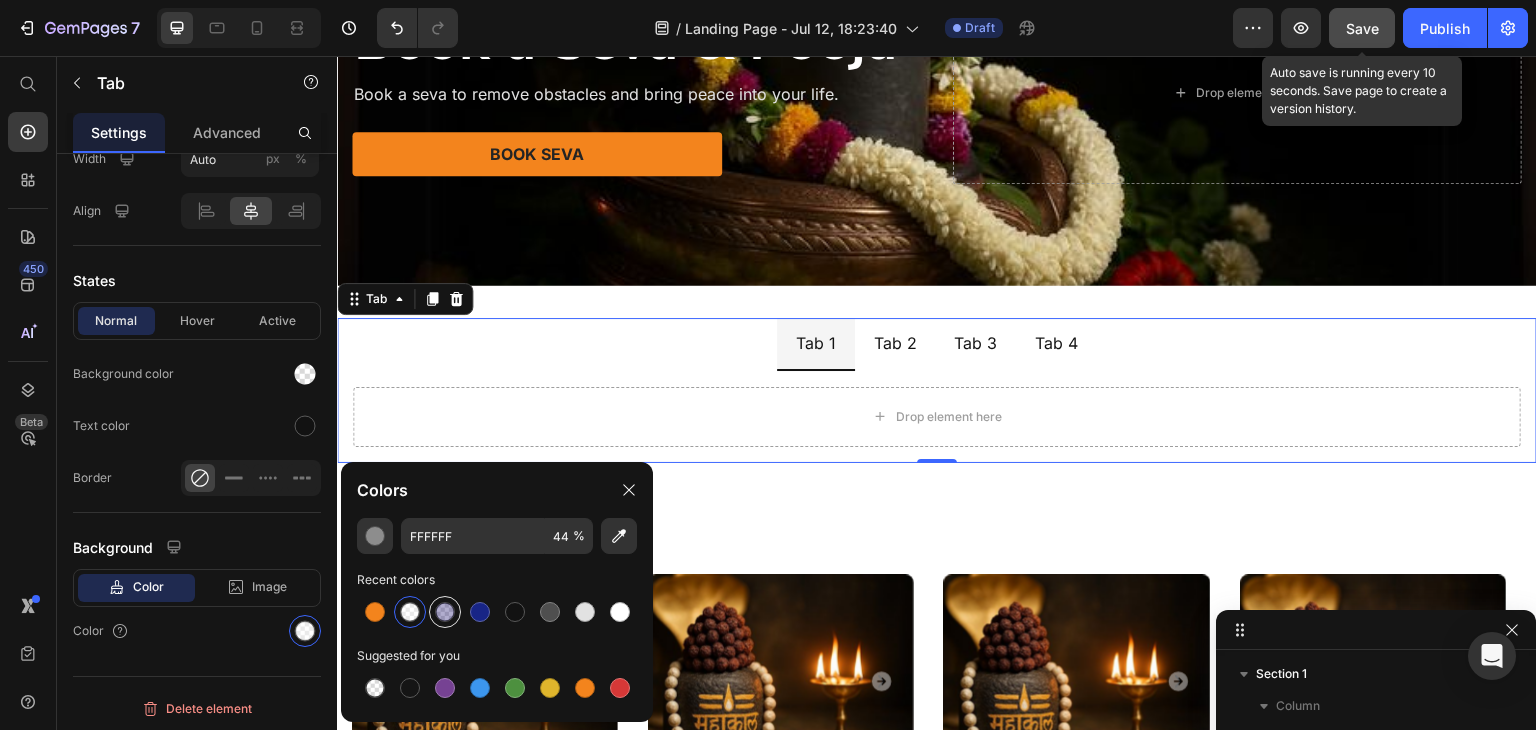click at bounding box center (445, 612) 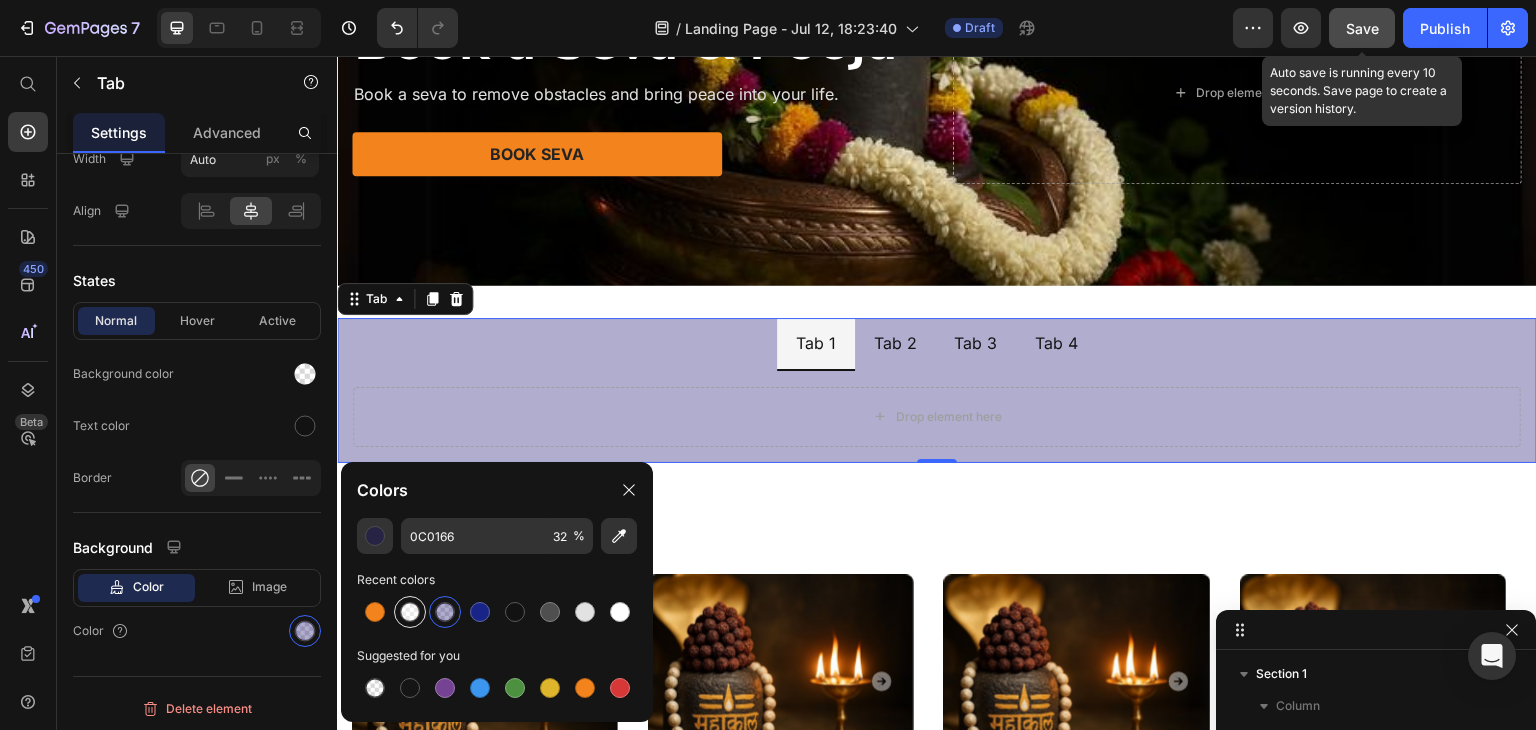 click at bounding box center (410, 612) 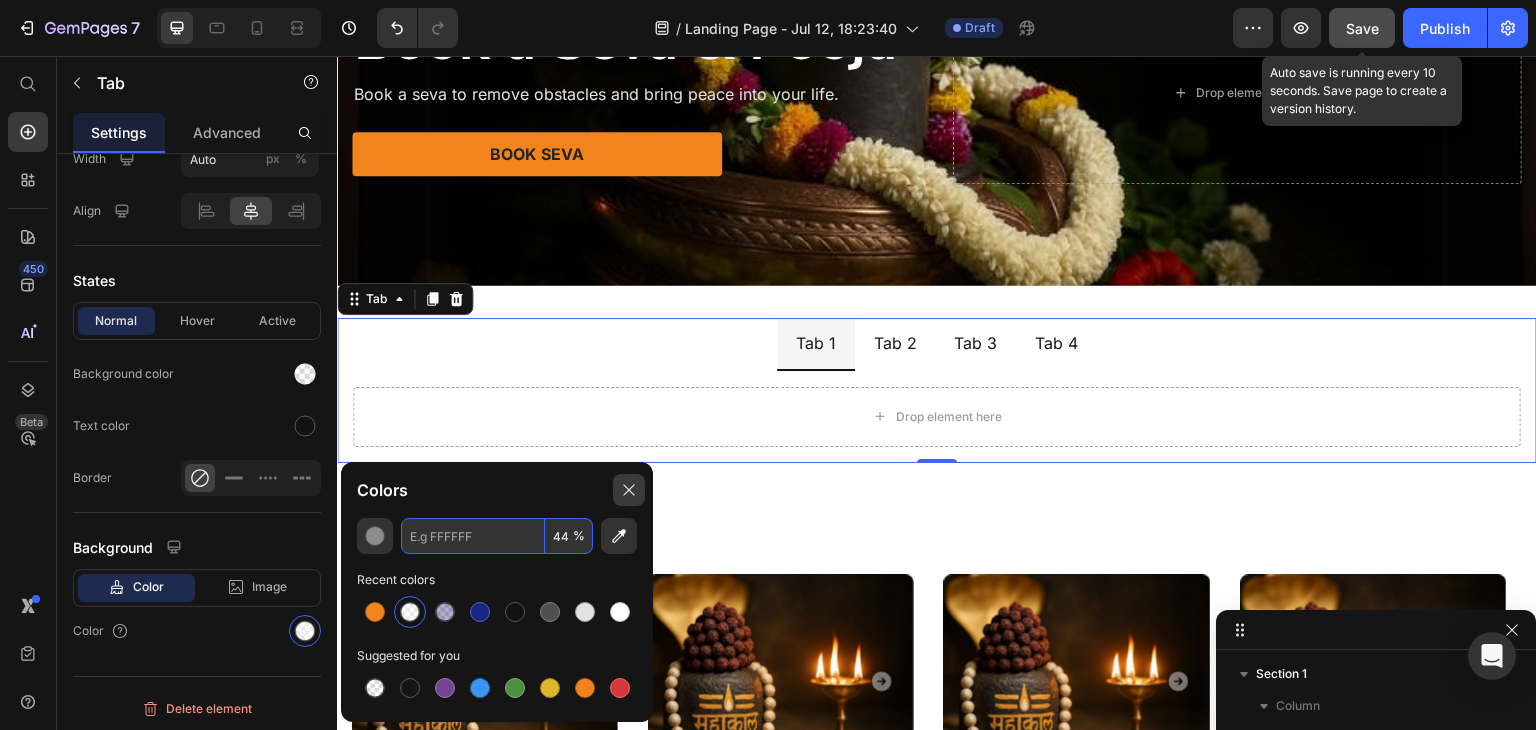 type on "FFFFFF" 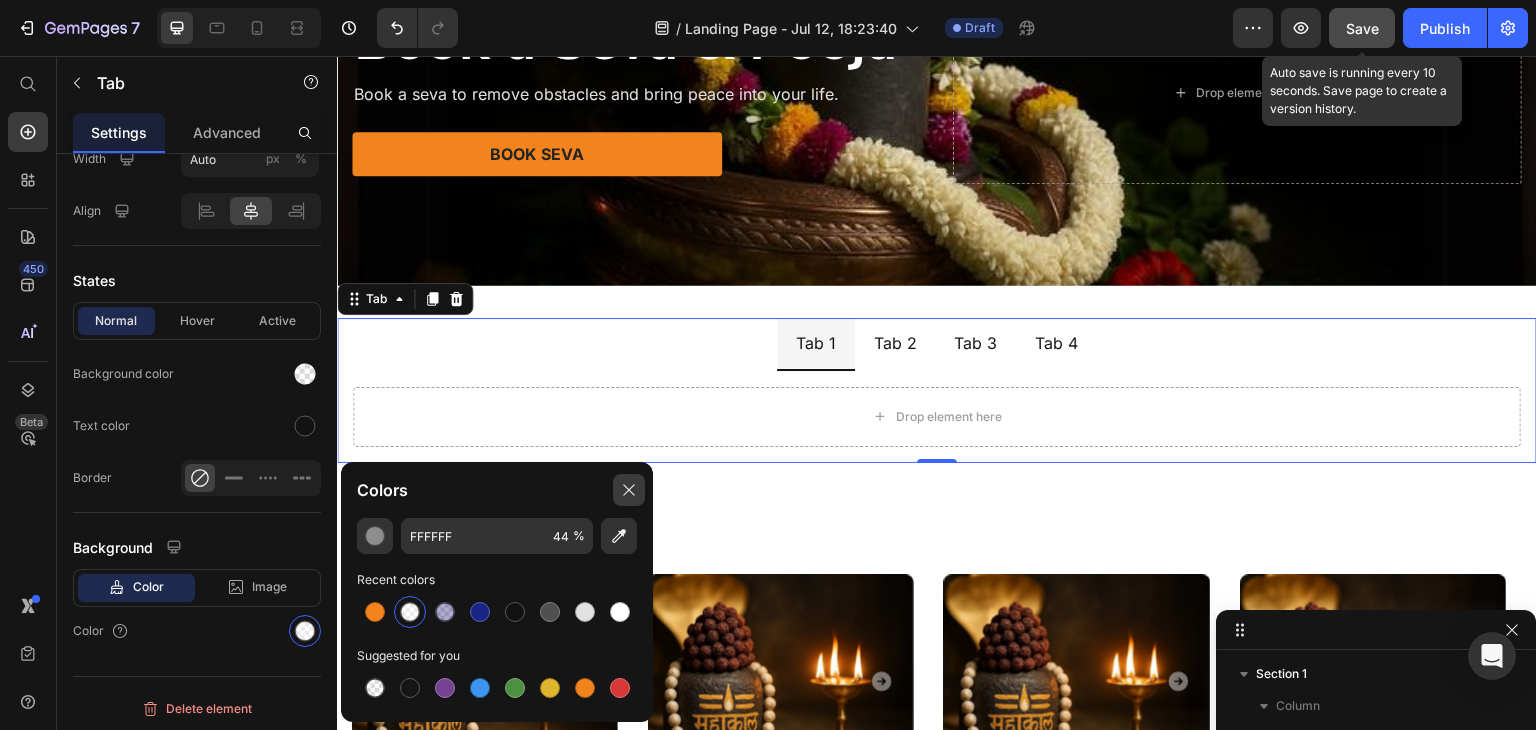 click 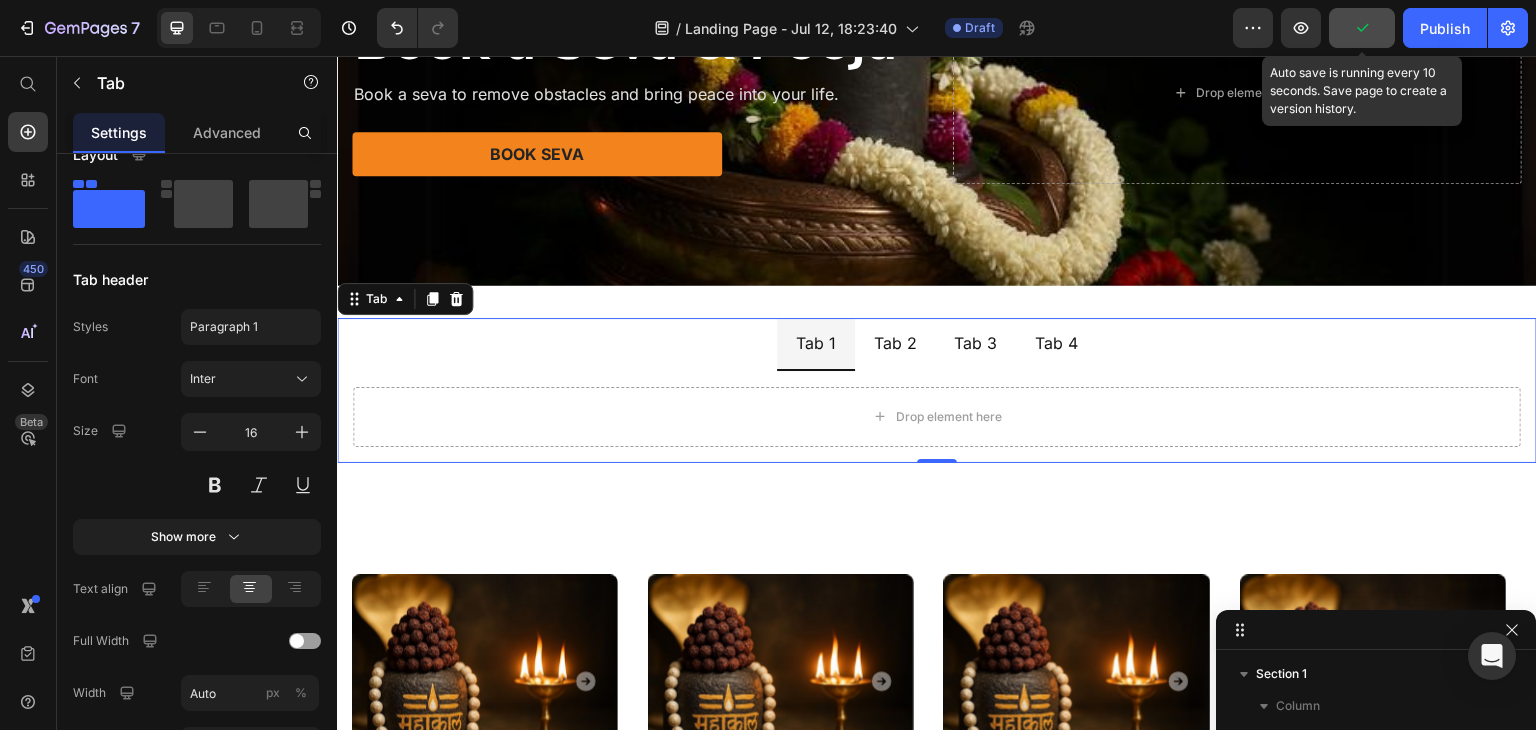 scroll, scrollTop: 0, scrollLeft: 0, axis: both 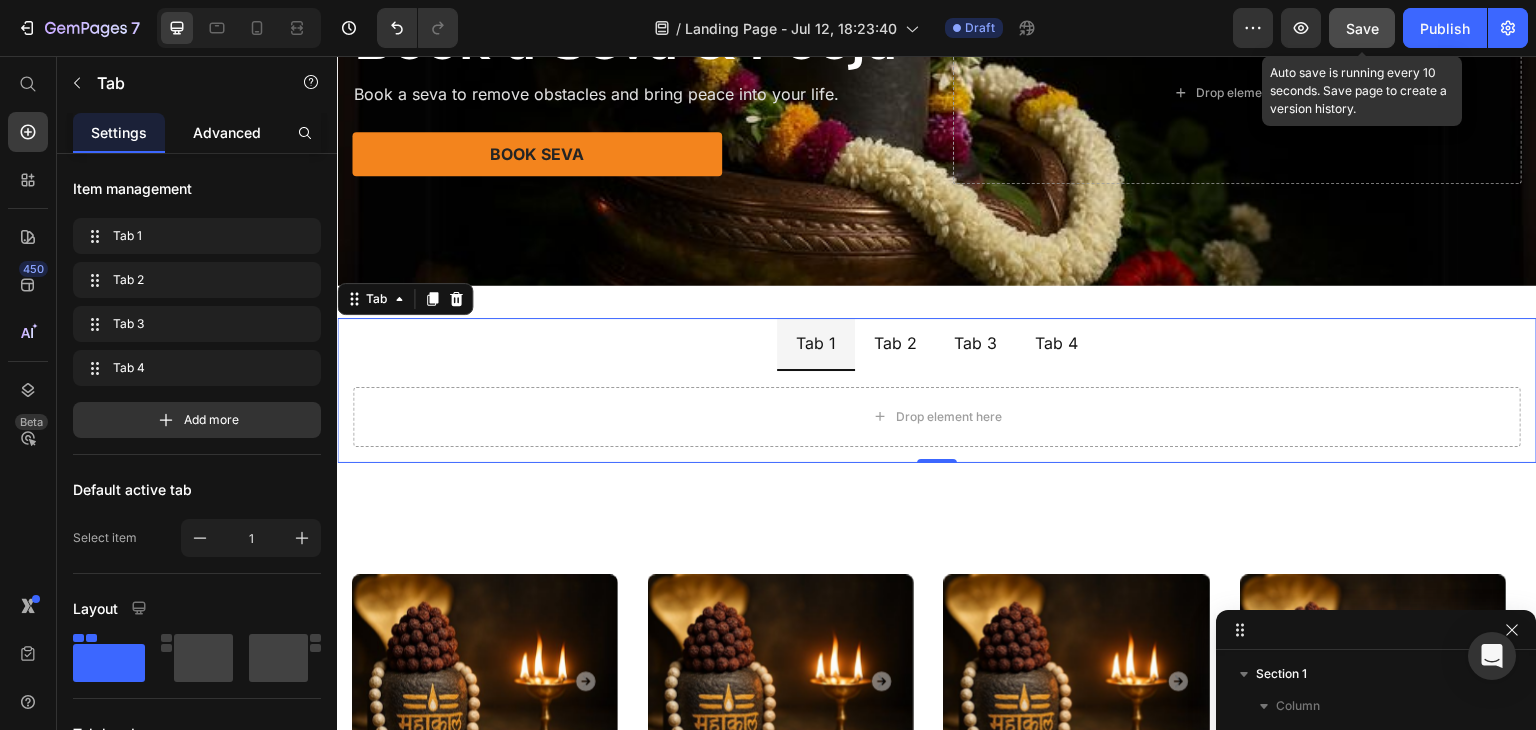 click on "Advanced" at bounding box center (227, 132) 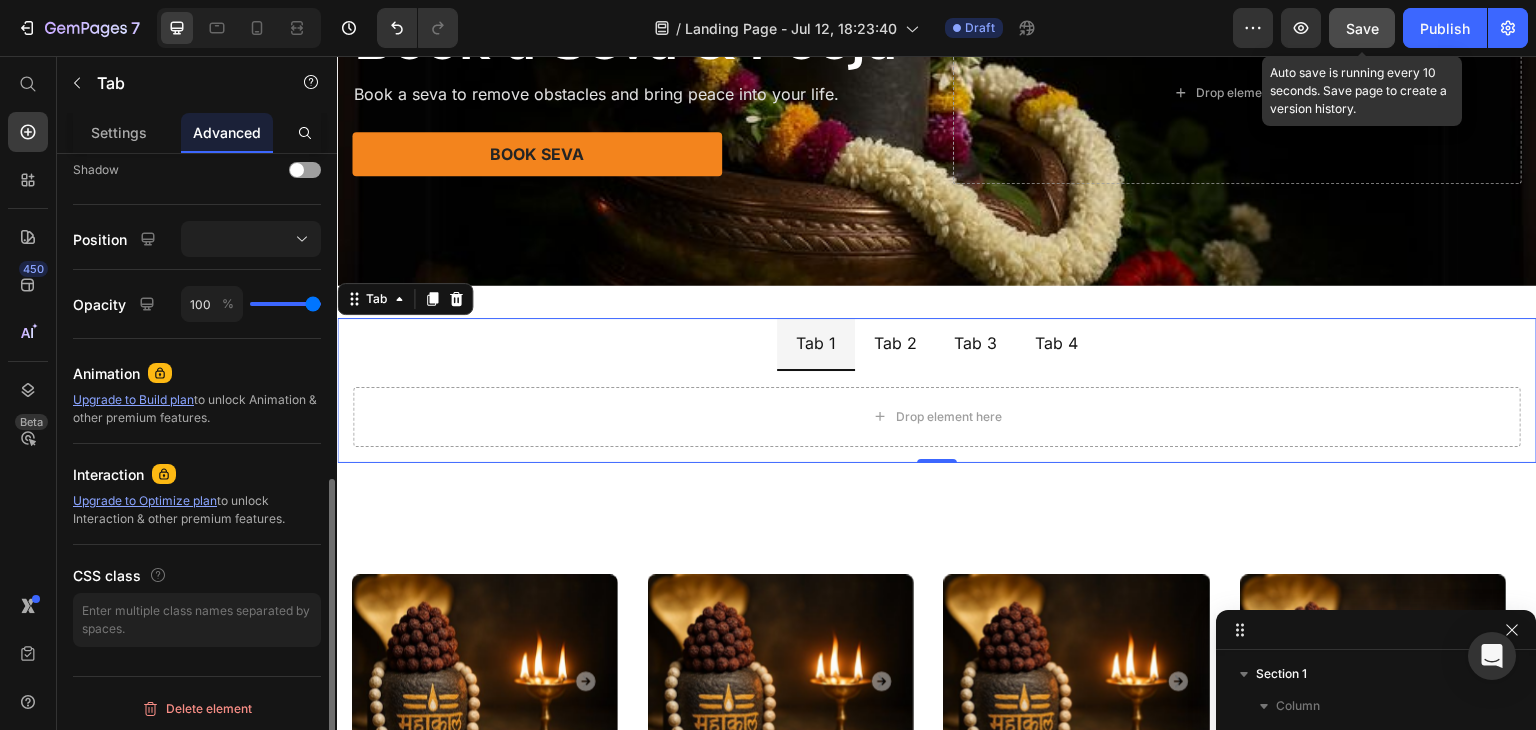 scroll, scrollTop: 670, scrollLeft: 0, axis: vertical 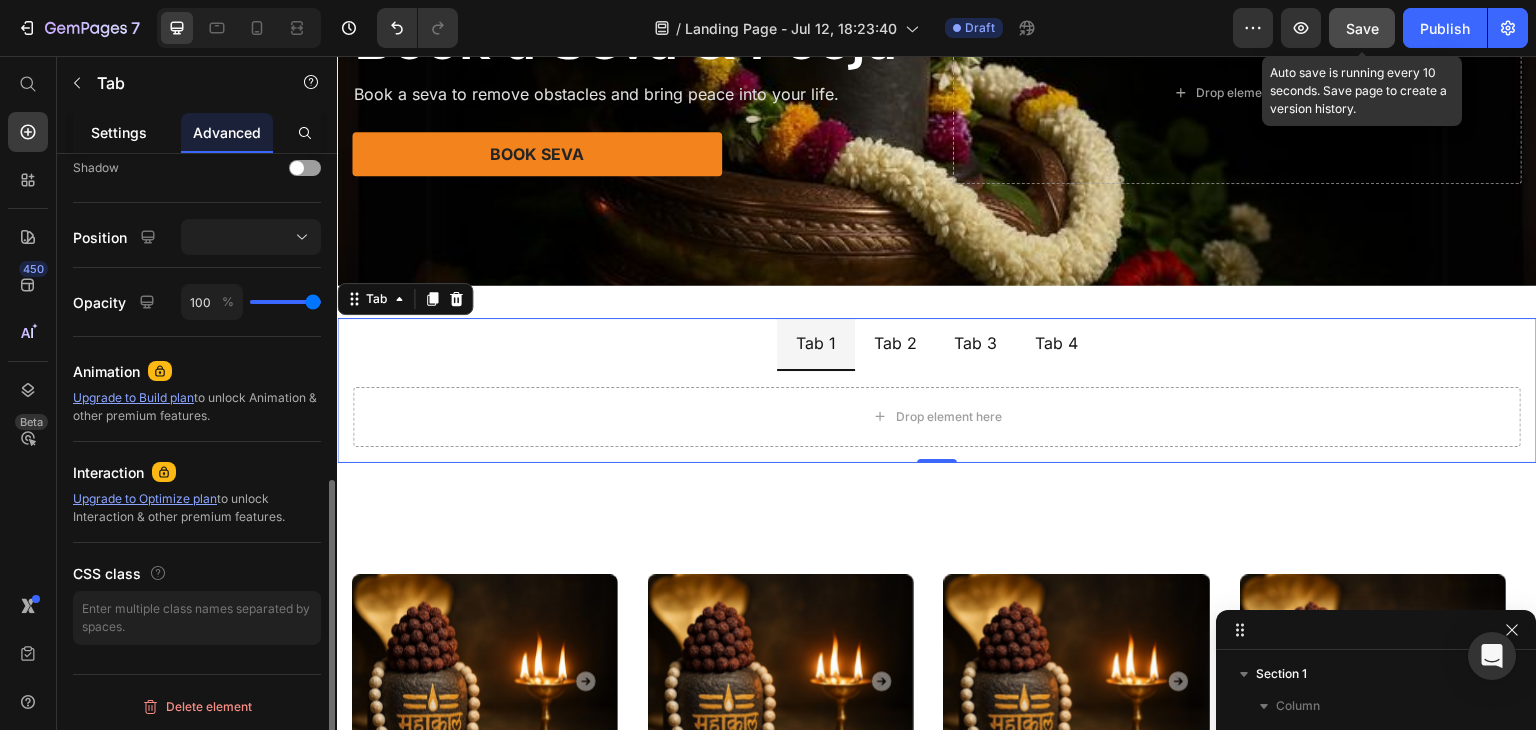 click on "Settings" 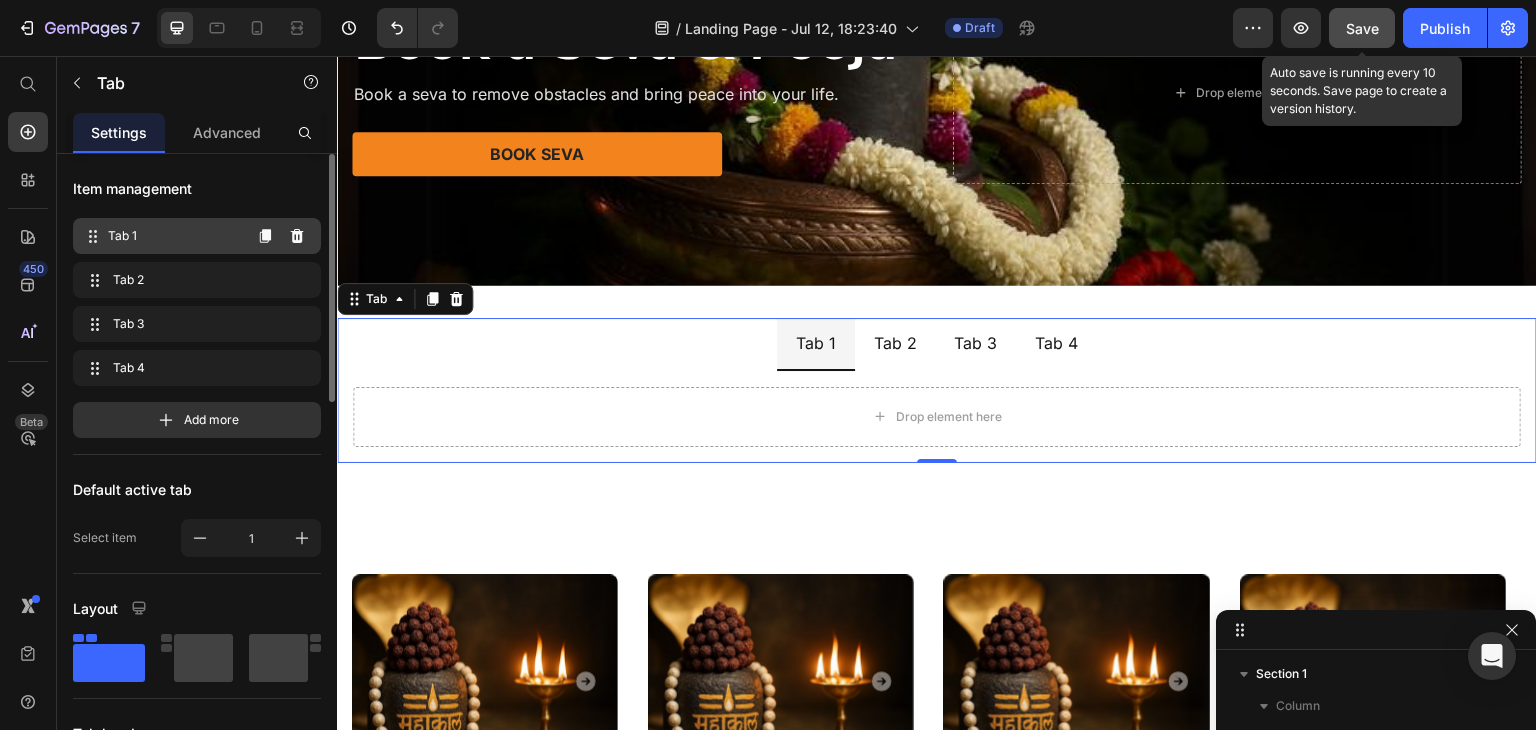 click on "Tab 1" at bounding box center [174, 236] 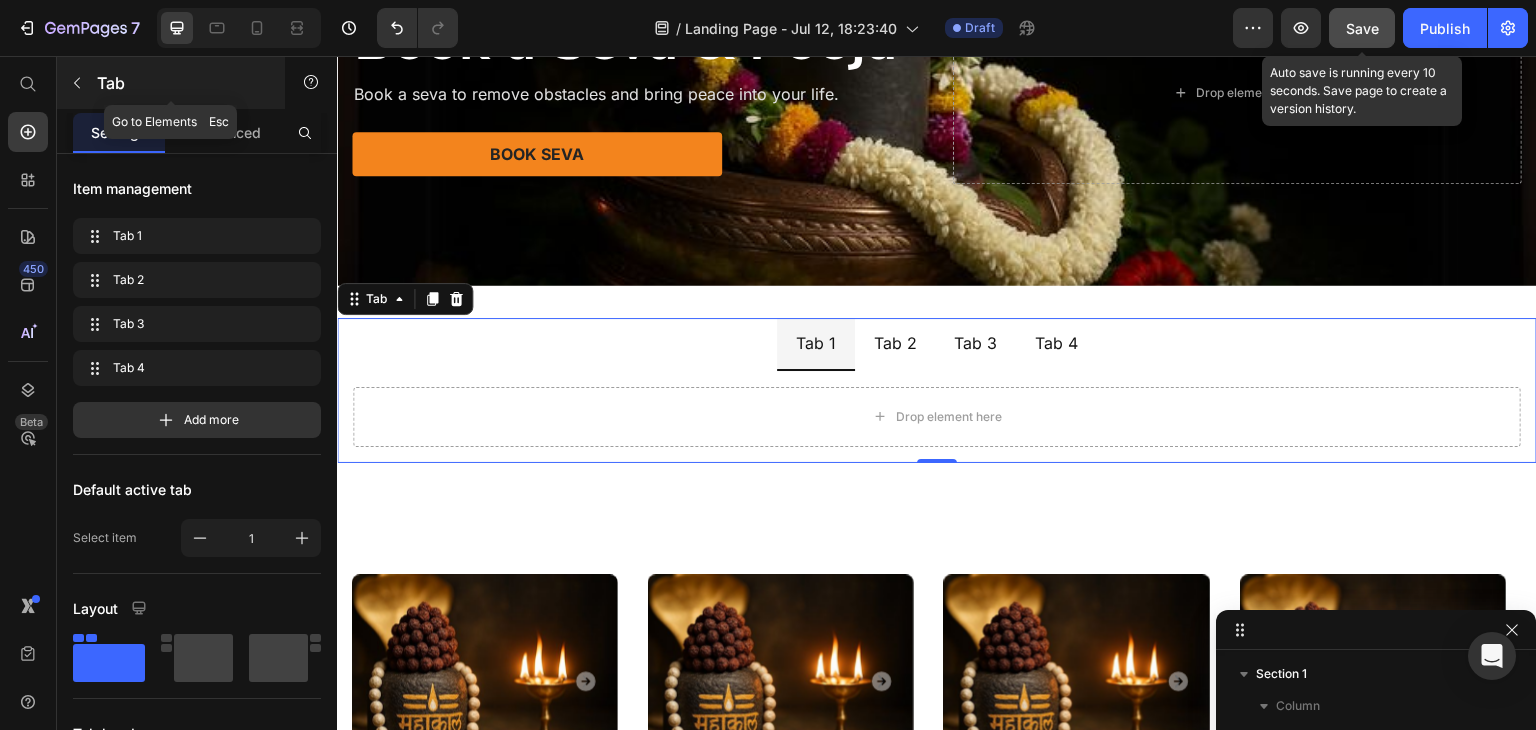 click 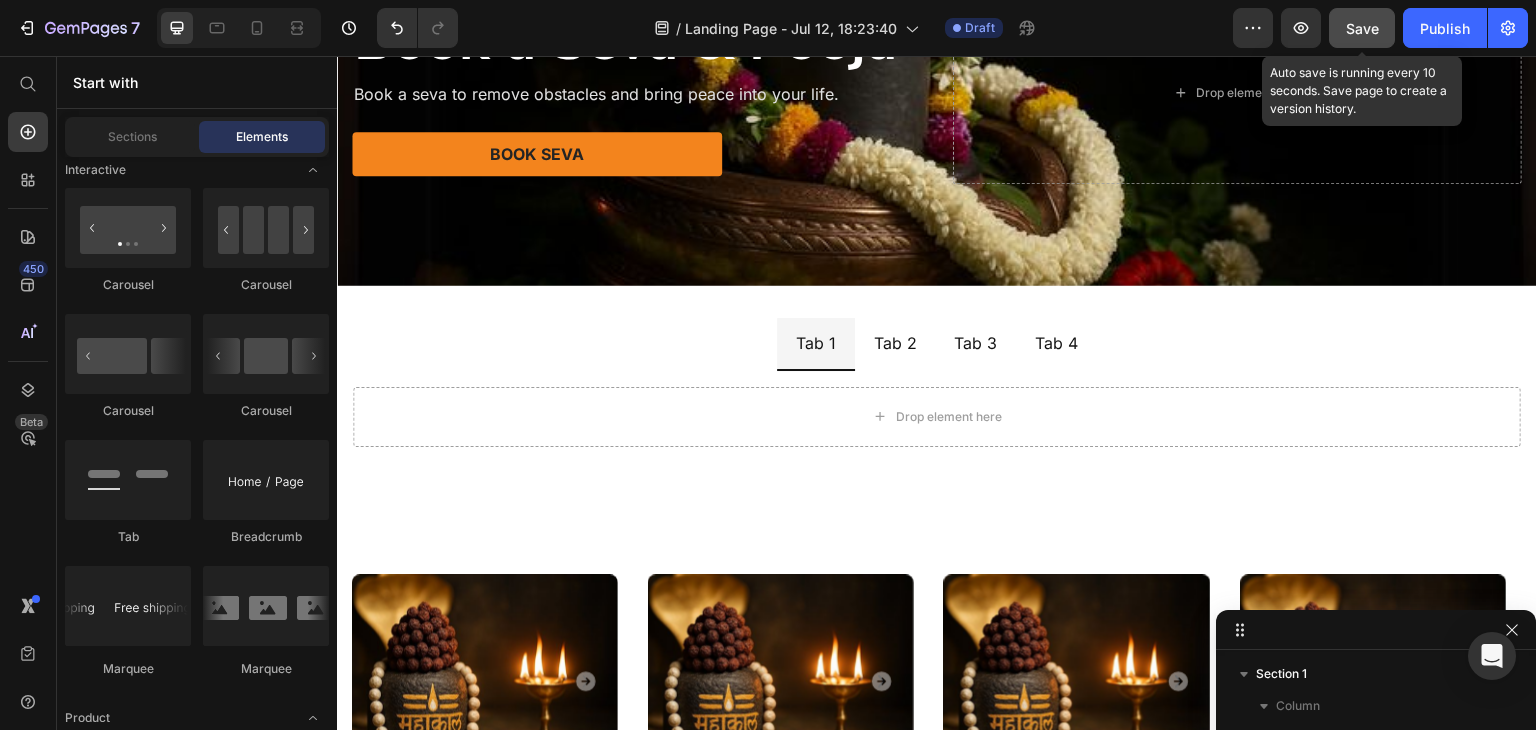 scroll, scrollTop: 2271, scrollLeft: 0, axis: vertical 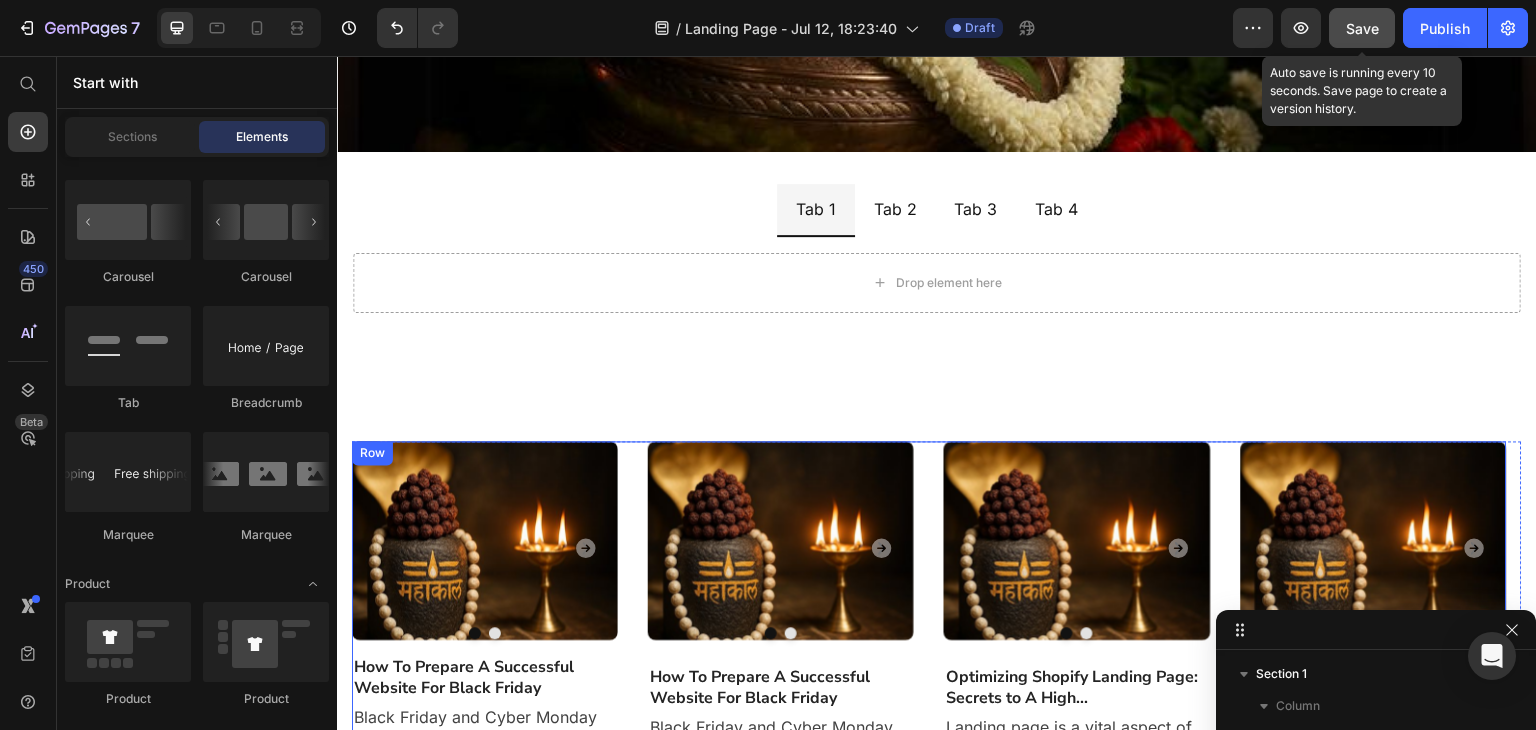 click on "Image
Drop element here
Carousel
Drop element here
Carousel How To Prepare A Successful Website For Black Friday Heading Black Friday and Cyber Monday are just around the corner. Yester-year, around 40% of shoppers made an... Text block
Image
Drop element here
Carousel
Drop element here
Carousel
Drop element here
Carousel
Drop element here
Carousel How To Prepare A Successful Website For Black Friday Heading Text block
Image" at bounding box center (929, 635) 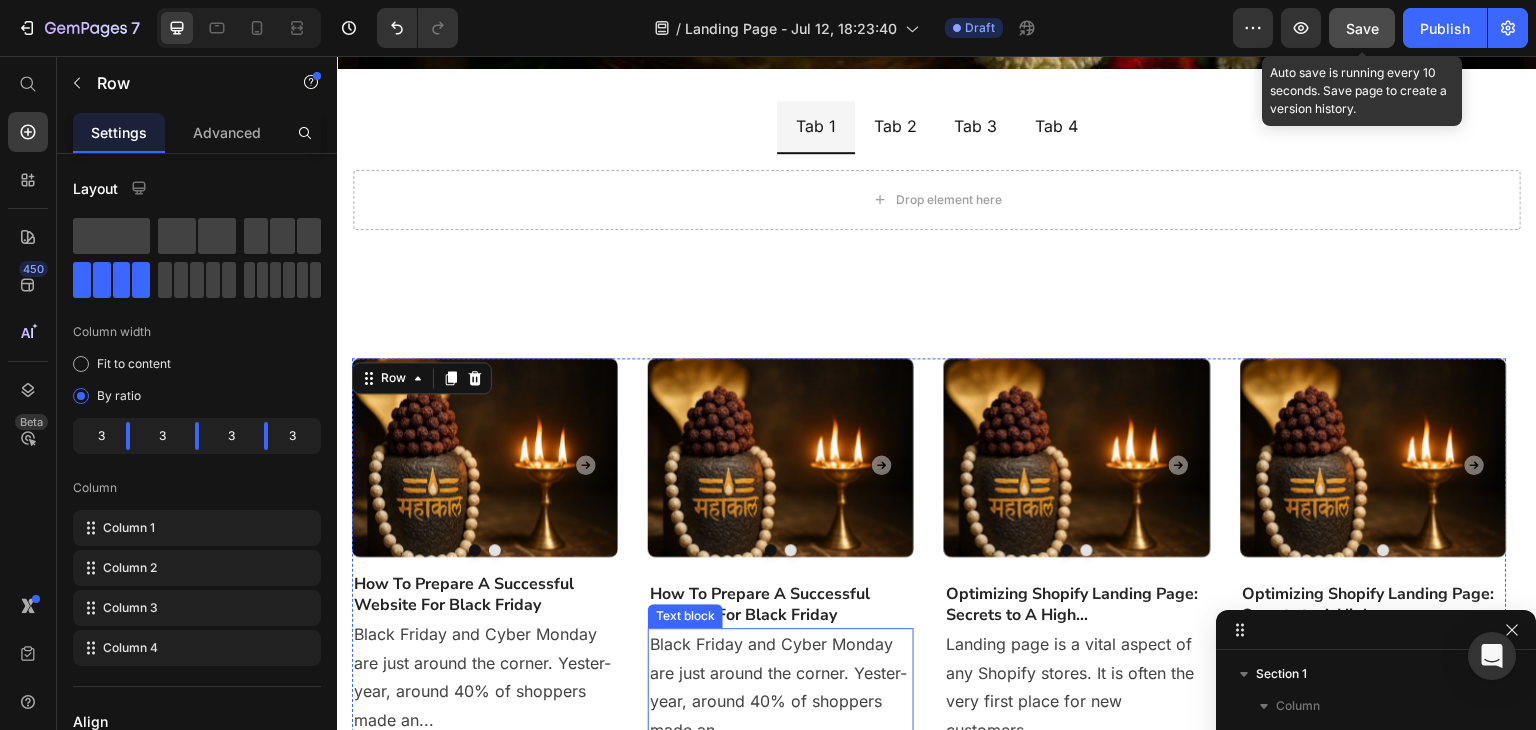 scroll, scrollTop: 331, scrollLeft: 0, axis: vertical 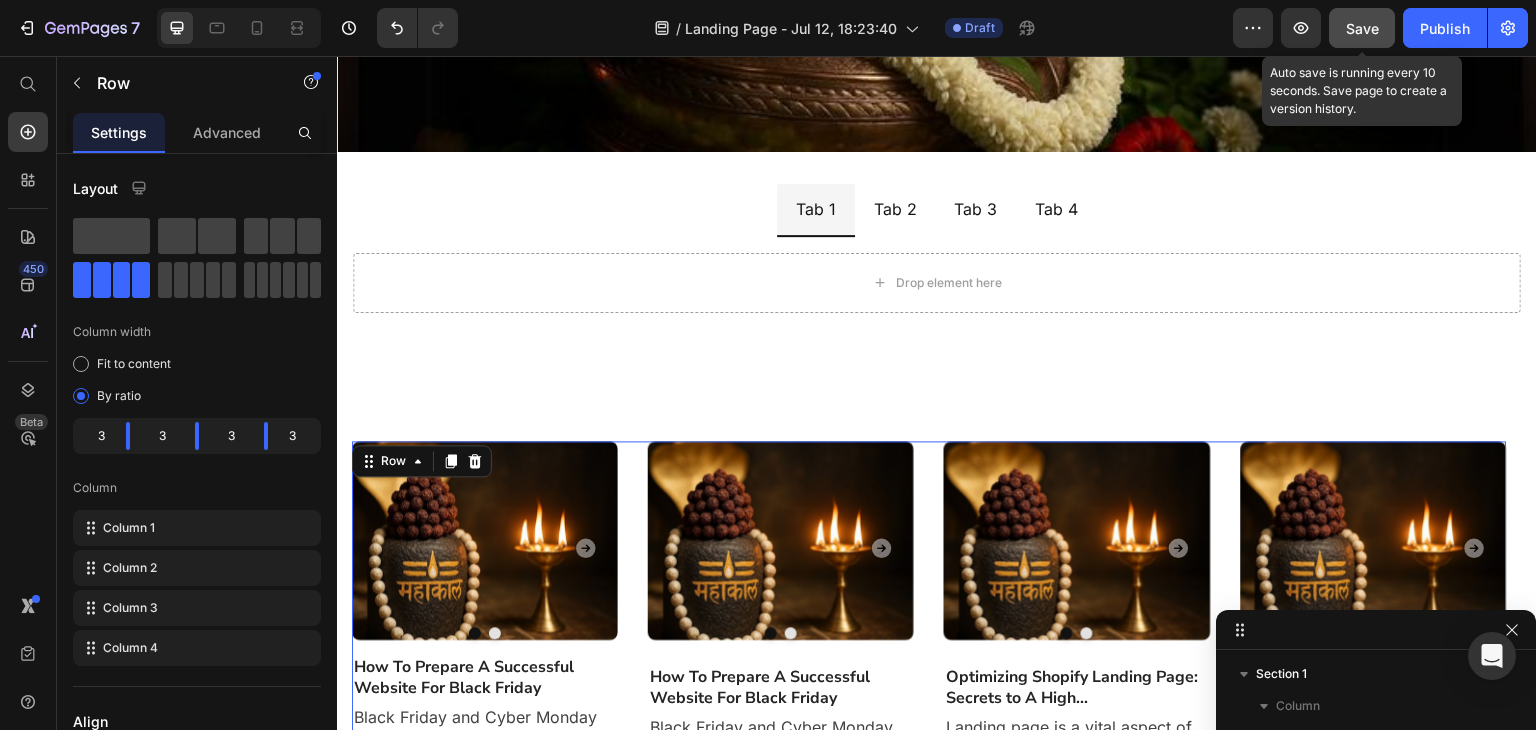click on "Image
Drop element here
Carousel
Drop element here
Carousel How To Prepare A Successful Website For Black Friday Heading Black Friday and Cyber Monday are just around the corner. Yester-year, around 40% of shoppers made an... Text block
Image
Drop element here
Carousel
Drop element here
Carousel
Drop element here
Carousel
Drop element here
Carousel How To Prepare A Successful Website For Black Friday Heading Text block
Image" at bounding box center [929, 635] 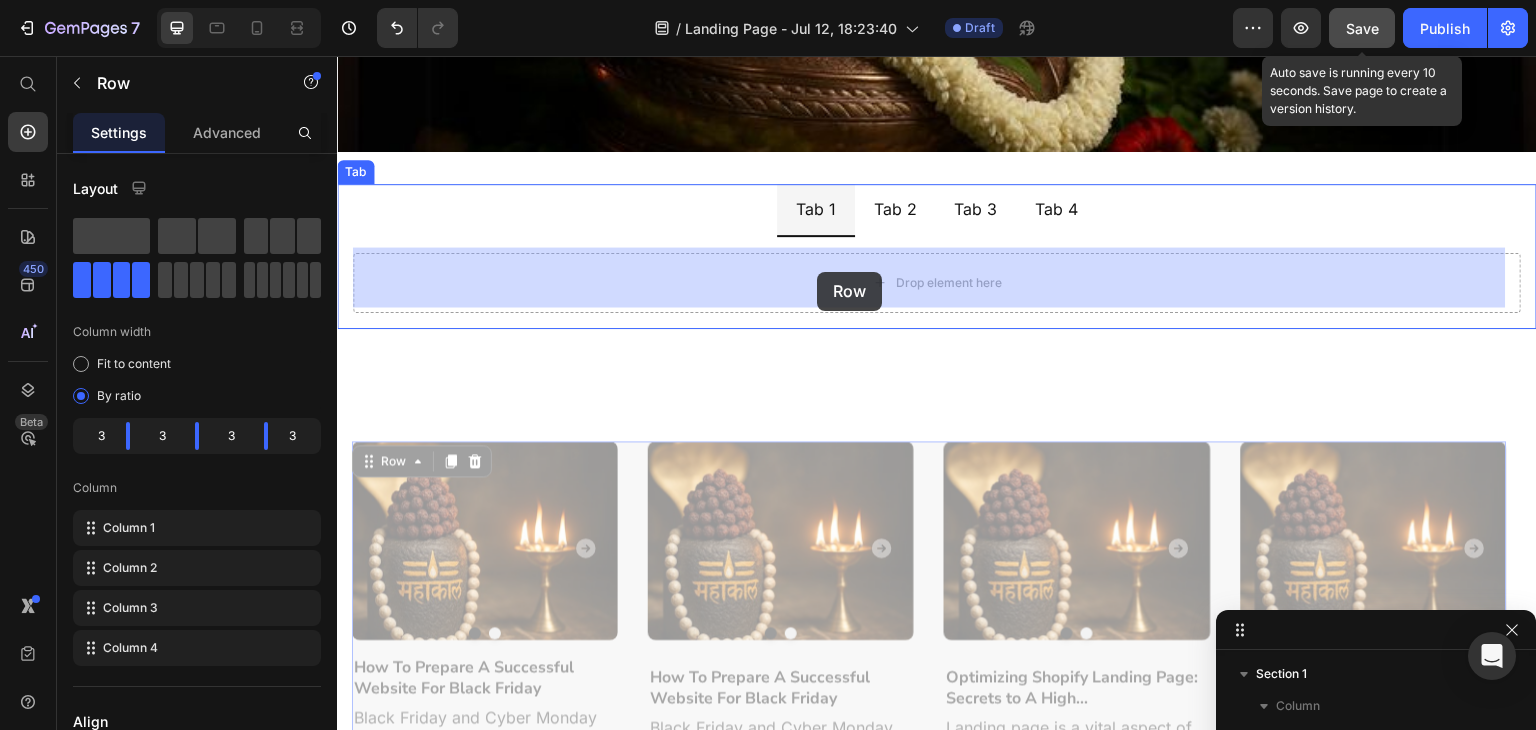 drag, startPoint x: 634, startPoint y: 466, endPoint x: 817, endPoint y: 272, distance: 266.69272 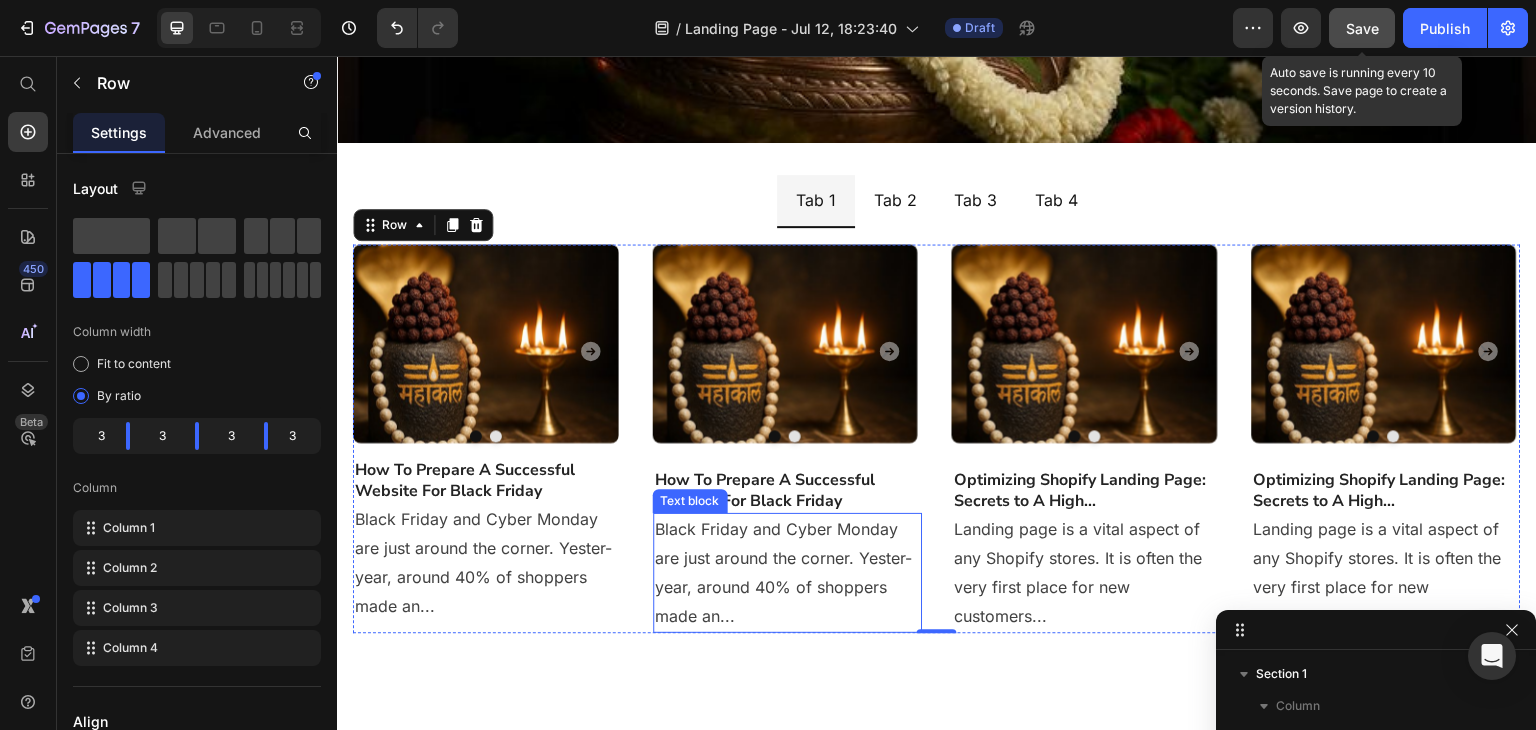 scroll, scrollTop: 197, scrollLeft: 0, axis: vertical 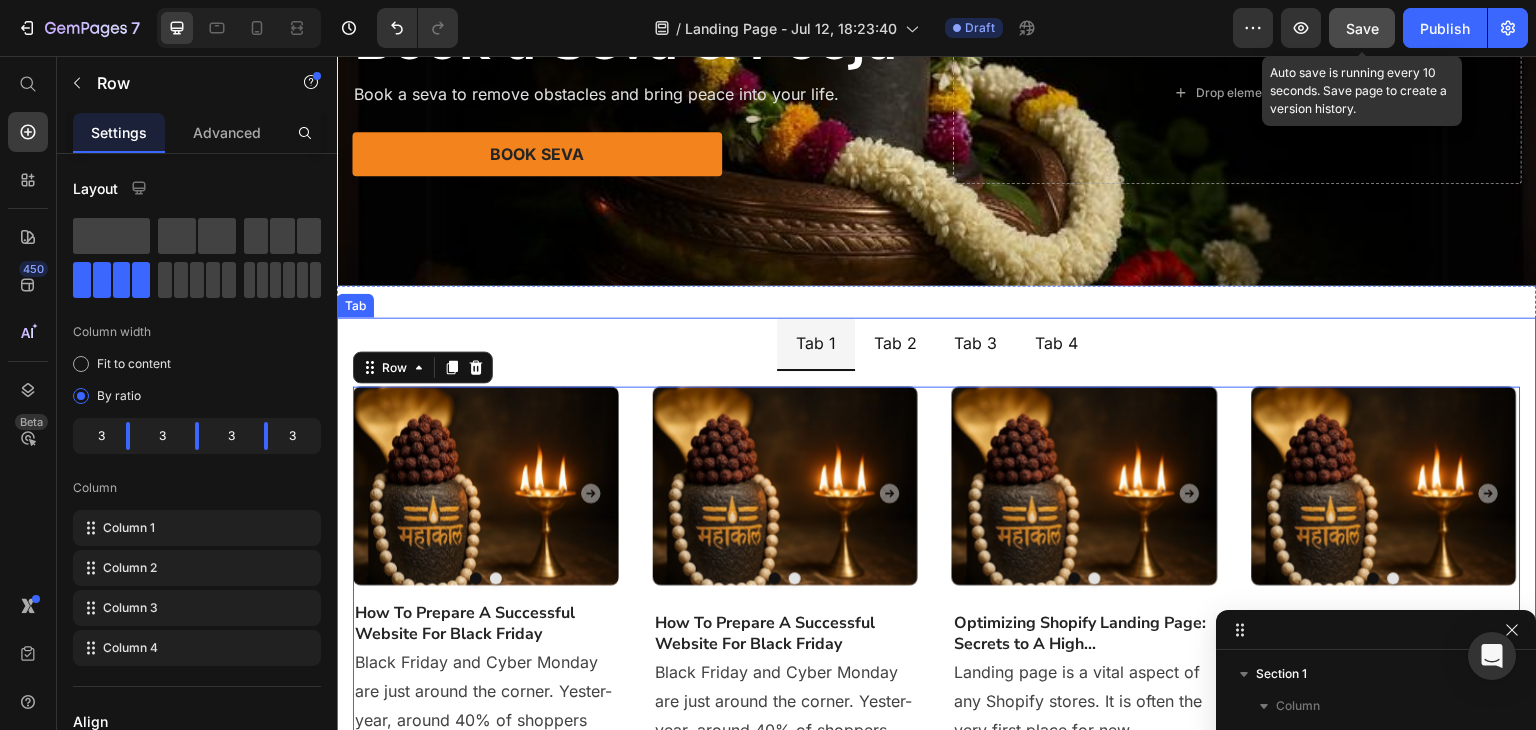click on "Tab 2" at bounding box center [895, 343] 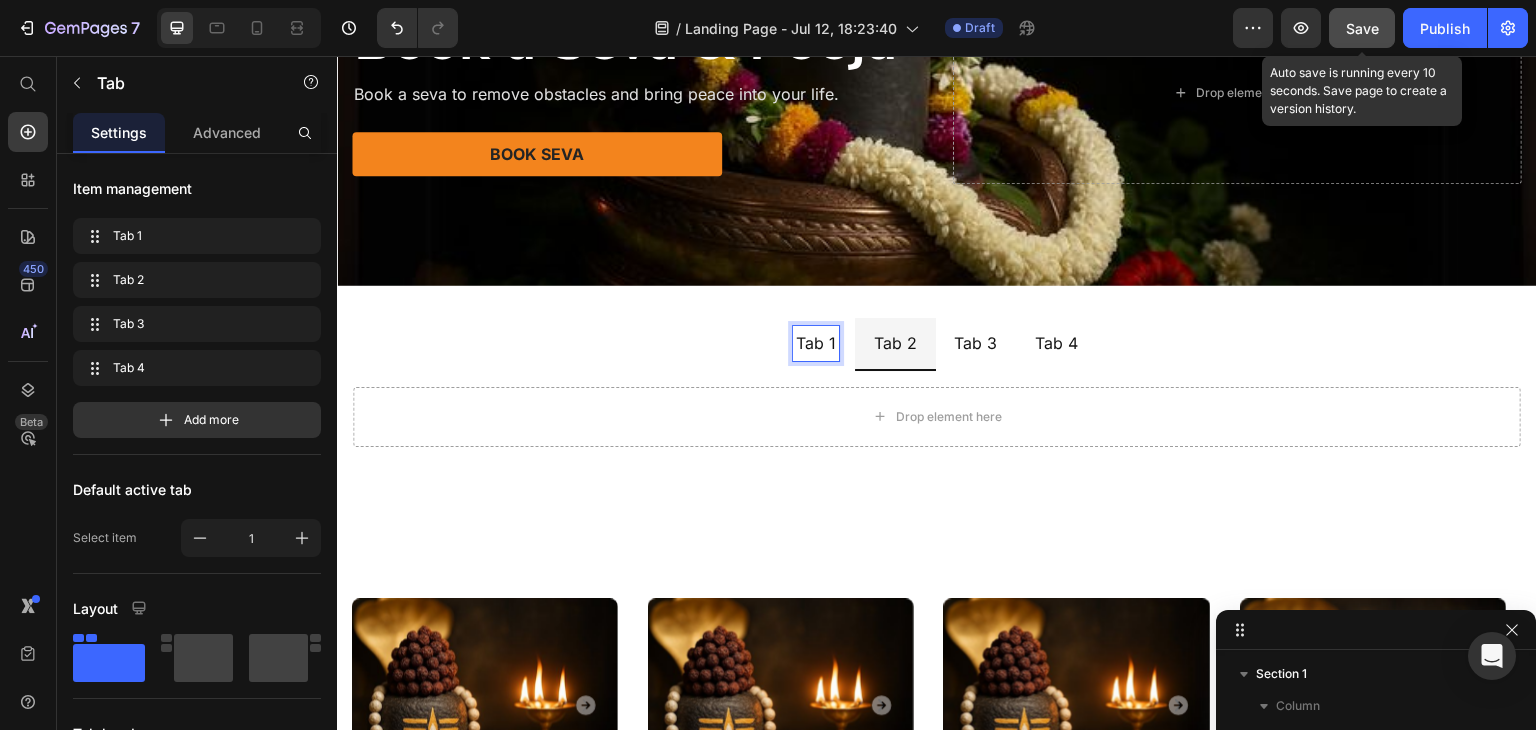 click on "Tab 1" at bounding box center [816, 343] 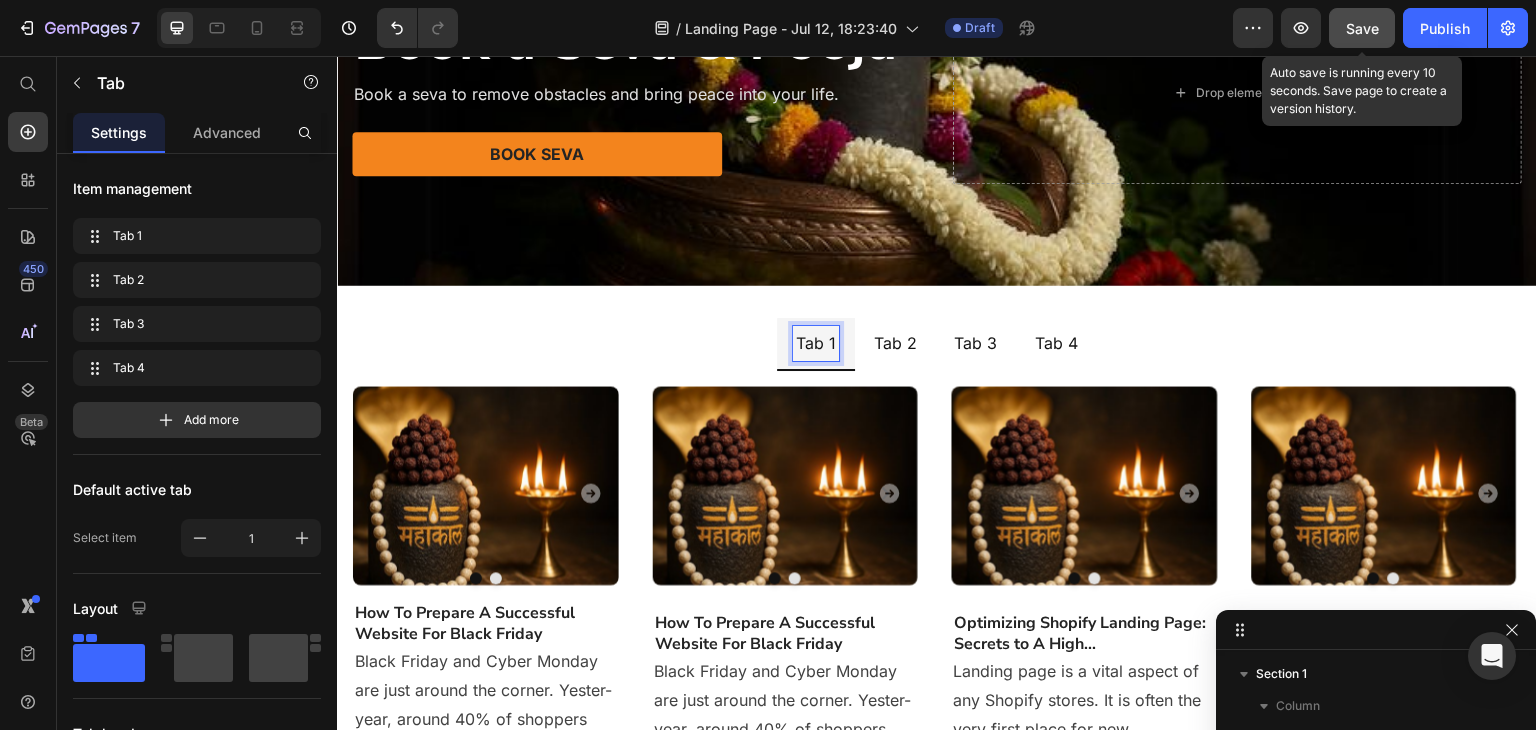 click on "Tab 2" at bounding box center (895, 343) 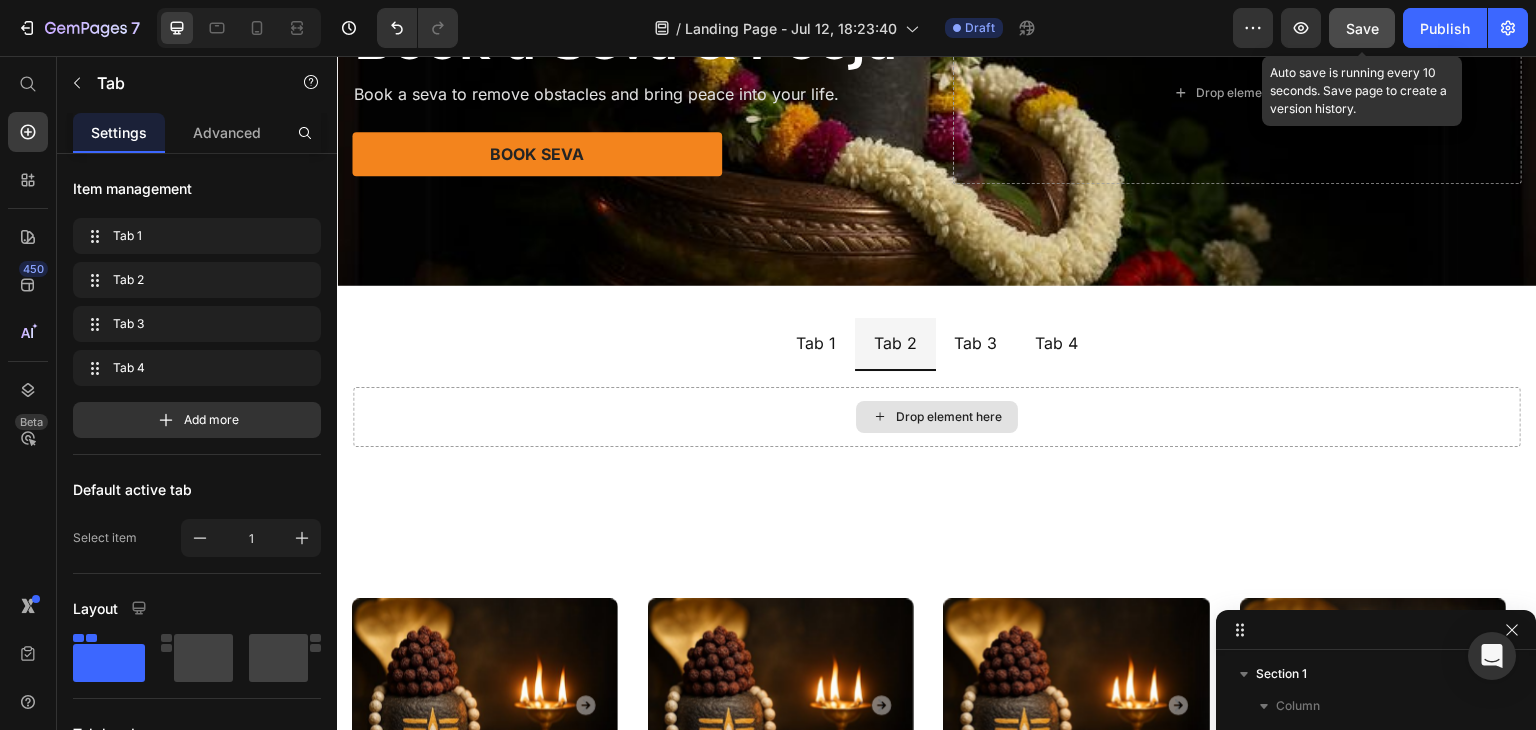 click on "Drop element here" at bounding box center [937, 417] 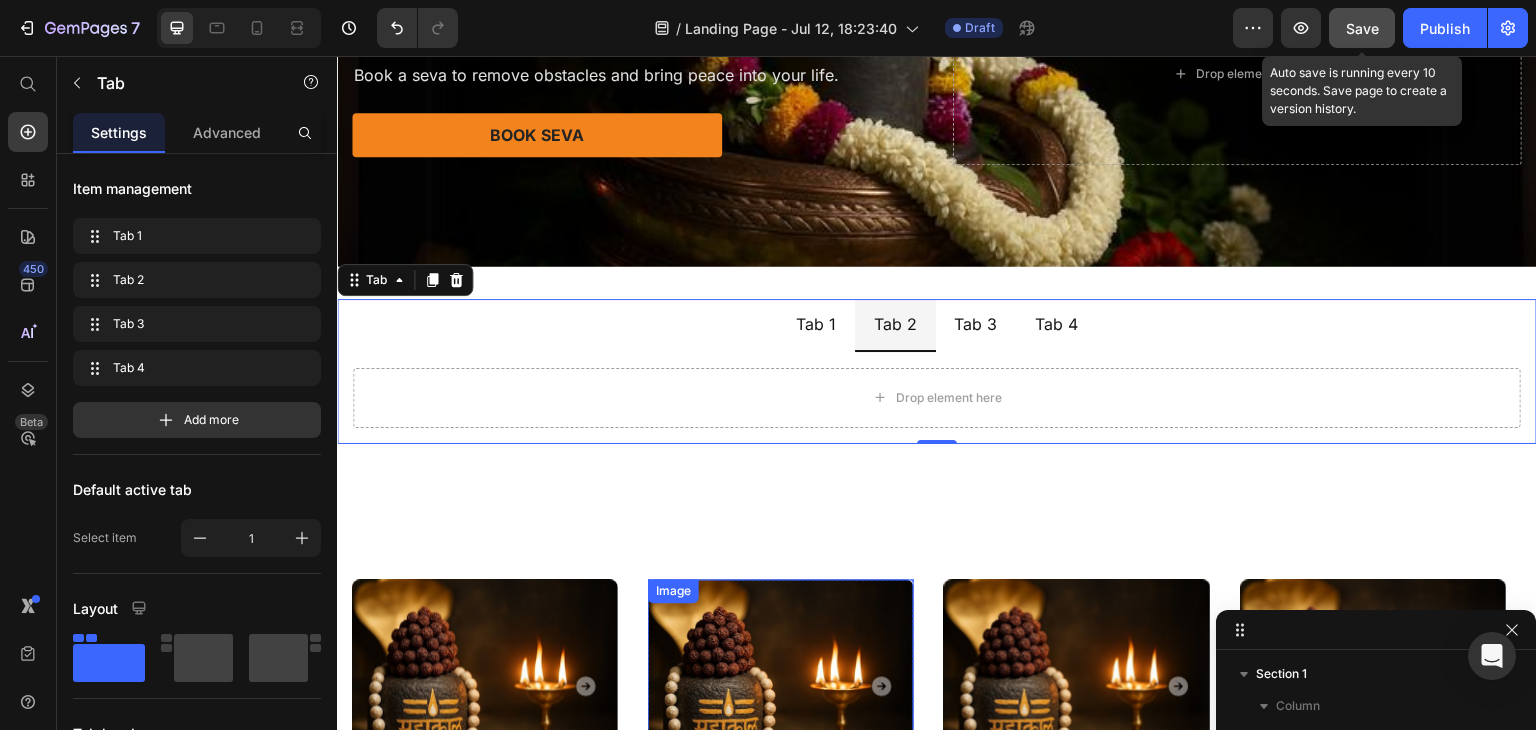 scroll, scrollTop: 197, scrollLeft: 0, axis: vertical 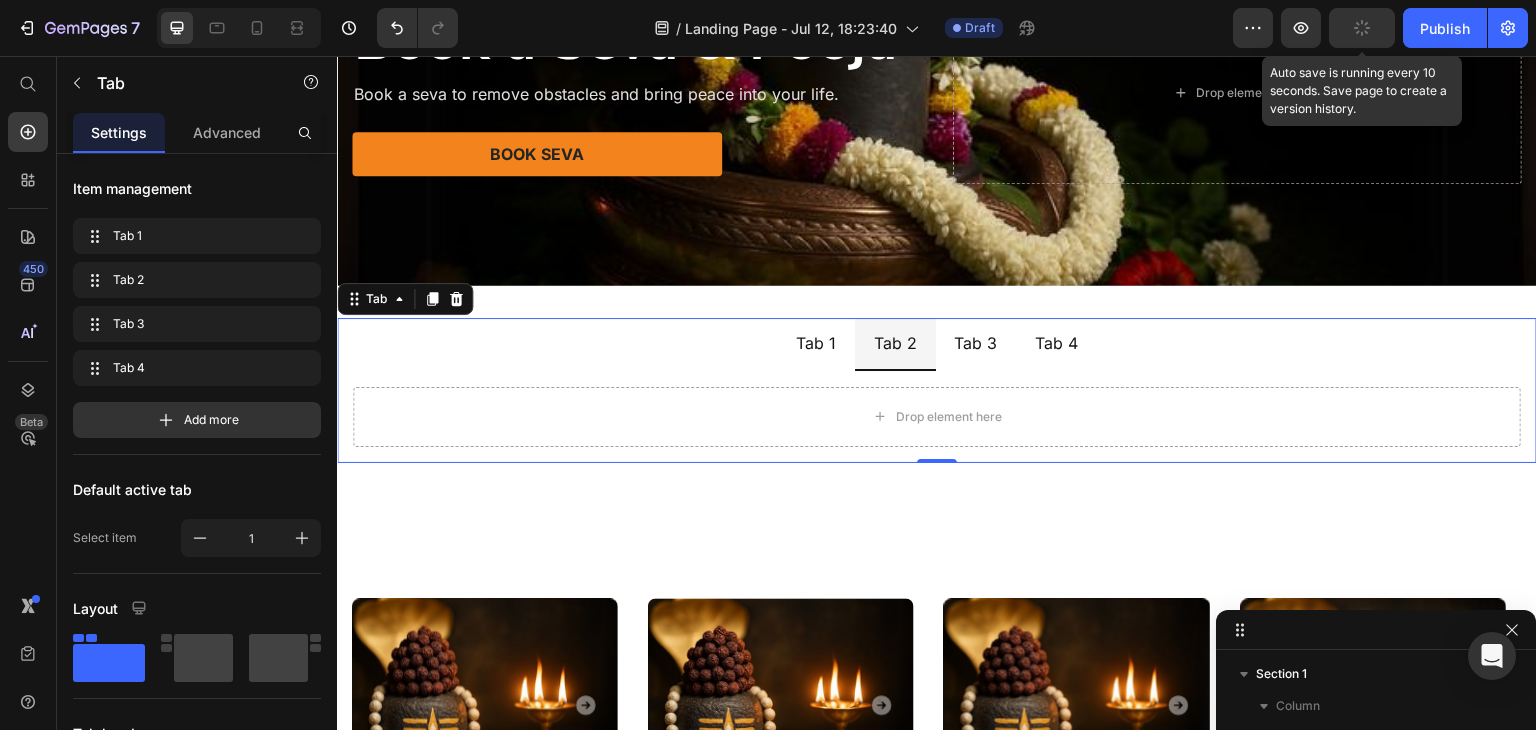 click on "Tab 1" at bounding box center [816, 343] 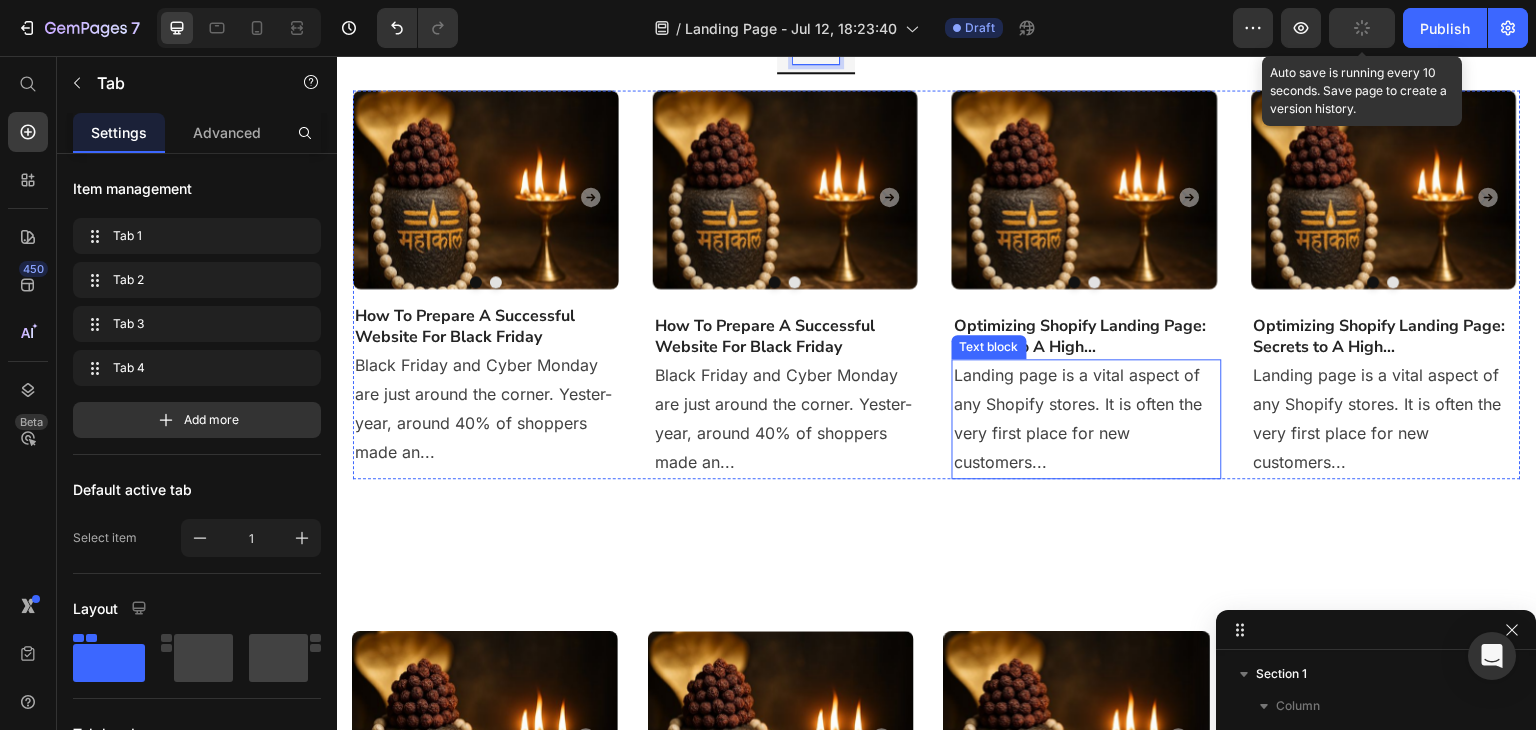 scroll, scrollTop: 331, scrollLeft: 0, axis: vertical 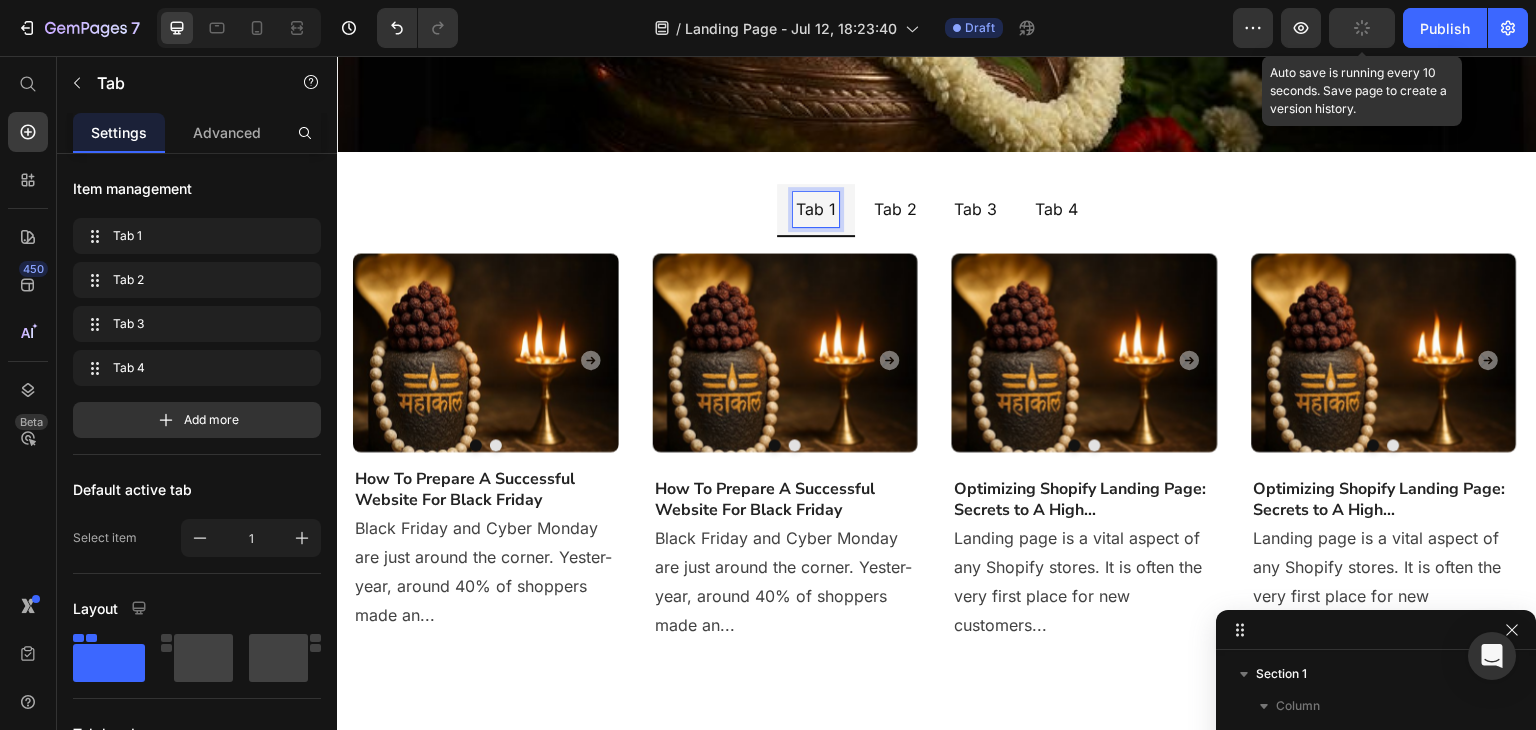 click on "Tab 2" at bounding box center (895, 209) 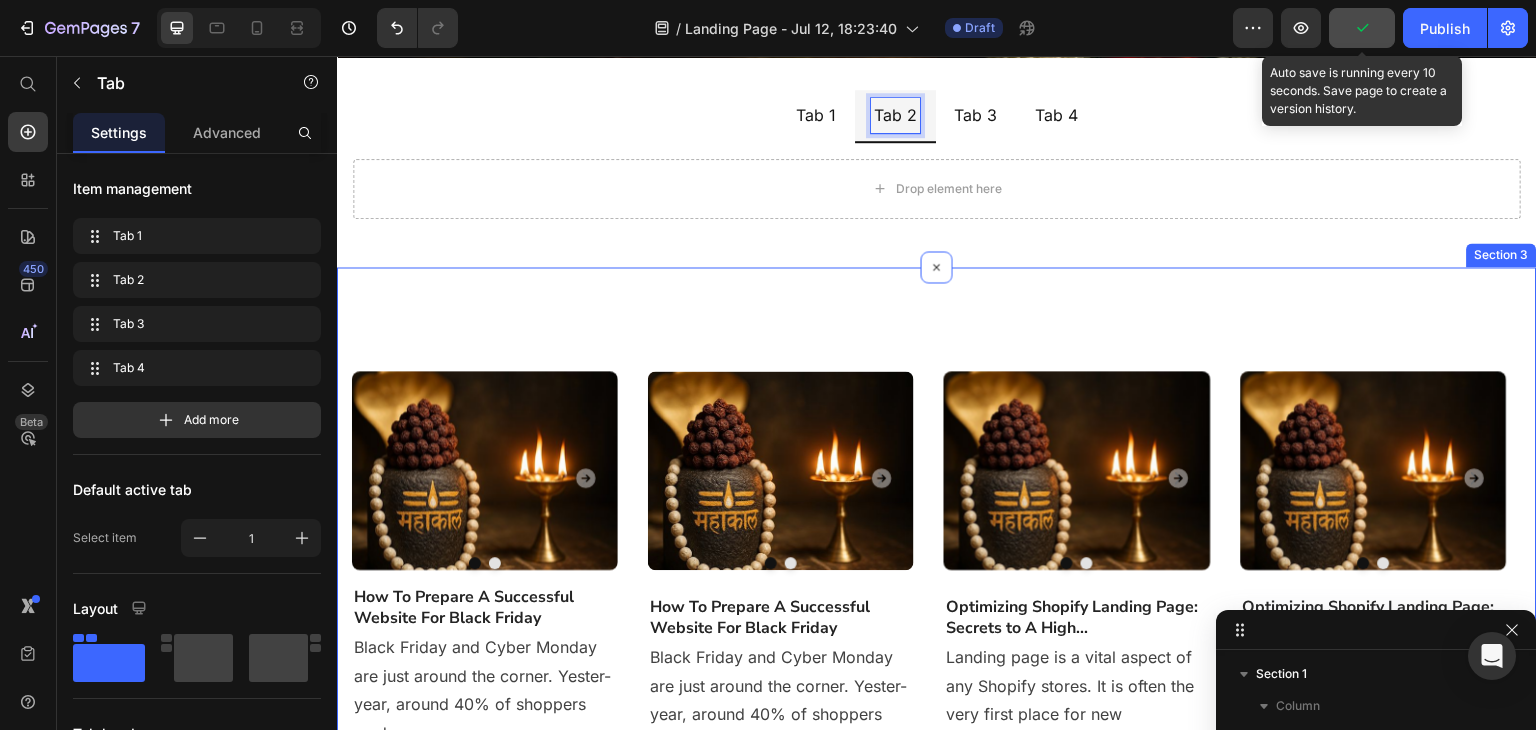 scroll, scrollTop: 464, scrollLeft: 0, axis: vertical 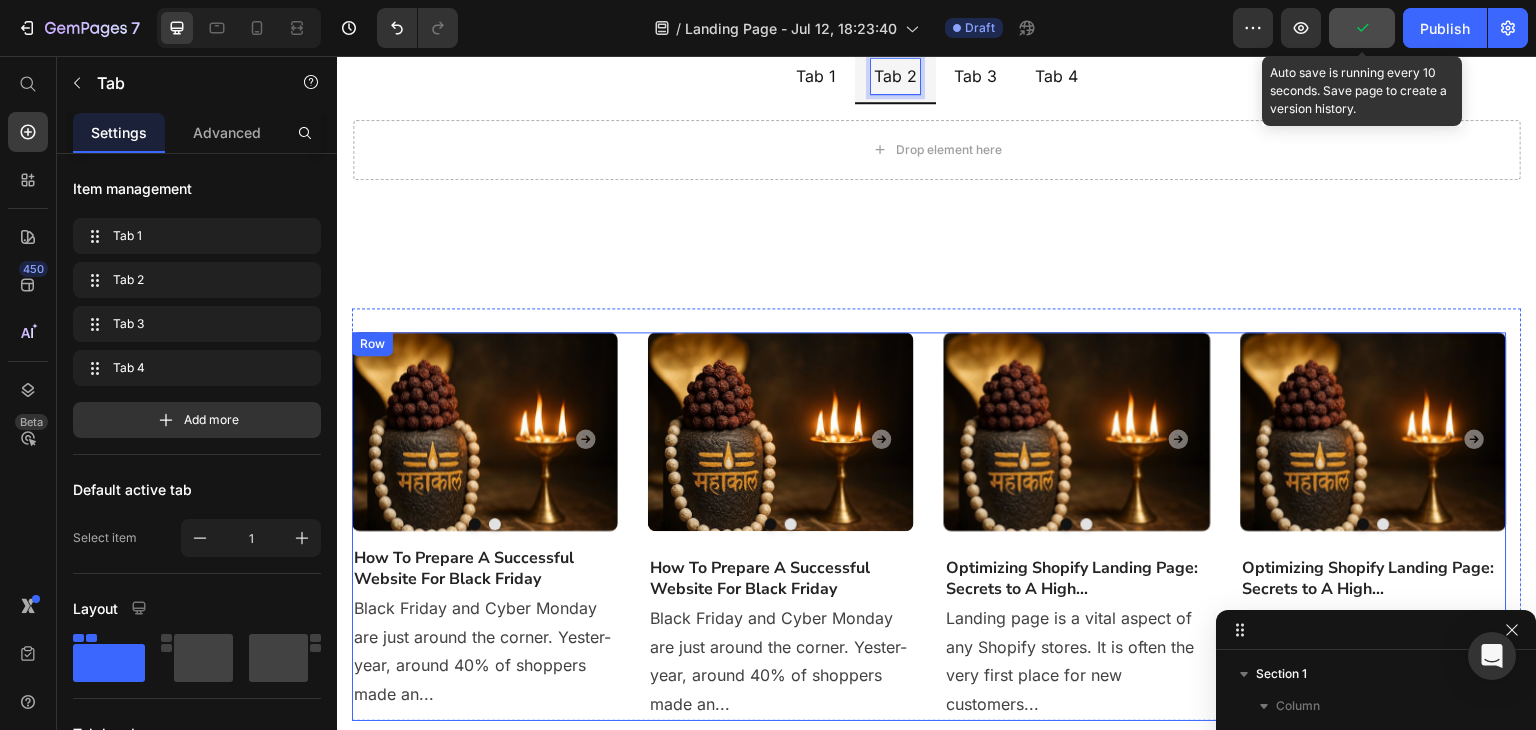 click on "Image
Drop element here
Carousel
Drop element here
Carousel How To Prepare A Successful Website For Black Friday Heading Black Friday and Cyber Monday are just around the corner. Yester-year, around 40% of shoppers made an... Text block
Image
Drop element here
Carousel
Drop element here
Carousel
Drop element here
Carousel
Drop element here
Carousel How To Prepare A Successful Website For Black Friday Heading Text block
Image" at bounding box center [929, 526] 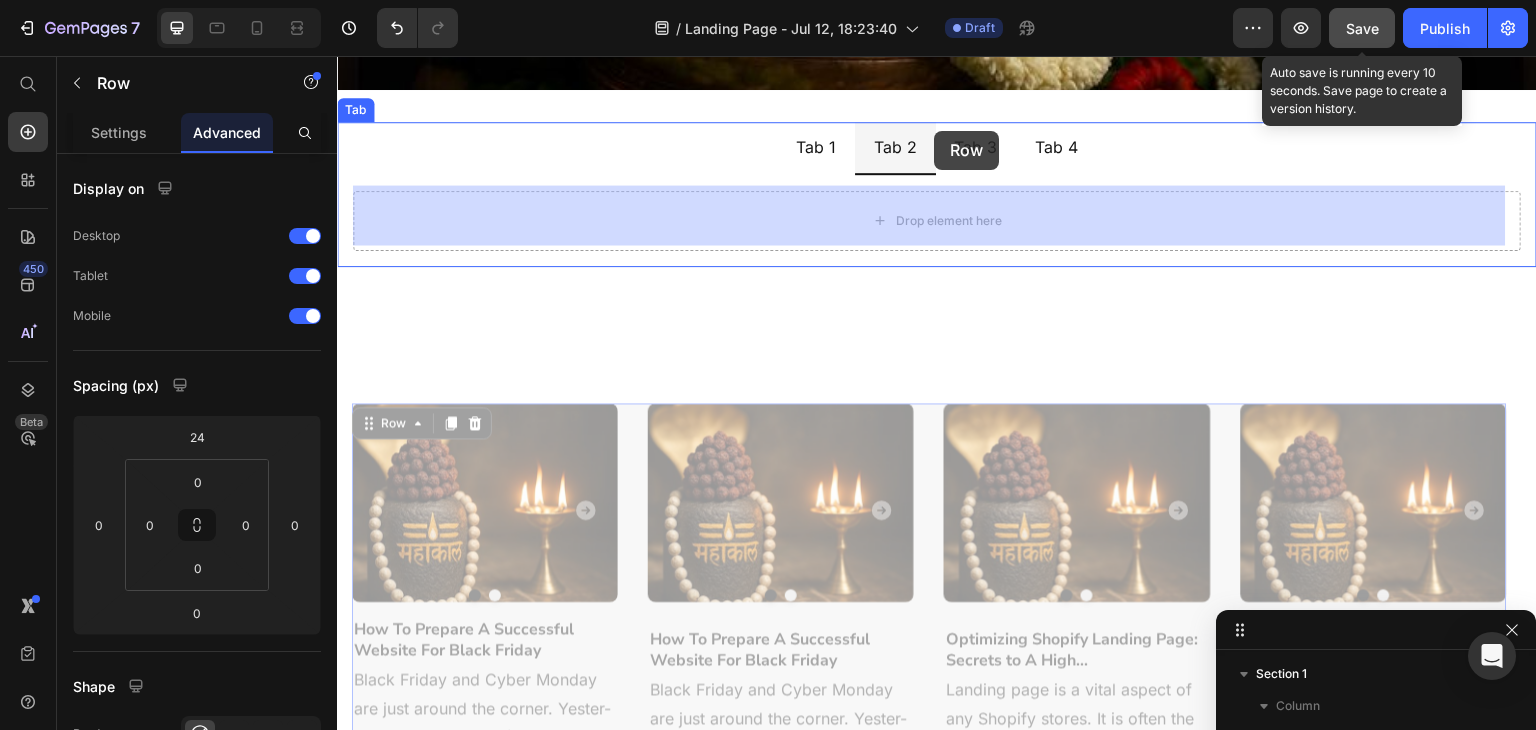 drag, startPoint x: 926, startPoint y: 352, endPoint x: 934, endPoint y: 131, distance: 221.14474 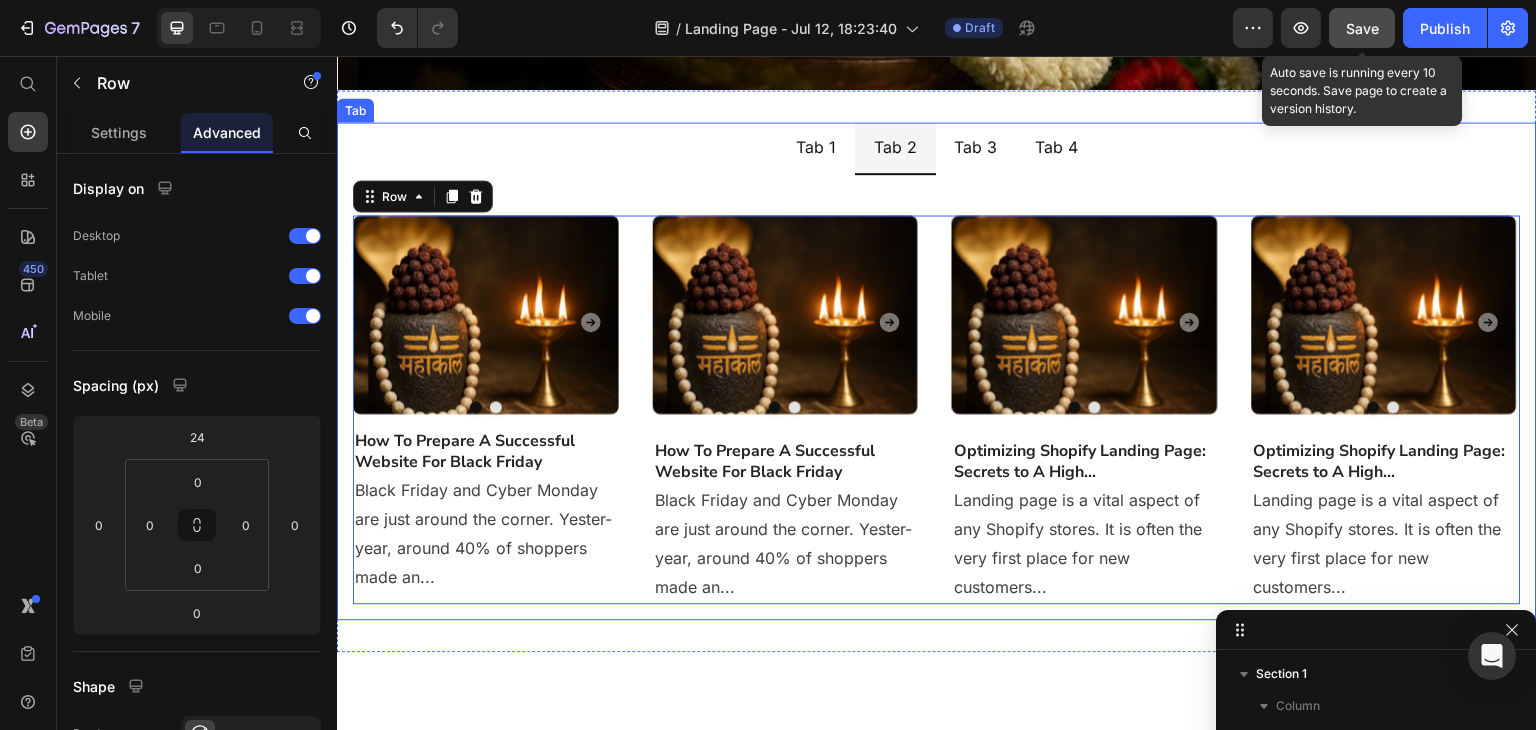 scroll, scrollTop: 387, scrollLeft: 0, axis: vertical 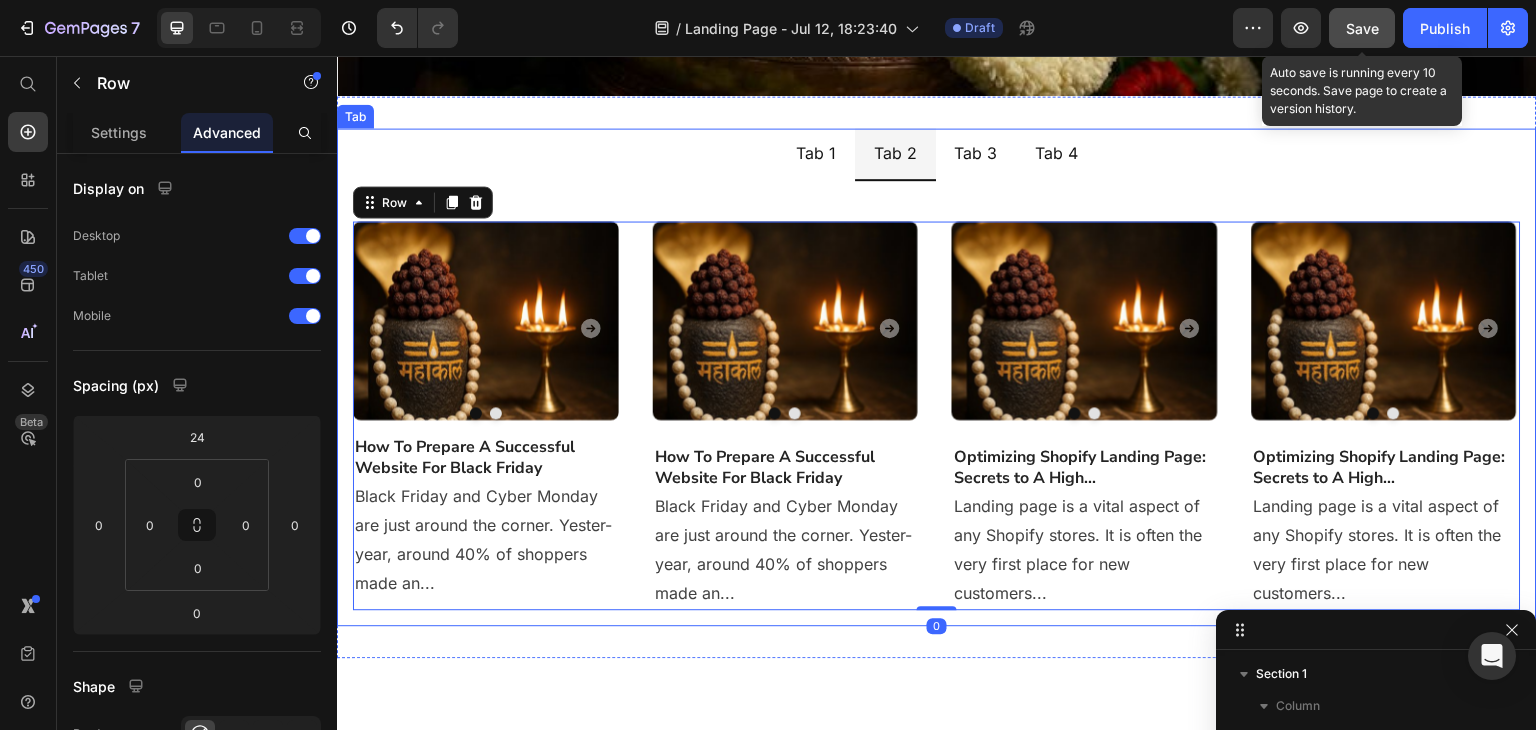 click on "Tab 1" at bounding box center [816, 154] 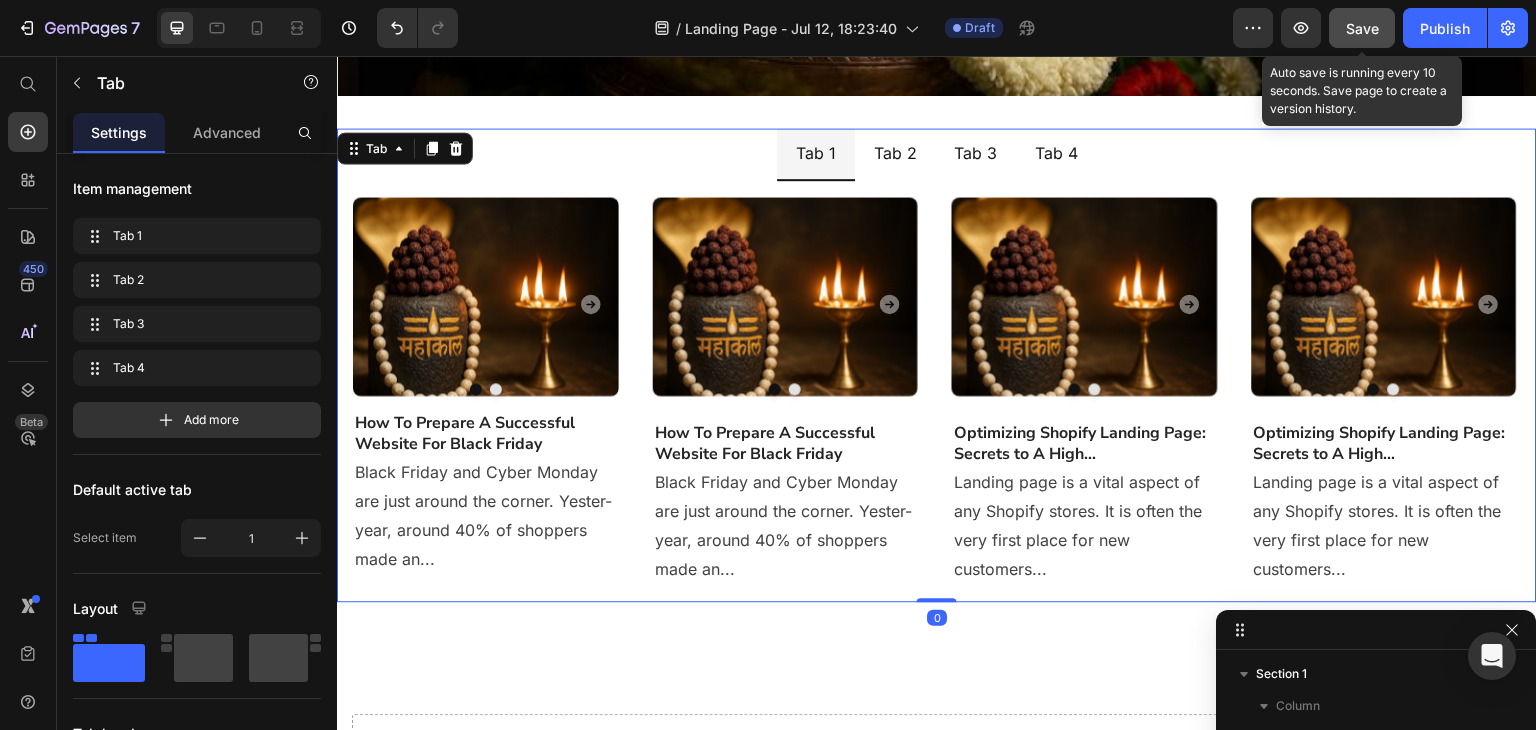 click on "Tab 2" at bounding box center [895, 154] 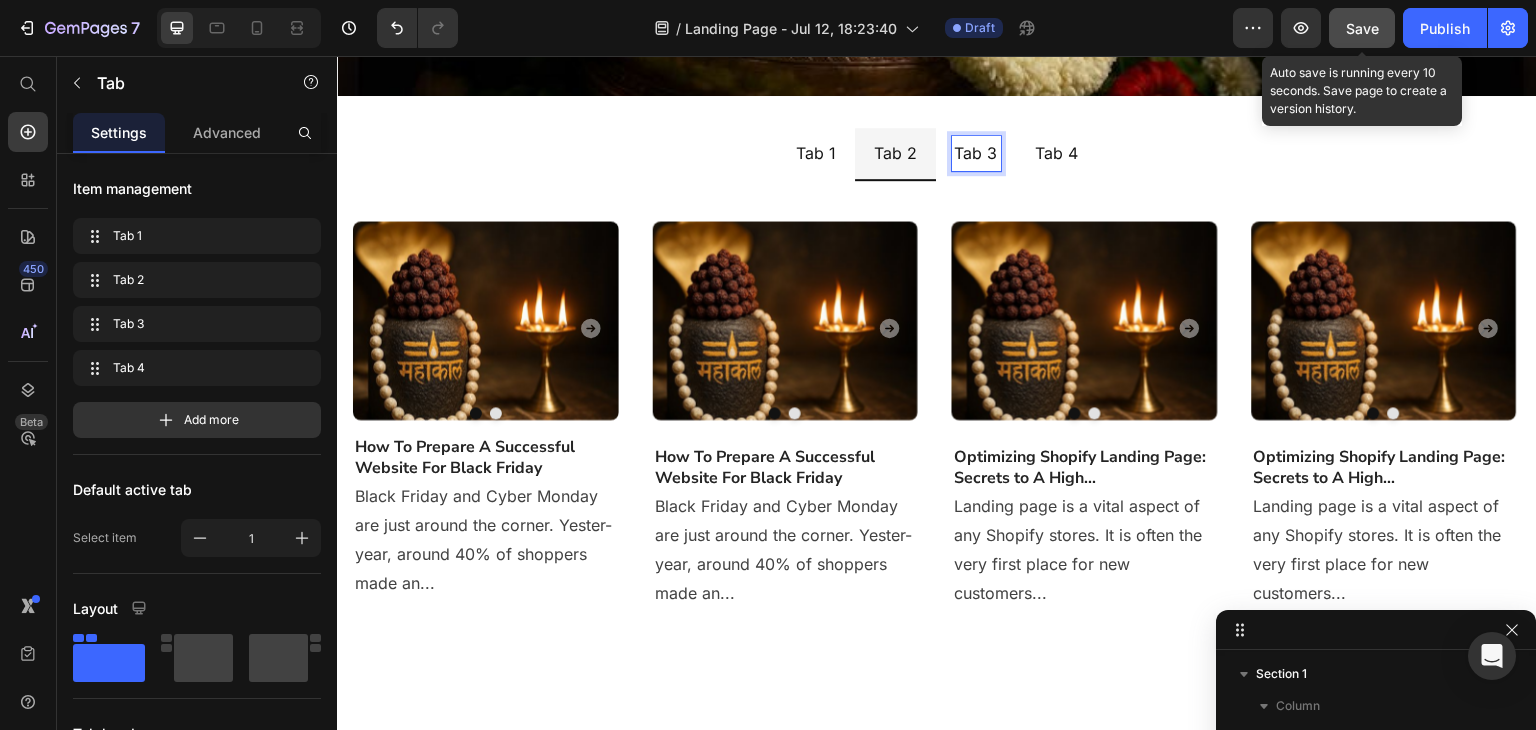 click on "Tab 4" at bounding box center [1057, 153] 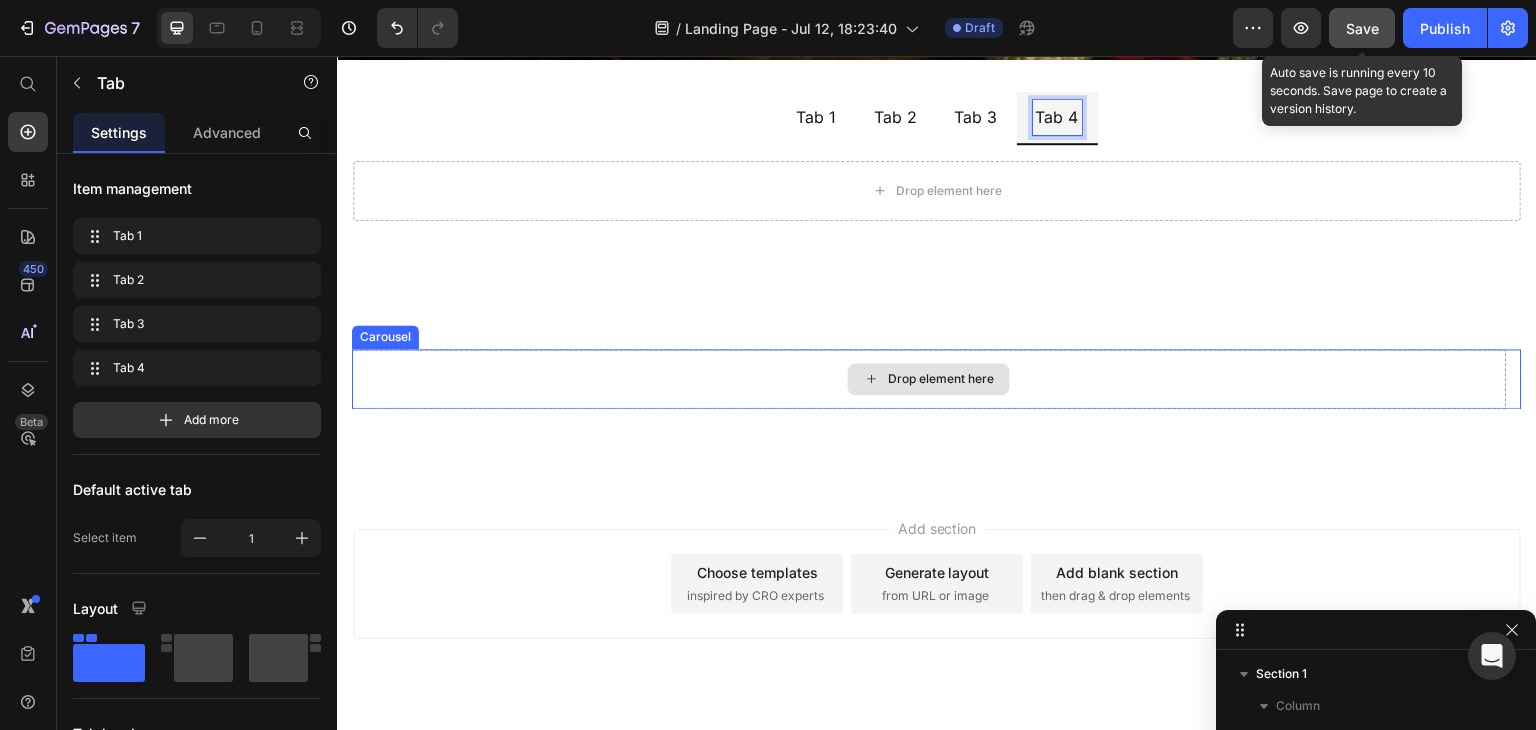 scroll, scrollTop: 196, scrollLeft: 0, axis: vertical 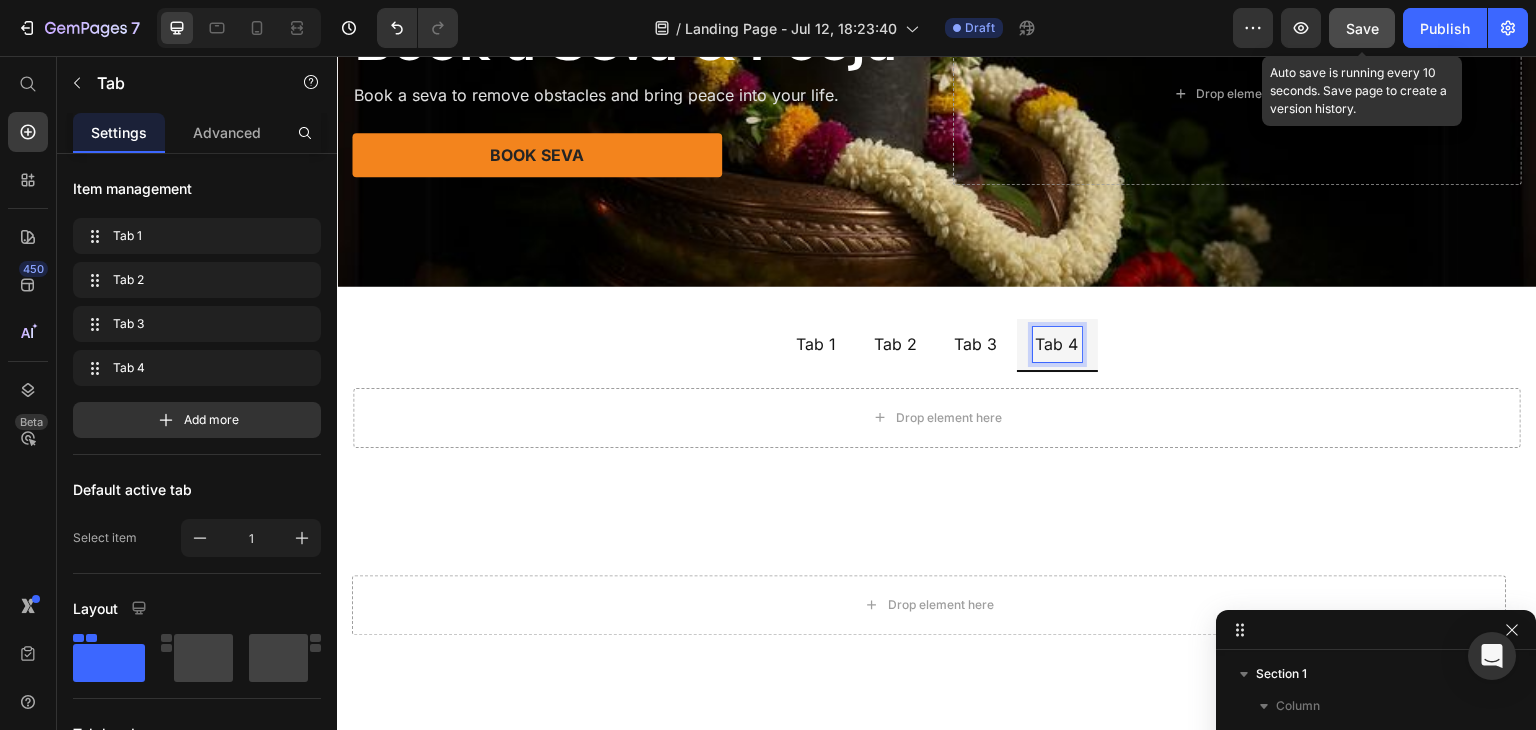 click on "Tab 2" at bounding box center [895, 344] 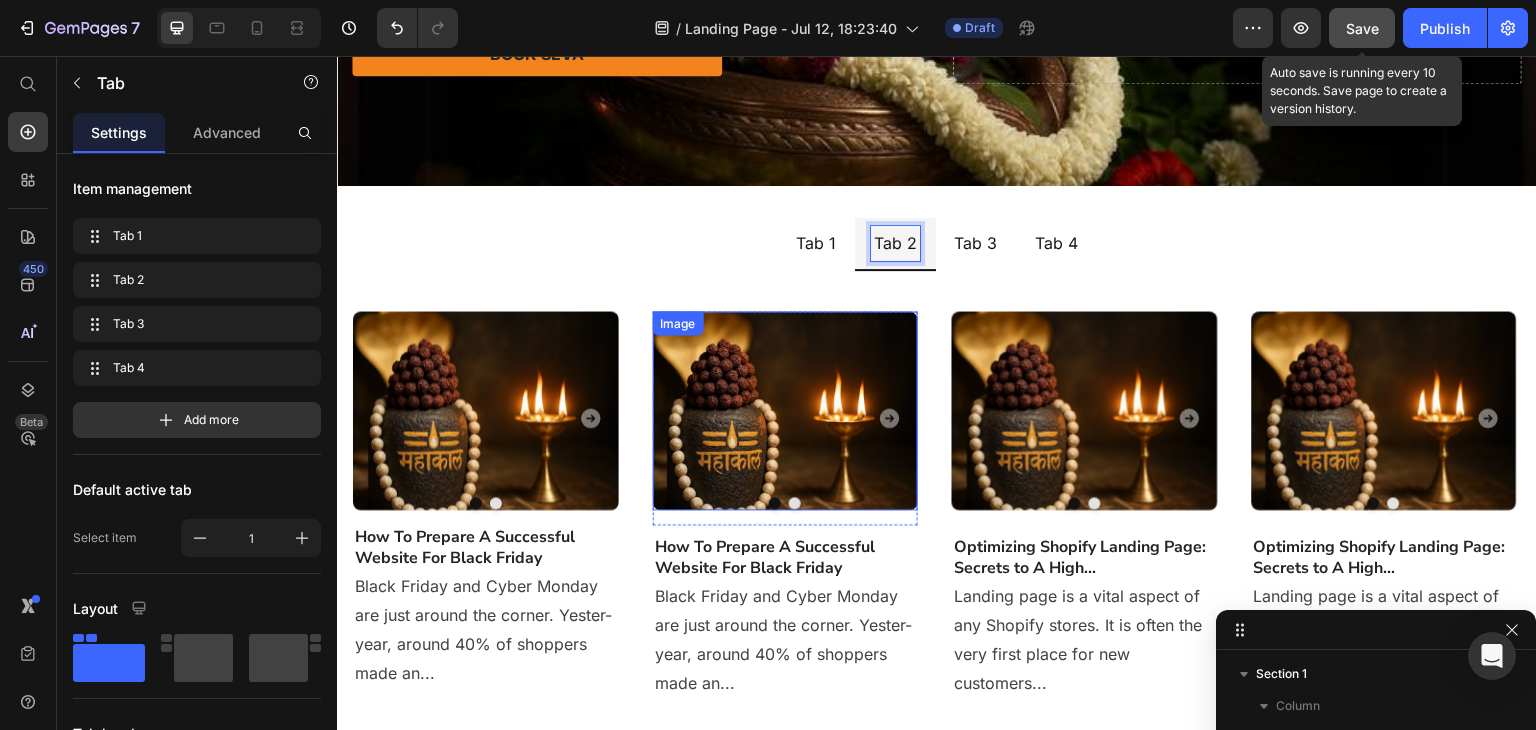 scroll, scrollTop: 328, scrollLeft: 0, axis: vertical 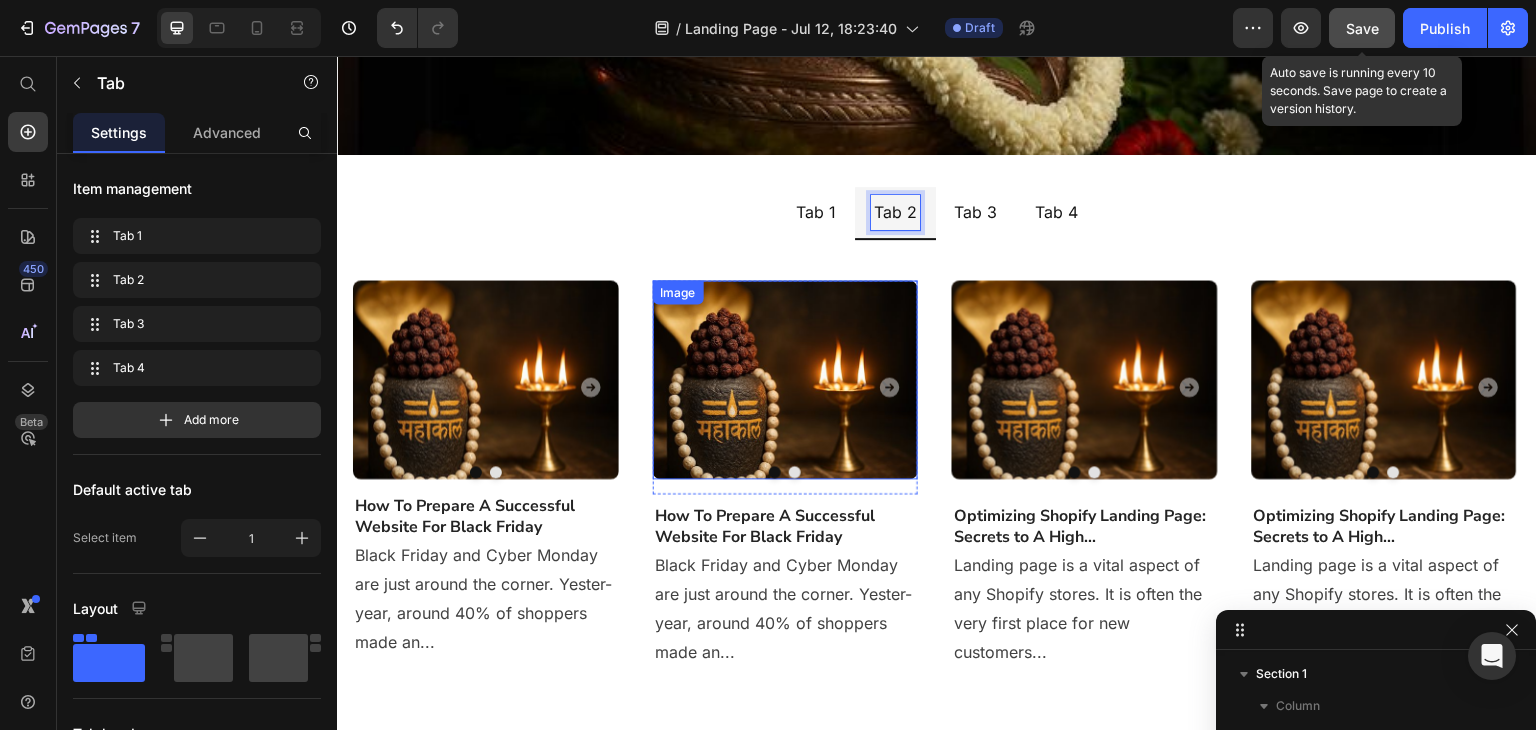 click on "Image
Drop element here
Carousel
Drop element here
Carousel How To Prepare A Successful Website For Black Friday Heading Black Friday and Cyber Monday are just around the corner. Yester-year, around 40% of shoppers made an... Text block
Image
Drop element here
Carousel
Drop element here
Carousel
Drop element here
Carousel
Drop element here
Carousel How To Prepare A Successful Website For Black Friday Heading Text block
Image" at bounding box center [937, 474] 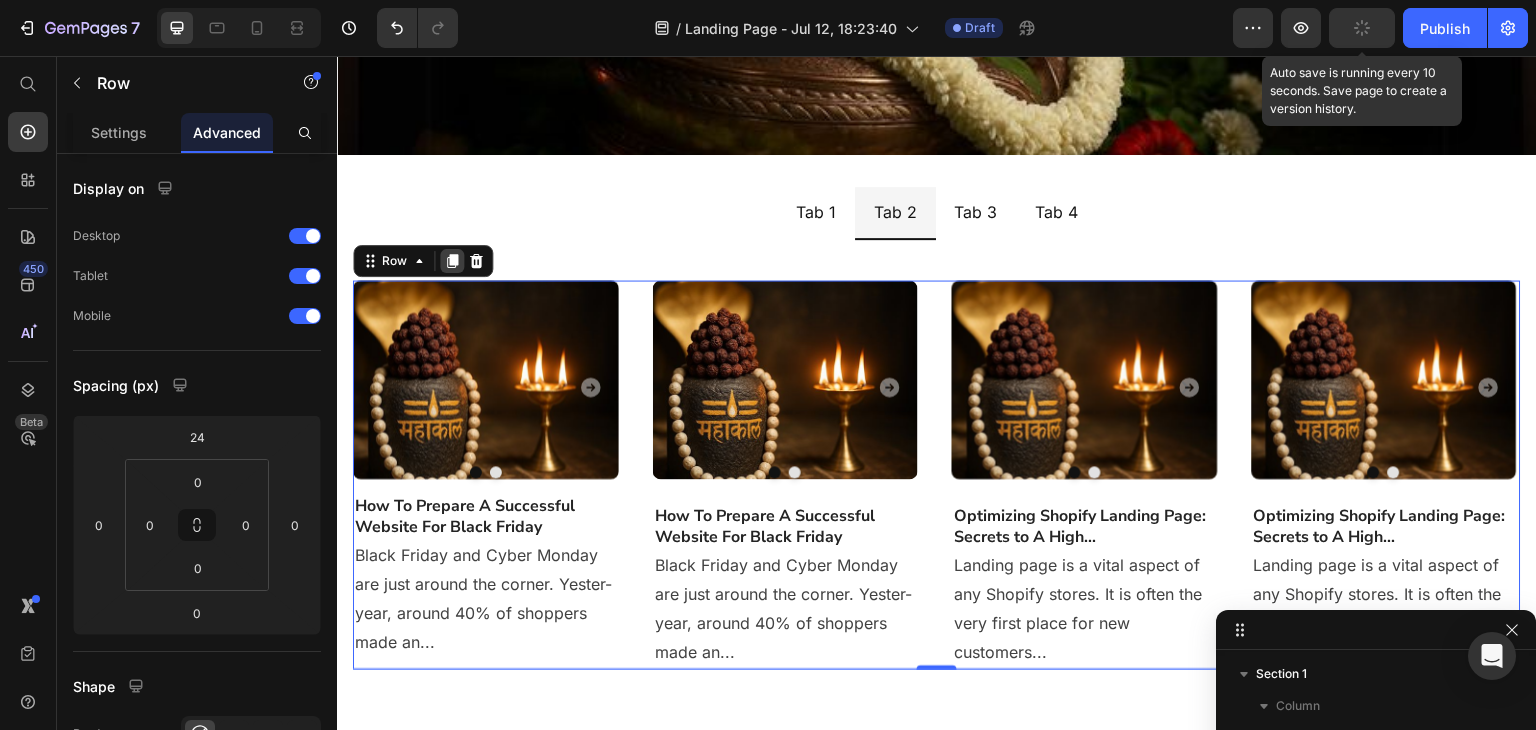 click 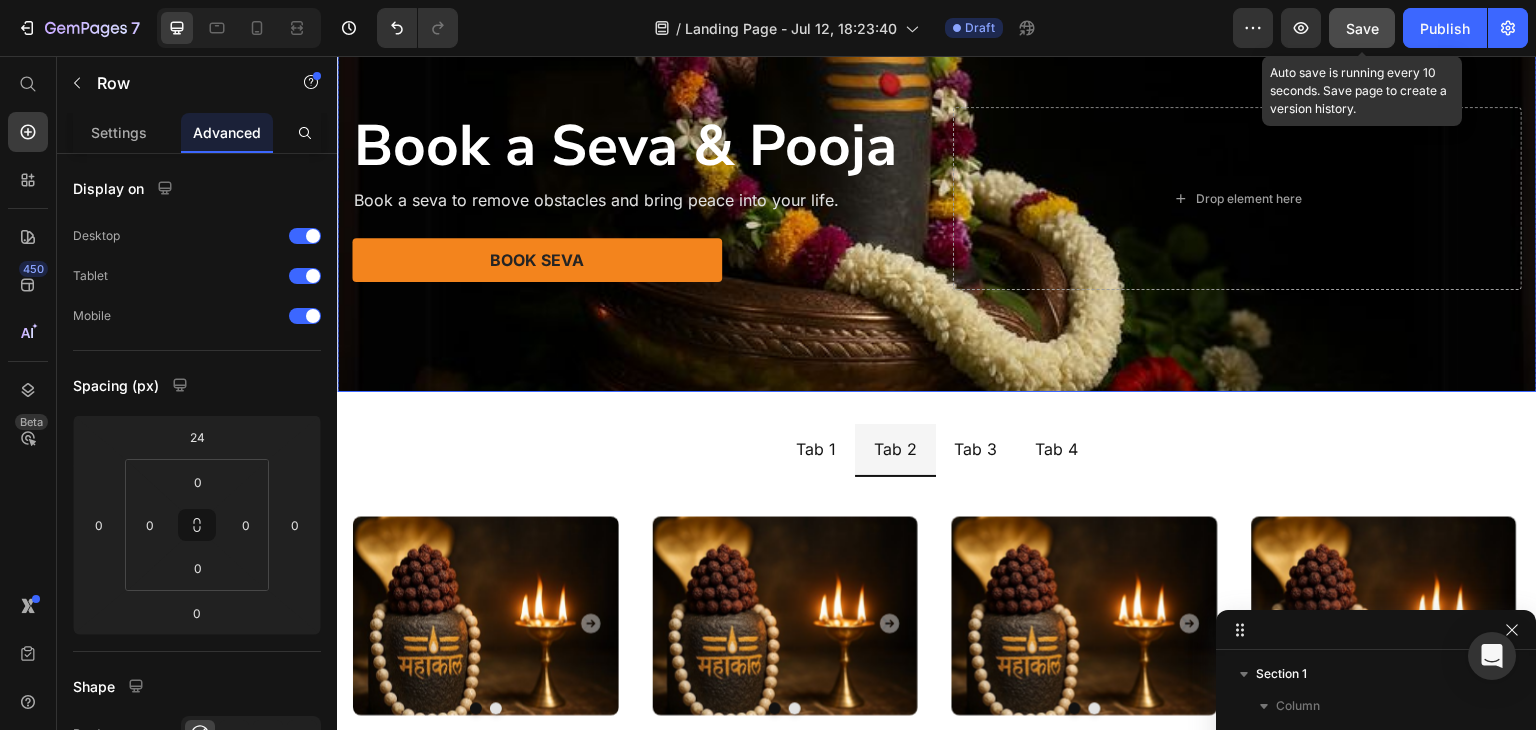 scroll, scrollTop: 356, scrollLeft: 0, axis: vertical 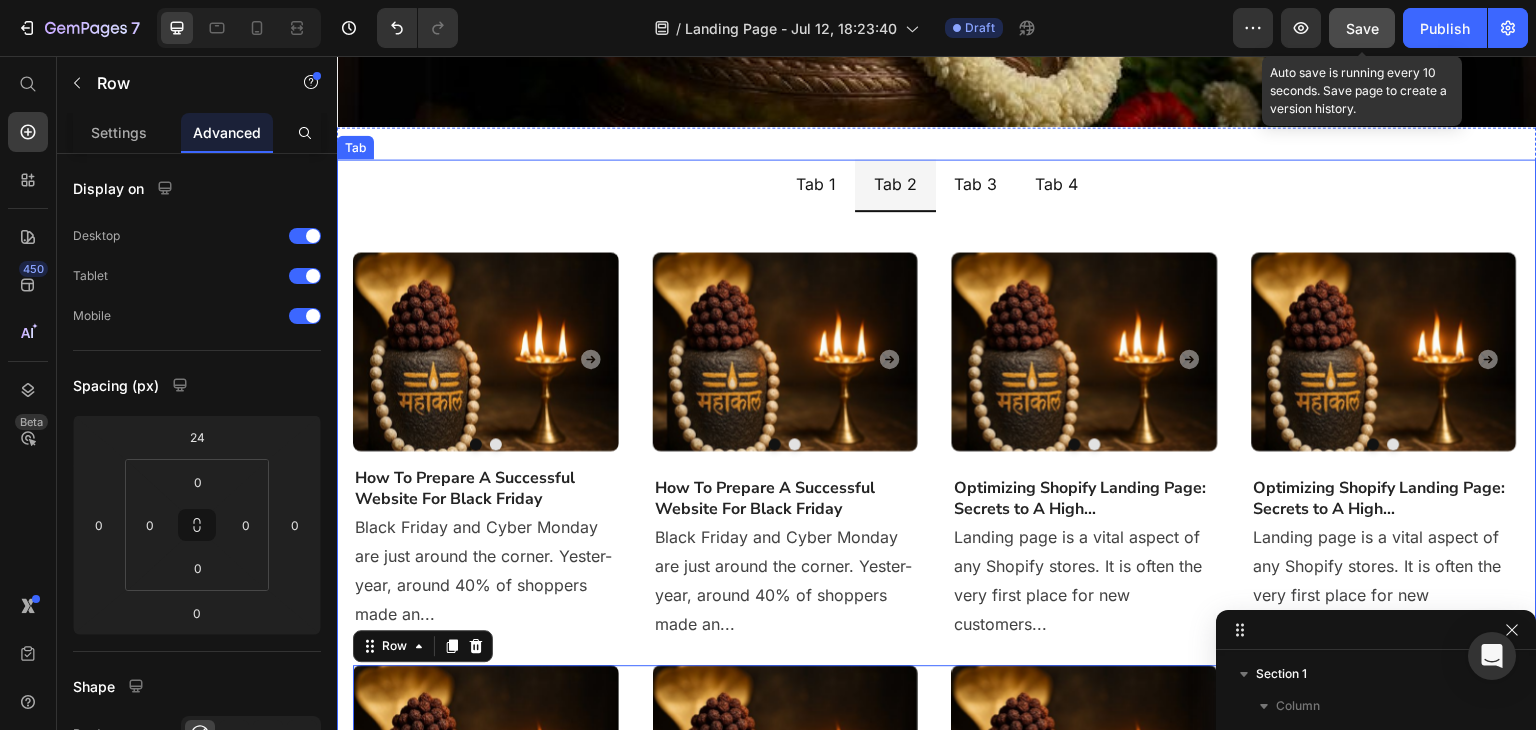 click on "Tab 4" at bounding box center [1057, 184] 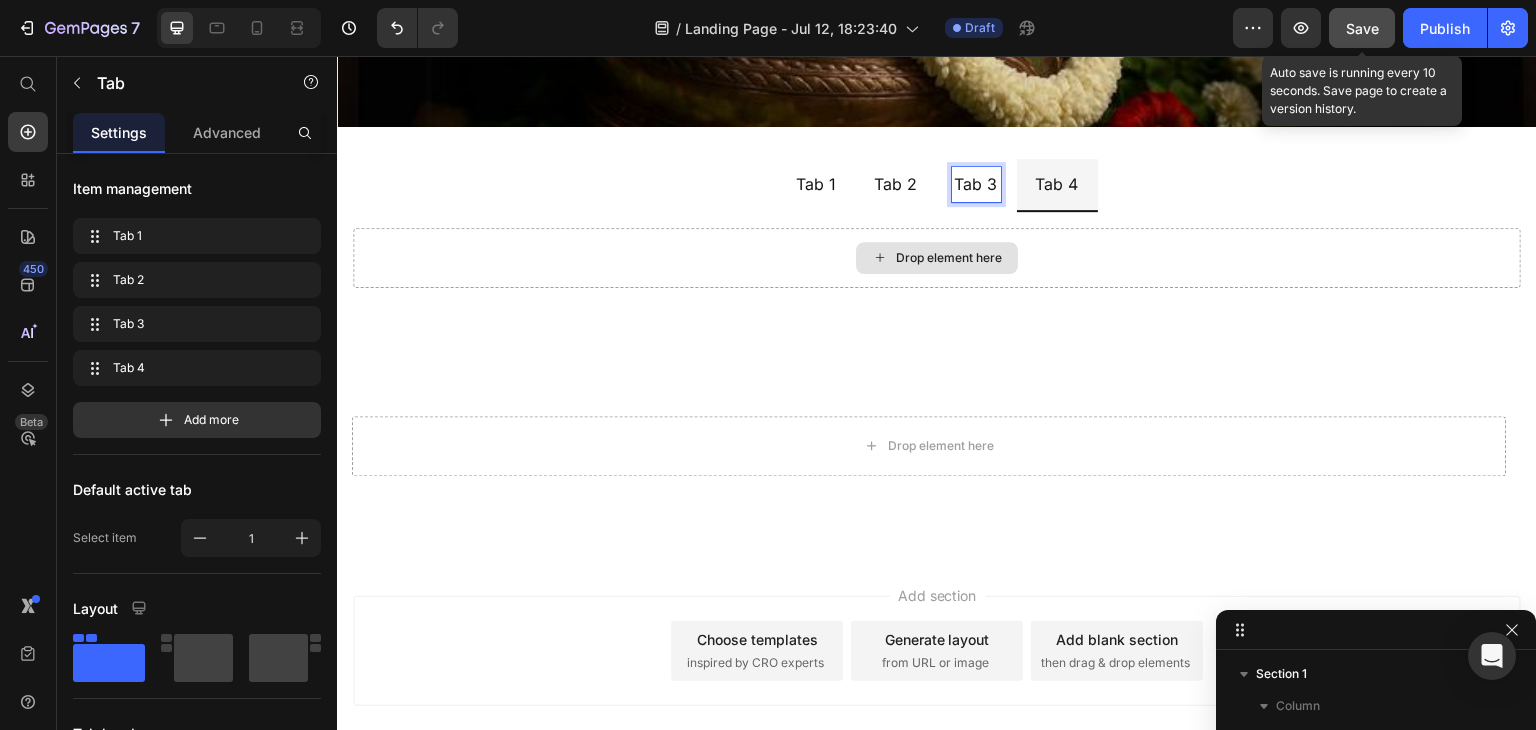 click on "Tab 2" at bounding box center [895, 184] 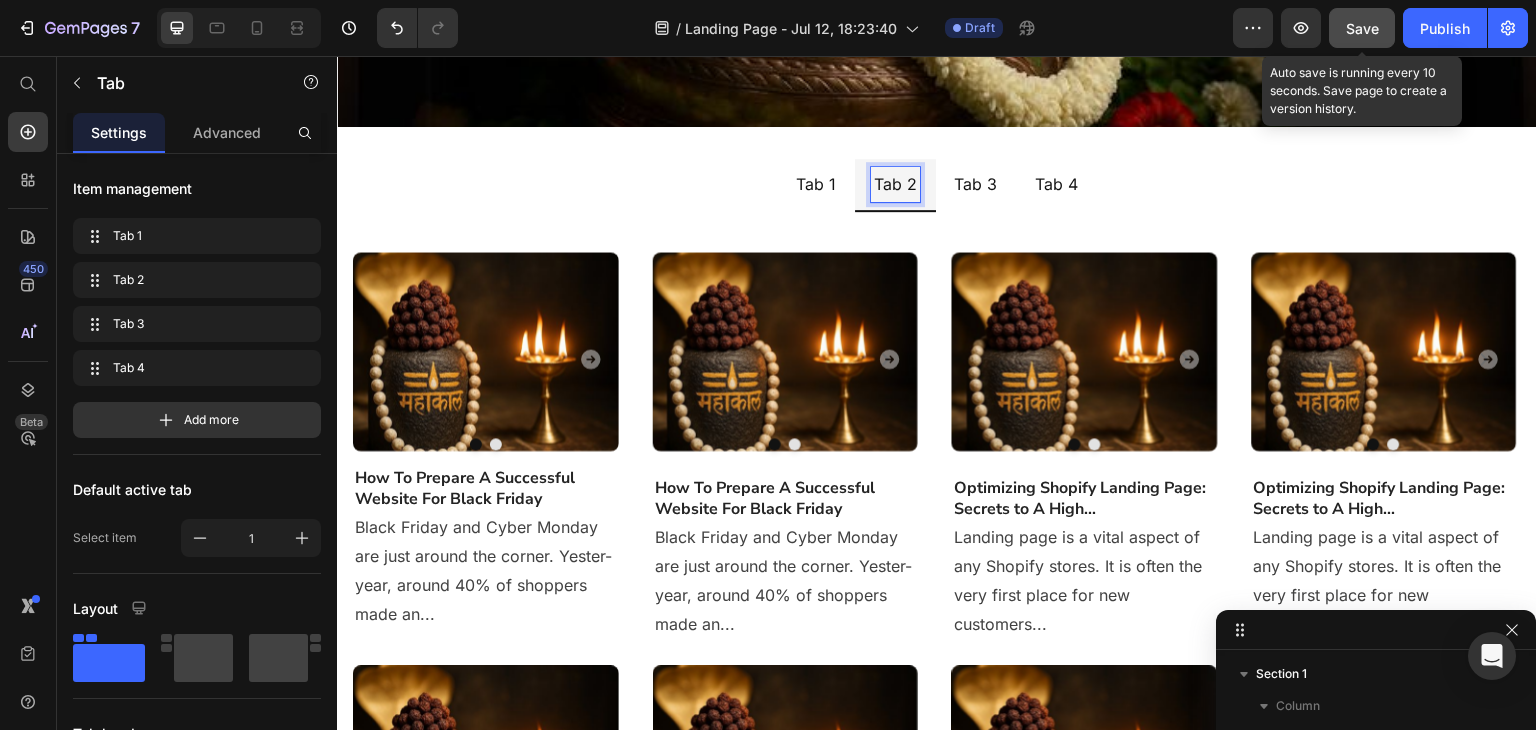 click on "Image
Drop element here
Carousel
Drop element here
Carousel How To Prepare A Successful Website For Black Friday Heading Black Friday and Cyber Monday are just around the corner. Yester-year, around 40% of shoppers made an... Text block
Image
Drop element here
Carousel
Drop element here
Carousel
Drop element here
Carousel
Drop element here
Carousel How To Prepare A Successful Website For Black Friday Heading Text block
Image" at bounding box center (937, 859) 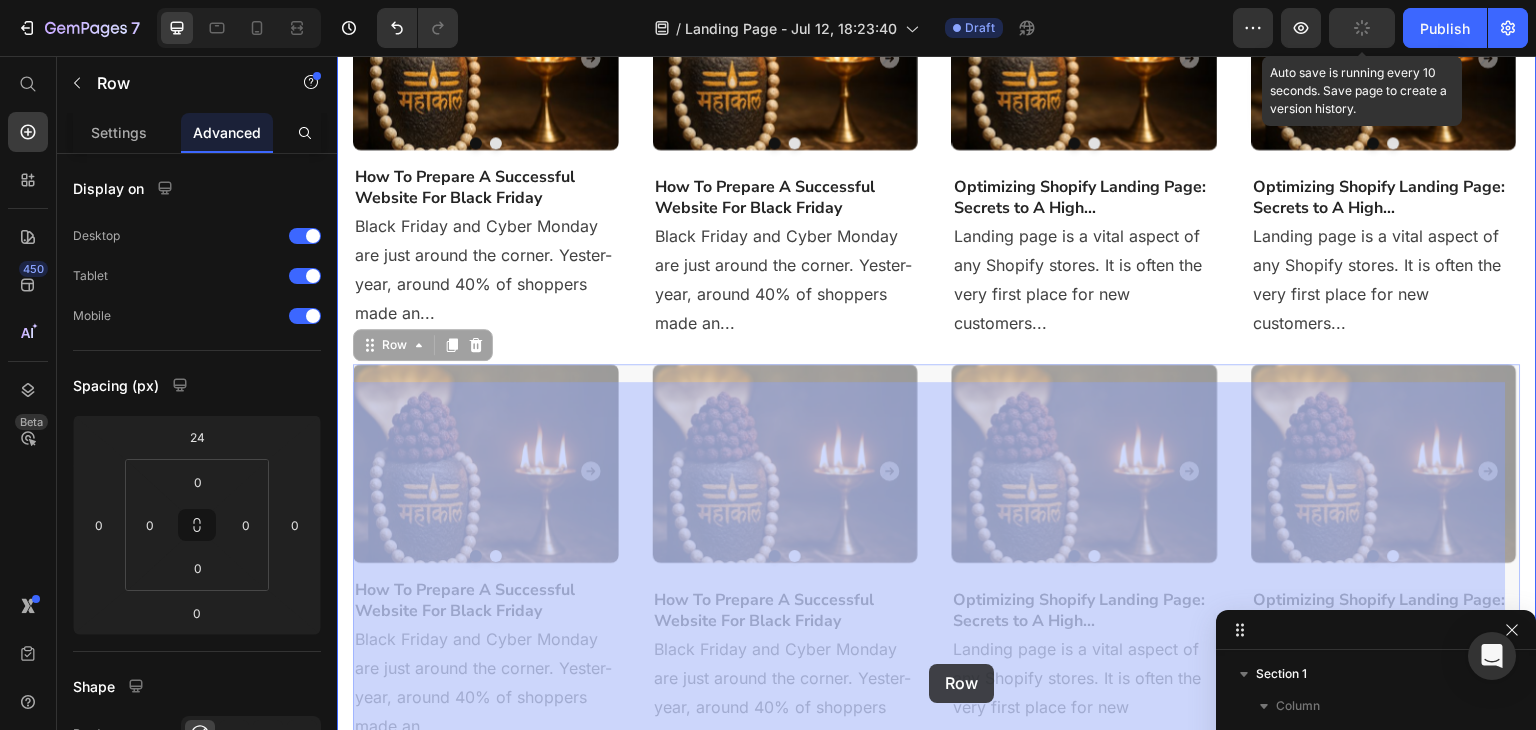 scroll, scrollTop: 667, scrollLeft: 0, axis: vertical 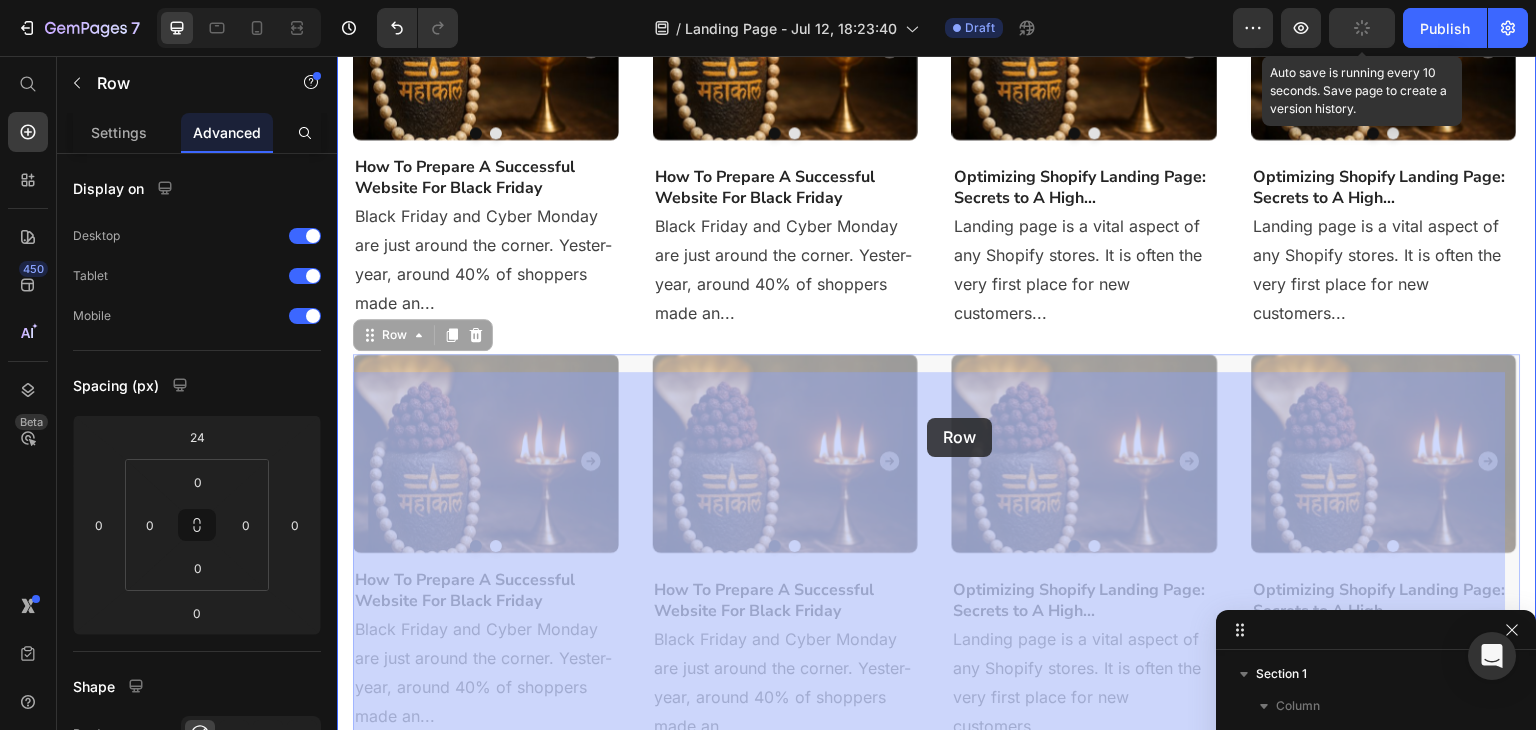 drag, startPoint x: 928, startPoint y: 672, endPoint x: 927, endPoint y: 418, distance: 254.00197 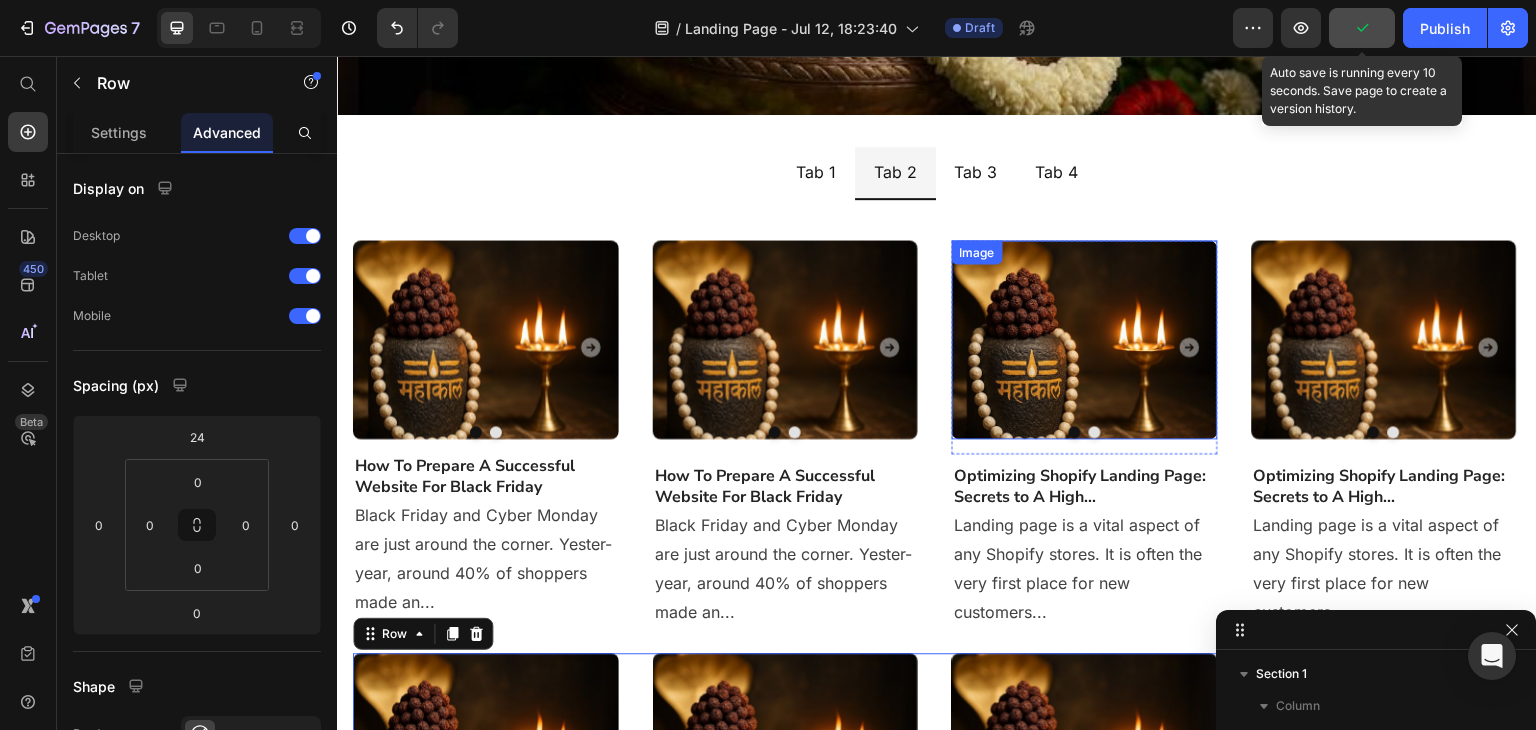 scroll, scrollTop: 267, scrollLeft: 0, axis: vertical 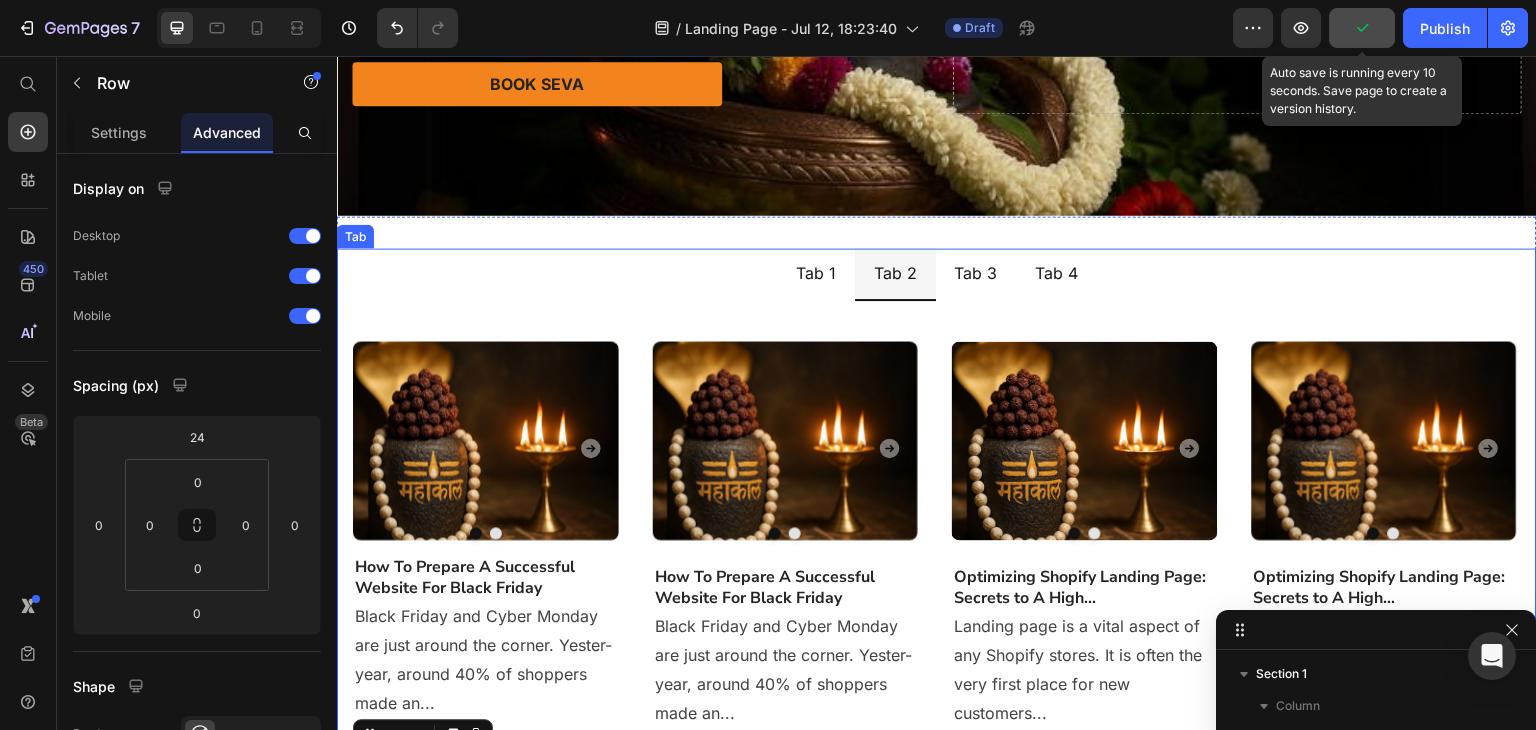 click on "Tab 3" at bounding box center [976, 273] 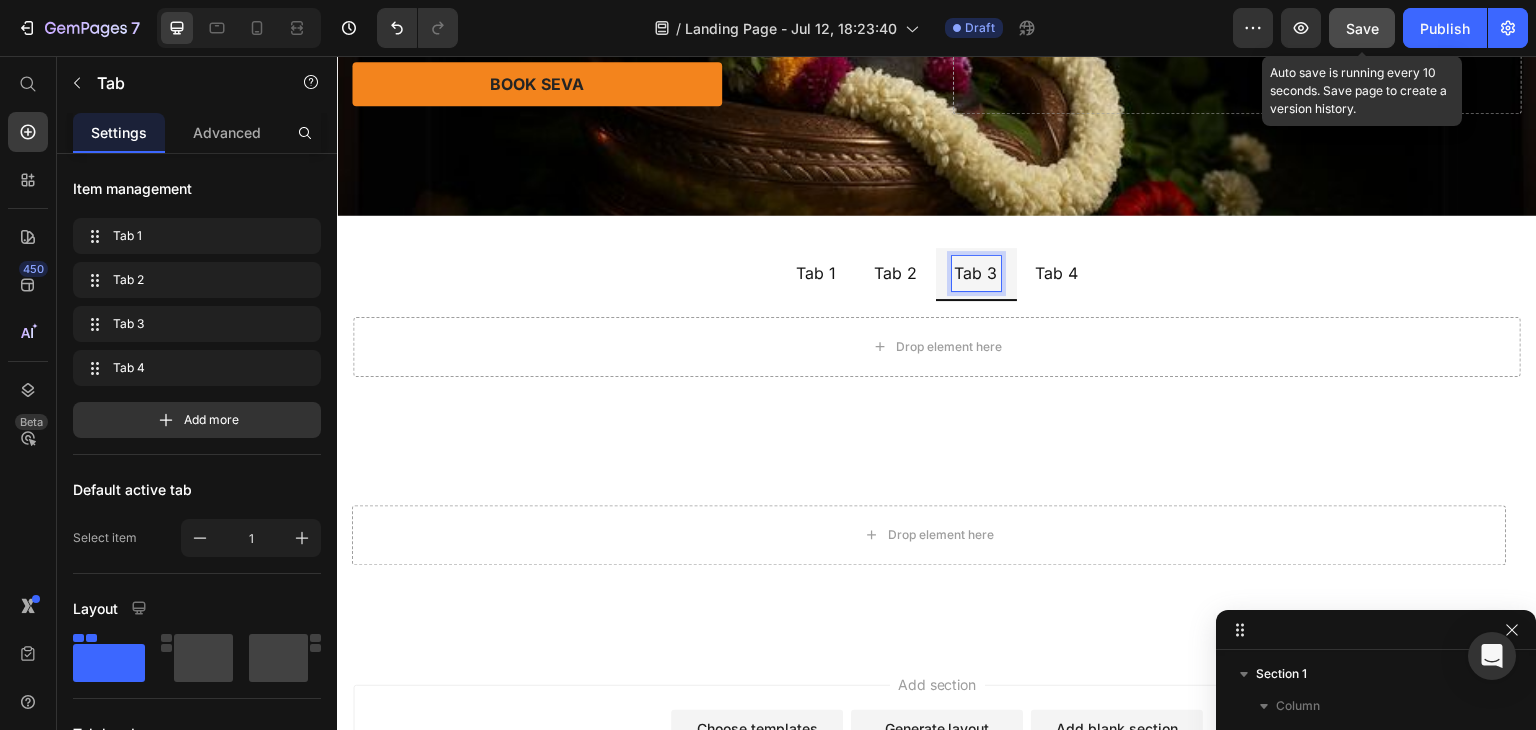 click on "Tab 3" at bounding box center [976, 273] 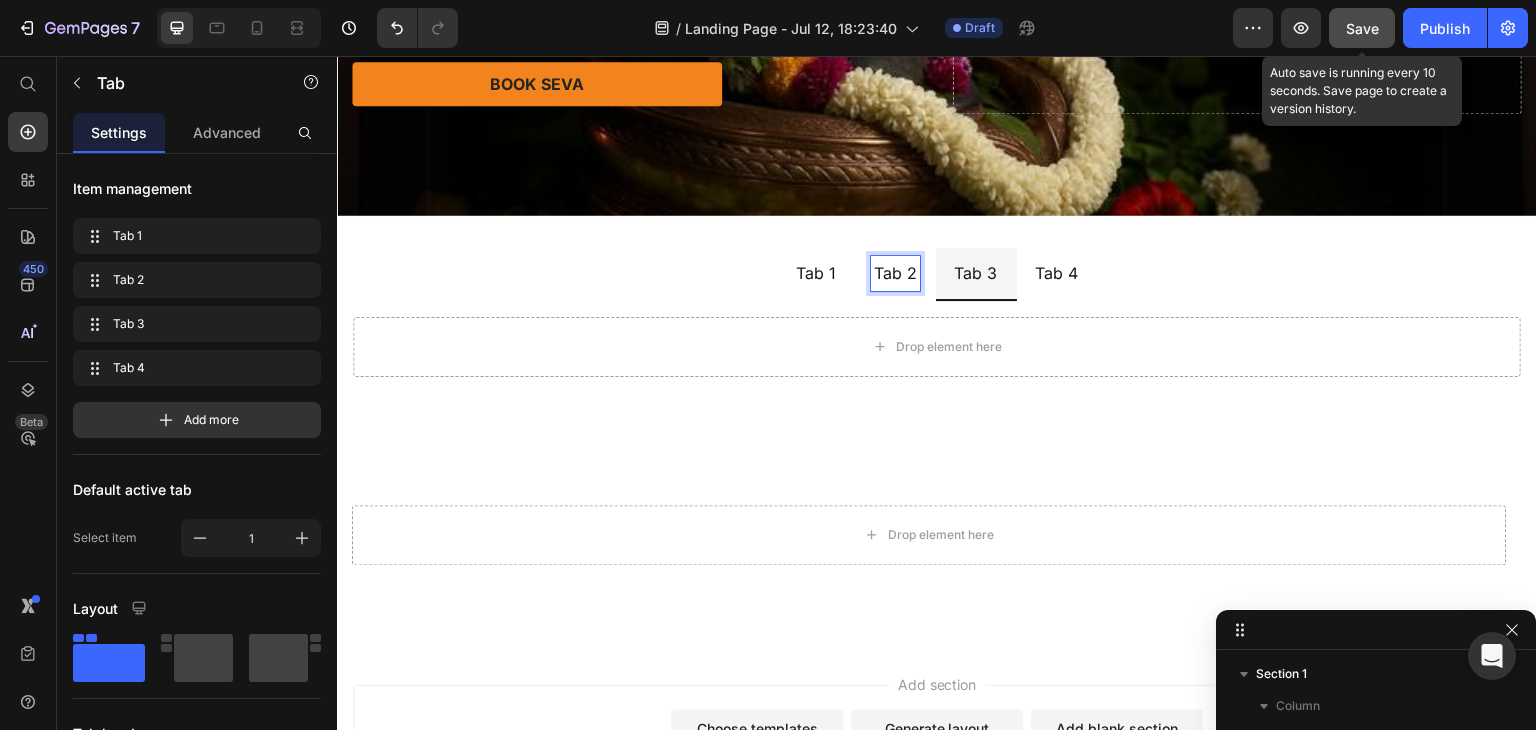 click on "Tab 2" at bounding box center (895, 273) 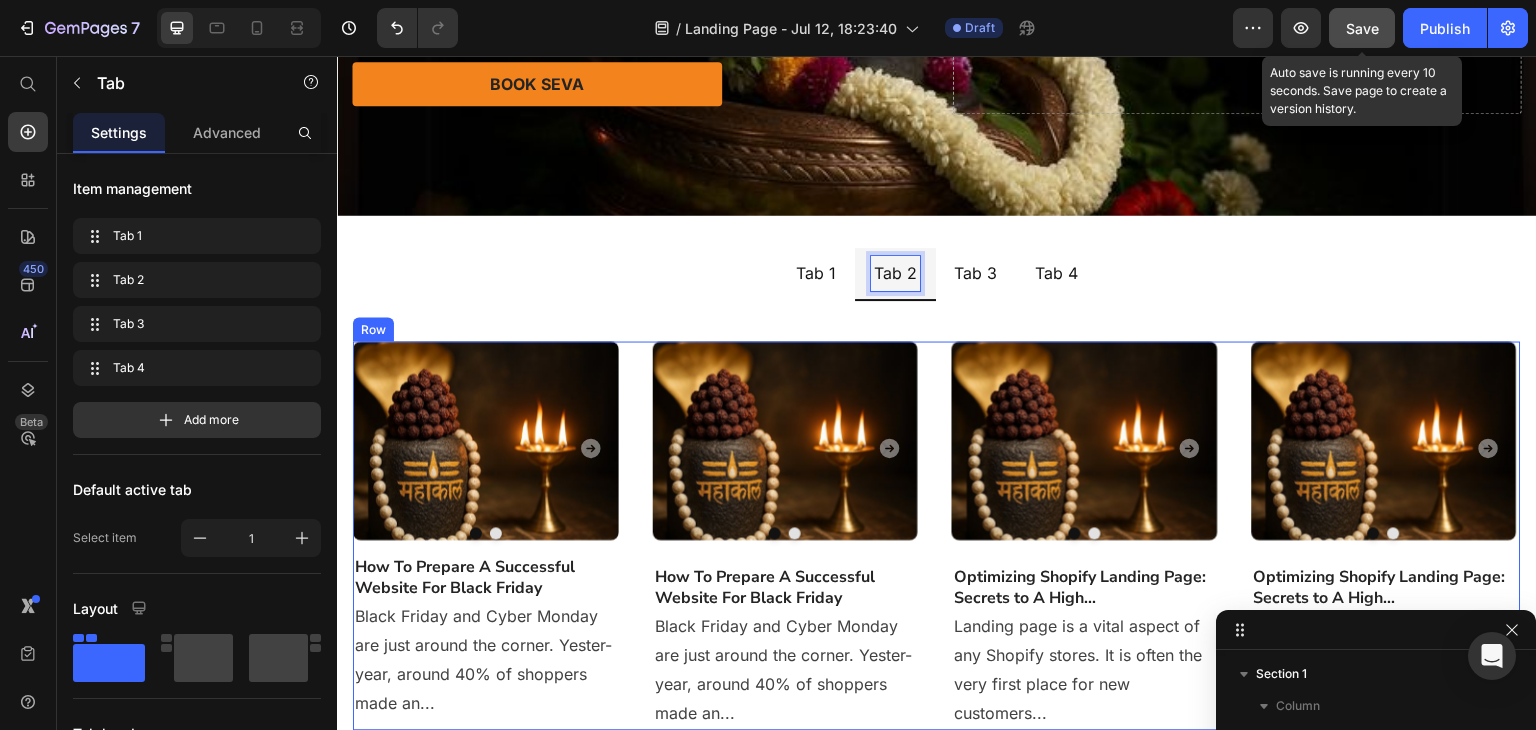 click on "Image
Drop element here
Carousel
Drop element here
Carousel How To Prepare A Successful Website For Black Friday Heading Black Friday and Cyber Monday are just around the corner. Yester-year, around 40% of shoppers made an... Text block
Image
Drop element here
Carousel
Drop element here
Carousel
Drop element here
Carousel
Drop element here
Carousel How To Prepare A Successful Website For Black Friday Heading Text block
Image" at bounding box center [937, 535] 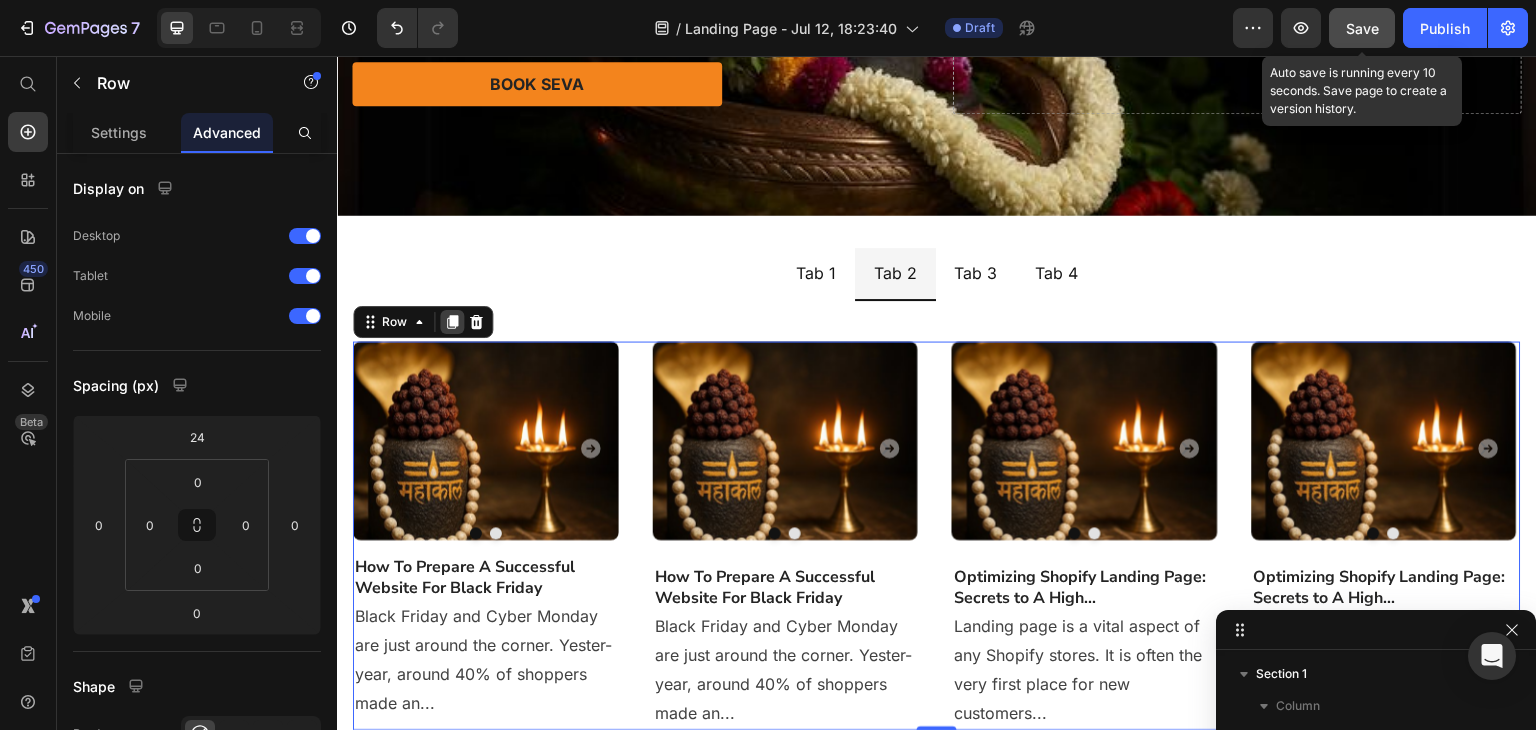 click 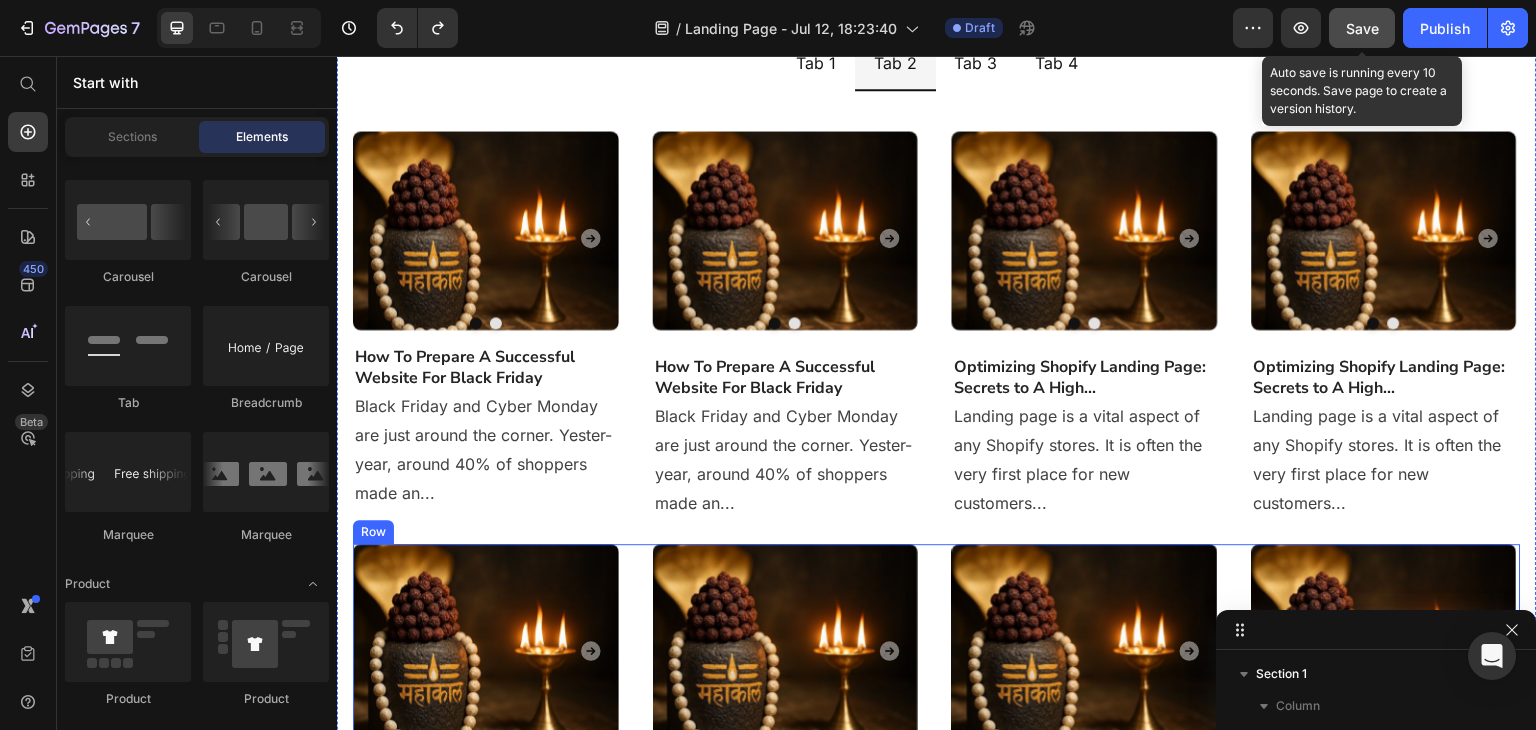 scroll, scrollTop: 355, scrollLeft: 0, axis: vertical 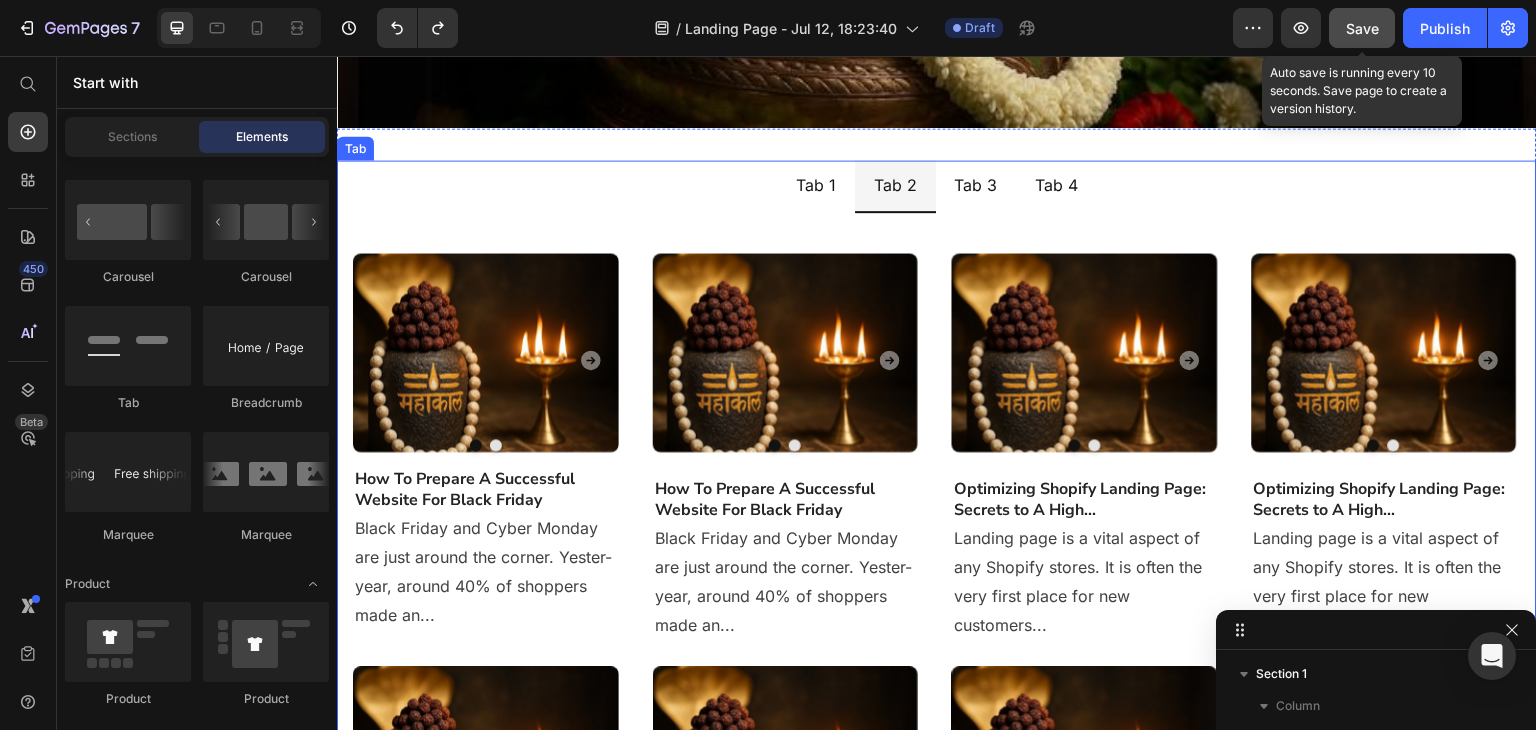 click on "Tab 3" at bounding box center (976, 185) 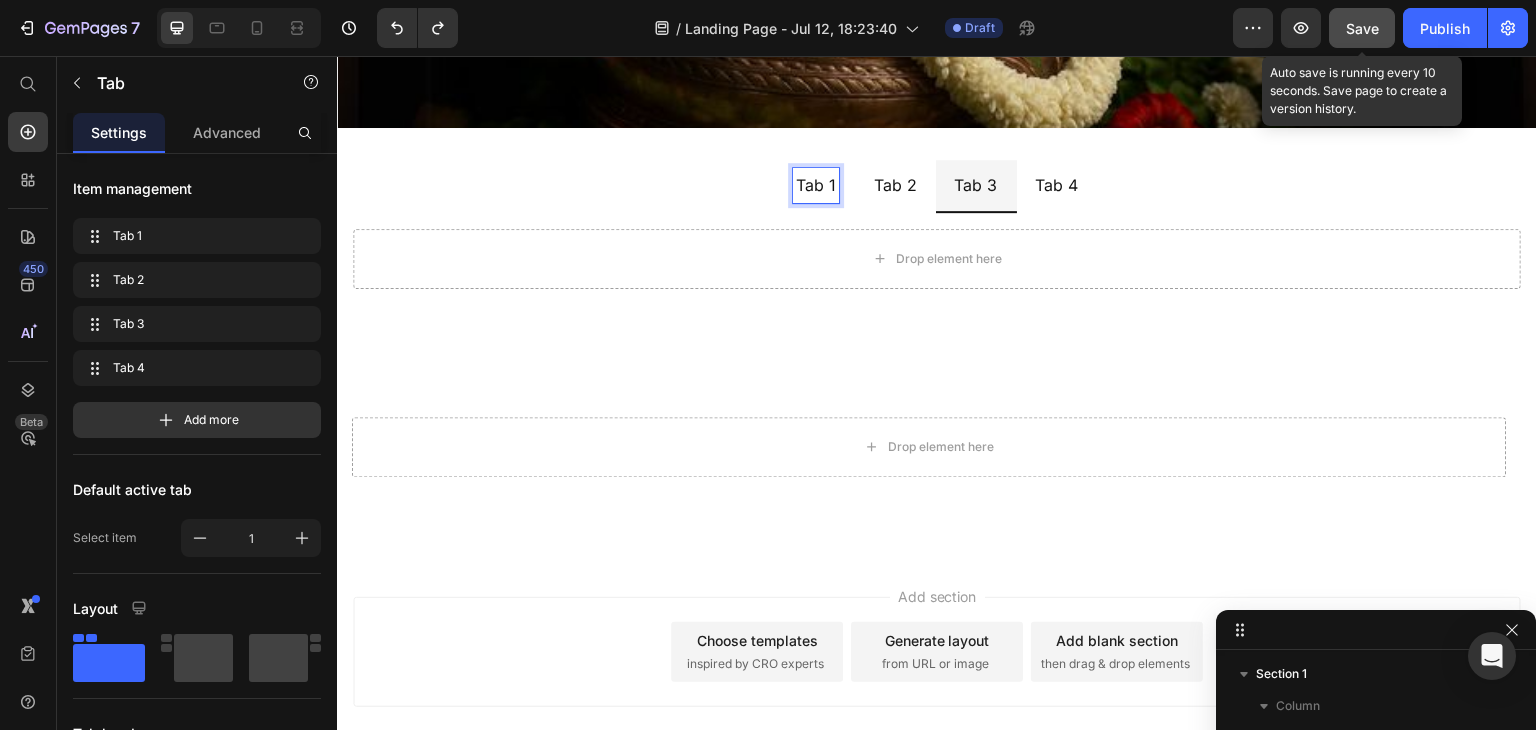 click on "Tab 2" at bounding box center [895, 185] 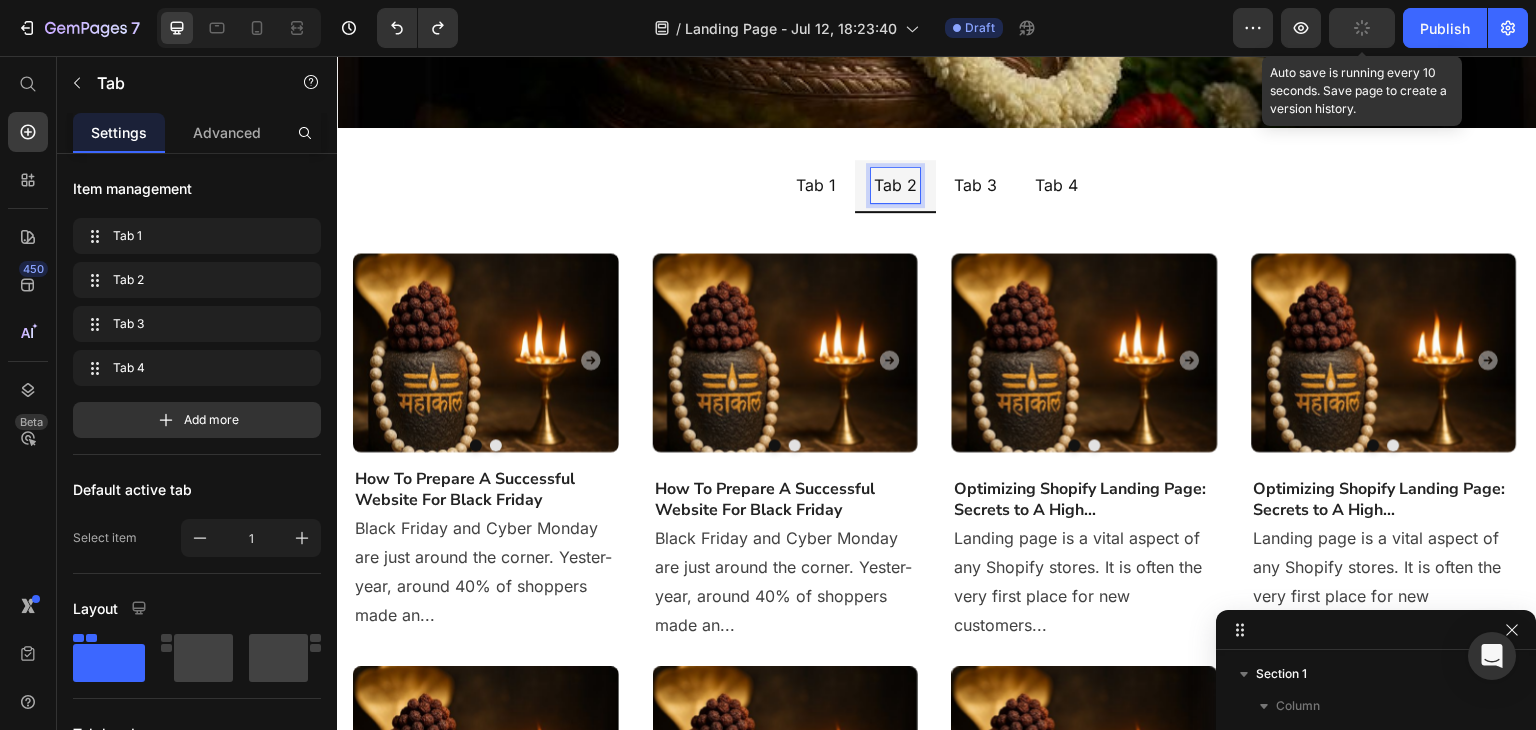 click on "Tab 1" at bounding box center [816, 185] 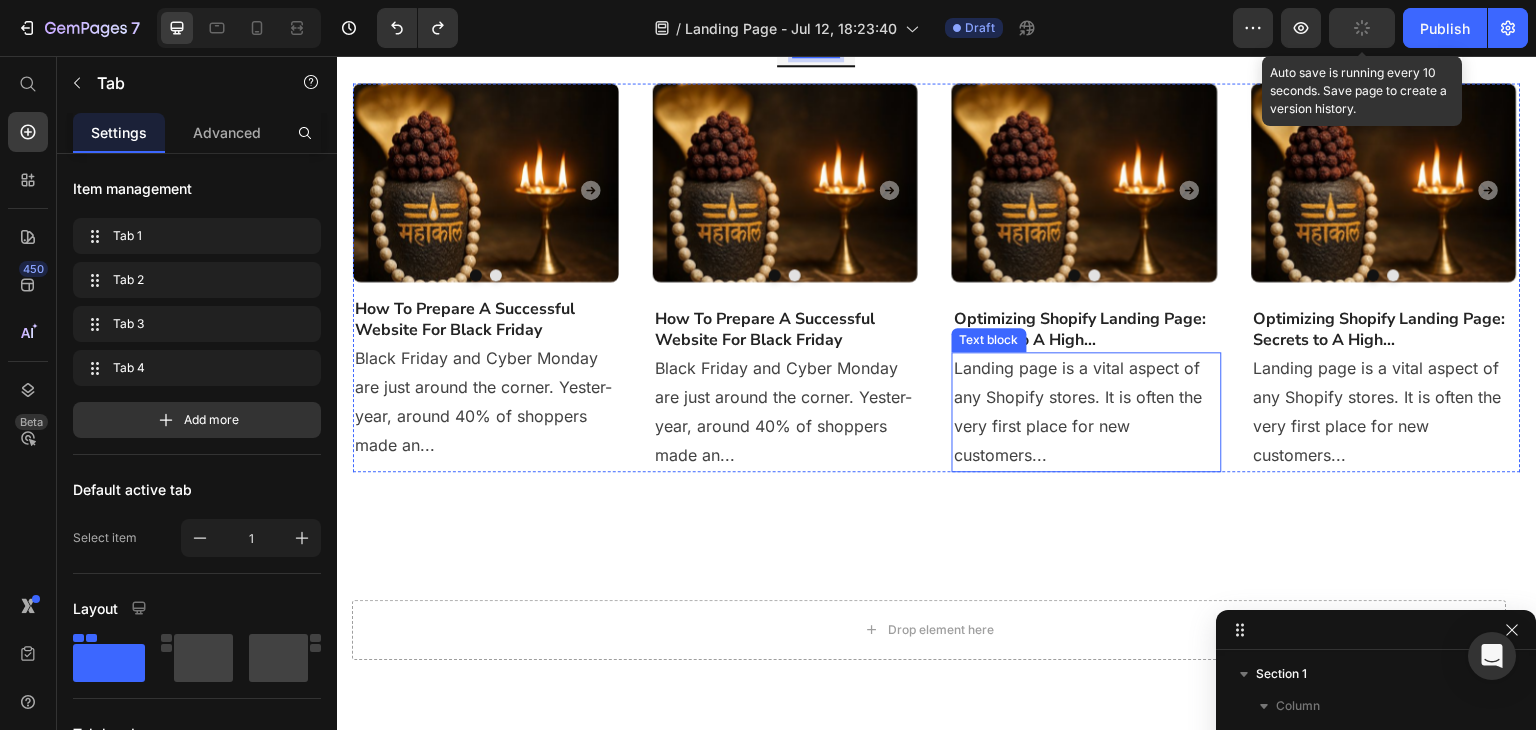 scroll, scrollTop: 355, scrollLeft: 0, axis: vertical 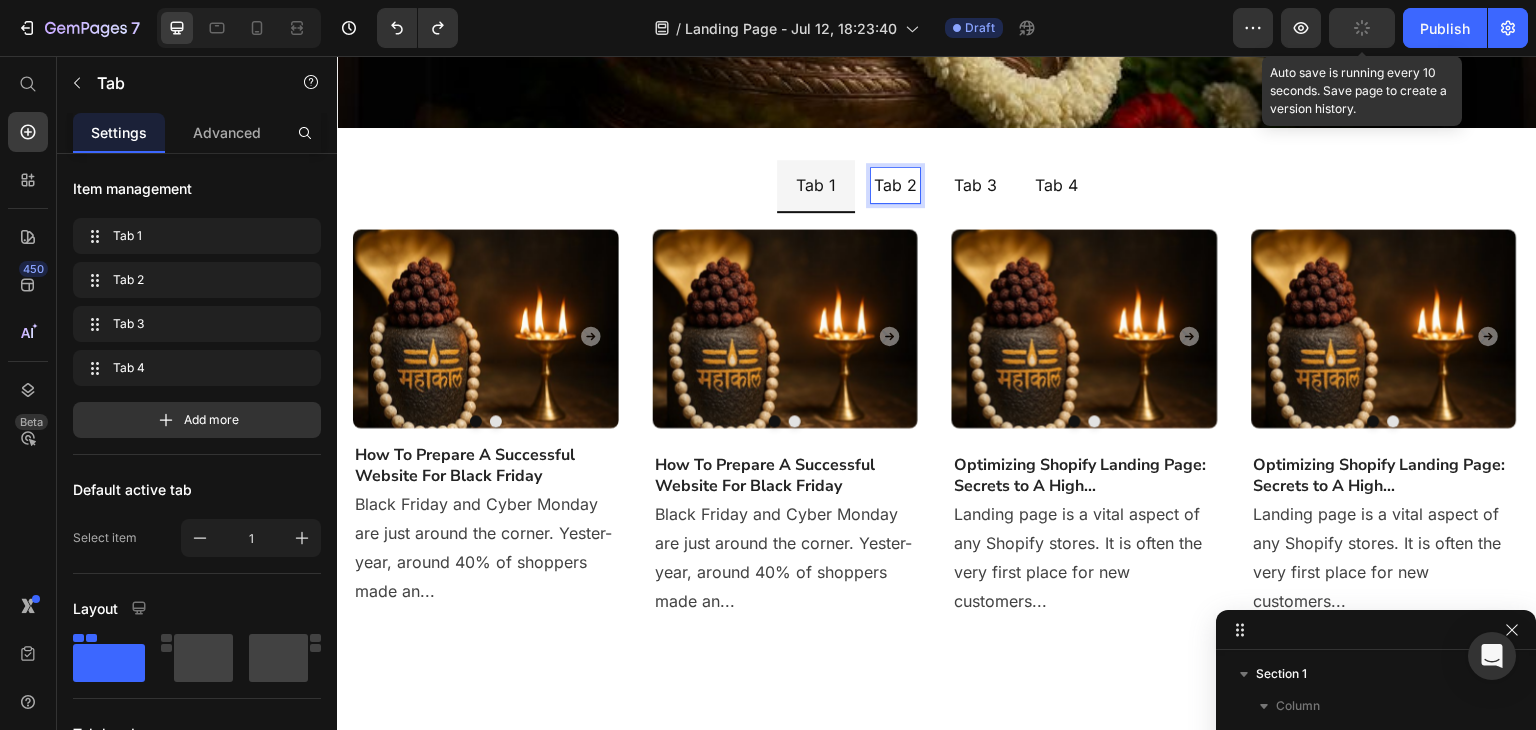 click on "Tab 2" at bounding box center (895, 185) 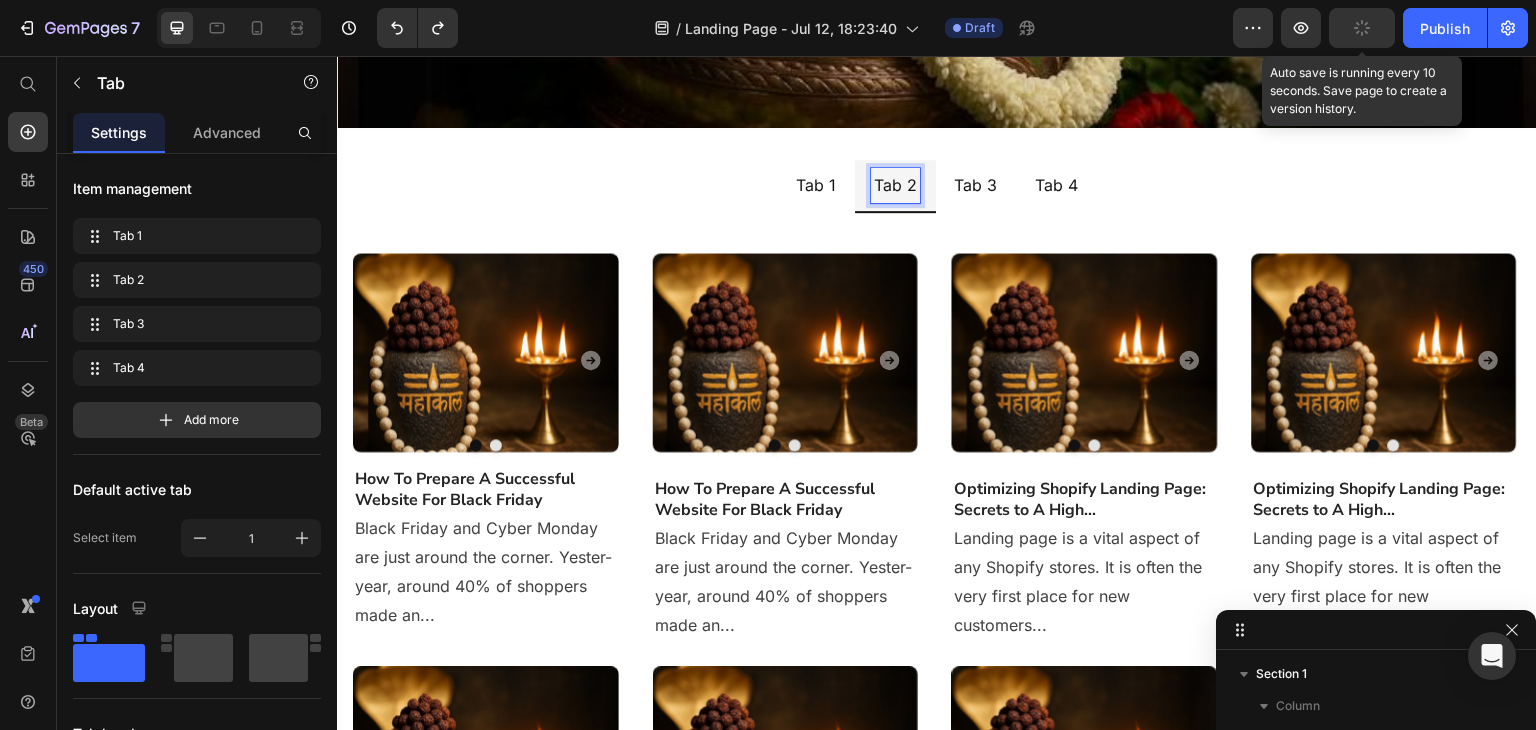click on "Image
Drop element here
Carousel
Drop element here
Carousel How To Prepare A Successful Website For Black Friday Heading Black Friday and Cyber Monday are just around the corner. Yester-year, around 40% of shoppers made an... Text block
Image
Drop element here
Carousel
Drop element here
Carousel
Drop element here
Carousel
Drop element here
Carousel How To Prepare A Successful Website For Black Friday Heading Text block
Image" at bounding box center [937, 666] 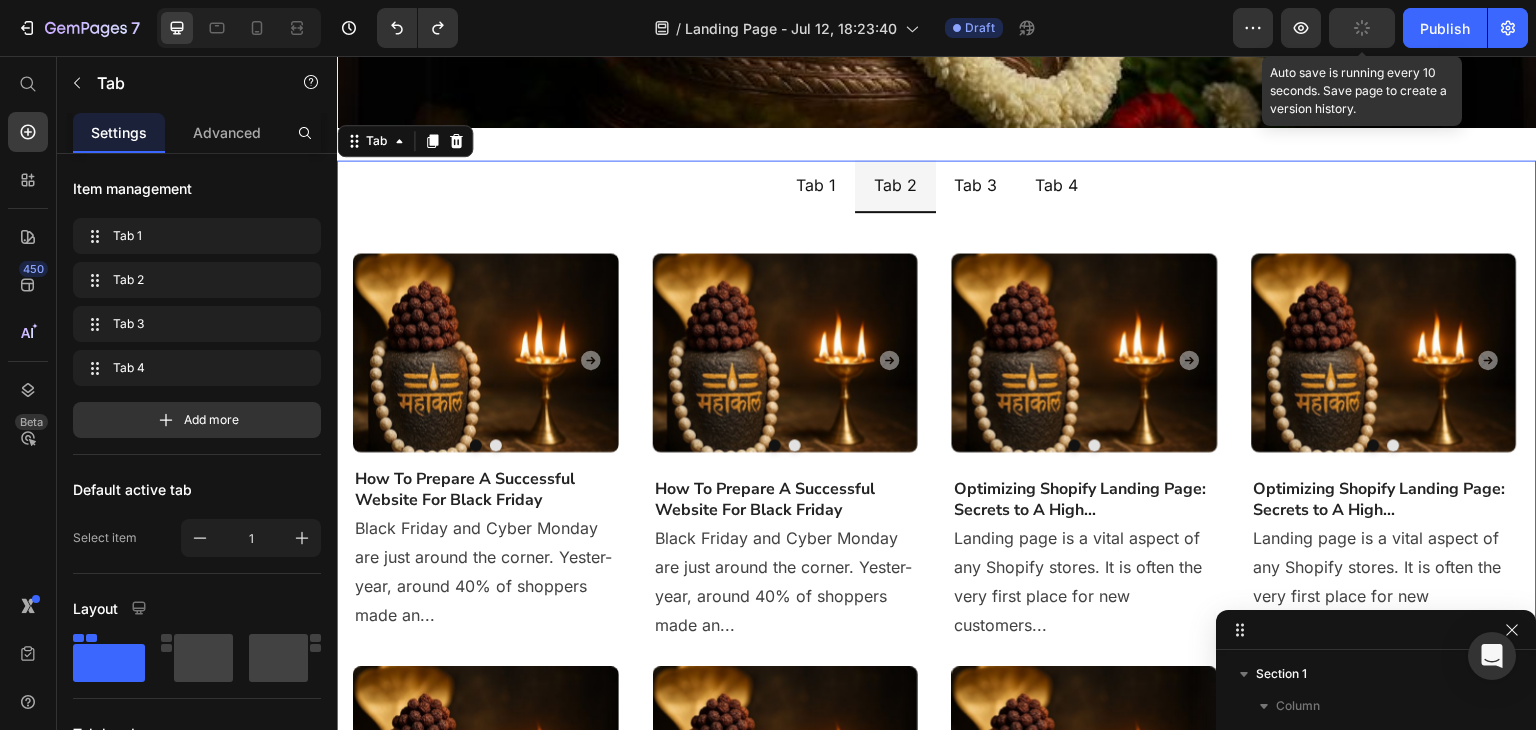 click on "Image
Drop element here
Carousel
Drop element here
Carousel How To Prepare A Successful Website For Black Friday Heading Black Friday and Cyber Monday are just around the corner. Yester-year, around 40% of shoppers made an... Text block
Image
Drop element here
Carousel
Drop element here
Carousel
Drop element here
Carousel
Drop element here
Carousel How To Prepare A Successful Website For Black Friday Heading Text block
Image" at bounding box center [937, 666] 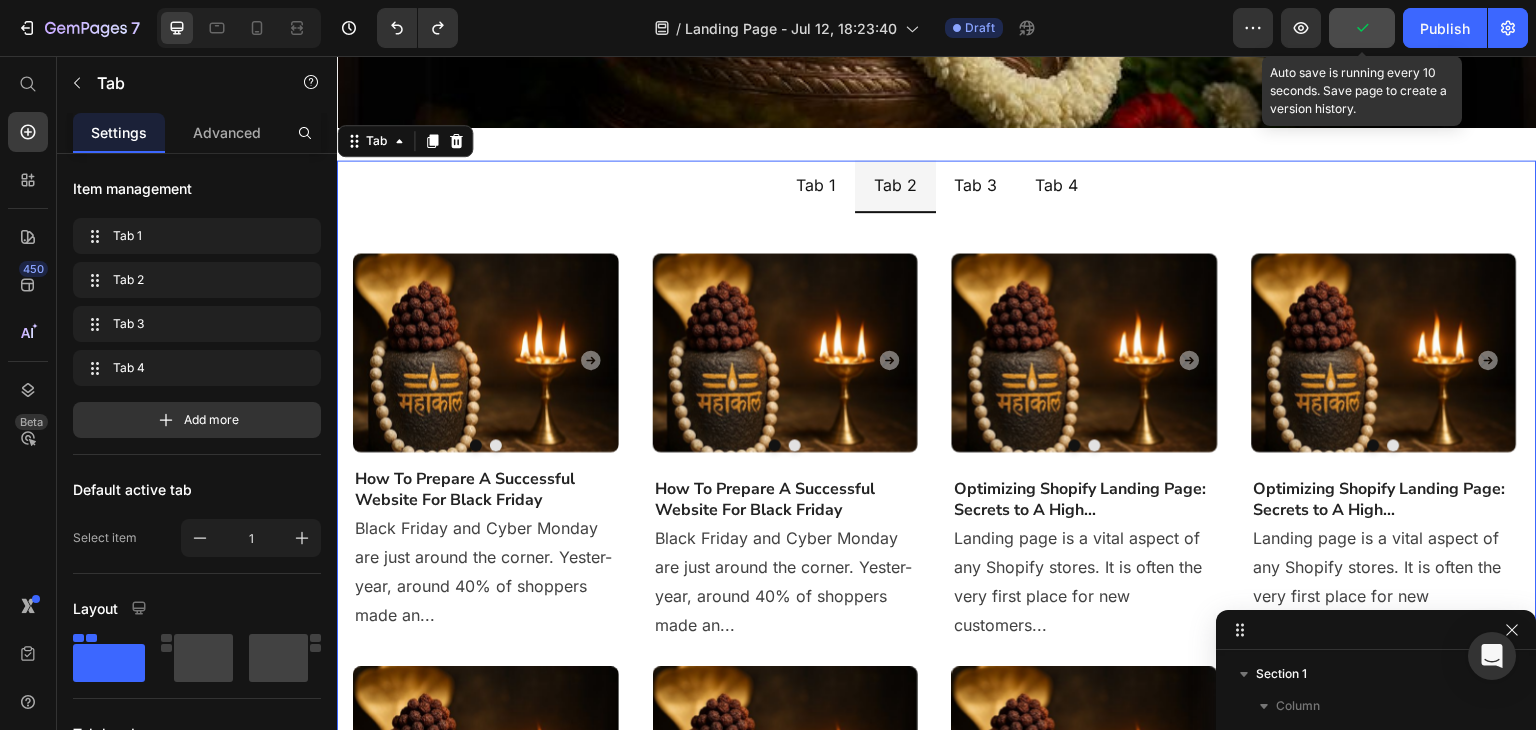 click on "Image
Drop element here
Carousel
Drop element here
Carousel How To Prepare A Successful Website For Black Friday Heading Black Friday and Cyber Monday are just around the corner. Yester-year, around 40% of shoppers made an... Text block
Image
Drop element here
Carousel
Drop element here
Carousel
Drop element here
Carousel
Drop element here
Carousel How To Prepare A Successful Website For Black Friday Heading Text block
Image" at bounding box center (937, 860) 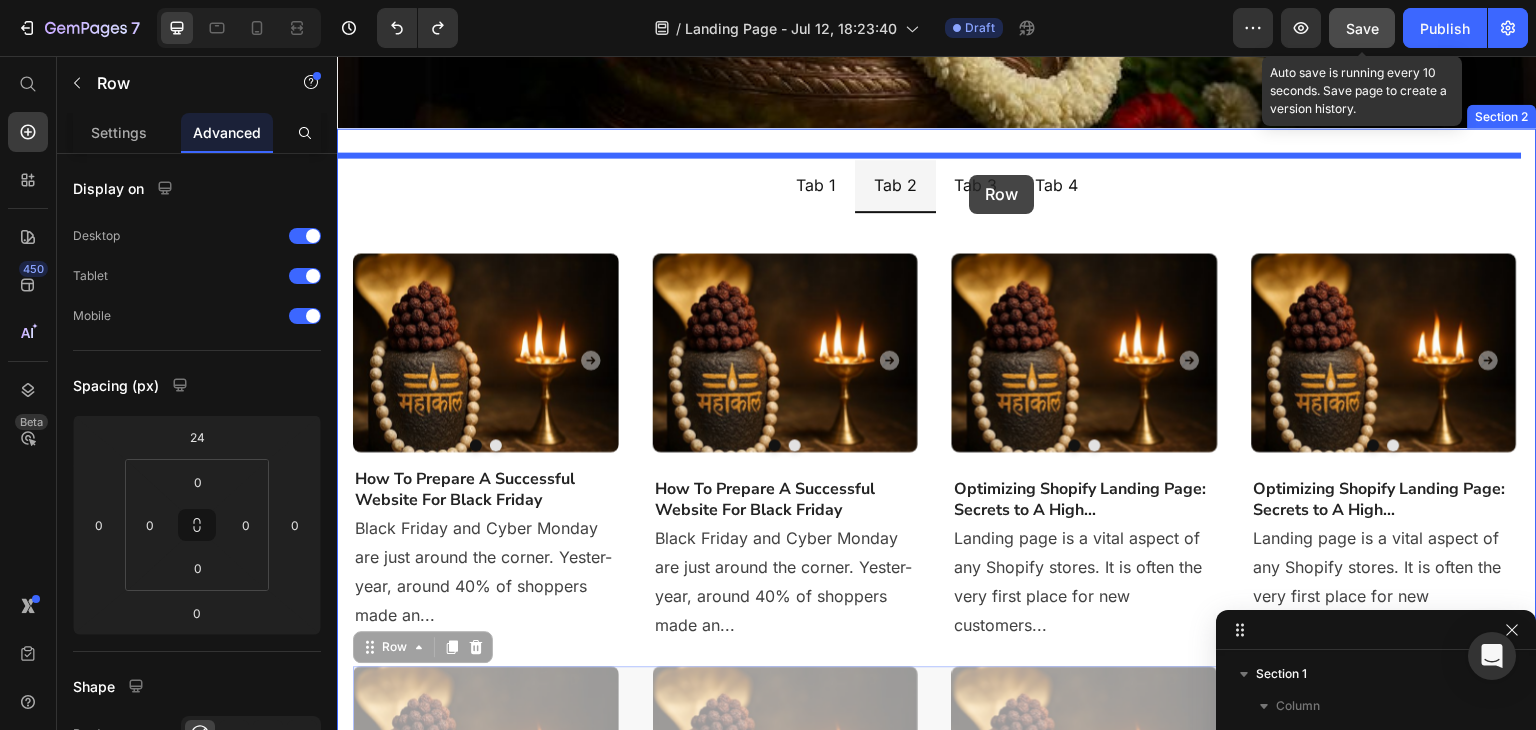 drag, startPoint x: 374, startPoint y: 647, endPoint x: 970, endPoint y: 175, distance: 760.2631 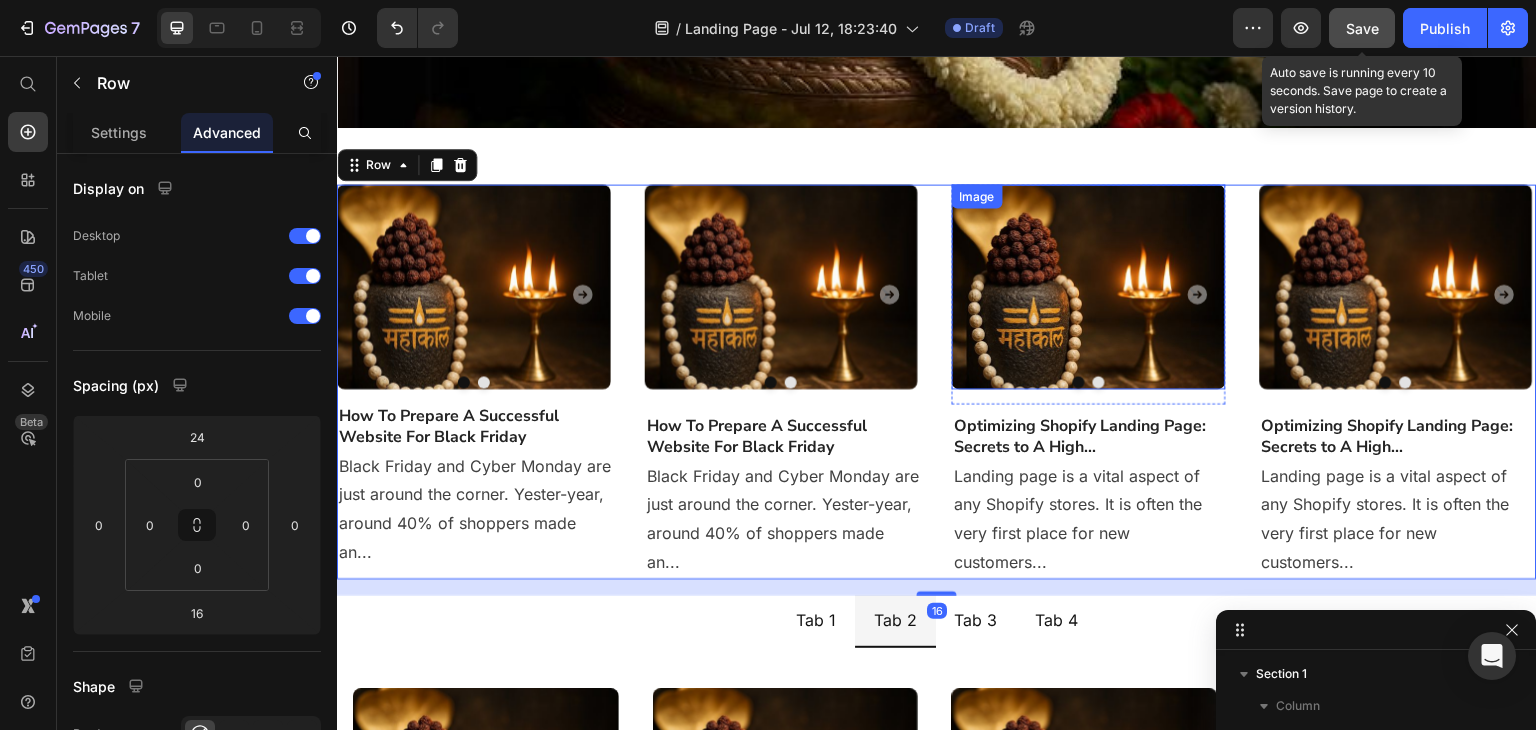 type on "0" 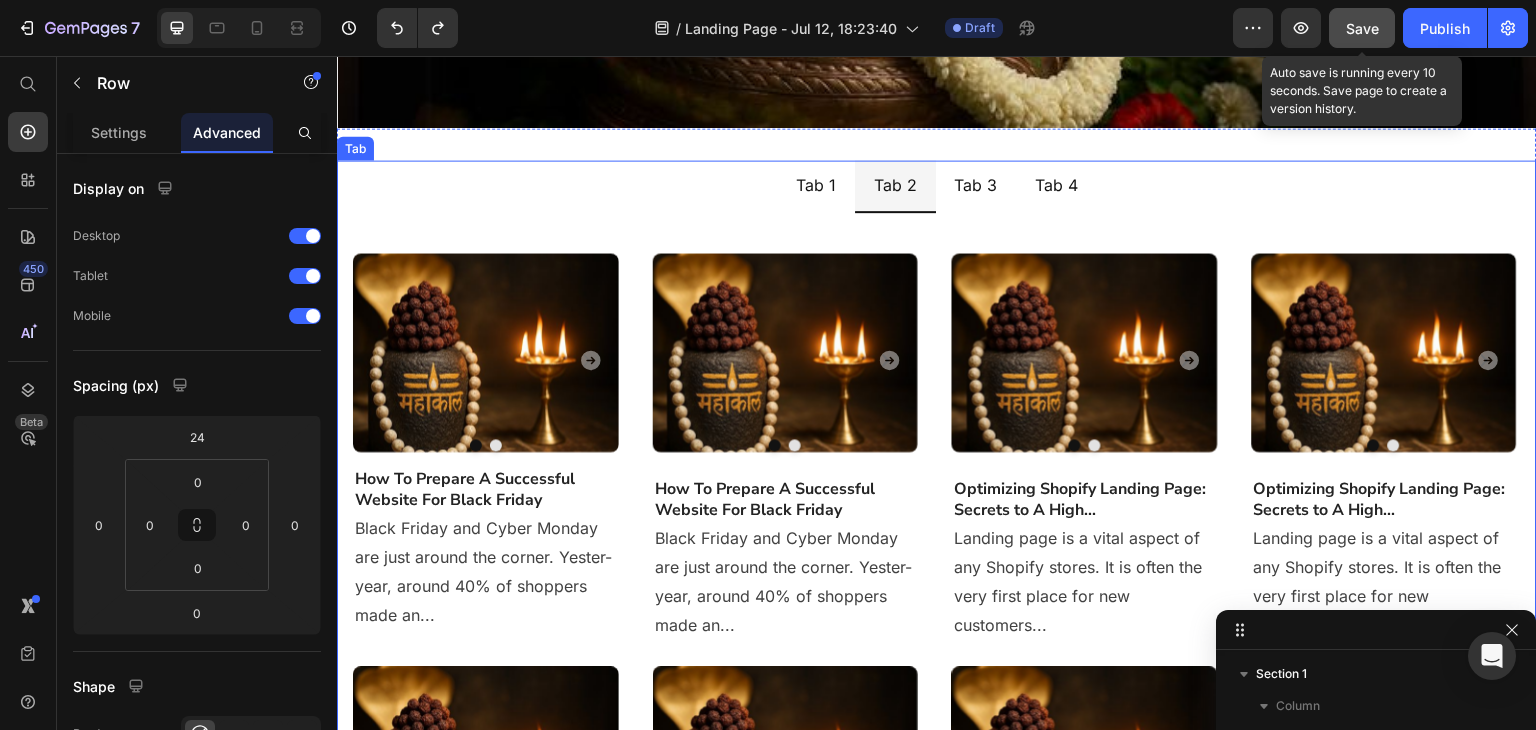 click on "Tab 3" at bounding box center [976, 185] 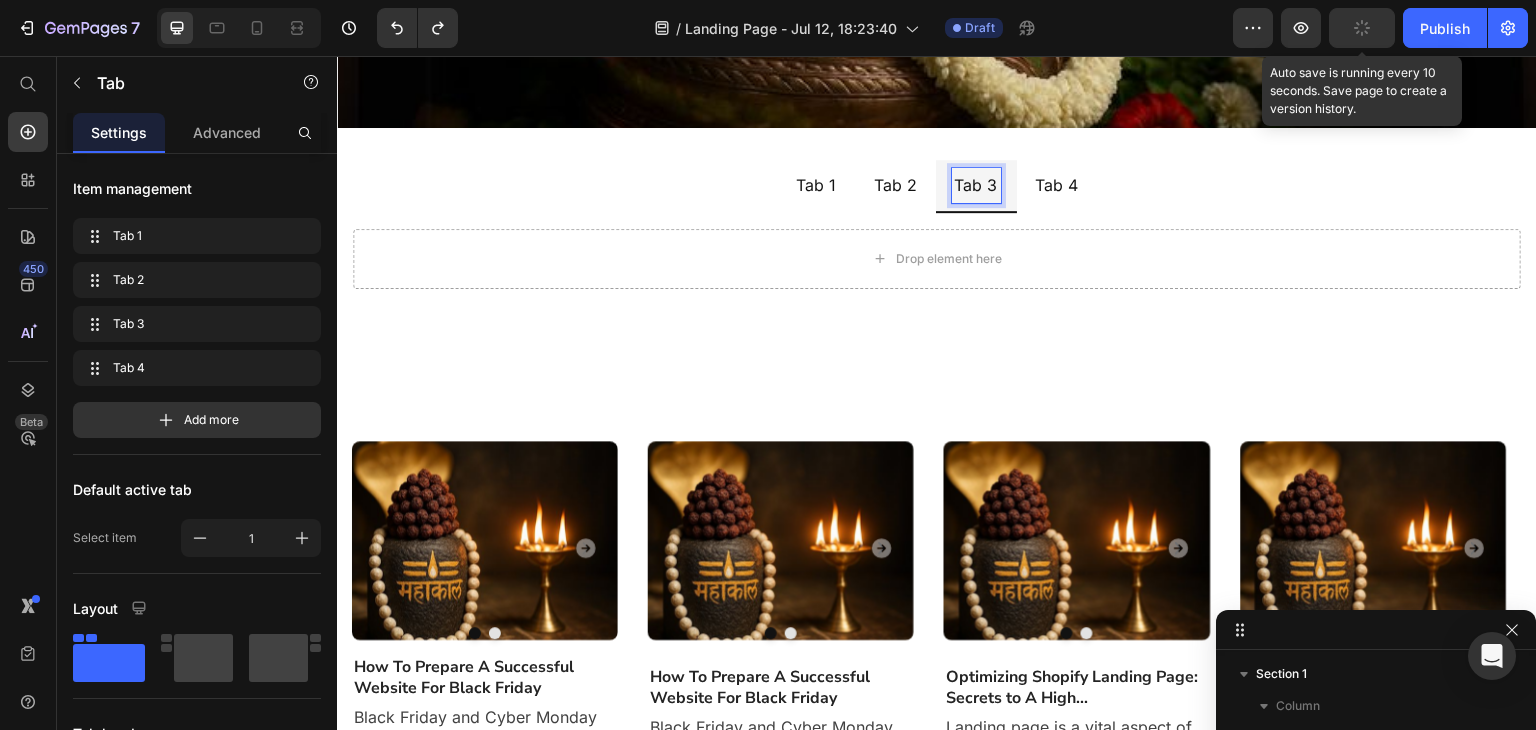 click on "Tab 3" at bounding box center (976, 185) 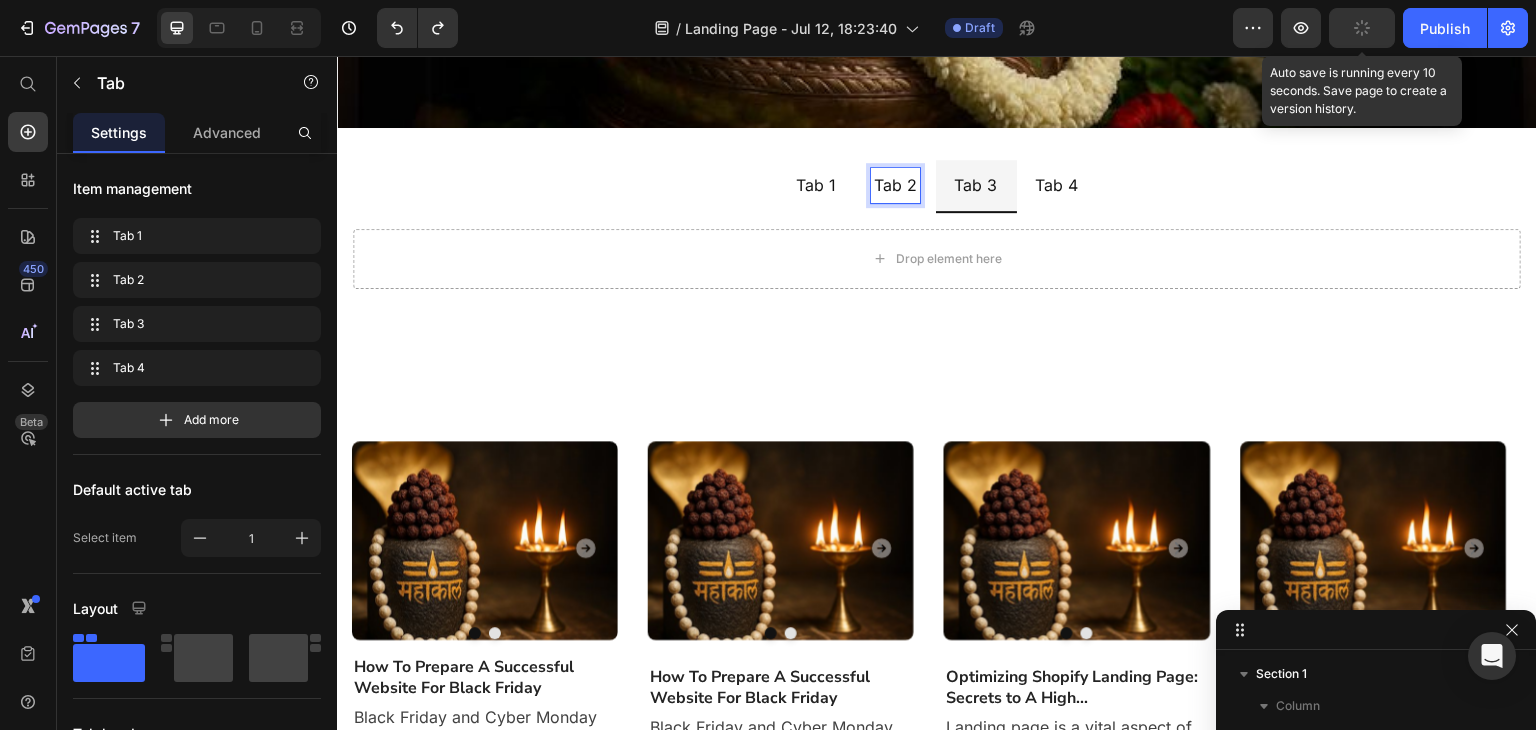 click on "Tab 2" at bounding box center (895, 185) 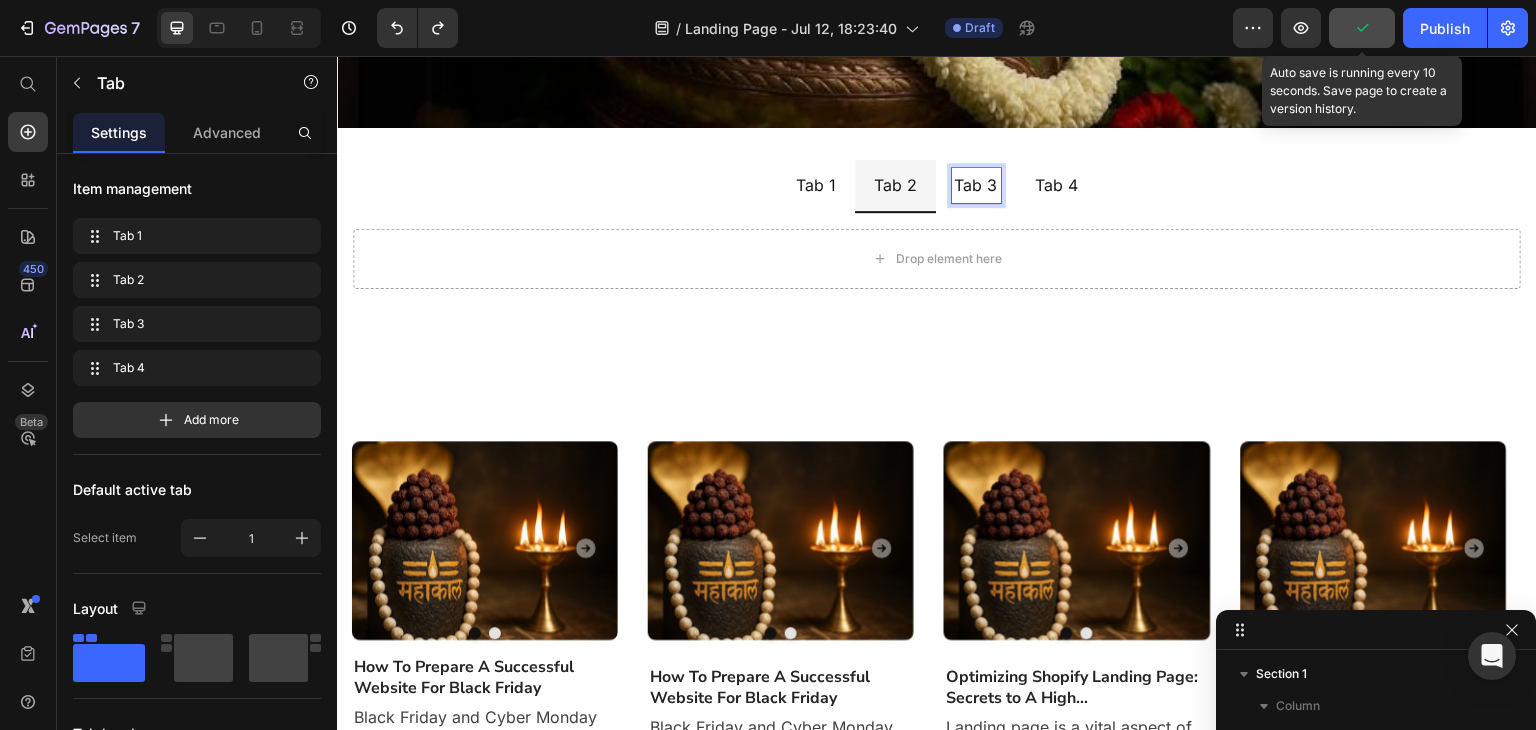 click on "Tab 3" at bounding box center (976, 185) 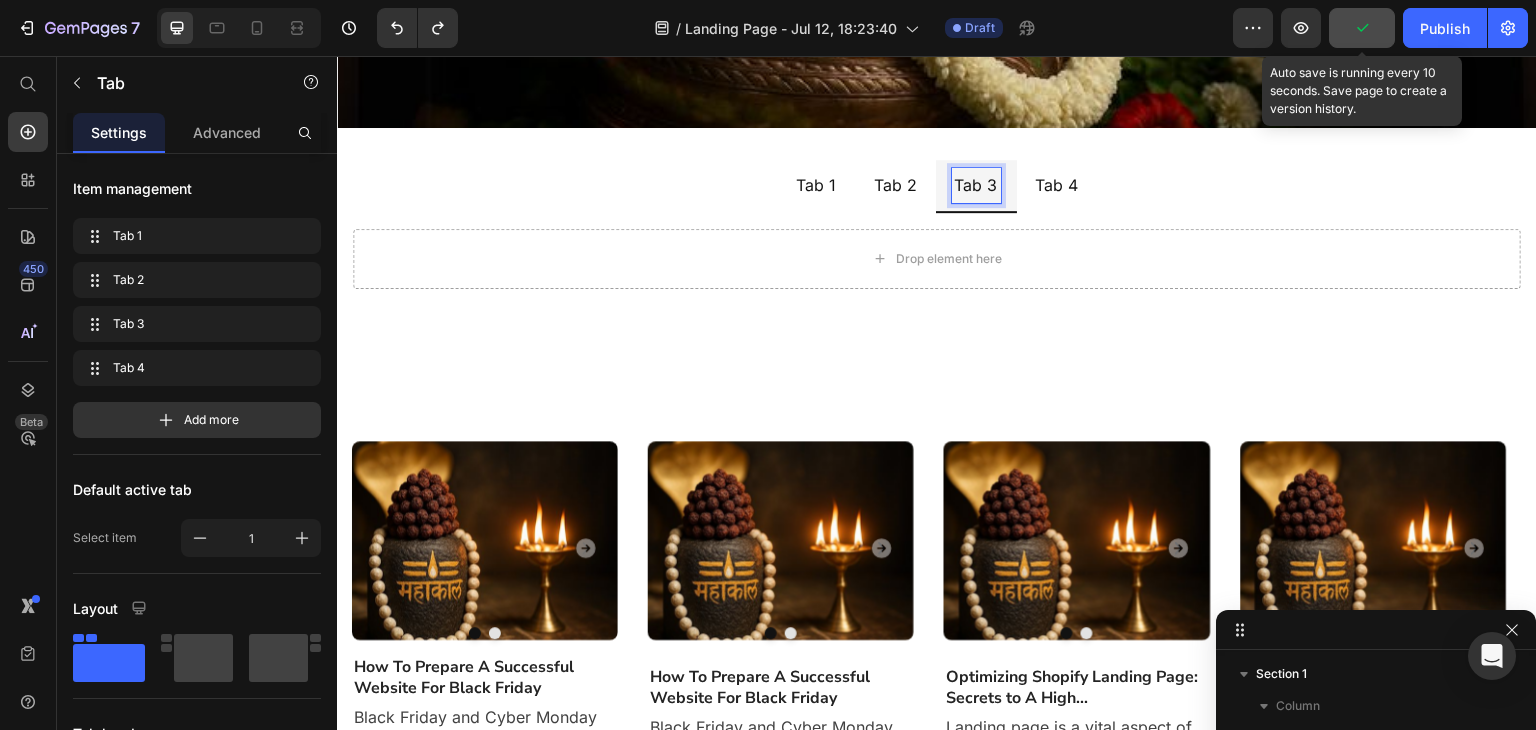 click on "Tab 4" at bounding box center (1057, 185) 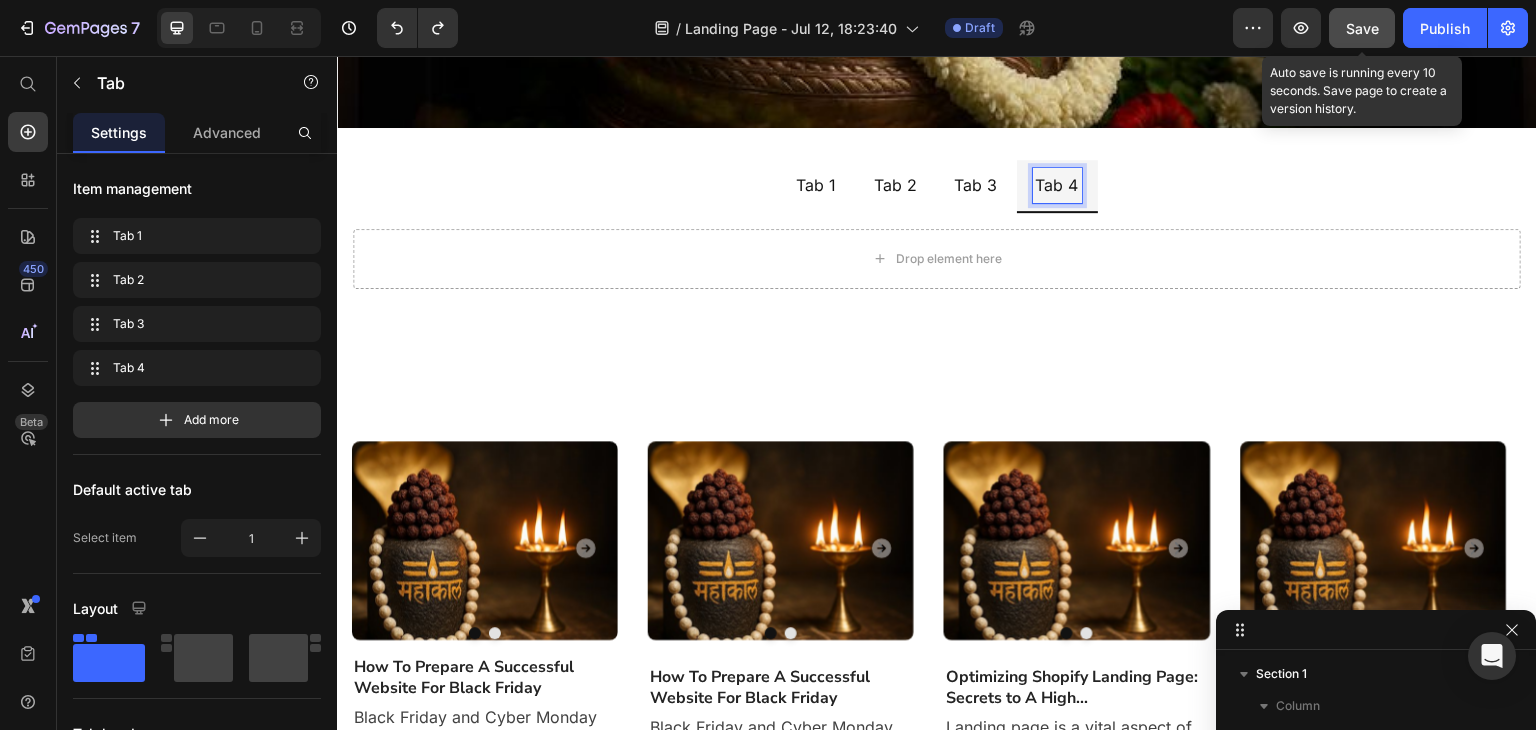 click on "Tab 2" at bounding box center [895, 185] 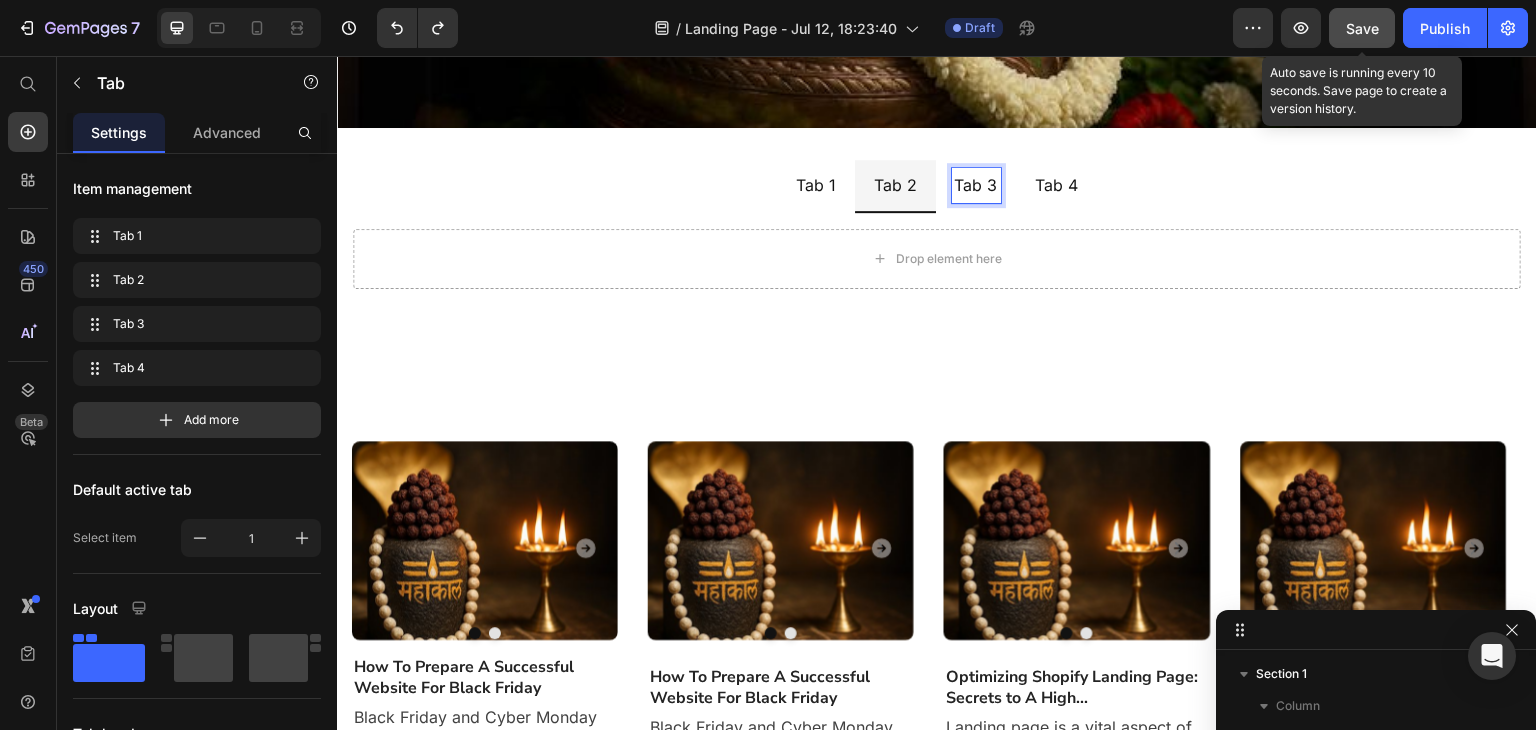 click on "Tab 3" at bounding box center (976, 185) 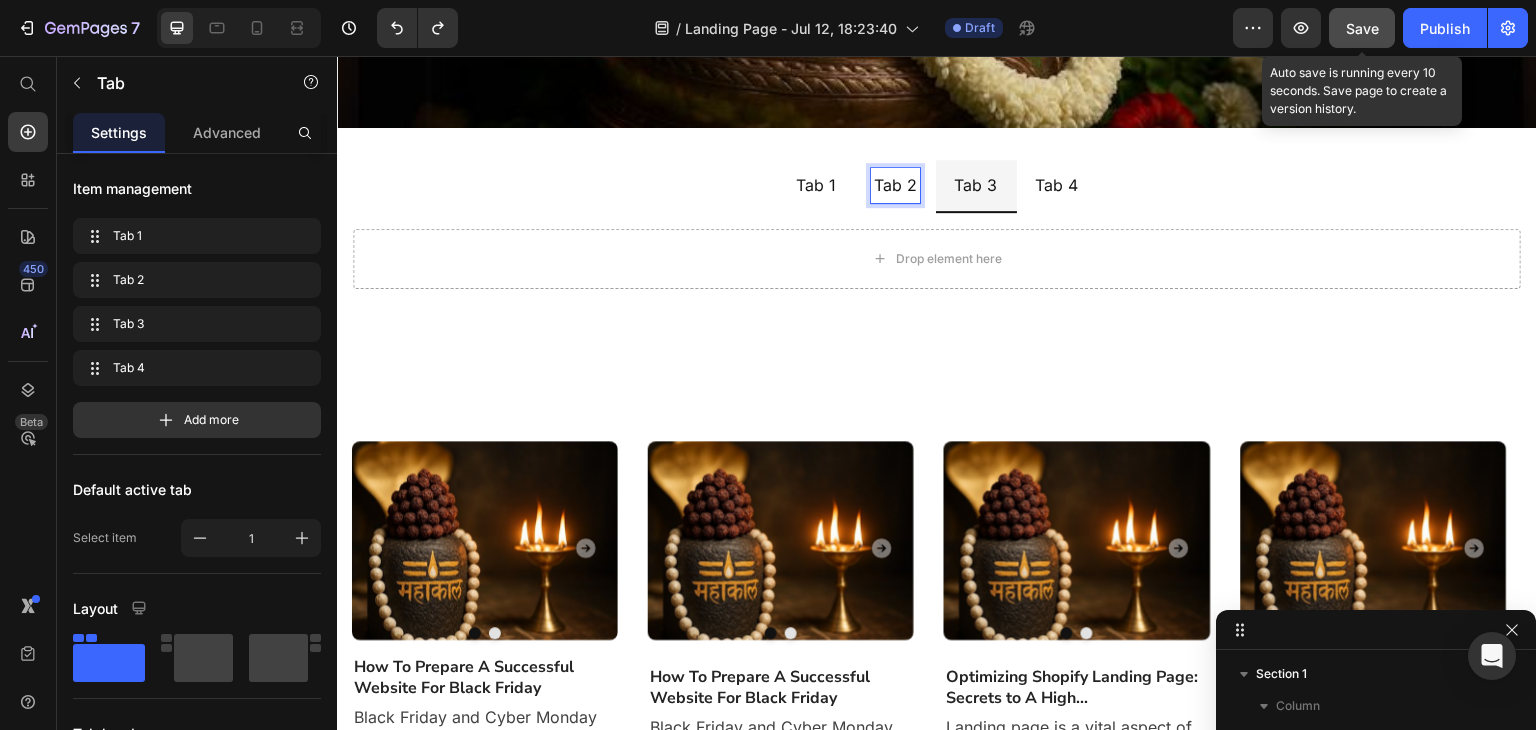 click on "Tab 2" at bounding box center [895, 185] 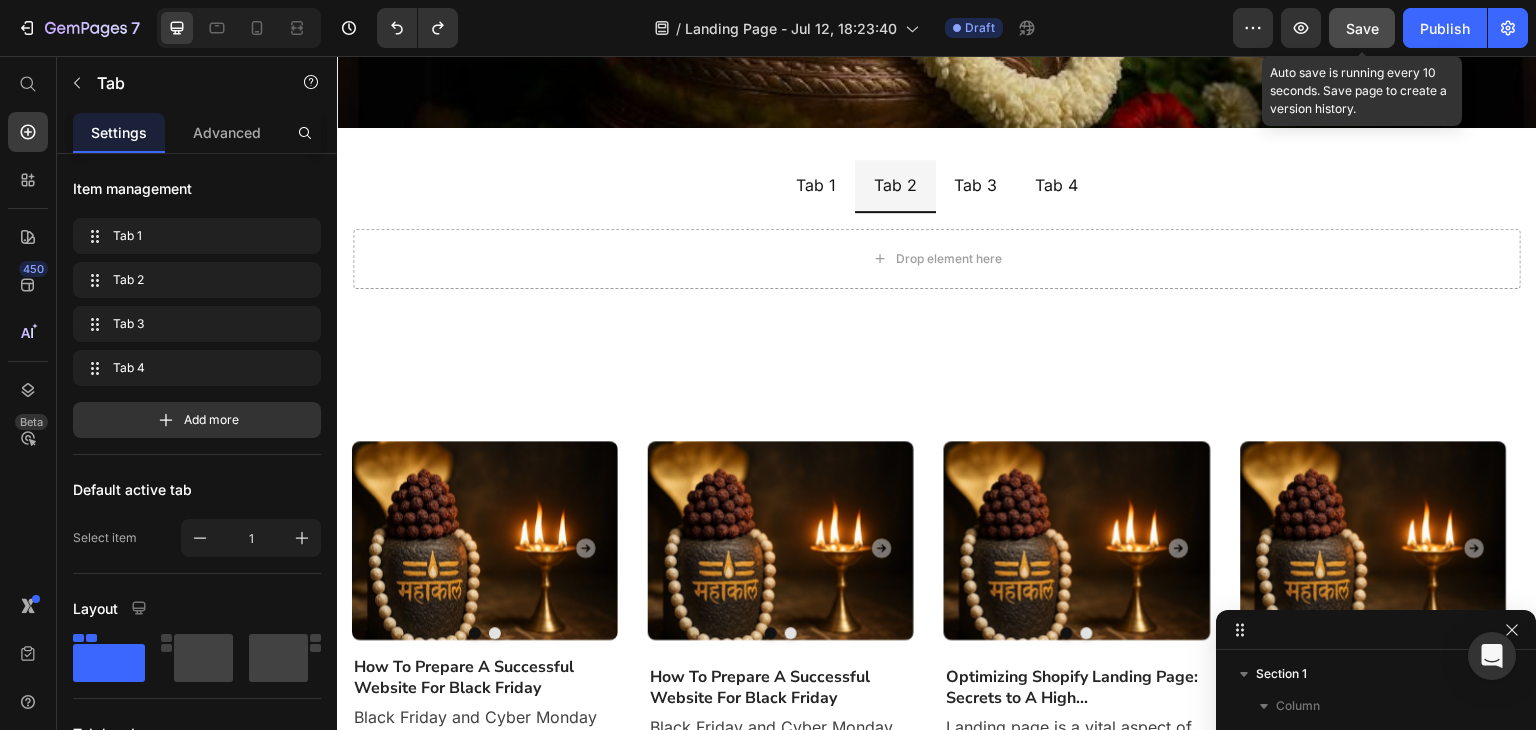 drag, startPoint x: 965, startPoint y: 214, endPoint x: 969, endPoint y: 202, distance: 12.649111 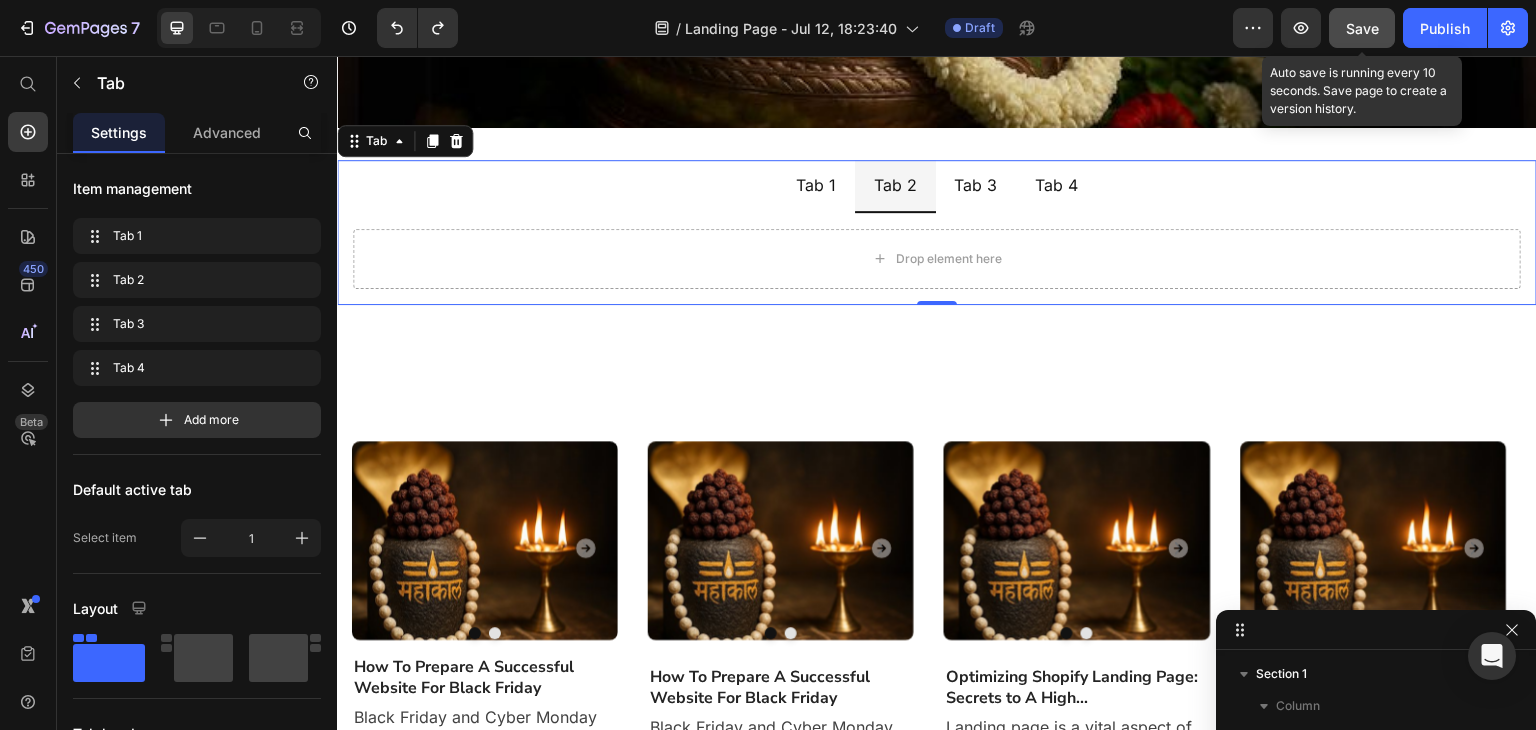 click on "Tab 3" at bounding box center (976, 185) 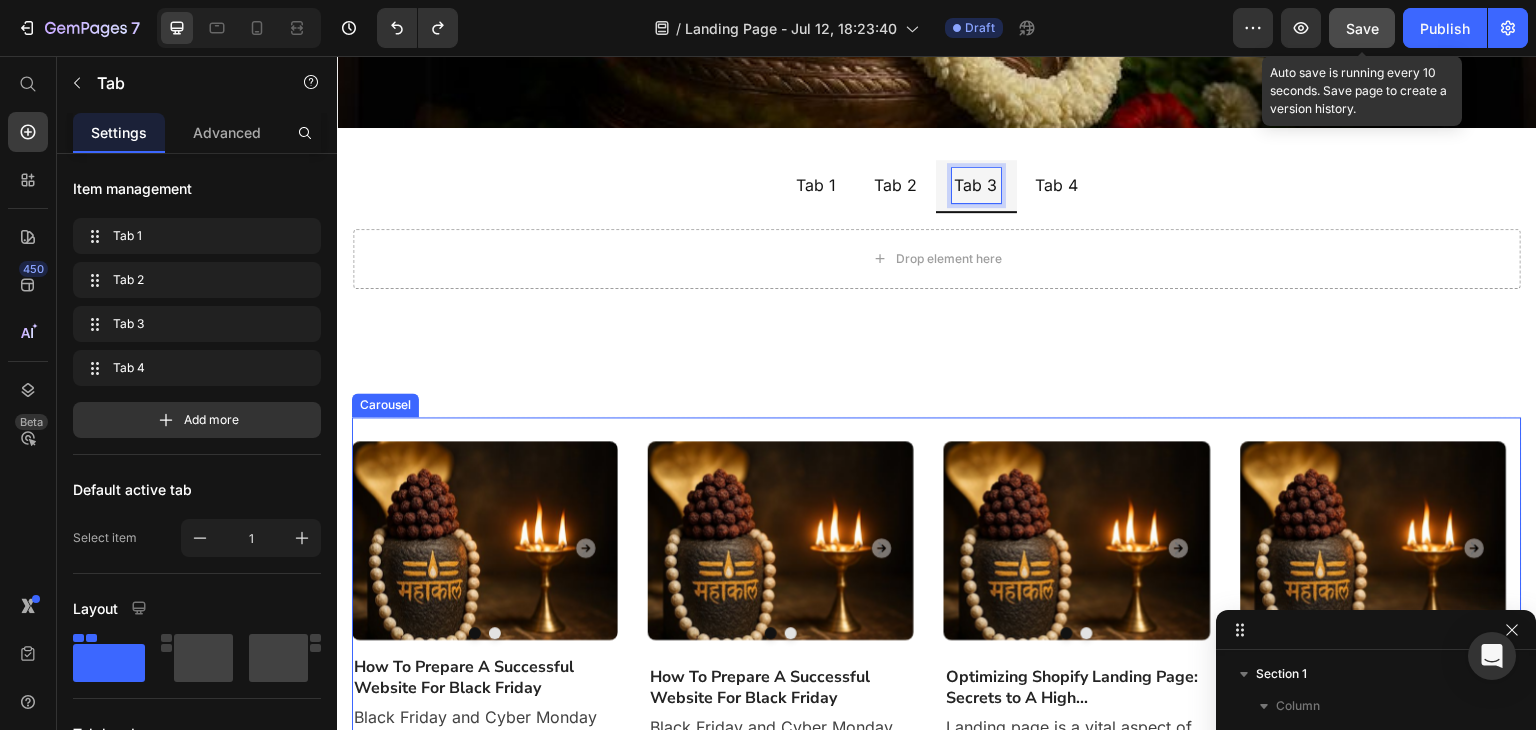 click on "Image
Drop element here
Carousel
Drop element here
Carousel How To Prepare A Successful Website For Black Friday Heading Black Friday and Cyber Monday are just around the corner. Yester-year, around 40% of shoppers made an... Text block
Image
Drop element here
Carousel
Drop element here
Carousel
Drop element here
Carousel
Drop element here
Carousel How To Prepare A Successful Website For Black Friday Heading Text block
Image" at bounding box center [929, 623] 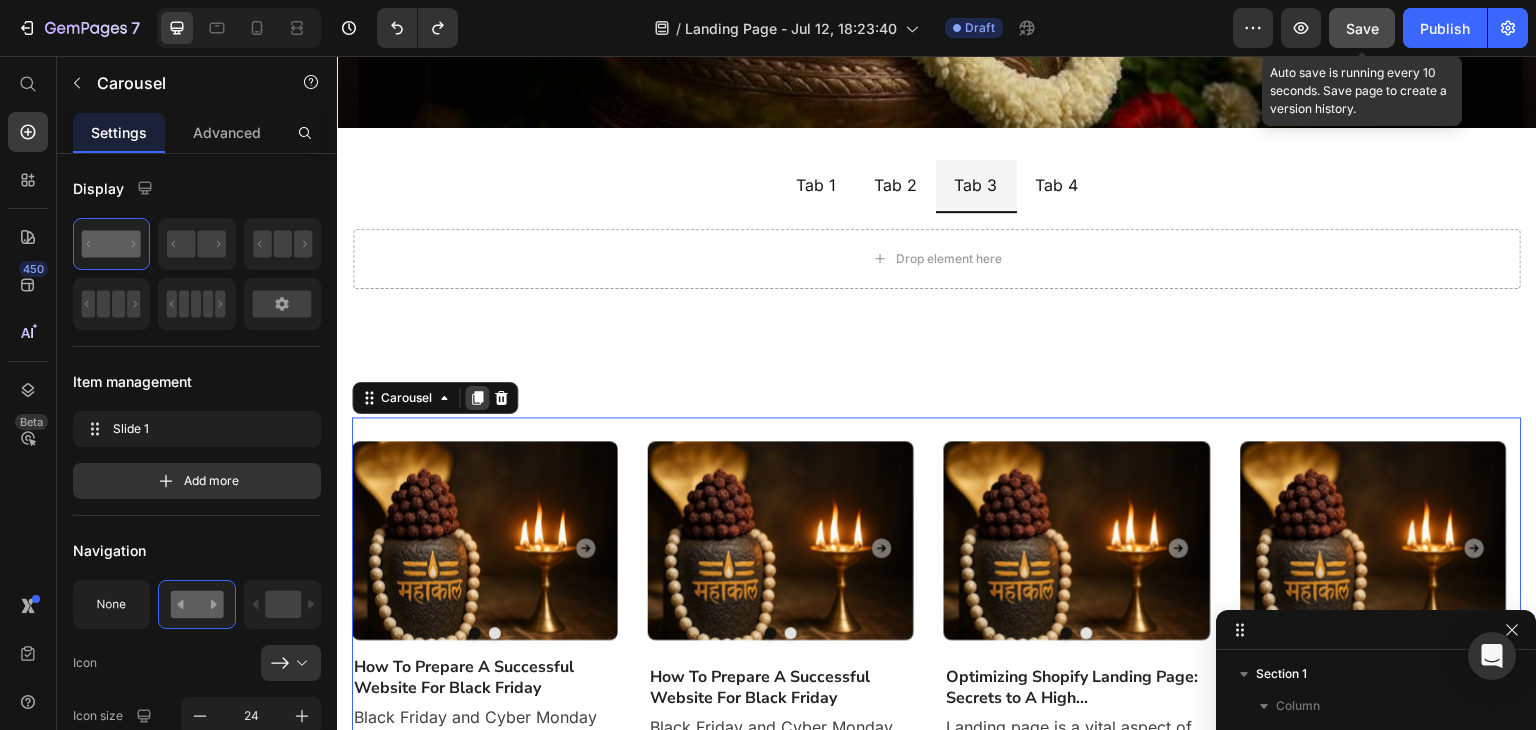click 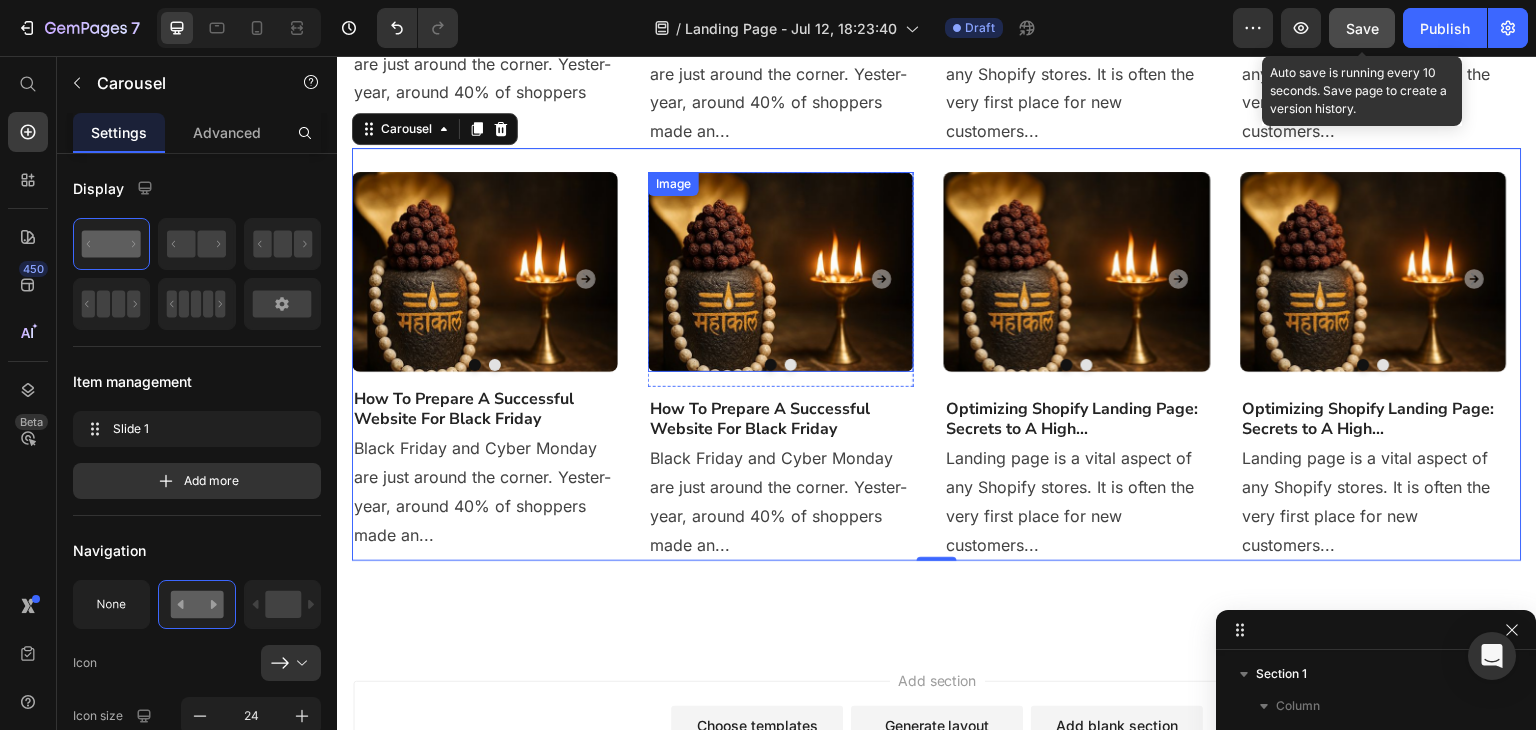 scroll, scrollTop: 1052, scrollLeft: 0, axis: vertical 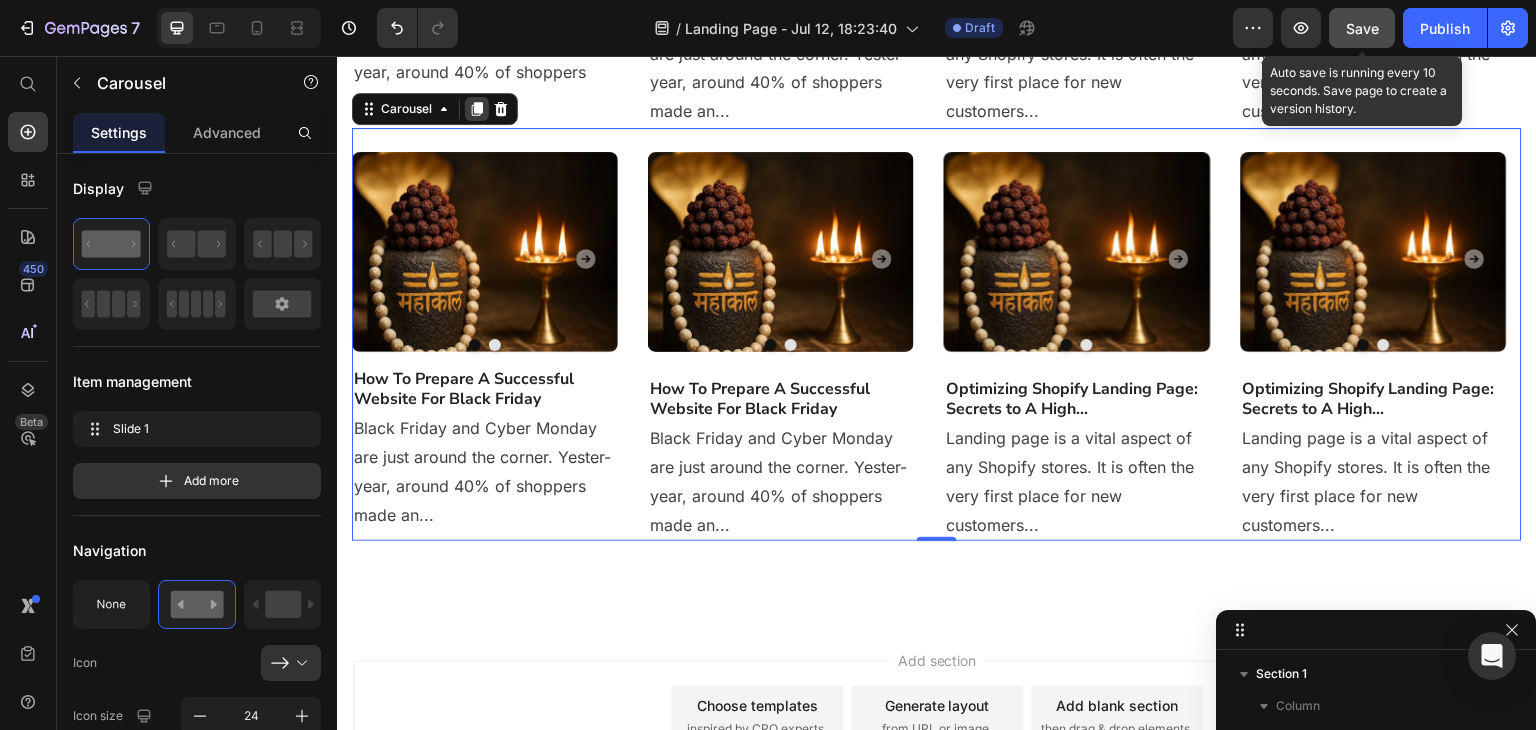click 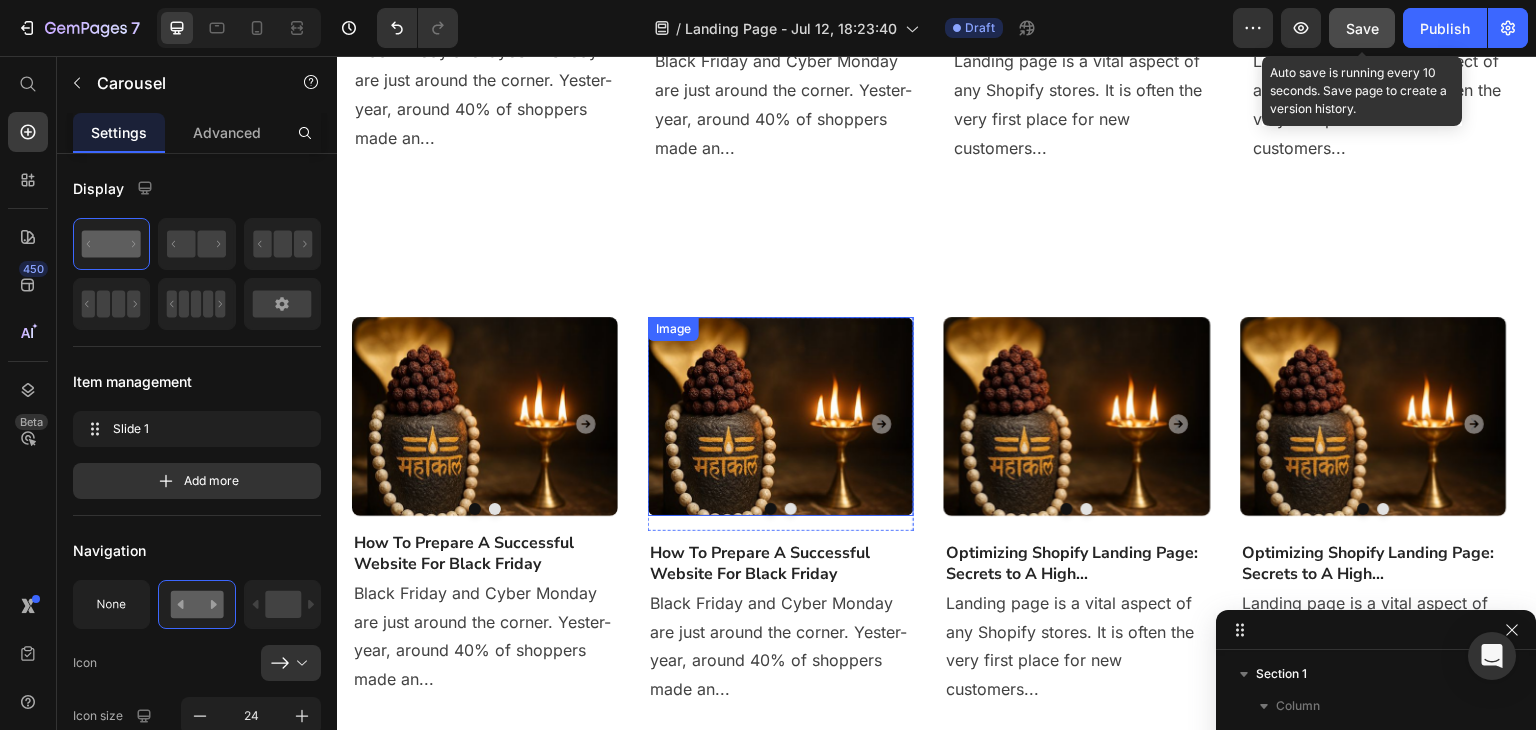 scroll, scrollTop: 861, scrollLeft: 0, axis: vertical 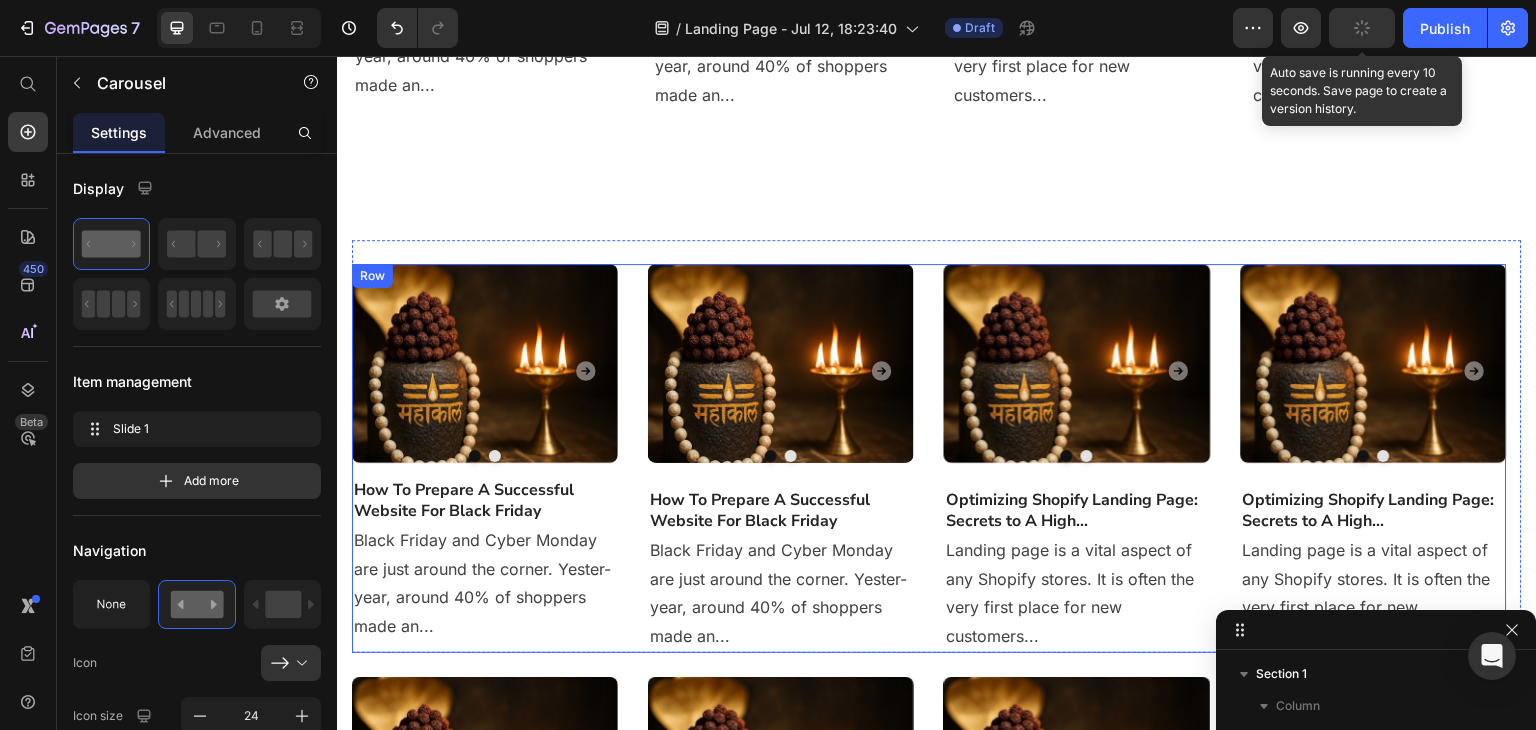 click on "Image
Drop element here
Carousel
Drop element here
Carousel How To Prepare A Successful Website For Black Friday Heading Black Friday and Cyber Monday are just around the corner. Yester-year, around 40% of shoppers made an... Text block
Image
Drop element here
Carousel
Drop element here
Carousel
Drop element here
Carousel
Drop element here
Carousel How To Prepare A Successful Website For Black Friday Heading Text block
Image" at bounding box center (929, 458) 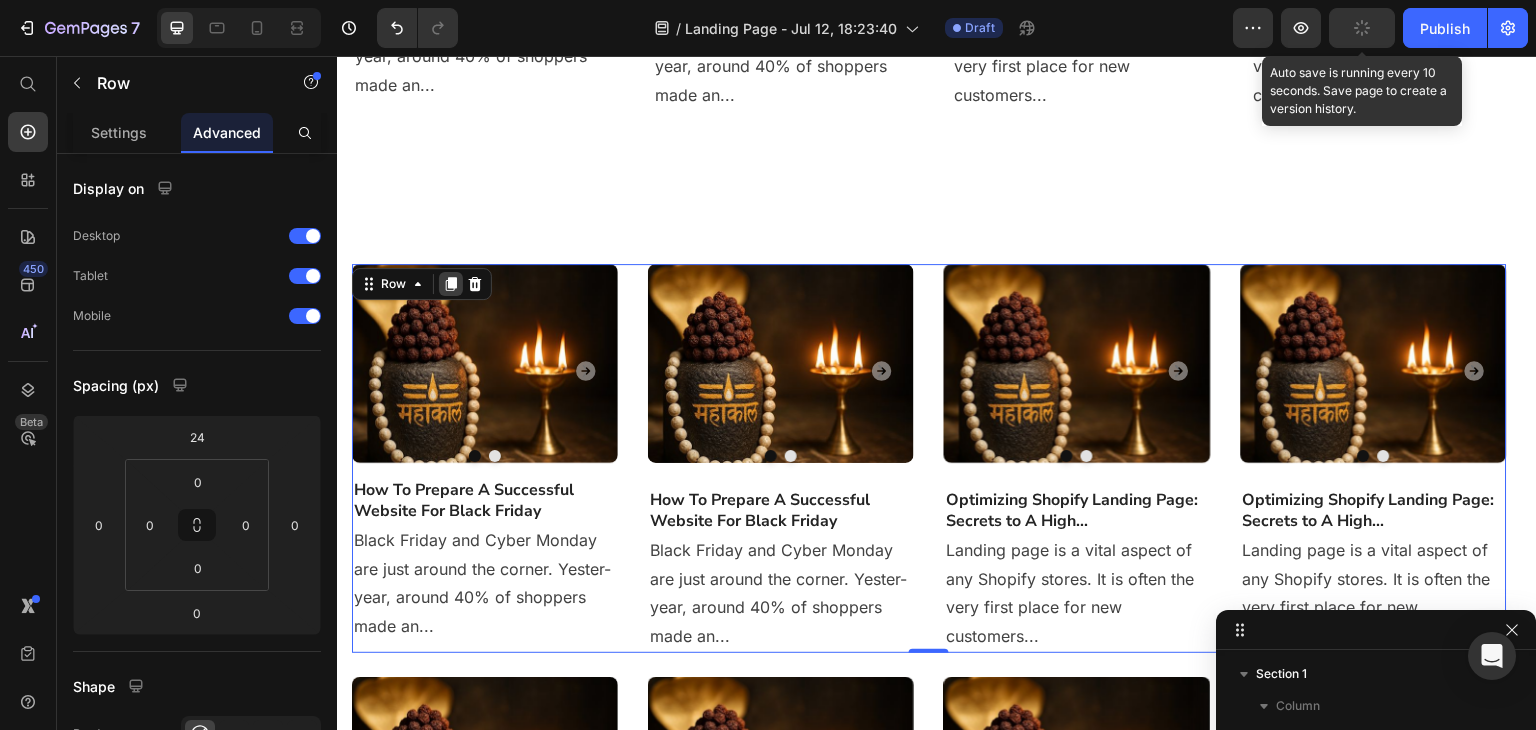 click 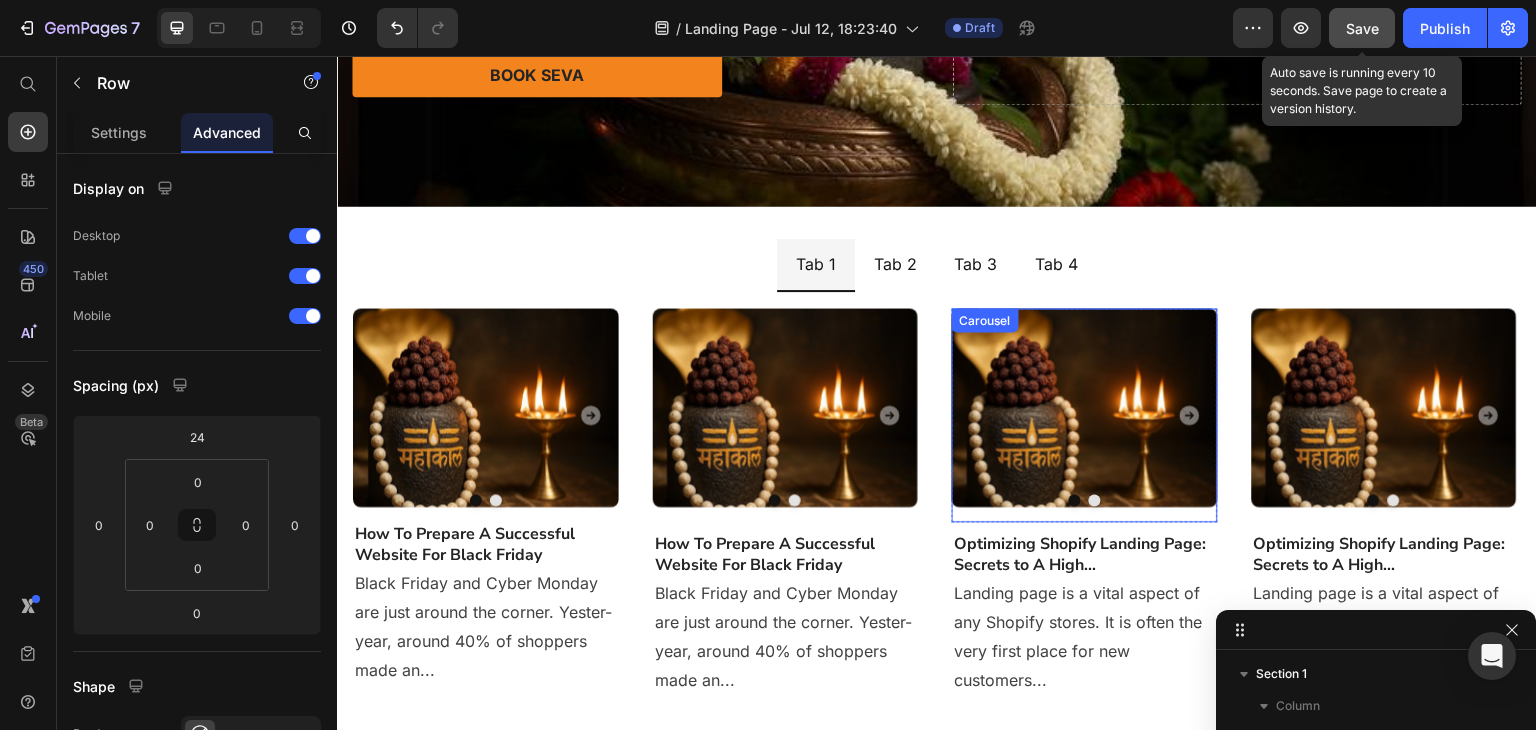 scroll, scrollTop: 206, scrollLeft: 0, axis: vertical 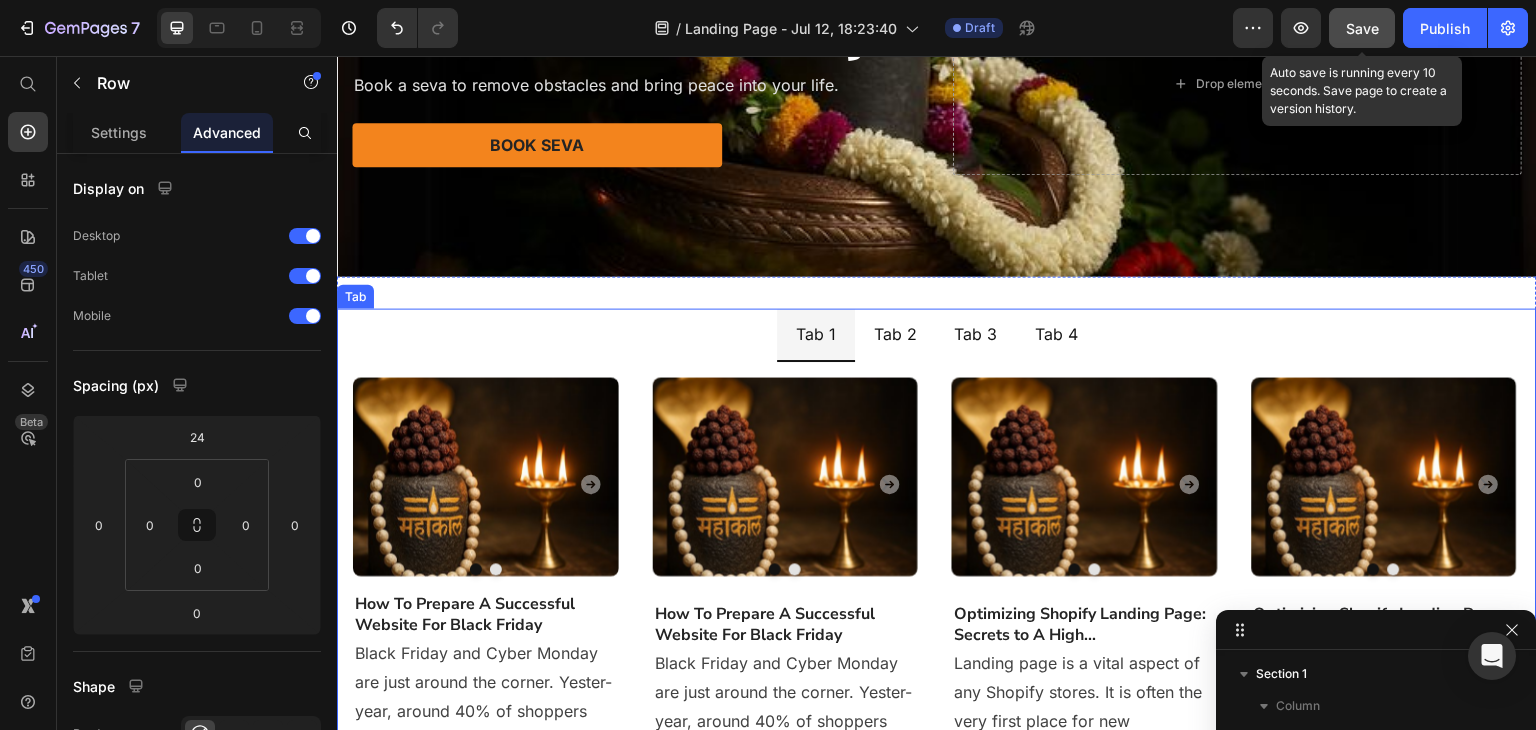 click on "Tab 2" at bounding box center (895, 334) 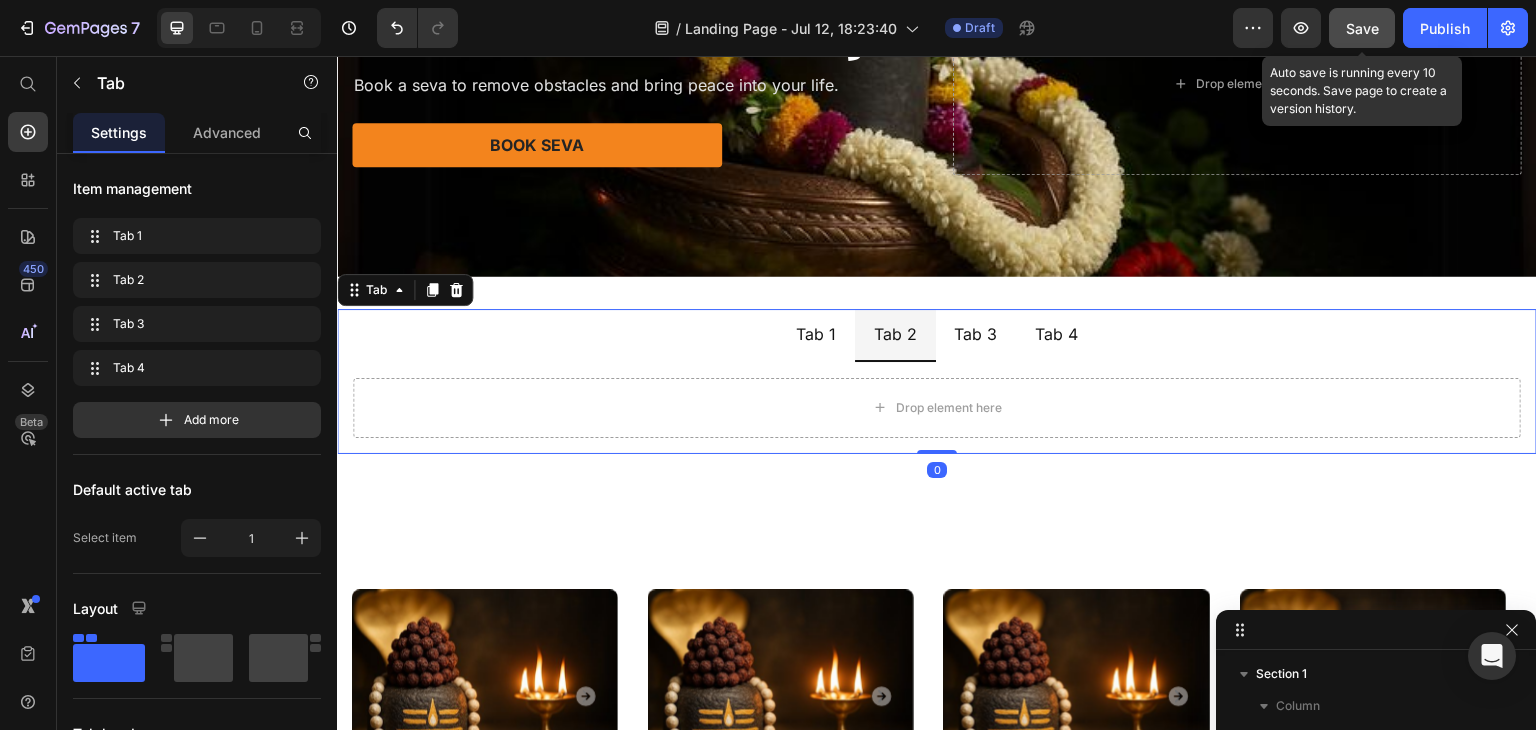 scroll, scrollTop: 340, scrollLeft: 0, axis: vertical 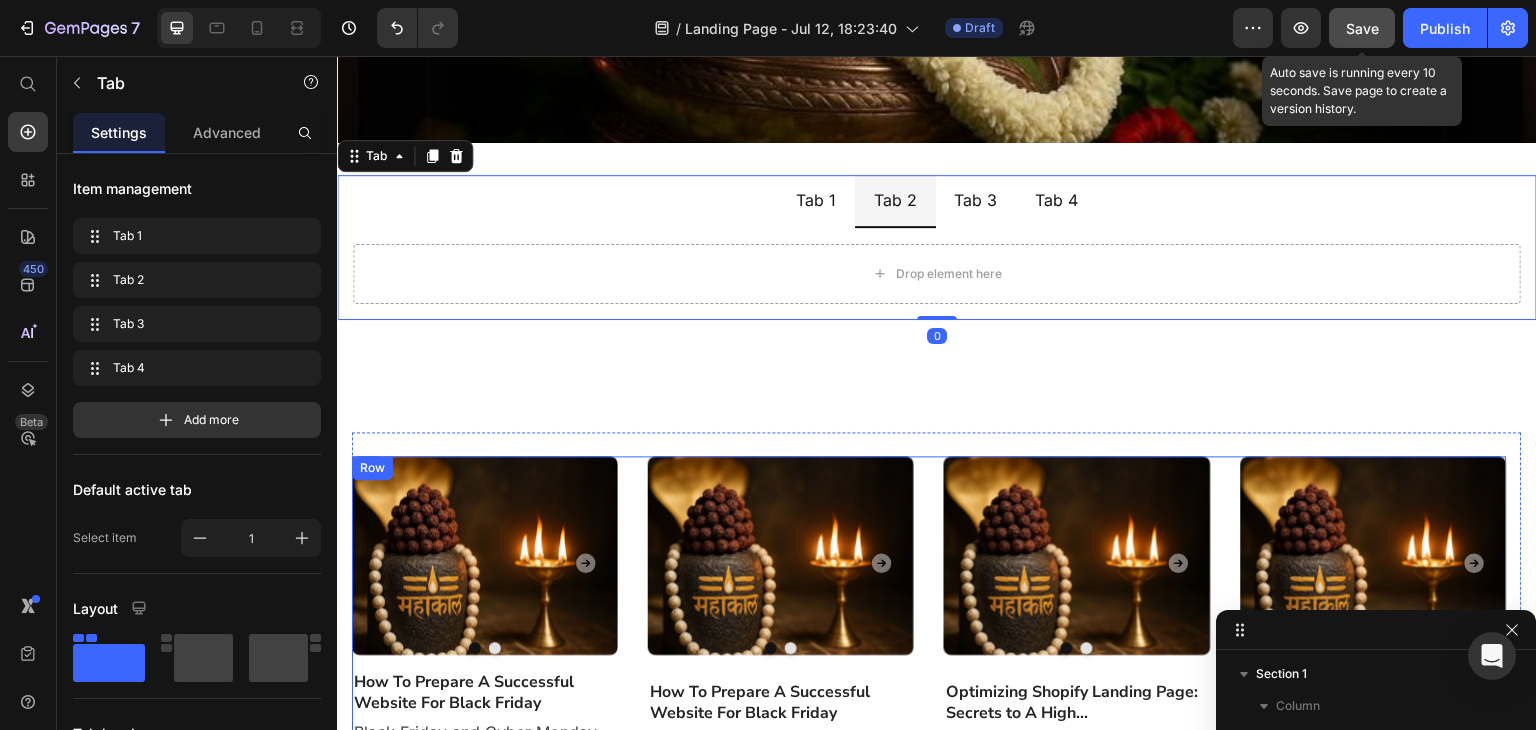click on "Image
Drop element here
Carousel
Drop element here
Carousel How To Prepare A Successful Website For Black Friday Heading Black Friday and Cyber Monday are just around the corner. Yester-year, around 40% of shoppers made an... Text block
Image
Drop element here
Carousel
Drop element here
Carousel
Drop element here
Carousel
Drop element here
Carousel How To Prepare A Successful Website For Black Friday Heading Text block
Image" at bounding box center [929, 650] 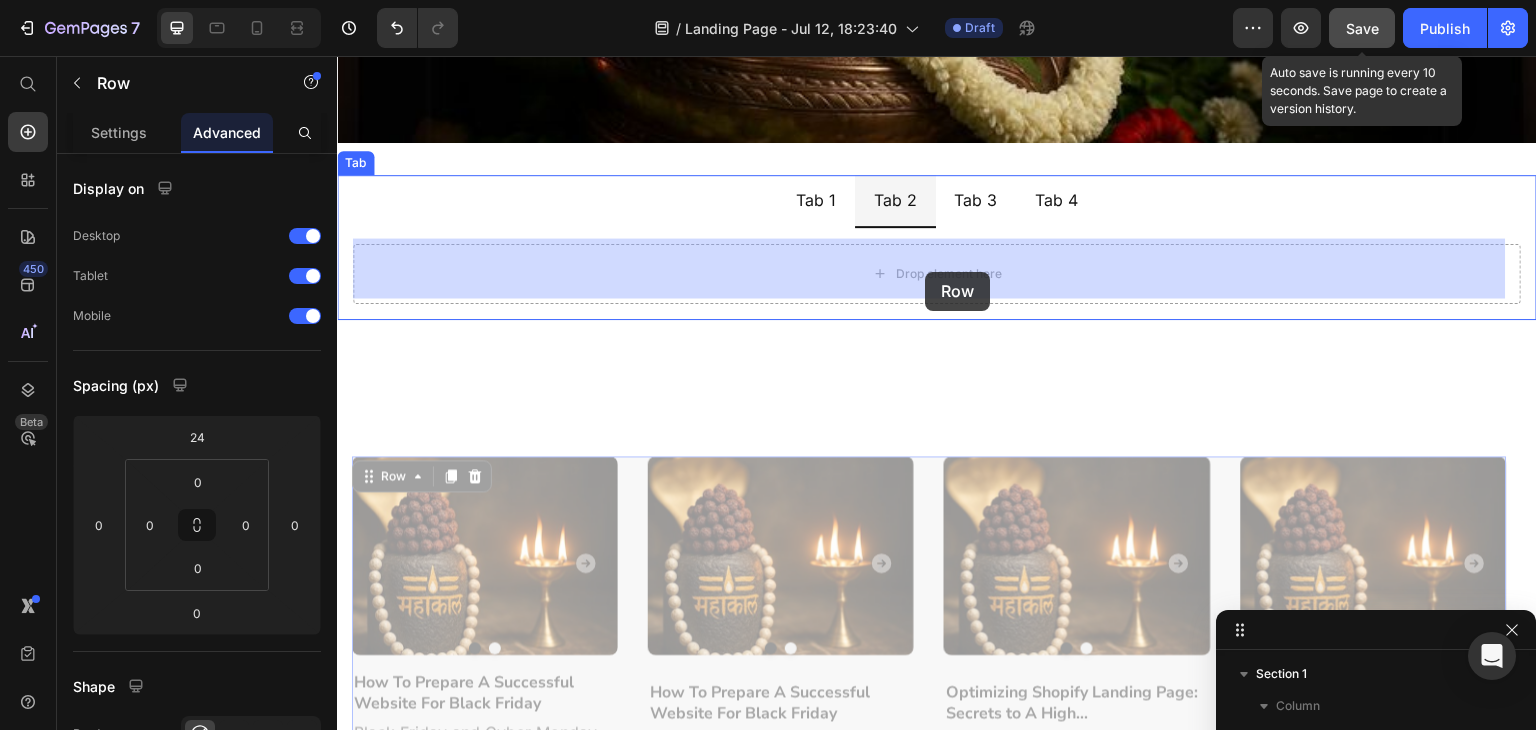 drag, startPoint x: 922, startPoint y: 468, endPoint x: 925, endPoint y: 272, distance: 196.02296 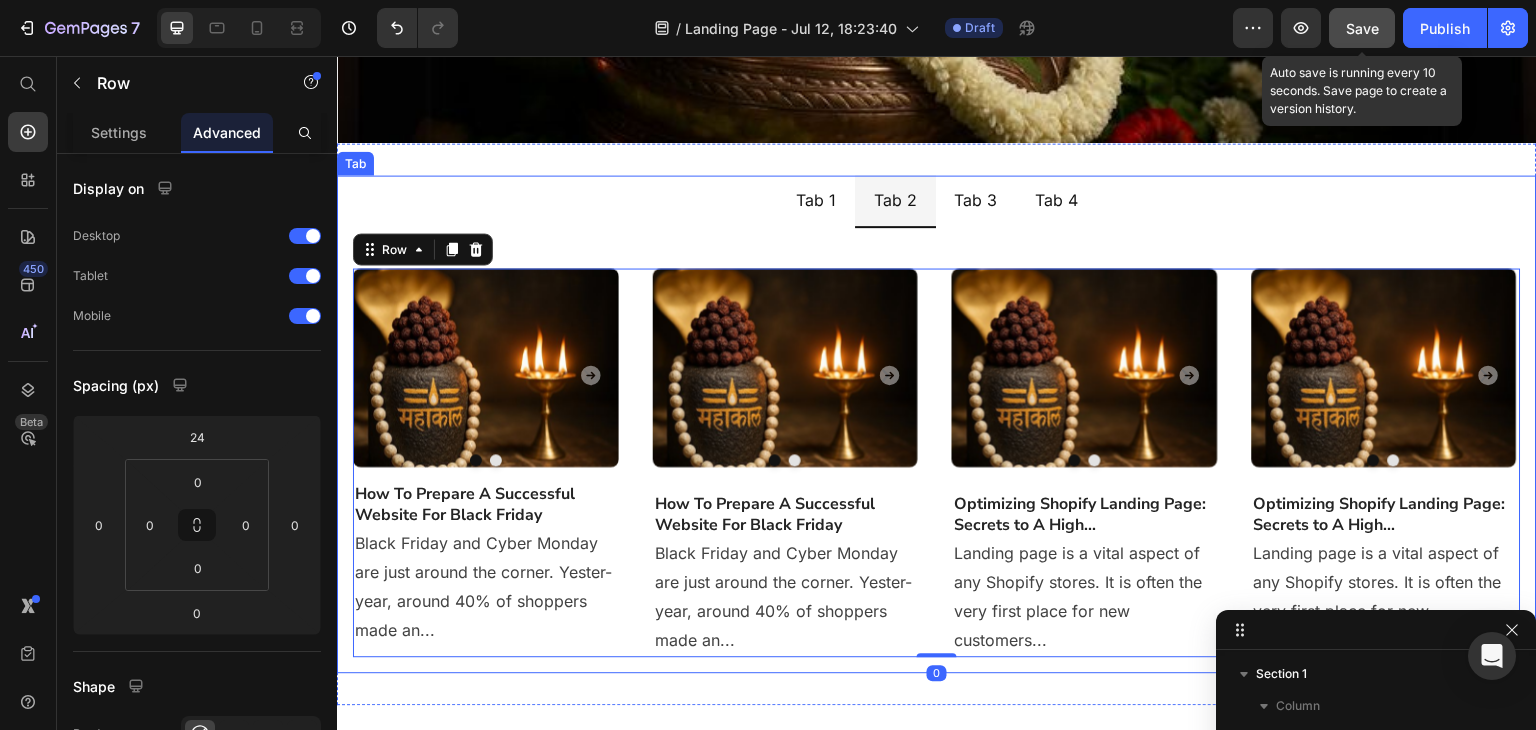click on "Tab 3" at bounding box center (976, 200) 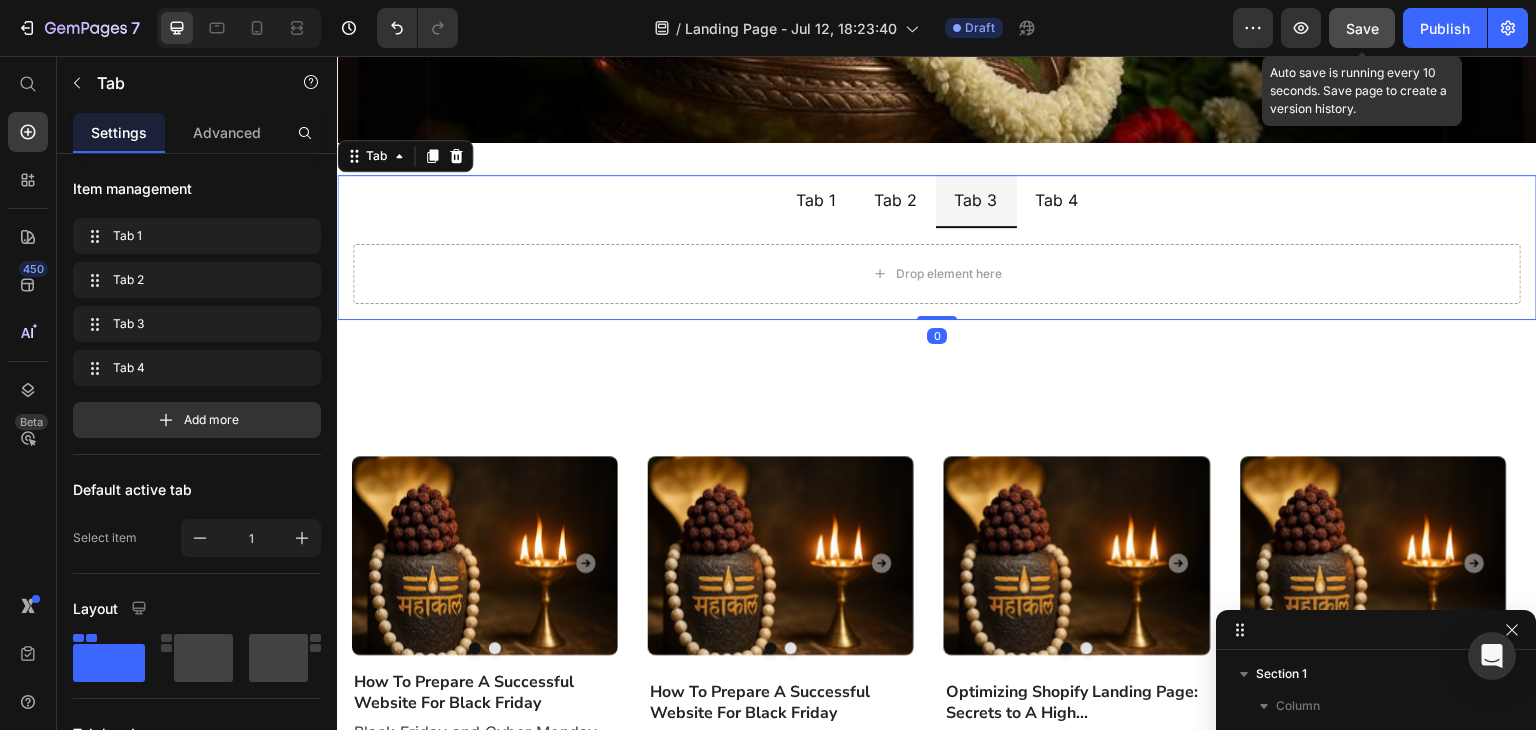 click on "Tab 2" at bounding box center [895, 200] 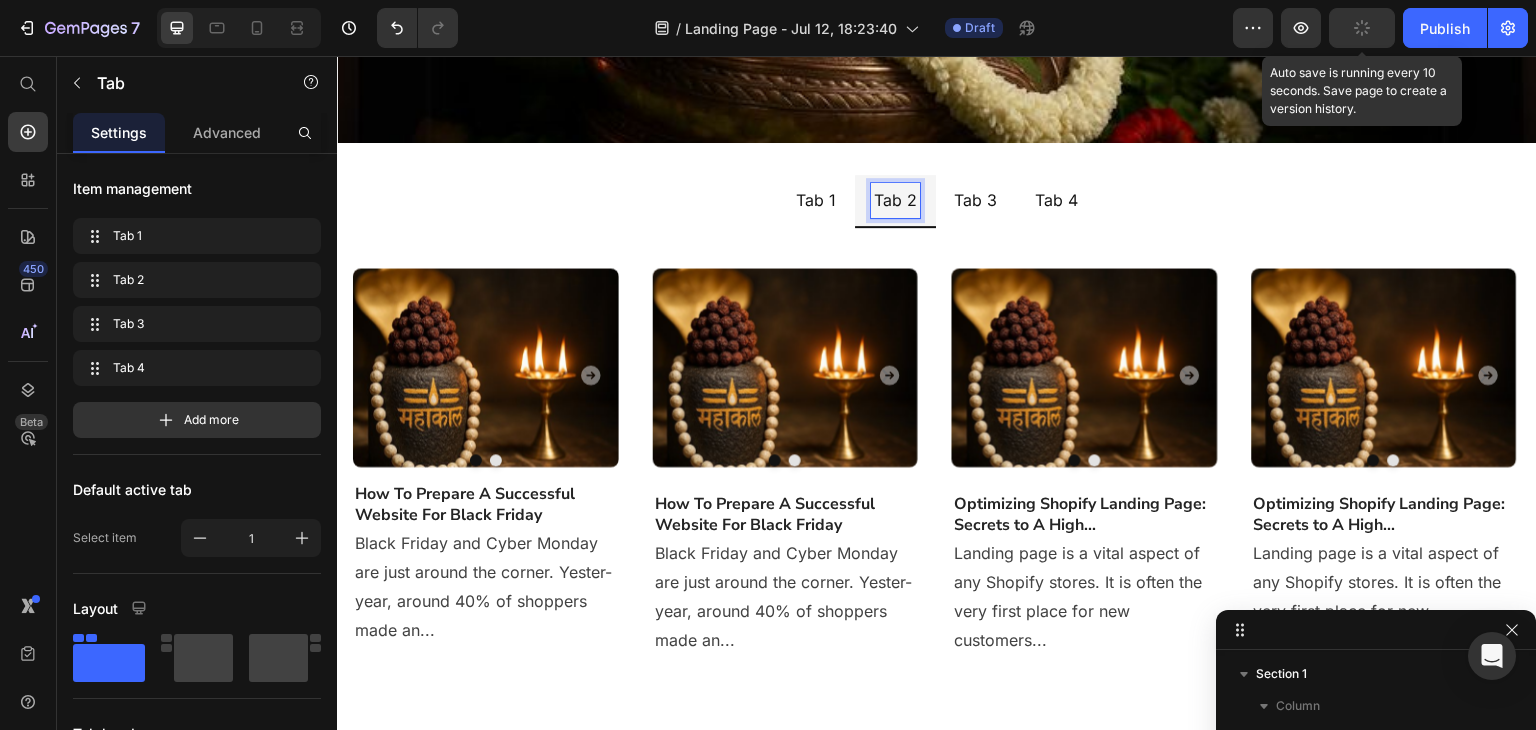click on "Tab 1" at bounding box center [816, 200] 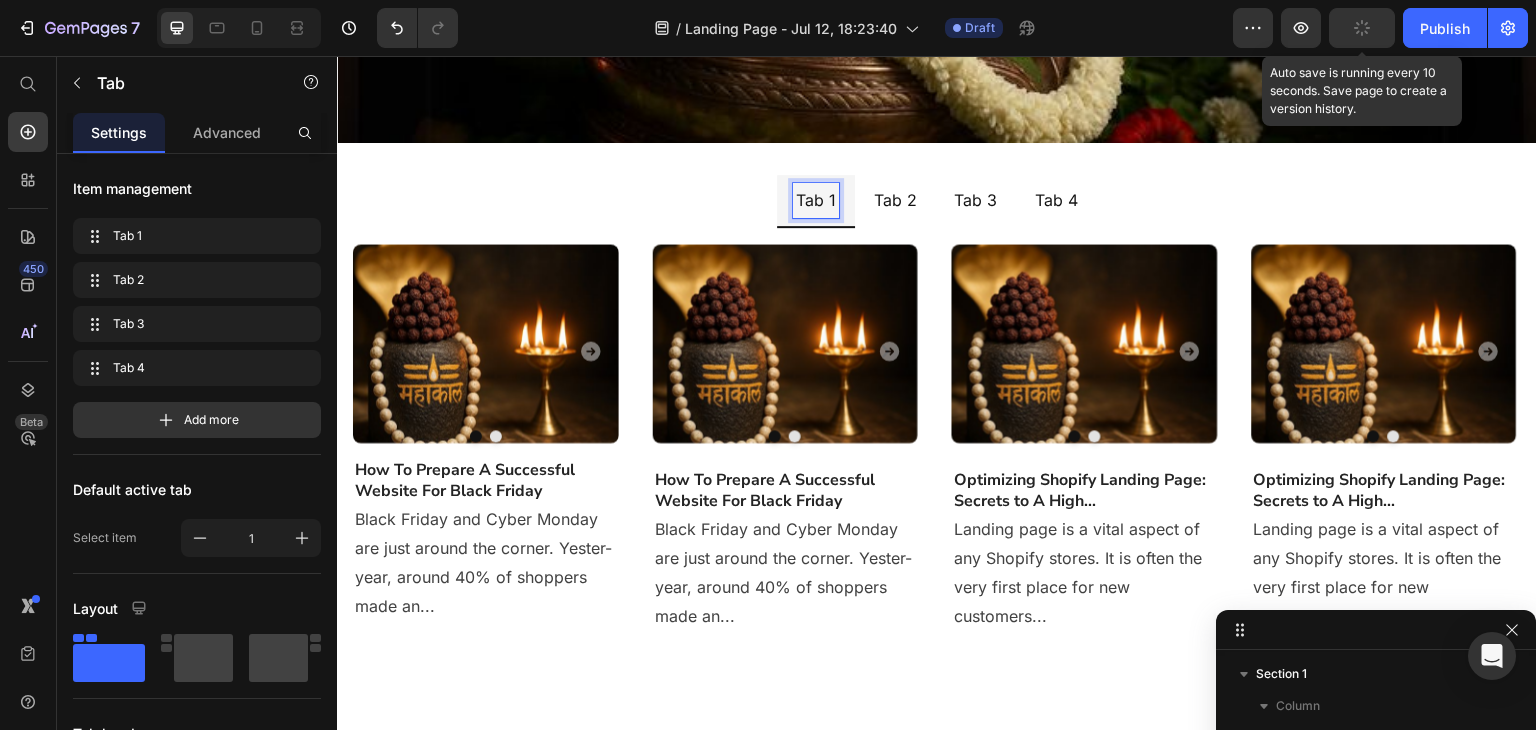 click on "Tab 2" at bounding box center [895, 200] 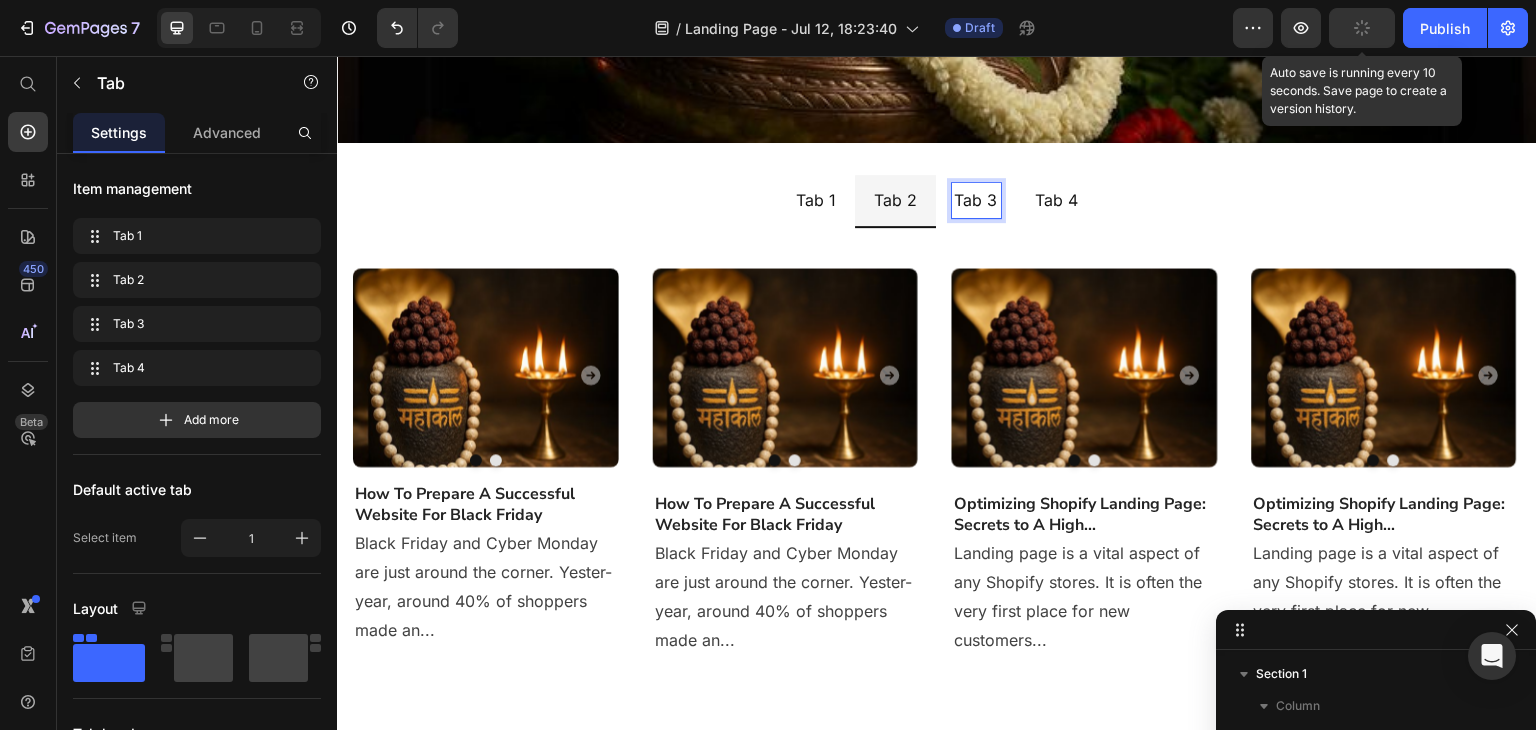 click on "Tab 3" at bounding box center [976, 200] 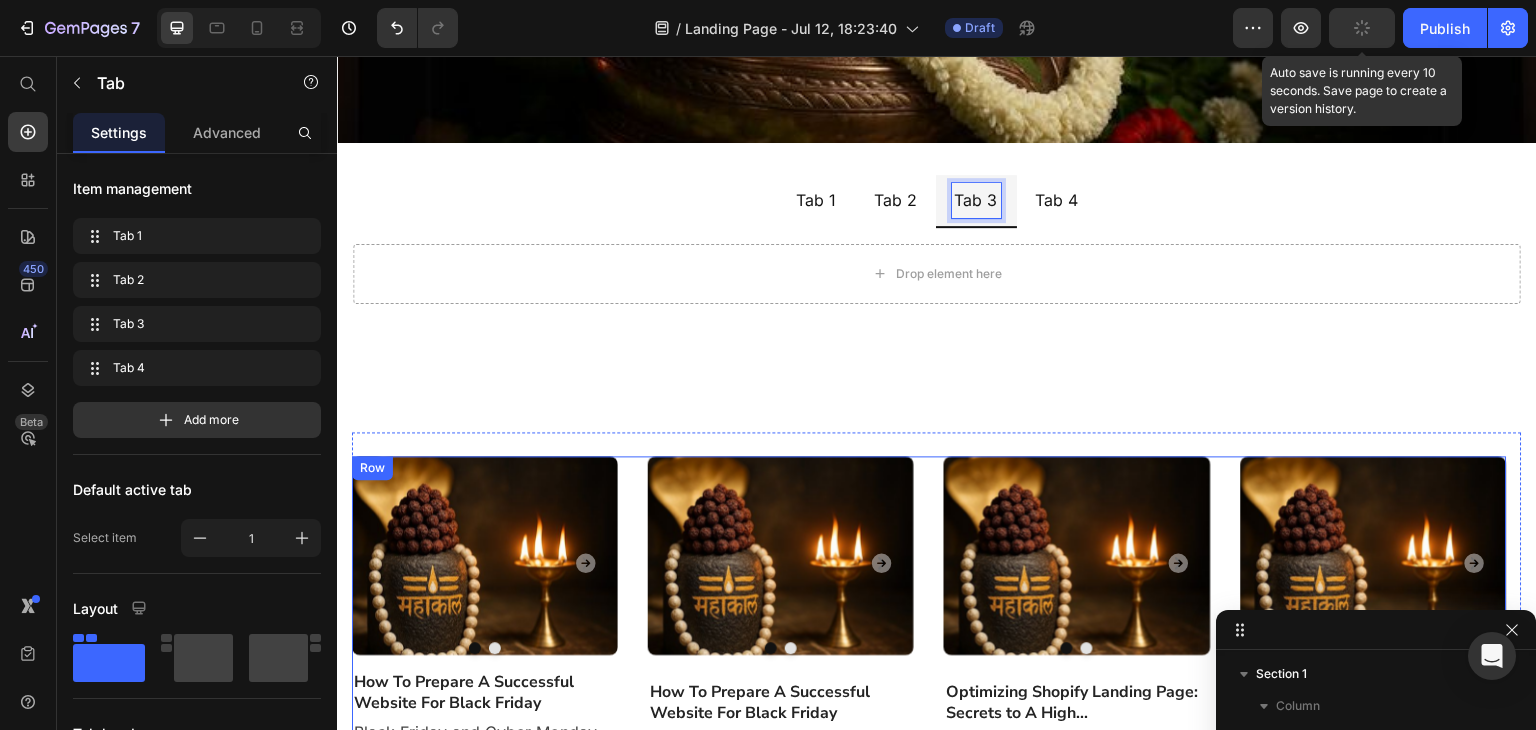 click on "Image
Drop element here
Carousel
Drop element here
Carousel How To Prepare A Successful Website For Black Friday Heading Black Friday and Cyber Monday are just around the corner. Yester-year, around 40% of shoppers made an... Text block
Image
Drop element here
Carousel
Drop element here
Carousel
Drop element here
Carousel
Drop element here
Carousel How To Prepare A Successful Website For Black Friday Heading Text block
Image" at bounding box center [929, 650] 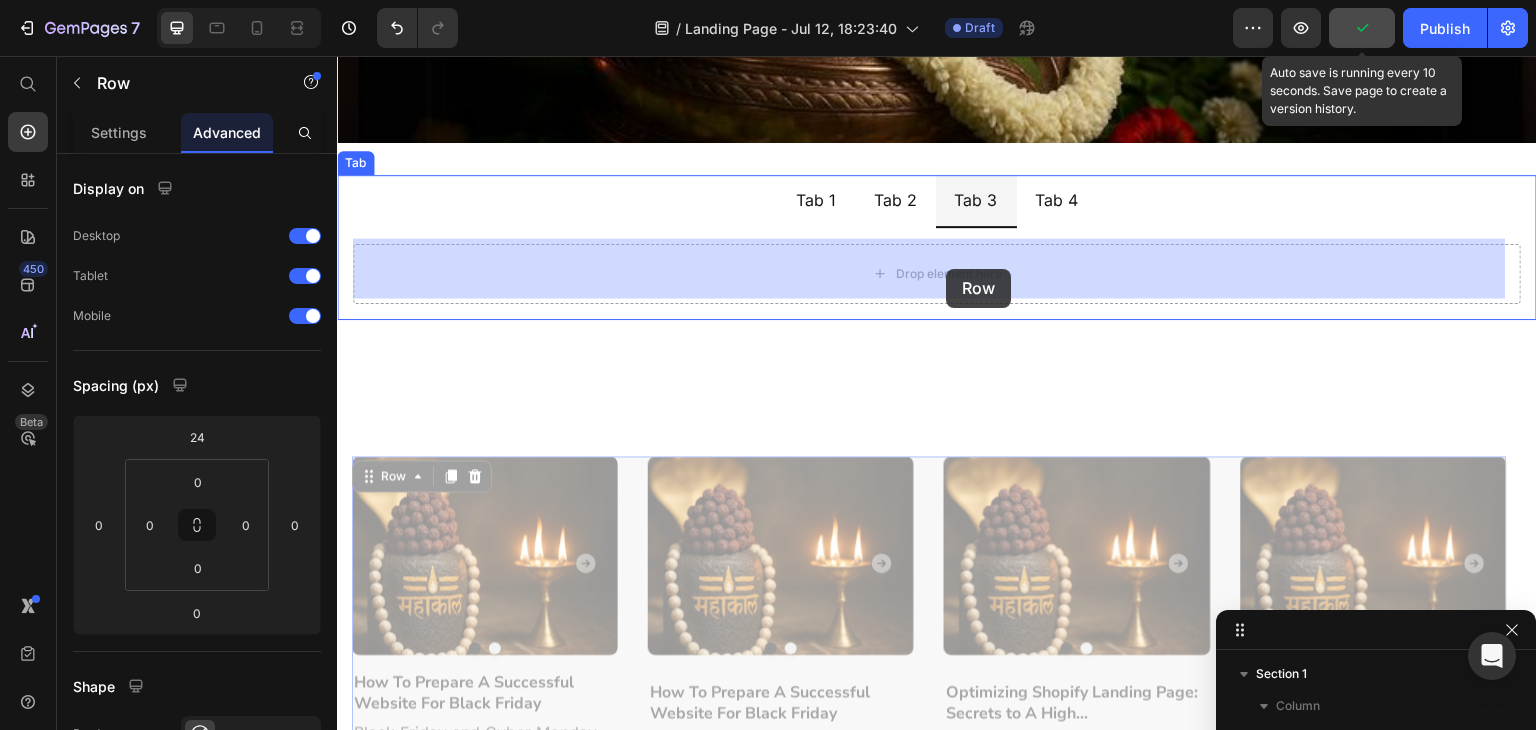 drag, startPoint x: 928, startPoint y: 463, endPoint x: 947, endPoint y: 269, distance: 194.92819 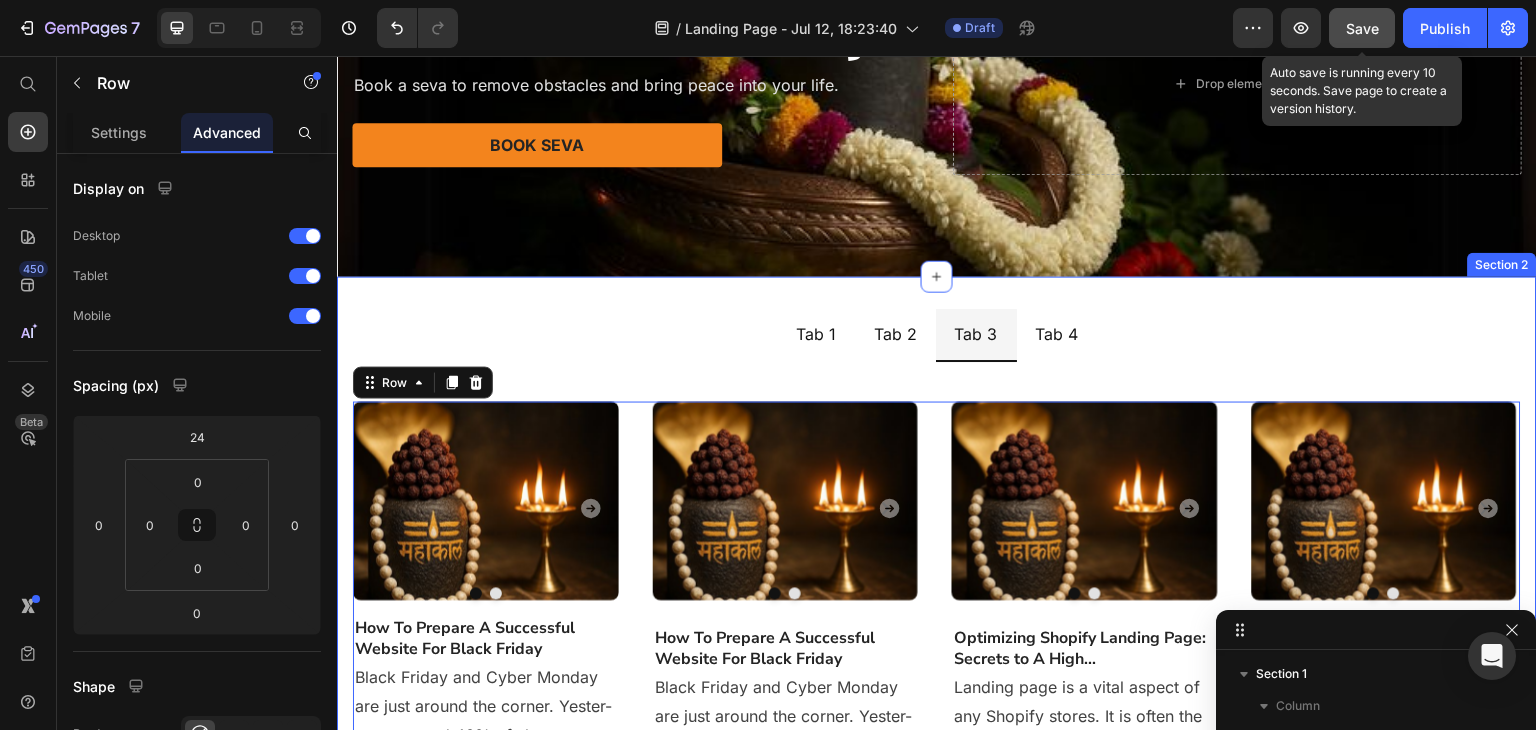 click on "Tab 4" at bounding box center [1057, 334] 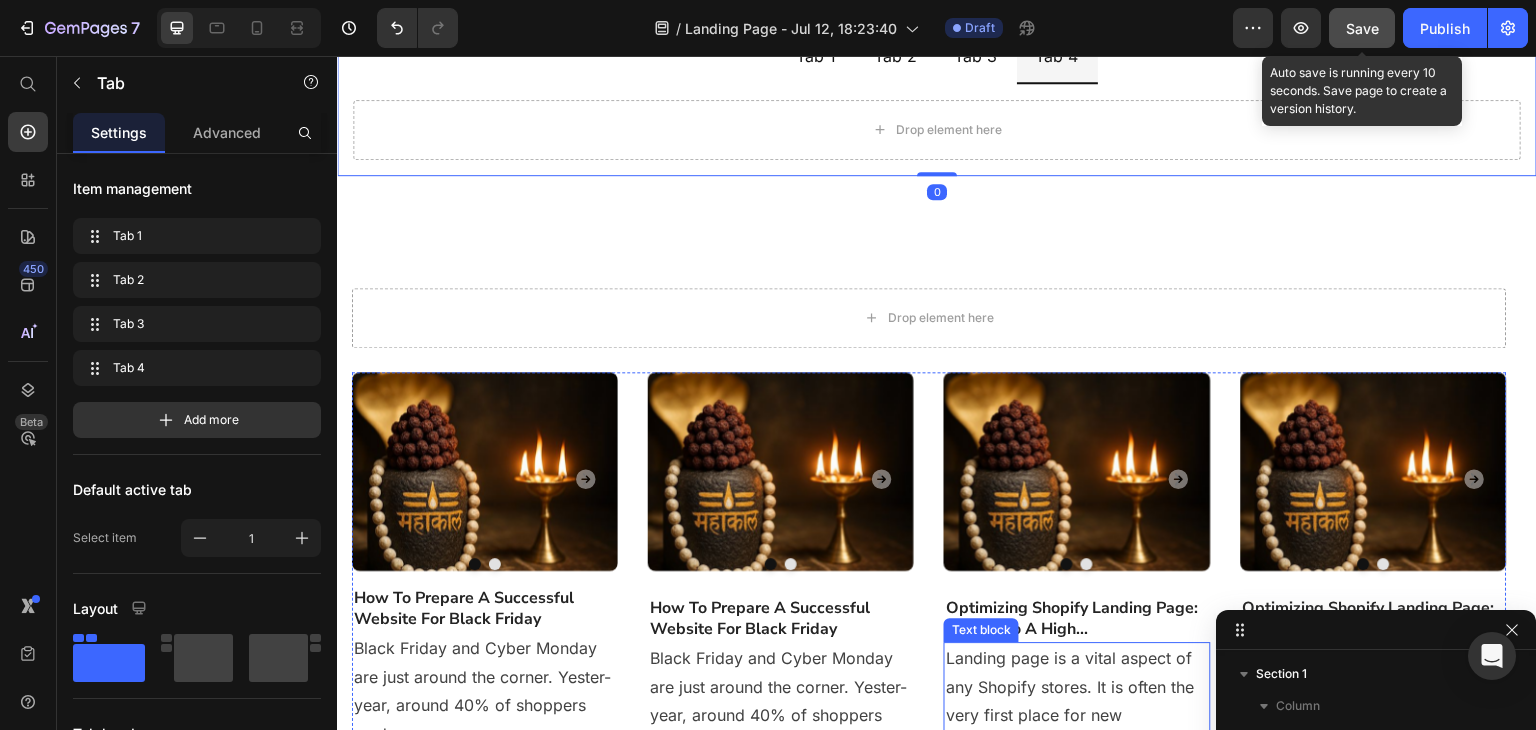 scroll, scrollTop: 473, scrollLeft: 0, axis: vertical 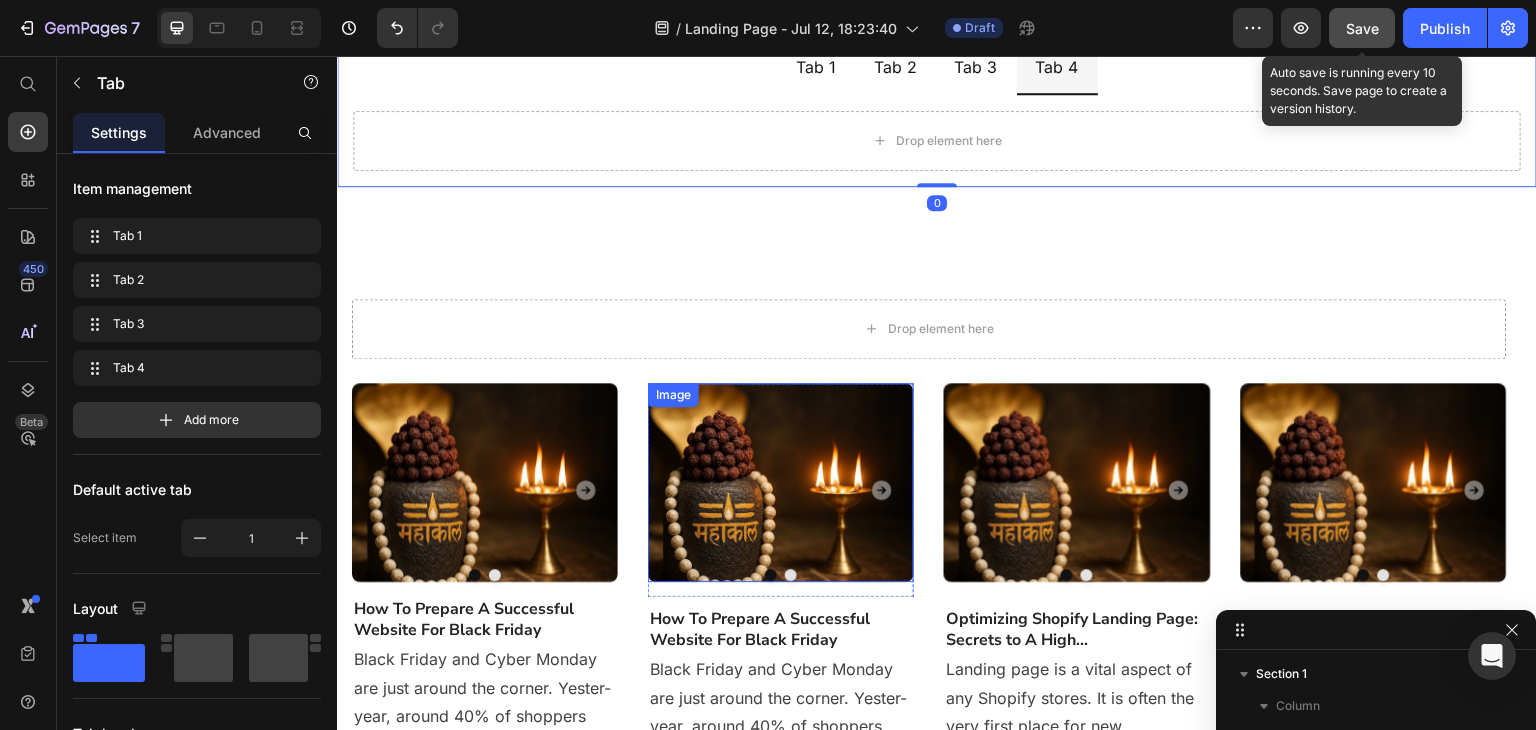 click on "Image
Drop element here
Carousel
Drop element here
Carousel How To Prepare A Successful Website For Black Friday Heading Black Friday and Cyber Monday are just around the corner. Yester-year, around 40% of shoppers made an... Text block
Image
Drop element here
Carousel
Drop element here
Carousel
Drop element here
Carousel
Drop element here
Carousel How To Prepare A Successful Website For Black Friday Heading Text block
Image" at bounding box center (929, 577) 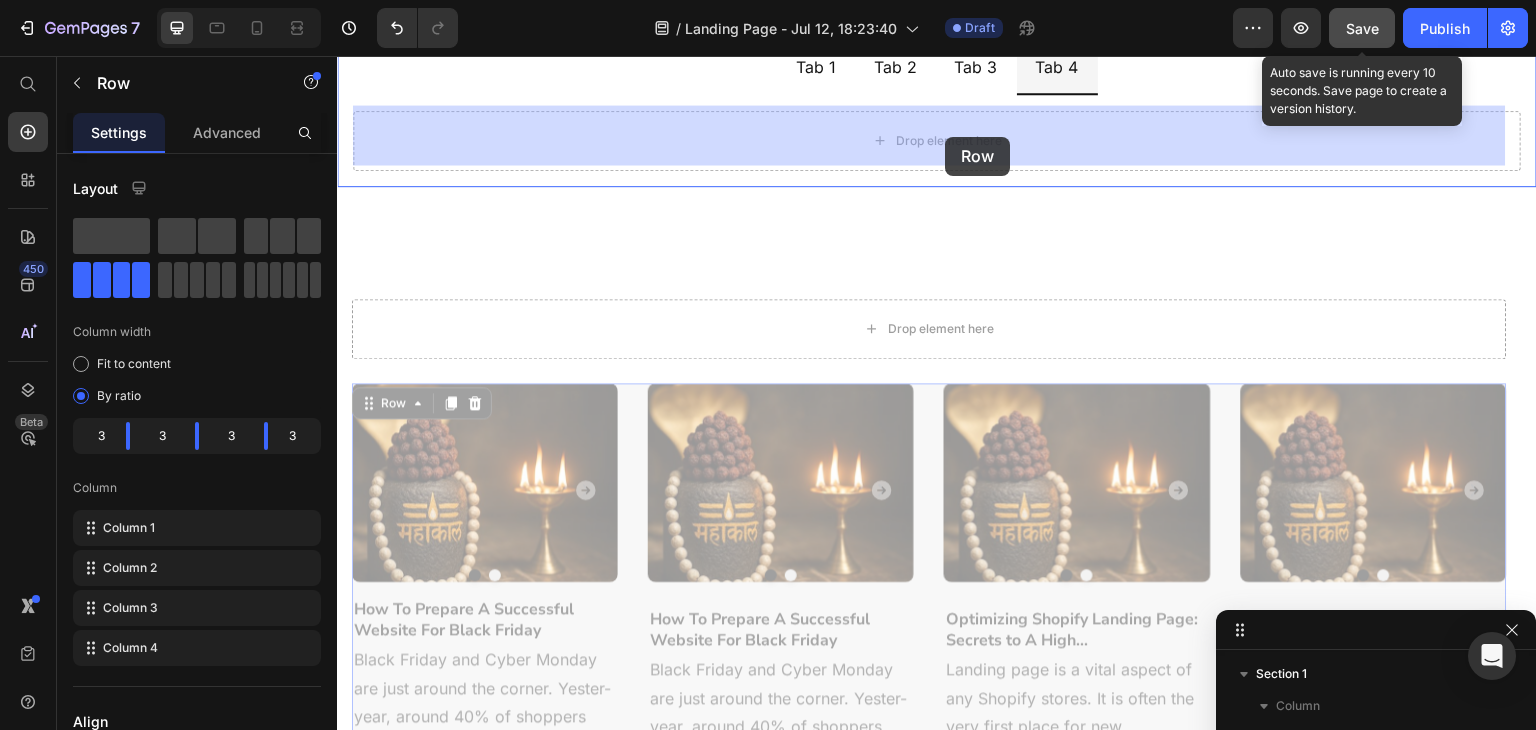 drag, startPoint x: 928, startPoint y: 404, endPoint x: 946, endPoint y: 137, distance: 267.60605 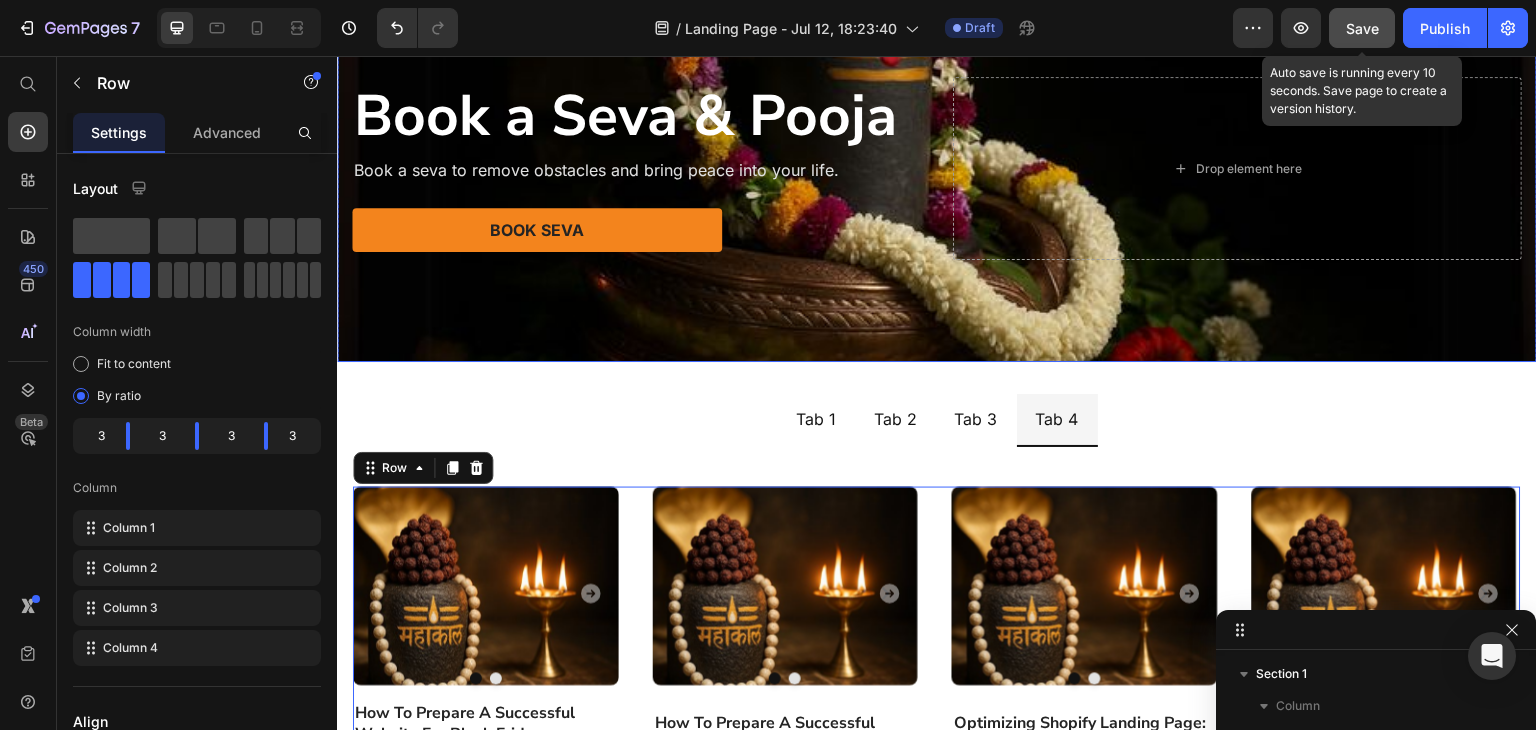 scroll, scrollTop: 266, scrollLeft: 0, axis: vertical 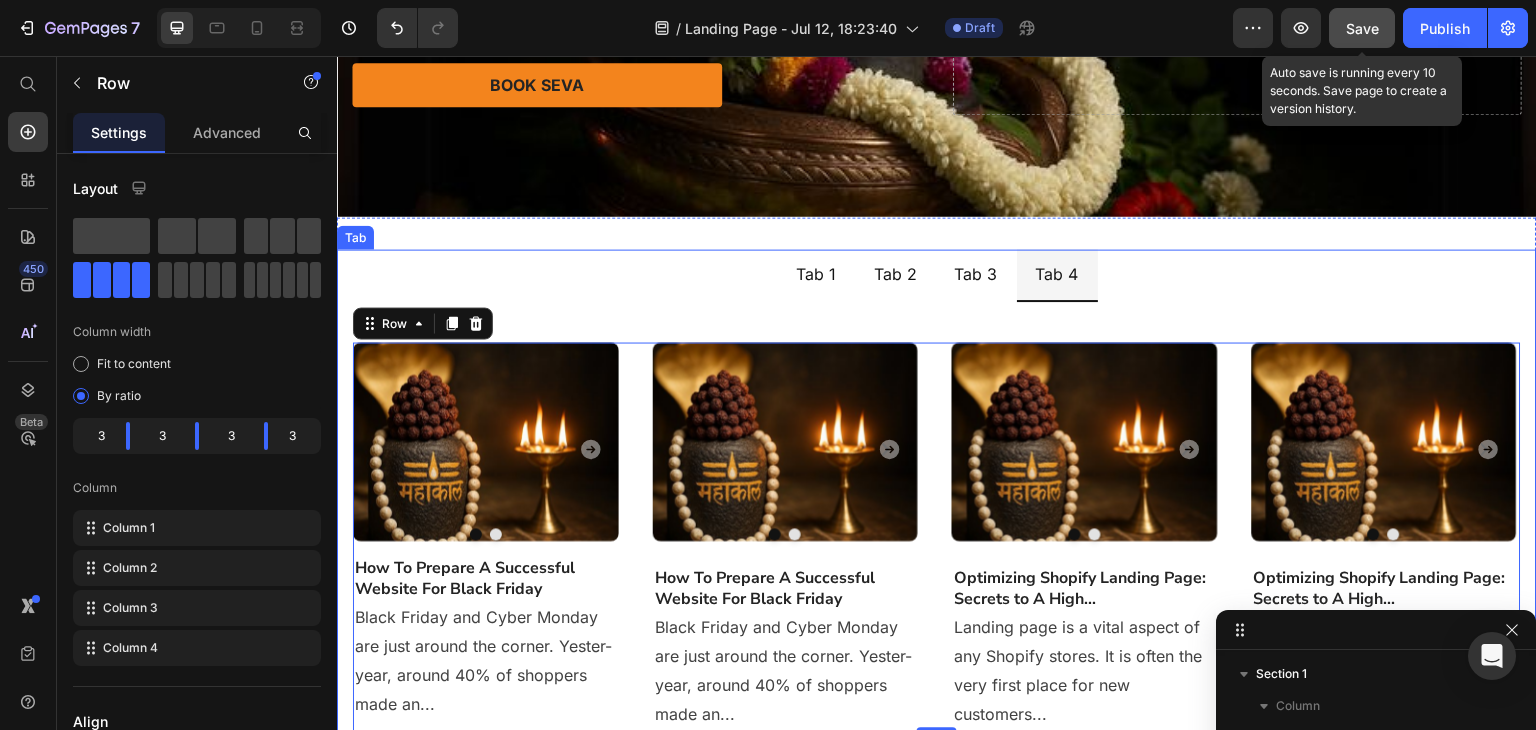 click on "Tab 1" at bounding box center [816, 274] 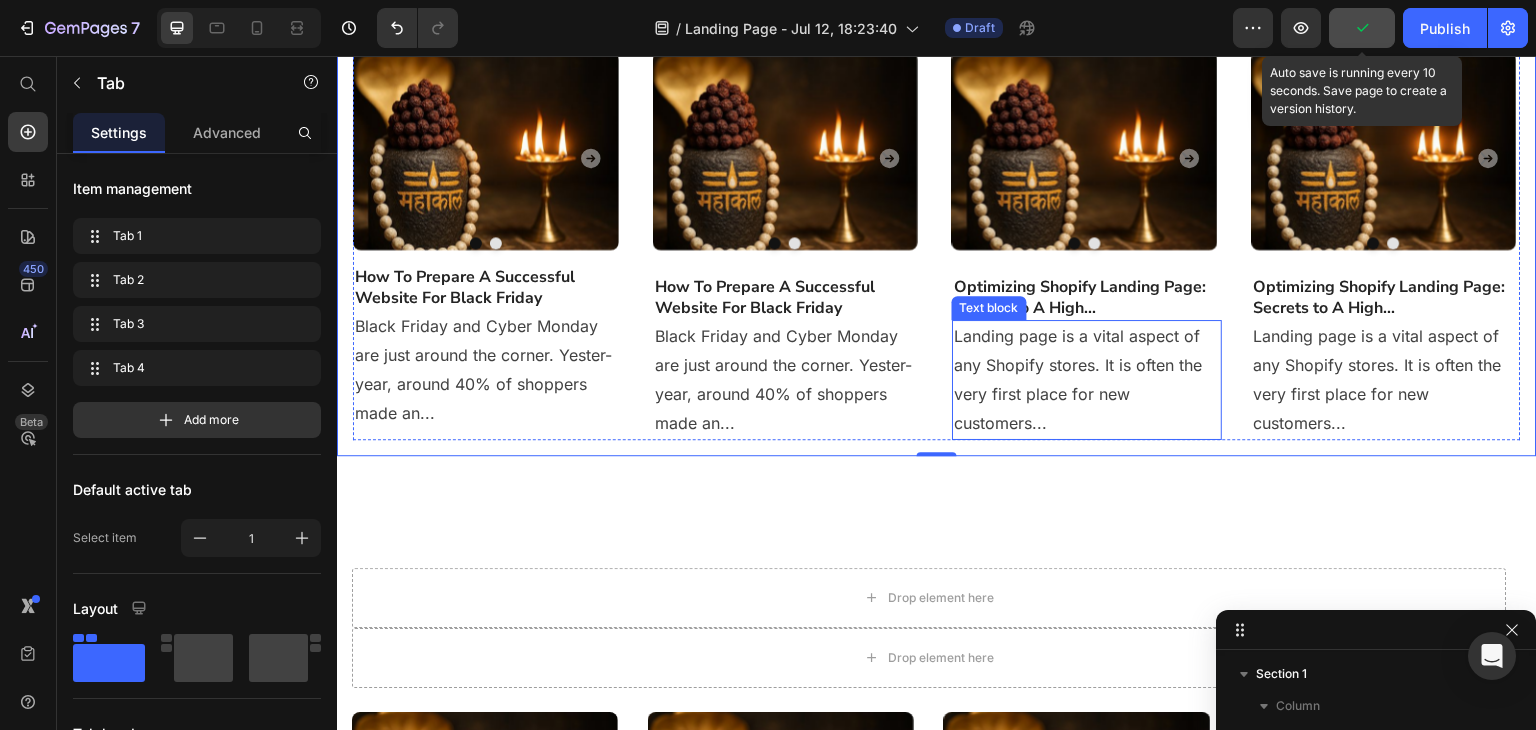 scroll, scrollTop: 266, scrollLeft: 0, axis: vertical 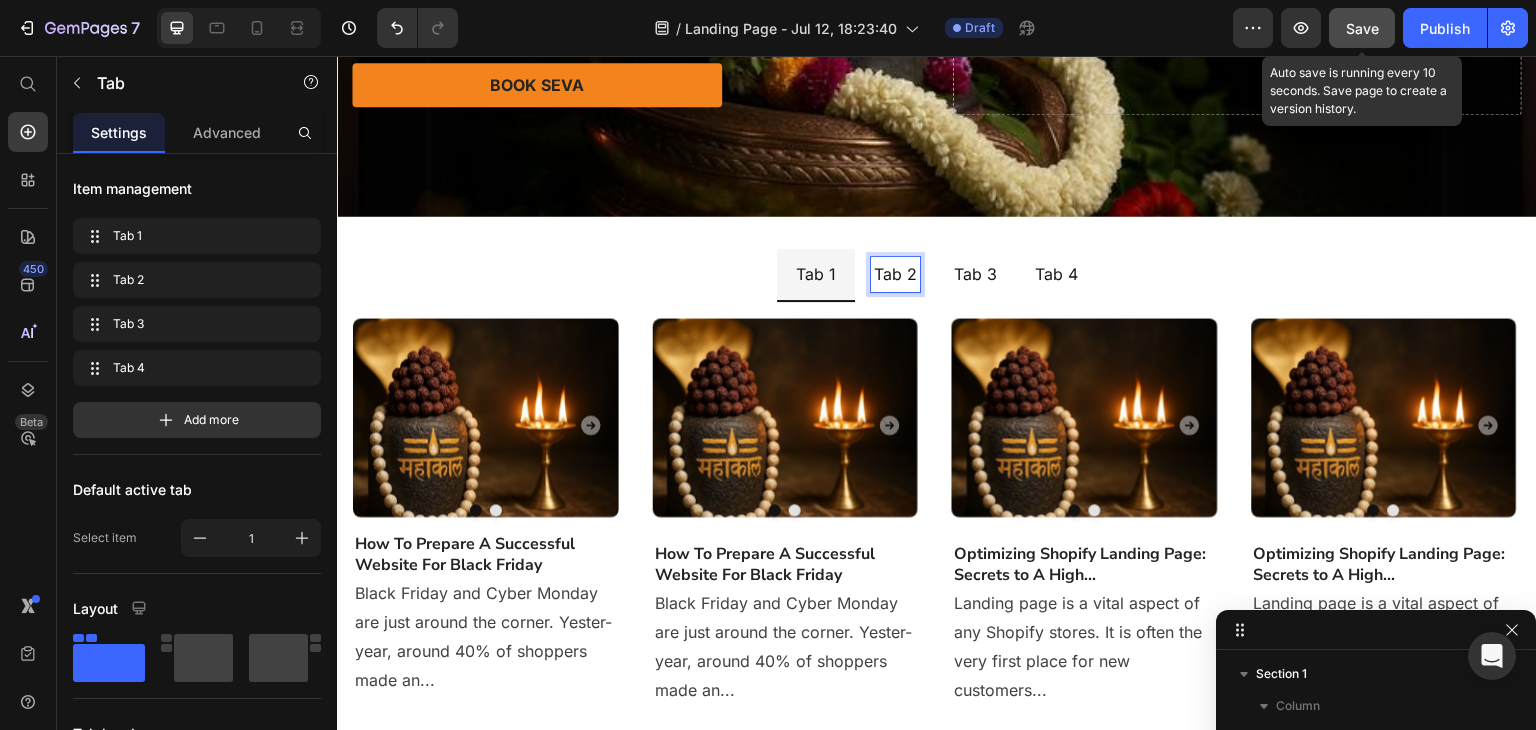 click on "Tab 1" at bounding box center [816, 274] 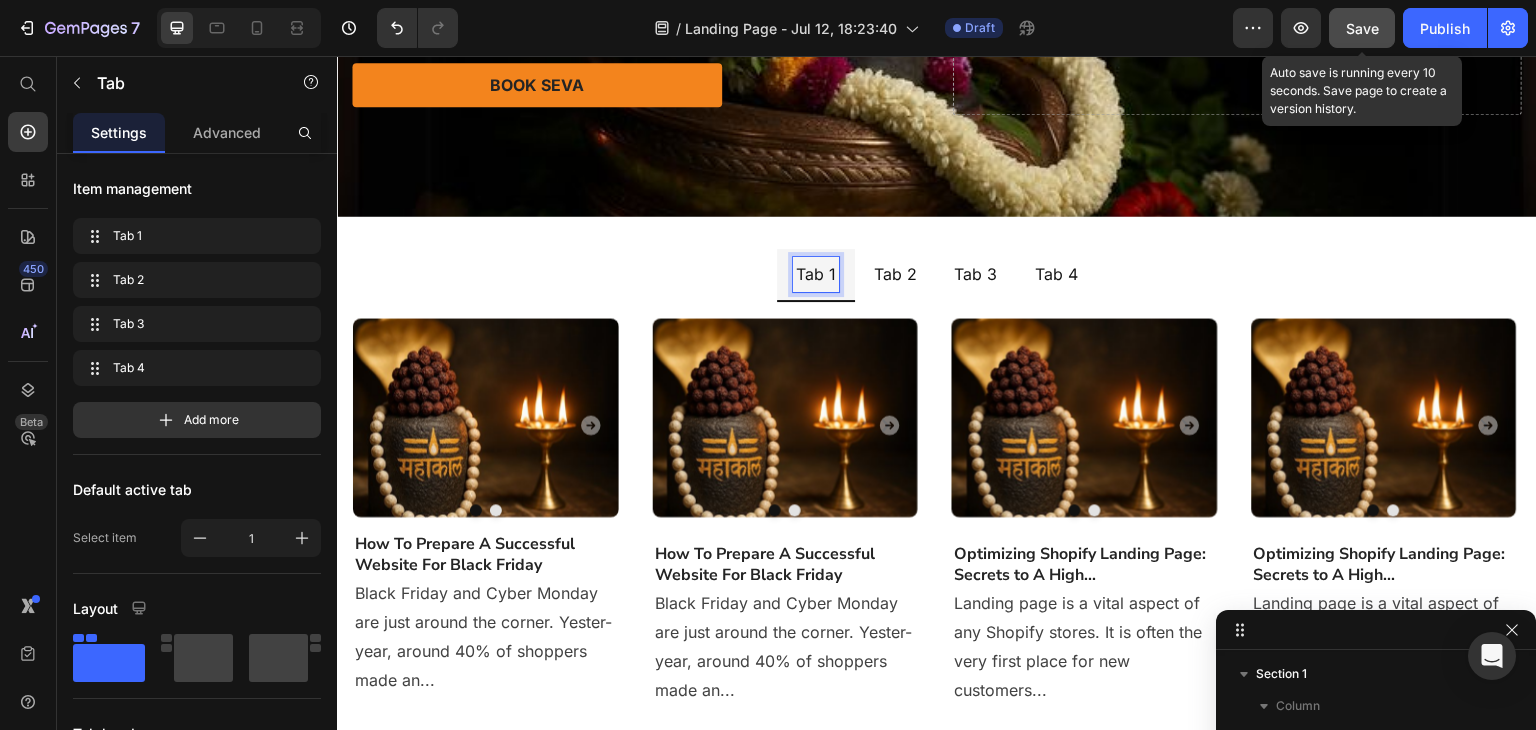 click on "Tab 3" at bounding box center [976, 274] 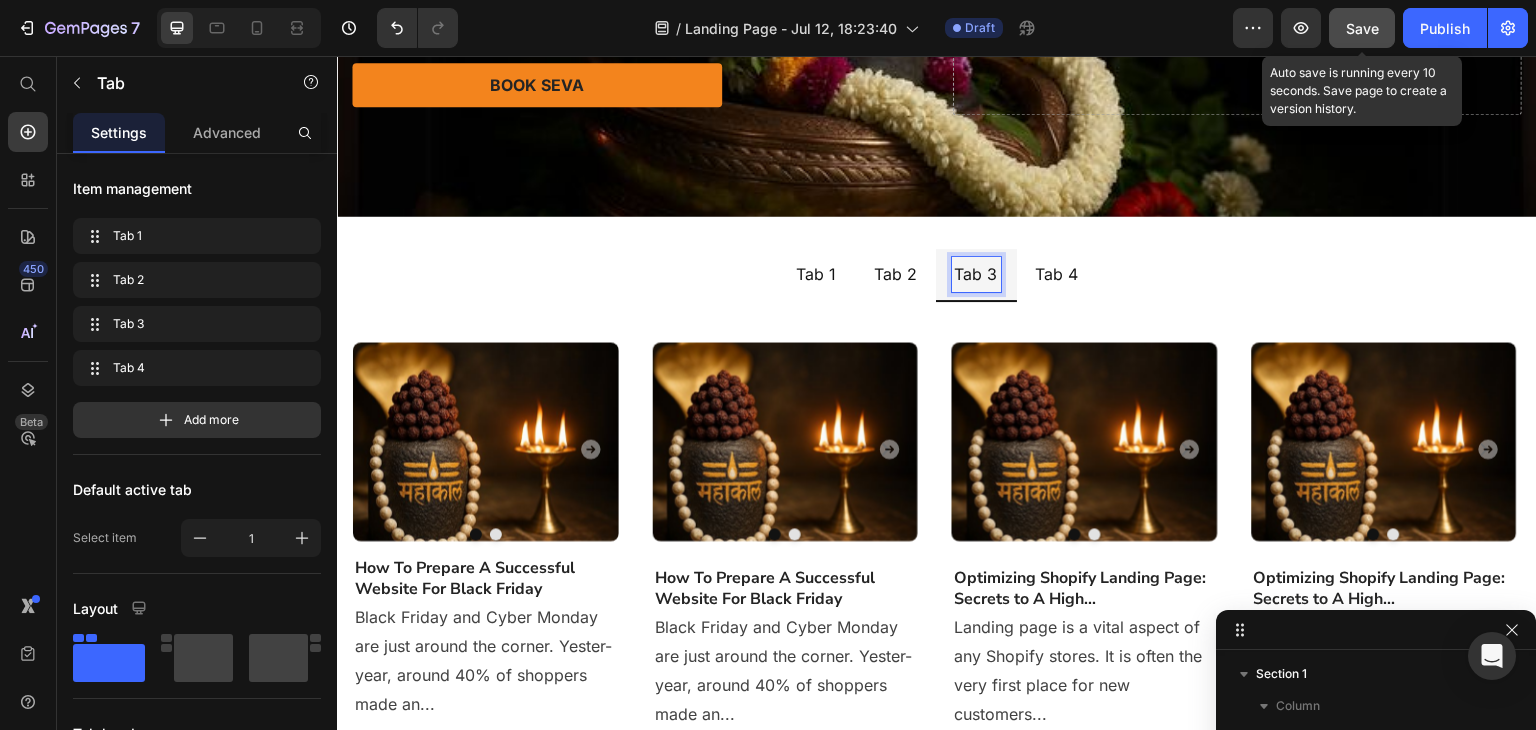 click on "Tab 2" at bounding box center [895, 274] 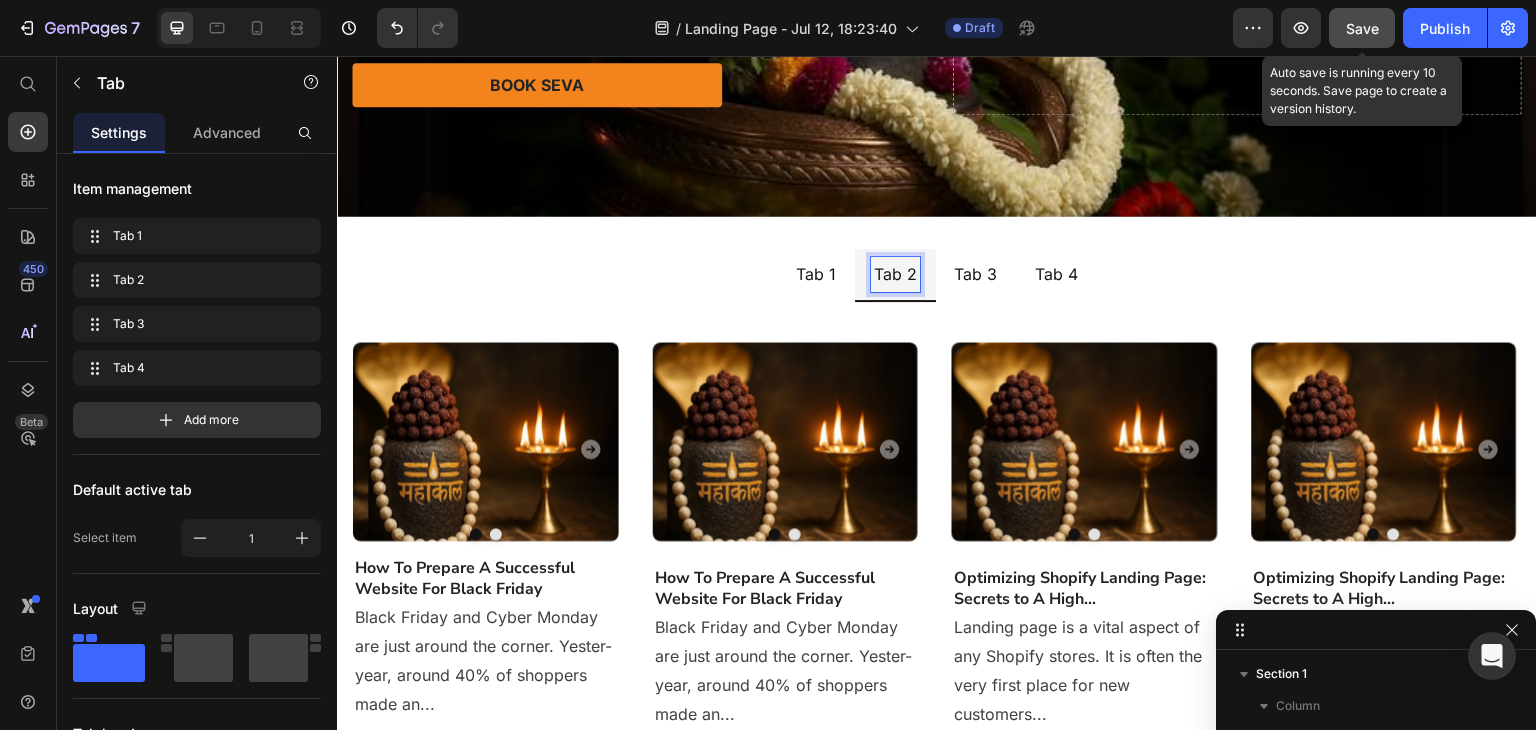 click on "Tab 4" at bounding box center (1057, 274) 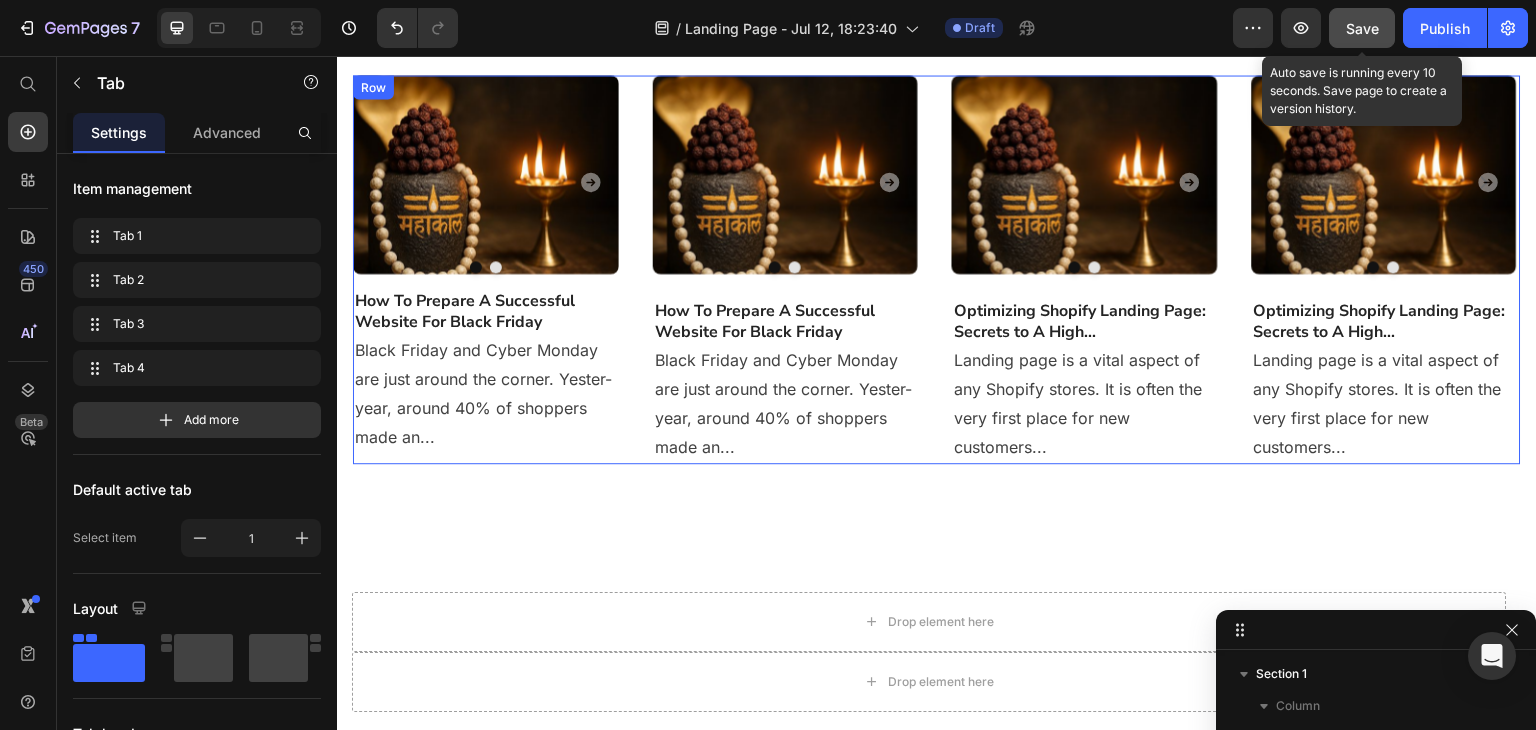 scroll, scrollTop: 133, scrollLeft: 0, axis: vertical 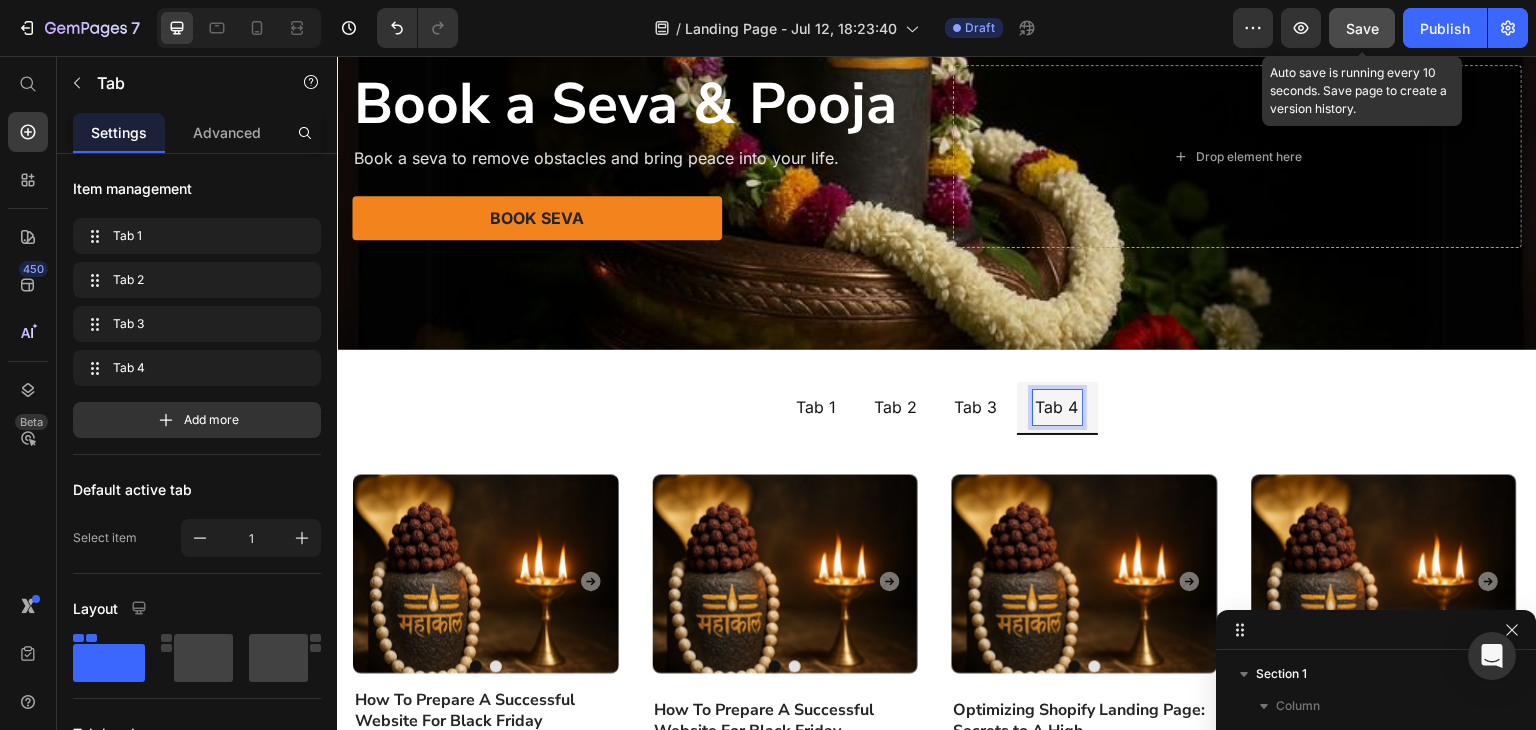 click on "Tab 1" at bounding box center [816, 407] 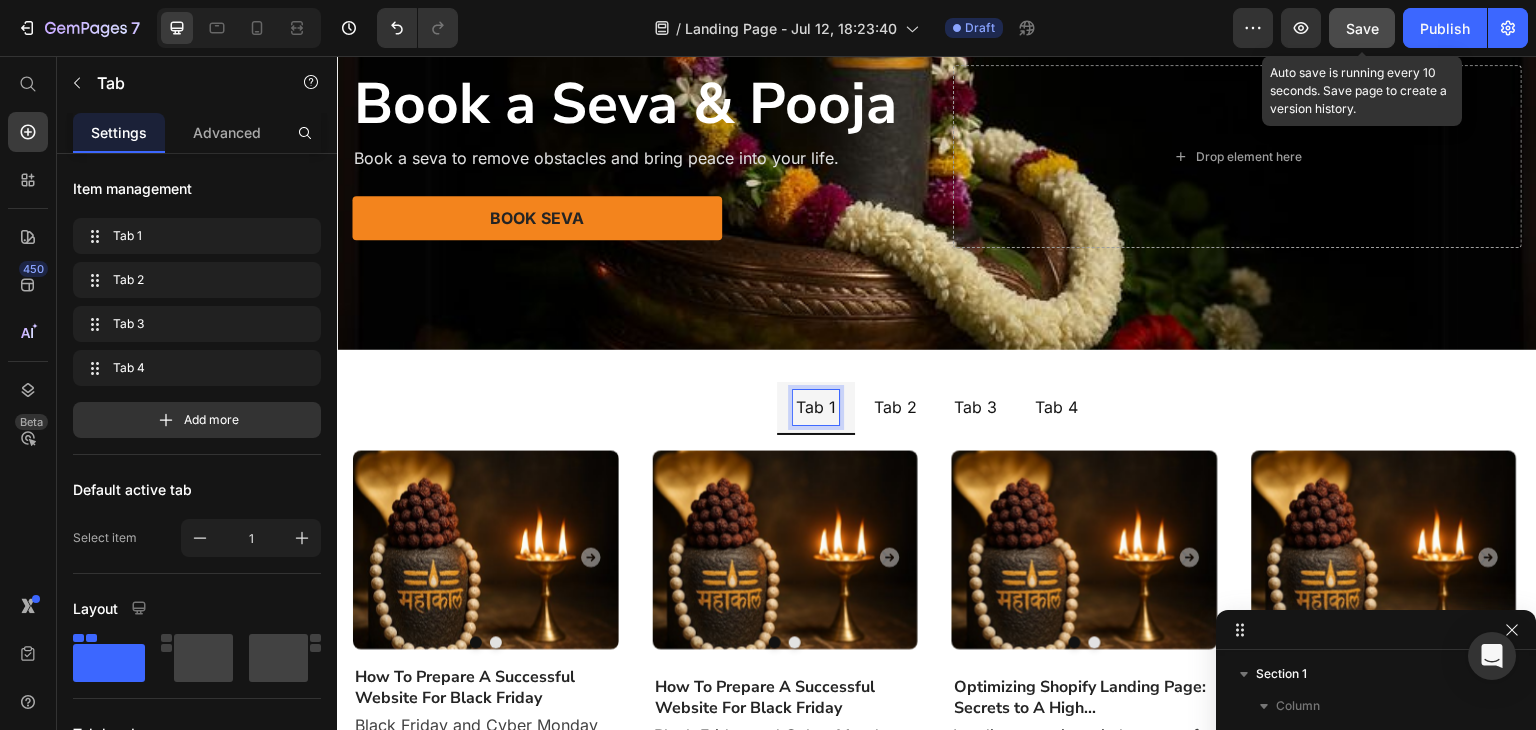 click on "Tab 1 Tab 2 Tab 3 Tab 4" at bounding box center (937, 408) 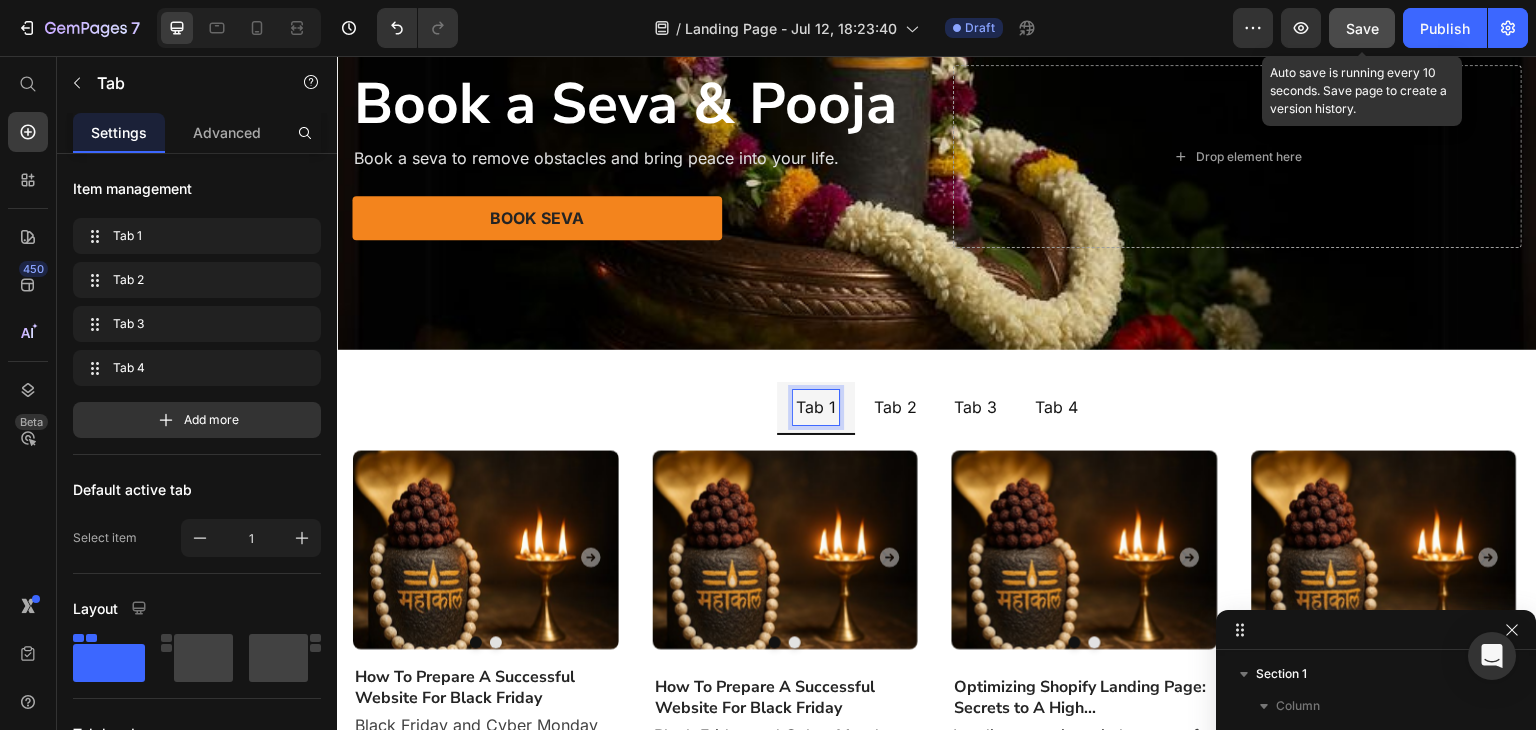 click on "Tab 1" at bounding box center [816, 407] 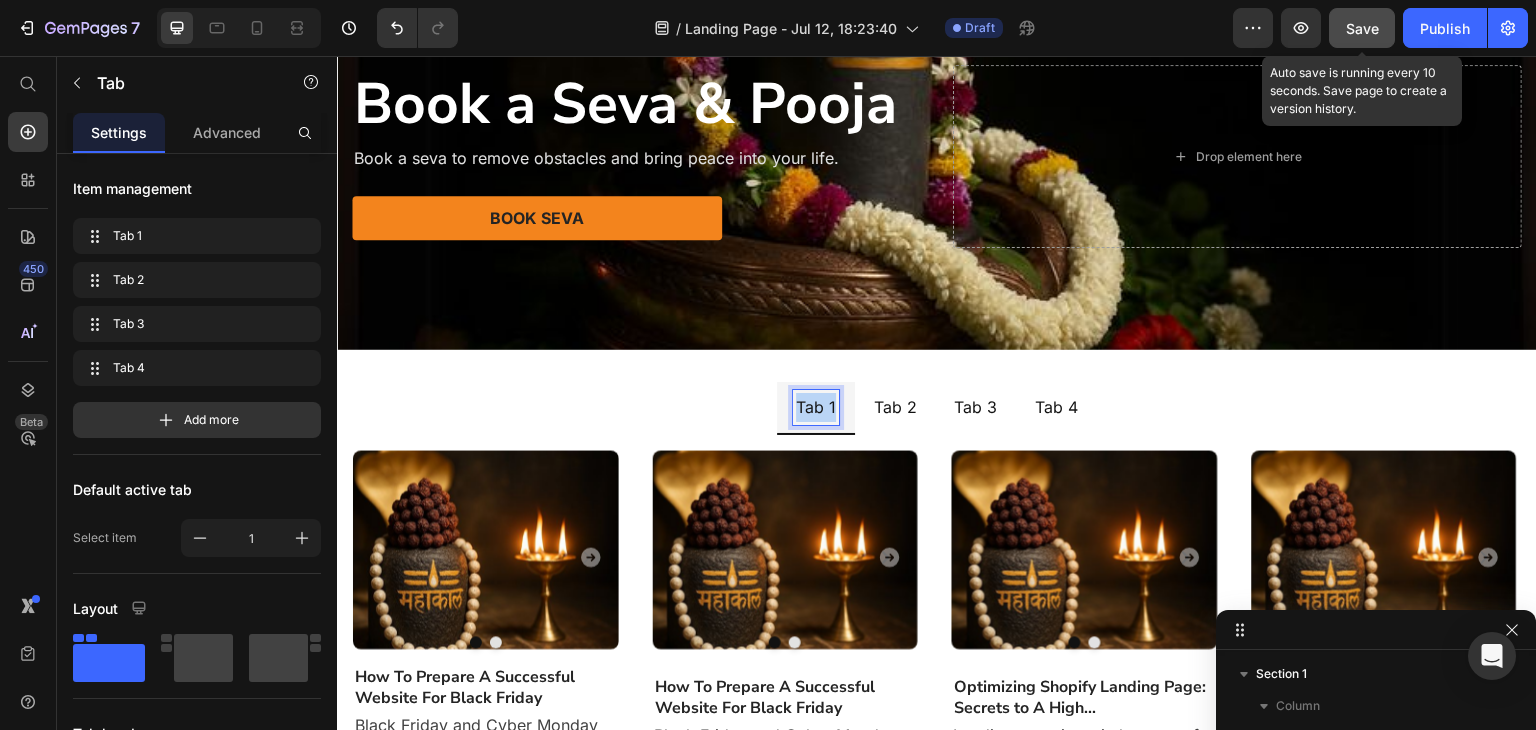 click on "Tab 1" at bounding box center (816, 407) 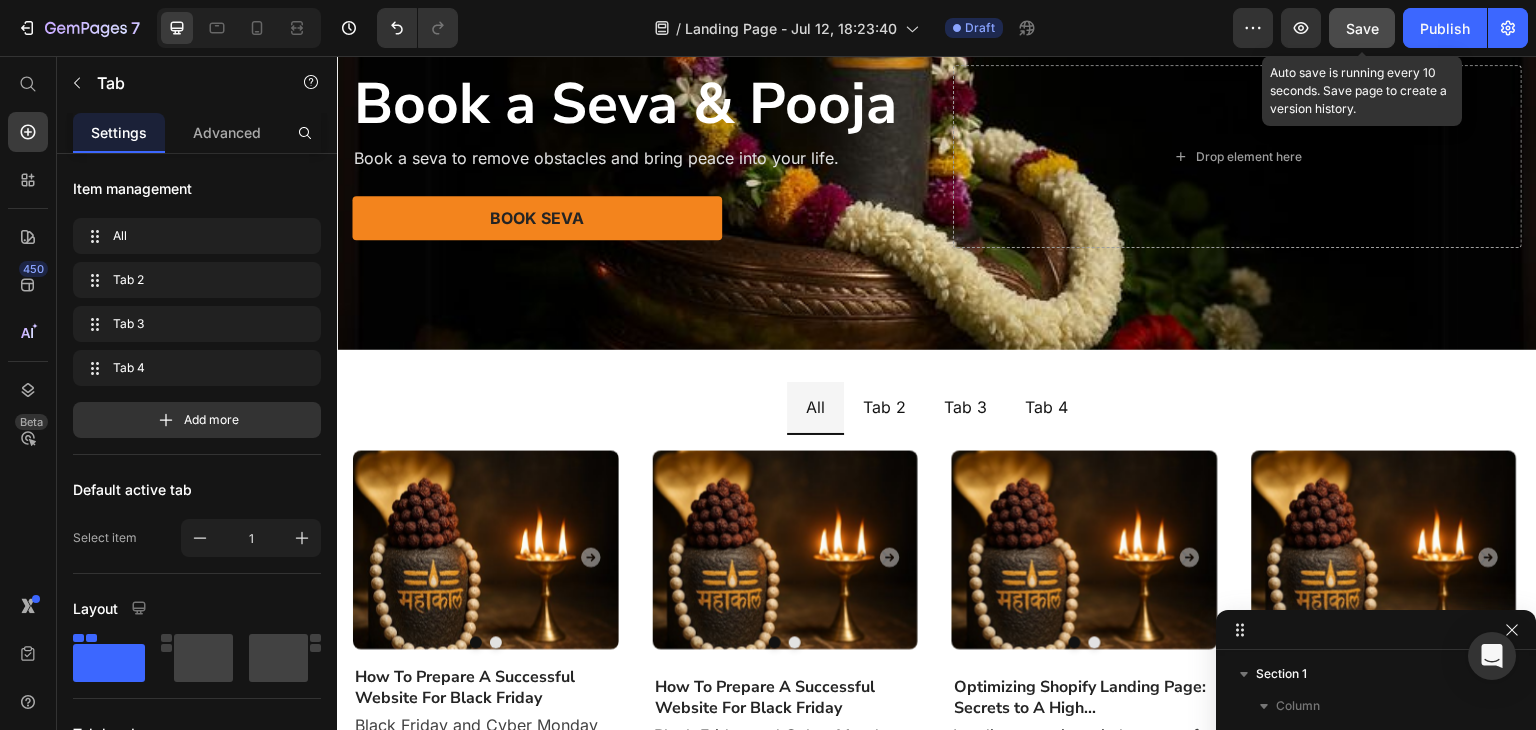click on "All Tab 2 Tab 3 Tab 4" at bounding box center (937, 408) 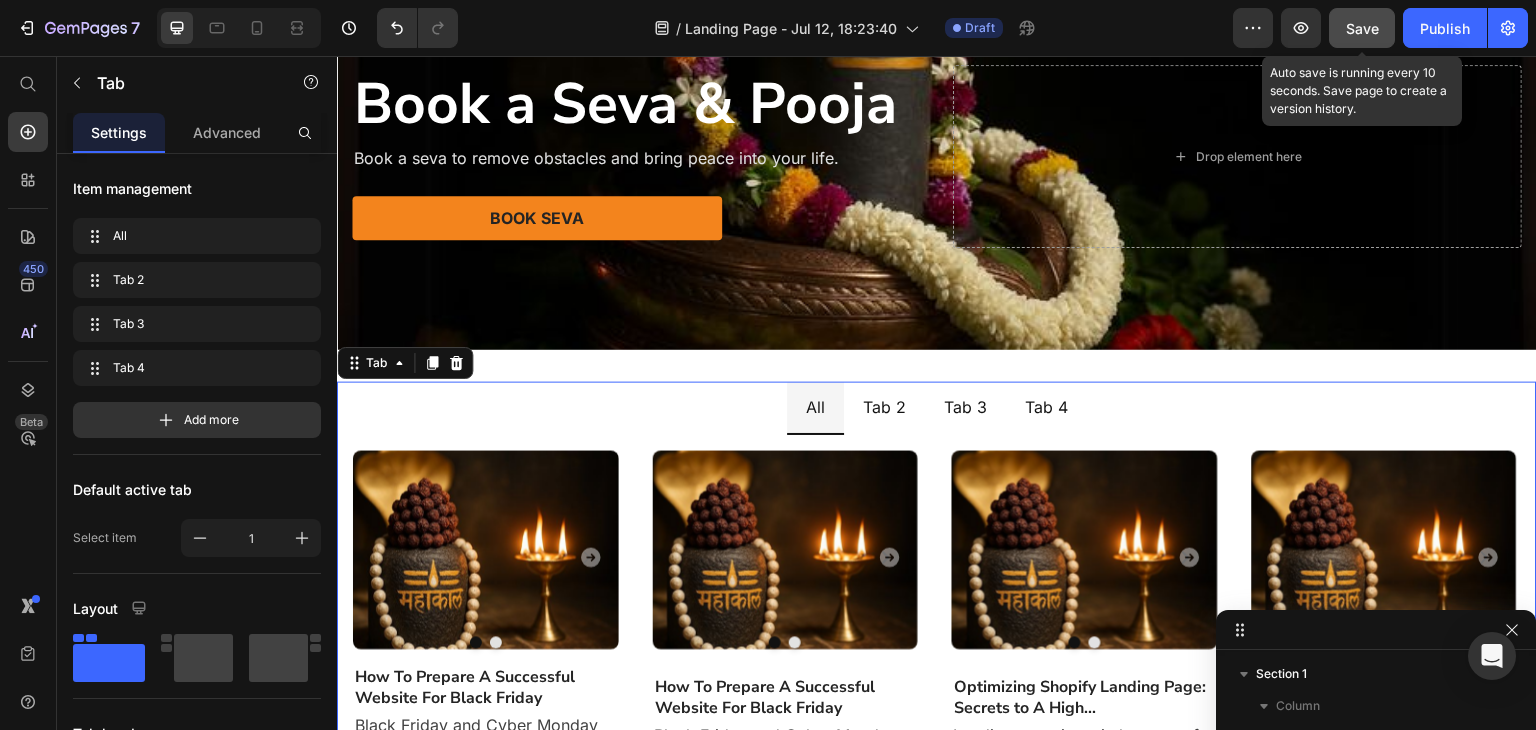 click on "All" at bounding box center [815, 408] 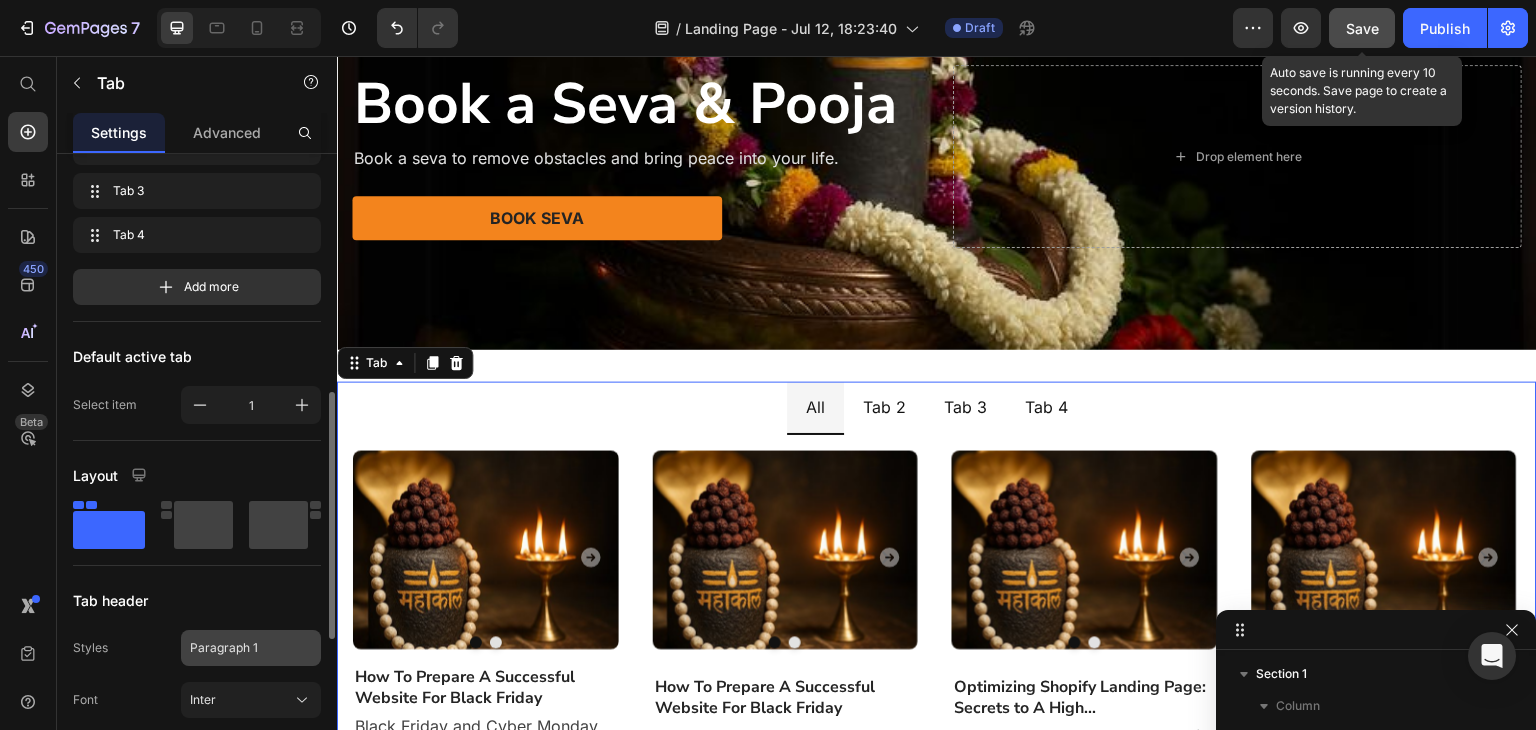 scroll, scrollTop: 400, scrollLeft: 0, axis: vertical 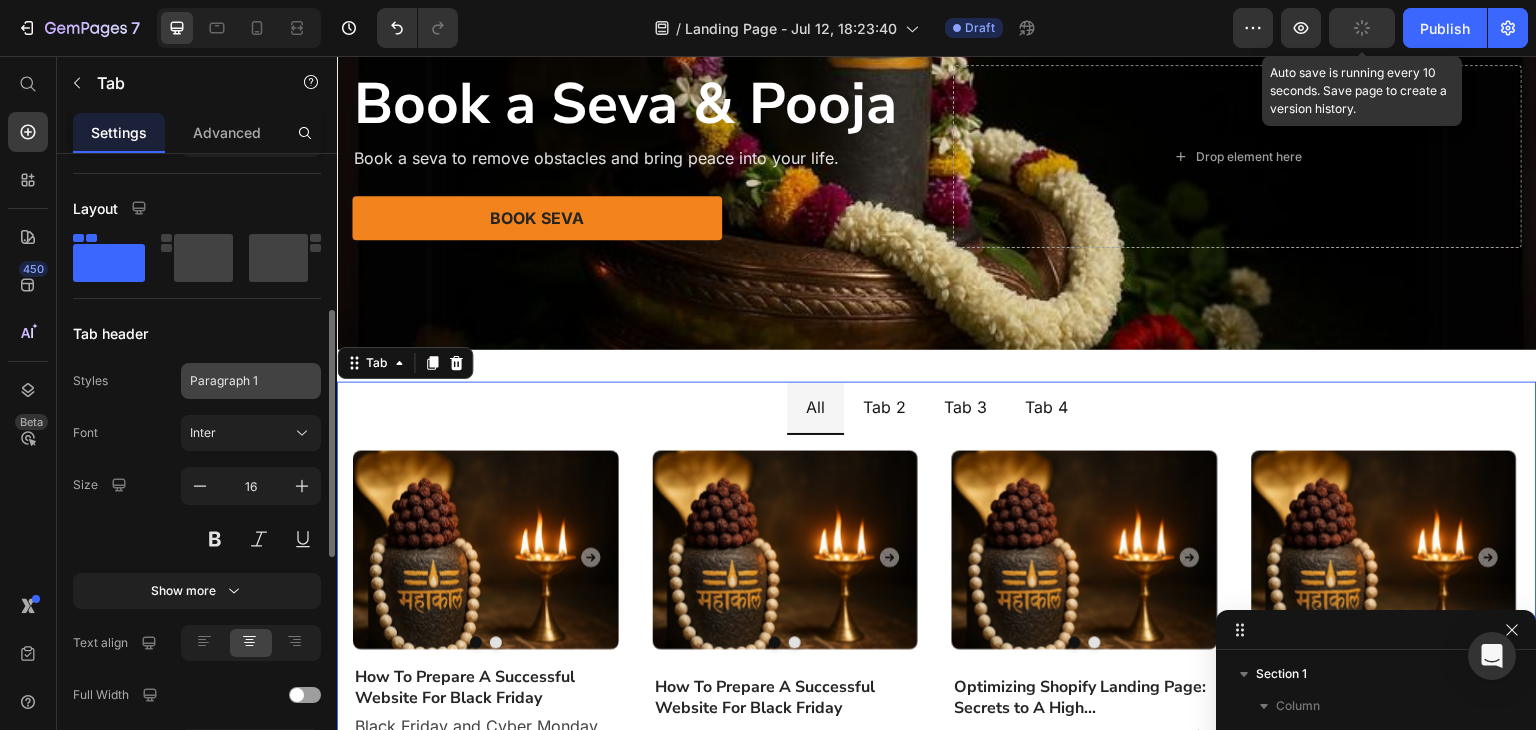 click on "Paragraph 1" 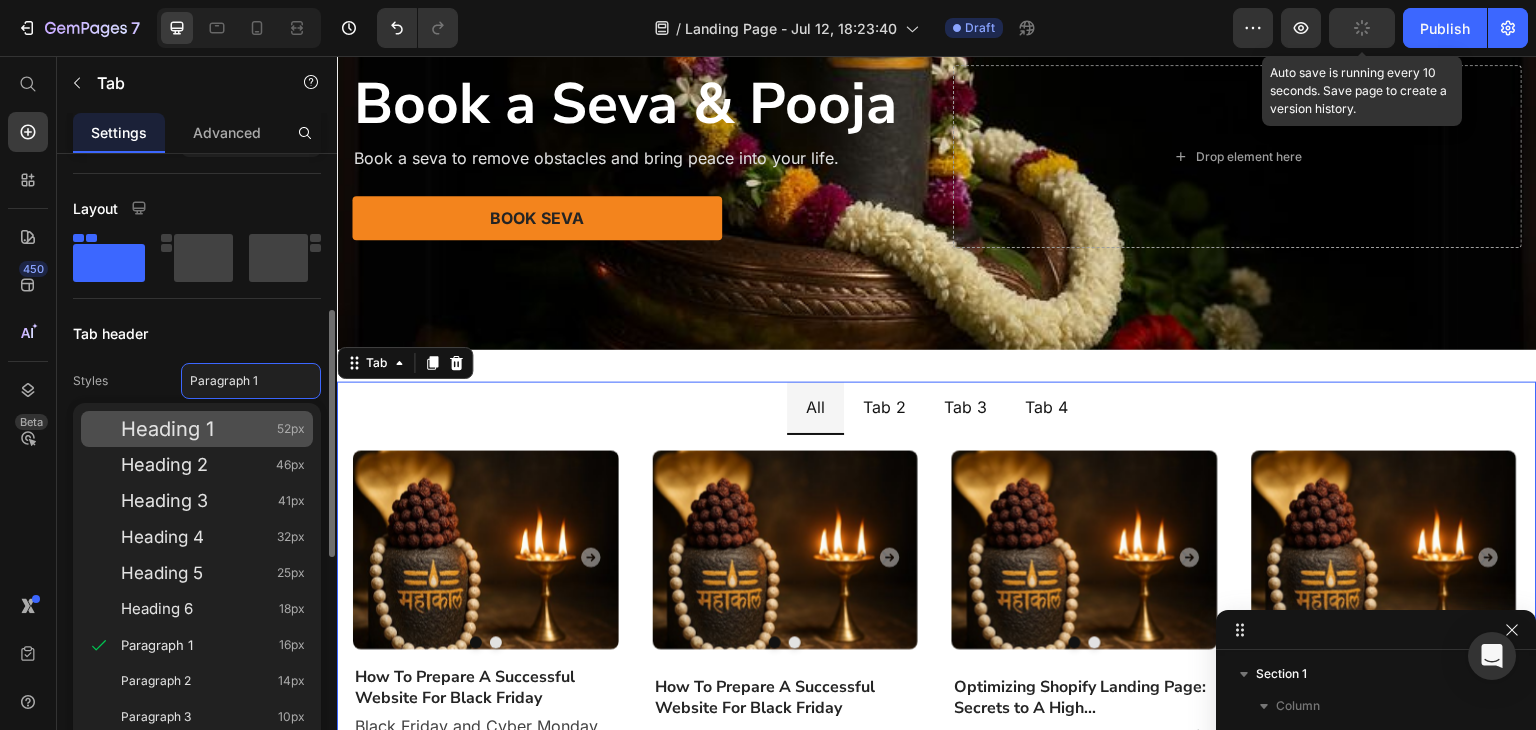 click on "Heading 1" at bounding box center [167, 429] 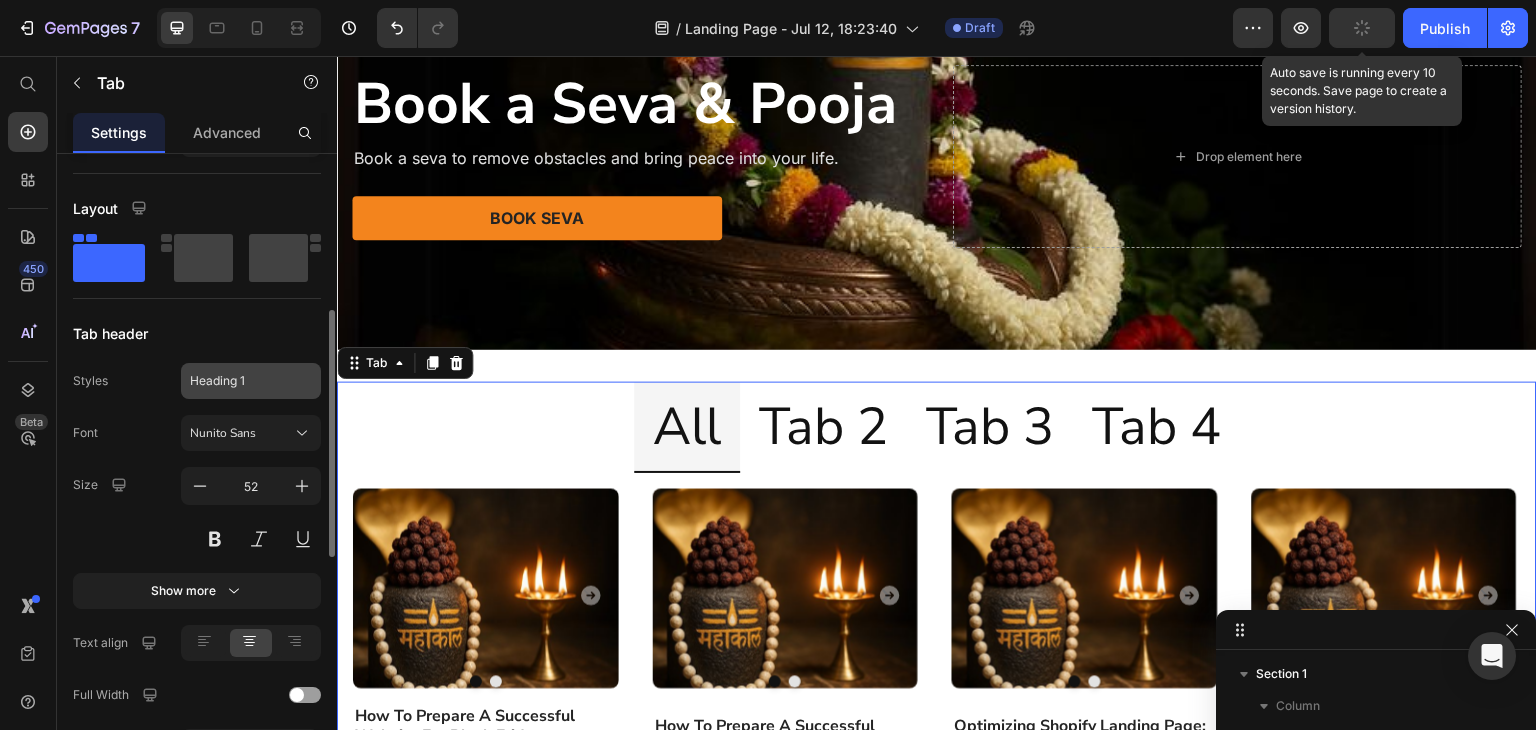 click on "Heading 1" 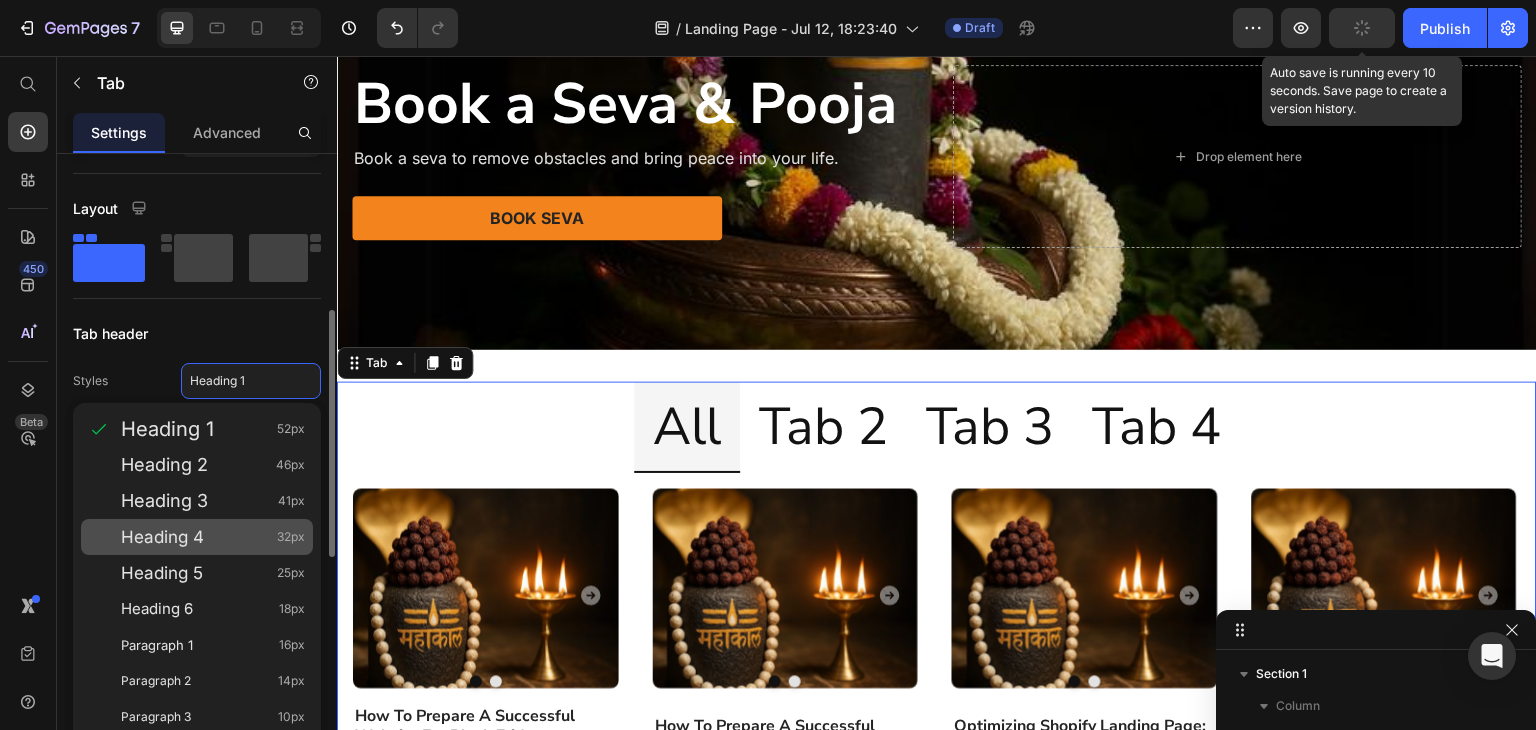 click on "Heading 4" at bounding box center [162, 537] 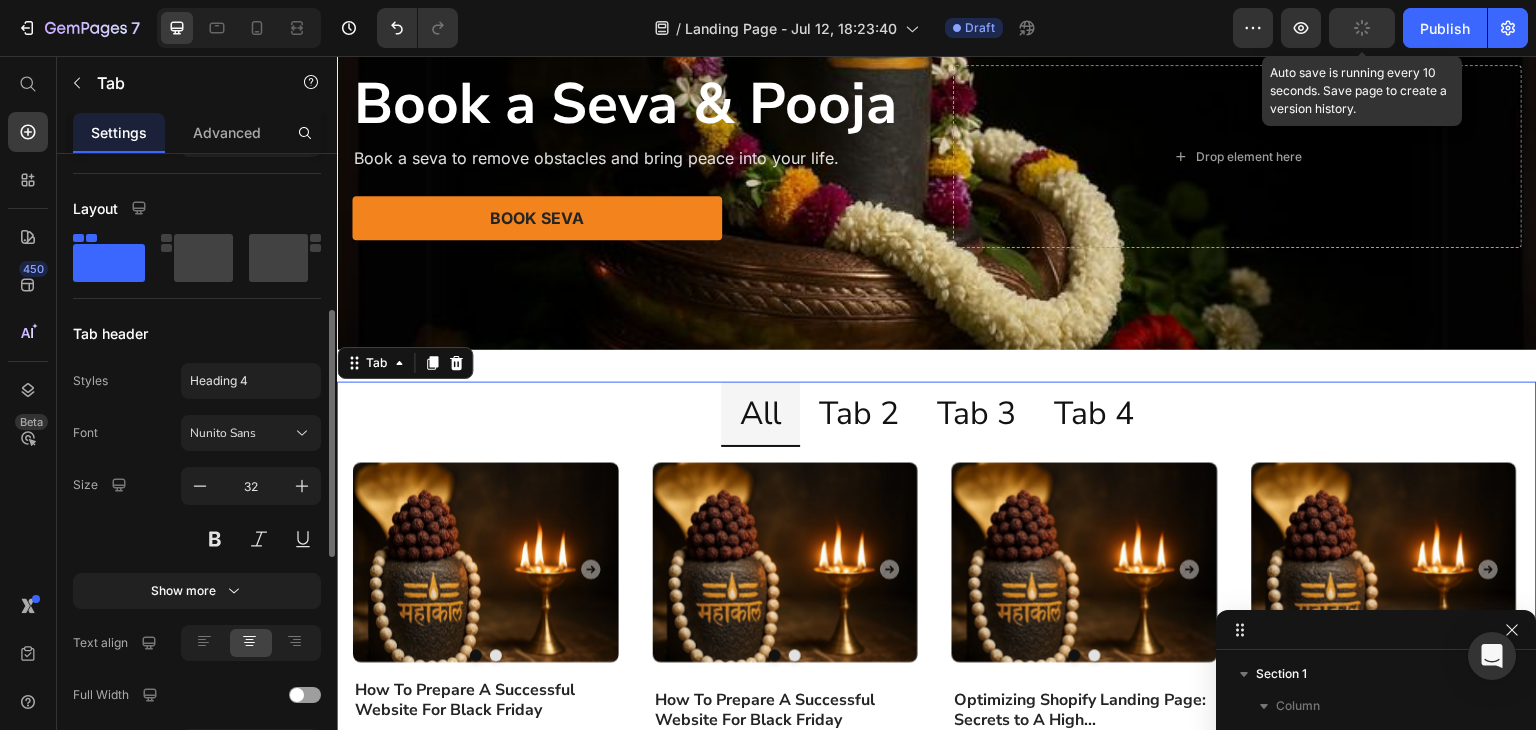 scroll, scrollTop: 534, scrollLeft: 0, axis: vertical 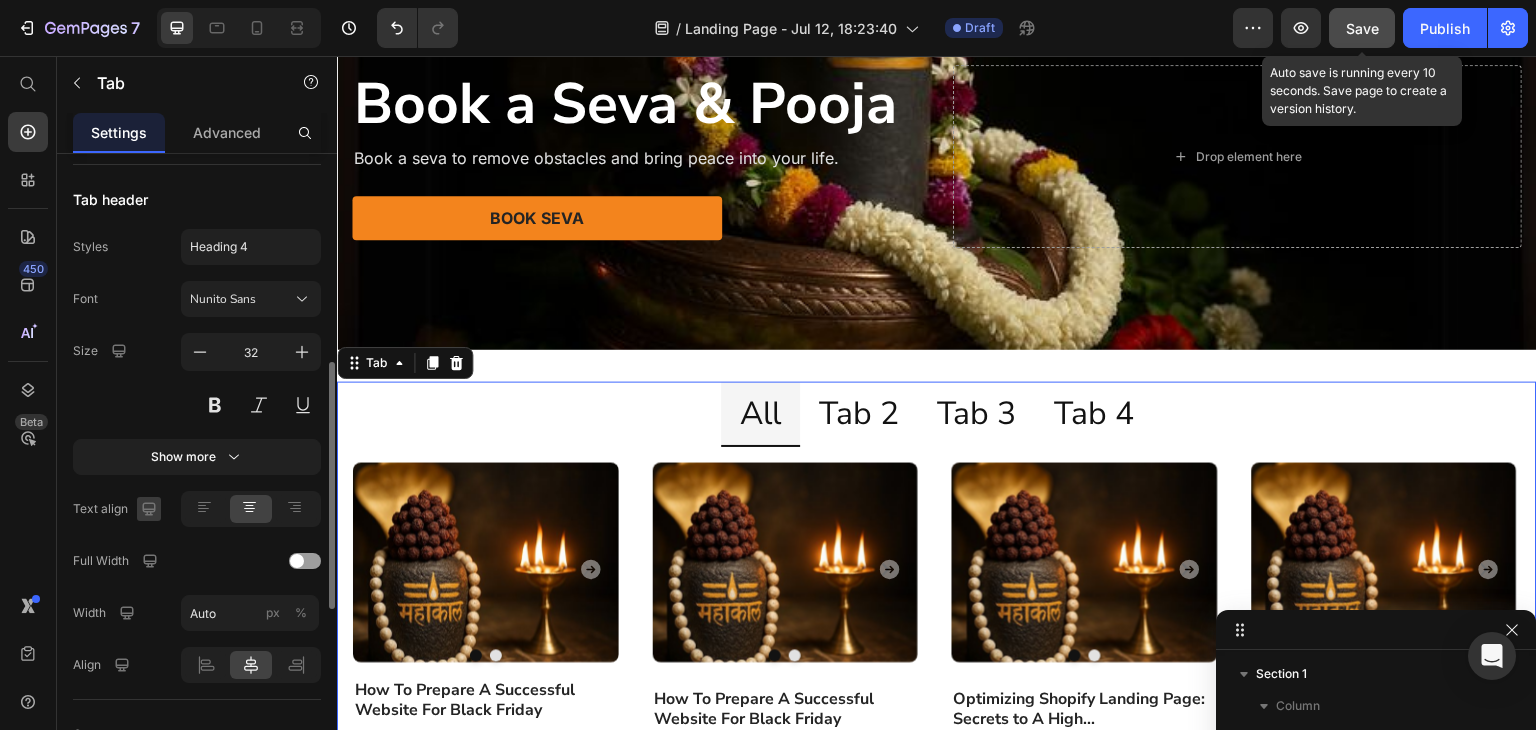 click 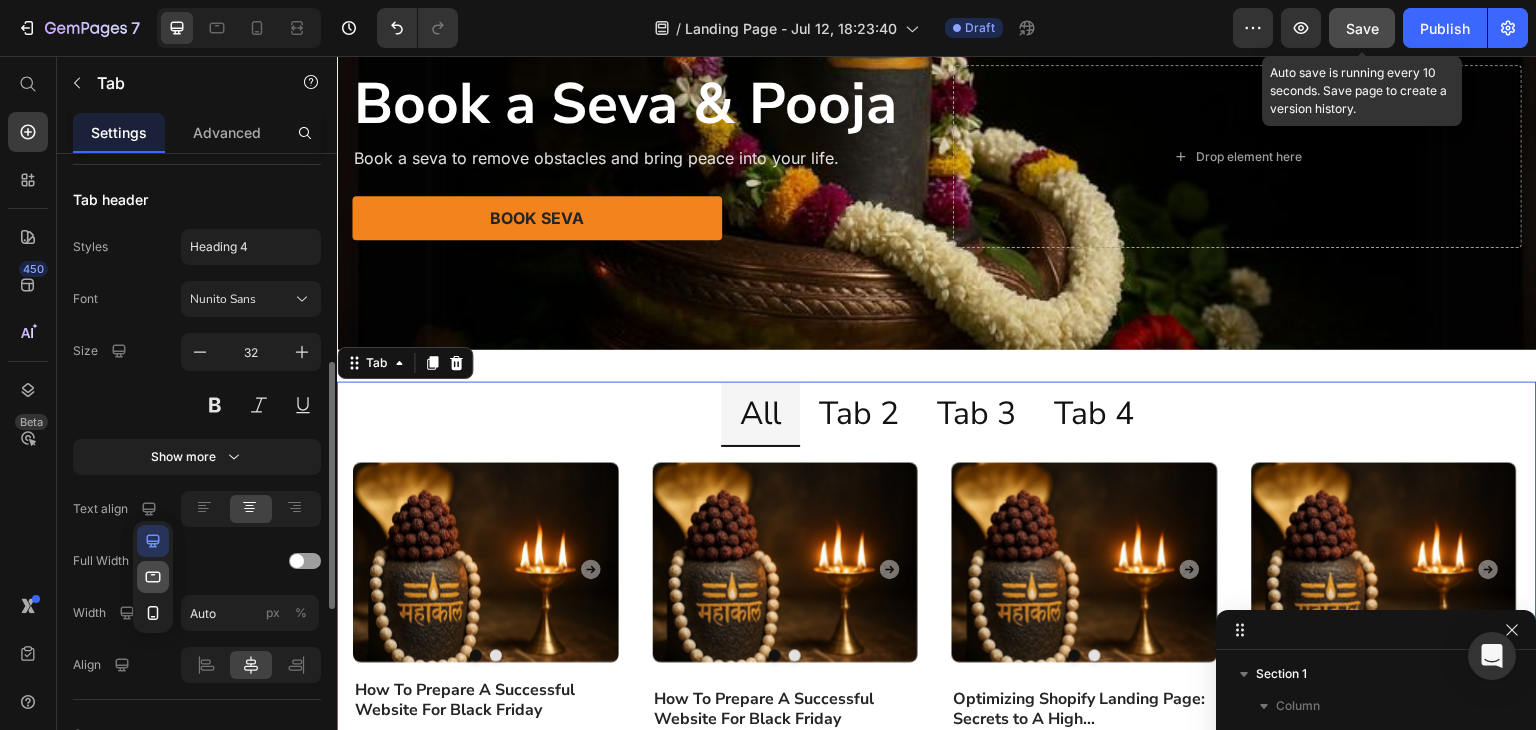 click 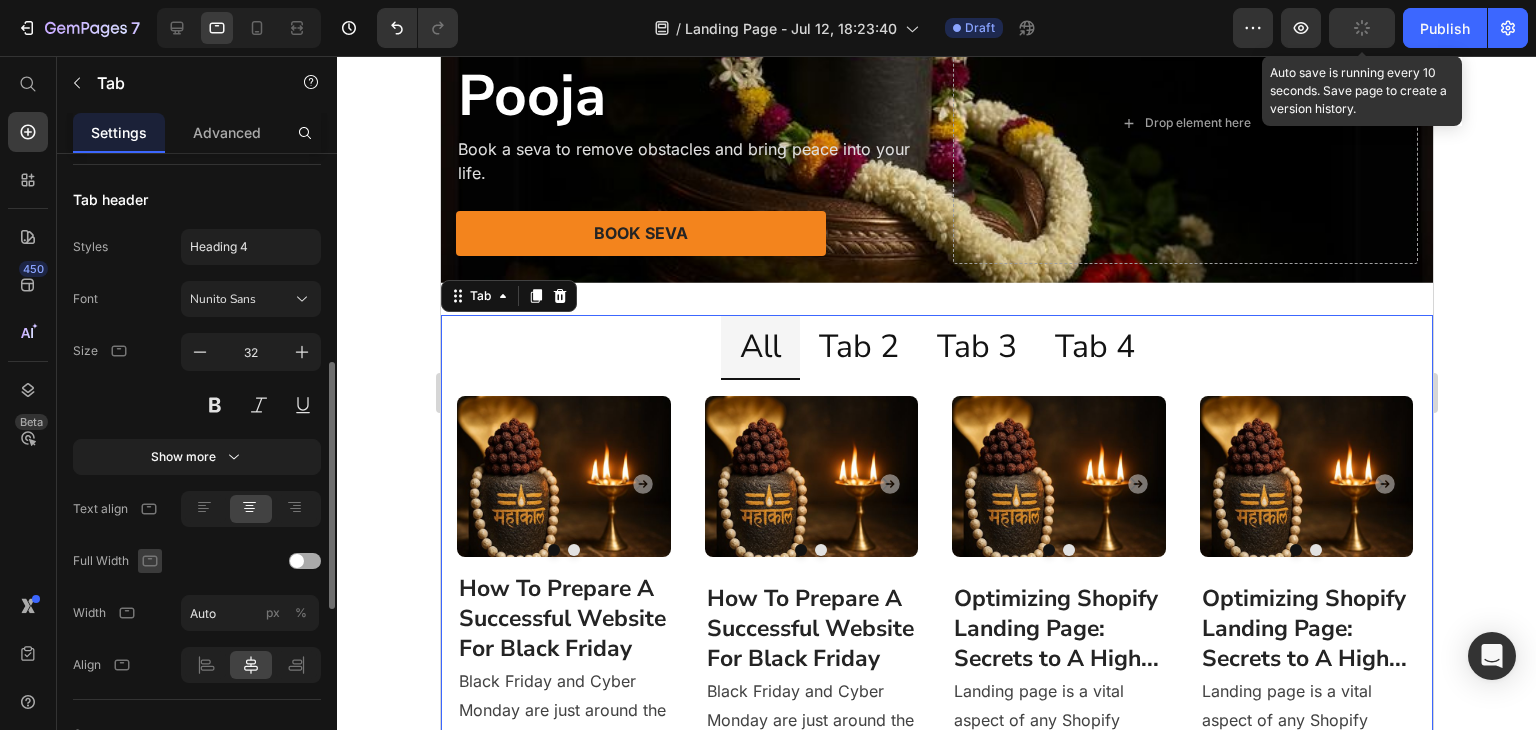 scroll, scrollTop: 316, scrollLeft: 0, axis: vertical 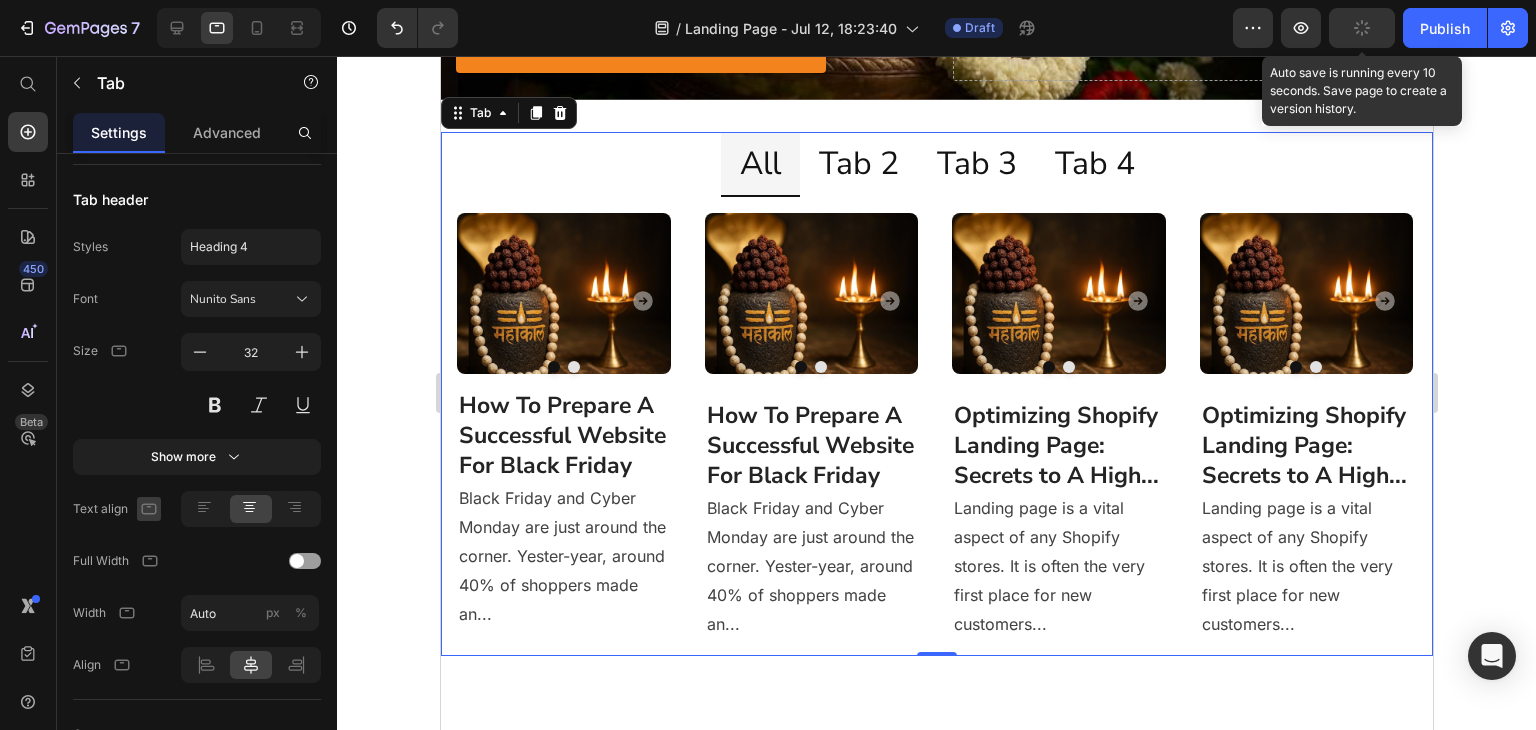 click 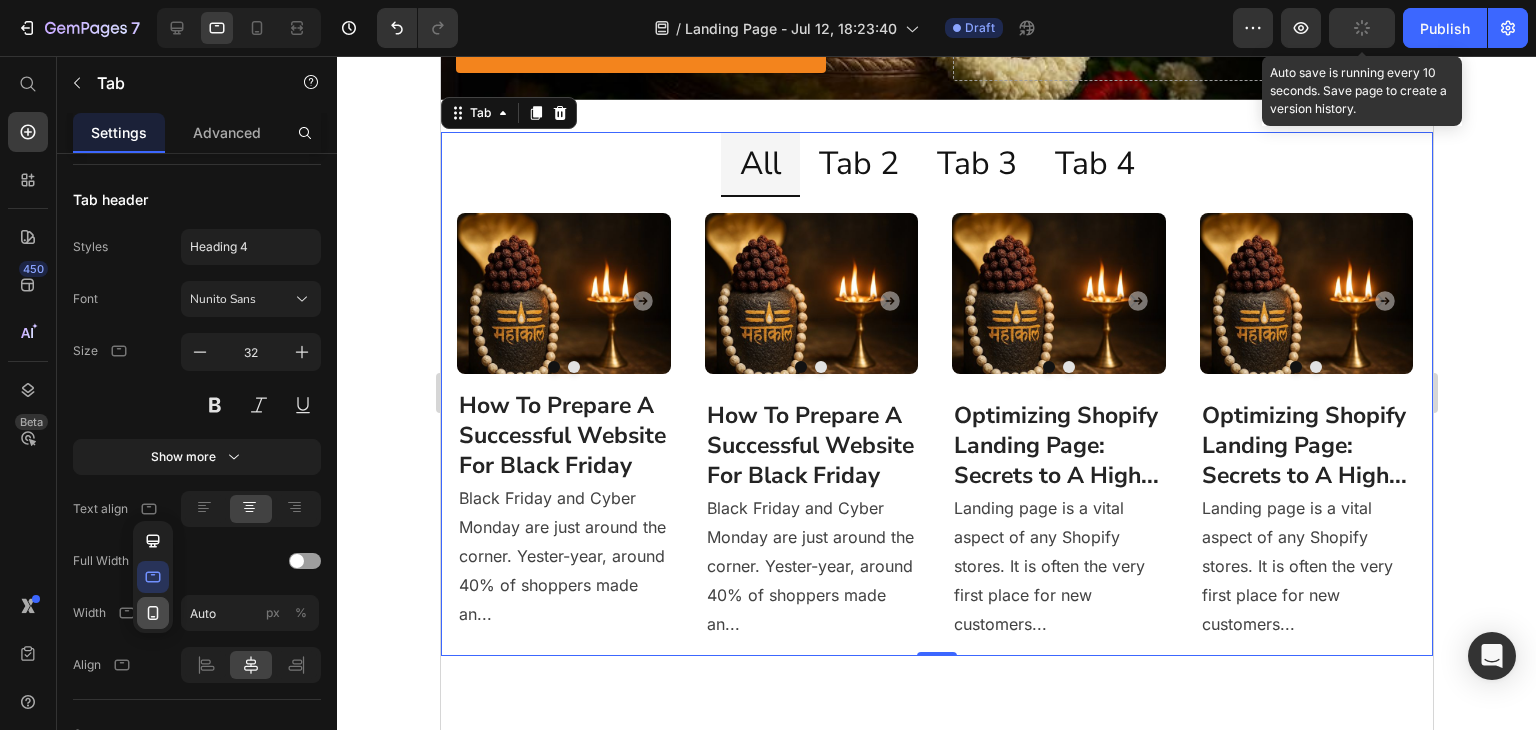 click 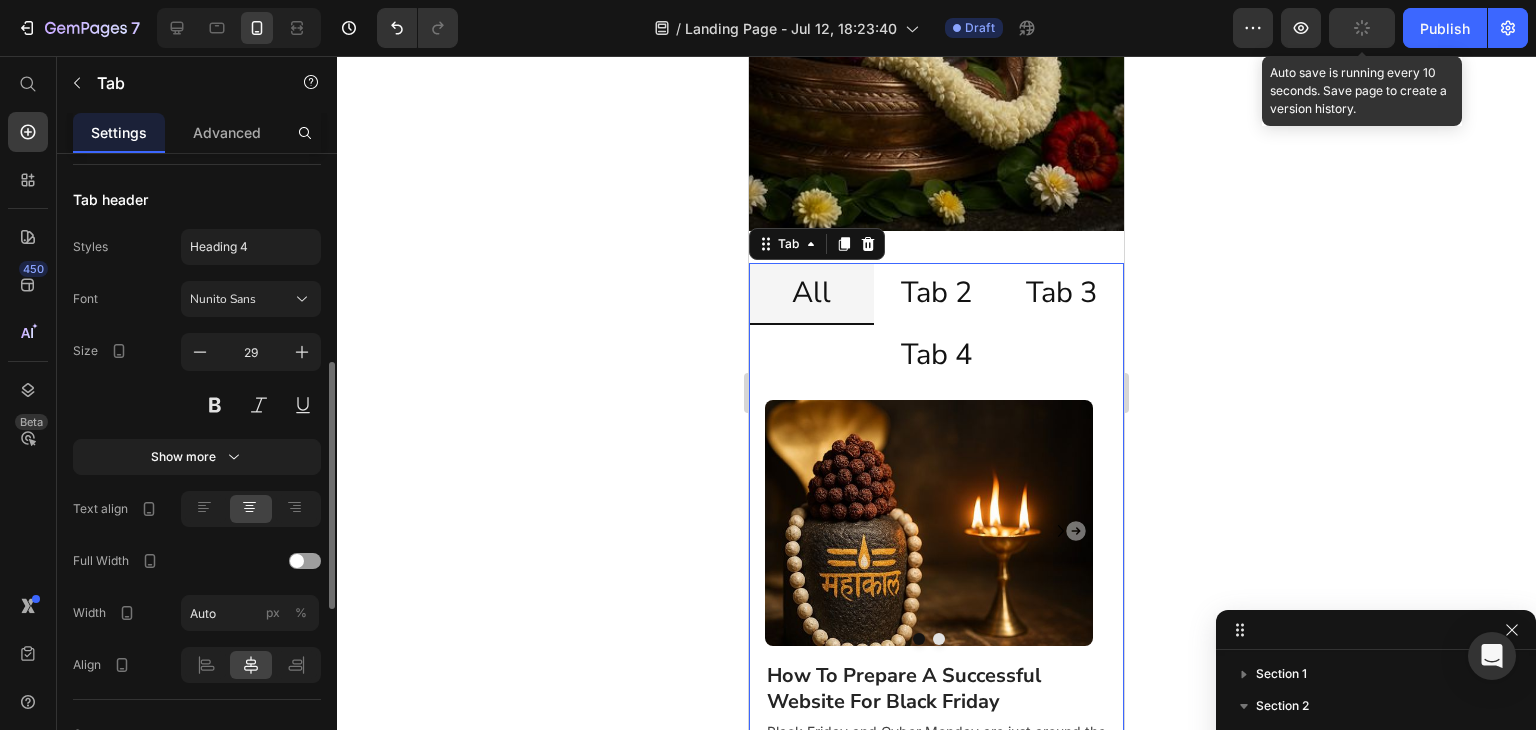 scroll, scrollTop: 452, scrollLeft: 0, axis: vertical 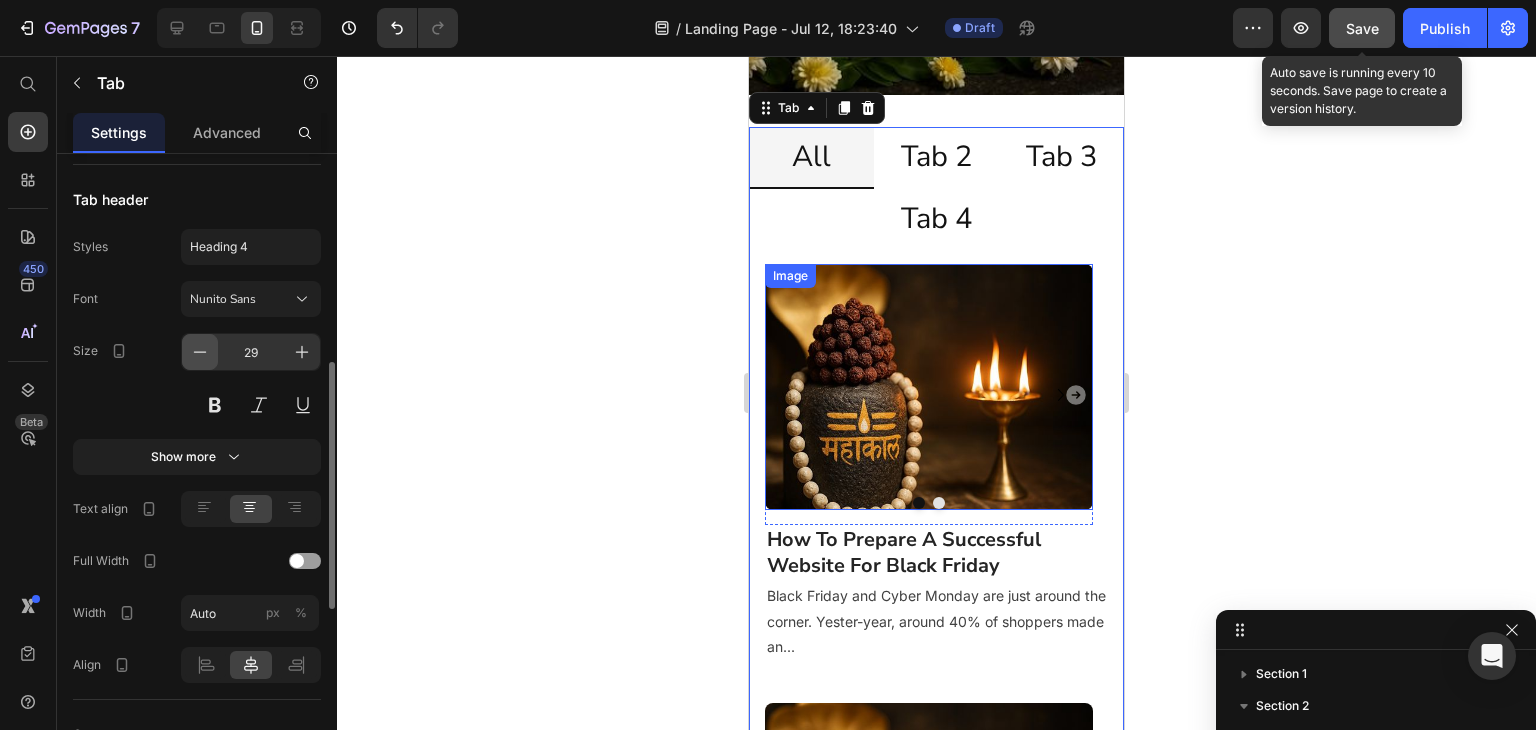 click 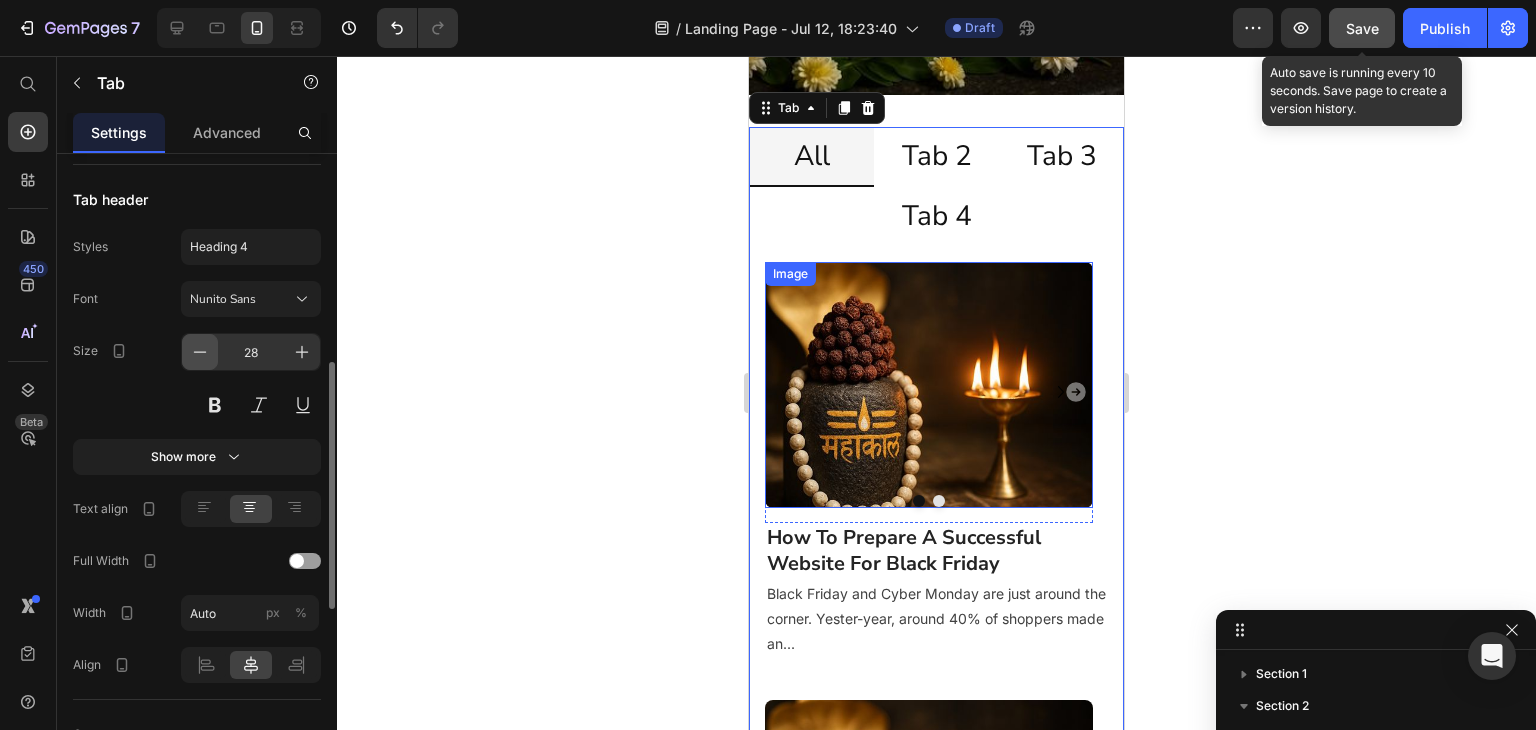 click 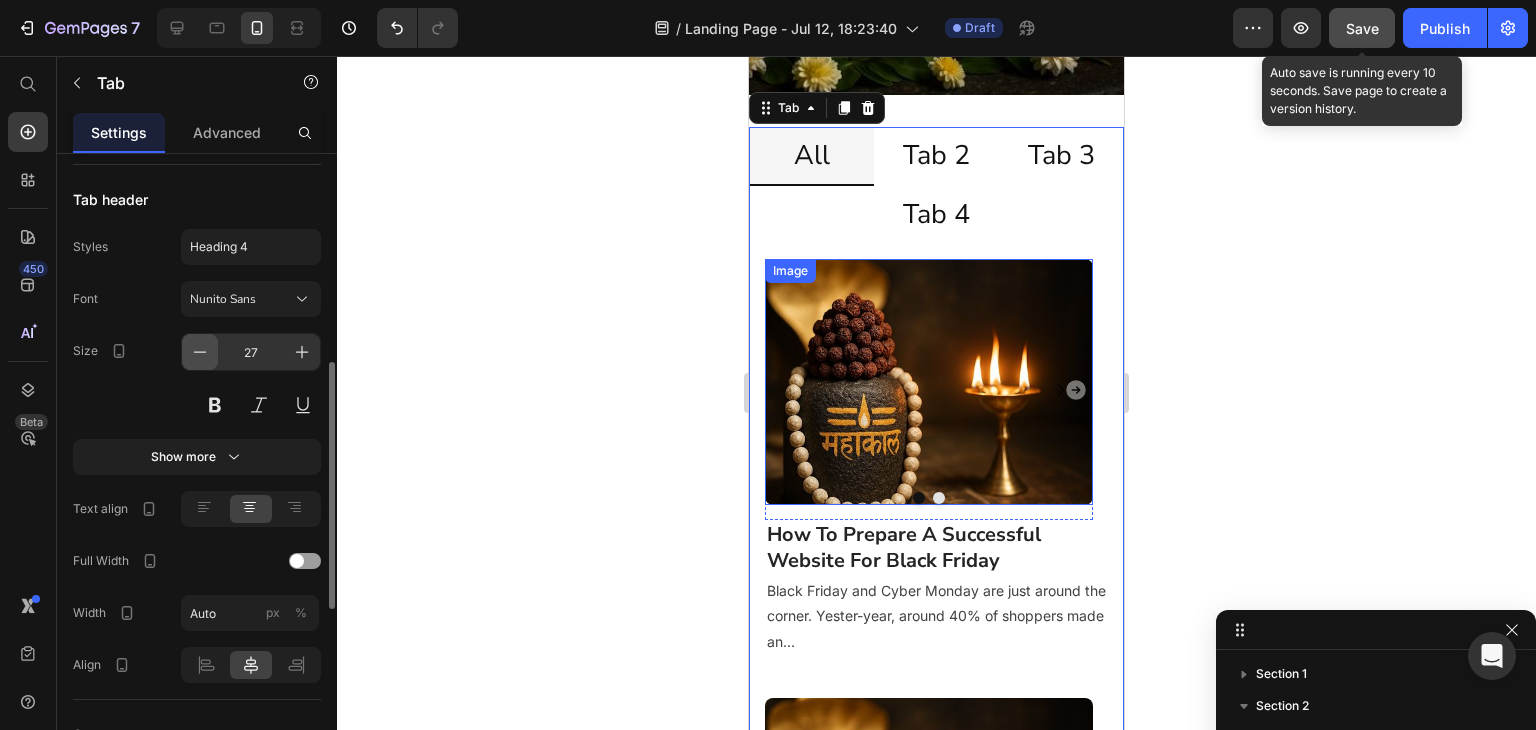 click 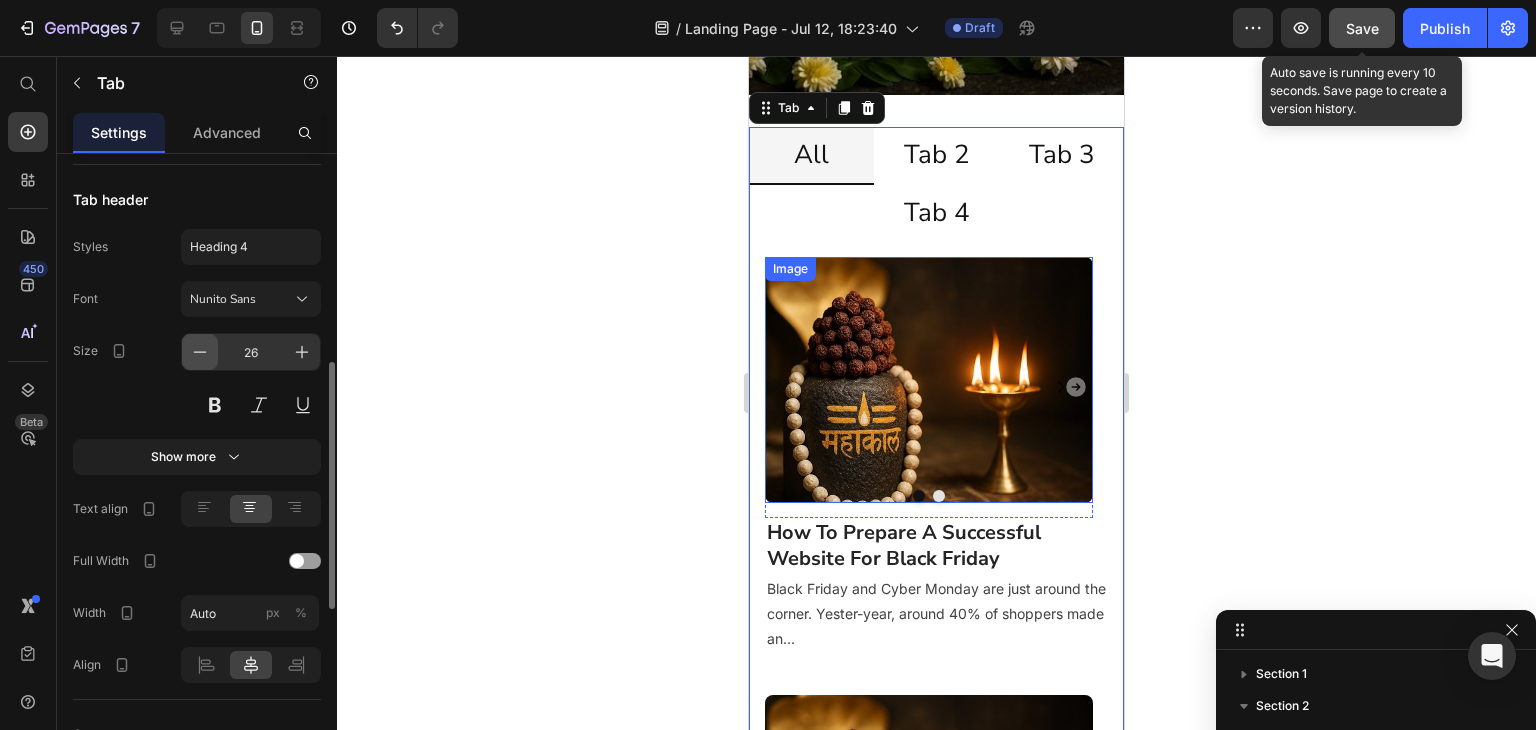 click 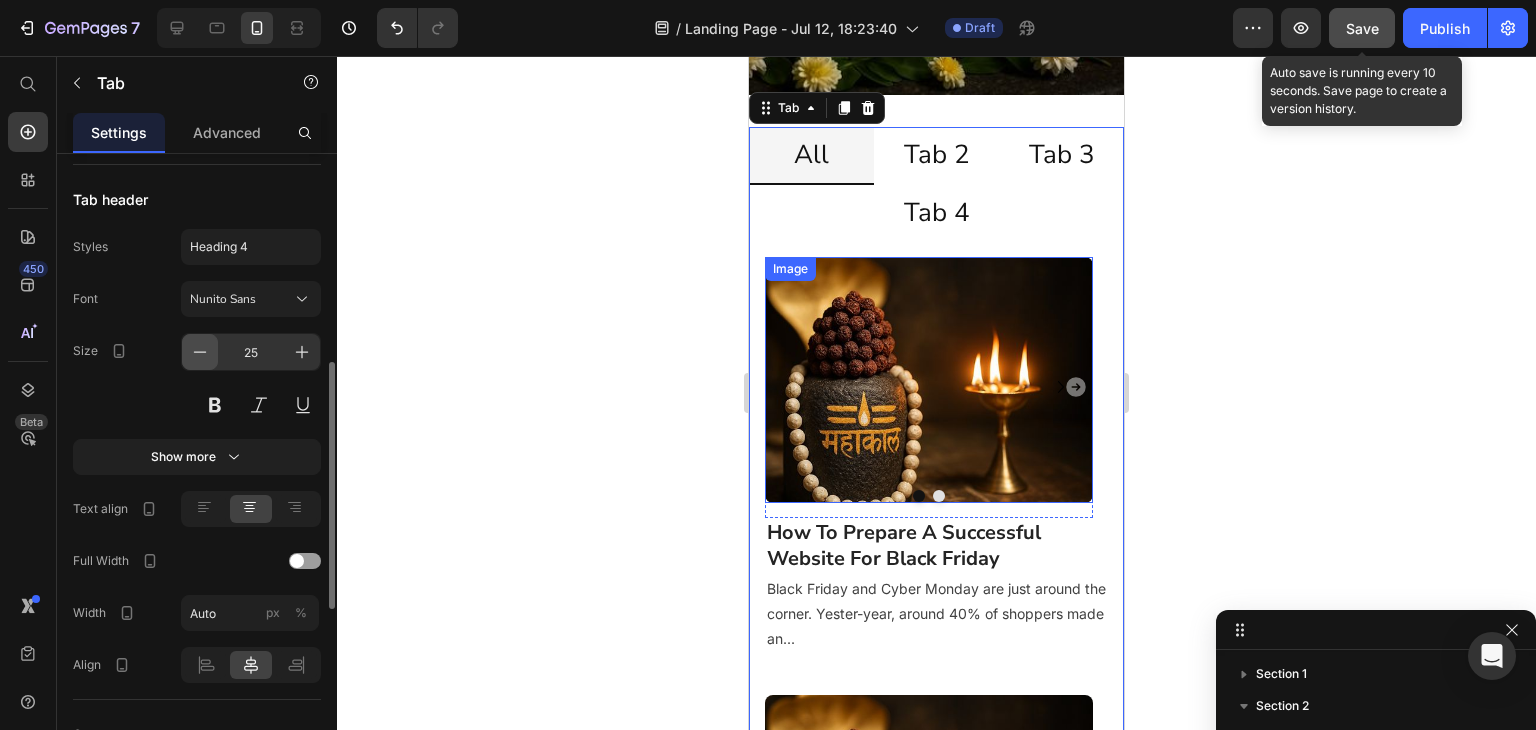 click 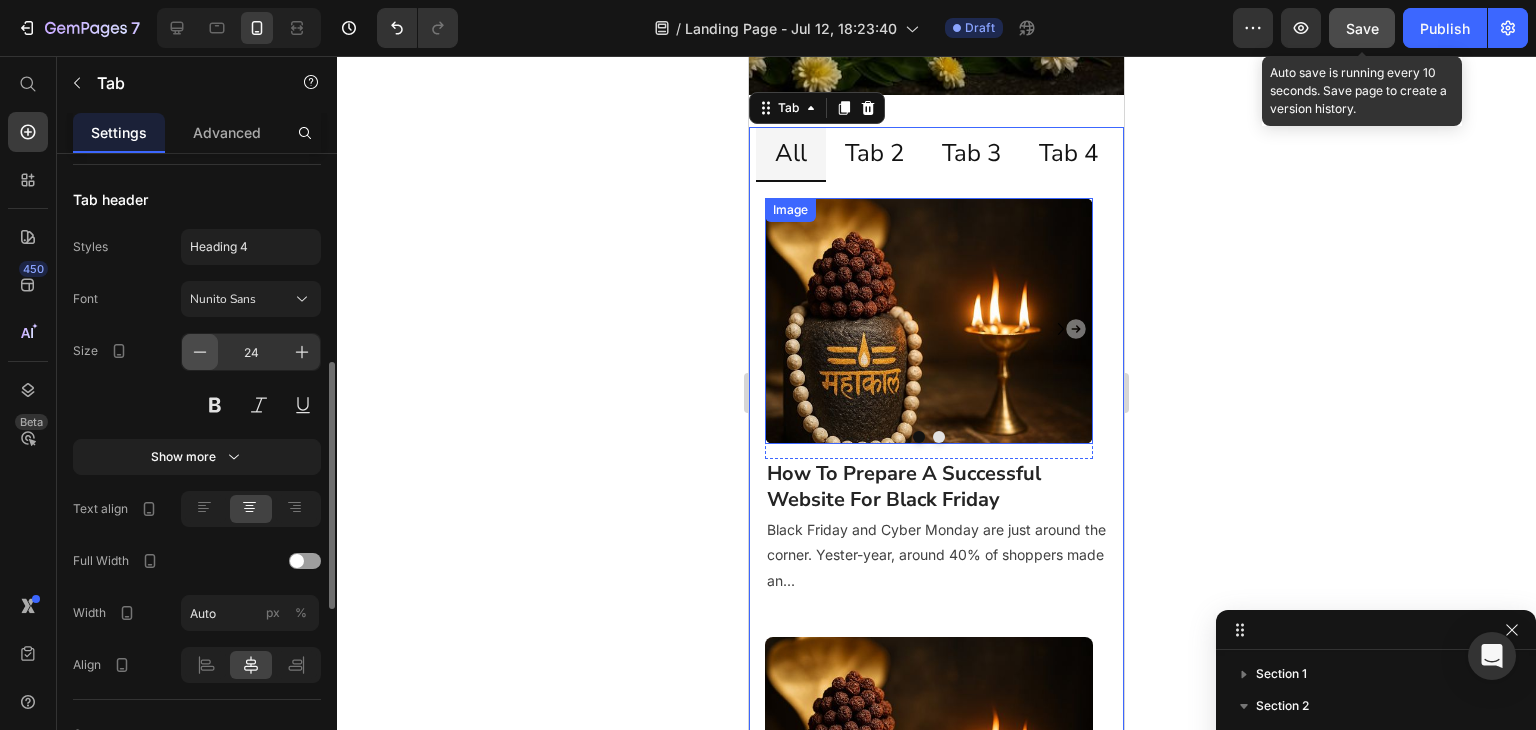 click 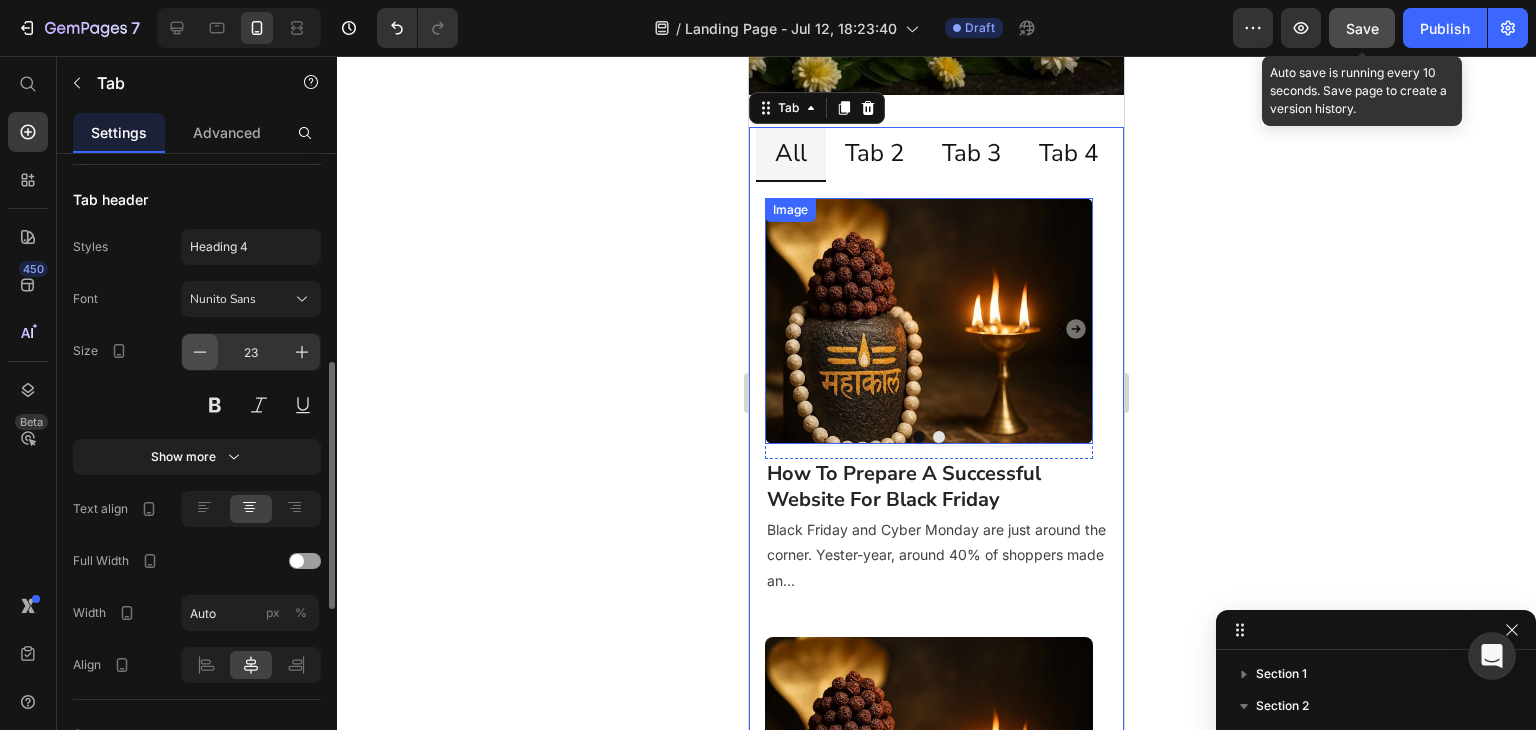click 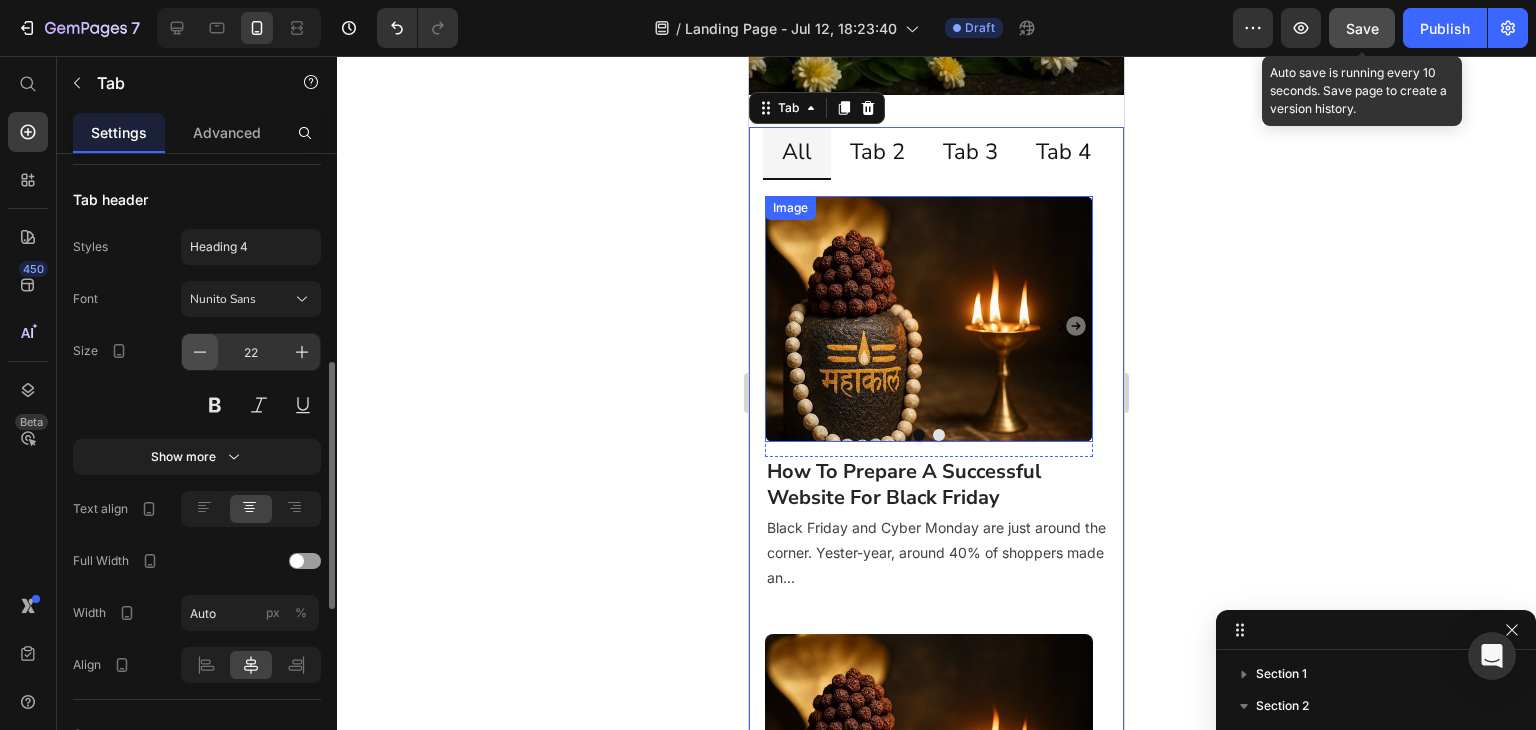 click 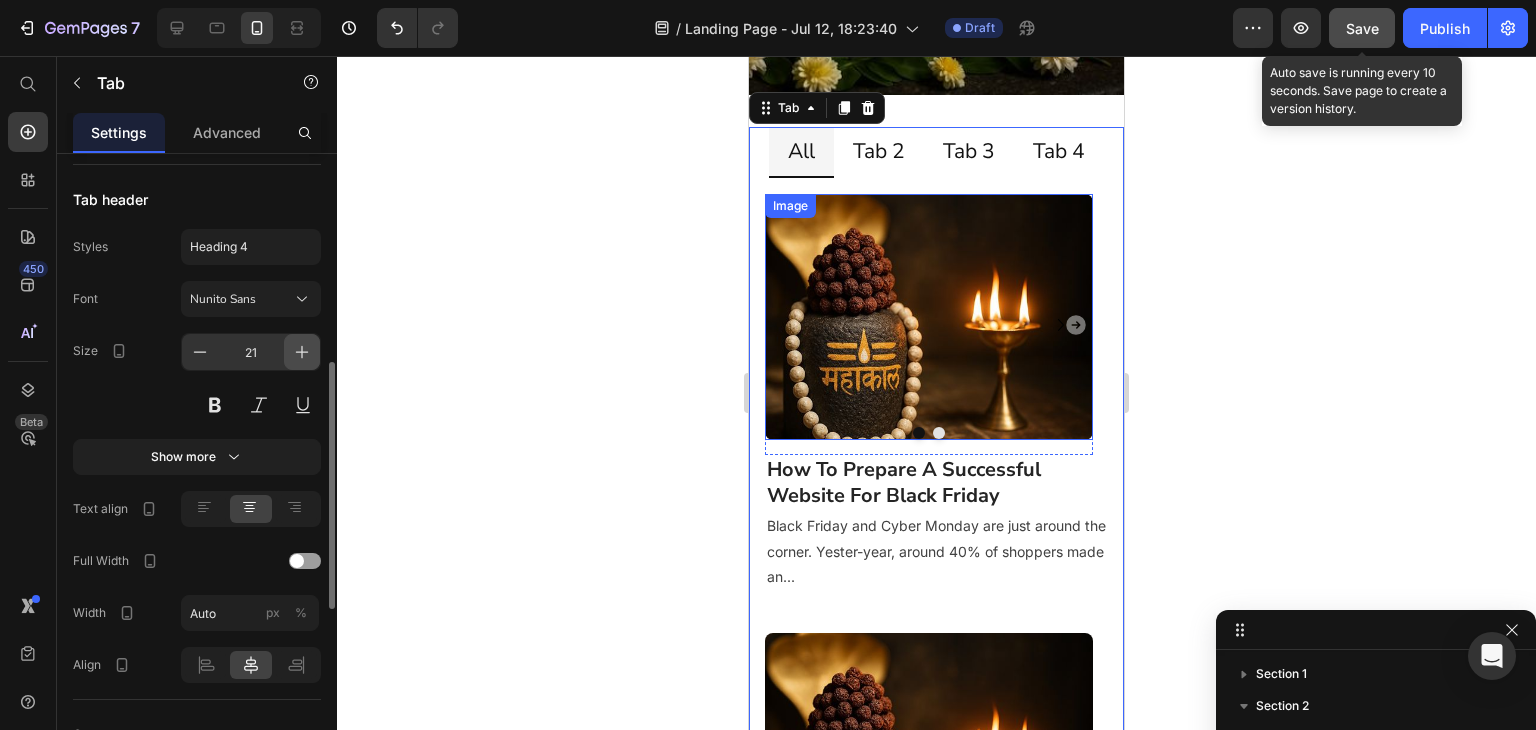 click at bounding box center (302, 352) 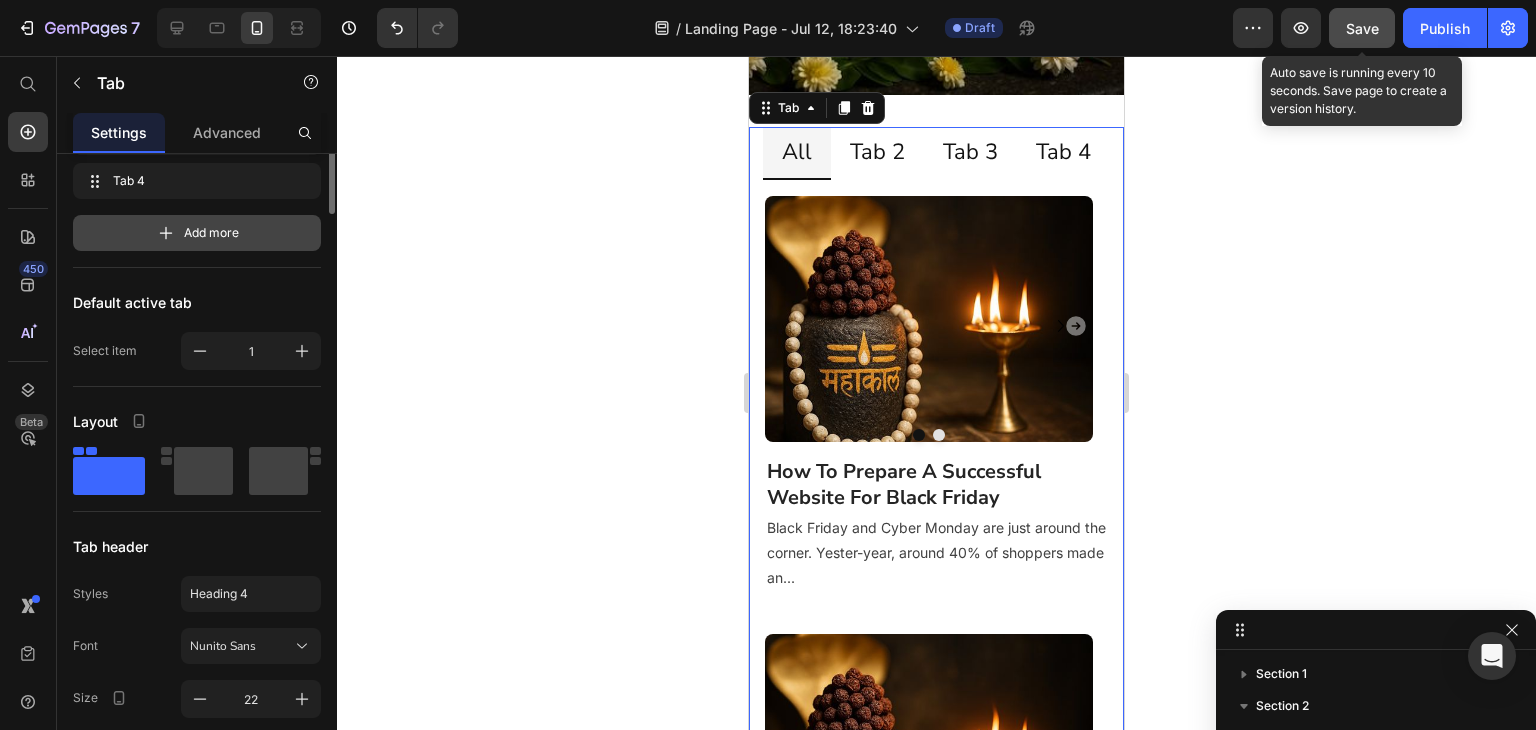 scroll, scrollTop: 0, scrollLeft: 0, axis: both 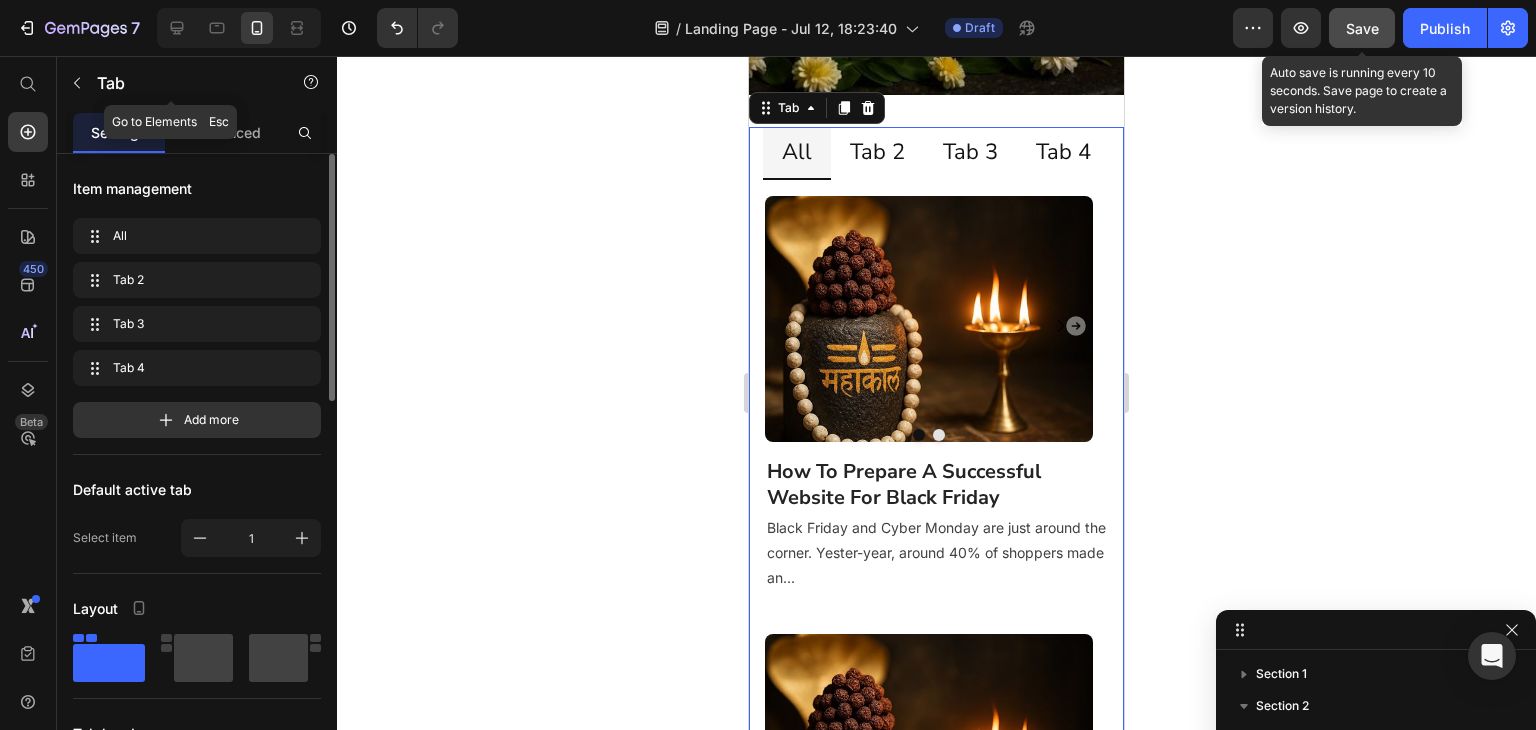 drag, startPoint x: 76, startPoint y: 81, endPoint x: 108, endPoint y: 153, distance: 78.79086 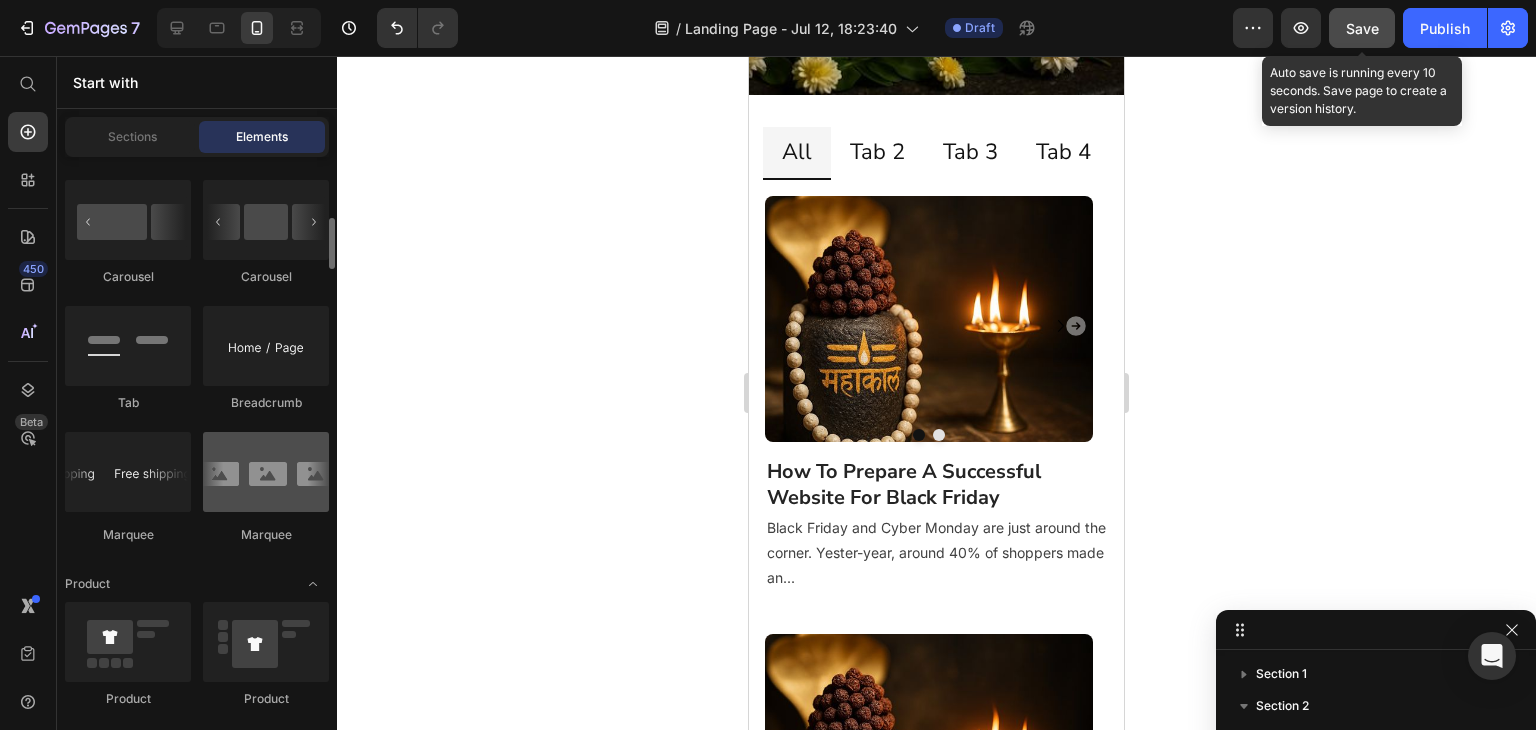 scroll, scrollTop: 2137, scrollLeft: 0, axis: vertical 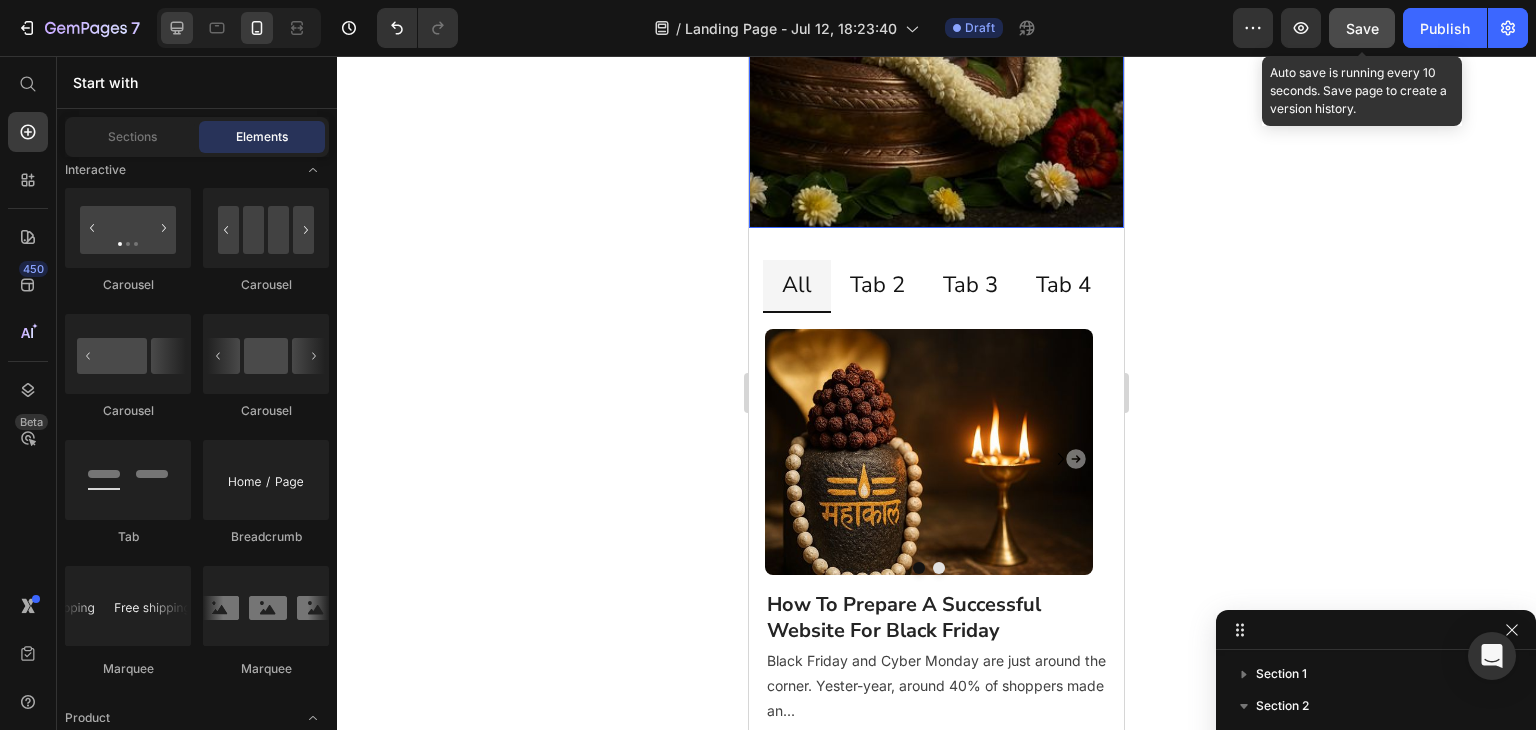 click 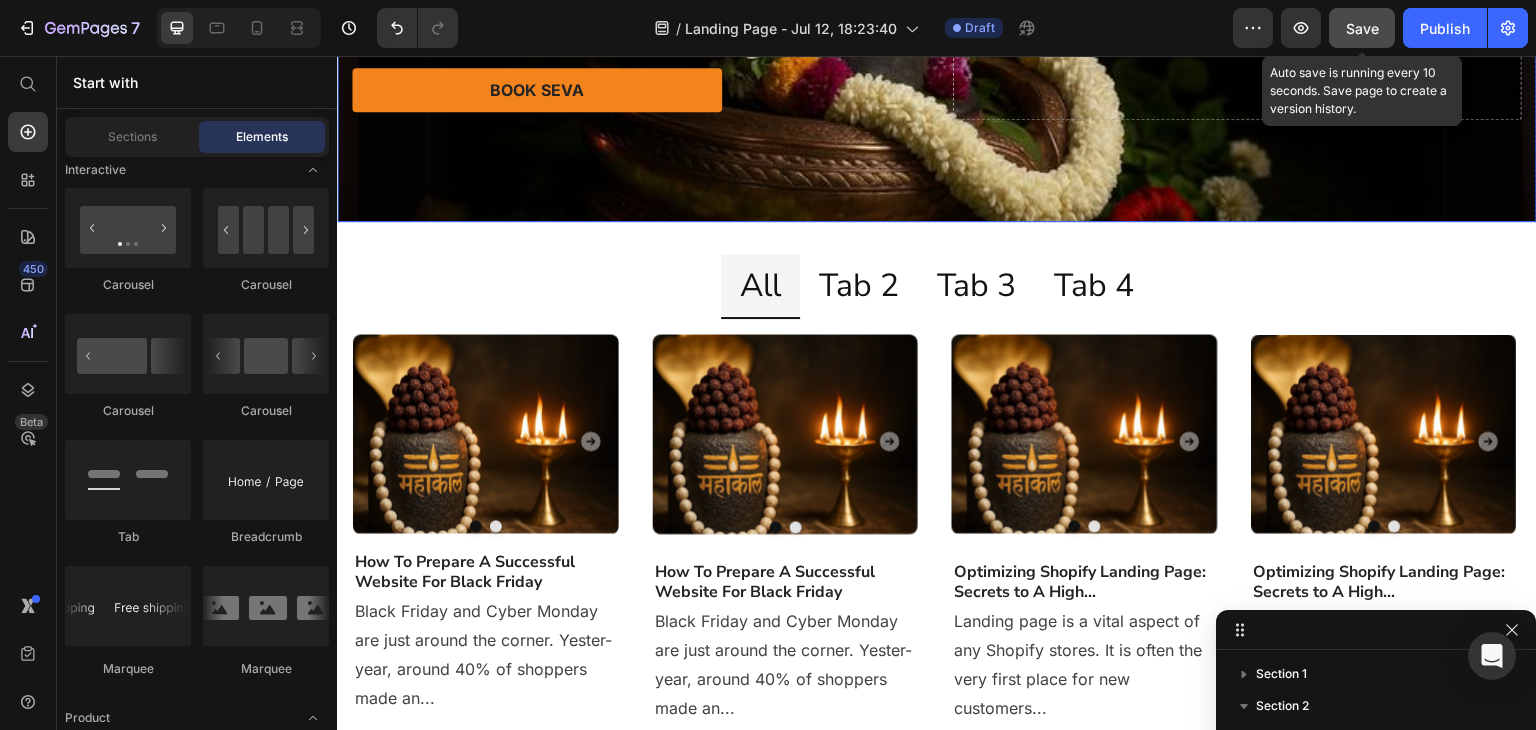 scroll, scrollTop: 52, scrollLeft: 0, axis: vertical 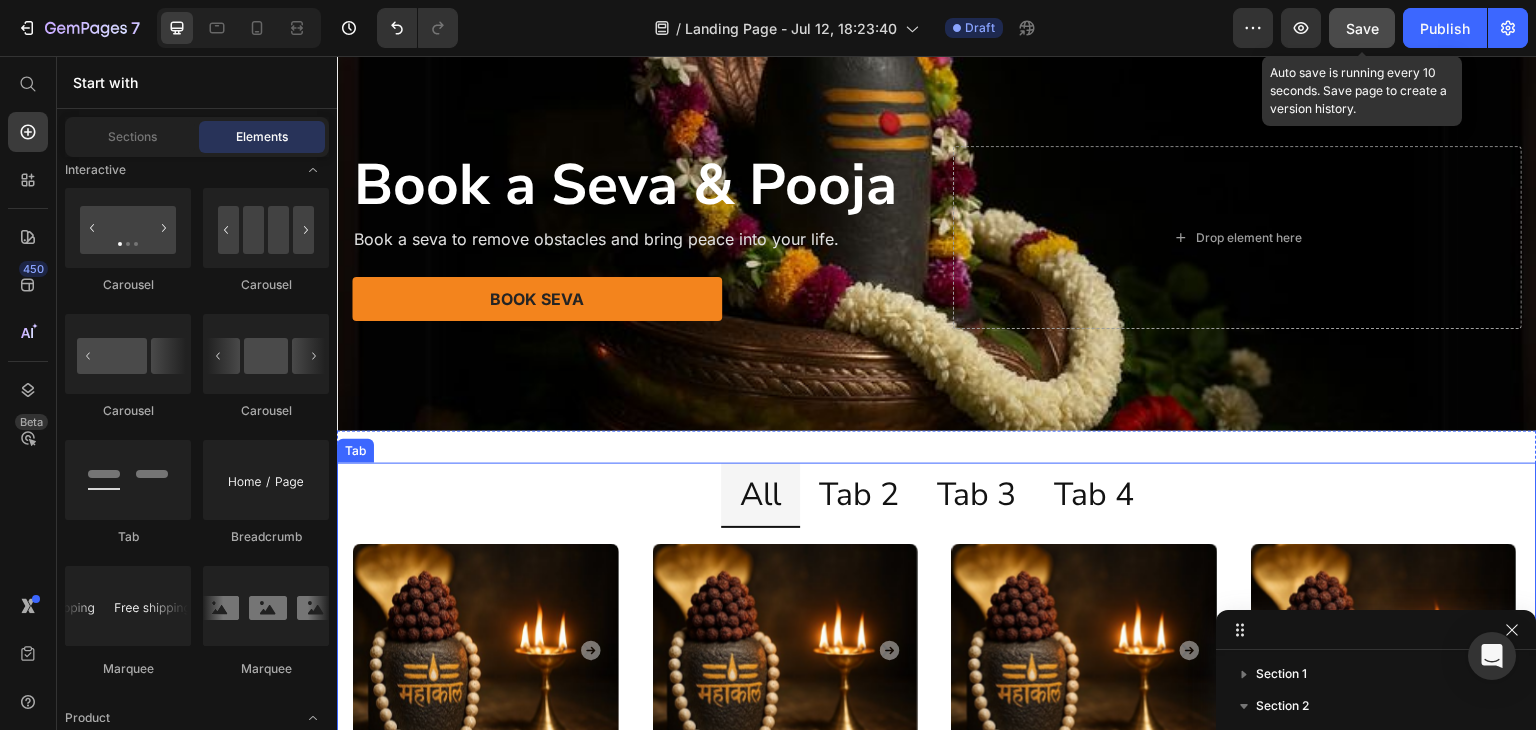 click on "Tab 2" at bounding box center (859, 496) 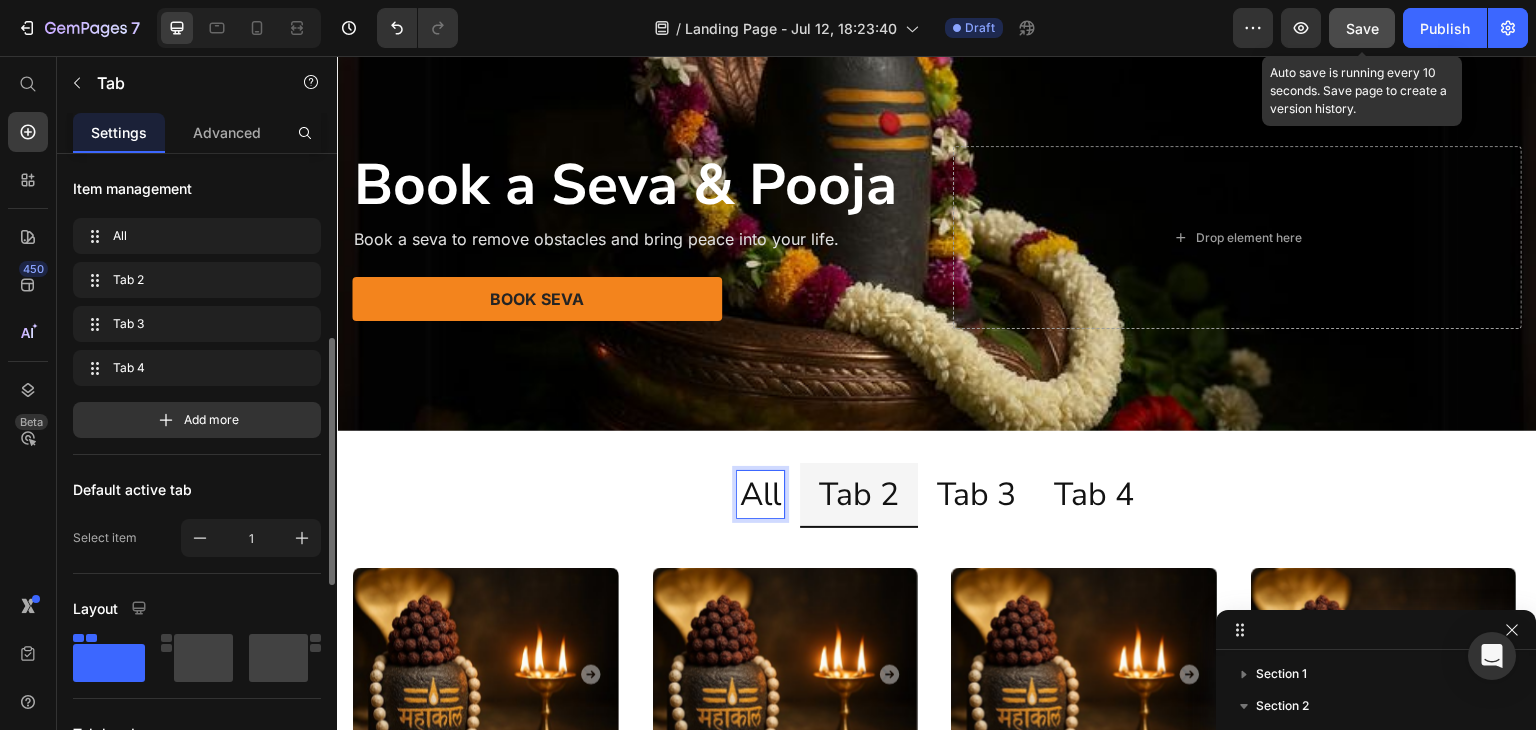 scroll, scrollTop: 267, scrollLeft: 0, axis: vertical 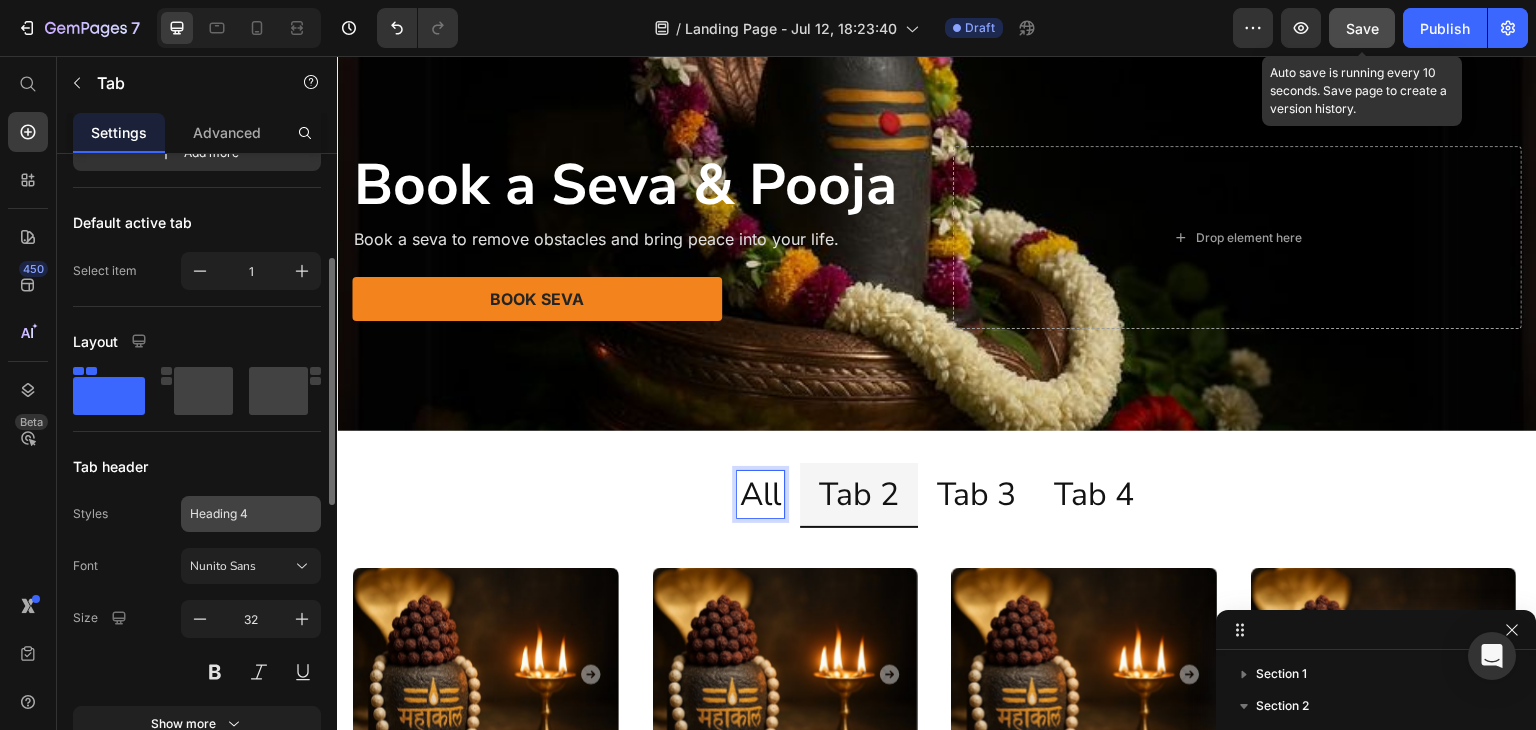 click on "Heading 4" at bounding box center [251, 514] 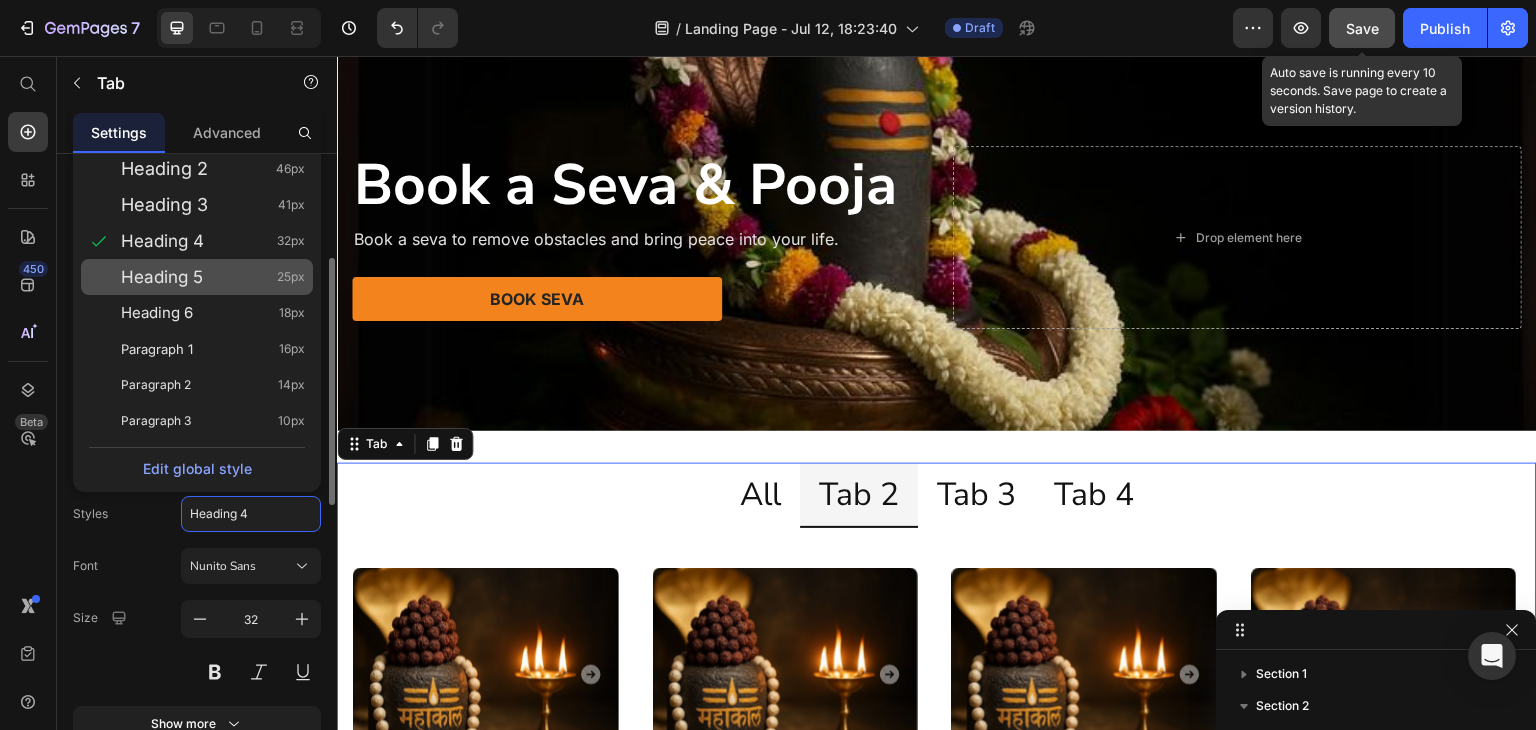 click on "Heading 5 25px" at bounding box center [213, 277] 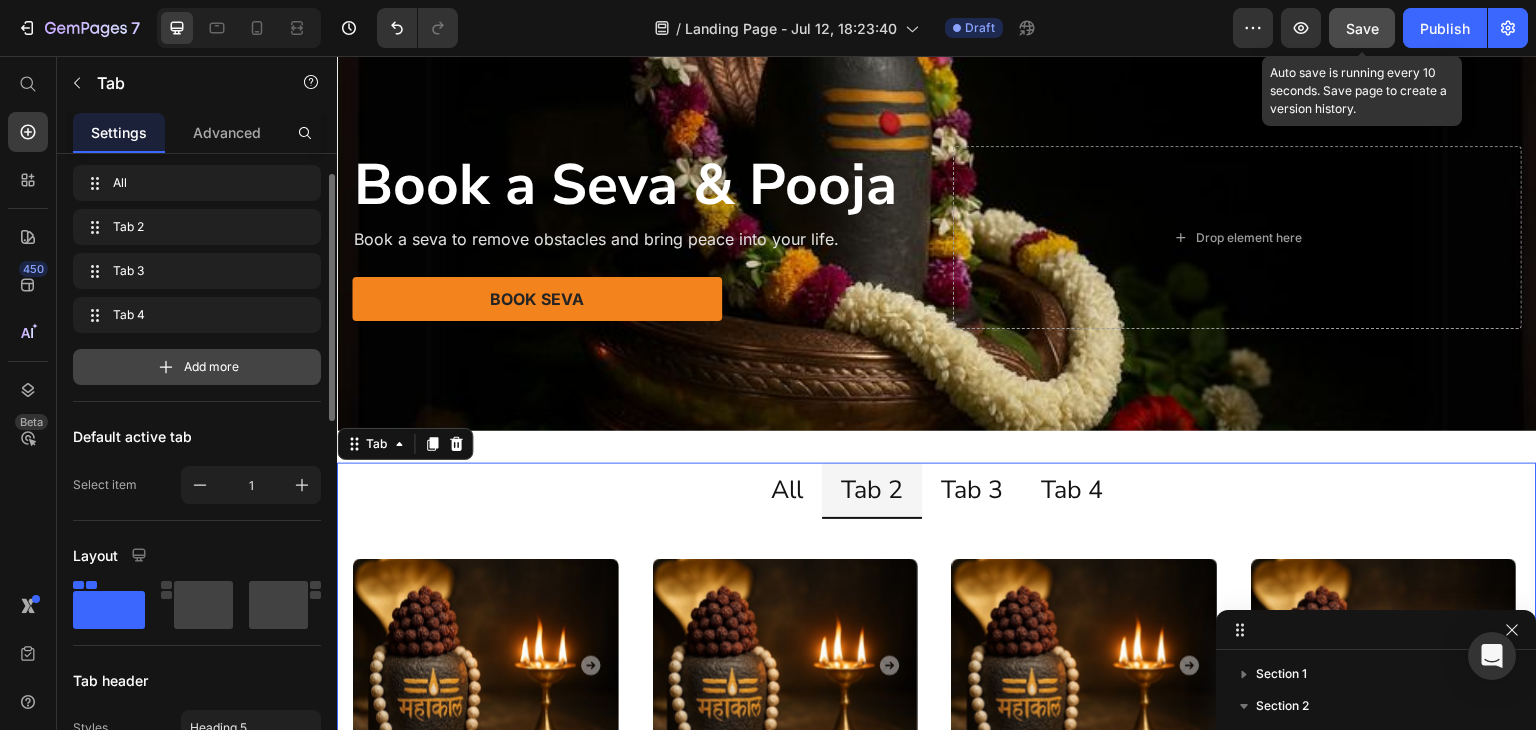 scroll, scrollTop: 0, scrollLeft: 0, axis: both 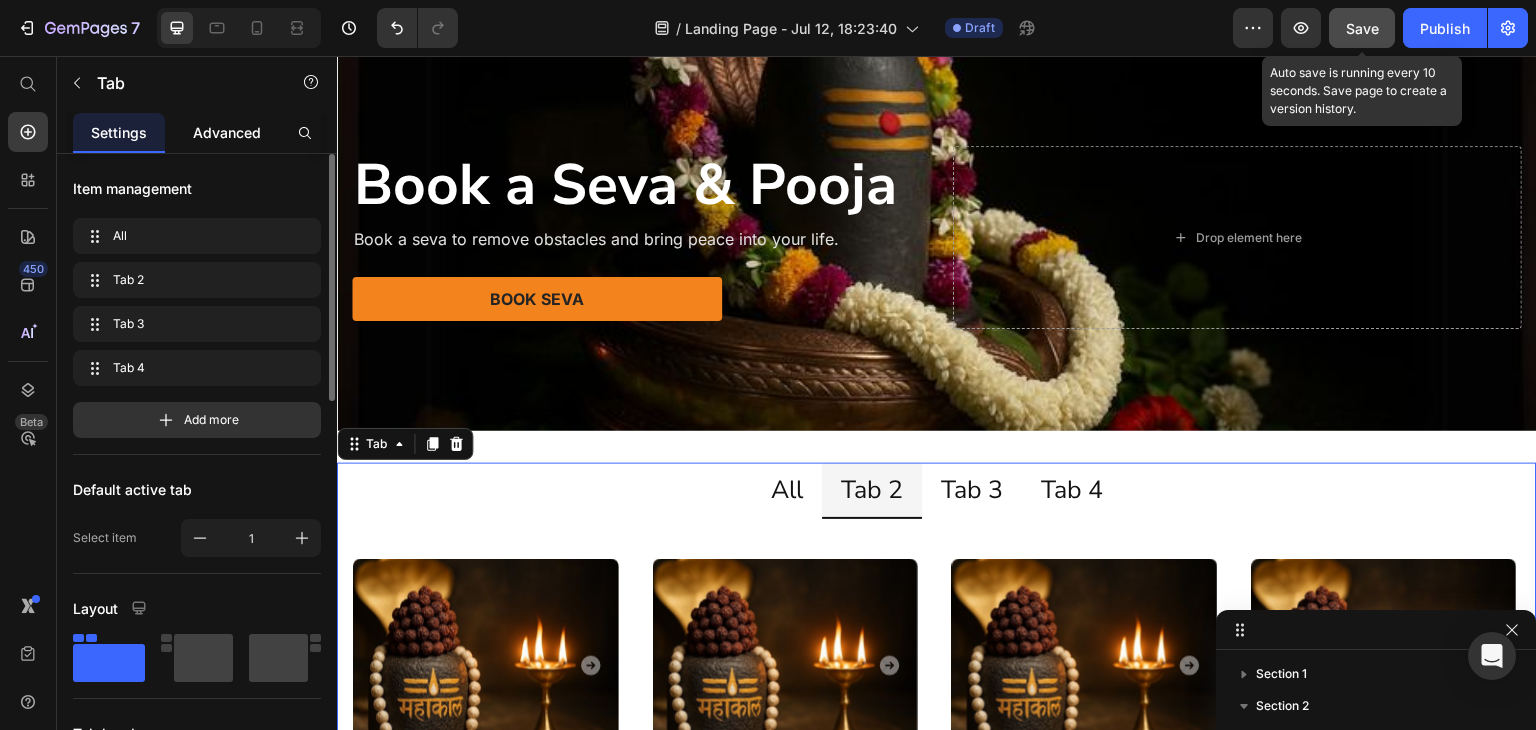 click on "Advanced" at bounding box center (227, 132) 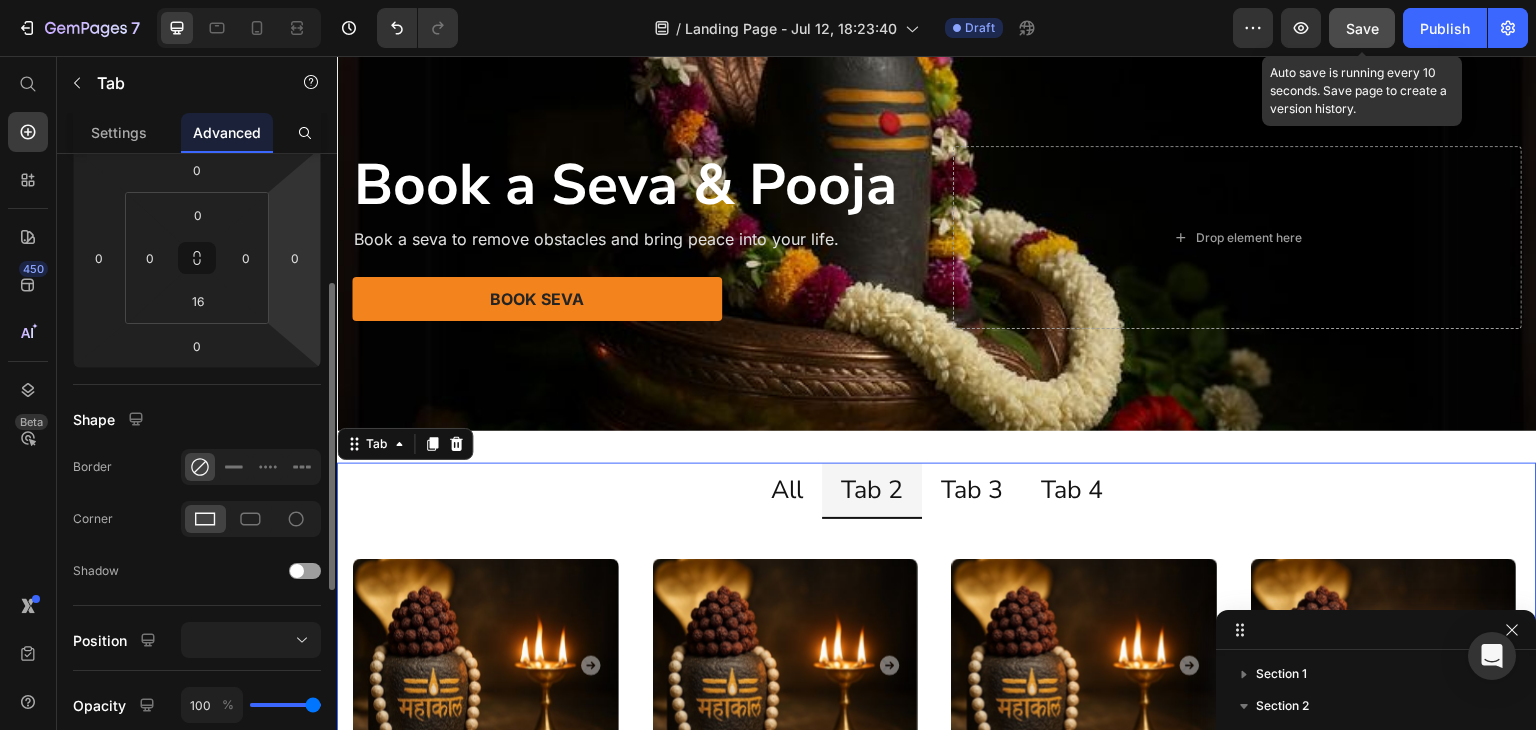 scroll, scrollTop: 400, scrollLeft: 0, axis: vertical 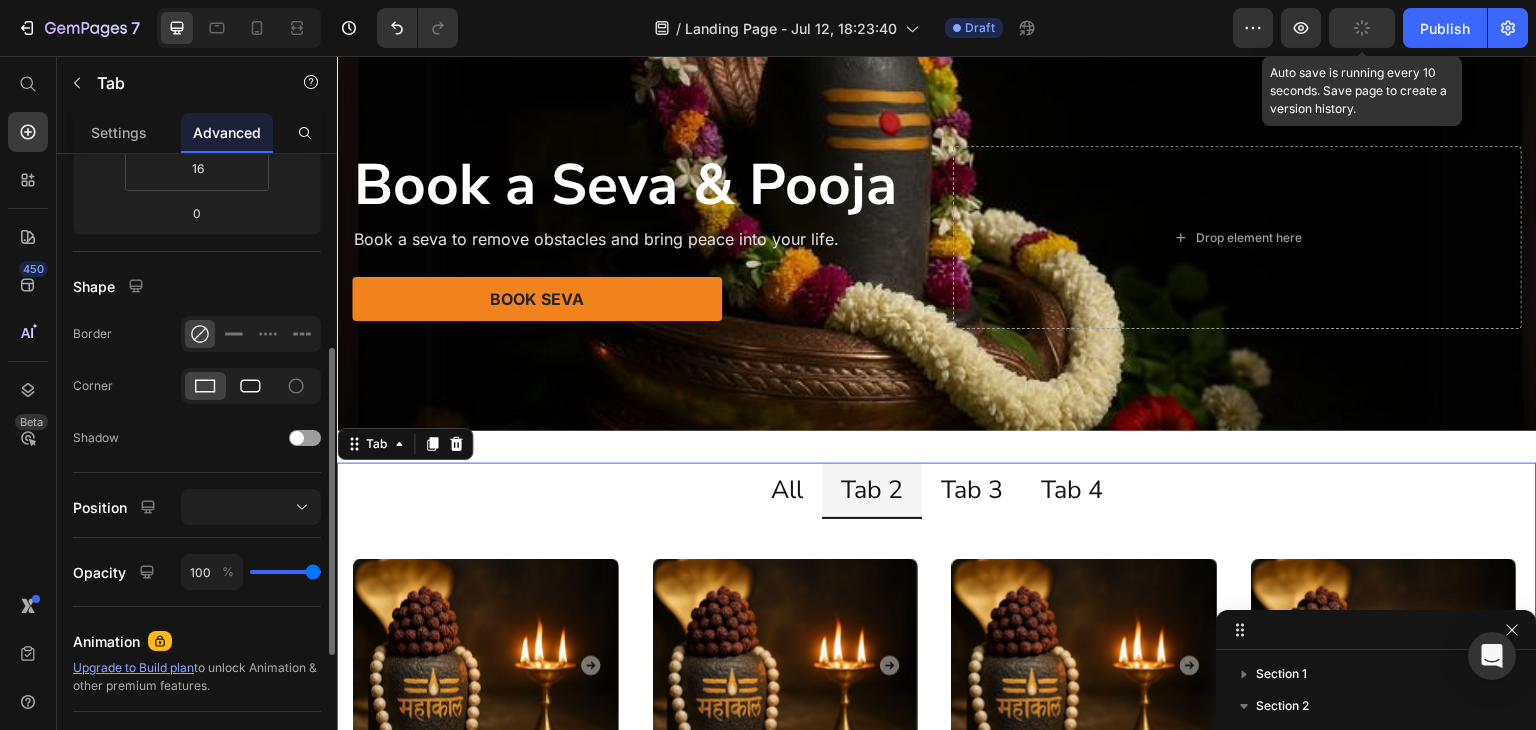 click 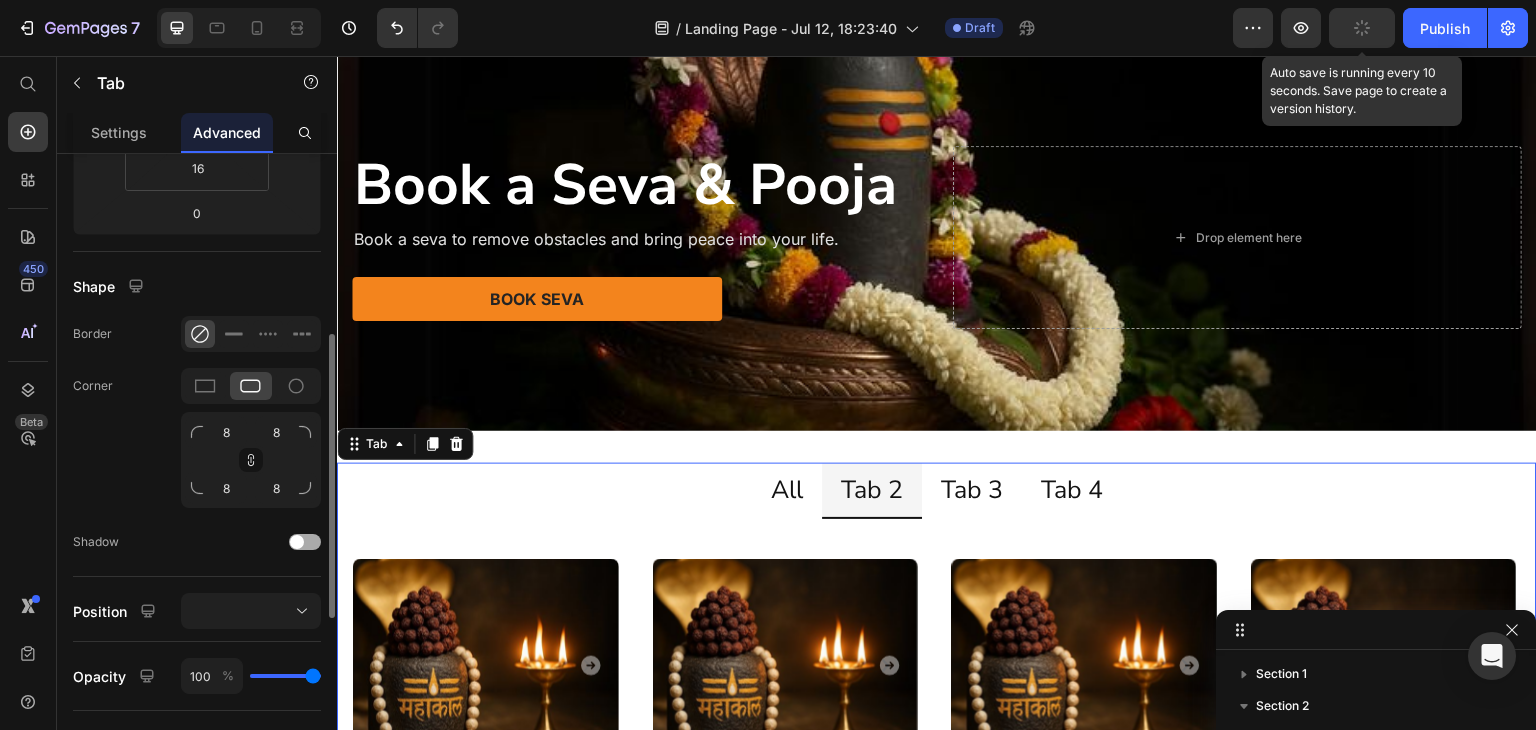 scroll, scrollTop: 534, scrollLeft: 0, axis: vertical 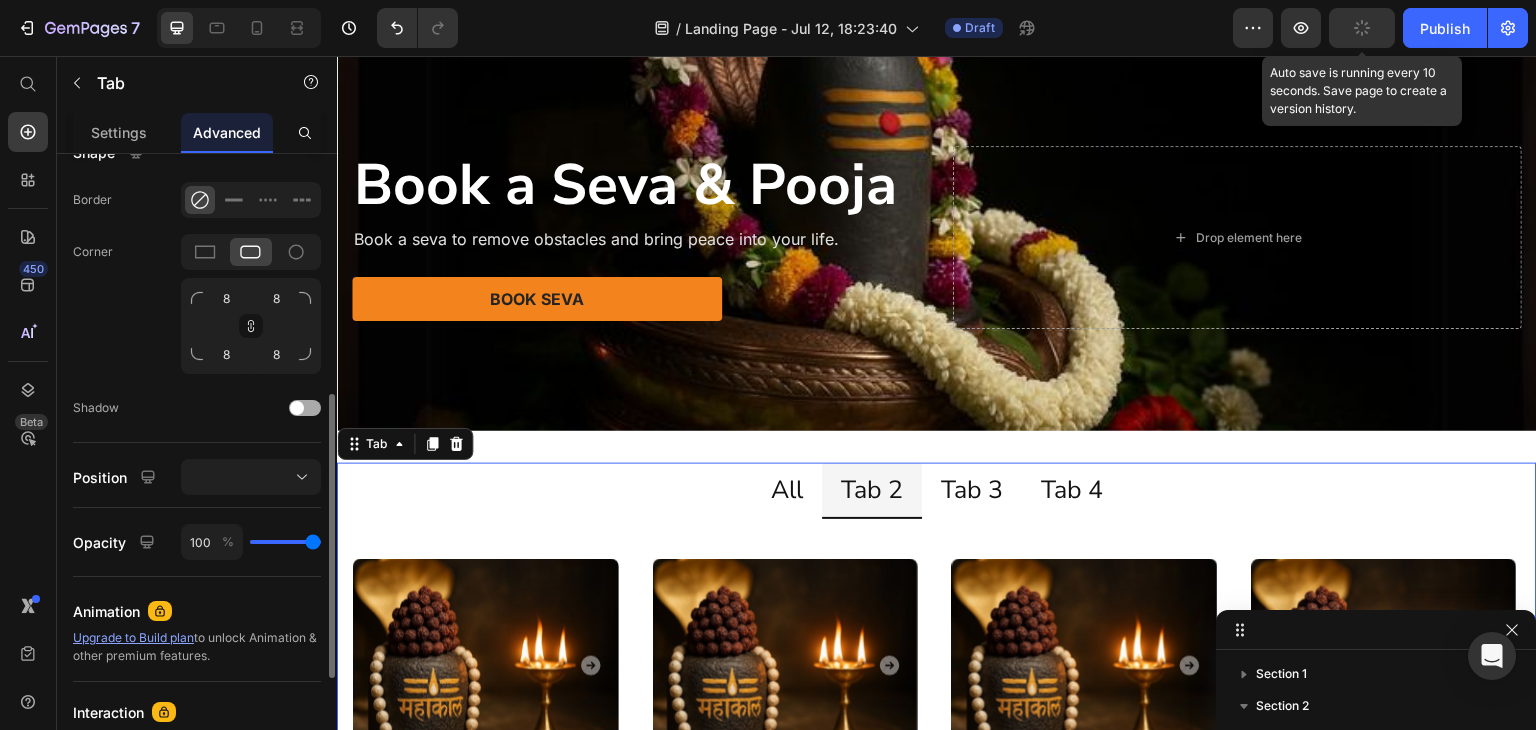 click at bounding box center (305, 408) 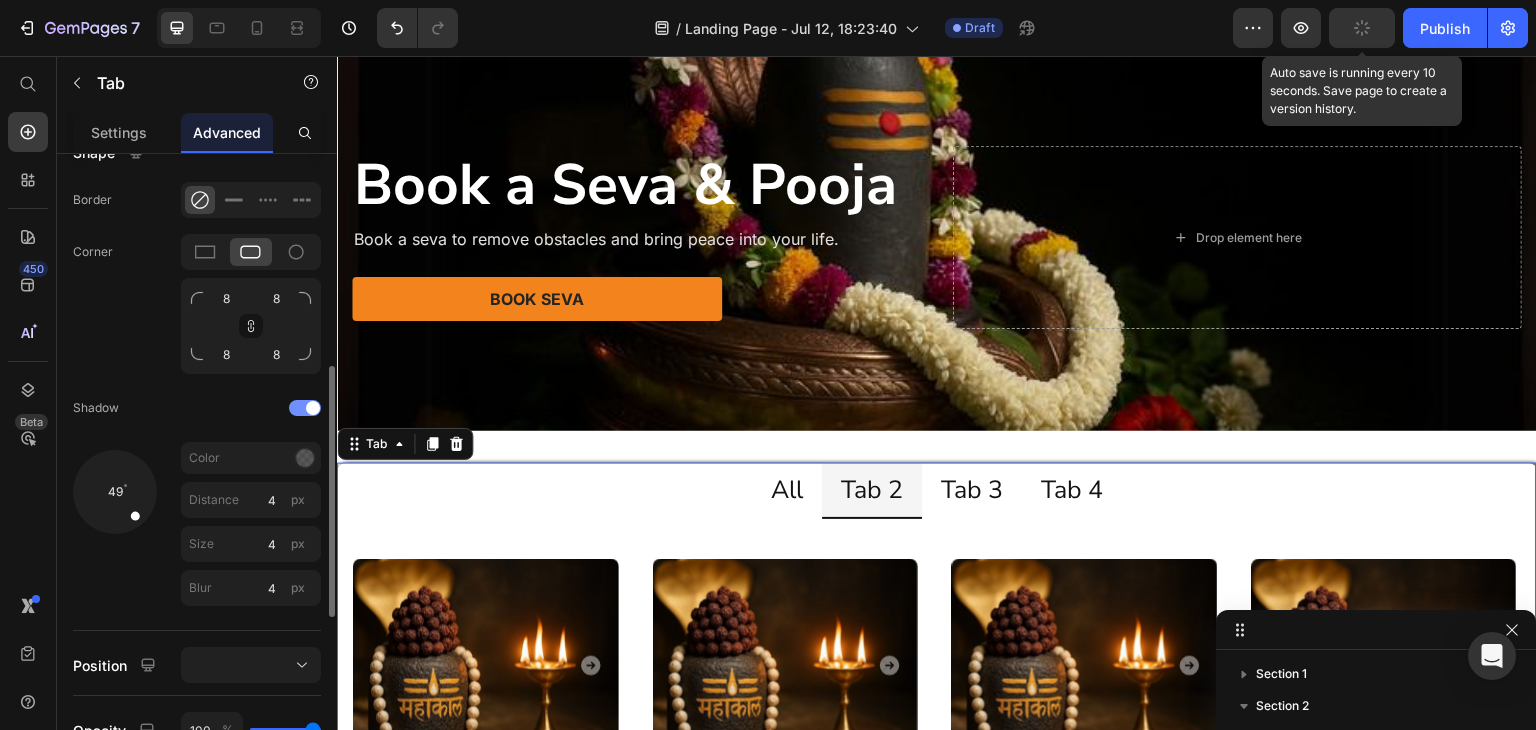 click at bounding box center (305, 408) 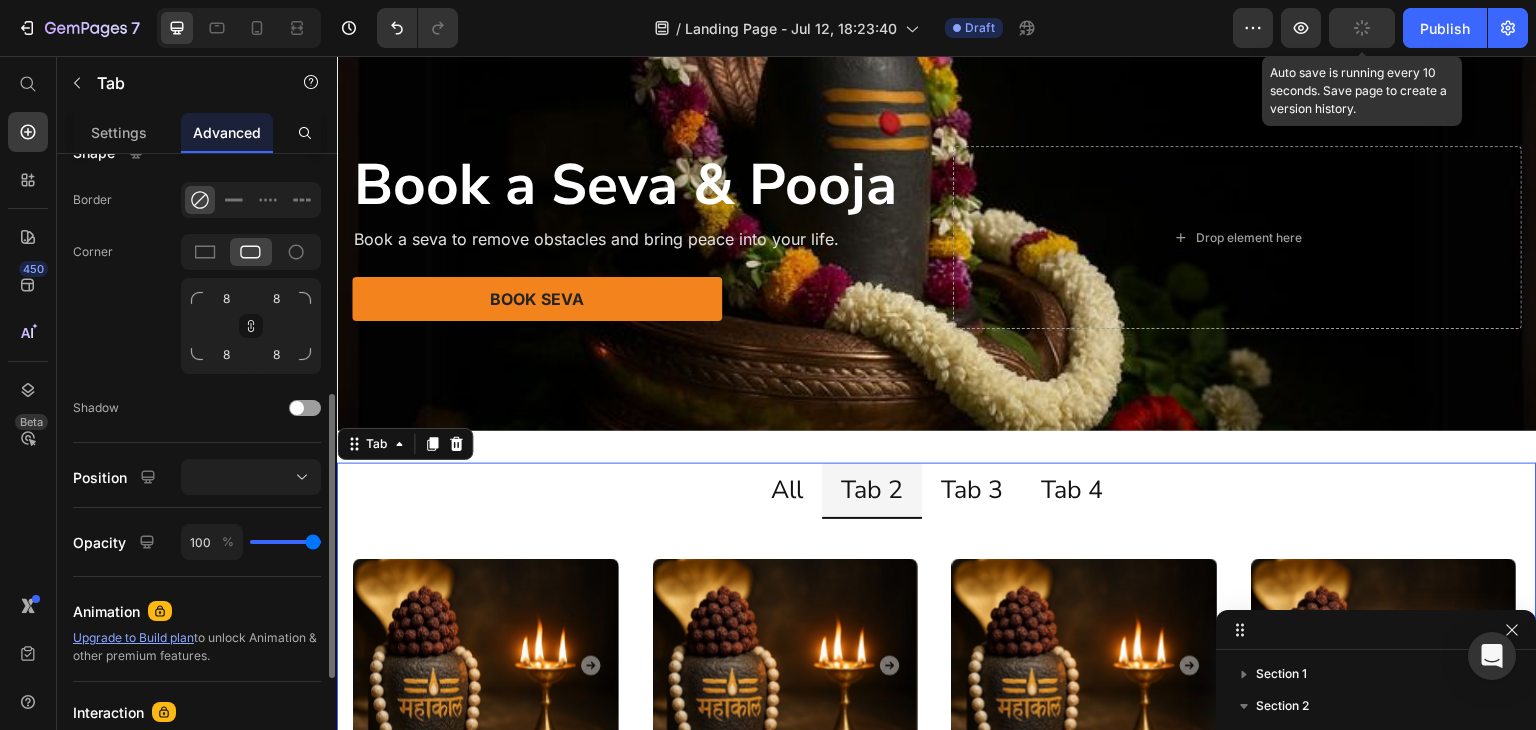 scroll, scrollTop: 668, scrollLeft: 0, axis: vertical 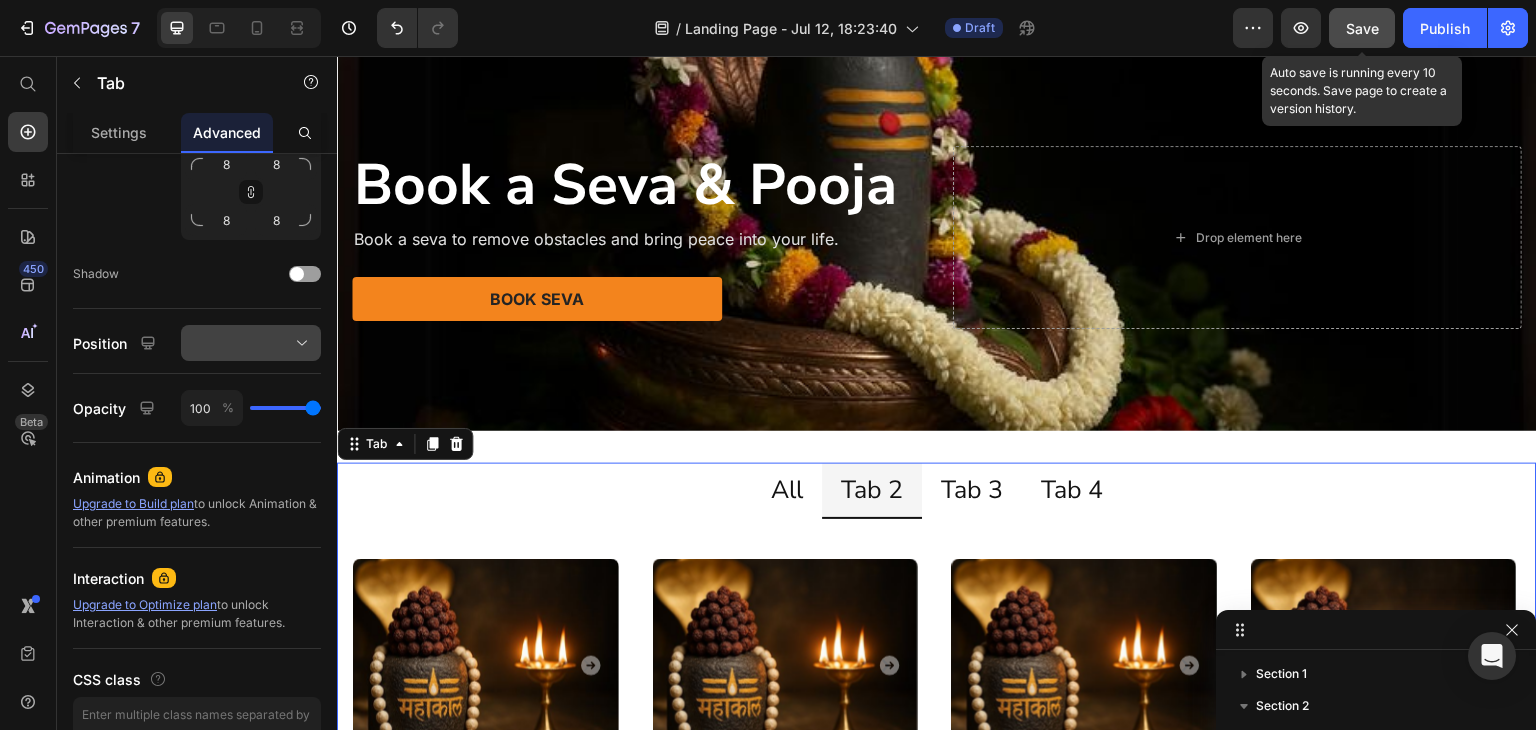click at bounding box center [251, 343] 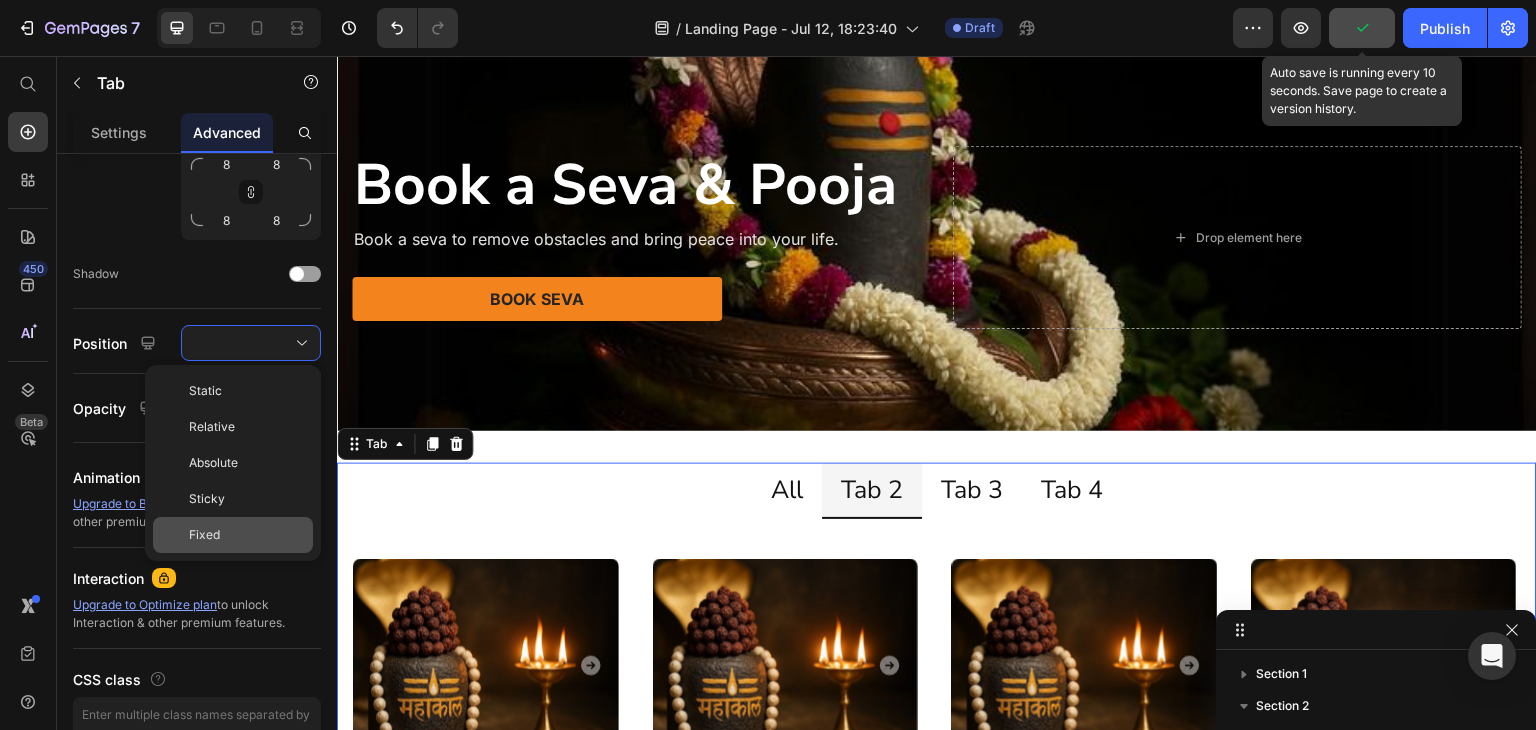 click on "Fixed" at bounding box center [204, 535] 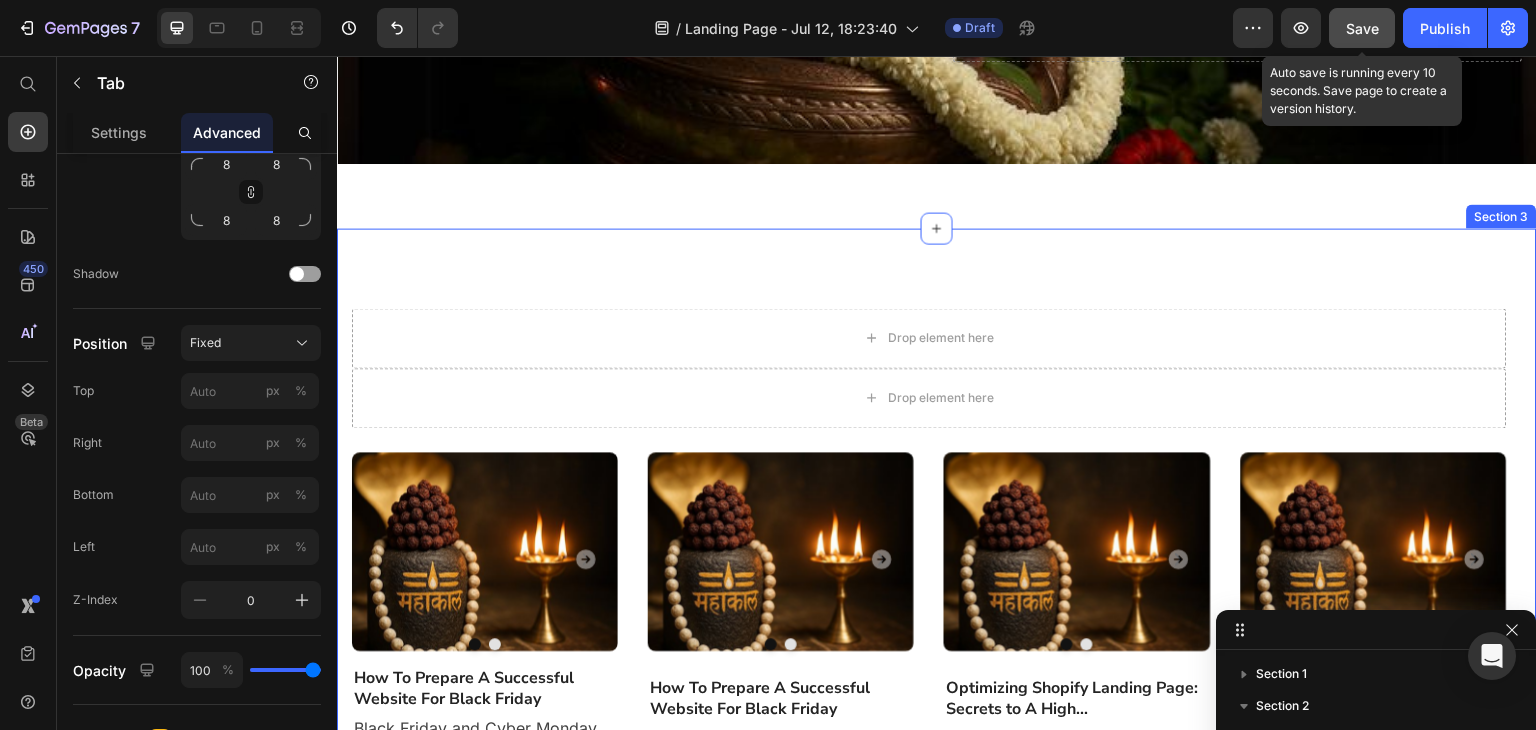 scroll, scrollTop: 52, scrollLeft: 0, axis: vertical 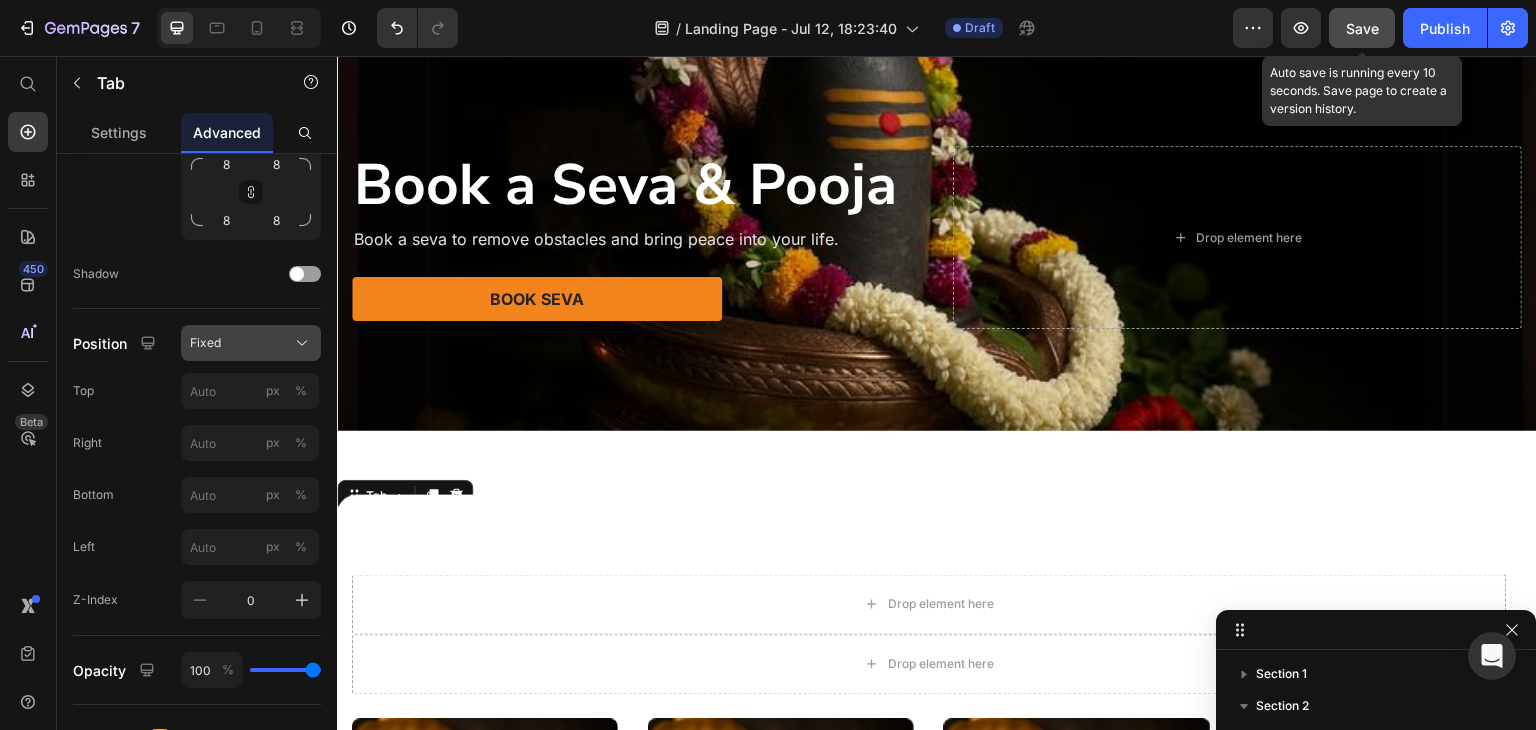 click on "Fixed" 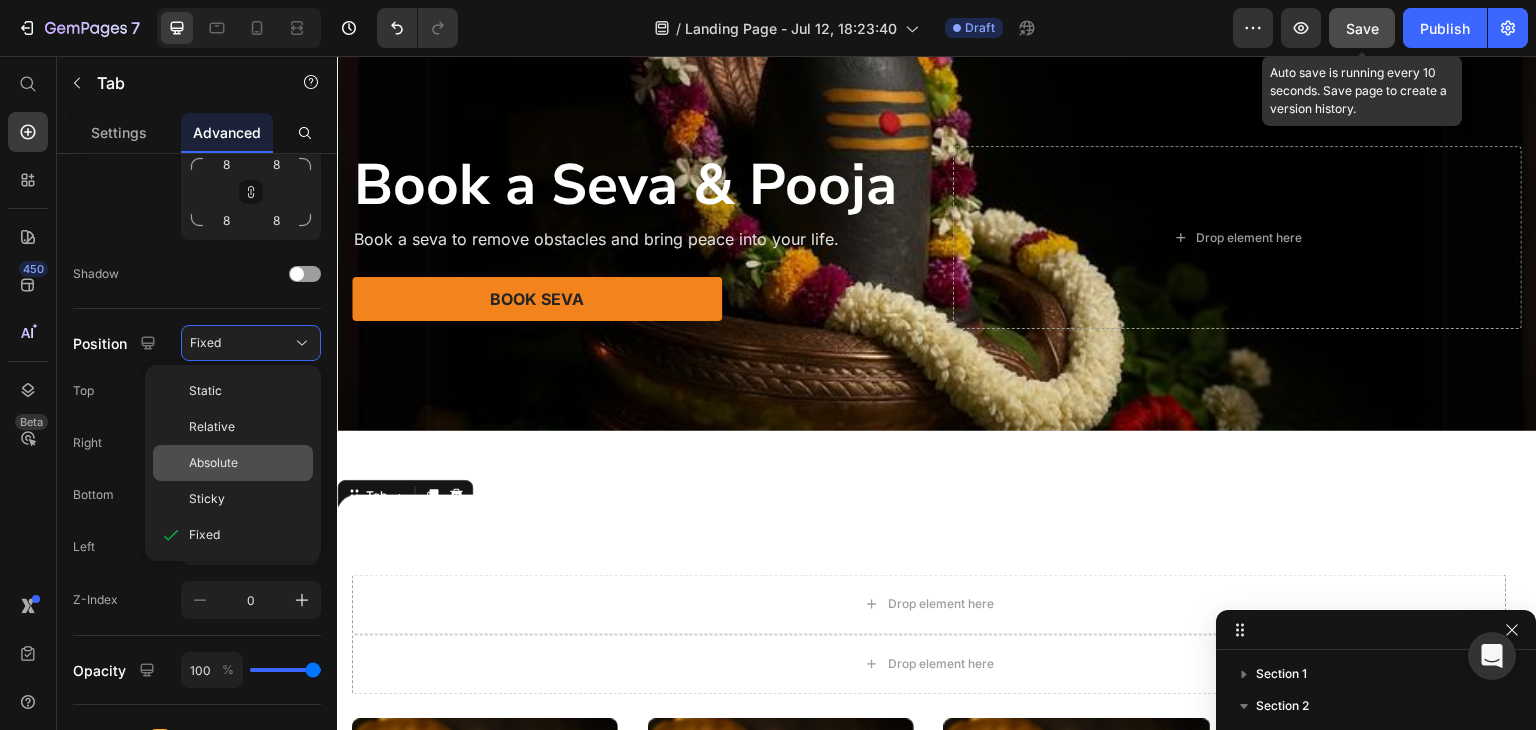 click on "Absolute" 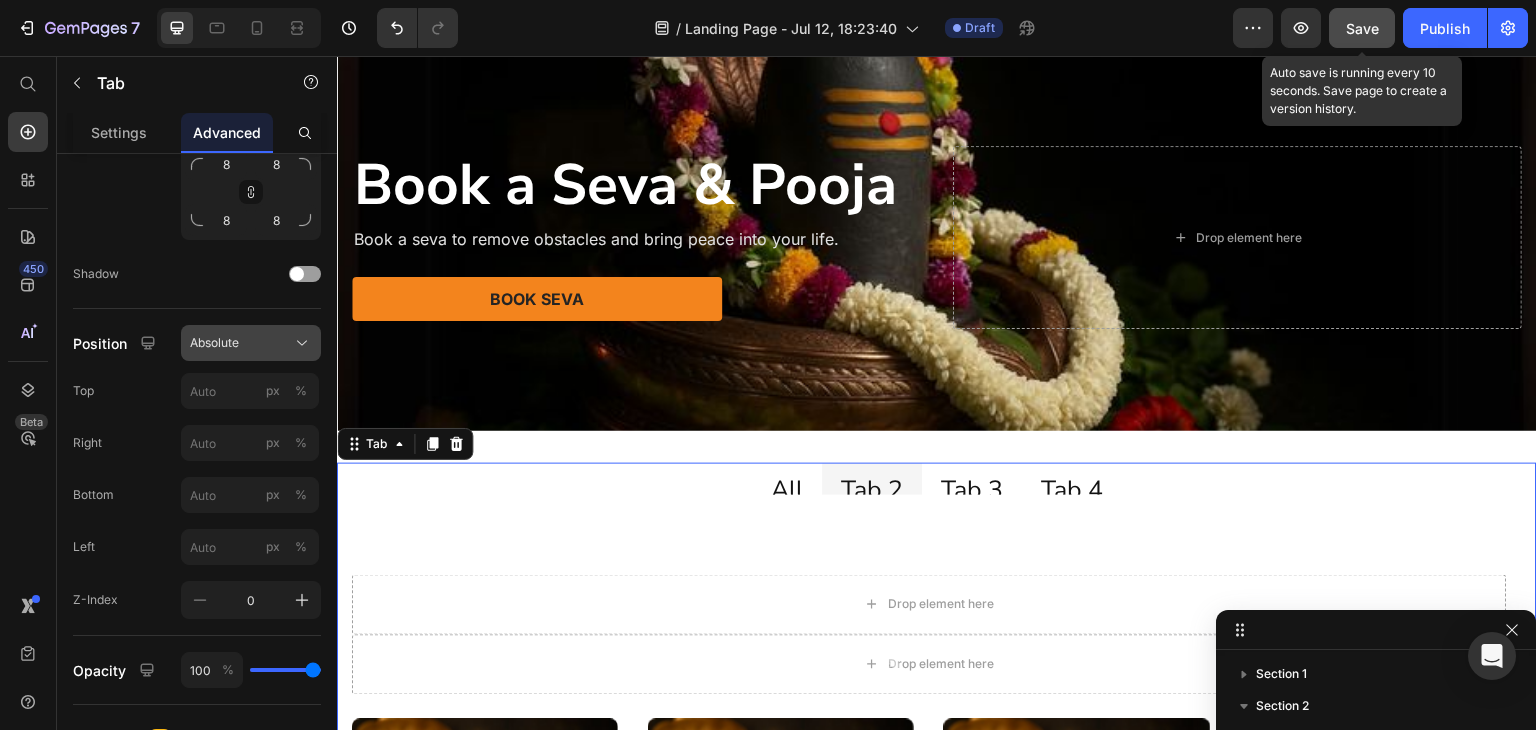 click on "Absolute" at bounding box center (251, 343) 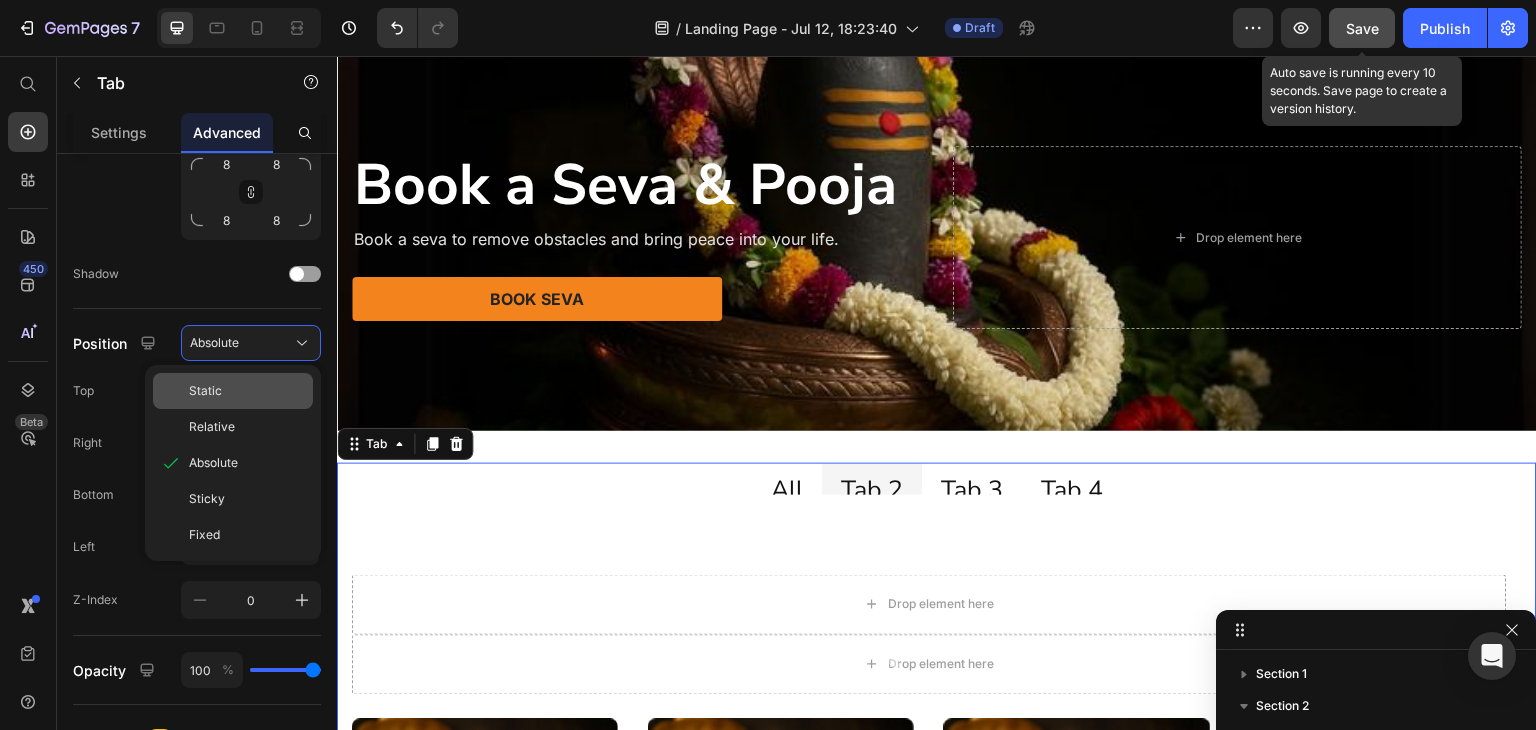 click on "Static" at bounding box center [247, 391] 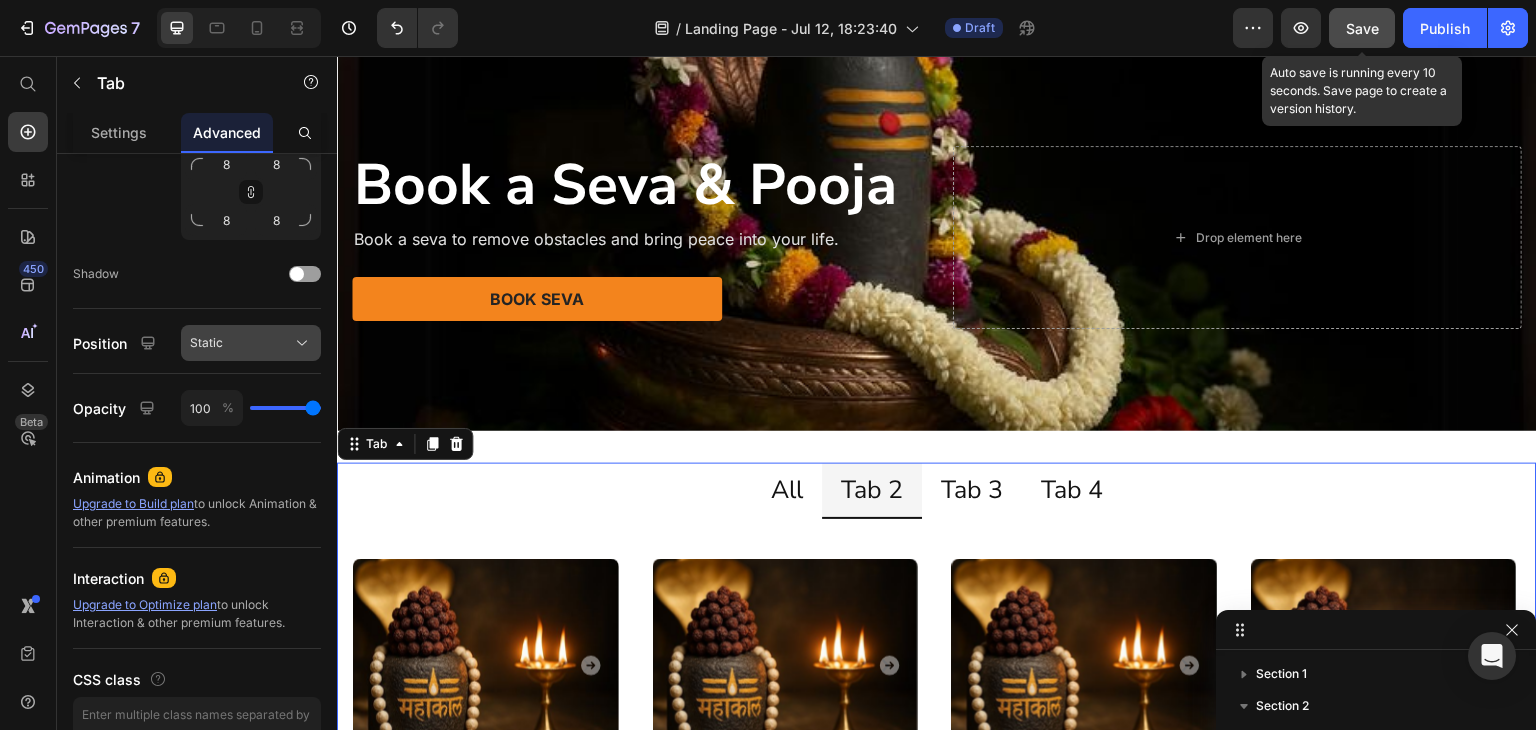 click on "Static" 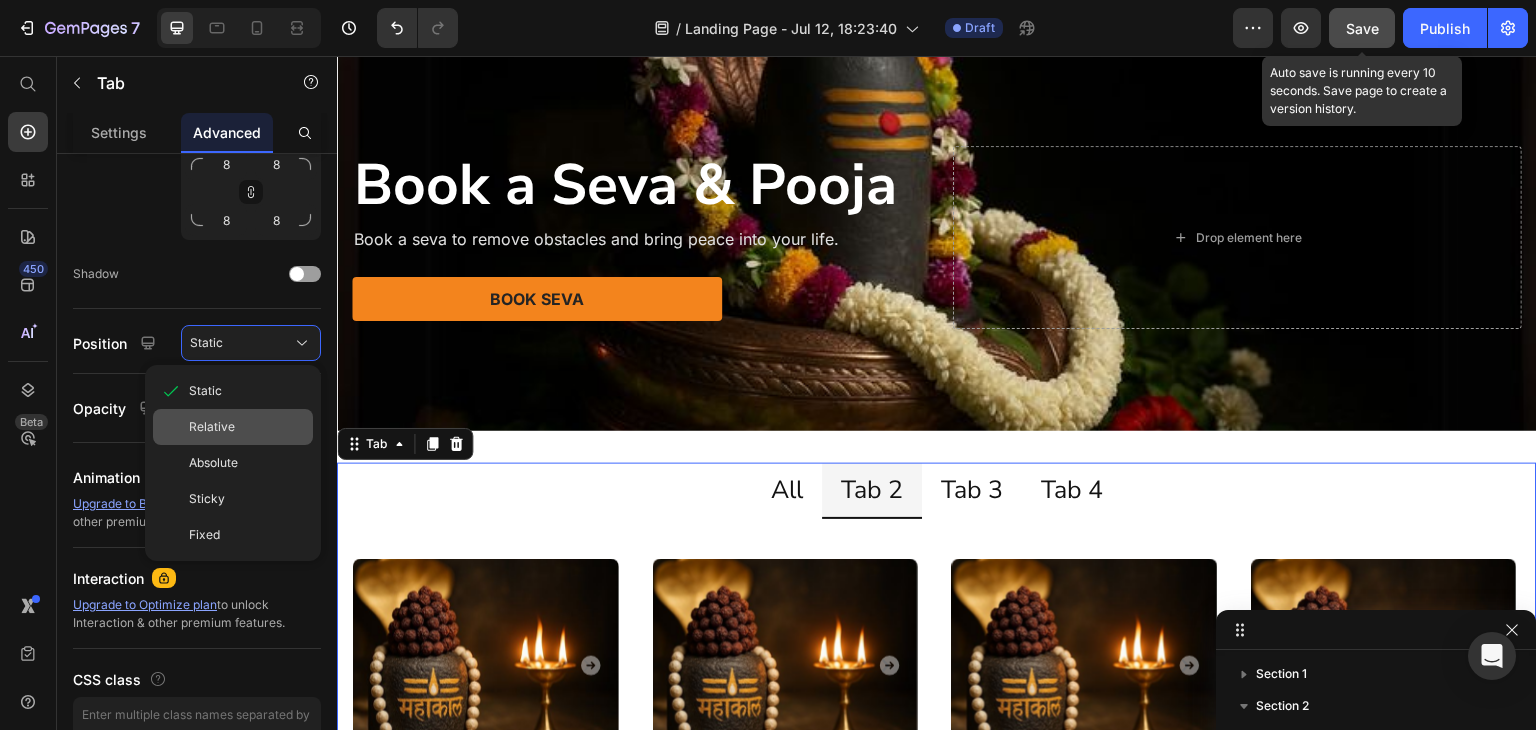 click on "Relative" at bounding box center (212, 427) 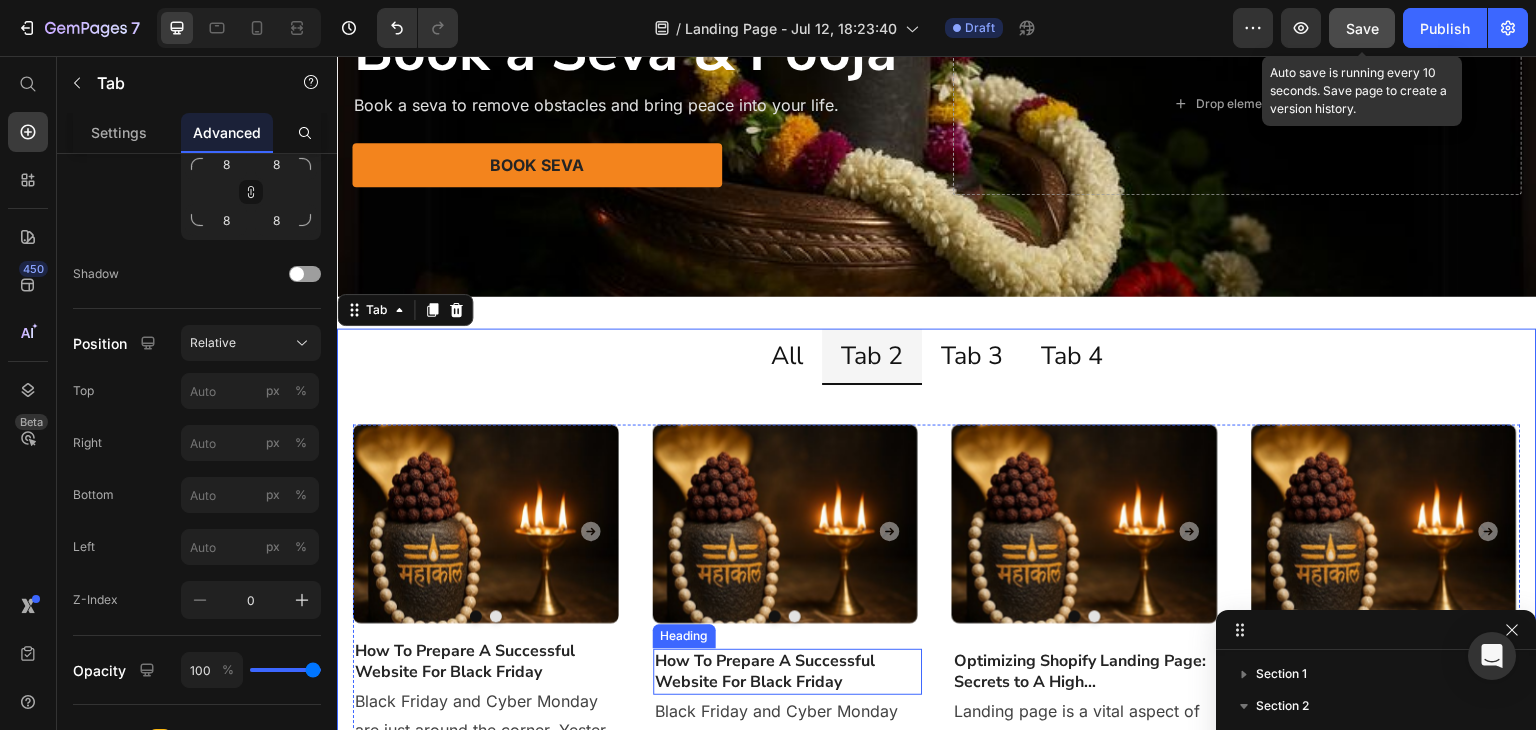 scroll, scrollTop: 185, scrollLeft: 0, axis: vertical 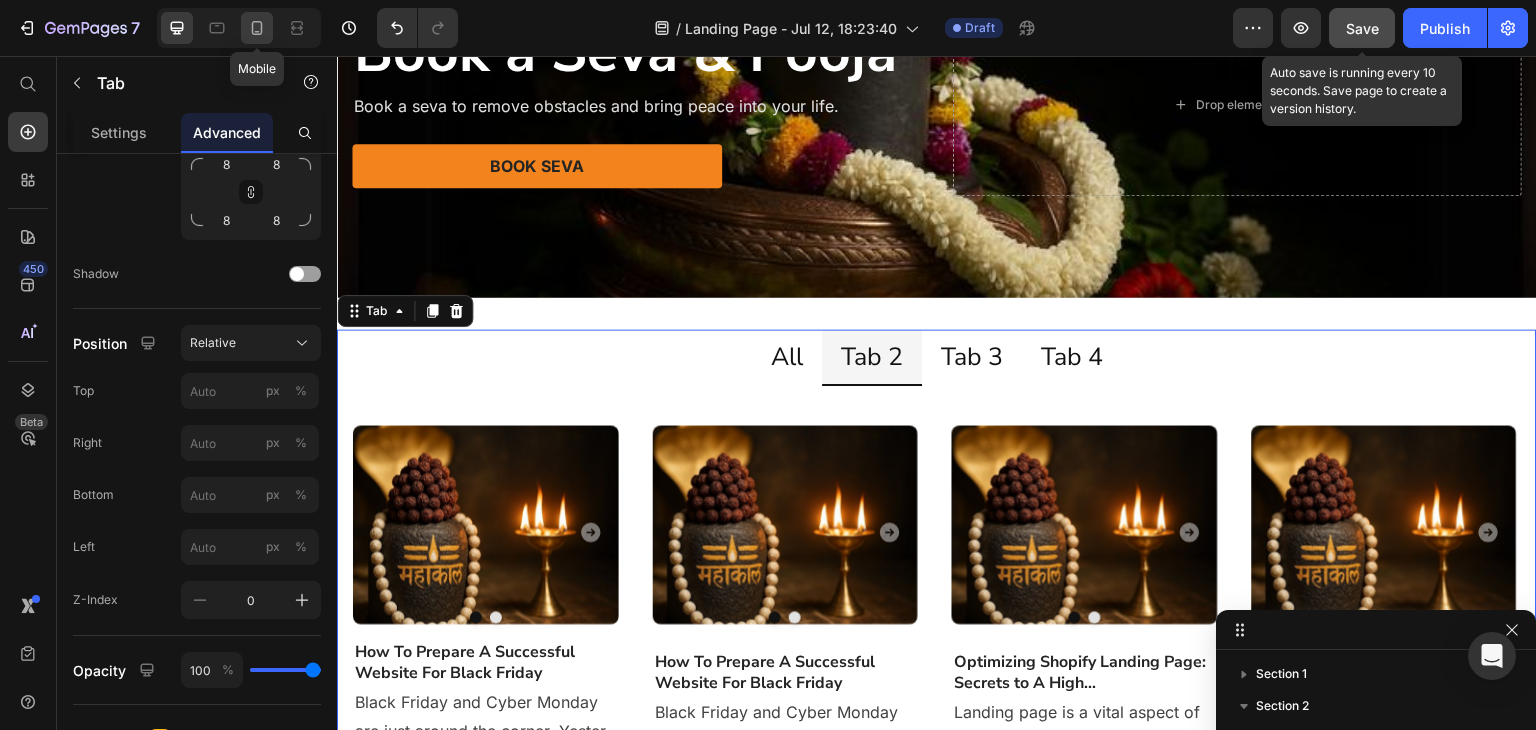 click 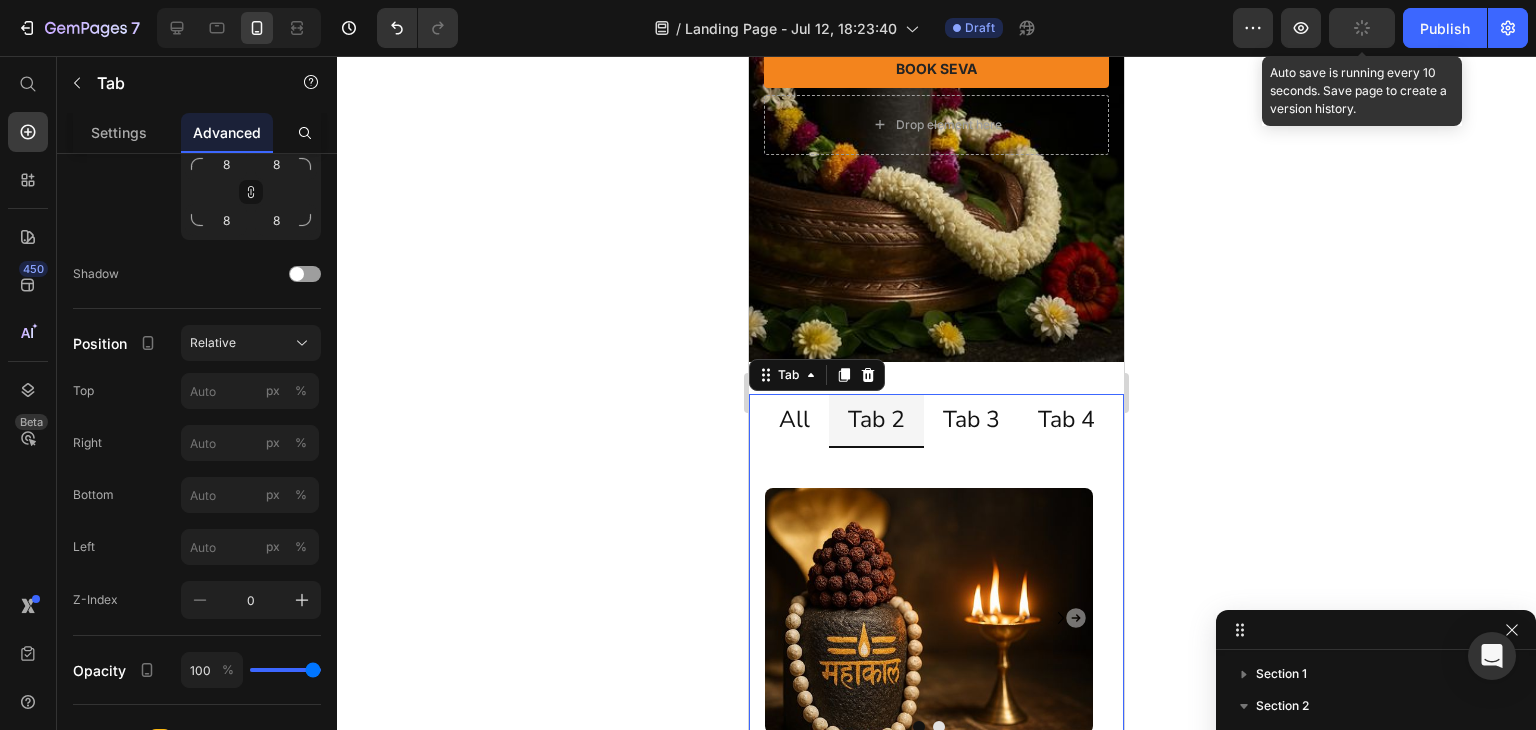 scroll, scrollTop: 422, scrollLeft: 0, axis: vertical 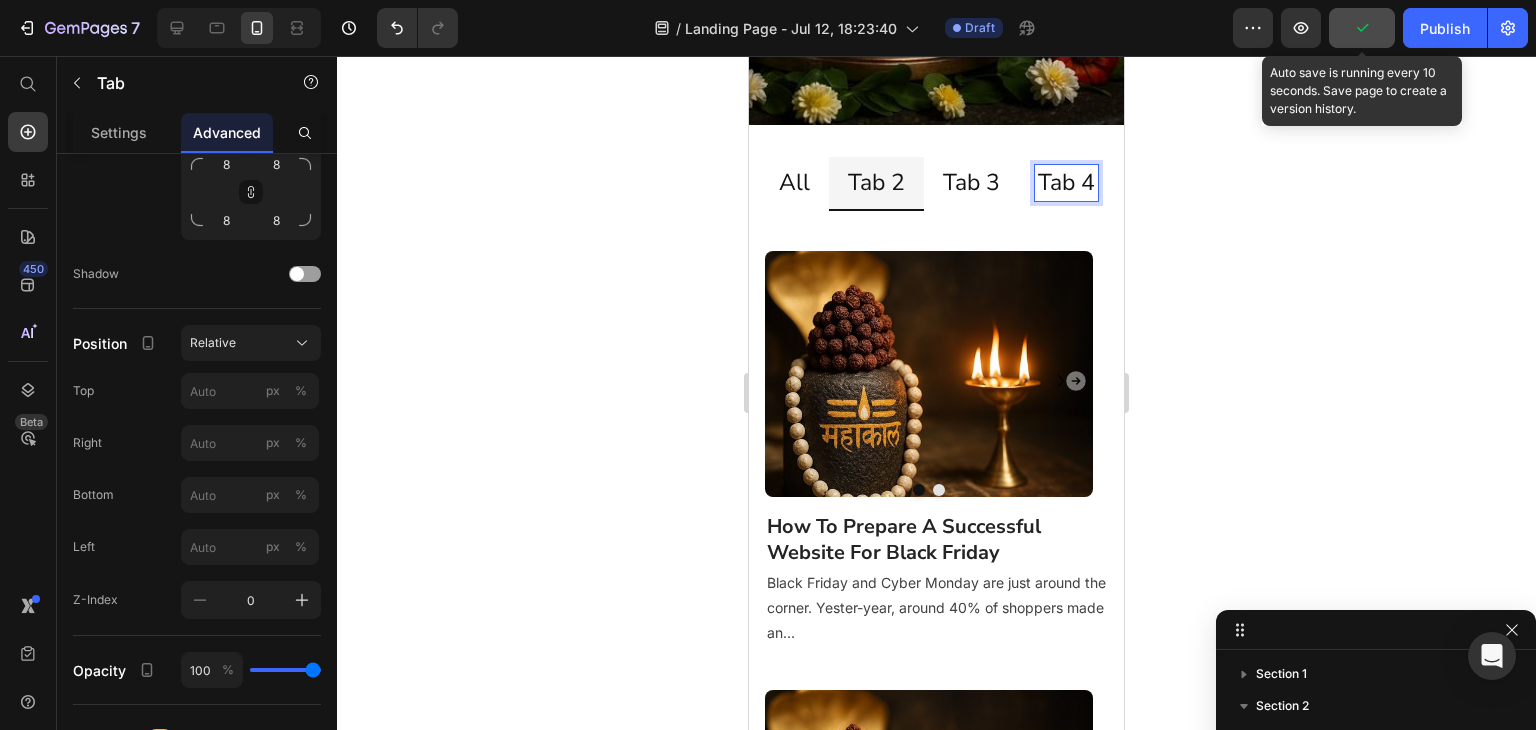 click on "Tab 4" at bounding box center [1066, 183] 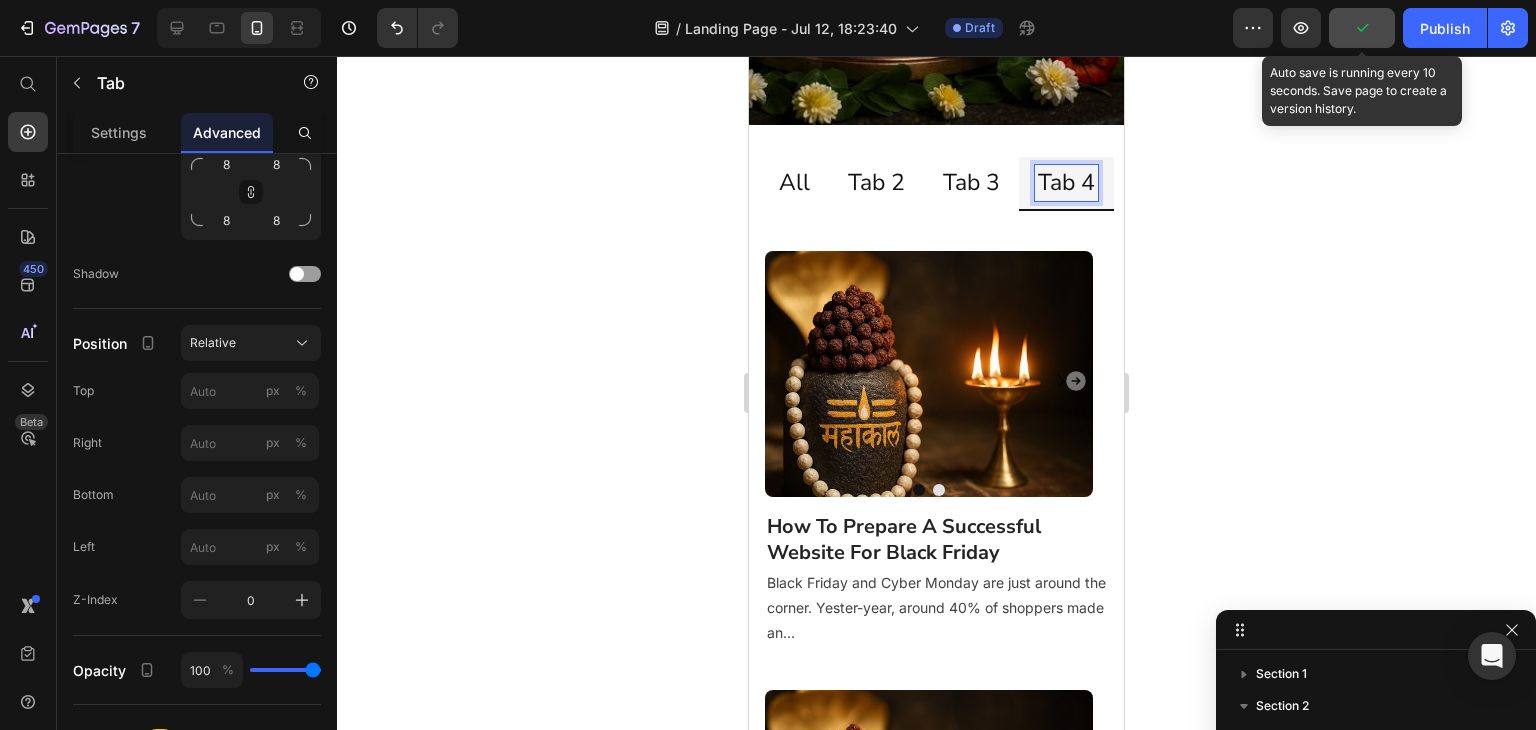 click on "Tab 3" at bounding box center [971, 183] 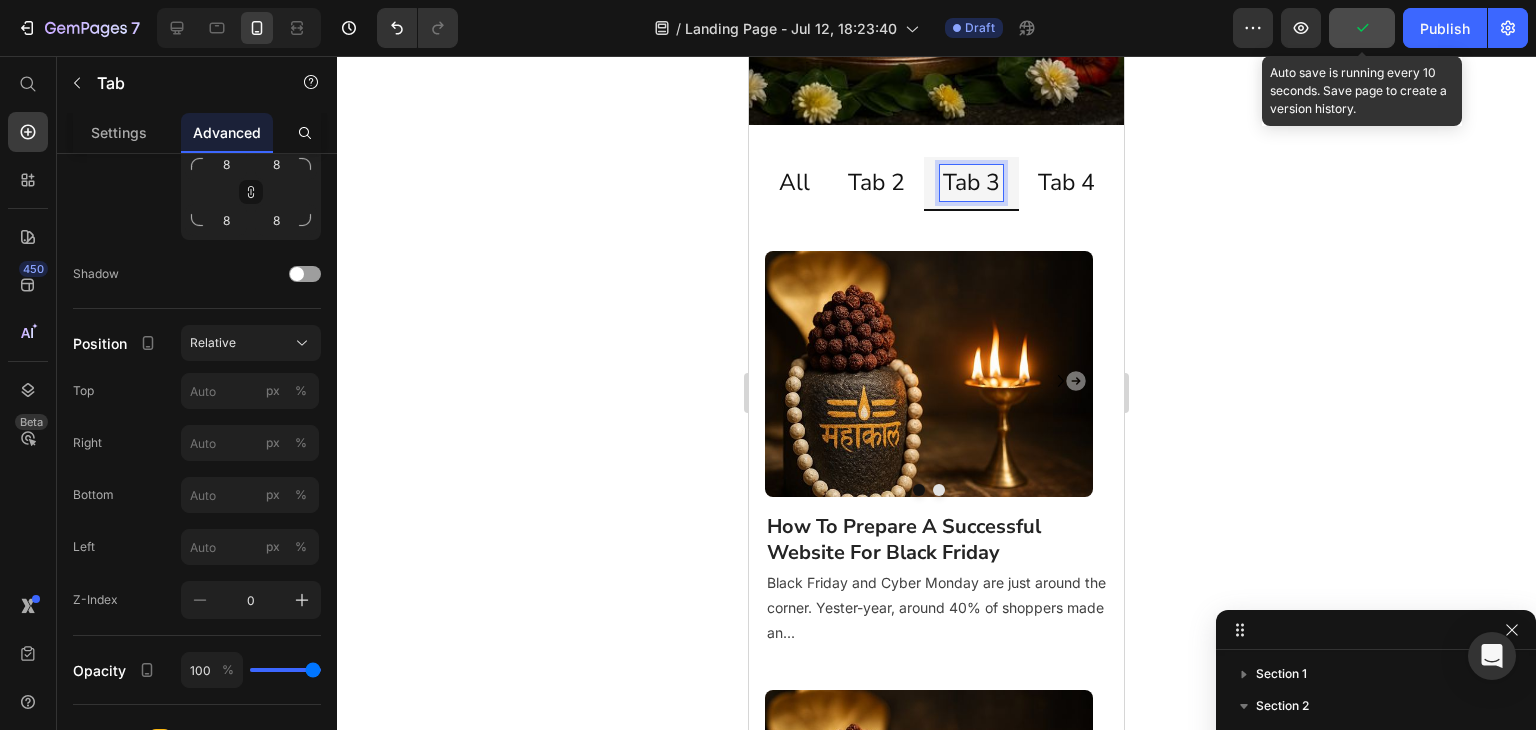 click on "All" at bounding box center [794, 183] 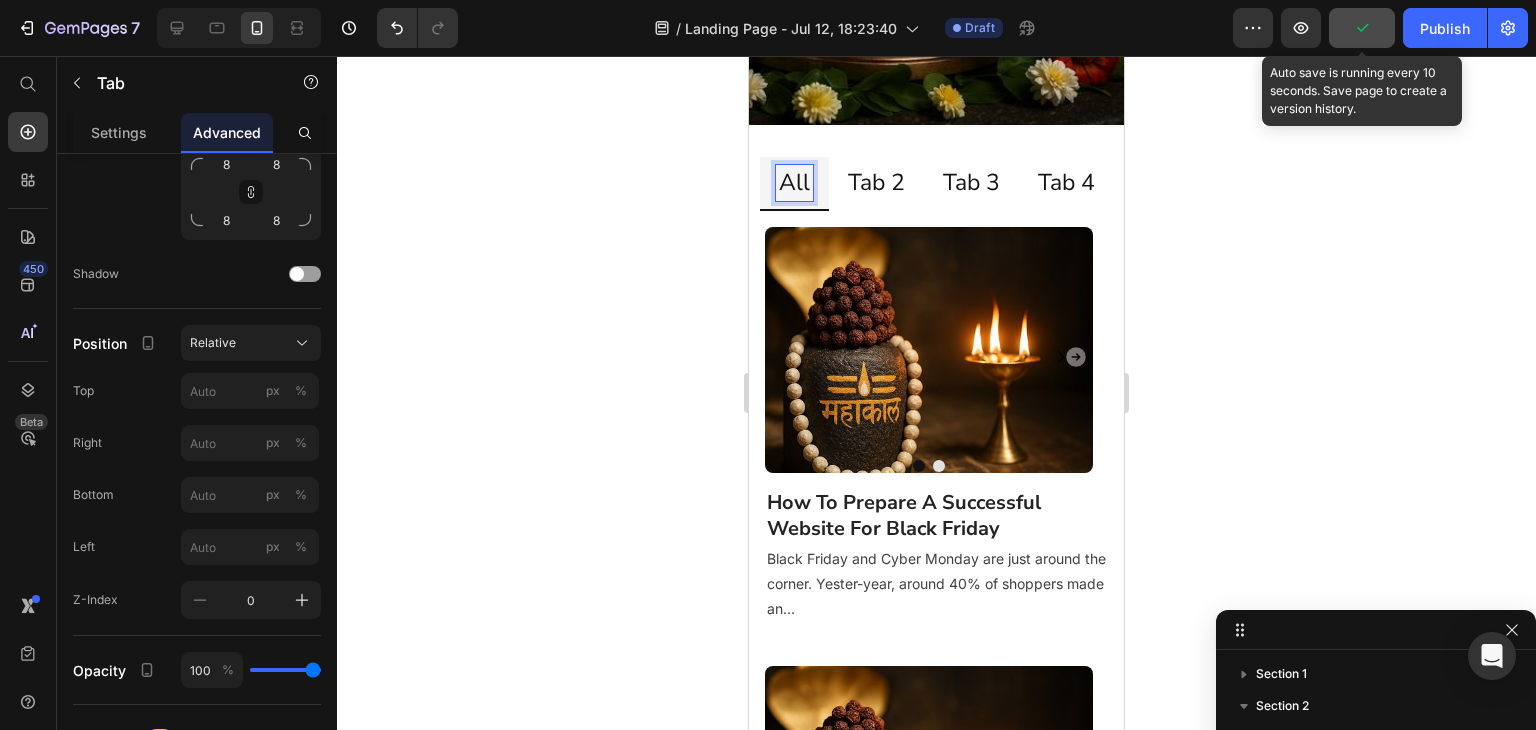 click on "Tab 2" at bounding box center [876, 183] 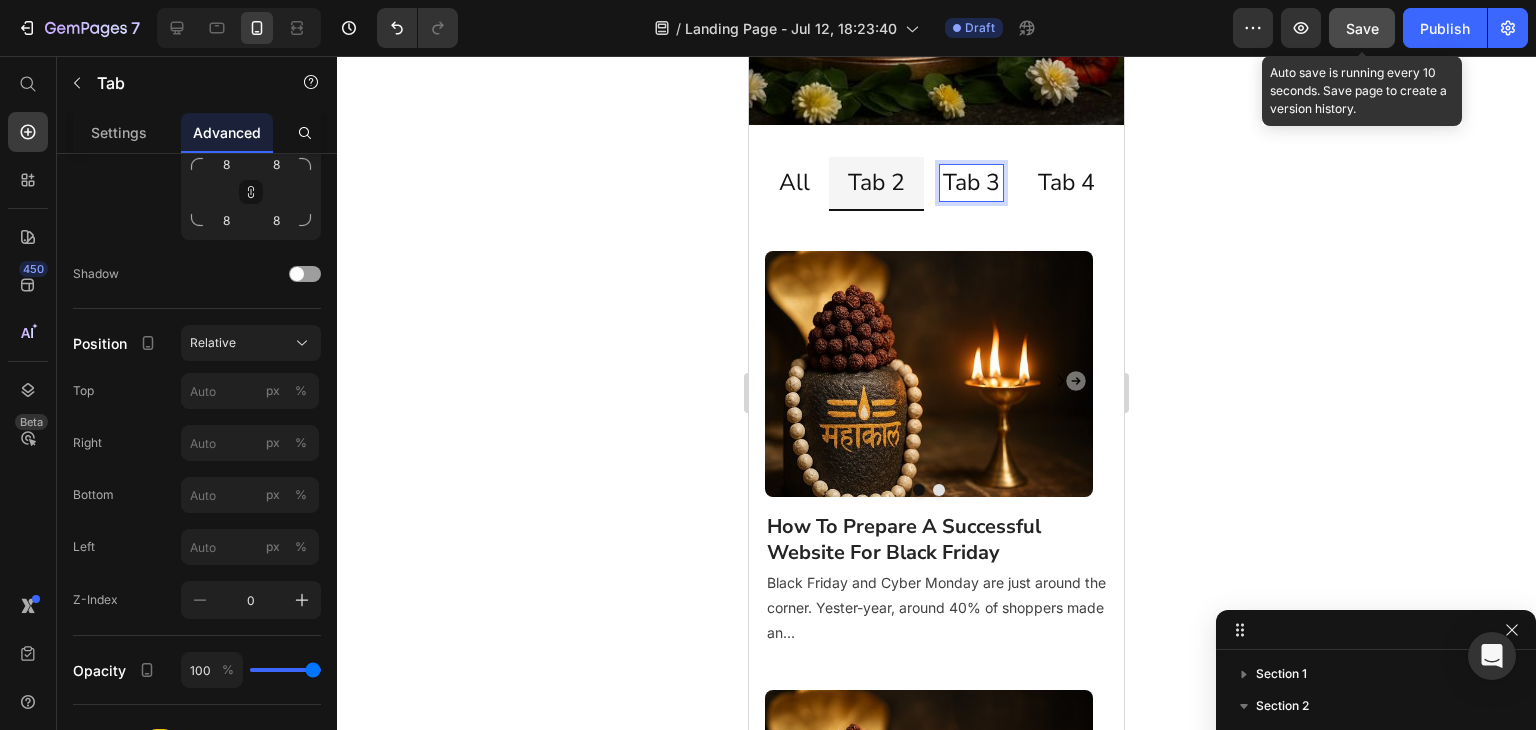 click on "Tab 3" at bounding box center [971, 183] 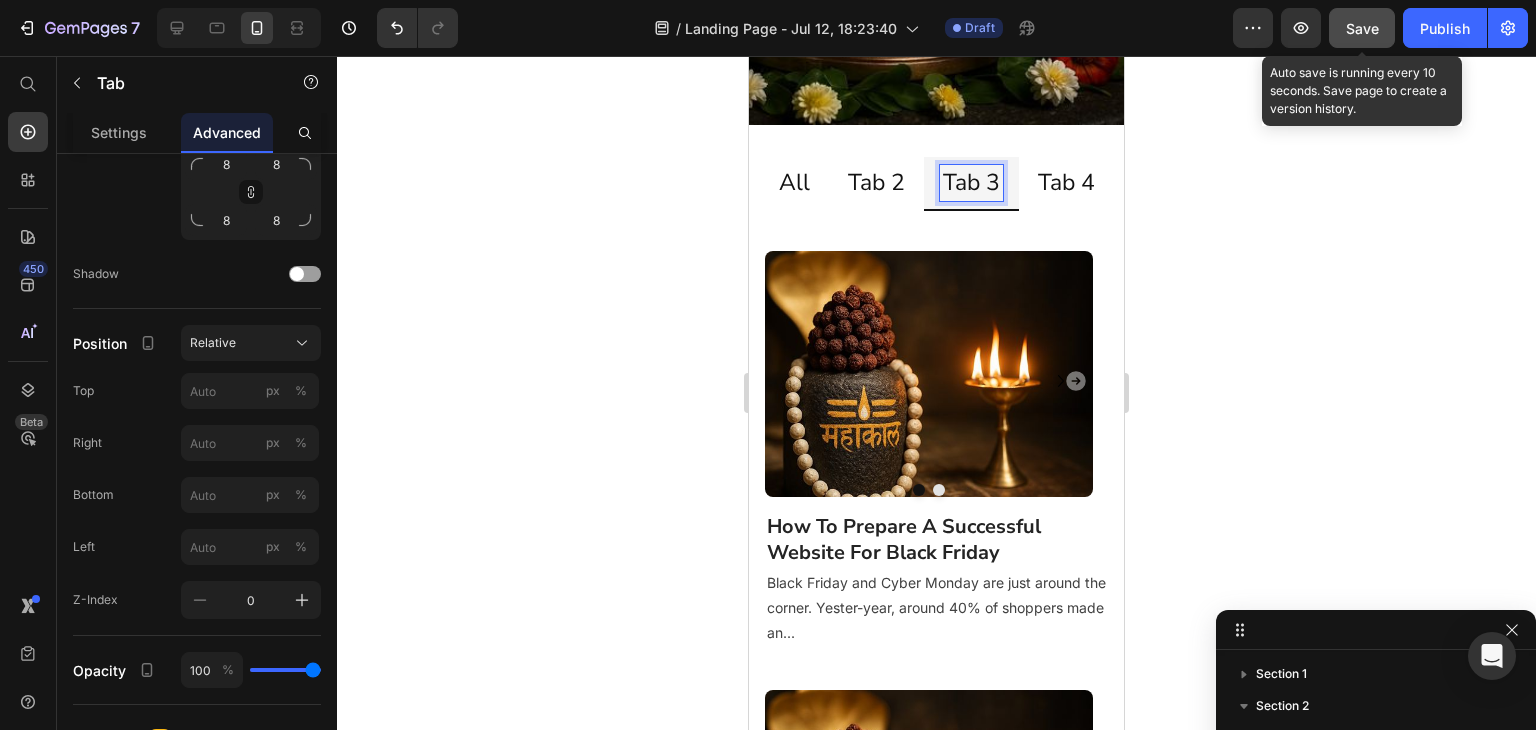 click on "Tab 4" at bounding box center (1066, 183) 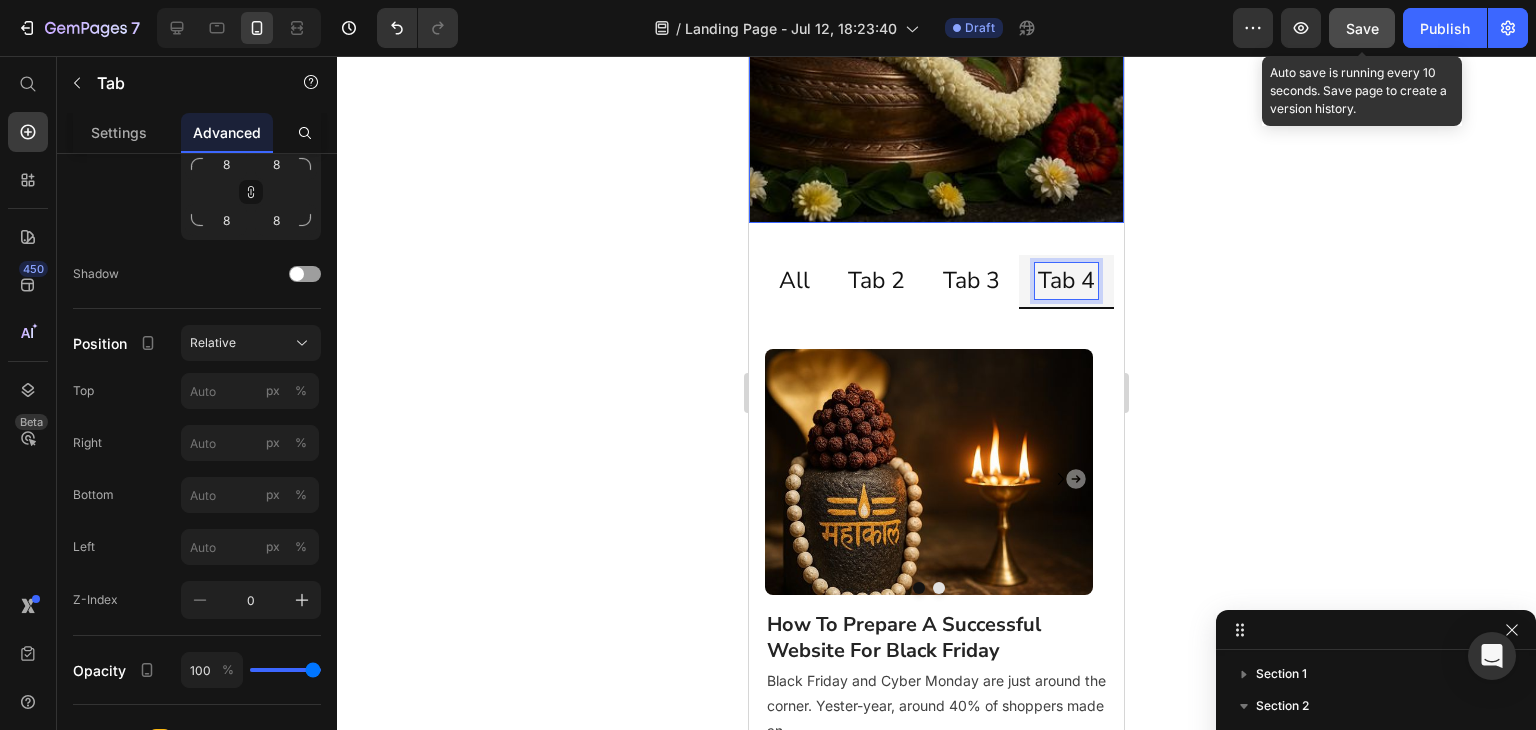 scroll, scrollTop: 289, scrollLeft: 0, axis: vertical 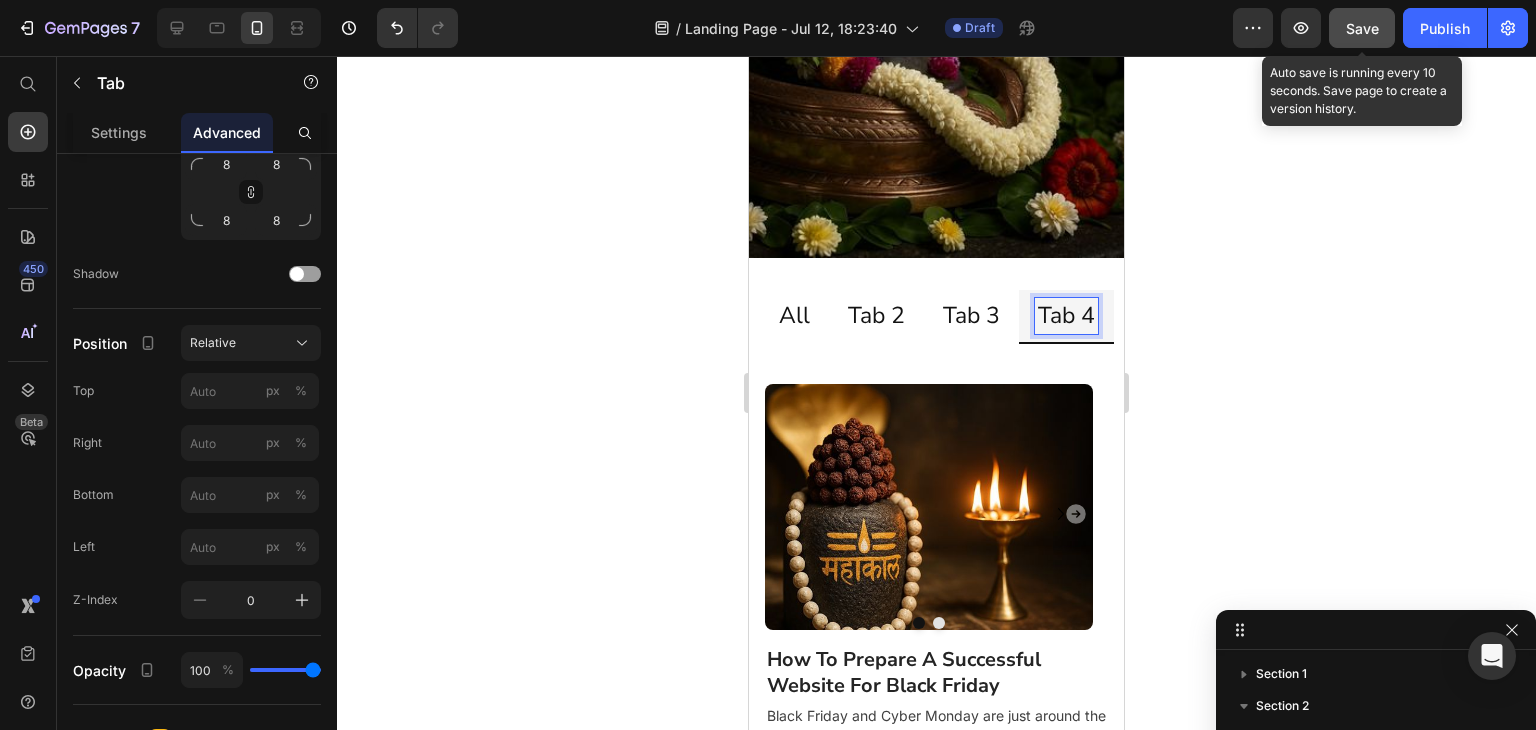 click at bounding box center [239, 28] 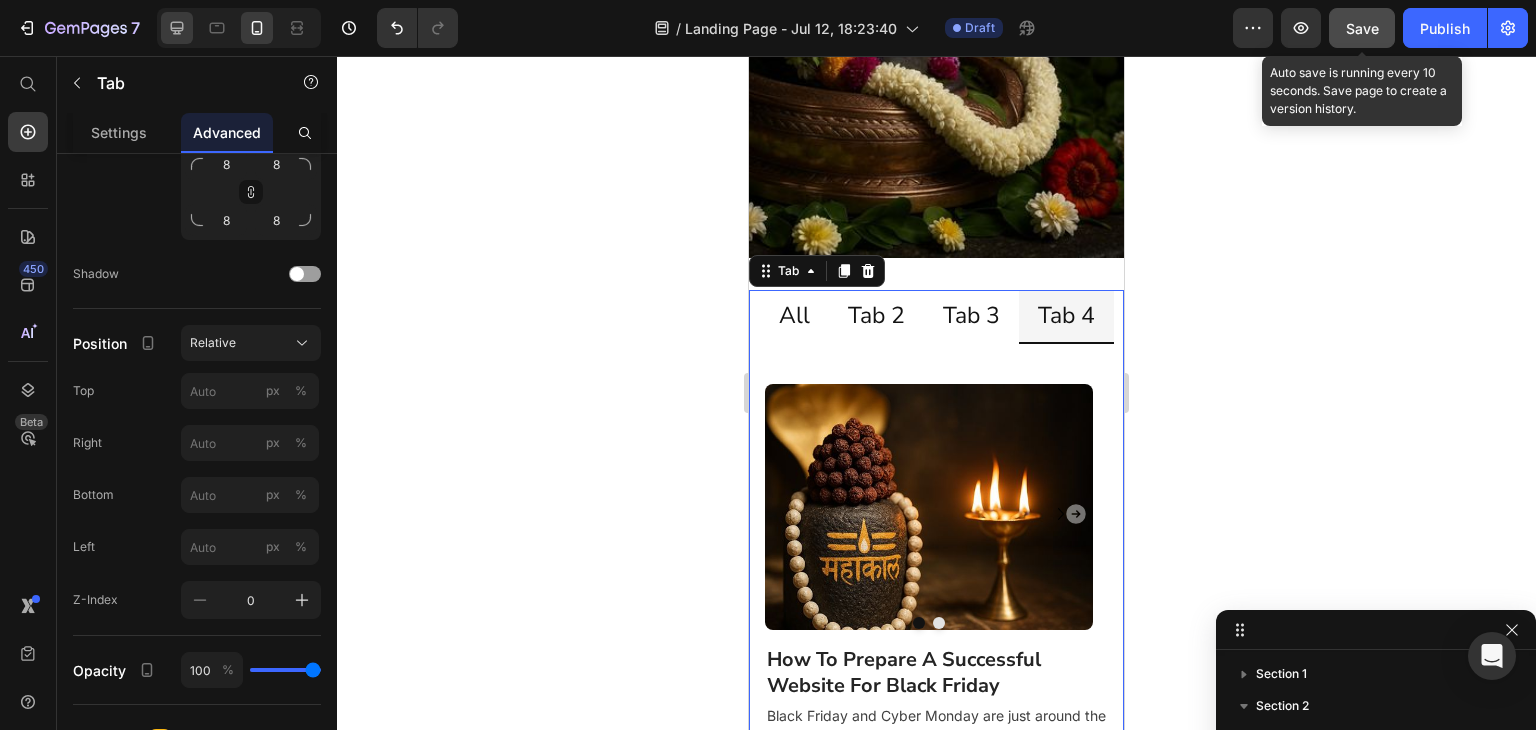 click 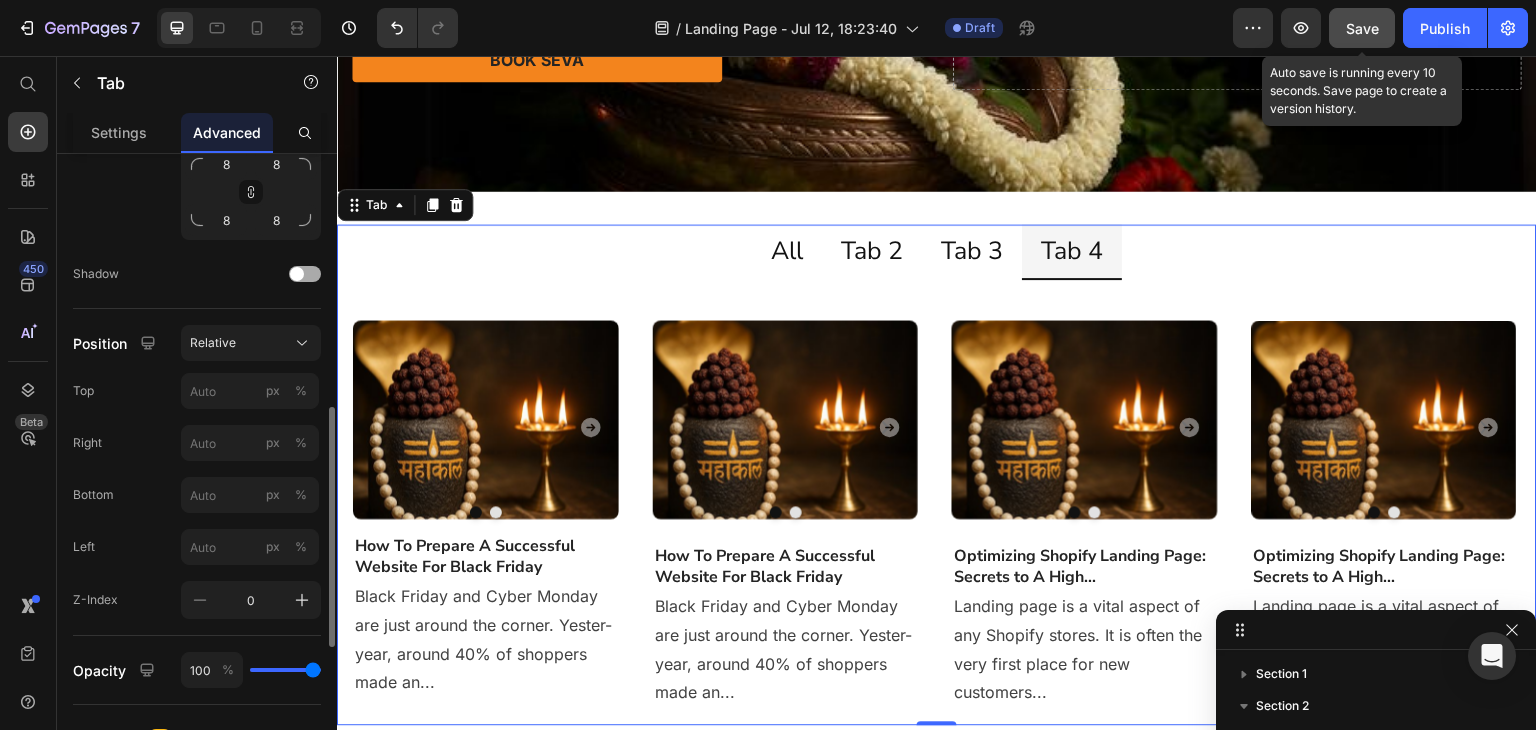 scroll, scrollTop: 384, scrollLeft: 0, axis: vertical 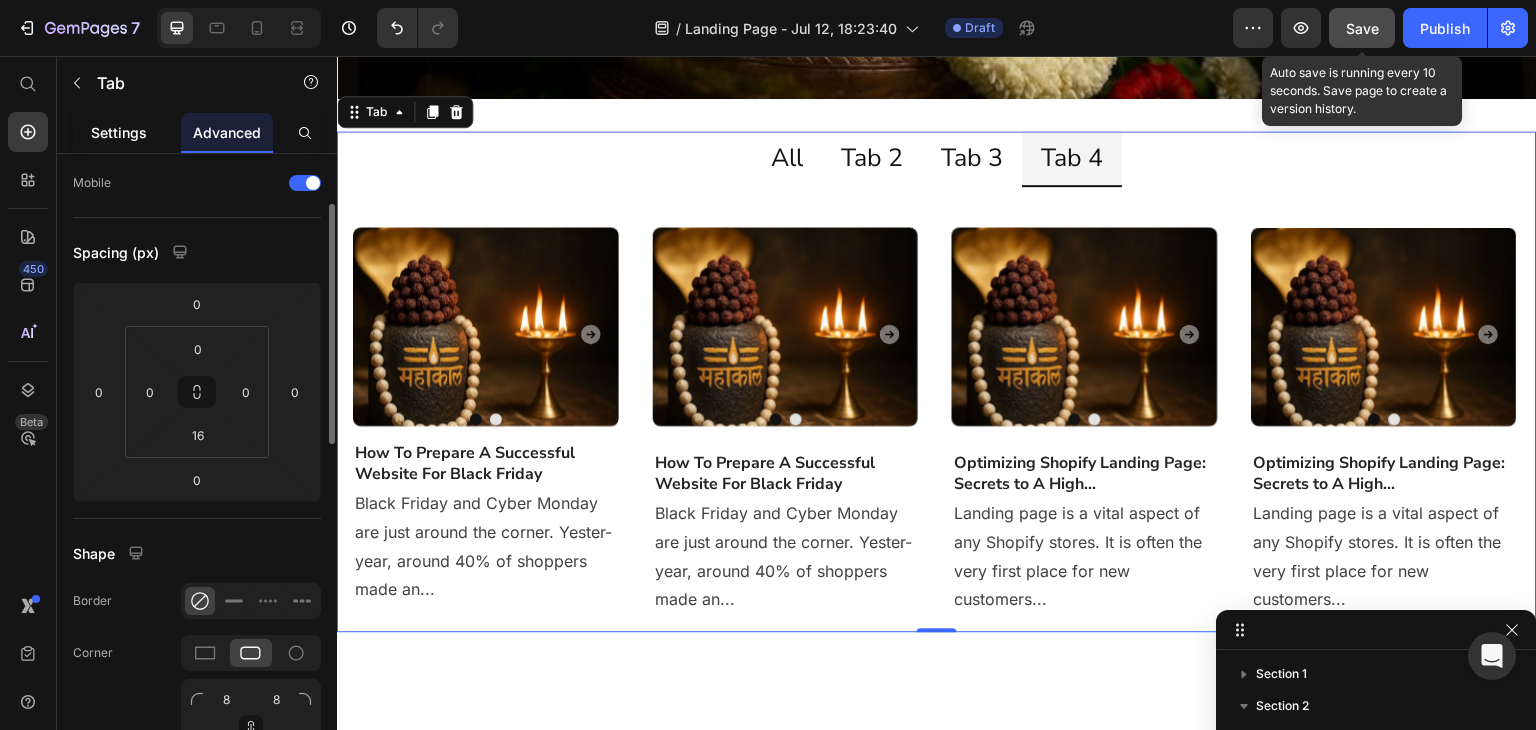 click on "Settings" 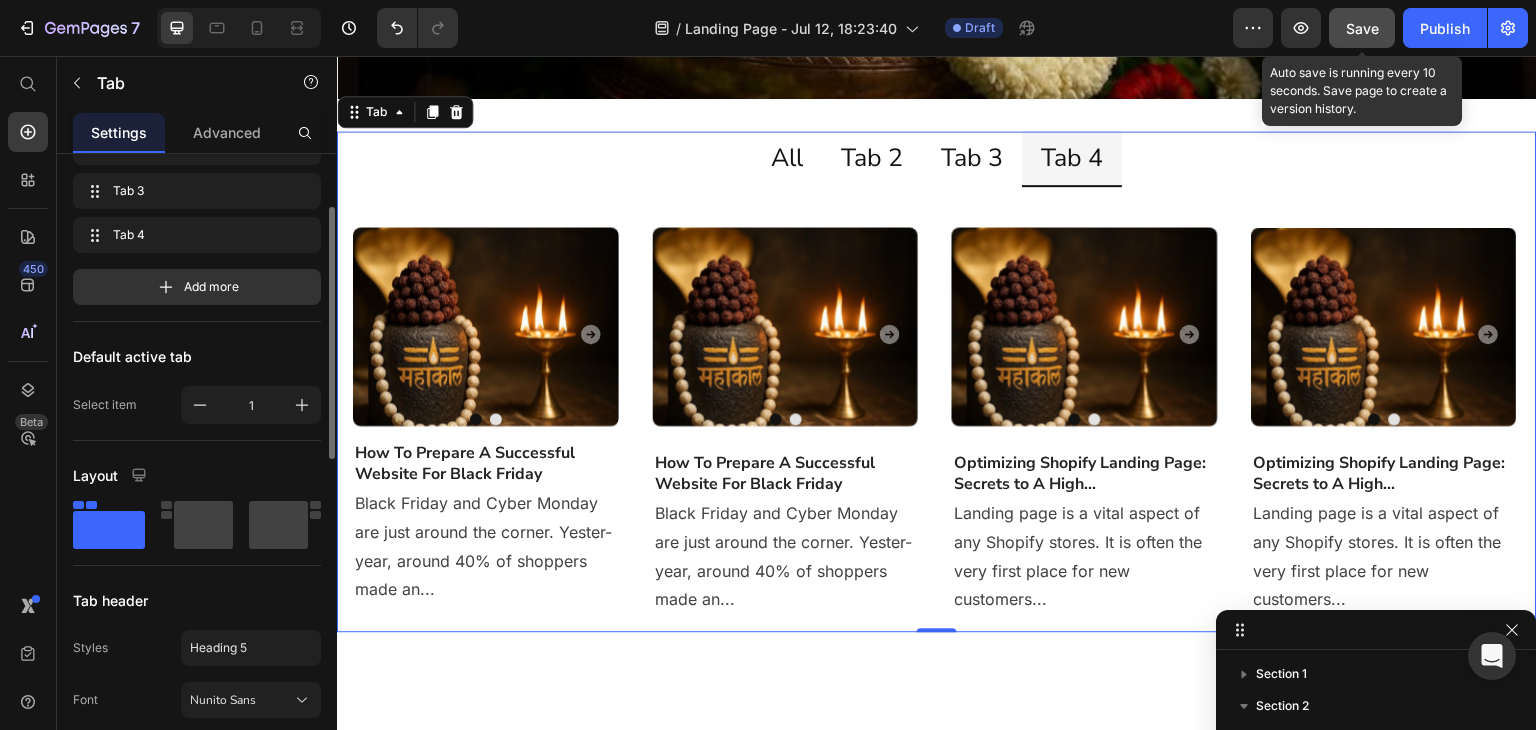 scroll, scrollTop: 0, scrollLeft: 0, axis: both 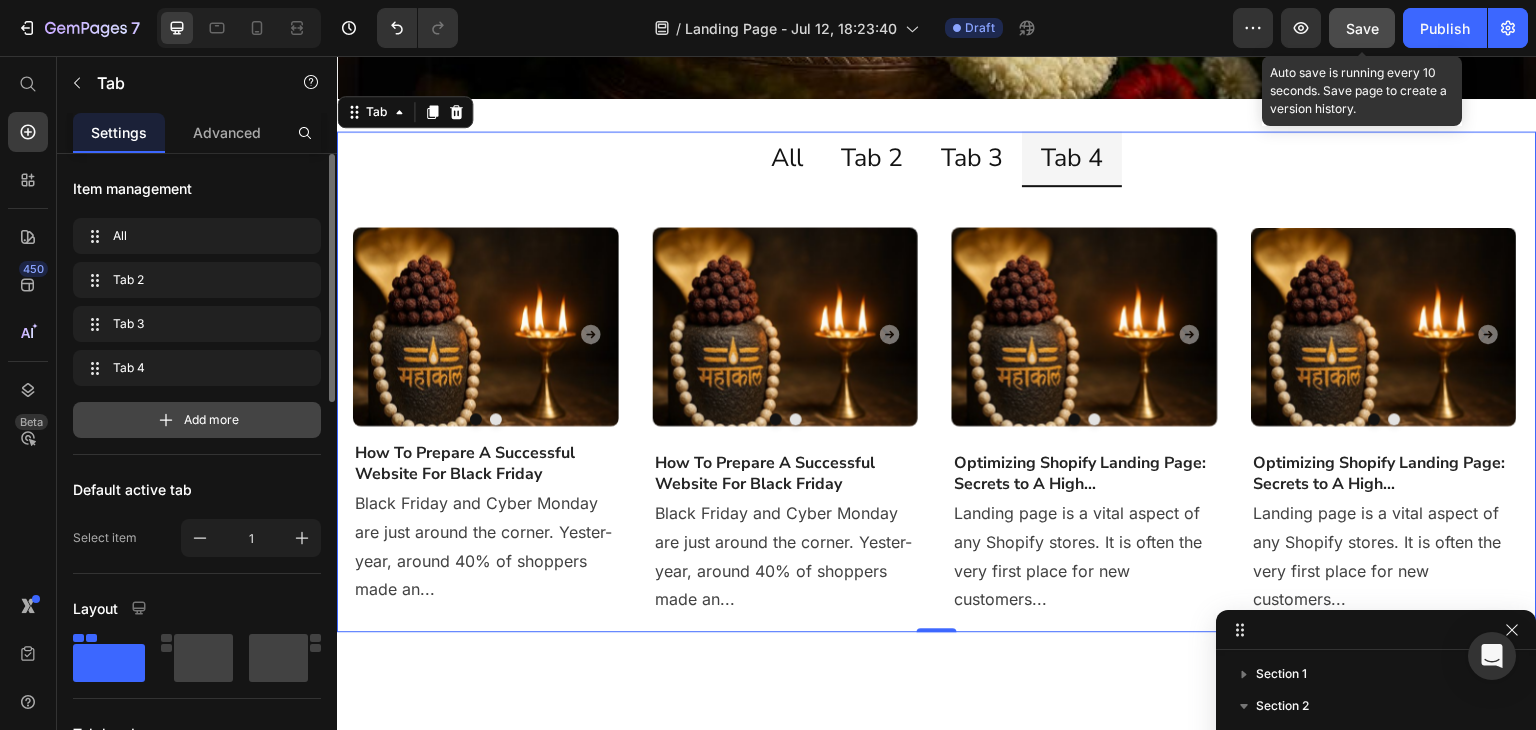 click on "Add more" at bounding box center (211, 420) 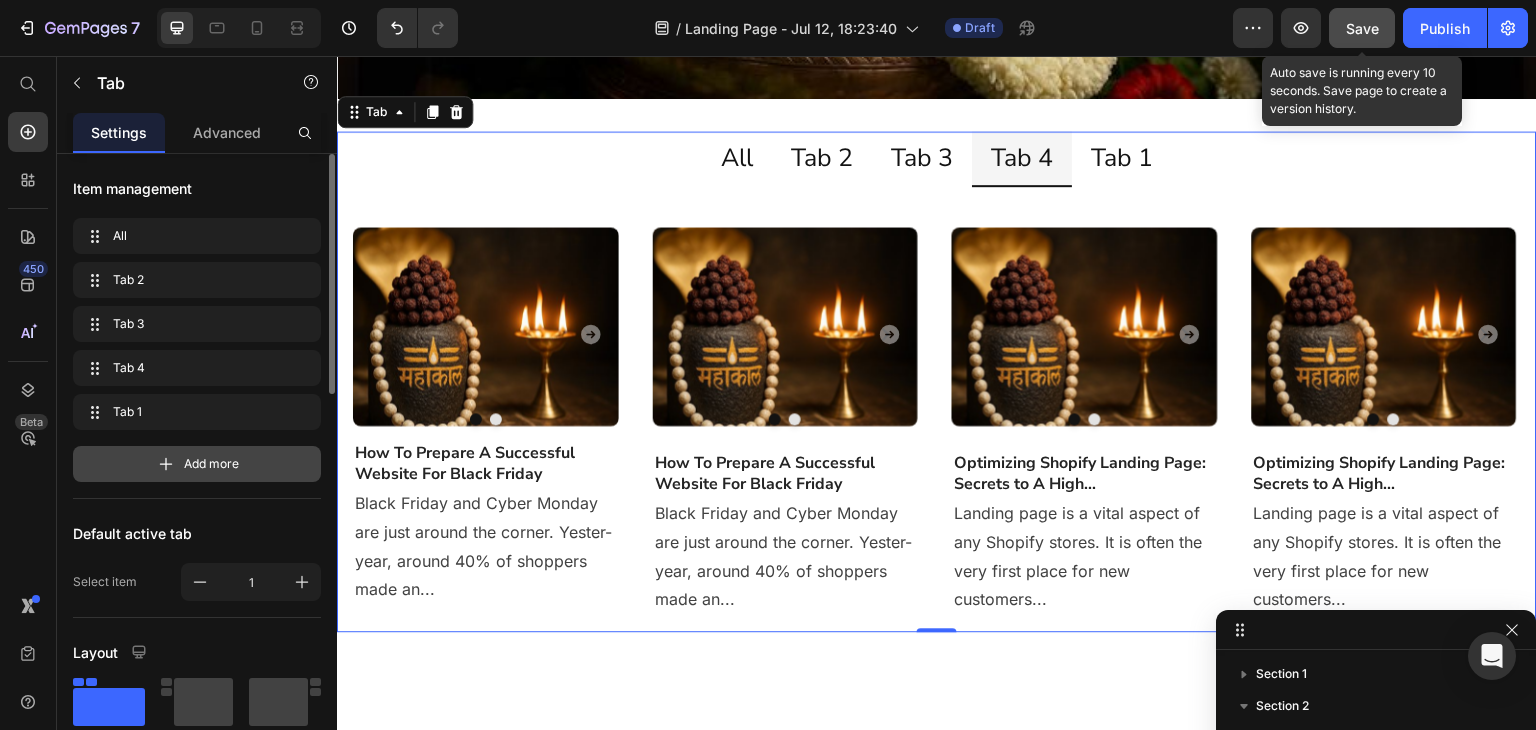click on "Add more" at bounding box center [211, 464] 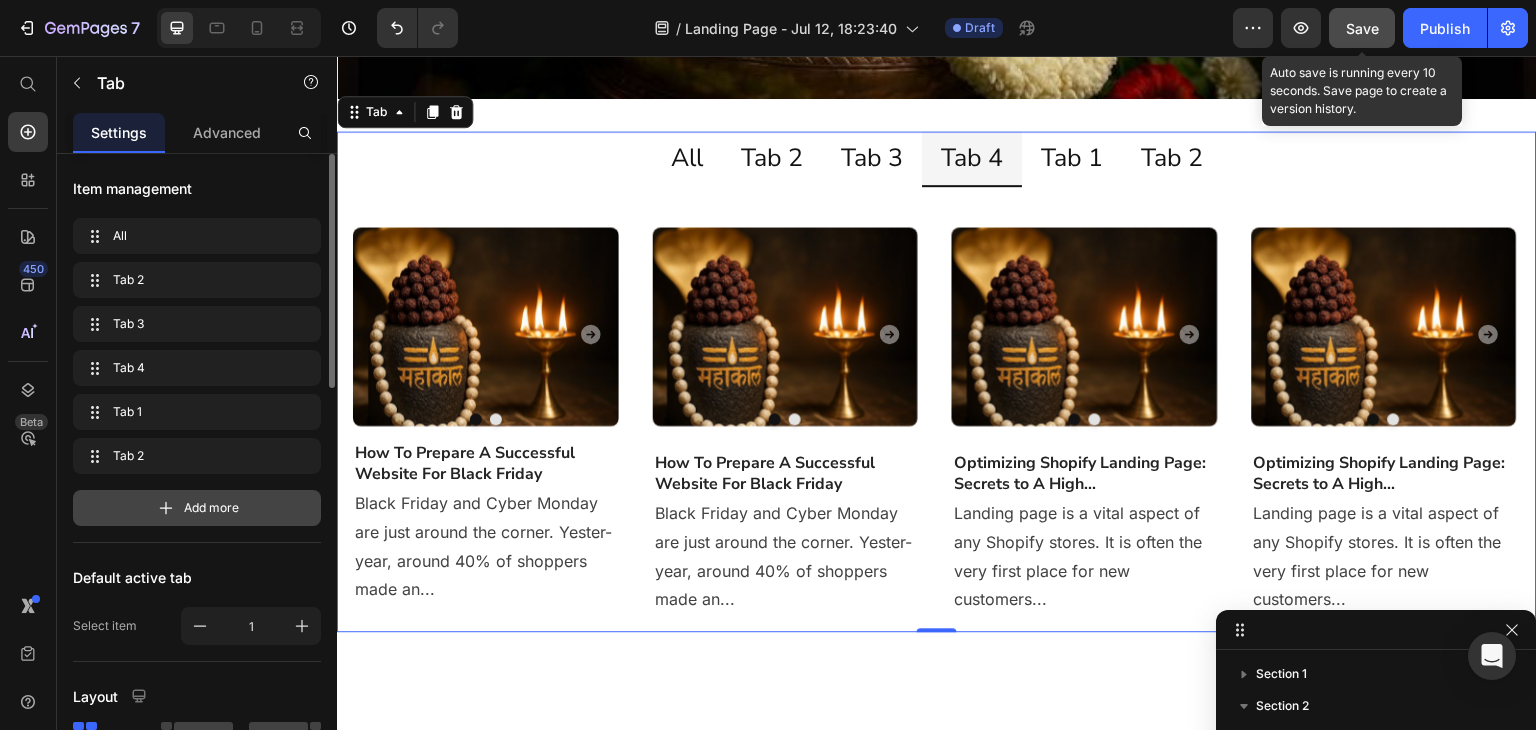click on "Add more" at bounding box center (197, 508) 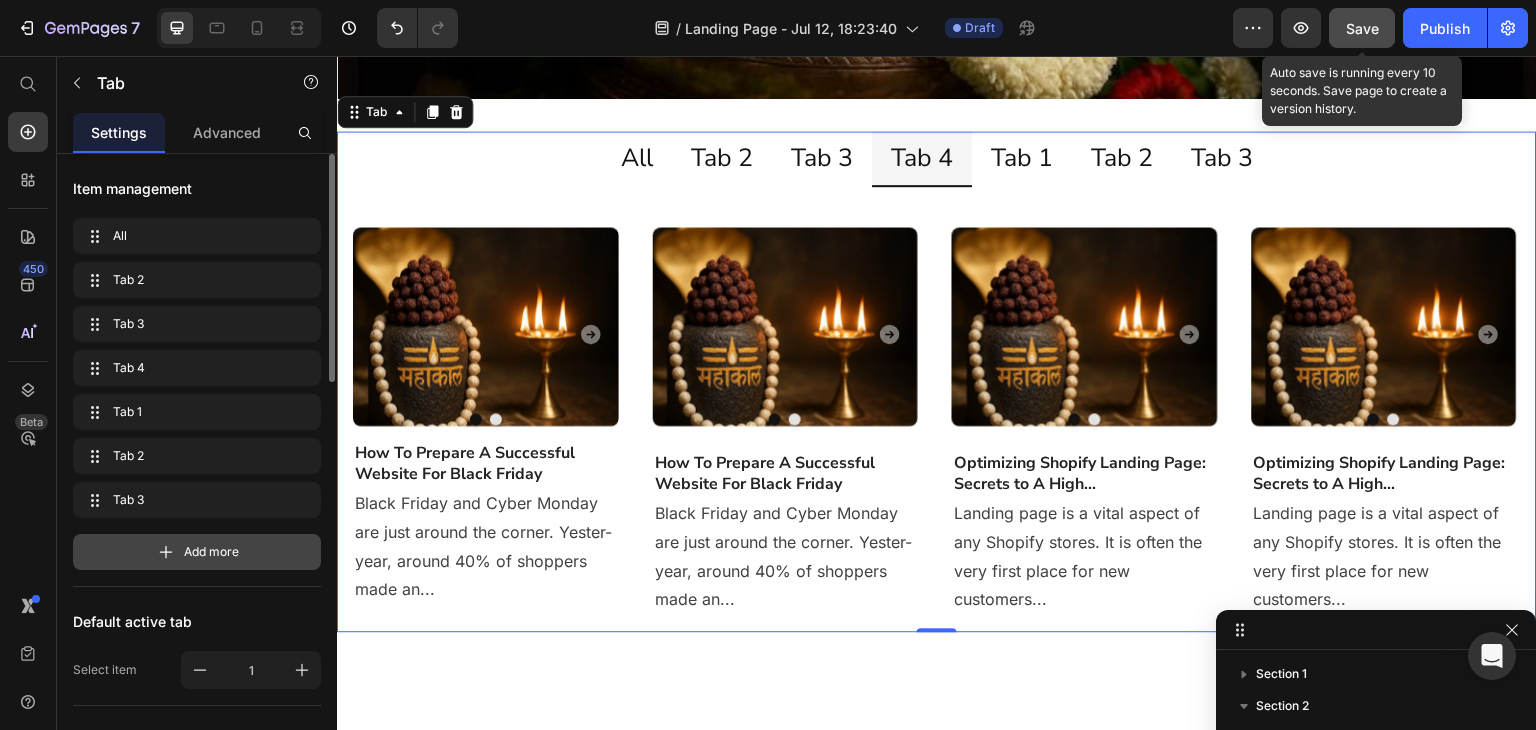 click on "Add more" at bounding box center (211, 552) 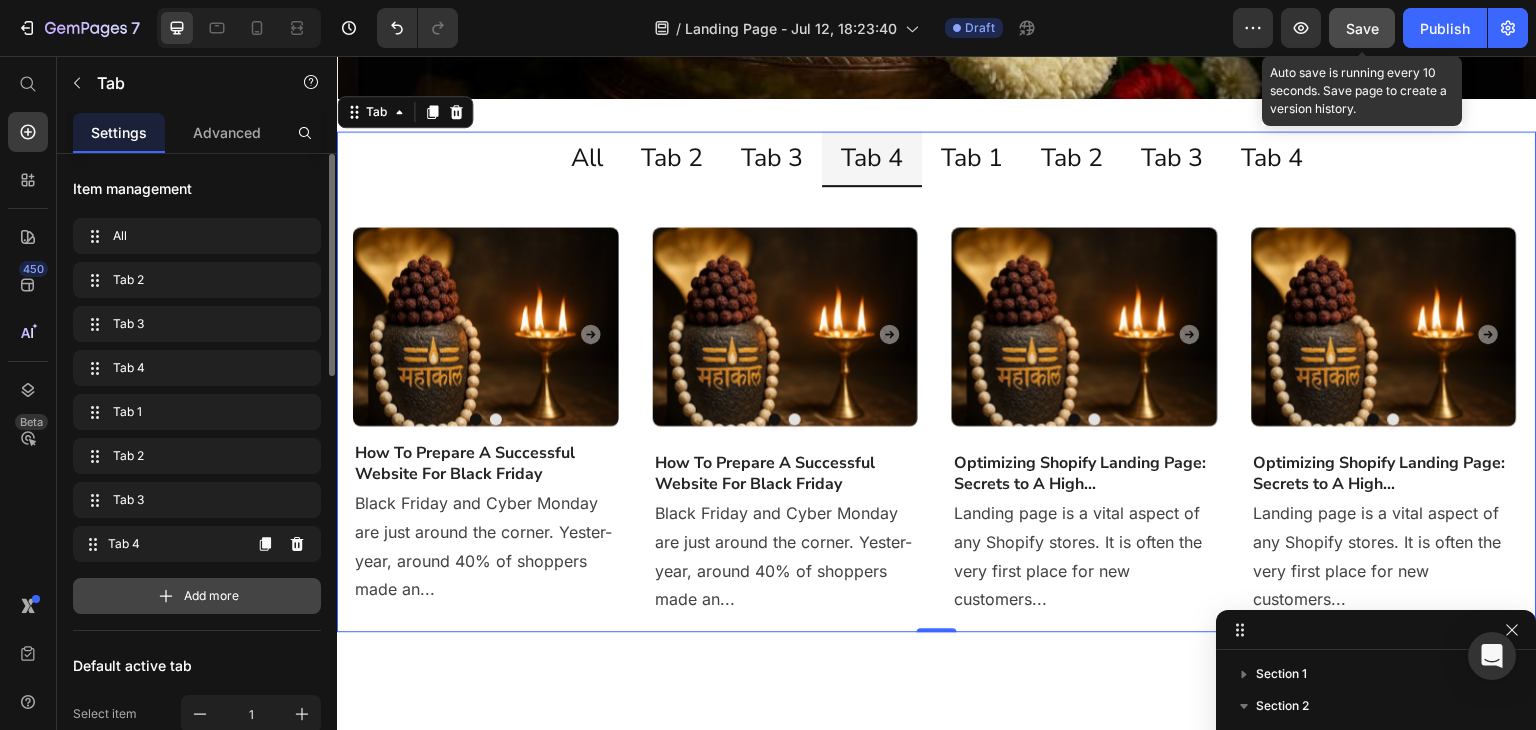 click on "Tab 4 Tab 4" at bounding box center (161, 544) 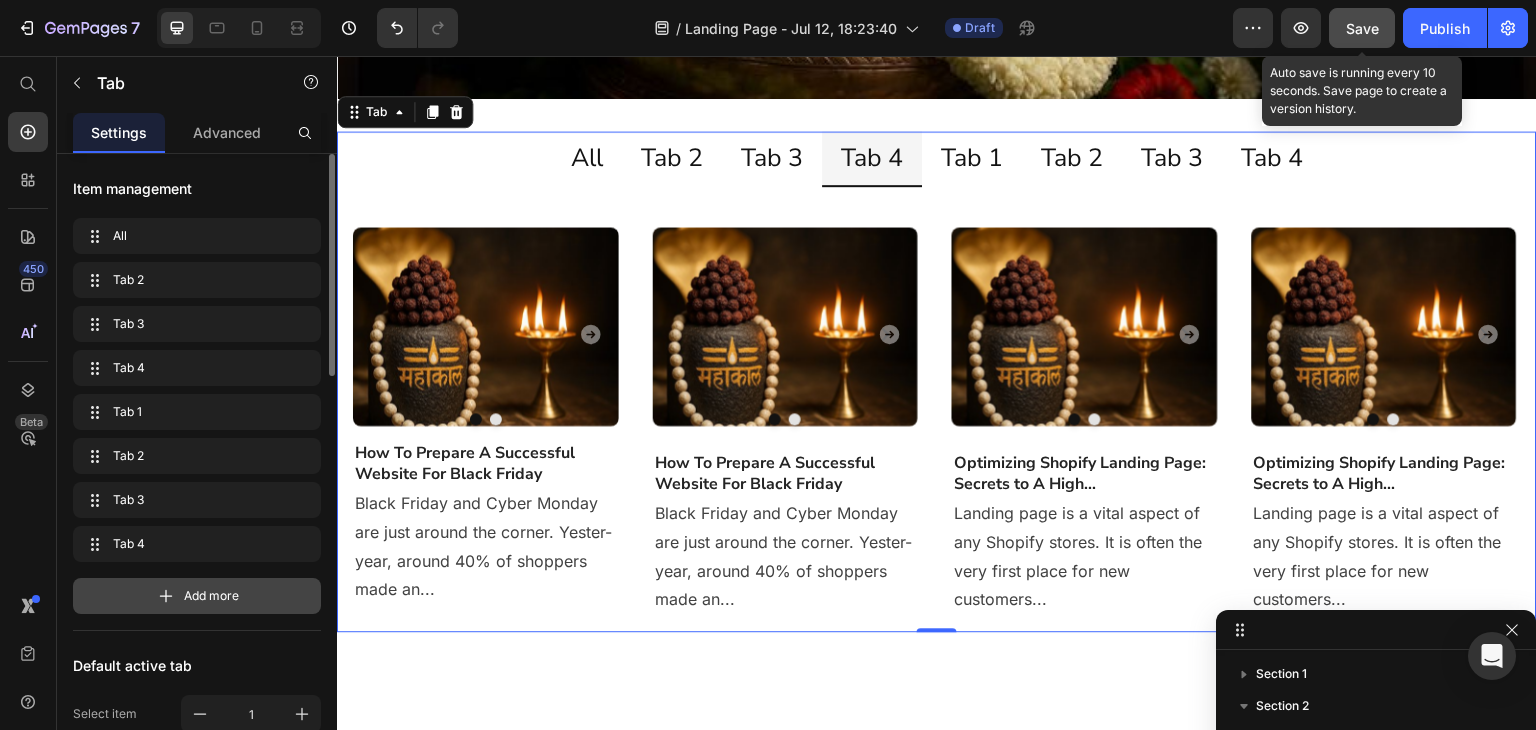 click on "Add more" at bounding box center (211, 596) 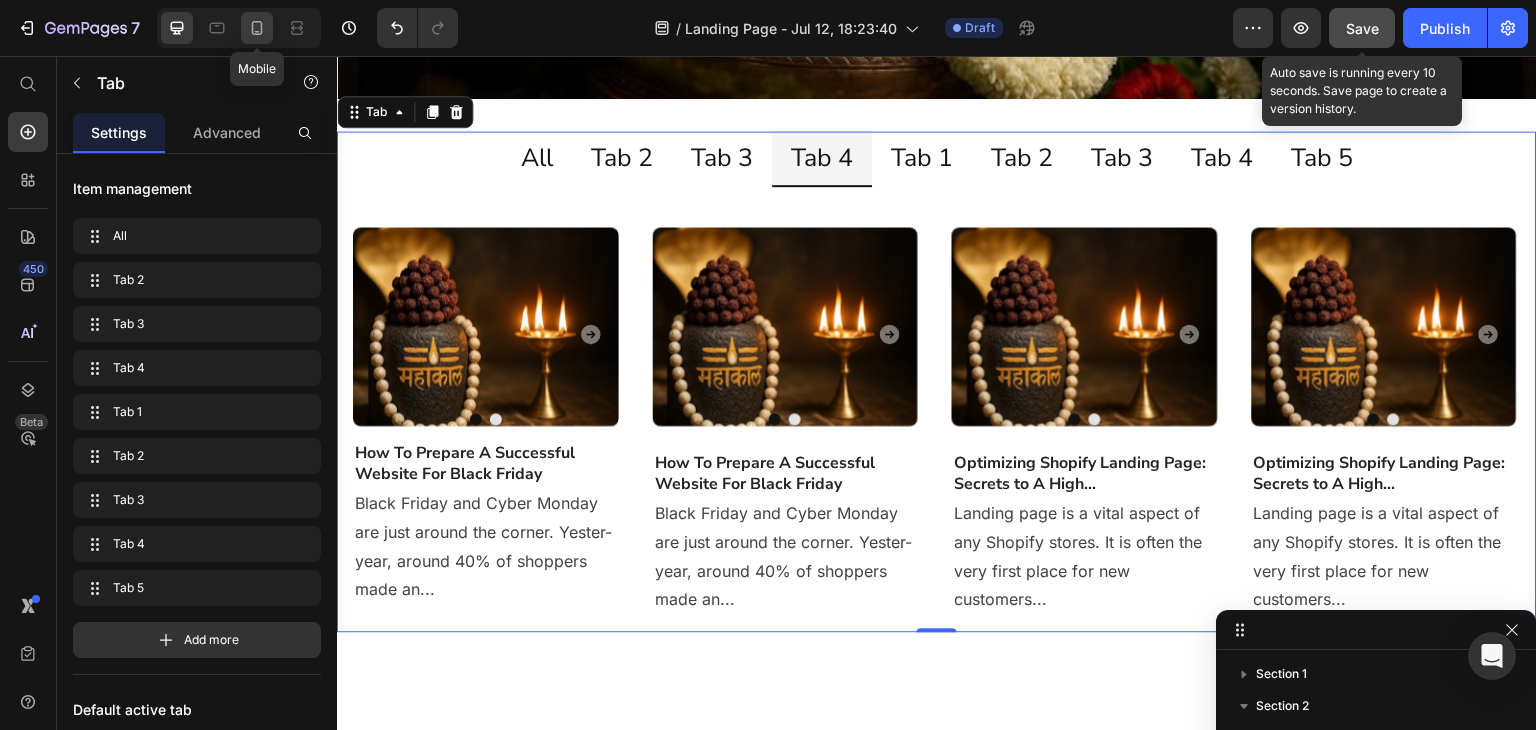 click 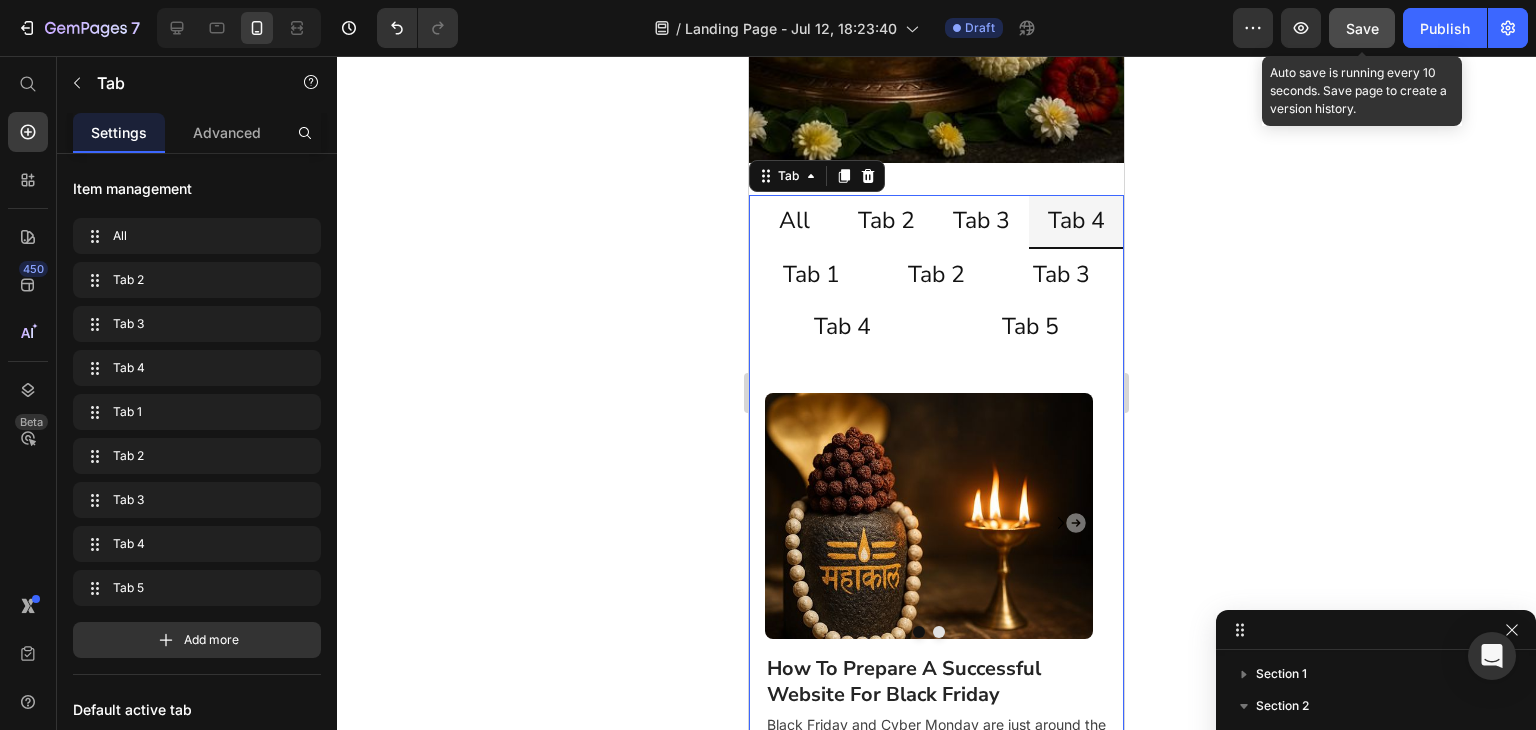 scroll, scrollTop: 452, scrollLeft: 0, axis: vertical 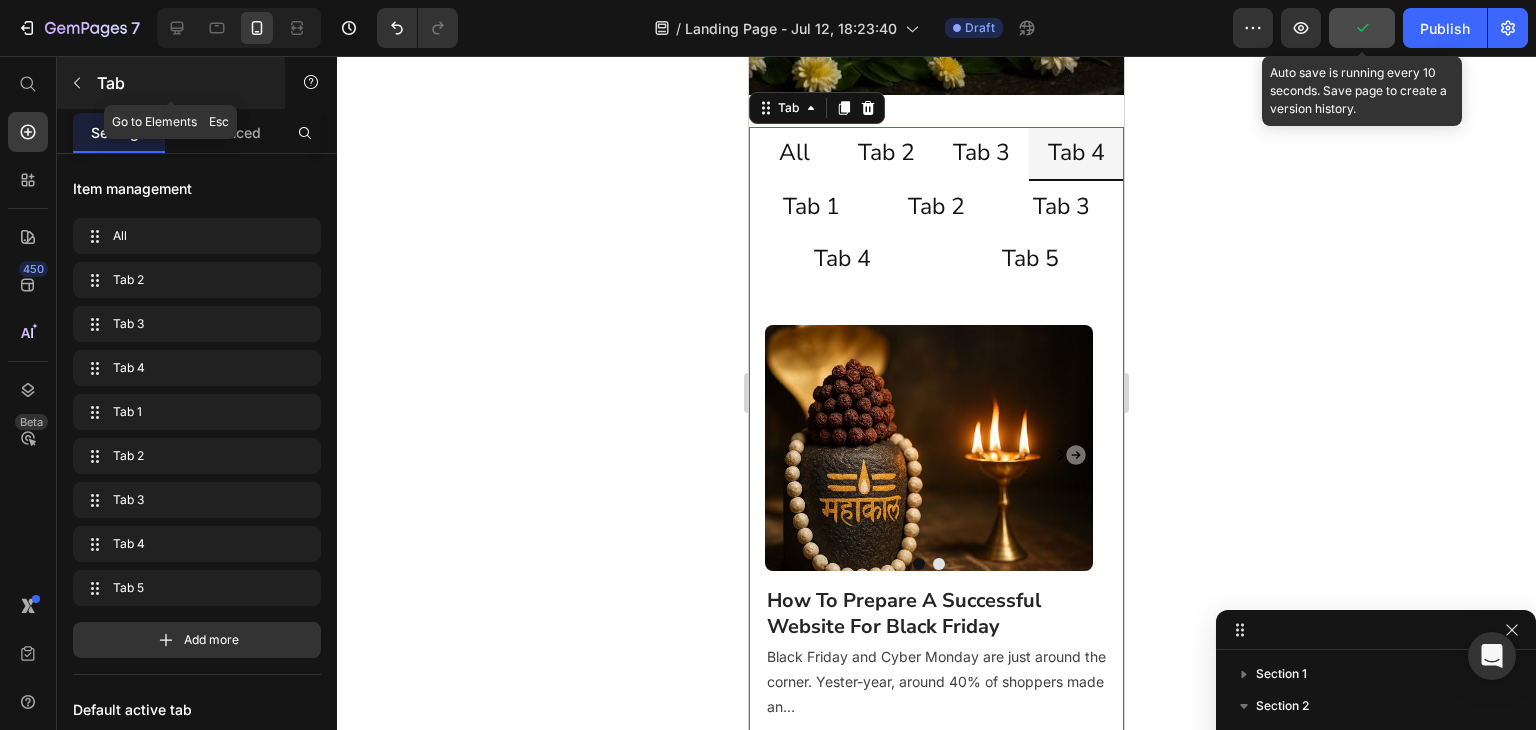 click 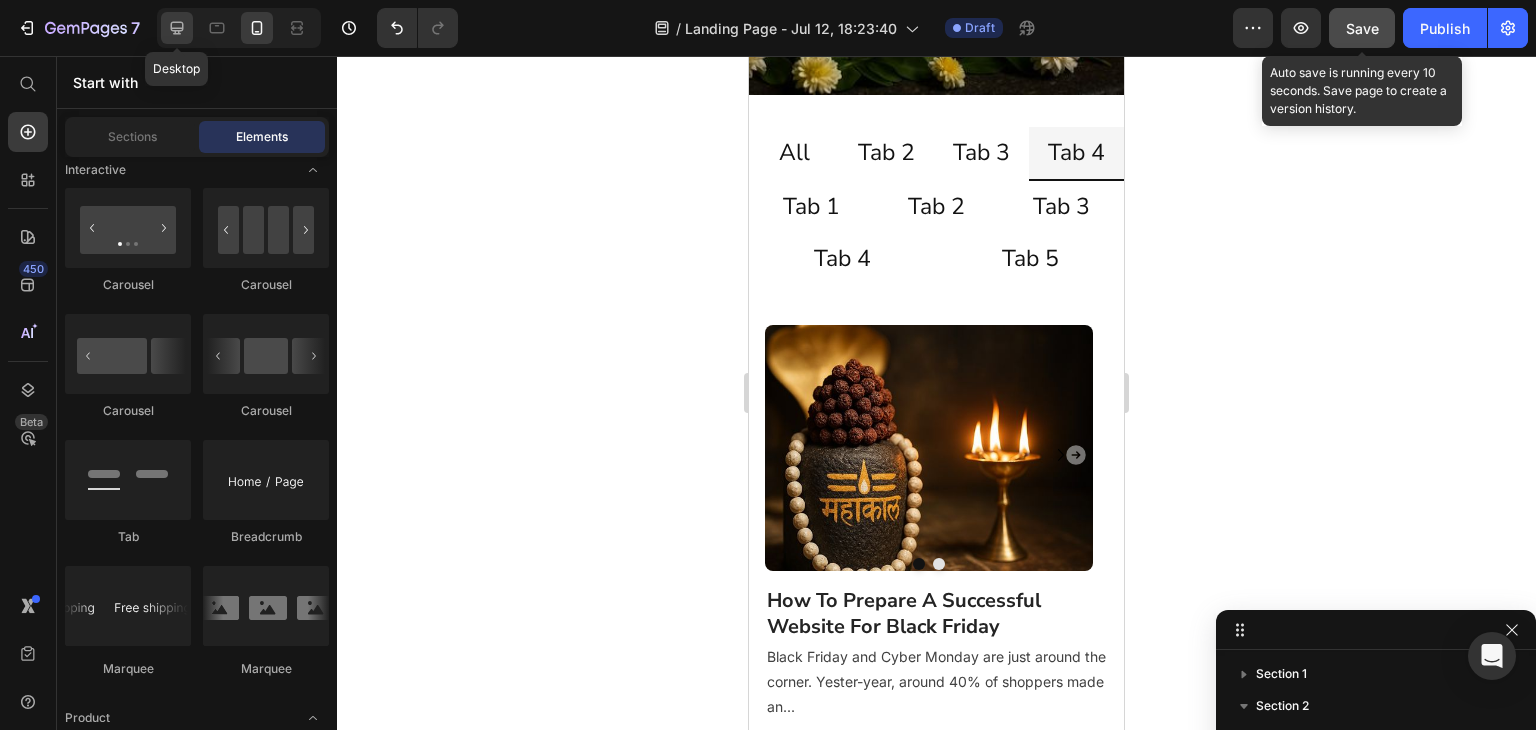 click 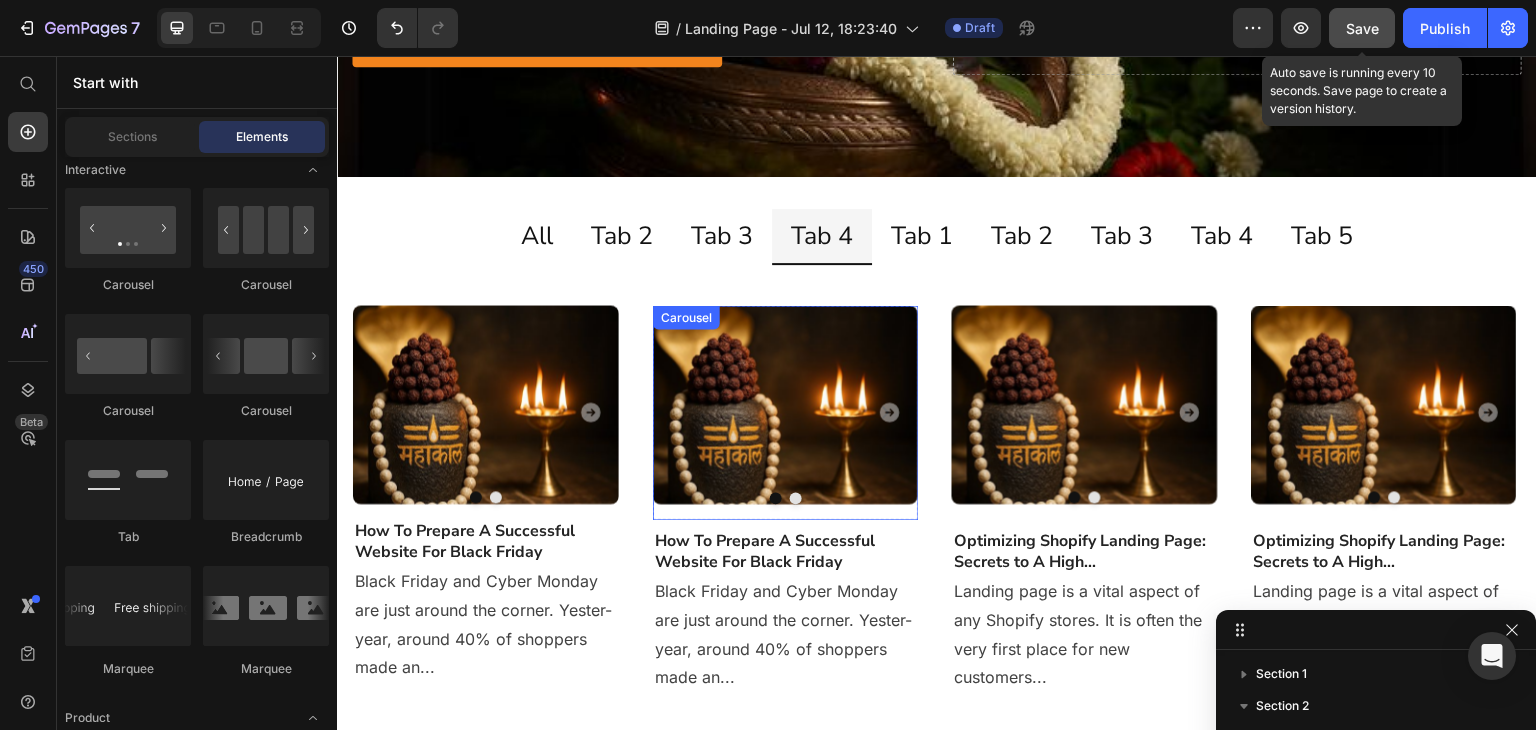 scroll, scrollTop: 185, scrollLeft: 0, axis: vertical 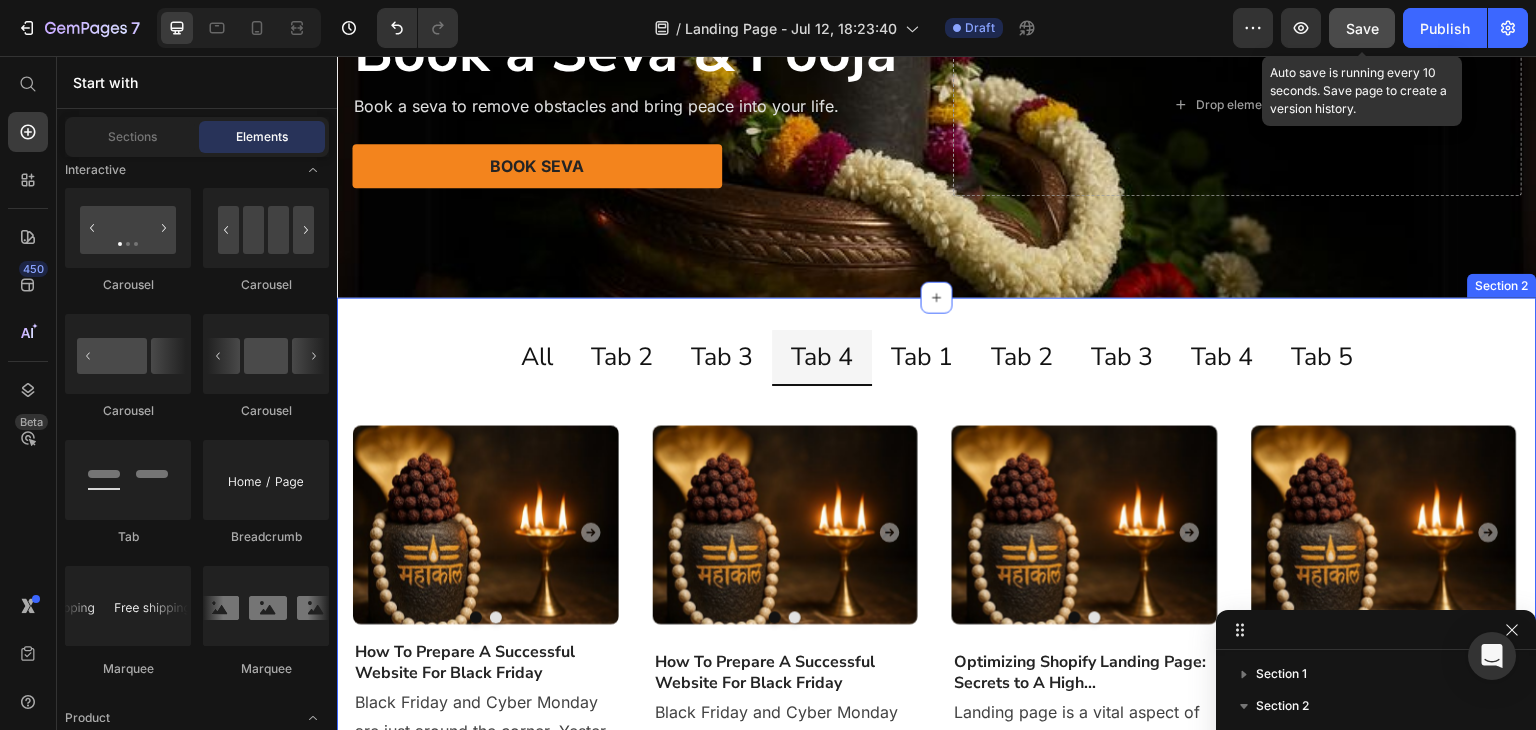 click on "All Tab 2 Tab 3 Tab 4 Tab 1 Tab 2 Tab 3 Tab 4 Tab 5" at bounding box center [937, 358] 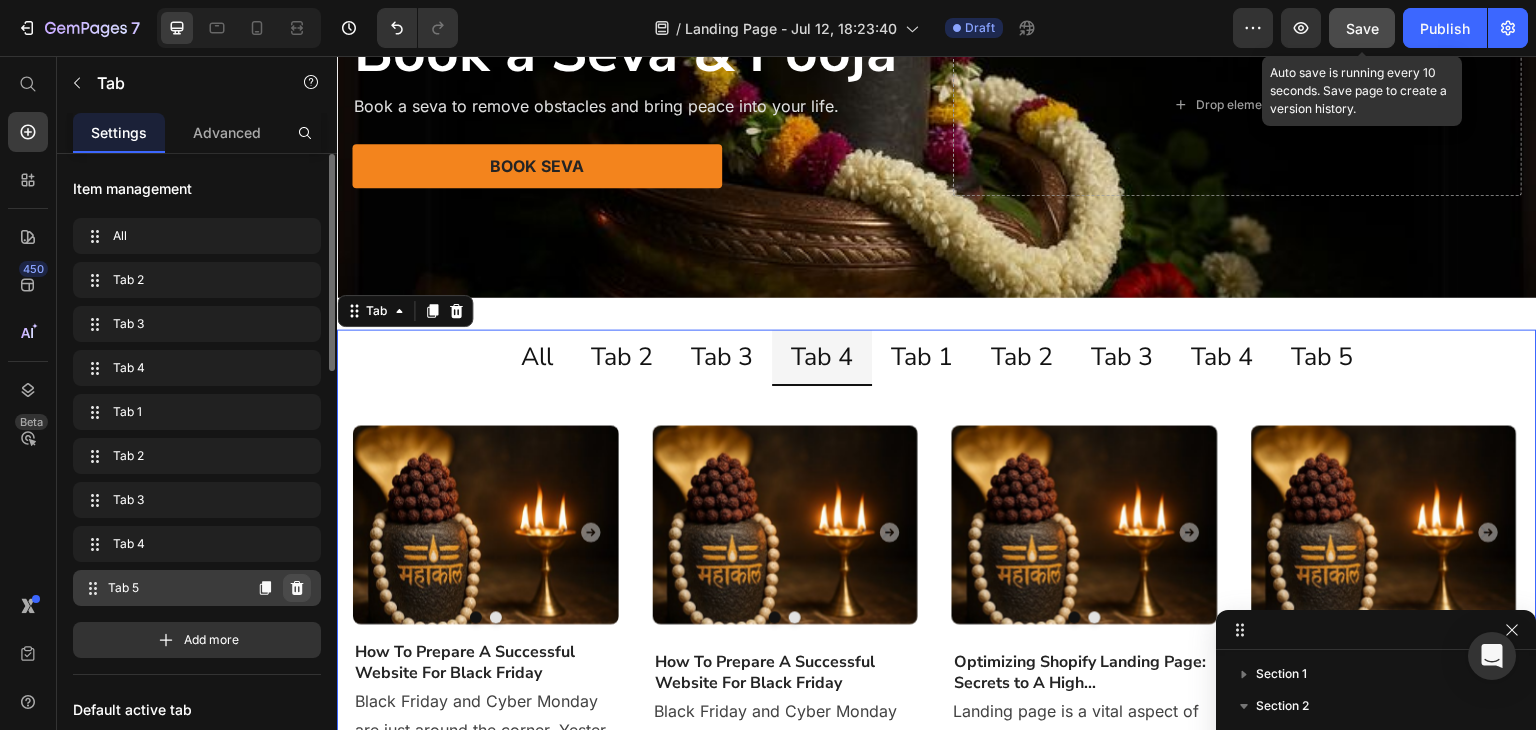click 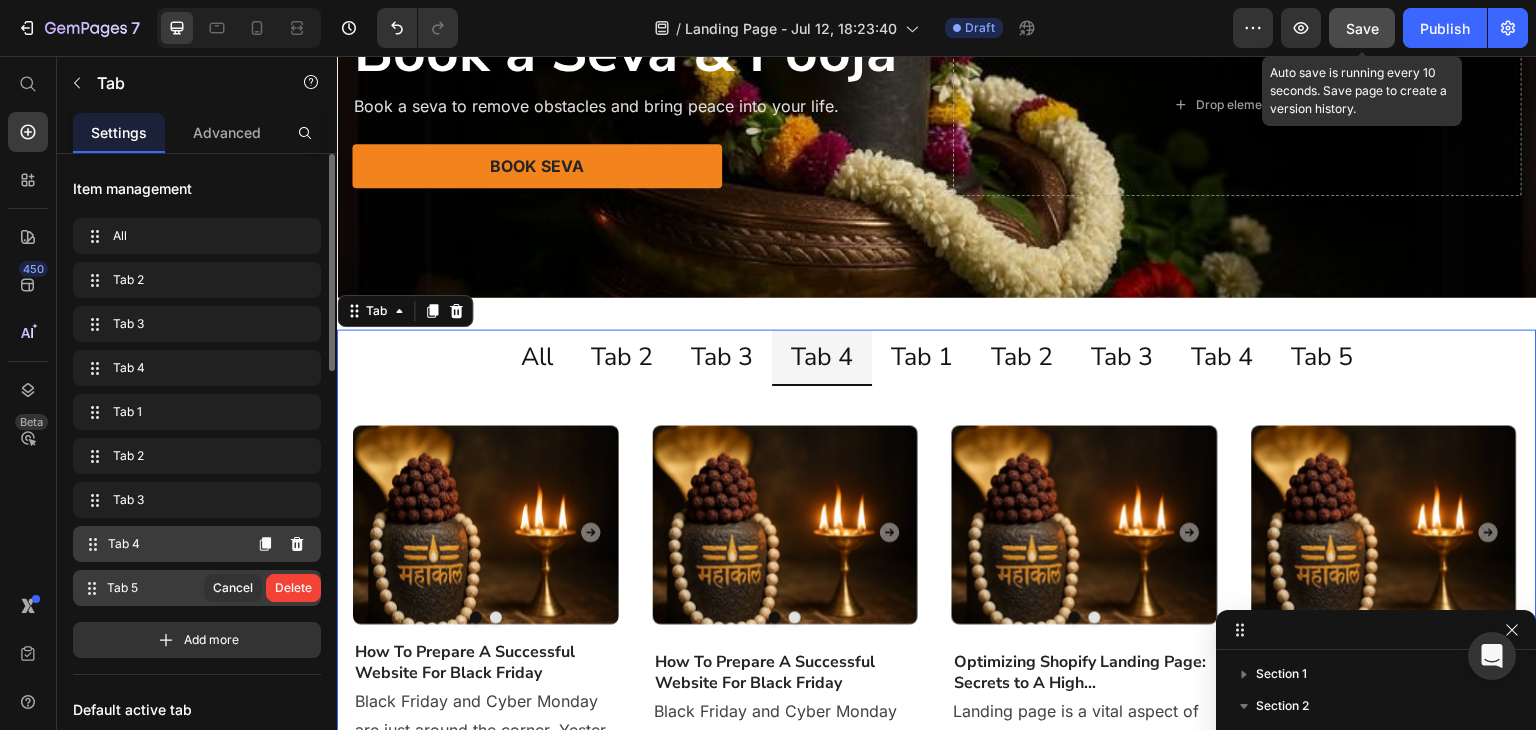 click 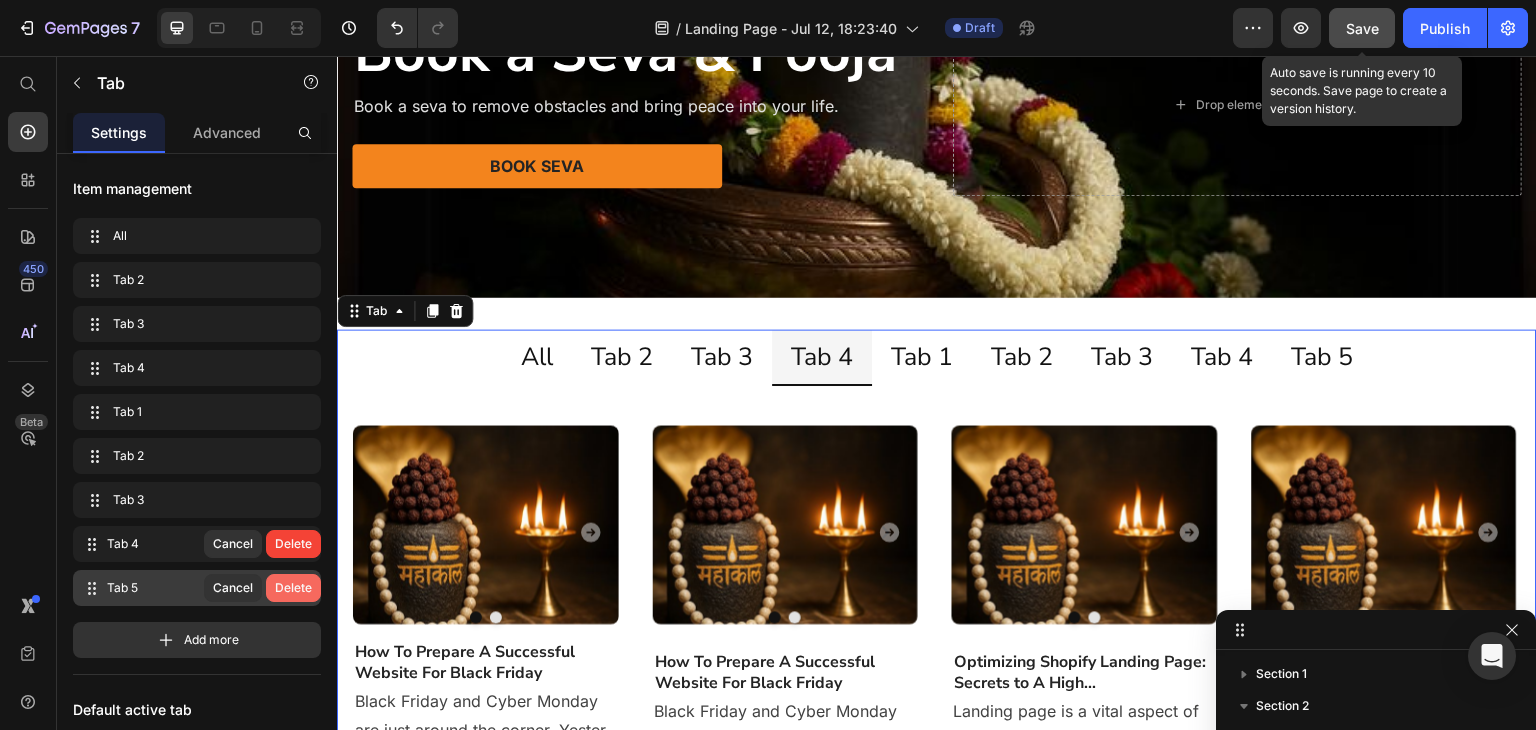 click on "Delete" at bounding box center [293, 588] 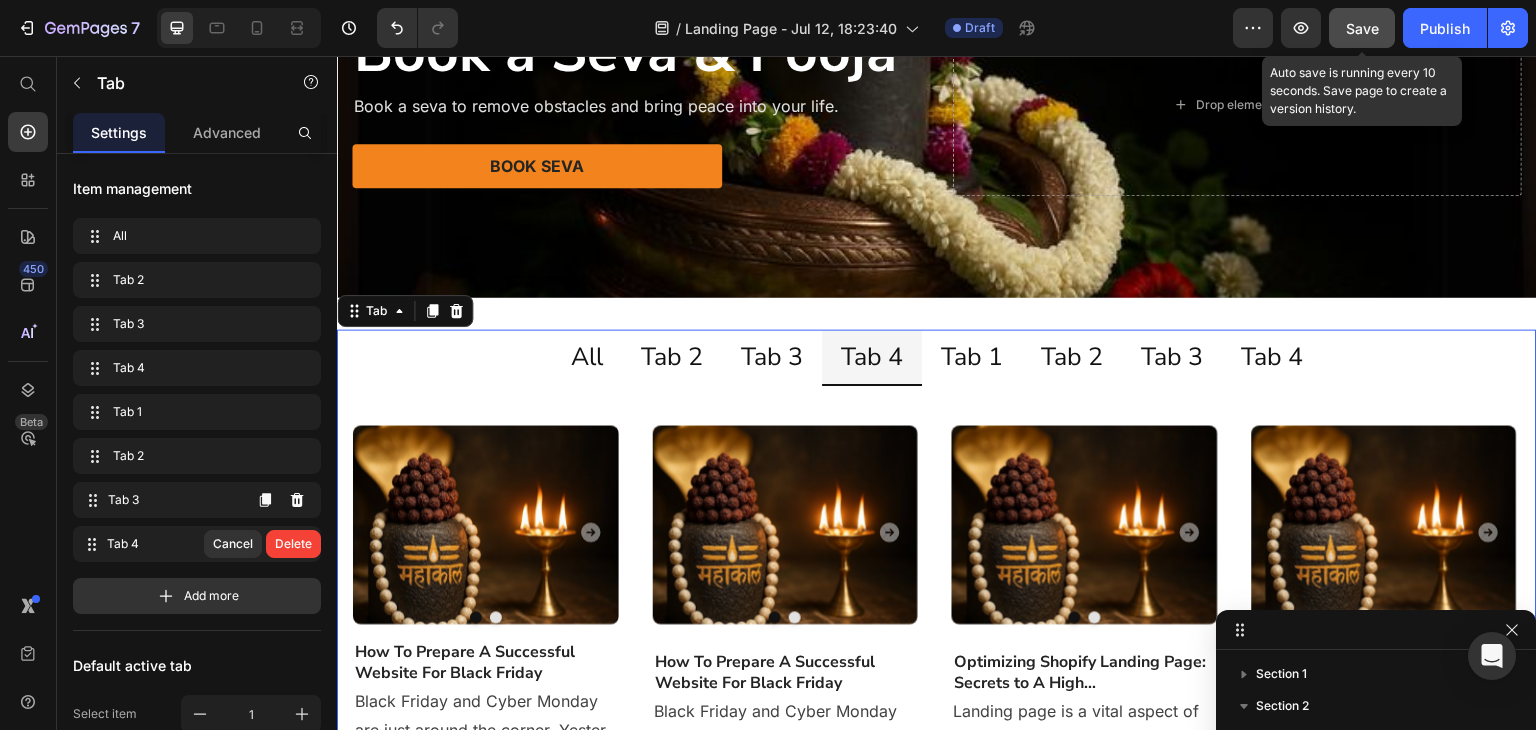 click 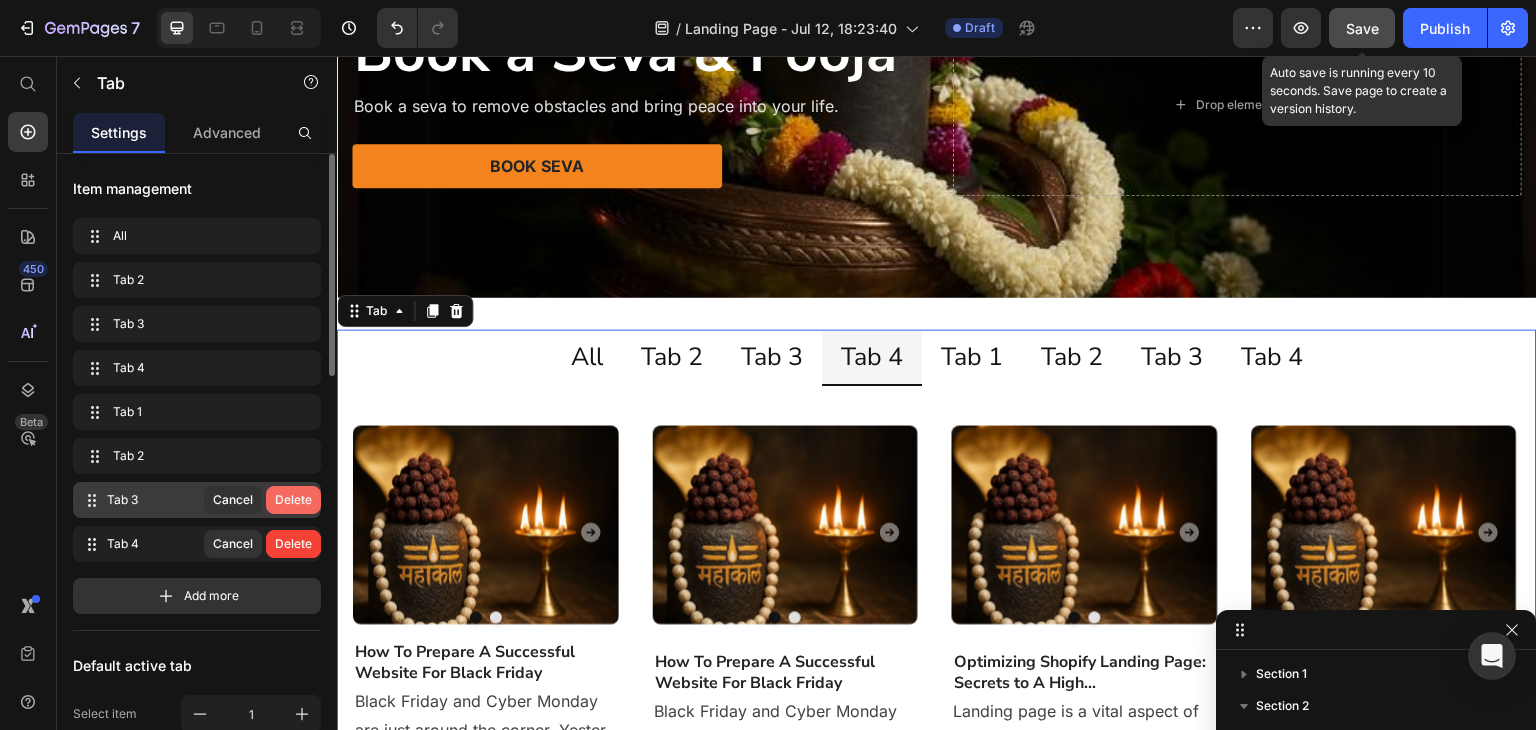 click on "Delete" at bounding box center [293, 500] 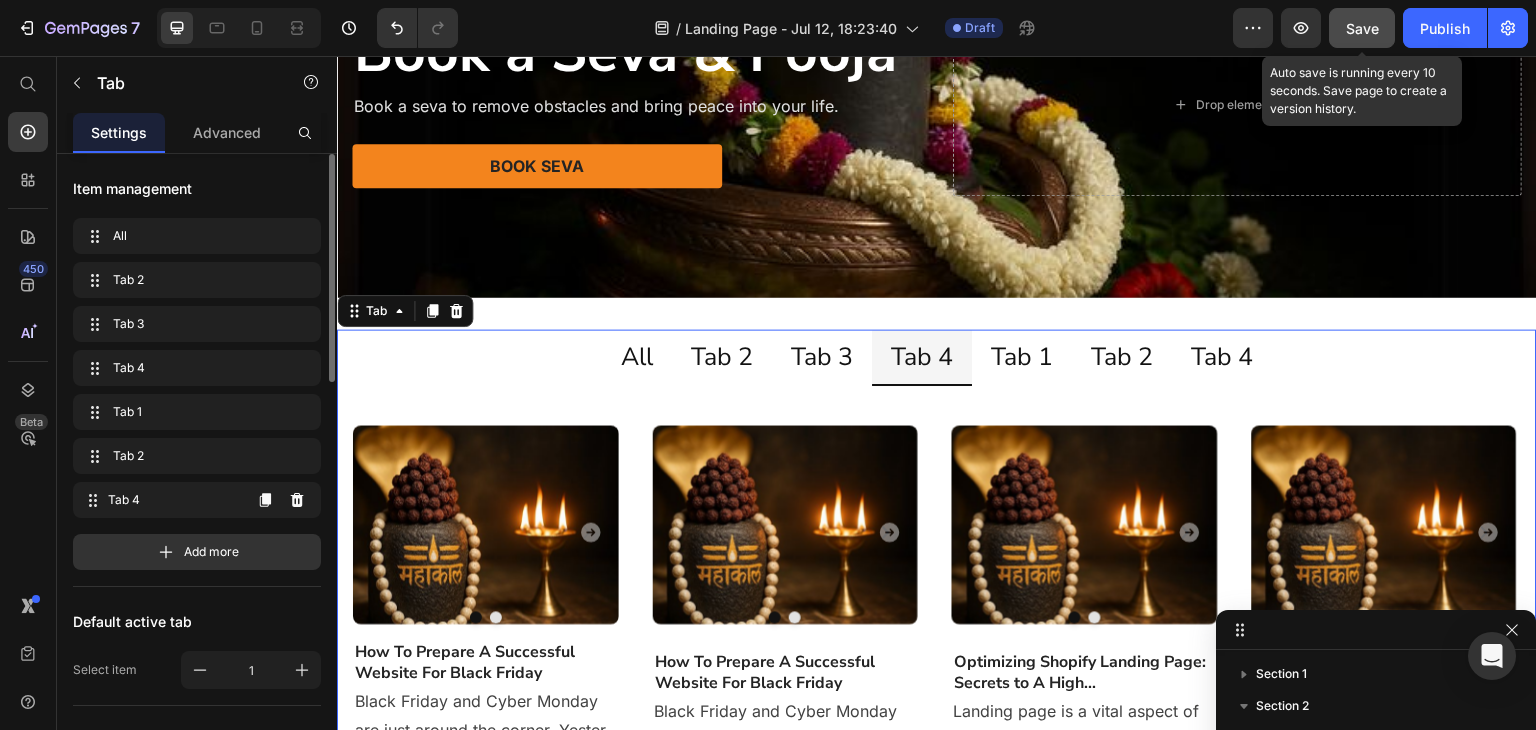 click 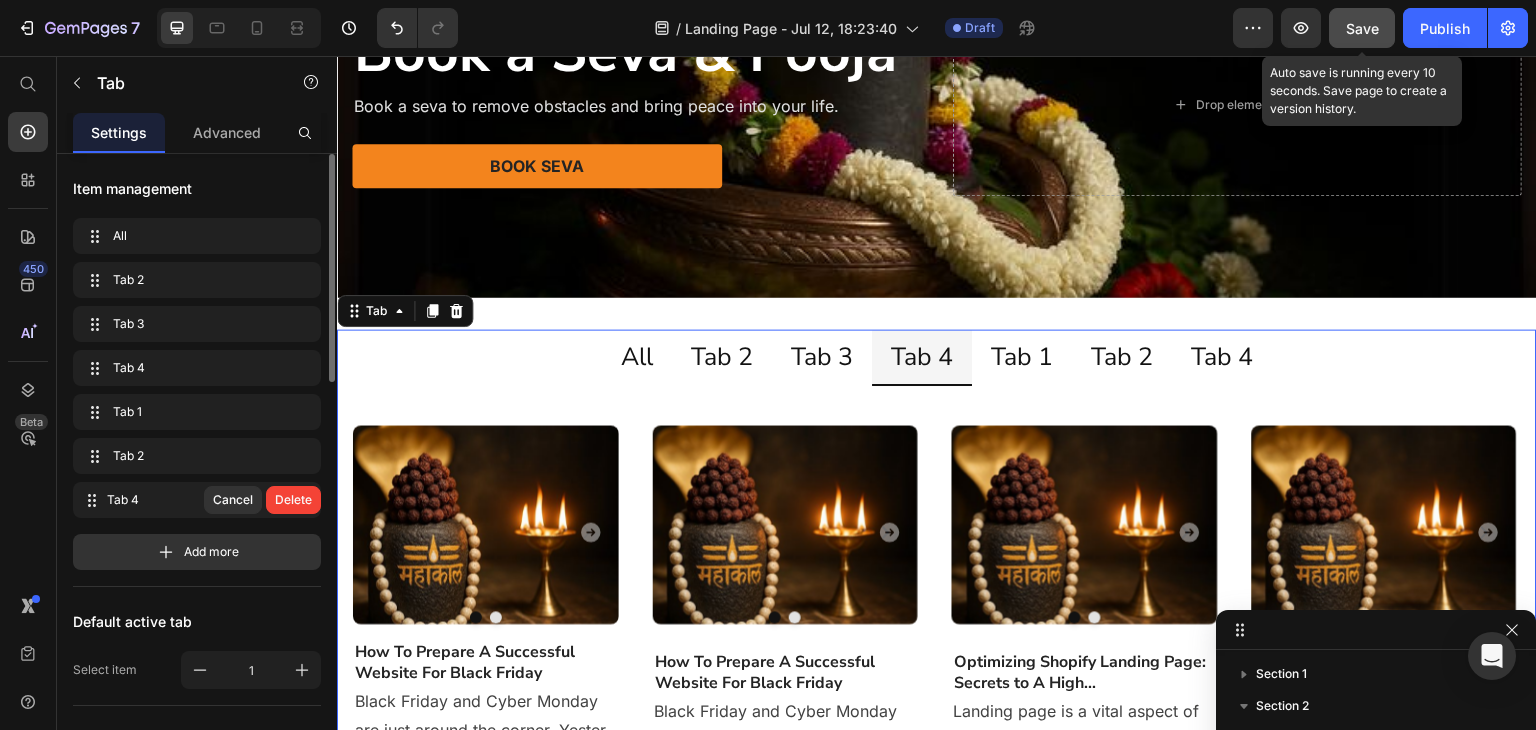 click on "Delete" at bounding box center (293, 500) 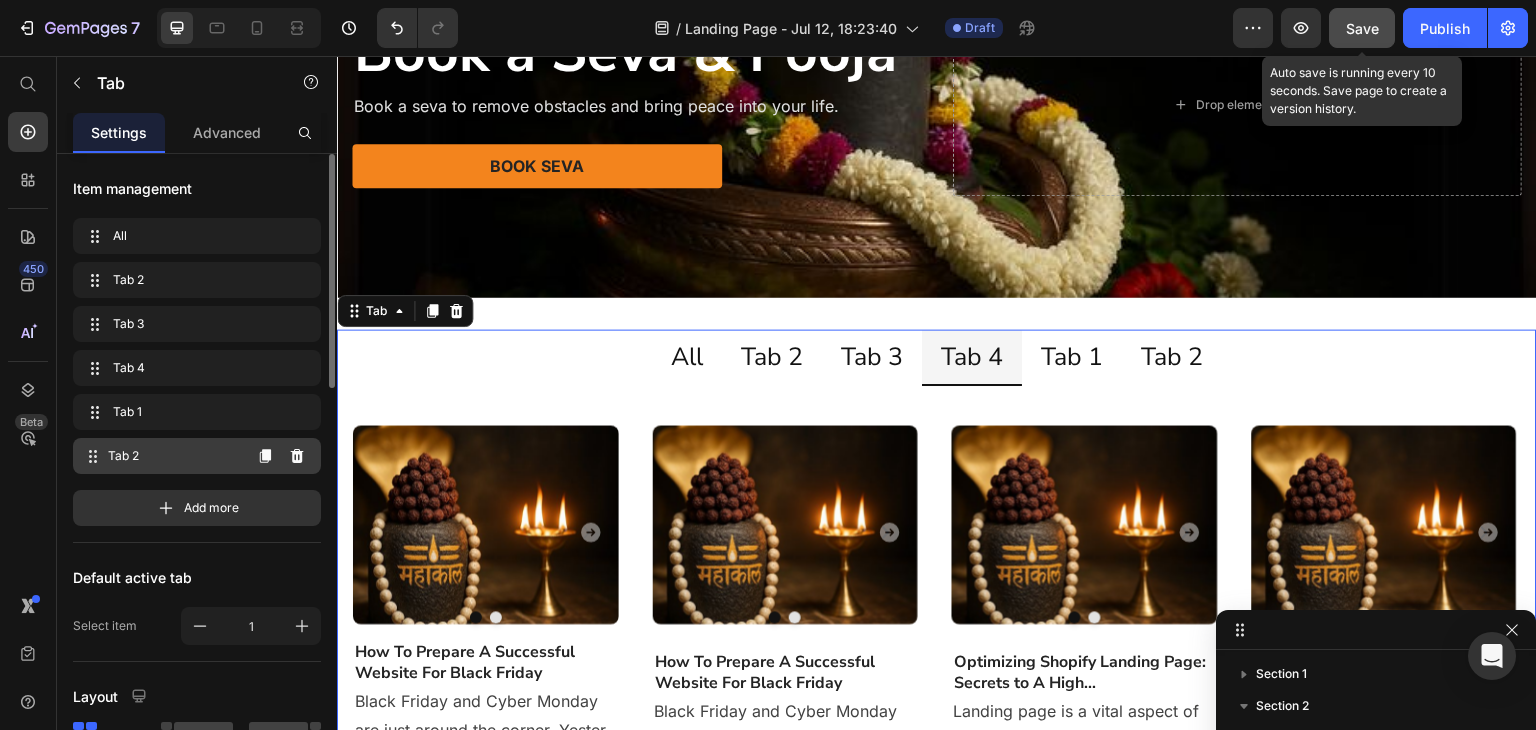 click 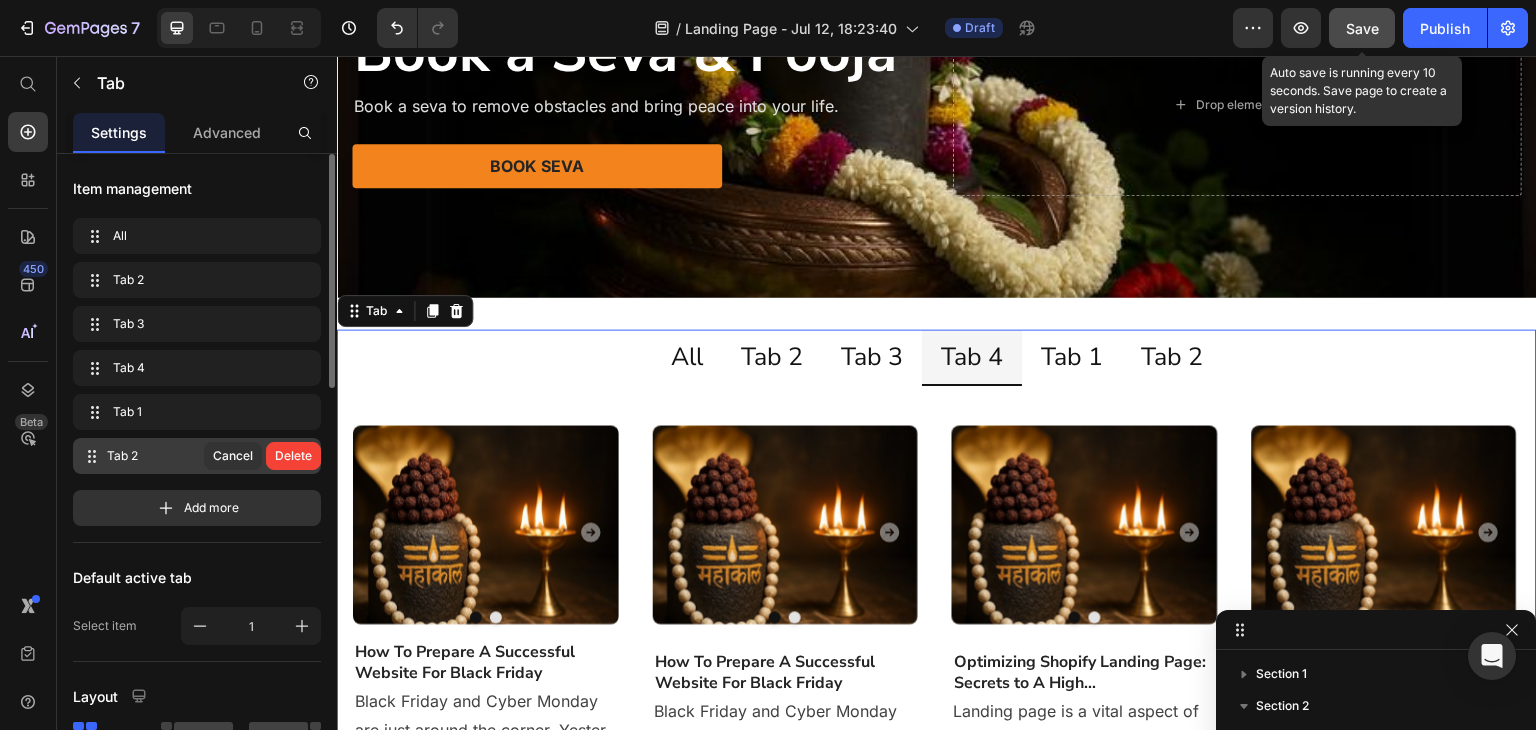 click on "Delete" at bounding box center (293, 456) 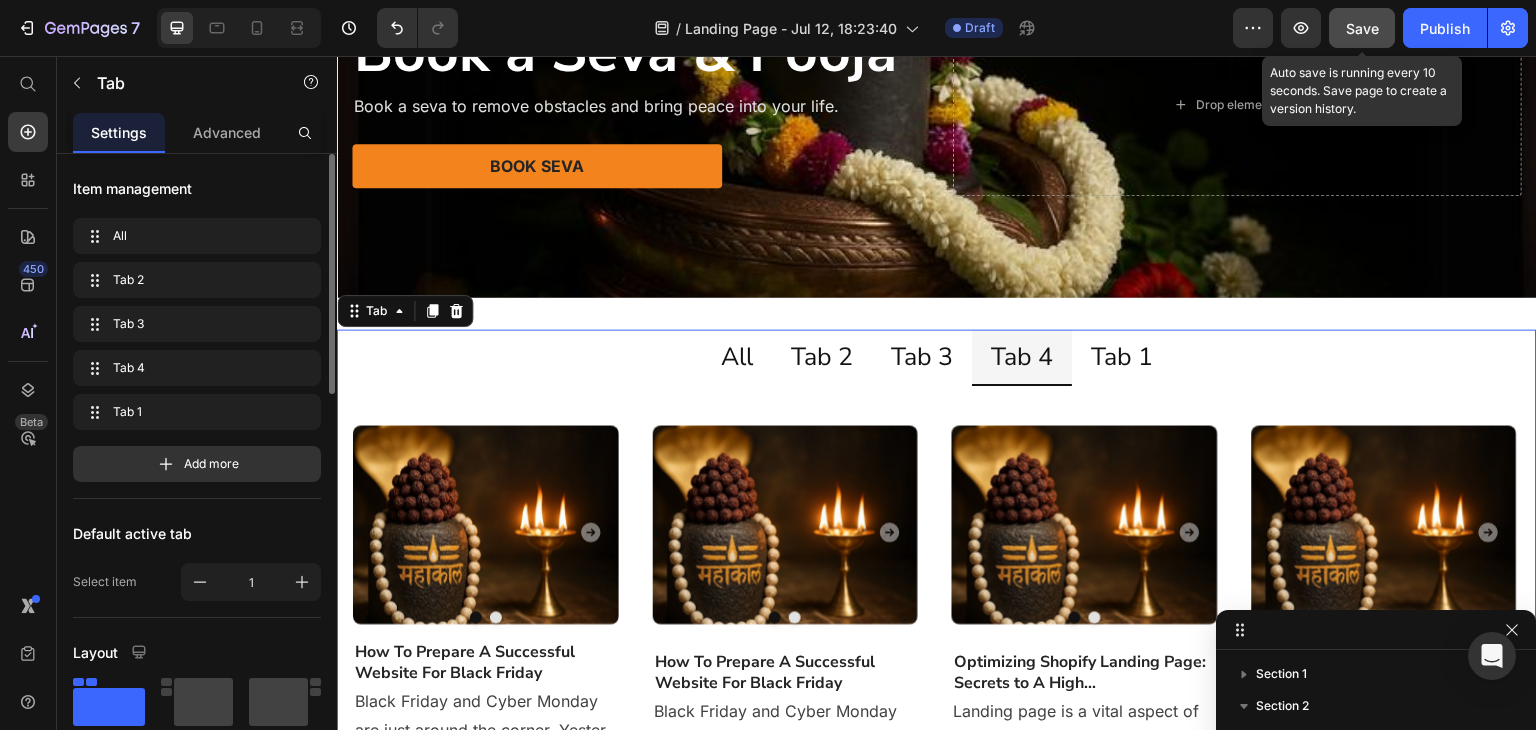 click on "Add more" at bounding box center [197, 464] 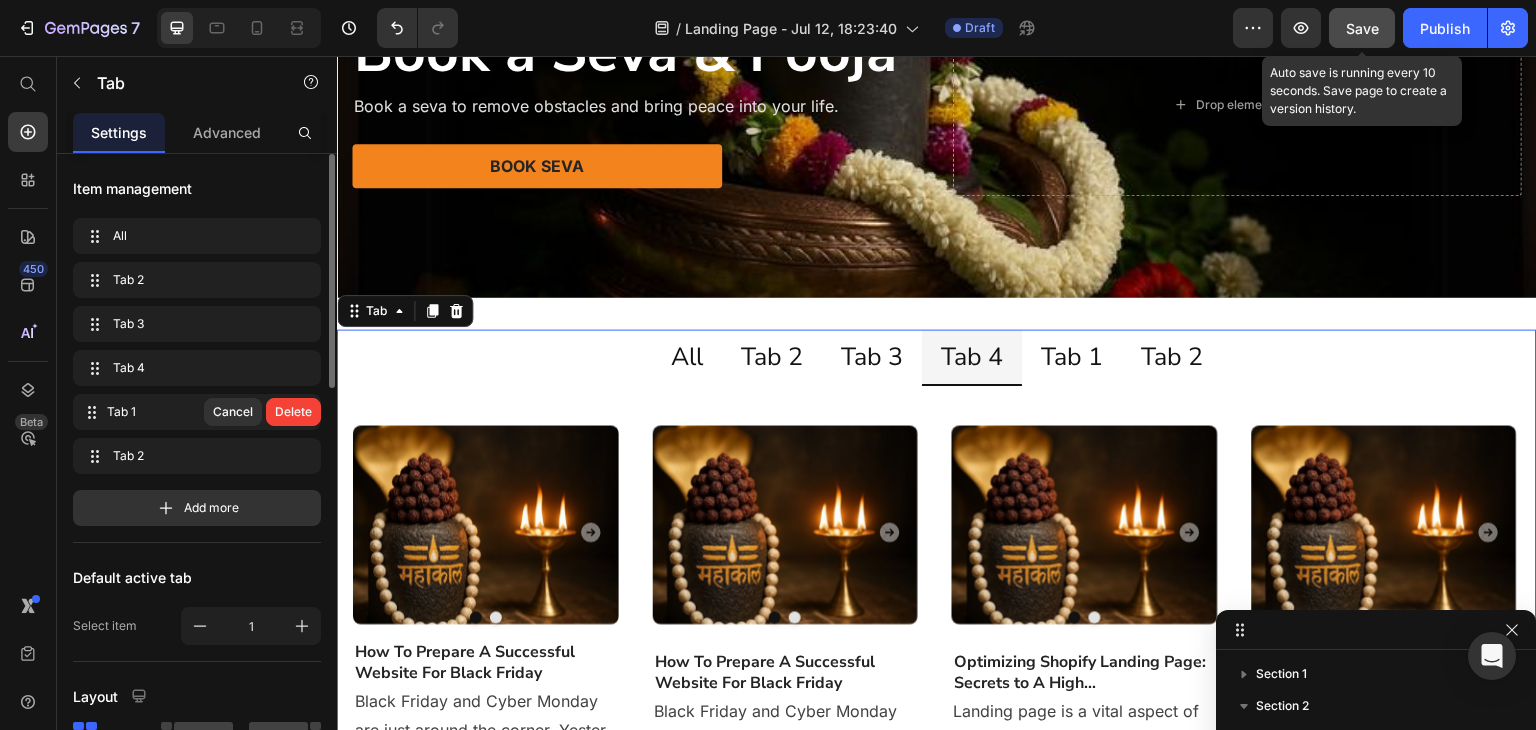 click on "Delete" at bounding box center [293, 412] 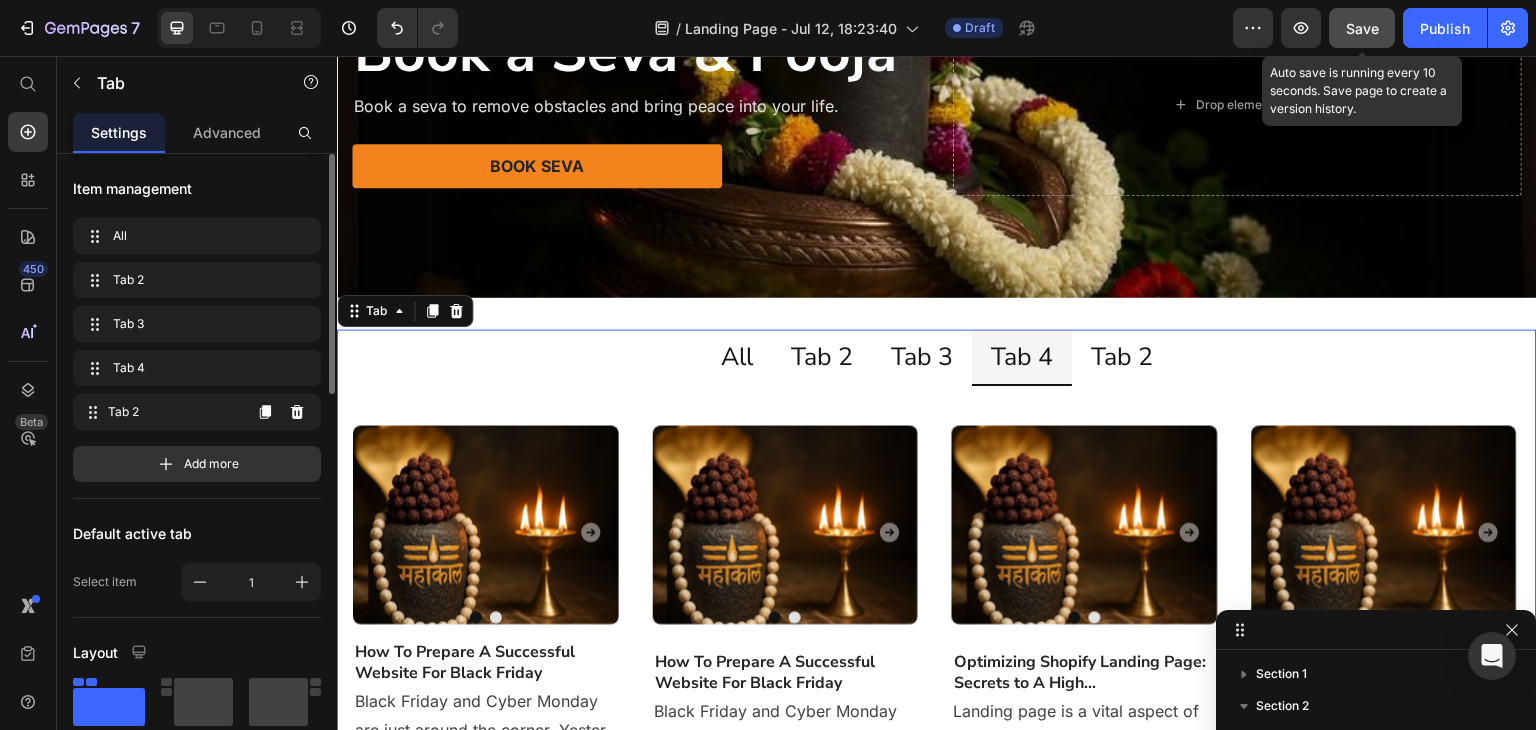 click 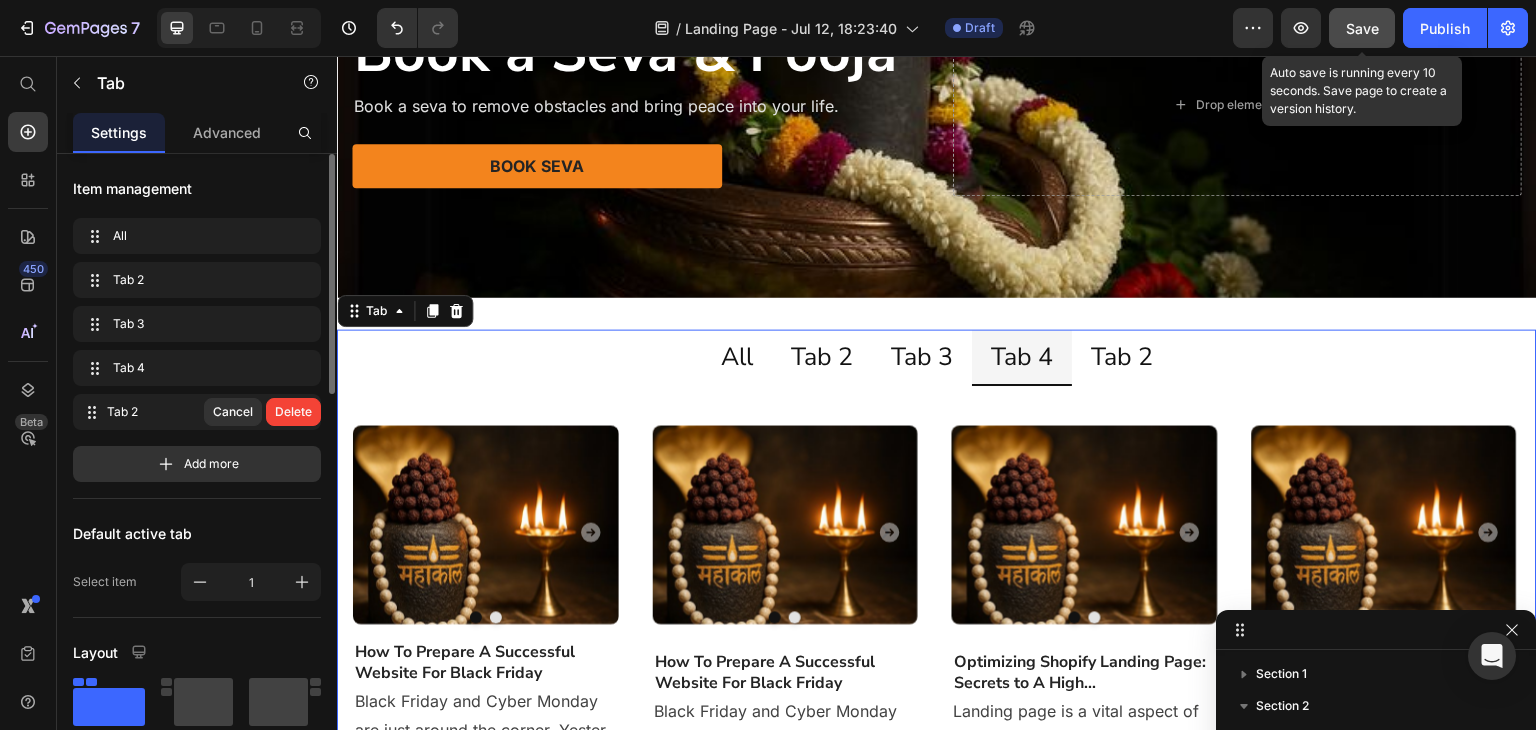 click on "Delete" at bounding box center [293, 412] 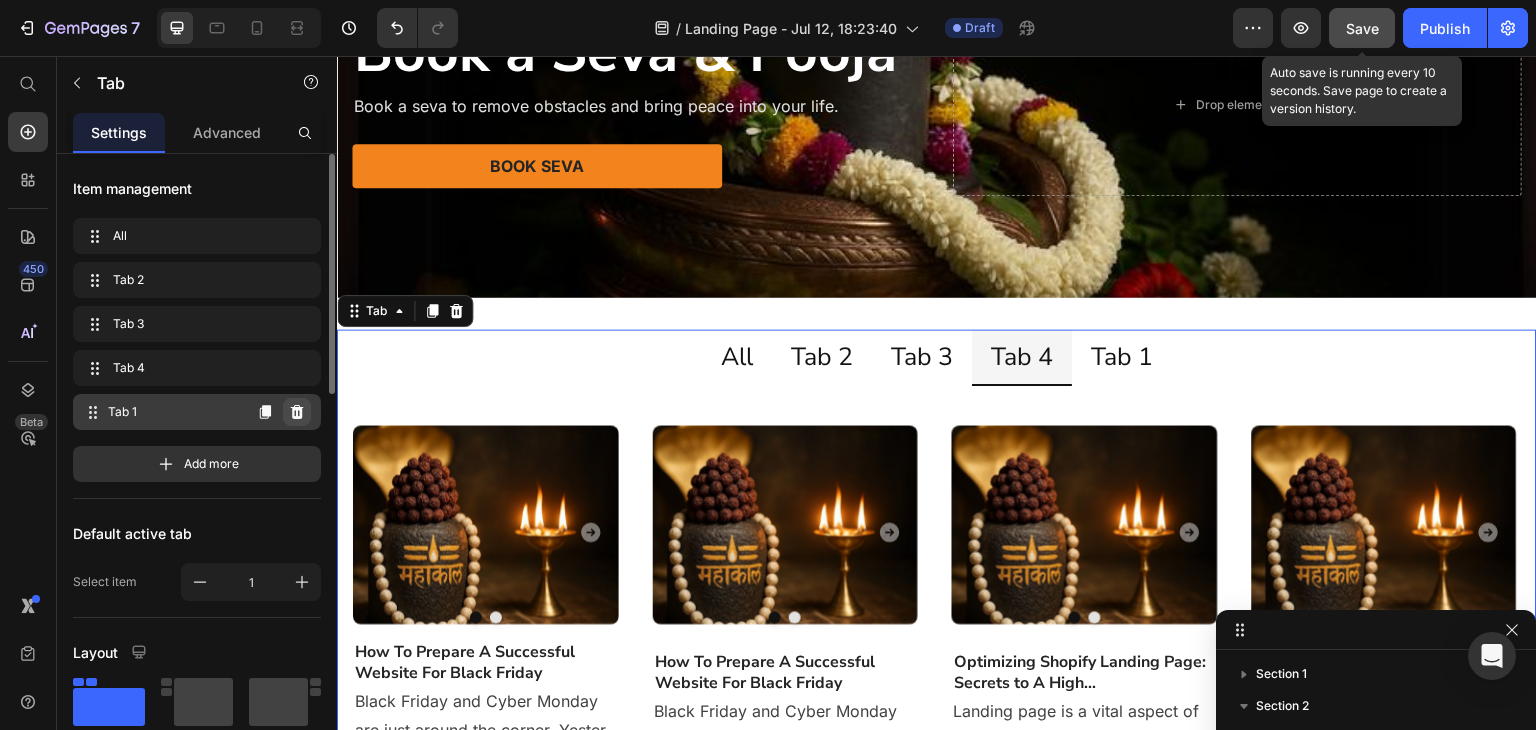 click 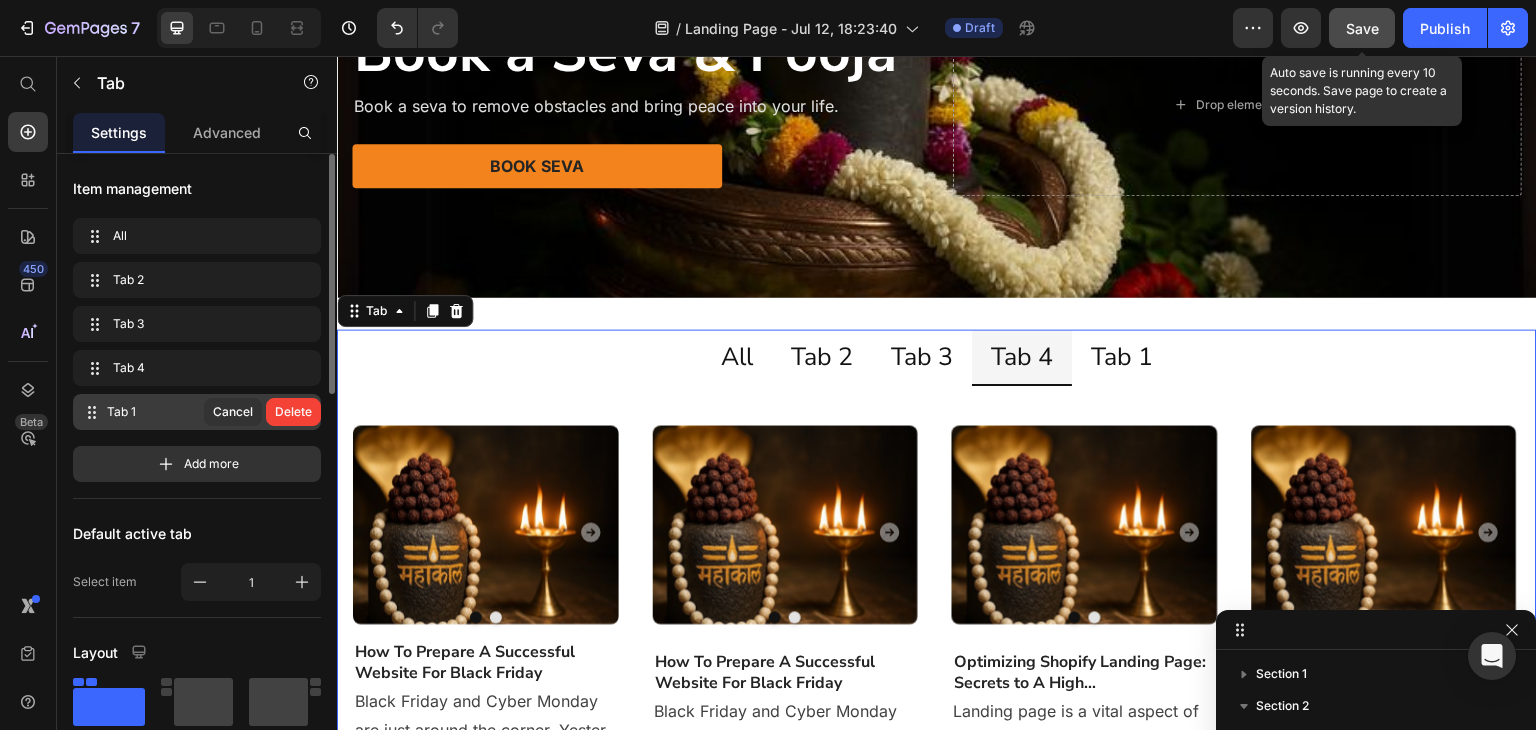 click on "Delete" at bounding box center [293, 412] 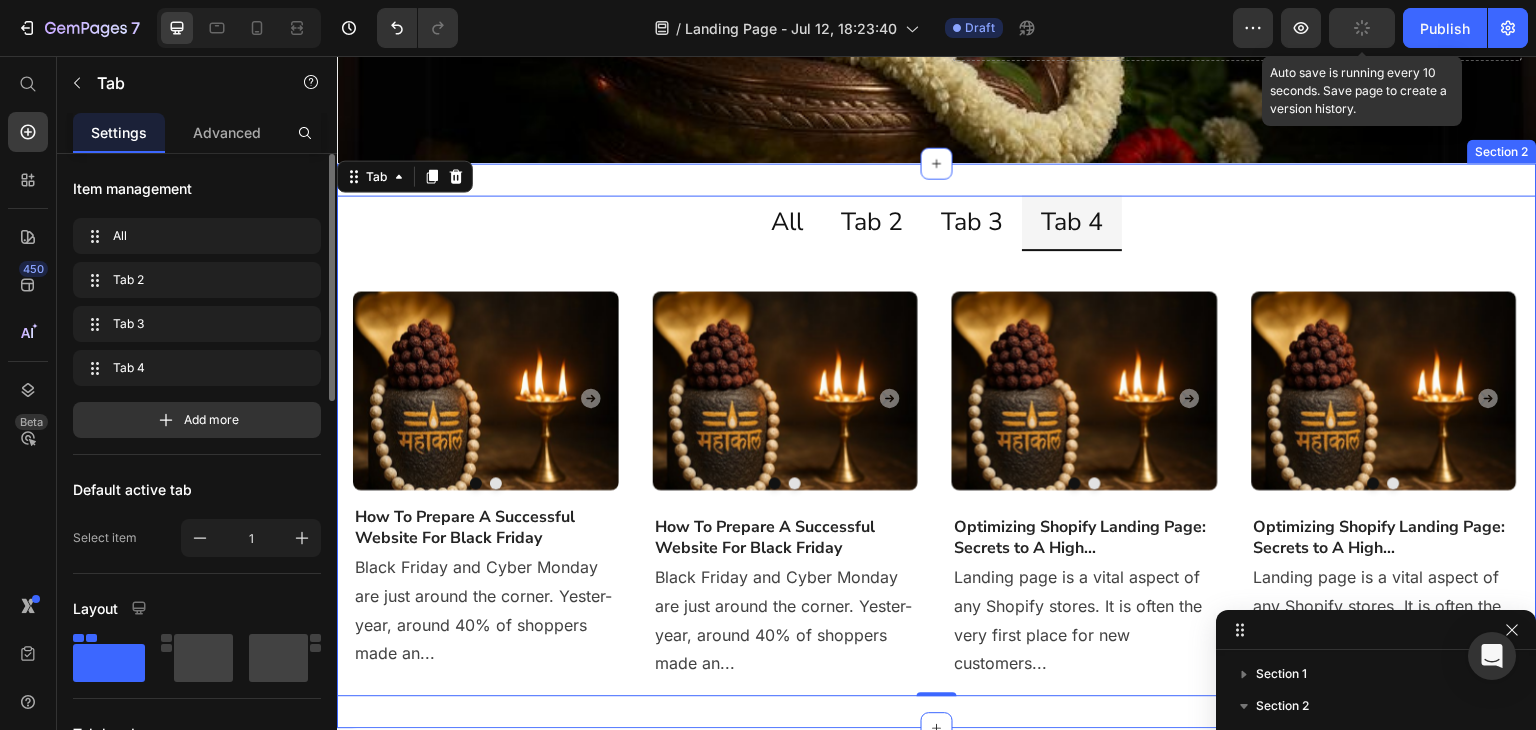 scroll, scrollTop: 452, scrollLeft: 0, axis: vertical 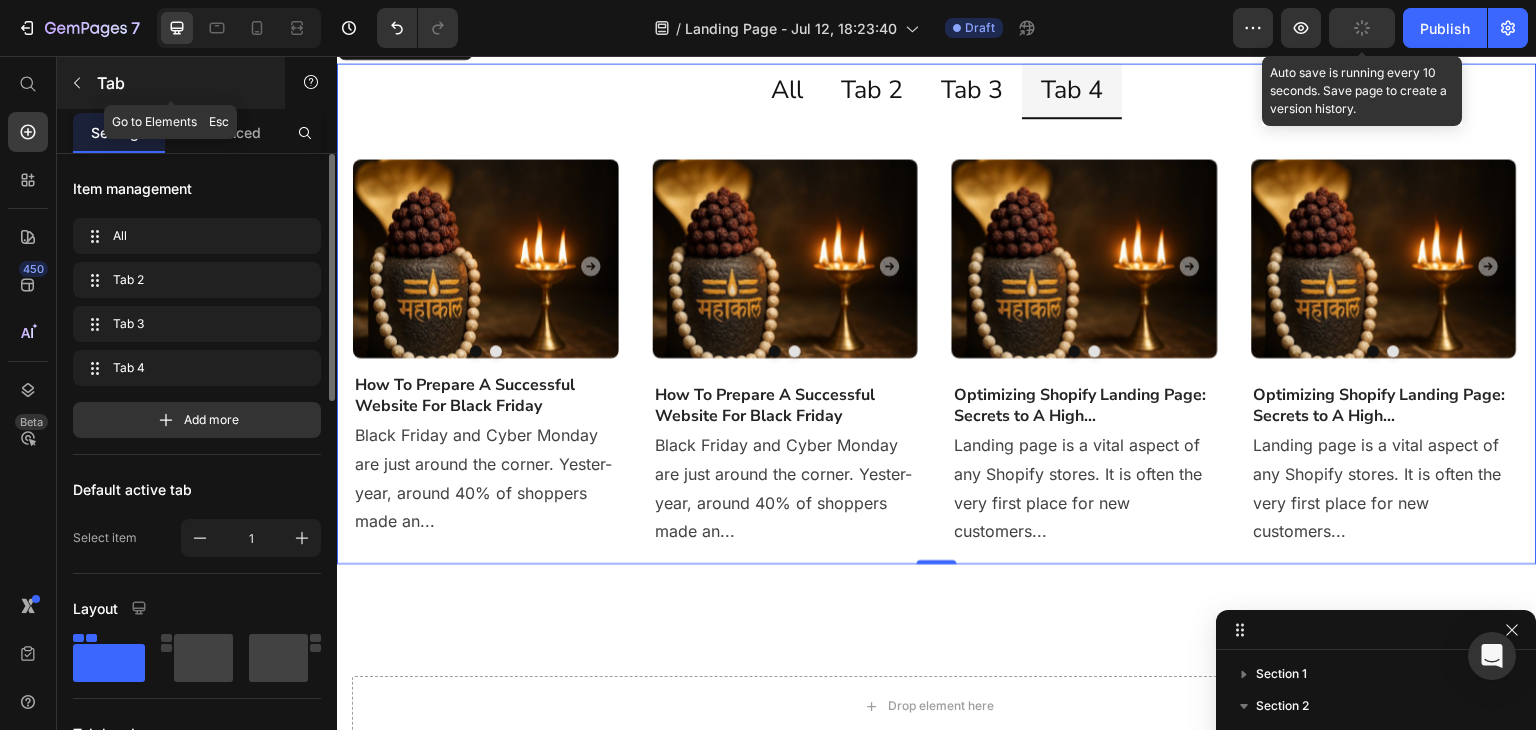 click at bounding box center [77, 83] 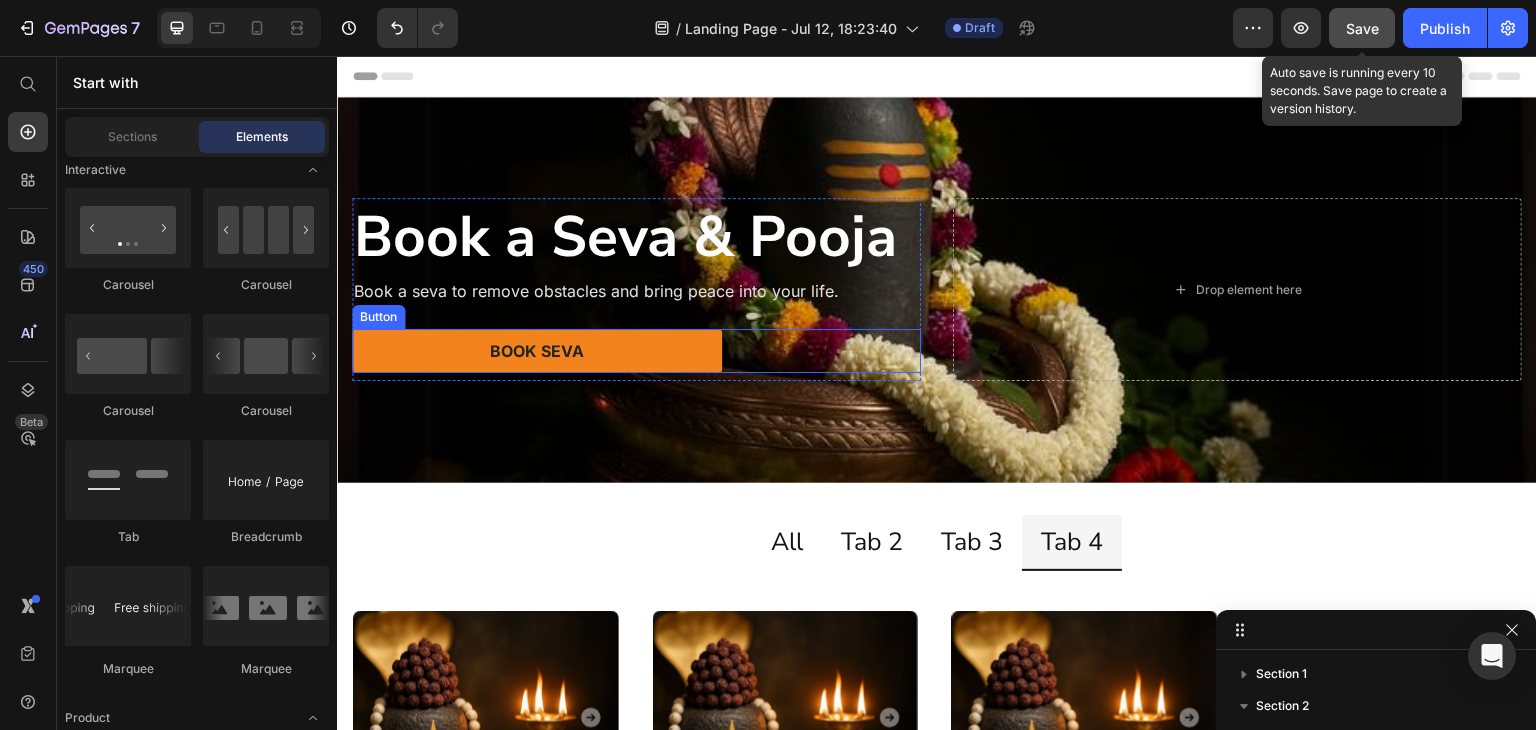 scroll, scrollTop: 266, scrollLeft: 0, axis: vertical 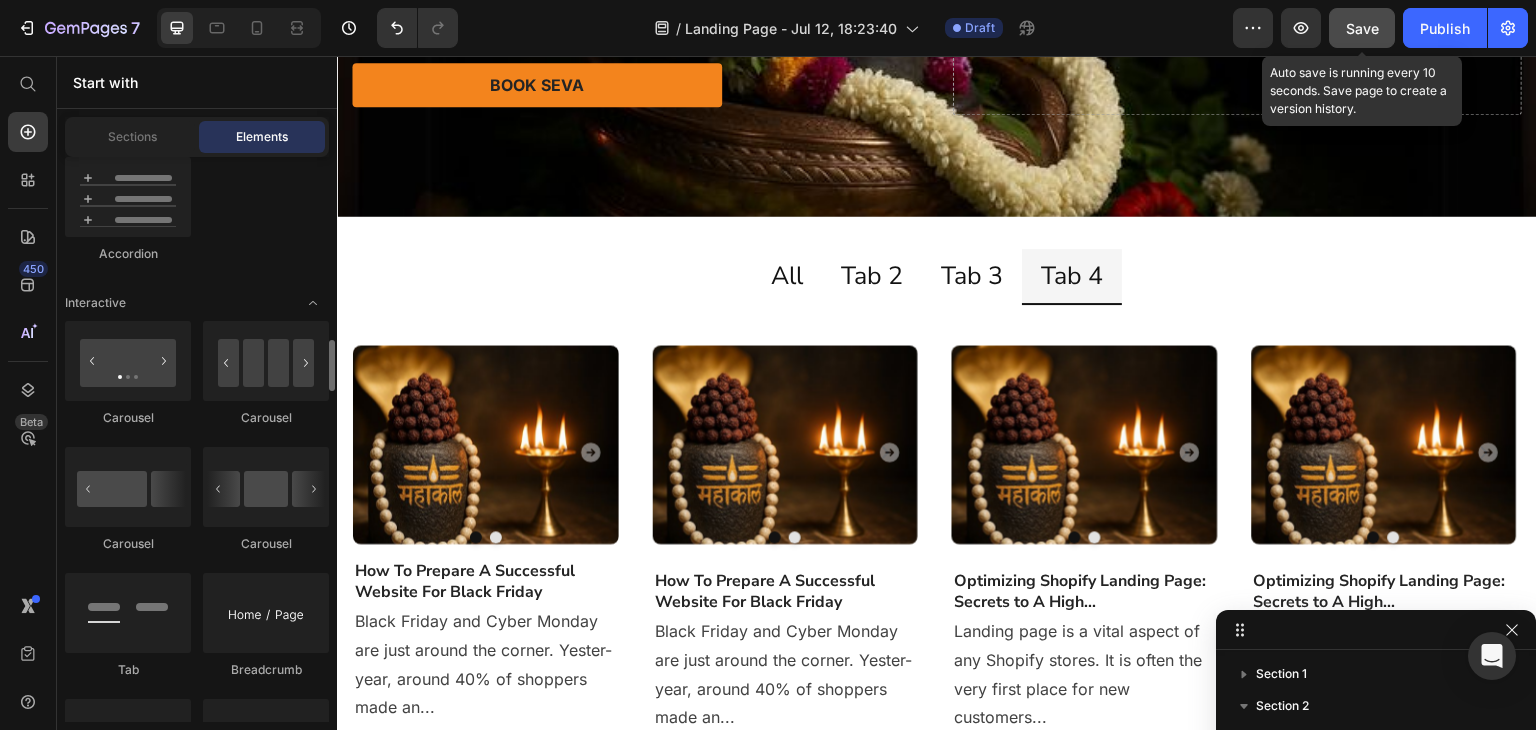 click on "Carousel" 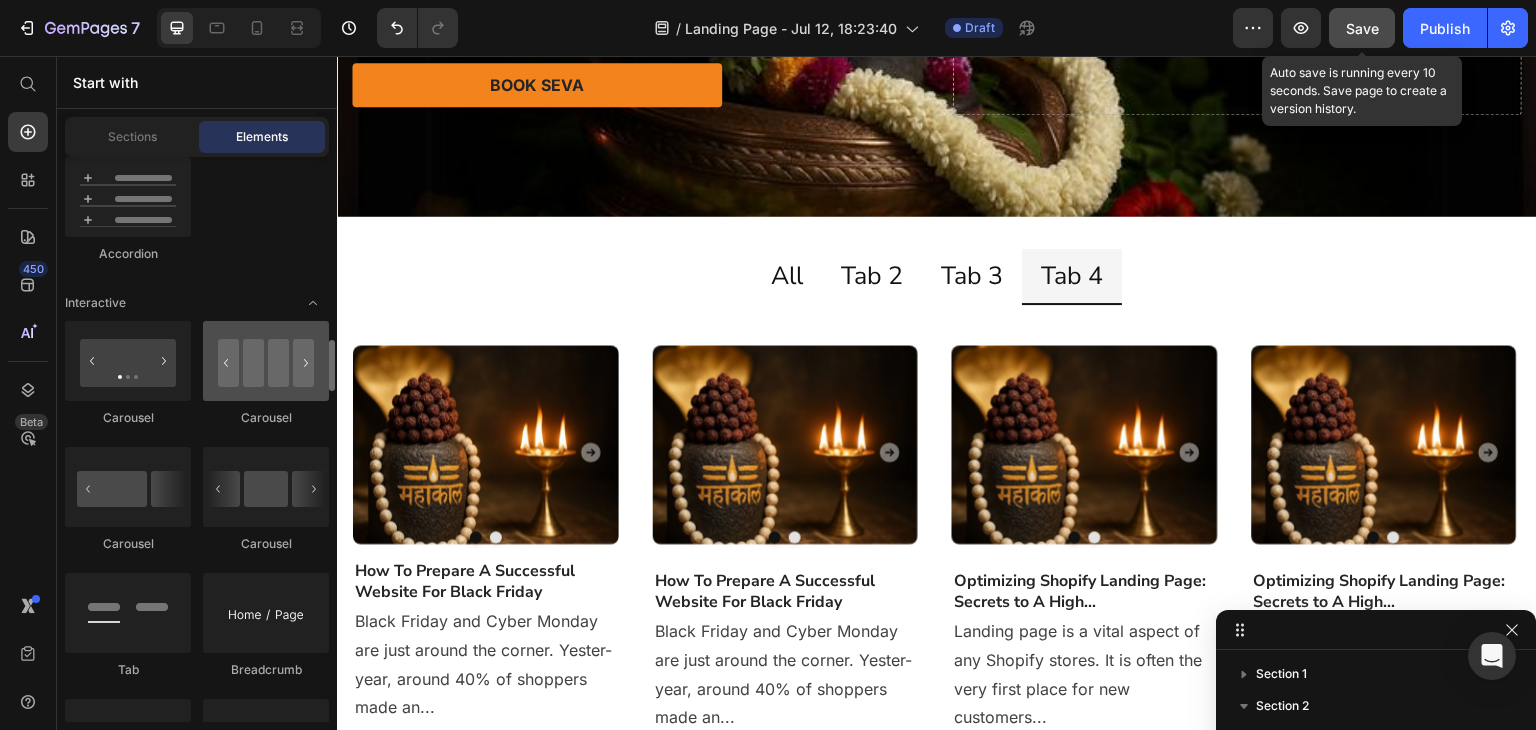 click at bounding box center (266, 361) 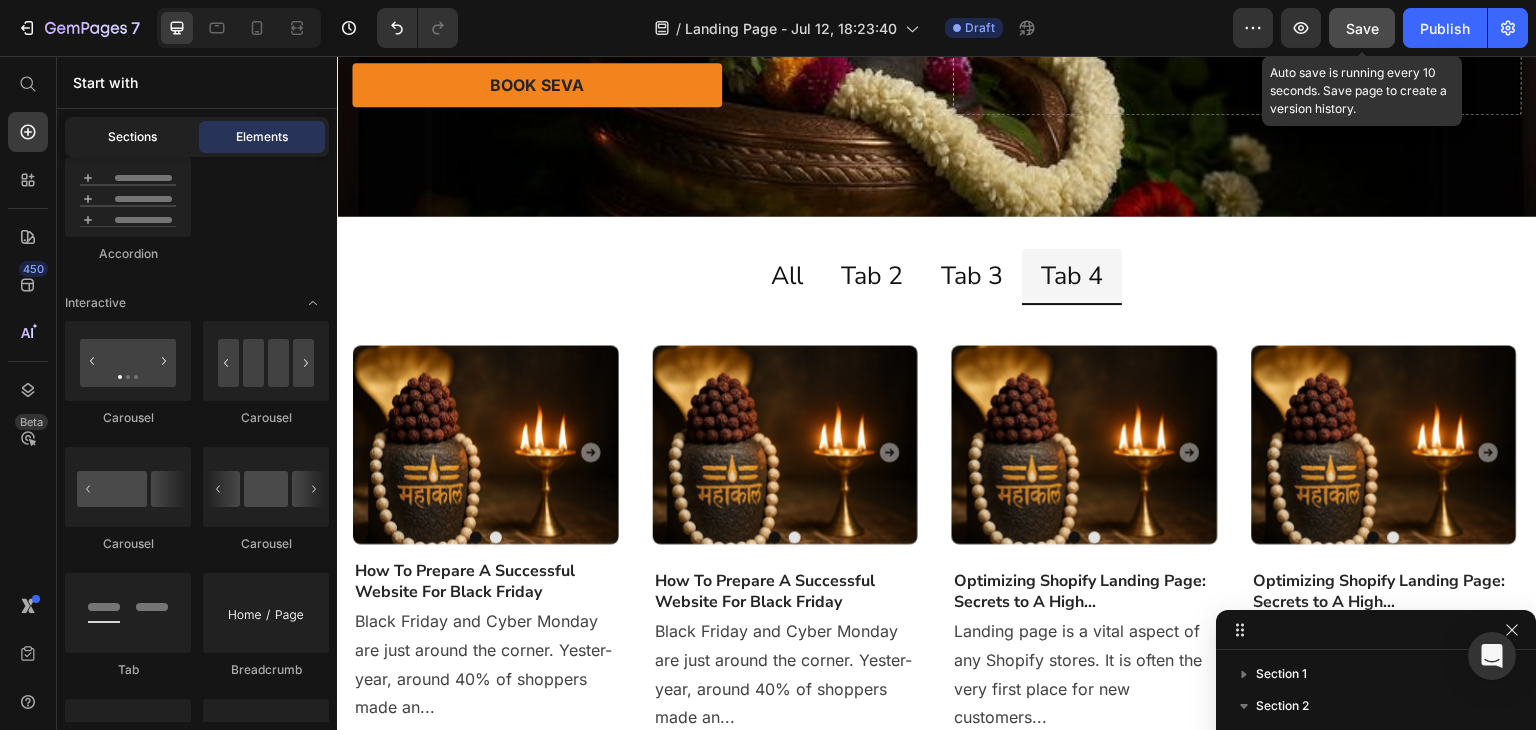 click on "Sections" at bounding box center (132, 137) 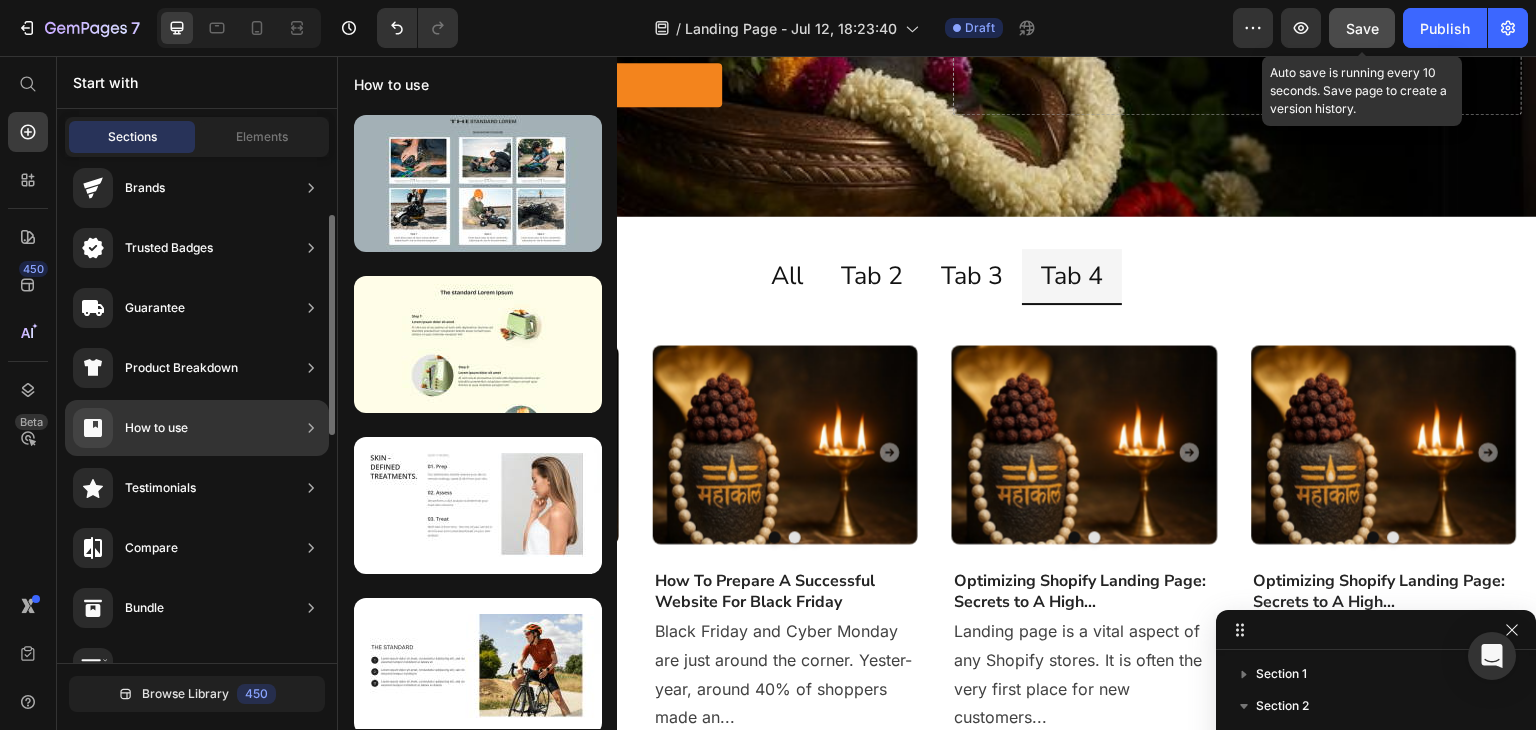 scroll, scrollTop: 267, scrollLeft: 0, axis: vertical 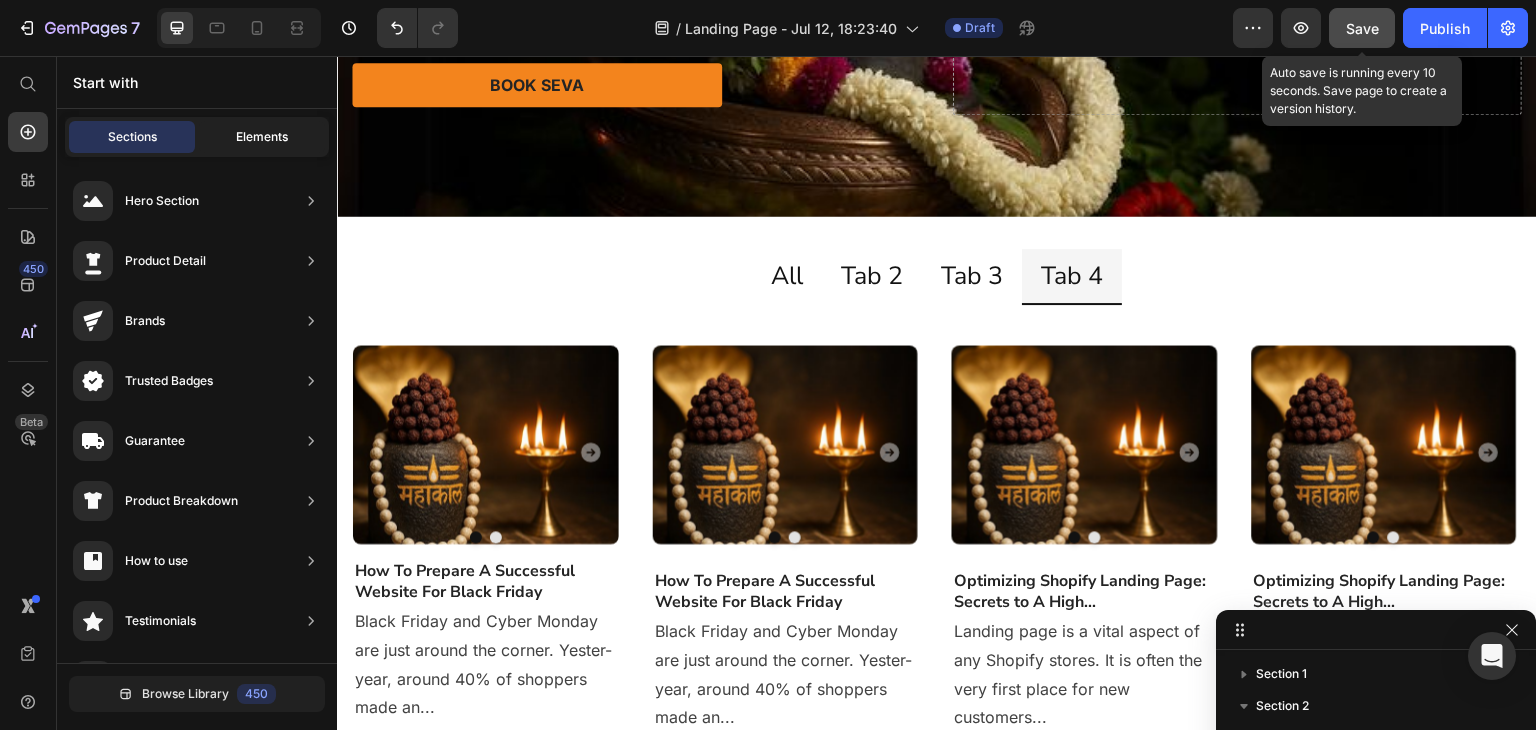click on "Elements" at bounding box center [262, 137] 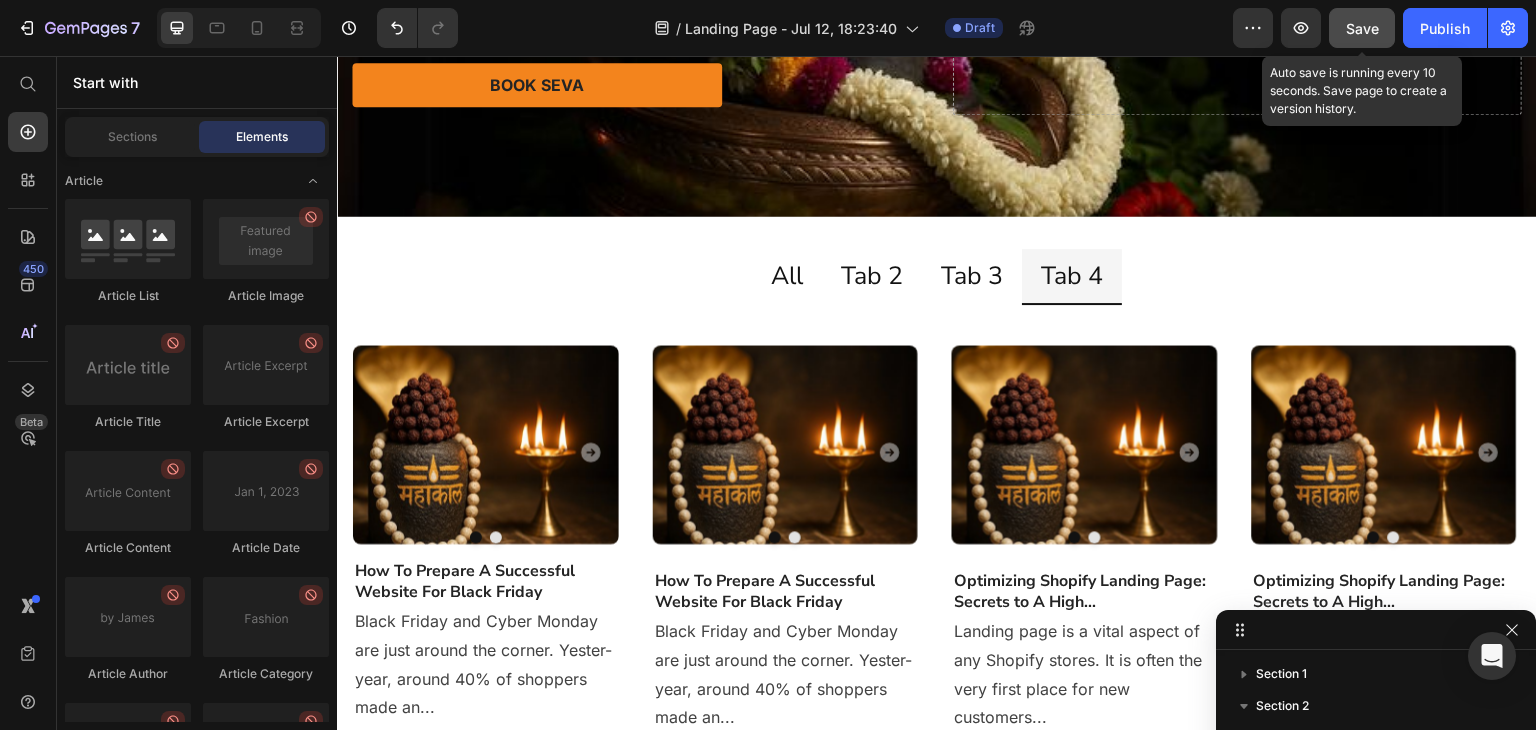 scroll, scrollTop: 5614, scrollLeft: 0, axis: vertical 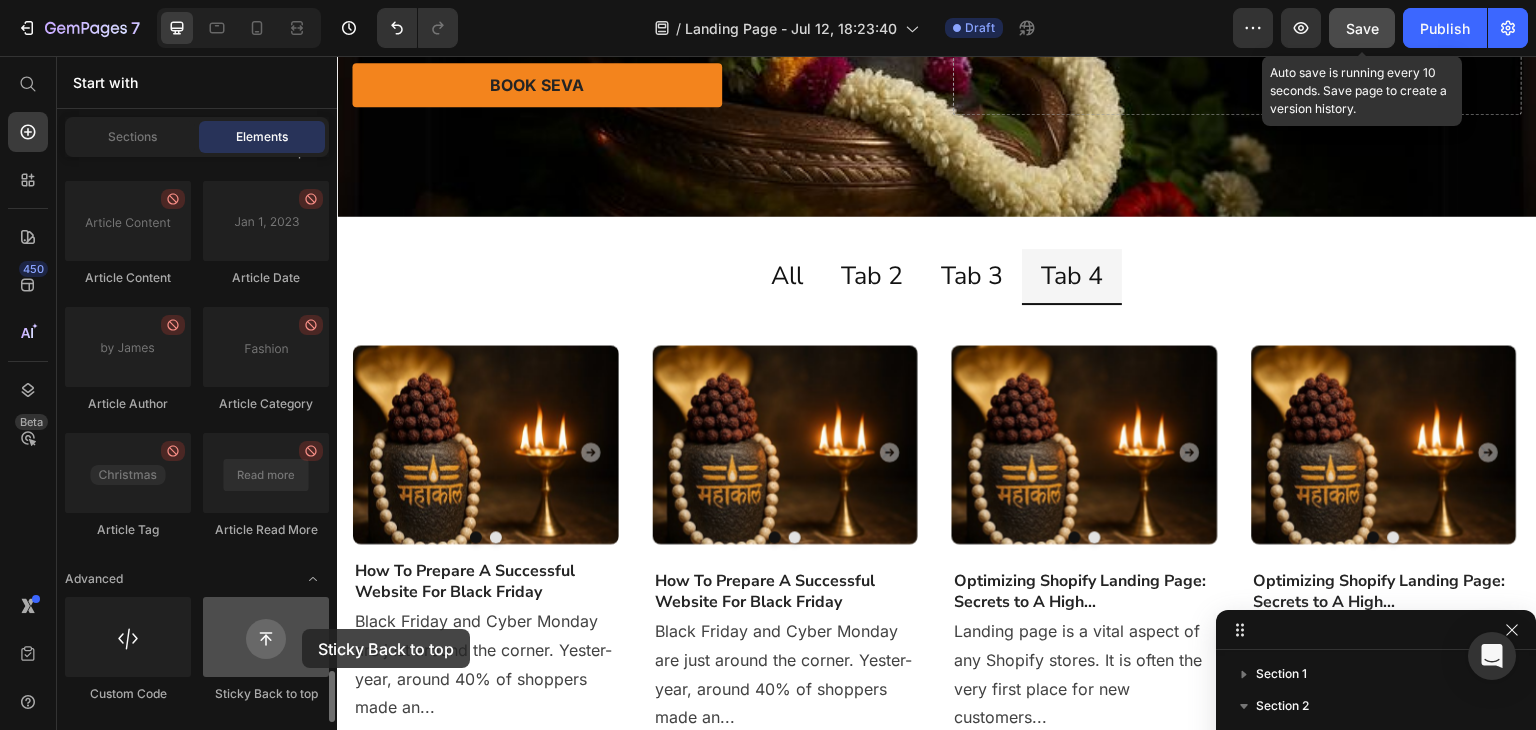 click at bounding box center [266, 637] 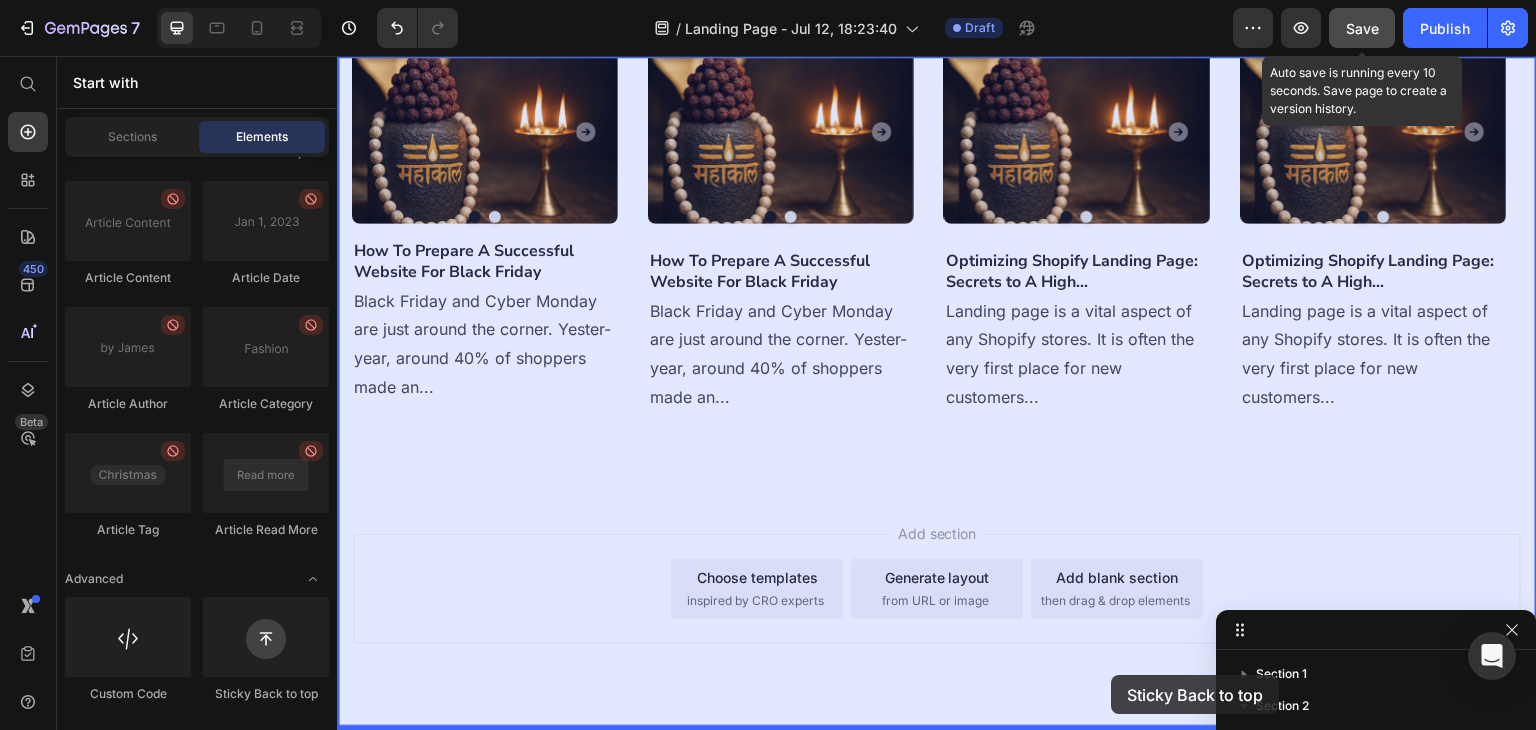scroll, scrollTop: 1292, scrollLeft: 0, axis: vertical 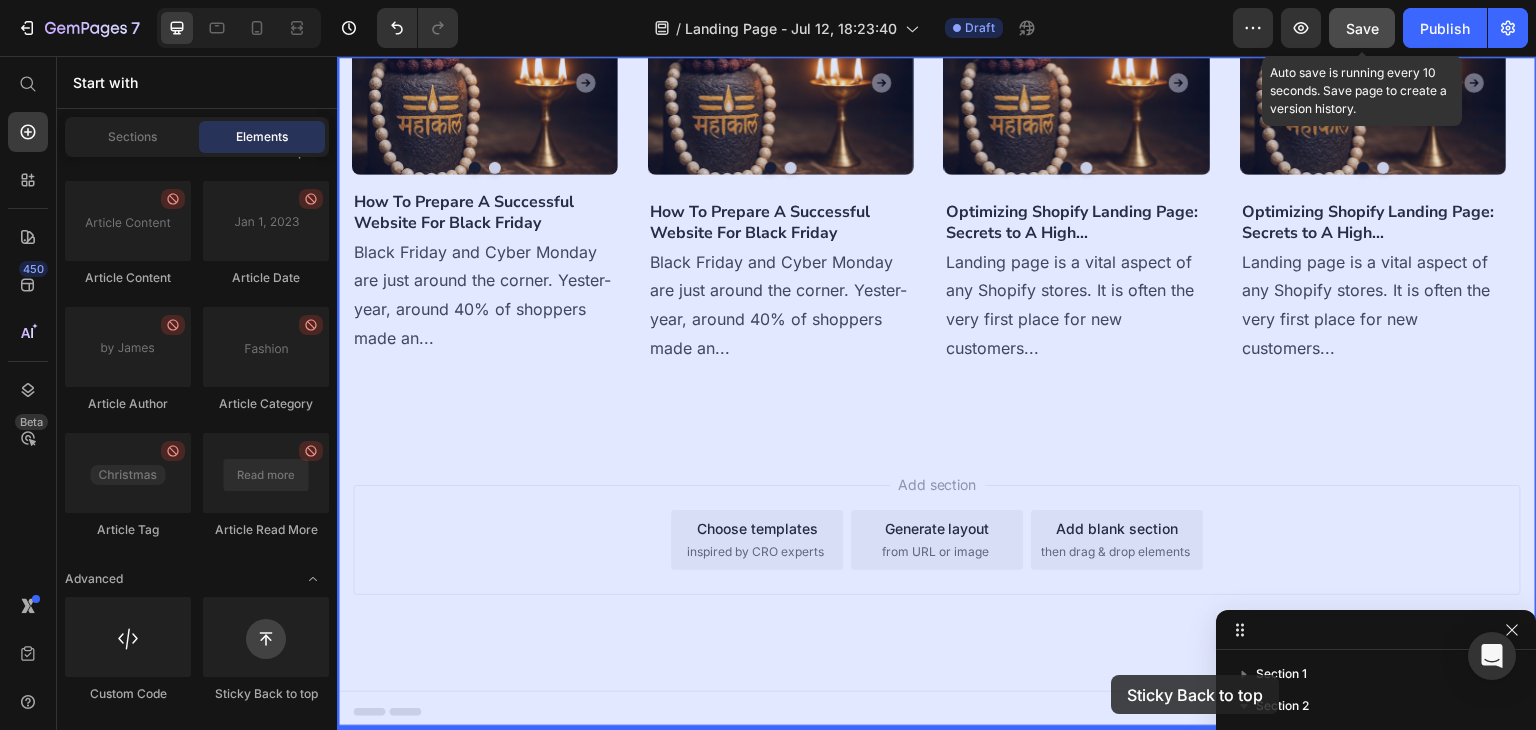 drag, startPoint x: 640, startPoint y: 677, endPoint x: 1112, endPoint y: 676, distance: 472.00107 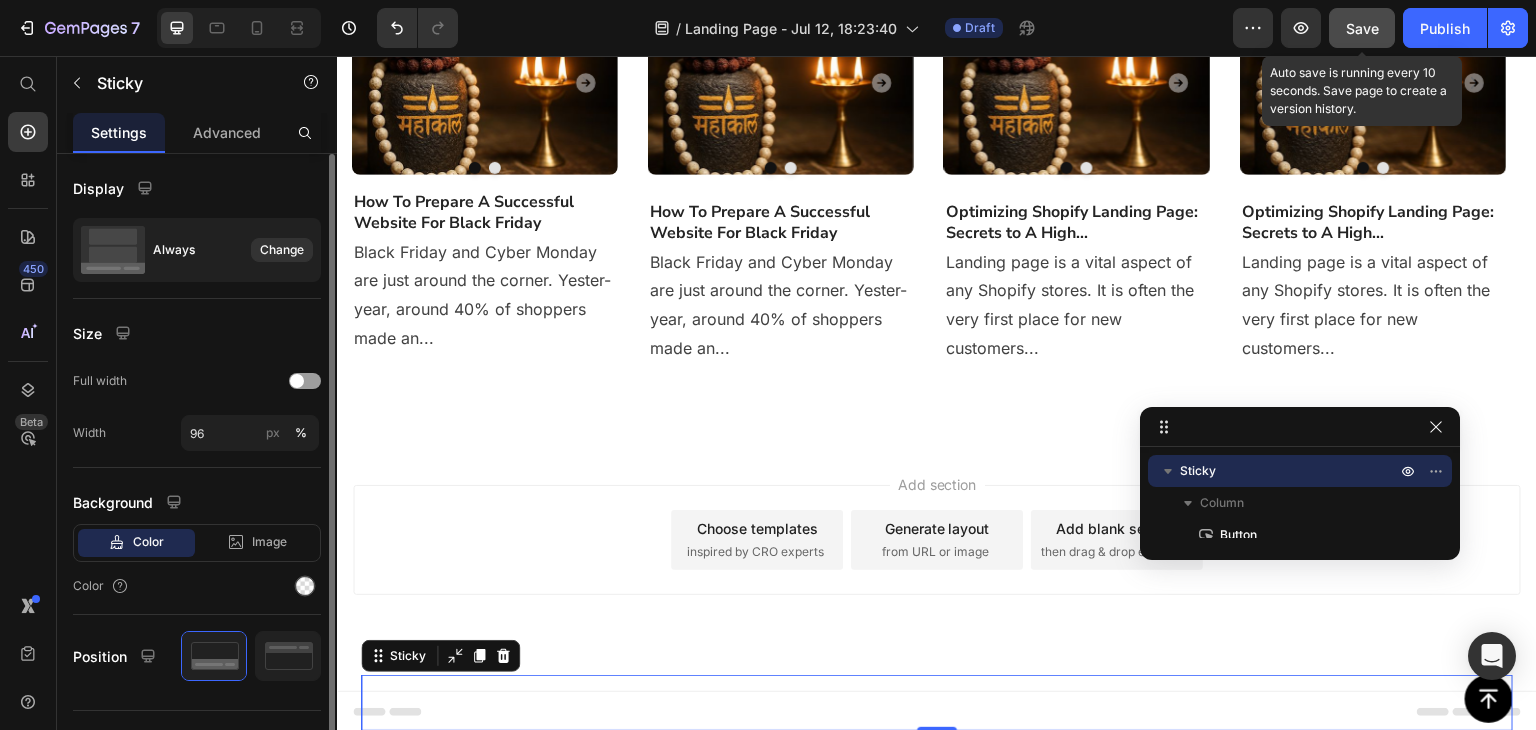 drag, startPoint x: 1472, startPoint y: 623, endPoint x: 1402, endPoint y: 425, distance: 210.00952 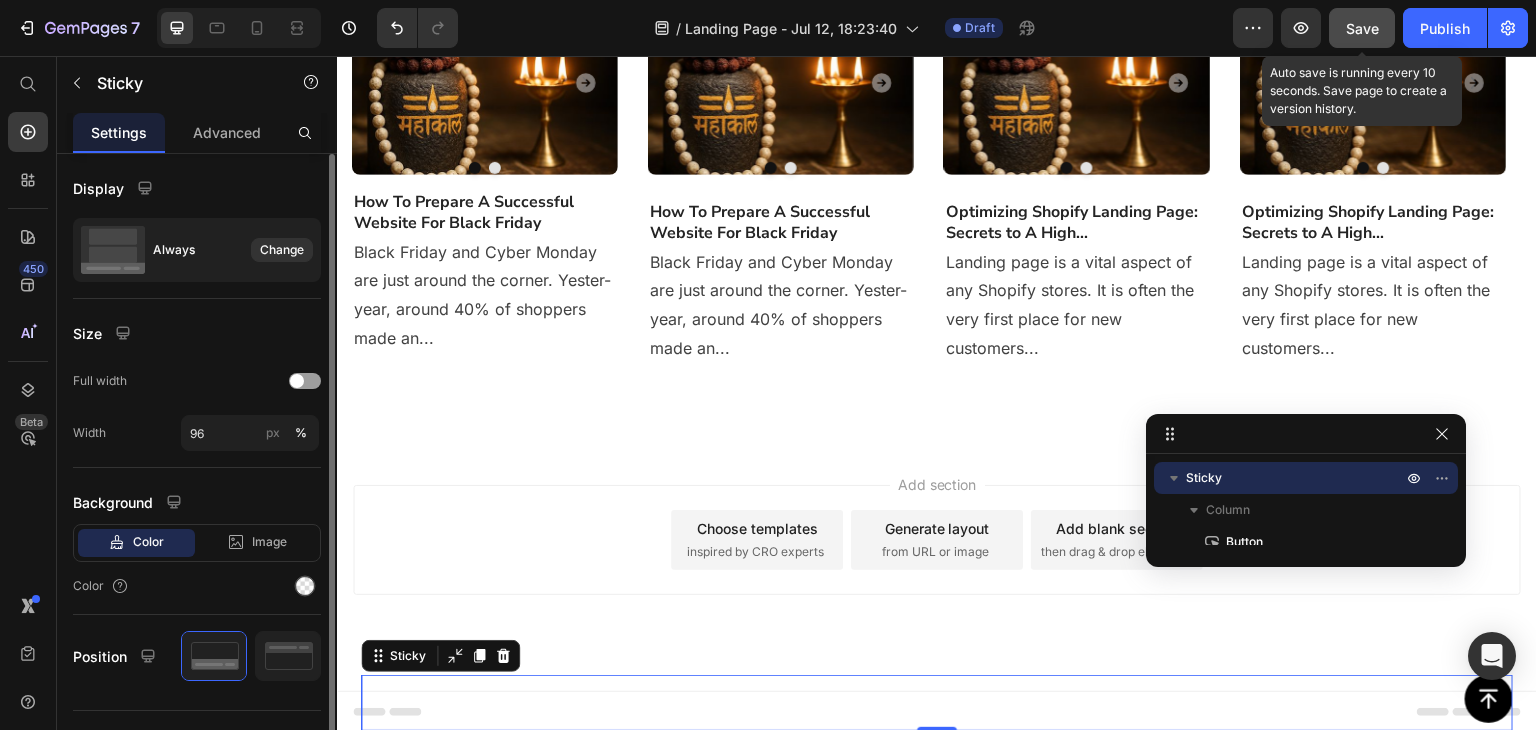 click 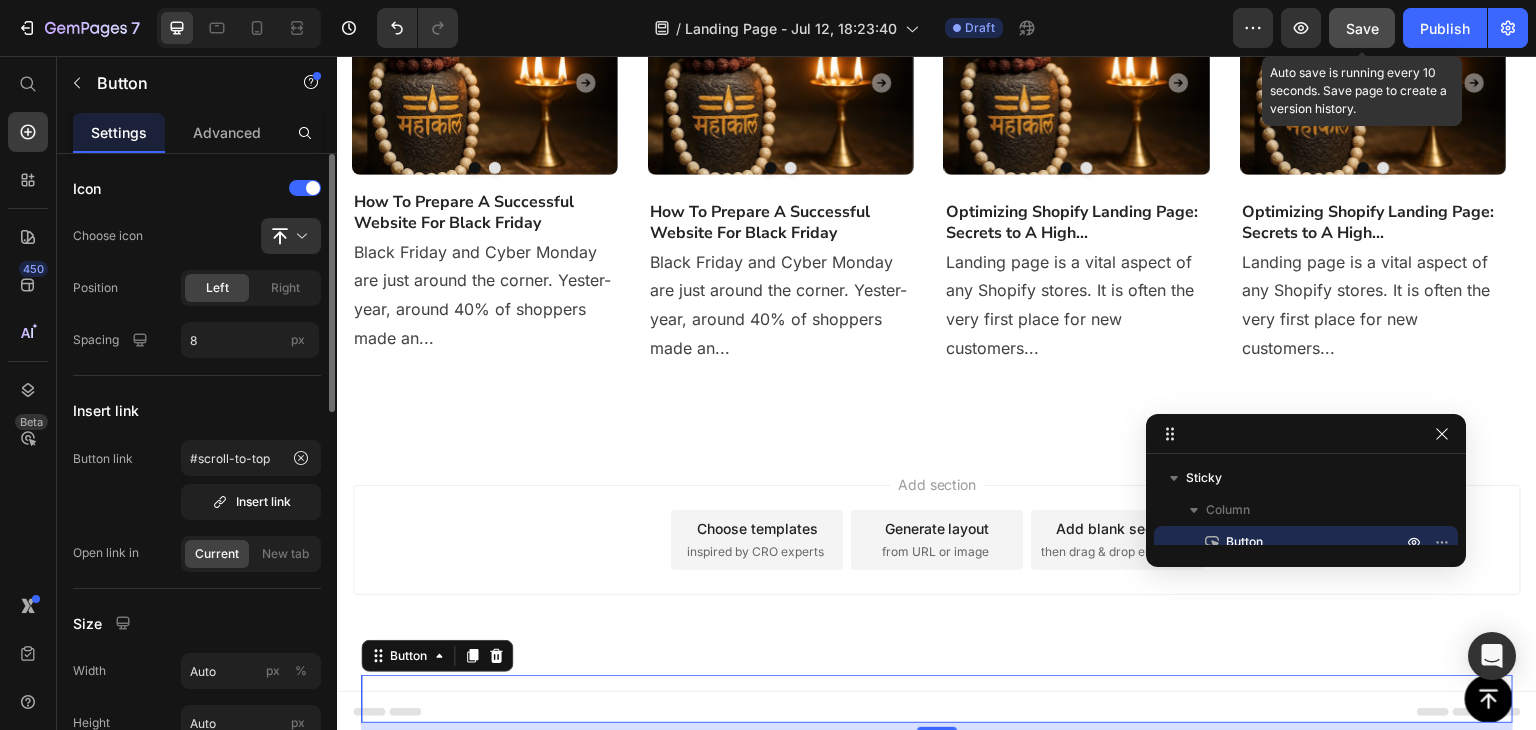 click 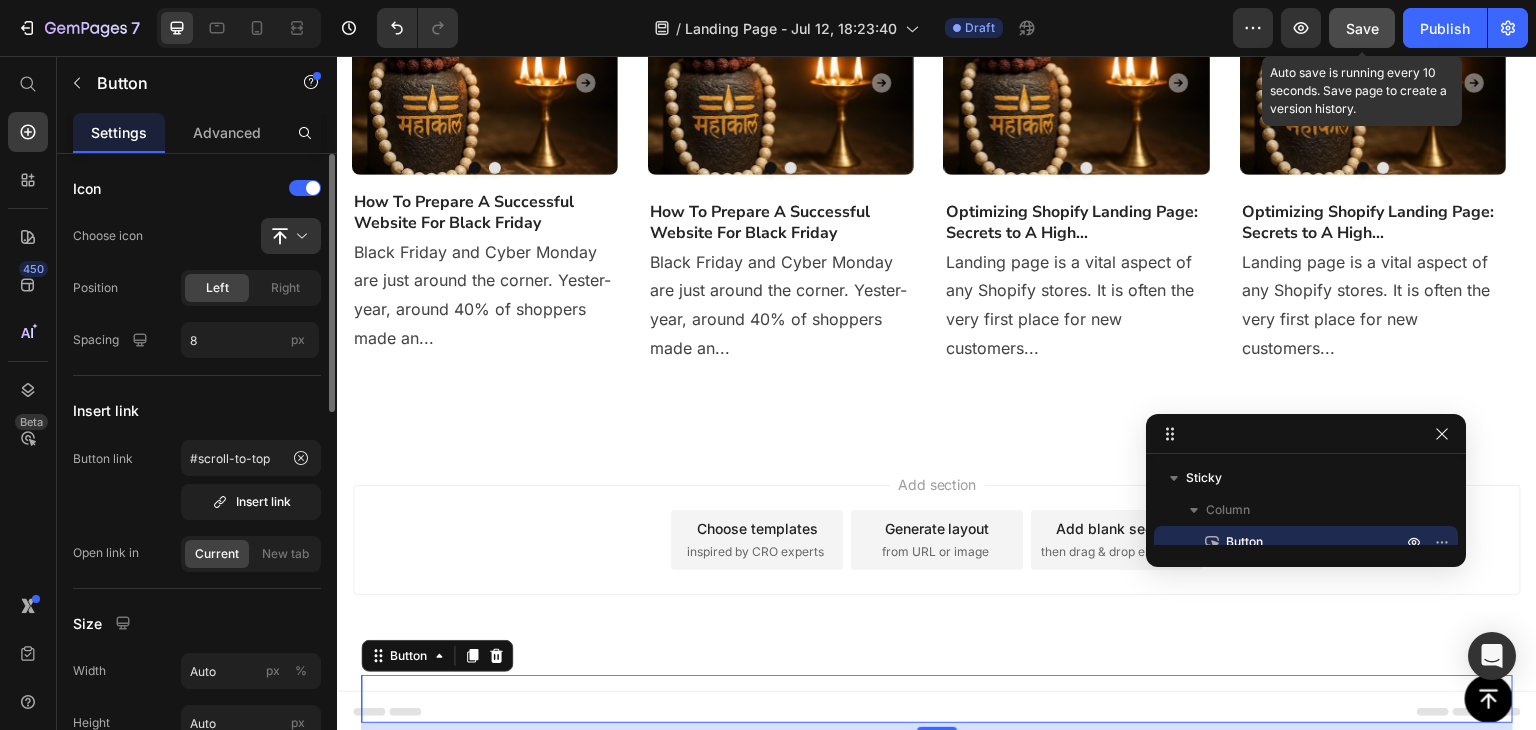 click 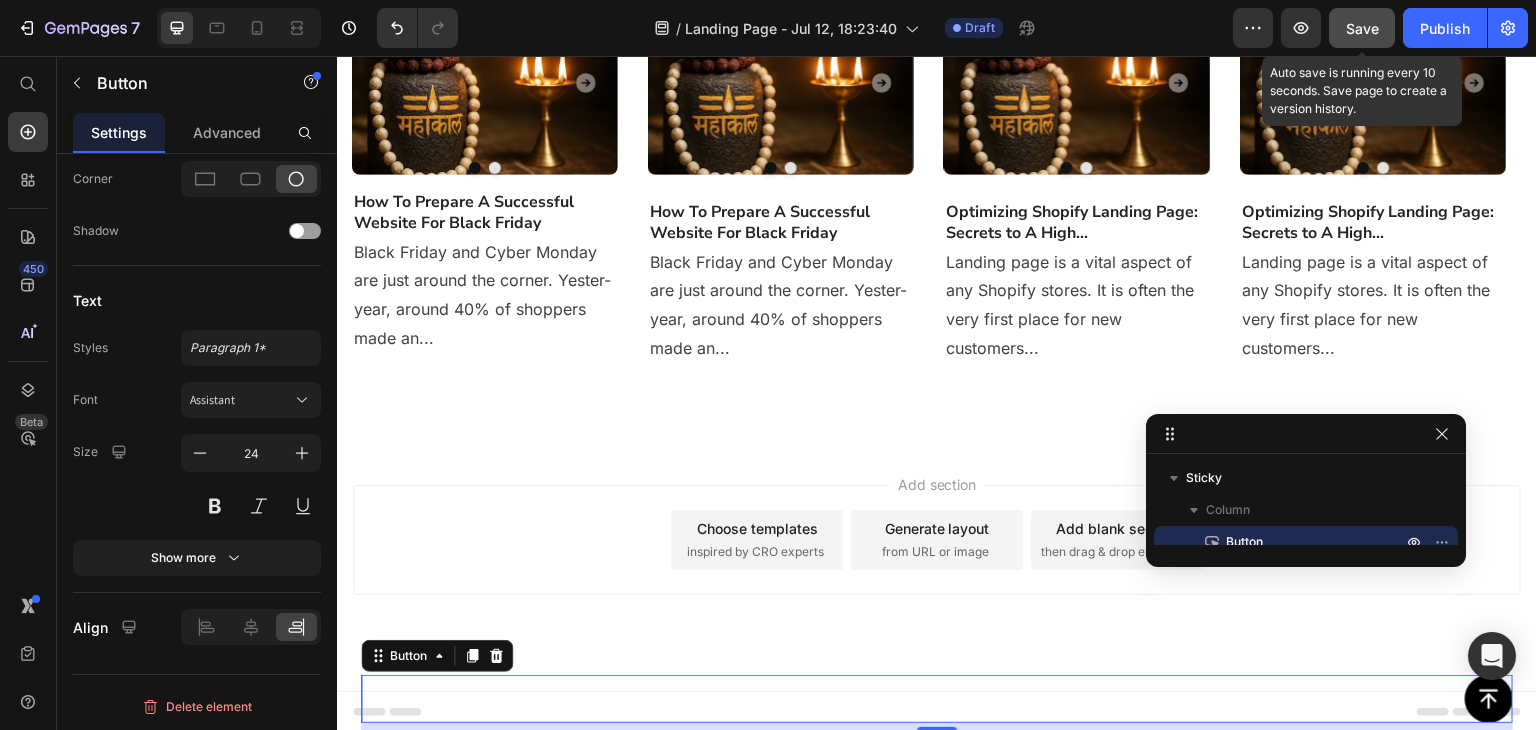 scroll, scrollTop: 0, scrollLeft: 0, axis: both 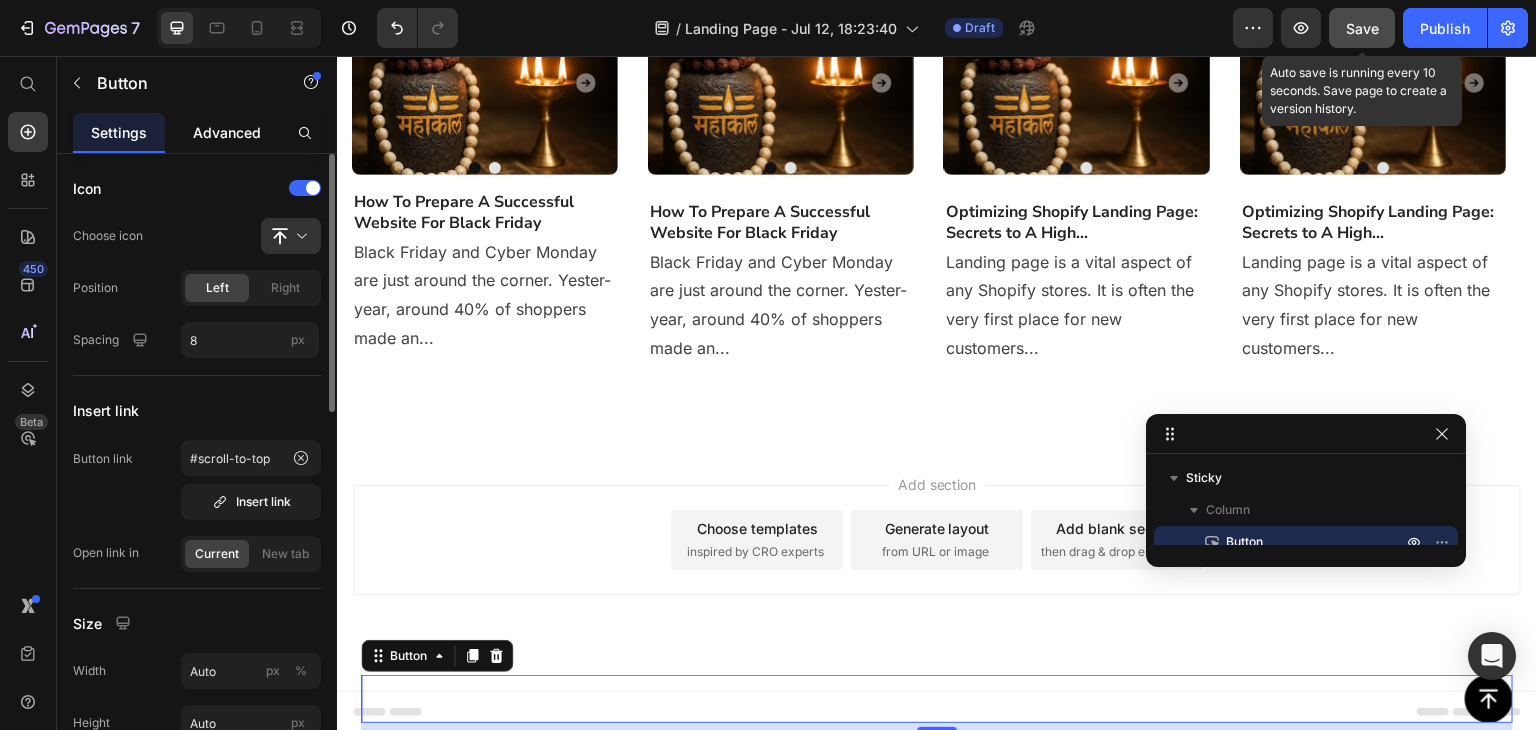 click on "Advanced" 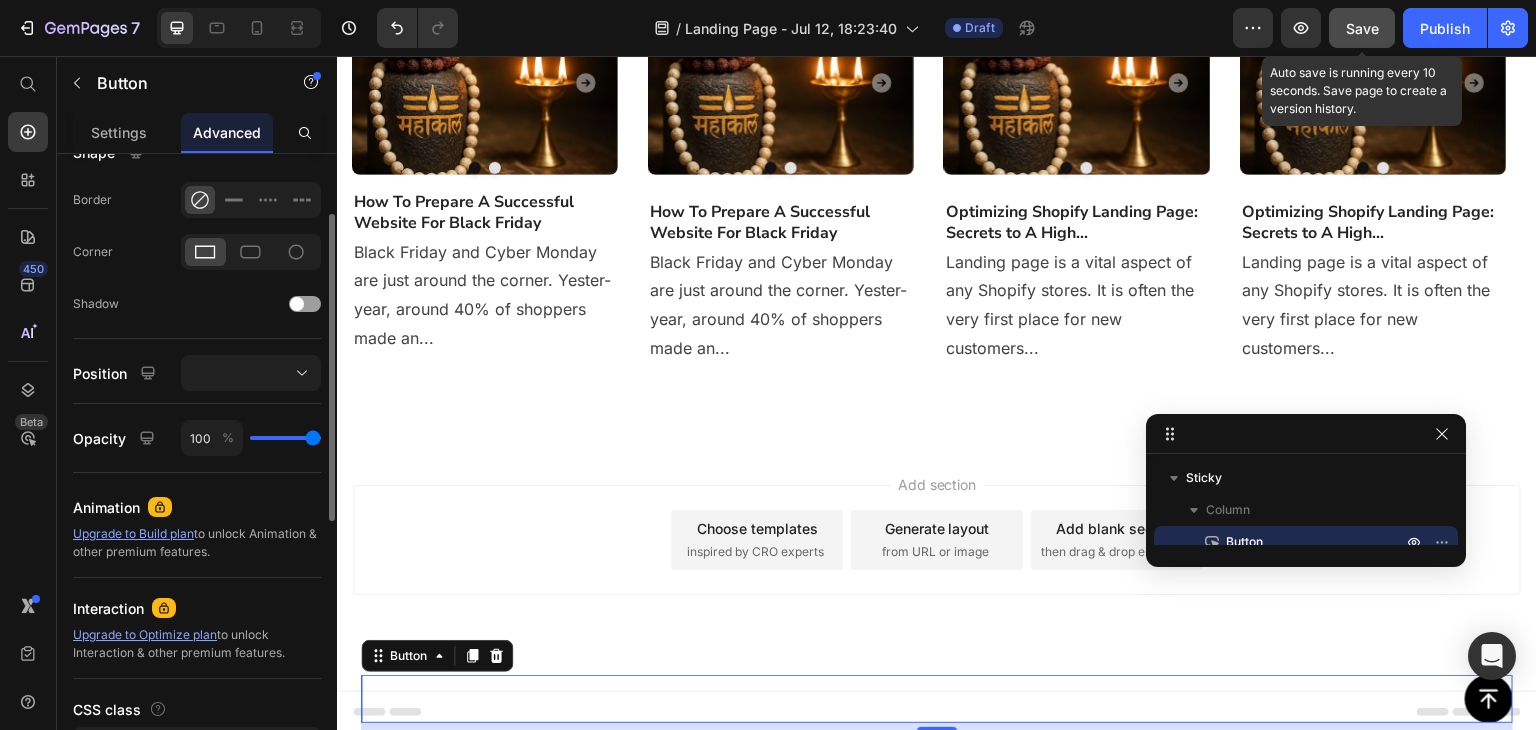 scroll, scrollTop: 0, scrollLeft: 0, axis: both 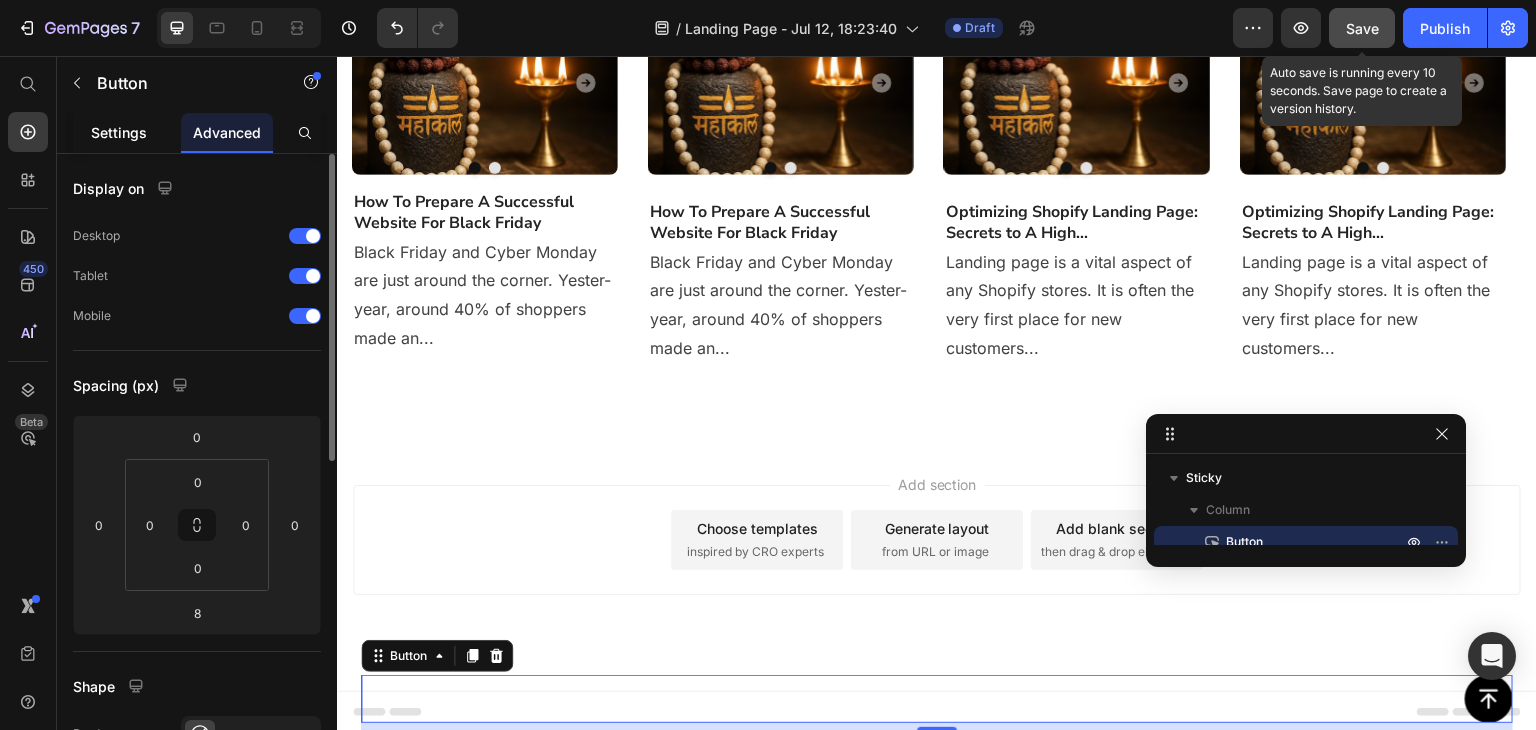 click on "Settings" at bounding box center (119, 132) 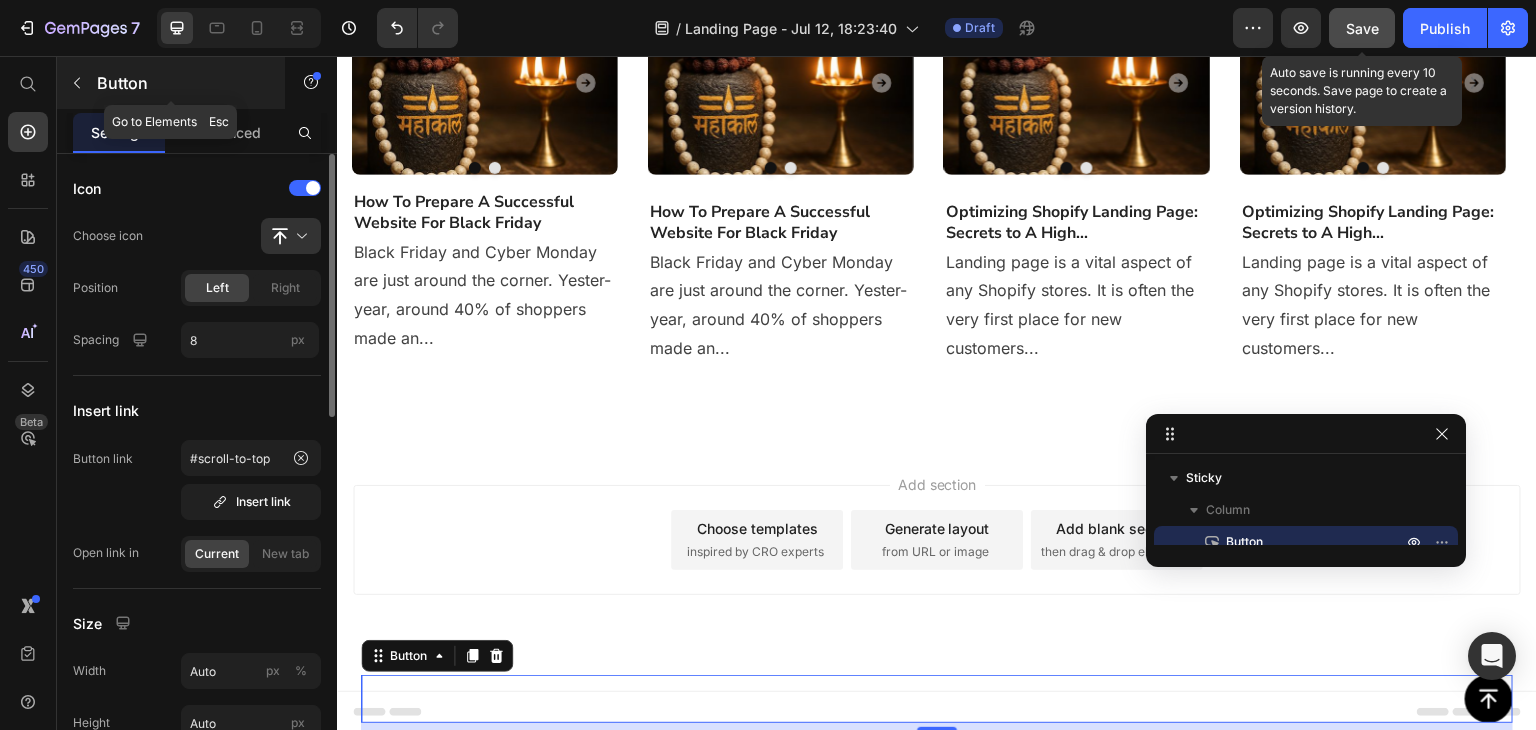 click at bounding box center (77, 83) 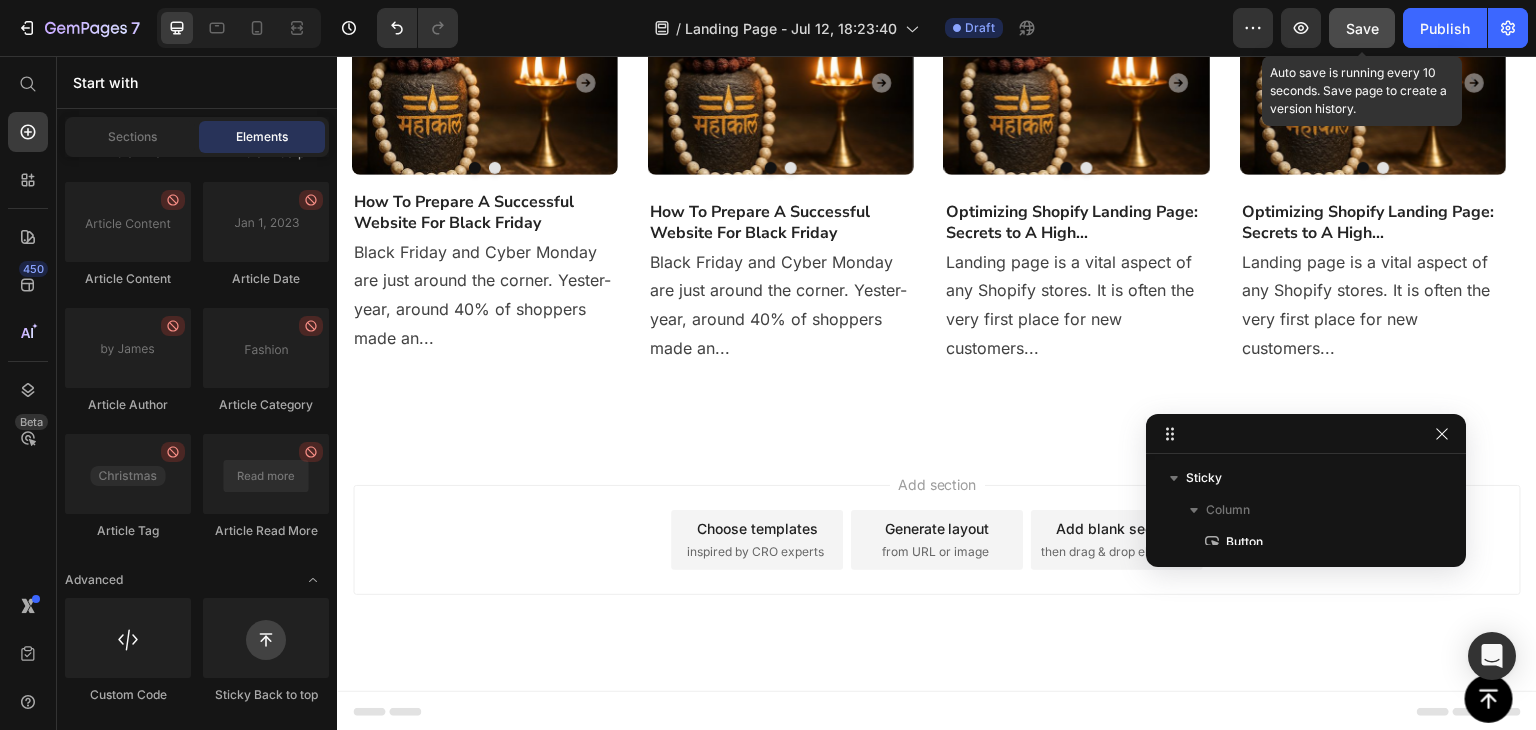 click on "Save" at bounding box center [1362, 28] 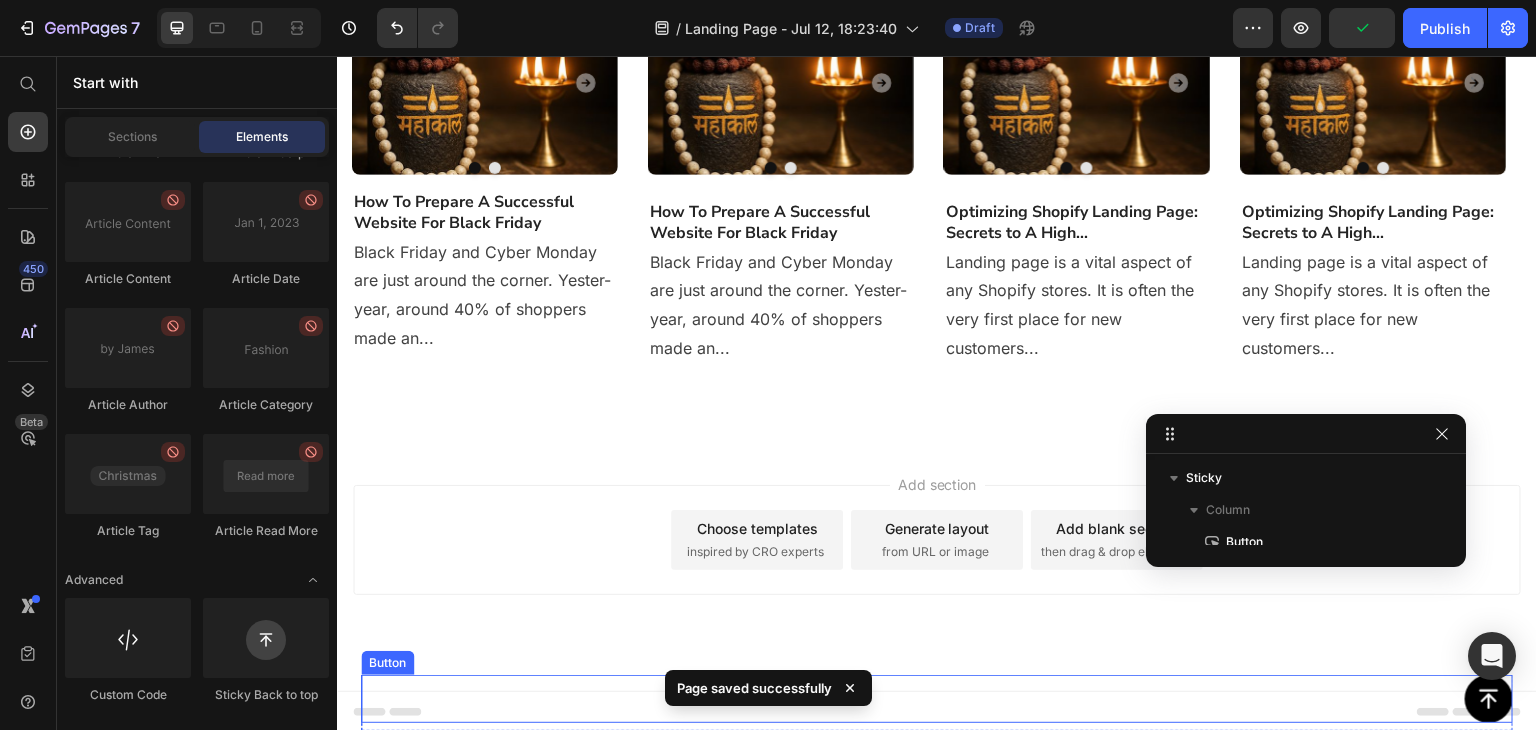 click 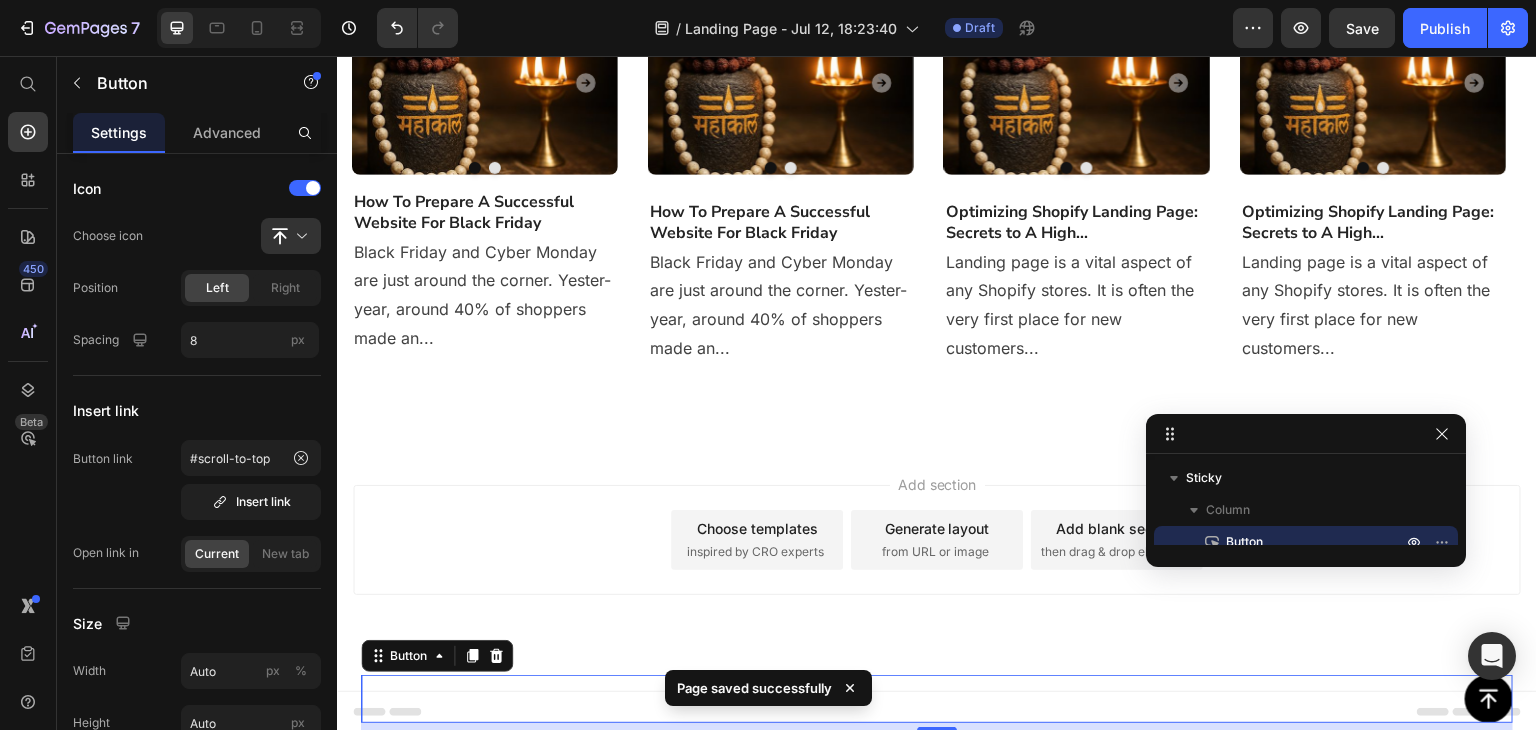 click 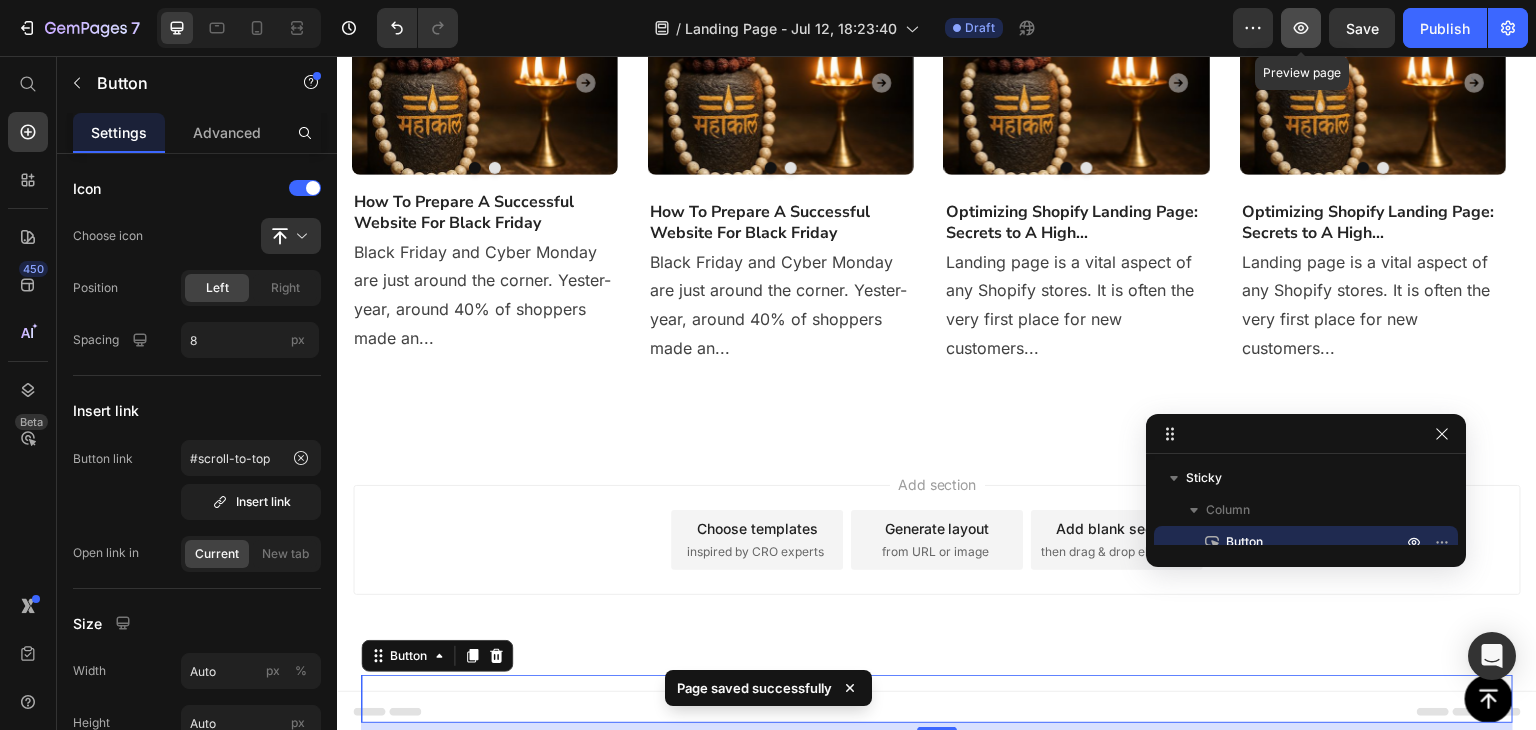 click 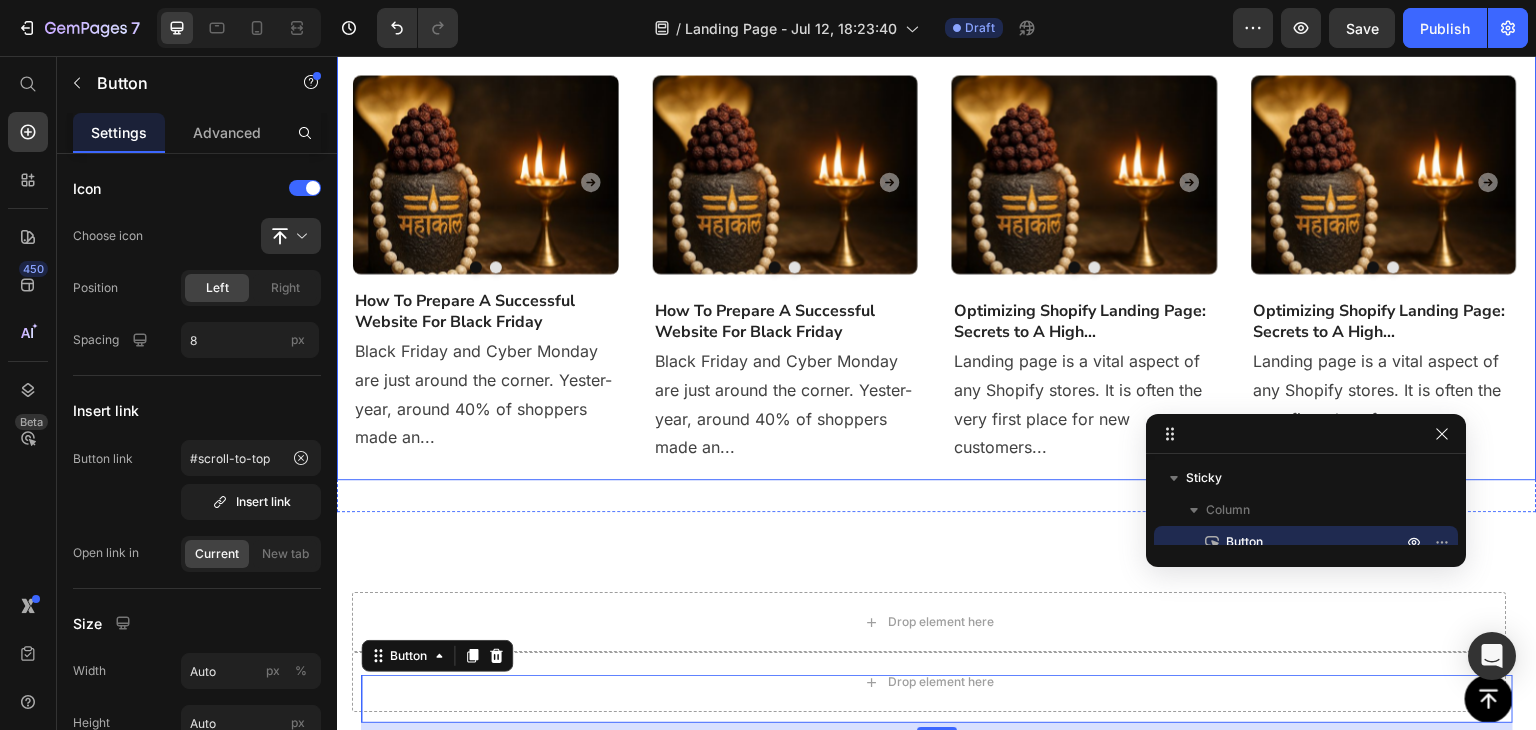 scroll, scrollTop: 666, scrollLeft: 0, axis: vertical 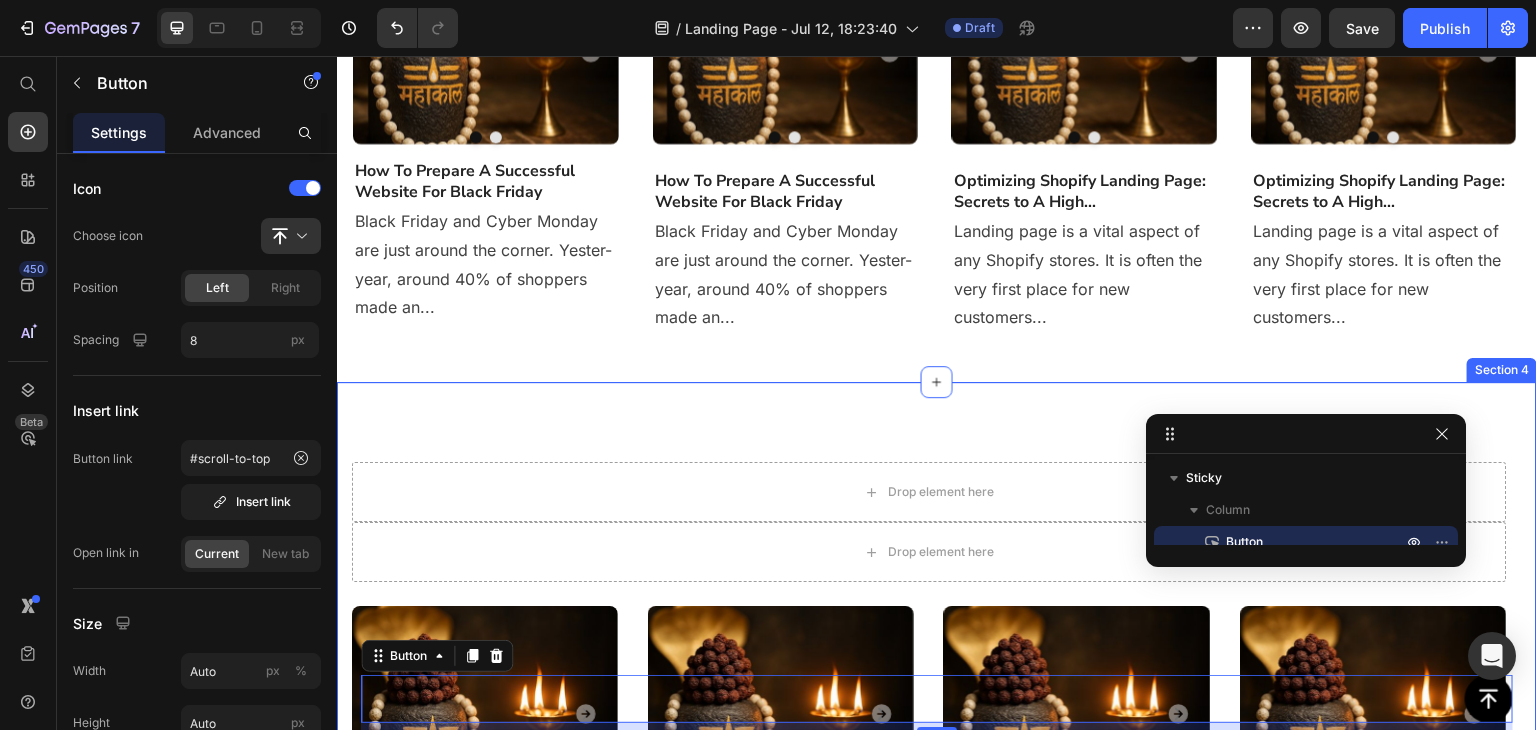 click on "Drop element here
Carousel
Drop element here
Carousel
Image
Drop element here
Carousel
Drop element here
Carousel How To Prepare A Successful Website For Black Friday Heading Black Friday and Cyber Monday are just around the corner. Yester-year, around 40% of shoppers made an... Text block
Image
Drop element here
Carousel
Drop element here
Carousel
Drop element here
Carousel" at bounding box center (937, 728) 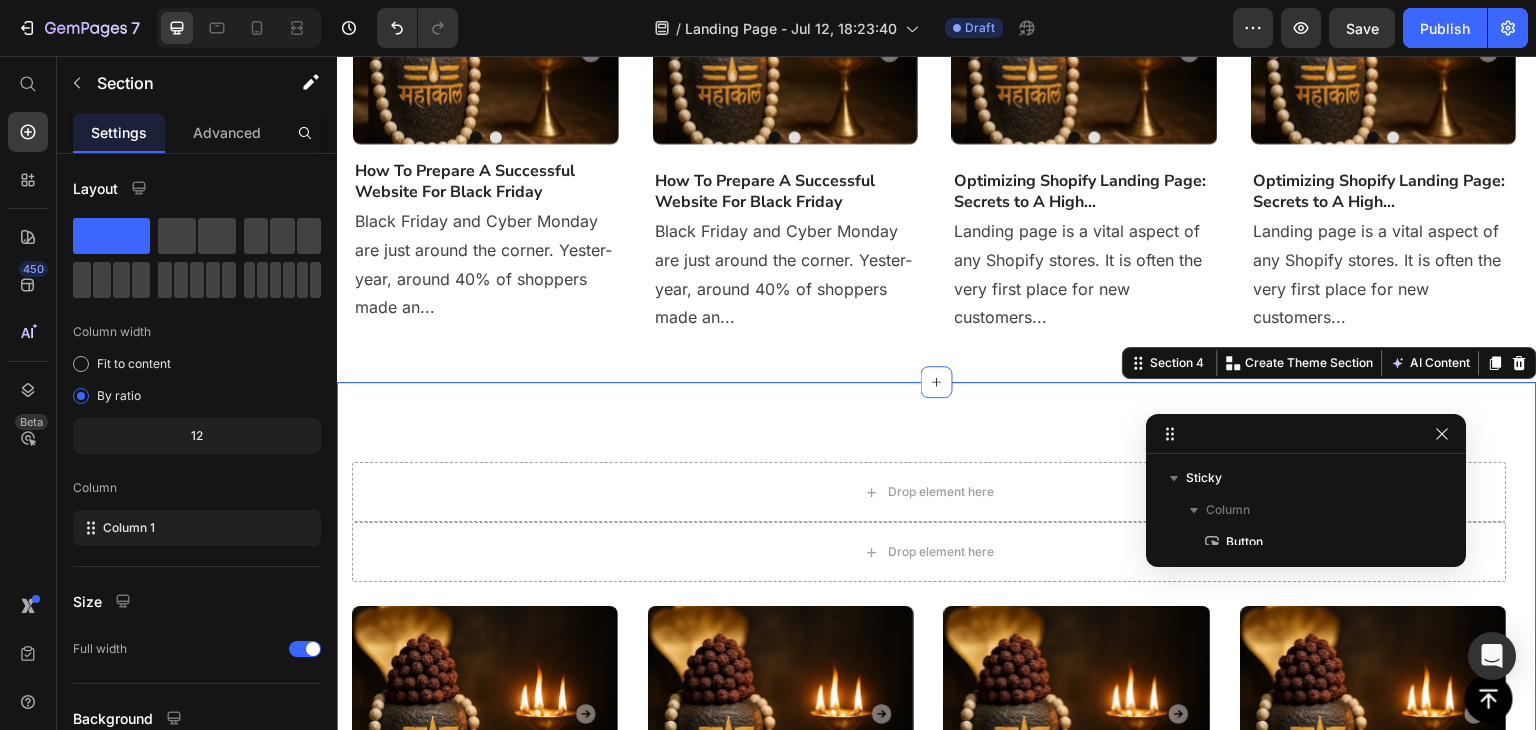 click on "Drop element here
Carousel
Drop element here
Carousel
Image
Drop element here
Carousel
Drop element here
Carousel How To Prepare A Successful Website For Black Friday Heading Black Friday and Cyber Monday are just around the corner. Yester-year, around 40% of shoppers made an... Text block
Image
Drop element here
Carousel
Drop element here
Carousel
Drop element here
Carousel" at bounding box center (937, 728) 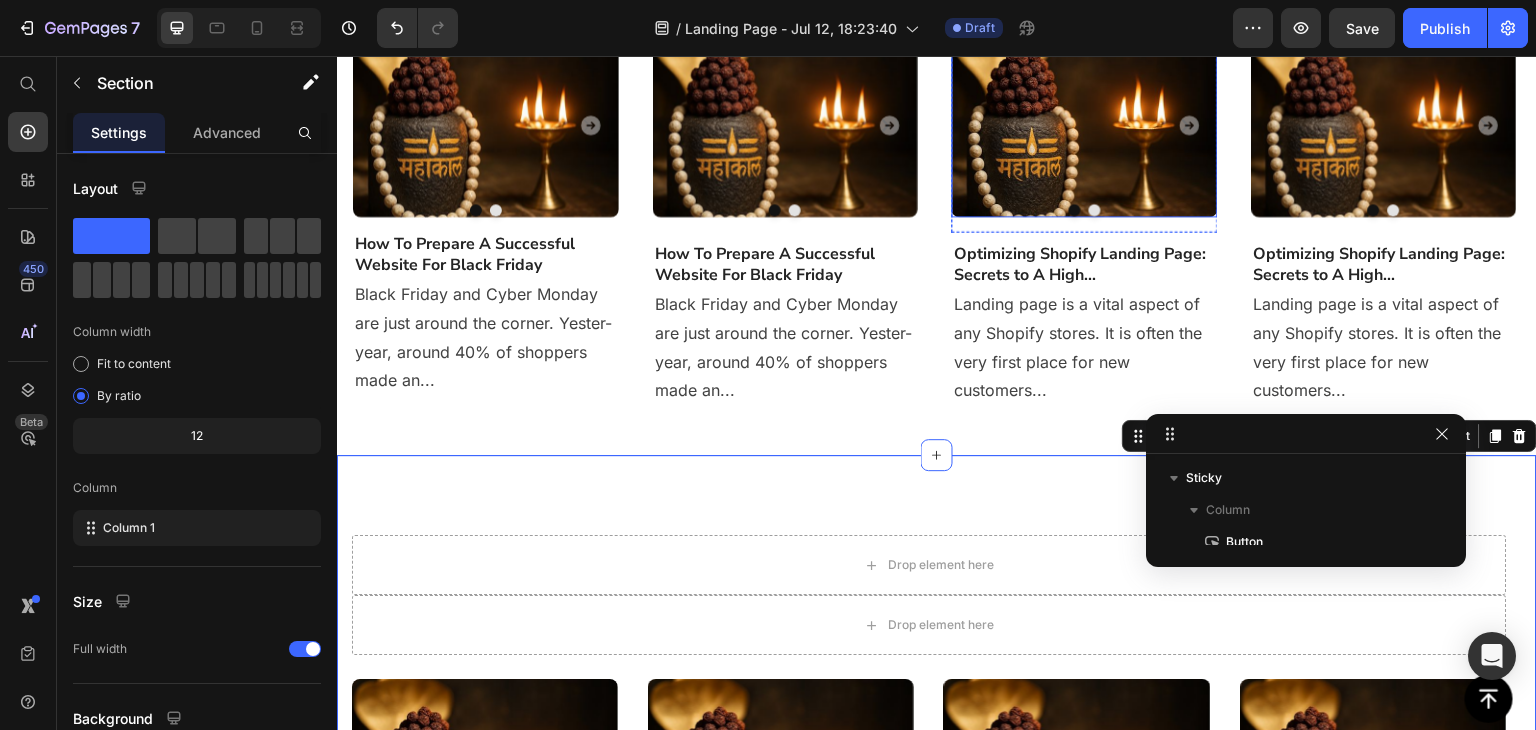 scroll, scrollTop: 800, scrollLeft: 0, axis: vertical 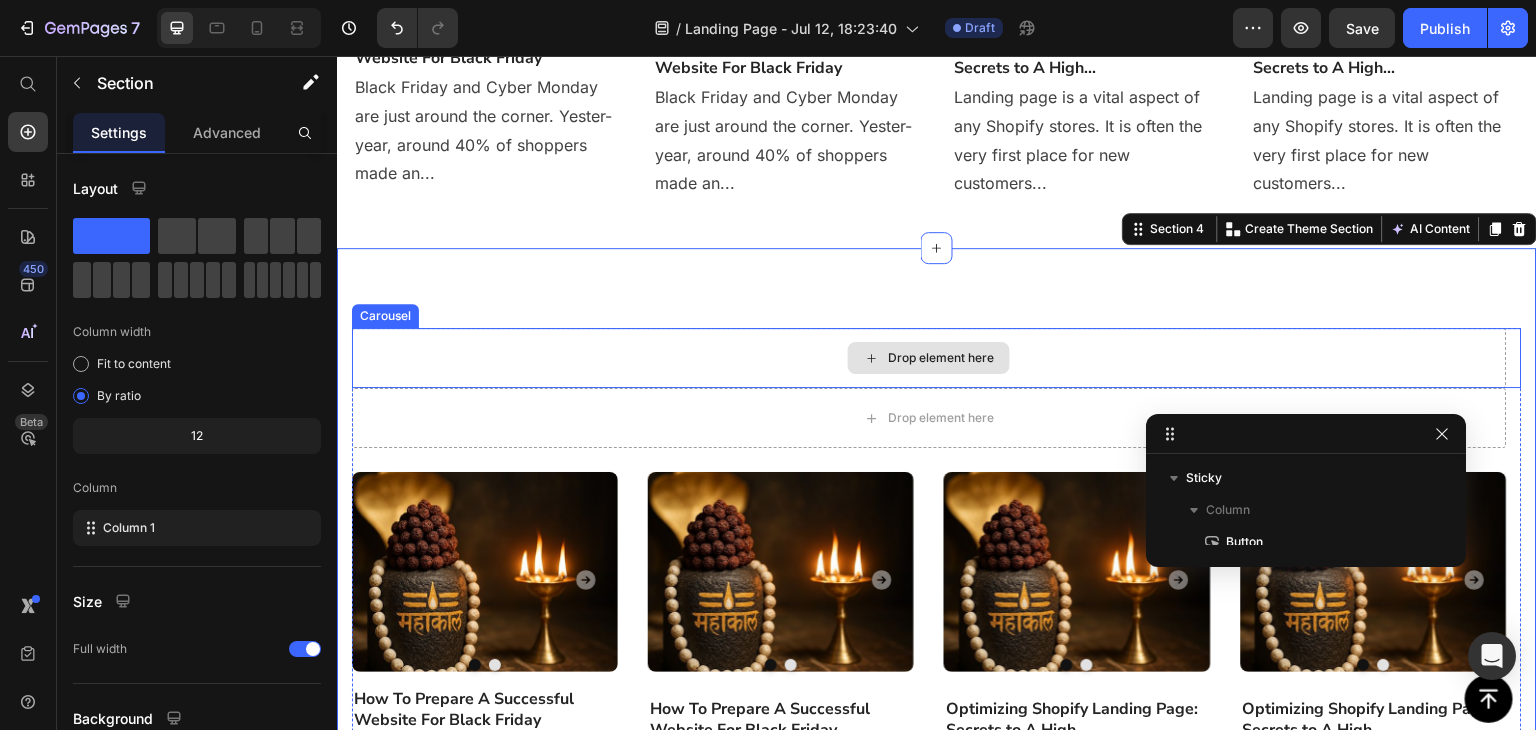 click on "Drop element here" at bounding box center [929, 358] 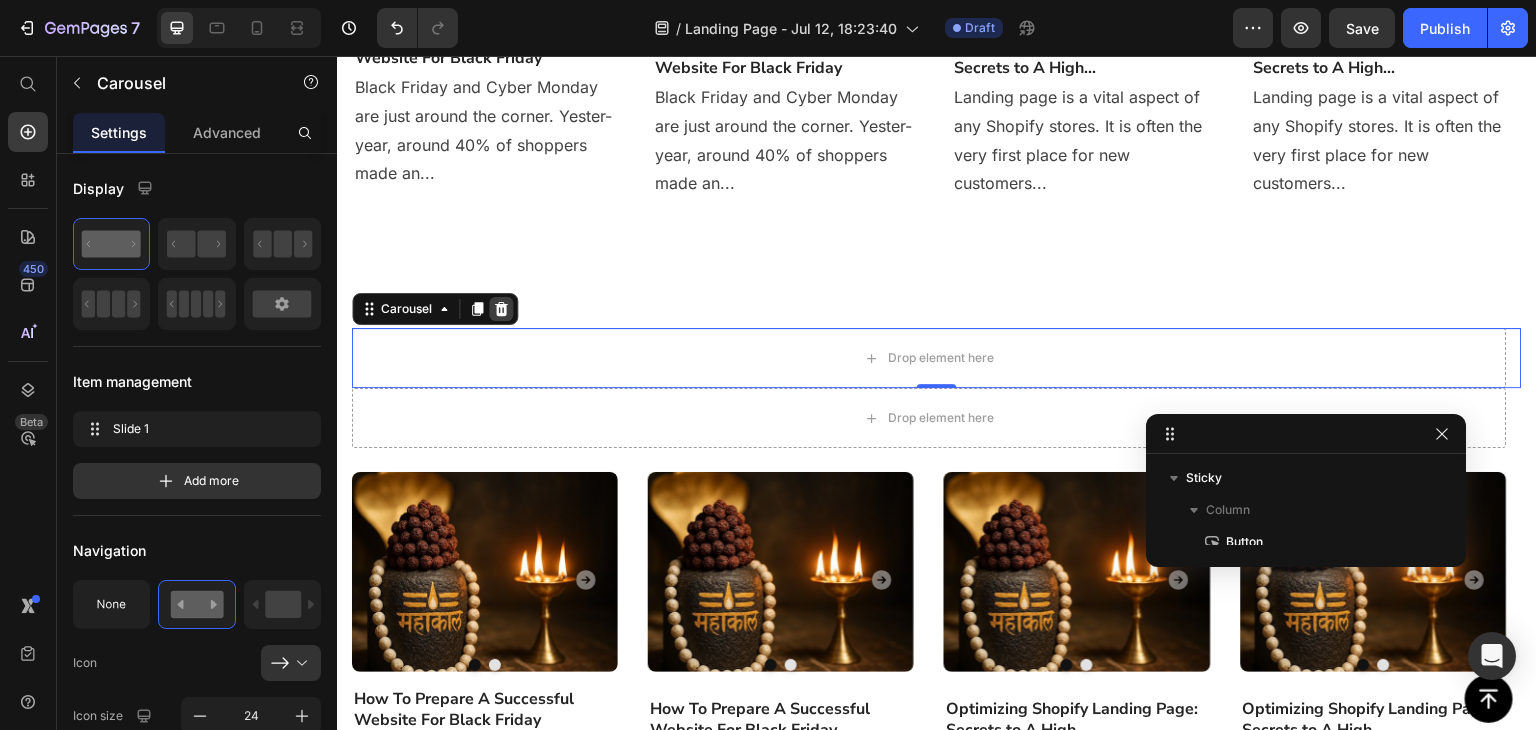 click 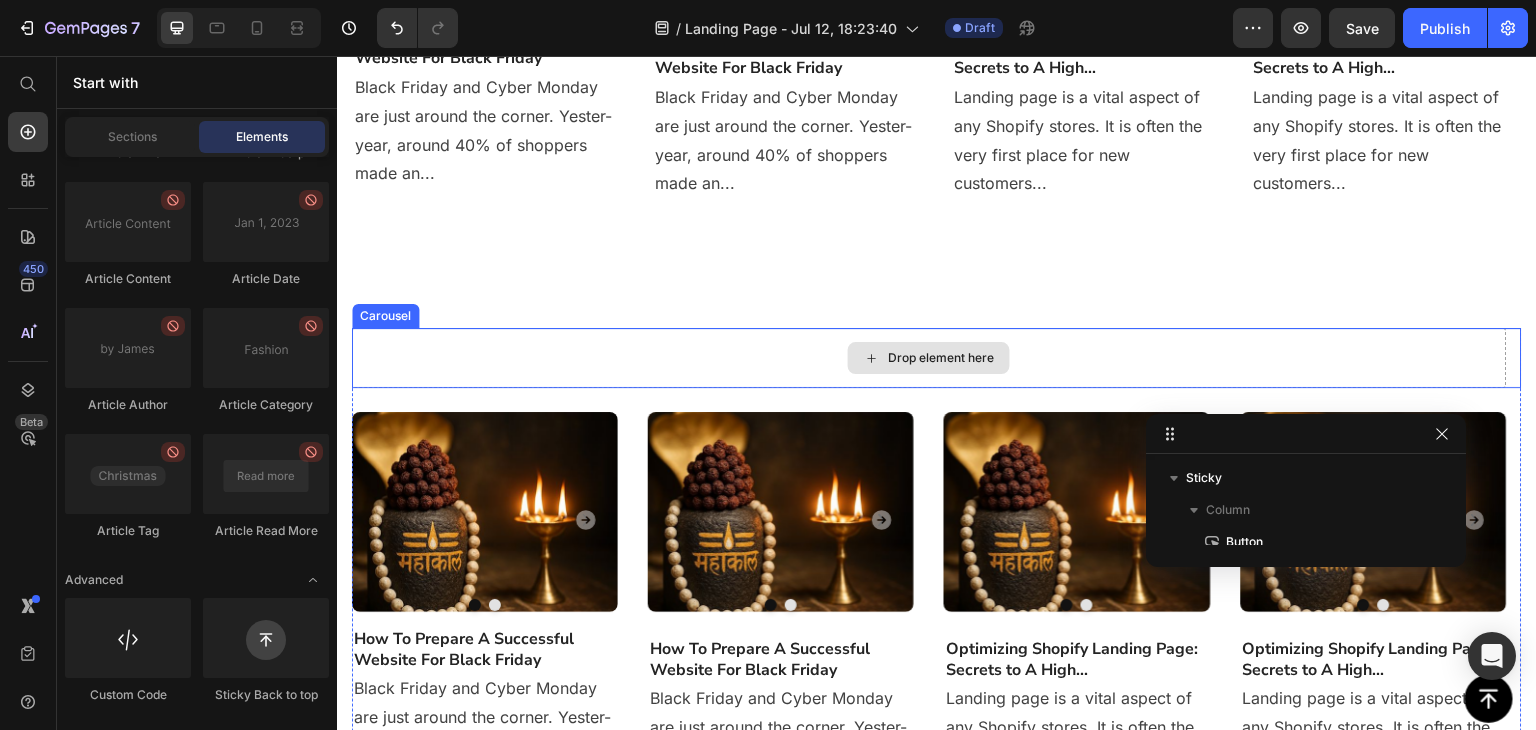 click on "Drop element here" at bounding box center [929, 358] 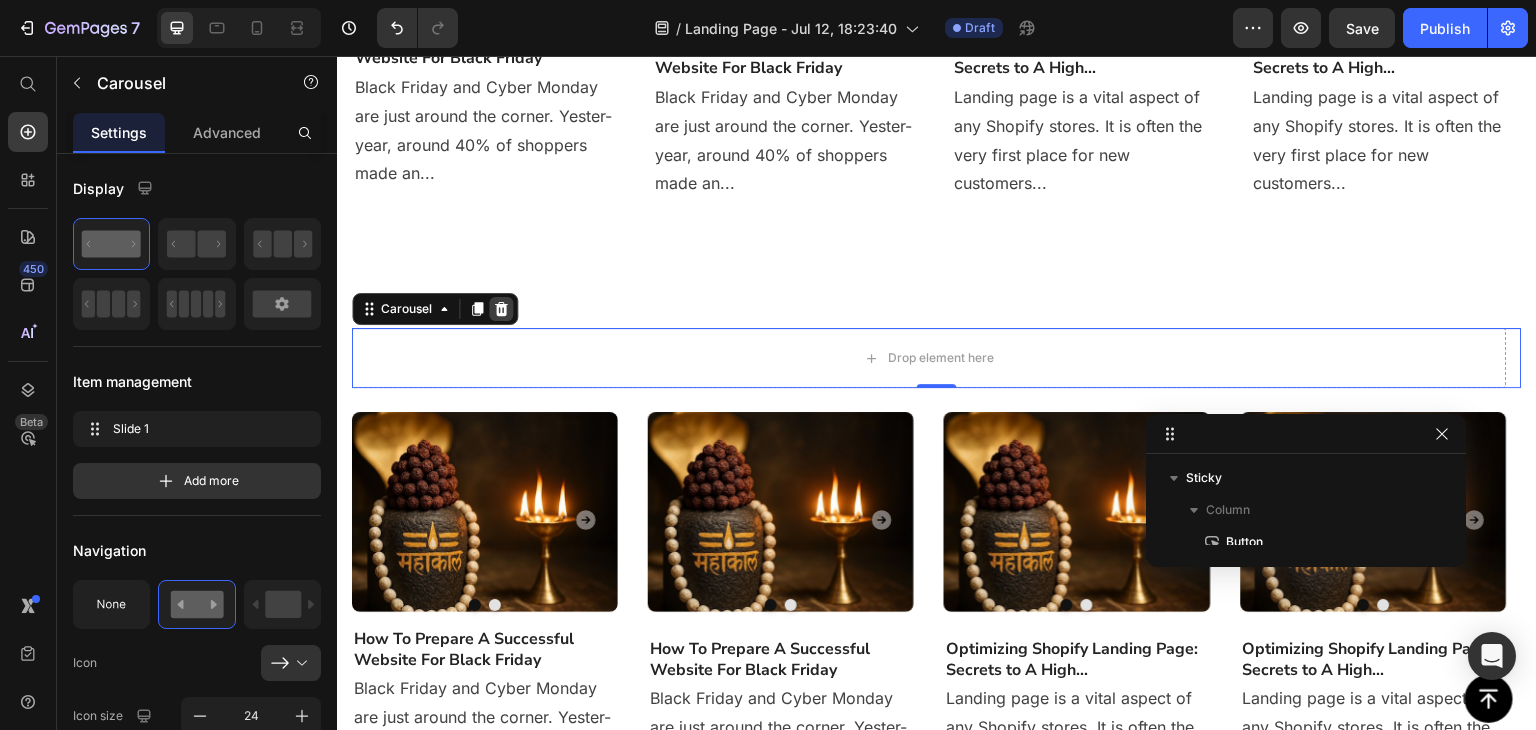 click 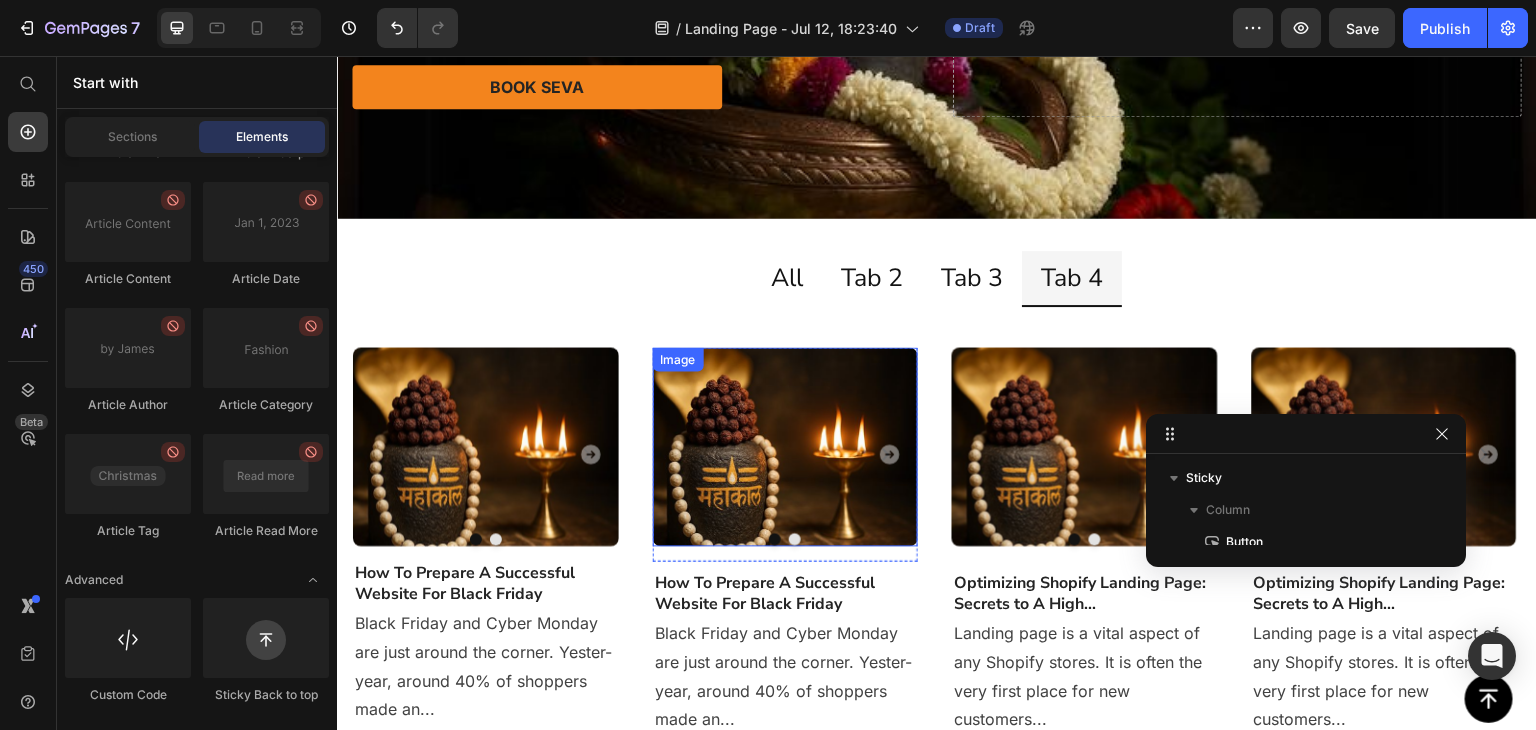 scroll, scrollTop: 133, scrollLeft: 0, axis: vertical 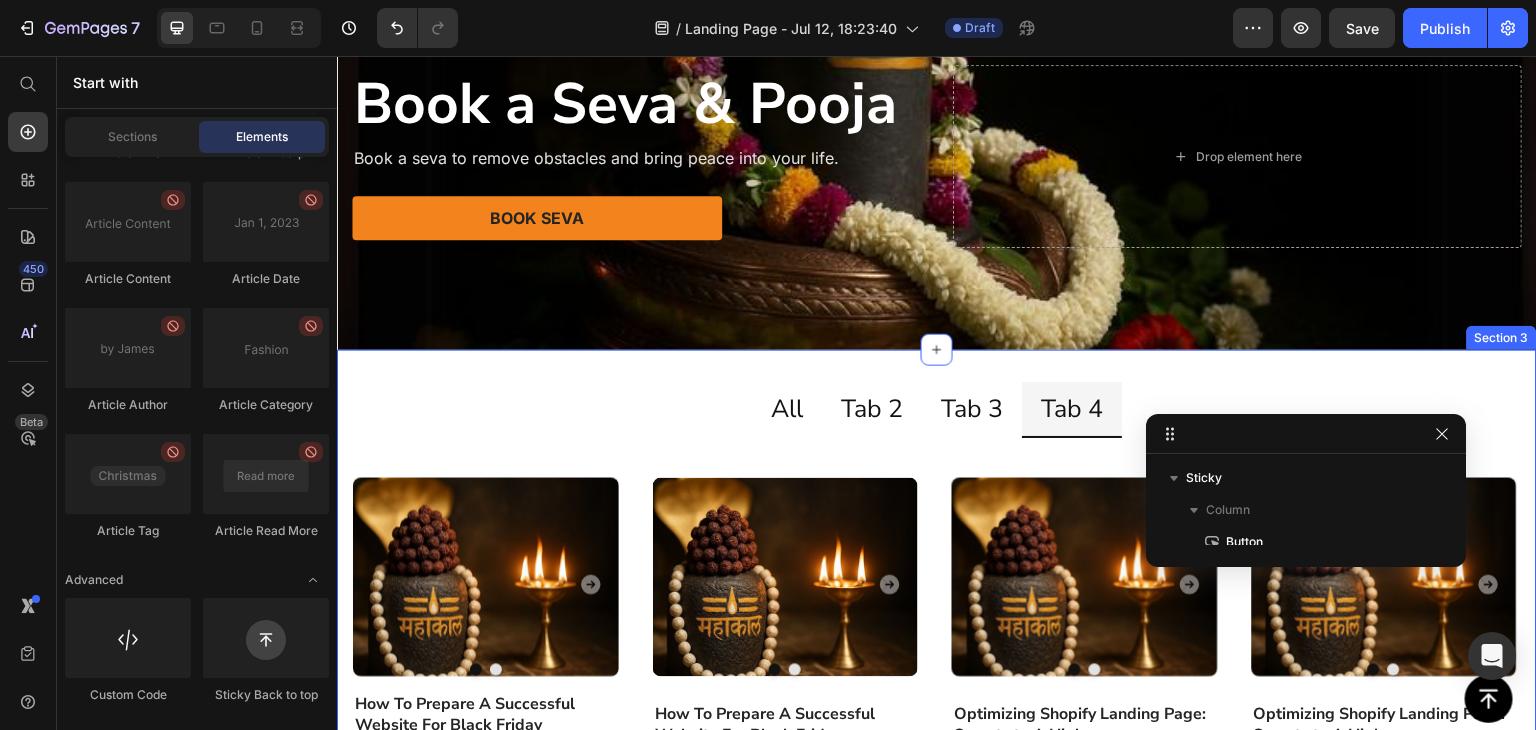 click on "Tab 3" at bounding box center [972, 409] 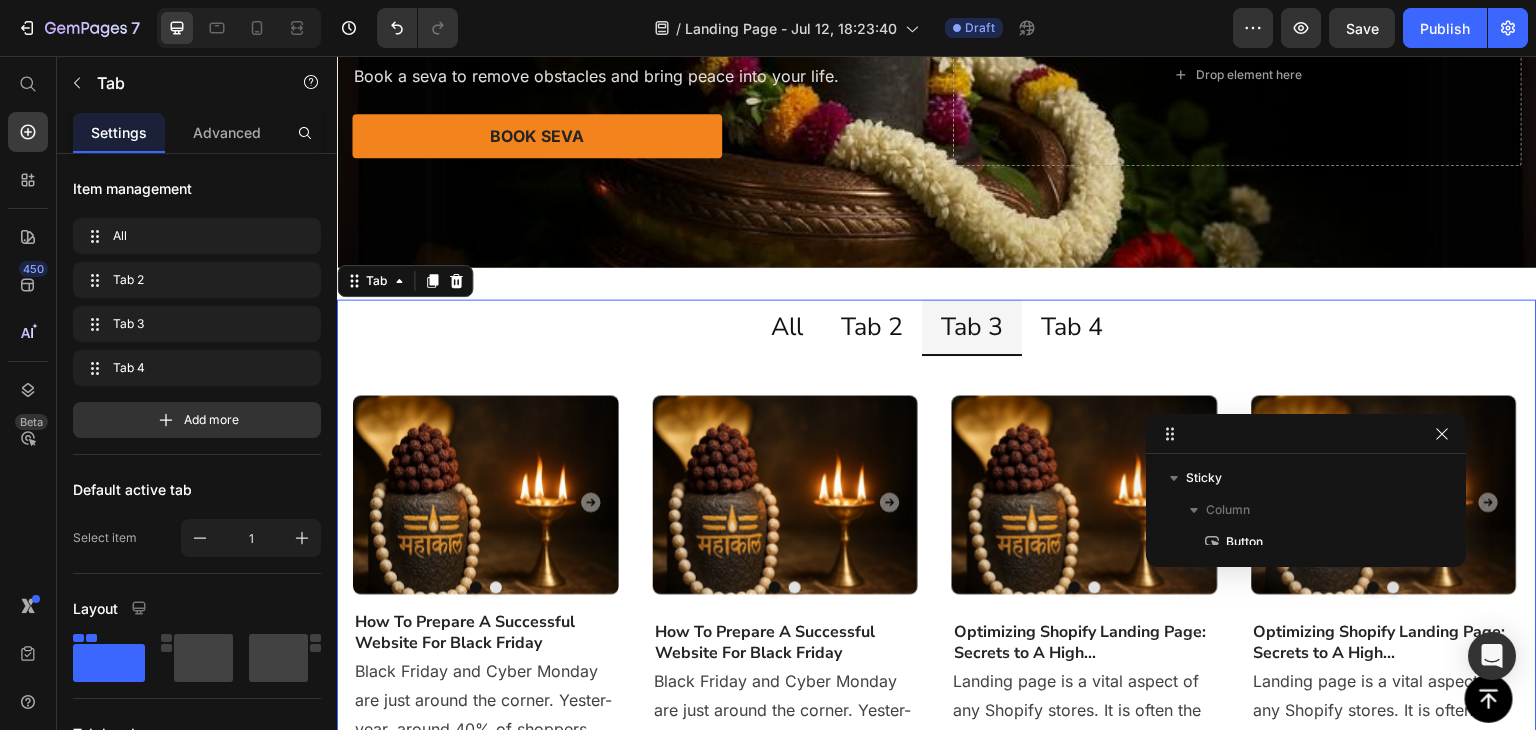 scroll, scrollTop: 266, scrollLeft: 0, axis: vertical 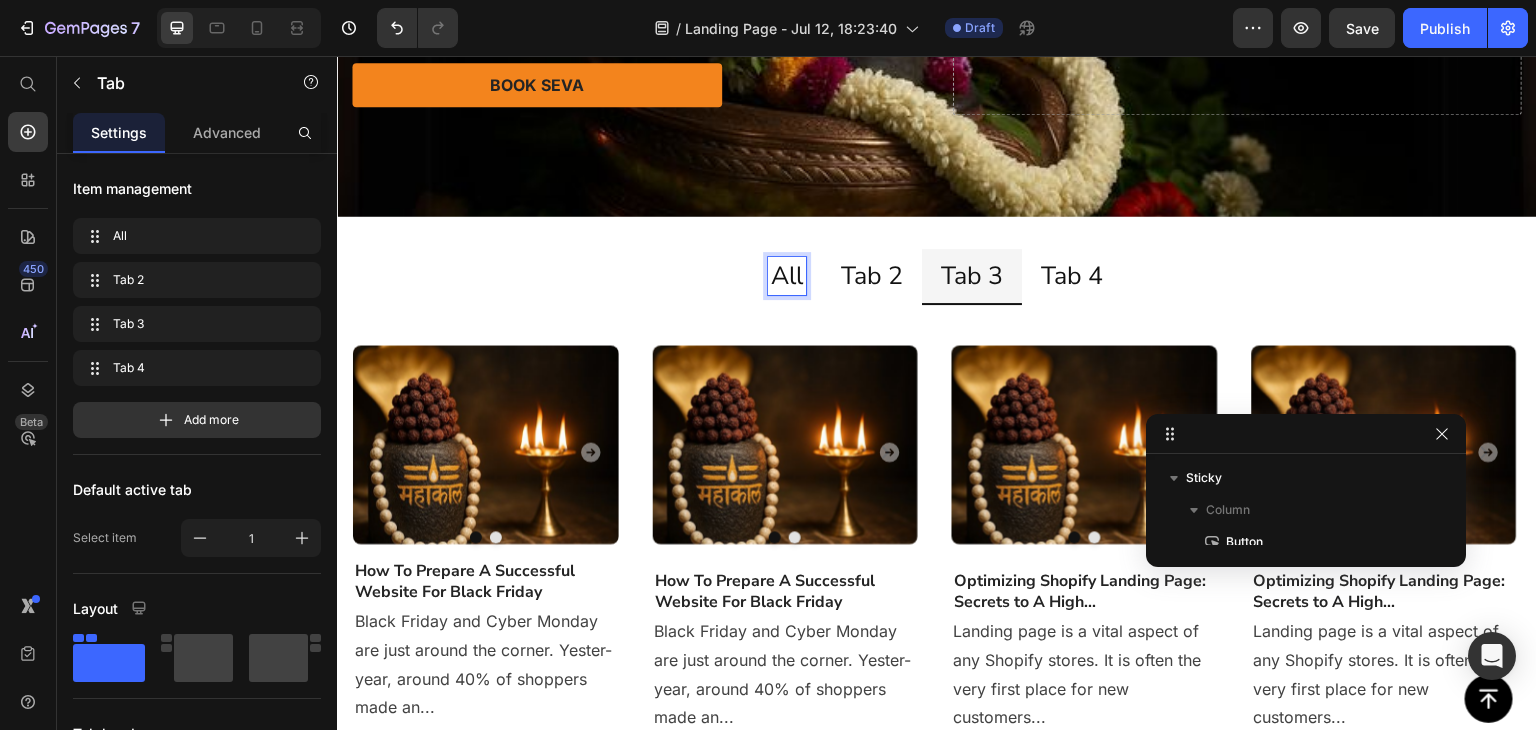 click on "All" at bounding box center (787, 276) 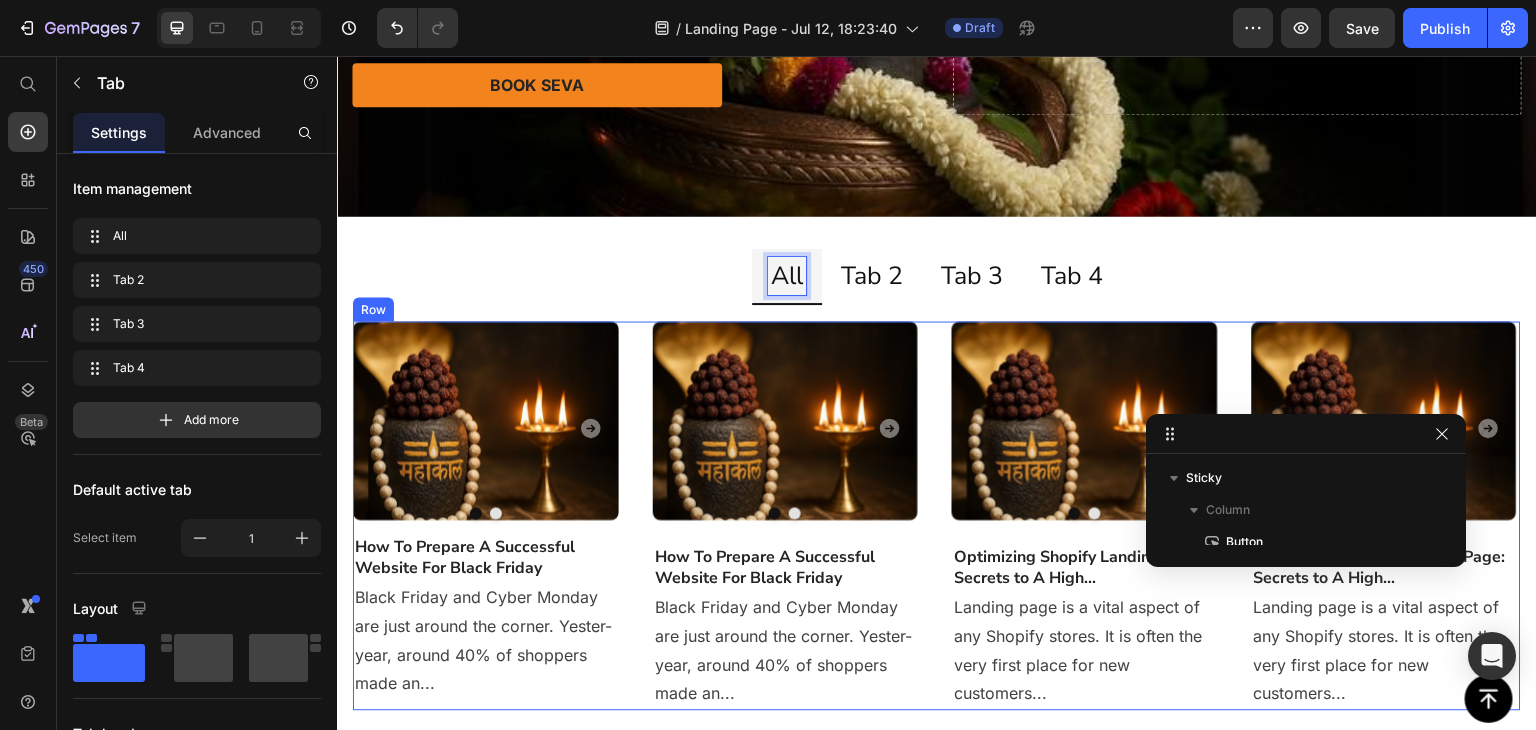 click on "Image
Drop element here
Carousel
Drop element here
Carousel How To Prepare A Successful Website For Black Friday Heading Black Friday and Cyber Monday are just around the corner. Yester-year, around 40% of shoppers made an... Text block
Image
Drop element here
Carousel
Drop element here
Carousel
Drop element here
Carousel
Drop element here
Carousel How To Prepare A Successful Website For Black Friday Heading Text block
Image" at bounding box center [937, 515] 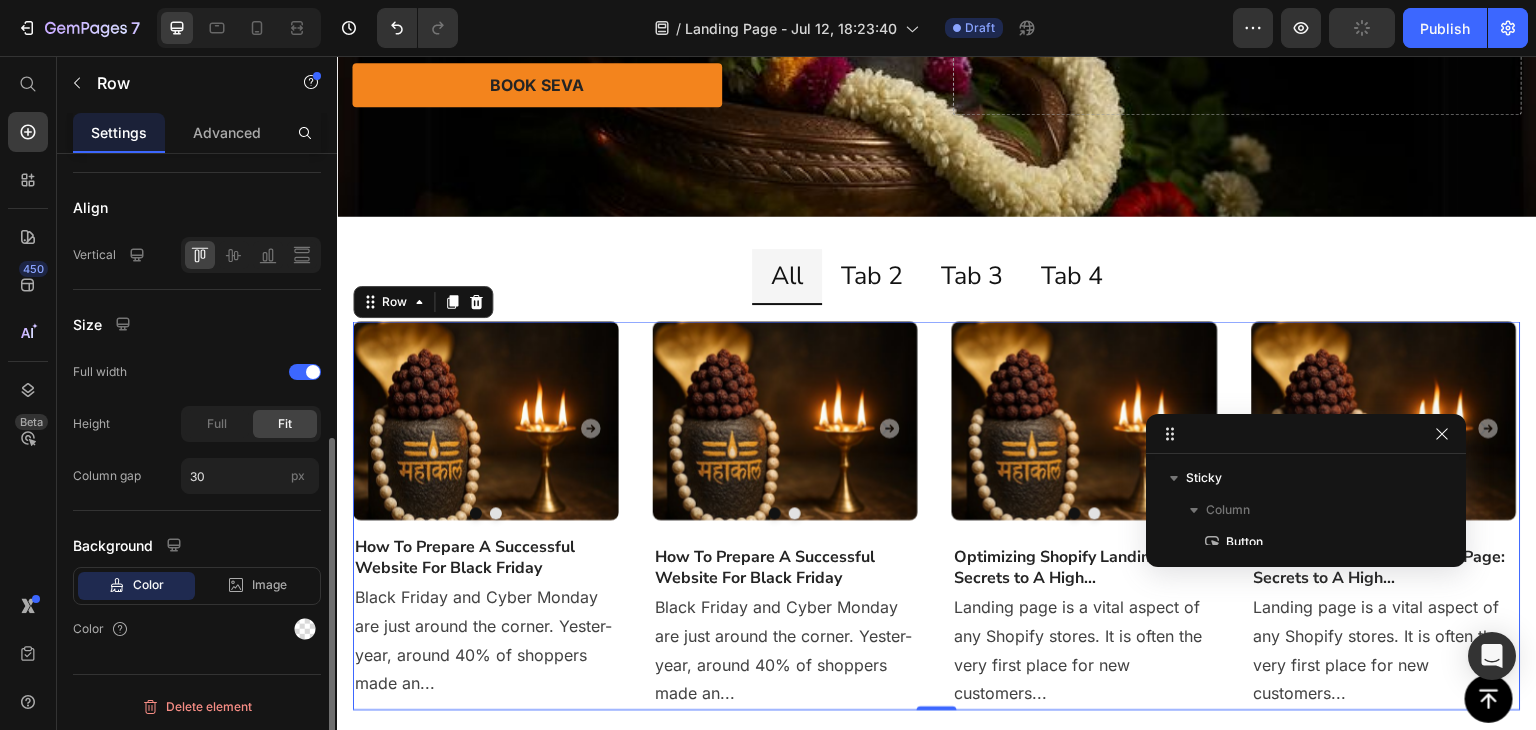 scroll, scrollTop: 0, scrollLeft: 0, axis: both 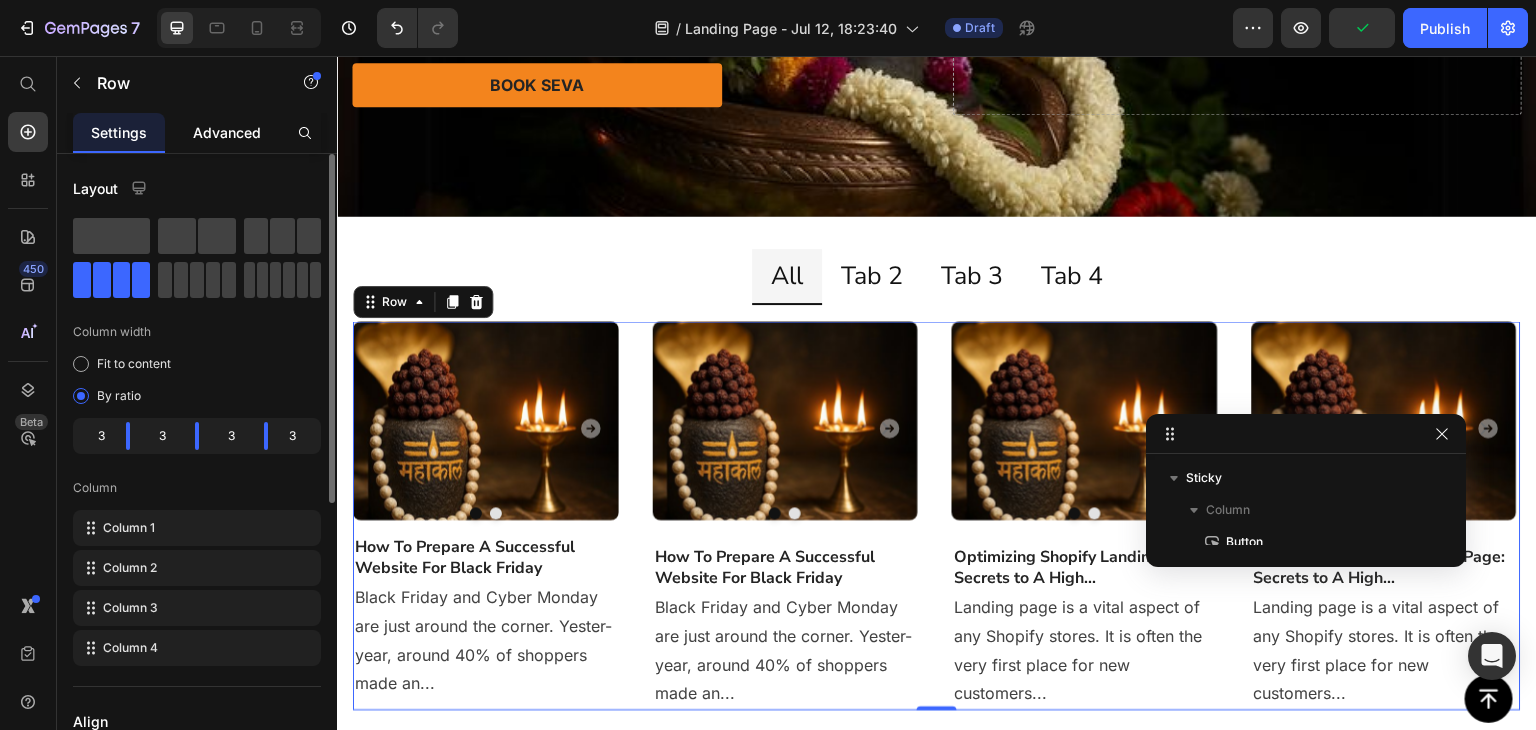 click on "Advanced" at bounding box center (227, 132) 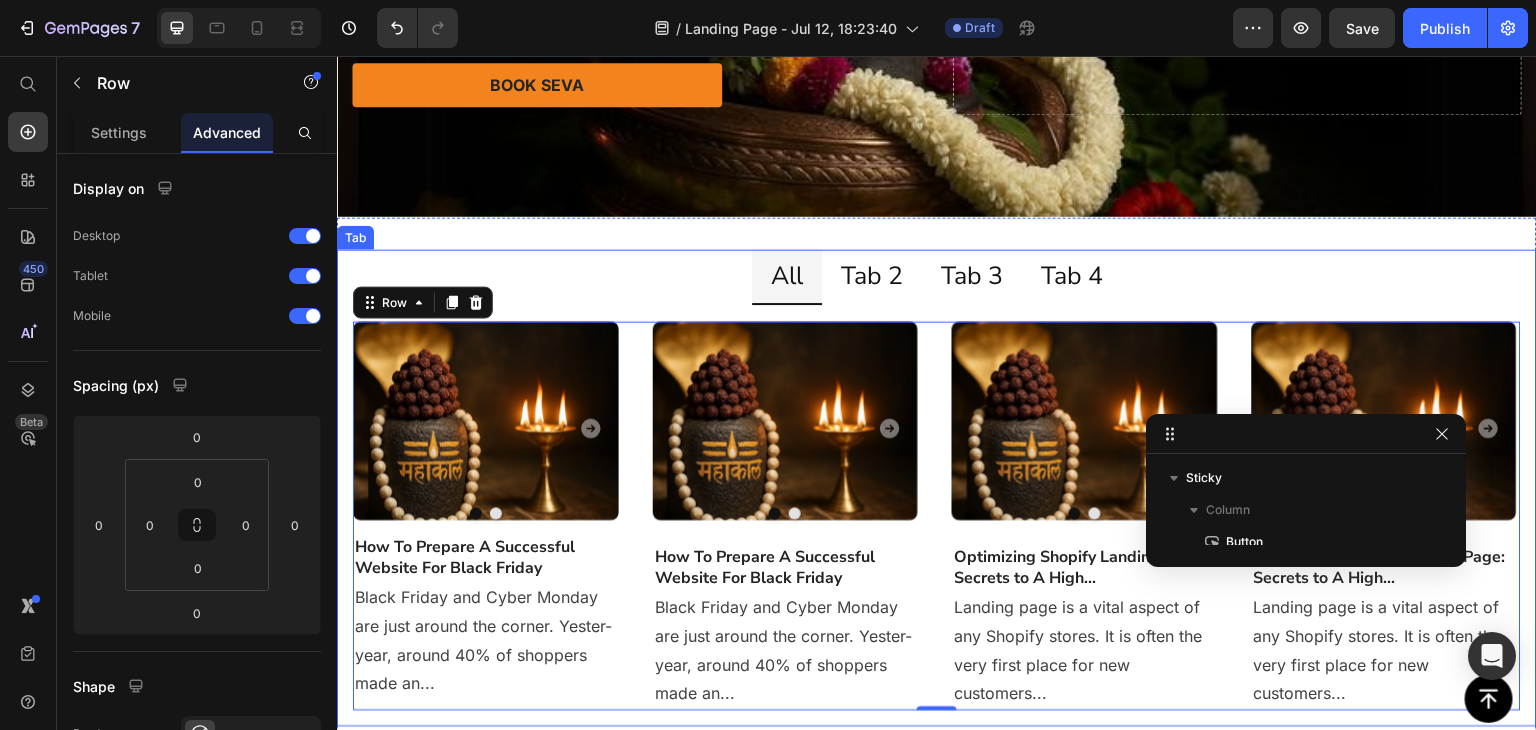 click on "Tab 2" at bounding box center (872, 276) 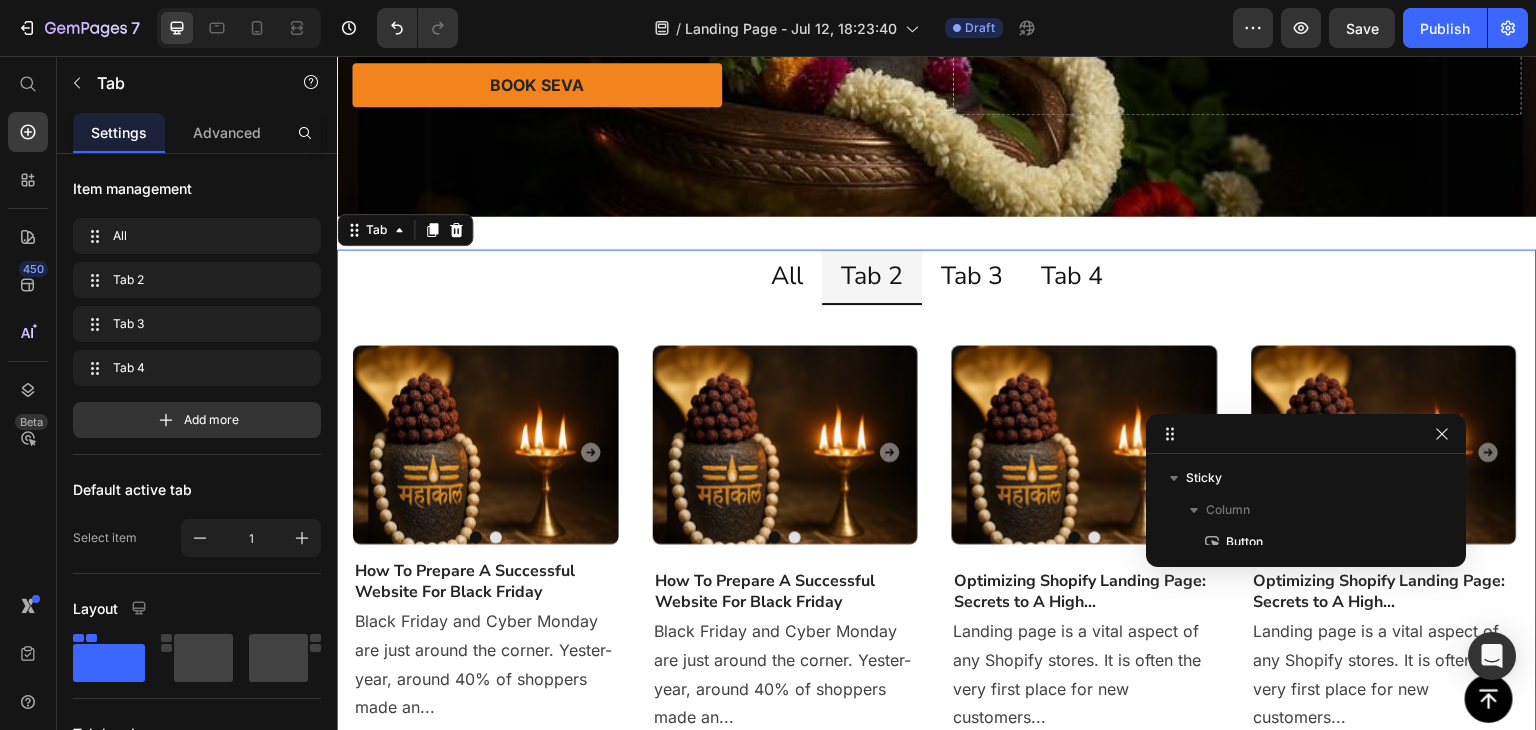 click on "Image
Carousel
Carousel How To Prepare A Successful Website For Black Friday Heading Black Friday and Cyber Monday are just around the corner. Yester-year, around 40% of shoppers made an... Text block
Image
Carousel
Carousel
Carousel
Carousel How To Prepare A Successful Website For Black Friday Heading Black Friday and Cyber Monday are just around the corner. Yester-year, around 40% of shoppers made an... Text block" at bounding box center (937, 519) 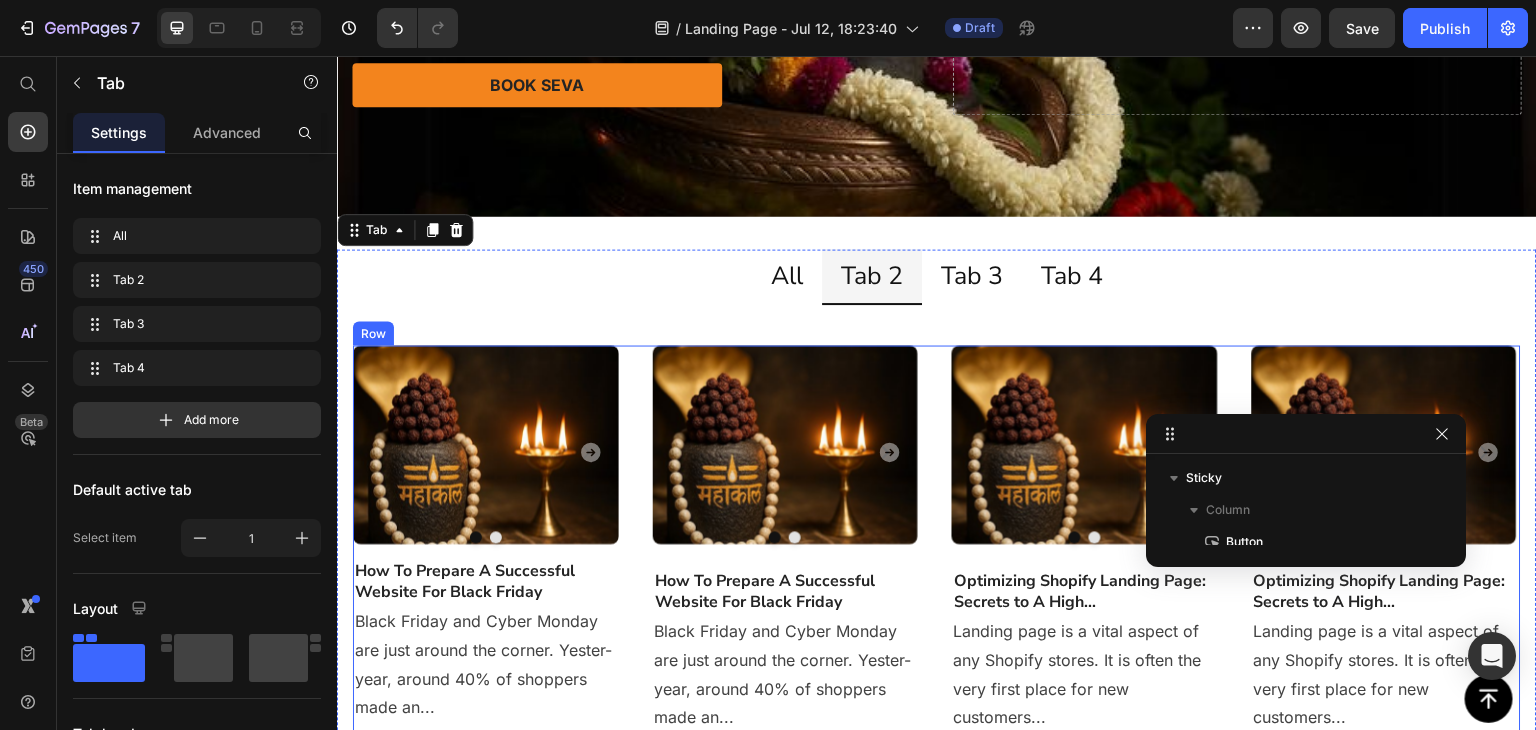 click on "Image
Drop element here
Carousel
Drop element here
Carousel How To Prepare A Successful Website For Black Friday Heading Black Friday and Cyber Monday are just around the corner. Yester-year, around 40% of shoppers made an... Text block
Image
Drop element here
Carousel
Drop element here
Carousel
Drop element here
Carousel
Drop element here
Carousel How To Prepare A Successful Website For Black Friday Heading Text block
Image" at bounding box center (937, 539) 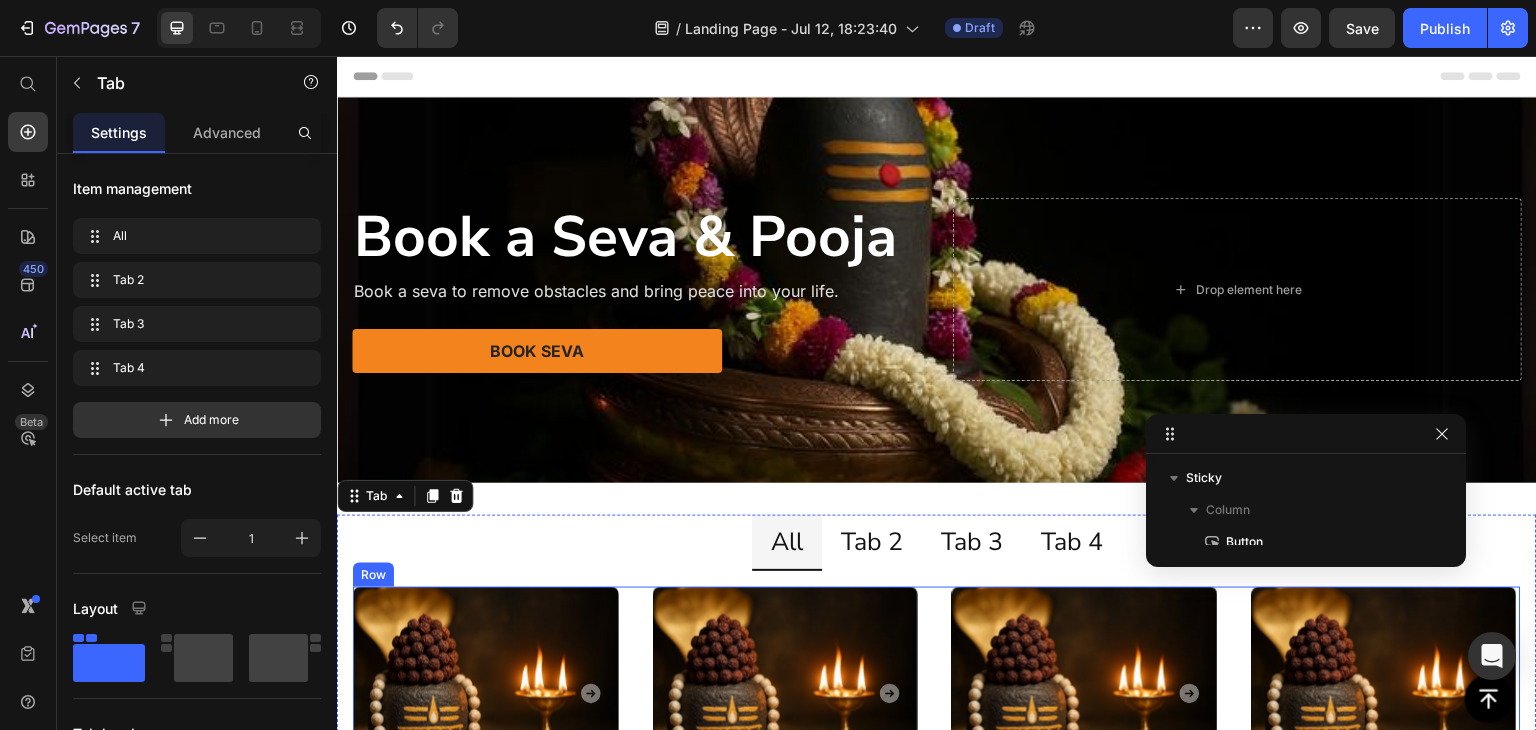 scroll, scrollTop: 266, scrollLeft: 0, axis: vertical 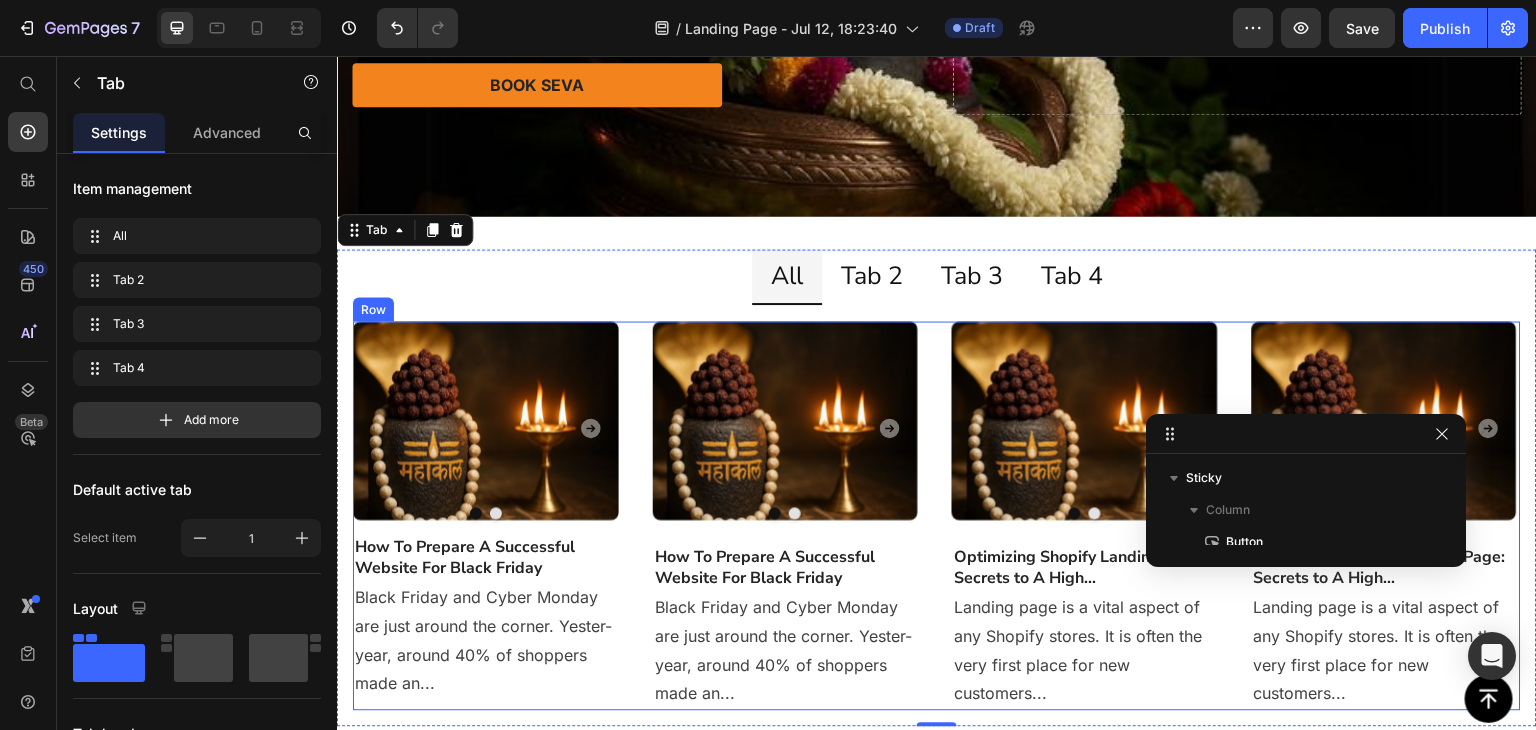 click on "Image
Drop element here
Carousel
Drop element here
Carousel How To Prepare A Successful Website For Black Friday Heading Black Friday and Cyber Monday are just around the corner. Yester-year, around 40% of shoppers made an... Text block
Image
Drop element here
Carousel
Drop element here
Carousel
Drop element here
Carousel
Drop element here
Carousel How To Prepare A Successful Website For Black Friday Heading Text block
Image" at bounding box center [937, 515] 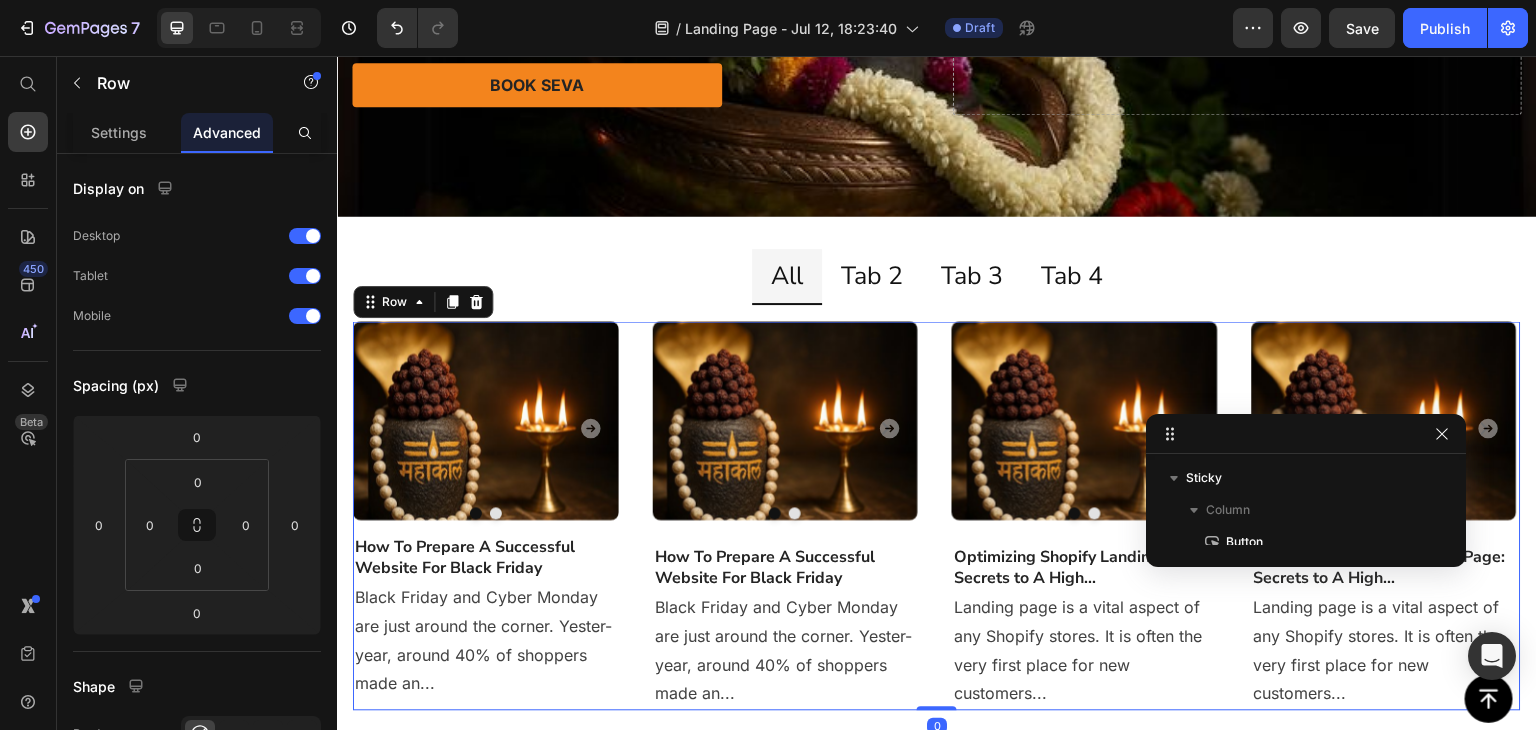 scroll, scrollTop: 266, scrollLeft: 0, axis: vertical 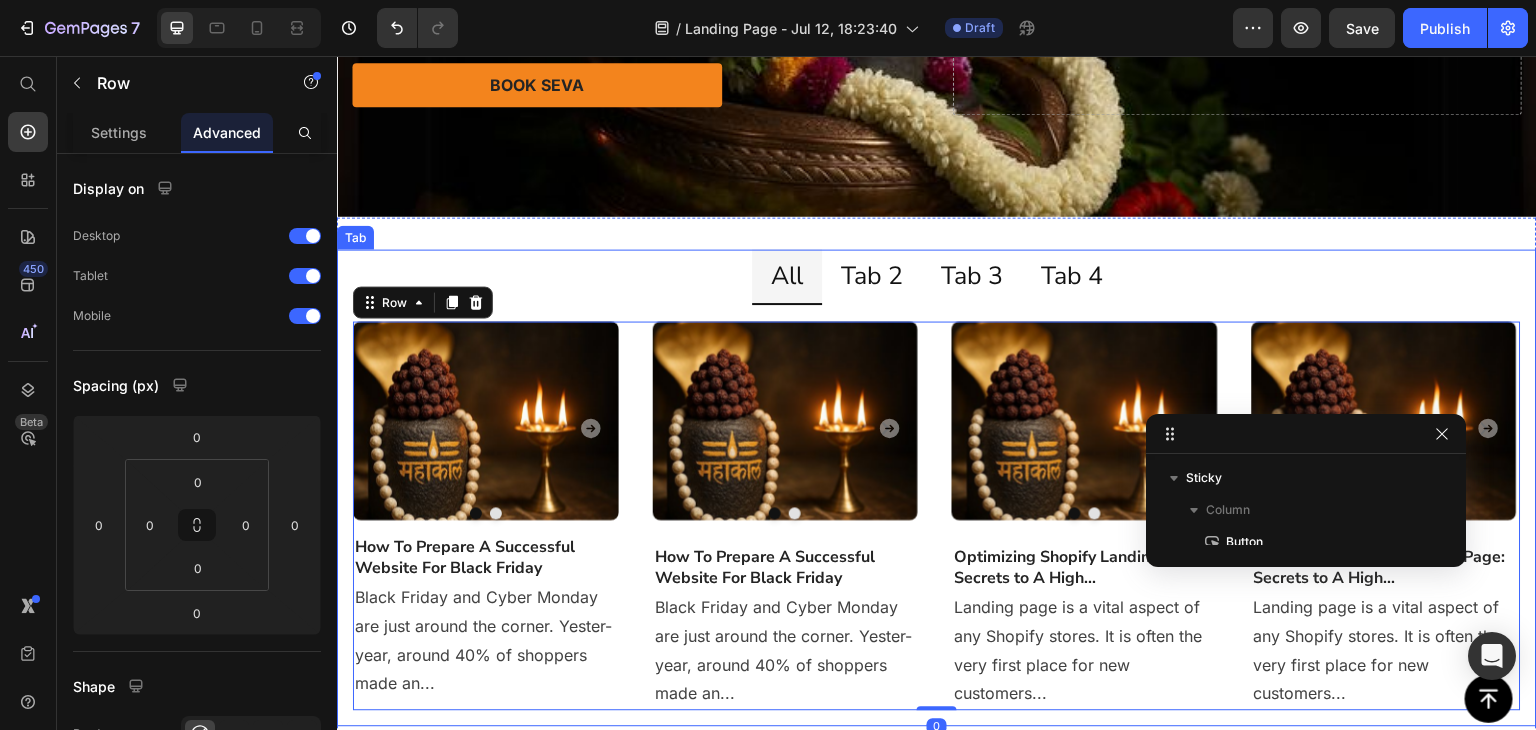 click on "Image
Drop element here
Carousel
Drop element here
Carousel How To Prepare A Successful Website For Black Friday Heading Black Friday and Cyber Monday are just around the corner. Yester-year, around 40% of shoppers made an... Text block
Image
Drop element here
Carousel
Drop element here
Carousel
Drop element here
Carousel
Drop element here
Carousel How To Prepare A Successful Website For Black Friday Heading Text block
Image" at bounding box center [937, 507] 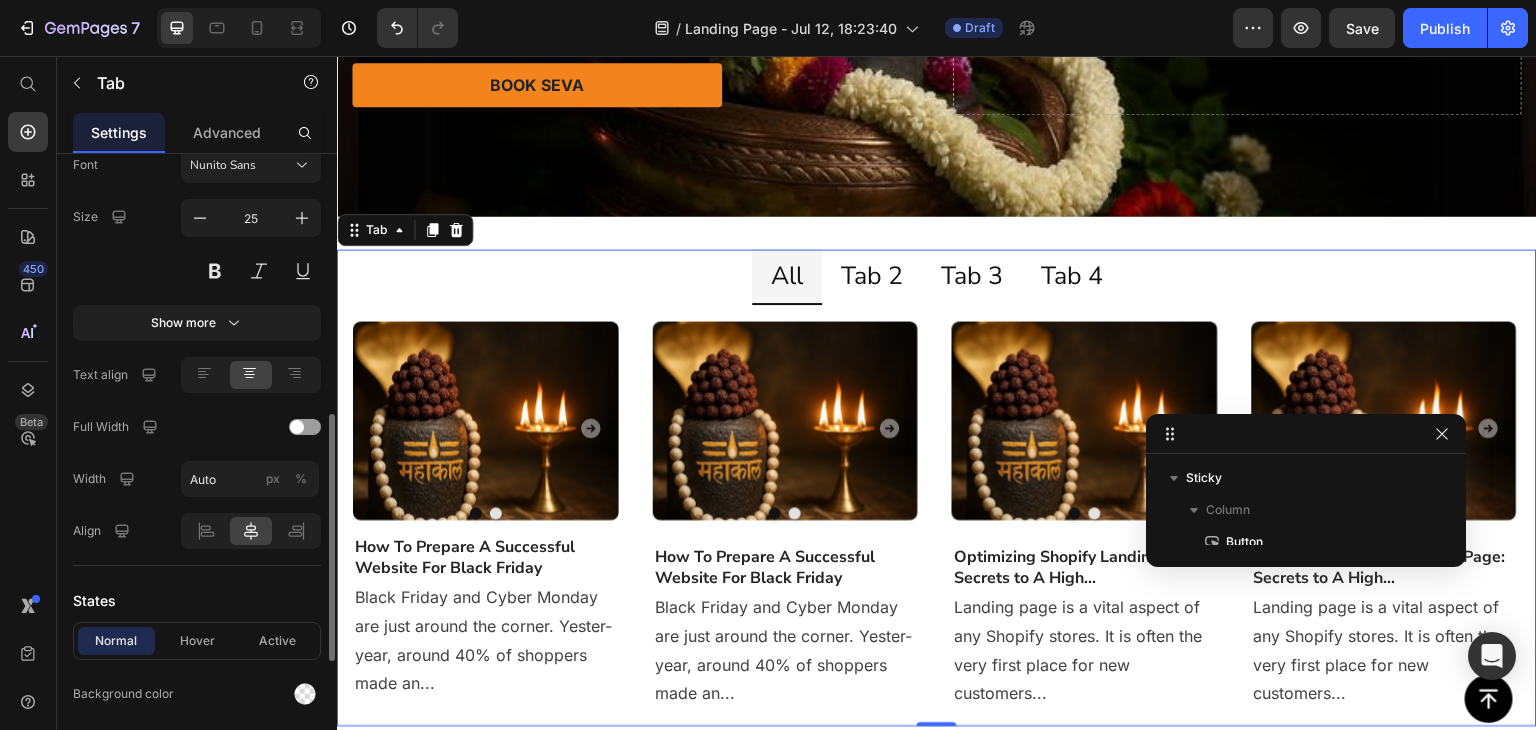 scroll, scrollTop: 935, scrollLeft: 0, axis: vertical 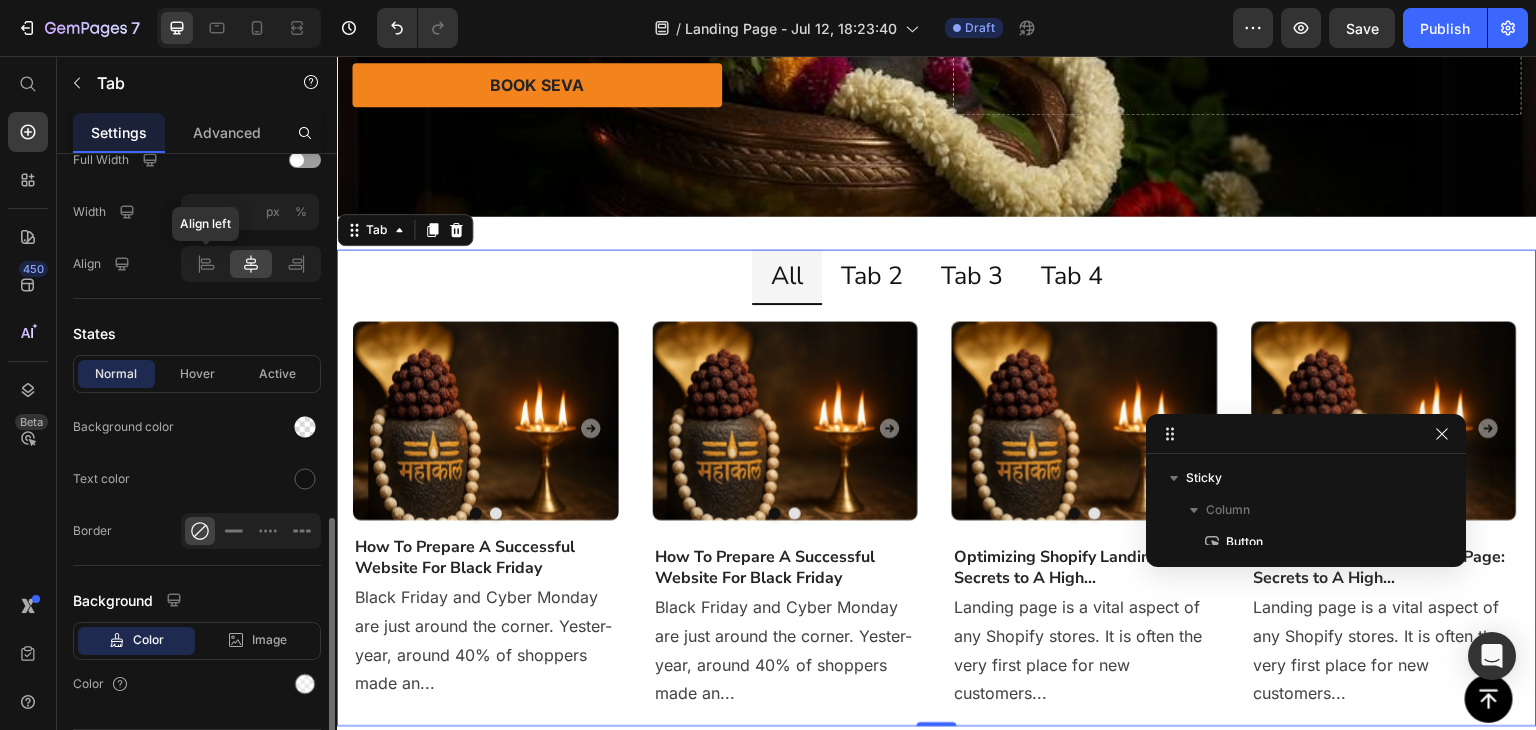 click on "Align left" 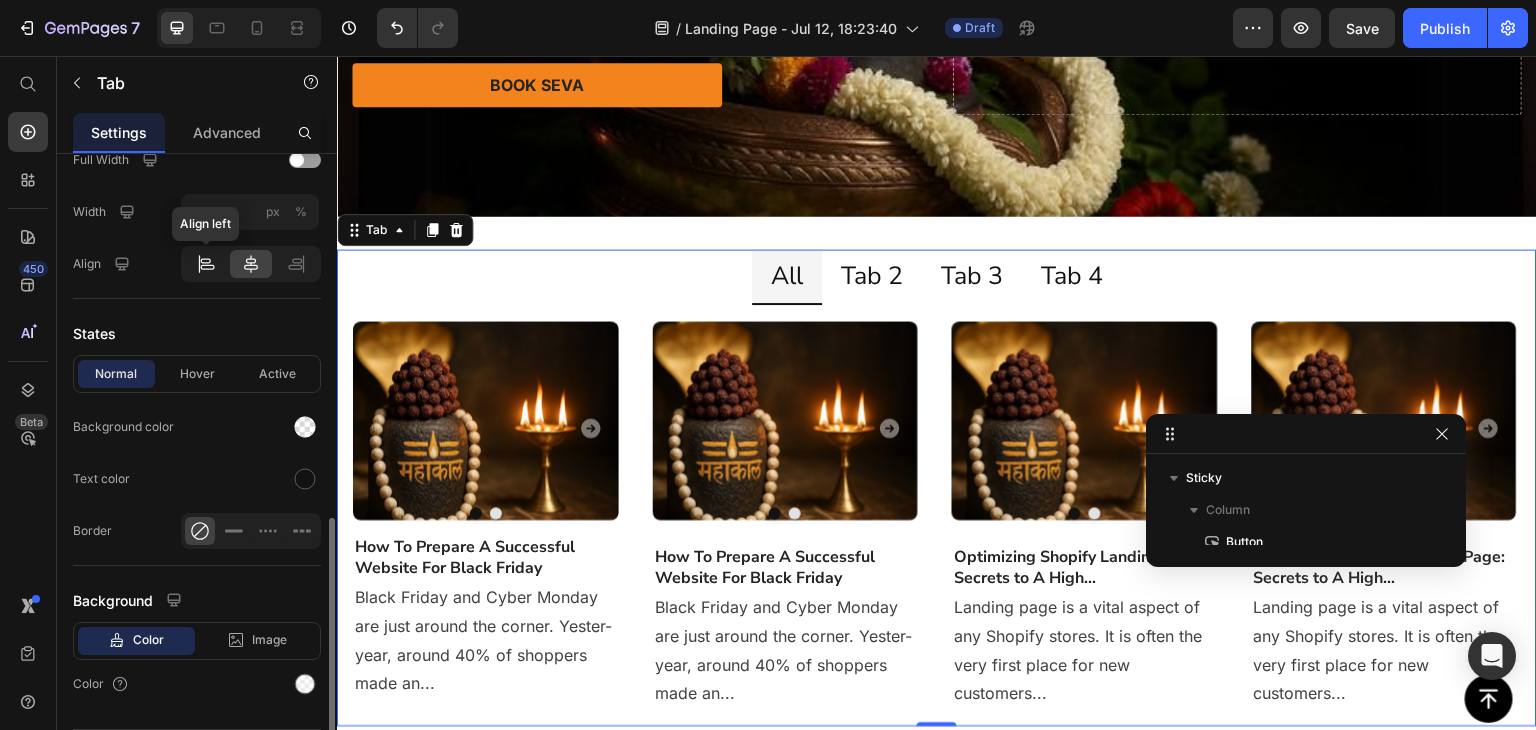 click 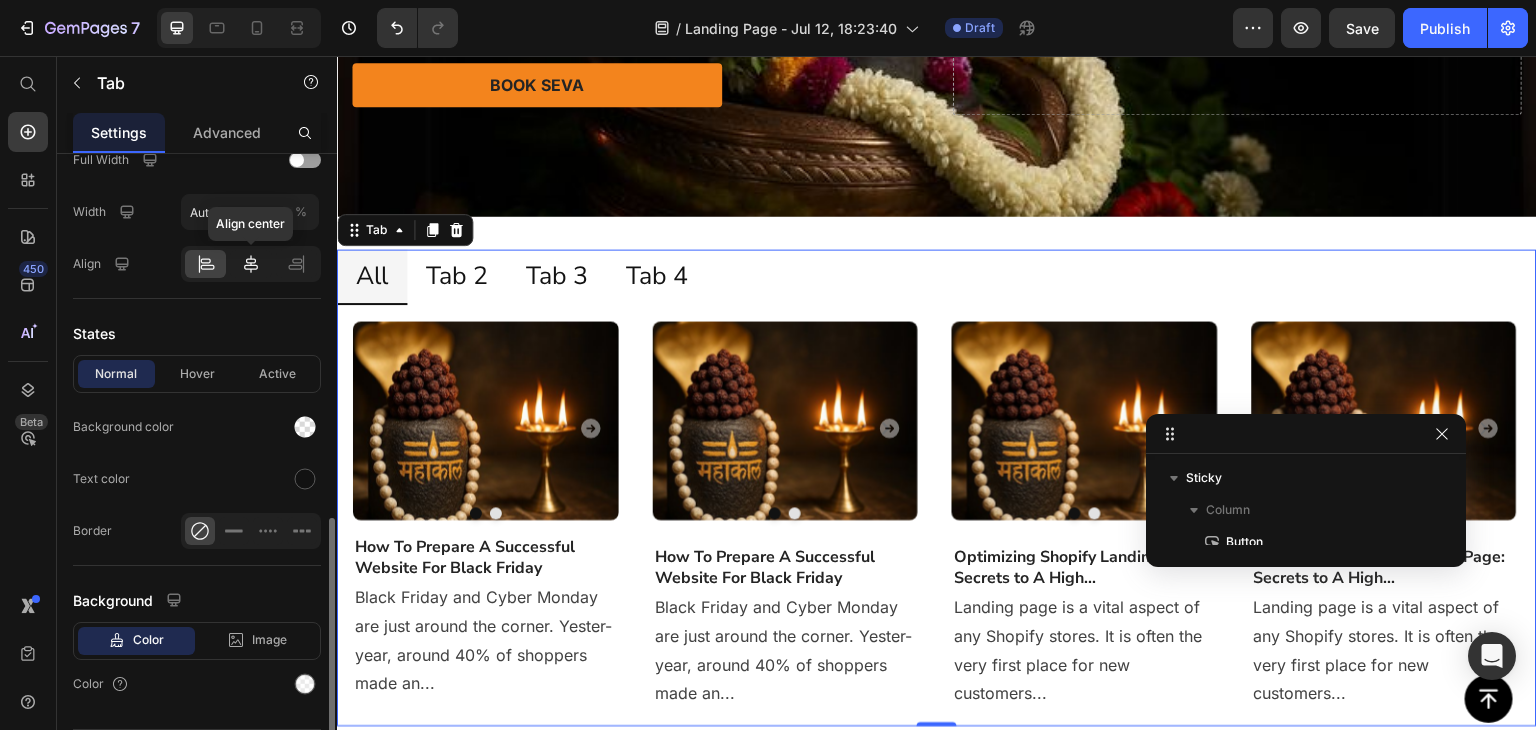 click 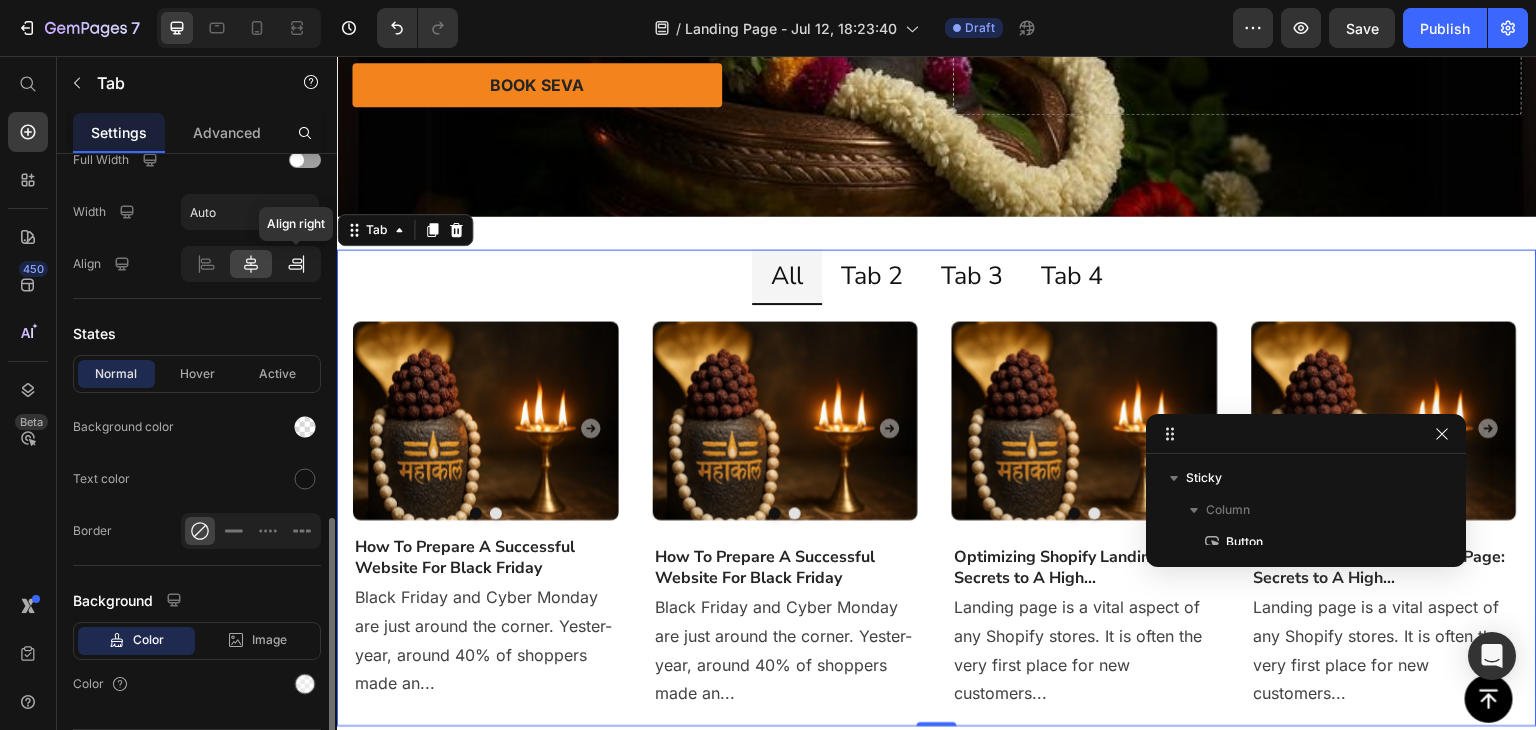 click 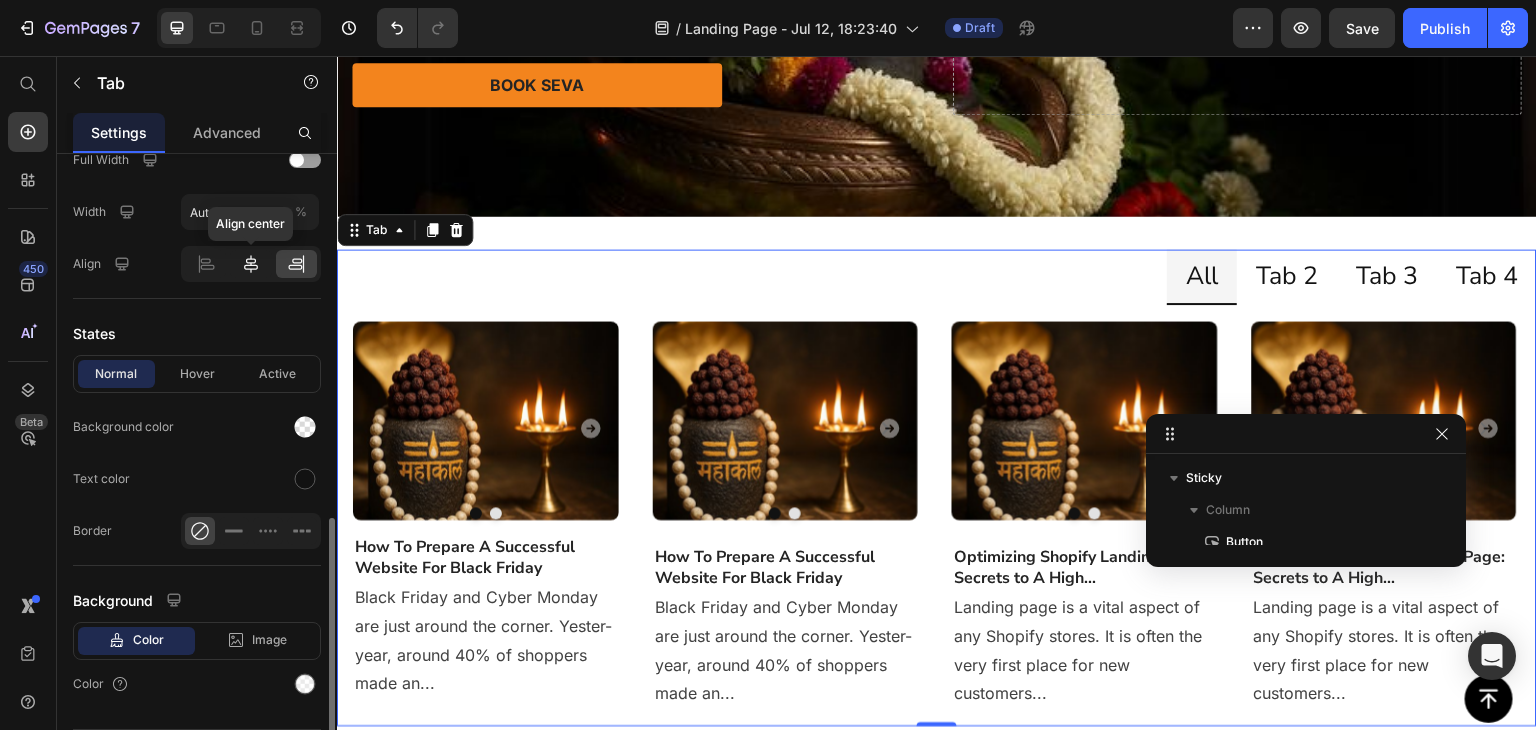 click 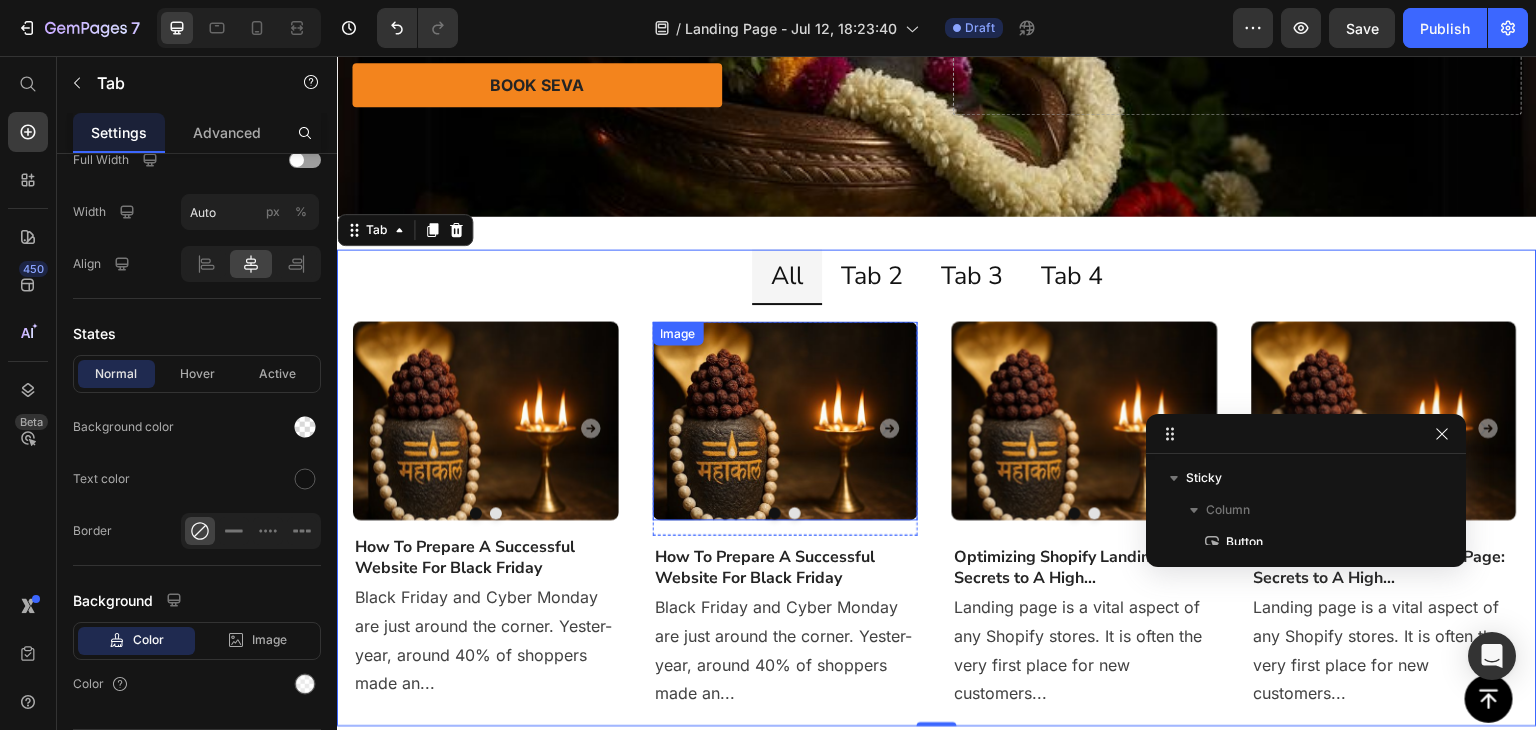 click on "Image
Drop element here
Carousel
Drop element here
Carousel How To Prepare A Successful Website For Black Friday Heading Black Friday and Cyber Monday are just around the corner. Yester-year, around 40% of shoppers made an... Text block
Image
Drop element here
Carousel
Drop element here
Carousel
Drop element here
Carousel
Drop element here
Carousel How To Prepare A Successful Website For Black Friday Heading Text block
Image" at bounding box center [937, 515] 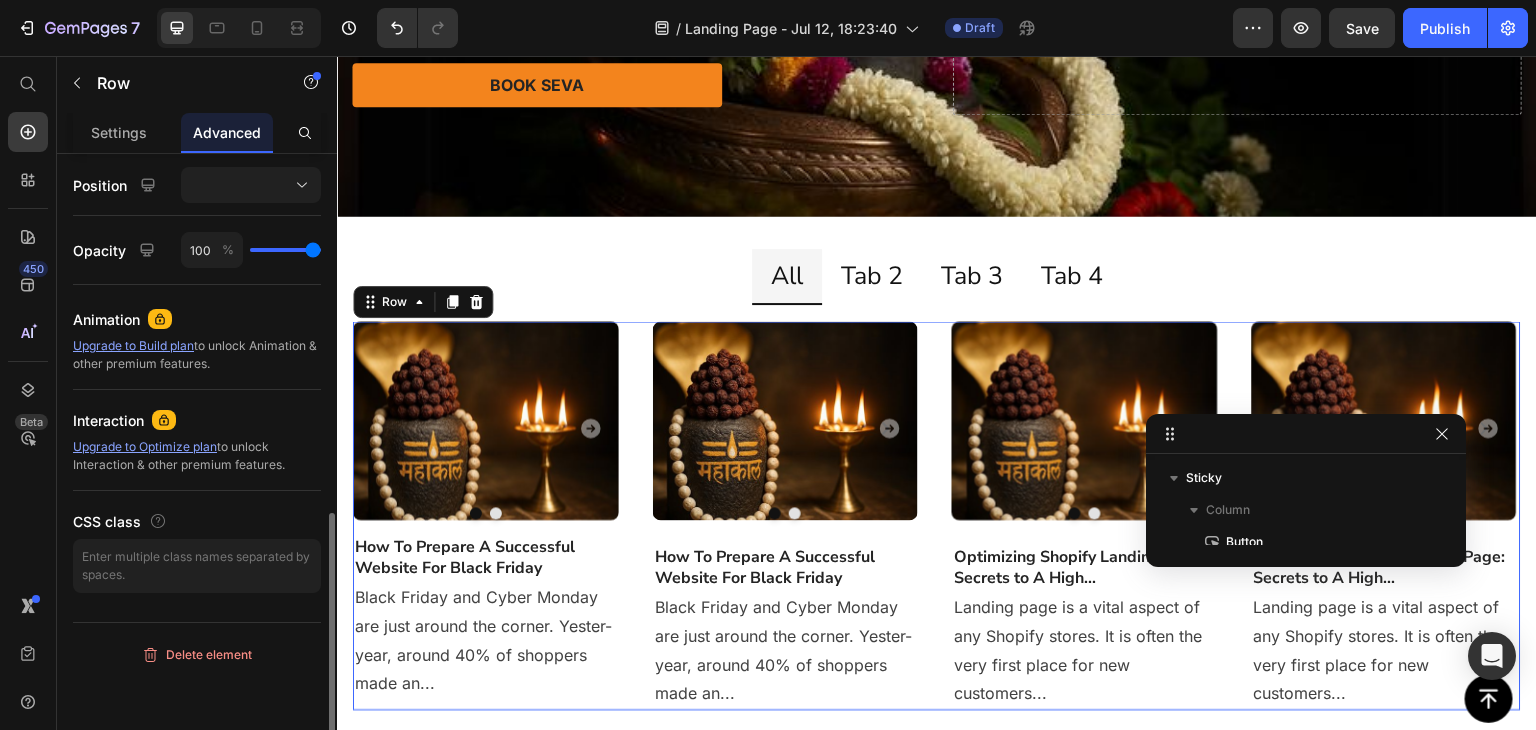 scroll, scrollTop: 0, scrollLeft: 0, axis: both 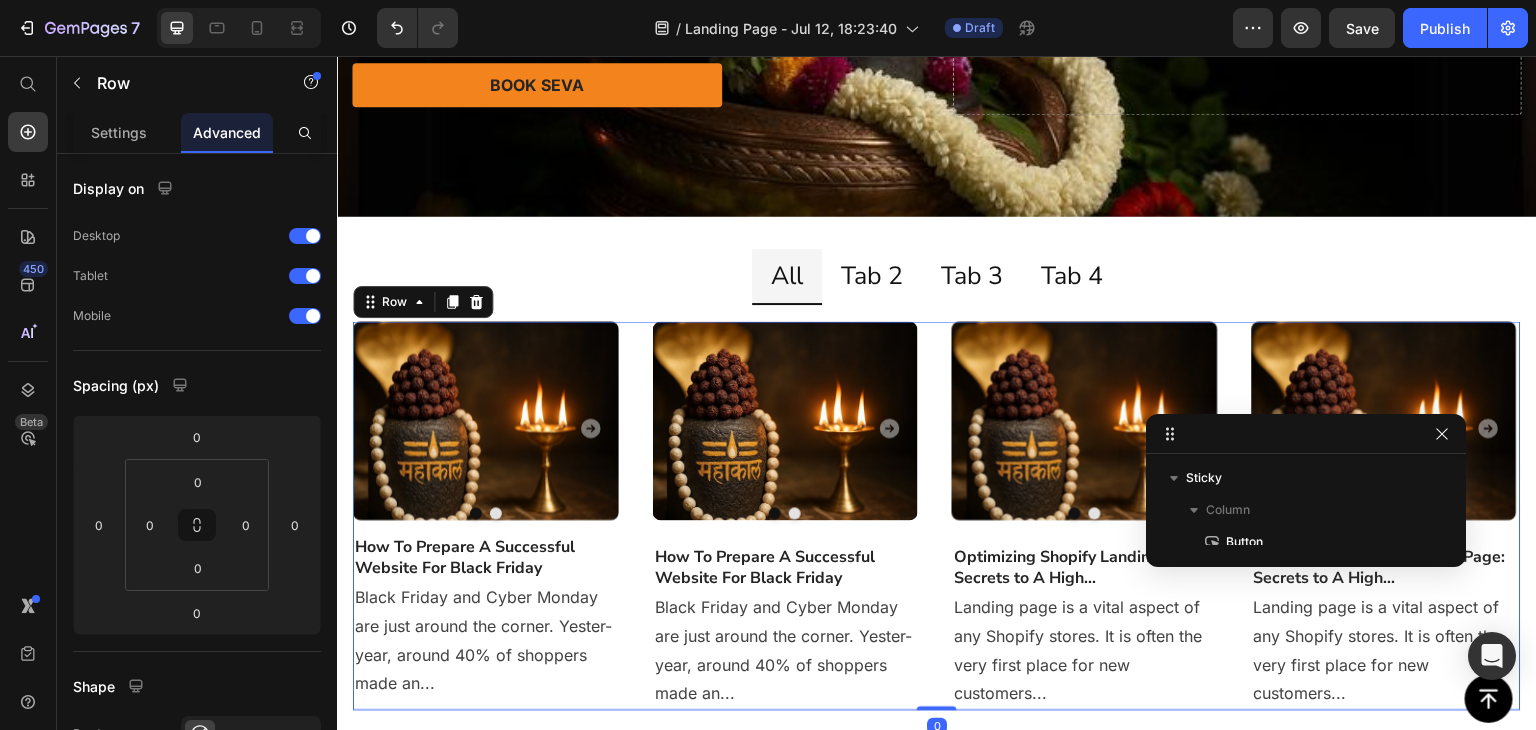 click on "Image
Drop element here
Carousel
Drop element here
Carousel How To Prepare A Successful Website For Black Friday Heading Black Friday and Cyber Monday are just around the corner. Yester-year, around 40% of shoppers made an... Text block
Image
Drop element here
Carousel
Drop element here
Carousel
Drop element here
Carousel
Drop element here
Carousel How To Prepare A Successful Website For Black Friday Heading Text block
Image" at bounding box center (937, 507) 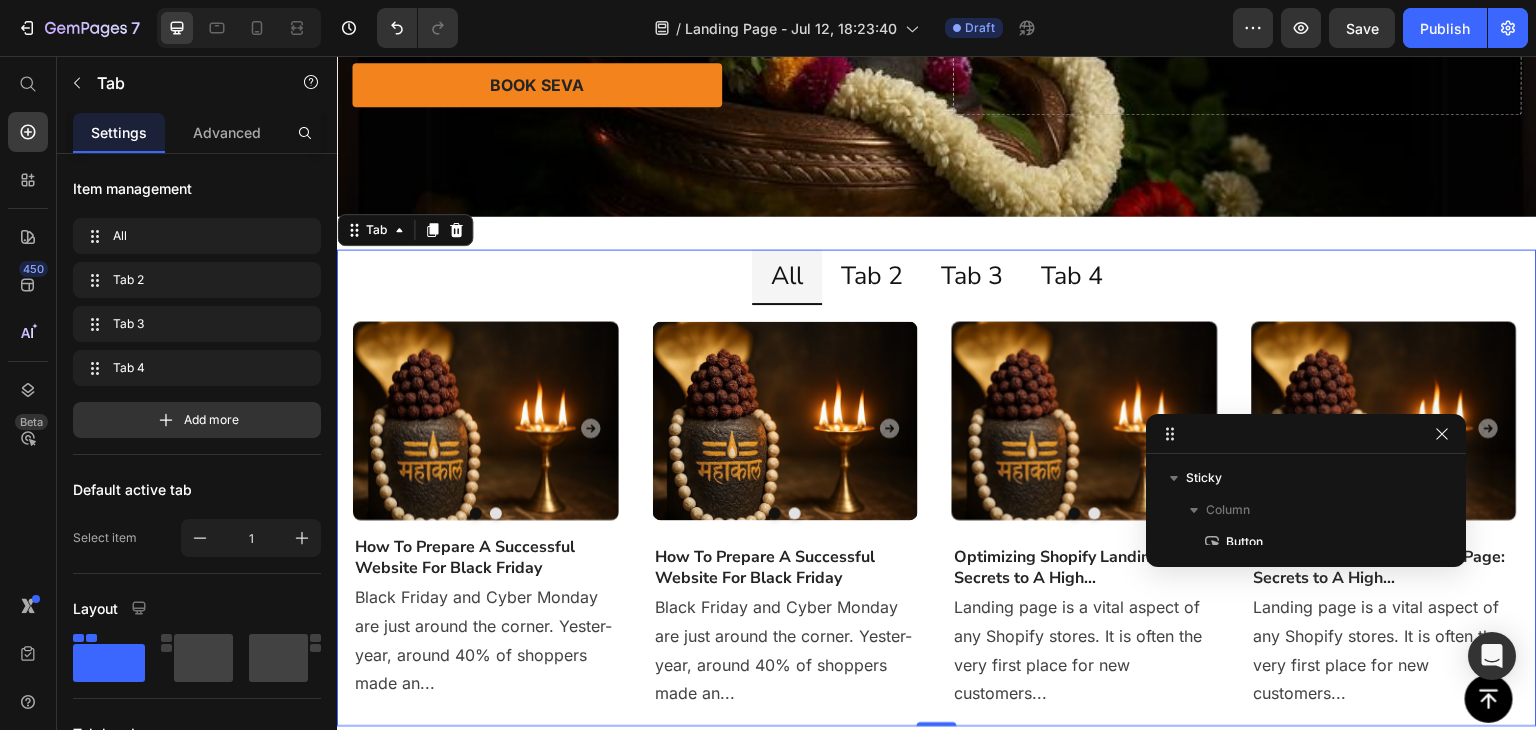 click on "Image
Drop element here
Carousel
Drop element here
Carousel How To Prepare A Successful Website For Black Friday Heading Black Friday and Cyber Monday are just around the corner. Yester-year, around 40% of shoppers made an... Text block
Image
Drop element here
Carousel
Drop element here
Carousel
Drop element here
Carousel
Drop element here
Carousel How To Prepare A Successful Website For Black Friday Heading Text block
Image" at bounding box center (937, 515) 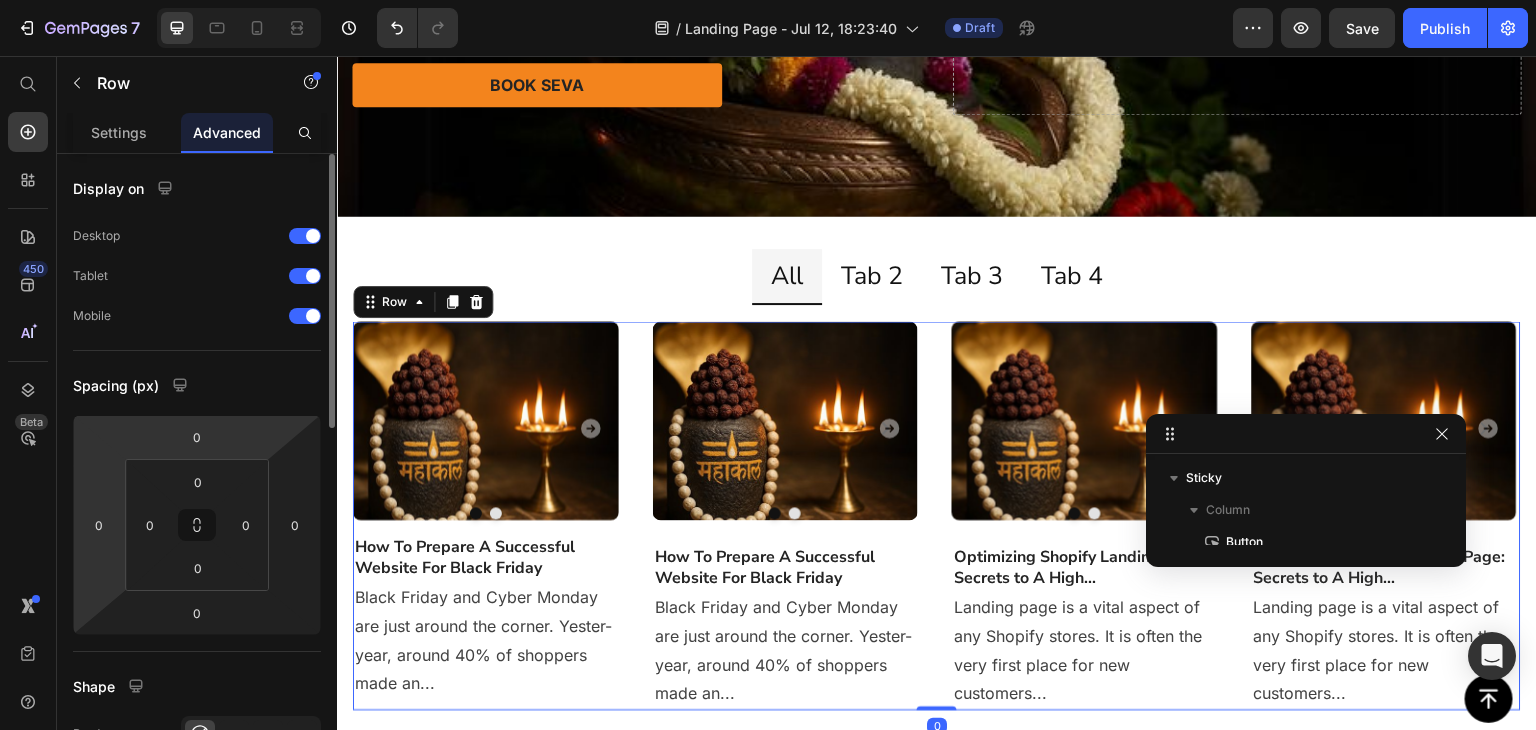 click on "7   /  Landing Page - Jul 12, 18:23:40 Draft Preview  Save   Publish  450 Beta Start with Sections Elements Hero Section Product Detail Brands Trusted Badges Guarantee Product Breakdown How to use Testimonials Compare Bundle FAQs Social Proof Brand Story Product List Collection Blog List Contact Sticky Add to Cart Custom Footer Browse Library 450 Layout
Row
Row
Row
Row Text
Heading
Text Block Button
Button
Button
Sticky Back to top Media
Image" at bounding box center (768, 0) 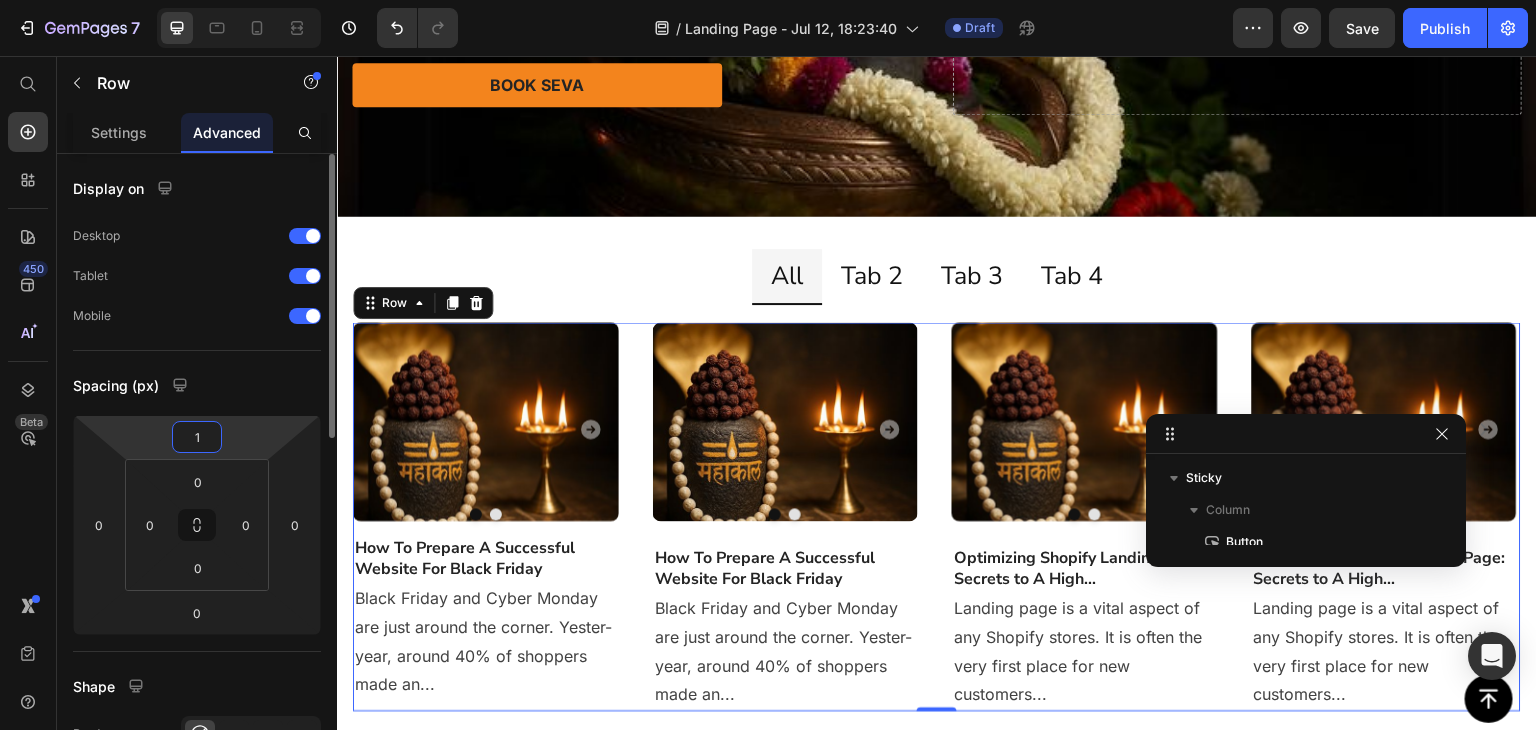 type on "10" 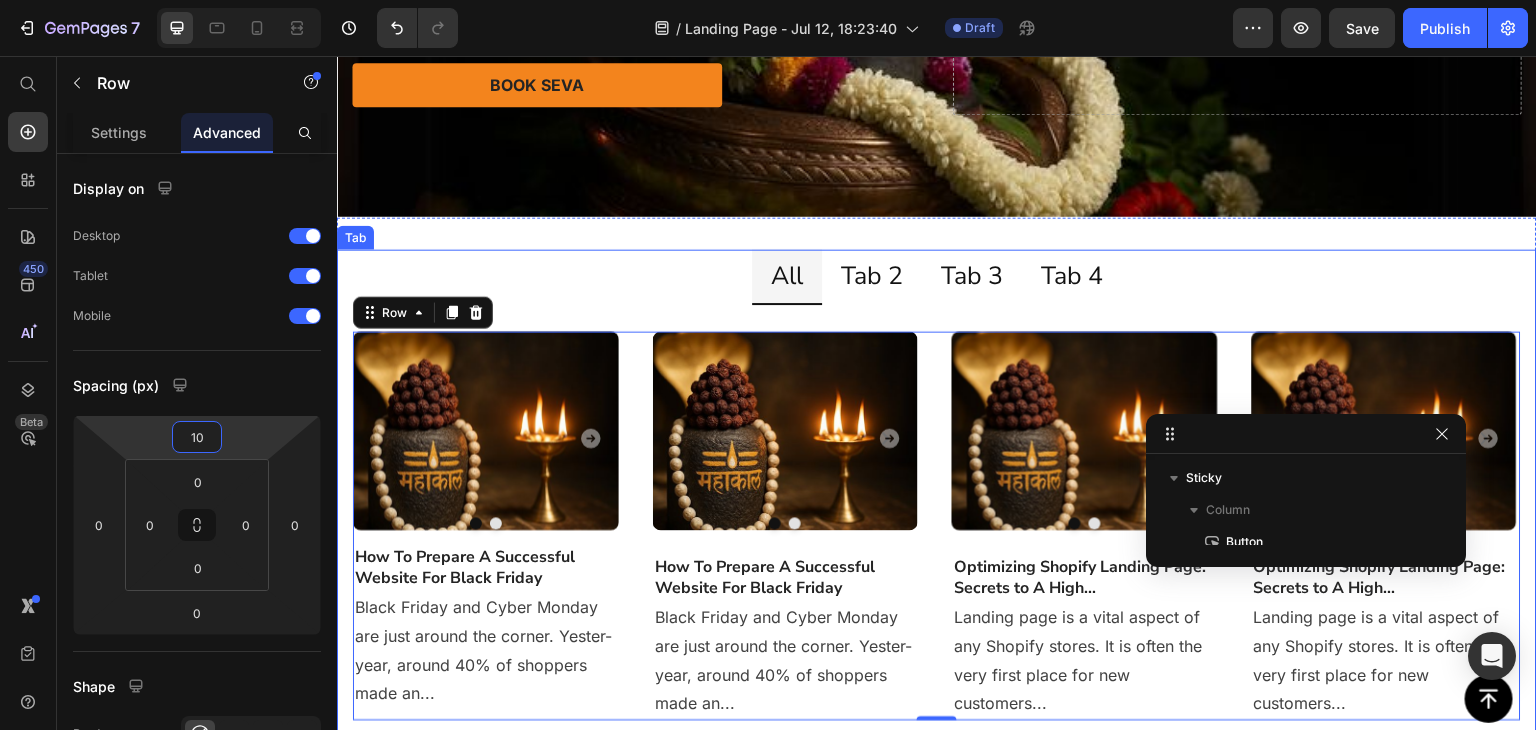click on "Tab 2" at bounding box center (872, 276) 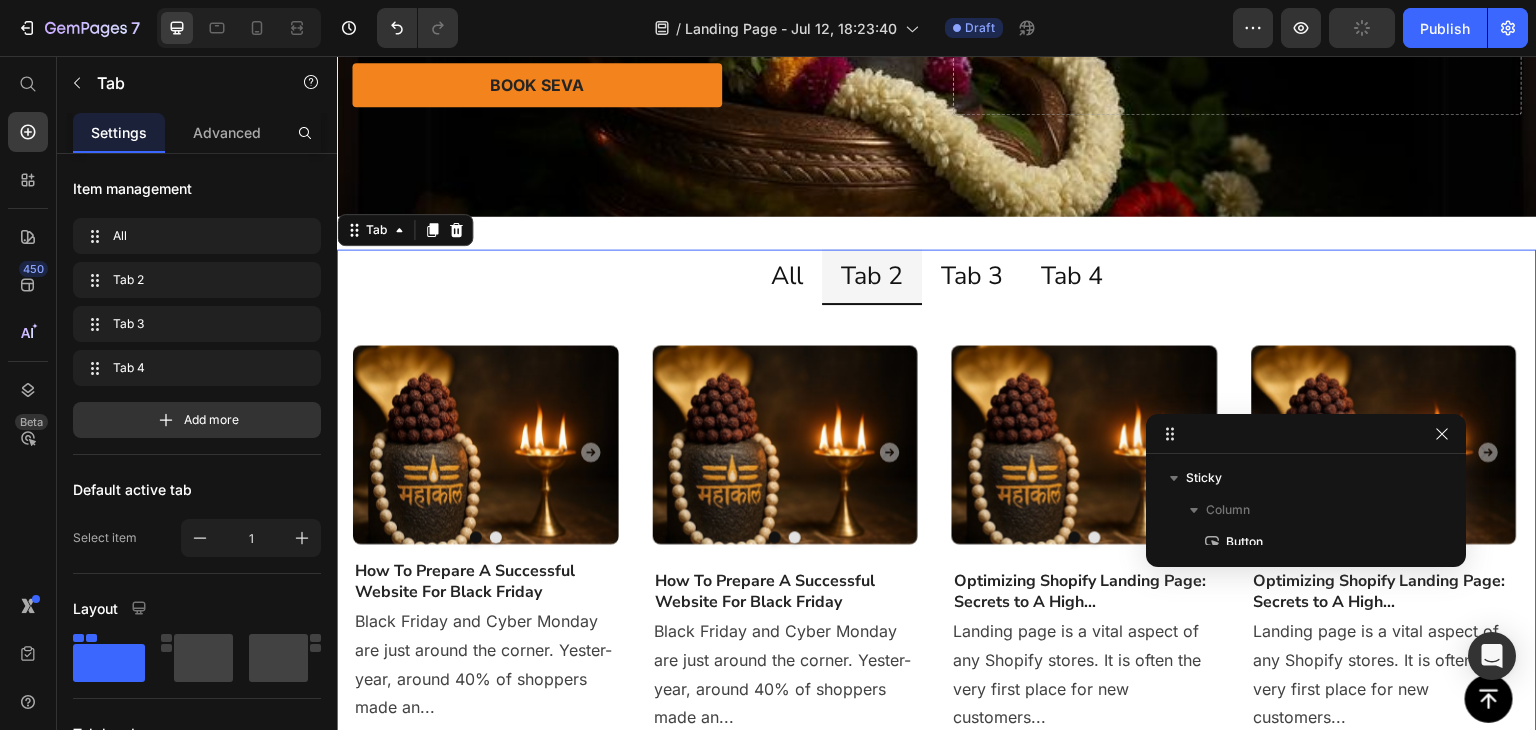 click on "Tab 3" at bounding box center [972, 277] 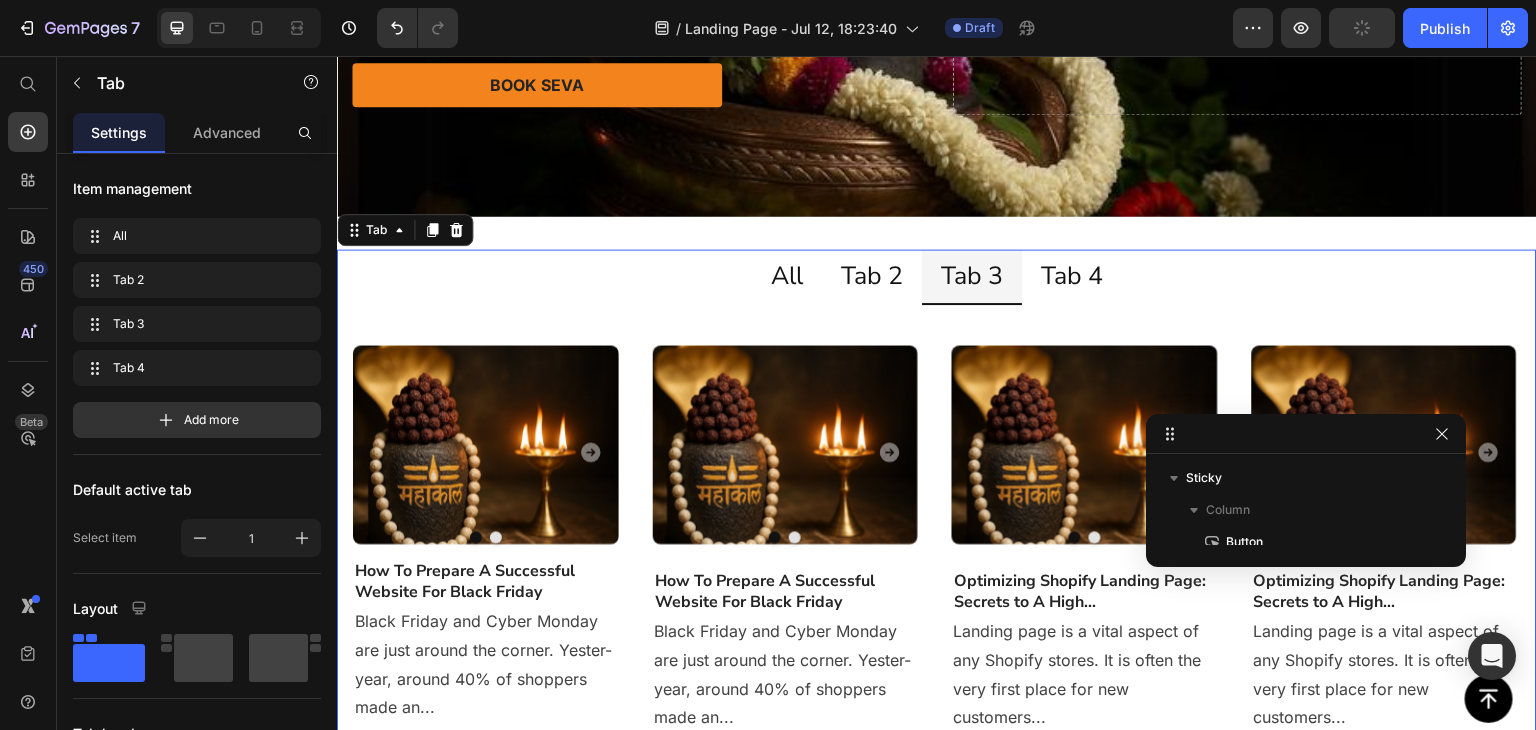 click on "Tab 4" at bounding box center [1072, 277] 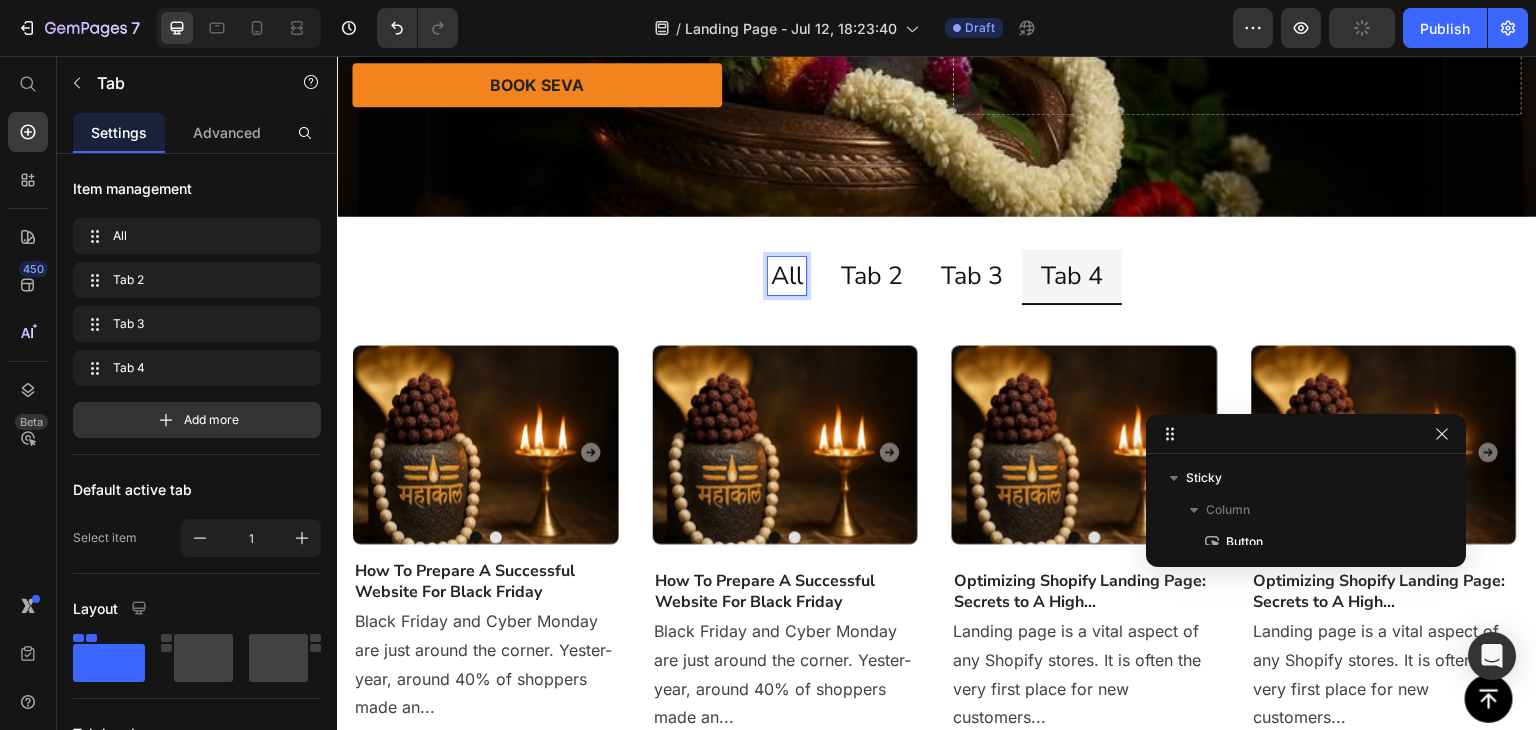 click on "Tab 2" at bounding box center (872, 276) 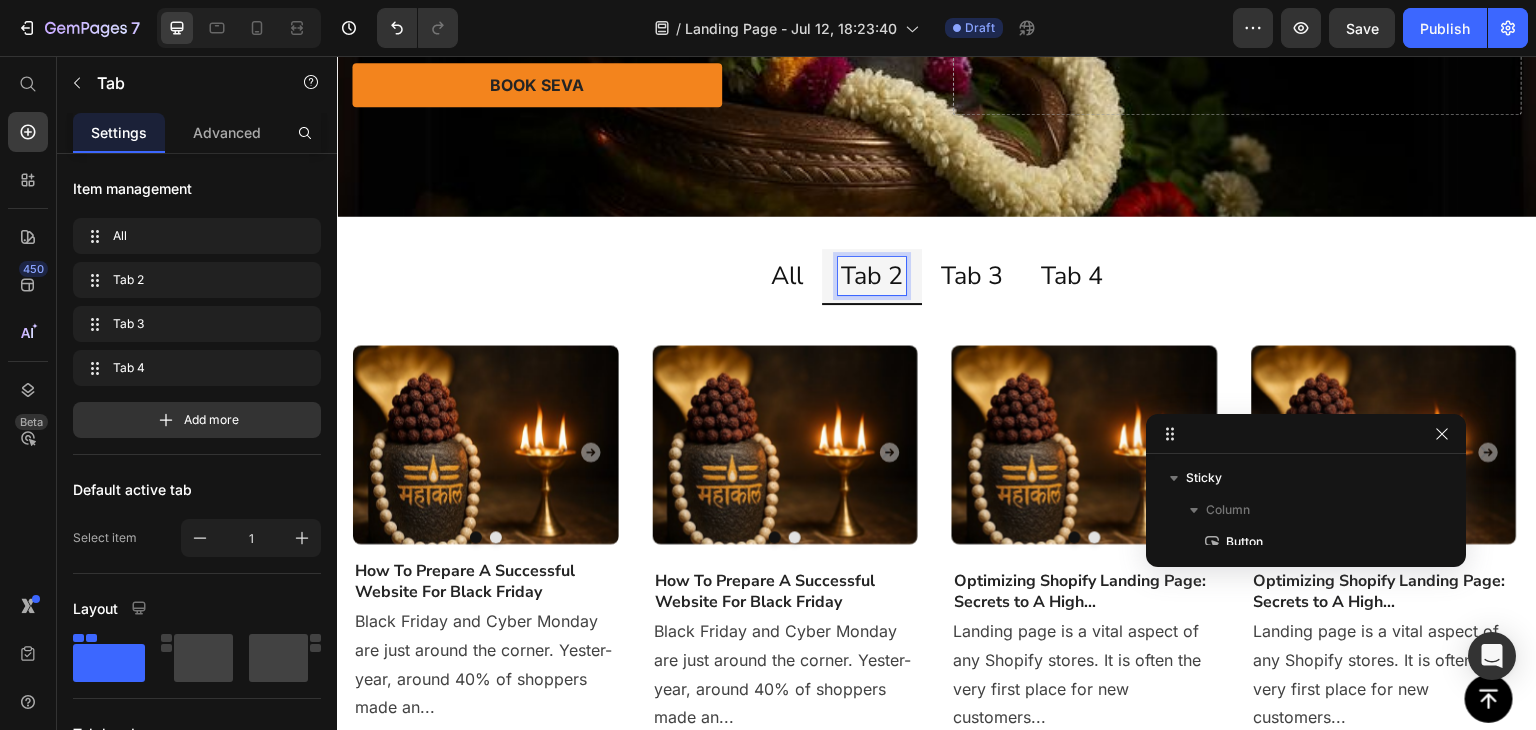 click on "Tab 3" at bounding box center [972, 276] 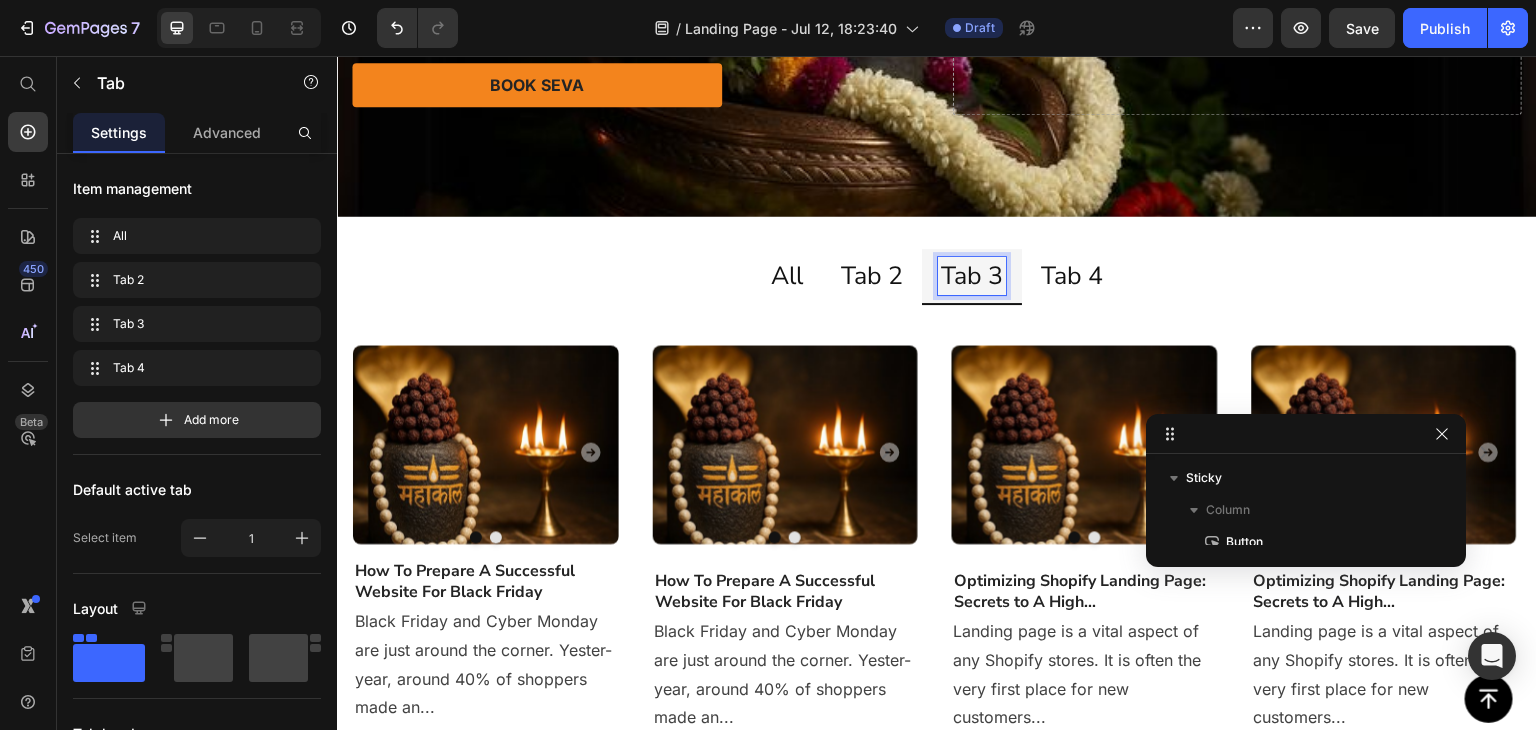 click on "All" at bounding box center [787, 276] 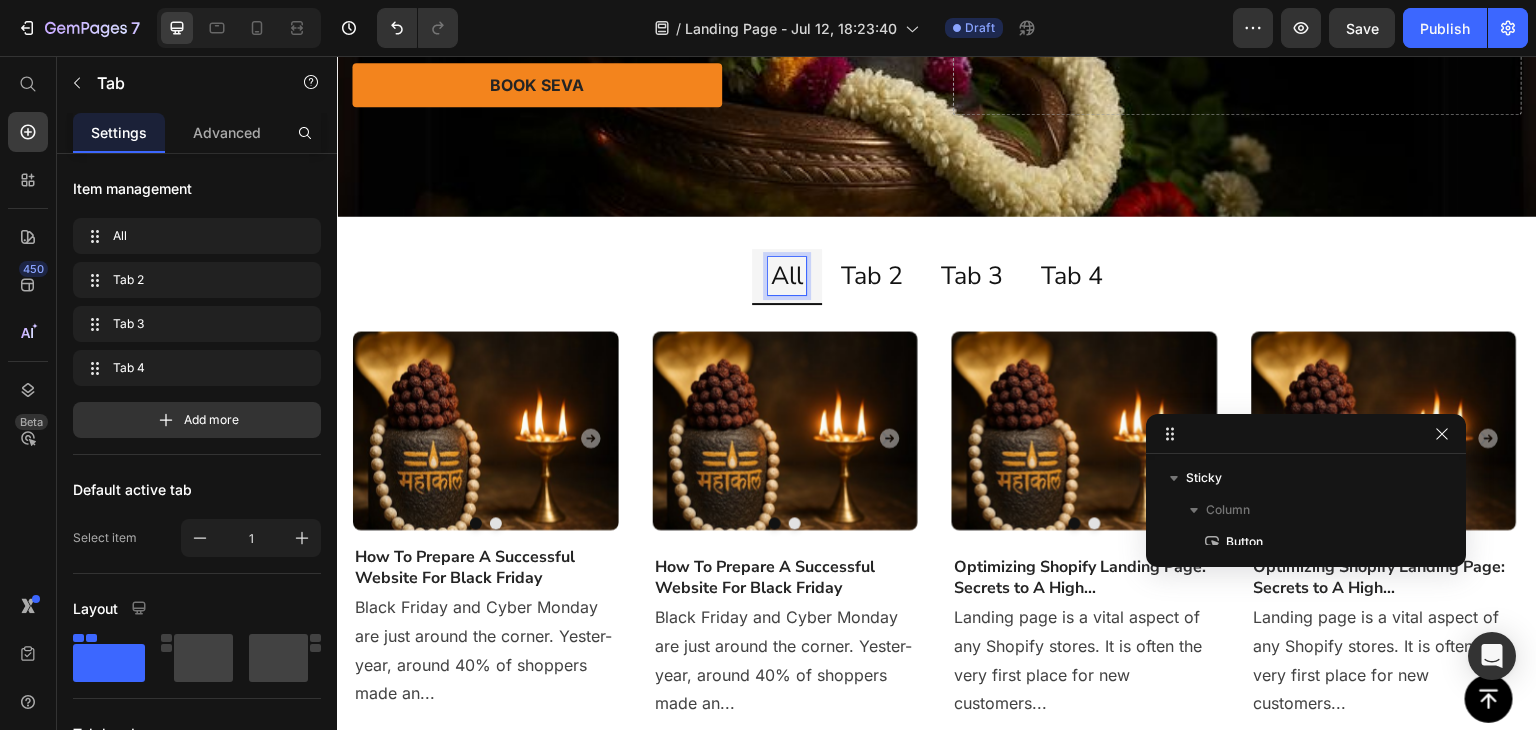 click on "Tab 2" at bounding box center (872, 276) 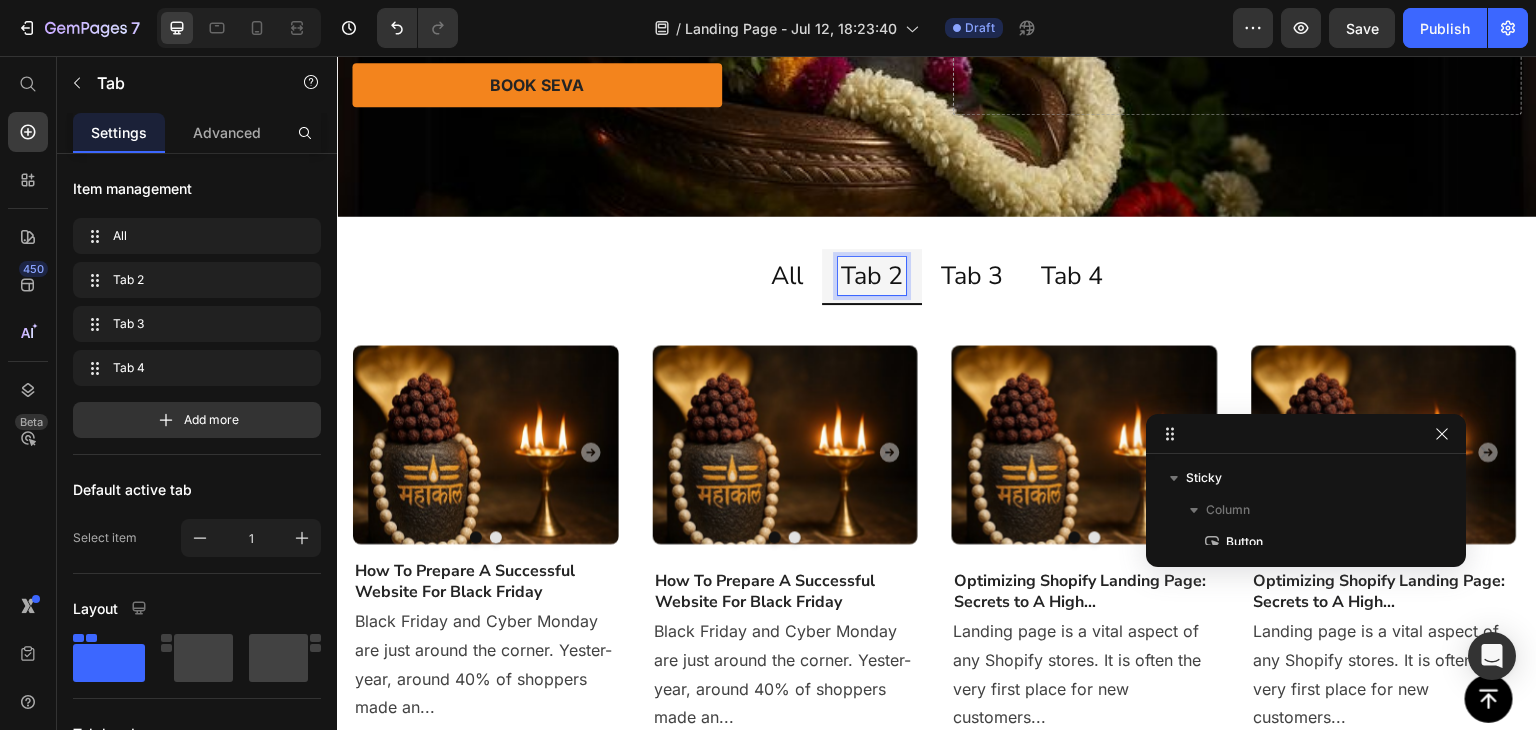 click on "All" at bounding box center (787, 277) 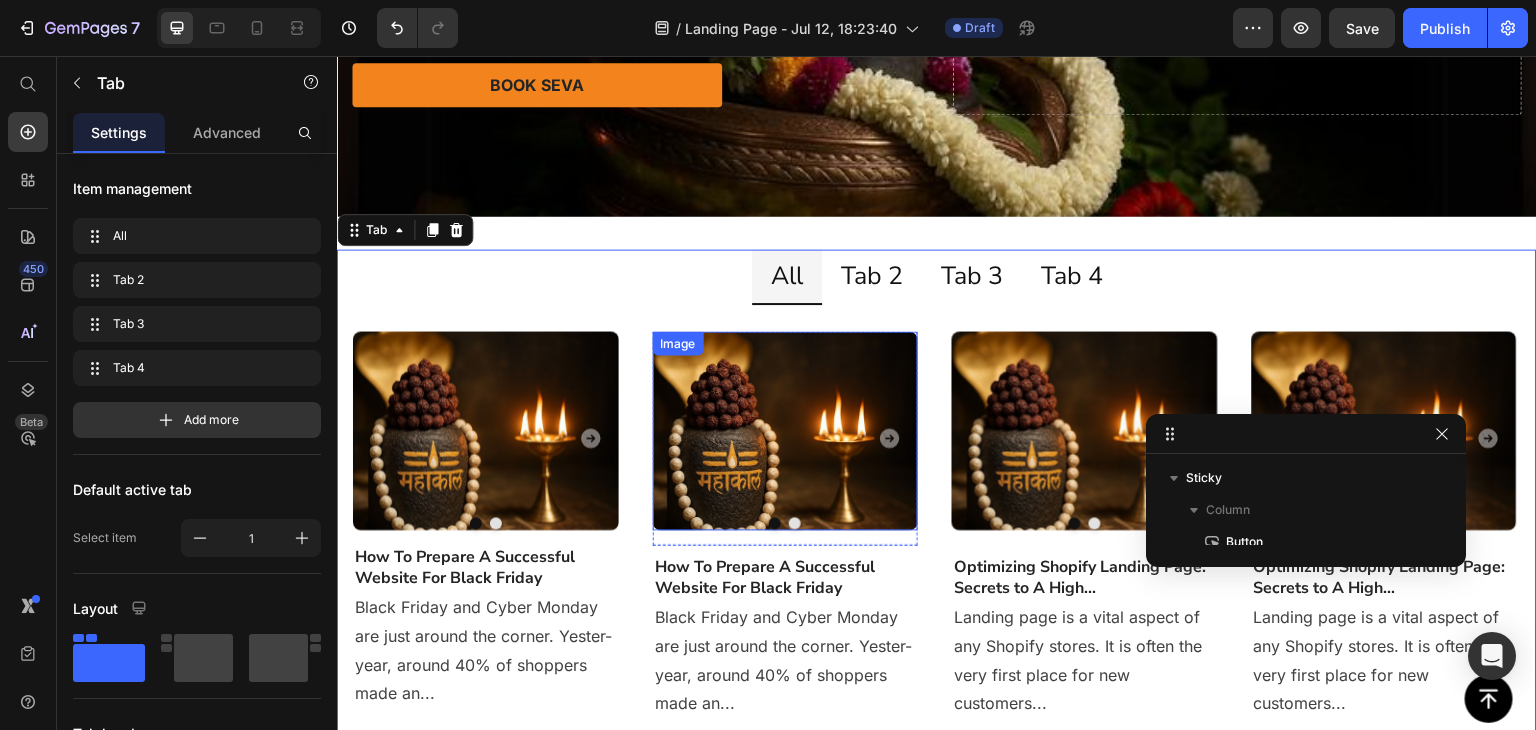 click on "Image
Drop element here
Carousel
Drop element here
Carousel How To Prepare A Successful Website For Black Friday Heading Black Friday and Cyber Monday are just around the corner. Yester-year, around 40% of shoppers made an... Text block
Image
Drop element here
Carousel
Drop element here
Carousel
Drop element here
Carousel
Drop element here
Carousel How To Prepare A Successful Website For Black Friday Heading Text block
Image" at bounding box center (937, 525) 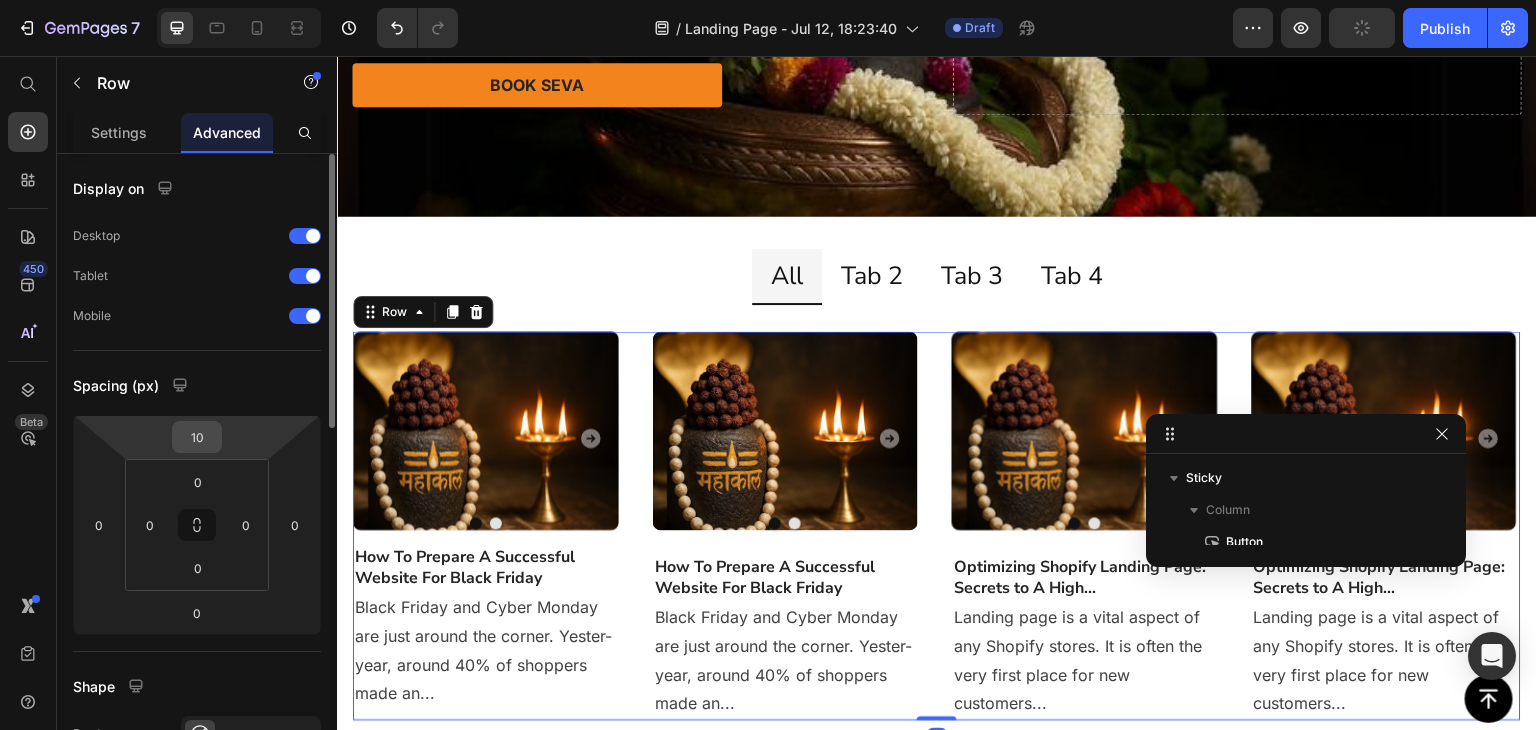 click on "10" at bounding box center (197, 437) 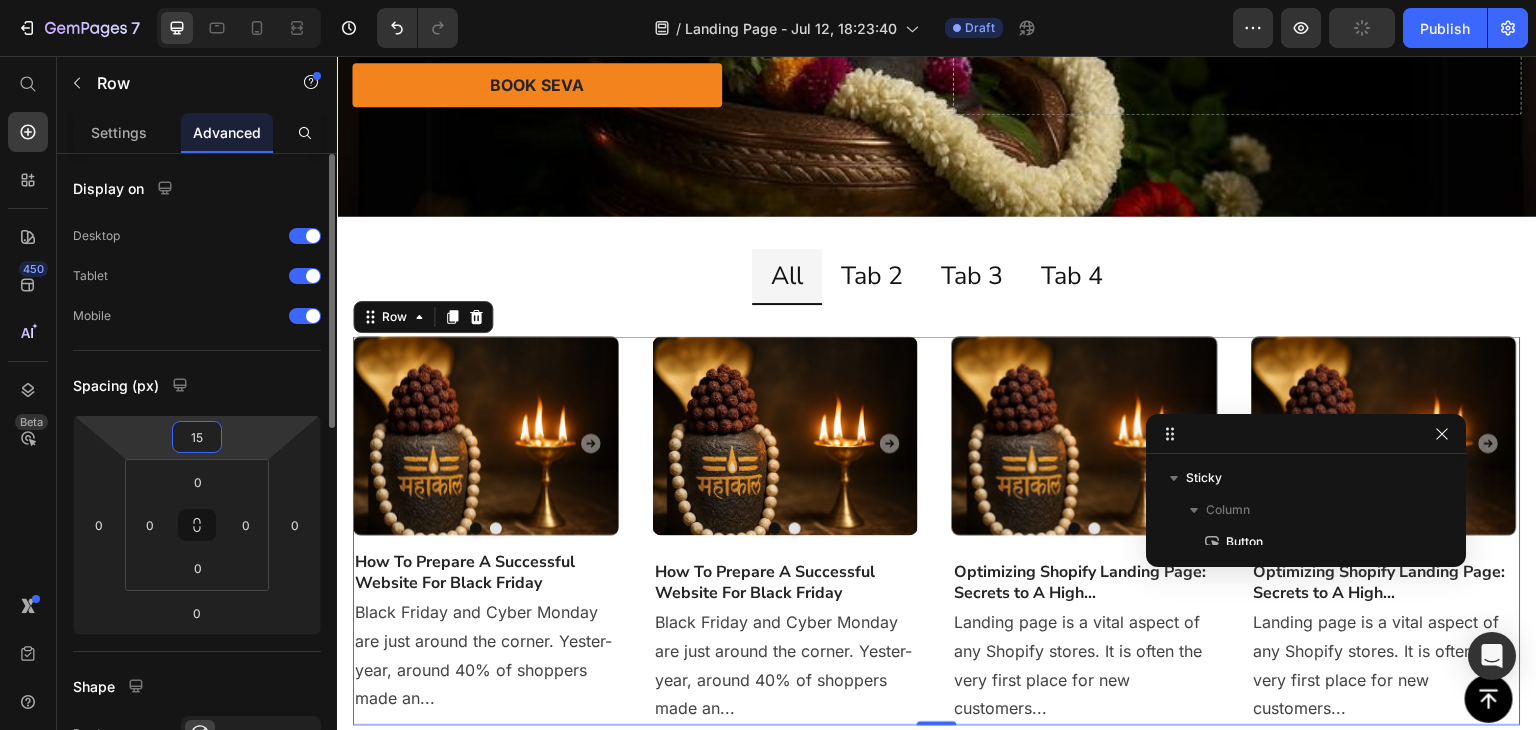 type on "15" 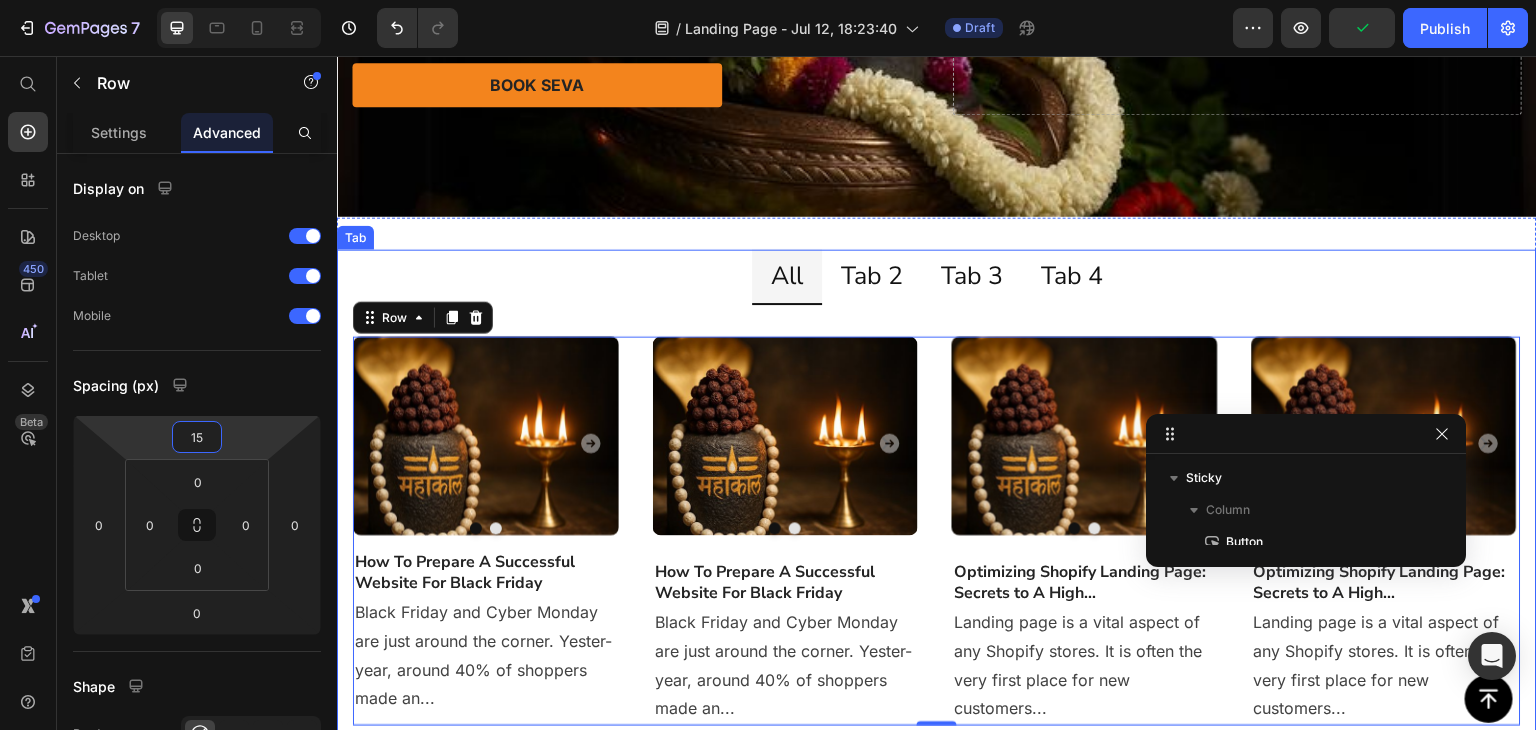 click on "Tab 2" at bounding box center [872, 277] 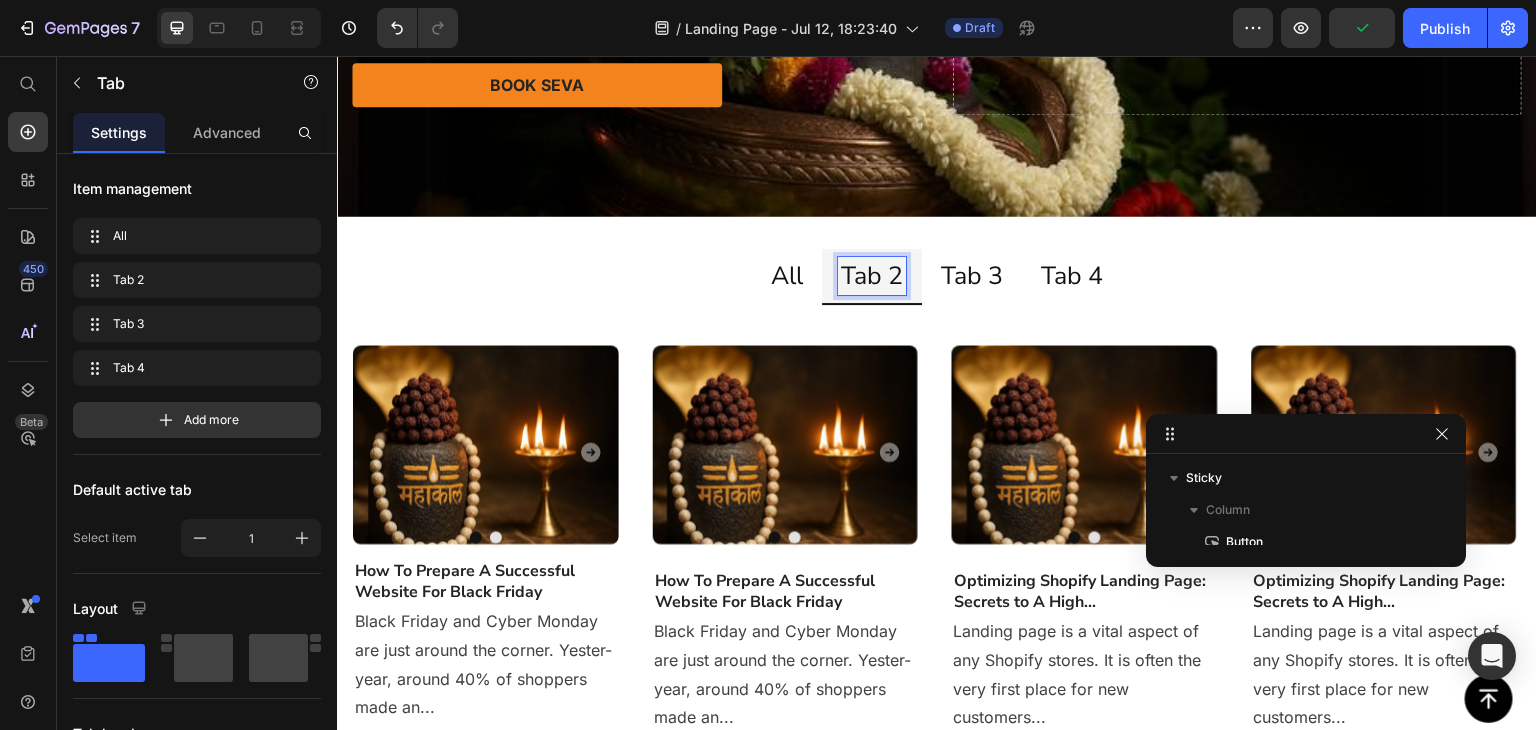 click on "Tab 3" at bounding box center [972, 276] 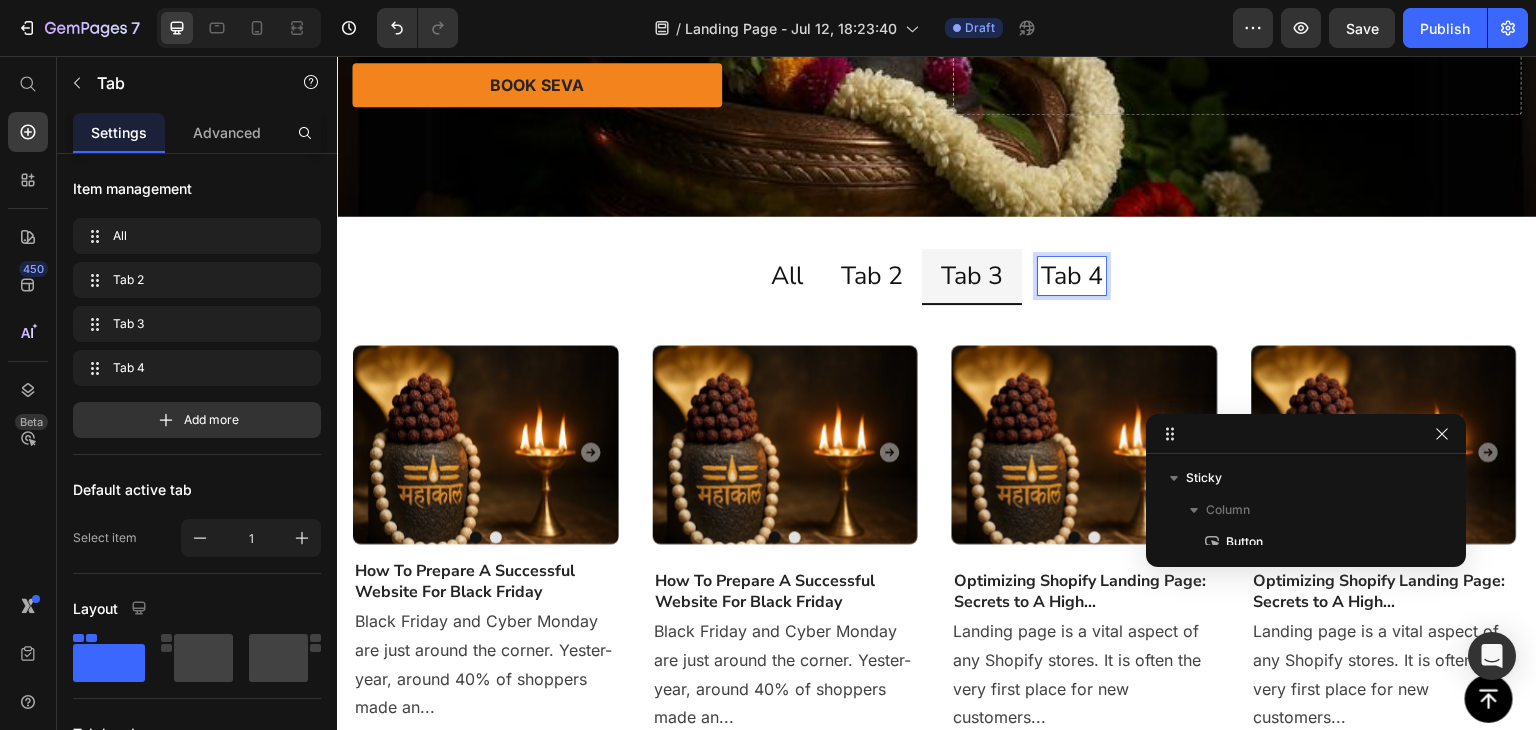 click on "Tab 4" at bounding box center [1072, 276] 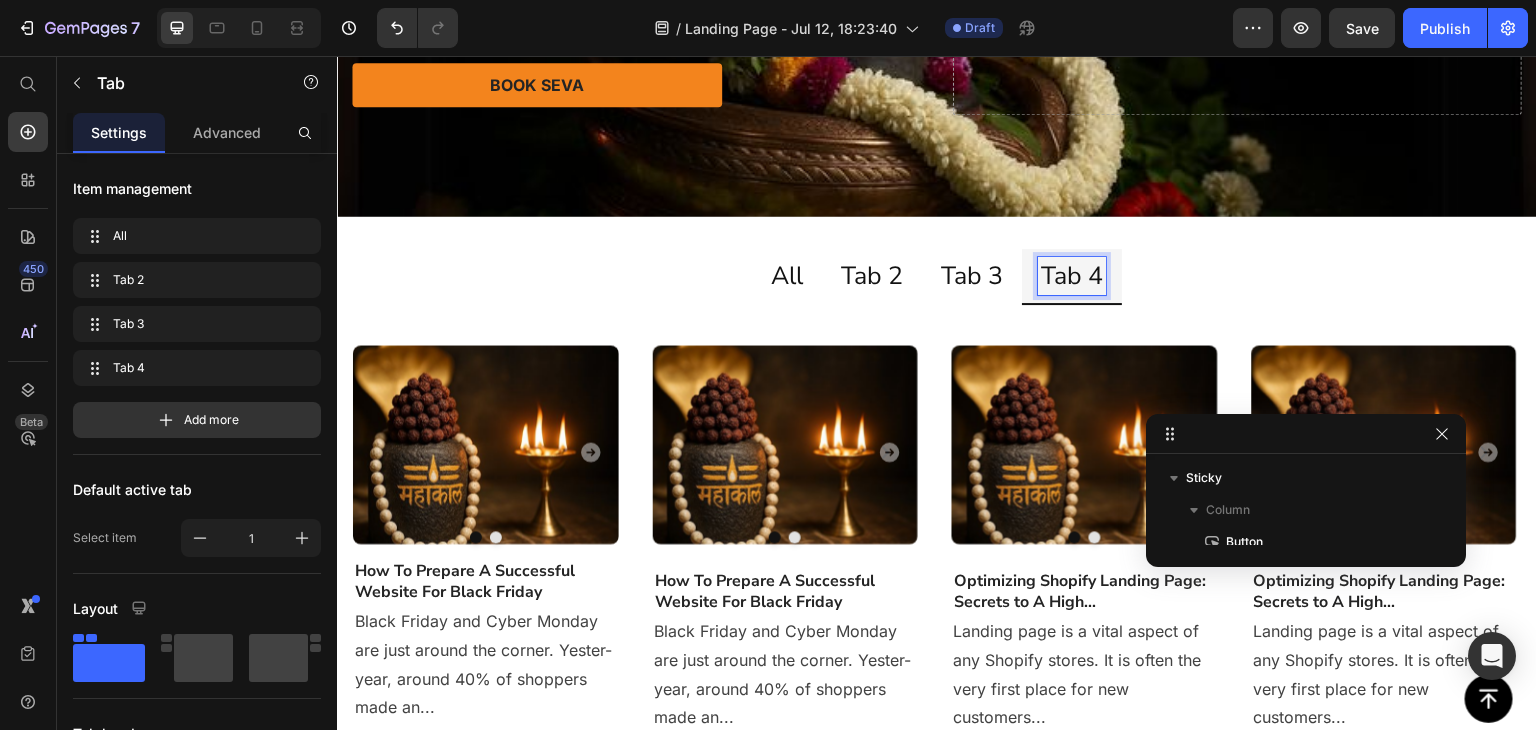 click on "All" at bounding box center (787, 276) 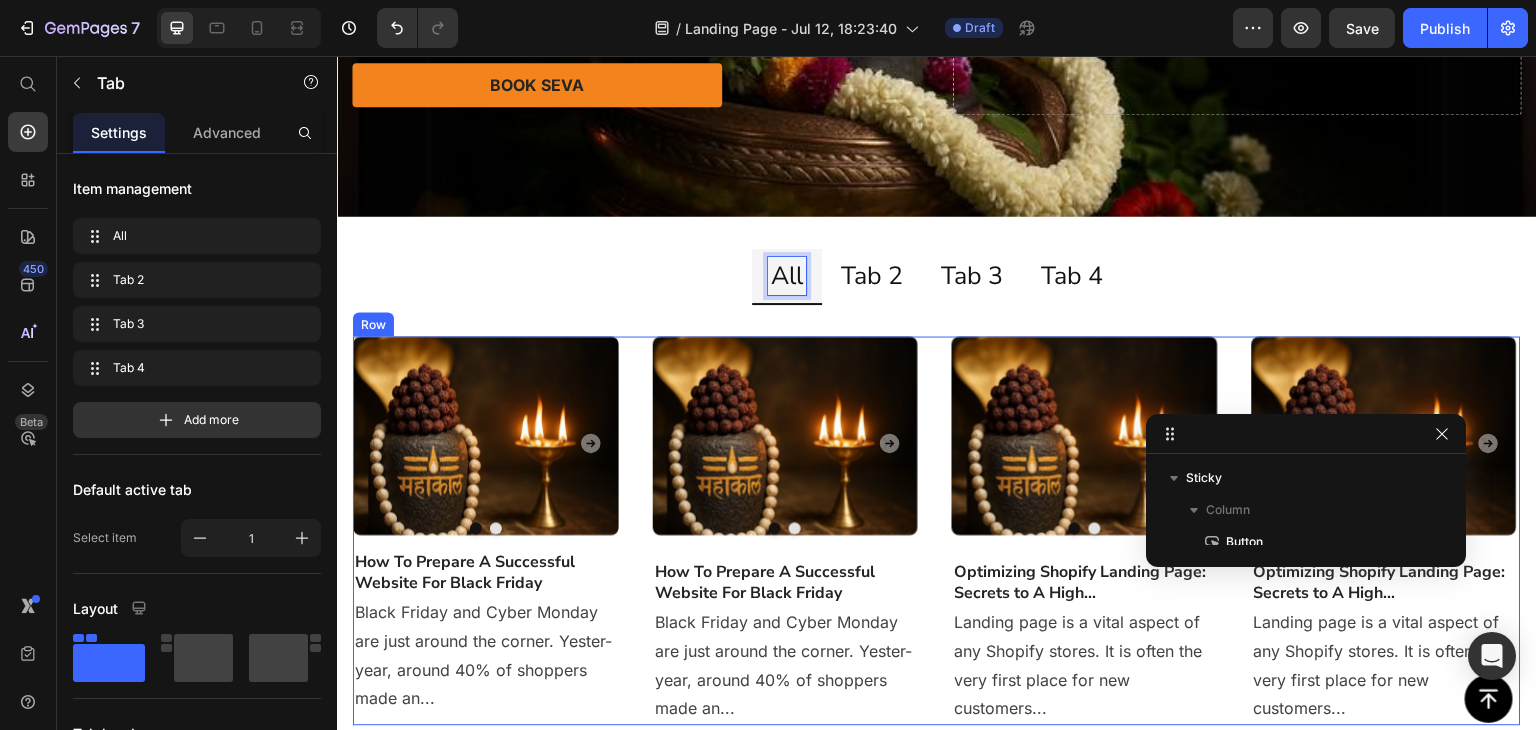 click on "Image
Drop element here
Carousel
Drop element here
Carousel How To Prepare A Successful Website For Black Friday Heading Black Friday and Cyber Monday are just around the corner. Yester-year, around 40% of shoppers made an... Text block
Image
Drop element here
Carousel
Drop element here
Carousel
Drop element here
Carousel
Drop element here
Carousel How To Prepare A Successful Website For Black Friday Heading Text block
Image" at bounding box center (937, 530) 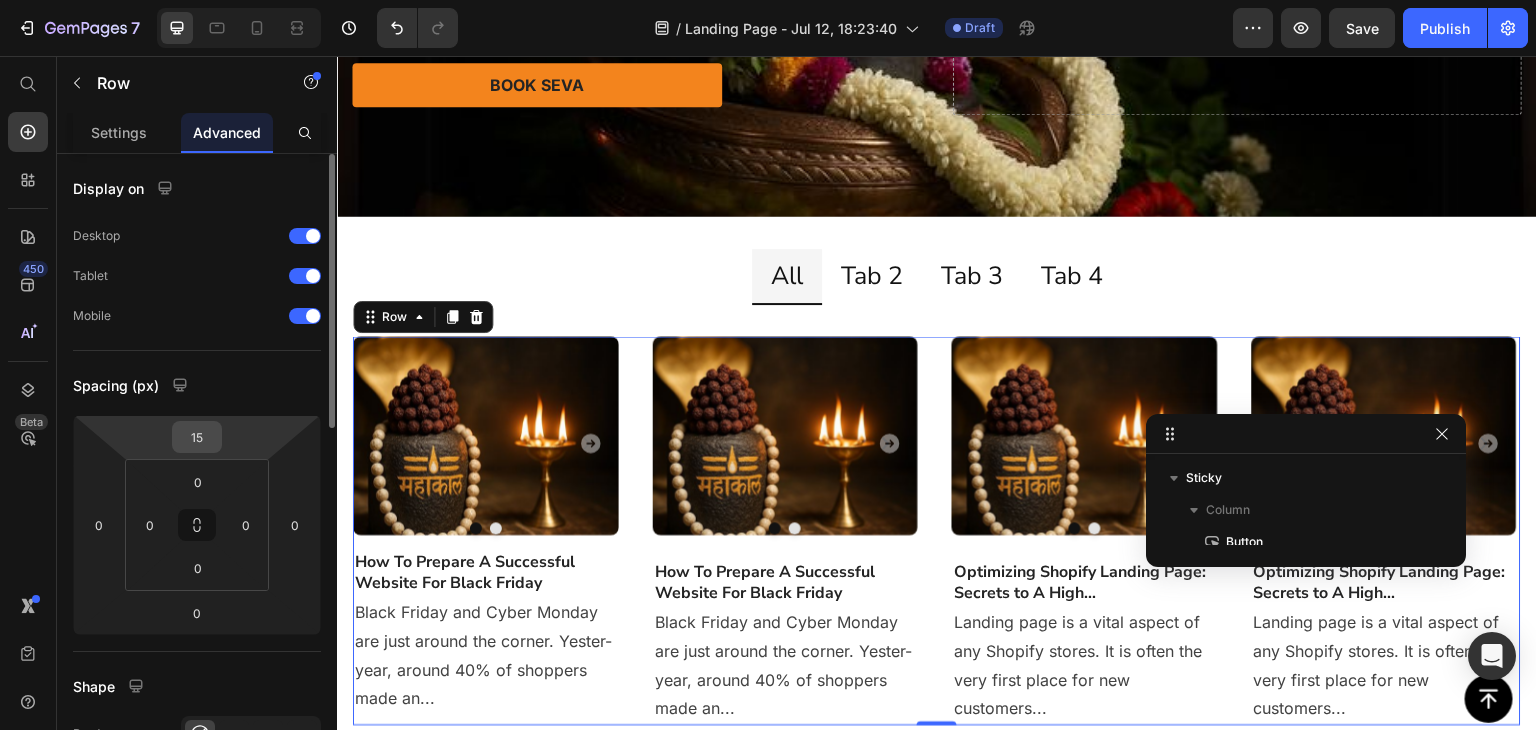 click on "15" at bounding box center (197, 437) 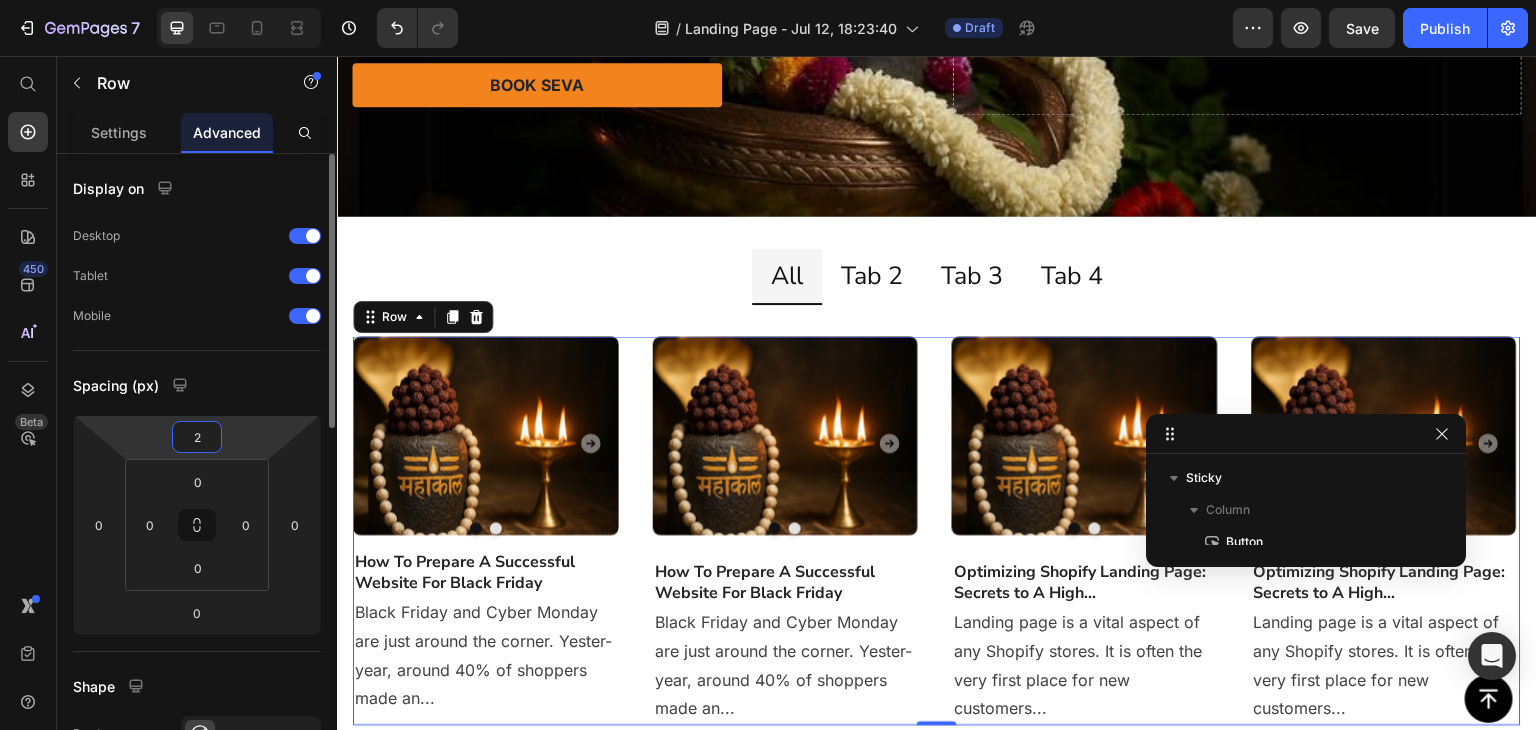 type on "20" 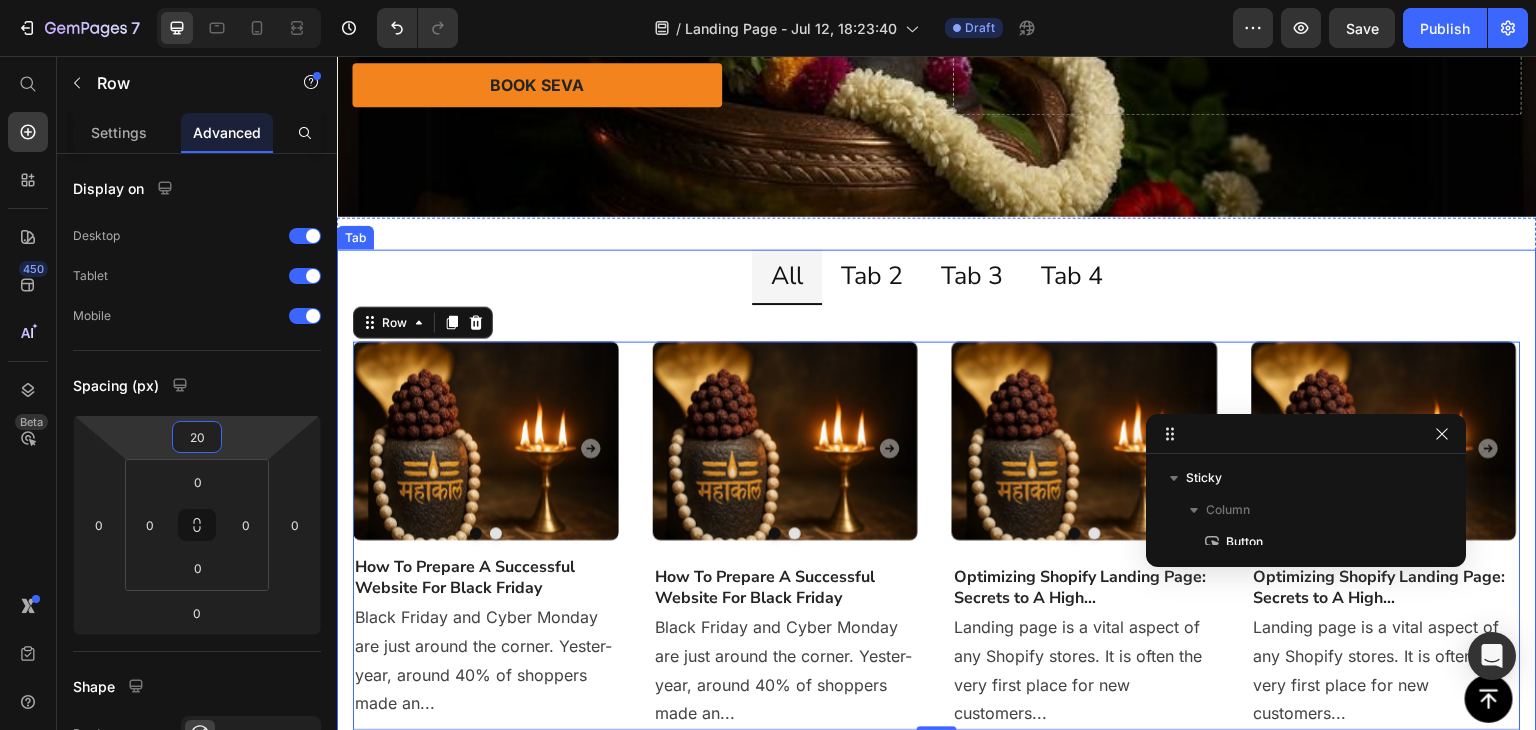 click on "Tab 2" at bounding box center [872, 276] 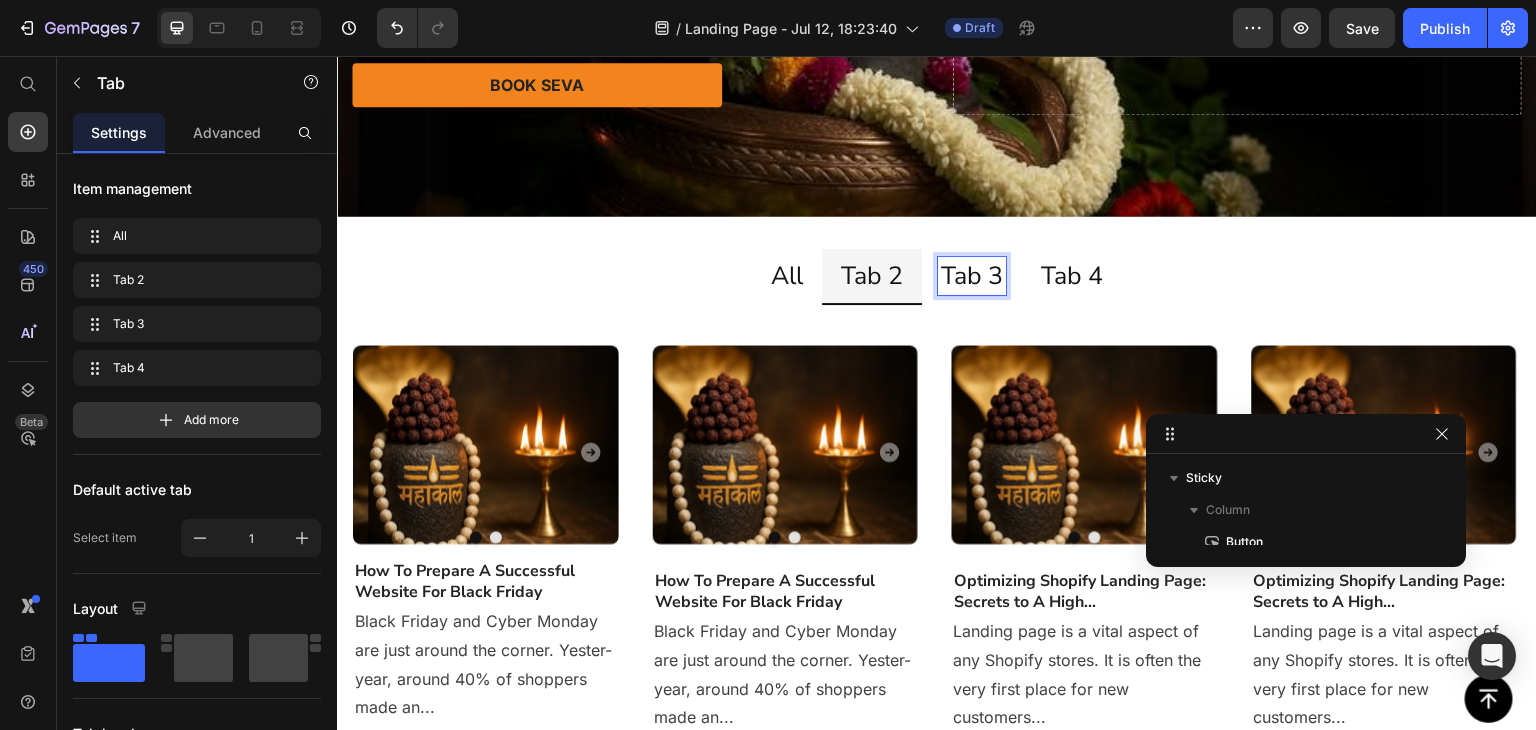 click on "All" at bounding box center (787, 276) 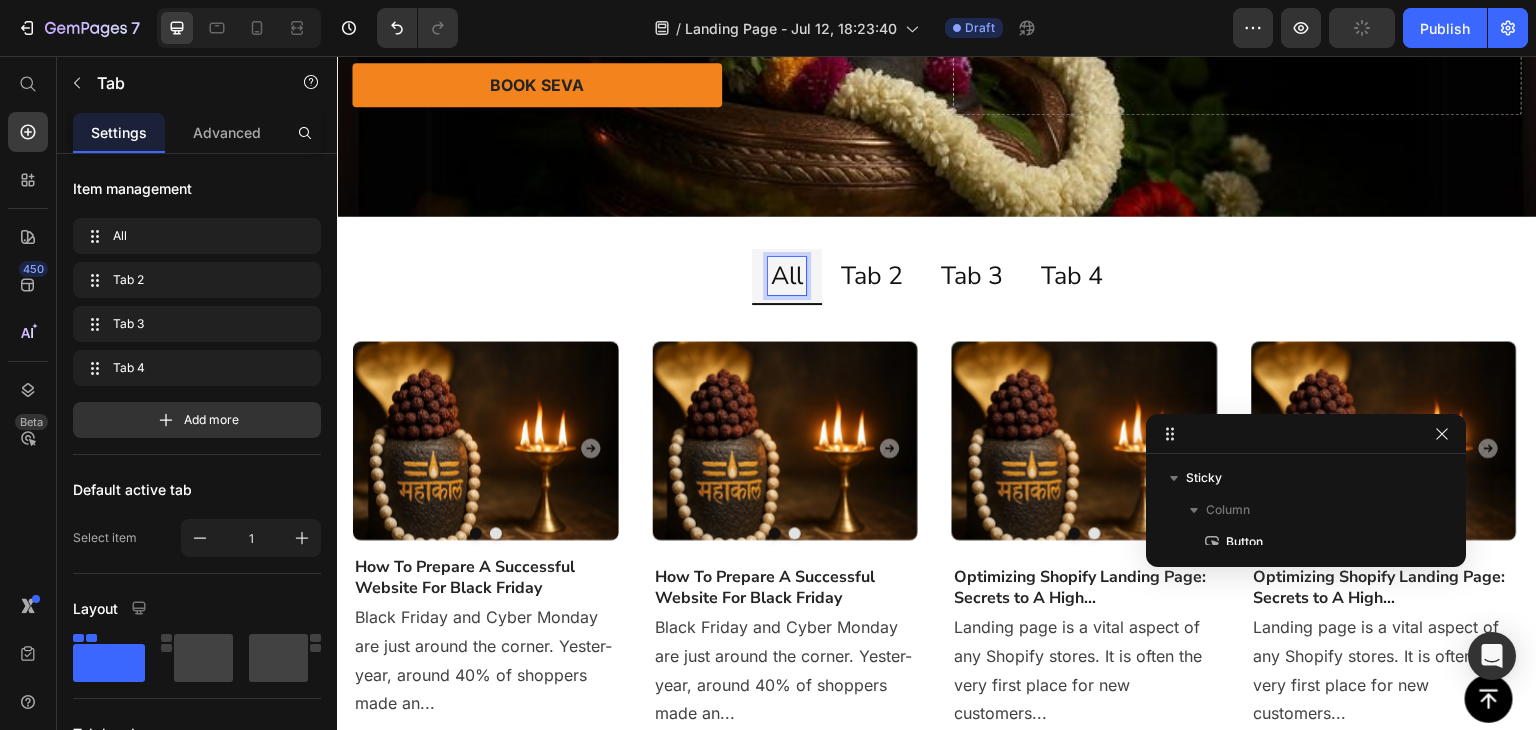 click on "Tab 2" at bounding box center [872, 276] 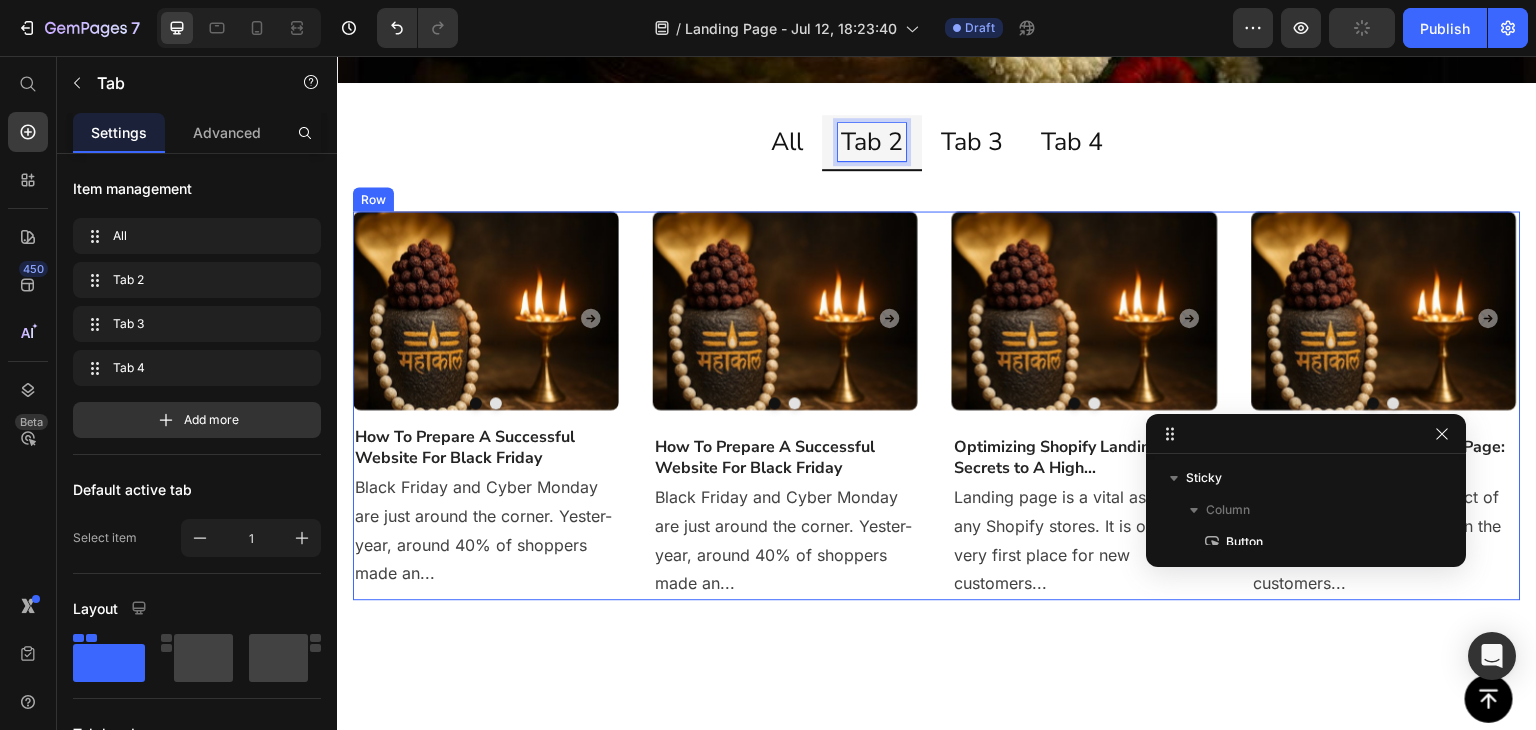 scroll, scrollTop: 133, scrollLeft: 0, axis: vertical 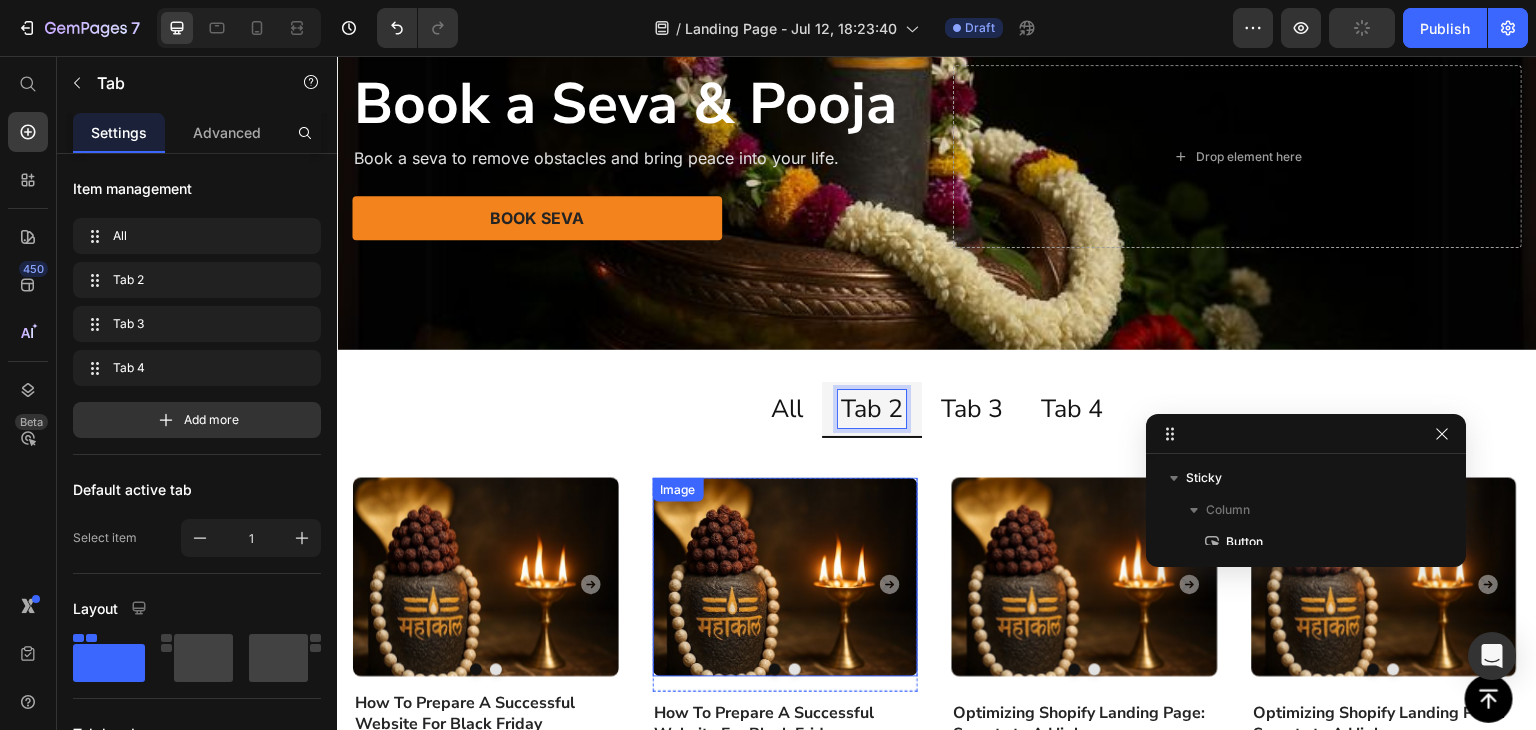 click on "All Tab 2 Tab 3 Tab 4" at bounding box center (937, 410) 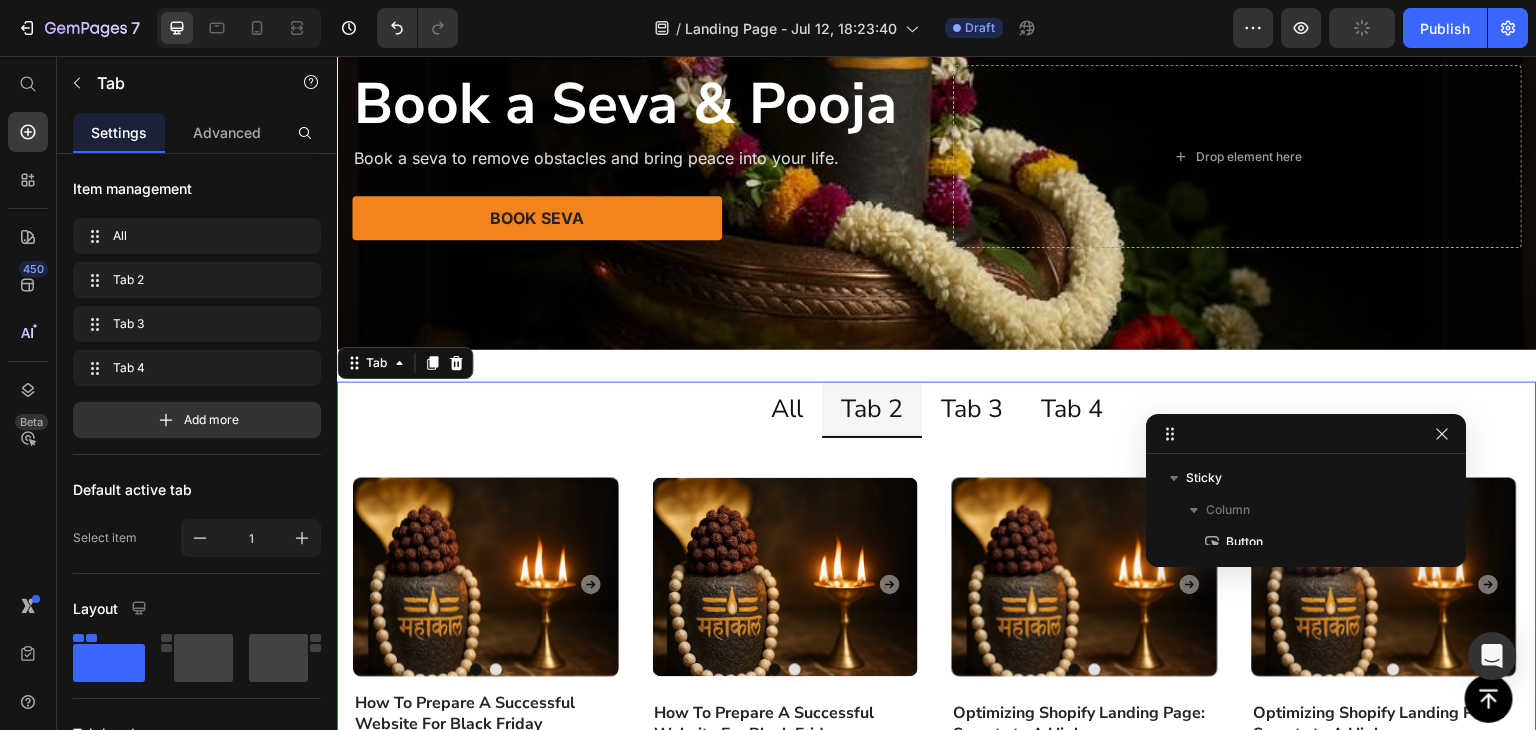 click on "All" at bounding box center [787, 409] 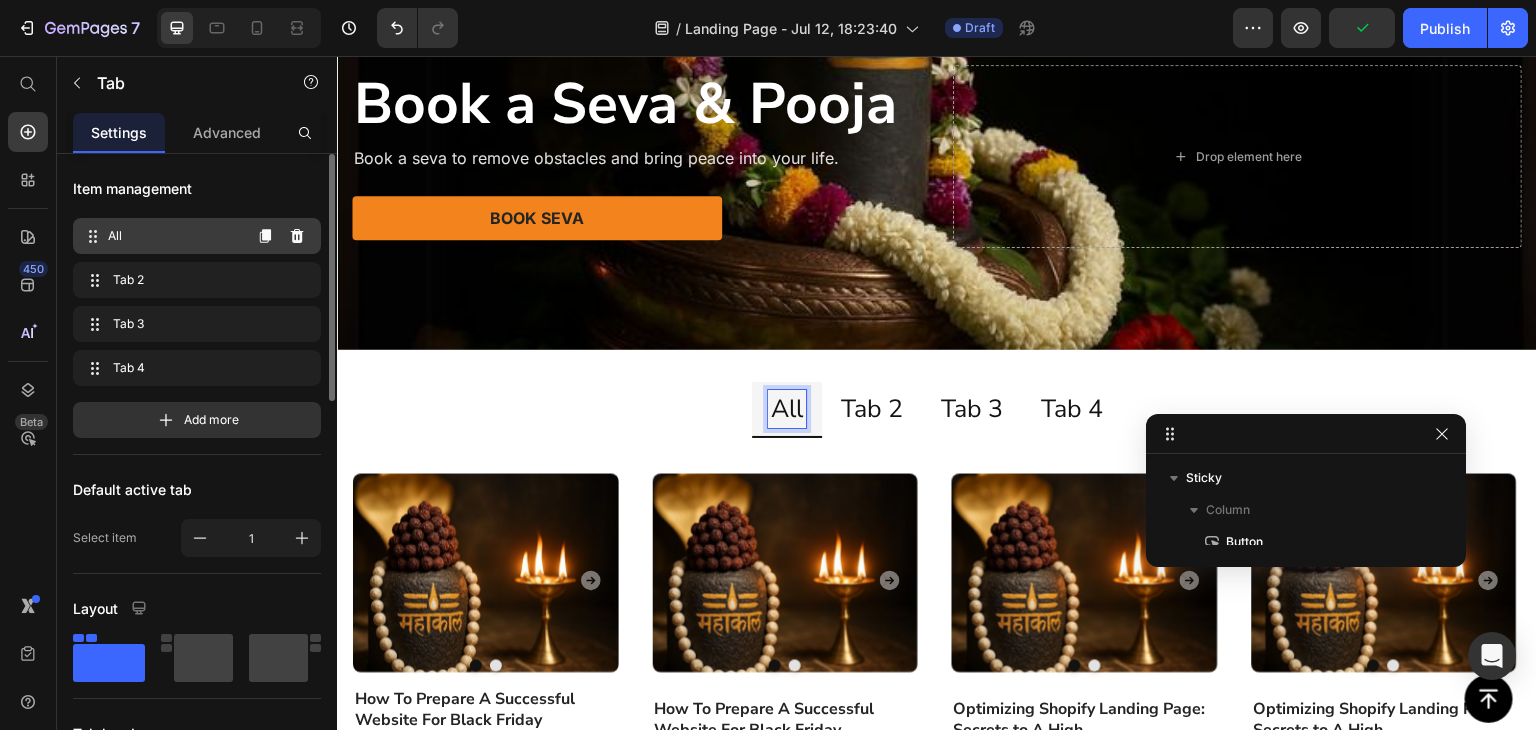 click on "All All" at bounding box center [161, 236] 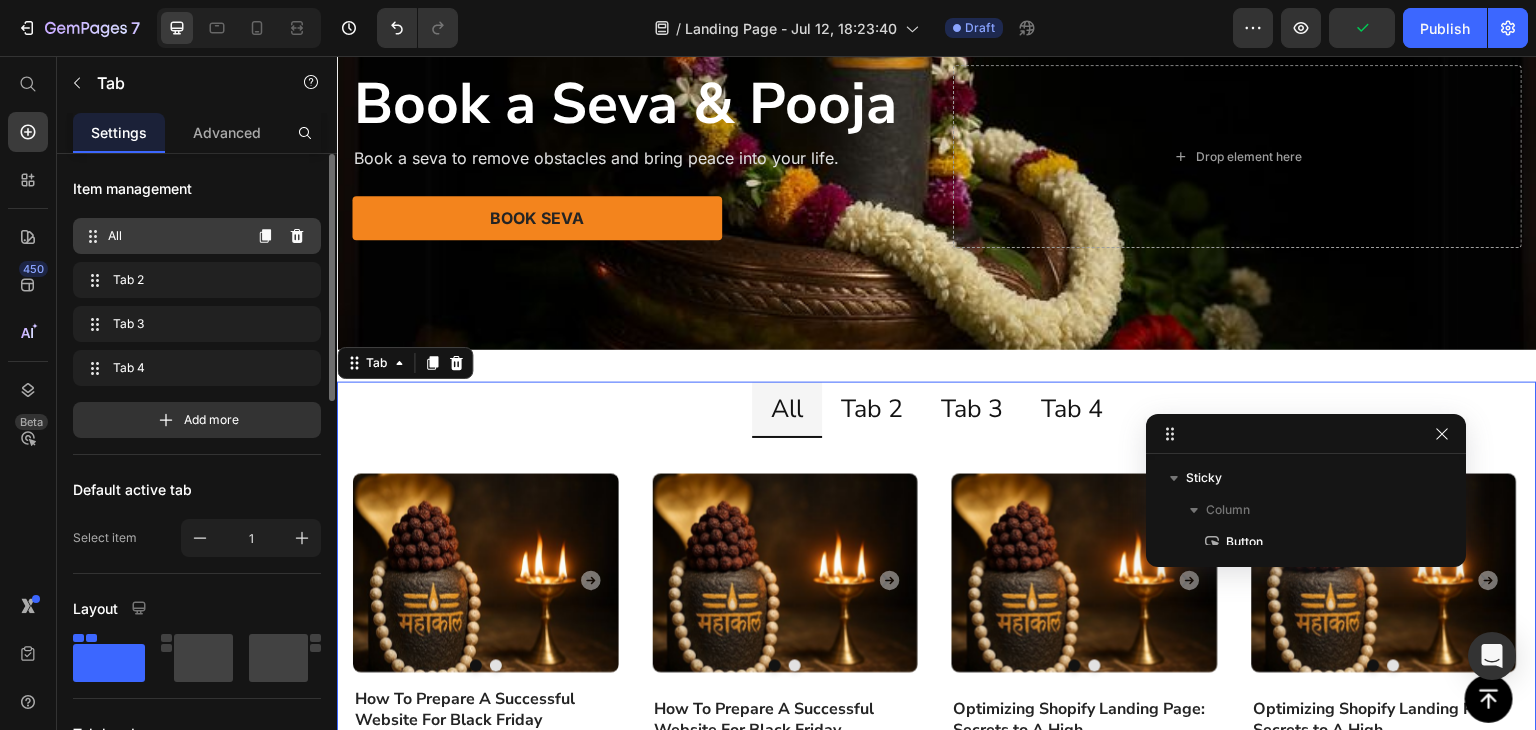 click on "All All" at bounding box center [161, 236] 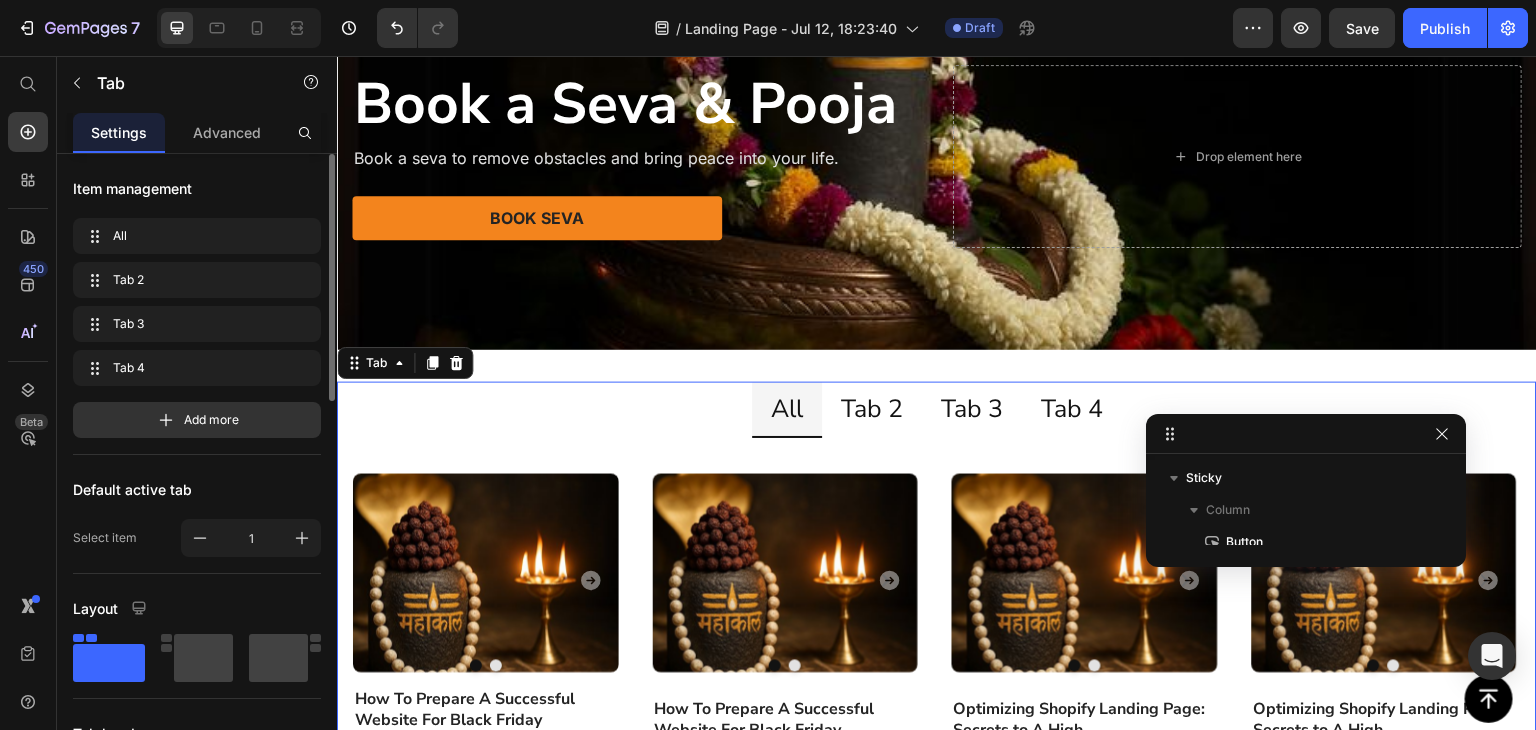 click on "Item management
All All
Tab 2 Tab 2
Tab 3 Tab 3
Tab 4 Tab 4 Add more Default active tab Select item 1 Layout Tab header Styles Heading 5 Font Nunito Sans Size 25 Show more Text align Full Width Width Auto px % Align States Normal Hover Active Background color Text color Border Background Color Image Video  Color   Delete element" at bounding box center [197, 966] 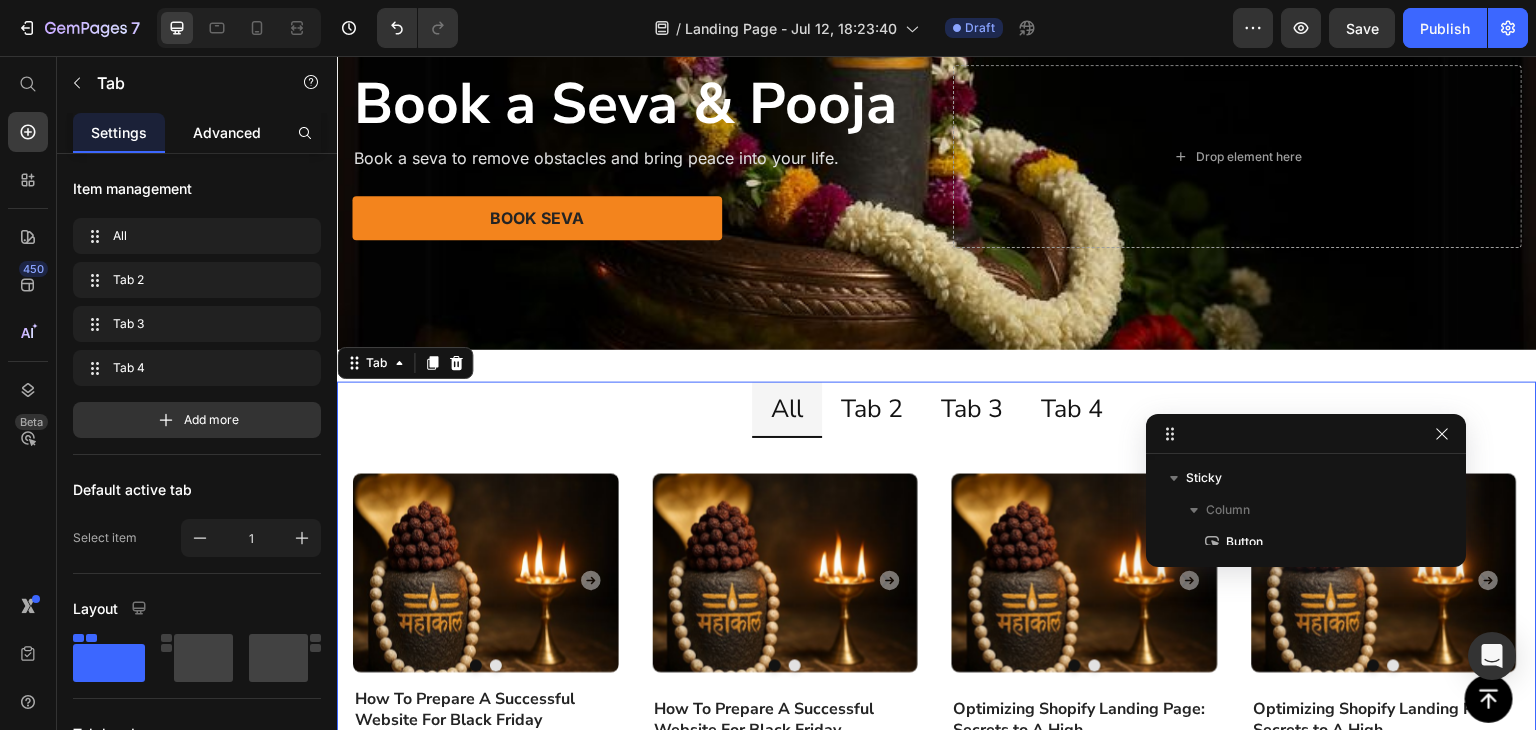 click on "Advanced" at bounding box center (227, 132) 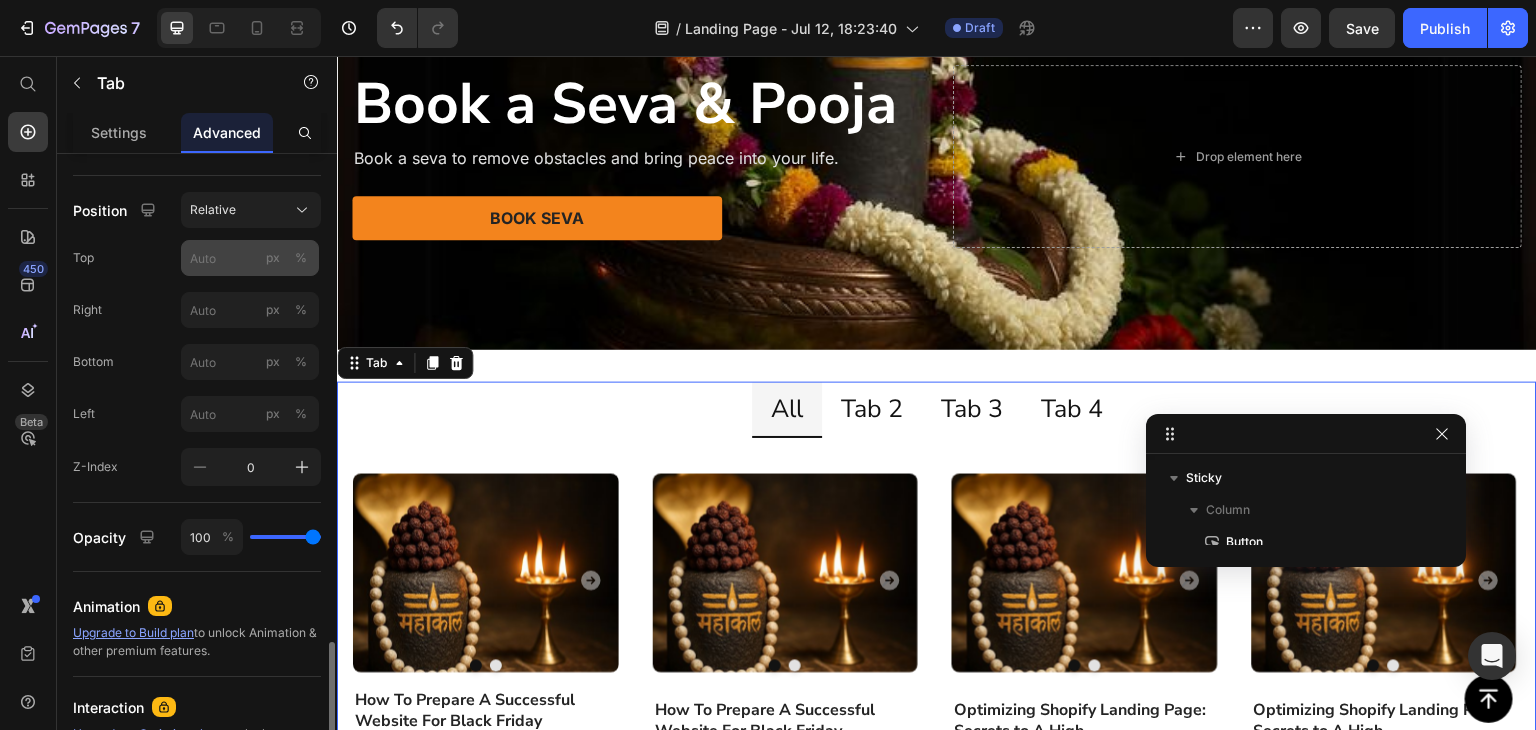 scroll, scrollTop: 1036, scrollLeft: 0, axis: vertical 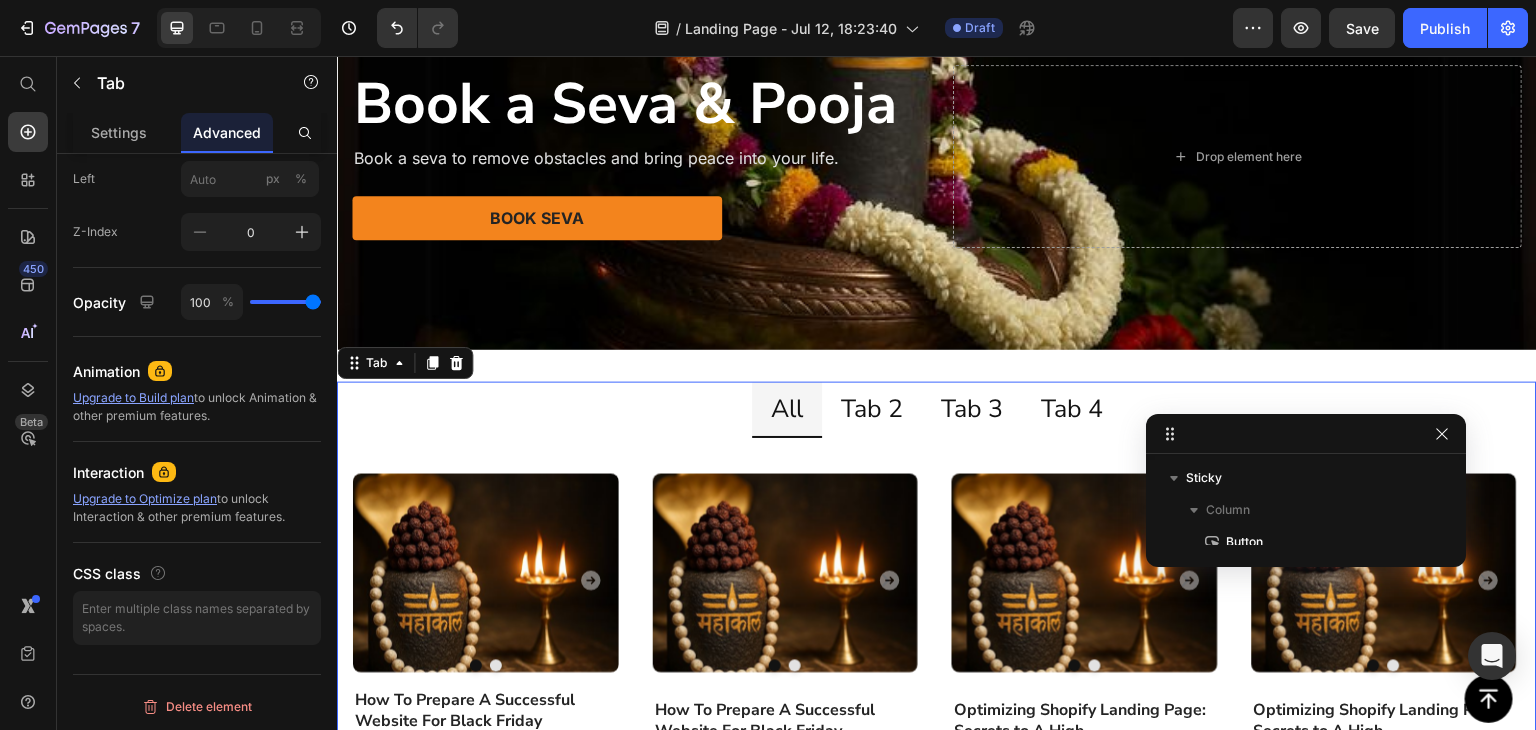 click on "All Tab 2 Tab 3 Tab 4" at bounding box center (937, 410) 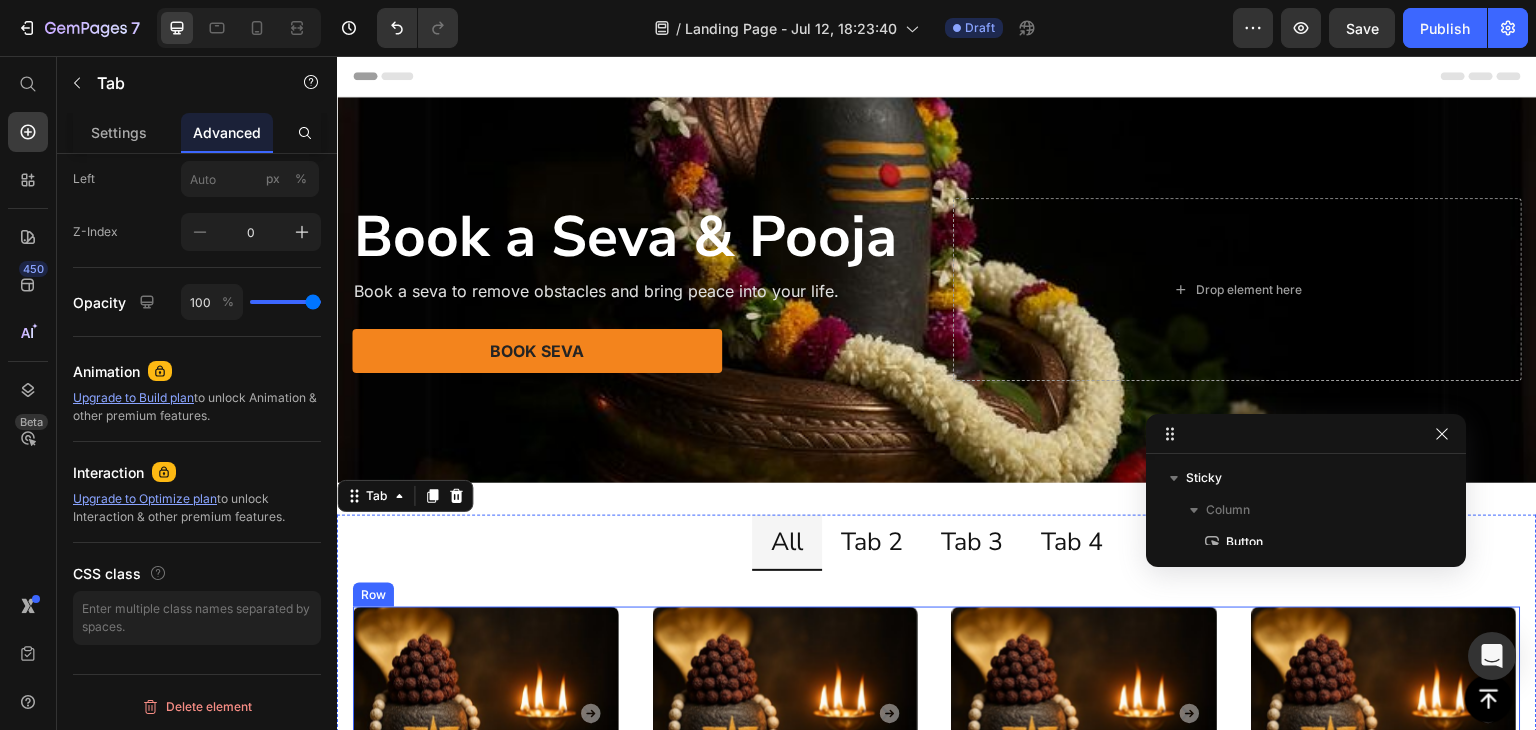 scroll, scrollTop: 400, scrollLeft: 0, axis: vertical 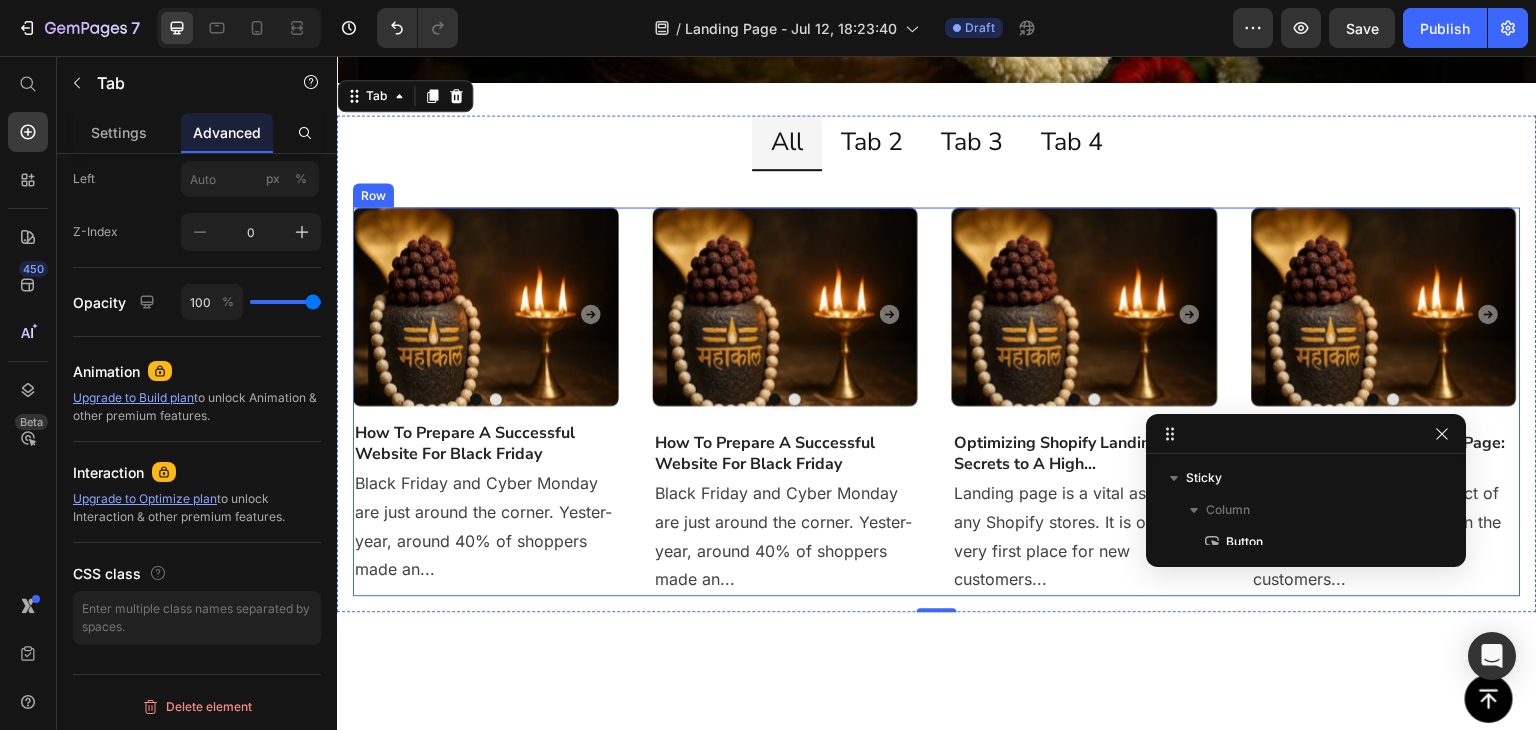 click on "Image
Drop element here
Carousel
Drop element here
Carousel How To Prepare A Successful Website For Black Friday Heading Black Friday and Cyber Monday are just around the corner. Yester-year, around 40% of shoppers made an... Text block
Image
Drop element here
Carousel
Drop element here
Carousel
Drop element here
Carousel
Drop element here
Carousel How To Prepare A Successful Website For Black Friday Heading Text block
Image" at bounding box center (937, 401) 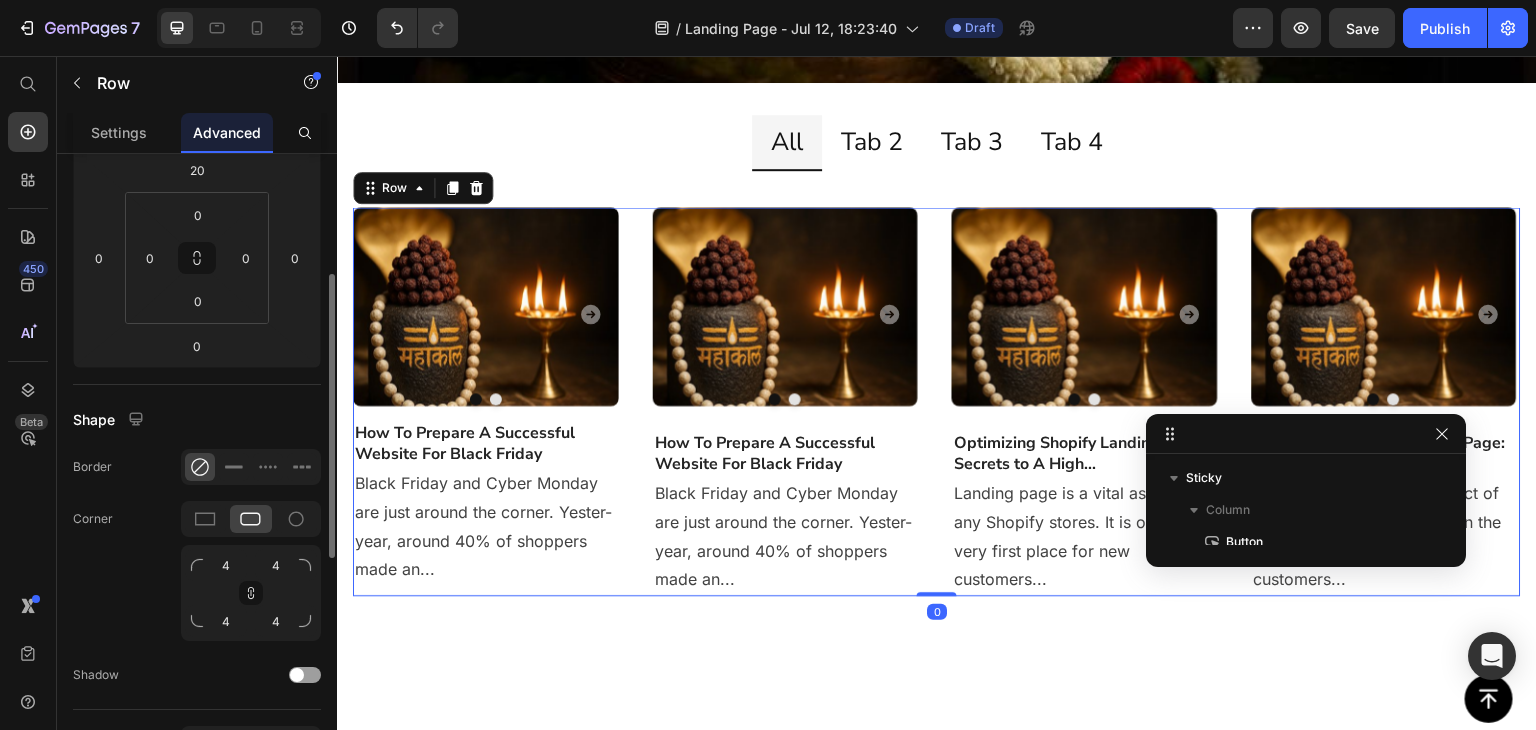scroll, scrollTop: 400, scrollLeft: 0, axis: vertical 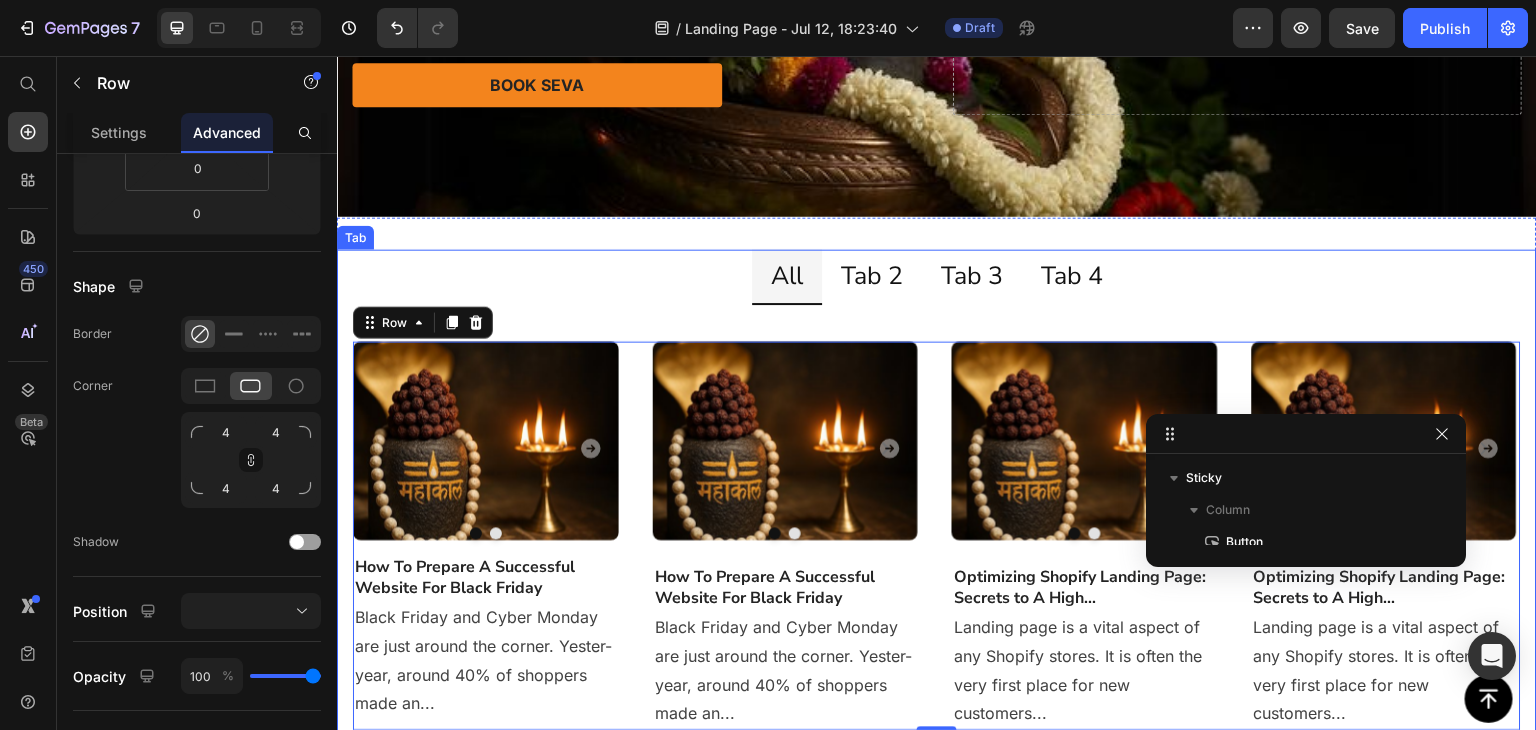 click on "Image
Drop element here
Carousel
Drop element here
Carousel How To Prepare A Successful Website For Black Friday Heading Black Friday and Cyber Monday are just around the corner. Yester-year, around 40% of shoppers made an... Text block
Image
Drop element here
Carousel
Drop element here
Carousel
Drop element here
Carousel
Drop element here
Carousel How To Prepare A Successful Website For Black Friday Heading Text block
Image" at bounding box center (937, 517) 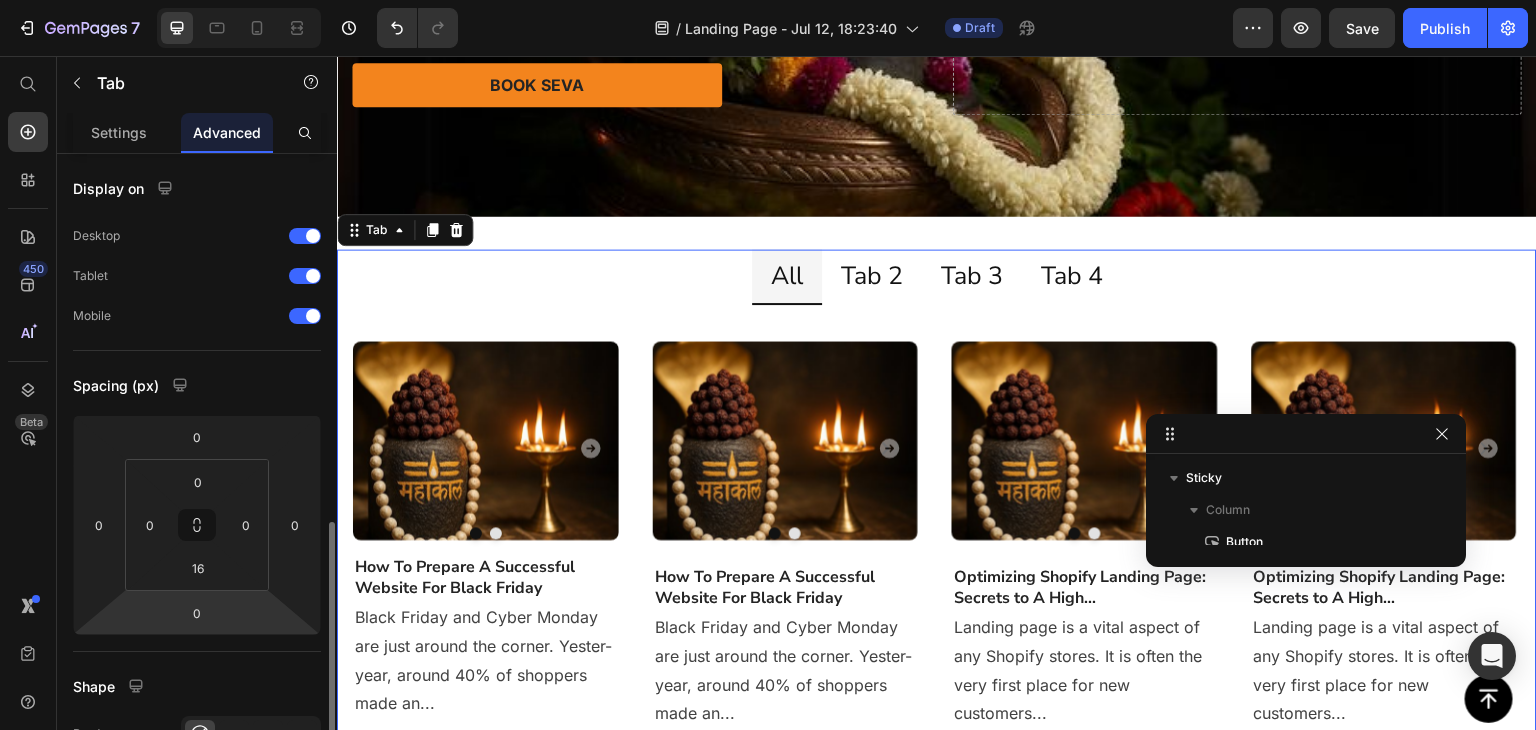 scroll, scrollTop: 267, scrollLeft: 0, axis: vertical 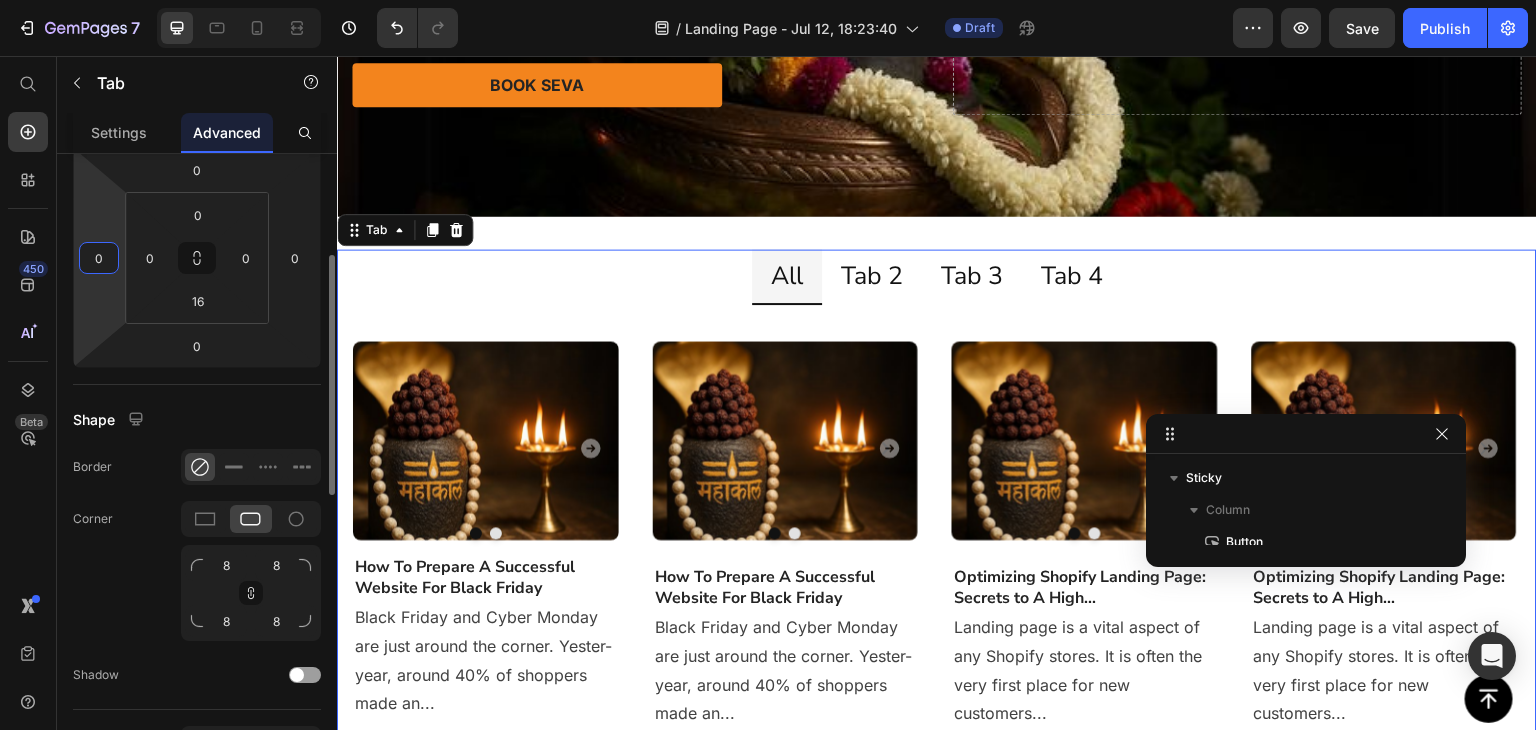 click on "0" at bounding box center (99, 258) 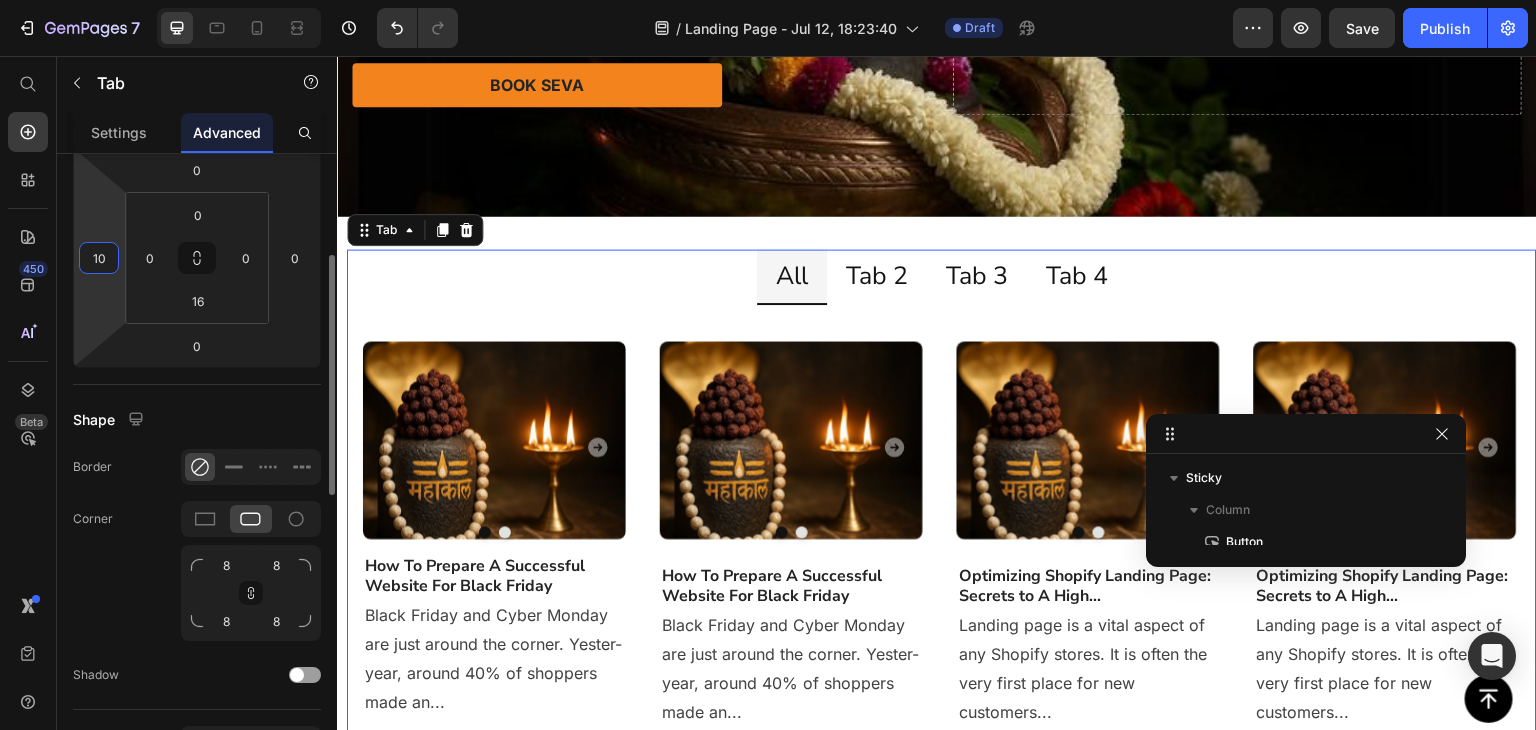 type on "1" 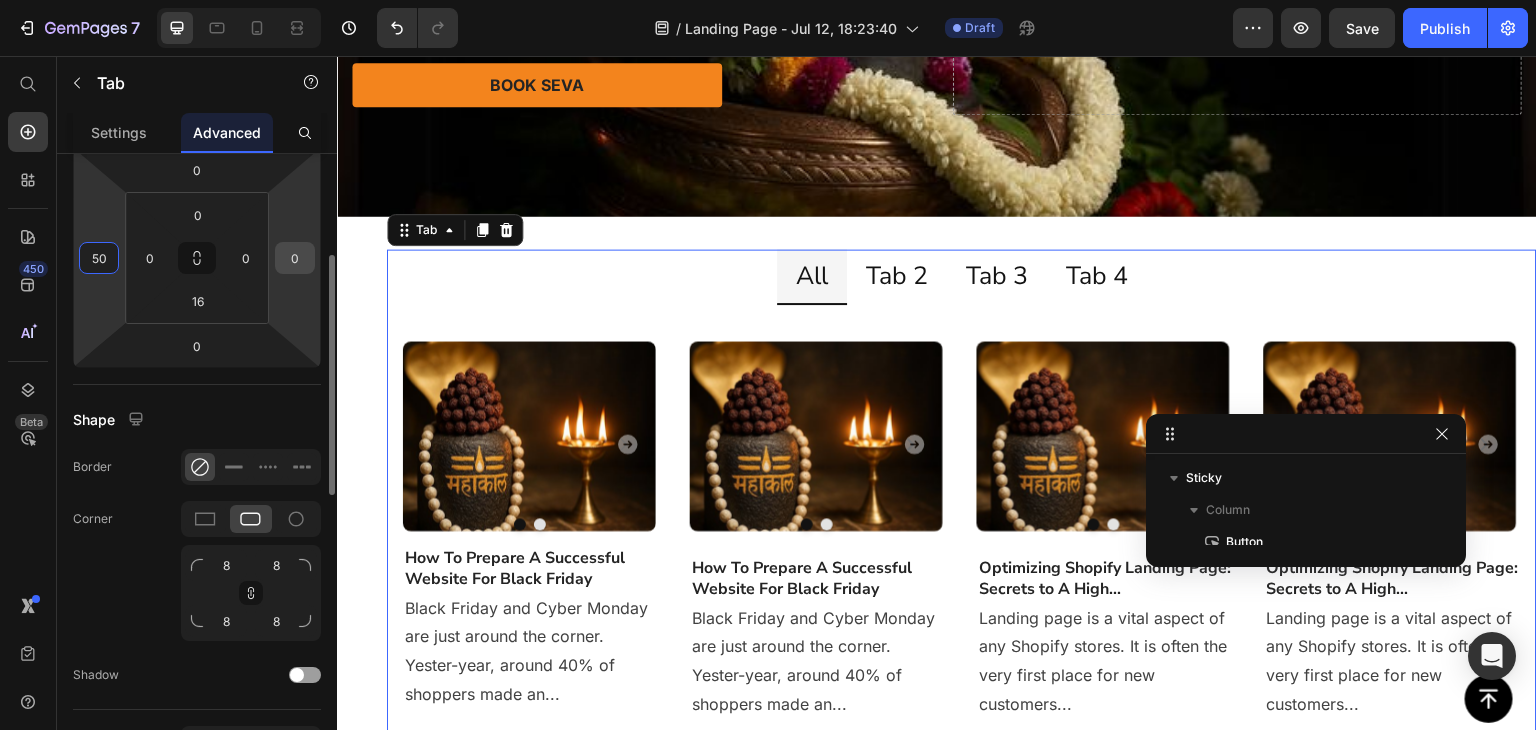 type on "50" 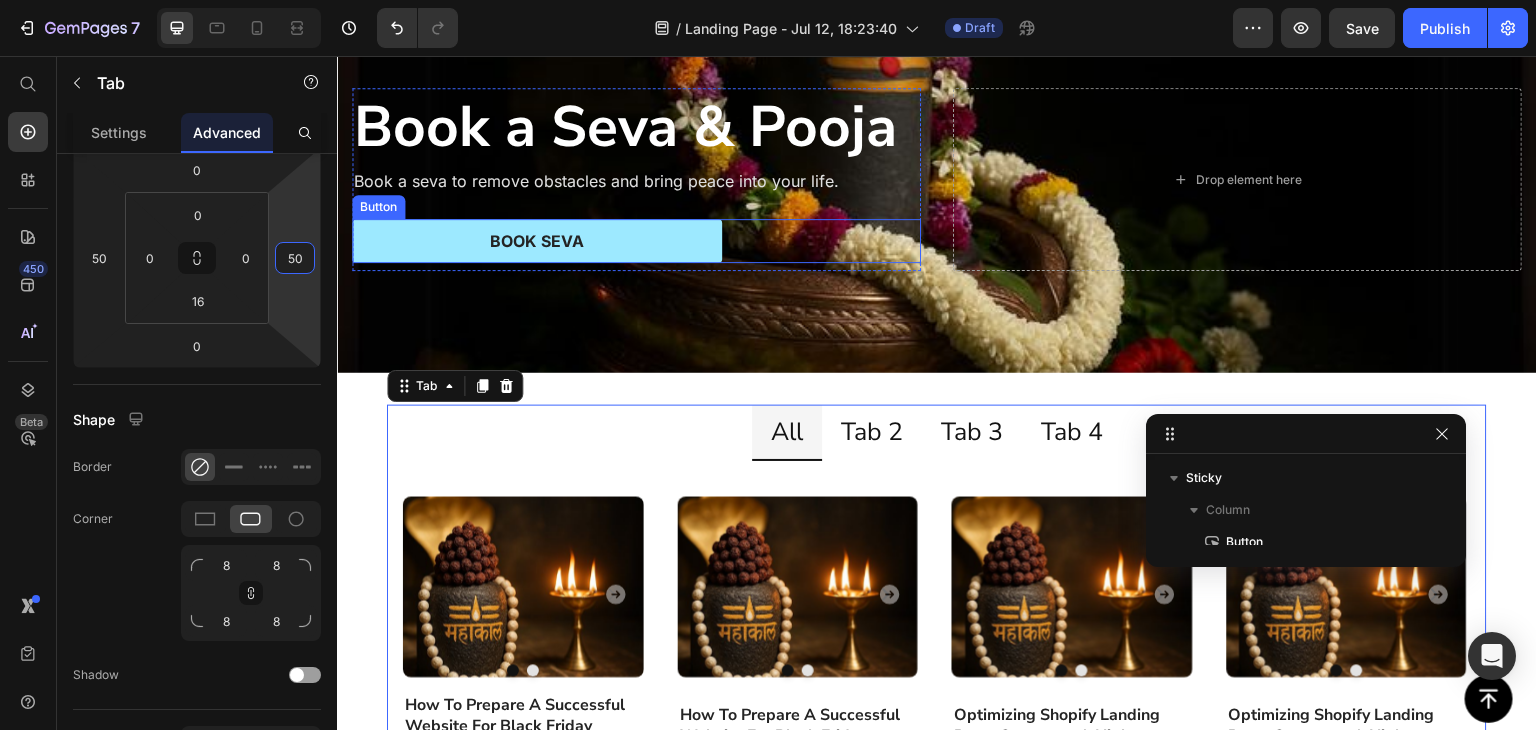 scroll, scrollTop: 400, scrollLeft: 0, axis: vertical 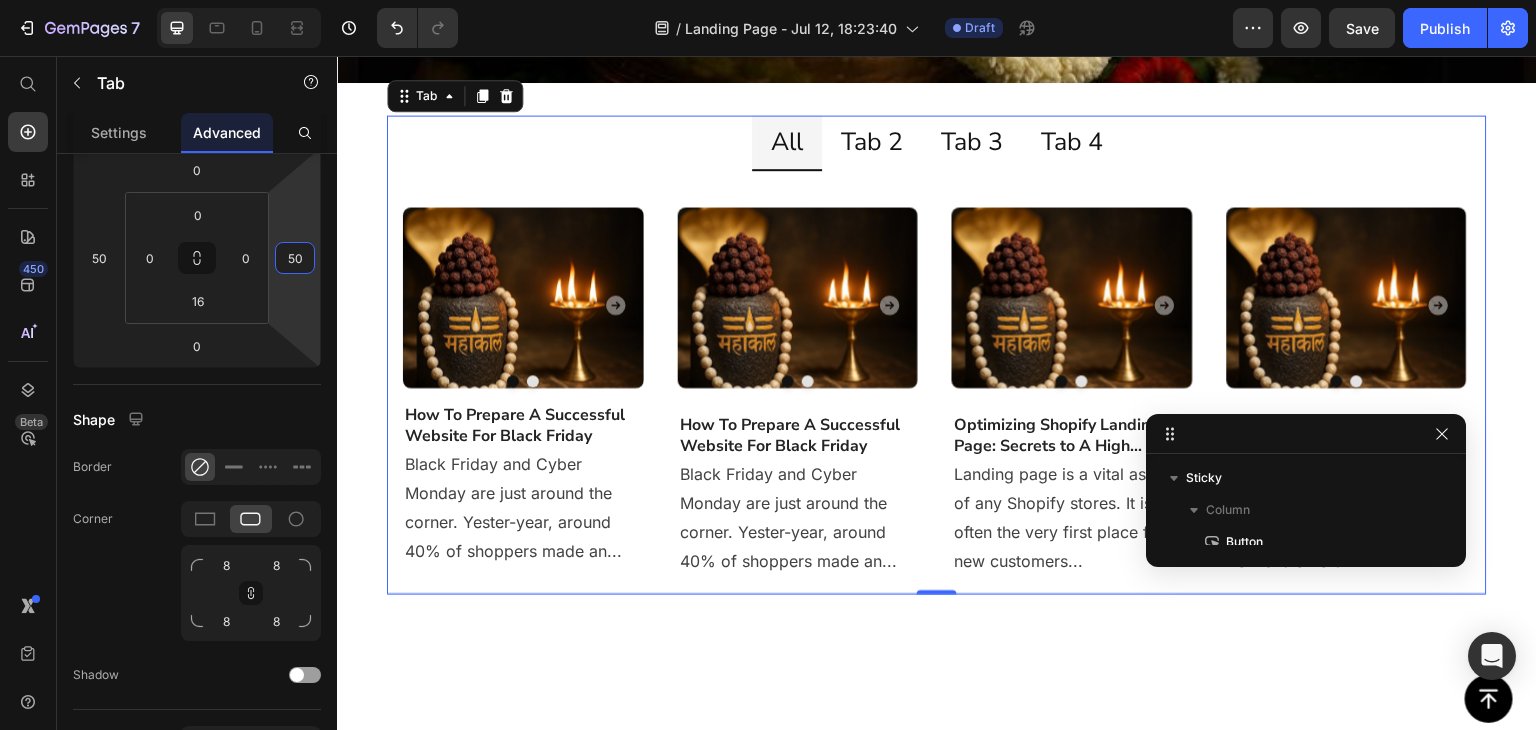 type on "50" 